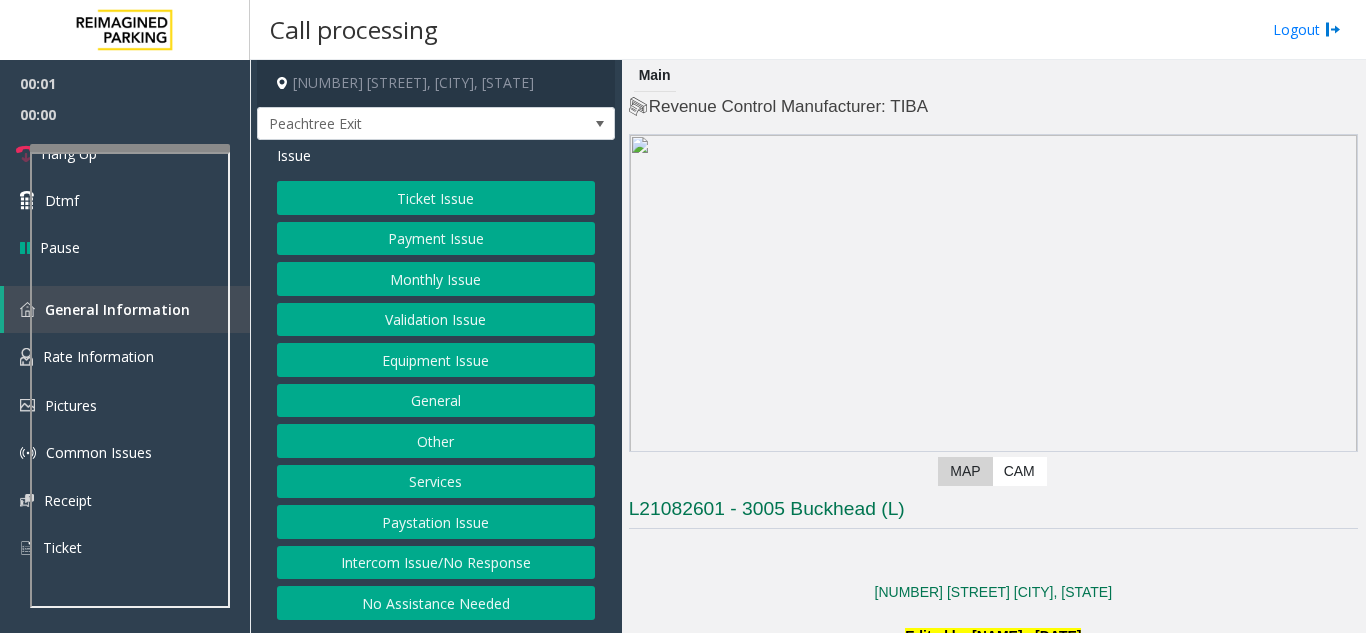 scroll, scrollTop: 0, scrollLeft: 0, axis: both 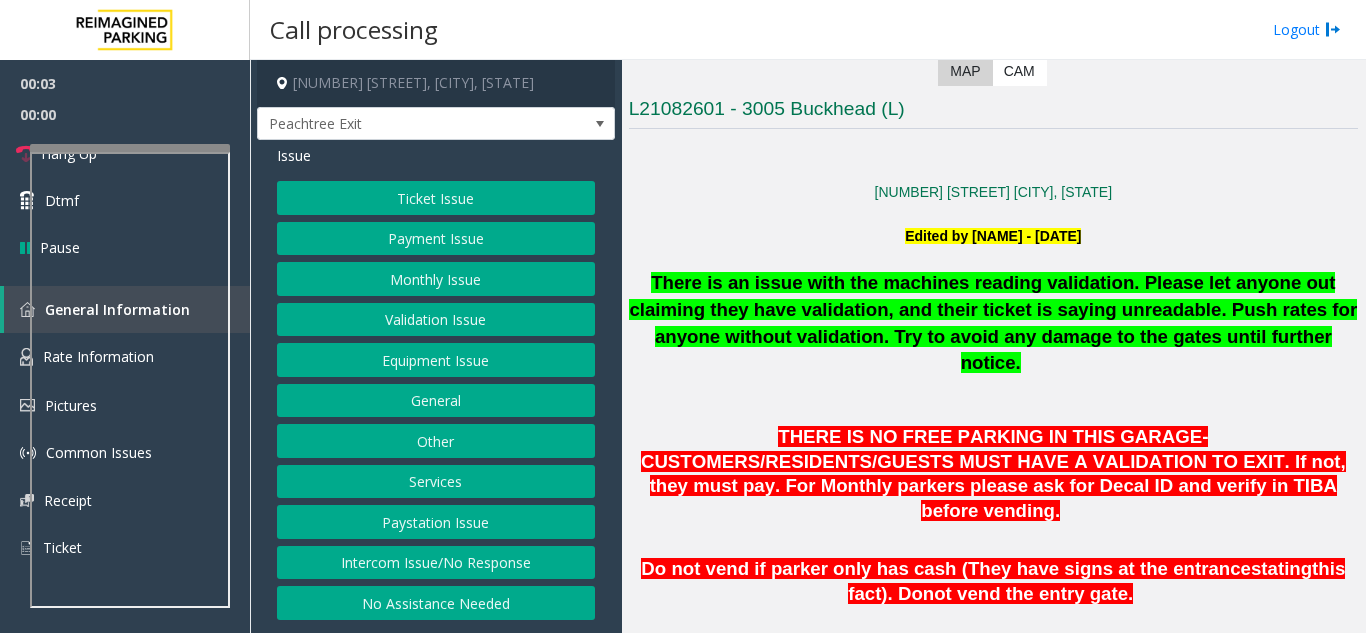 click on "L21082601 - 3005 Buckhead (L)" 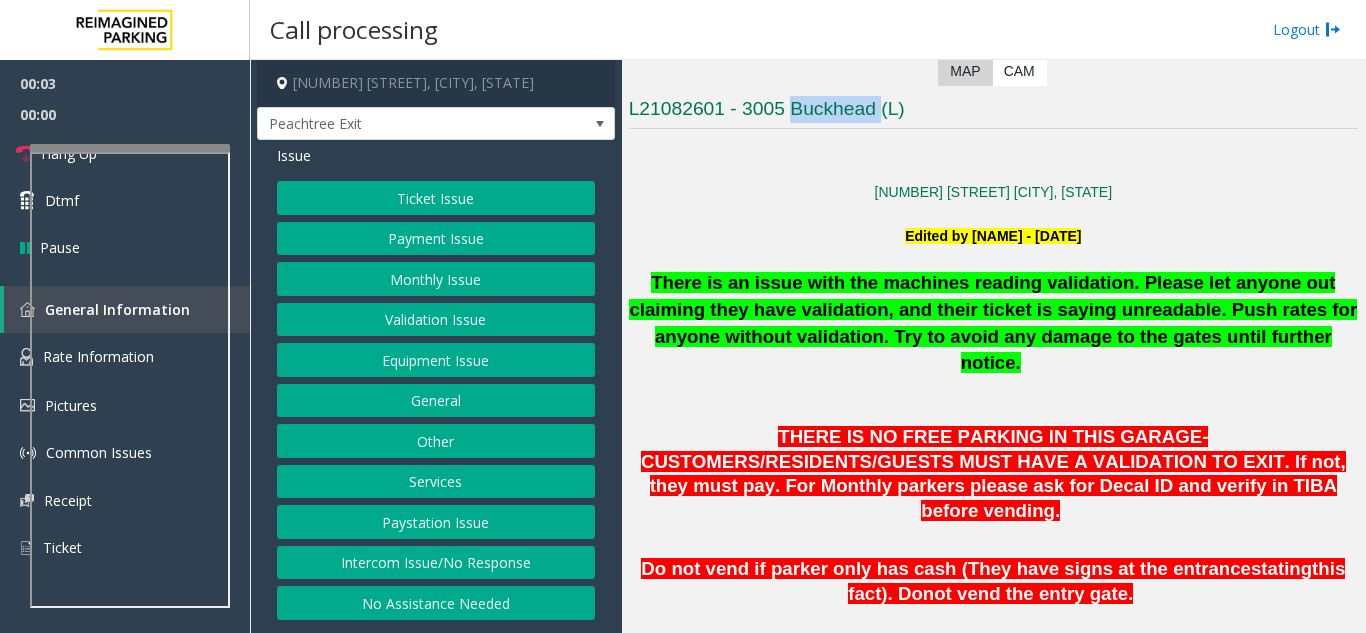 click on "L21082601 - 3005 Buckhead (L)" 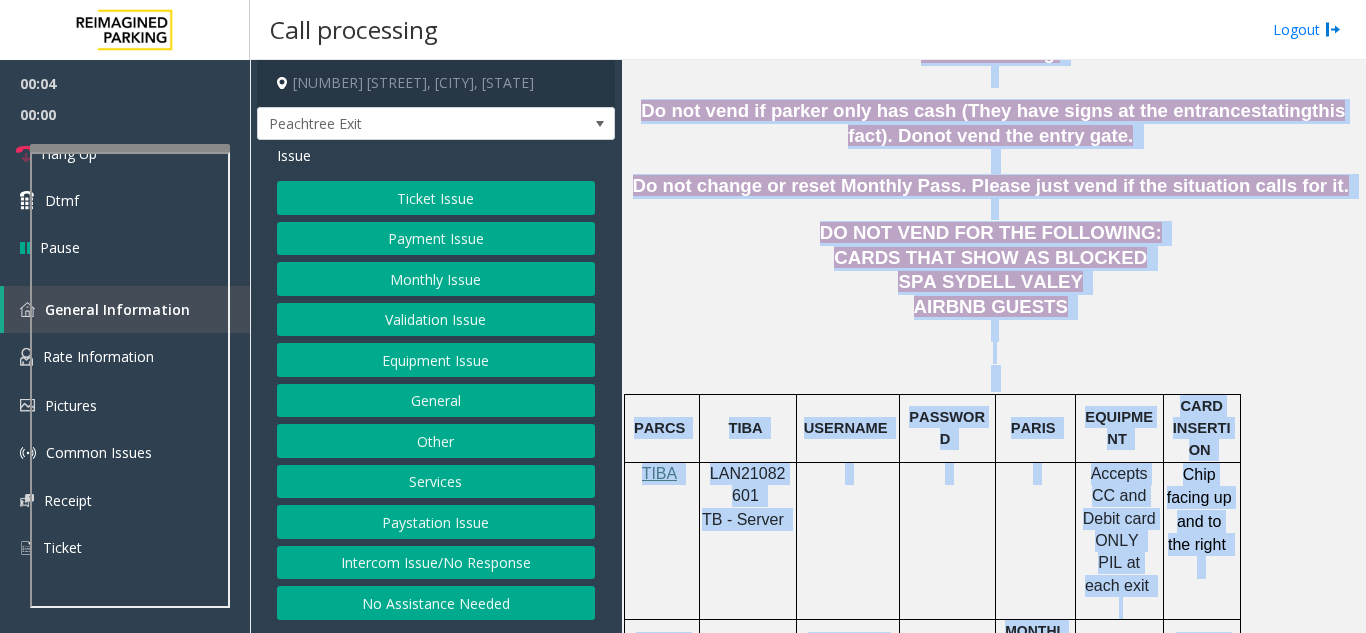 scroll, scrollTop: 915, scrollLeft: 0, axis: vertical 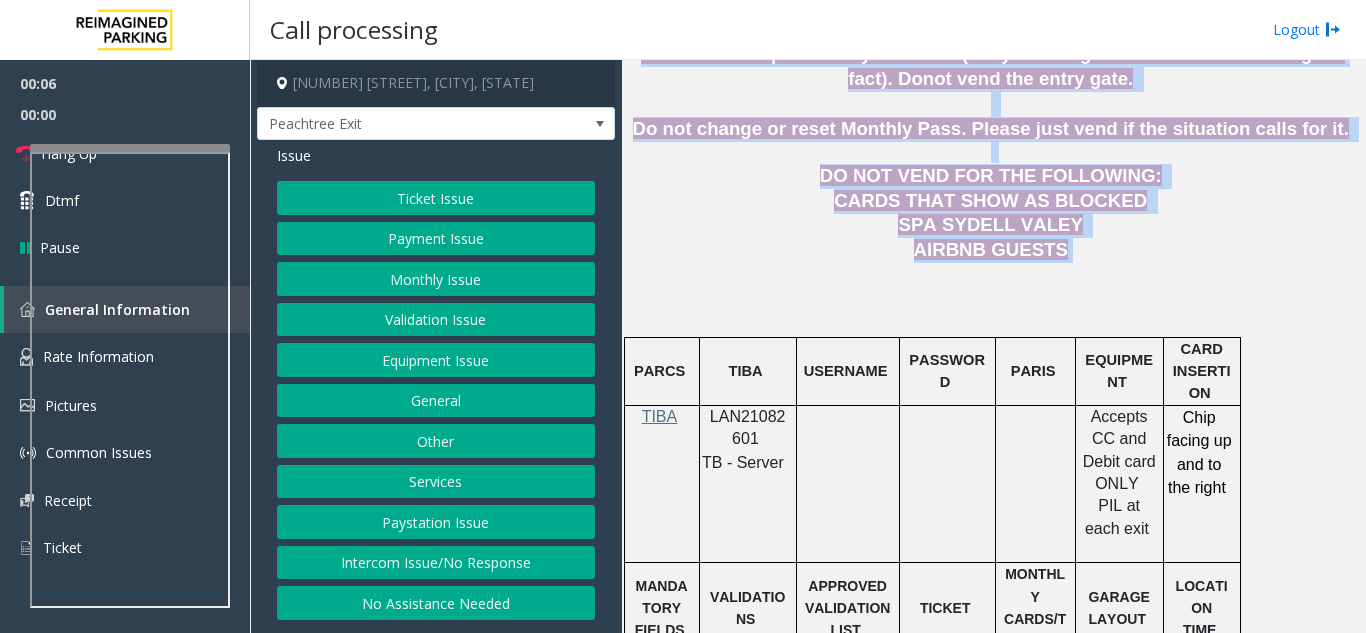 drag, startPoint x: 815, startPoint y: 123, endPoint x: 999, endPoint y: 195, distance: 197.58542 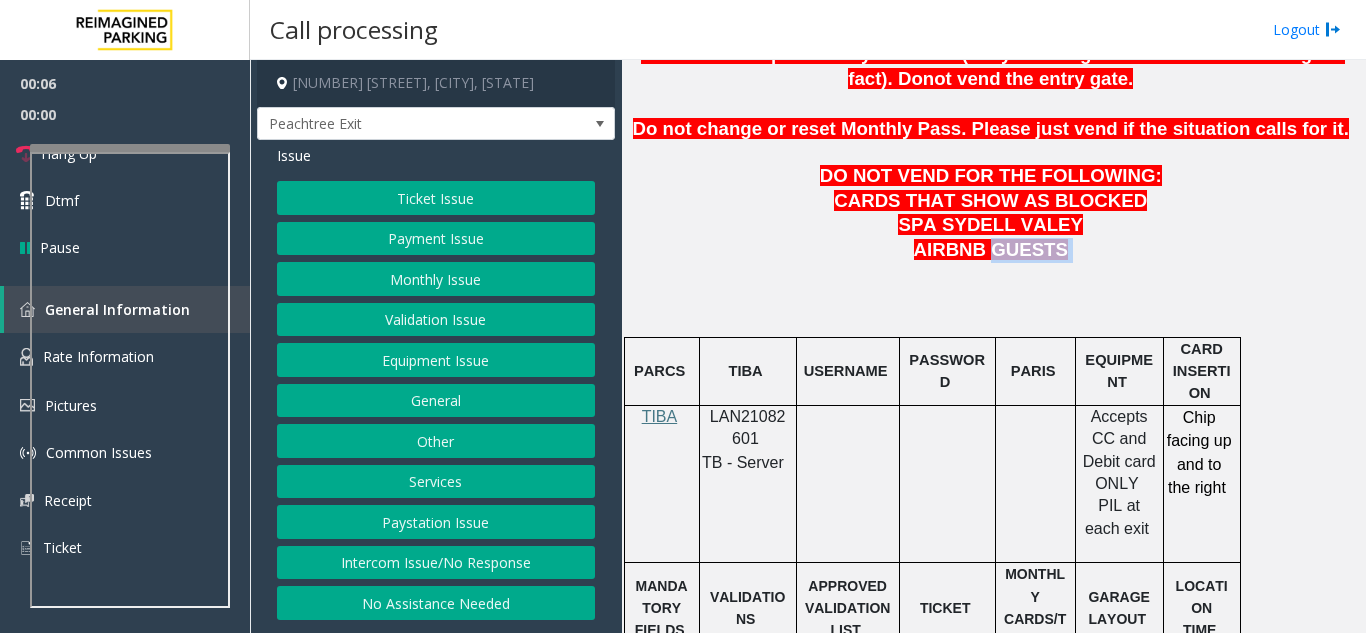 click on "AIRBNB GUESTS" 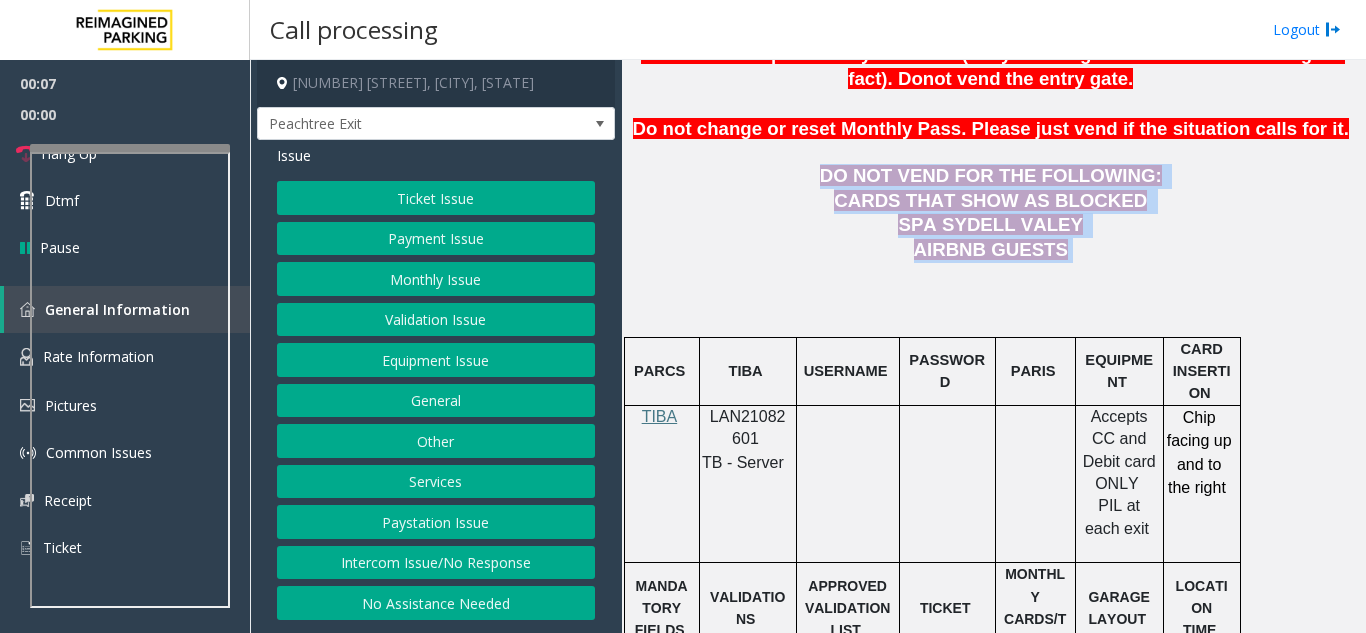 drag, startPoint x: 999, startPoint y: 195, endPoint x: 833, endPoint y: 121, distance: 181.74707 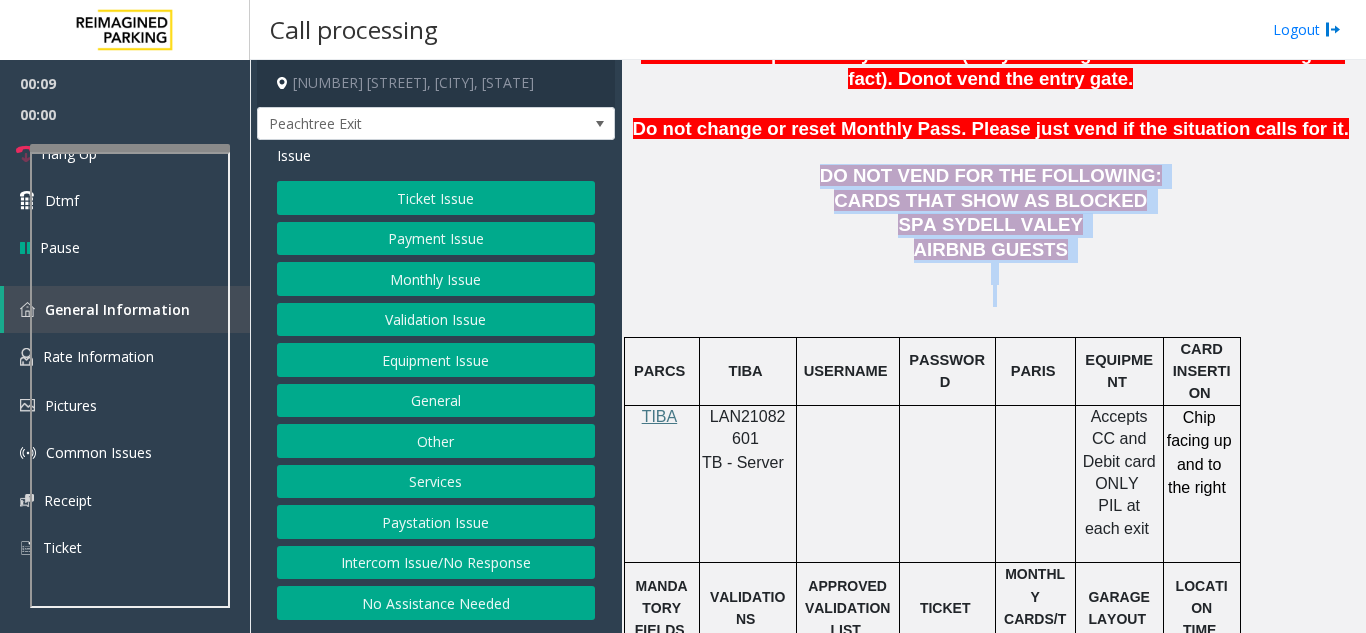 drag, startPoint x: 833, startPoint y: 121, endPoint x: 1016, endPoint y: 216, distance: 206.18924 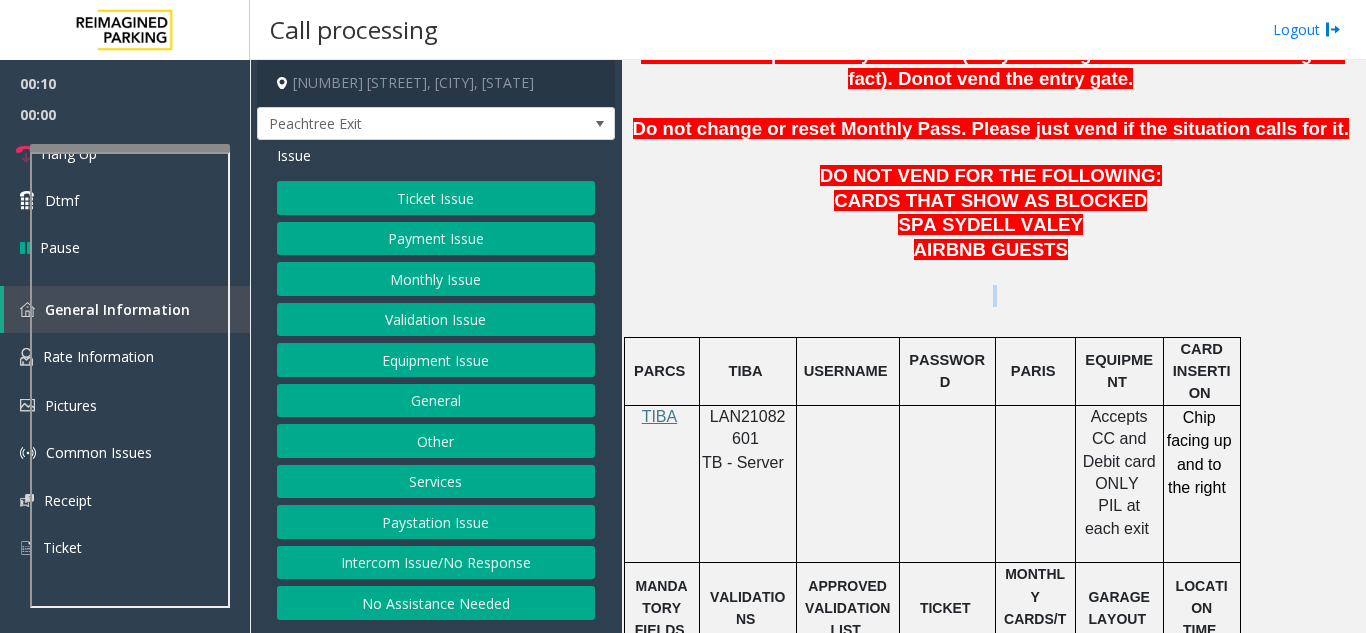click 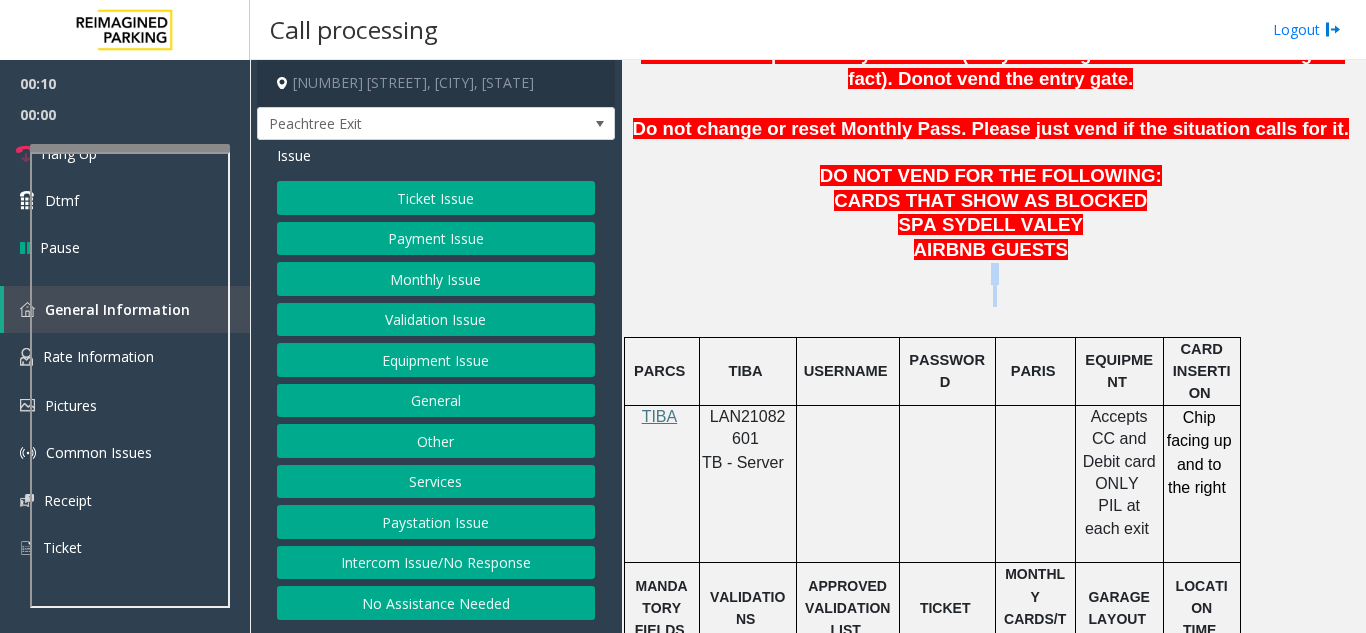 click 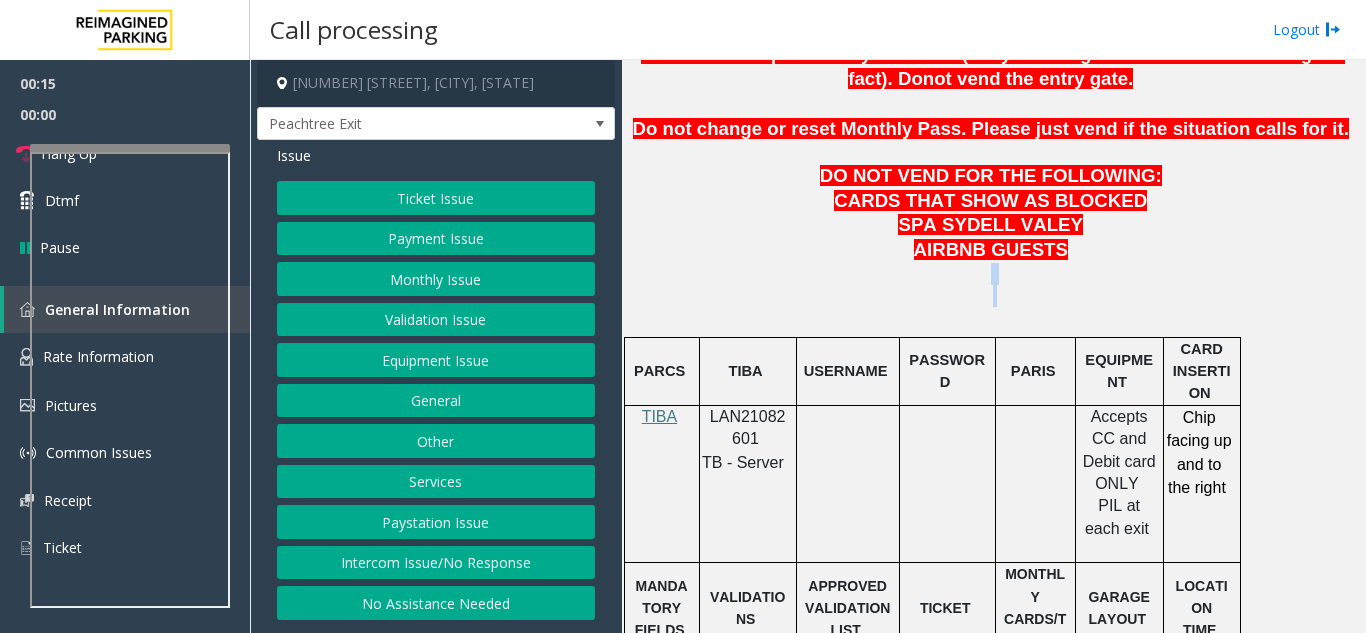 click on "Intercom Issue/No Response" 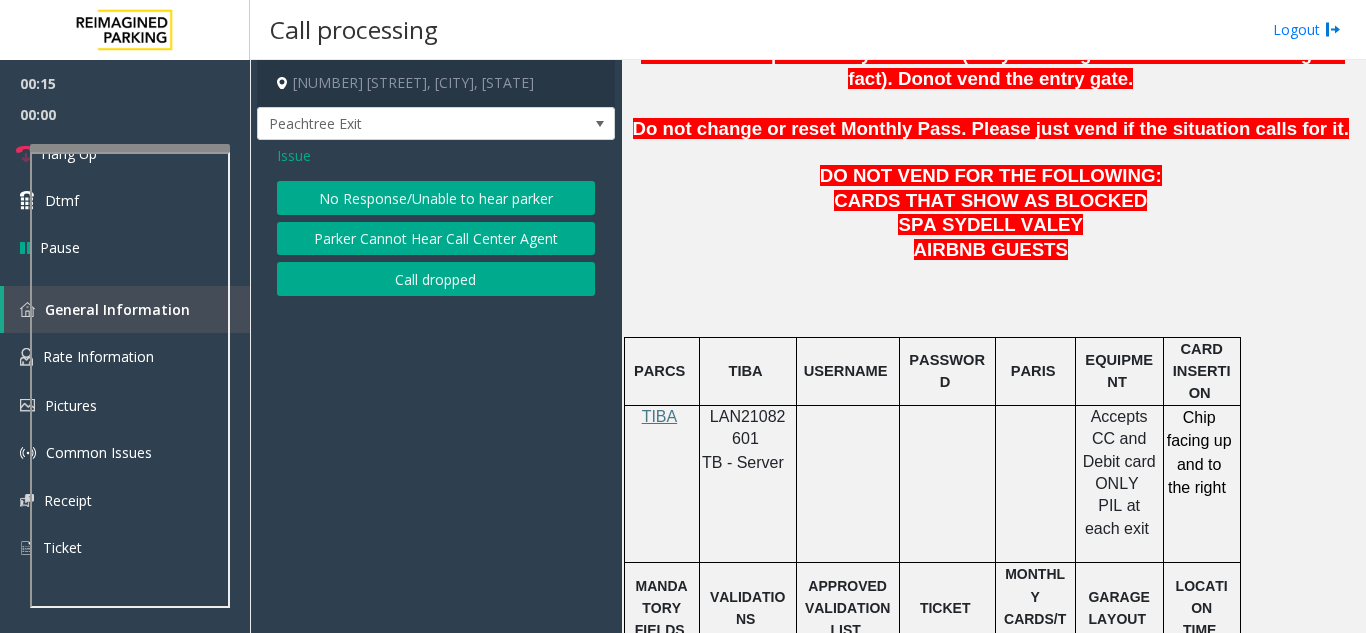 click on "Issue  No Response/Unable to hear parker   Parker Cannot Hear Call Center Agent   Call dropped" 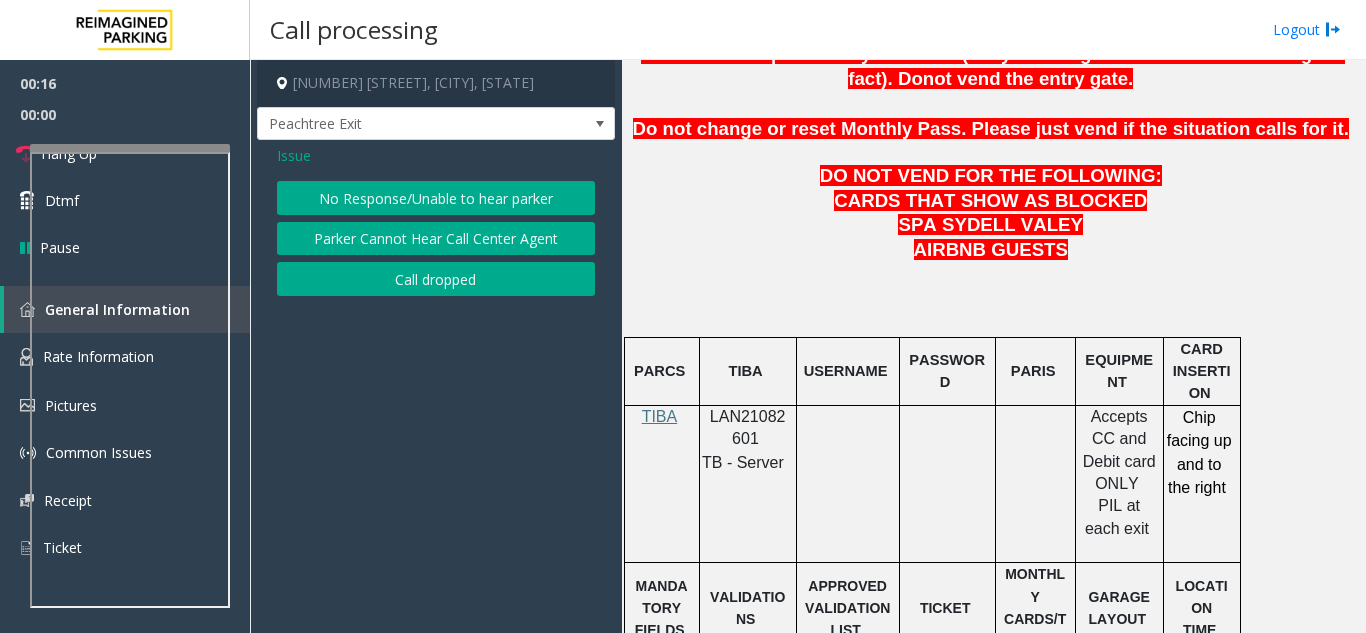 click on "No Response/Unable to hear parker" 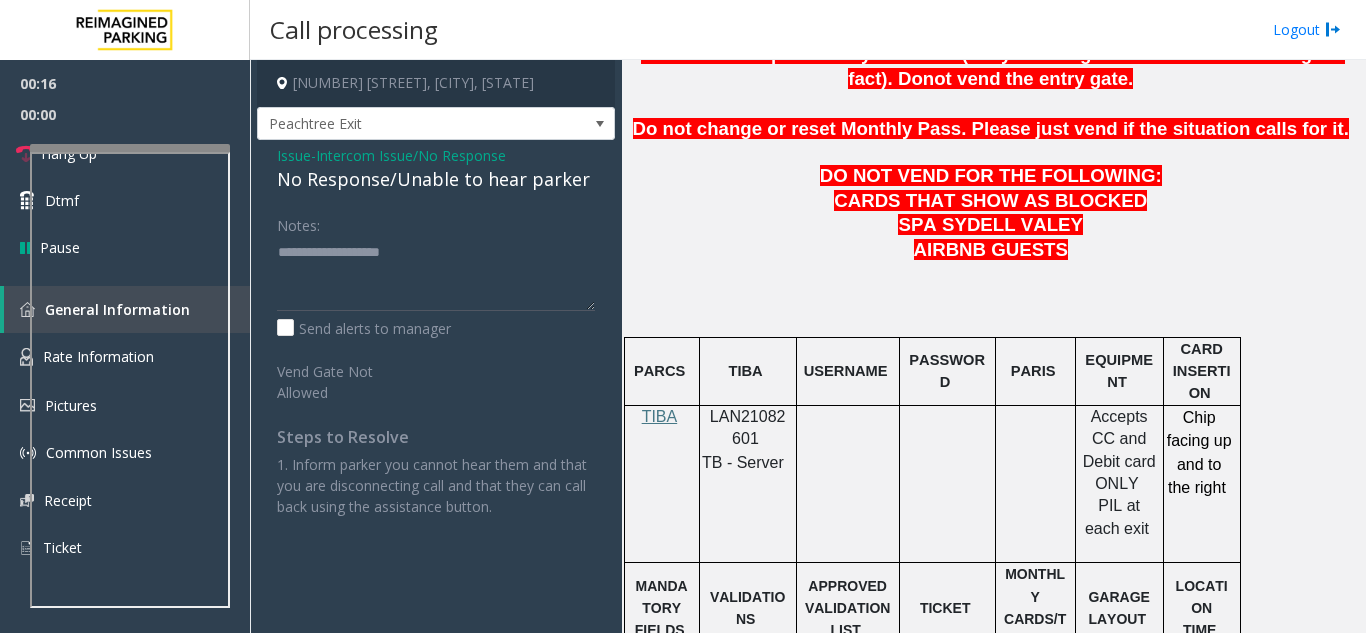 click on "No Response/Unable to hear parker" 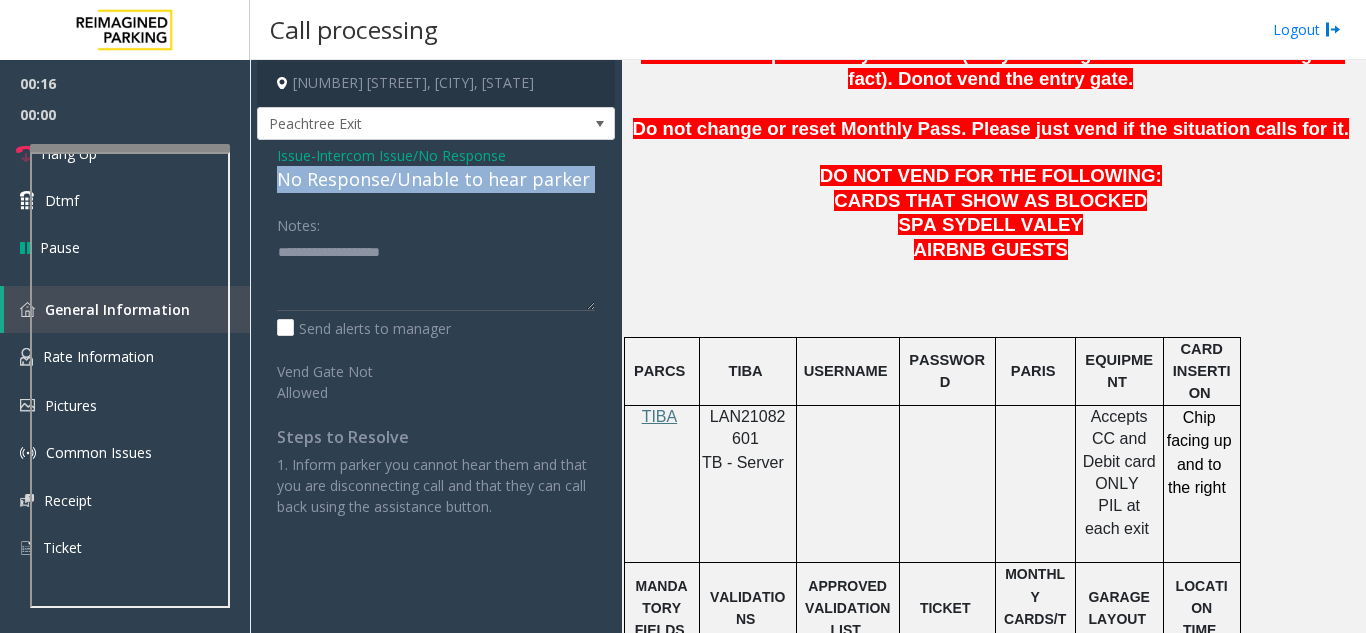 click on "No Response/Unable to hear parker" 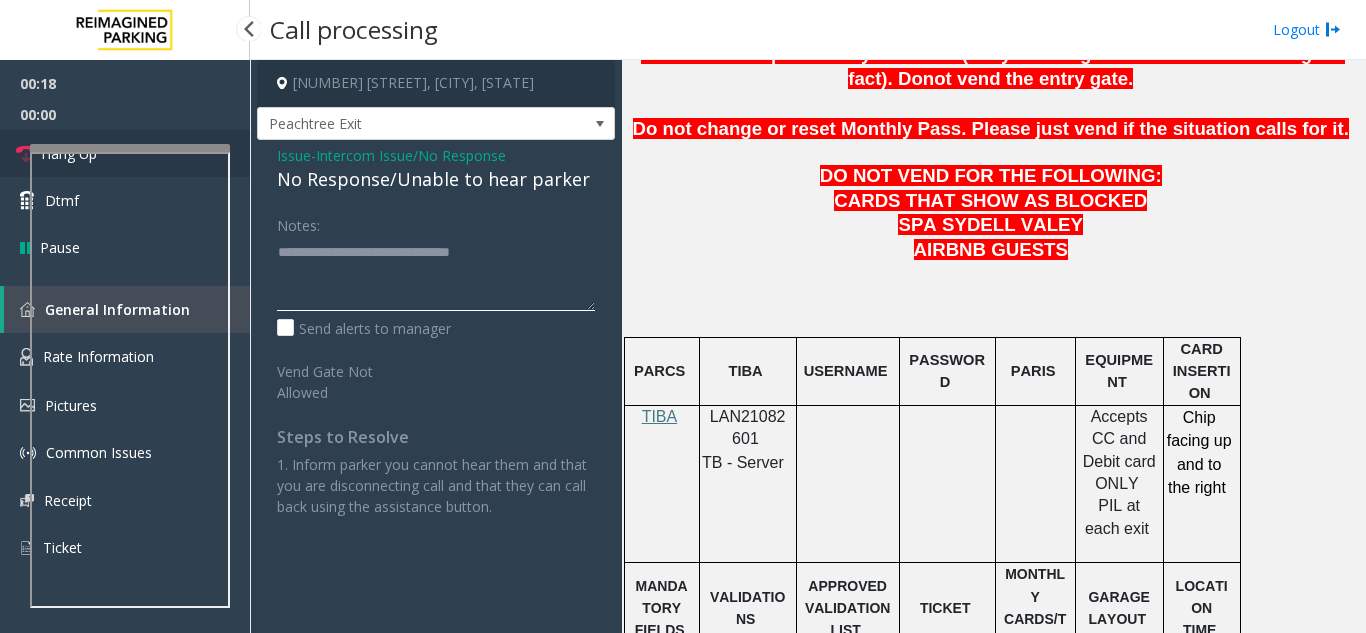 type on "**********" 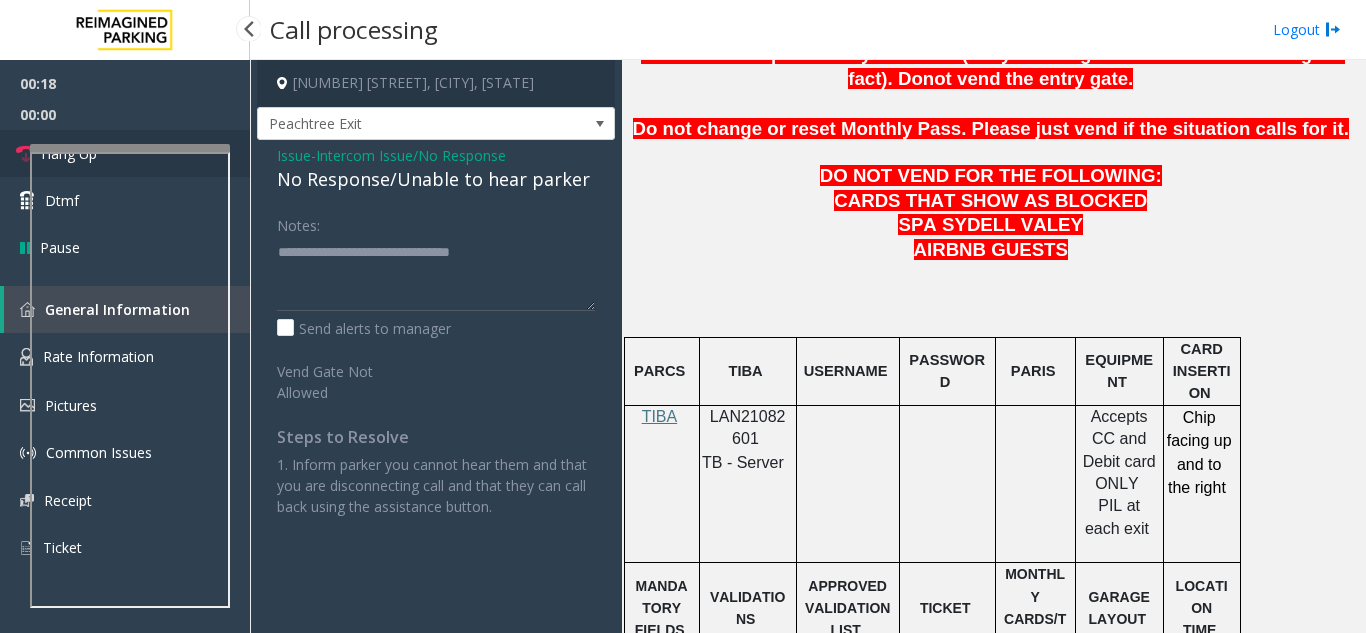click on "Hang Up" at bounding box center (125, 153) 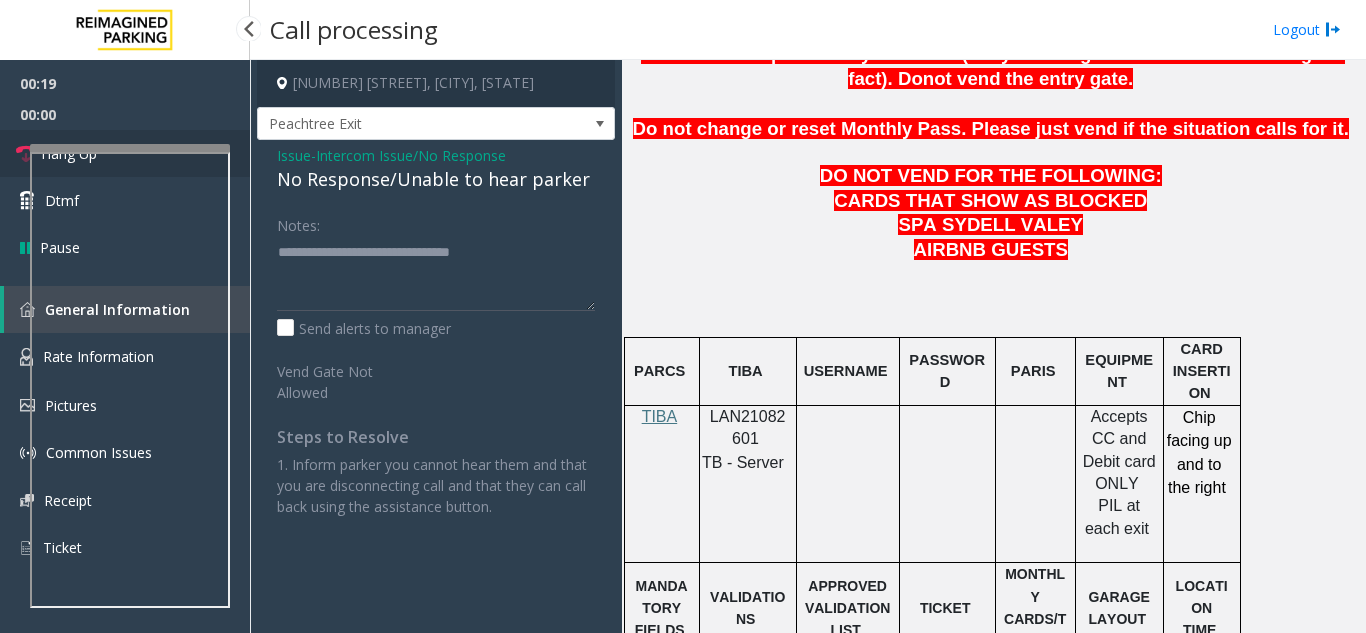 click on "Hang Up" at bounding box center [125, 153] 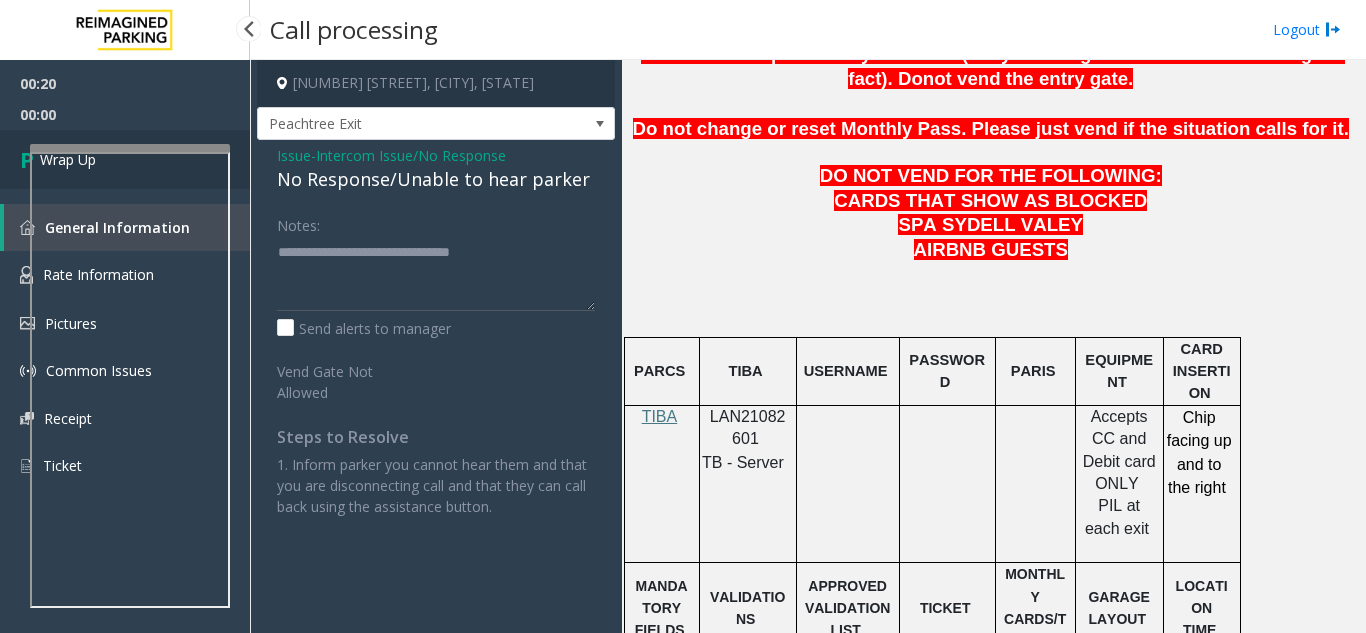 click on "Wrap Up" at bounding box center [125, 159] 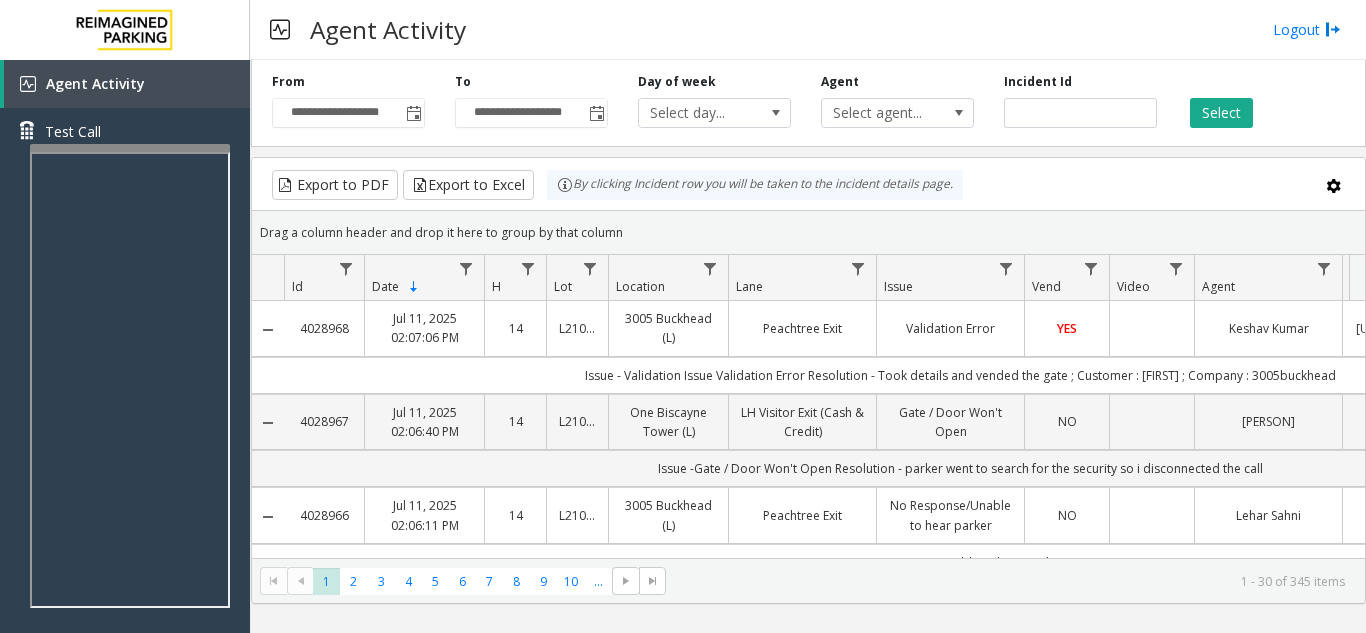 scroll, scrollTop: 0, scrollLeft: 0, axis: both 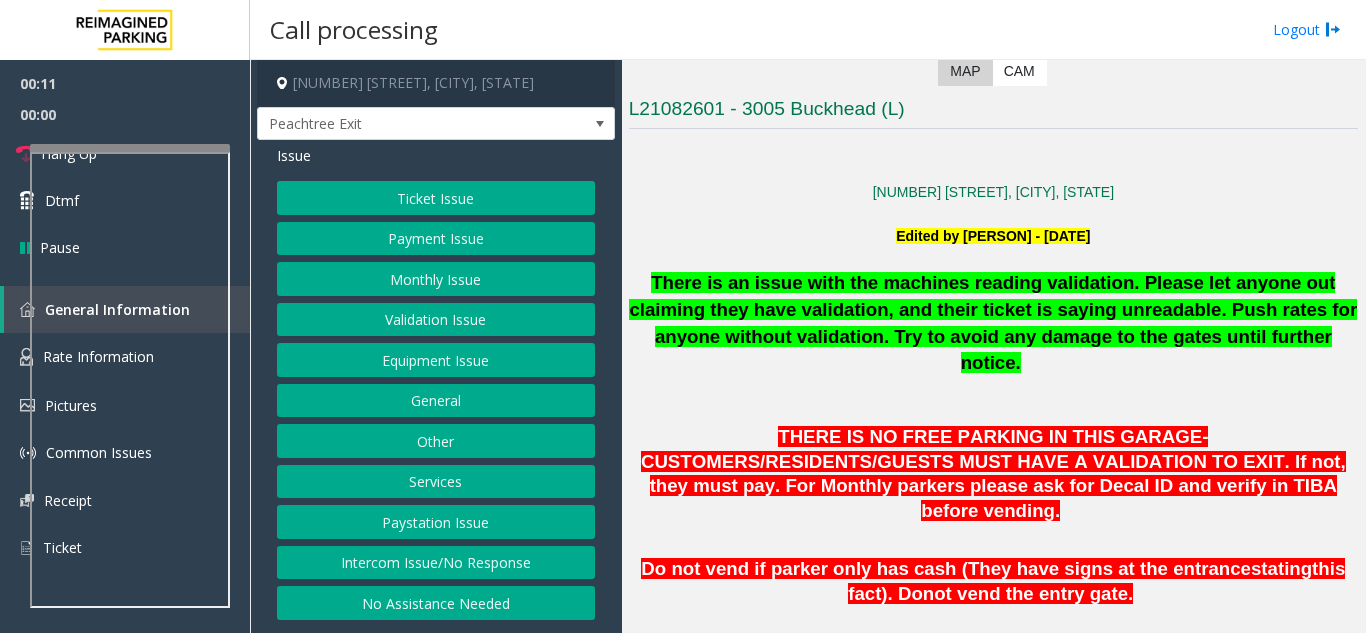 click on "Intercom Issue/No Response" 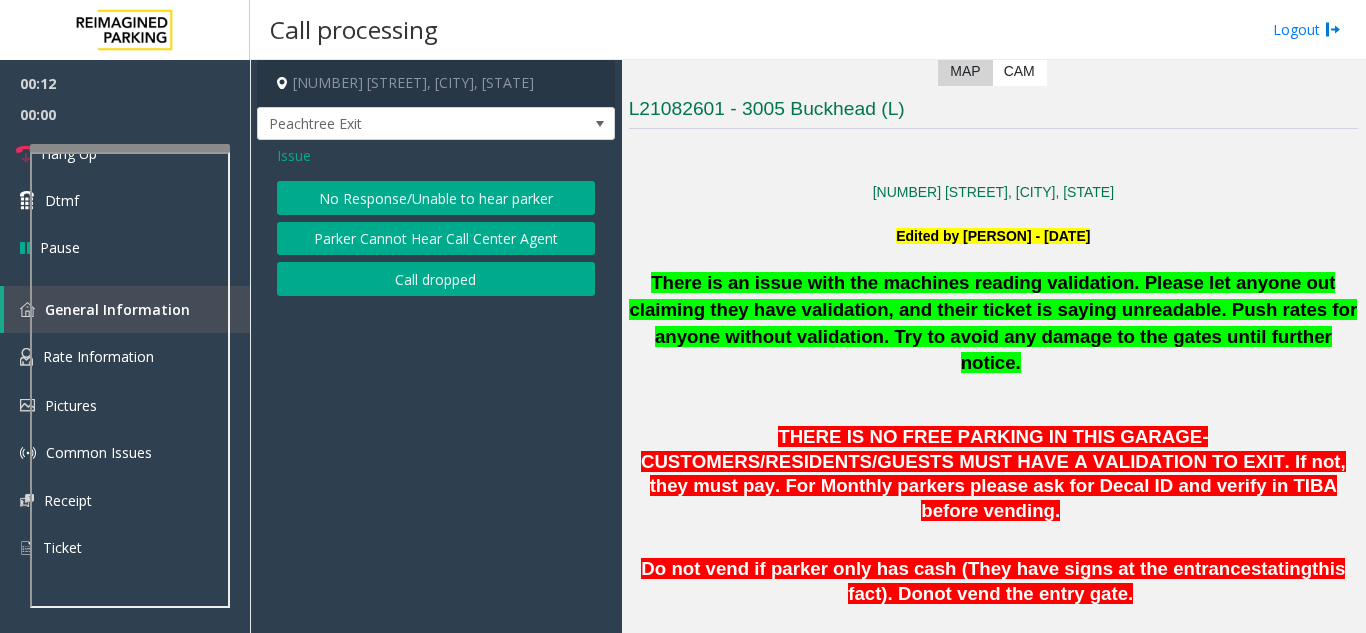 click on "Issue  No Response/Unable to hear parker   Parker Cannot Hear Call Center Agent   Call dropped" 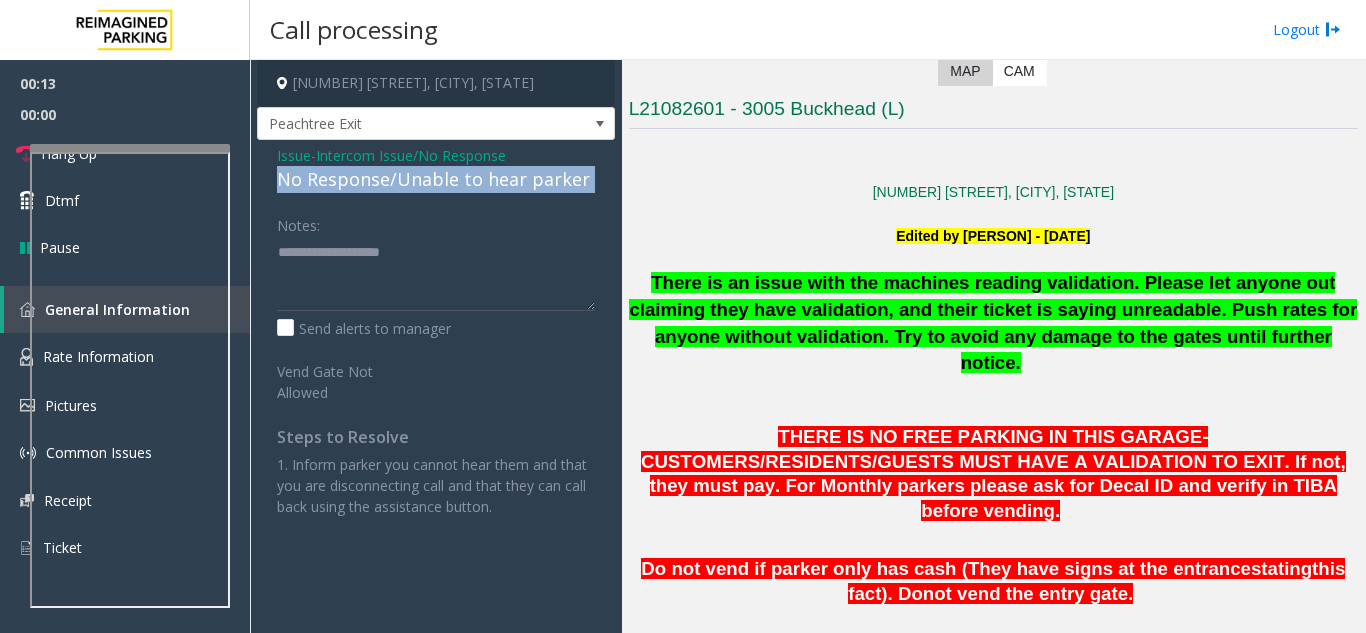click on "No Response/Unable to hear parker" 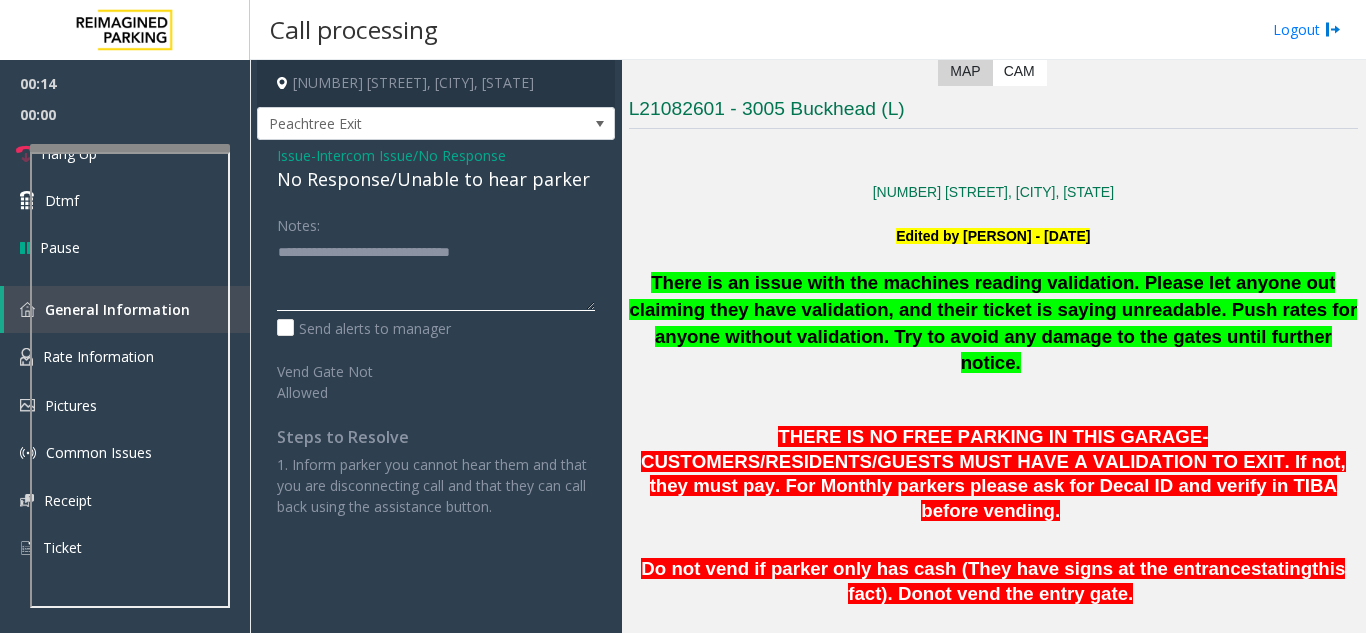 click 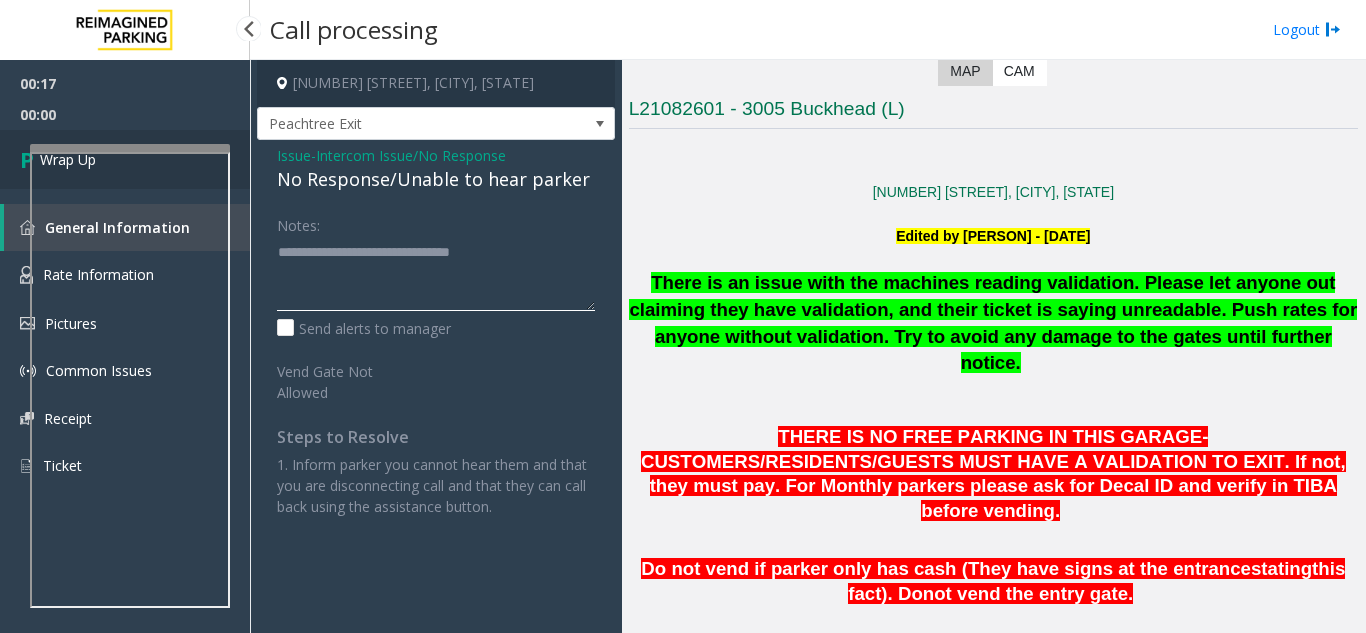 type on "**********" 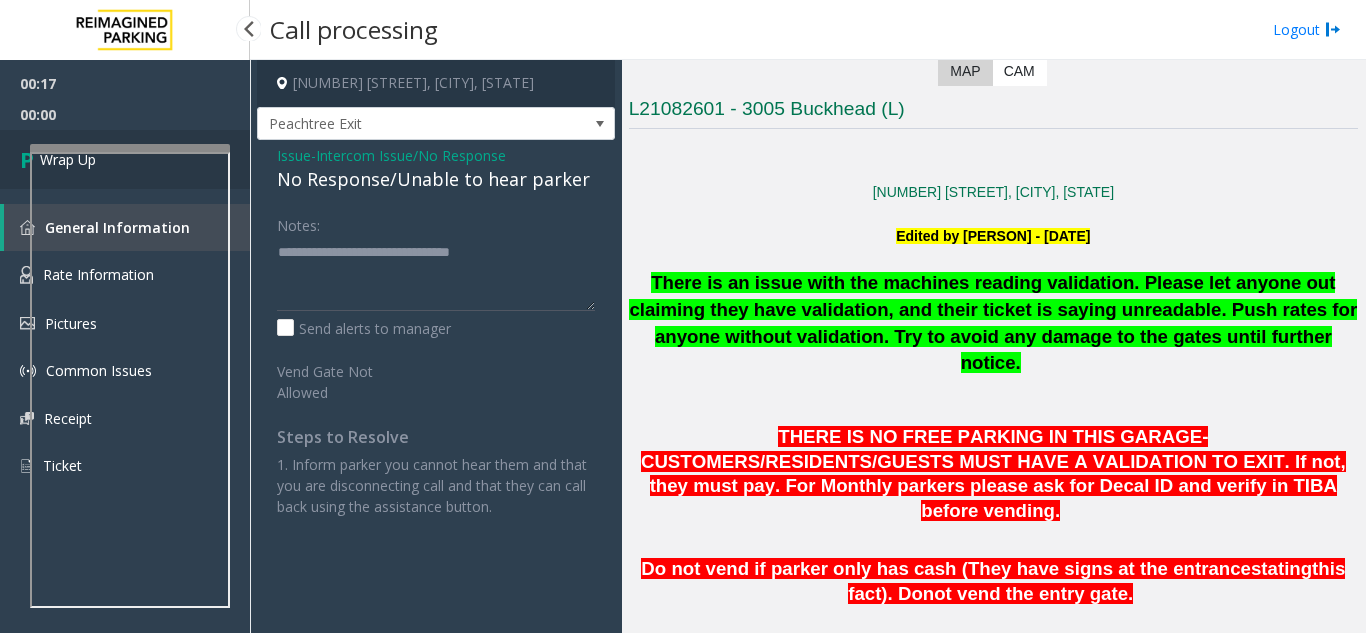 click at bounding box center [30, 159] 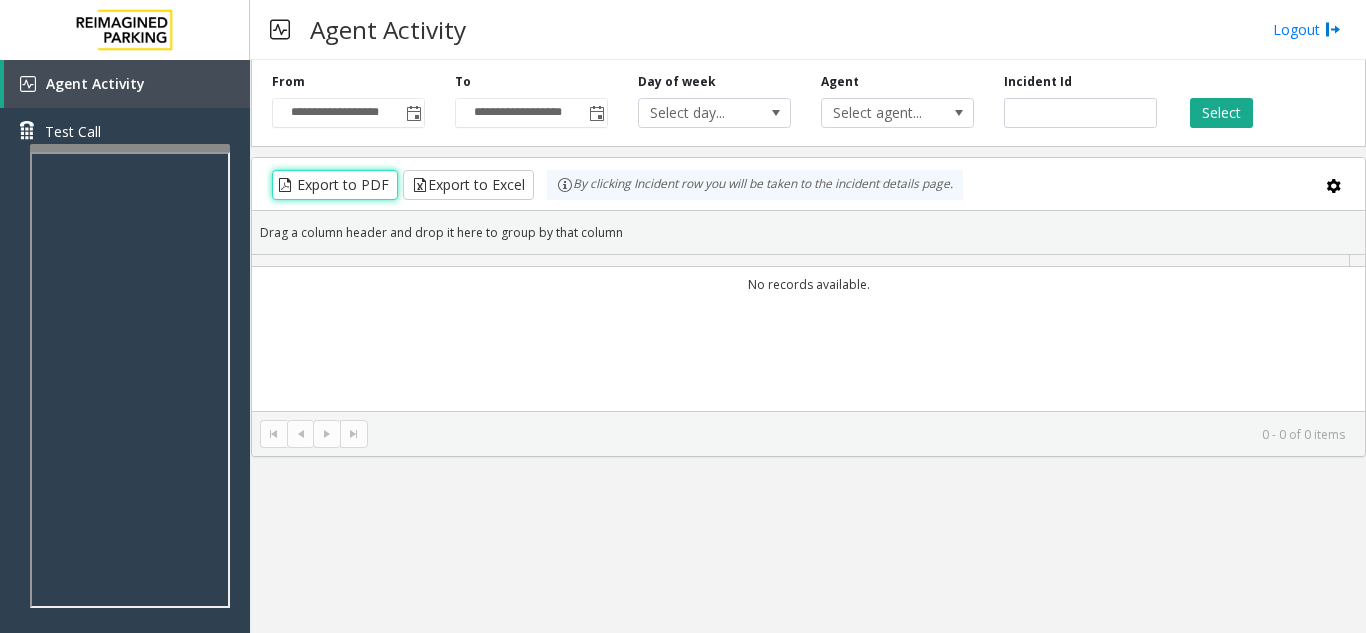 click on "Export to PDF" 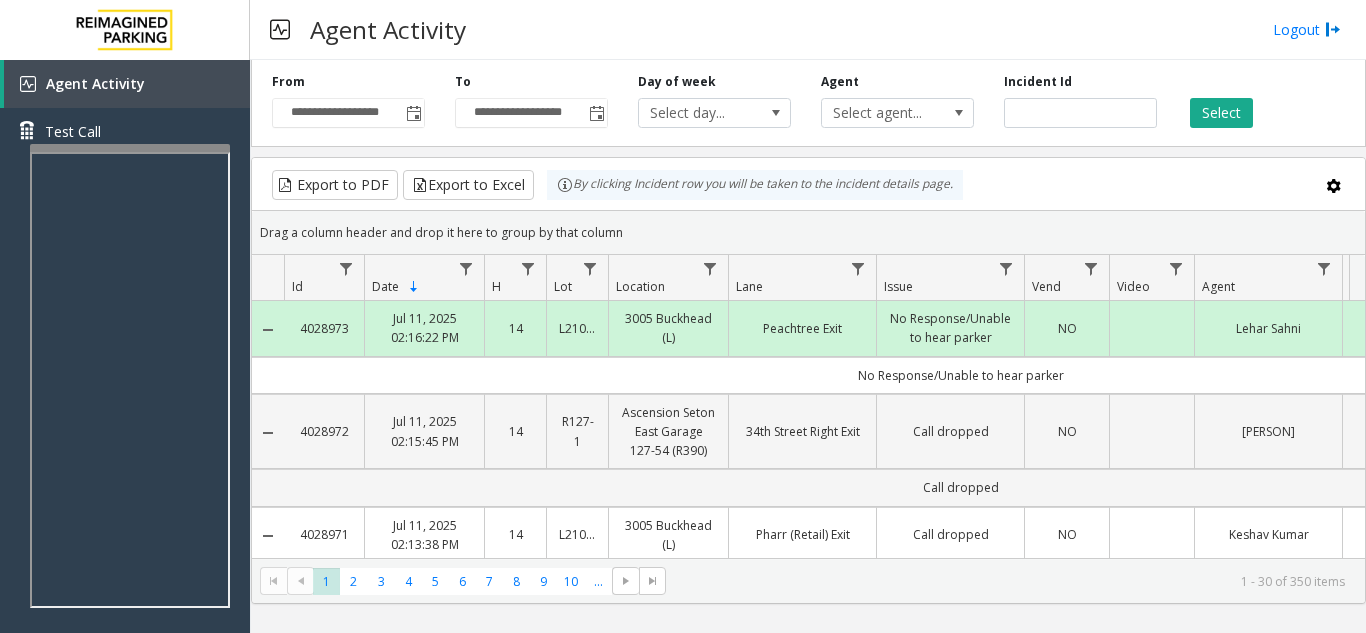 click on "No Response/Unable to hear parker" 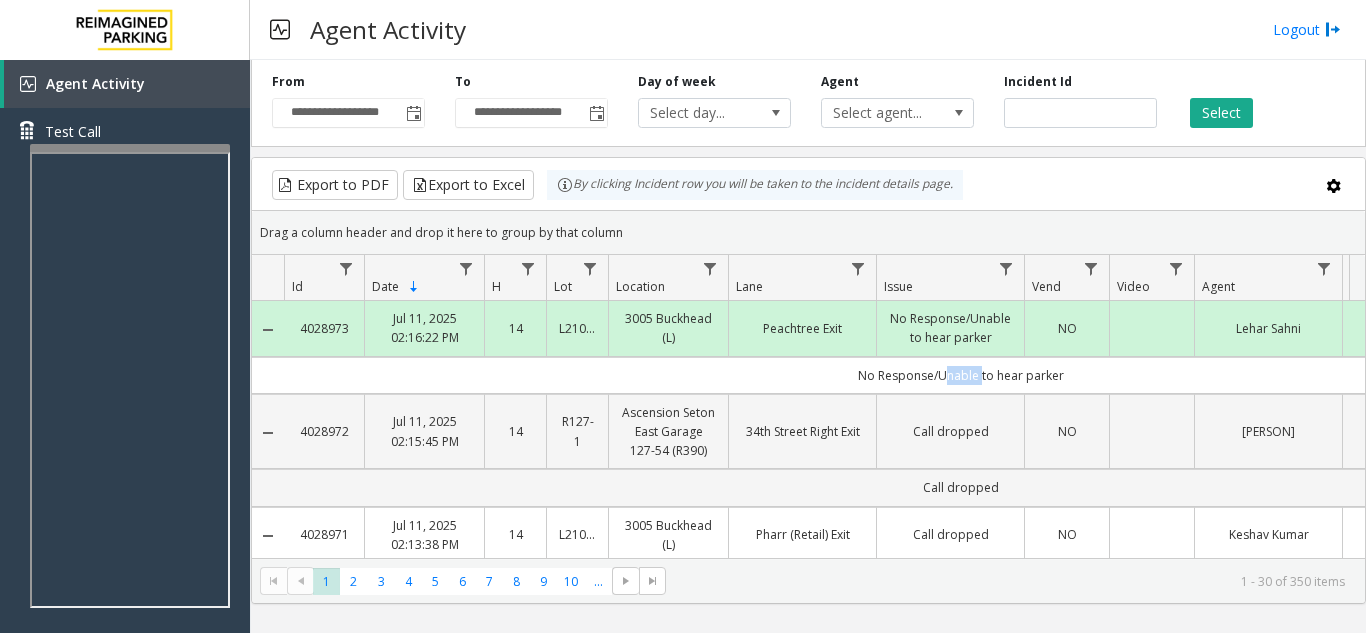 click on "No Response/Unable to hear parker" 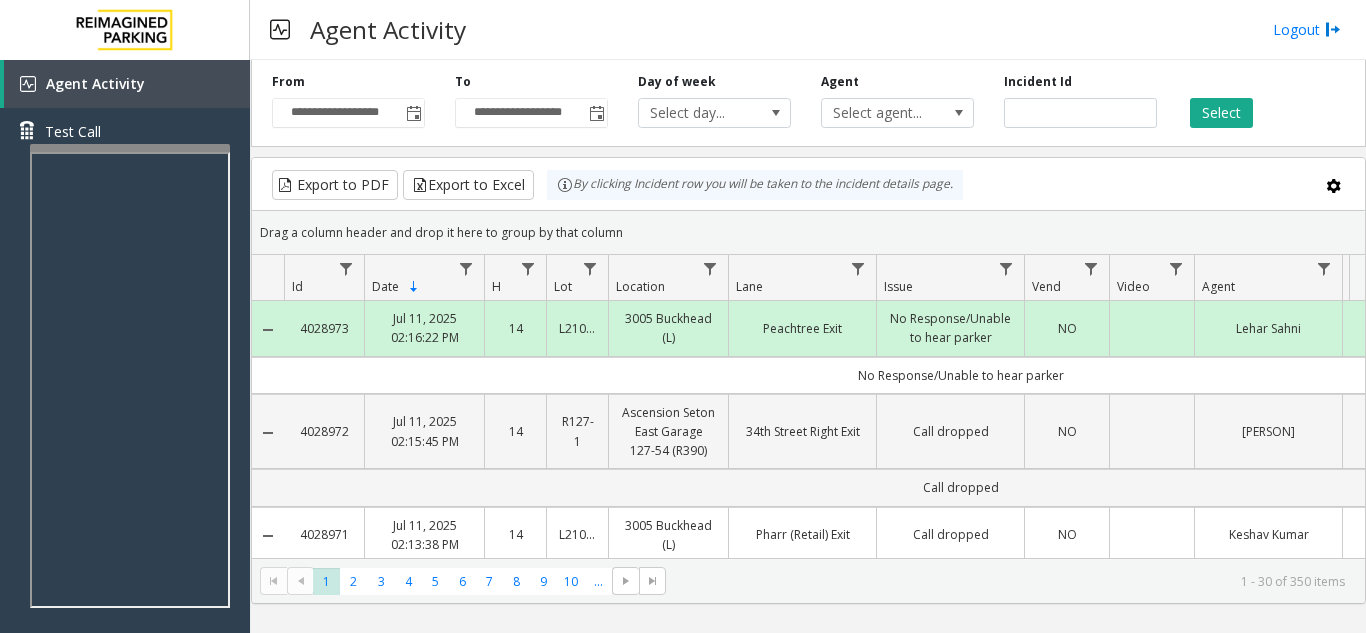 click on "No Response/Unable to hear parker" 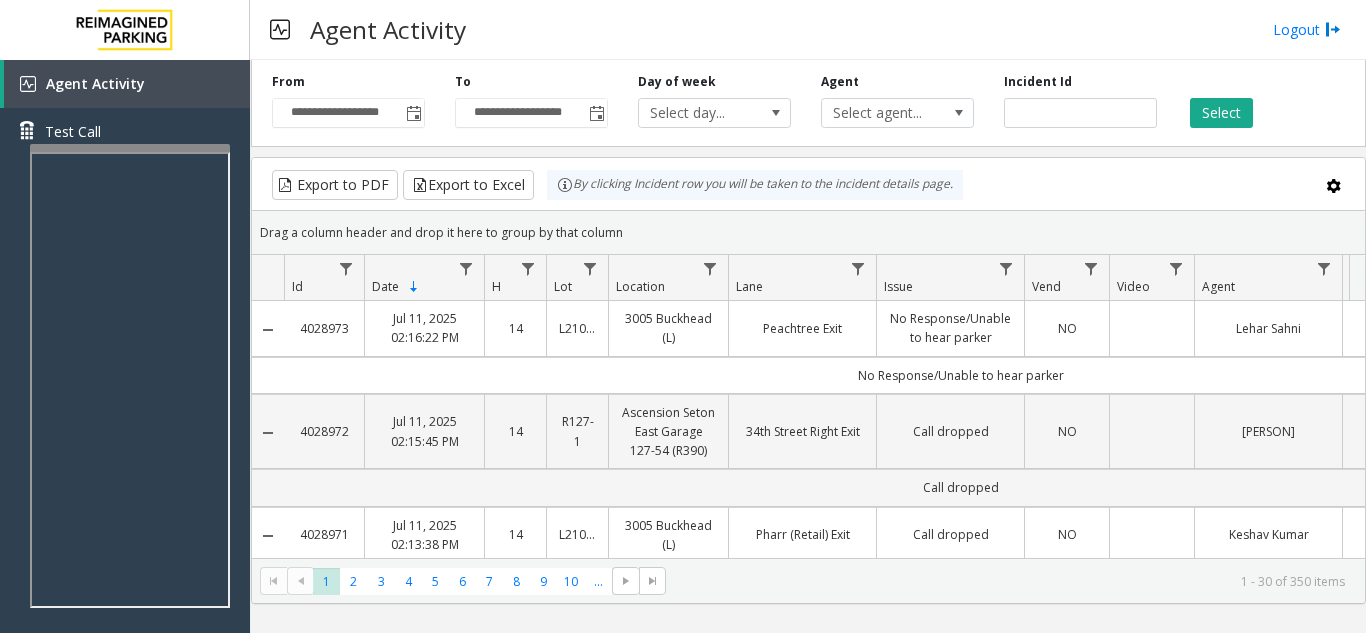 click on "No Response/Unable to hear parker" 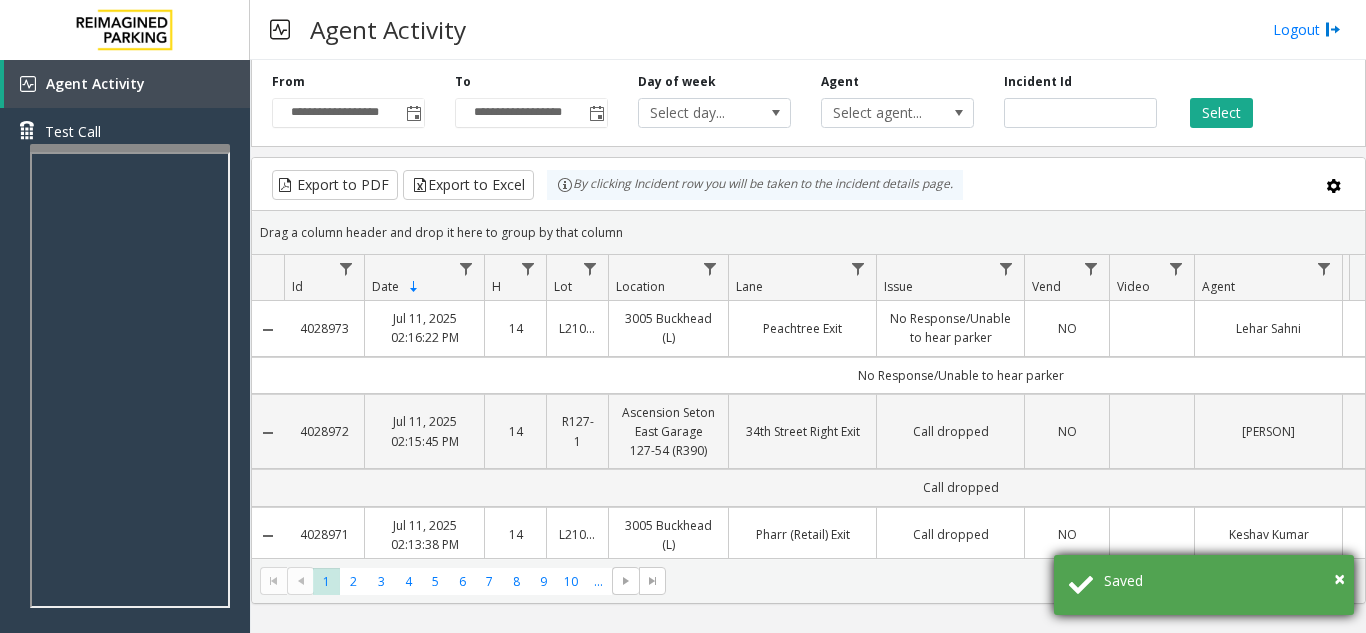 click on "Saved" at bounding box center (1221, 580) 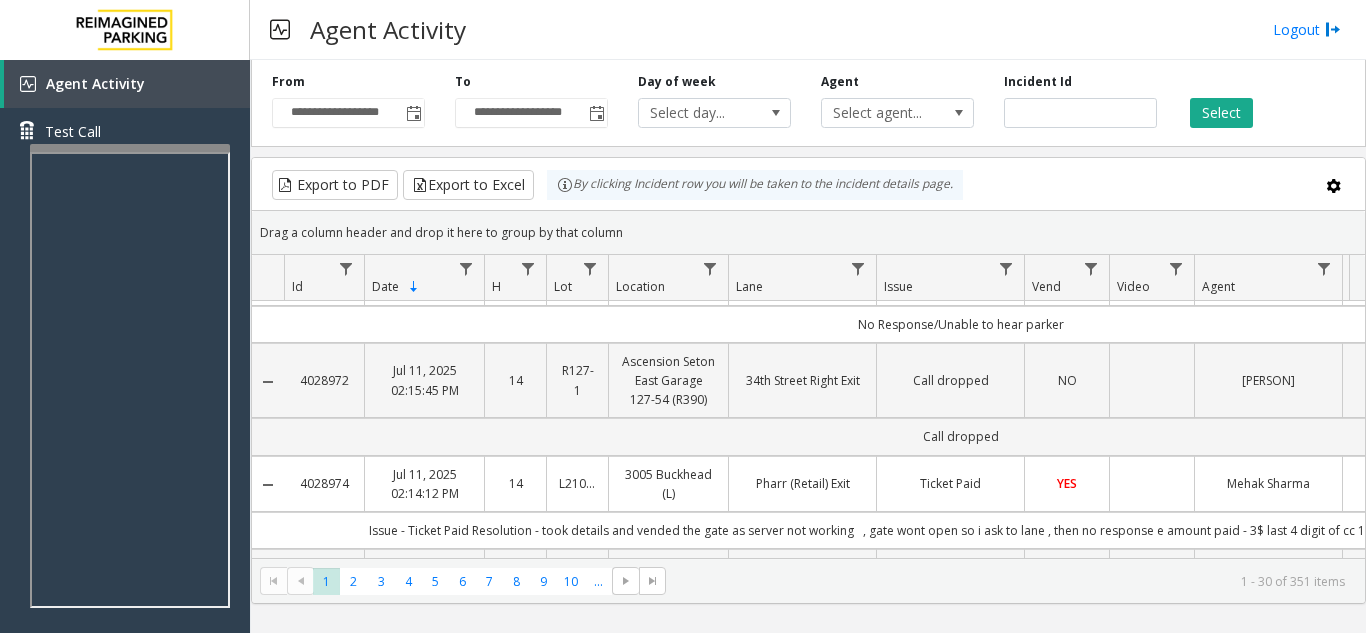 scroll, scrollTop: 100, scrollLeft: 0, axis: vertical 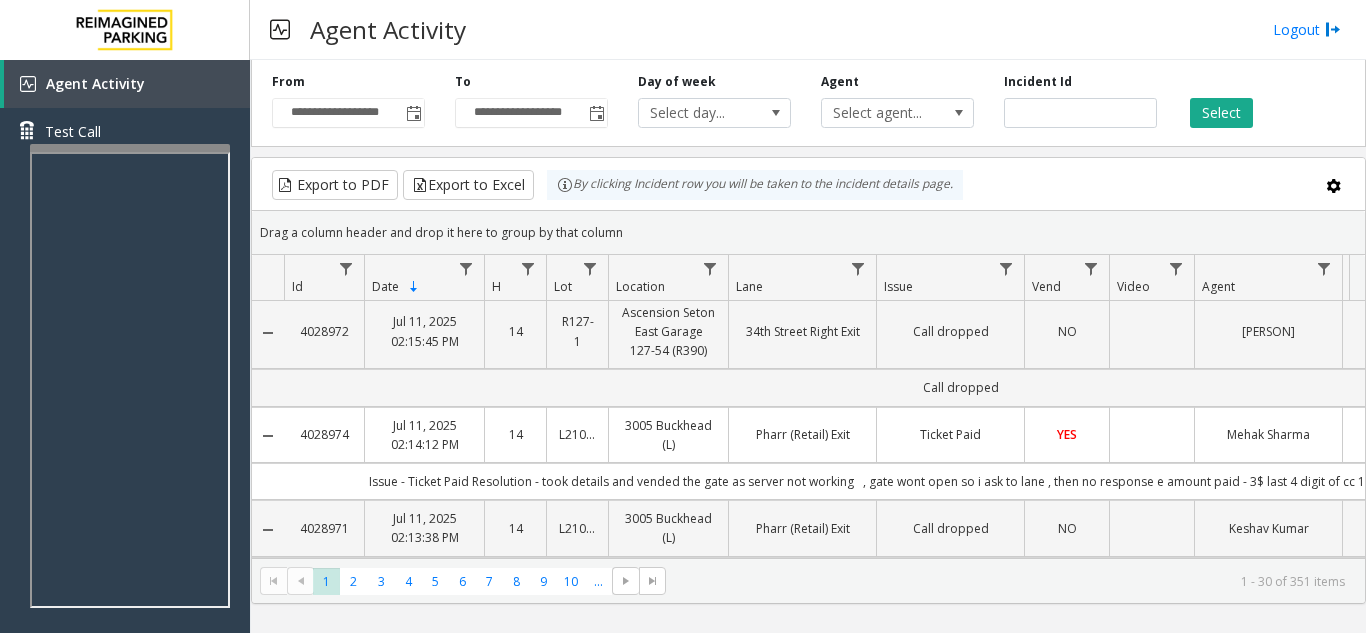 click on "Issue -  Ticket Paid
Resolution -   took details and vended the gate as server not working    , gate wont open so i ask to lane , then no response e
amount paid - 3$
last  4 digit of cc  1368
; Ticket : na; Time Paid : 14:13" 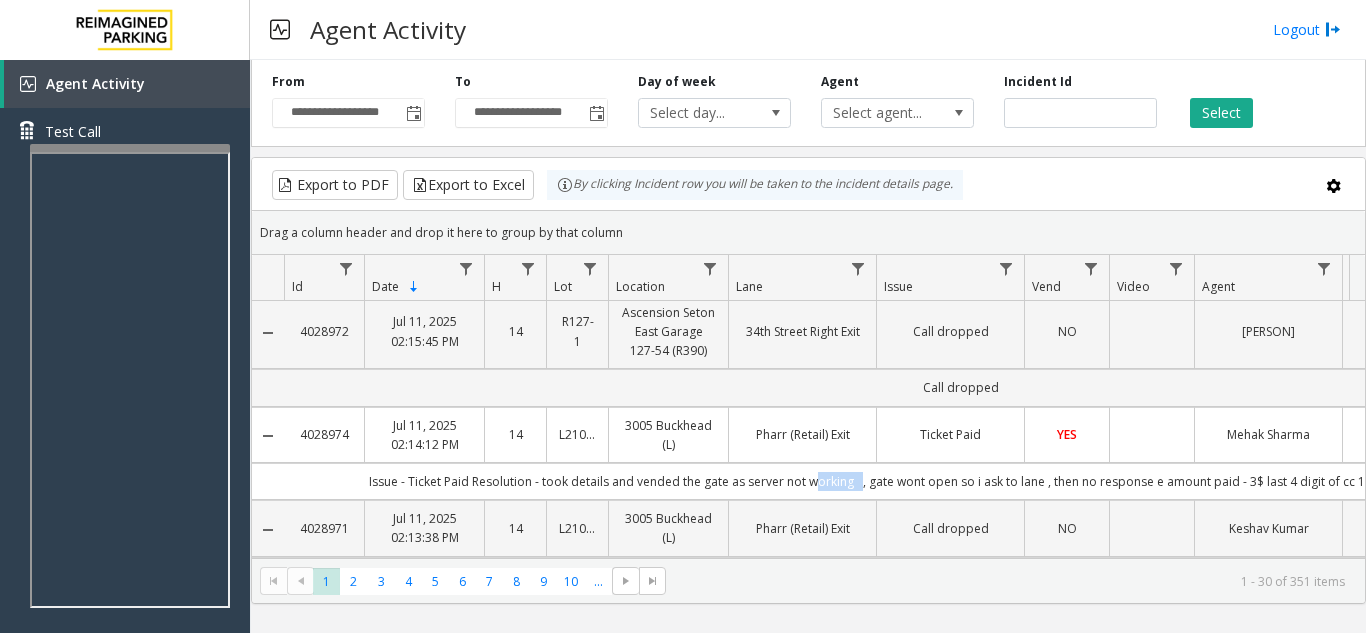 click on "Issue -  Ticket Paid
Resolution -   took details and vended the gate as server not working    , gate wont open so i ask to lane , then no response e
amount paid - 3$
last  4 digit of cc  1368
; Ticket : na; Time Paid : 14:13" 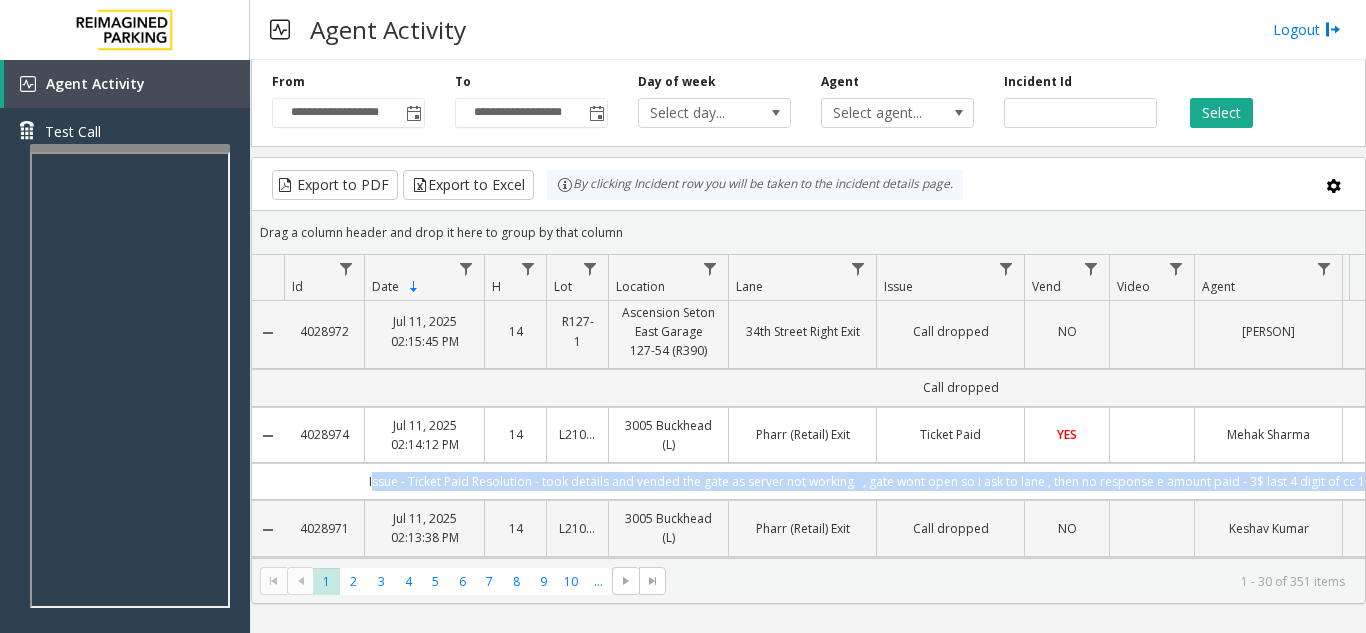 click on "Issue -  Ticket Paid
Resolution -   took details and vended the gate as server not working    , gate wont open so i ask to lane , then no response e
amount paid - 3$
last  4 digit of cc  1368
; Ticket : na; Time Paid : 14:13" 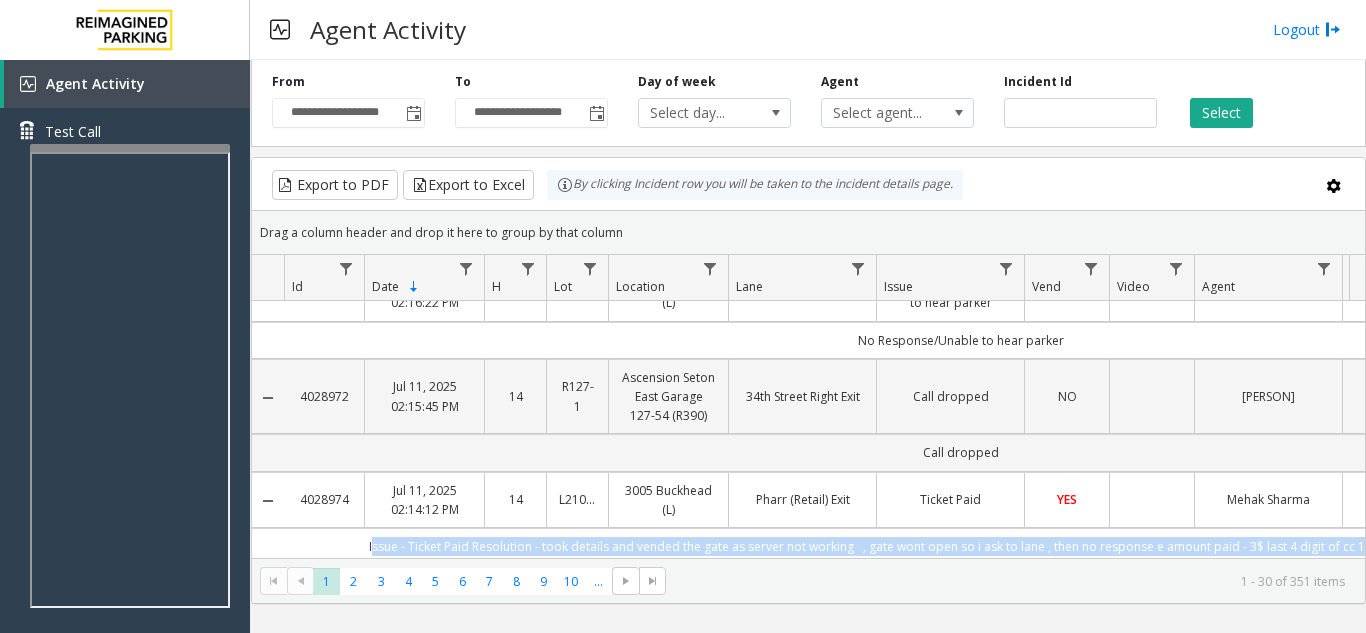 scroll, scrollTop: 0, scrollLeft: 0, axis: both 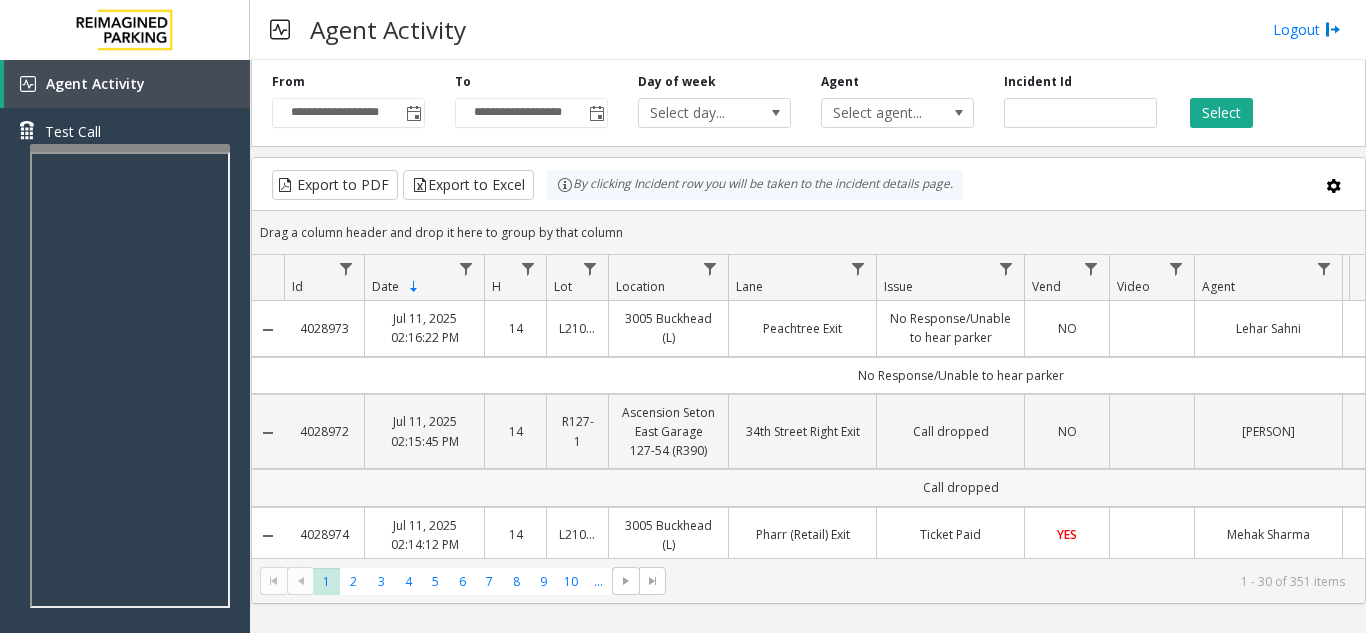 drag, startPoint x: 703, startPoint y: 379, endPoint x: 1082, endPoint y: 491, distance: 395.20248 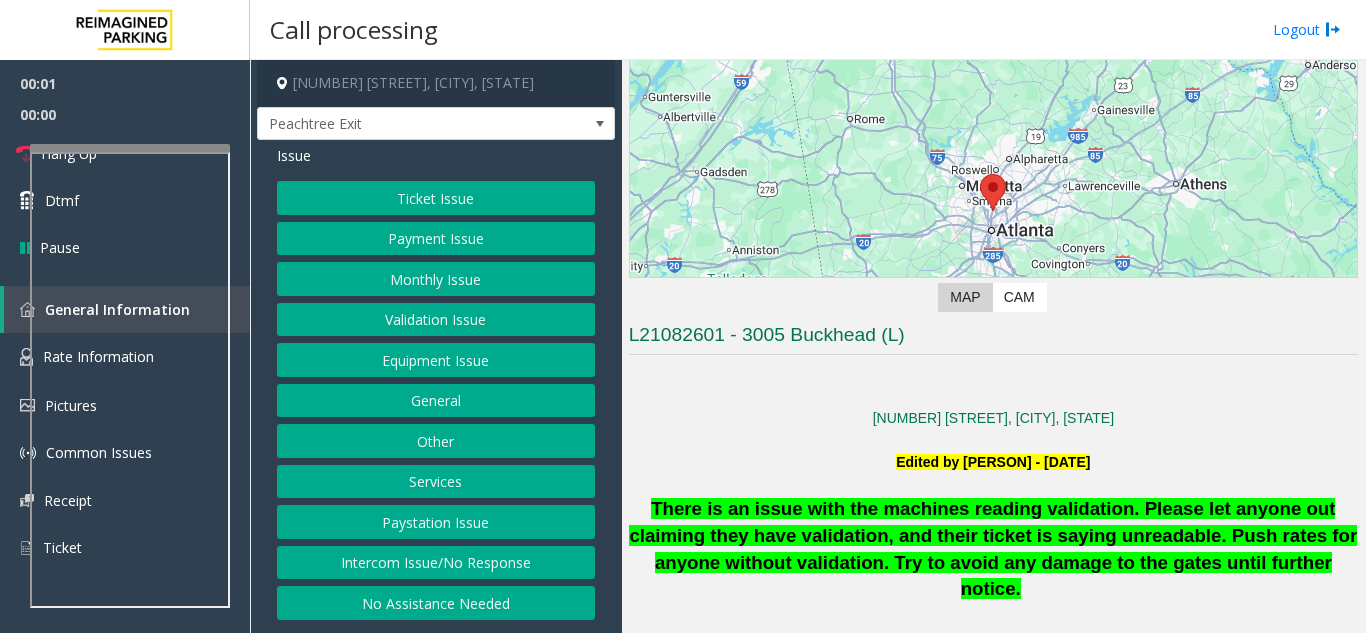 scroll, scrollTop: 300, scrollLeft: 0, axis: vertical 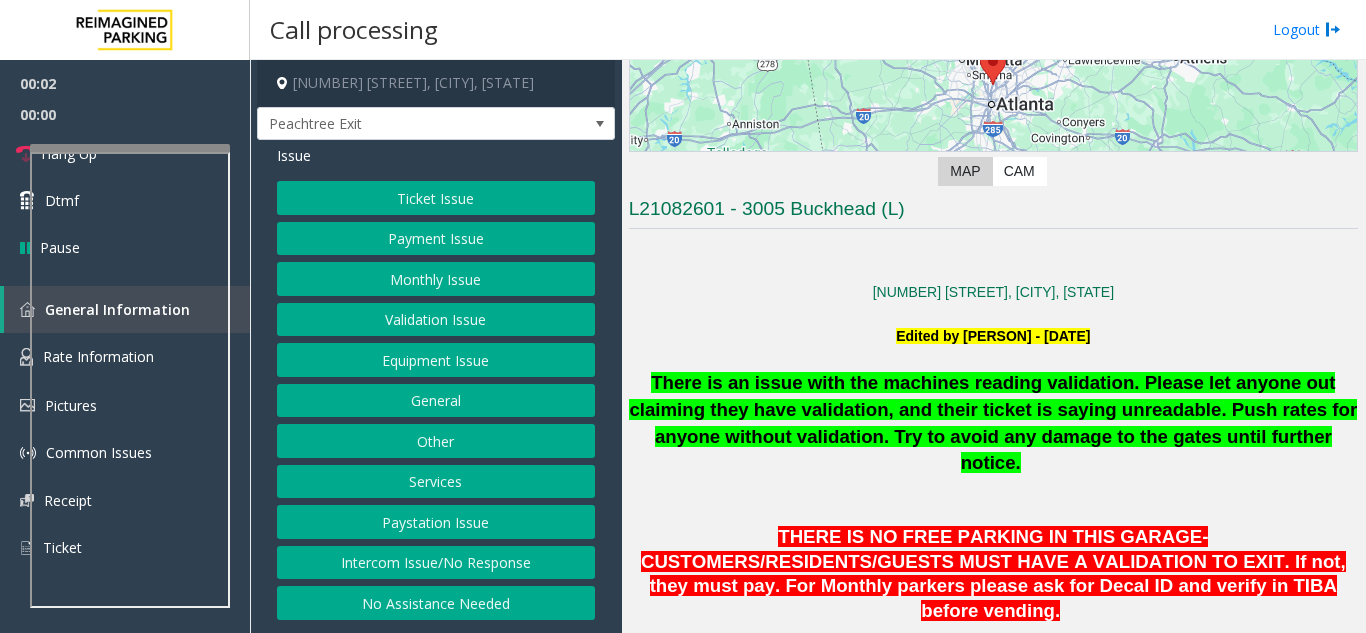 click on "← Move left → Move right ↑ Move up ↓ Move down + Zoom in - Zoom out Home Jump left by 75% End Jump right by 75% Page Up Jump up by 75% Page Down Jump down by 75% Map Terrain Satellite Labels Keyboard shortcuts Map Data Map data ©2025 Google, INEGI Map data ©2025 Google, INEGI 20 km  Click to toggle between metric and imperial units Terms Report a map error Video is not available for this lane. Previous Next  Map   CAM" 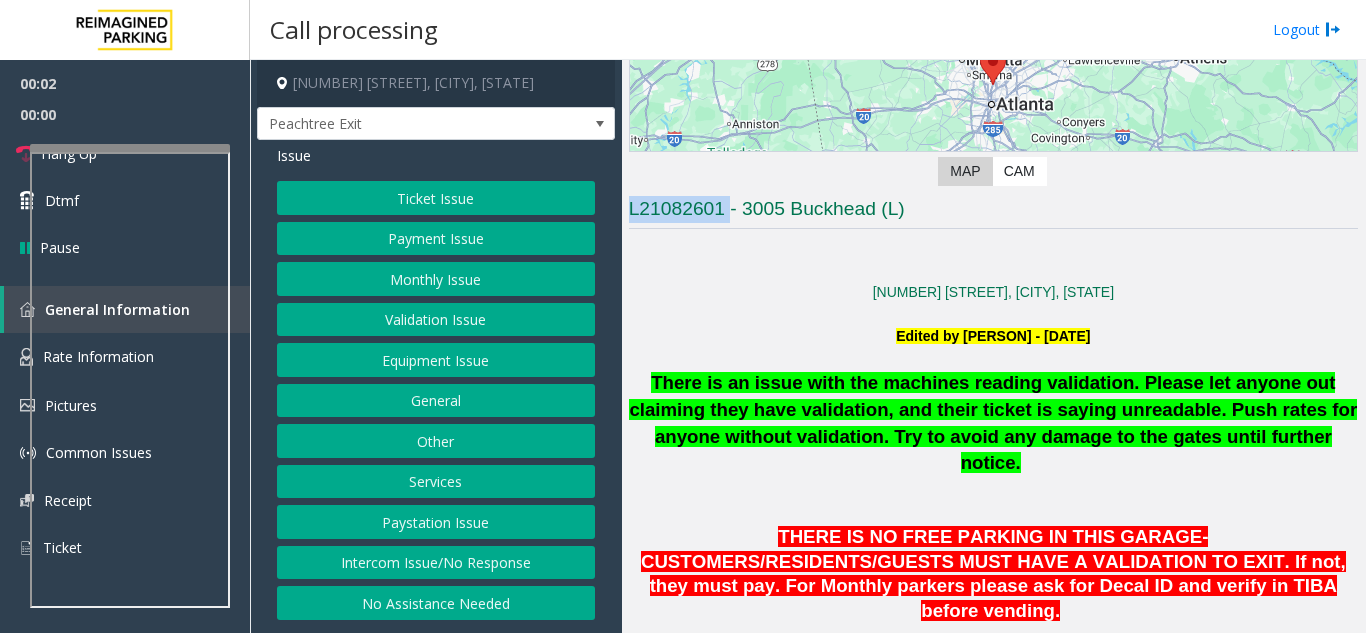 click on "← Move left → Move right ↑ Move up ↓ Move down + Zoom in - Zoom out Home Jump left by 75% End Jump right by 75% Page Up Jump up by 75% Page Down Jump down by 75% Map Terrain Satellite Labels Keyboard shortcuts Map Data Map data ©2025 Google, INEGI Map data ©2025 Google, INEGI 20 km  Click to toggle between metric and imperial units Terms Report a map error Video is not available for this lane. Previous Next  Map   CAM" 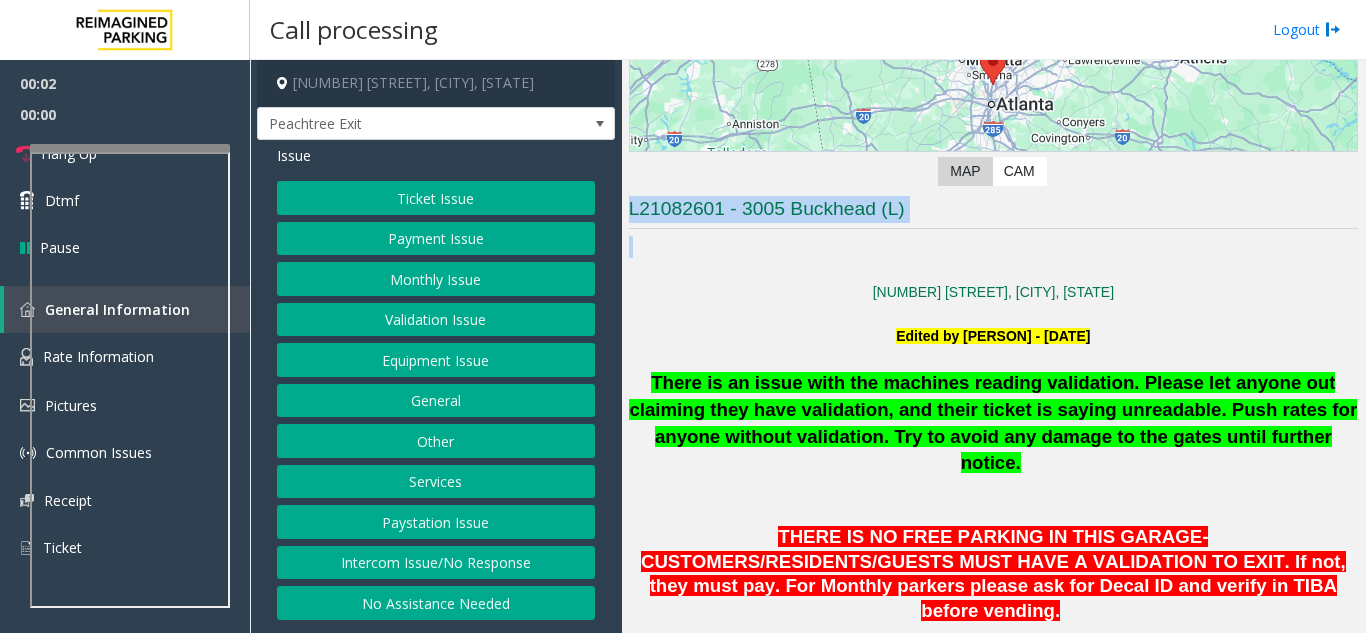 click on "← Move left → Move right ↑ Move up ↓ Move down + Zoom in - Zoom out Home Jump left by 75% End Jump right by 75% Page Up Jump up by 75% Page Down Jump down by 75% Map Terrain Satellite Labels Keyboard shortcuts Map Data Map data ©2025 Google, INEGI Map data ©2025 Google, INEGI 20 km  Click to toggle between metric and imperial units Terms Report a map error Video is not available for this lane. Previous Next  Map   CAM" 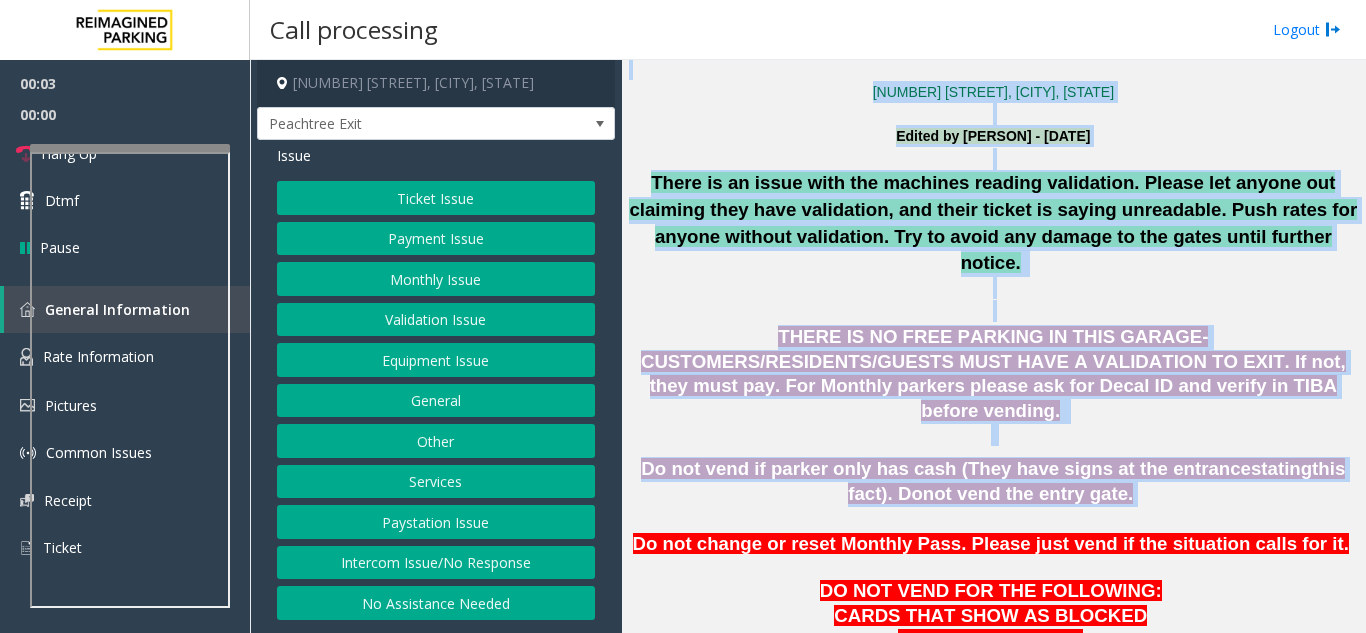 drag, startPoint x: 752, startPoint y: 183, endPoint x: 897, endPoint y: 441, distance: 295.95438 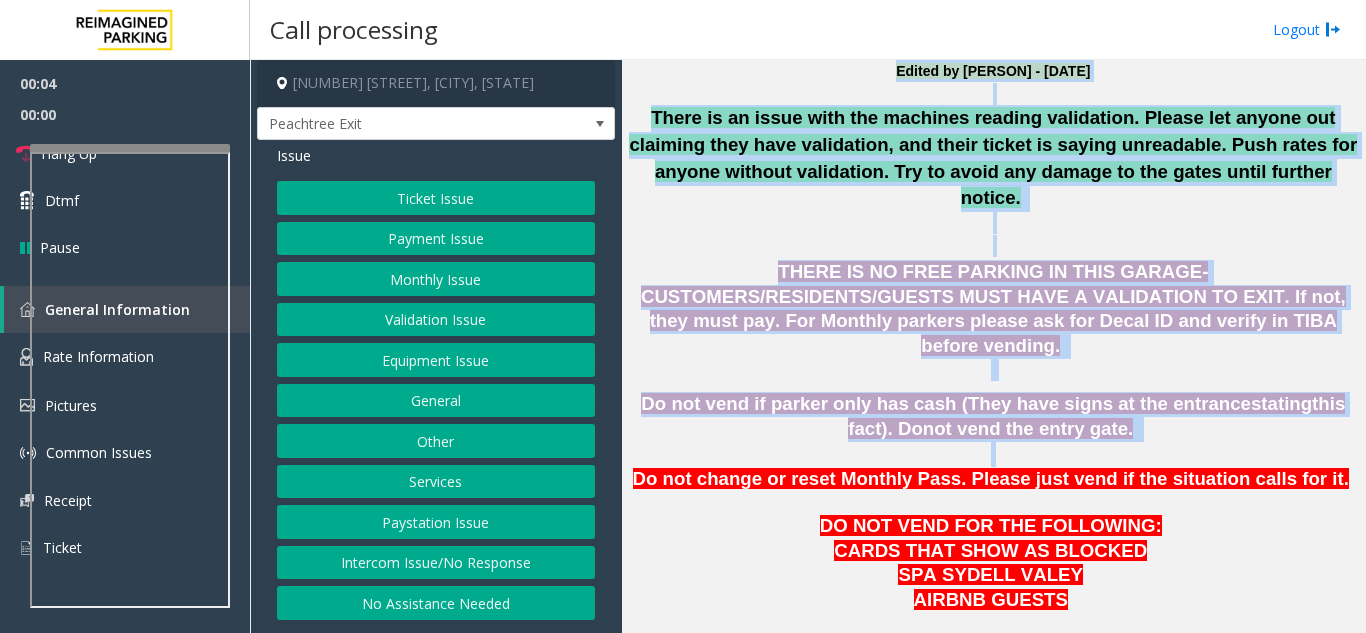 scroll, scrollTop: 600, scrollLeft: 0, axis: vertical 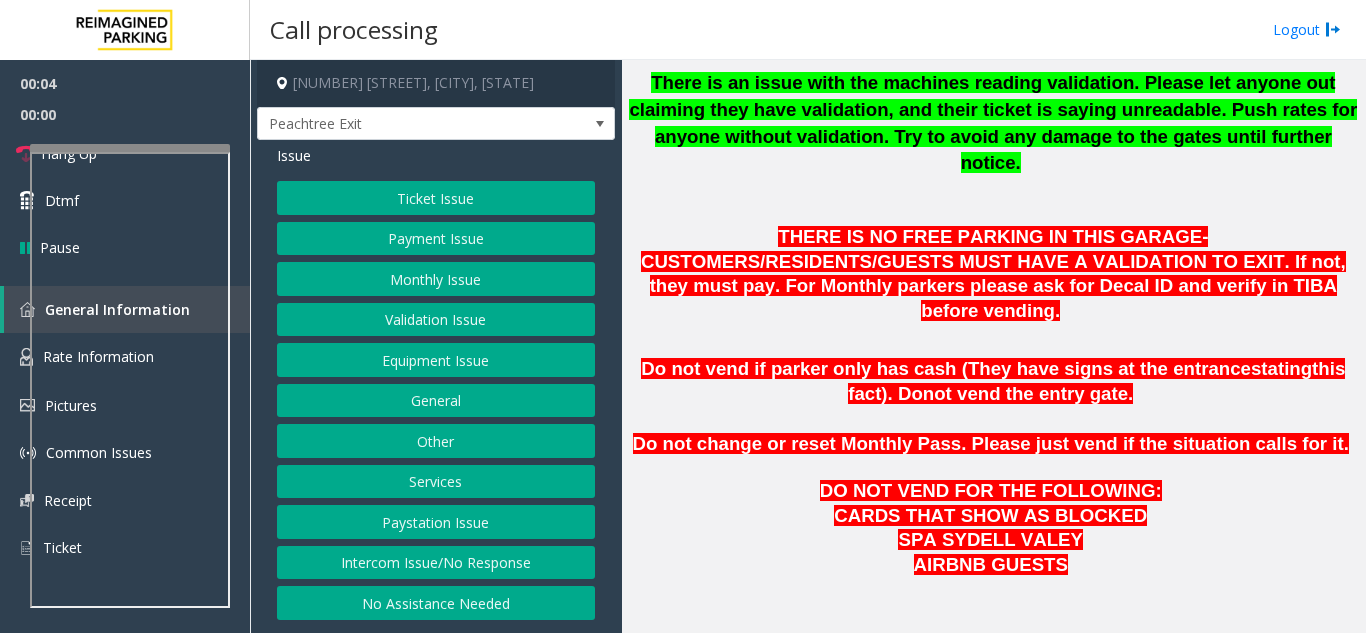 click on "DO NOT VEND FOR THE FOLLOWING:" 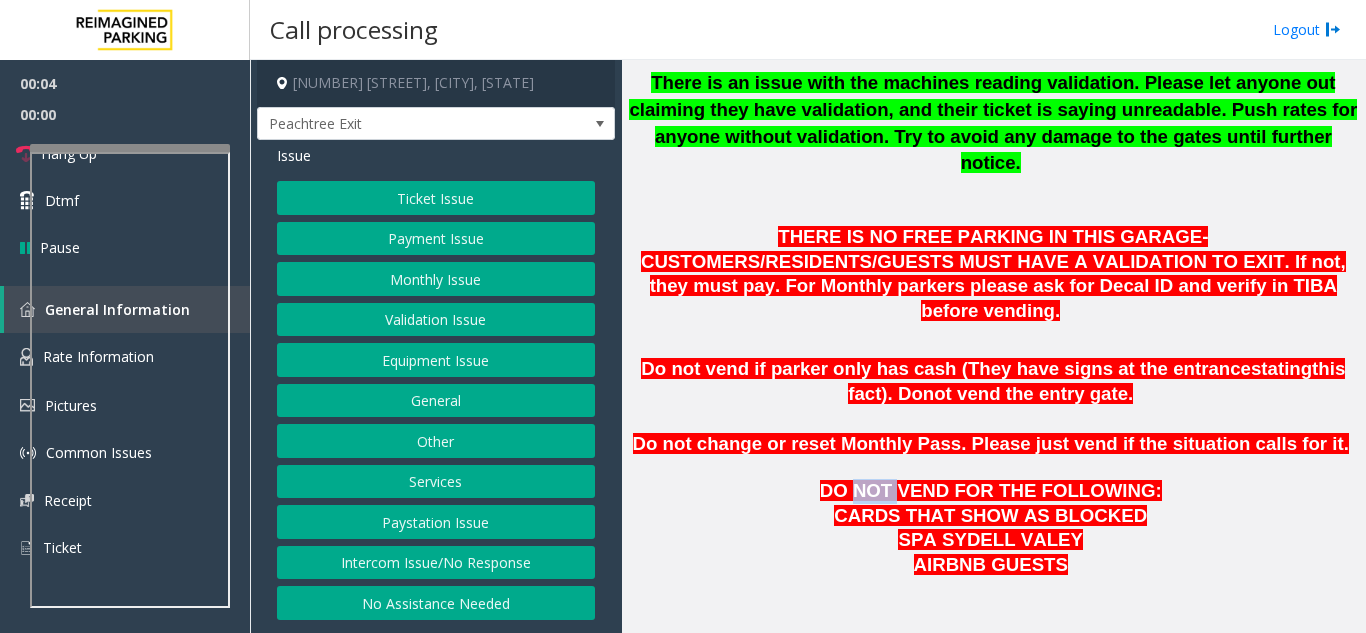 click on "DO NOT VEND FOR THE FOLLOWING:" 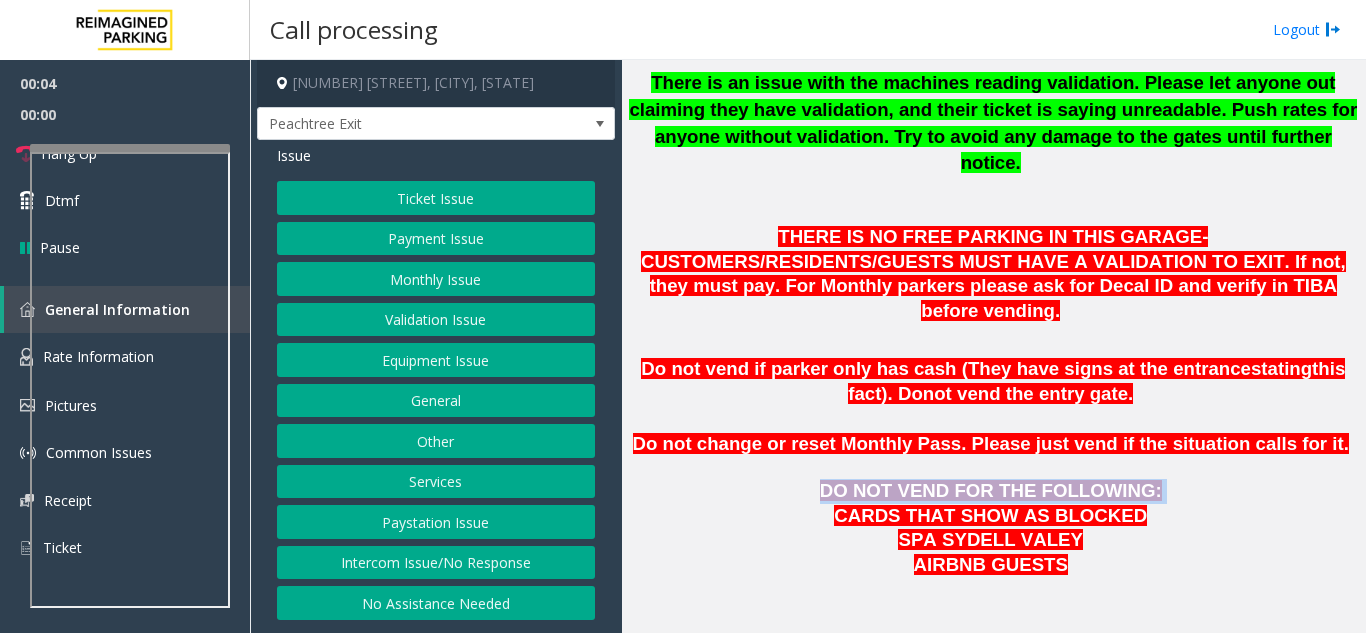 click on "DO NOT VEND FOR THE FOLLOWING:" 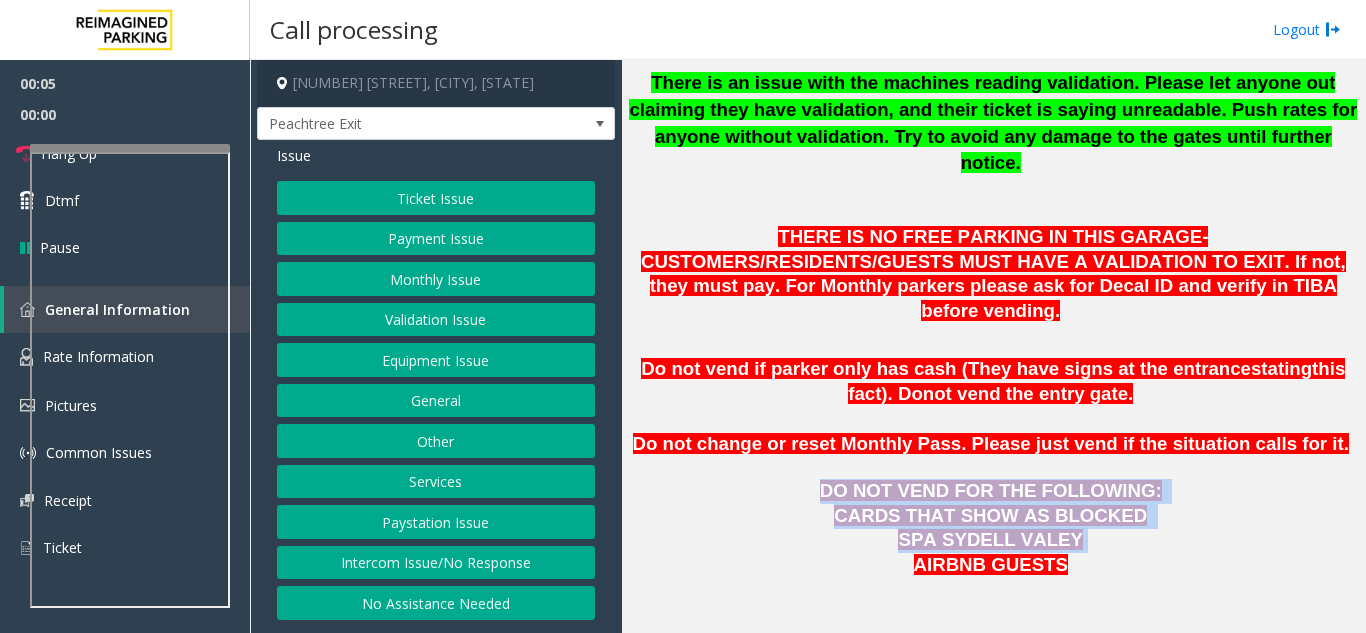 drag, startPoint x: 897, startPoint y: 441, endPoint x: 987, endPoint y: 500, distance: 107.61505 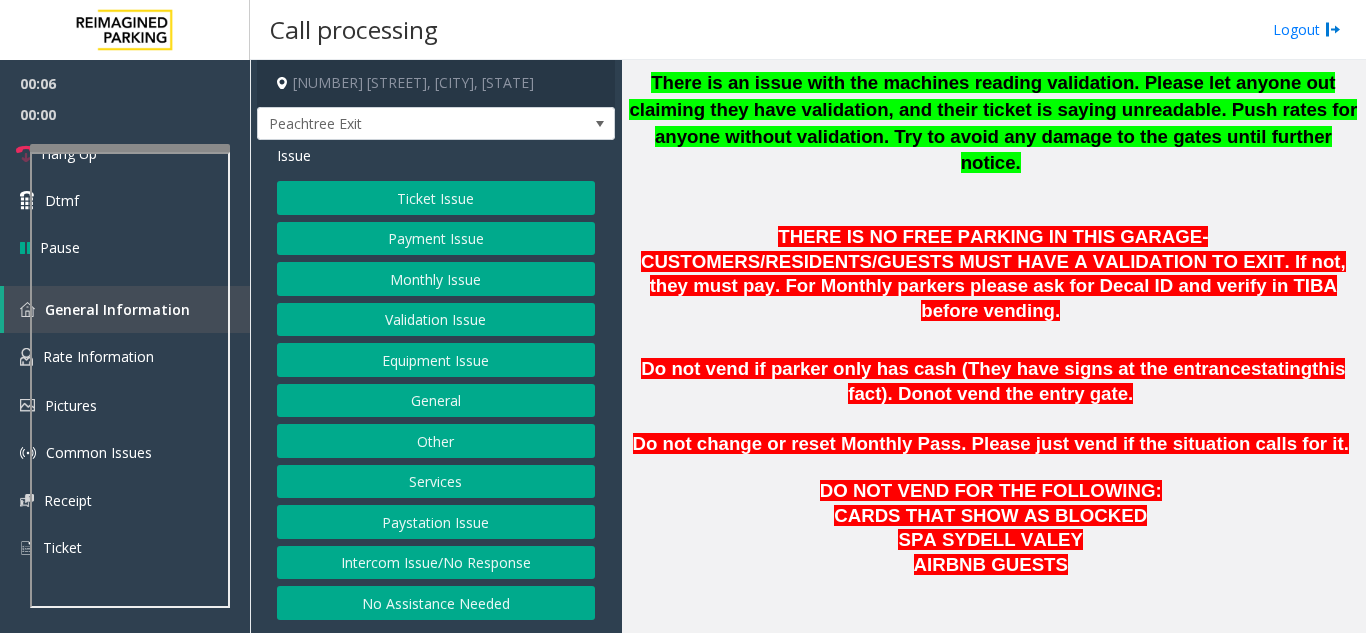 click on "AIRBNB GUESTS" 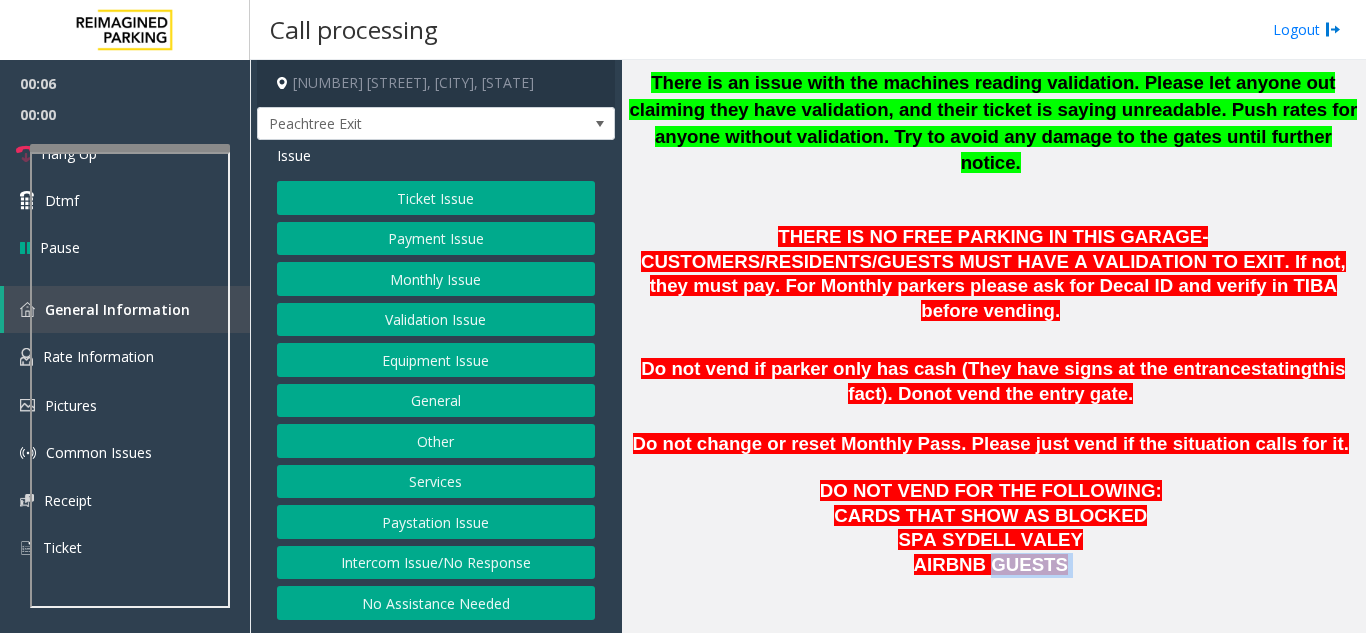 click on "AIRBNB GUESTS" 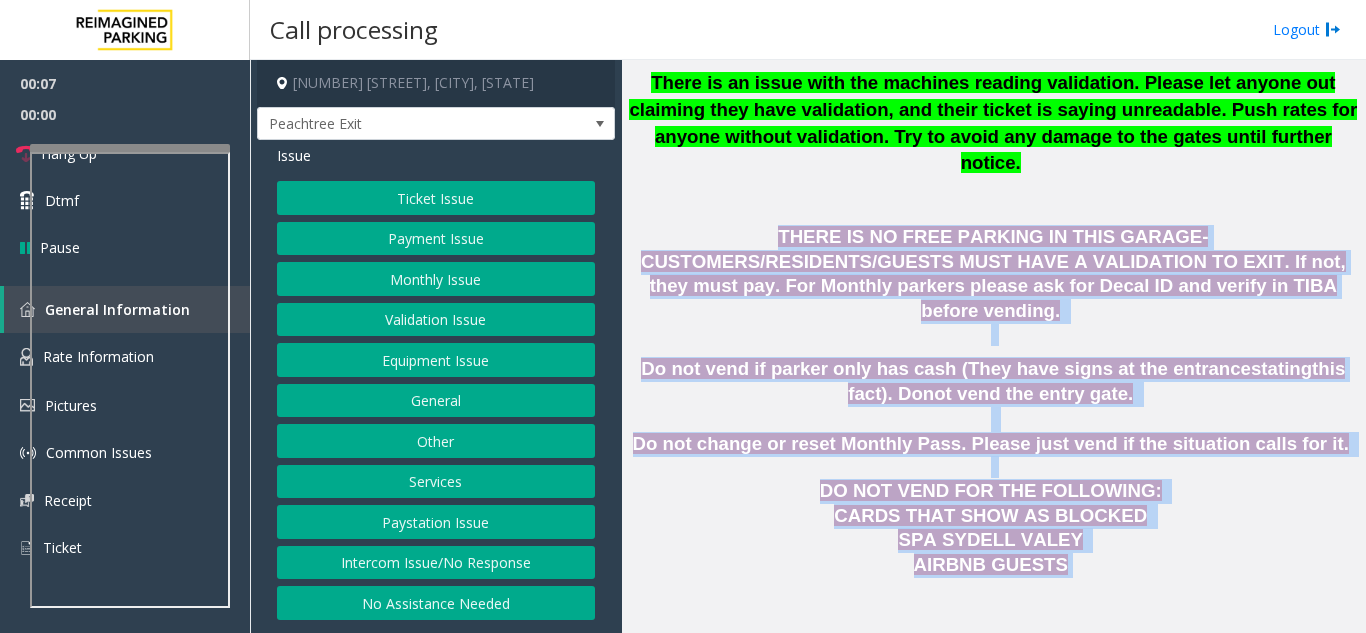drag, startPoint x: 1011, startPoint y: 519, endPoint x: 852, endPoint y: 200, distance: 356.4295 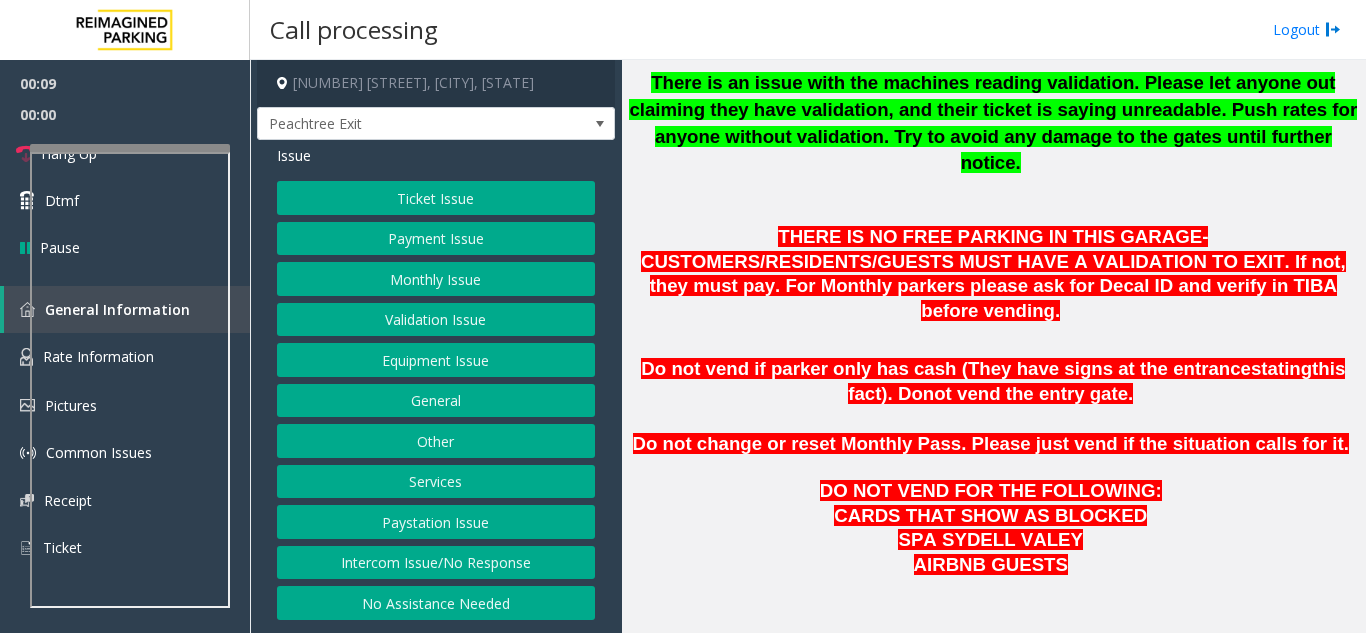 click on "THERE IS NO FREE PARKING IN THIS GARAGE- CUSTOMERS/RESIDENTS/GUESTS MUST HAVE A VALIDATION TO EXIT. If not, they must pay. For Monthly parkers please ask for Decal ID and verify in TIBA before vending." 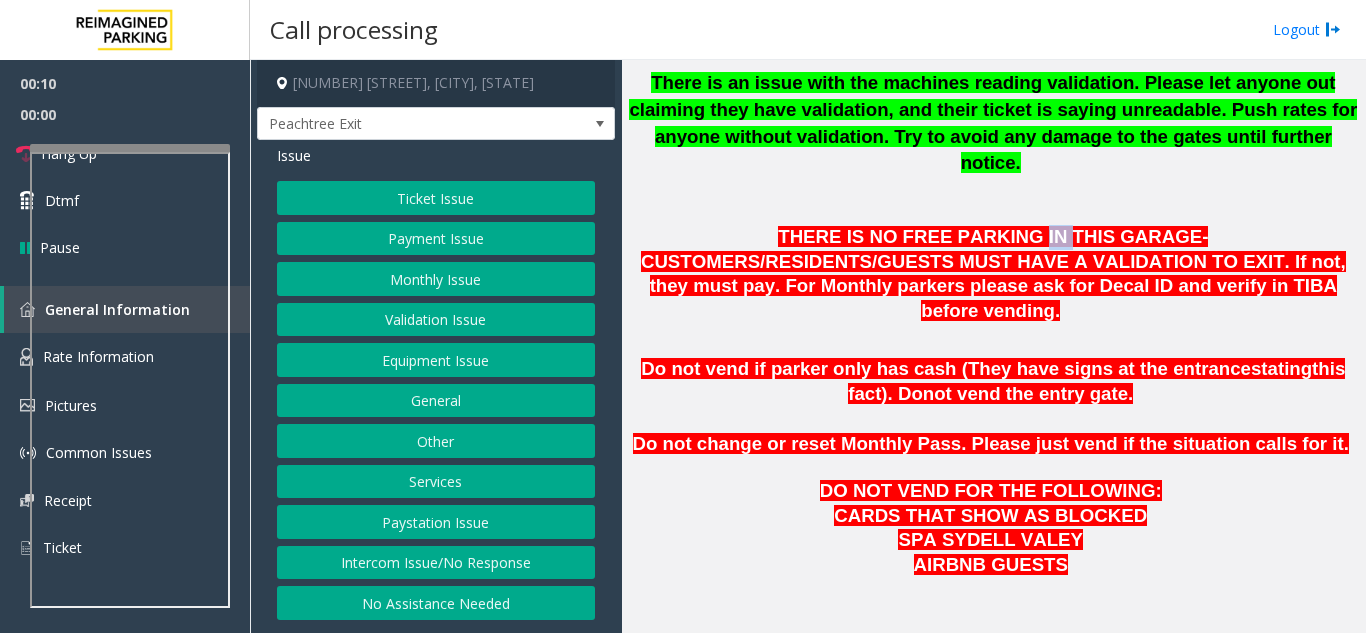 click on "THERE IS NO FREE PARKING IN THIS GARAGE- CUSTOMERS/RESIDENTS/GUESTS MUST HAVE A VALIDATION TO EXIT. If not, they must pay. For Monthly parkers please ask for Decal ID and verify in TIBA before vending." 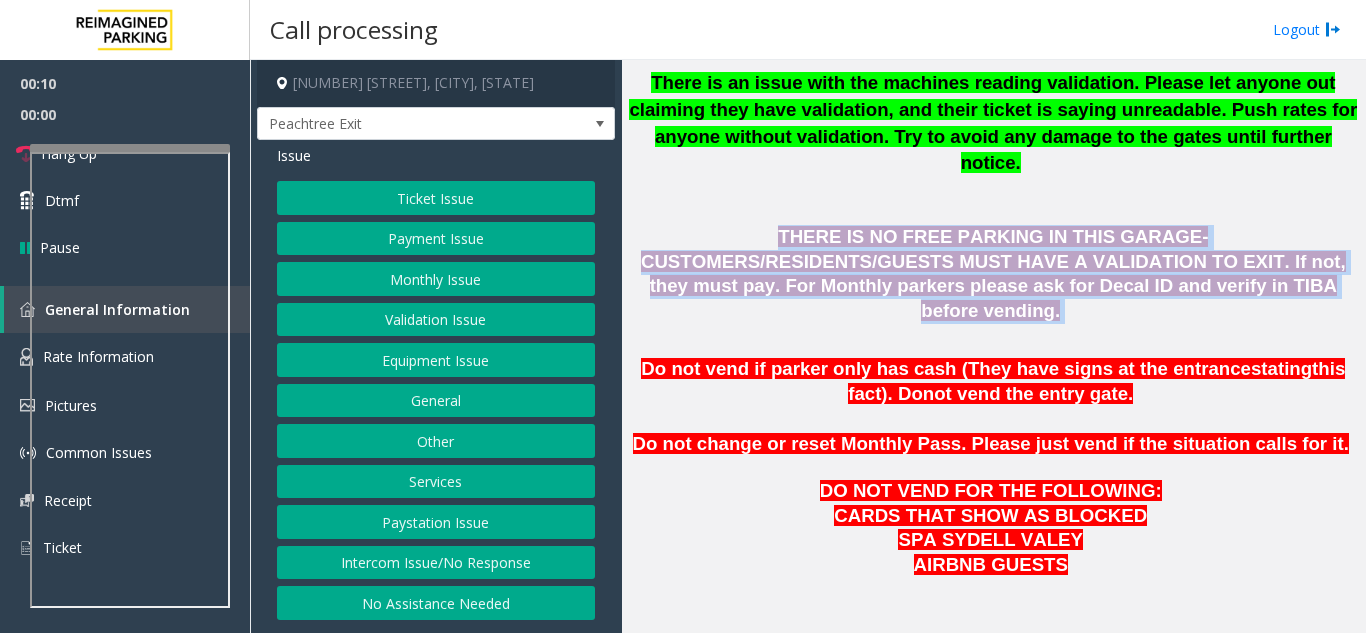 click on "THERE IS NO FREE PARKING IN THIS GARAGE- CUSTOMERS/RESIDENTS/GUESTS MUST HAVE A VALIDATION TO EXIT. If not, they must pay. For Monthly parkers please ask for Decal ID and verify in TIBA before vending." 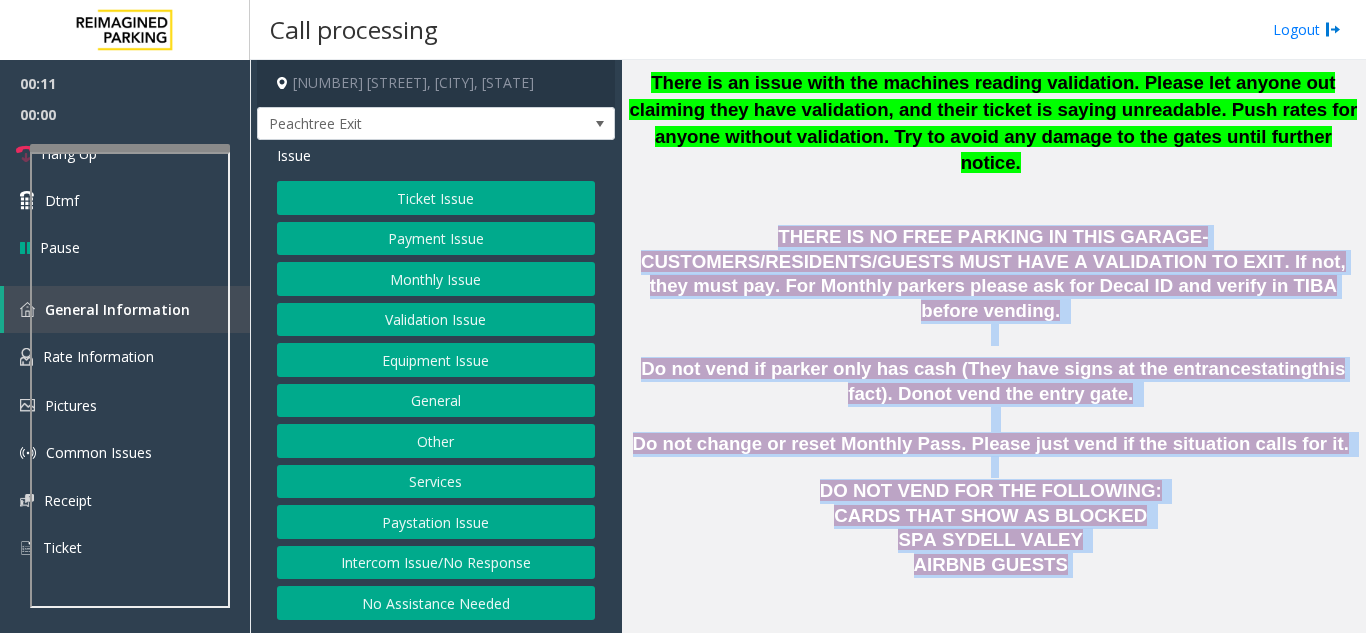 drag, startPoint x: 852, startPoint y: 200, endPoint x: 1011, endPoint y: 521, distance: 358.2206 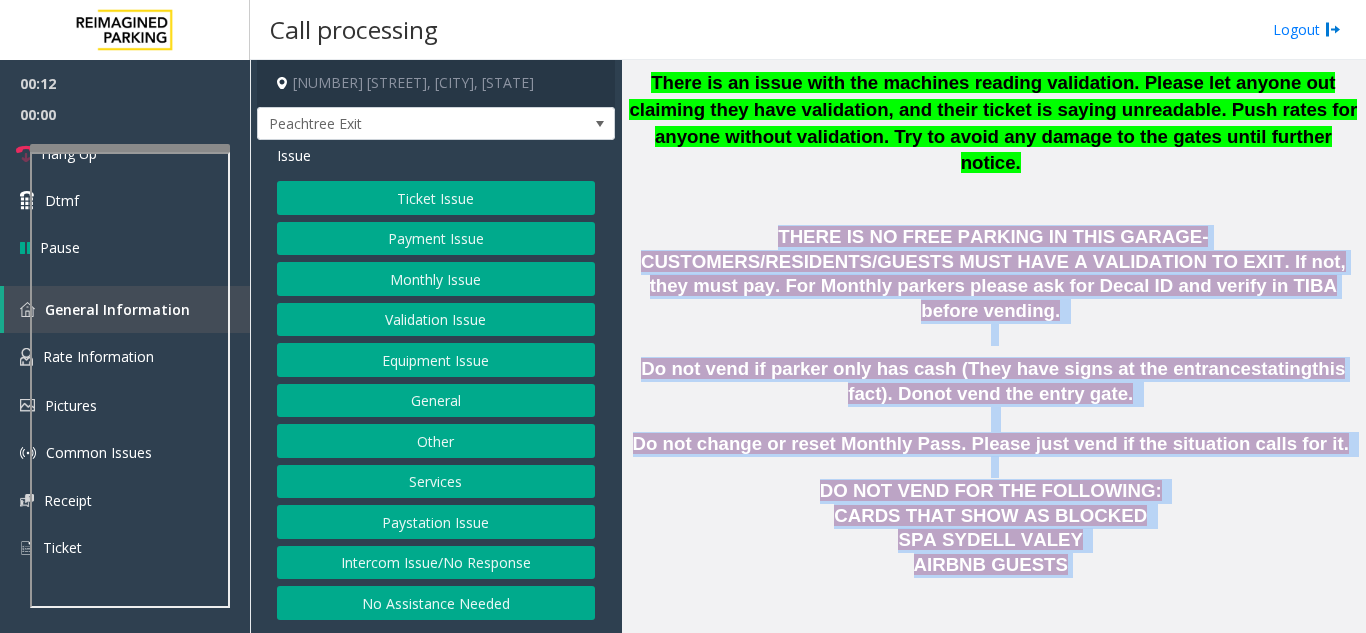 click on "AIRBNB GUESTS" 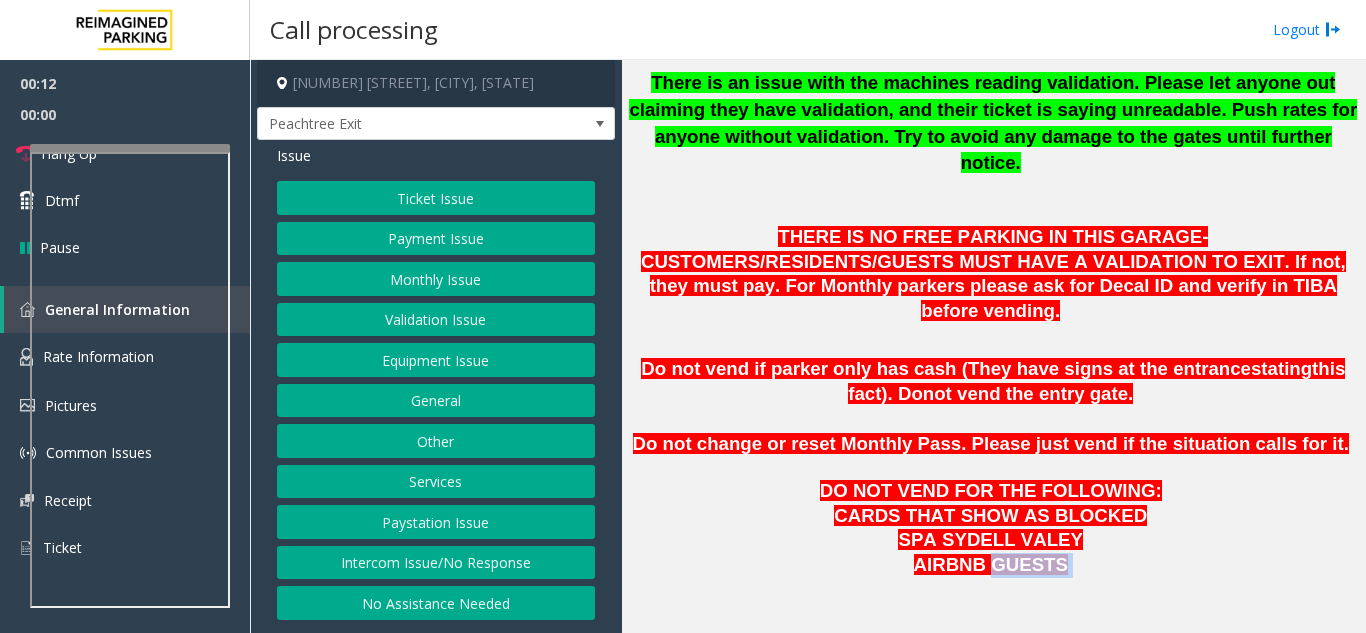 click on "AIRBNB GUESTS" 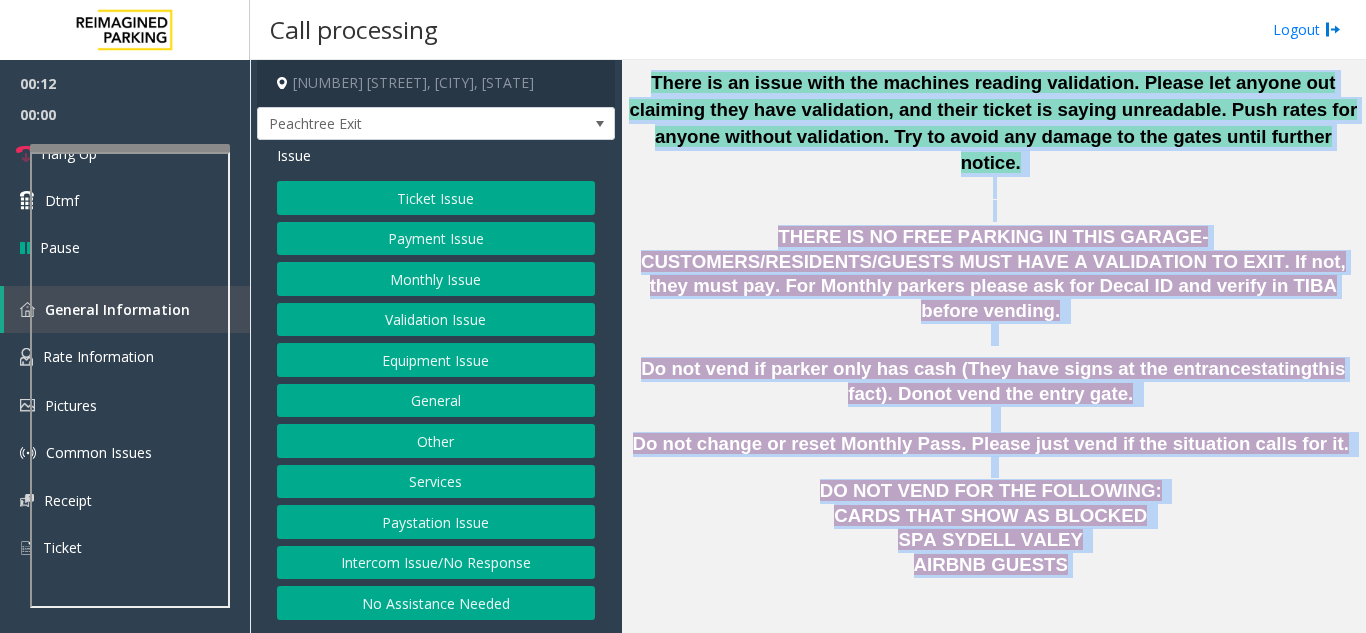 drag, startPoint x: 1011, startPoint y: 521, endPoint x: 767, endPoint y: 148, distance: 445.7185 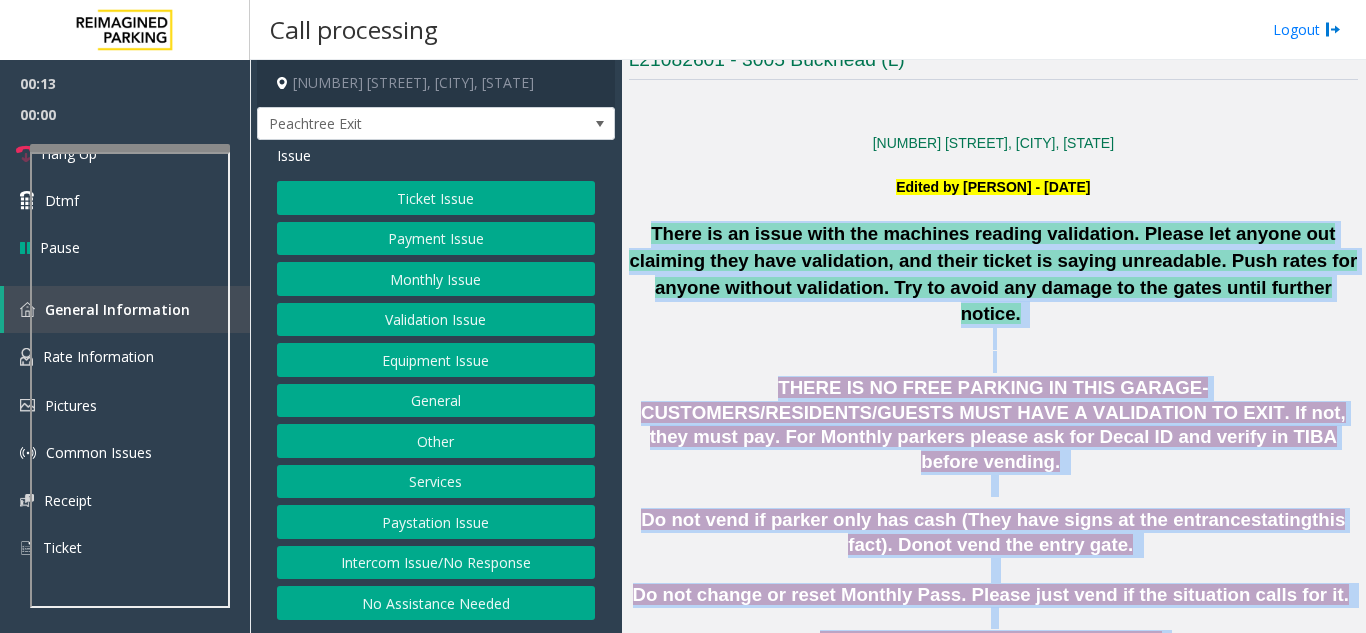 click on "[NUMBER] [STREET] [CITY], [STATE] Edited by [PERSON] - [DATE] There is an issue with the machines reading validation. Please let anyone out claiming they have validation, and their ticket is saying unreadable. Push rates for anyone without validation. Try to avoid any damage to the gates until further notice.   THERE IS NO FREE PARKING IN THIS GARAGE- CUSTOMERS/RESIDENTS/GUESTS MUST HAVE A VALIDATION TO EXIT. If not, they must pay. For Monthly parkers please ask for Decal ID and verify in TIBA before vending.     Do not vend if parker only has cash (They have signs at the entrance  stating  this fact). Do  not vend the entry gate.     Do not change or reset Monthly Pass. Please just vend if the situation calls for it.     DO NOT VEND FOR THE FOLLOWING:   CARDS THAT SHOW AS BLOCKED   SPA SYDELL VALEY   AIRBNB GUESTS       PARCS   TIBA   USERNAME   PASSWORD   PARIS   EQUIPMENT   CARD INSERTION   TIBA   LAN21082601   TB - Server         Accepts CC and Debit card ONLY       V" 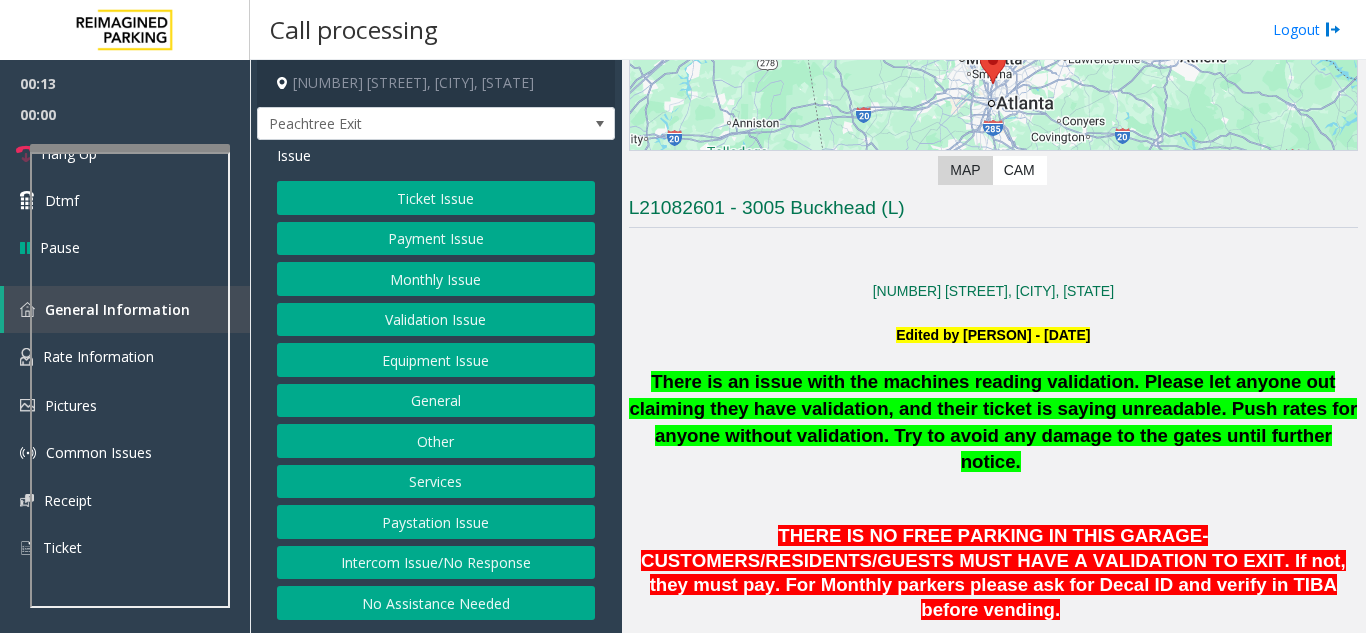 scroll, scrollTop: 300, scrollLeft: 0, axis: vertical 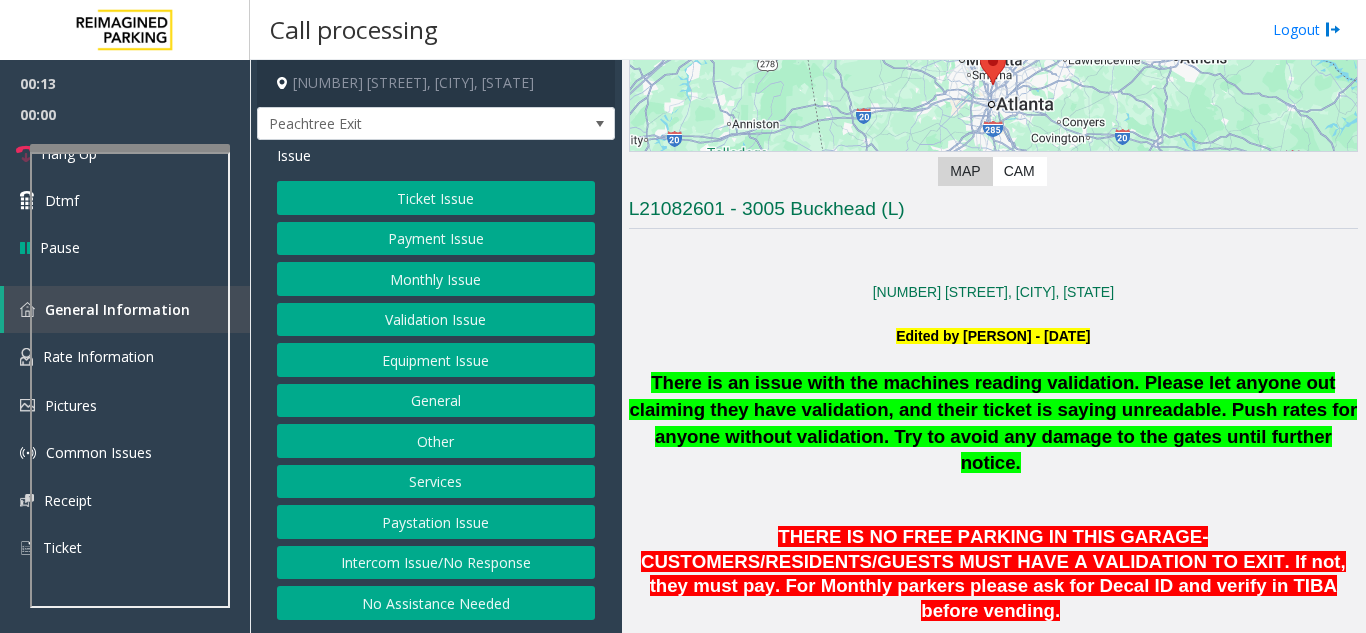 click 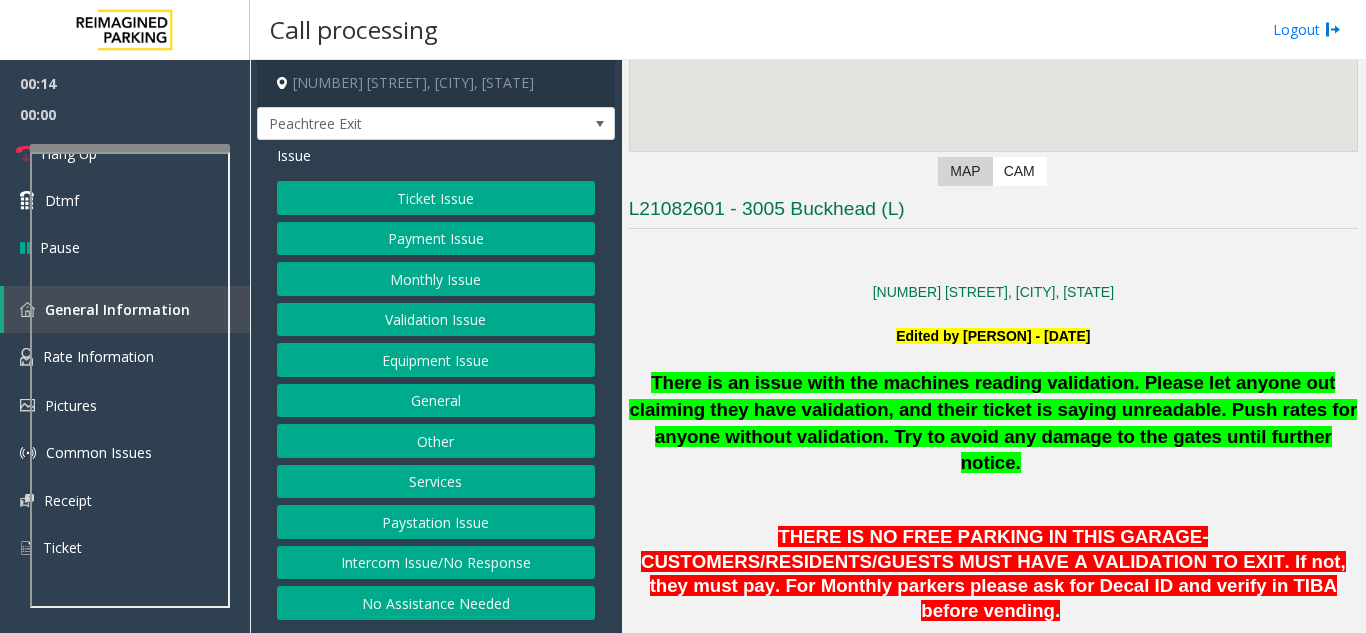 drag, startPoint x: 767, startPoint y: 148, endPoint x: 792, endPoint y: 680, distance: 532.5871 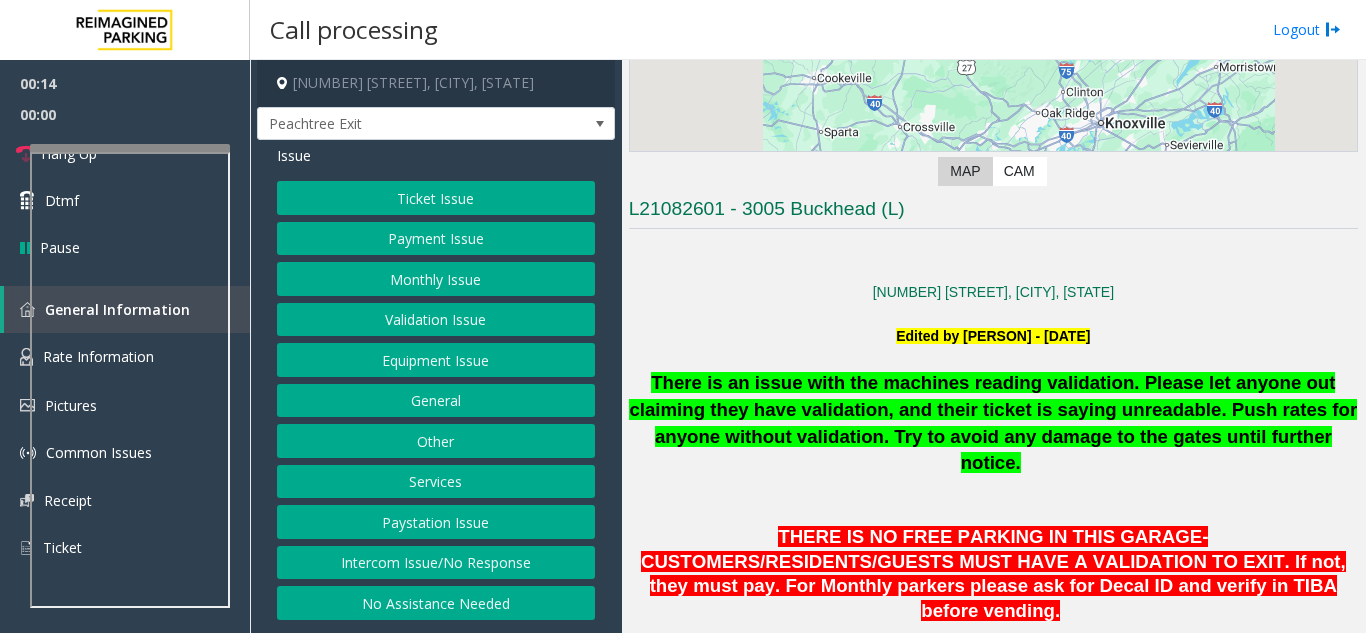 click on "THERE IS NO FREE PARKING IN THIS GARAGE- CUSTOMERS/RESIDENTS/GUESTS MUST HAVE A VALIDATION TO EXIT. If not, they must pay. For Monthly parkers please ask for Decal ID and verify in TIBA before vending." 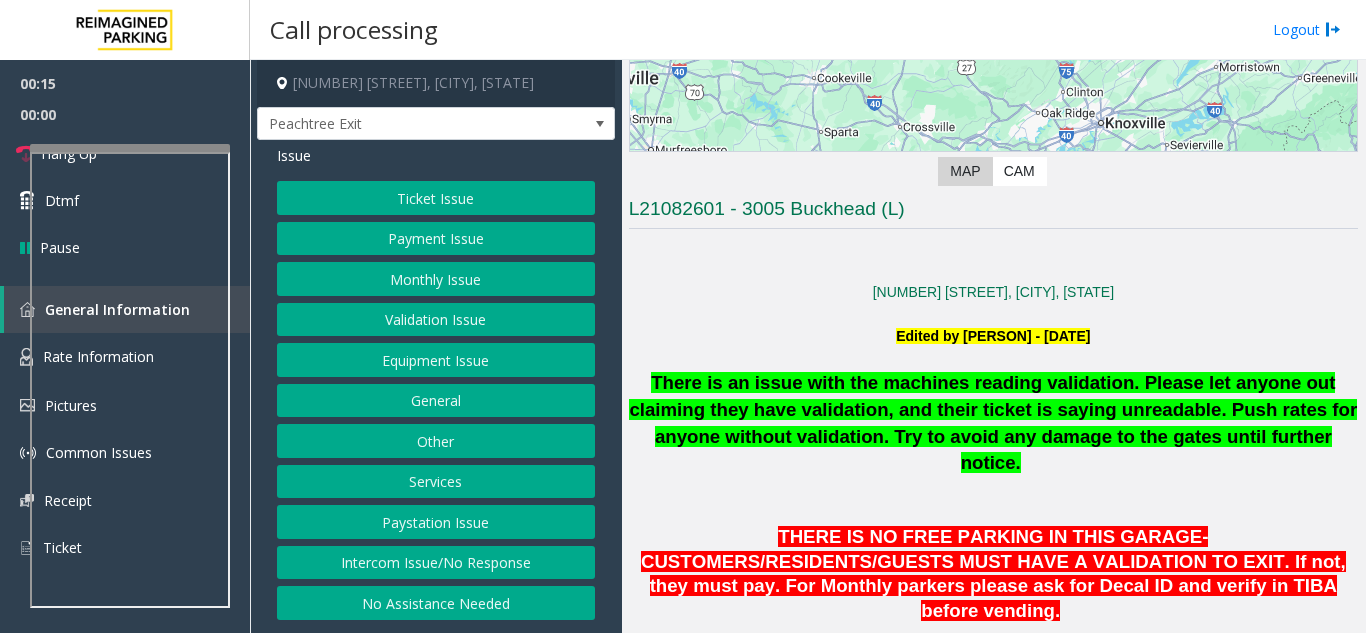 click on "Intercom Issue/No Response" 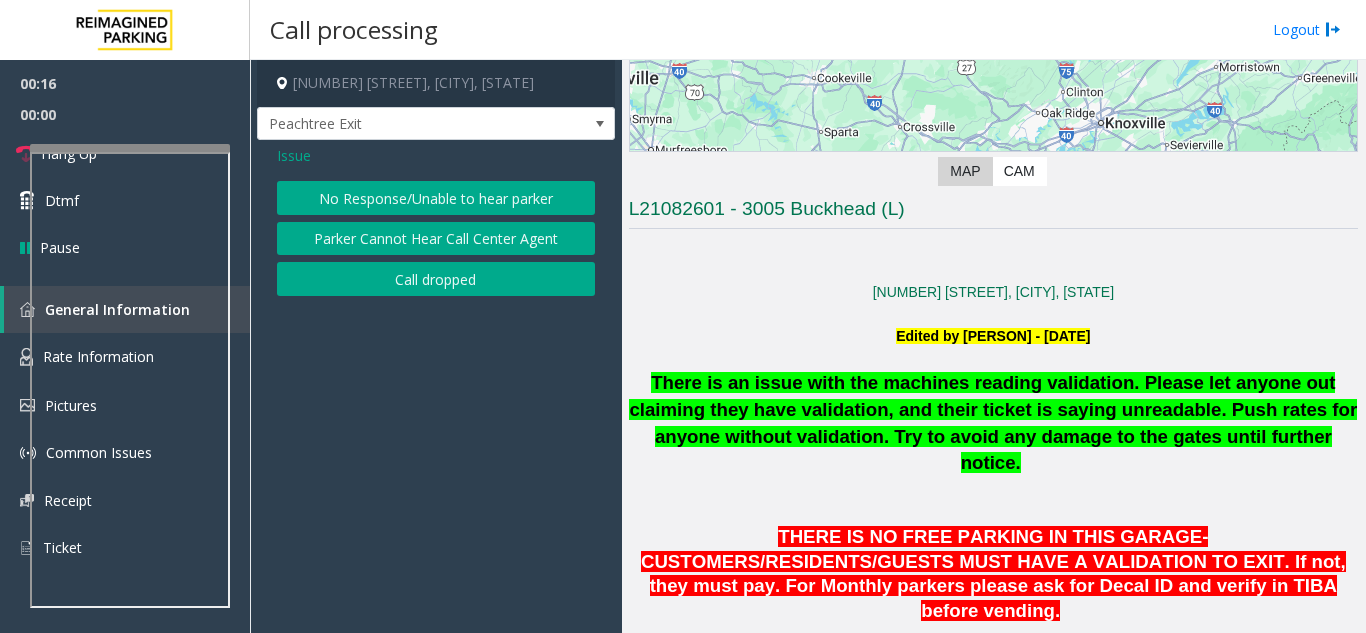 click on "No Response/Unable to hear parker" 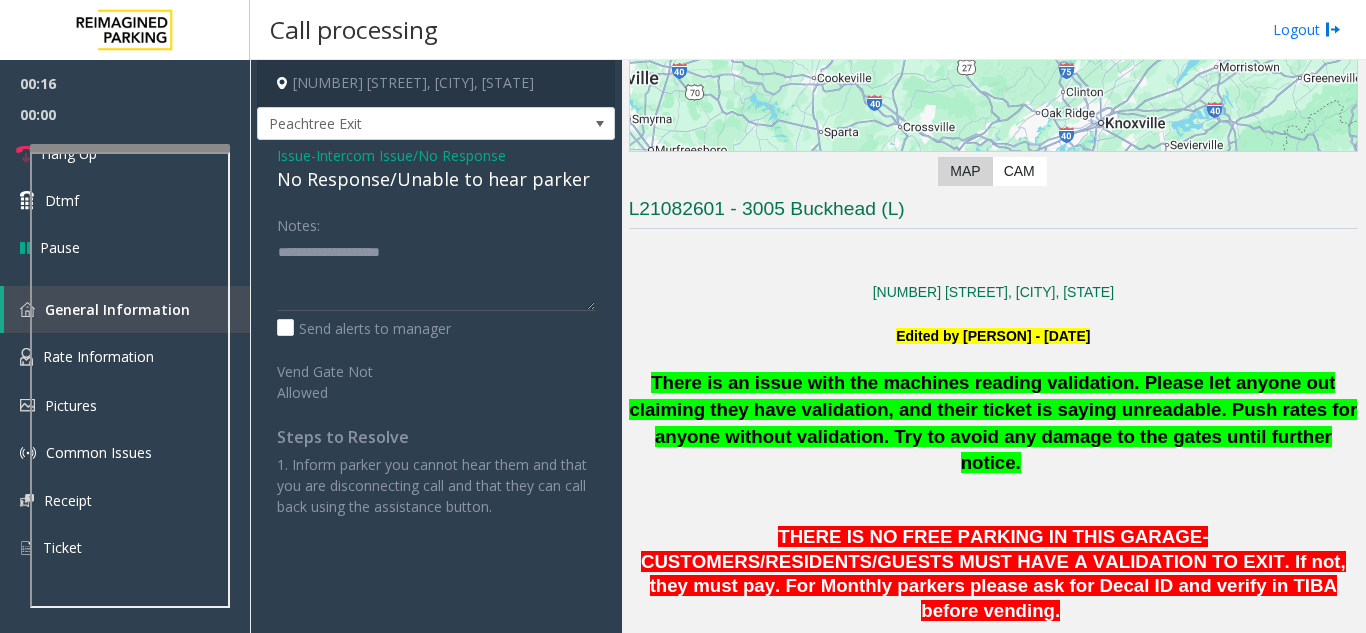 click on "No Response/Unable to hear parker" 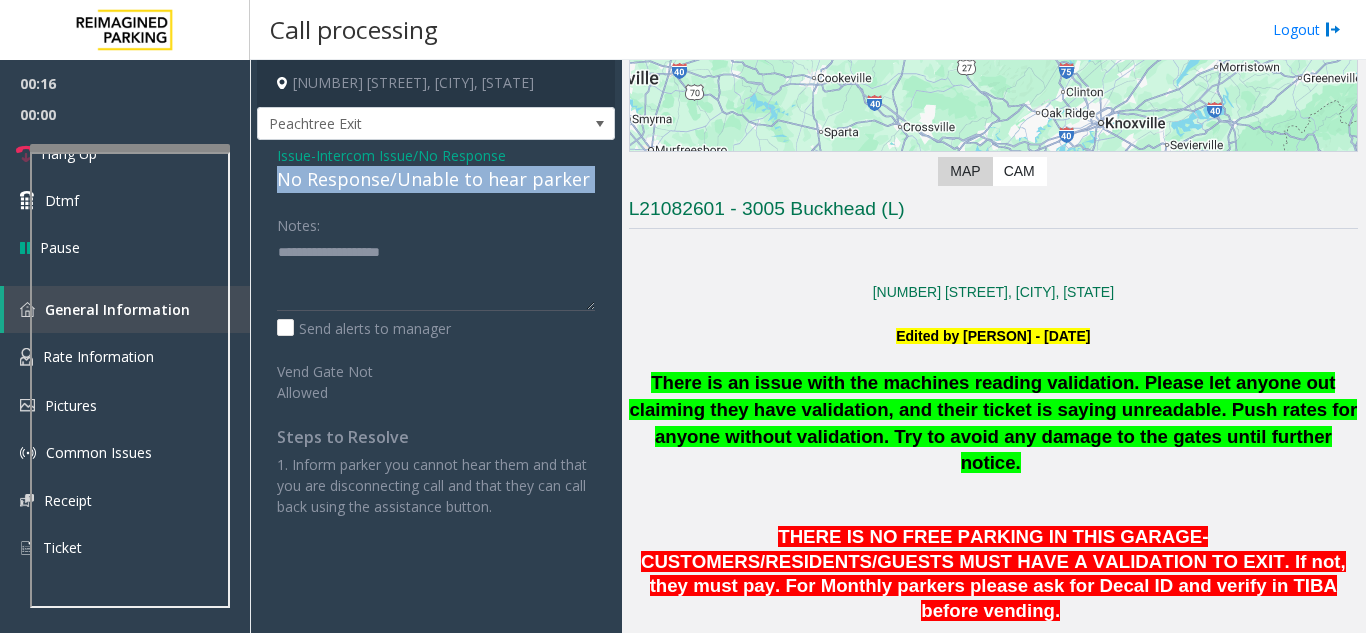 click on "No Response/Unable to hear parker" 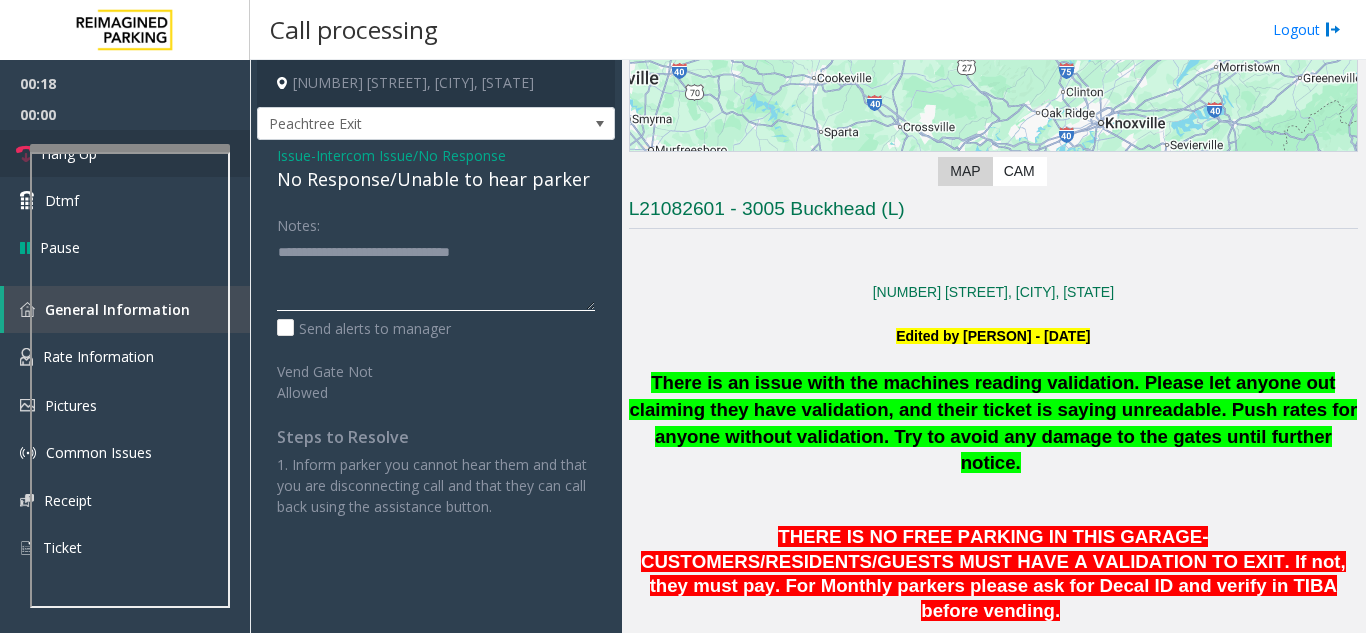type on "**********" 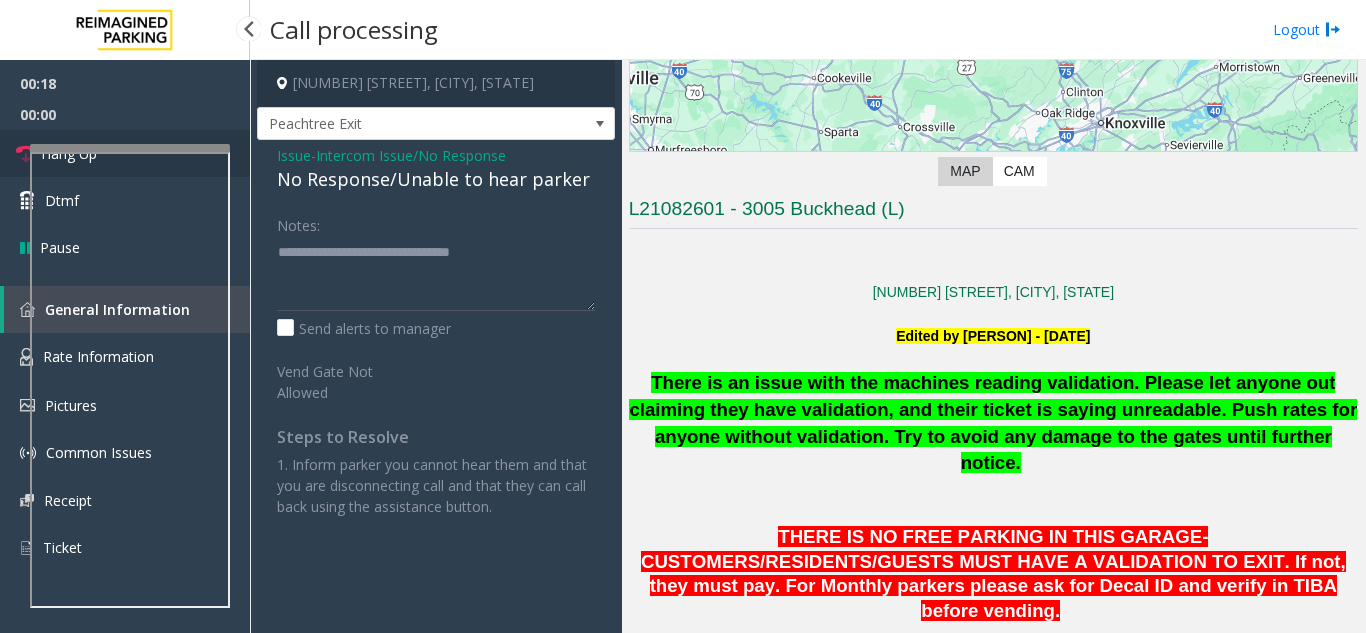 click on "Hang Up" at bounding box center [125, 153] 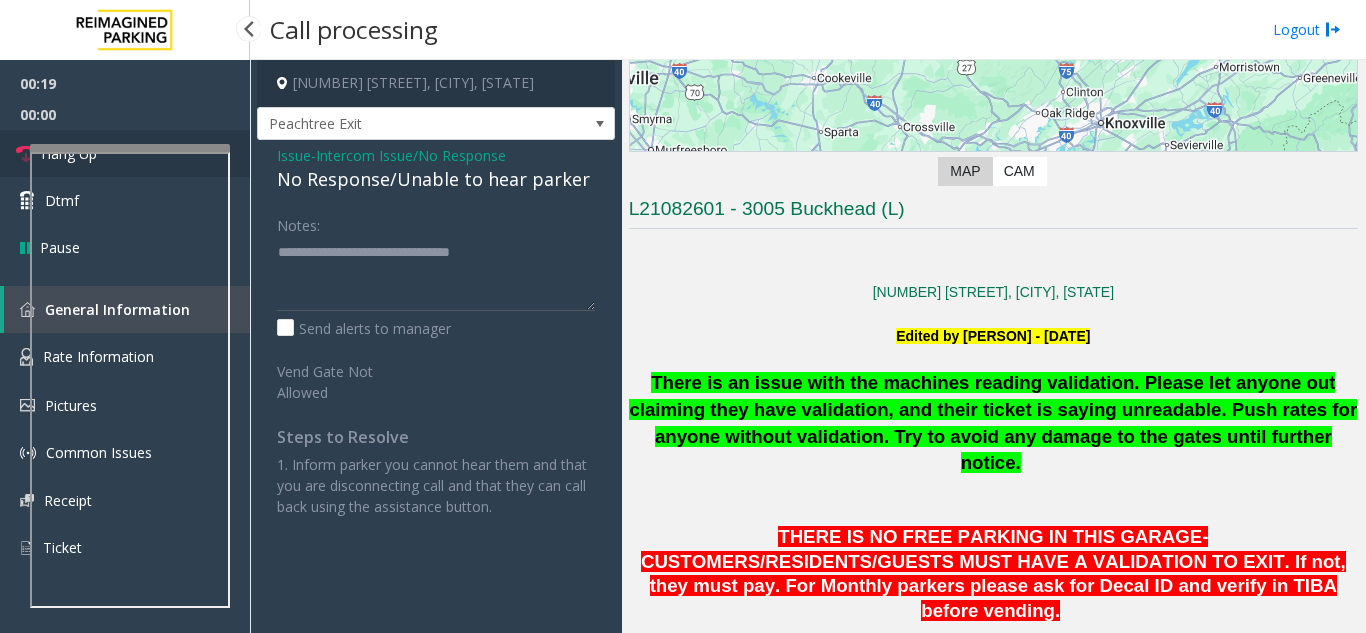 click on "Hang Up" at bounding box center (125, 153) 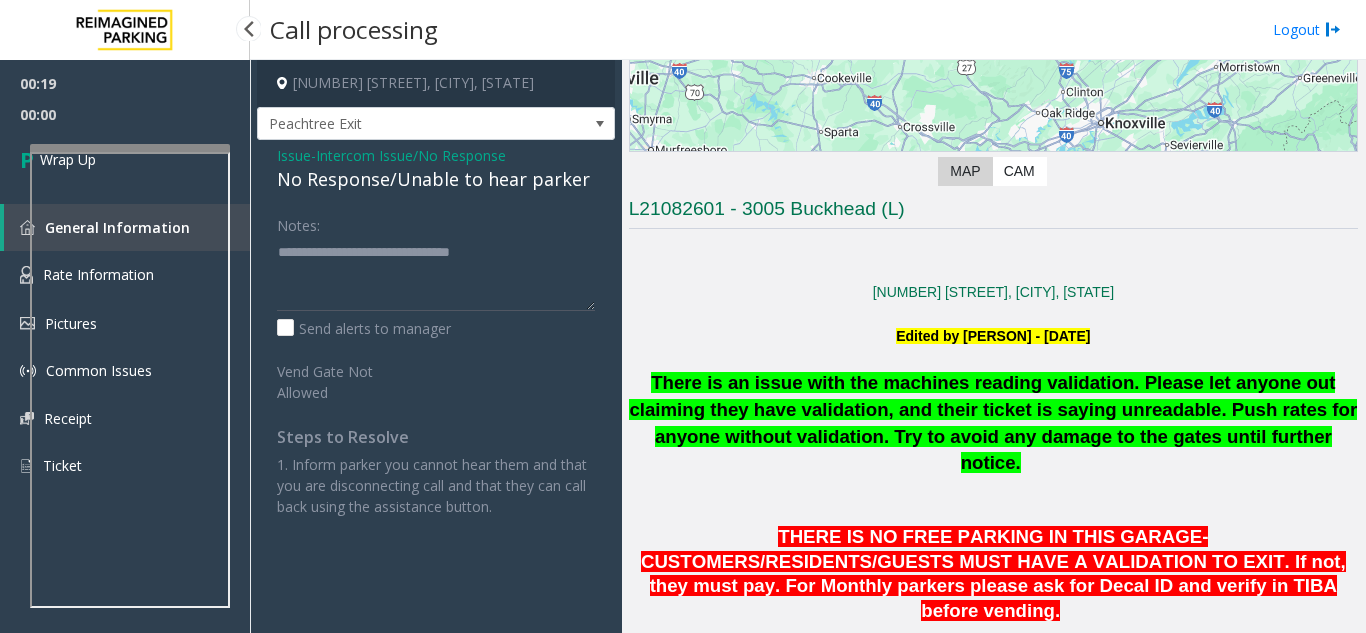 click on "Wrap Up" at bounding box center (125, 159) 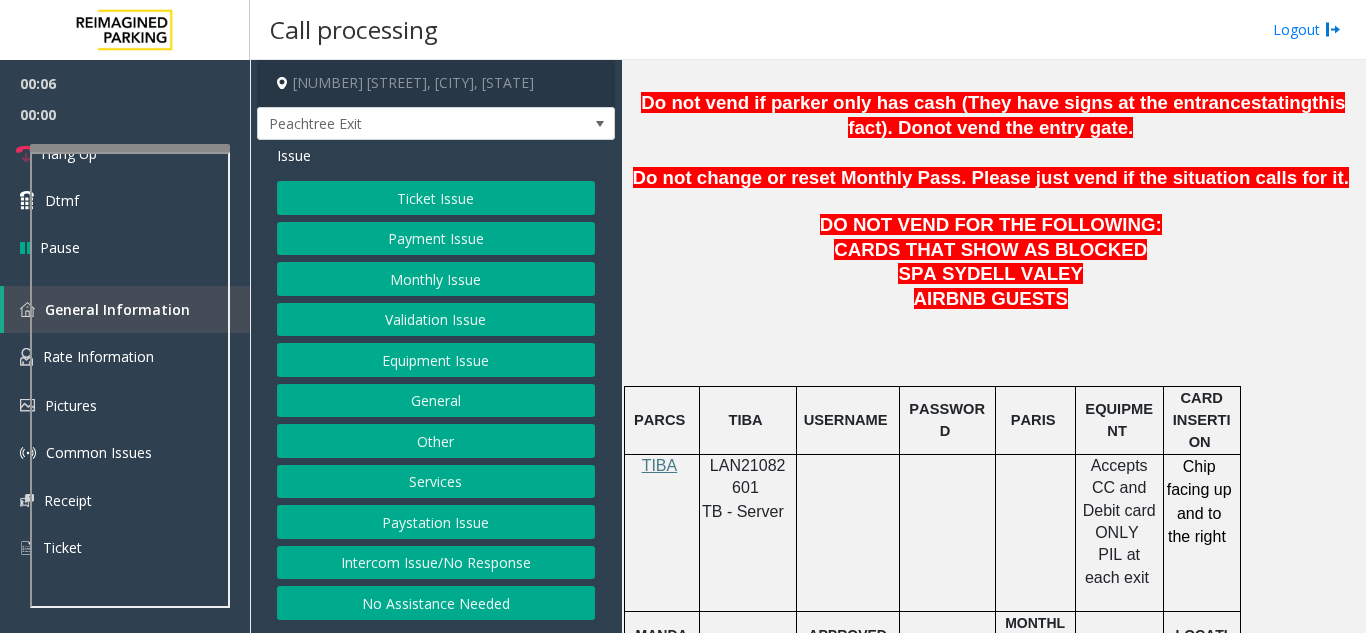scroll, scrollTop: 900, scrollLeft: 0, axis: vertical 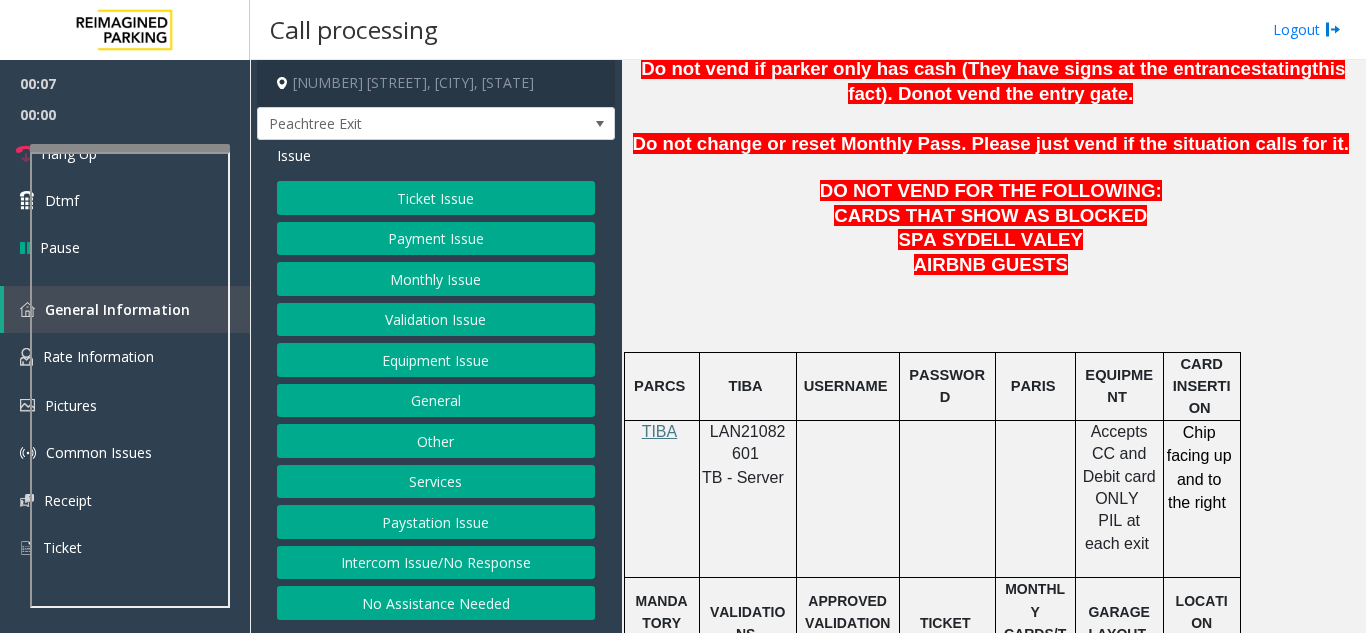 click on "Intercom Issue/No Response" 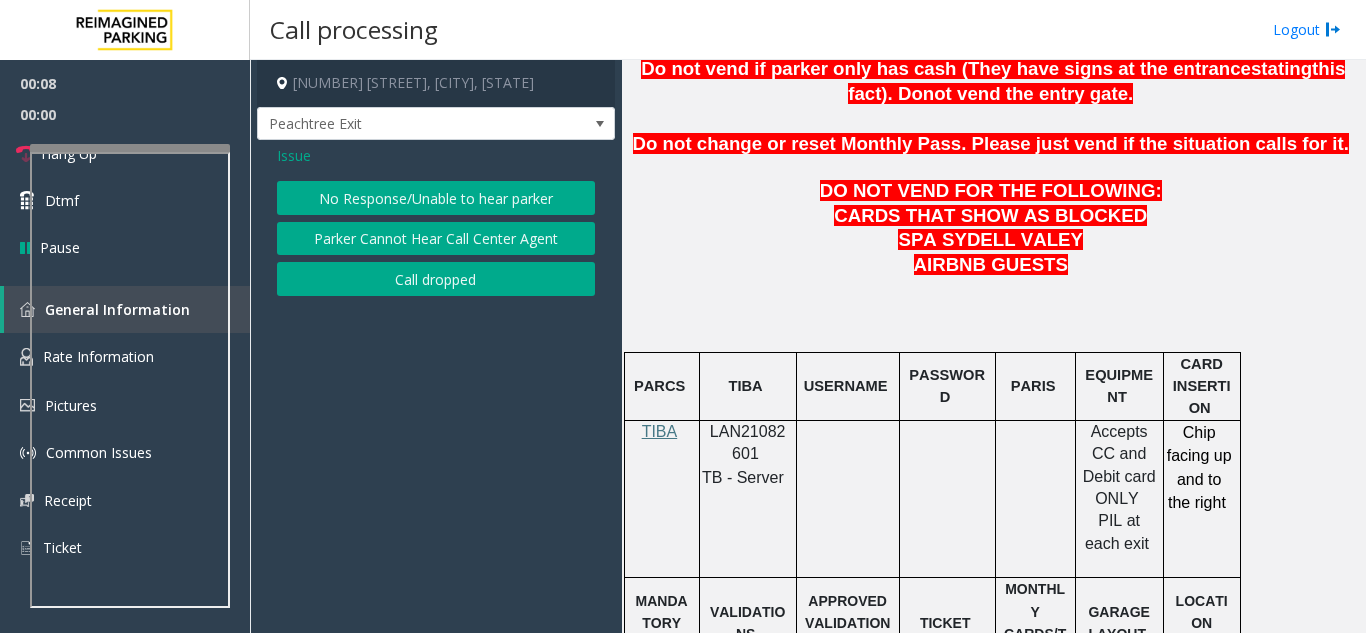 click on "No Response/Unable to hear parker" 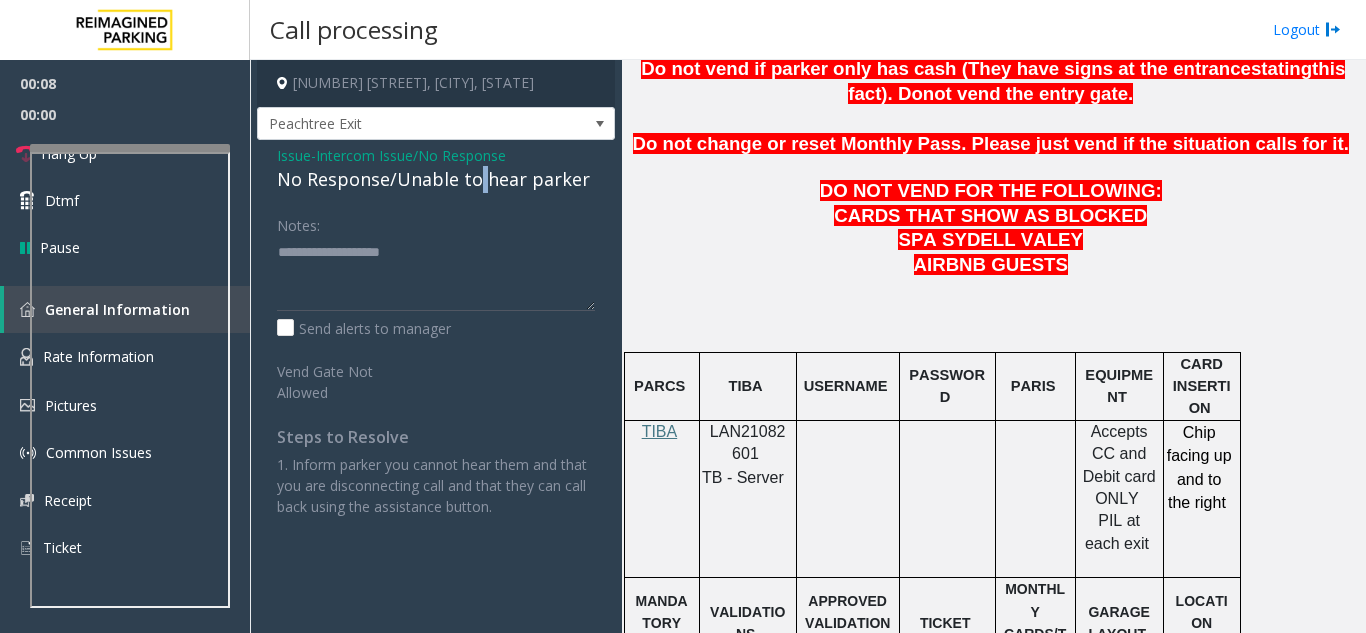 click on "No Response/Unable to hear parker" 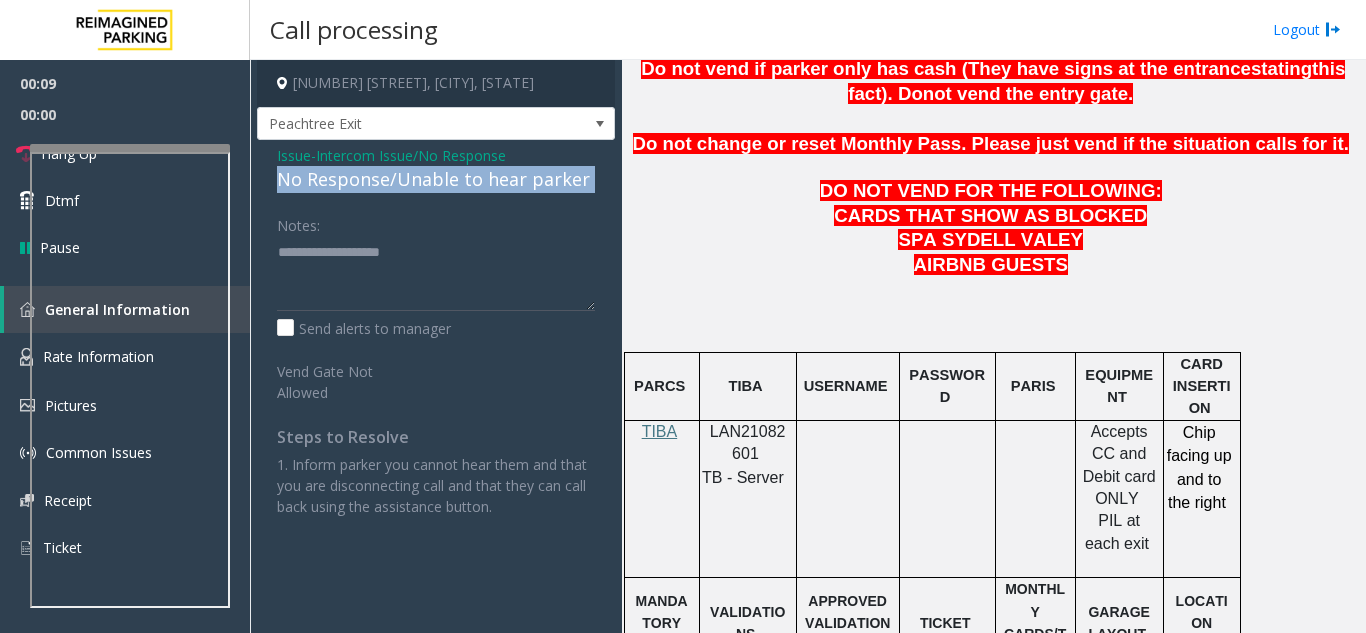 click on "No Response/Unable to hear parker" 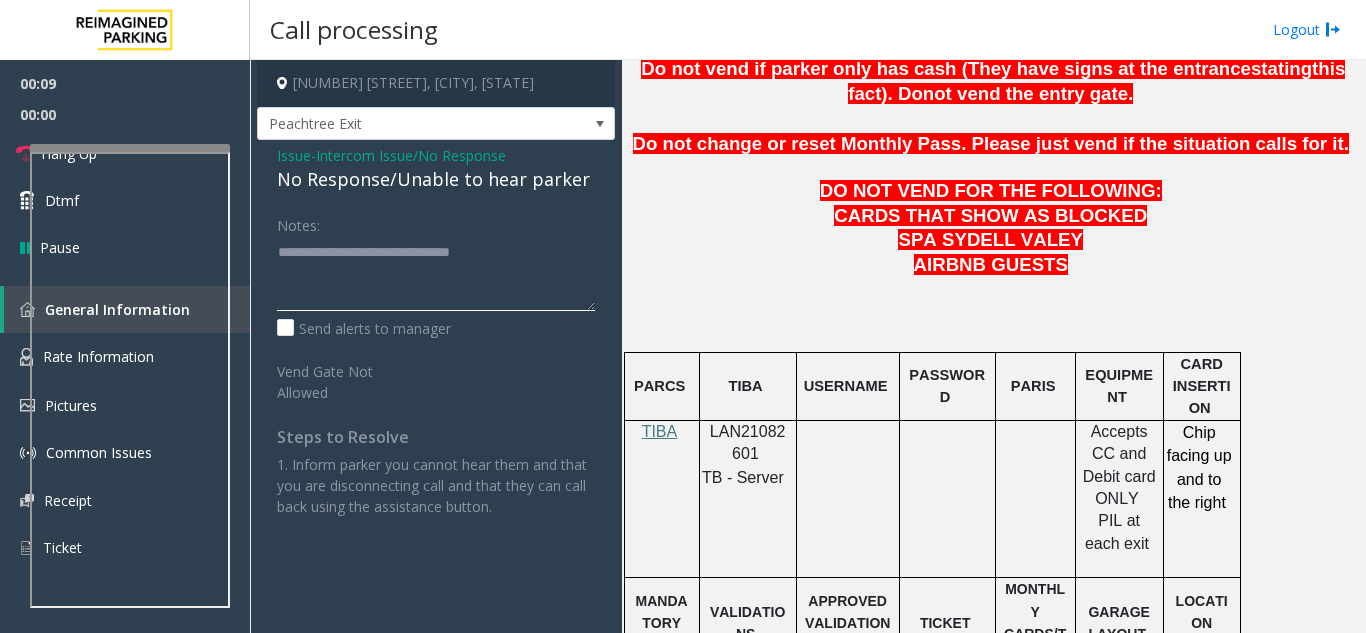 click 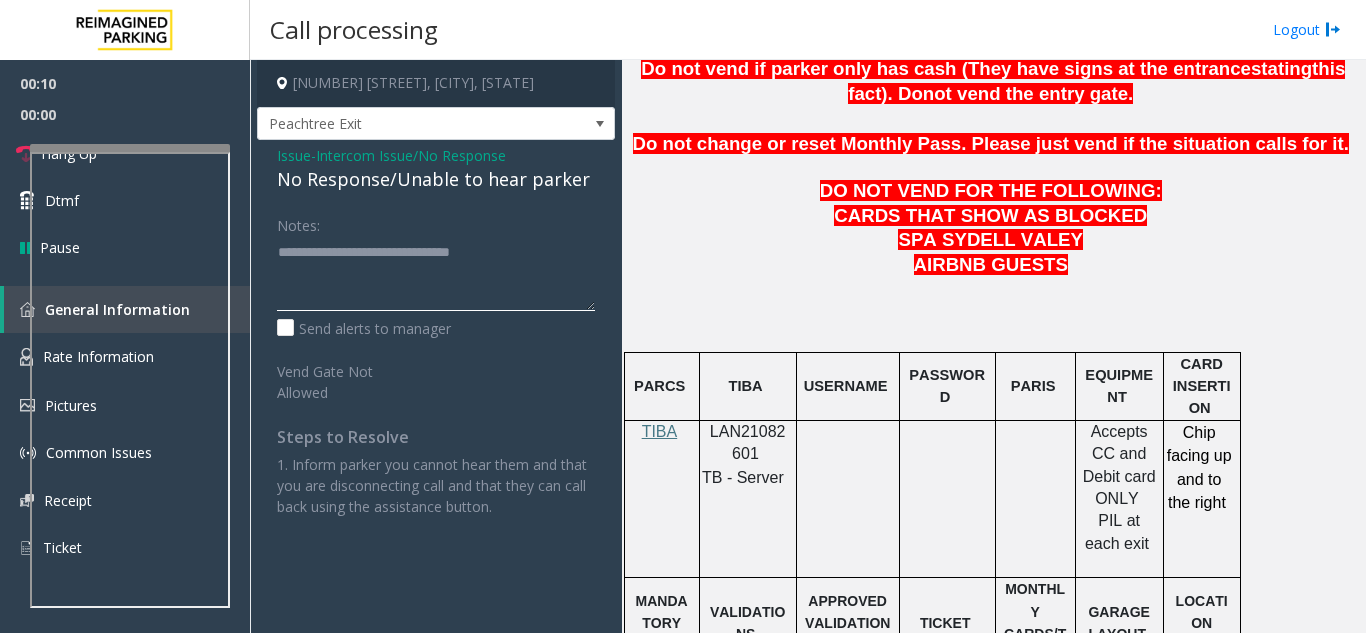 click 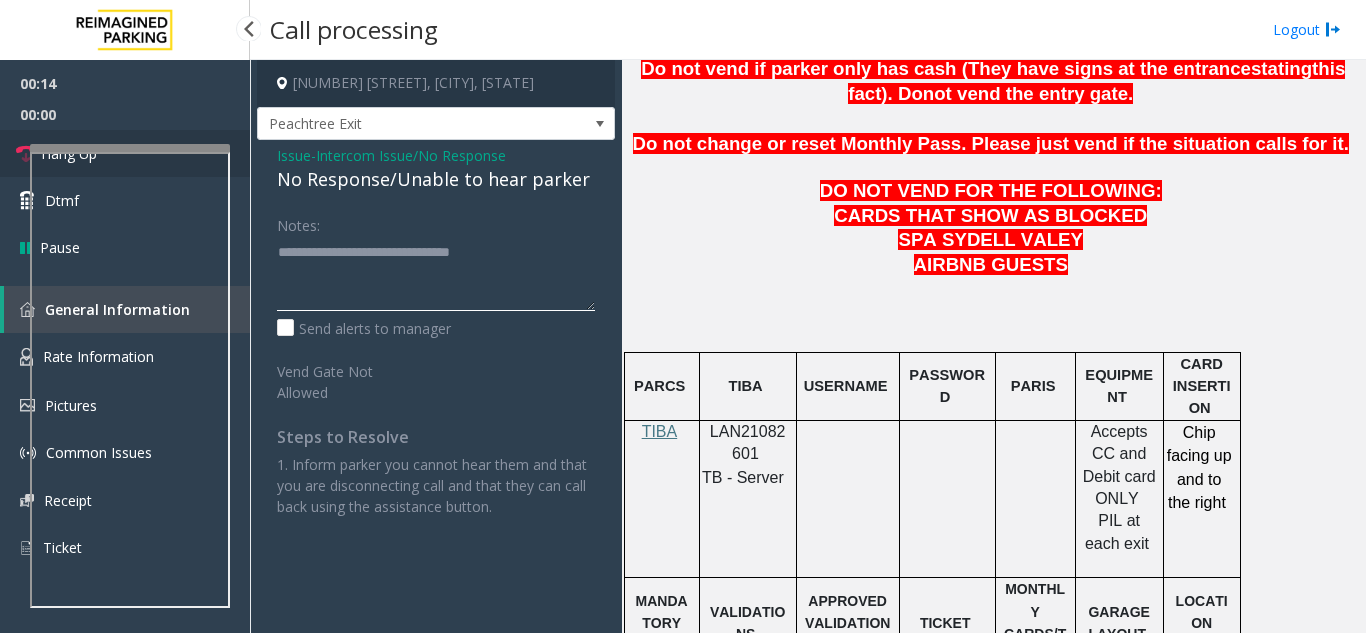 type on "**********" 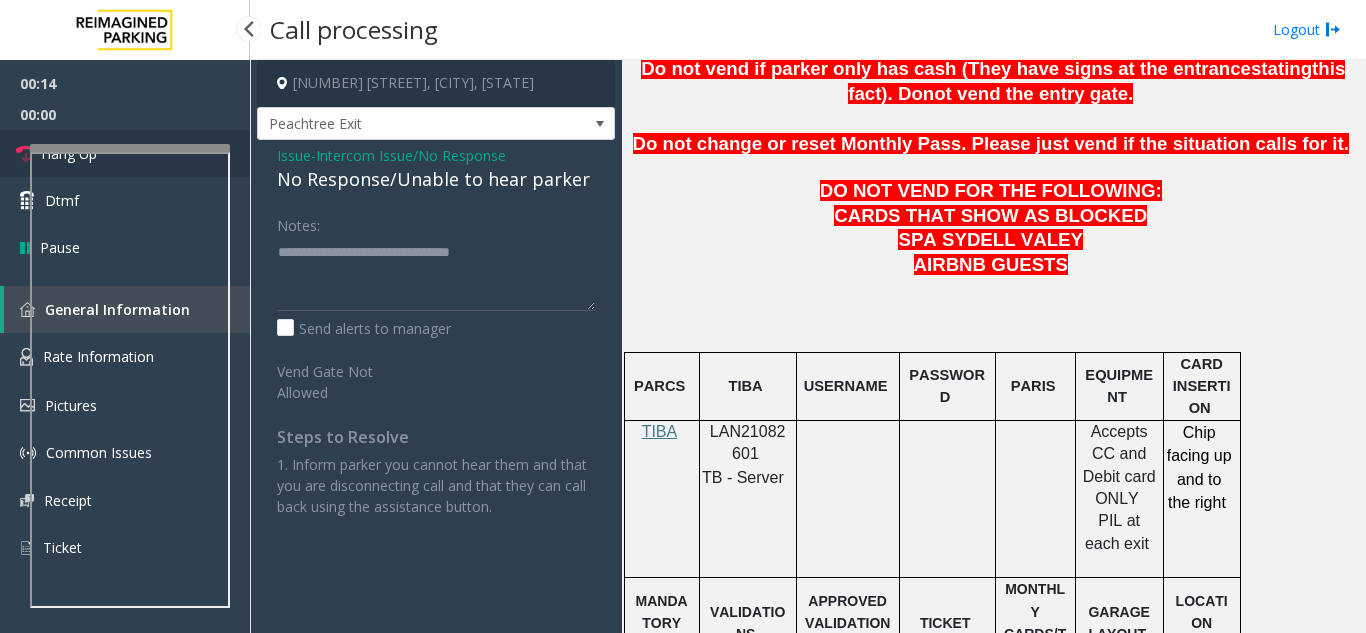 click on "Hang Up" at bounding box center [125, 153] 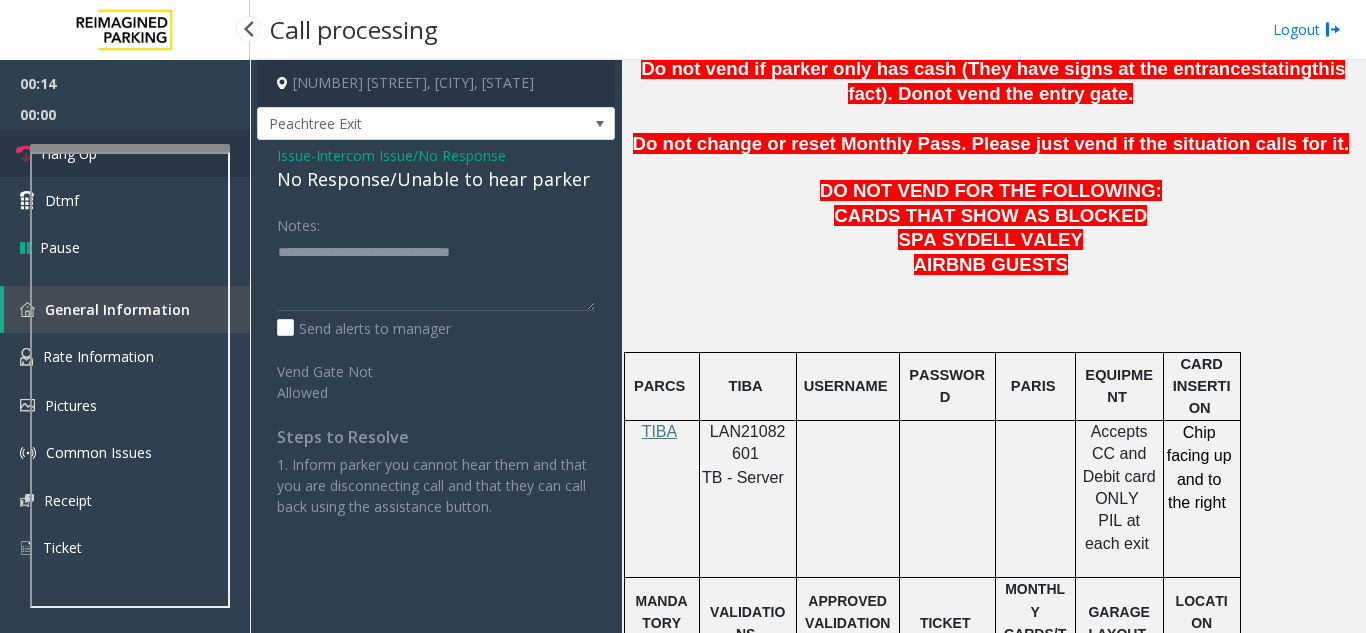 click on "Hang Up" at bounding box center (125, 153) 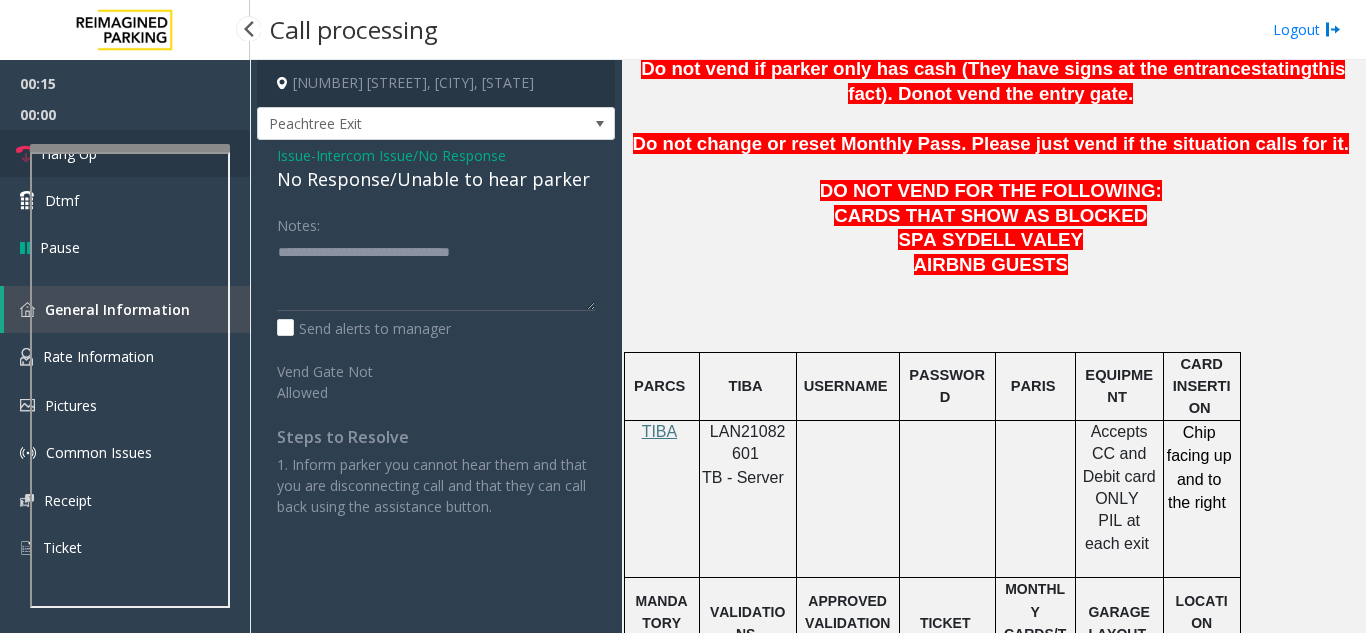 click on "Hang Up" at bounding box center (125, 153) 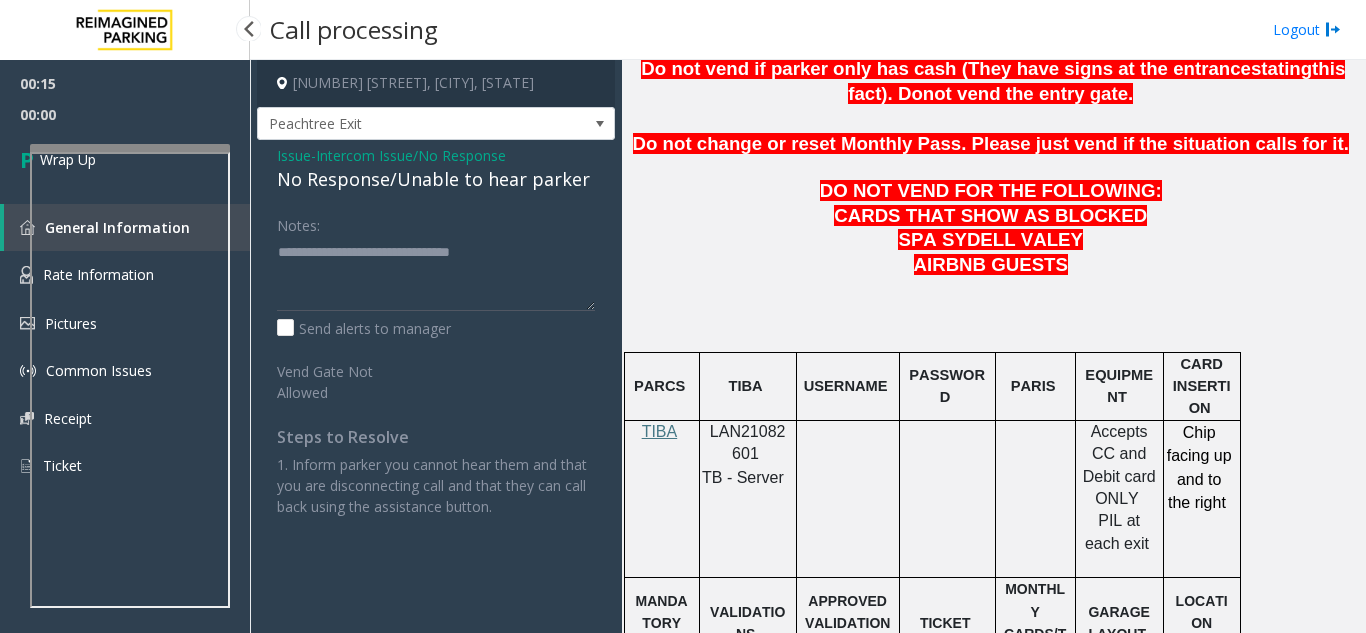click on "Wrap Up" at bounding box center (125, 159) 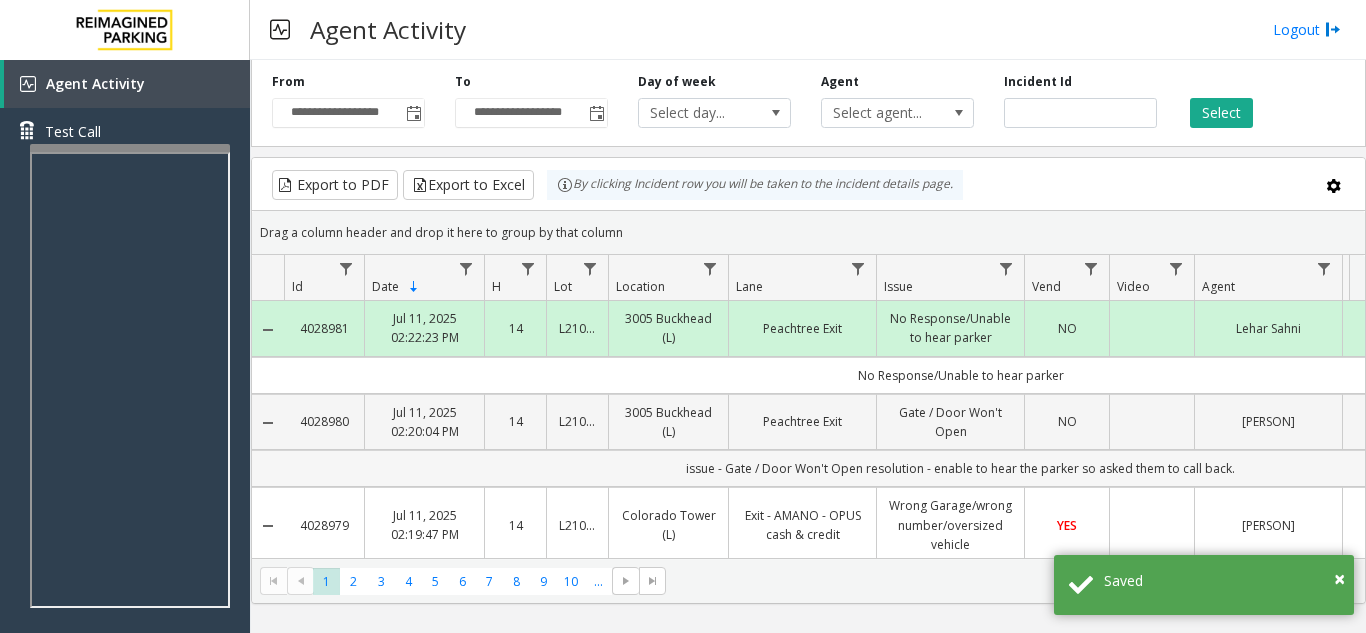 drag, startPoint x: 761, startPoint y: 343, endPoint x: 1279, endPoint y: 484, distance: 536.8473 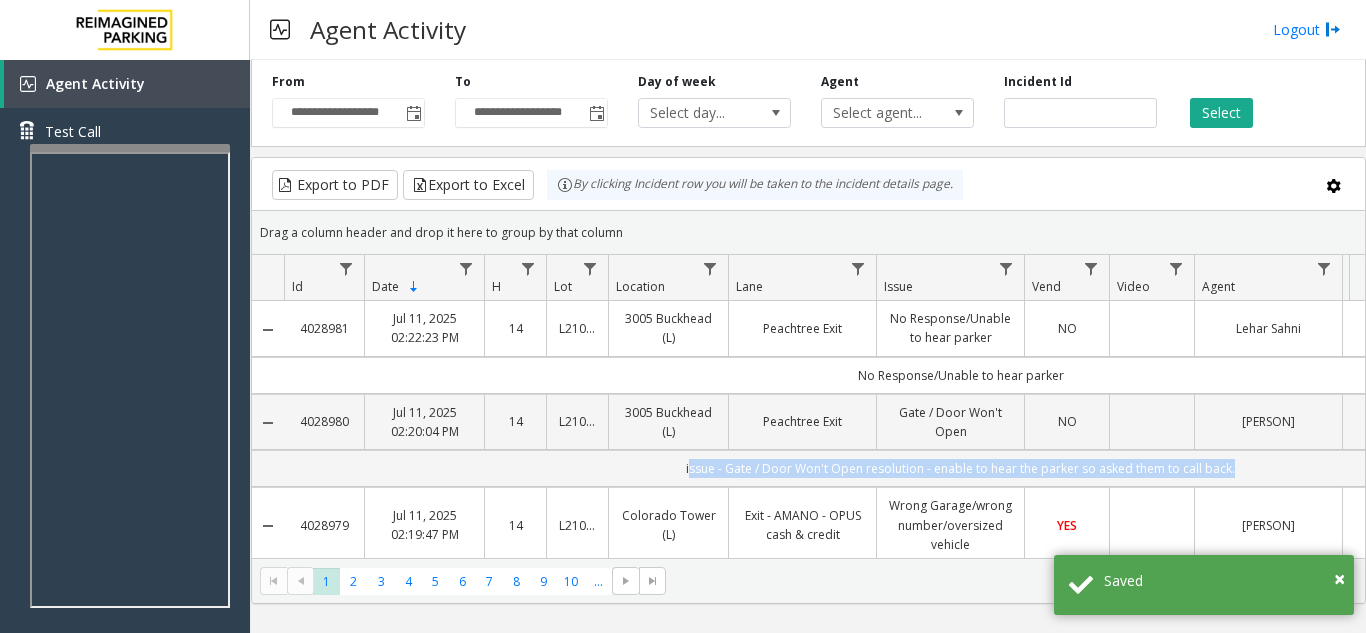 scroll, scrollTop: 0, scrollLeft: 282, axis: horizontal 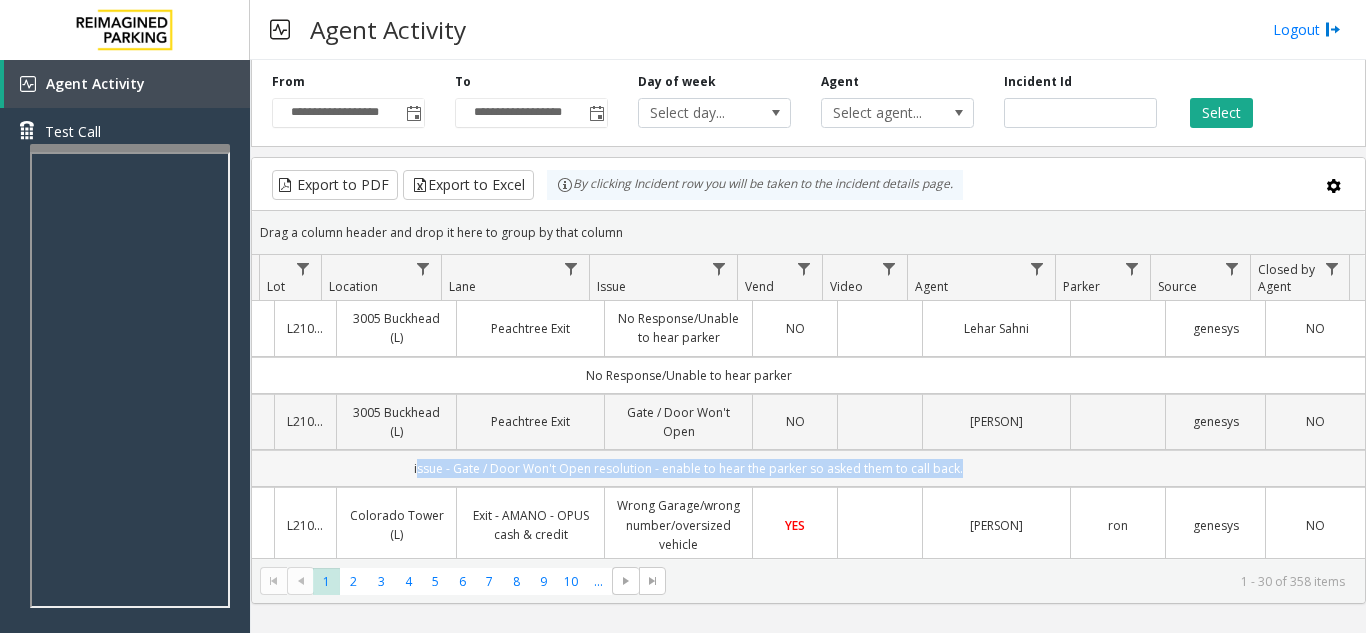 drag, startPoint x: 1279, startPoint y: 484, endPoint x: 434, endPoint y: 482, distance: 845.0024 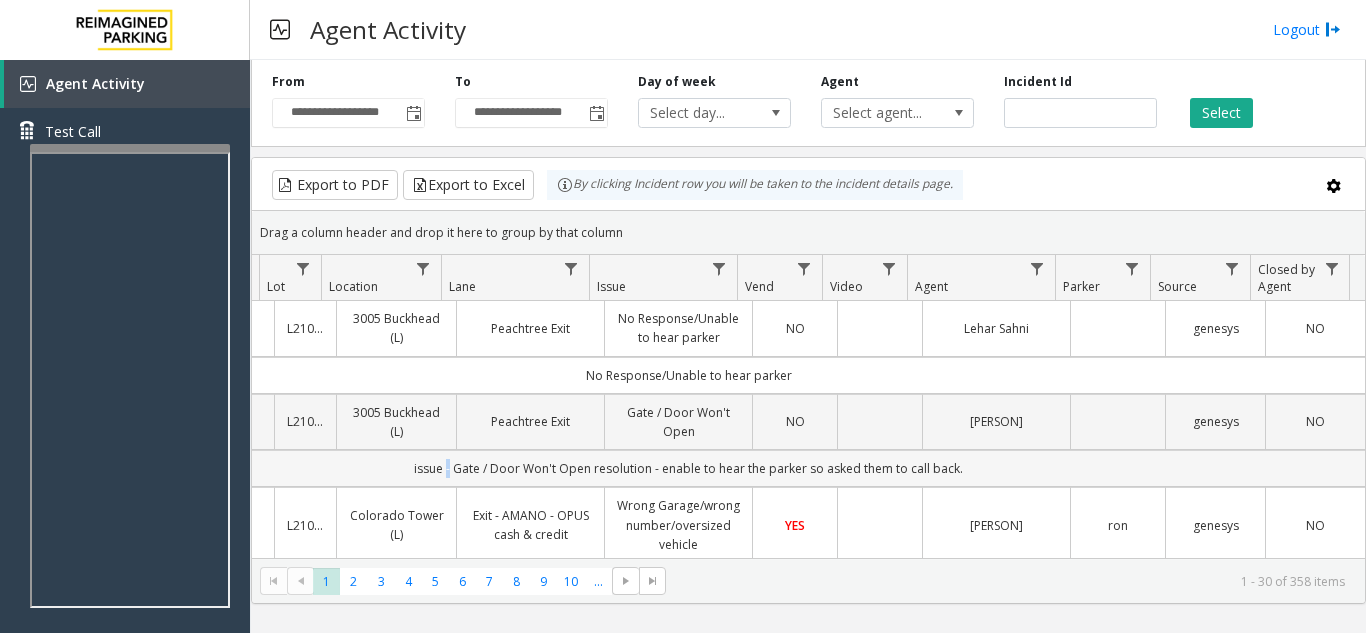 click on "issue - Gate / Door Won't Open
resolution - enable to hear the parker so asked them to call back." 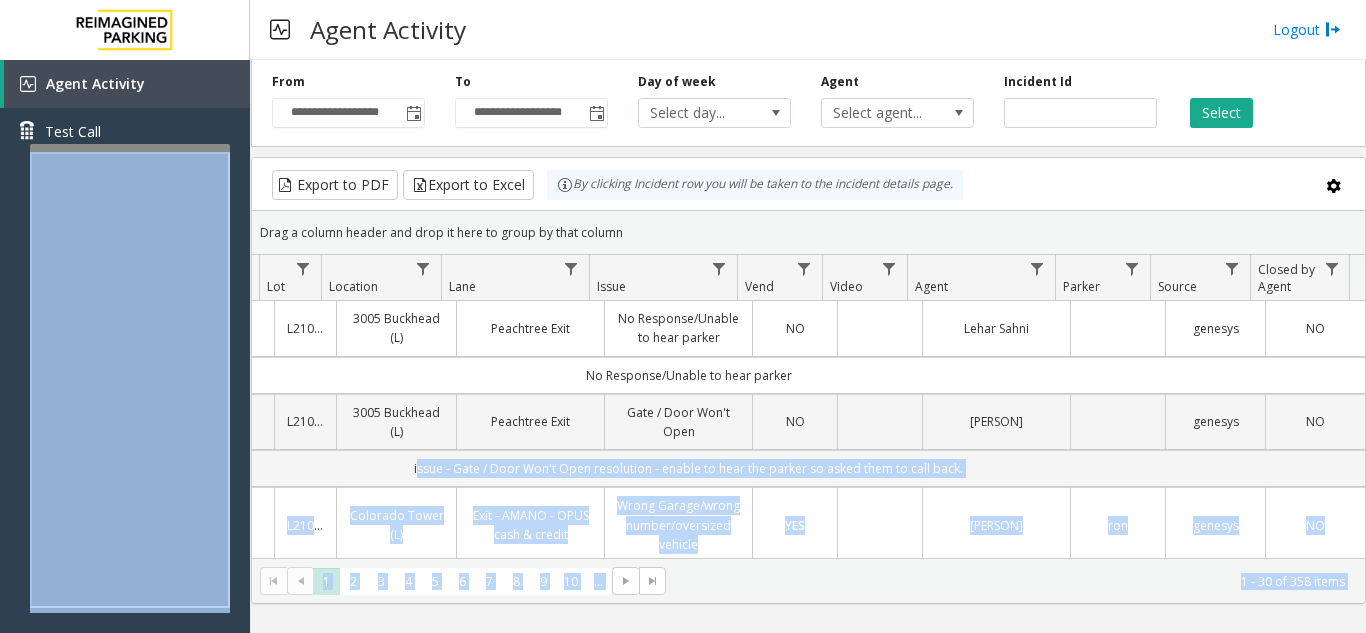 scroll, scrollTop: 0, scrollLeft: 0, axis: both 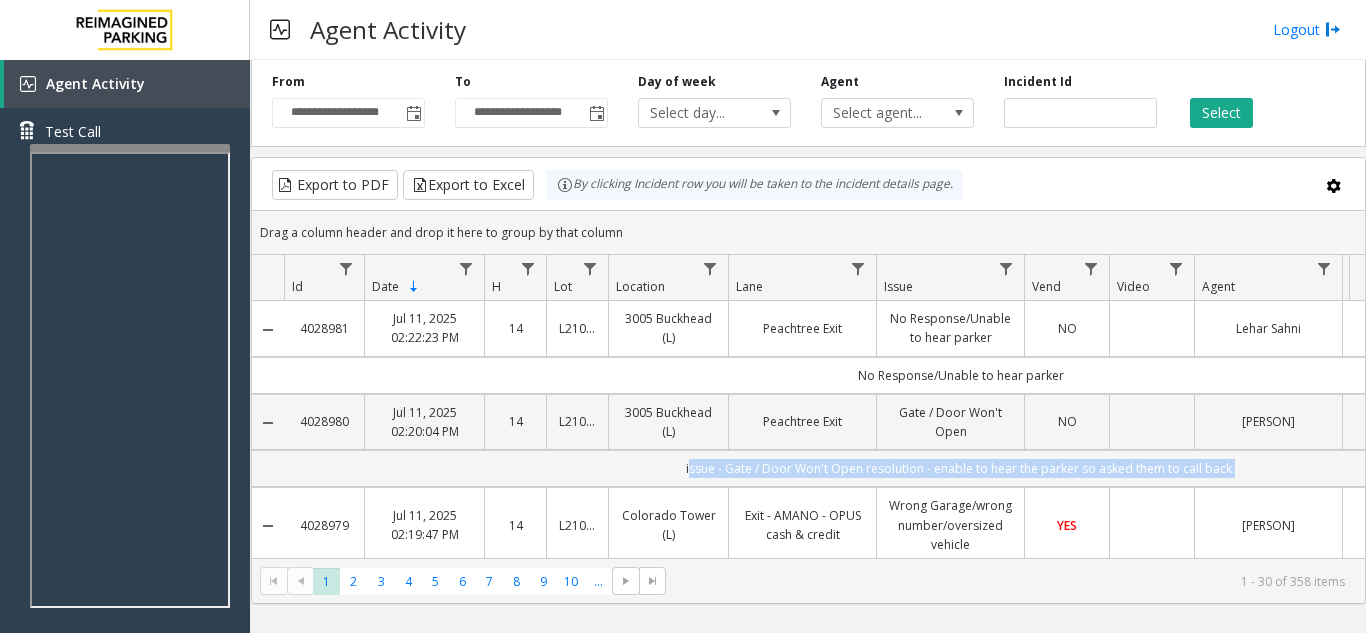 drag, startPoint x: 433, startPoint y: 482, endPoint x: 659, endPoint y: 456, distance: 227.49066 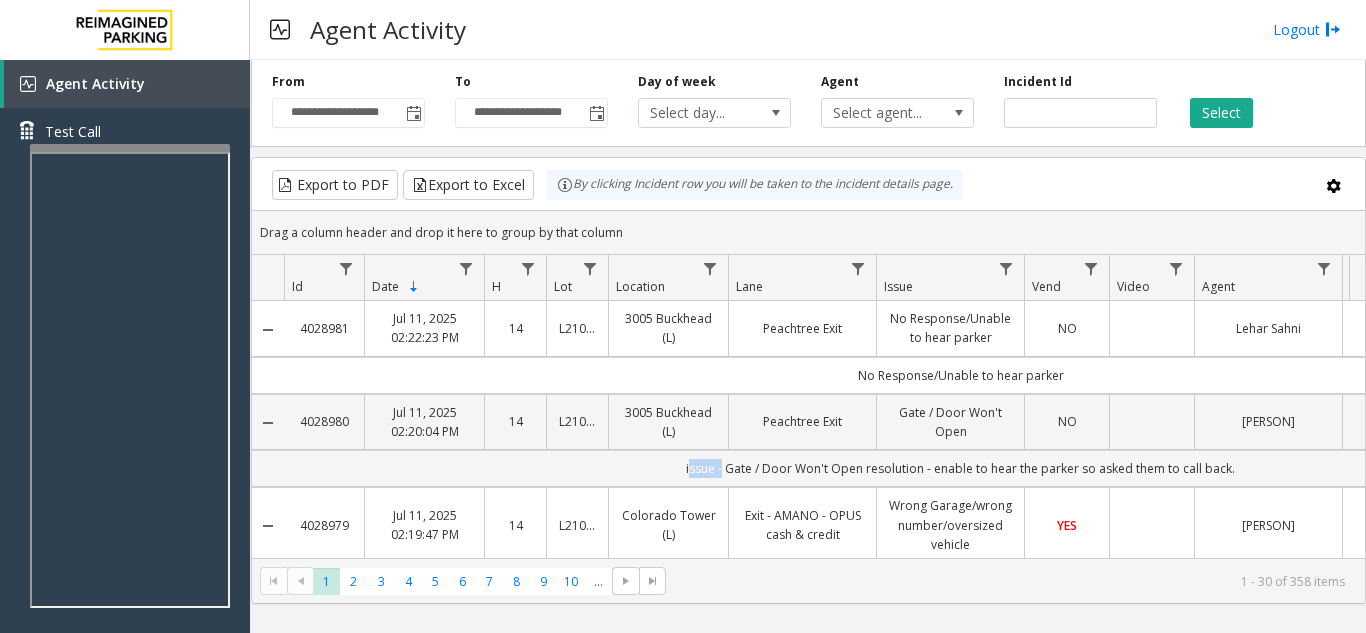 click on "issue - Gate / Door Won't Open
resolution - enable to hear the parker so asked them to call back." 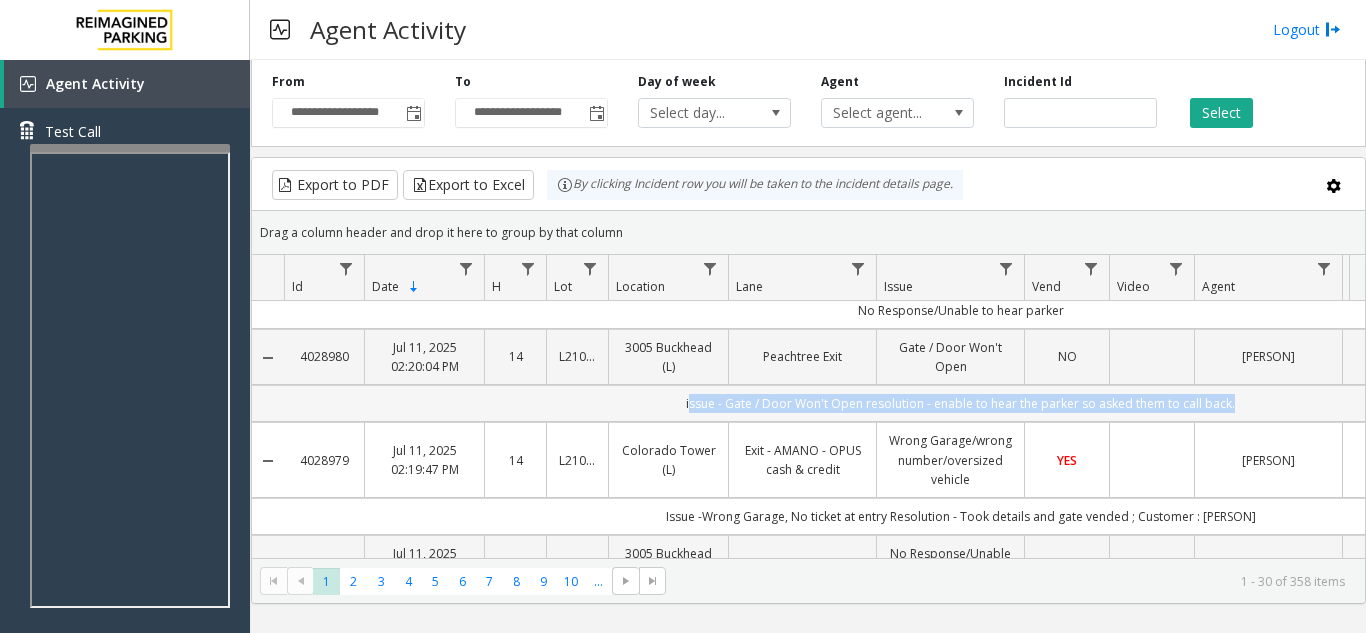 scroll, scrollTop: 100, scrollLeft: 0, axis: vertical 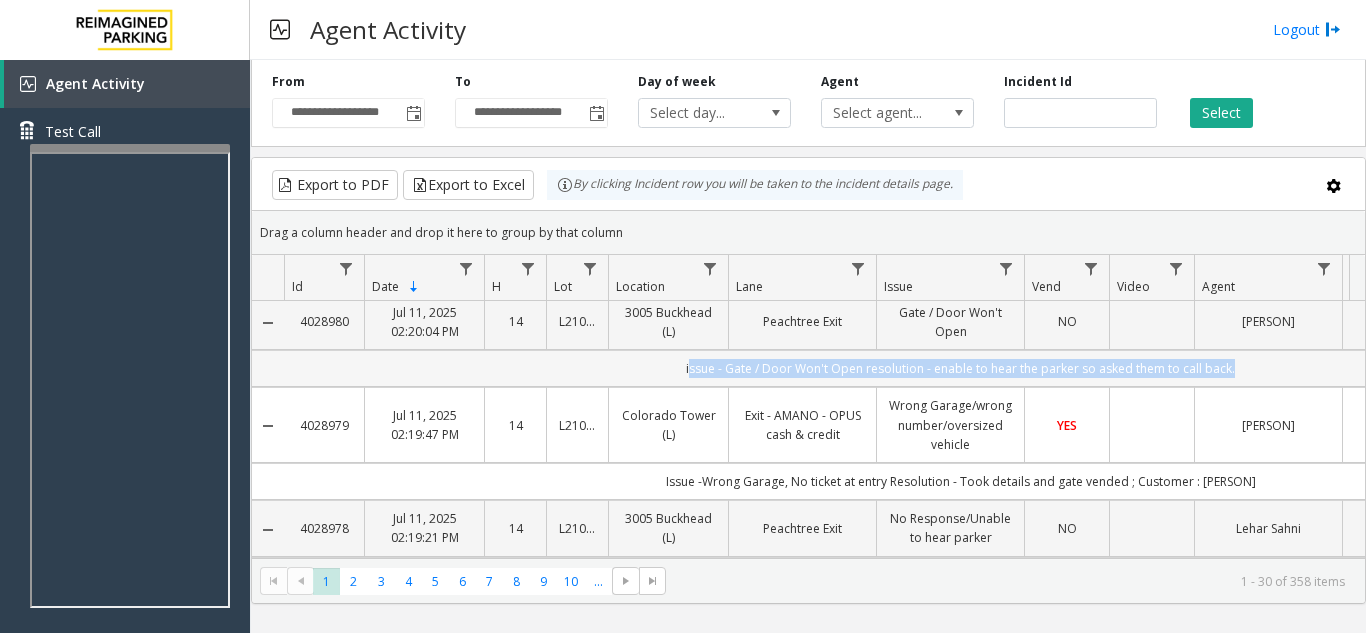 click on "4028981   Jul 11, 2025 02:22:23 PM
14   L21082601   3005 Buckhead (L)   Peachtree Exit   No Response/Unable to hear parker   NO   Lehar Sahni      genesys   NO   No Response/Unable to hear parker
4028980   Jul 11, 2025 02:20:04 PM
14   L21082601   3005 Buckhead (L)   Peachtree Exit   Gate / Door Won't Open   NO   Mohit Kaushal      genesys   NO   issue - Gate / Door Won't Open
resolution - enable to hear the parker so asked them to call back.
4028979   Jul 11, 2025 02:19:47 PM
14   L21084000   Colorado Tower (L)   Exit - AMANO - OPUS cash & credit   Wrong Garage/wrong number/oversized vehicle   YES   Kumari Mohak   ron    genesys   NO   Issue -Wrong Garage, No ticket at entry
Resolution - Took details and gate vended ; Customer : ron    4028978   Jul 11, 2025 02:19:21 PM
14   L21082601   3005 Buckhead (L)   Peachtree Exit   No Response/Unable to hear parker   NO   Lehar Sahni      genesys   NO   No Response/Unable to hear parker
4028975   Jul 11, 2025 02:17:43 PM
14   I20-177   YES   NA" 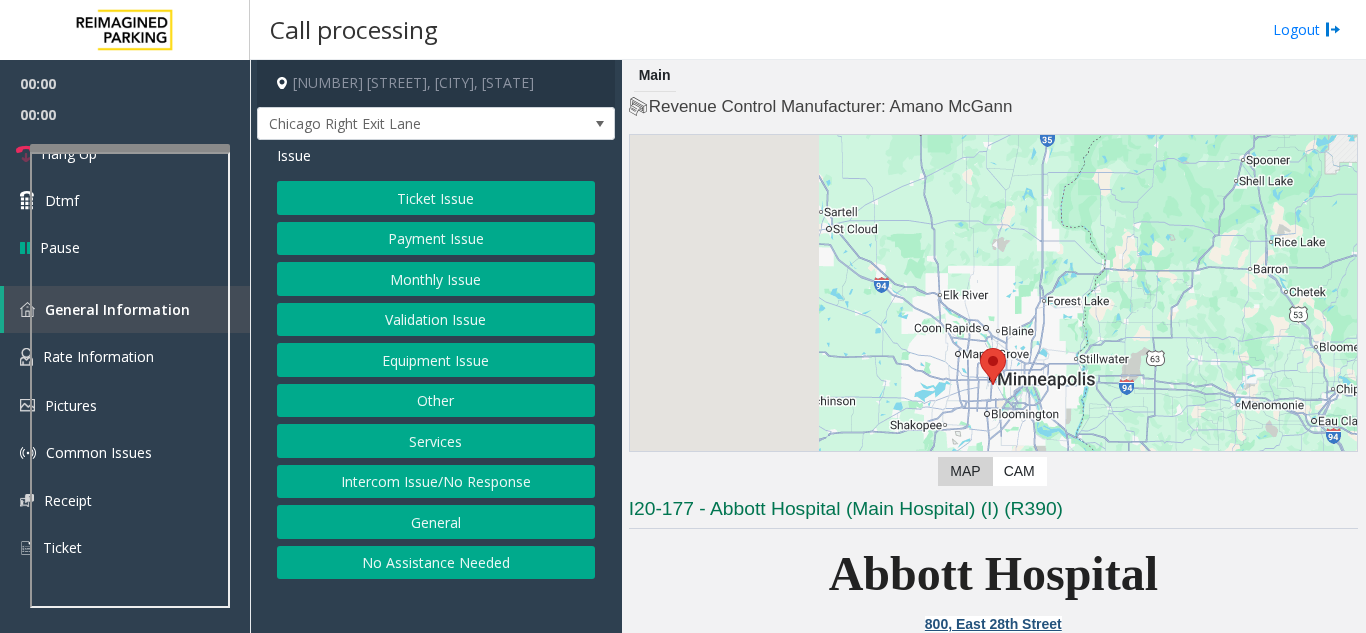 scroll, scrollTop: 400, scrollLeft: 0, axis: vertical 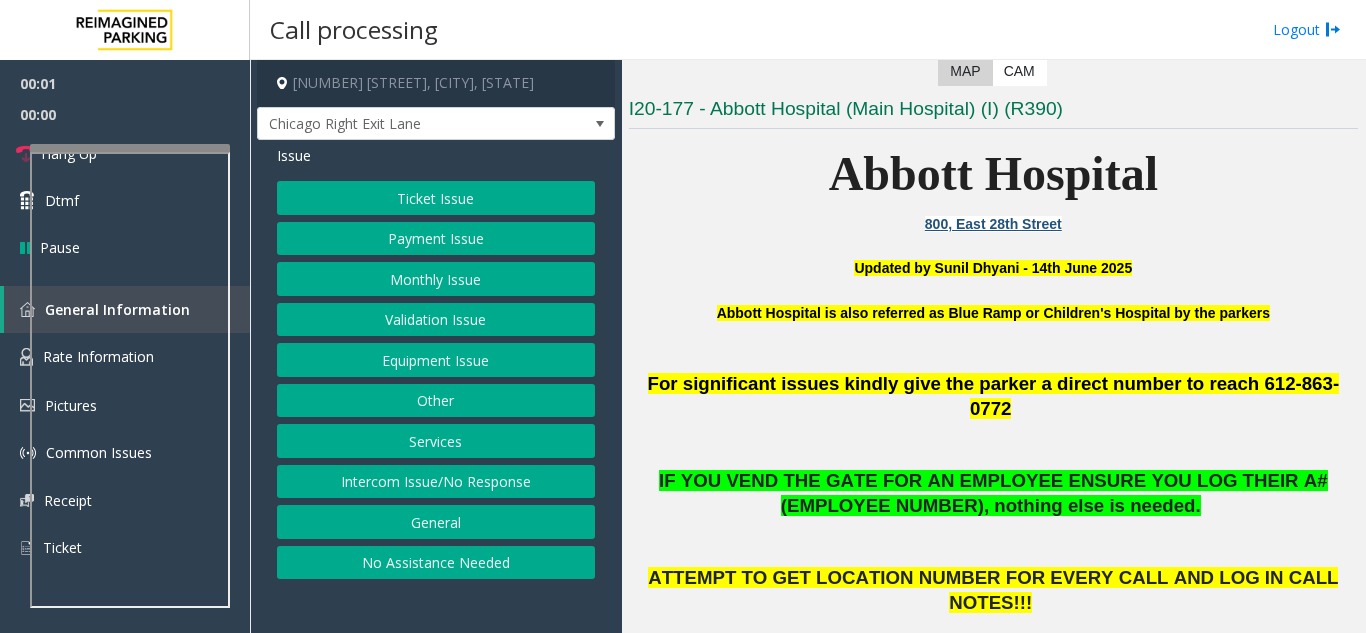 click on "Abbott Hospital is also referred as Blue Ramp or Children's Hospital by the parkers" 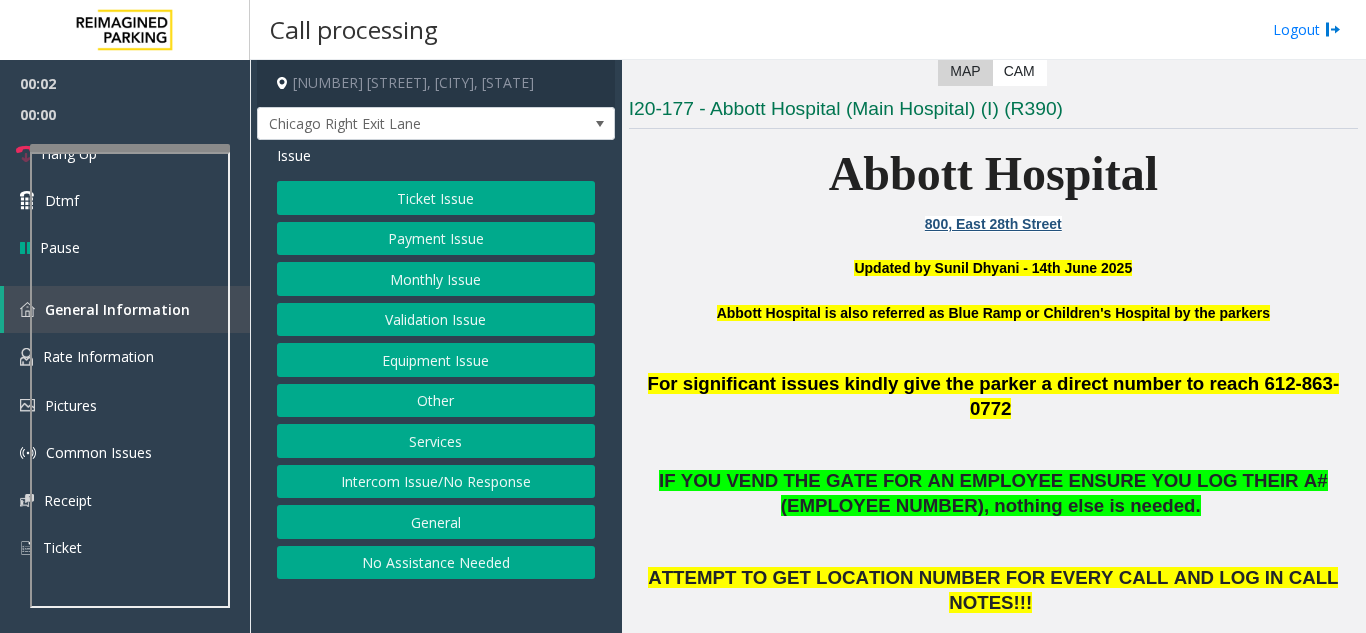 click on "Abbott Hospital is also referred as Blue Ramp or Children's Hospital by the parkers" 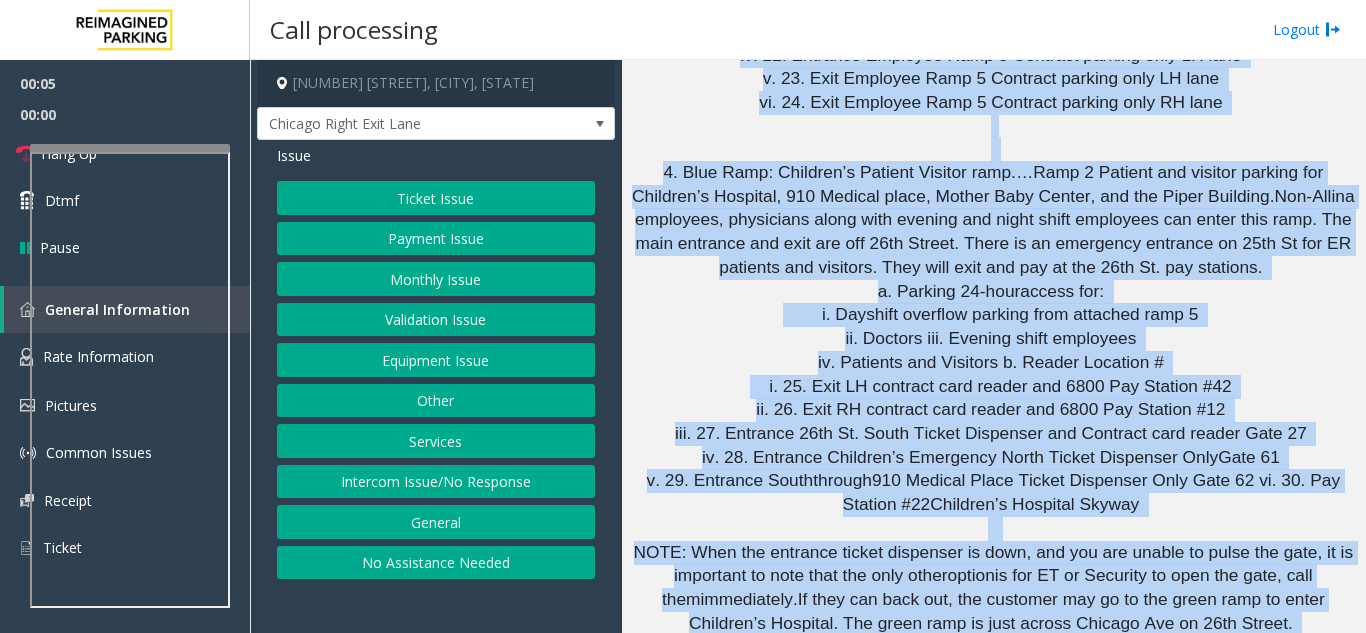drag, startPoint x: 757, startPoint y: 331, endPoint x: 977, endPoint y: 673, distance: 406.64972 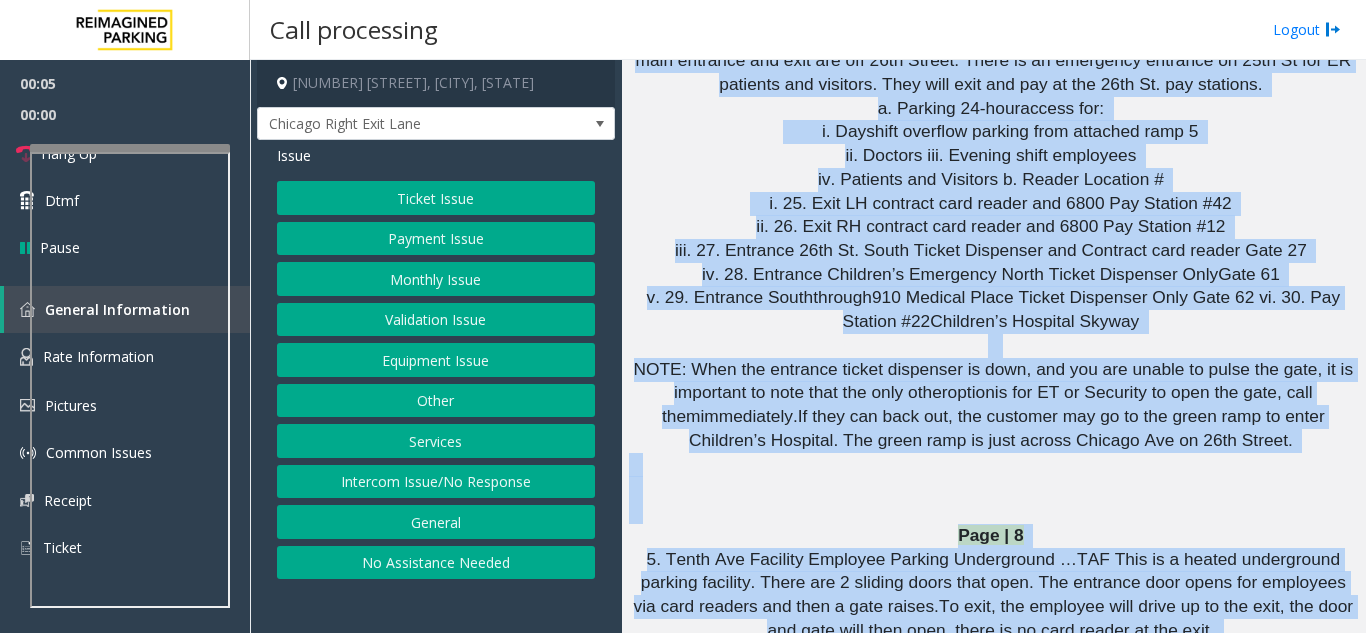 click 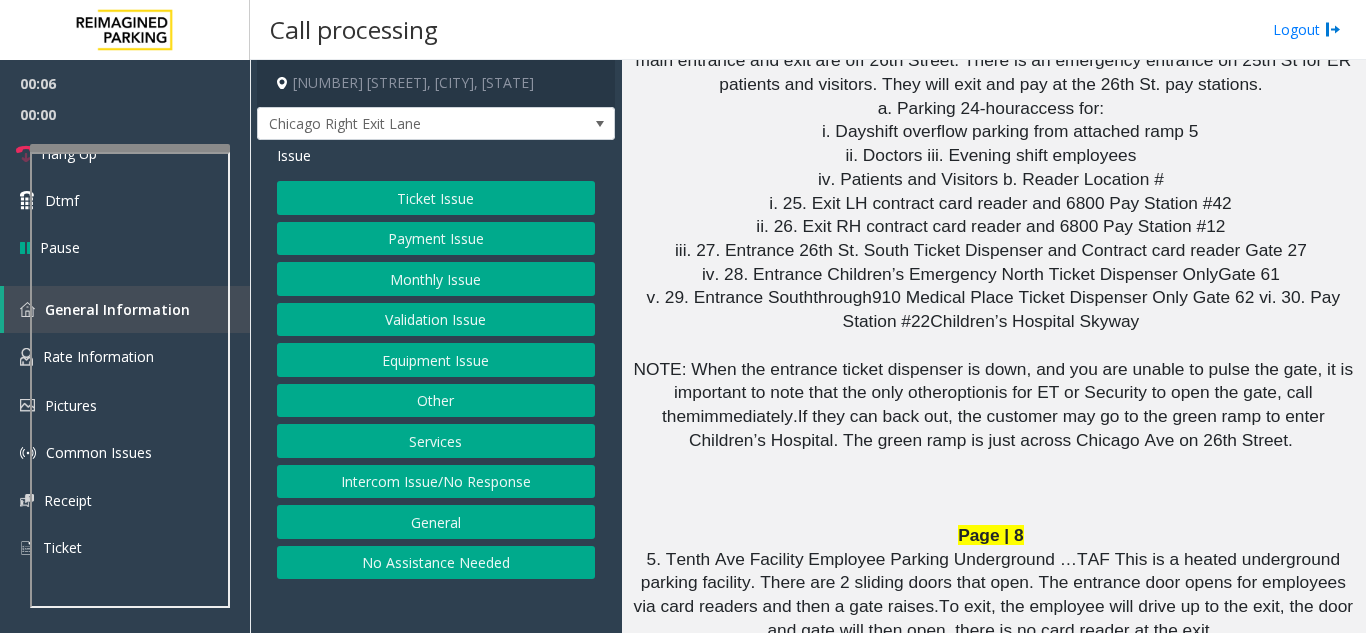 click on "Ticket Issue" 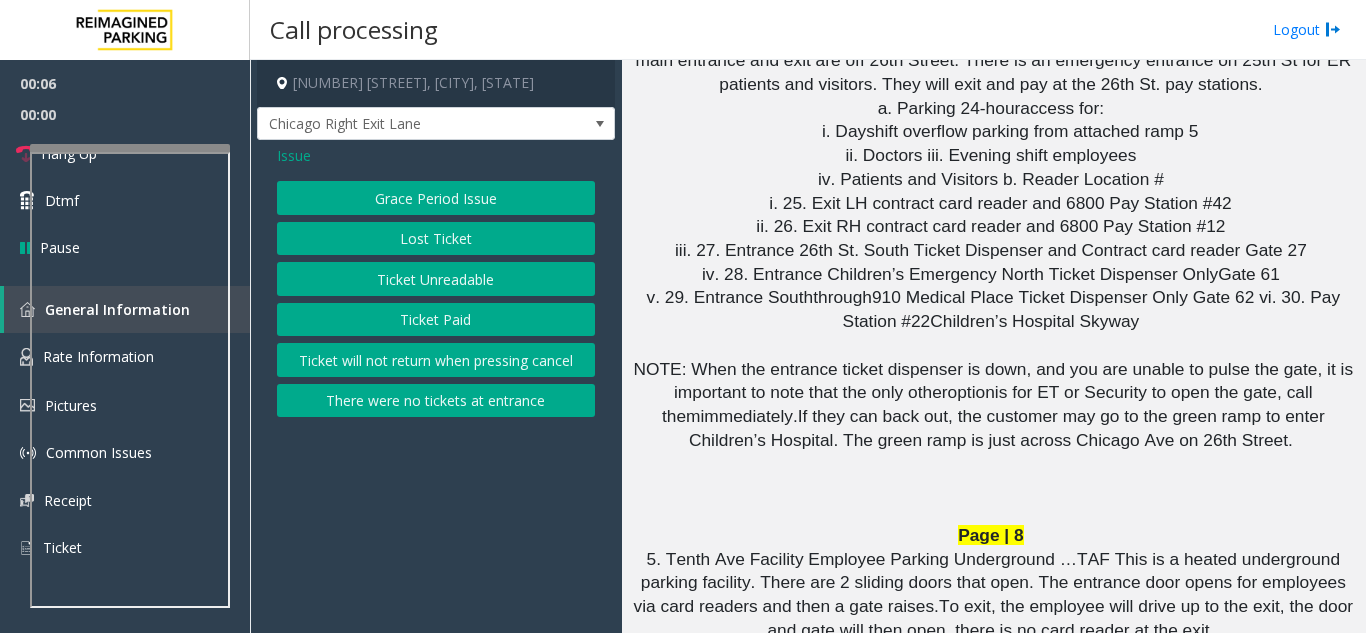 click on "Ticket Unreadable" 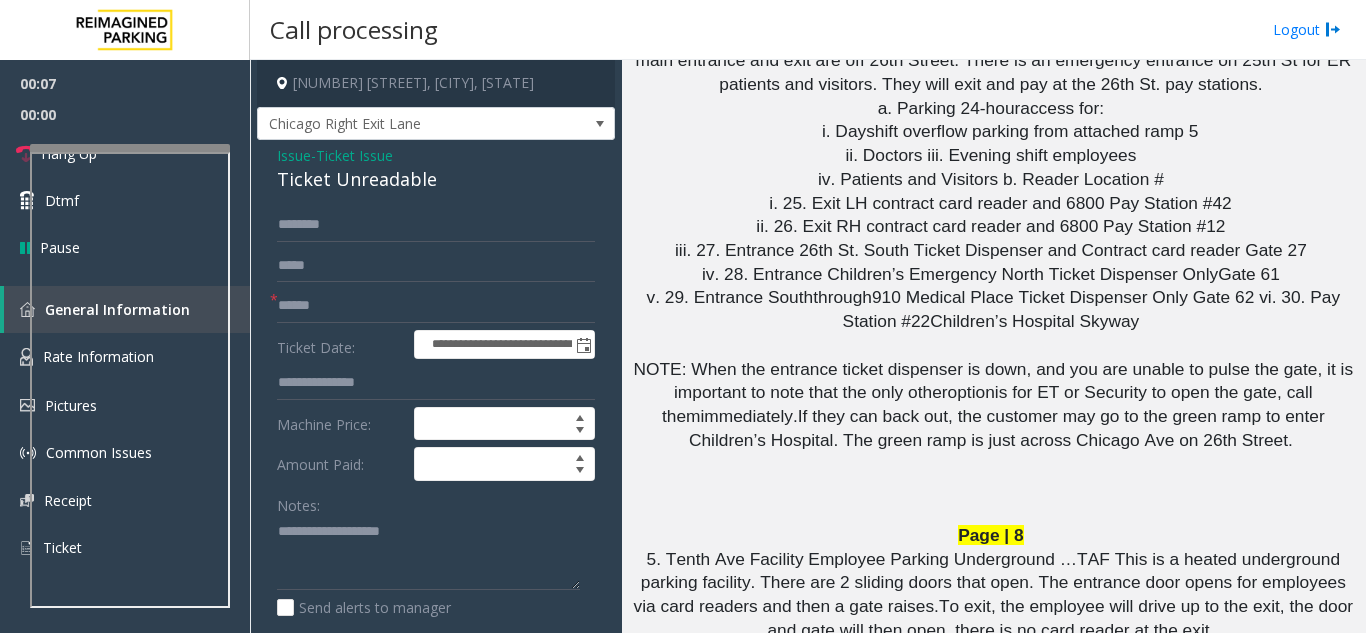 click on "Ticket Unreadable" 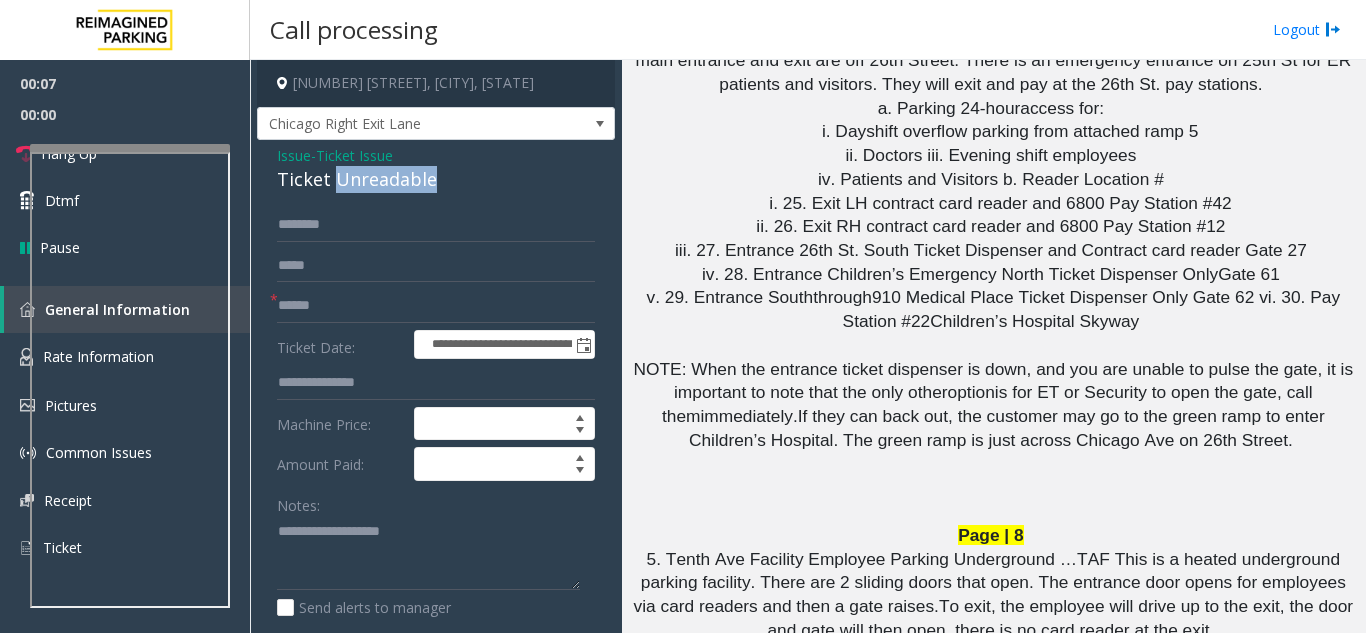 click on "Ticket Unreadable" 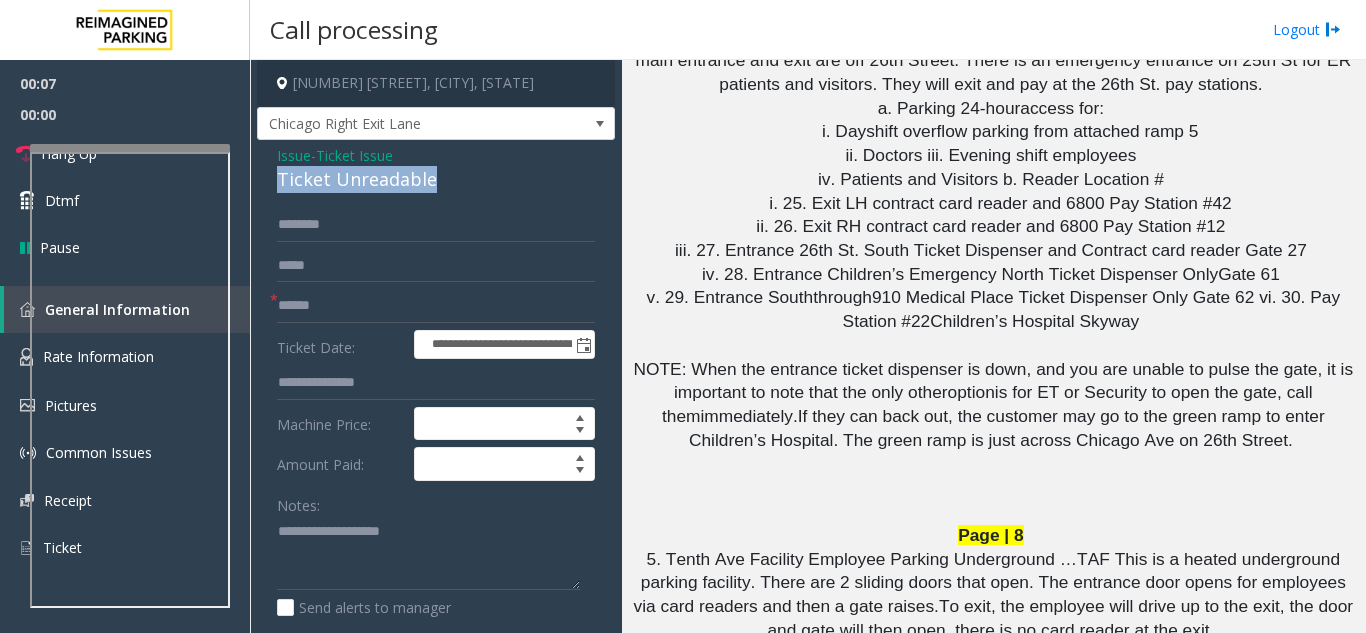 click on "Ticket Unreadable" 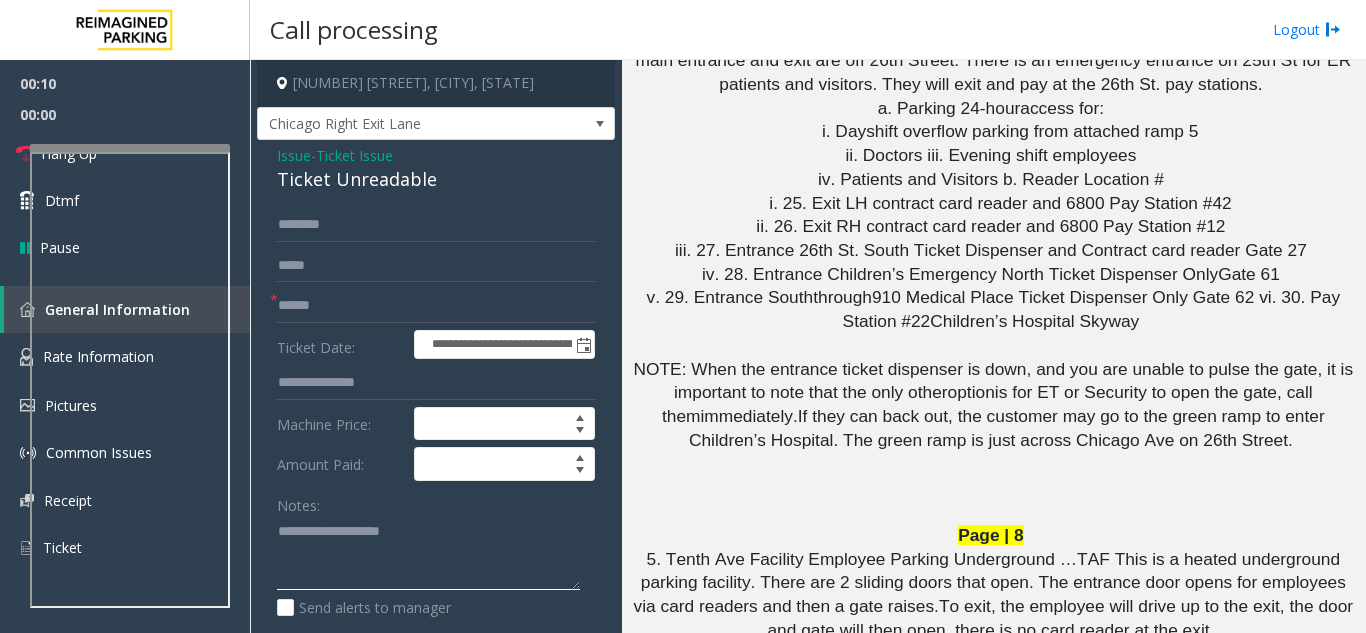 click 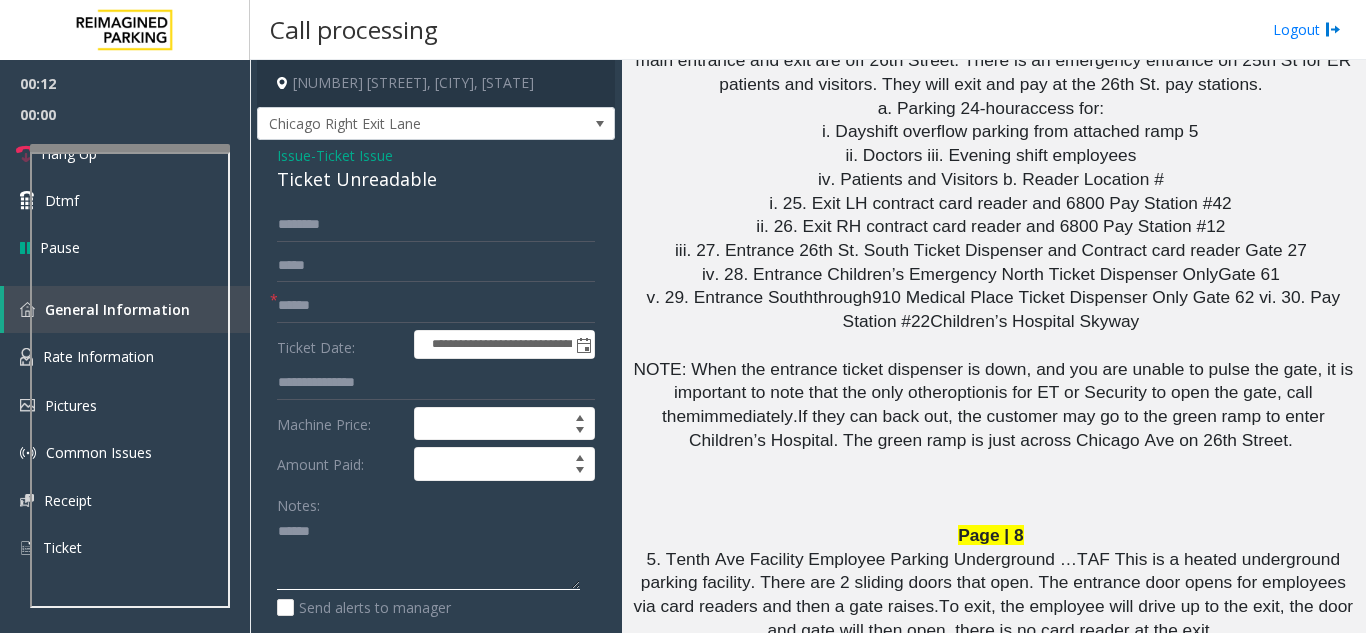 paste on "**********" 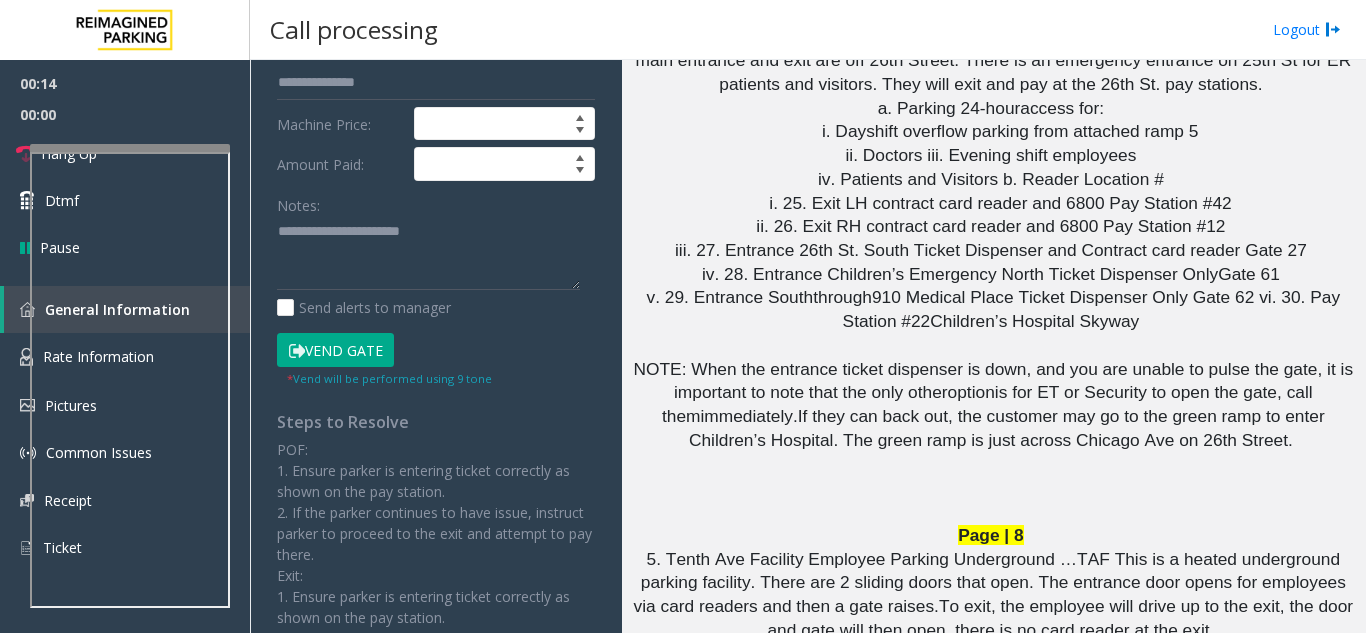 click on "Vend Gate" 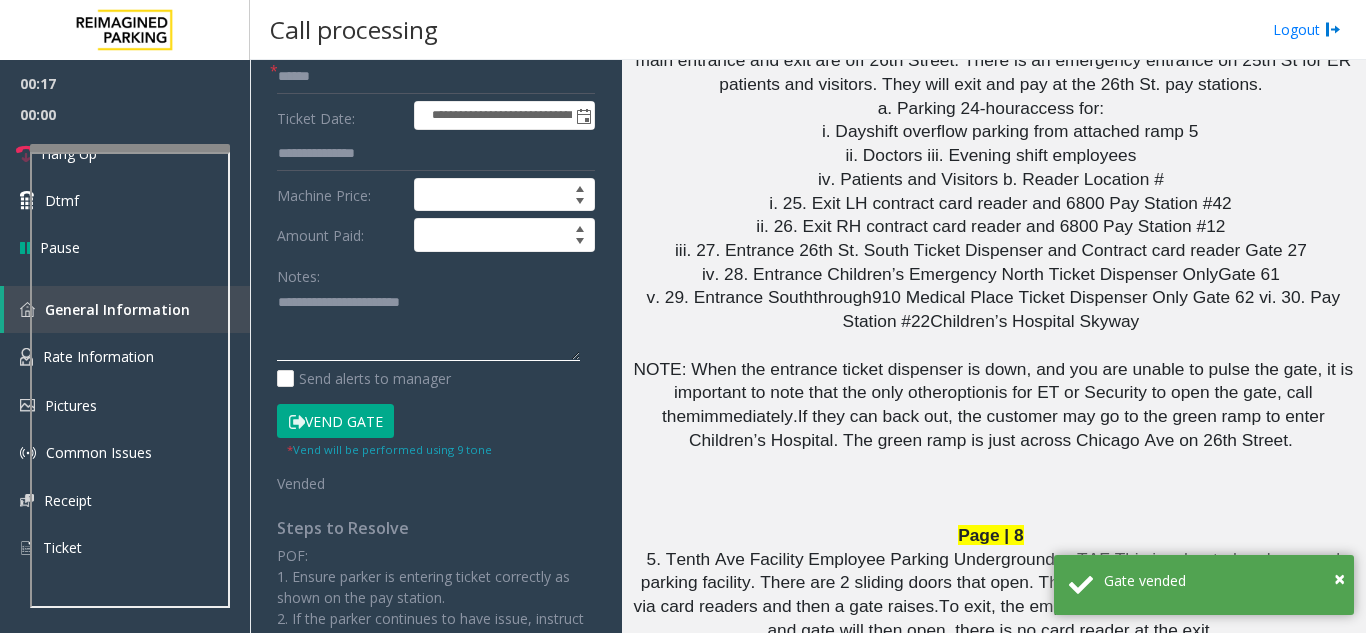 click 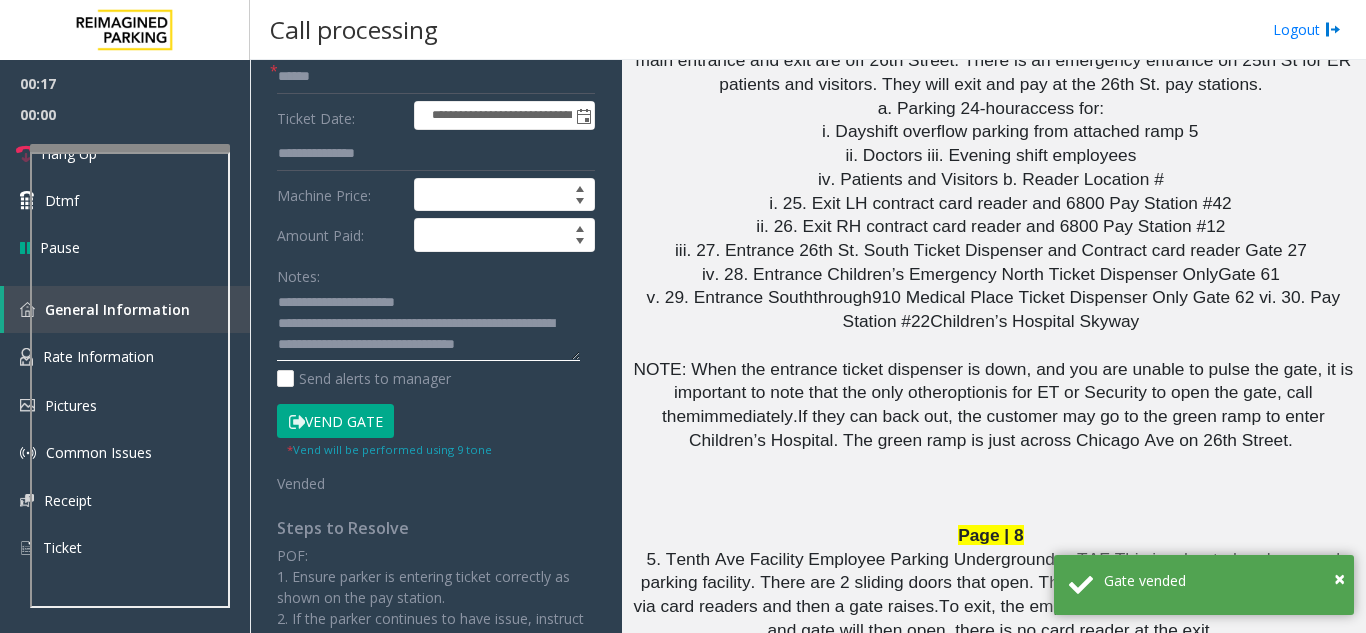 scroll, scrollTop: 0, scrollLeft: 0, axis: both 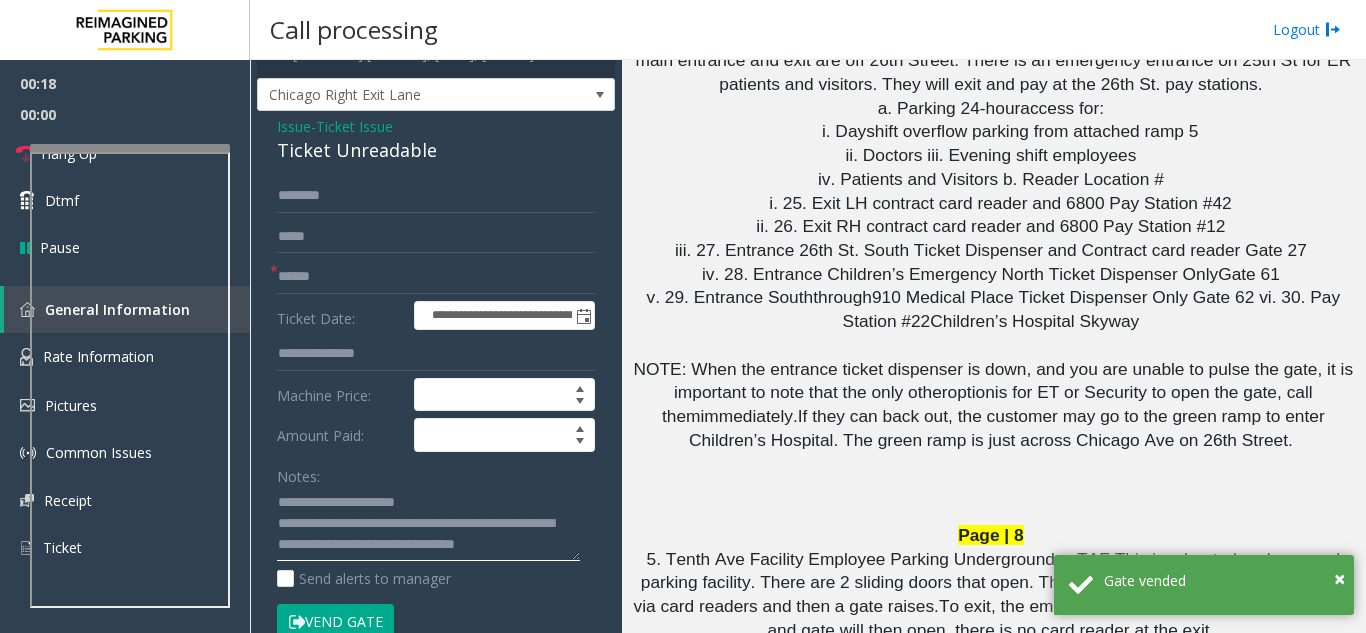 type on "**********" 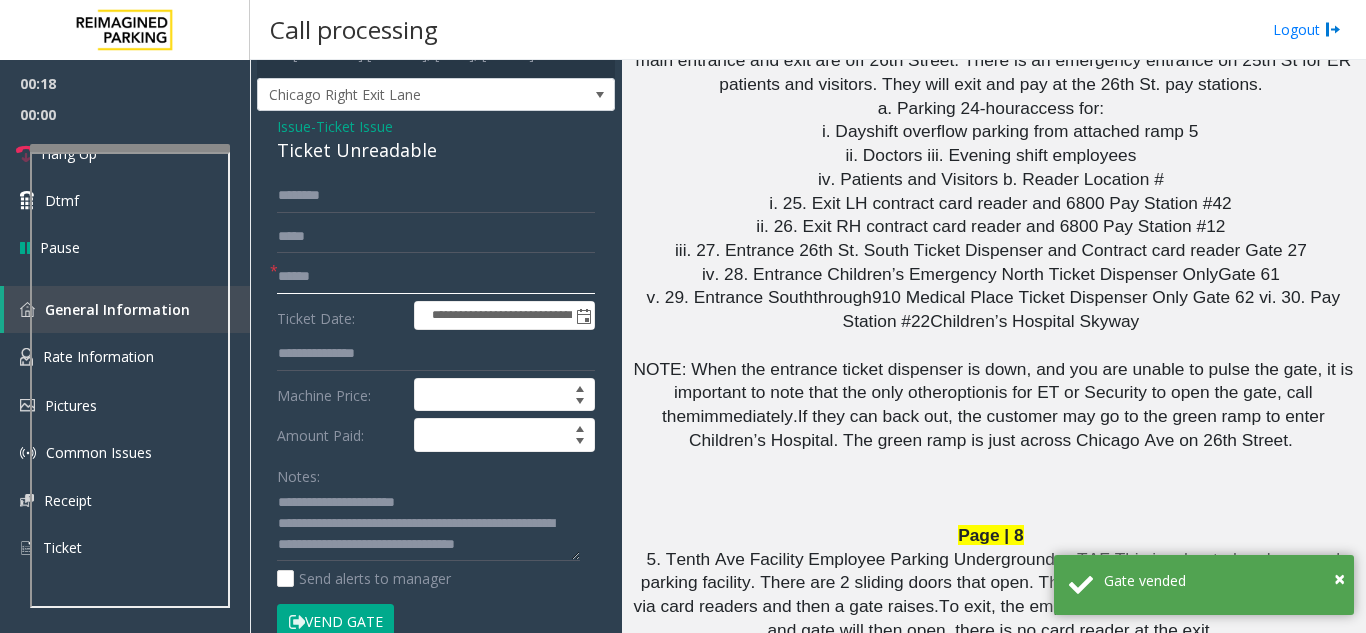click 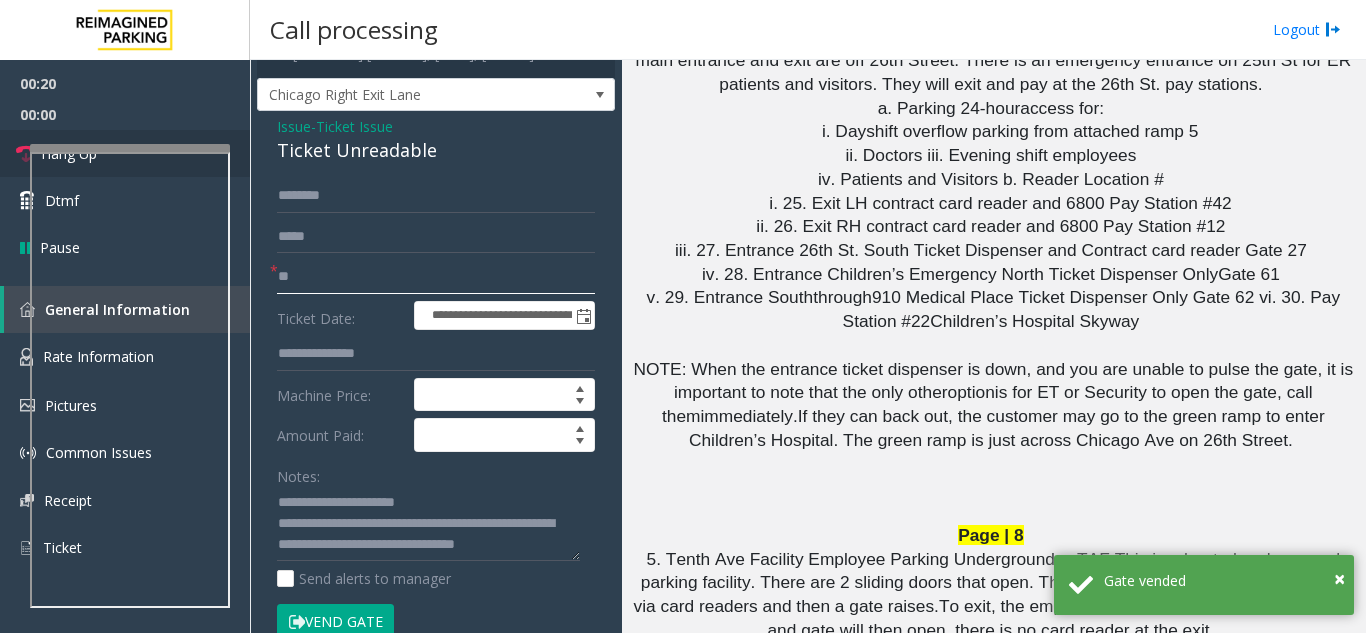 type on "**" 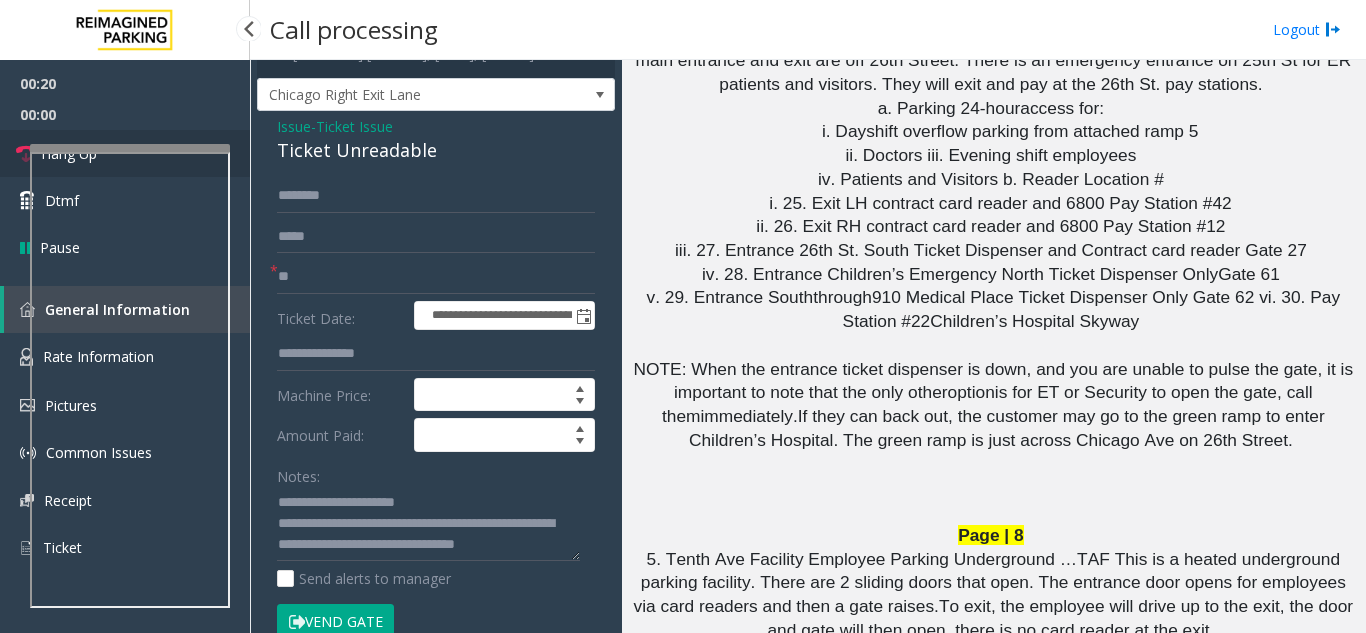 click at bounding box center [26, 154] 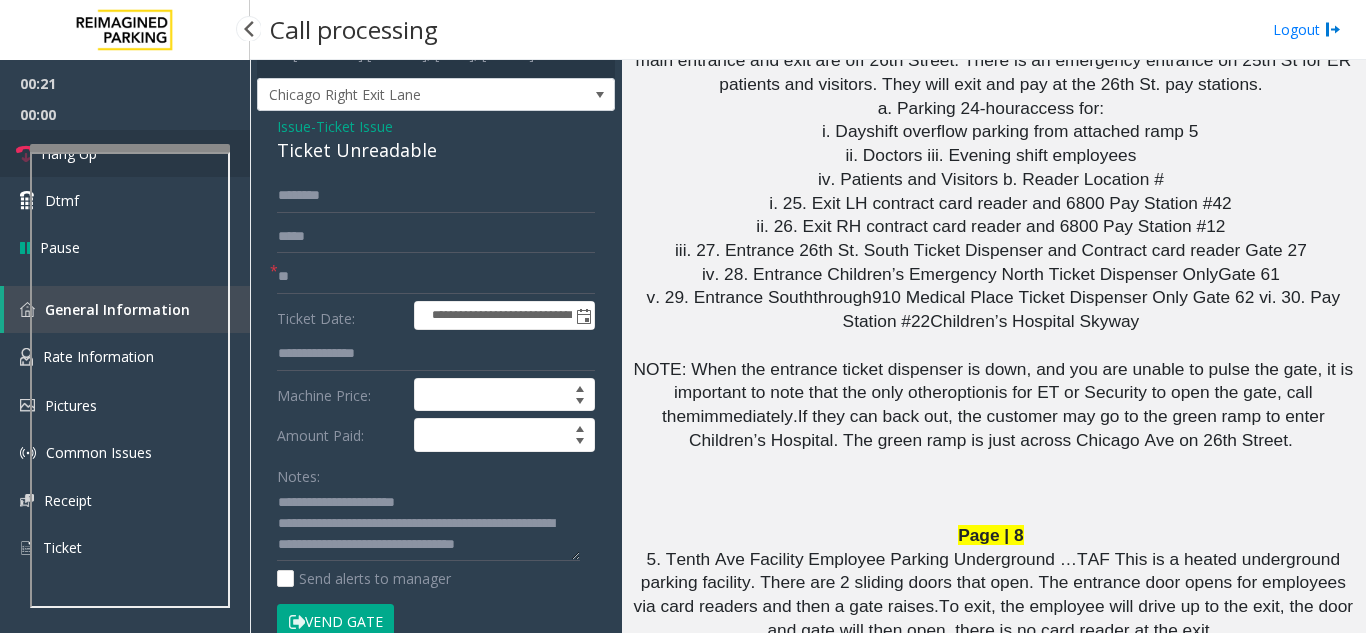 click at bounding box center (26, 154) 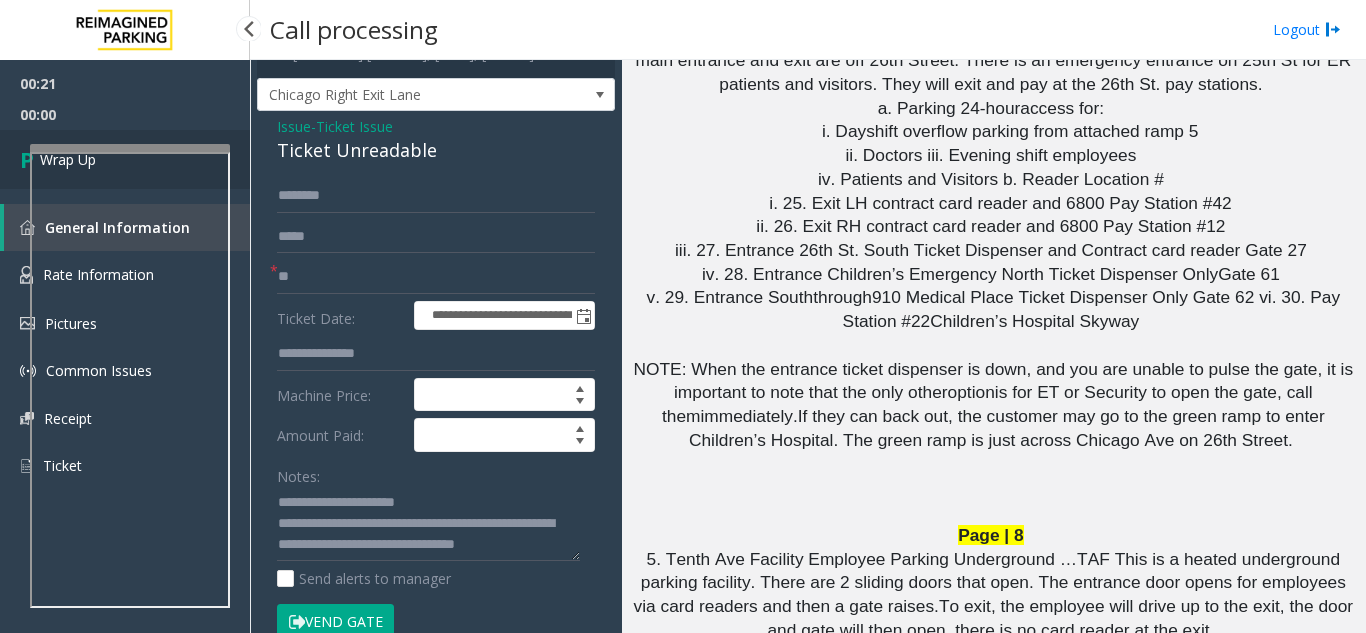 click on "Wrap Up" at bounding box center [125, 159] 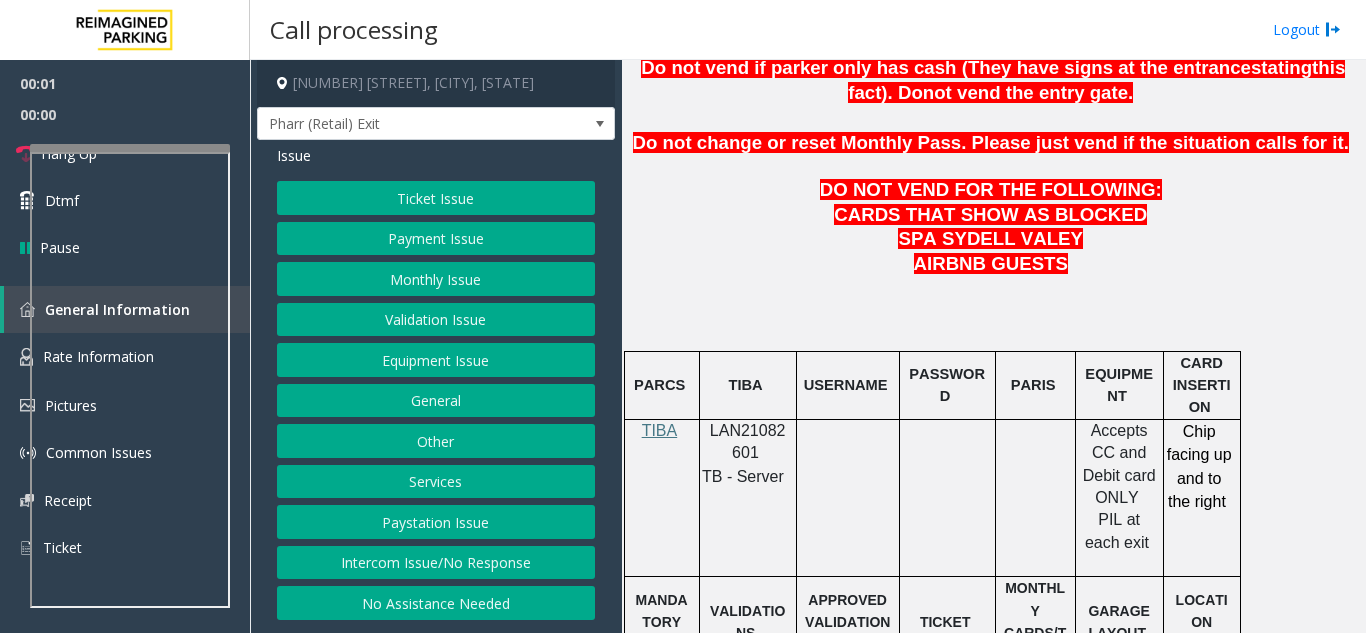 scroll, scrollTop: 900, scrollLeft: 0, axis: vertical 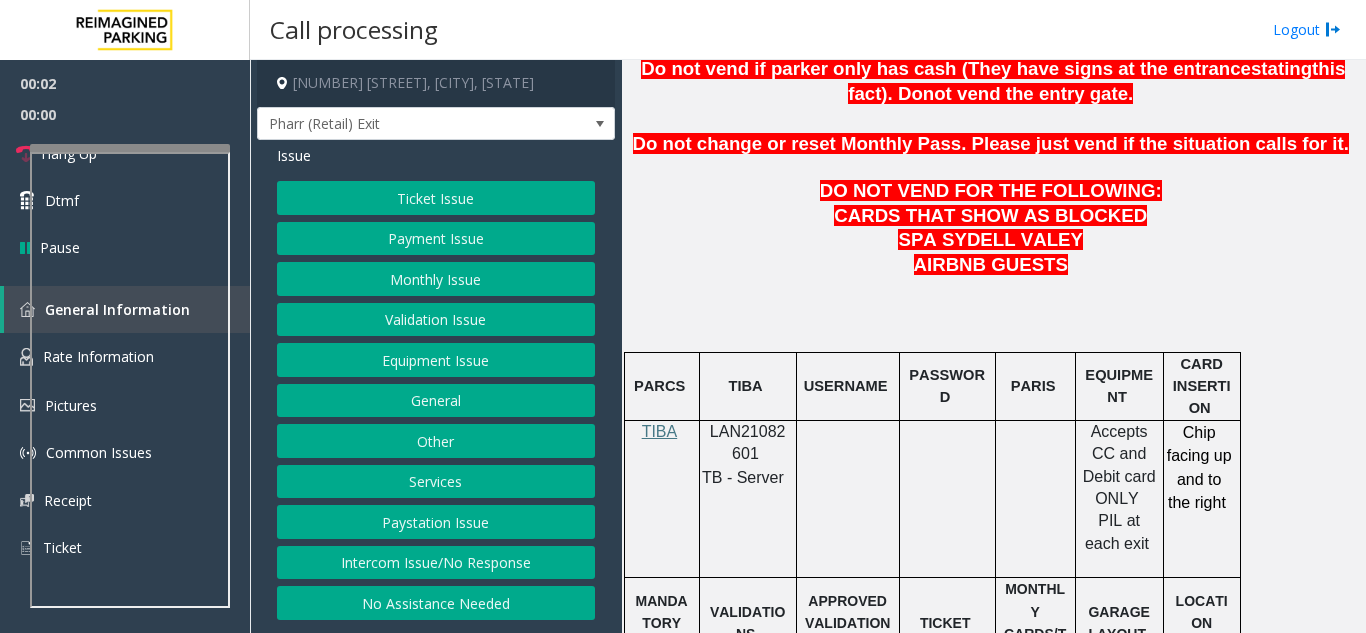 click on "LAN21082601" 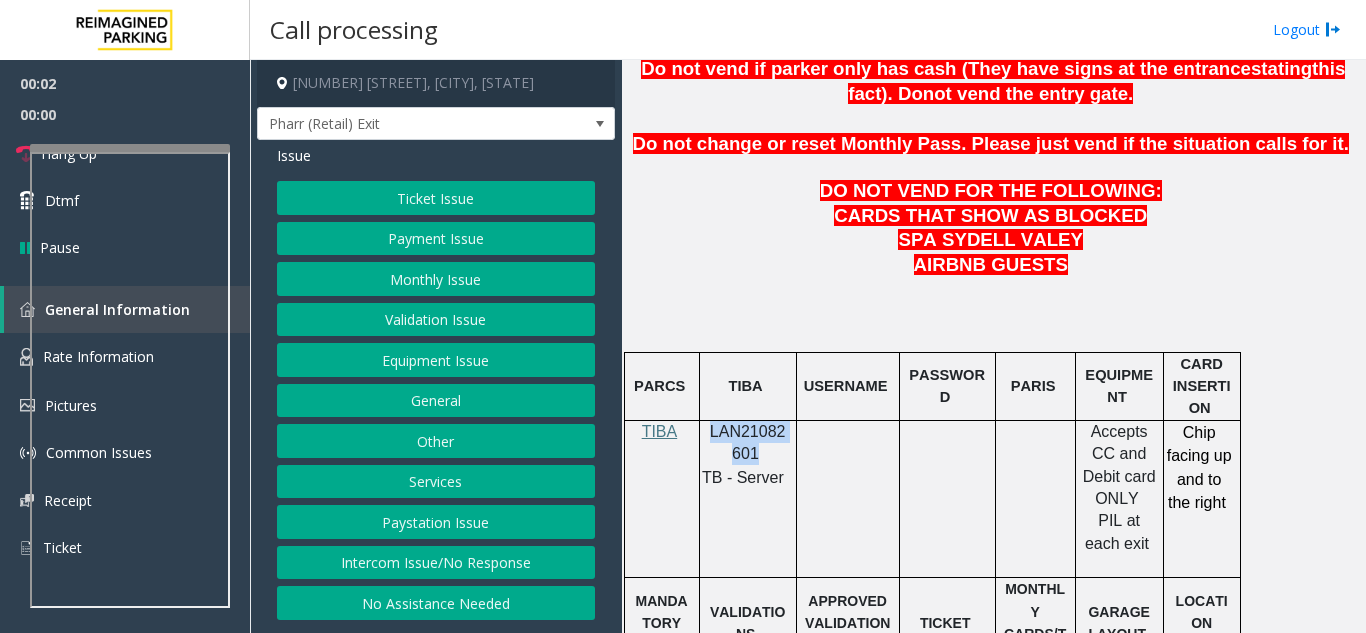 copy on "LAN21082601" 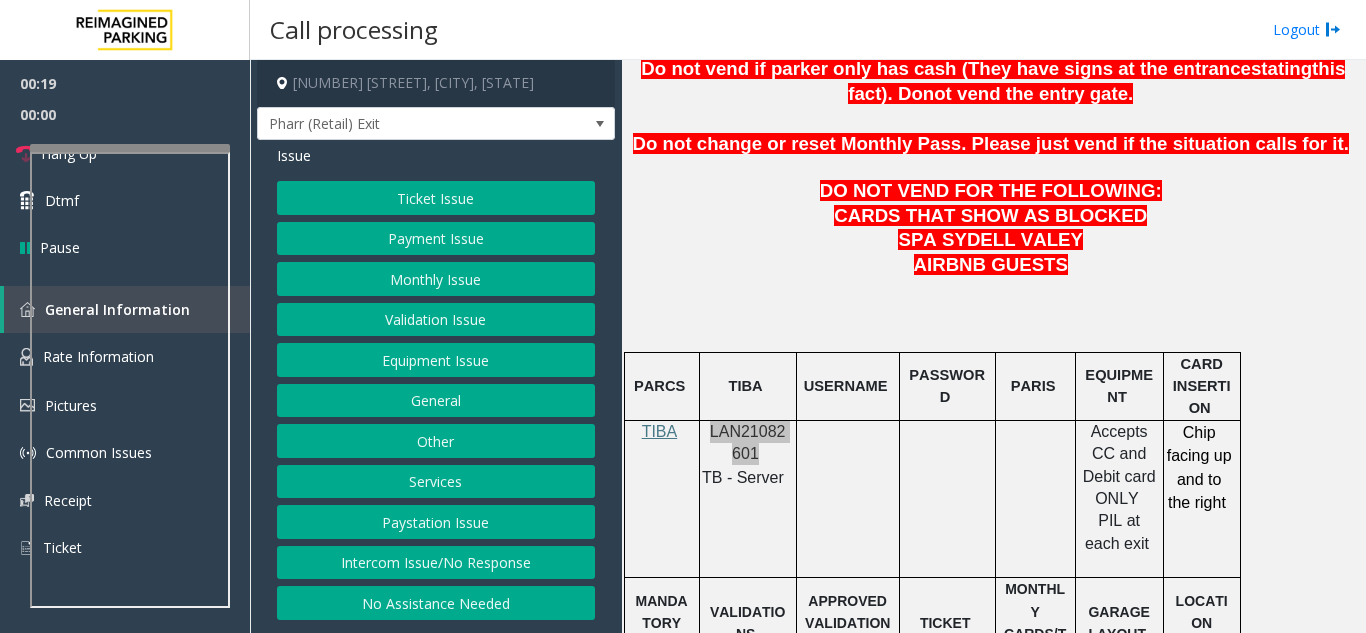 scroll, scrollTop: 500, scrollLeft: 0, axis: vertical 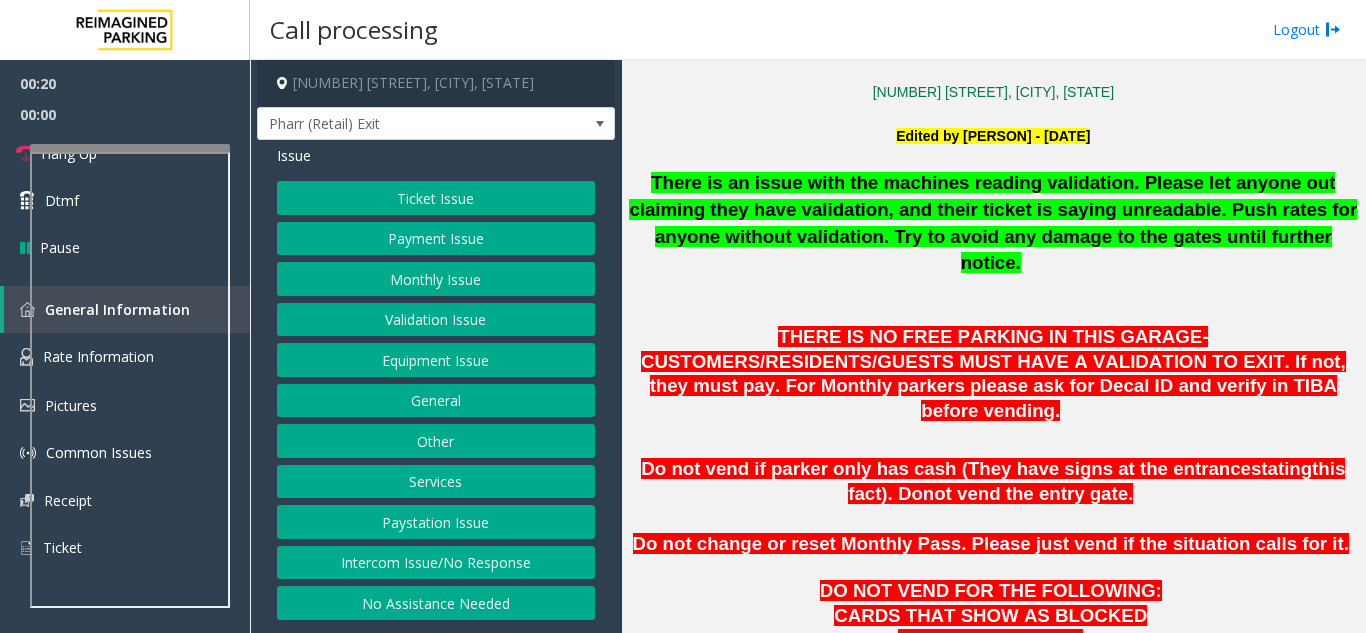 click on "There is an issue with the machines reading validation. Please let anyone out claiming they have validation, and their ticket is saying unreadable. Push rates for anyone without validation. Try to avoid any damage to the gates until further notice." 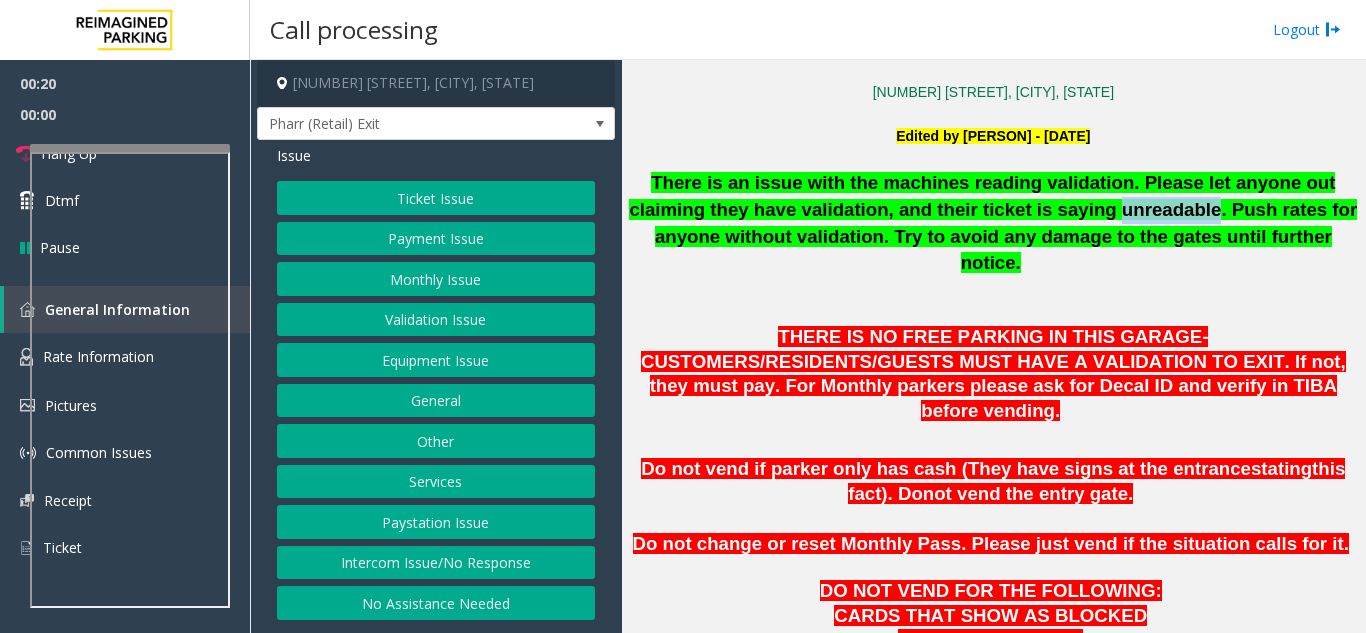 click on "There is an issue with the machines reading validation. Please let anyone out claiming they have validation, and their ticket is saying unreadable. Push rates for anyone without validation. Try to avoid any damage to the gates until further notice." 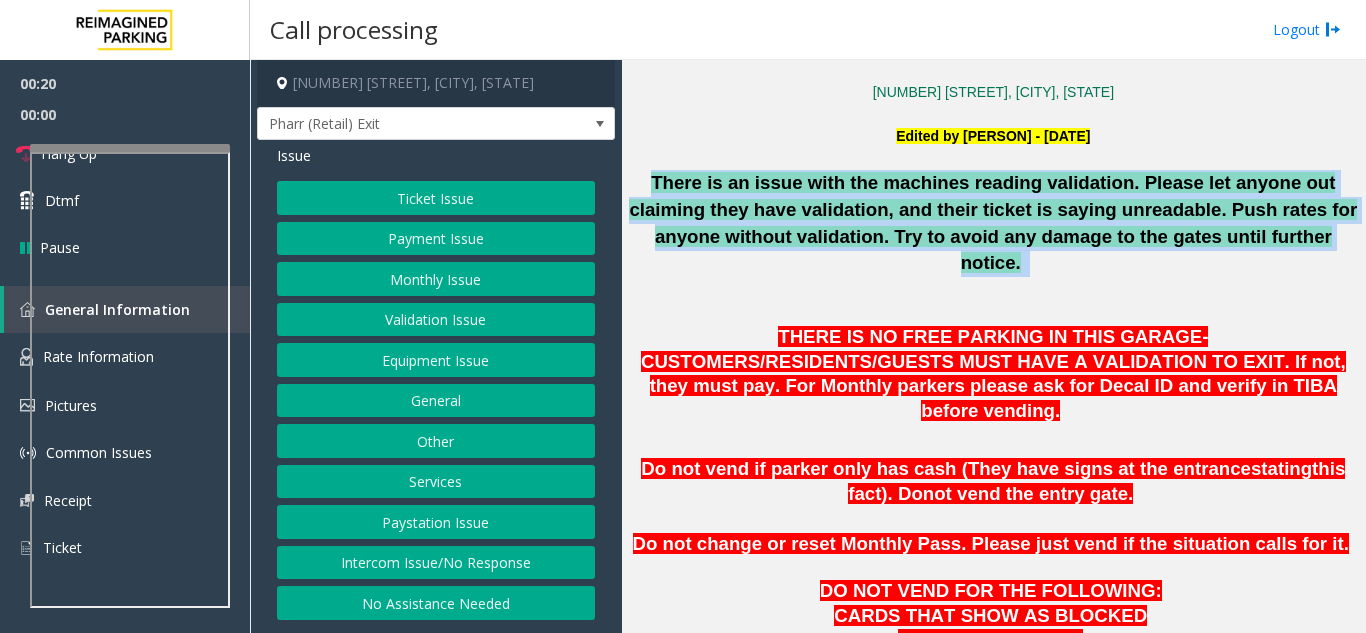 click on "There is an issue with the machines reading validation. Please let anyone out claiming they have validation, and their ticket is saying unreadable. Push rates for anyone without validation. Try to avoid any damage to the gates until further notice." 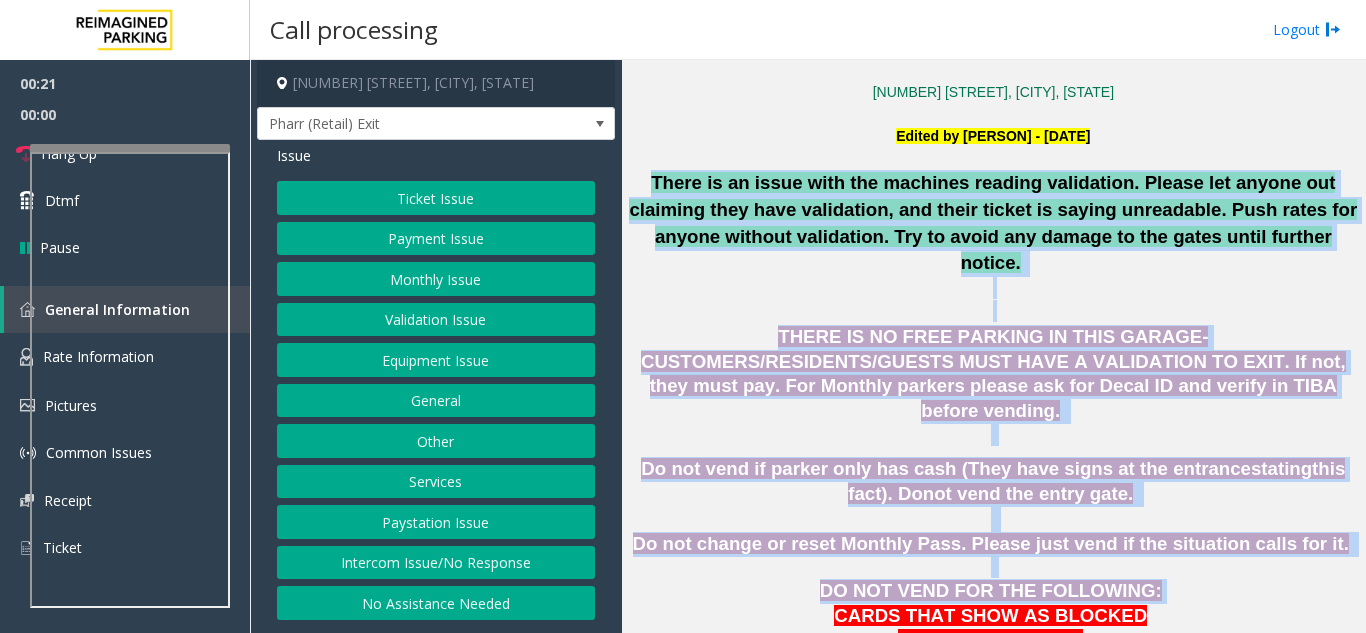 drag, startPoint x: 1018, startPoint y: 209, endPoint x: 1056, endPoint y: 534, distance: 327.214 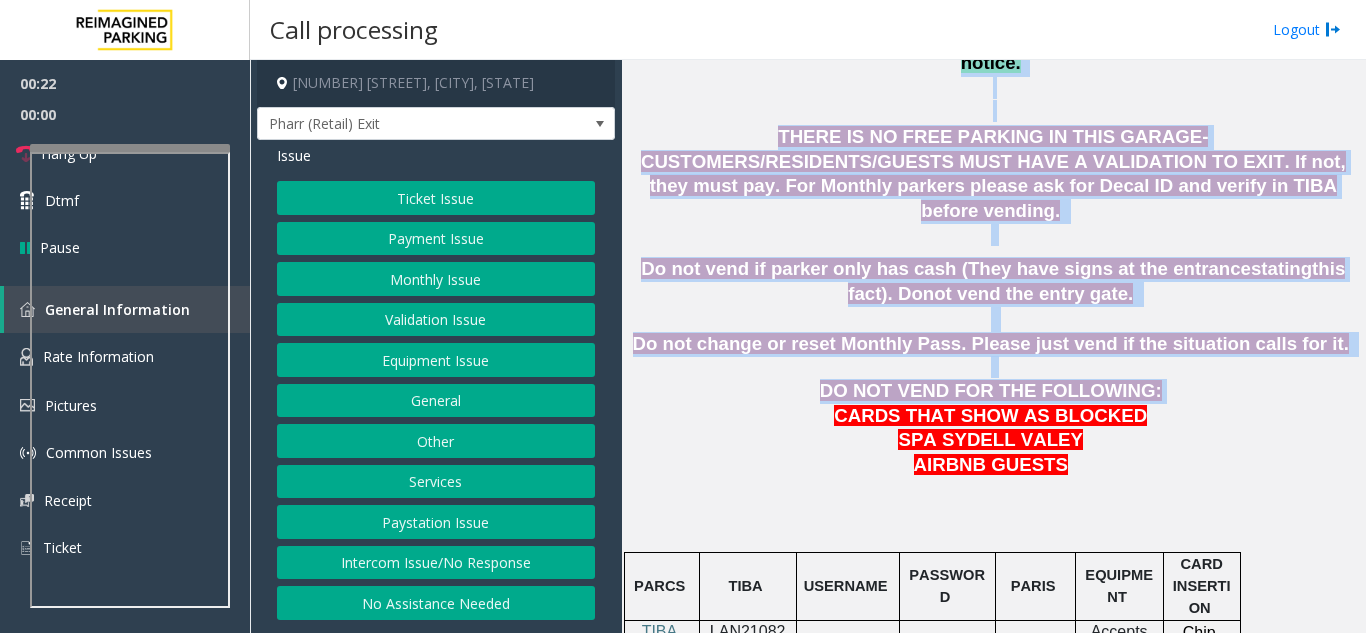 click on "DO NOT VEND FOR THE FOLLOWING:" 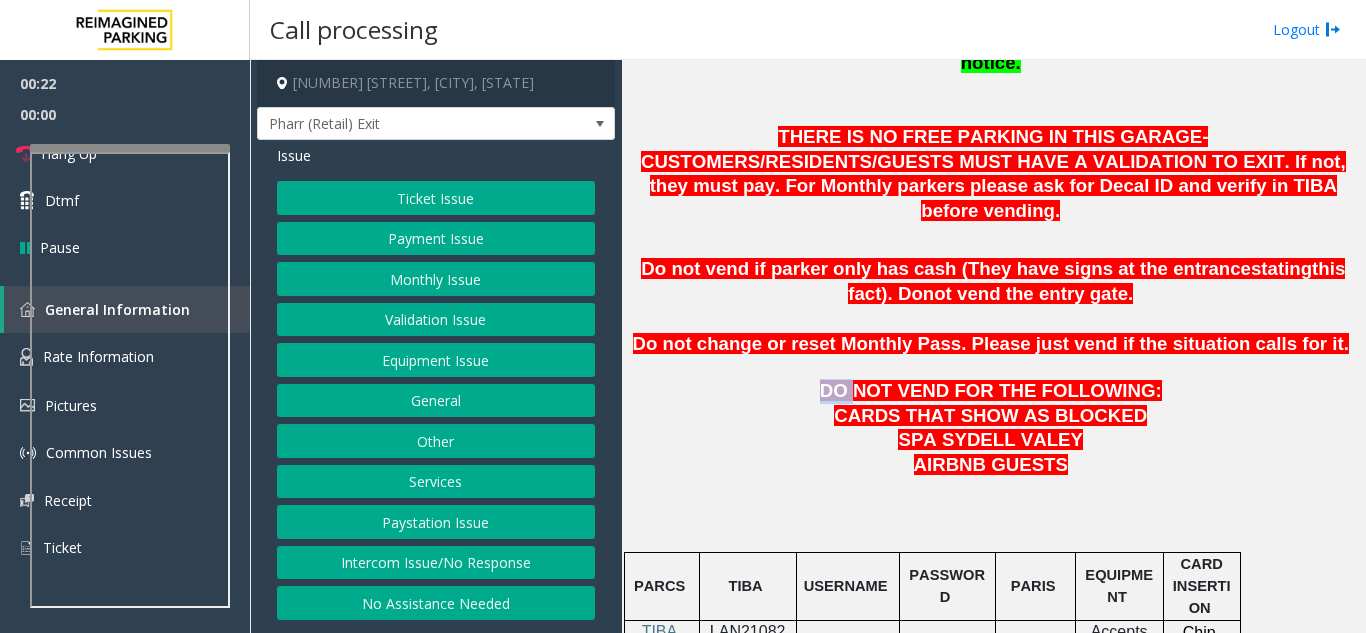 click on "DO NOT VEND FOR THE FOLLOWING:" 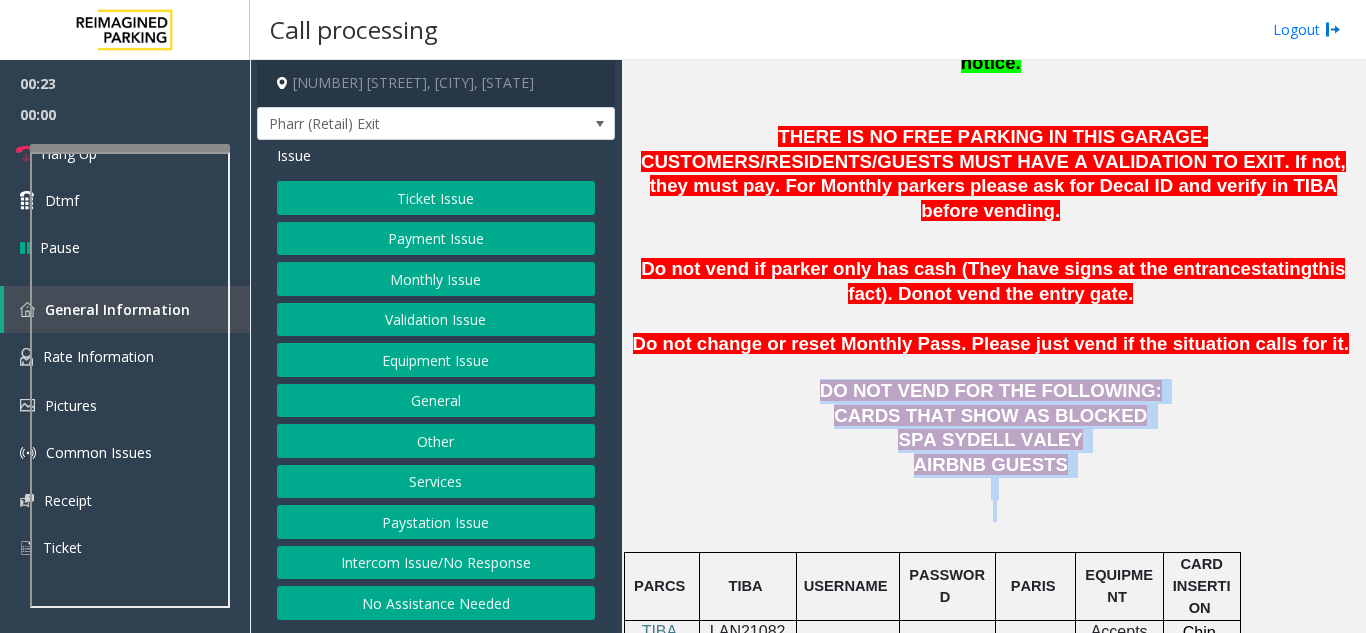 drag, startPoint x: 857, startPoint y: 349, endPoint x: 1029, endPoint y: 466, distance: 208.02164 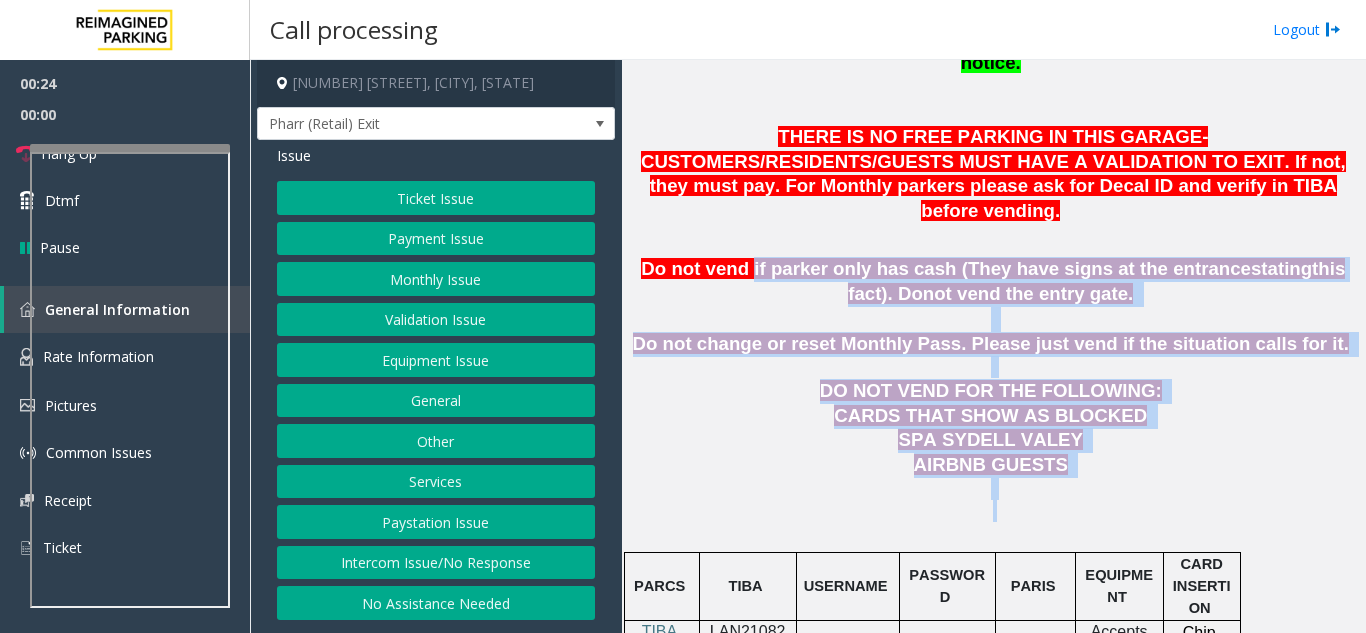 drag, startPoint x: 1029, startPoint y: 466, endPoint x: 741, endPoint y: 213, distance: 383.34448 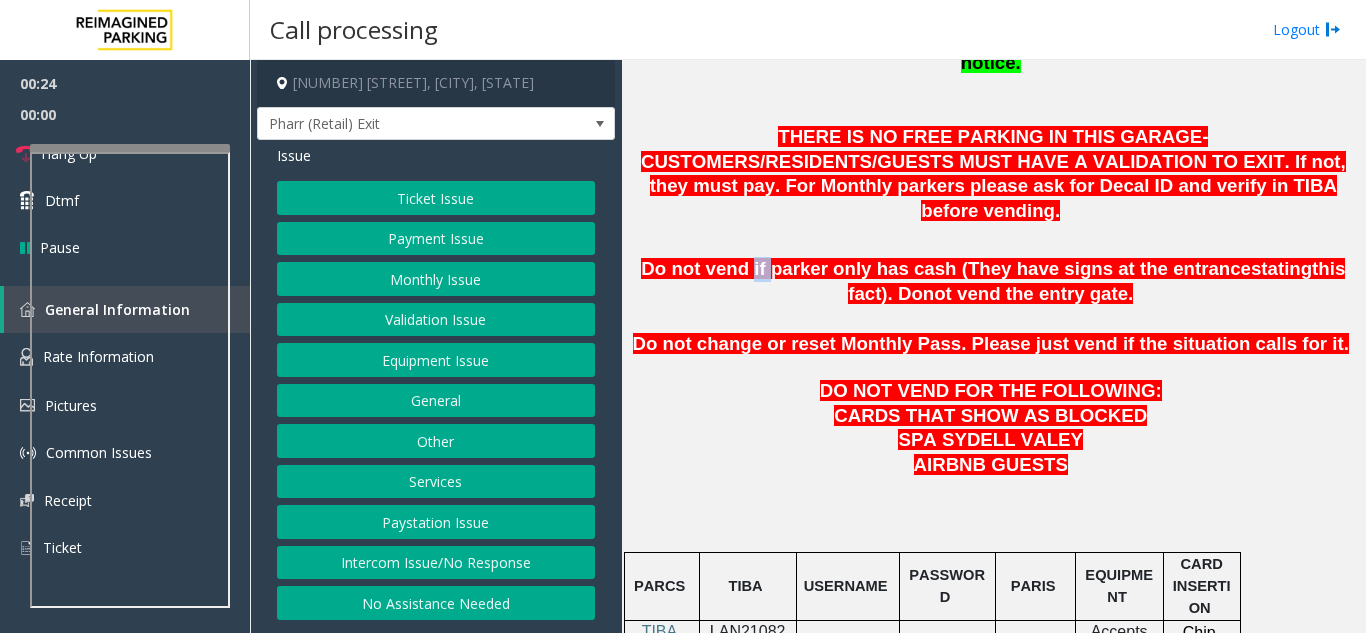 click on "Do not vend if parker only has cash (They have signs at the entrance" 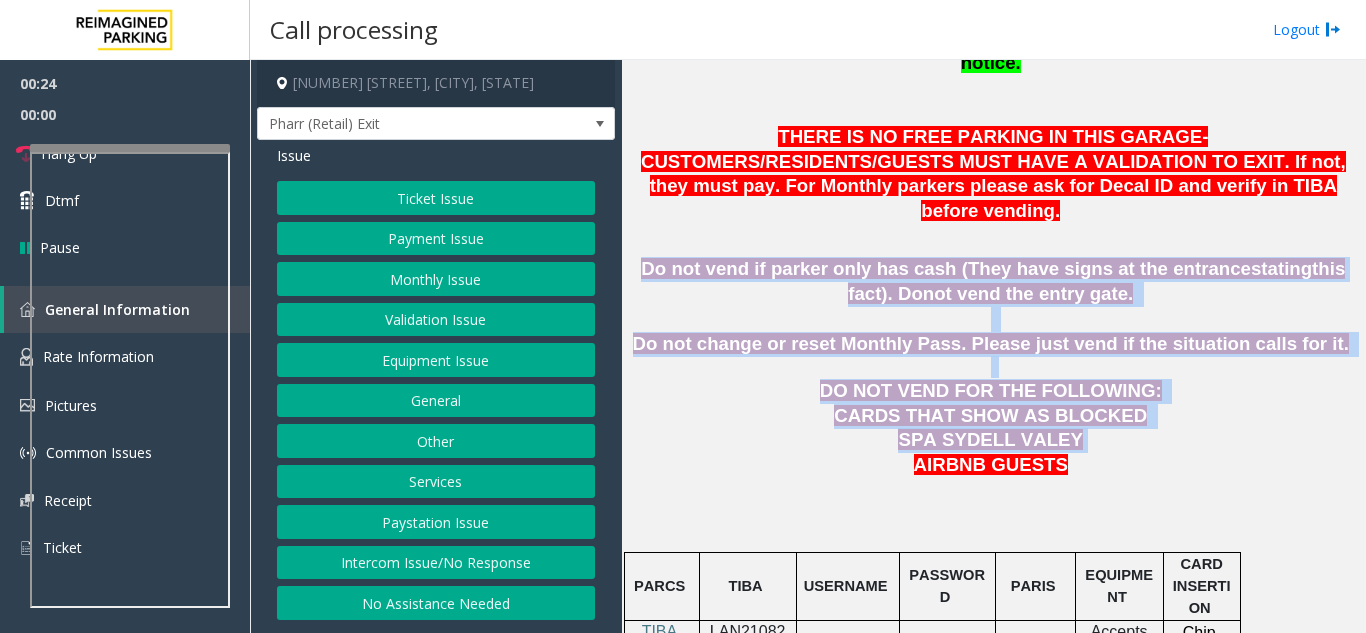 drag, startPoint x: 741, startPoint y: 213, endPoint x: 987, endPoint y: 382, distance: 298.4577 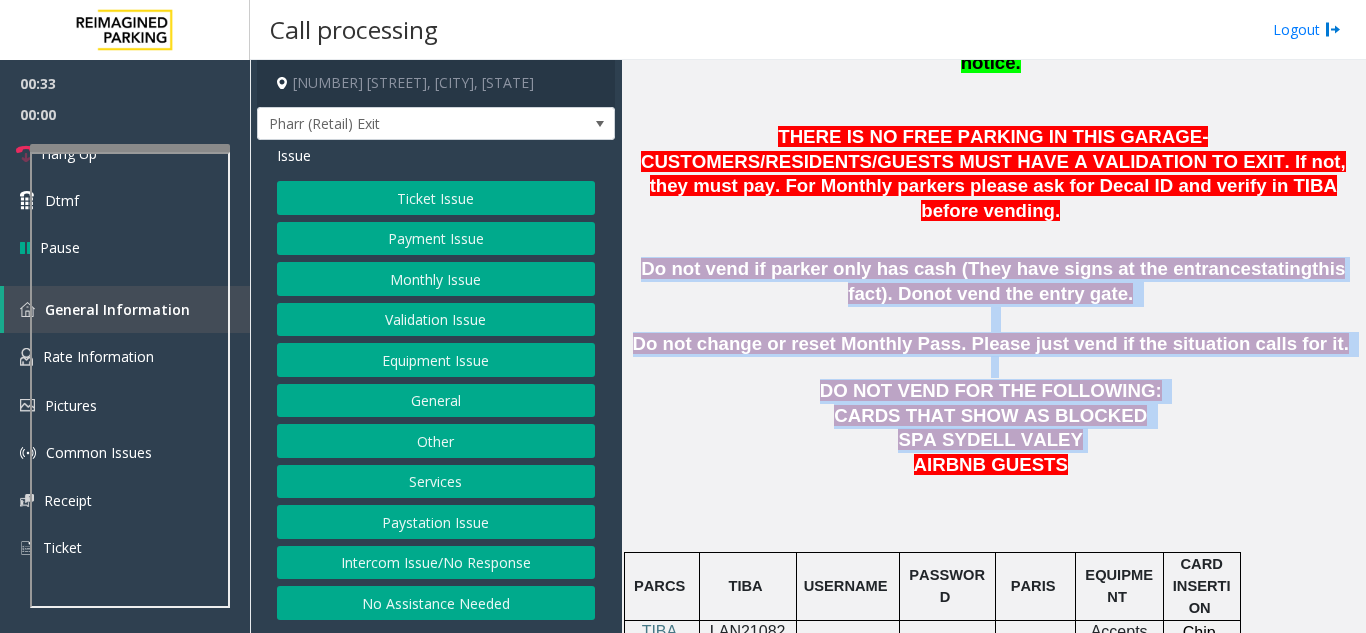 click on "SPA SYDELL VALEY" 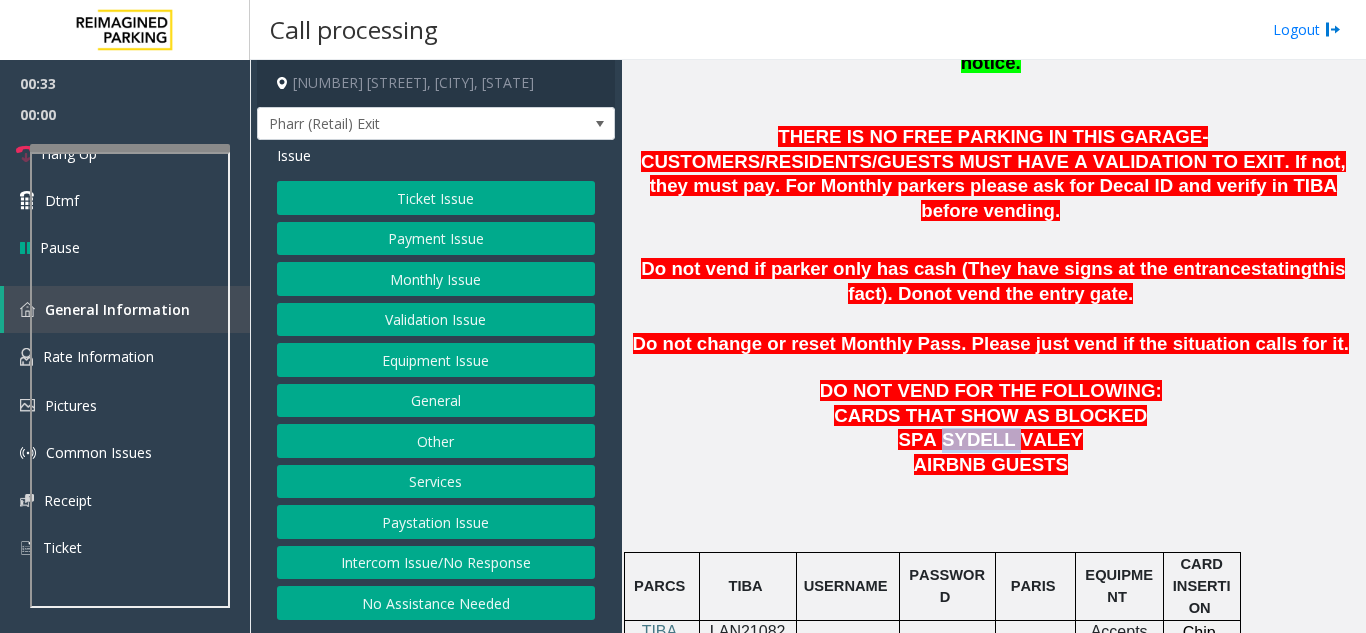 click on "SPA SYDELL VALEY" 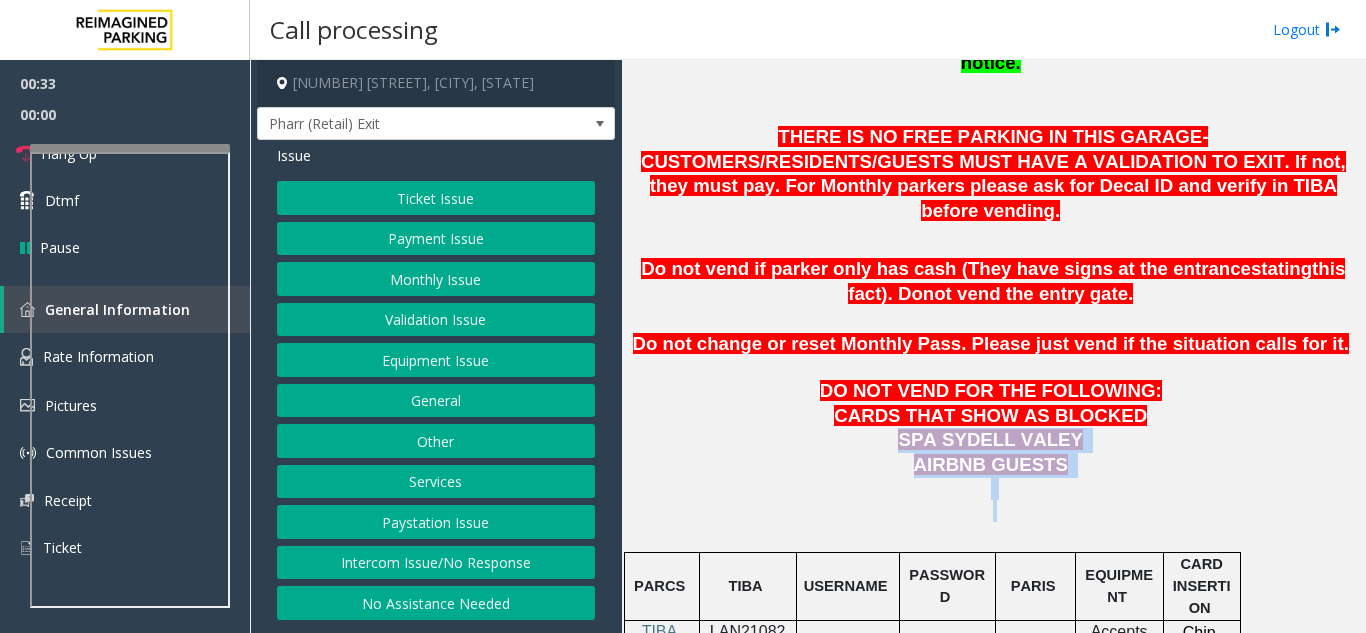drag, startPoint x: 987, startPoint y: 382, endPoint x: 1065, endPoint y: 438, distance: 96.02083 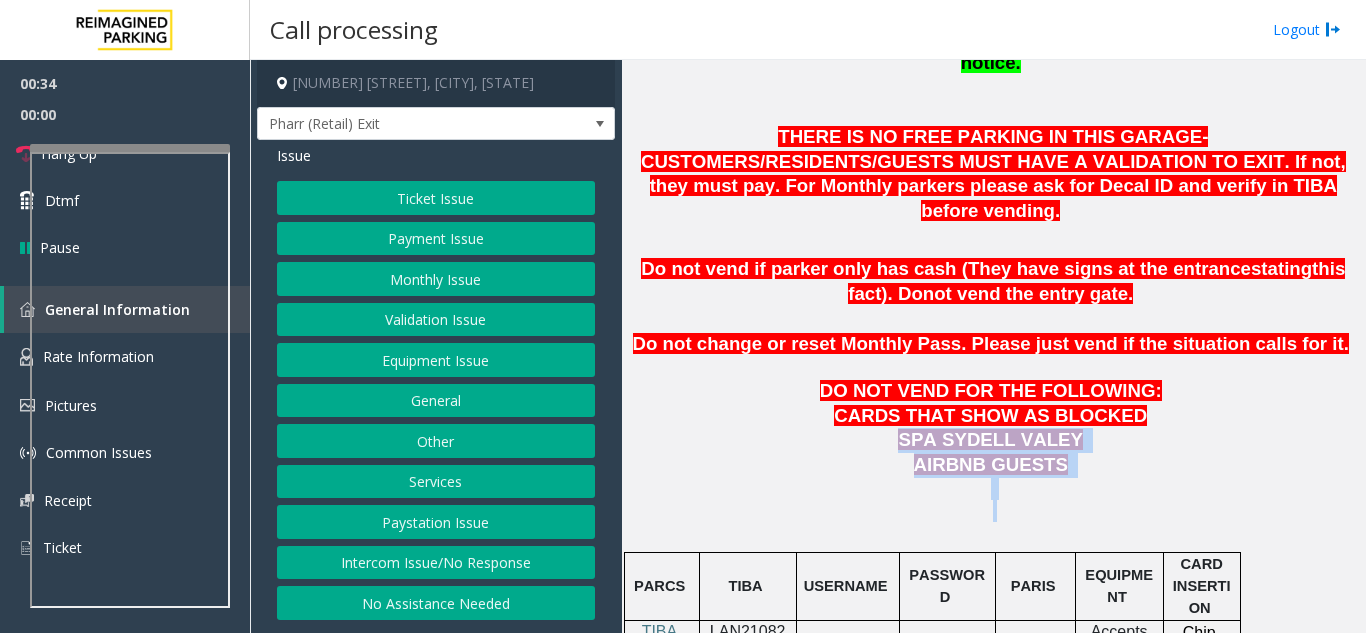 click 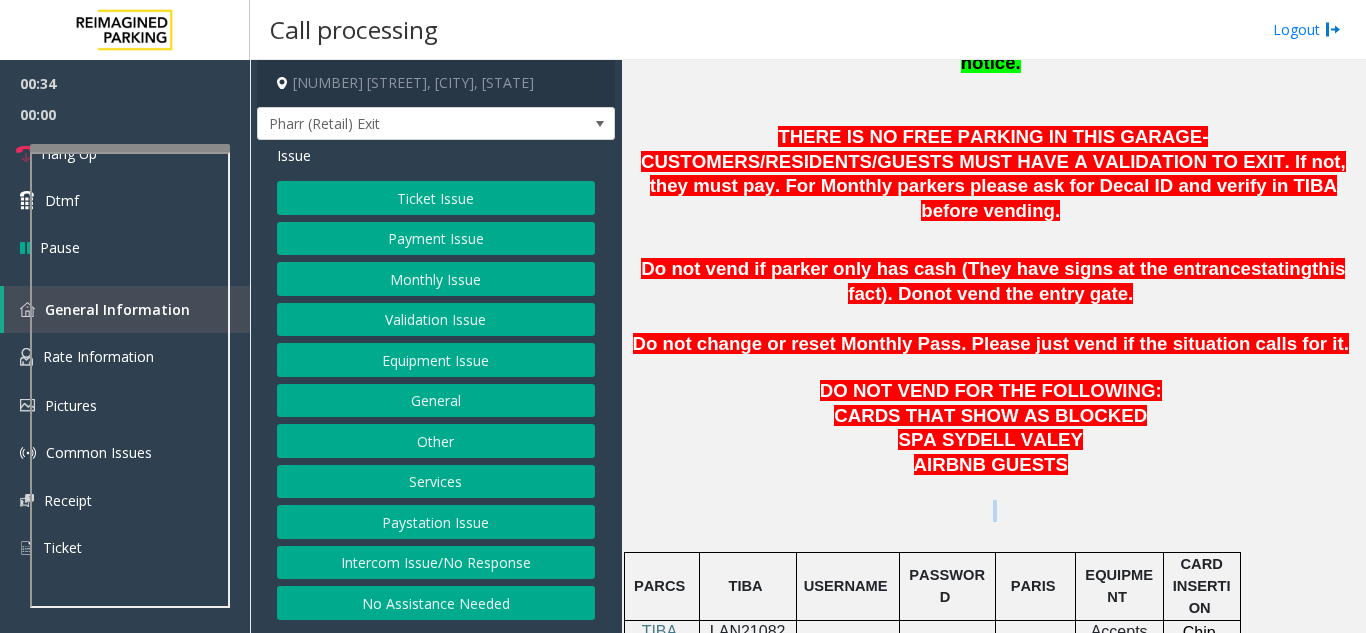 click 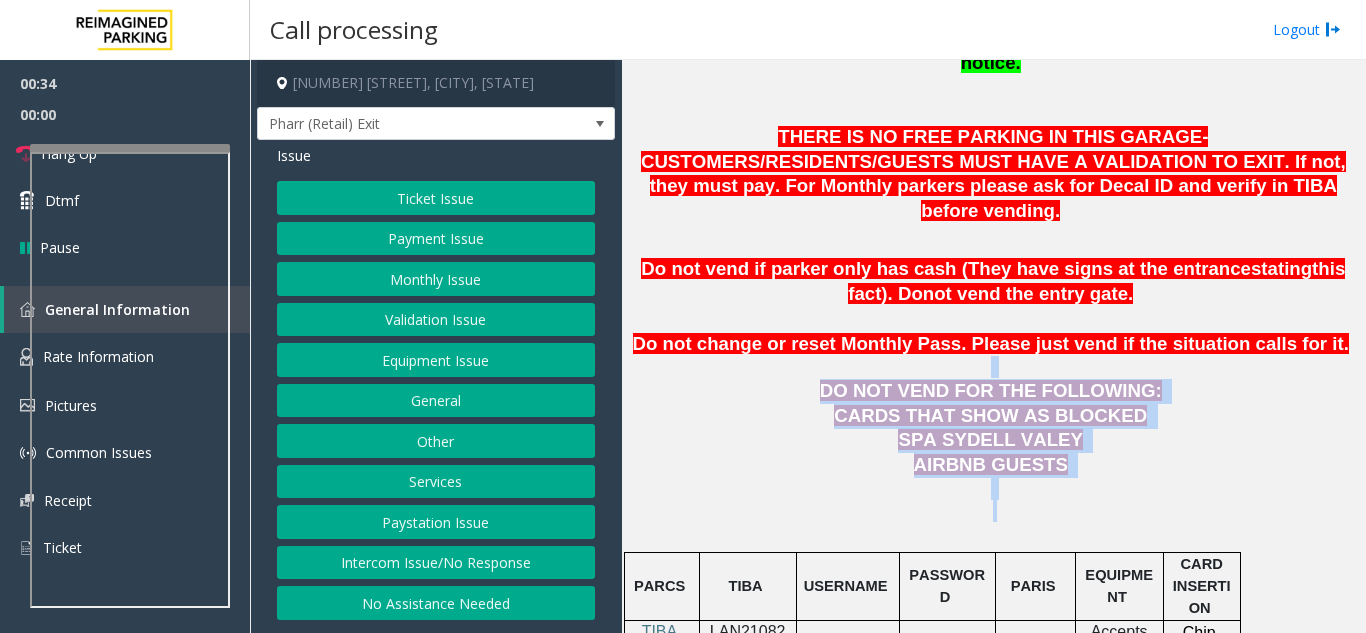 drag, startPoint x: 1065, startPoint y: 438, endPoint x: 839, endPoint y: 308, distance: 260.72208 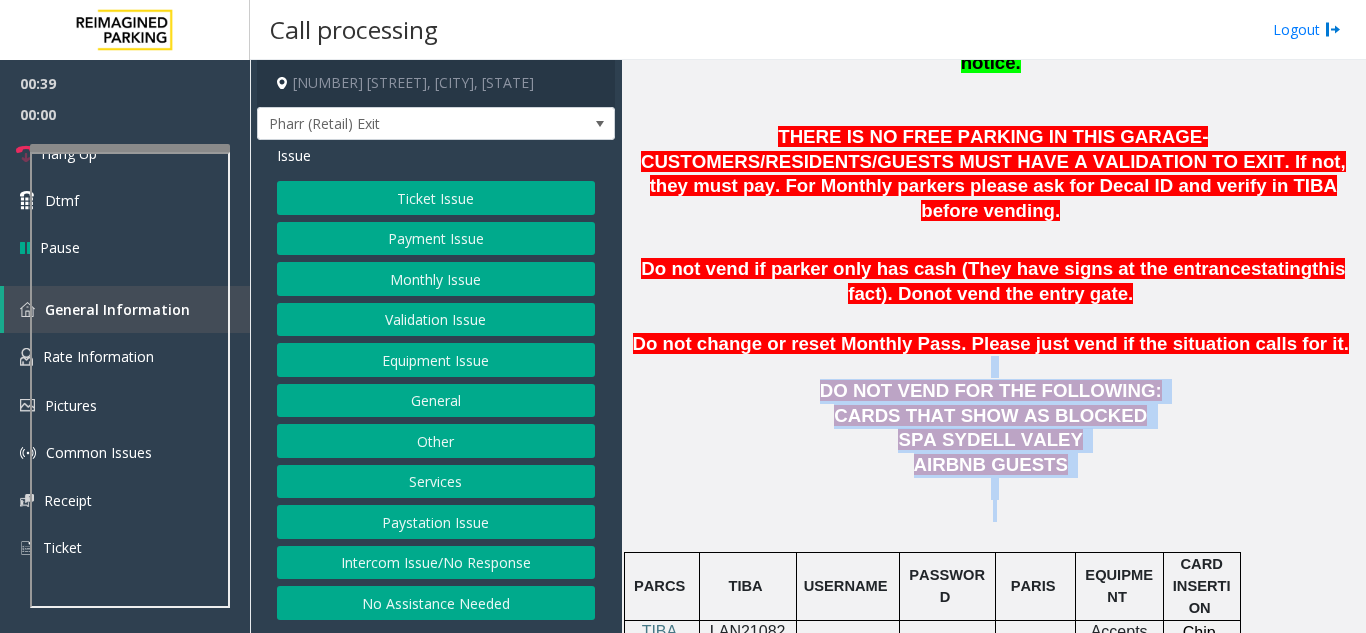 click 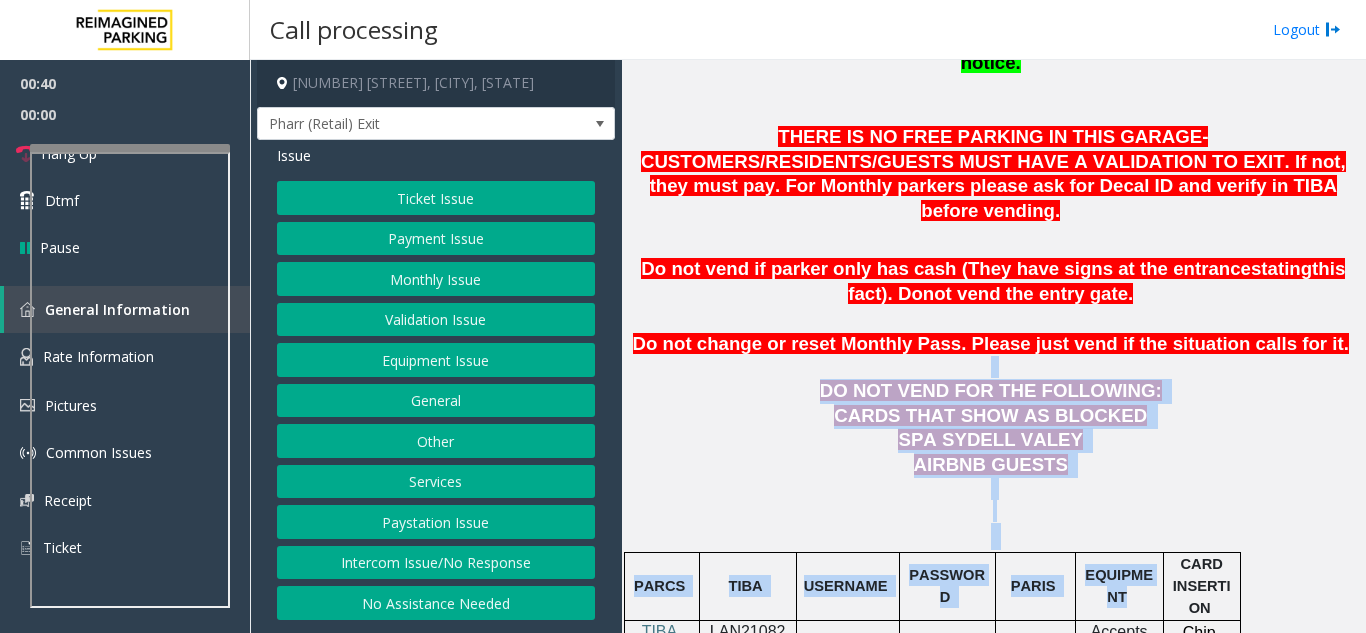 drag, startPoint x: 985, startPoint y: 313, endPoint x: 1100, endPoint y: 552, distance: 265.2282 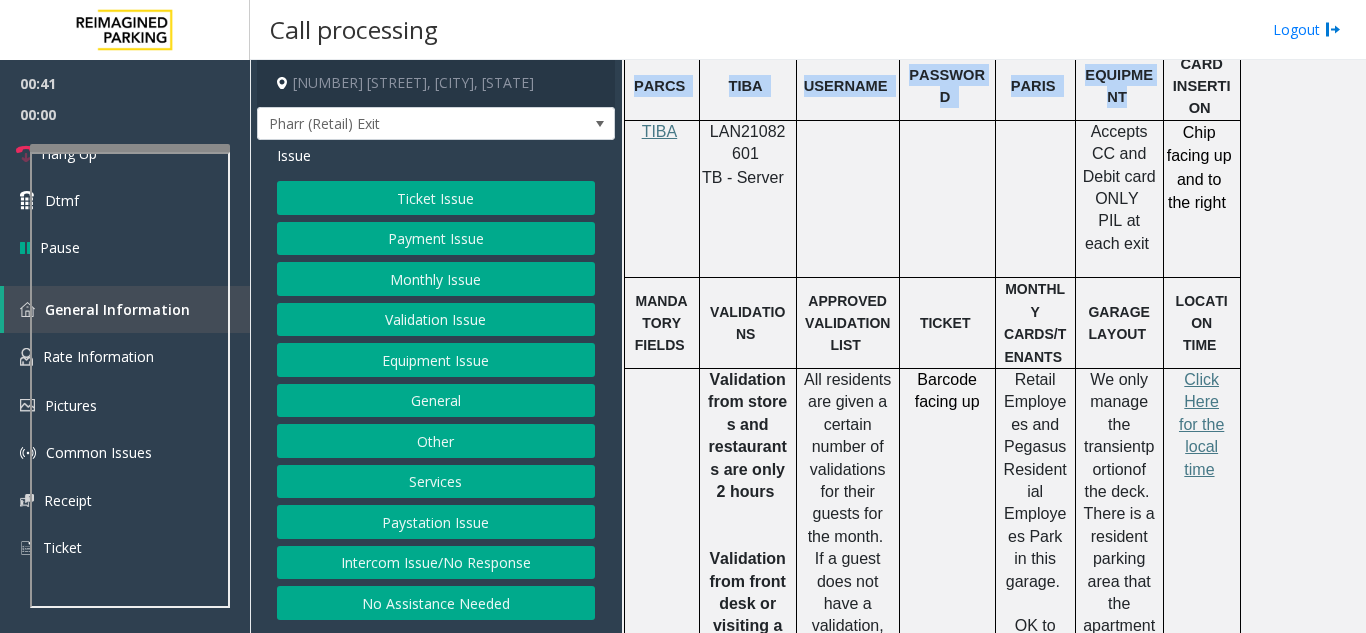 scroll, scrollTop: 1300, scrollLeft: 0, axis: vertical 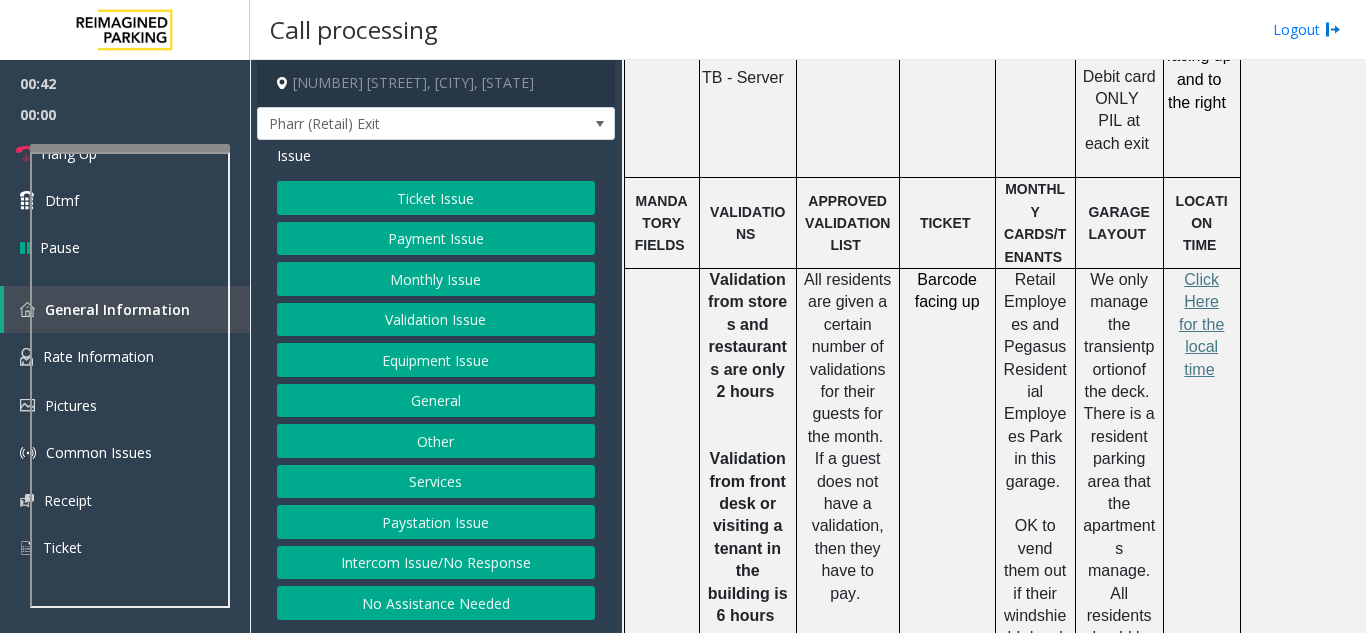 click on "All residents are given a certain number of validations for their guests for the month.  If a guest does not have a validation, then they have to pay." 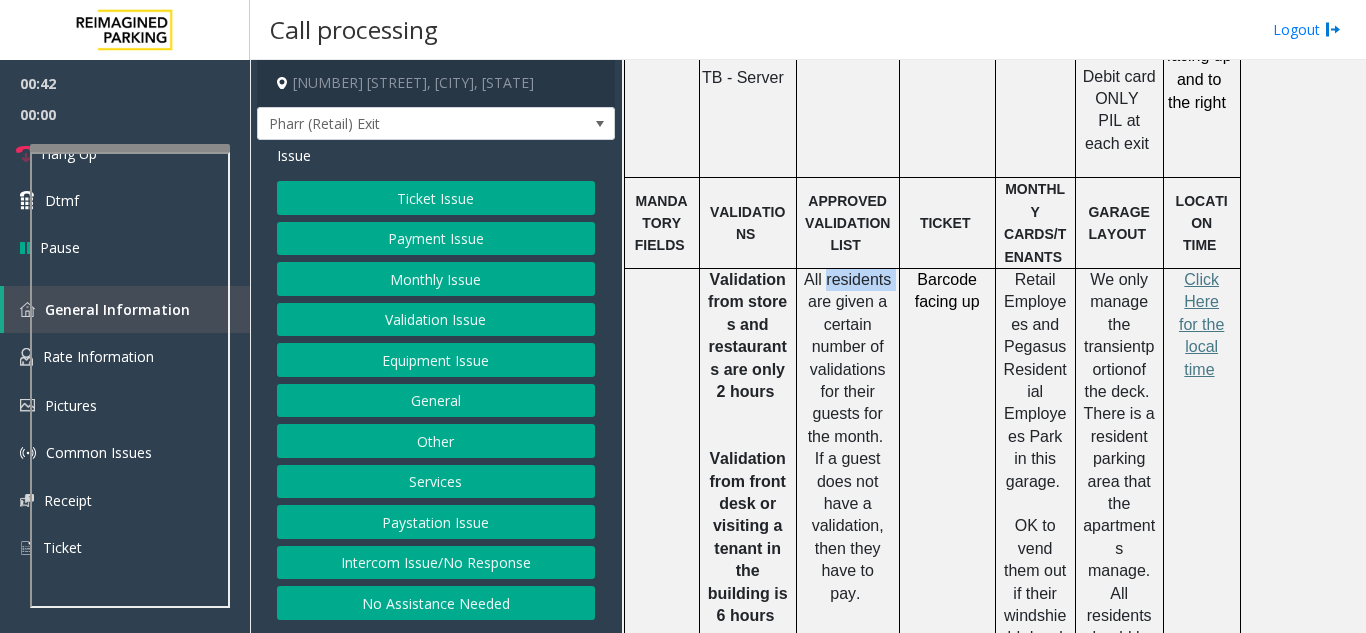 click on "All residents are given a certain number of validations for their guests for the month.  If a guest does not have a validation, then they have to pay." 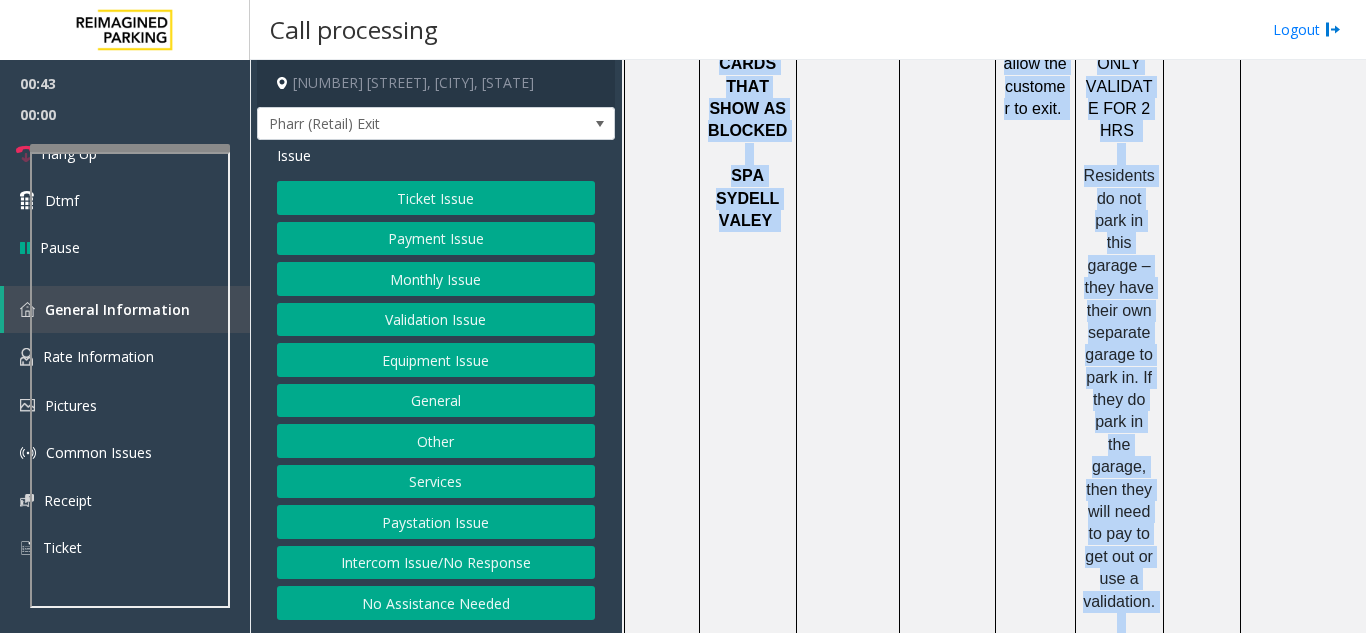 scroll, scrollTop: 2791, scrollLeft: 0, axis: vertical 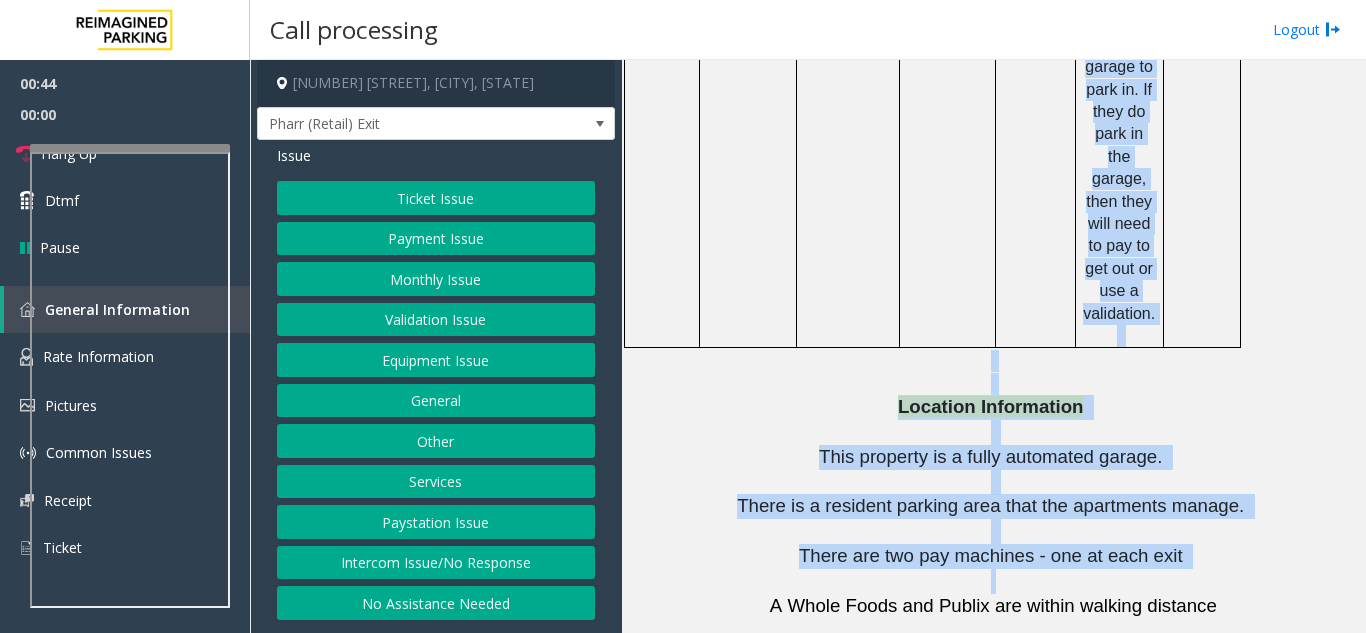 drag, startPoint x: 833, startPoint y: 190, endPoint x: 1295, endPoint y: 312, distance: 477.8368 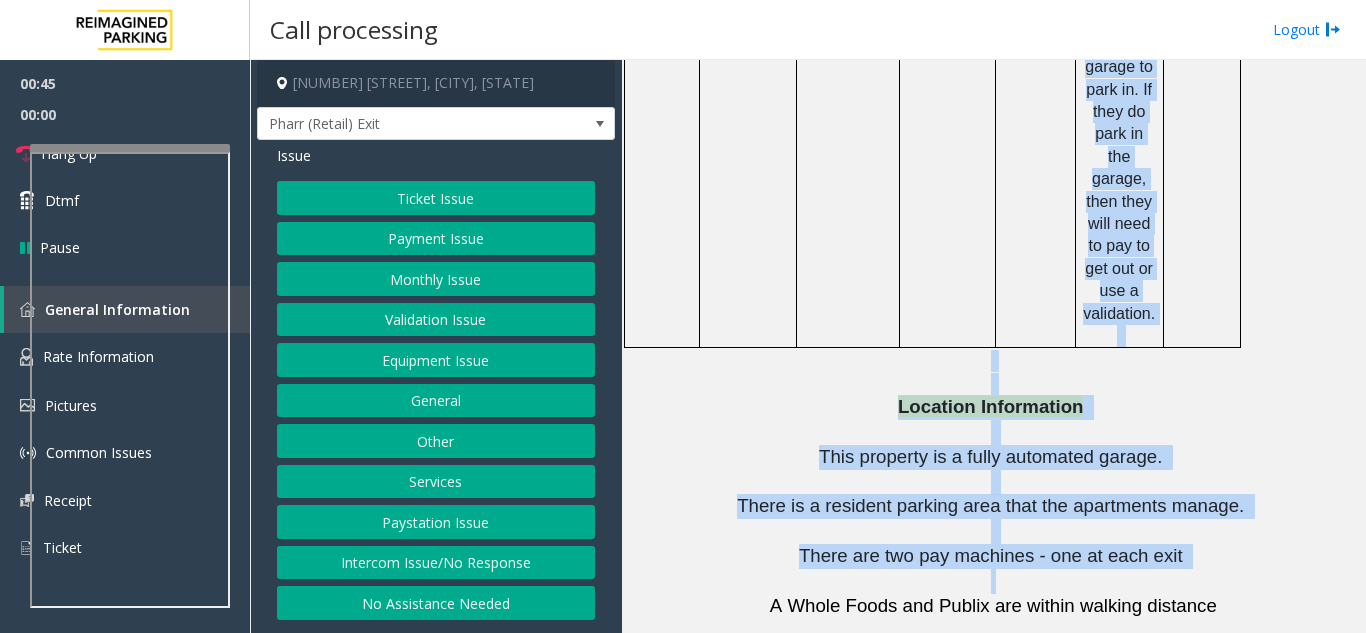 click on "There are two pay machines - one at each exit" 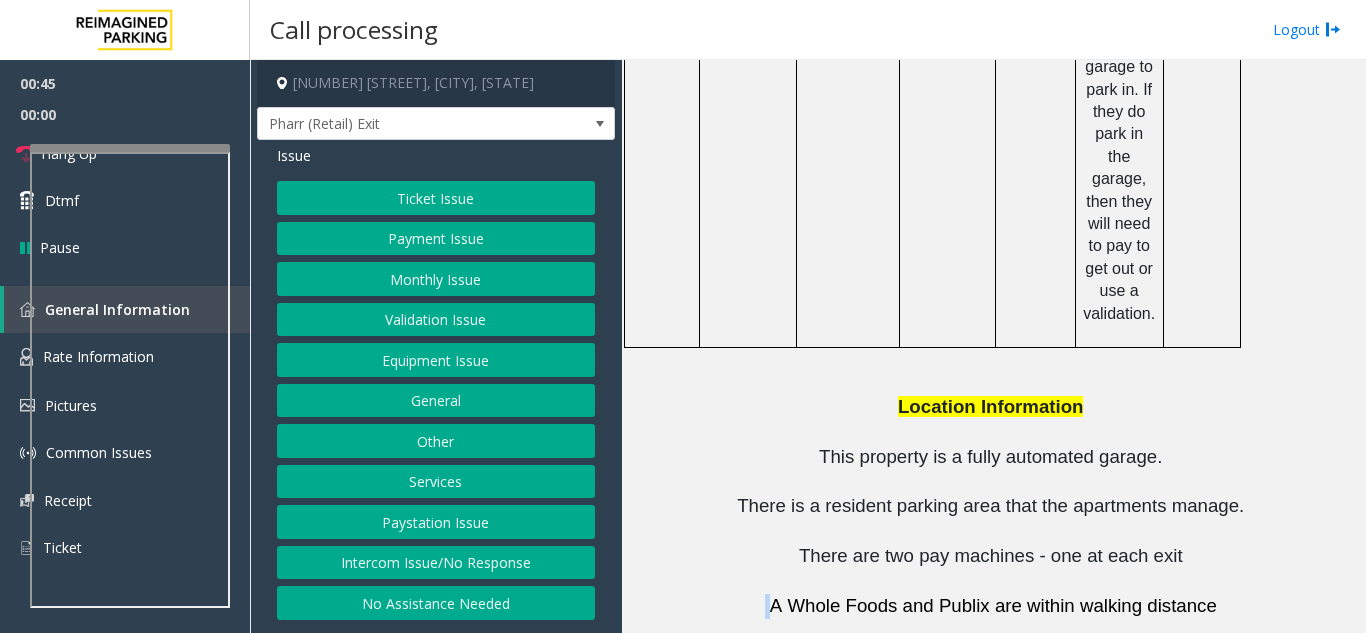 click on "There are two pay machines - one at each exit" 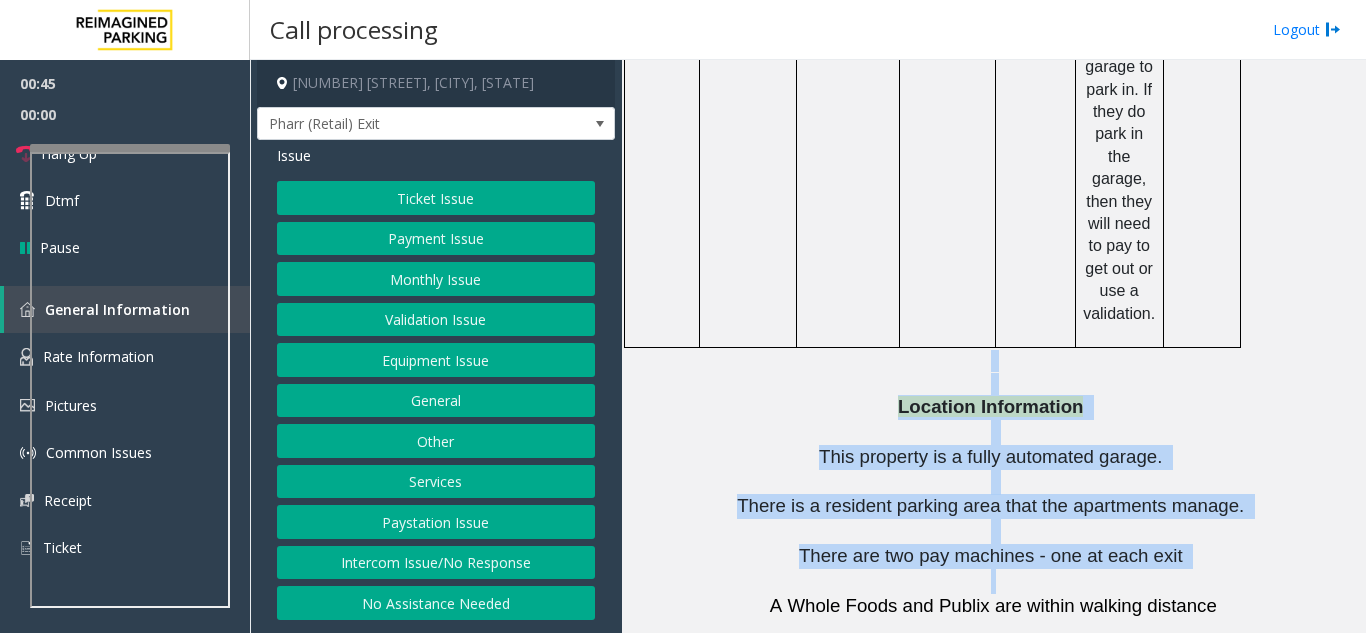 drag, startPoint x: 1295, startPoint y: 312, endPoint x: 730, endPoint y: 96, distance: 604.881 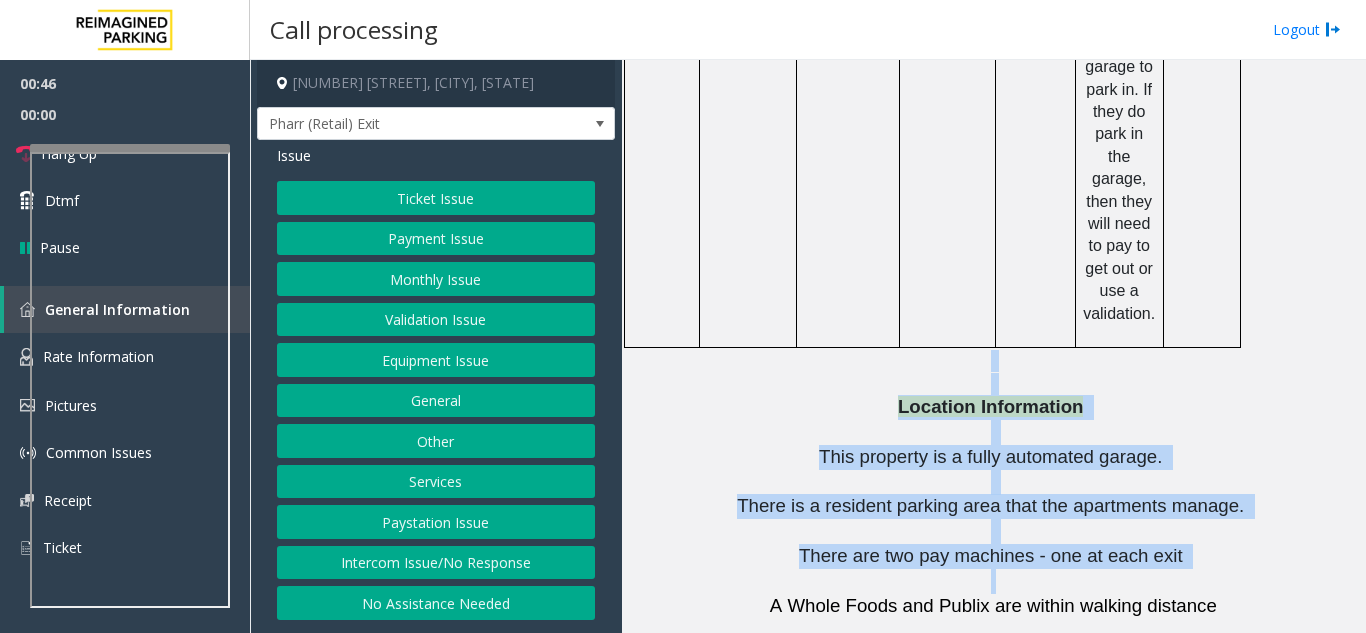 click 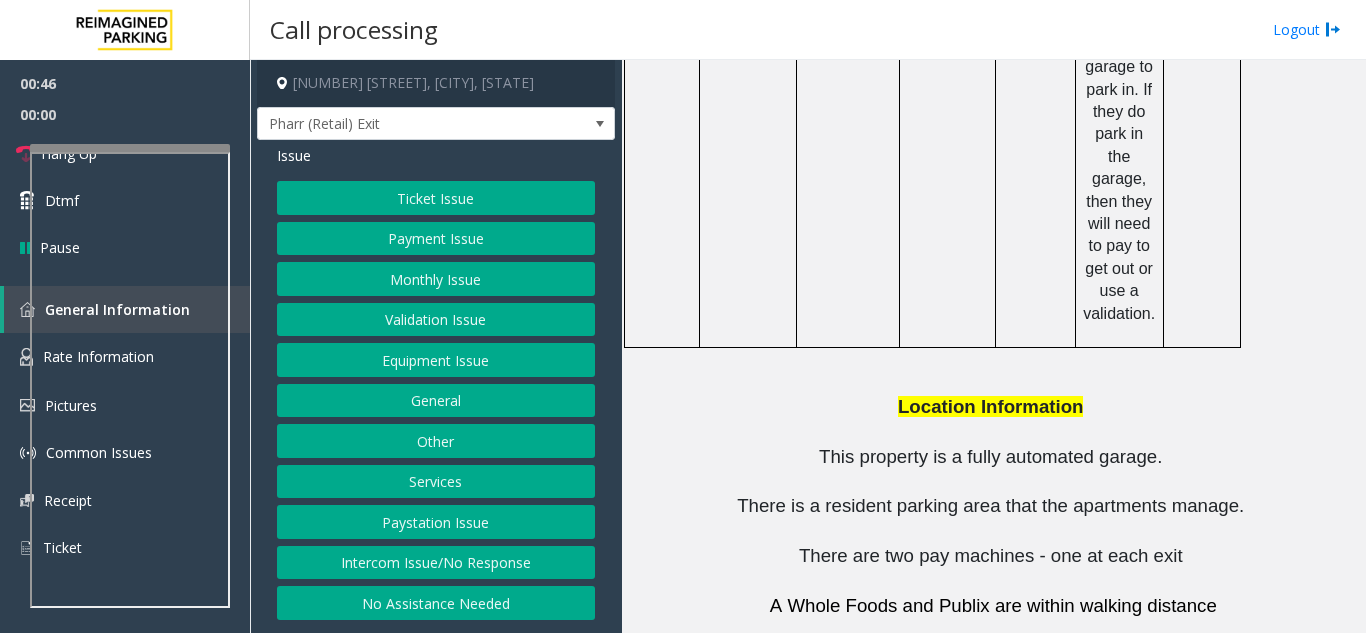 scroll, scrollTop: 2091, scrollLeft: 0, axis: vertical 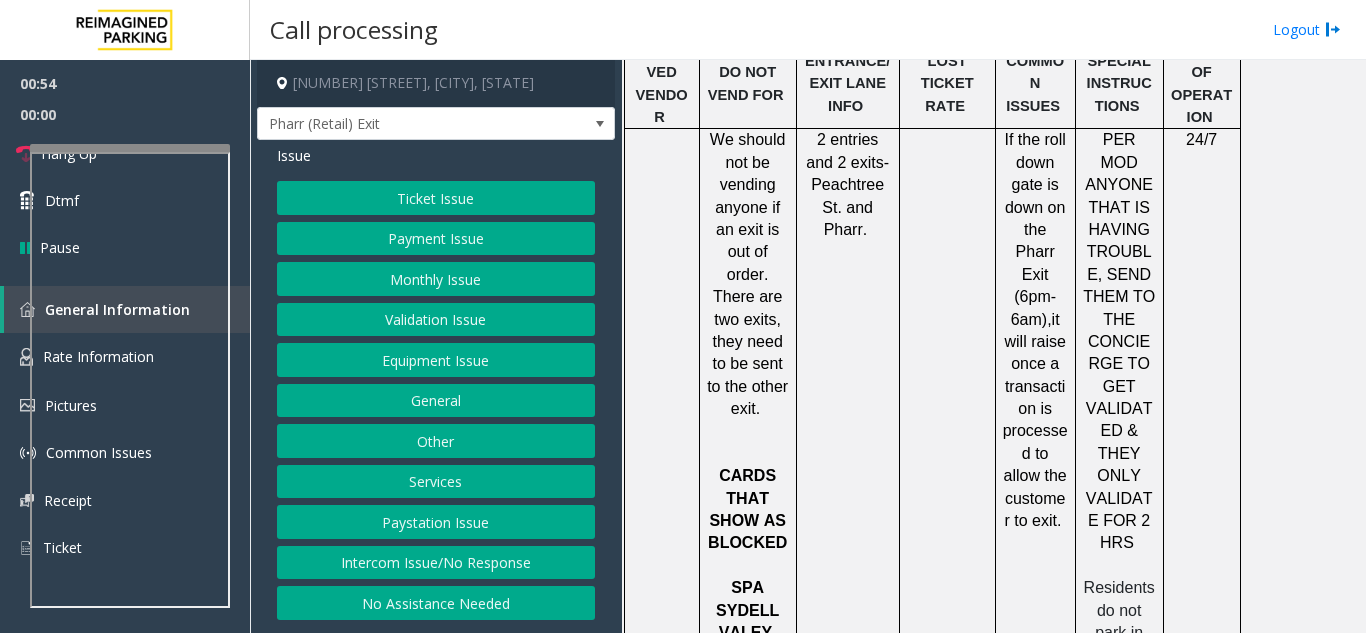 click on "Ticket Issue" 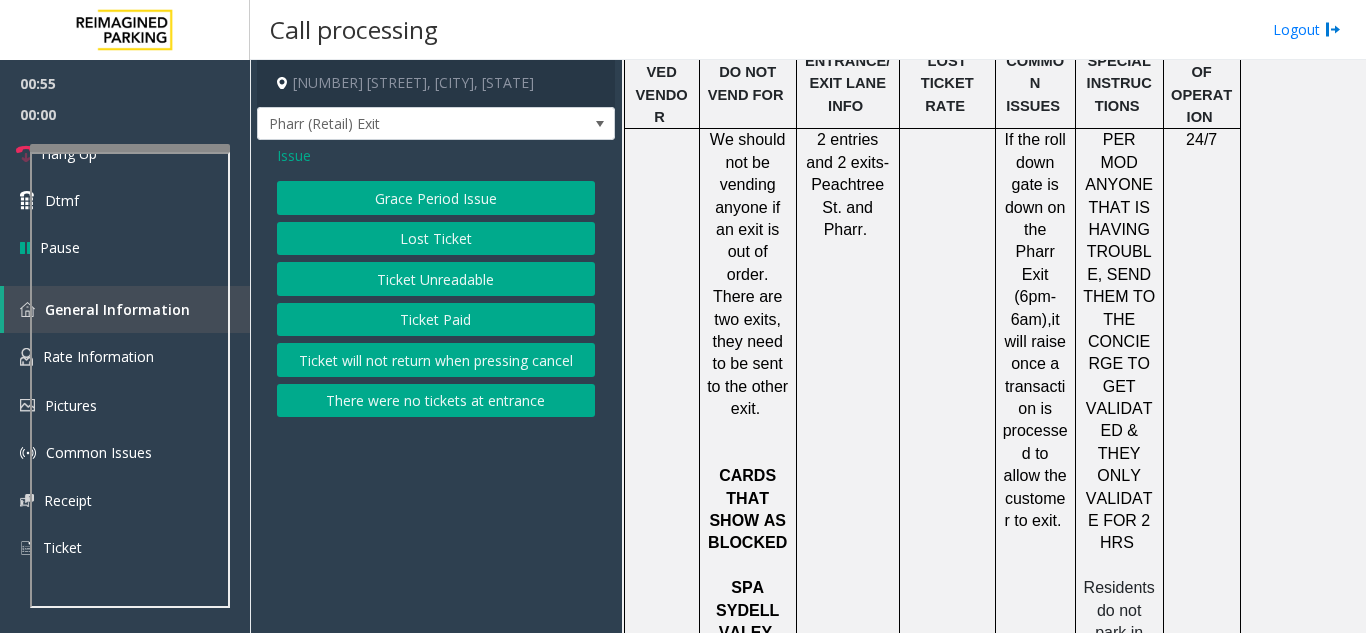 click on "Ticket Paid" 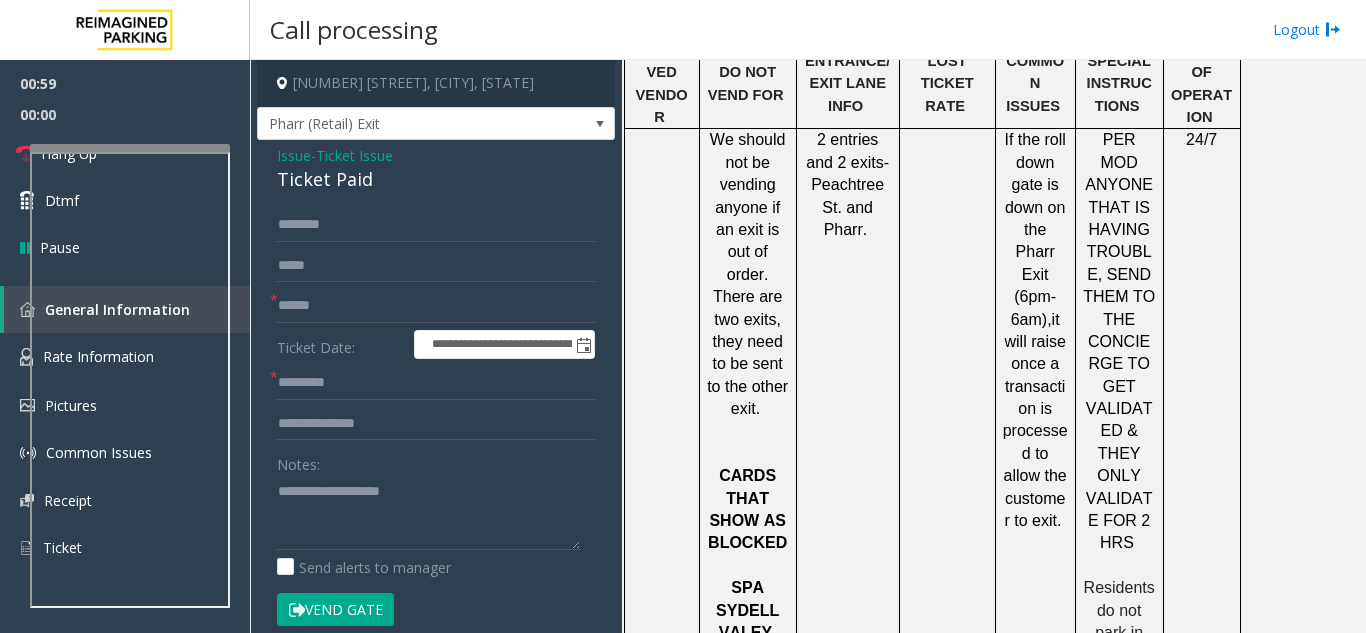 click on "Ticket Paid" 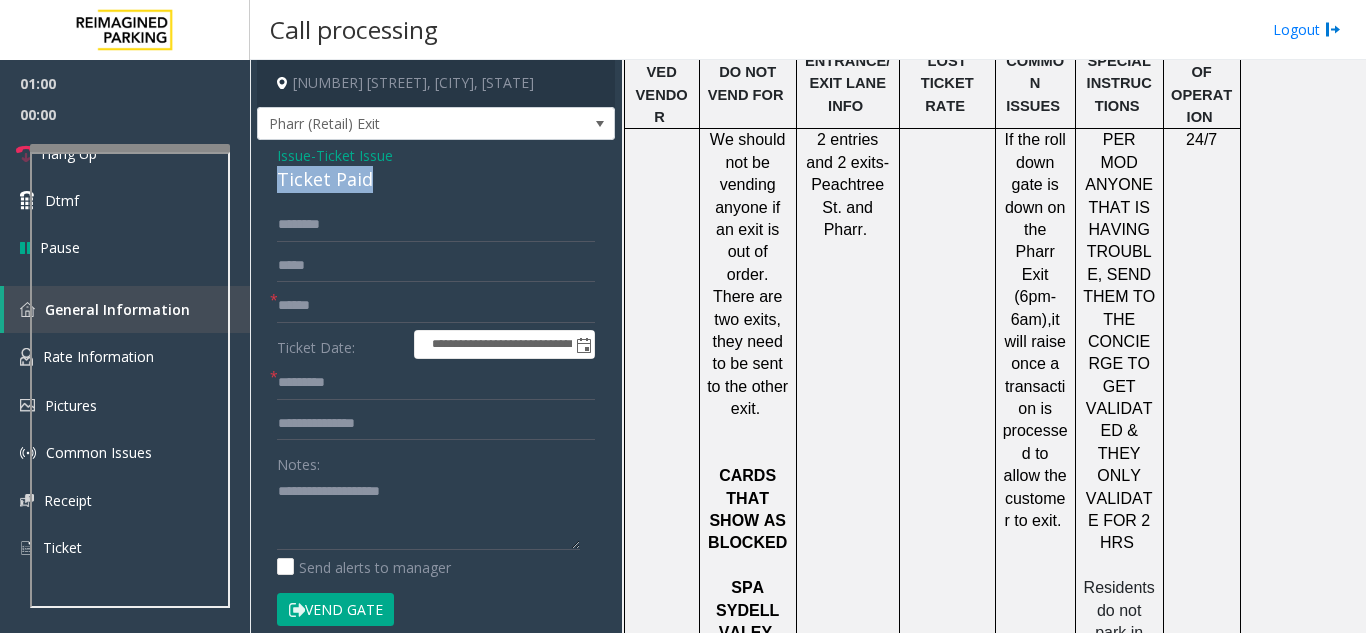 click on "Ticket Paid" 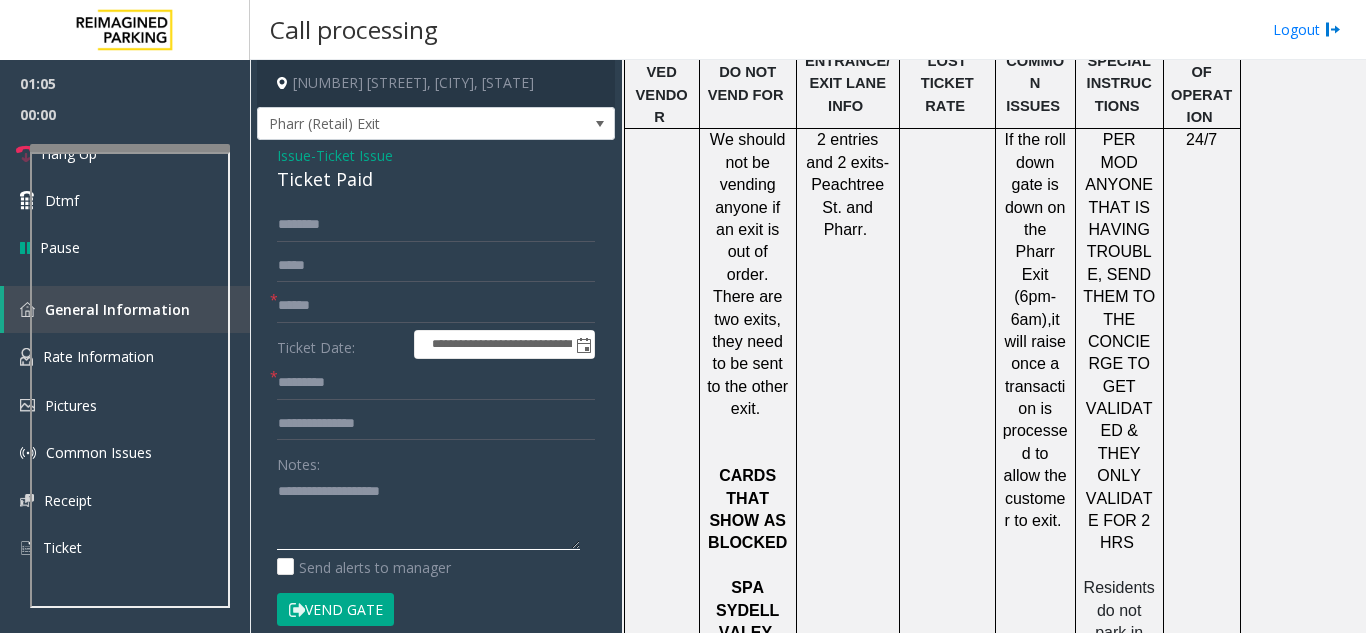 click 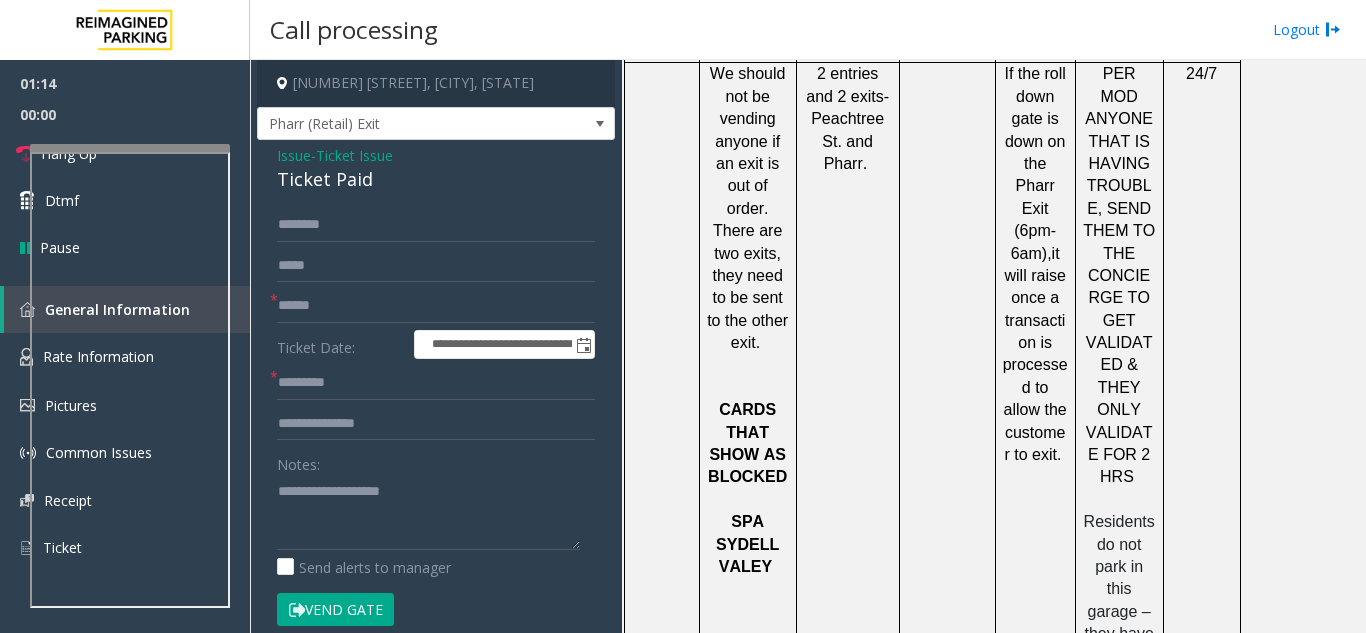 scroll, scrollTop: 2191, scrollLeft: 0, axis: vertical 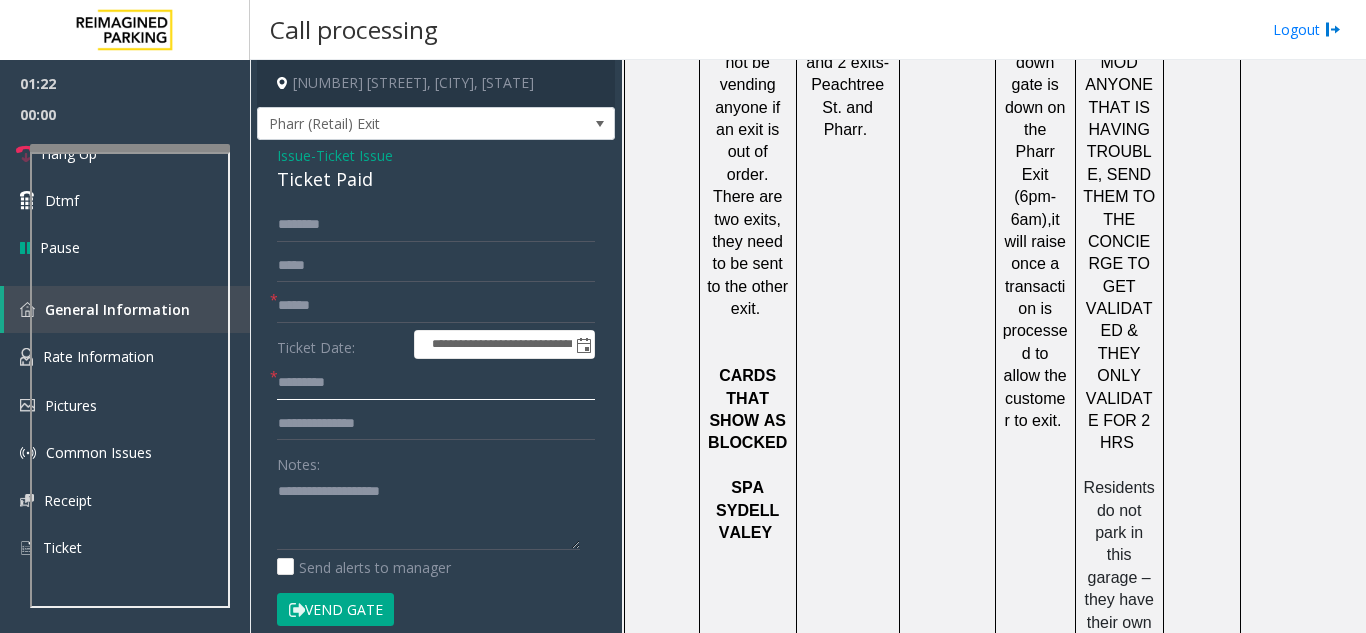 click 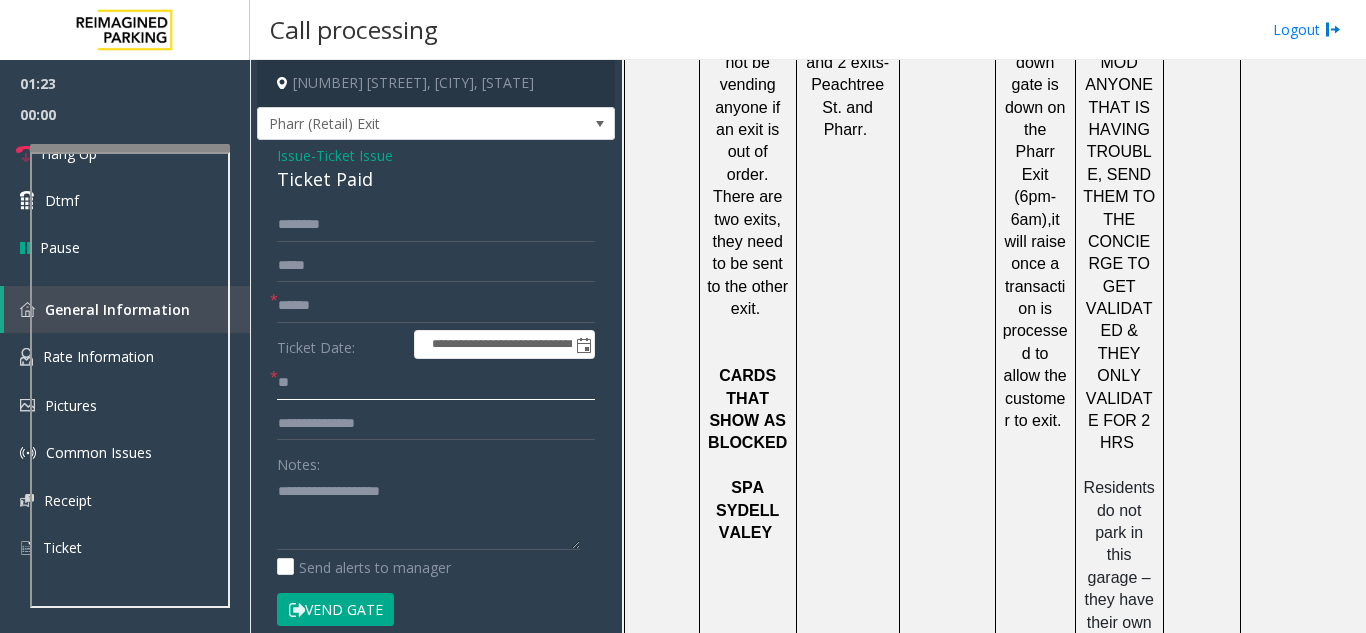 type on "*" 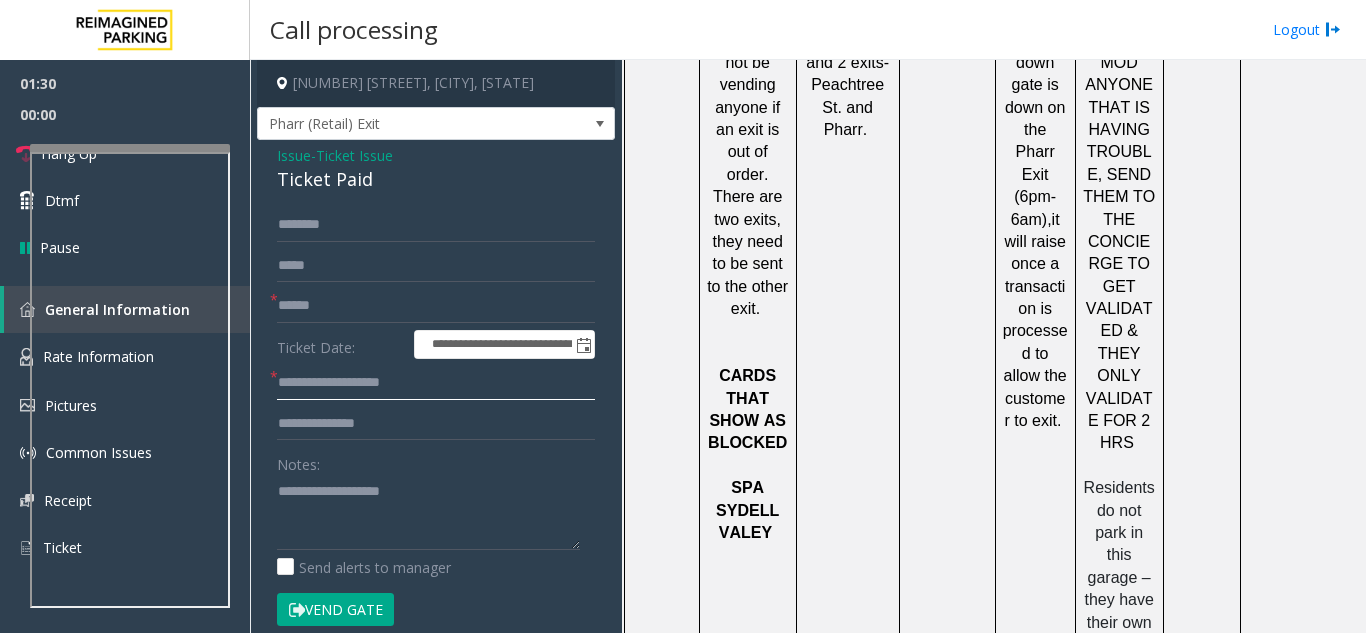 type on "**********" 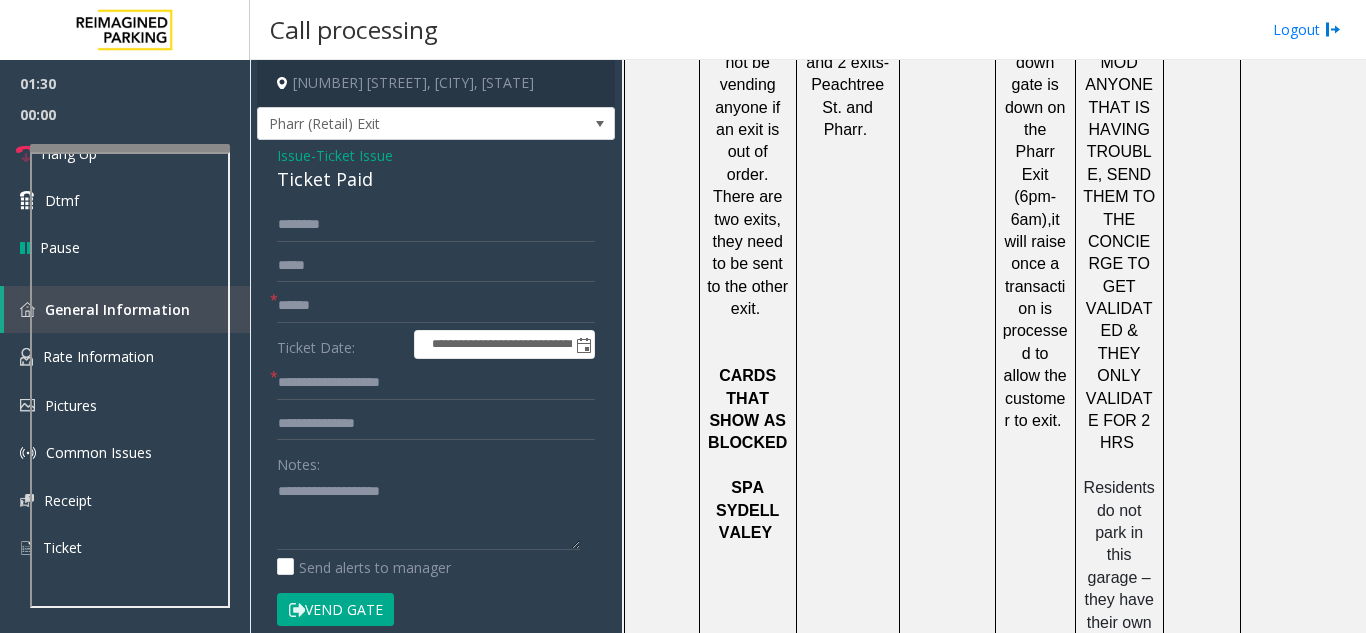 click on "Ticket Paid" 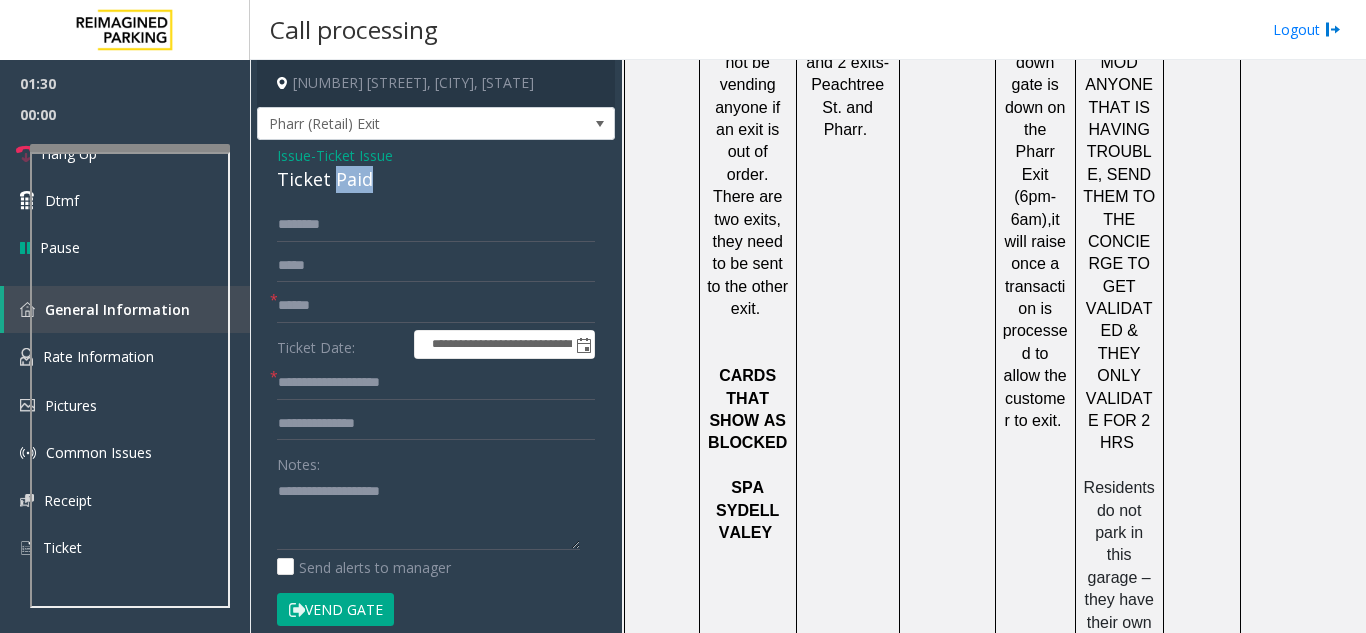 click on "Ticket Paid" 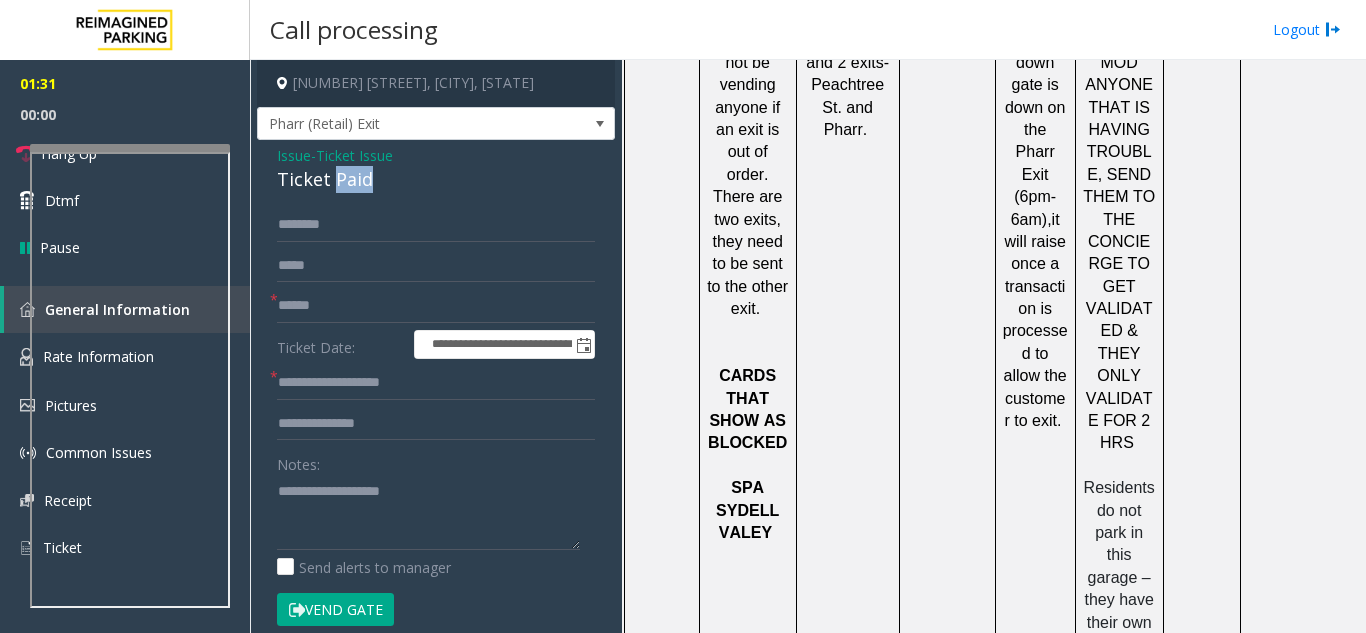 copy on "Paid" 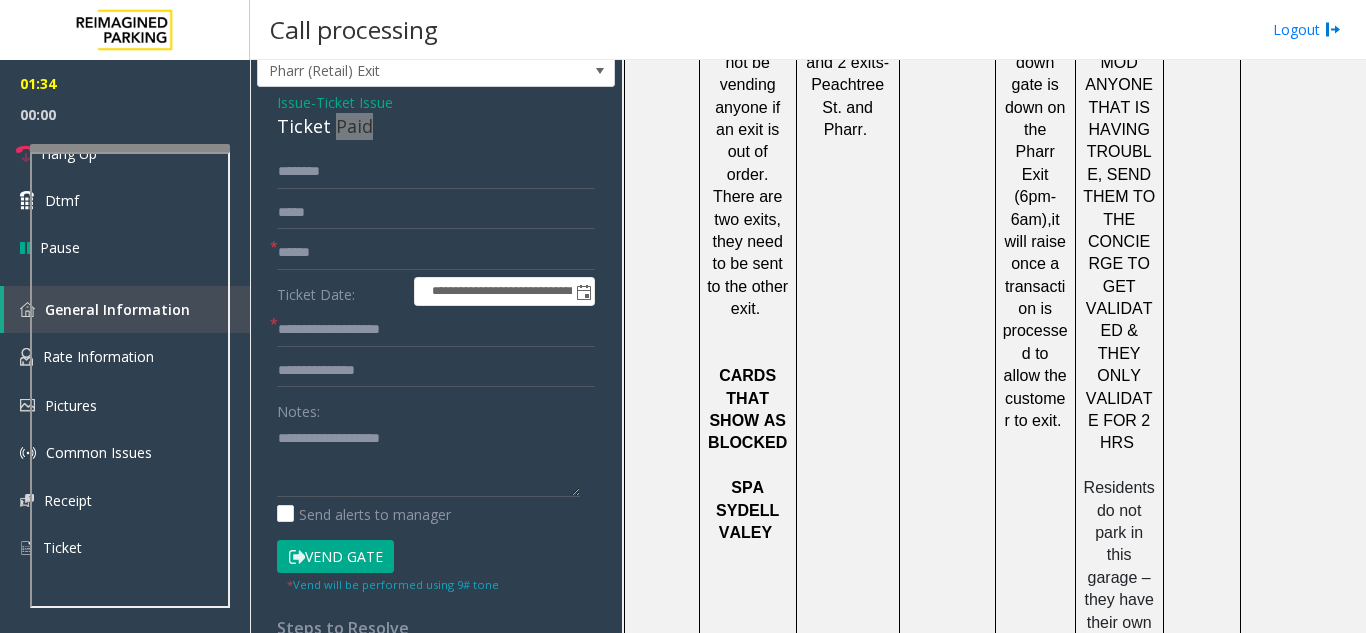 scroll, scrollTop: 100, scrollLeft: 0, axis: vertical 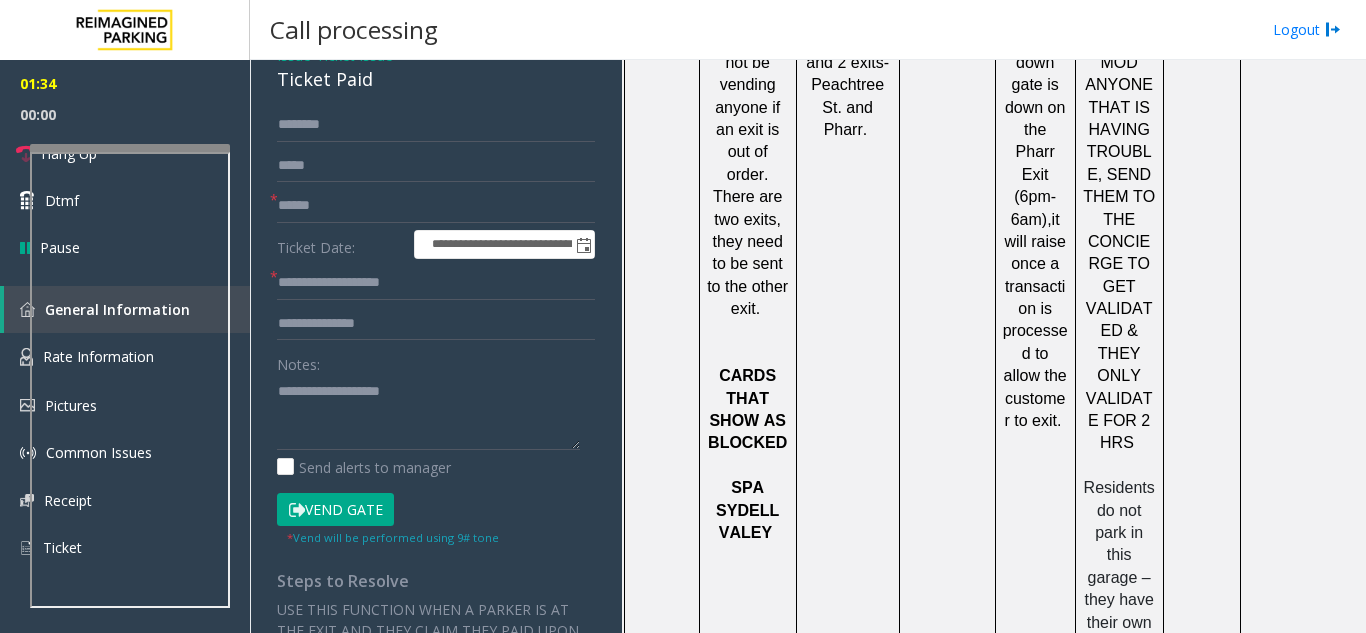 click on "Vend Gate" 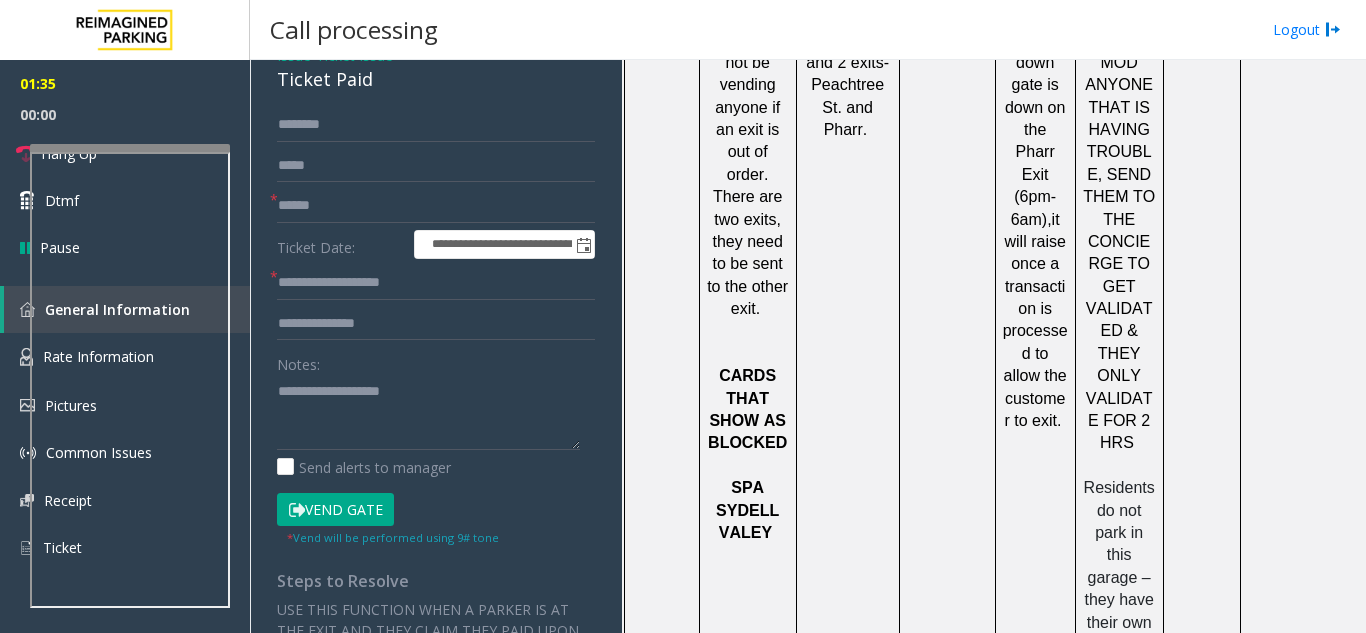 click on "Vend Gate" 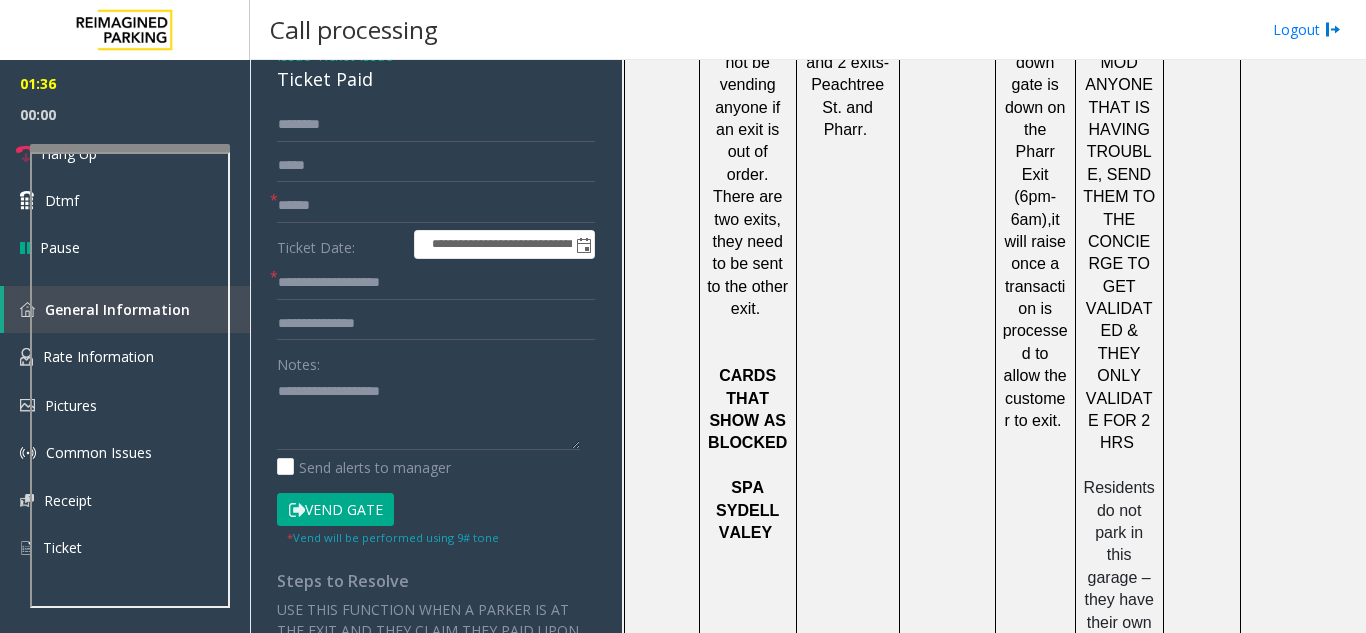scroll, scrollTop: 0, scrollLeft: 0, axis: both 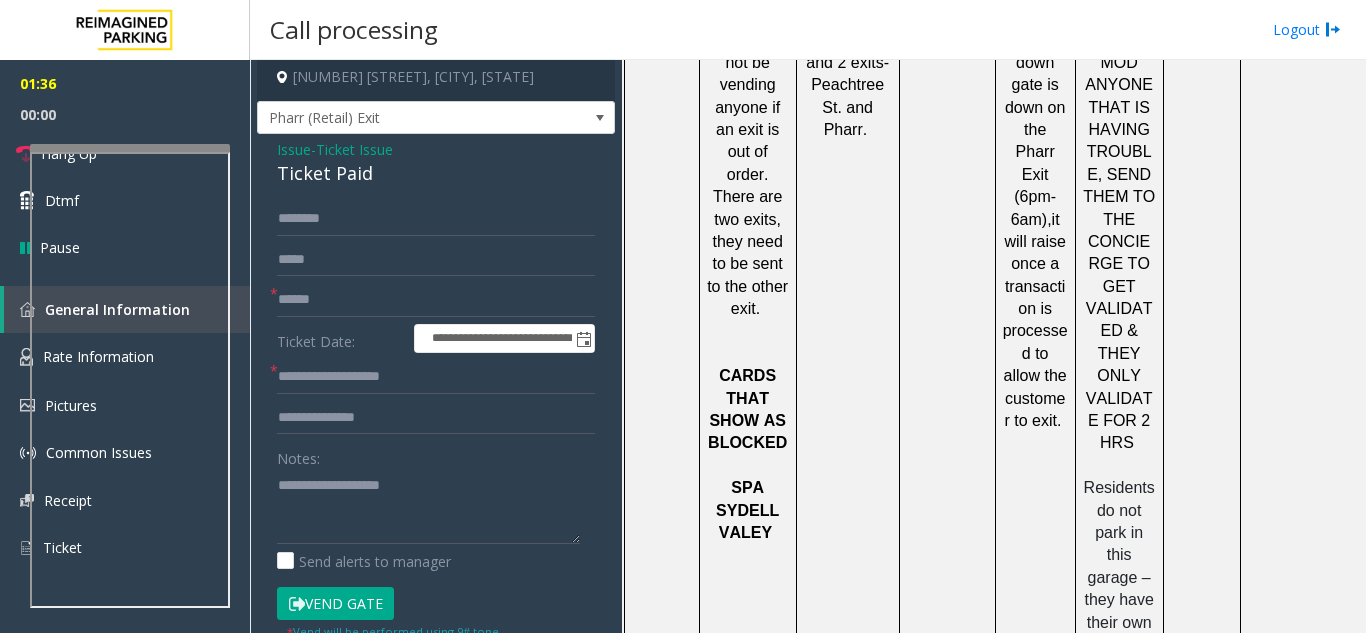 click on "**********" 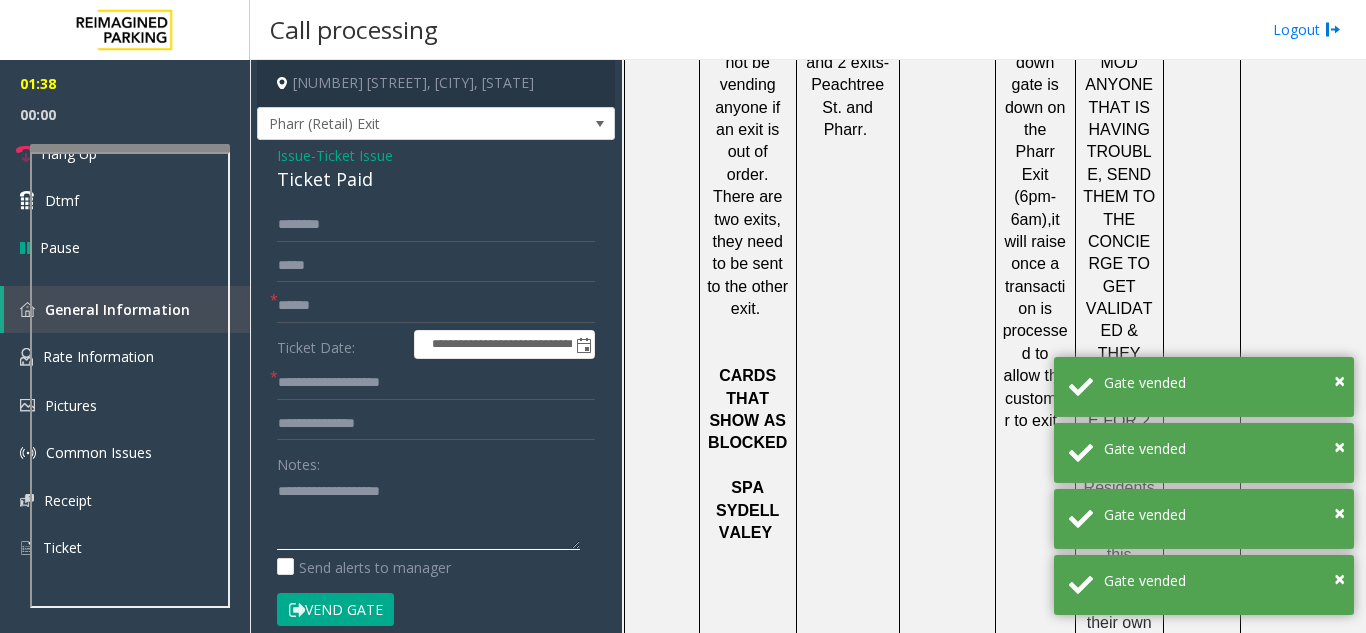 click 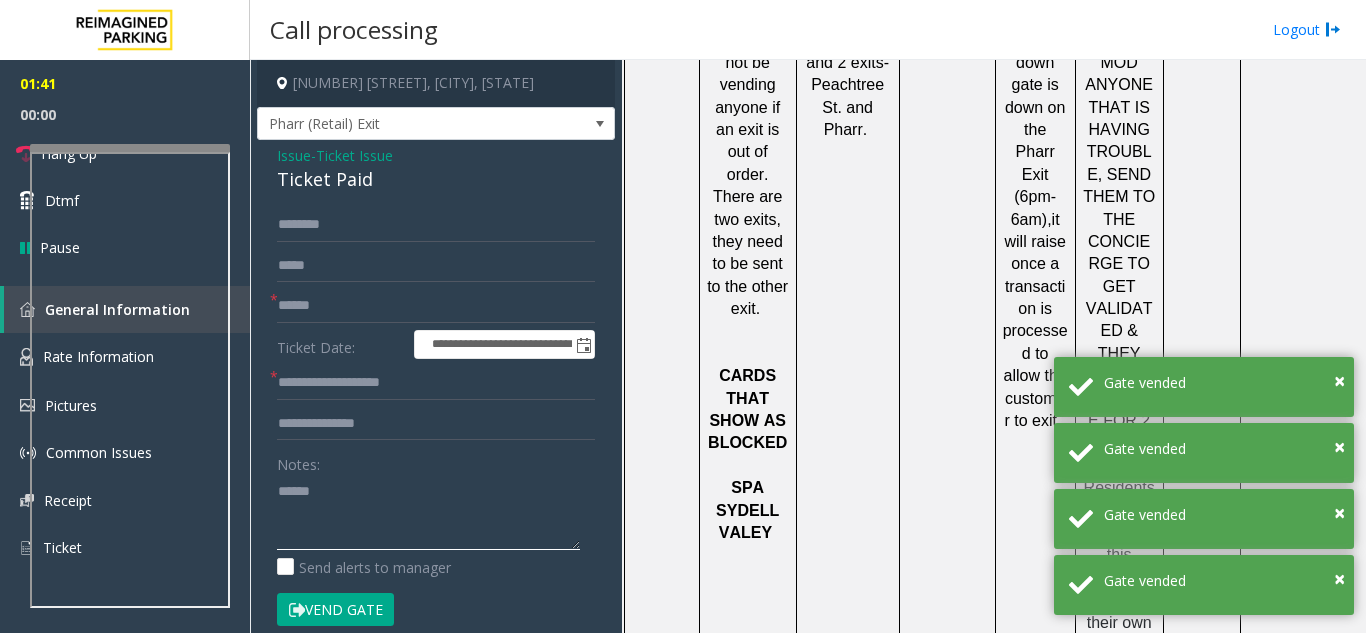 paste on "****" 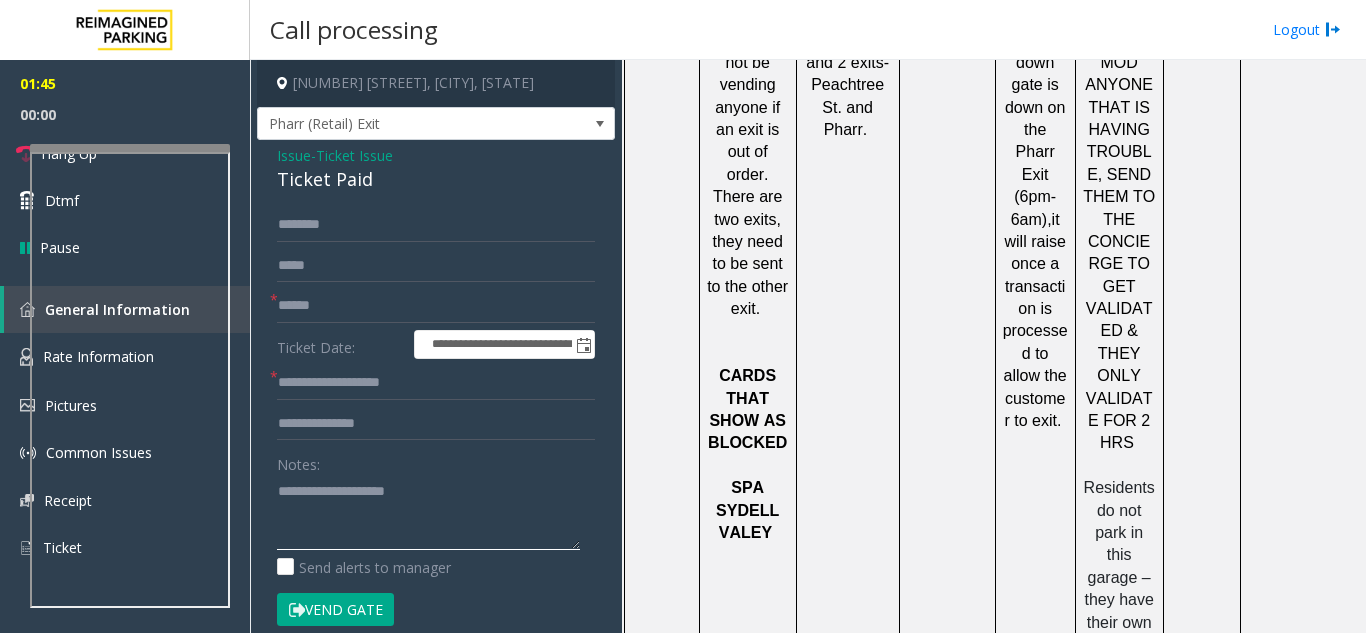 click 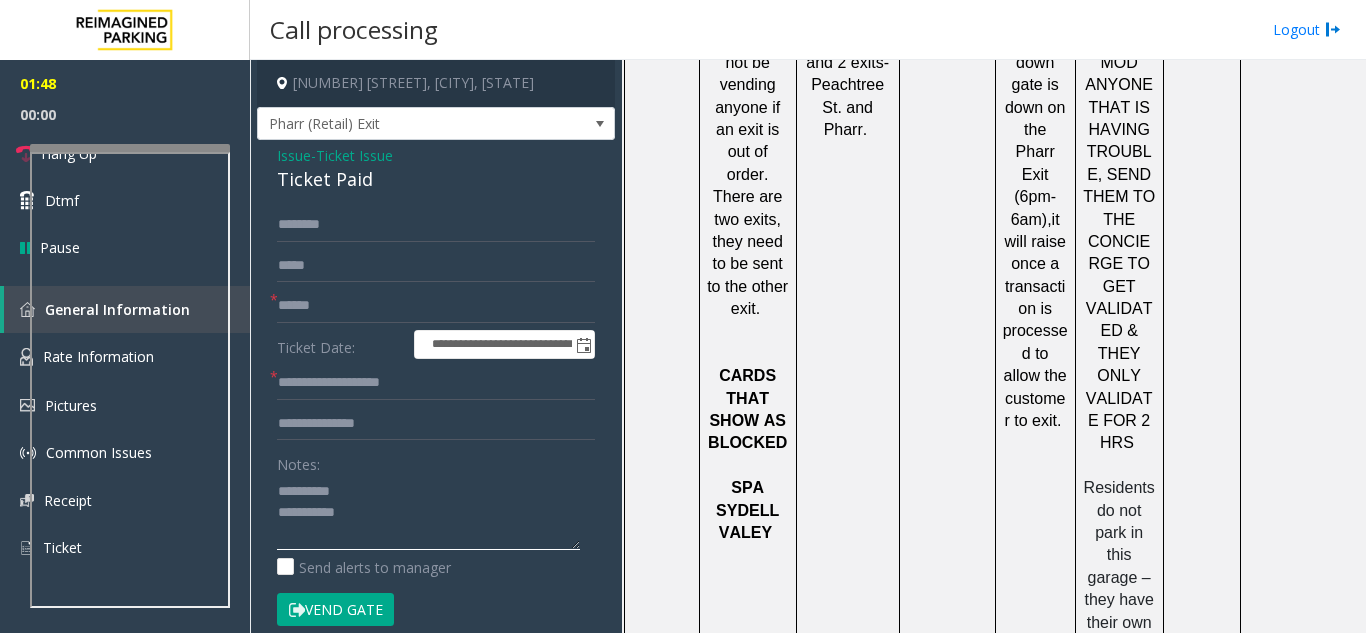 type on "**********" 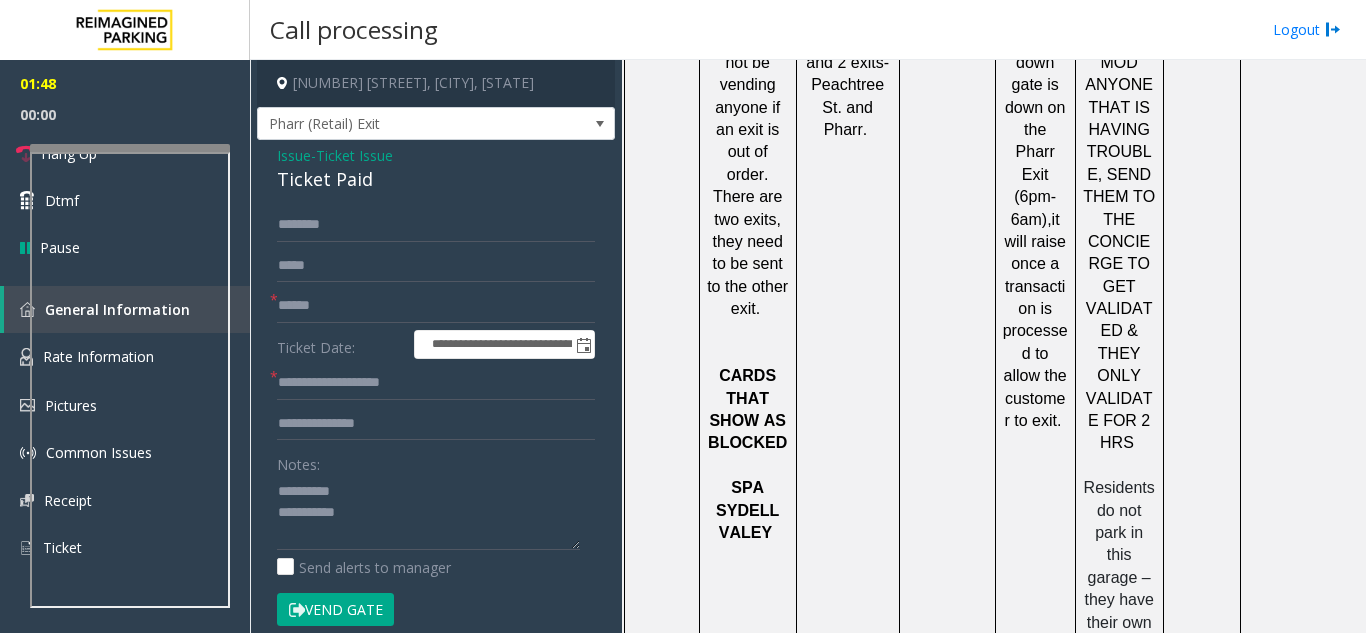 click on "Ticket Paid" 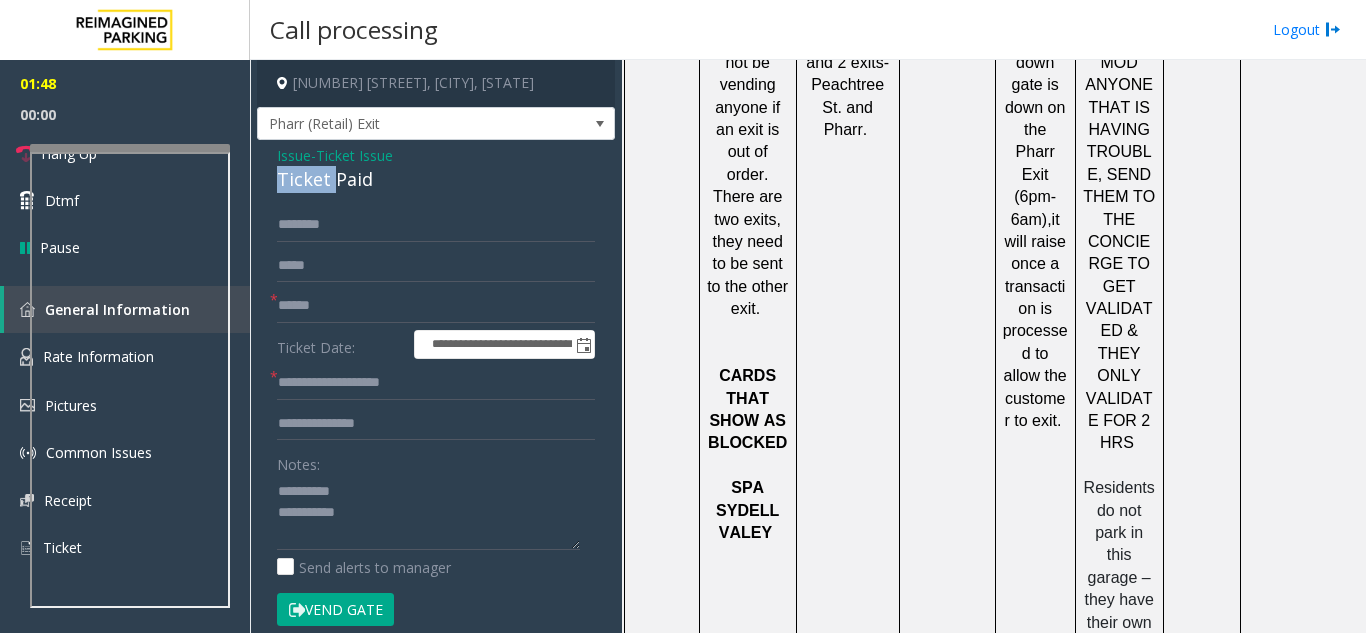 click on "Ticket Paid" 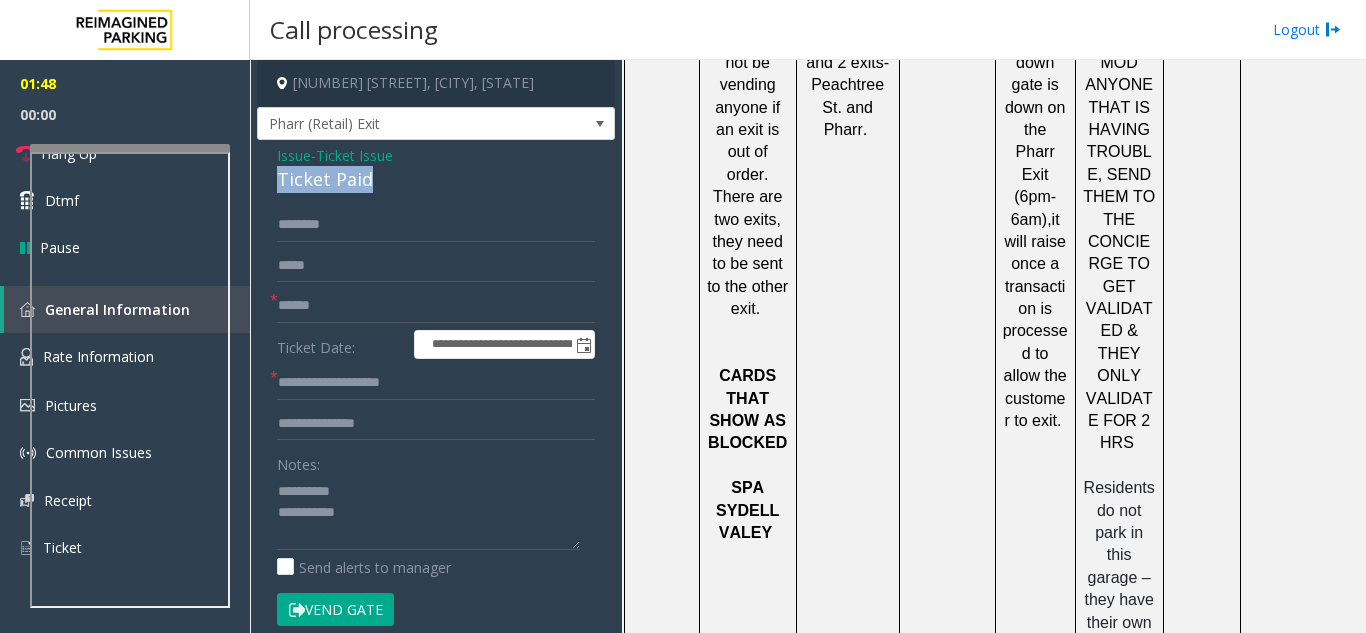 click on "Ticket Paid" 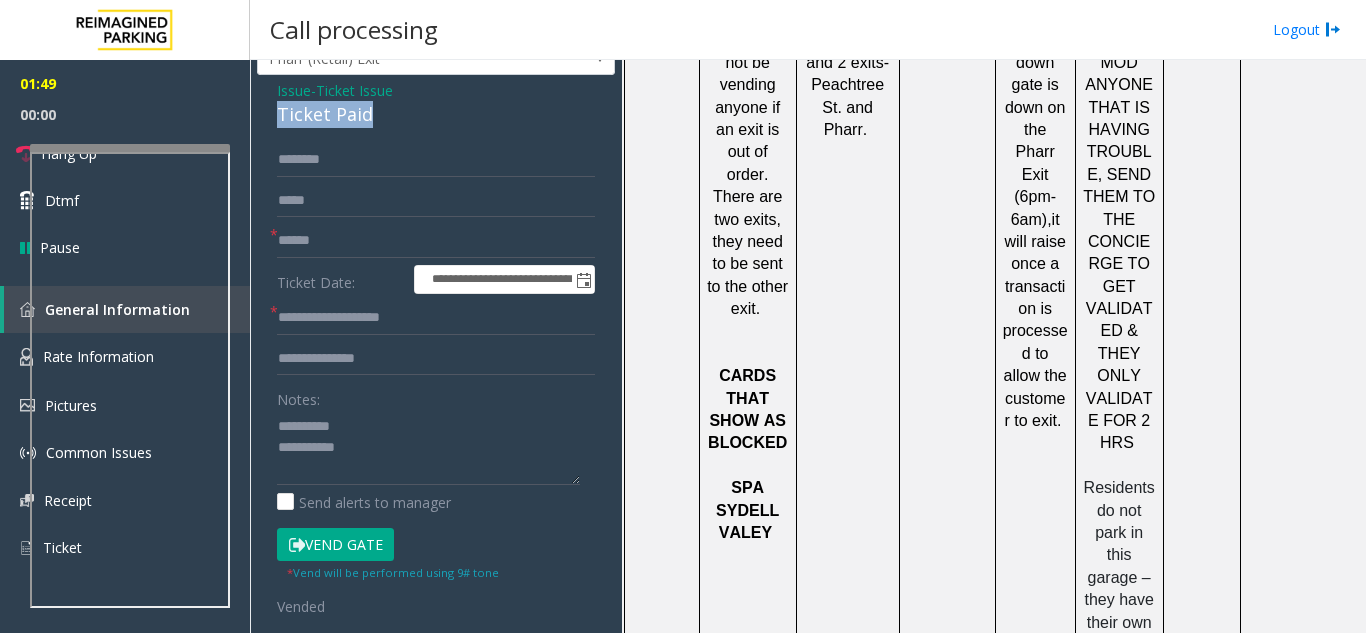 scroll, scrollTop: 100, scrollLeft: 0, axis: vertical 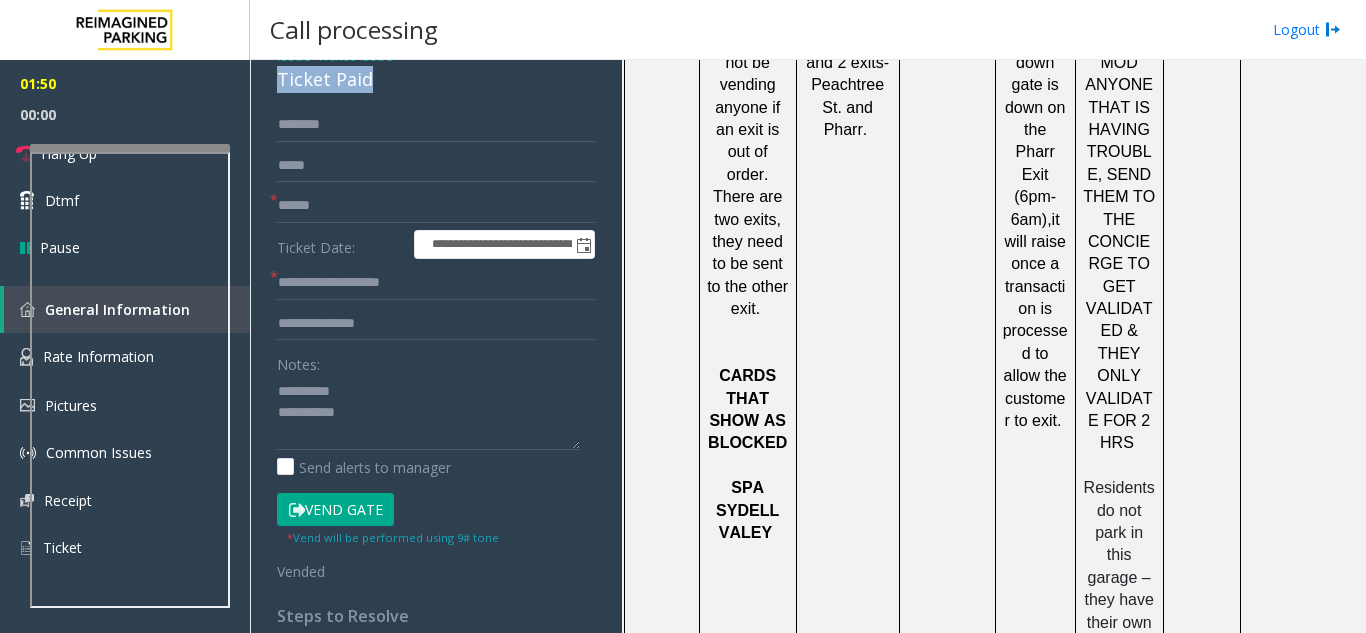 click on "Vend Gate" 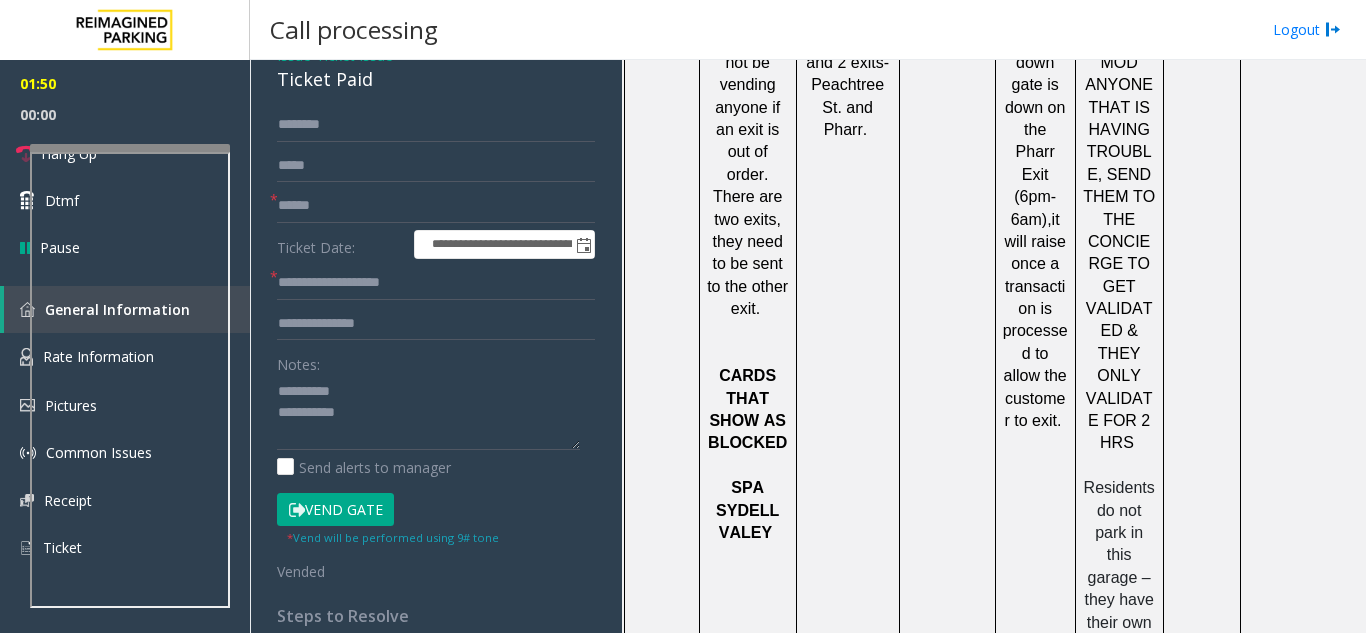 click on "Vend Gate" 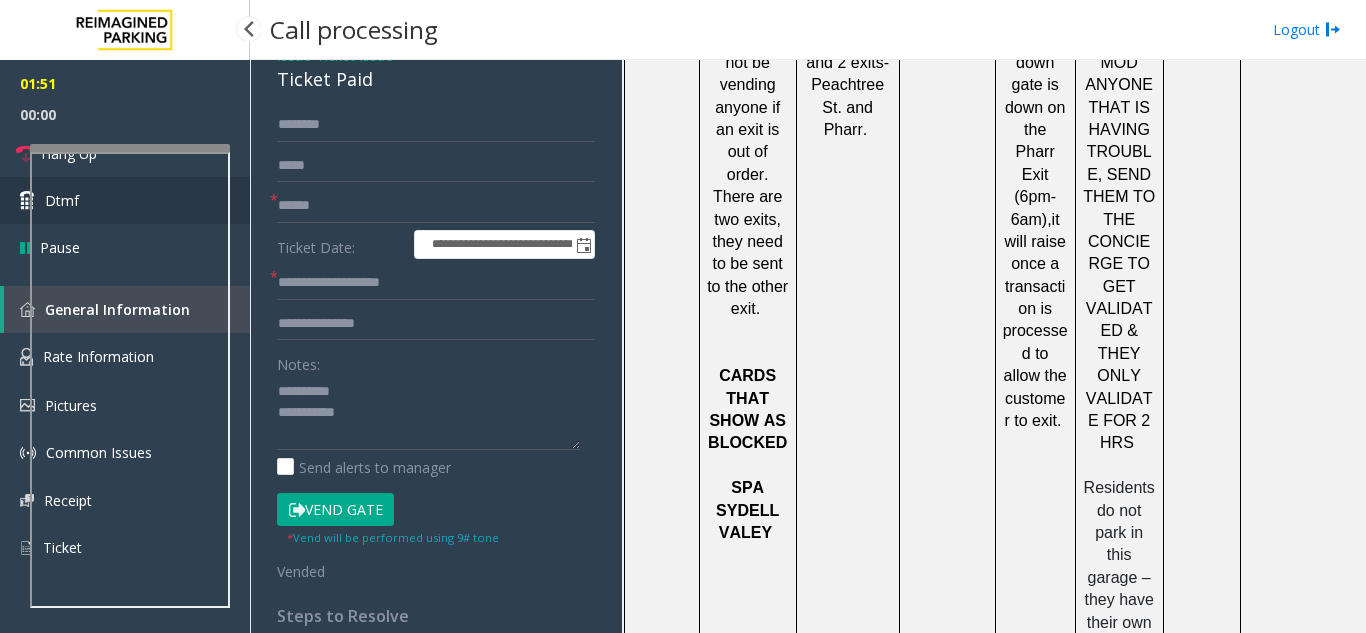 click on "Dtmf" at bounding box center (125, 200) 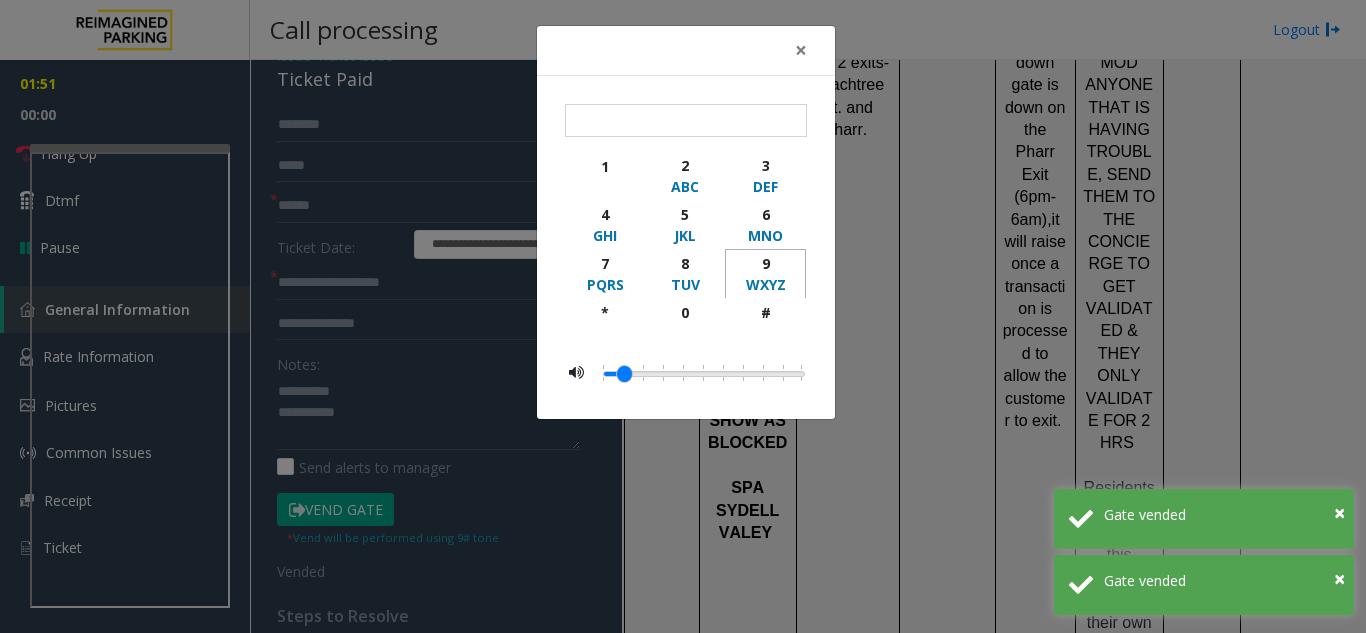 click on "9" 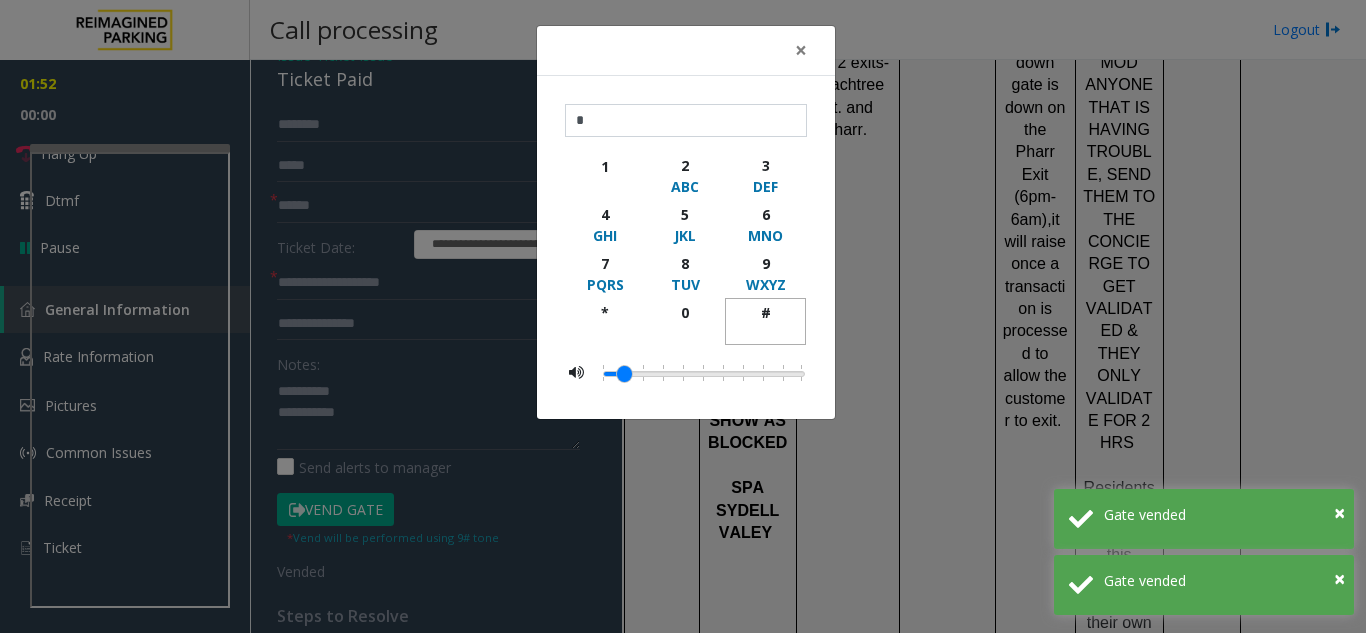 click on "#" 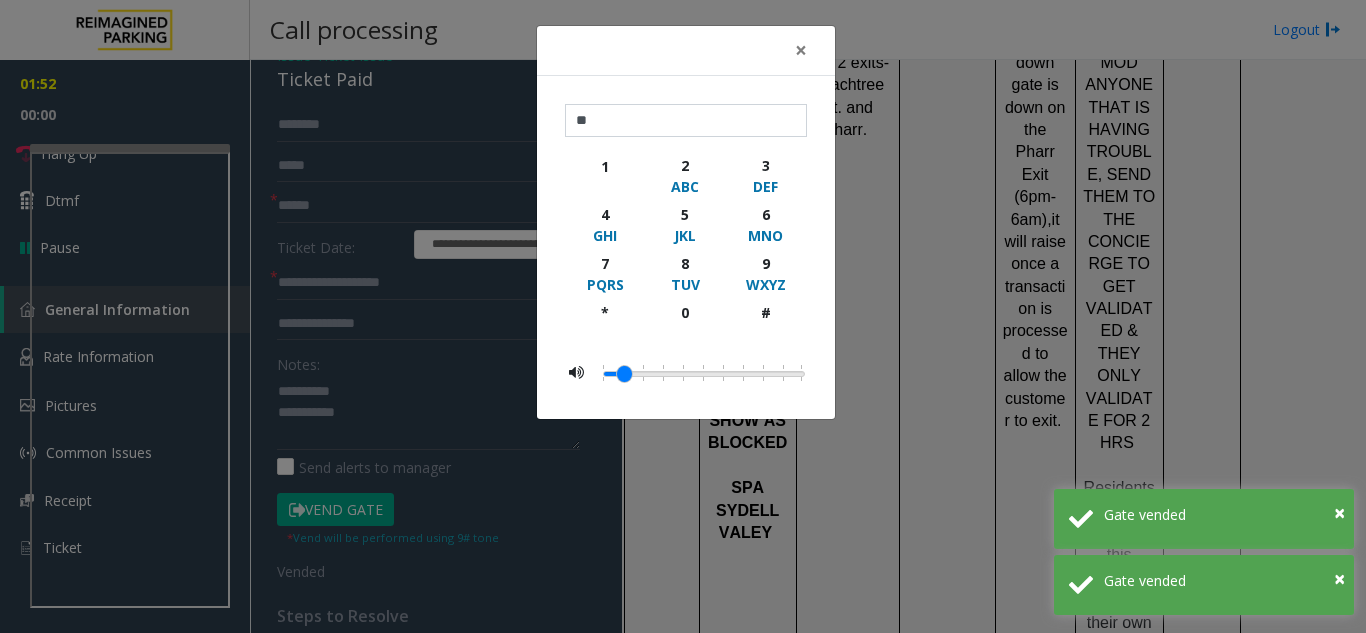 click on "× ** 1 2 ABC 3 DEF 4 GHI 5 JKL 6 MNO 7 PQRS 8 TUV 9 WXYZ * 0 #" 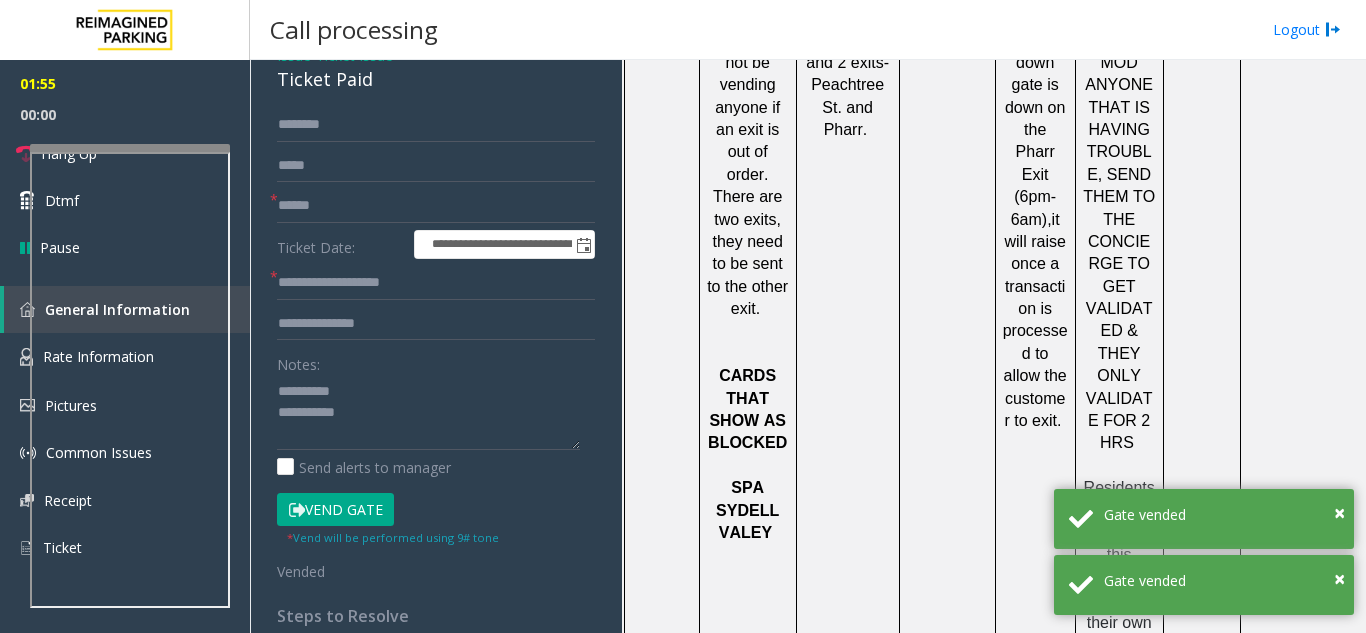 click on "Ticket Paid" 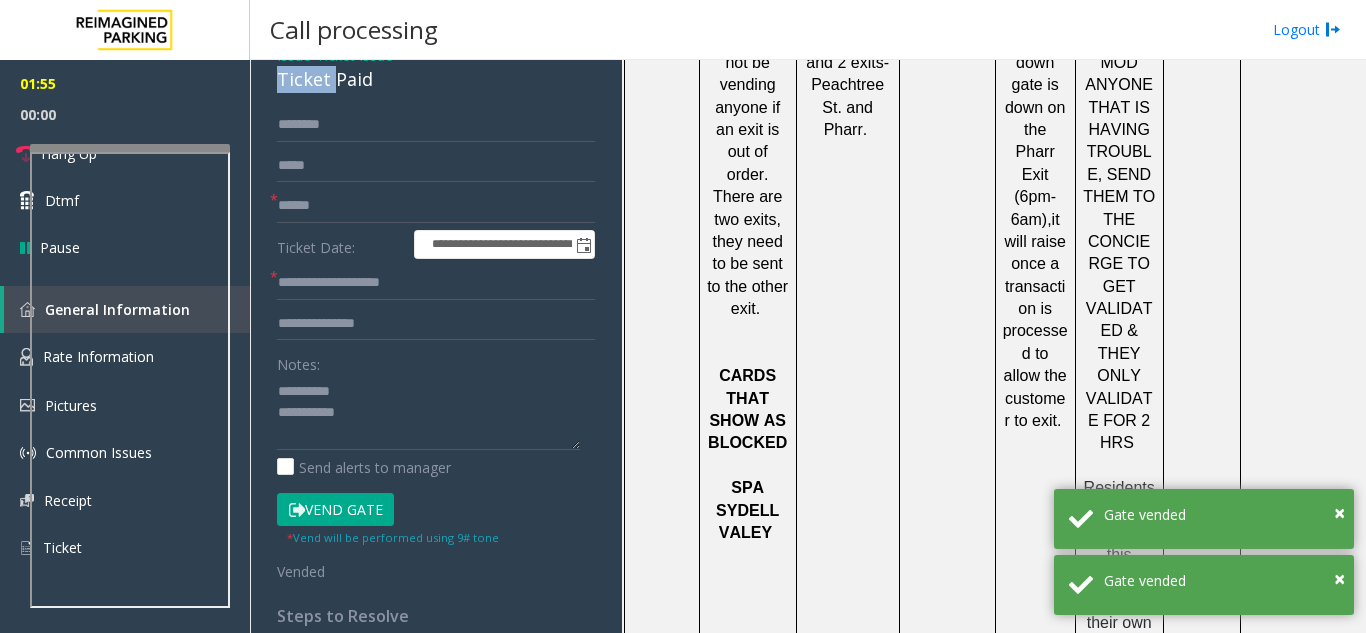 click on "Ticket Paid" 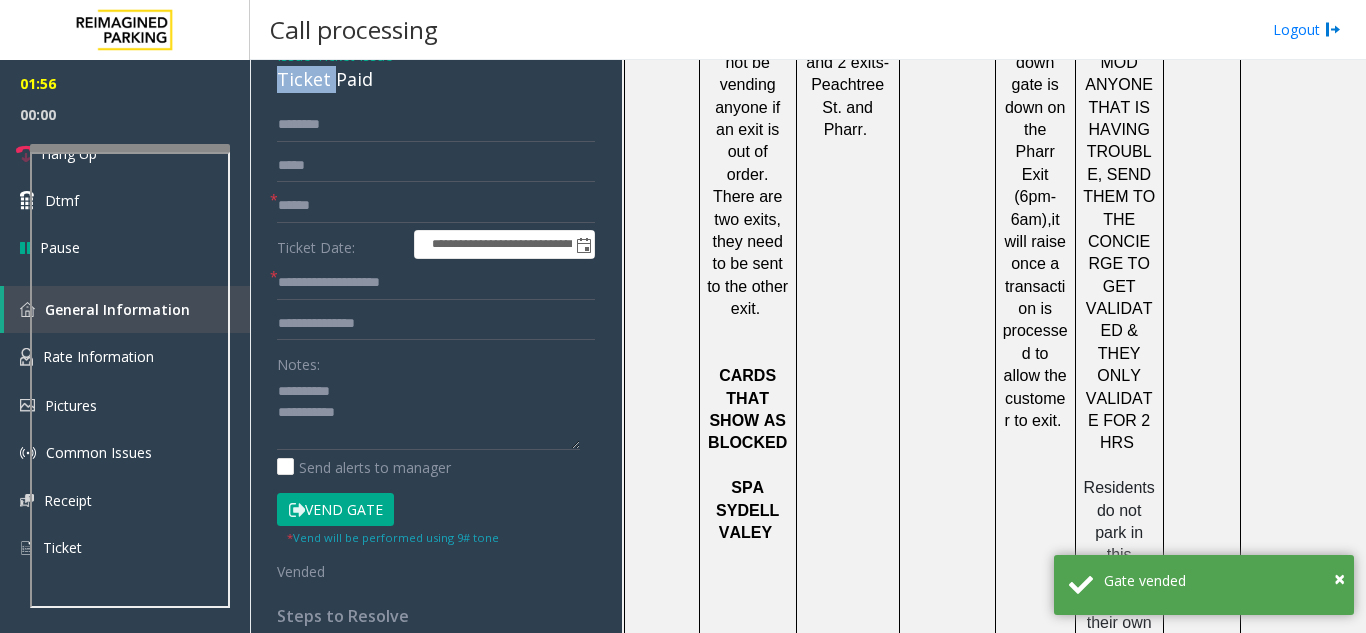 copy on "Ticket" 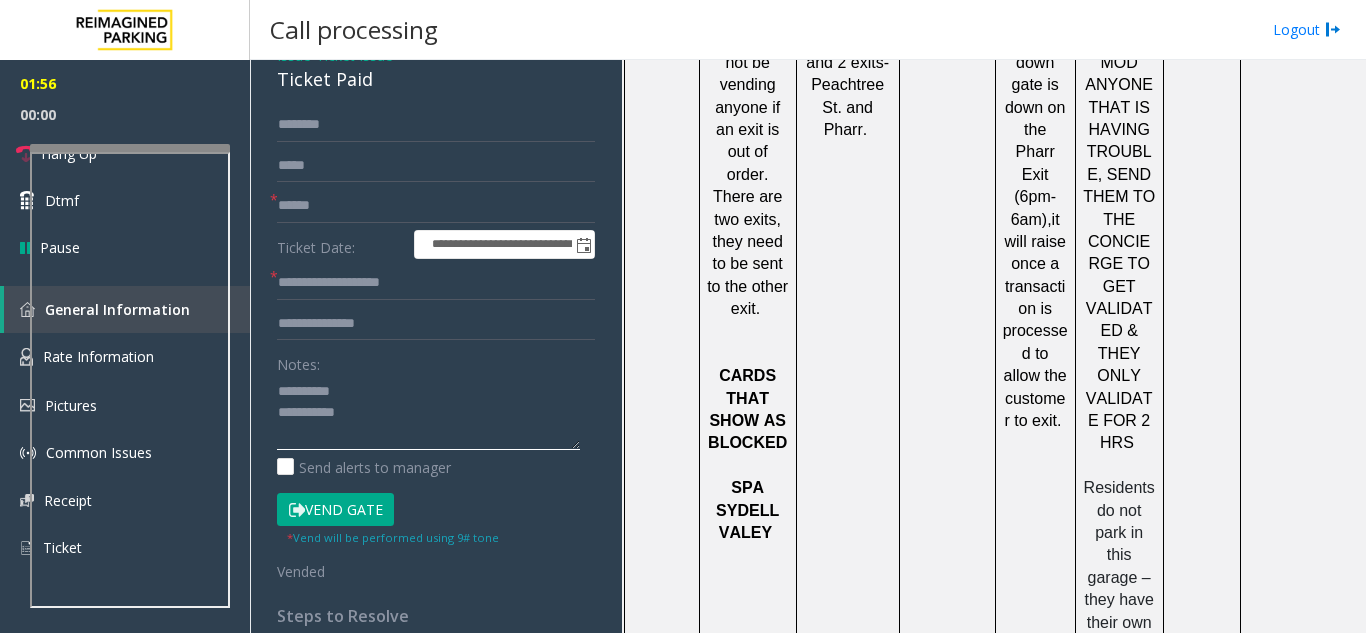 click 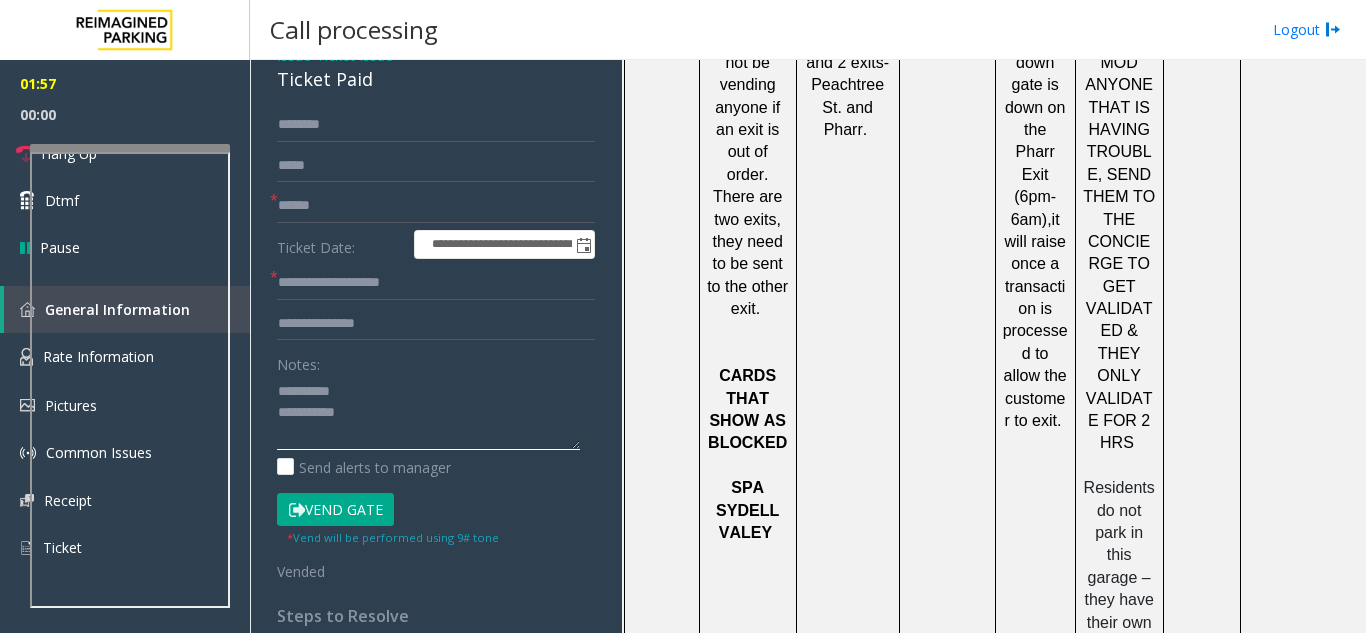 click 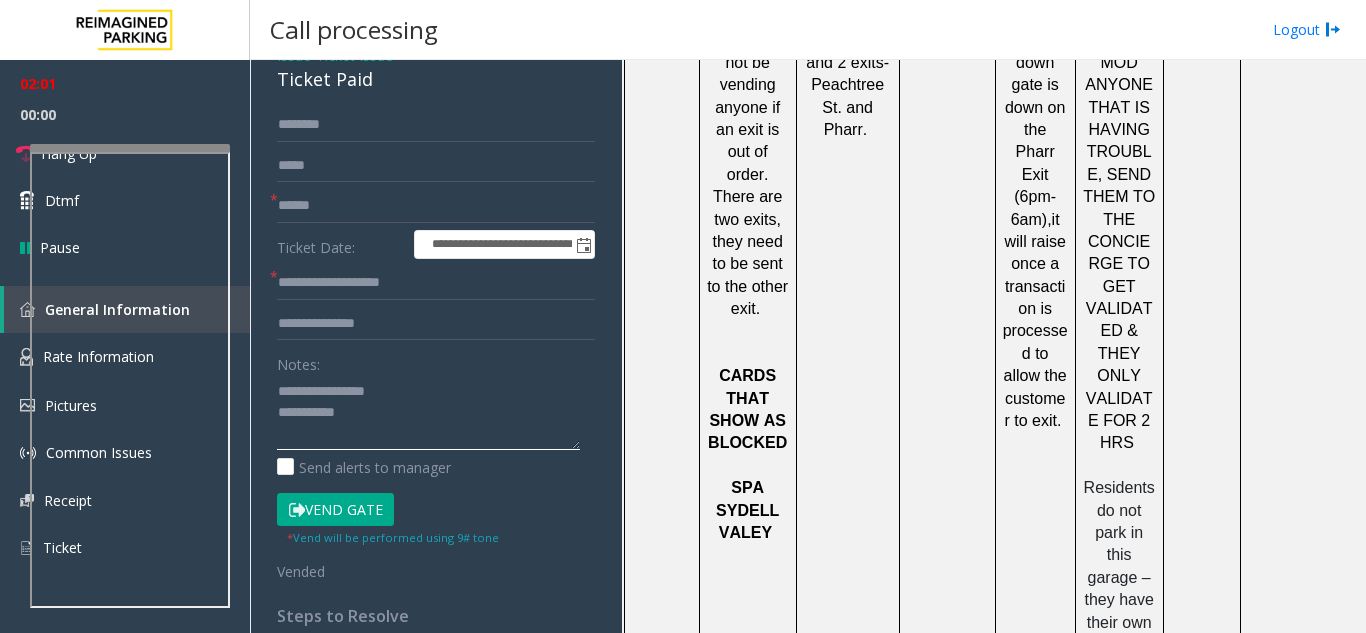 click 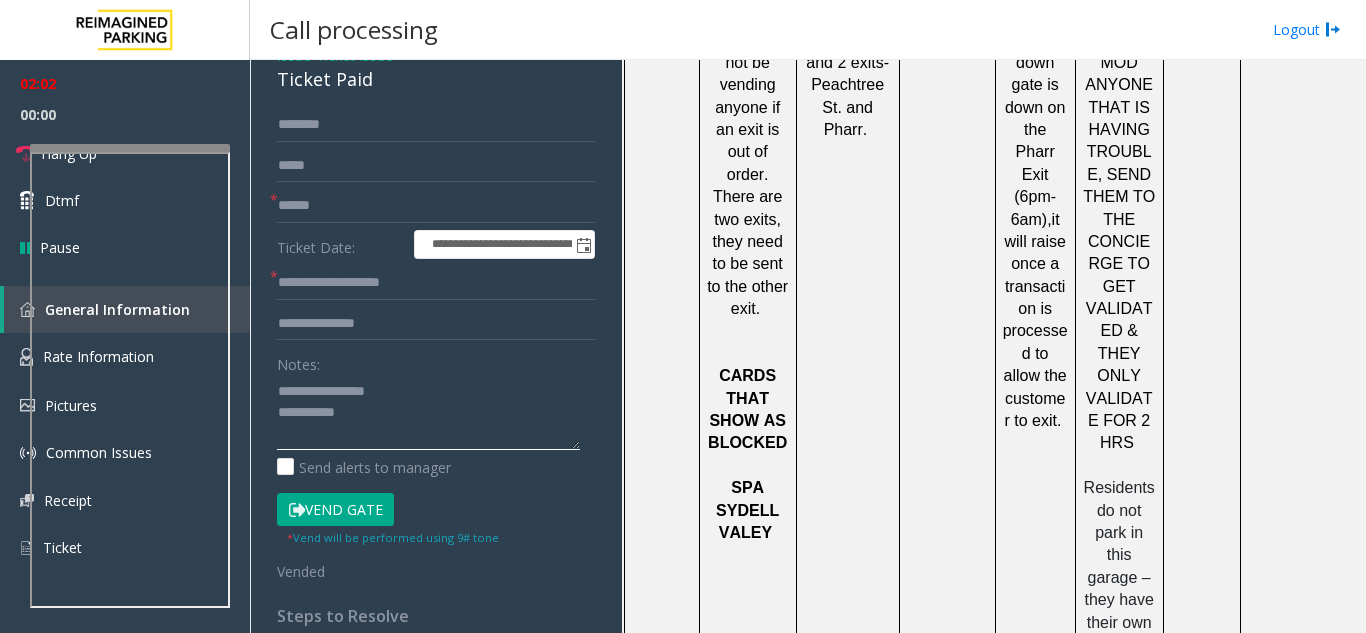 click 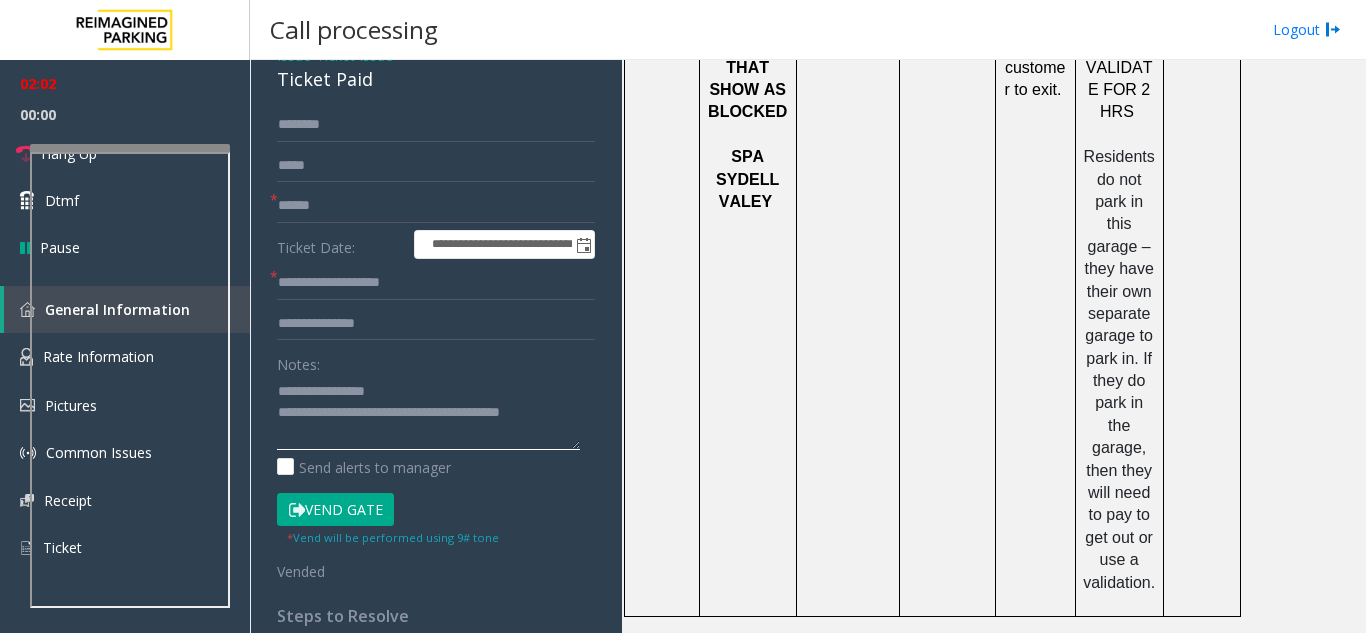 scroll, scrollTop: 2791, scrollLeft: 0, axis: vertical 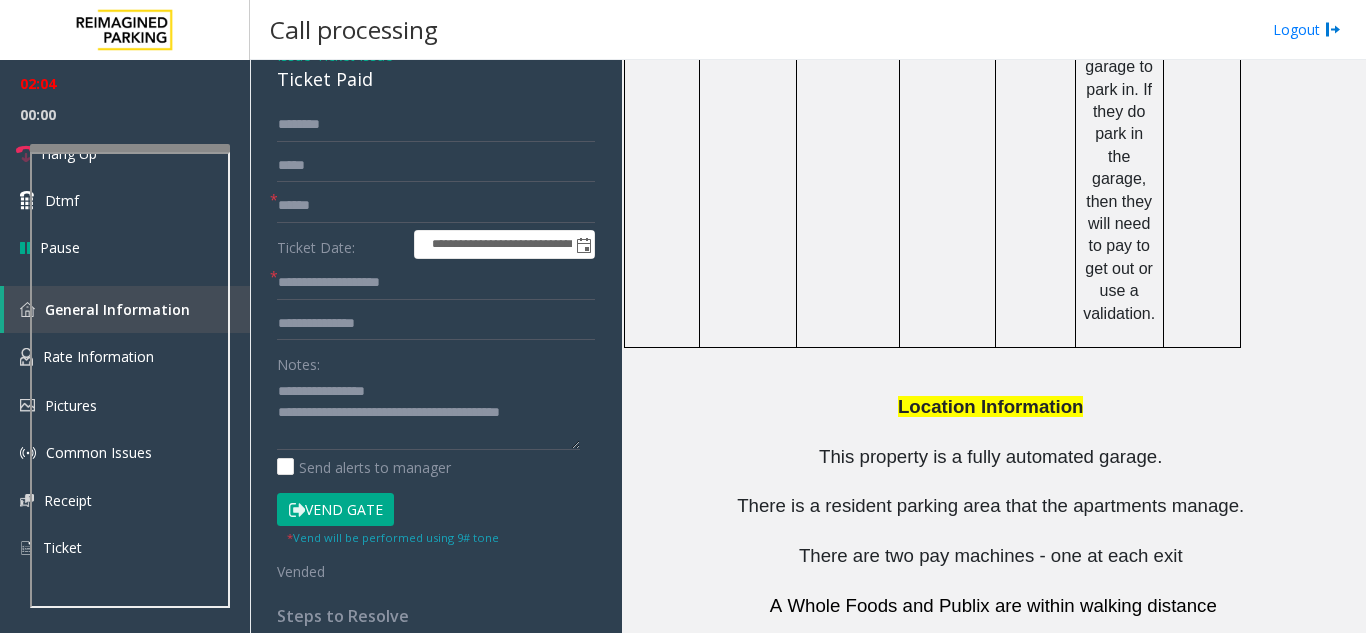 drag, startPoint x: 933, startPoint y: 508, endPoint x: 813, endPoint y: 508, distance: 120 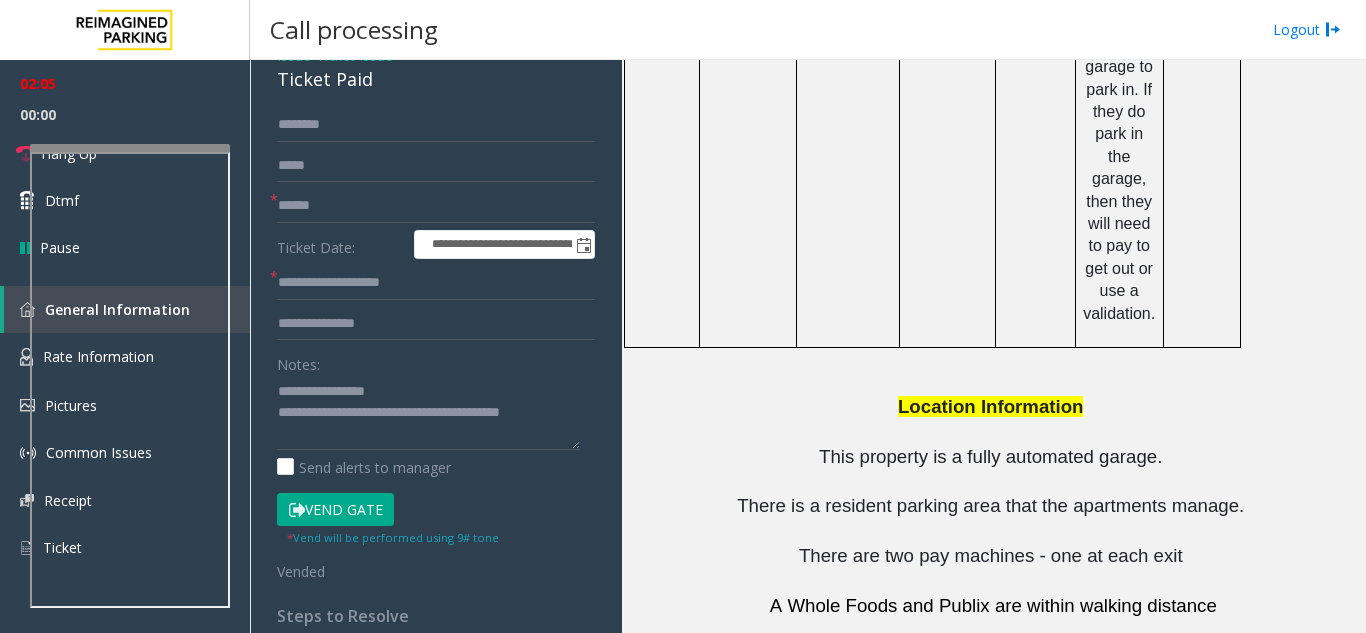 copy on "470-696-3259" 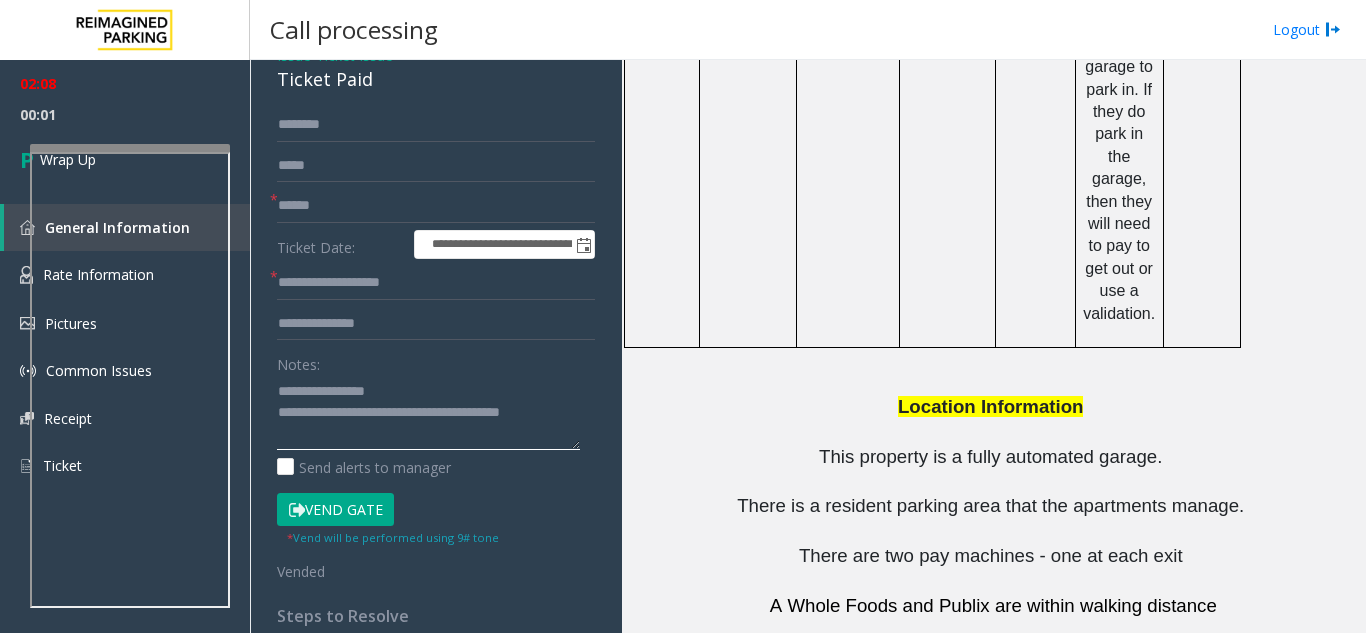 click 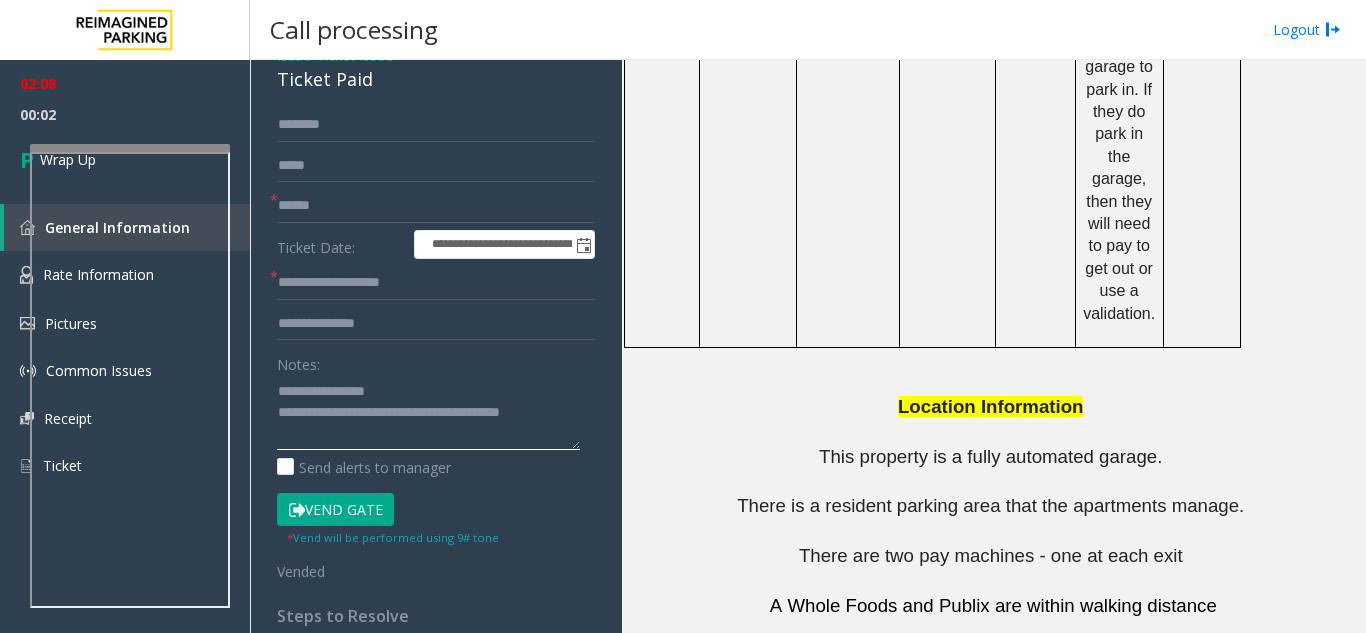 drag, startPoint x: 365, startPoint y: 430, endPoint x: 586, endPoint y: 428, distance: 221.00905 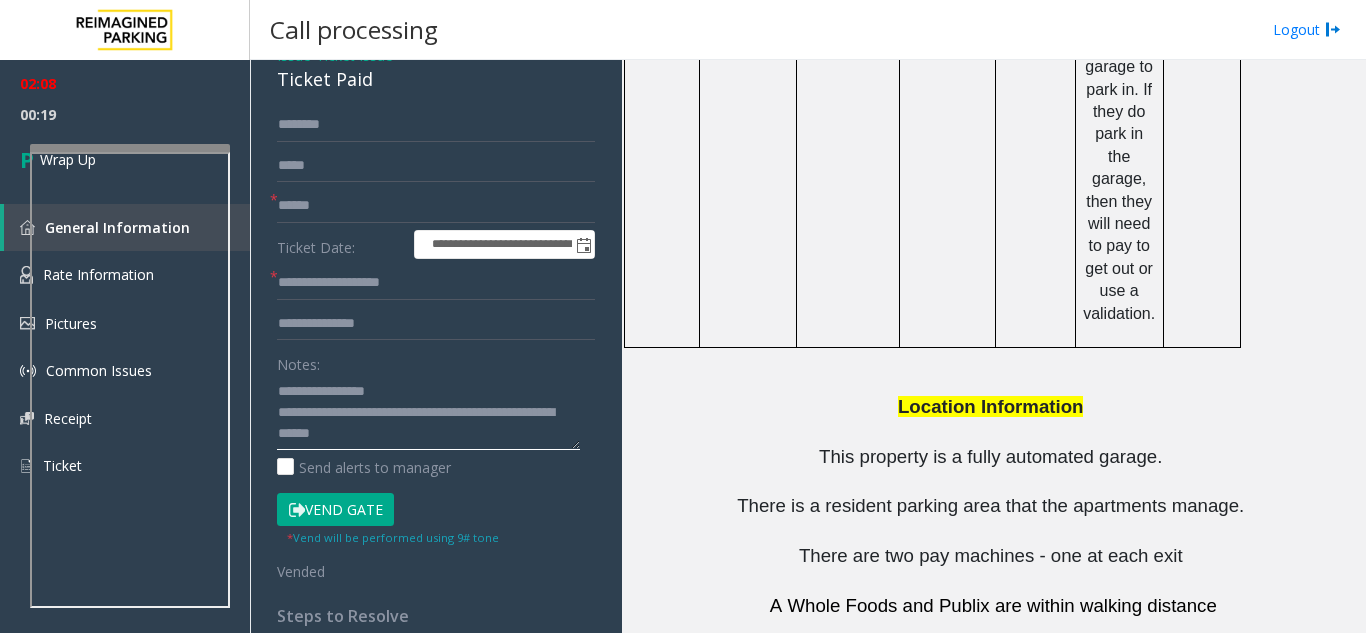 type on "**********" 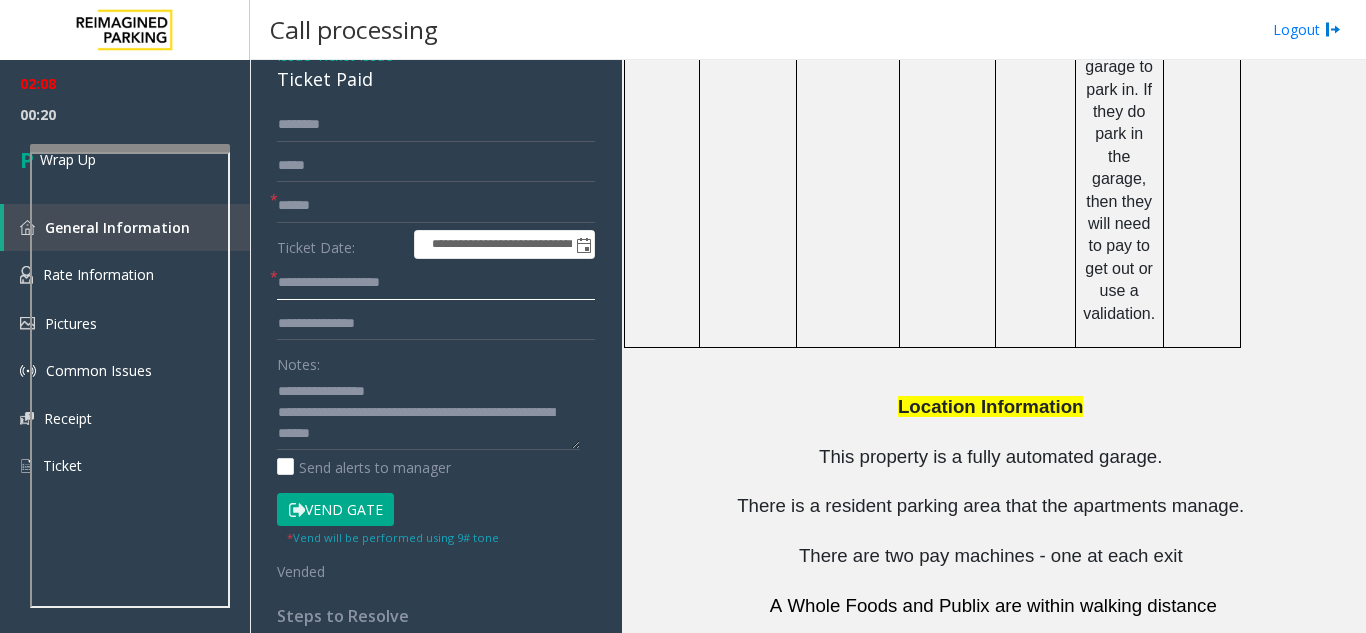 drag, startPoint x: 444, startPoint y: 295, endPoint x: 355, endPoint y: 316, distance: 91.44397 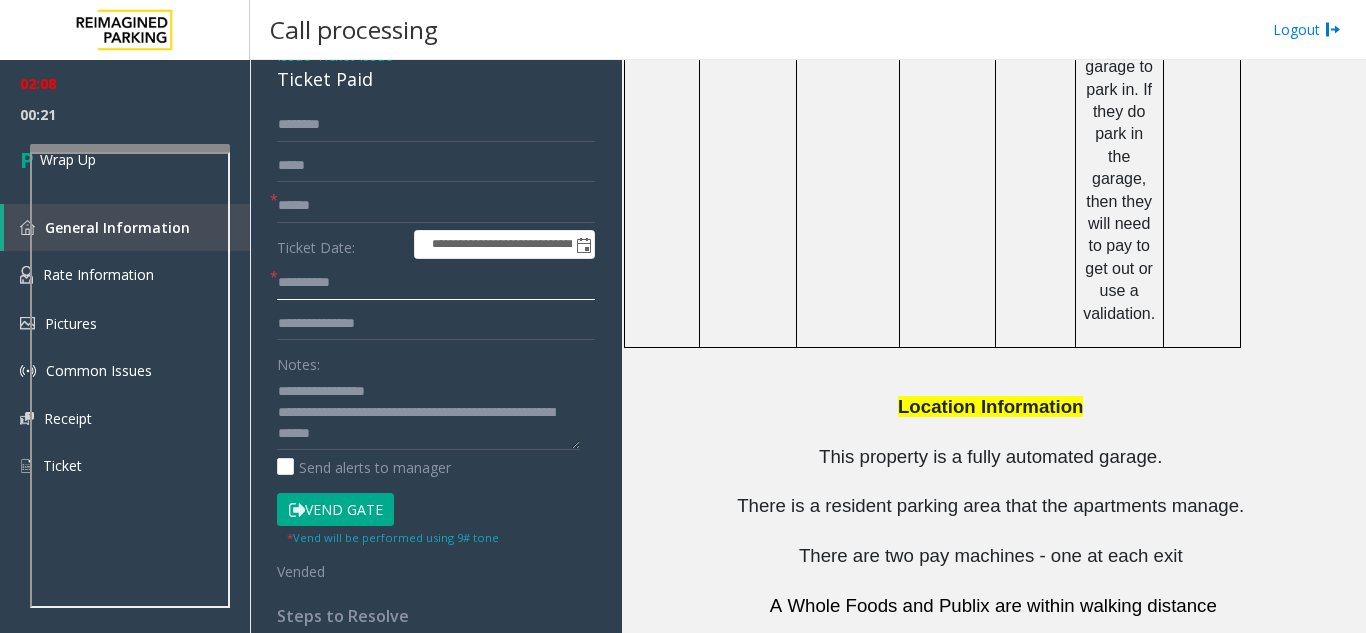 type on "*********" 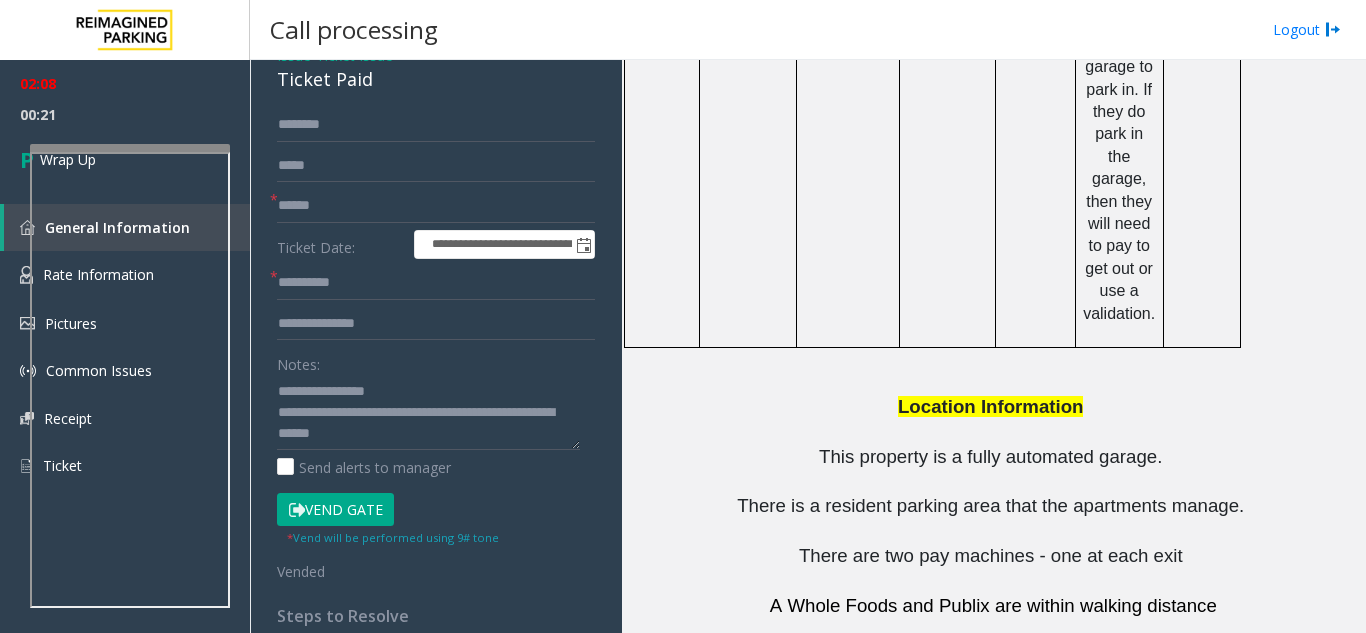 click on "Ticket Date:" 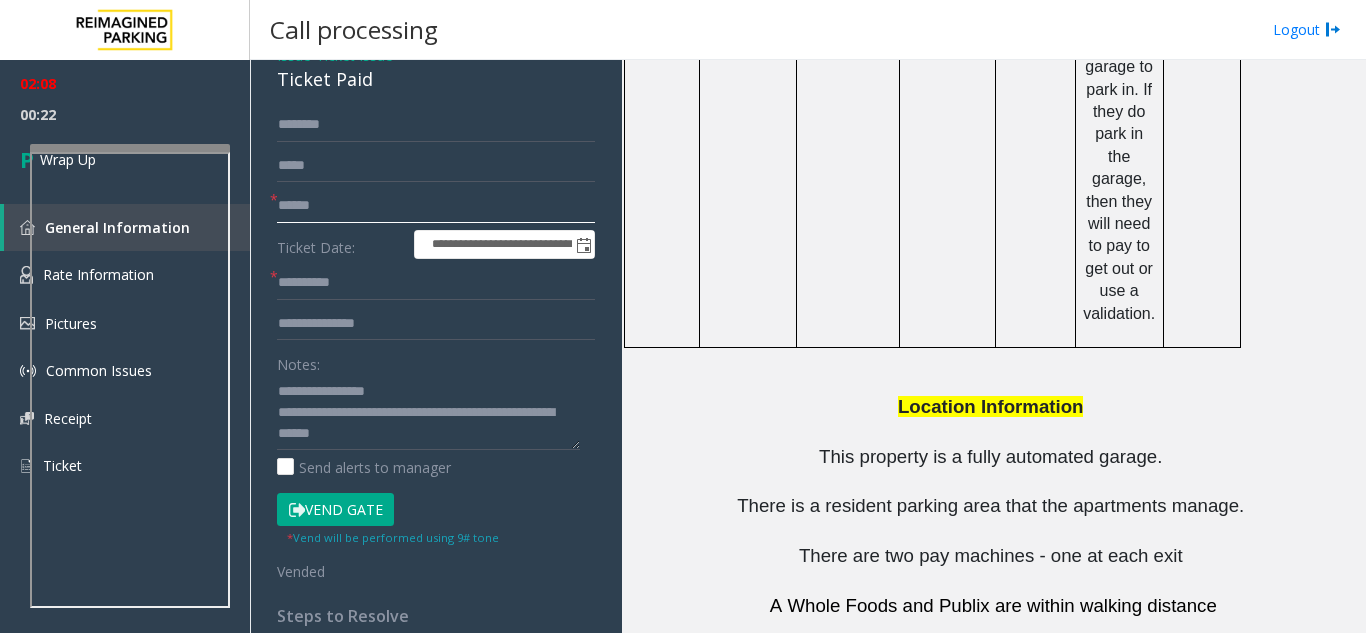 click 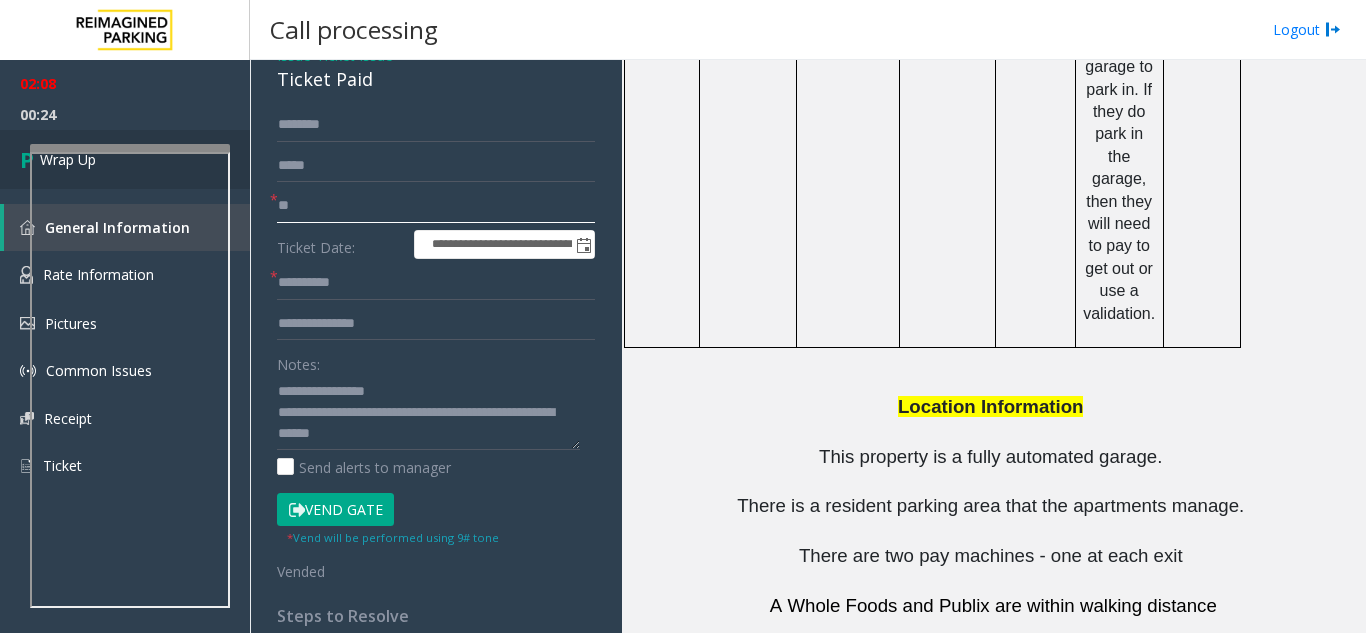 type on "**" 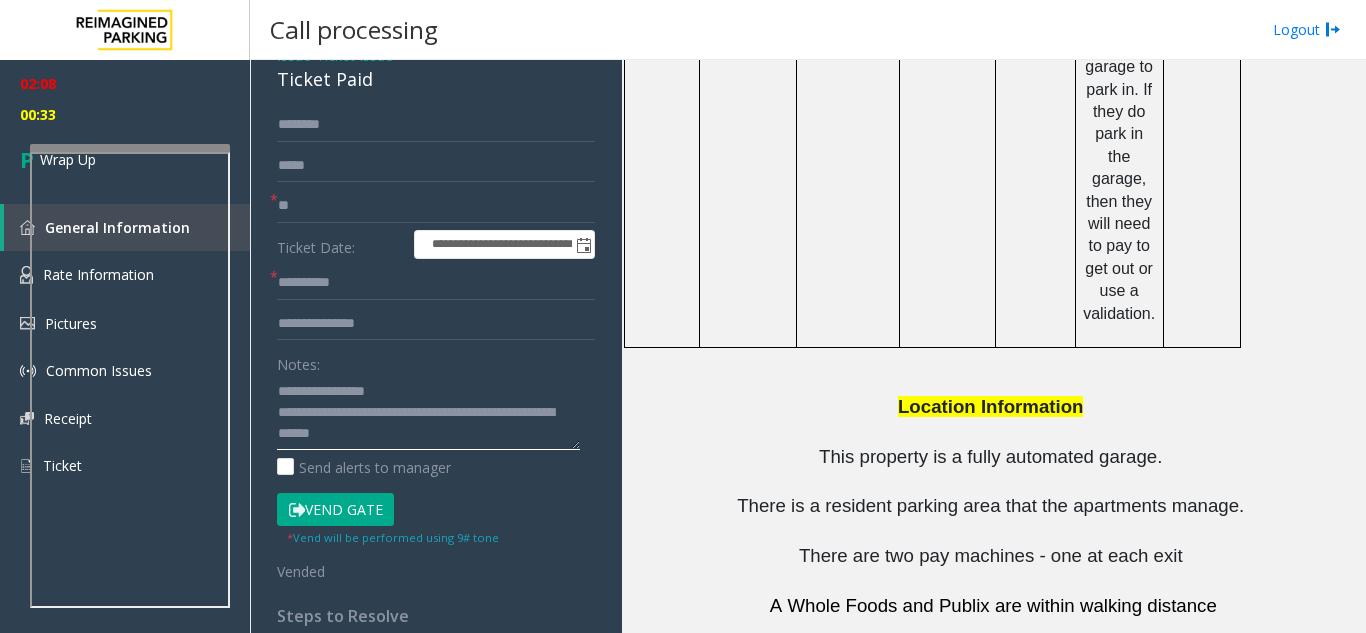 click 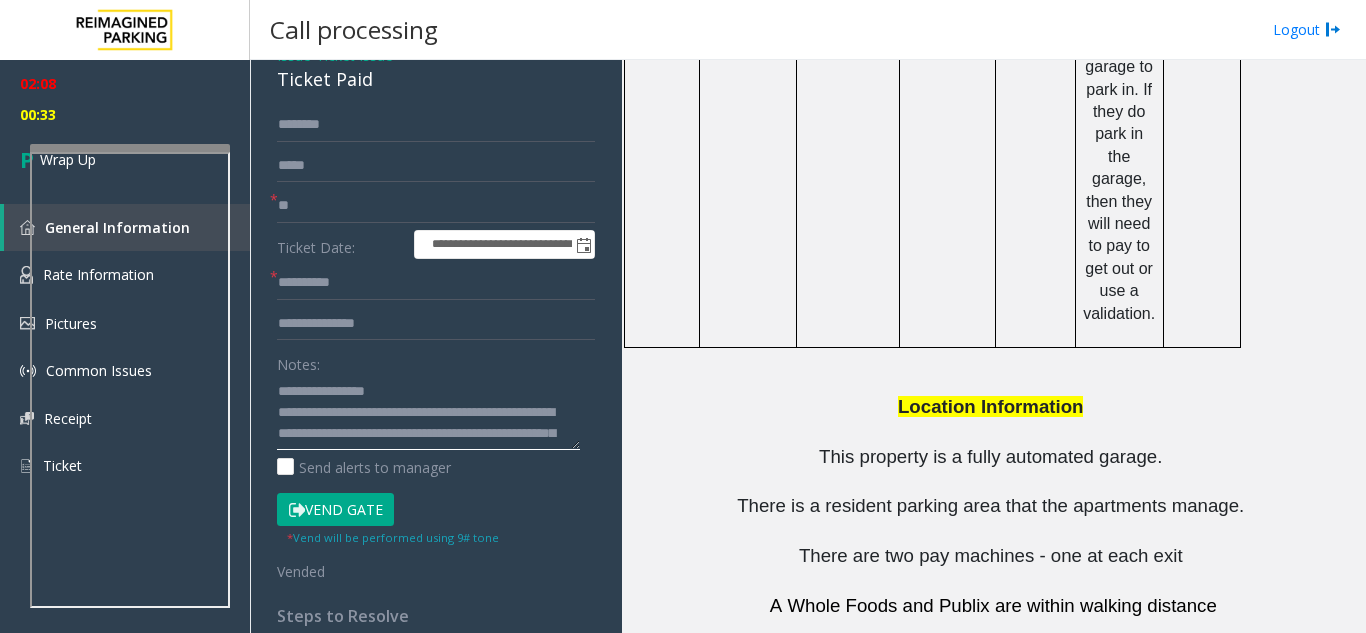 scroll, scrollTop: 15, scrollLeft: 0, axis: vertical 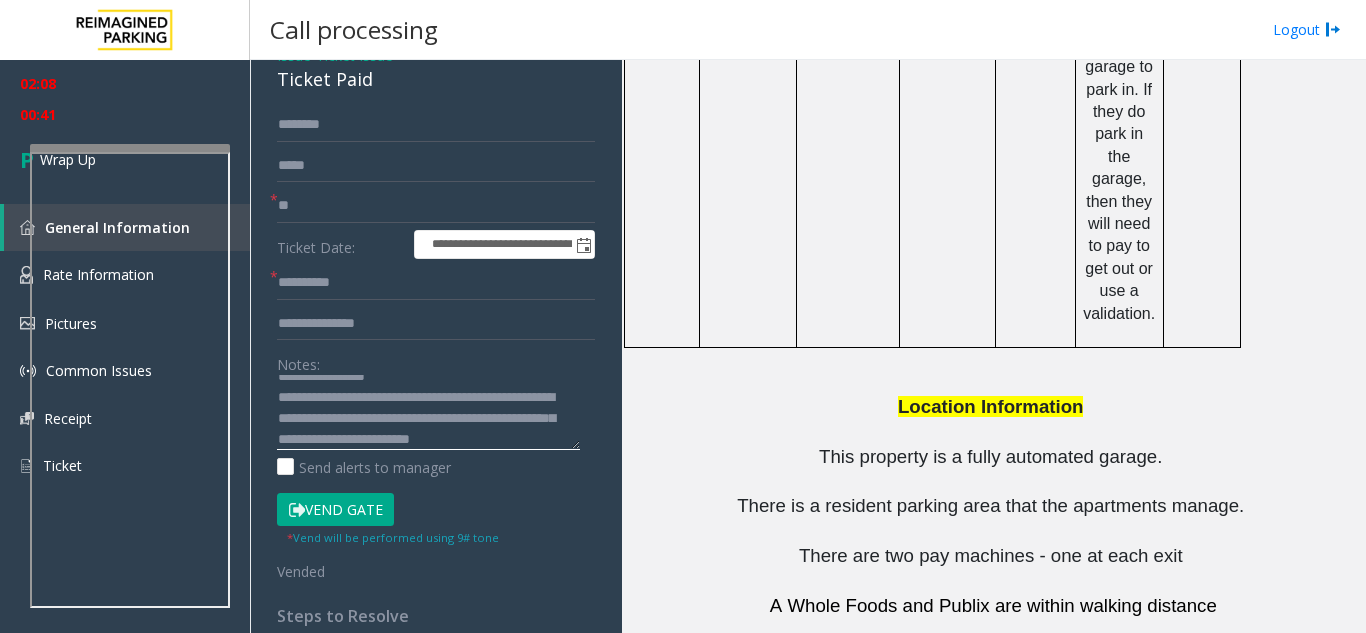 type on "**********" 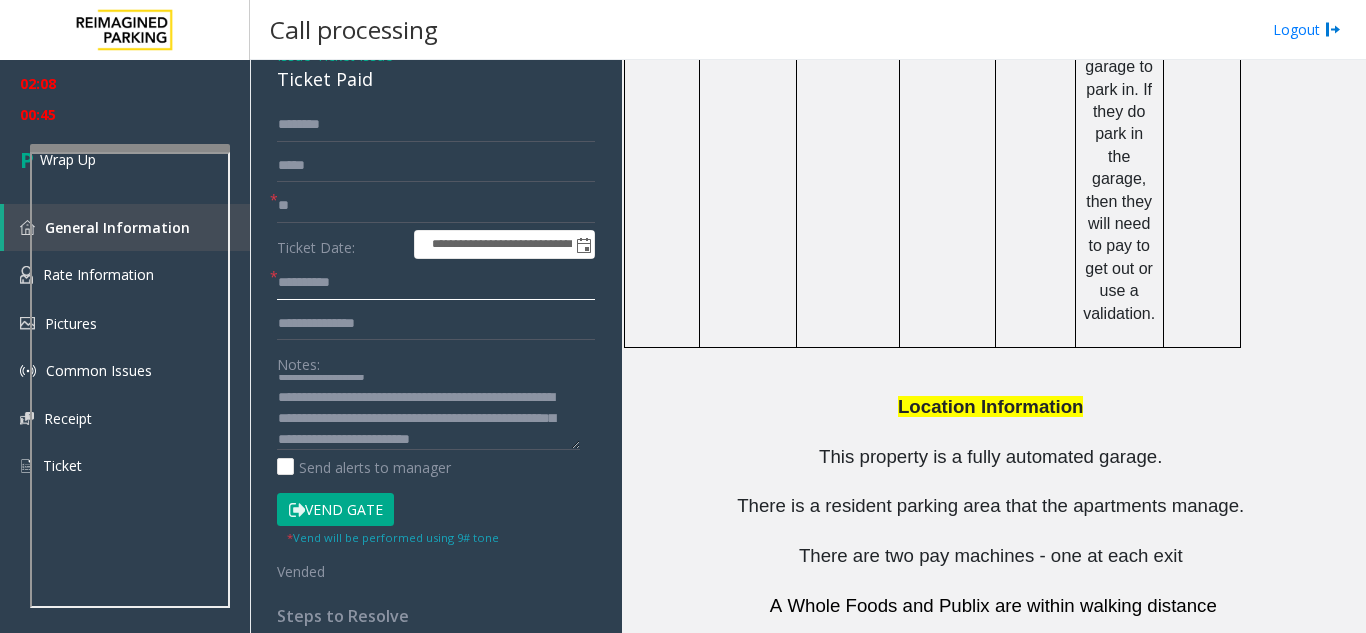 click on "*********" 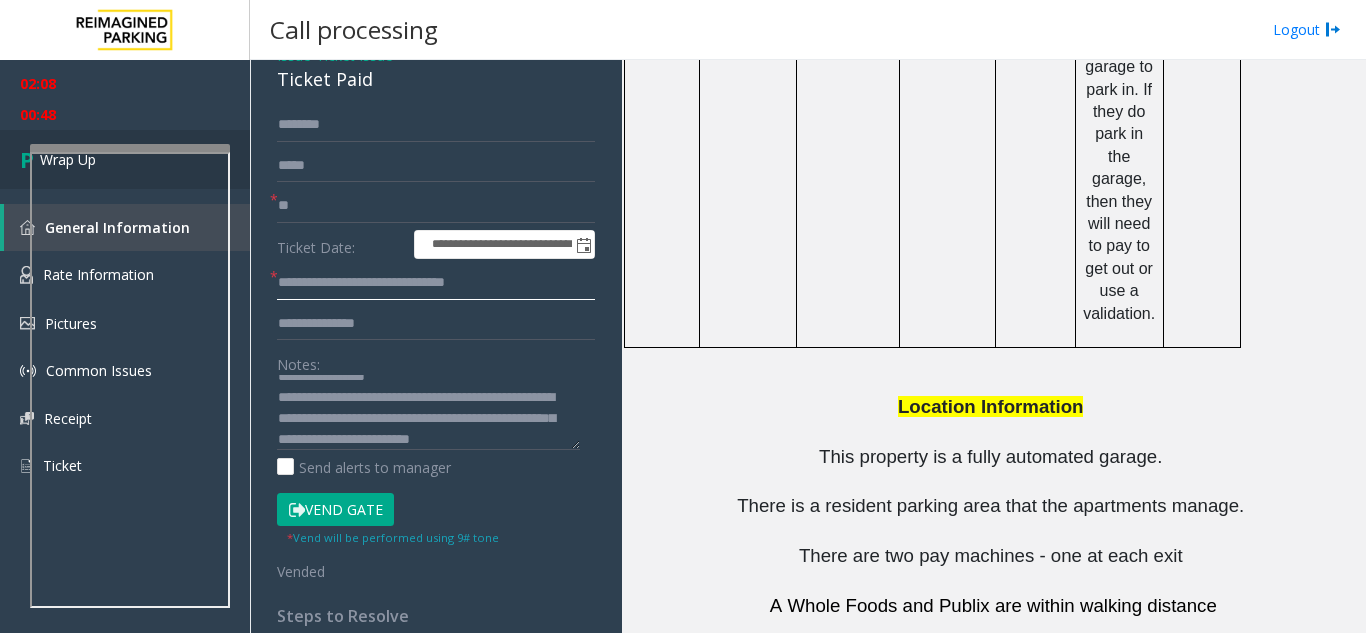 type on "**********" 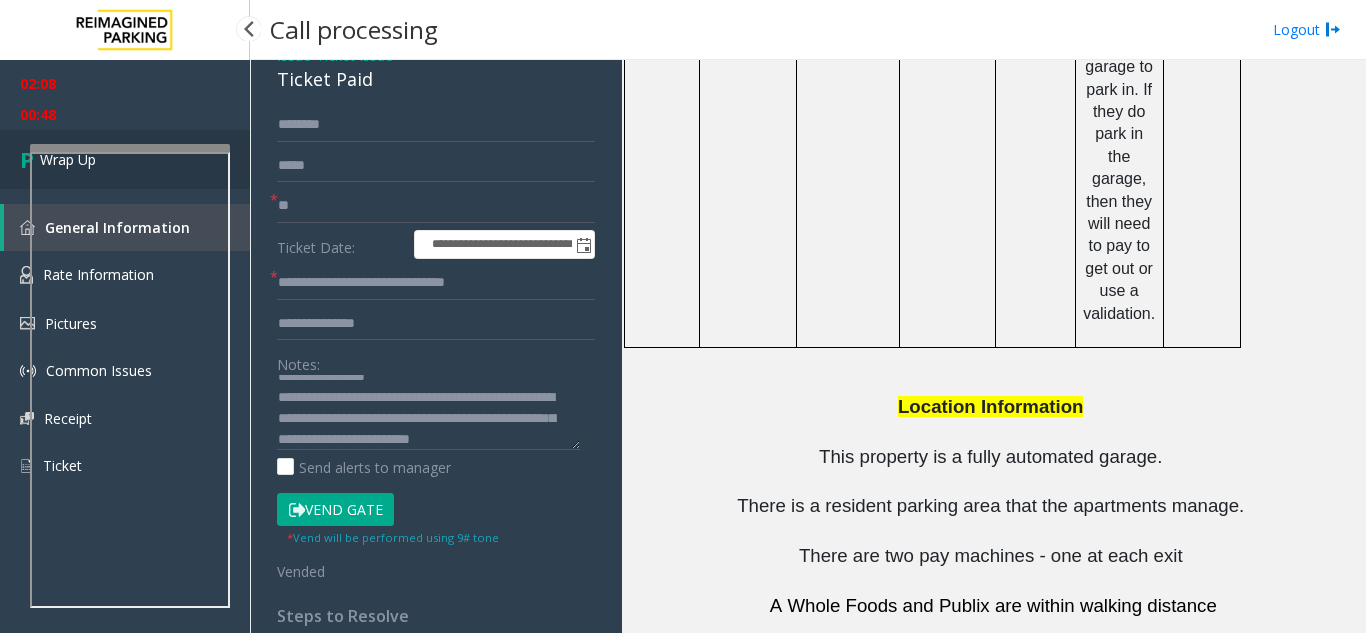 click on "Wrap Up" at bounding box center [125, 159] 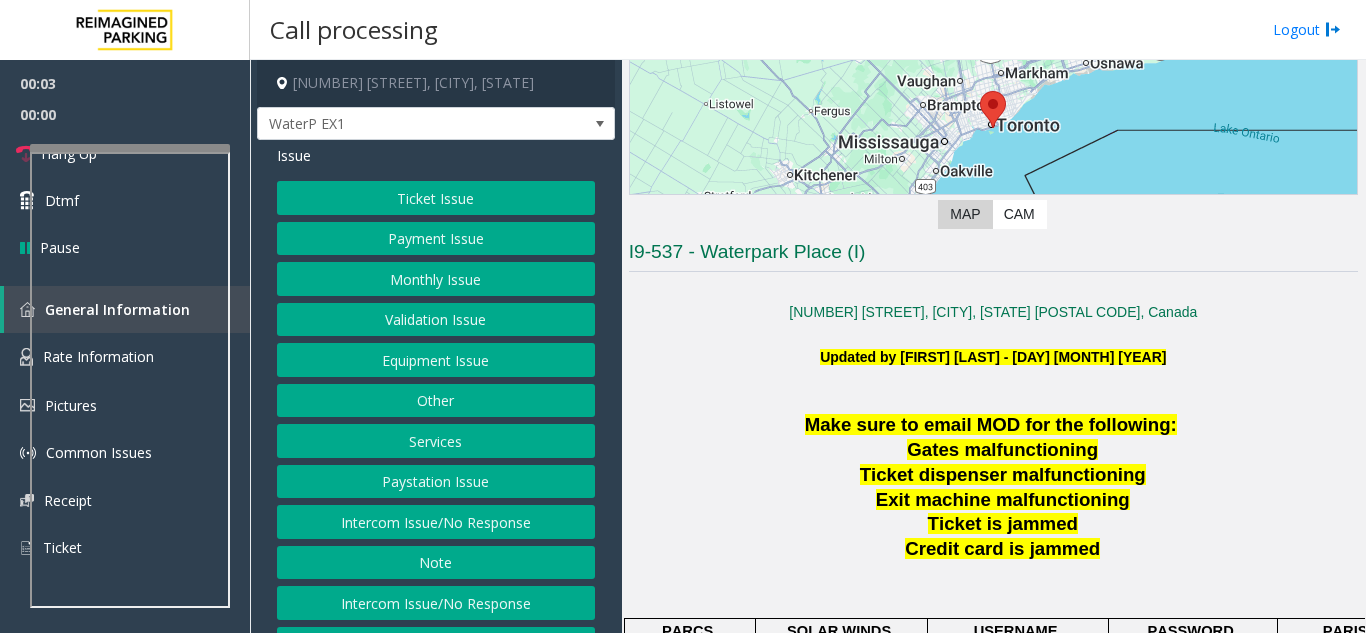 scroll, scrollTop: 400, scrollLeft: 0, axis: vertical 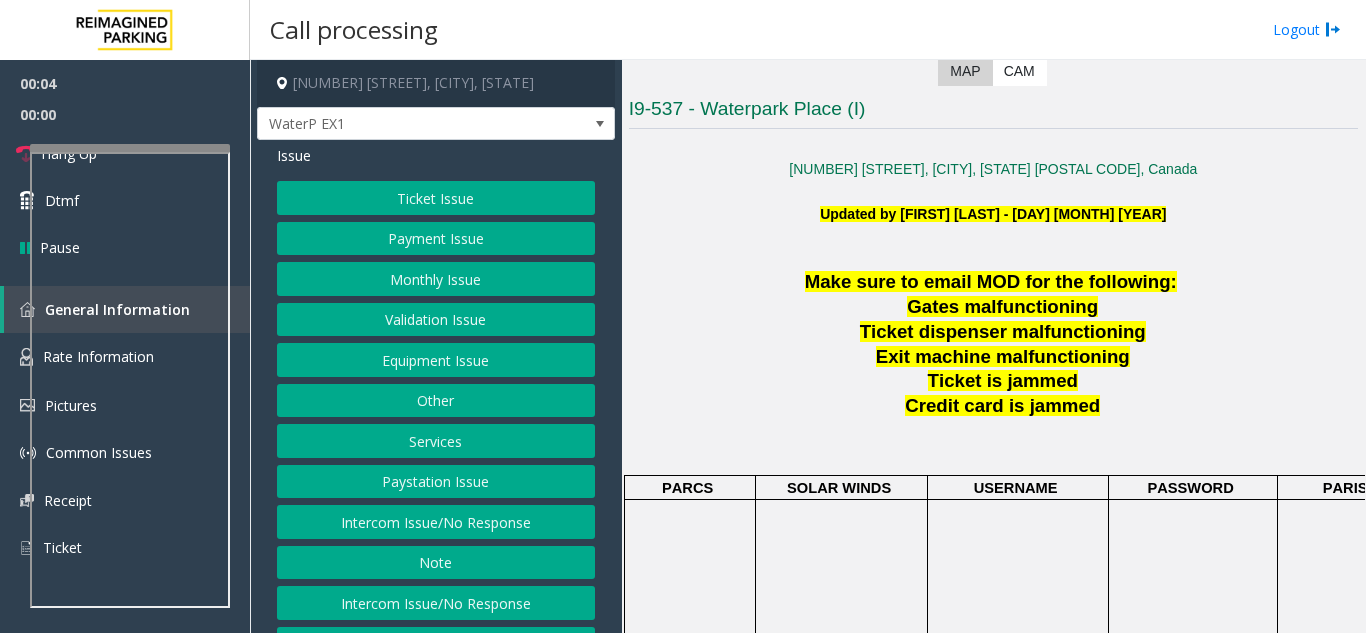 click on "Gates malfunctioning" 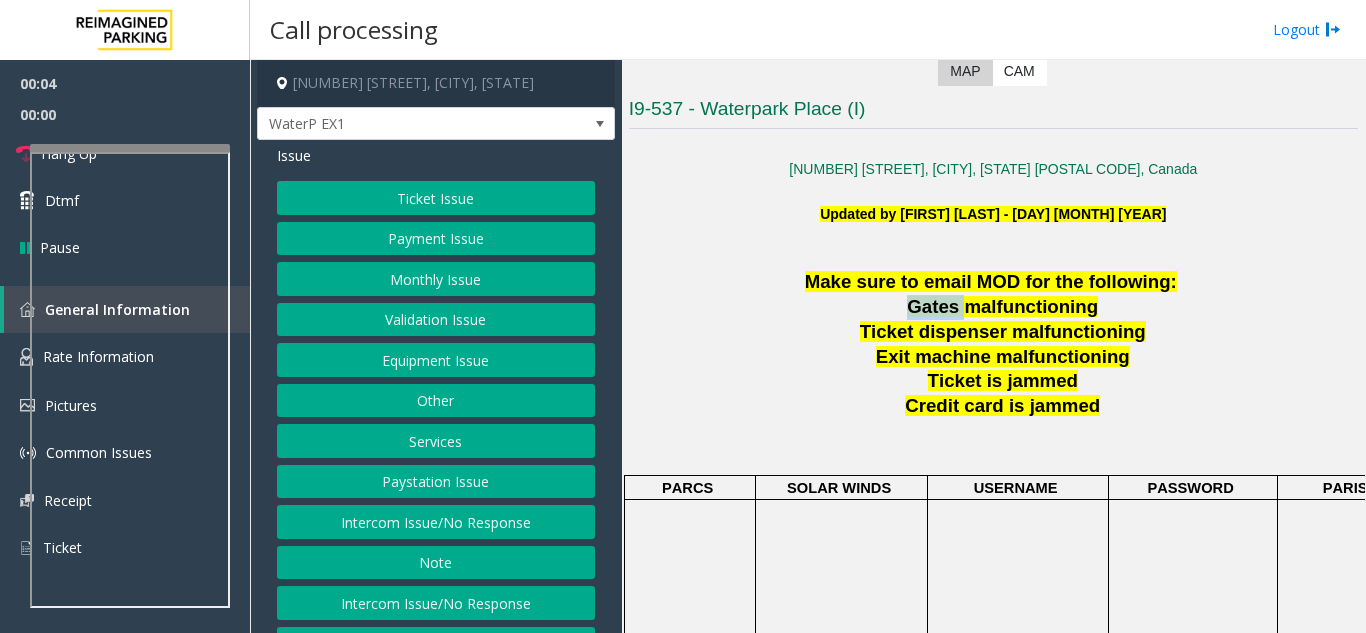 click on "Gates malfunctioning" 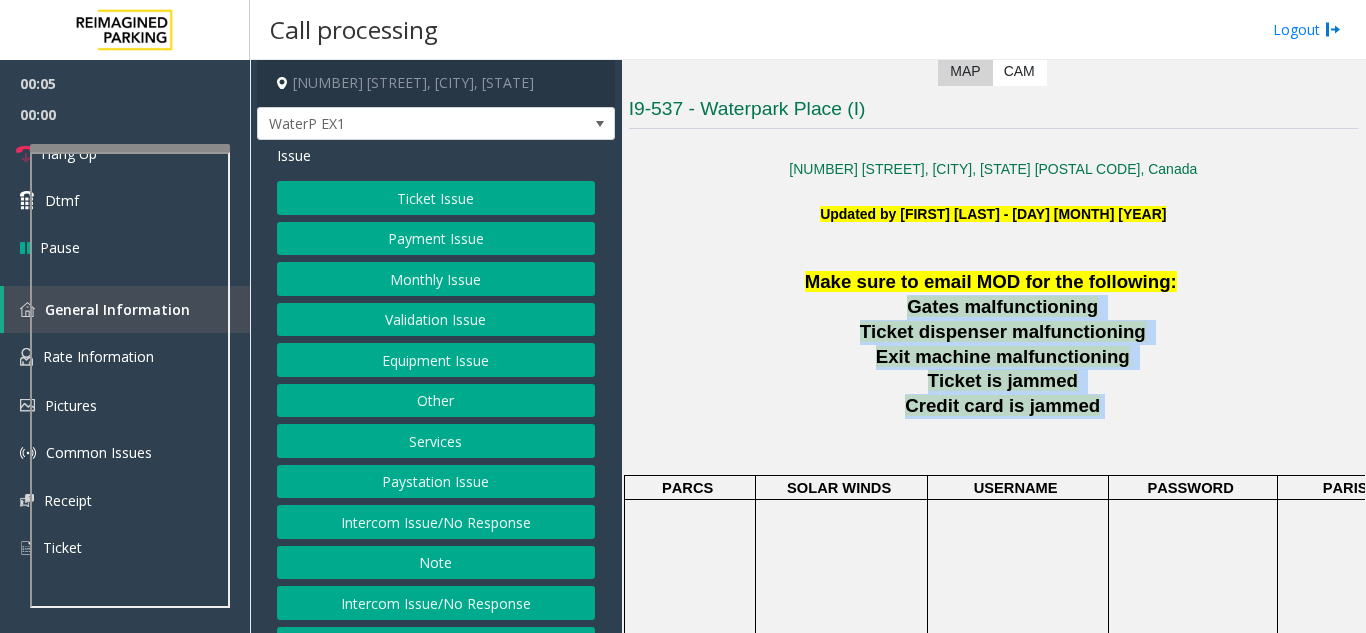 drag, startPoint x: 901, startPoint y: 298, endPoint x: 1058, endPoint y: 407, distance: 191.12823 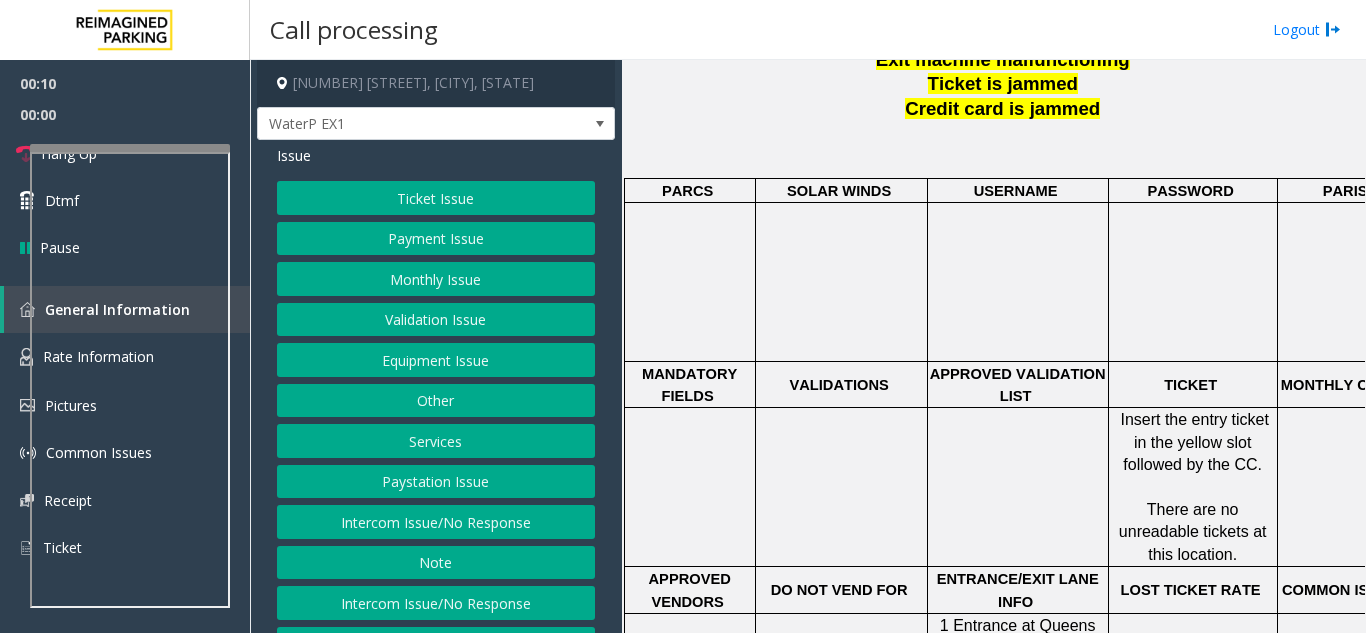scroll, scrollTop: 900, scrollLeft: 0, axis: vertical 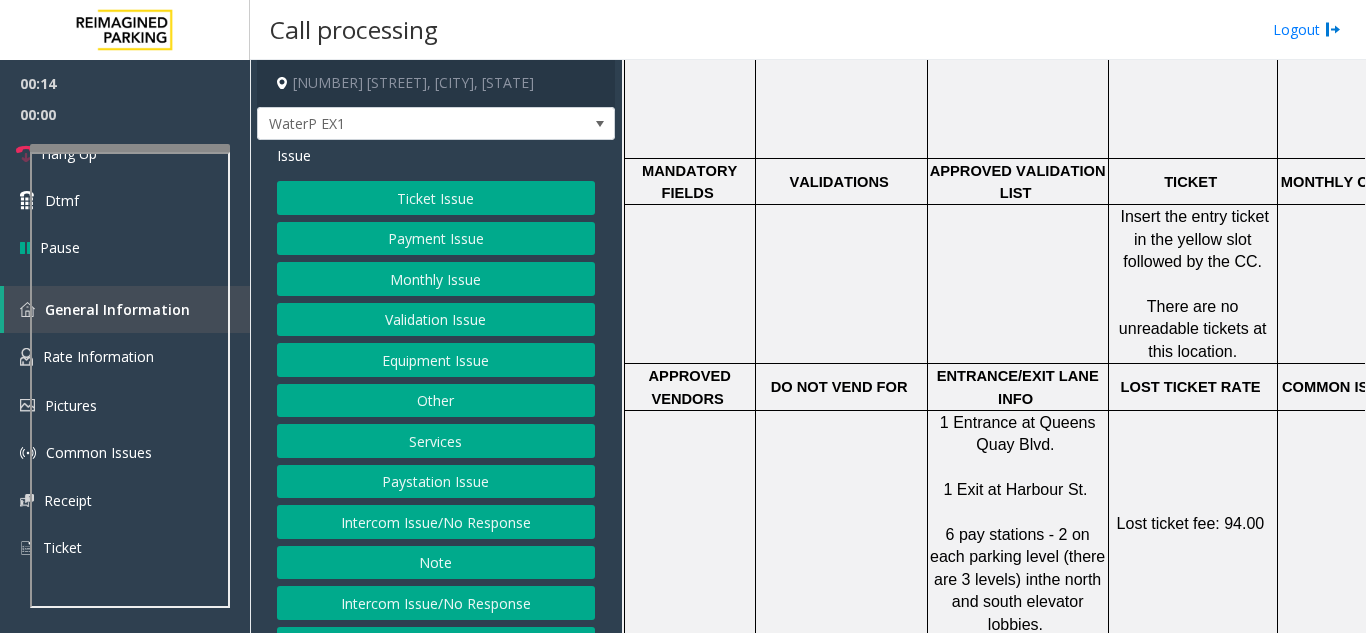 click on "Ticket Issue" 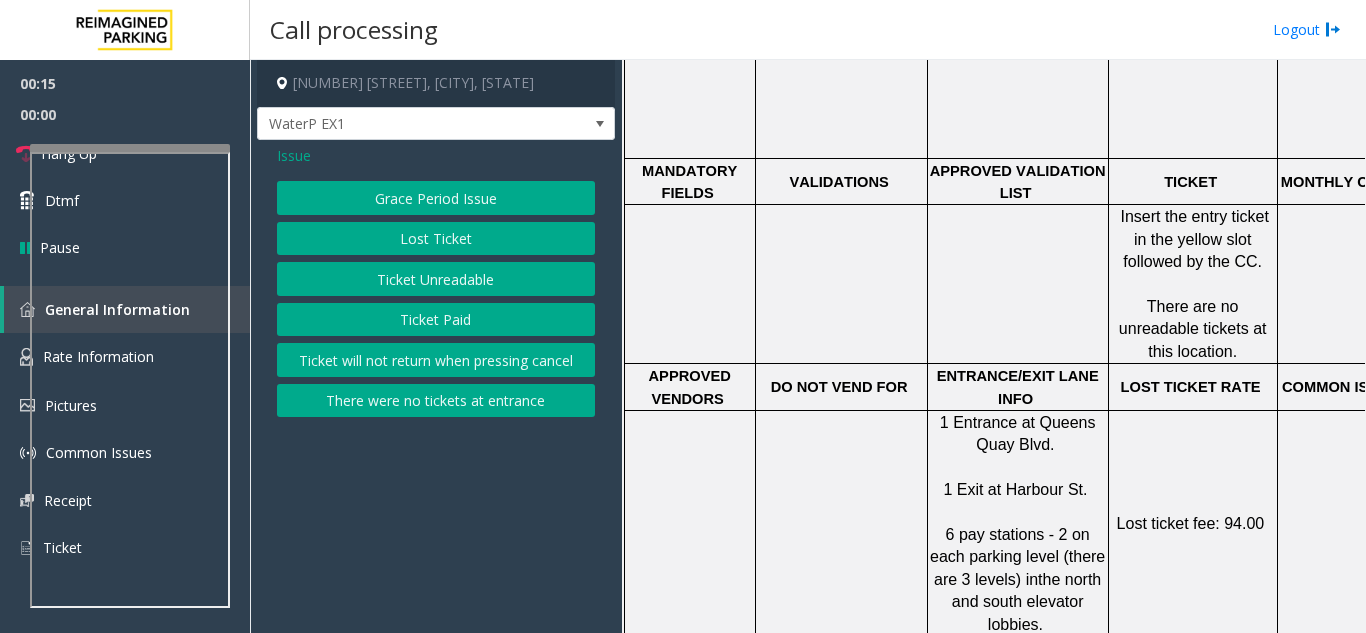 click on "Ticket Unreadable" 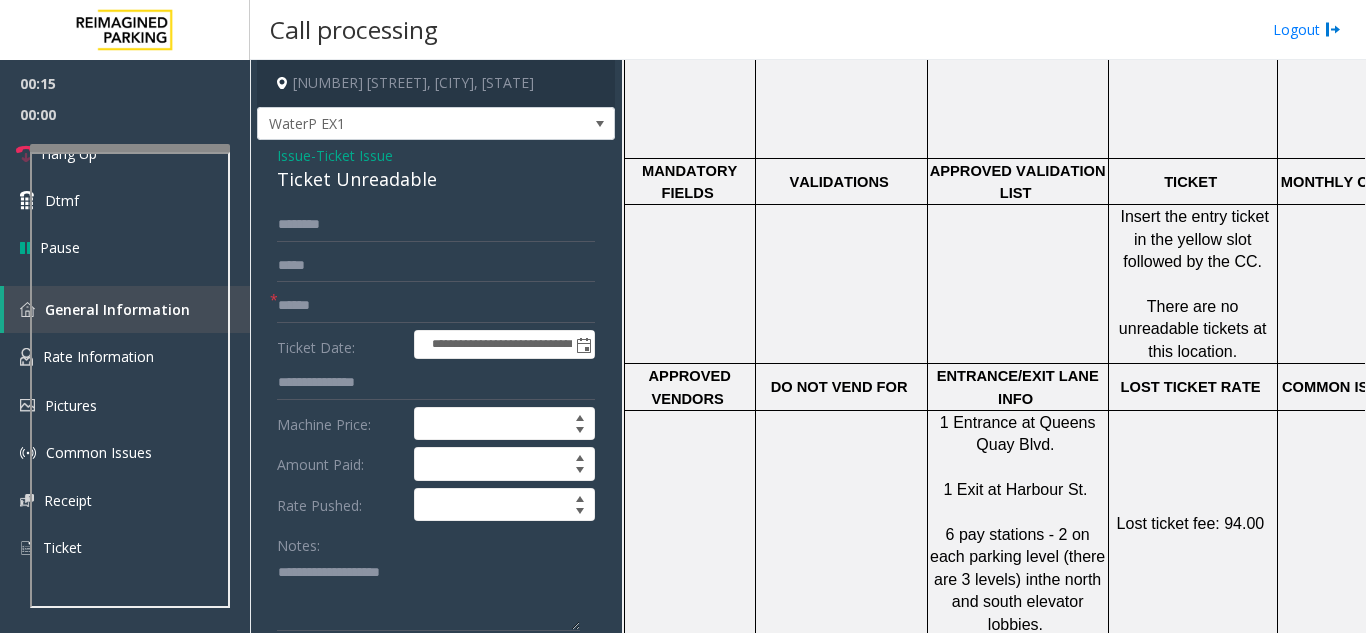click on "Ticket Unreadable" 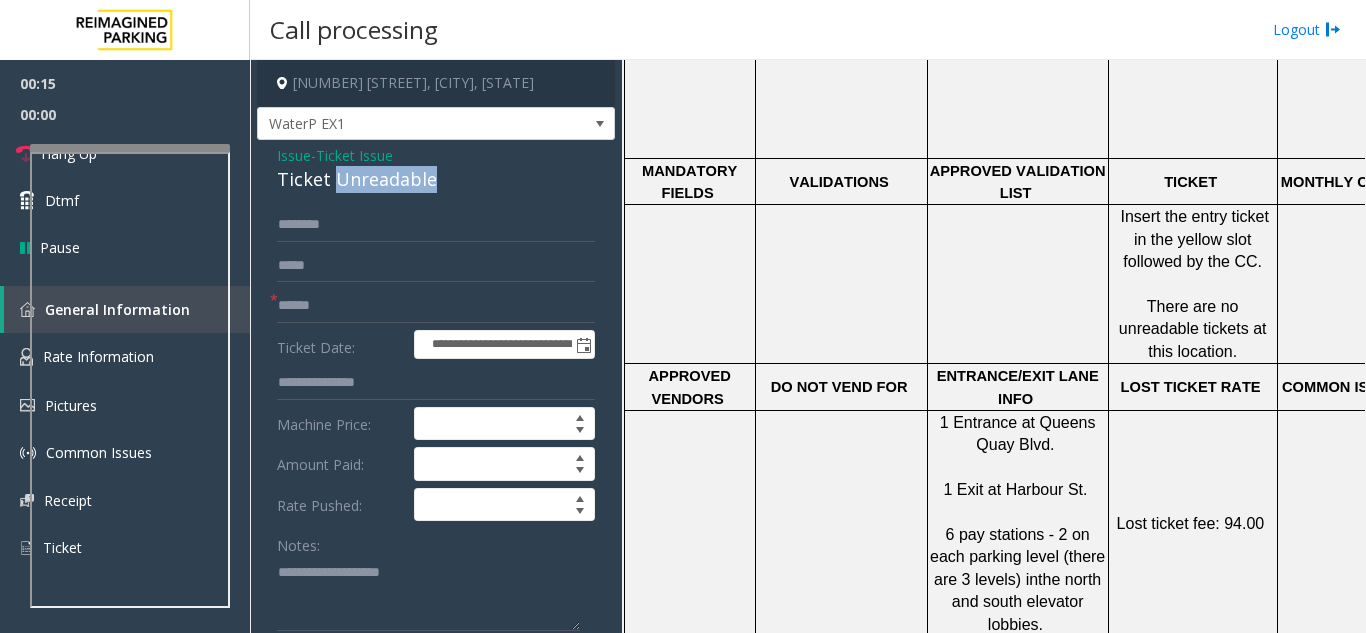 click on "Ticket Unreadable" 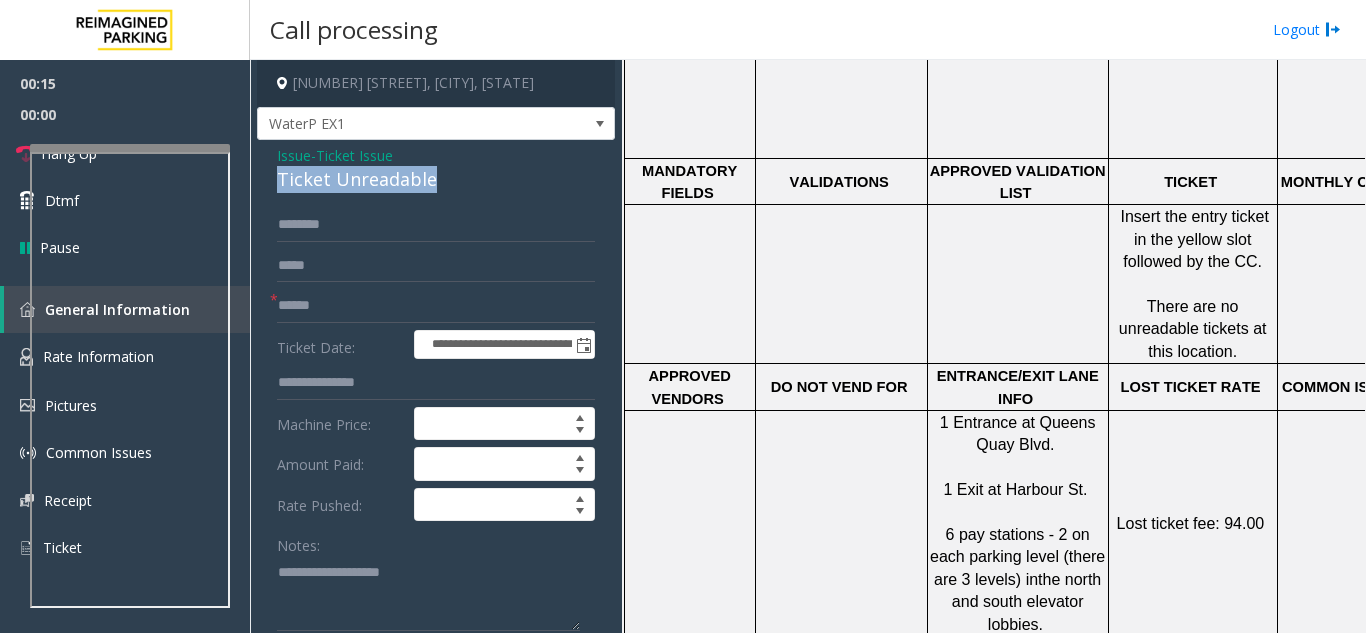 click on "Ticket Unreadable" 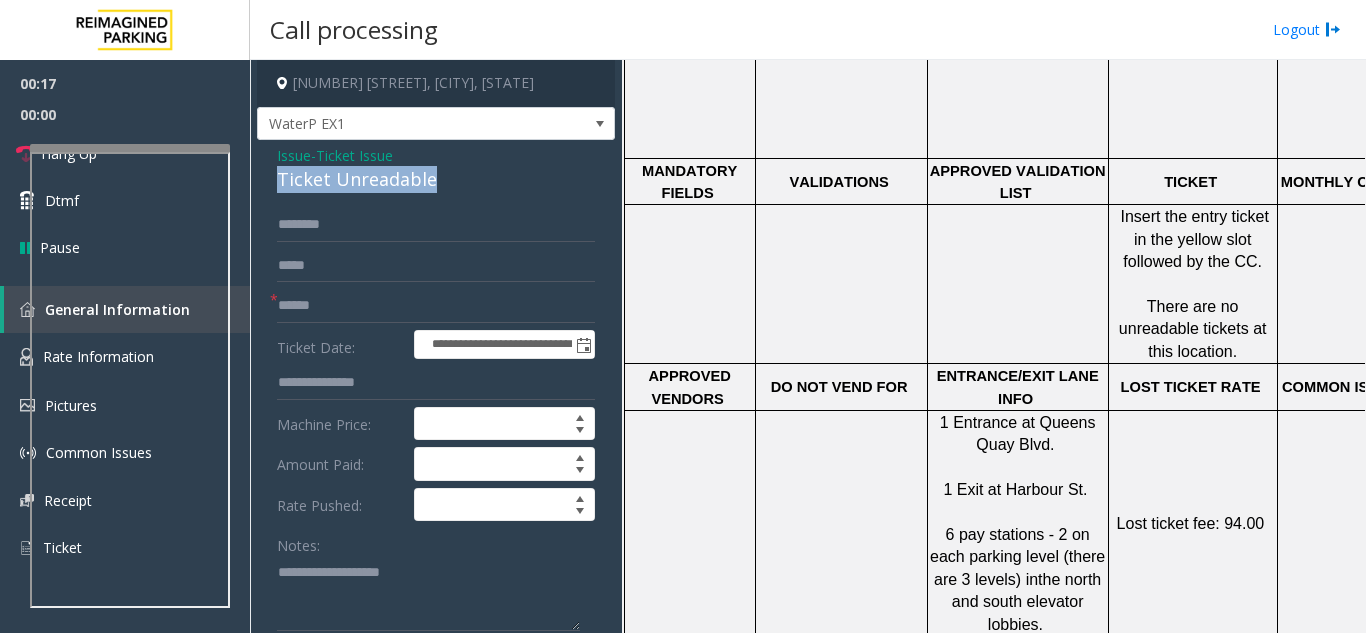 copy on "Ticket Unreadable" 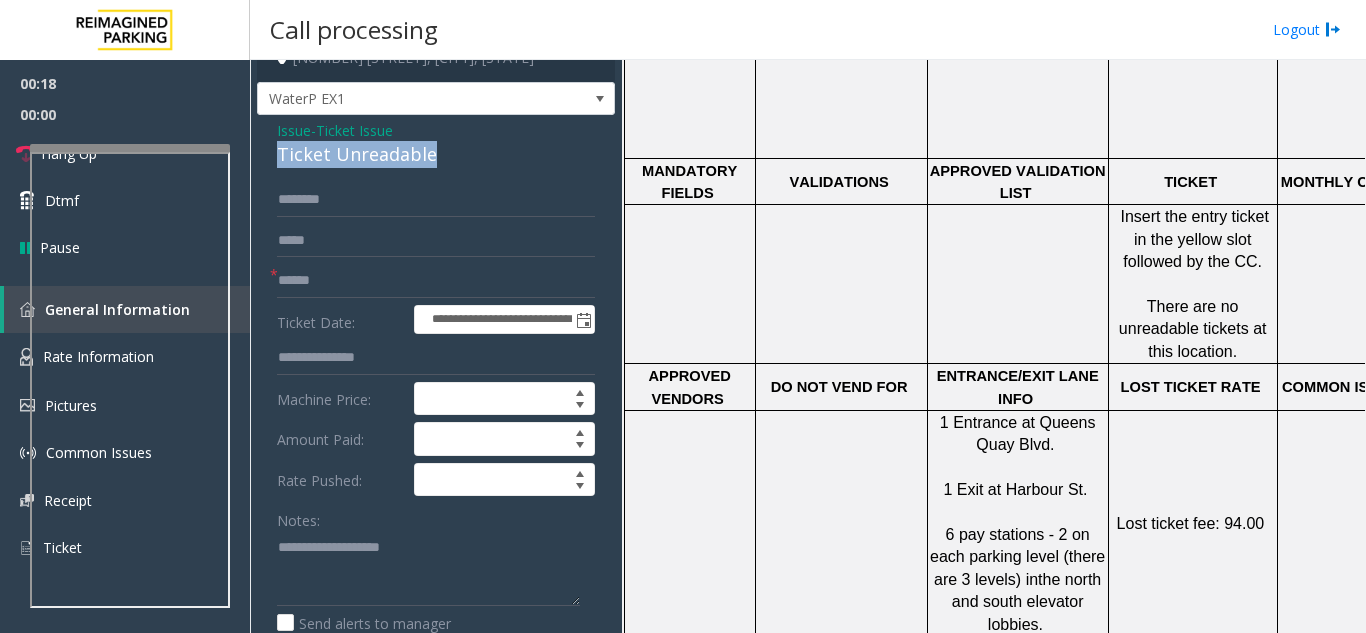scroll, scrollTop: 100, scrollLeft: 0, axis: vertical 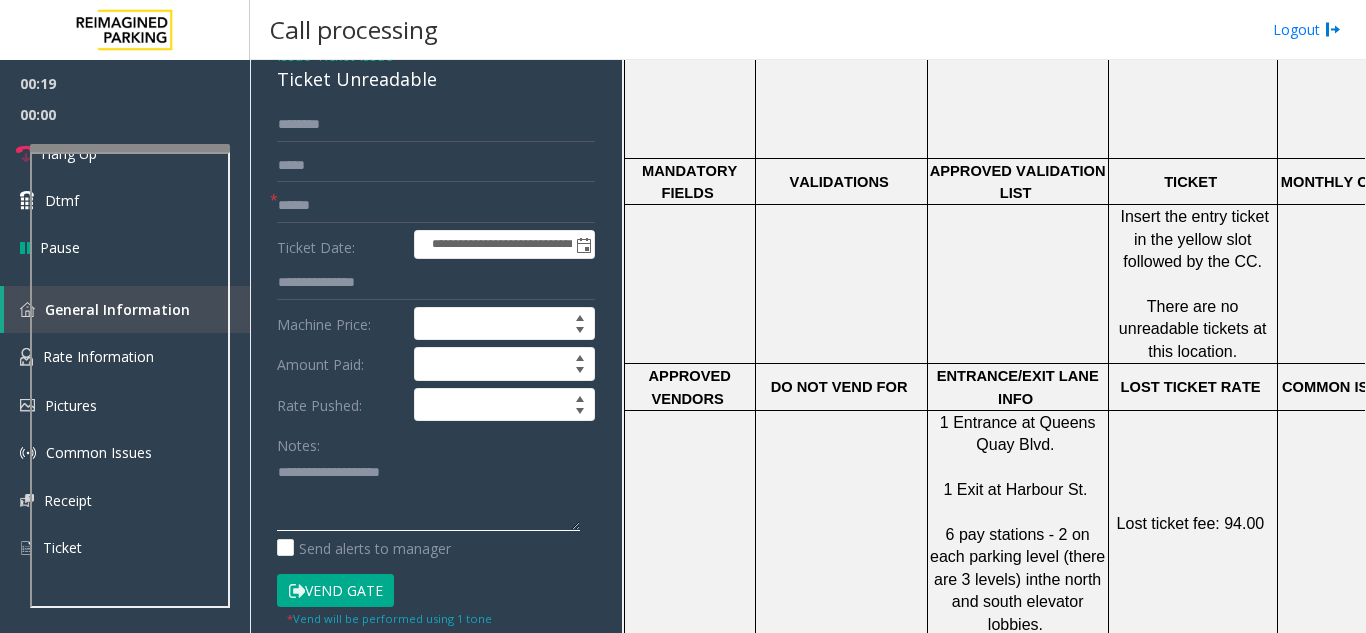 paste on "**********" 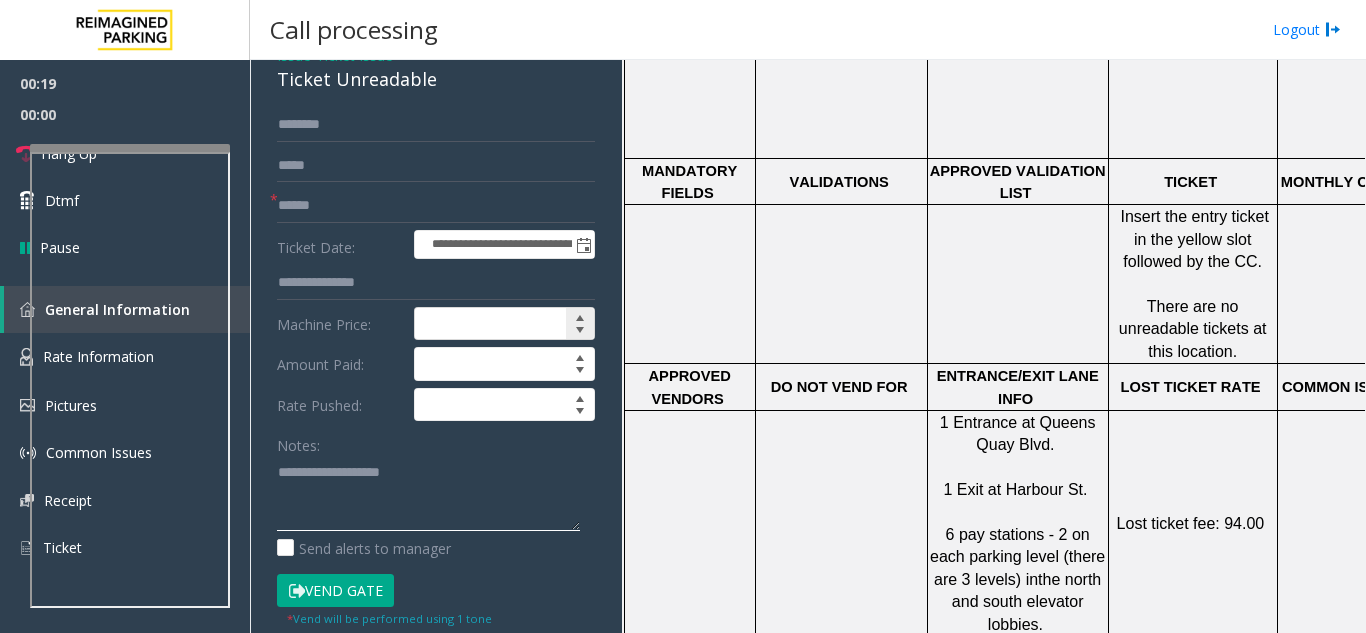 type on "**********" 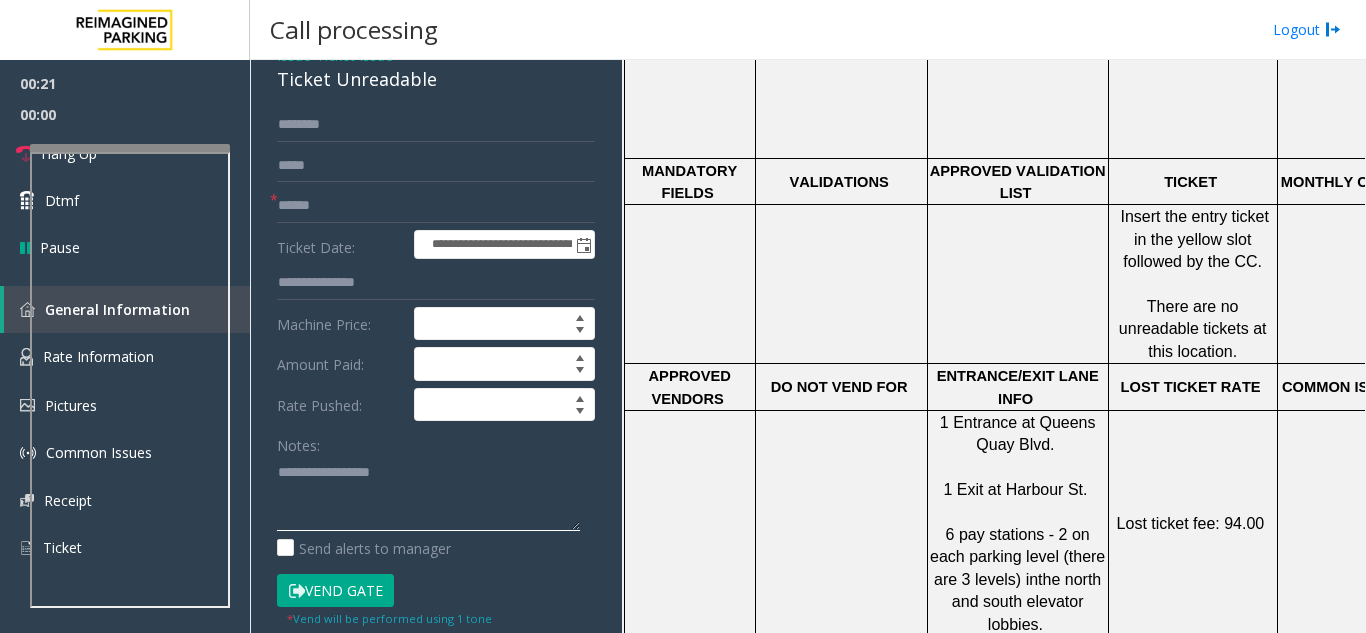 click 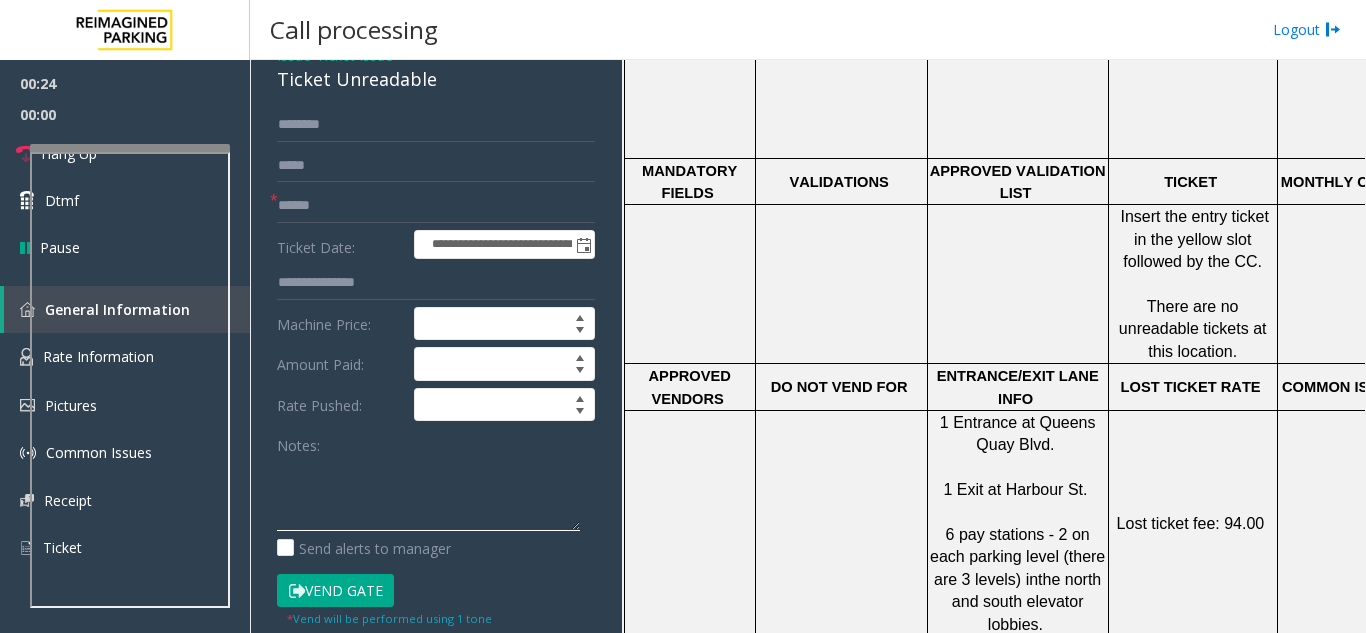 scroll, scrollTop: 0, scrollLeft: 0, axis: both 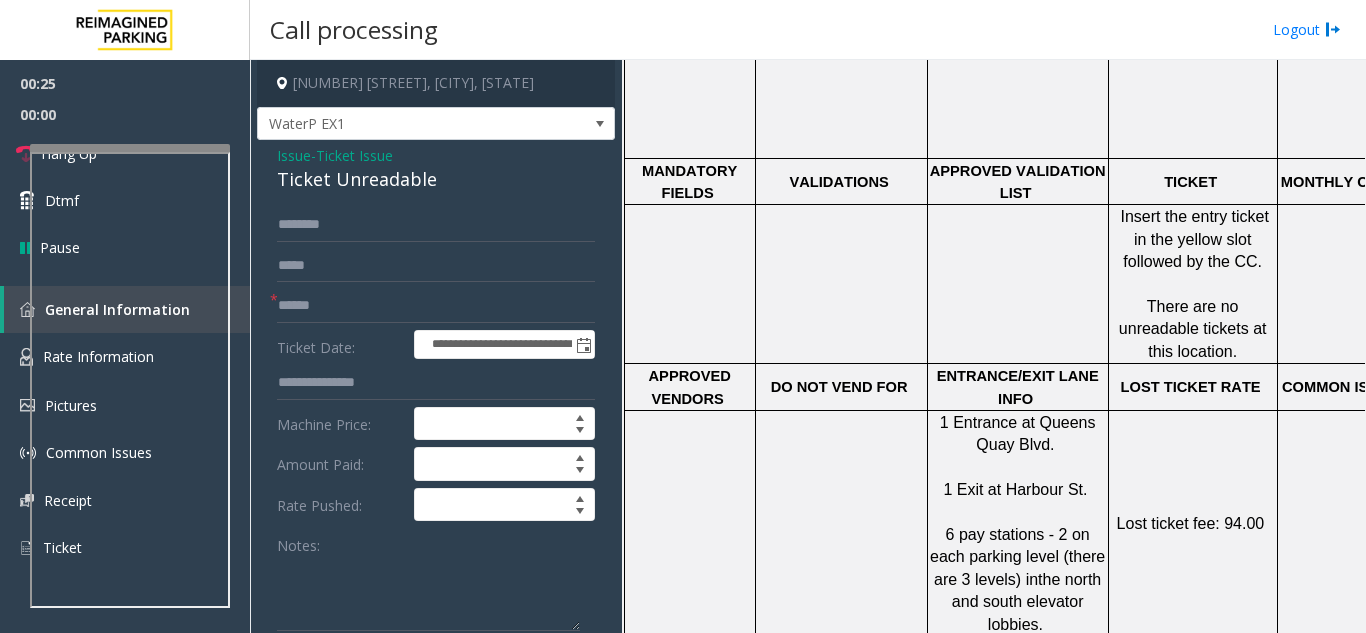 click on "Ticket Issue" 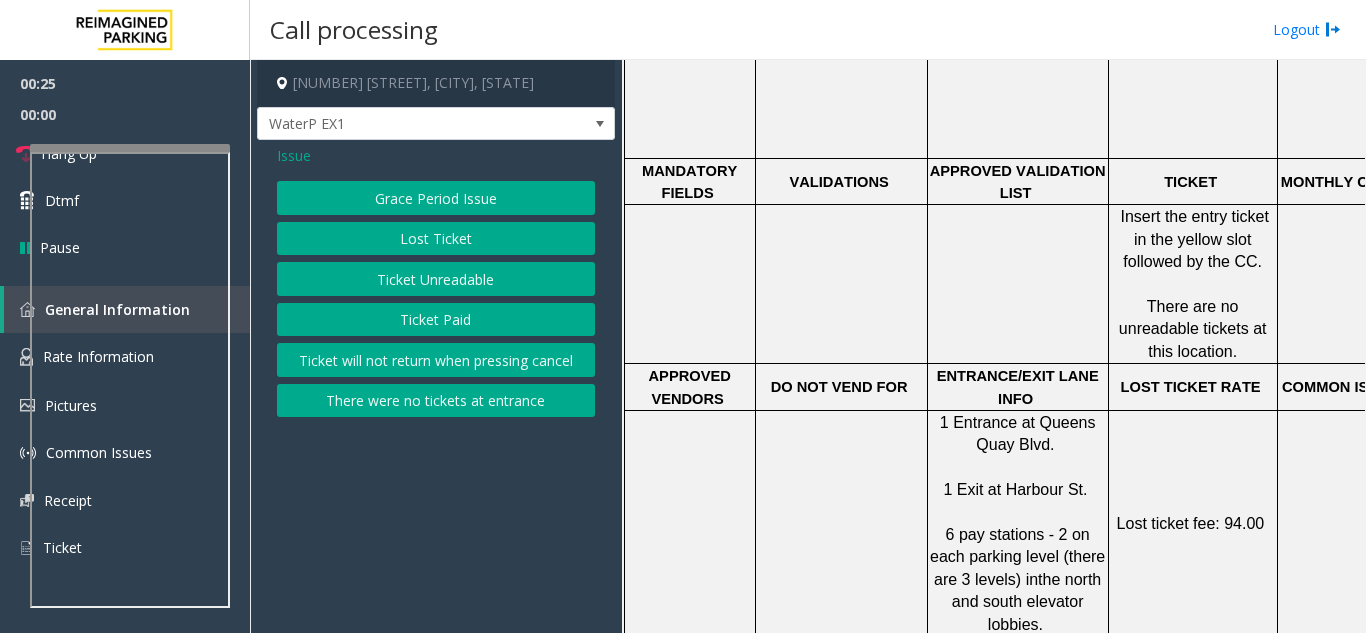 click on "Issue" 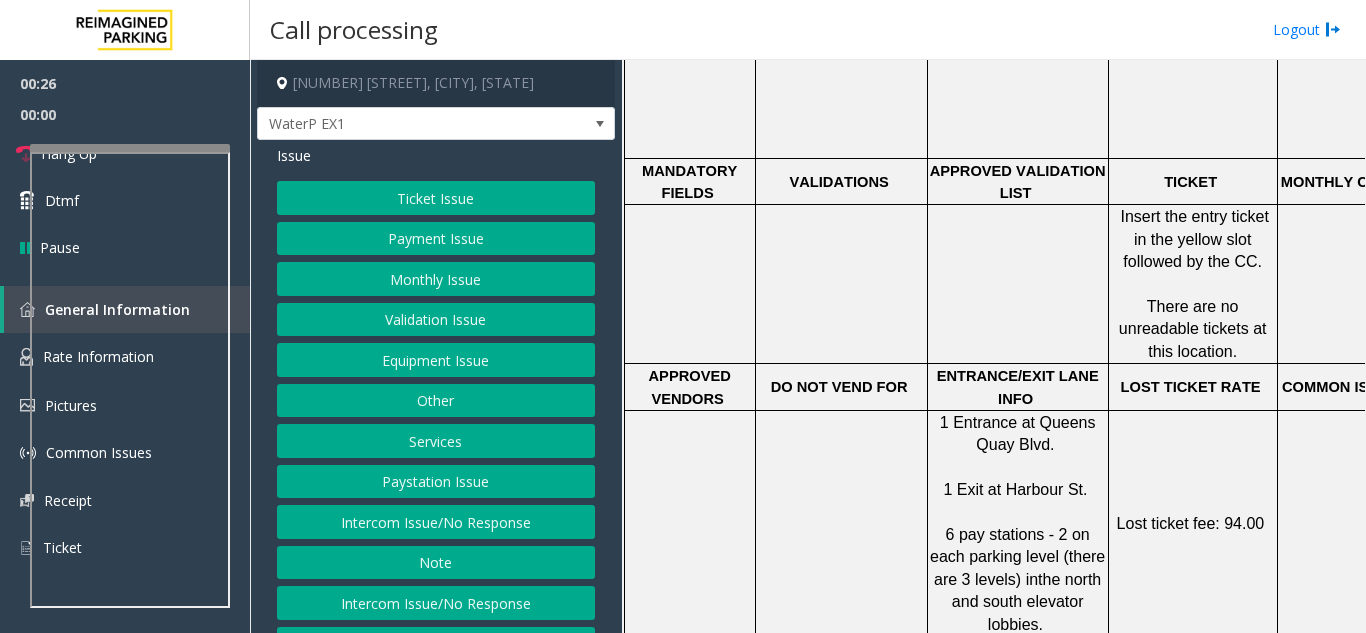 click on "Ticket Issue" 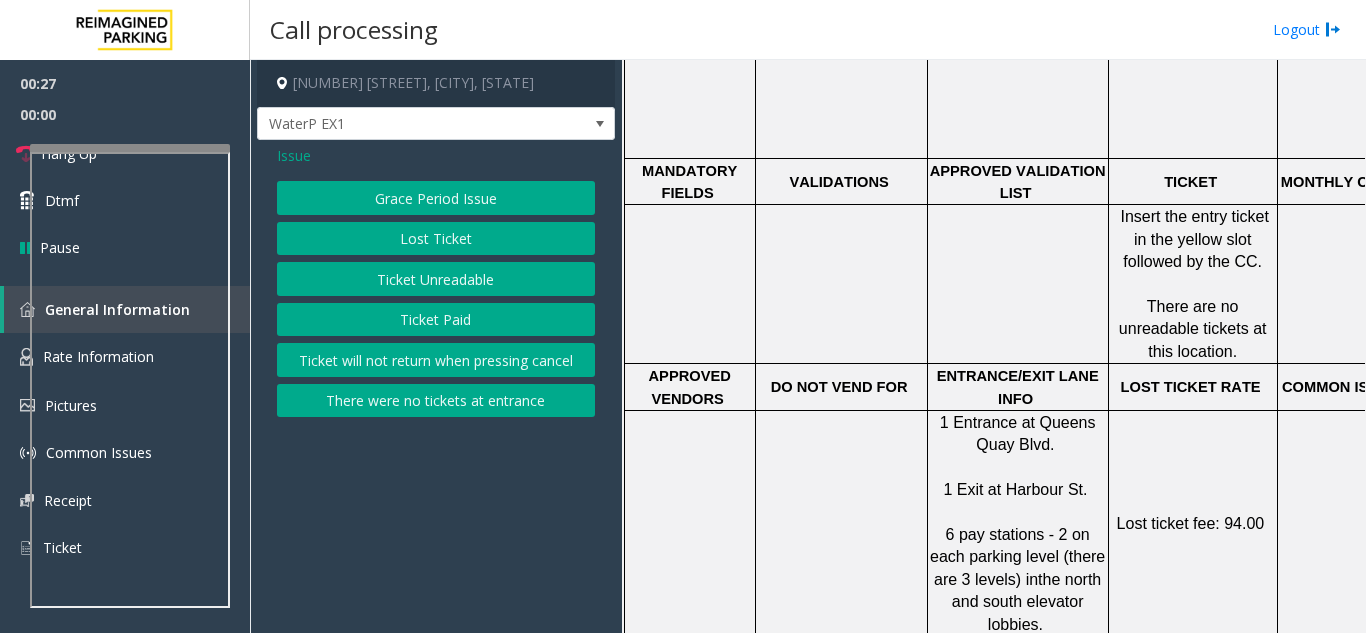 click on "Ticket Unreadable" 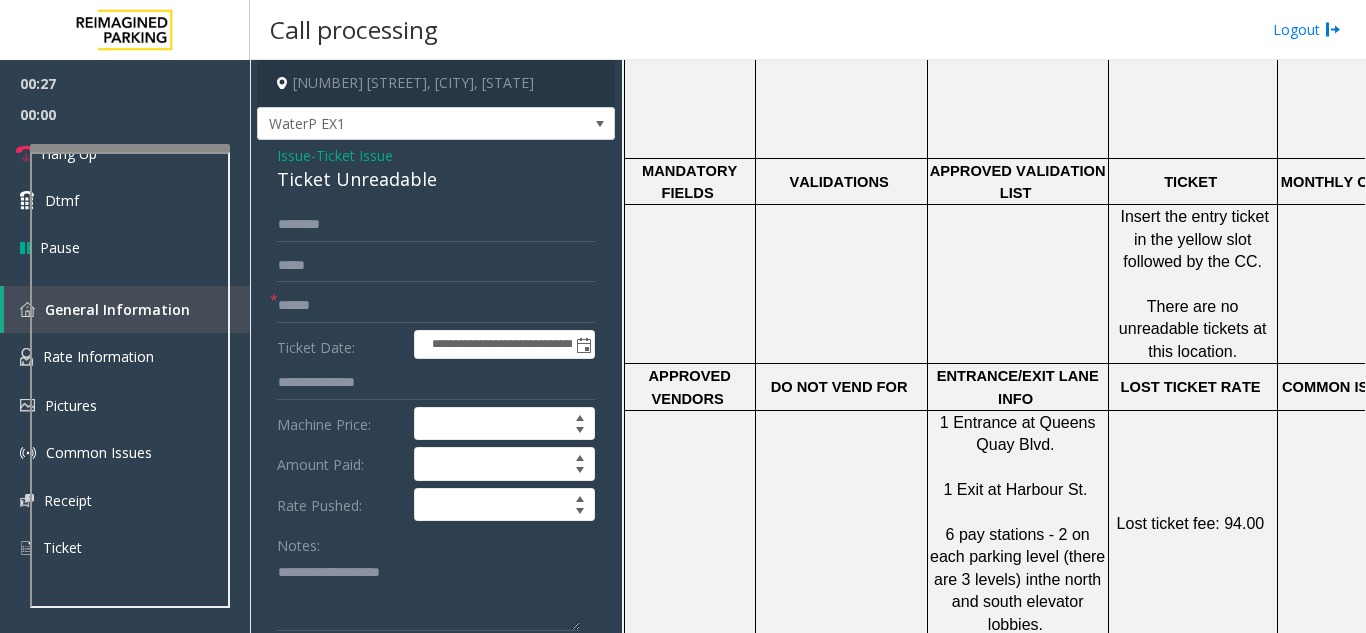 click on "Ticket Unreadable" 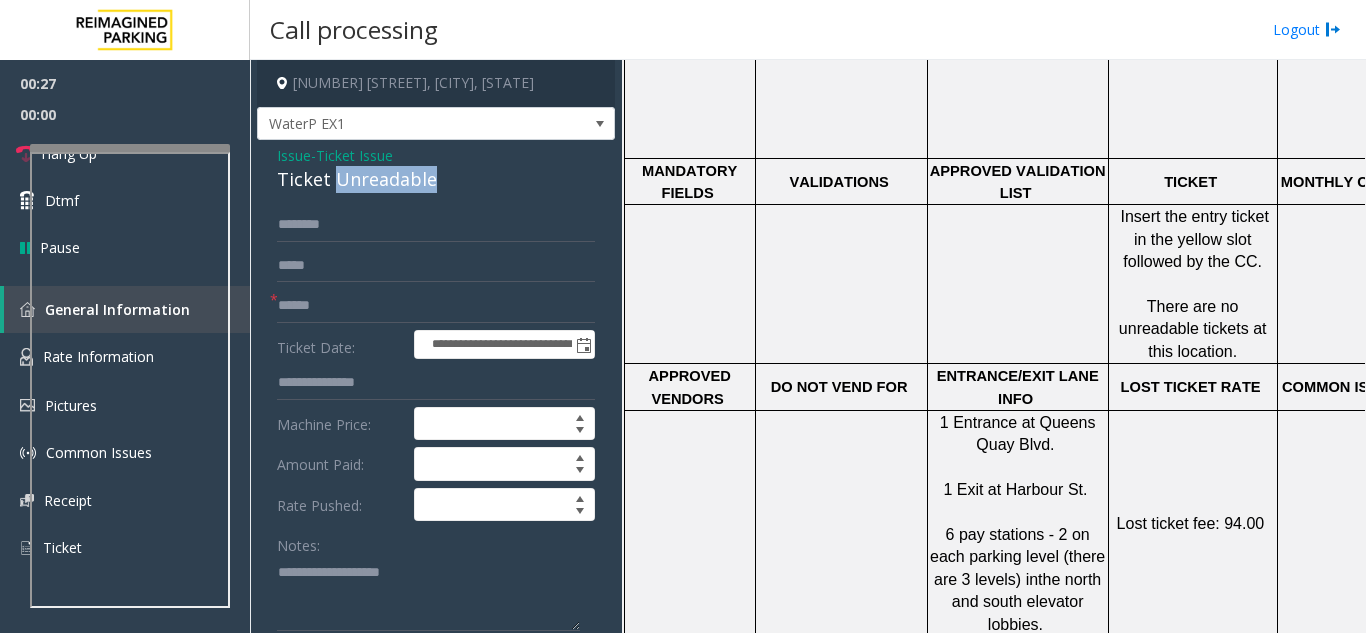 click on "Ticket Unreadable" 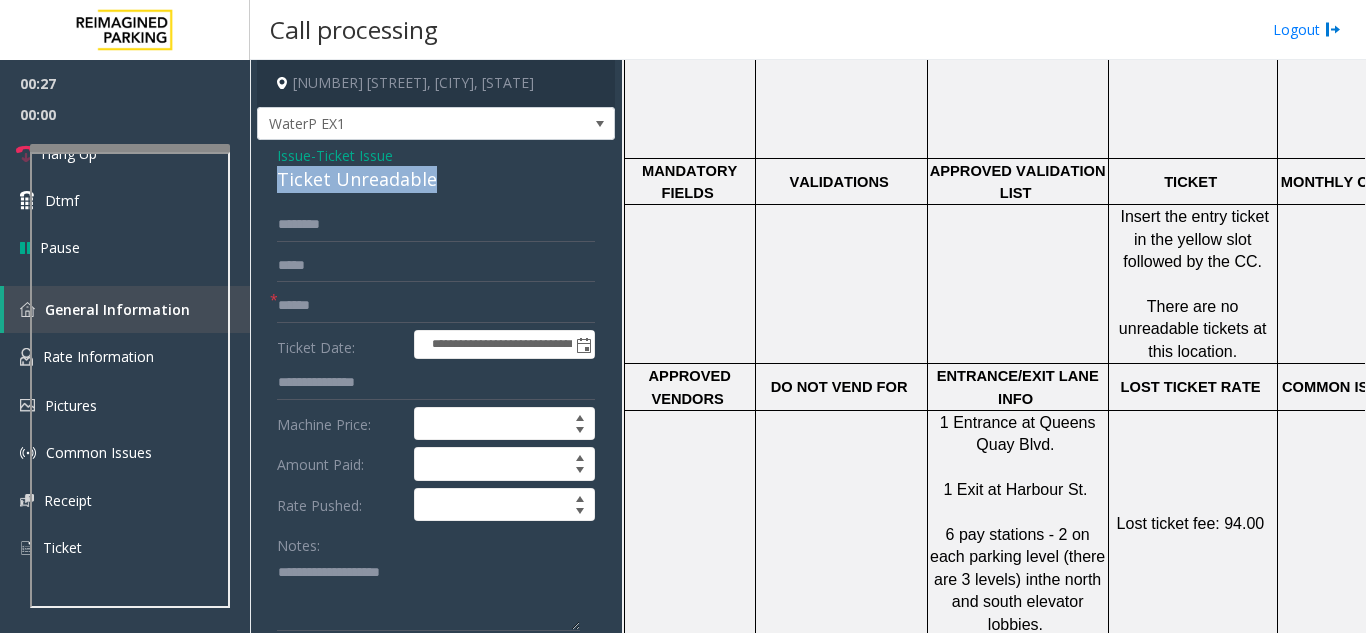 click on "Ticket Unreadable" 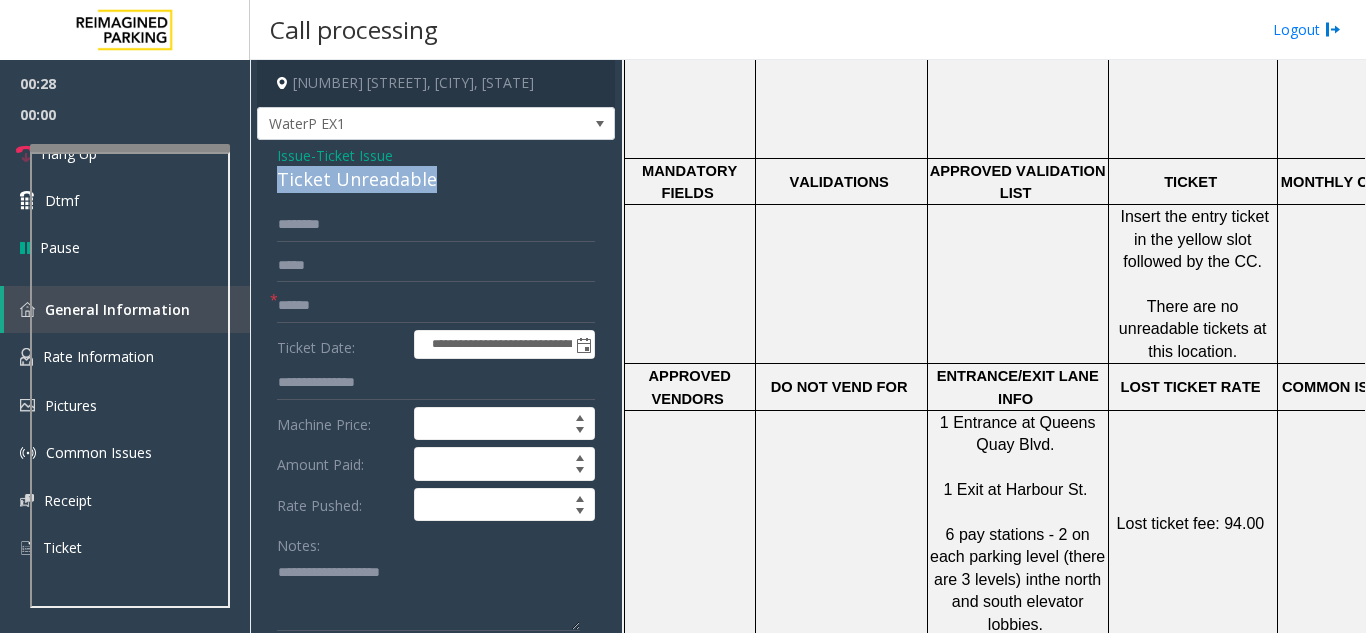 copy on "Ticket Unreadable" 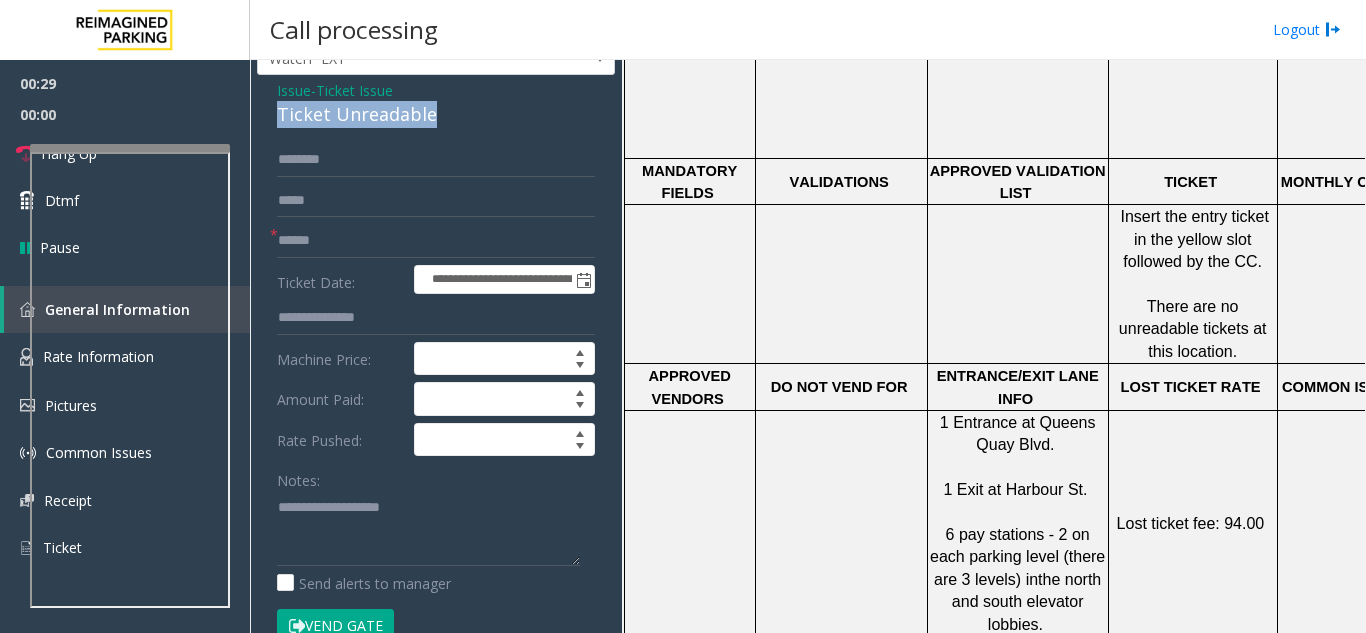 scroll, scrollTop: 100, scrollLeft: 0, axis: vertical 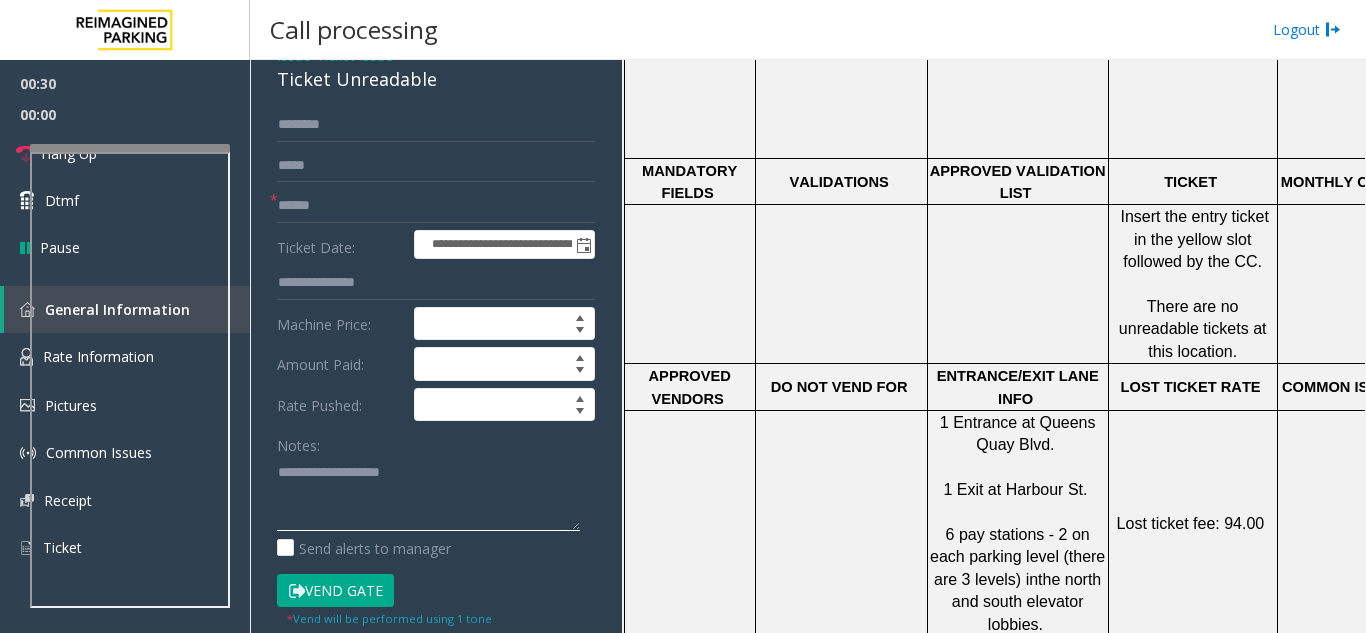 paste on "**********" 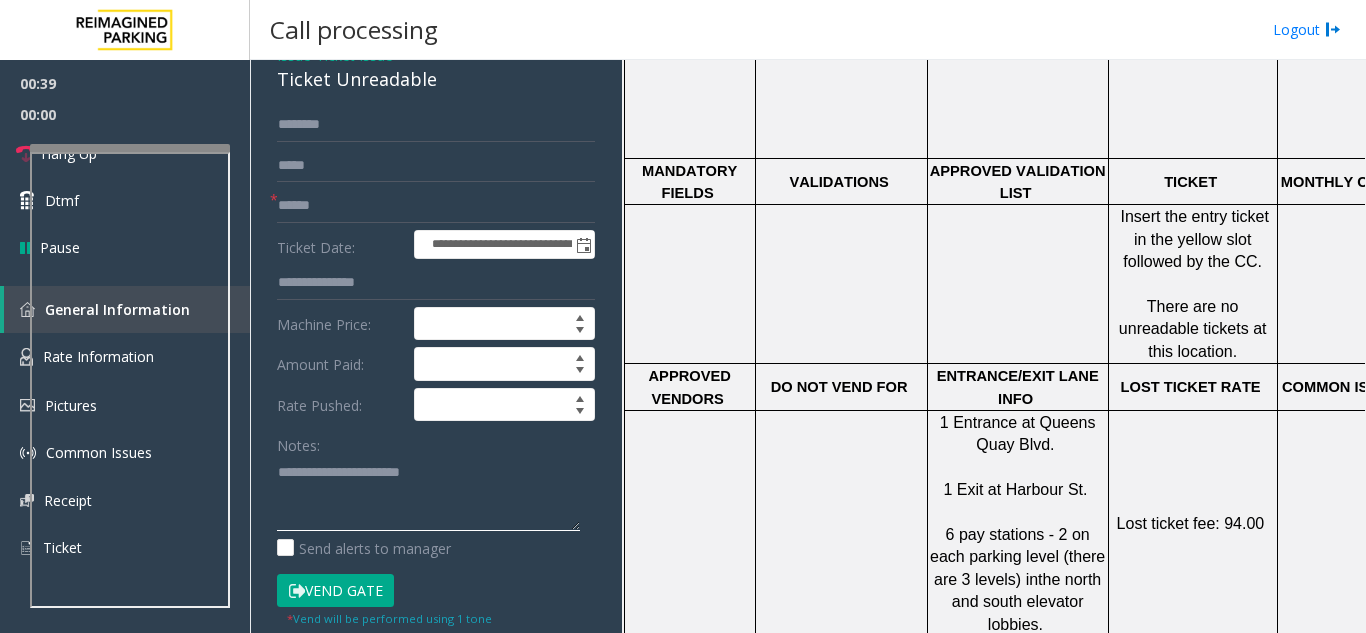 paste on "**********" 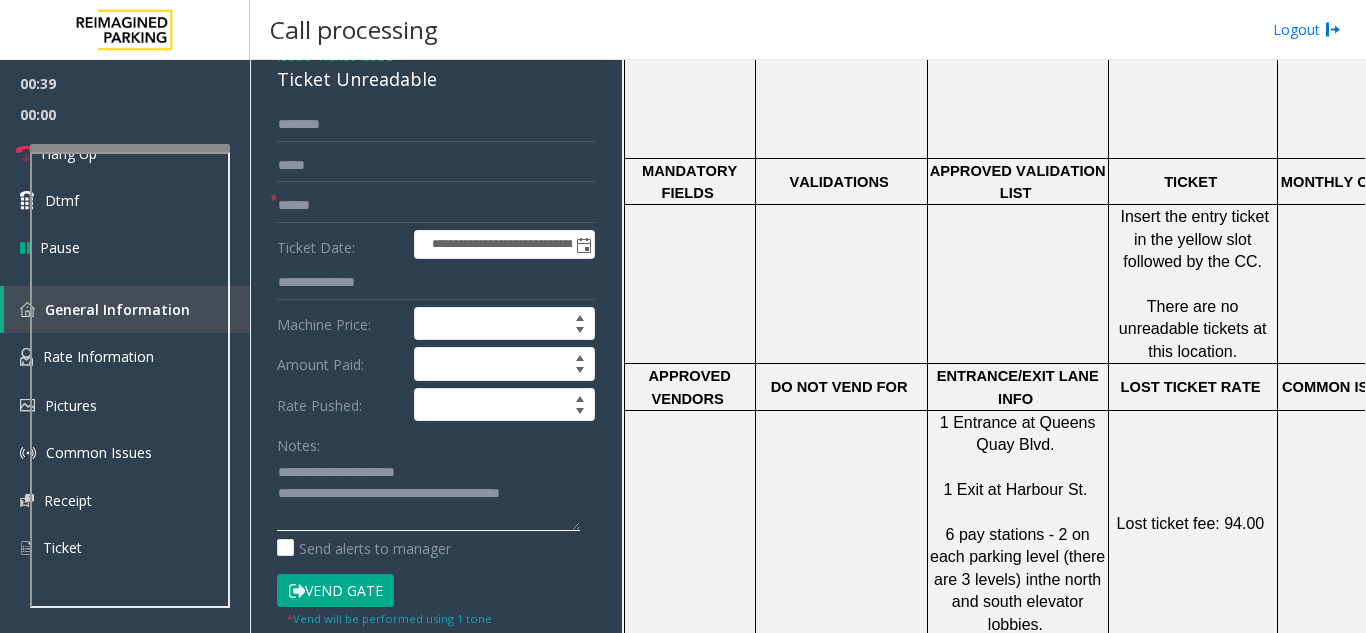 type on "**********" 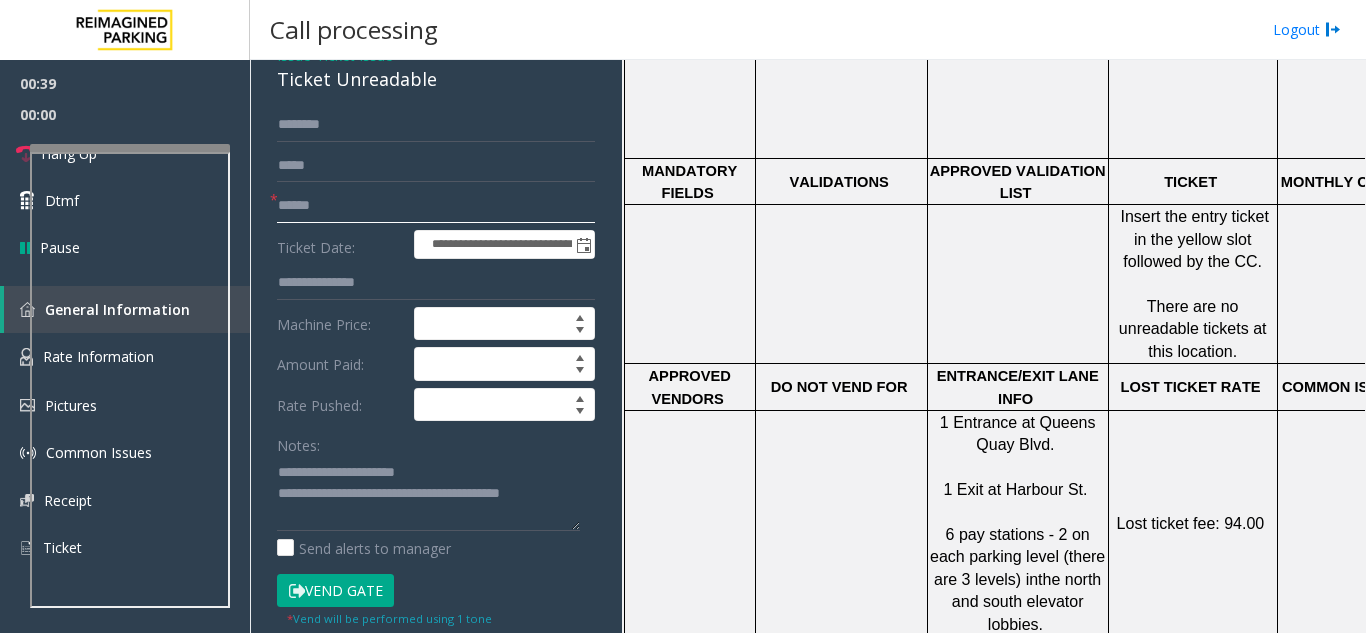 click 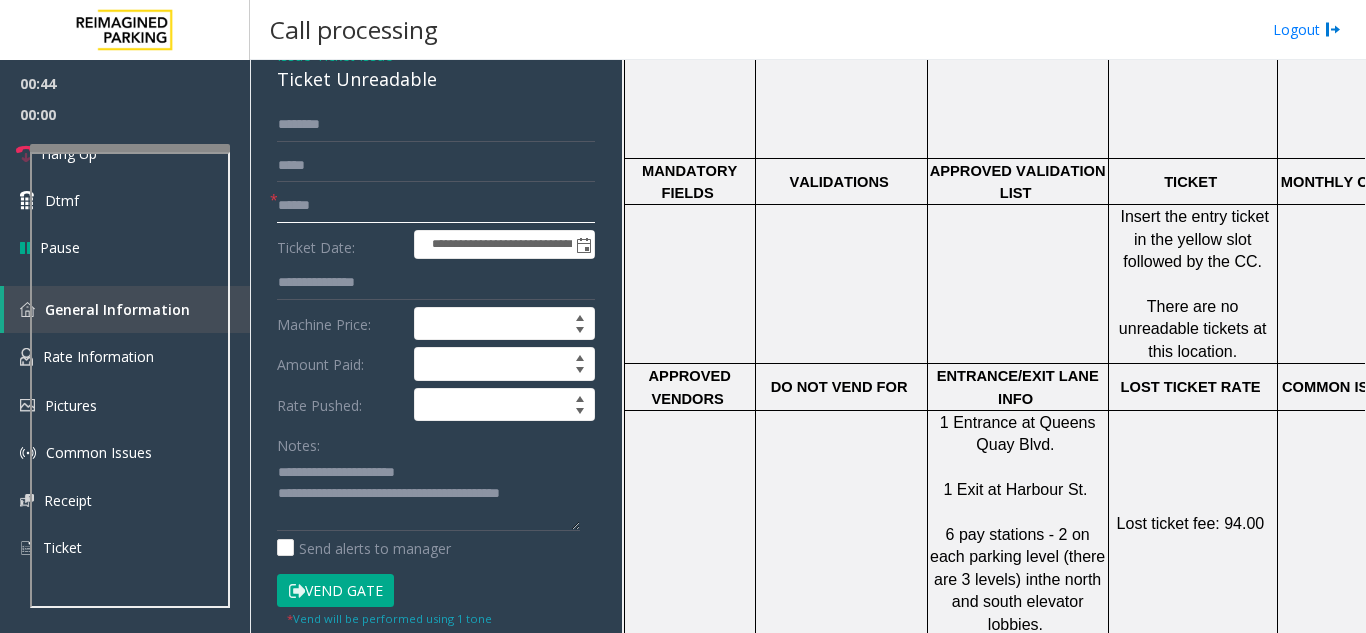 click 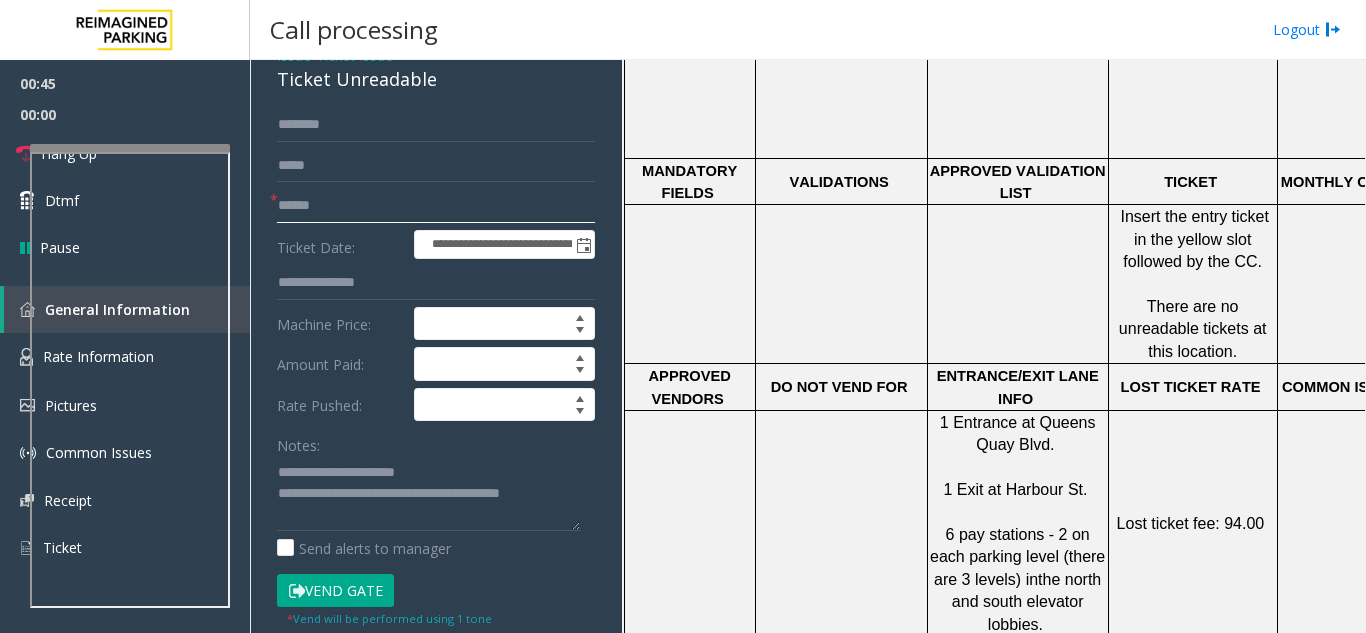 click 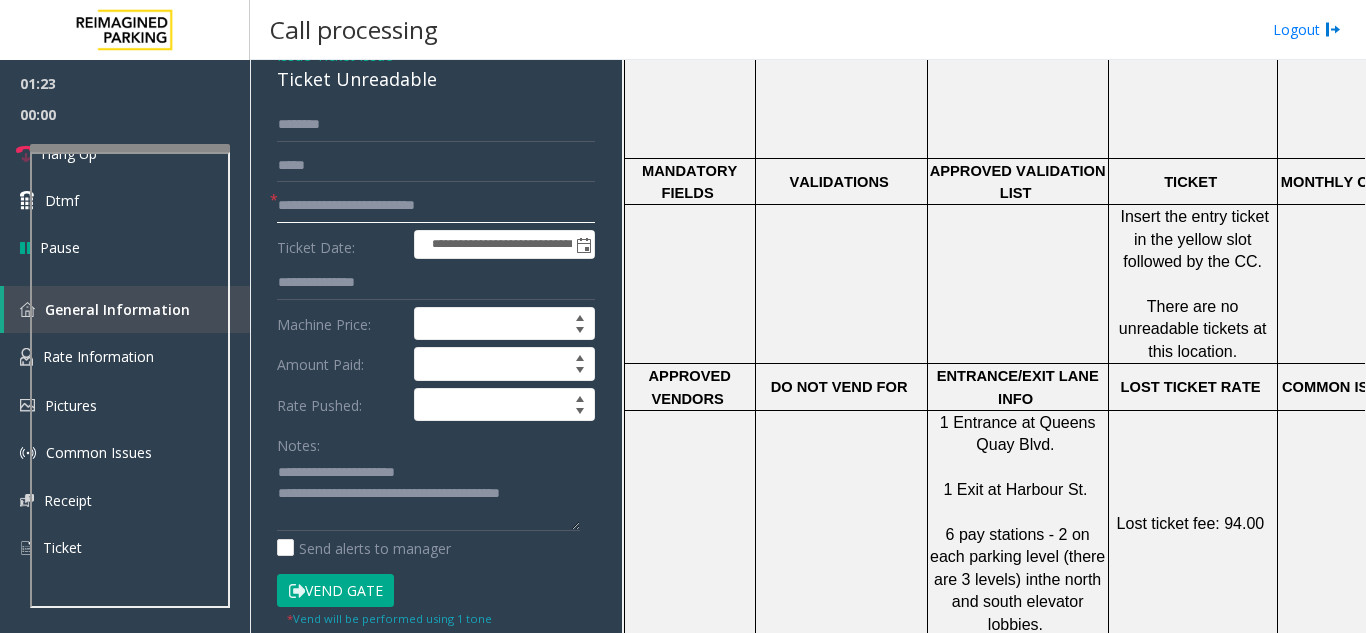 click on "**********" 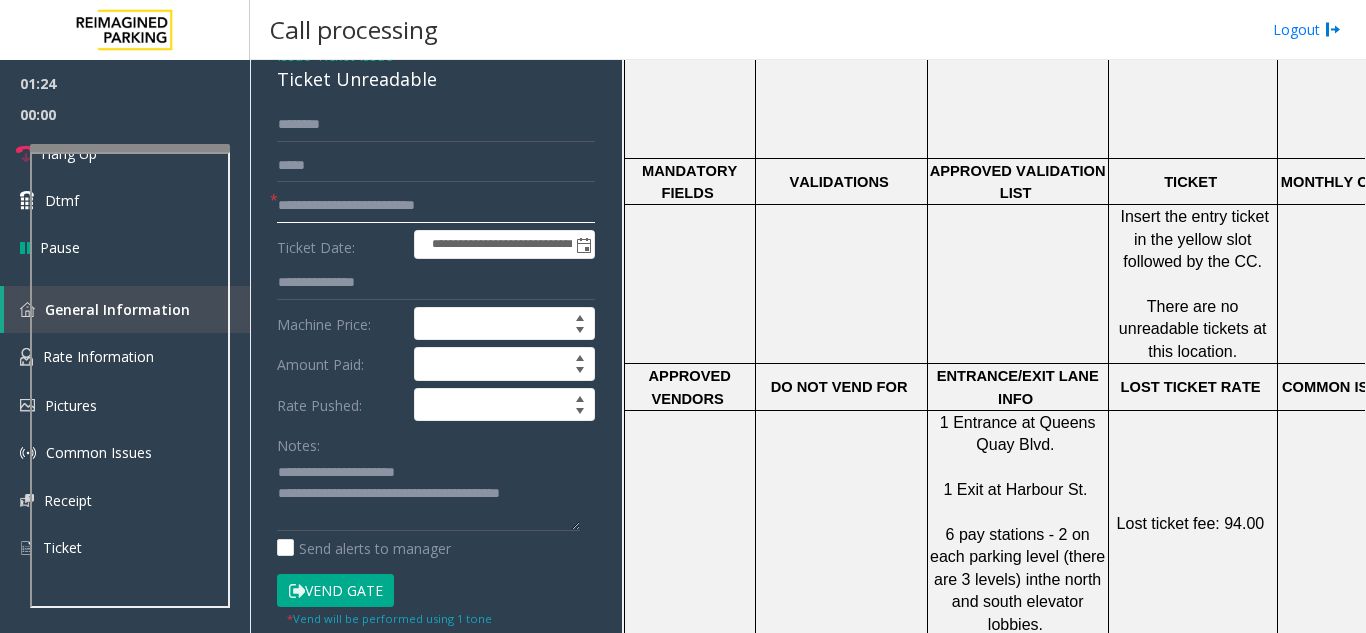 click on "**********" 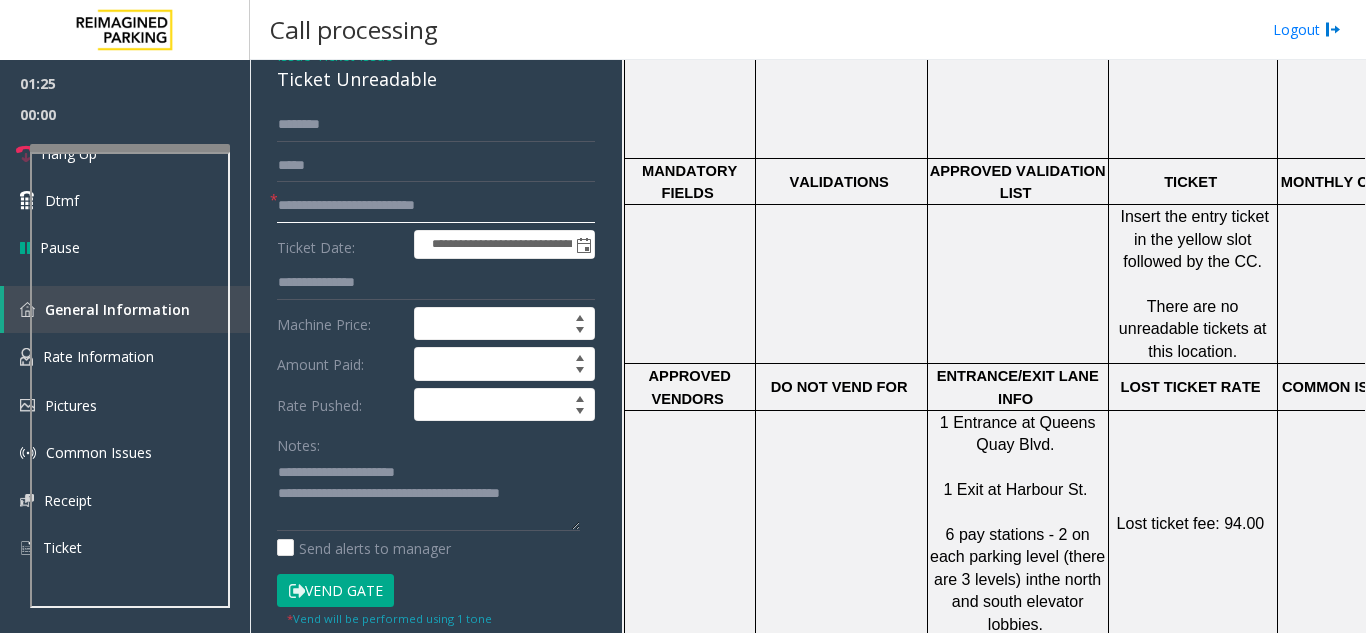 click on "**********" 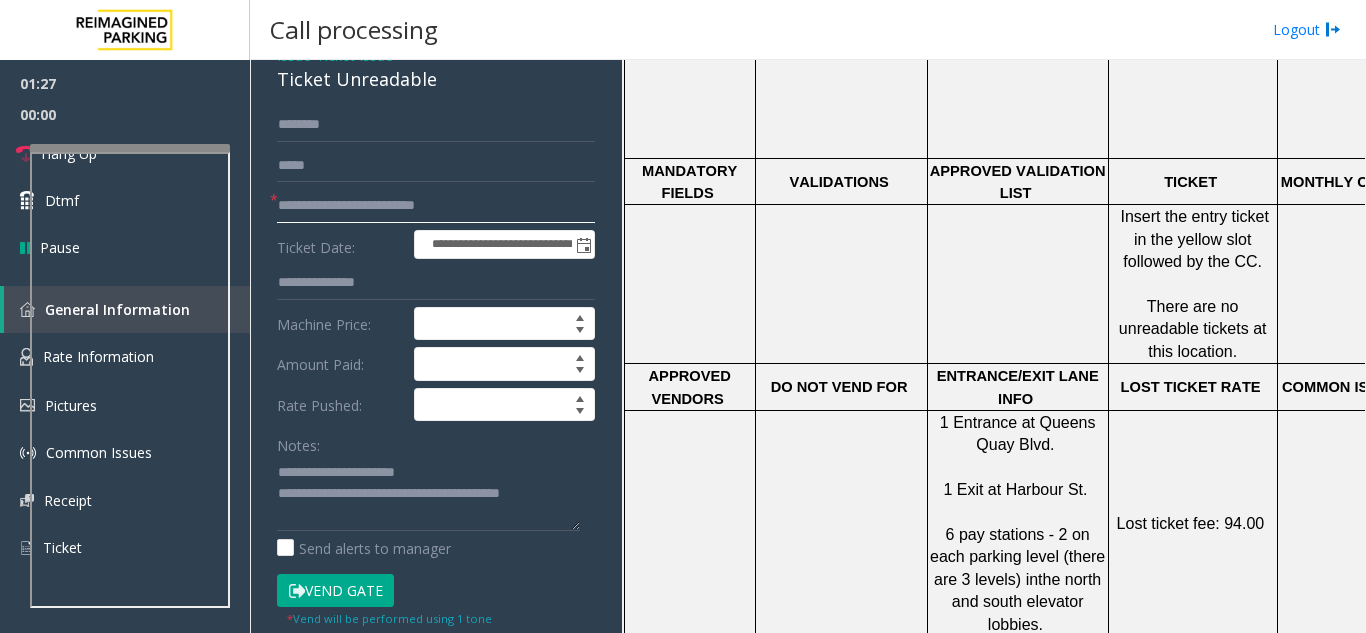 type on "**********" 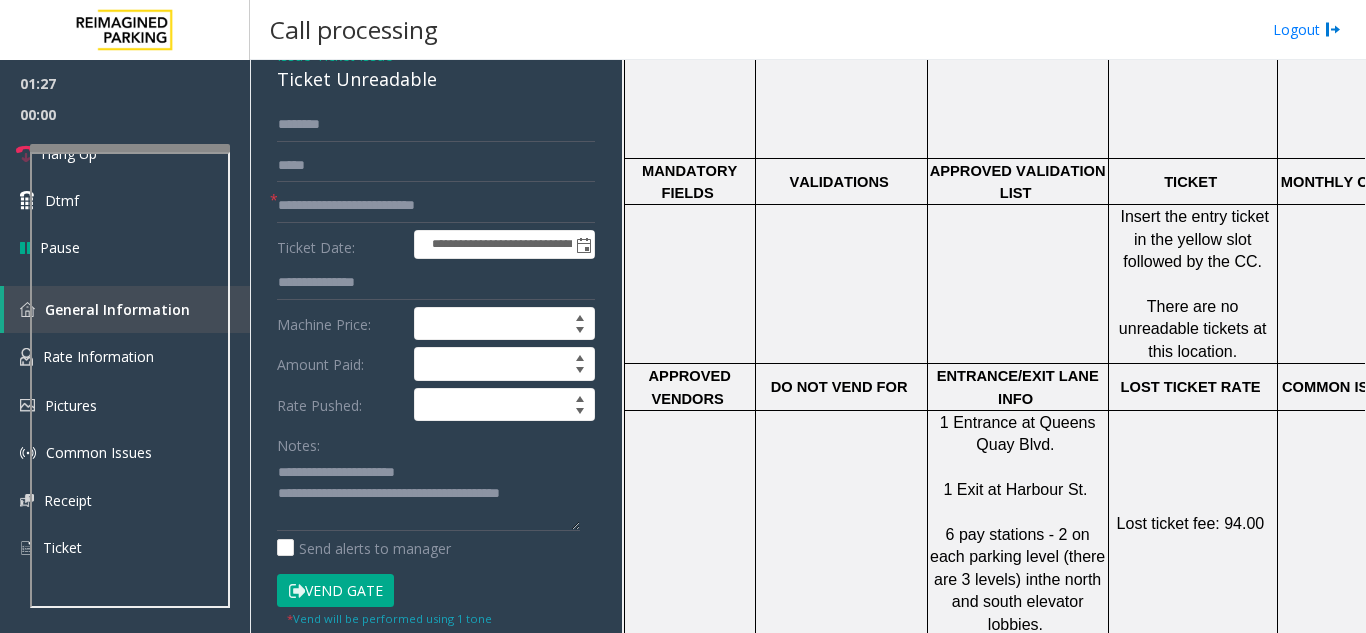 click on "Vend Gate" 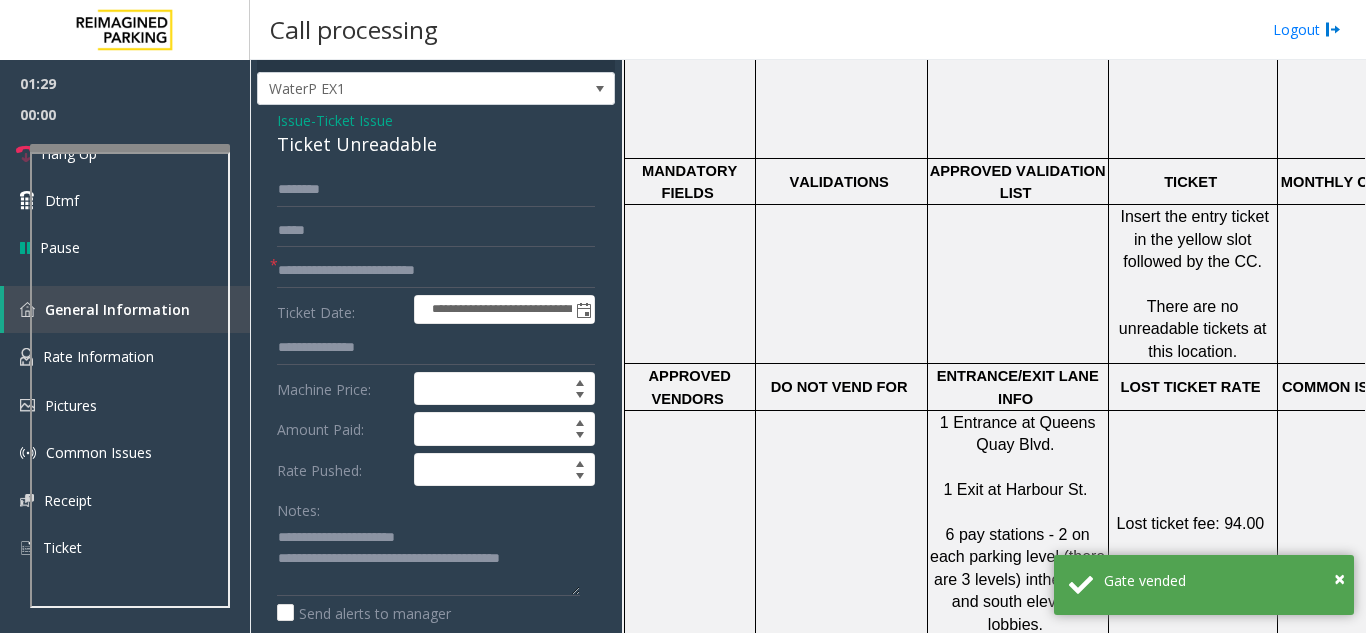 scroll, scrollTop: 0, scrollLeft: 0, axis: both 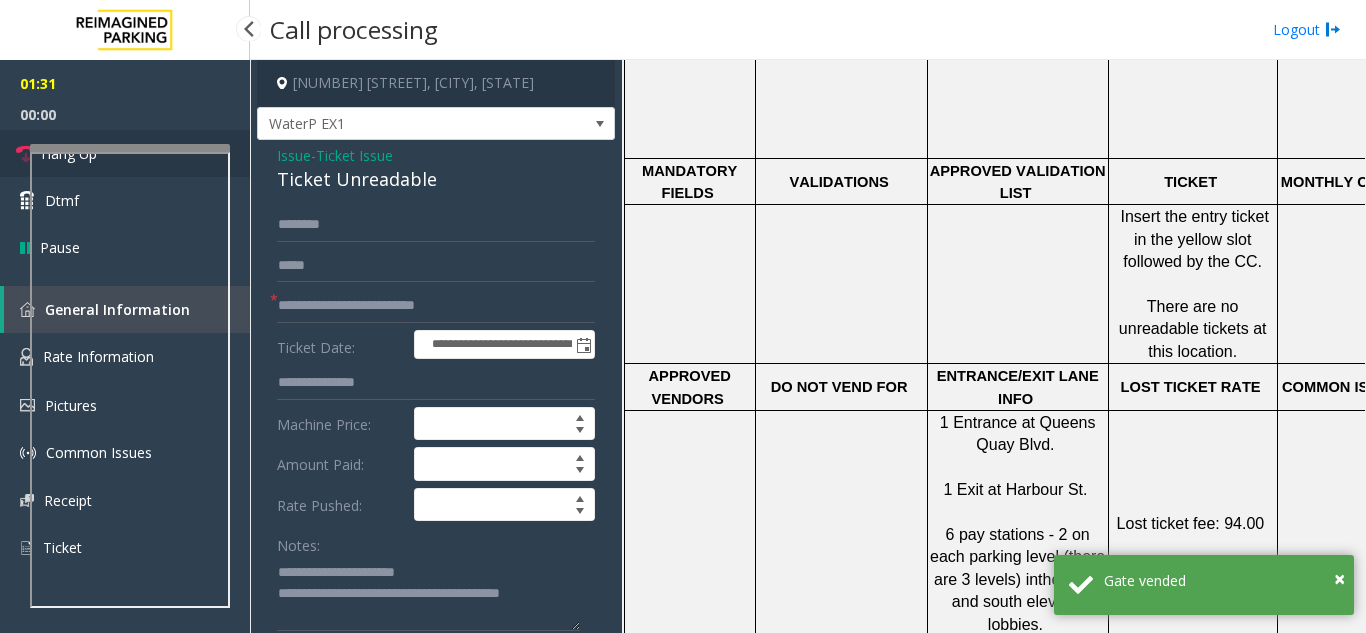 click on "Hang Up" at bounding box center [125, 153] 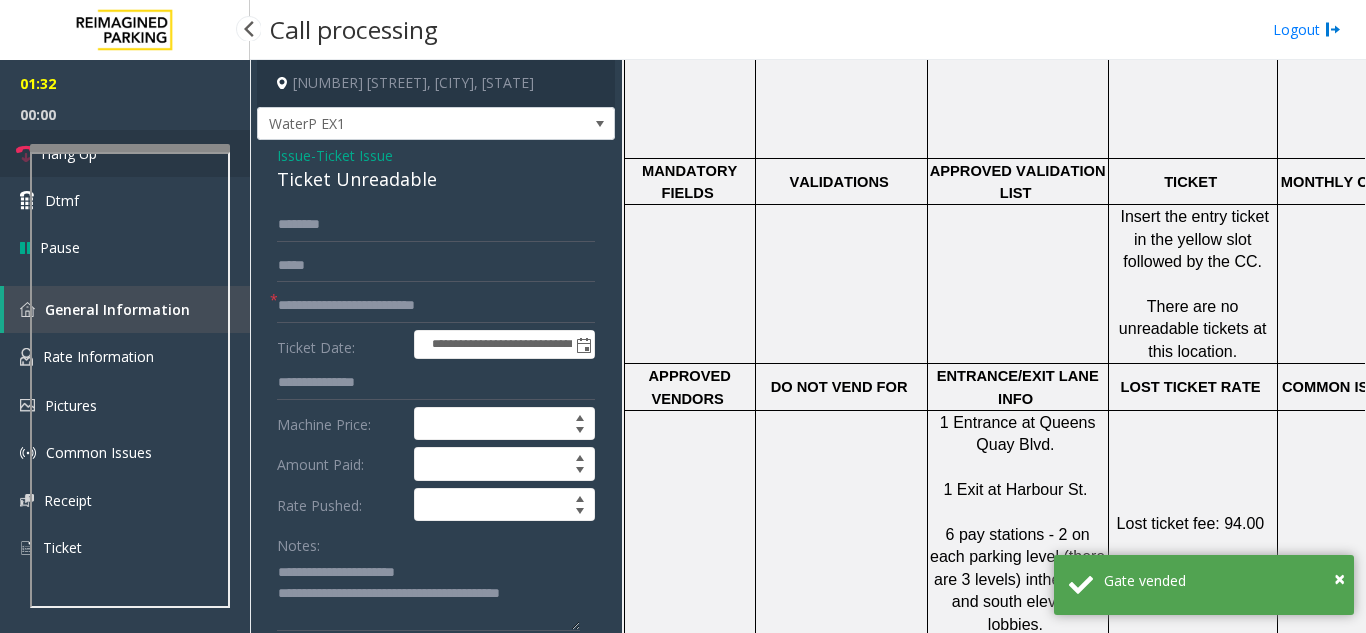 click on "Hang Up" at bounding box center [125, 153] 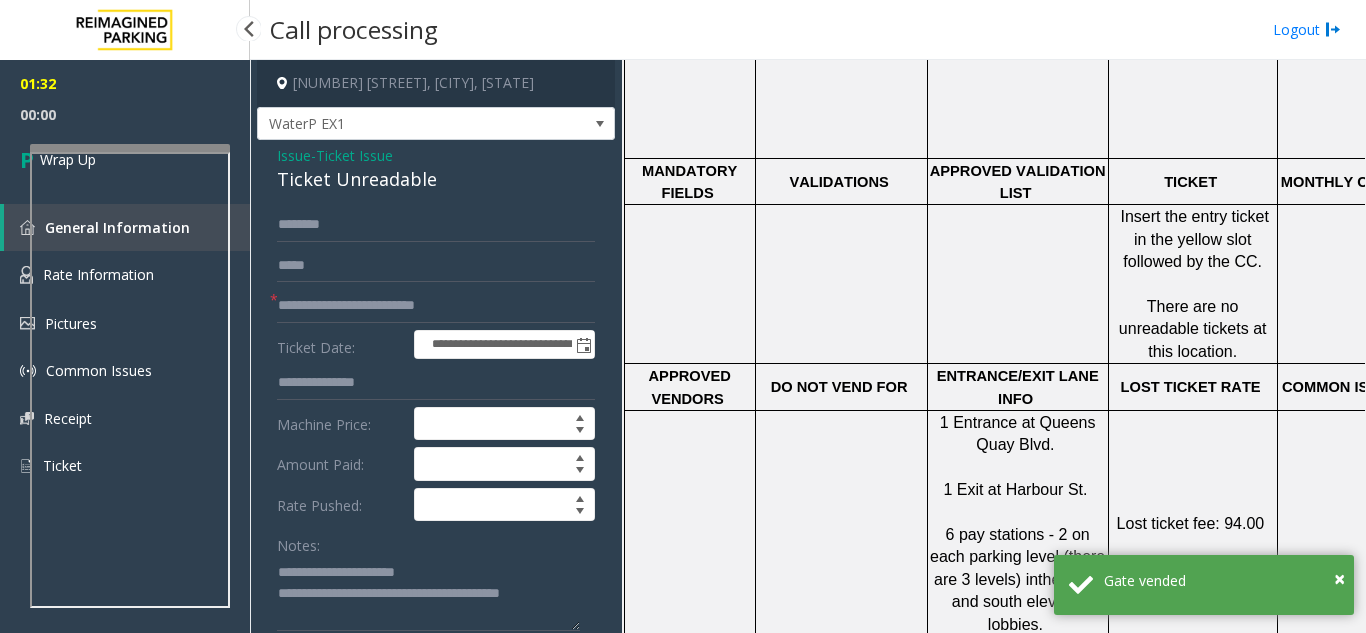 click on "Wrap Up" at bounding box center [125, 159] 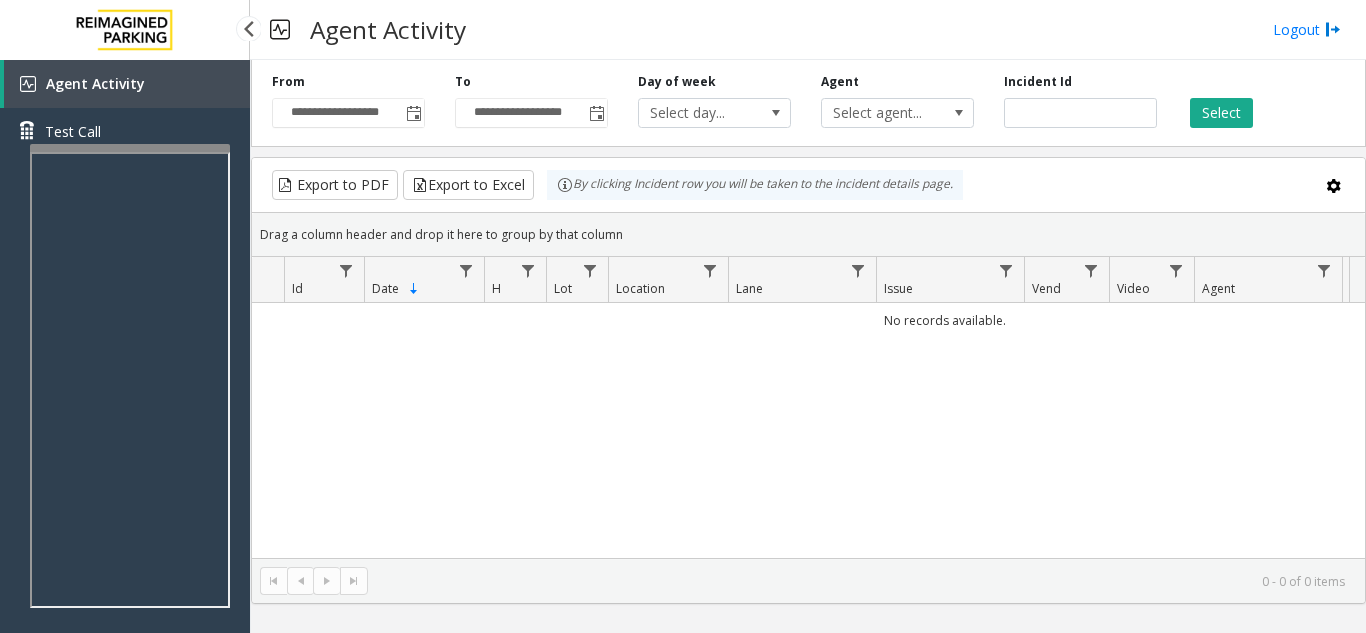 click on "Agent Activity" at bounding box center [95, 83] 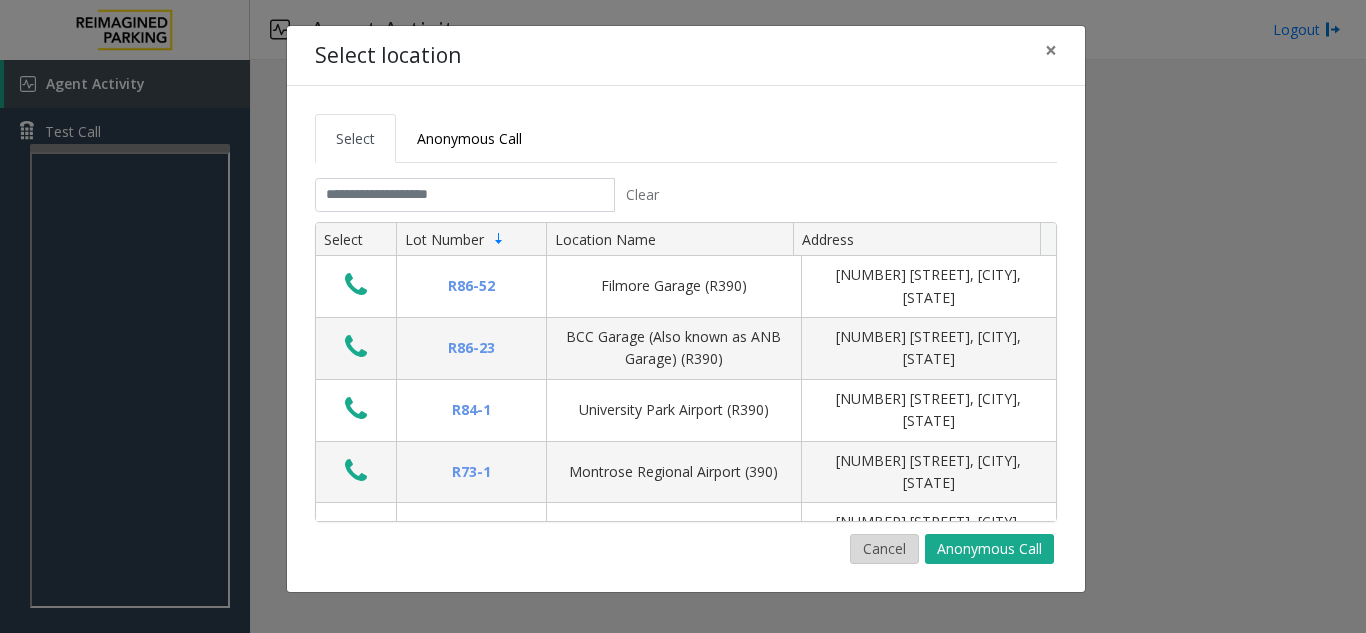 click on "Cancel" 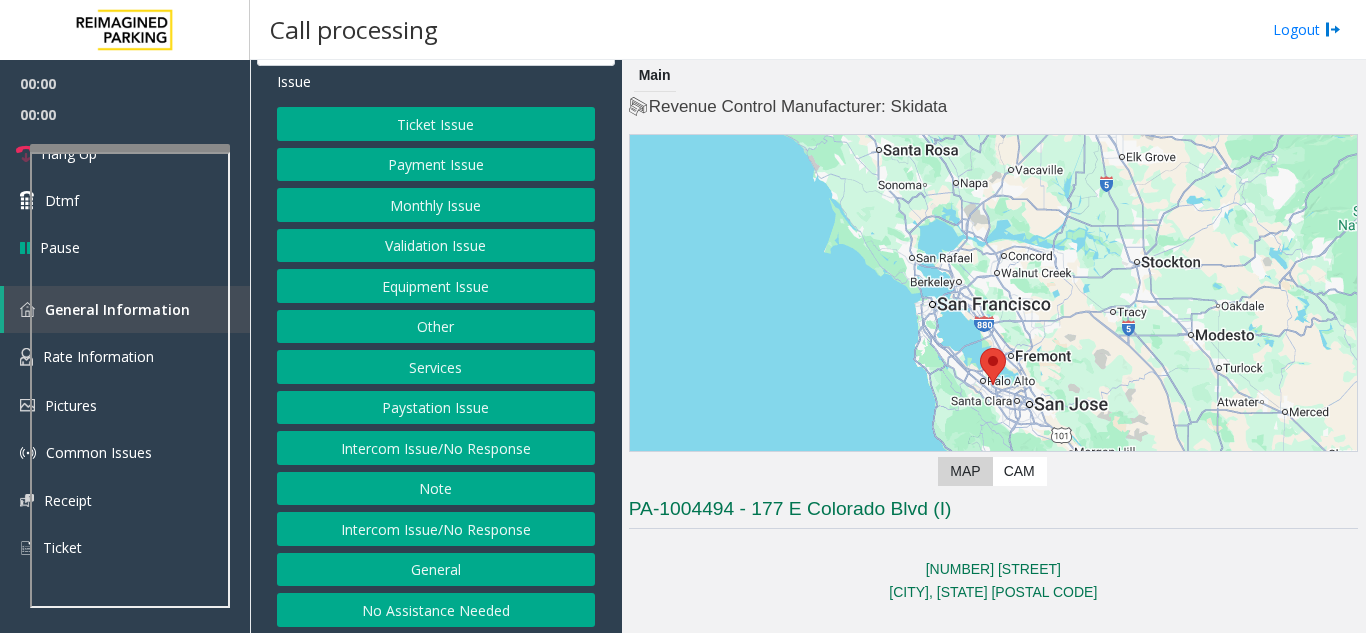 scroll, scrollTop: 95, scrollLeft: 0, axis: vertical 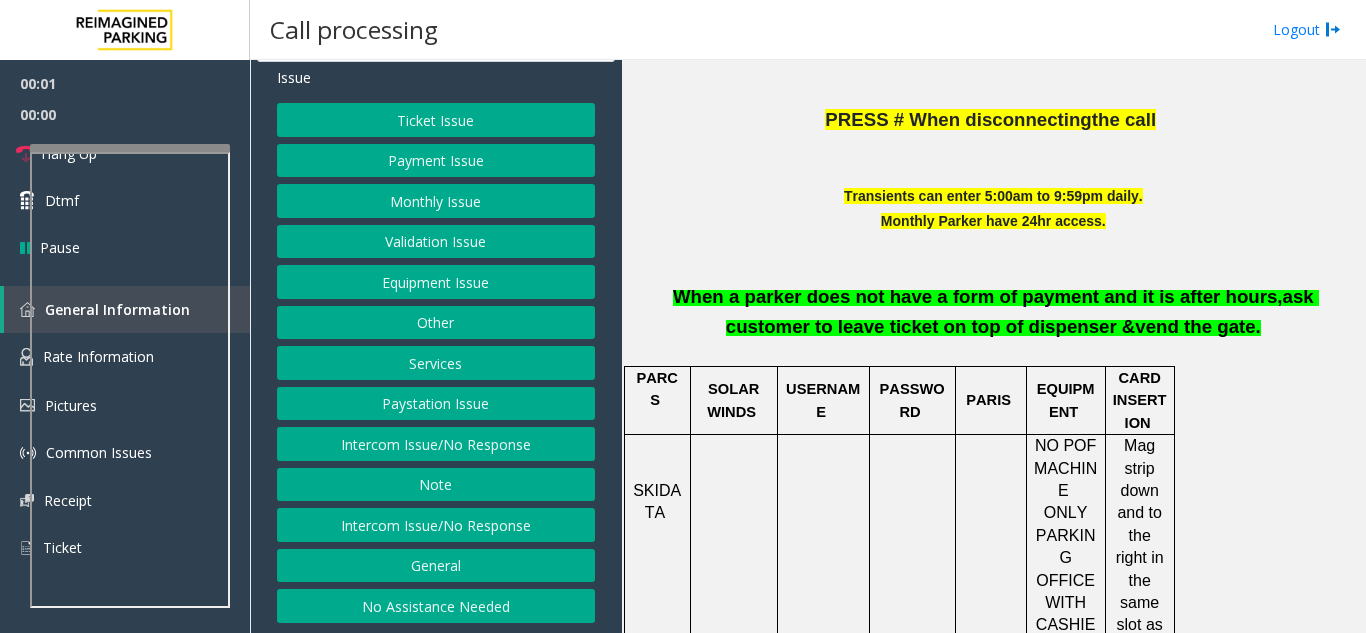 click on "Modem Failure/Terminal Connection Error : Ask customer to return ticket and retry process again." 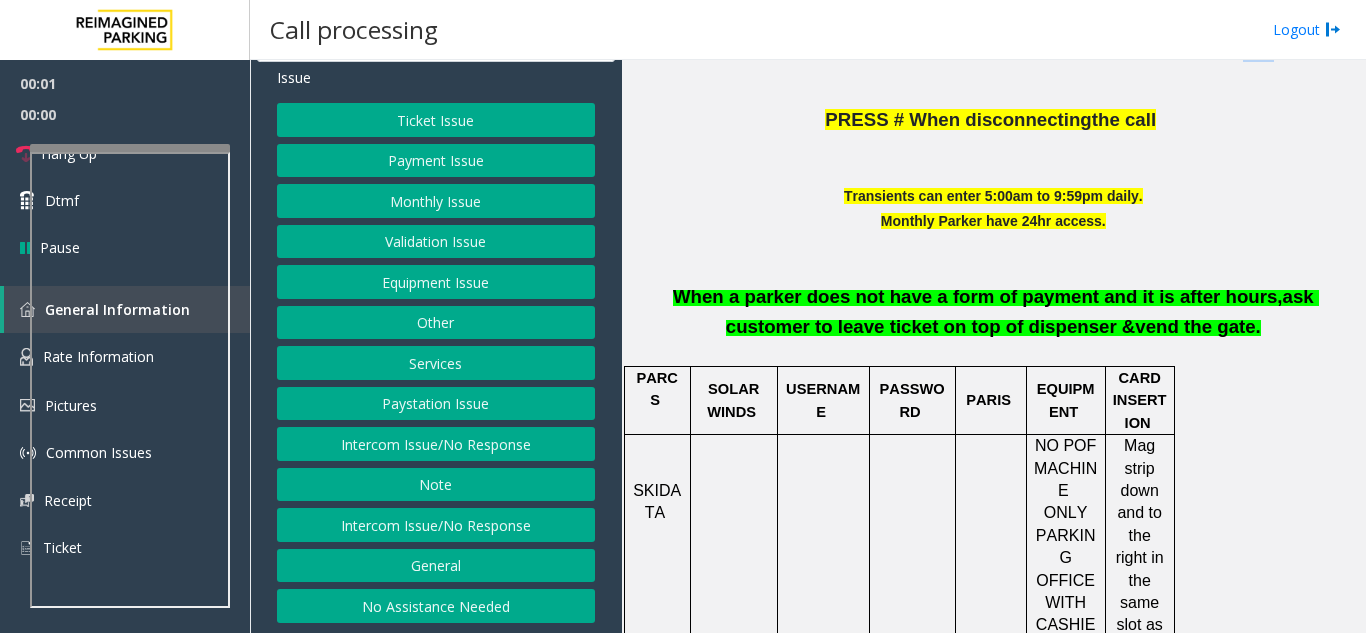 click on "Modem Failure/Terminal Connection Error : Ask customer to return ticket and retry process again." 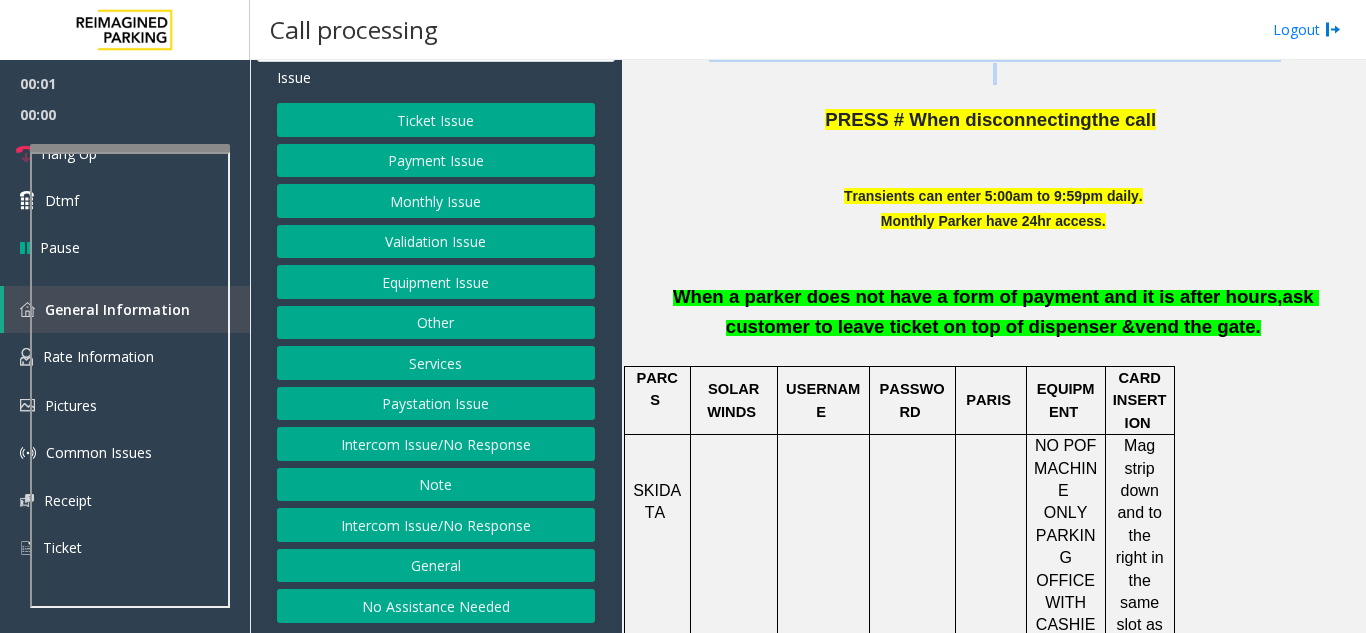 click on "Modem Failure/Terminal Connection Error : Ask customer to return ticket and retry process again." 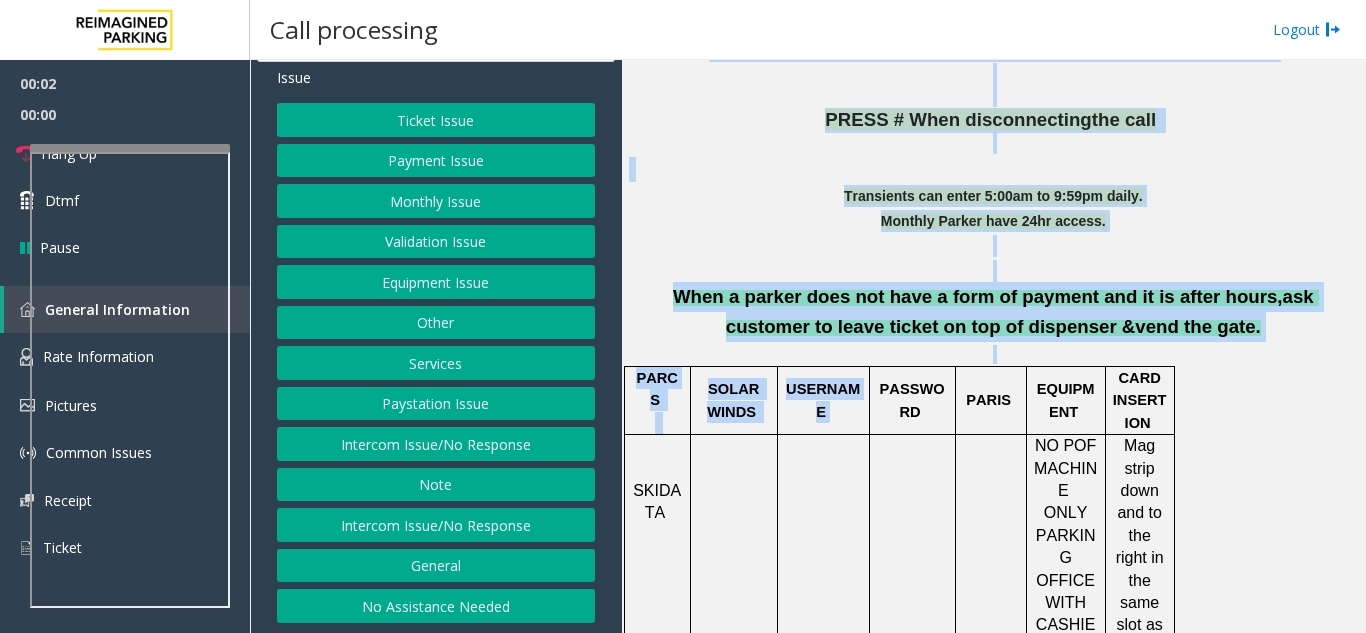 drag, startPoint x: 706, startPoint y: 99, endPoint x: 948, endPoint y: 398, distance: 384.6622 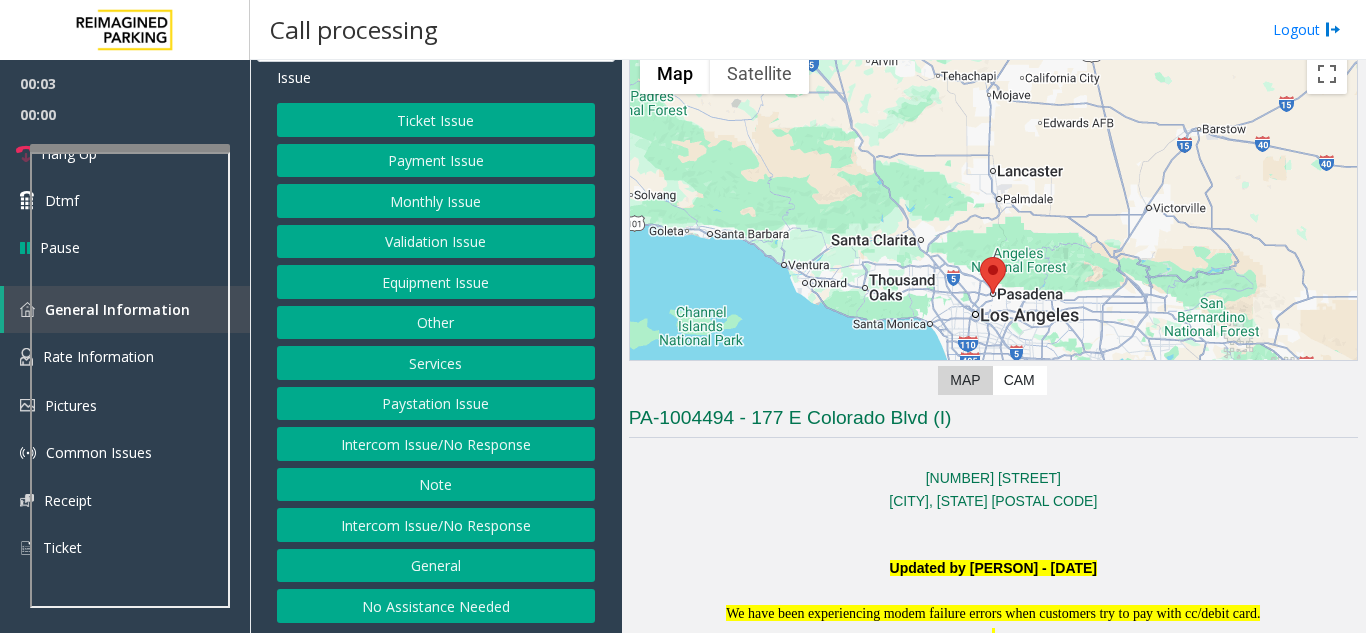 scroll, scrollTop: 0, scrollLeft: 0, axis: both 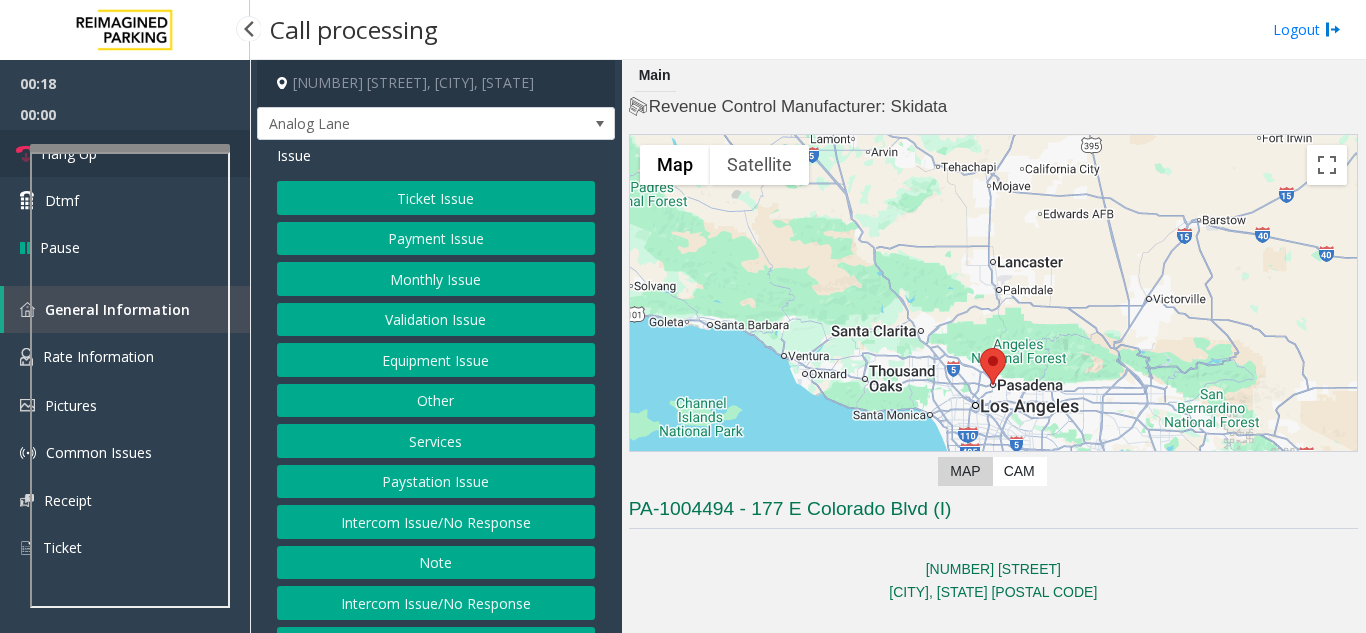 click on "Hang Up" at bounding box center [125, 153] 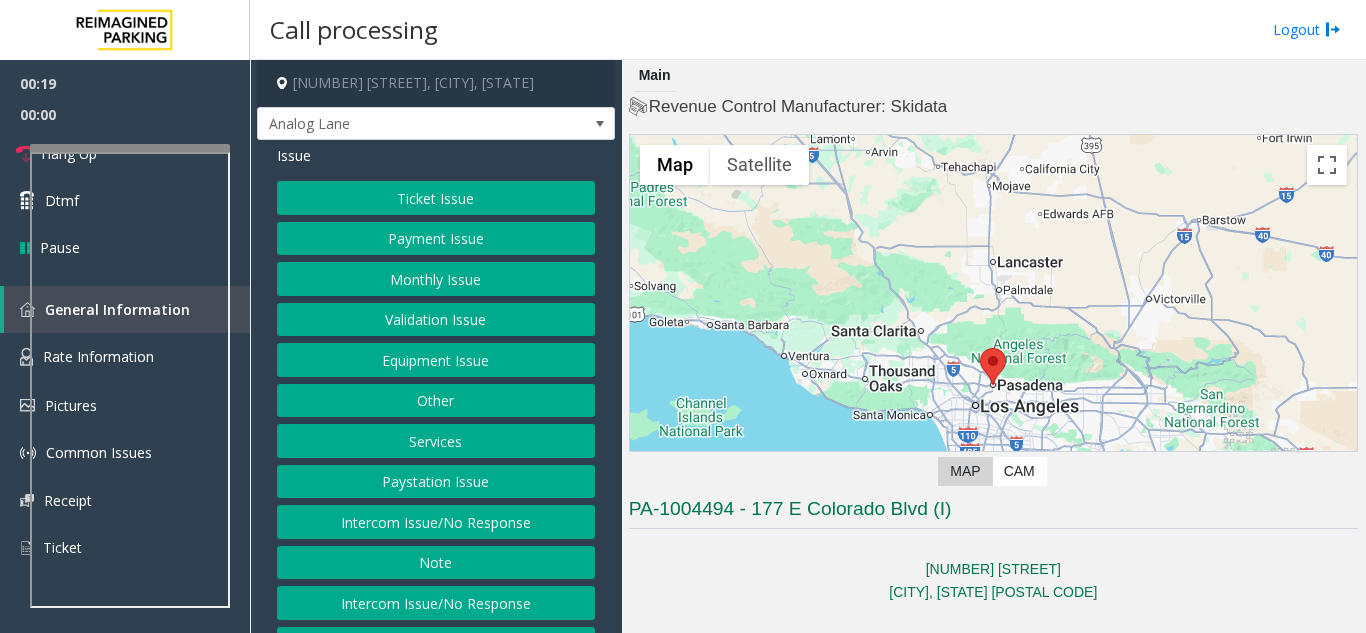 click on "Intercom Issue/No Response" 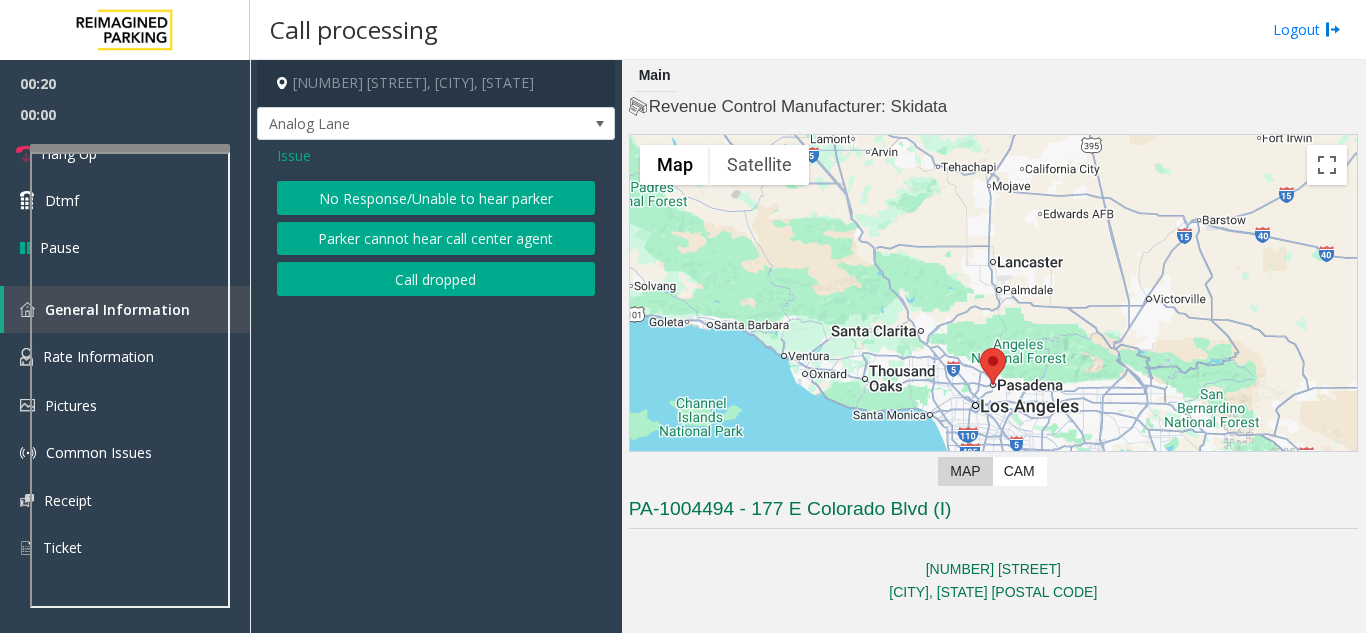 click on "No Response/Unable to hear parker" 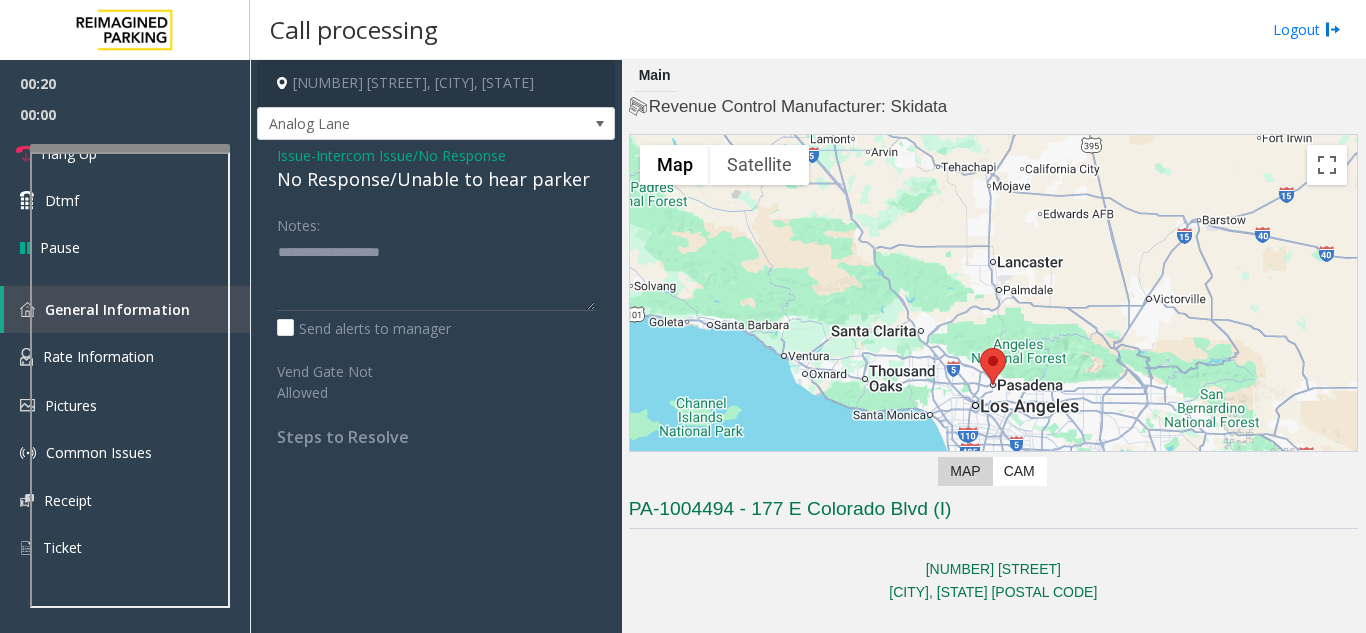 click on "Issue  -  Intercom Issue/No Response No Response/Unable to hear parker Notes:                      Send alerts to manager  Vend Gate Not Allowed  Steps to Resolve" 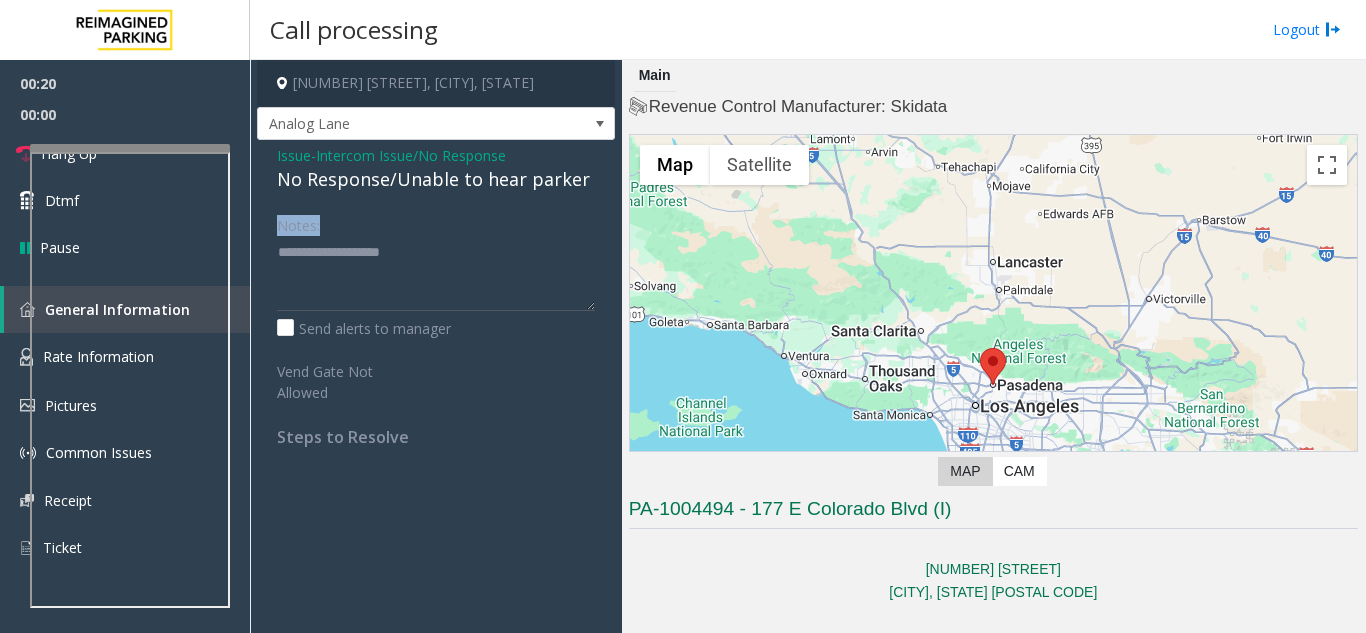 click on "Issue  -  Intercom Issue/No Response No Response/Unable to hear parker Notes:                      Send alerts to manager  Vend Gate Not Allowed  Steps to Resolve" 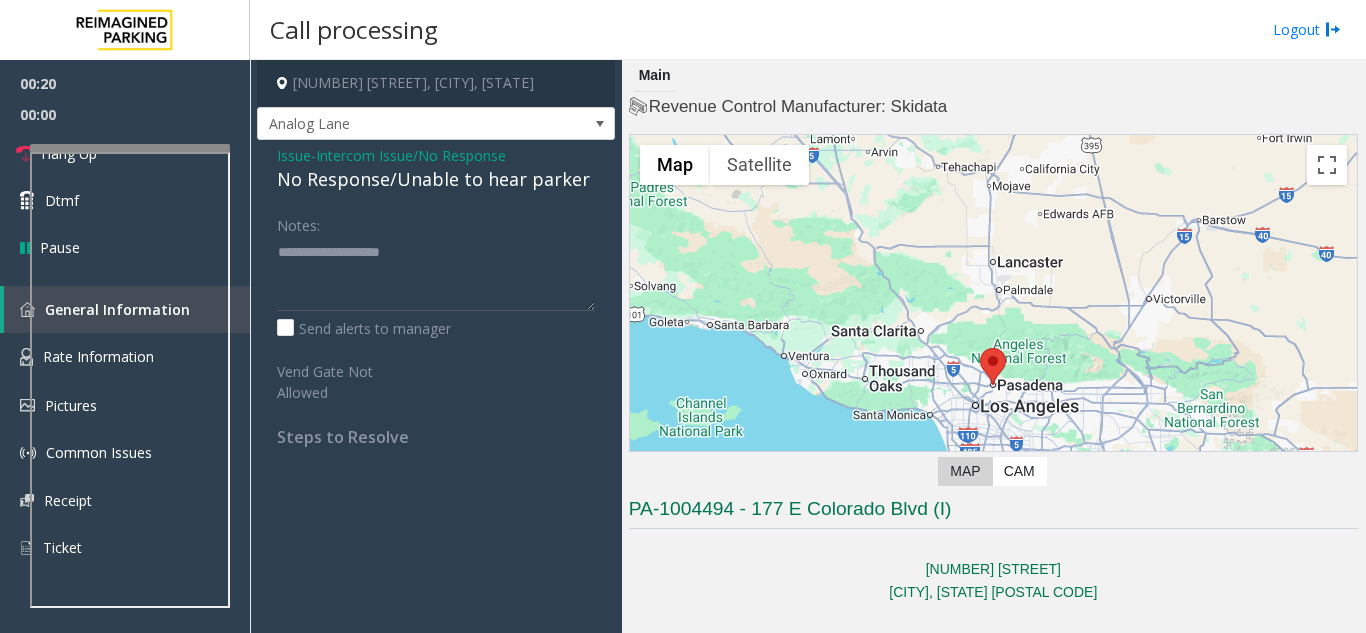 click on "Issue  -  Intercom Issue/No Response No Response/Unable to hear parker Notes:                      Send alerts to manager  Vend Gate Not Allowed  Steps to Resolve" 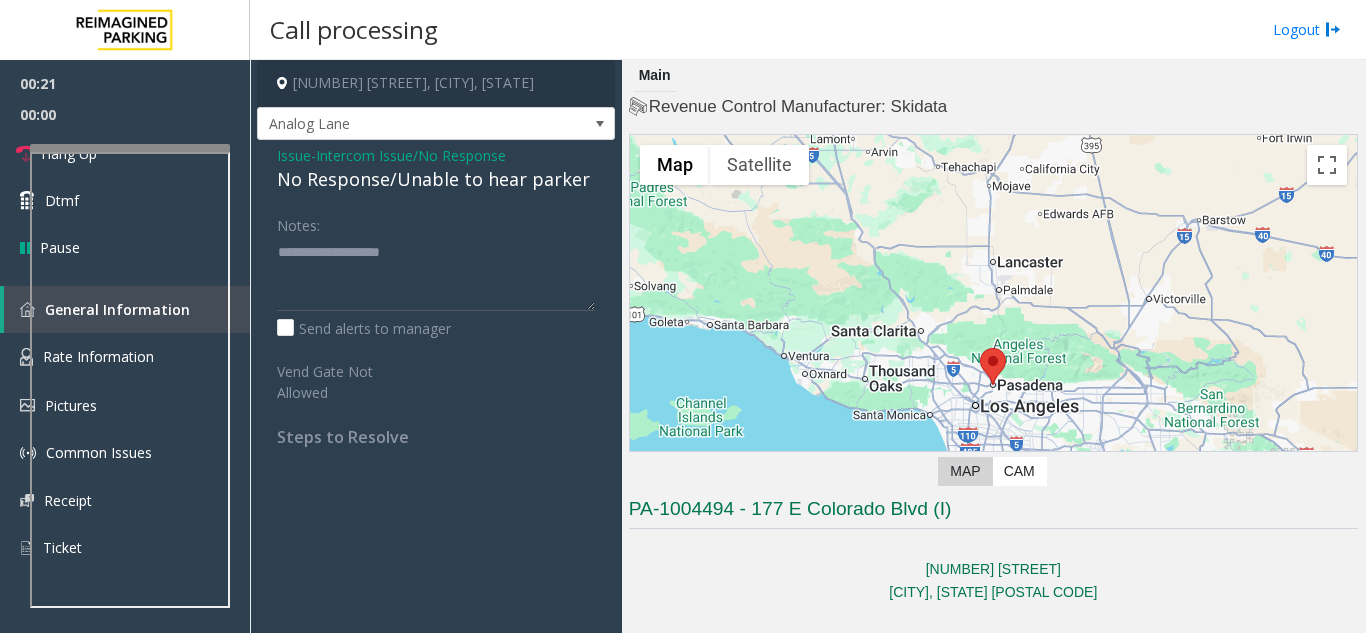 click on "No Response/Unable to hear parker" 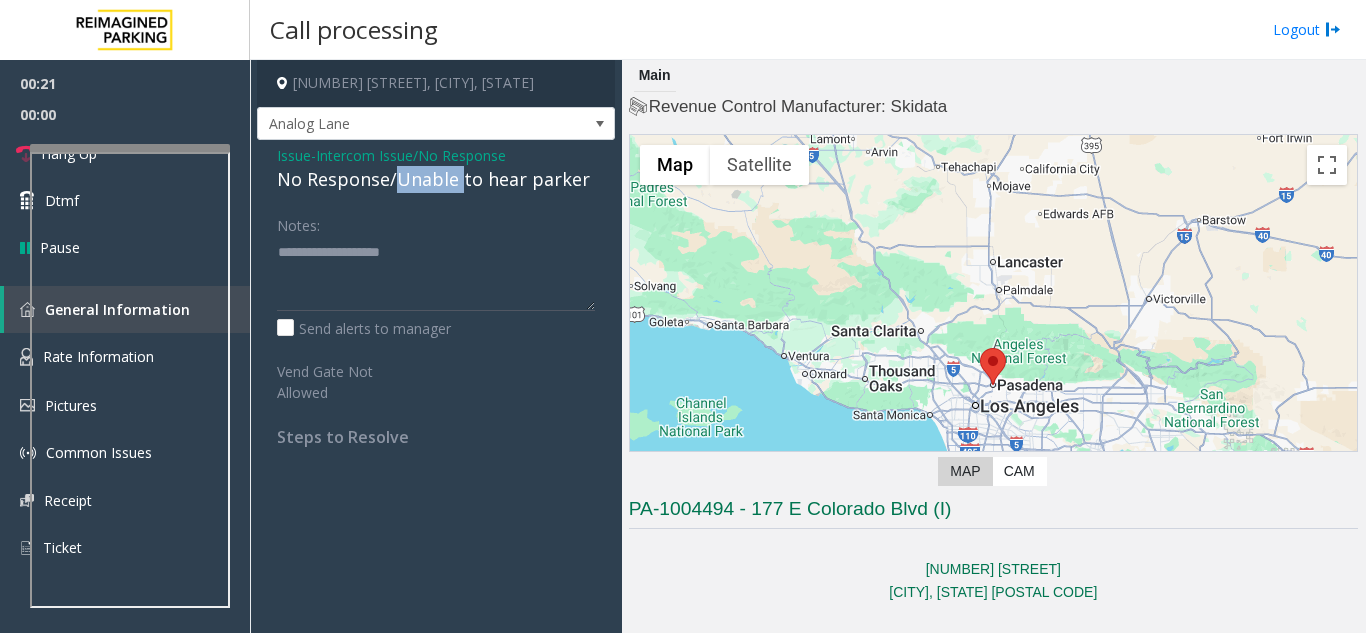 click on "No Response/Unable to hear parker" 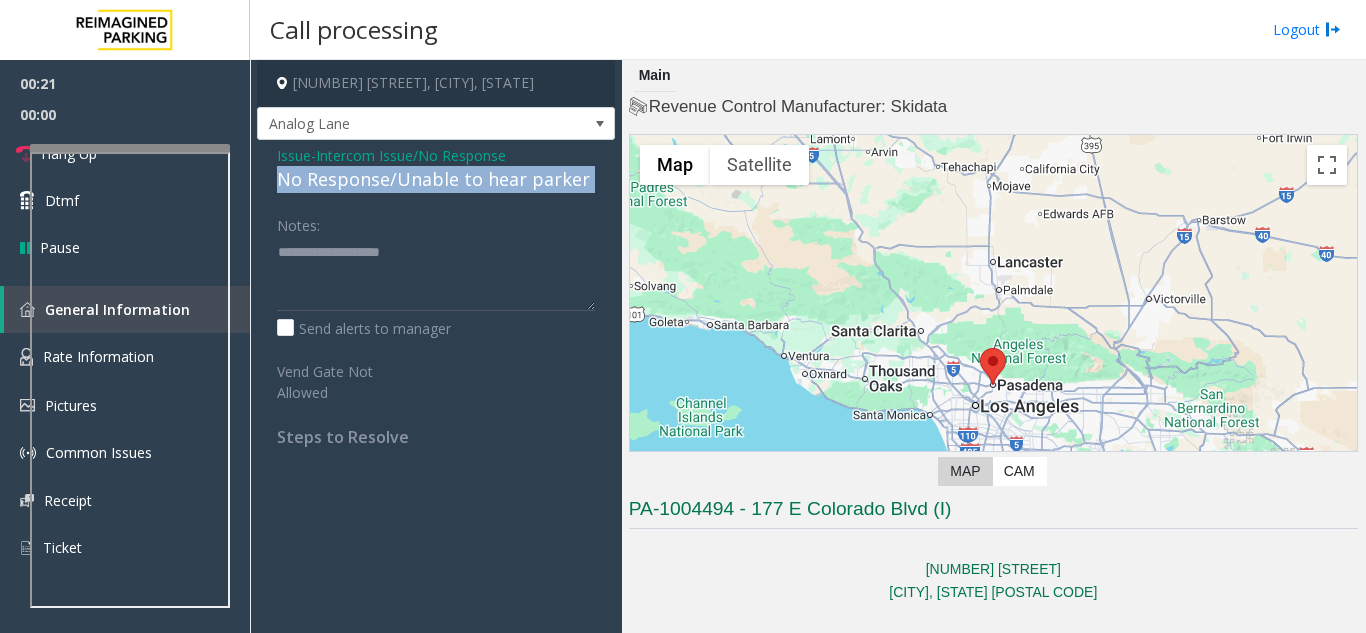 click on "No Response/Unable to hear parker" 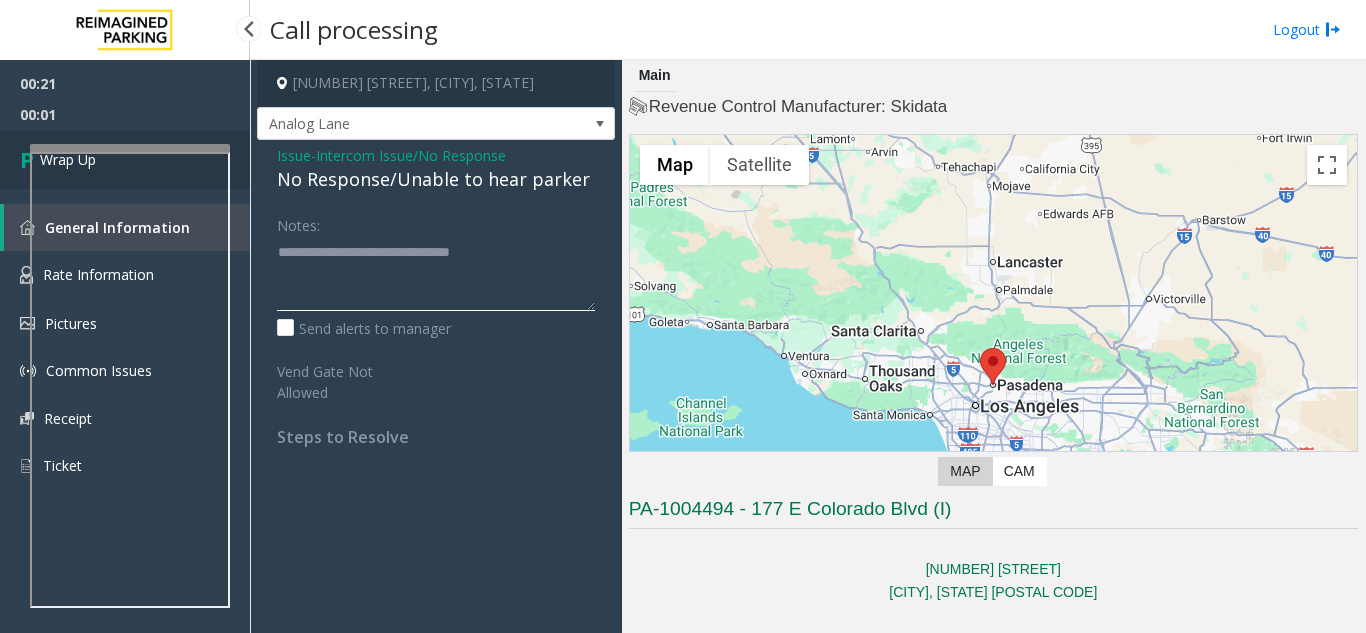 type on "**********" 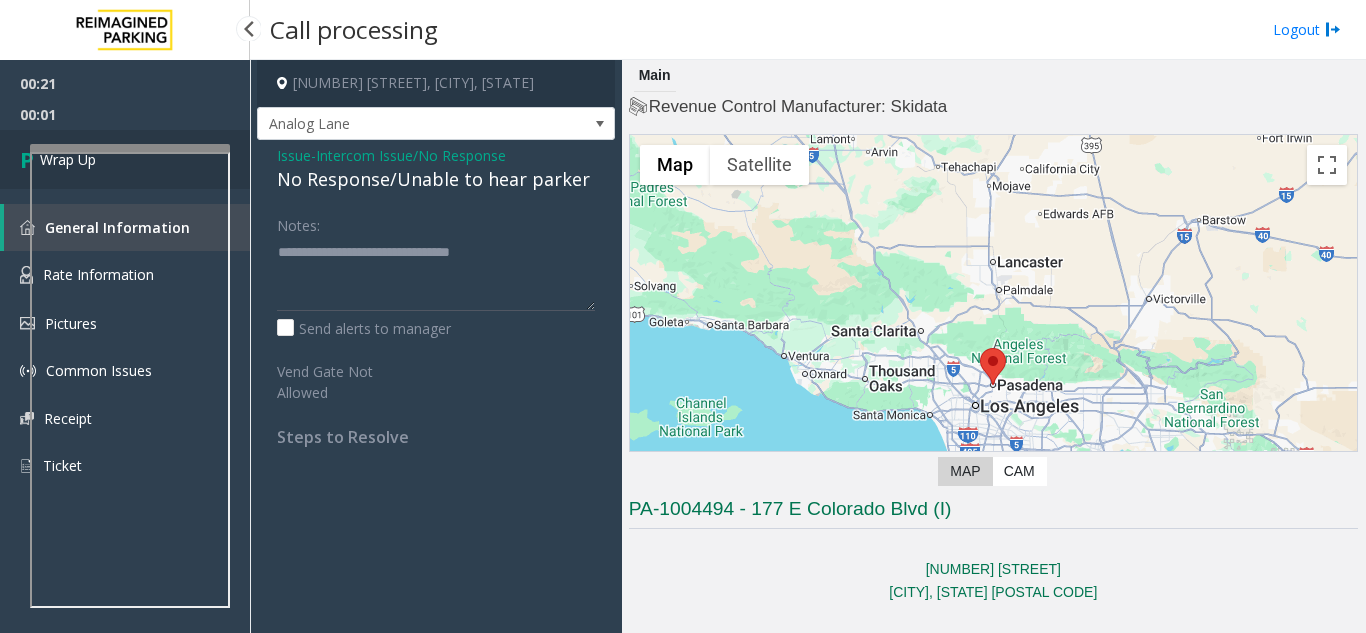 click on "Wrap Up" at bounding box center [125, 159] 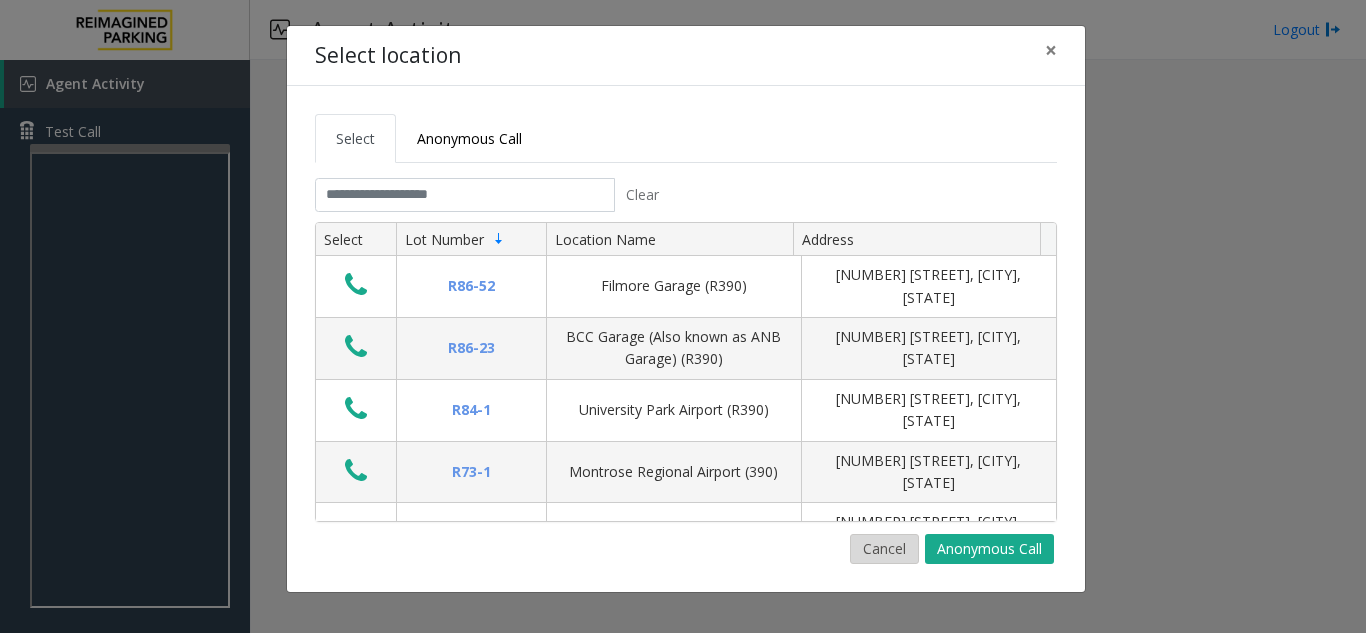 click on "Cancel" 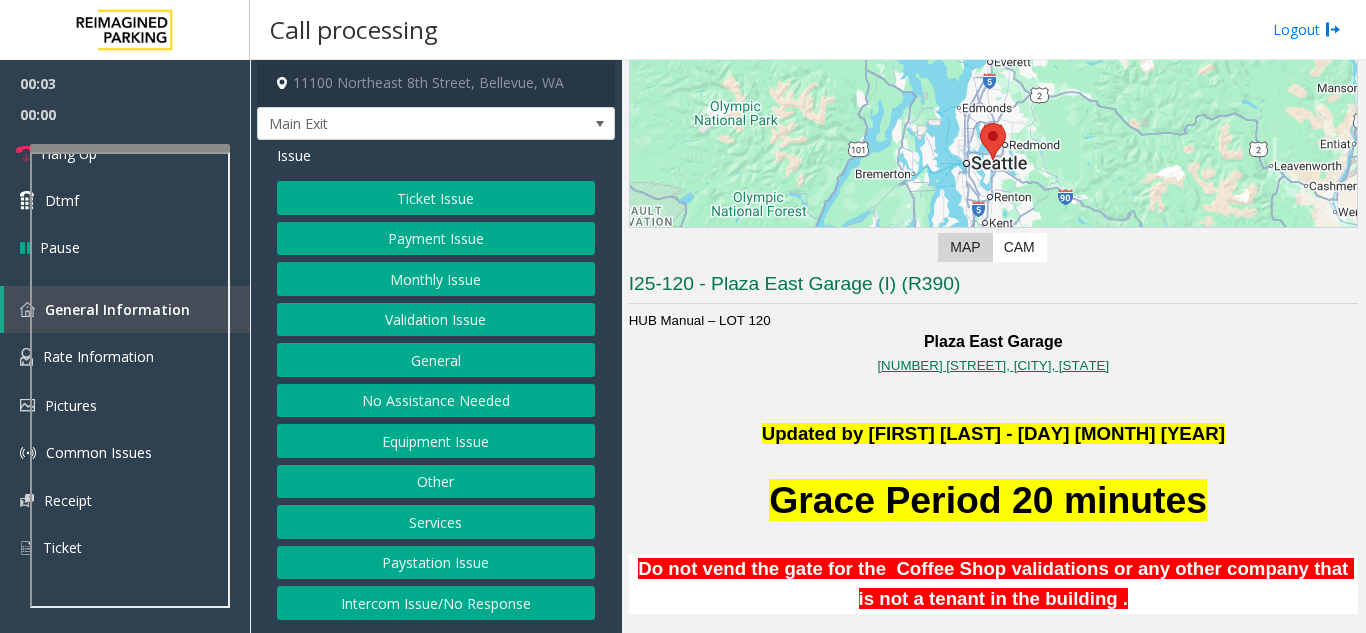scroll, scrollTop: 200, scrollLeft: 0, axis: vertical 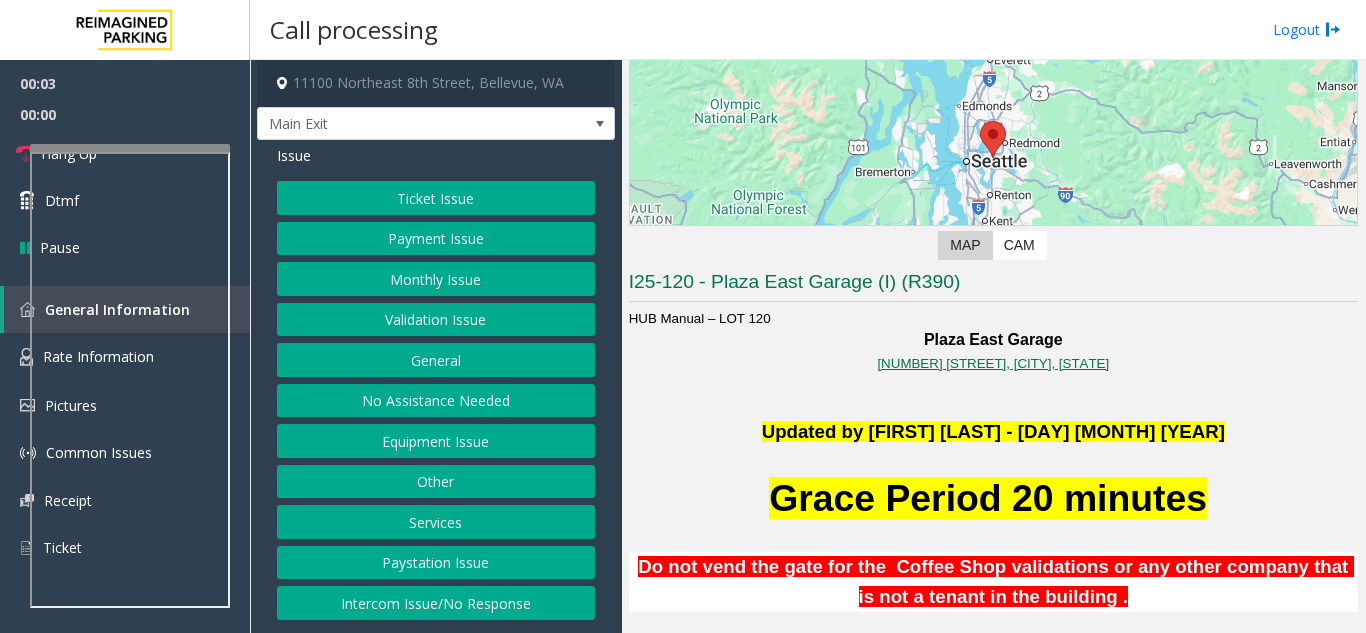 click on "Updated by Jyoti Teotia - 7th March 2025" 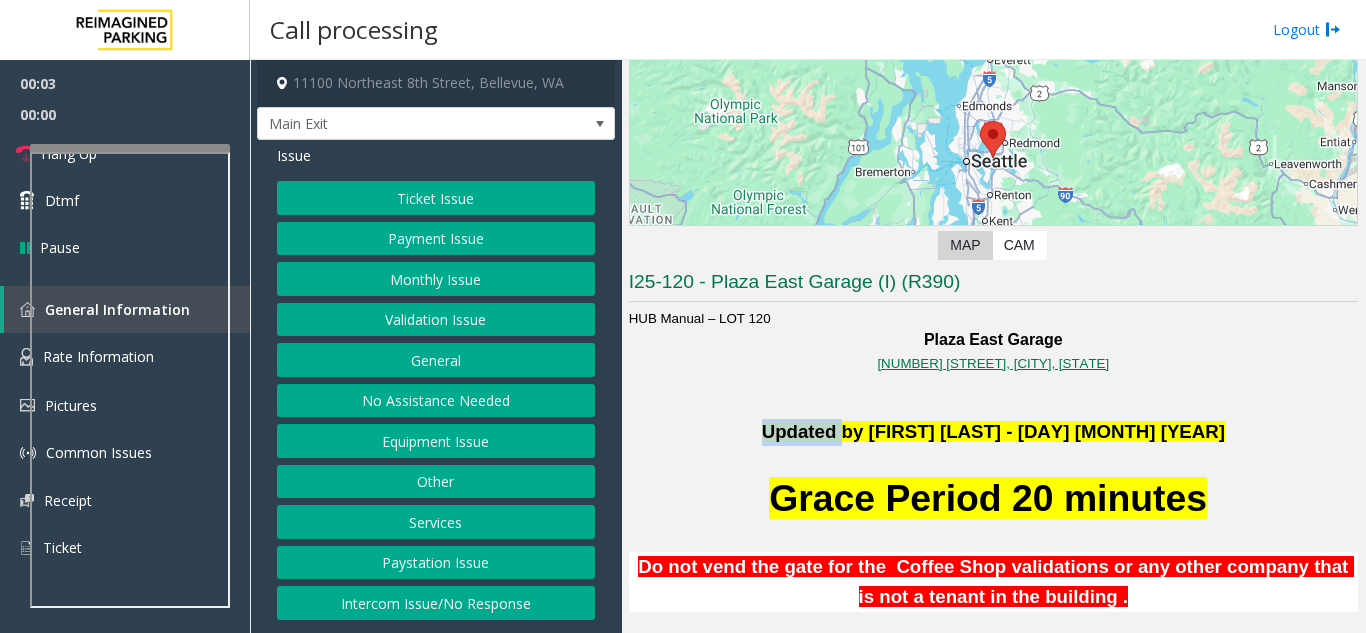 click on "Updated by Jyoti Teotia - 7th March 2025" 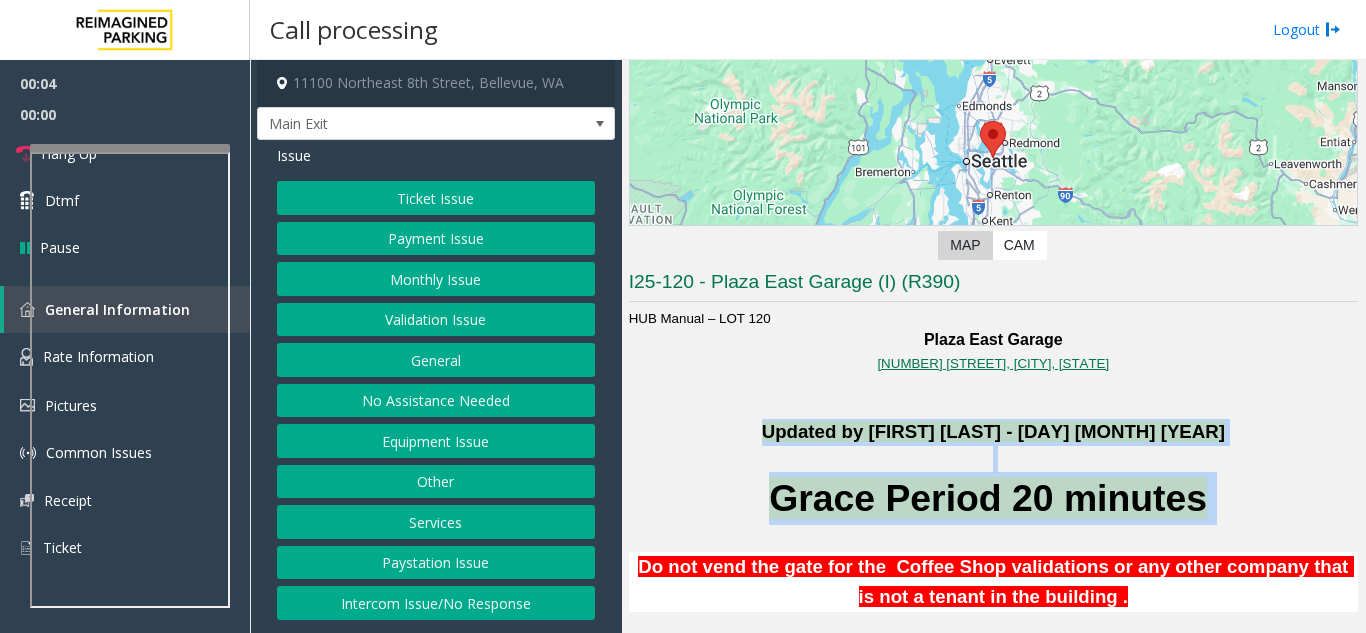 drag, startPoint x: 798, startPoint y: 428, endPoint x: 1051, endPoint y: 494, distance: 261.467 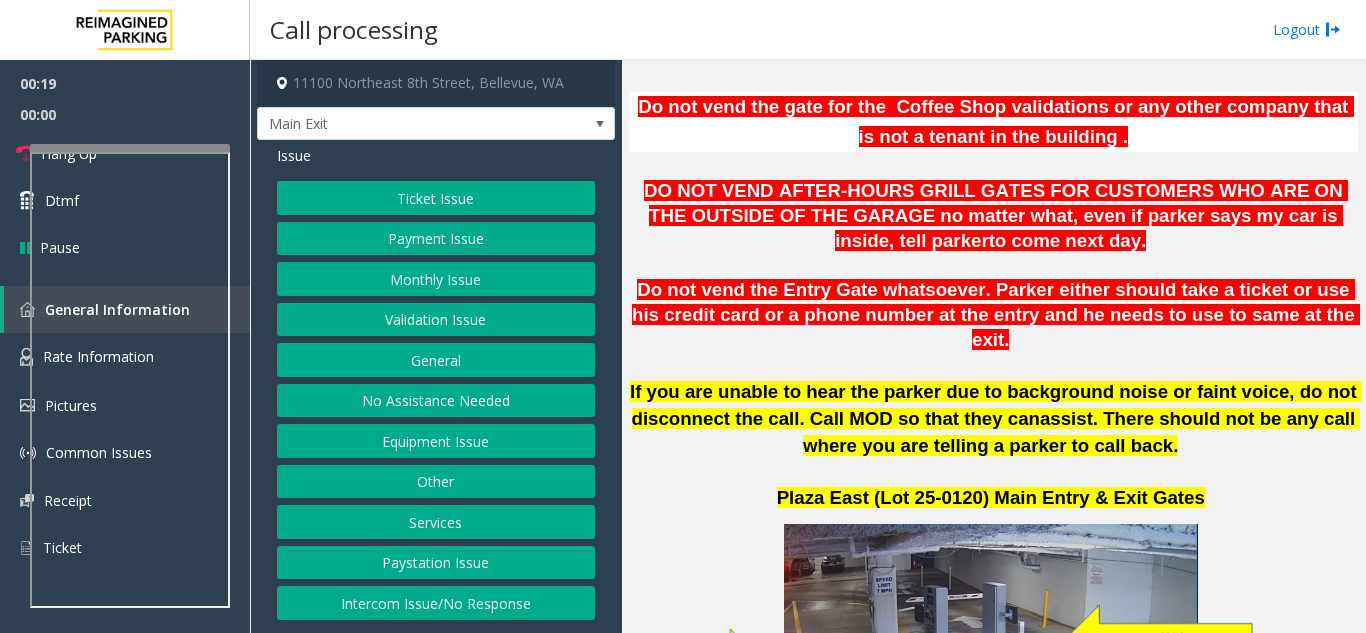 scroll, scrollTop: 700, scrollLeft: 0, axis: vertical 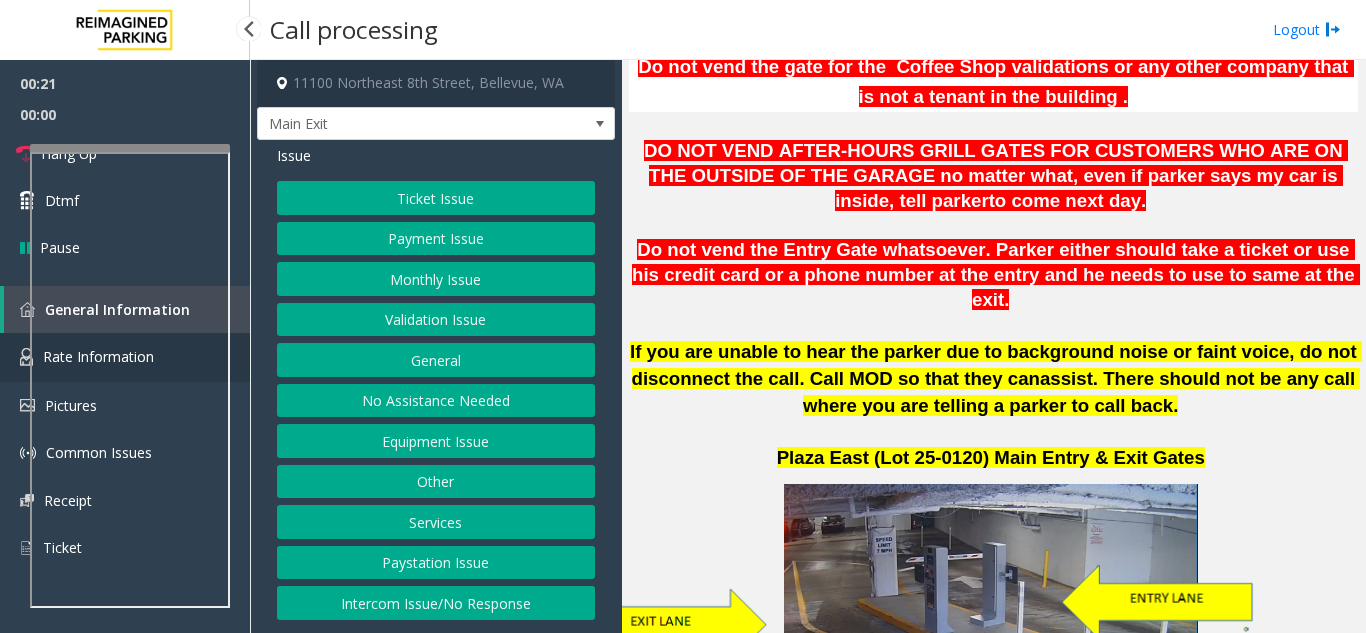 click at bounding box center (26, 357) 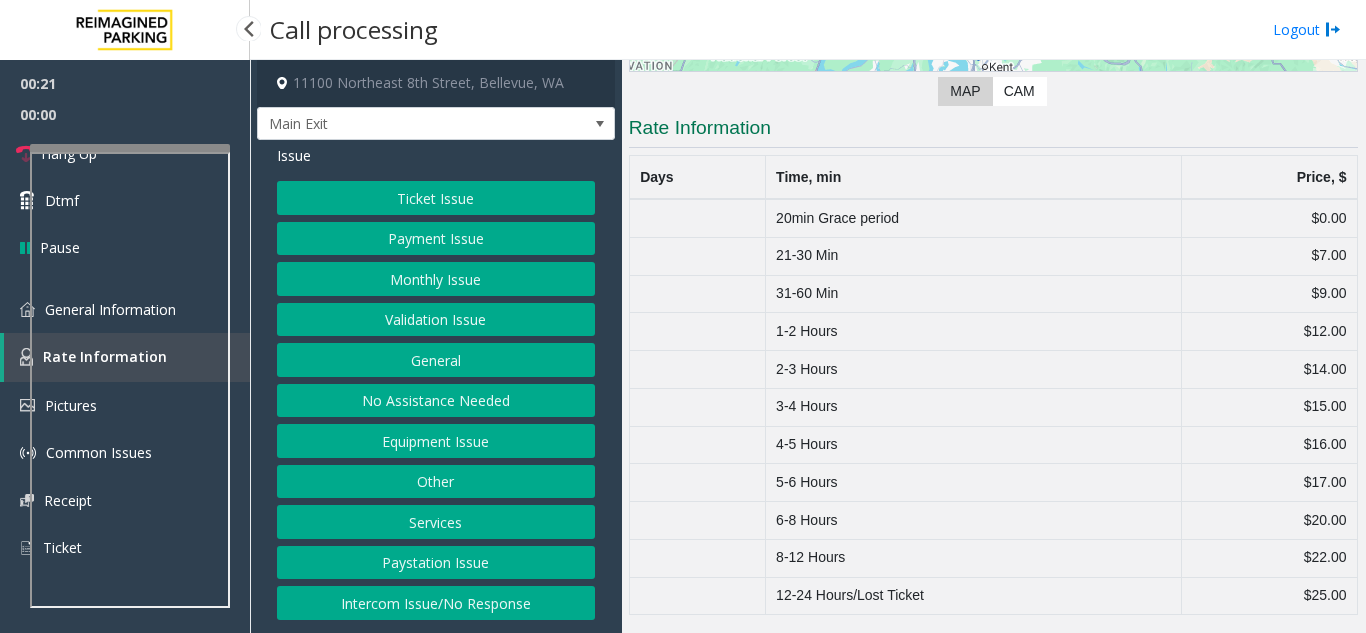 scroll, scrollTop: 354, scrollLeft: 0, axis: vertical 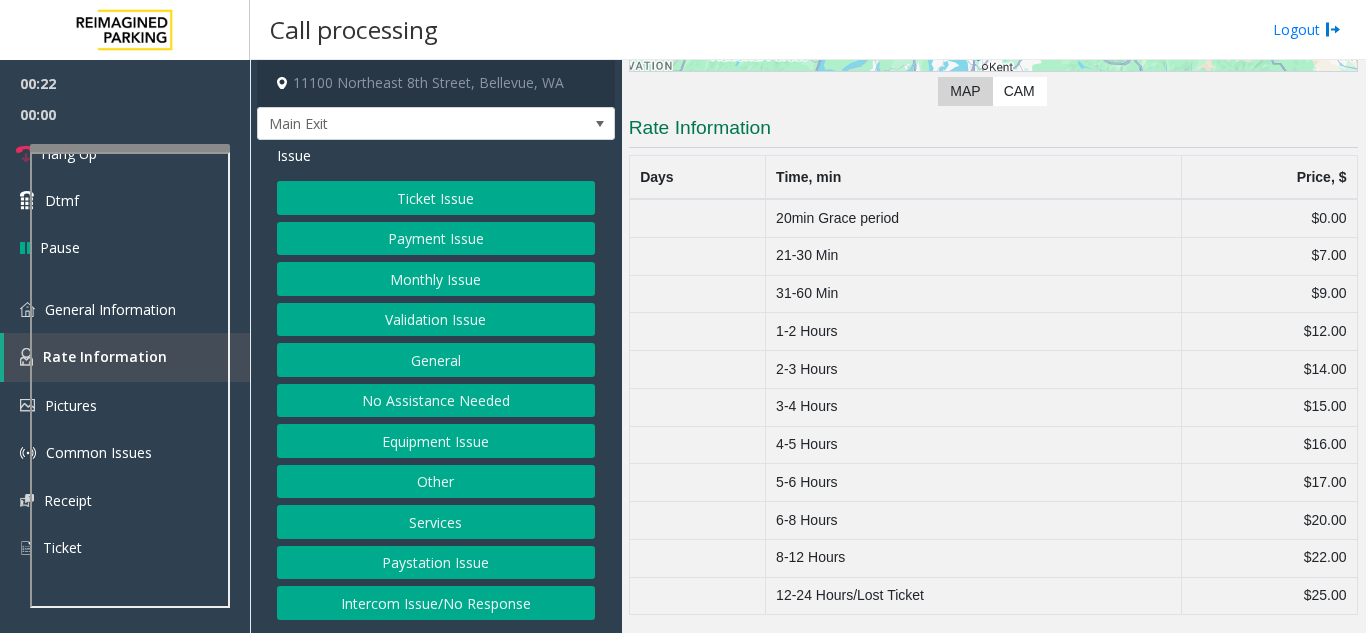 click on "20min Grace period" 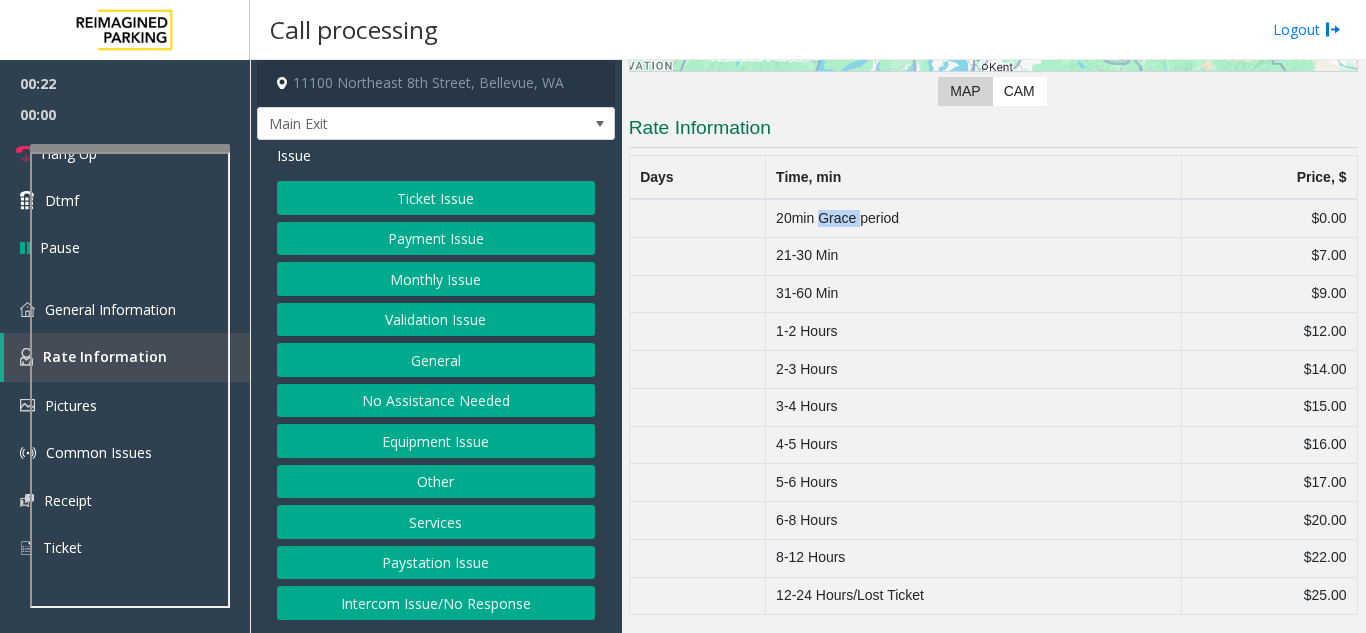 click on "20min Grace period" 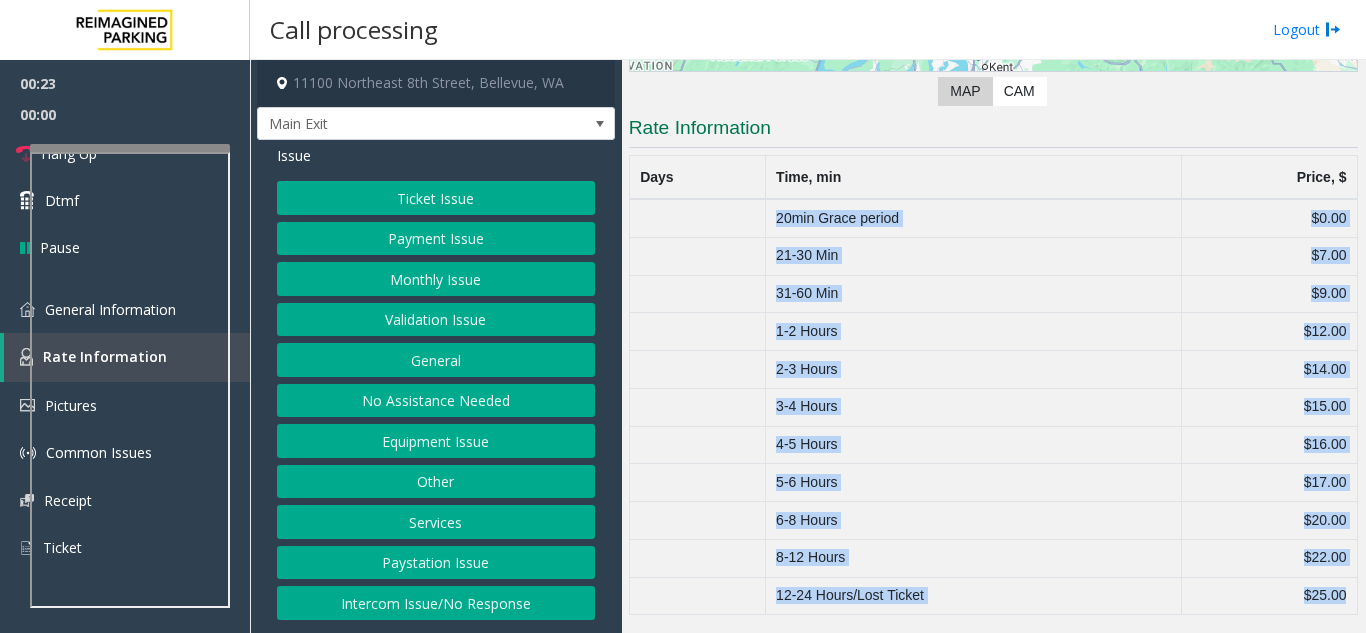 drag, startPoint x: 847, startPoint y: 216, endPoint x: 1322, endPoint y: 638, distance: 635.381 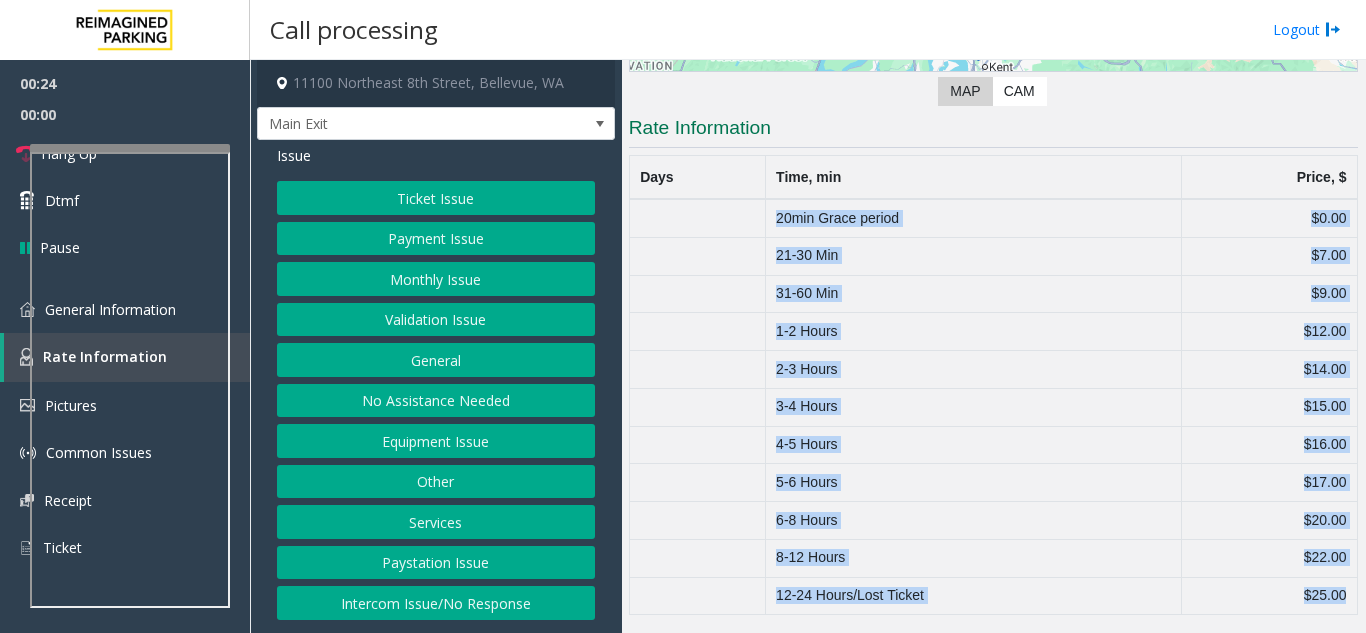 click on "$25.00" 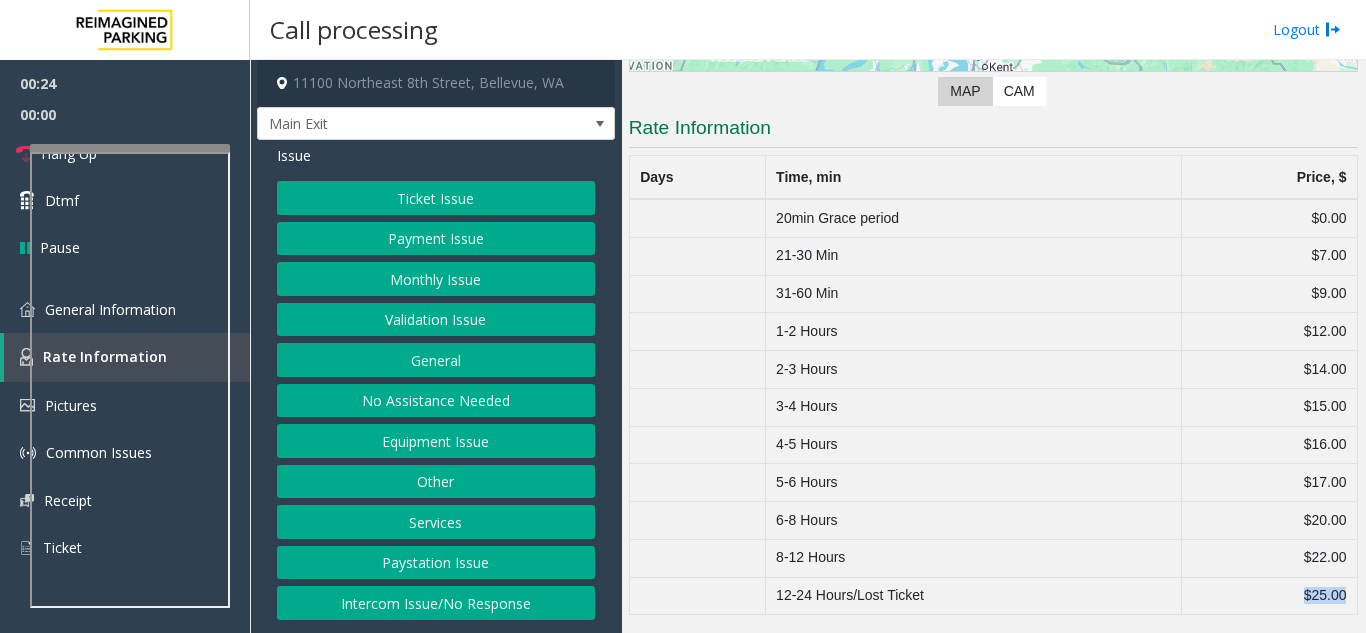 click on "$25.00" 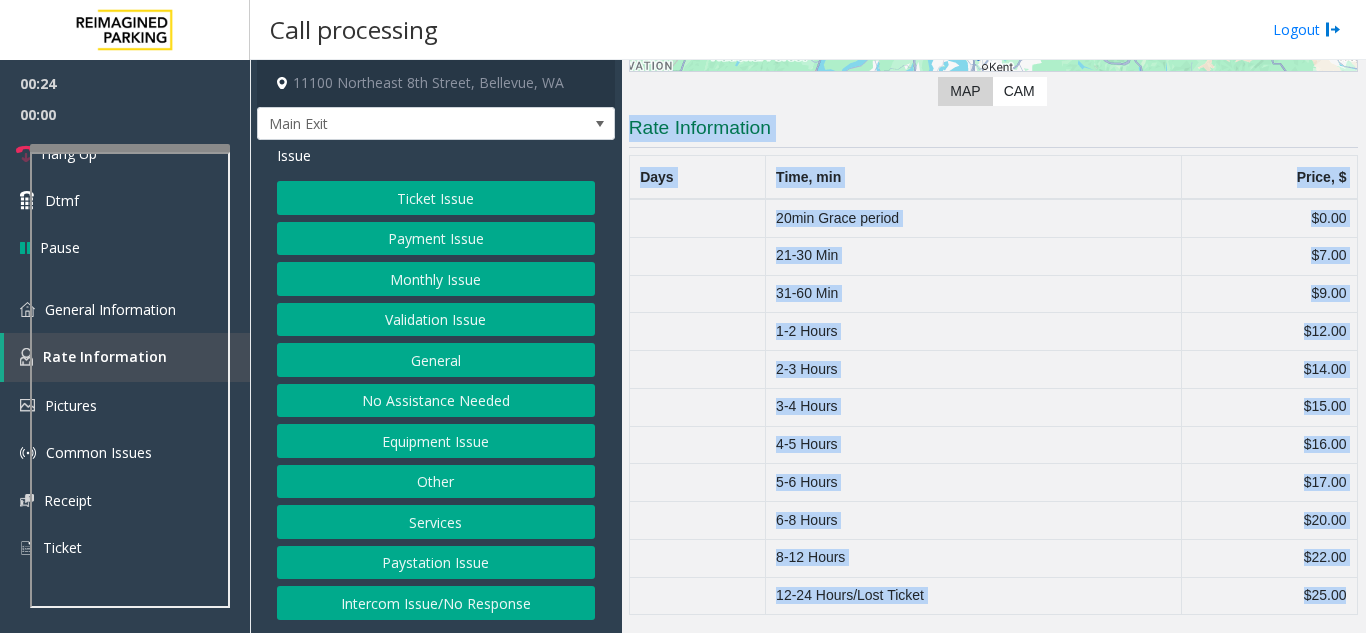drag, startPoint x: 1314, startPoint y: 606, endPoint x: 681, endPoint y: 120, distance: 798.0507 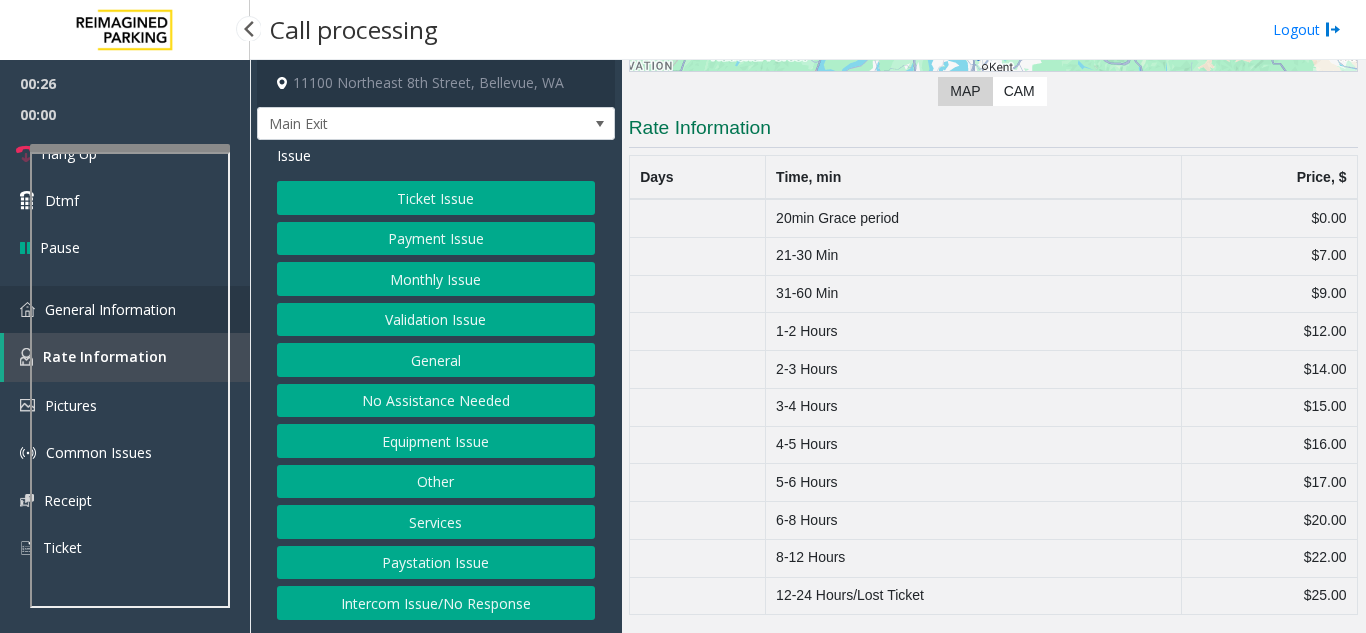 click on "General Information" at bounding box center [125, 309] 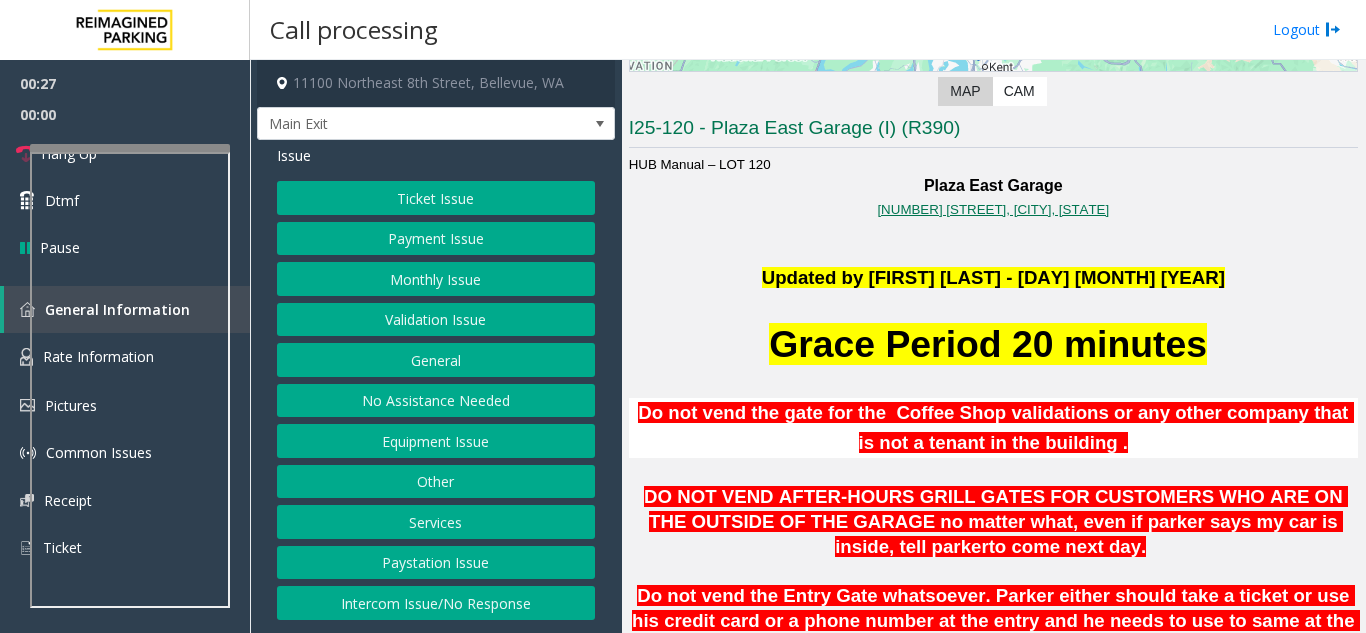 scroll, scrollTop: 700, scrollLeft: 0, axis: vertical 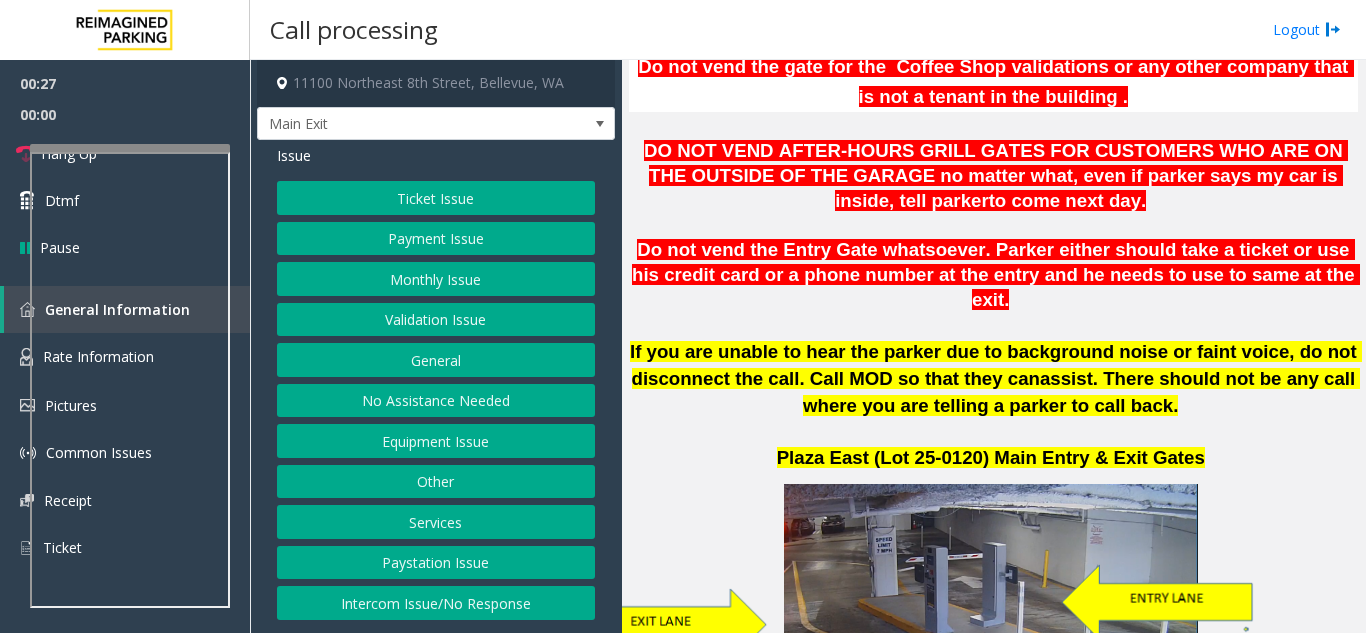 click on "Ticket Issue" 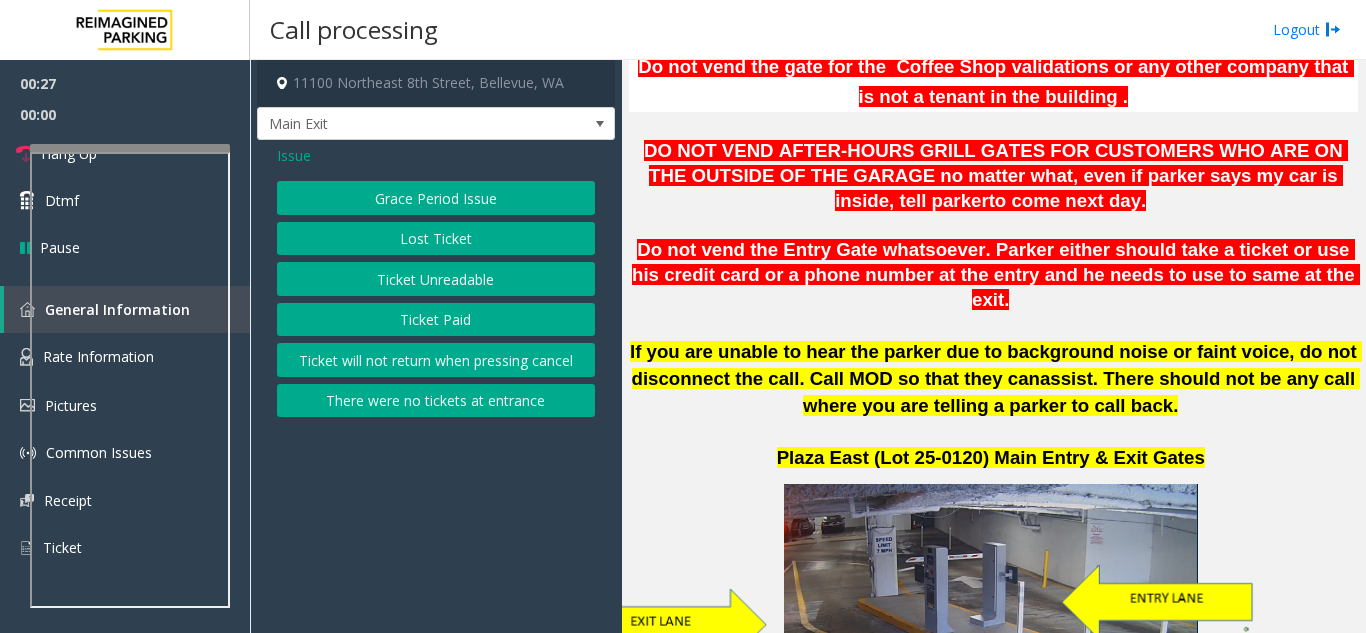 click on "Grace Period Issue" 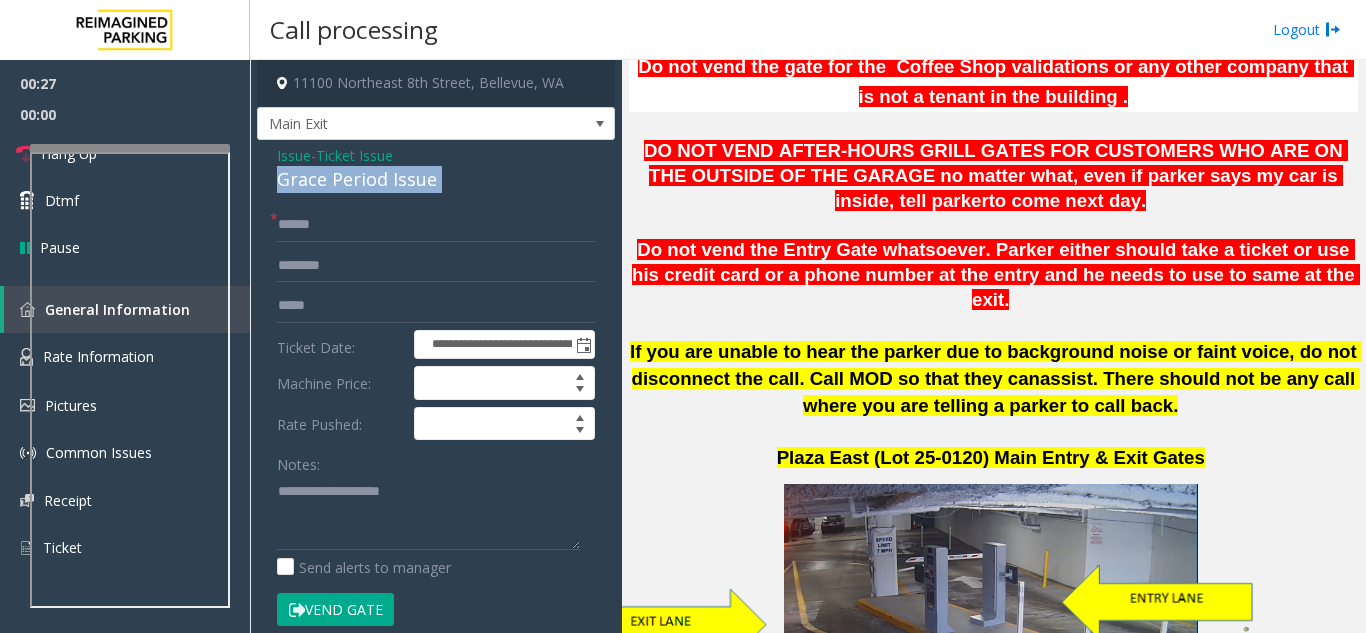 click on "Grace Period Issue" 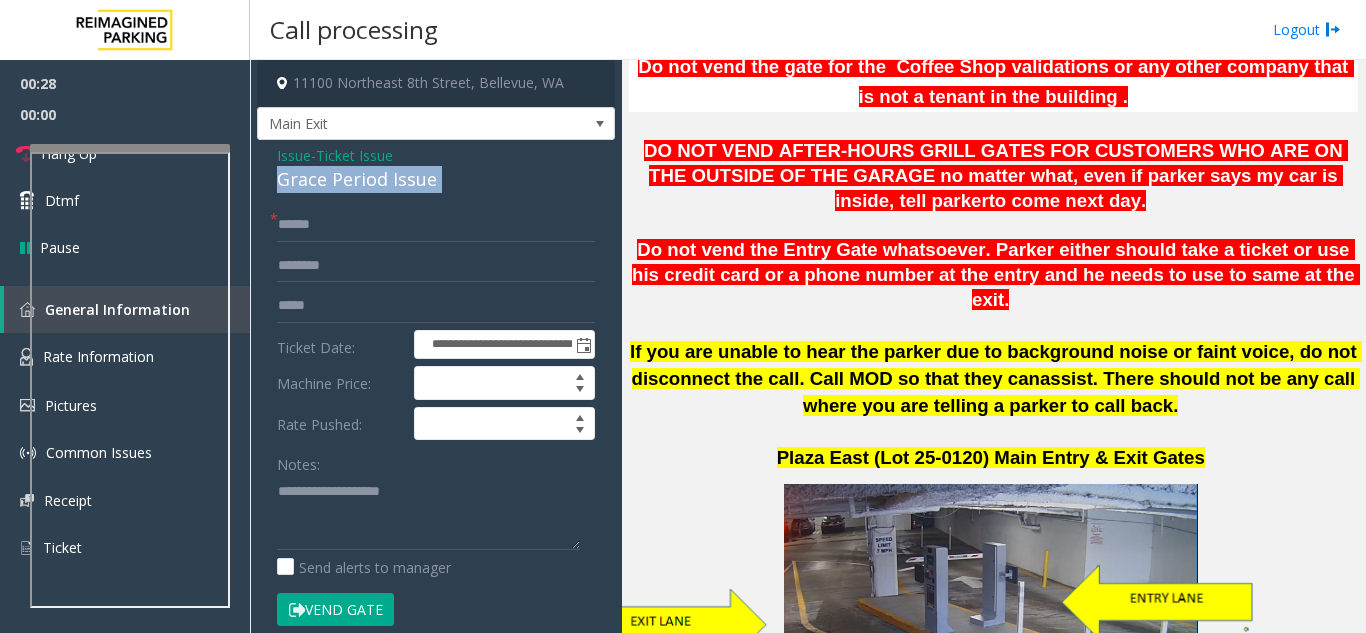 click on "Grace Period Issue" 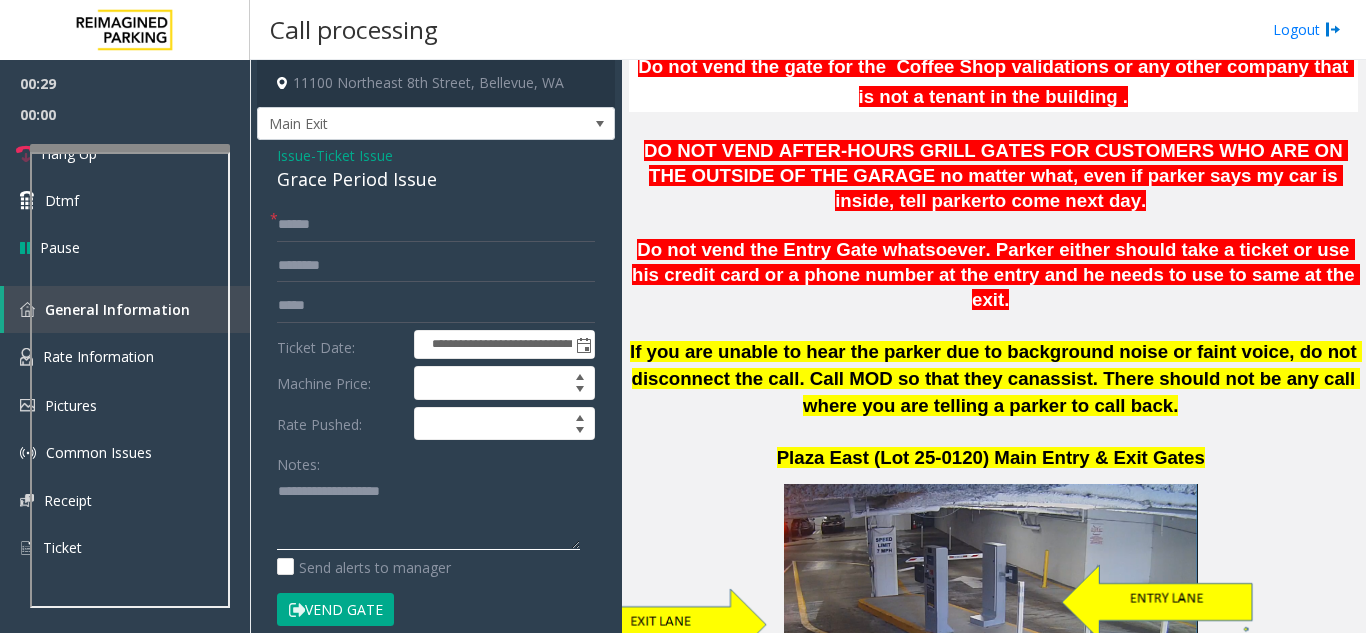 click 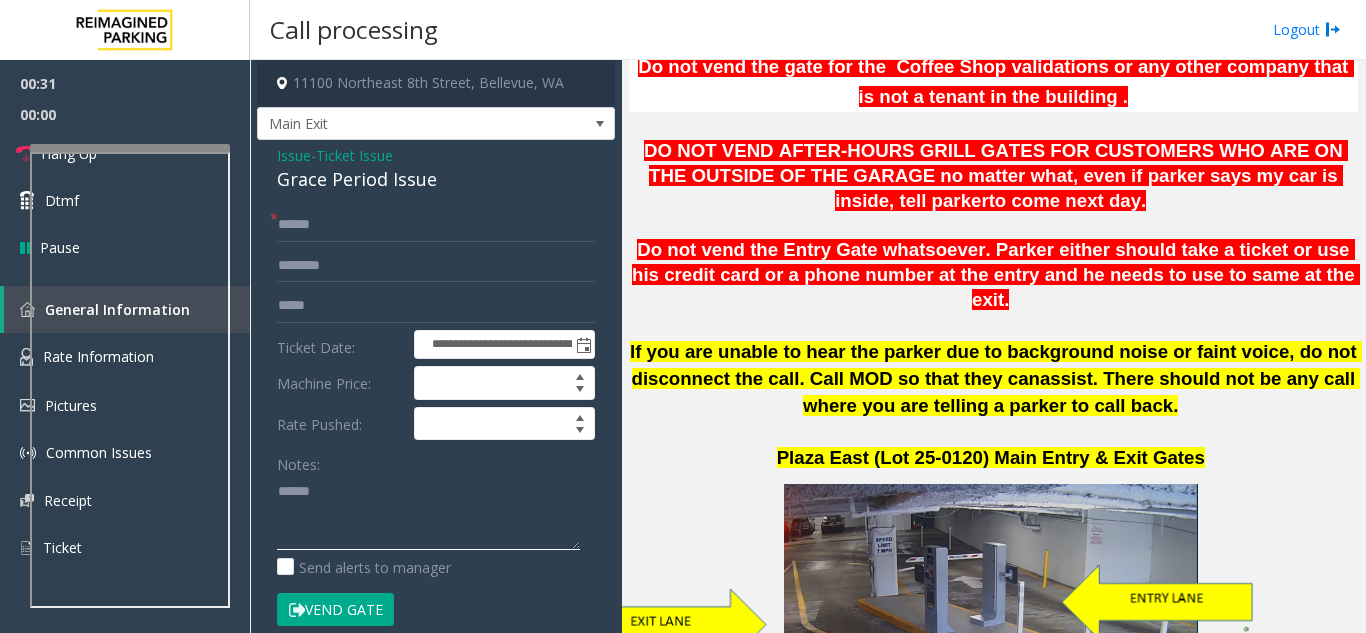 paste on "**********" 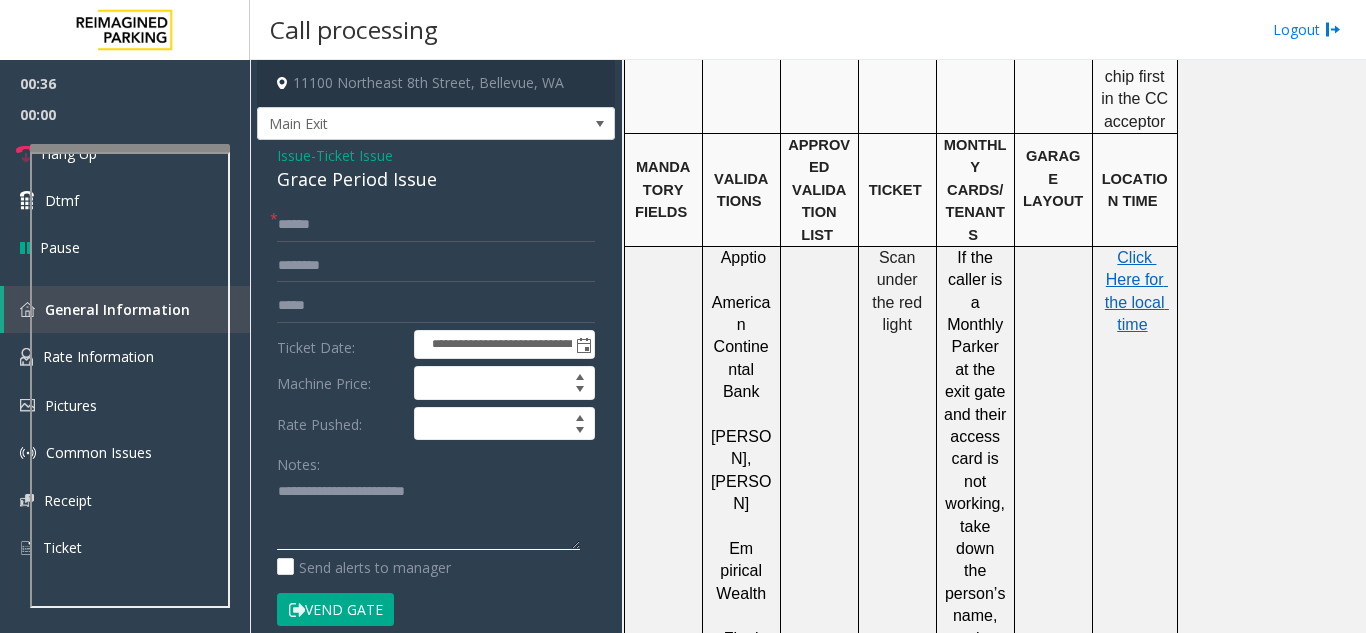 scroll, scrollTop: 3200, scrollLeft: 0, axis: vertical 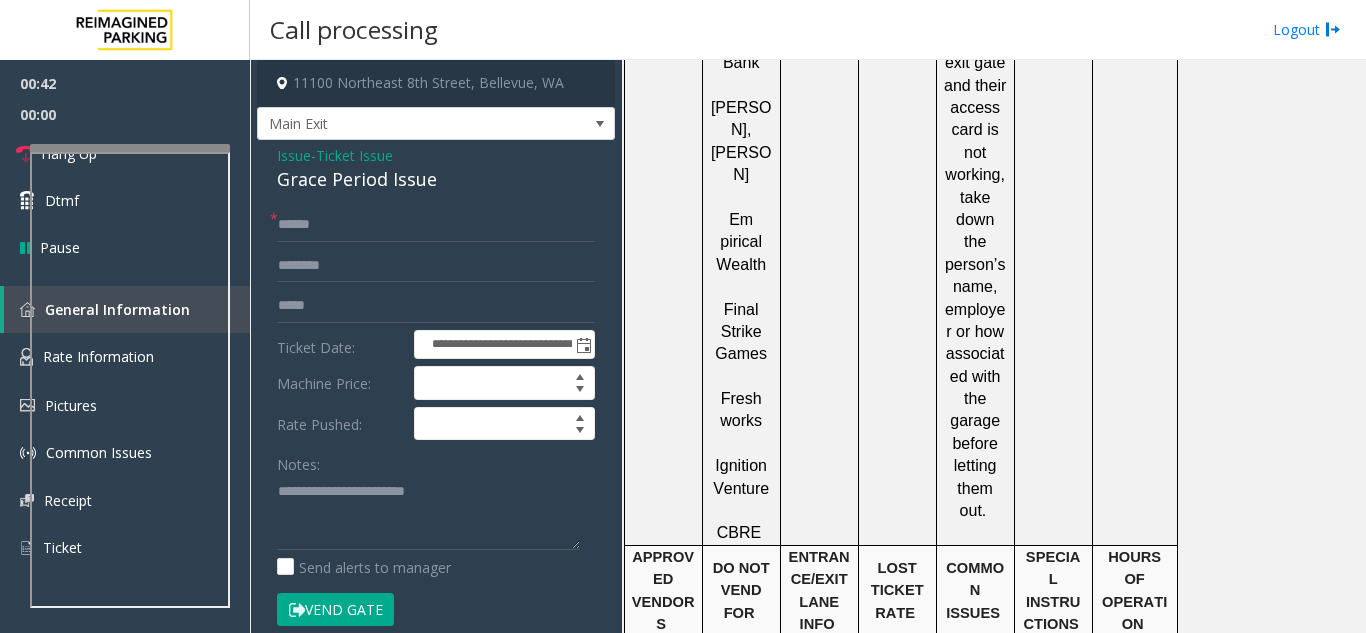 click on "Ignition Venture" 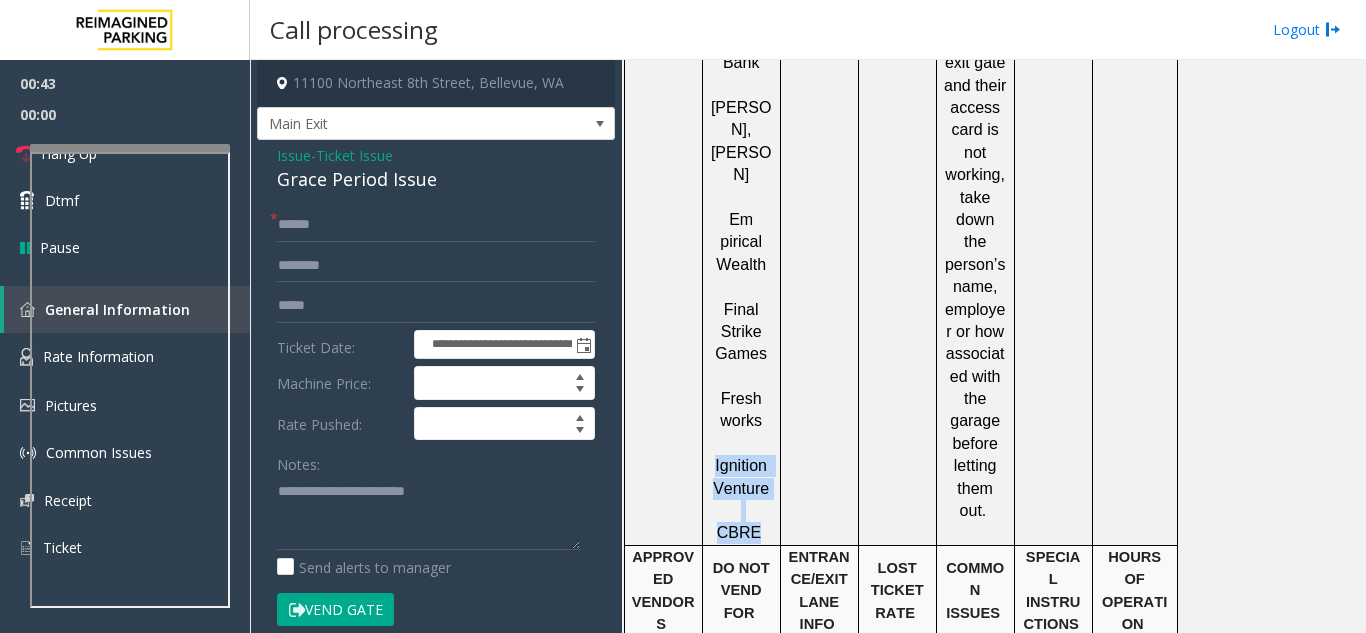 drag, startPoint x: 716, startPoint y: 348, endPoint x: 745, endPoint y: 394, distance: 54.378304 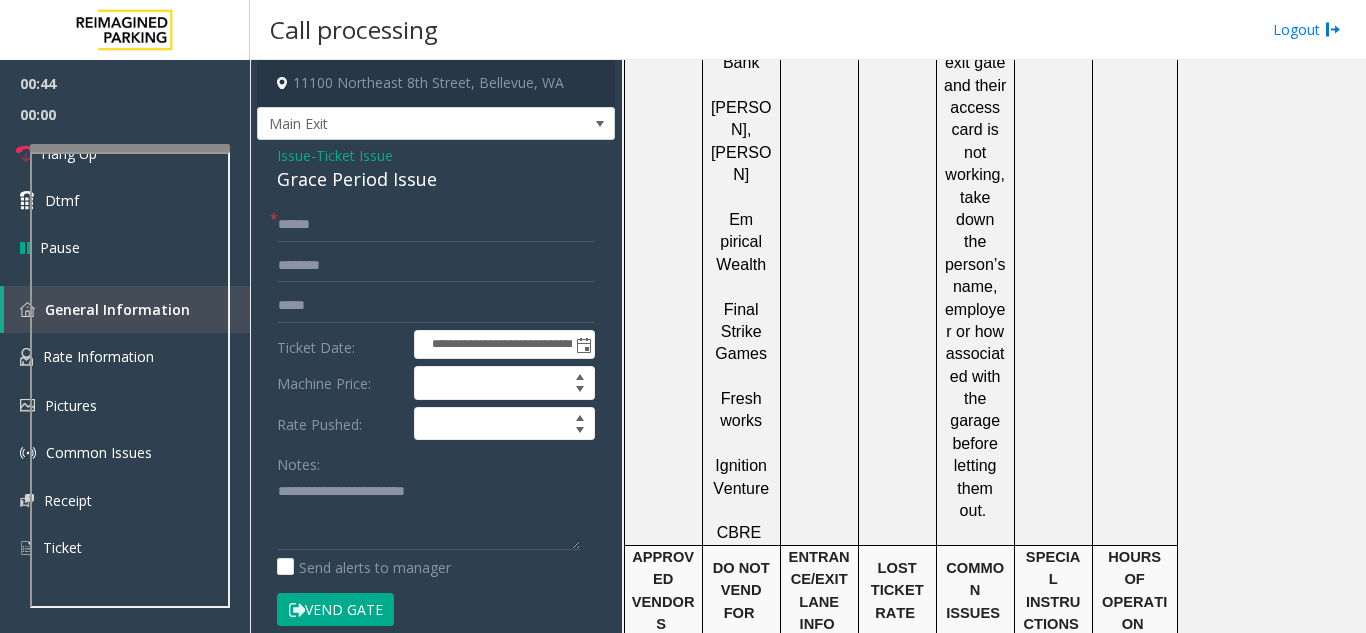 click on "pirical Wealth" 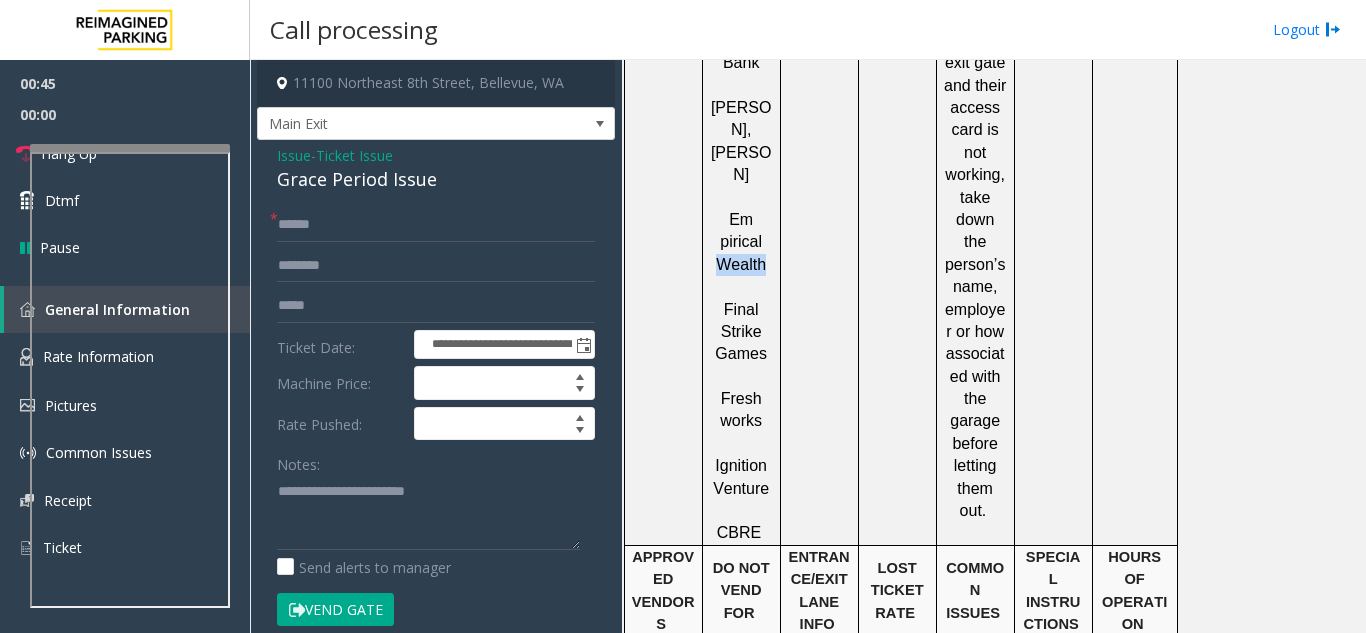 click on "pirical Wealth" 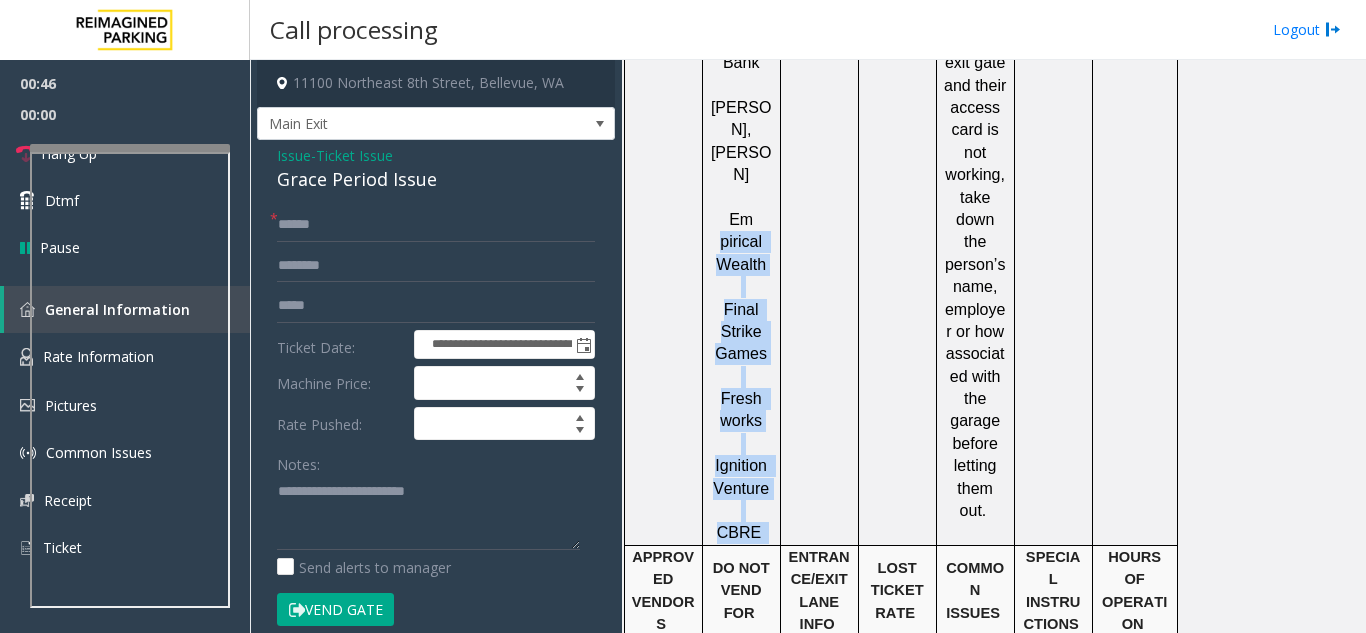 drag, startPoint x: 759, startPoint y: 144, endPoint x: 754, endPoint y: 404, distance: 260.04807 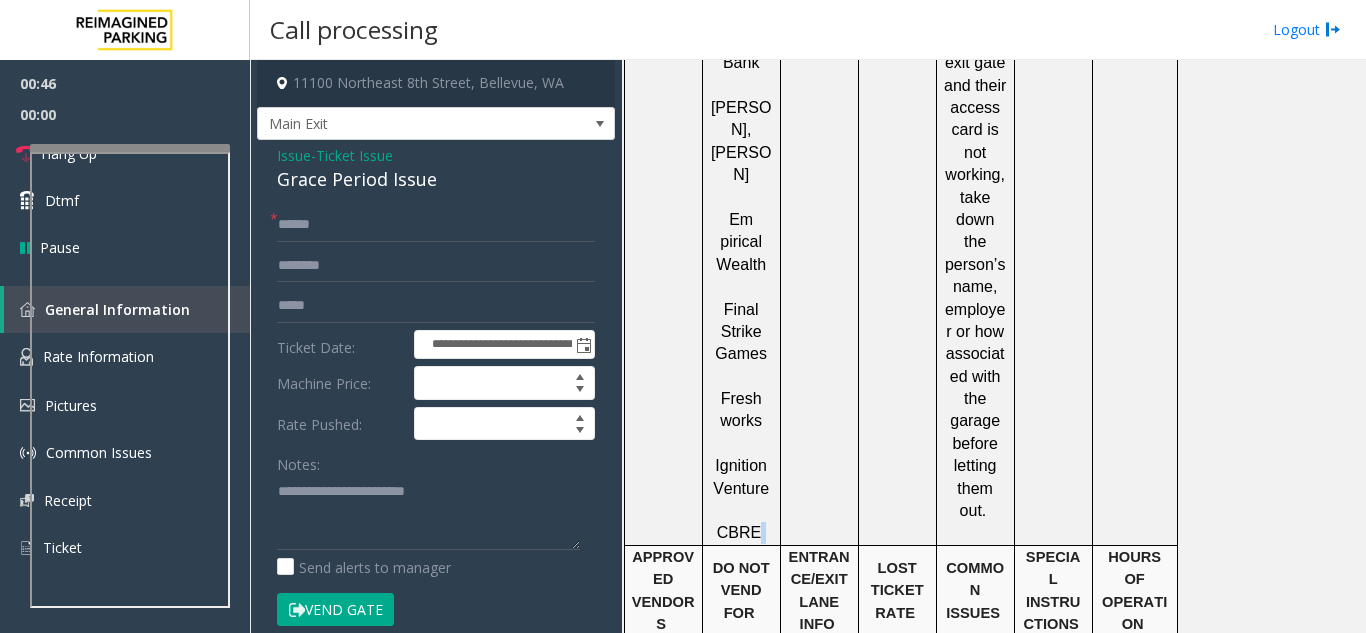 click on "CBRE" 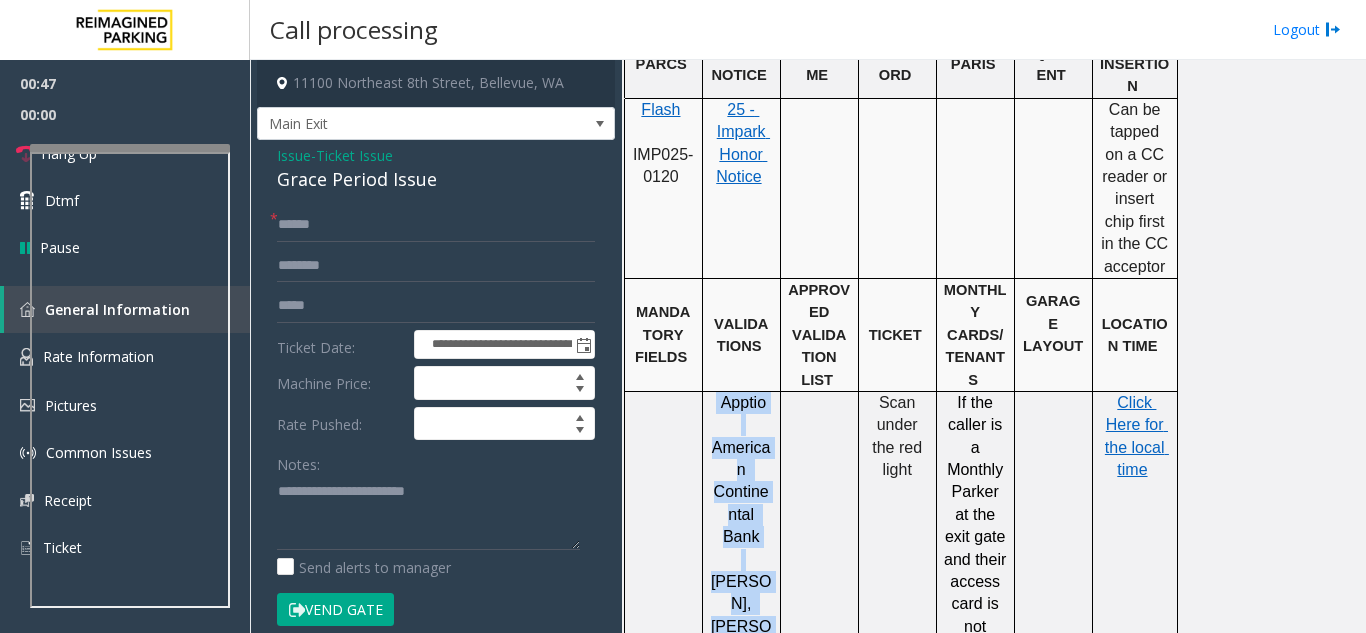 scroll, scrollTop: 2700, scrollLeft: 0, axis: vertical 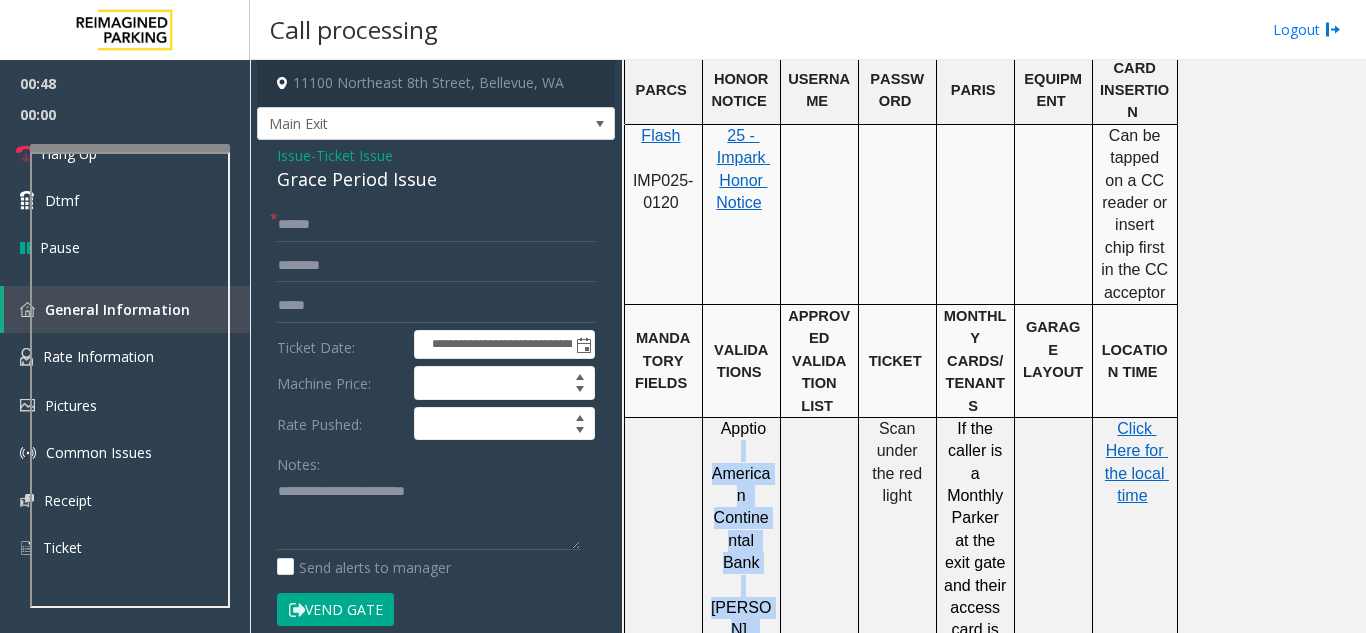 drag, startPoint x: 754, startPoint y: 404, endPoint x: 736, endPoint y: 343, distance: 63.600315 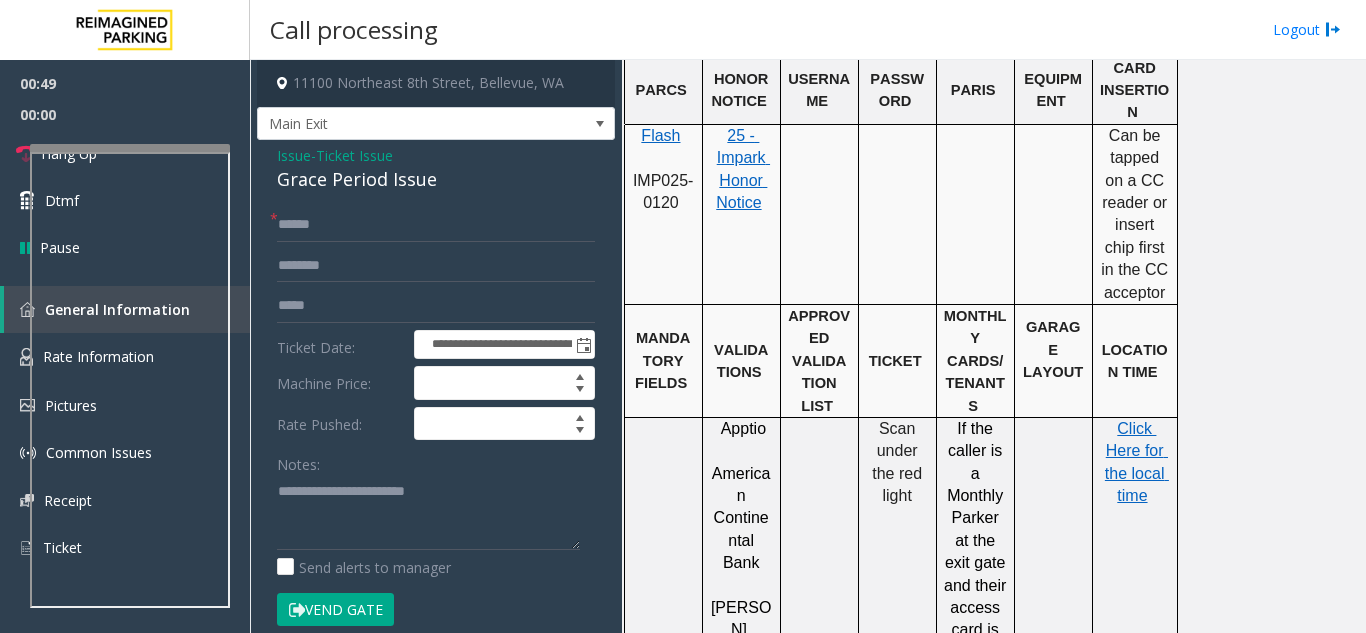 click on "Apptio" 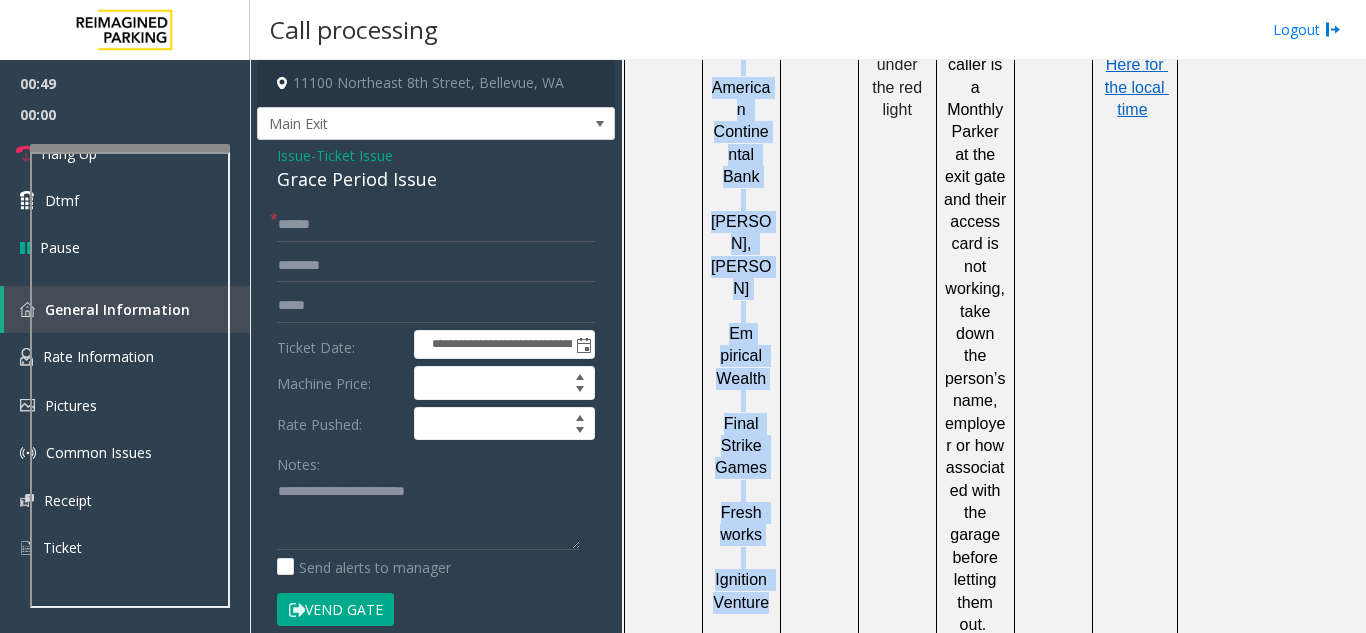 scroll, scrollTop: 3100, scrollLeft: 0, axis: vertical 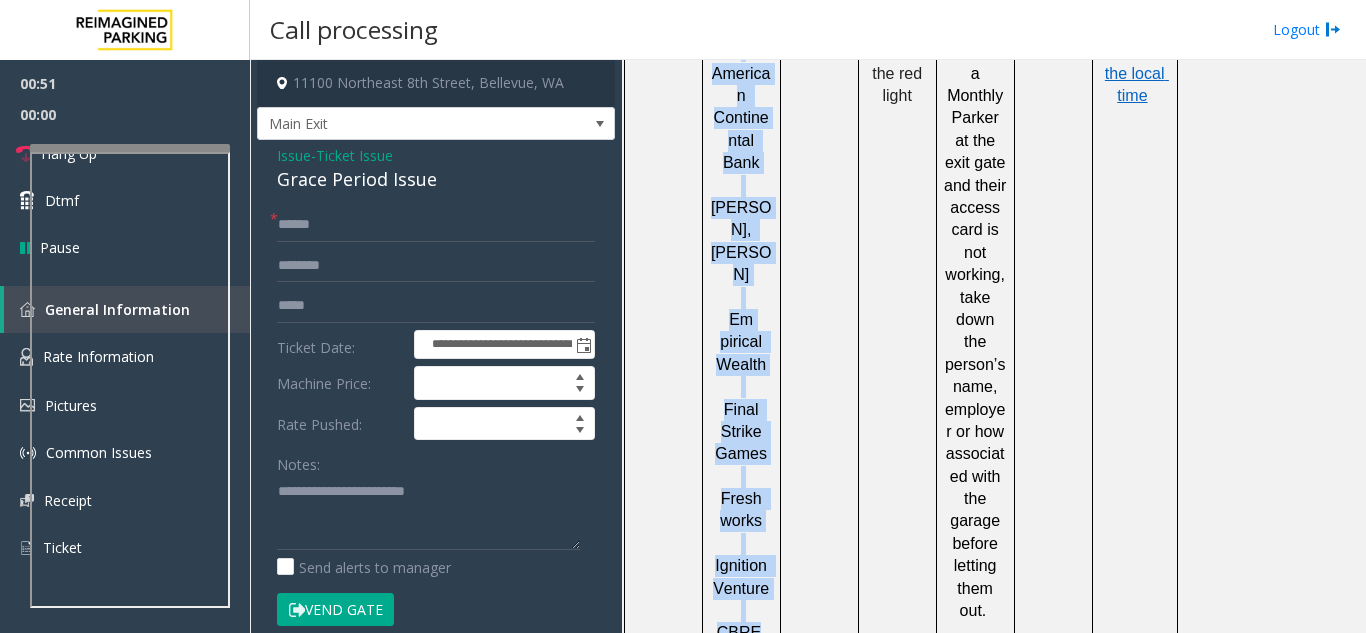 drag, startPoint x: 729, startPoint y: 317, endPoint x: 732, endPoint y: 495, distance: 178.02528 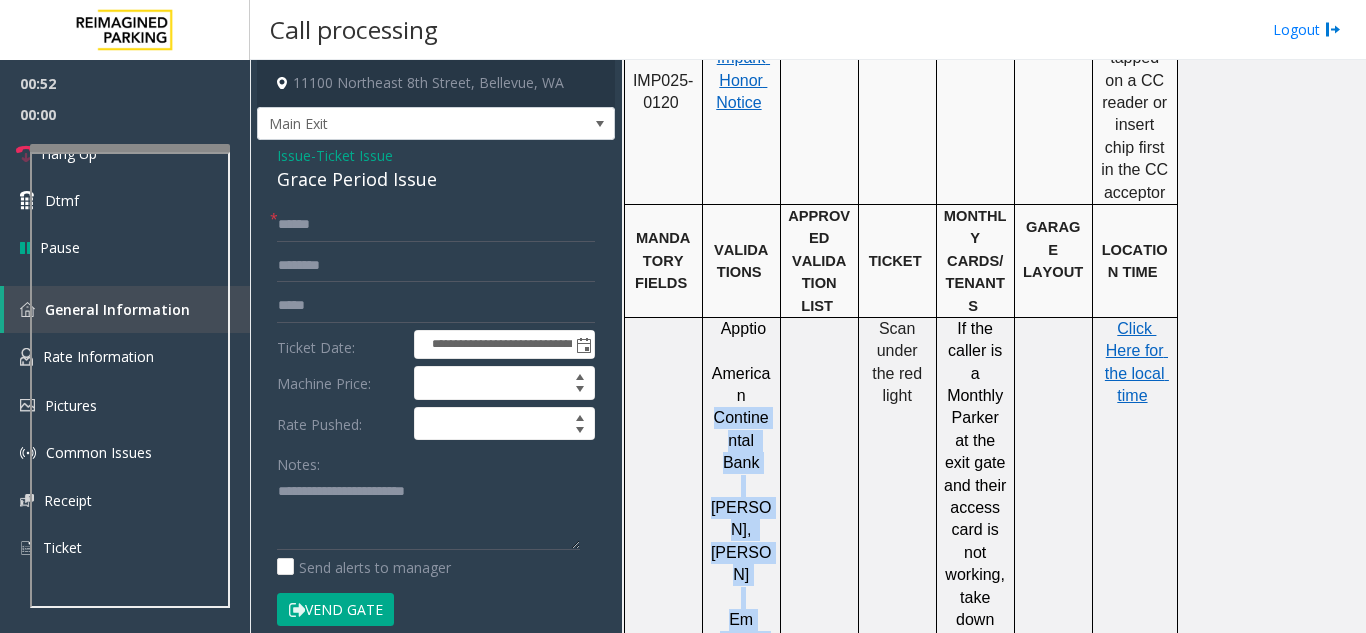 scroll, scrollTop: 2700, scrollLeft: 0, axis: vertical 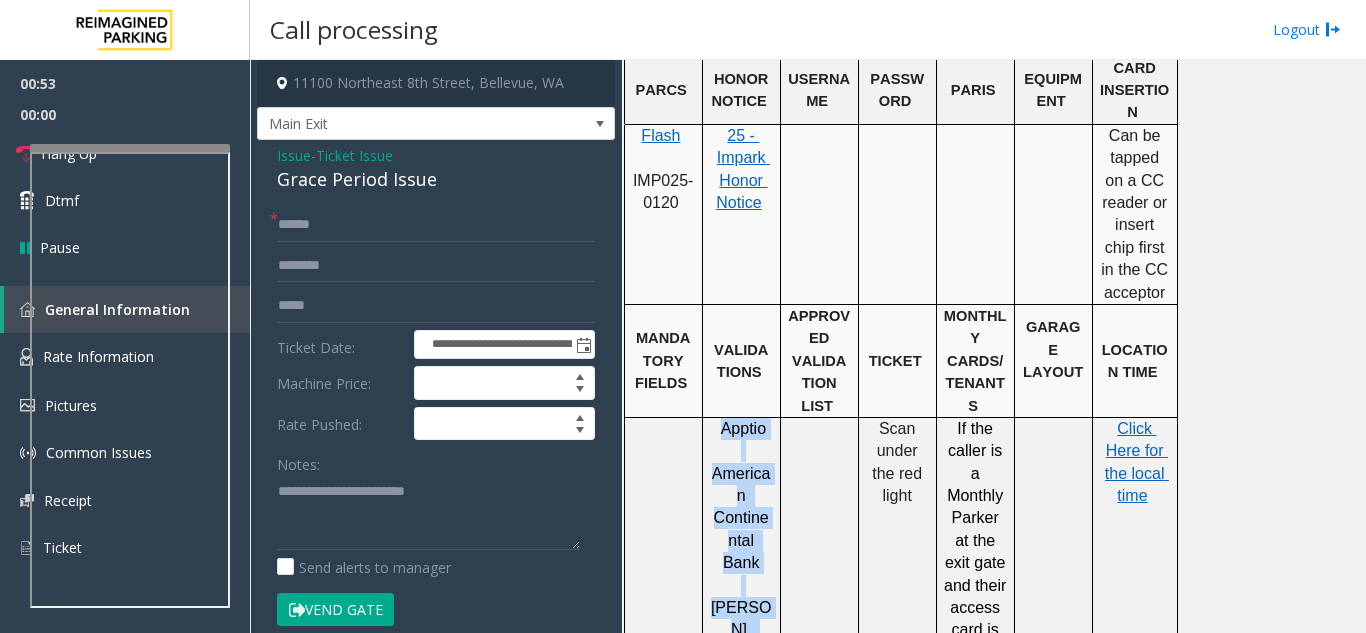 drag, startPoint x: 732, startPoint y: 495, endPoint x: 737, endPoint y: 319, distance: 176.07101 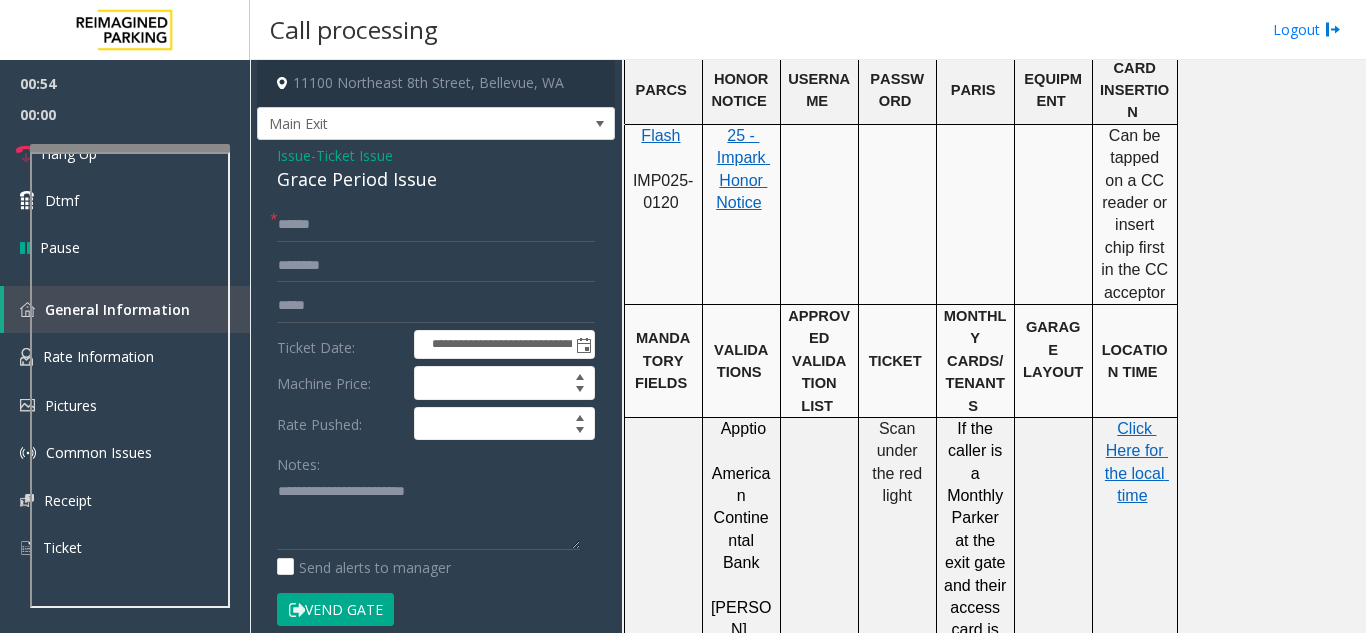 click on "Grace Period Issue" 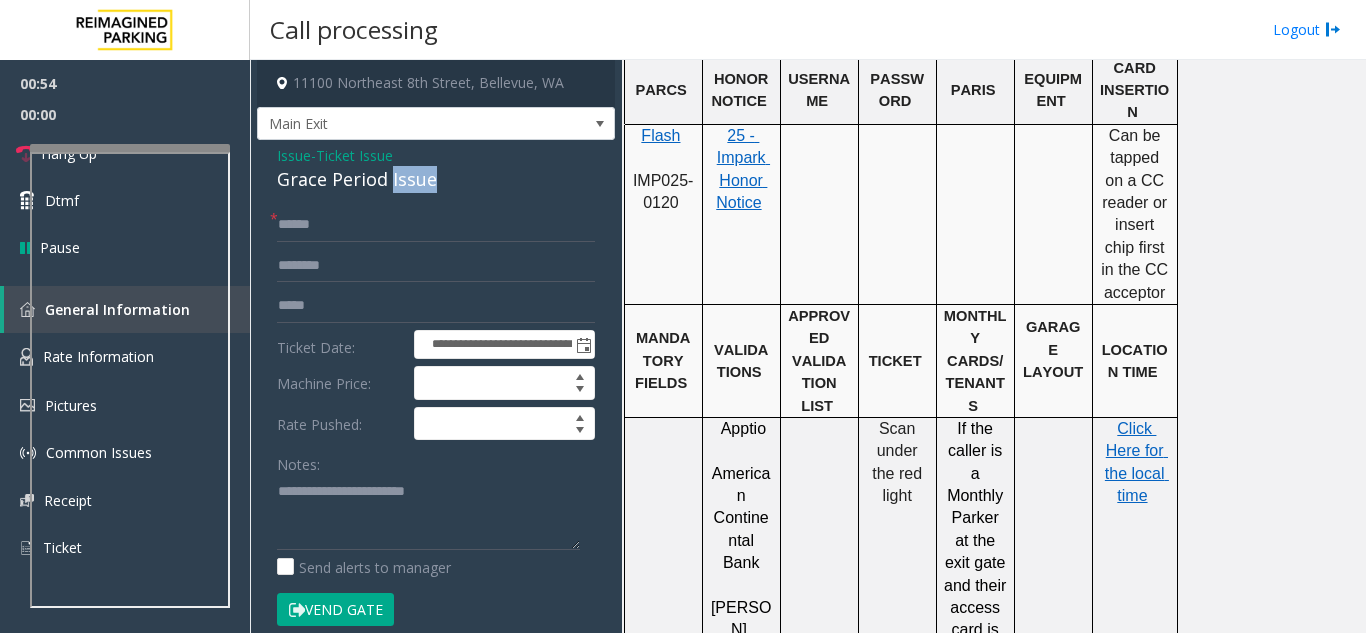 click on "Grace Period Issue" 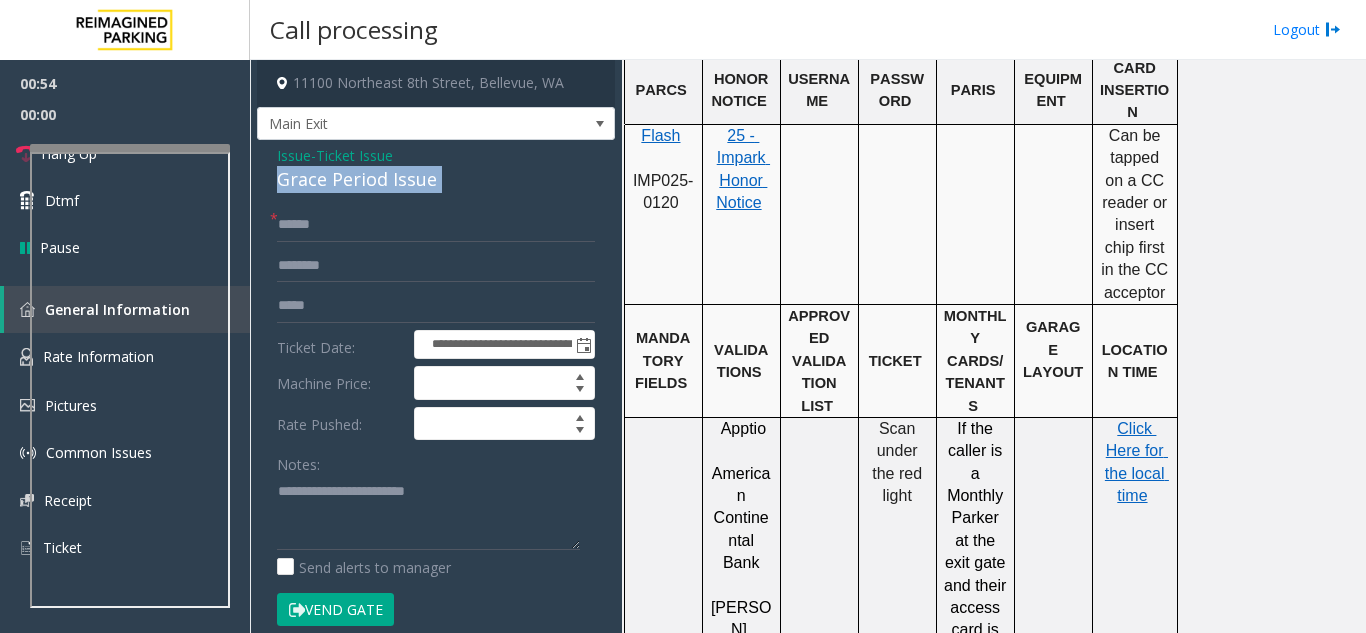 click on "Grace Period Issue" 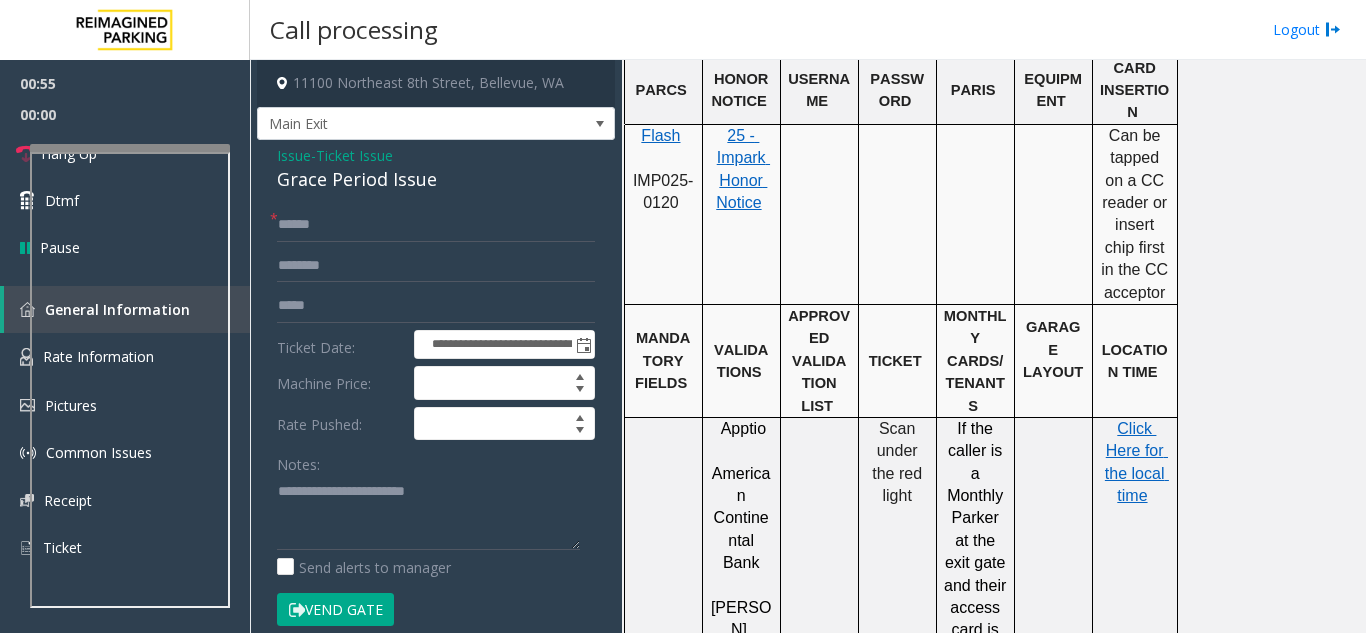 click on "Notes:                      Send alerts to manager" 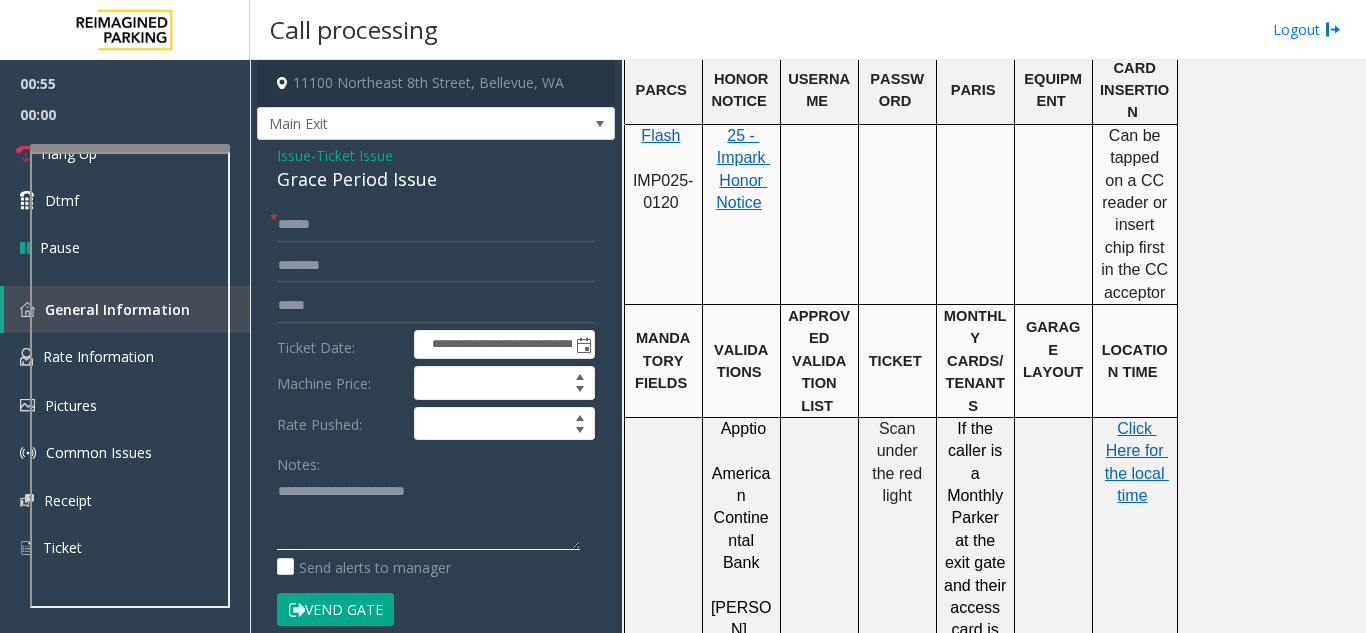 click 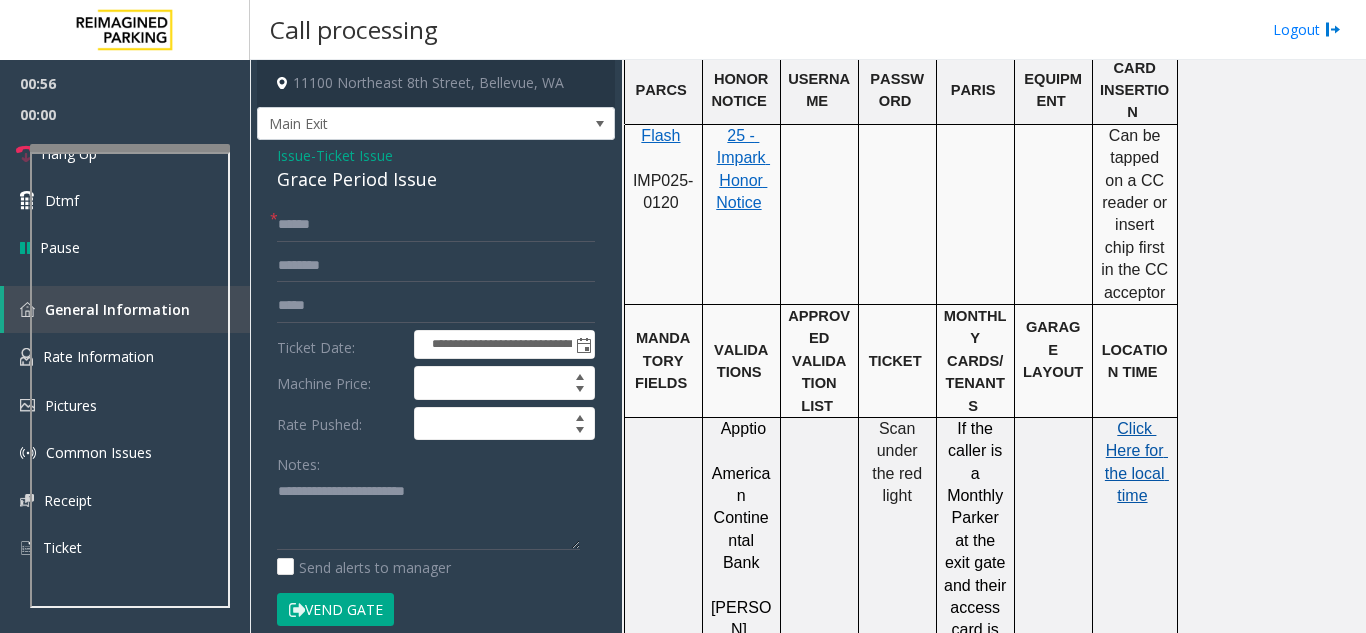 click on "Click Here for" 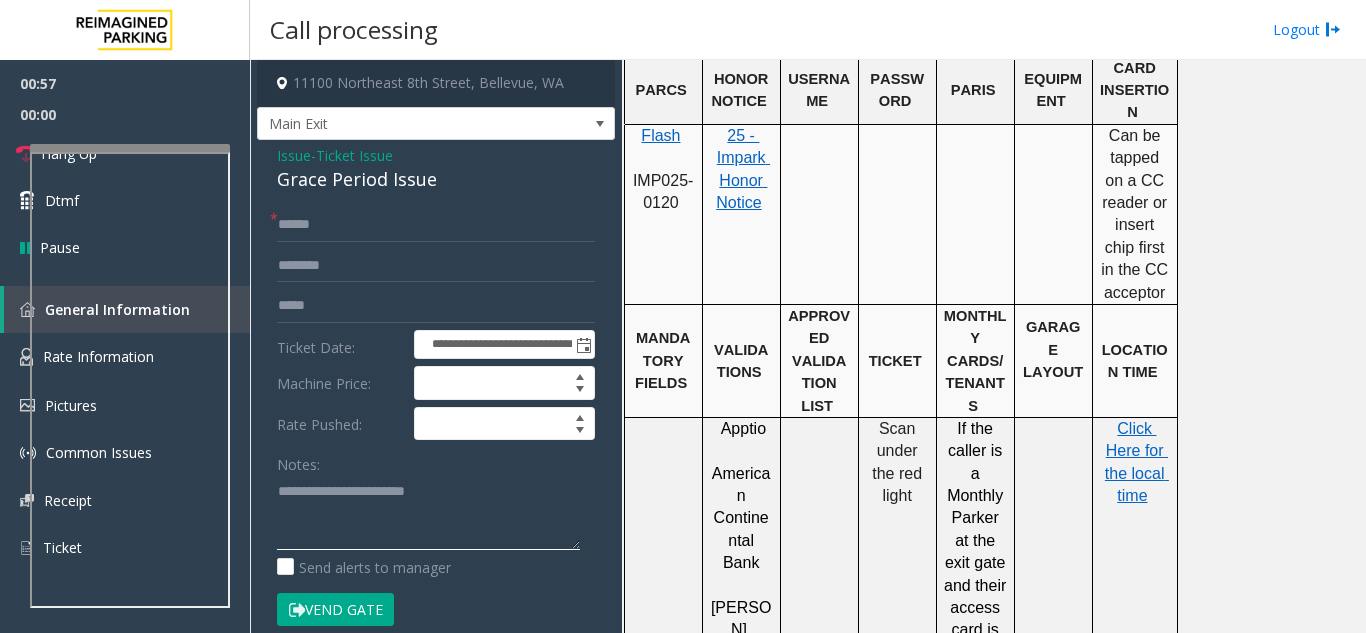 click 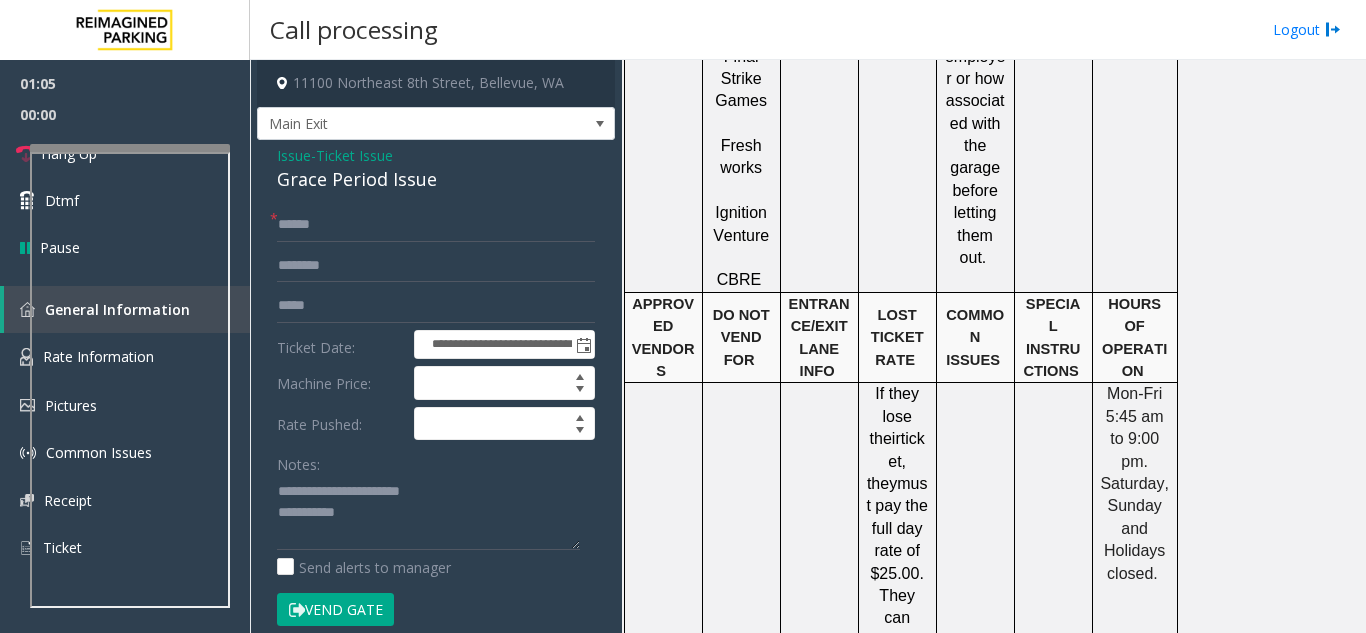 scroll, scrollTop: 3500, scrollLeft: 0, axis: vertical 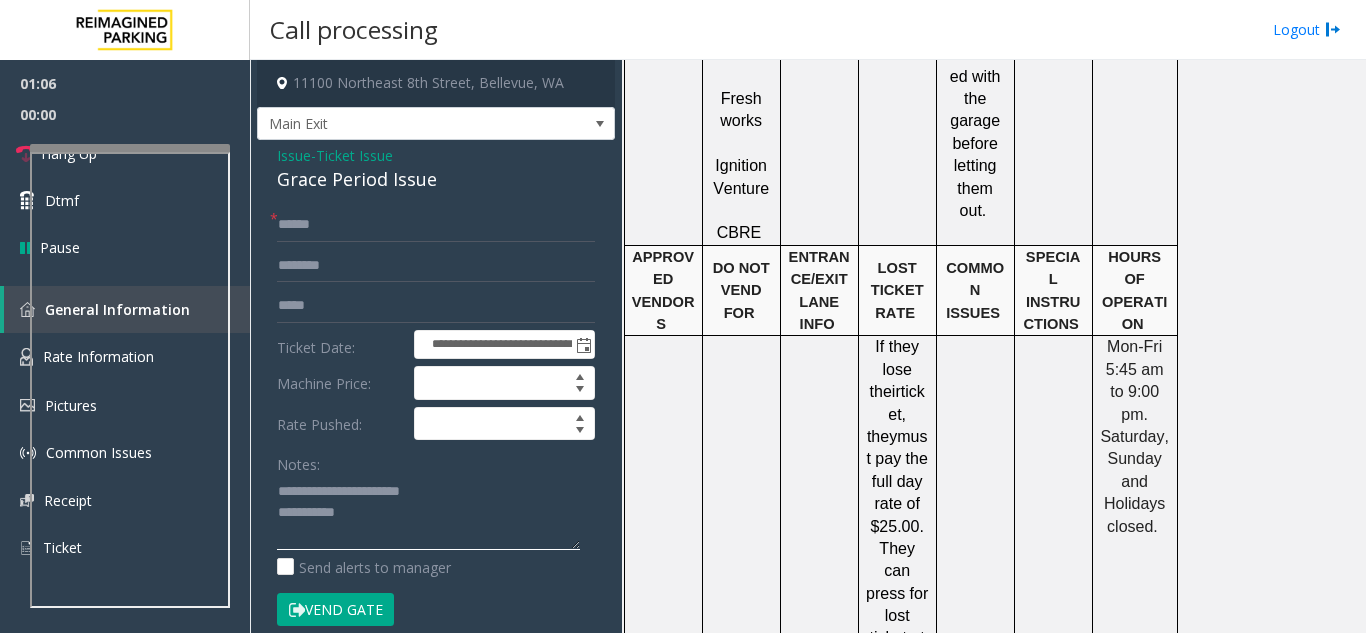 click 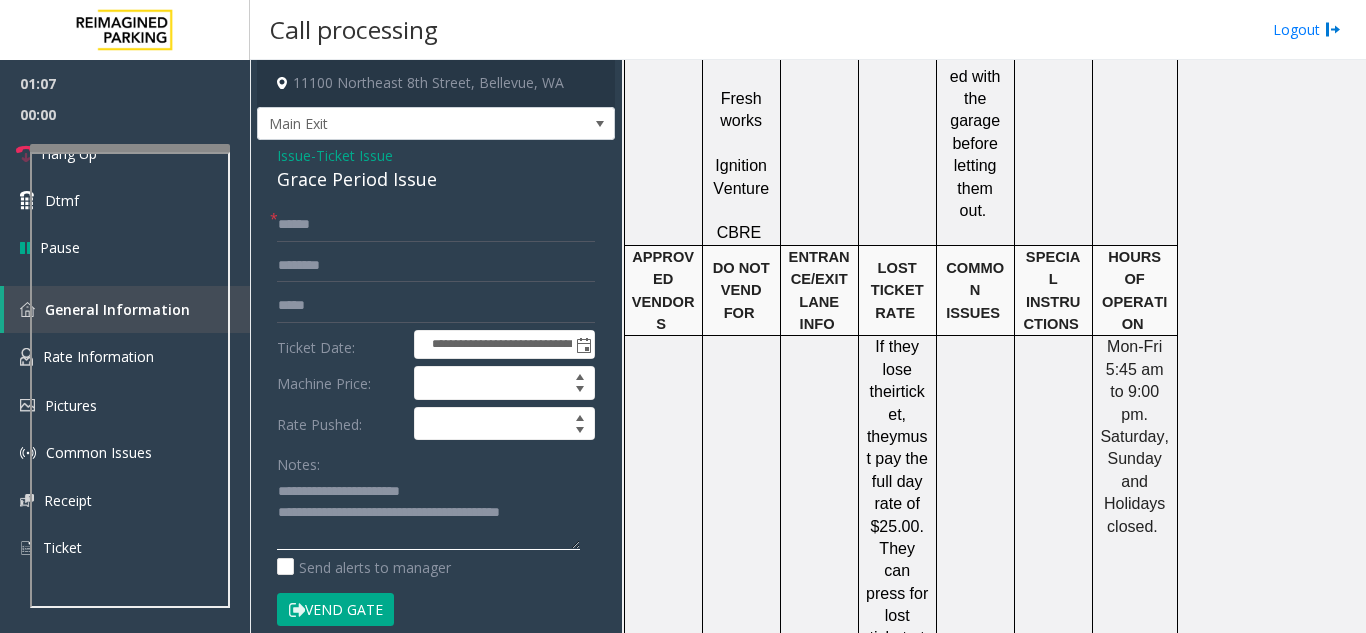click 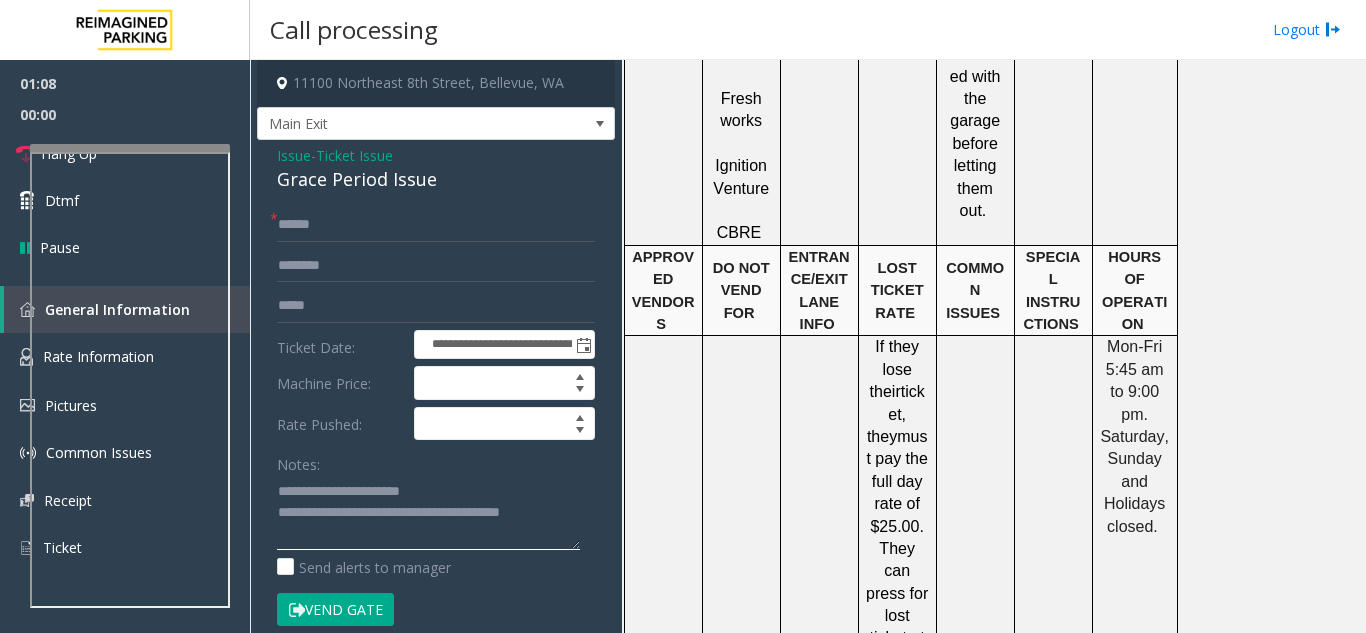 click 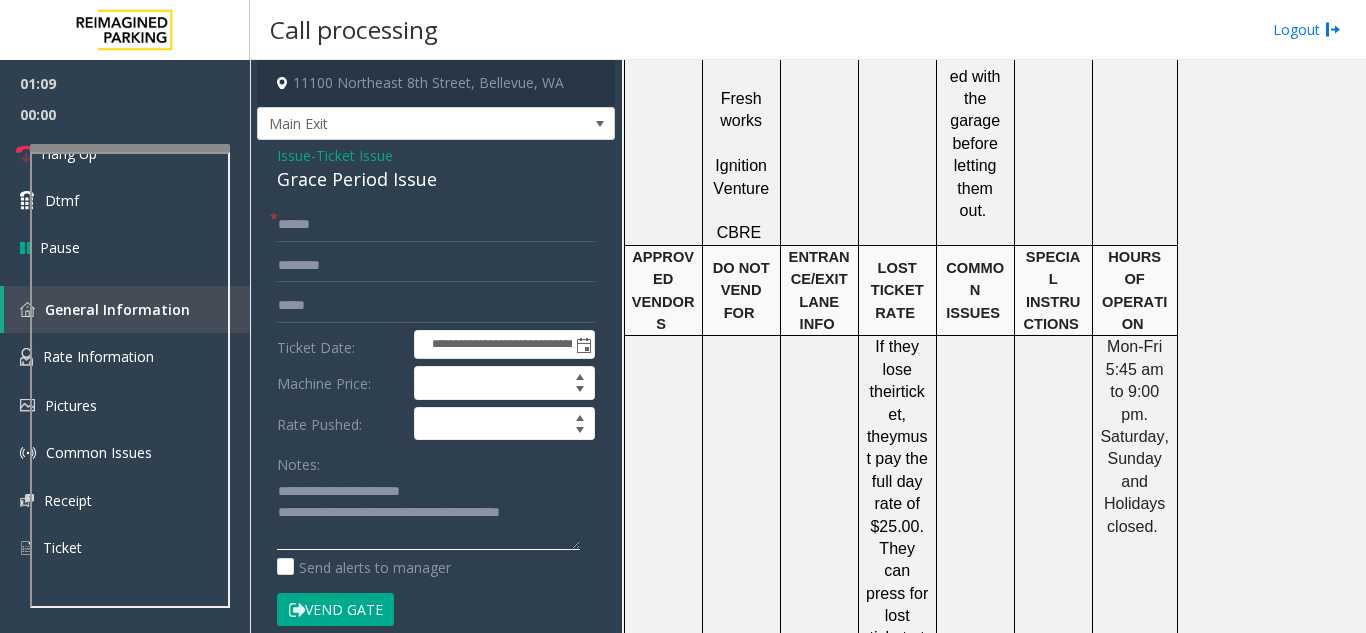 click 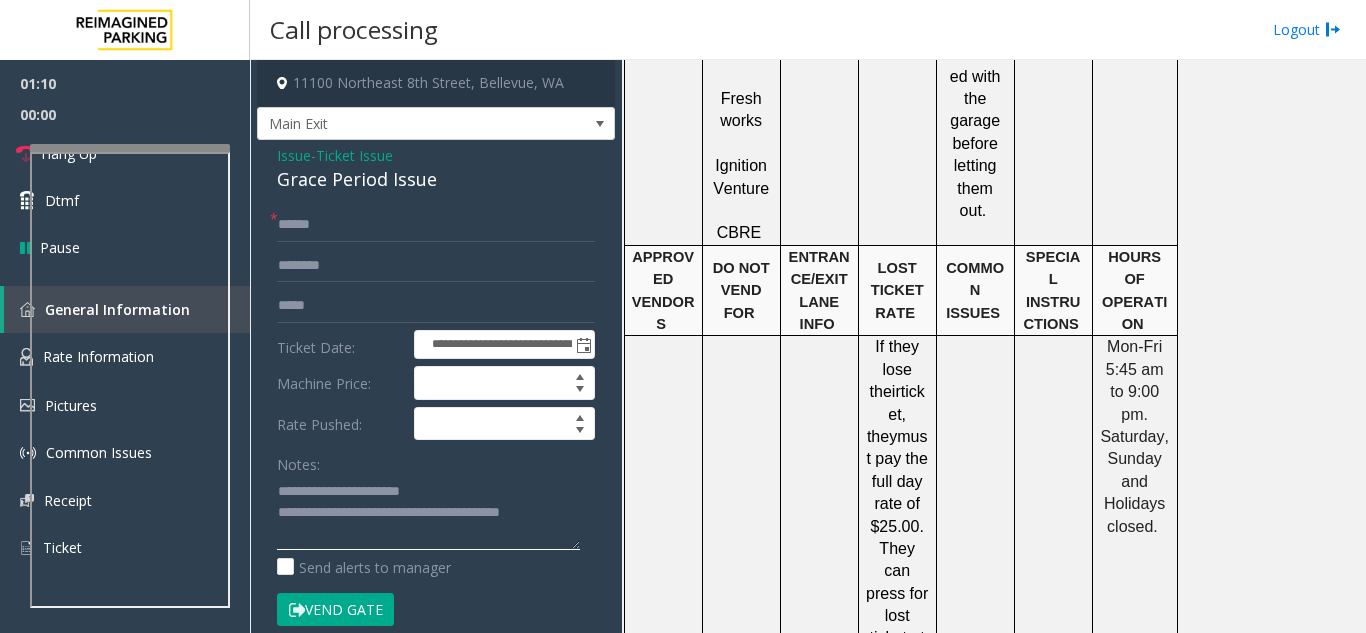 drag, startPoint x: 561, startPoint y: 521, endPoint x: 281, endPoint y: 505, distance: 280.45676 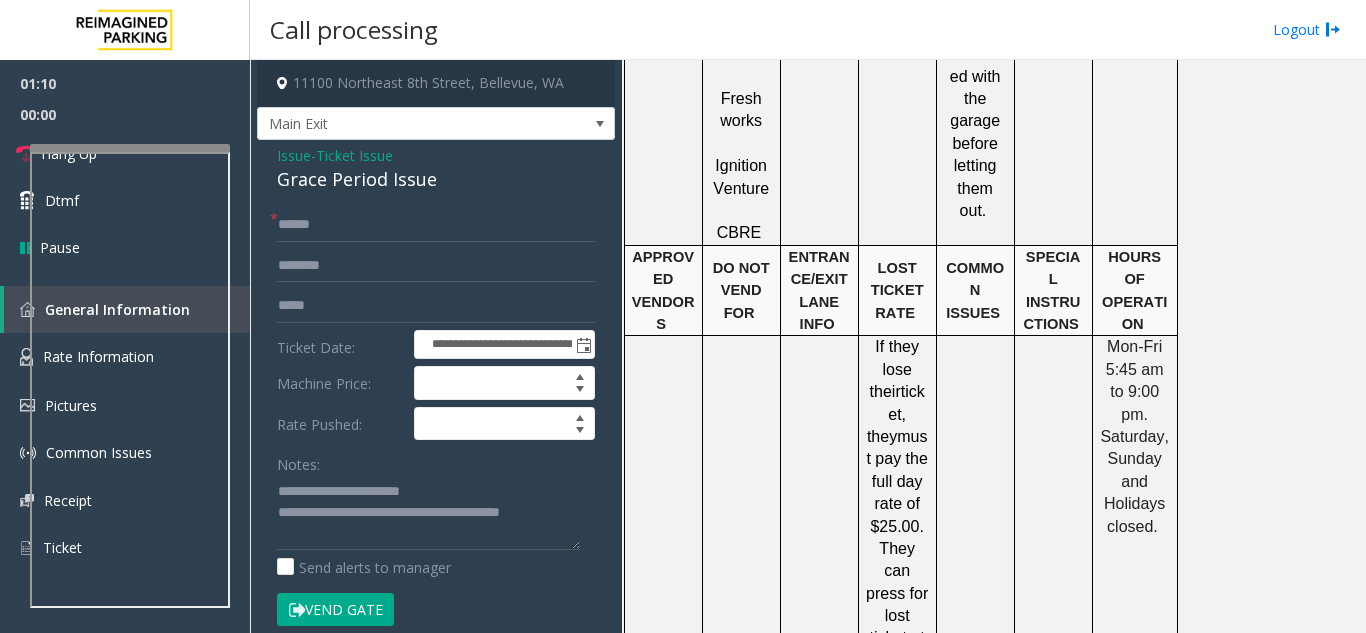 click on "**********" 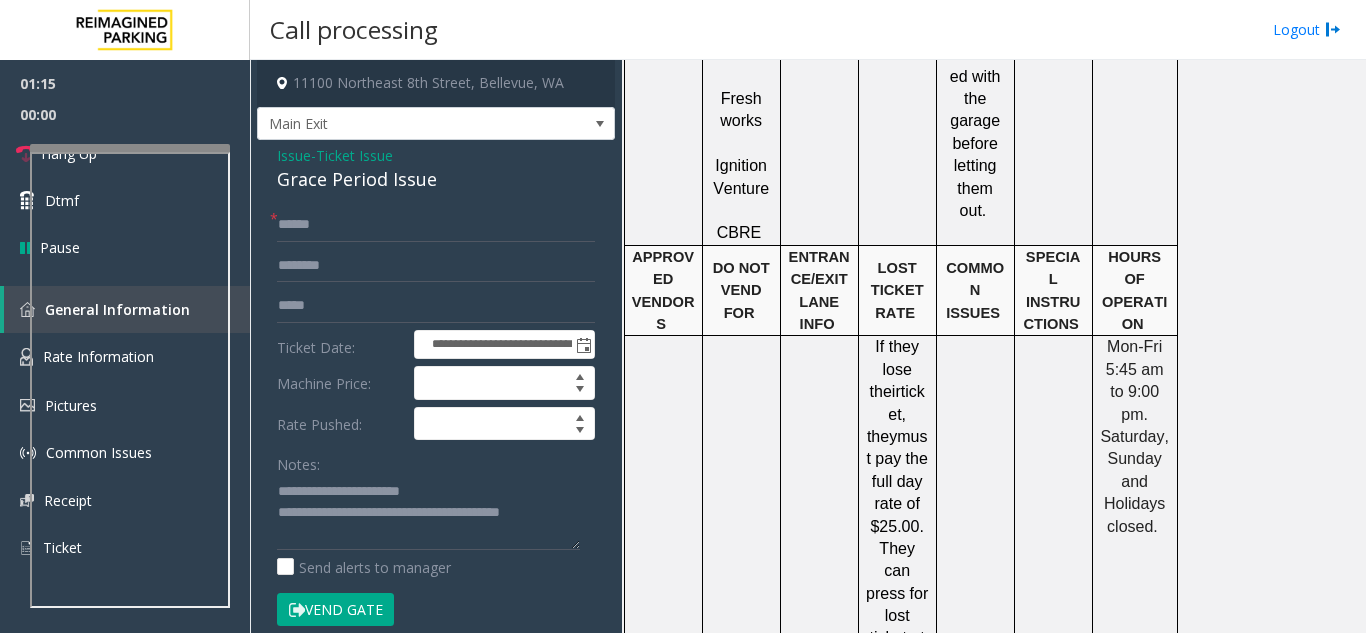 click on "If they lose their" 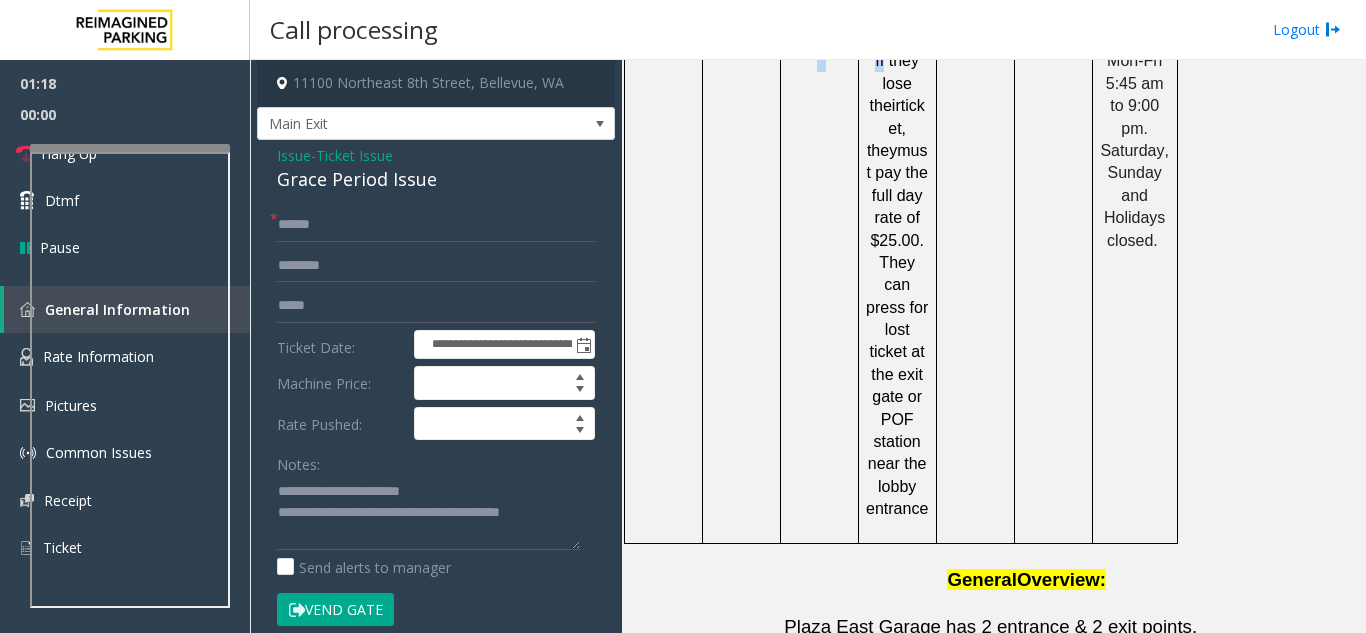scroll, scrollTop: 3782, scrollLeft: 0, axis: vertical 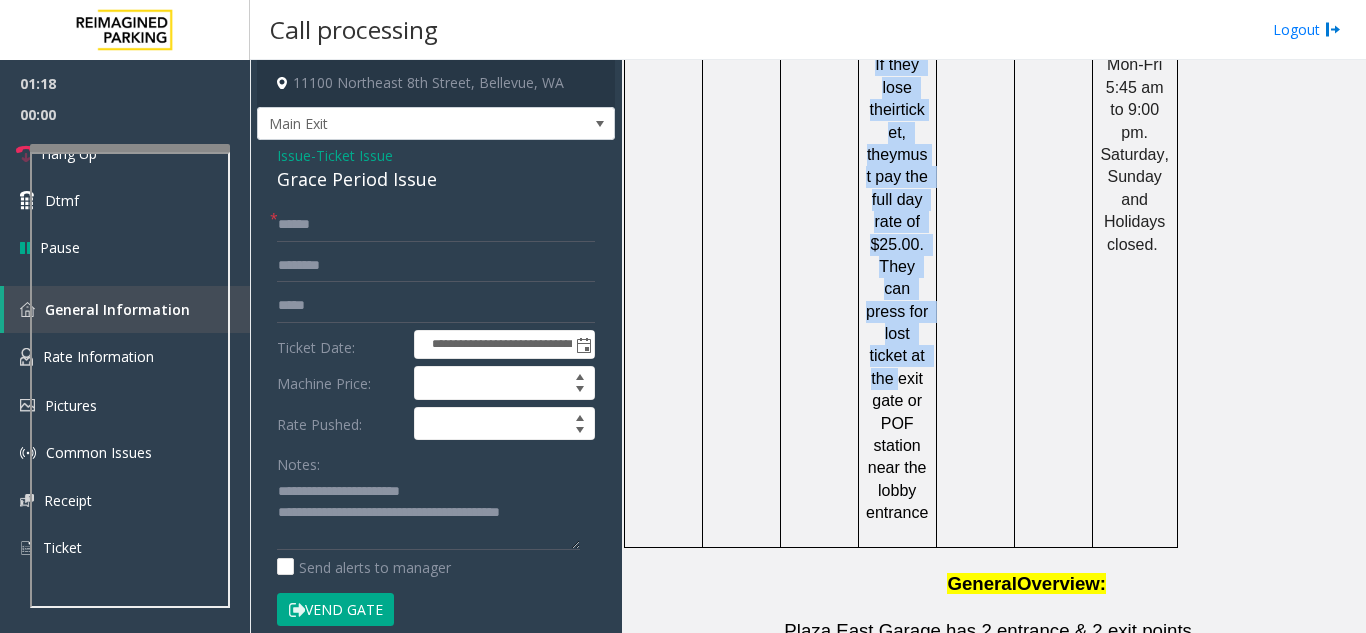 drag, startPoint x: 880, startPoint y: 218, endPoint x: 865, endPoint y: 233, distance: 21.213203 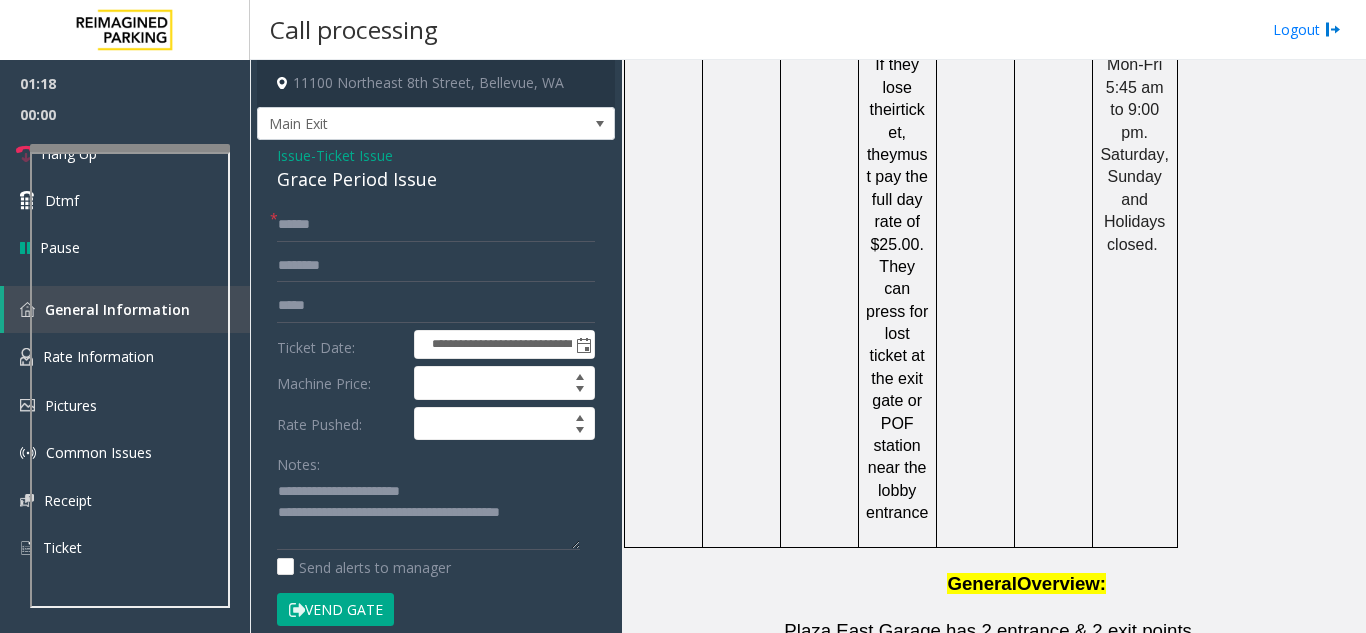 click on "must pay the full day rate of $25.00. They can press for lost ticket at the exit gate or POF station near the lobby entrance" 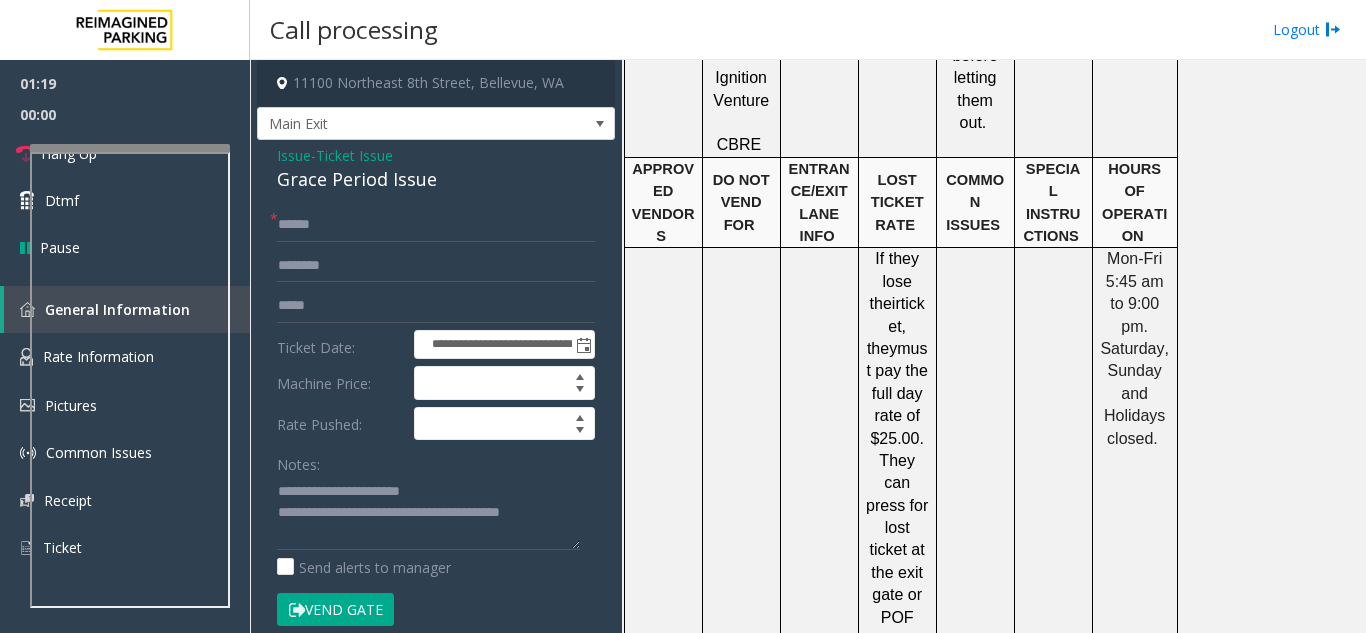 scroll, scrollTop: 3582, scrollLeft: 0, axis: vertical 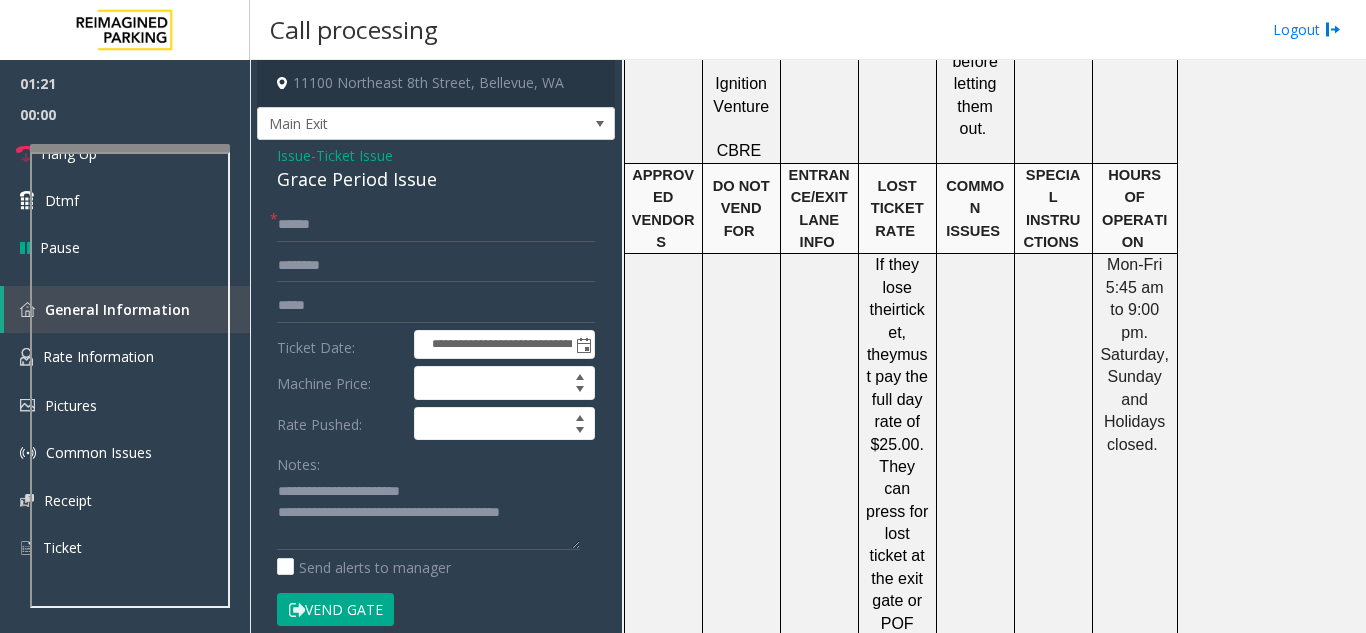 drag, startPoint x: 901, startPoint y: 367, endPoint x: 875, endPoint y: 131, distance: 237.42789 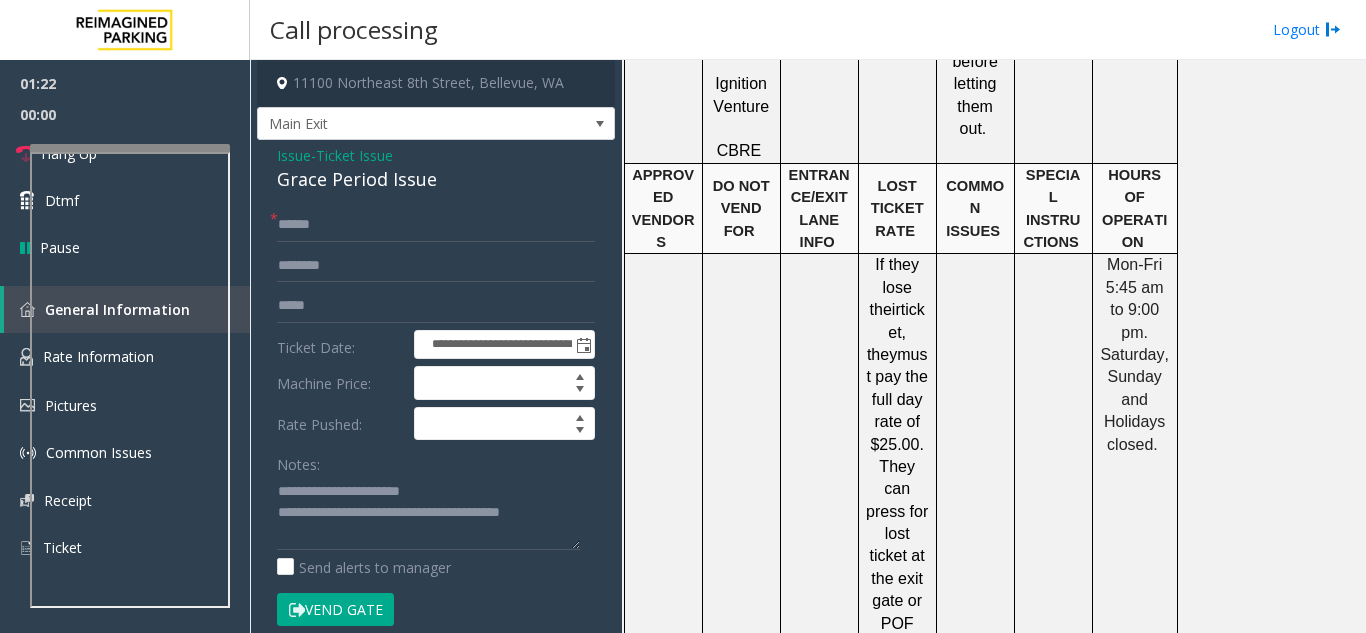 drag, startPoint x: 875, startPoint y: 131, endPoint x: 873, endPoint y: 569, distance: 438.00458 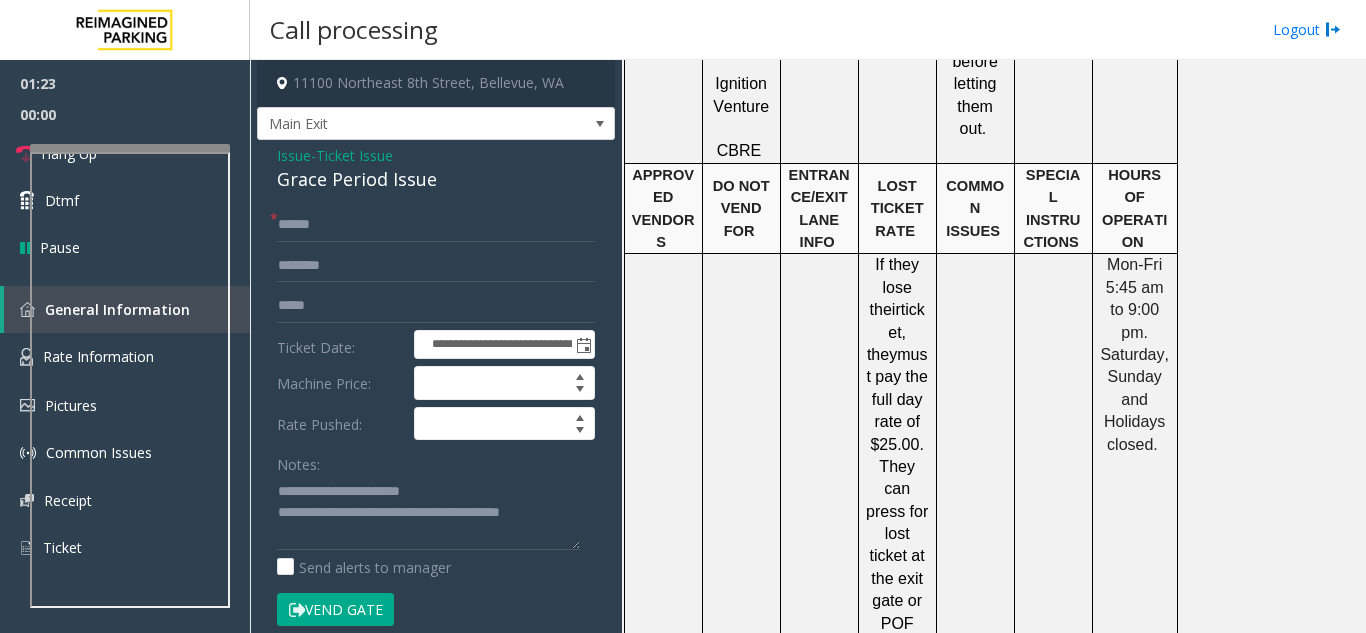 click on "must pay the full day rate of $25.00. They can press for lost ticket at the exit gate or POF station near the lobby entrance" 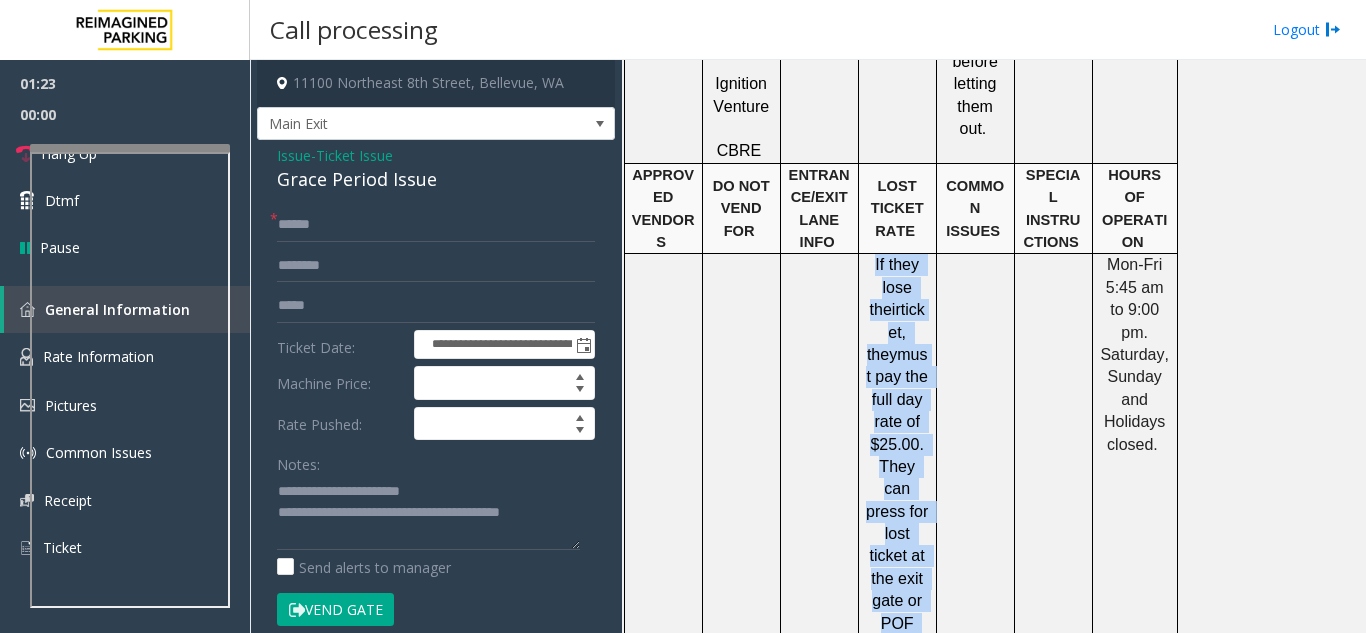 drag, startPoint x: 873, startPoint y: 569, endPoint x: 909, endPoint y: 201, distance: 369.75668 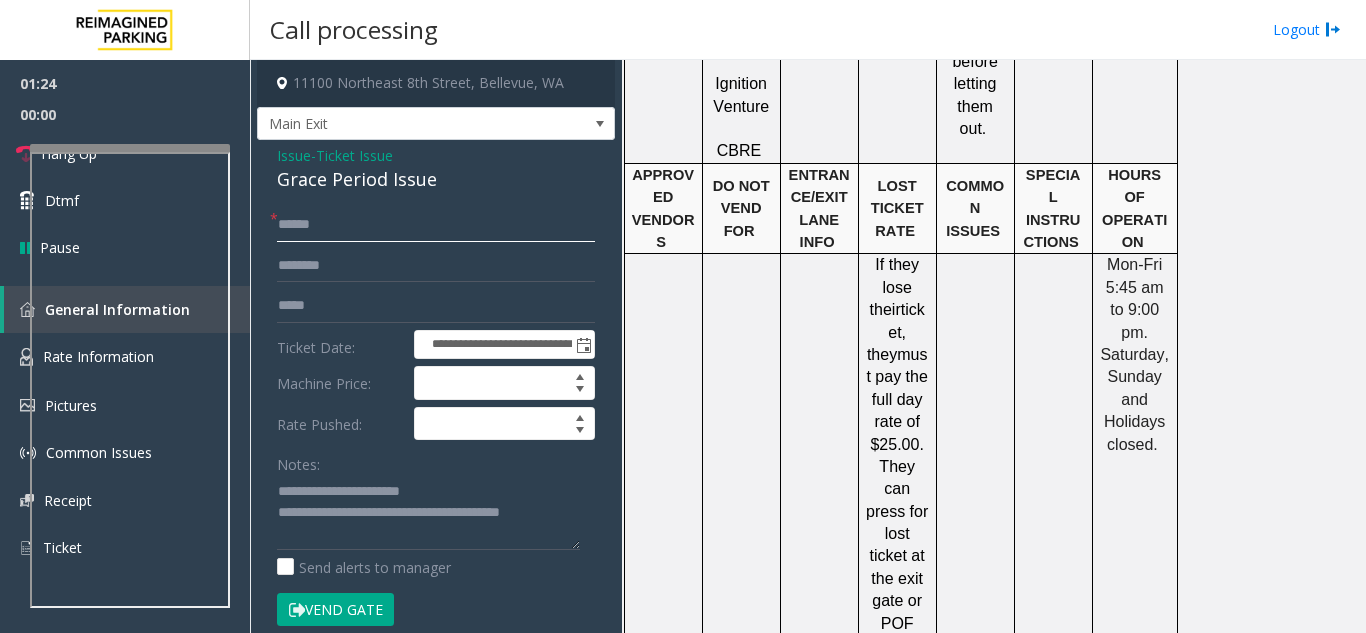 click 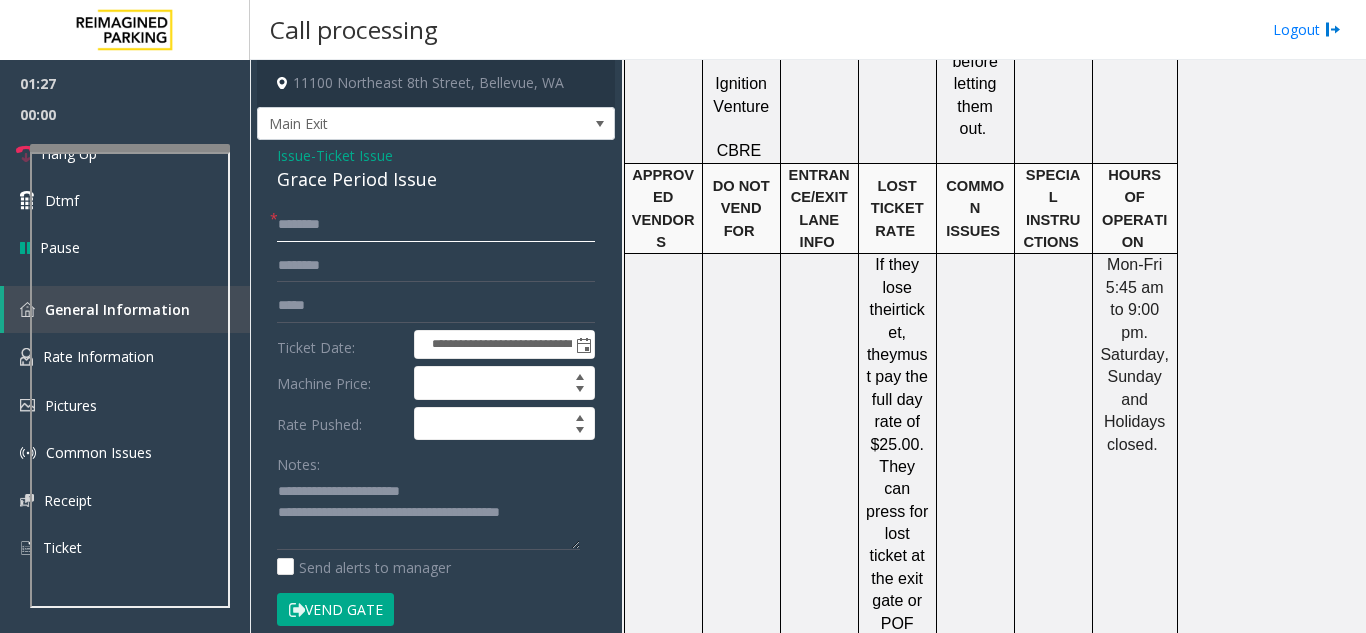 type on "********" 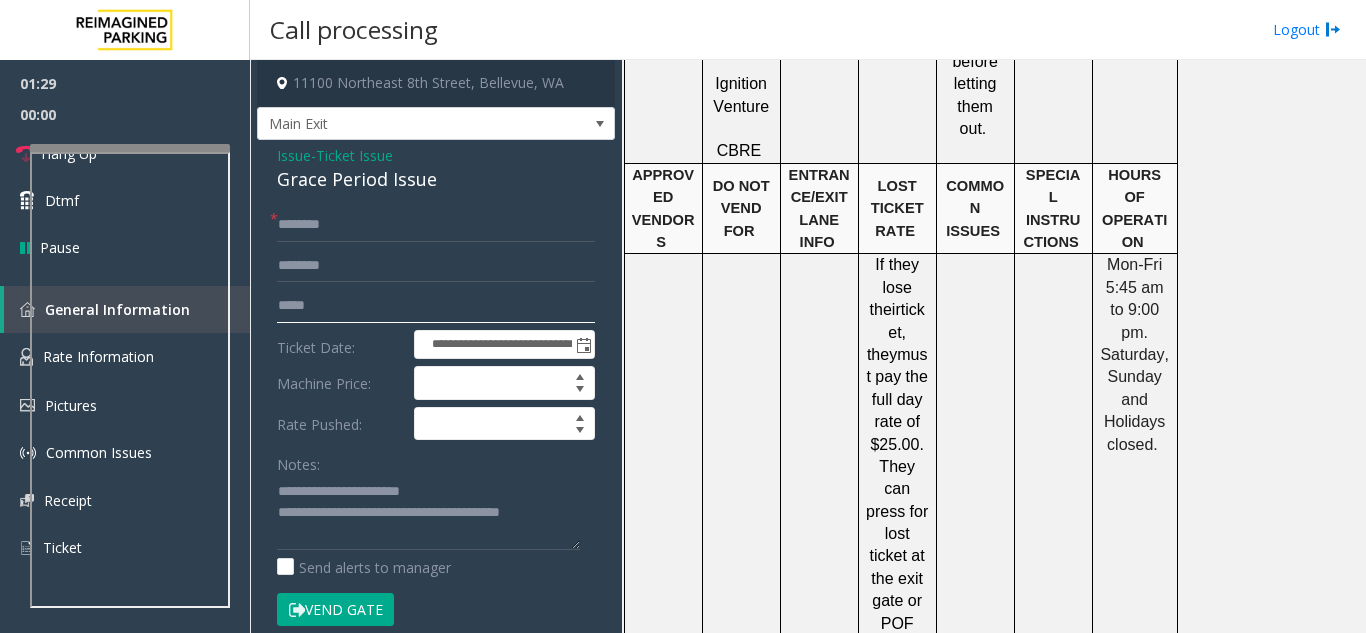 click 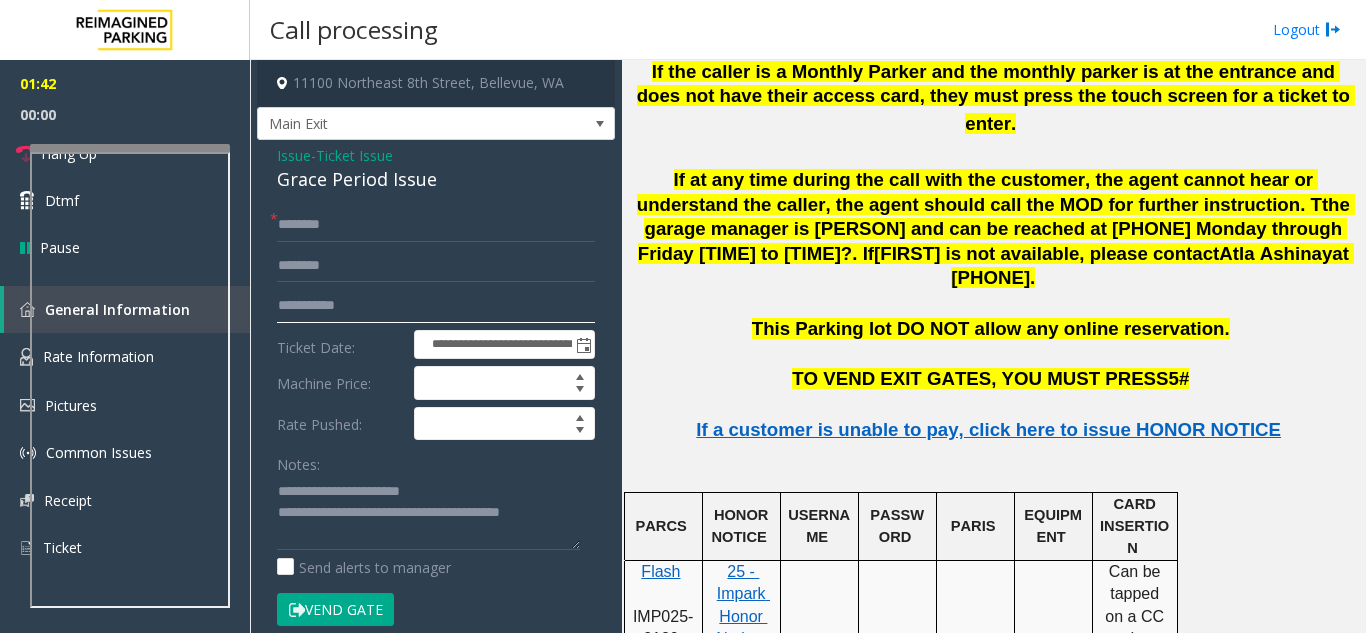 scroll, scrollTop: 2082, scrollLeft: 0, axis: vertical 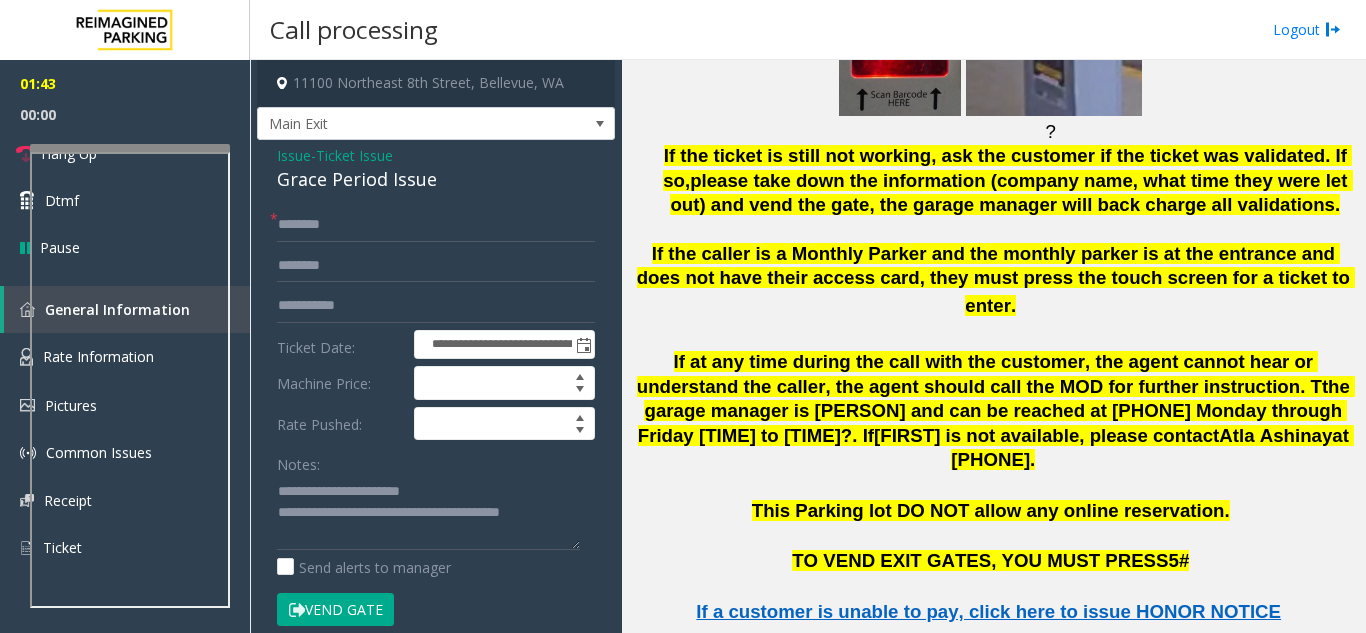 click on "If at any time during the call with the customer, the agent cannot hear or understand the caller, the agent should call the MOD for further instruction. T" 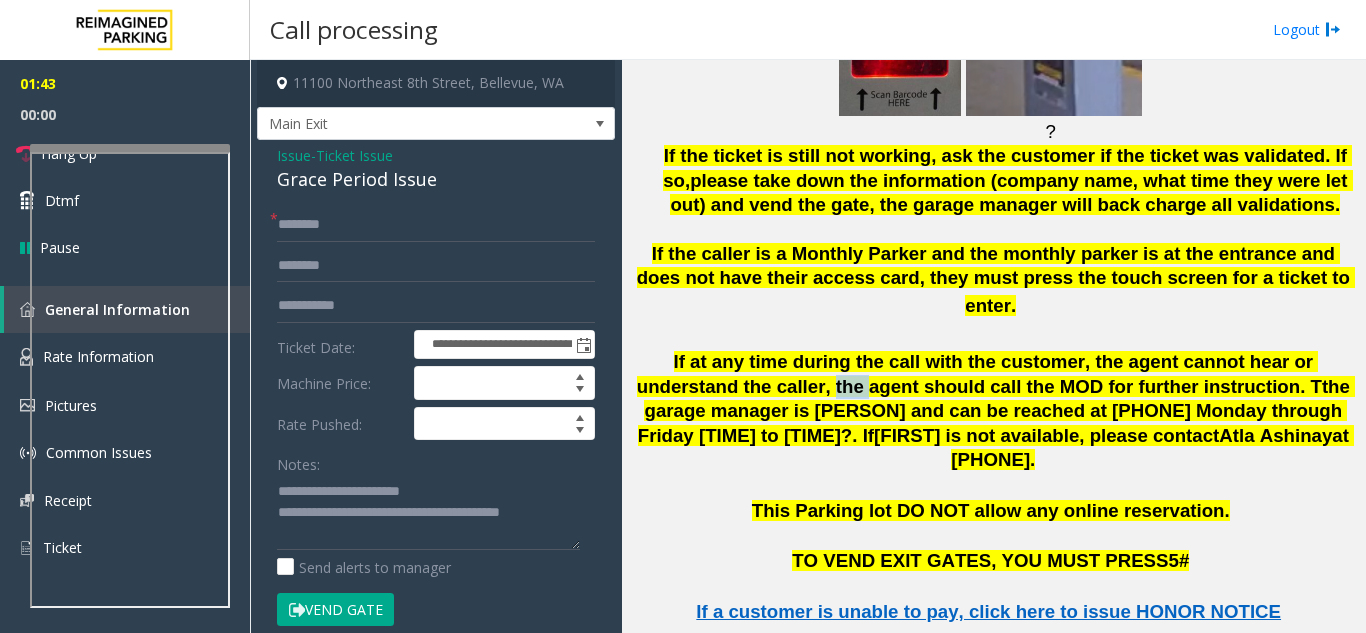click on "If at any time during the call with the customer, the agent cannot hear or understand the caller, the agent should call the MOD for further instruction. T" 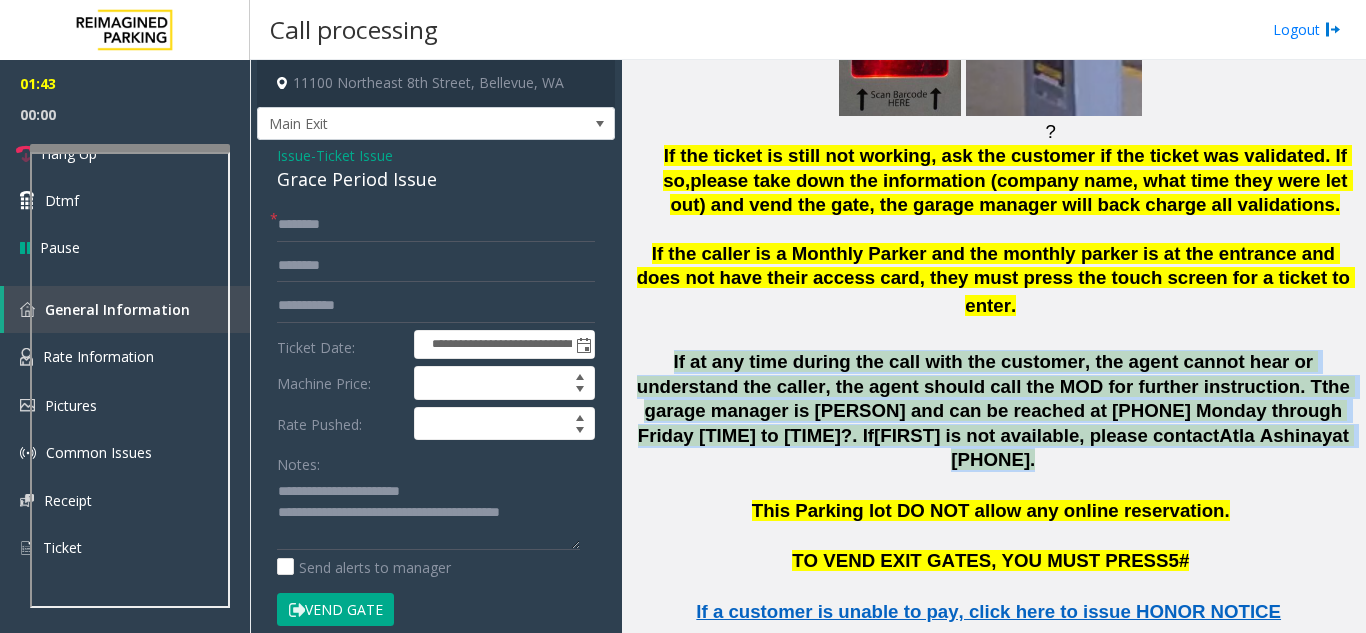 drag, startPoint x: 682, startPoint y: 346, endPoint x: 1144, endPoint y: 382, distance: 463.40048 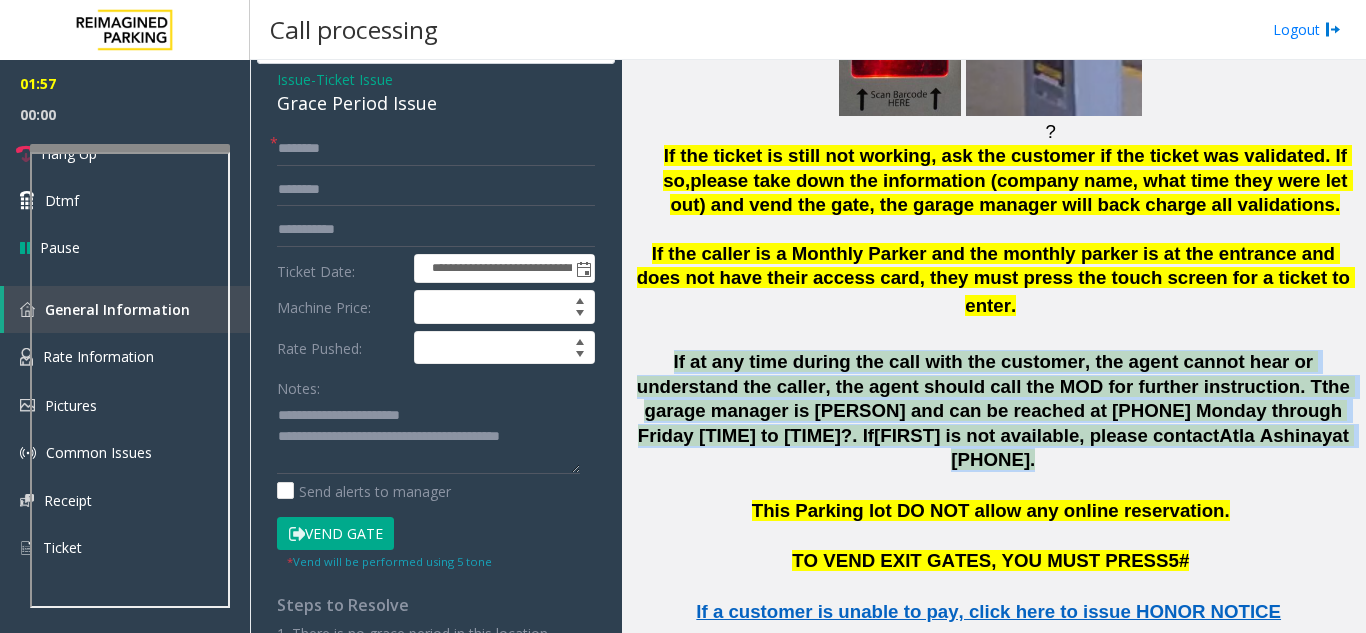 scroll, scrollTop: 200, scrollLeft: 0, axis: vertical 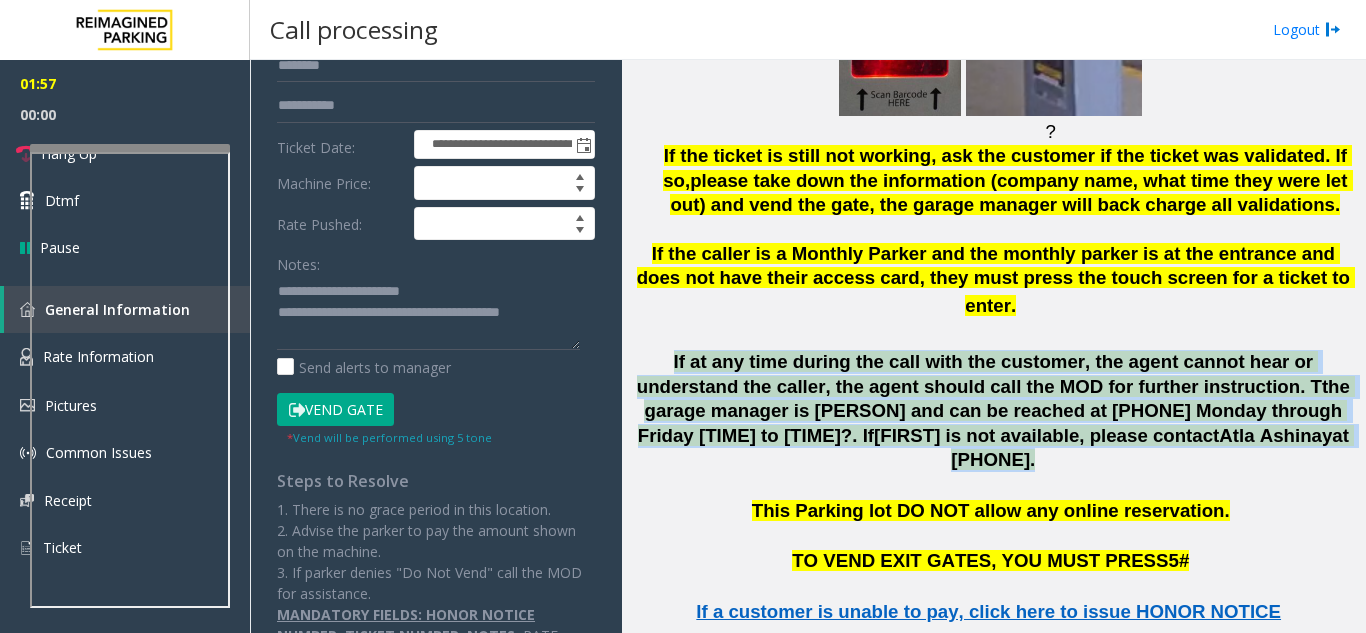 click on "Vend Gate" 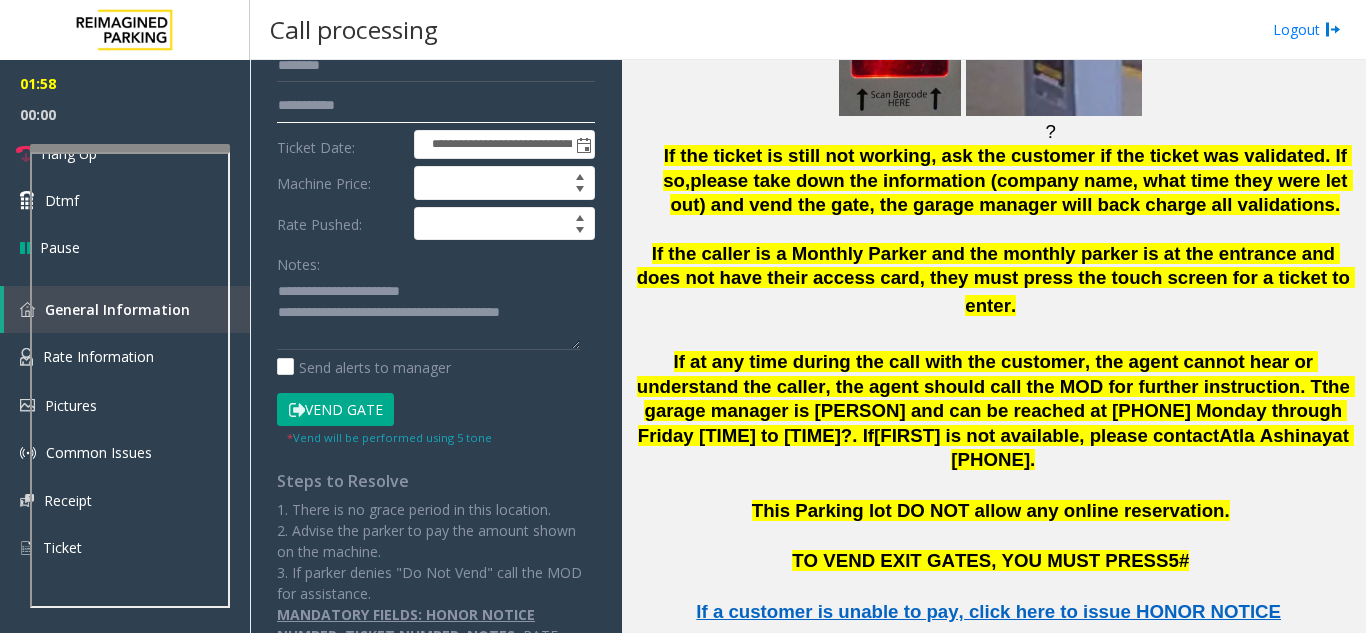 click on "**********" 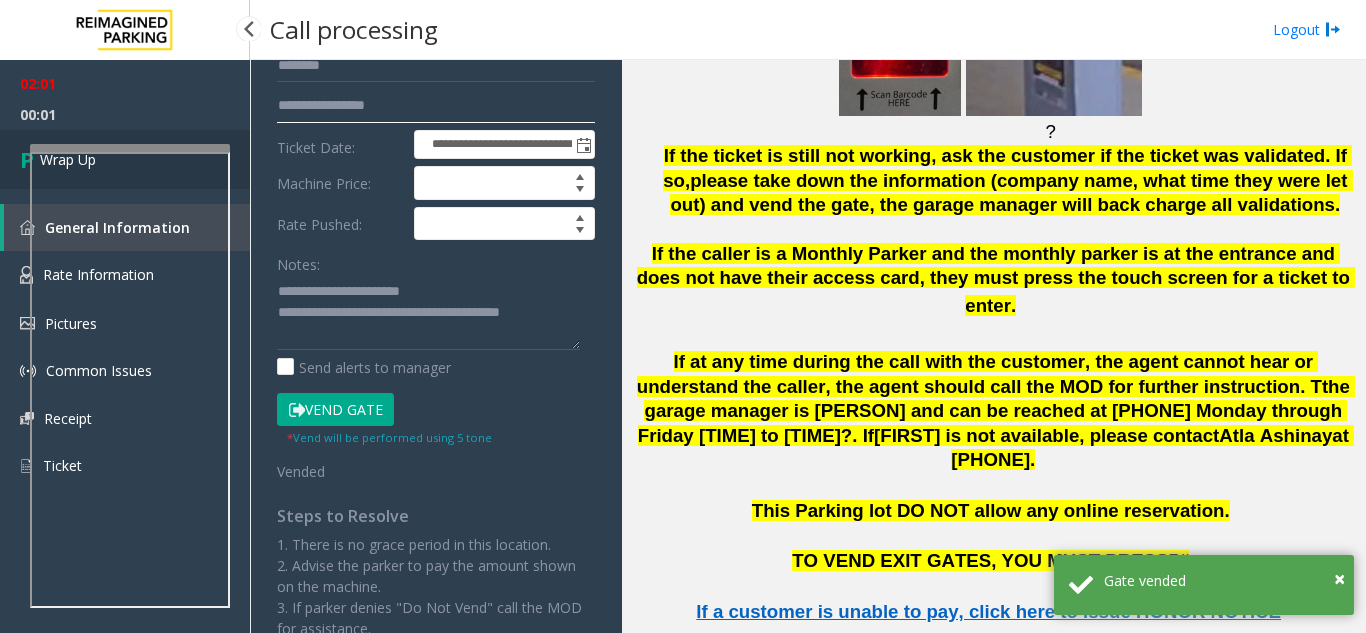 type on "**********" 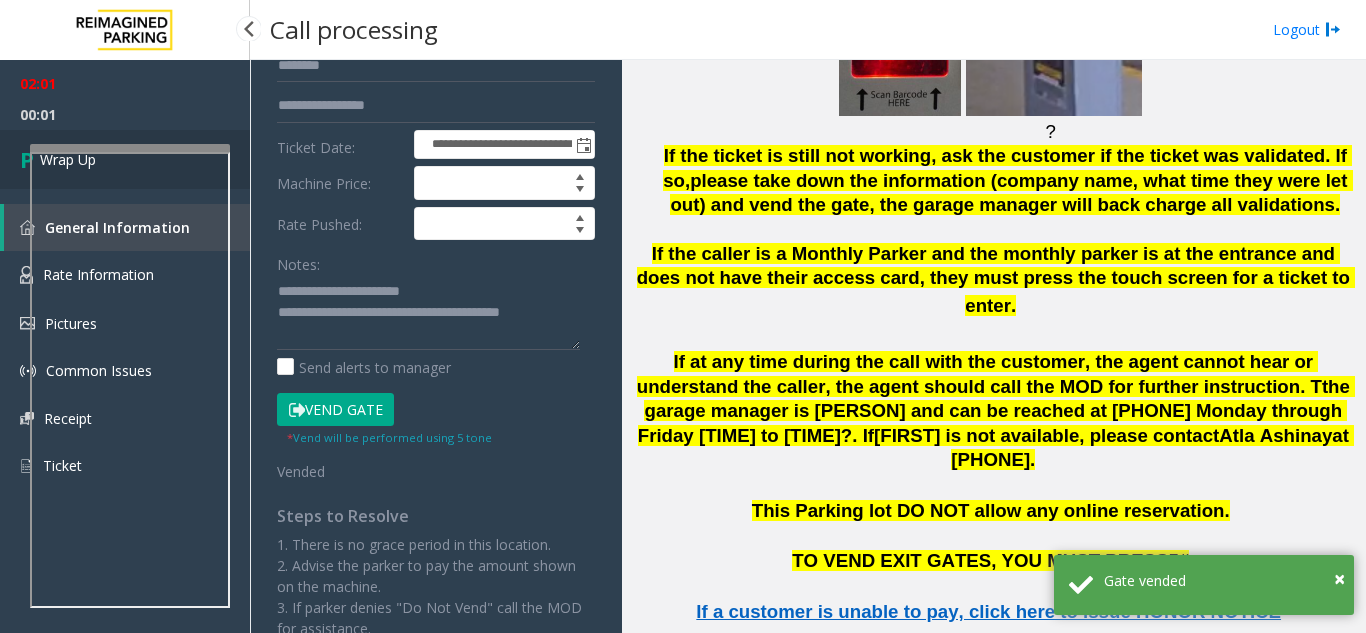 click on "Wrap Up" at bounding box center (125, 159) 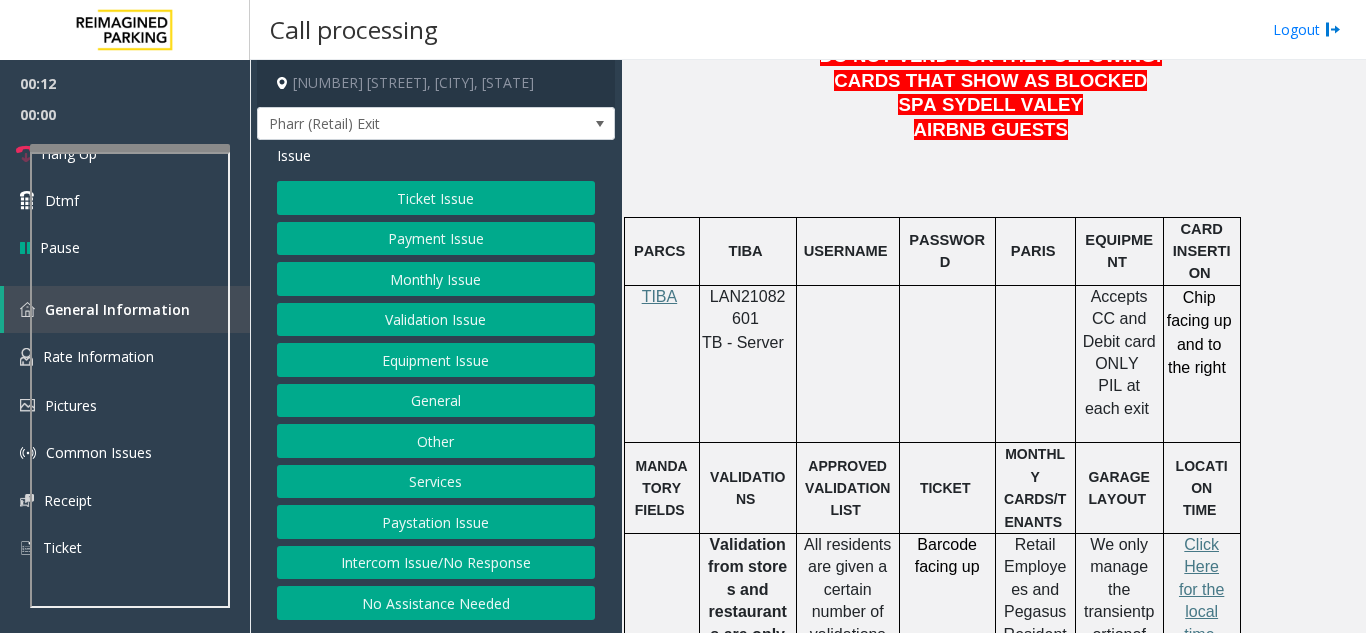 scroll, scrollTop: 1000, scrollLeft: 0, axis: vertical 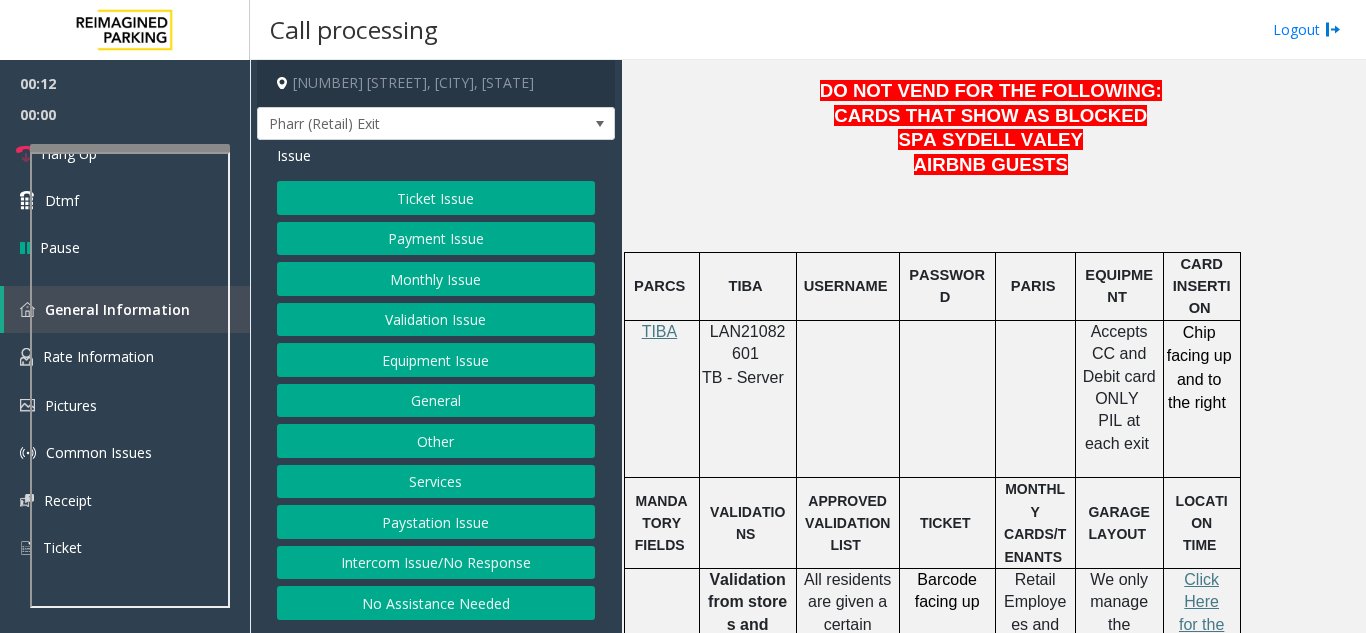 click on "LAN21082601" 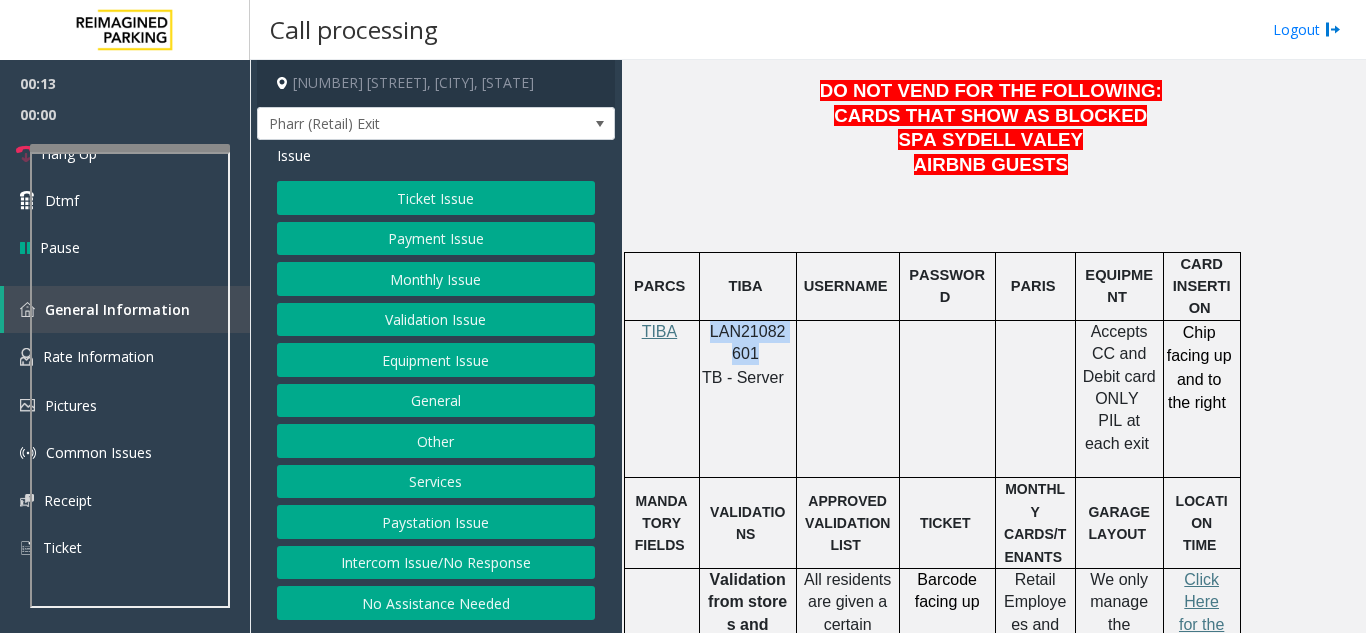 drag, startPoint x: 761, startPoint y: 279, endPoint x: 745, endPoint y: 280, distance: 16.03122 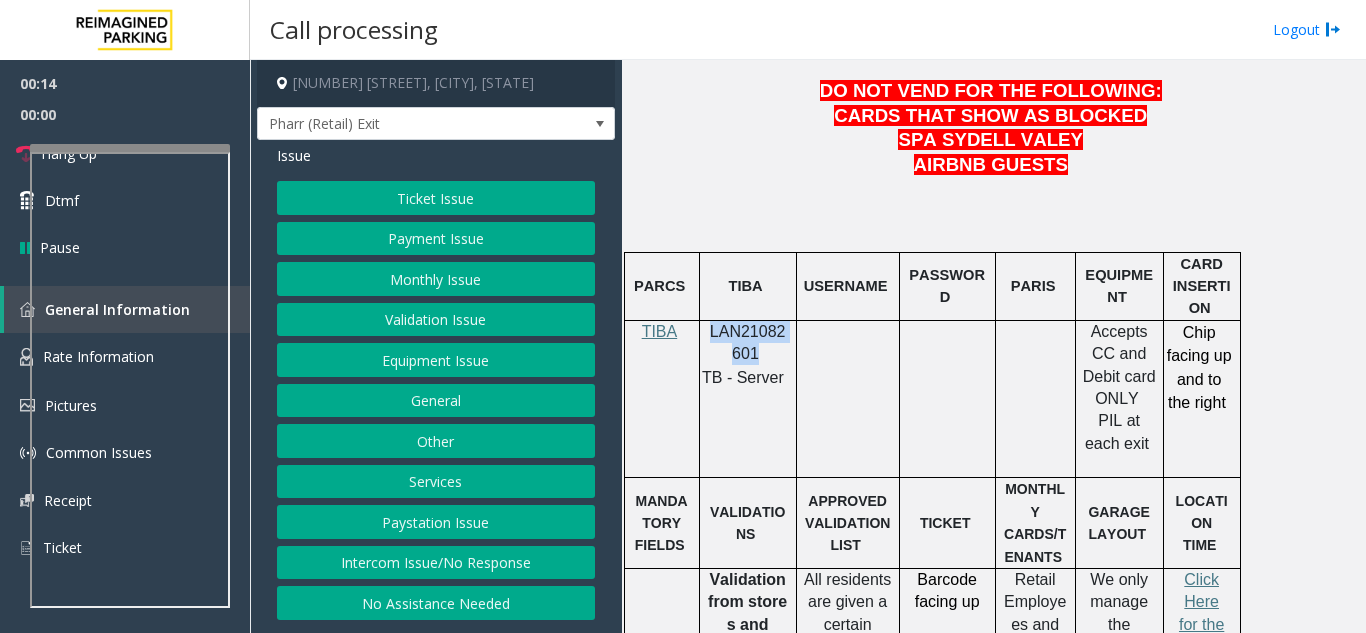 copy on "LAN21082601" 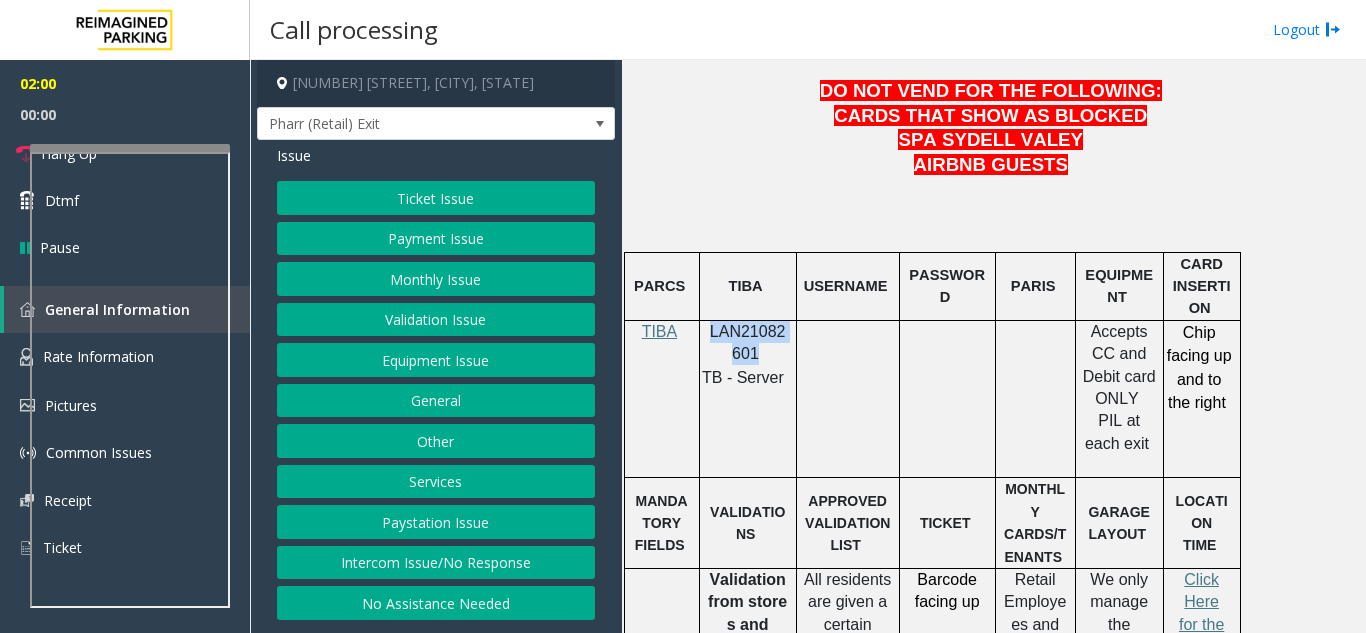 click on "Validation Issue" 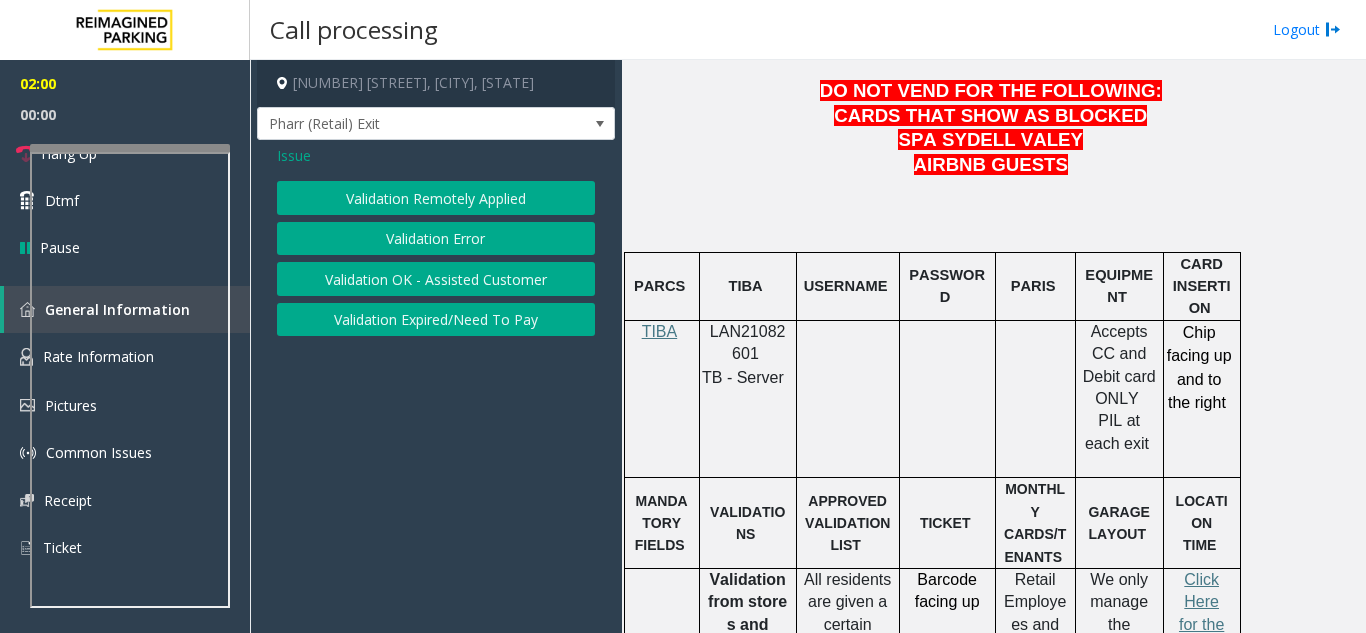 click on "3005 Peachtree Road Northeast, Atlanta, GA Pharr (Retail) Exit  Issue  Validation Remotely Applied   Validation Error   Validation OK - Assisted Customer   Validation Expired/Need To Pay" 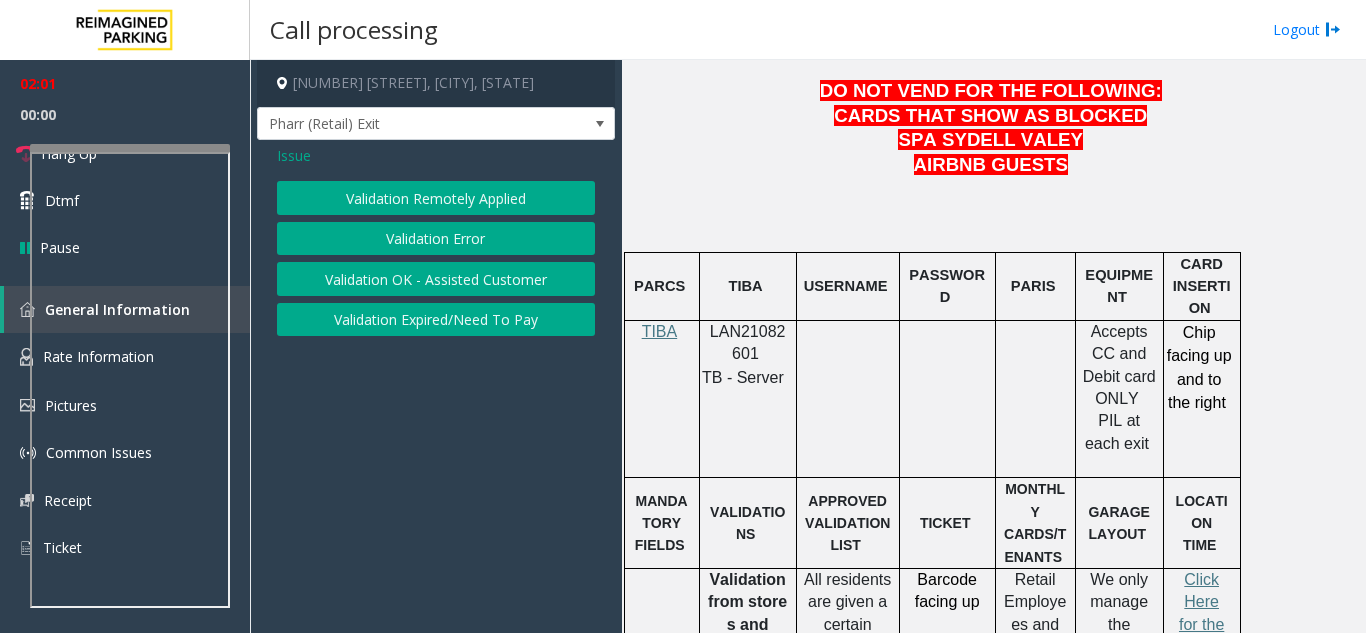 click on "Issue" 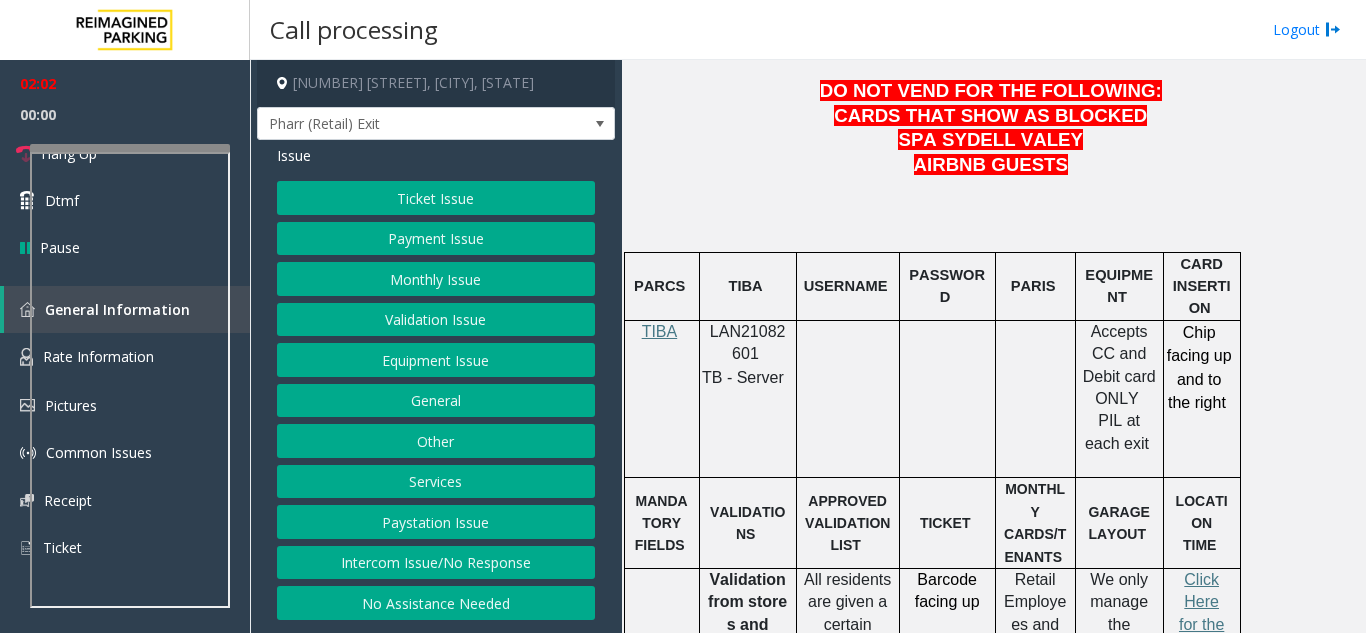 click on "Equipment Issue" 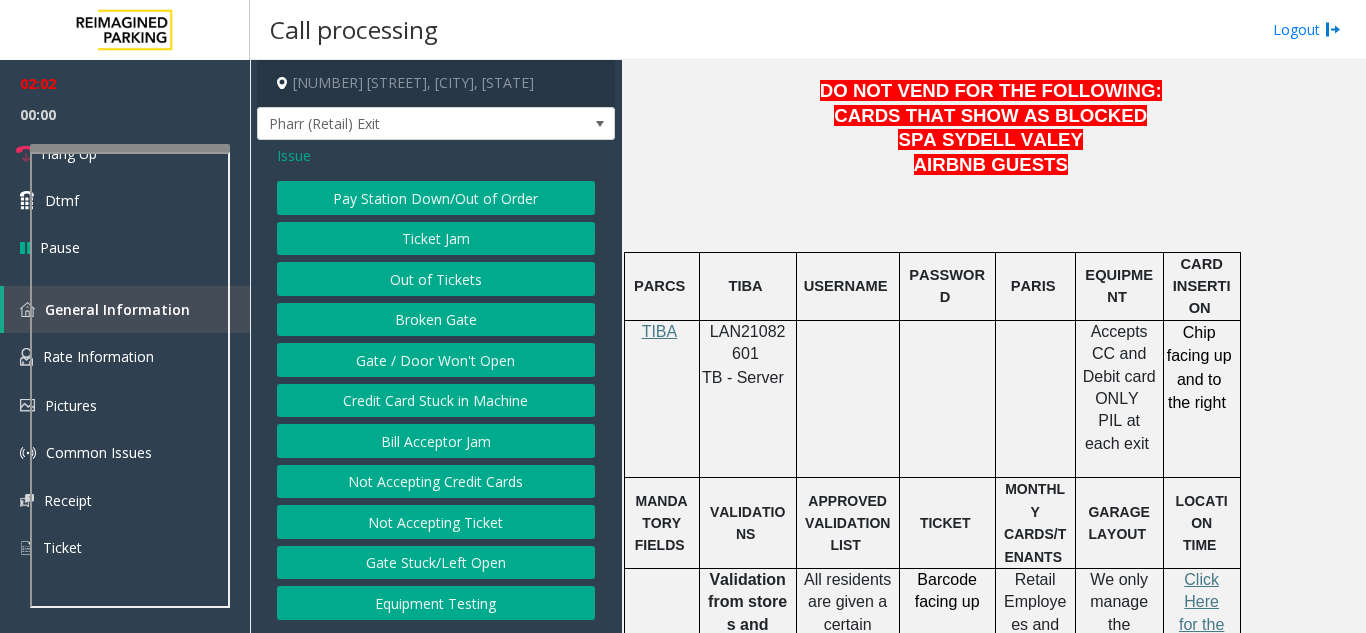 click on "Gate / Door Won't Open" 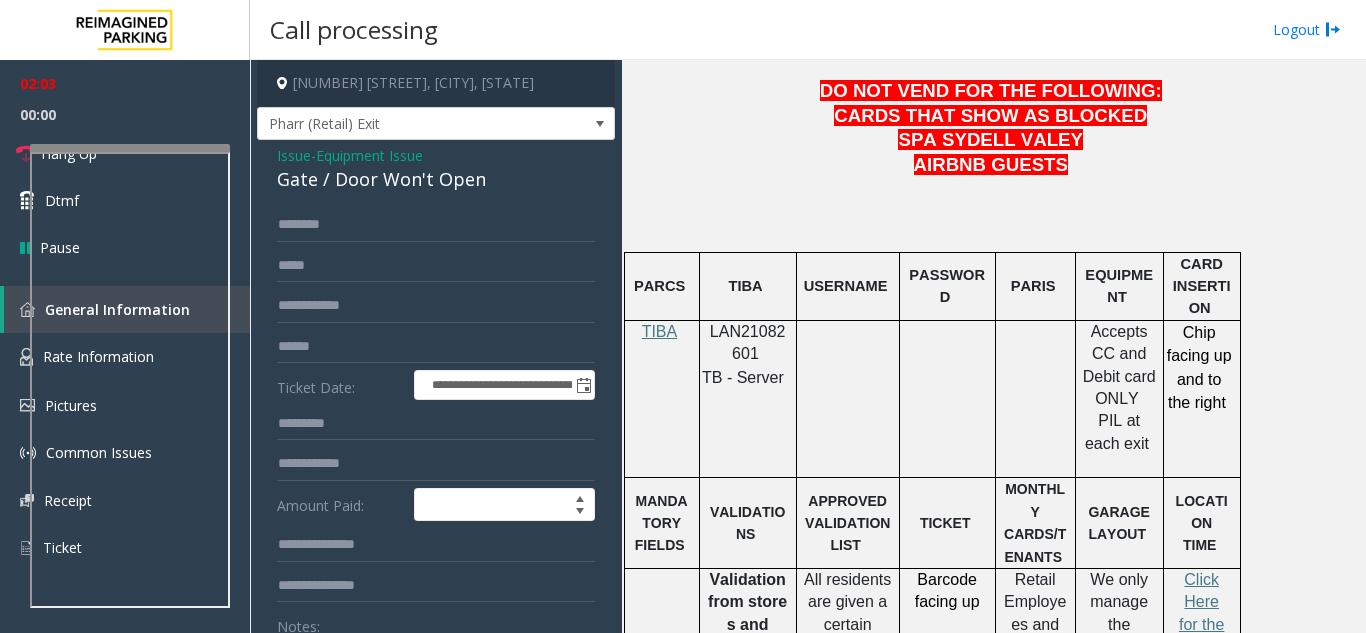 click on "Gate / Door Won't Open" 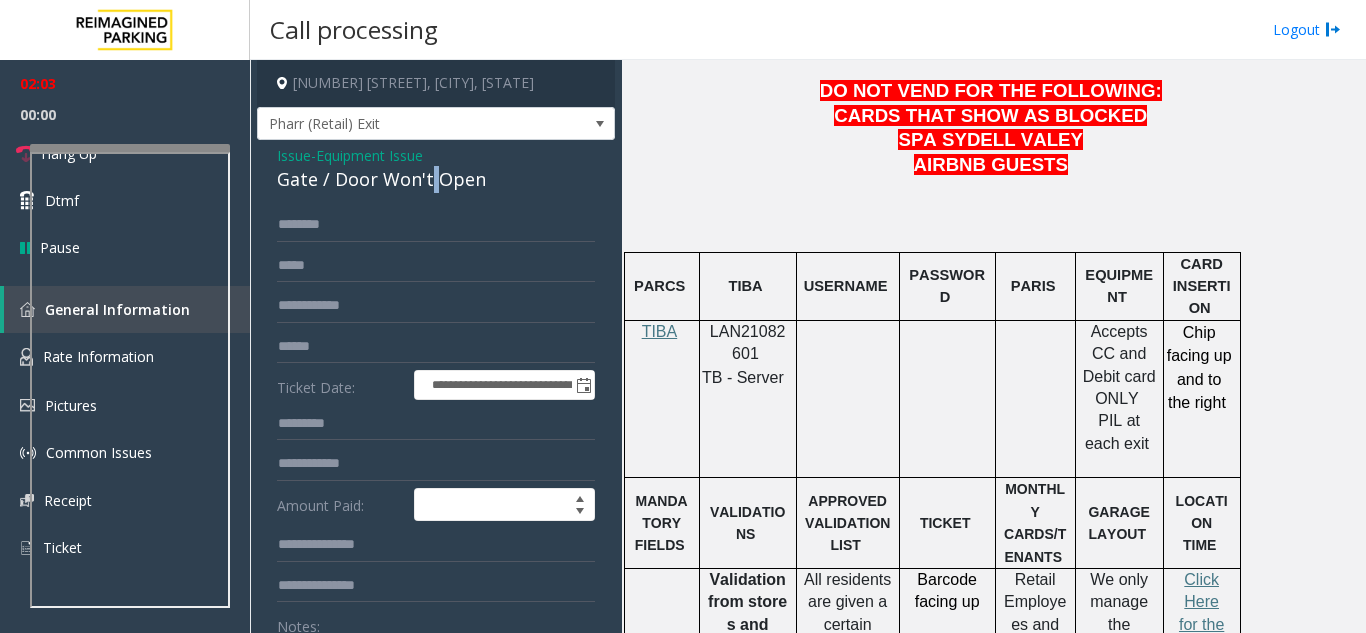 click on "Gate / Door Won't Open" 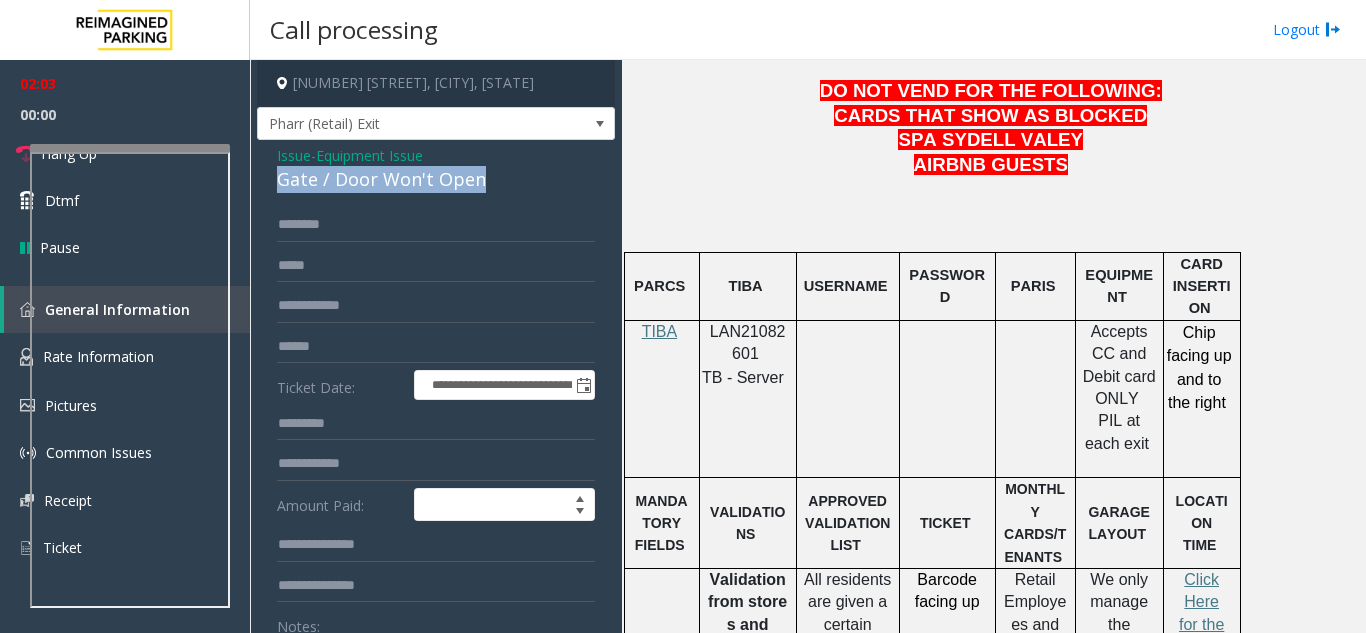 click on "Gate / Door Won't Open" 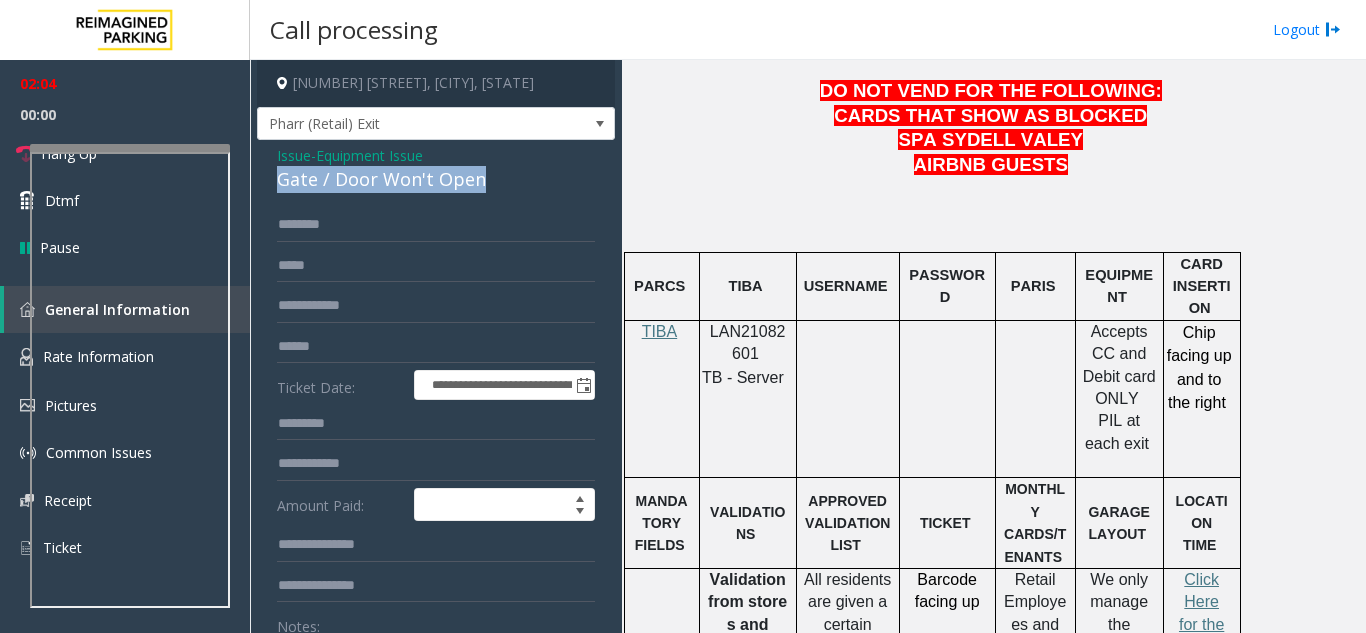 copy on "Gate / Door Won't Open" 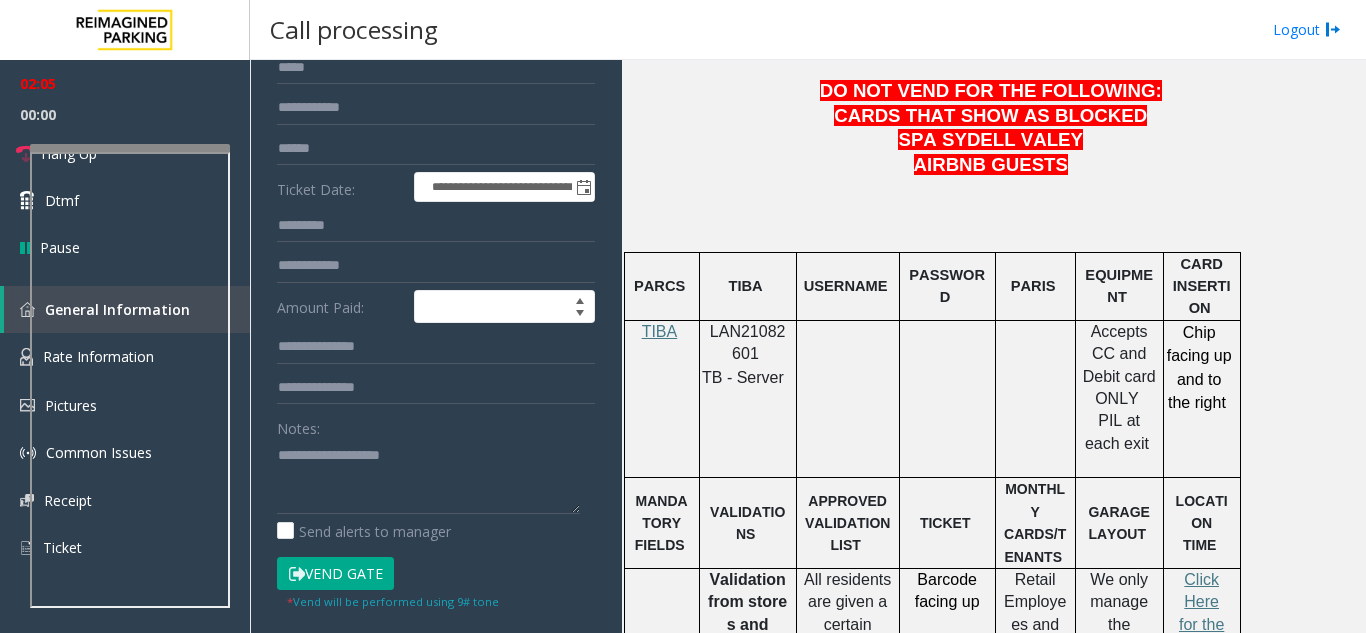 scroll, scrollTop: 200, scrollLeft: 0, axis: vertical 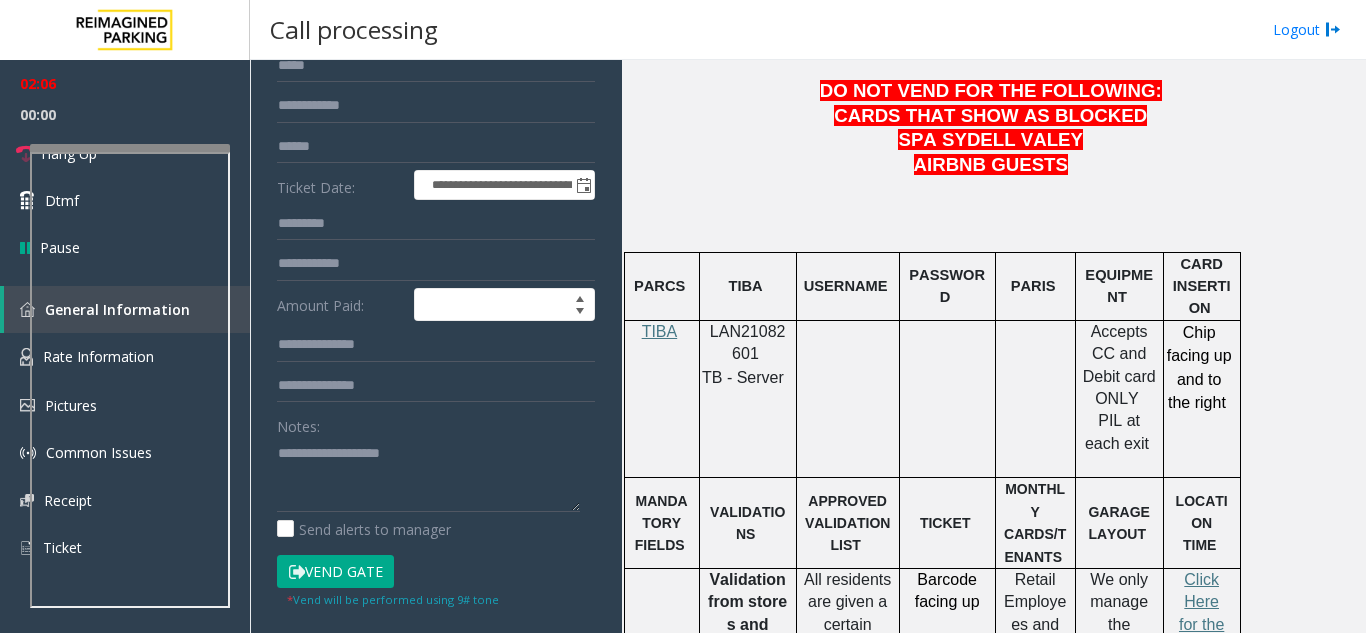 drag, startPoint x: 364, startPoint y: 529, endPoint x: 274, endPoint y: 488, distance: 98.89894 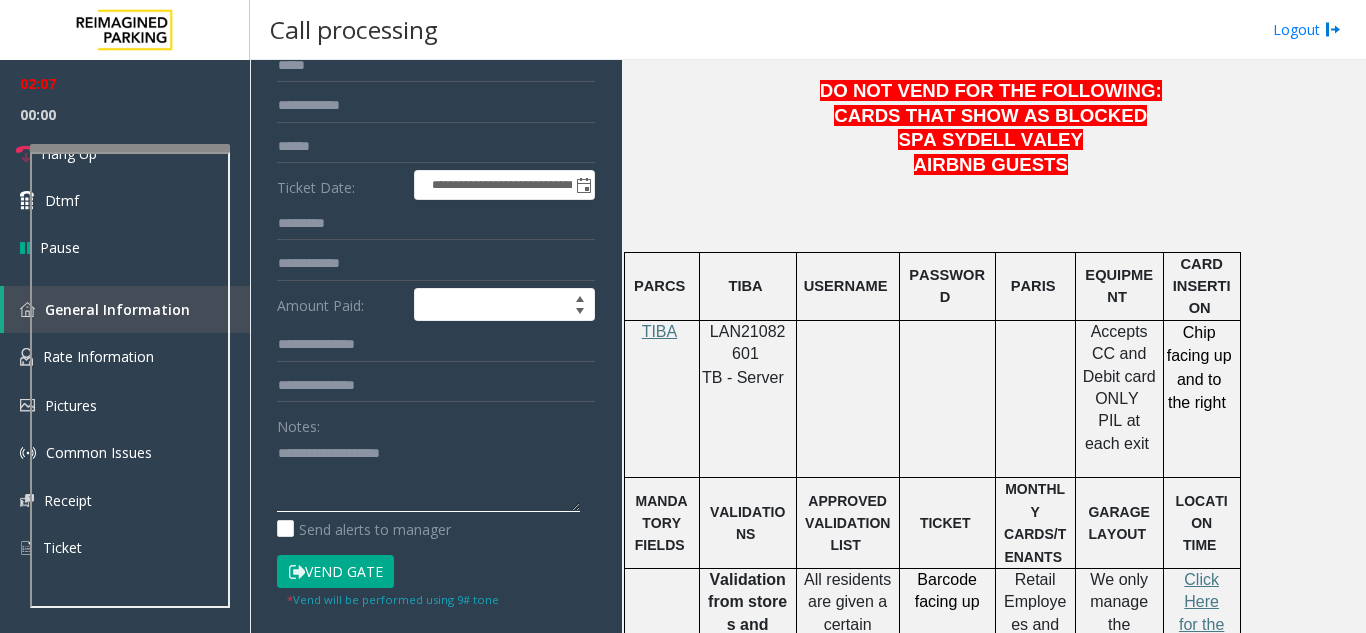 drag, startPoint x: 274, startPoint y: 488, endPoint x: 400, endPoint y: 503, distance: 126.88972 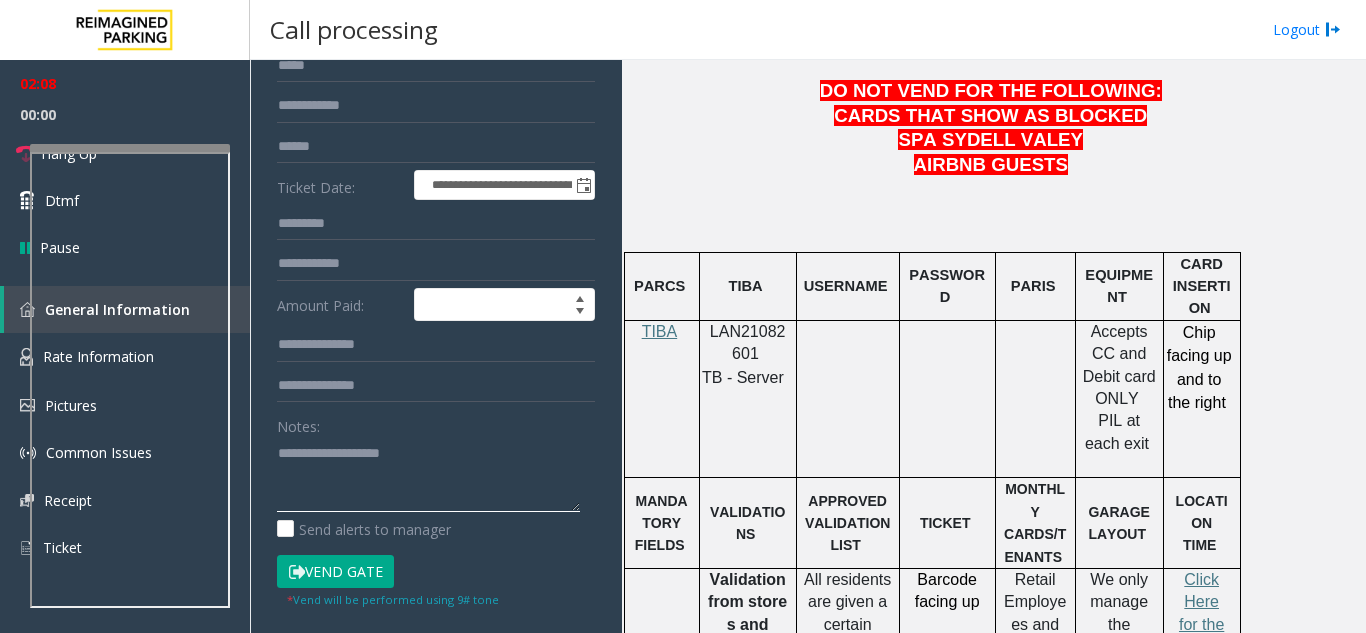 paste on "**********" 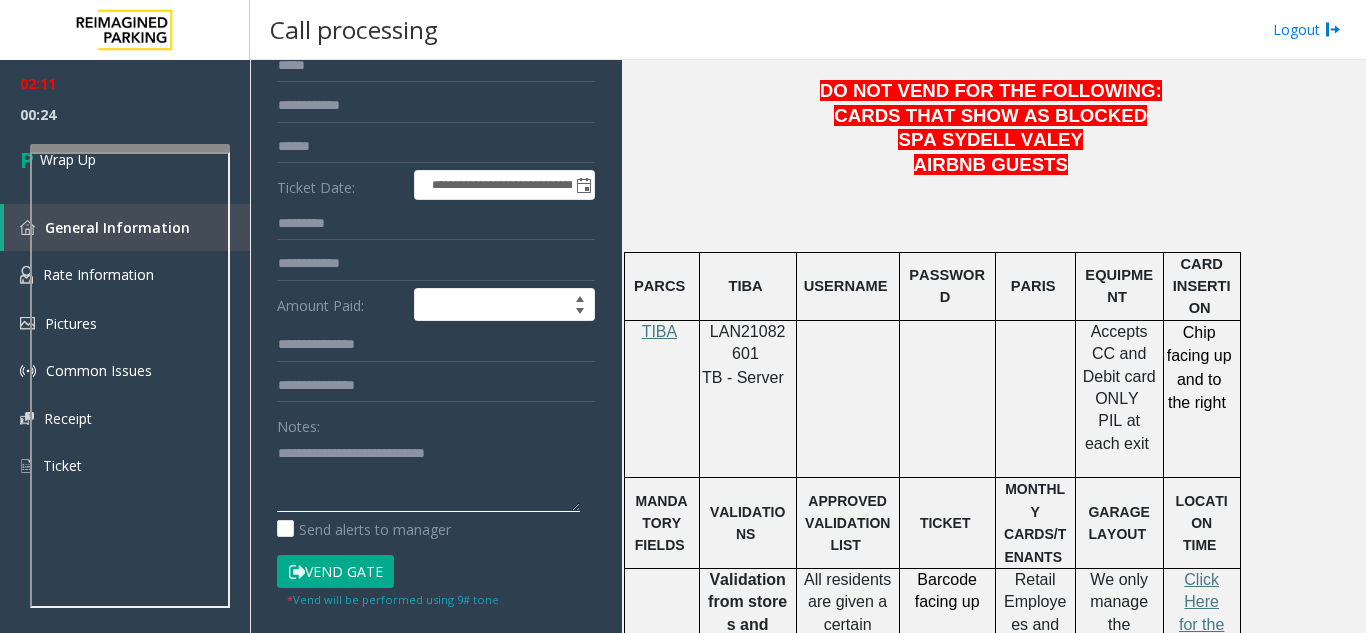 click 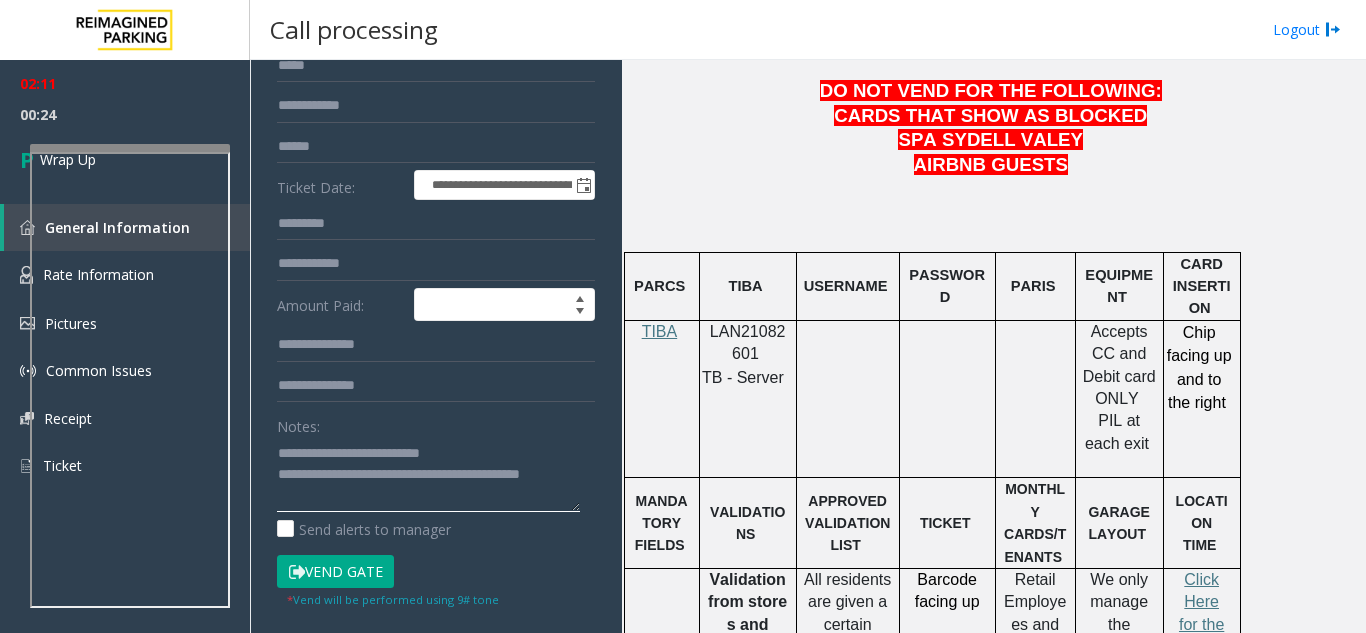 scroll, scrollTop: 0, scrollLeft: 0, axis: both 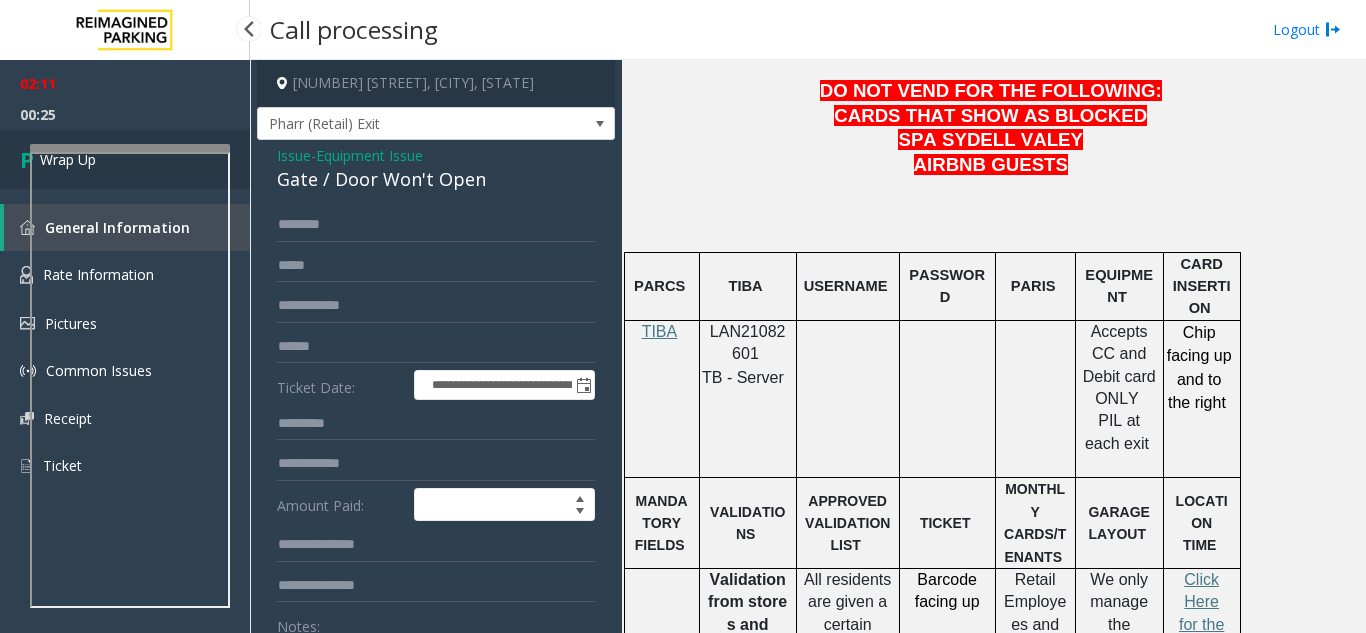type on "**********" 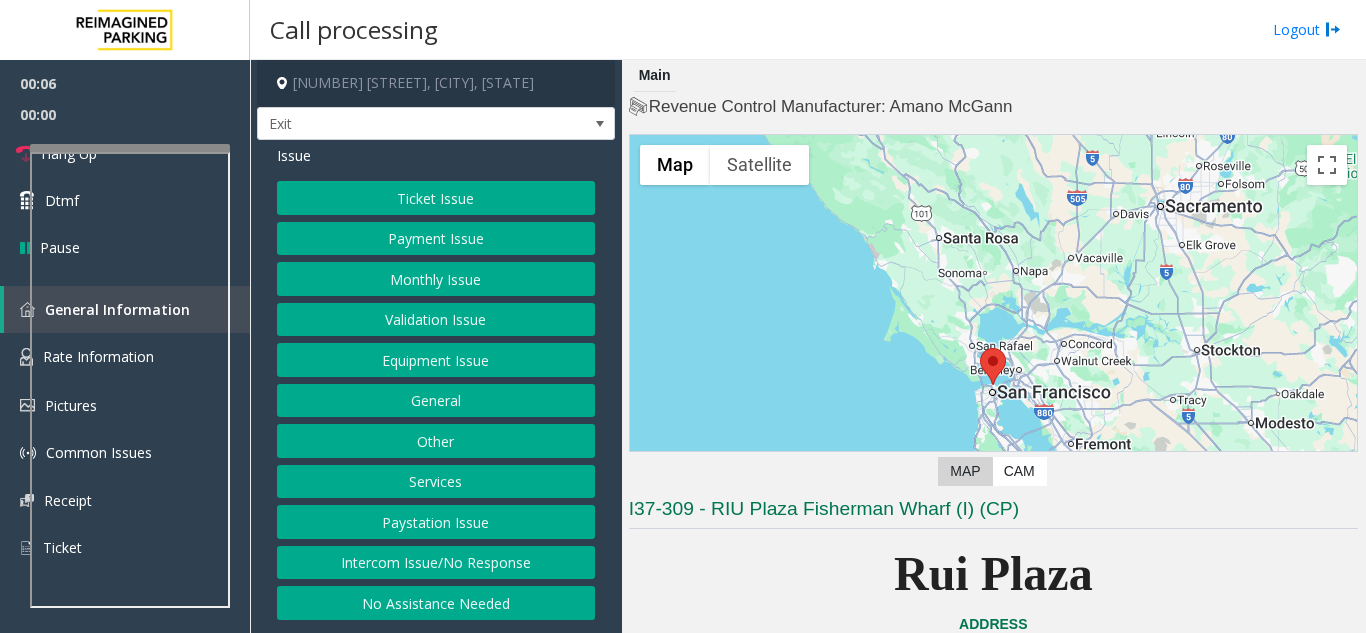 click on "Services" 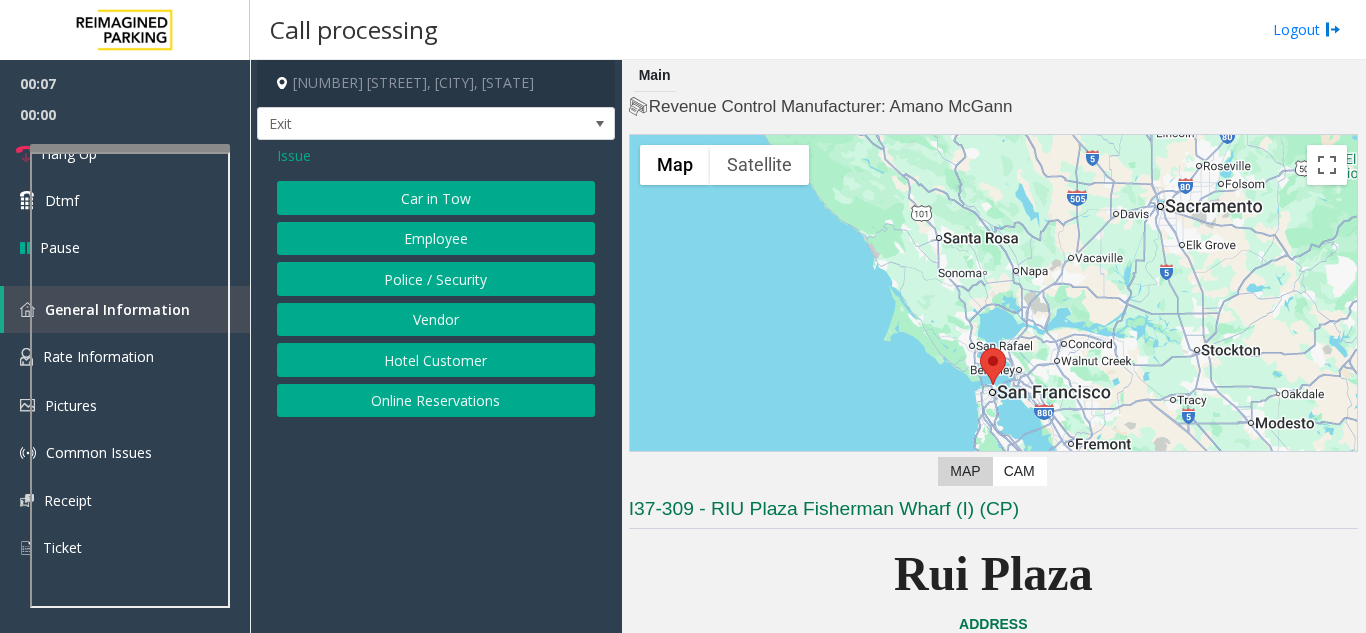 click on "2500 Mason Street, San Francisco, CA Exit Issue  Car in Tow   Employee   Police / Security   Vendor   Hotel Customer   Online Reservations" 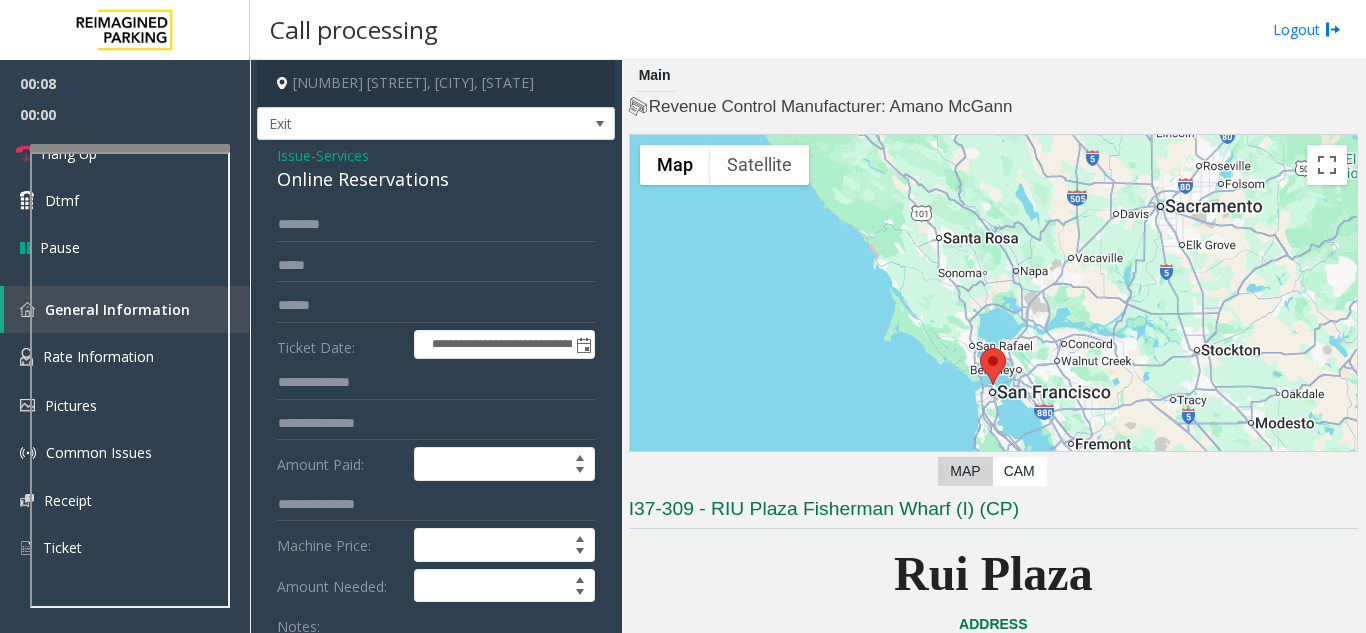 click on "Issue" 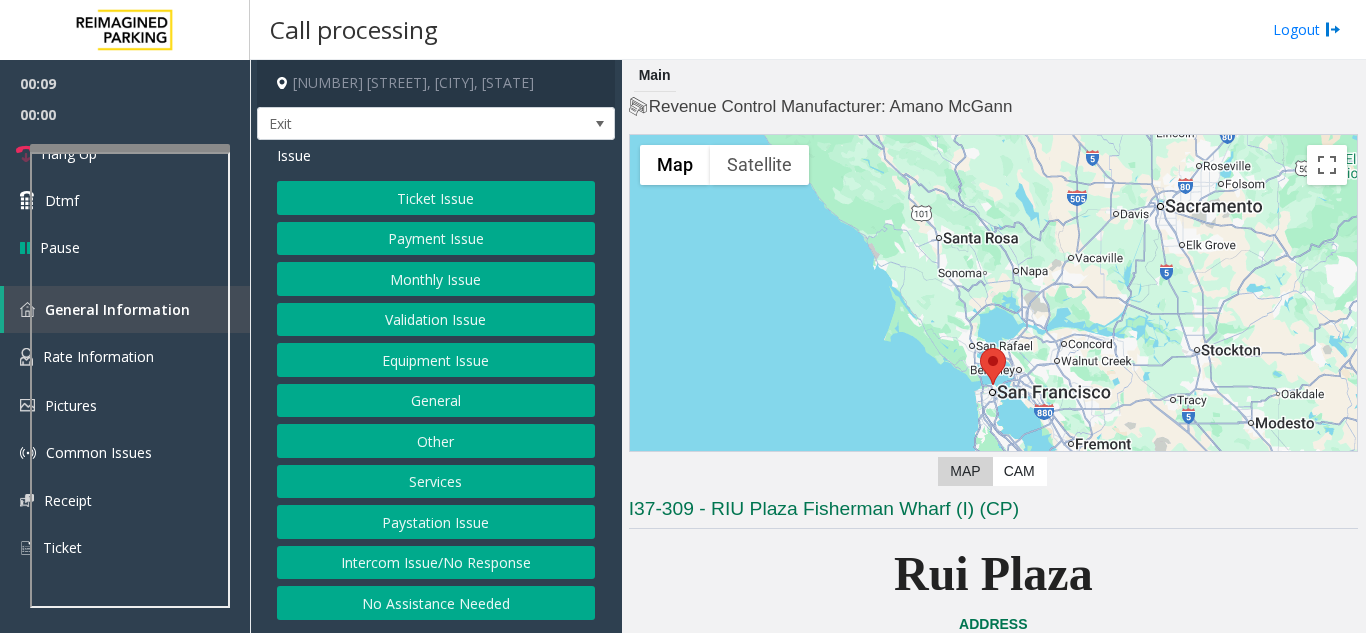 click on "Issue" 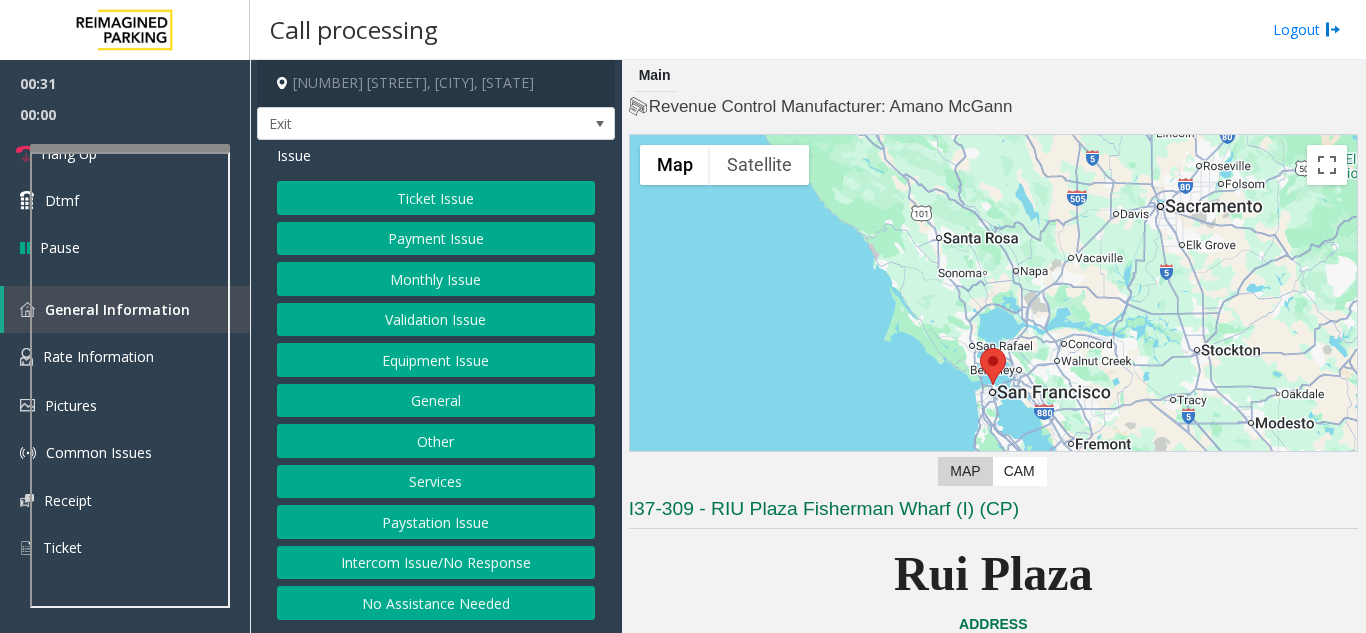click on "Intercom Issue/No Response" 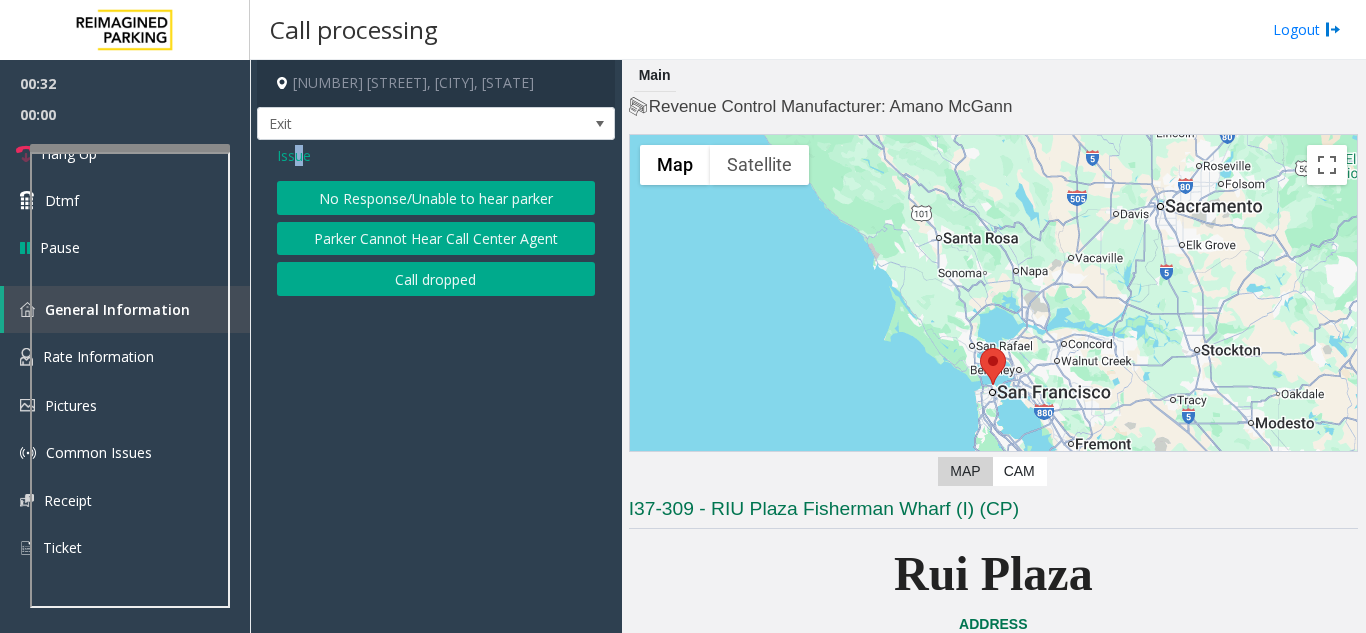 click on "Issue" 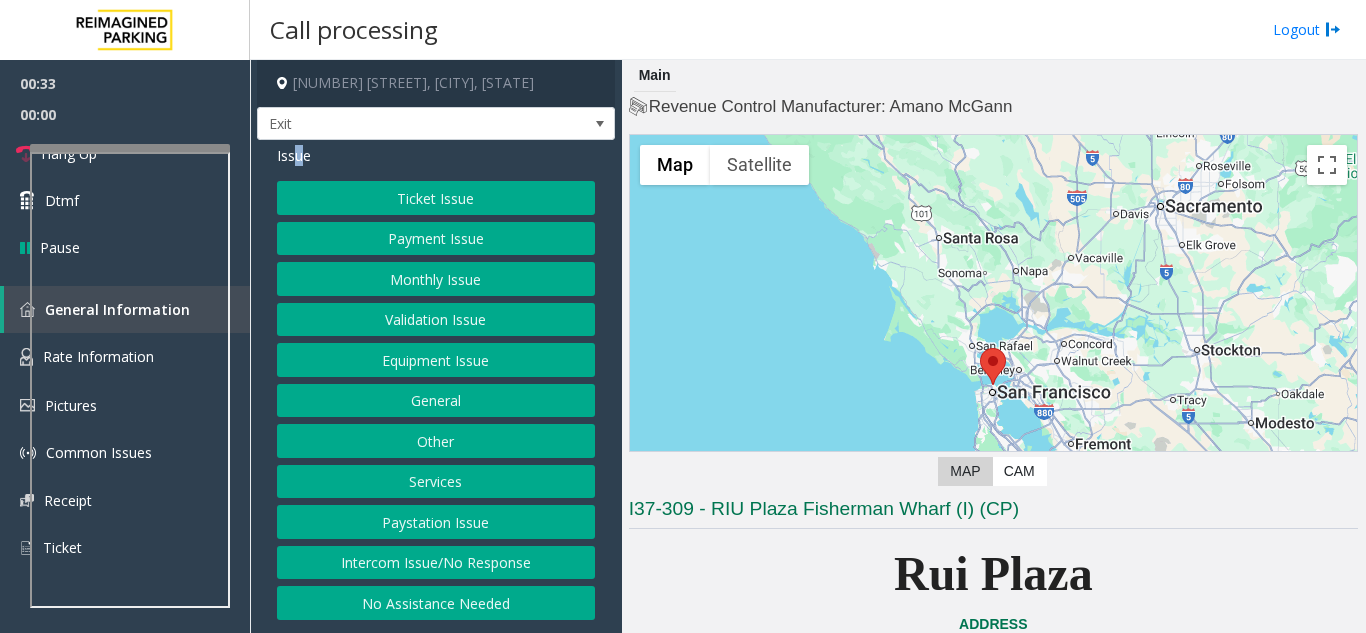 click on "Equipment Issue" 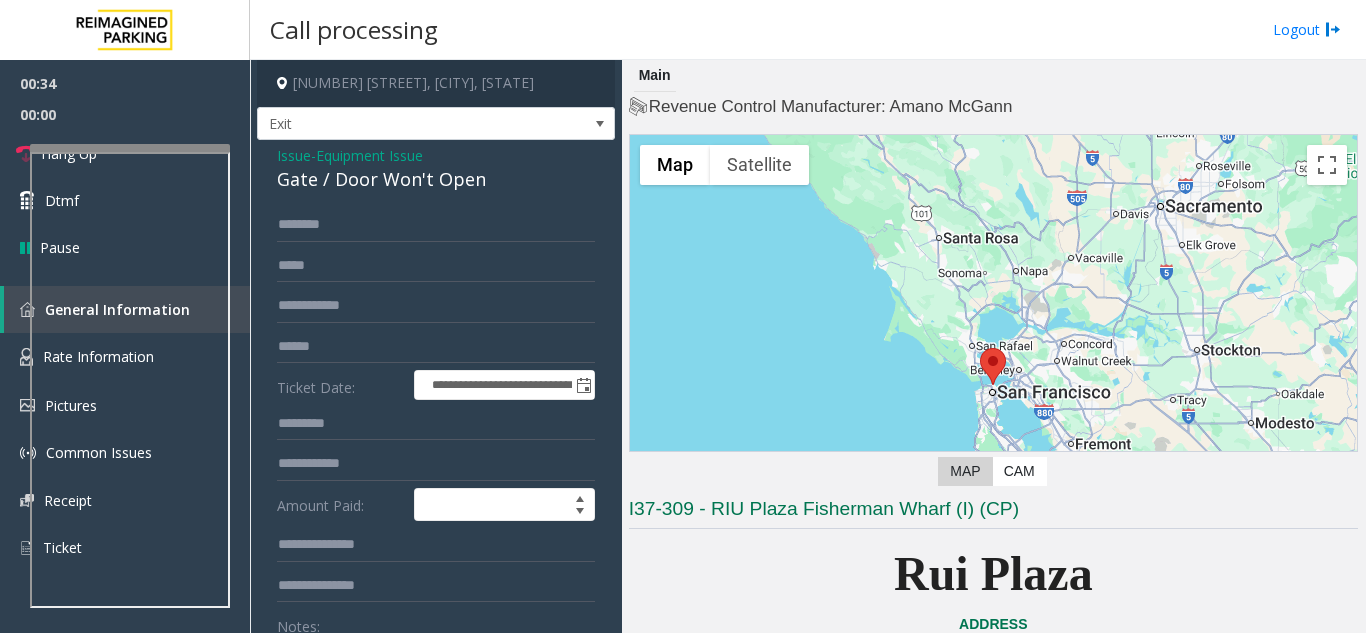 click on "Gate / Door Won't Open" 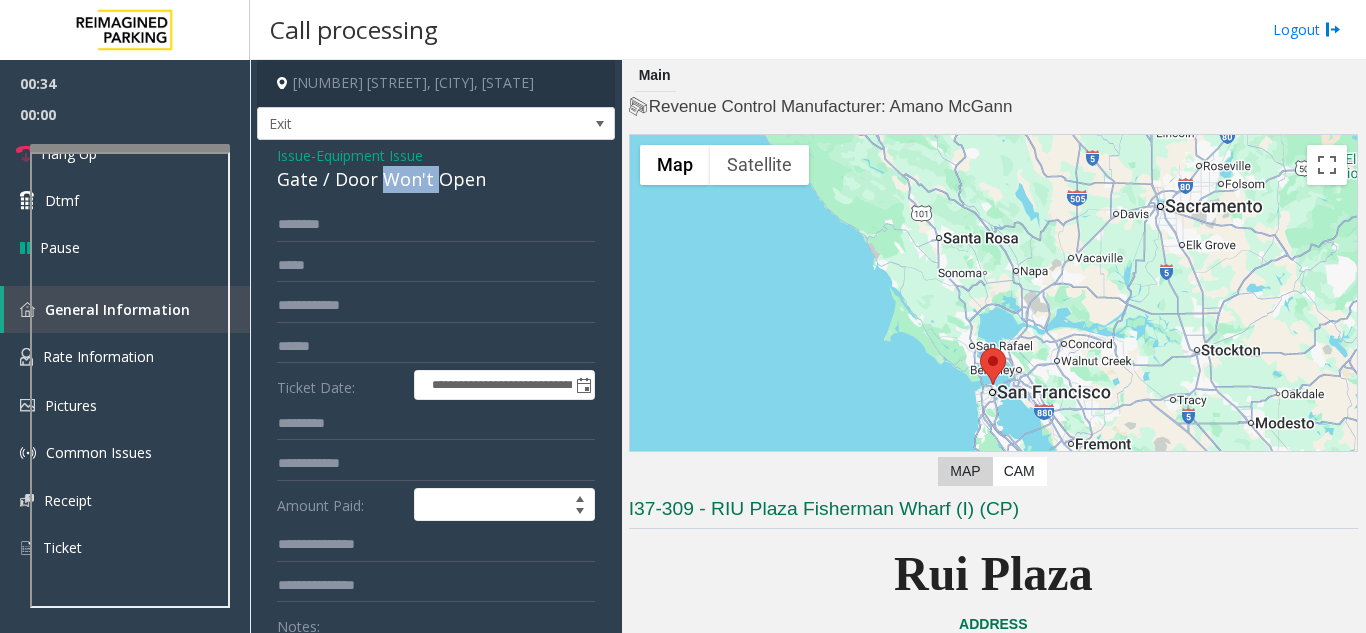 click on "Gate / Door Won't Open" 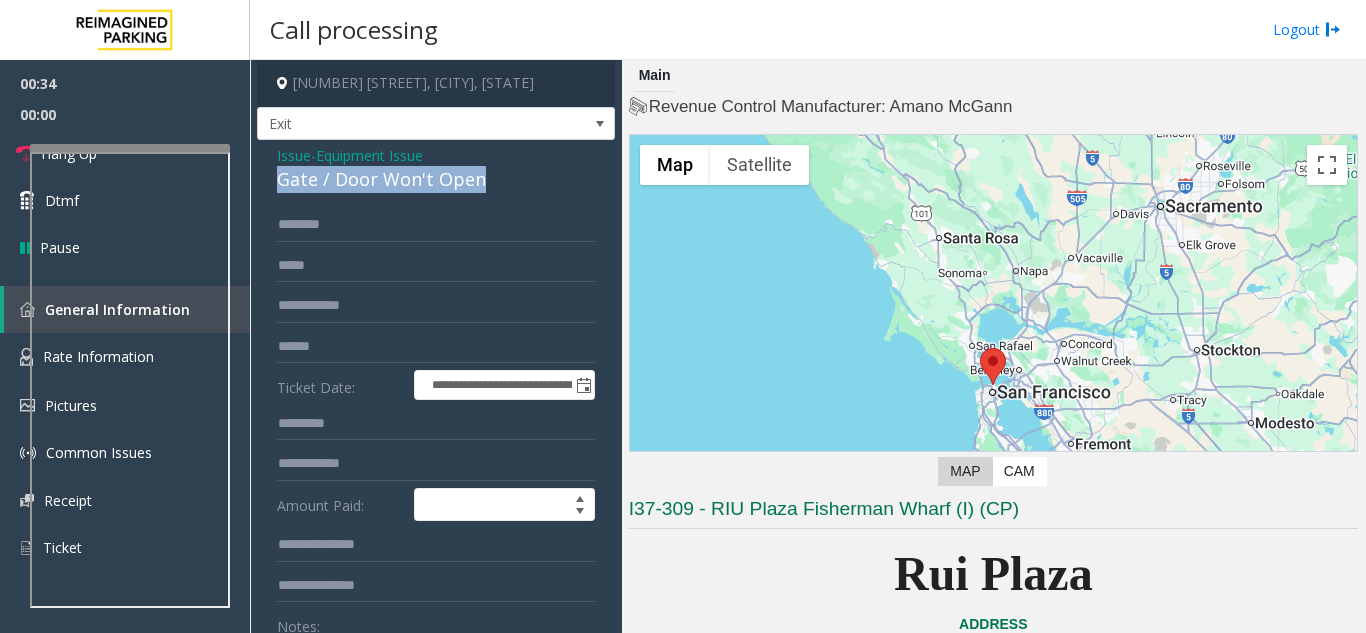click on "Gate / Door Won't Open" 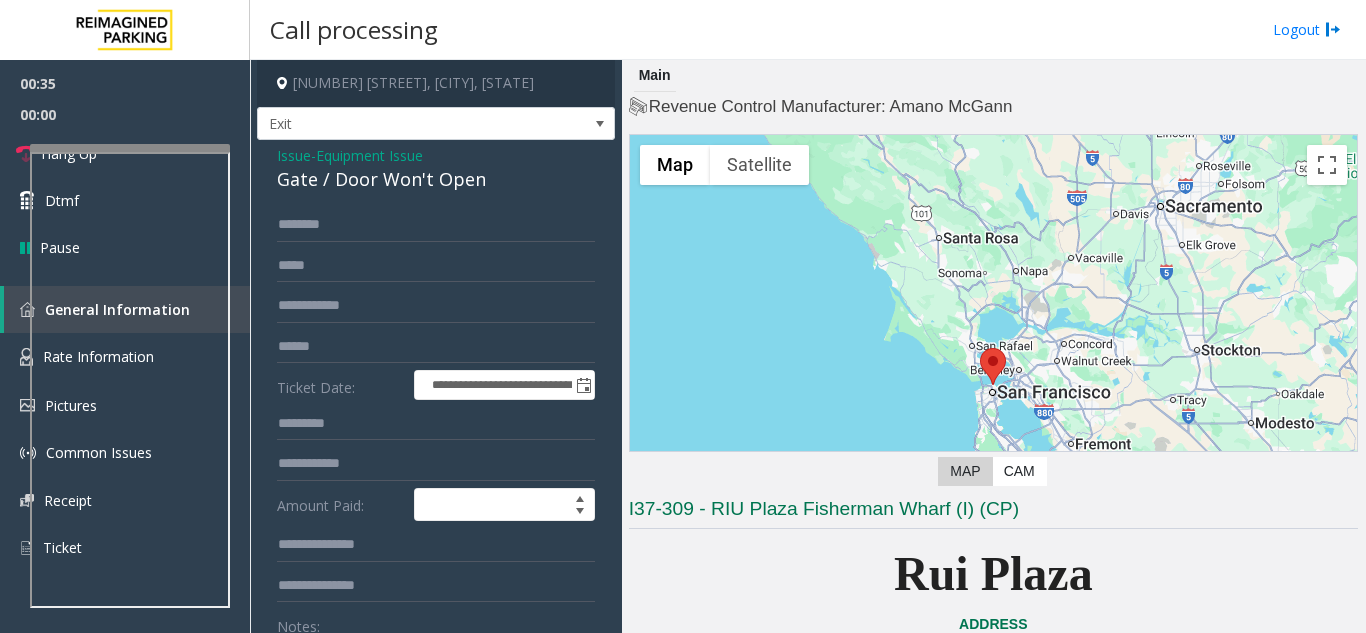 click on "Equipment Issue" 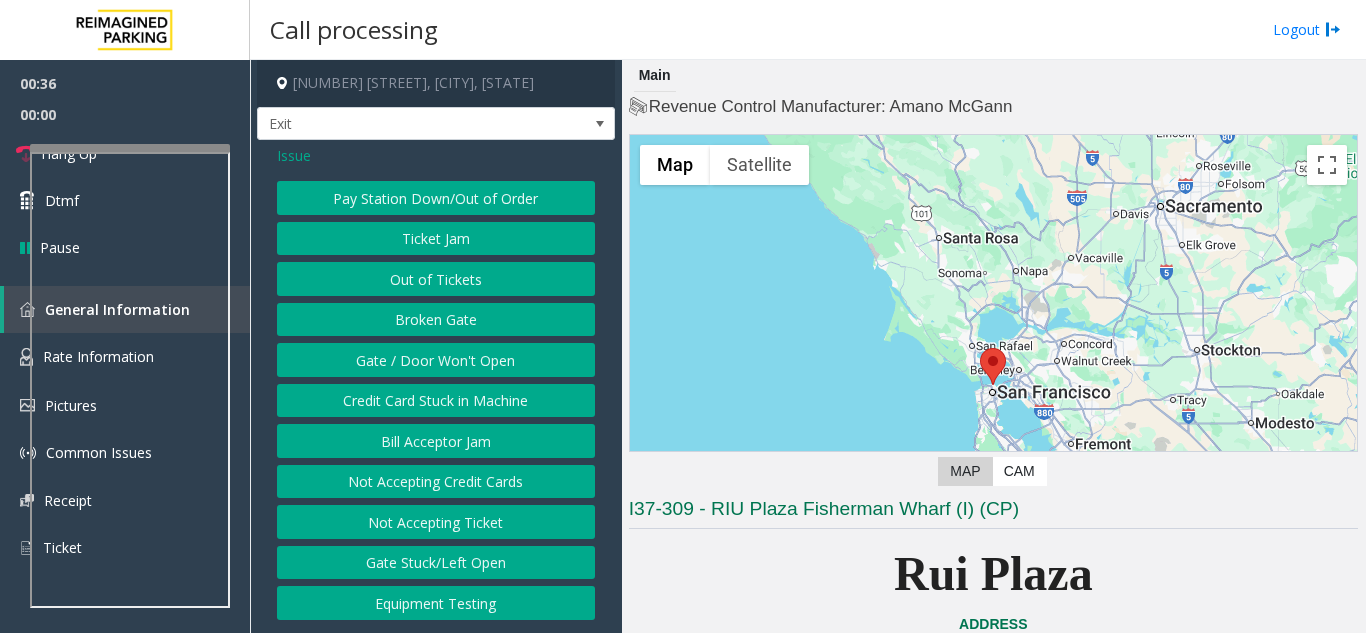 click on "Issue" 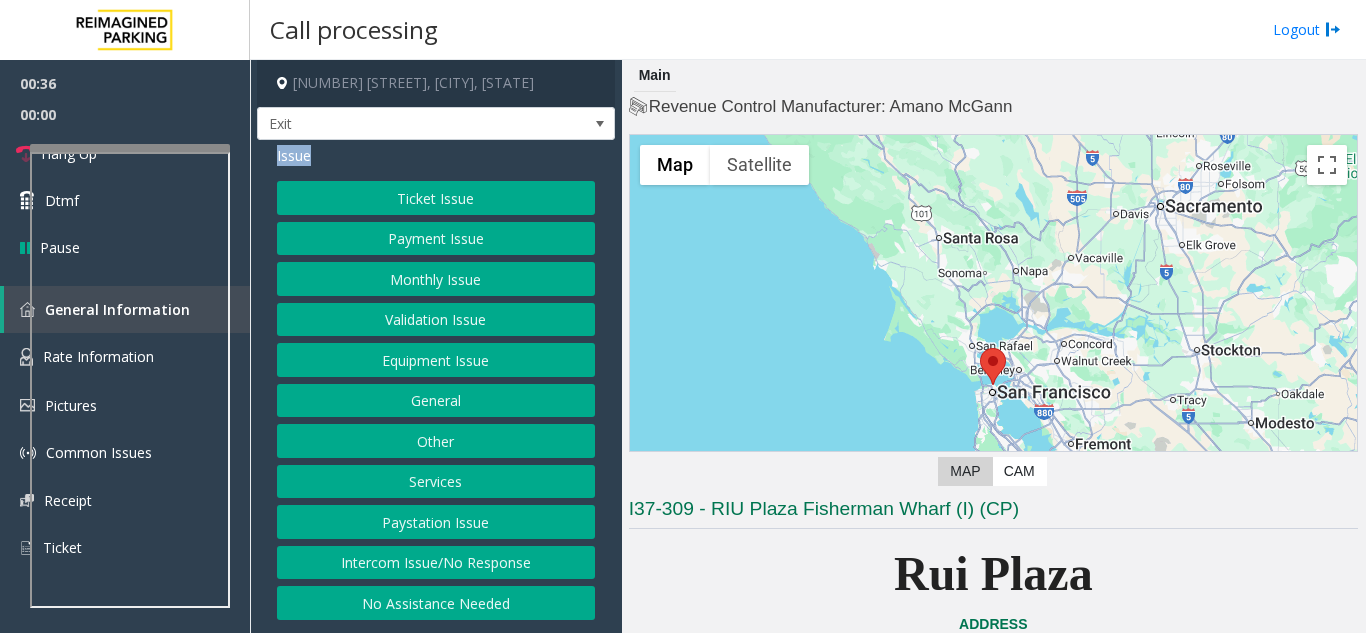 click on "Issue" 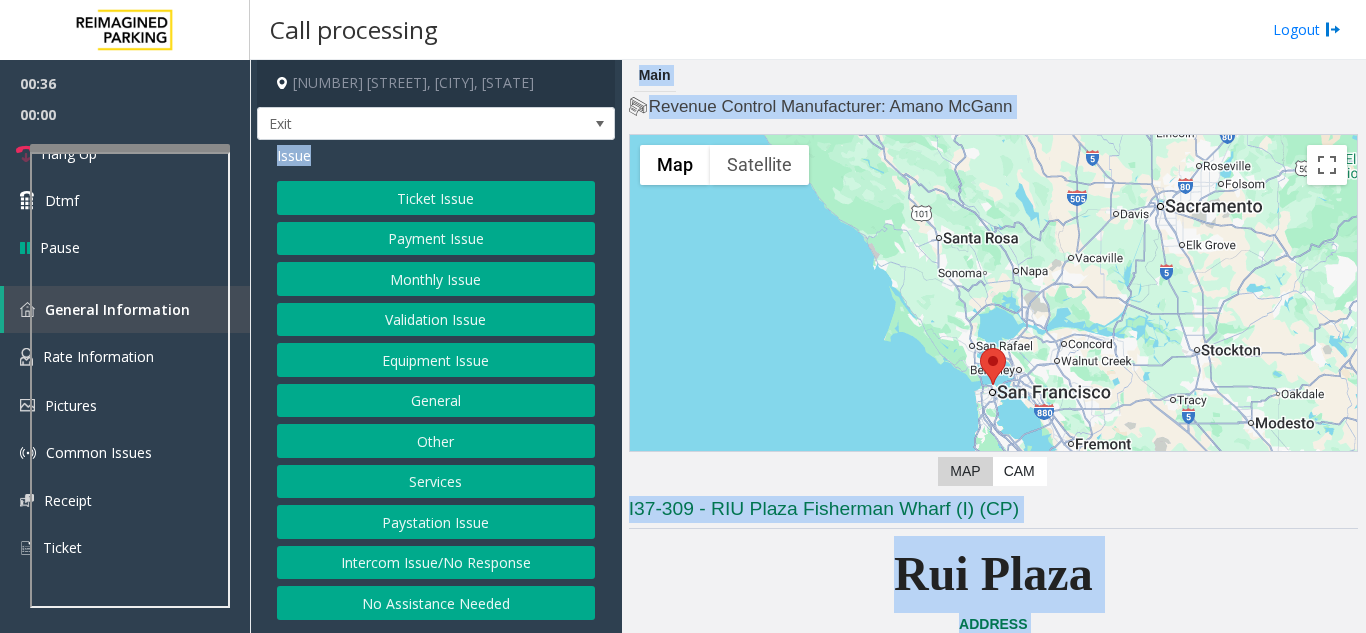 drag, startPoint x: 297, startPoint y: 154, endPoint x: 1365, endPoint y: 680, distance: 1190.5042 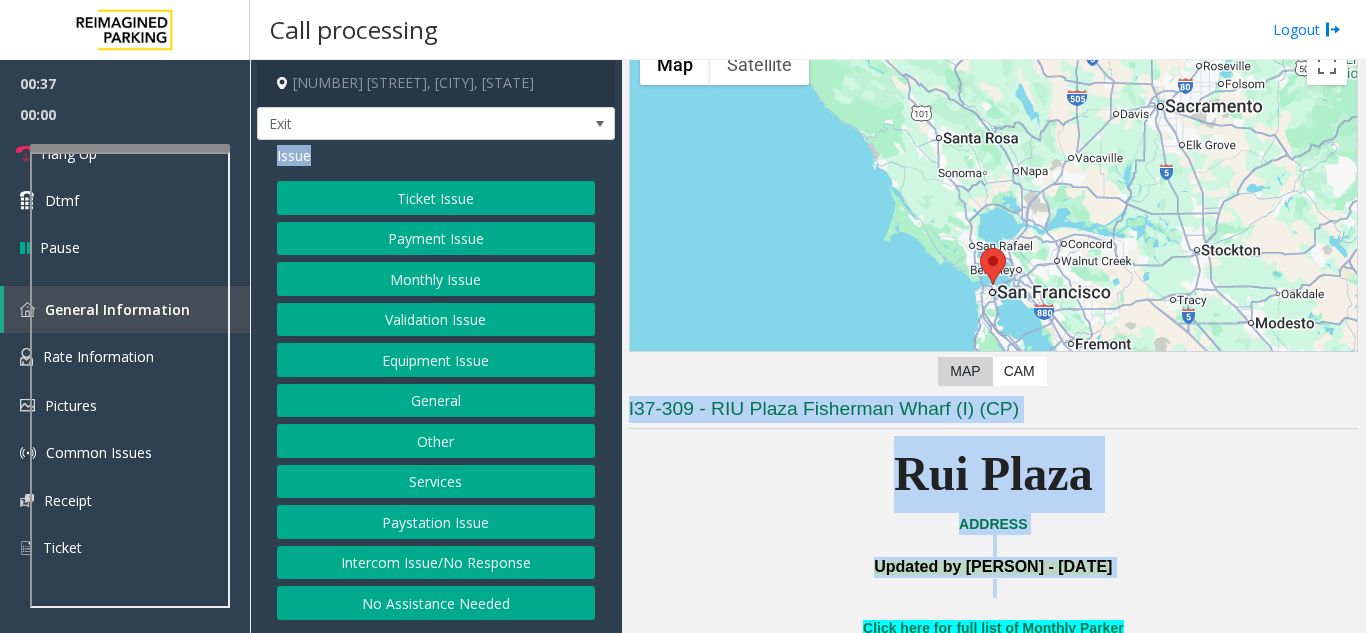 click on "← Move left → Move right ↑ Move up ↓ Move down + Zoom in - Zoom out Home Jump left by 75% End Jump right by 75% Page Up Jump up by 75% Page Down Jump down by 75% Map Terrain Satellite Labels Keyboard shortcuts Map Data Map data ©2025 Google Map data ©2025 Google 20 km  Click to toggle between metric and imperial units Terms Report a map error Video is not available for this lane. Previous Next  Map   CAM" 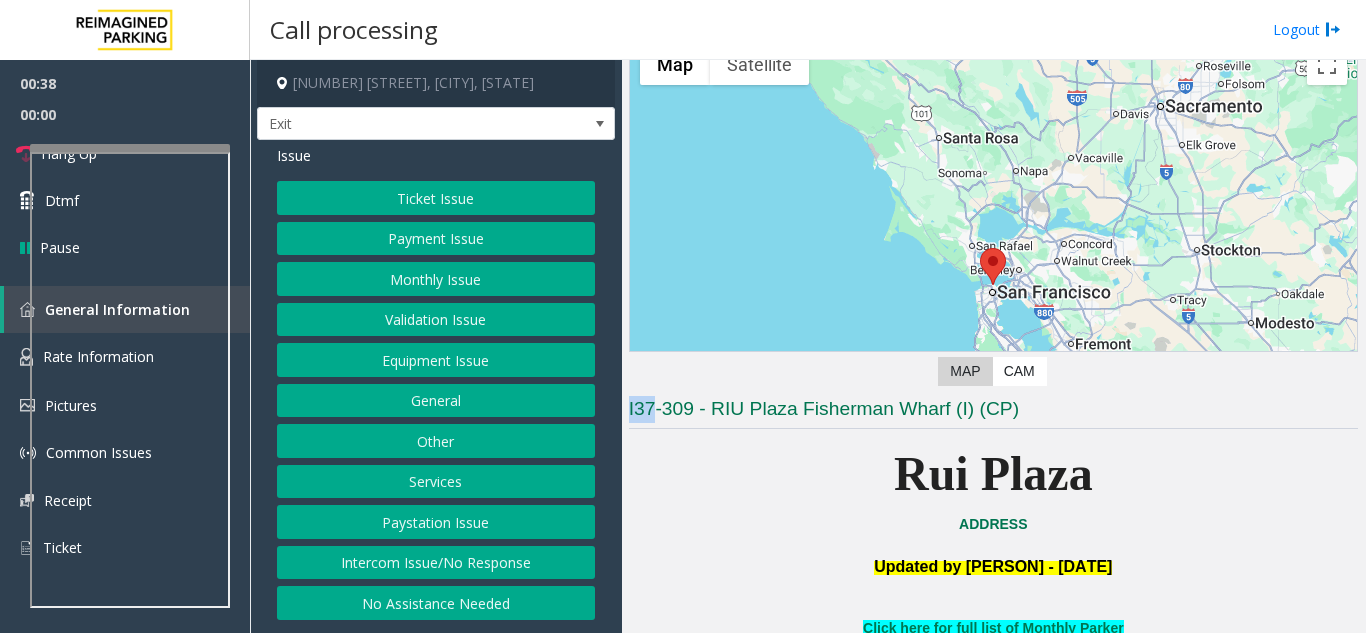 click on "← Move left → Move right ↑ Move up ↓ Move down + Zoom in - Zoom out Home Jump left by 75% End Jump right by 75% Page Up Jump up by 75% Page Down Jump down by 75% Map Terrain Satellite Labels Keyboard shortcuts Map Data Map data ©2025 Google Map data ©2025 Google 20 km  Click to toggle between metric and imperial units Terms Report a map error Video is not available for this lane. Previous Next  Map   CAM" 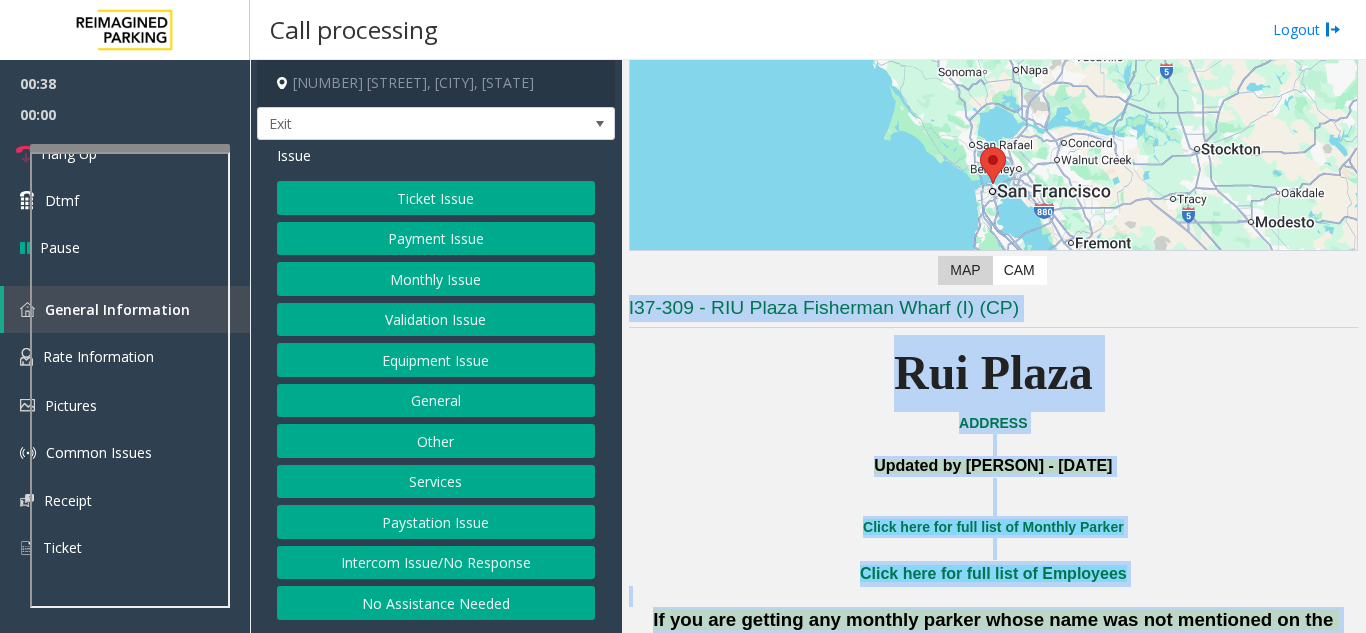 scroll, scrollTop: 362, scrollLeft: 0, axis: vertical 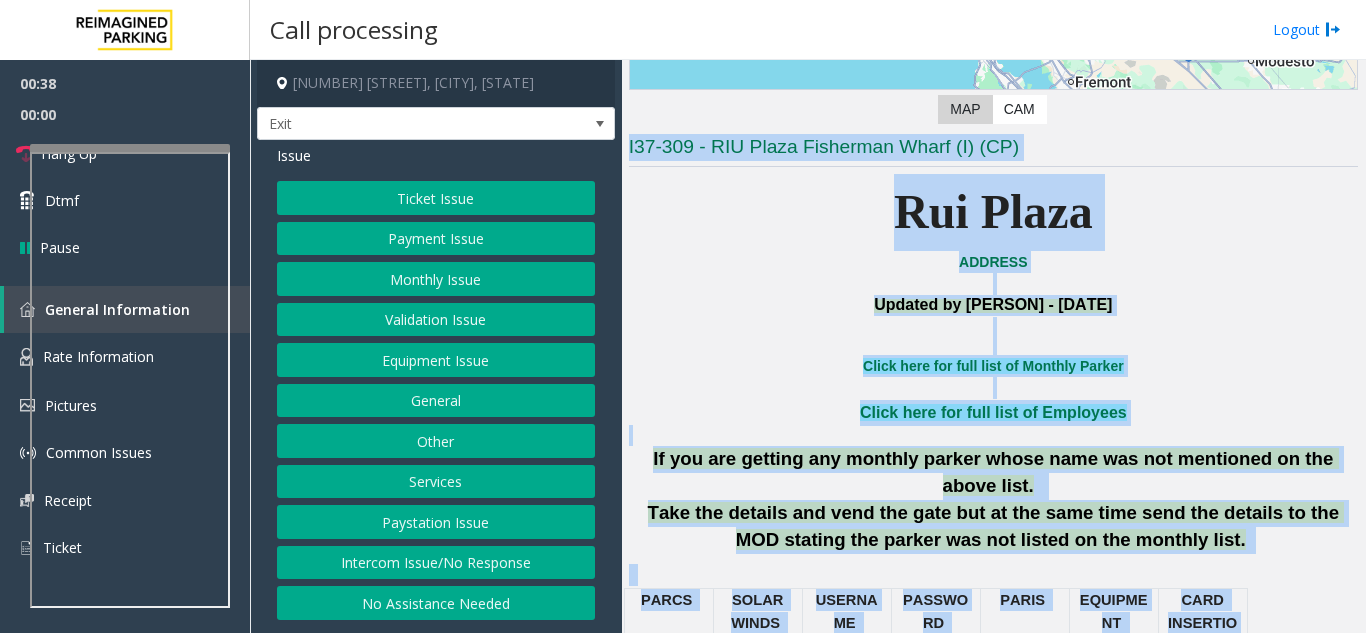 drag, startPoint x: 713, startPoint y: 374, endPoint x: 1036, endPoint y: 635, distance: 415.271 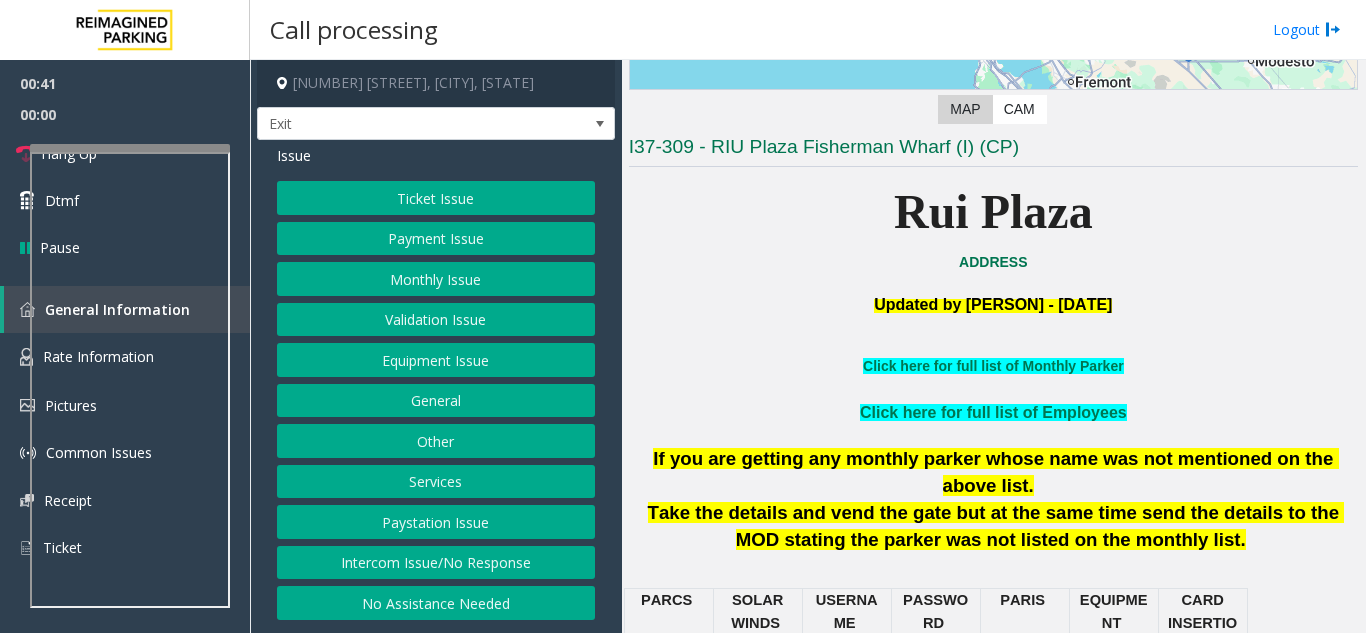 click on "← Move left → Move right ↑ Move up ↓ Move down + Zoom in - Zoom out Home Jump left by 75% End Jump right by 75% Page Up Jump up by 75% Page Down Jump down by 75% Map Terrain Satellite Labels Keyboard shortcuts Map Data Map data ©2025 Google Map data ©2025 Google 20 km  Click to toggle between metric and imperial units Terms Report a map error Video is not available for this lane. Previous Next  Map   CAM" 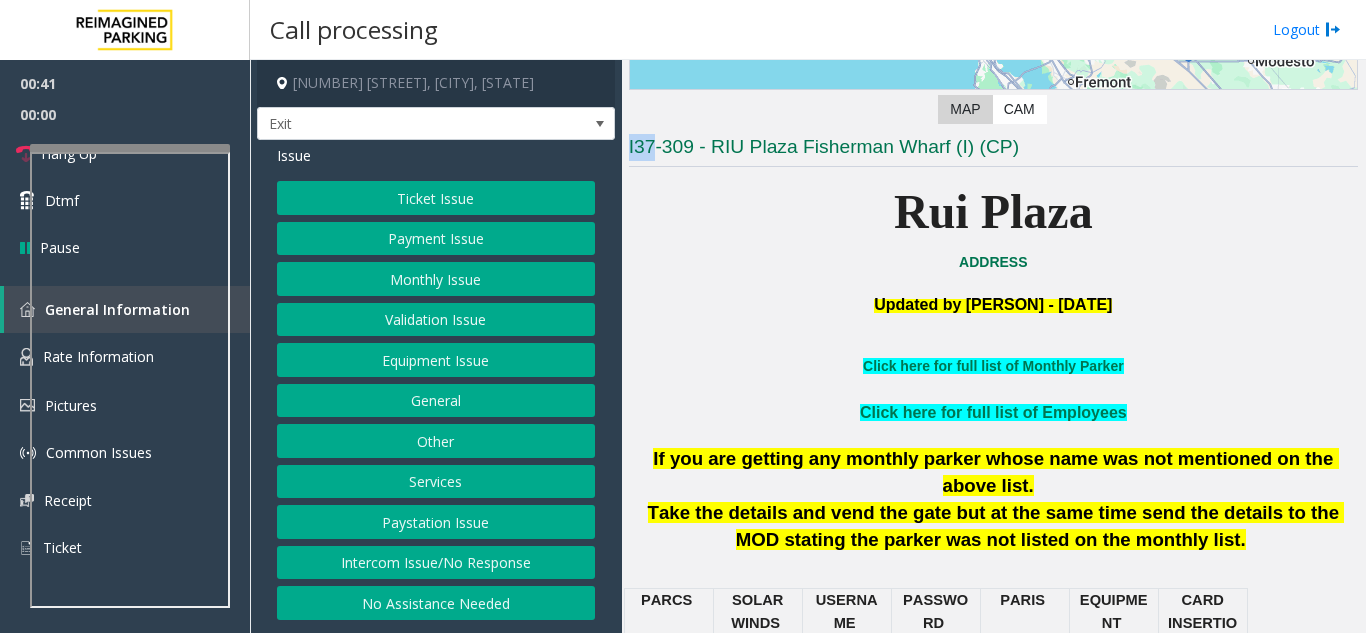 click on "← Move left → Move right ↑ Move up ↓ Move down + Zoom in - Zoom out Home Jump left by 75% End Jump right by 75% Page Up Jump up by 75% Page Down Jump down by 75% Map Terrain Satellite Labels Keyboard shortcuts Map Data Map data ©2025 Google Map data ©2025 Google 20 km  Click to toggle between metric and imperial units Terms Report a map error Video is not available for this lane. Previous Next  Map   CAM" 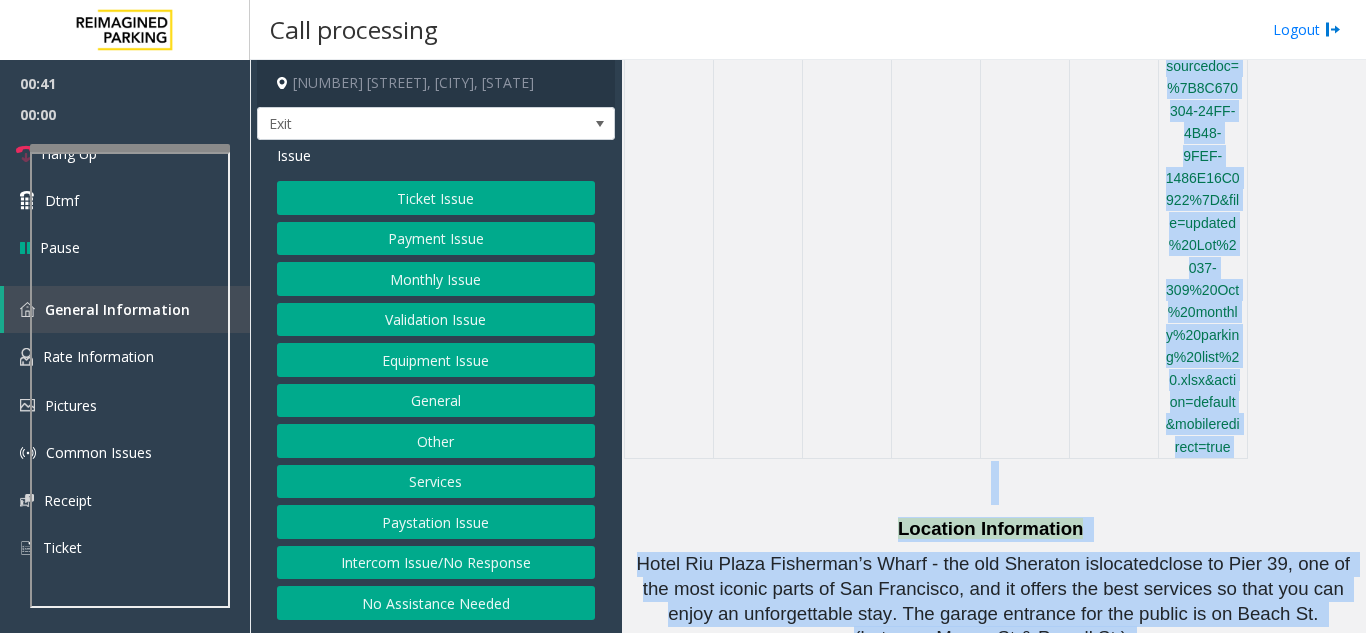 scroll, scrollTop: 1966, scrollLeft: 0, axis: vertical 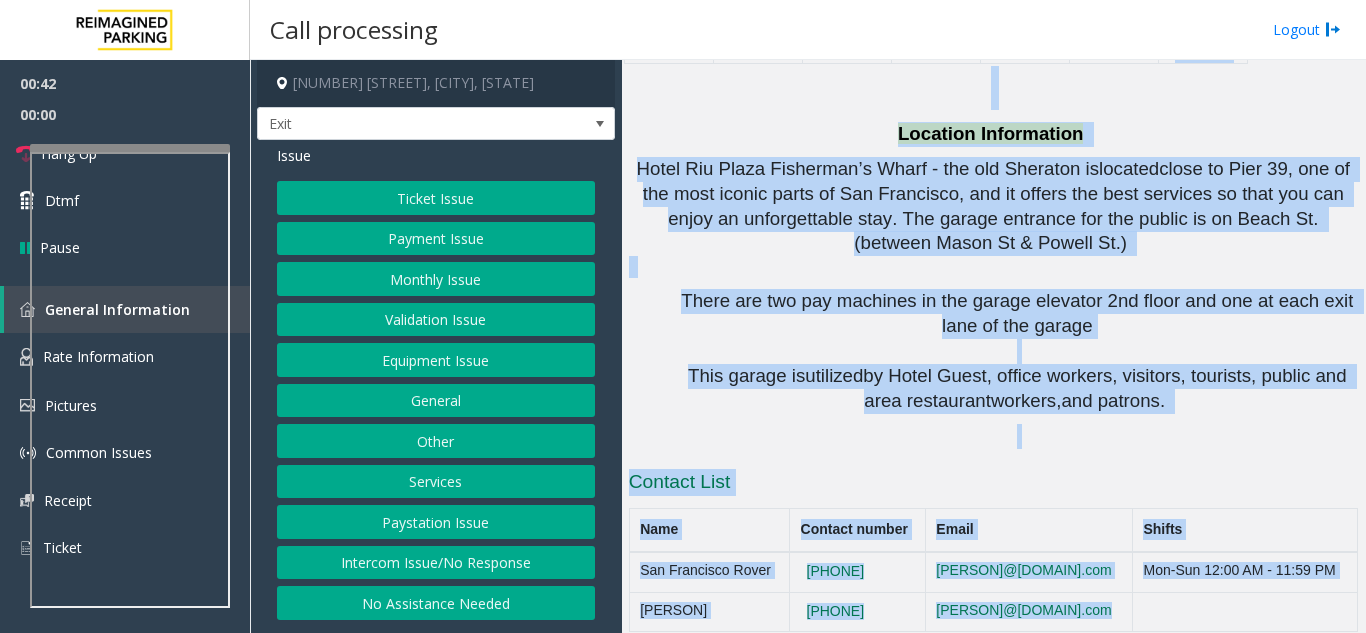 drag, startPoint x: 750, startPoint y: 120, endPoint x: 638, endPoint y: 322, distance: 230.97186 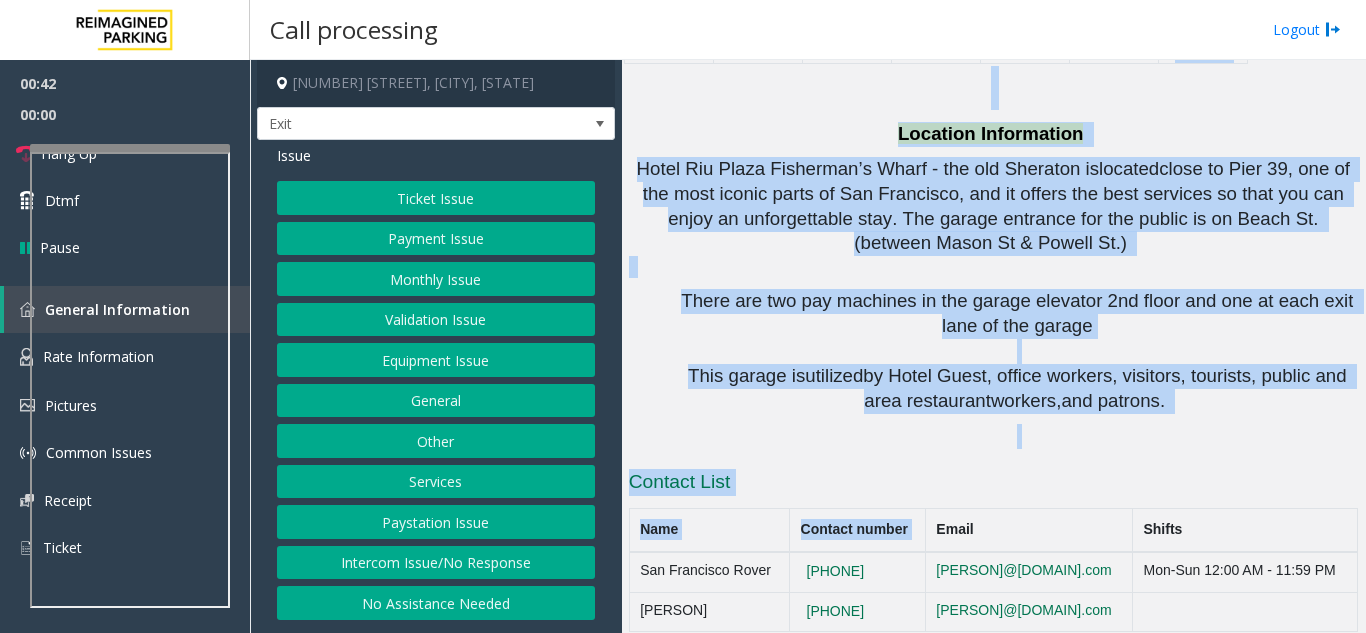 click on "There are two pay machines in the garage elevator 2nd floor and one at each exit lane of the garage" 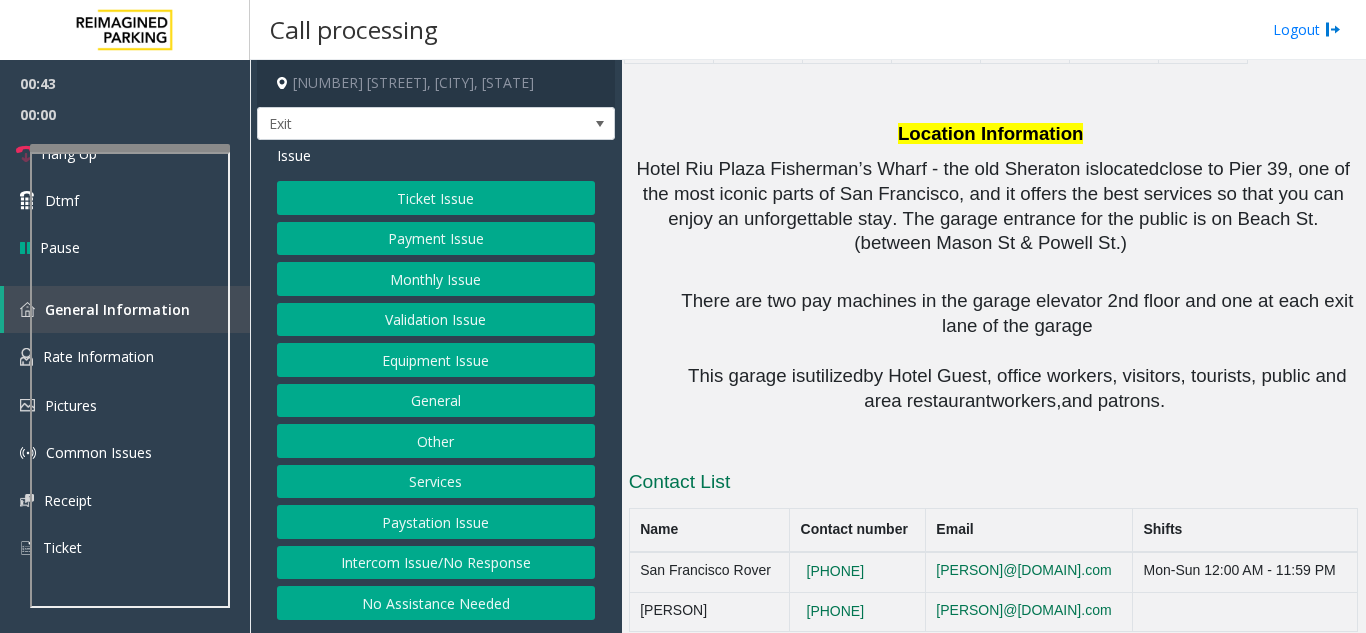 click on "There are two pay machines in the garage elevator 2nd floor and one at each exit lane of the garage" 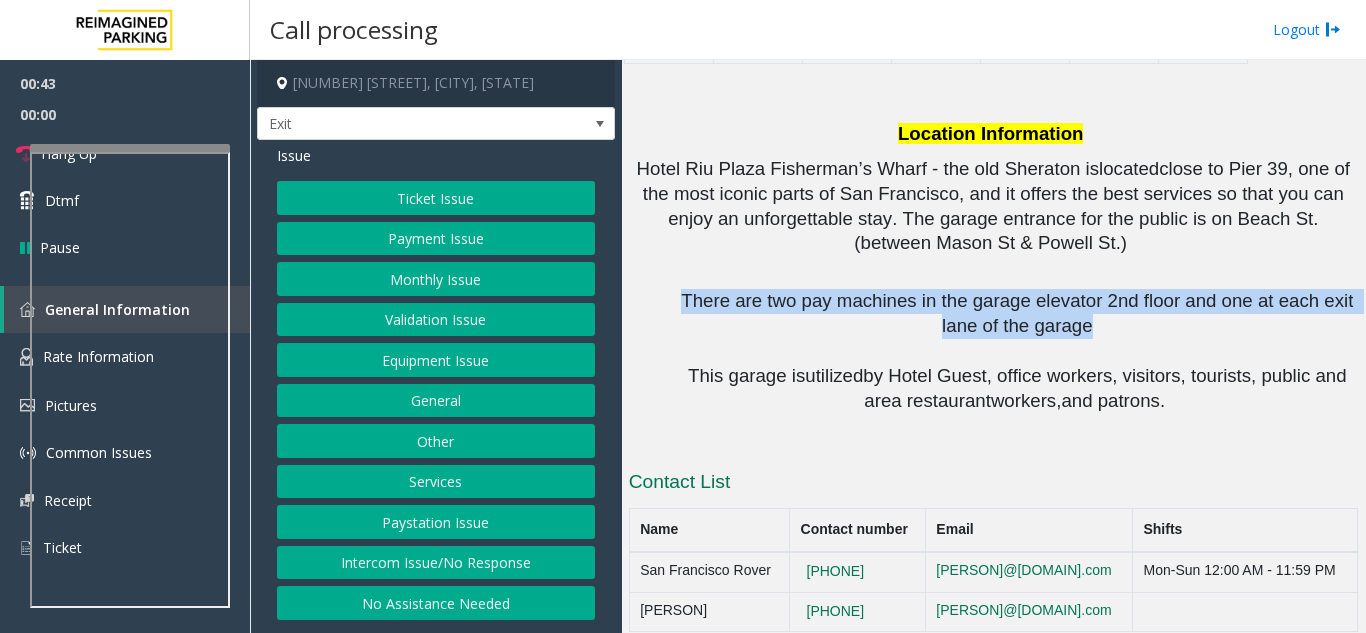 click on "There are two pay machines in the garage elevator 2nd floor and one at each exit lane of the garage" 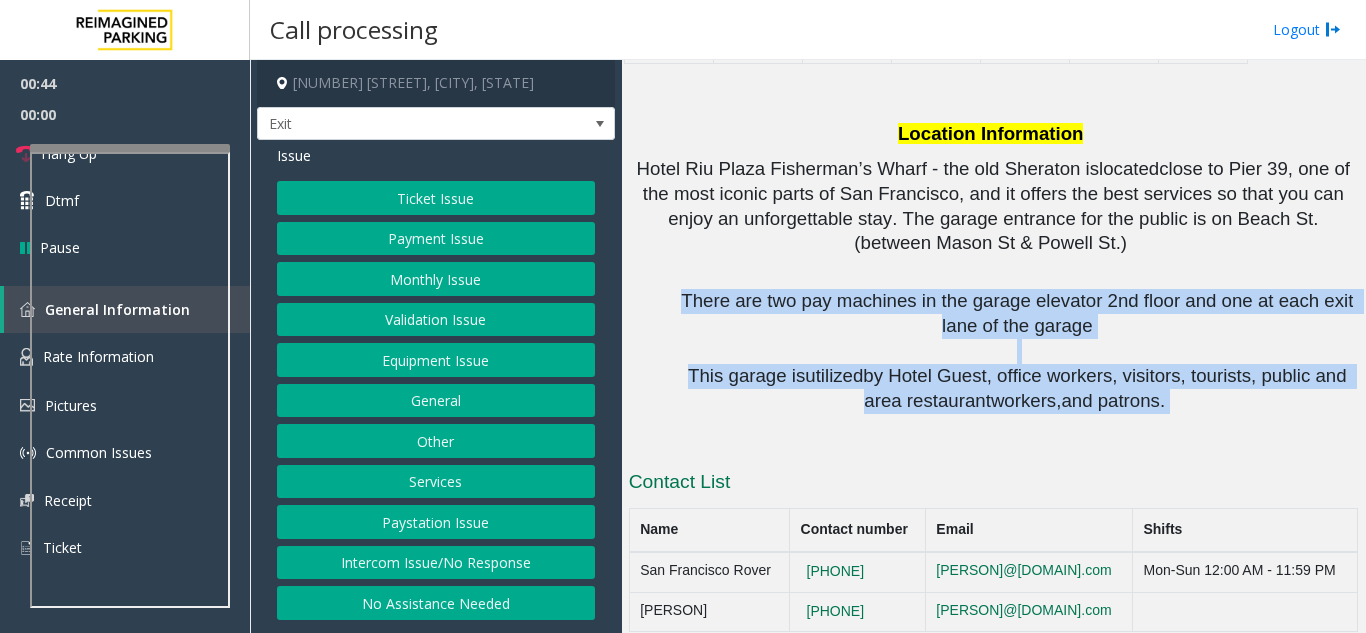 drag, startPoint x: 1115, startPoint y: 247, endPoint x: 1027, endPoint y: 328, distance: 119.60351 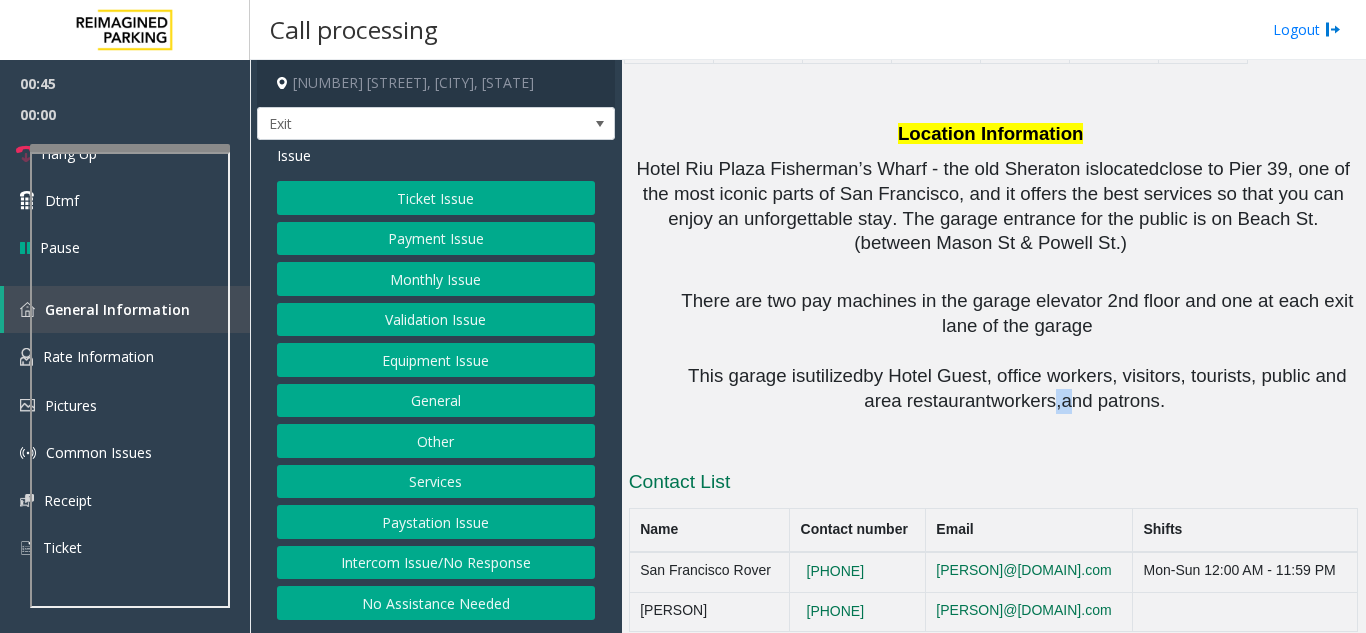 click on "workers," 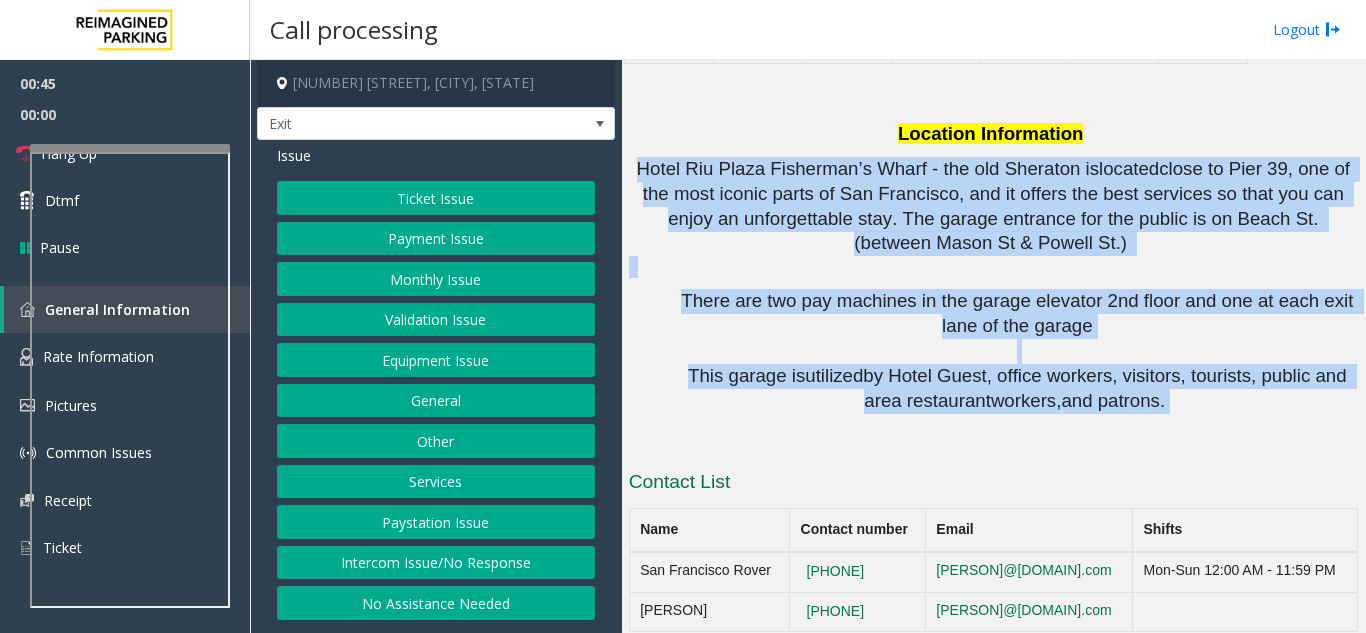 drag, startPoint x: 1027, startPoint y: 328, endPoint x: 669, endPoint y: 87, distance: 431.56113 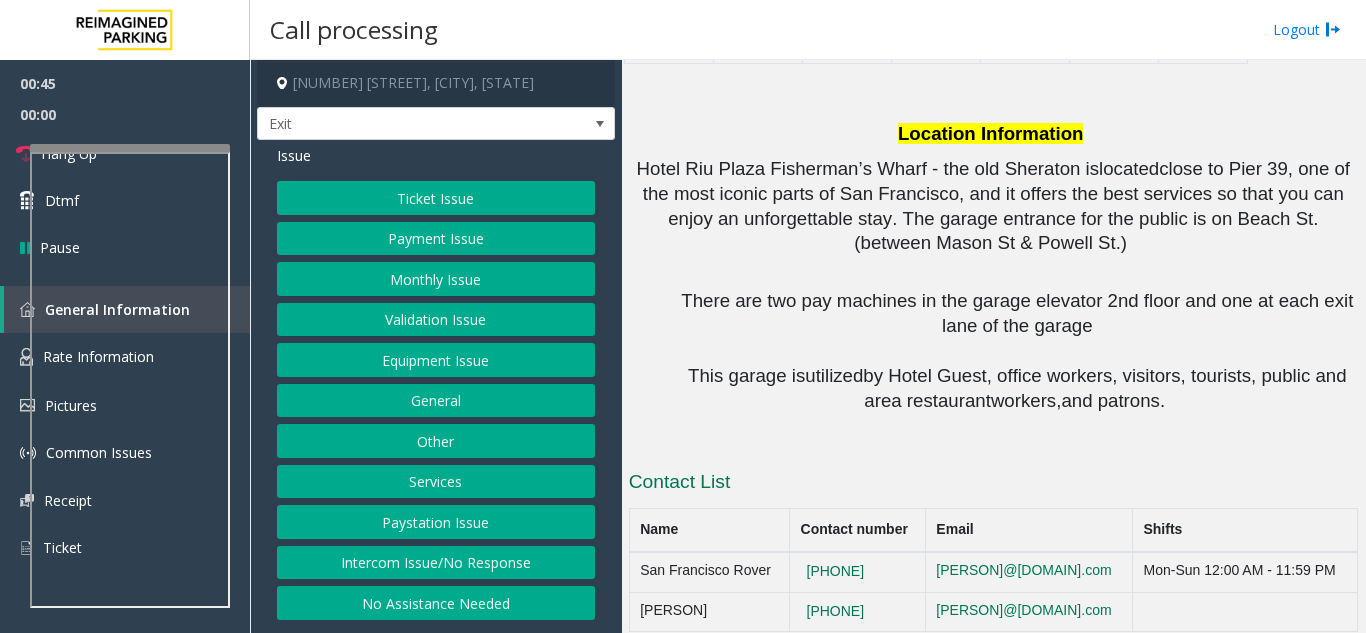 click on "Equipment Issue" 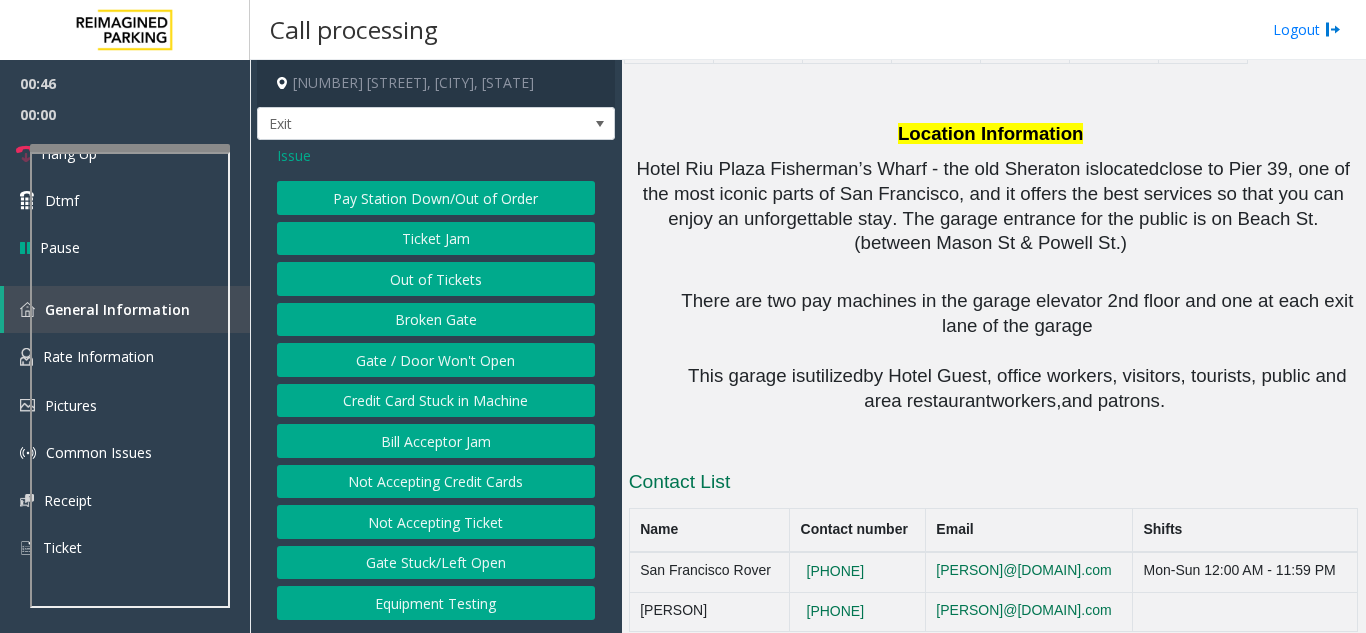 click on "Gate / Door Won't Open" 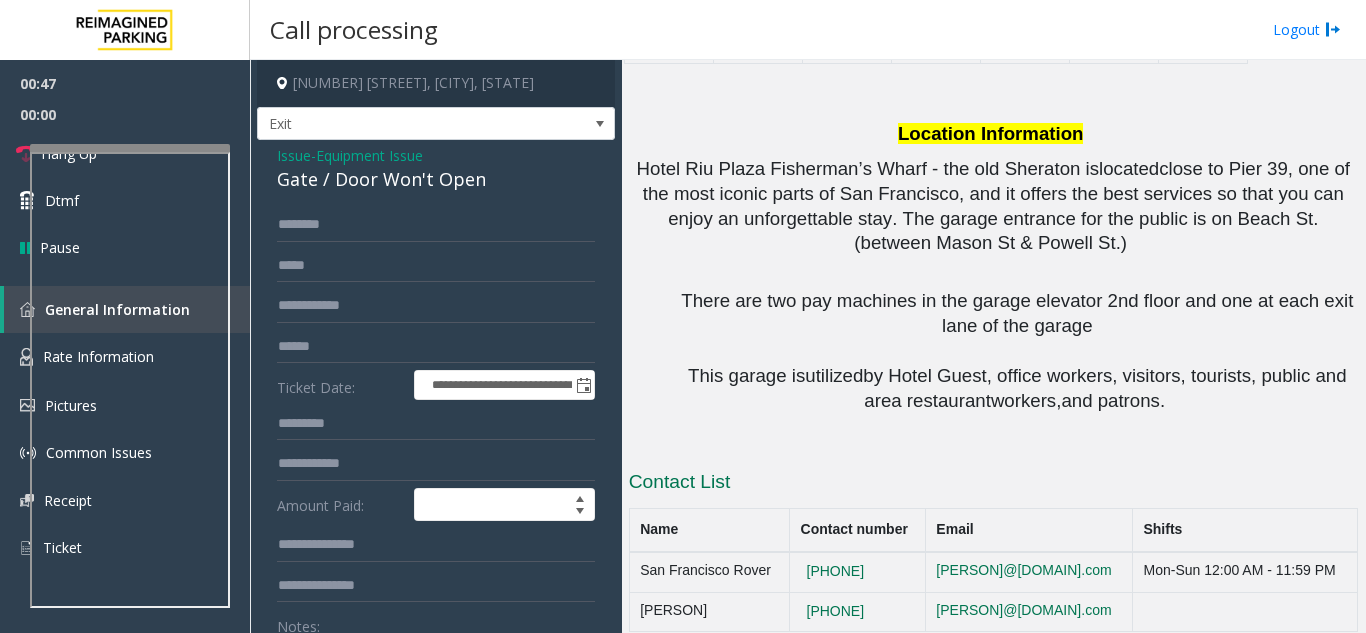 click on "Gate / Door Won't Open" 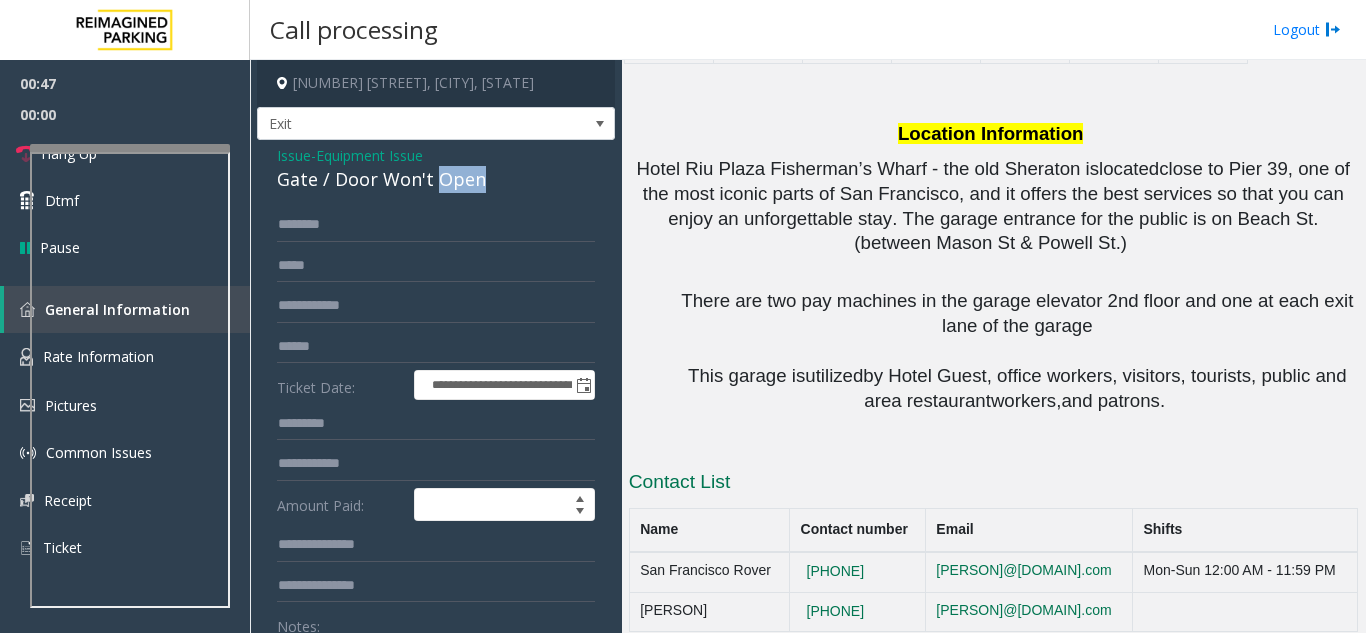 click on "Gate / Door Won't Open" 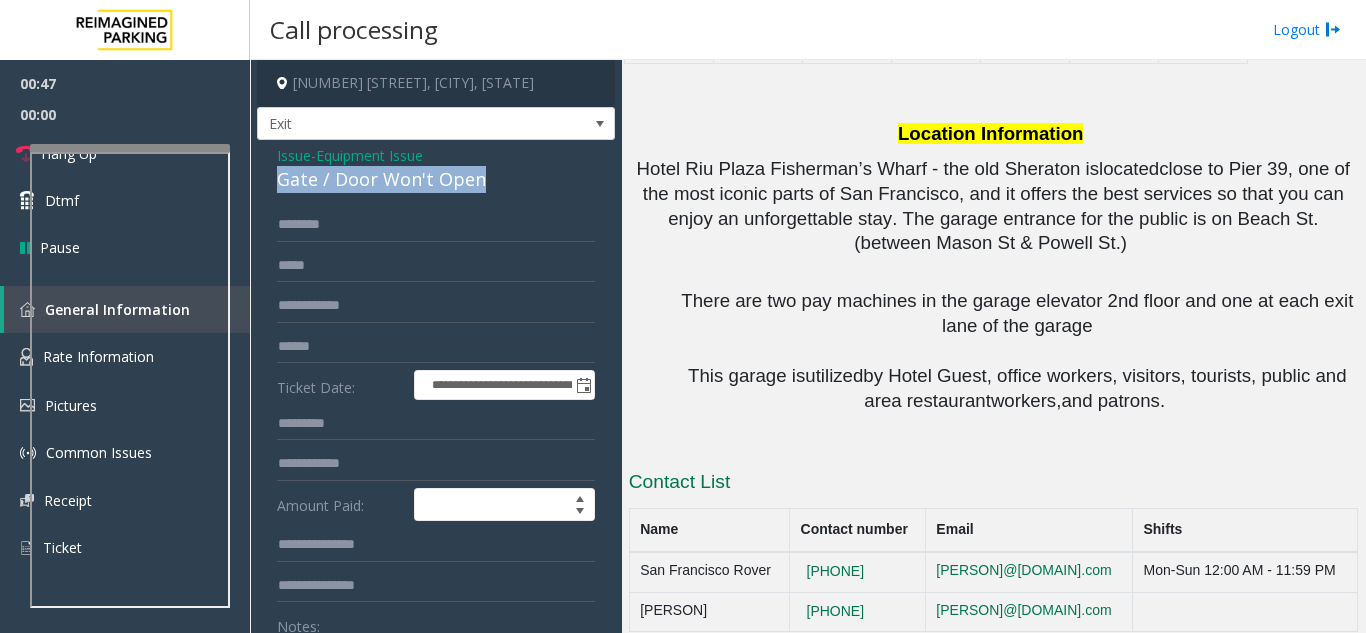 click on "Gate / Door Won't Open" 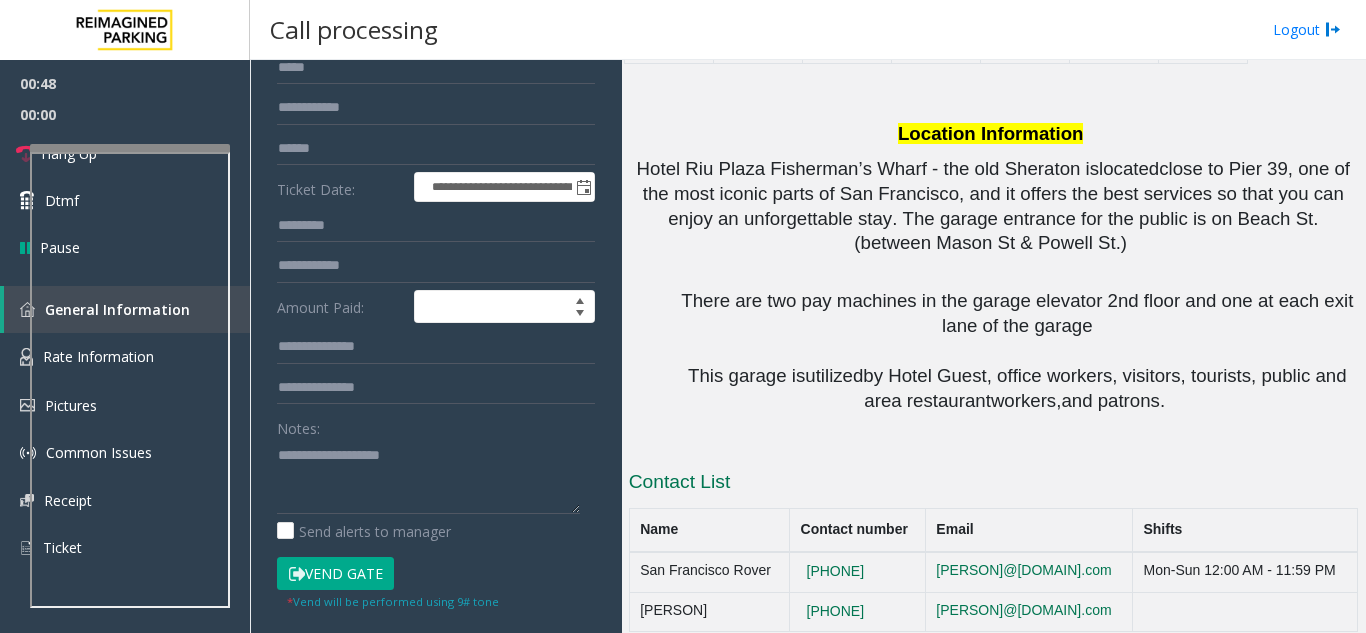 scroll, scrollTop: 200, scrollLeft: 0, axis: vertical 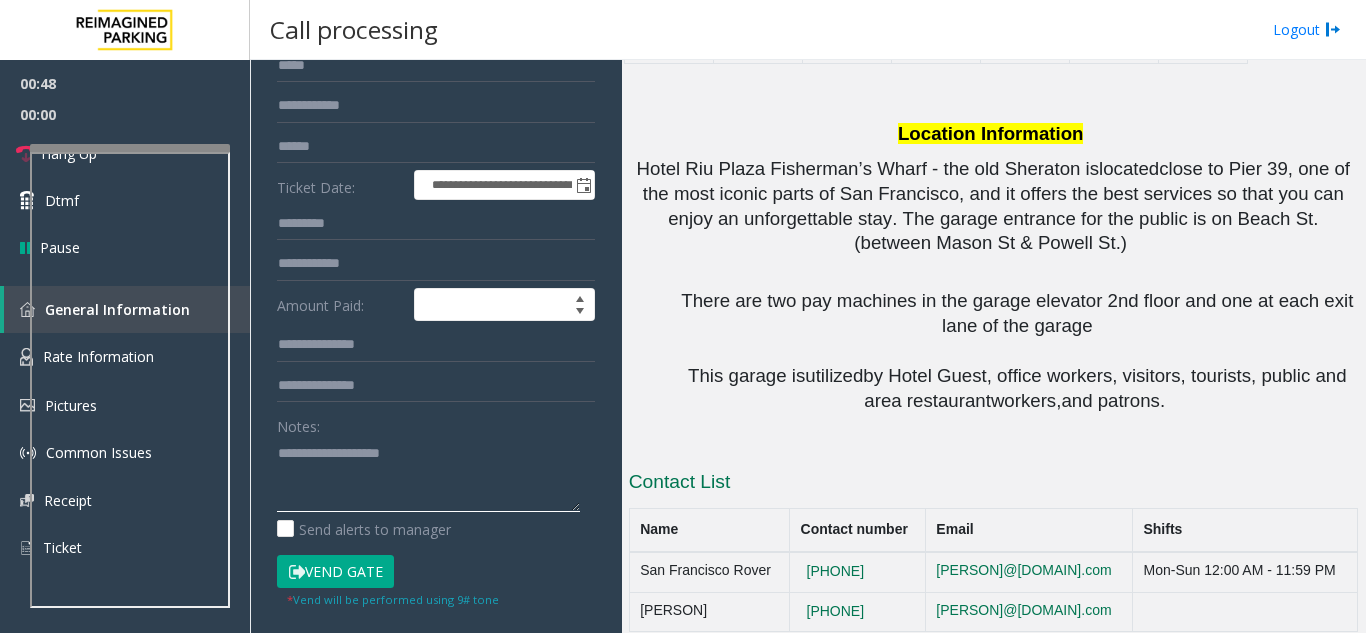 click 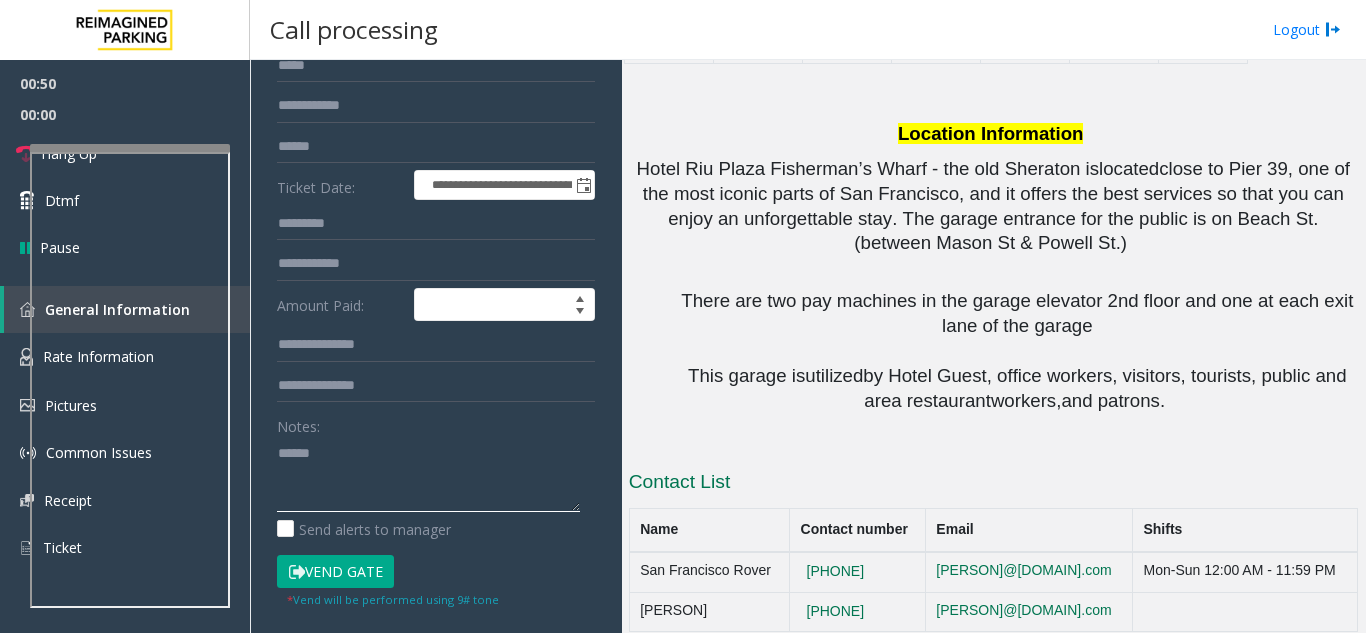 paste on "**********" 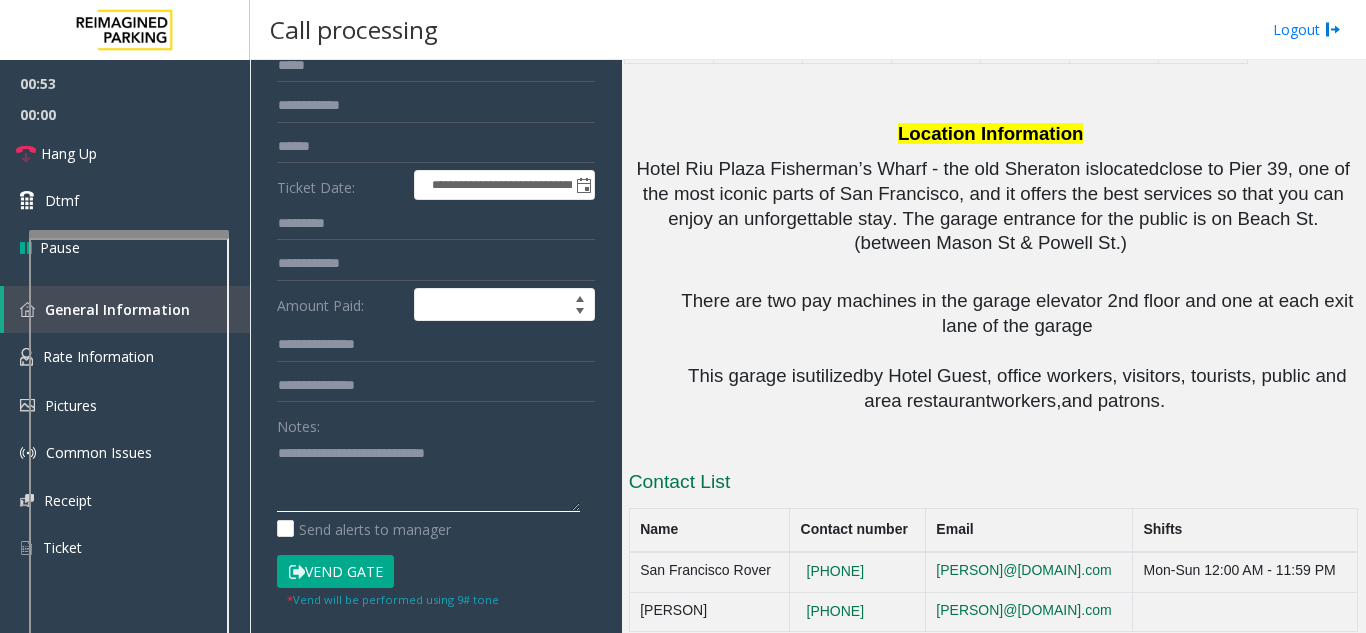 click at bounding box center (129, 234) 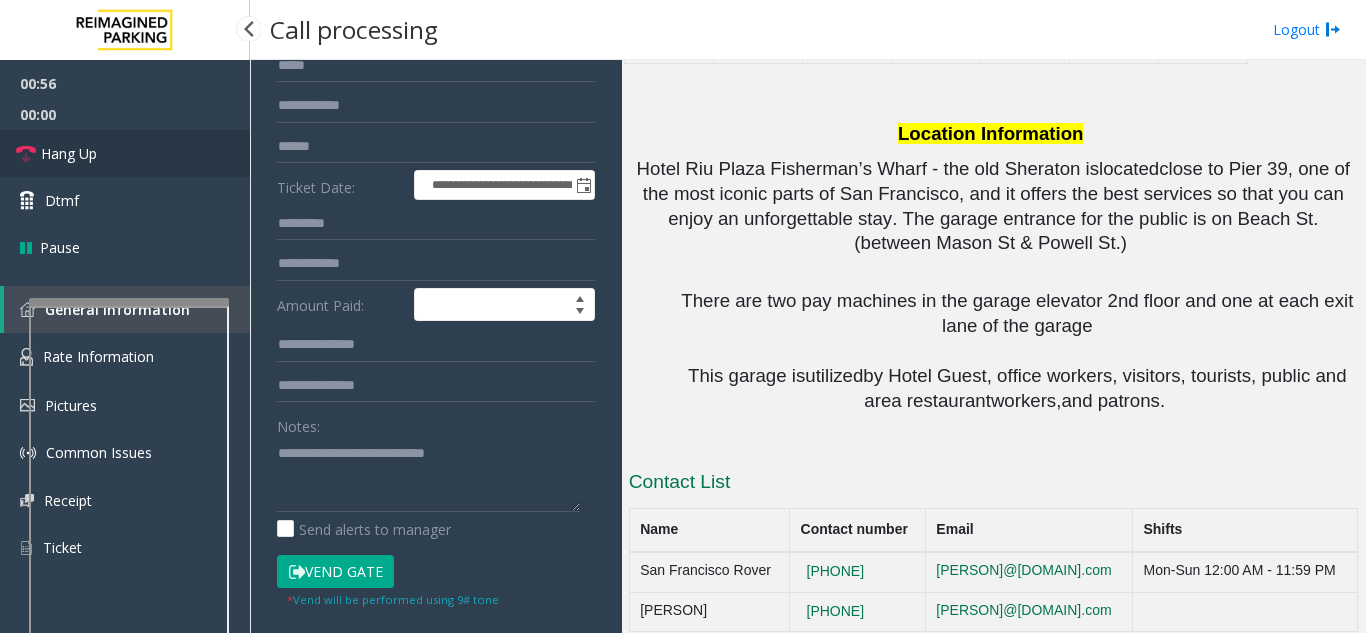 click on "Hang Up" at bounding box center (125, 153) 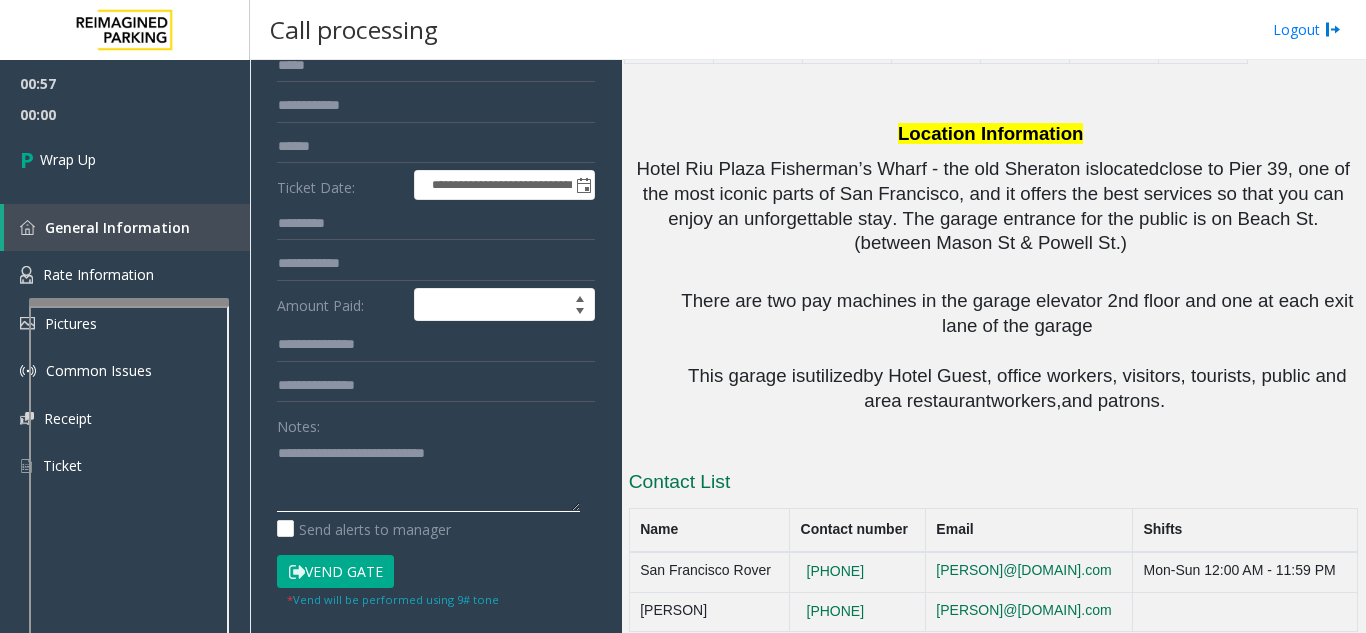 click 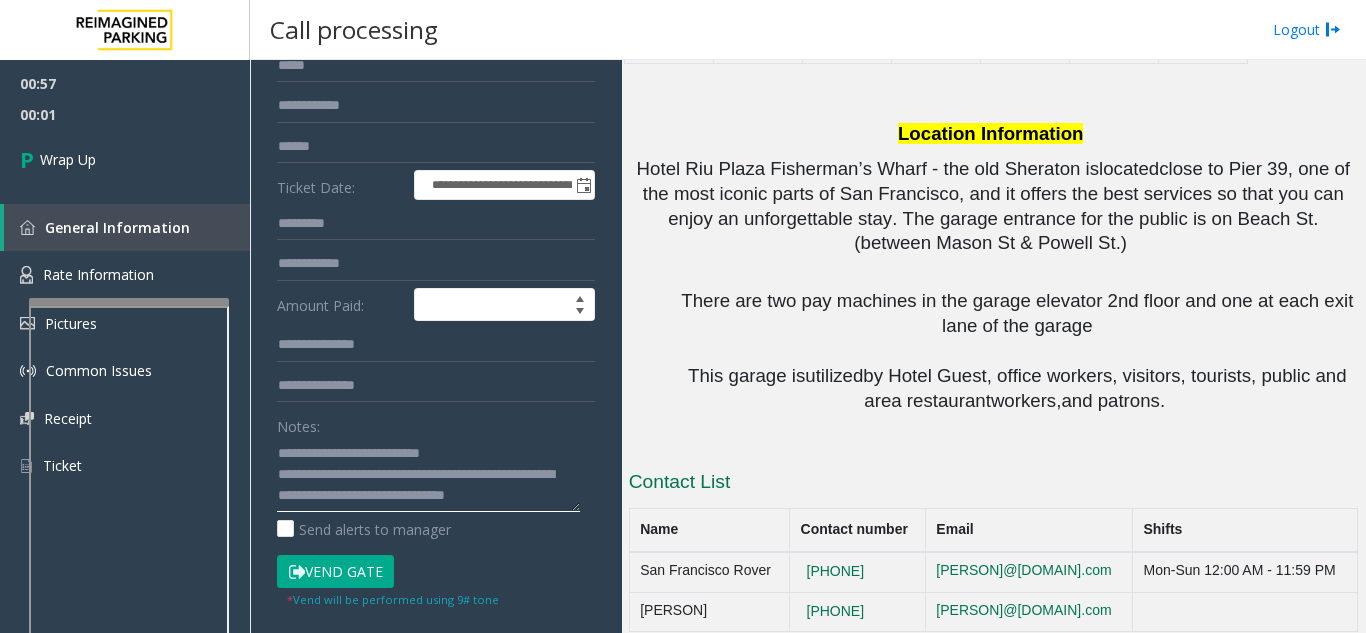 click 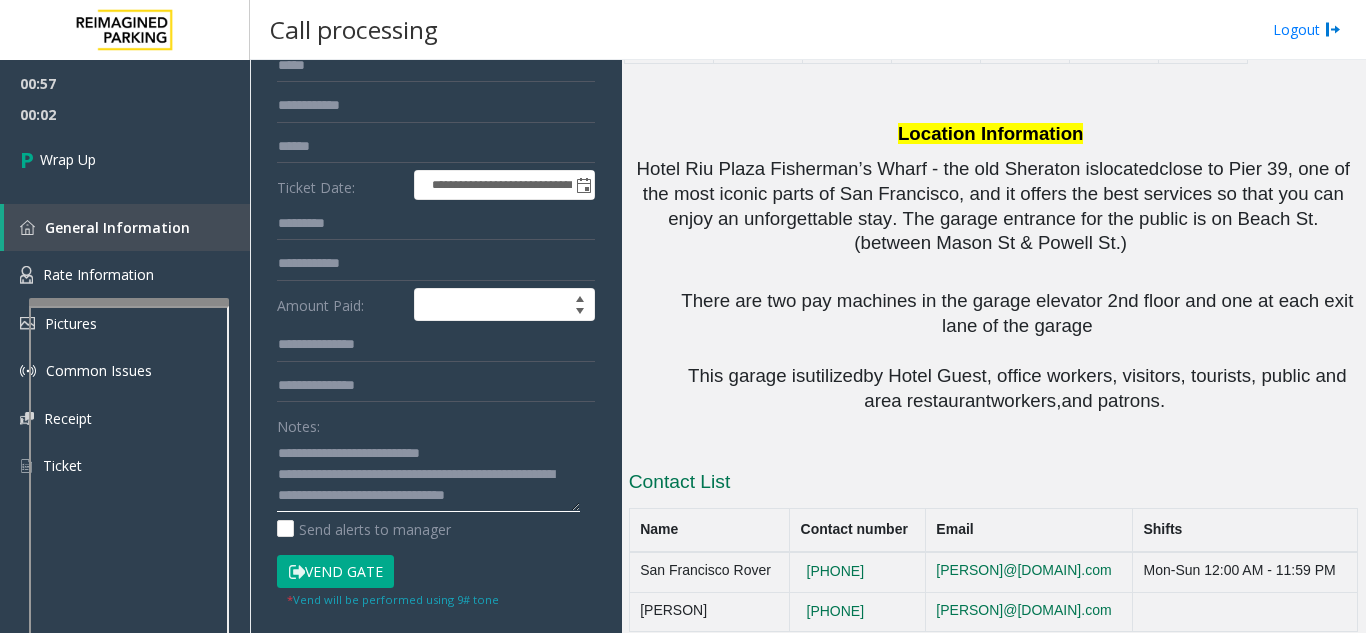 click 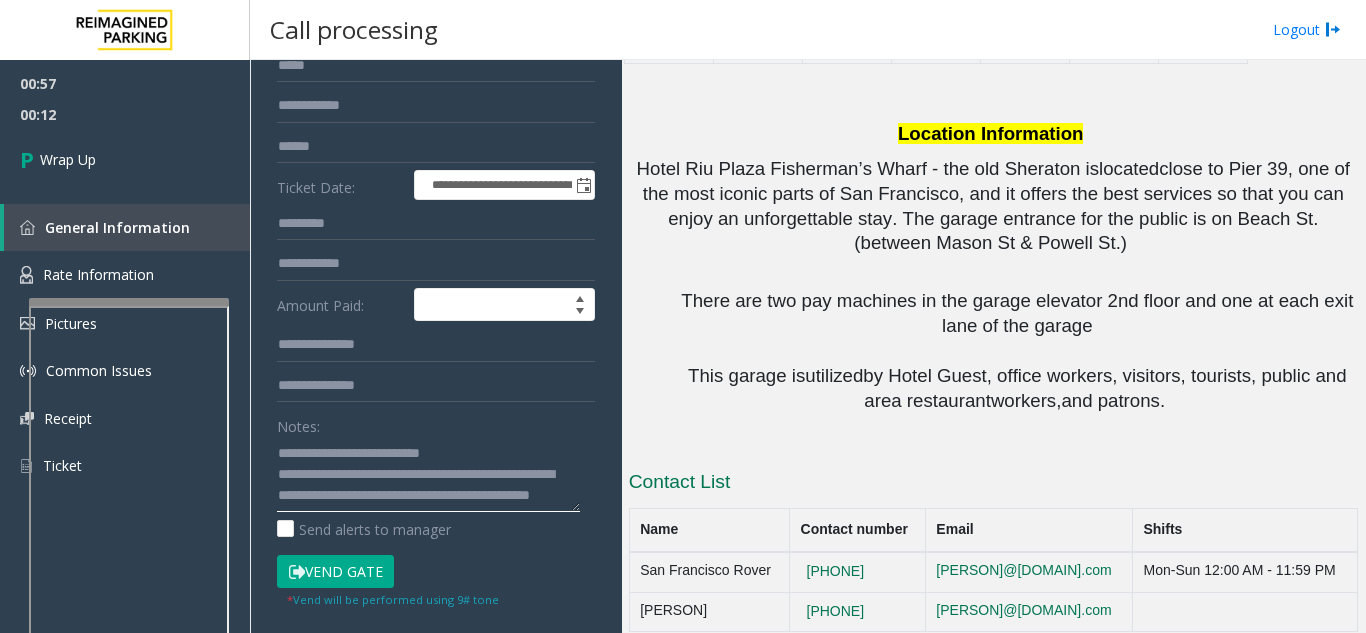 scroll, scrollTop: 15, scrollLeft: 0, axis: vertical 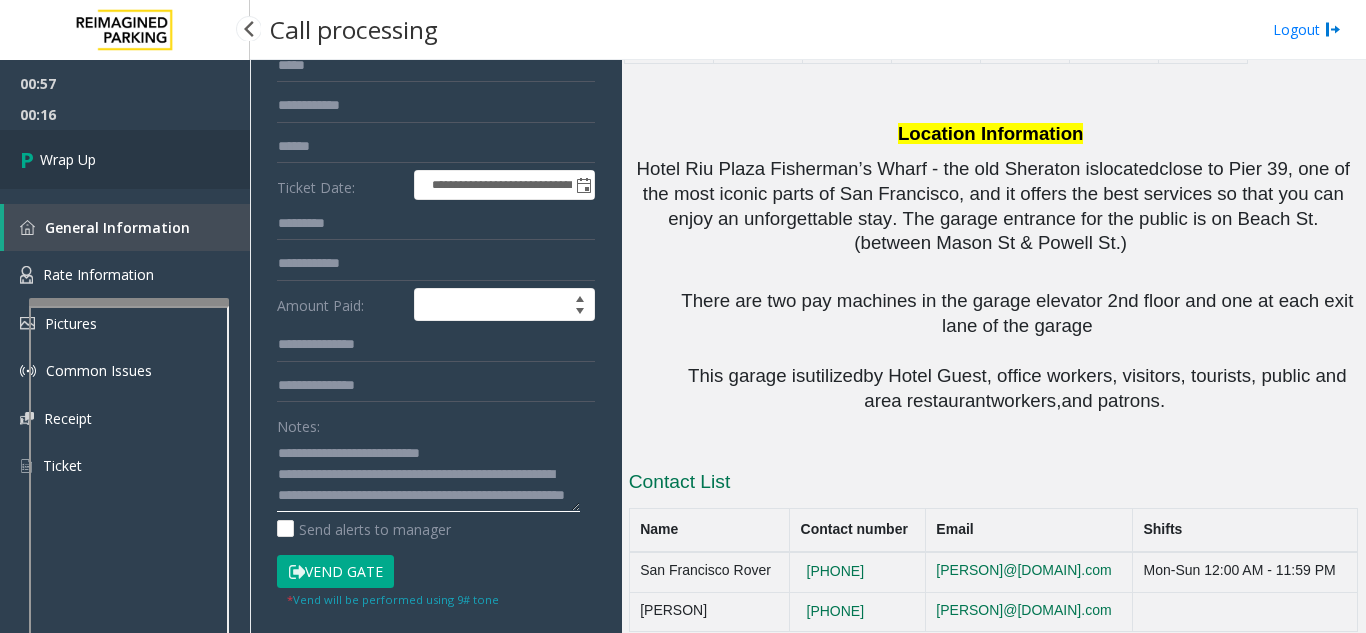 type on "**********" 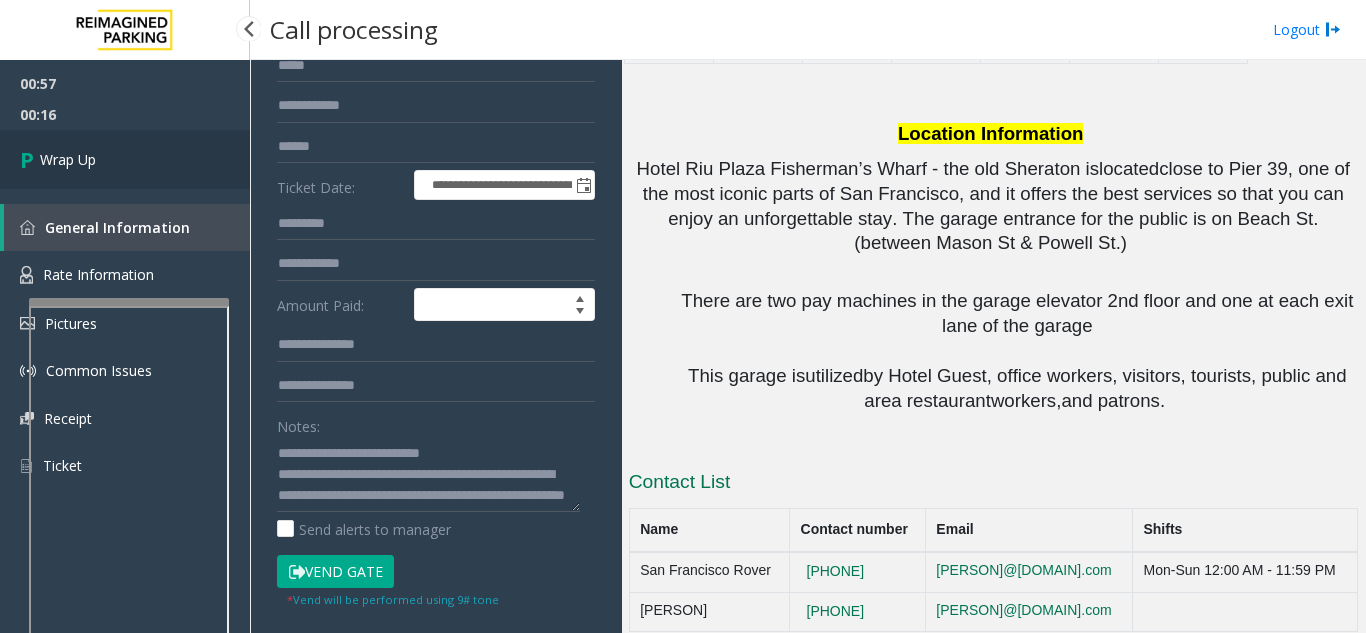 click on "Wrap Up" at bounding box center (125, 159) 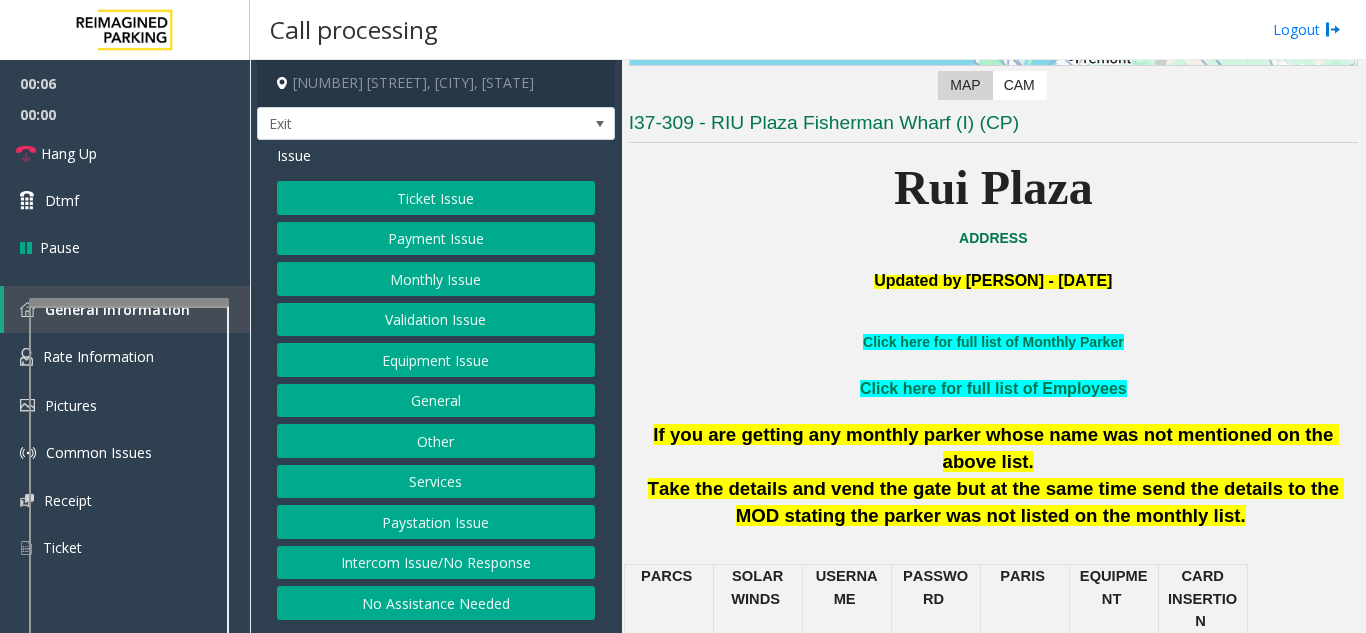 scroll, scrollTop: 500, scrollLeft: 0, axis: vertical 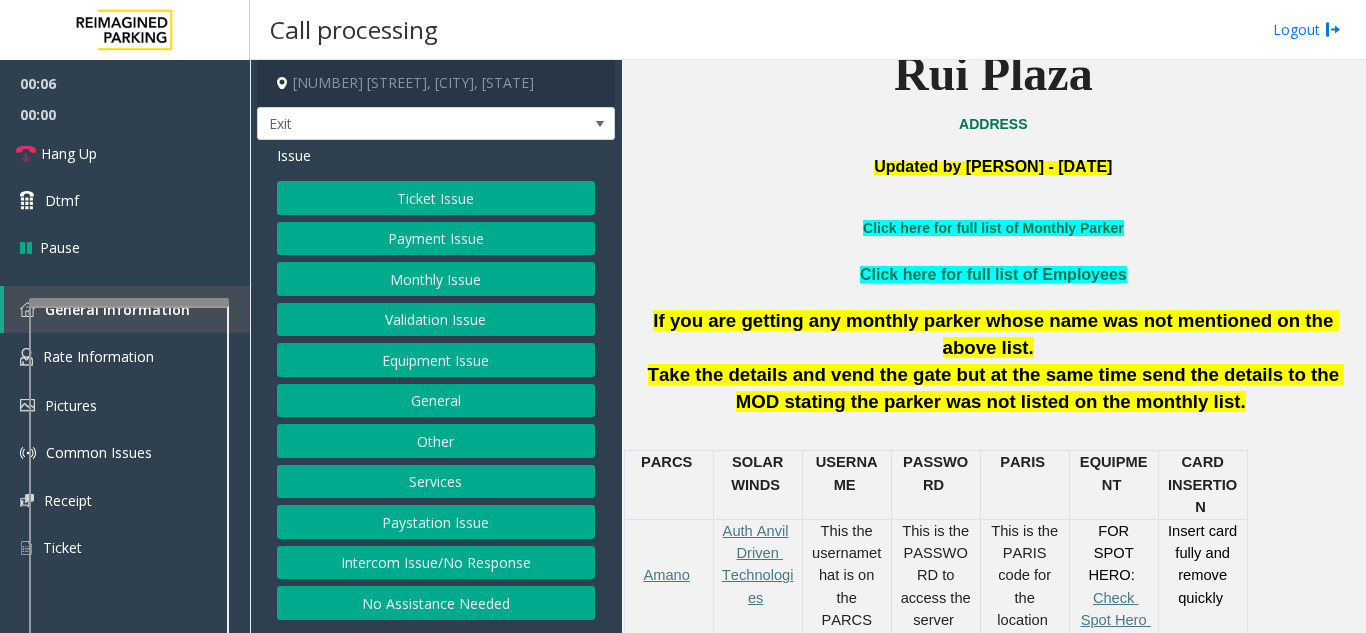 click 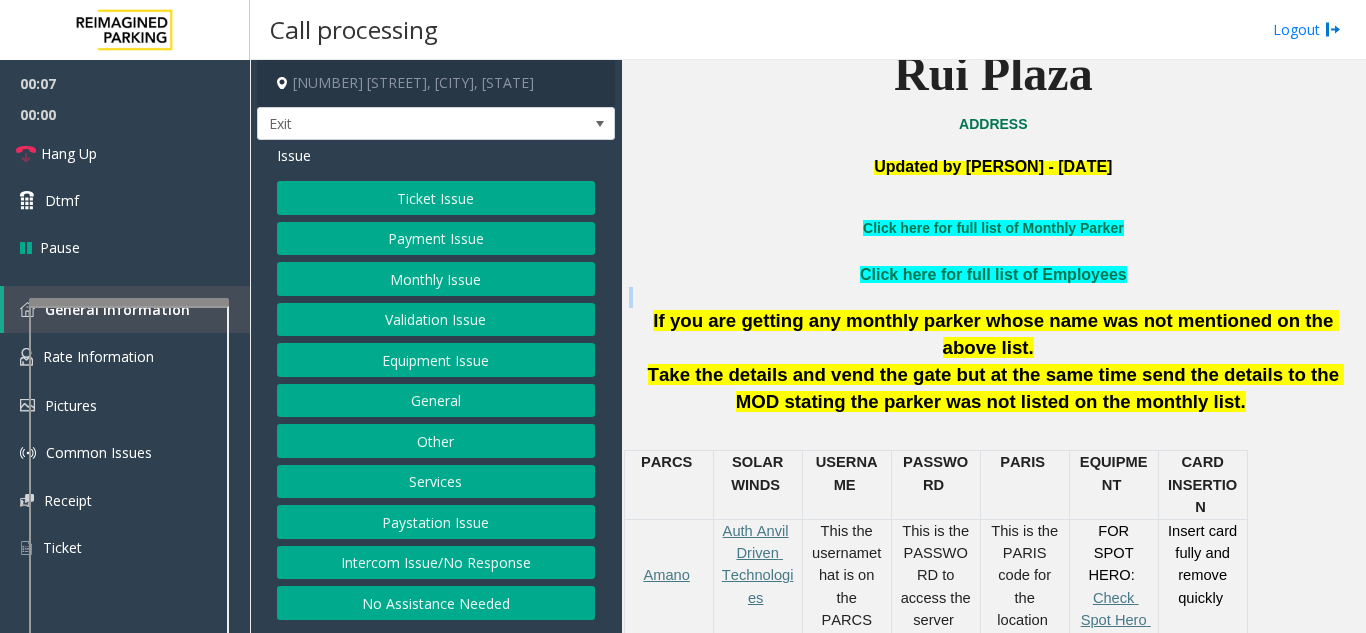 click 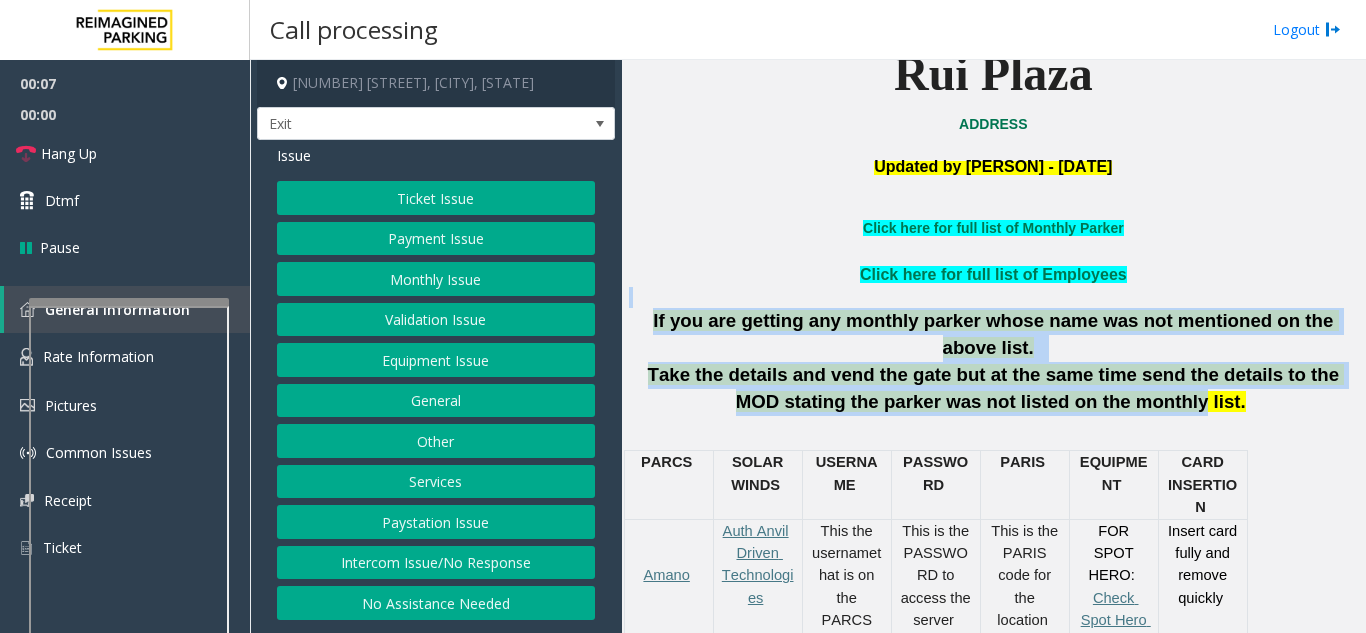 drag, startPoint x: 882, startPoint y: 298, endPoint x: 1095, endPoint y: 365, distance: 223.28905 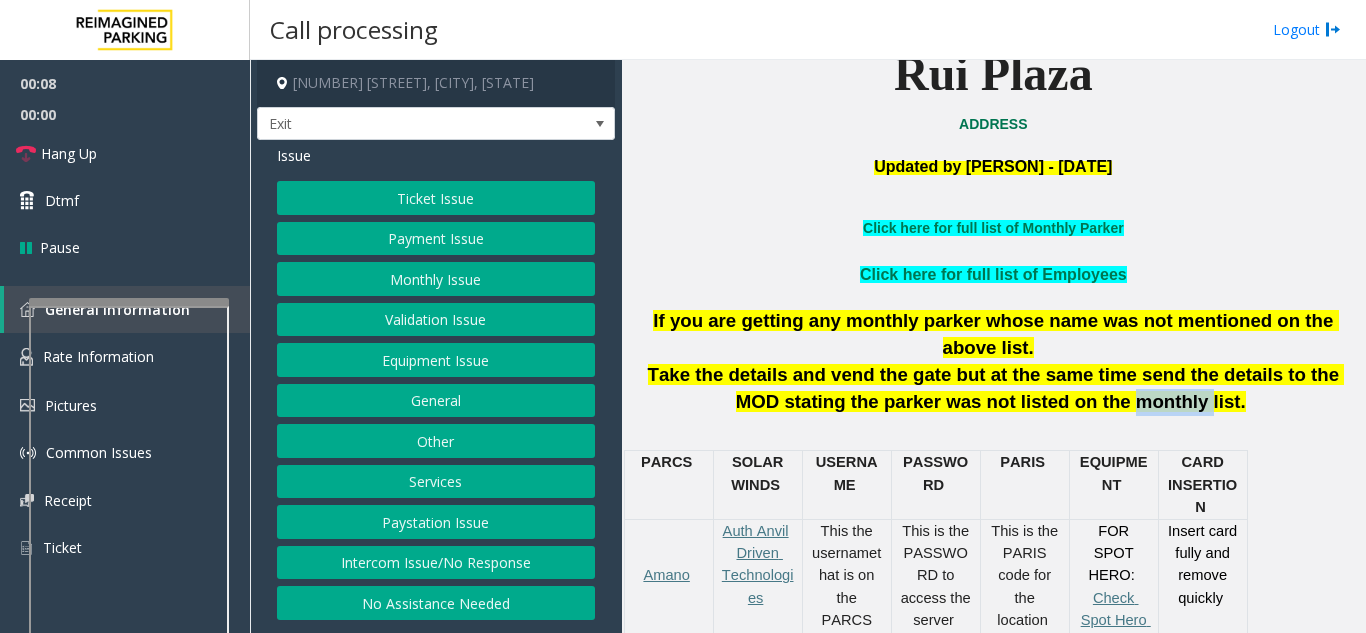 click on "Take the details and vend the gate but at the same time send the details to the MOD stating the parker was not listed on the monthly list" 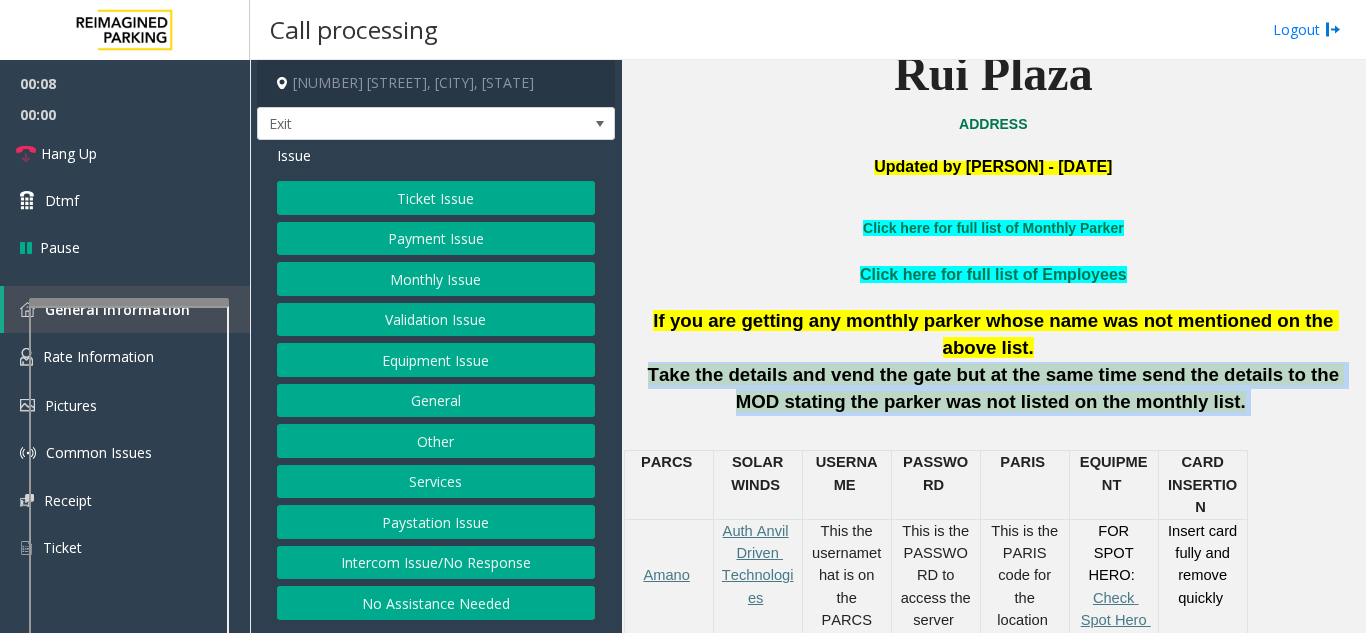 click on "Take the details and vend the gate but at the same time send the details to the MOD stating the parker was not listed on the monthly list" 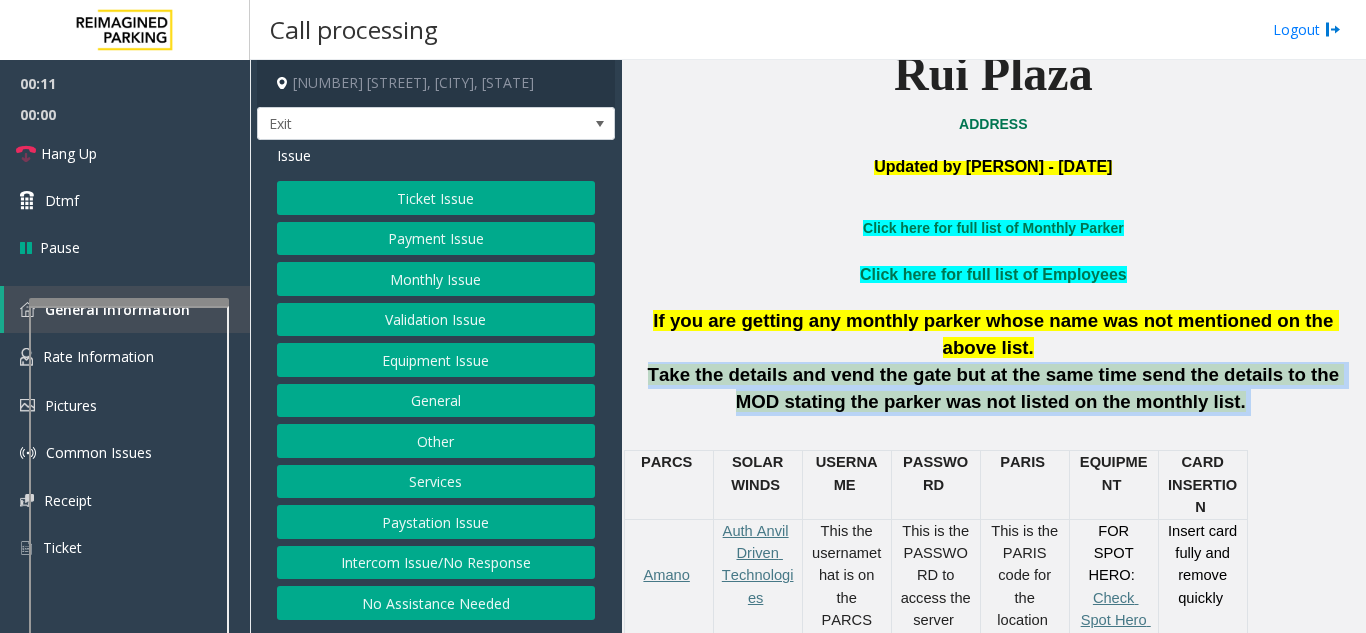 click on "Paystation Issue" 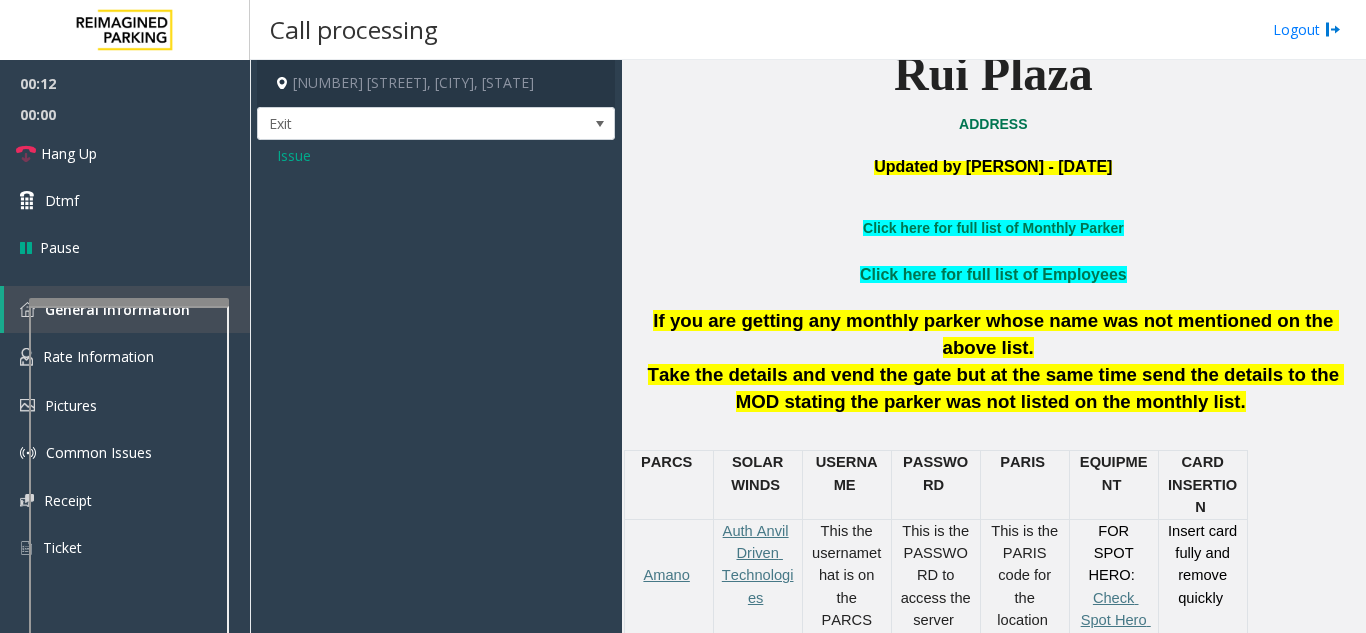 click on "Issue" 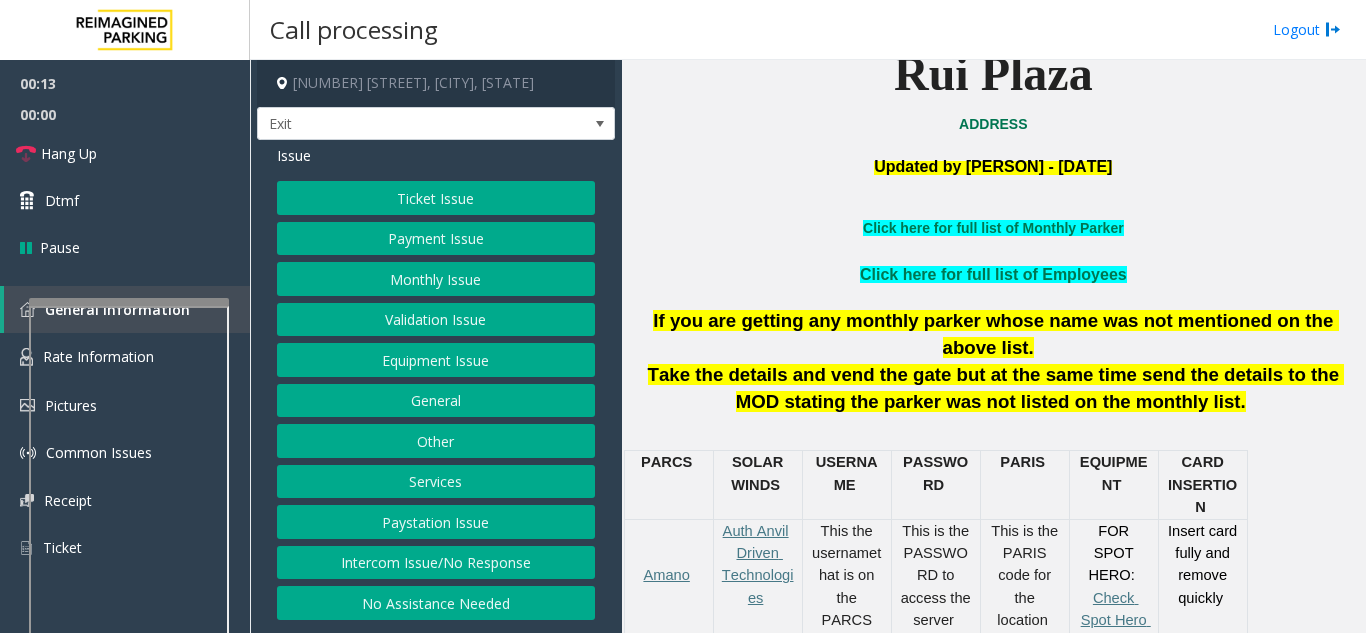 click on "Ticket Issue   Payment Issue   Monthly Issue   Validation Issue   Equipment Issue   General   Other   Services   Paystation Issue   Intercom Issue/No Response   No Assistance Needed" 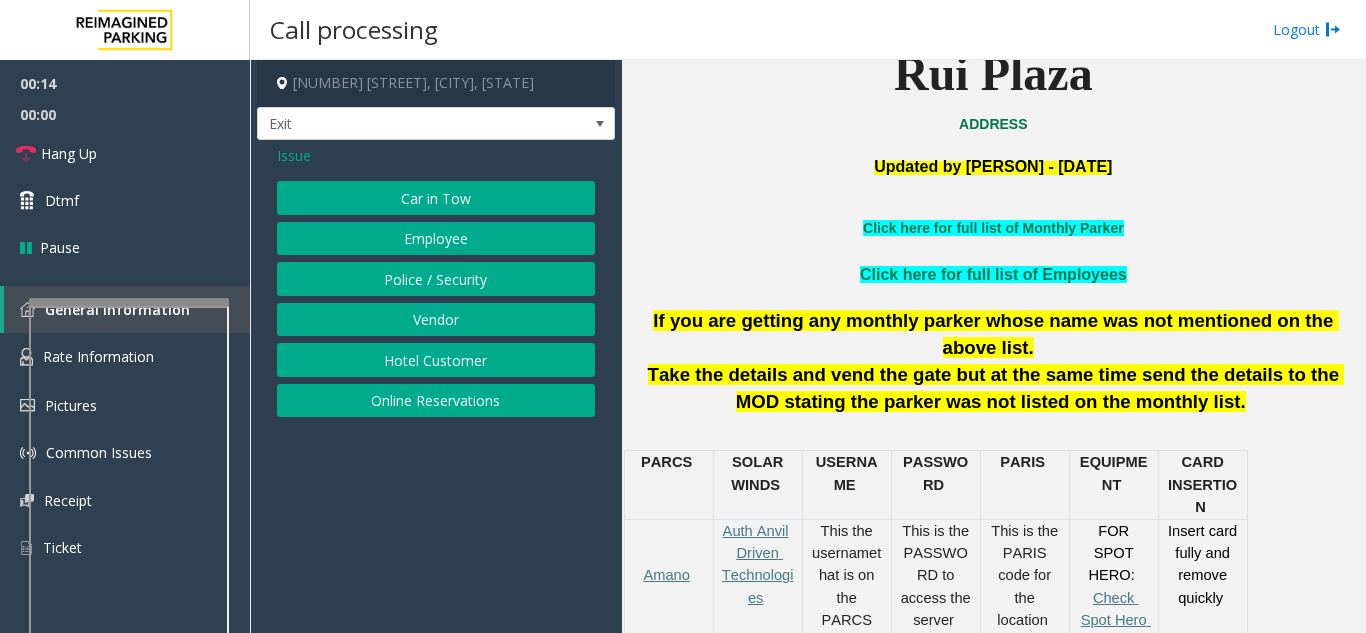 click on "Hotel Customer" 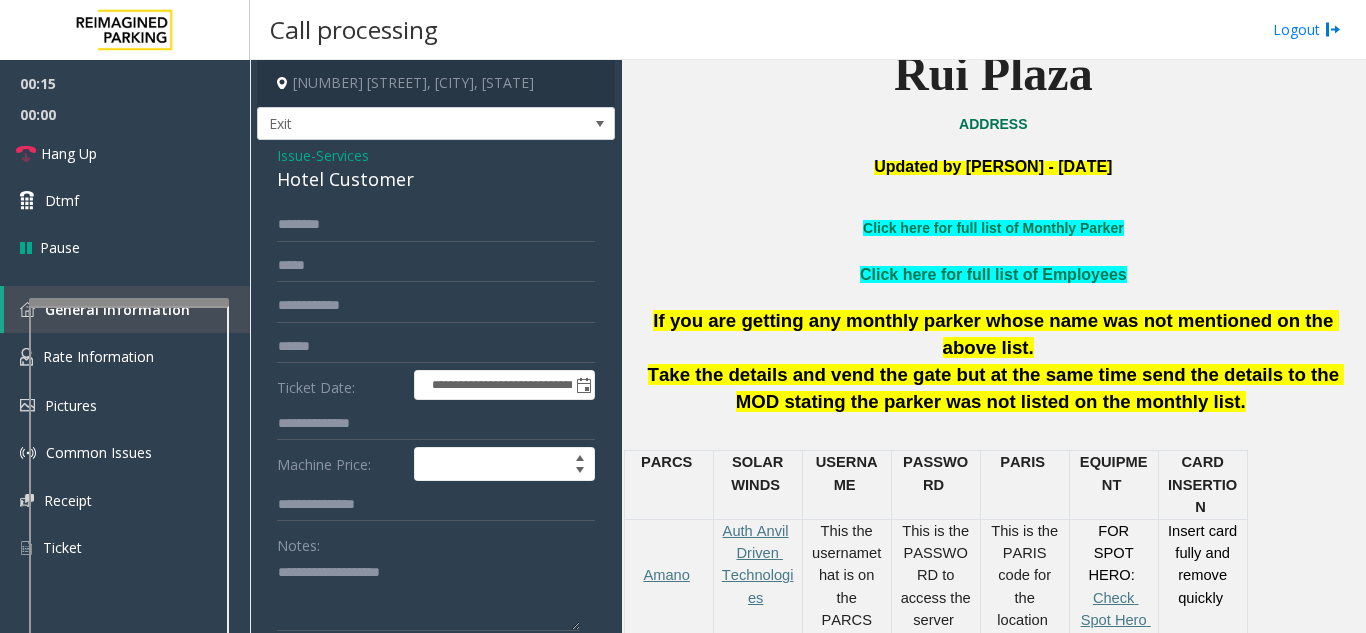 click on "Hotel Customer" 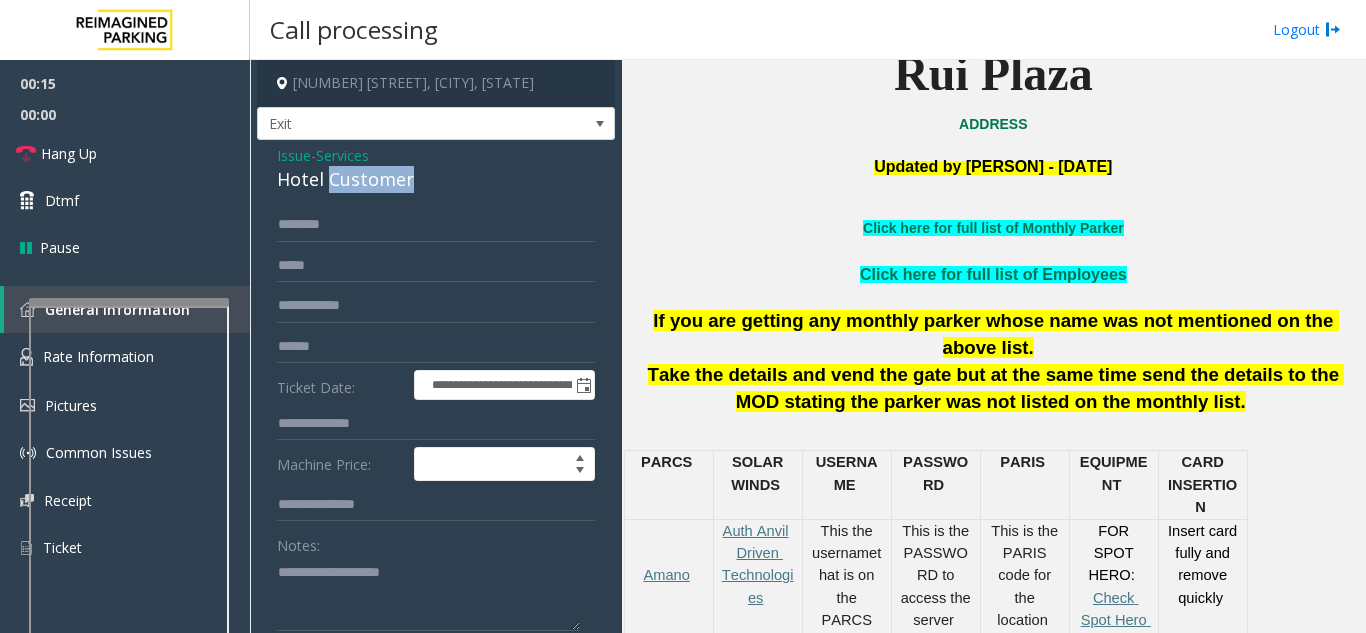 click on "Hotel Customer" 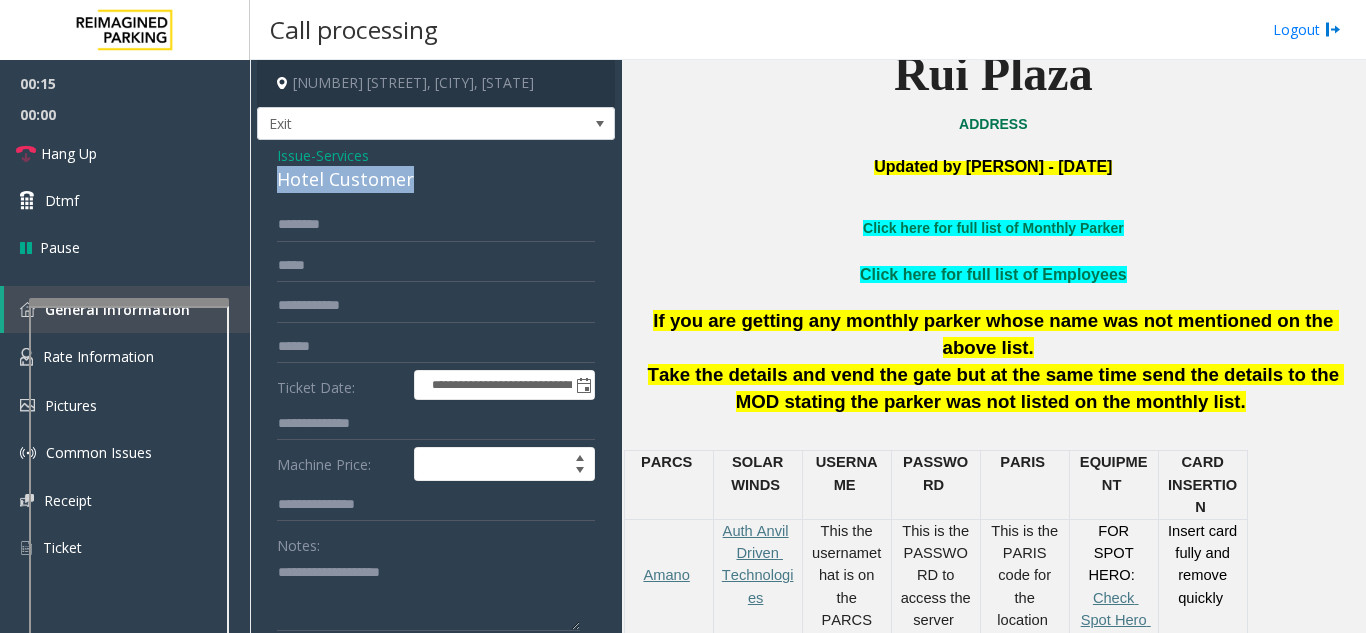 click on "Hotel Customer" 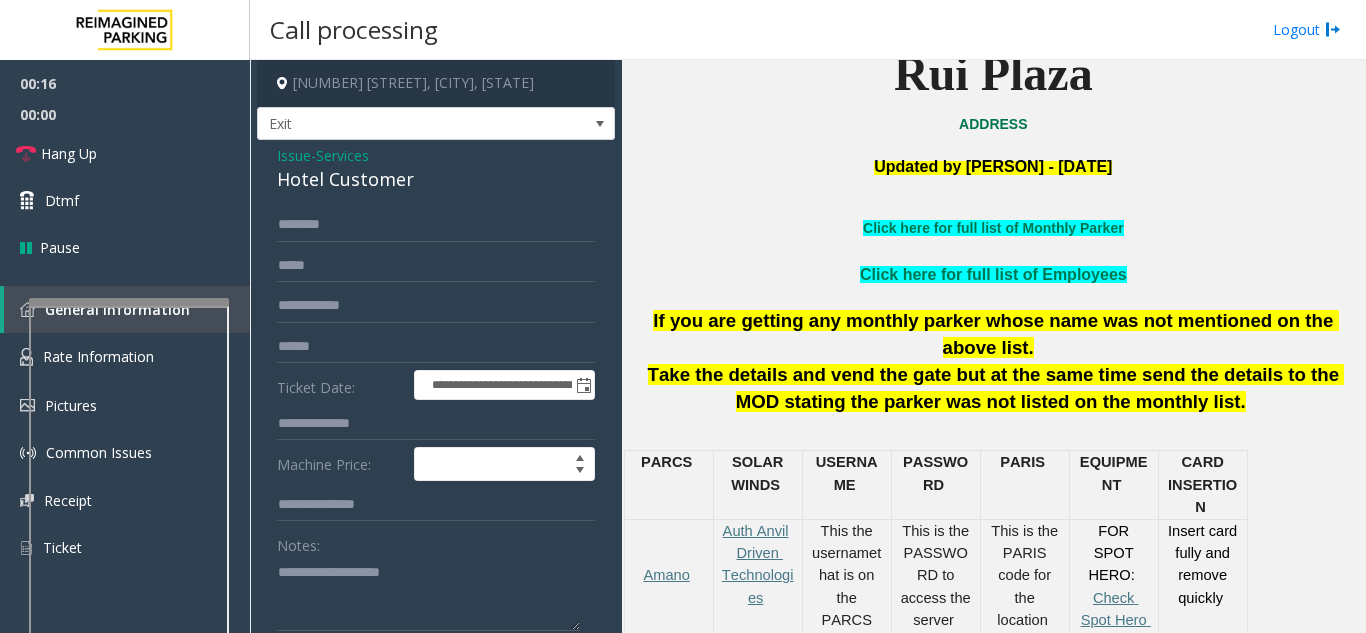 click on "Notes:" 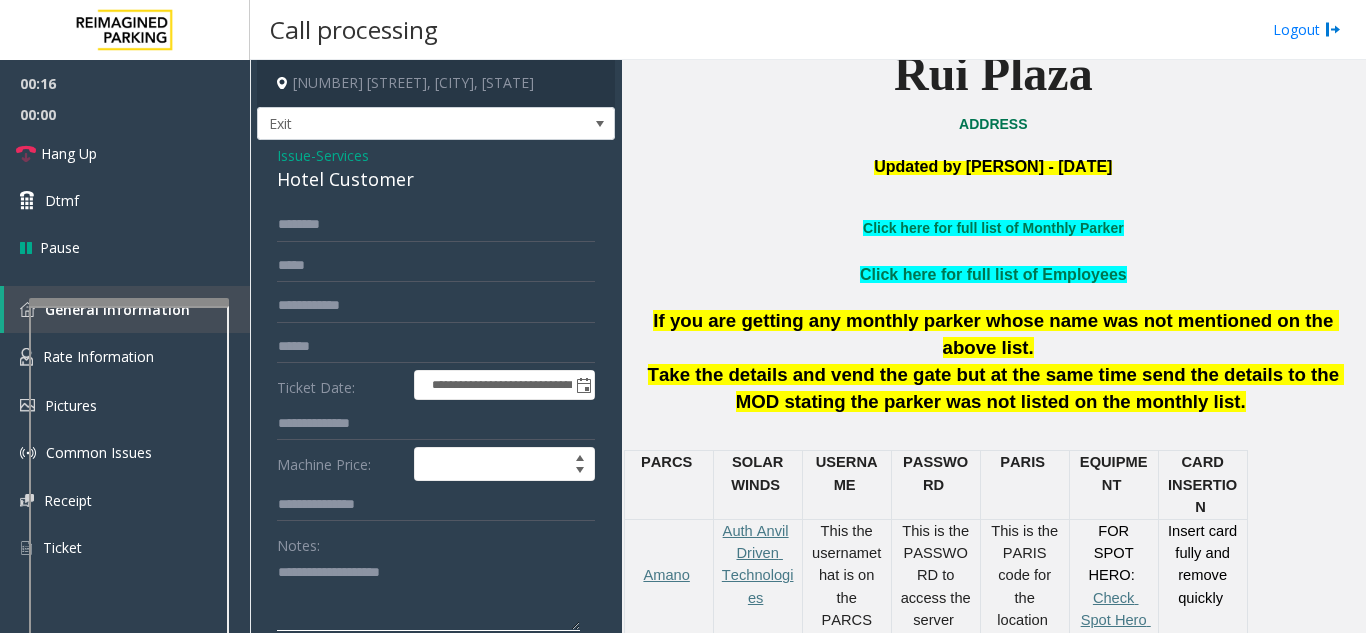 click 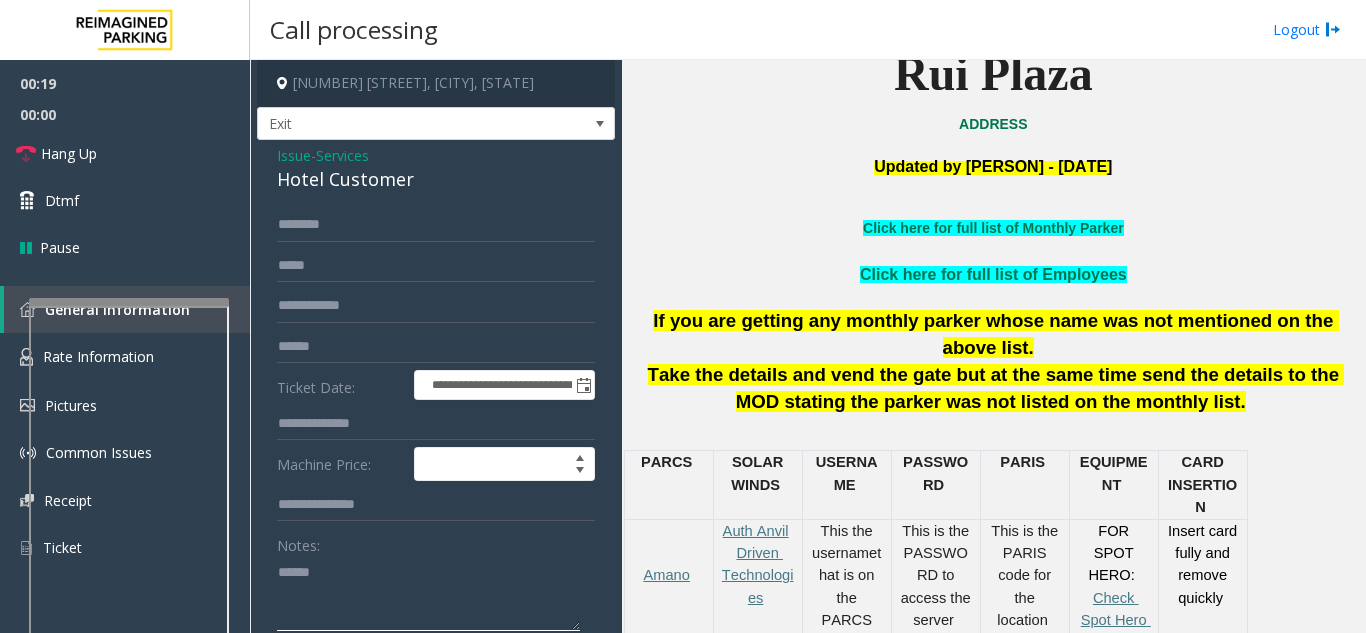 paste on "**********" 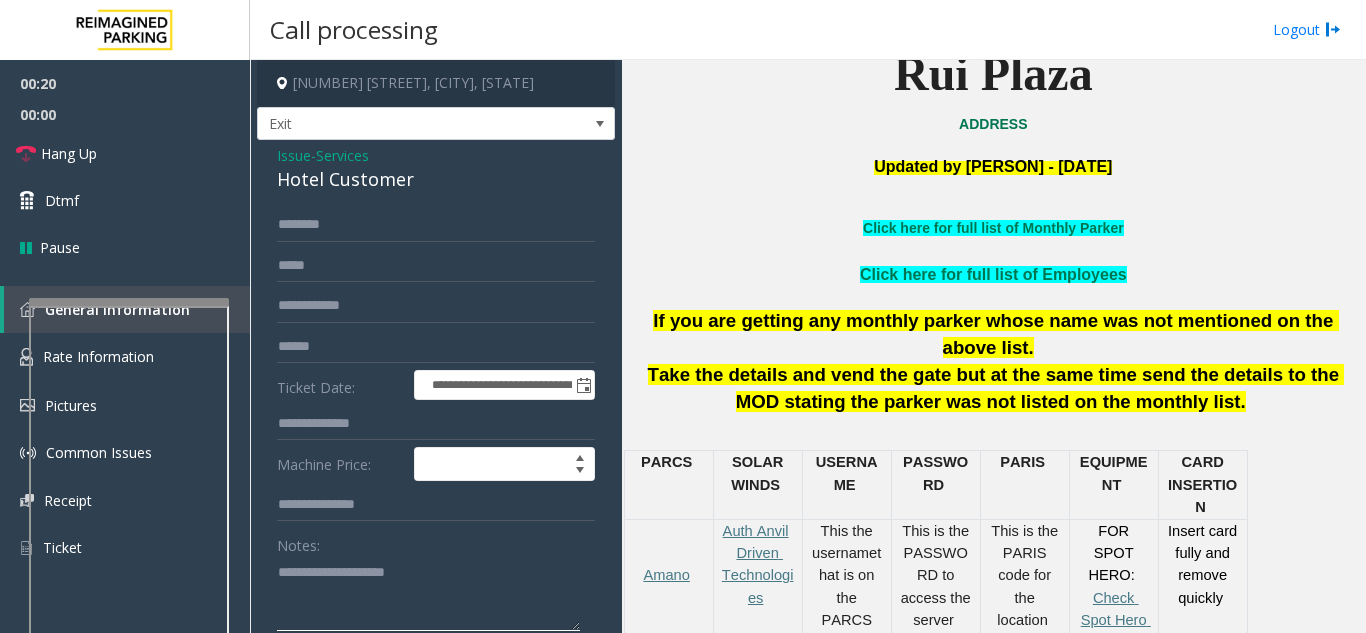 type on "**********" 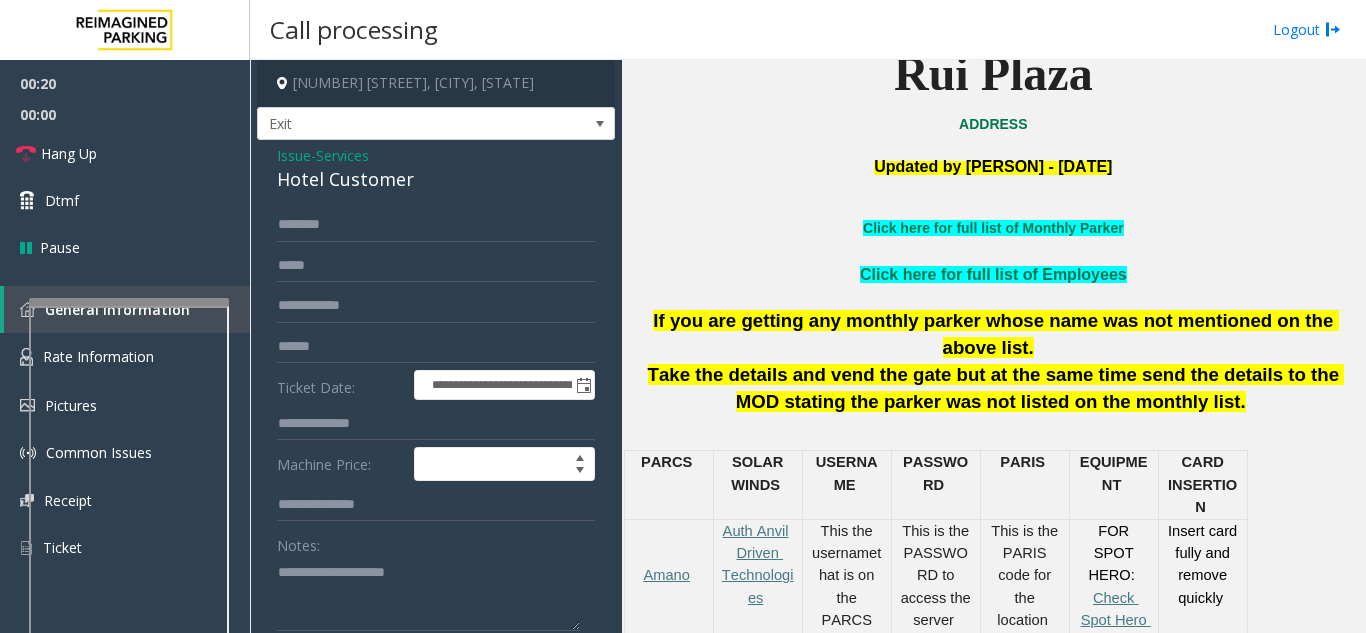 click on "**********" 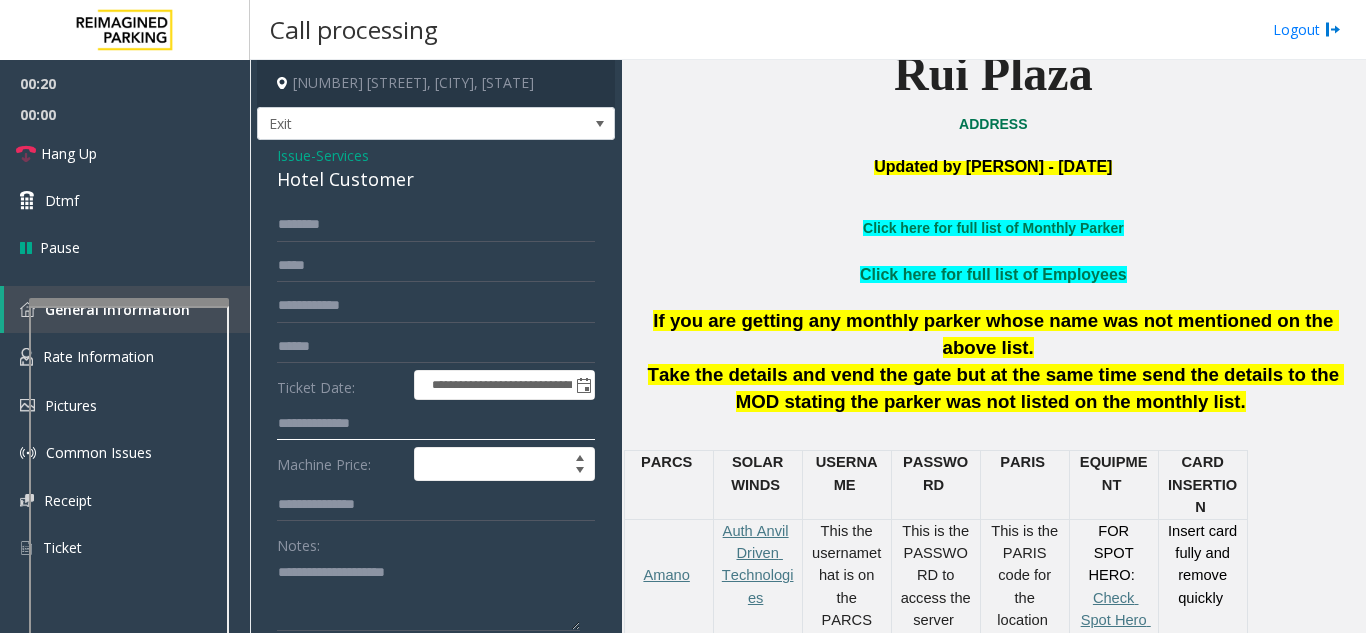 click 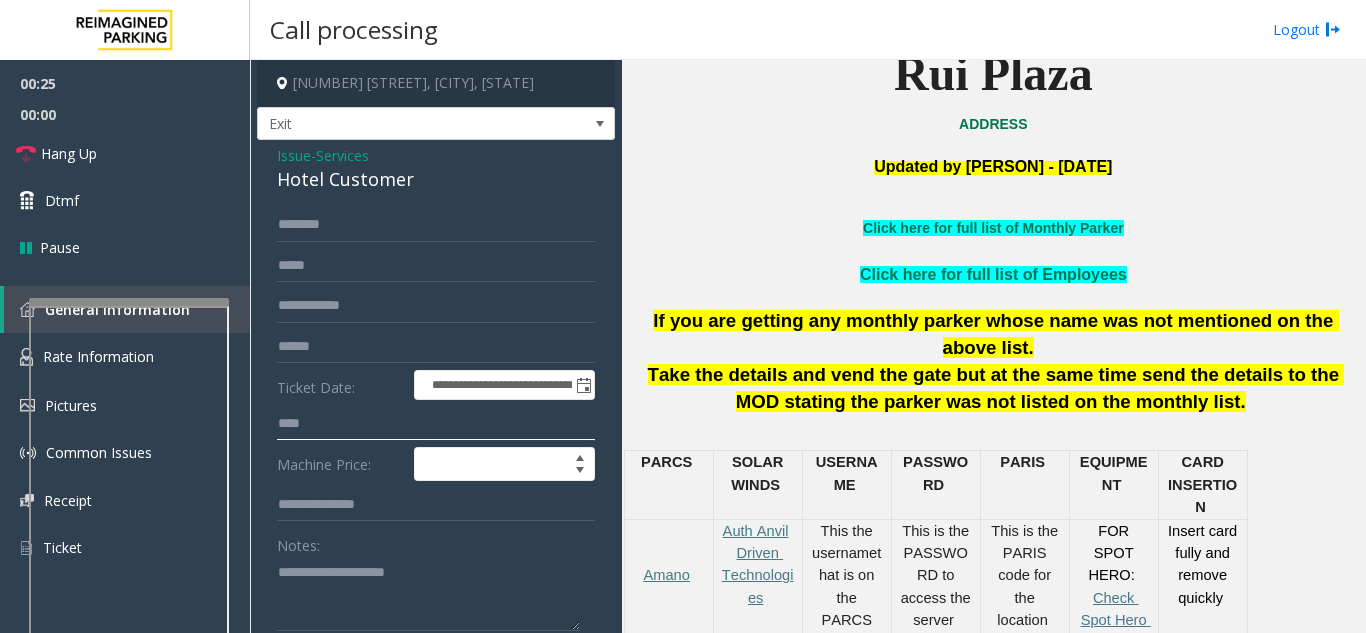 type on "****" 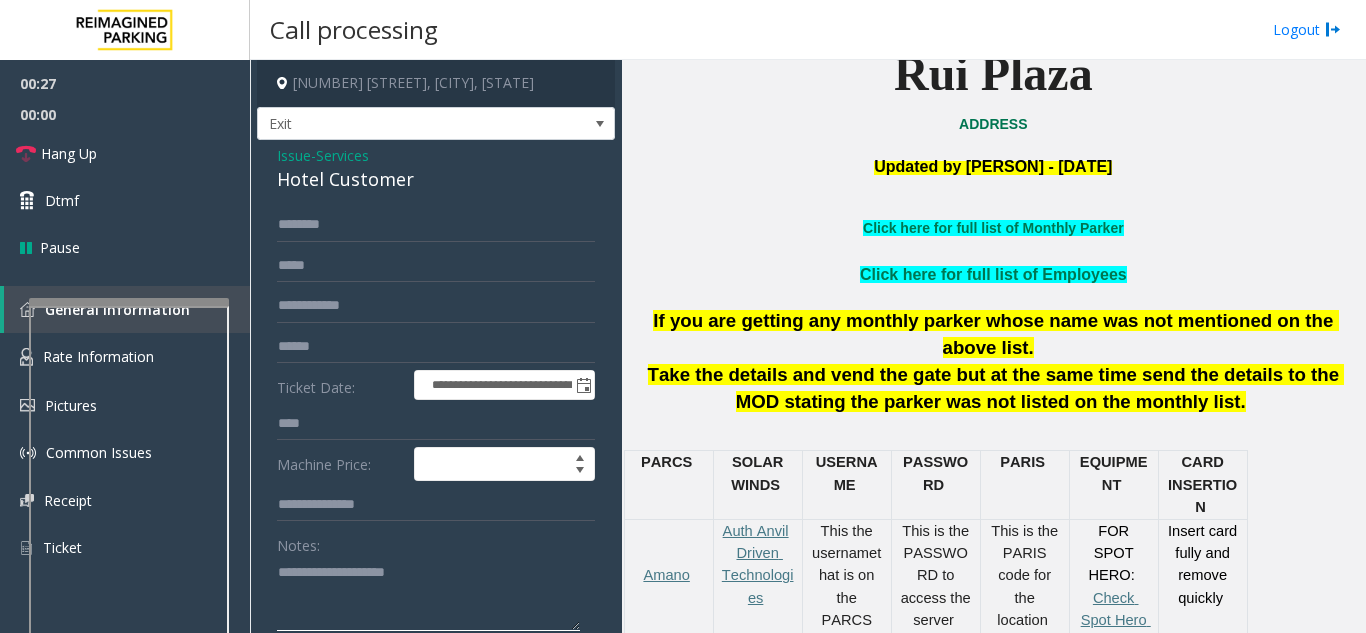 click 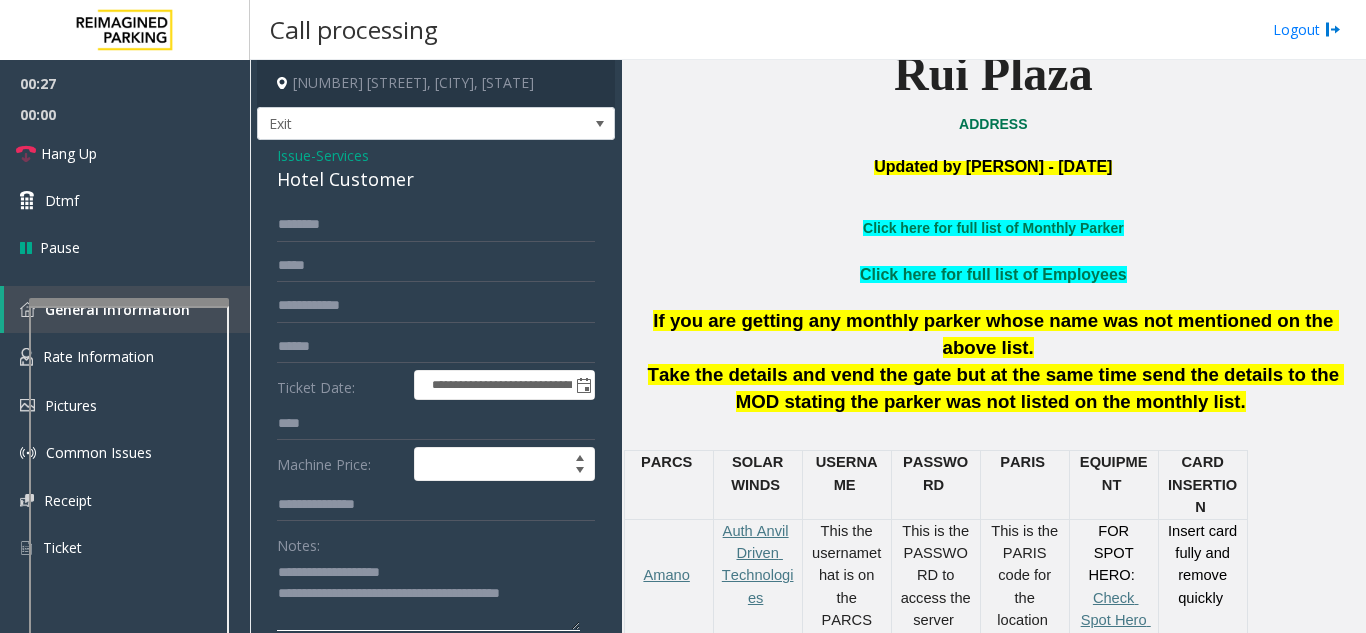 type on "**********" 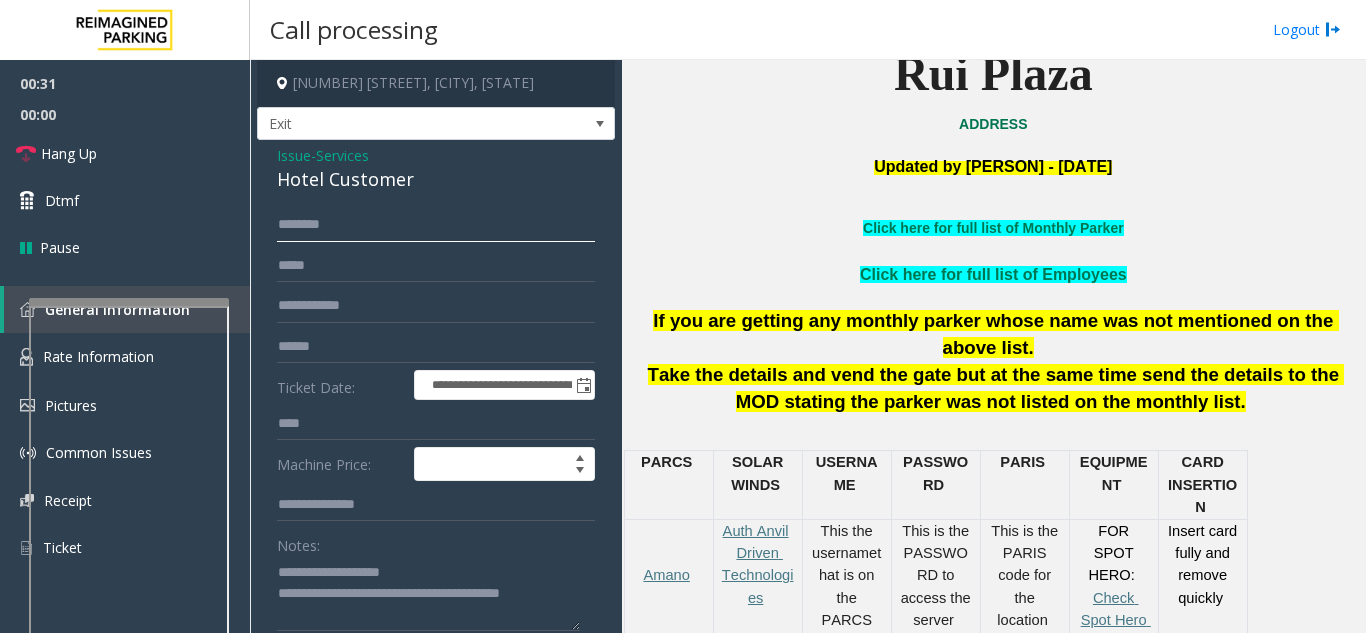 click 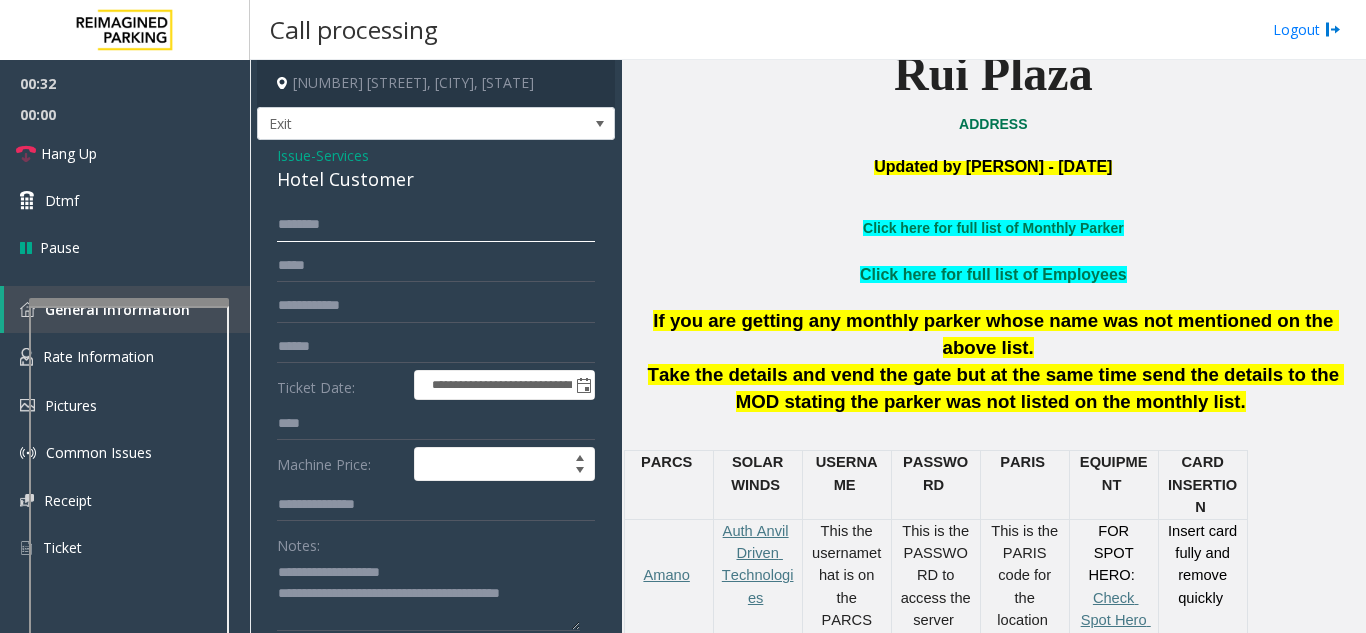 click 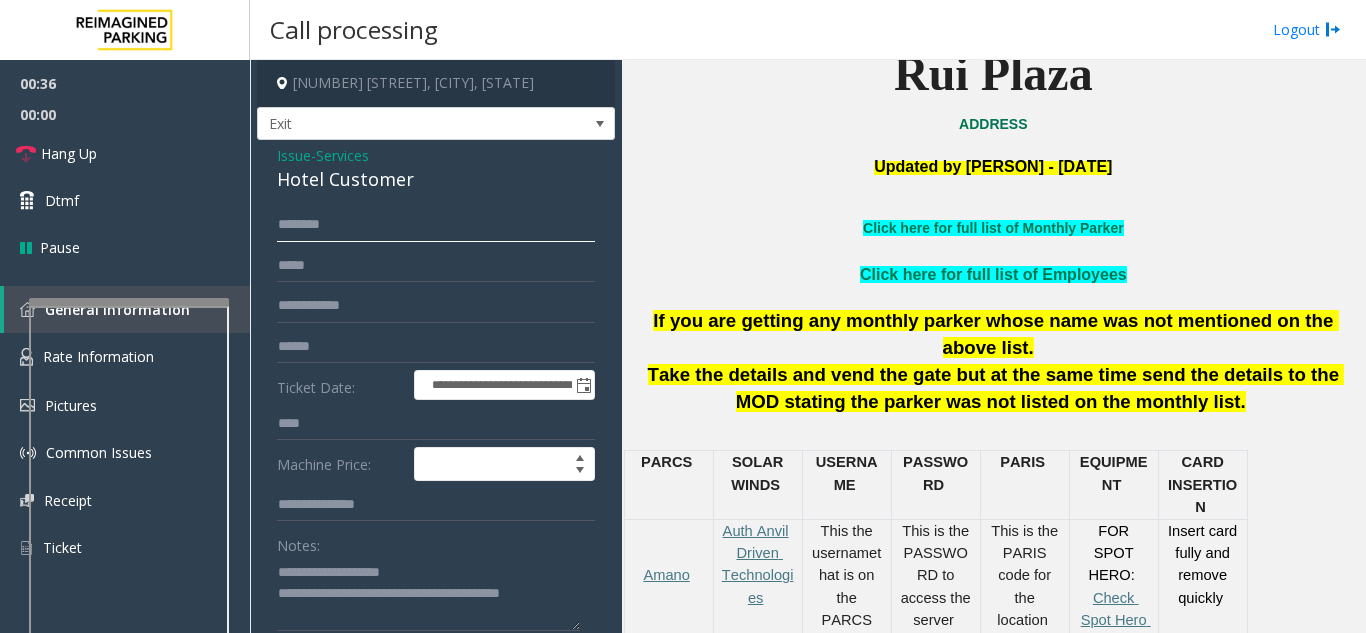 click 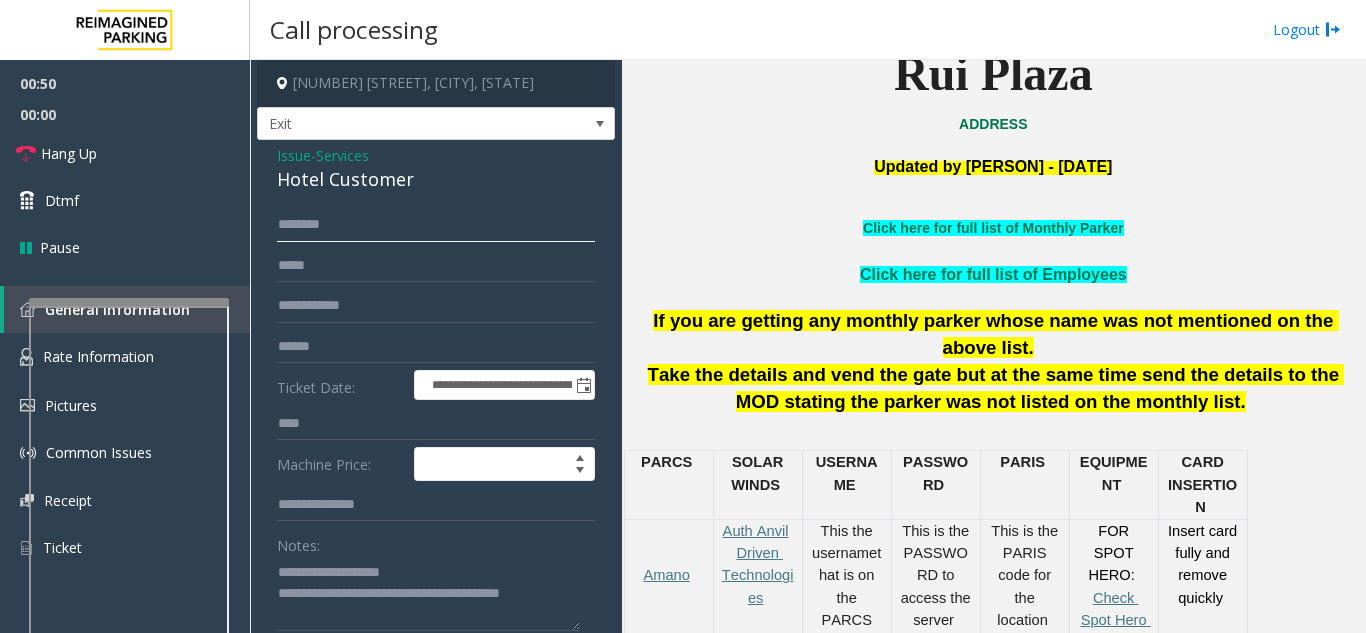 paste on "*******" 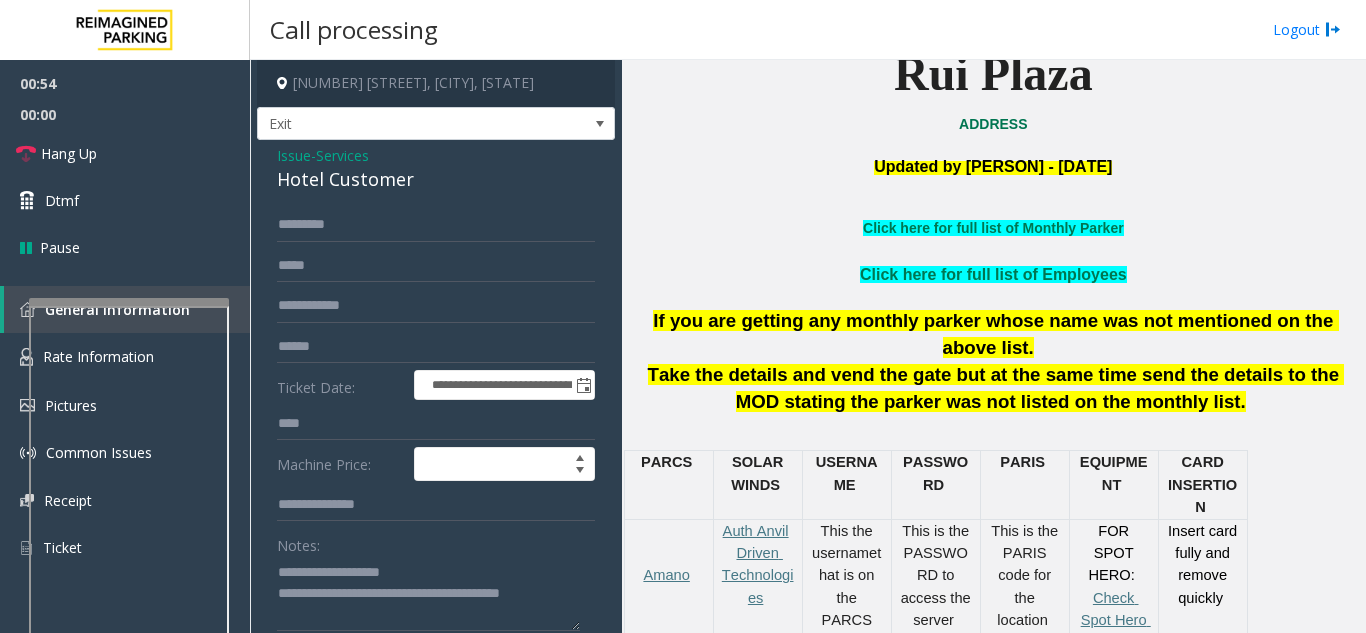 drag, startPoint x: 322, startPoint y: 218, endPoint x: 284, endPoint y: 206, distance: 39.849716 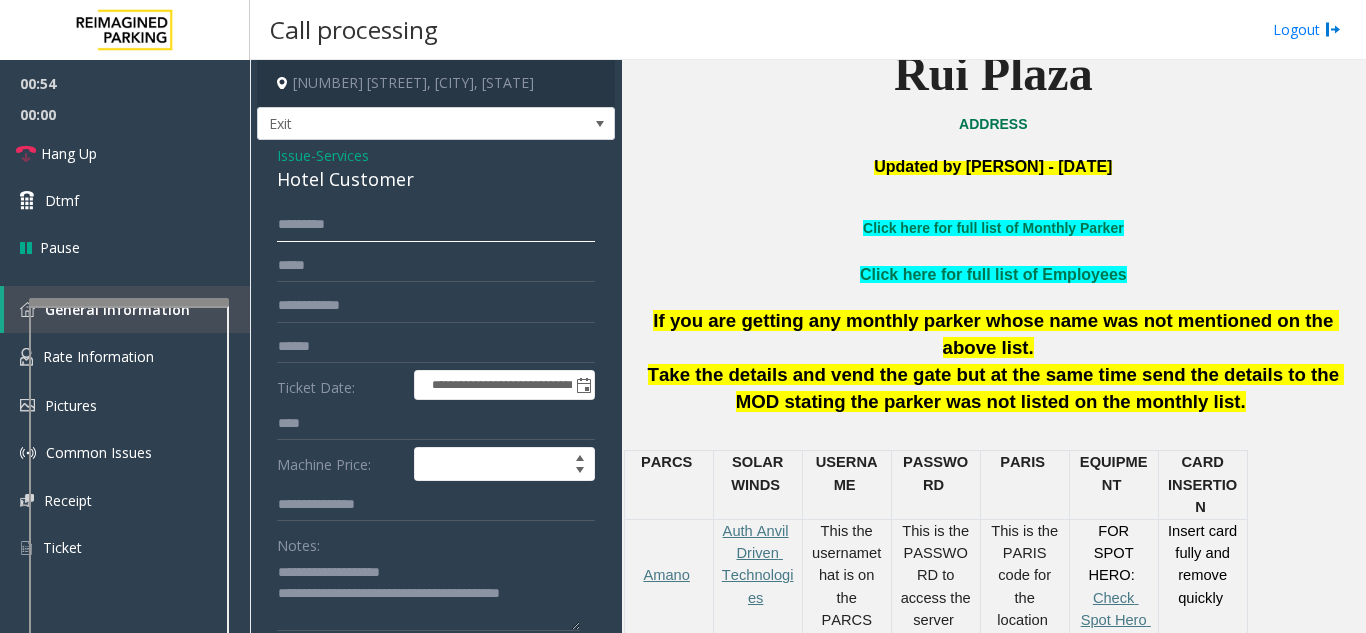 click on "*******" 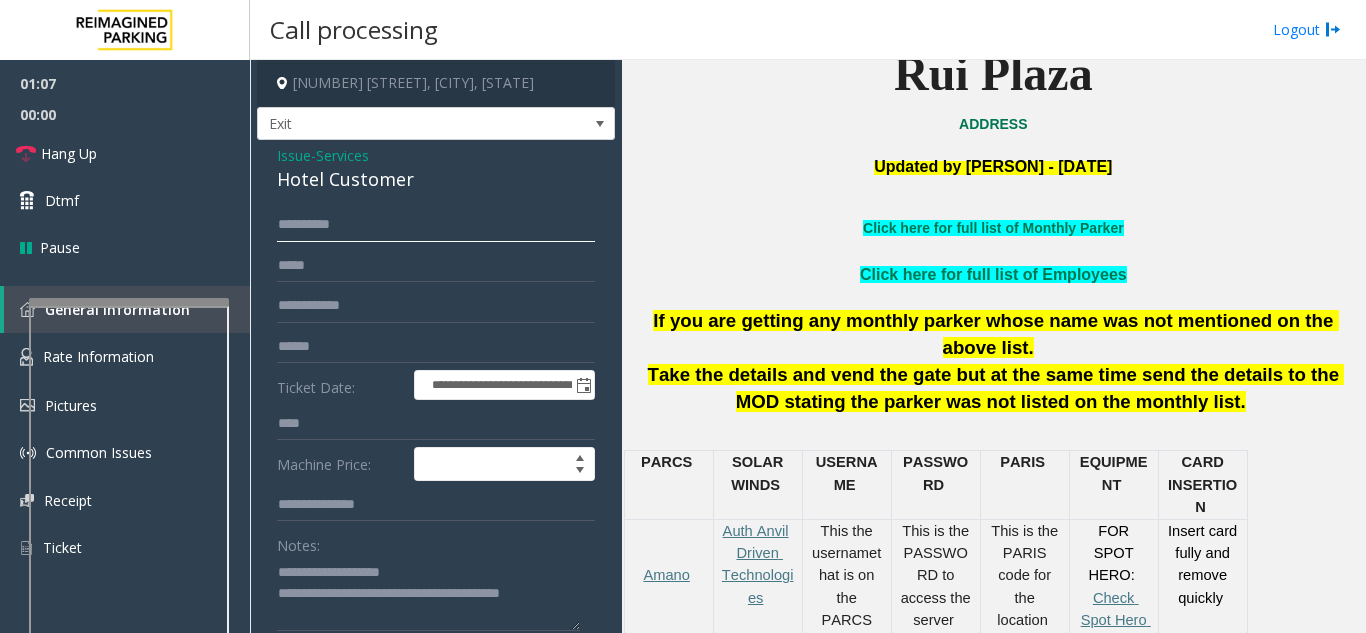 click on "*********" 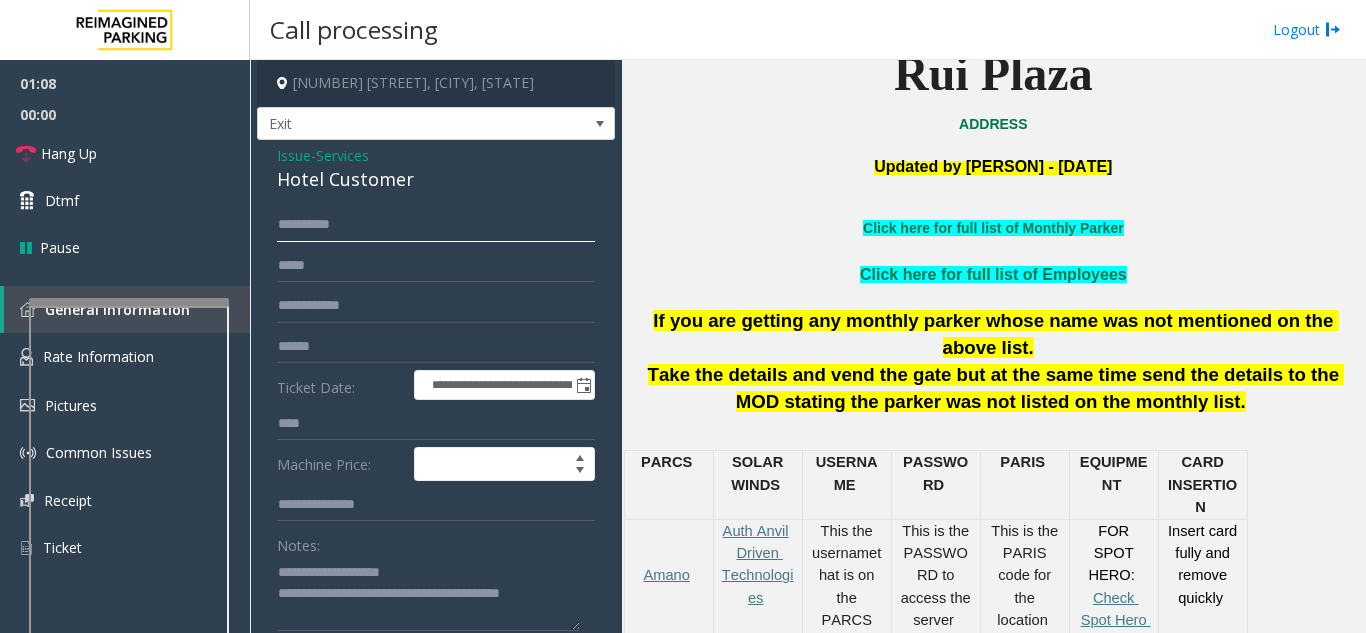 type on "*********" 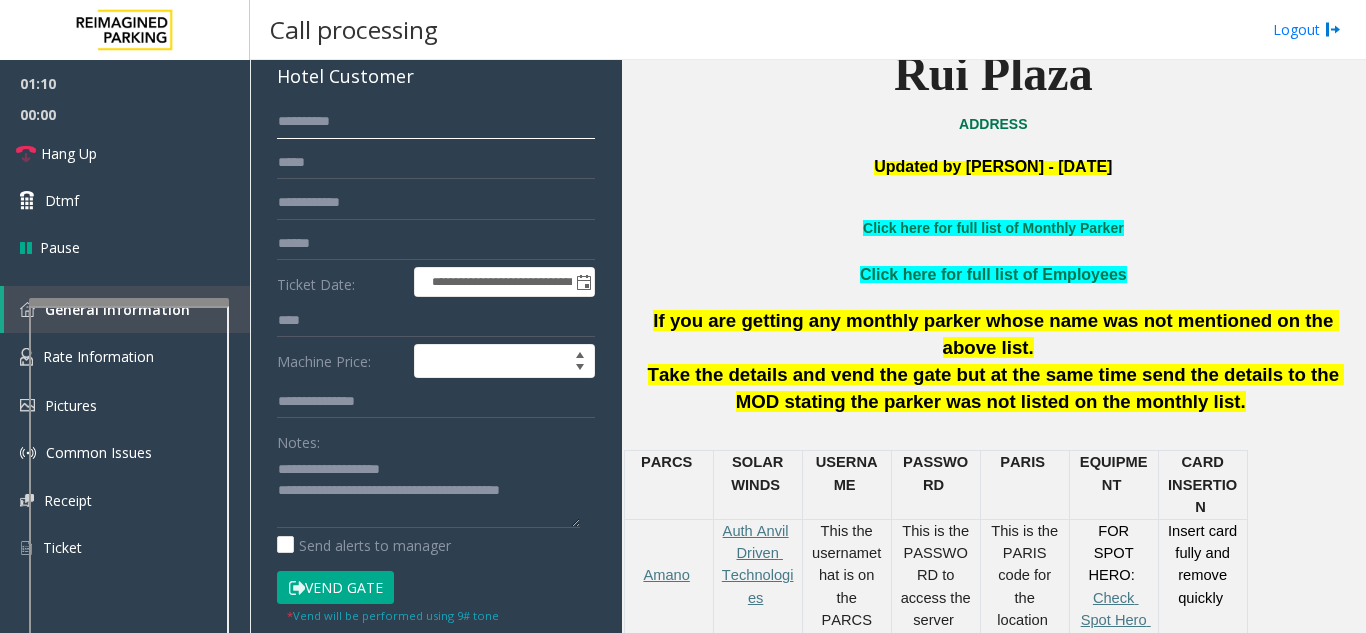 scroll, scrollTop: 200, scrollLeft: 0, axis: vertical 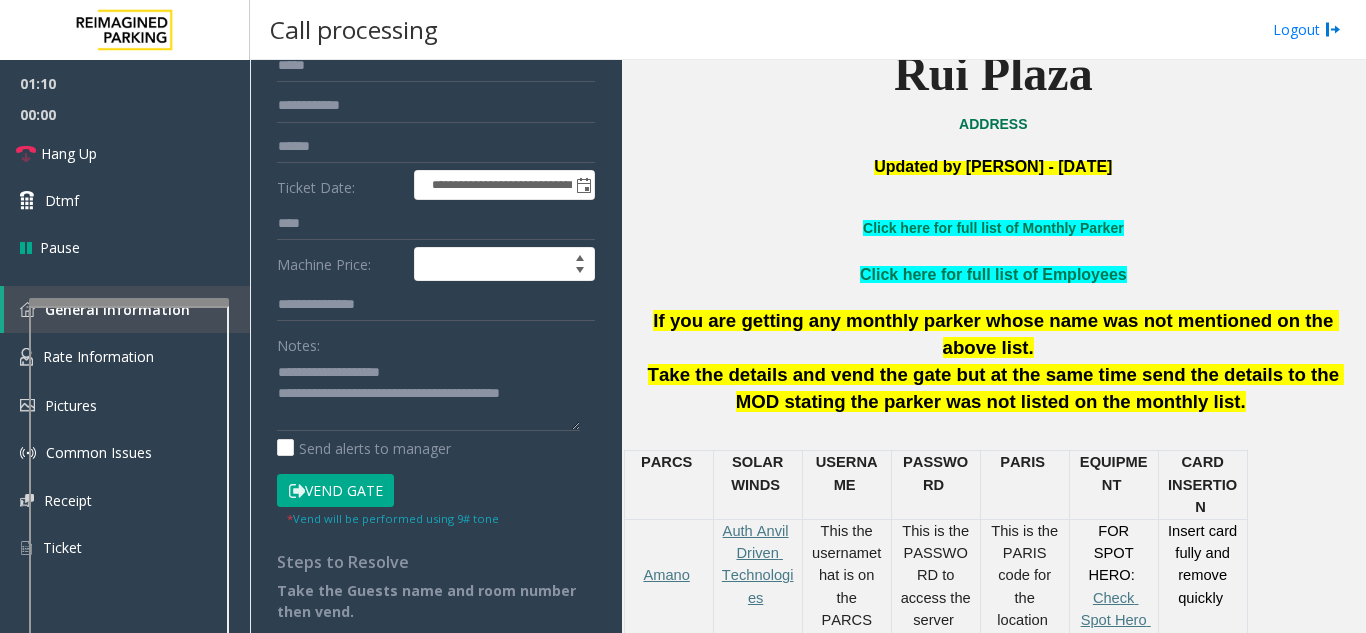 click on "Vend Gate" 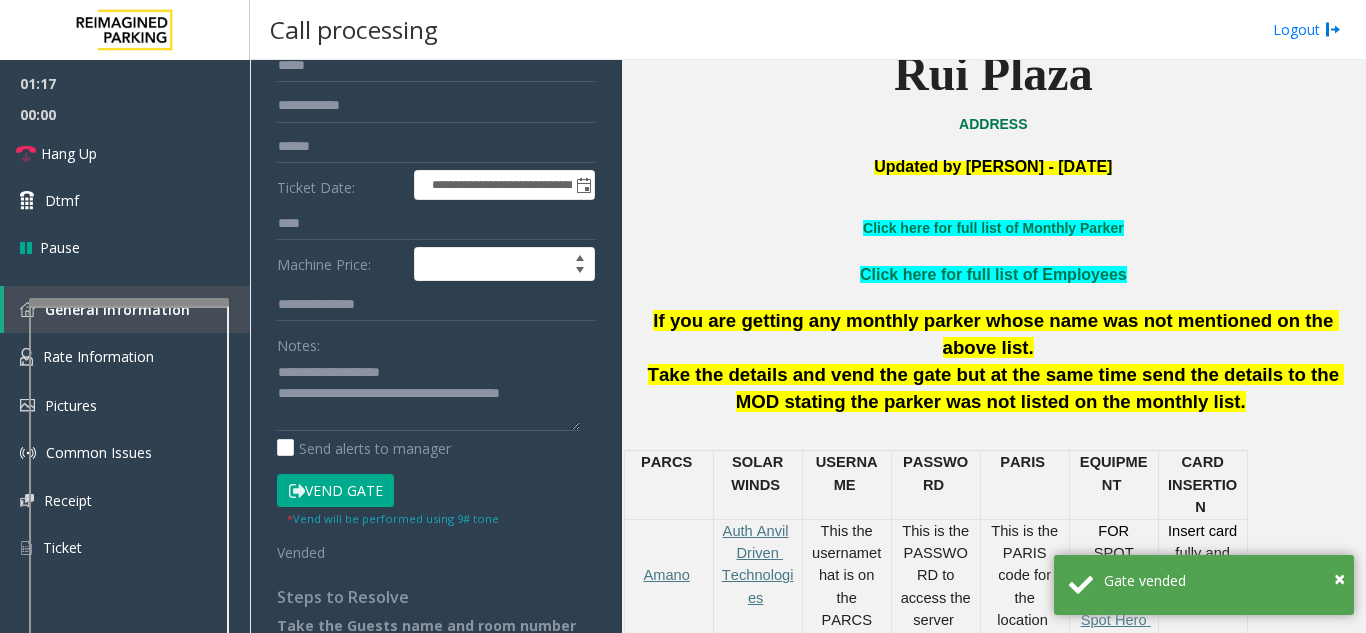 type 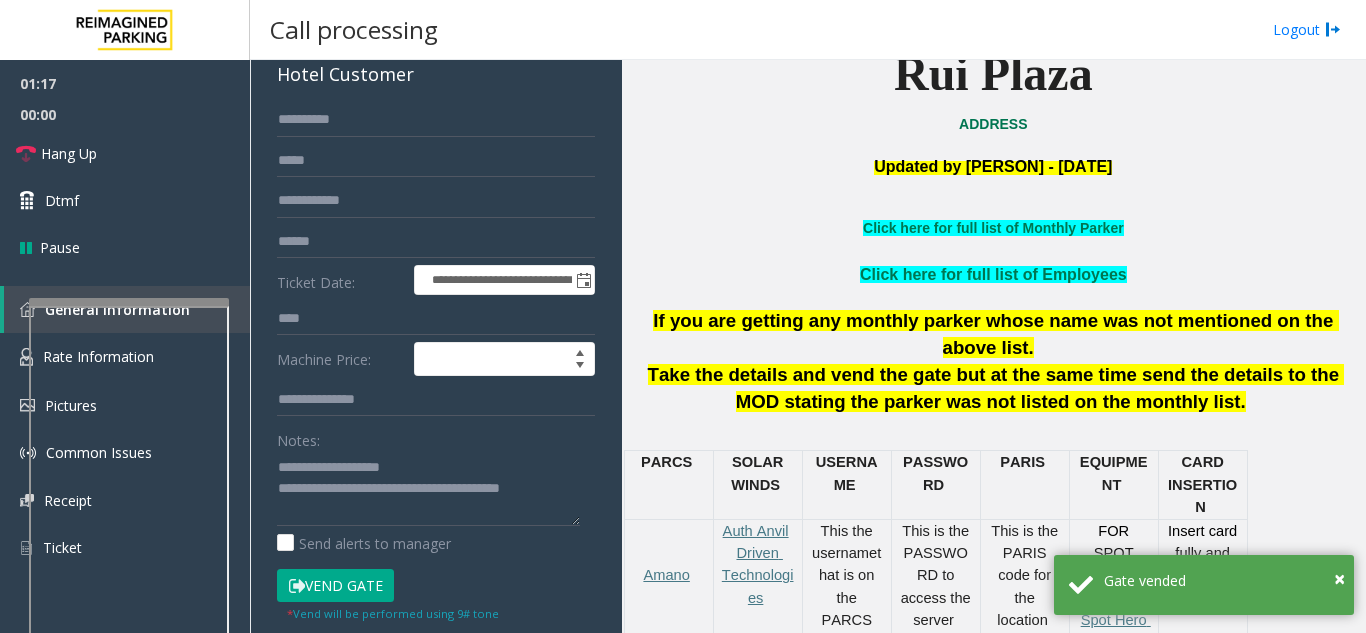 scroll, scrollTop: 0, scrollLeft: 0, axis: both 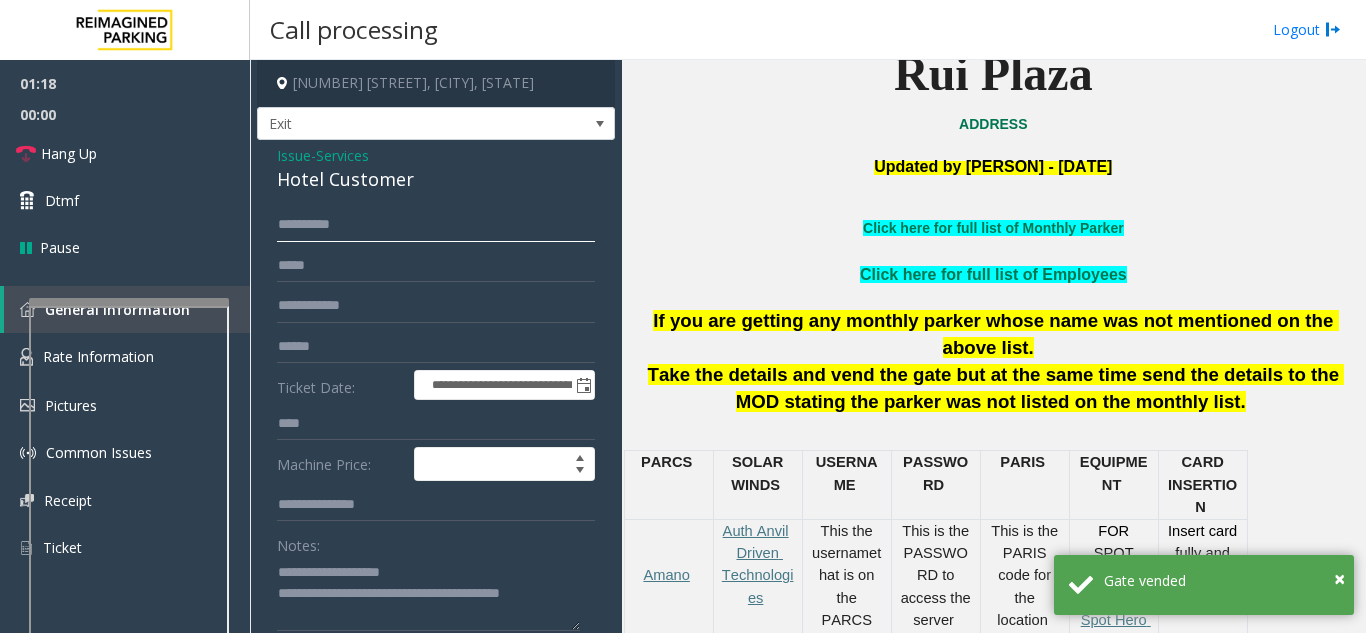 click on "*********" 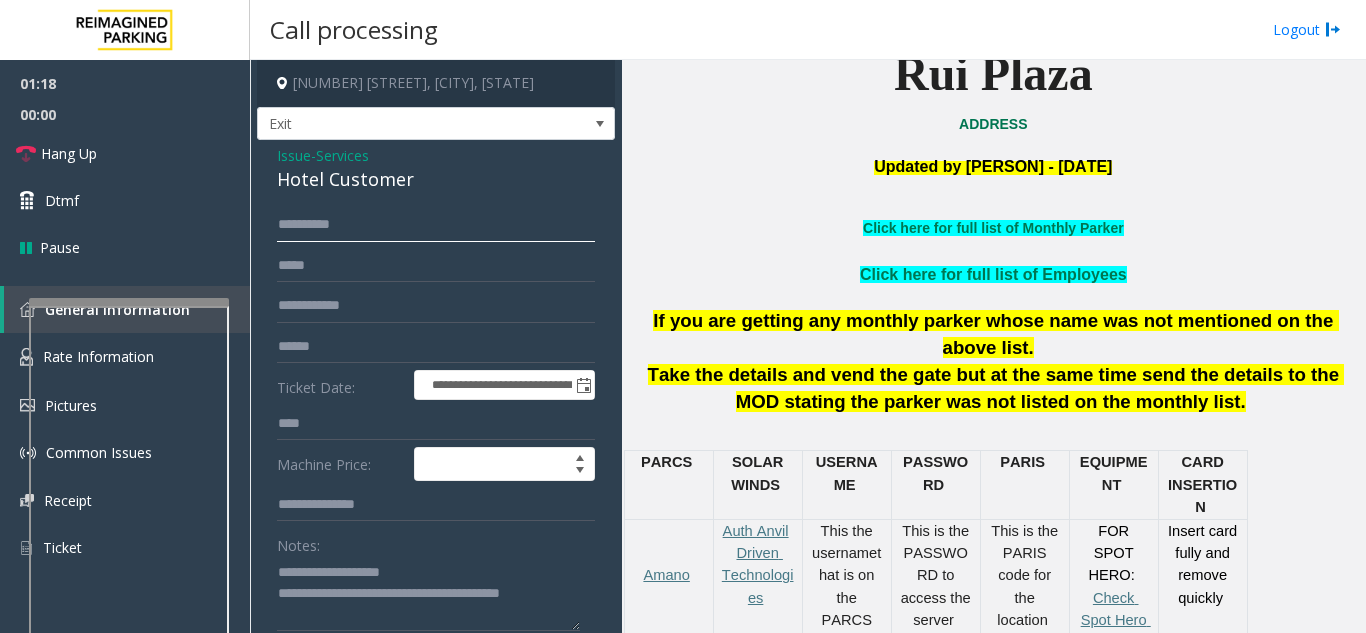 click on "*********" 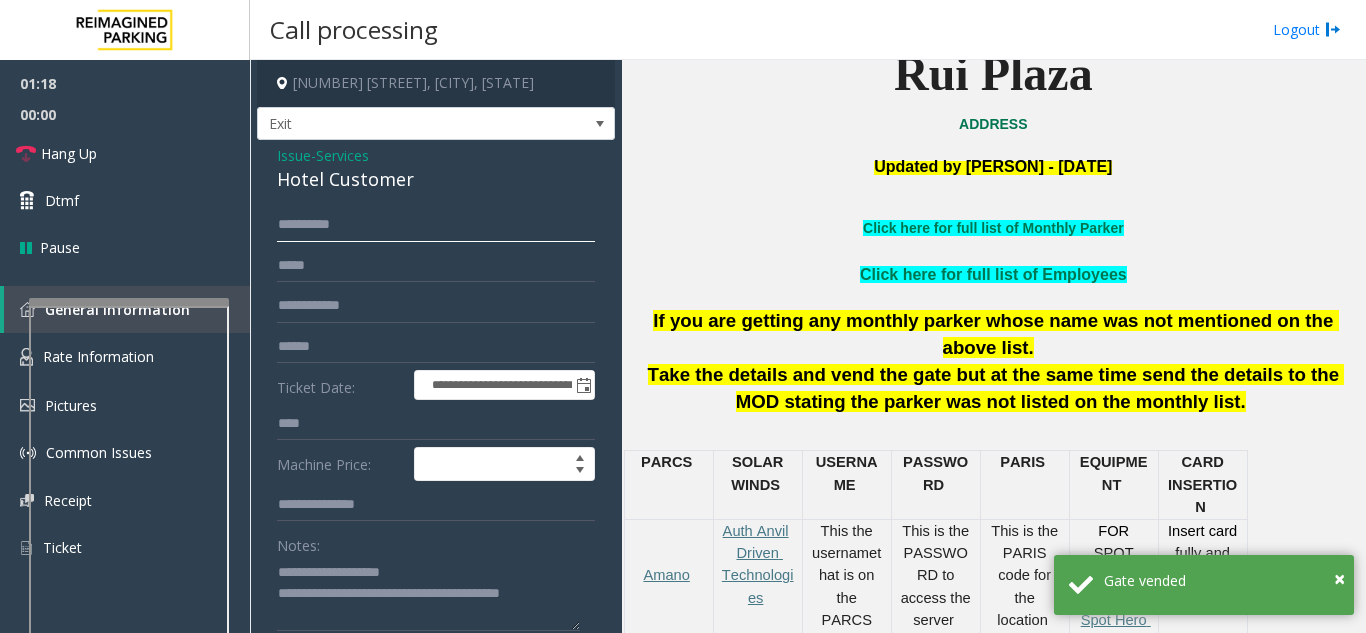 click on "*********" 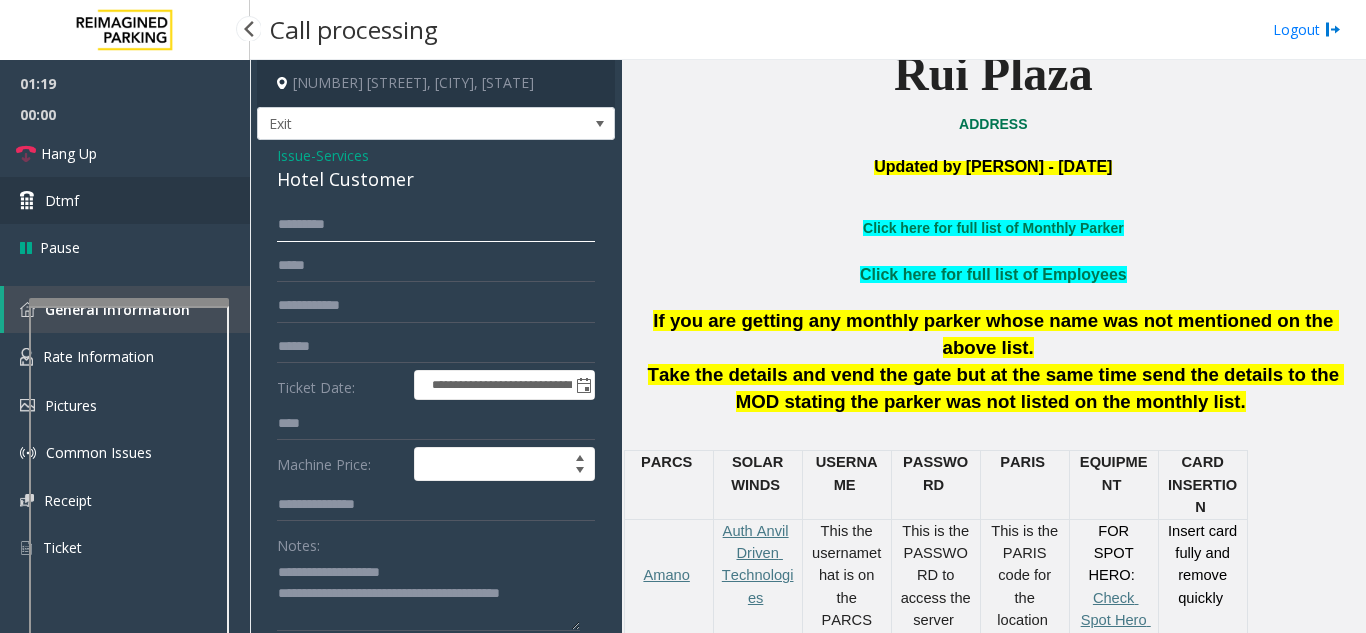 type on "*********" 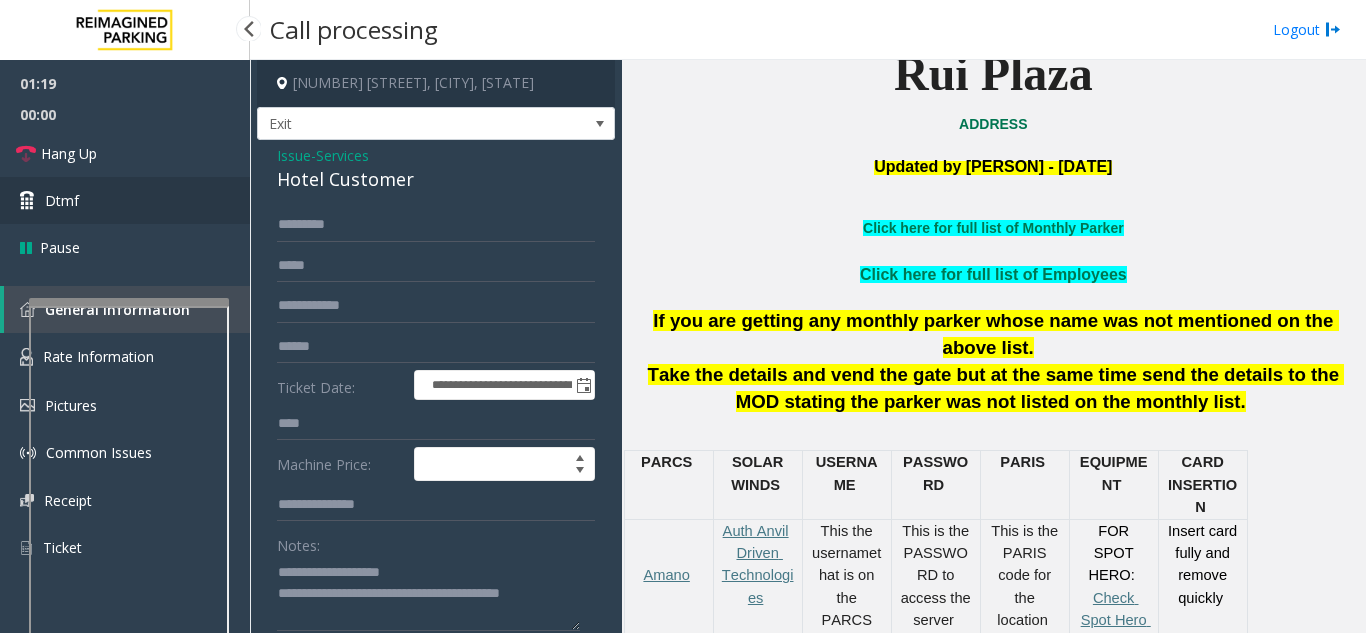 click on "Dtmf" at bounding box center [62, 200] 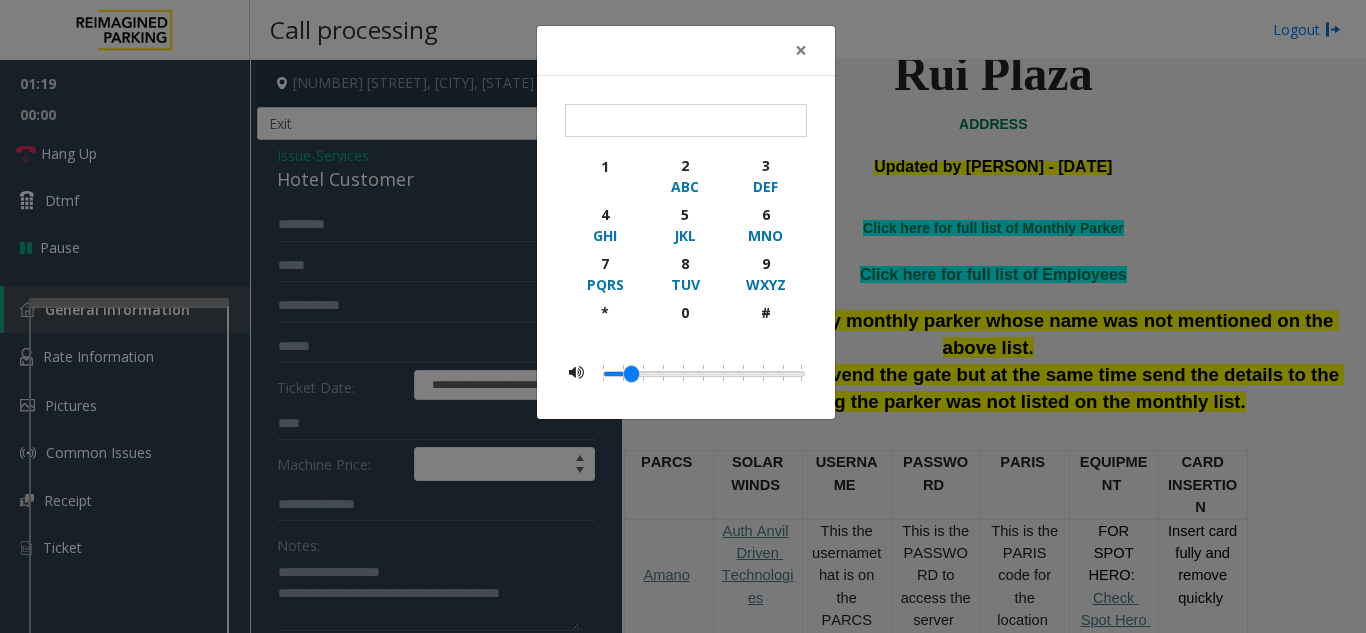 click on "× 1 2 ABC 3 DEF 4 GHI 5 JKL 6 MNO 7 PQRS 8 TUV 9 WXYZ * 0 #" 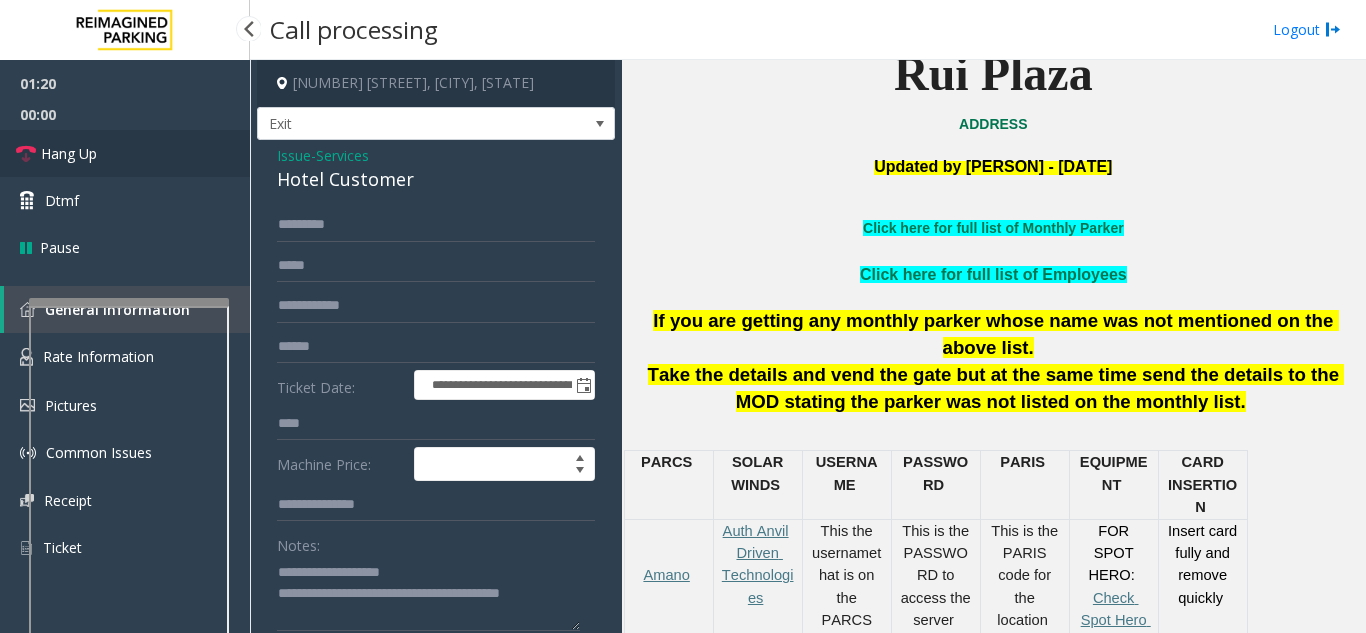 click on "Hang Up" at bounding box center (125, 153) 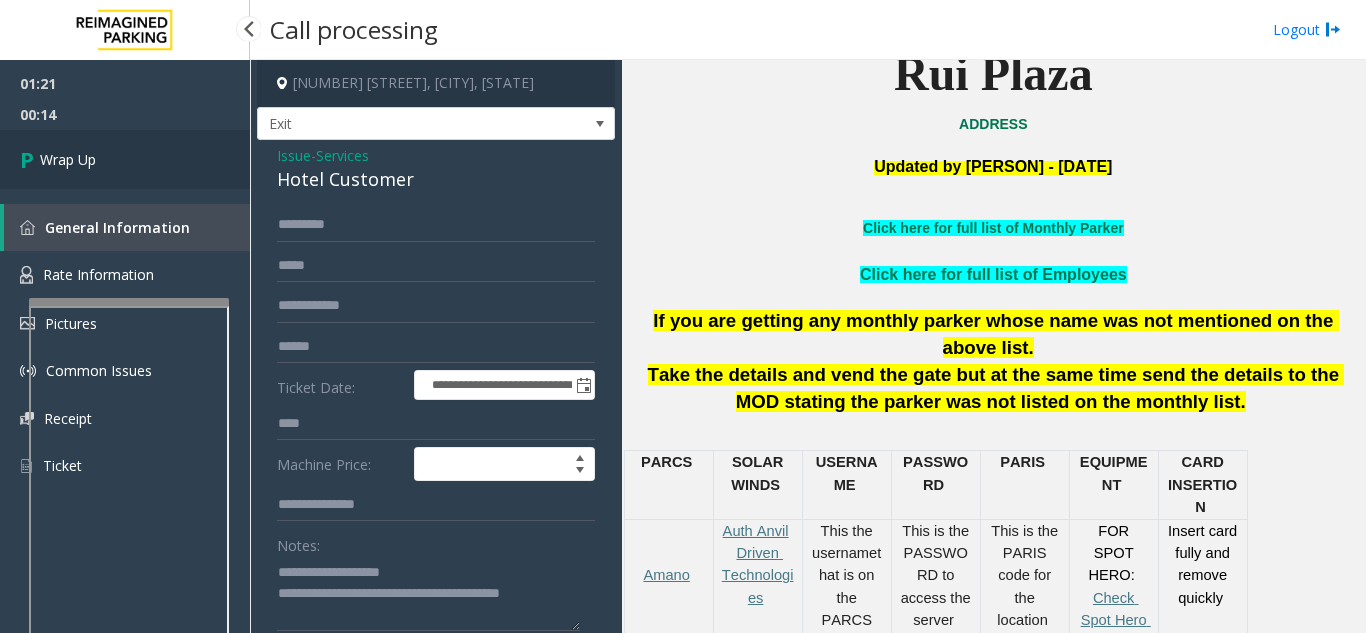 click on "Wrap Up" at bounding box center (125, 159) 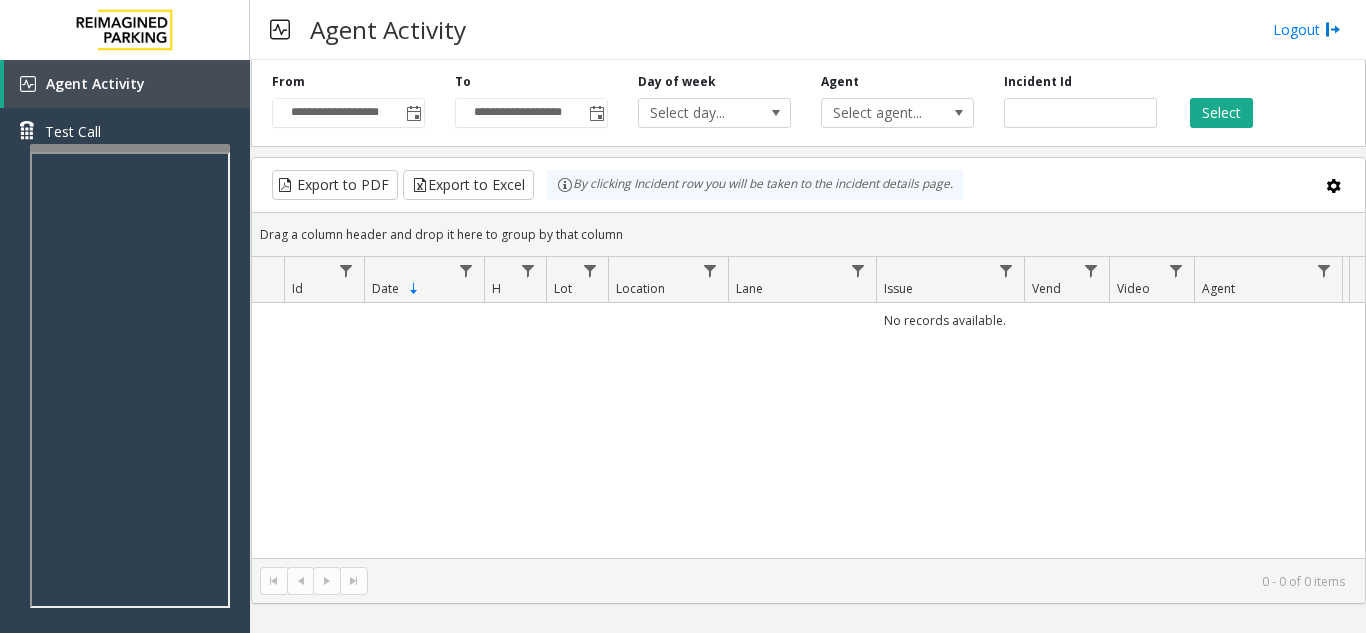 scroll, scrollTop: 0, scrollLeft: 0, axis: both 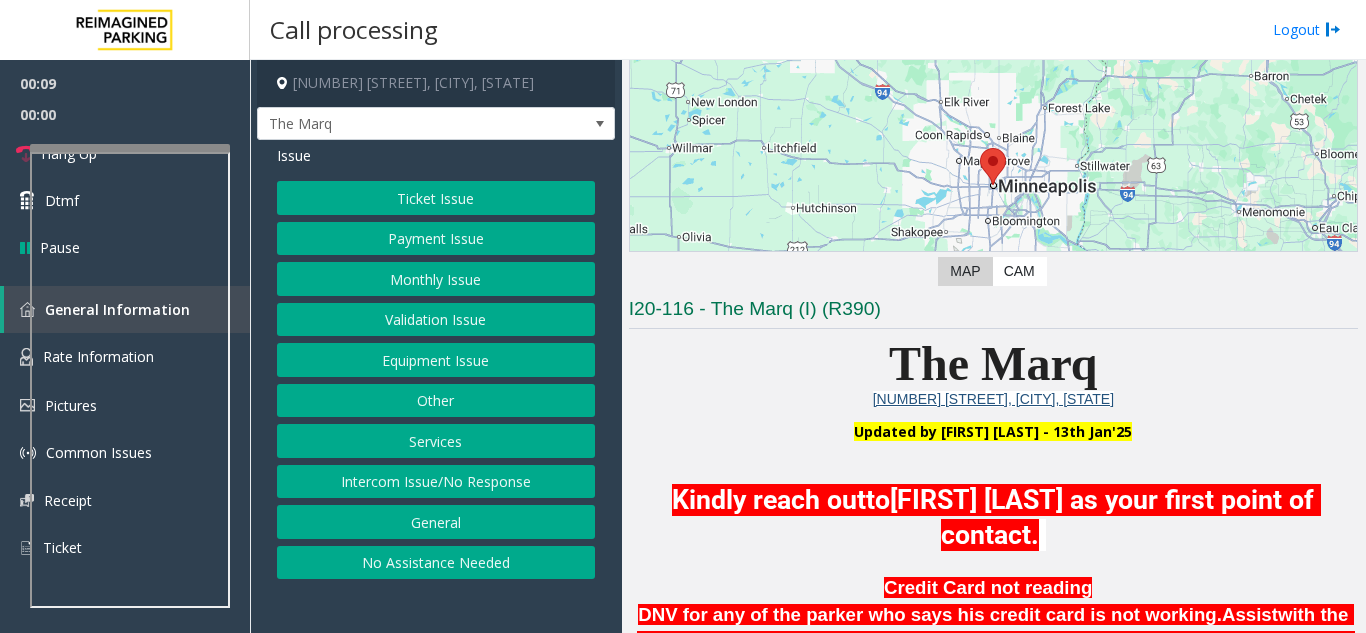 click 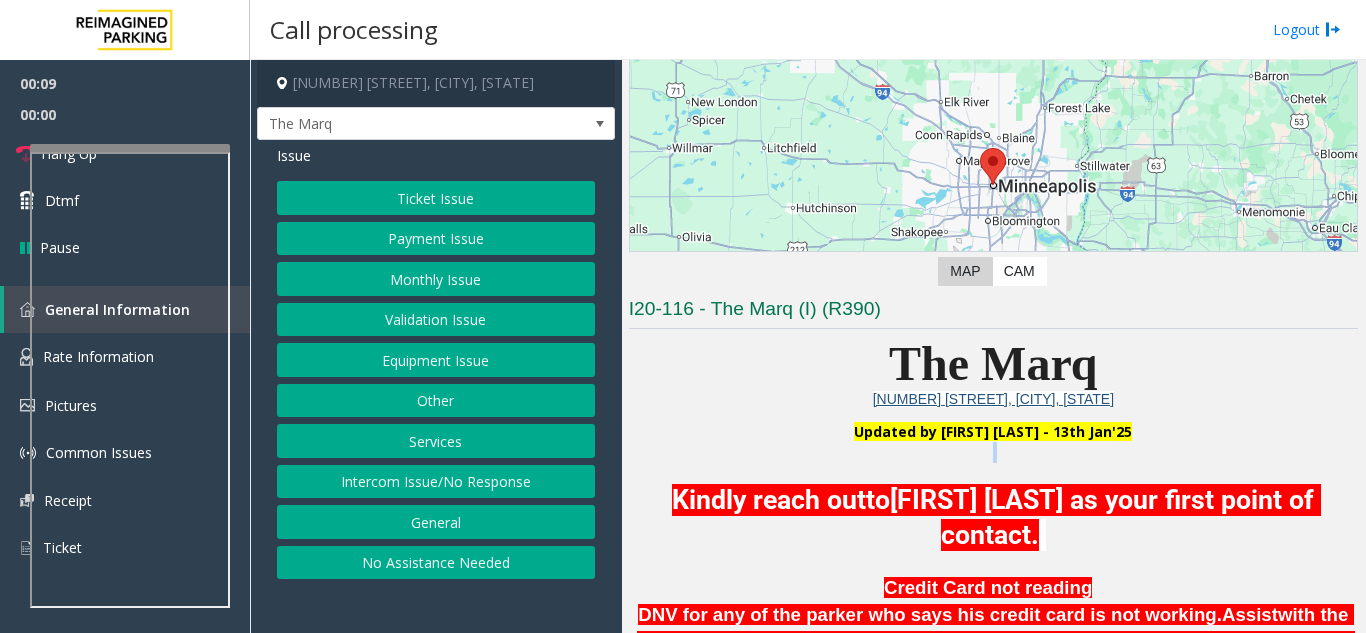 click 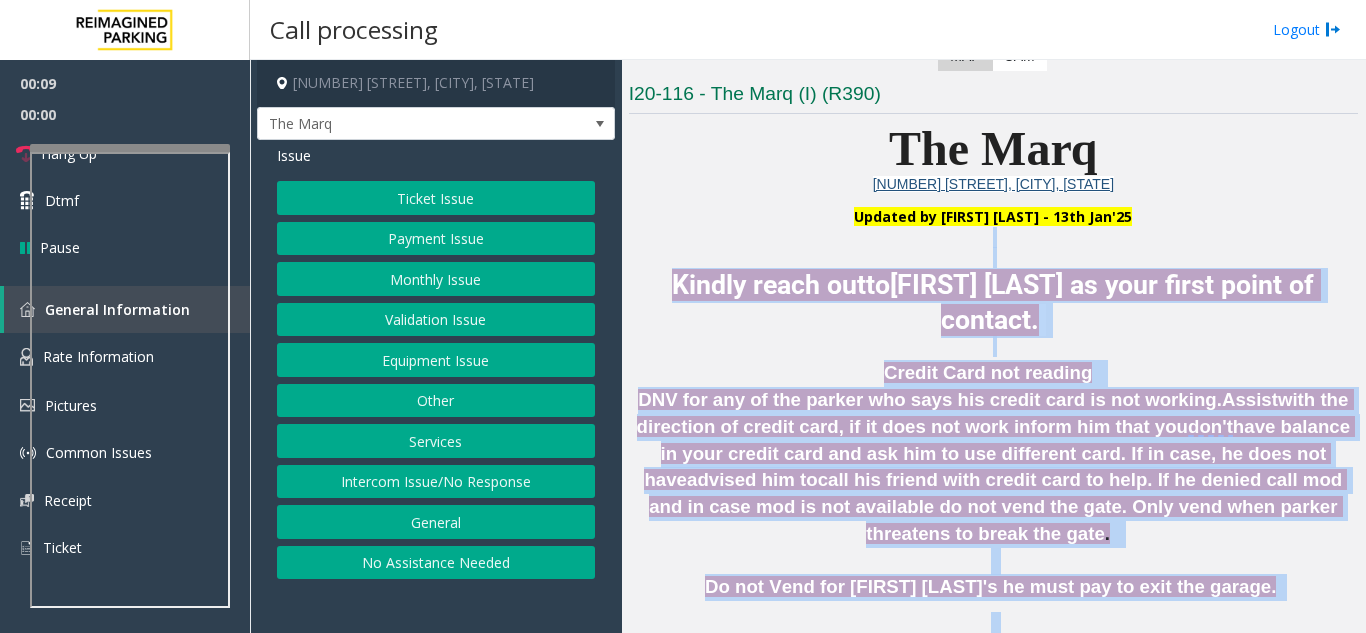 drag, startPoint x: 702, startPoint y: 447, endPoint x: 1176, endPoint y: 651, distance: 516.0349 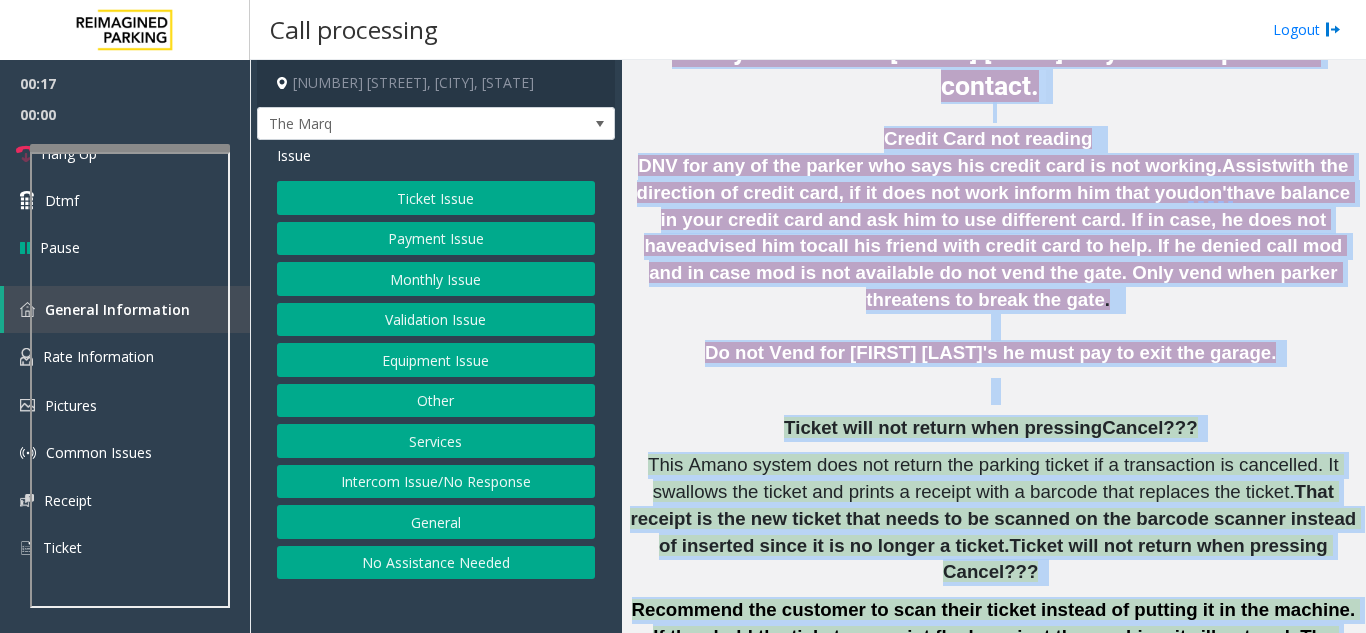 click on "Ticket will not return when pressing Cancel???" 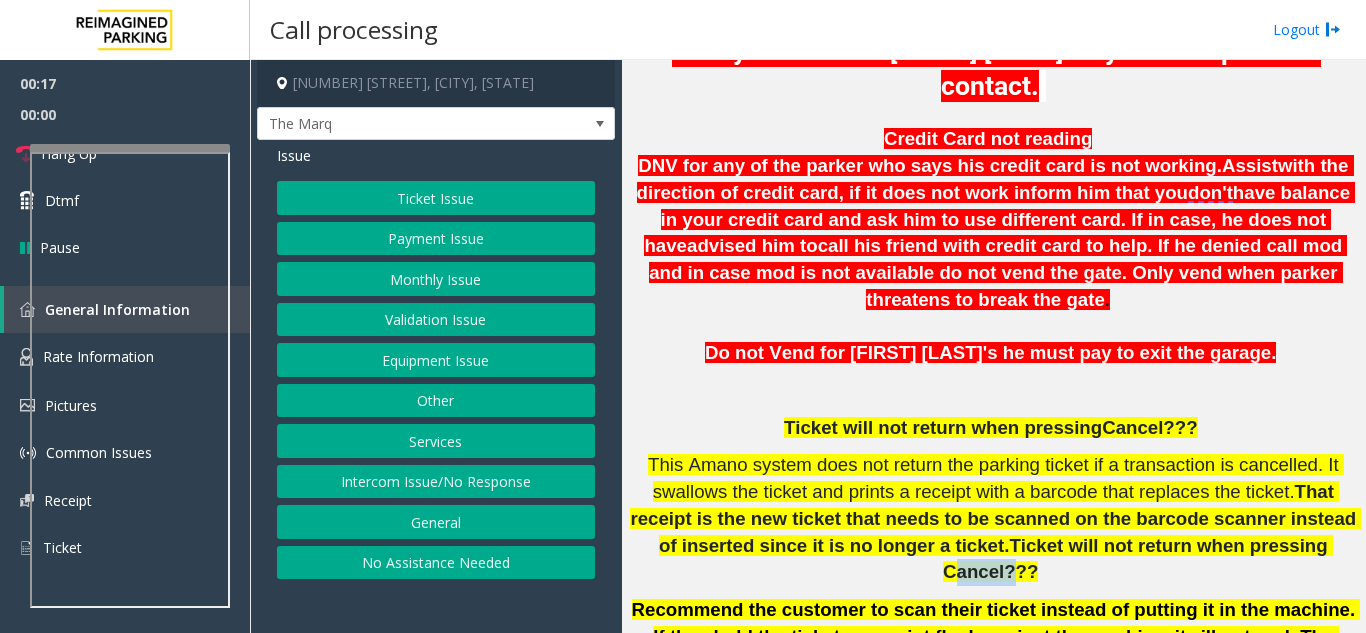 click on "Ticket will not return when pressing Cancel???" 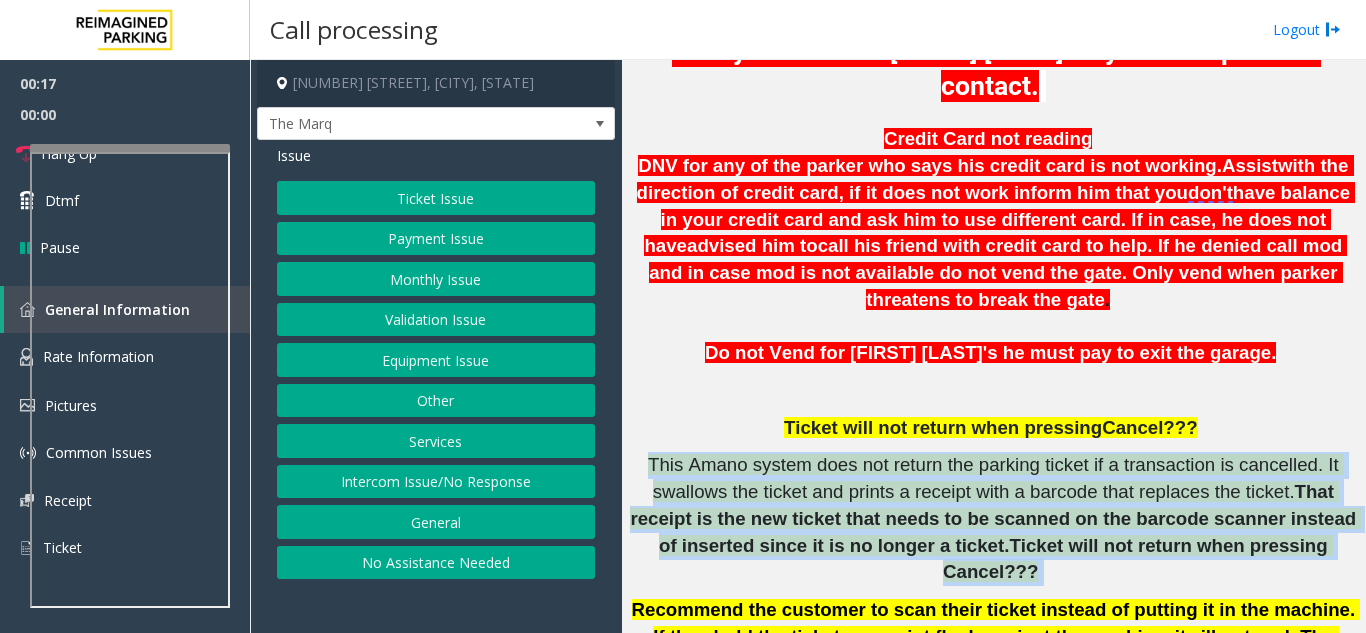 click on "Ticket will not return when pressing Cancel???" 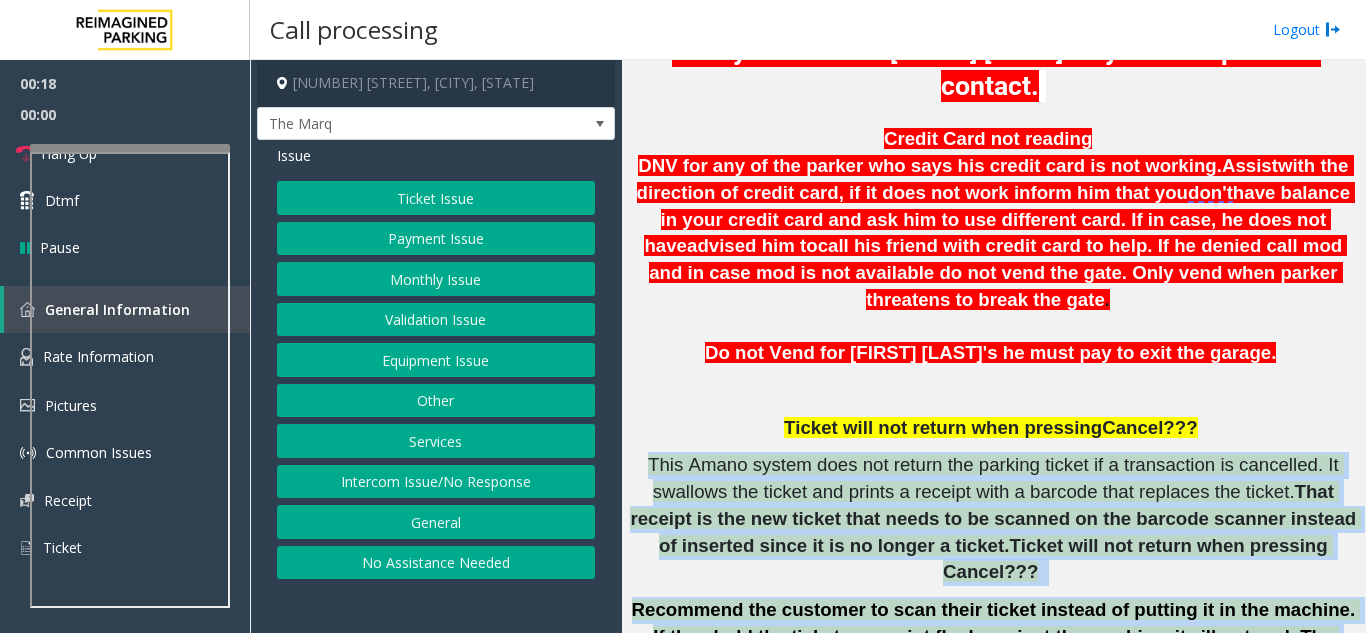 drag, startPoint x: 1154, startPoint y: 522, endPoint x: 1191, endPoint y: 562, distance: 54.48853 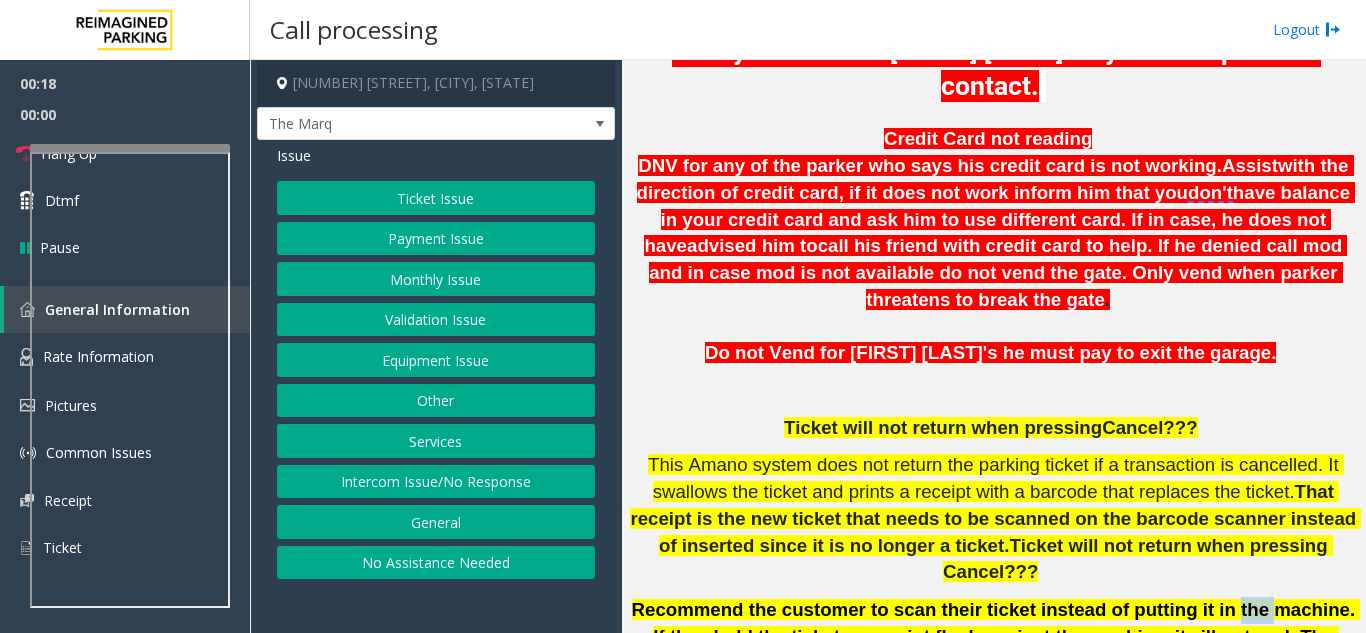 click on "Recommend the customer to scan their ticket instead of putting it in the machine. If they hold the ticket or receipt flush against the machine, it" 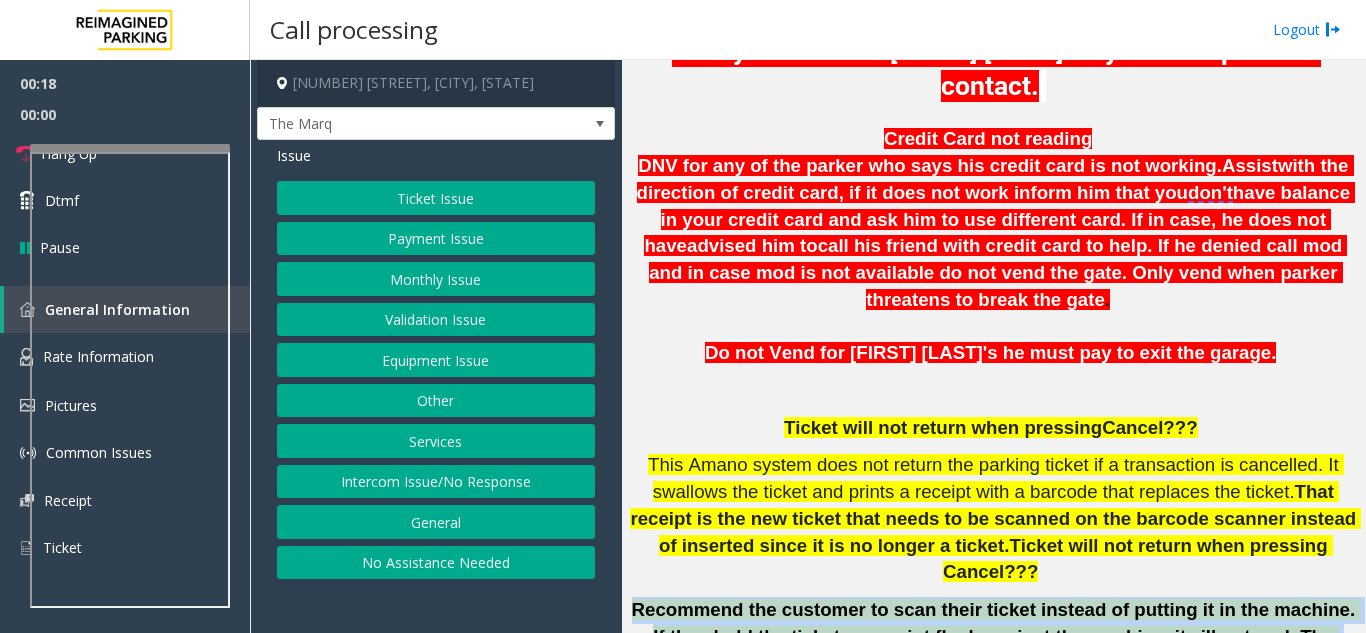 click on "Recommend the customer to scan their ticket instead of putting it in the machine. If they hold the ticket or receipt flush against the machine, it" 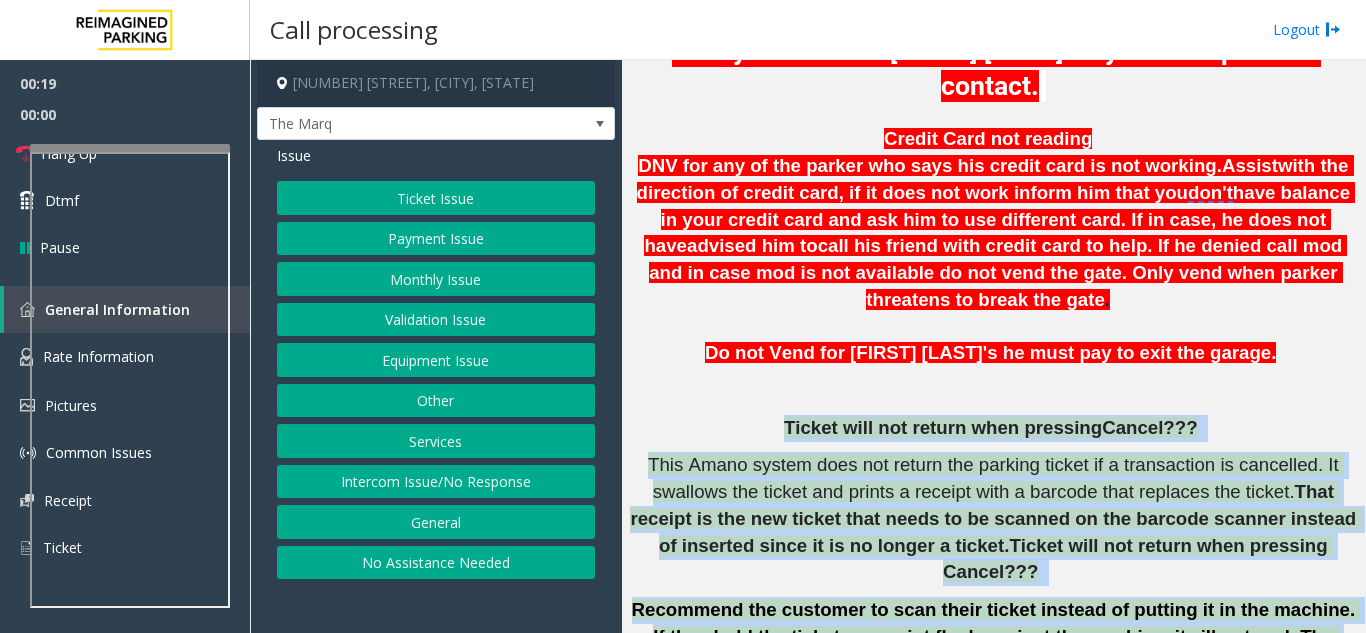 drag, startPoint x: 1191, startPoint y: 562, endPoint x: 1085, endPoint y: 389, distance: 202.8916 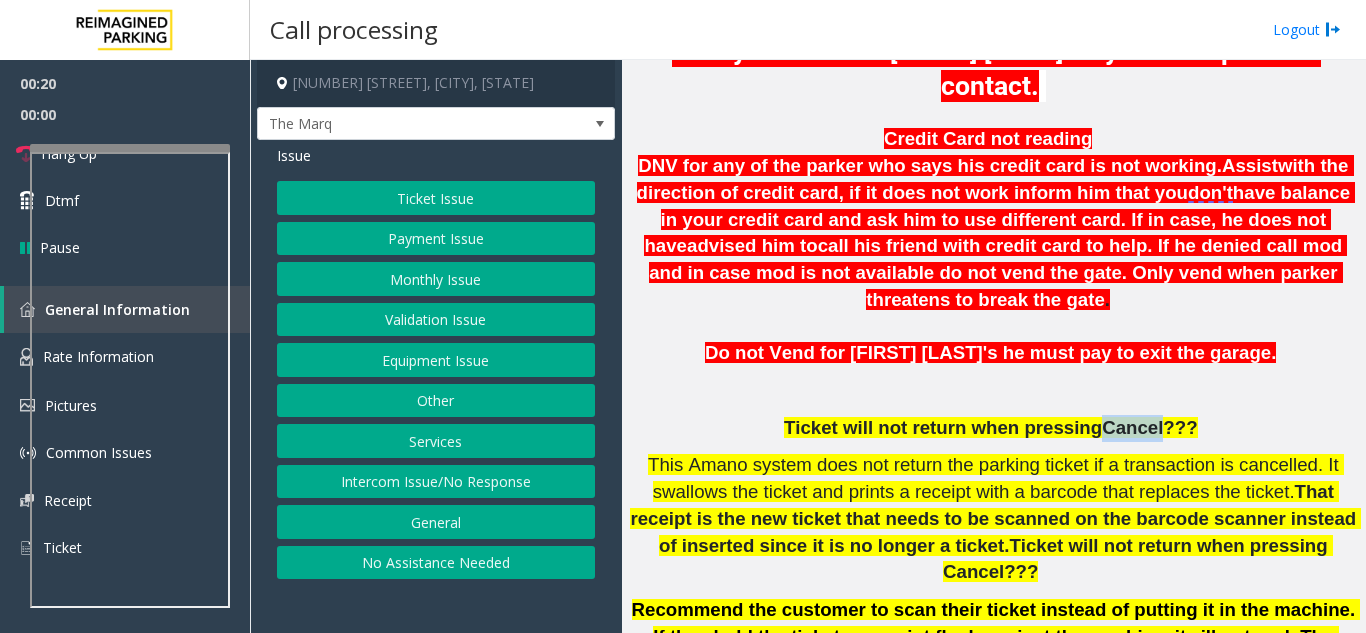 click on "Ticket will not return when pressing" 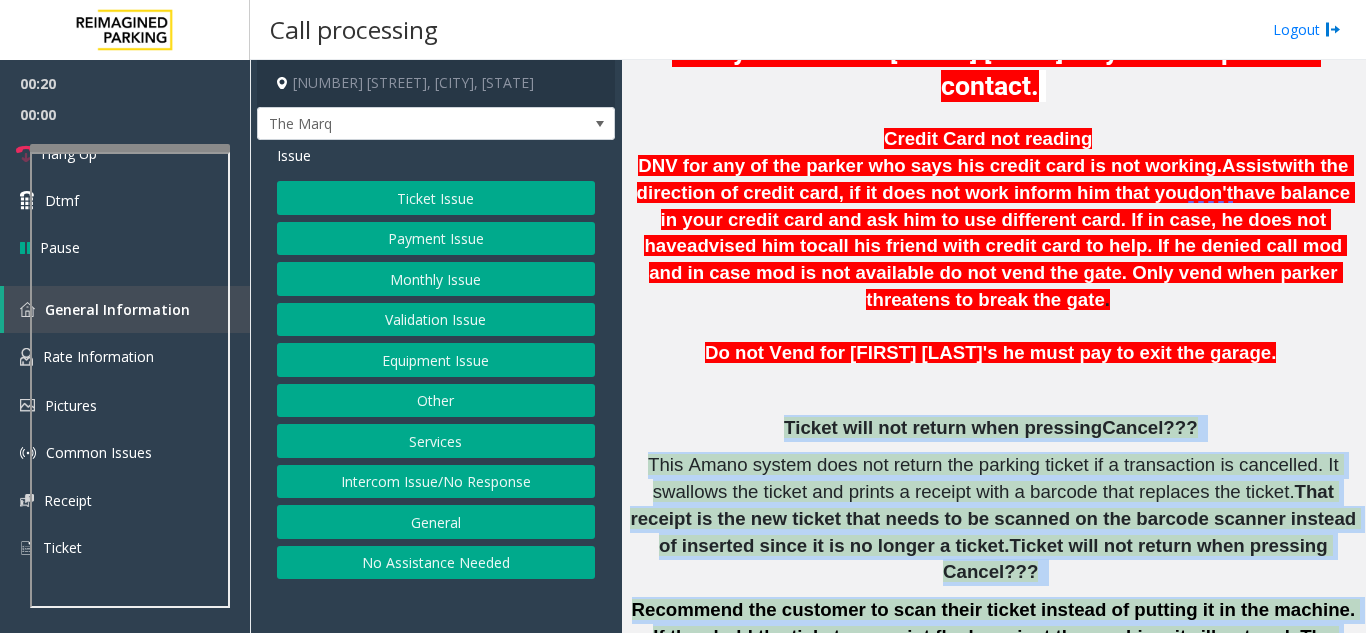 drag, startPoint x: 1085, startPoint y: 389, endPoint x: 1227, endPoint y: 557, distance: 219.97273 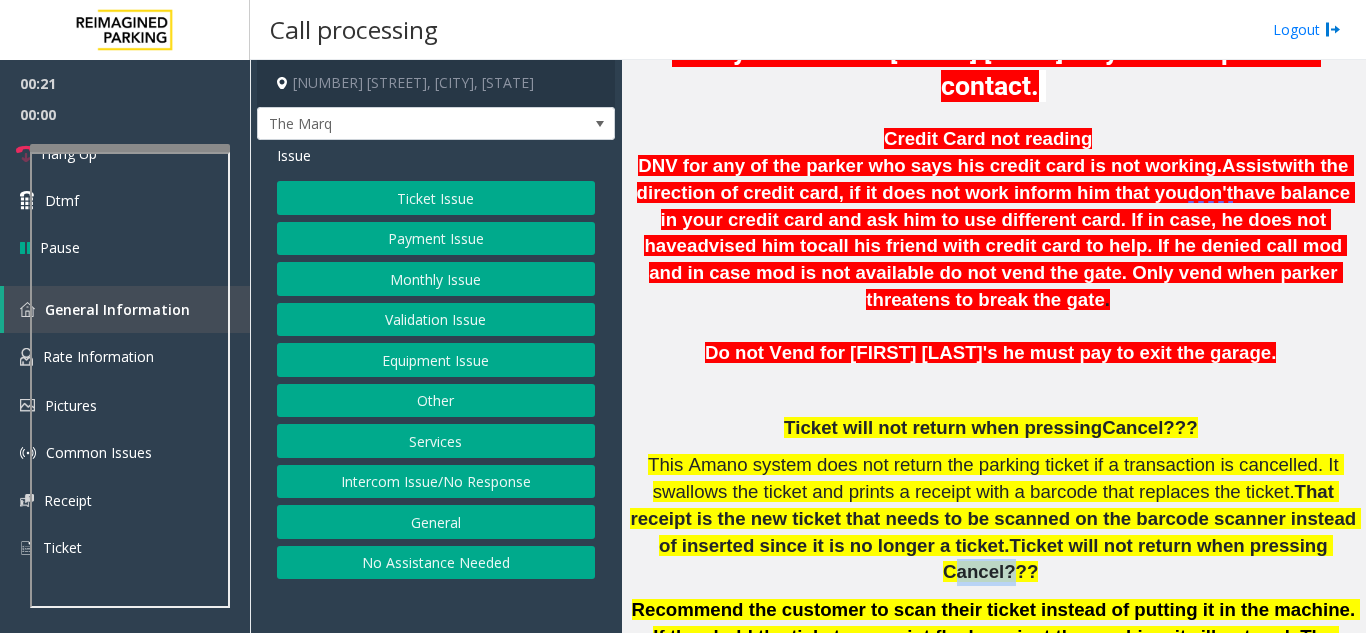 click on "Ticket will not return when pressing Cancel???" 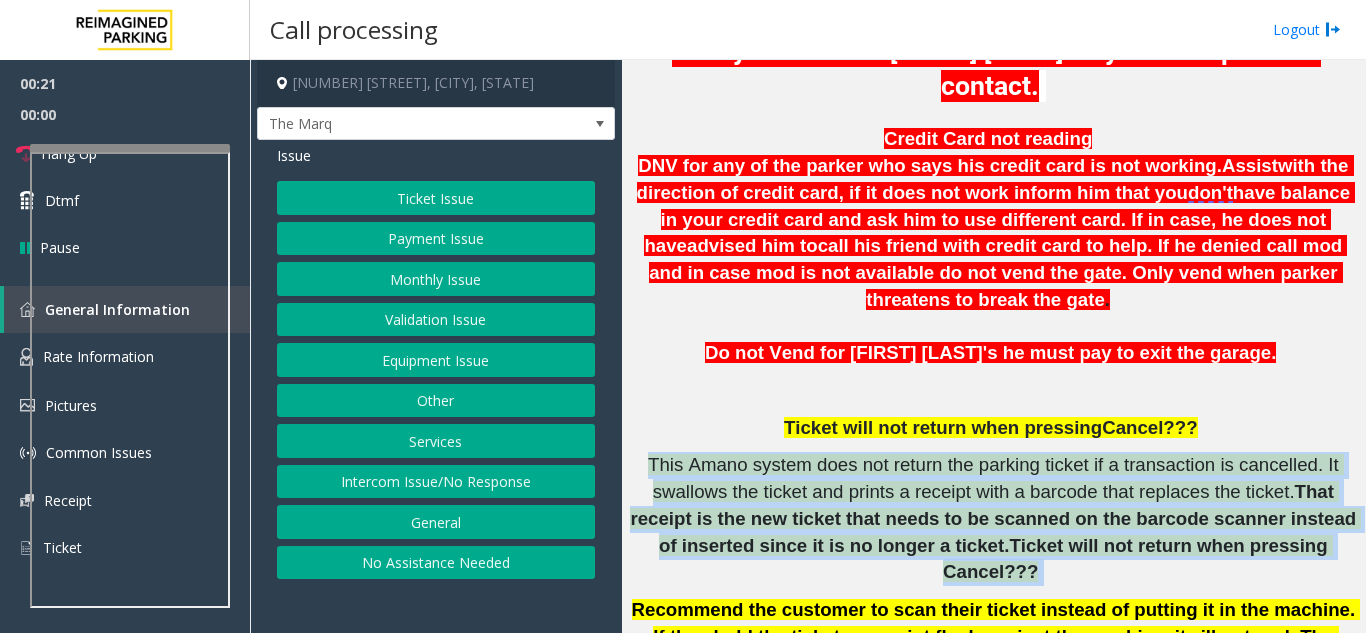 click on "Ticket will not return when pressing Cancel???" 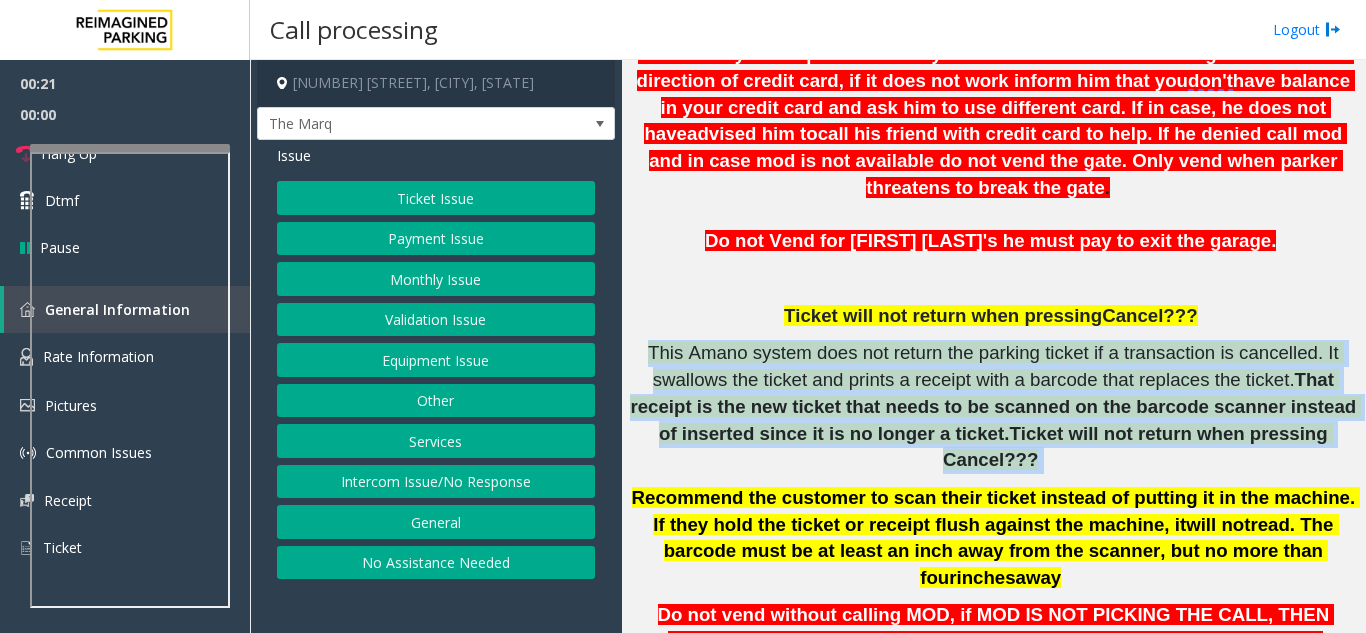 scroll, scrollTop: 849, scrollLeft: 0, axis: vertical 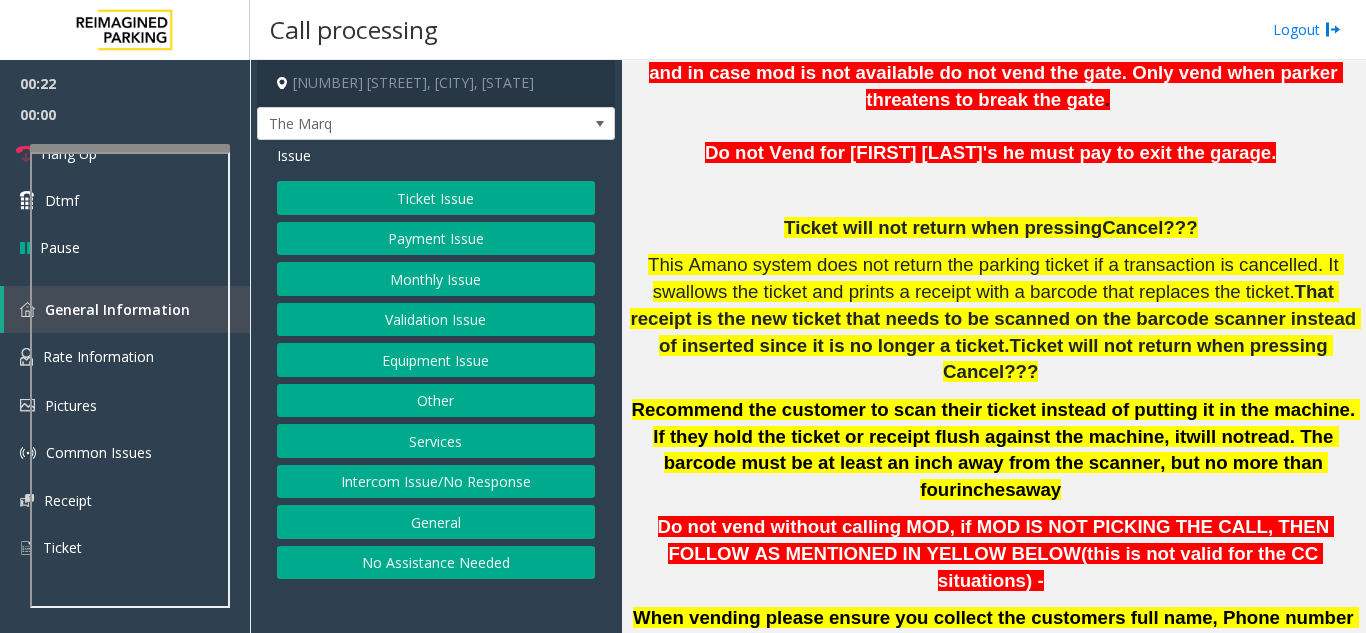 click on "Do not vend without calling MOD, if MOD IS NOT PICKING THE CALL, THEN FOLLOW AS MENTIONED IN YELLOW BELOW" 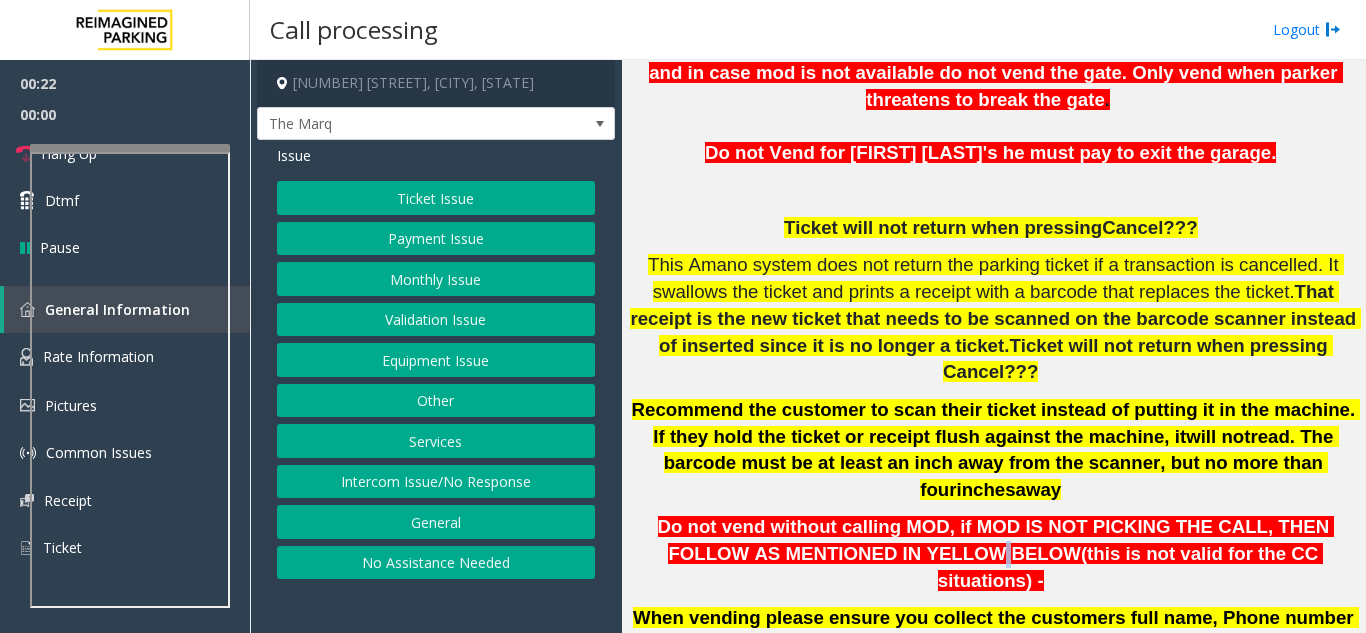 click on "Do not vend without calling MOD, if MOD IS NOT PICKING THE CALL, THEN FOLLOW AS MENTIONED IN YELLOW BELOW" 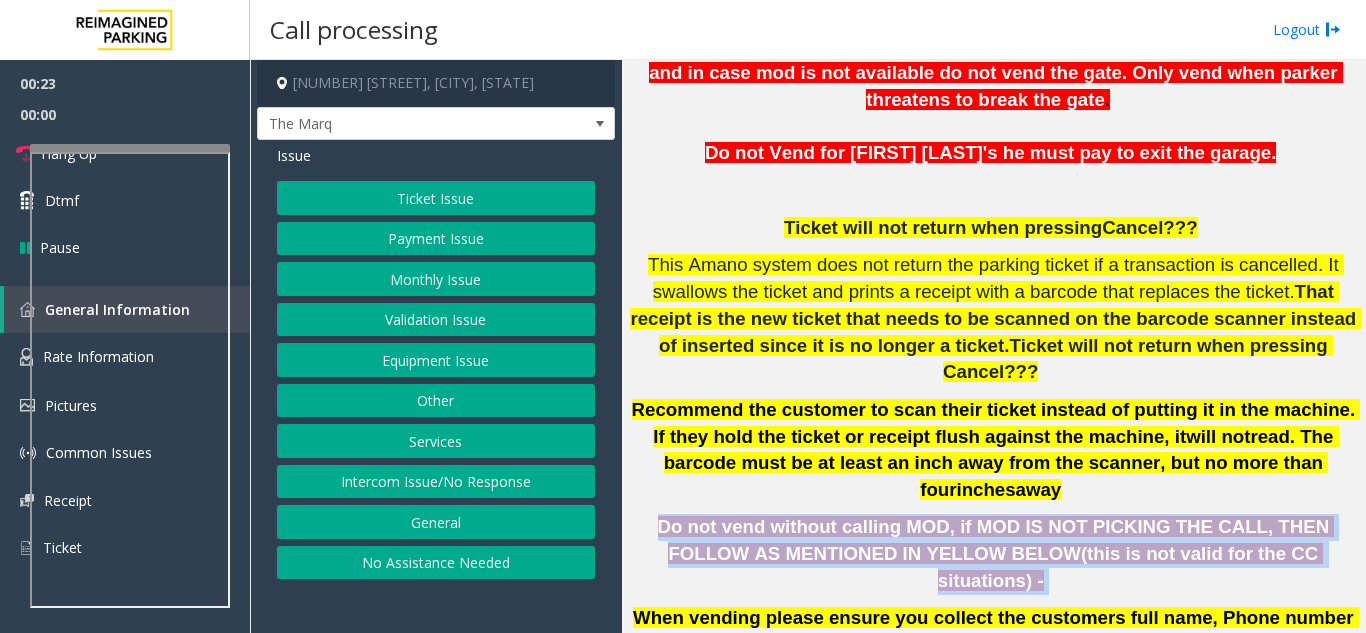click on "Do not vend without calling MOD, if MOD IS NOT PICKING THE CALL, THEN FOLLOW AS MENTIONED IN YELLOW BELOW" 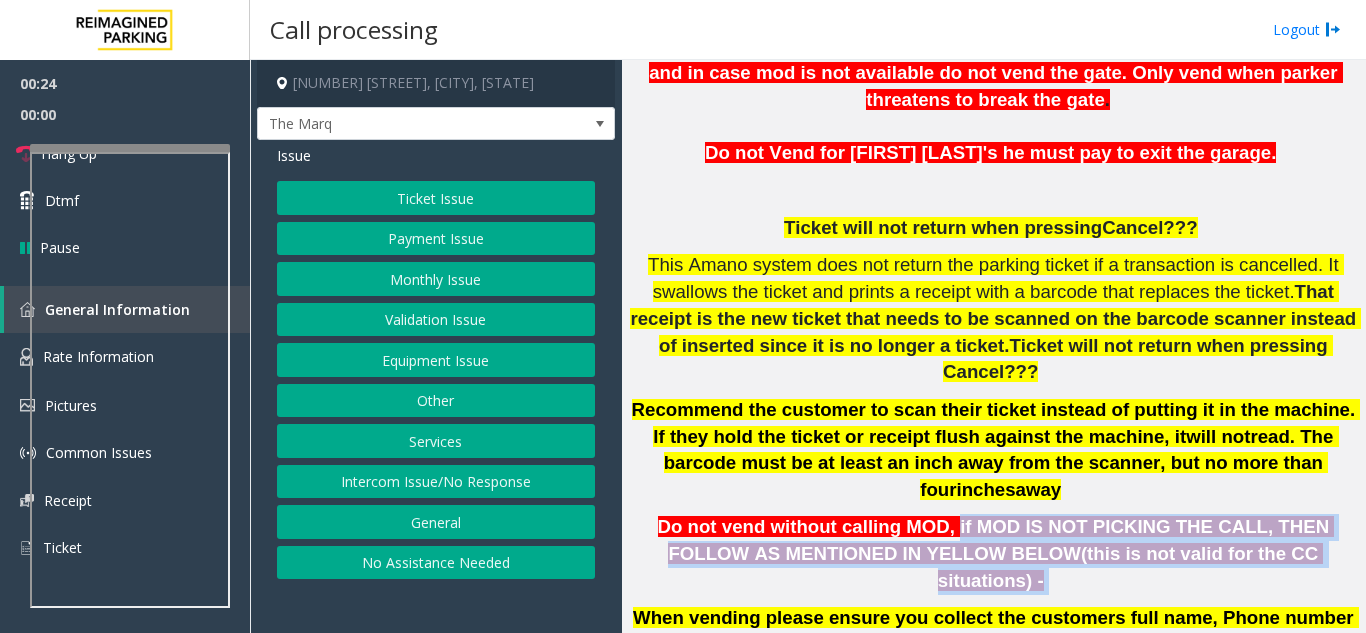 drag, startPoint x: 922, startPoint y: 445, endPoint x: 1290, endPoint y: 483, distance: 369.95676 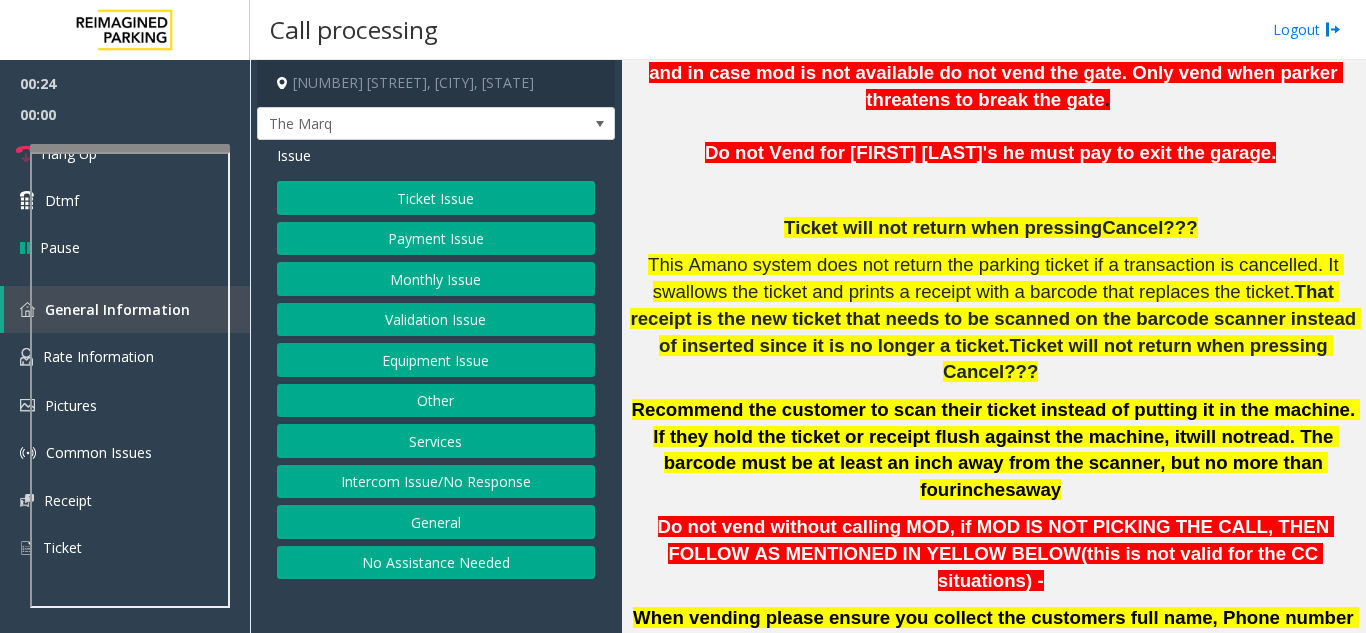 click on "Do not vend without calling MOD, if MOD IS NOT PICKING THE CALL, THEN FOLLOW AS MENTIONED IN YELLOW BELOW  (this is not valid for the CC situations)   -" 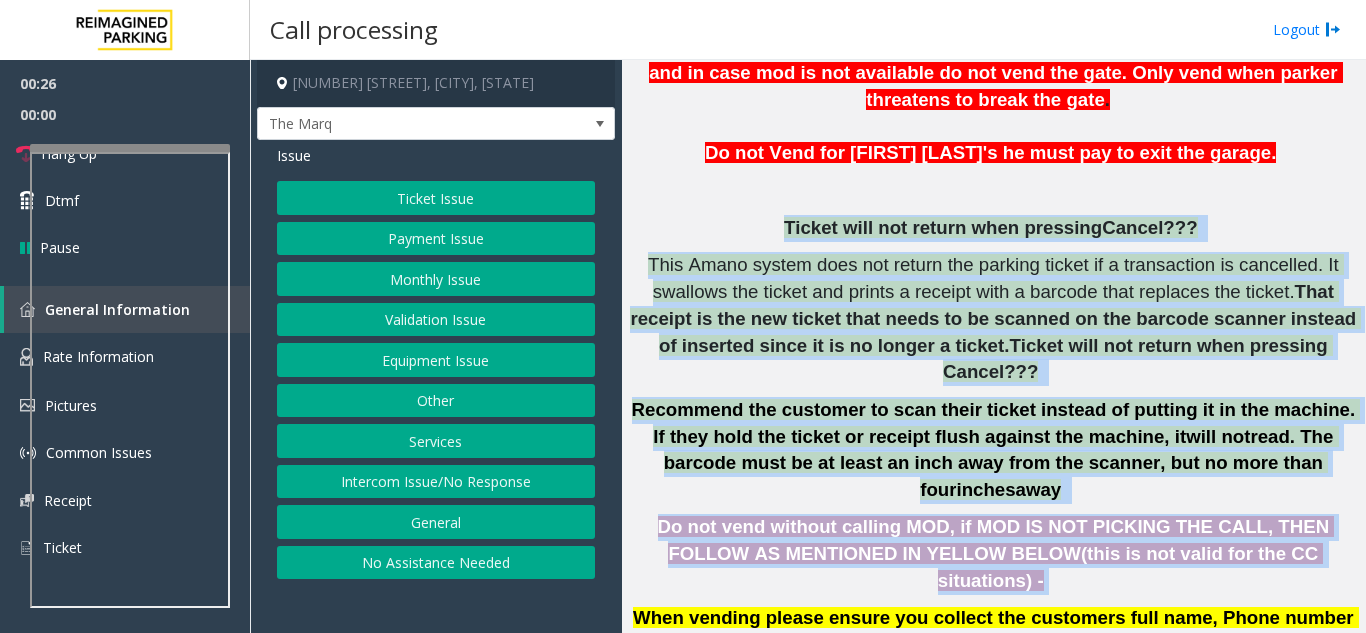 drag, startPoint x: 1290, startPoint y: 483, endPoint x: 780, endPoint y: 199, distance: 583.7431 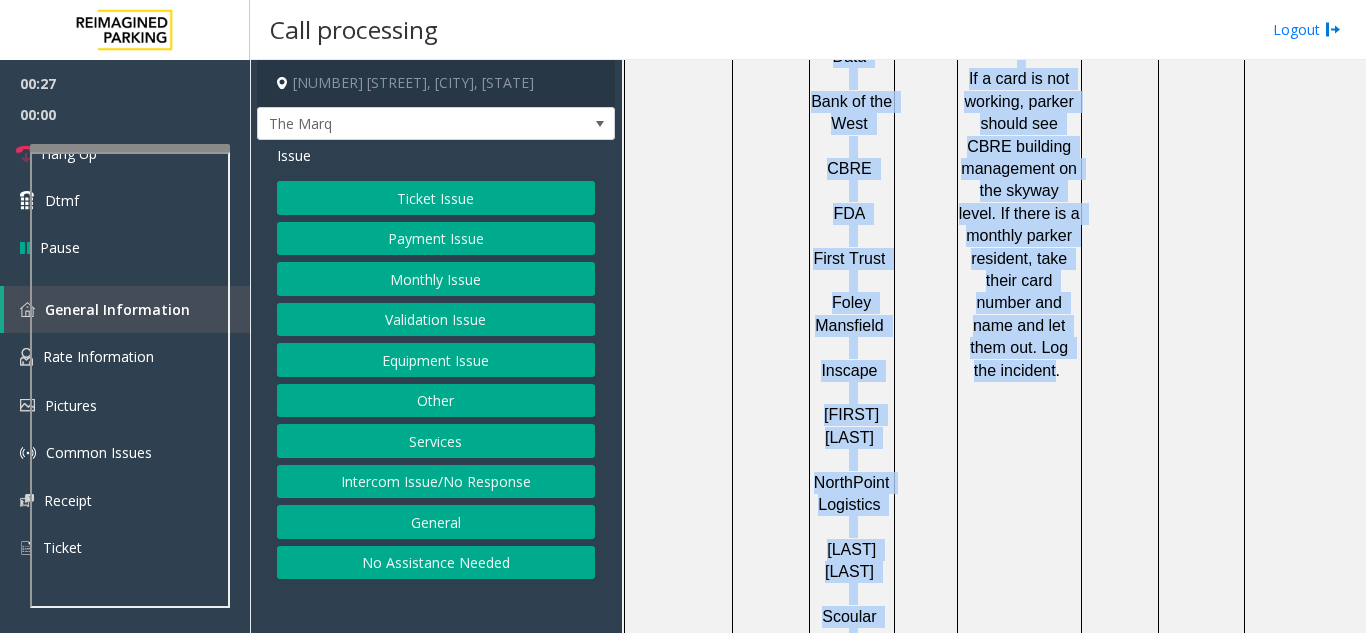 scroll, scrollTop: 2557, scrollLeft: 0, axis: vertical 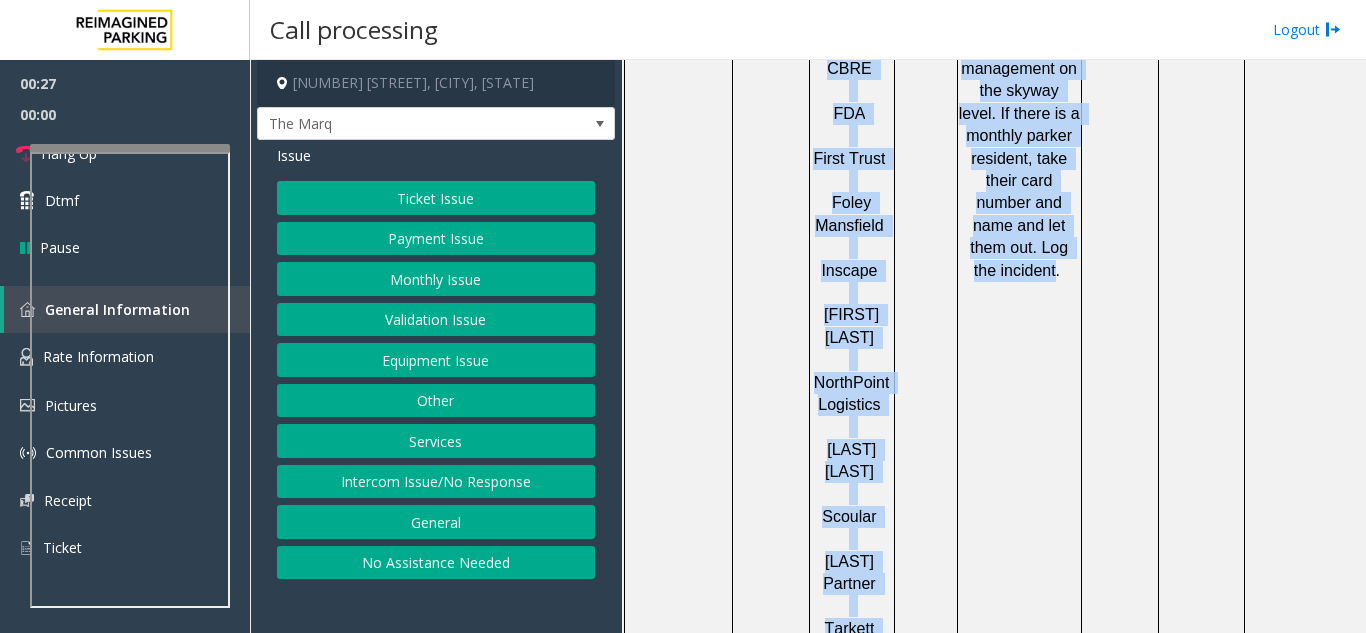 drag, startPoint x: 780, startPoint y: 199, endPoint x: 888, endPoint y: 555, distance: 372.0215 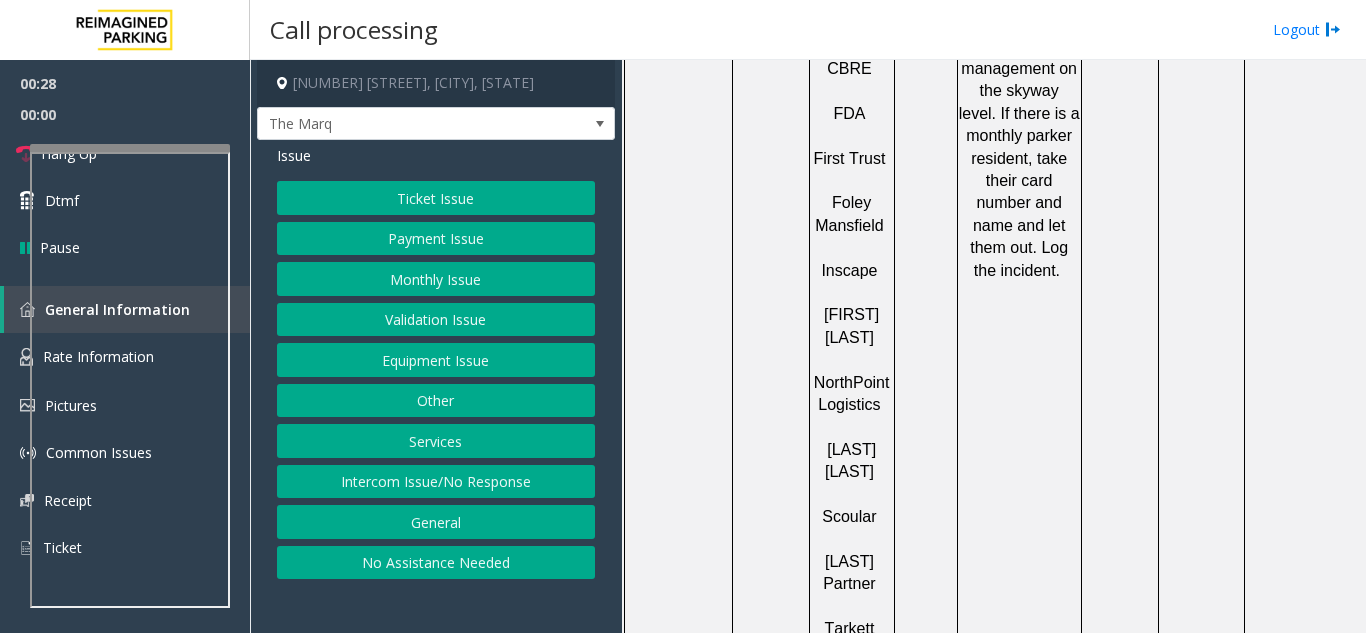 click on "Partial validation   Security (40%)      Full Validation   AKF     Alight     Atomic Data     Bank of the West     CBRE     FDA     First Trust      Foley Mansfield      Inscape     Nilan Johnson     NorthPoint Logistics     Schrader Hernke     Scoular     Smith   Partner     Tarkett     Voya - Deskside Services     Voya – TEM     WSP inc." 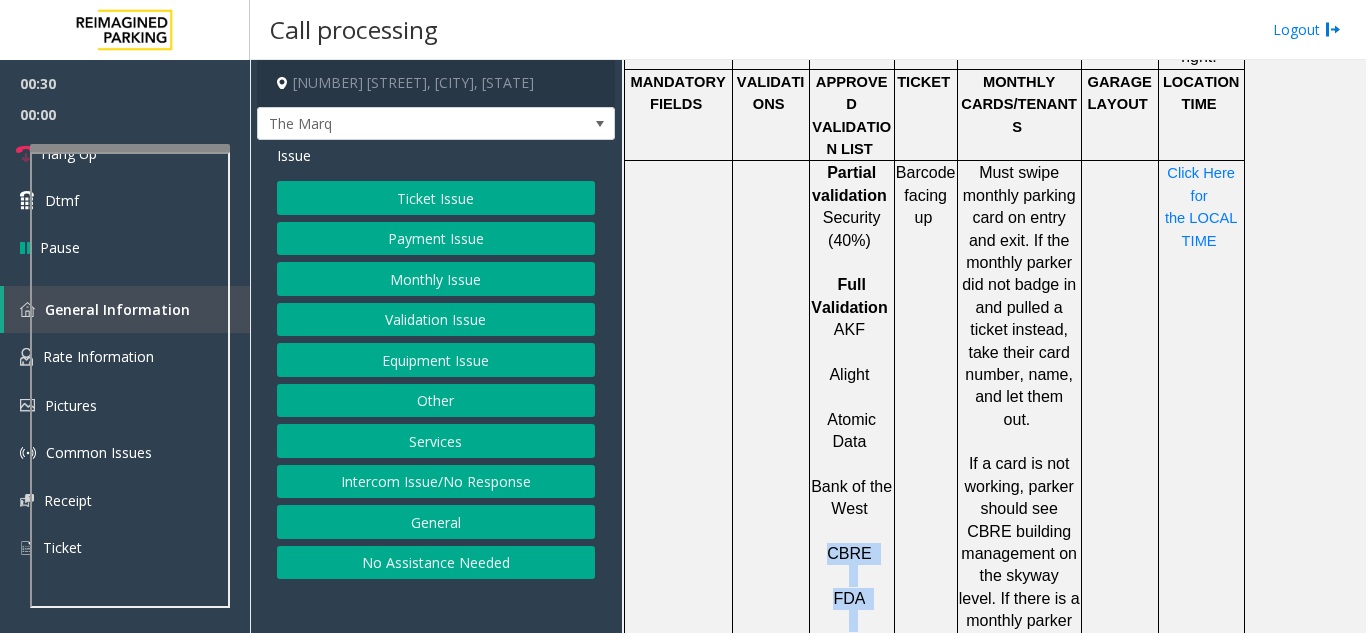 scroll, scrollTop: 2057, scrollLeft: 0, axis: vertical 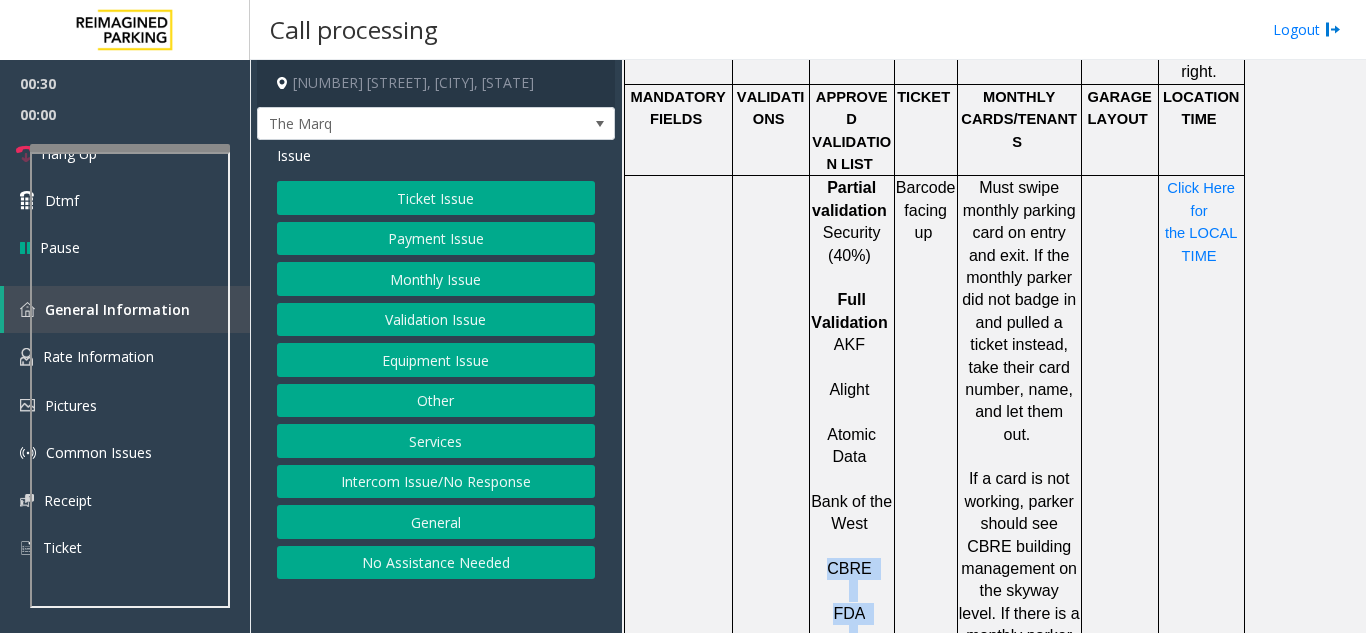 drag, startPoint x: 859, startPoint y: 571, endPoint x: 862, endPoint y: 354, distance: 217.02074 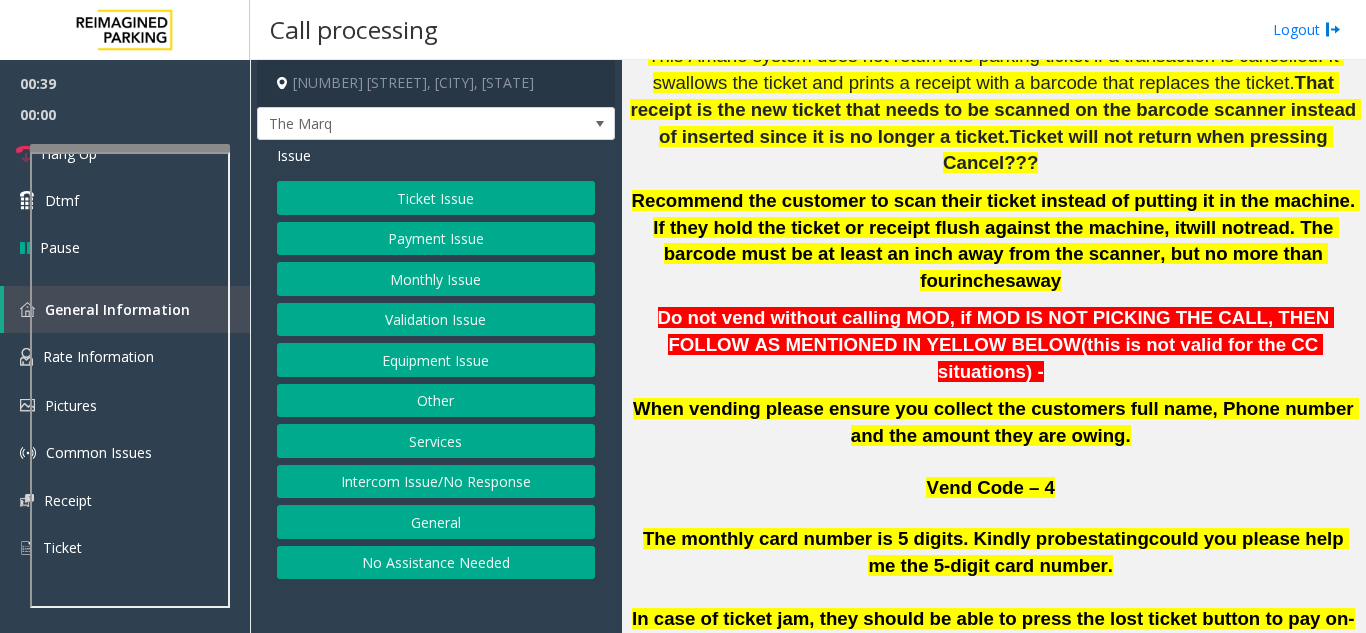 scroll, scrollTop: 1057, scrollLeft: 0, axis: vertical 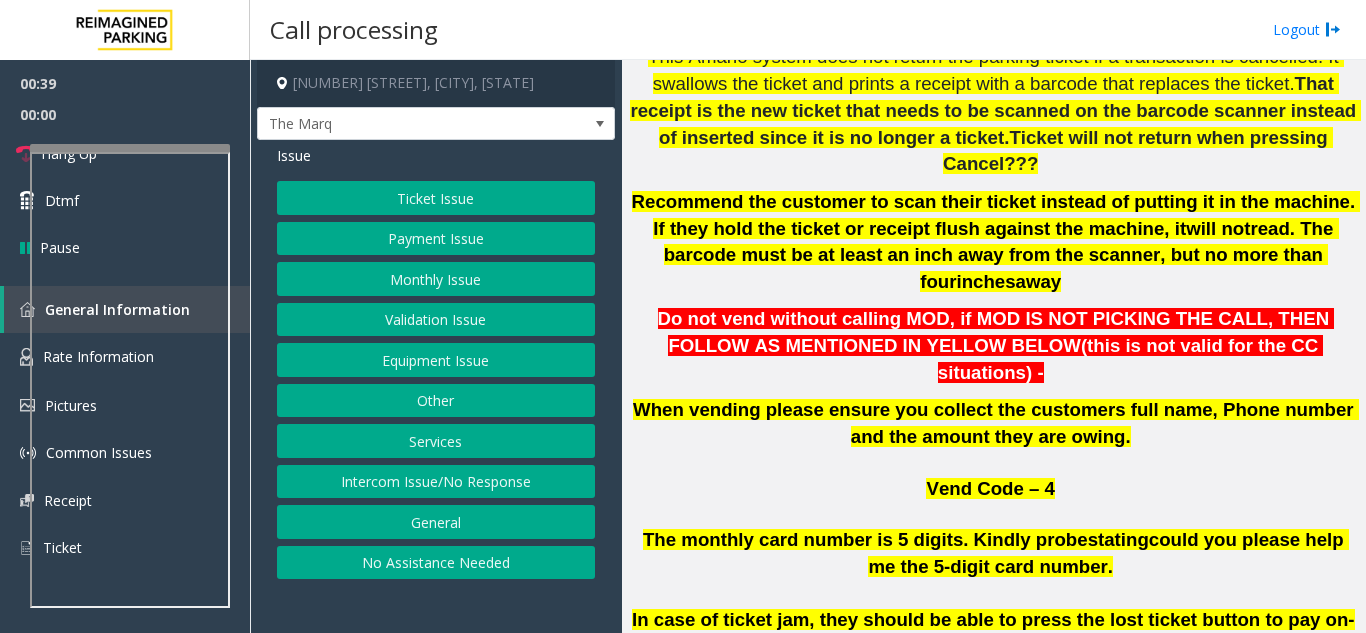 click 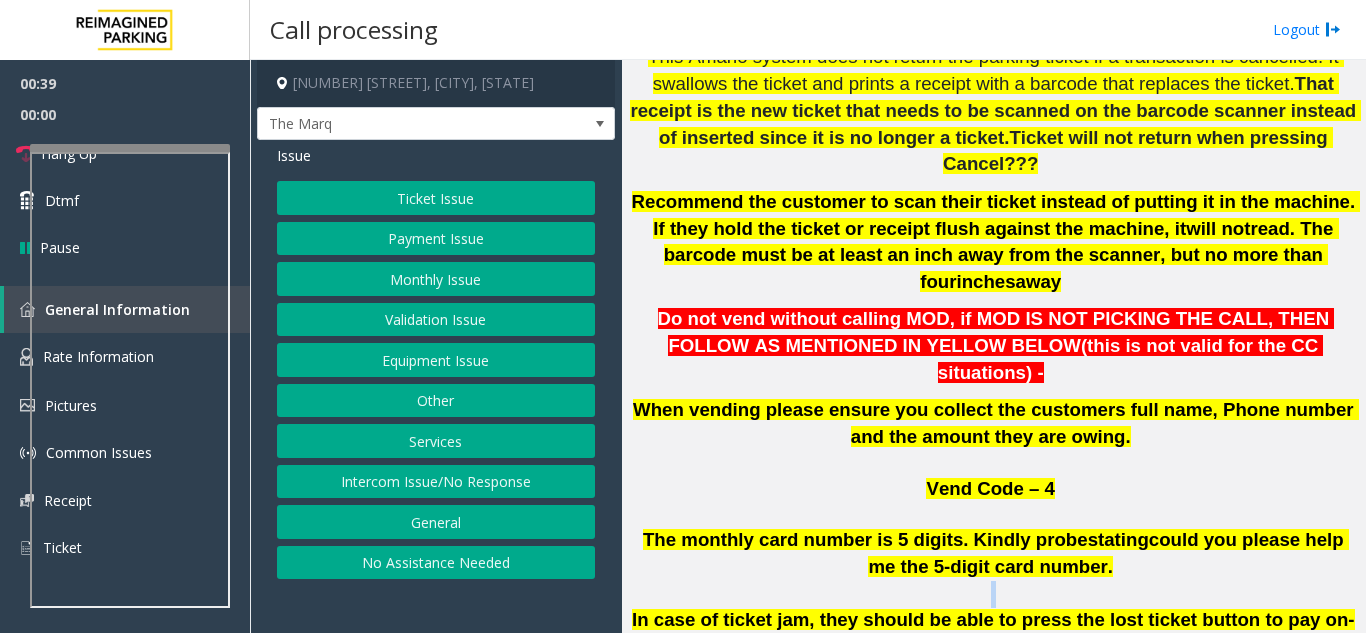 click 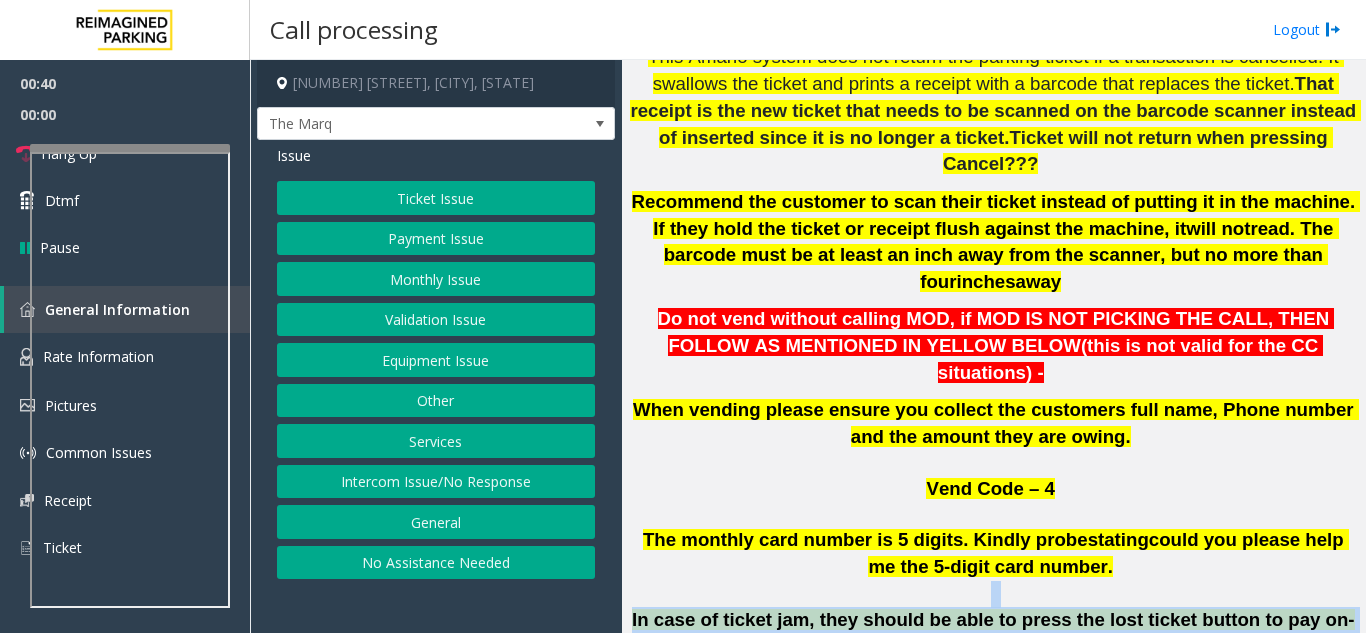 drag, startPoint x: 738, startPoint y: 471, endPoint x: 960, endPoint y: 555, distance: 237.36049 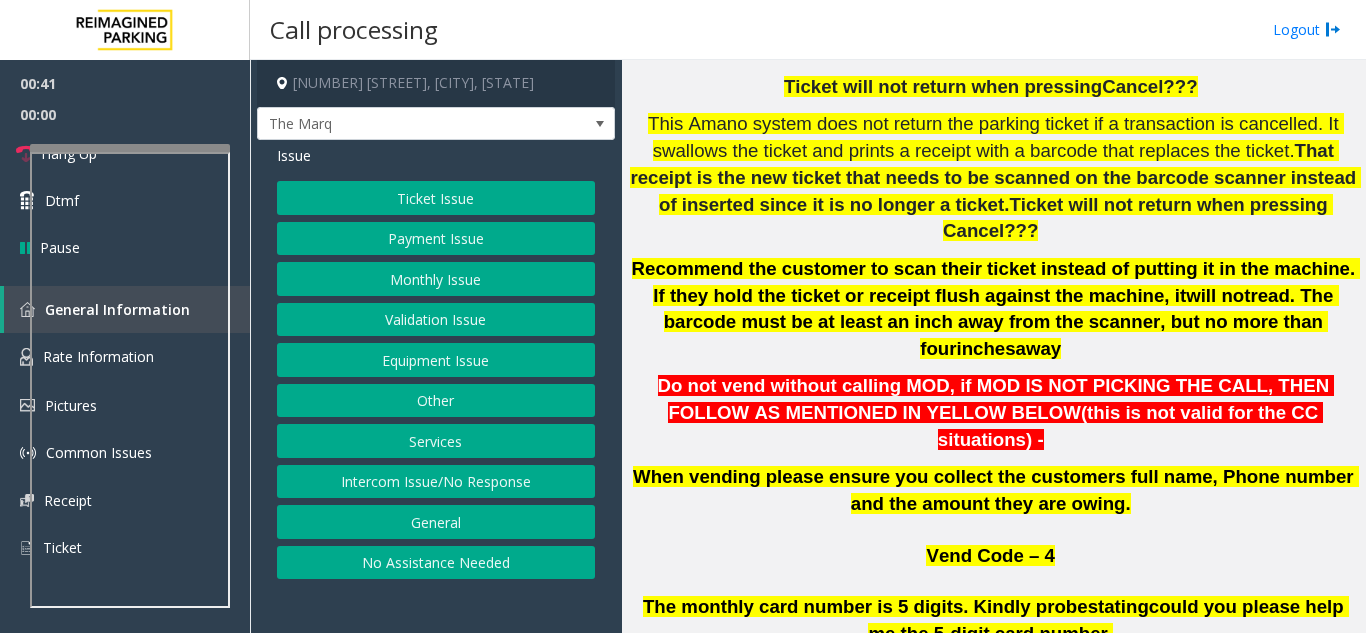 scroll, scrollTop: 957, scrollLeft: 0, axis: vertical 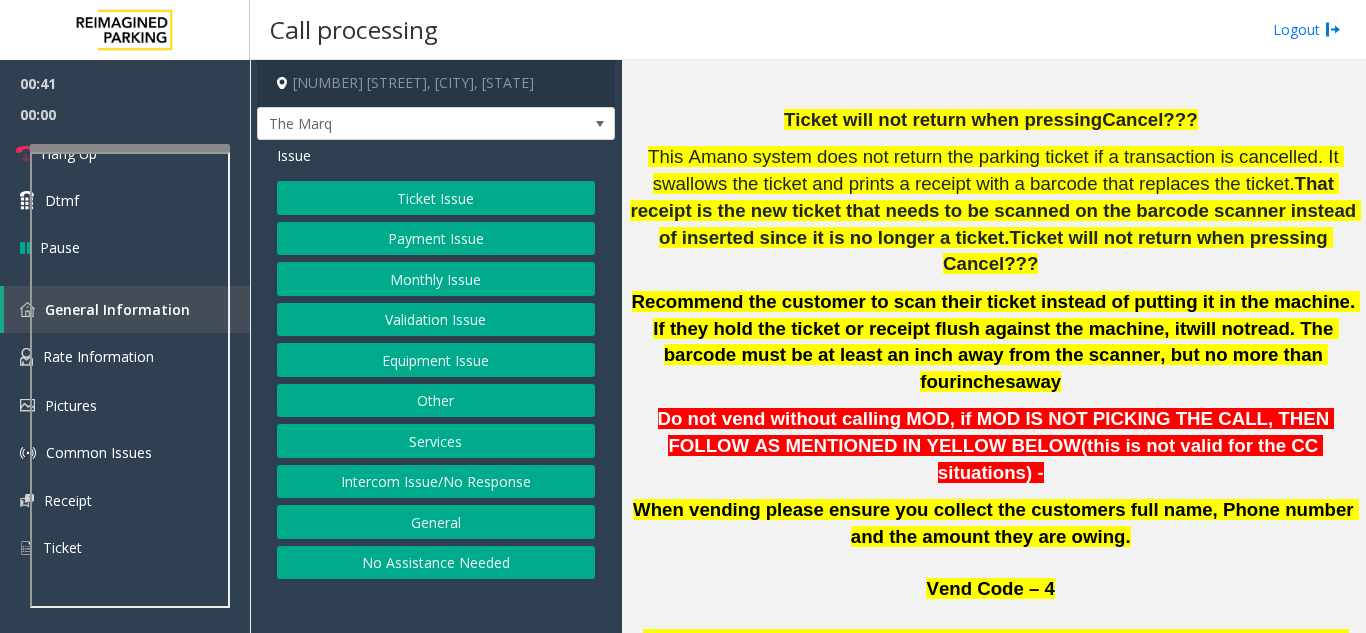 click on "This Amano system does not return the parking ticket if a transaction is cancelled. It swallows the ticket and prints a receipt with a barcode that replaces the ticket." 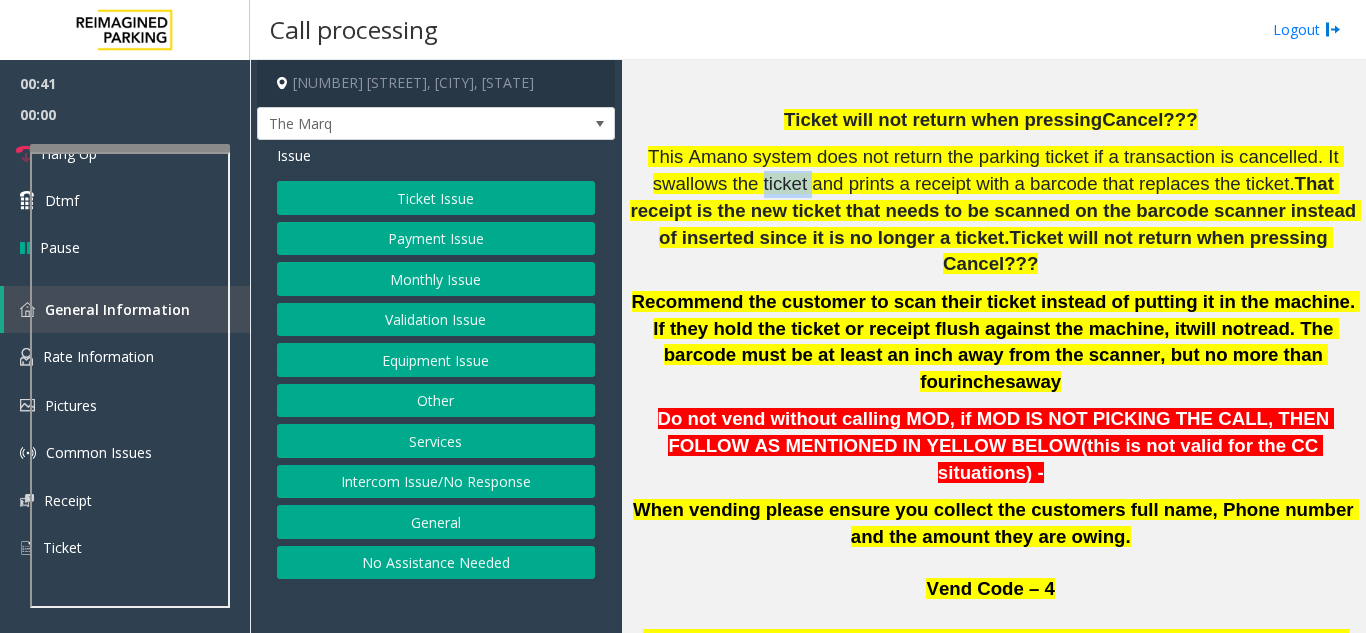 click on "This Amano system does not return the parking ticket if a transaction is cancelled. It swallows the ticket and prints a receipt with a barcode that replaces the ticket." 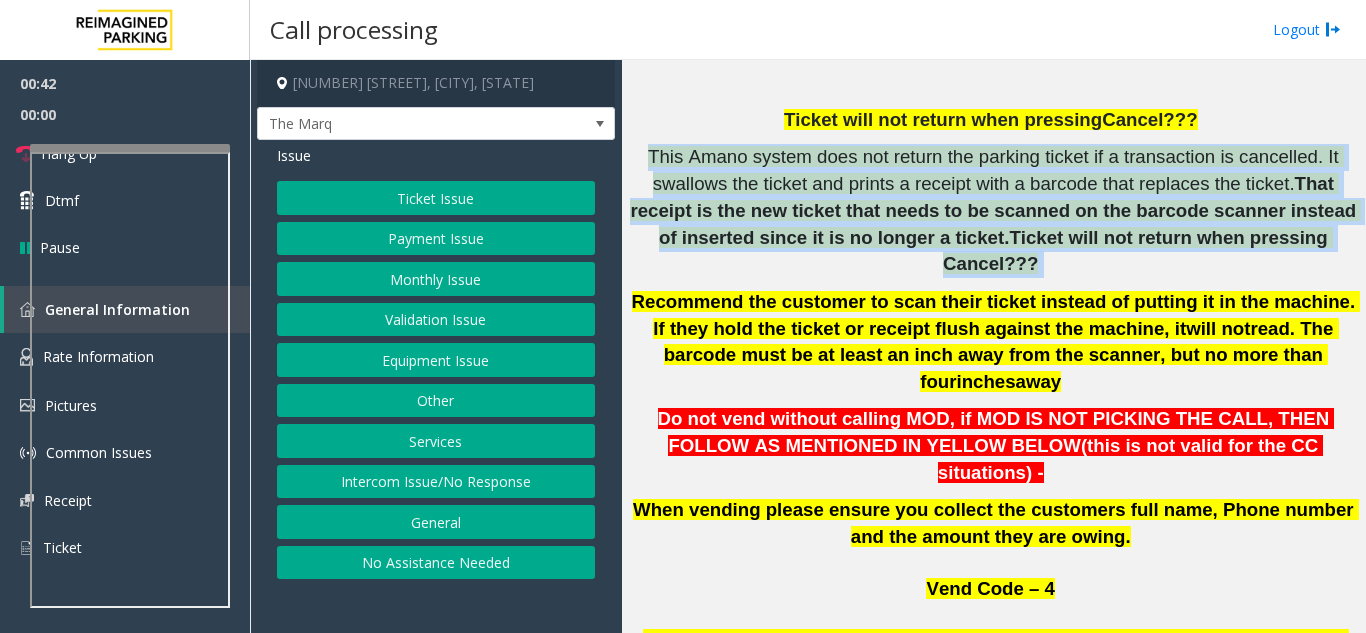 drag, startPoint x: 691, startPoint y: 144, endPoint x: 1098, endPoint y: 220, distance: 414.03503 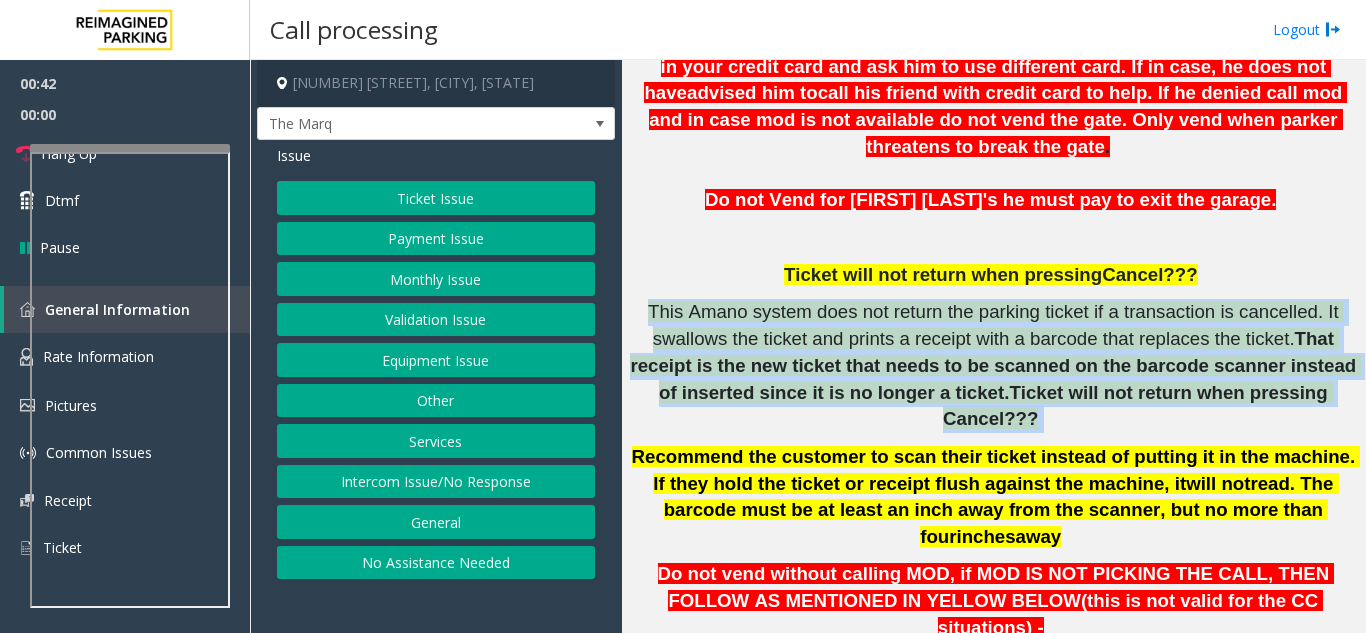 scroll, scrollTop: 757, scrollLeft: 0, axis: vertical 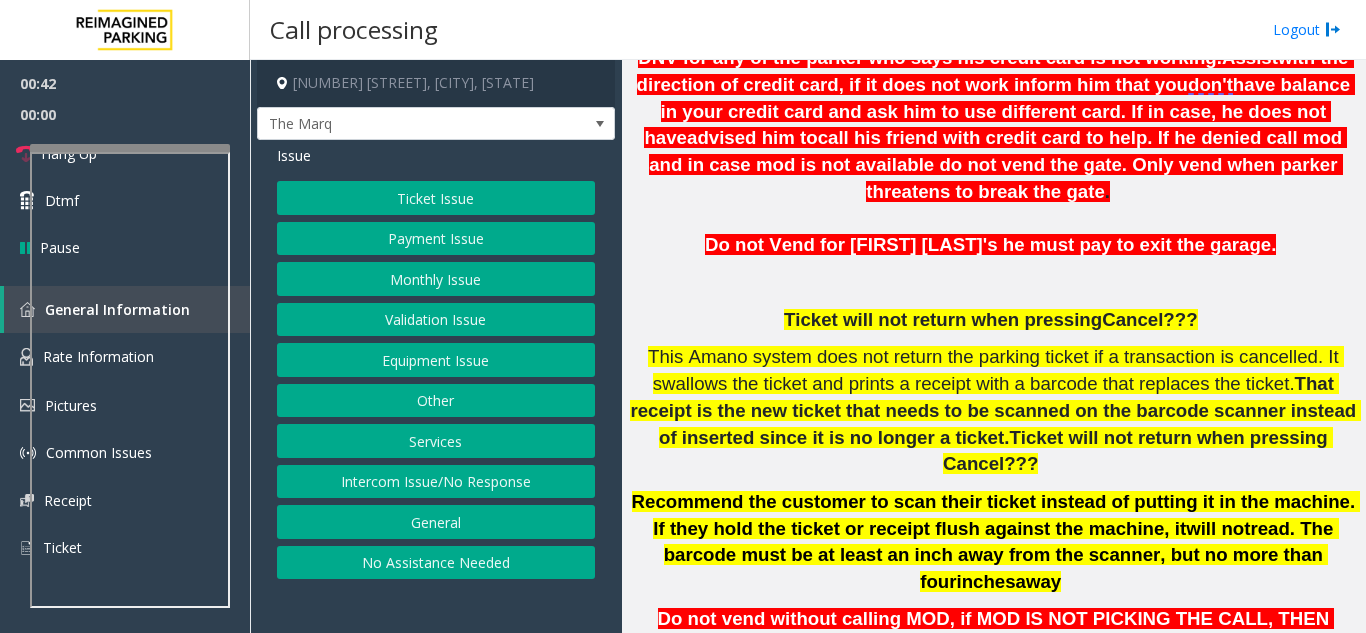 click on "Do not Vend for Abdurahman Kadir's he must pay to exit the garage." 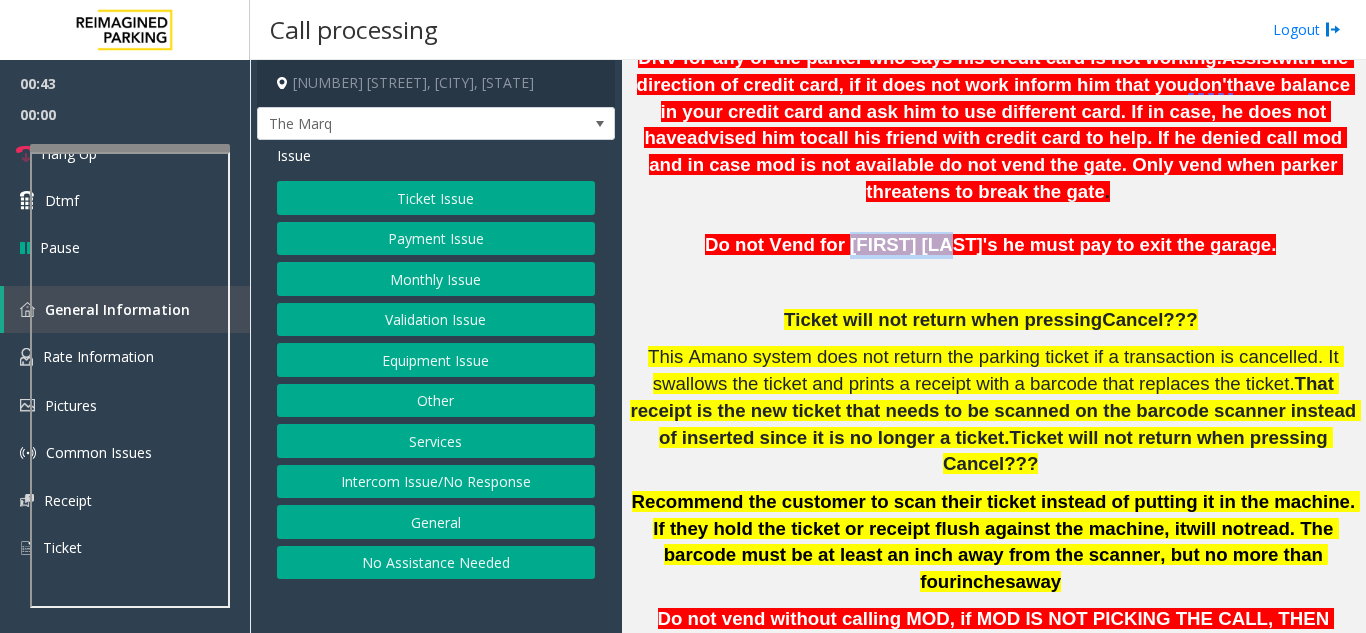 click on "Do not Vend for Abdurahman Kadir's he must pay to exit the garage." 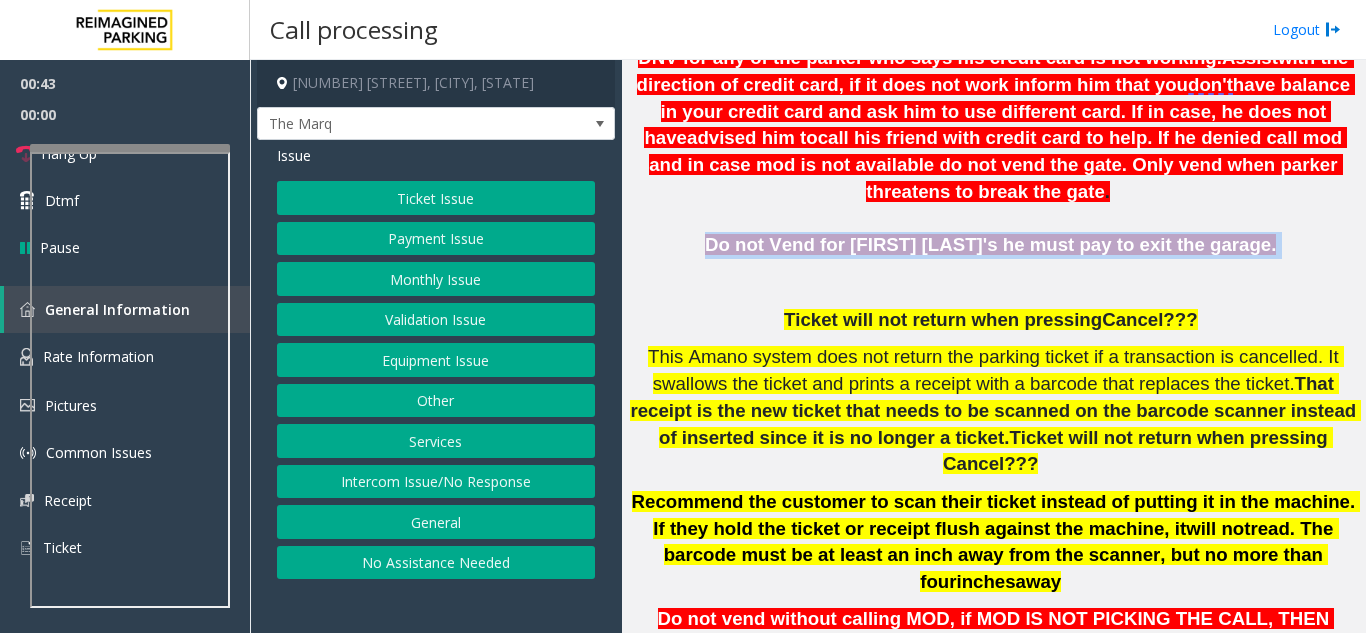 click on "Do not Vend for Abdurahman Kadir's he must pay to exit the garage." 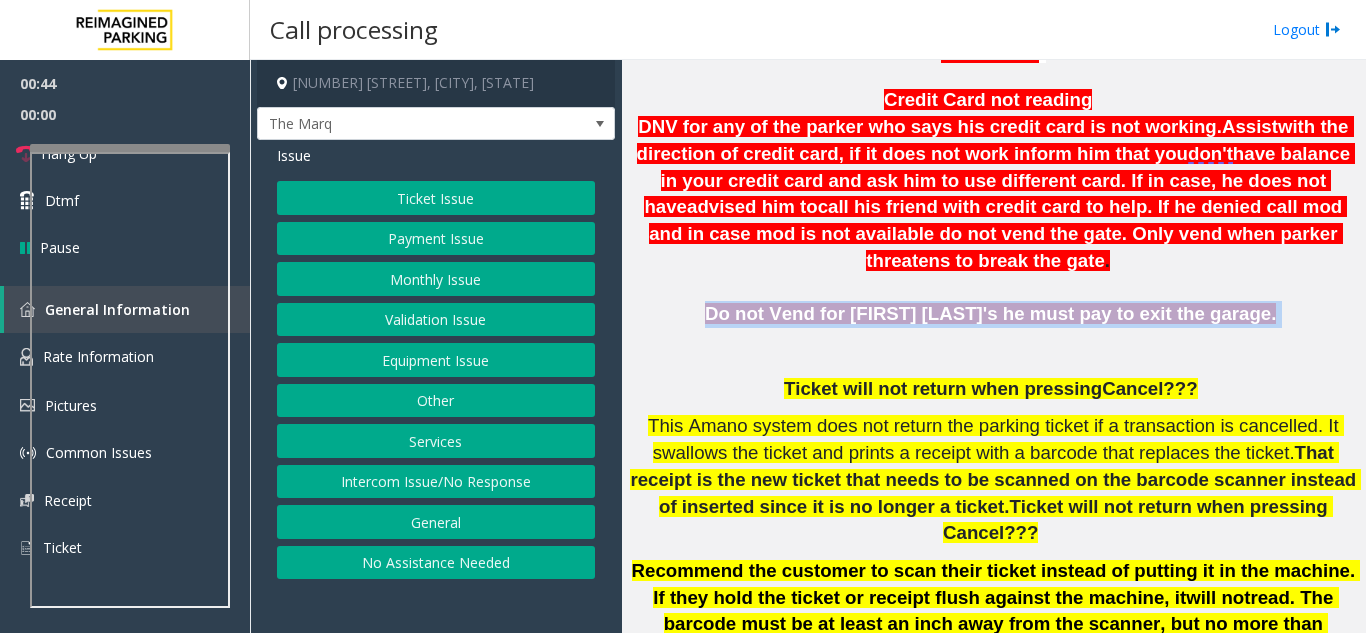 scroll, scrollTop: 657, scrollLeft: 0, axis: vertical 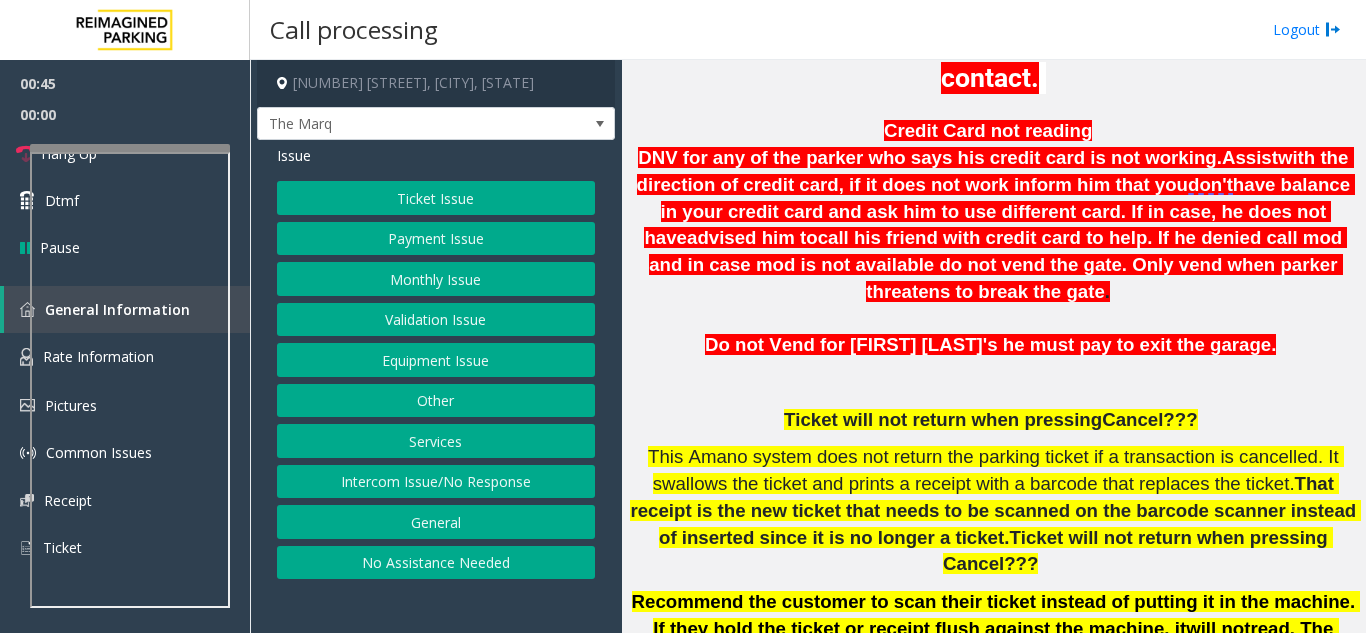 click on "DNV for any of the parker who says his credit card is not working." 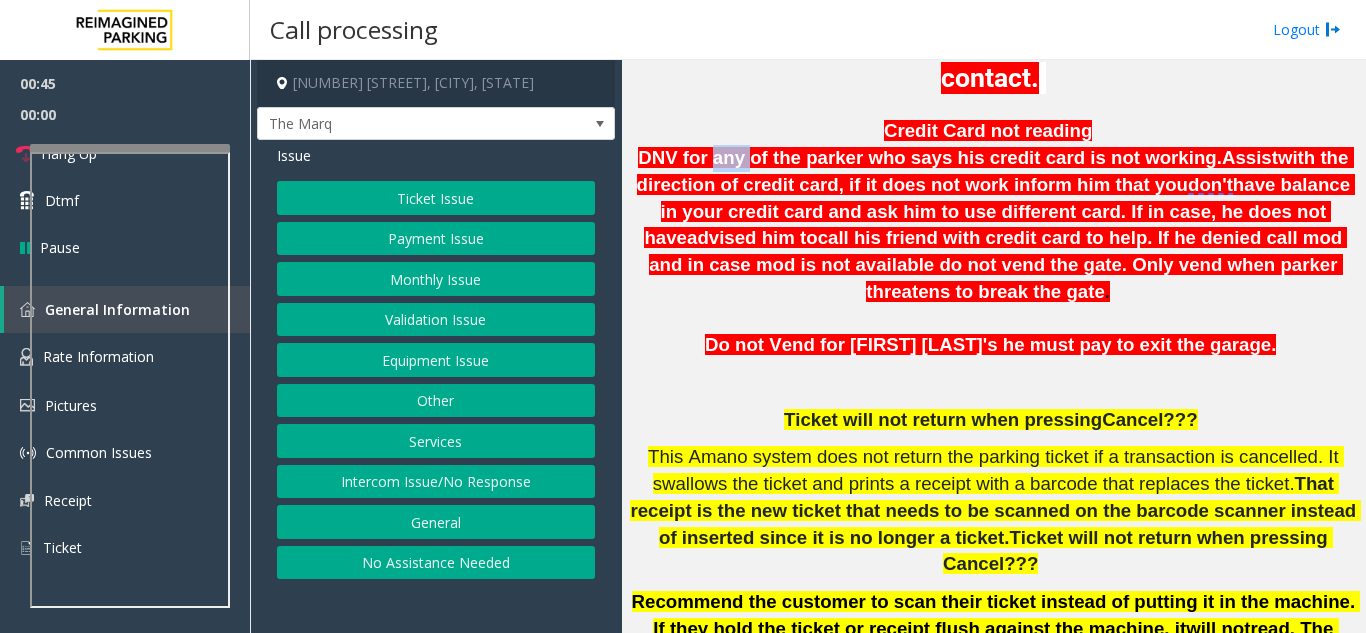 click on "DNV for any of the parker who says his credit card is not working." 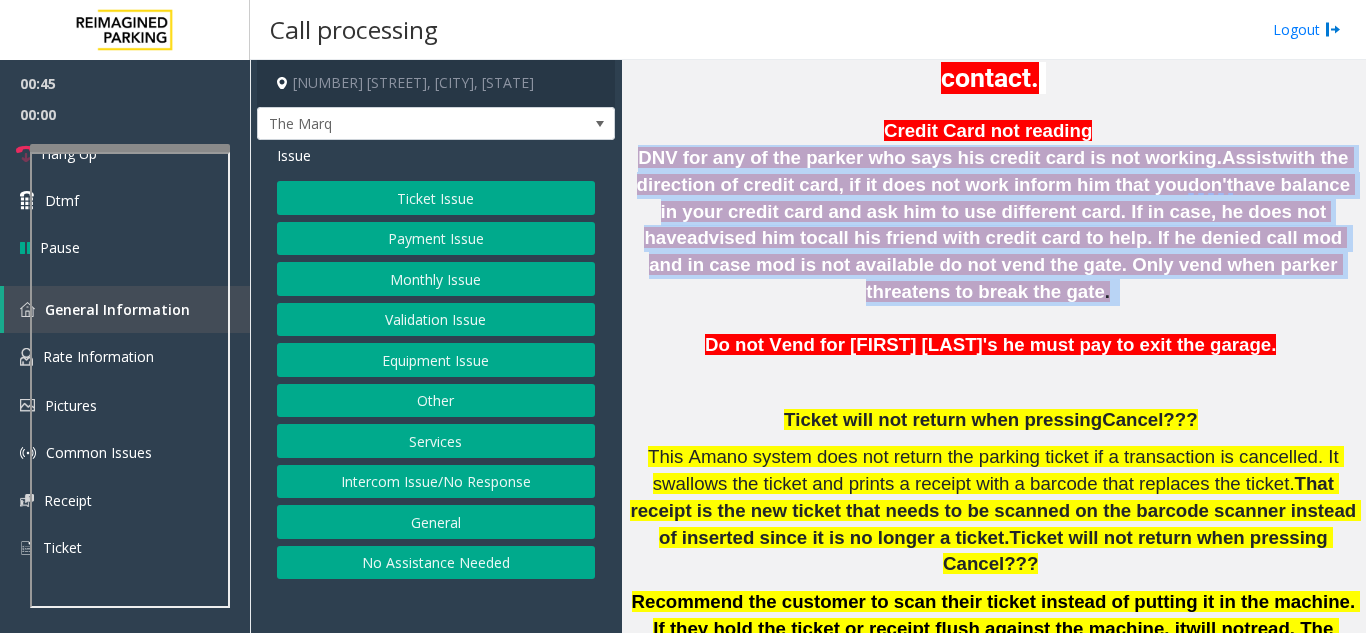click on "DNV for any of the parker who says his credit card is not working." 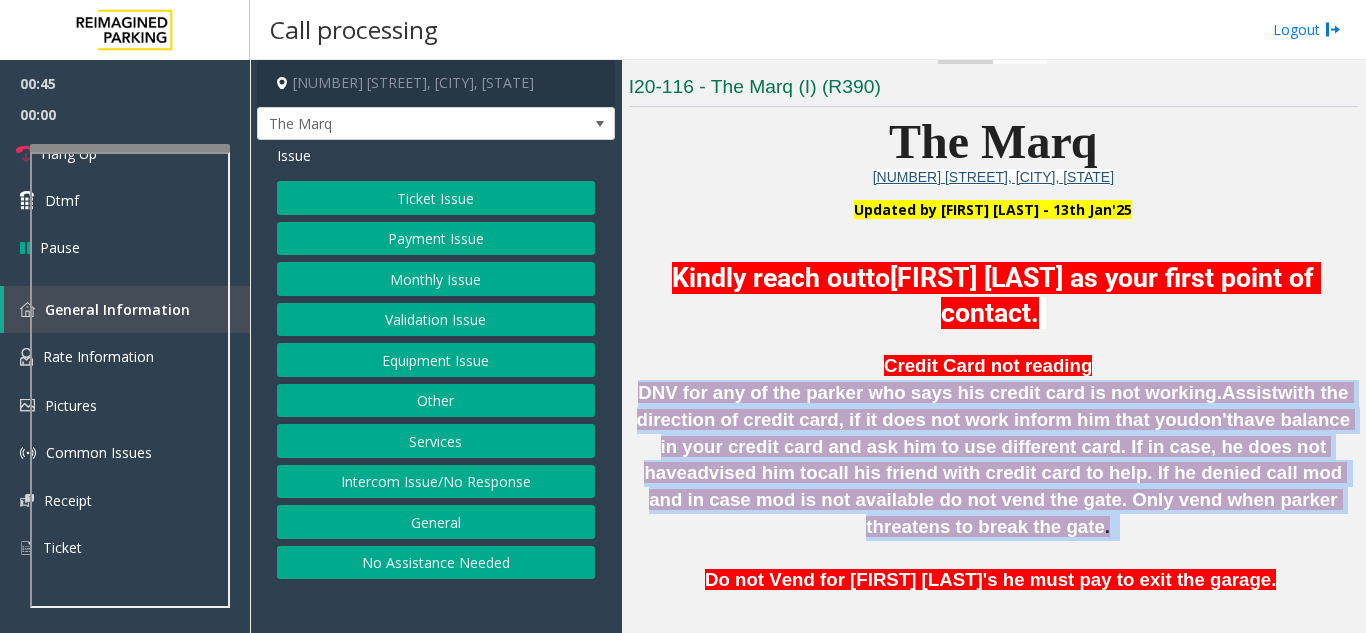 scroll, scrollTop: 357, scrollLeft: 0, axis: vertical 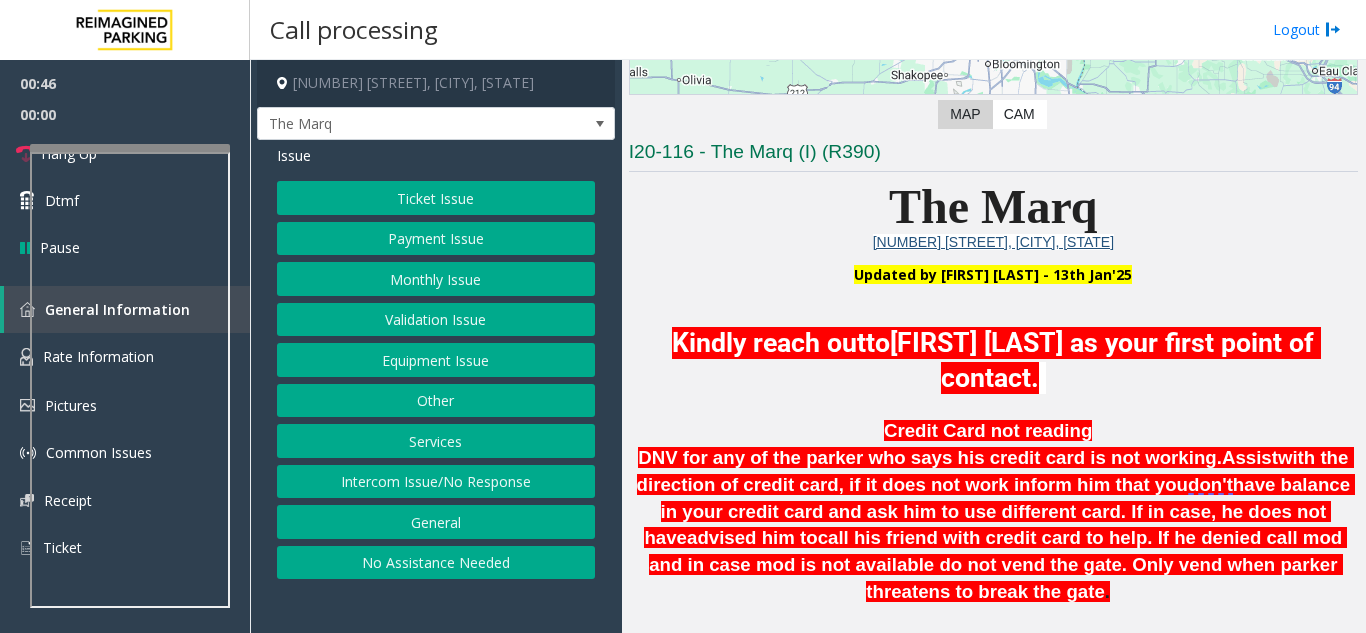 click on "Kindly reach out" 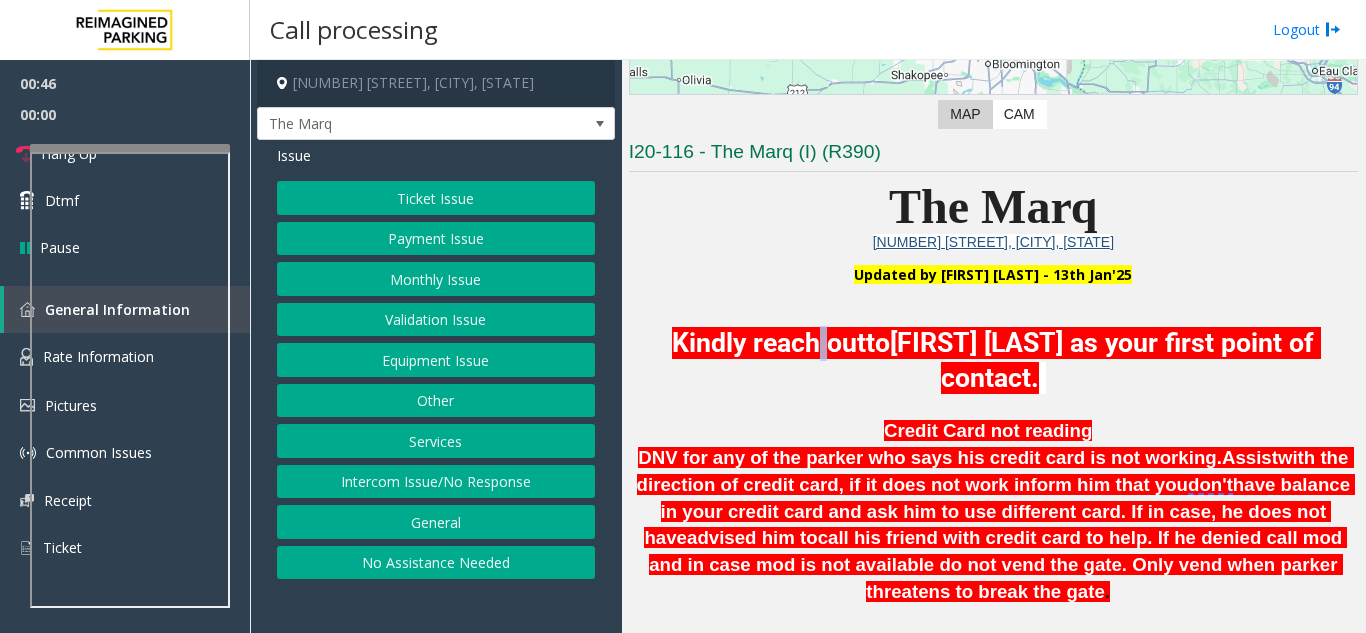 click on "Kindly reach out" 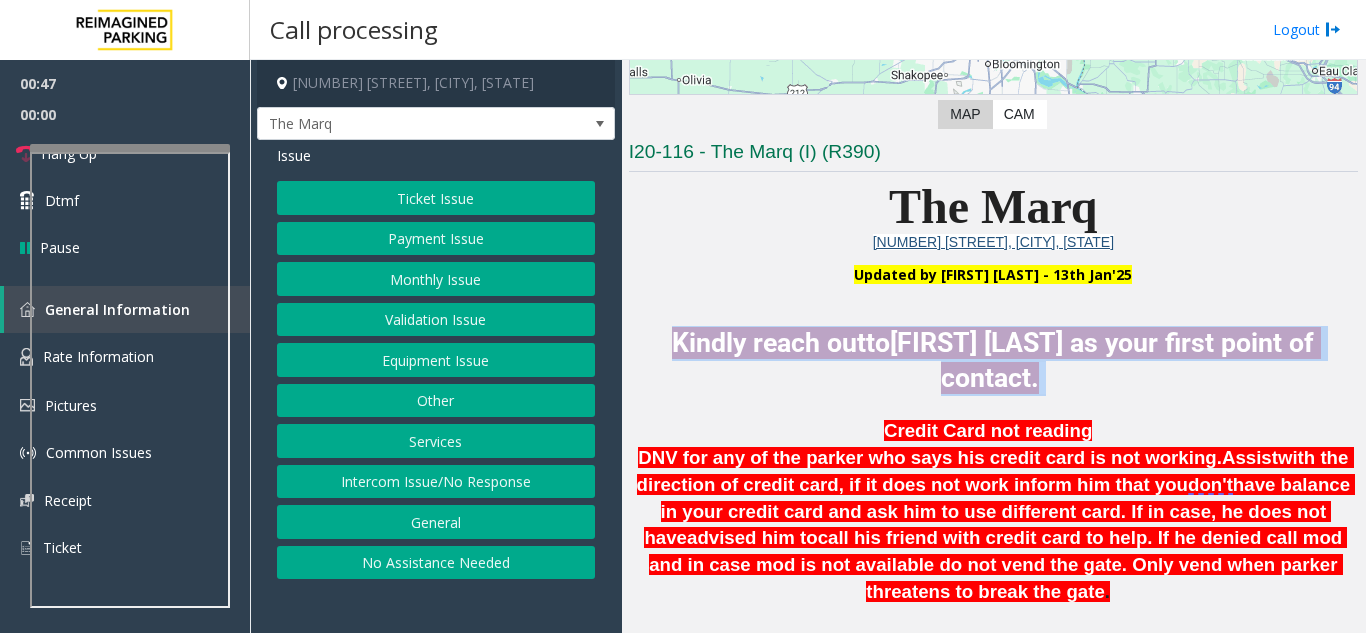 click on "Kindly reach out" 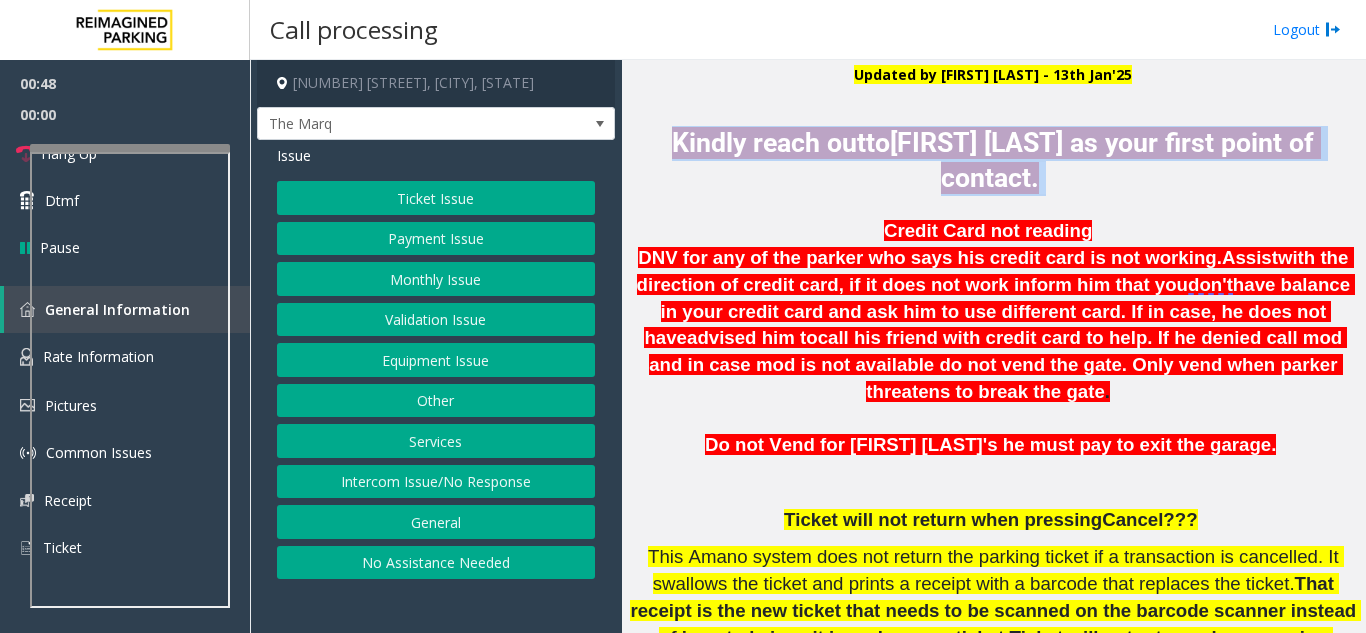 scroll, scrollTop: 657, scrollLeft: 0, axis: vertical 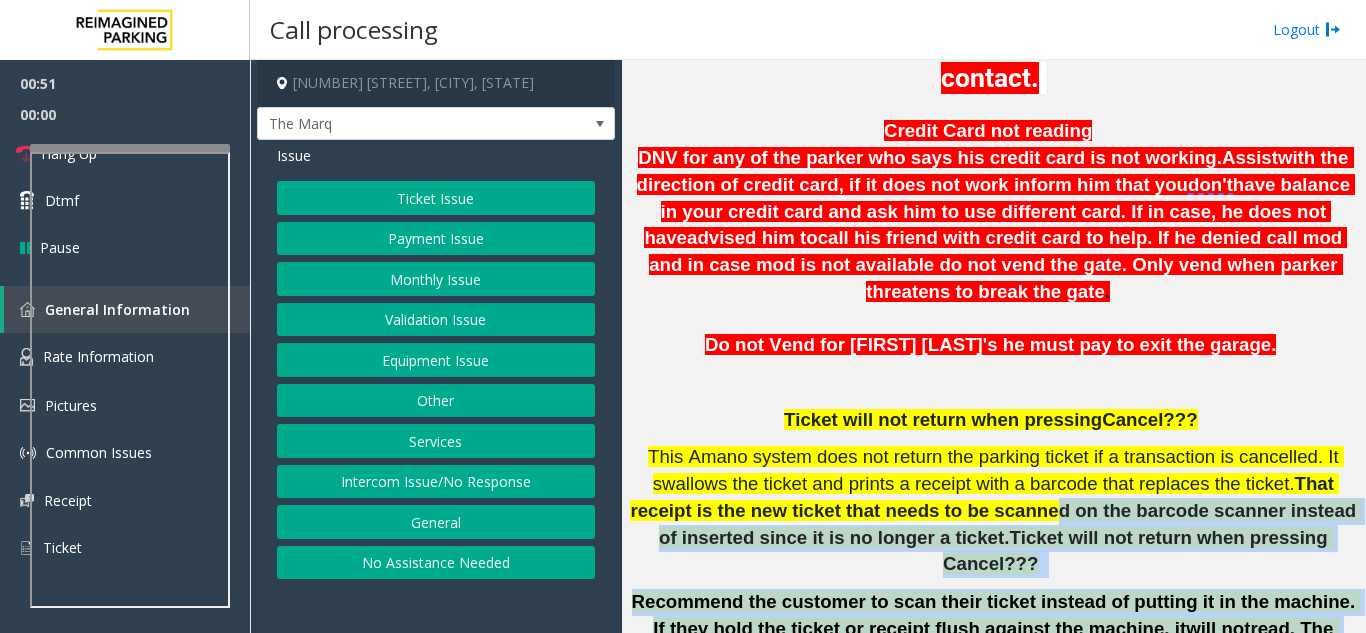 drag, startPoint x: 877, startPoint y: 487, endPoint x: 1359, endPoint y: 567, distance: 488.5939 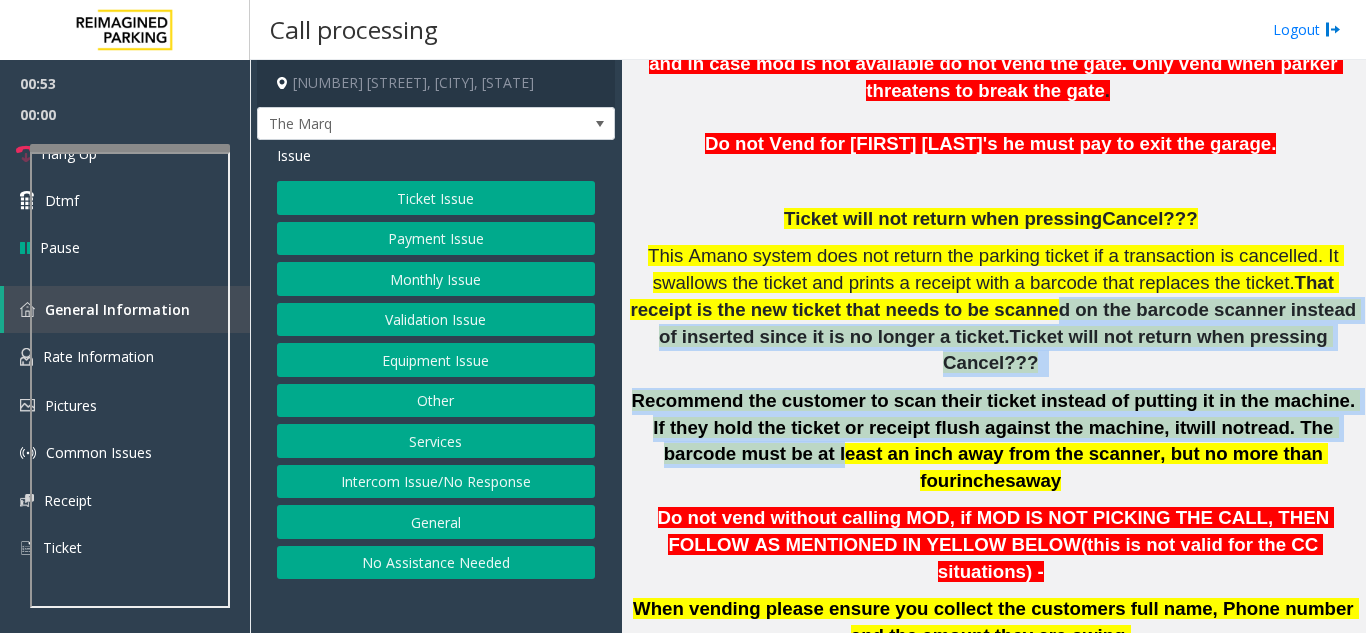 click on "Recommend the customer to scan their ticket instead of putting it in the machine. If they hold the ticket or receipt flush against the machine, it" 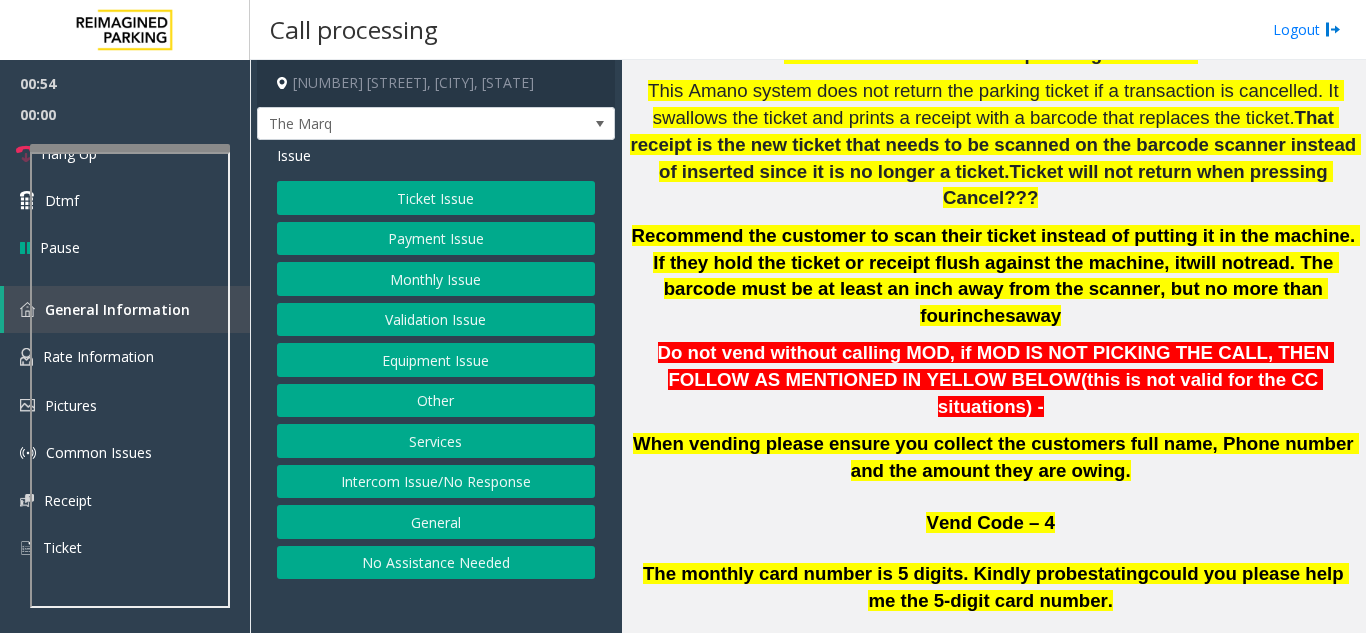 scroll, scrollTop: 1058, scrollLeft: 0, axis: vertical 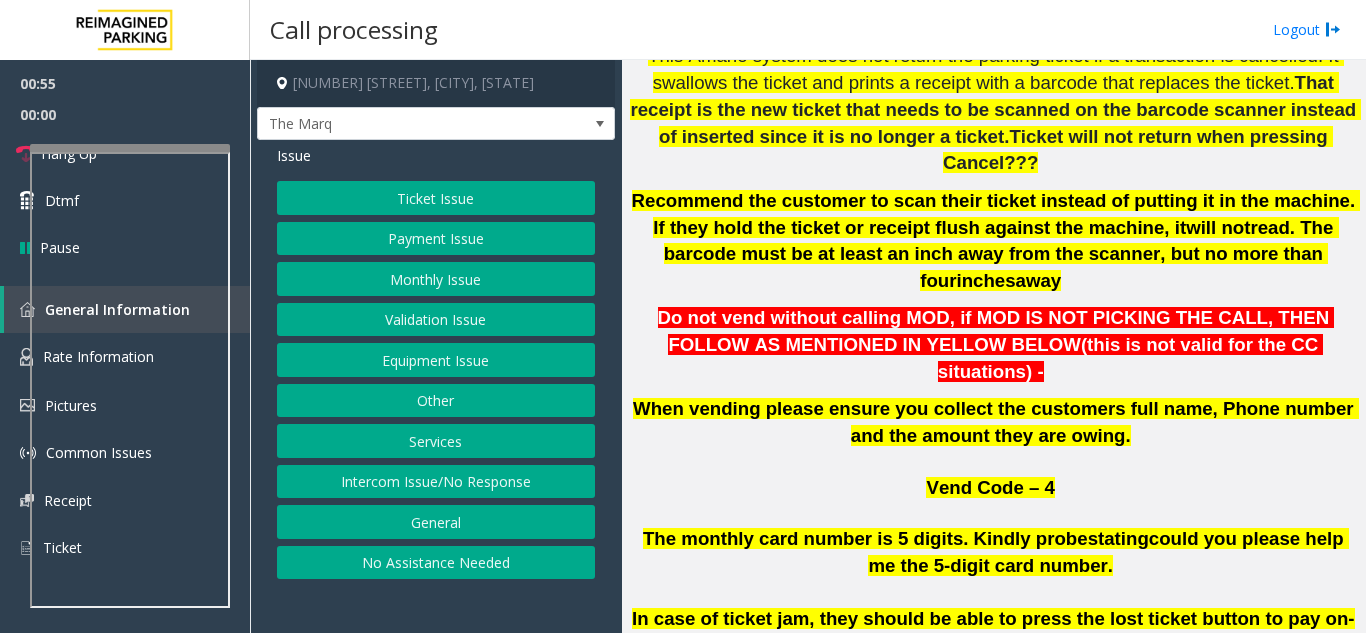 click on "The monthly card number is 5 digits. Kindly probe" 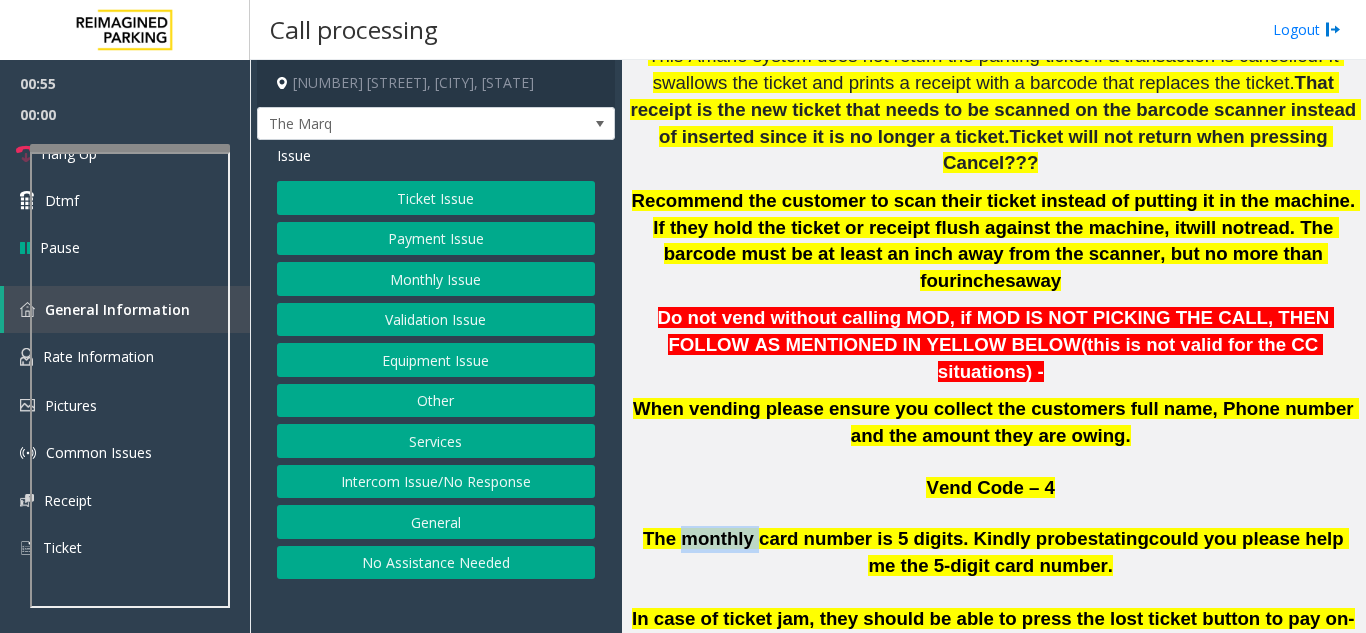 click on "The monthly card number is 5 digits. Kindly probe" 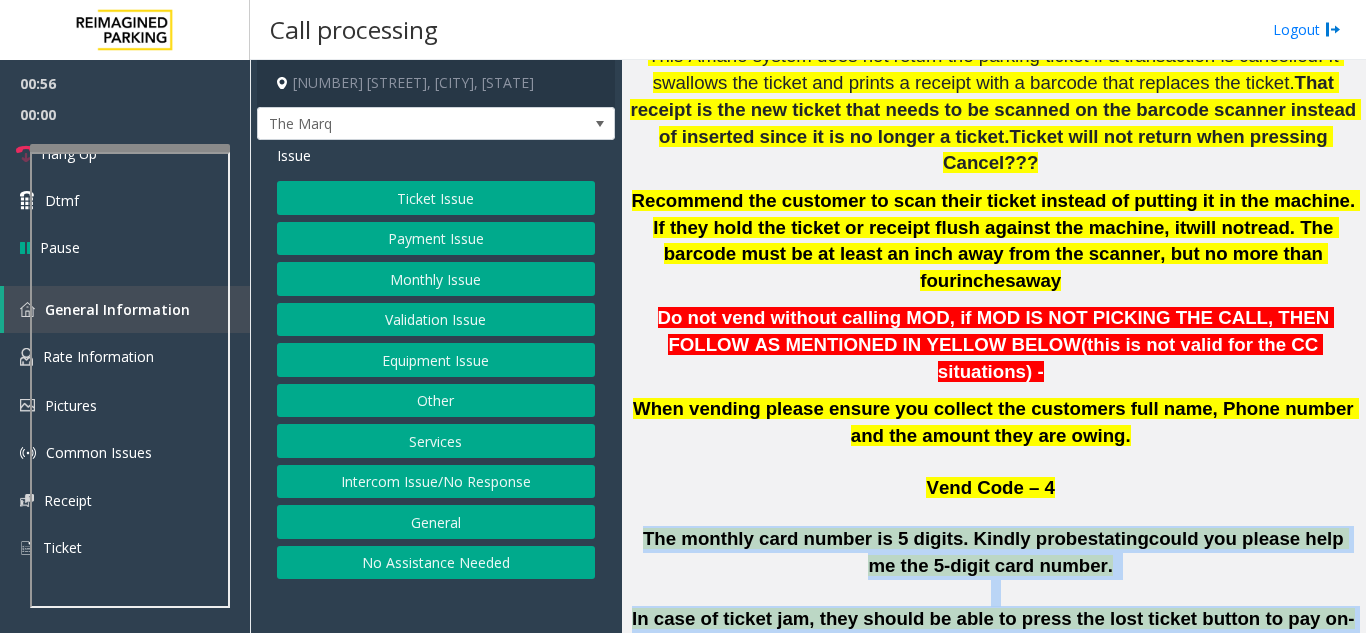 drag, startPoint x: 685, startPoint y: 423, endPoint x: 898, endPoint y: 554, distance: 250.06 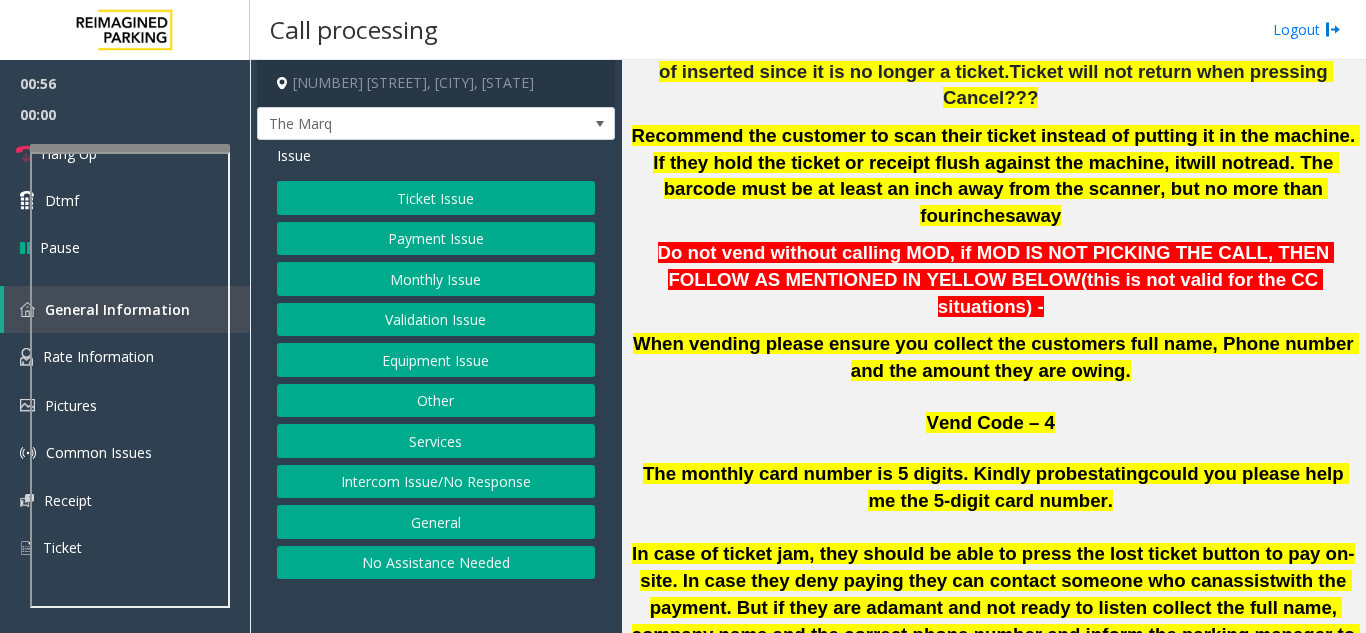 scroll, scrollTop: 1158, scrollLeft: 0, axis: vertical 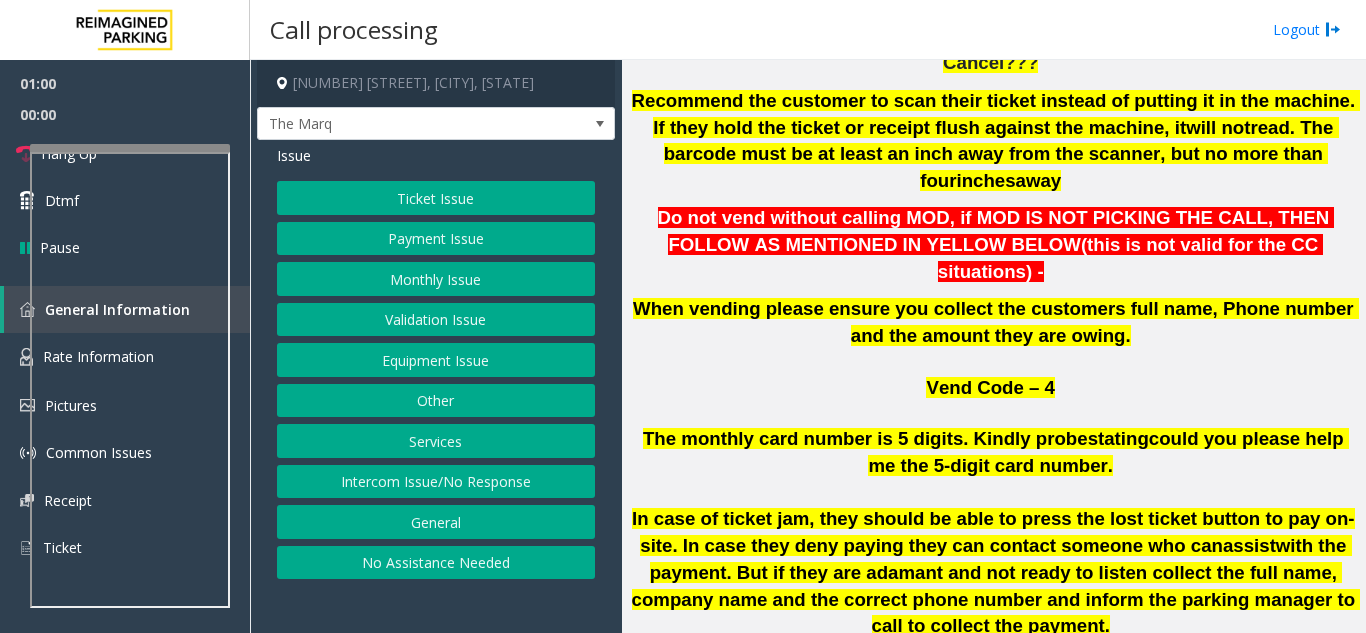 click on "Equipment Issue" 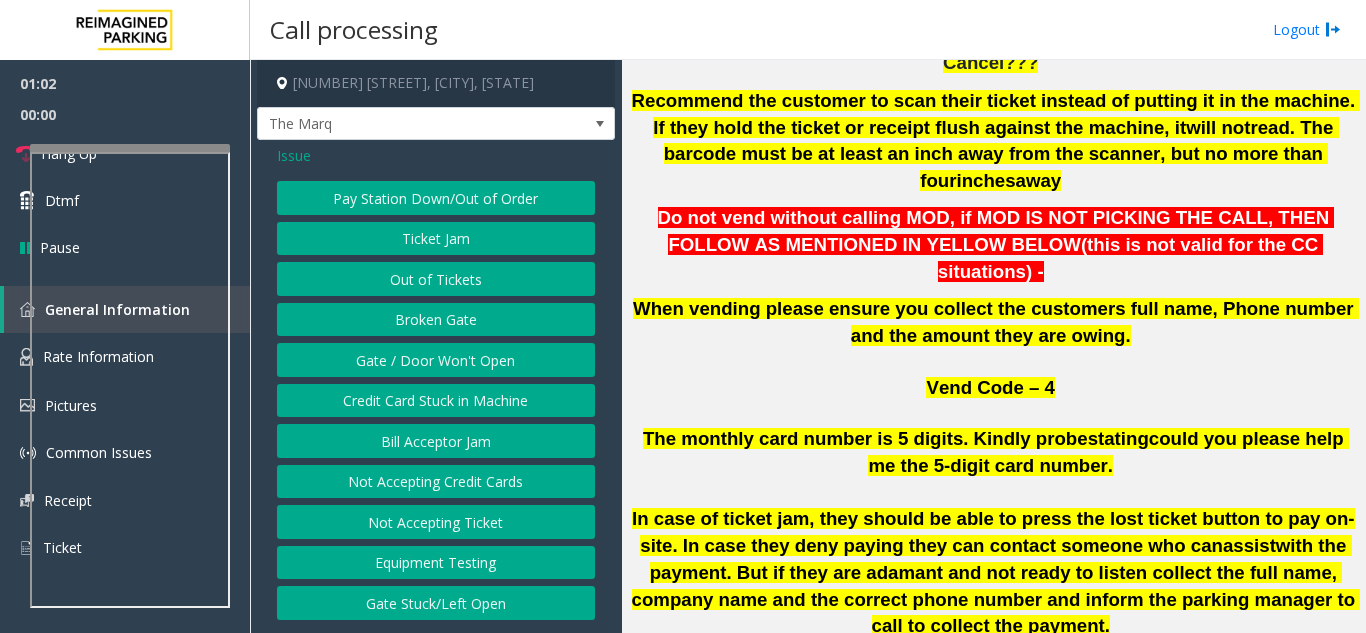 click on "Issue" 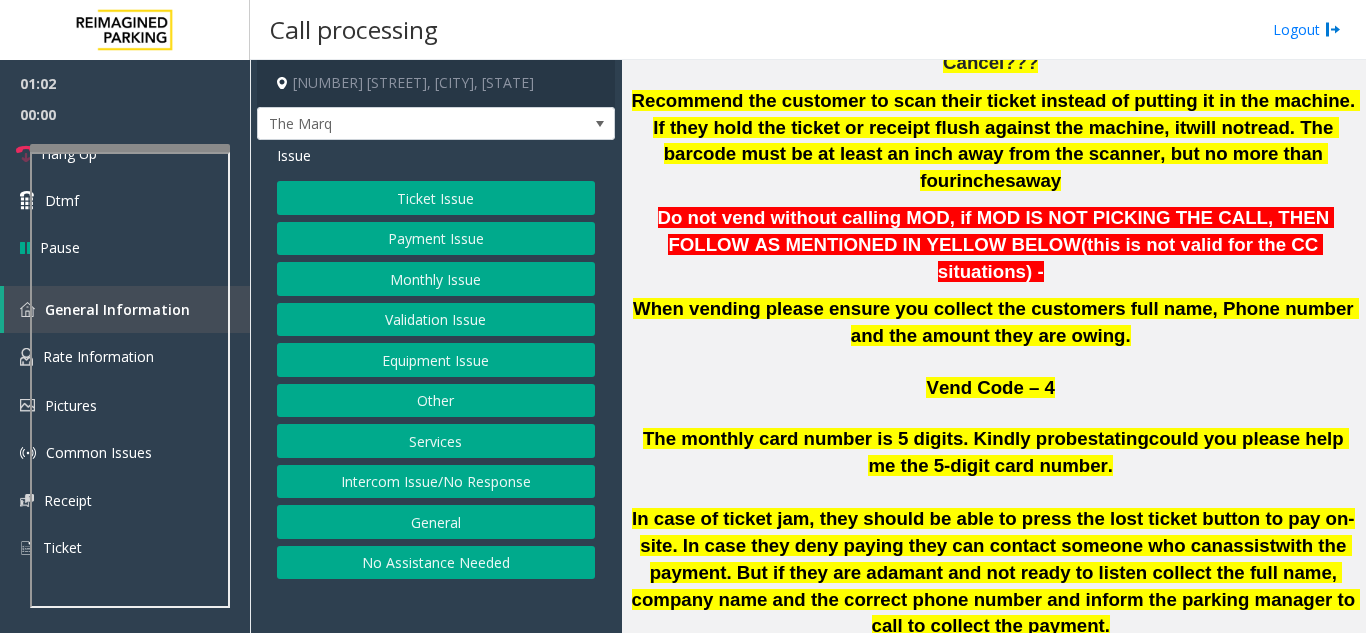 click on "Ticket Issue" 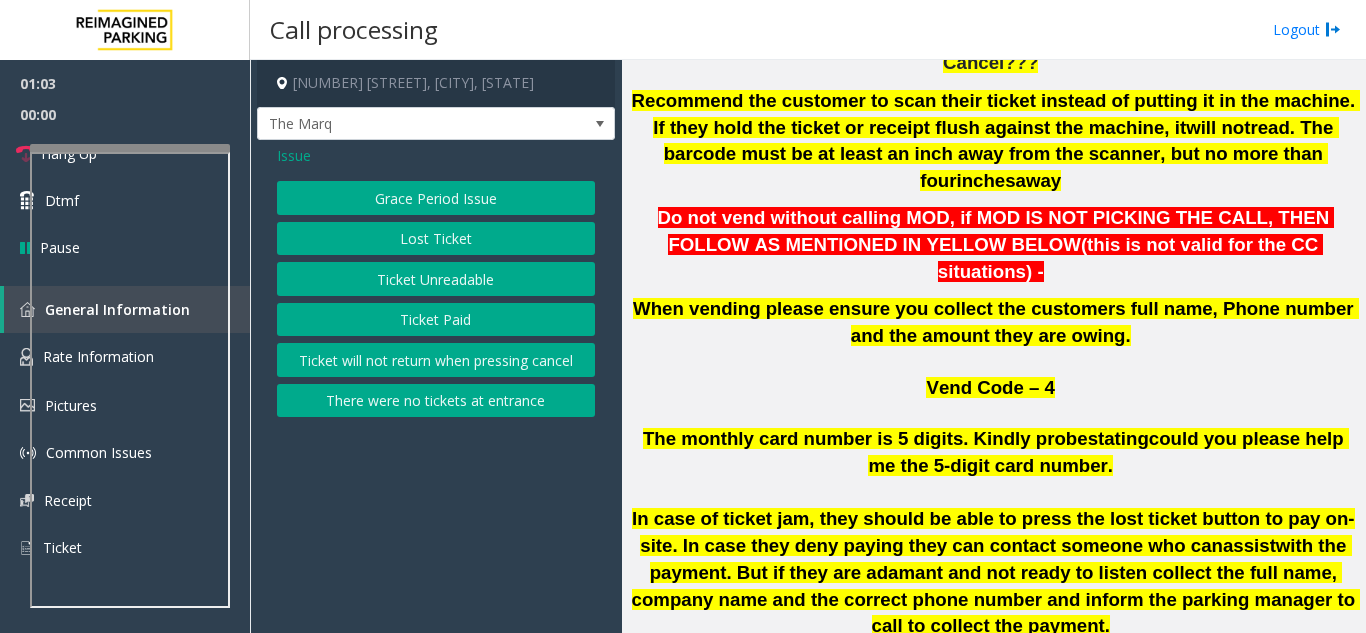 click on "Issue  Grace Period Issue   Lost Ticket   Ticket Unreadable   Ticket Paid   Ticket will not return when pressing cancel   There were no tickets at entrance" 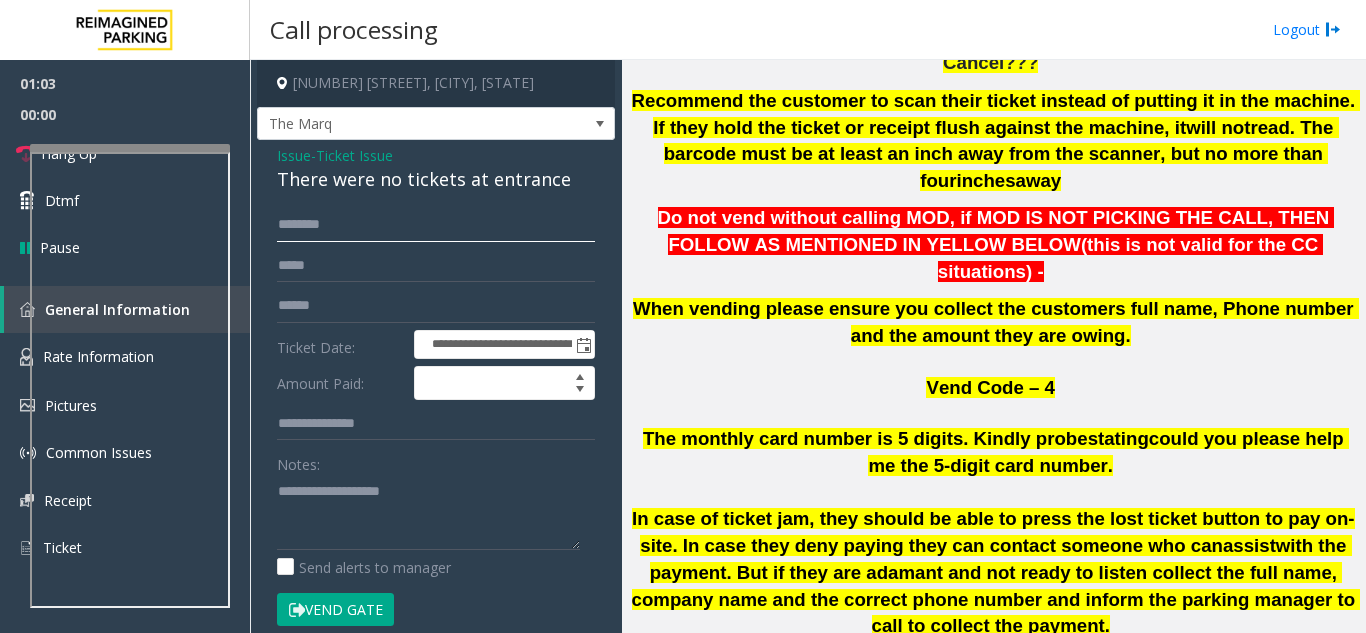 click 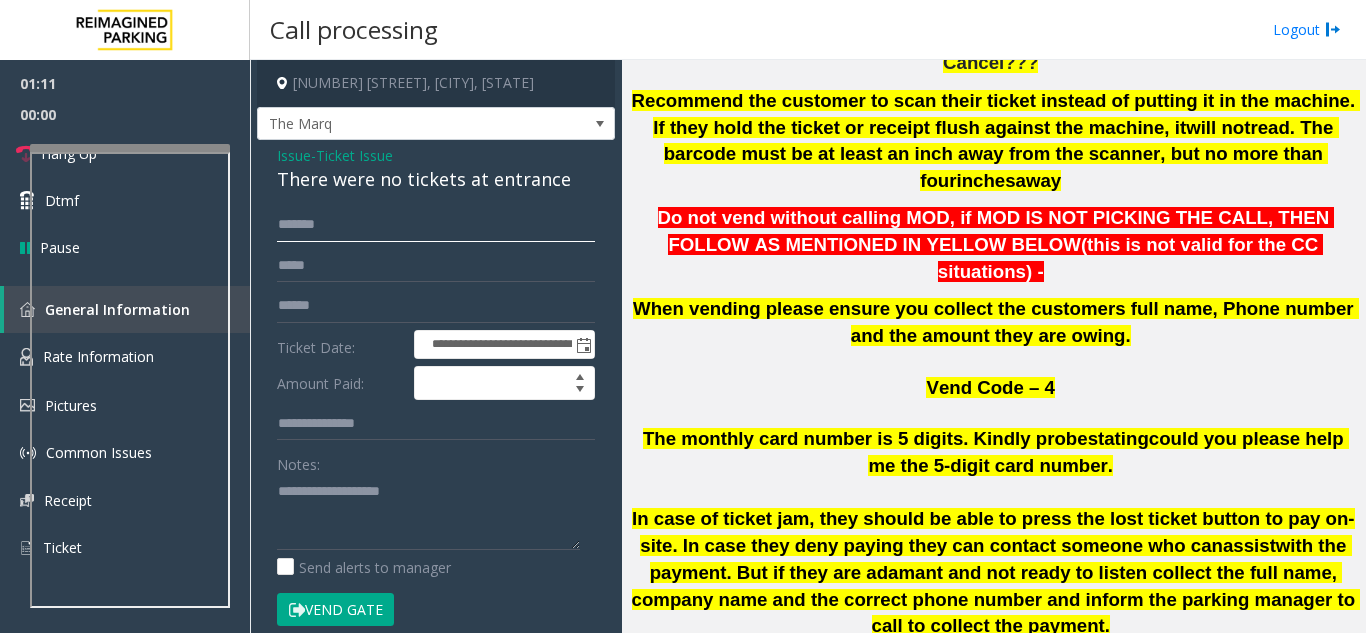type on "******" 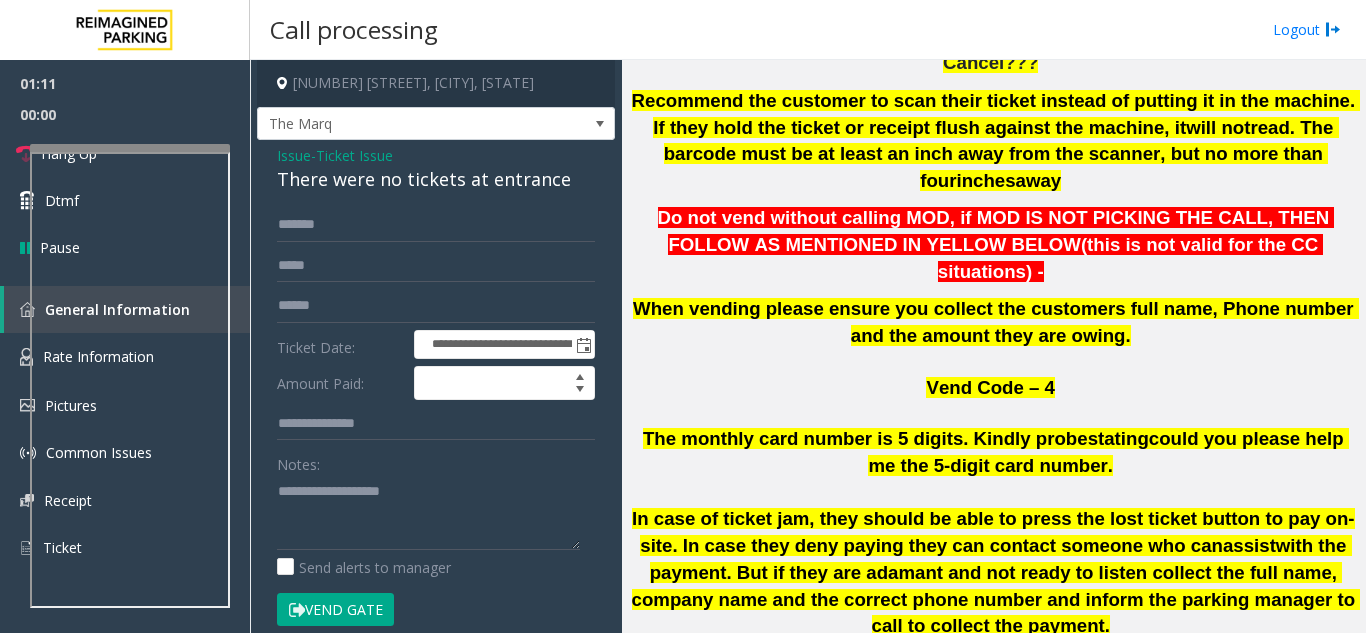 click on "There were no tickets at entrance" 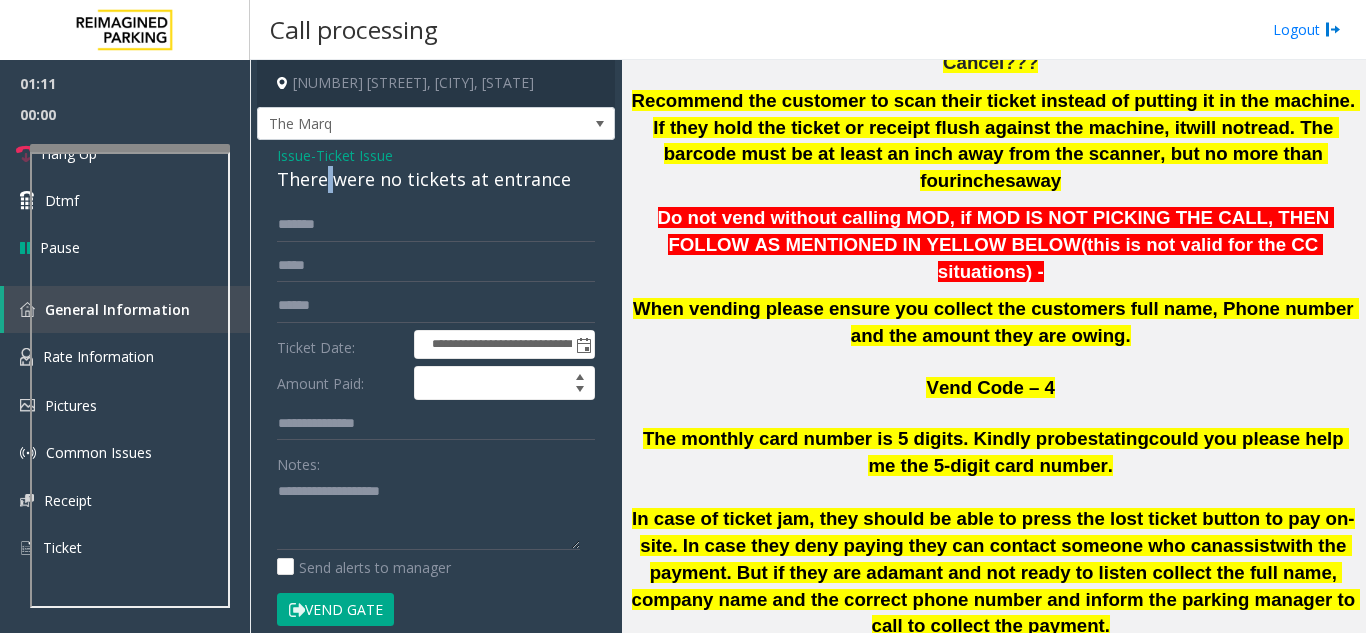 click on "There were no tickets at entrance" 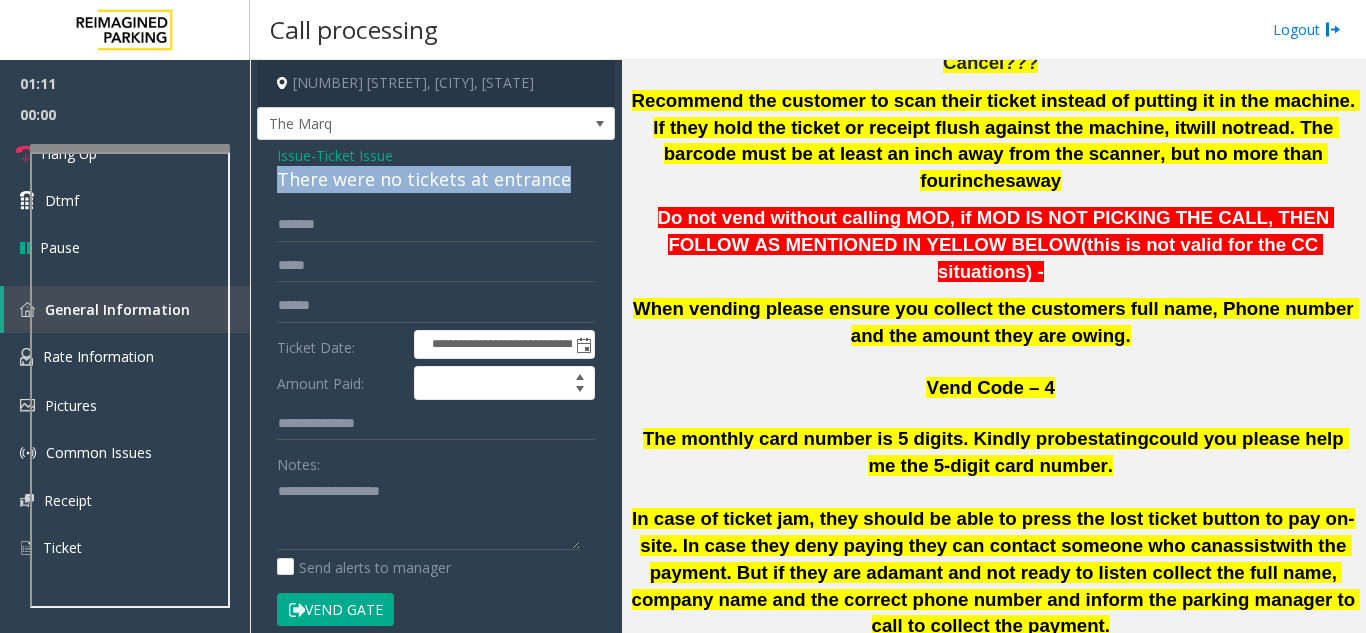 click on "There were no tickets at entrance" 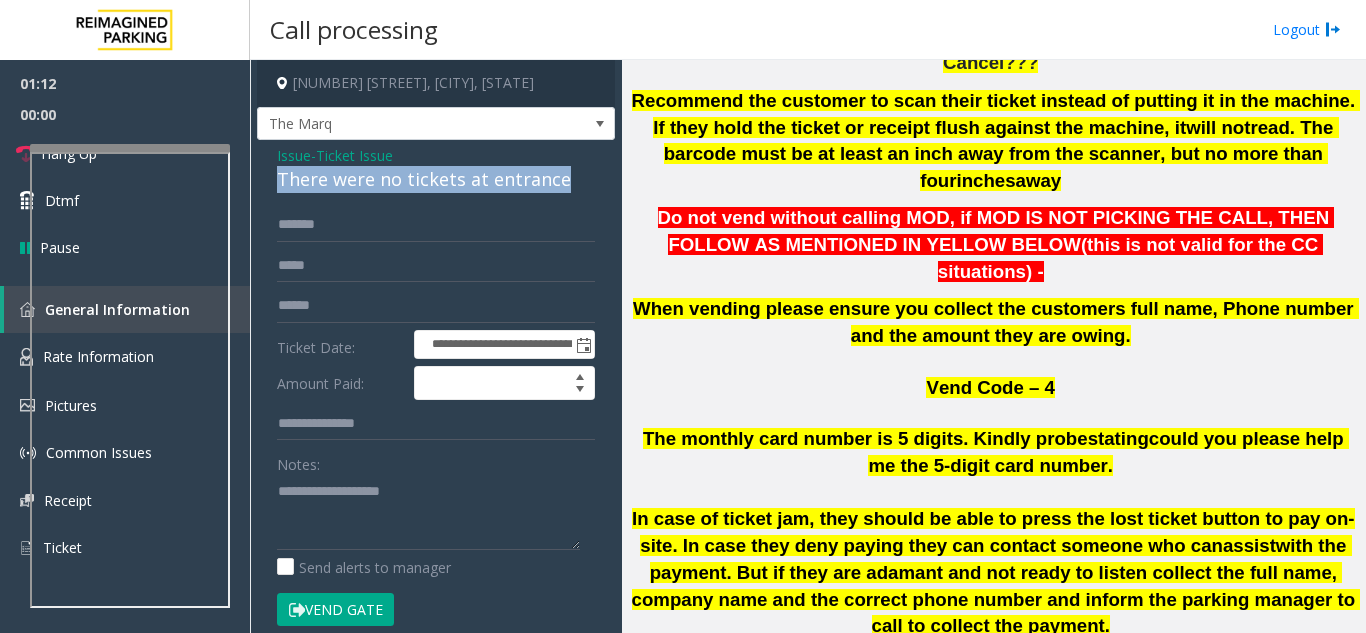 copy on "There were no tickets at entrance" 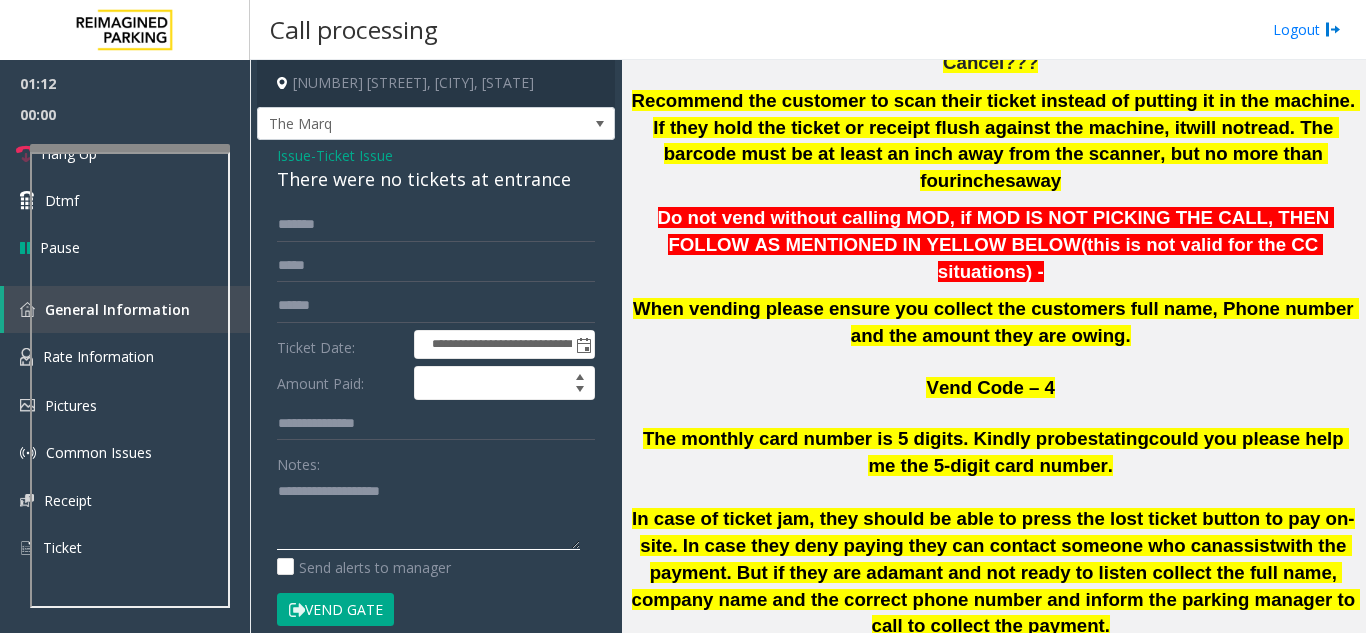 click 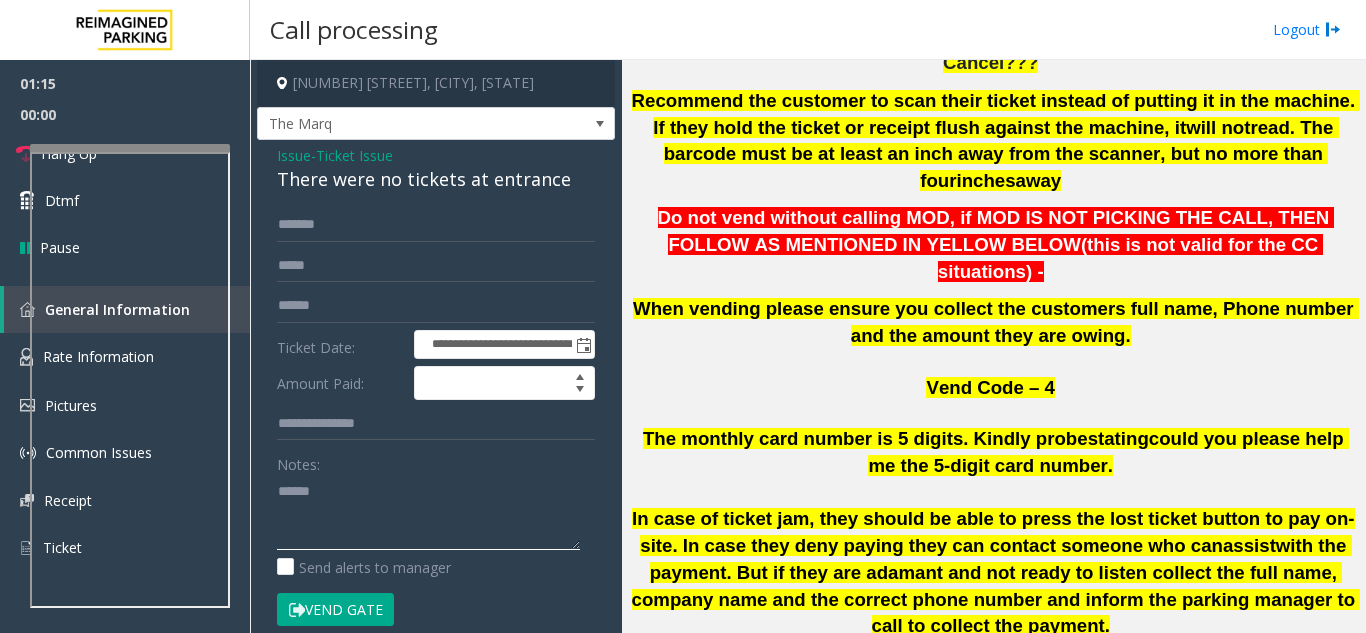 paste on "**********" 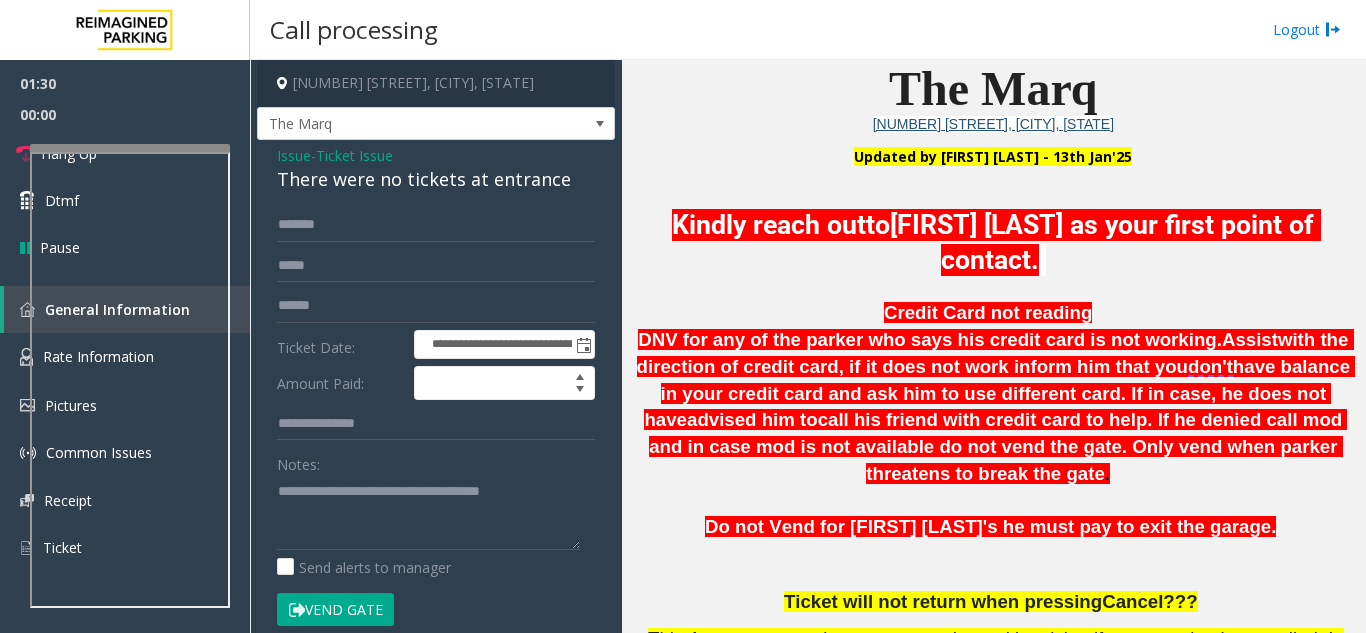 scroll, scrollTop: 529, scrollLeft: 0, axis: vertical 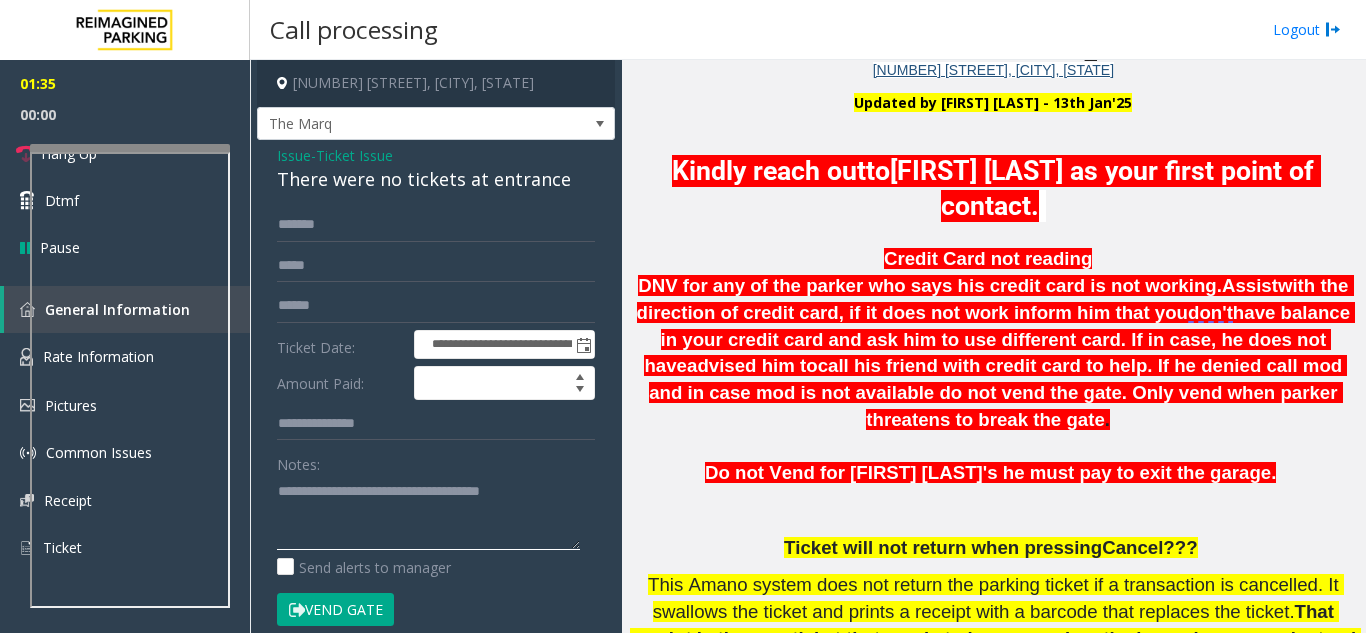 click 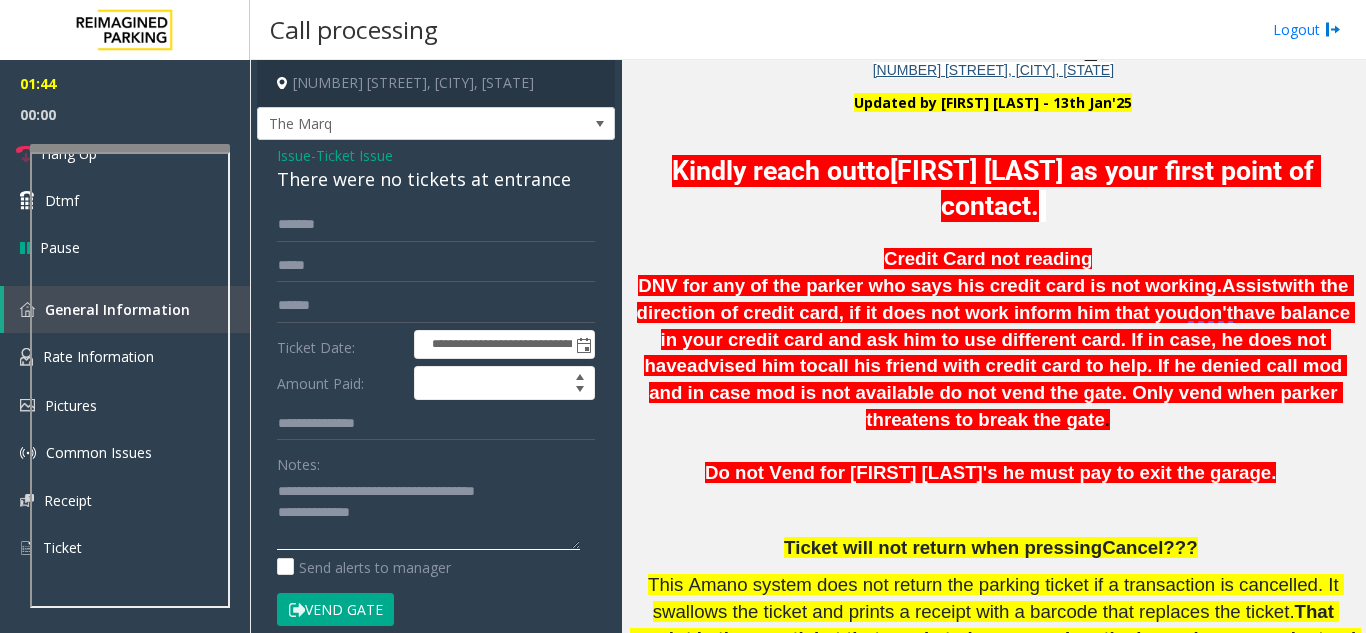 drag, startPoint x: 303, startPoint y: 533, endPoint x: 280, endPoint y: 536, distance: 23.194826 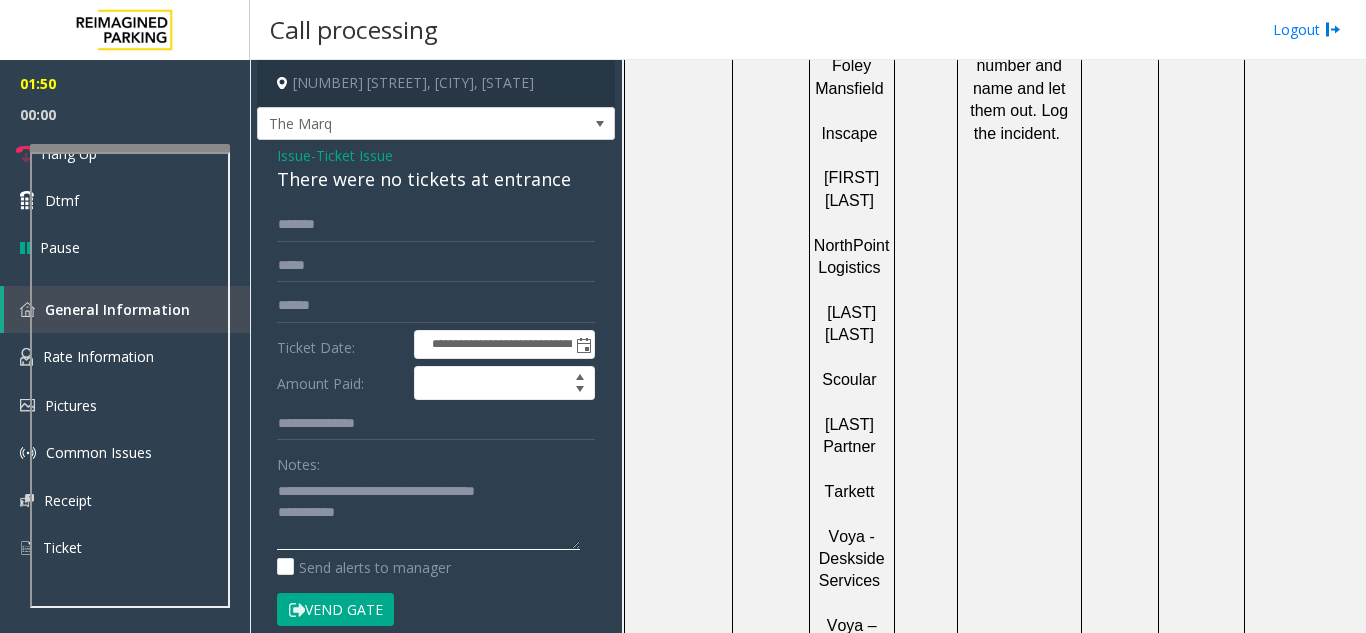scroll, scrollTop: 2729, scrollLeft: 0, axis: vertical 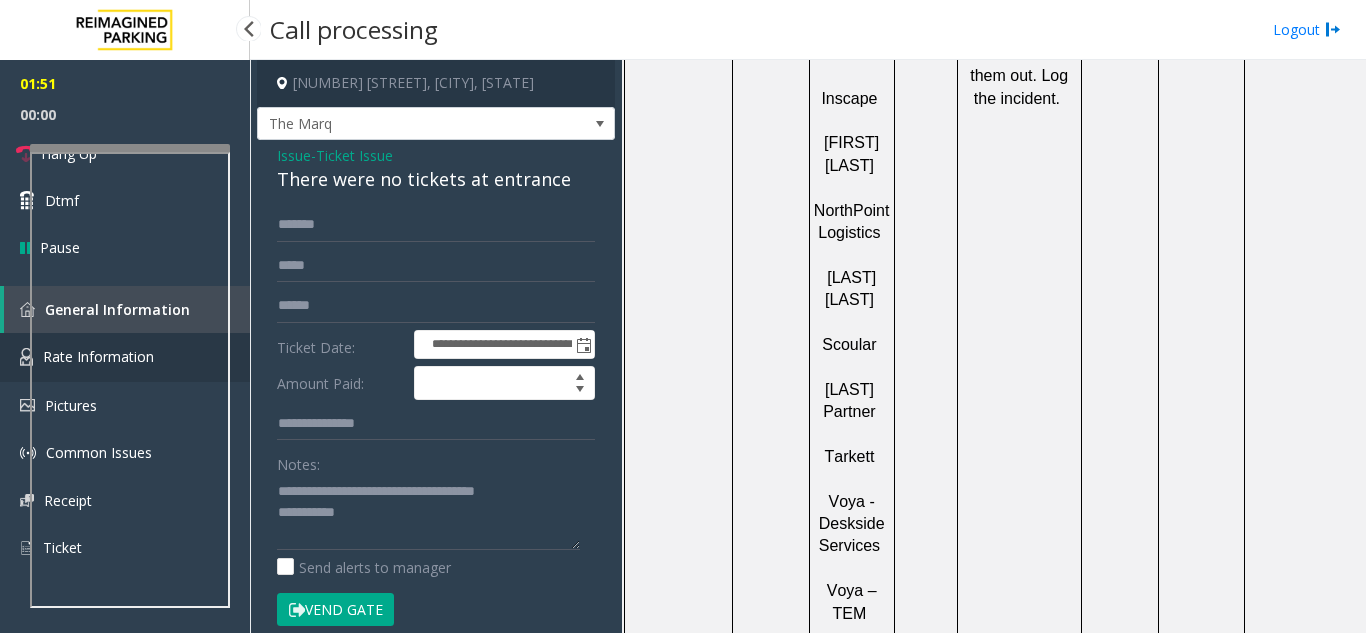 click on "Rate Information" at bounding box center (125, 357) 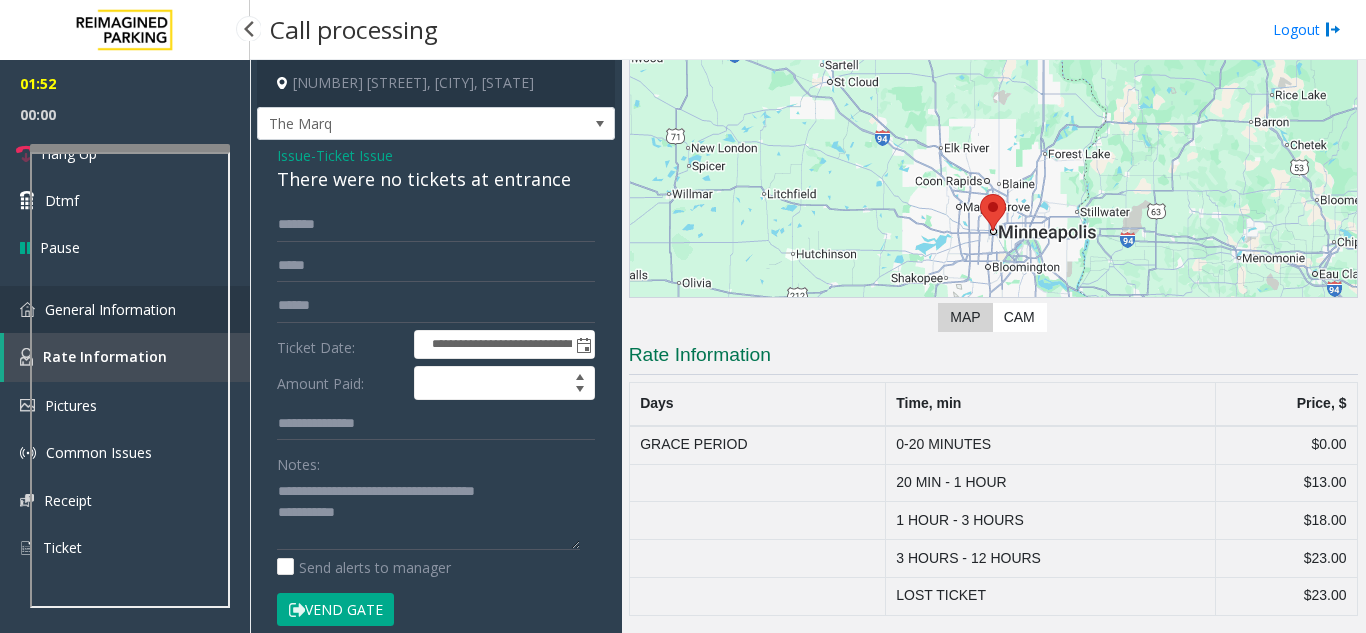 click on "General Information" at bounding box center (125, 309) 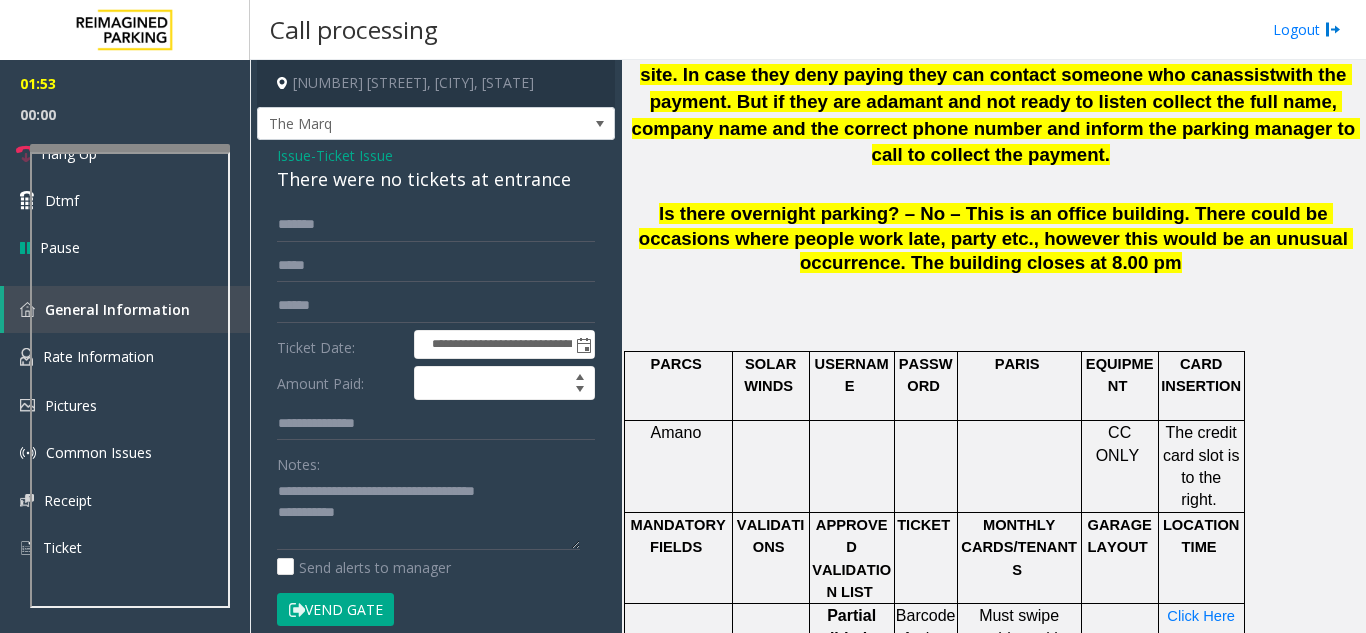 scroll, scrollTop: 1129, scrollLeft: 0, axis: vertical 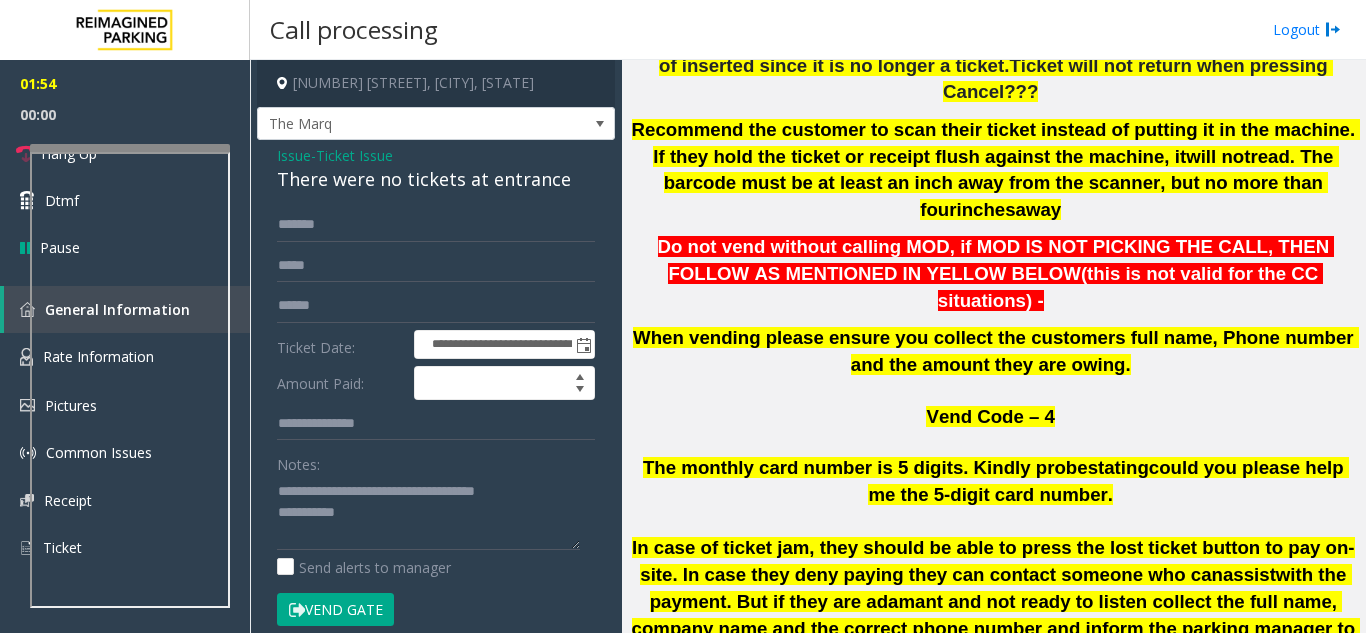 click on "Vend Code – 4" 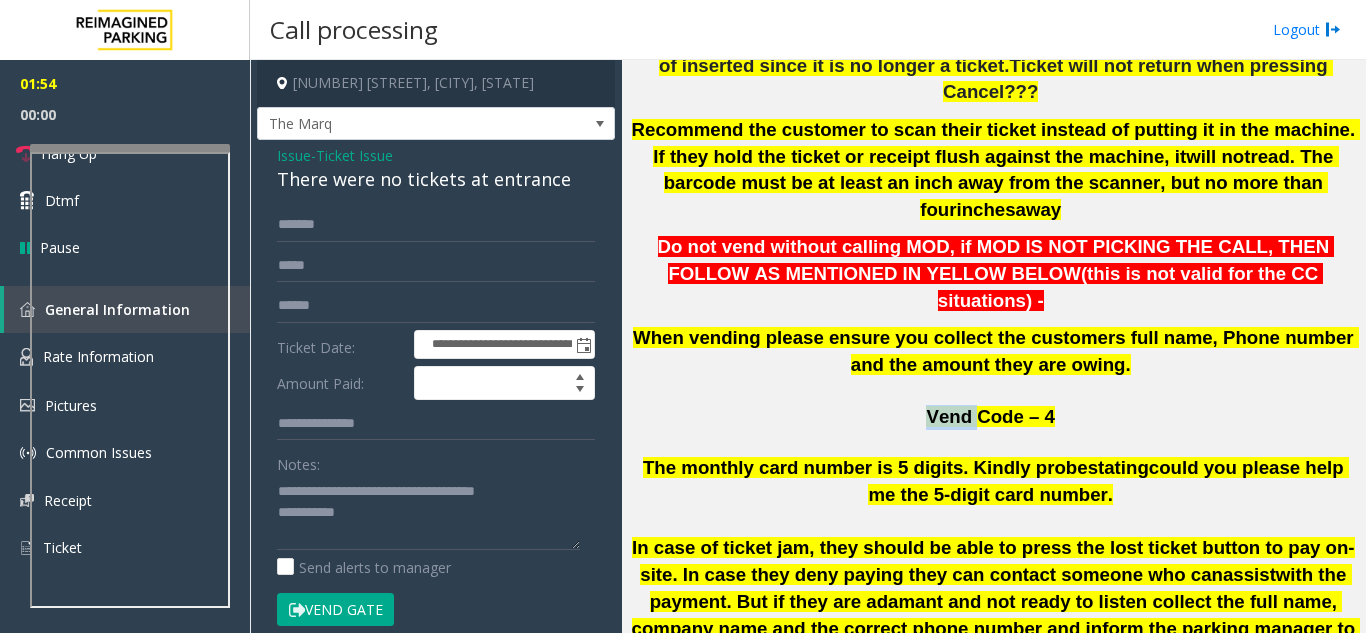 click on "Vend Code – 4" 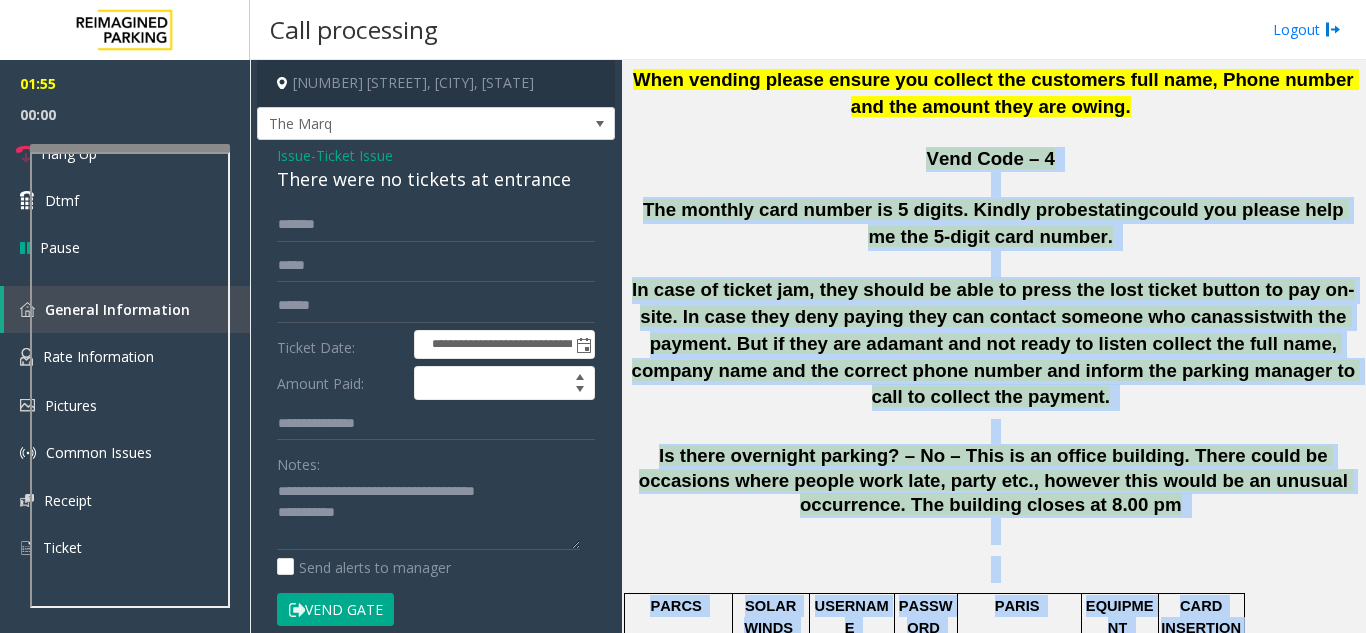 drag, startPoint x: 844, startPoint y: 298, endPoint x: 1259, endPoint y: 680, distance: 564.047 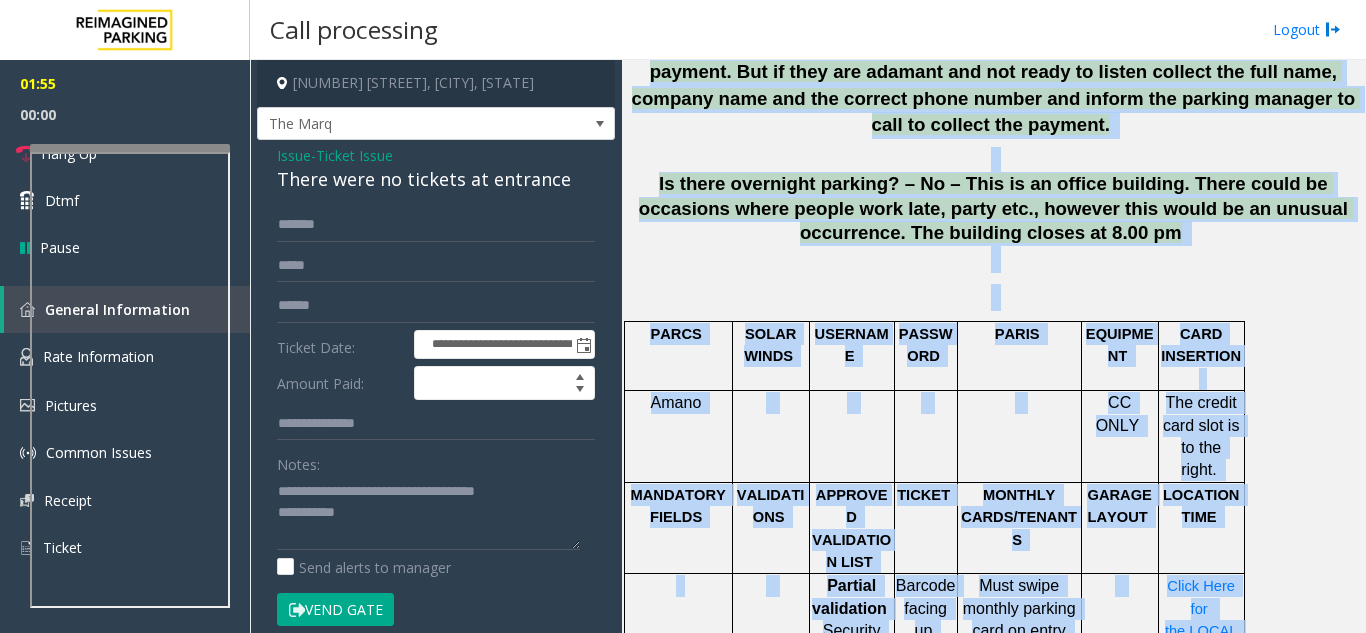 click on "MONTHLY CARDS/TENANTS" 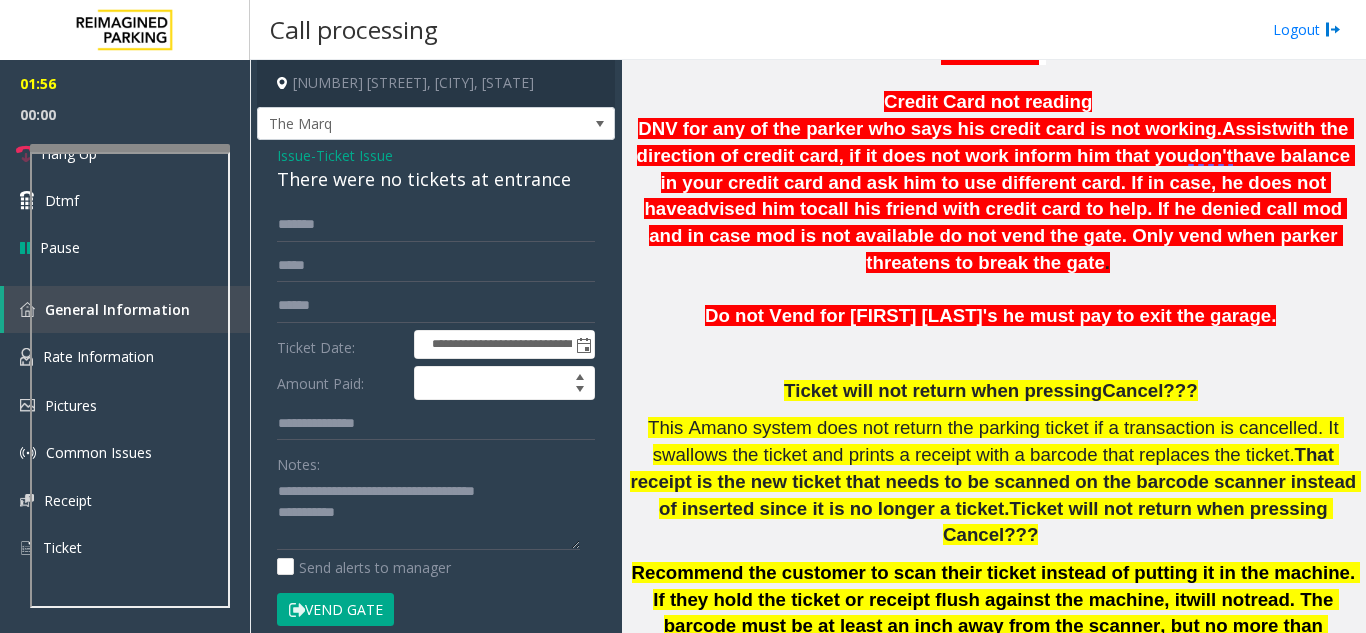 scroll, scrollTop: 659, scrollLeft: 0, axis: vertical 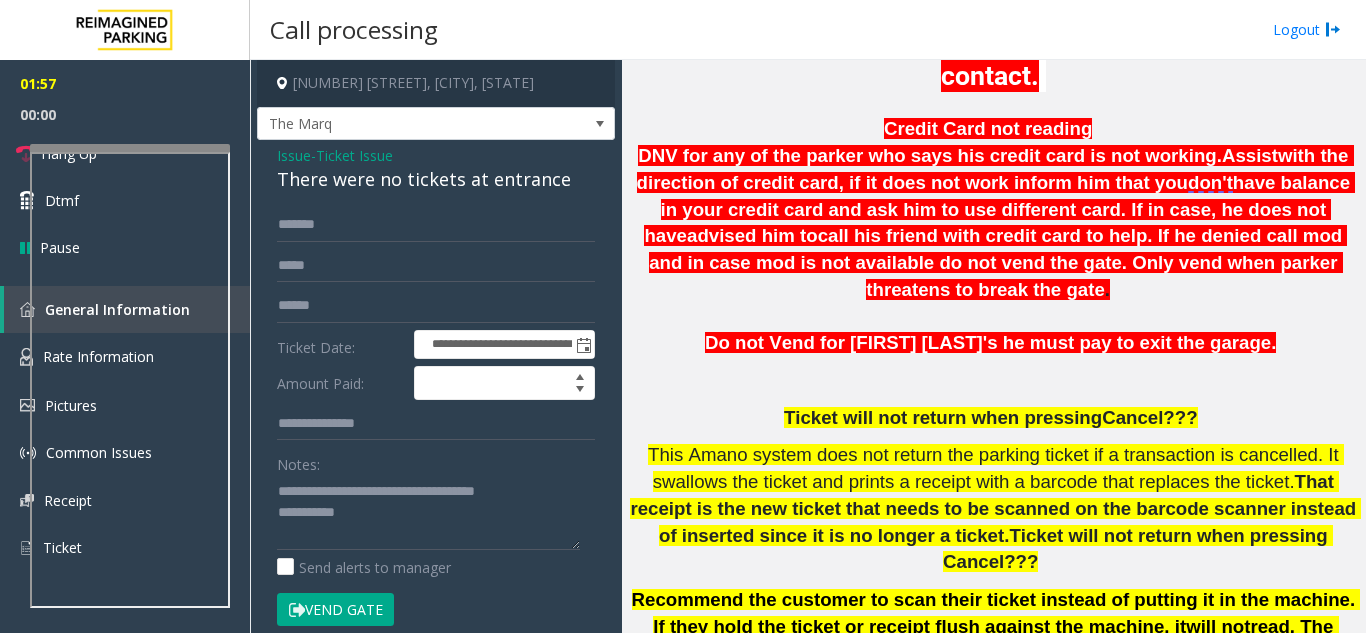 click on "Credit Card not reading     DNV for any of the parker who says his credit card is not working.  Assist  with the direction of credit card, if it does not work inform him that you  don't  have balance in your credit card and ask him to use different card. If in case, he does not have  advised him to  call his friend with credit card to help. If he denied call mod and in case mod is not available do not vend the gate. Only vend when parker threatens to break the gate .       Do not Vend for Abdurahman Kadir's he must pay to exit the garage.      Ticket will not return when pressing  Cancel???   This Amano system does not return the parking ticket if a transaction is cancelled. It swallows the ticket and prints a receipt with a barcode that replaces the ticket.  That receipt is the new ticket that needs to be scanned on the barcode scanner instead of inserted since it is no longer a ticket.  Ticket will not return when pressing Cancel???   will not inches  away     -       Vend Code – 4" 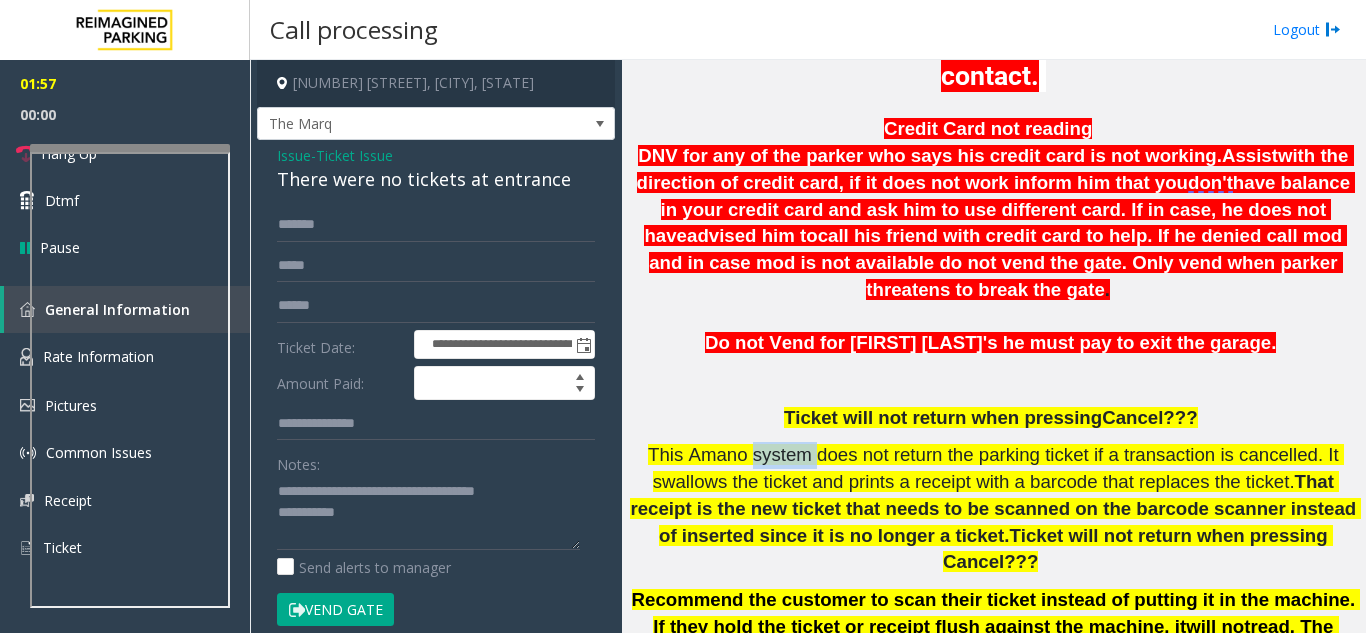 click on "Credit Card not reading     DNV for any of the parker who says his credit card is not working.  Assist  with the direction of credit card, if it does not work inform him that you  don't  have balance in your credit card and ask him to use different card. If in case, he does not have  advised him to  call his friend with credit card to help. If he denied call mod and in case mod is not available do not vend the gate. Only vend when parker threatens to break the gate .       Do not Vend for Abdurahman Kadir's he must pay to exit the garage.      Ticket will not return when pressing  Cancel???   This Amano system does not return the parking ticket if a transaction is cancelled. It swallows the ticket and prints a receipt with a barcode that replaces the ticket.  That receipt is the new ticket that needs to be scanned on the barcode scanner instead of inserted since it is no longer a ticket.  Ticket will not return when pressing Cancel???   will not inches  away     -       Vend Code – 4" 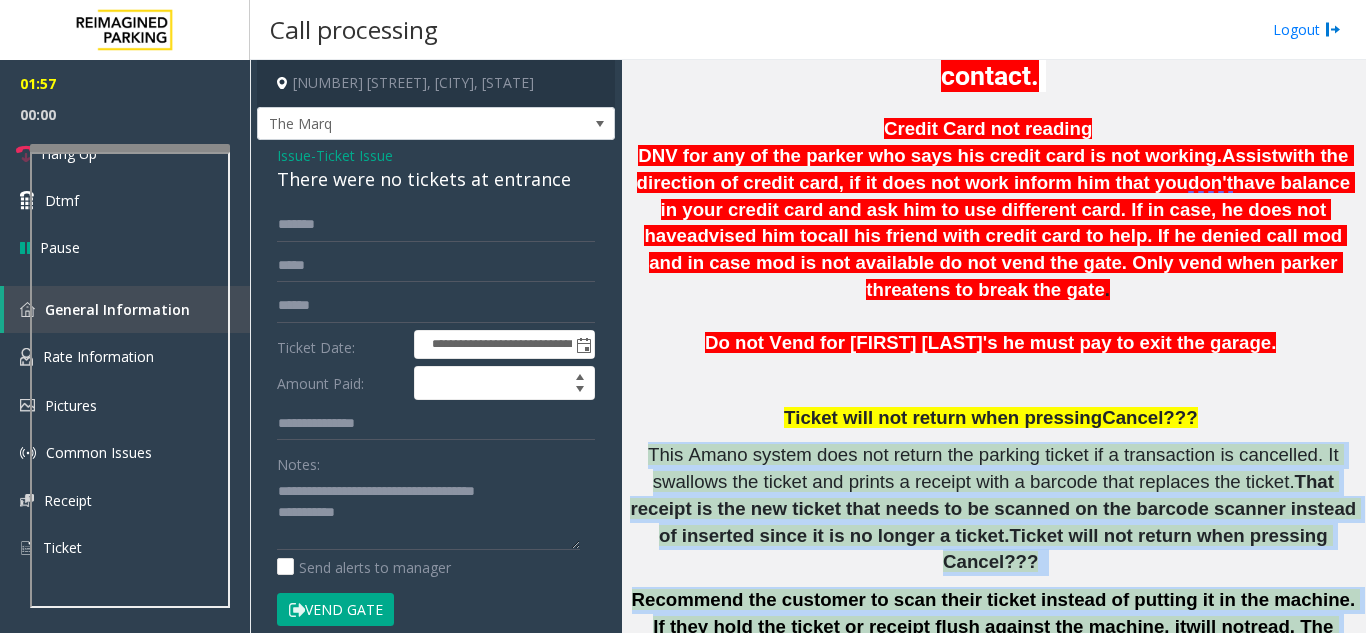 drag, startPoint x: 755, startPoint y: 409, endPoint x: 965, endPoint y: 558, distance: 257.4898 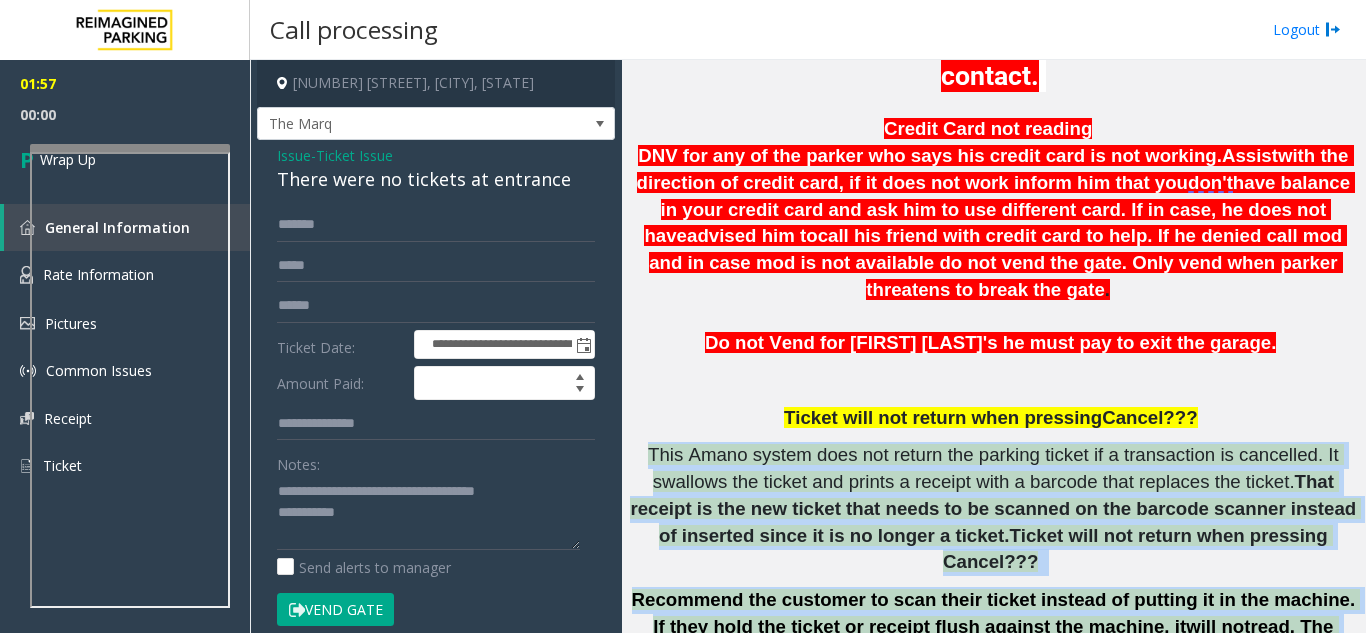 click on "Recommend the customer to scan their ticket instead of putting it in the machine. If they hold the ticket or receipt flush against the machine, it" 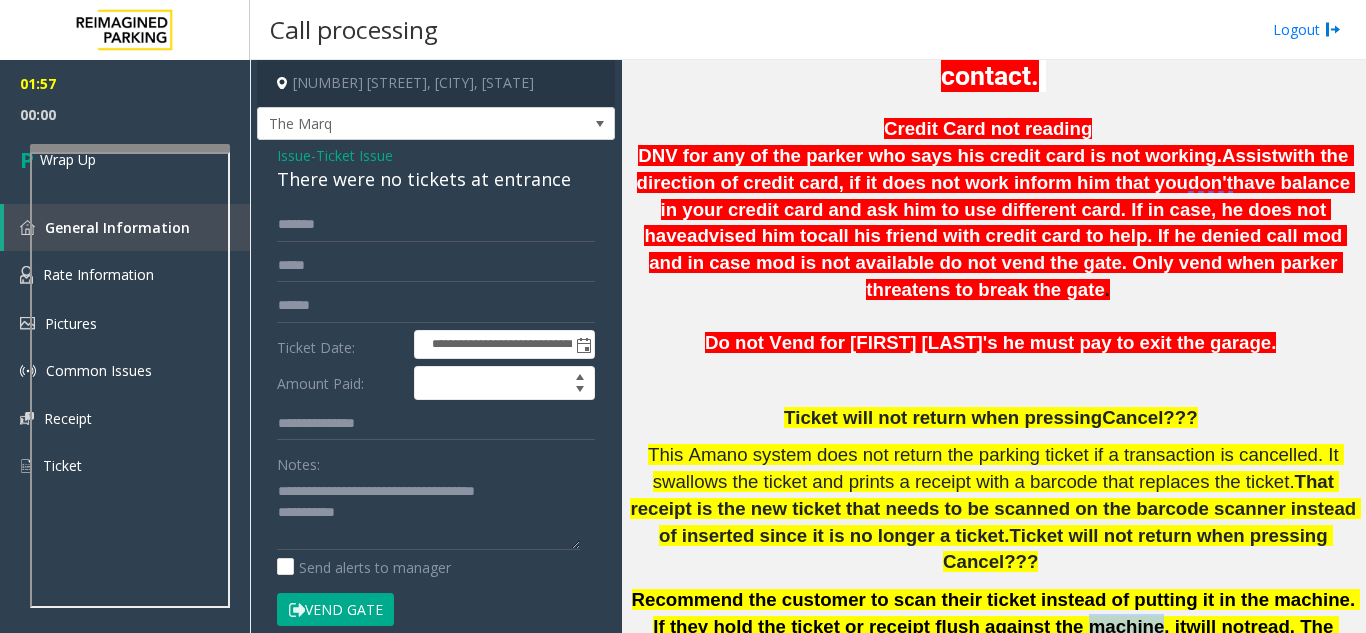 click on "Recommend the customer to scan their ticket instead of putting it in the machine. If they hold the ticket or receipt flush against the machine, it" 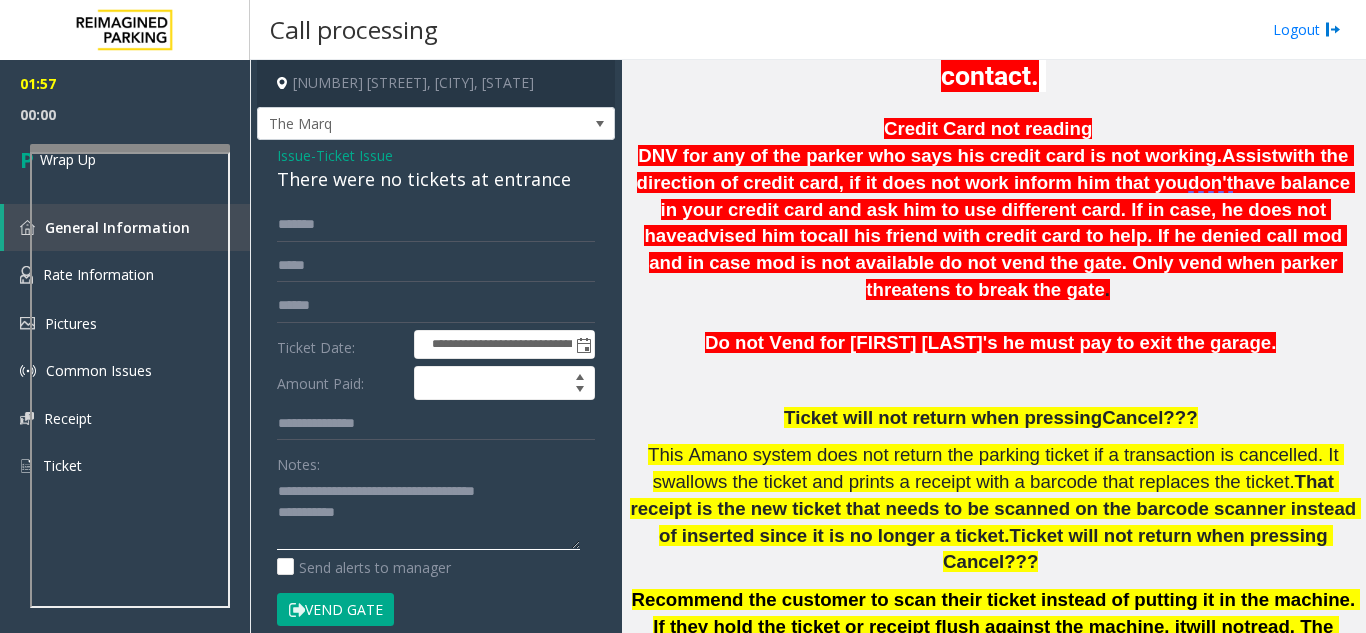 click 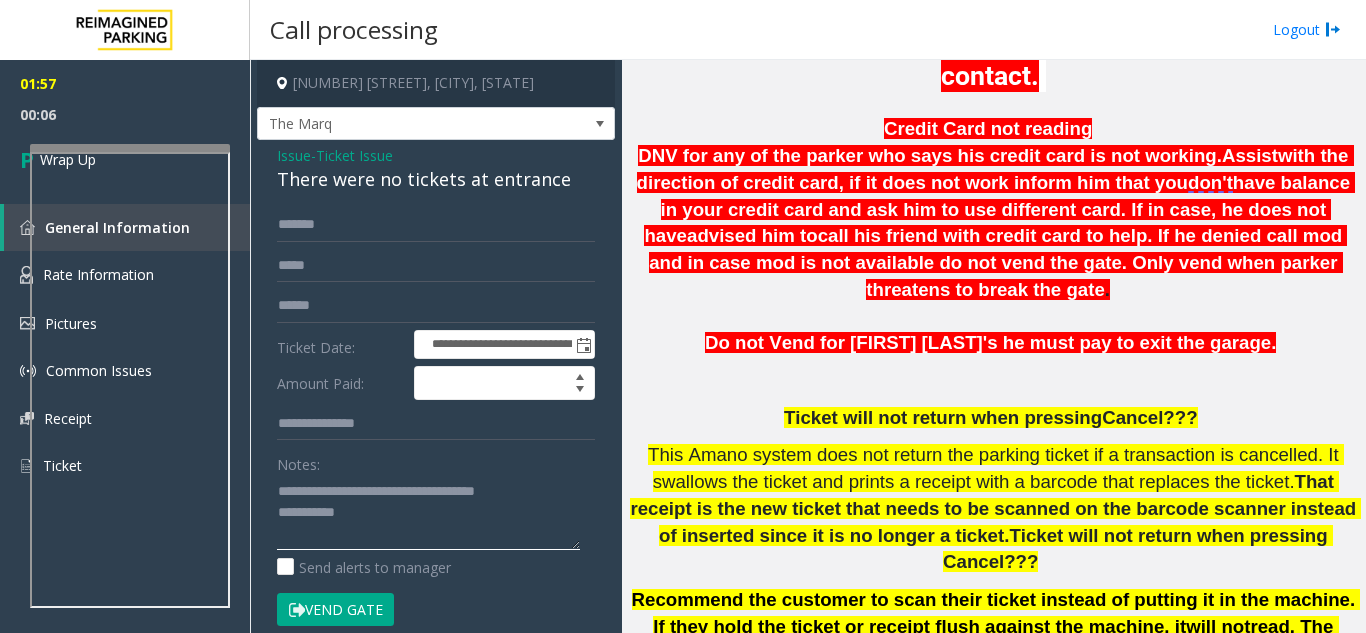 click 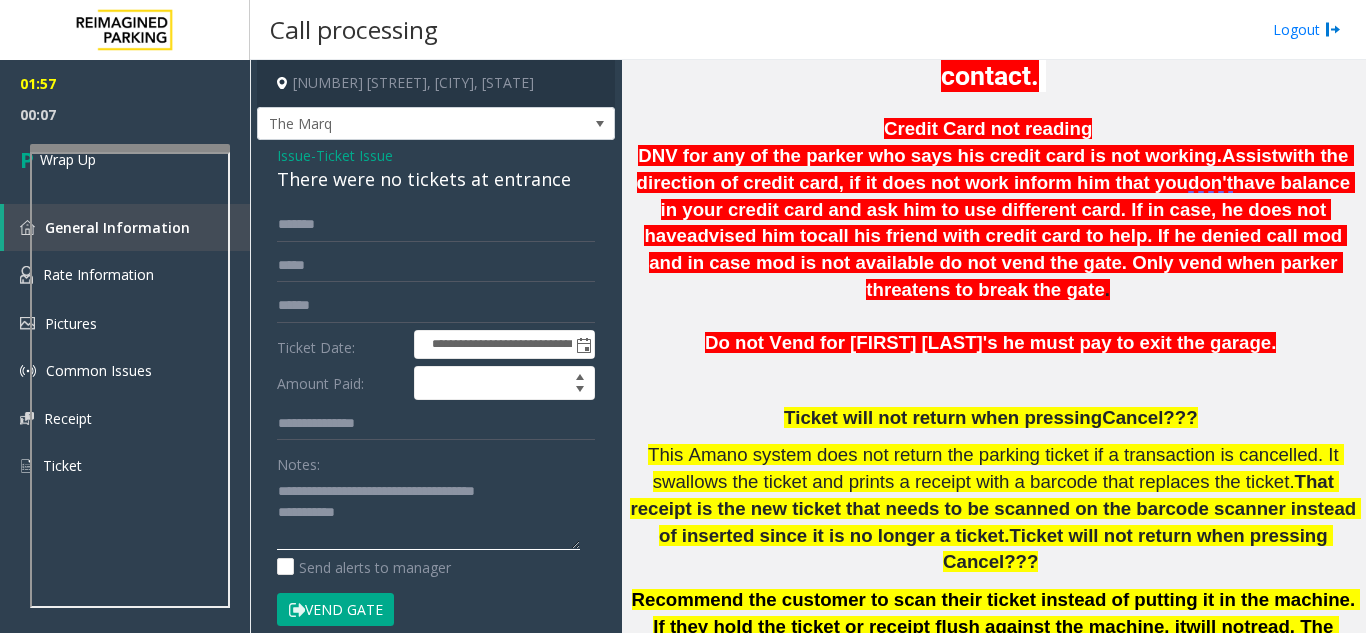 click 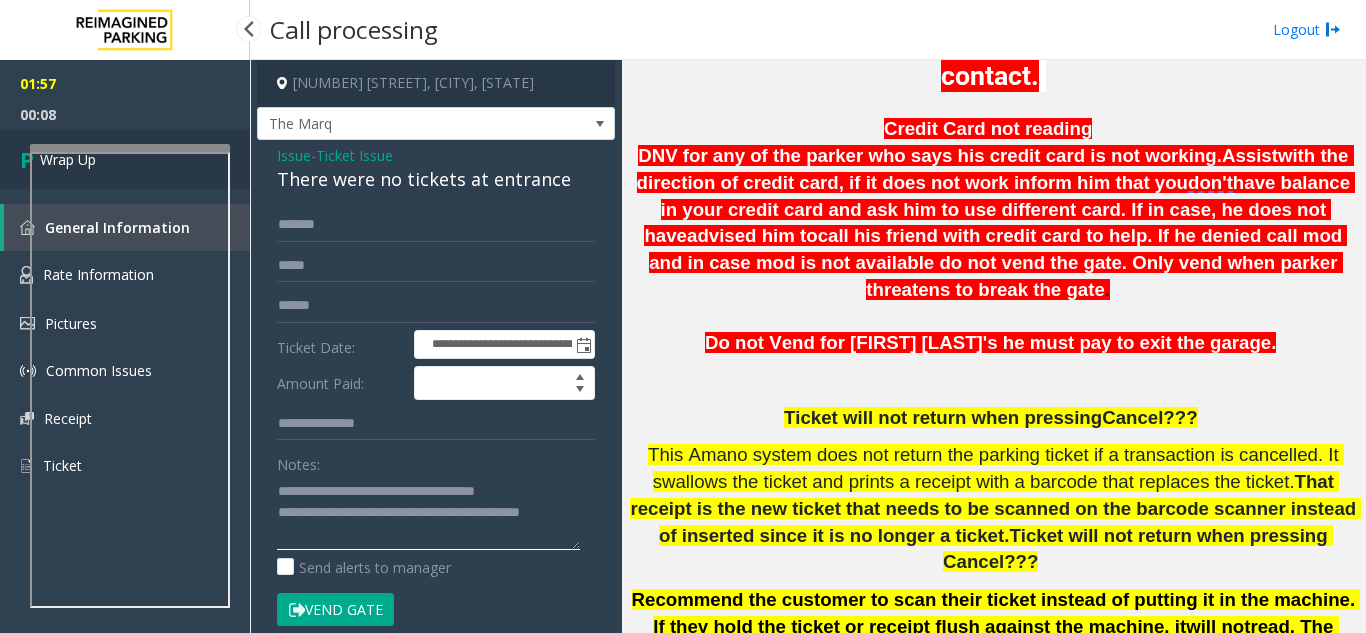 type on "**********" 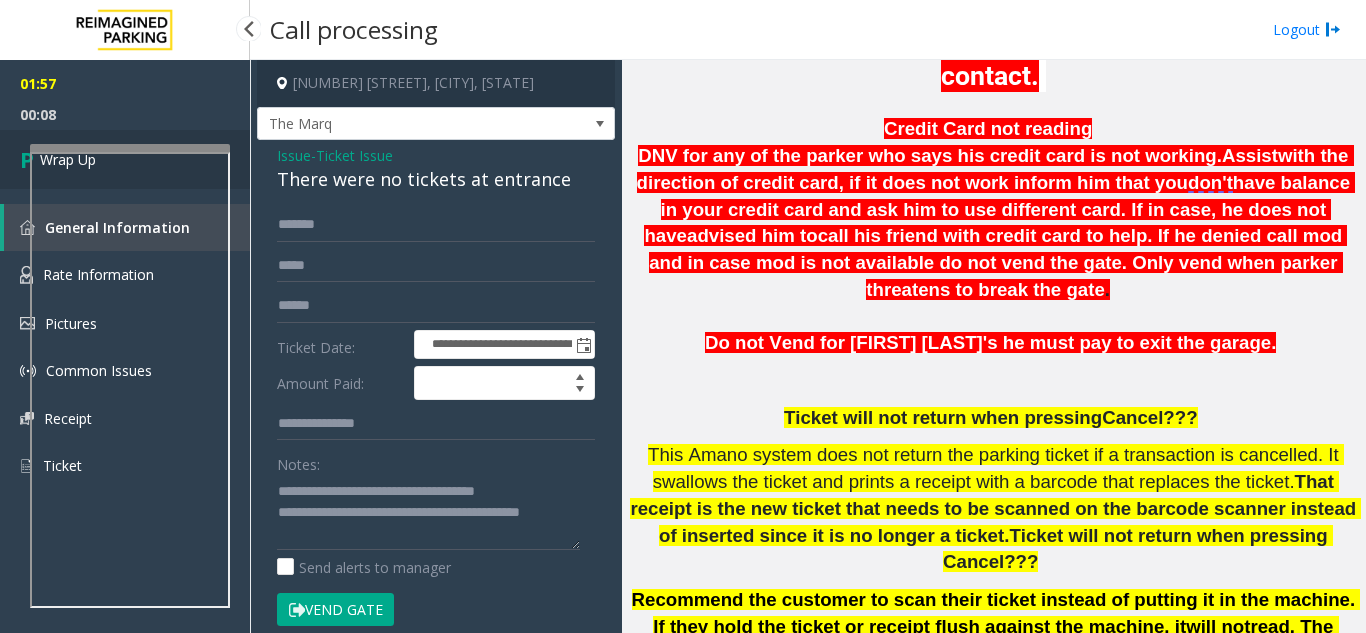 click at bounding box center [30, 159] 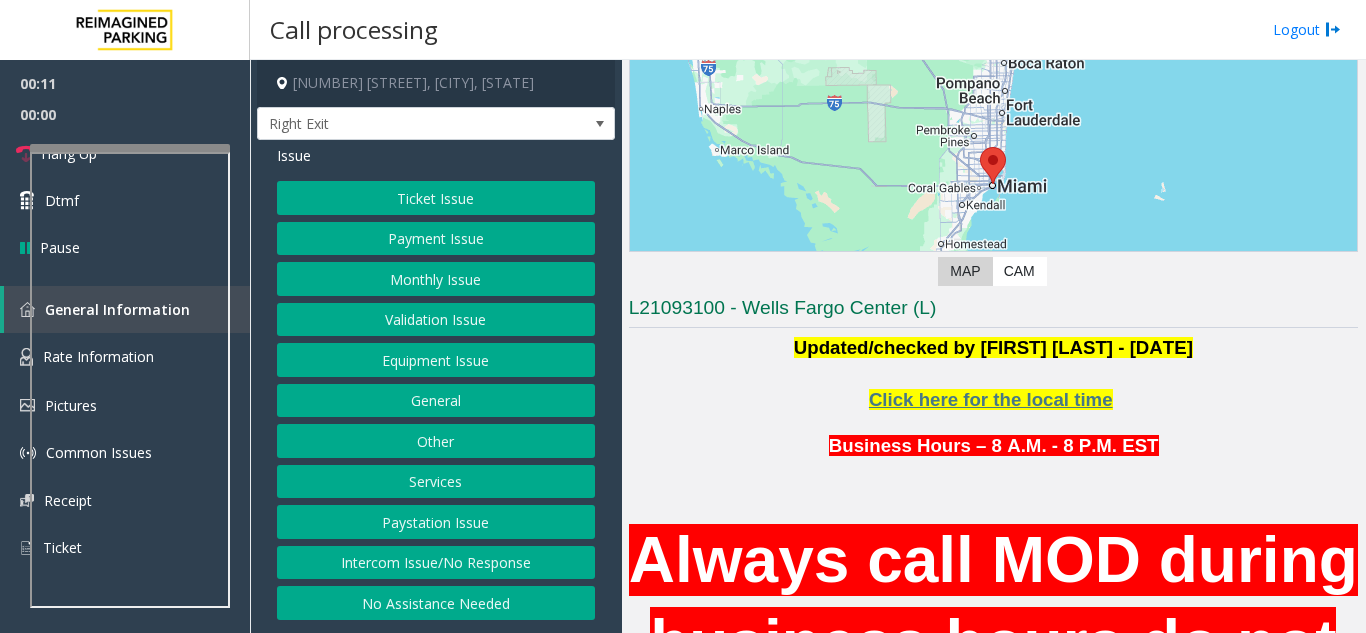 scroll, scrollTop: 200, scrollLeft: 0, axis: vertical 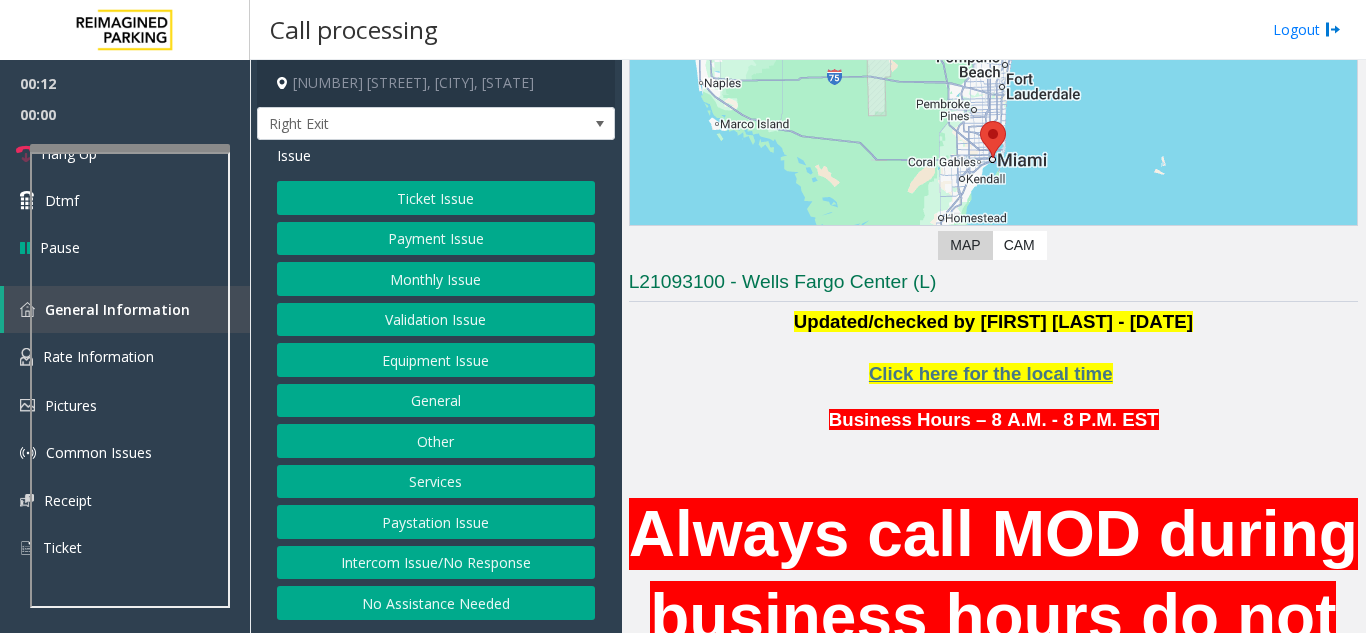 click on "Business Hours – 8 A.M. - 8 P.M. EST   Always call MOD during business hours do not call security    System  accepts APPLE Pay and Google Pay on the POF and both exit machines.   Always call  Sirey   forten  First then Alexandra Meneses if you need  assistance
Please note that no access should be provided to the parkers below until payment is received.  If the parker requests assistance, please have them obtain a ticket and email the parking office for assistance. Dan Smith - Fora" 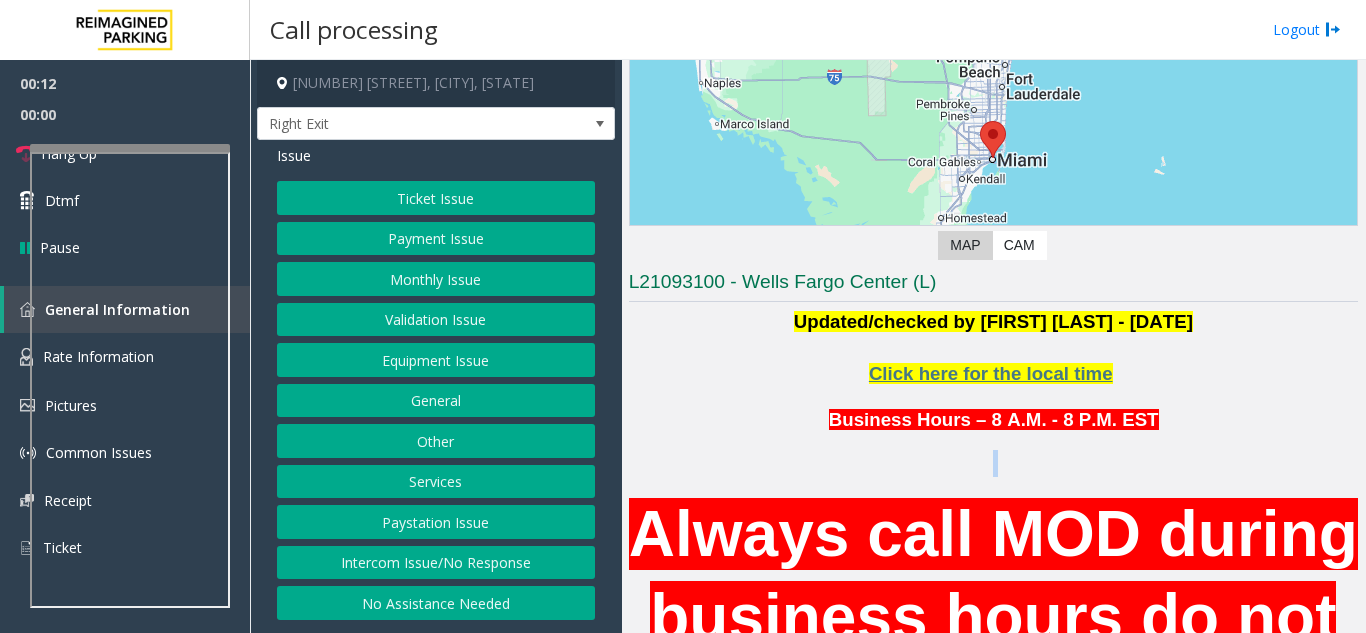 click on "Business Hours – 8 A.M. - 8 P.M. EST   Always call MOD during business hours do not call security    System  accepts APPLE Pay and Google Pay on the POF and both exit machines.   Always call  Sirey   forten  First then Alexandra Meneses if you need  assistance
Please note that no access should be provided to the parkers below until payment is received.  If the parker requests assistance, please have them obtain a ticket and email the parking office for assistance. Dan Smith - Fora" 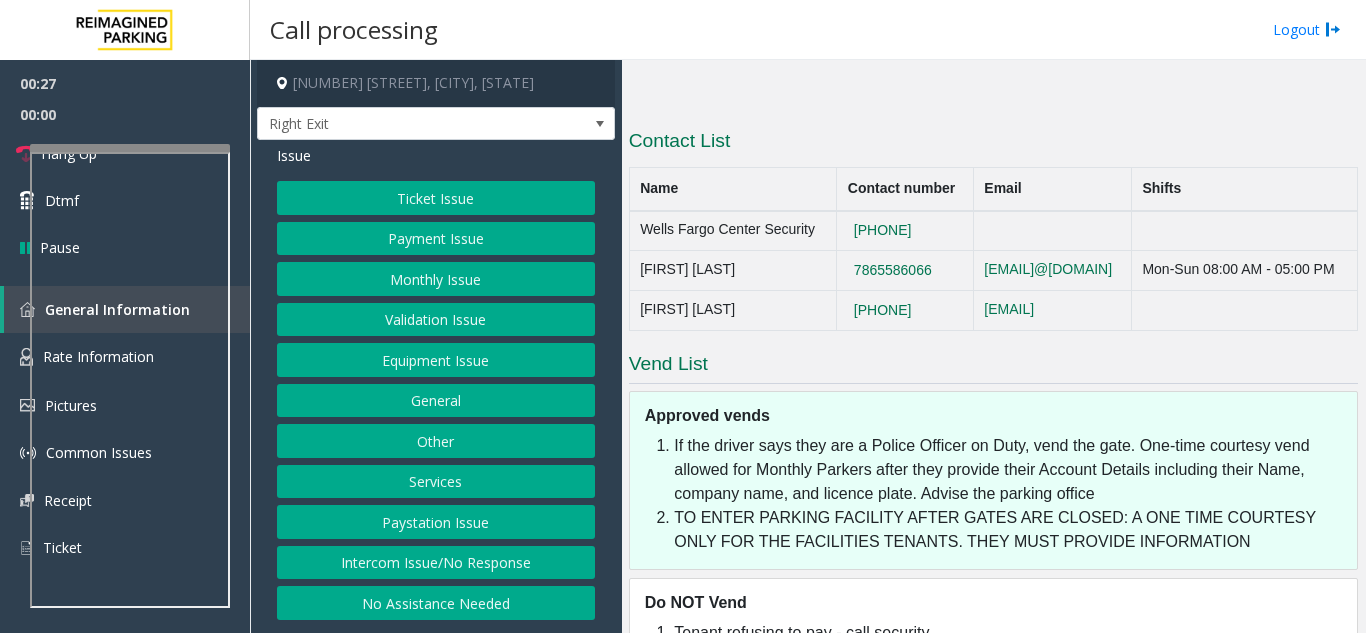 scroll, scrollTop: 4061, scrollLeft: 0, axis: vertical 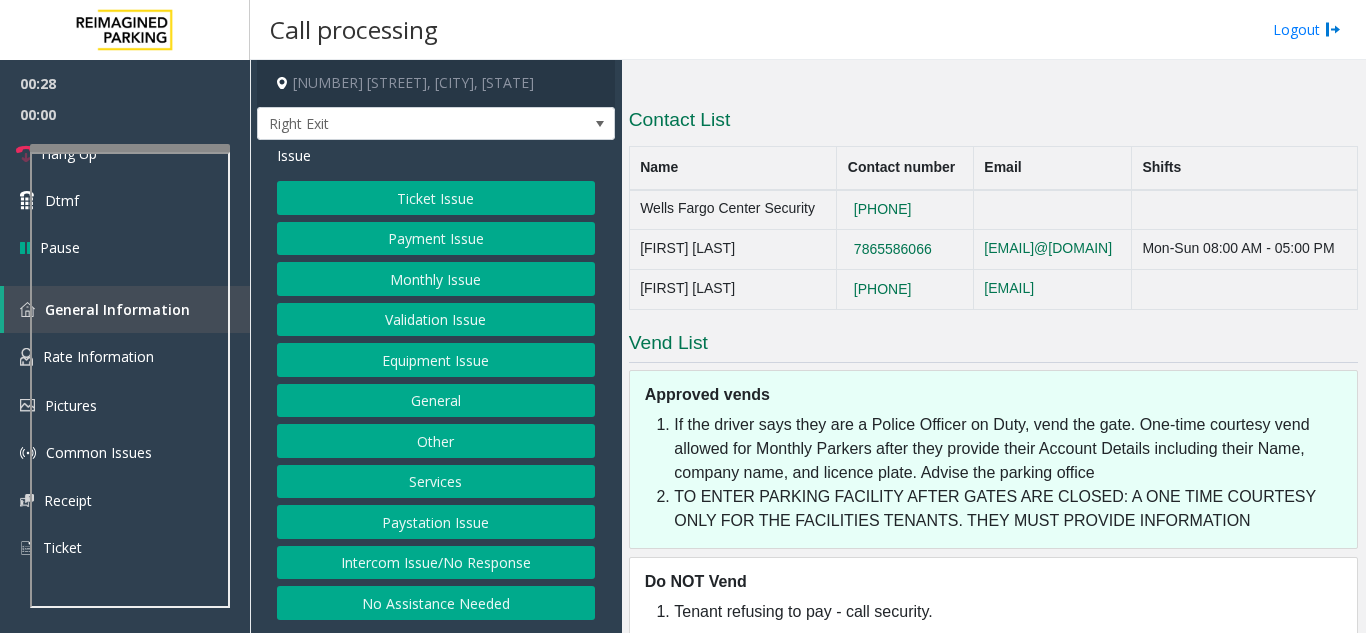 drag, startPoint x: 885, startPoint y: 214, endPoint x: 774, endPoint y: 207, distance: 111.220505 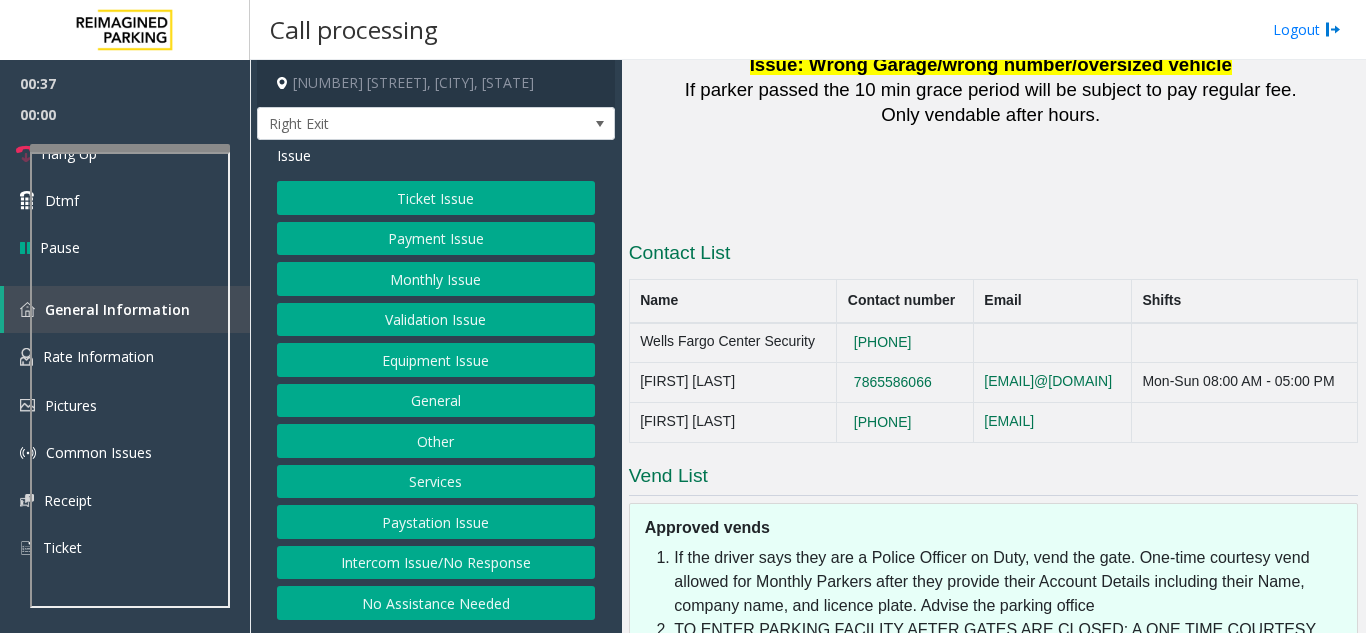 scroll, scrollTop: 4061, scrollLeft: 0, axis: vertical 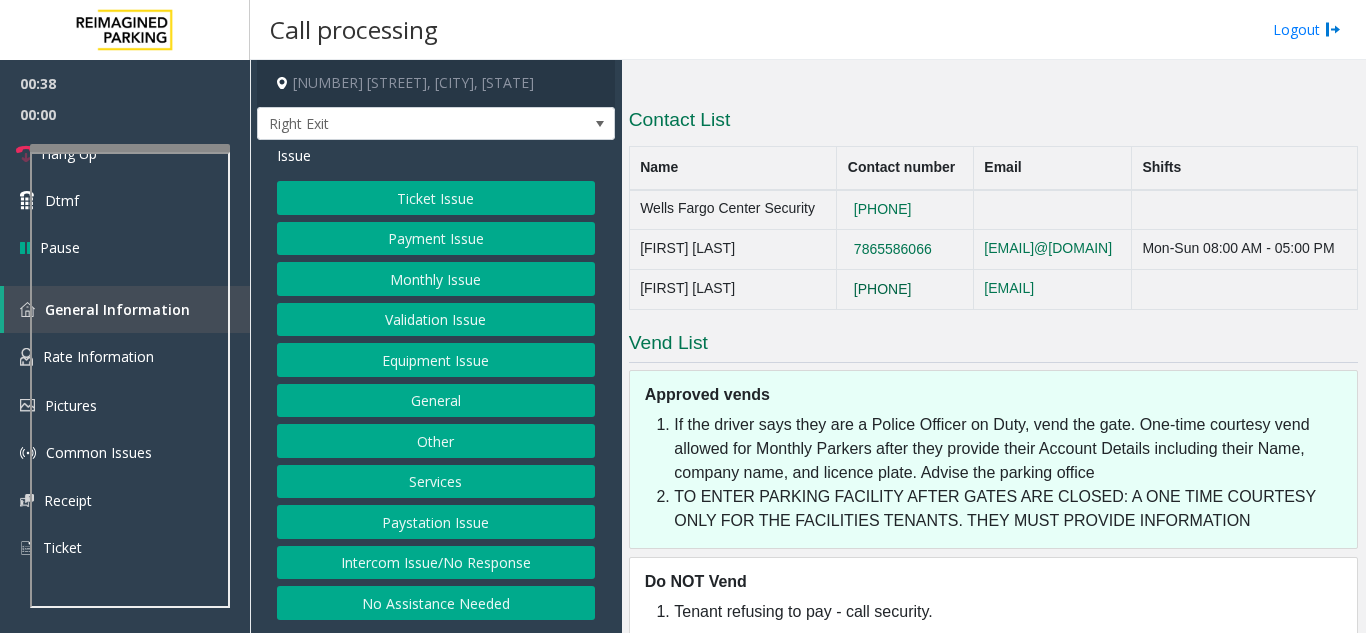 drag, startPoint x: 893, startPoint y: 259, endPoint x: 785, endPoint y: 268, distance: 108.37435 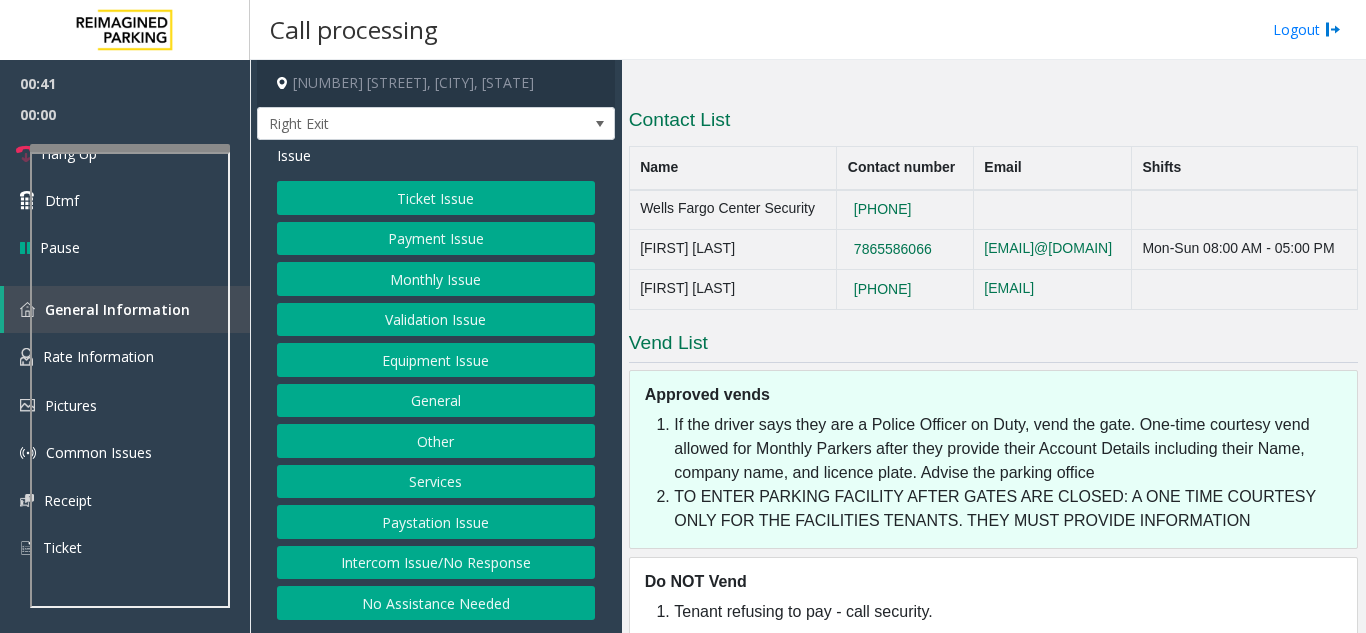 click on "Equipment Issue" 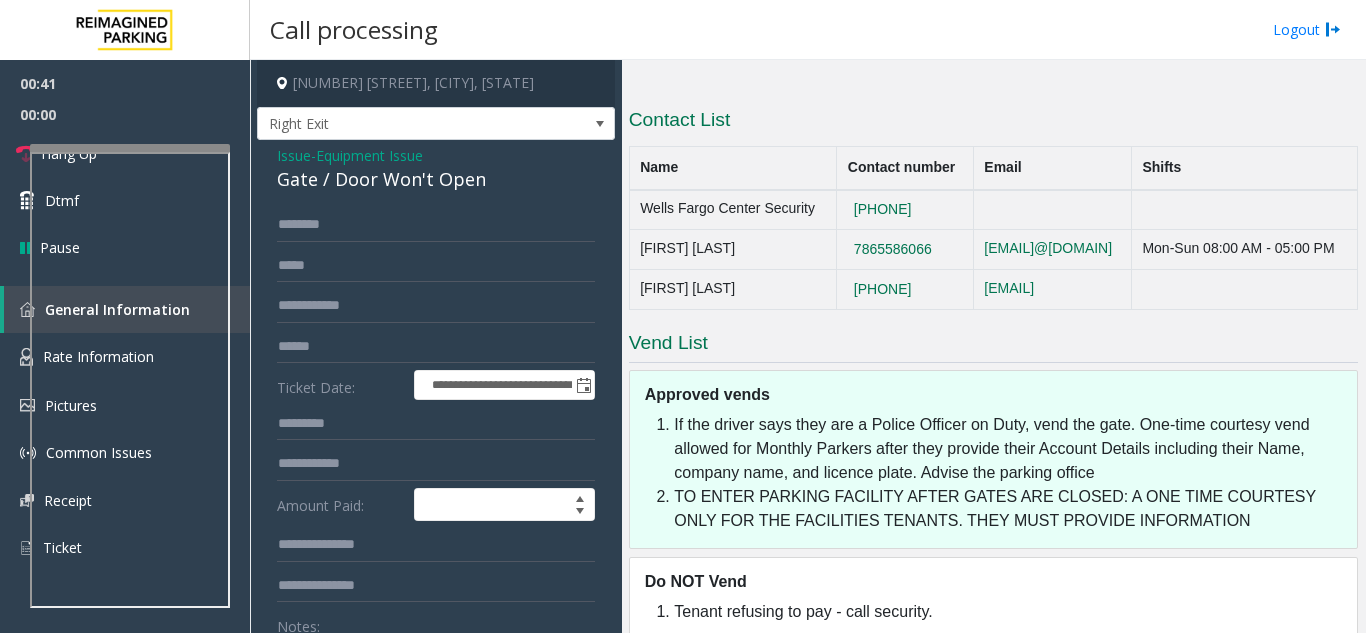 click on "Gate / Door Won't Open" 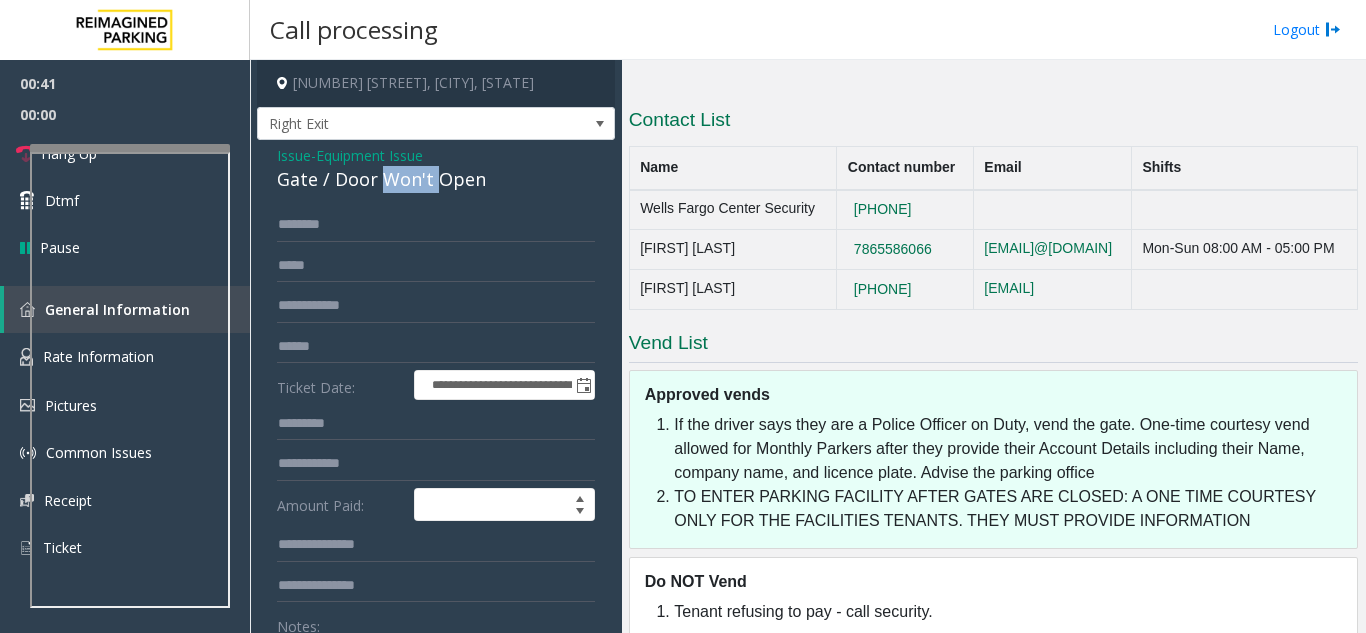 click on "Gate / Door Won't Open" 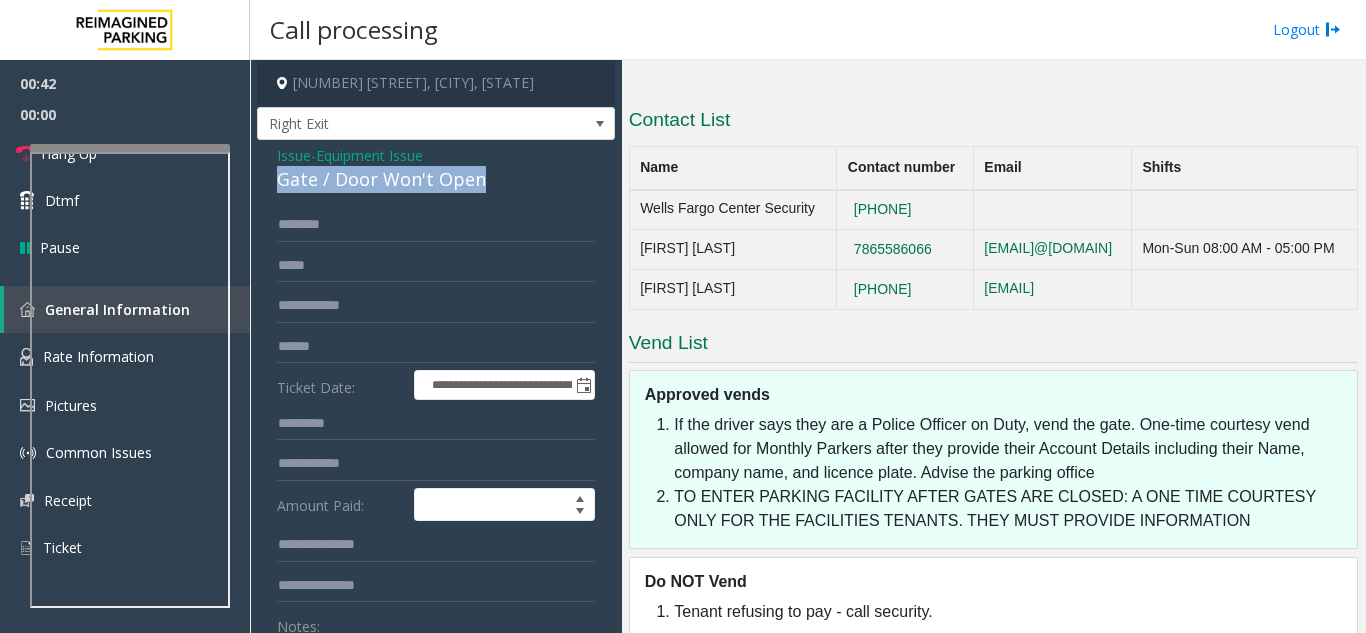 click on "Gate / Door Won't Open" 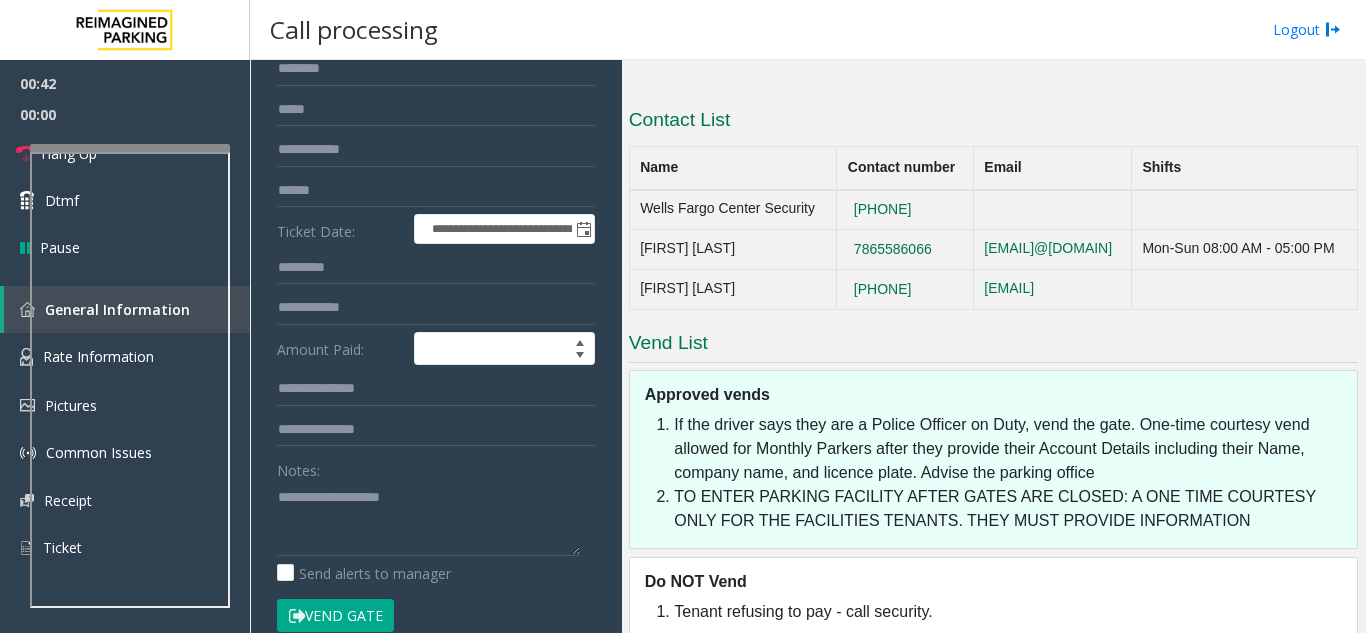 scroll, scrollTop: 300, scrollLeft: 0, axis: vertical 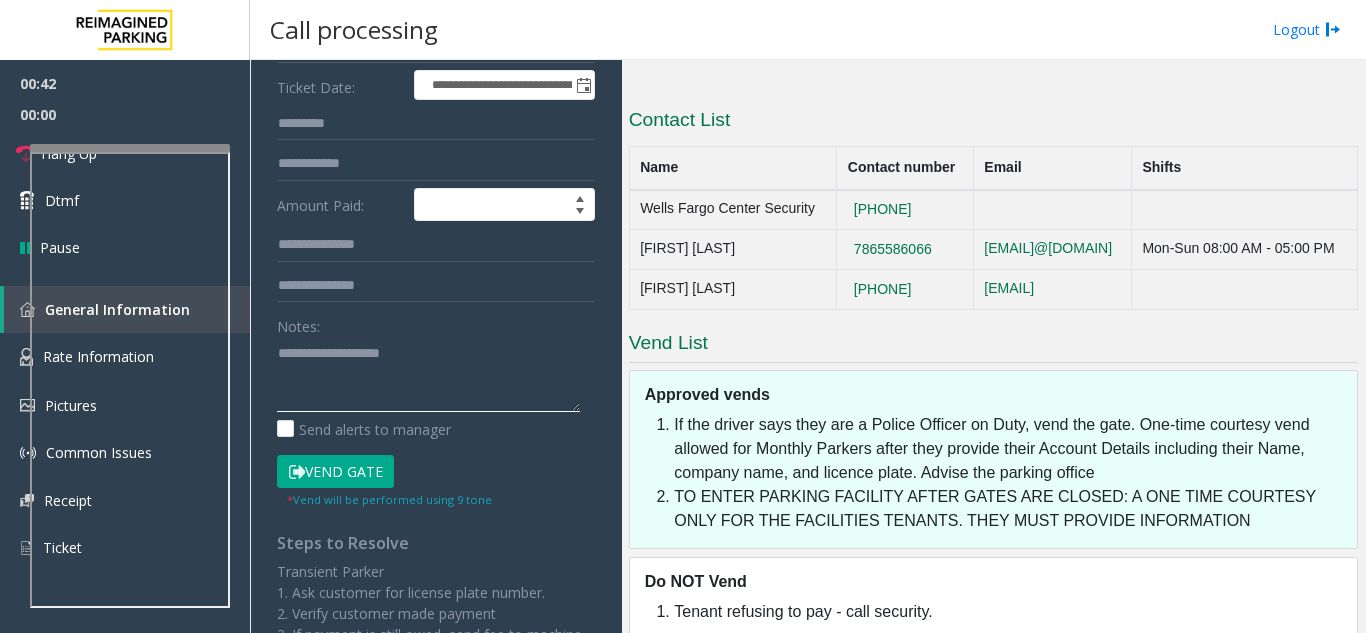 click 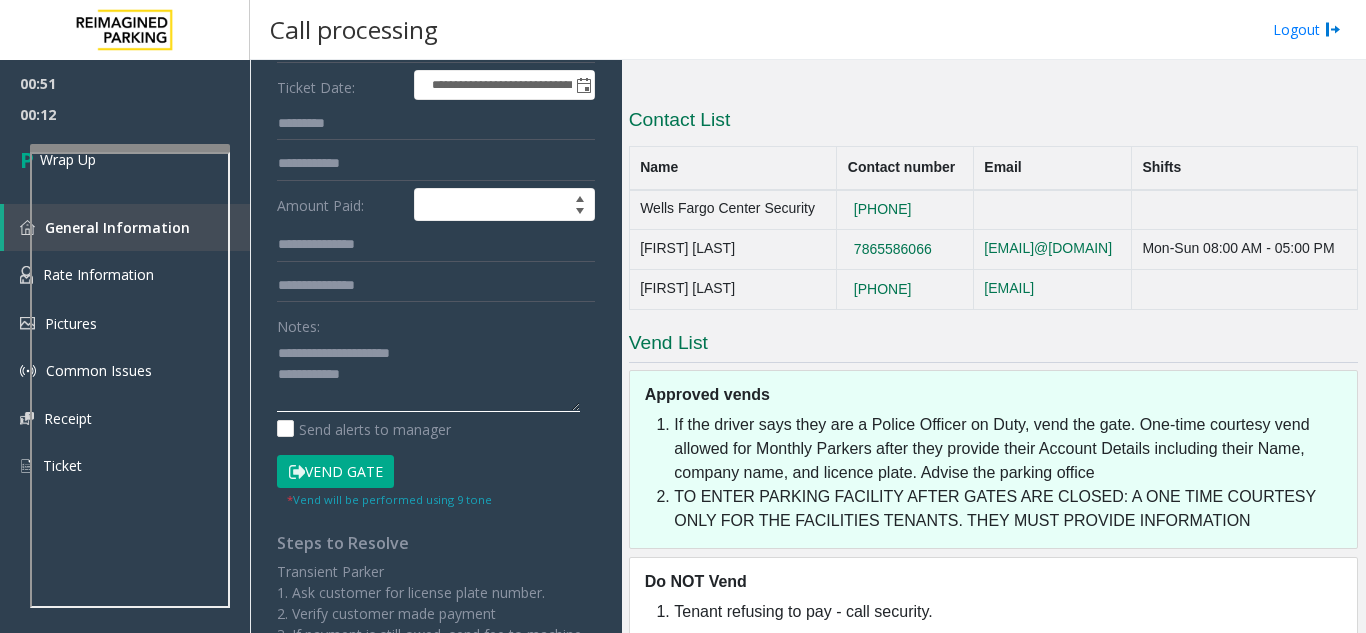 click 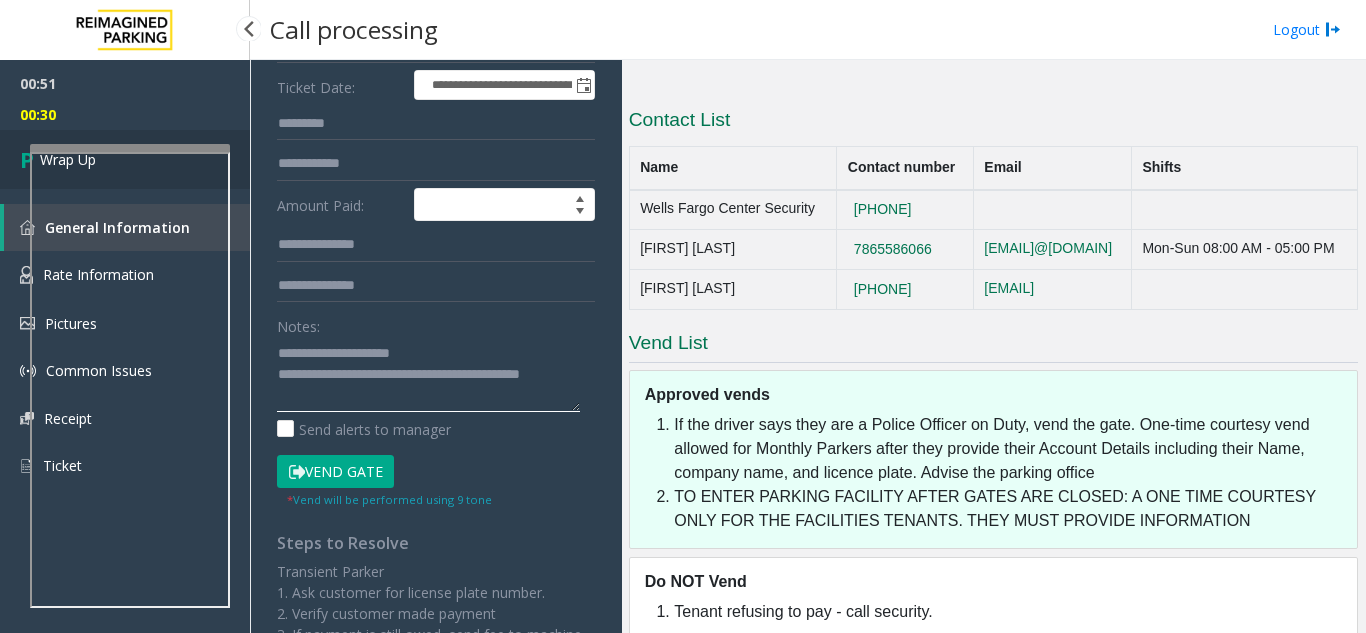 type on "**********" 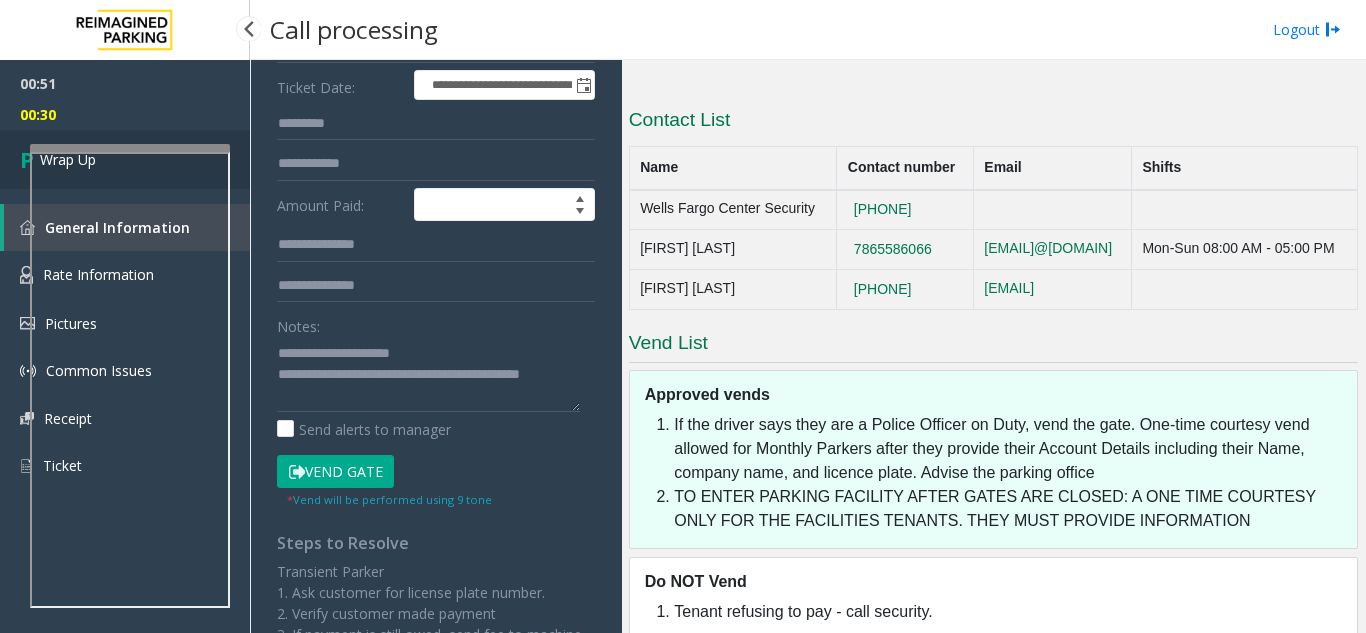 click on "Wrap Up" at bounding box center [125, 159] 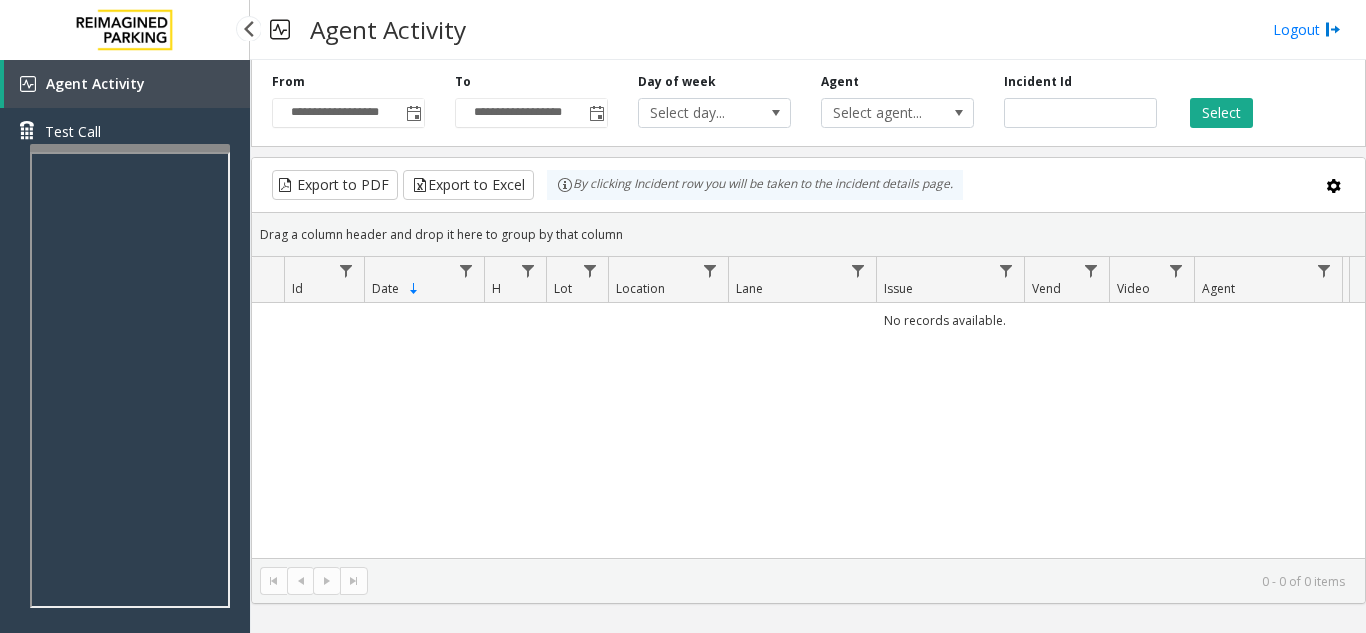 click on "Agent Activity Test Call" at bounding box center (125, 376) 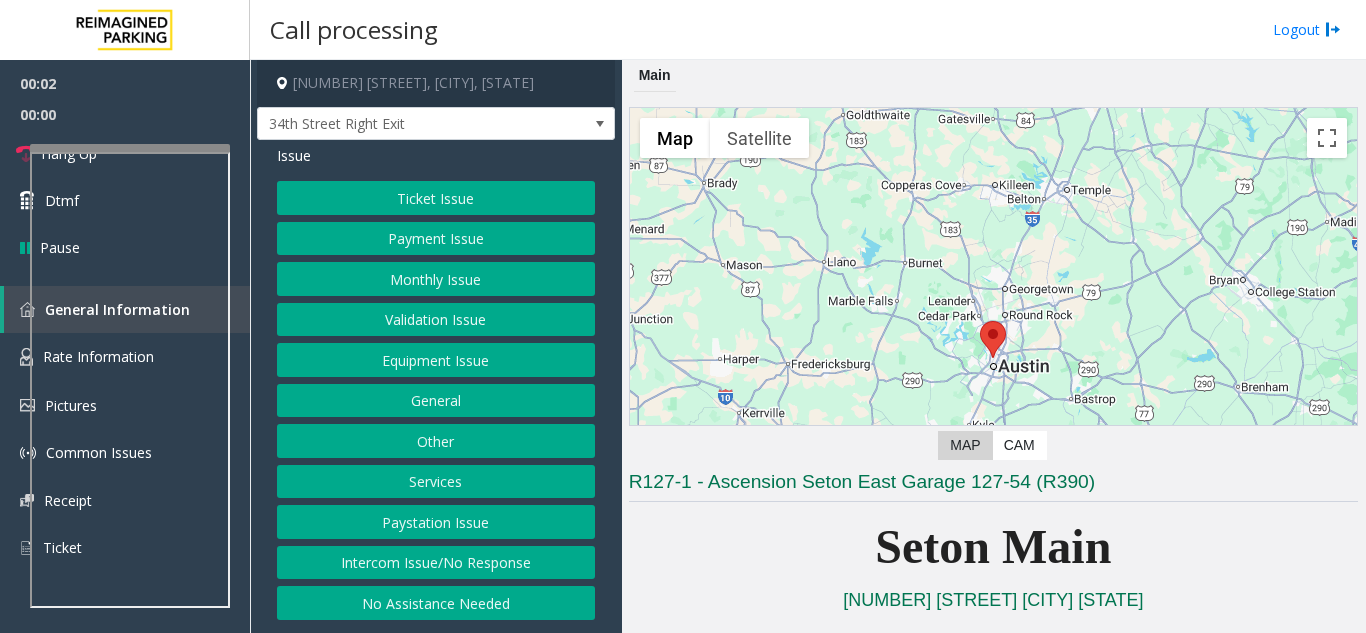 scroll, scrollTop: 600, scrollLeft: 0, axis: vertical 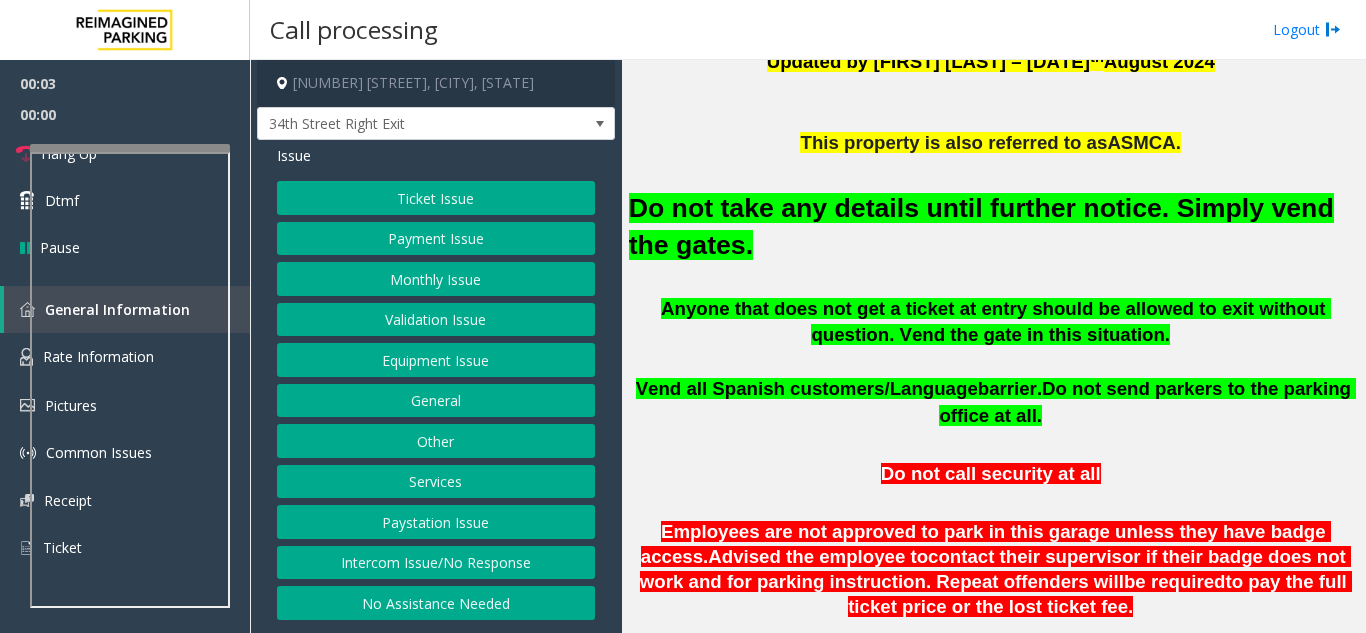 click 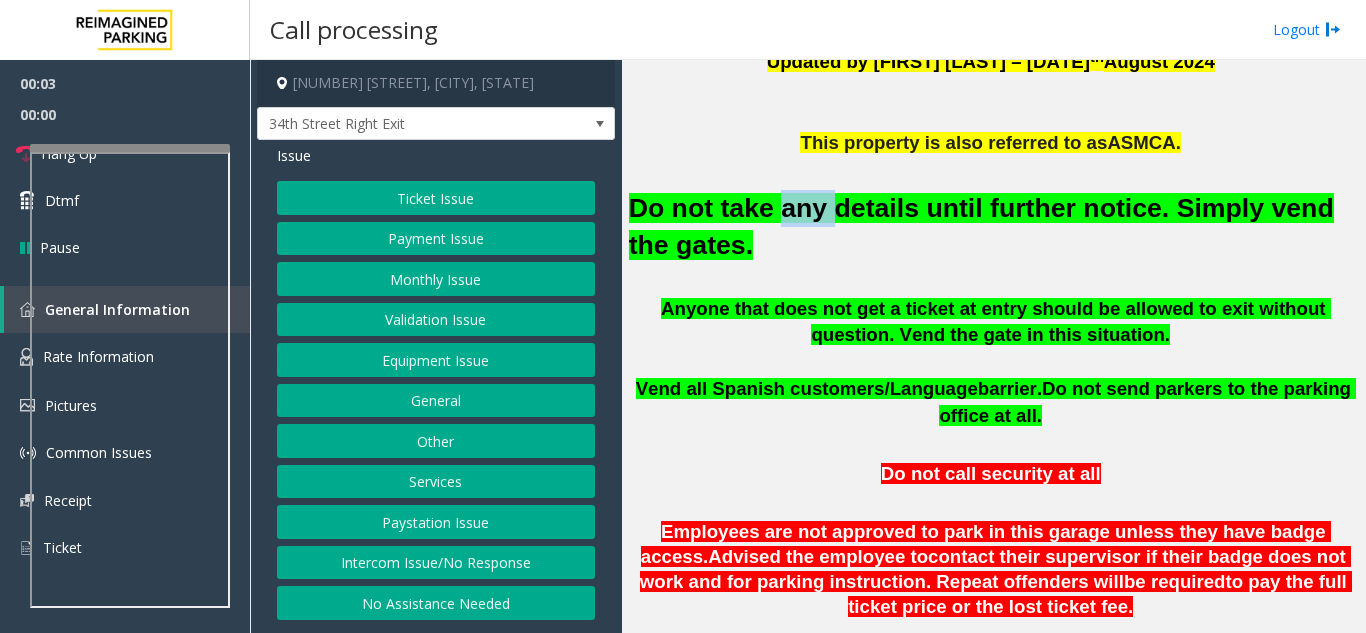 click on "Do not take any details until further notice. Simply vend the gates." 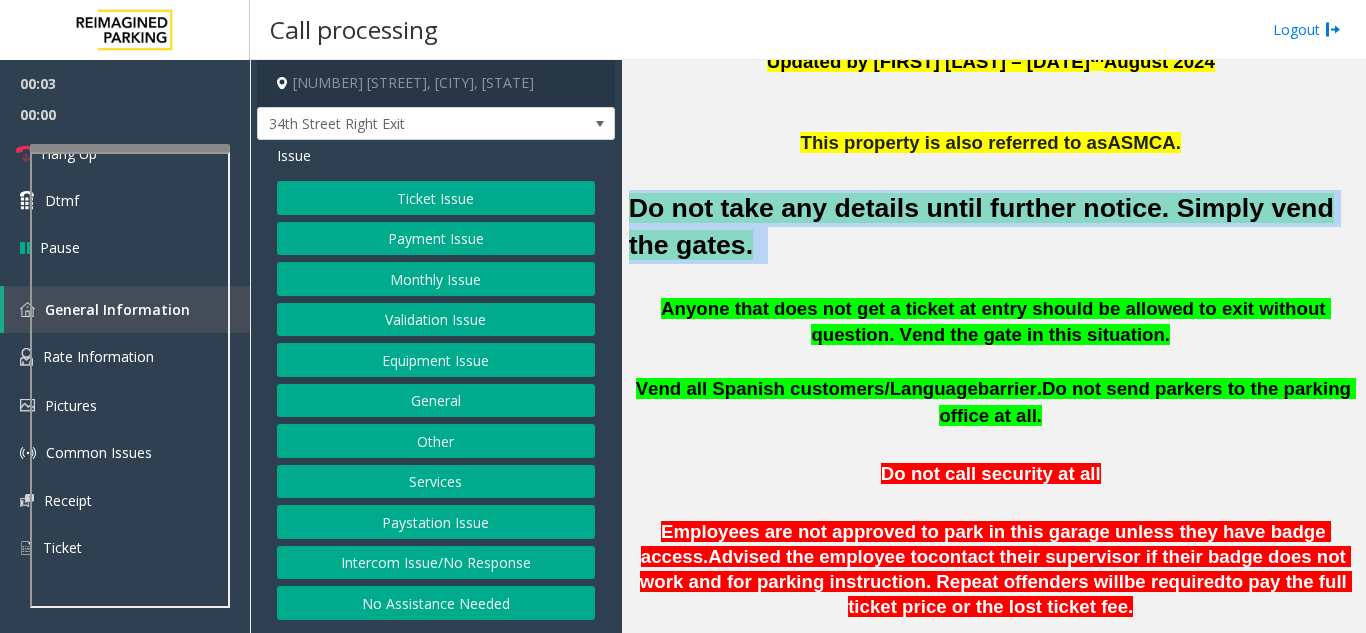 click on "Do not take any details until further notice. Simply vend the gates." 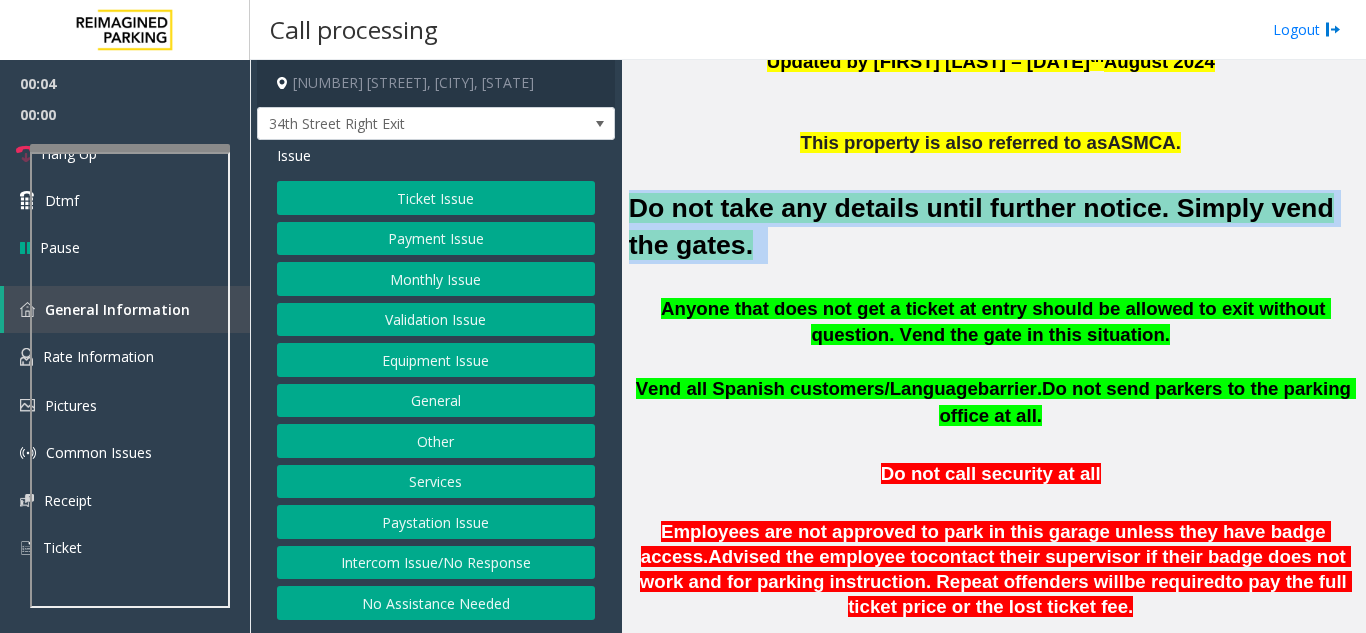 click on "Equipment Issue" 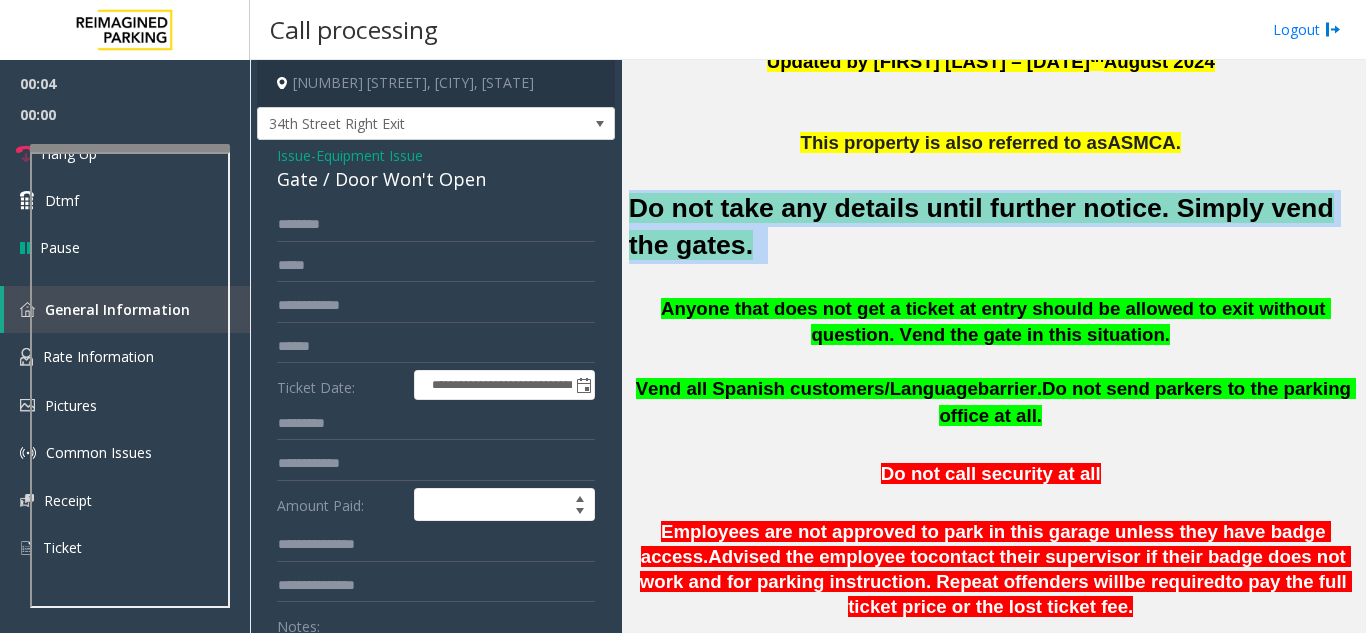 scroll, scrollTop: 200, scrollLeft: 0, axis: vertical 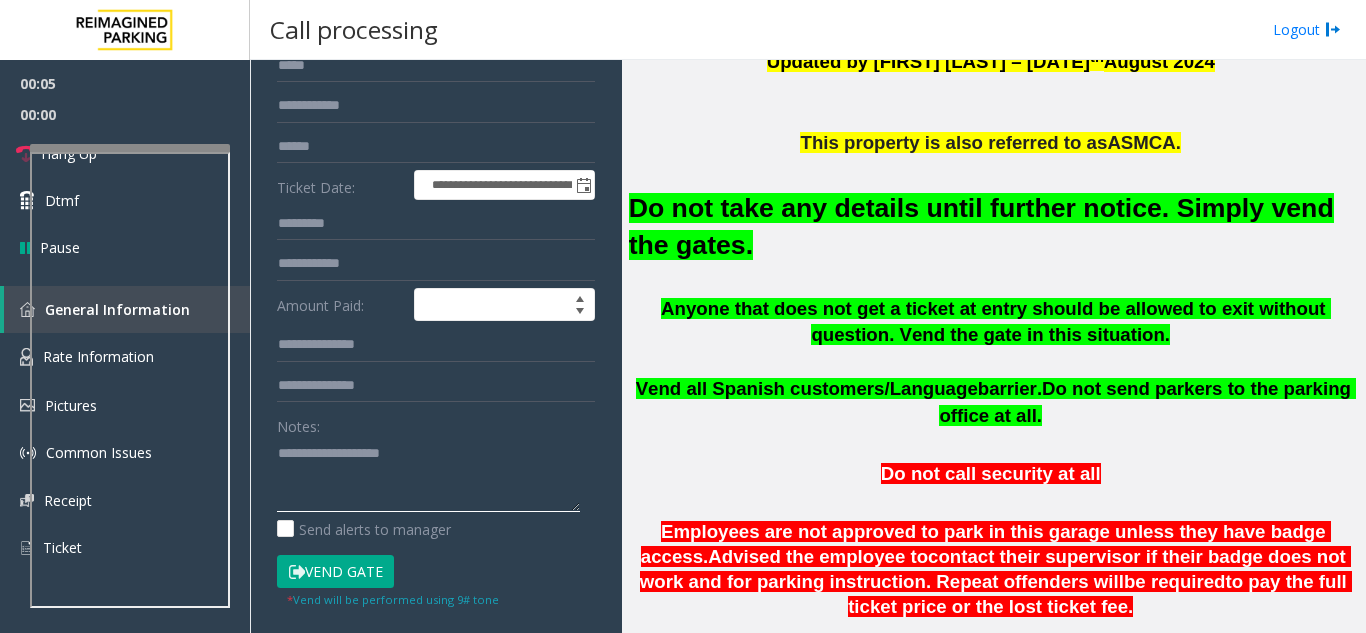 click 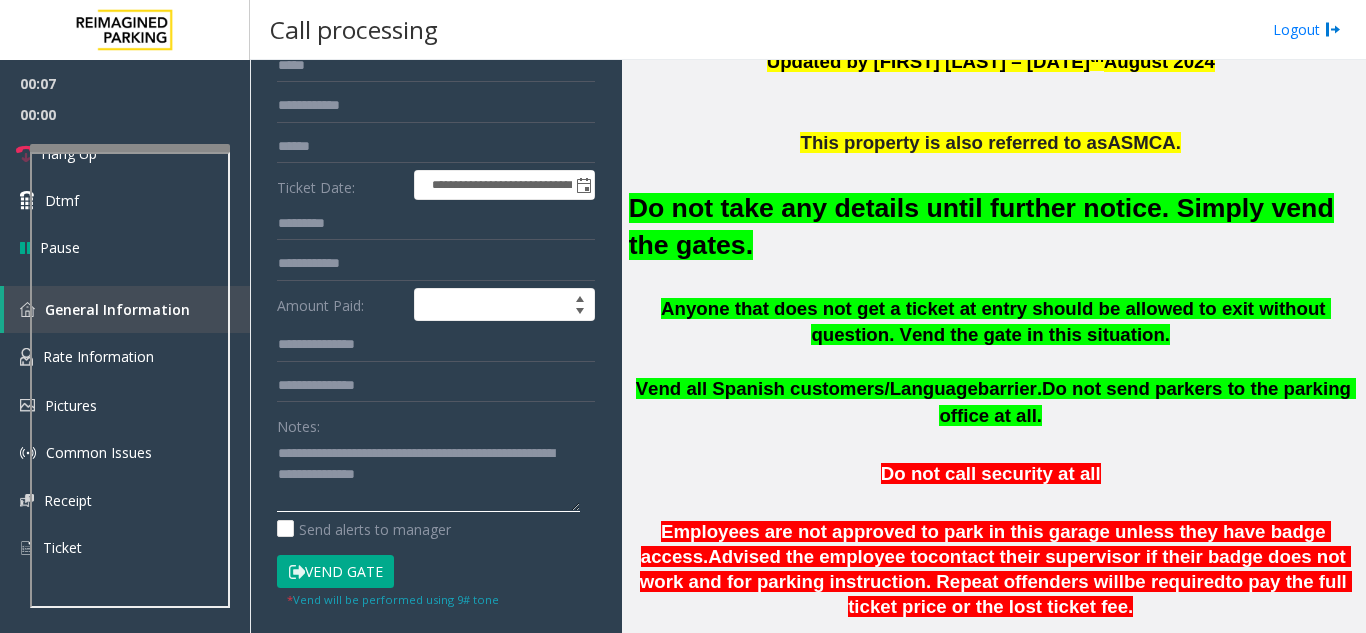 type on "**********" 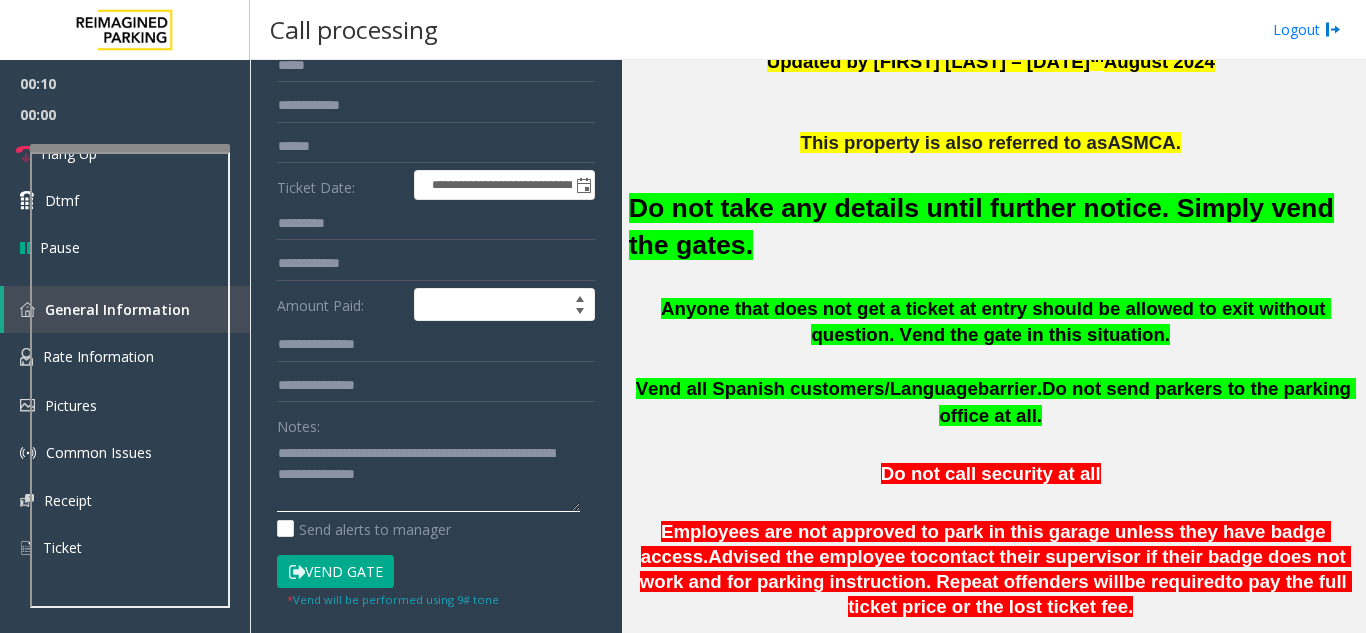 scroll, scrollTop: 0, scrollLeft: 0, axis: both 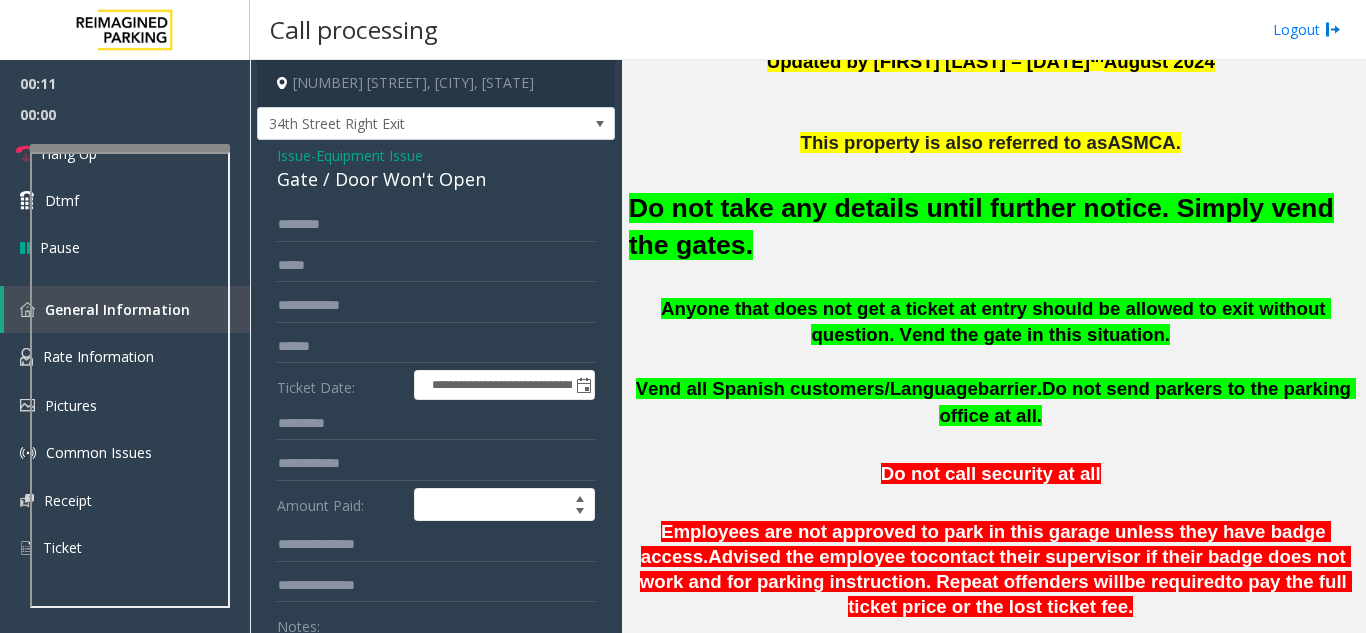 click on "Gate / Door Won't Open" 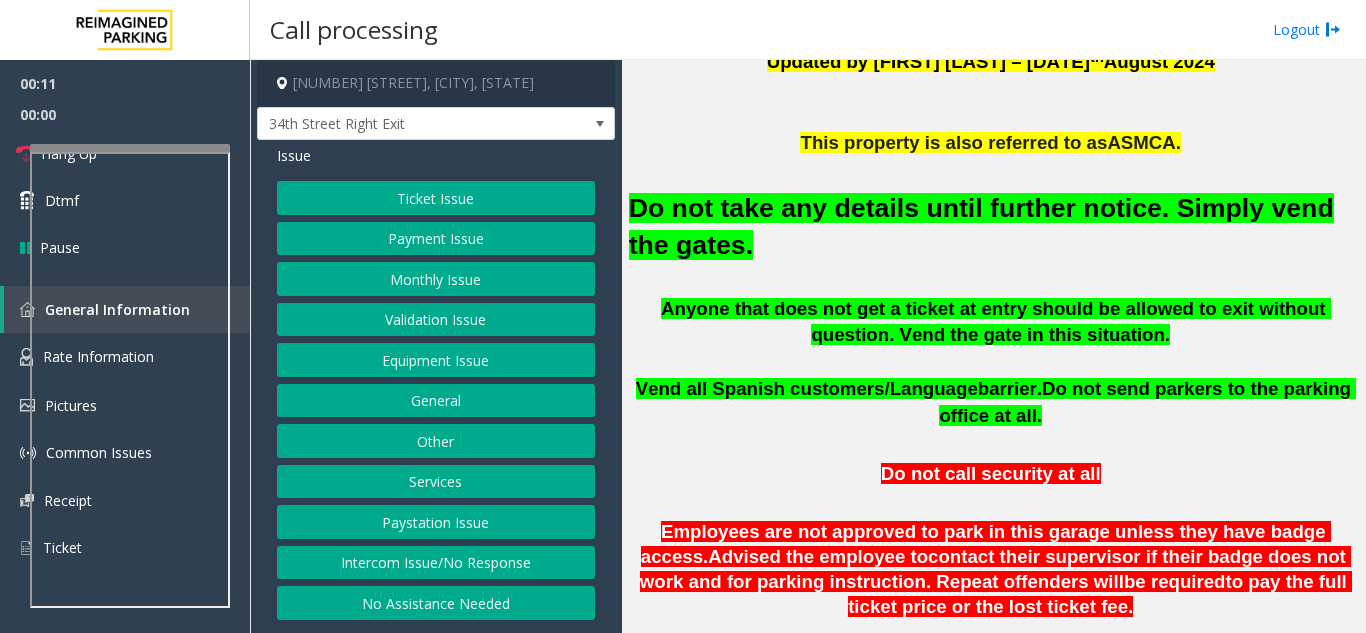 click on "Issue" 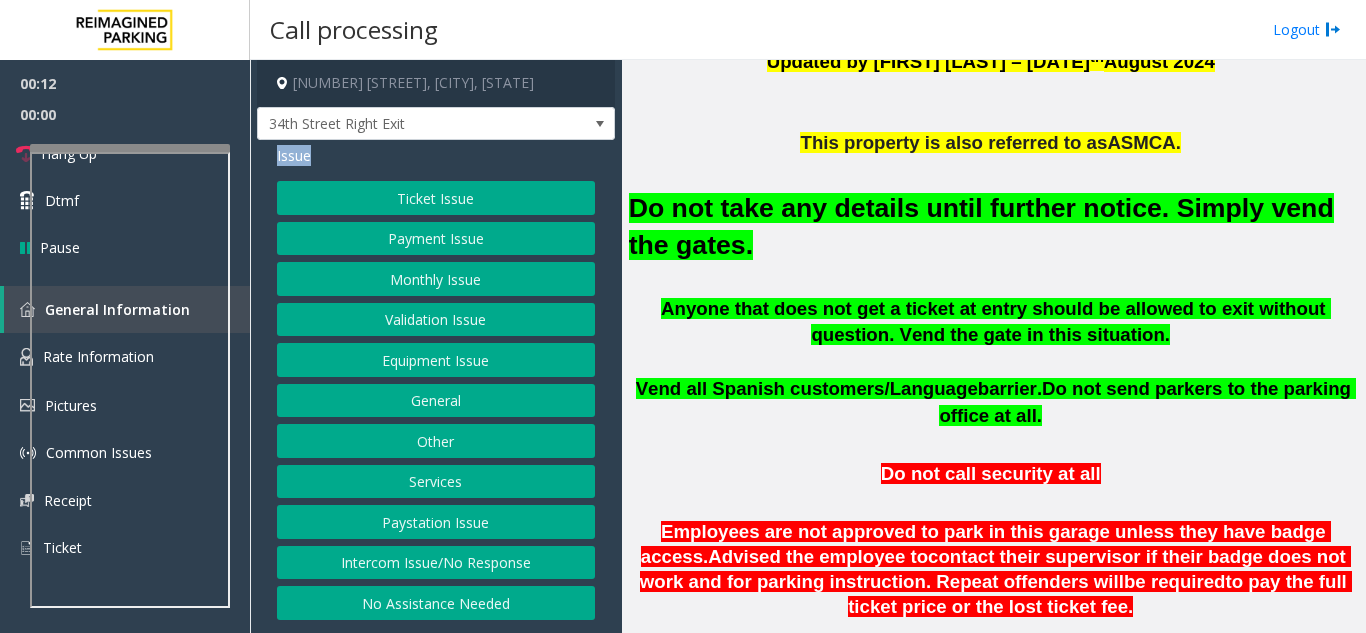 click on "Issue" 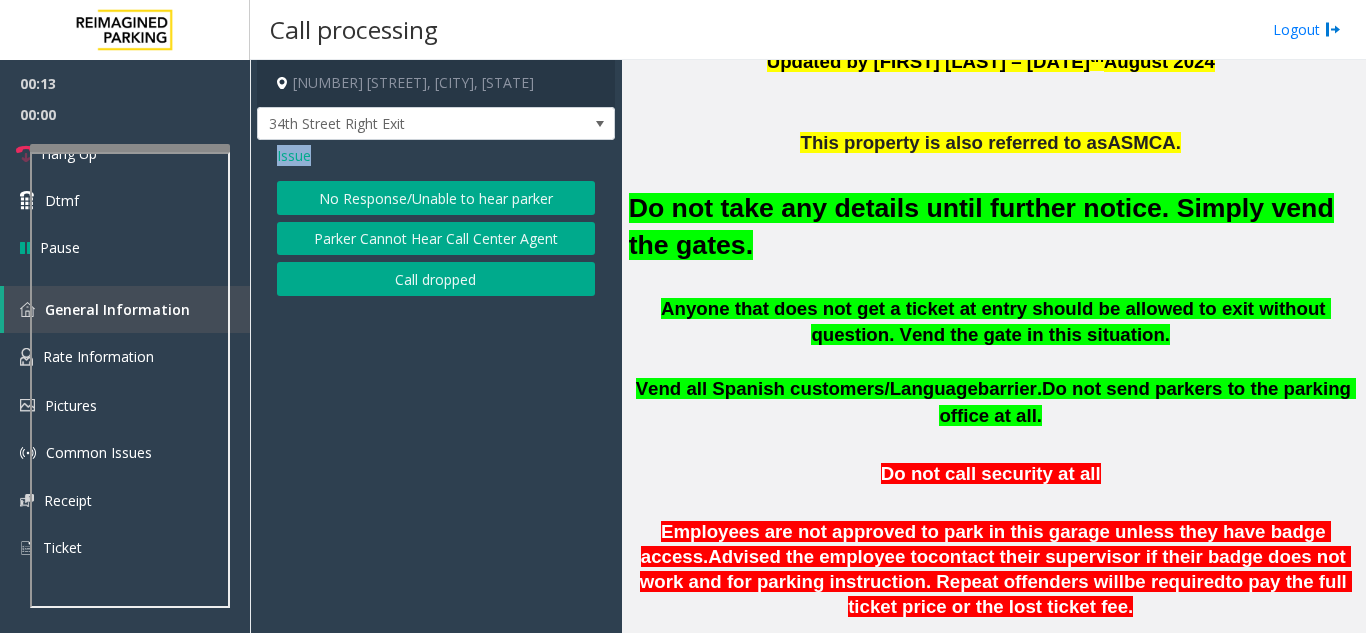 click on "No Response/Unable to hear parker" 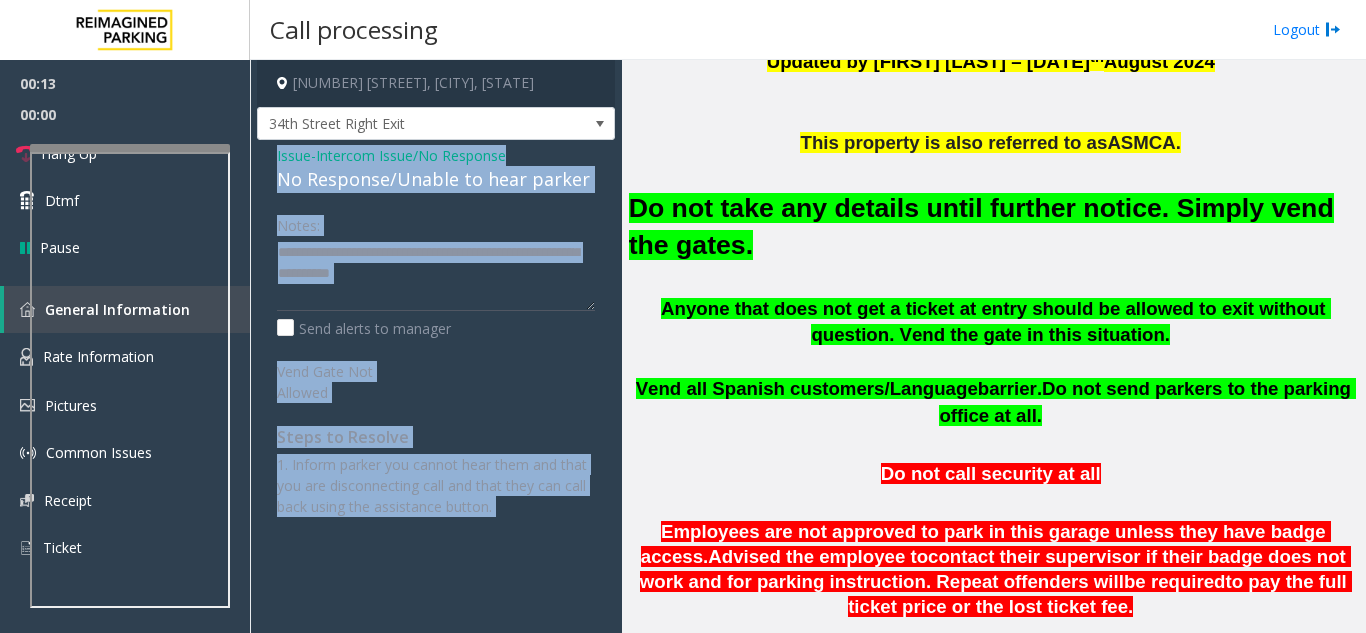 click on "No Response/Unable to hear parker" 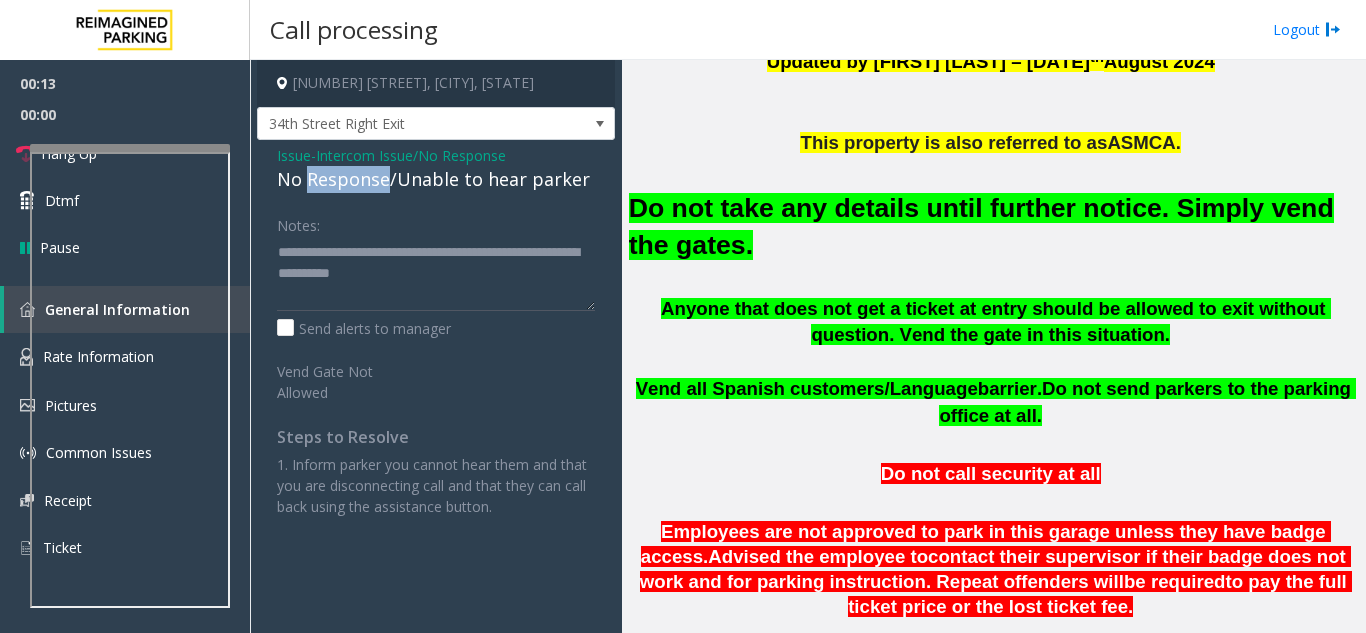 click on "No Response/Unable to hear parker" 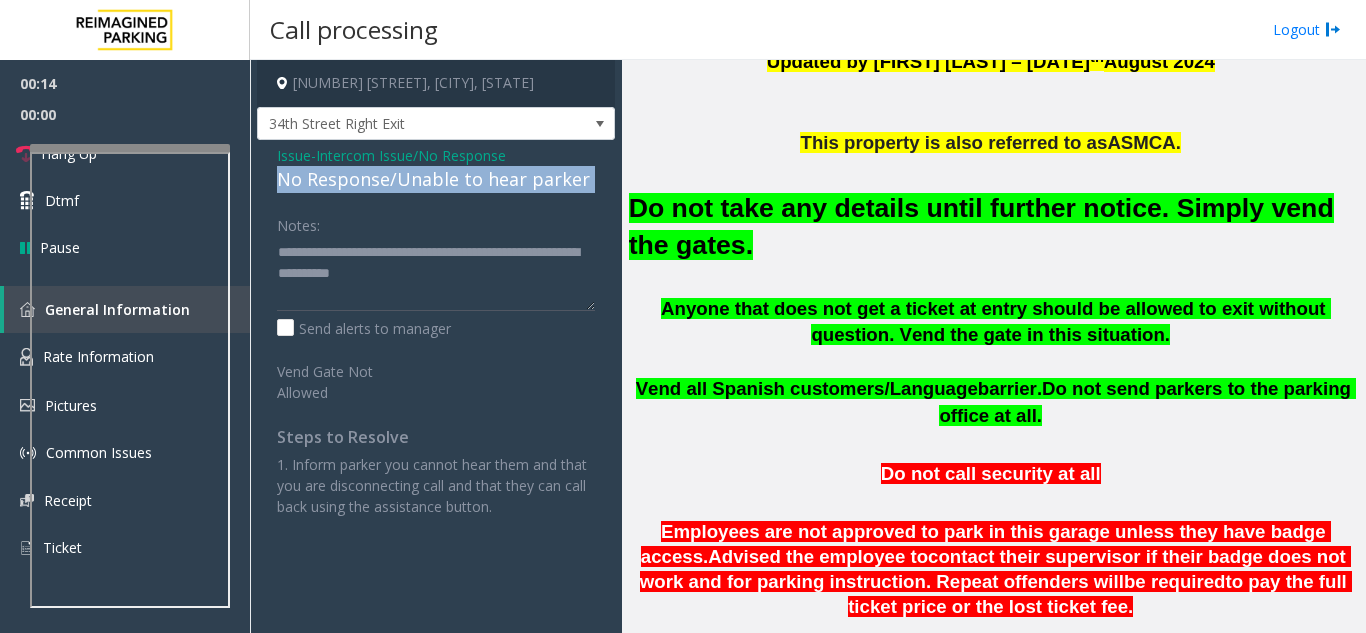 click on "No Response/Unable to hear parker" 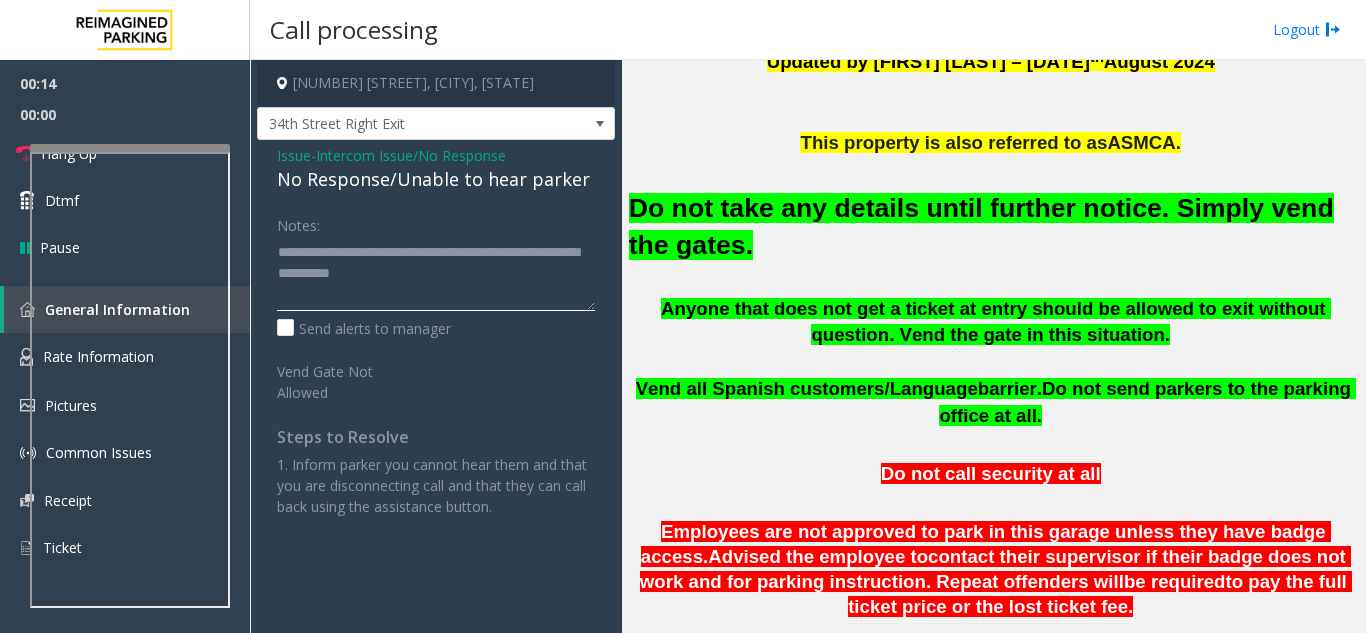 click 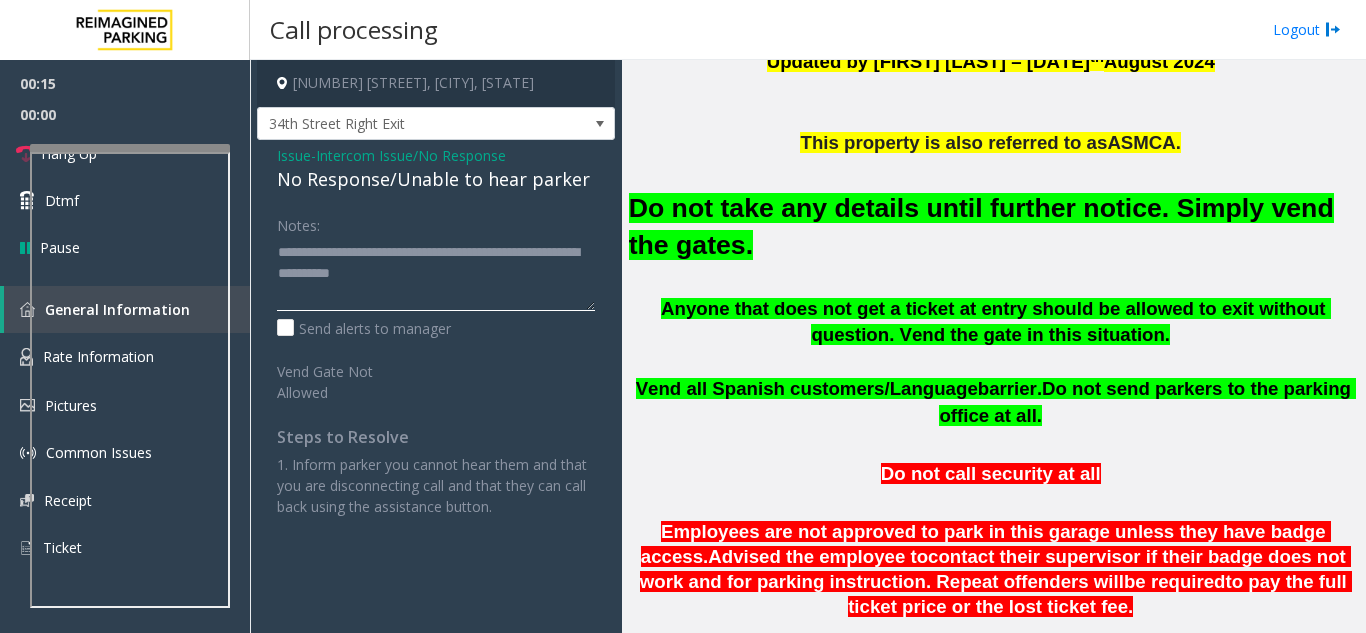 click 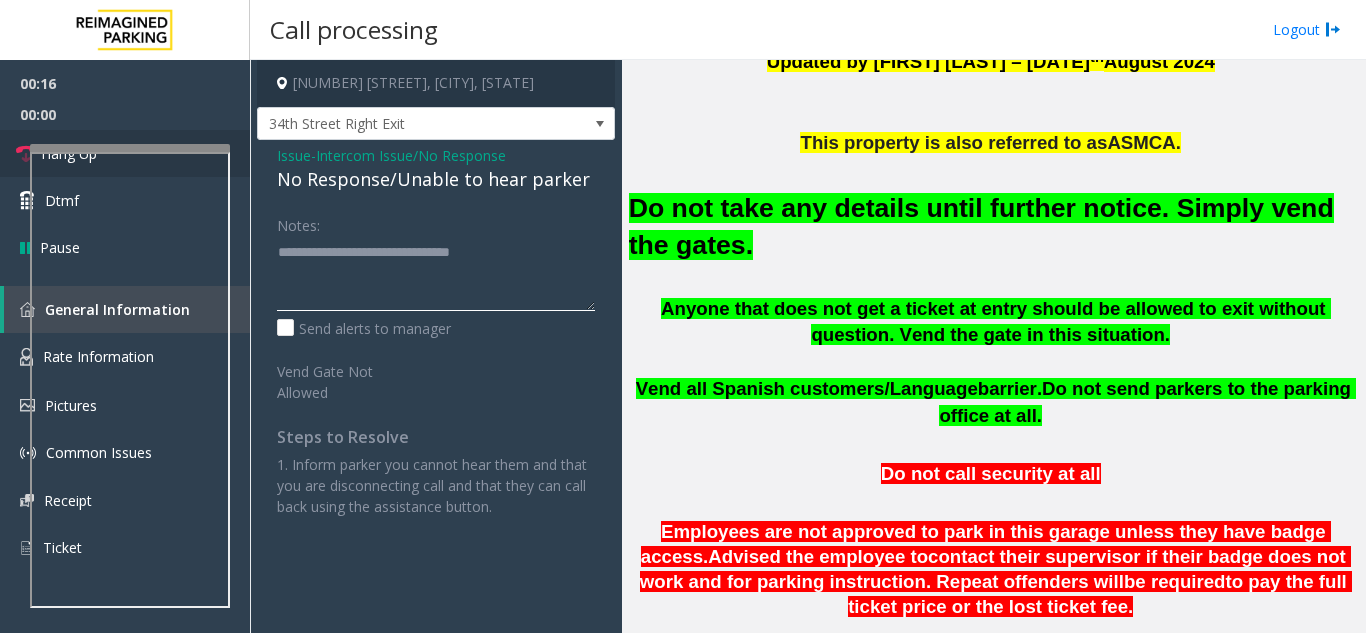 type on "**********" 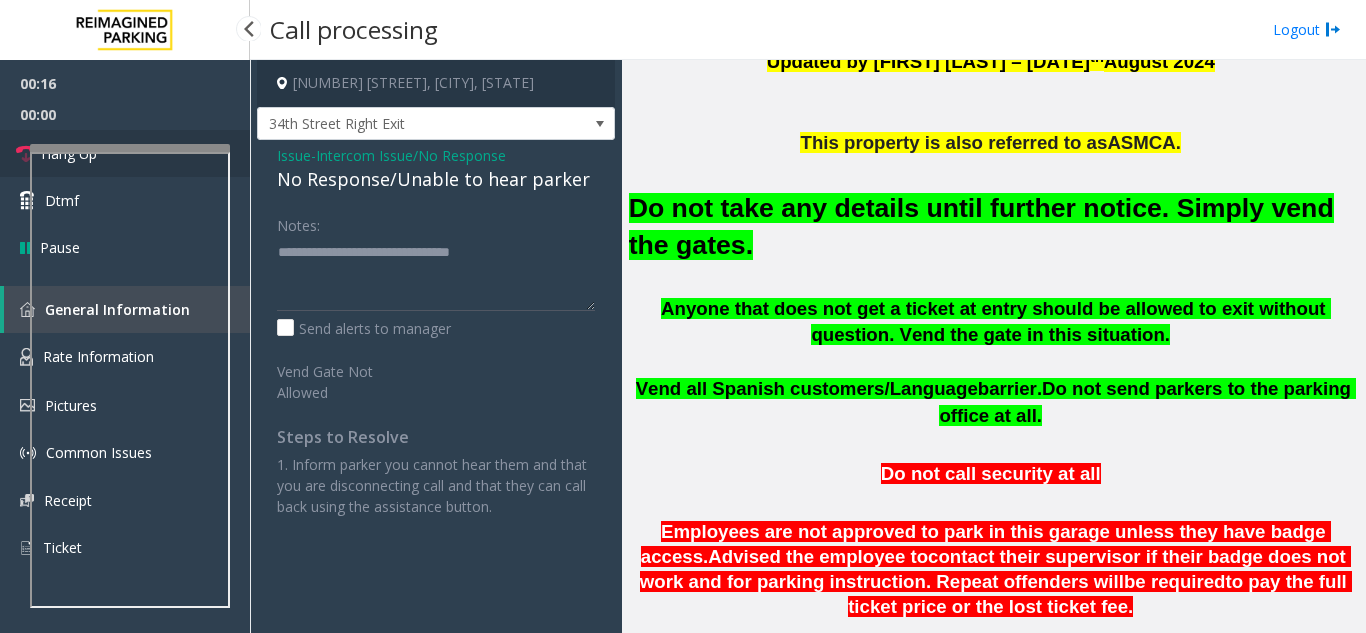 click on "Hang Up" at bounding box center [125, 153] 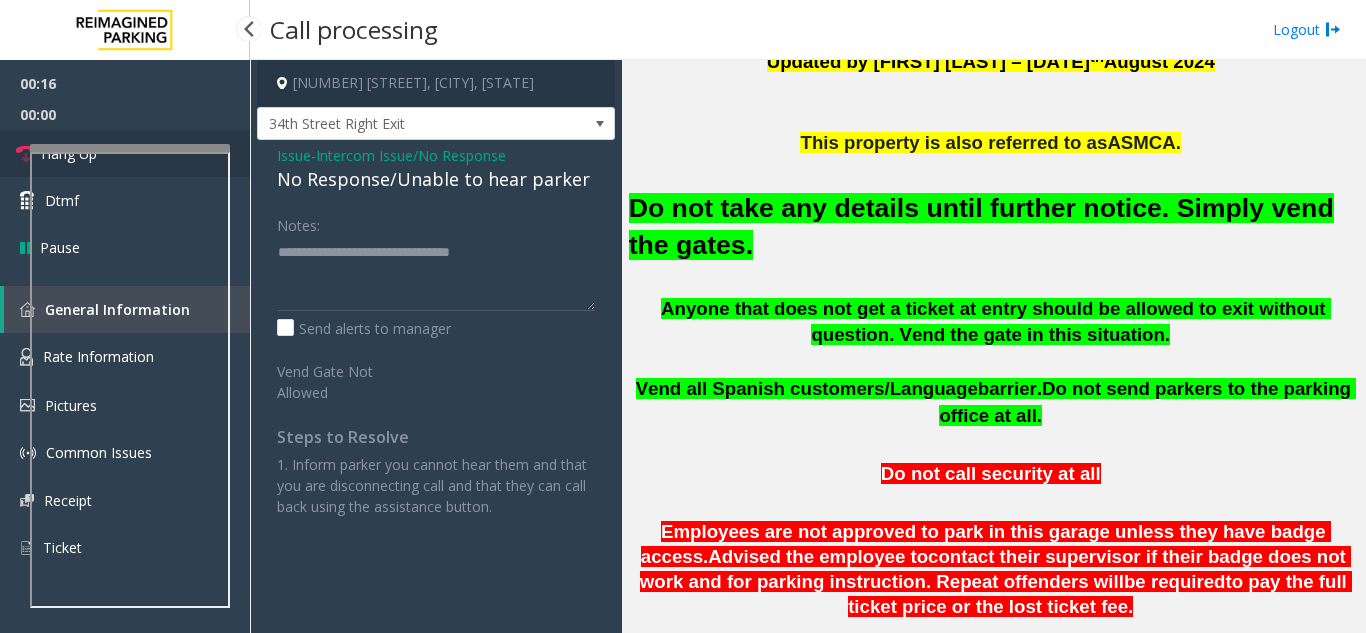 click on "Hang Up" at bounding box center [125, 153] 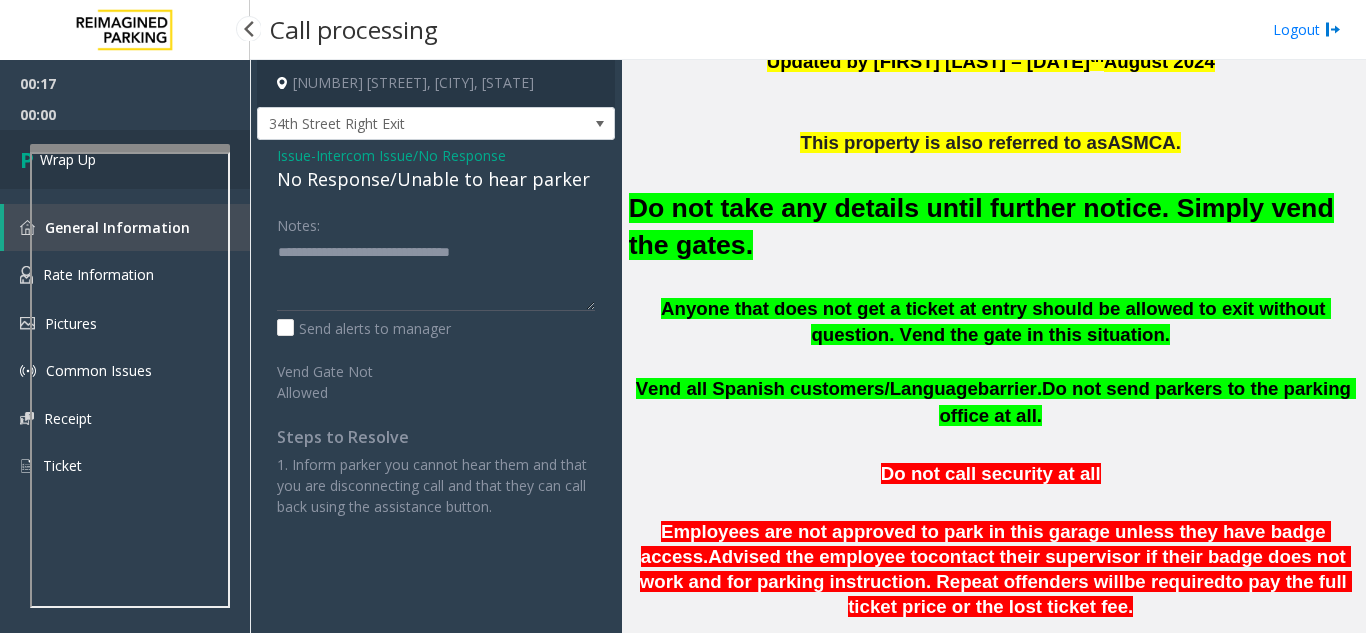 click on "Wrap Up" at bounding box center (125, 159) 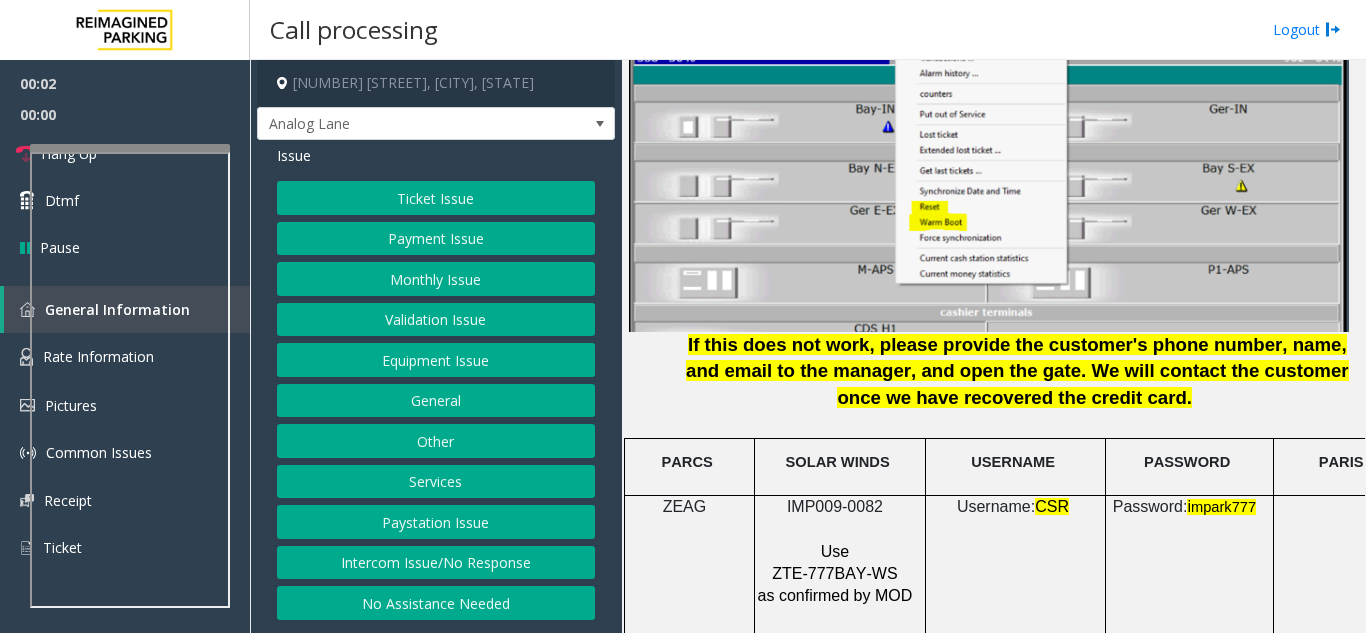 scroll, scrollTop: 2800, scrollLeft: 0, axis: vertical 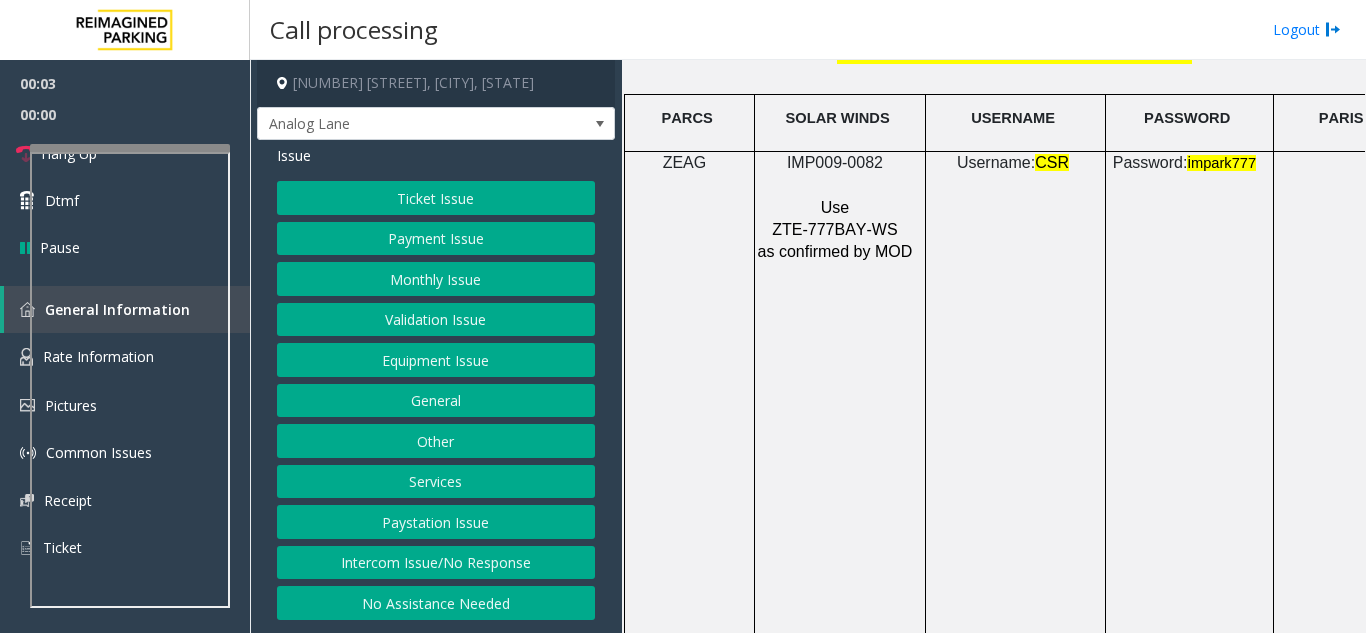 click 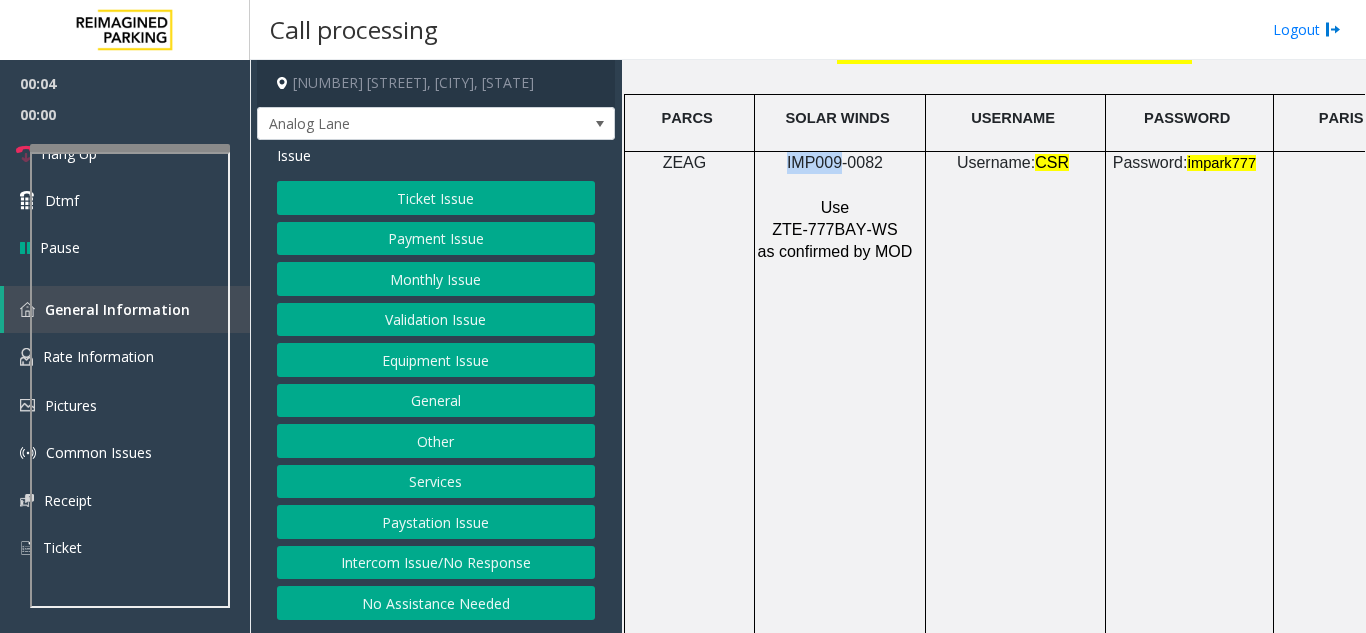 click on "IMP009-0082" 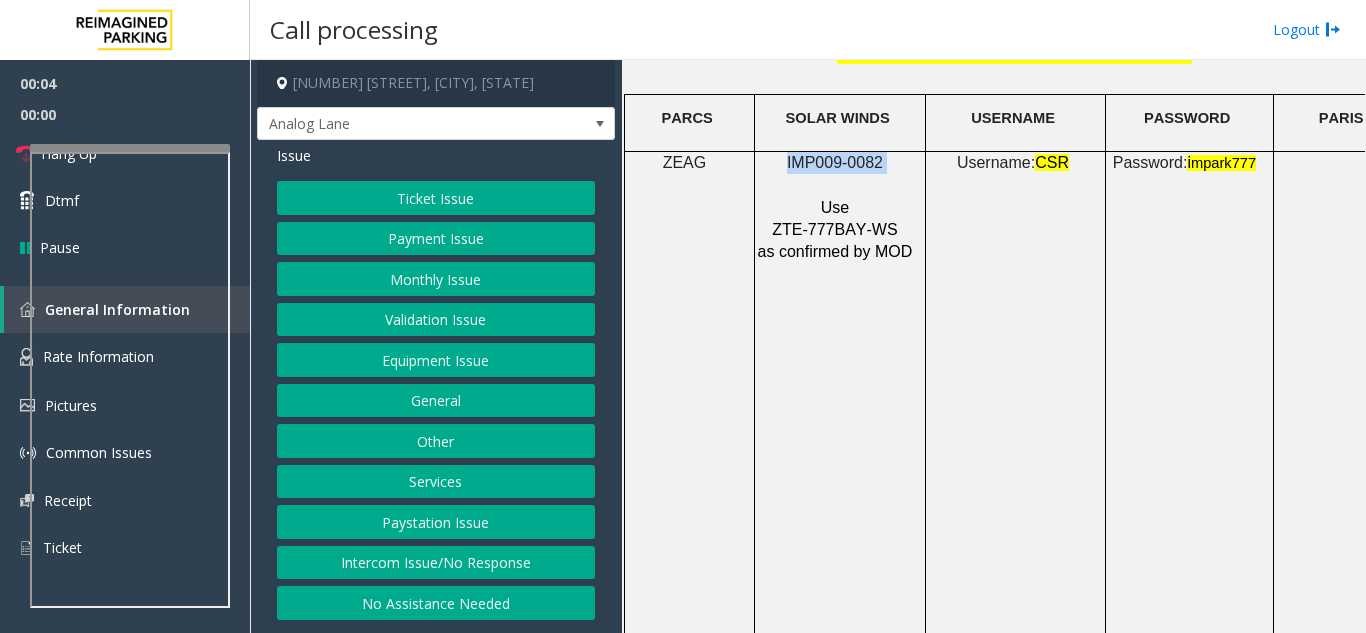 click on "IMP009-0082" 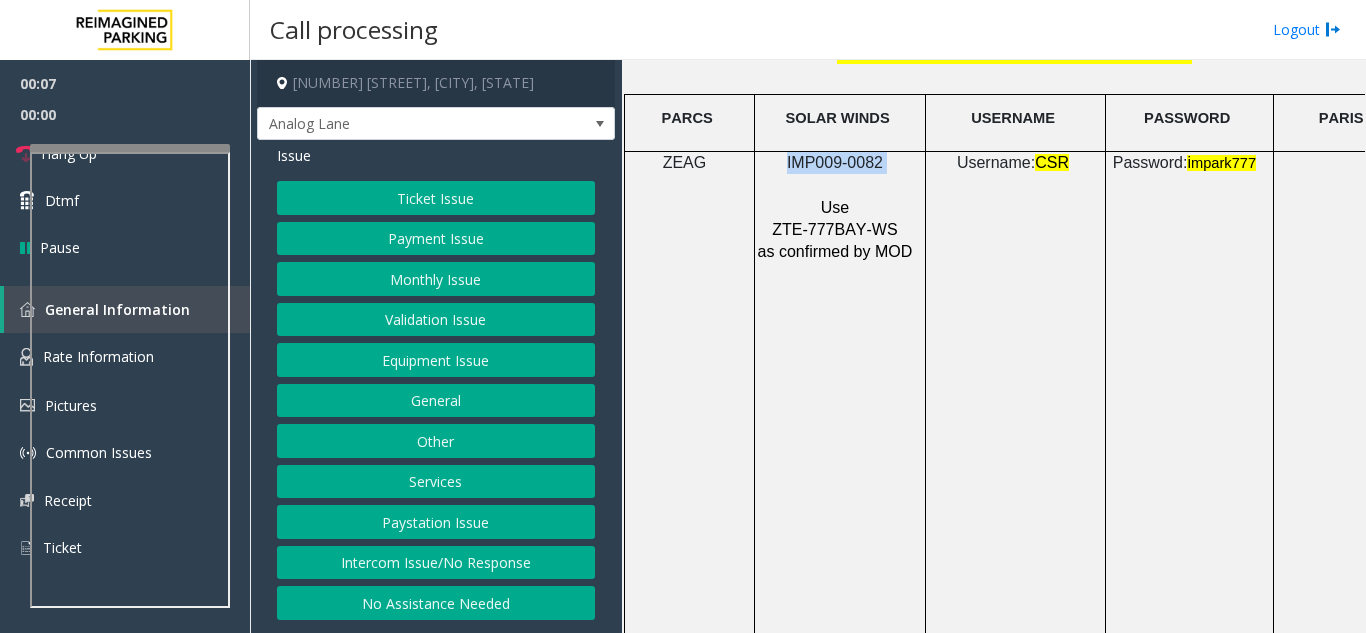 drag, startPoint x: 461, startPoint y: 593, endPoint x: 451, endPoint y: 494, distance: 99.50377 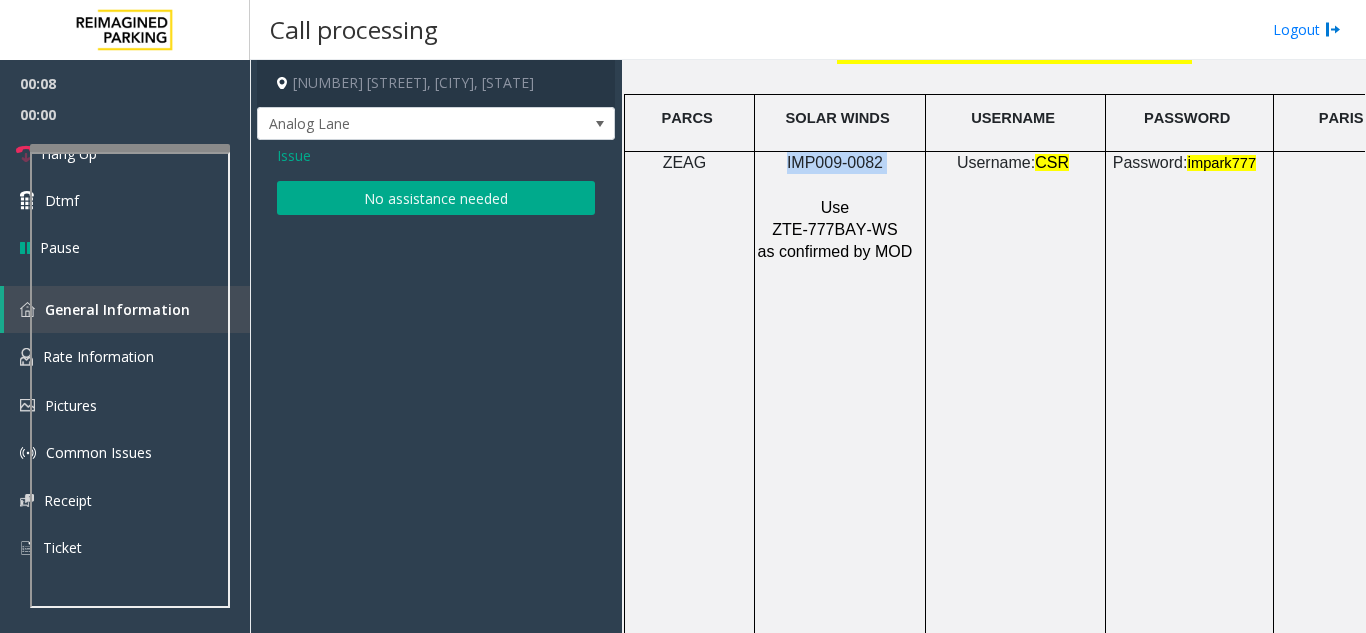 click on "No assistance needed" 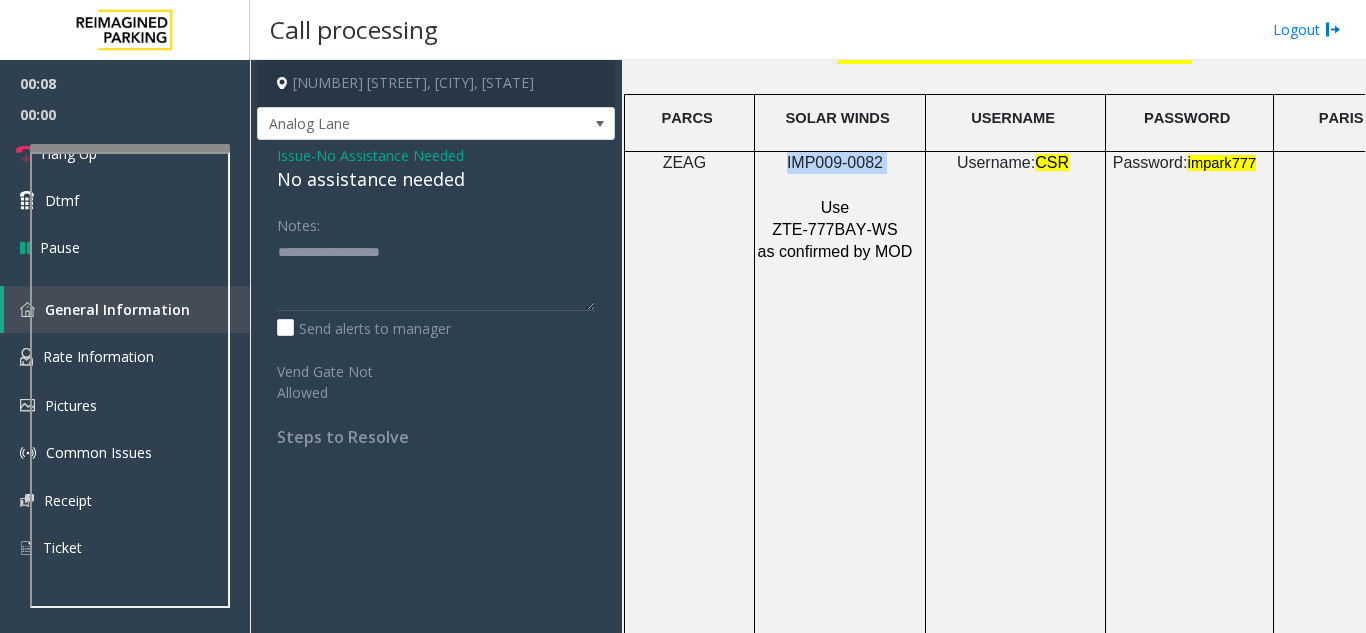 click on "No assistance needed" 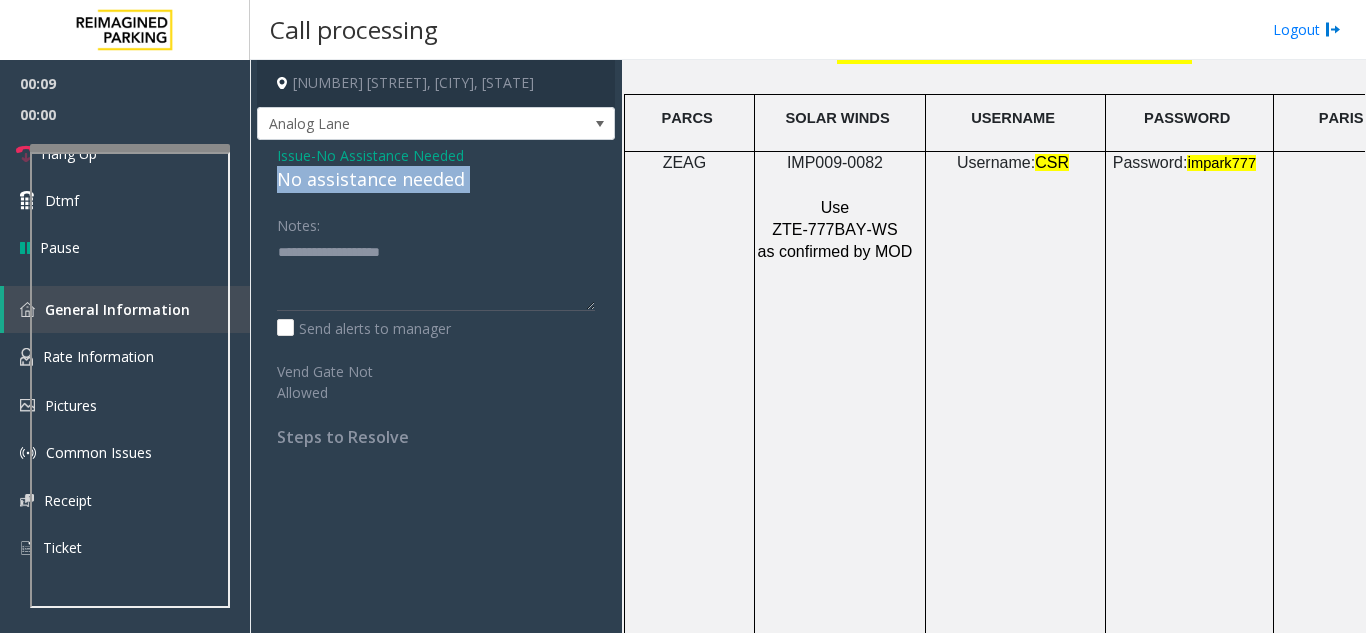 click on "No assistance needed" 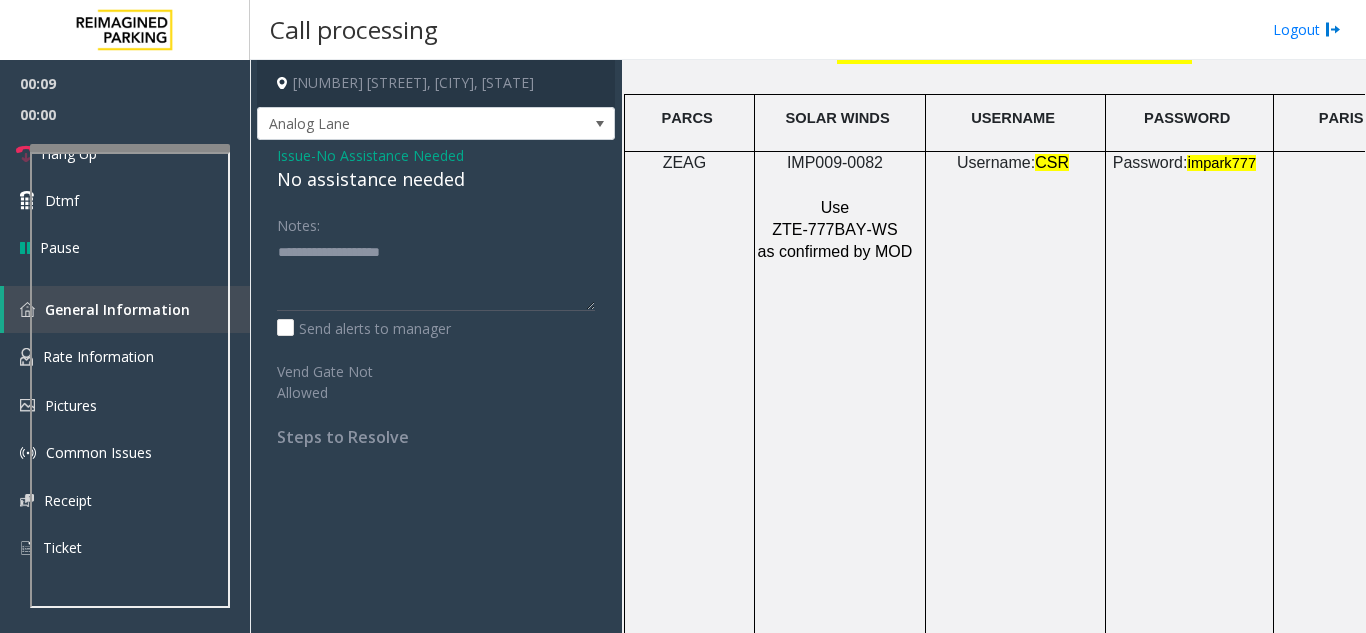 click on "No Assistance Needed" 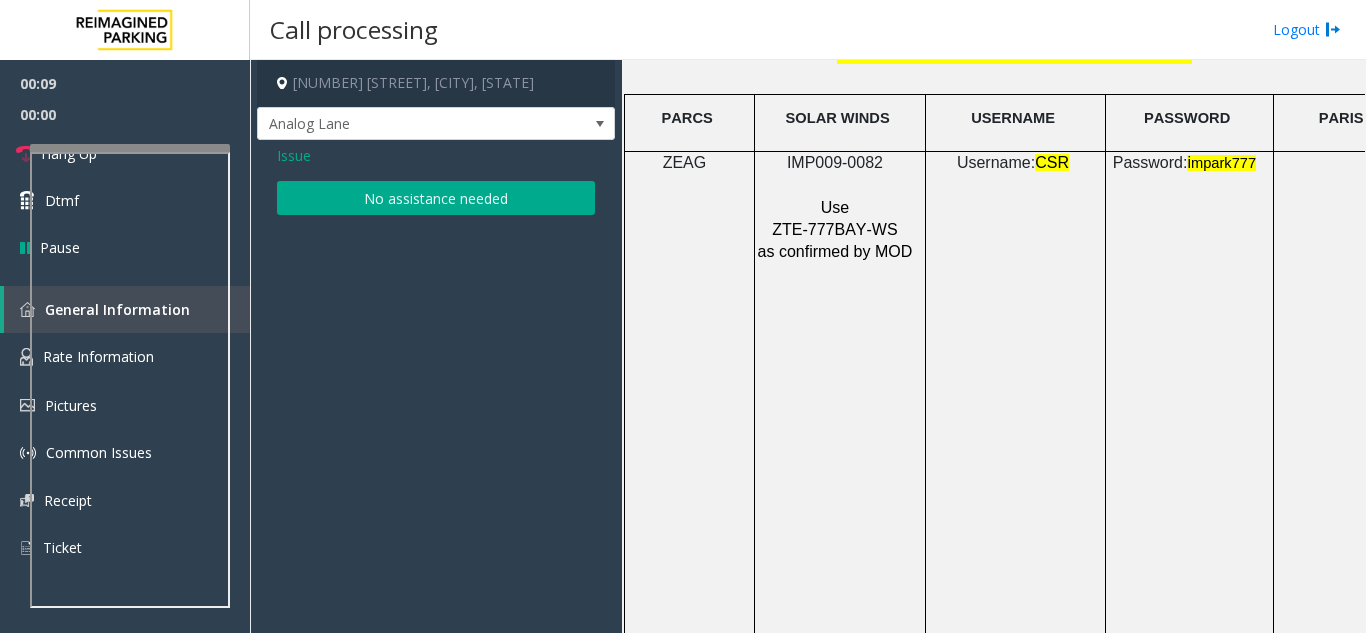 click on "Issue" 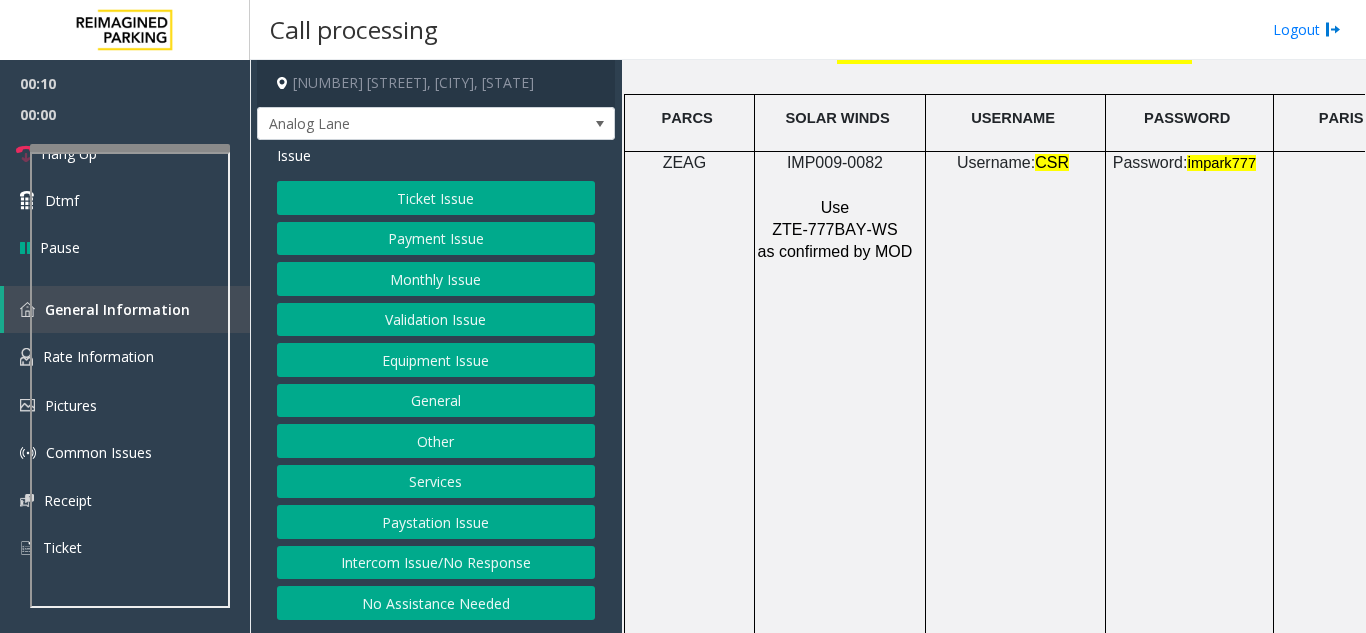 click on "Equipment Issue" 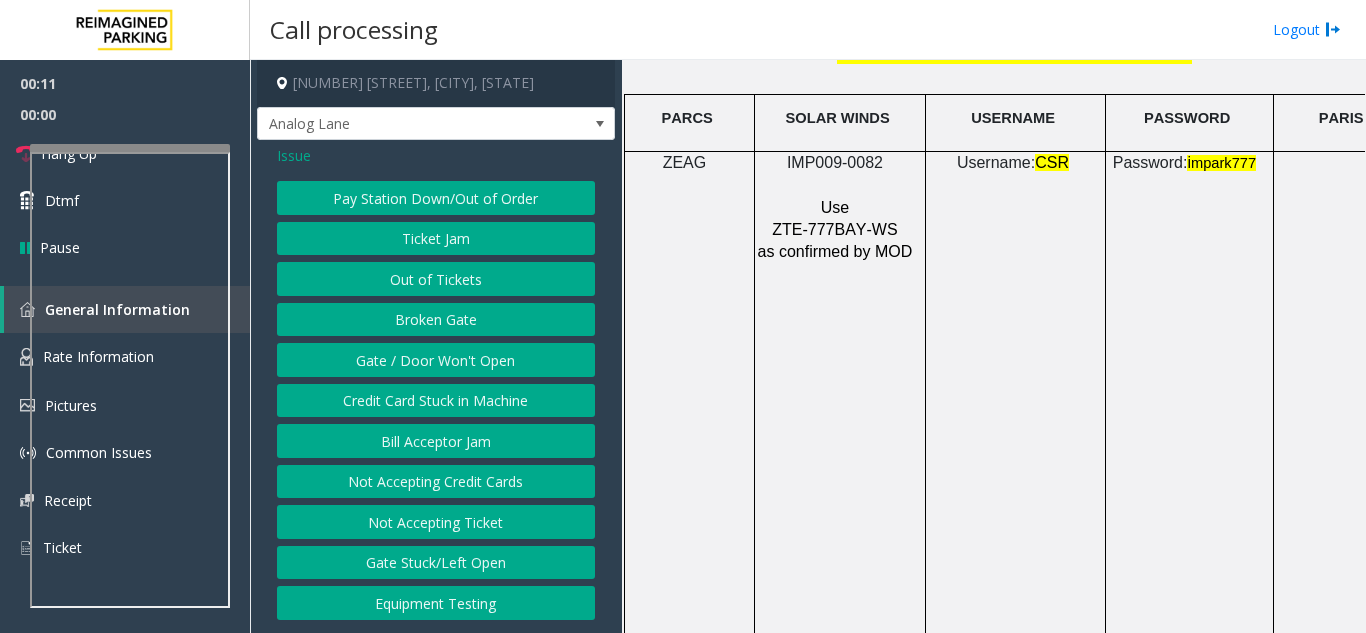 click on "Gate / Door Won't Open" 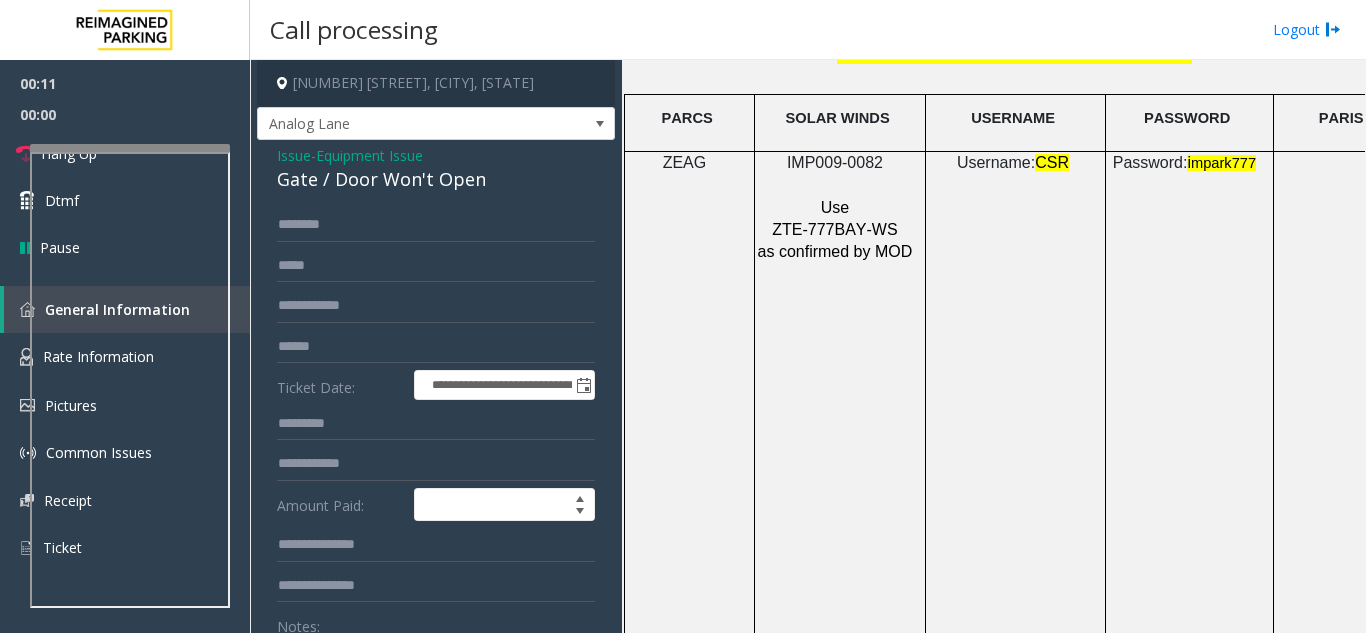 click on "Gate / Door Won't Open" 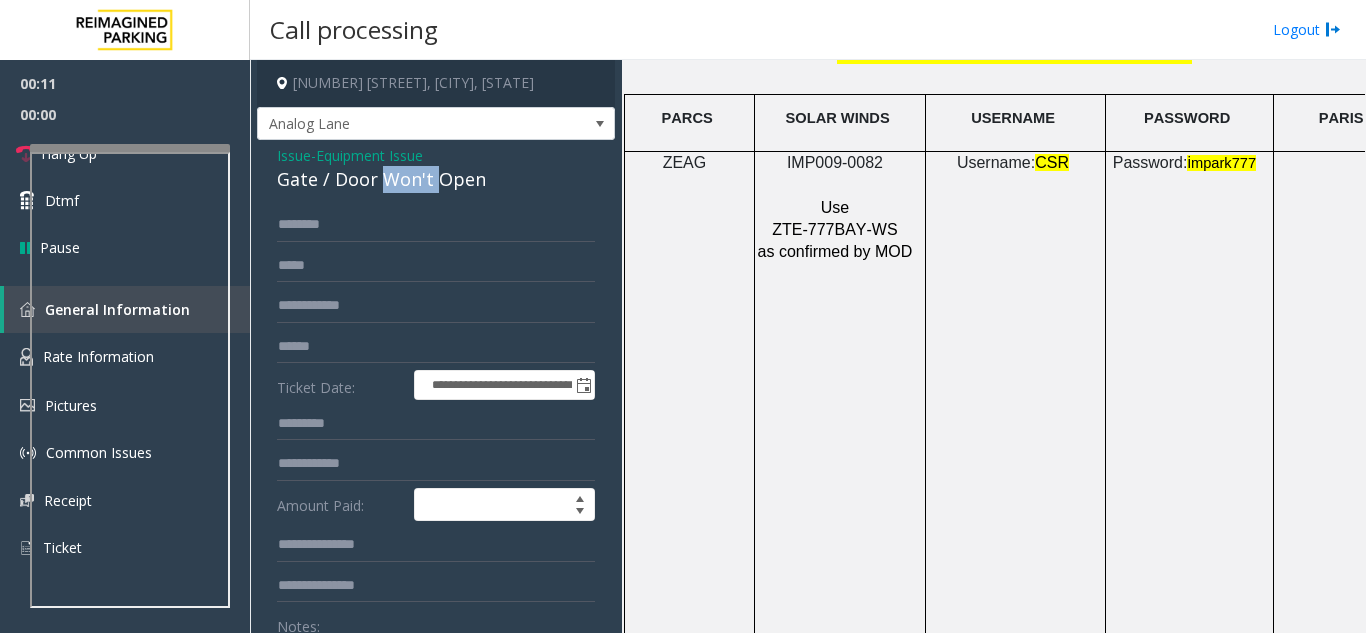 click on "Gate / Door Won't Open" 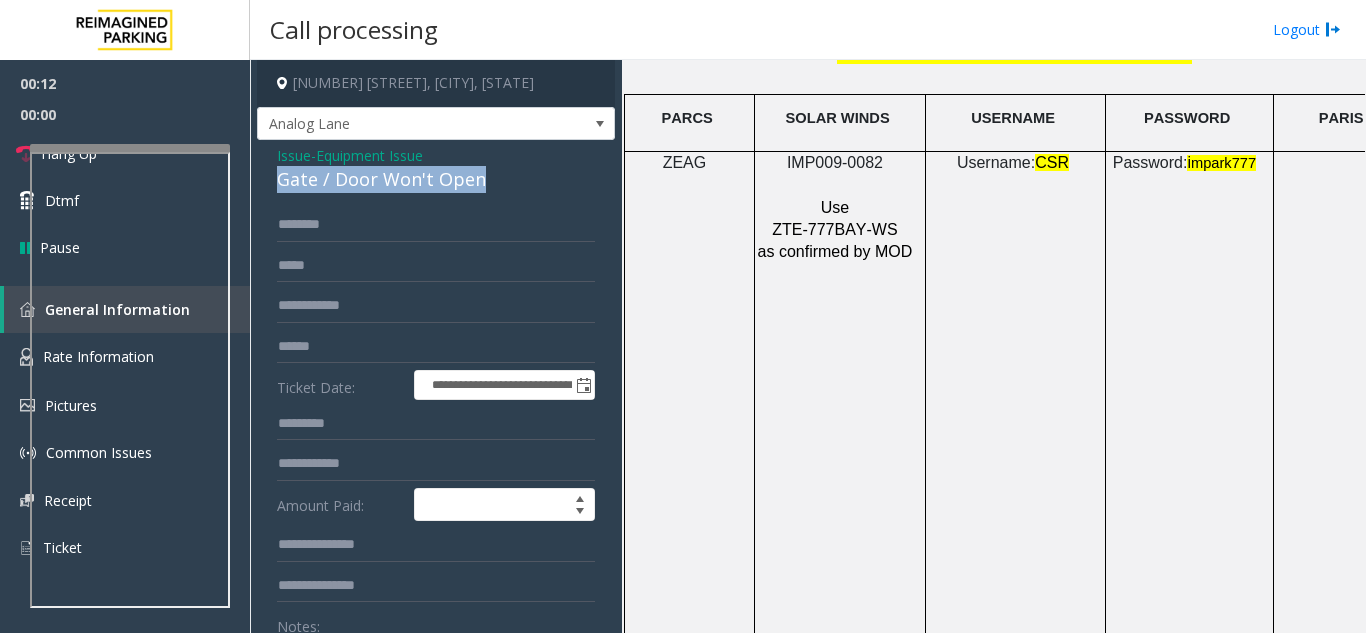 click on "Gate / Door Won't Open" 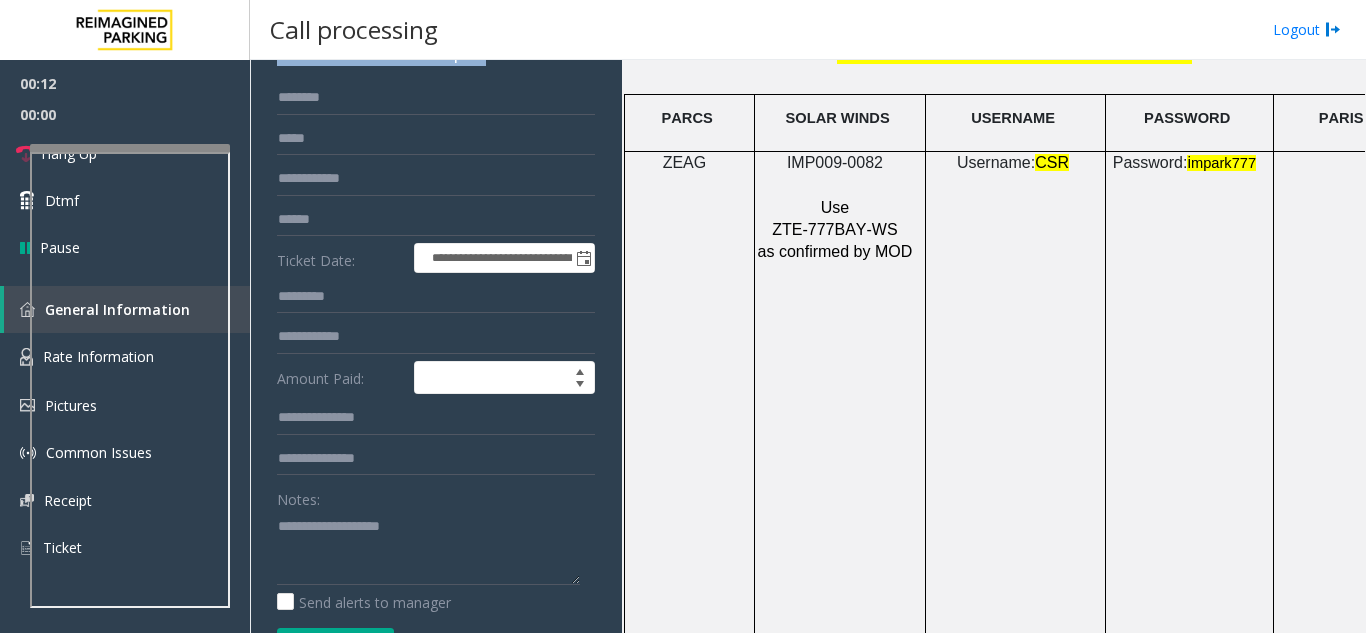 scroll, scrollTop: 300, scrollLeft: 0, axis: vertical 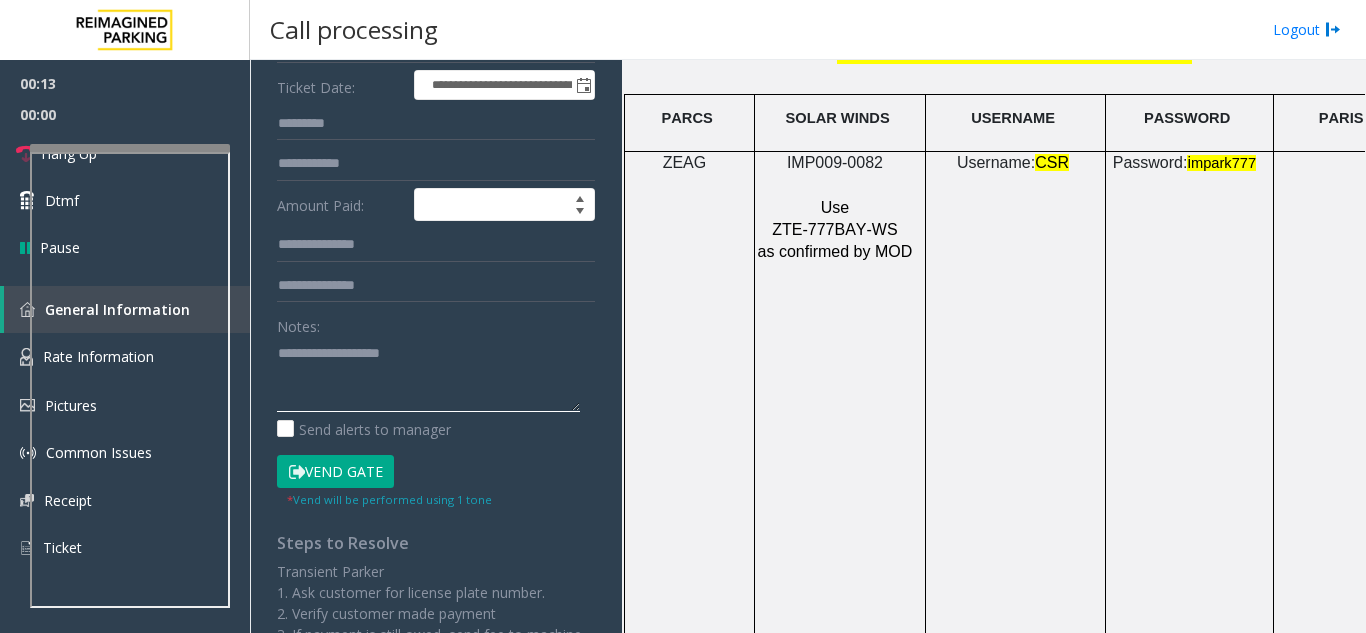 click 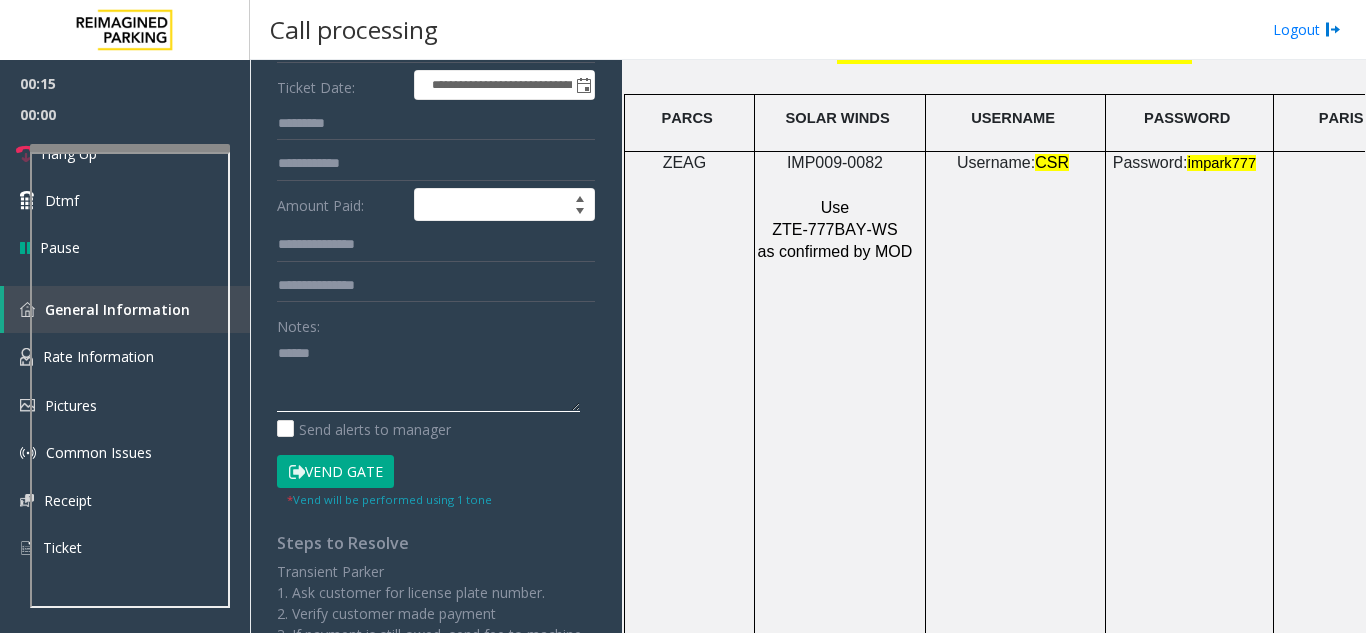 paste on "**********" 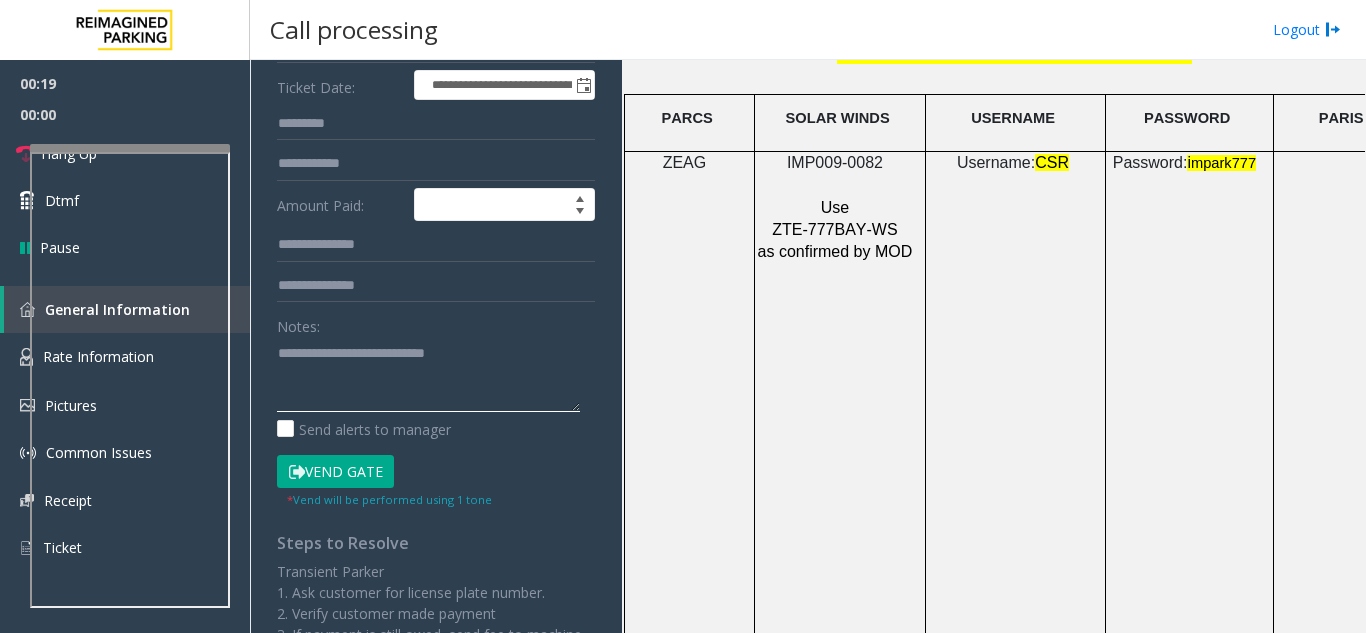 click 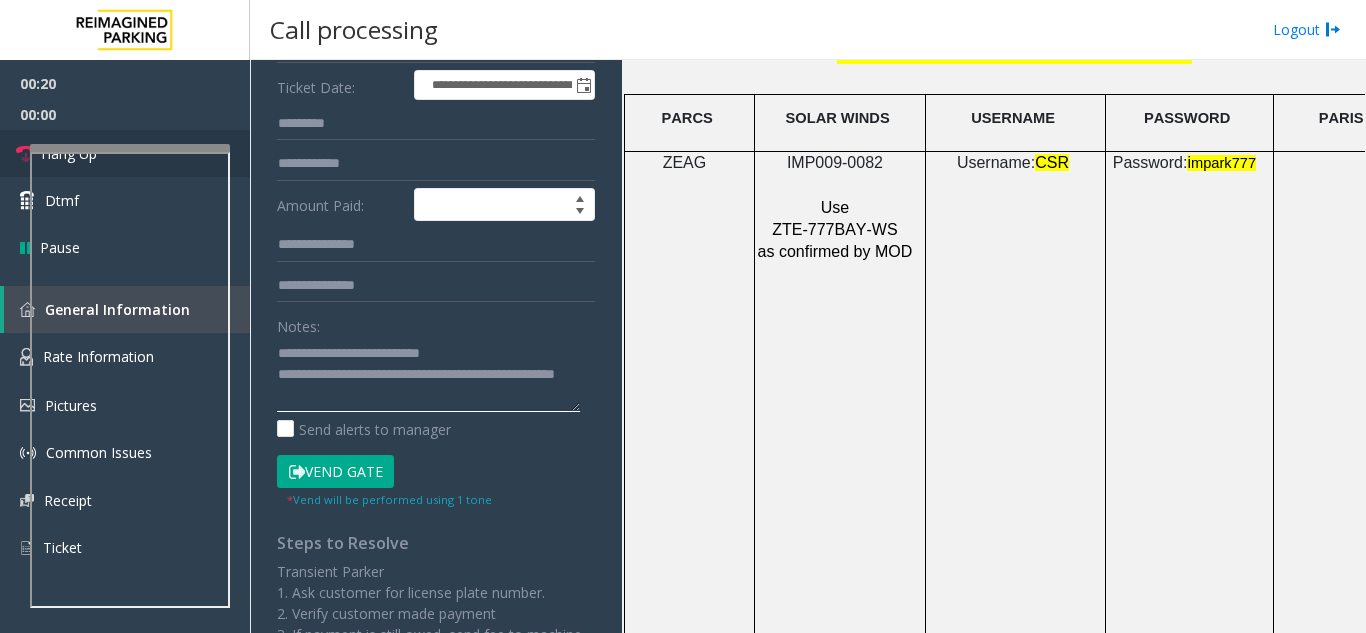 type on "**********" 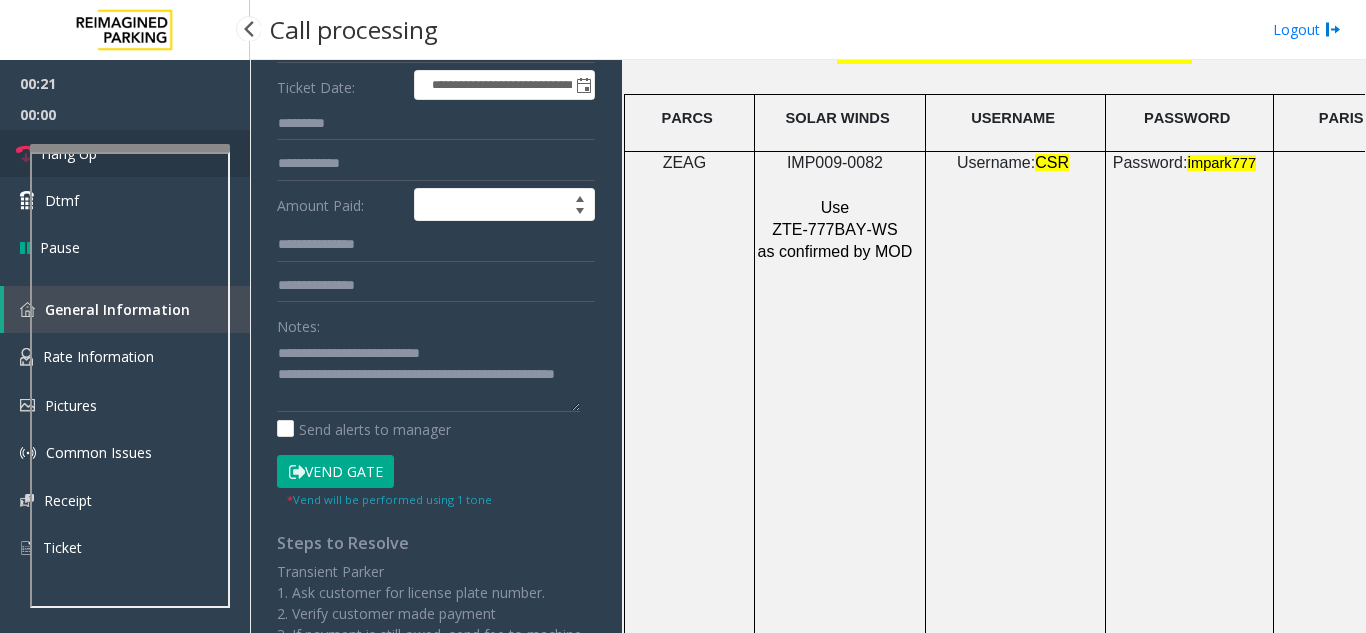 click on "Hang Up" at bounding box center [125, 153] 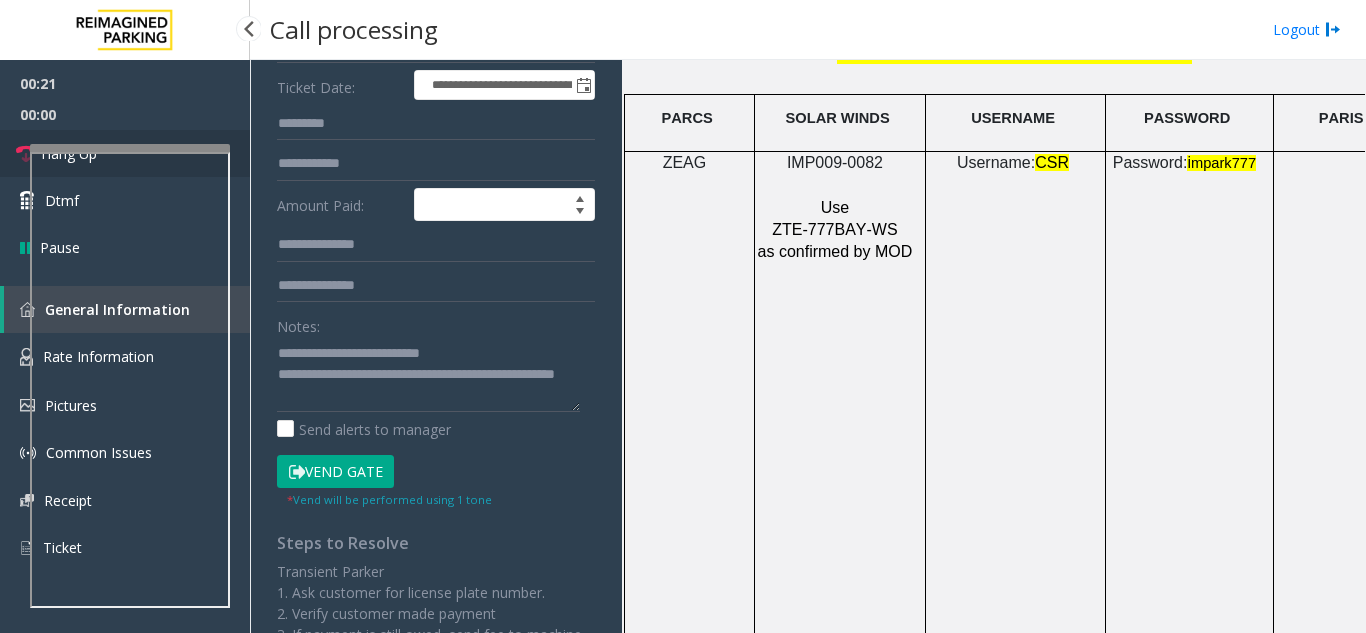 click on "Hang Up" at bounding box center (125, 153) 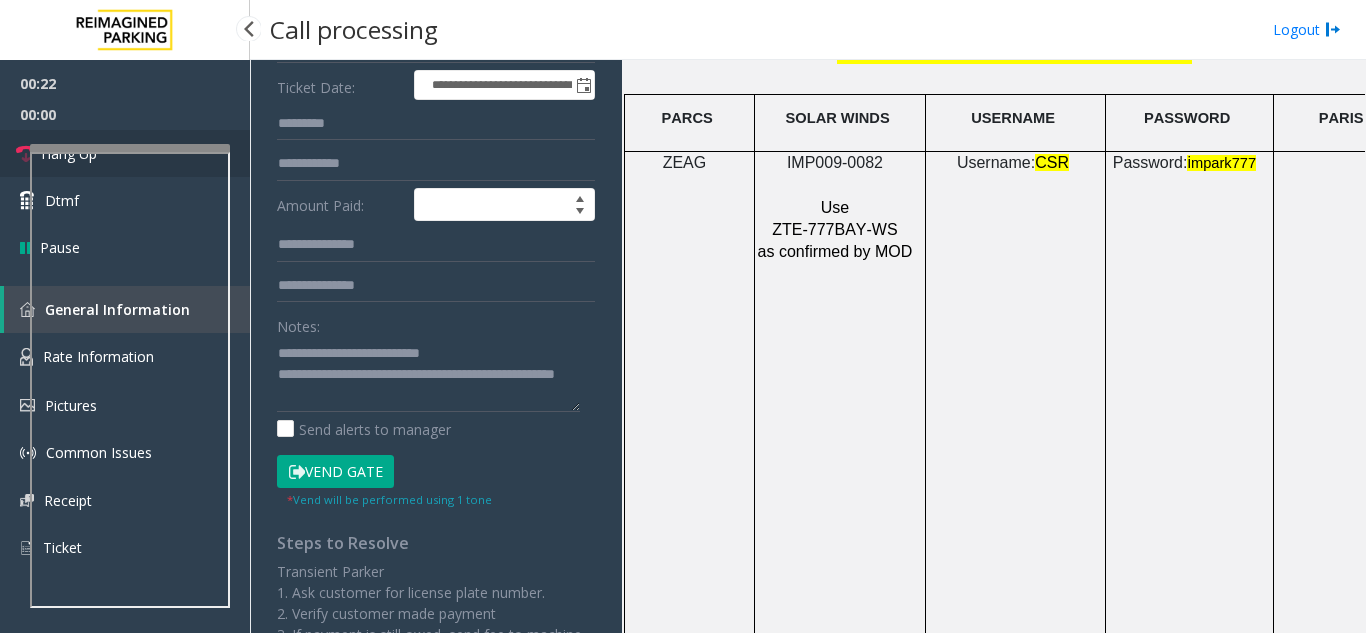 click on "Hang Up" at bounding box center (125, 153) 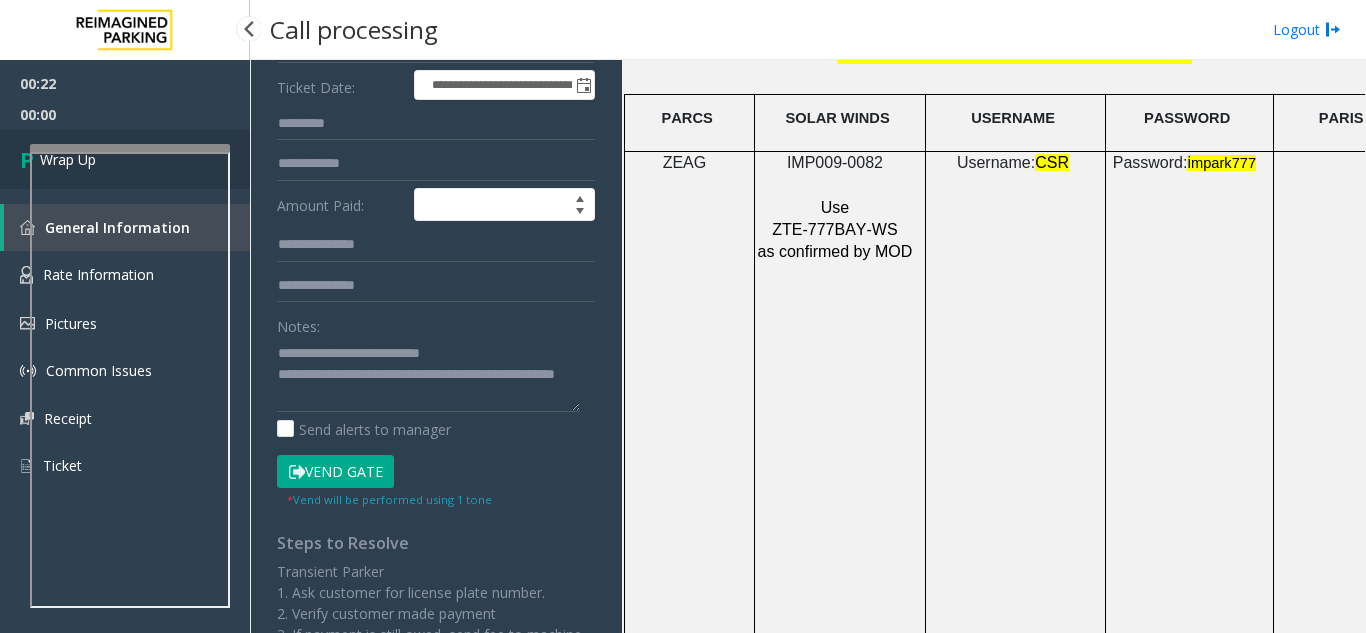 click on "Wrap Up" at bounding box center (125, 159) 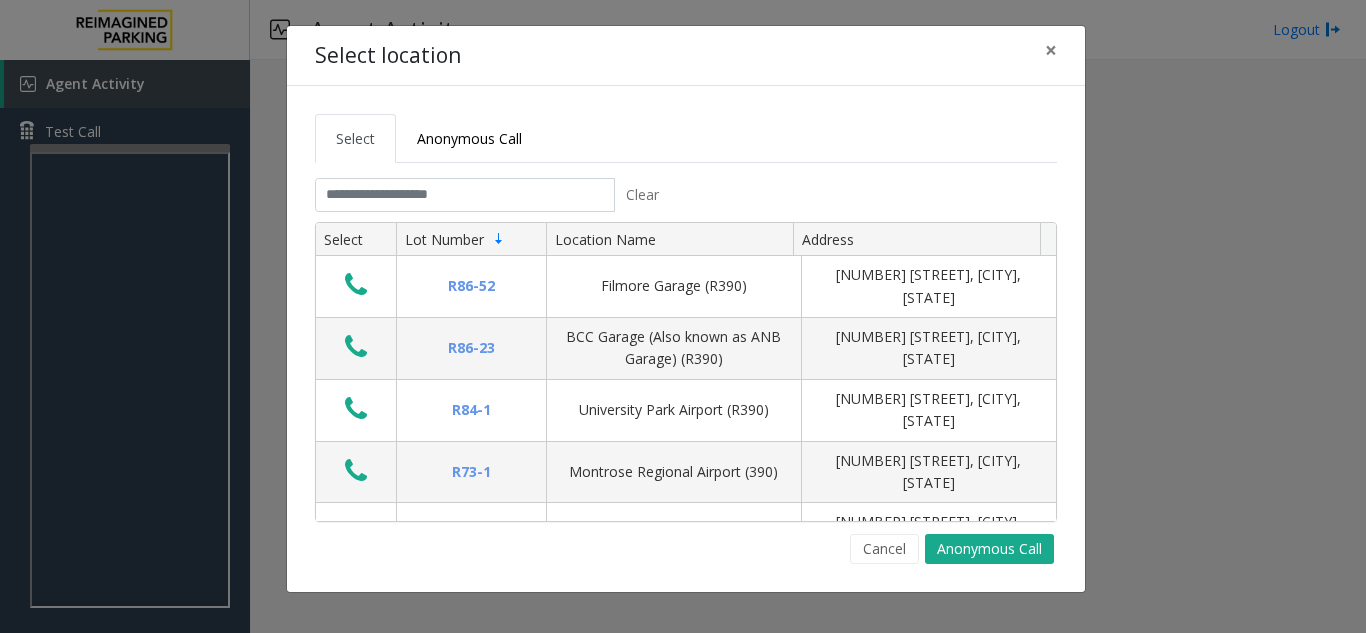 drag, startPoint x: 196, startPoint y: 116, endPoint x: 224, endPoint y: 123, distance: 28.86174 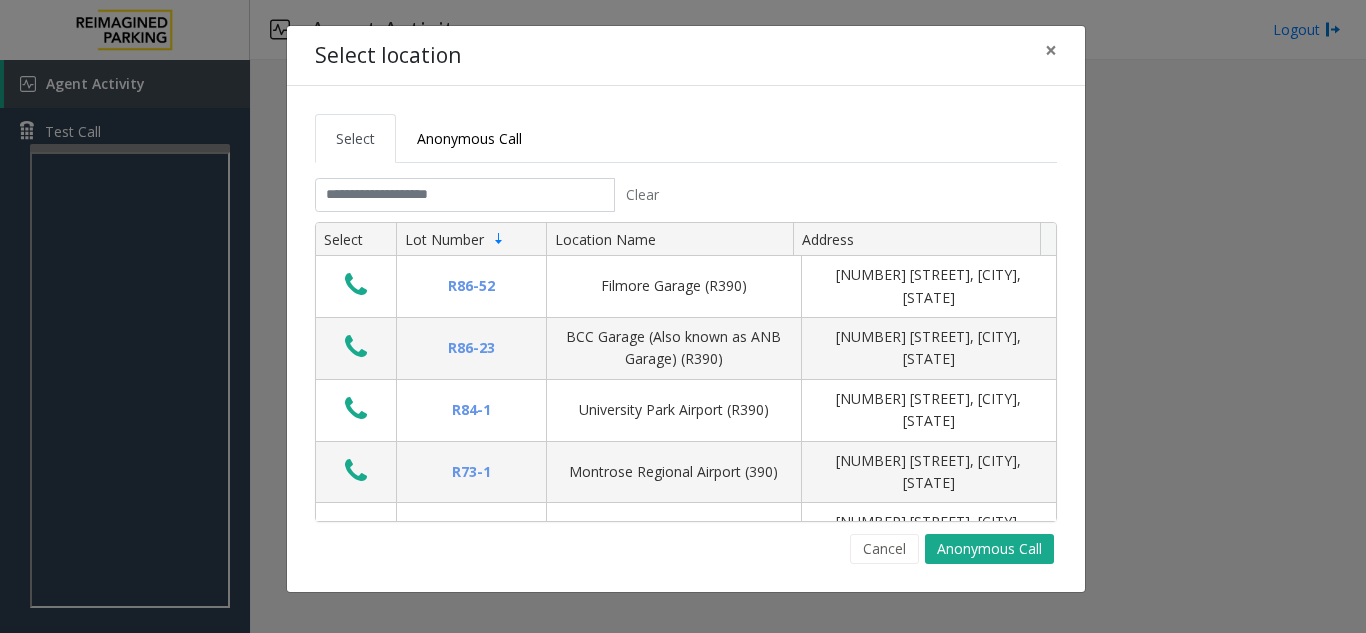 click on "Select" 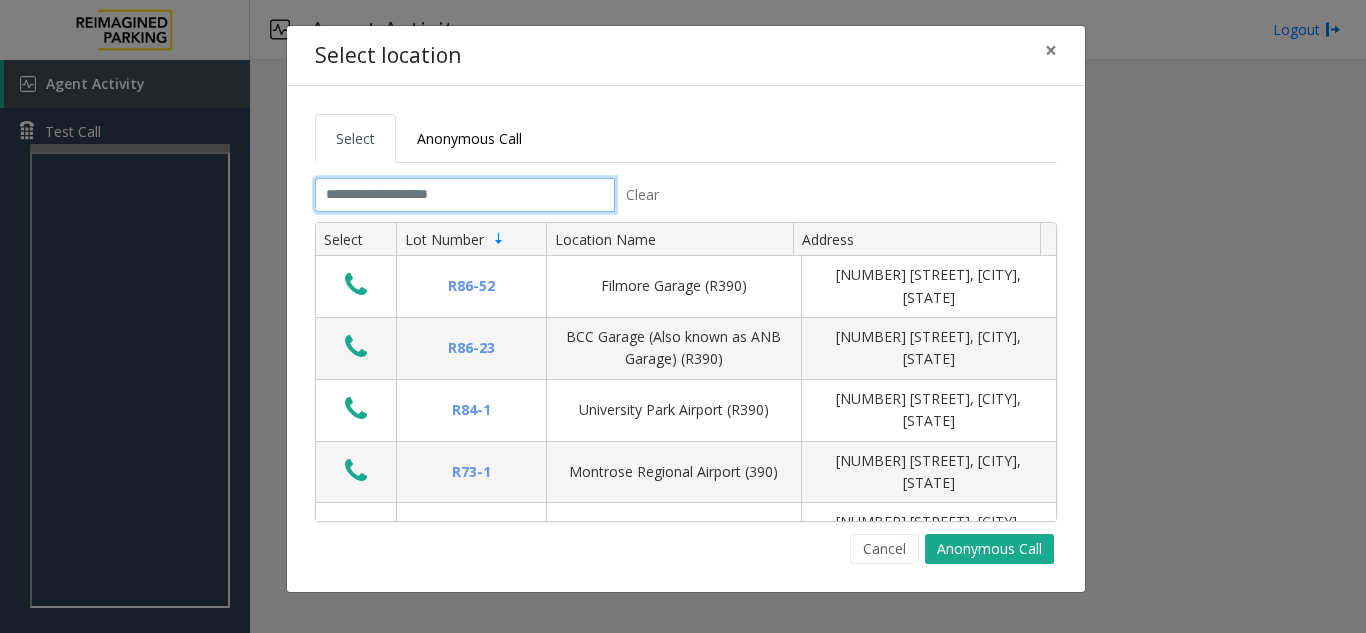 click 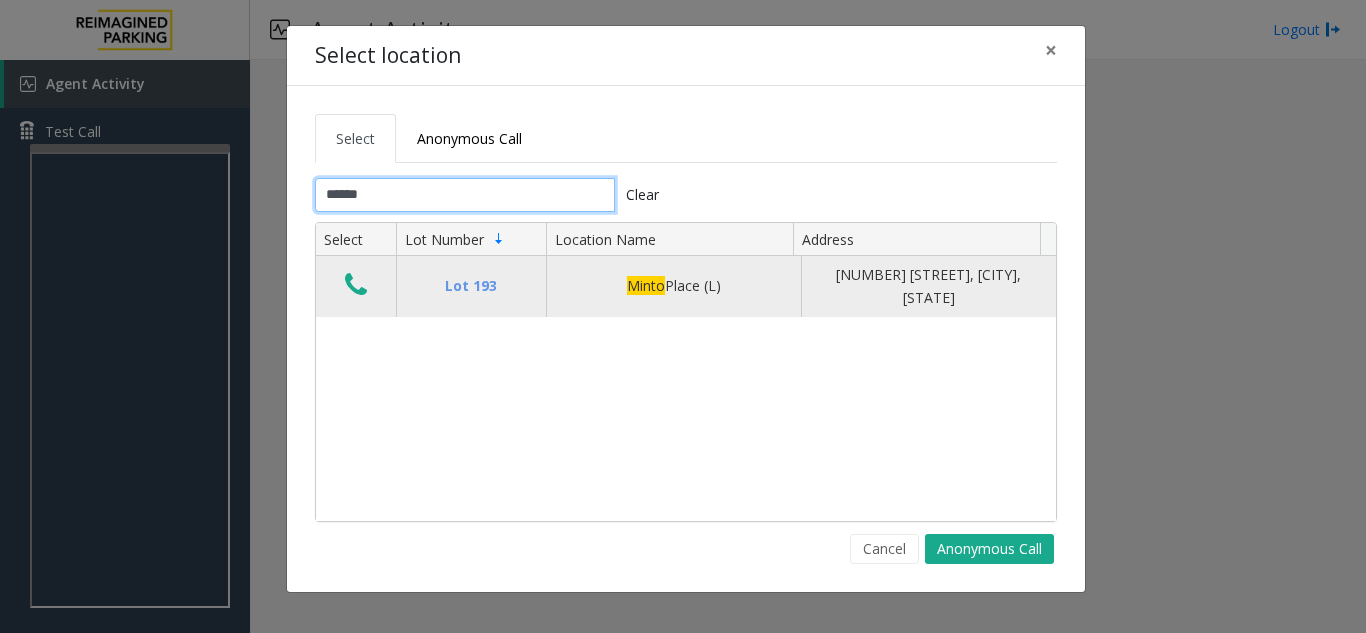 type on "*****" 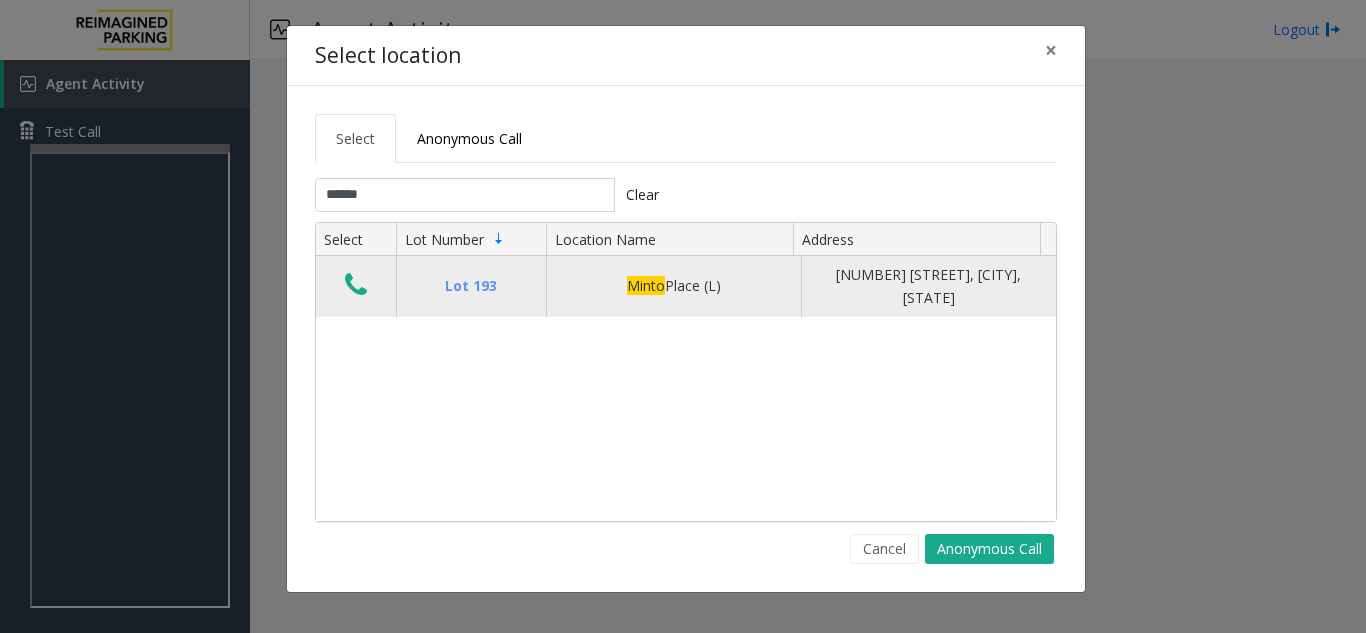 click 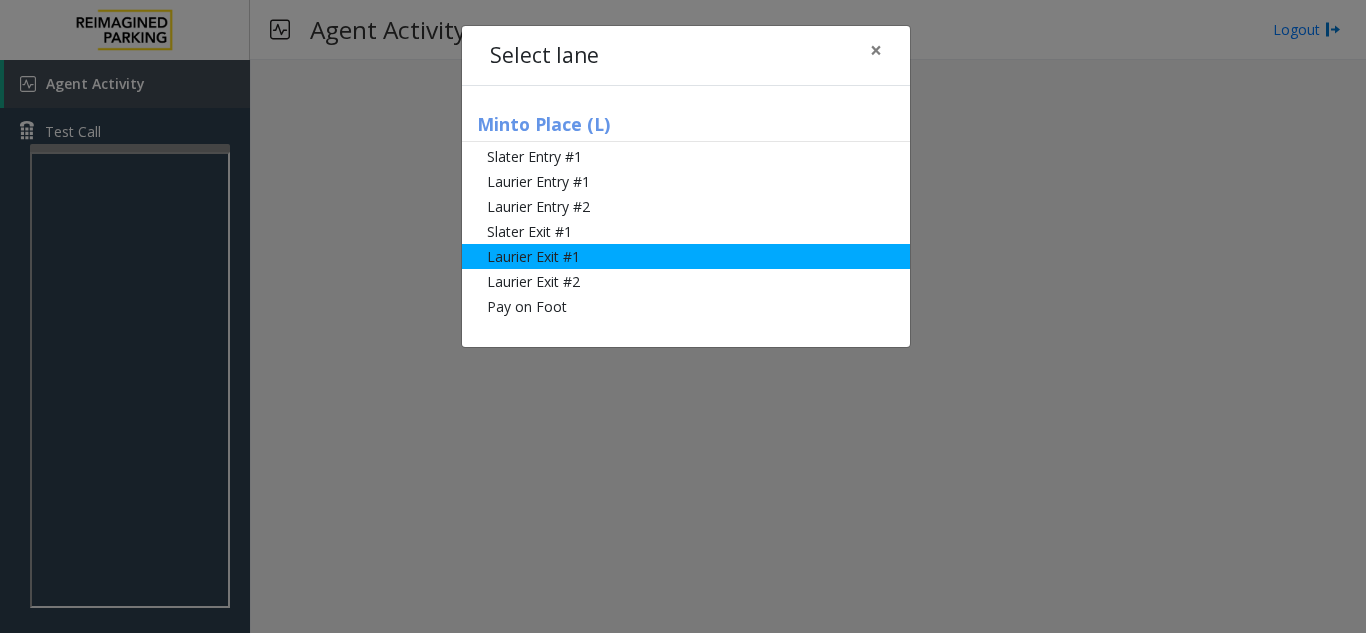 click on "Laurier Exit #1" 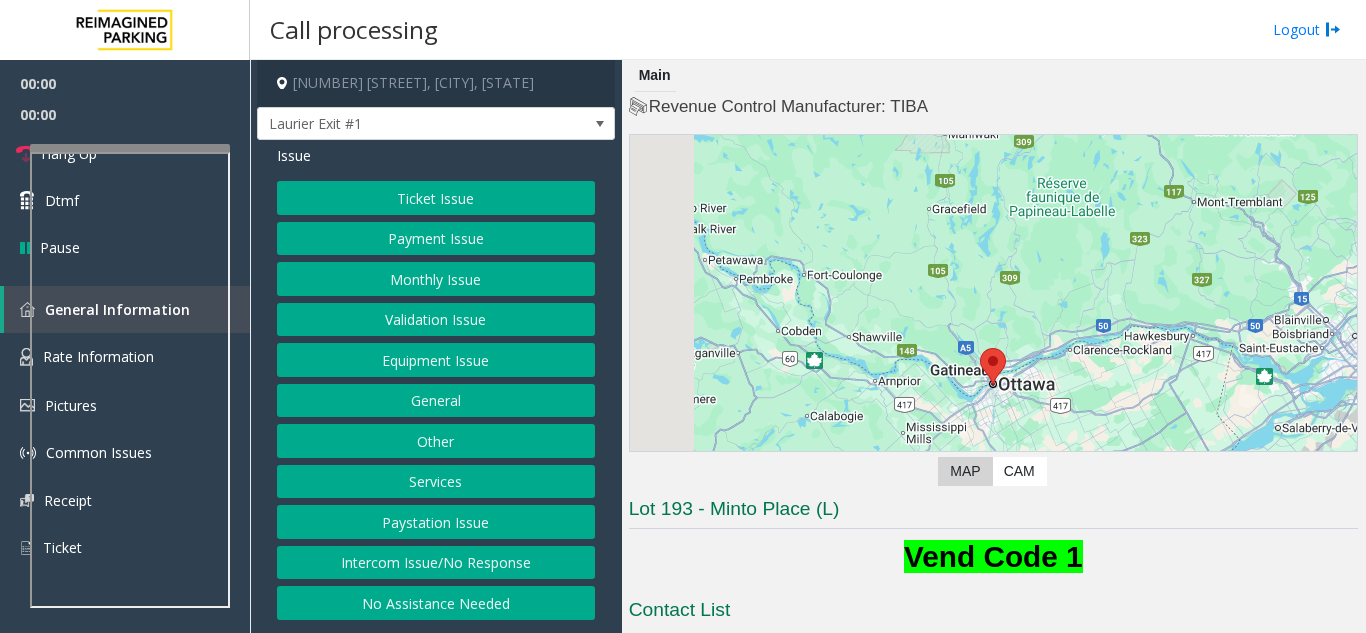 click on "Ticket Issue" 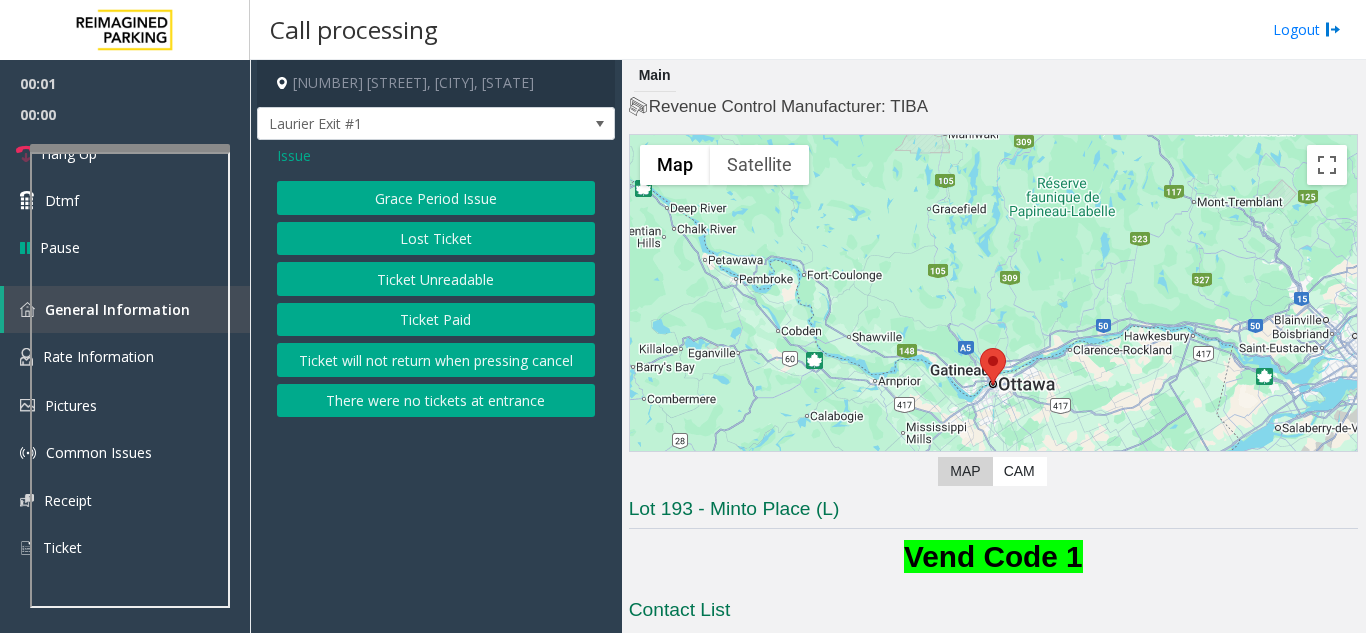 click on "Ticket Paid" 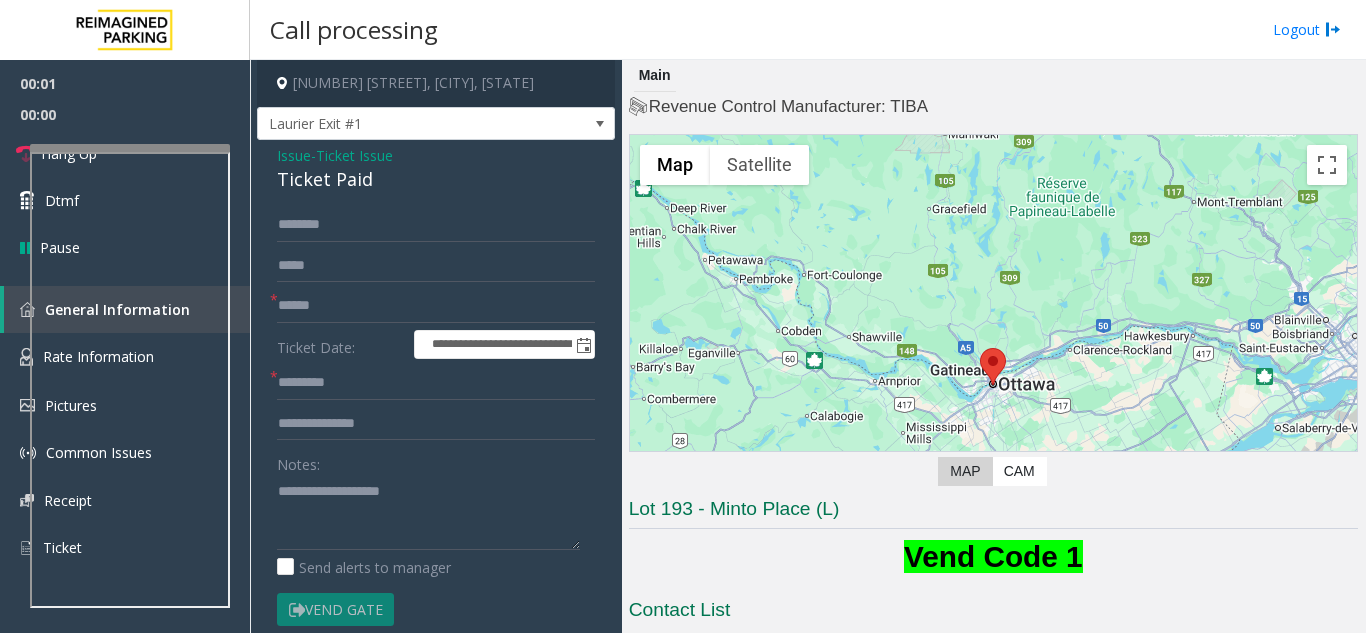 click on "**********" 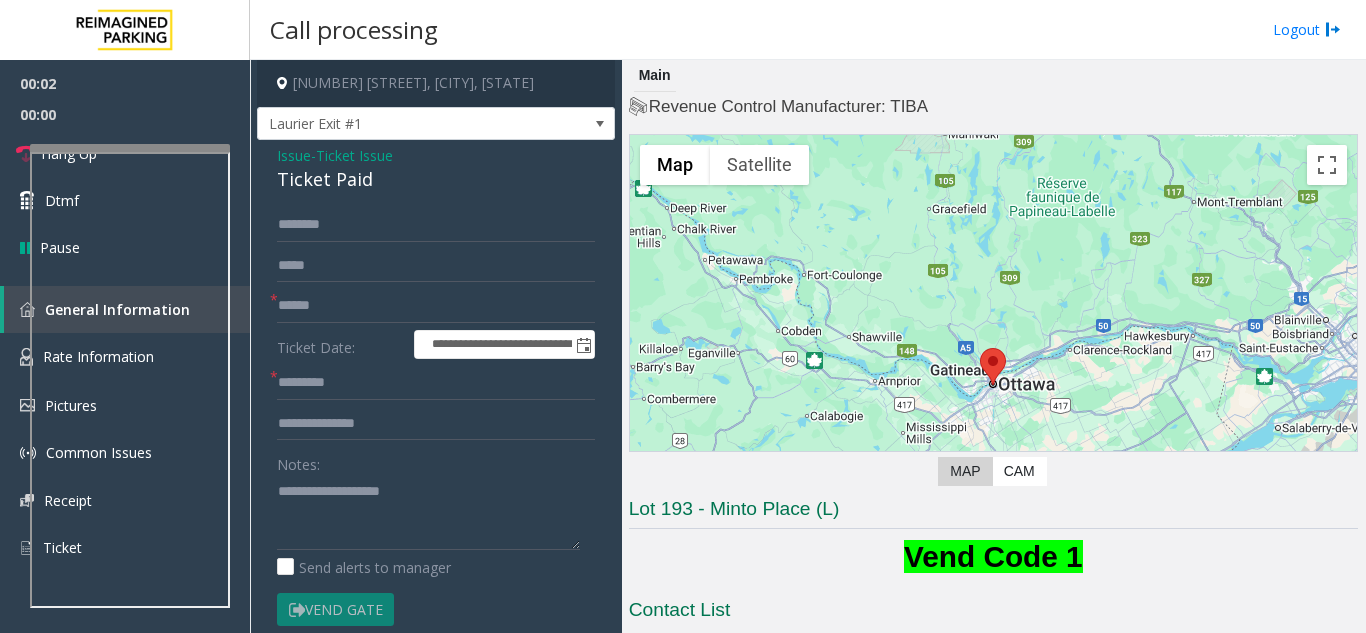 click on "Ticket Paid" 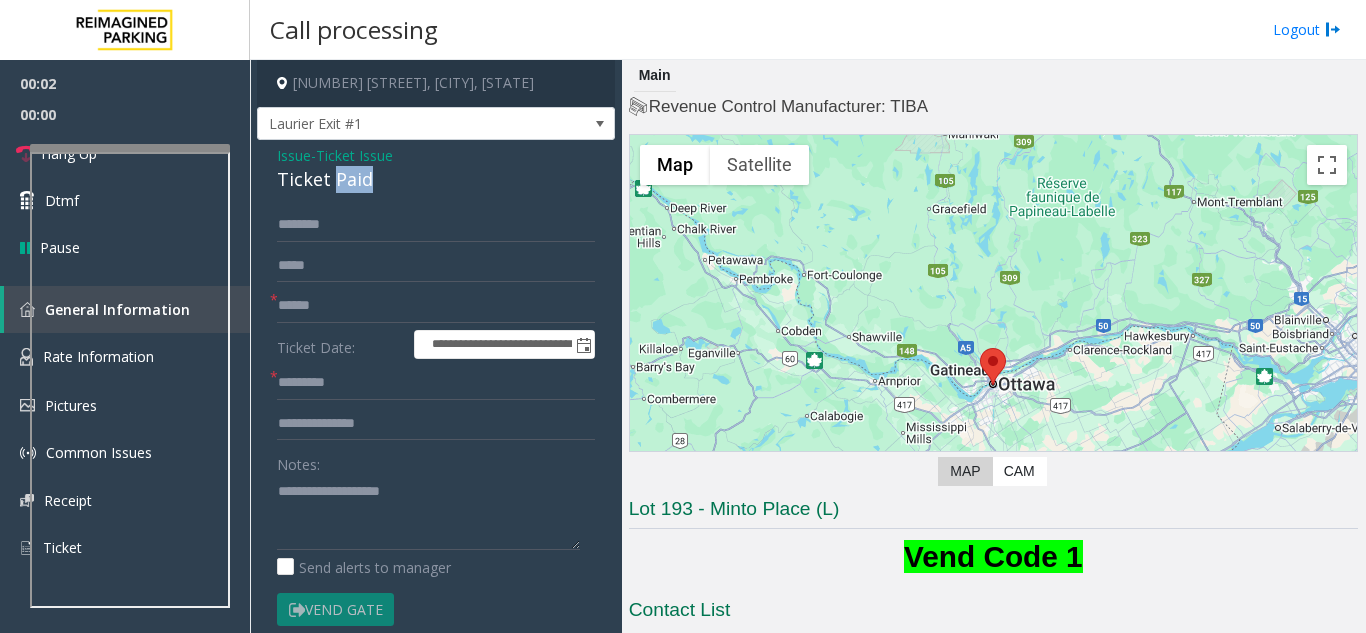 click on "Ticket Paid" 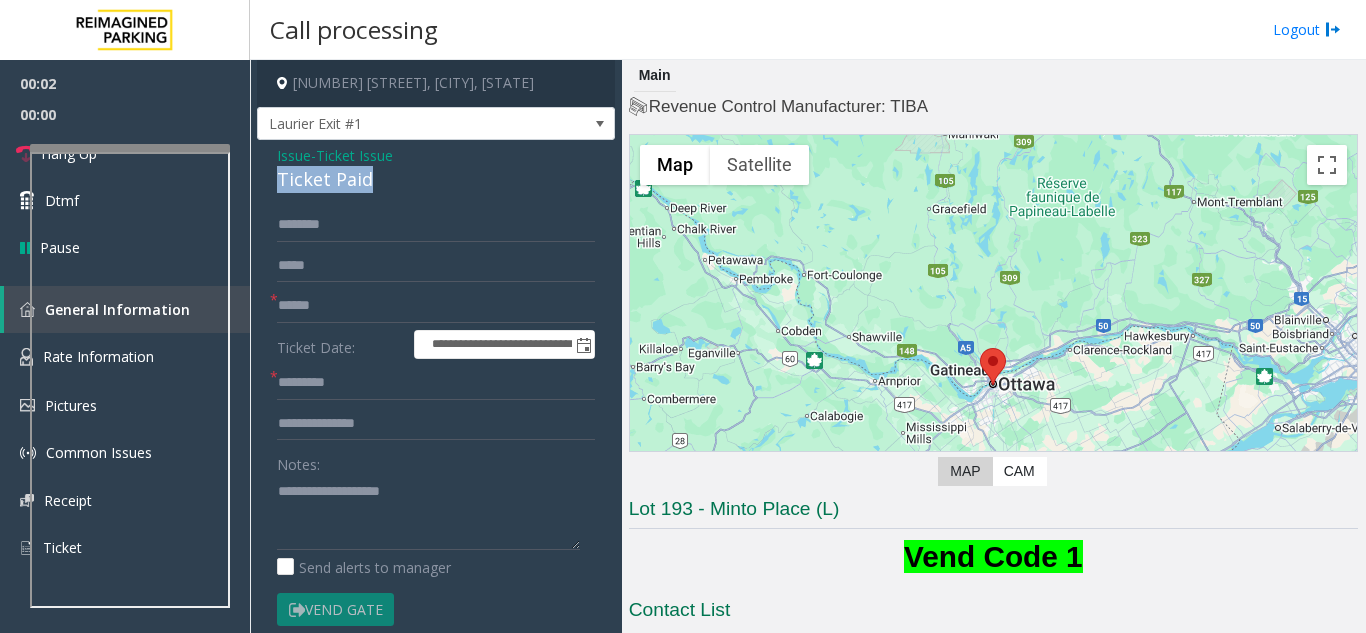 click on "Ticket Paid" 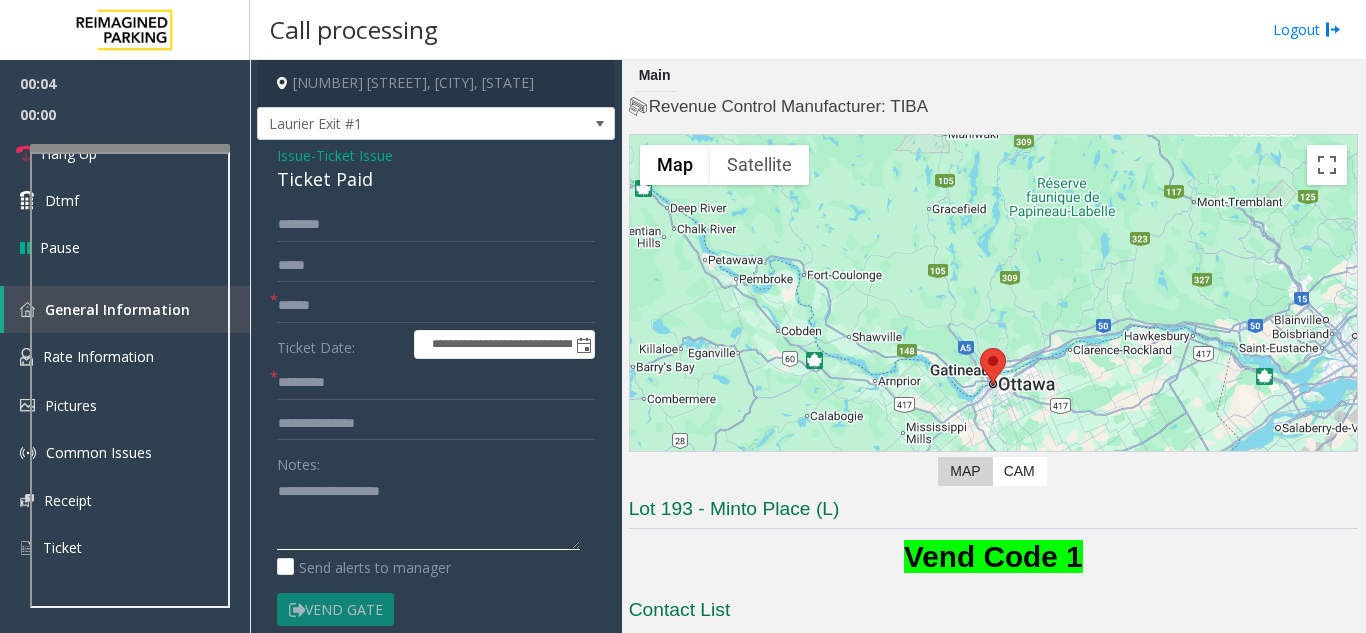 click 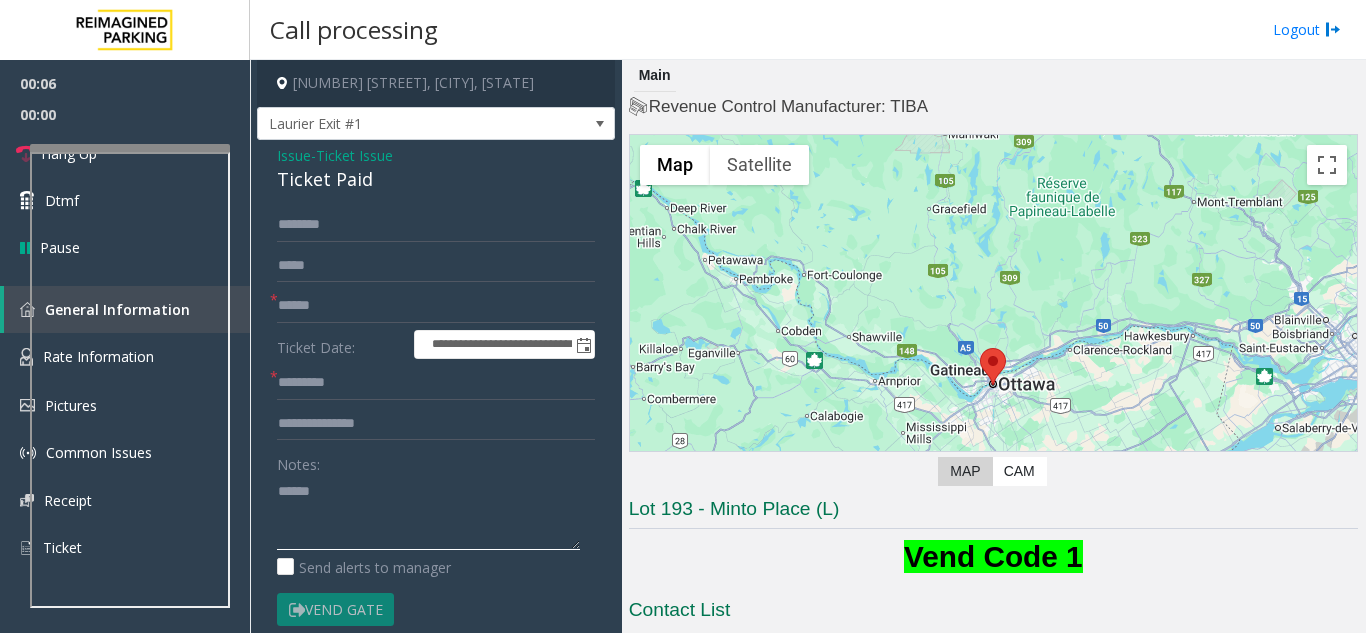 paste on "**********" 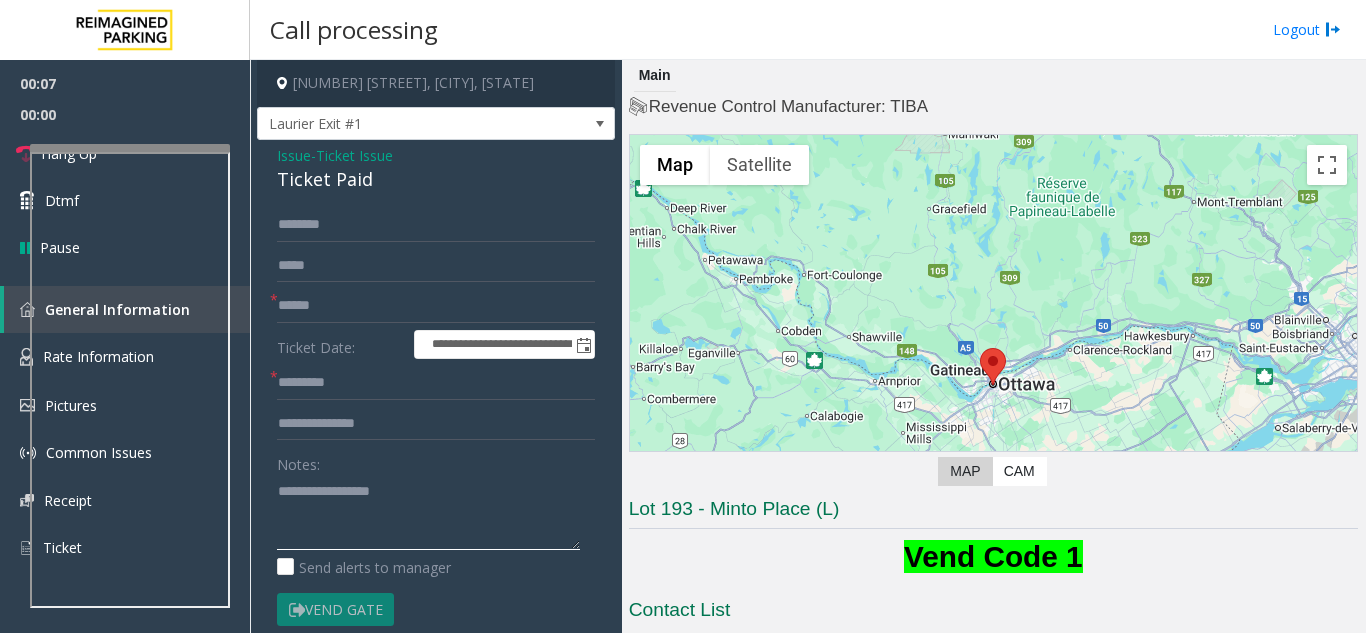 type on "**********" 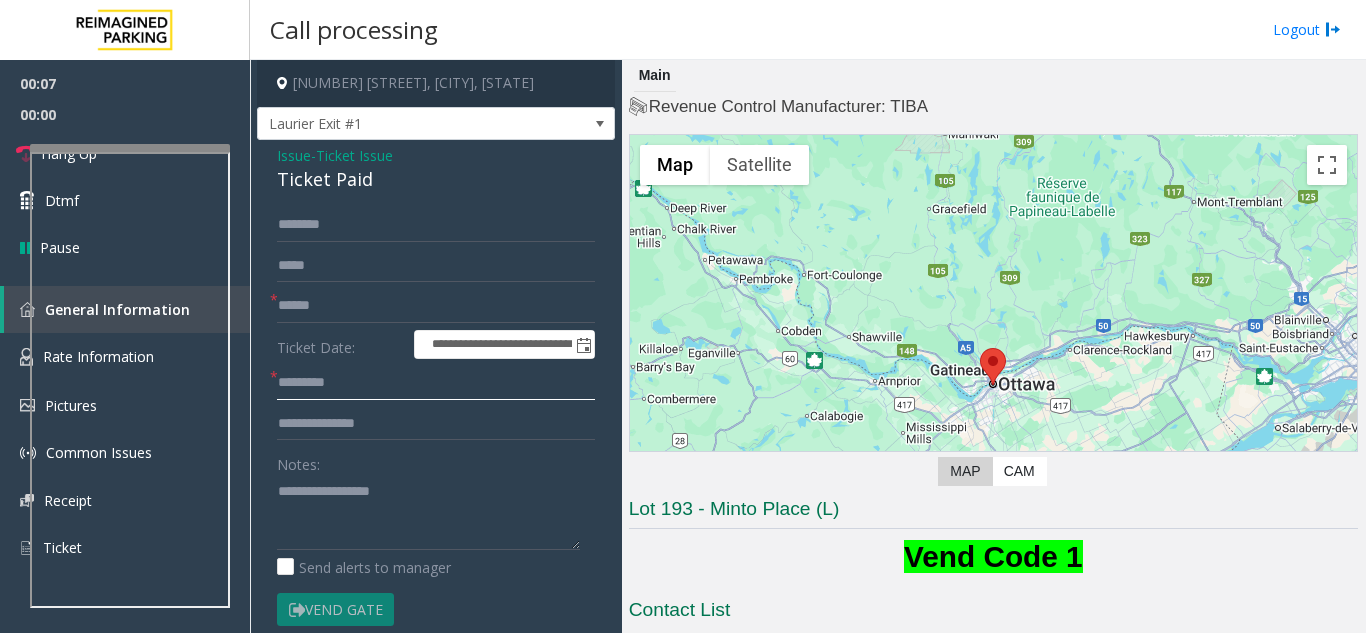 click 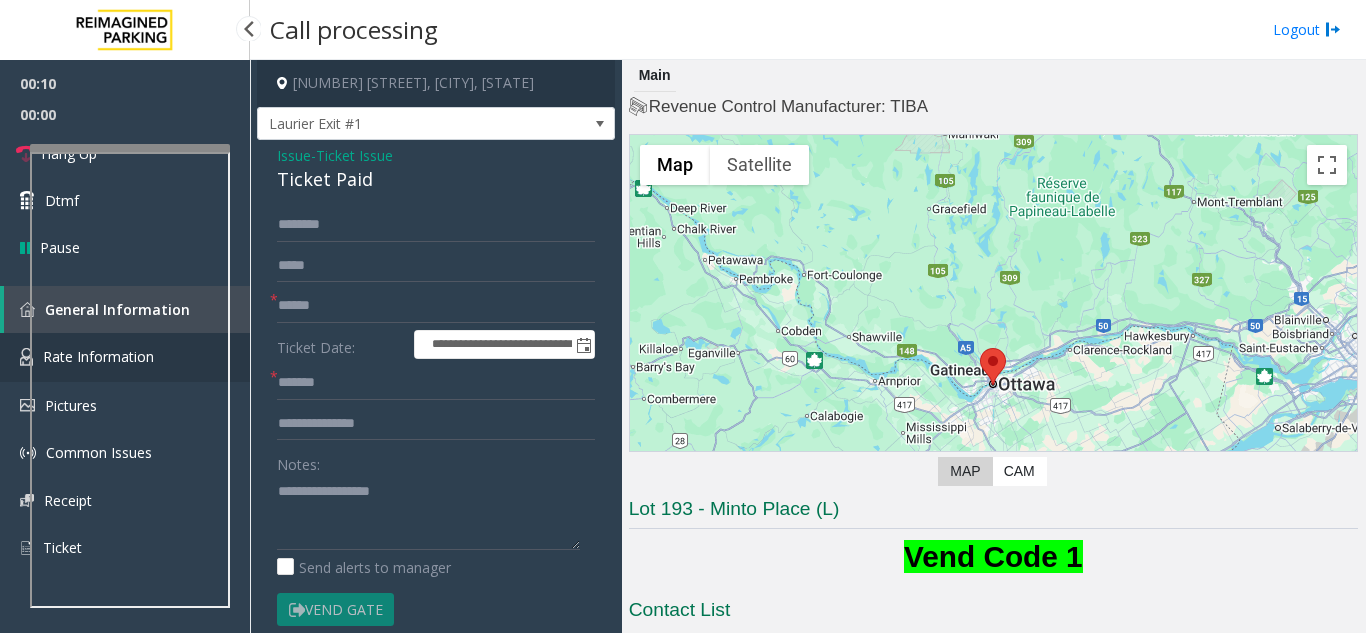 click at bounding box center (26, 357) 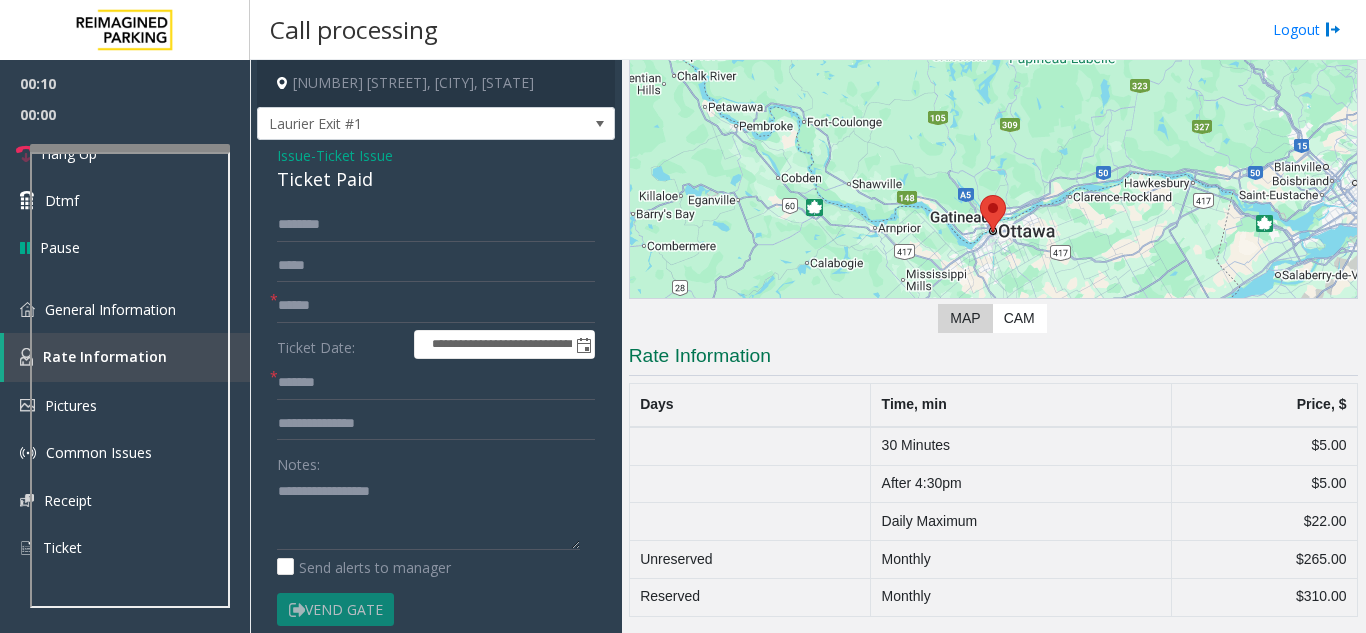 scroll, scrollTop: 154, scrollLeft: 0, axis: vertical 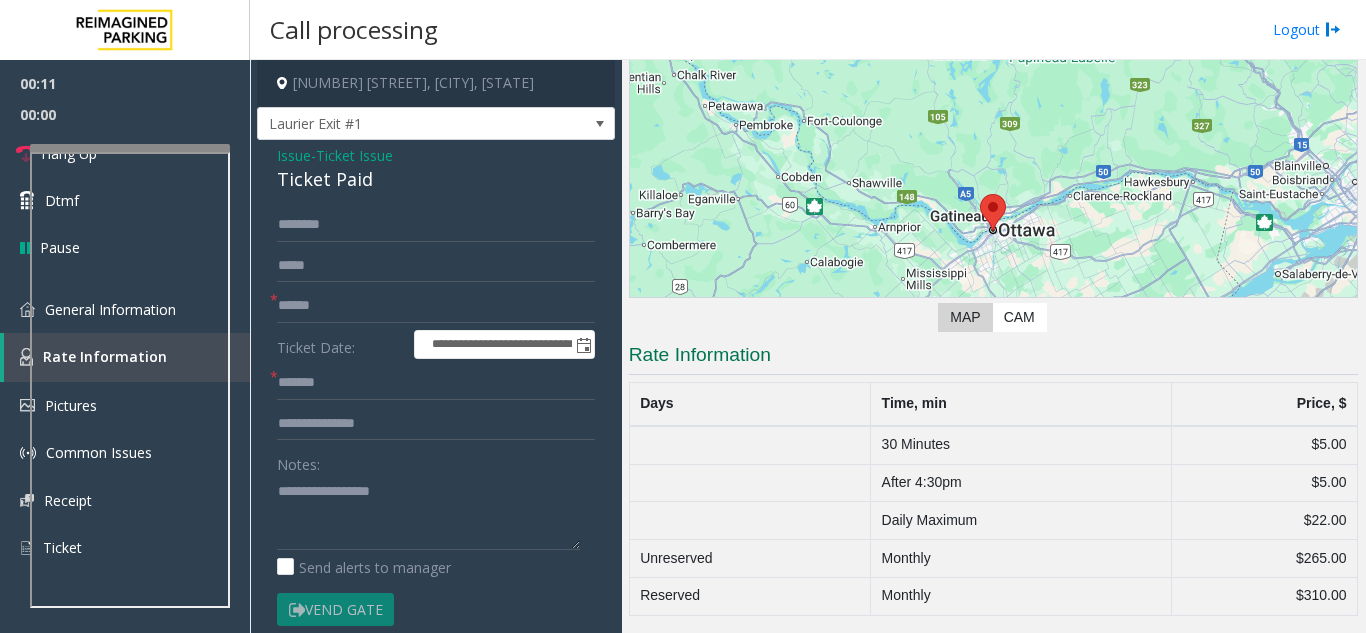 click on "$5.00" 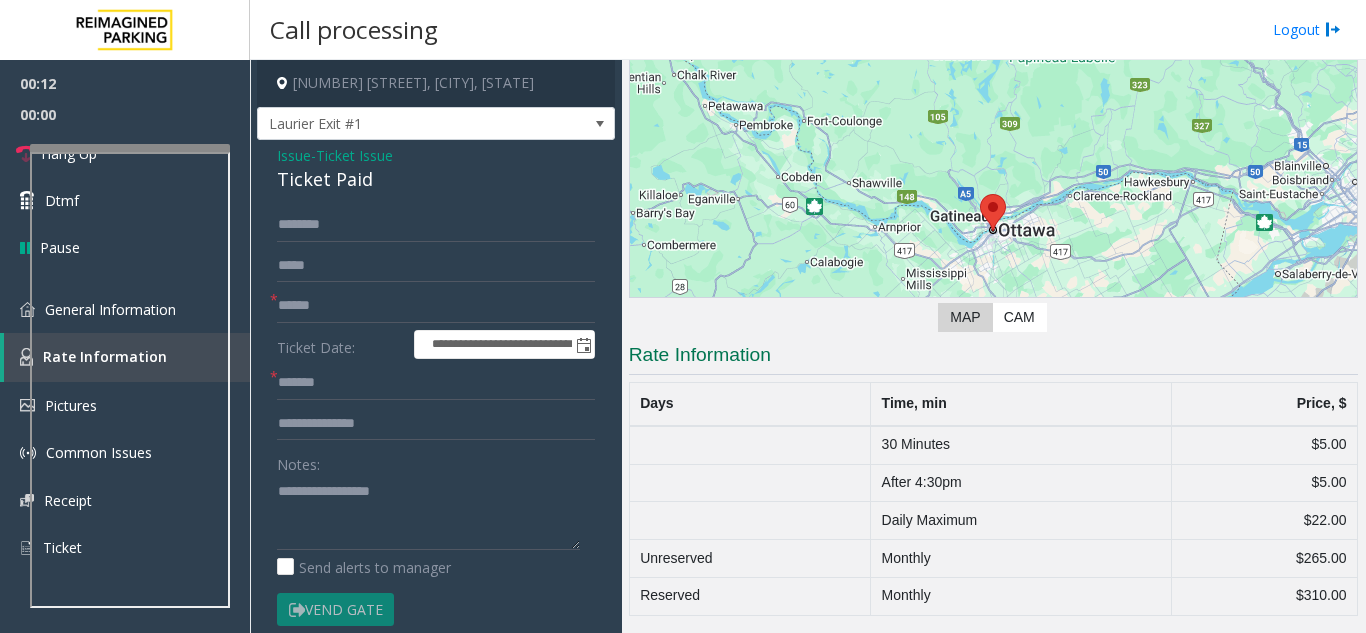 click on "$5.00" 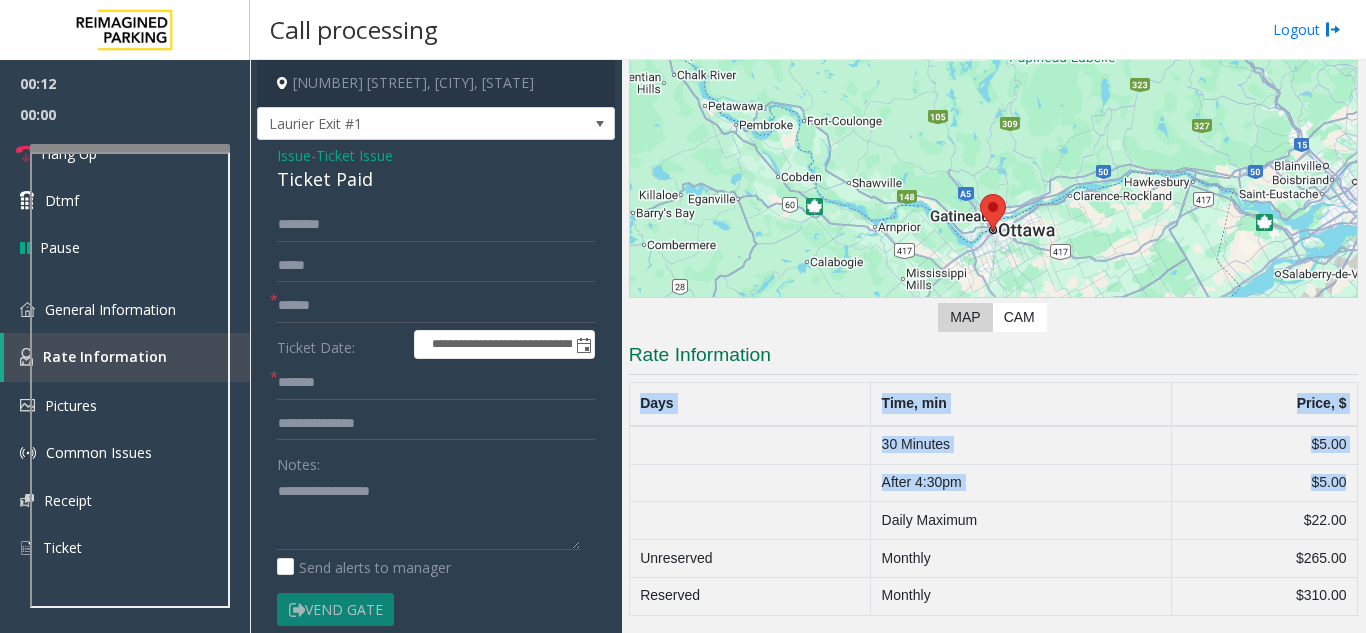drag, startPoint x: 1328, startPoint y: 468, endPoint x: 746, endPoint y: 393, distance: 586.81256 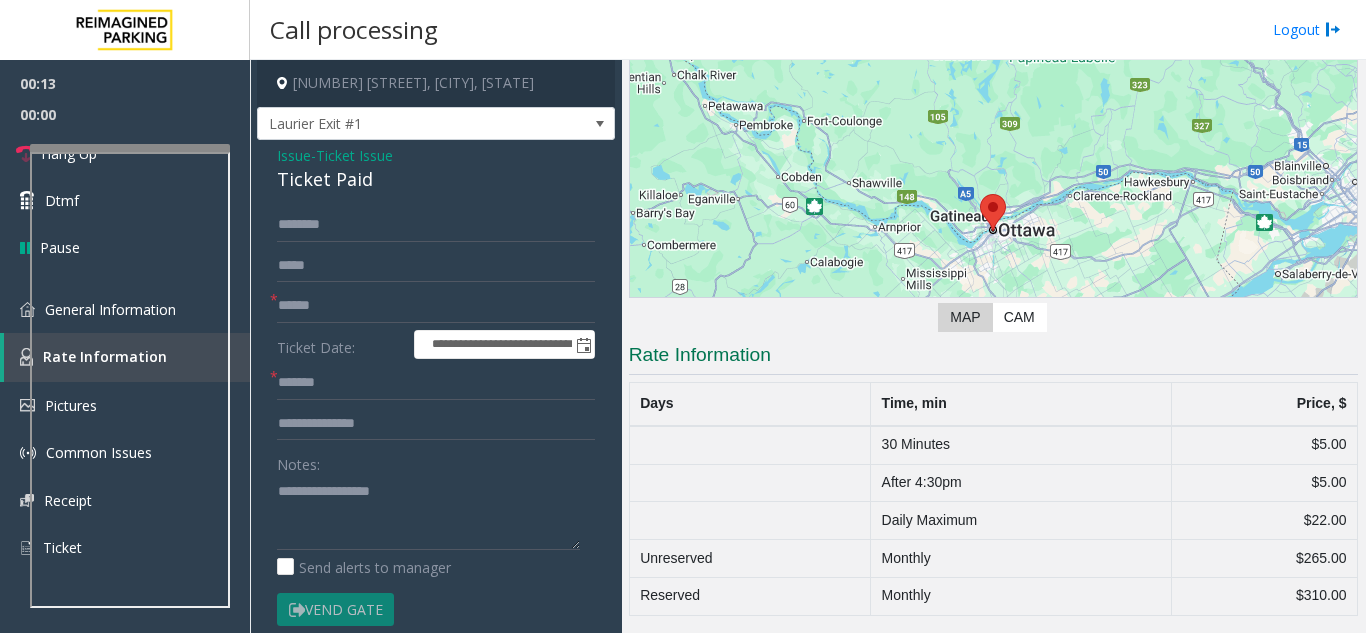 click on "Rate Information" 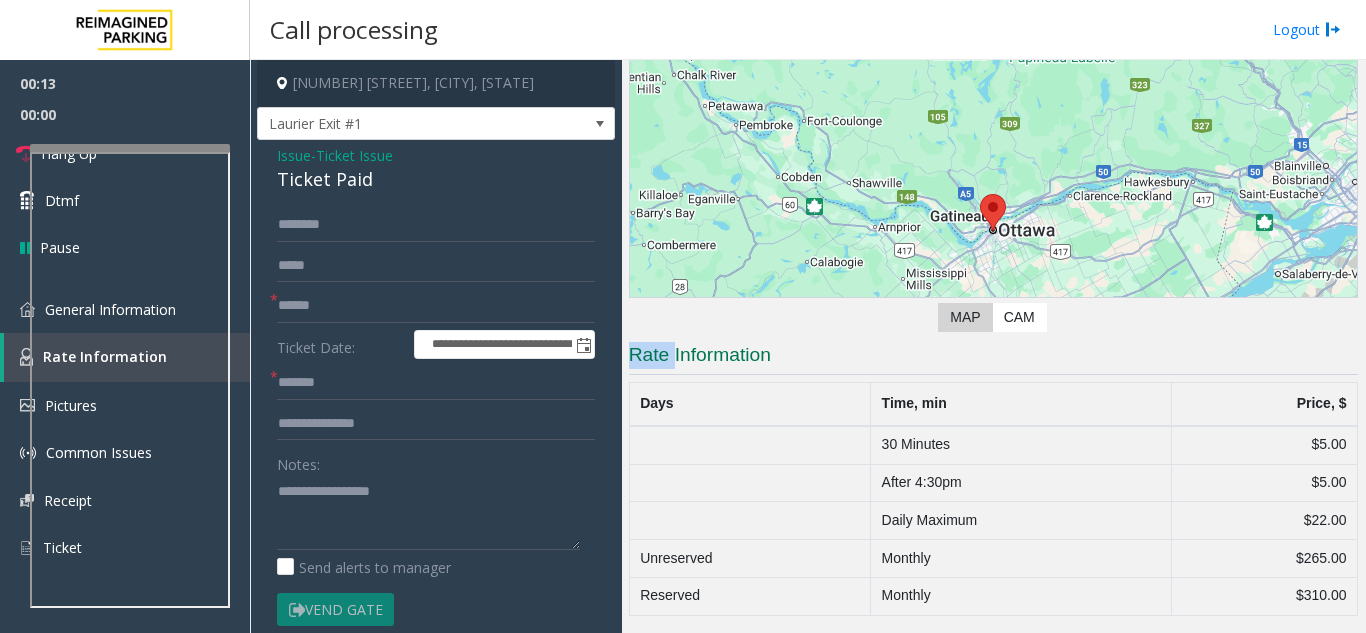 click on "Rate Information" 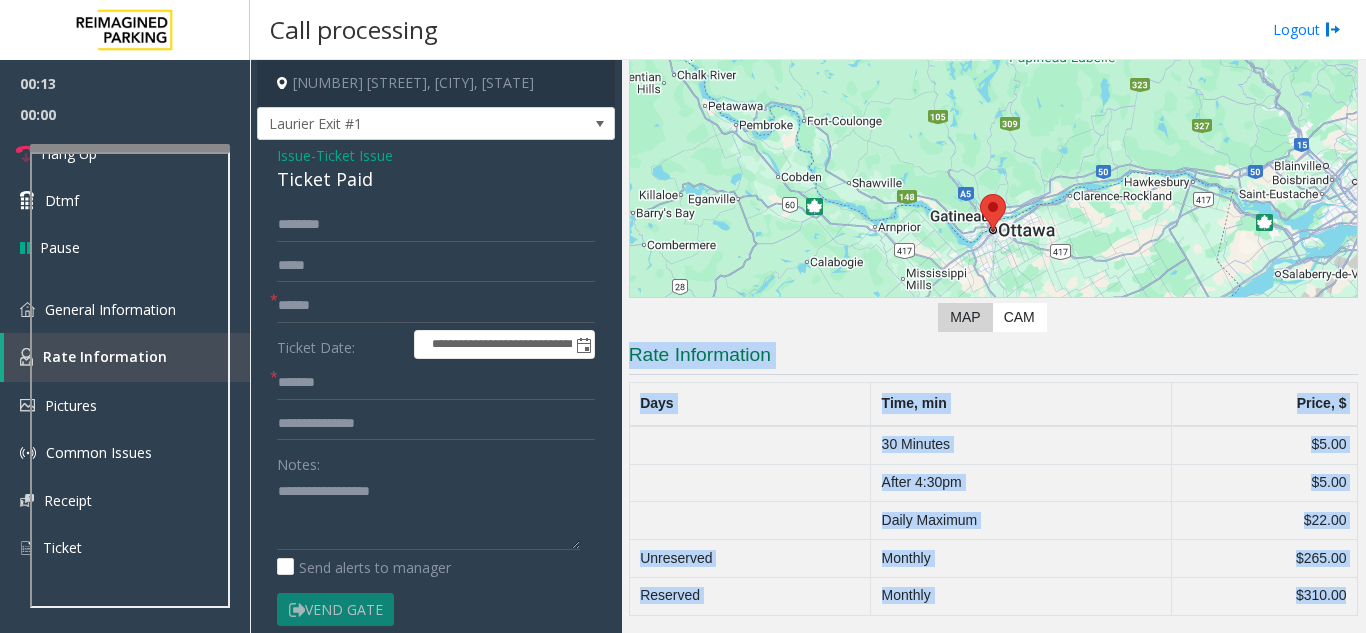 drag, startPoint x: 642, startPoint y: 349, endPoint x: 1154, endPoint y: 642, distance: 589.9093 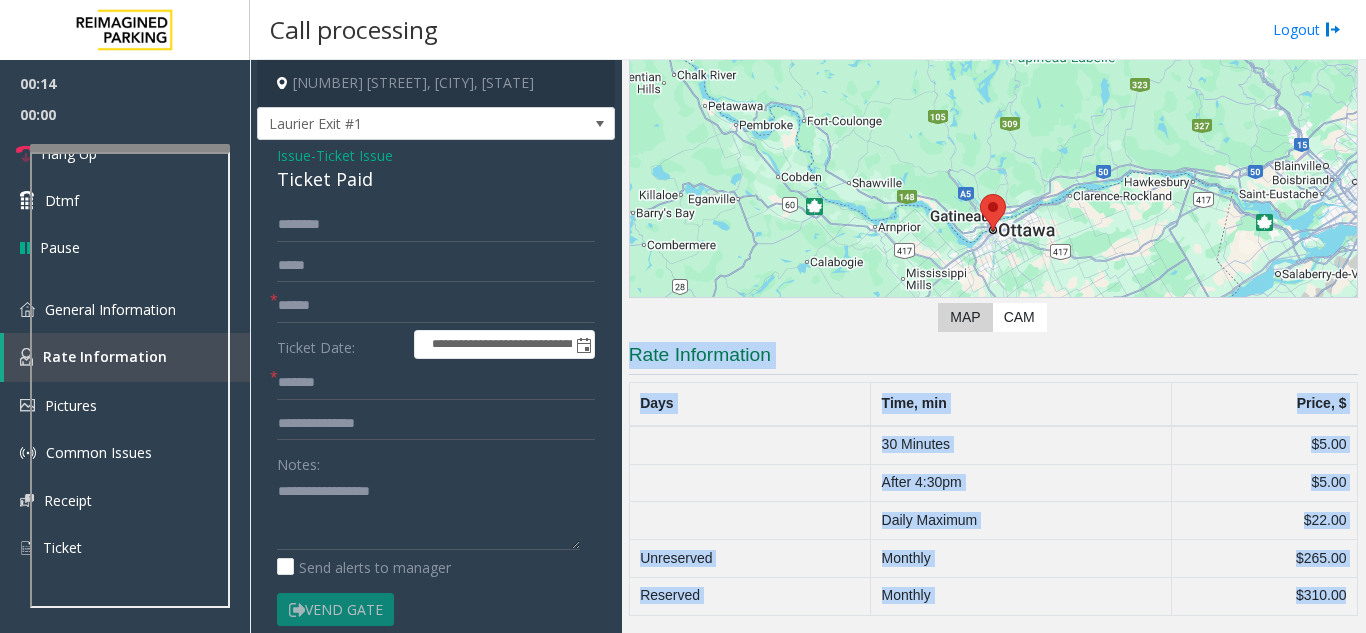 click on "$310.00" 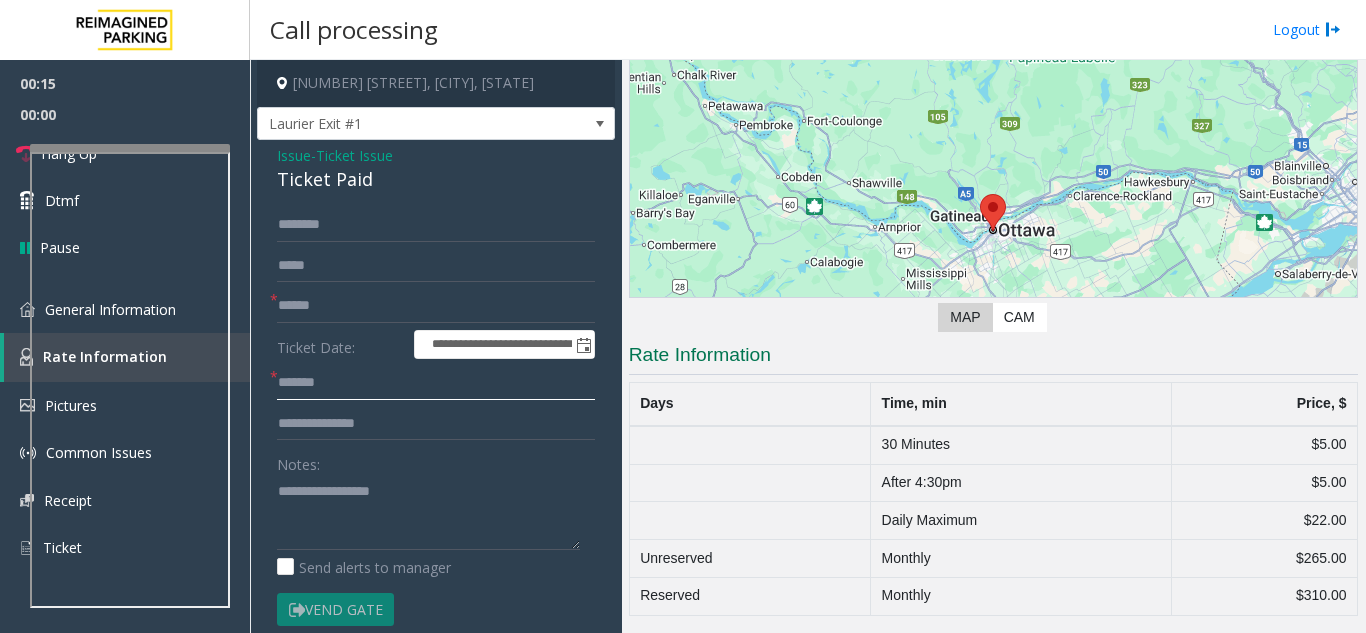 click on "*******" 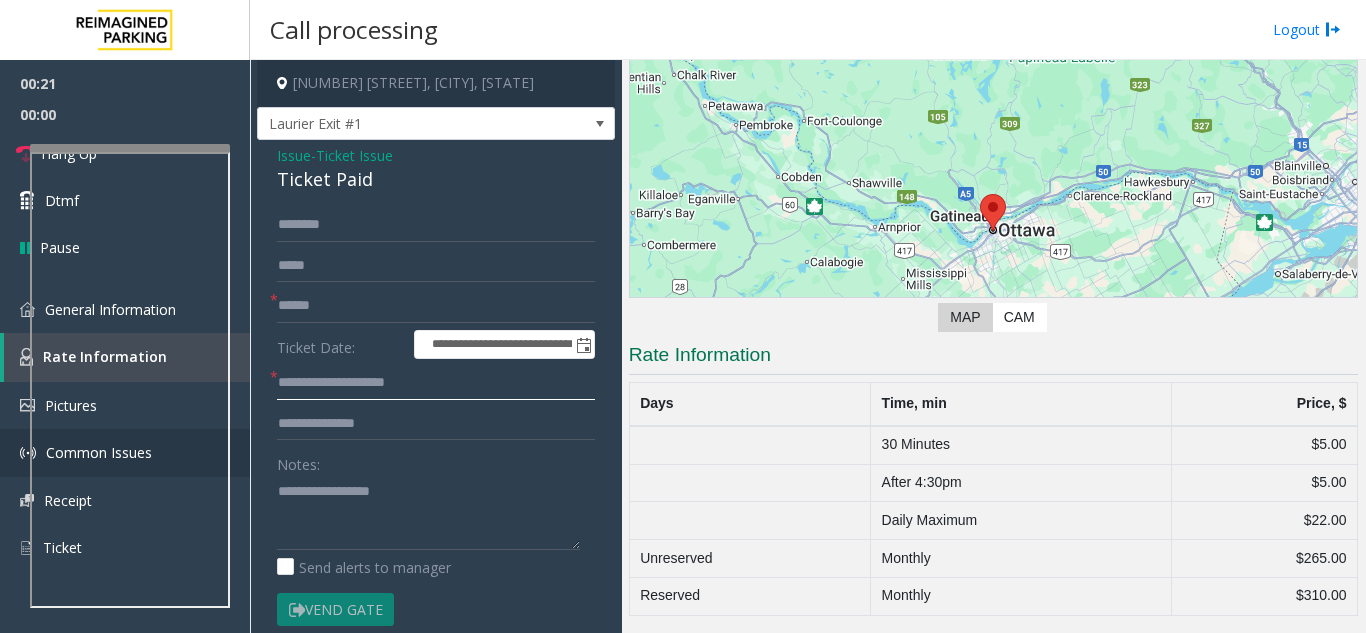 type on "**********" 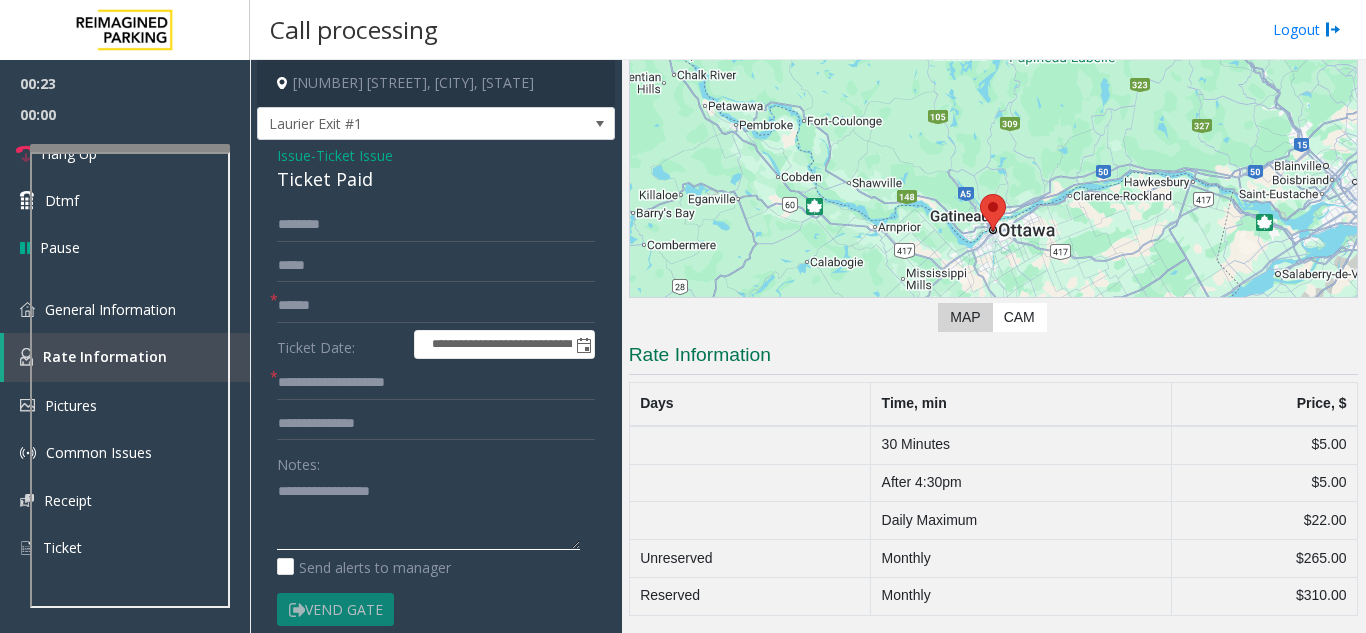 click 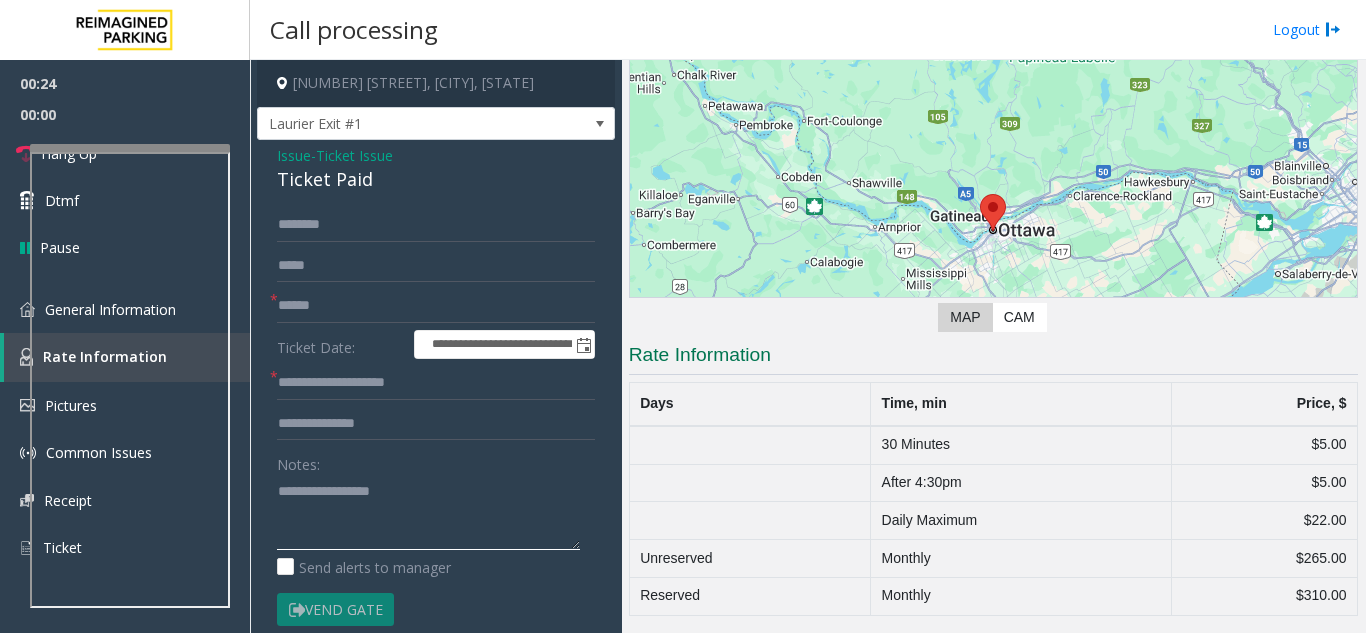 click 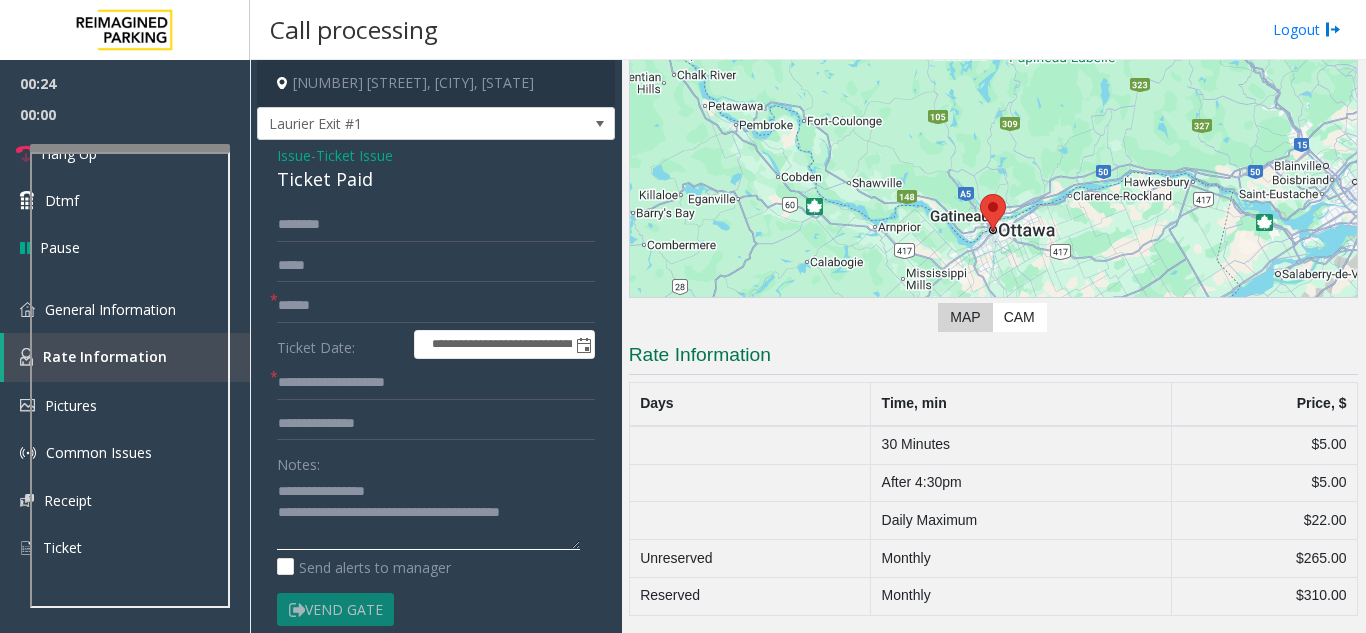 type on "**********" 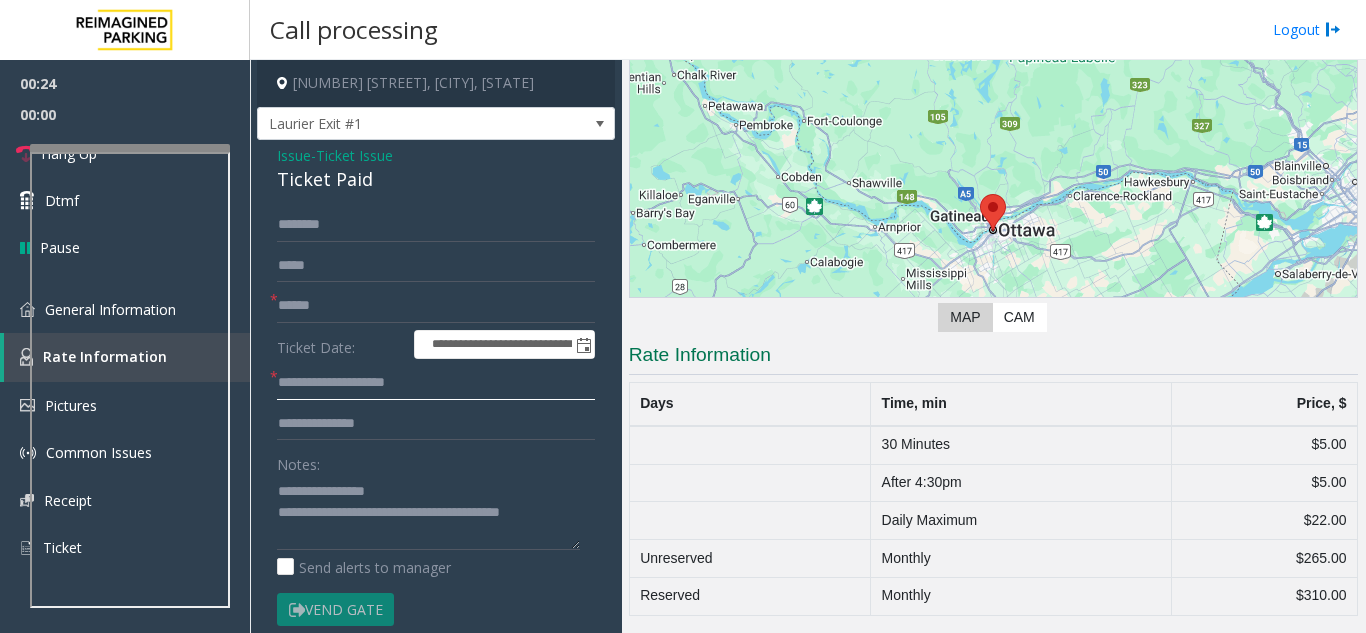 click on "**********" 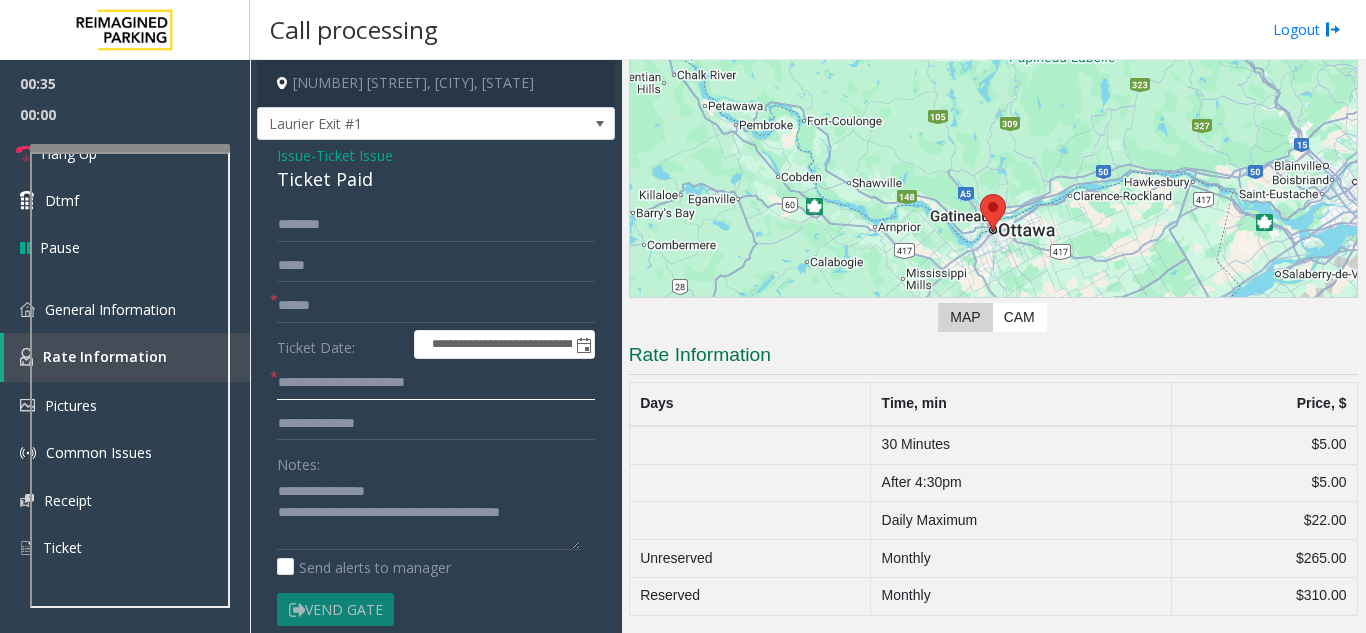 type on "**********" 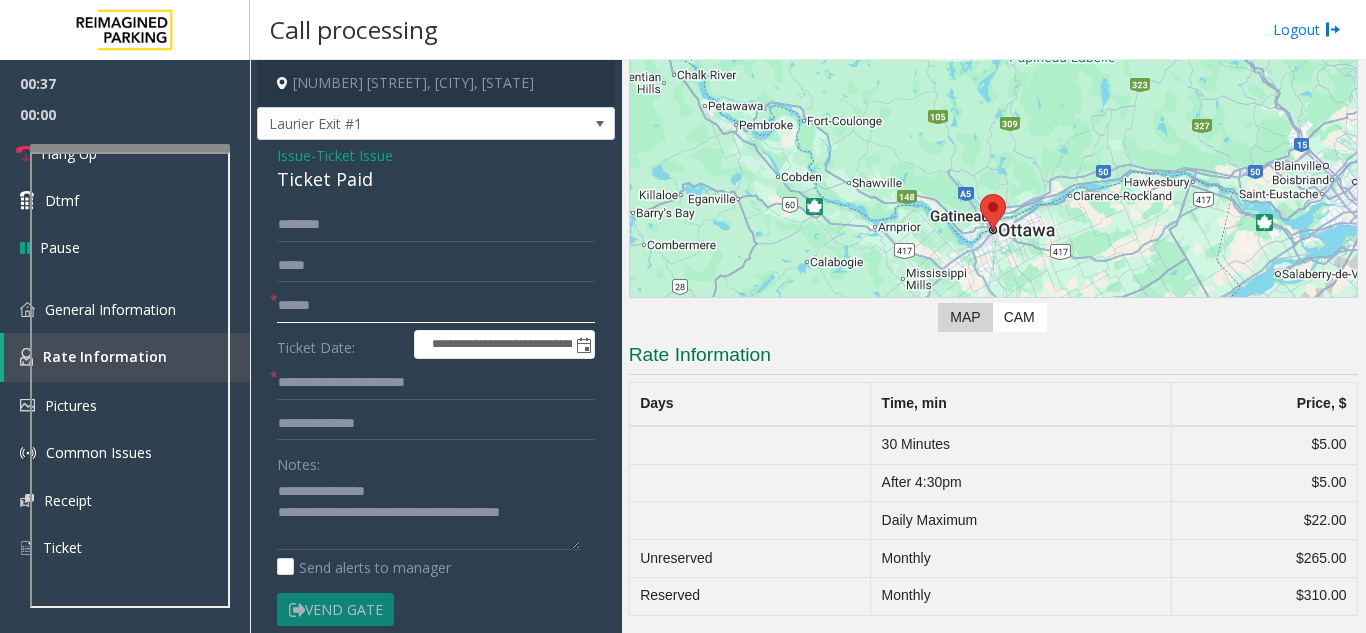 click 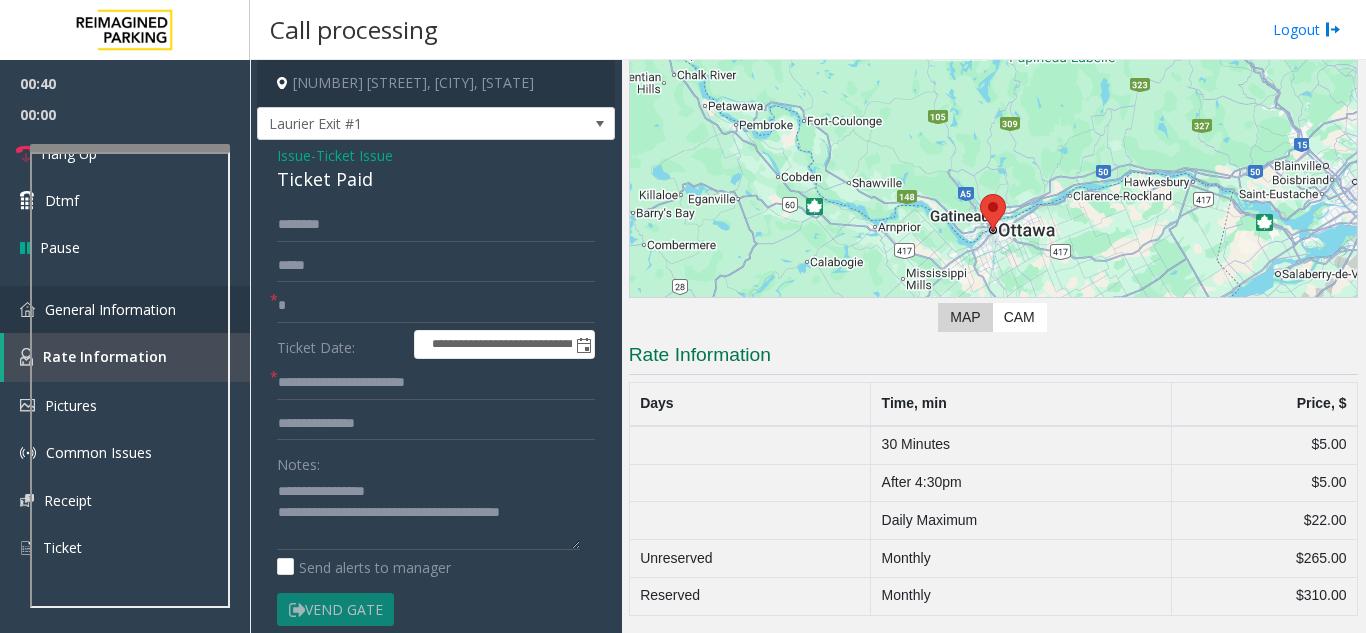 click on "General Information" at bounding box center [125, 309] 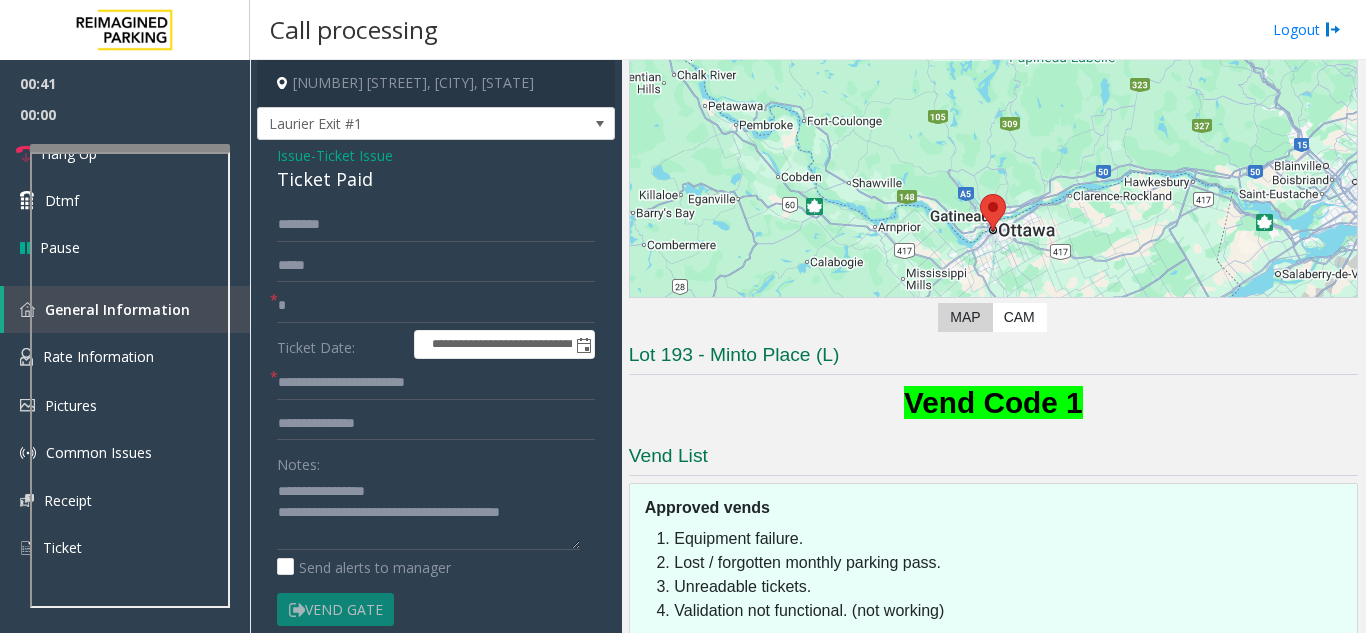 click on "Lot 193 - Minto Place (L) Vend Code 1 Vend List Approved vends  Equipment failure.   Lost / forgotten monthly parking pass.   Unreadable tickets.   Validation not functional. (not working)  Do NOT Vend  Intercom call on error." 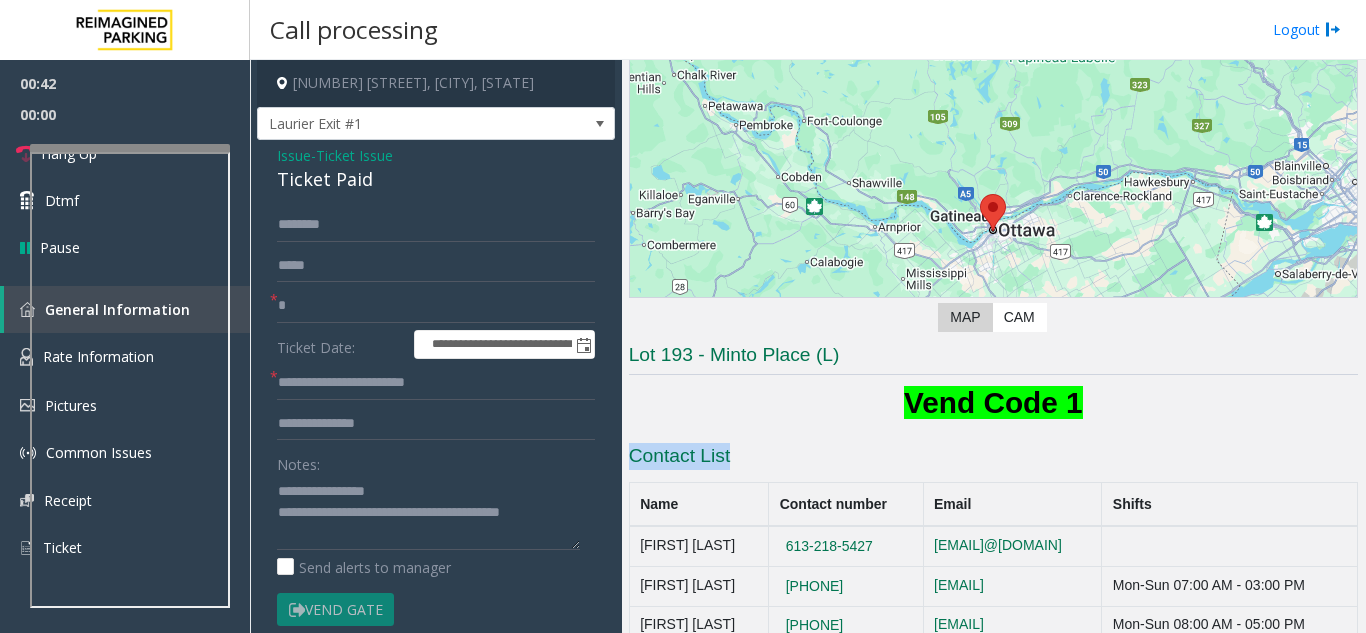 click on "Lot 193 - Minto Place (L) Vend Code 1 Contact List Name Contact number Email Shifts  Emily Davies   613-218-5427  emily.davies@reimaginedparking.com     Gerhard van der Plas   613-314-9171  gvanderplas@impark.com  Mon-Sun 07:00 AM - 03:00 PM   Grant Throp   613-617-2697  gthrop@impark.com  Mon-Sun 08:00 AM - 05:00 PM  Vend List Approved vends  Equipment failure.   Lost / forgotten monthly parking pass.   Unreadable tickets.   Validation not functional. (not working)  Do NOT Vend  Intercom call on error." 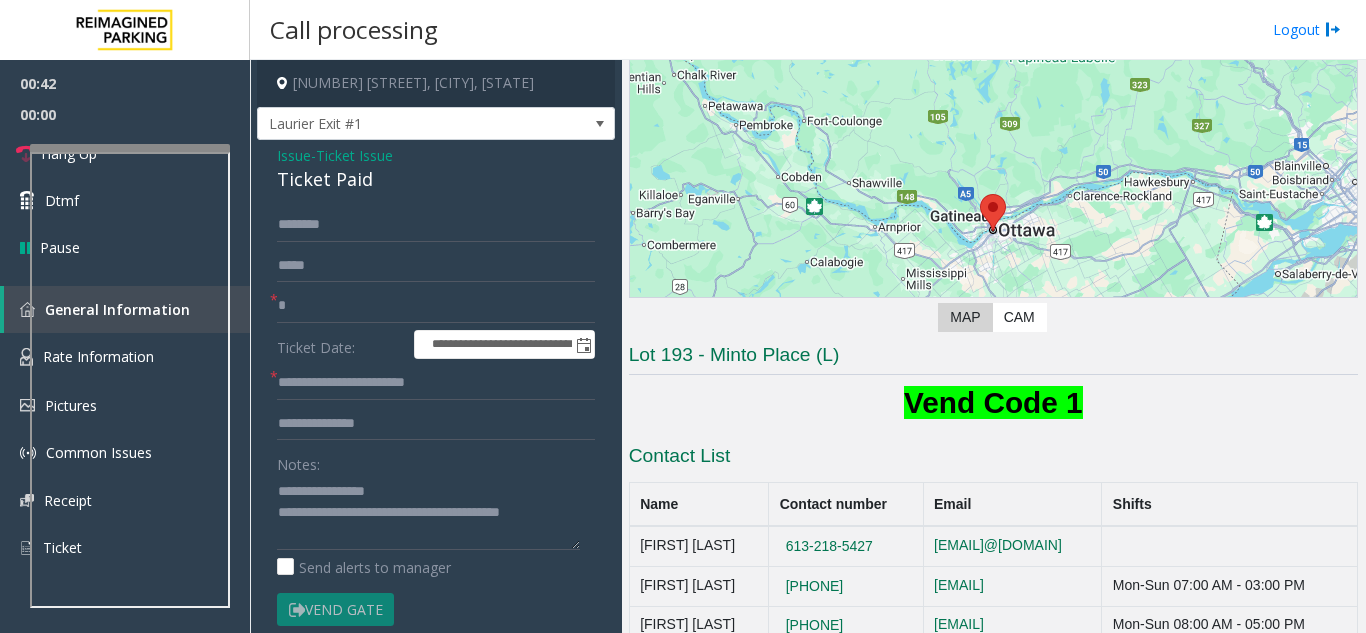 click on "Lot 193 - Minto Place (L) Vend Code 1 Contact List Name Contact number Email Shifts  Emily Davies   613-218-5427  emily.davies@reimaginedparking.com     Gerhard van der Plas   613-314-9171  gvanderplas@impark.com  Mon-Sun 07:00 AM - 03:00 PM   Grant Throp   613-617-2697  gthrop@impark.com  Mon-Sun 08:00 AM - 05:00 PM  Vend List Approved vends  Equipment failure.   Lost / forgotten monthly parking pass.   Unreadable tickets.   Validation not functional. (not working)  Do NOT Vend  Intercom call on error." 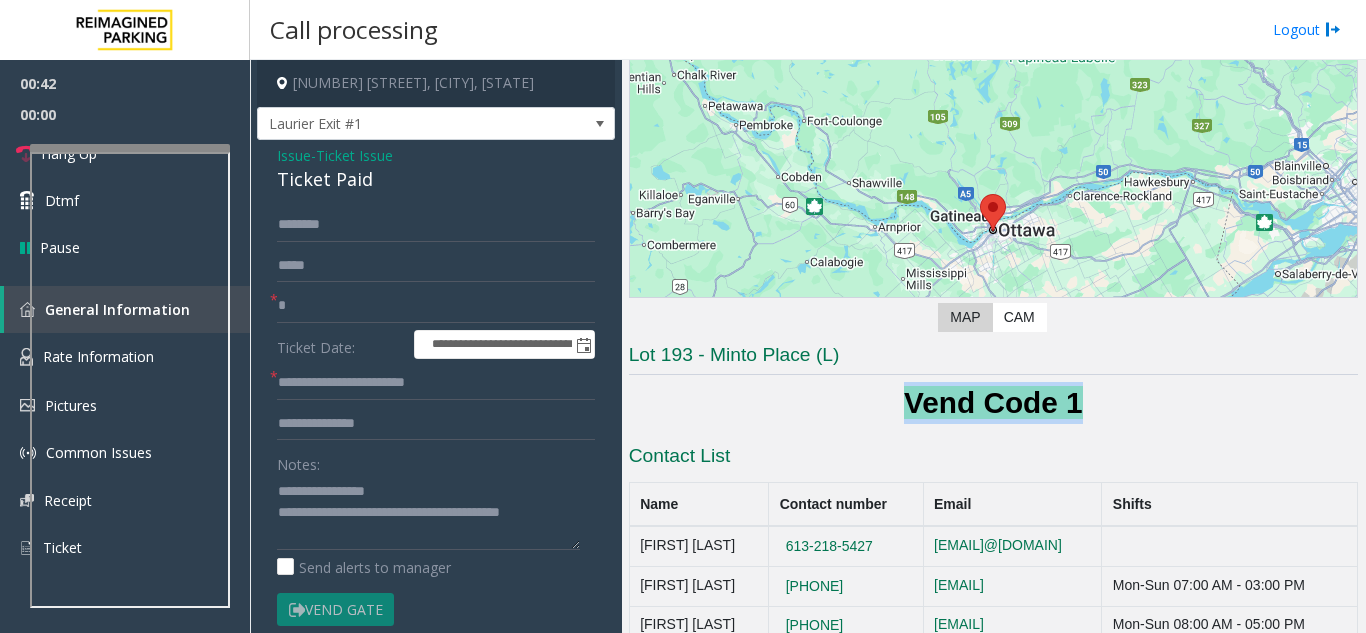 drag, startPoint x: 1056, startPoint y: 431, endPoint x: 1031, endPoint y: 415, distance: 29.681644 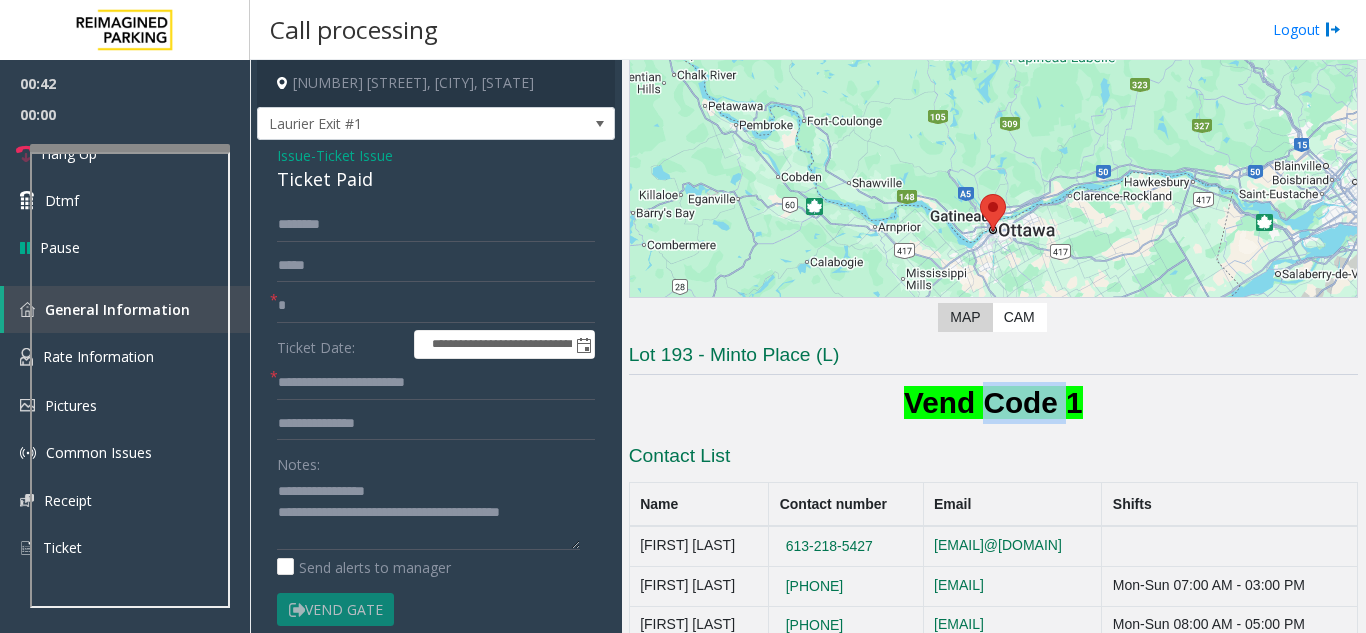 click on "Vend Code 1" 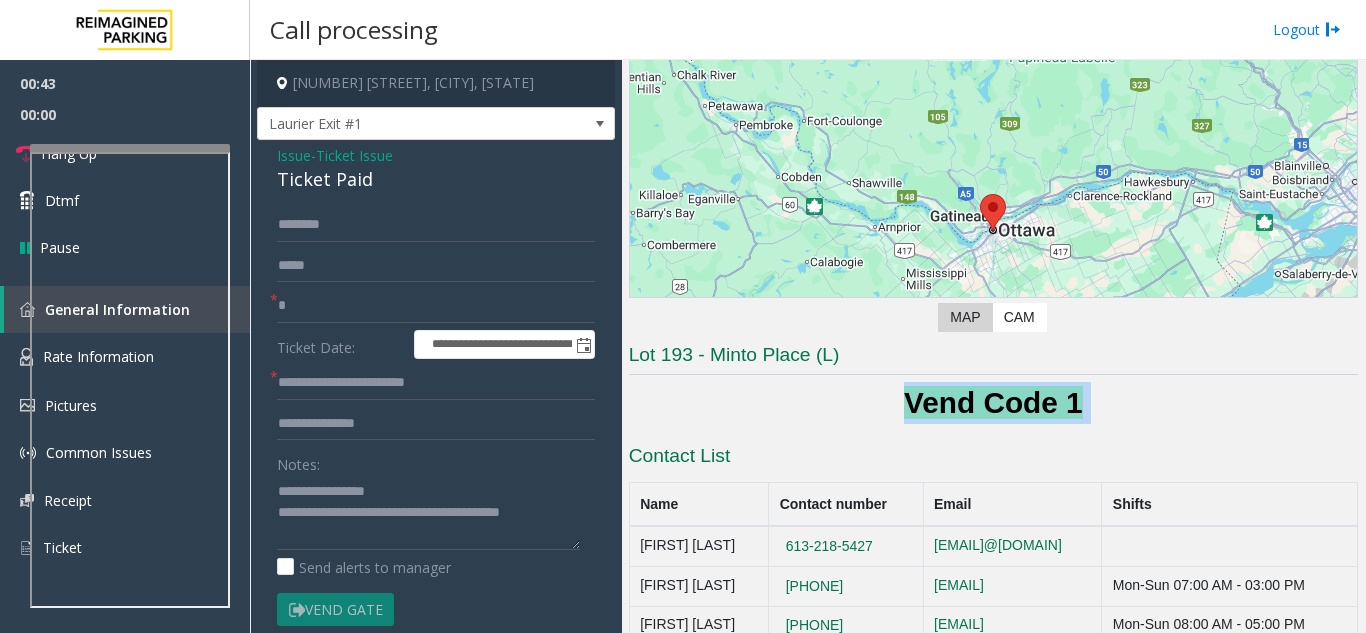 click on "Vend Code 1" 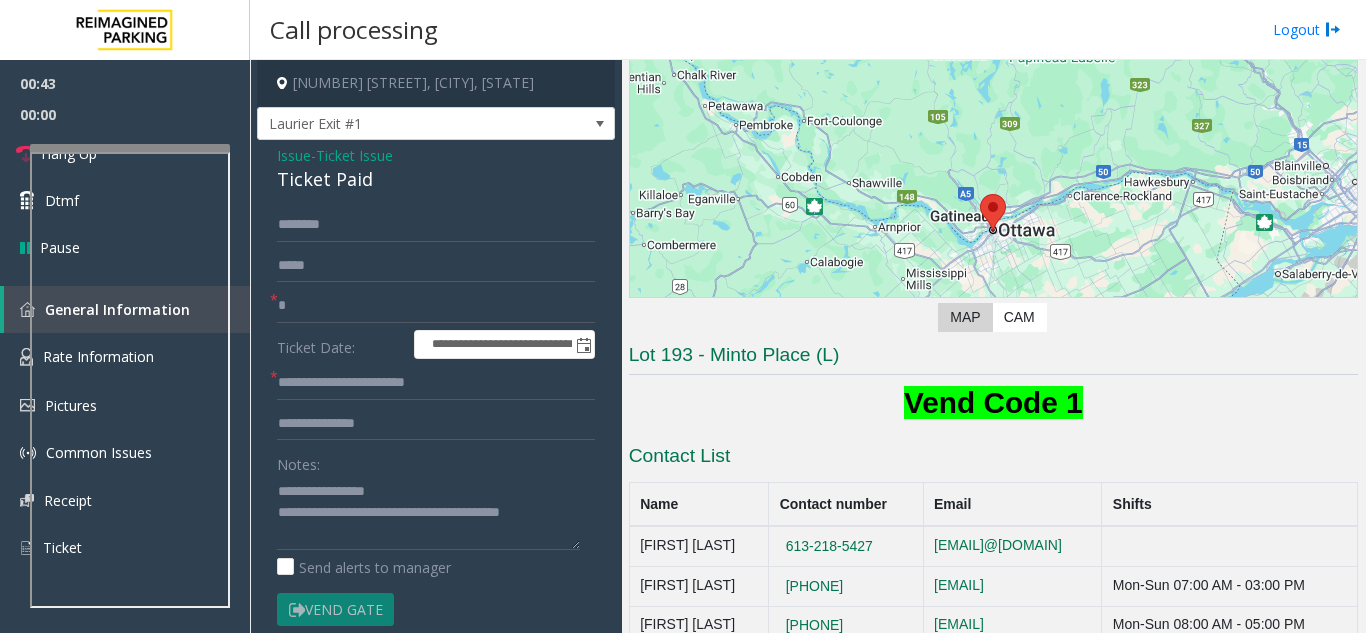 click on "**********" 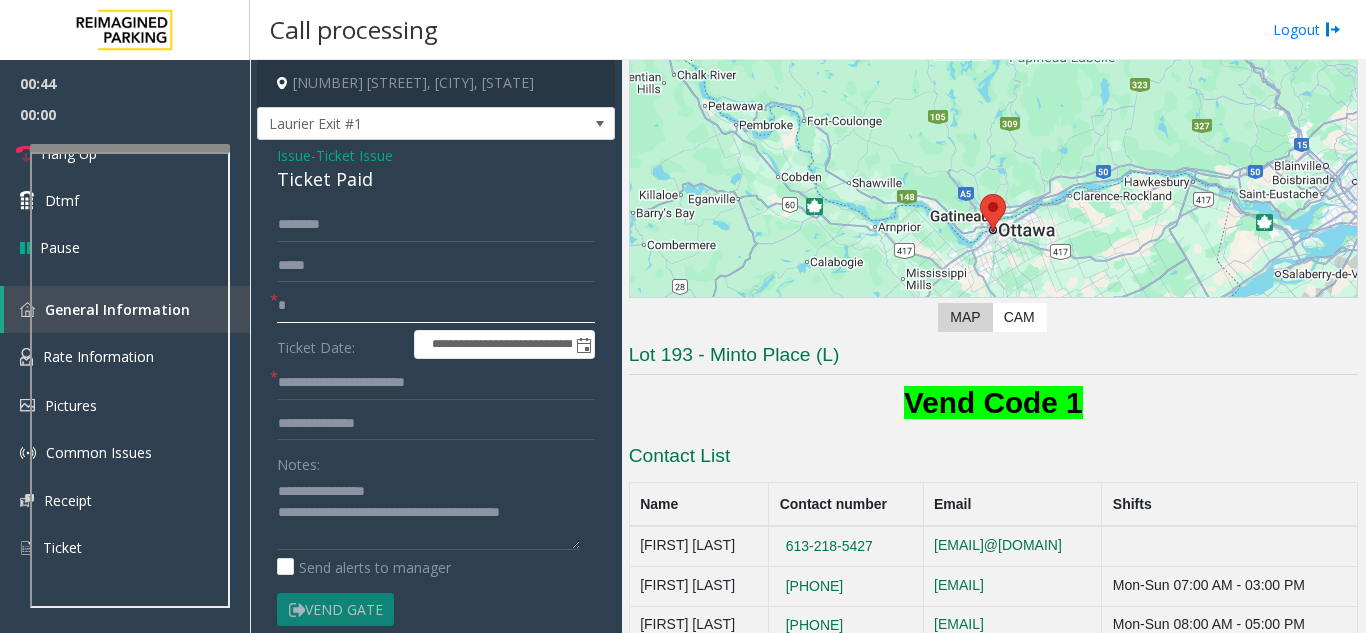 click on "*" 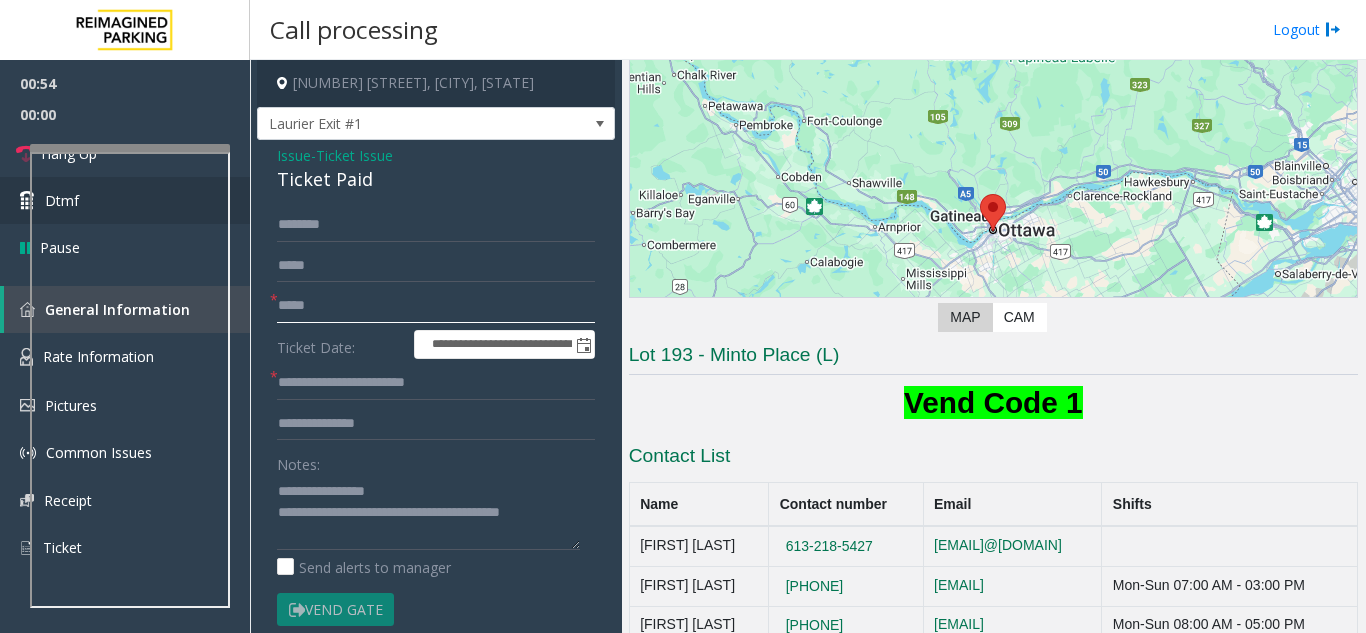 type on "*****" 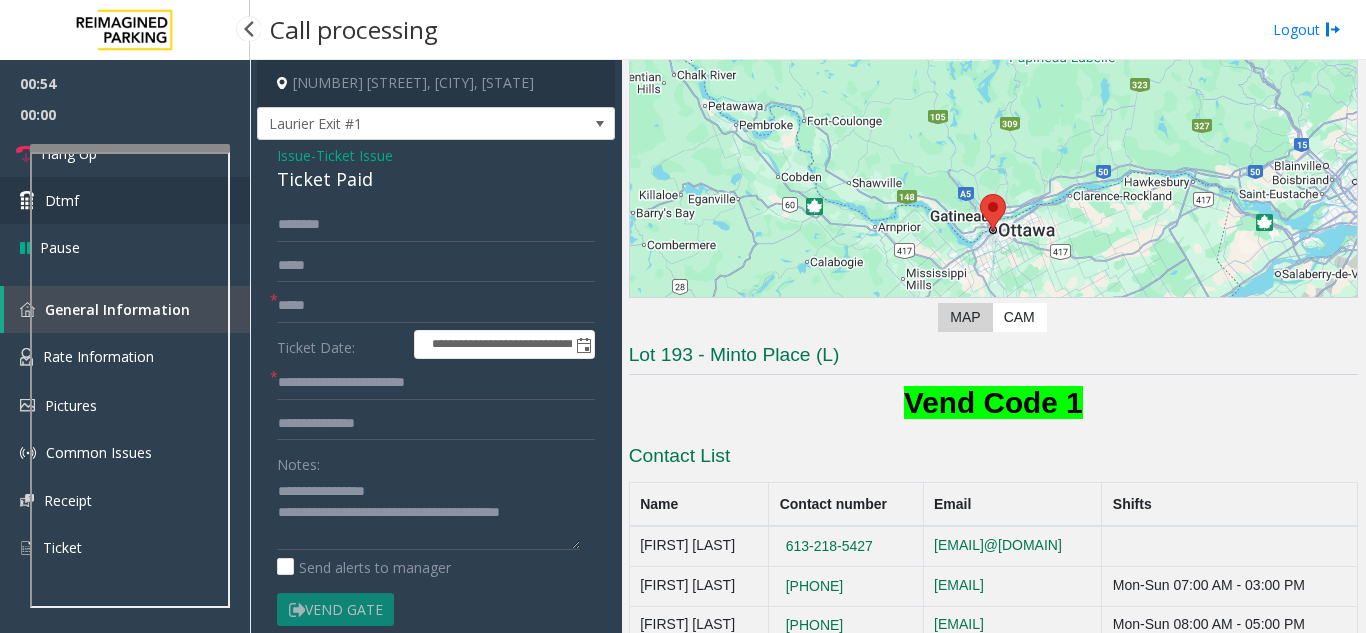 click on "Dtmf" at bounding box center (125, 200) 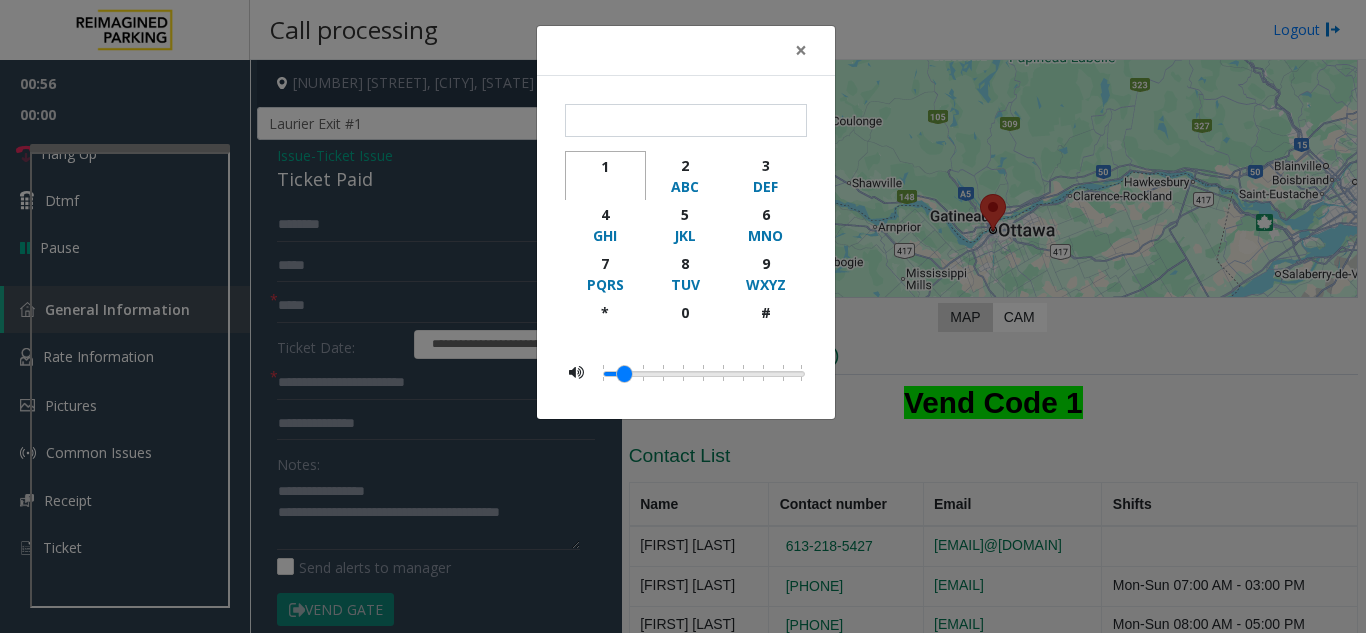 click 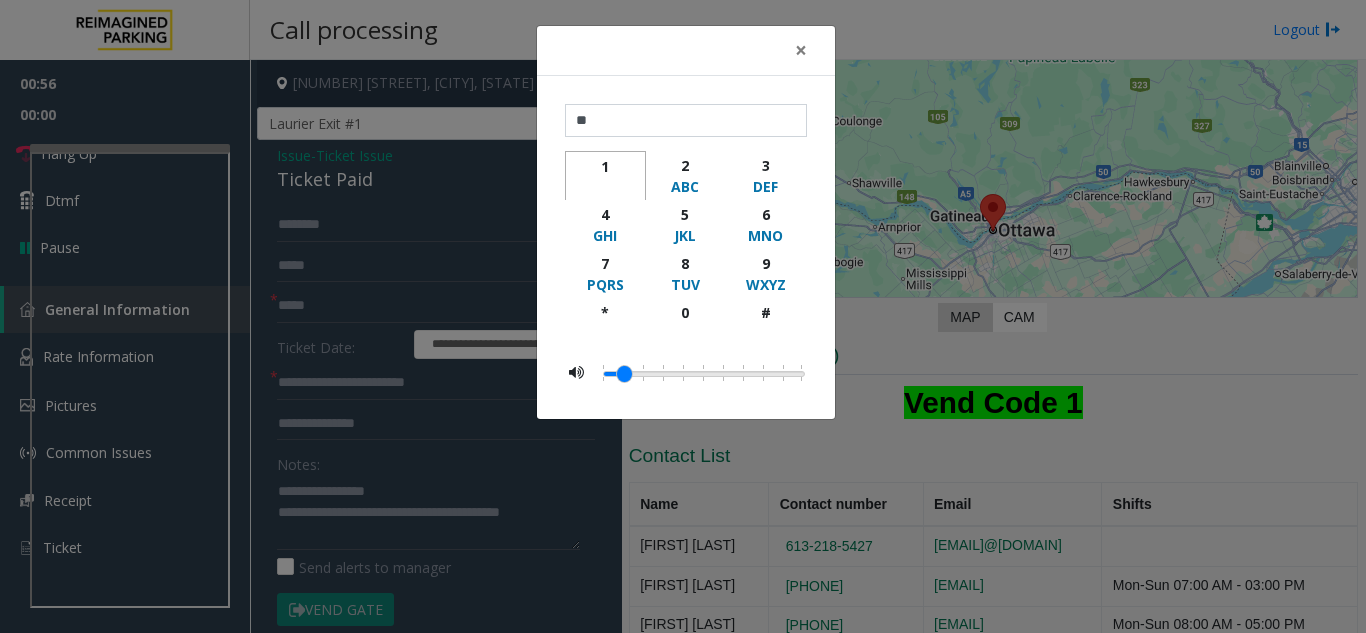 click 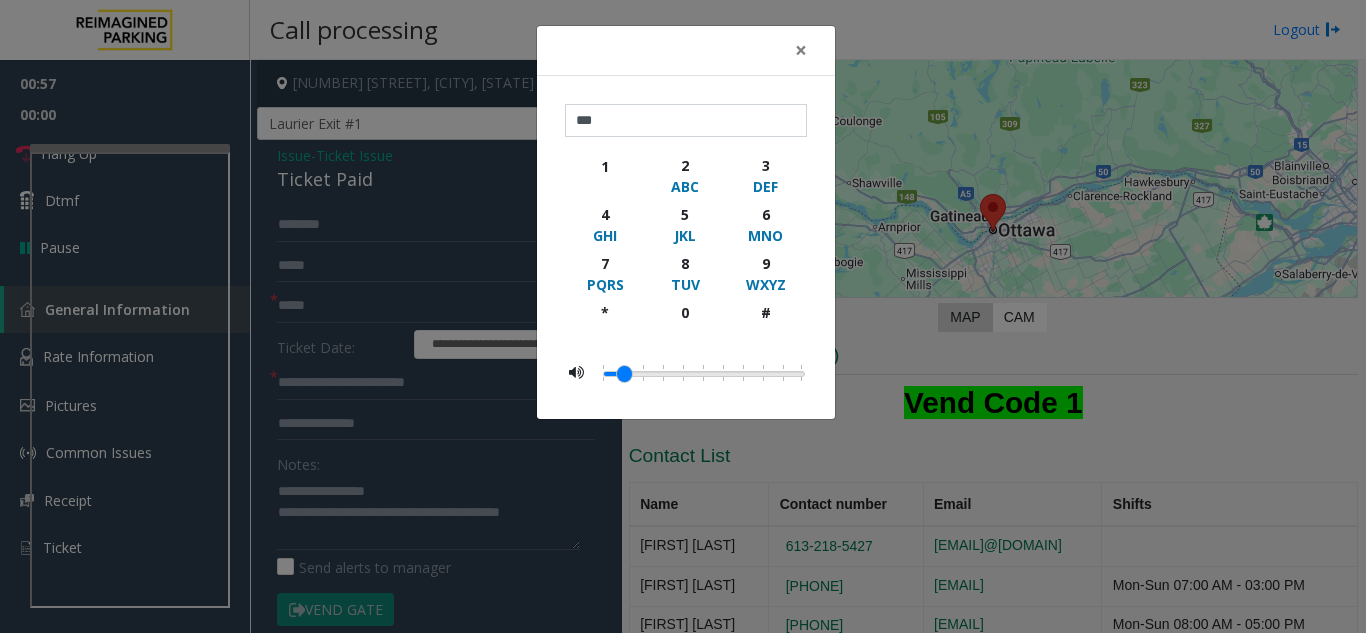 click on "× *** 1 2 ABC 3 DEF 4 GHI 5 JKL 6 MNO 7 PQRS 8 TUV 9 WXYZ * 0 #" 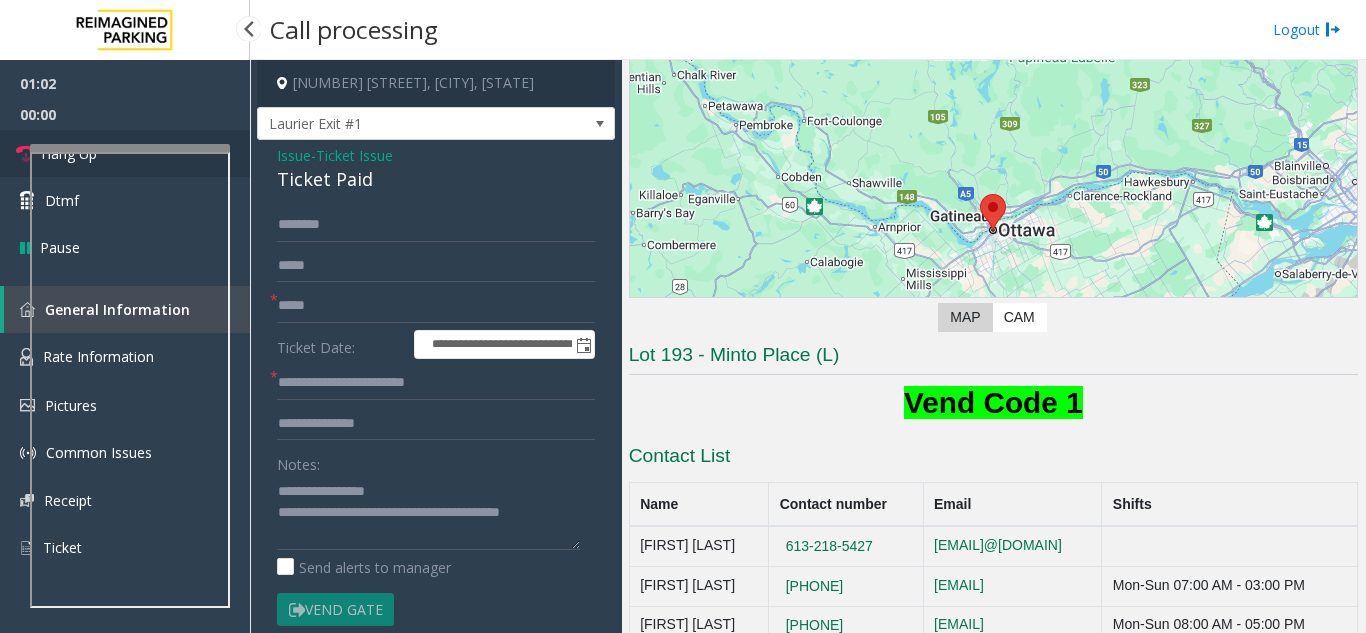 click at bounding box center (26, 154) 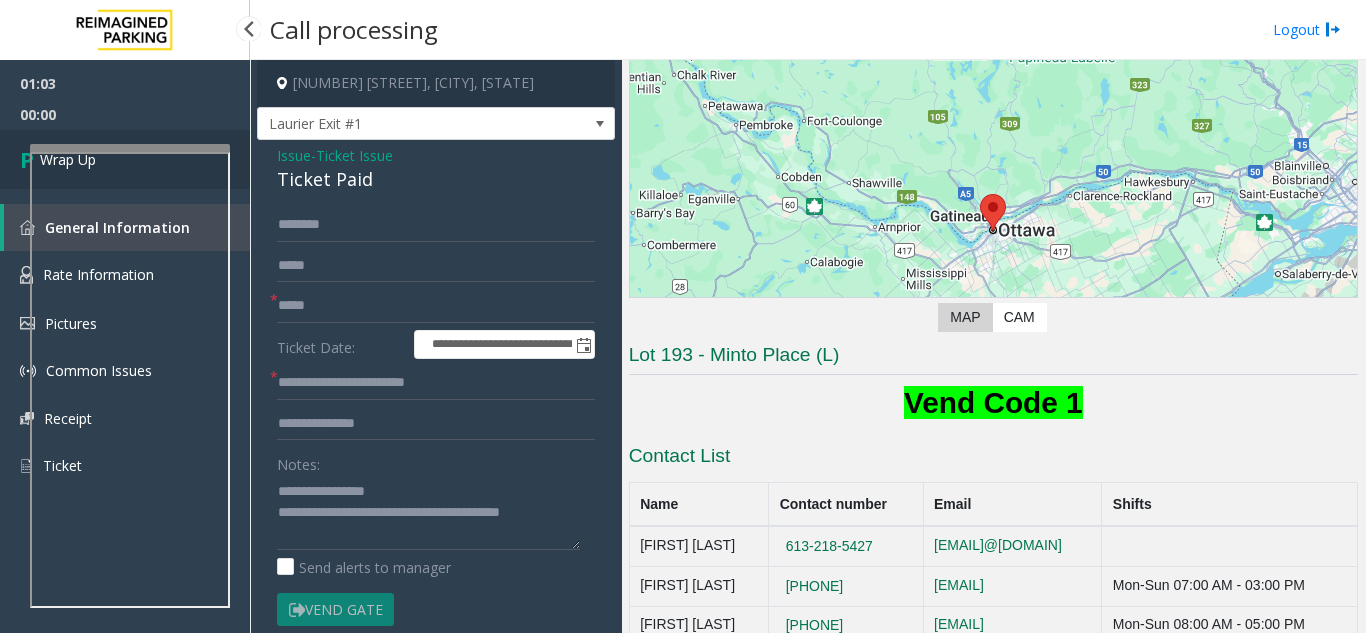 click at bounding box center (30, 159) 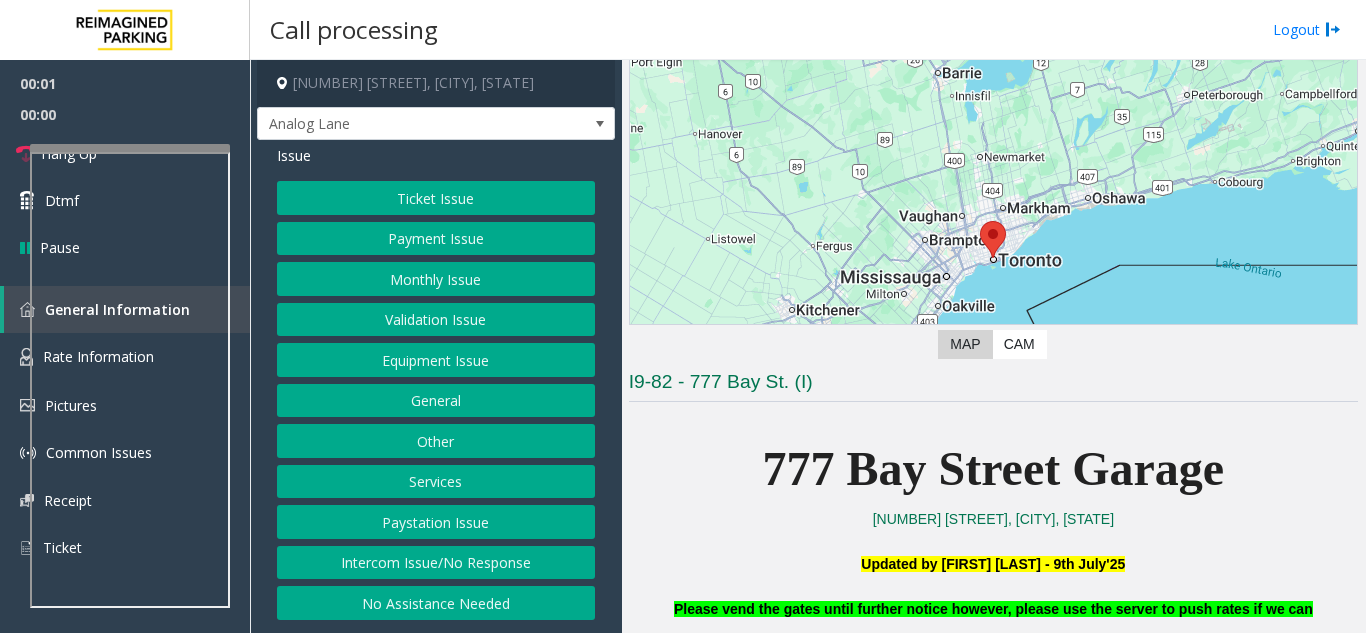 scroll, scrollTop: 300, scrollLeft: 0, axis: vertical 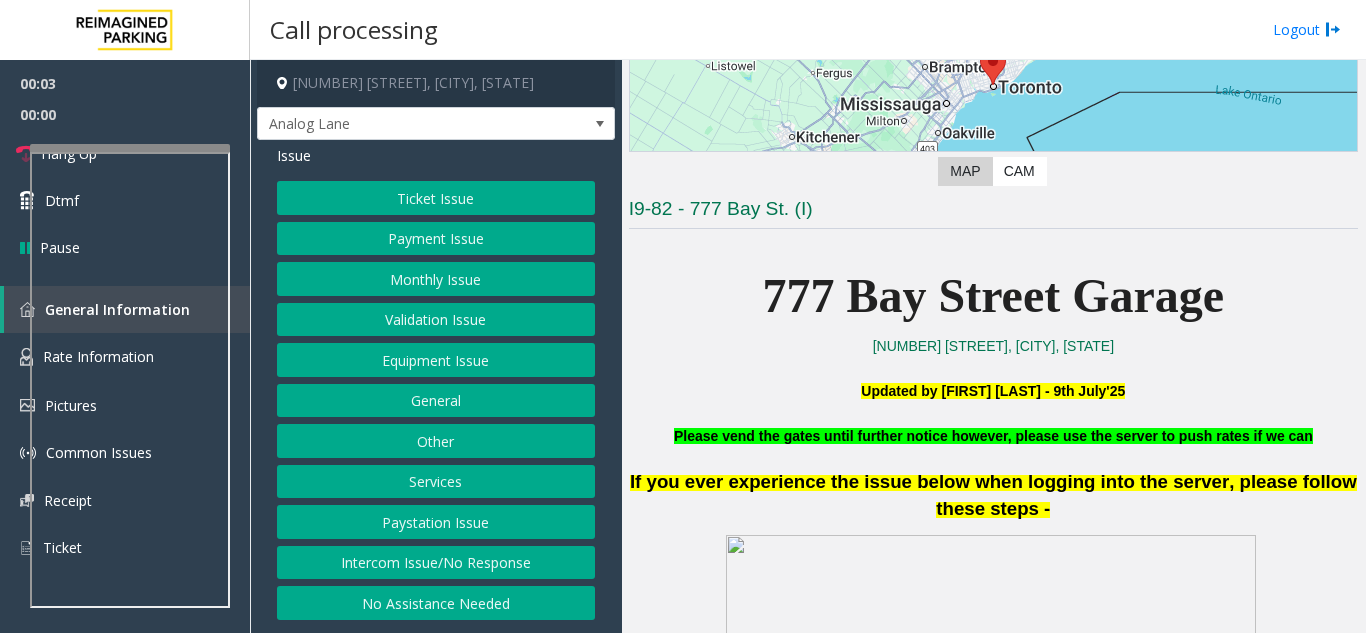 click on "777 Bay Street Garage" 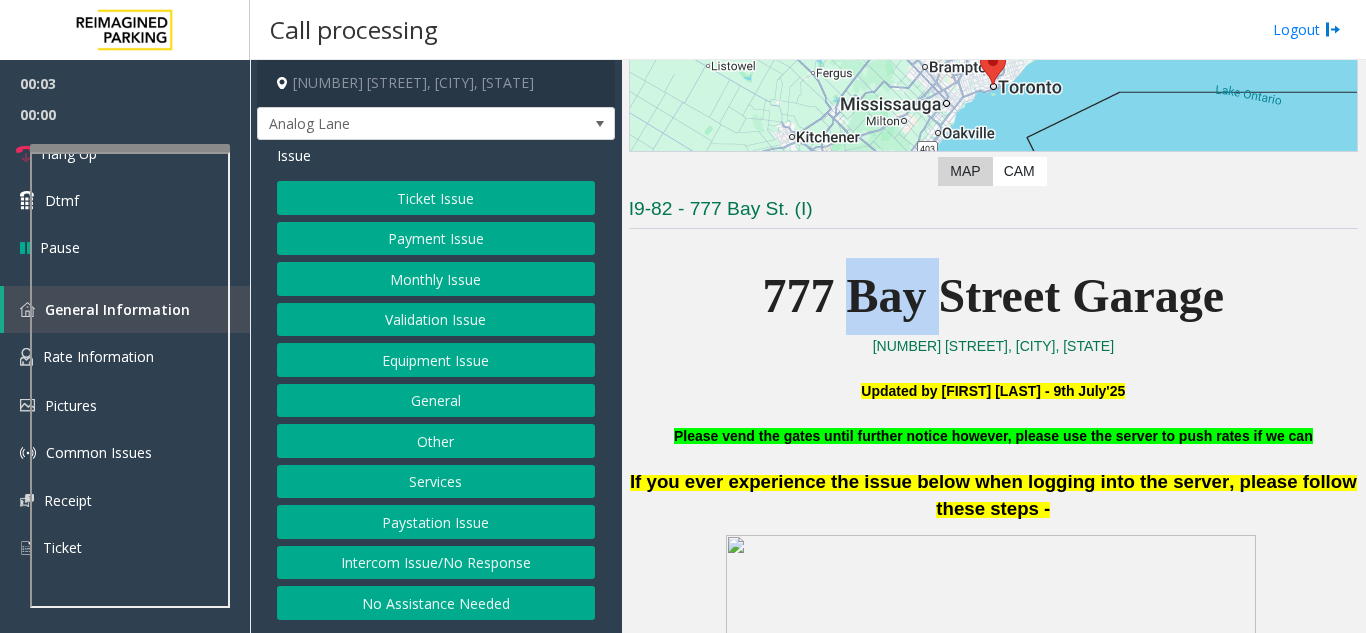 click on "777 Bay Street Garage" 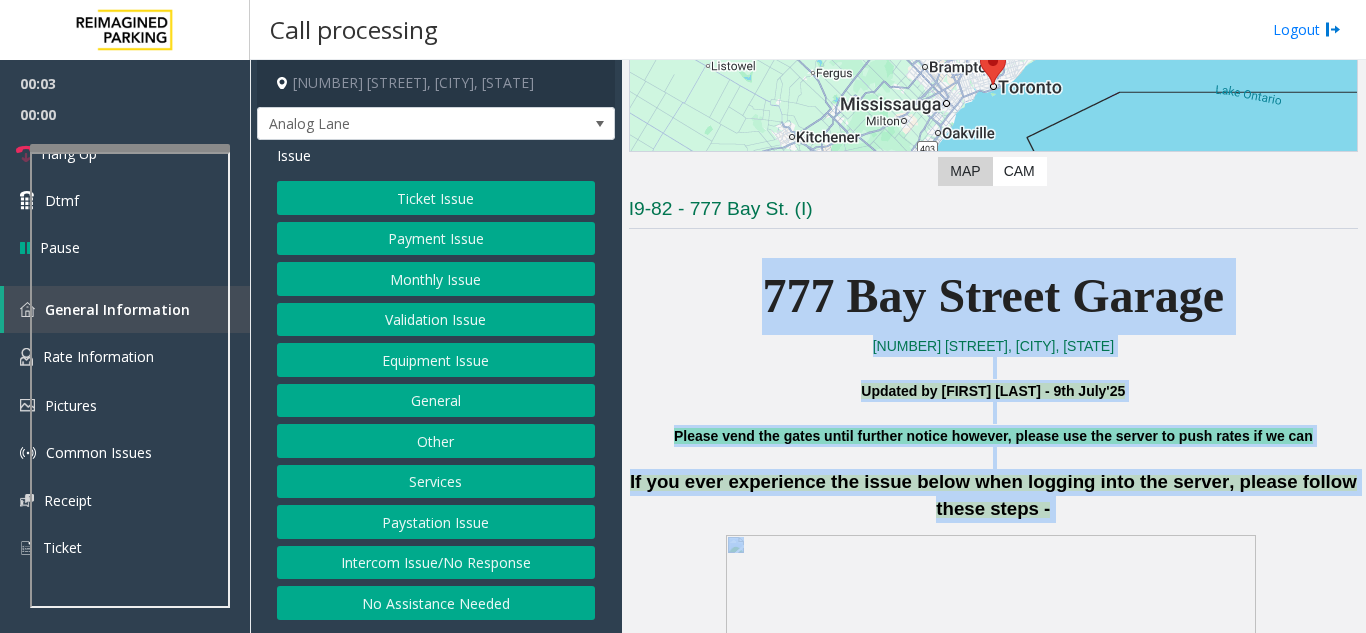 drag, startPoint x: 905, startPoint y: 287, endPoint x: 1076, endPoint y: 534, distance: 300.41638 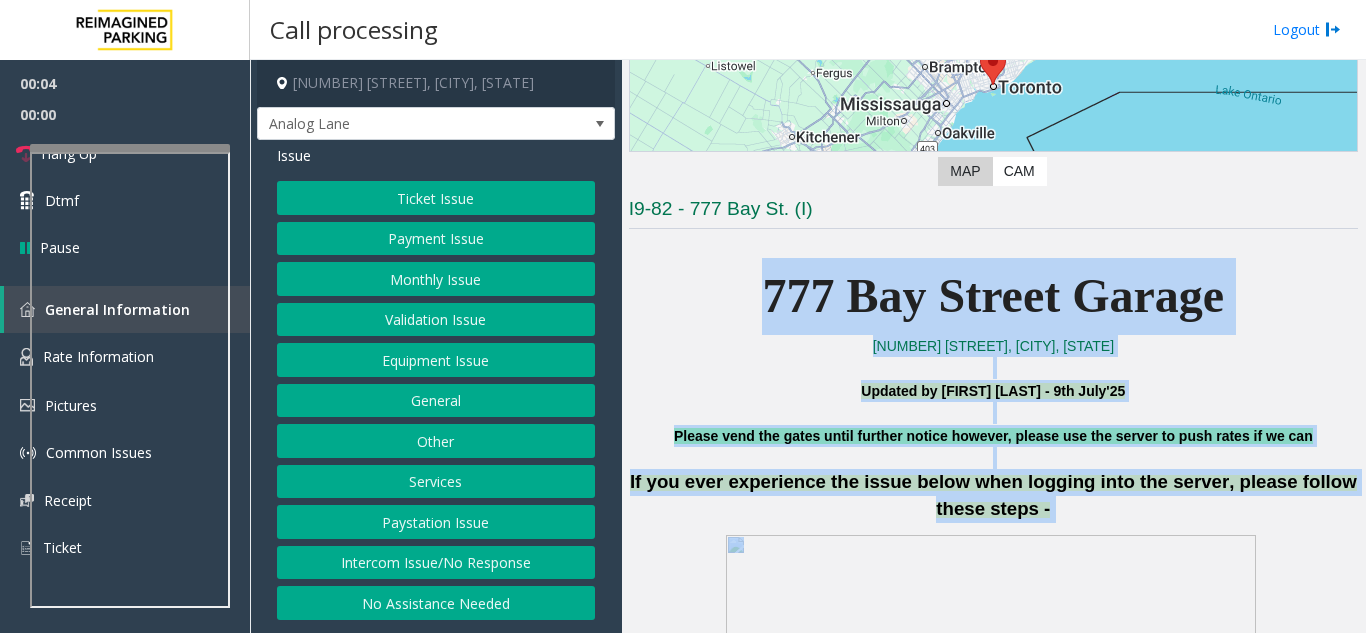 click 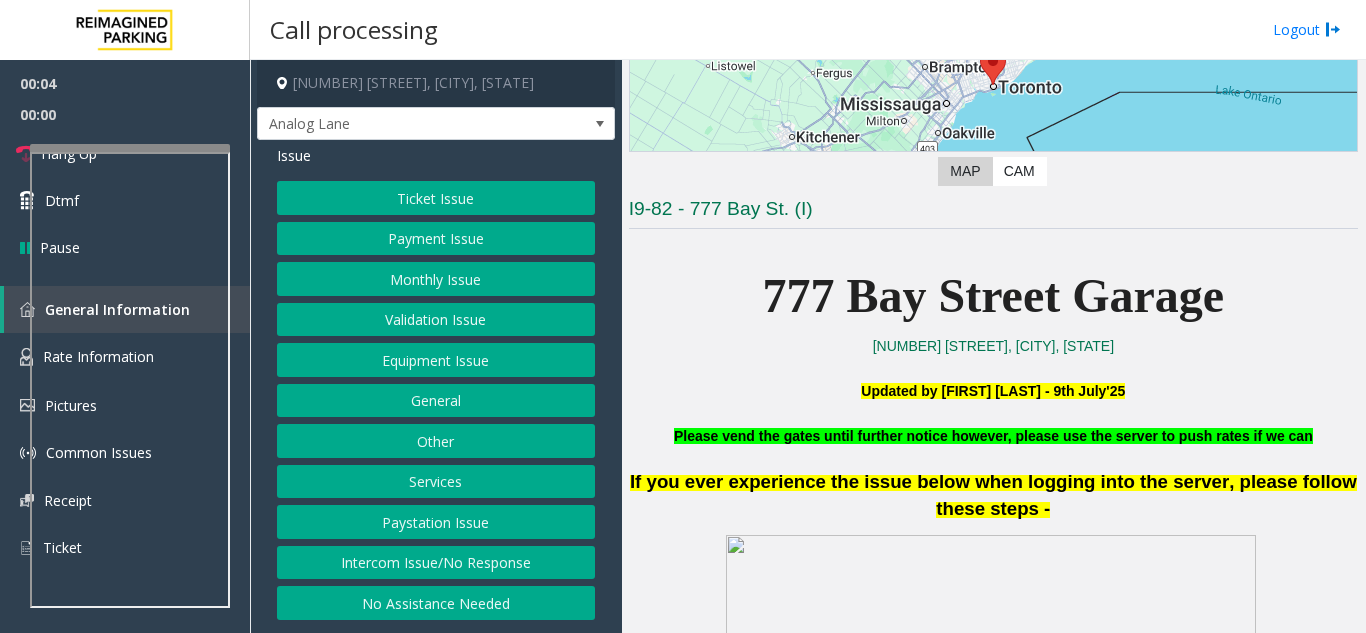 click on "If you ever experience the issue below when logging into the server, please follow these steps -" 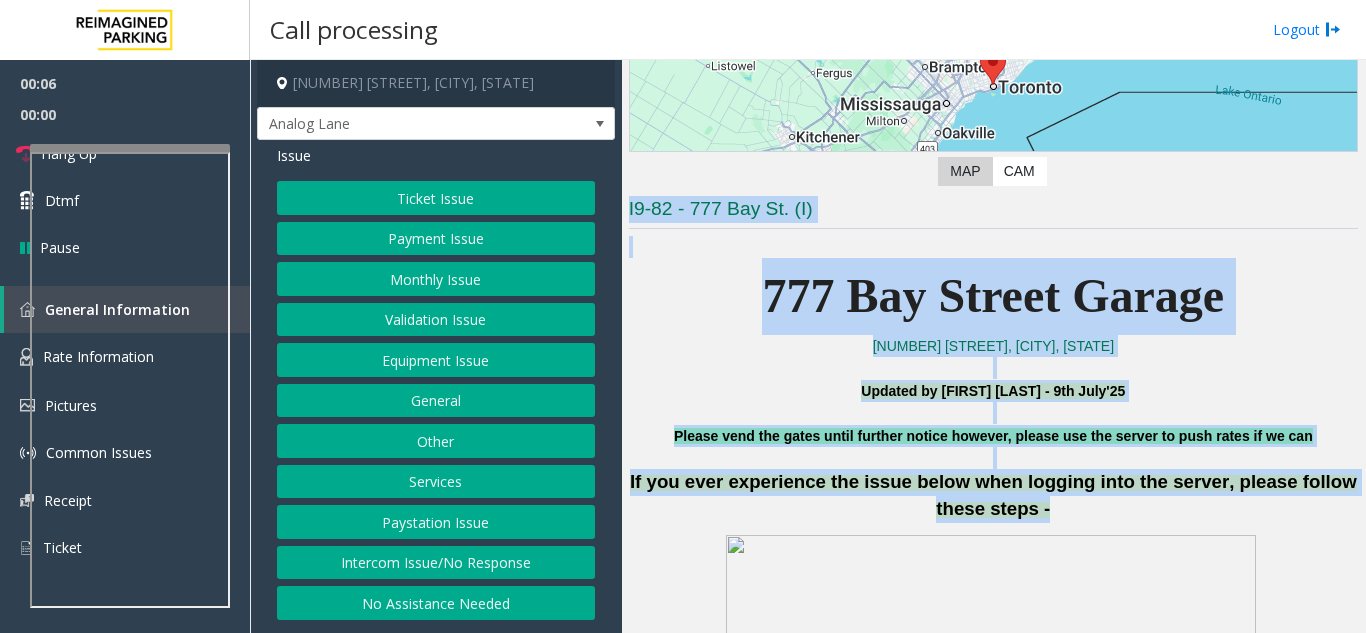 drag, startPoint x: 1022, startPoint y: 499, endPoint x: 649, endPoint y: 206, distance: 474.31845 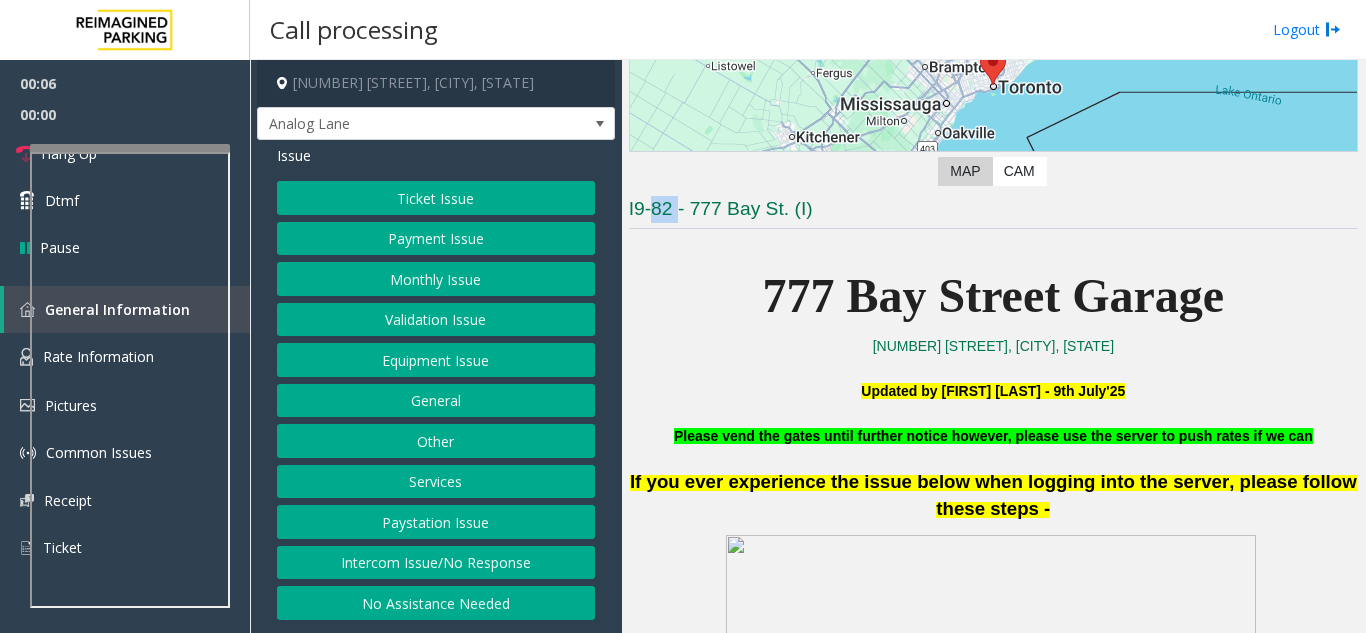 click on "I9-82 - 777 Bay St. (I)" 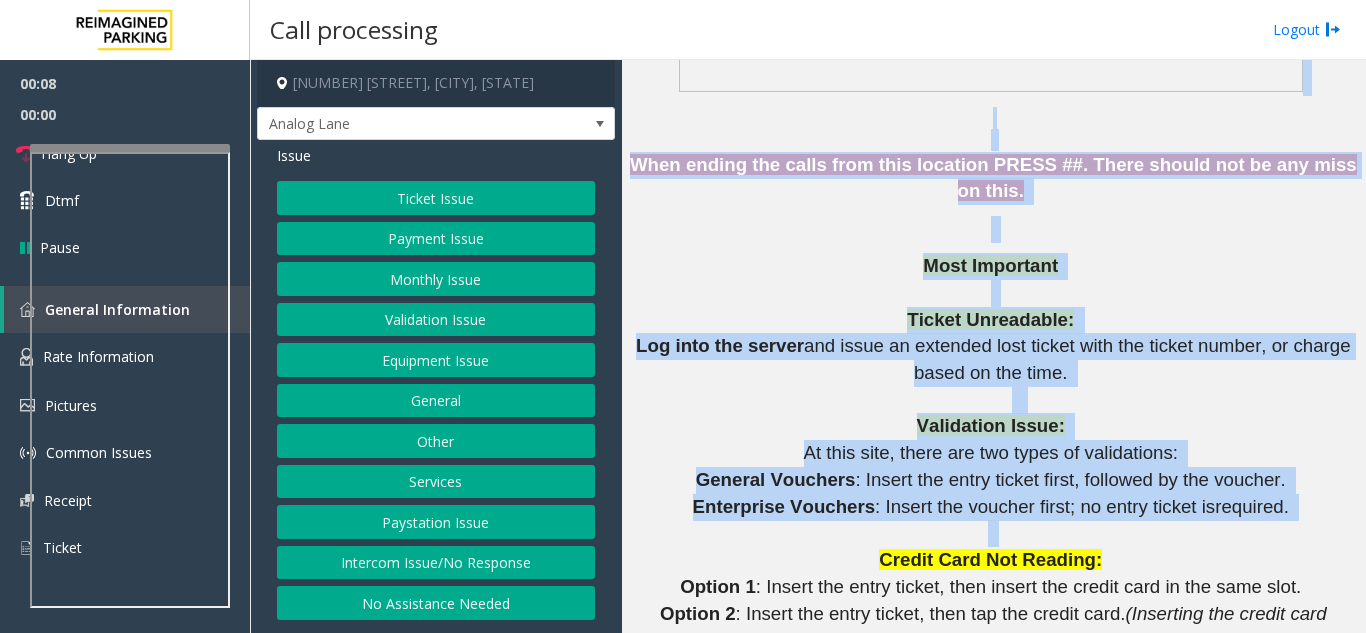 drag, startPoint x: 649, startPoint y: 206, endPoint x: 1002, endPoint y: 518, distance: 471.11887 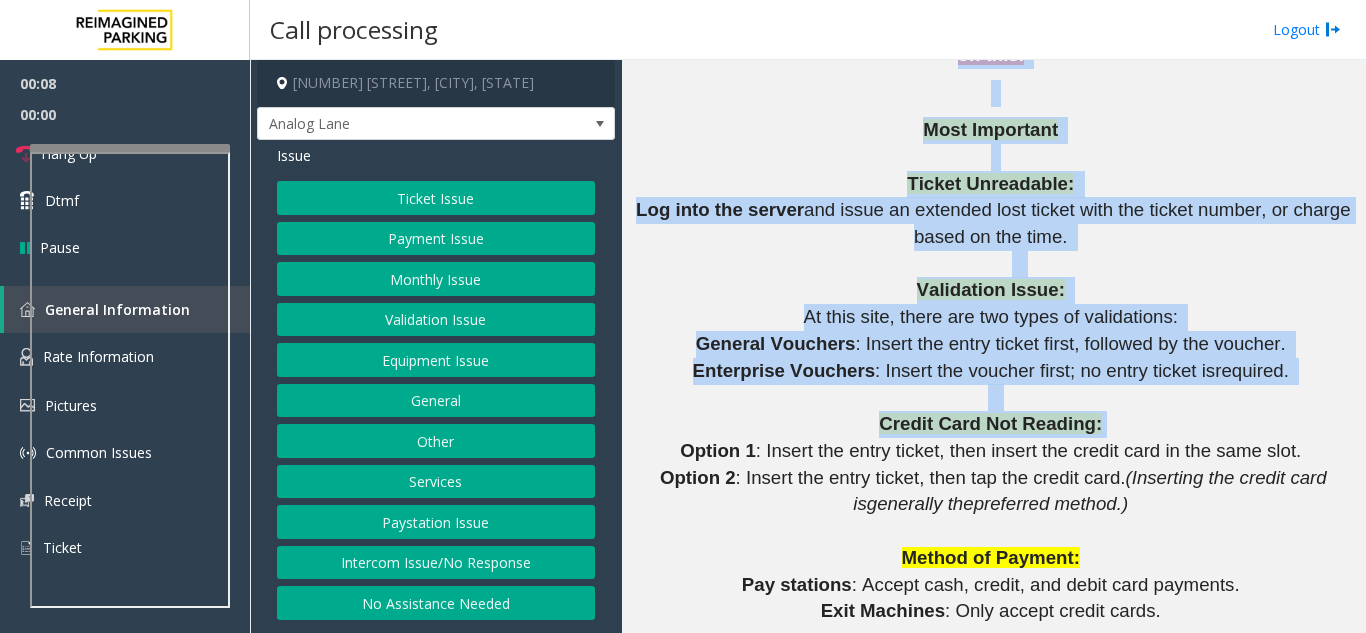 scroll, scrollTop: 2000, scrollLeft: 0, axis: vertical 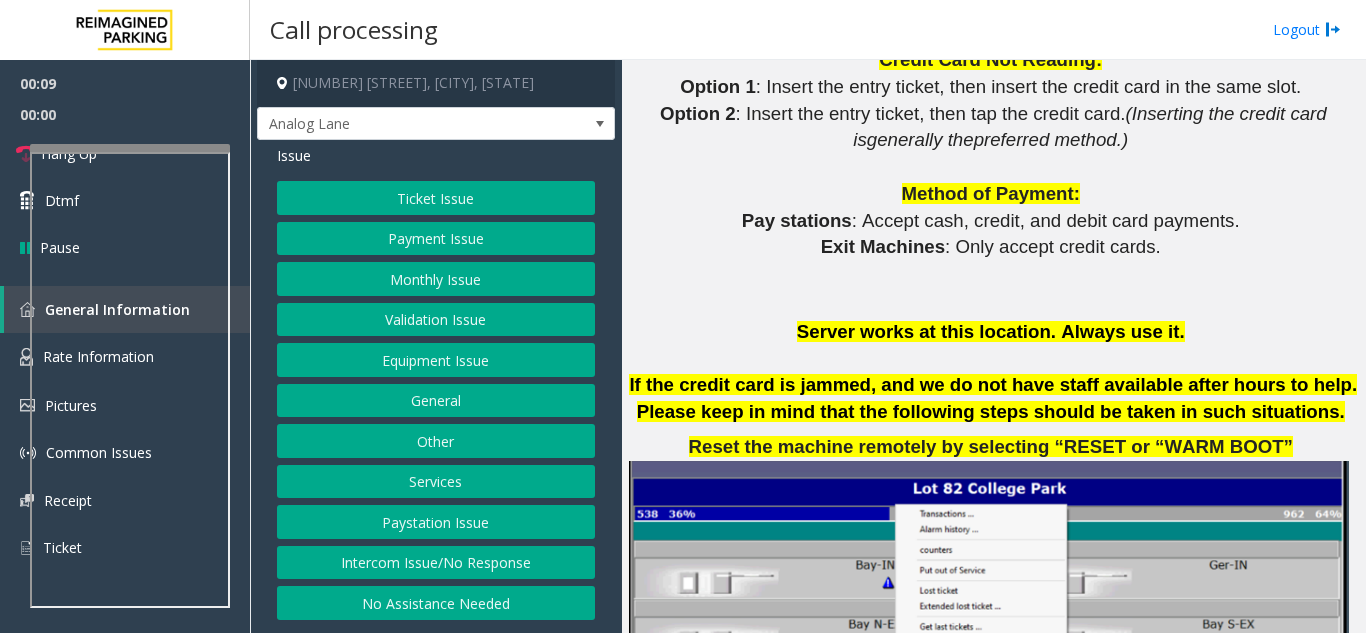 click on "If the credit card is jammed, and we do not have staff available after hours to help. Please keep in mind that the following steps should be taken in such situations." 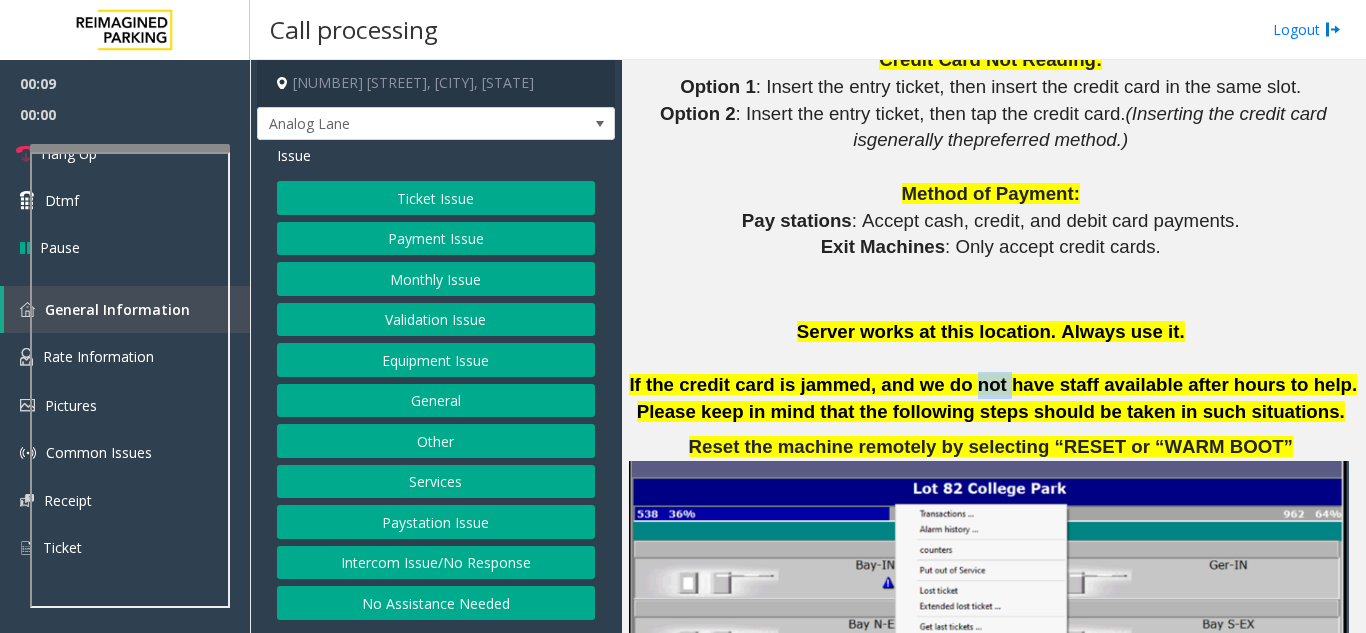 click on "If the credit card is jammed, and we do not have staff available after hours to help. Please keep in mind that the following steps should be taken in such situations." 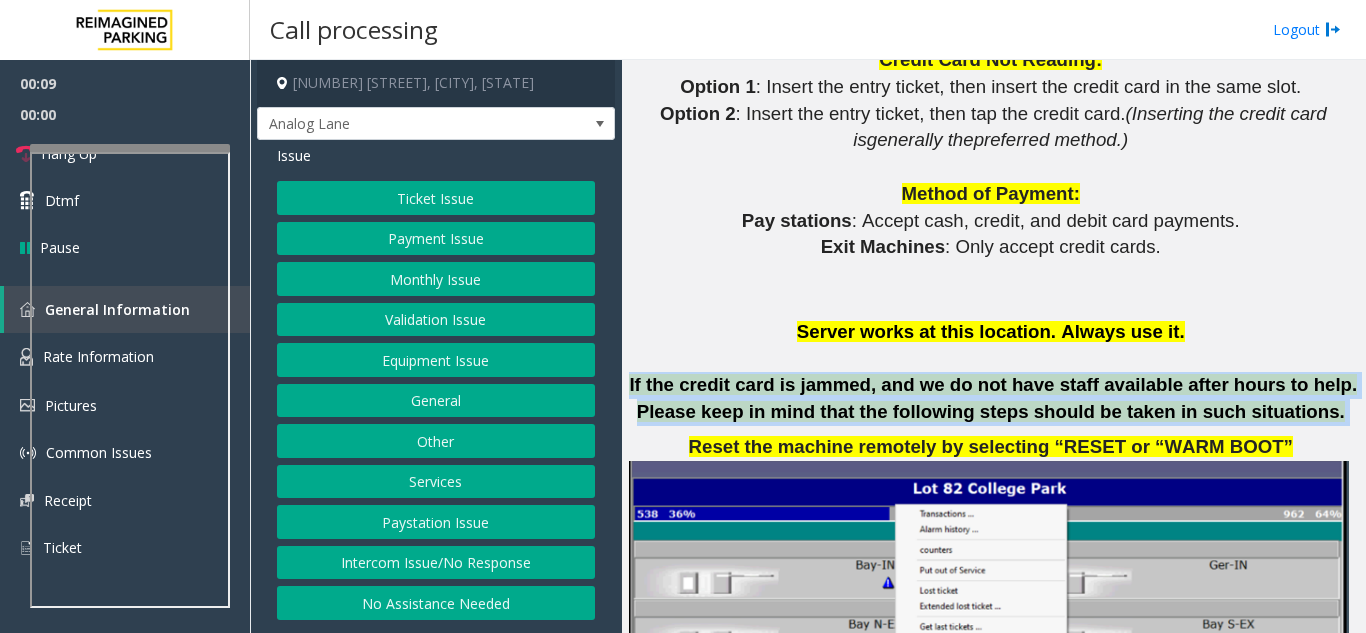 click on "If the credit card is jammed, and we do not have staff available after hours to help. Please keep in mind that the following steps should be taken in such situations." 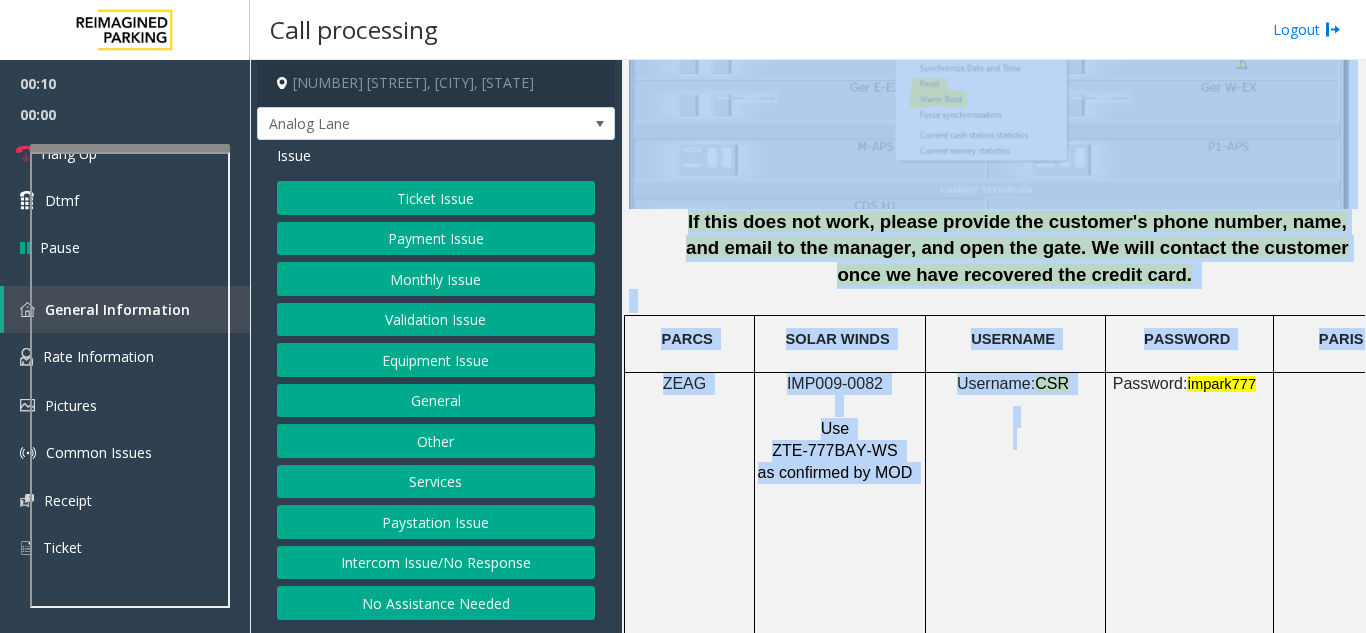 scroll, scrollTop: 2600, scrollLeft: 0, axis: vertical 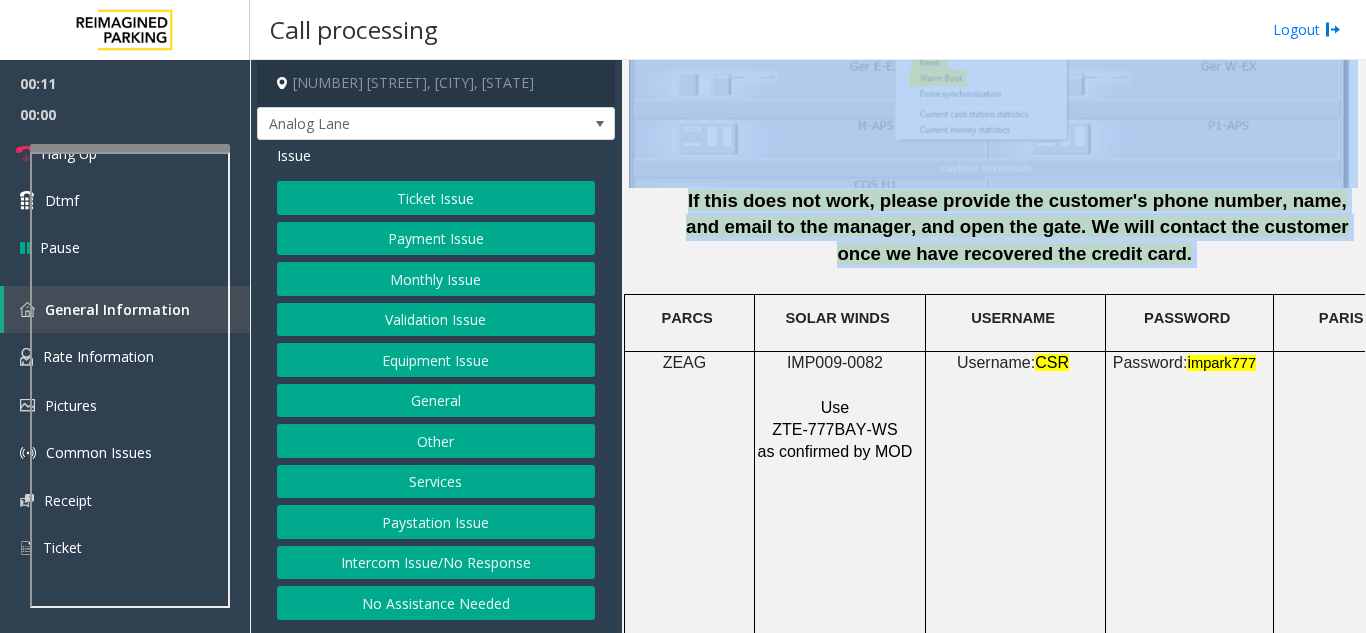 drag, startPoint x: 945, startPoint y: 369, endPoint x: 923, endPoint y: 260, distance: 111.19802 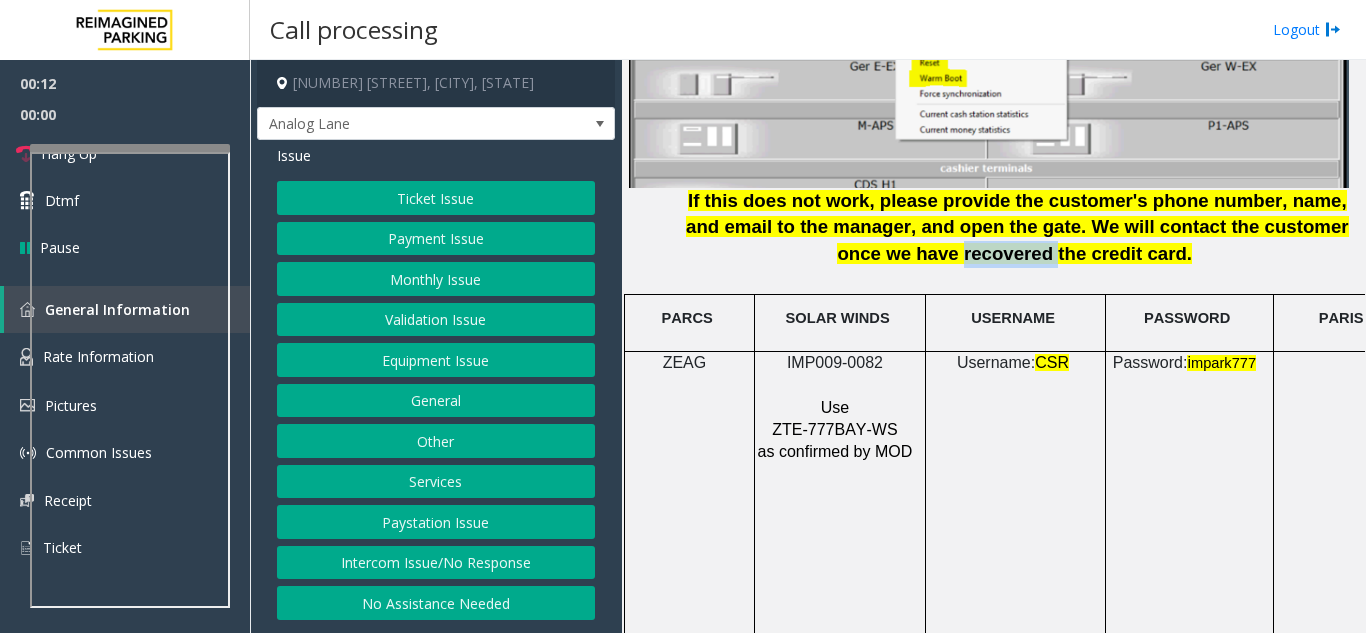 click on "We will contact the customer once we have recovered the credit card." 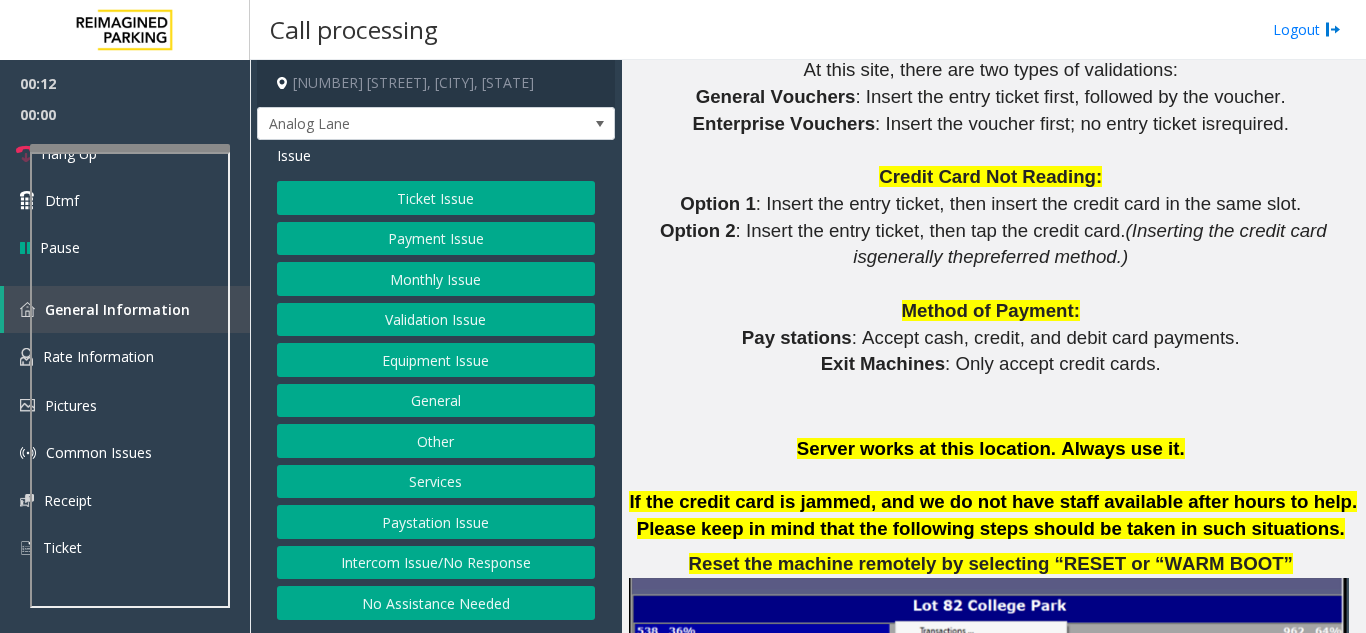 scroll, scrollTop: 1800, scrollLeft: 0, axis: vertical 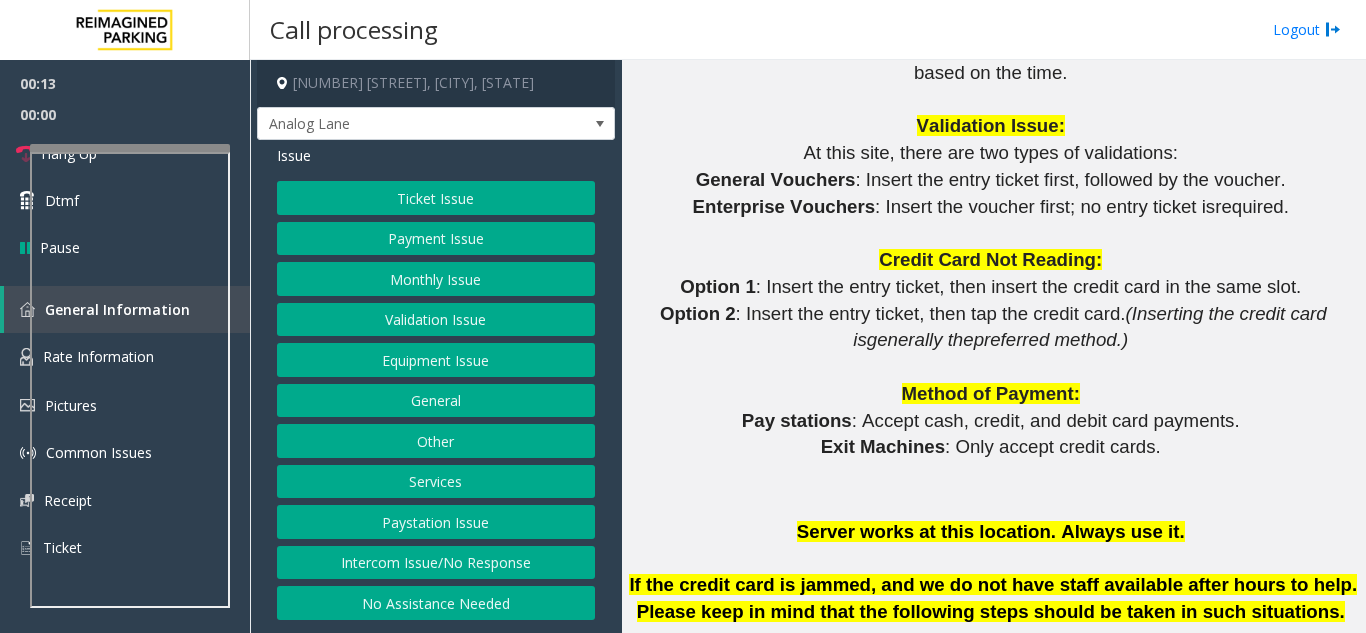 click on "When ending the calls from this location PRESS ## . There should not be any miss on this.     Most Important     Ticket Unreadable:   Log into the server  and issue an extended lost ticket with the ticket number, or charge based on the time.       Validation Issue:   At this site, there are two types of validations:   General Vouchers : Insert the entry ticket first, followed by the voucher.   Enterprise Vouchers : Insert the voucher first; no entry ticket is  required .       Credit Card Not Reading:   Option 1 : Insert the entry ticket, then insert the credit card in the same slot.   Option 2 : Insert the entry ticket, then tap the credit card.  (Inserting the credit card is  generally the  preferred method.)       Method of Payment:   Pay stations : Accept cash, credit, and debit card payments.   Exit Machines : Only accept credit cards.         Server works at this location. Always use it.       Reset the machine remotely by selecting “RESET or “WARM BOOT”       i" 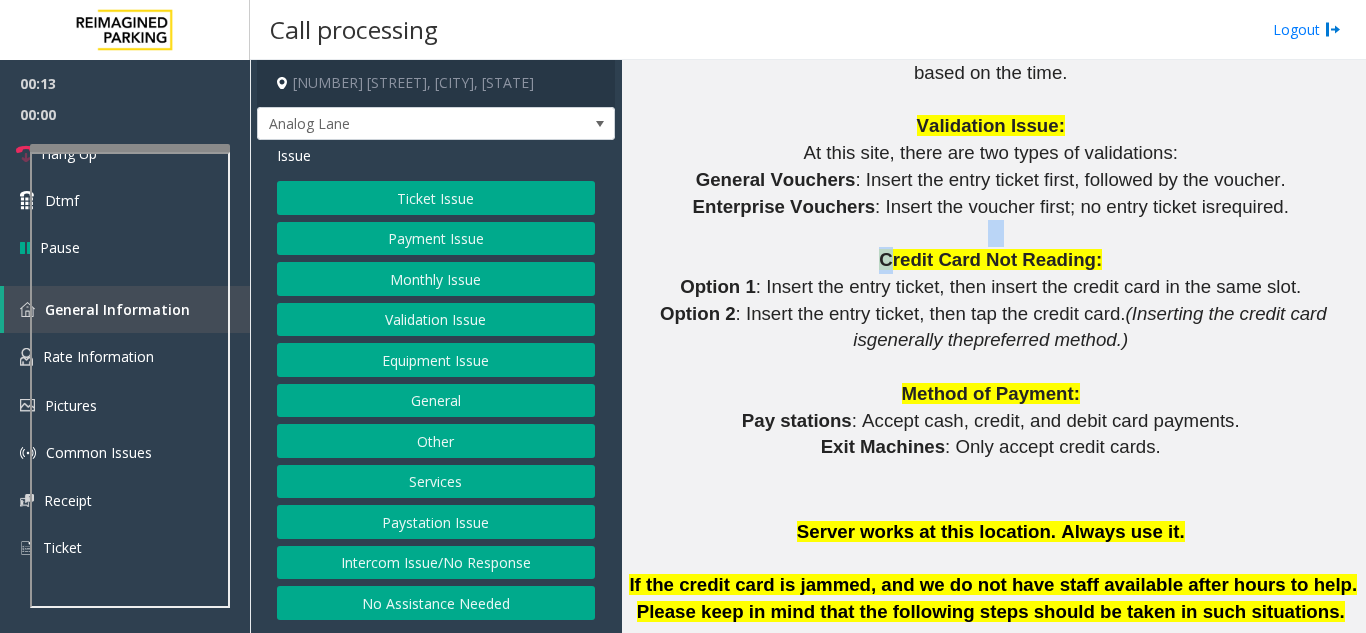 click on "When ending the calls from this location PRESS ## . There should not be any miss on this.     Most Important     Ticket Unreadable:   Log into the server  and issue an extended lost ticket with the ticket number, or charge based on the time.       Validation Issue:   At this site, there are two types of validations:   General Vouchers : Insert the entry ticket first, followed by the voucher.   Enterprise Vouchers : Insert the voucher first; no entry ticket is  required .       Credit Card Not Reading:   Option 1 : Insert the entry ticket, then insert the credit card in the same slot.   Option 2 : Insert the entry ticket, then tap the credit card.  (Inserting the credit card is  generally the  preferred method.)       Method of Payment:   Pay stations : Accept cash, credit, and debit card payments.   Exit Machines : Only accept credit cards.         Server works at this location. Always use it.       Reset the machine remotely by selecting “RESET or “WARM BOOT”       i" 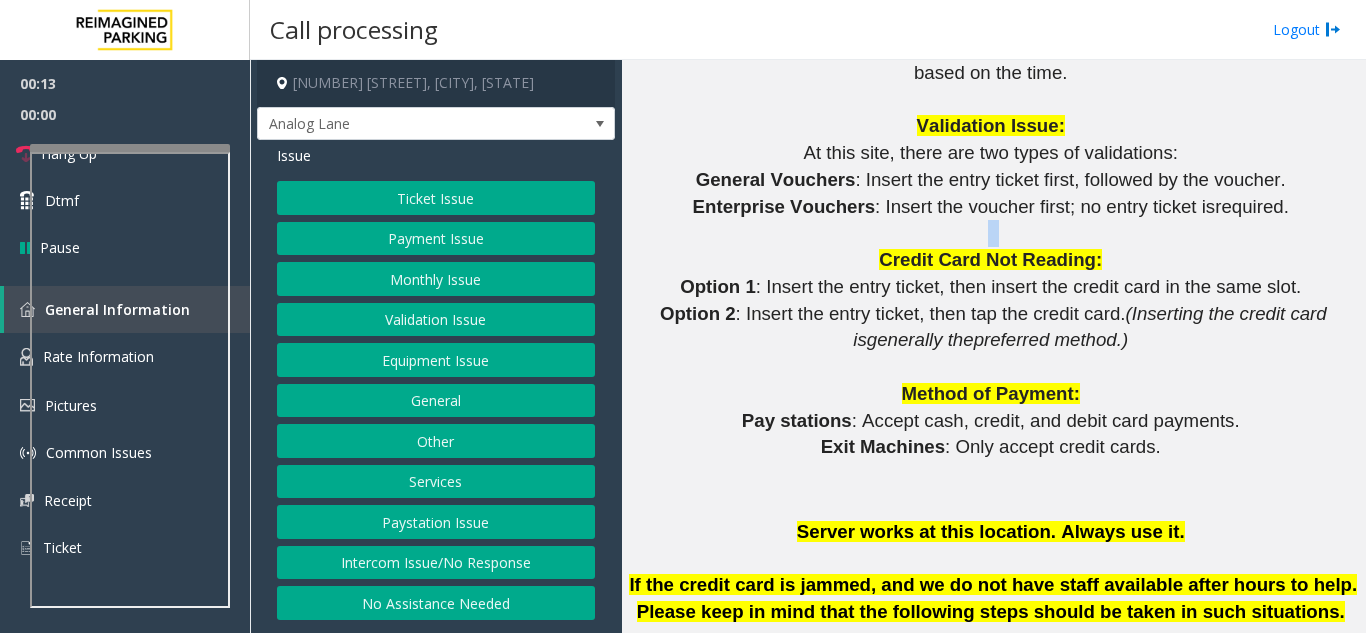 click 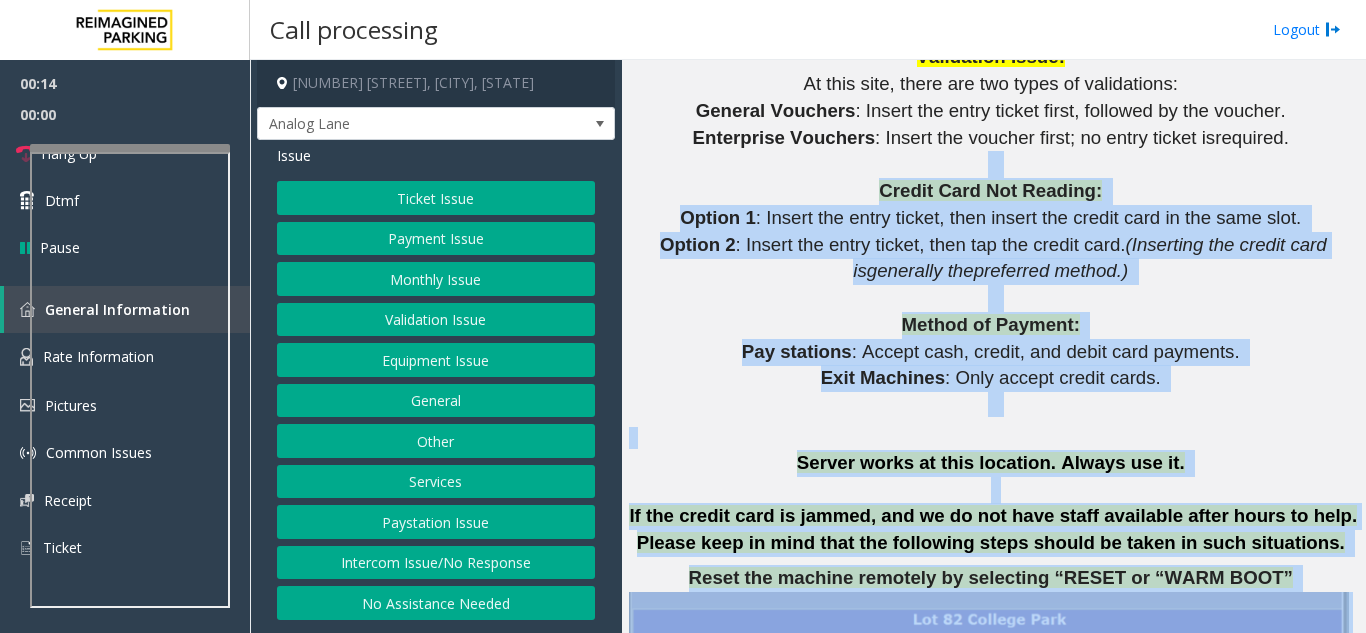 drag, startPoint x: 871, startPoint y: 207, endPoint x: 1007, endPoint y: 602, distance: 417.7571 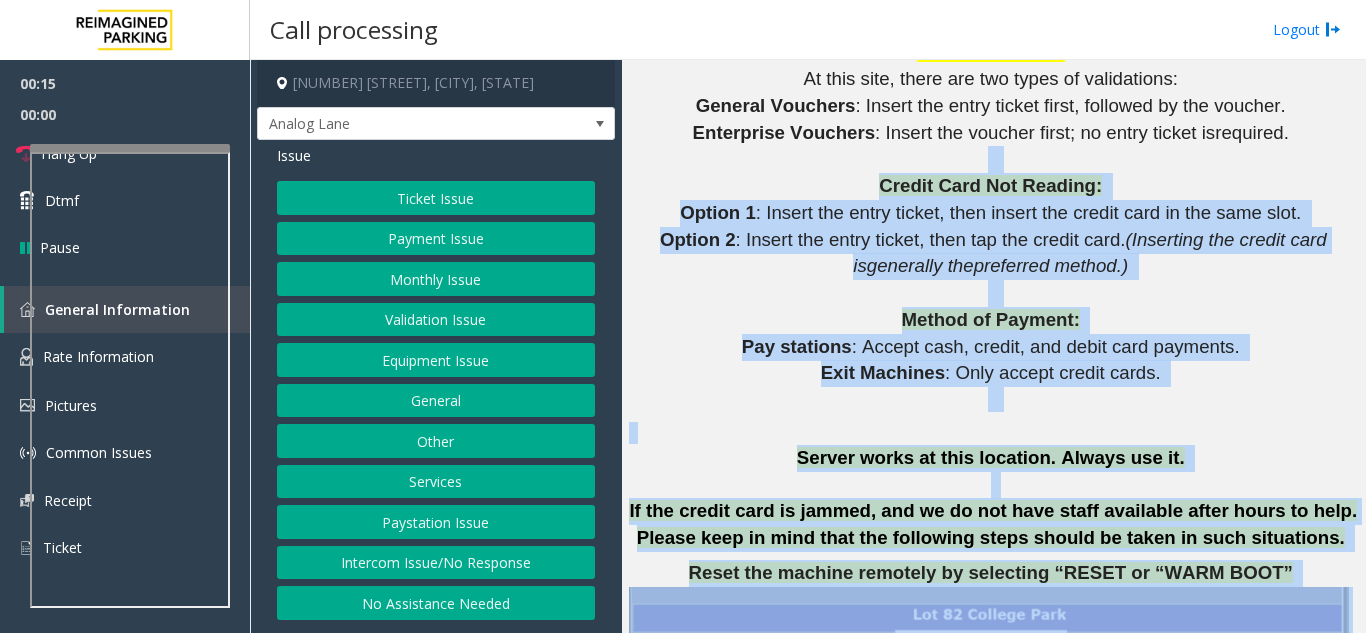 click on "If the credit card is jammed, and we do not have staff available after hours to help. Please keep in mind that the following steps should be taken in such situations." 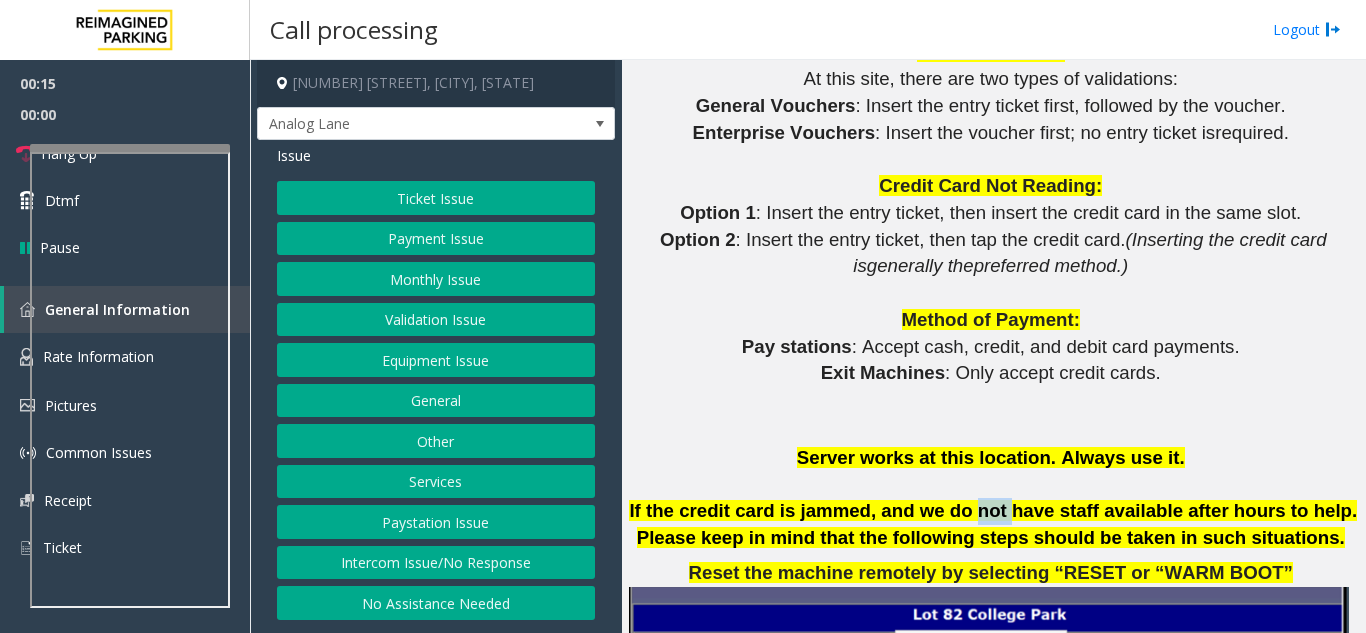 click on "If the credit card is jammed, and we do not have staff available after hours to help. Please keep in mind that the following steps should be taken in such situations." 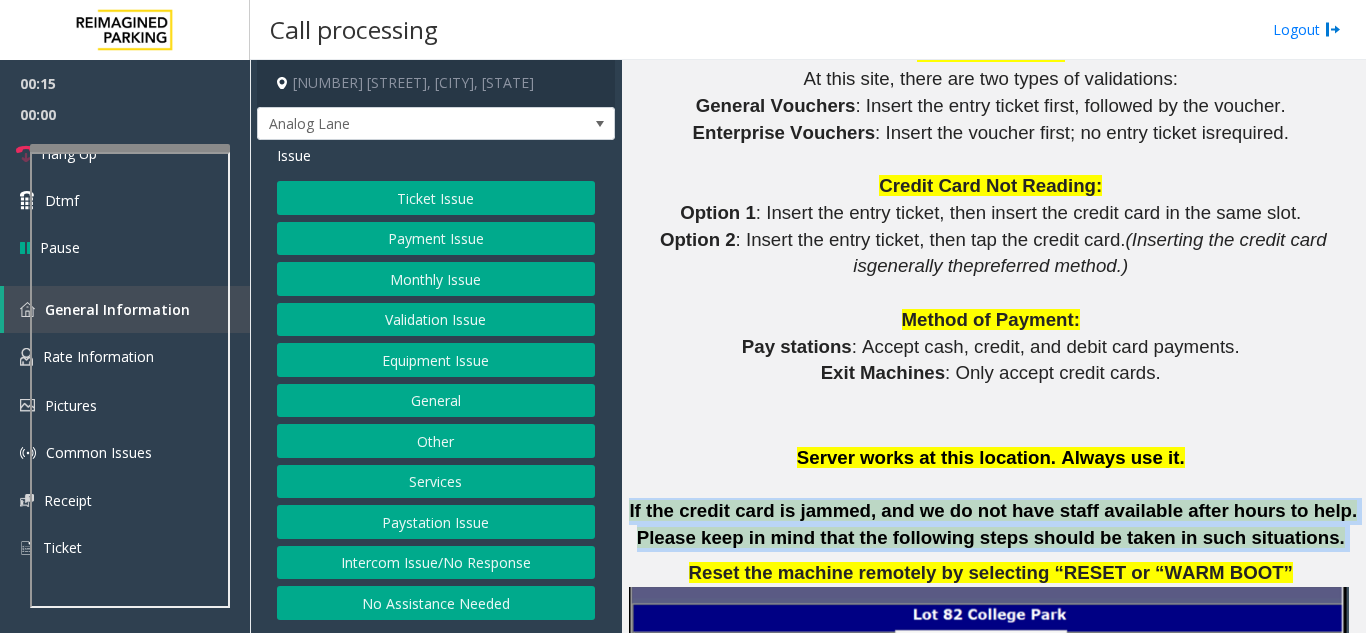 click on "If the credit card is jammed, and we do not have staff available after hours to help. Please keep in mind that the following steps should be taken in such situations." 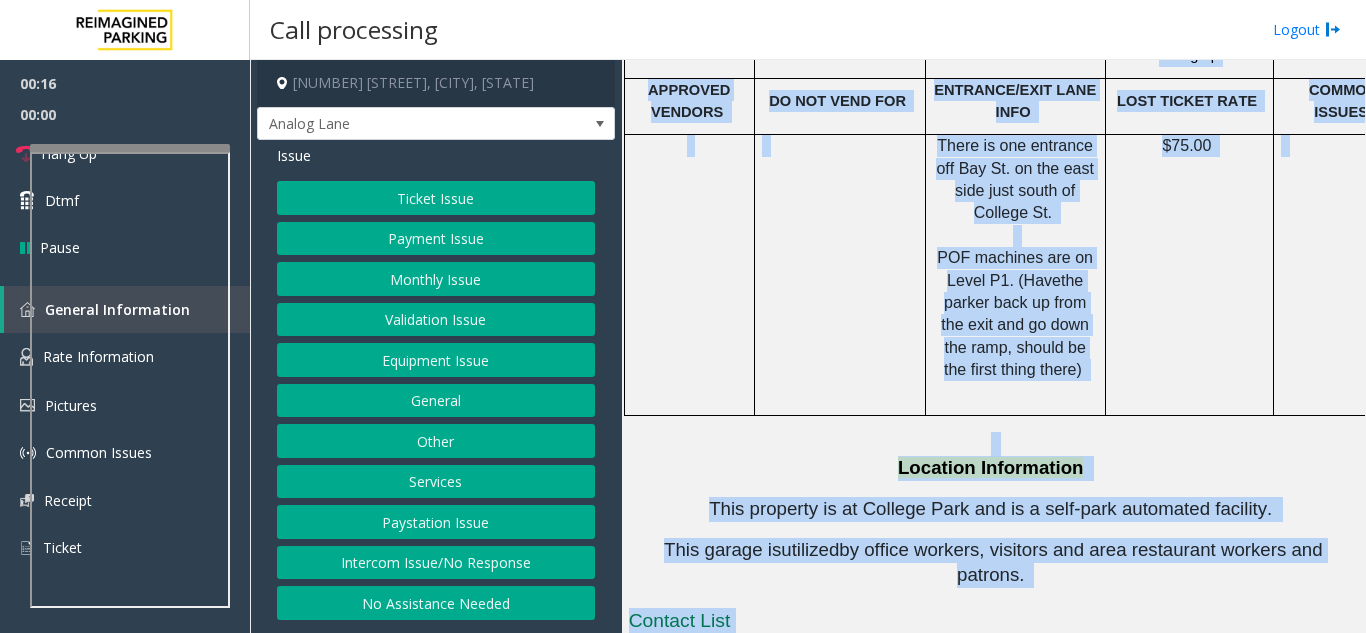 scroll, scrollTop: 3700, scrollLeft: 0, axis: vertical 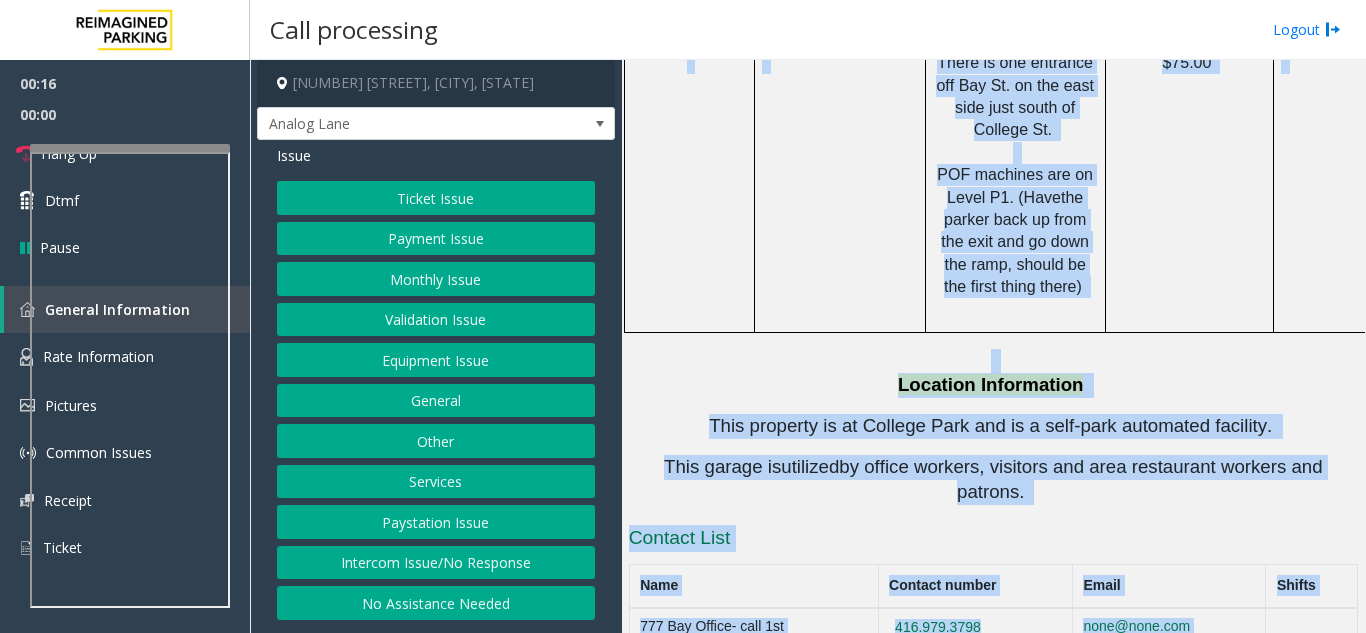 drag, startPoint x: 961, startPoint y: 496, endPoint x: 958, endPoint y: 449, distance: 47.095646 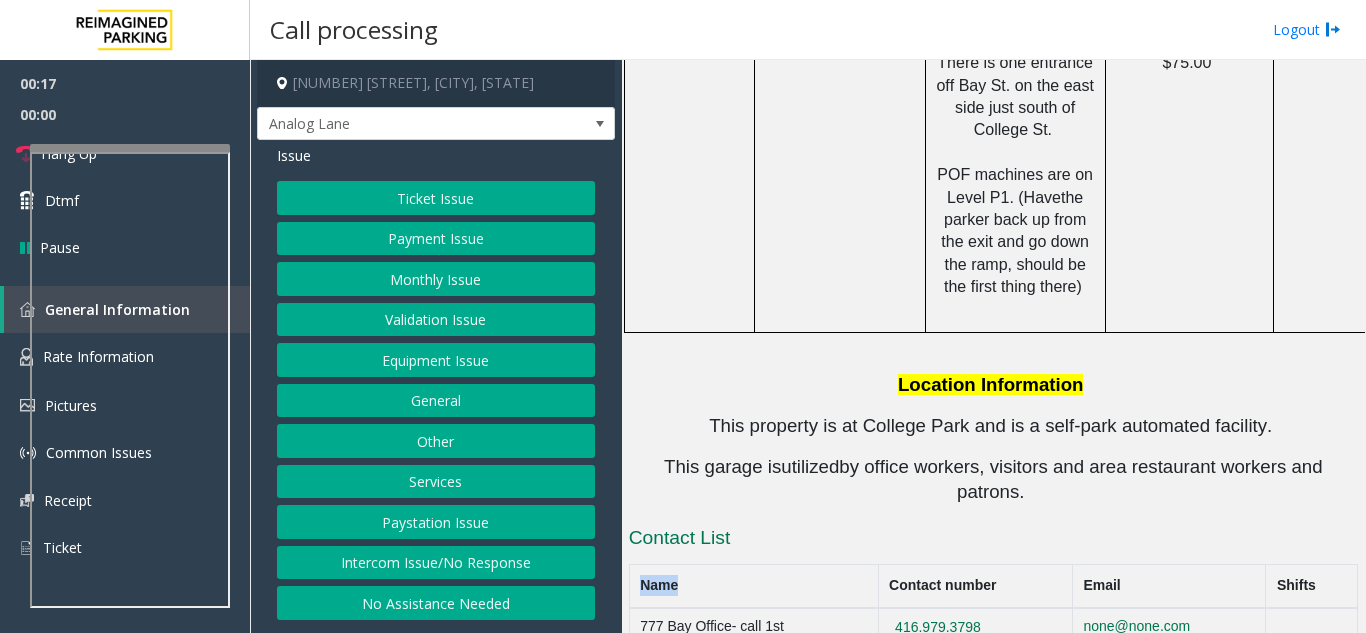 click on "Contact List Name Contact number Email Shifts  777 Bay Office- call 1st   416.979.3798  none@none.com  Anny Ung   416-319-7447	  aung@impark.com  Ovidiu Margarit   +1.647.255.3960  omargarit@impark.com" 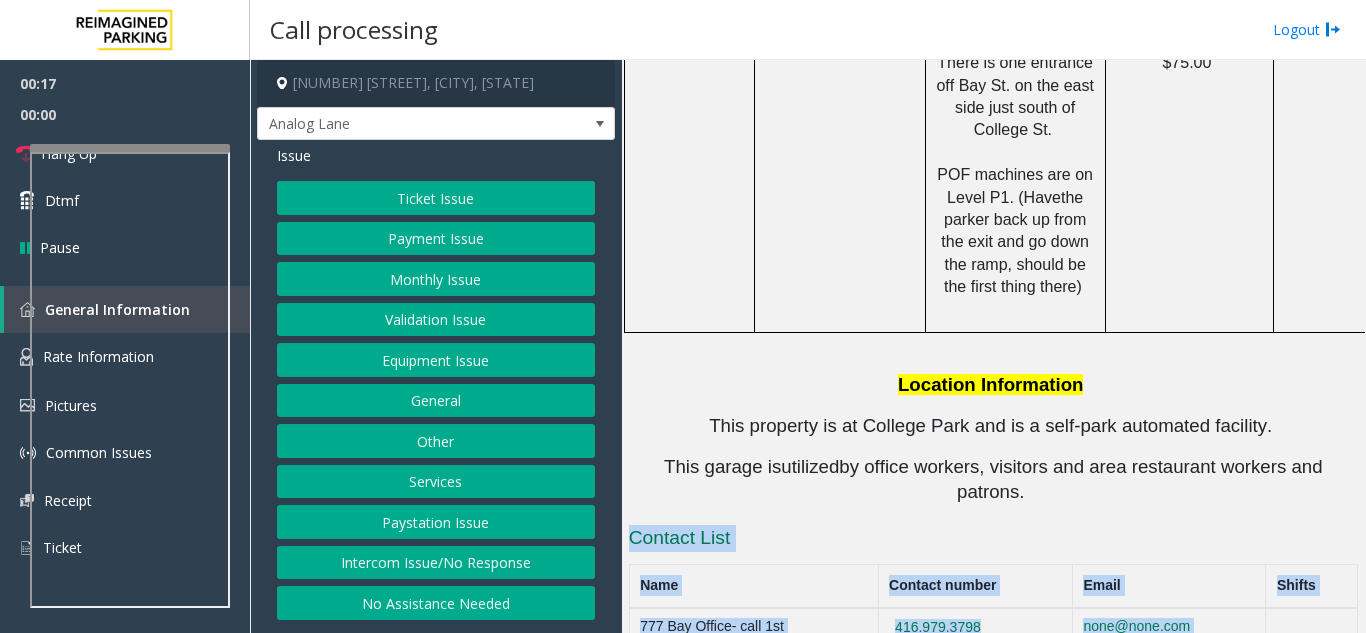 click on "Contact List Name Contact number Email Shifts  777 Bay Office- call 1st   416.979.3798  none@none.com  Anny Ung   416-319-7447	  aung@impark.com  Ovidiu Margarit   +1.647.255.3960  omargarit@impark.com" 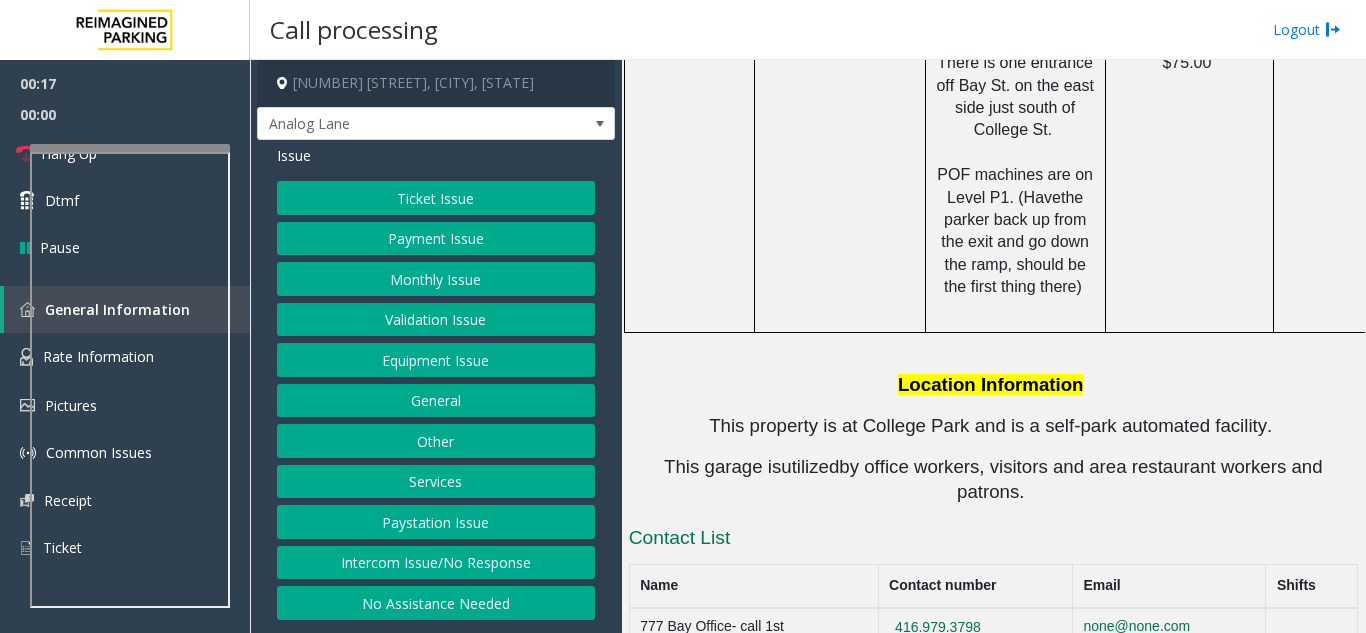 click on "Location Information" 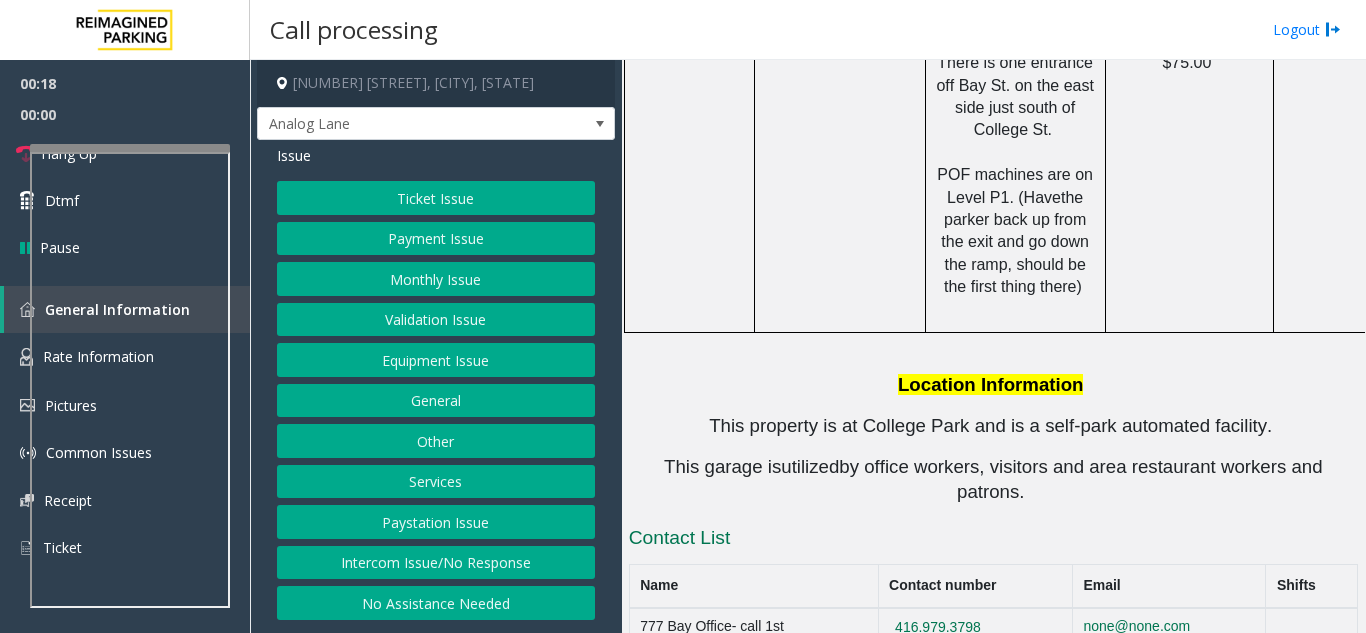 click on "Intercom Issue/No Response" 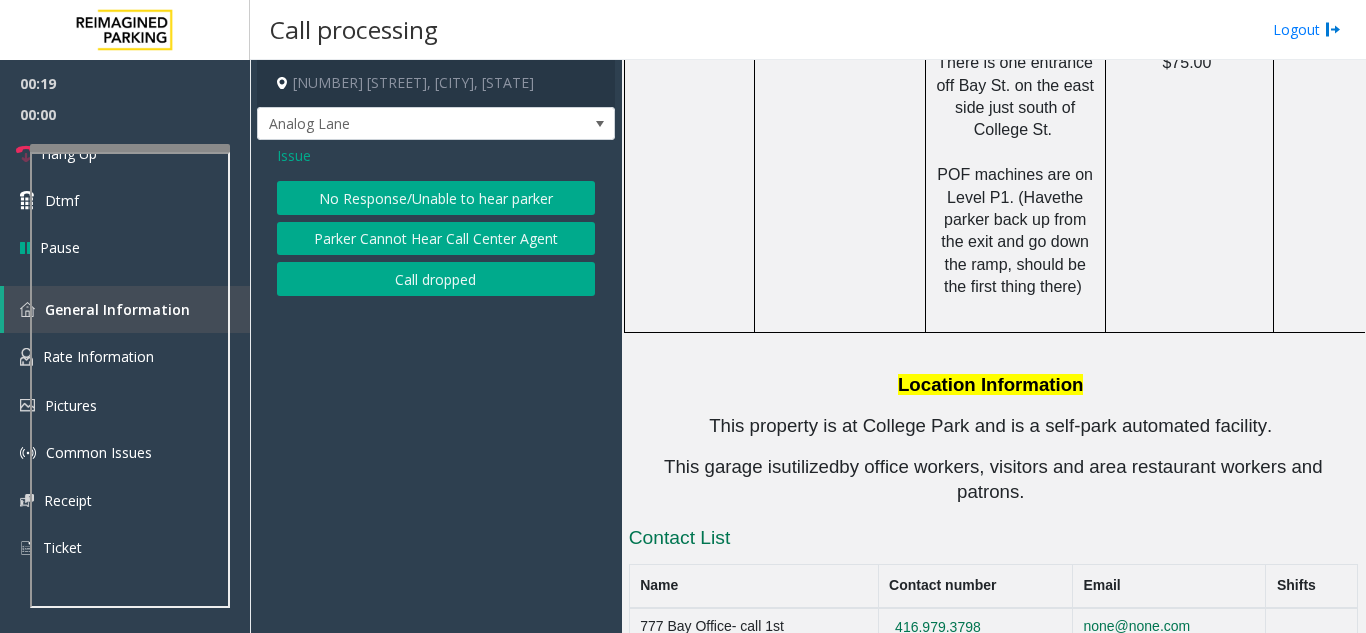 click on "No Response/Unable to hear parker" 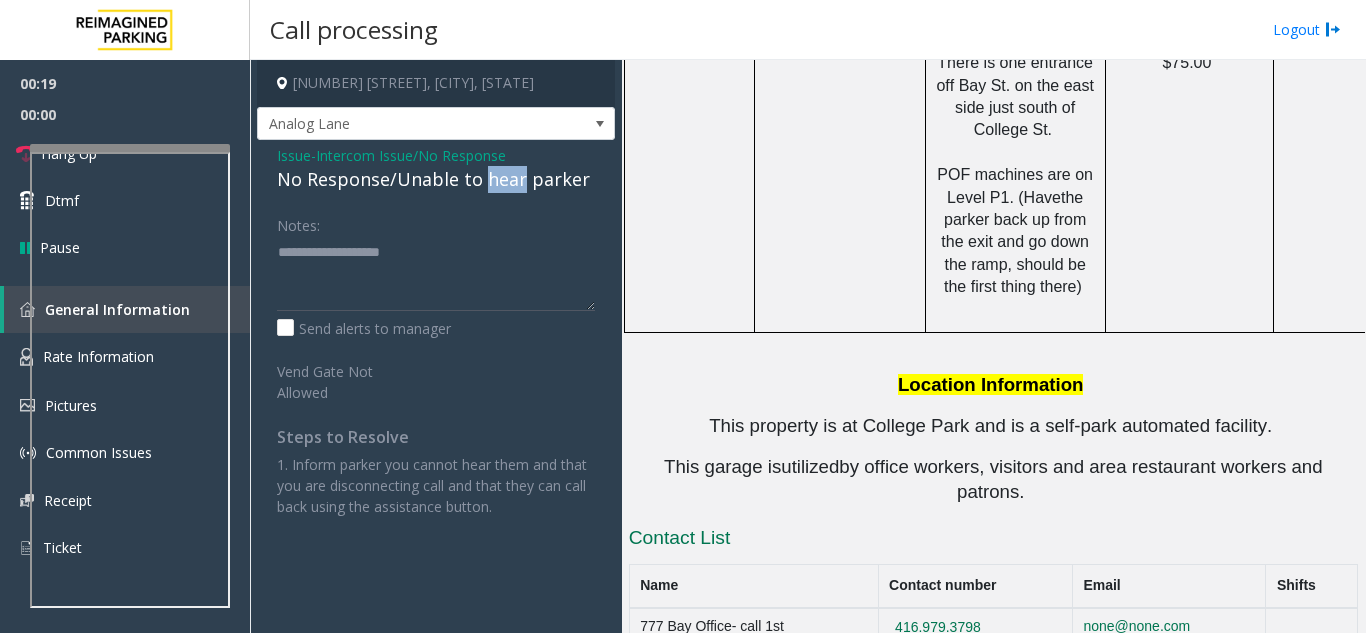 click on "No Response/Unable to hear parker" 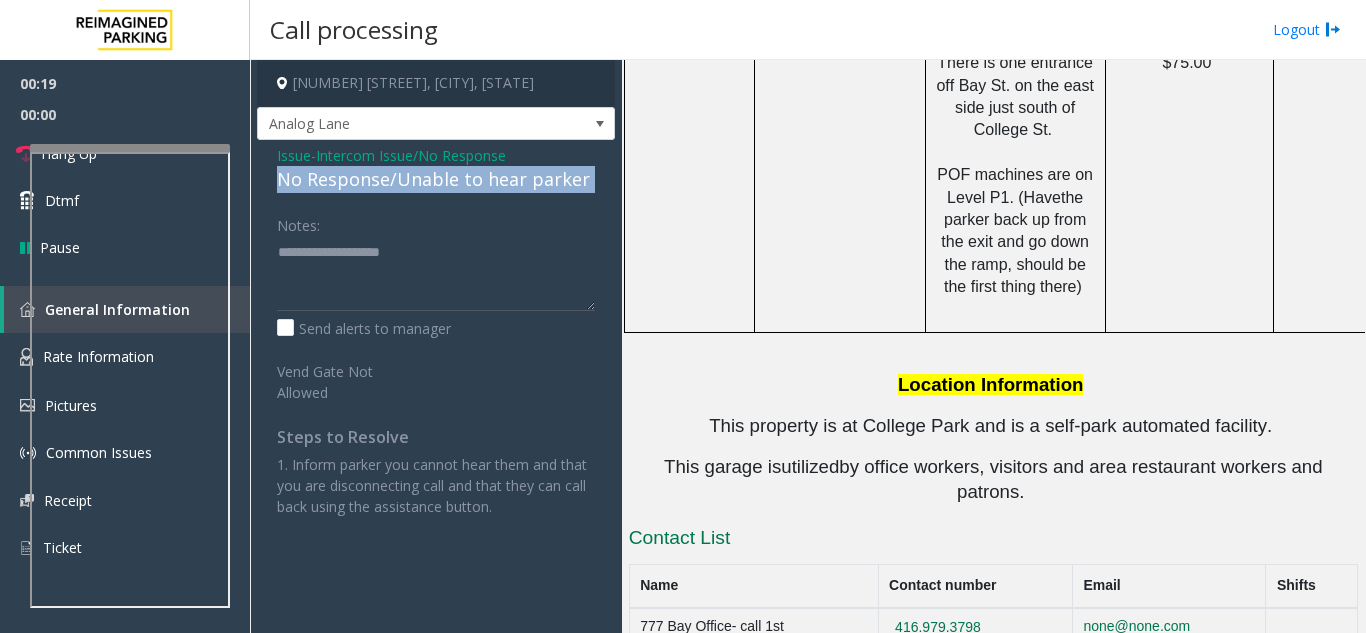 click on "No Response/Unable to hear parker" 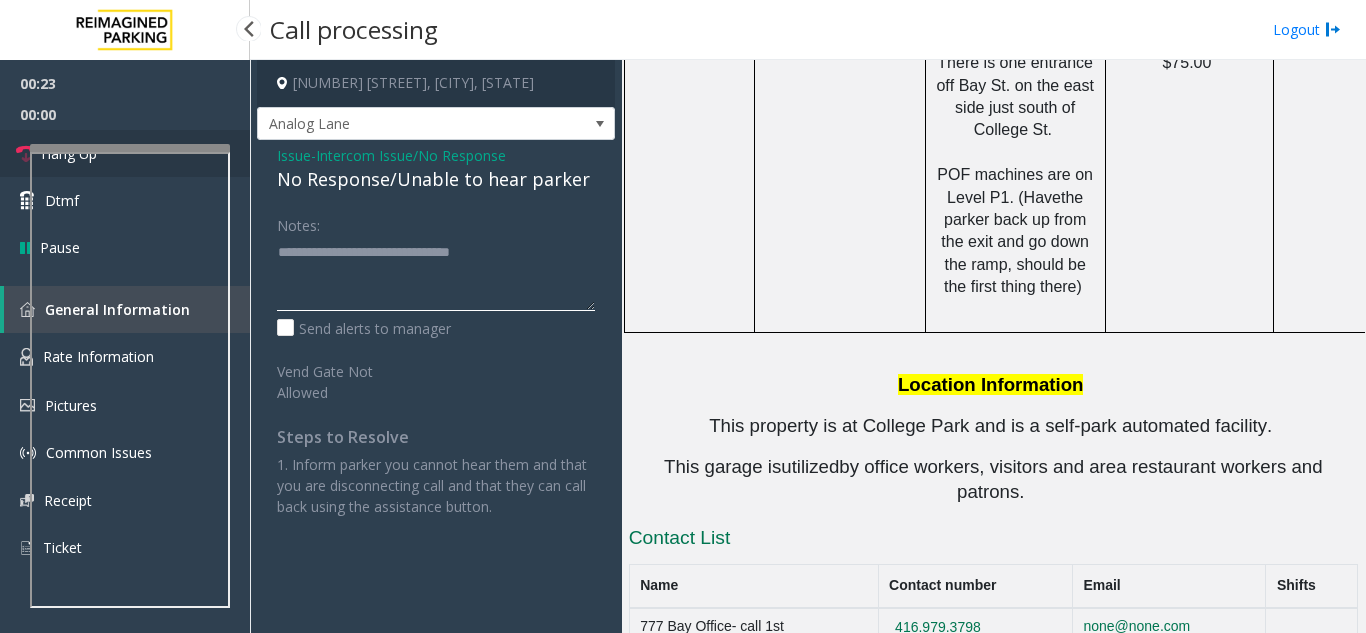 type on "**********" 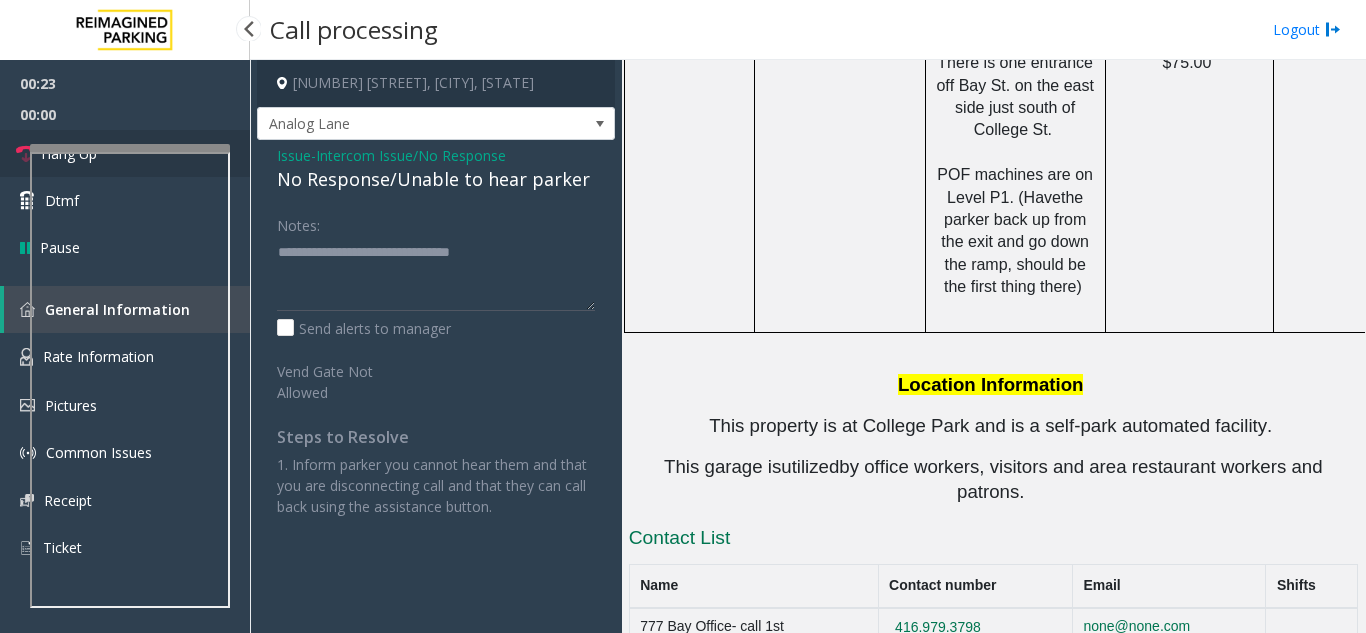 click on "Hang Up" at bounding box center (125, 153) 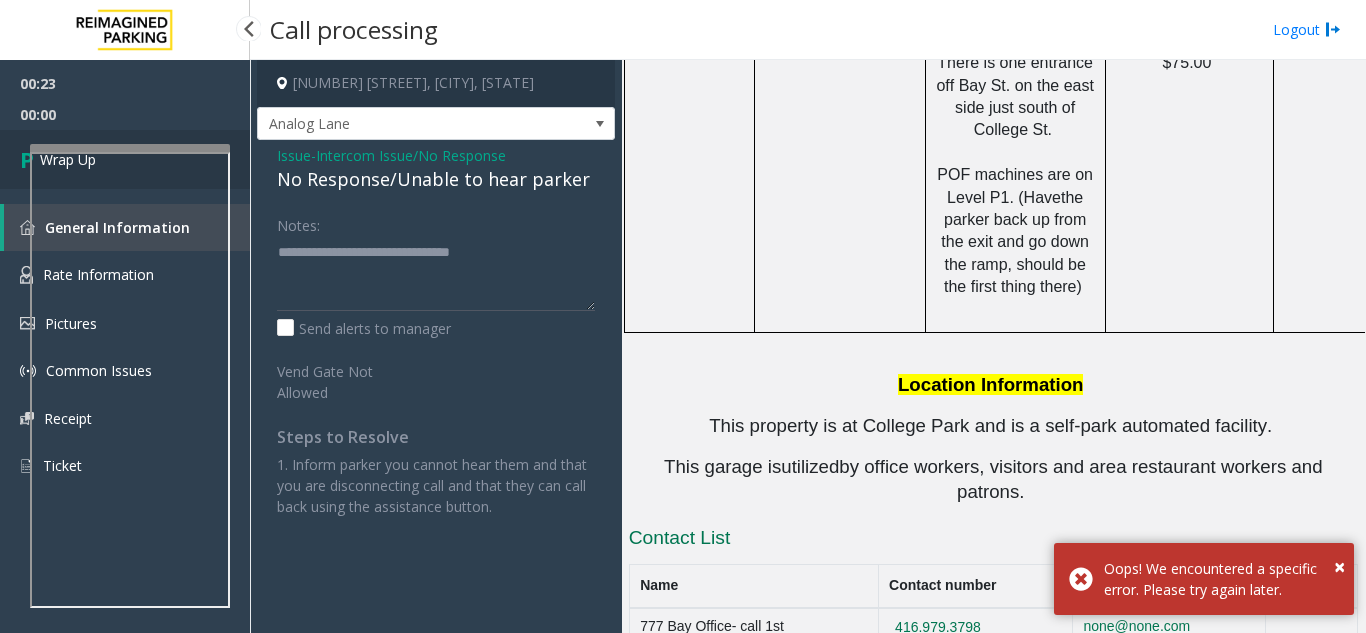 click on "Wrap Up" at bounding box center [125, 159] 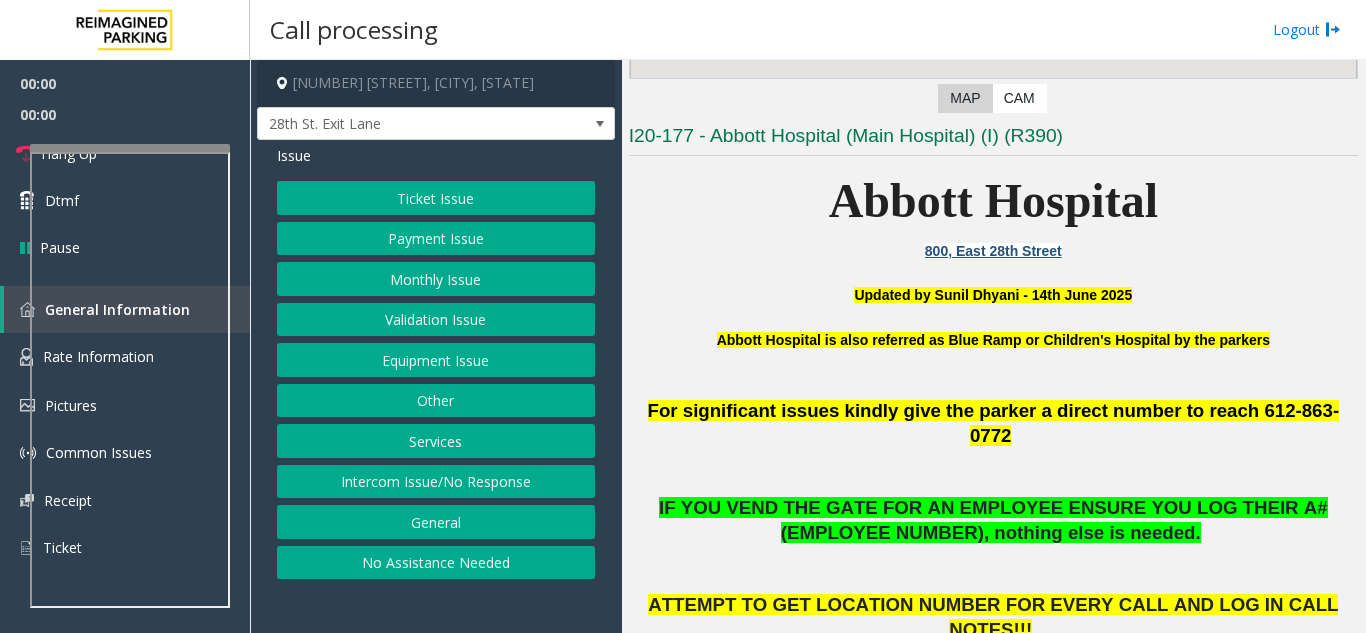 scroll, scrollTop: 500, scrollLeft: 0, axis: vertical 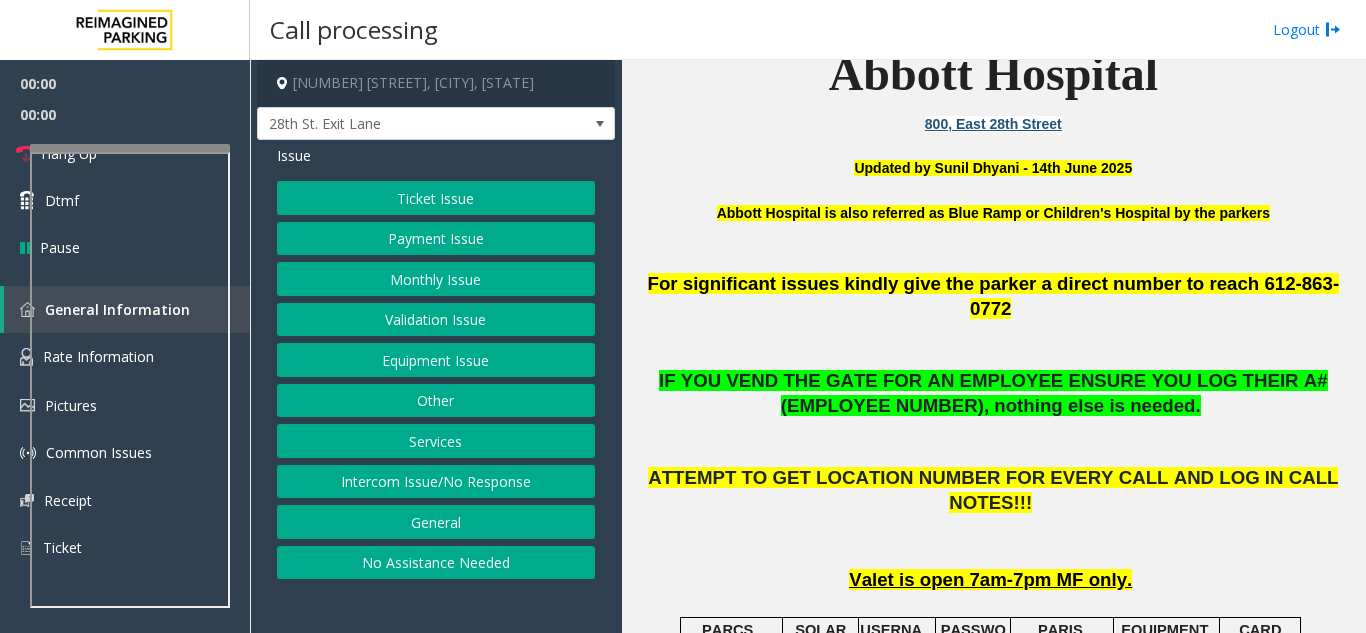 click on "For significant issues kindly give the parker a direct number to reach 612-863-0772" 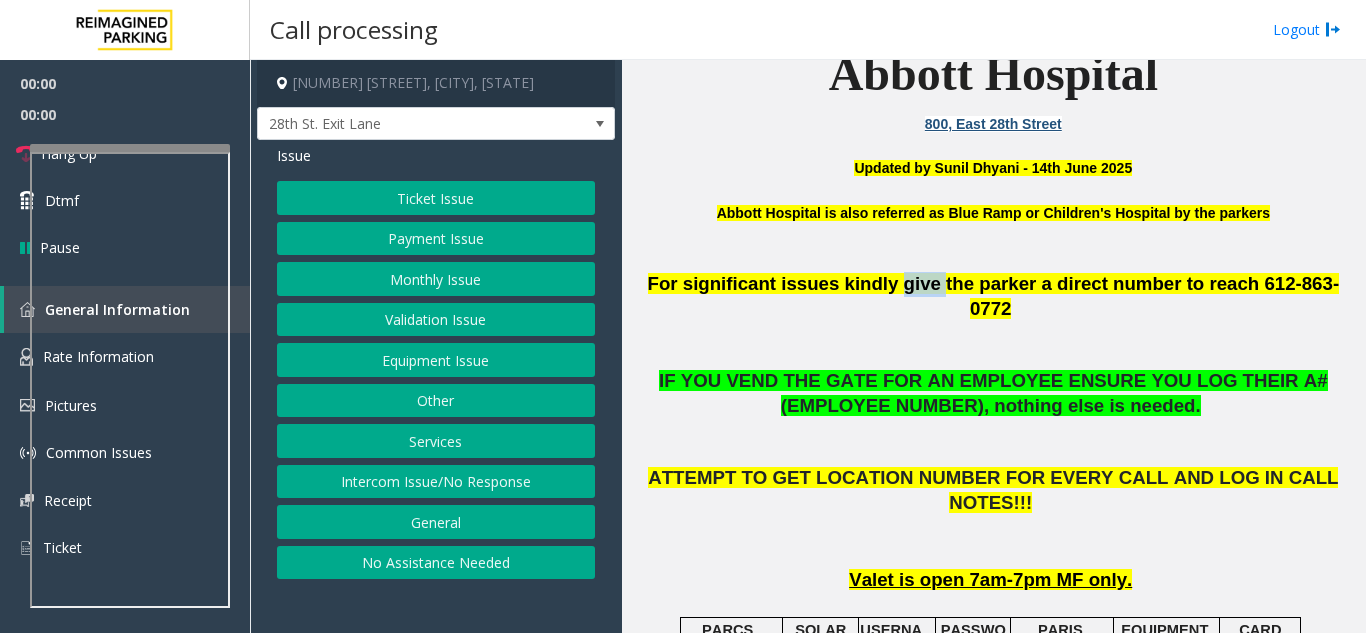 click on "For significant issues kindly give the parker a direct number to reach 612-863-0772" 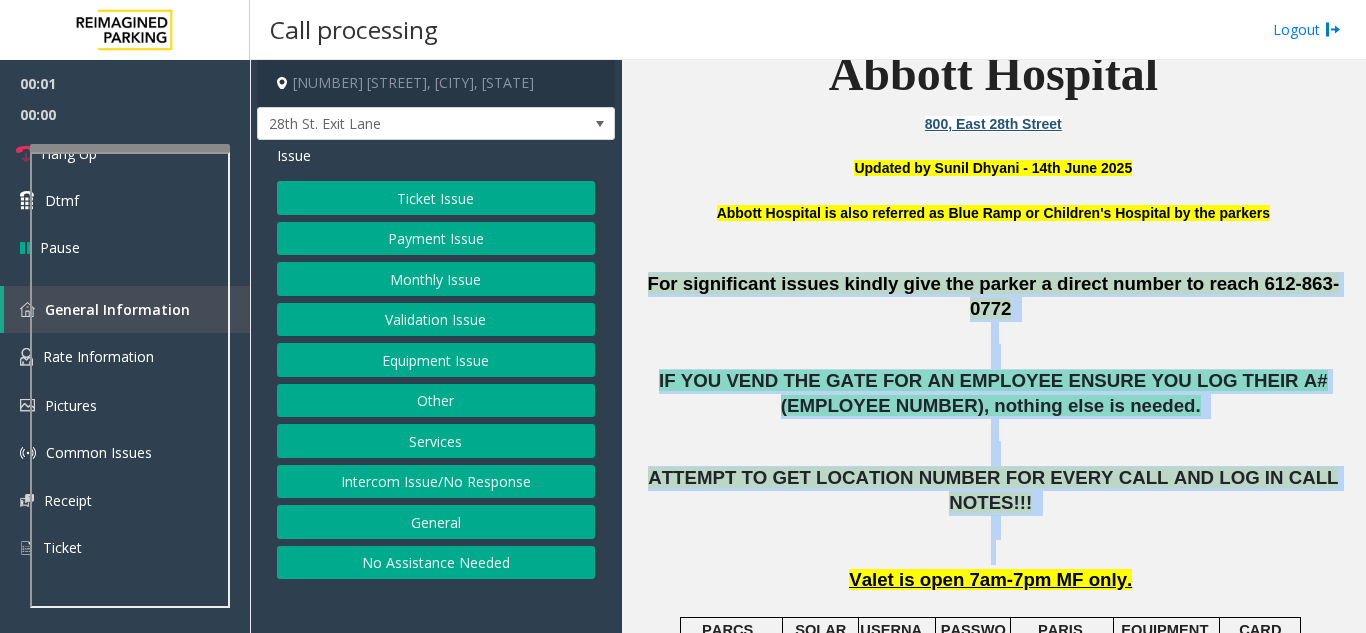 drag, startPoint x: 890, startPoint y: 284, endPoint x: 1116, endPoint y: 511, distance: 320.32016 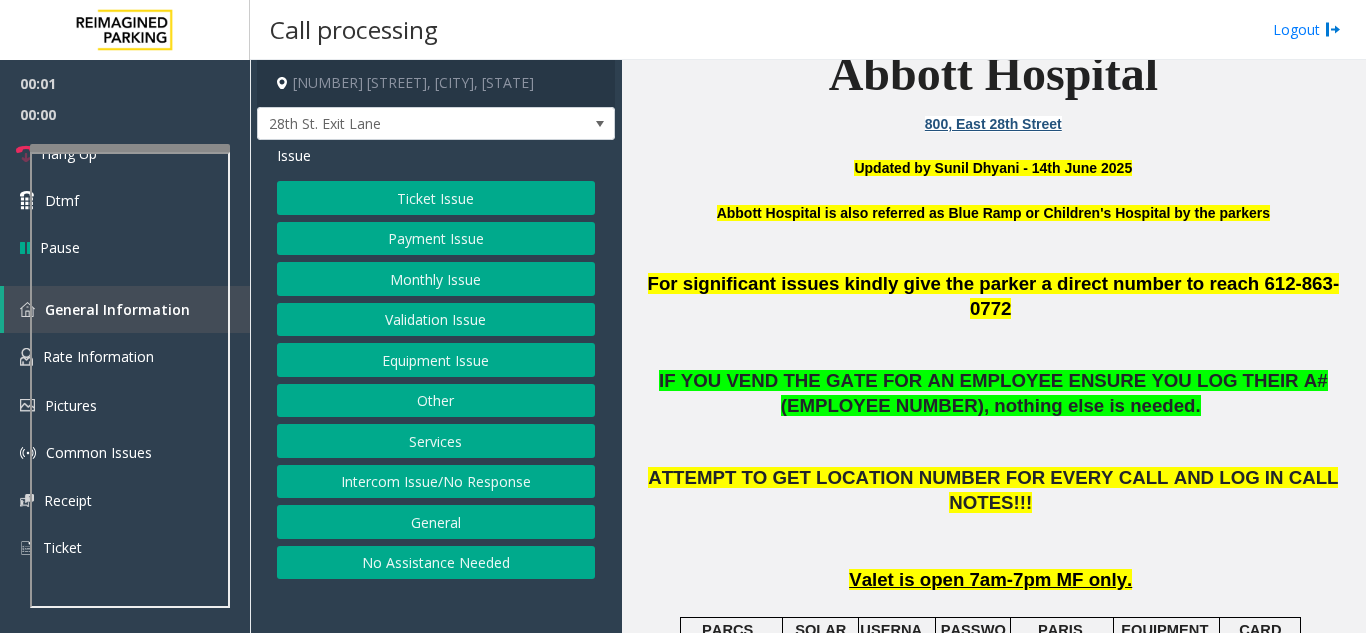 click on "ATTEMPT TO GET LOCATION NUMBER FOR EVERY CALL AND LOG IN CALL NOTES!!!" 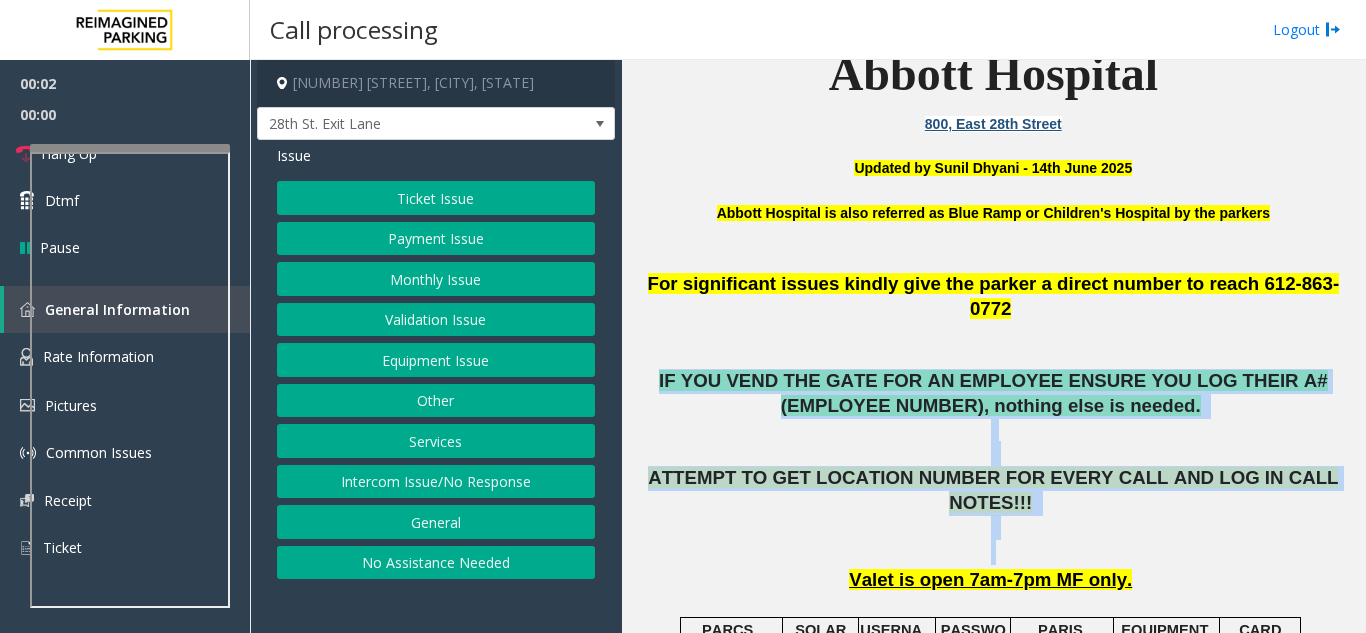 drag, startPoint x: 1116, startPoint y: 511, endPoint x: 940, endPoint y: 351, distance: 237.8571 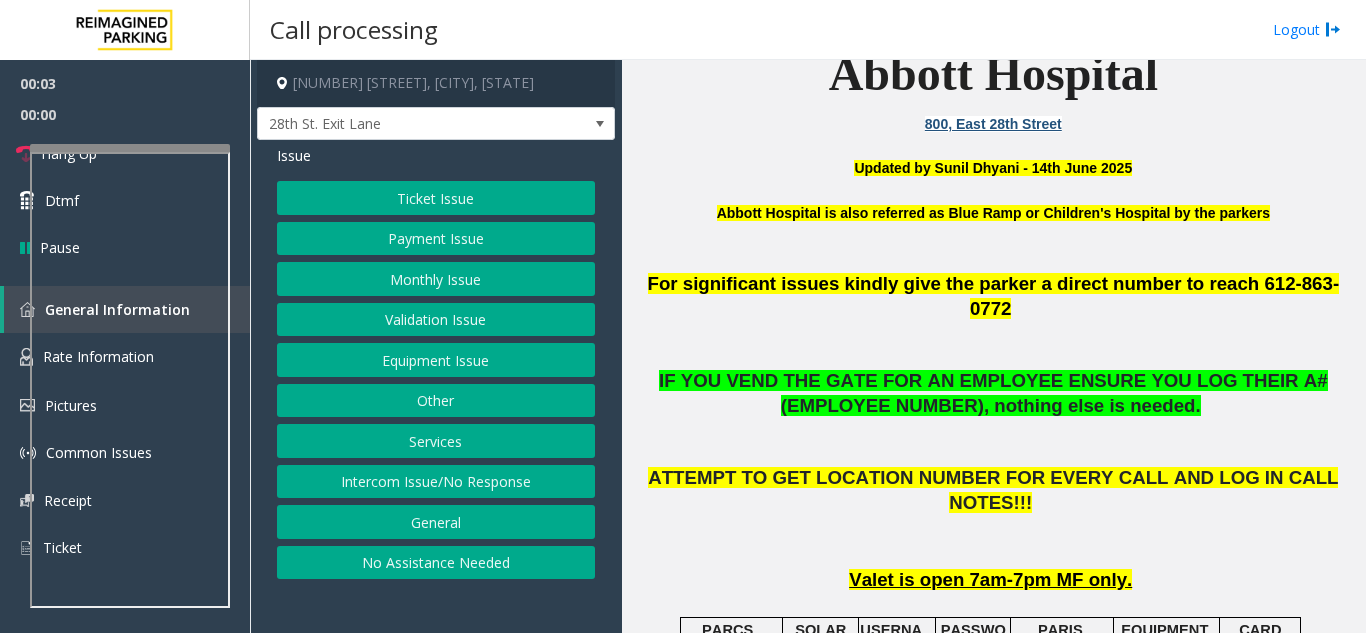 click on "Ticket Issue" 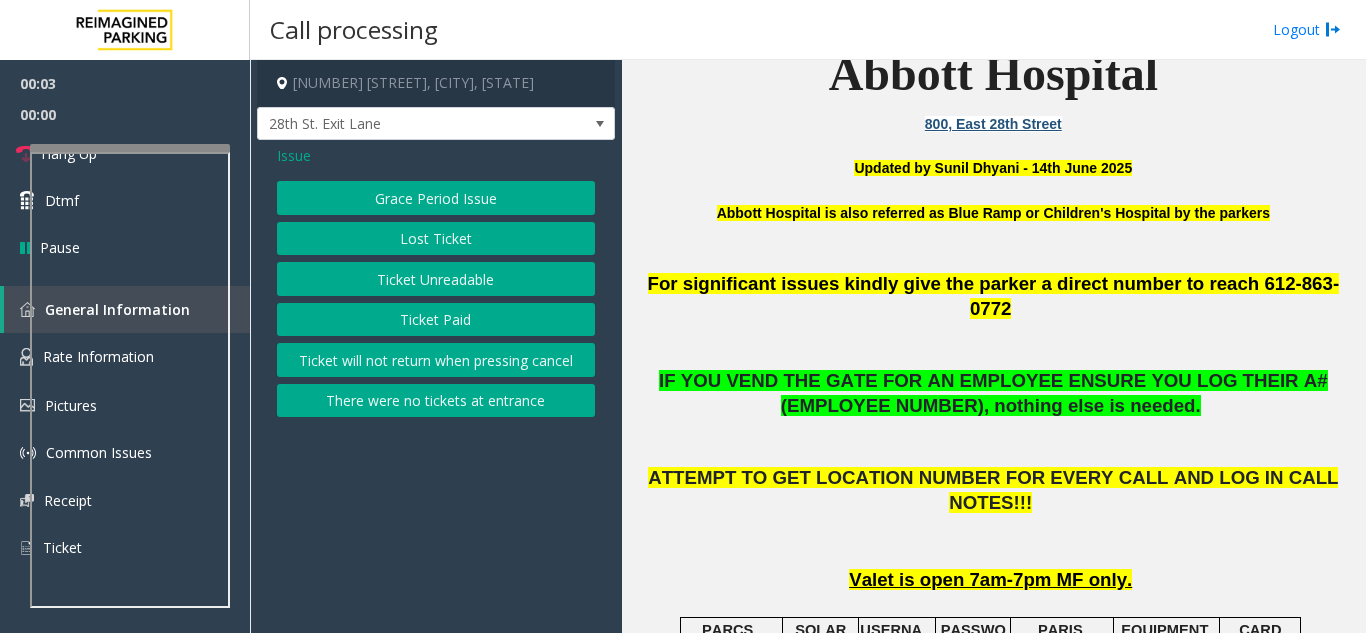 click on "Ticket Unreadable" 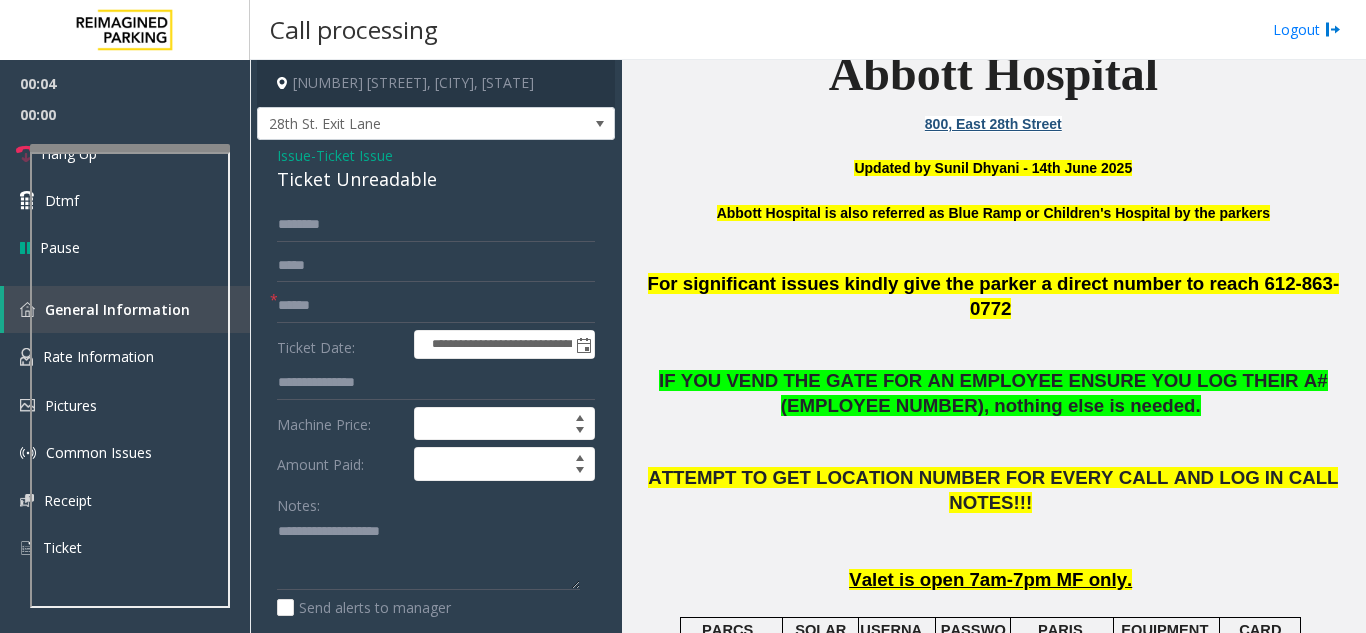 click on "Ticket Issue" 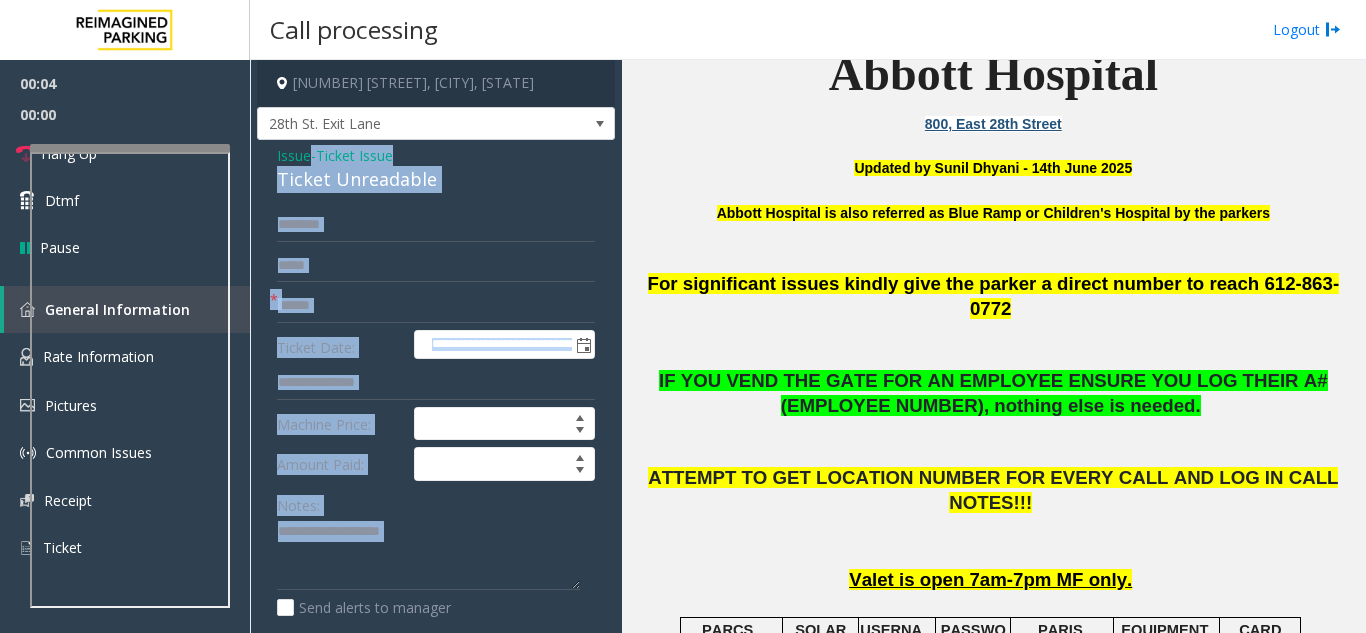 click on "Issue  -  Ticket Issue Ticket Unreadable" 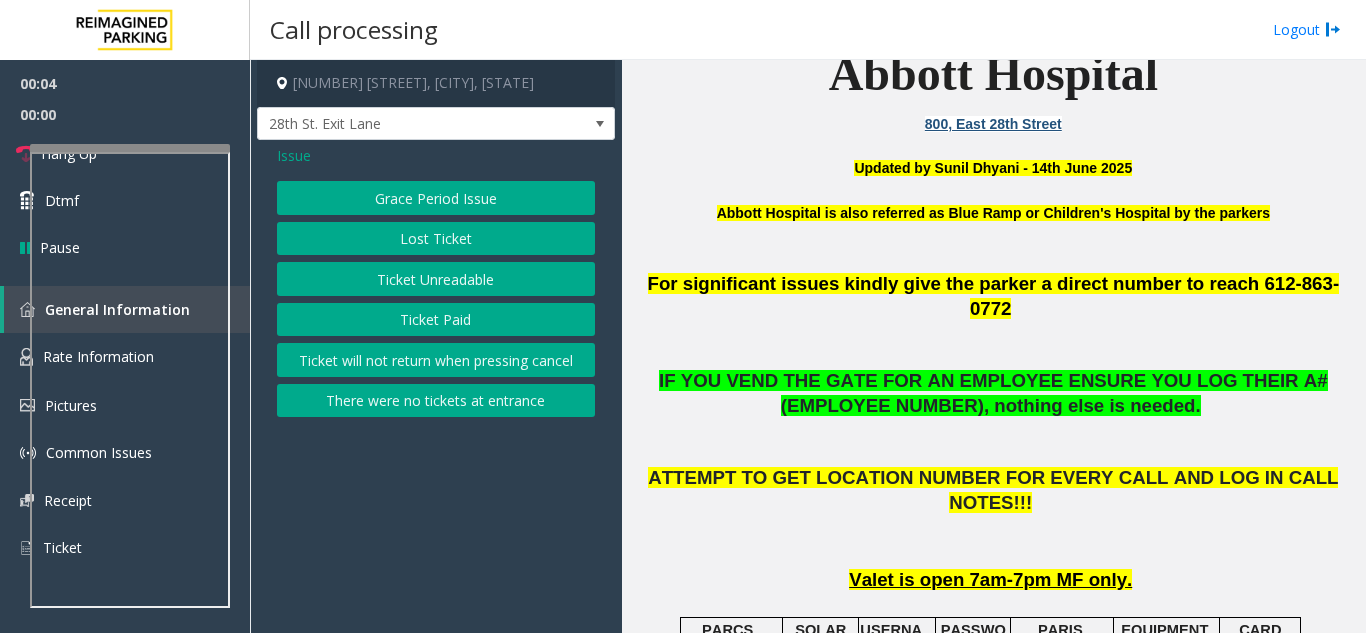 click on "Ticket Unreadable" 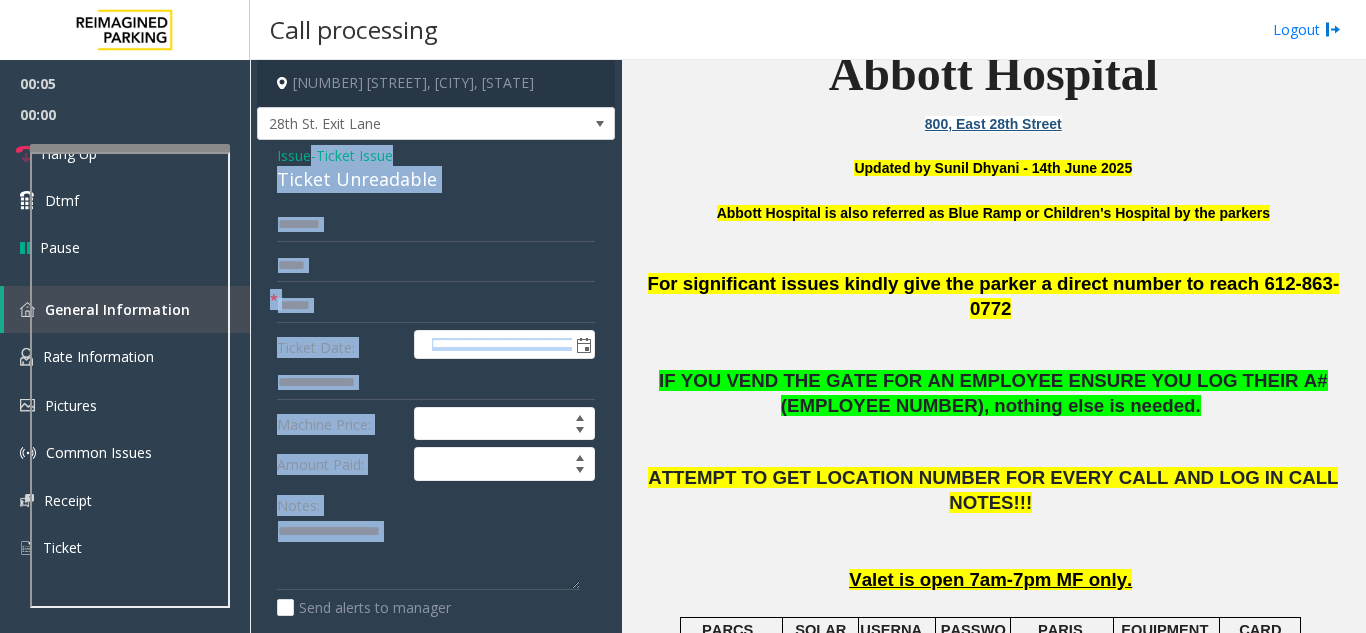 click on "Ticket Issue" 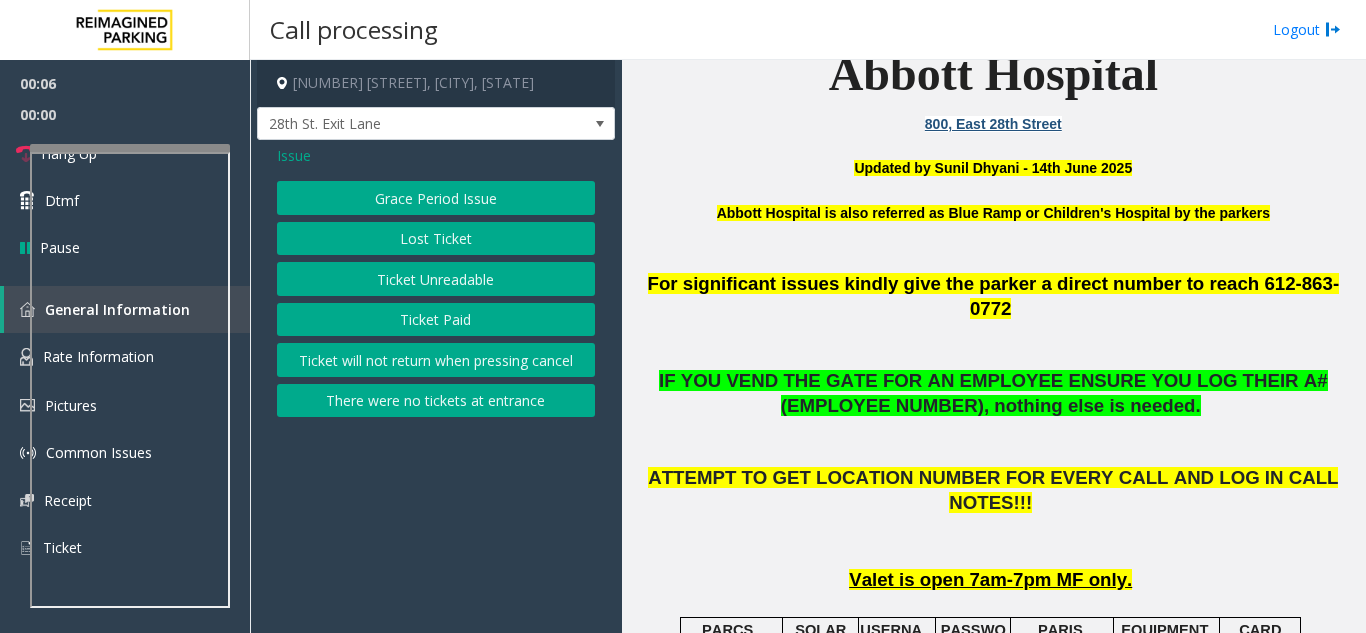 click on "Issue" 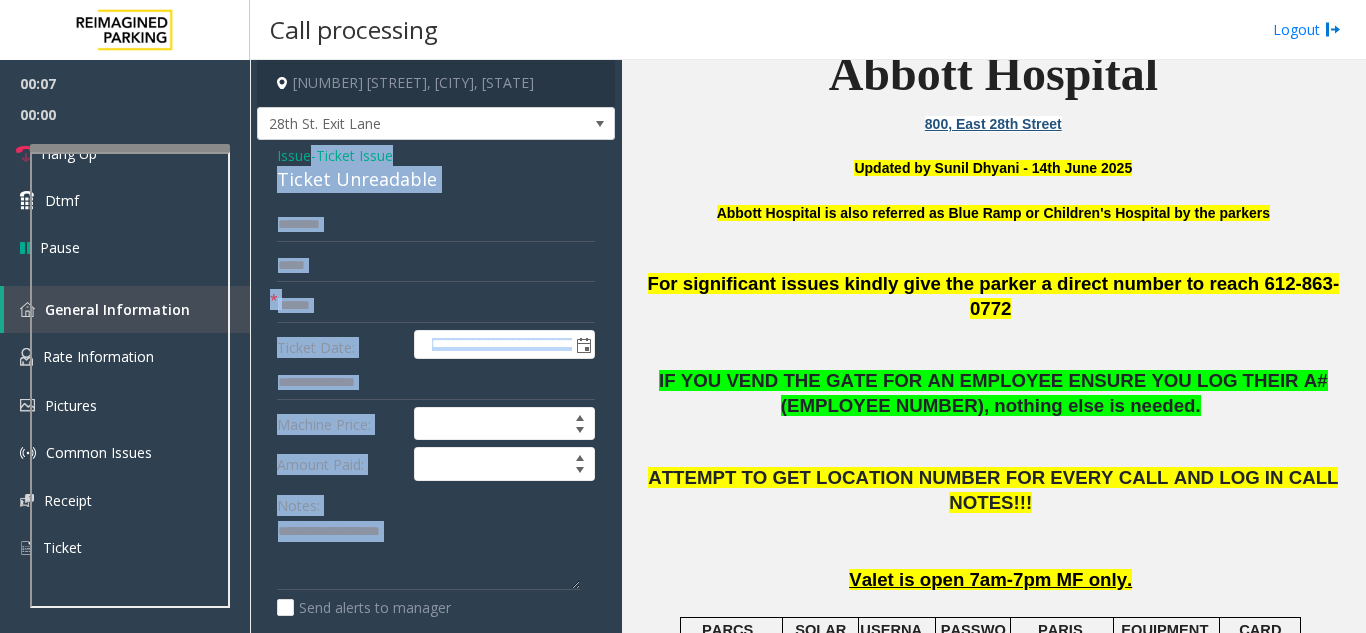 click on "Issue  -  Ticket Issue Ticket Unreadable" 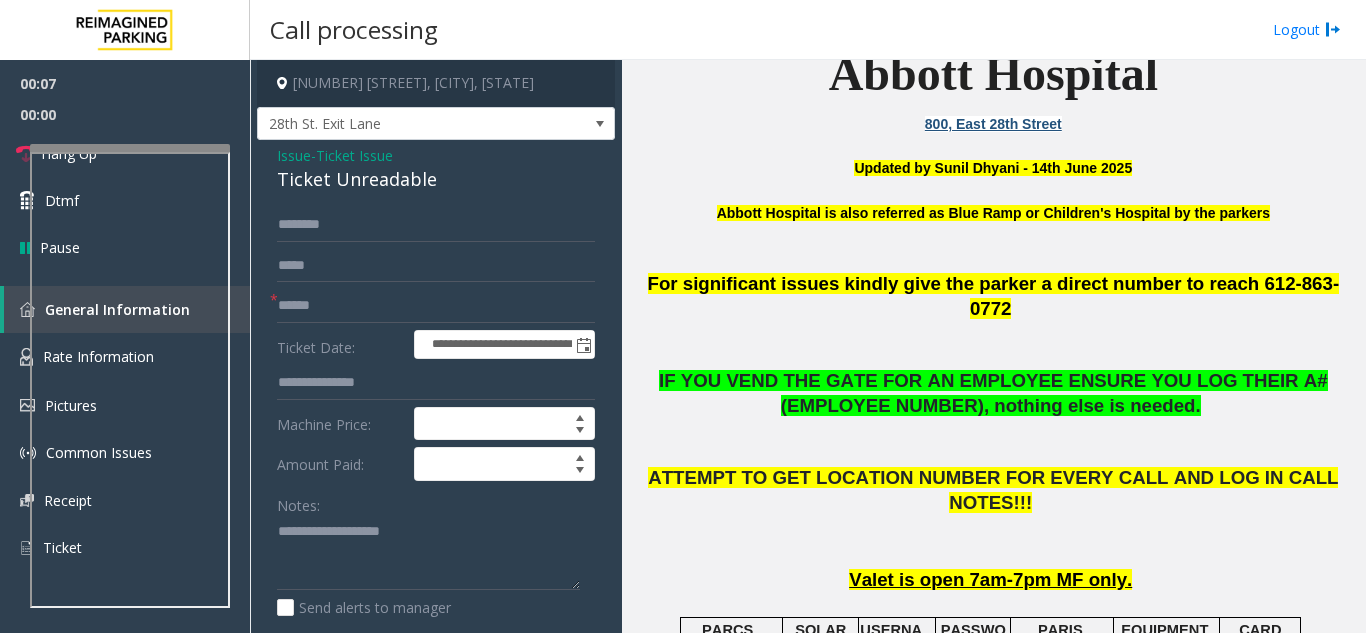 click on "Ticket Unreadable" 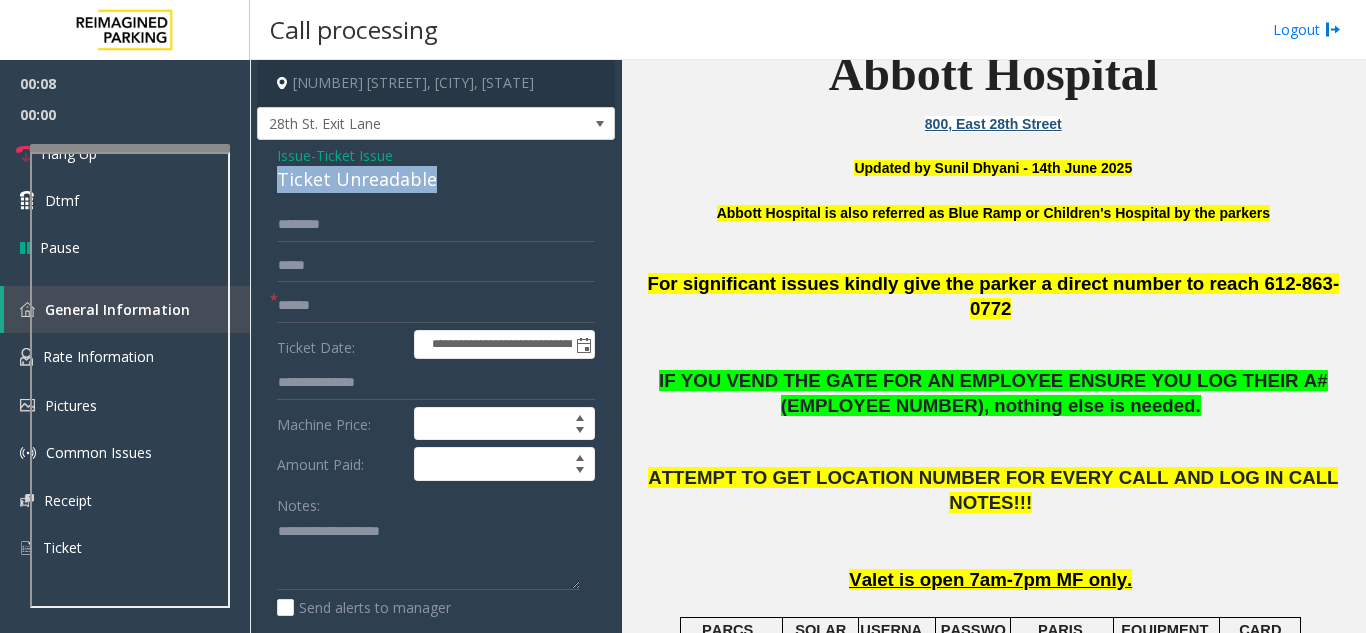 click on "Ticket Unreadable" 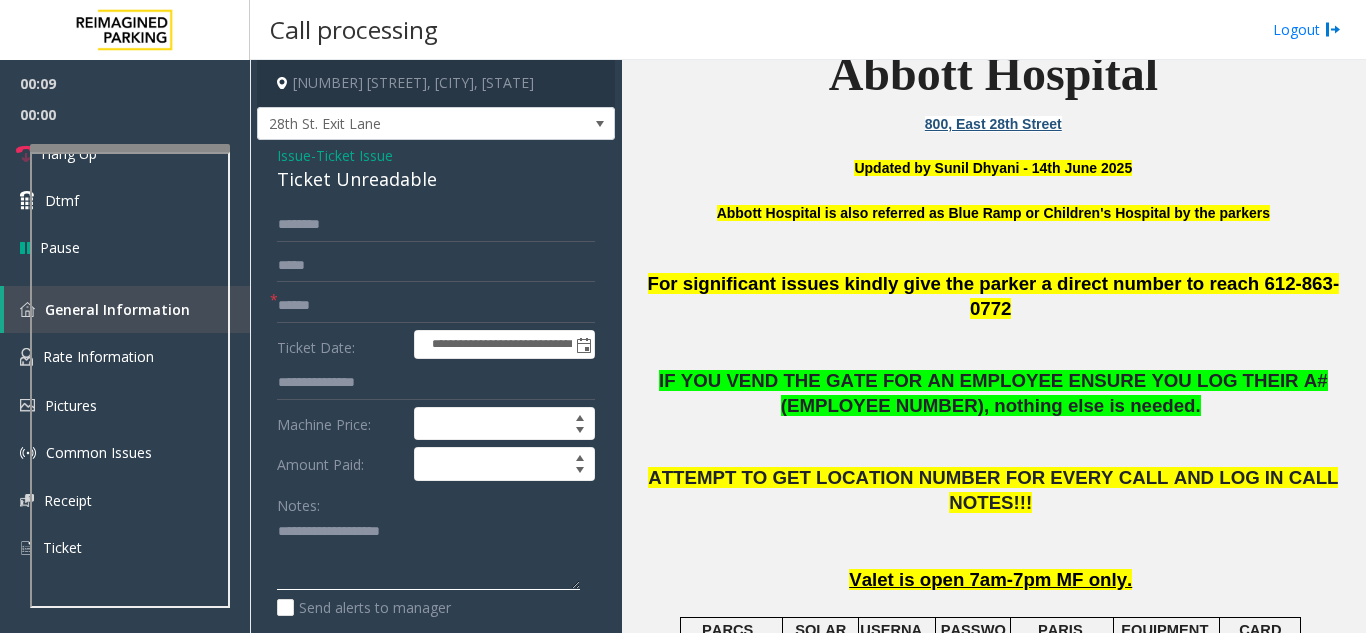 click 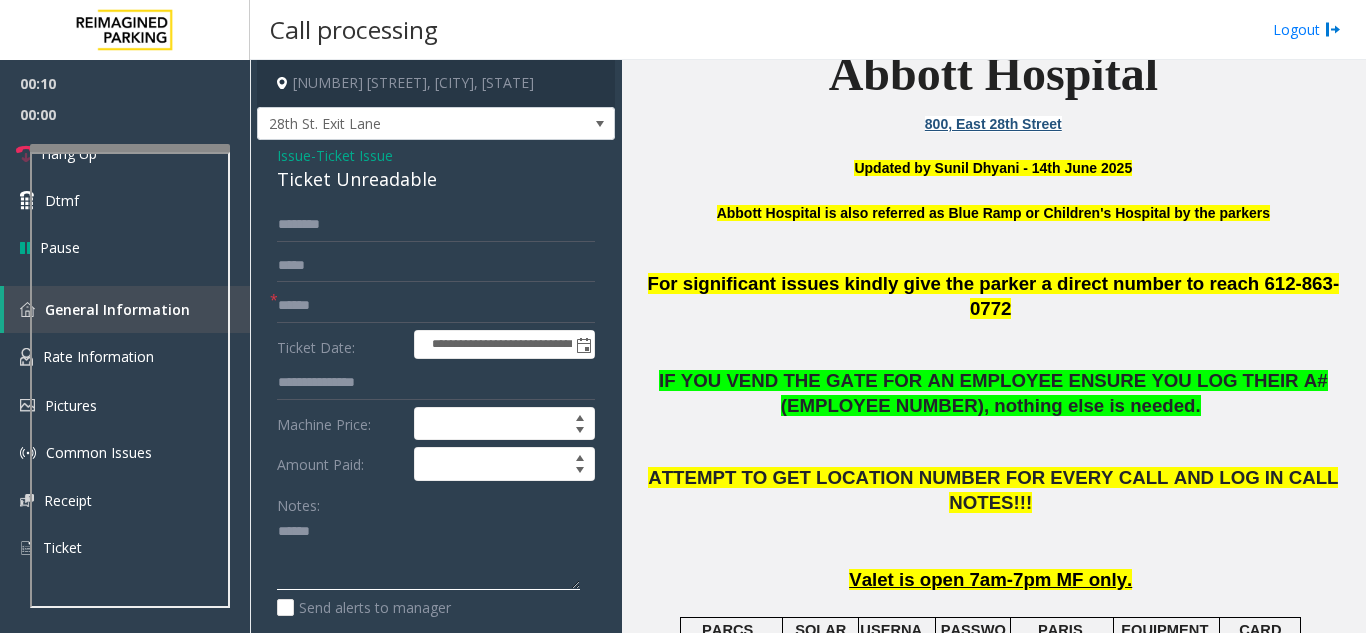 paste on "**********" 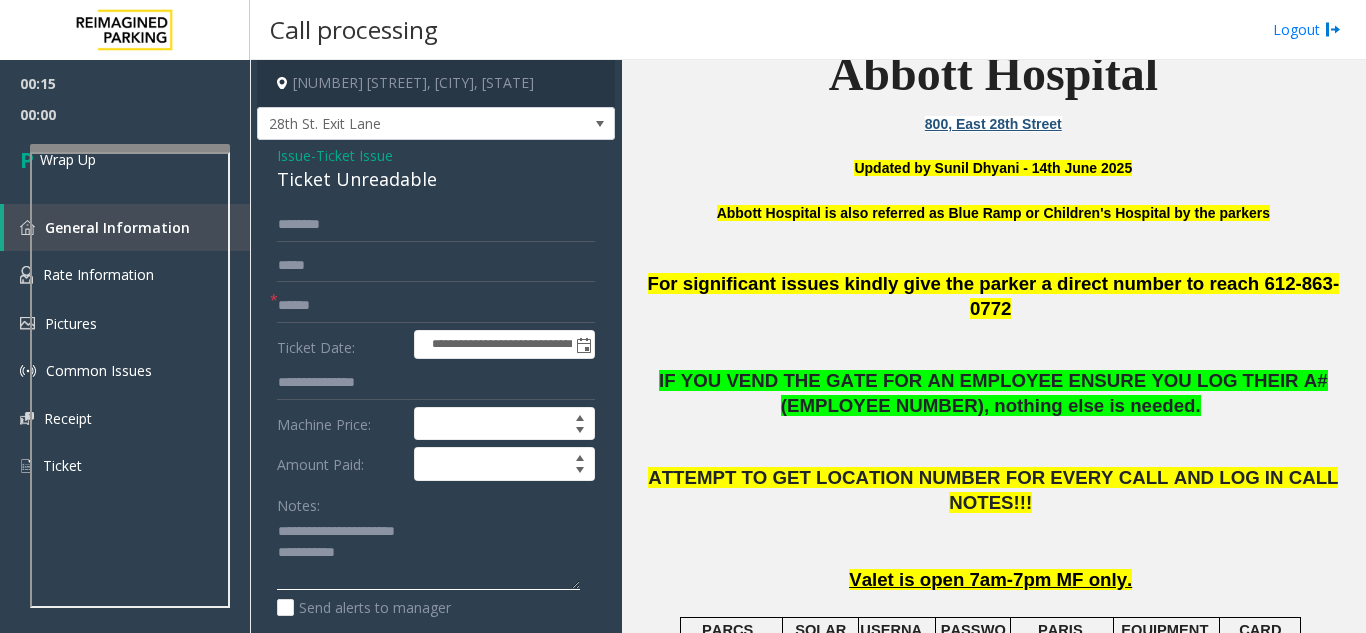 type on "**********" 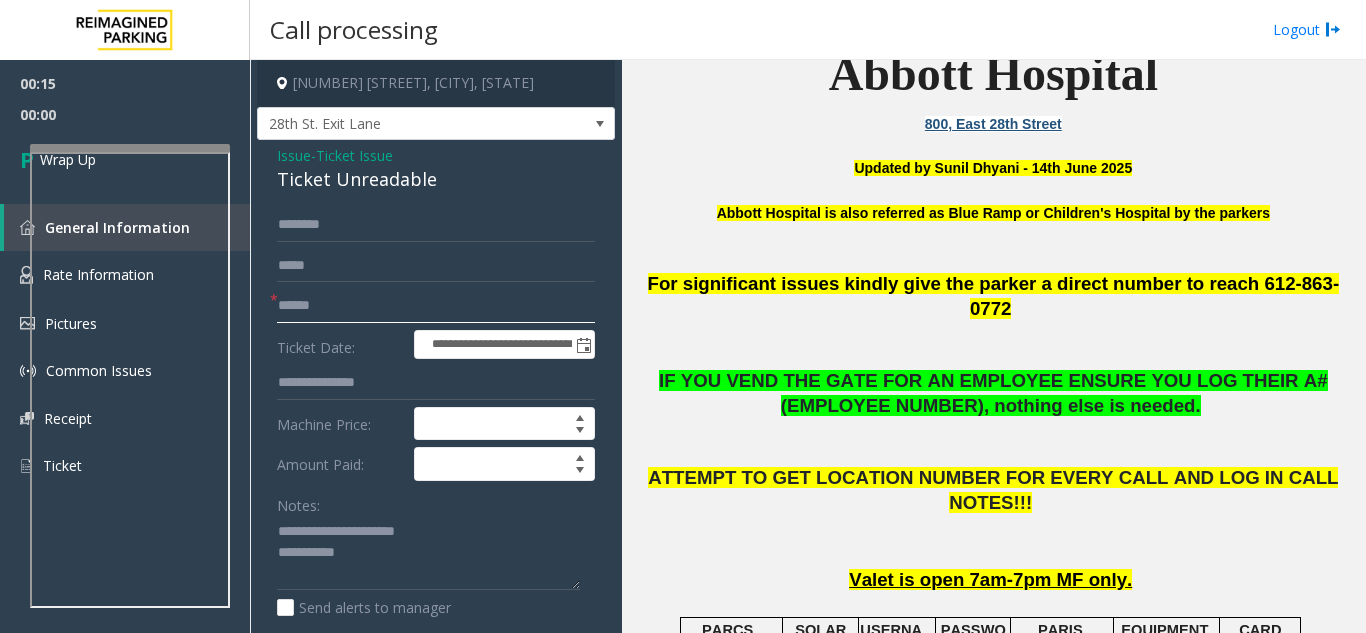 click 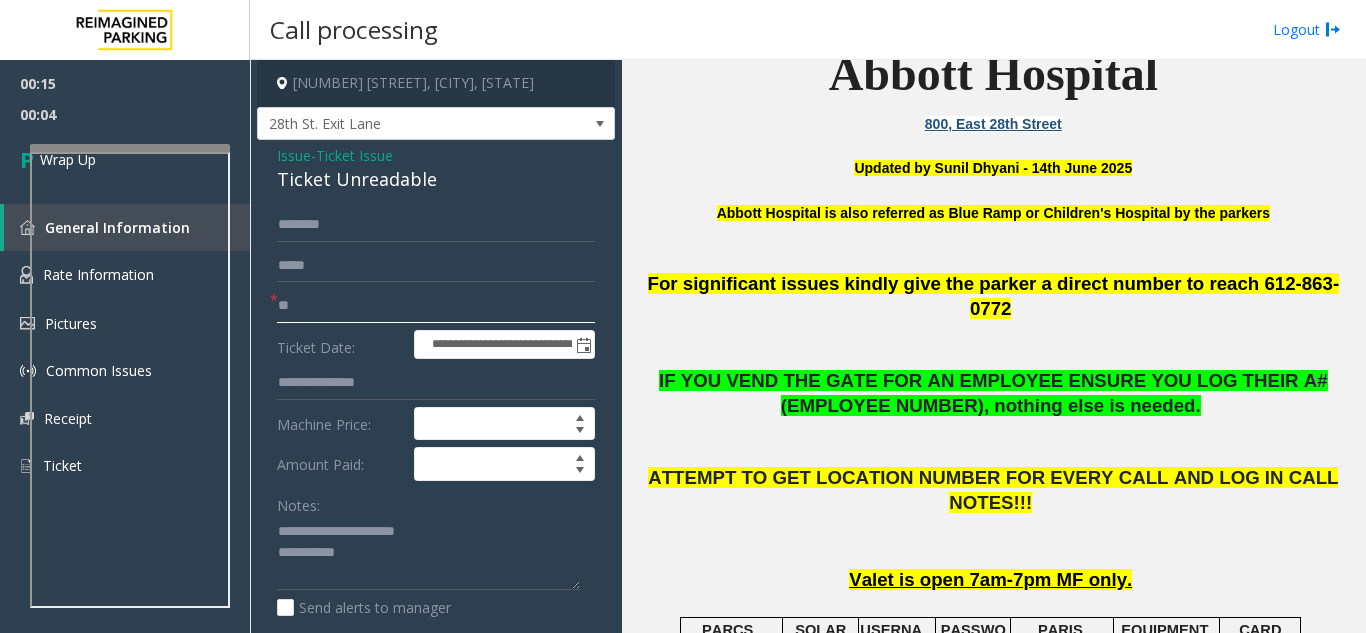 type on "**" 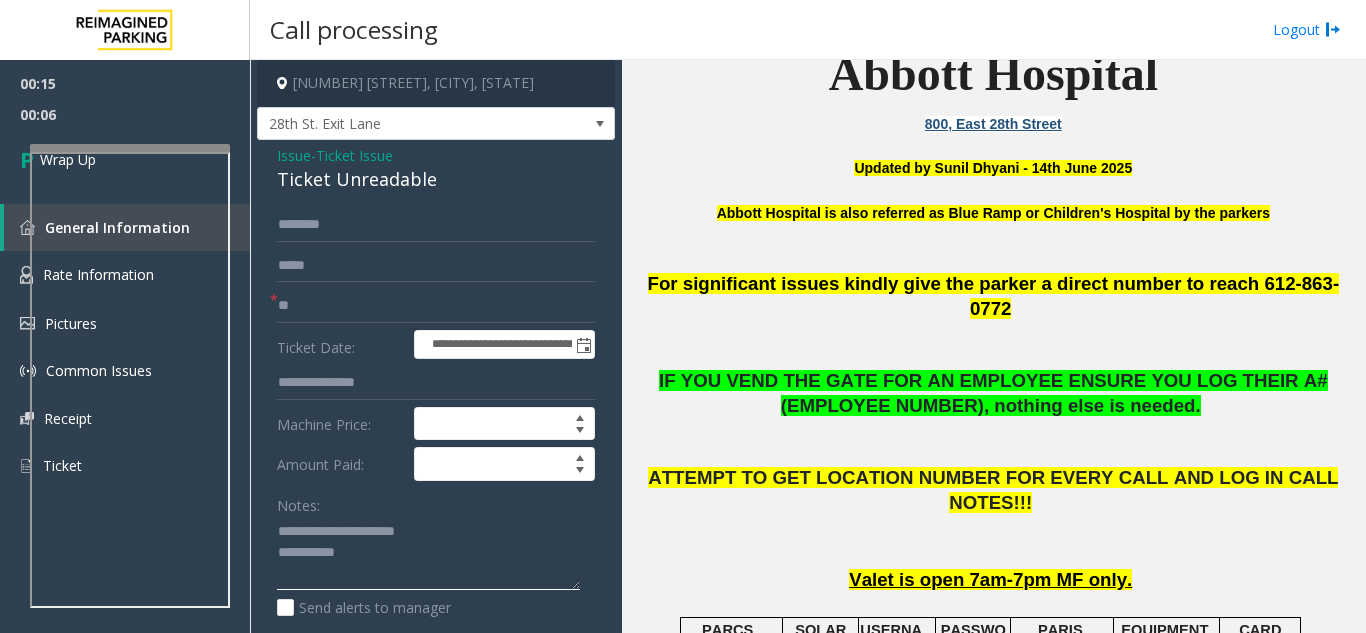click 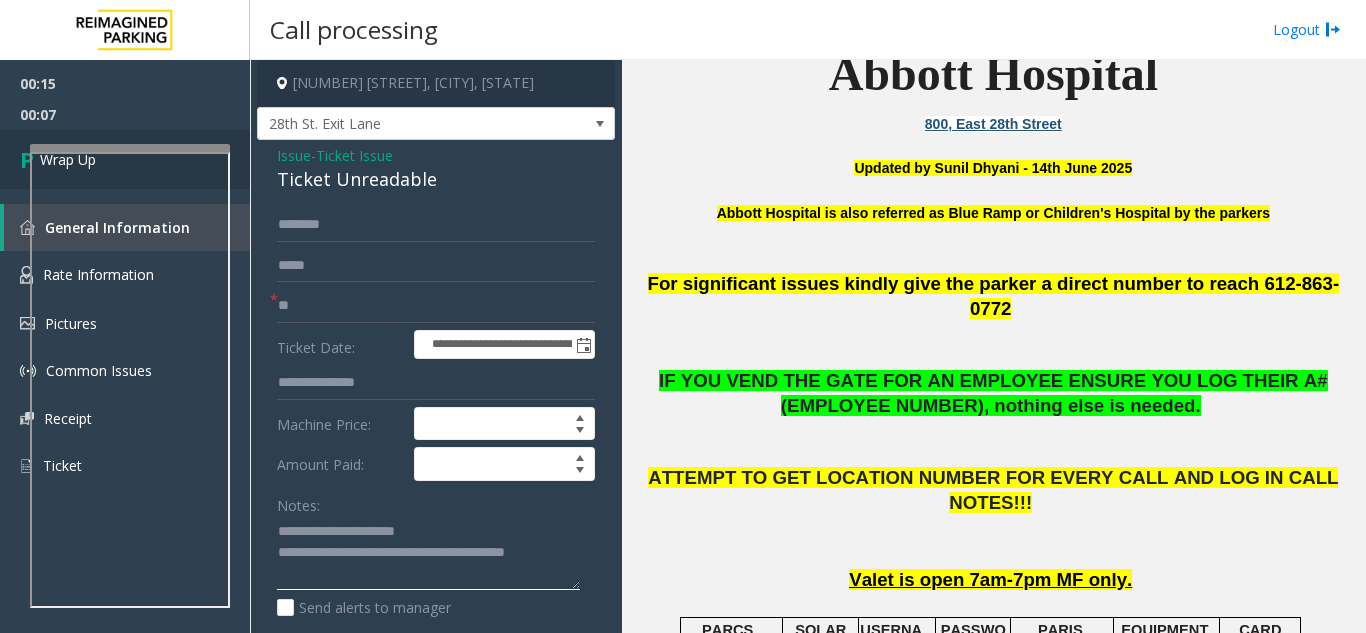 type on "**********" 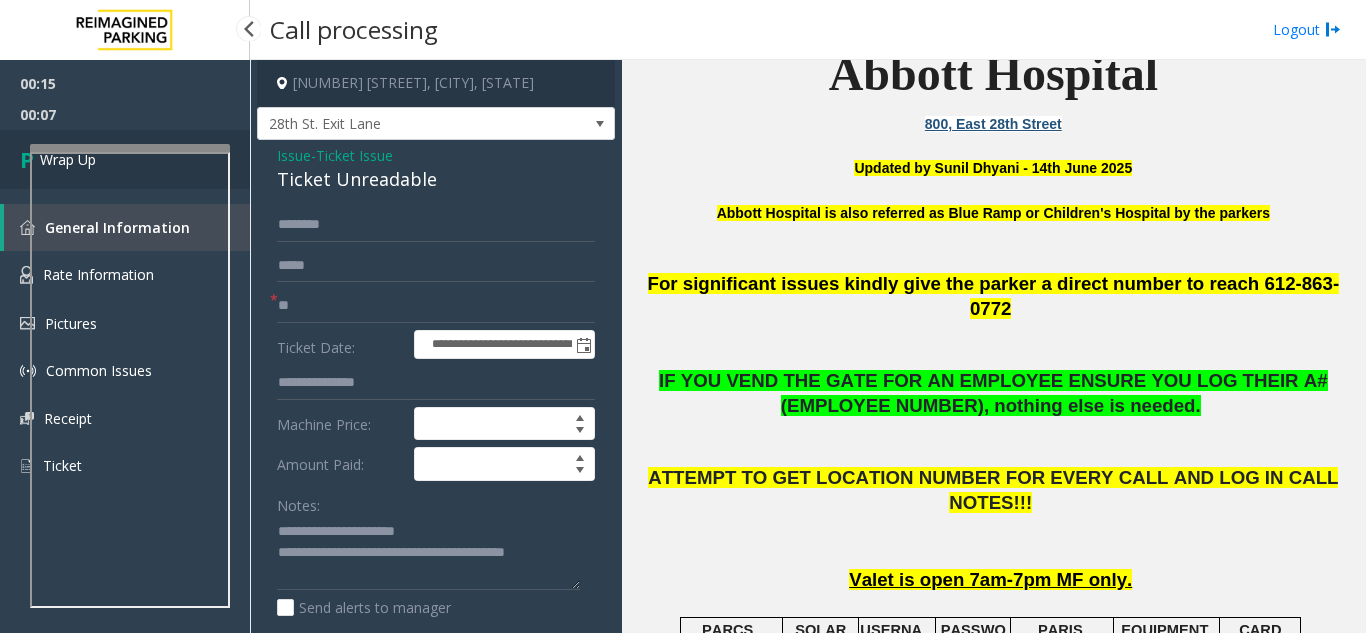 click at bounding box center [30, 159] 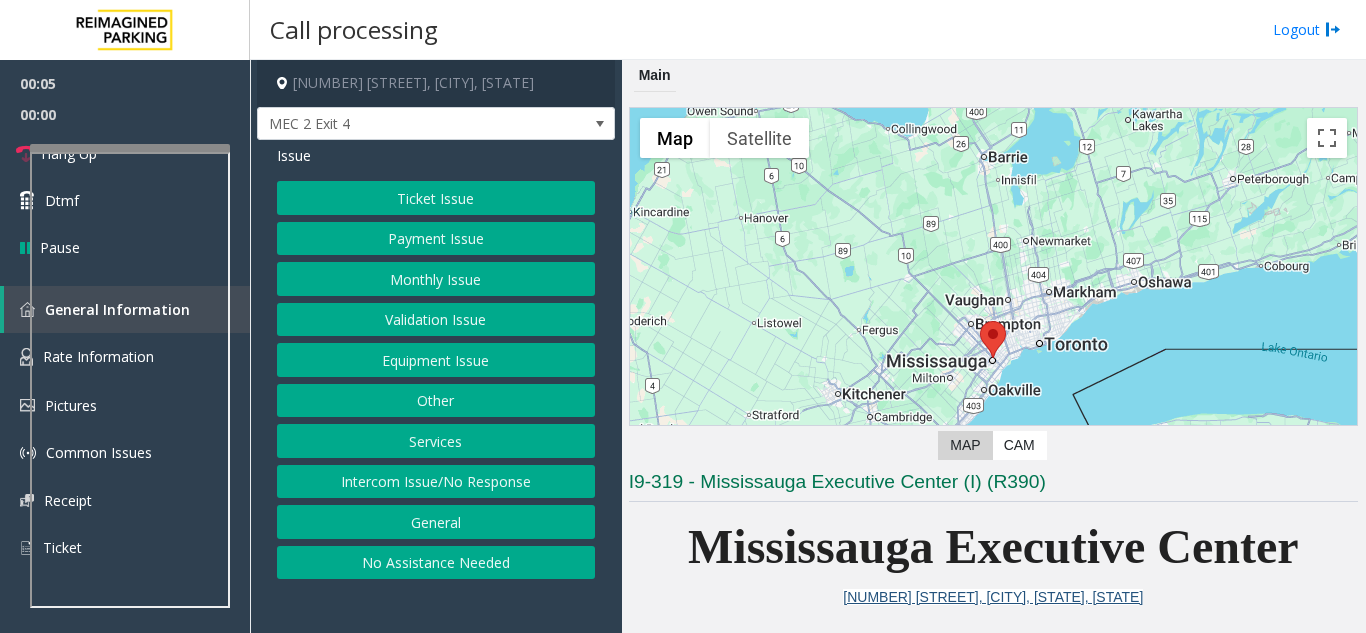 scroll, scrollTop: 400, scrollLeft: 0, axis: vertical 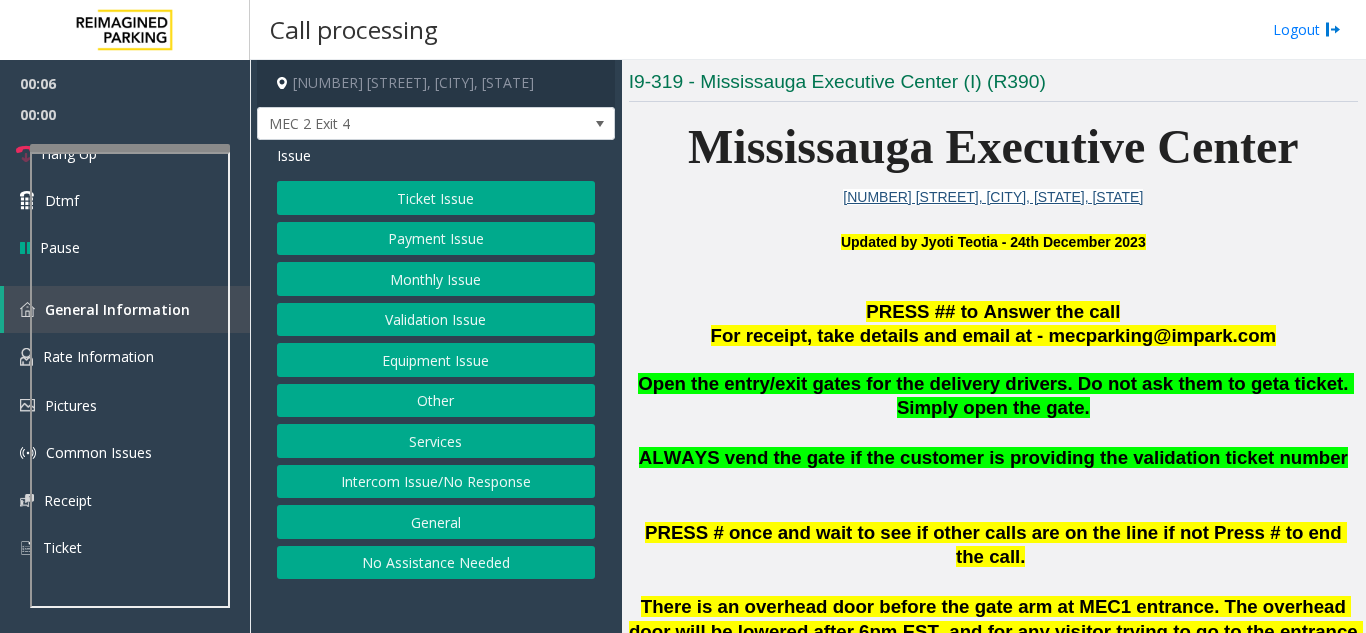 click on "PRESS ## to Answer the call" at bounding box center (993, 312) 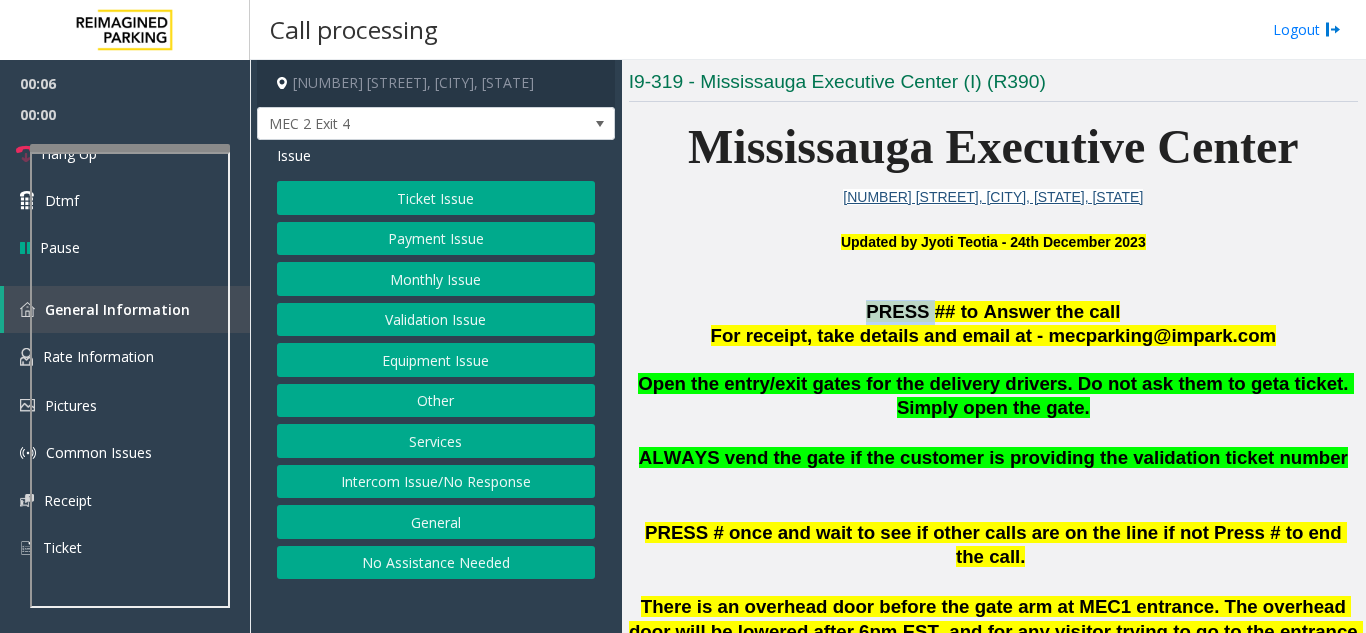click on "PRESS ## to Answer the call" at bounding box center (993, 312) 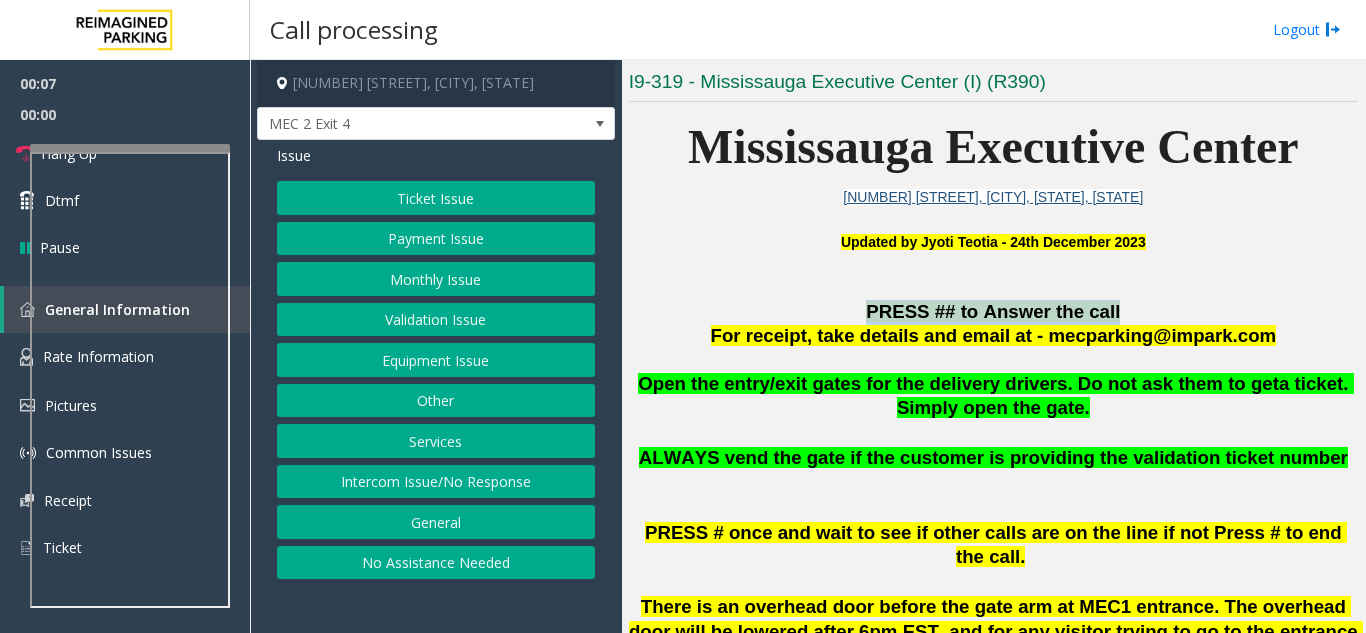 click on "PRESS ## to Answer the call" at bounding box center [993, 312] 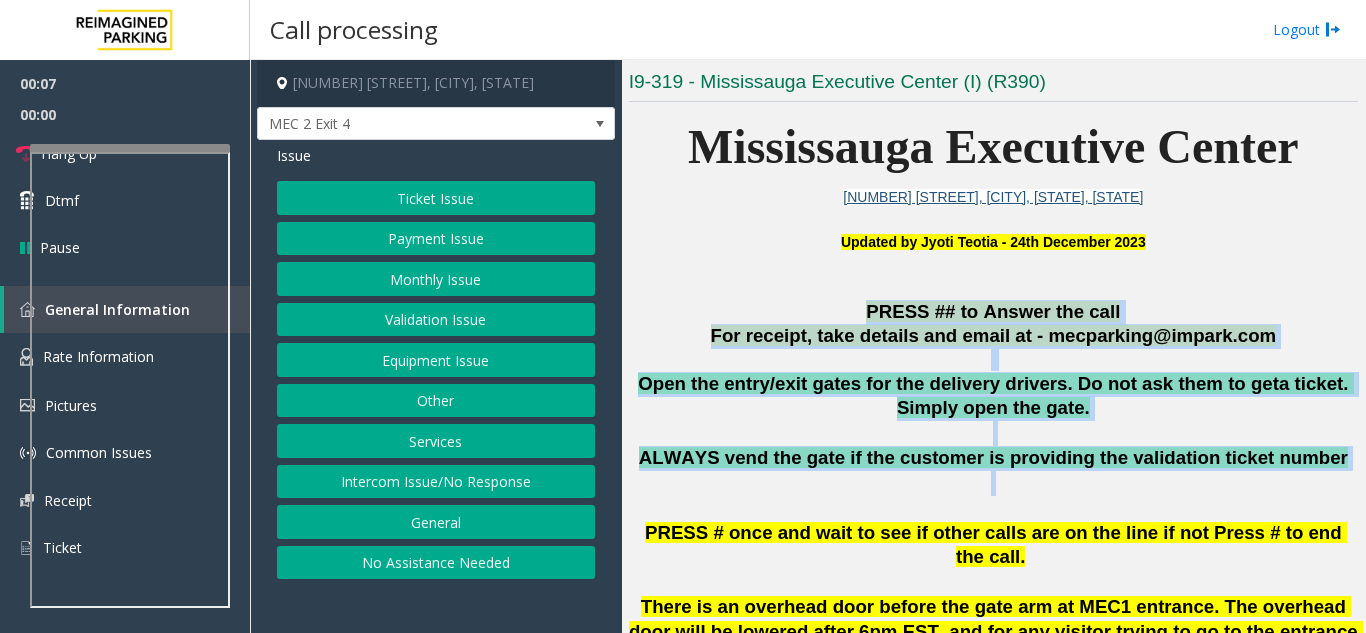 drag, startPoint x: 813, startPoint y: 313, endPoint x: 840, endPoint y: 472, distance: 161.27615 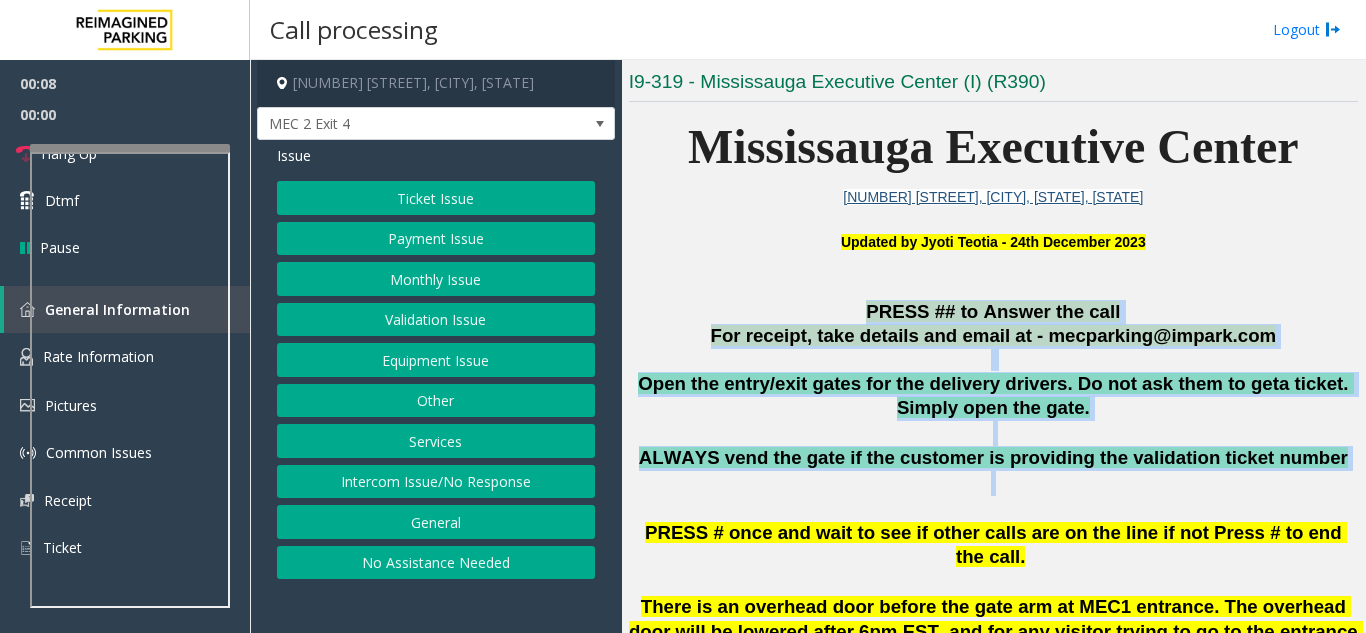 click on "ALWAYS vend the gate if the customer is providing the validation ticket number" at bounding box center (993, 471) 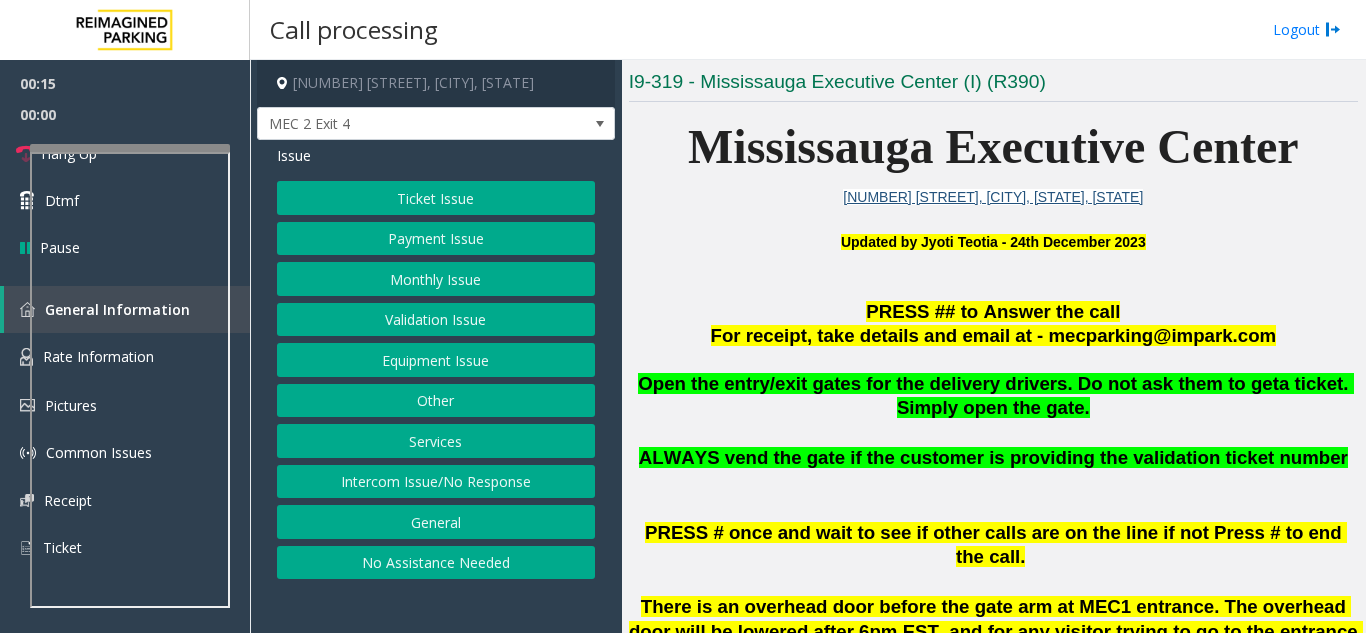 click on "PRESS ## to Answer the call" at bounding box center [993, 311] 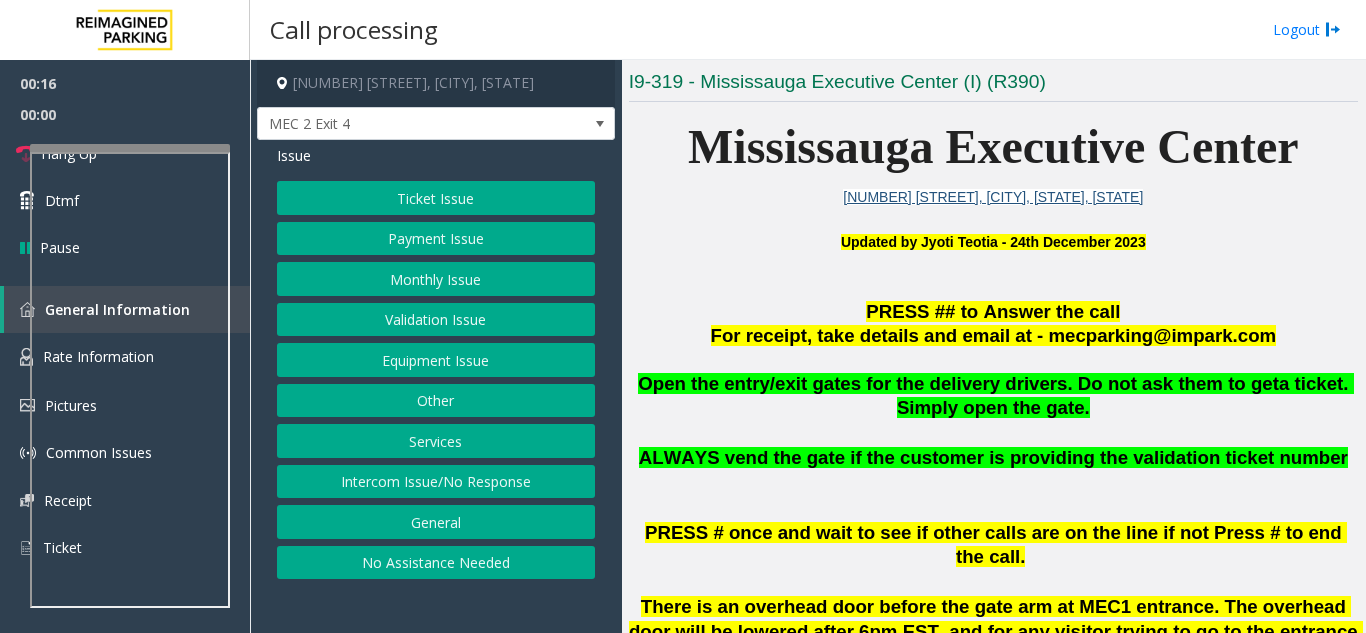 click on "PRESS ## to Answer the call" at bounding box center [993, 311] 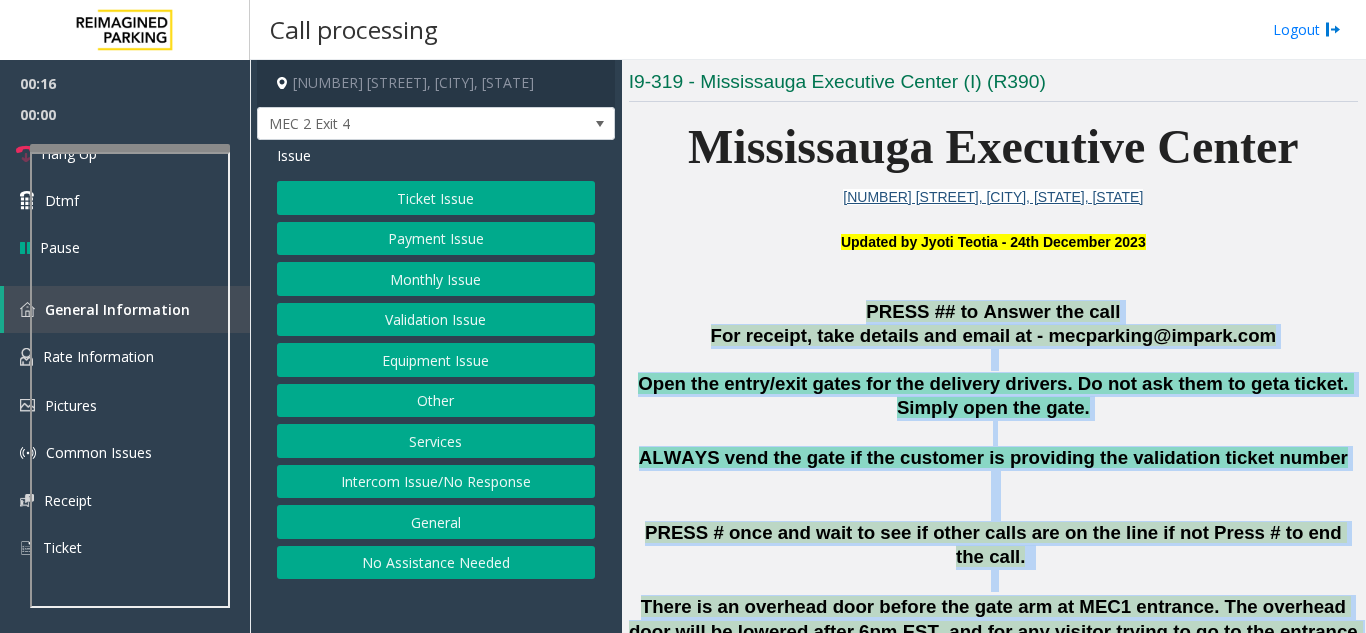 scroll, scrollTop: 558, scrollLeft: 0, axis: vertical 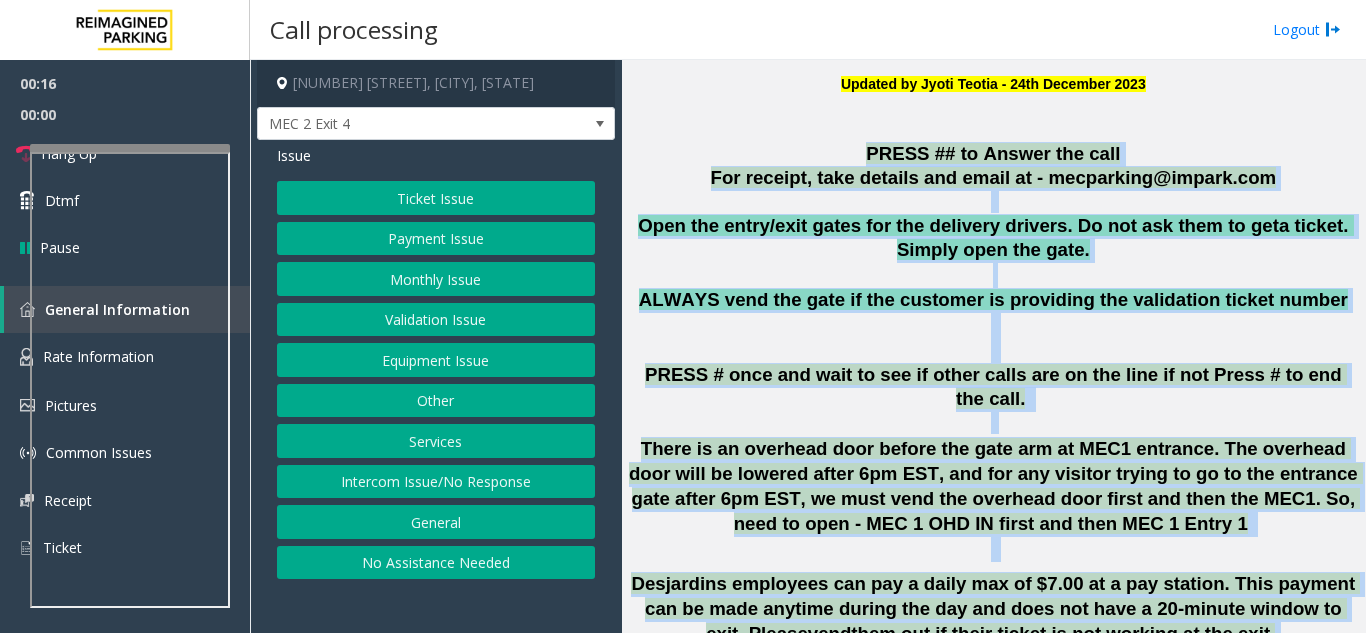 drag, startPoint x: 1085, startPoint y: 321, endPoint x: 1025, endPoint y: 641, distance: 325.57642 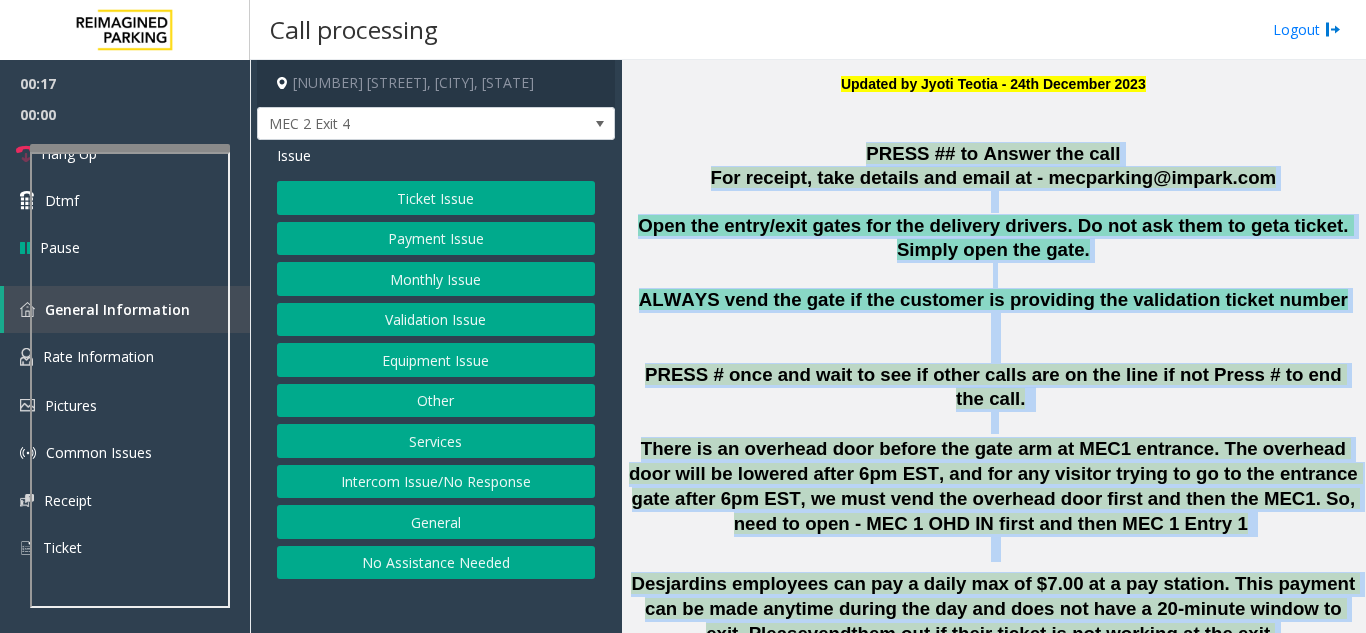 click on "PRESS ## to Answer the call  For receipt, take details and email at - mecparking@impark.com   Open the entry/exit gates for the delivery drivers. Do not ask them to get  a ticket. Simply open the gate. ALWAYS vend the gate if the customer is providing the validation ticket number     PRESS # once and wait to see if other calls are on the line if not Press # to end the call.      There is an overhead door before the gate arm at MEC1 entrance. The overhead door will be lowered after 6pm EST, and for any visitor trying to go to the entrance gate after 6pm EST, we must vend the overhead door first and then the MEC1. So, need to open - MEC 1 OHD IN first and then MEC 1 Entry 1     Desjardins employees can pay a daily max of $7.00 at a pay station. This payment can be made anytime during the day and does not have a 20-minute window to exit. Please  vend  them out if their ticket is not working at the exit .       PARCS   SOLAR WINDS   USERNAME   PASSWORD   PARIS   EQUIPMENT   CARD INSERTION" at bounding box center [993, 2757] 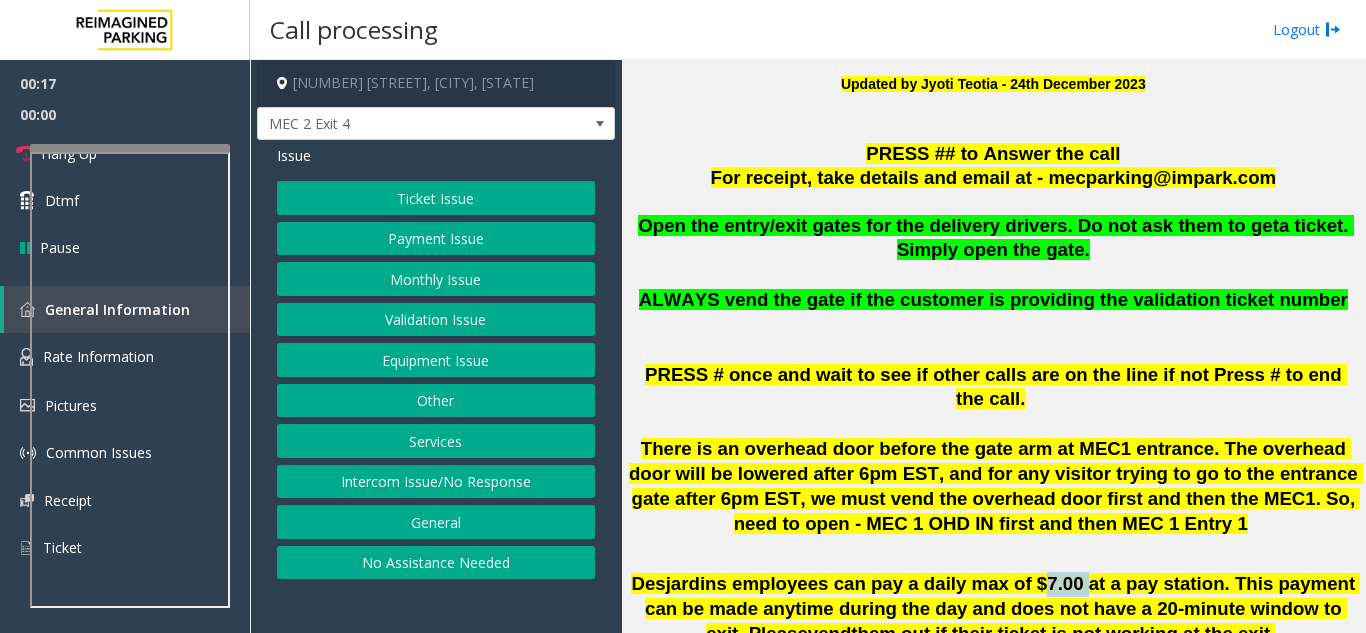 click on "PRESS ## to Answer the call  For receipt, take details and email at - mecparking@impark.com   Open the entry/exit gates for the delivery drivers. Do not ask them to get  a ticket. Simply open the gate. ALWAYS vend the gate if the customer is providing the validation ticket number     PRESS # once and wait to see if other calls are on the line if not Press # to end the call.      There is an overhead door before the gate arm at MEC1 entrance. The overhead door will be lowered after 6pm EST, and for any visitor trying to go to the entrance gate after 6pm EST, we must vend the overhead door first and then the MEC1. So, need to open - MEC 1 OHD IN first and then MEC 1 Entry 1     Desjardins employees can pay a daily max of $7.00 at a pay station. This payment can be made anytime during the day and does not have a 20-minute window to exit. Please  vend  them out if their ticket is not working at the exit .       PARCS   SOLAR WINDS   USERNAME   PASSWORD   PARIS   EQUIPMENT   CARD INSERTION" at bounding box center (993, 2757) 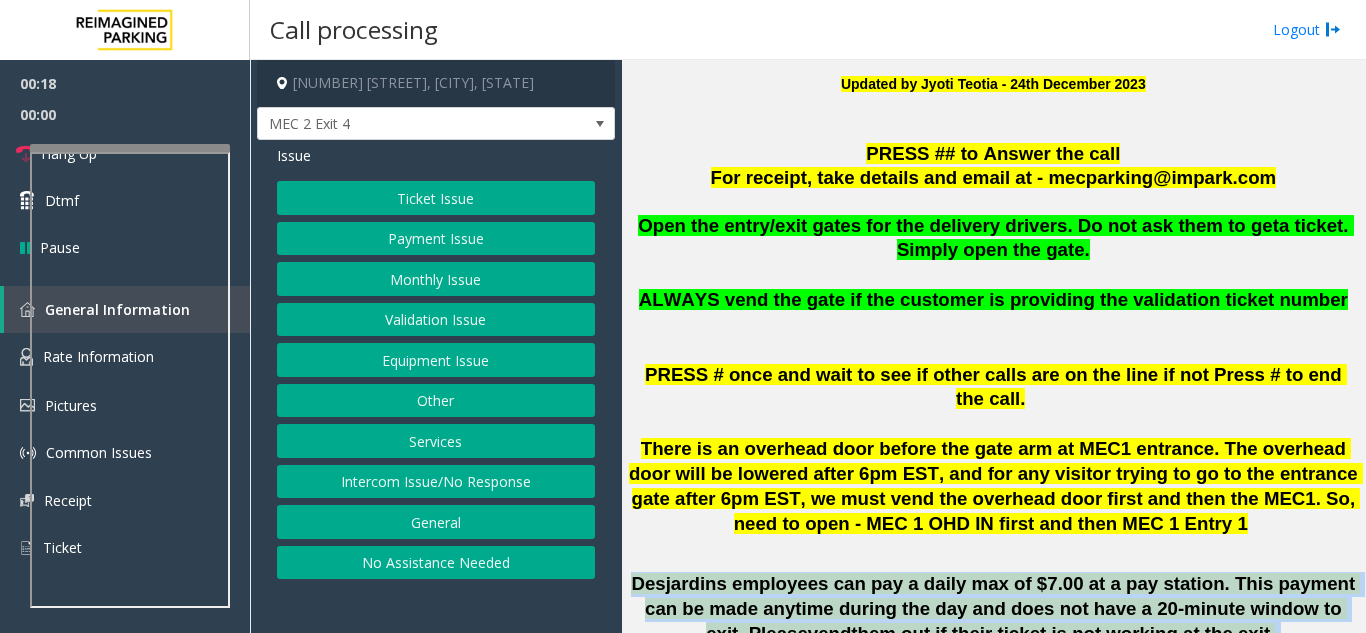 drag, startPoint x: 998, startPoint y: 540, endPoint x: 1035, endPoint y: 594, distance: 65.459915 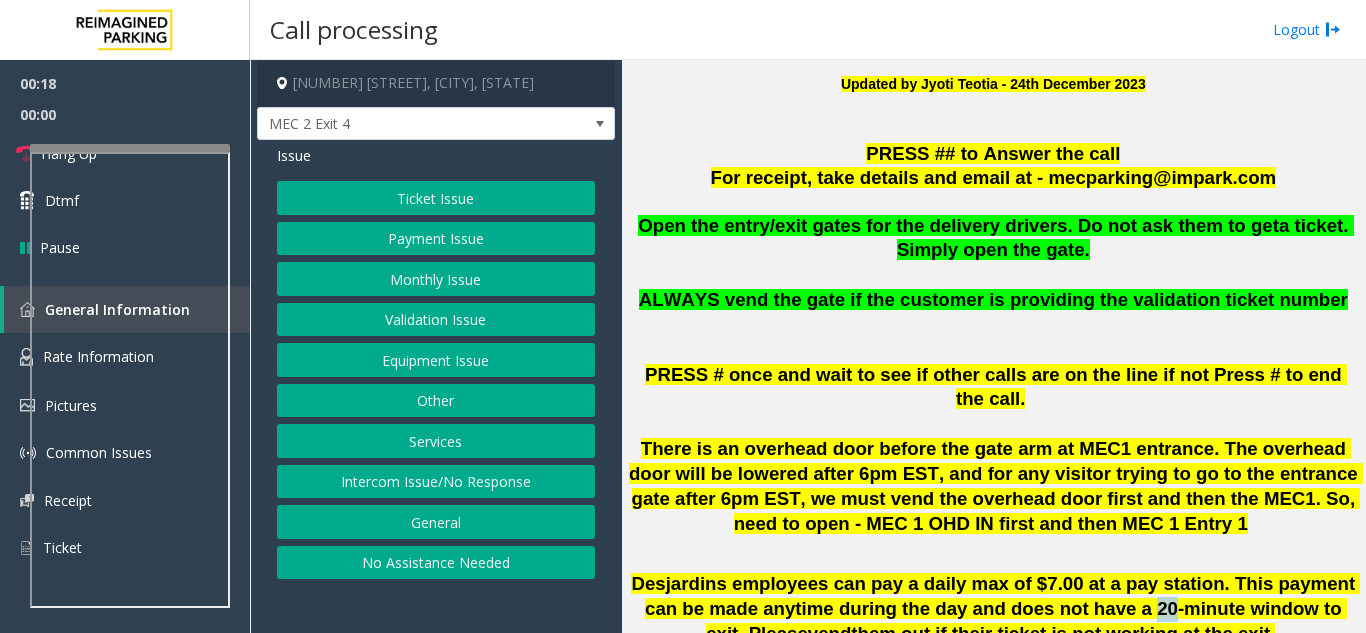click on "Desjardins employees can pay a daily max of $7.00 at a pay station. This payment can be made anytime during the day and does not have a 20-minute window to exit. Please" at bounding box center (995, 608) 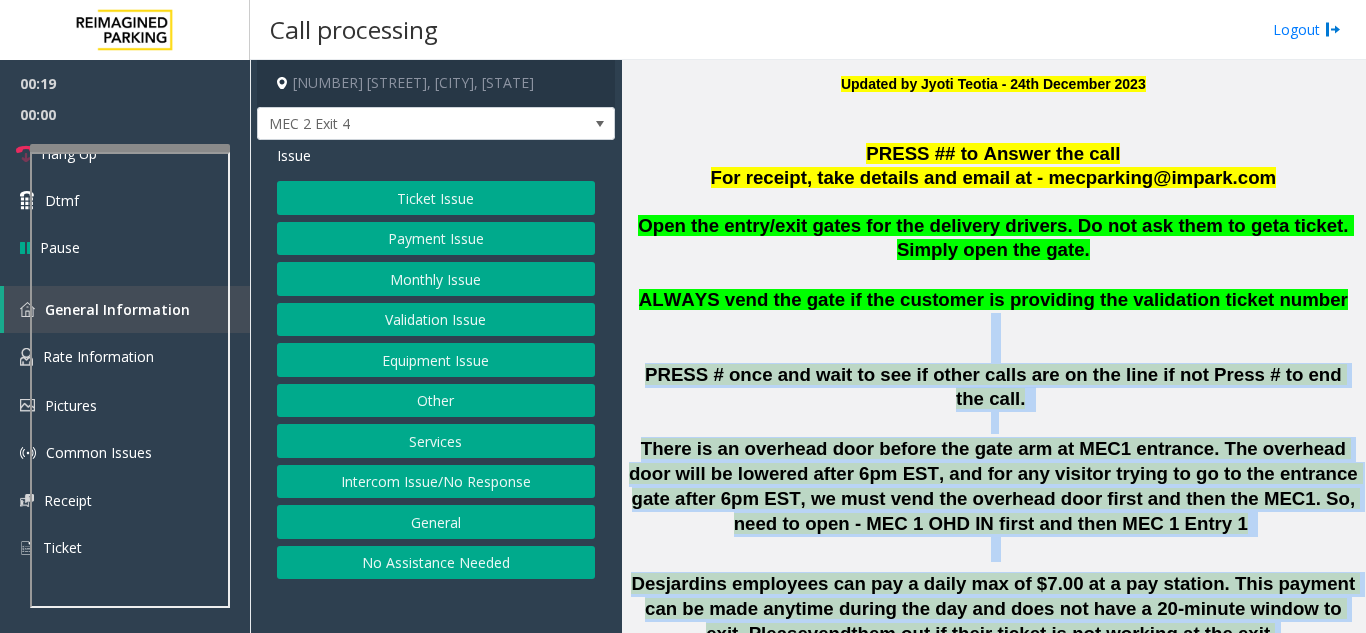 drag, startPoint x: 1035, startPoint y: 594, endPoint x: 848, endPoint y: 325, distance: 327.61258 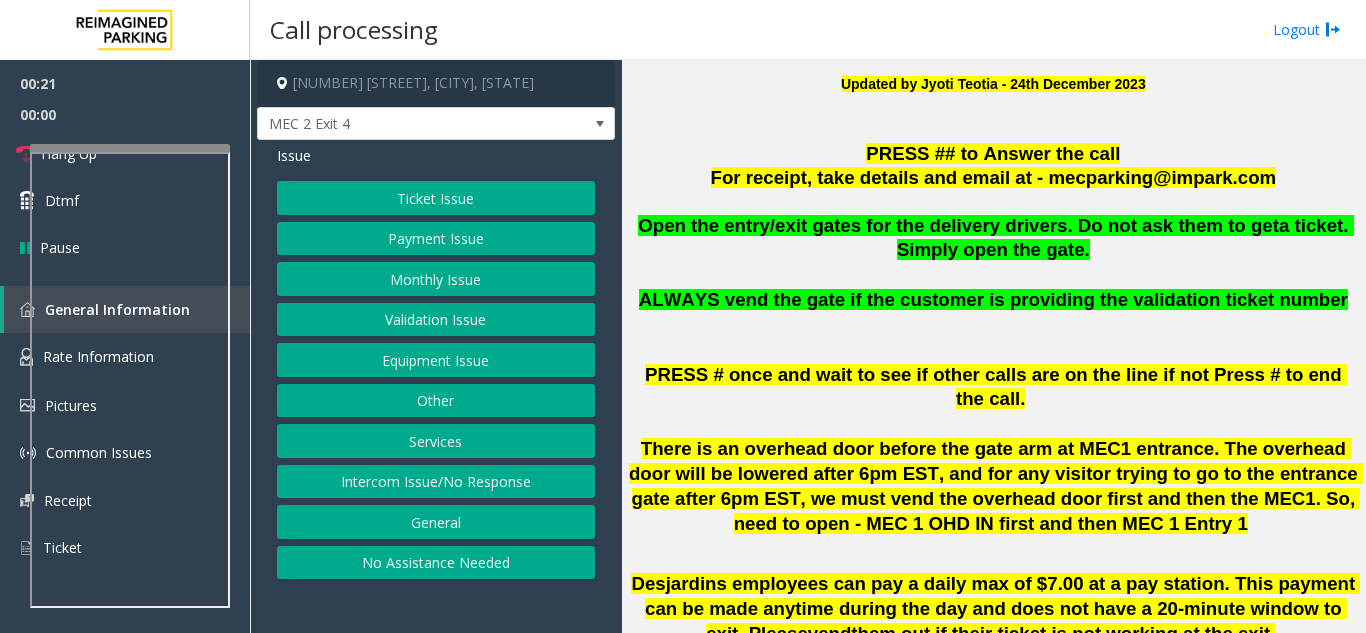 click on "Services" 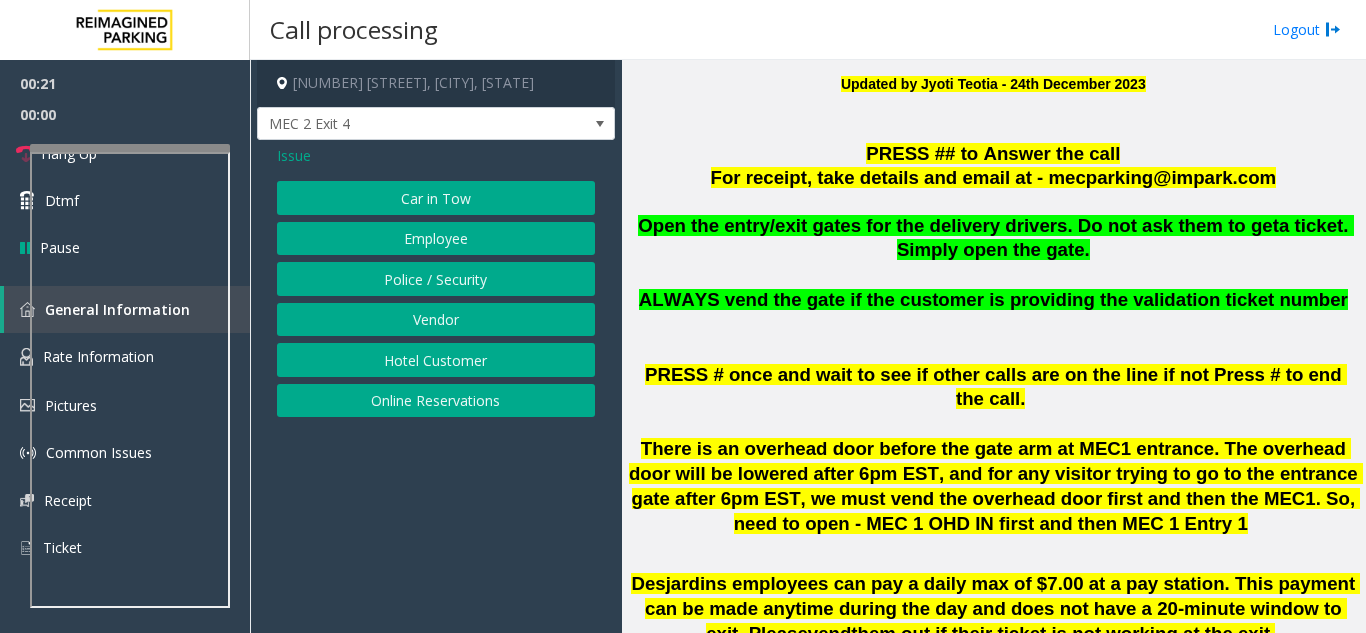 click on "Vendor" 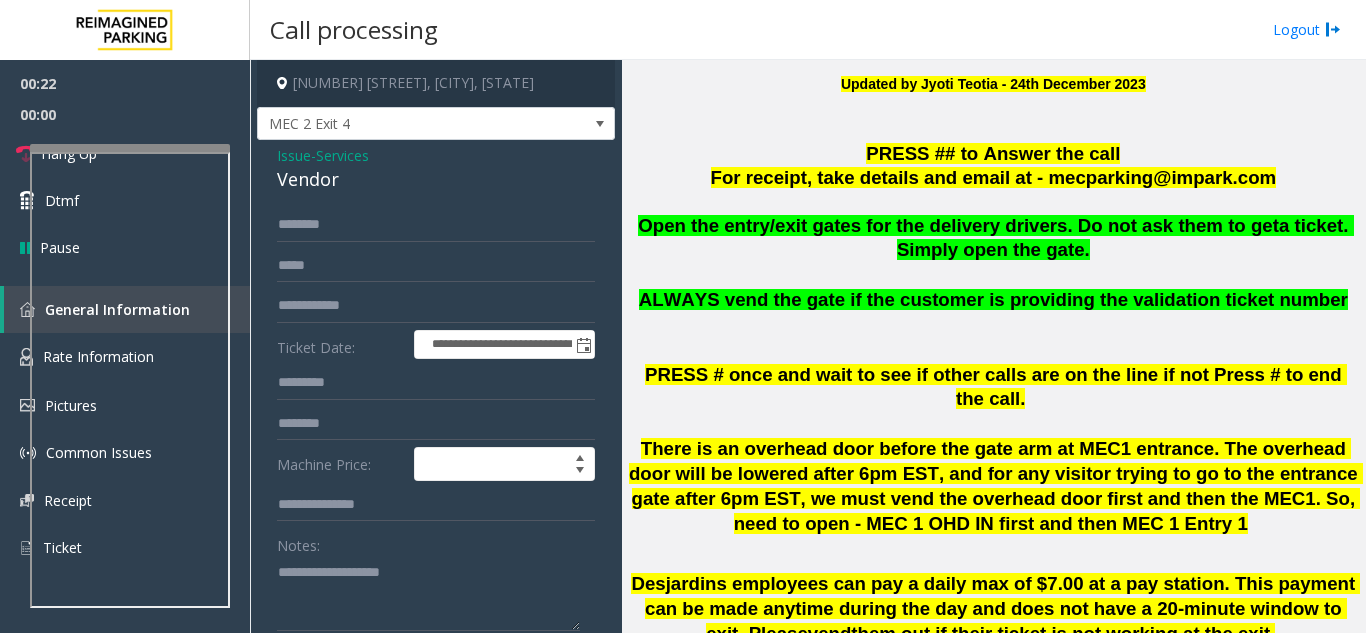 click on "Vendor" 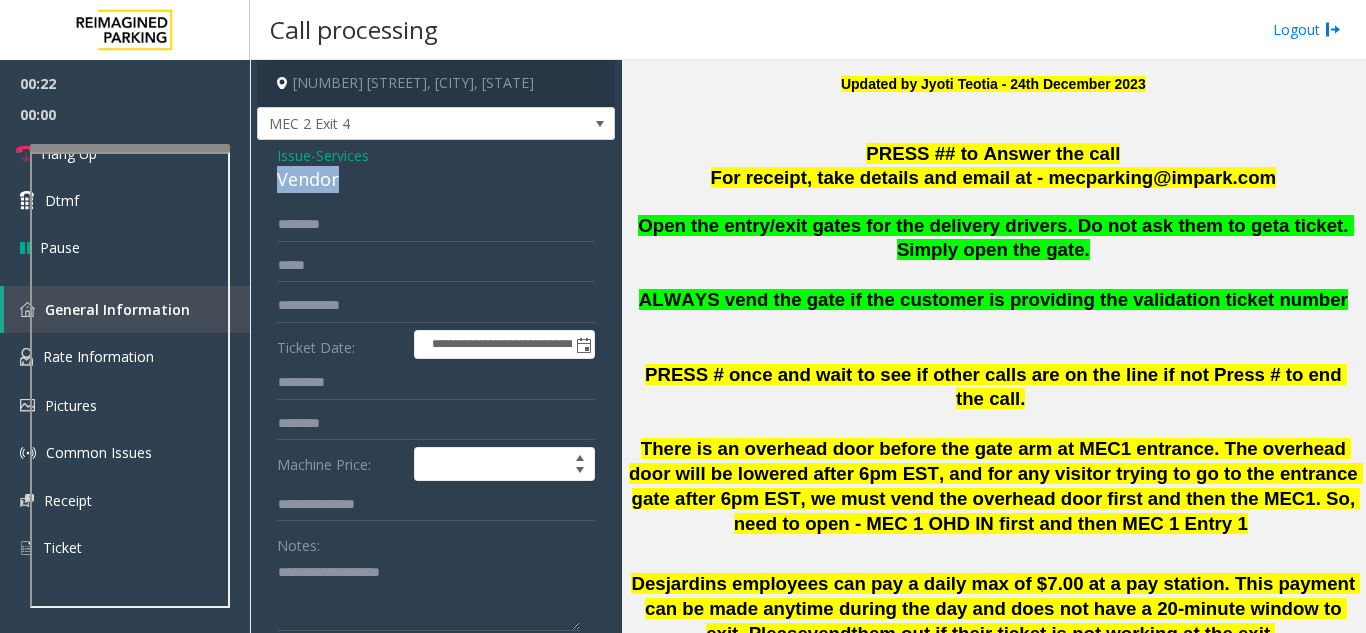 click on "Vendor" 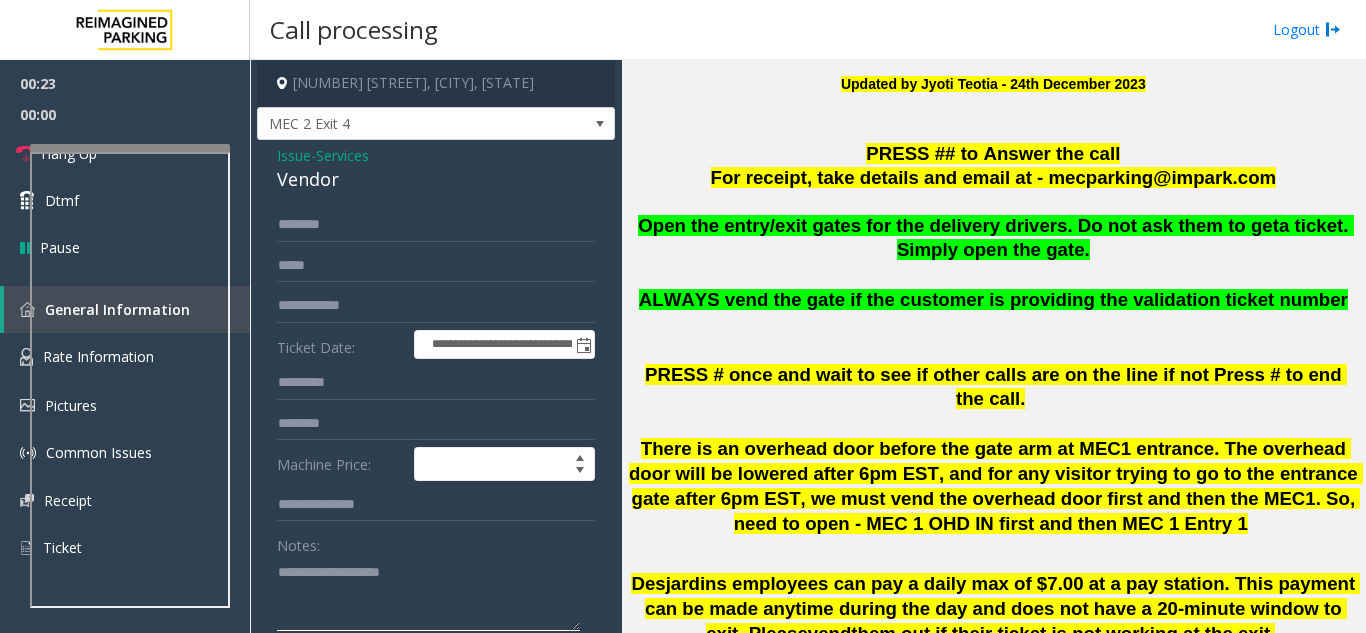 click 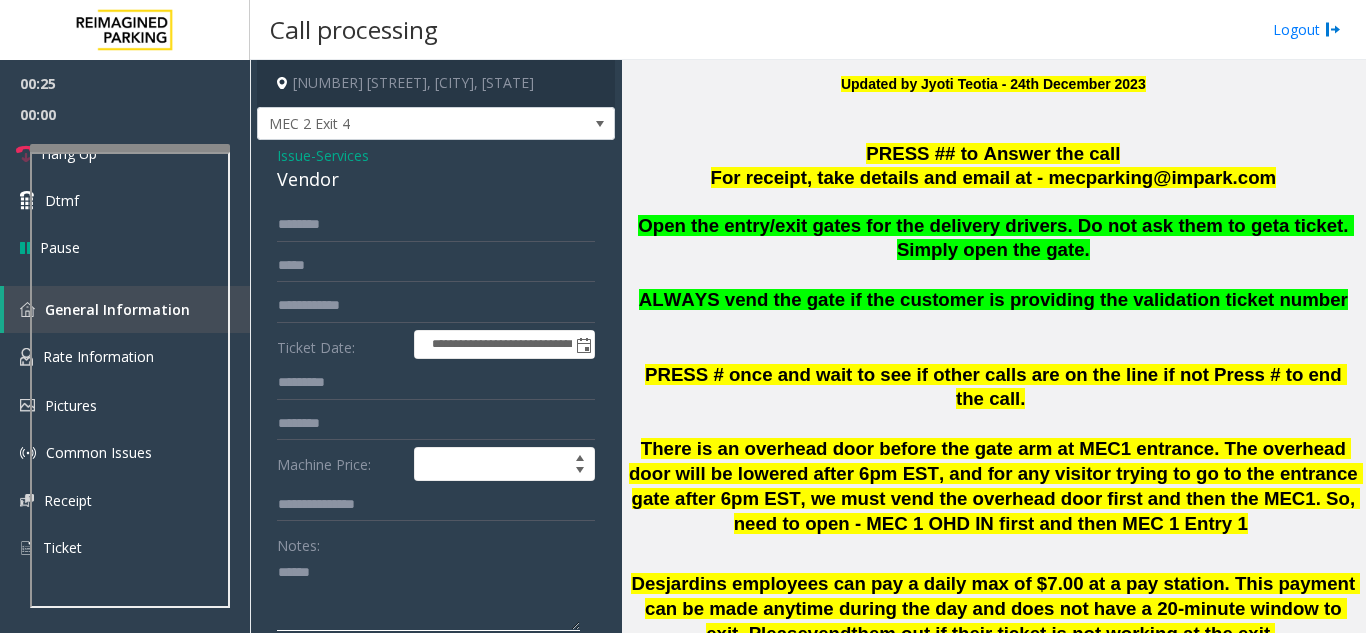 paste on "******" 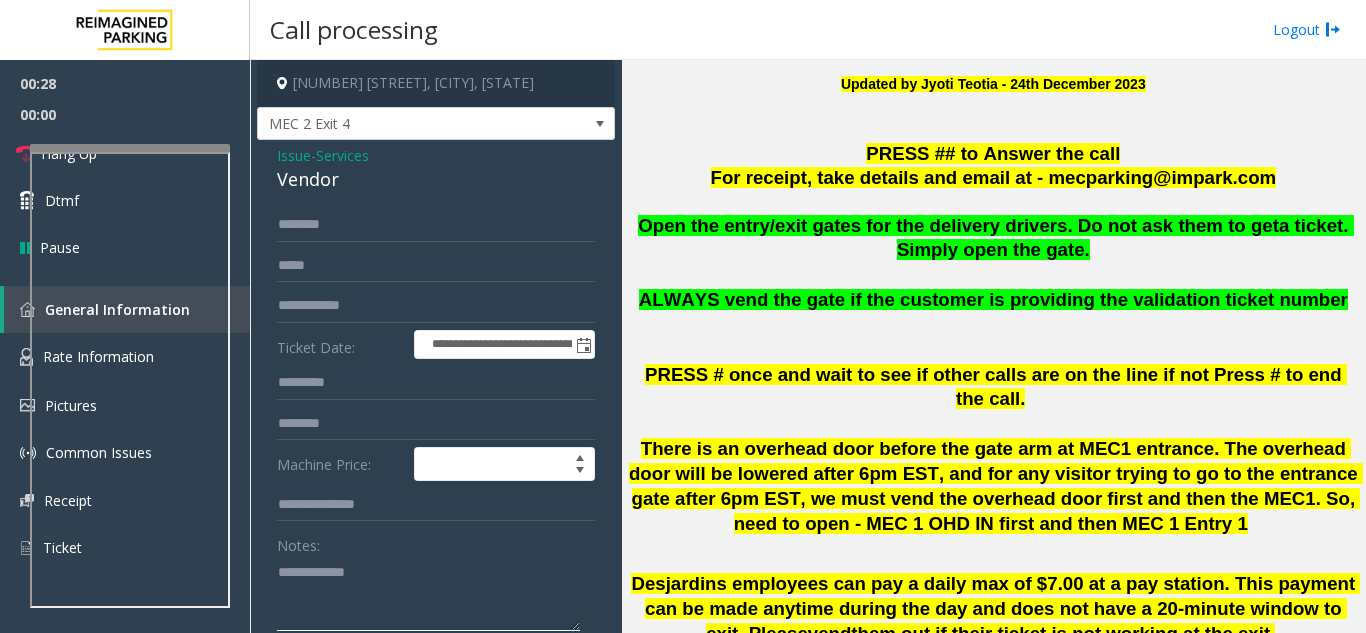 click 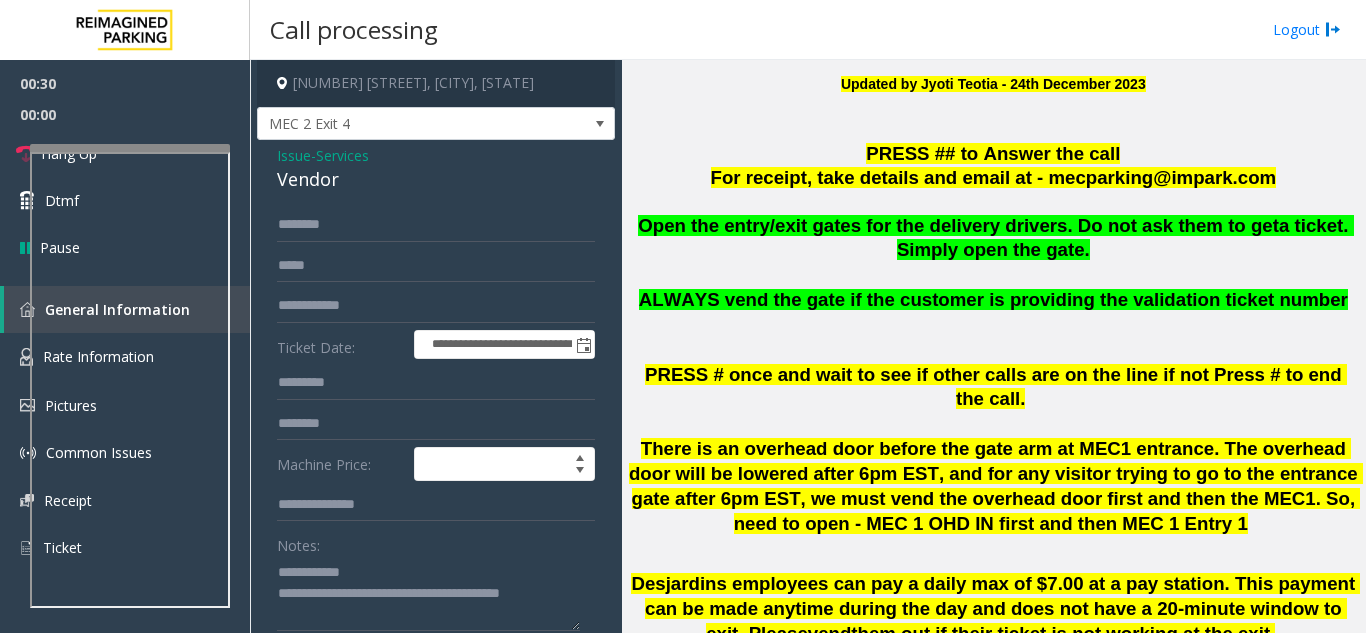 click on "Open the entry/exit gates for the delivery drivers. Do not ask them to get  a ticket. Simply open the gate." at bounding box center [993, 239] 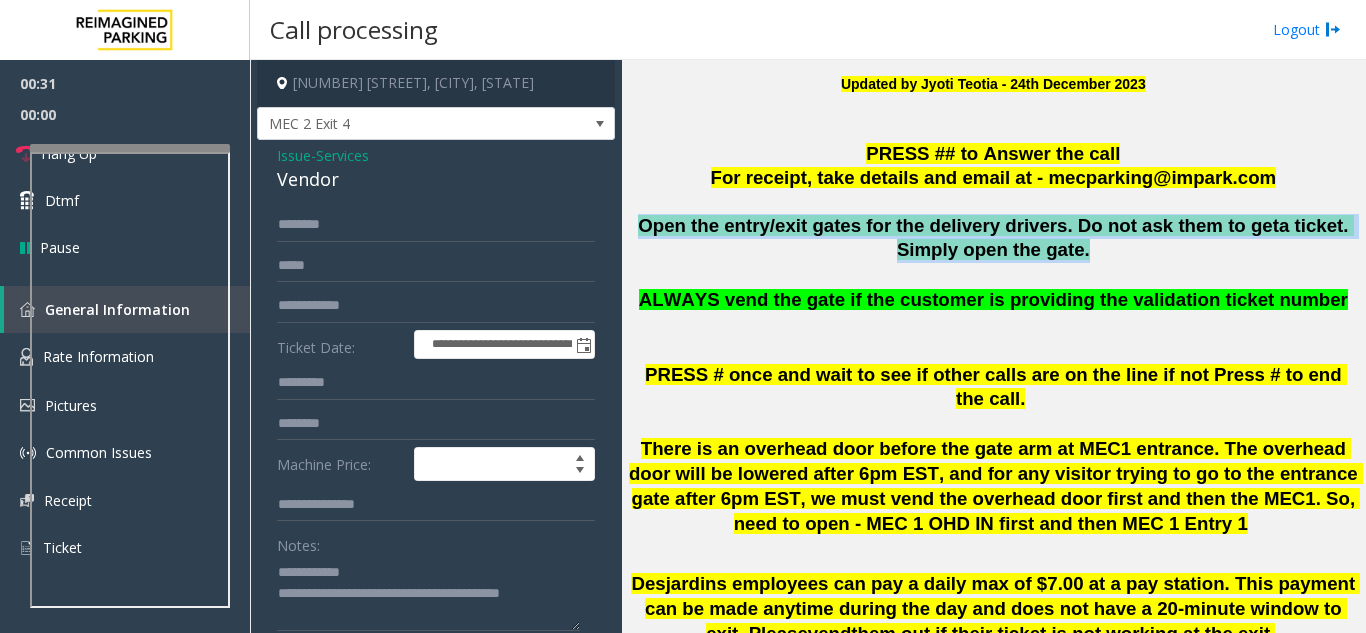click on "Open the entry/exit gates for the delivery drivers. Do not ask them to get  a ticket. Simply open the gate." at bounding box center (993, 239) 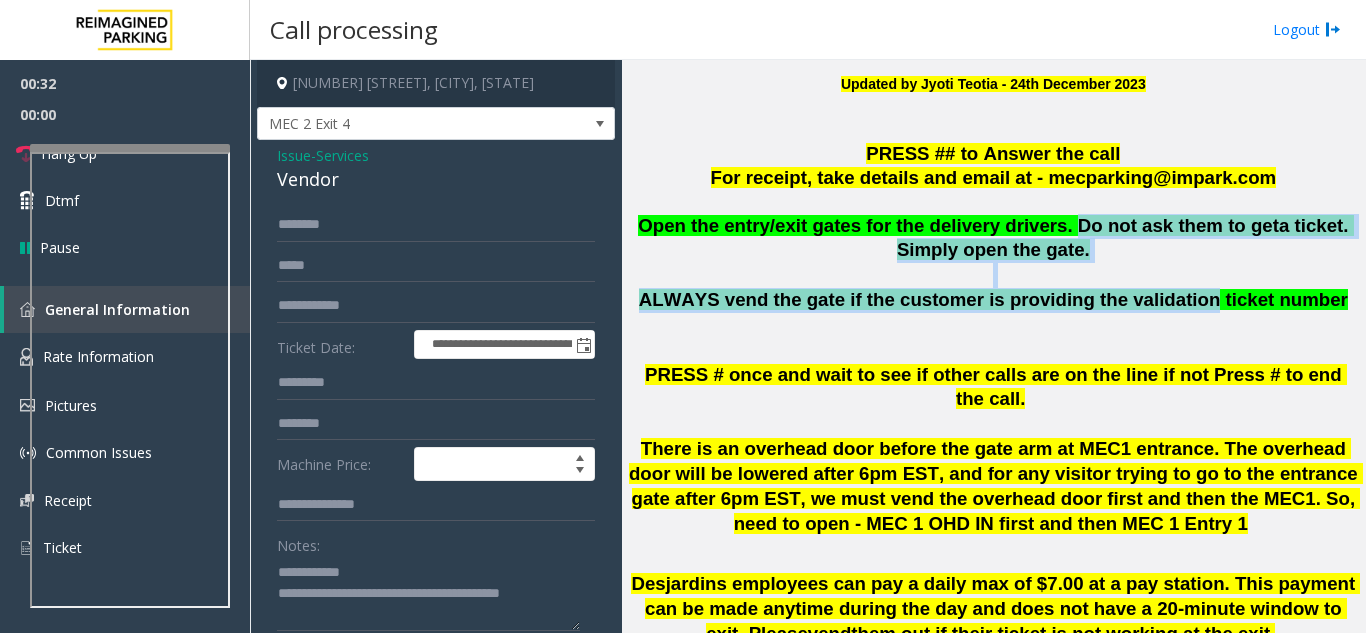drag, startPoint x: 1039, startPoint y: 223, endPoint x: 1138, endPoint y: 295, distance: 122.41323 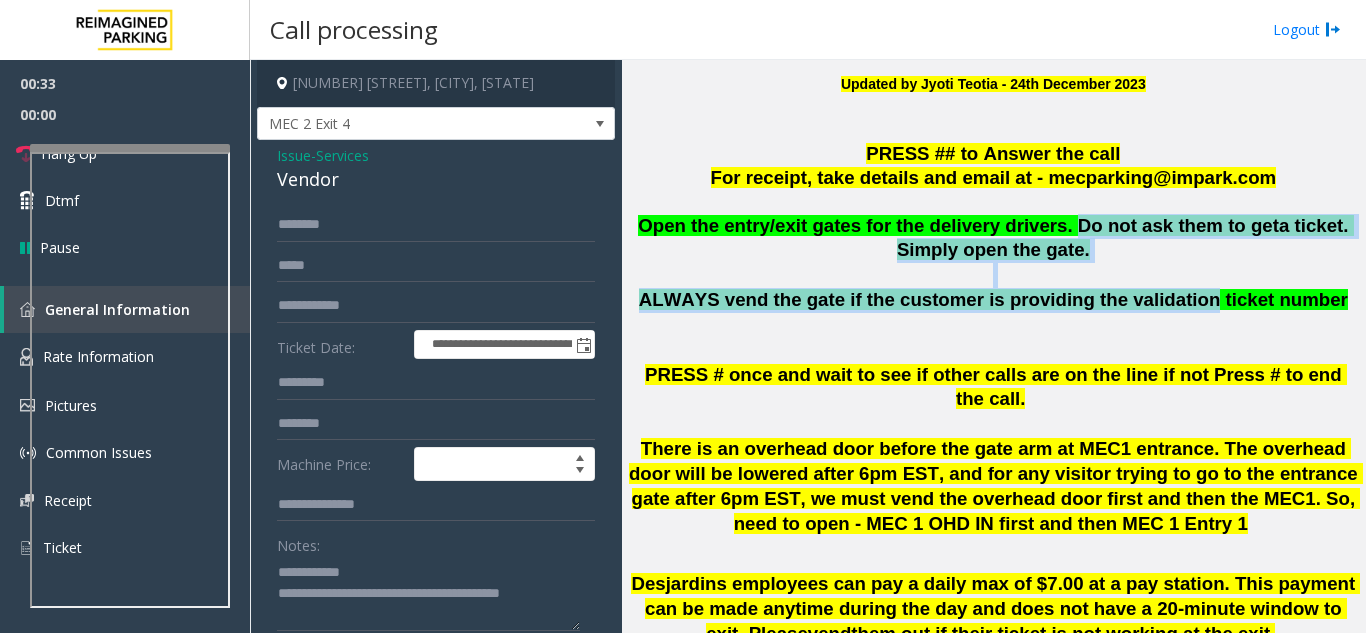 click on "ALWAYS vend the gate if the customer is providing the validation ticket number" at bounding box center [993, 299] 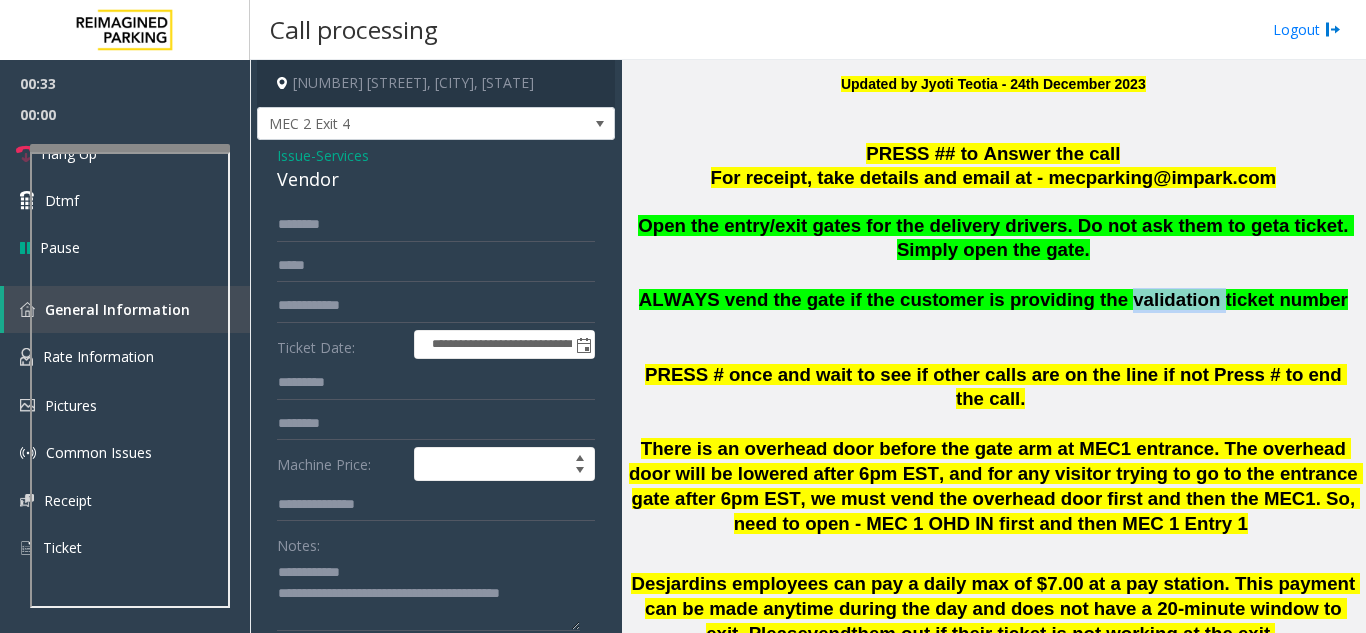 click on "ALWAYS vend the gate if the customer is providing the validation ticket number" at bounding box center (993, 299) 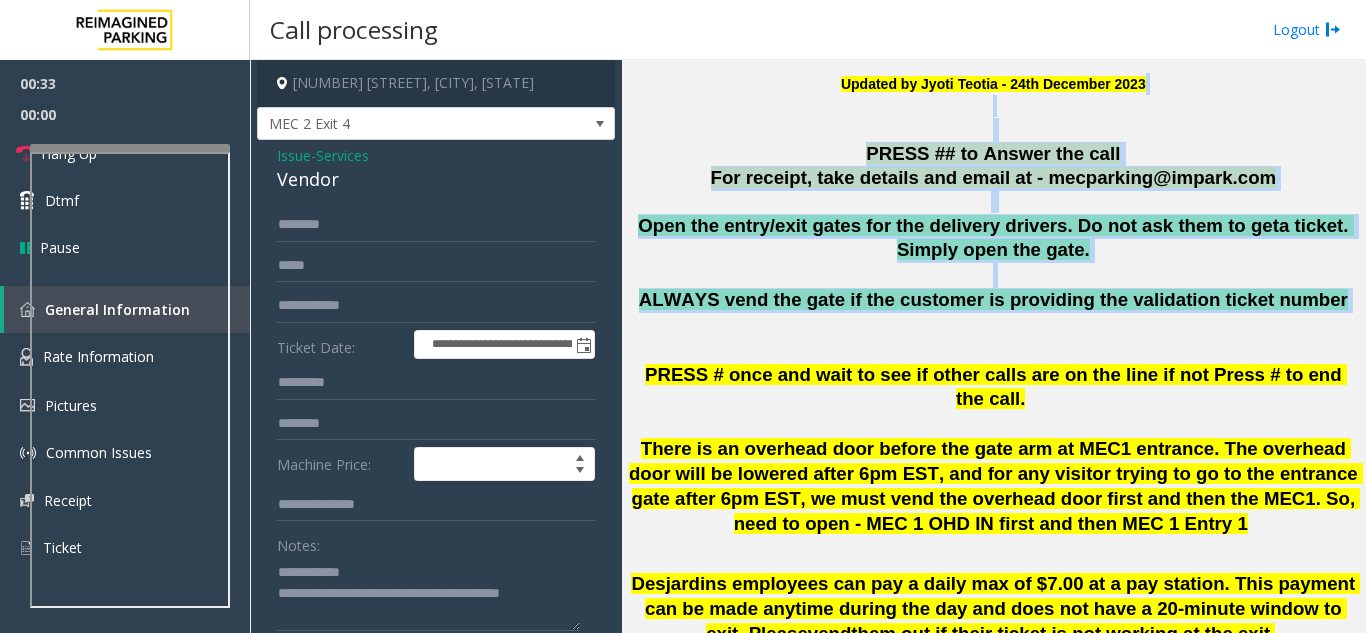 drag, startPoint x: 1138, startPoint y: 295, endPoint x: 823, endPoint y: 113, distance: 363.79803 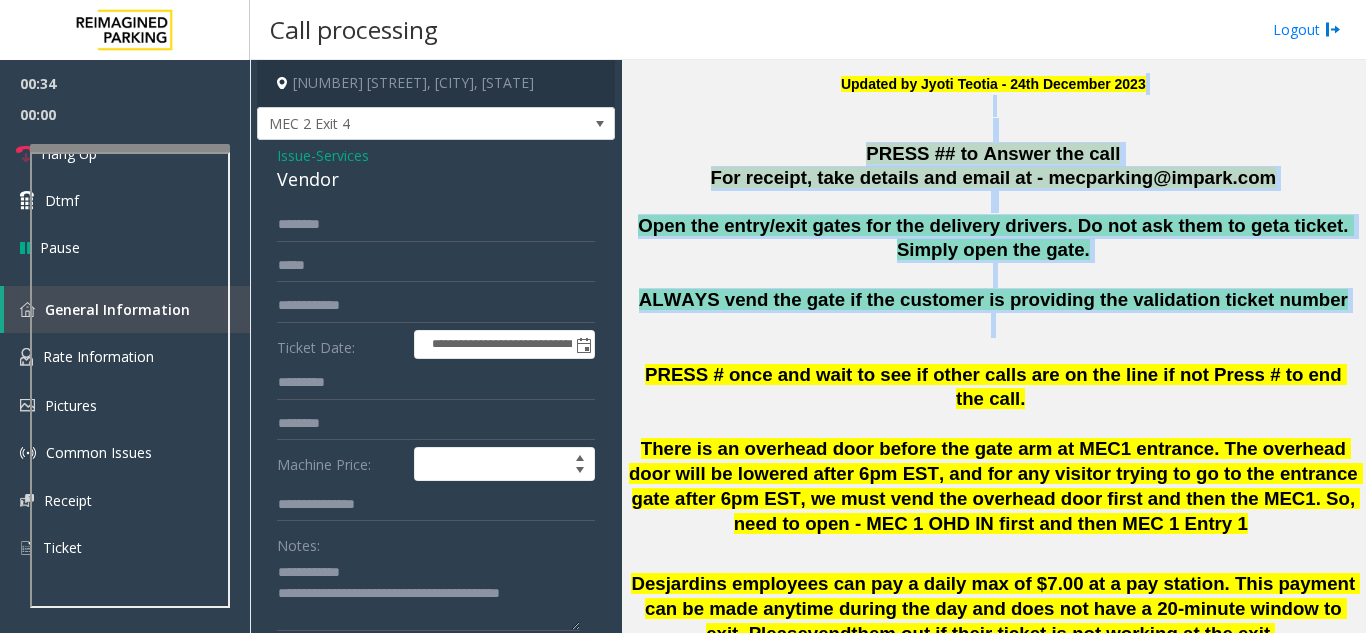 drag, startPoint x: 823, startPoint y: 113, endPoint x: 953, endPoint y: 326, distance: 249.53757 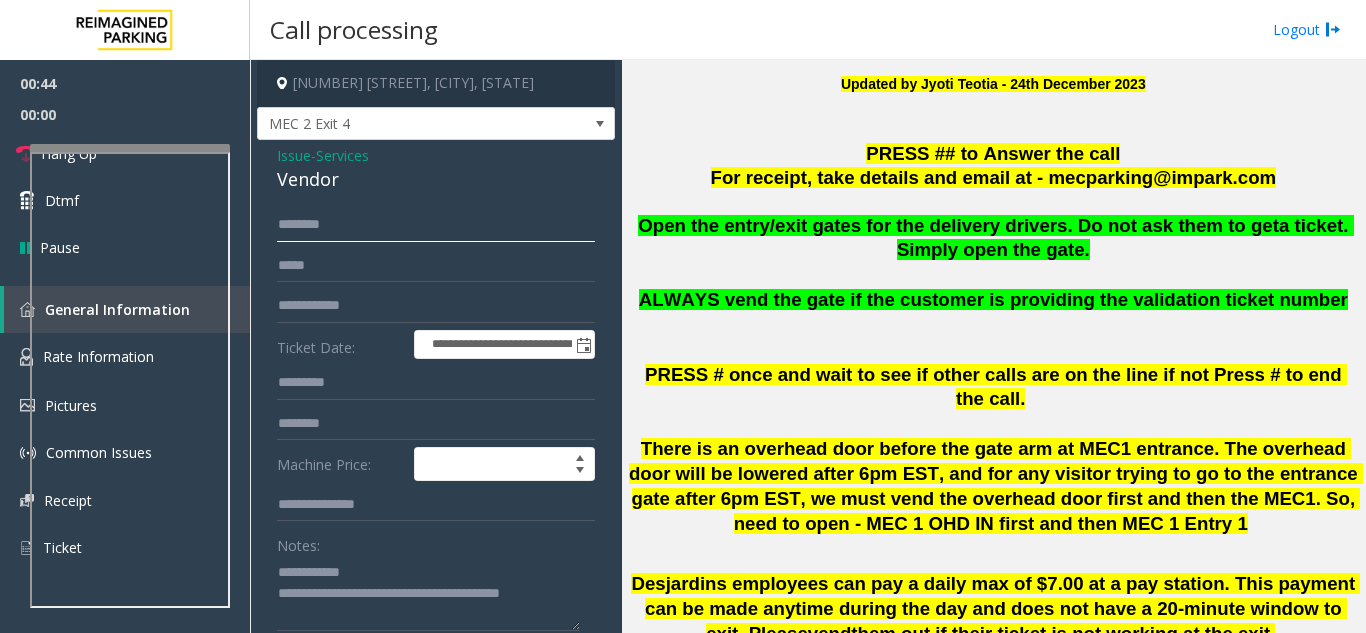 click 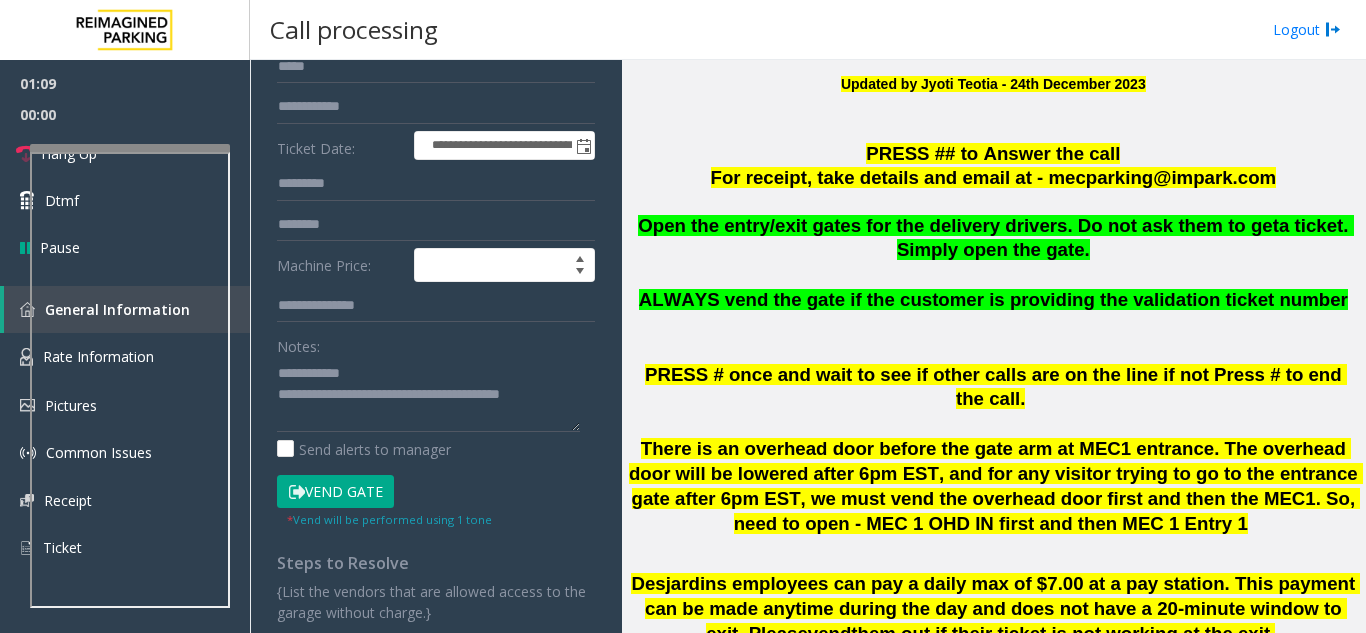 scroll, scrollTop: 200, scrollLeft: 0, axis: vertical 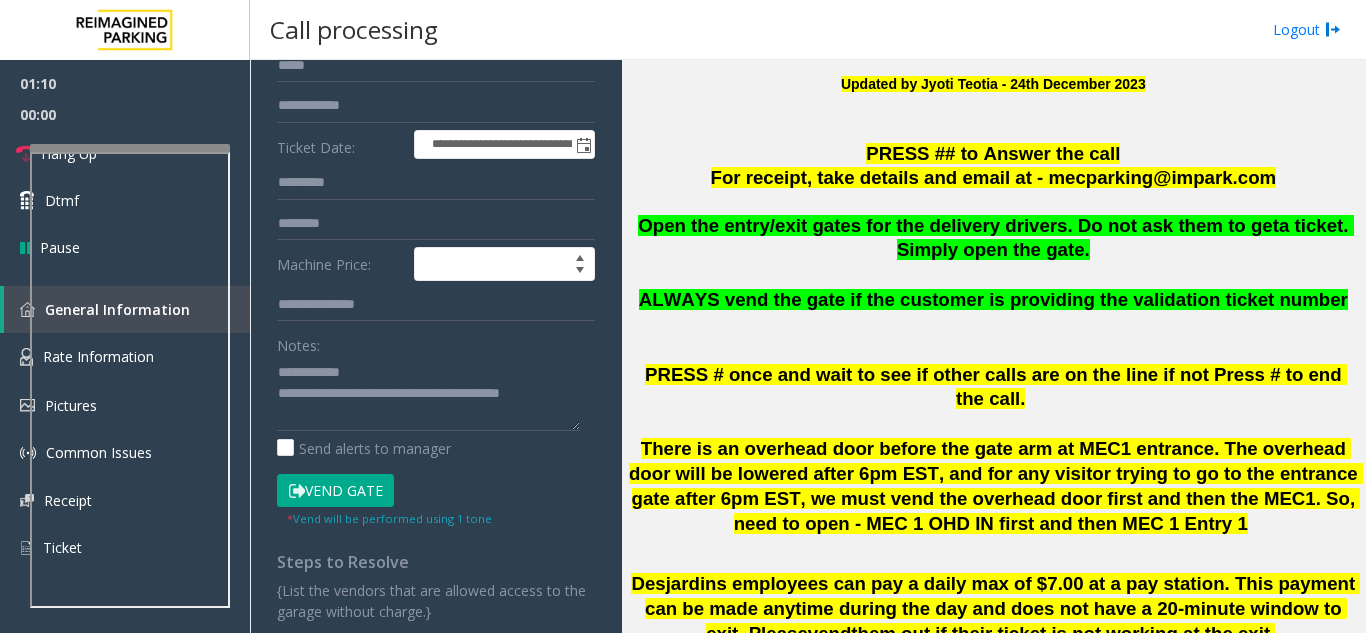 click on "**********" 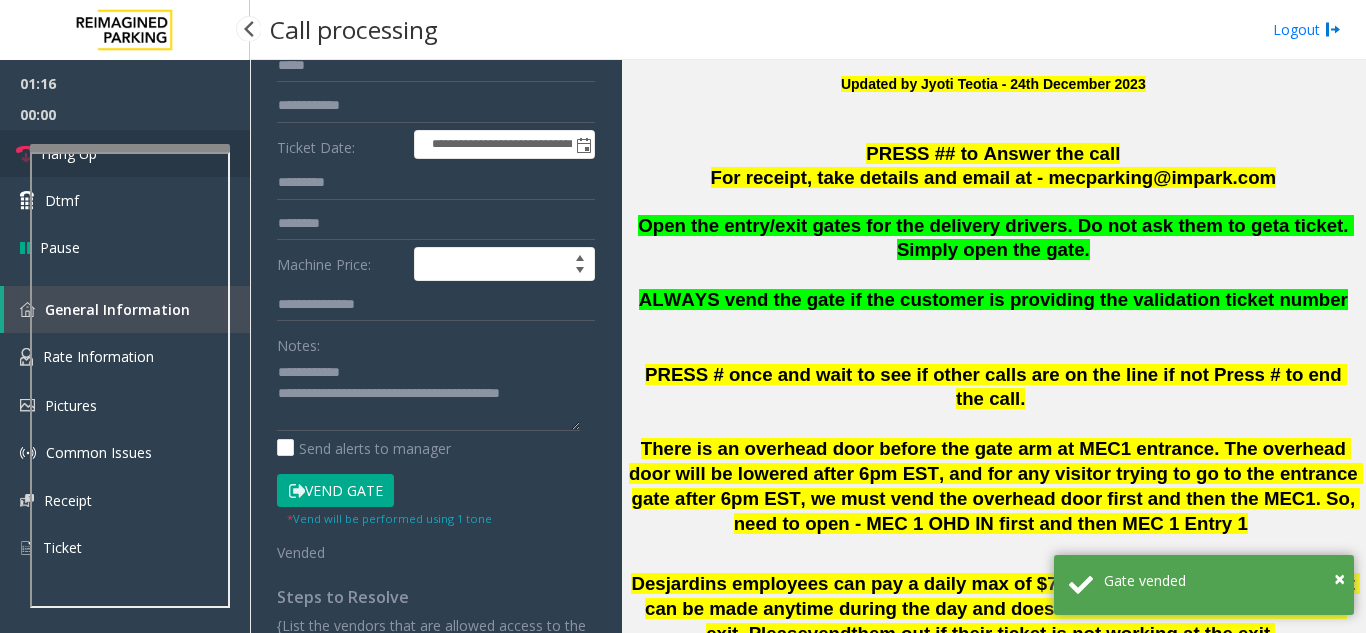 click at bounding box center [26, 154] 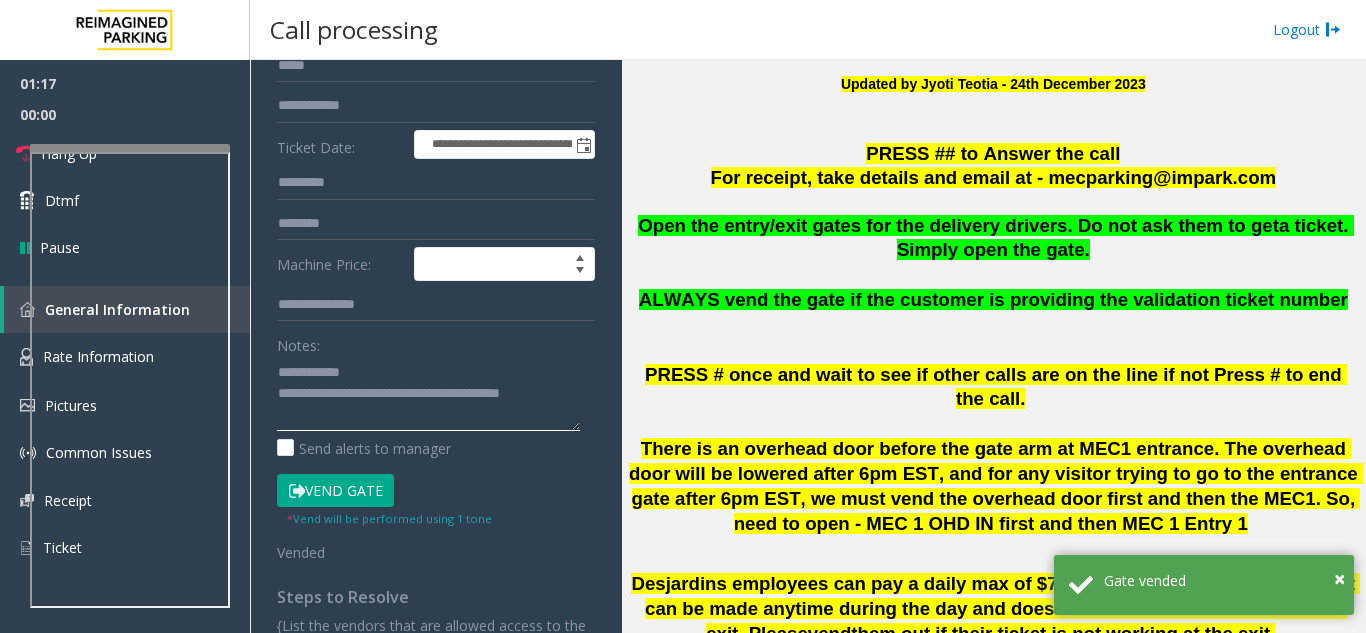 click 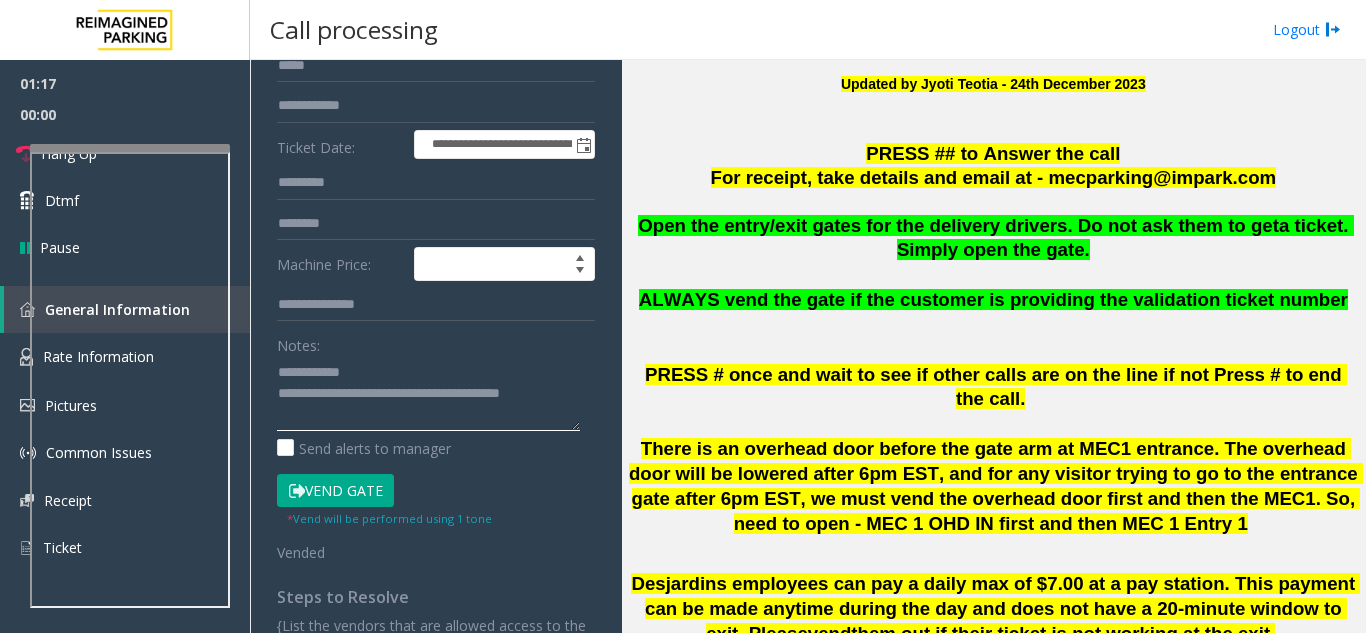 click 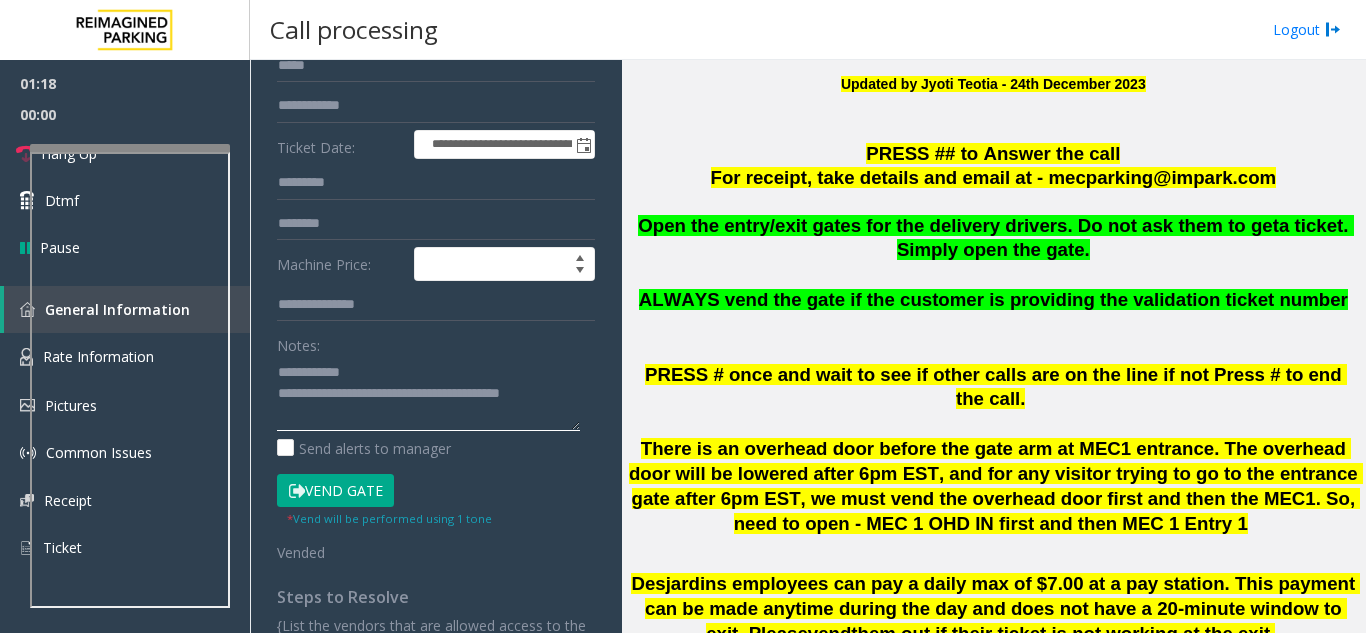 click 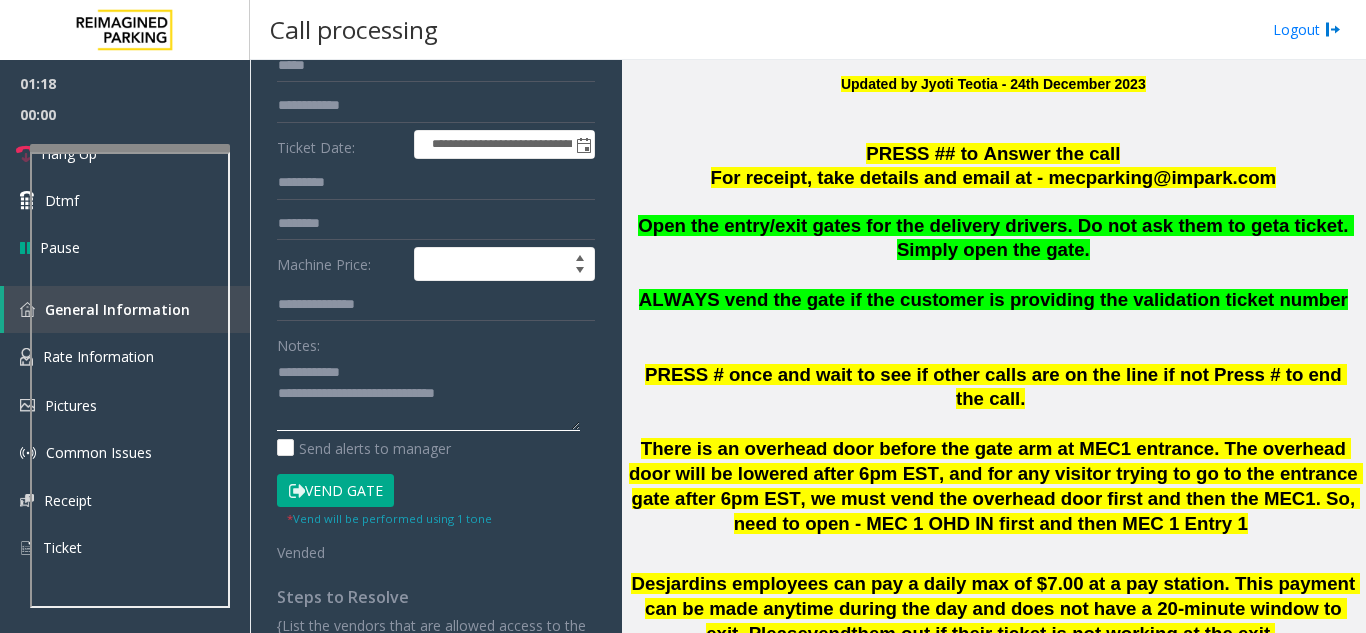 click 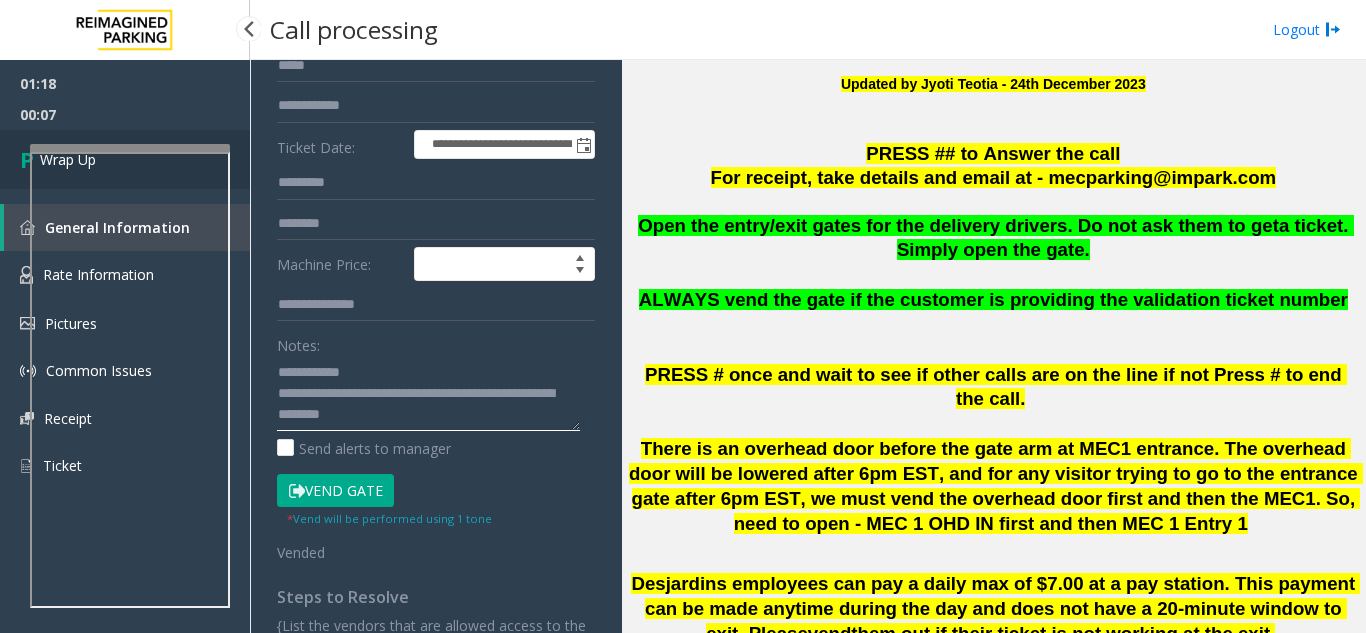 type on "**********" 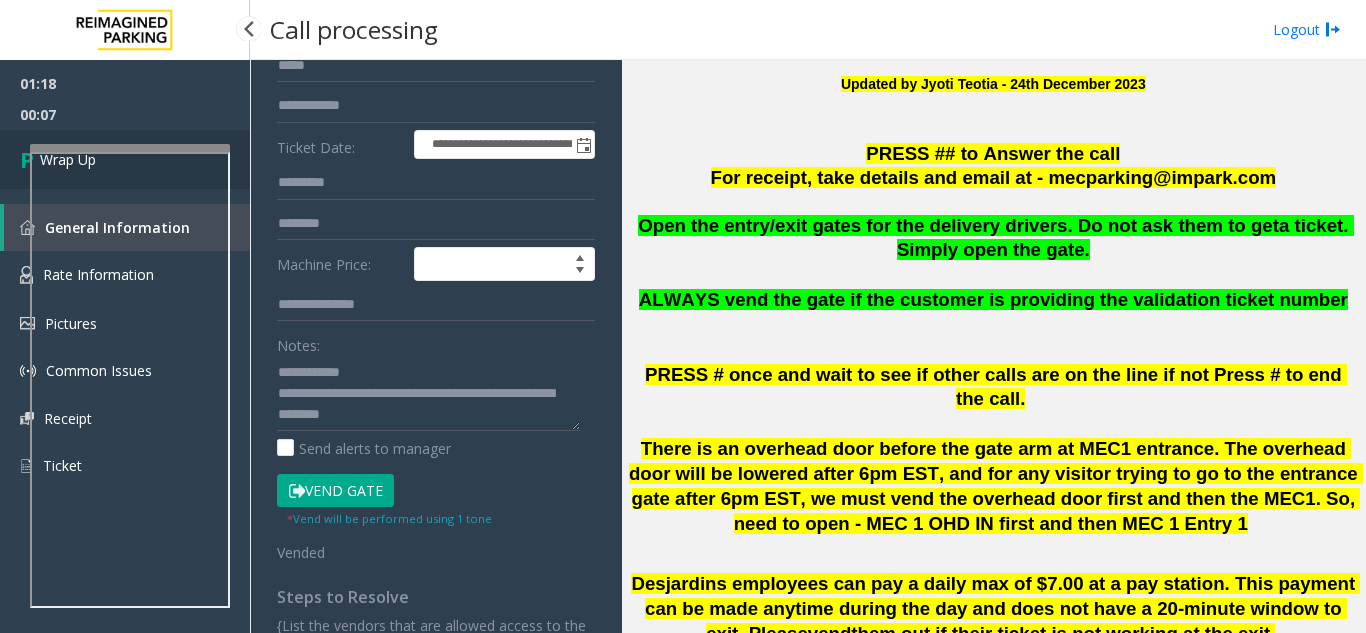 click on "Wrap Up" at bounding box center (125, 159) 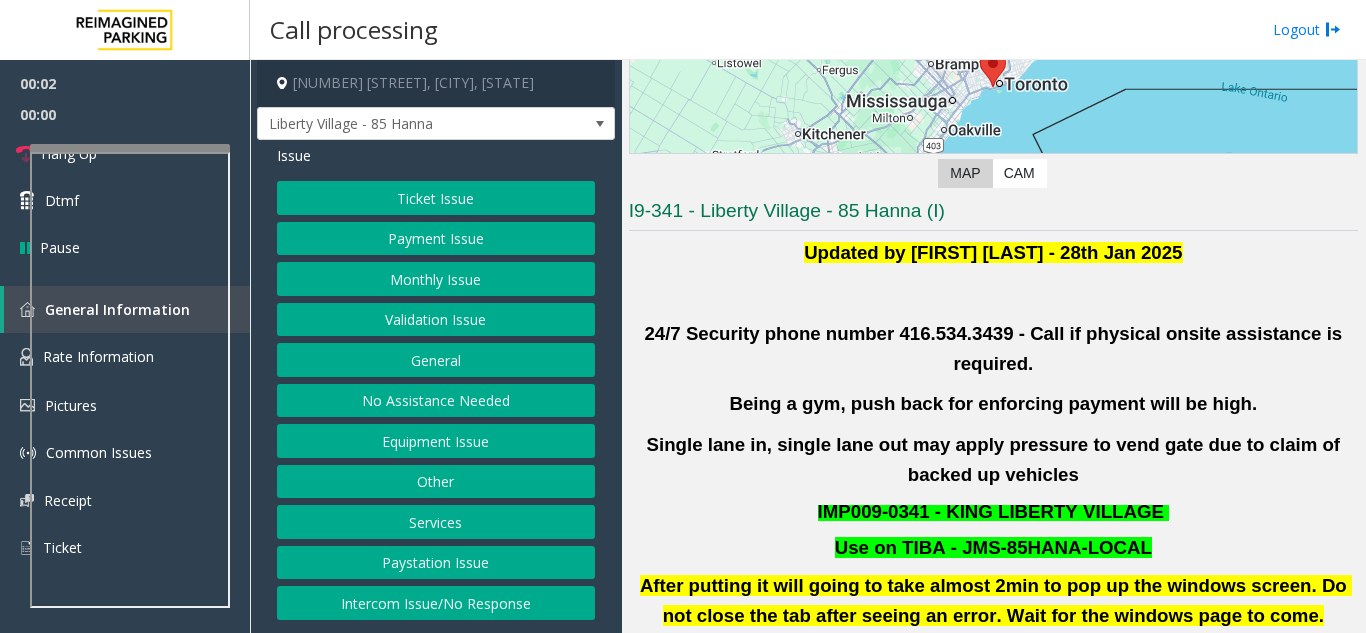 scroll, scrollTop: 300, scrollLeft: 0, axis: vertical 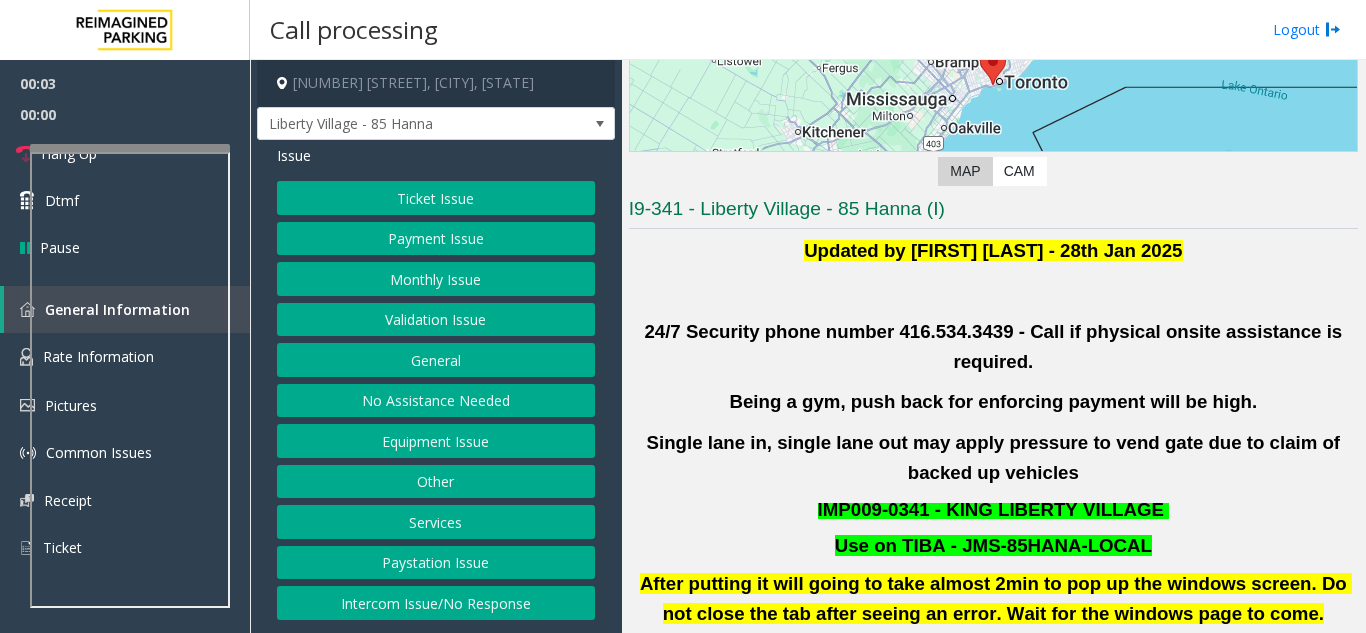 click on "Validation Issue" 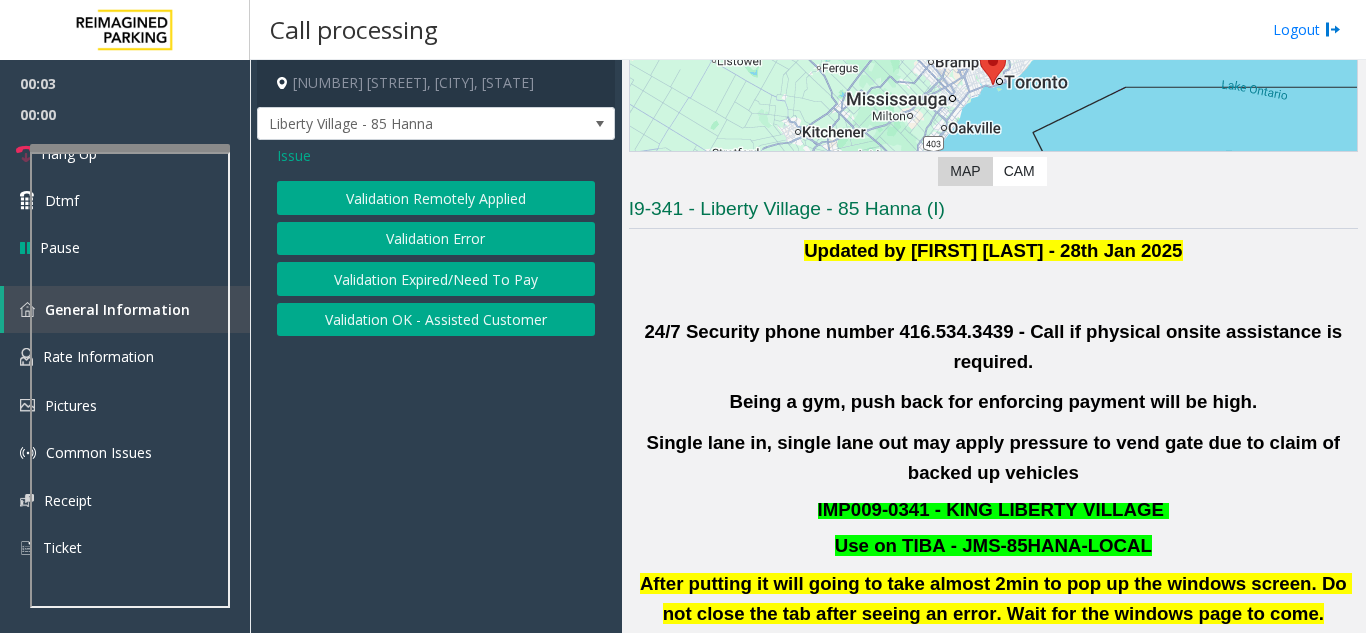 click on "Validation Error" 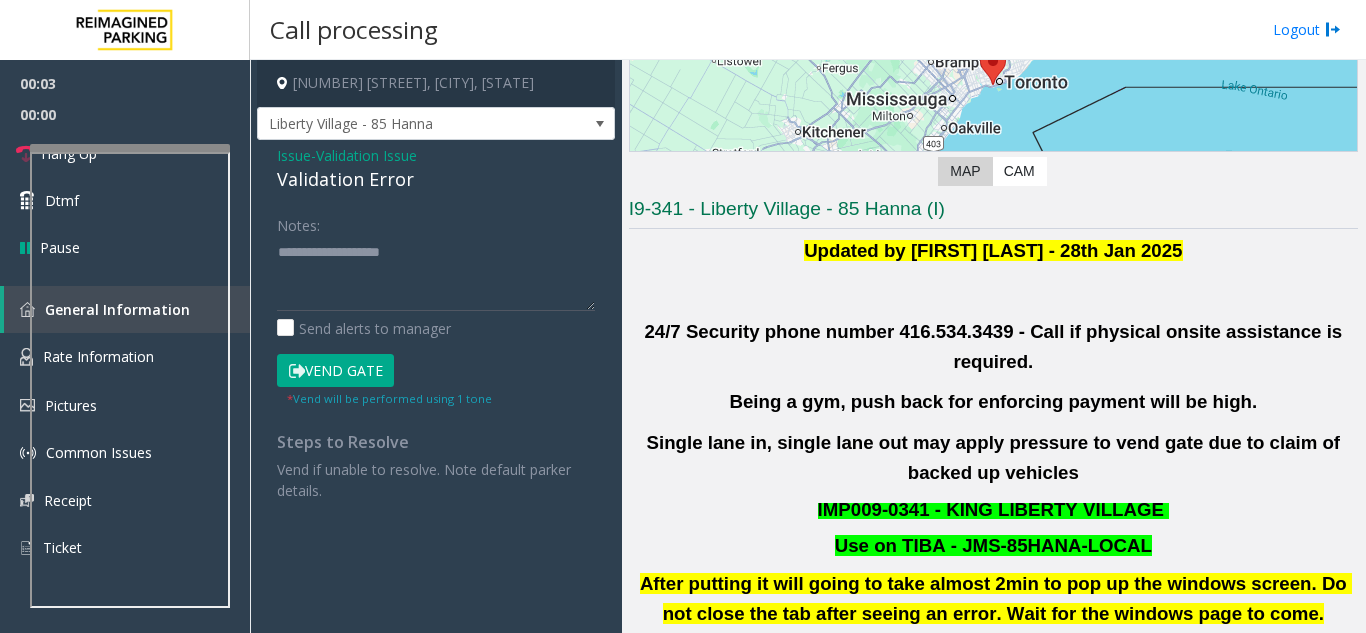 click on "Notes:" 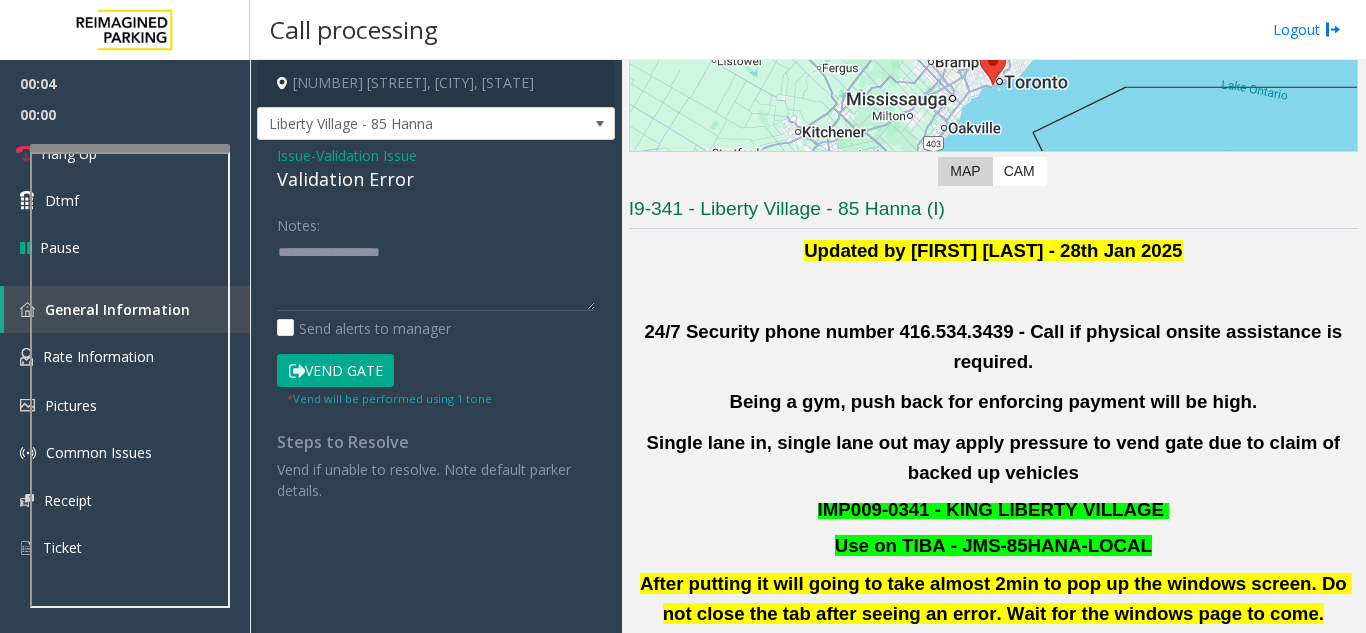 click on "Issue  -  Validation Issue Validation Error Notes:                      Send alerts to manager  Vend Gate  * Vend will be performed using 1 tone  Steps to Resolve Vend if unable to resolve. Note default parker details." 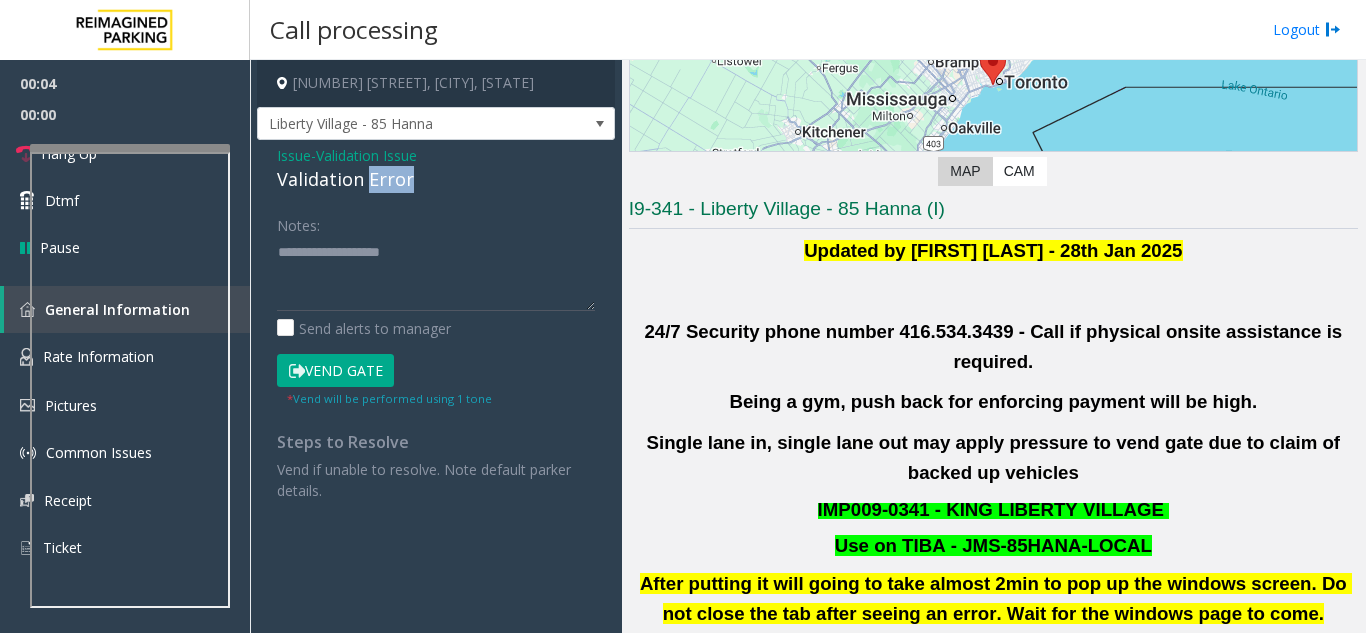click on "Validation Error" 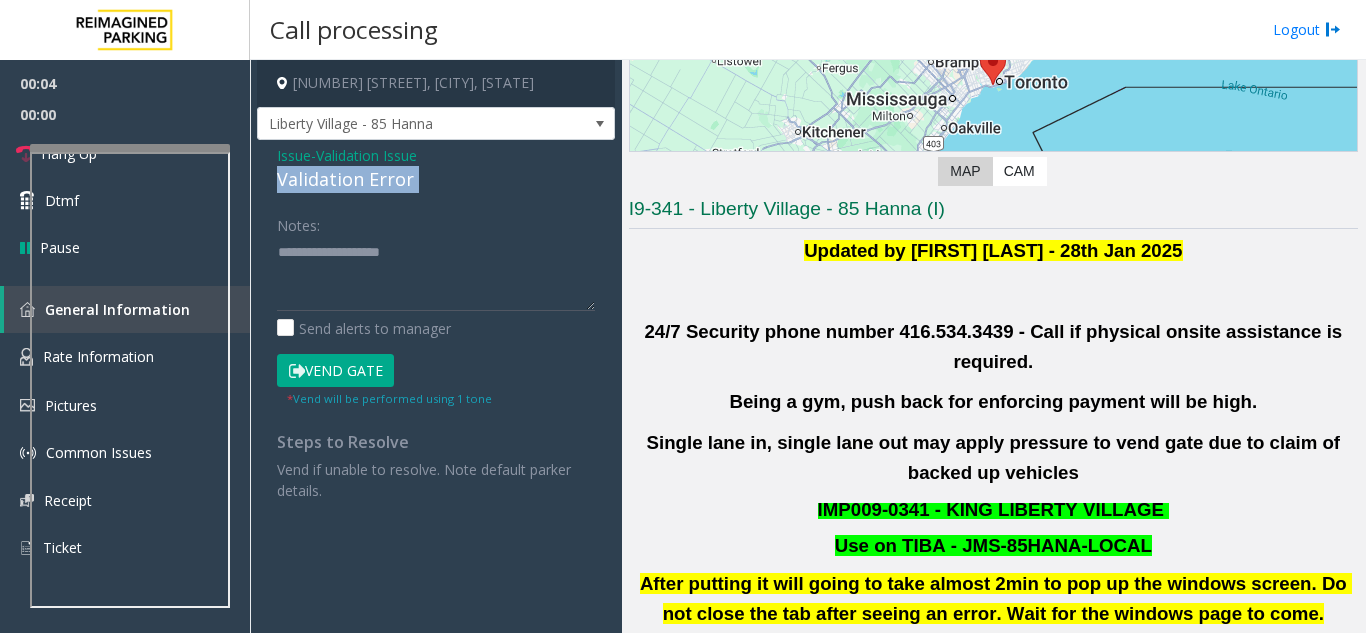 click on "Validation Error" 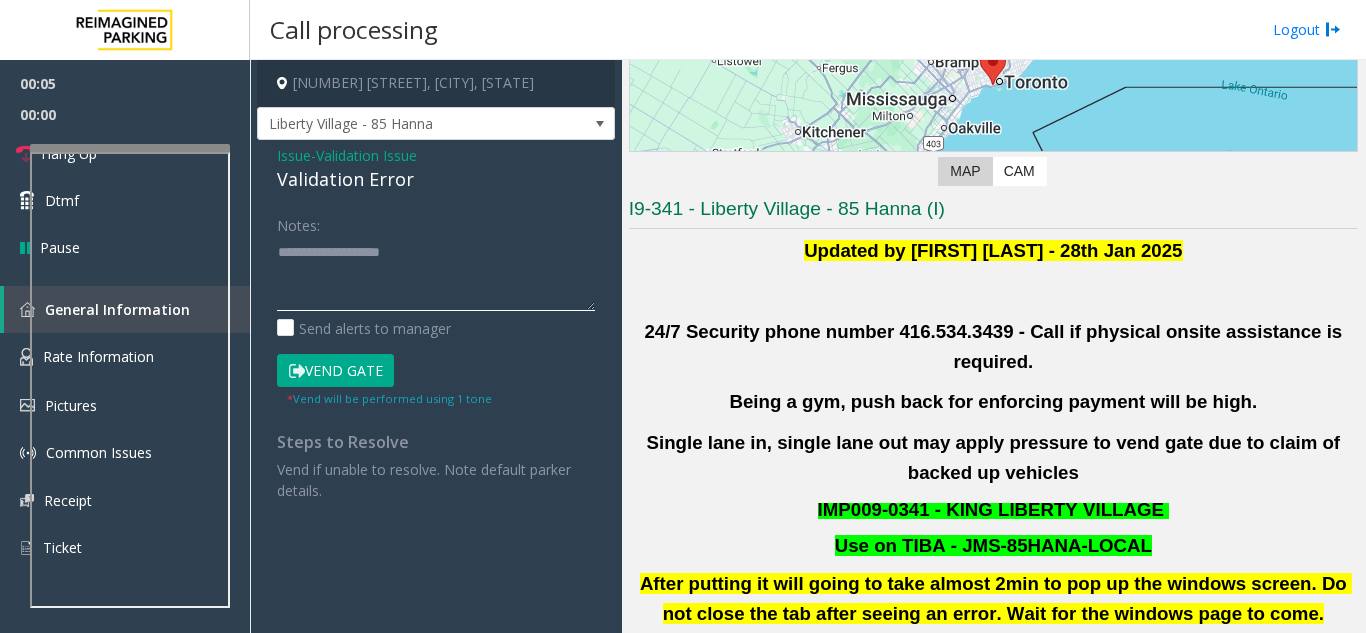 click 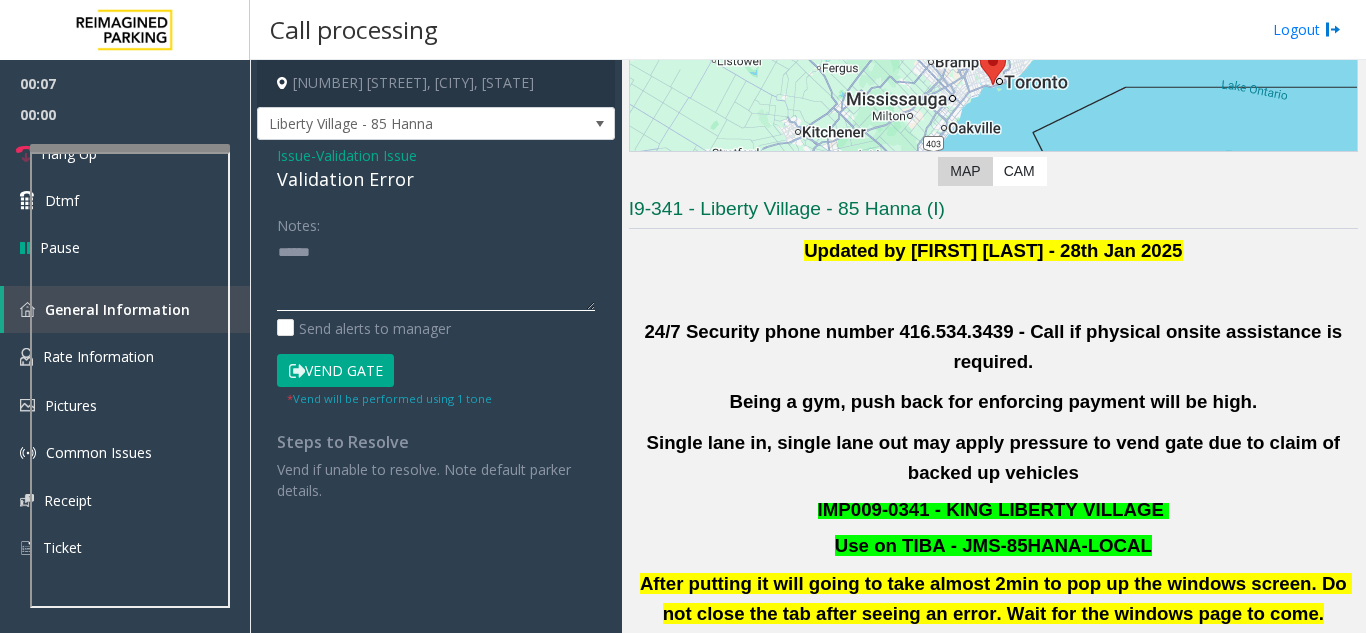 paste on "**********" 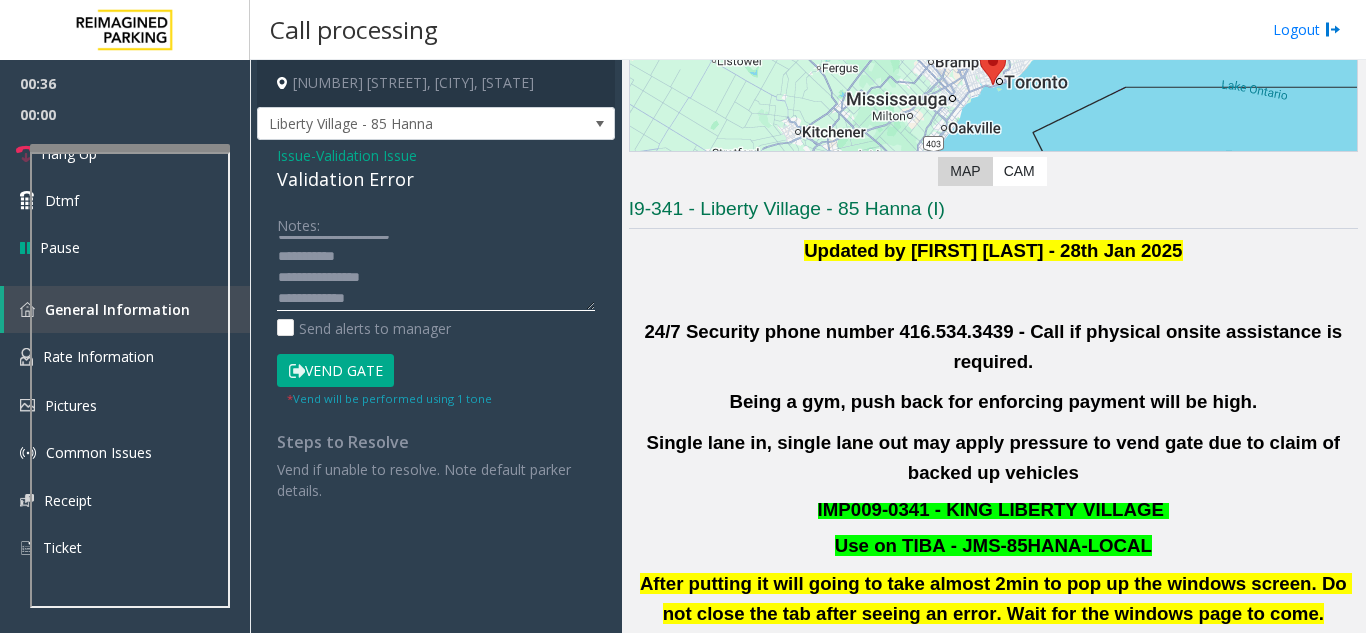 scroll, scrollTop: 0, scrollLeft: 0, axis: both 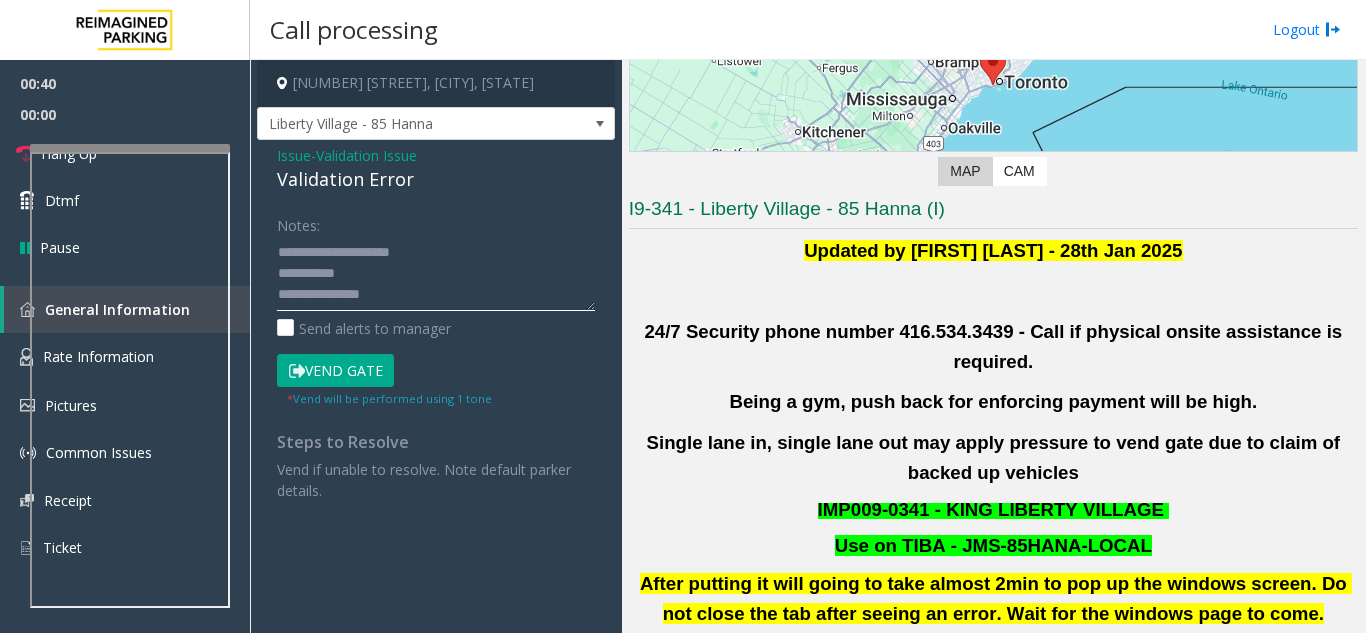 click 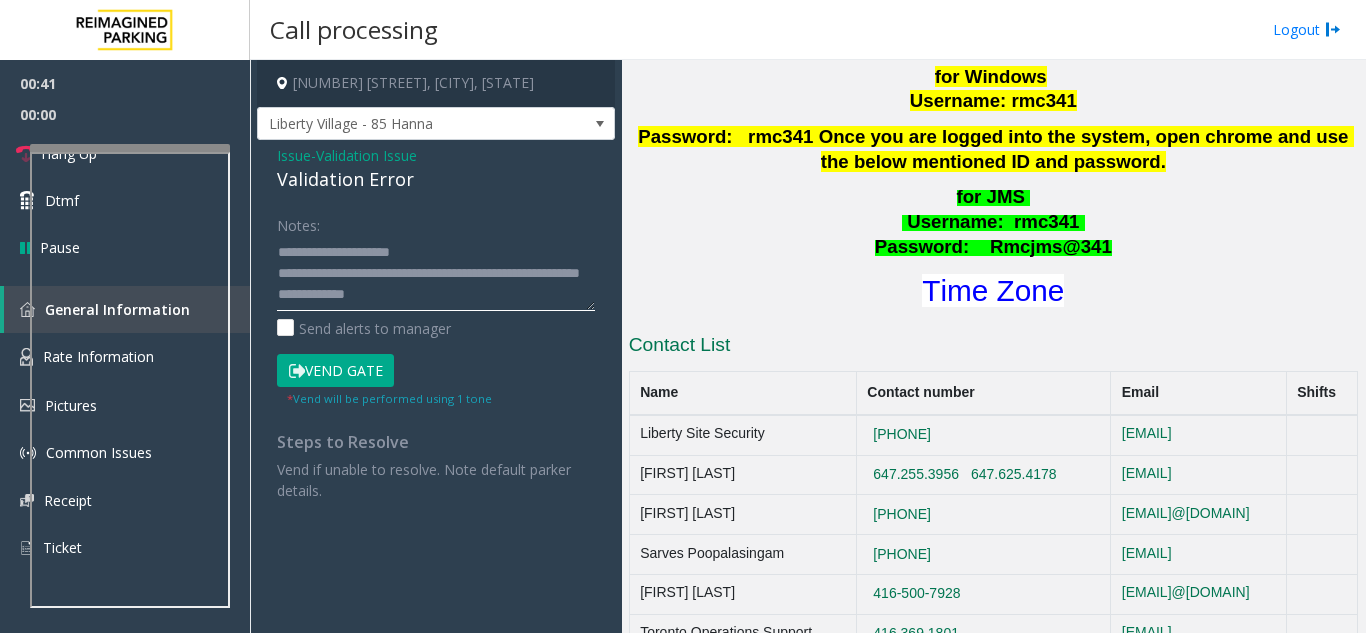 scroll, scrollTop: 1000, scrollLeft: 0, axis: vertical 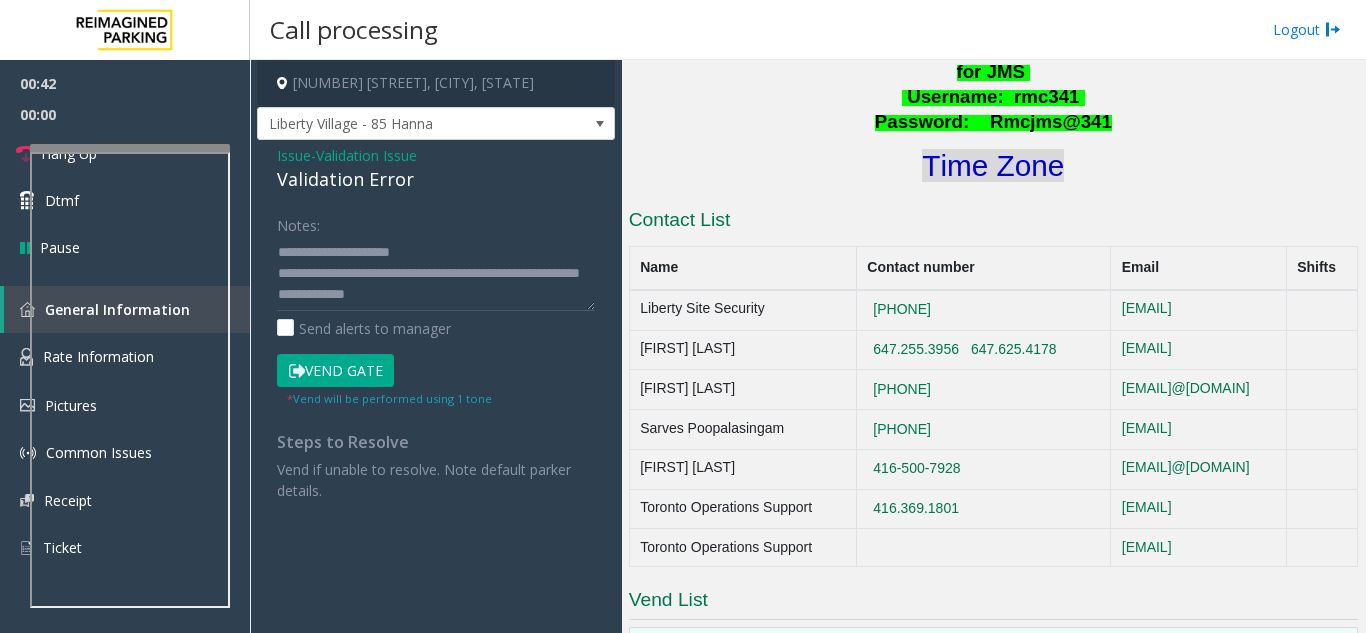 click on "Time Zone" 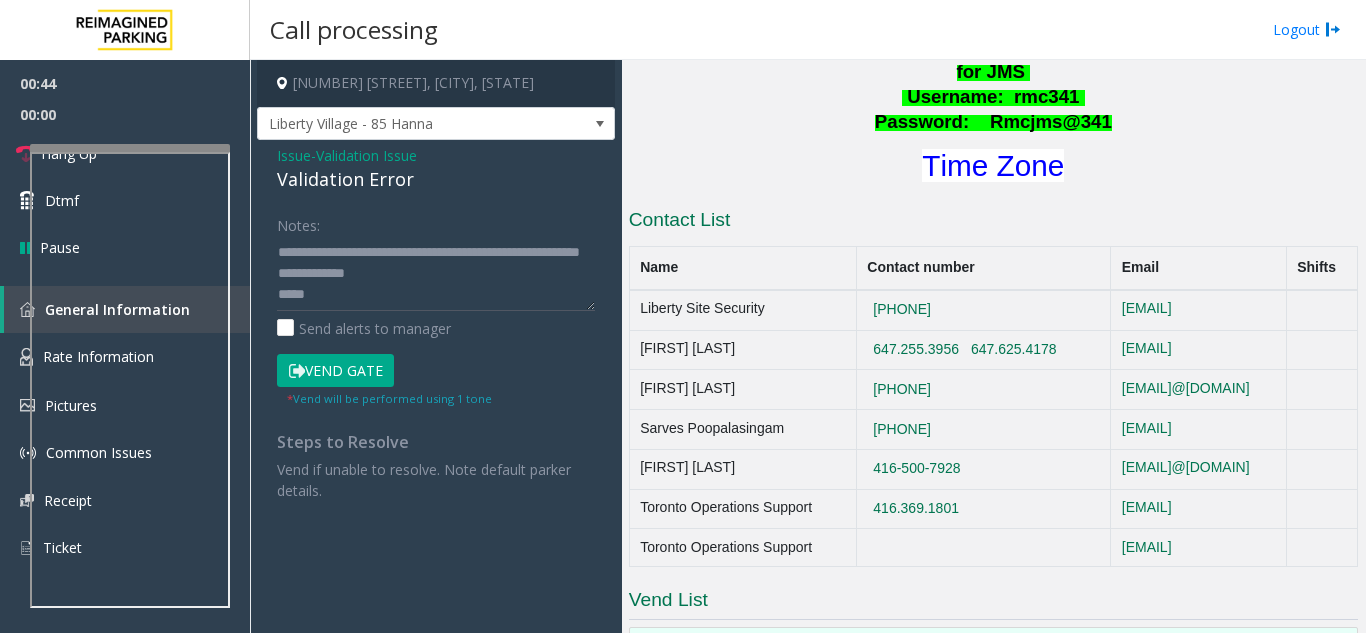 scroll, scrollTop: 42, scrollLeft: 0, axis: vertical 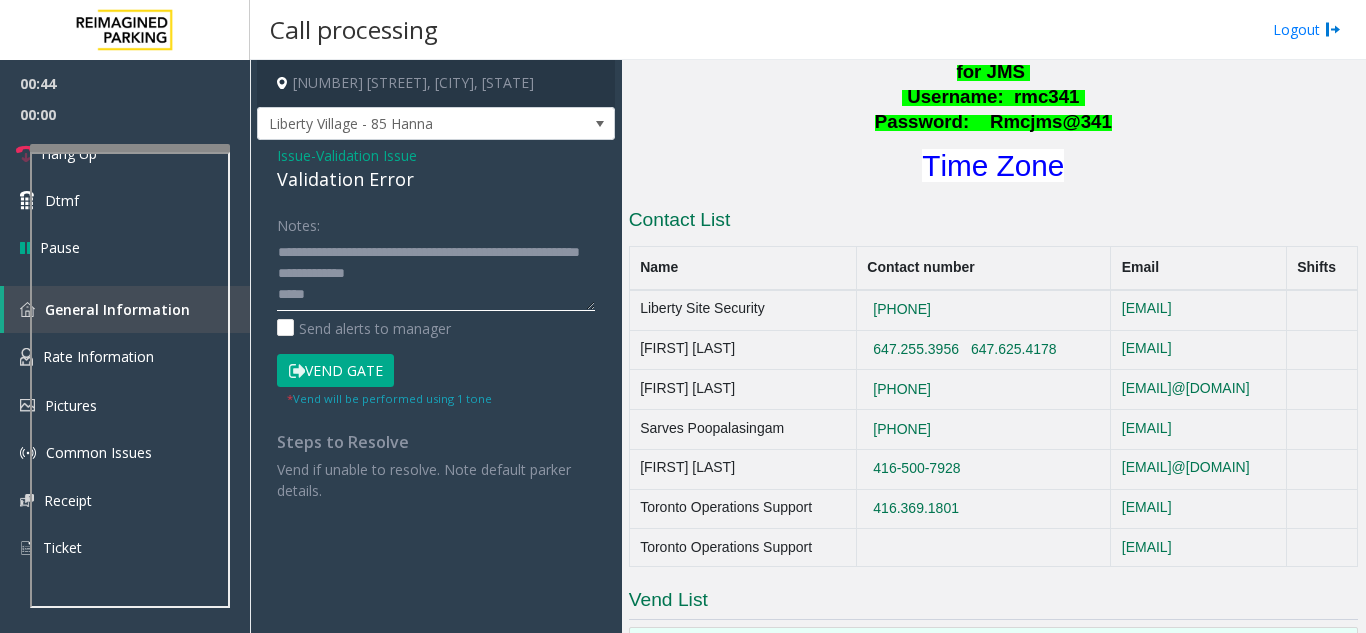 click 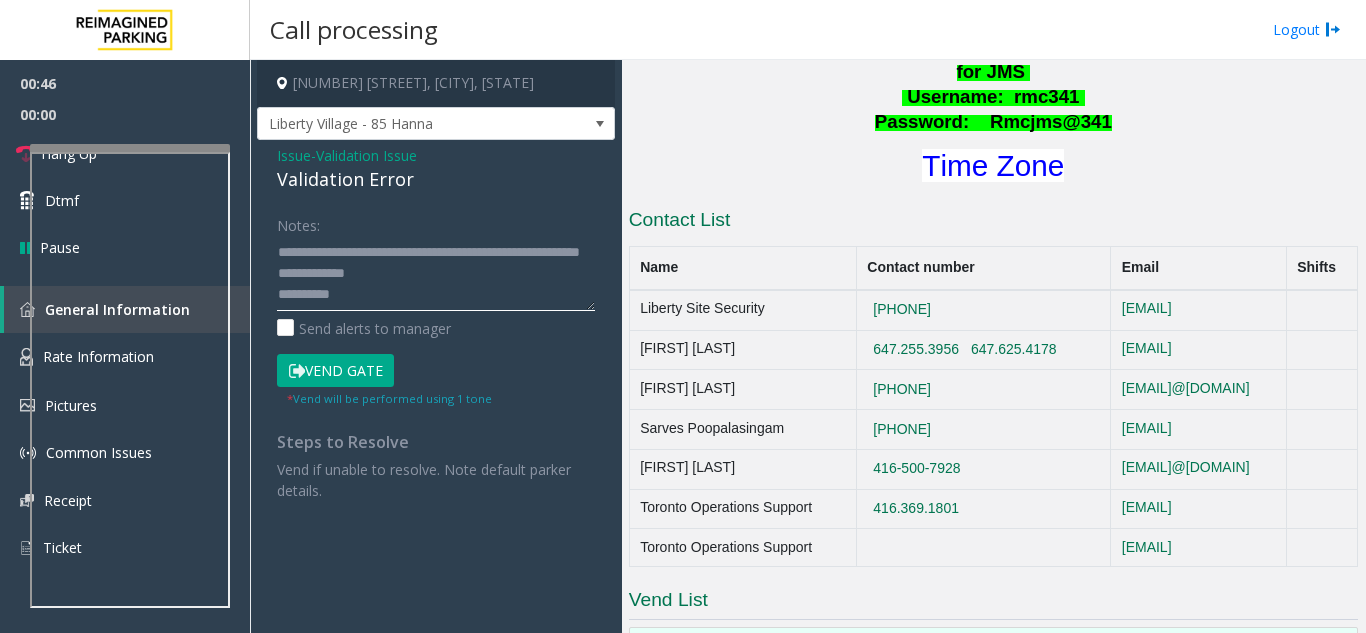 scroll, scrollTop: 57, scrollLeft: 0, axis: vertical 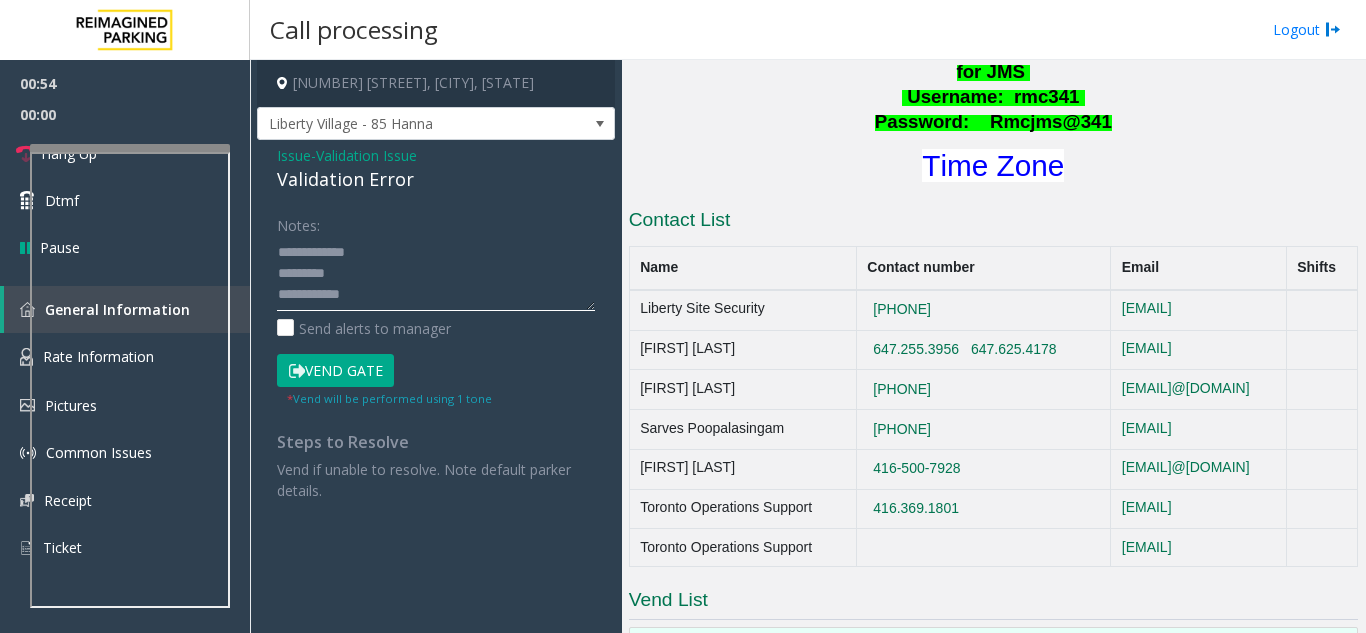 drag, startPoint x: 347, startPoint y: 288, endPoint x: 332, endPoint y: 298, distance: 18.027756 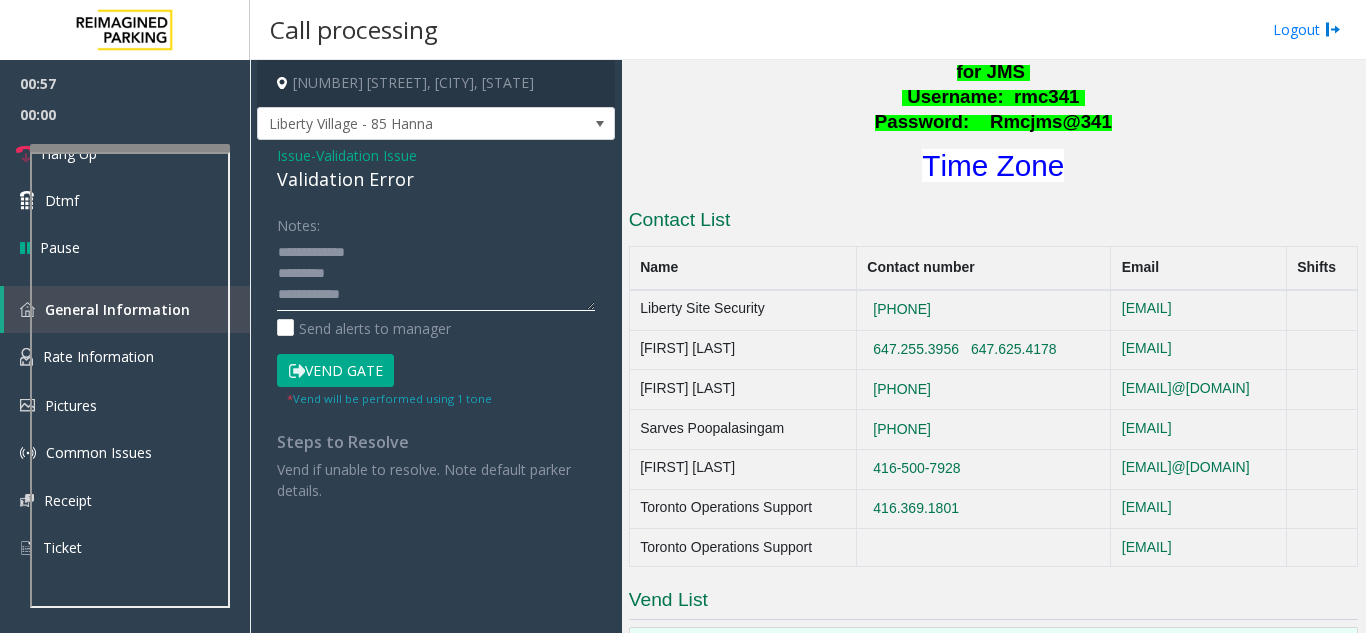 click 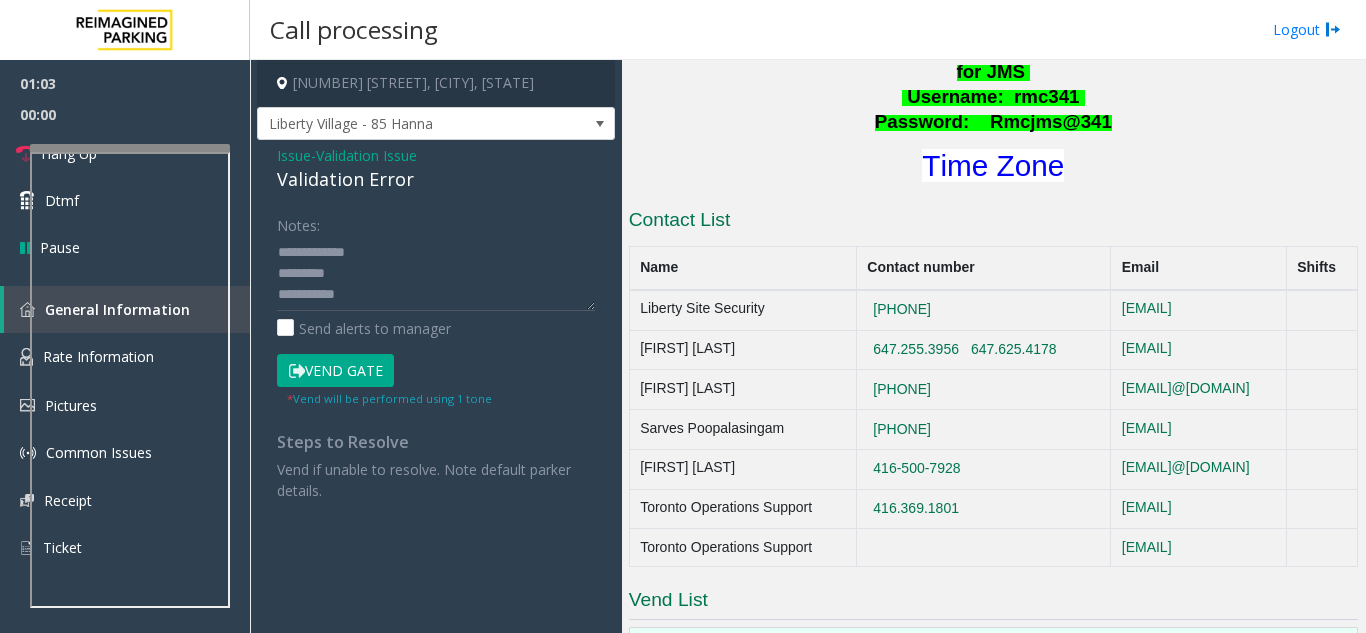 click on "Vend Gate" 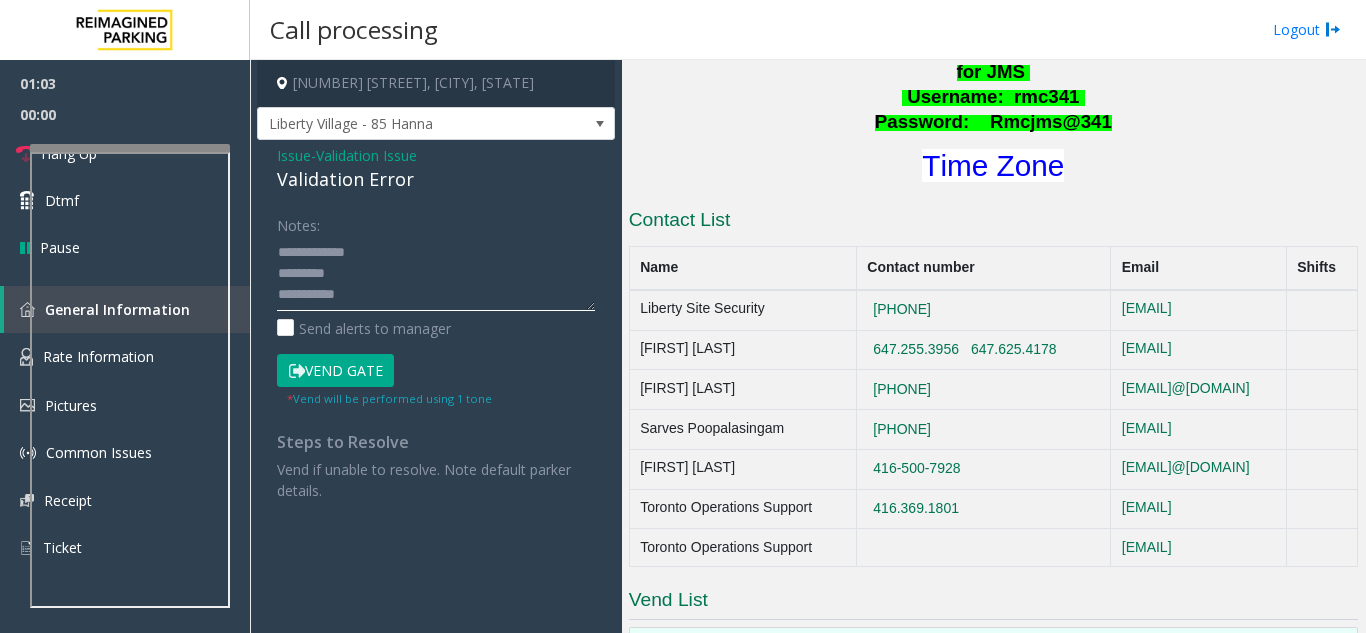 click 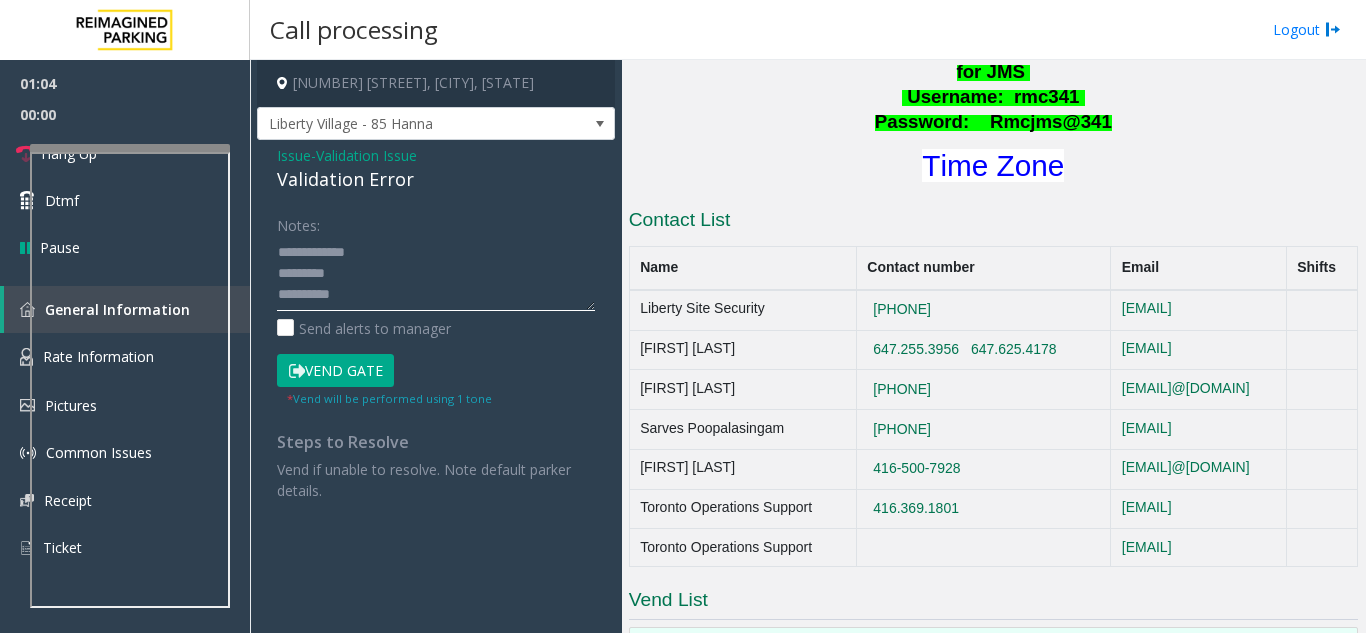 type on "**********" 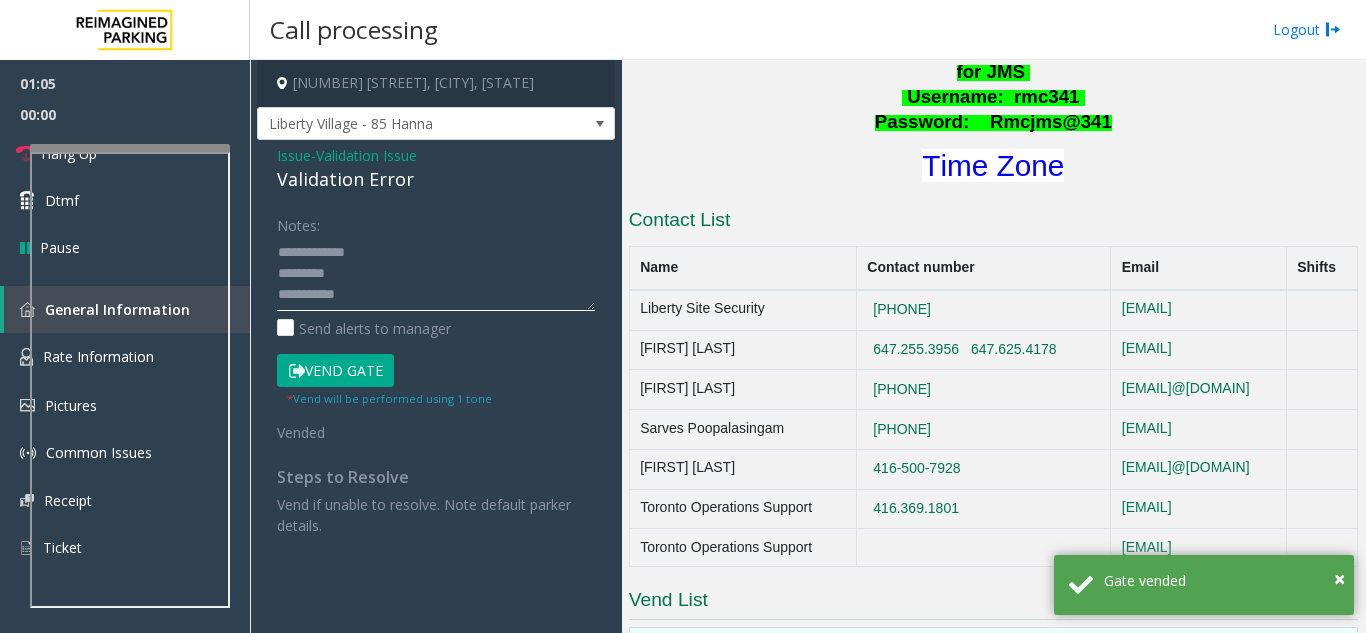 click 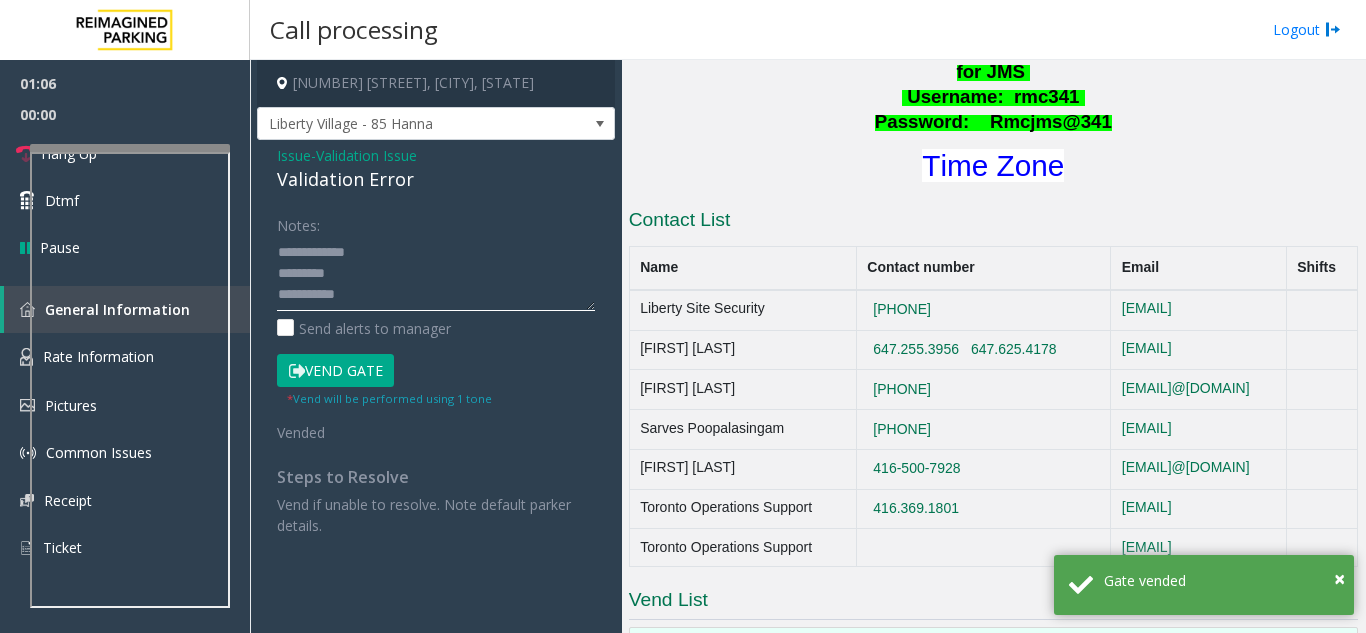 click 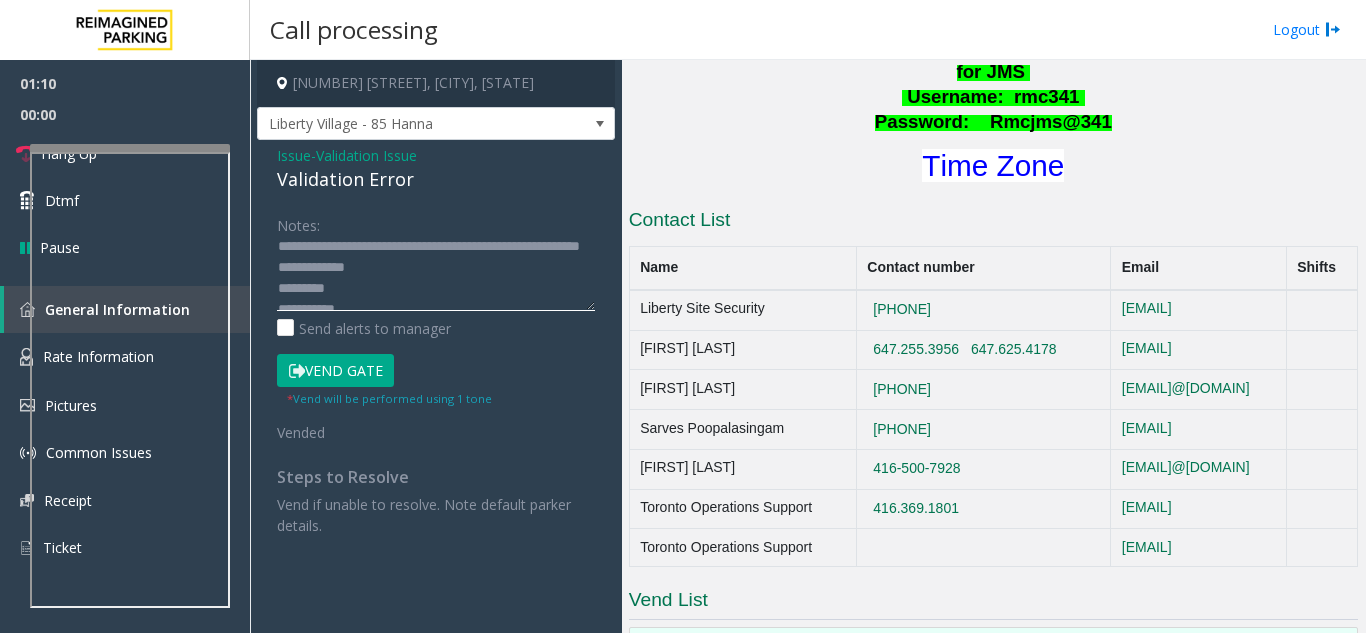 scroll, scrollTop: 0, scrollLeft: 0, axis: both 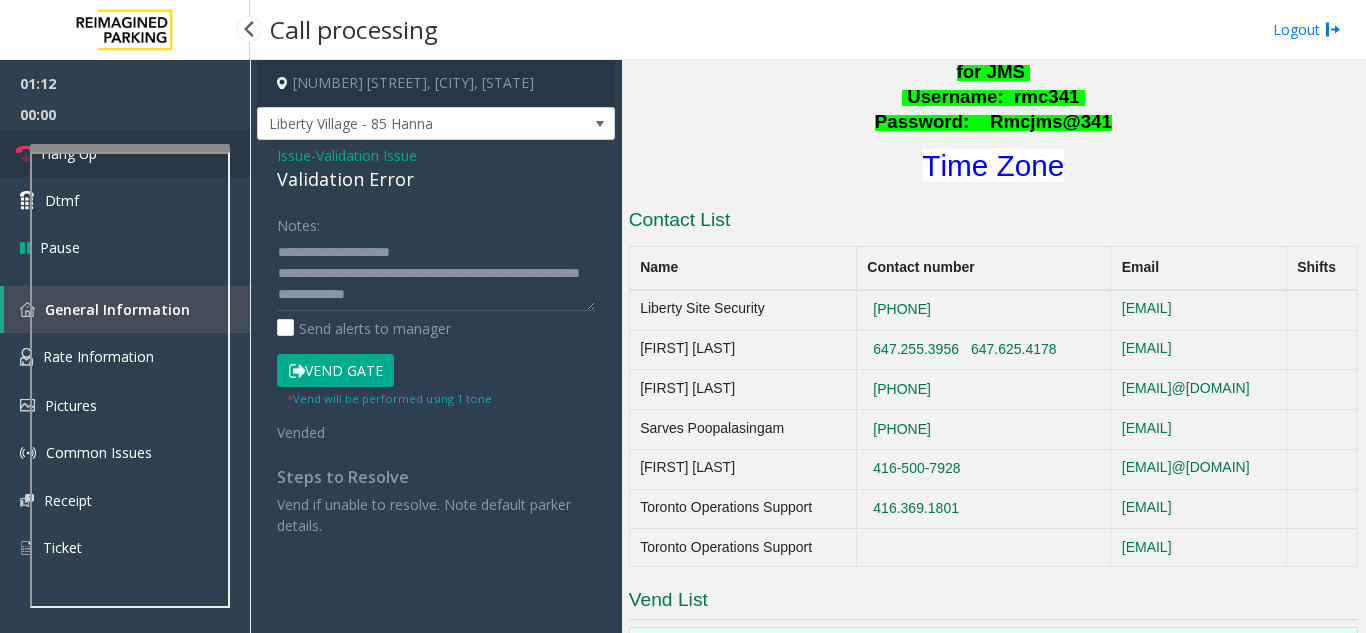 click on "Hang Up" at bounding box center (125, 153) 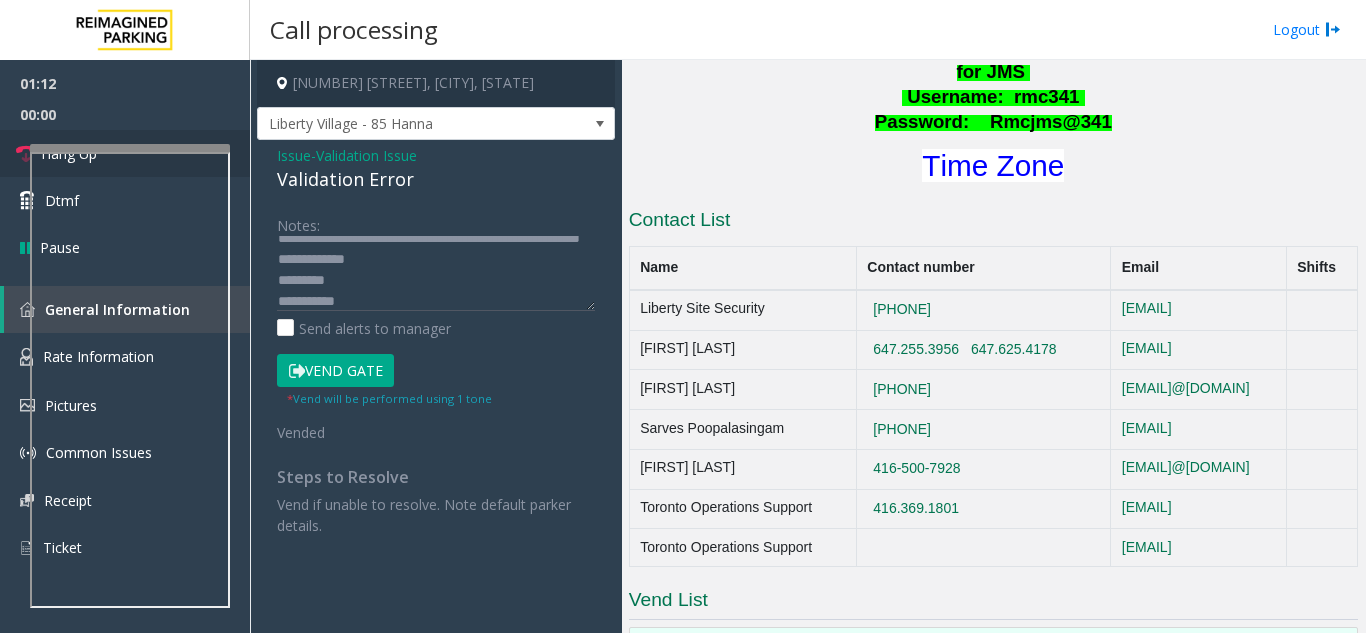 scroll, scrollTop: 63, scrollLeft: 0, axis: vertical 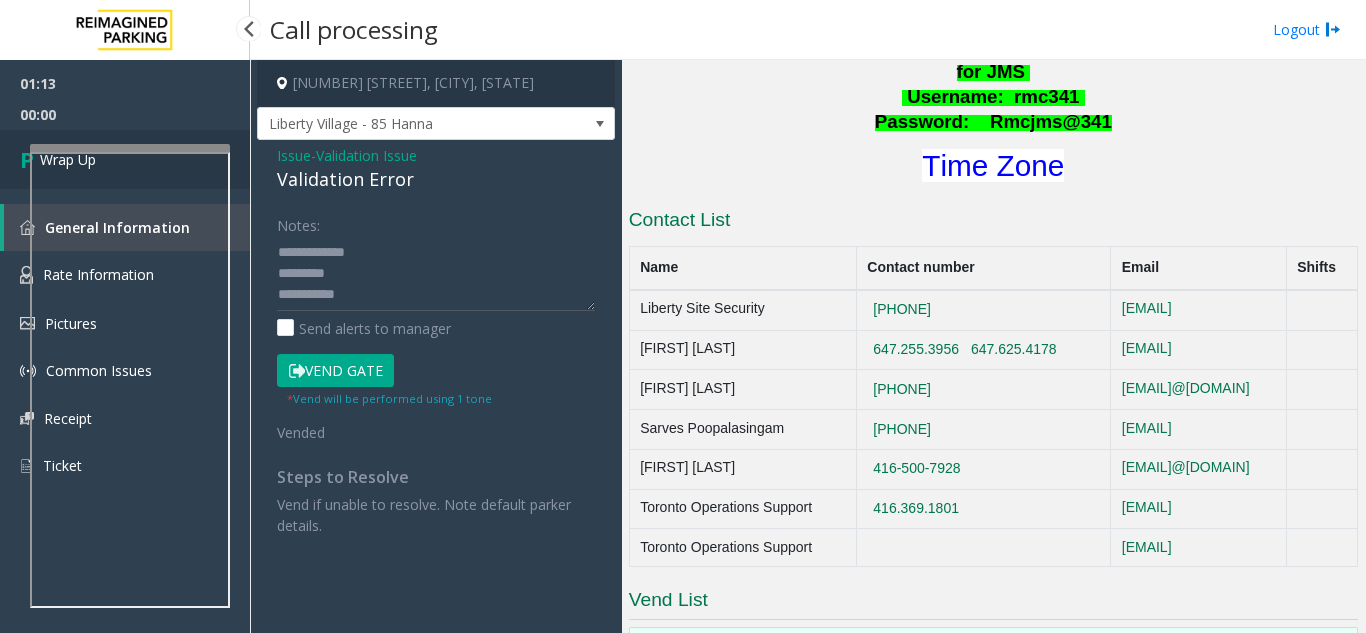 click at bounding box center (30, 159) 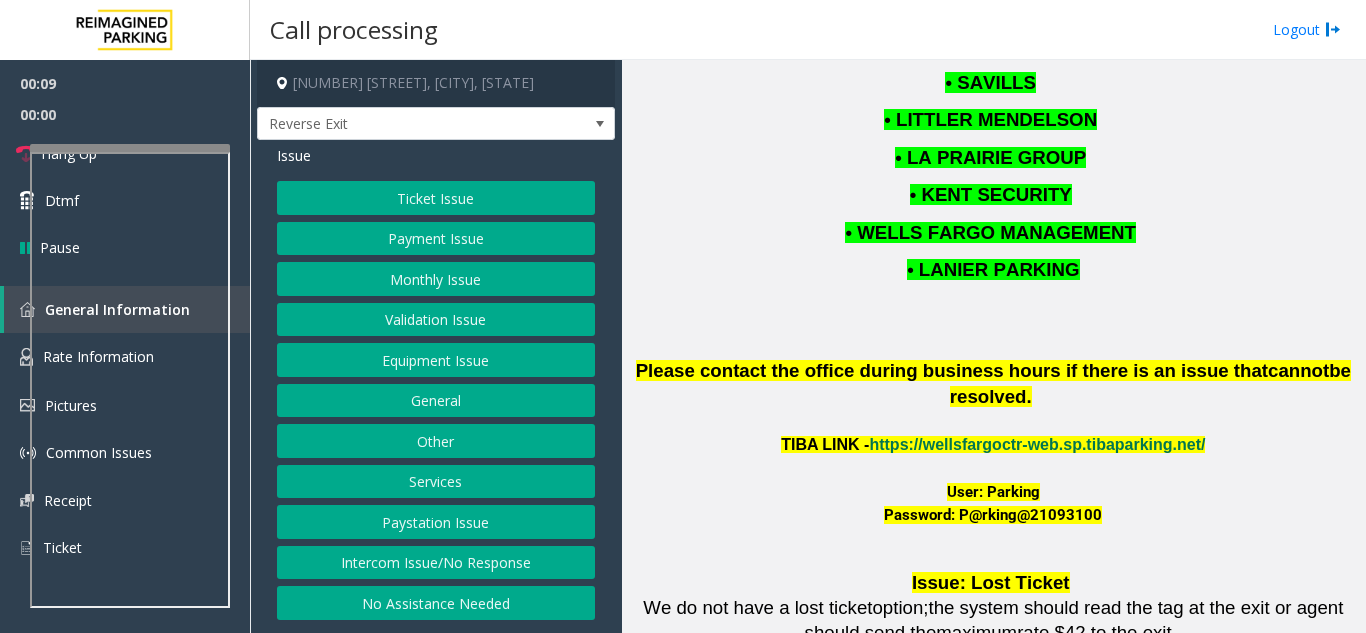 scroll, scrollTop: 2700, scrollLeft: 0, axis: vertical 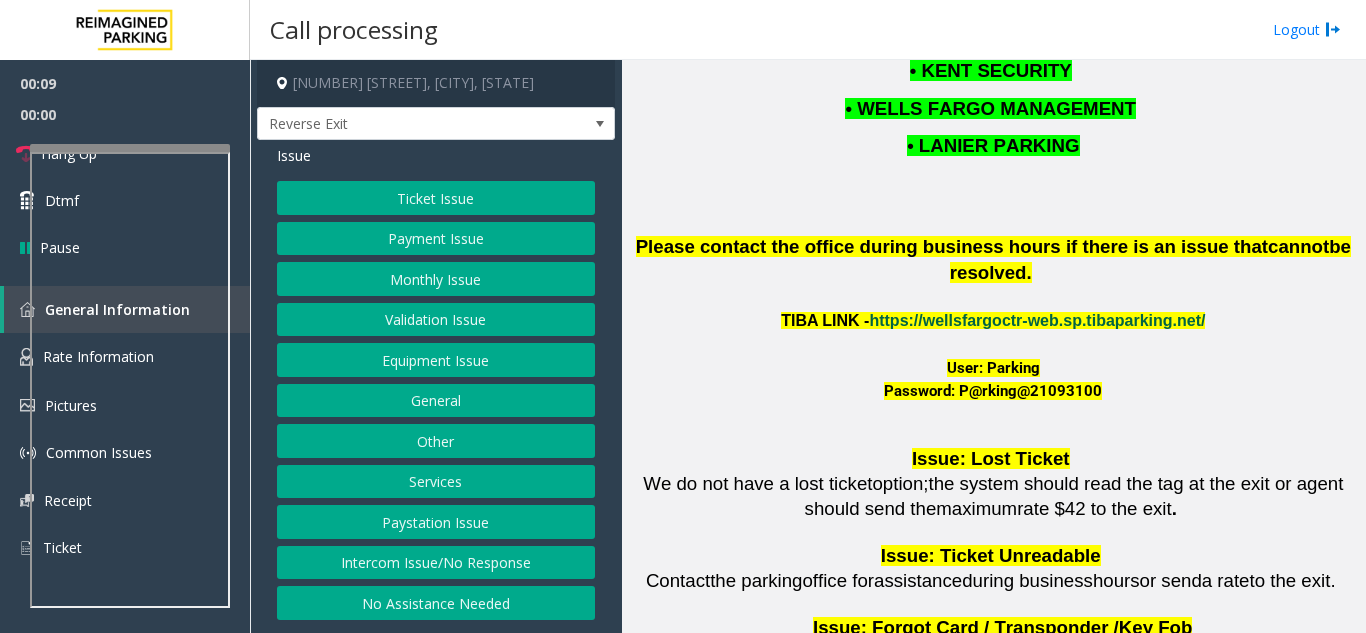 click on "https://wellsfargoctr-web.sp.tibaparking.net/" 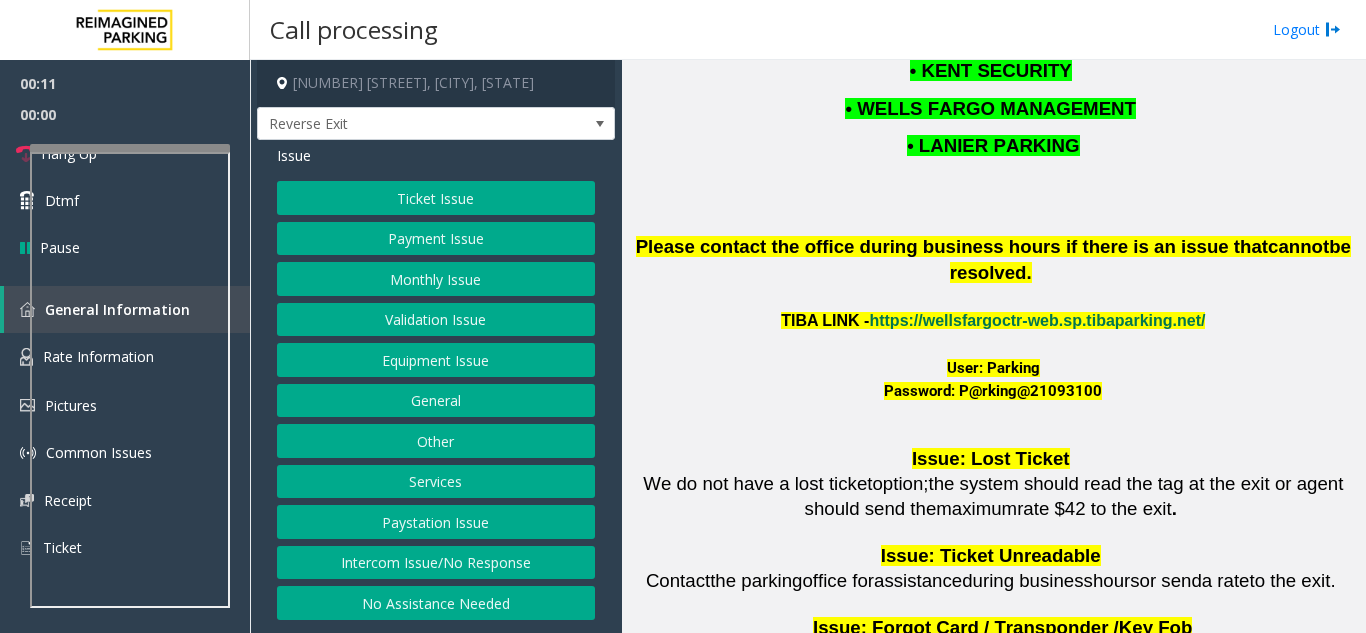 click on "User: Parking" 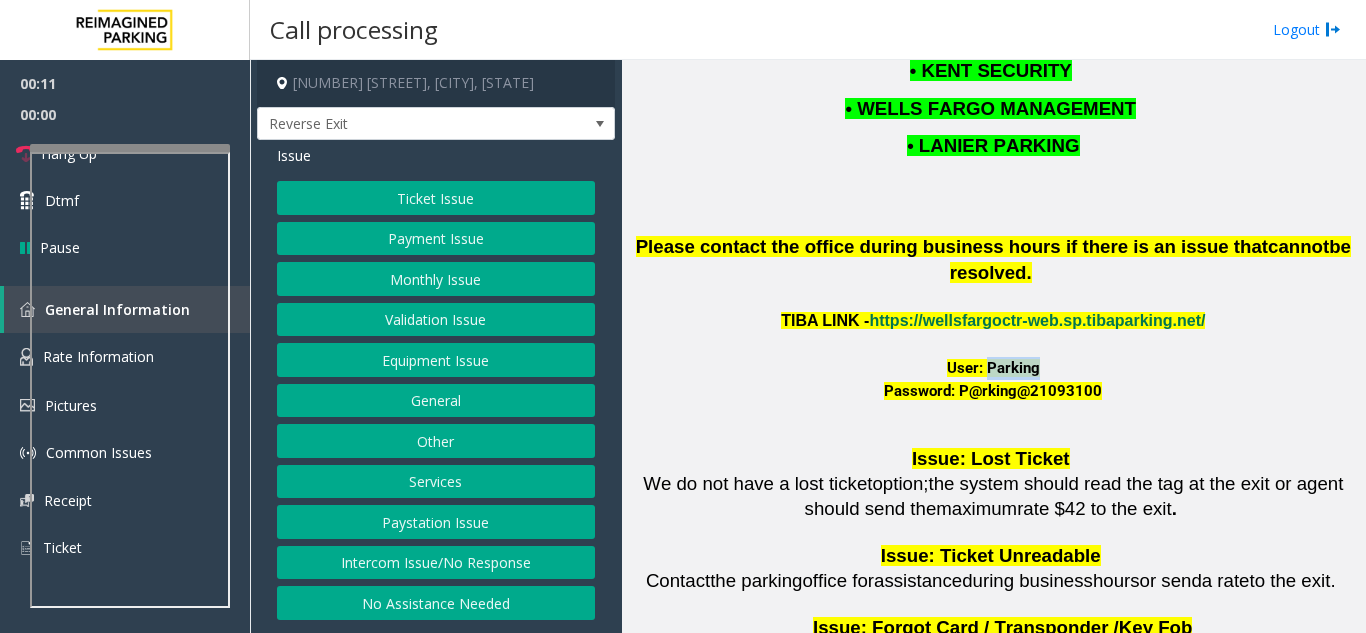 click on "User: Parking" 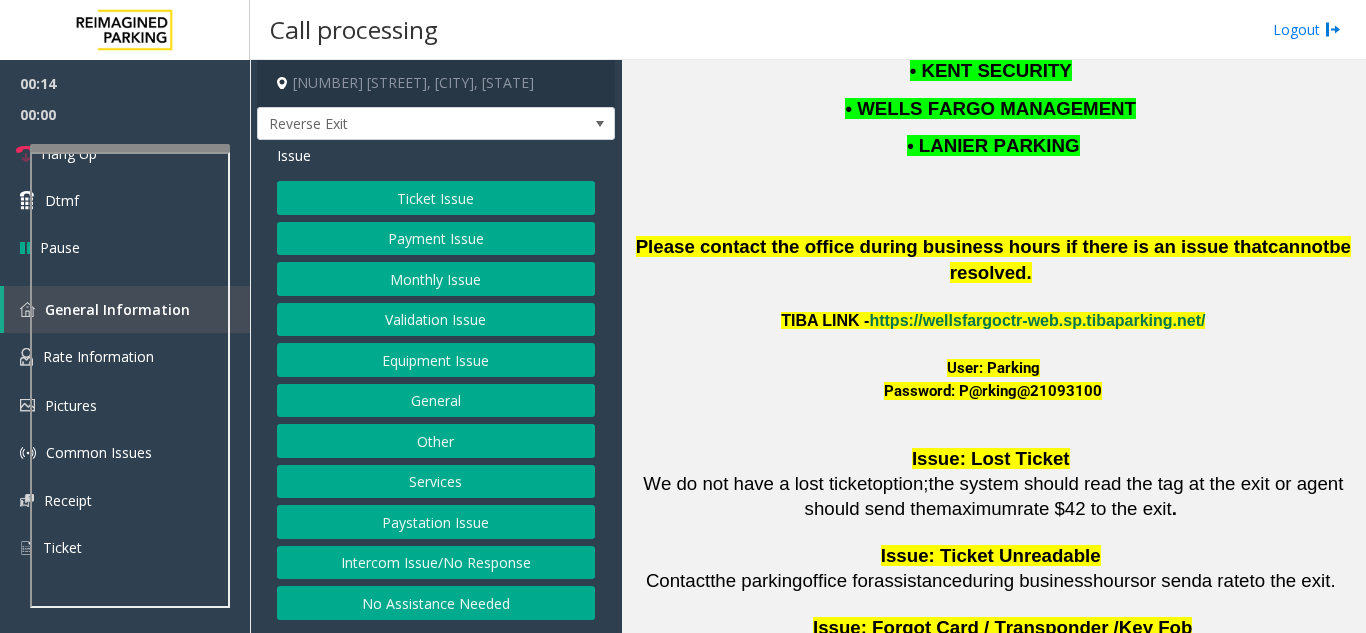 click on "Password: P@rking@21093100" 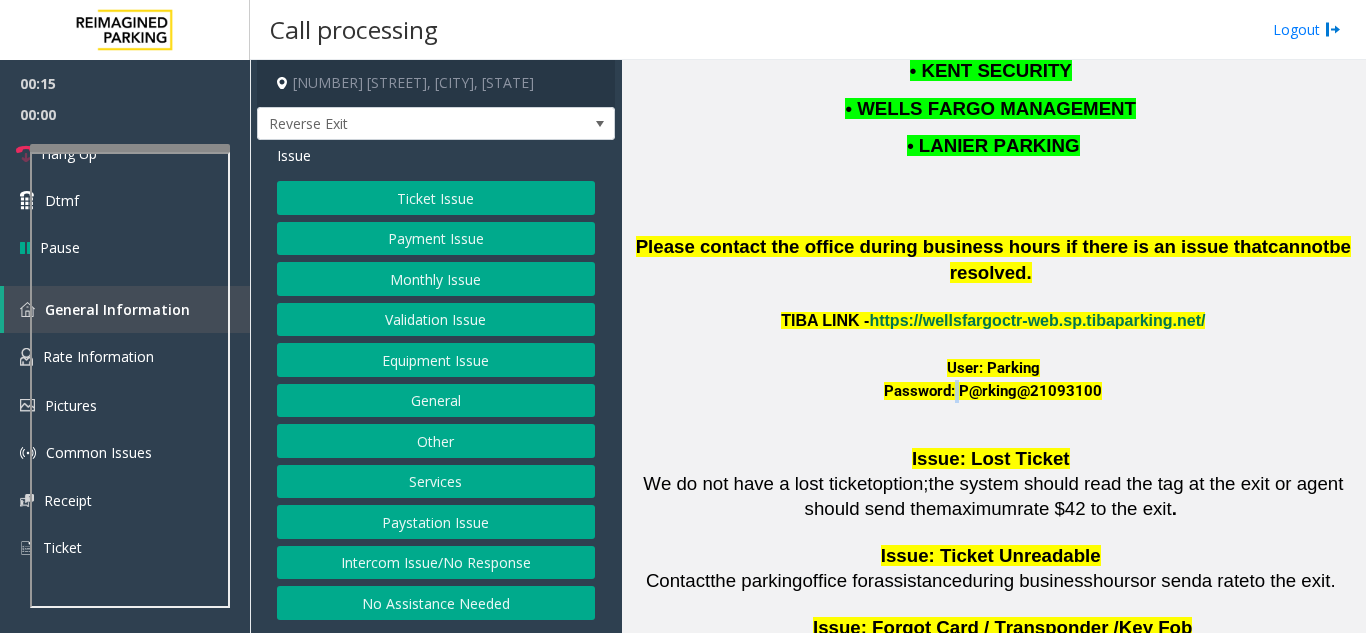 click on "Password: P@rking@21093100" 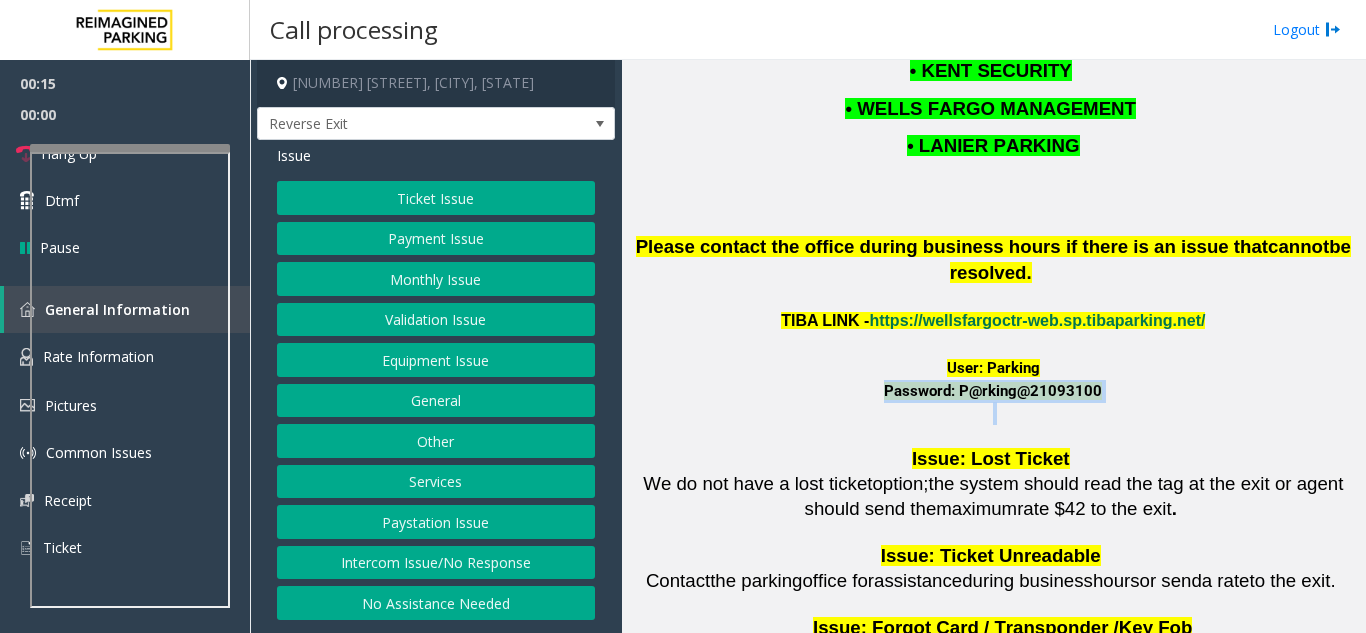 drag, startPoint x: 949, startPoint y: 363, endPoint x: 1075, endPoint y: 362, distance: 126.00397 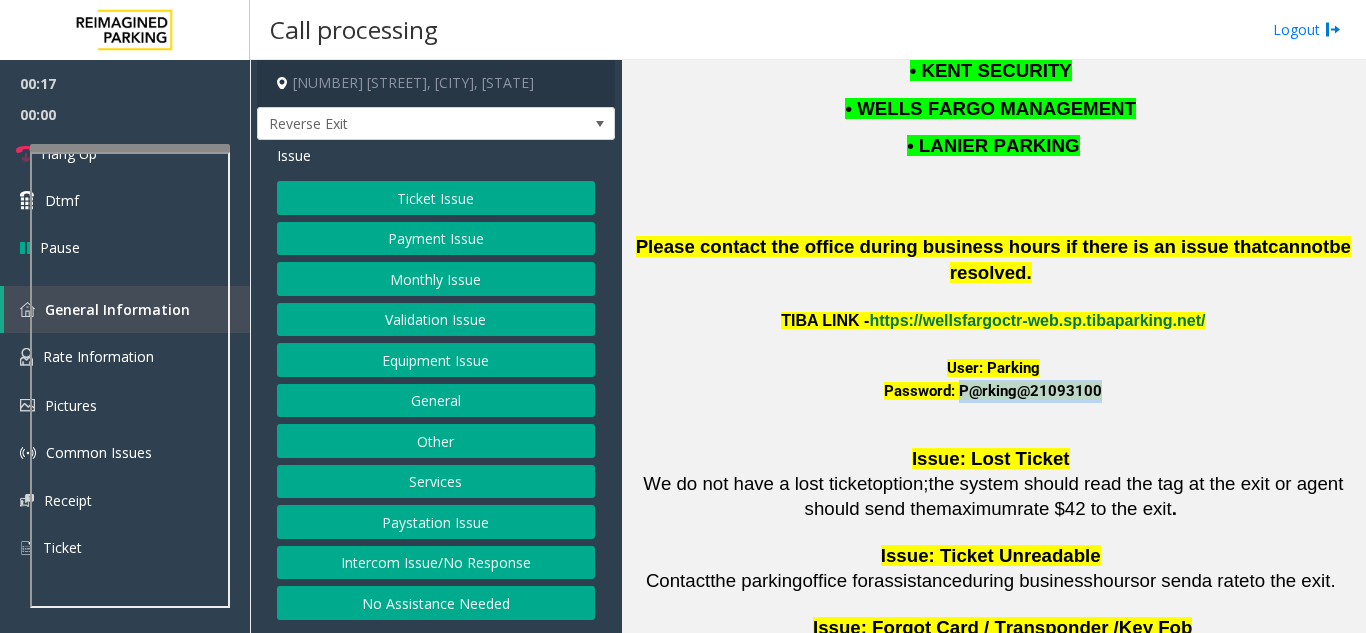 drag, startPoint x: 1075, startPoint y: 362, endPoint x: 954, endPoint y: 363, distance: 121.004135 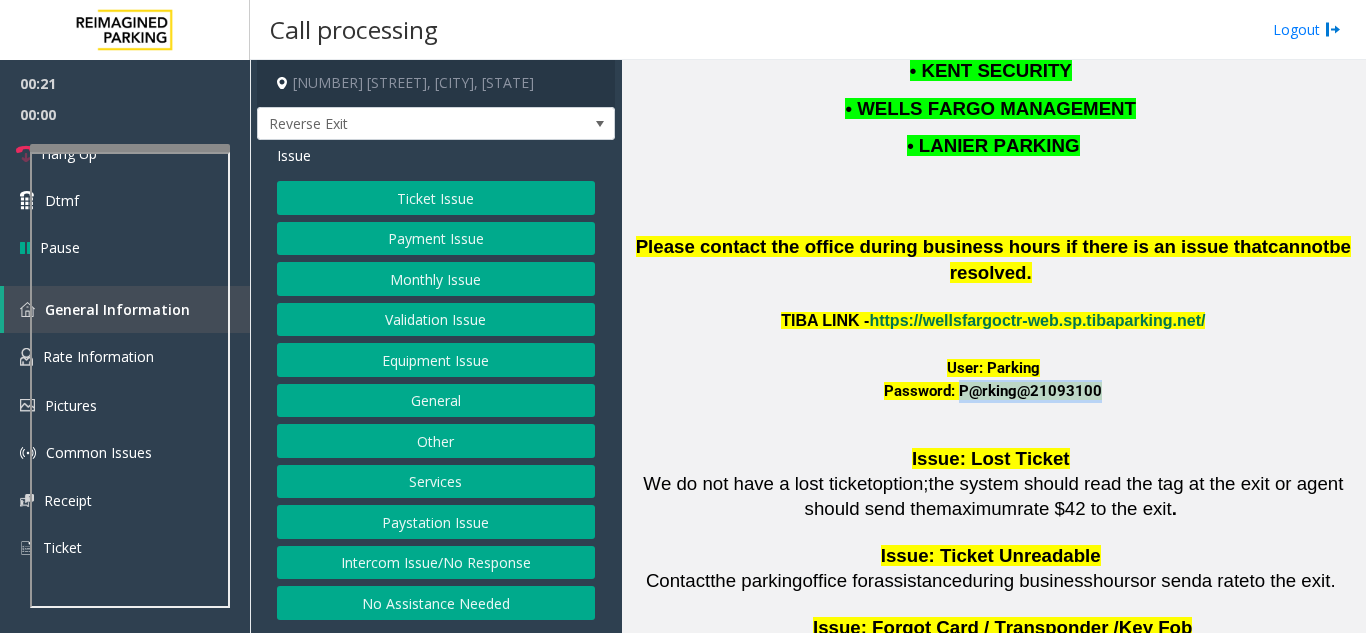 click on "Monthly Issue" 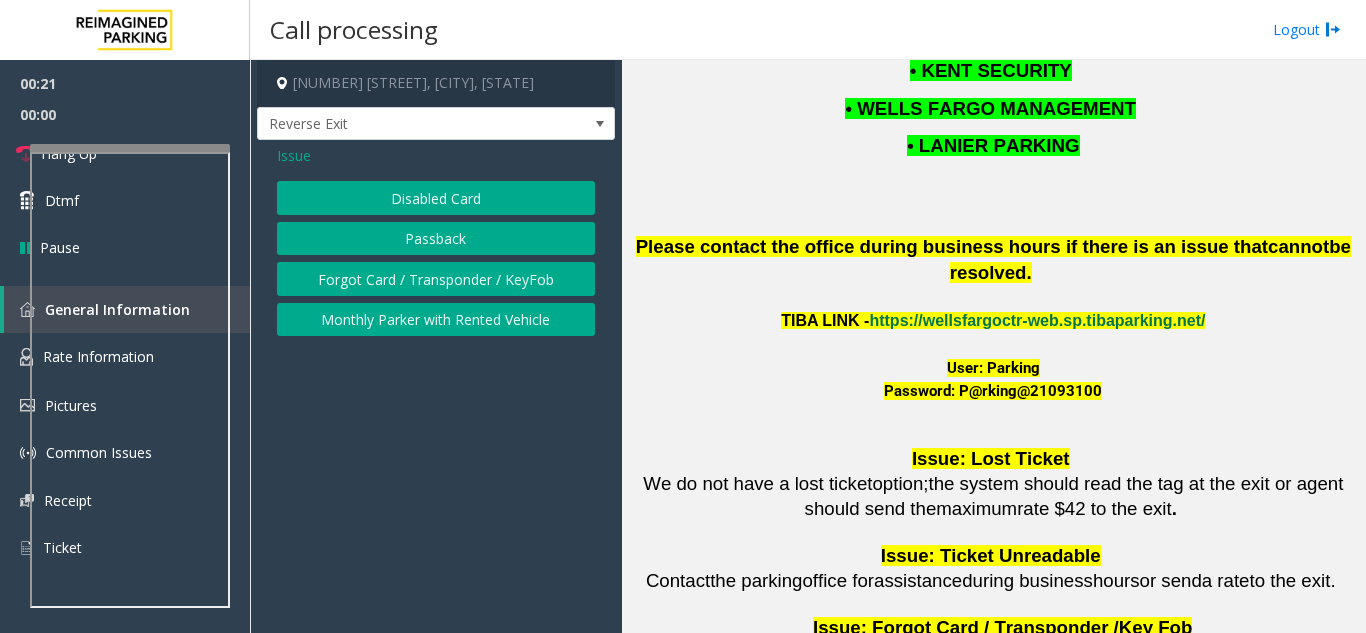 click on "Issue  Disabled Card   Passback   Forgot Card / Transponder / KeyFob   Monthly Parker with Rented Vehicle" 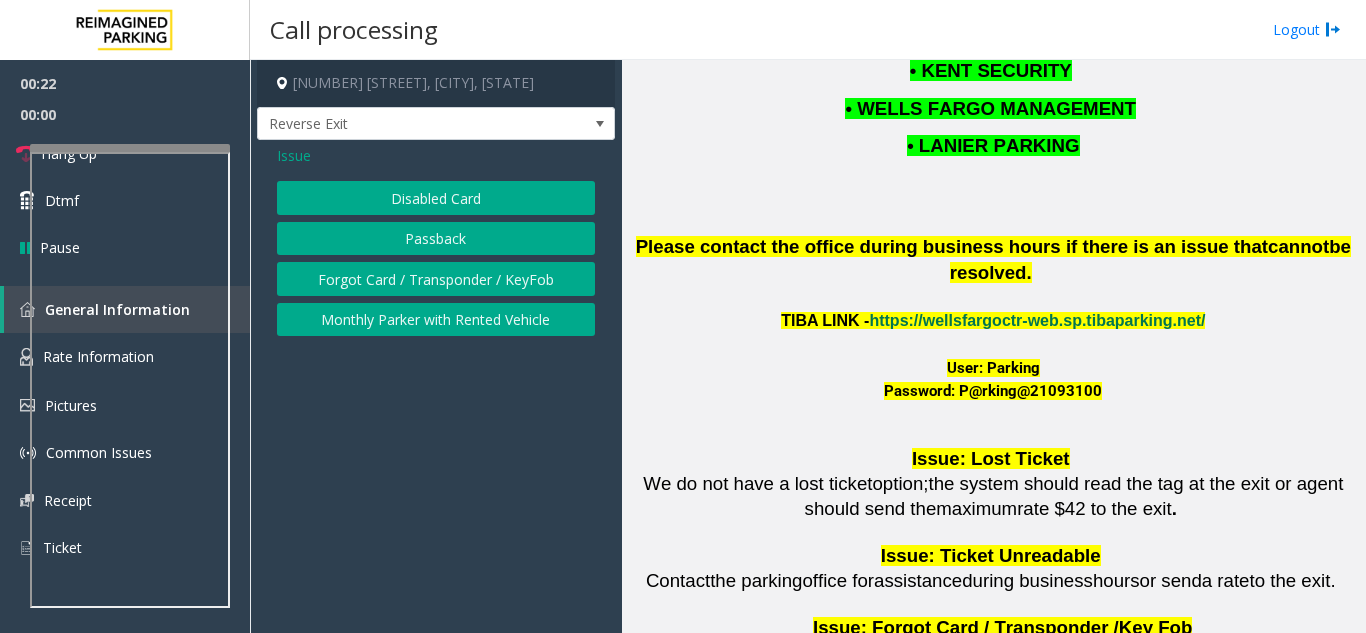 click on "Disabled Card" 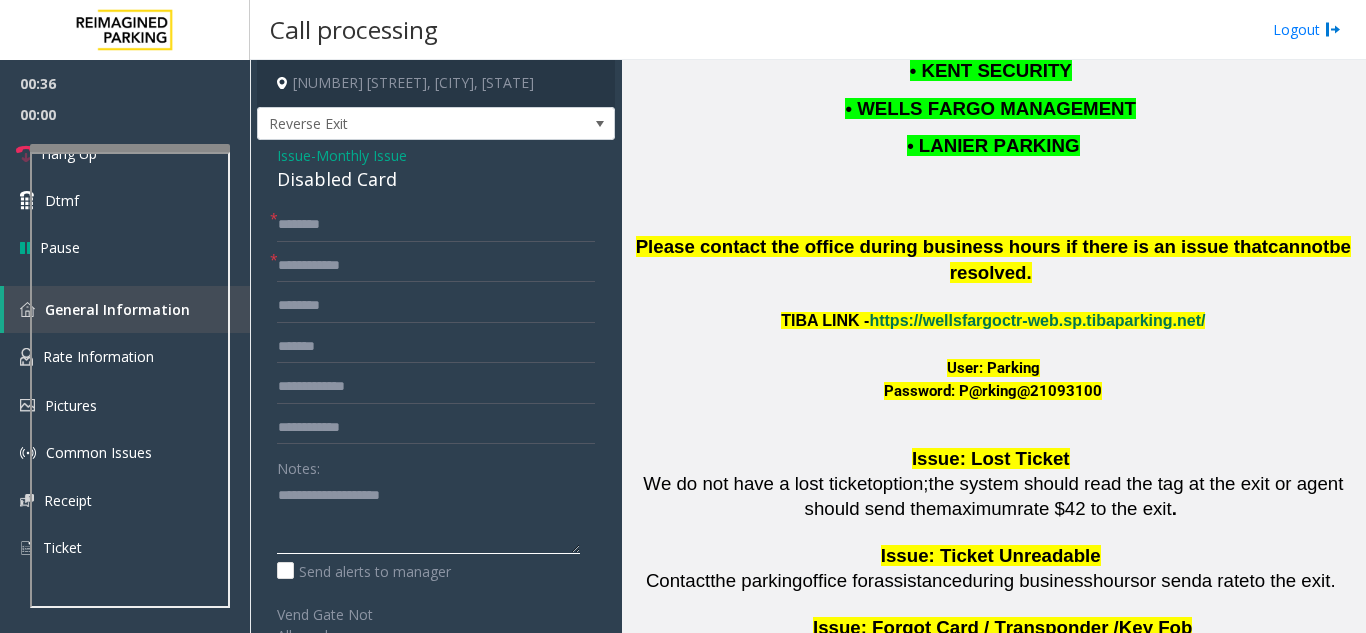 click 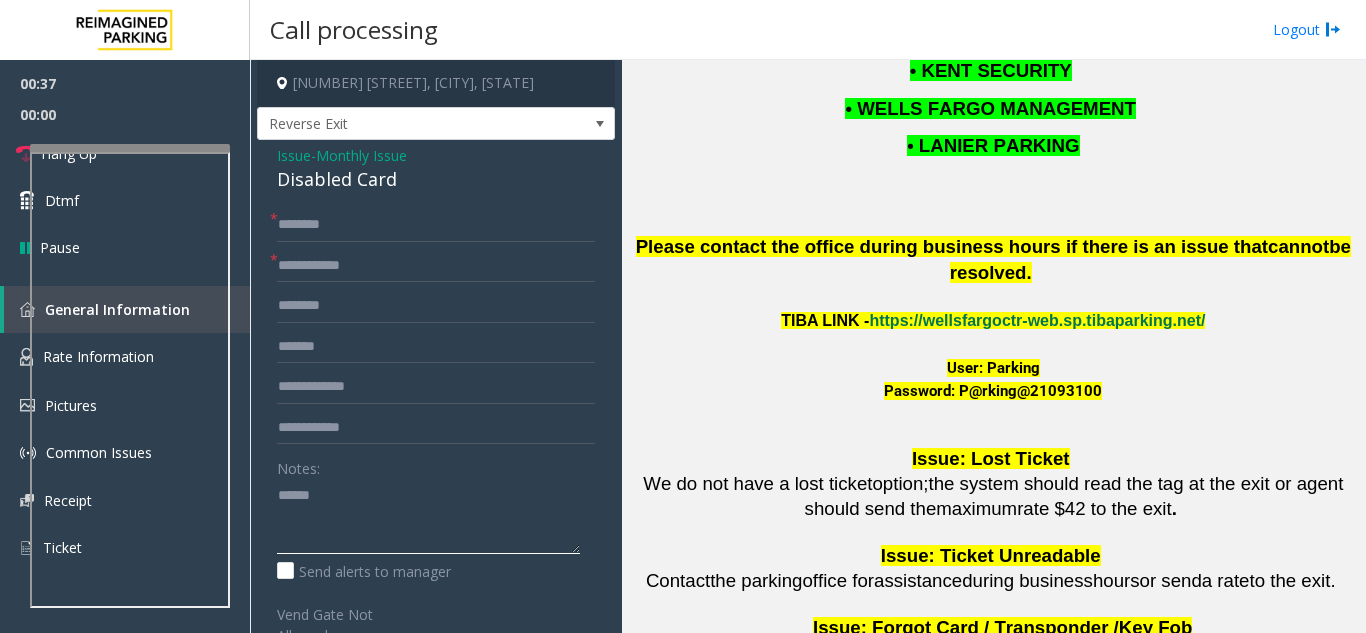 paste on "**********" 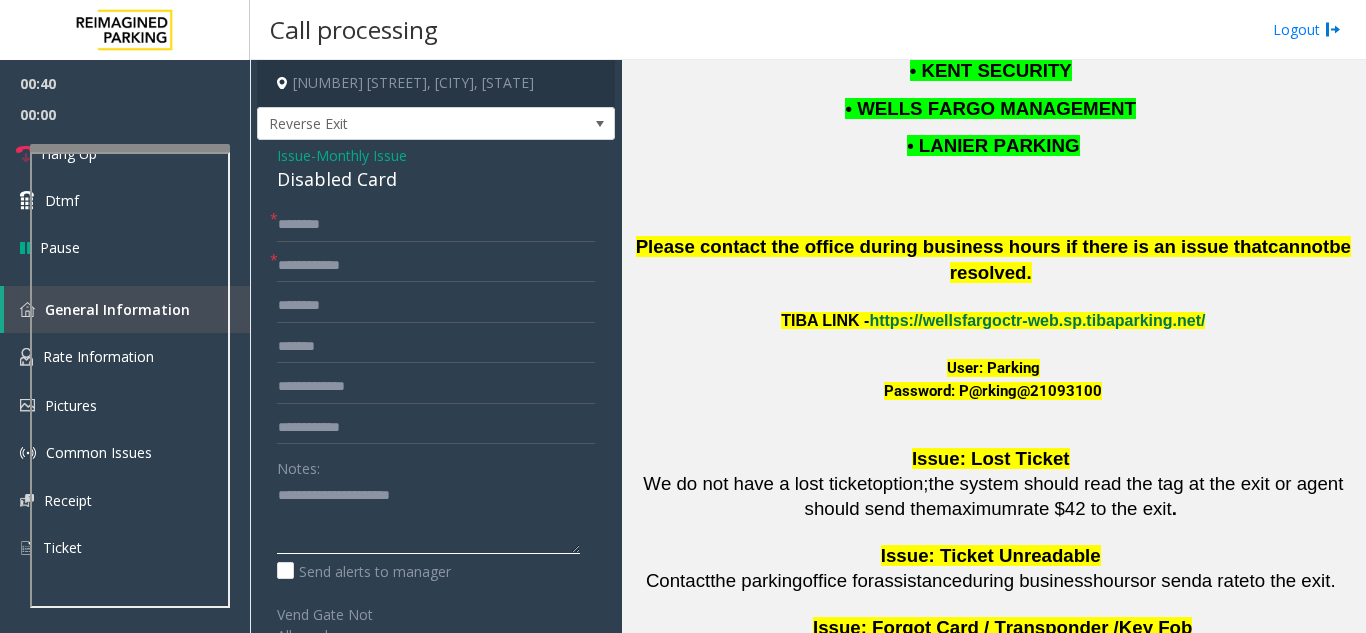 click 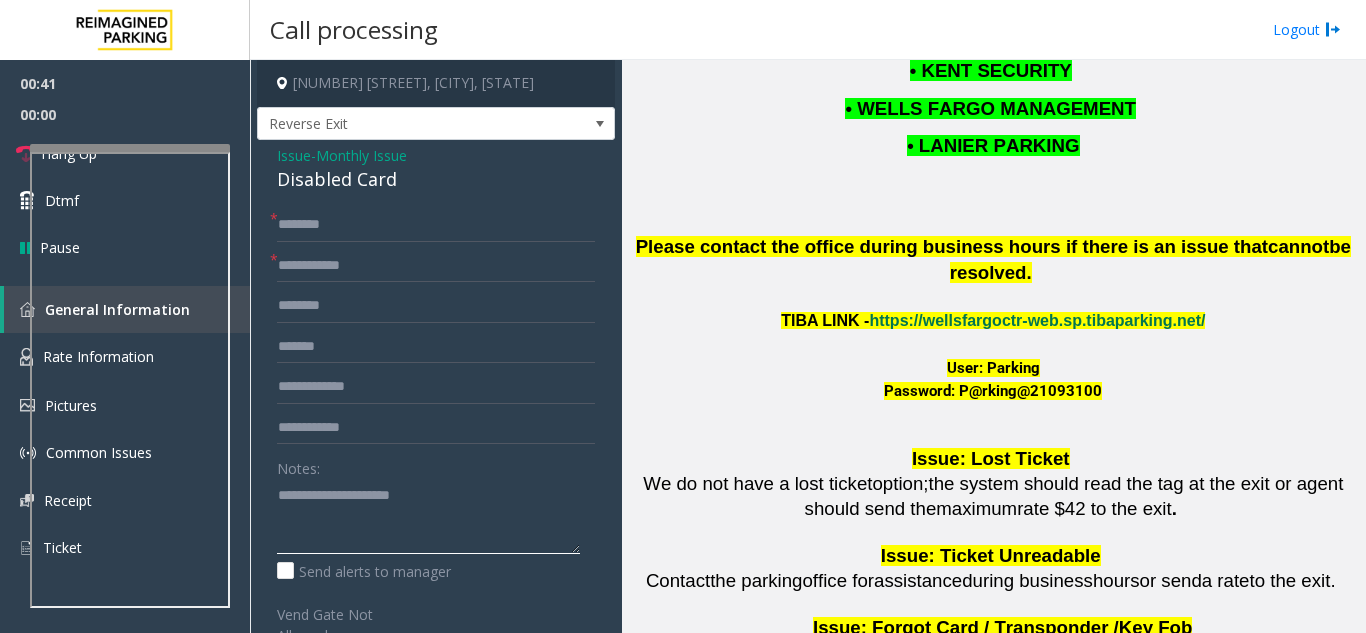 click 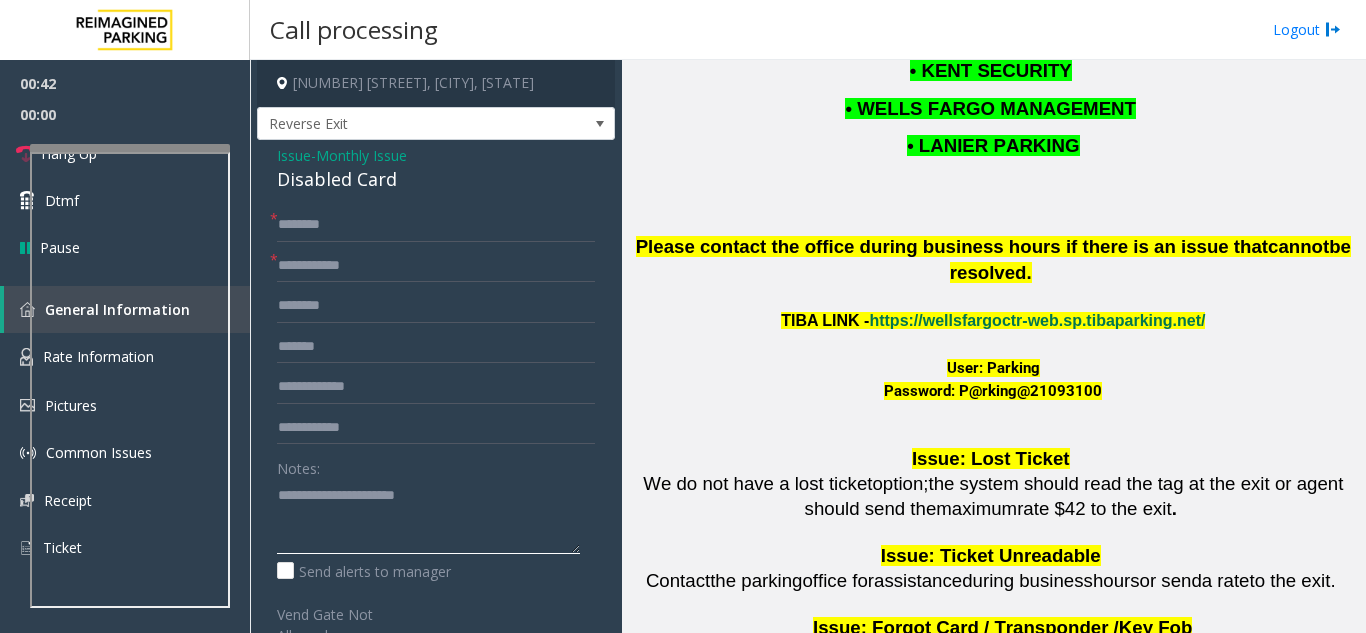 paste on "**********" 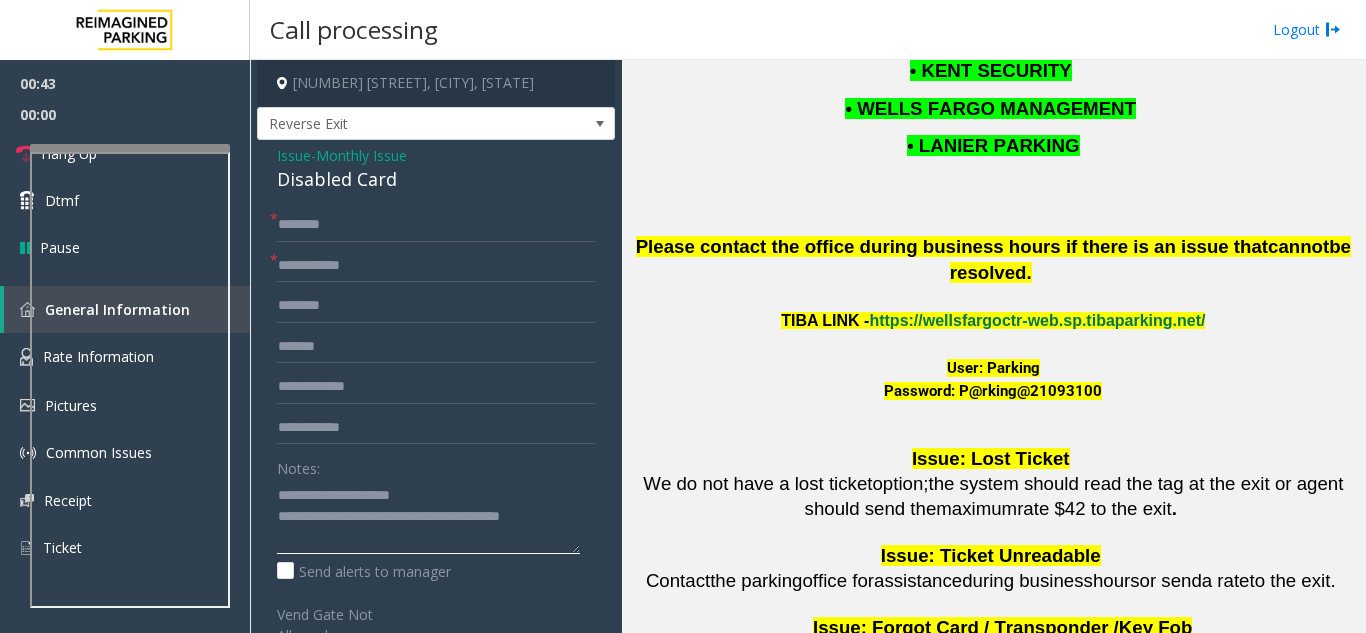 type on "**********" 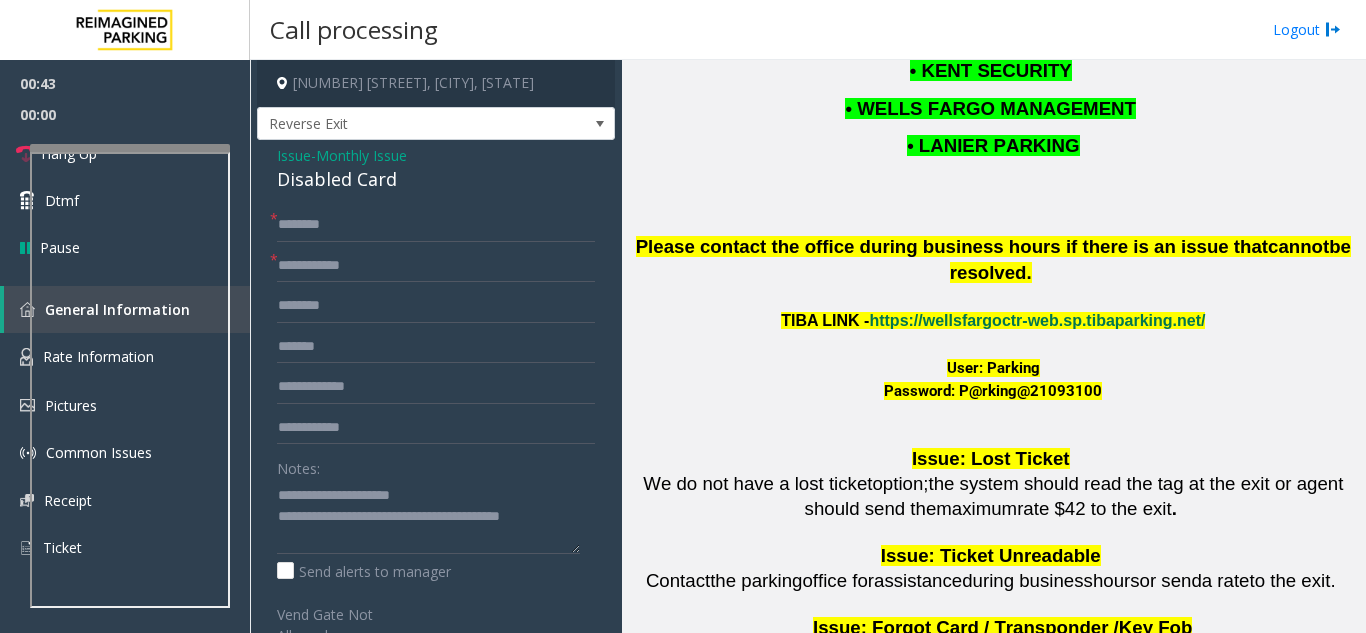 click on "Issue  -  Monthly Issue Disabled Card * * Notes:                      Send alerts to manager  Vend Gate Not Allowed  Steps to Resolve Contact parking Office for assistance. Contact parking office for assistance and provide machine number. Gather Parker's information: Name, Company, Vehicles' make, Model, License Plate. Only vendable after hours." 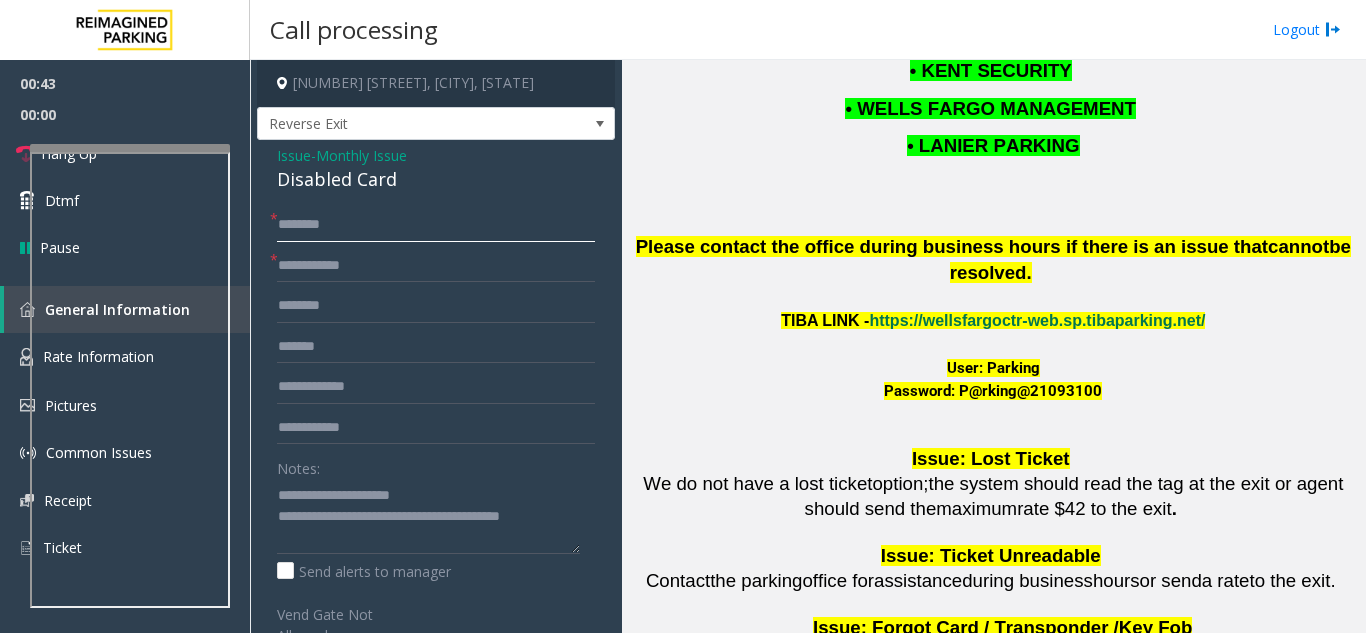 click 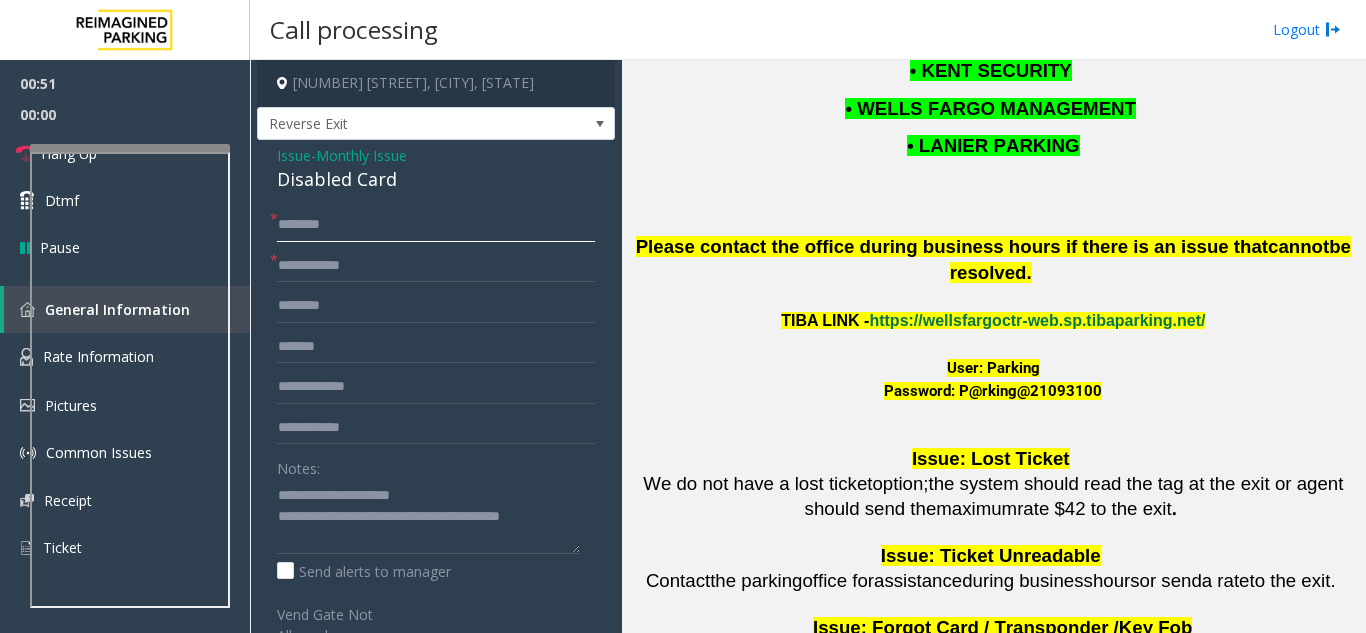 type on "*******" 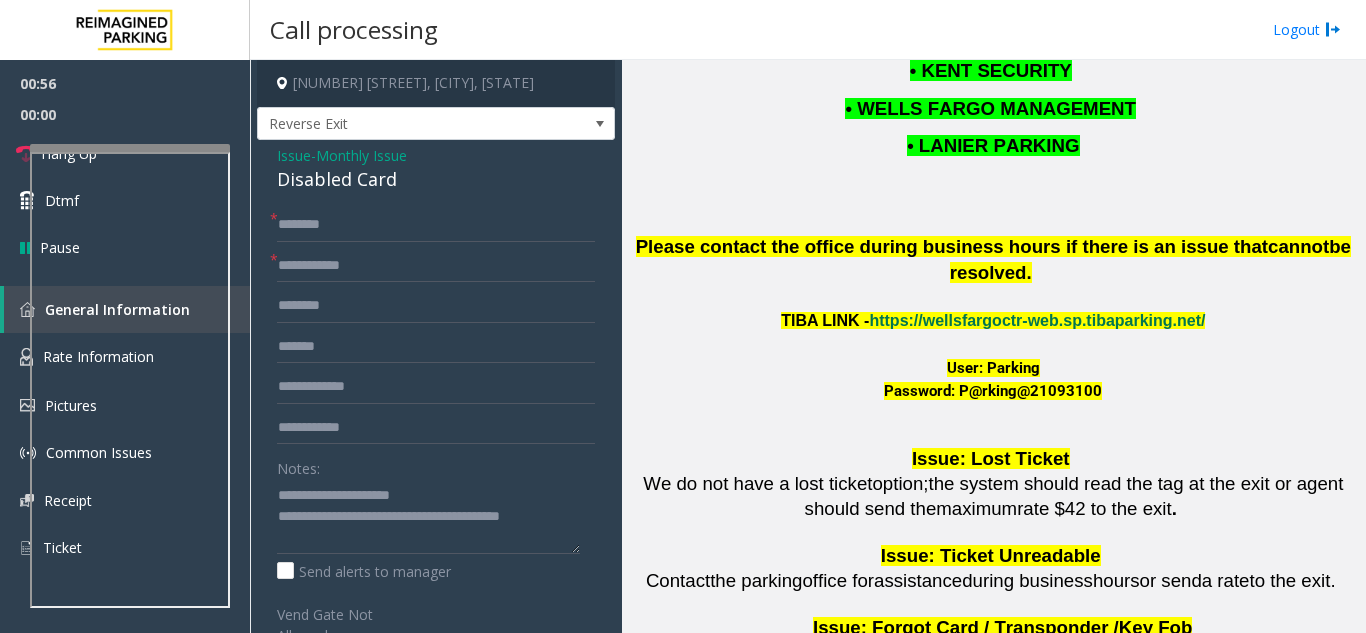 click on "Monthly Issue" 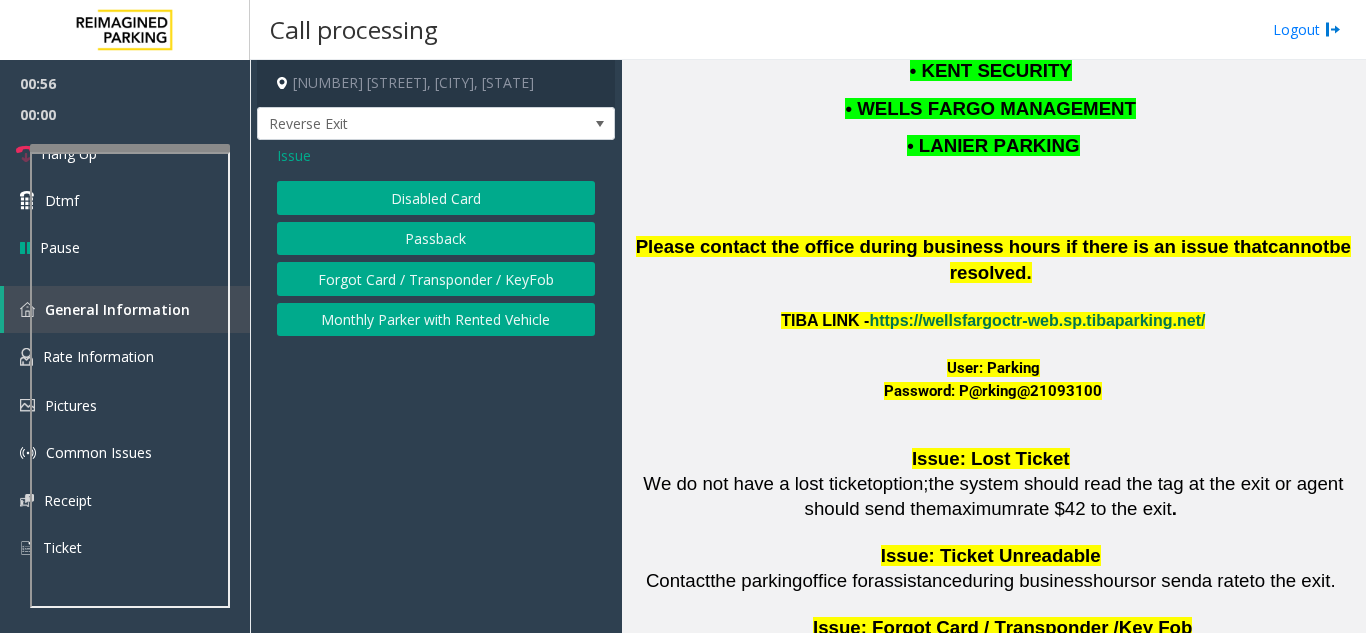 click on "Issue" 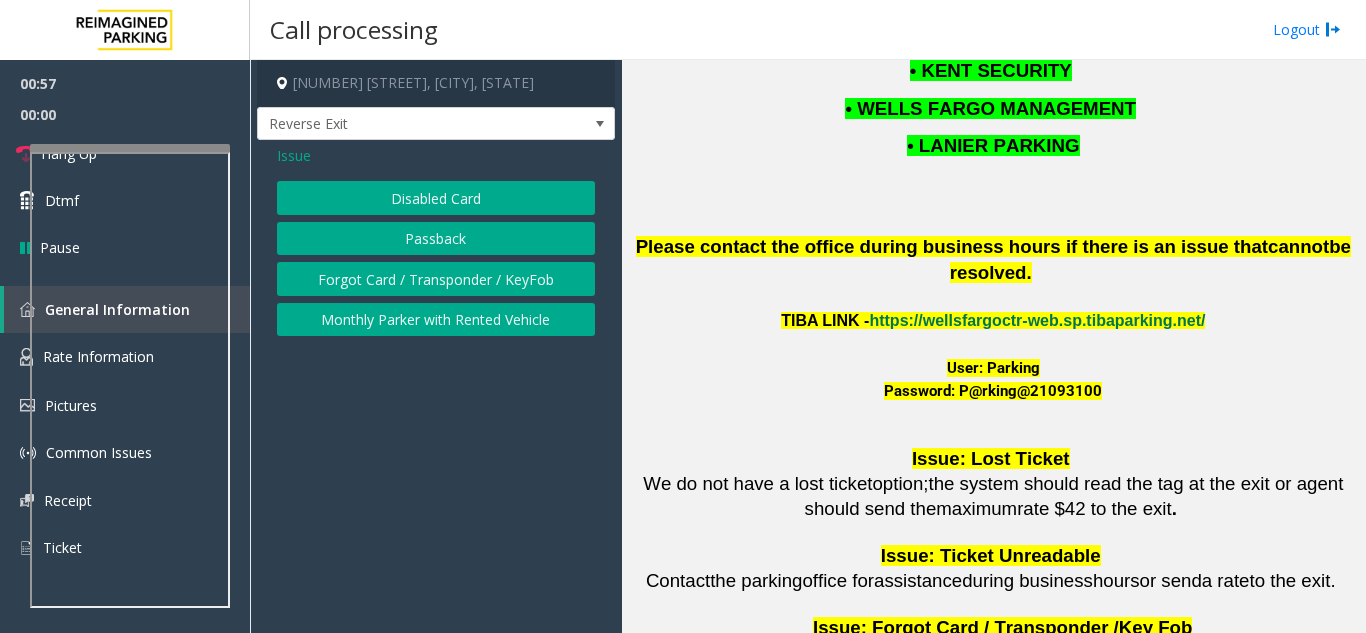 click on "Disabled Card" 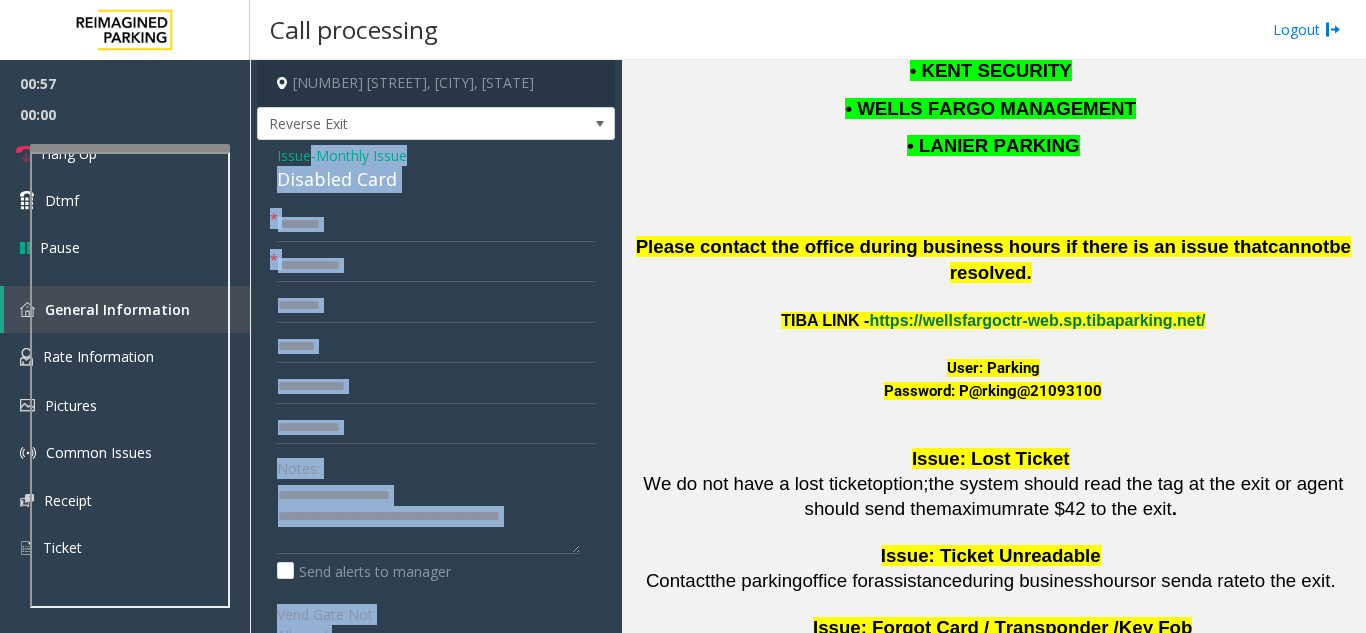 click on "Disabled Card" 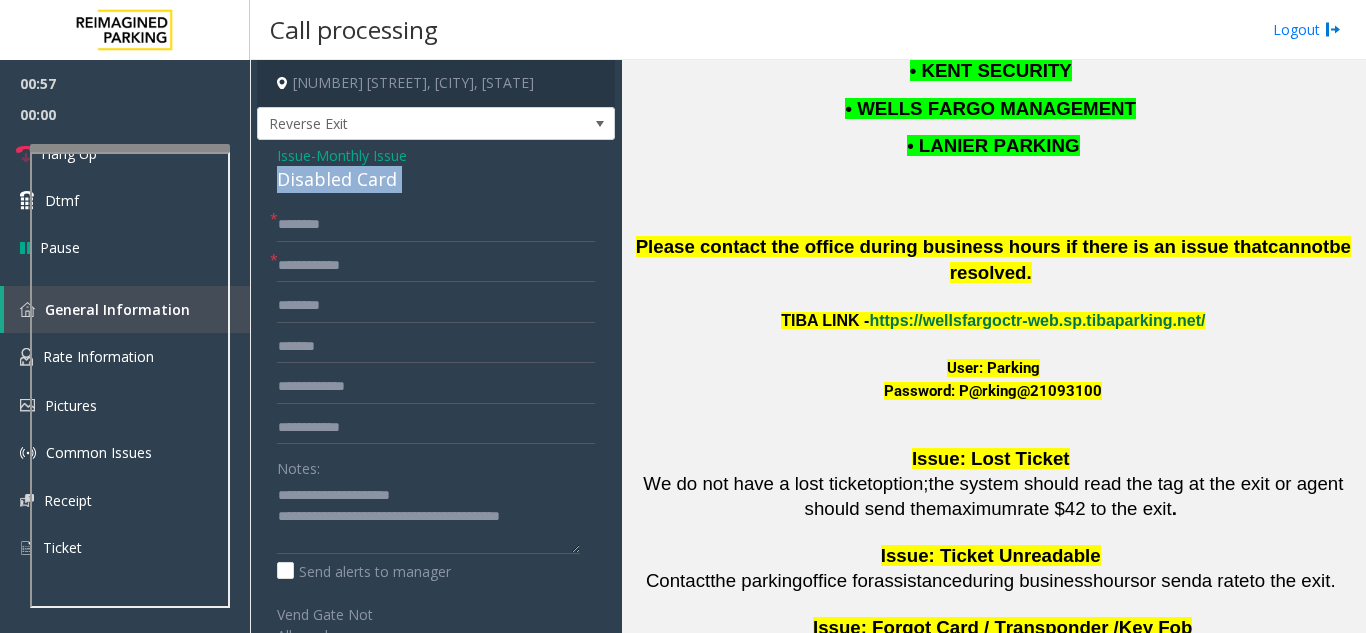 click on "Disabled Card" 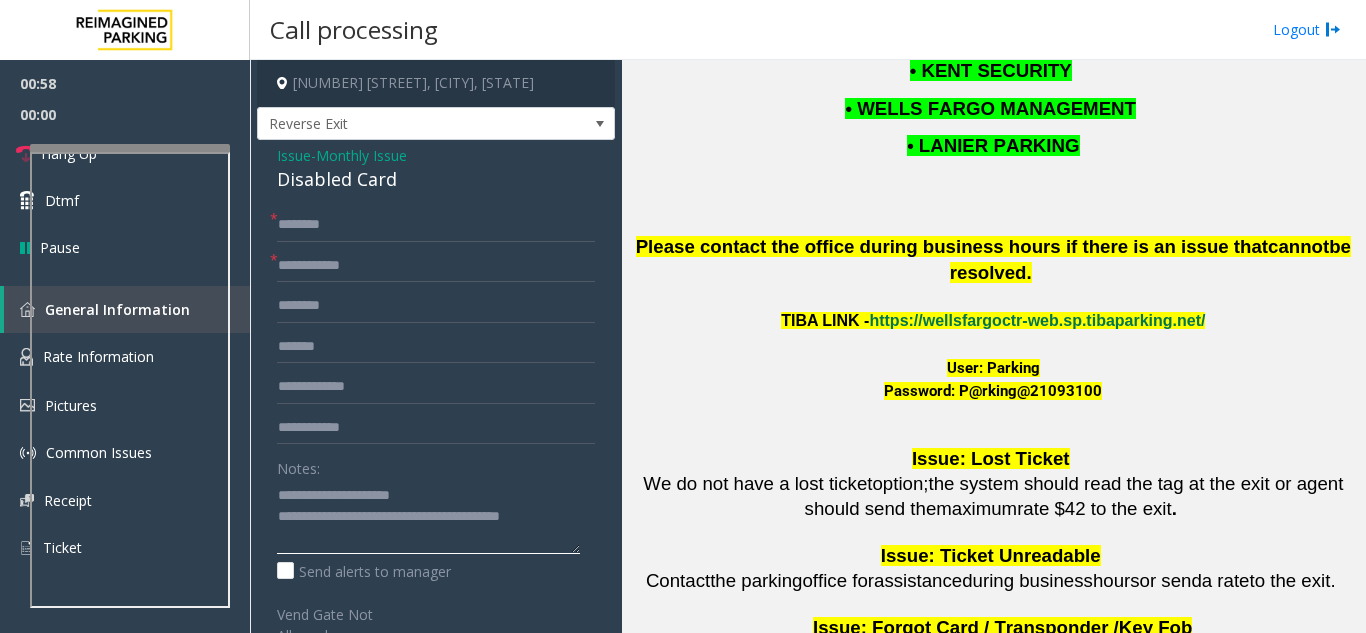 click 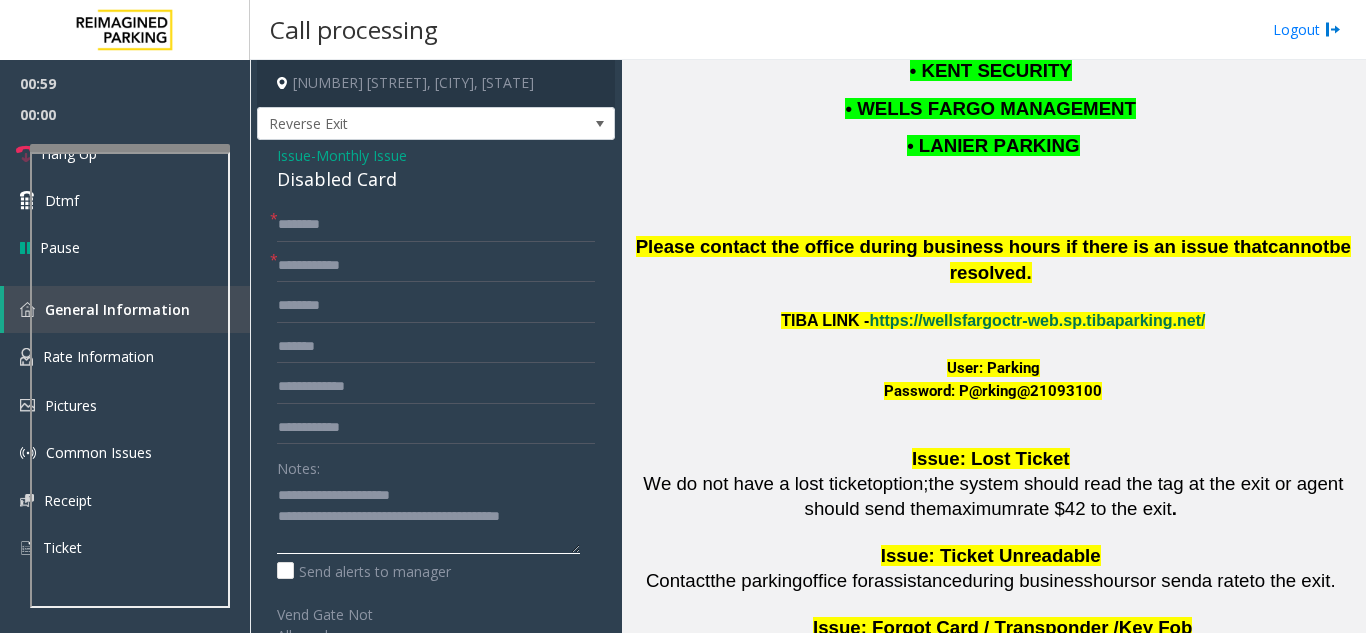 drag, startPoint x: 329, startPoint y: 489, endPoint x: 443, endPoint y: 490, distance: 114.00439 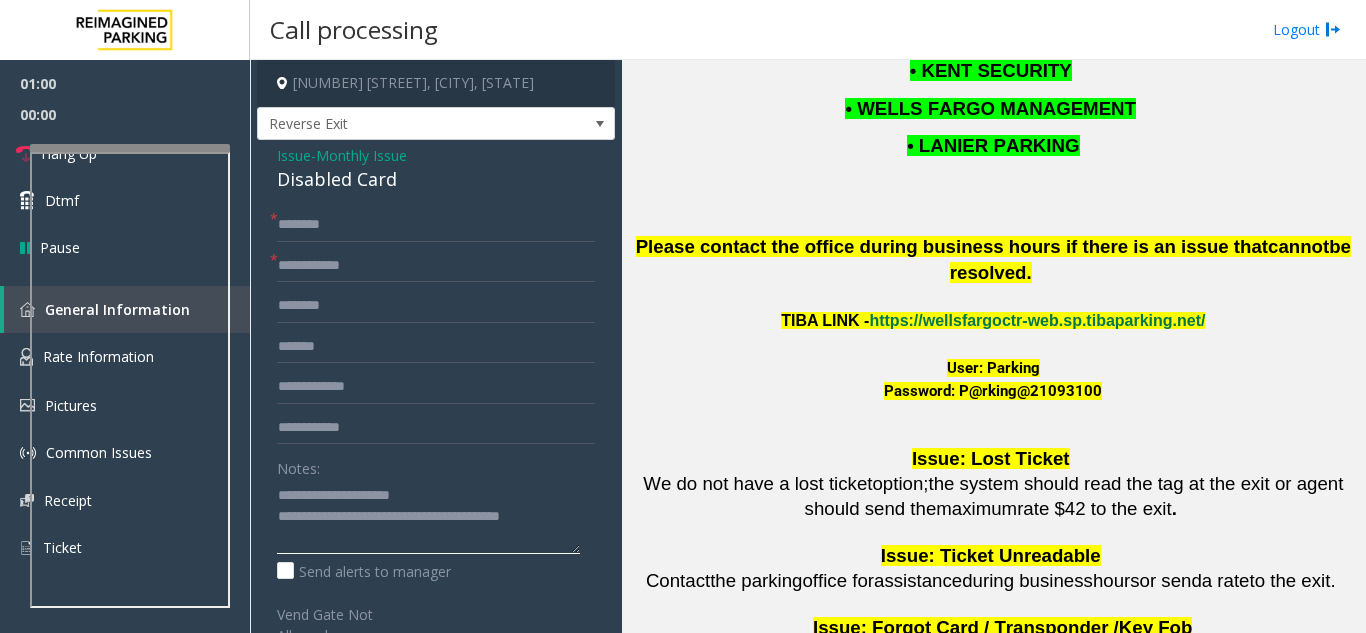 drag, startPoint x: 443, startPoint y: 490, endPoint x: 316, endPoint y: 488, distance: 127.01575 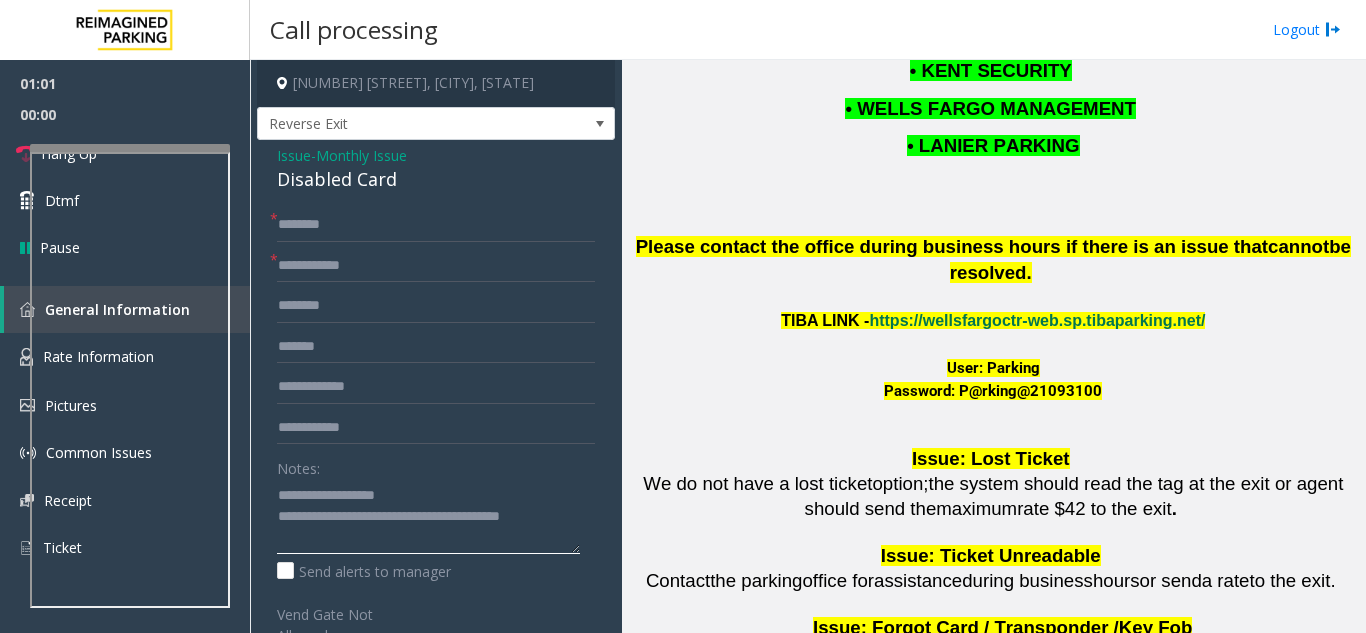 type on "**********" 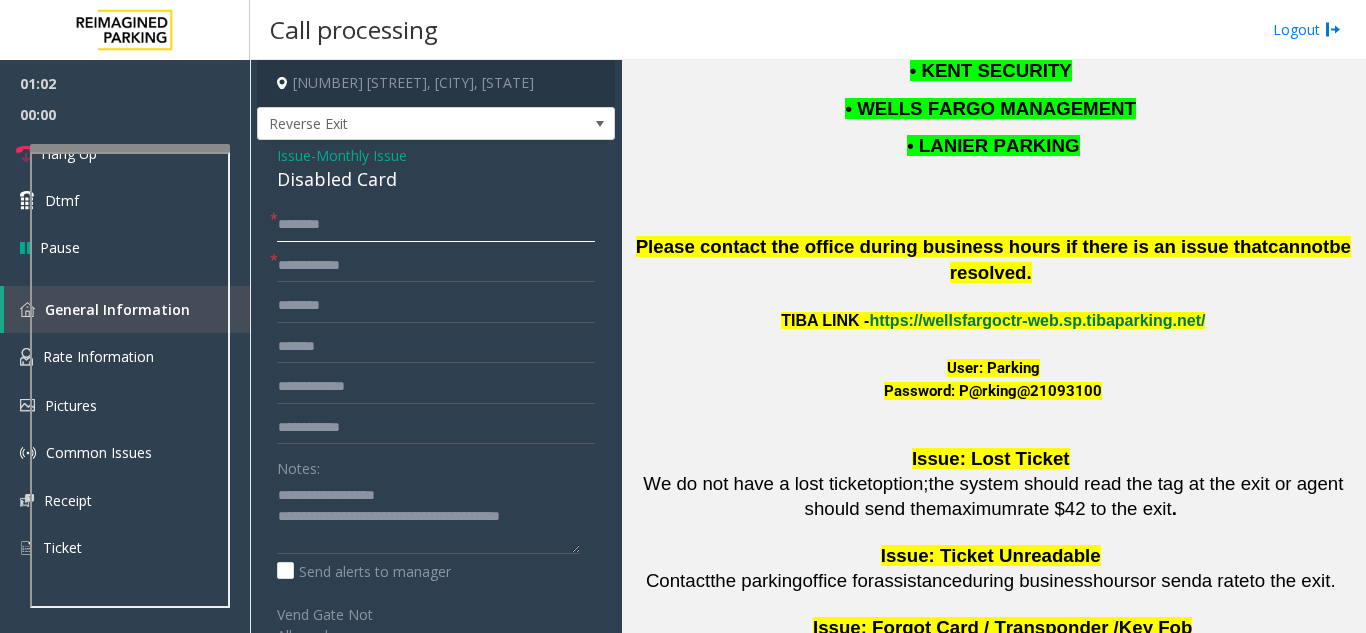 click on "*******" 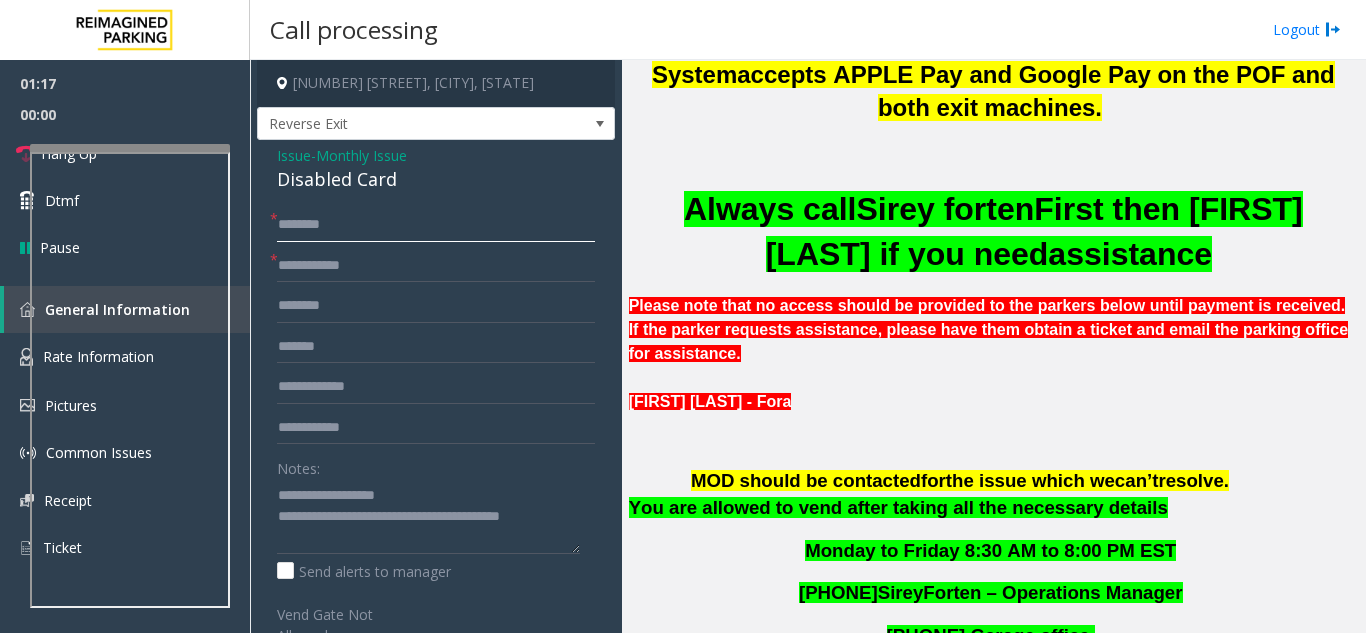 scroll, scrollTop: 900, scrollLeft: 0, axis: vertical 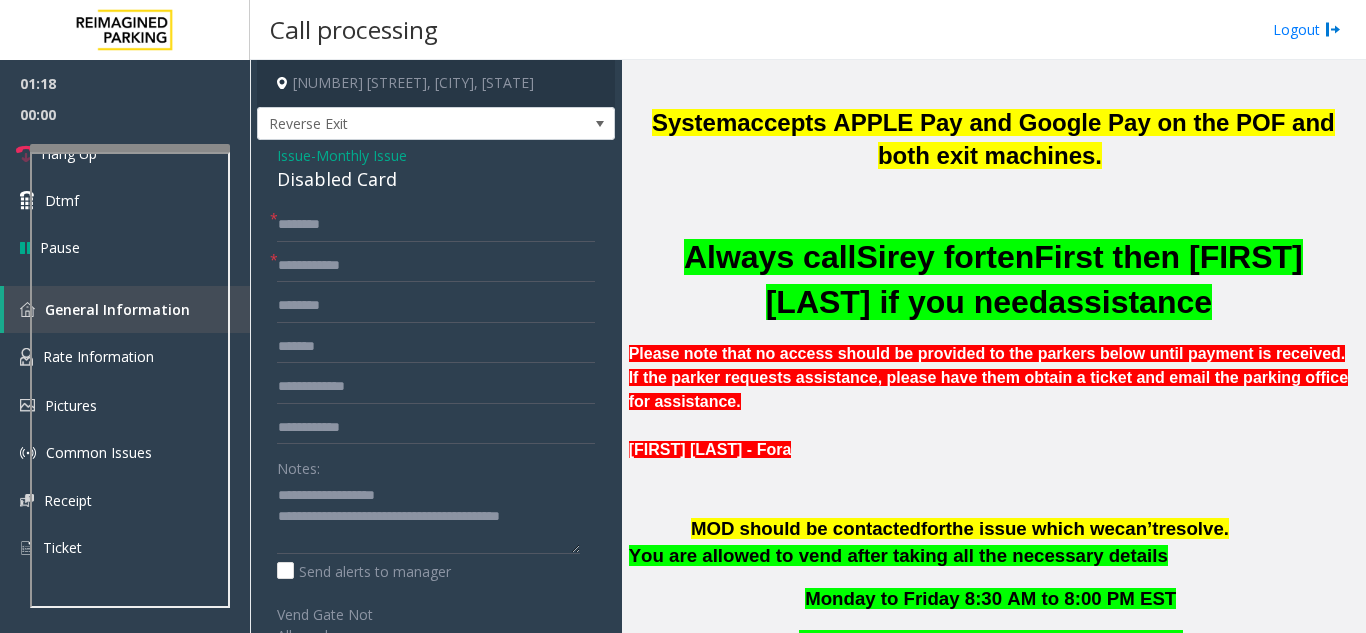 click on "If the parker requests assistance, please have them obtain a ticket and email the parking office for assistance." 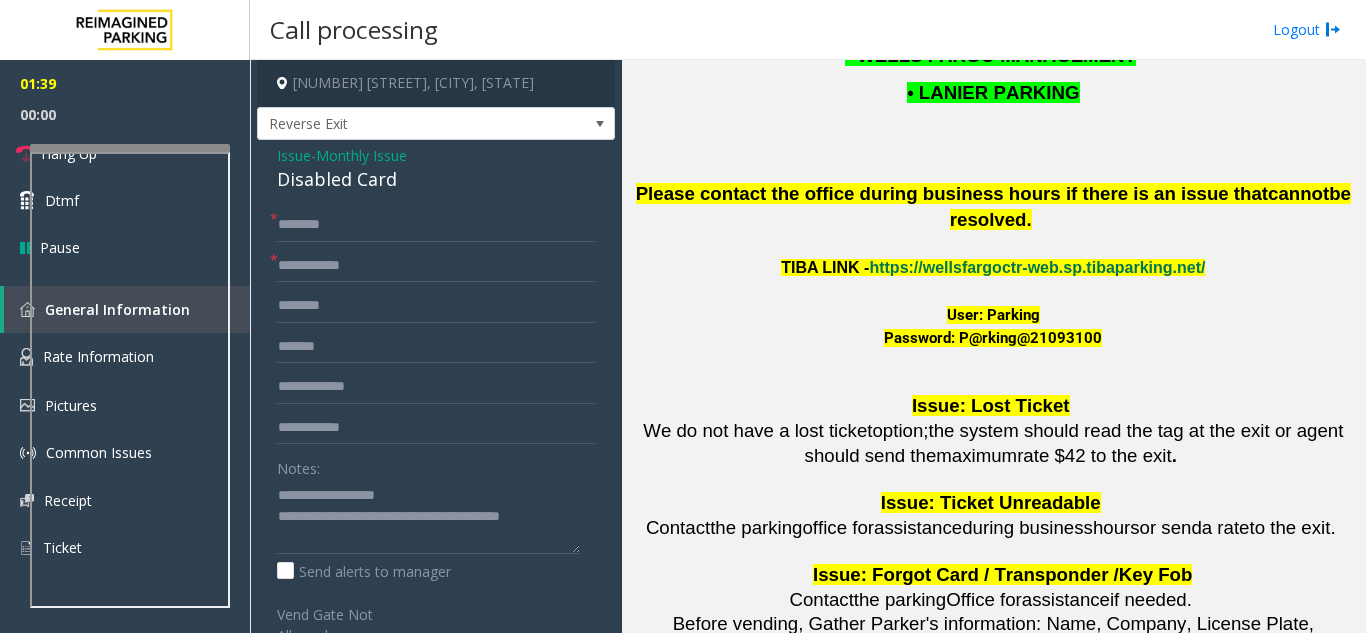scroll, scrollTop: 2800, scrollLeft: 0, axis: vertical 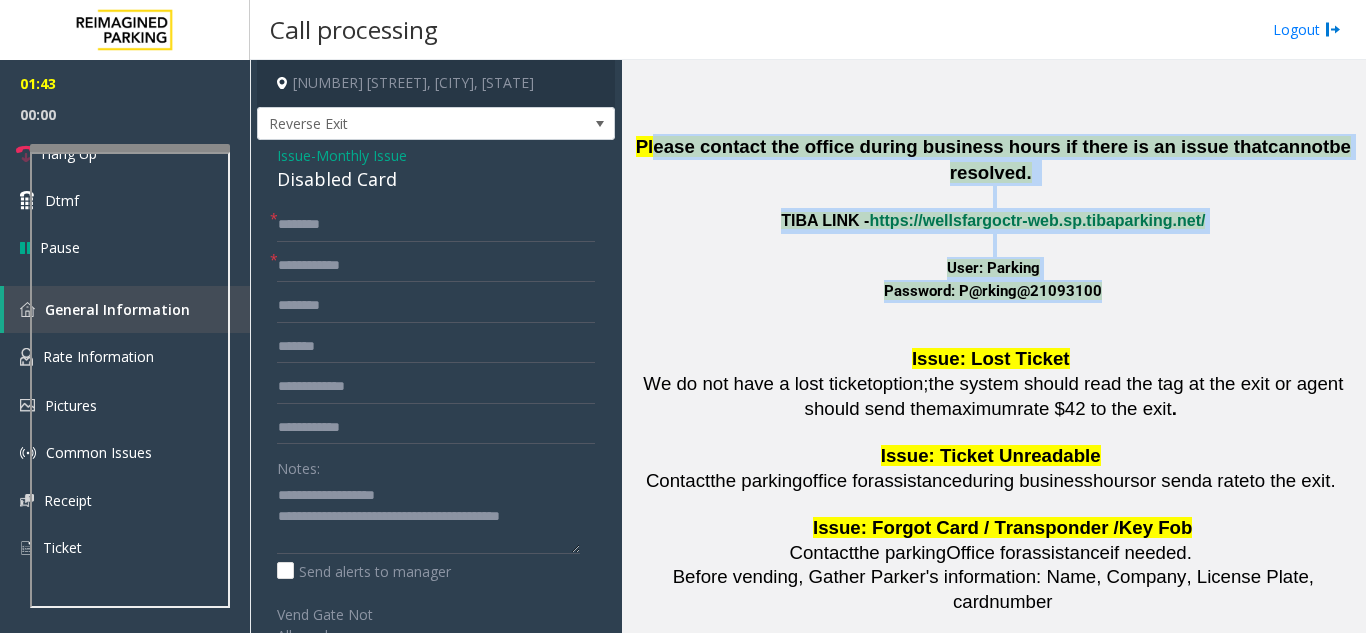 drag, startPoint x: 1161, startPoint y: 275, endPoint x: 646, endPoint y: 146, distance: 530.9105 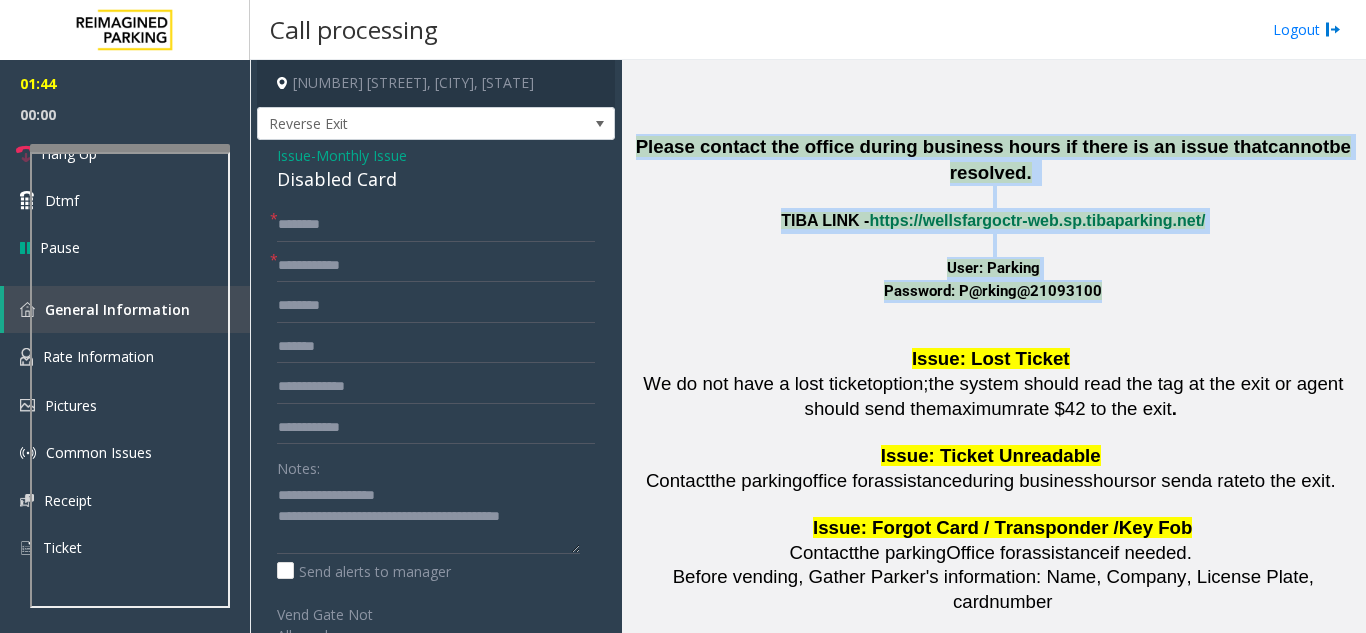 drag, startPoint x: 646, startPoint y: 146, endPoint x: 1170, endPoint y: 313, distance: 549.9682 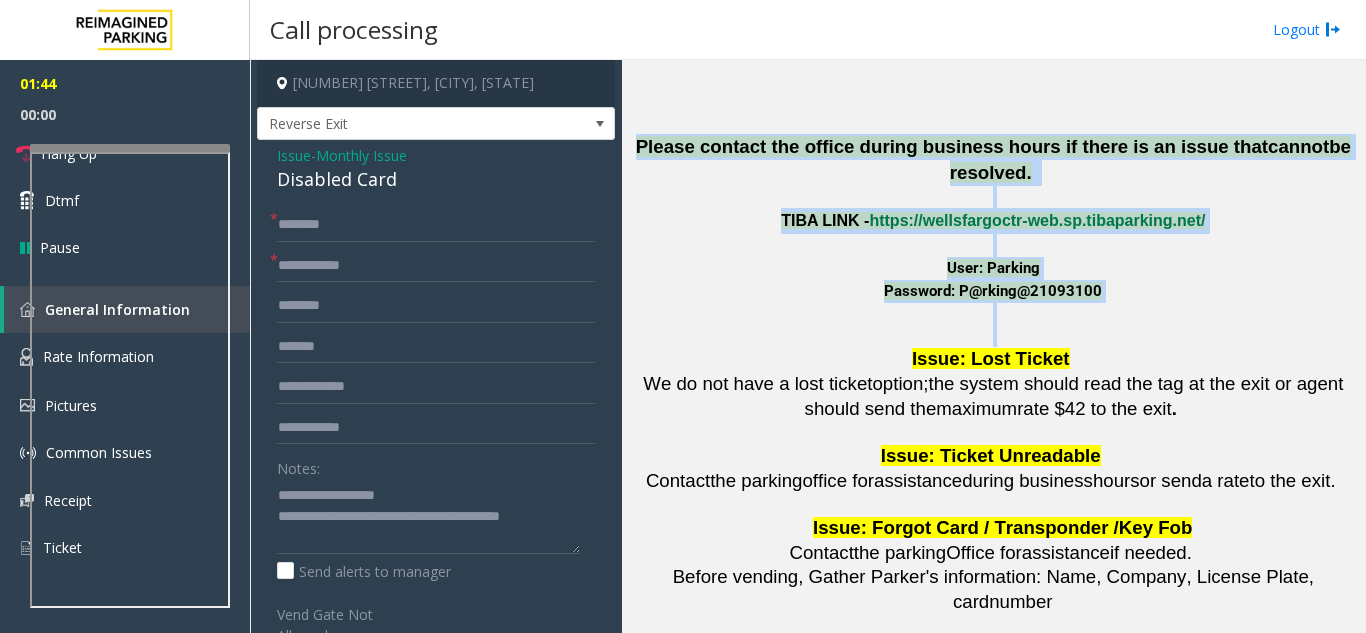 click 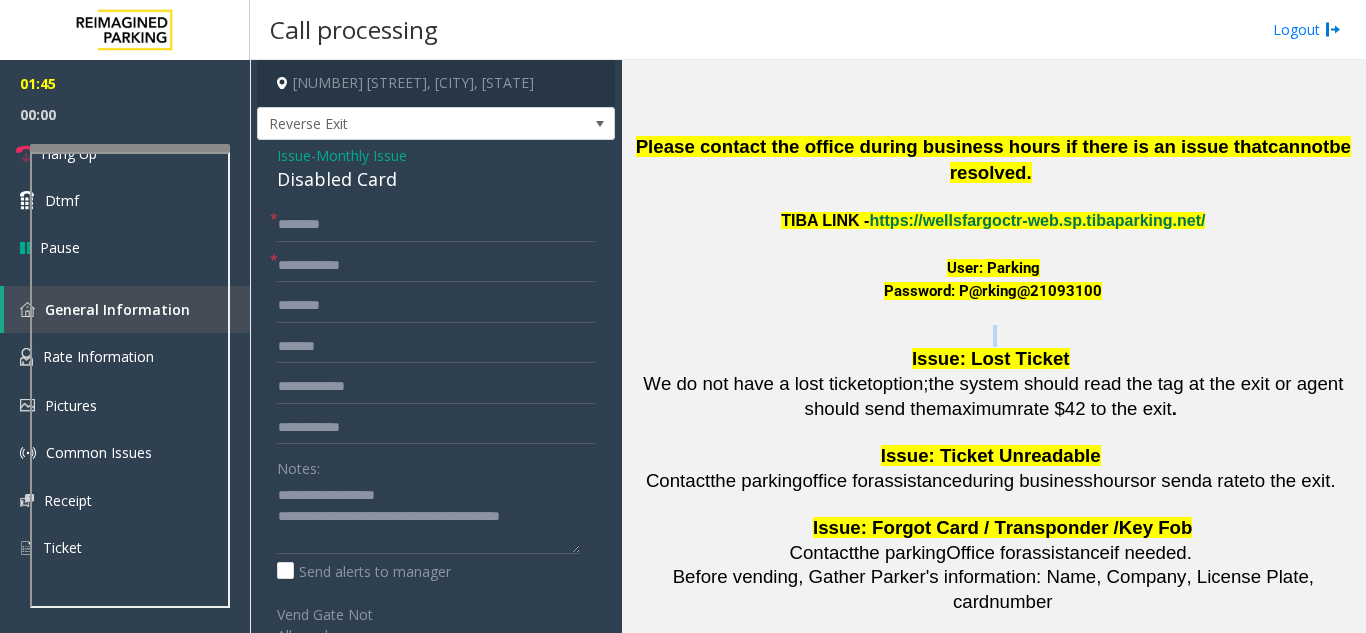 click 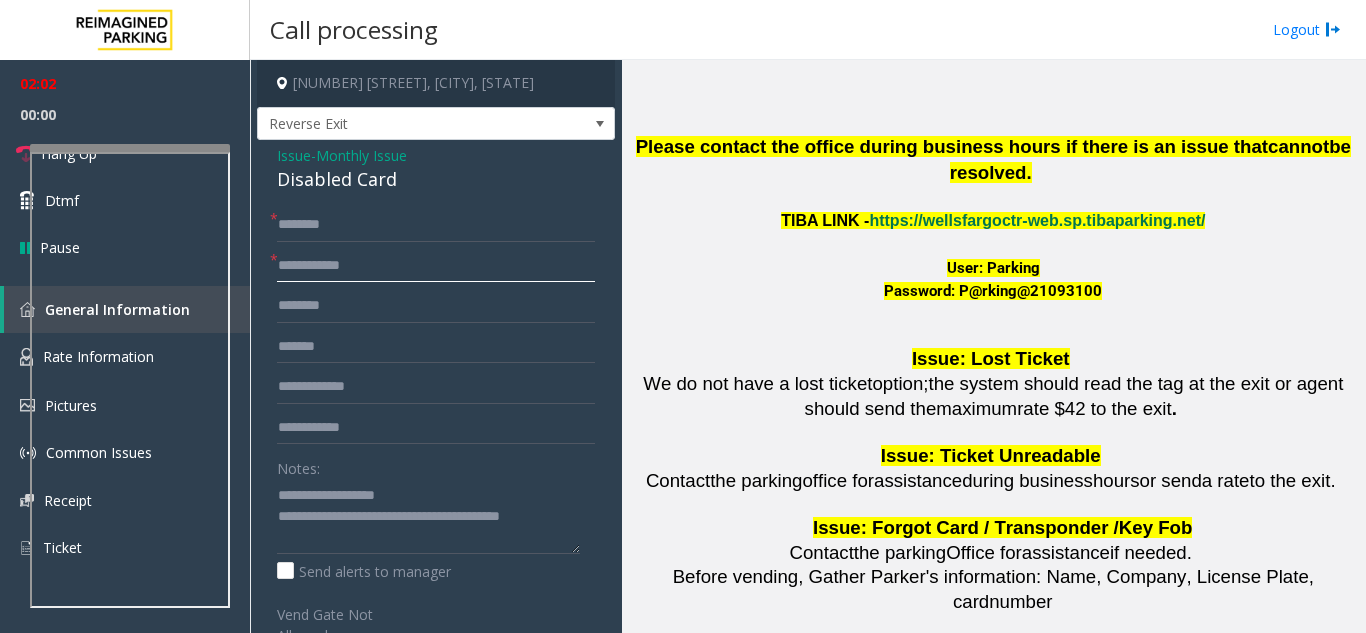 click 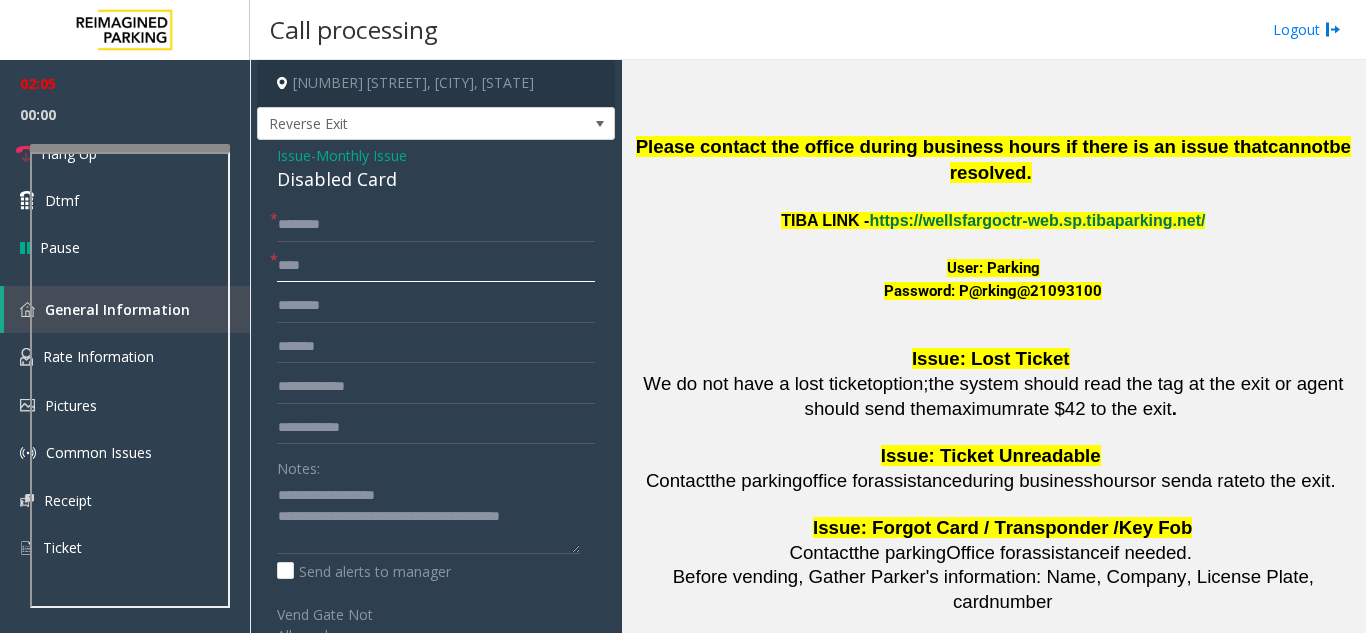 type on "****" 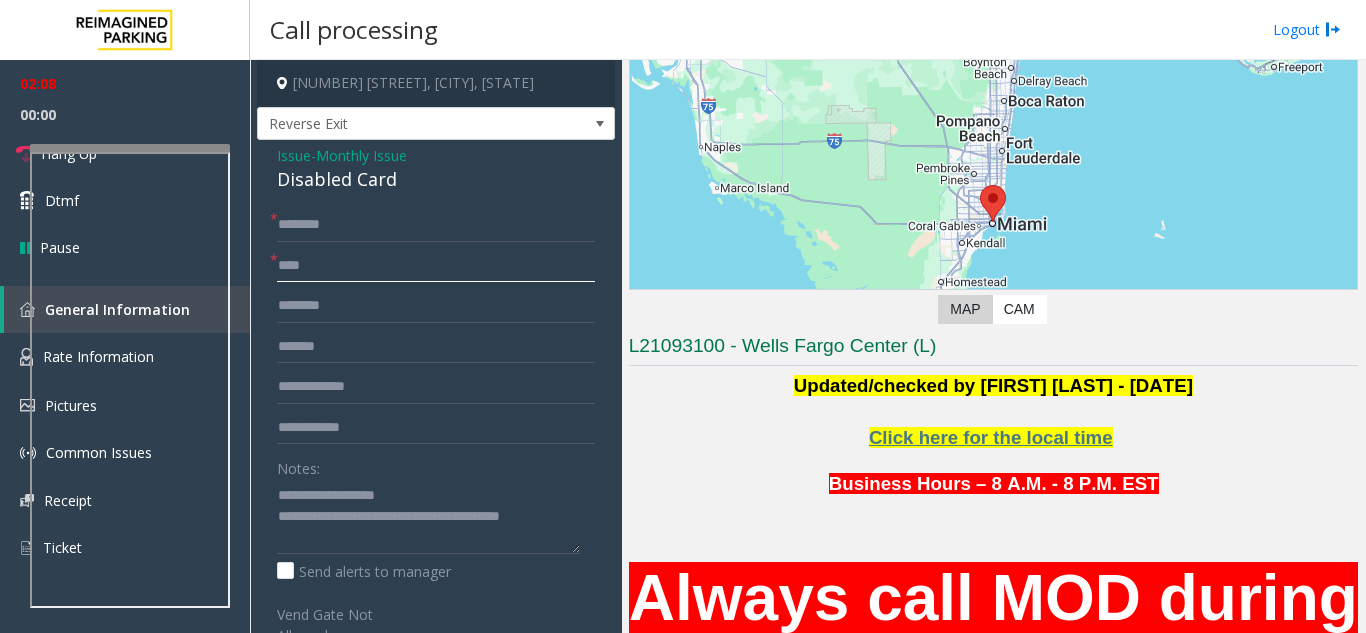 scroll, scrollTop: 0, scrollLeft: 0, axis: both 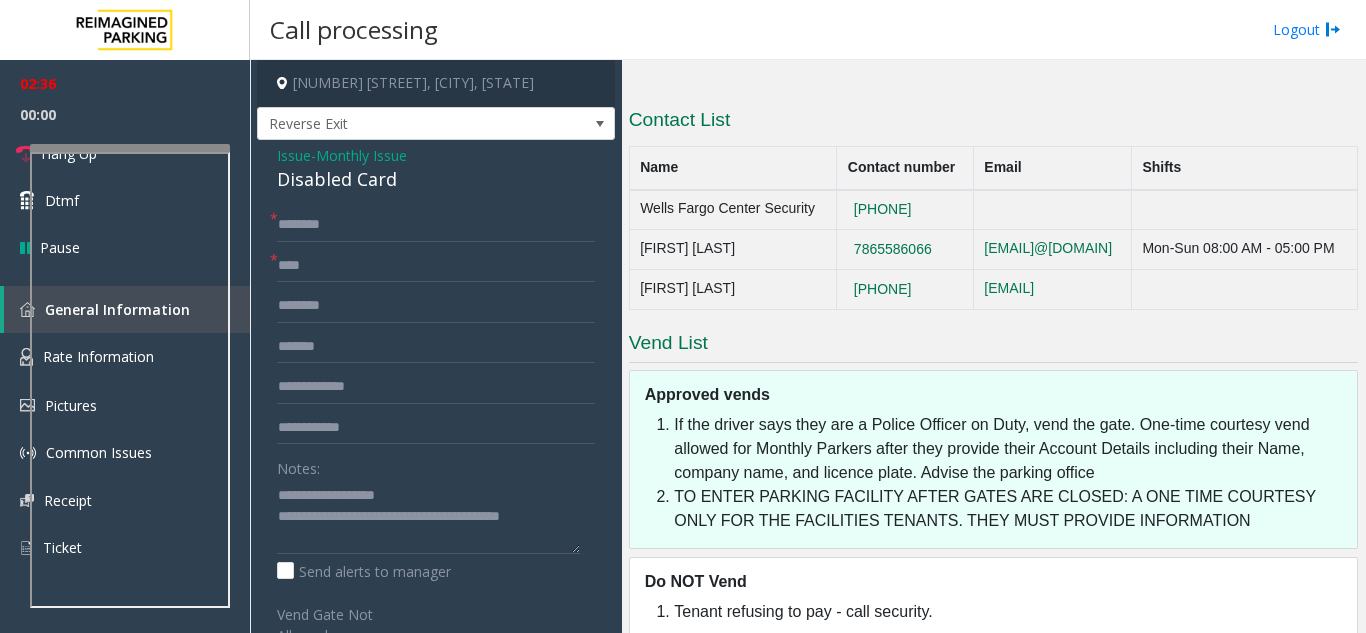 drag, startPoint x: 888, startPoint y: 257, endPoint x: 778, endPoint y: 270, distance: 110.76552 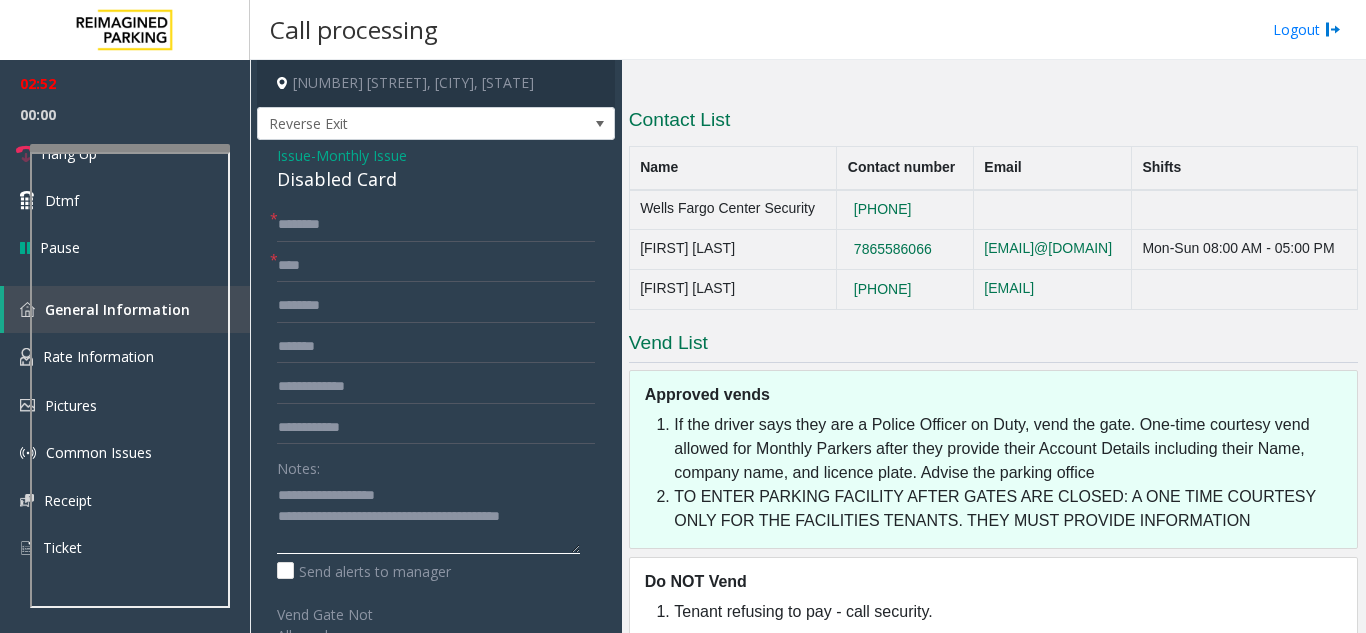 drag, startPoint x: 361, startPoint y: 518, endPoint x: 598, endPoint y: 527, distance: 237.17082 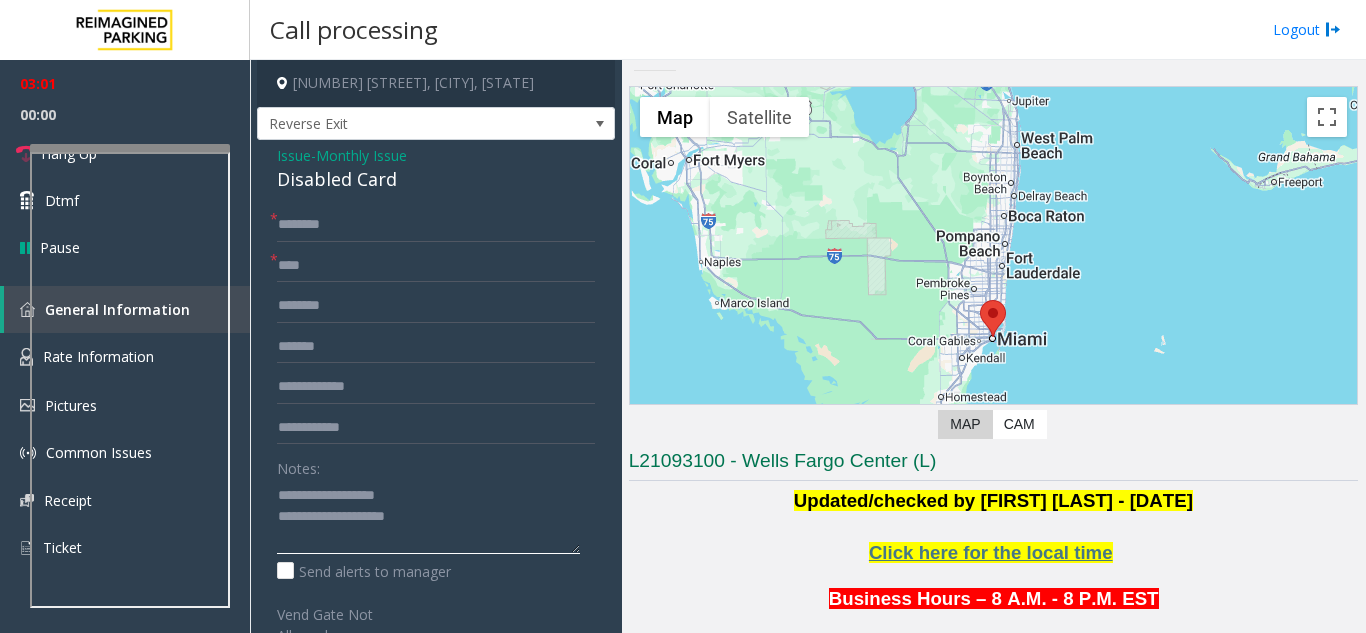 scroll, scrollTop: 0, scrollLeft: 0, axis: both 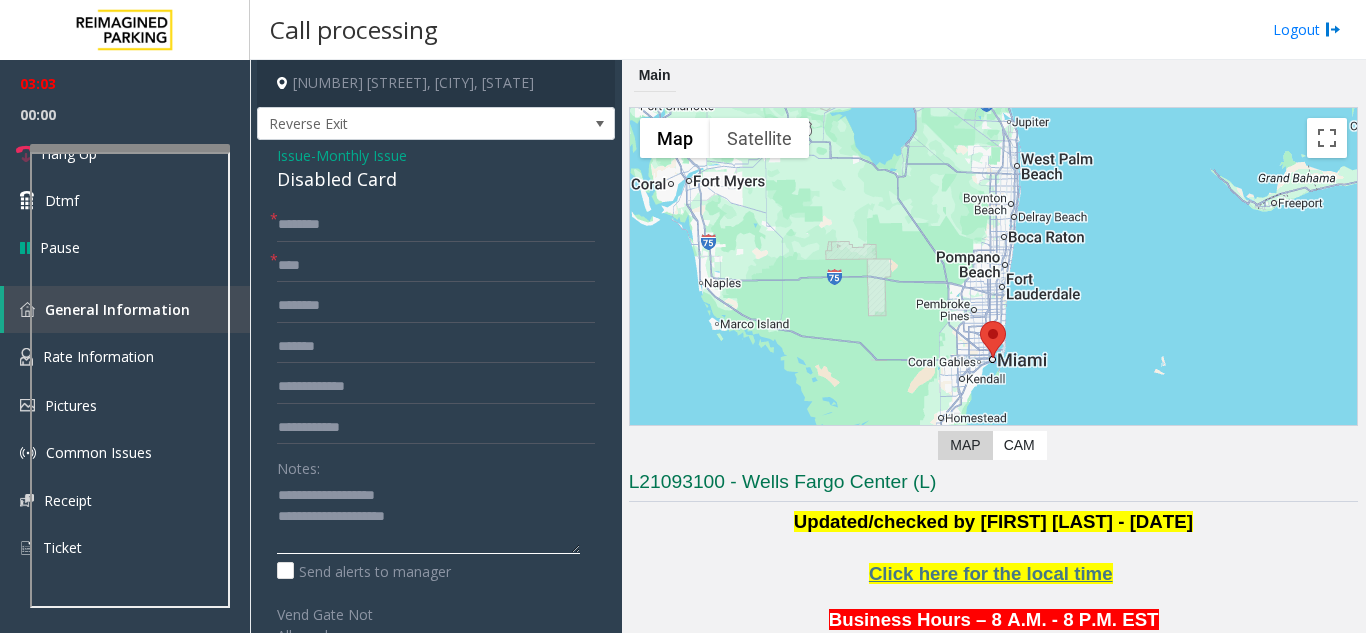 click 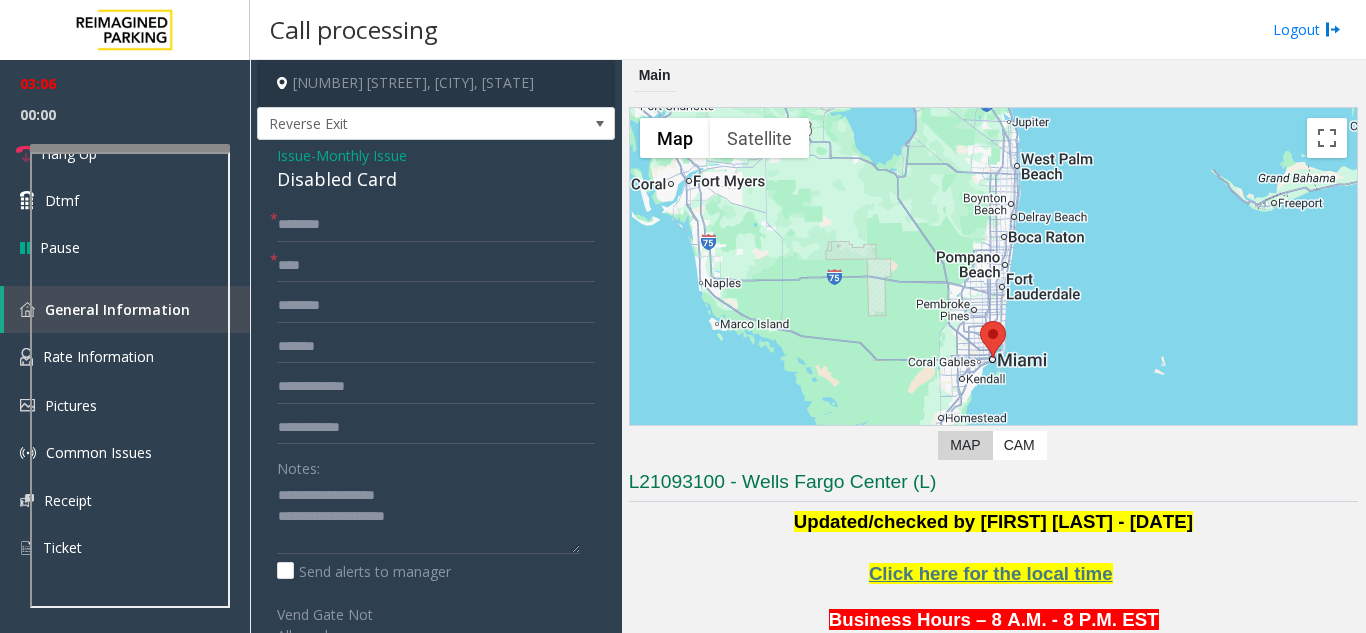 click on "← Move left → Move right ↑ Move up ↓ Move down + Zoom in - Zoom out Home Jump left by 75% End Jump right by 75% Page Up Jump up by 75% Page Down Jump down by 75% Map Terrain Satellite Labels Keyboard shortcuts Map Data Map data ©2025 Google, INEGI Map data ©2025 Google, INEGI 20 km  Click to toggle between metric and imperial units Terms Report a map error Video is not available for this lane. Previous Next  Map   CAM" 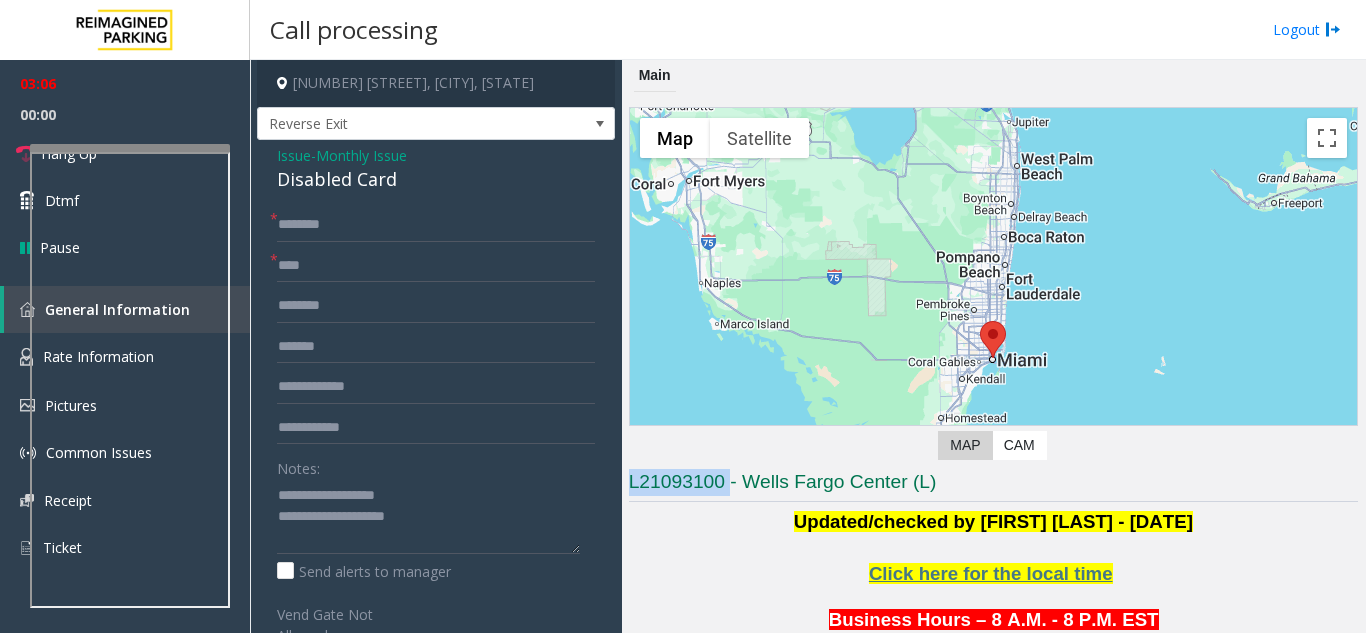 click on "← Move left → Move right ↑ Move up ↓ Move down + Zoom in - Zoom out Home Jump left by 75% End Jump right by 75% Page Up Jump up by 75% Page Down Jump down by 75% Map Terrain Satellite Labels Keyboard shortcuts Map Data Map data ©2025 Google, INEGI Map data ©2025 Google, INEGI 20 km  Click to toggle between metric and imperial units Terms Report a map error Video is not available for this lane. Previous Next  Map   CAM" 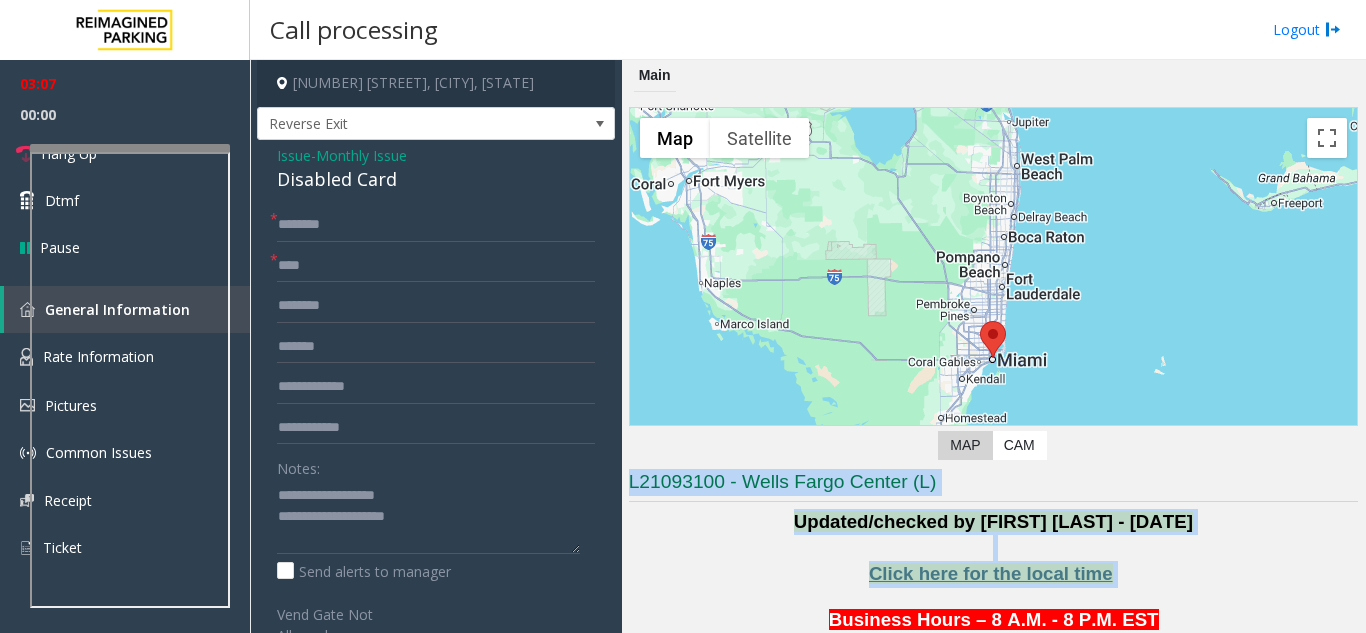 drag, startPoint x: 725, startPoint y: 462, endPoint x: 1195, endPoint y: 597, distance: 489.0041 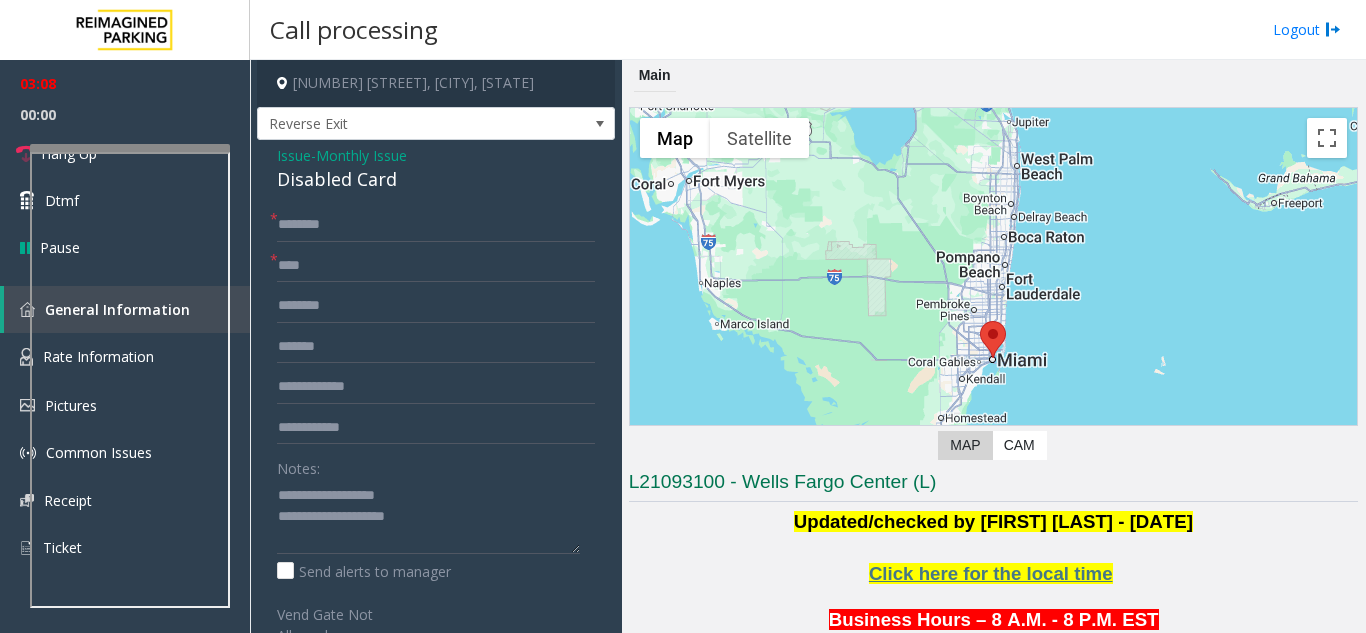 click on "Click here for the local time     Business Hours – 8 A.M. - 8 P.M. EST   Always call MOD during business hours do not call security    System  accepts APPLE Pay and Google Pay on the POF and both exit machines.   Always call  Sirey   forten  First then Alexandra Meneses if you need  assistance
Please note that no access should be provided to the parkers below until payment is received.  If the parker requests assistance, please have them obtain a ticket and email the parking office for assistance. Dan Smith - Fora                                                MOD should be contacted  for  the issue which we  ca n’t  resolve .                                                                    You are allowed to vend after taking all the necessary details   Monday to Friday 8:30 AM to 8:00 PM EST   786-716-3941  Sirey  Forten – Operations Manager   305-374-9802 Garage office.   After Hours  and Weekends Contact  – After  8 P.M. EST                   786-907-4408 –SECURITY" 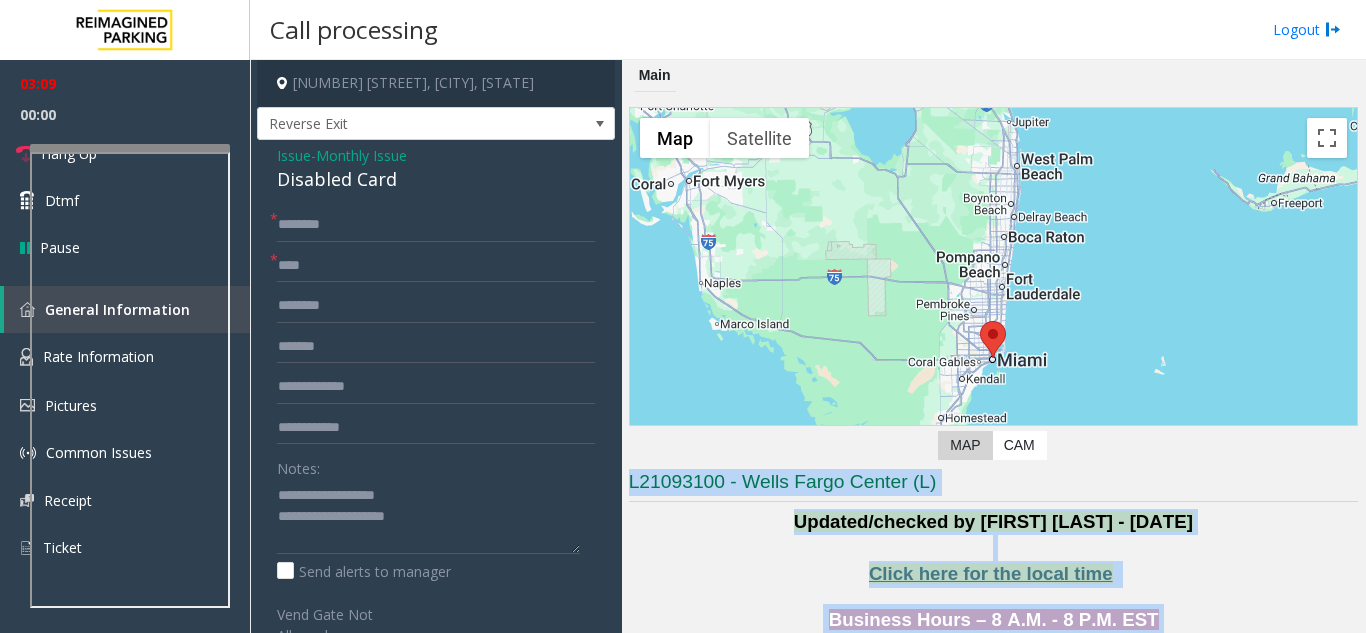 drag, startPoint x: 1190, startPoint y: 600, endPoint x: 675, endPoint y: 459, distance: 533.9532 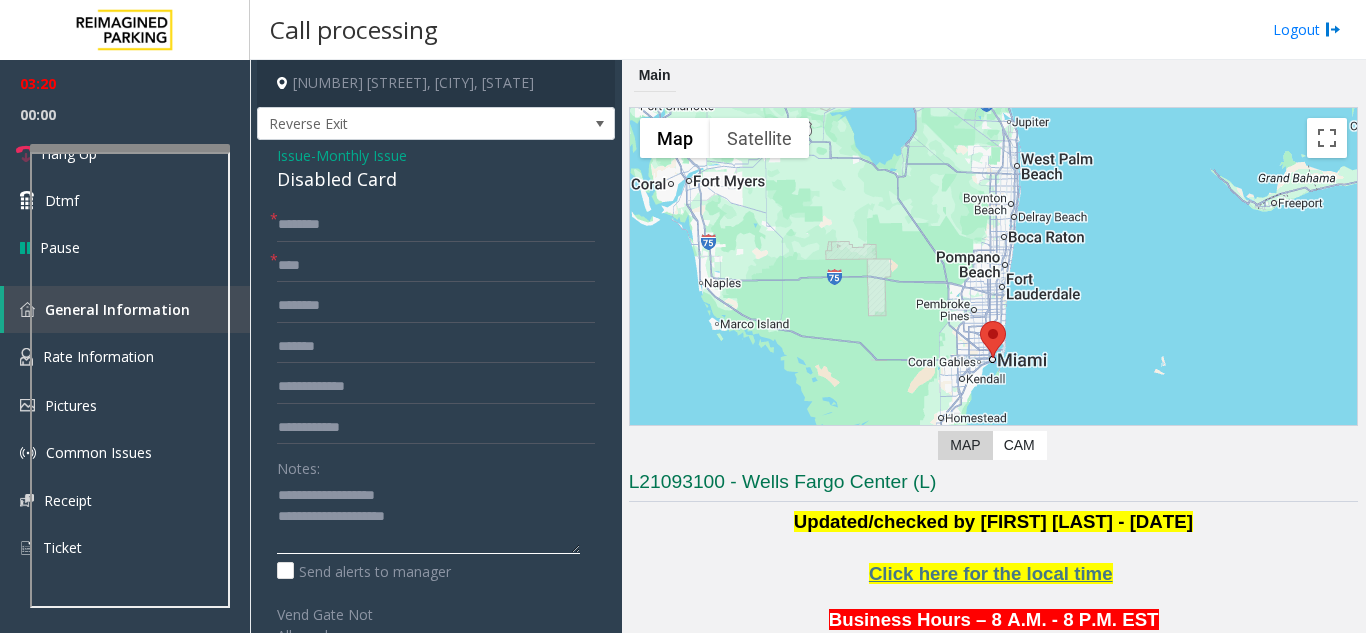 click 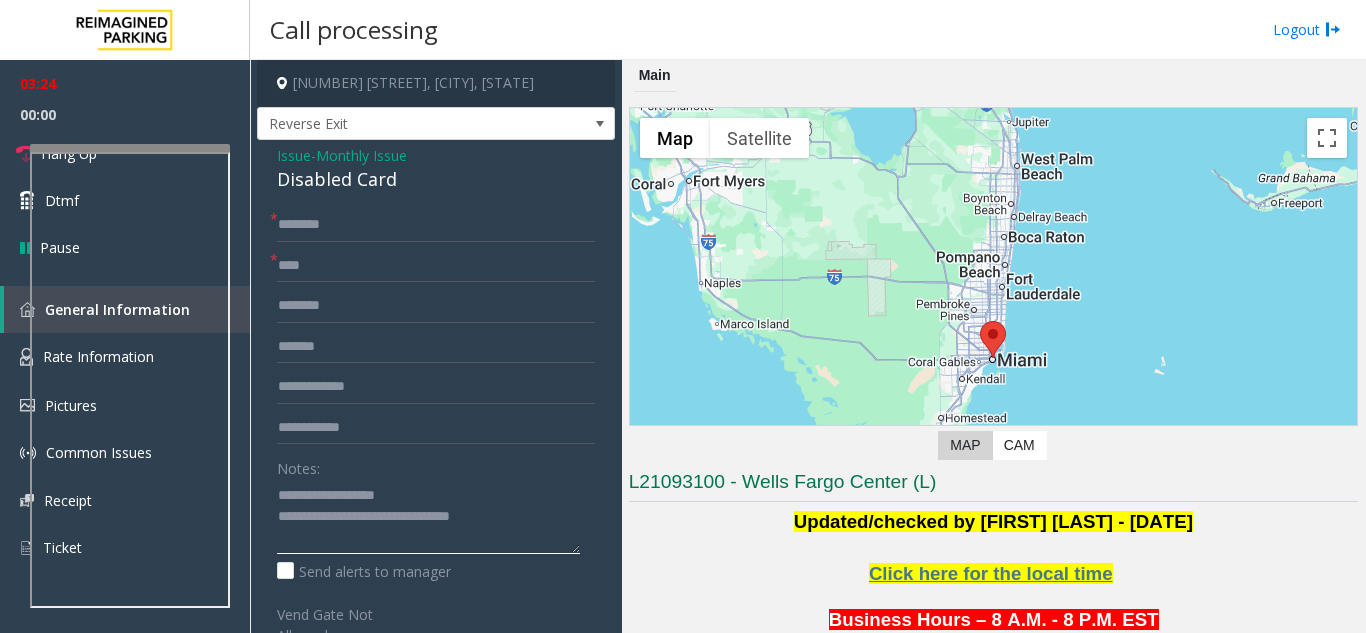 click 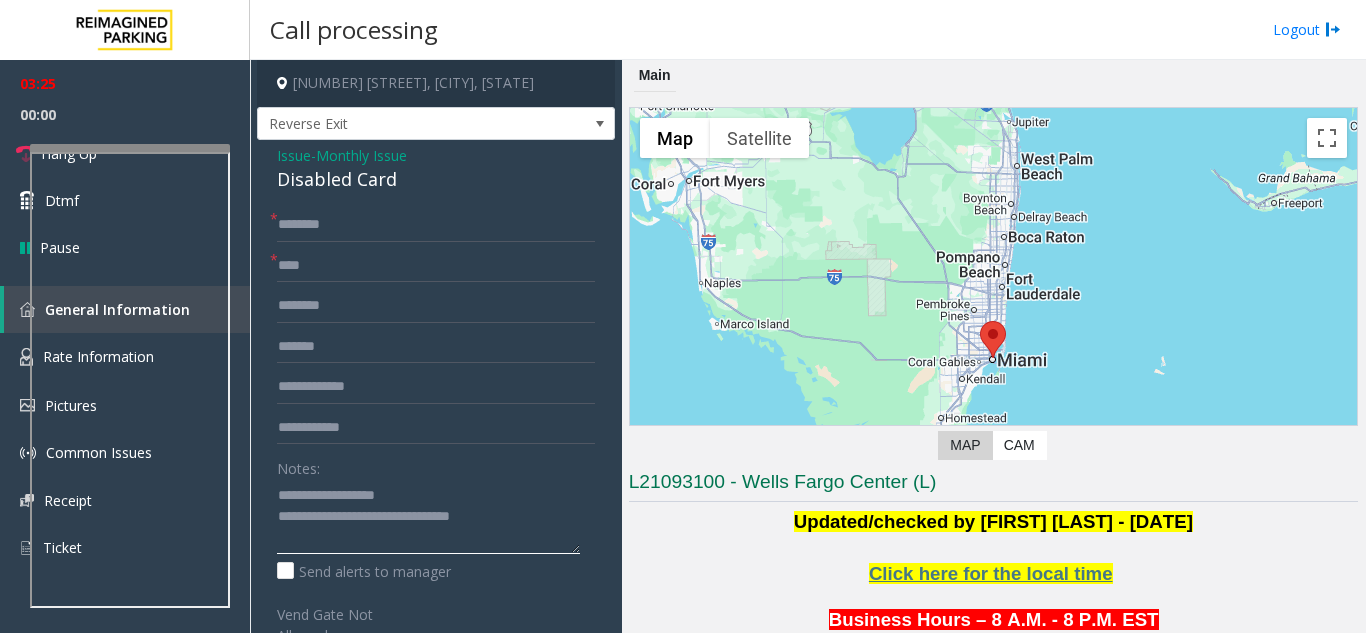 drag, startPoint x: 470, startPoint y: 515, endPoint x: 298, endPoint y: 482, distance: 175.13708 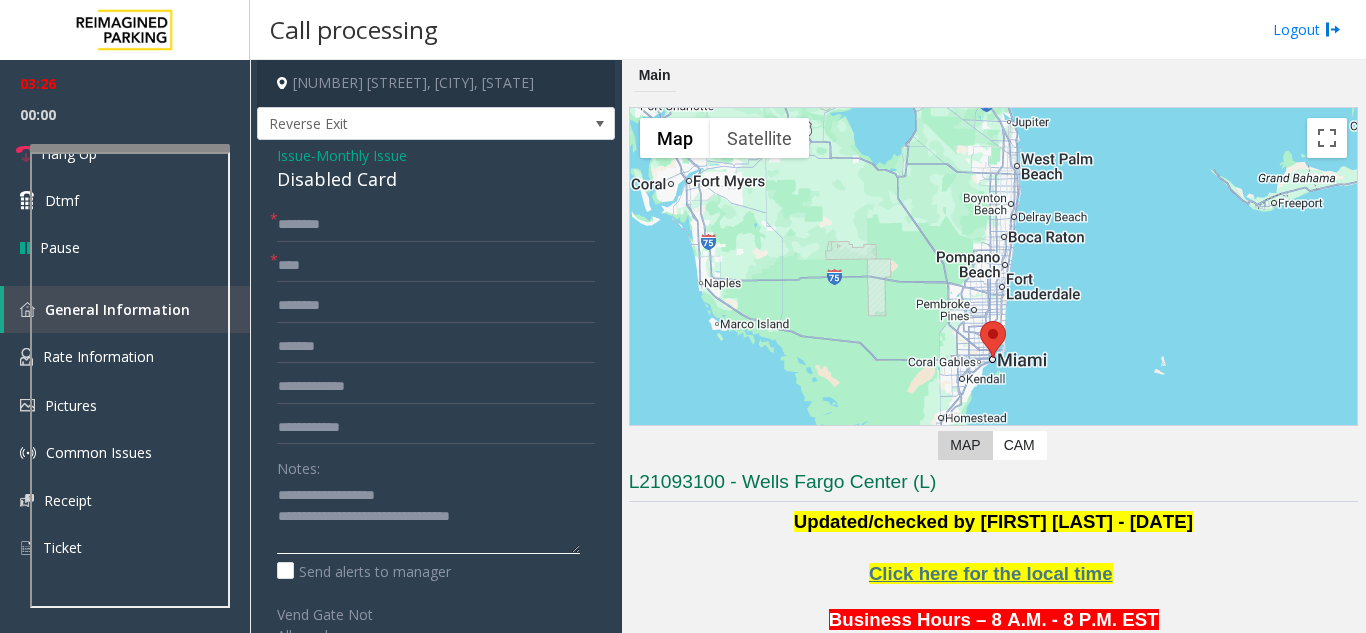 click 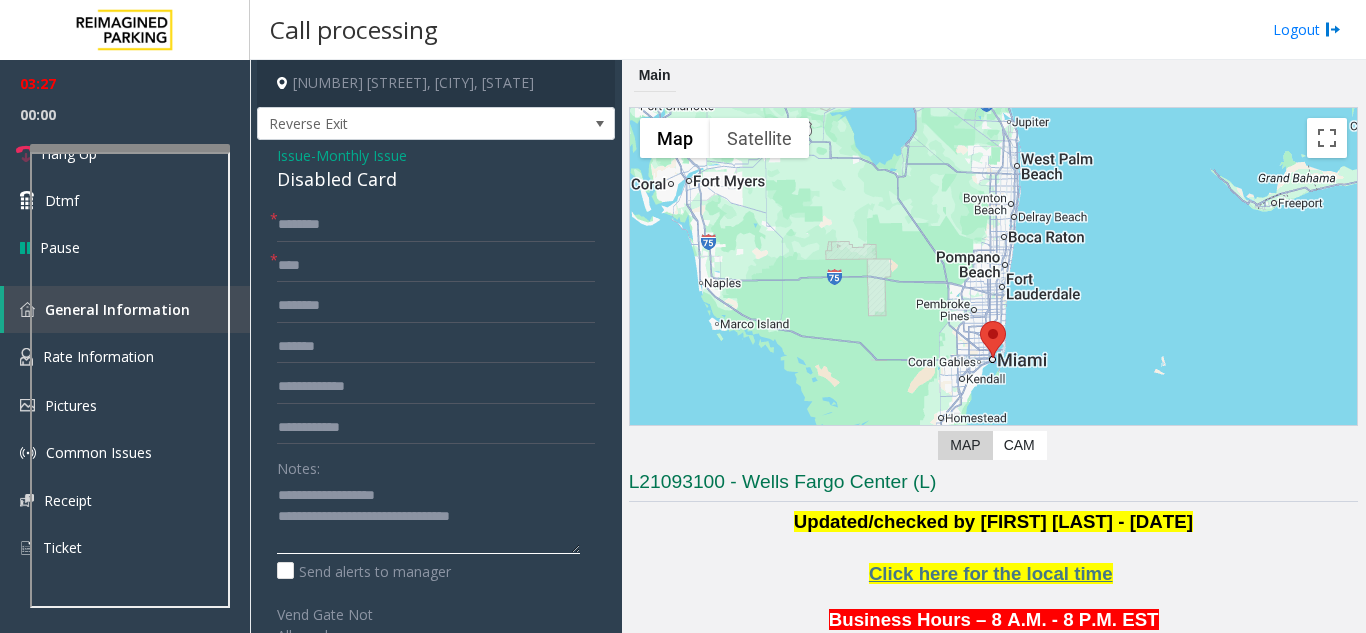 drag, startPoint x: 283, startPoint y: 504, endPoint x: 584, endPoint y: 526, distance: 301.80292 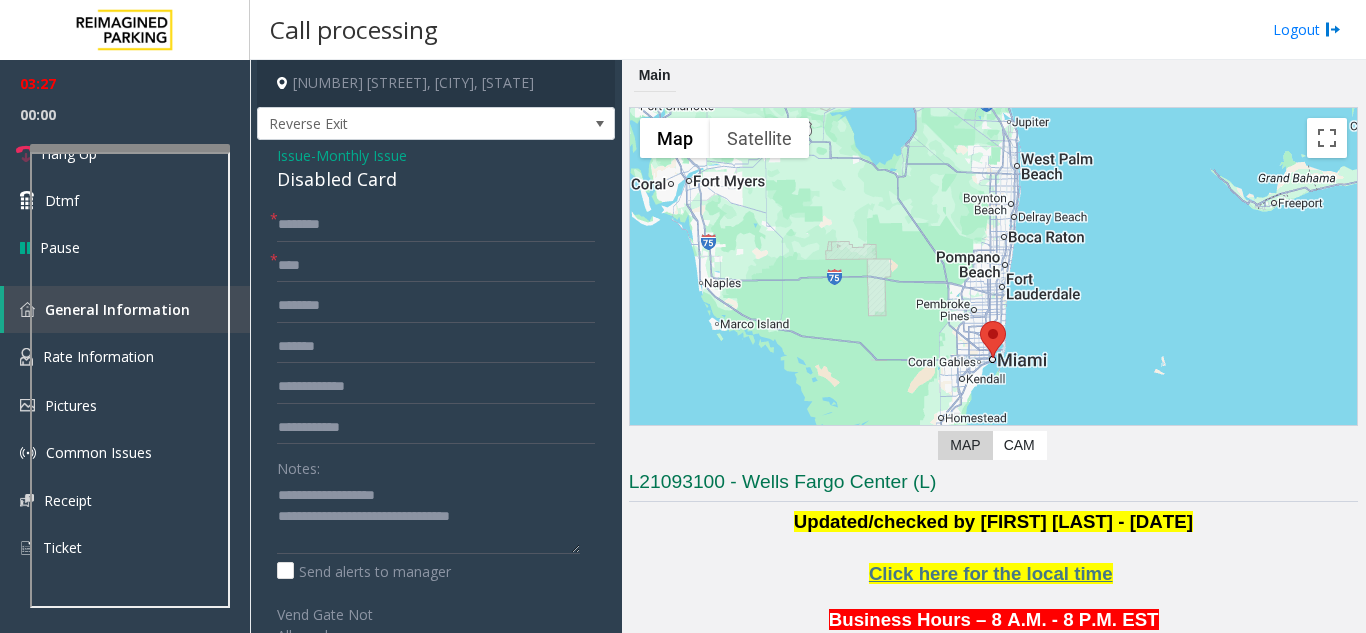 click on "* ******* * **** Notes:                      Send alerts to manager  Vend Gate Not Allowed  Steps to Resolve Contact parking Office for assistance. Contact parking office for assistance and provide machine number. Gather Parker's information: Name, Company, Vehicles' make, Model, License Plate. Only vendable after hours." 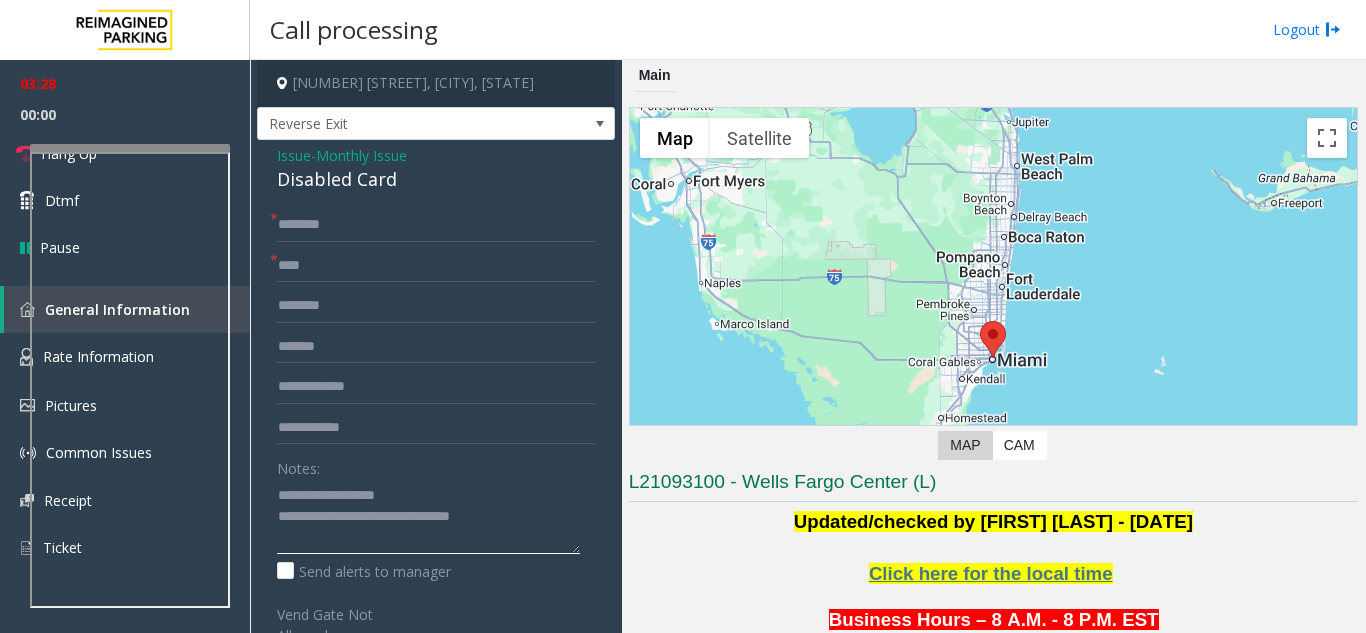 click 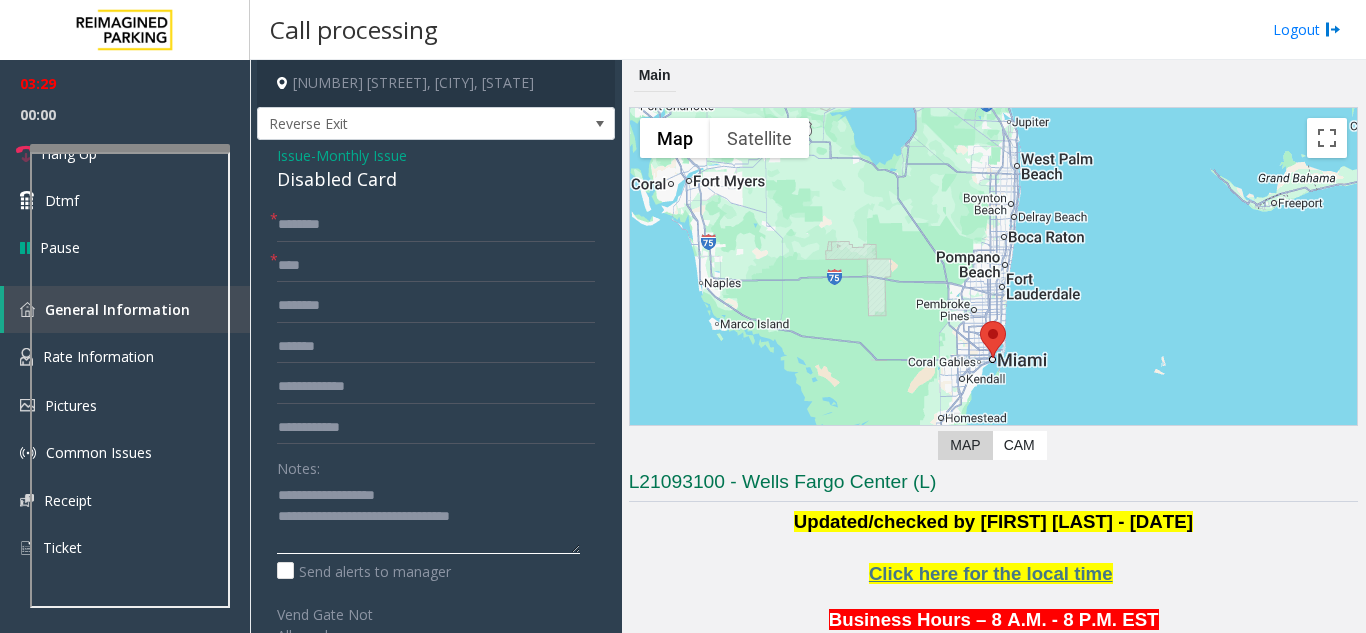 drag, startPoint x: 545, startPoint y: 525, endPoint x: 294, endPoint y: 474, distance: 256.12888 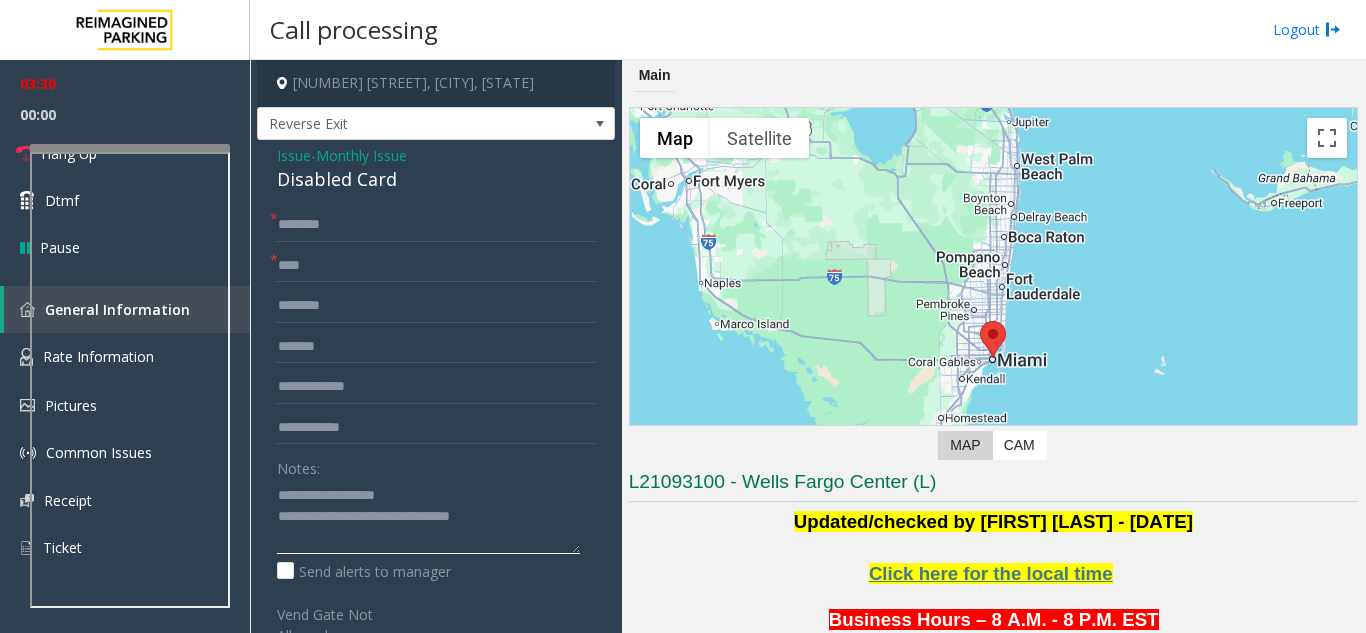 drag, startPoint x: 299, startPoint y: 508, endPoint x: 486, endPoint y: 506, distance: 187.0107 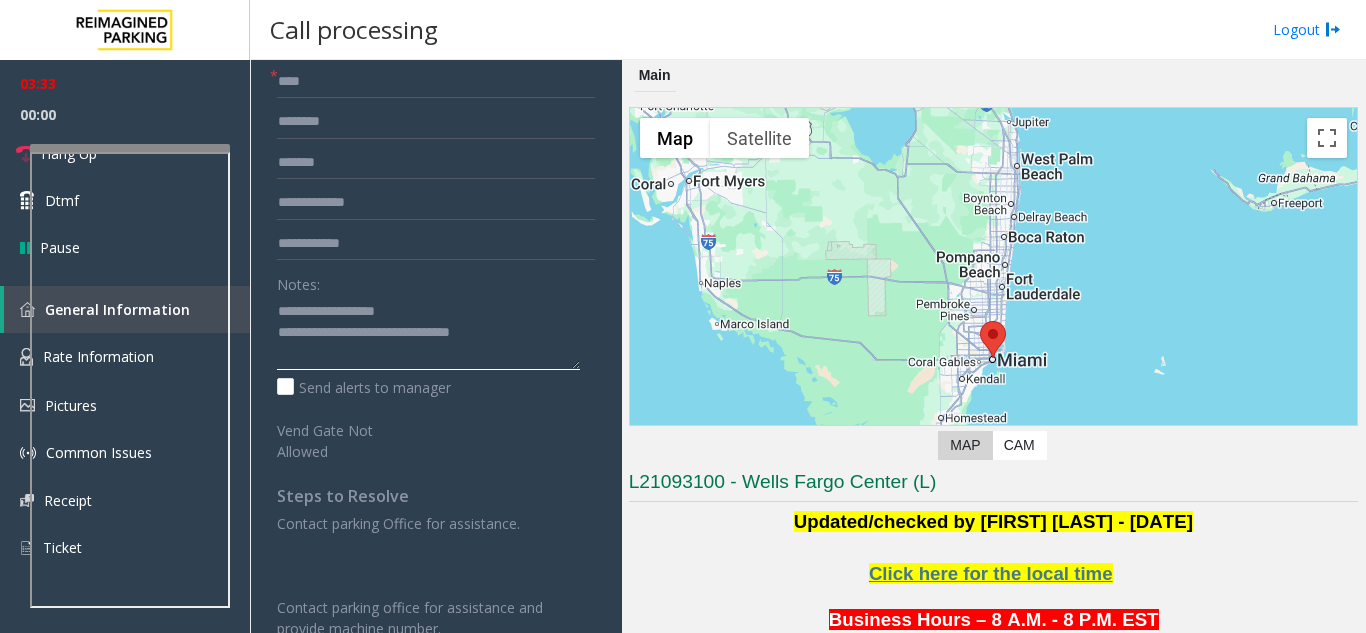 scroll, scrollTop: 200, scrollLeft: 0, axis: vertical 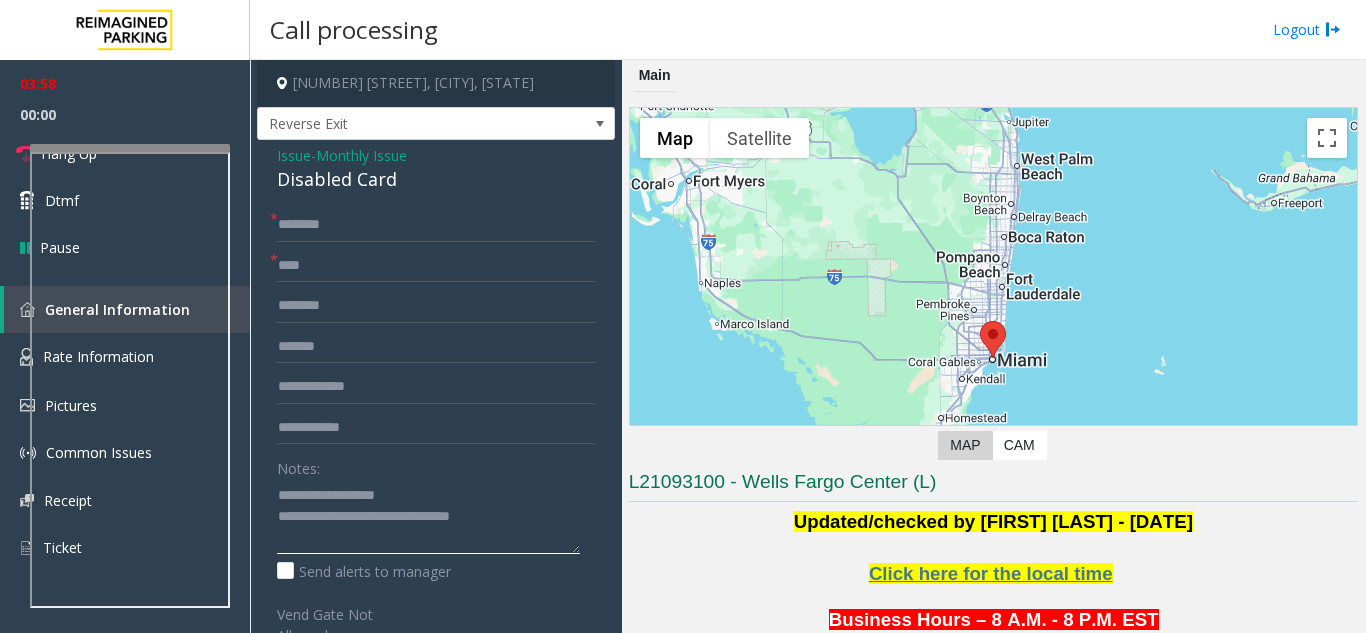 click 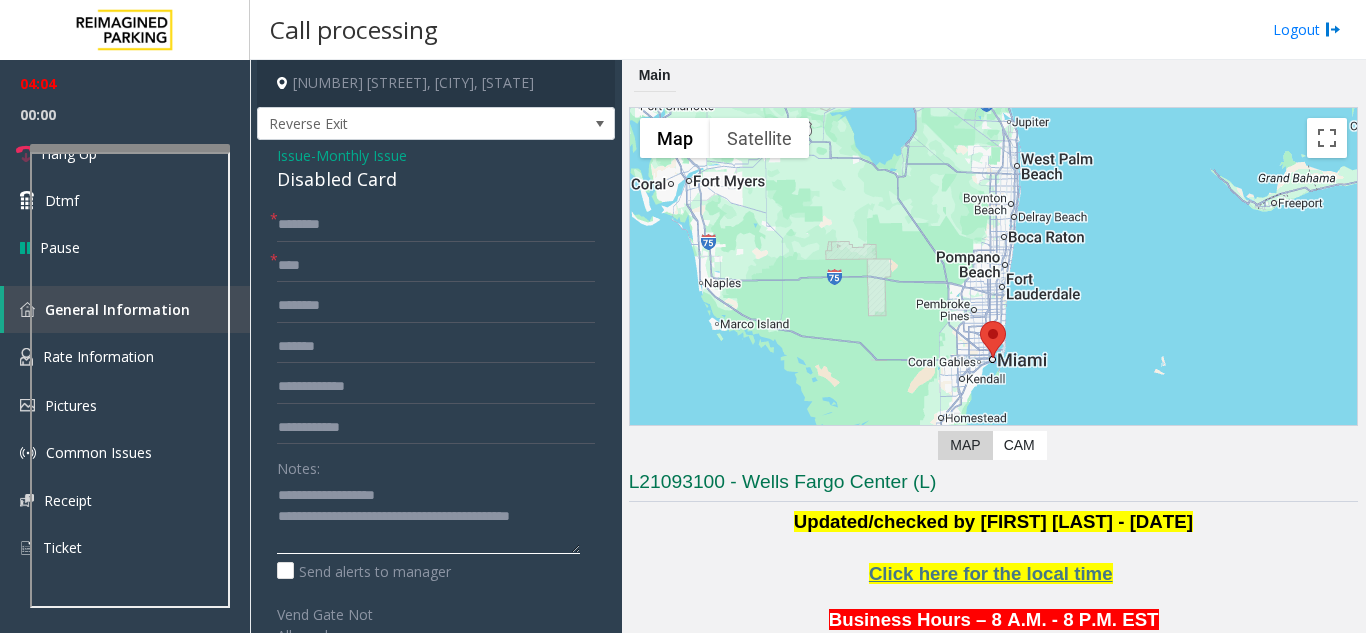 click 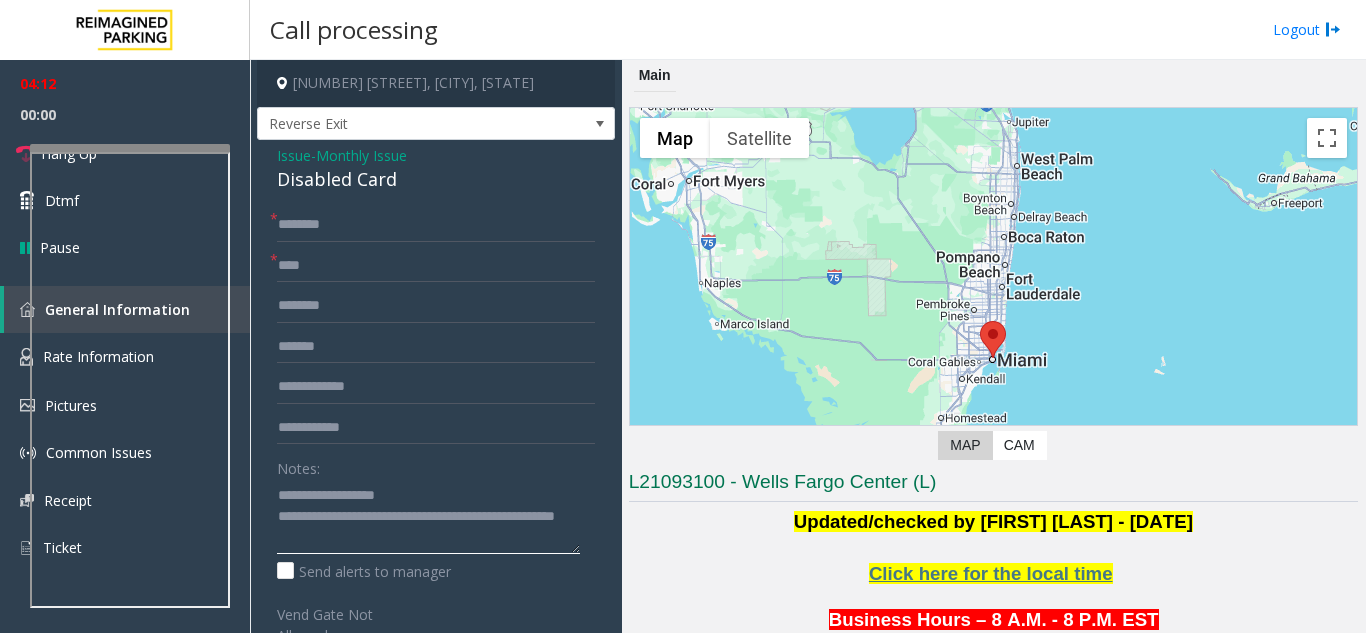 type on "**********" 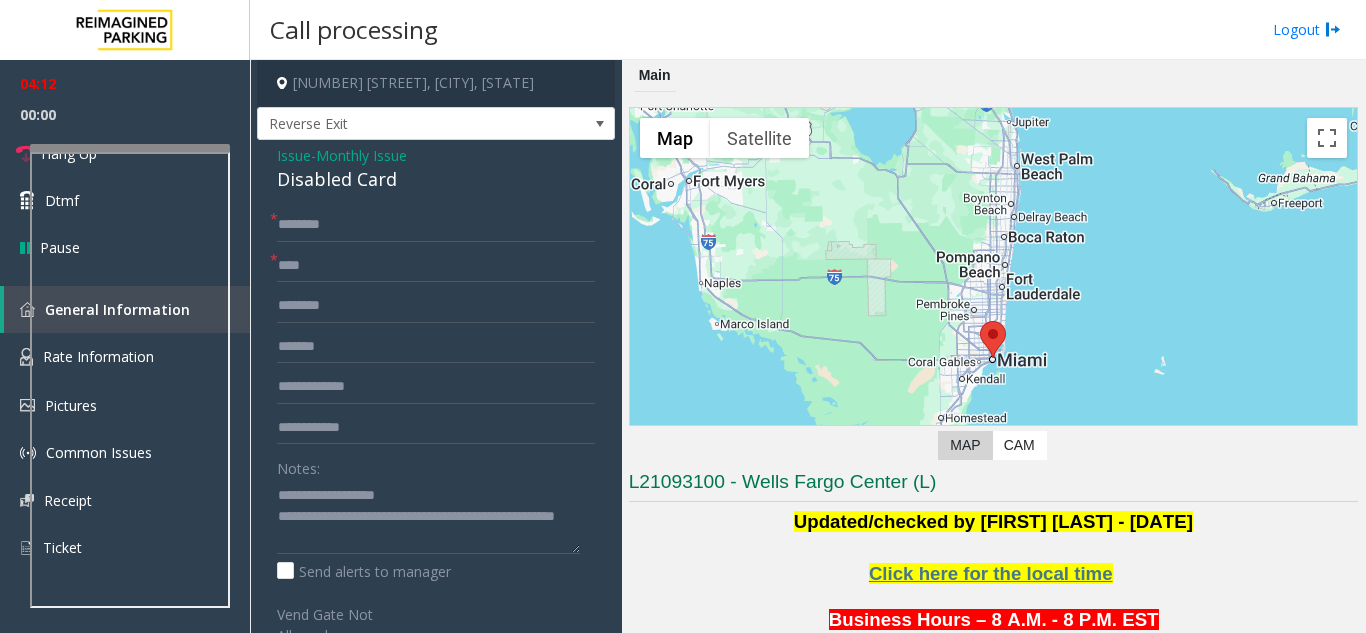 click on "Monthly Issue" 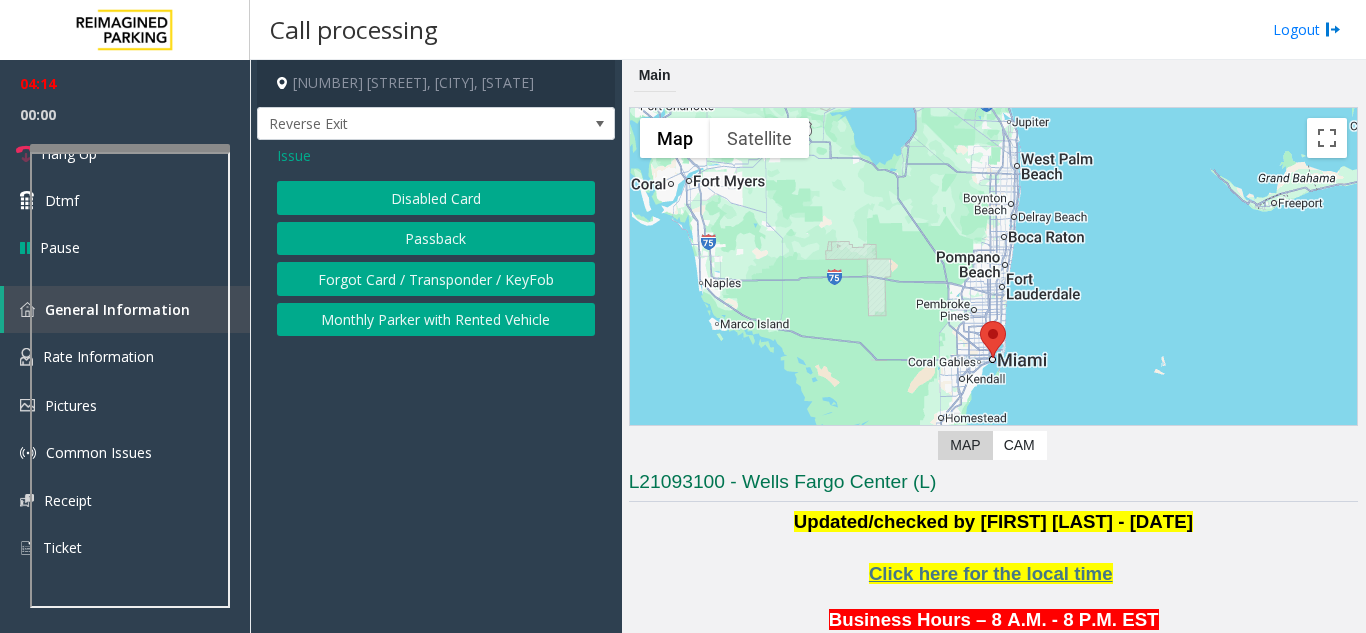 click on "Passback" 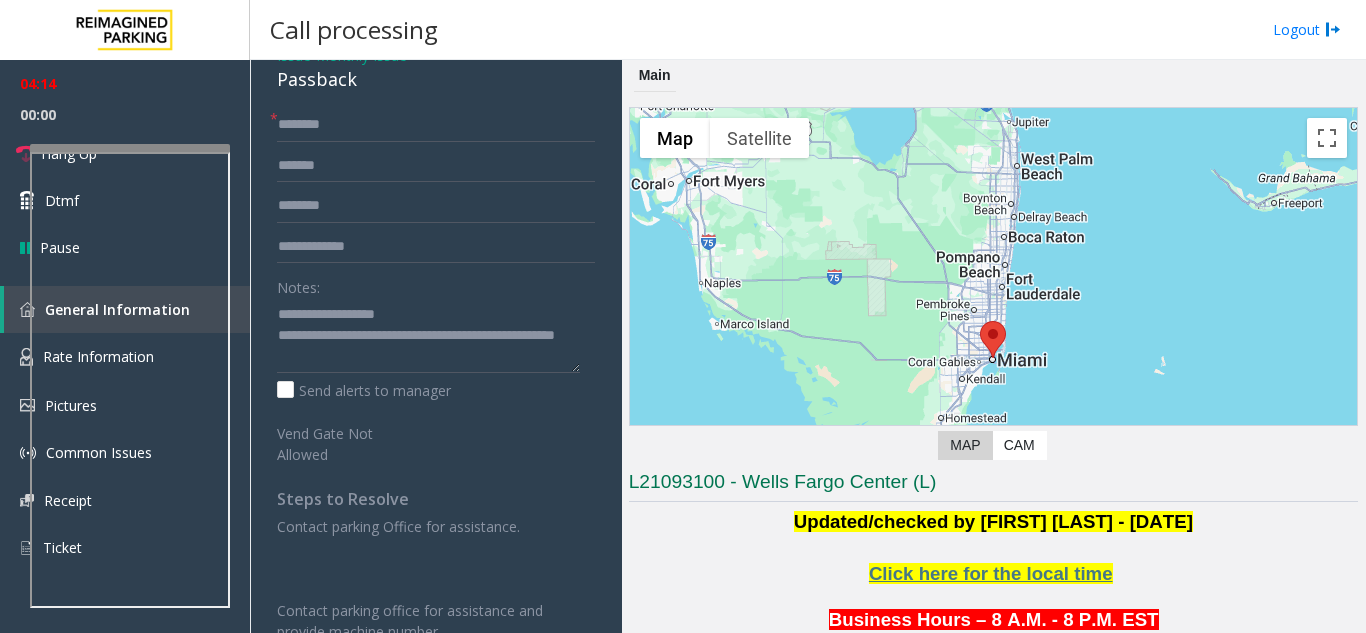 scroll, scrollTop: 0, scrollLeft: 0, axis: both 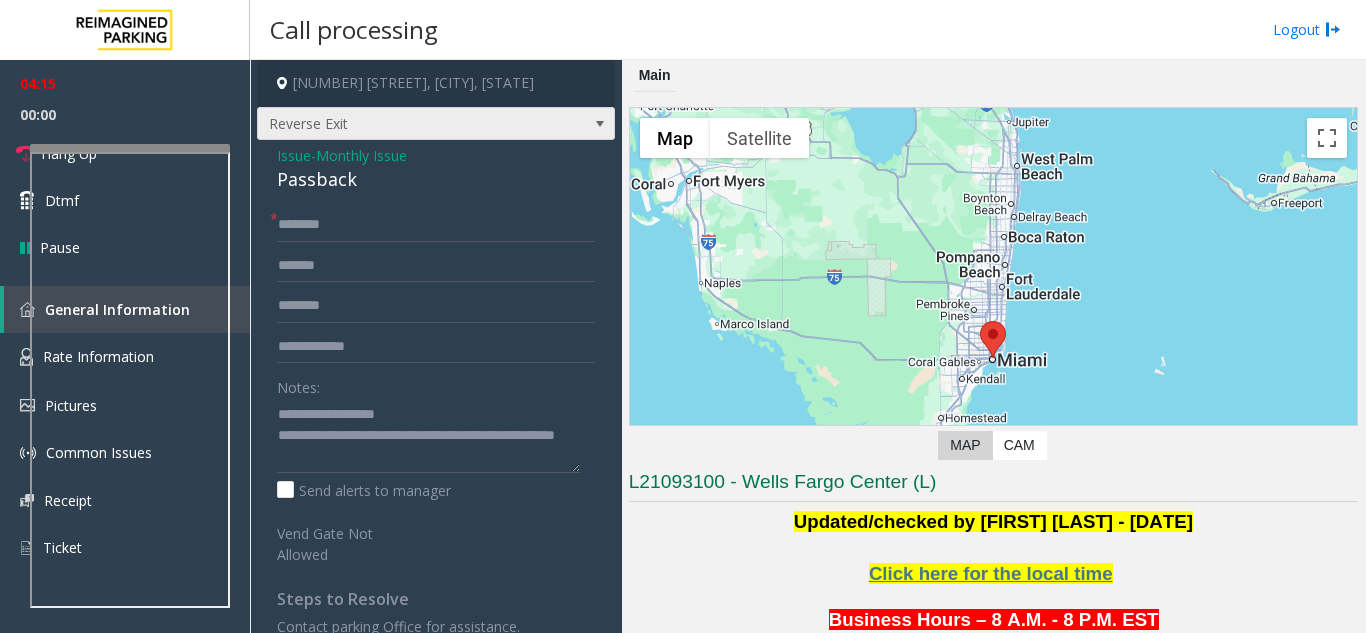 click on "Reverse Exit" at bounding box center [400, 124] 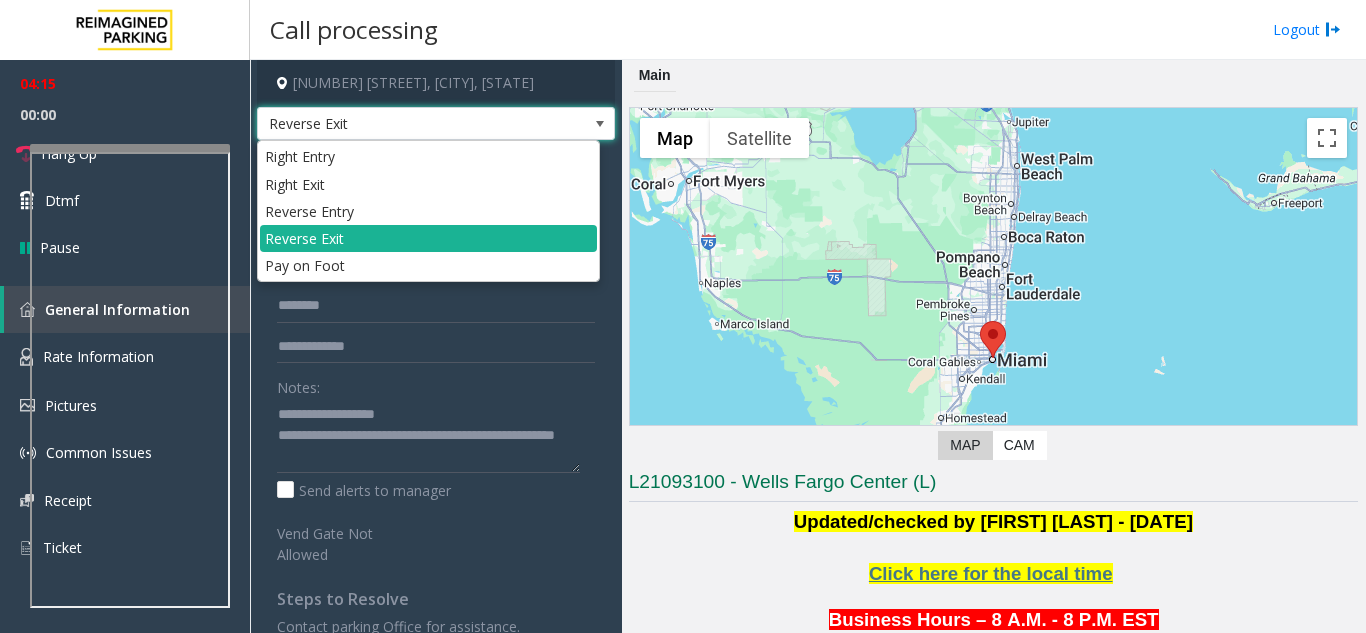 click on "Notes:" 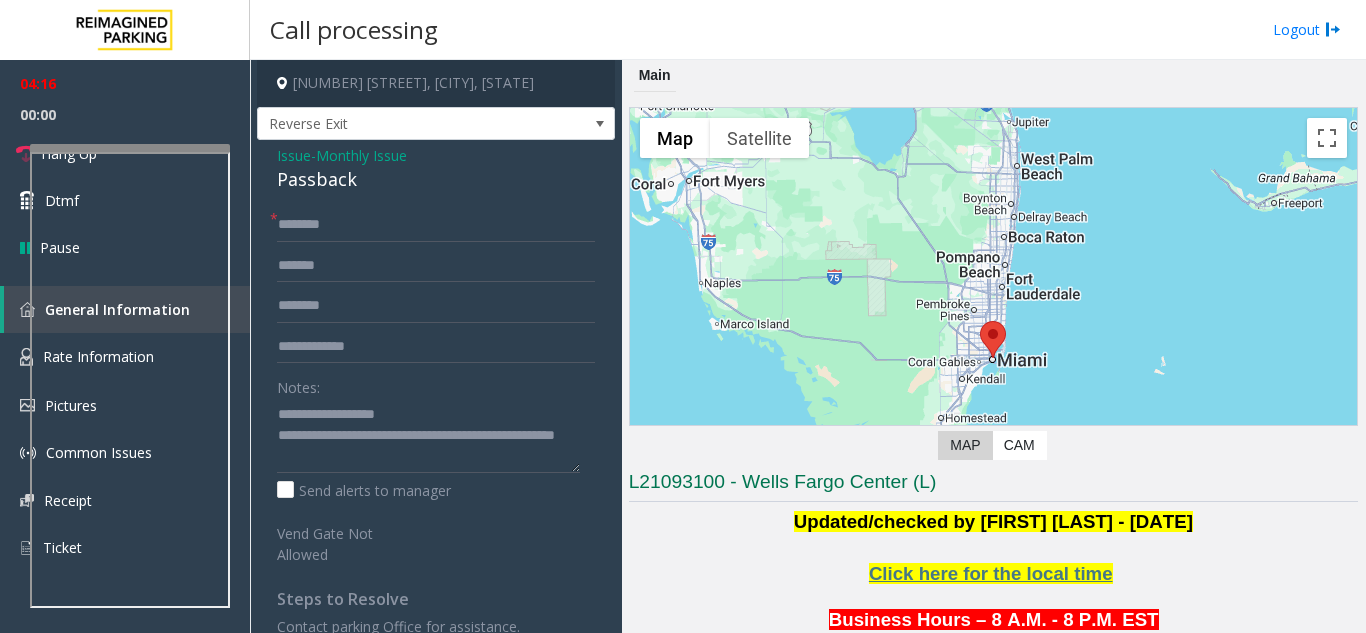 click on "Monthly Issue" 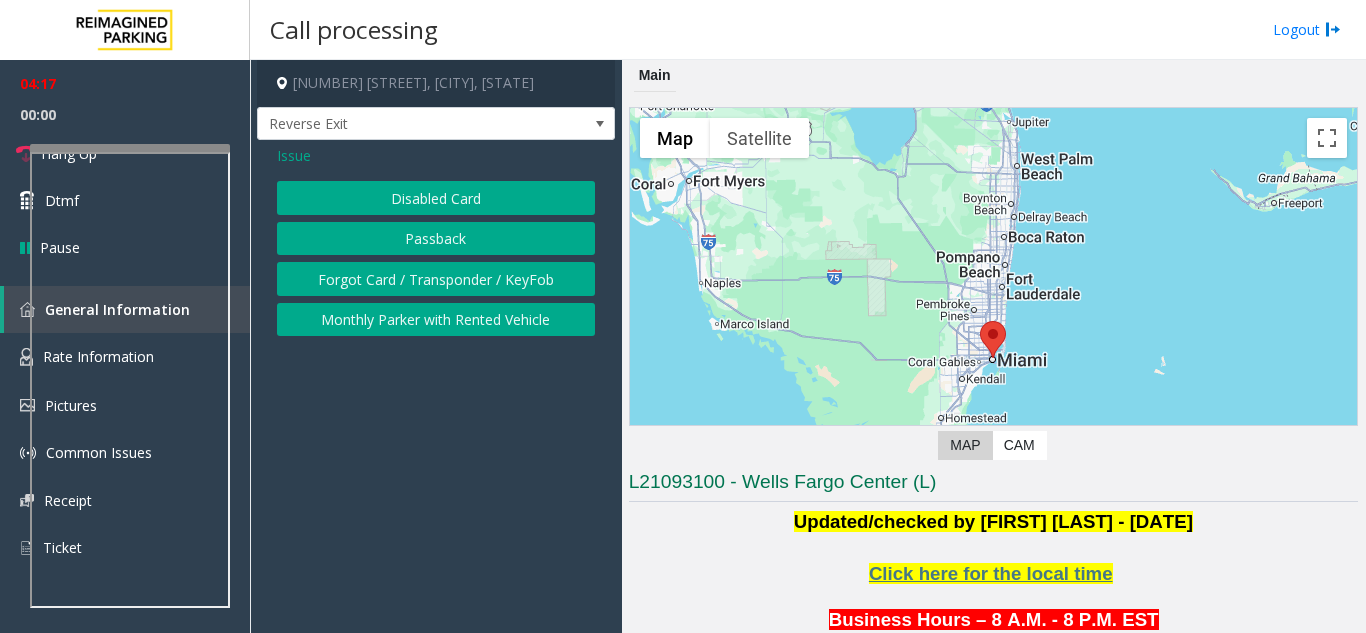 click on "Monthly Parker with Rented Vehicle" 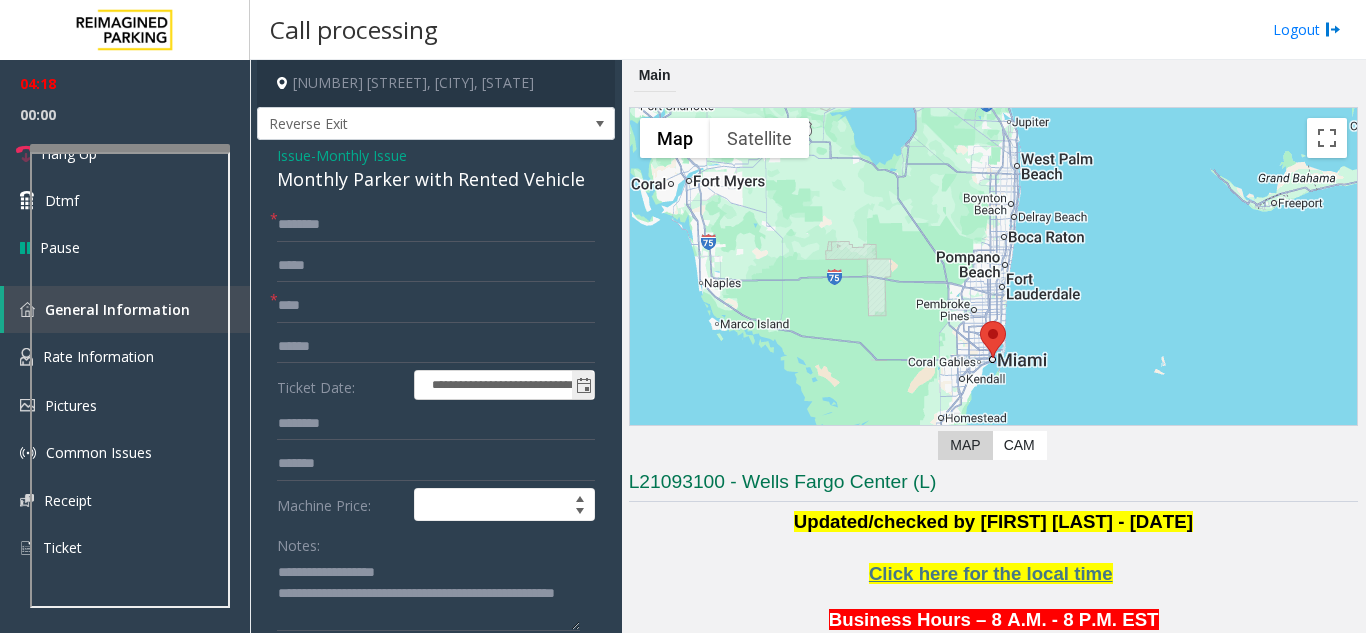 scroll, scrollTop: 335, scrollLeft: 0, axis: vertical 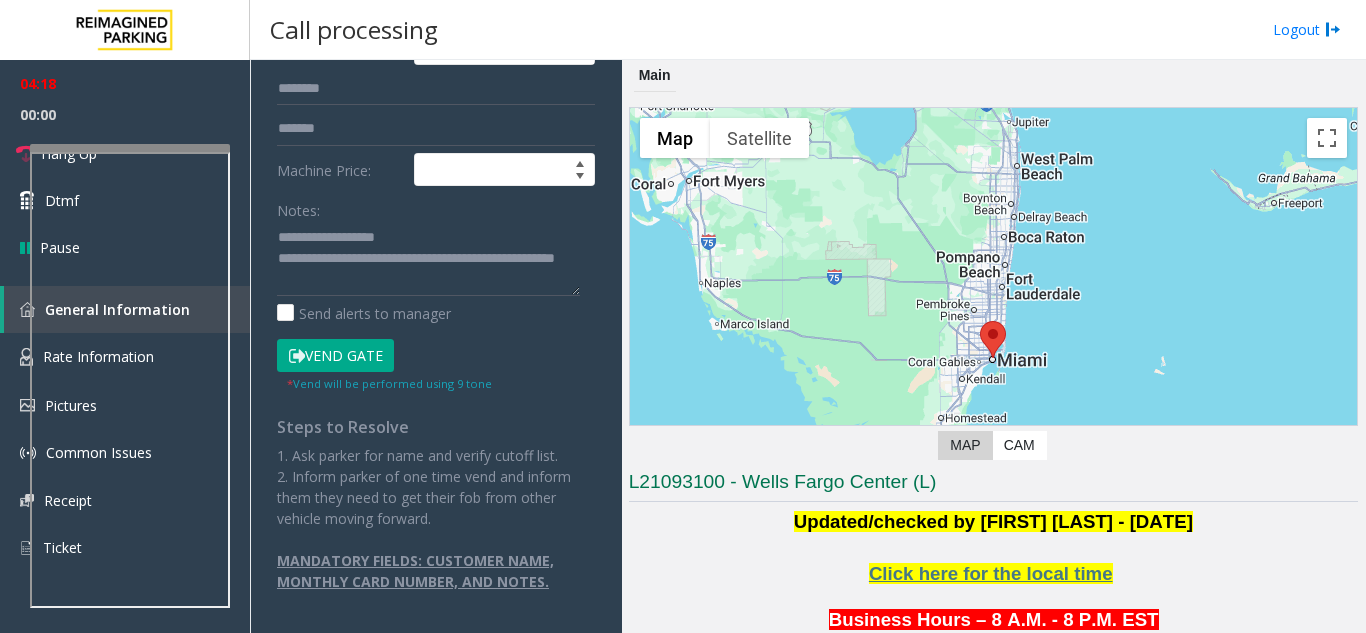 click on "Vend Gate" 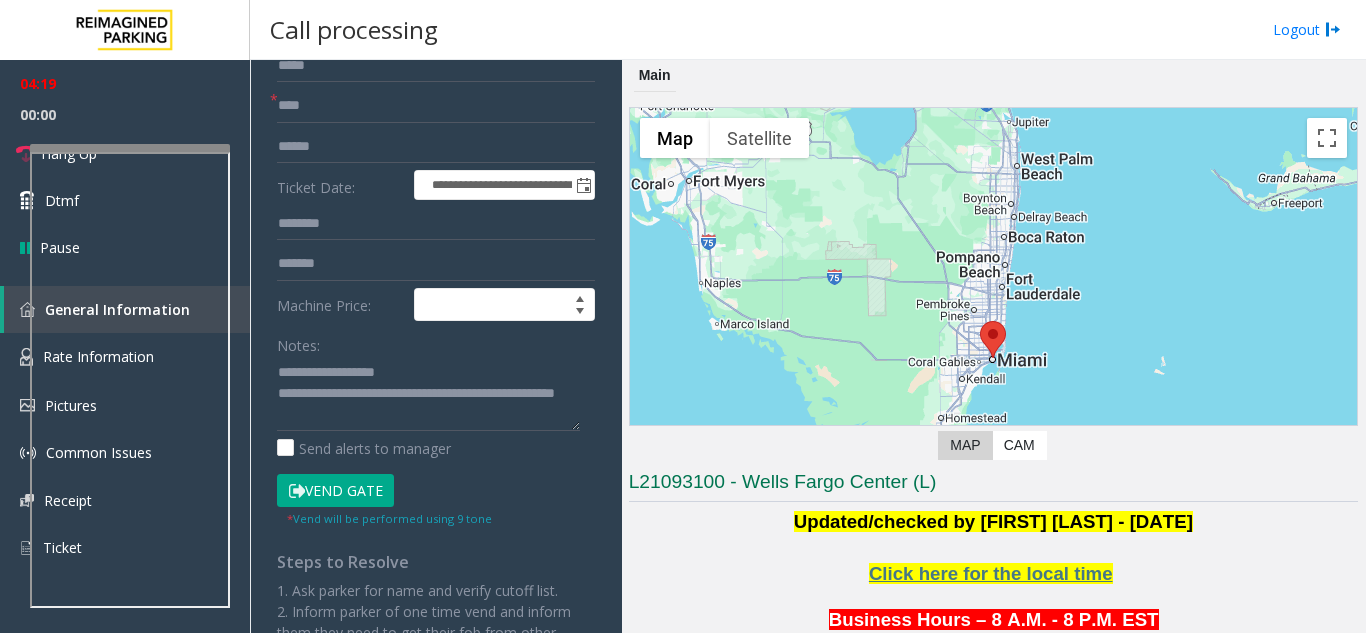 scroll, scrollTop: 0, scrollLeft: 0, axis: both 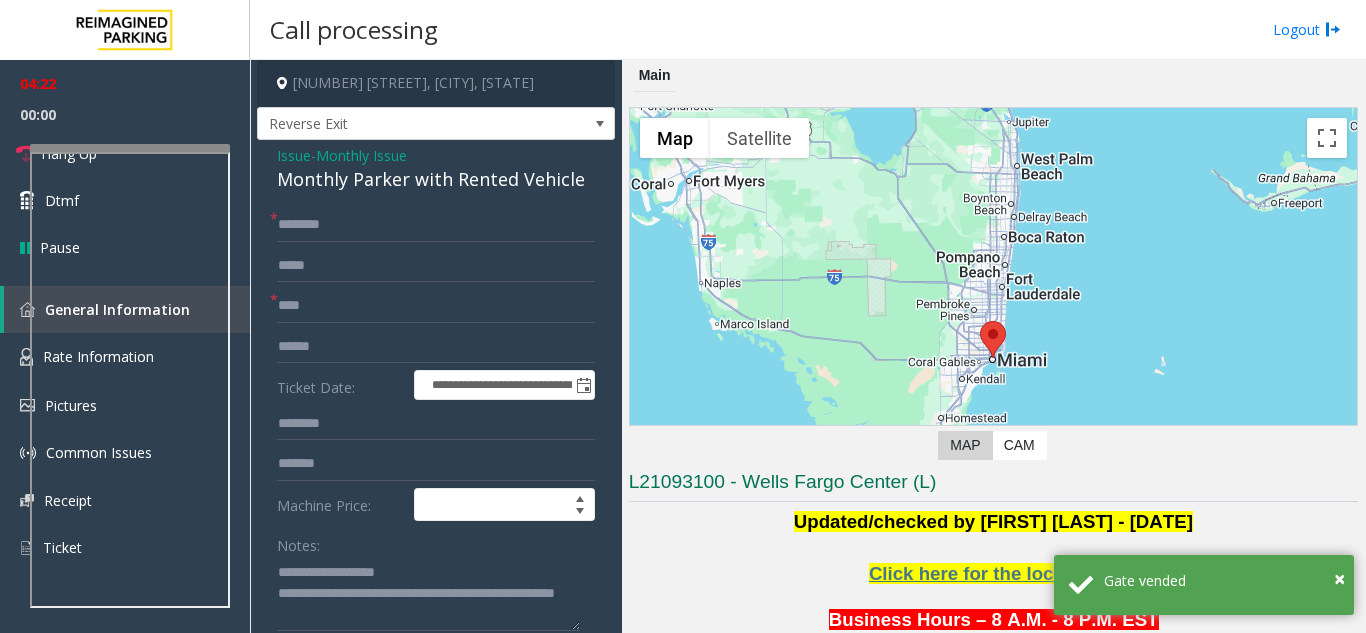 click on "Monthly Issue" 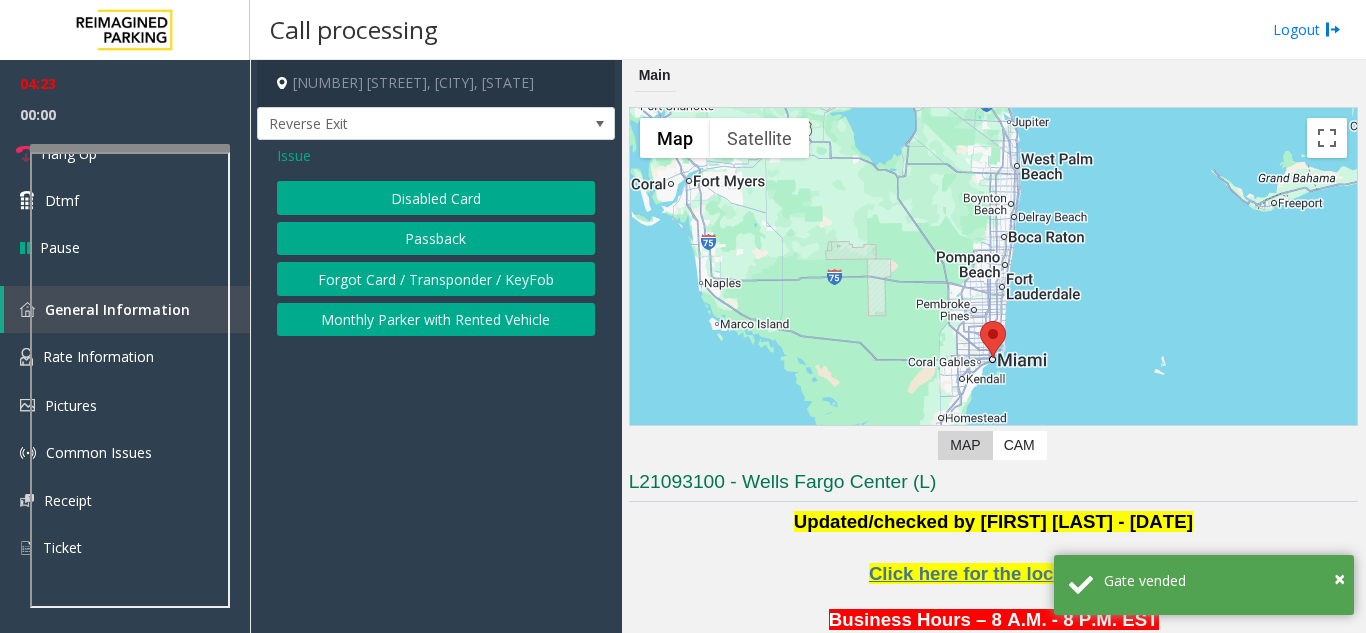 click on "Disabled Card" 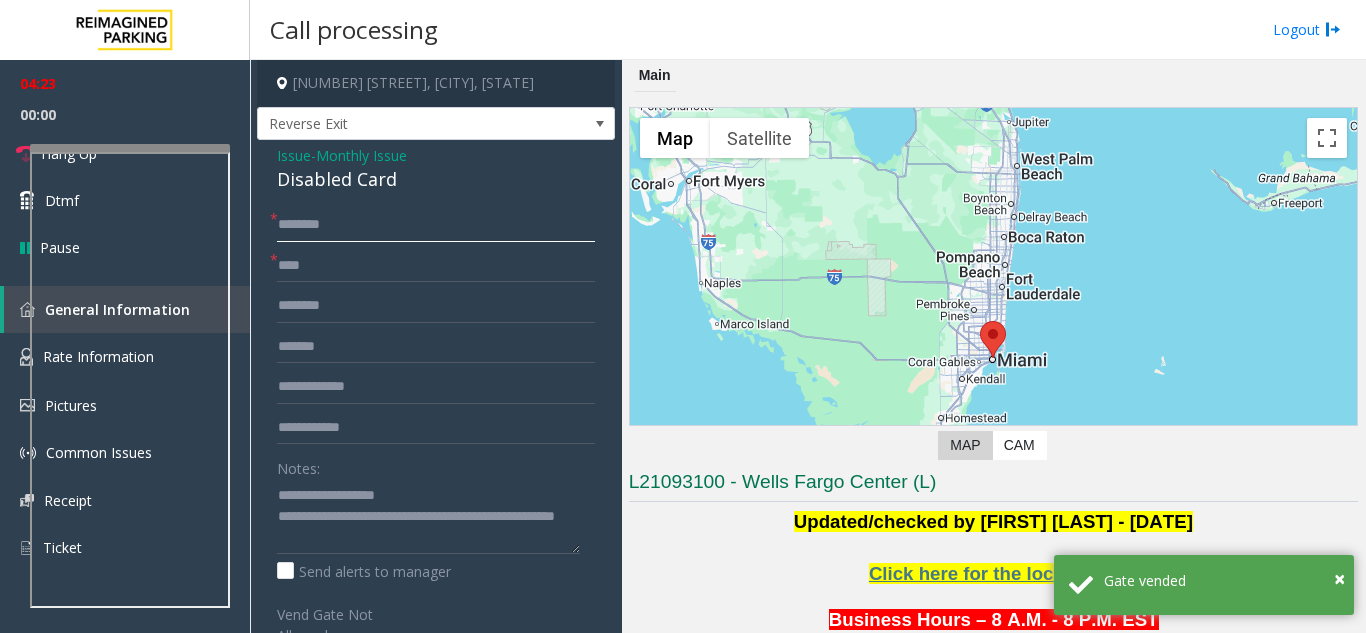 click on "*******" 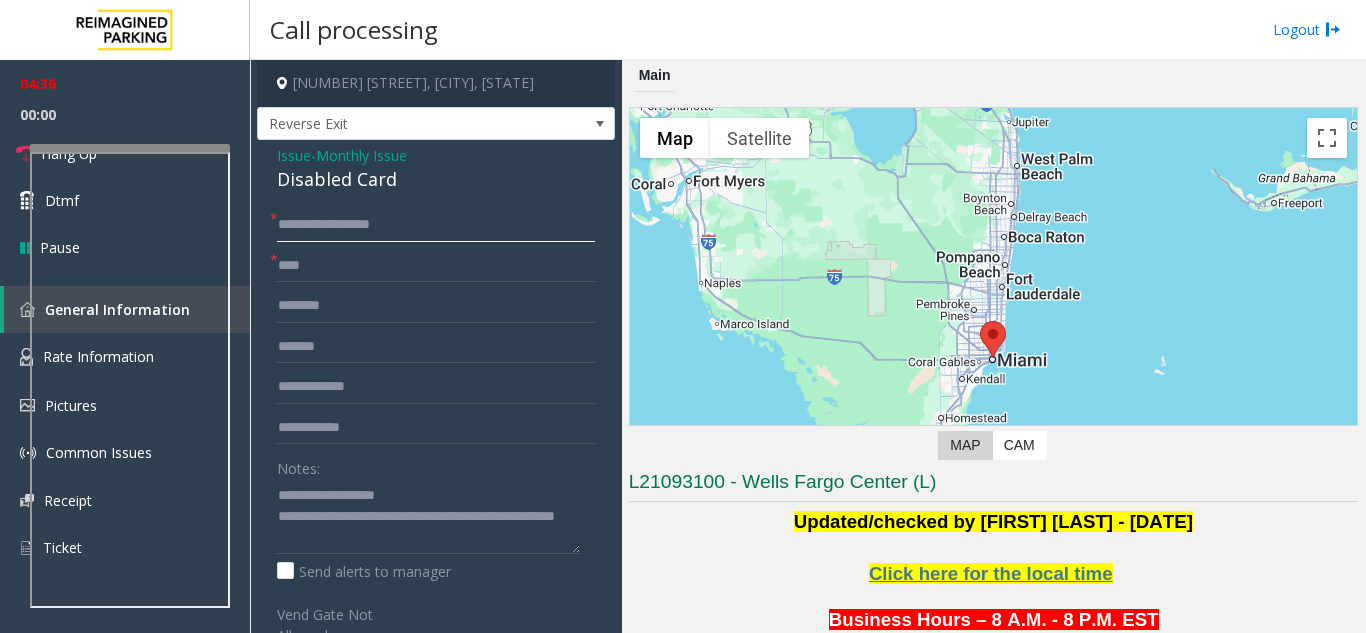 type on "**********" 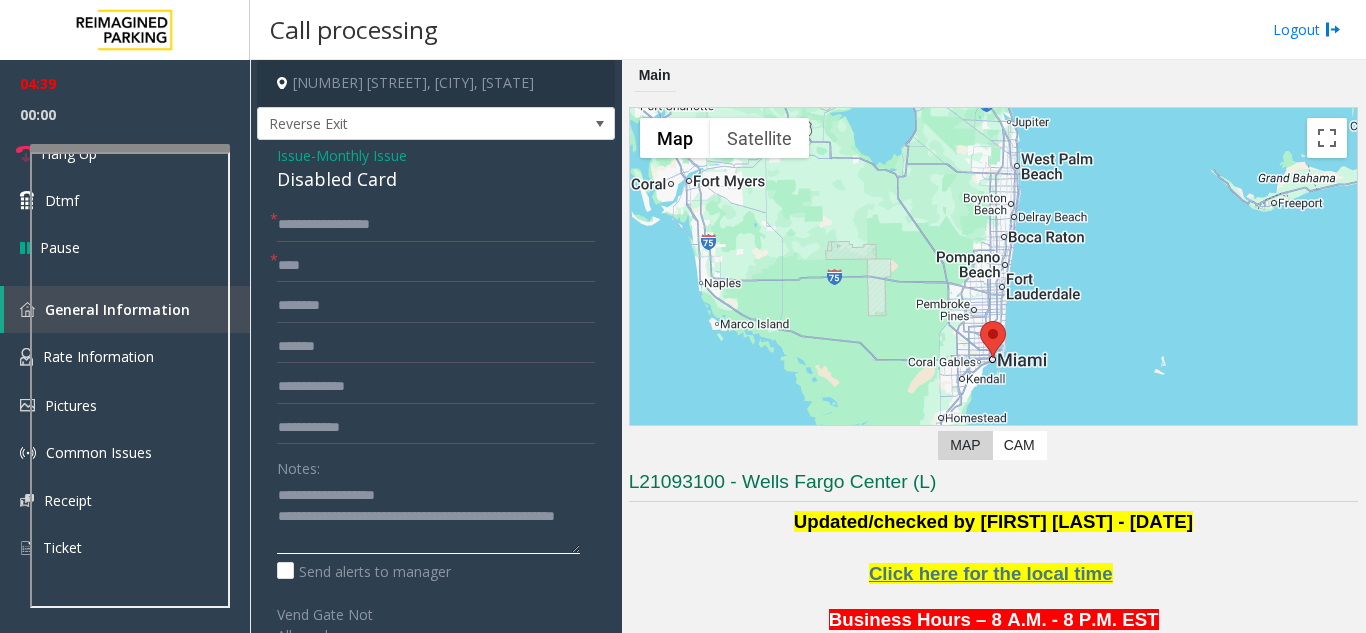 click 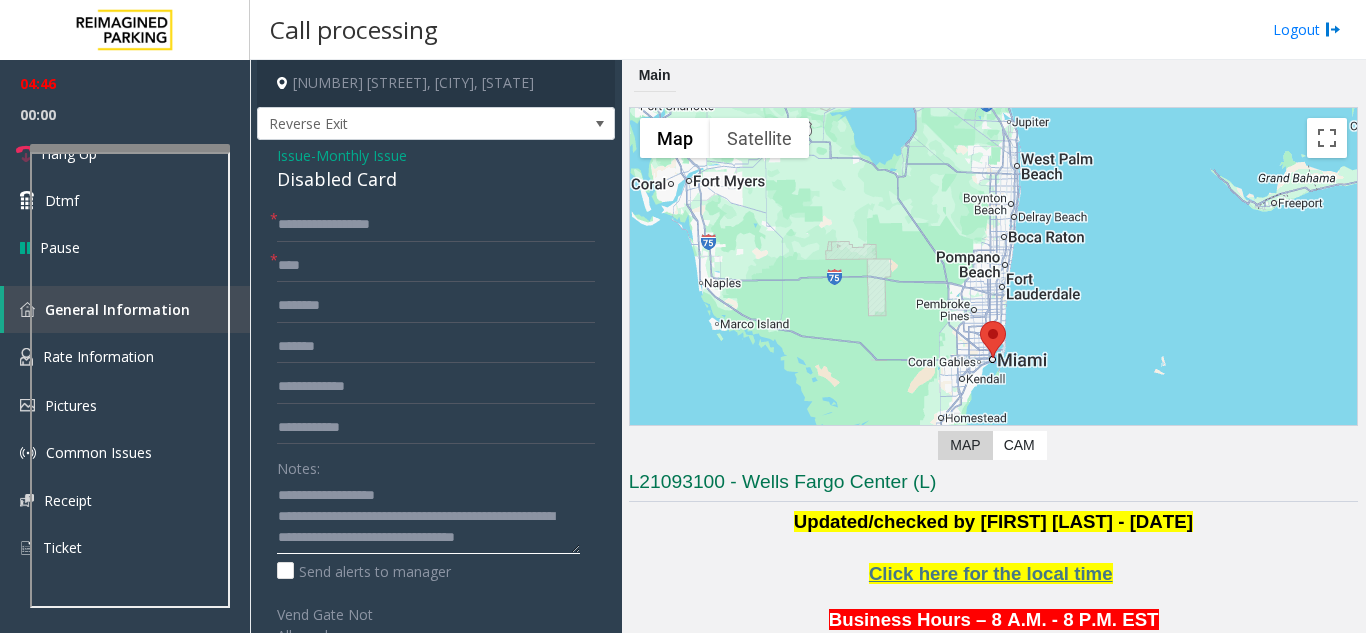 scroll, scrollTop: 15, scrollLeft: 0, axis: vertical 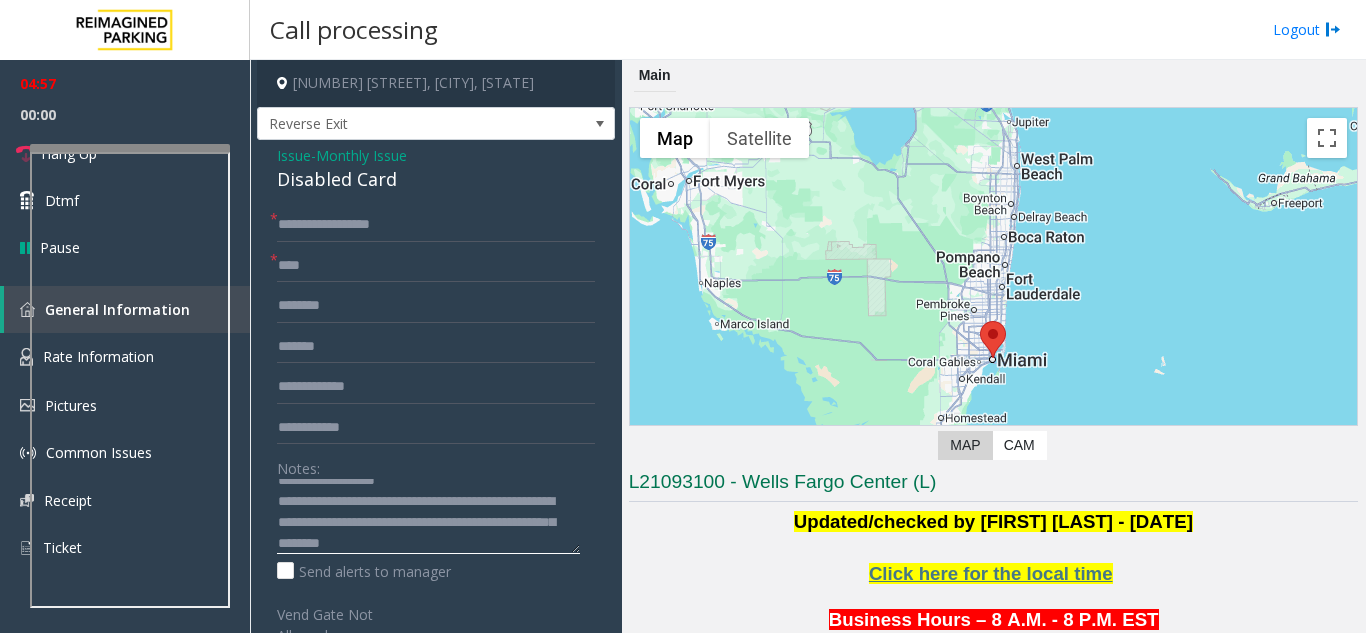 click at bounding box center (130, 148) 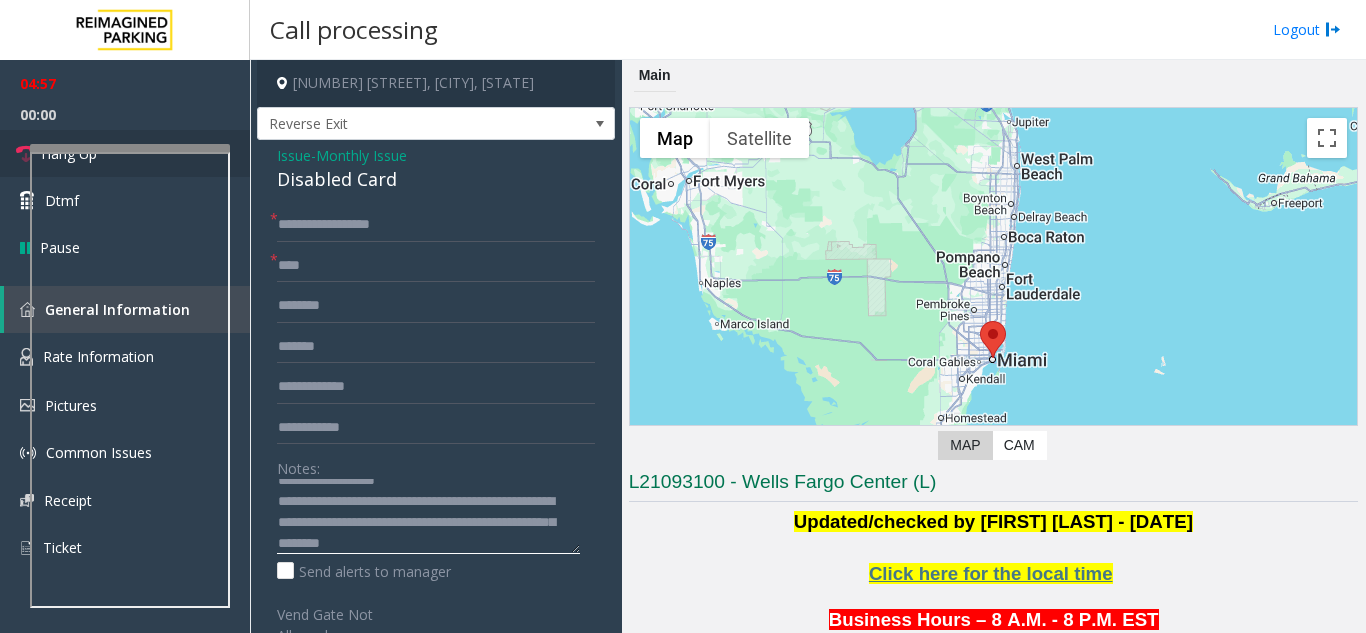 type on "**********" 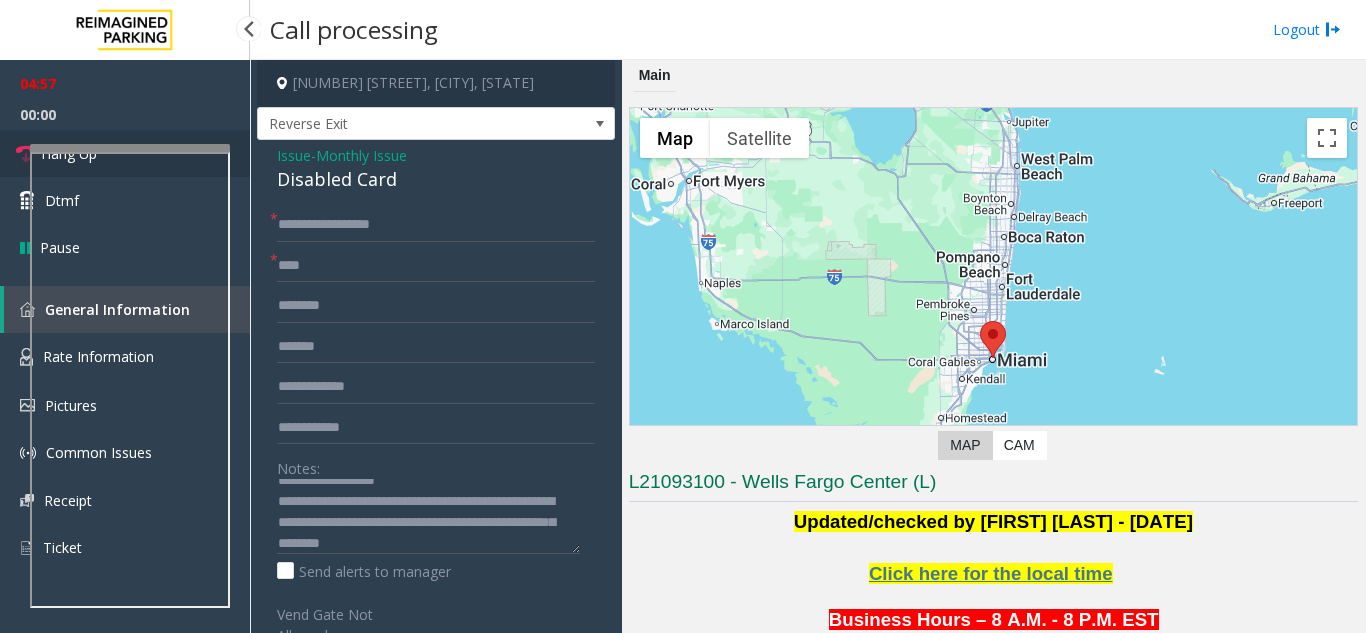 click on "Hang Up" at bounding box center (125, 153) 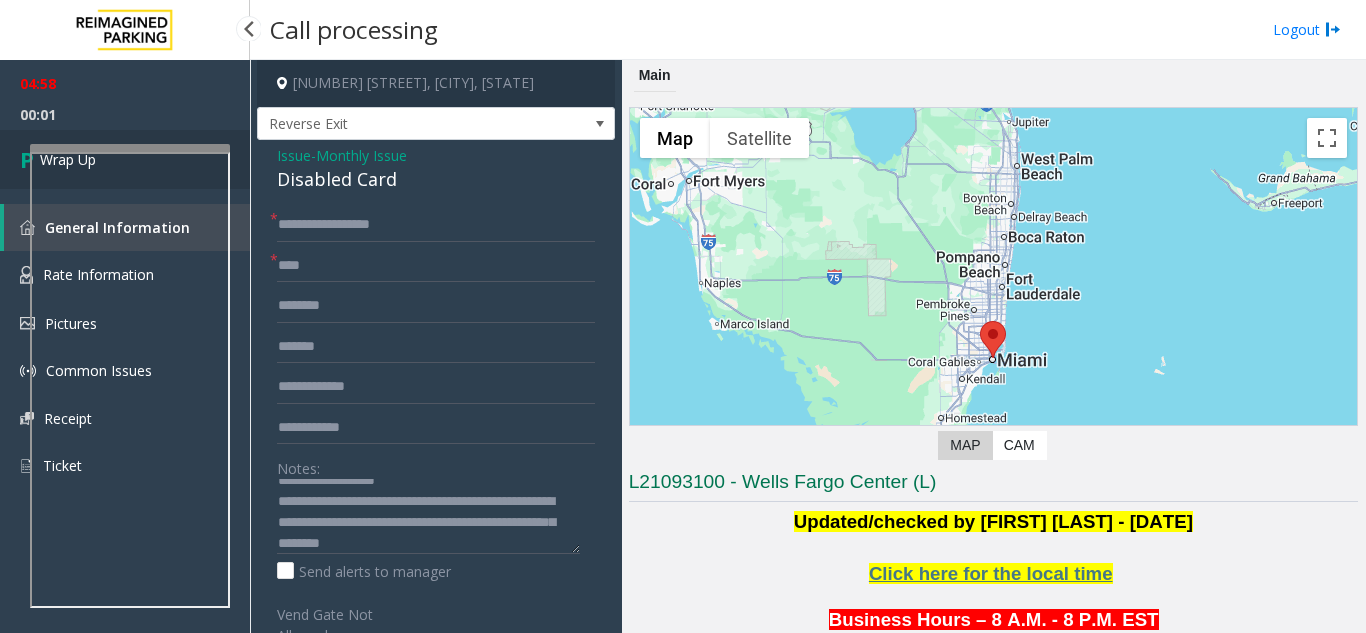 click on "Wrap Up" at bounding box center [125, 159] 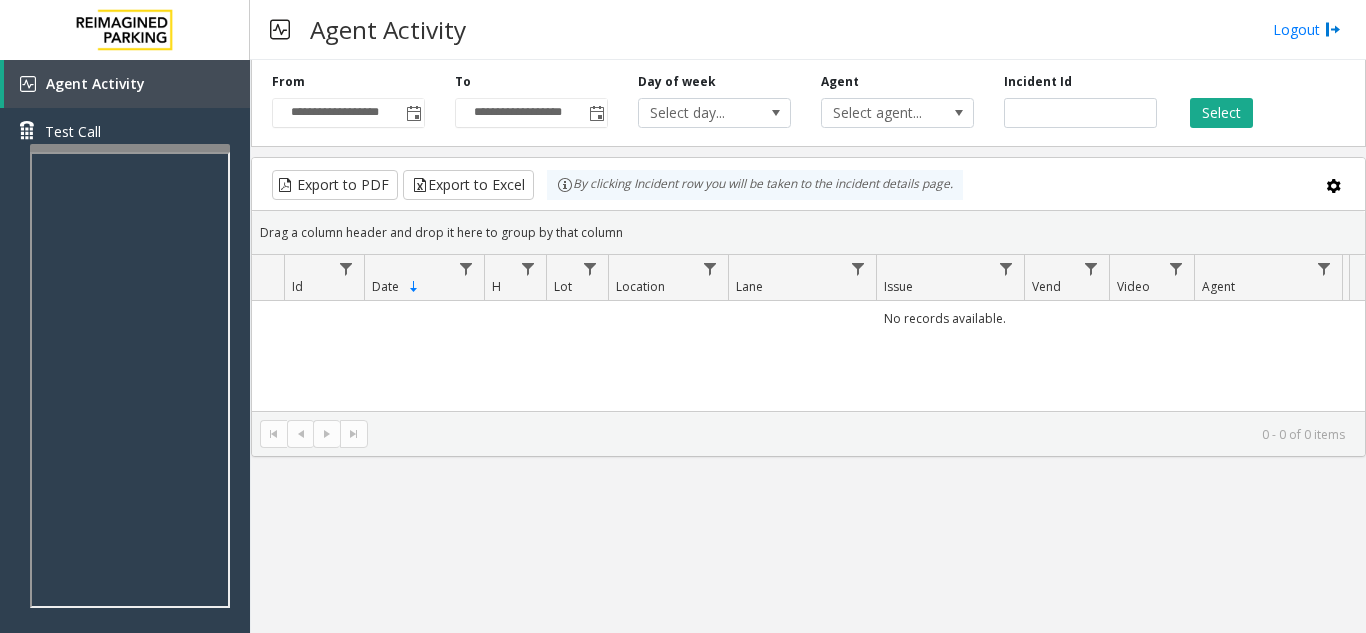 scroll, scrollTop: 0, scrollLeft: 0, axis: both 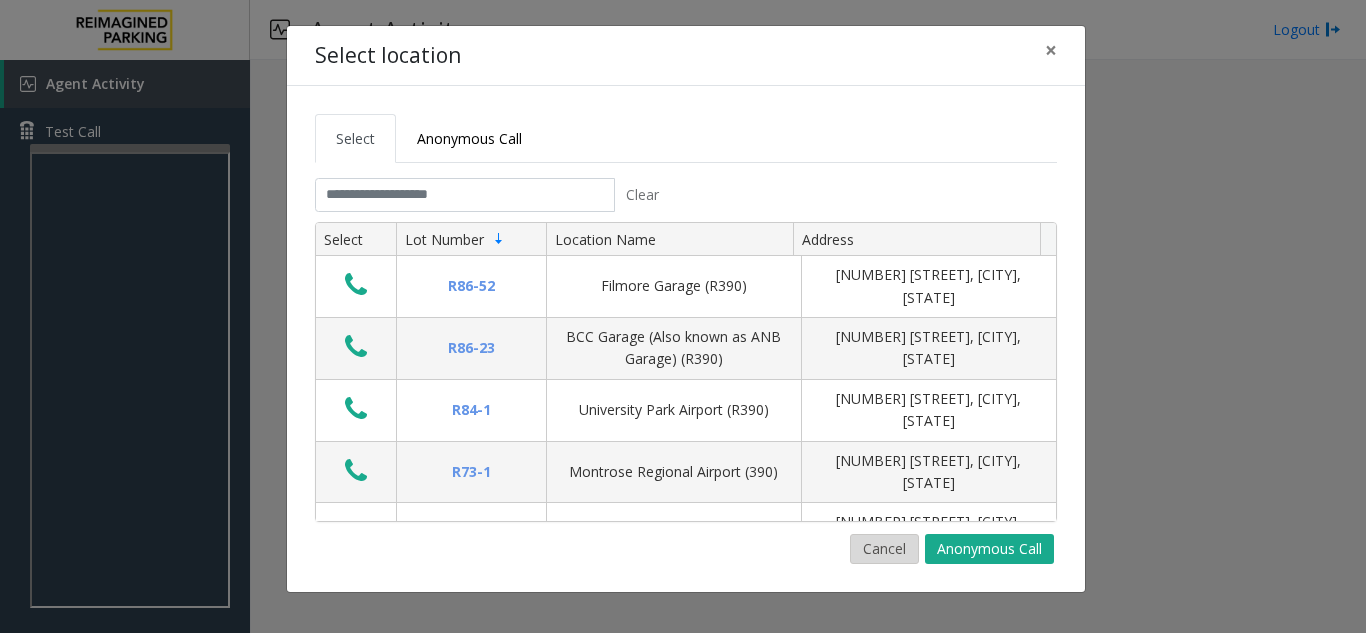 click on "Cancel" 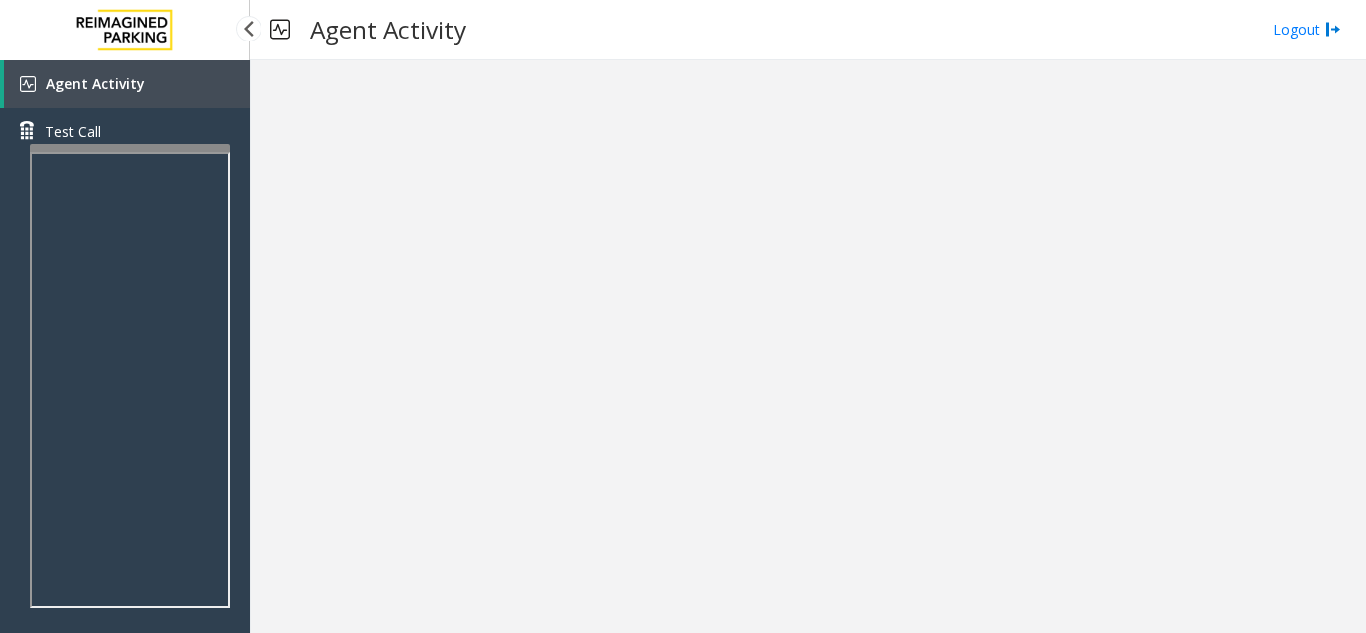 click on "Agent Activity" at bounding box center [127, 84] 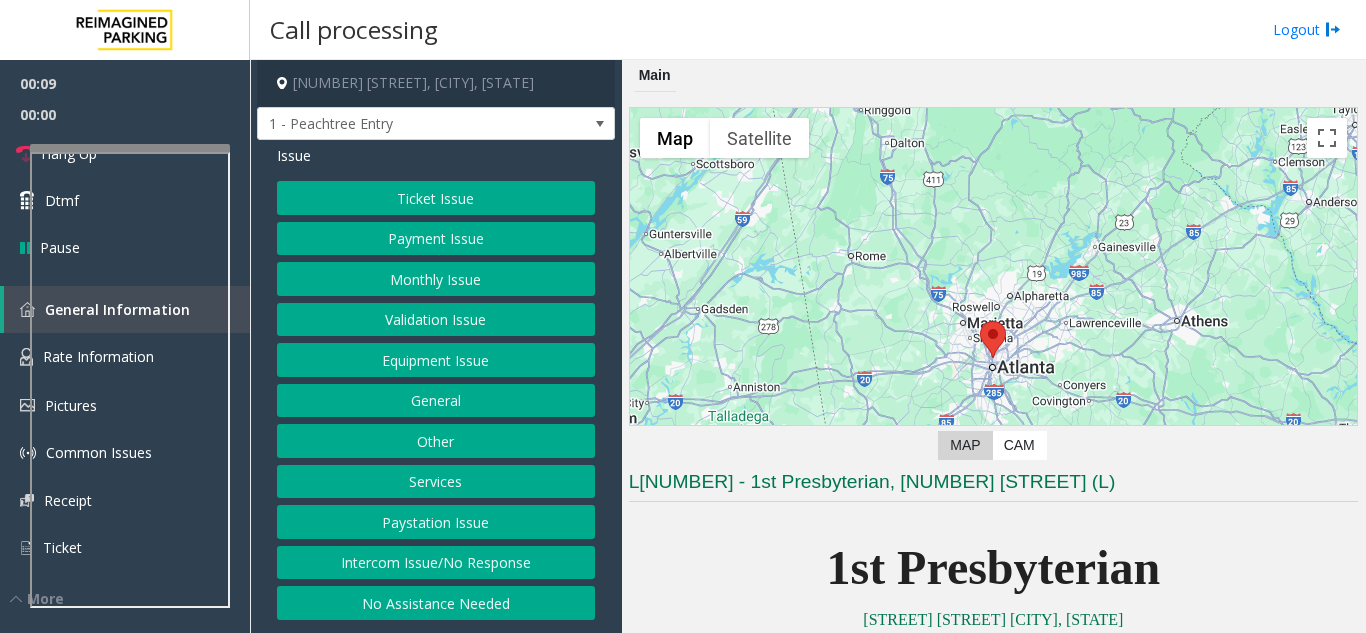 click on "Intercom Issue/No Response" 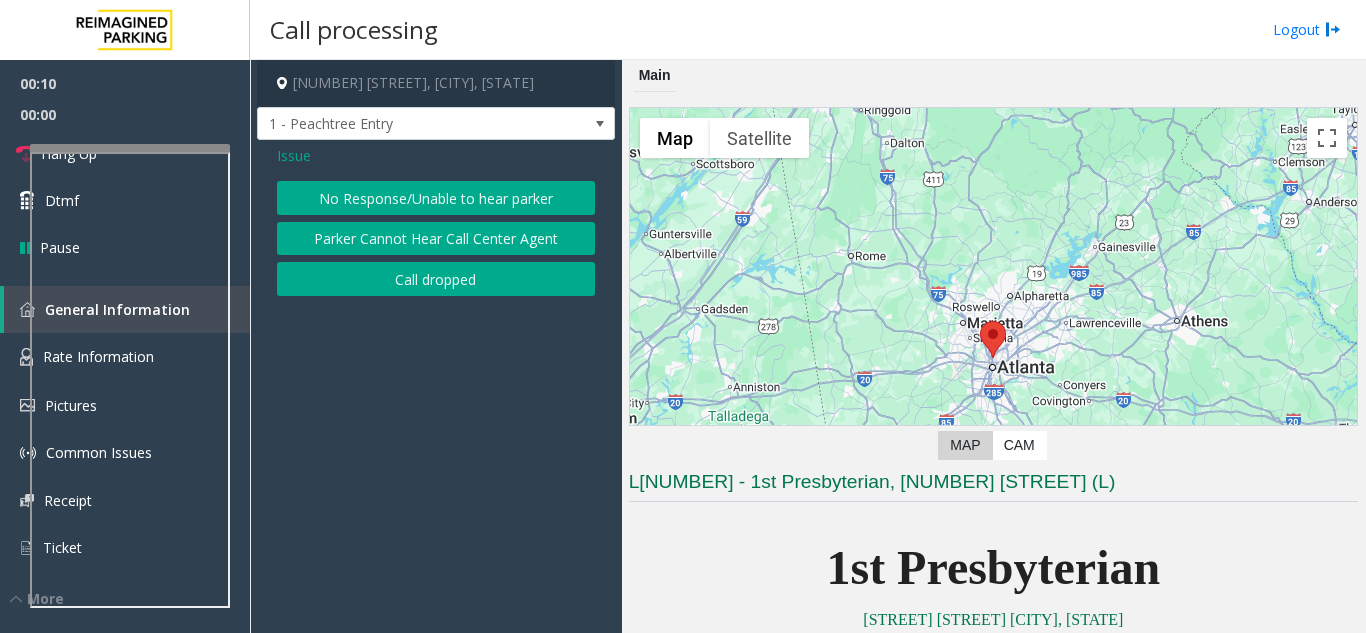 click on "No Response/Unable to hear parker" 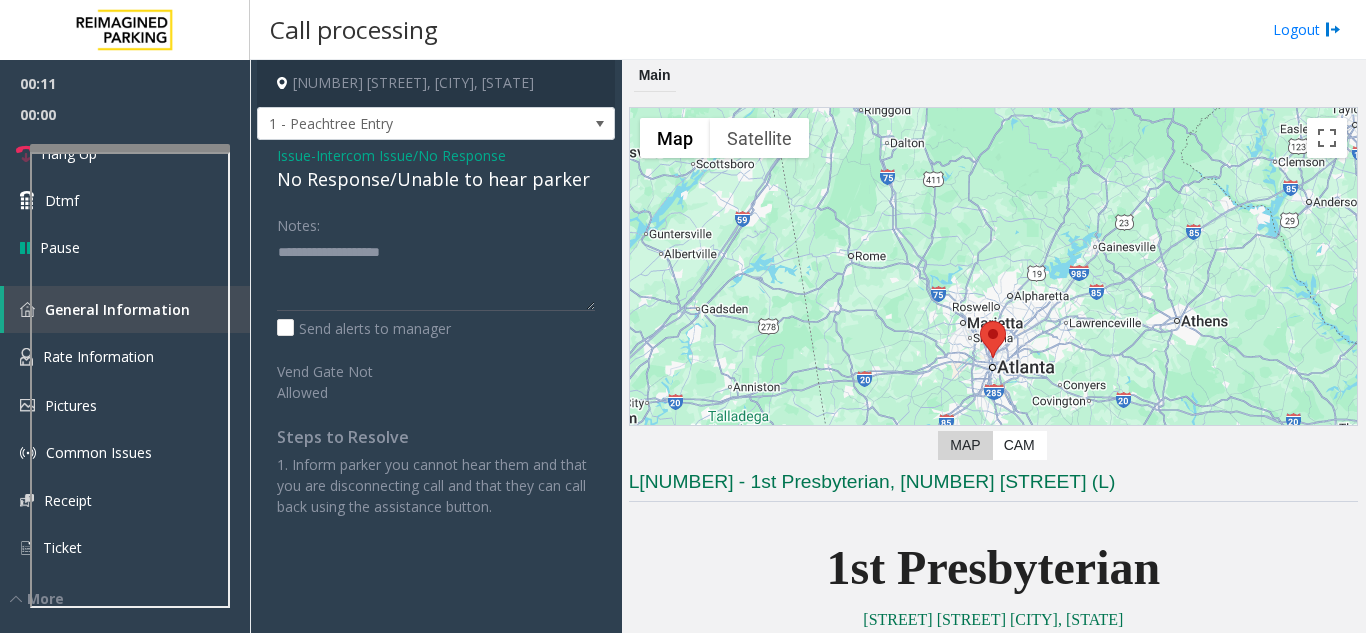 click on "No Response/Unable to hear parker" 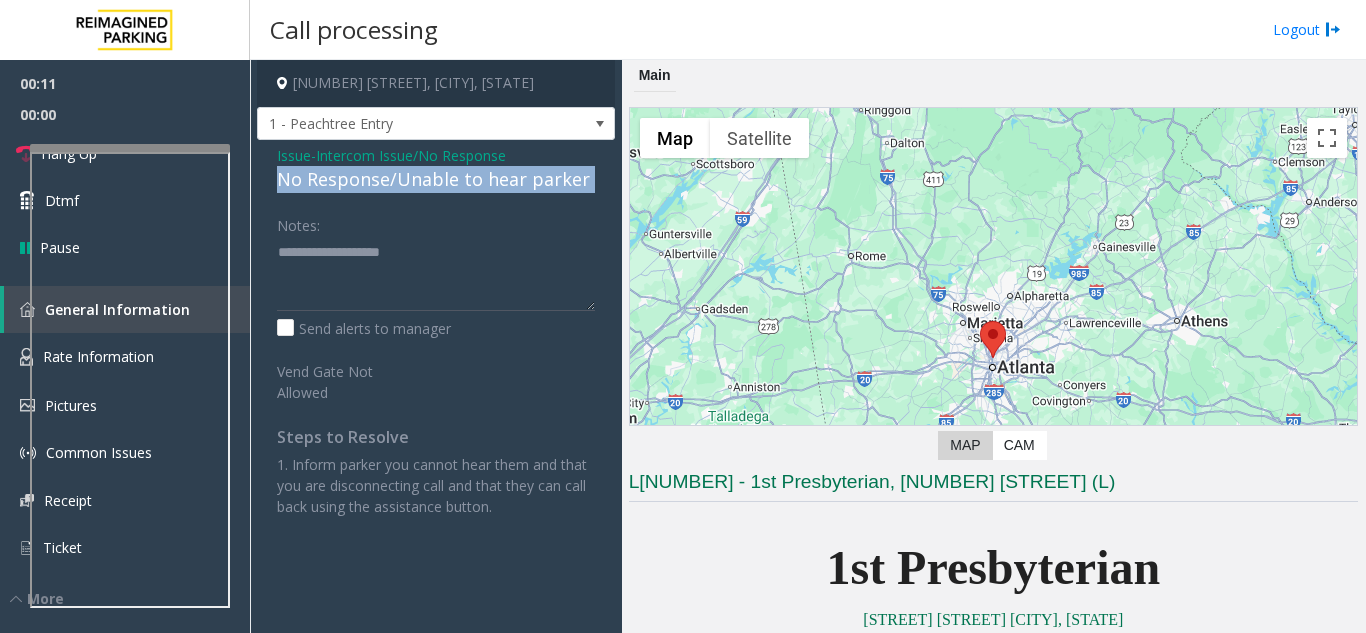 click on "No Response/Unable to hear parker" 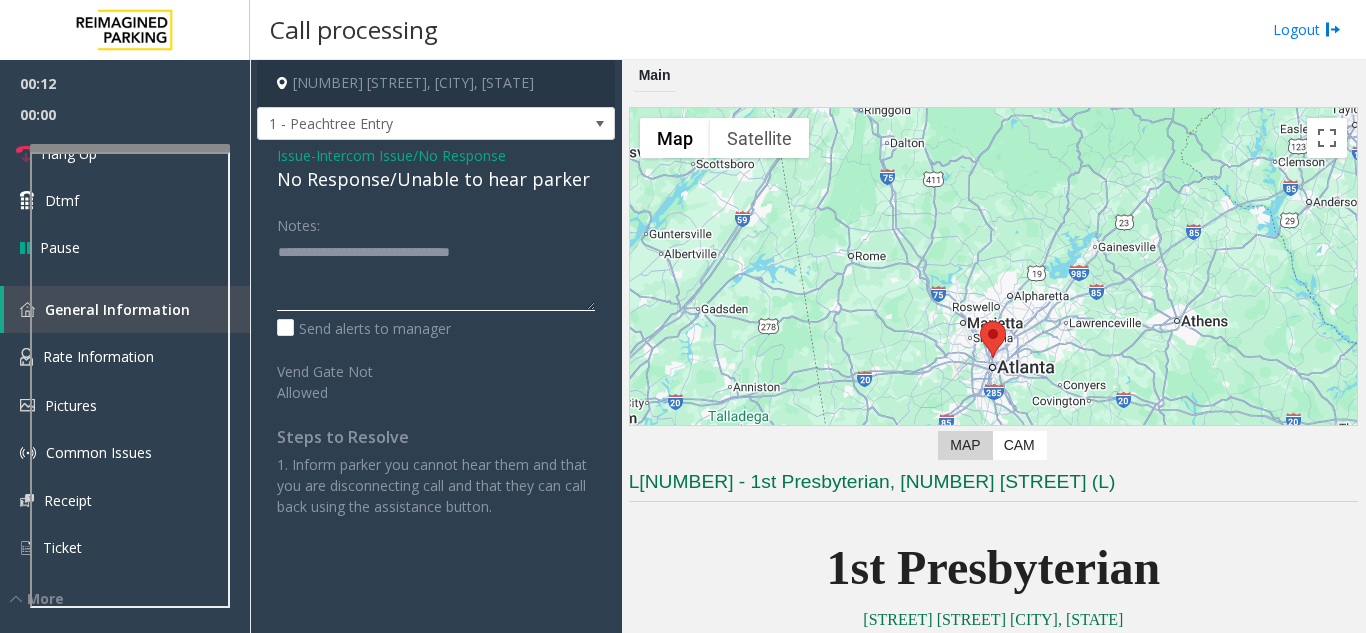 click 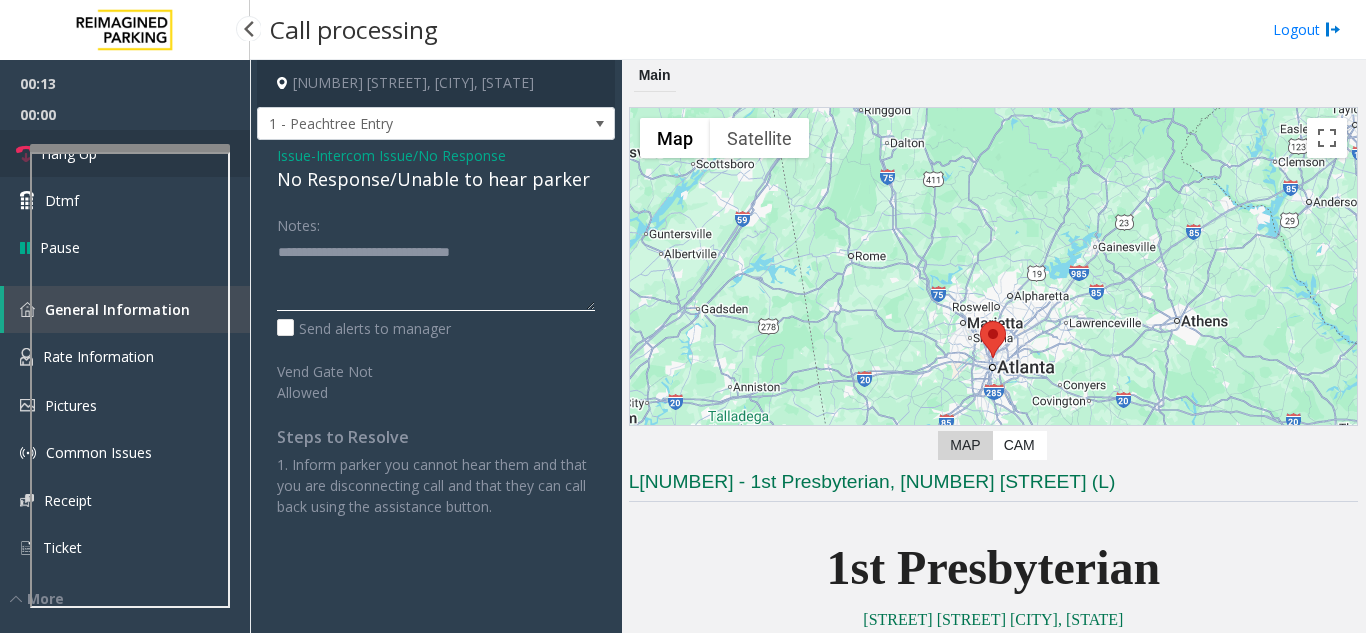 type on "**********" 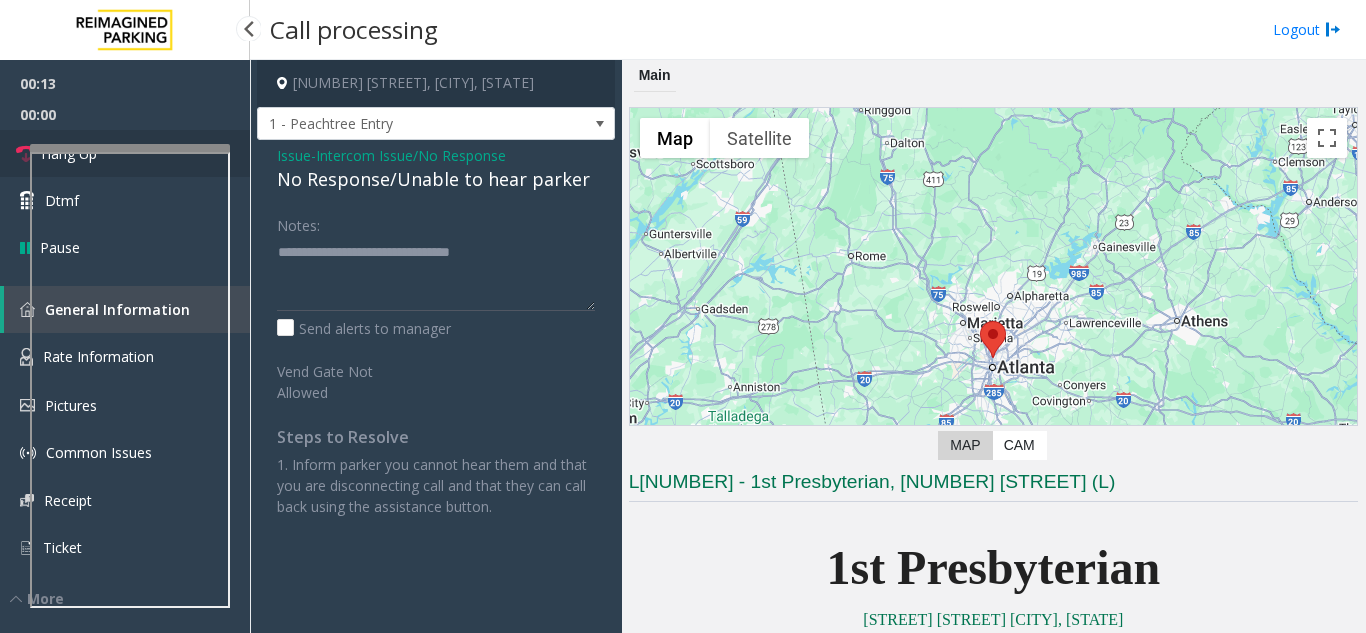 click at bounding box center [26, 154] 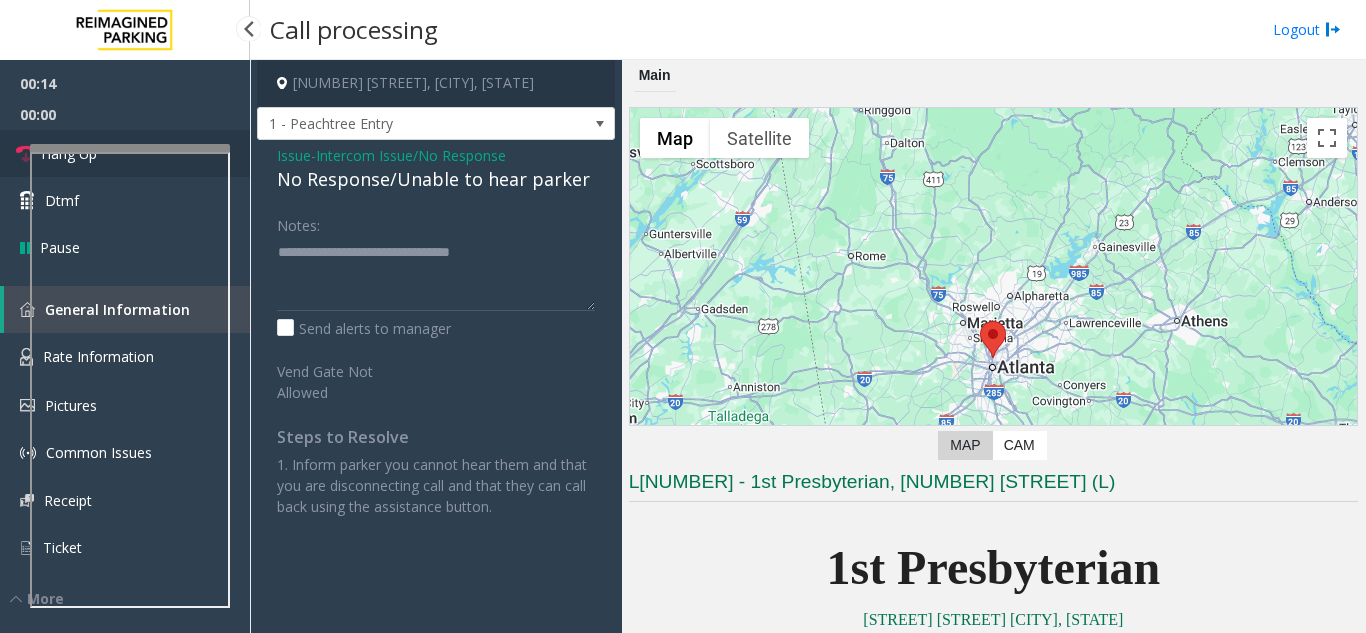 click at bounding box center [26, 154] 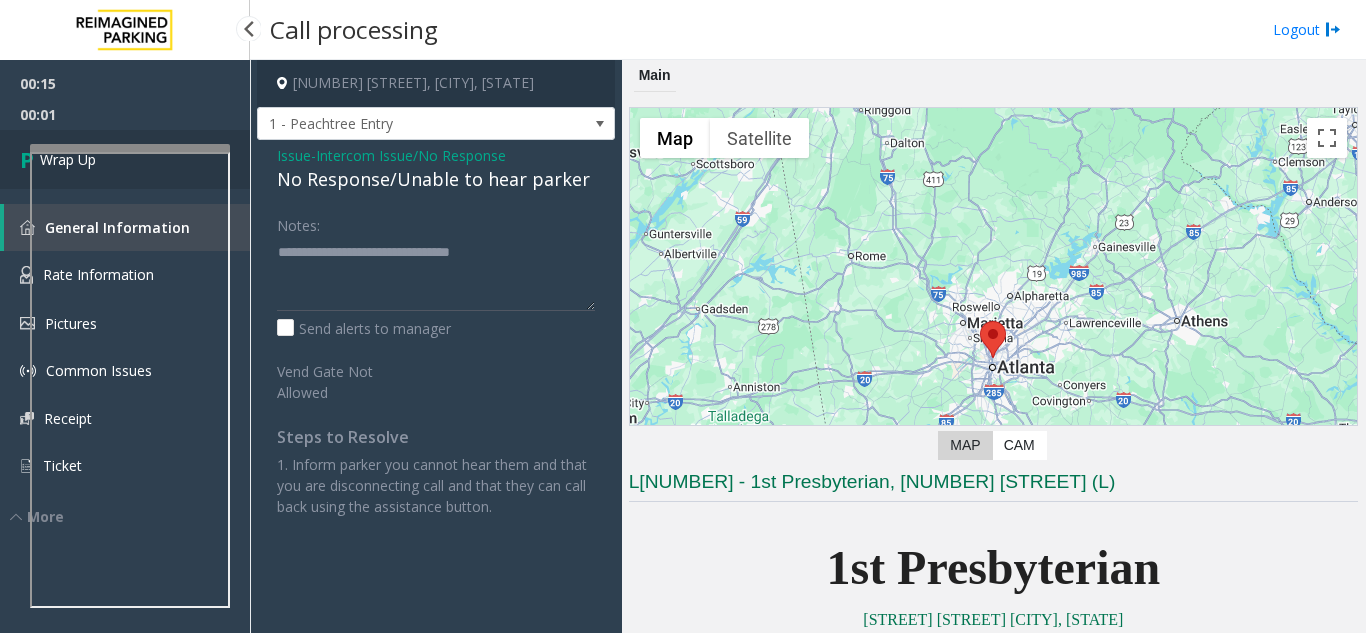 click on "Wrap Up" at bounding box center [125, 159] 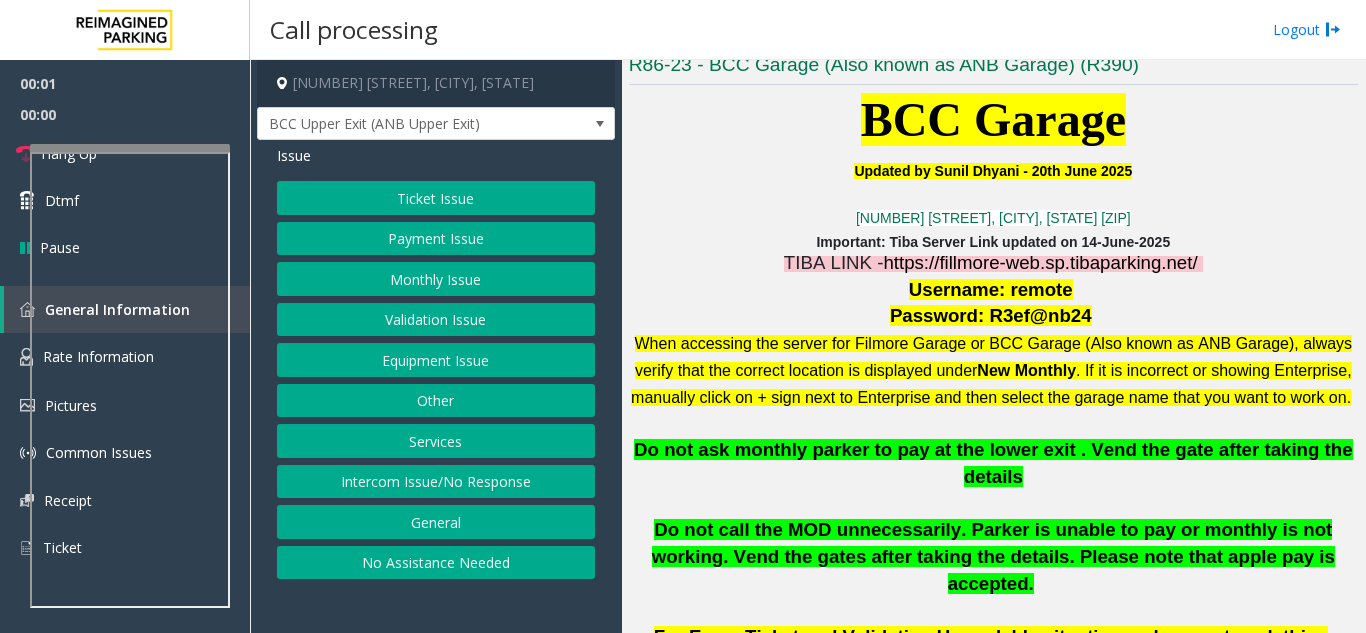 scroll, scrollTop: 400, scrollLeft: 0, axis: vertical 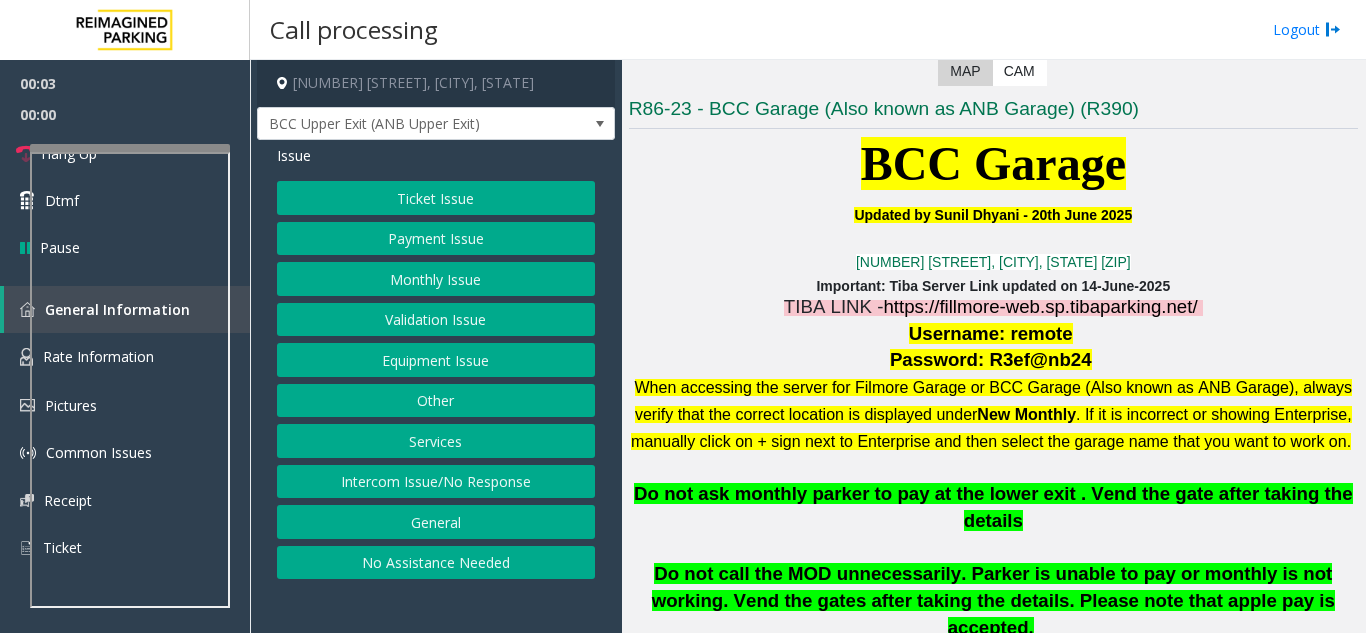 click on "https://fillmore-web.sp.tibaparking.net/" 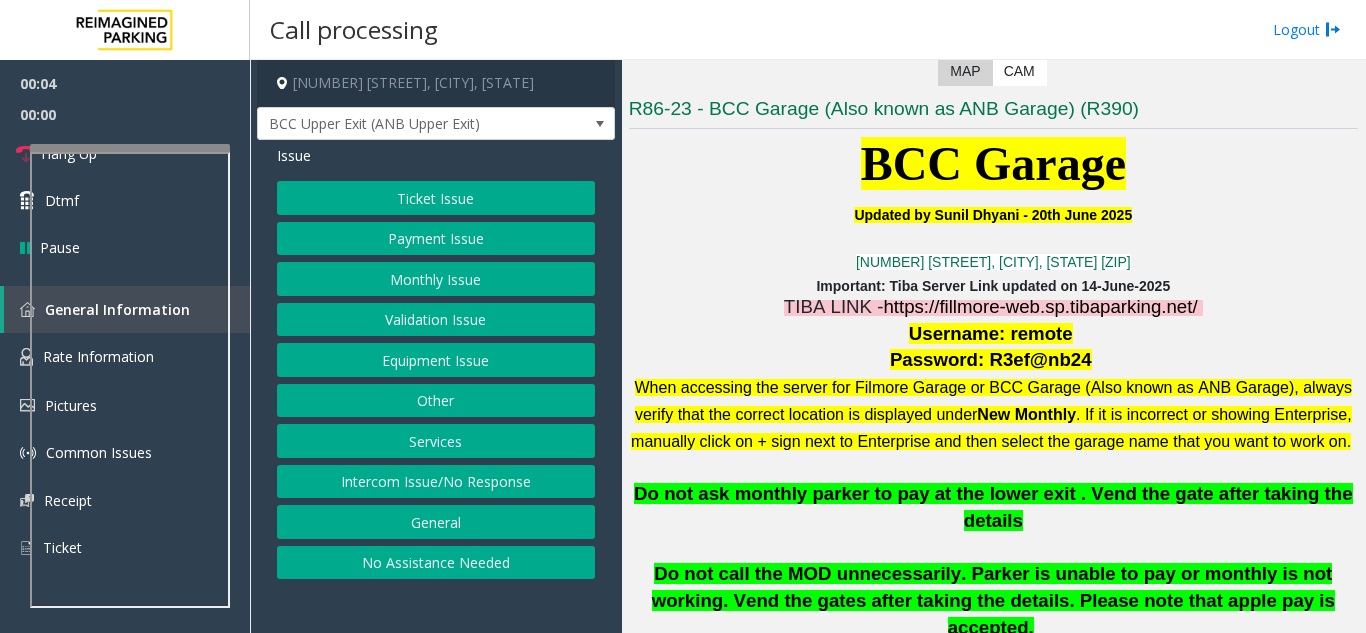 click on "Username: remote" 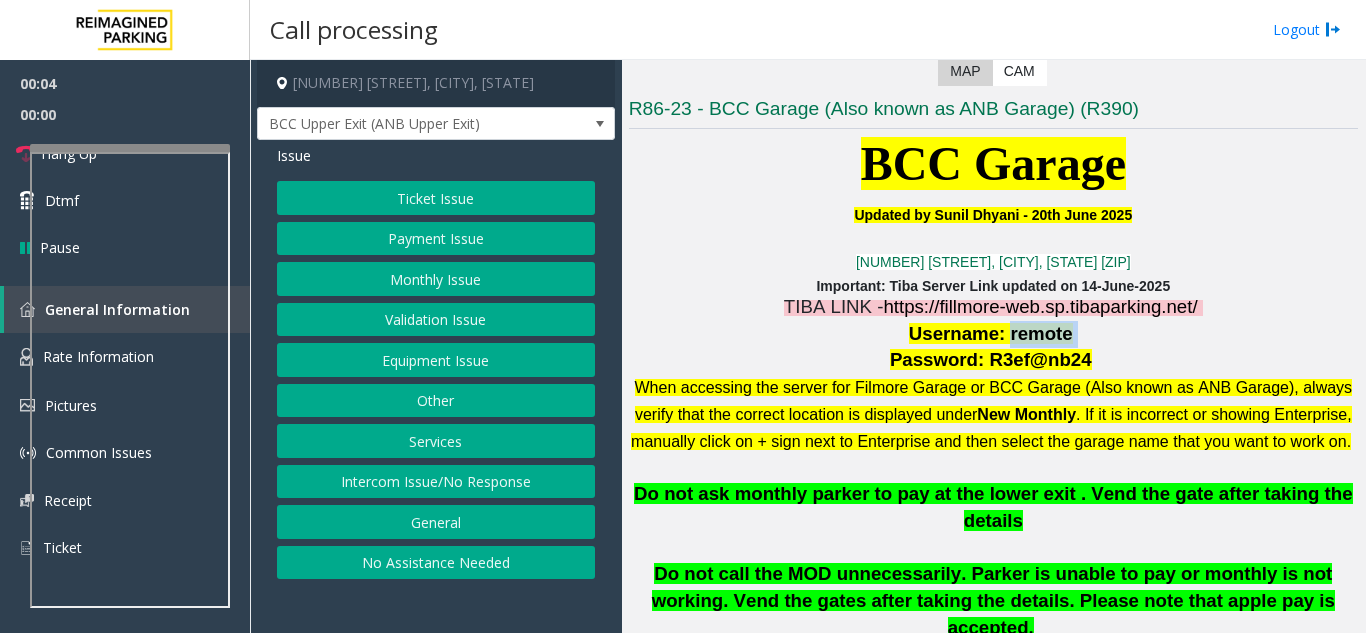 click on "Username: remote" 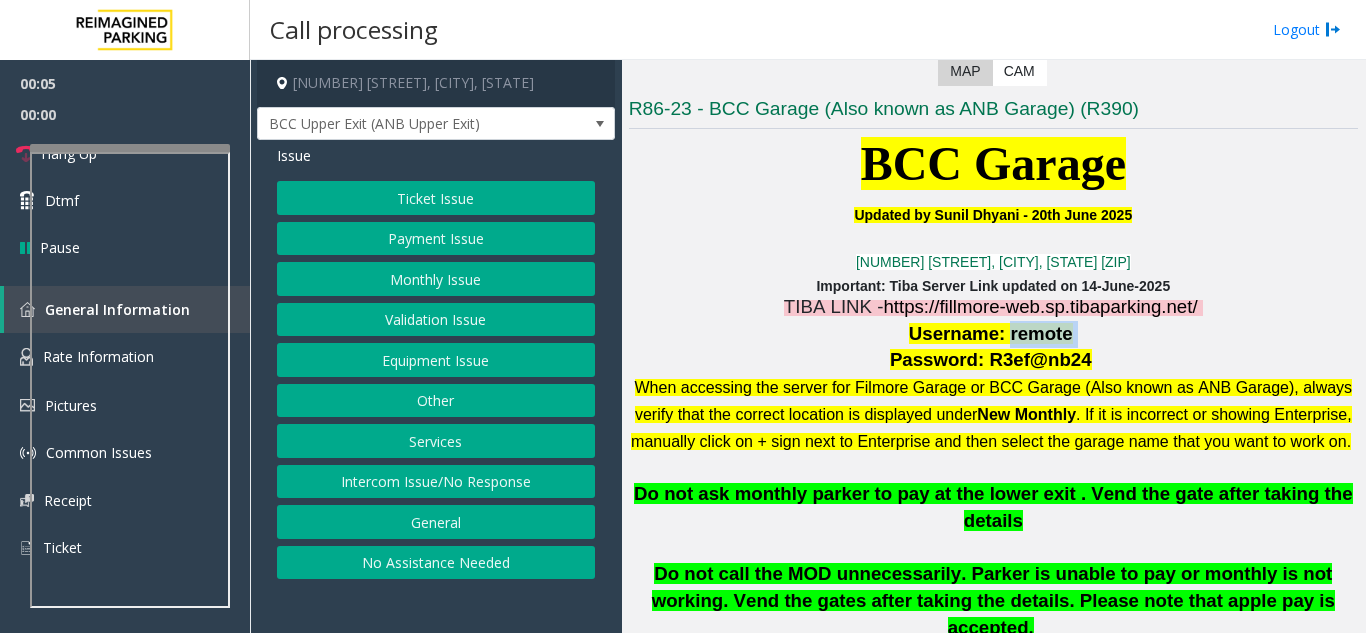 copy on "remote" 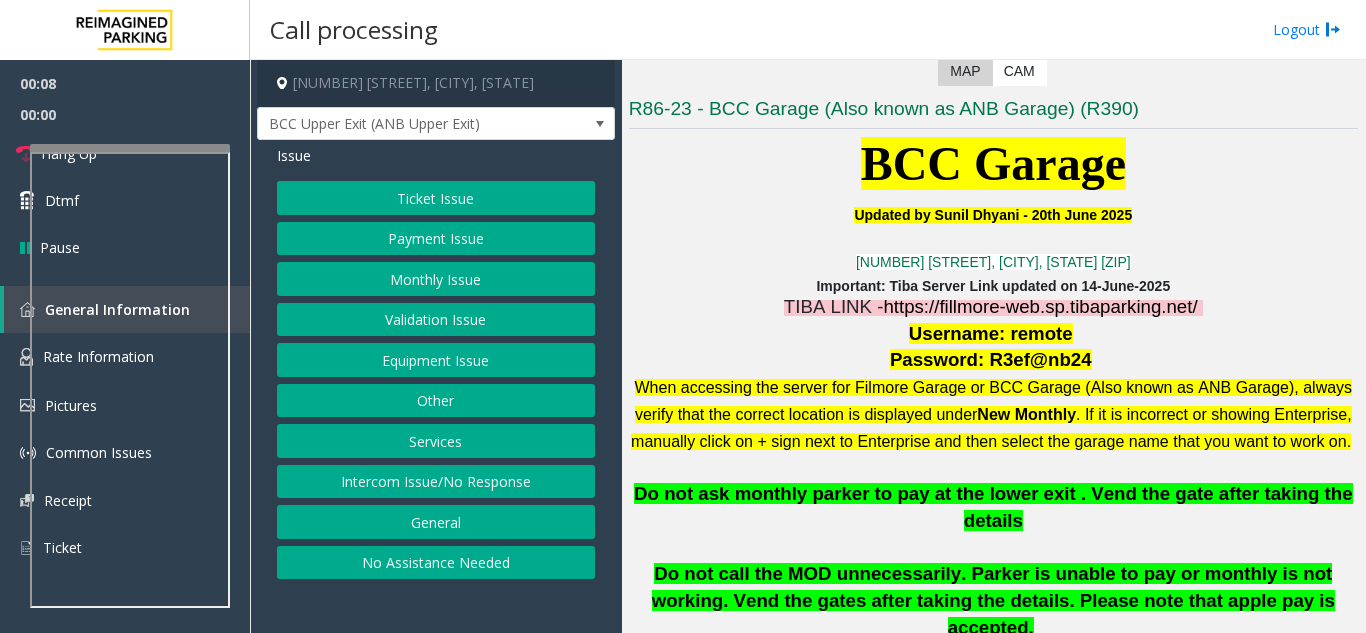 click on "Password: R3ef@nb24" 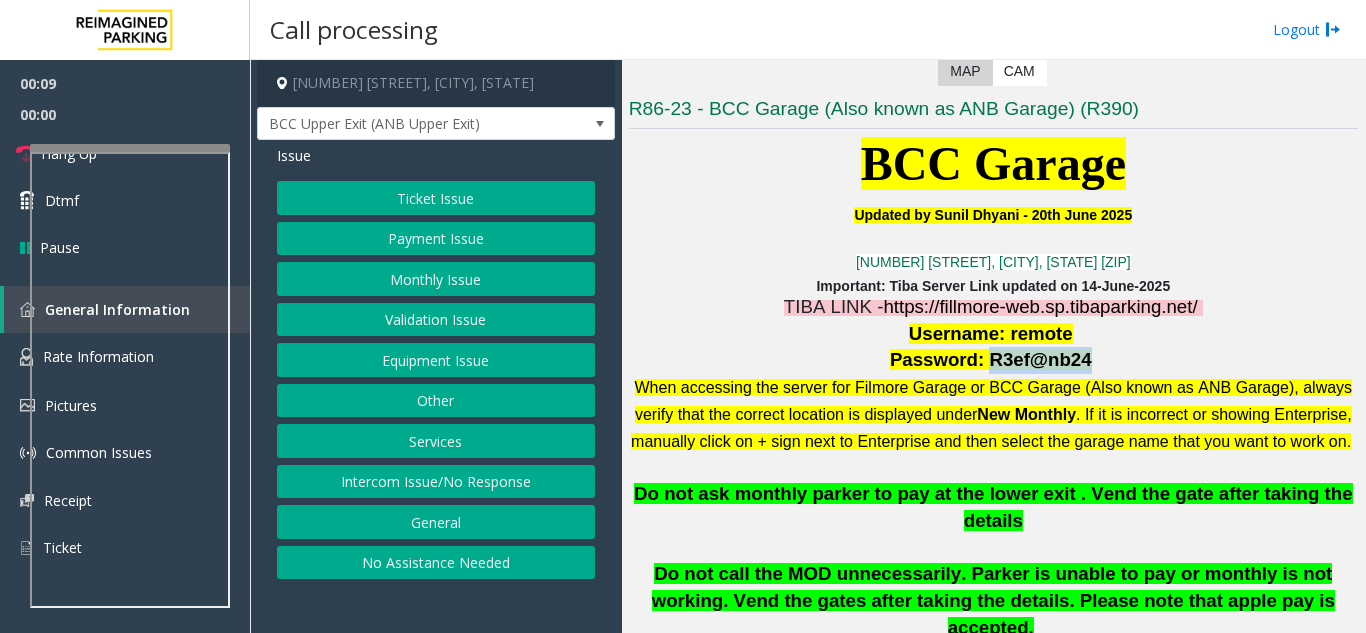 drag, startPoint x: 984, startPoint y: 354, endPoint x: 1050, endPoint y: 363, distance: 66.61081 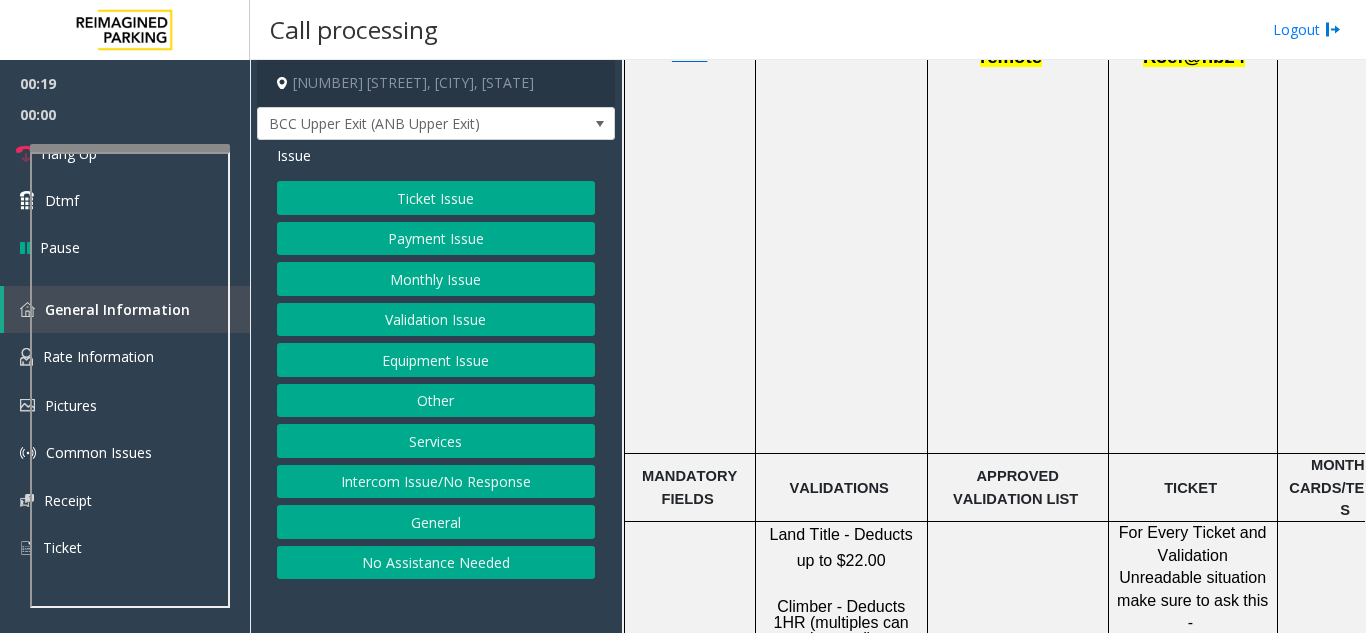 scroll, scrollTop: 1700, scrollLeft: 0, axis: vertical 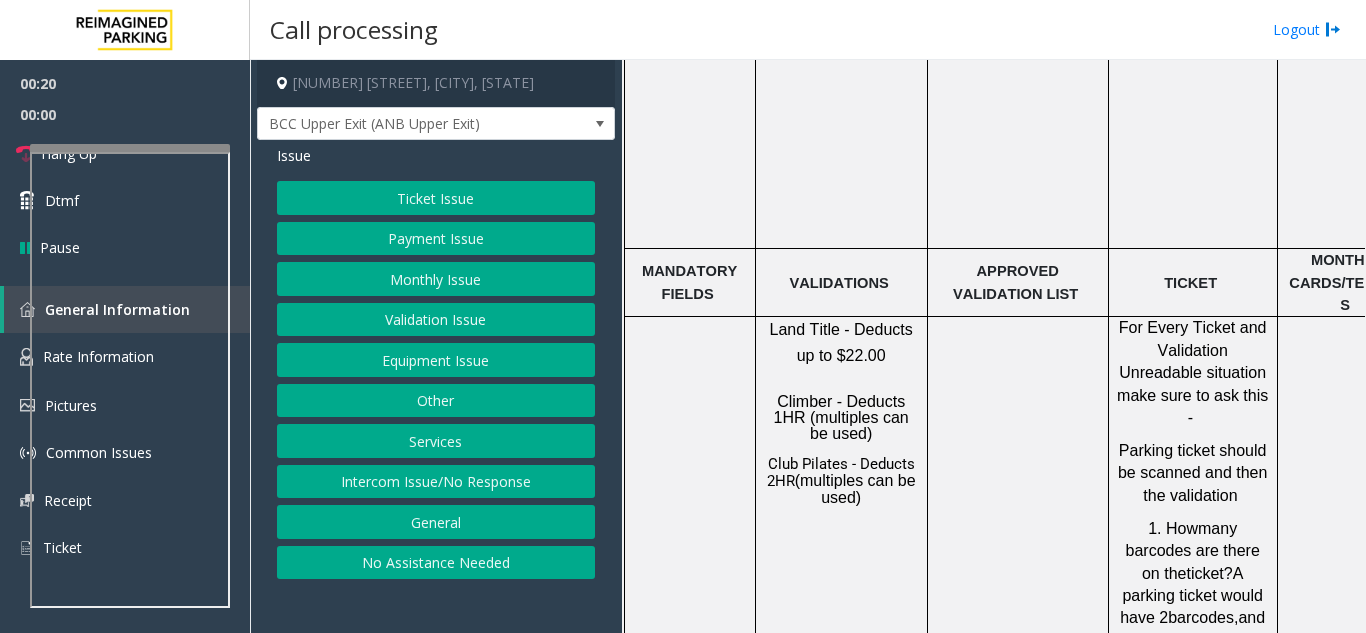 click on "Land Title - Deducts up to $22.00" 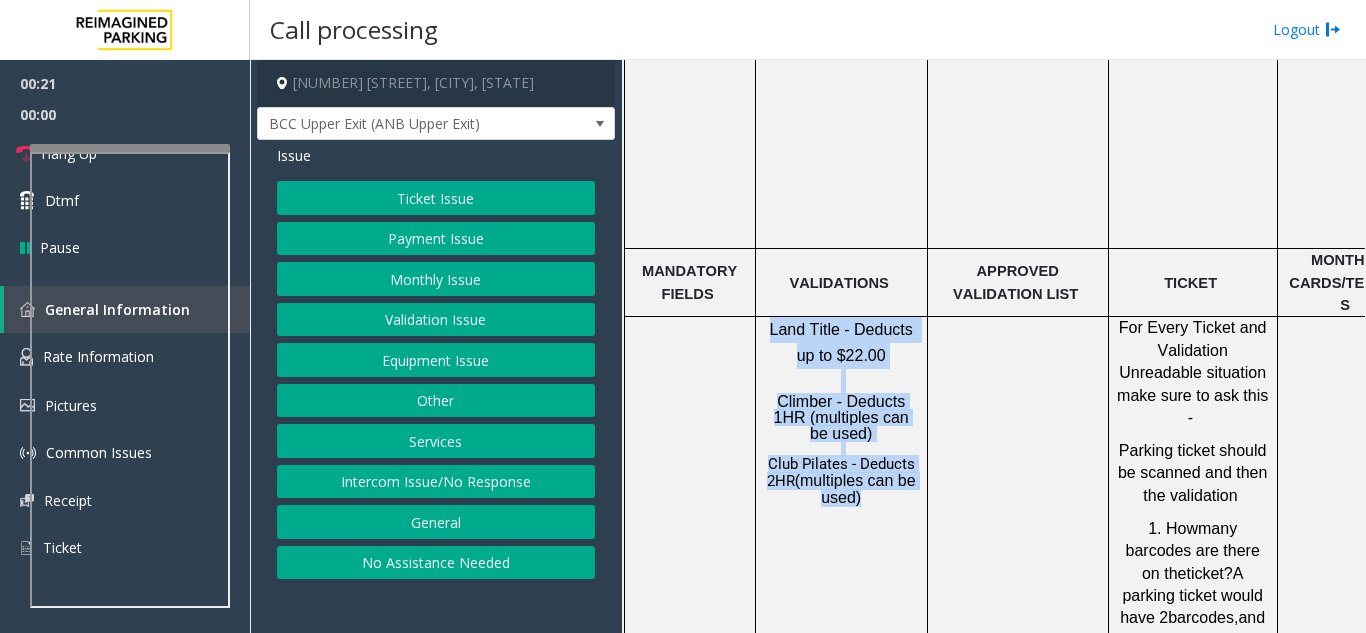 drag, startPoint x: 776, startPoint y: 248, endPoint x: 860, endPoint y: 399, distance: 172.79178 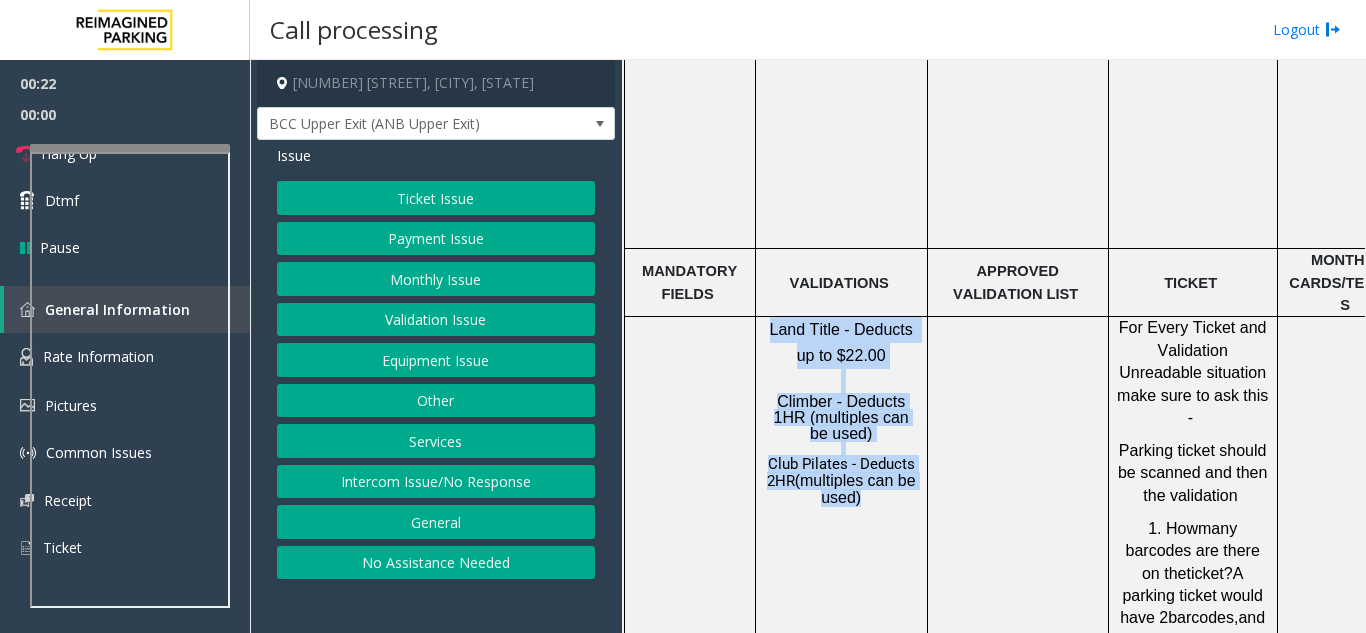 drag, startPoint x: 860, startPoint y: 399, endPoint x: 786, endPoint y: 243, distance: 172.66151 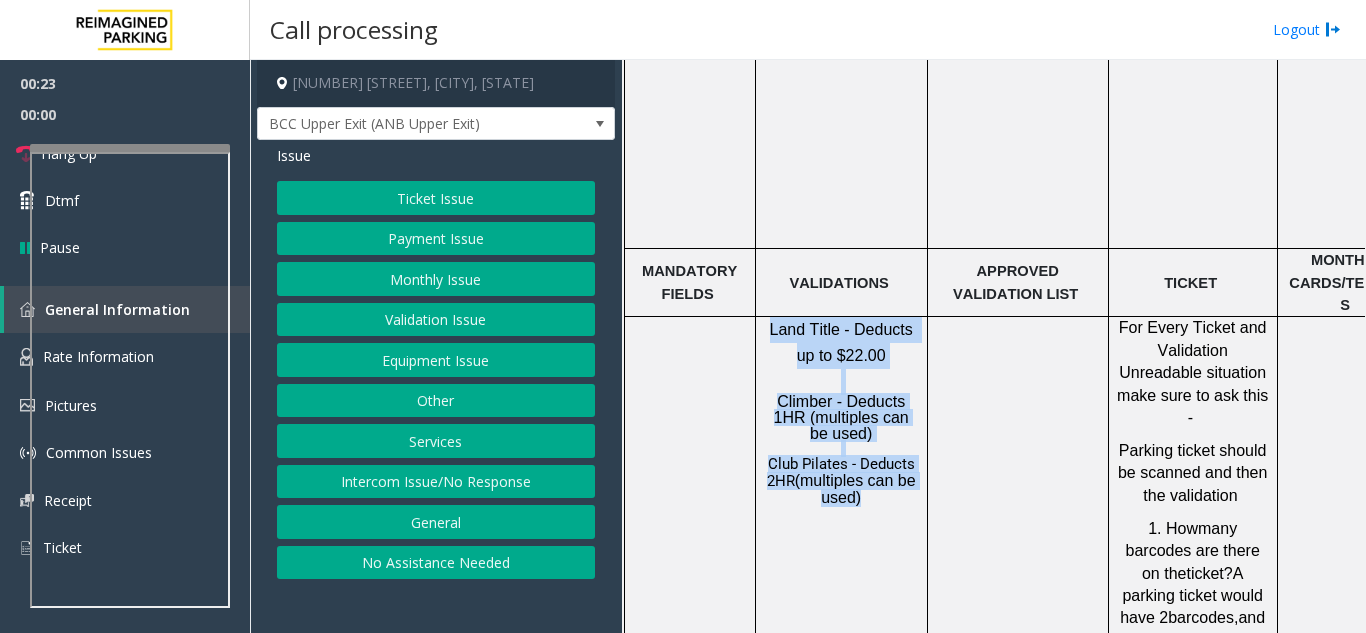 drag, startPoint x: 786, startPoint y: 243, endPoint x: 896, endPoint y: 419, distance: 207.54759 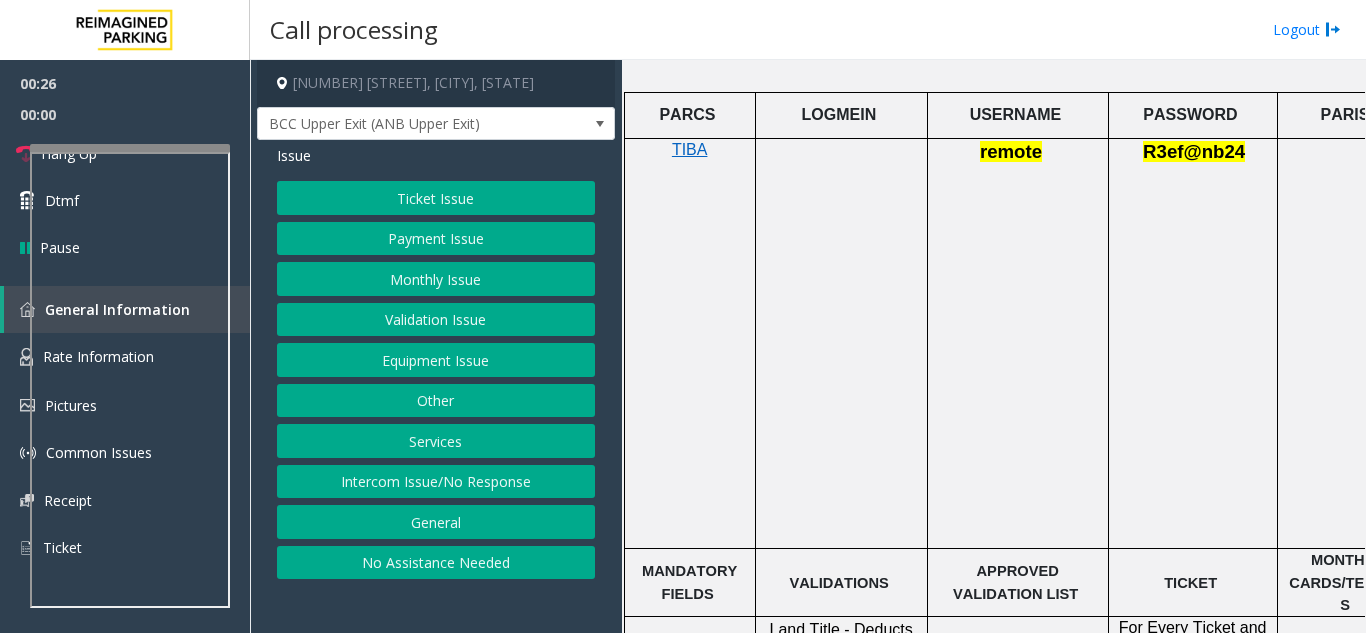 scroll, scrollTop: 1600, scrollLeft: 0, axis: vertical 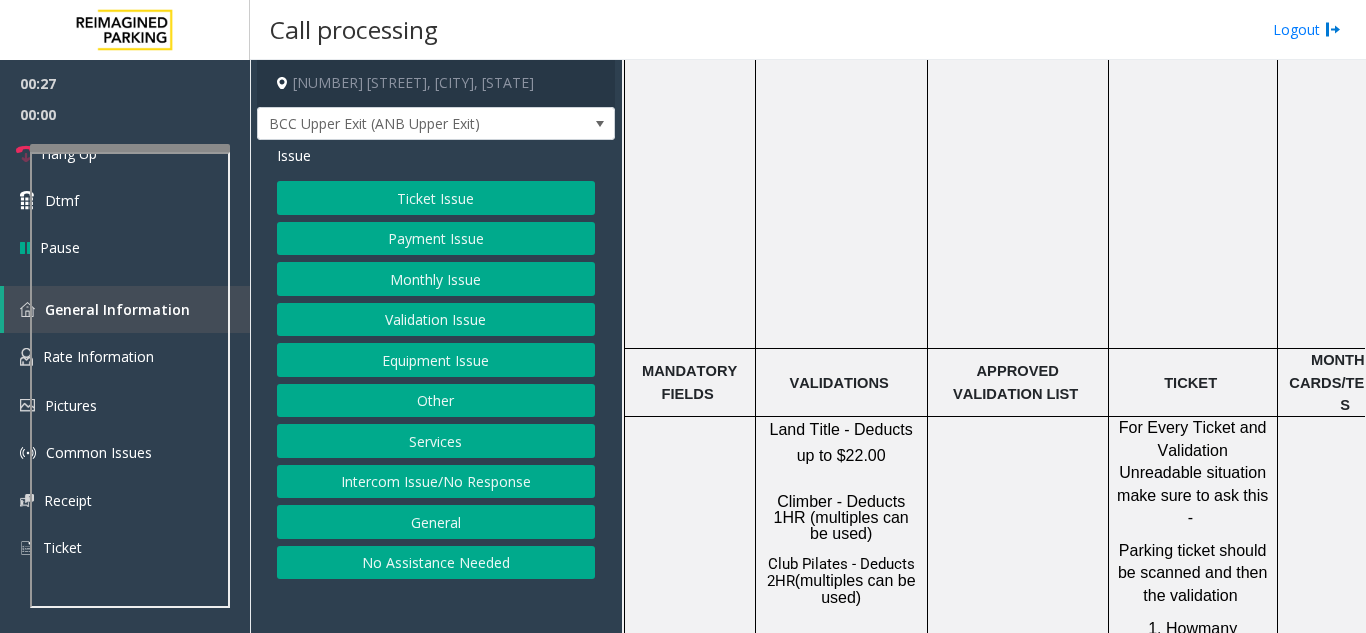 click on "Land Title - Deducts up to $22.00" 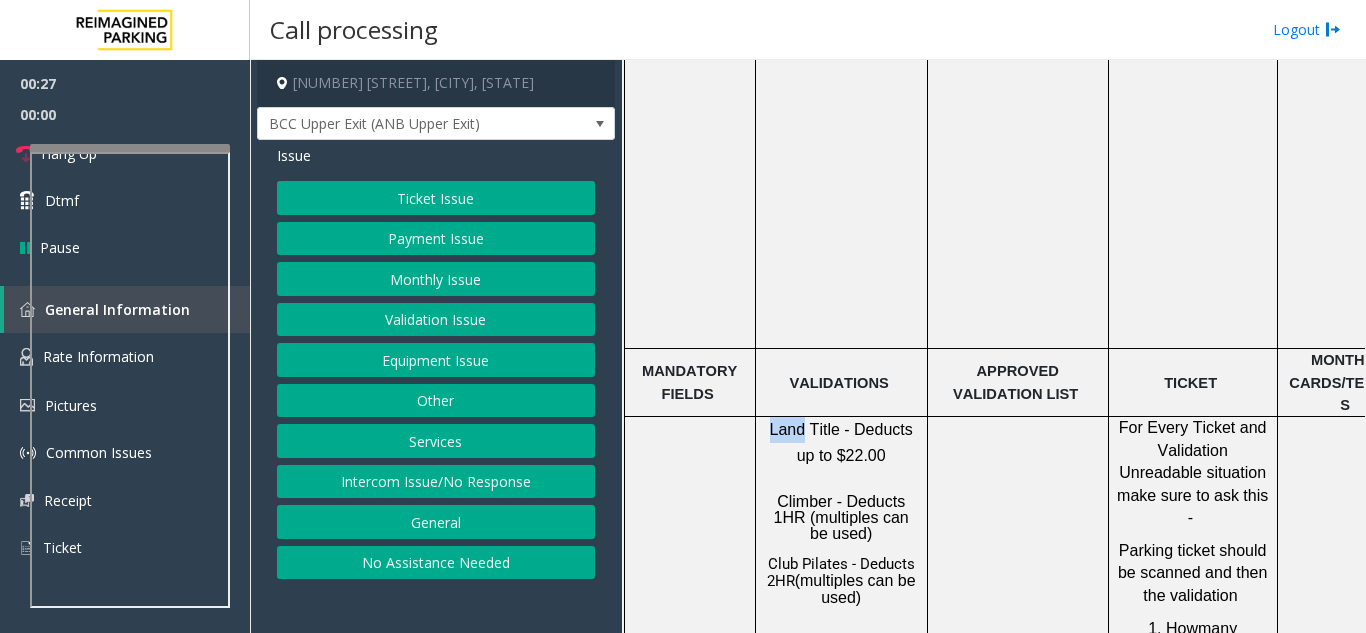 drag, startPoint x: 772, startPoint y: 353, endPoint x: 788, endPoint y: 349, distance: 16.492422 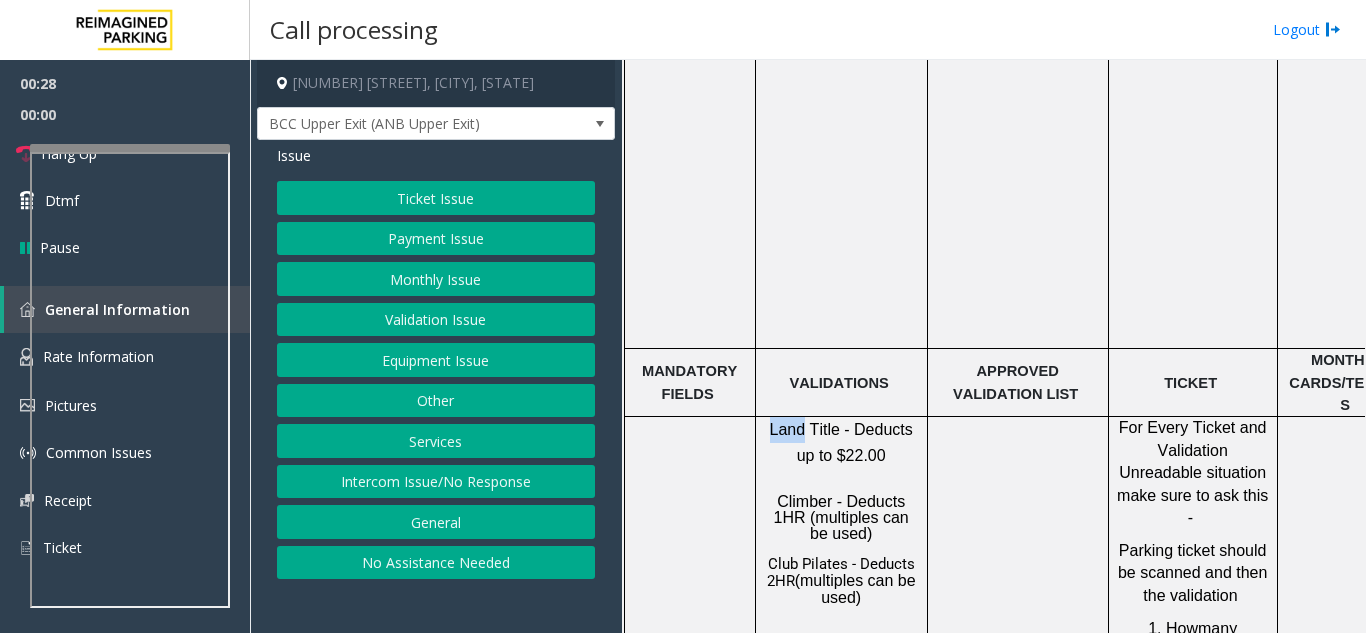 click on "Land Title - Deducts up to $22.00" 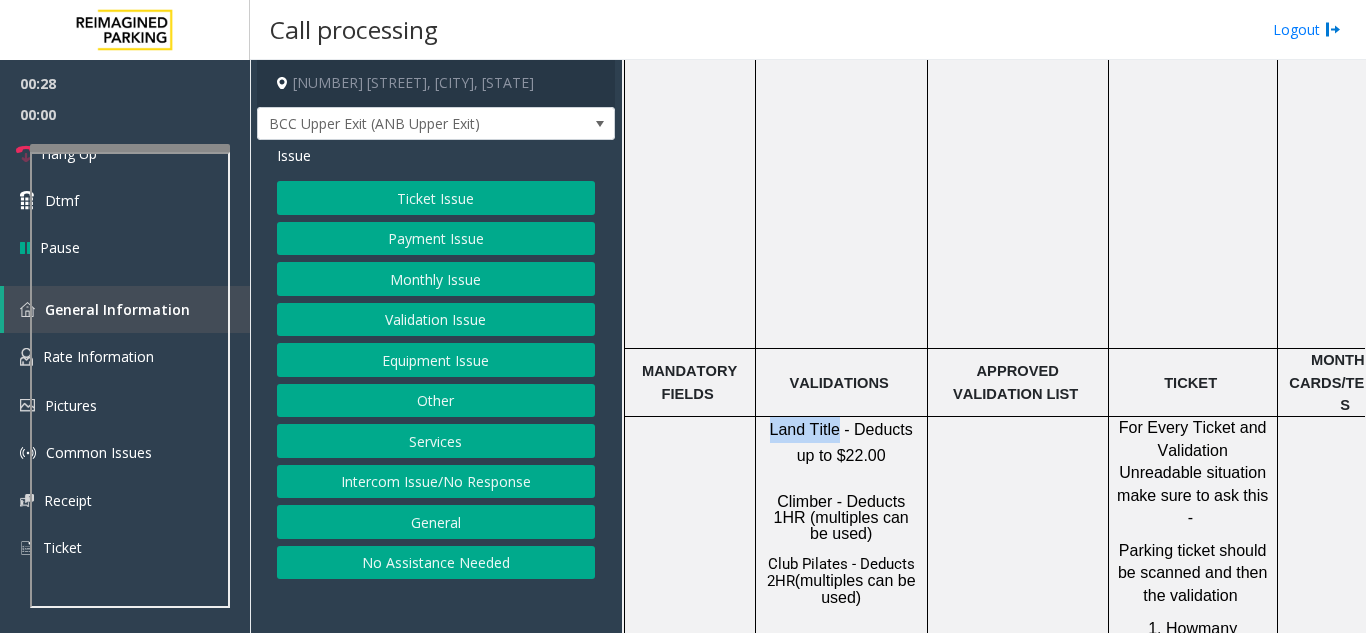 drag, startPoint x: 788, startPoint y: 349, endPoint x: 811, endPoint y: 344, distance: 23.537205 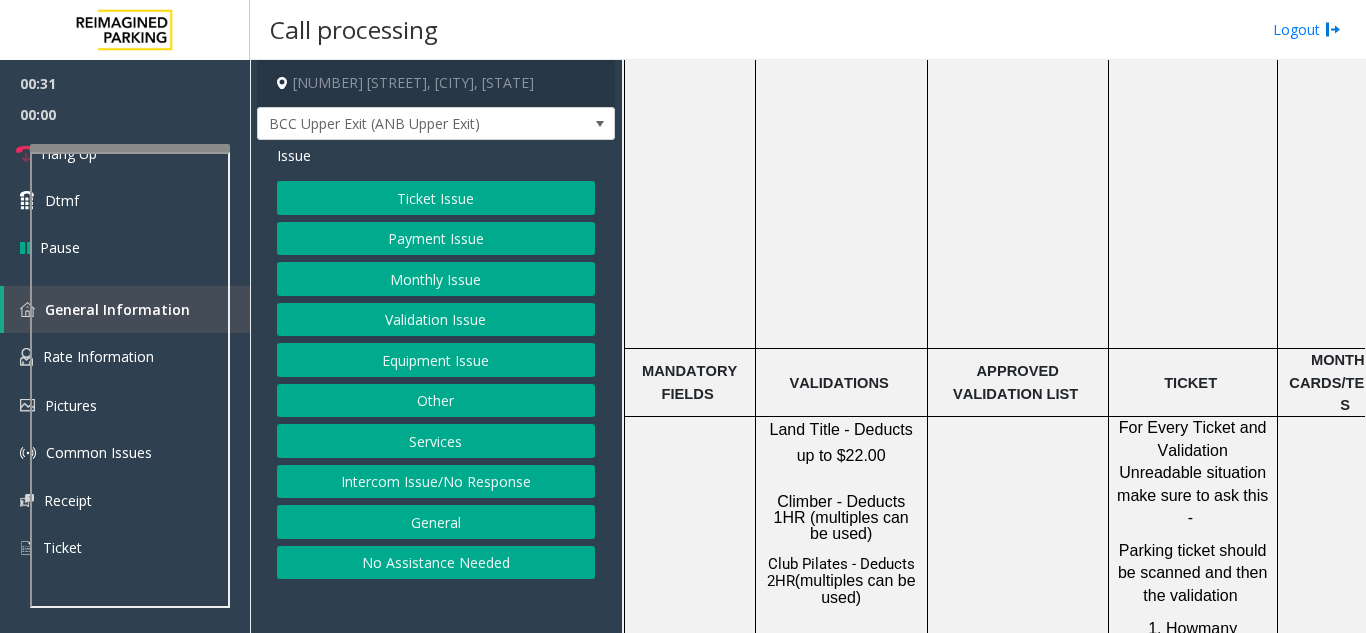 drag, startPoint x: 811, startPoint y: 344, endPoint x: 723, endPoint y: 364, distance: 90.24411 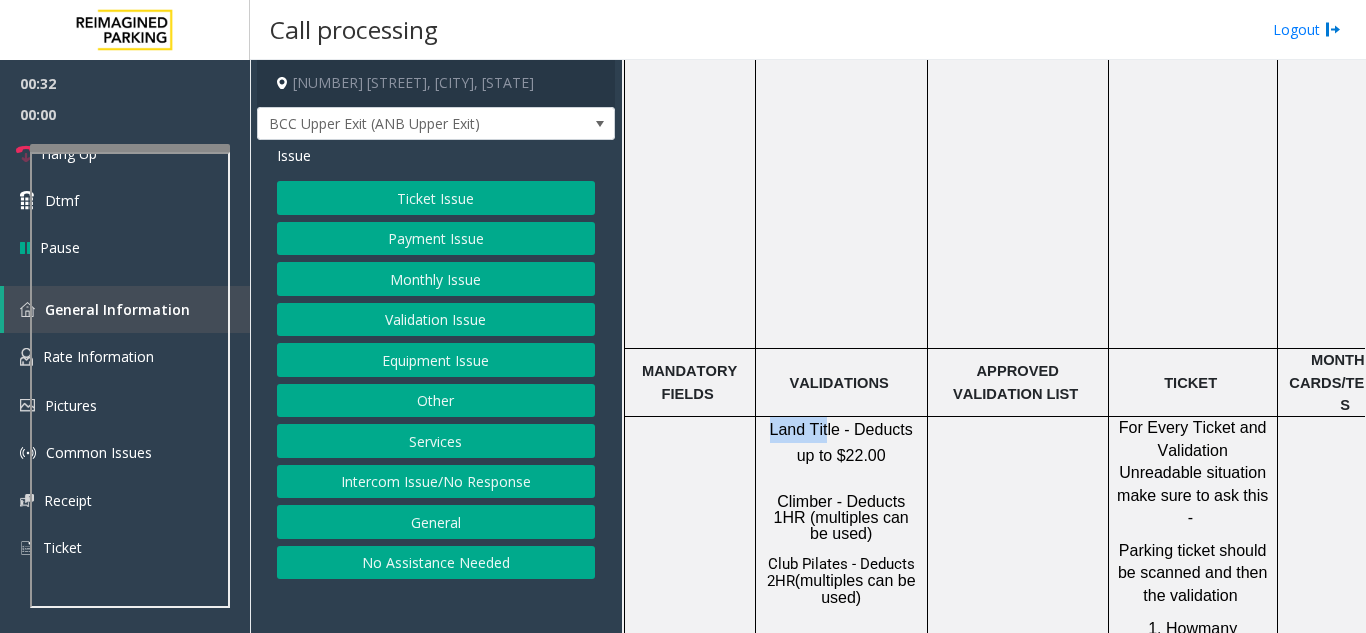 drag, startPoint x: 723, startPoint y: 364, endPoint x: 818, endPoint y: 345, distance: 96.88137 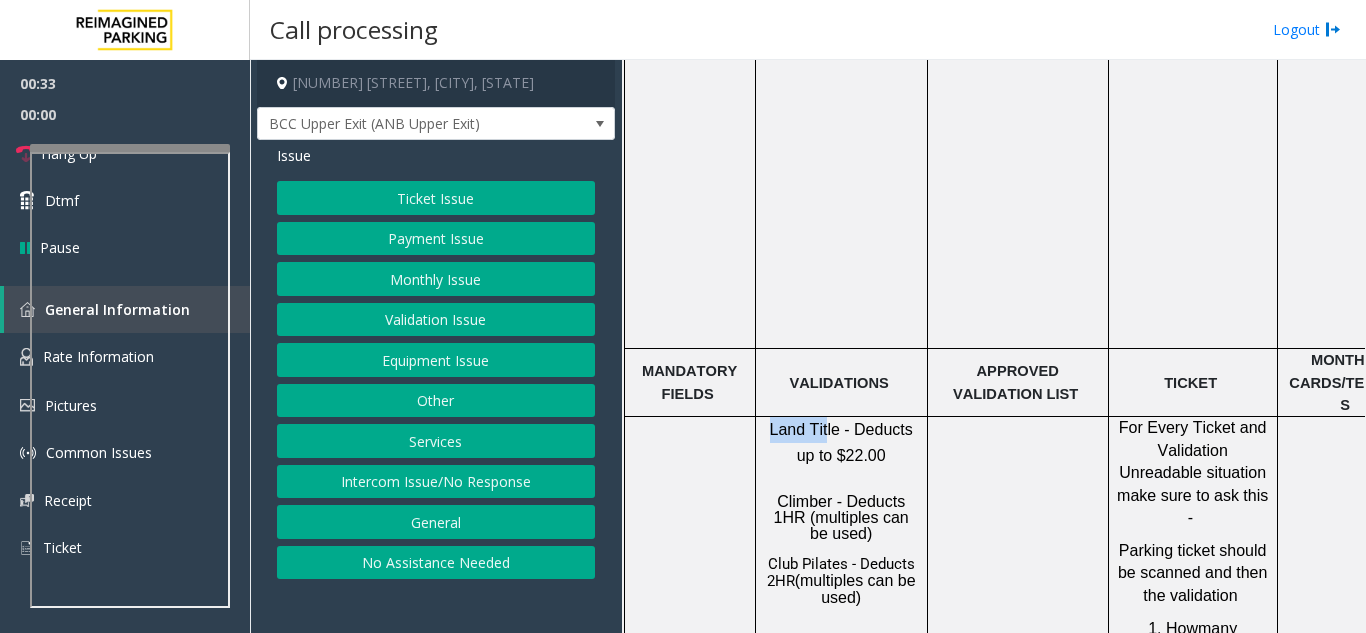 click on "Land Title - Deducts up to $22.00" 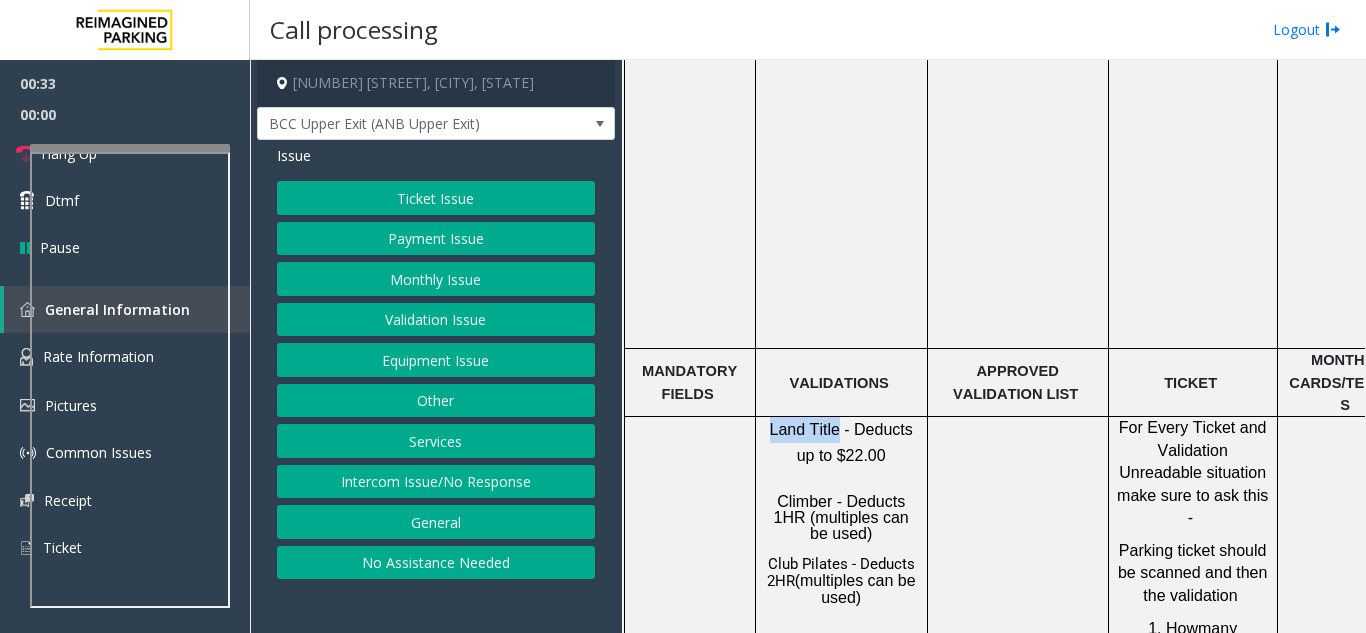 drag, startPoint x: 818, startPoint y: 345, endPoint x: 783, endPoint y: 359, distance: 37.696156 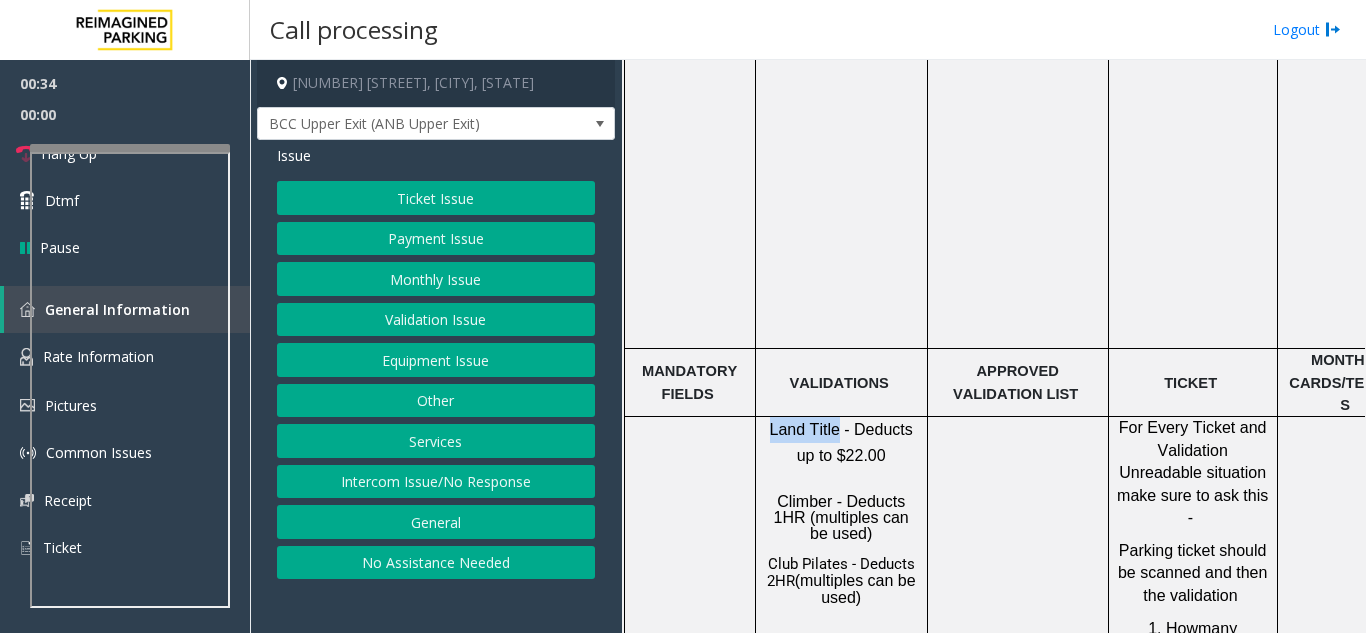 drag, startPoint x: 783, startPoint y: 359, endPoint x: 815, endPoint y: 353, distance: 32.55764 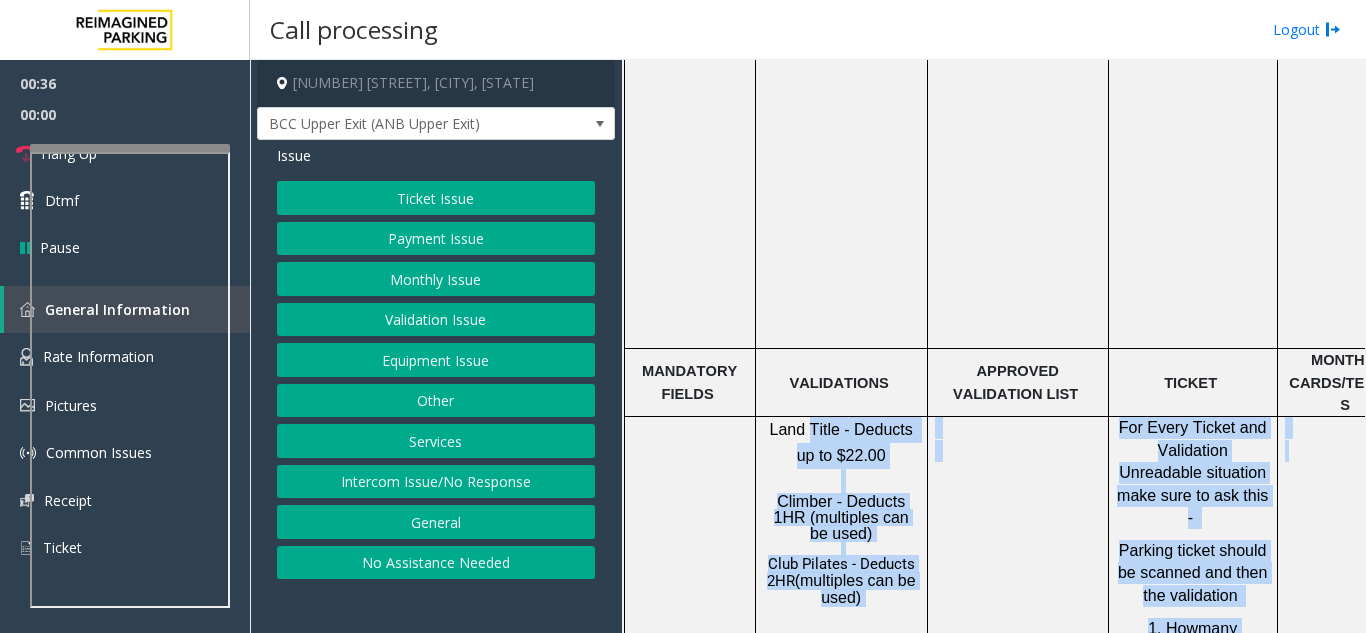 drag, startPoint x: 815, startPoint y: 353, endPoint x: 1310, endPoint y: 512, distance: 519.9096 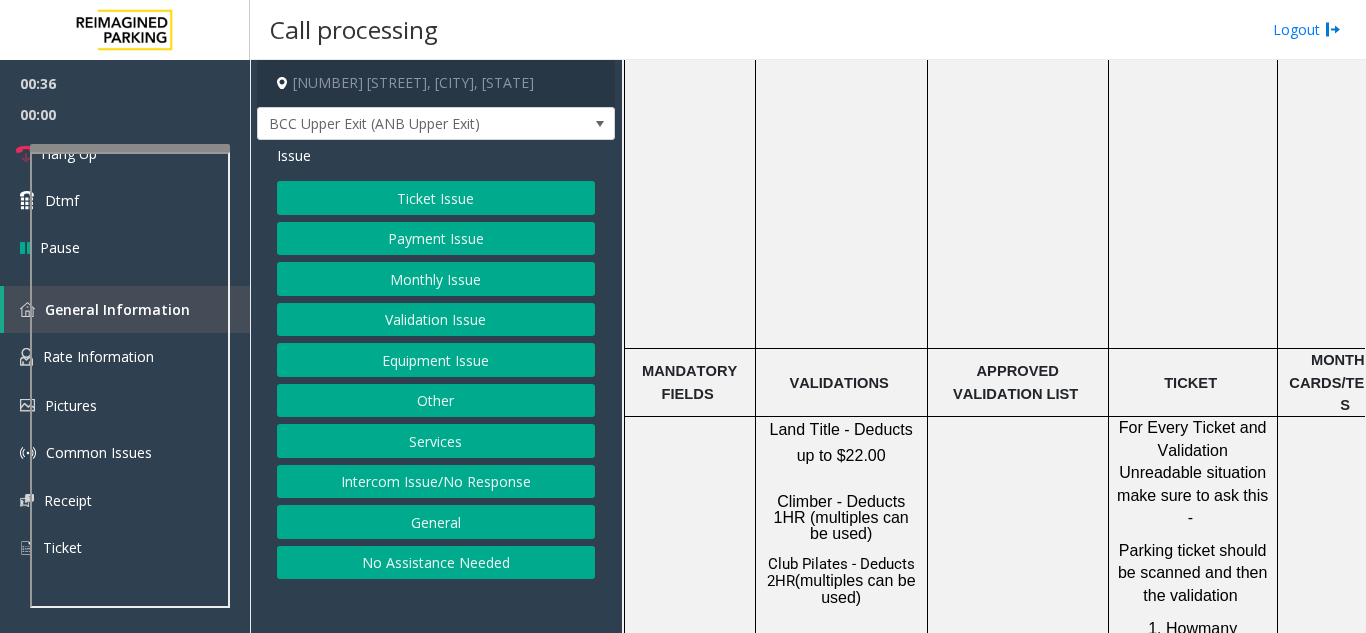 click 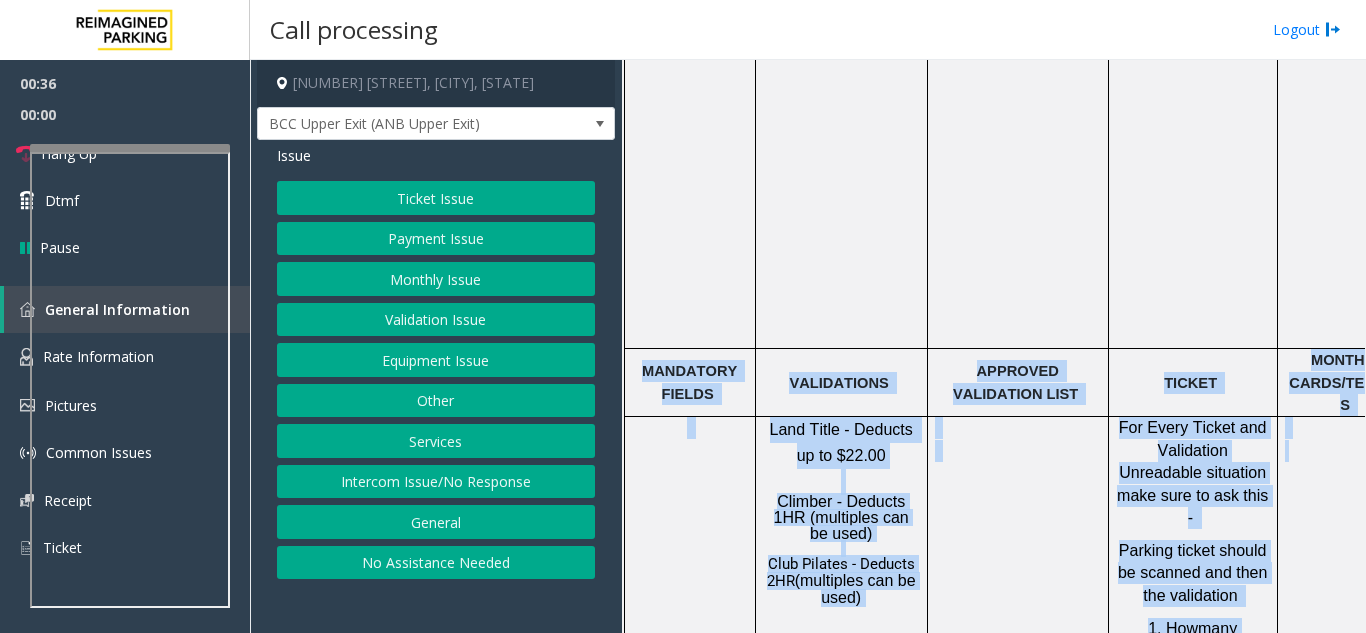 drag, startPoint x: 1310, startPoint y: 512, endPoint x: 706, endPoint y: 290, distance: 643.50604 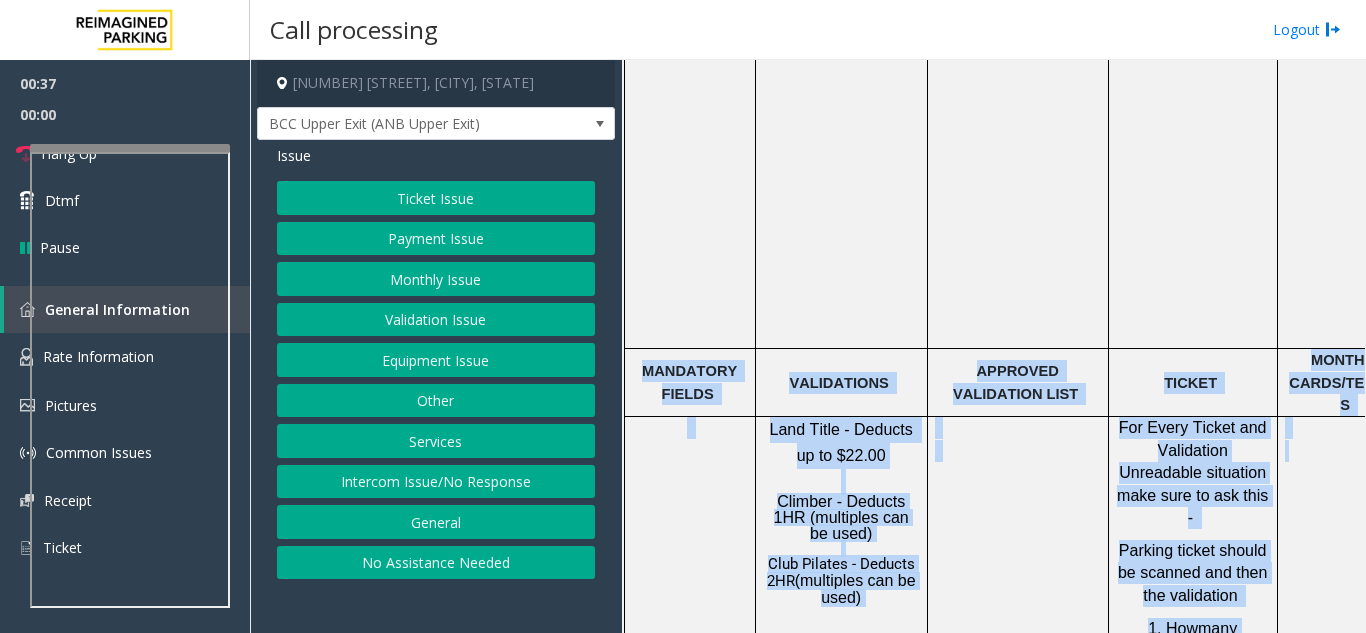 click 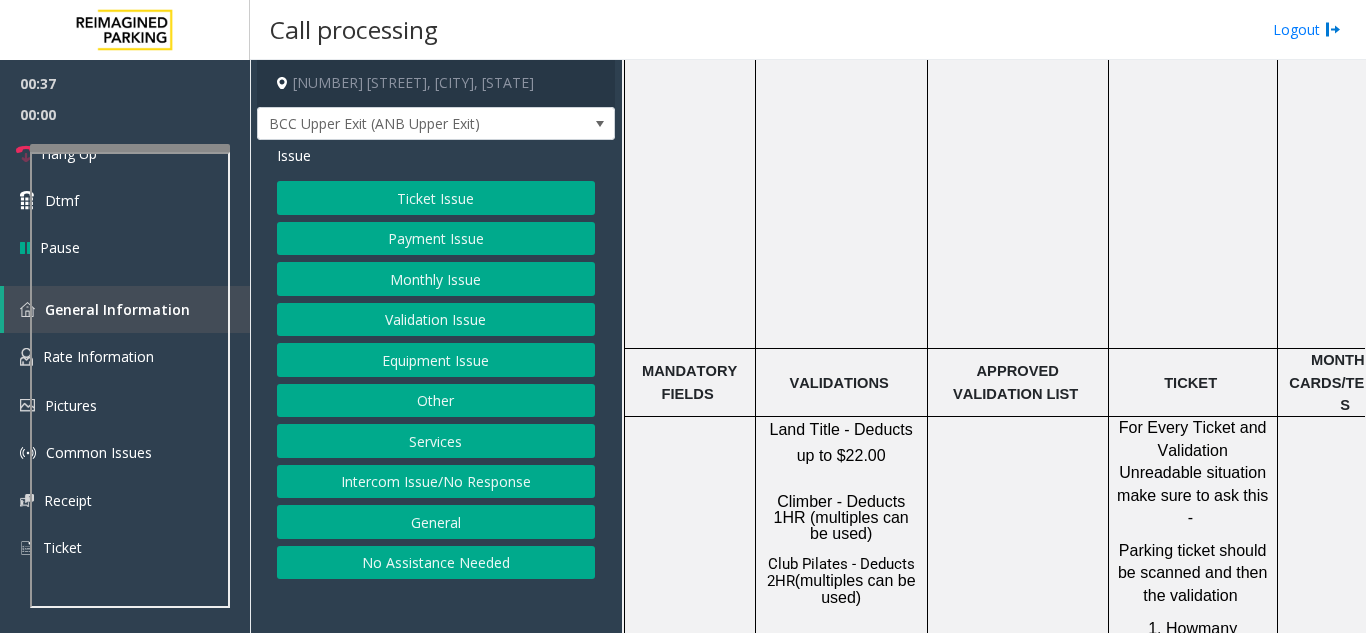 click 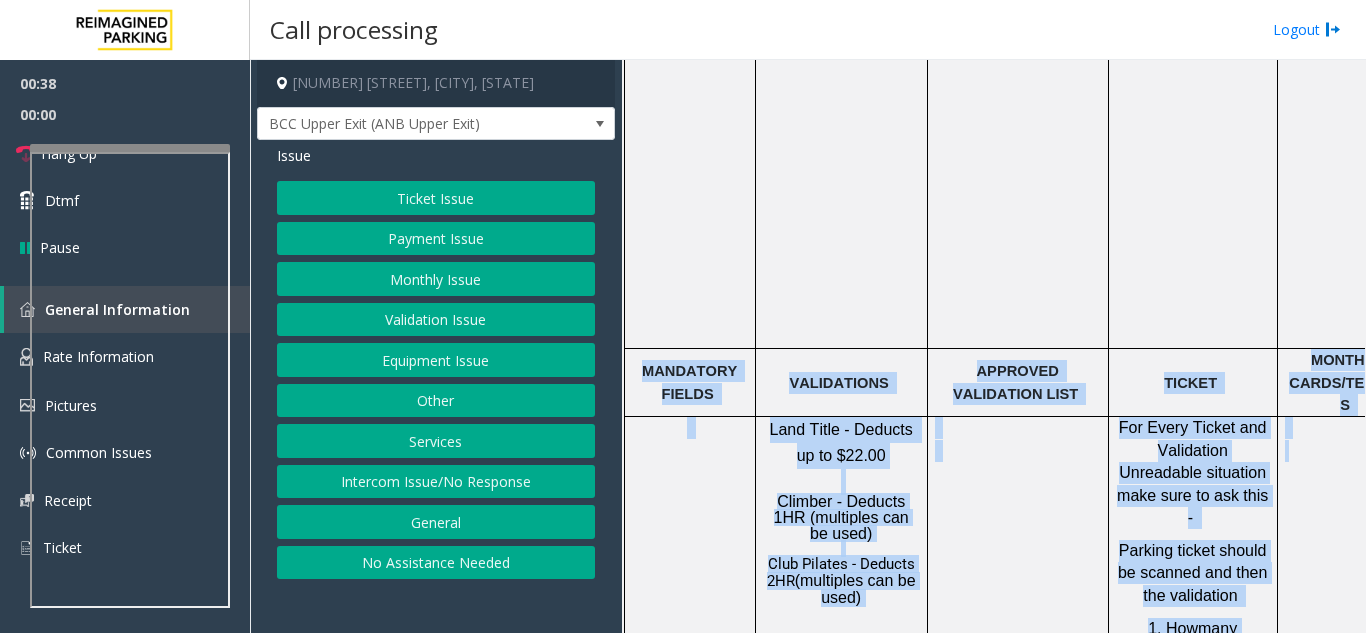 drag, startPoint x: 706, startPoint y: 290, endPoint x: 1282, endPoint y: 571, distance: 640.8877 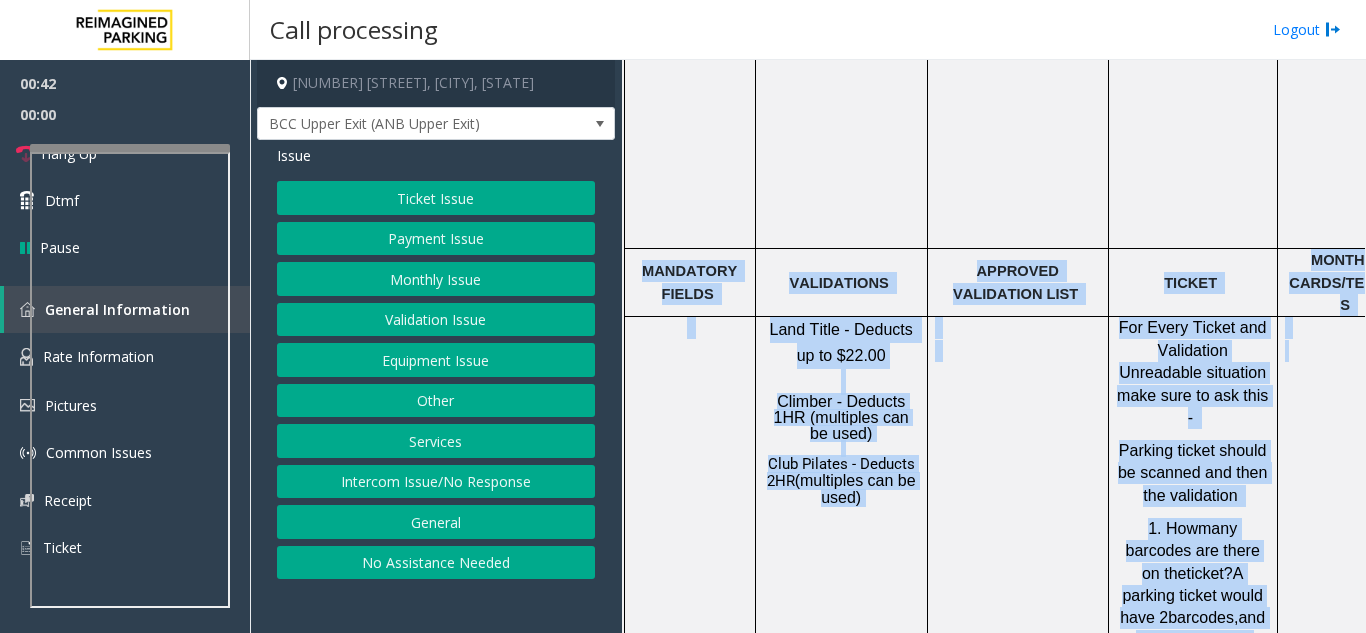 click on "Validation Issue" 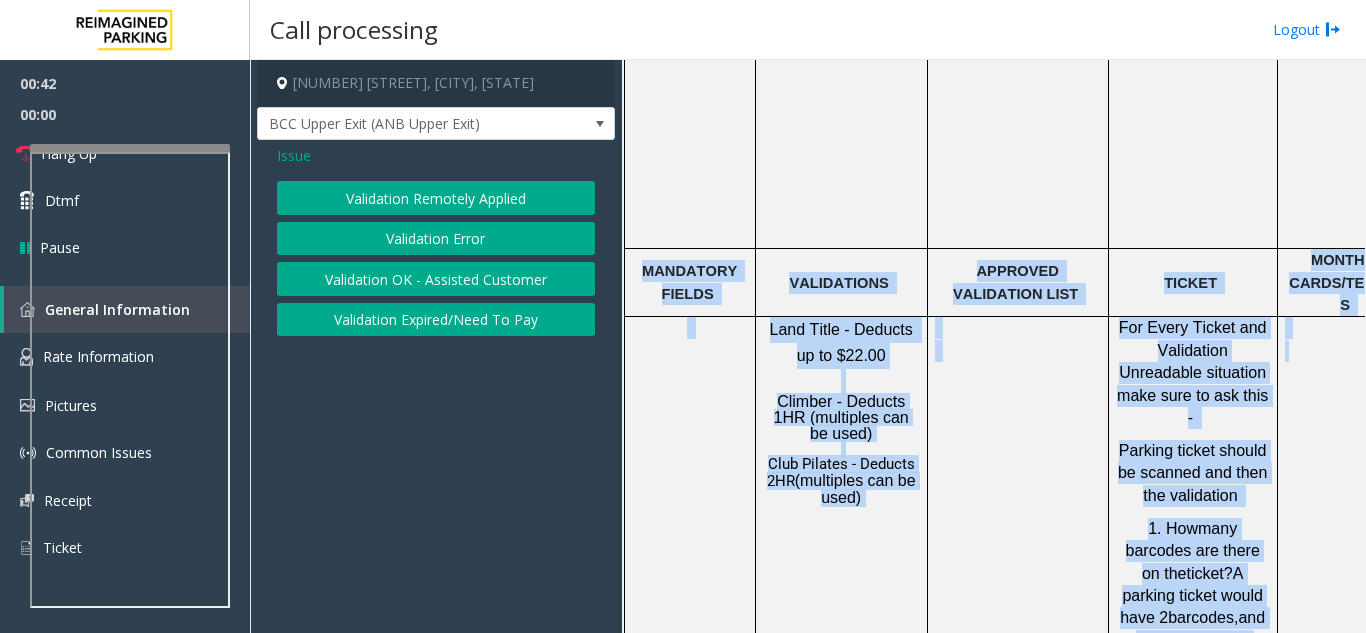 click on "Validation Error" 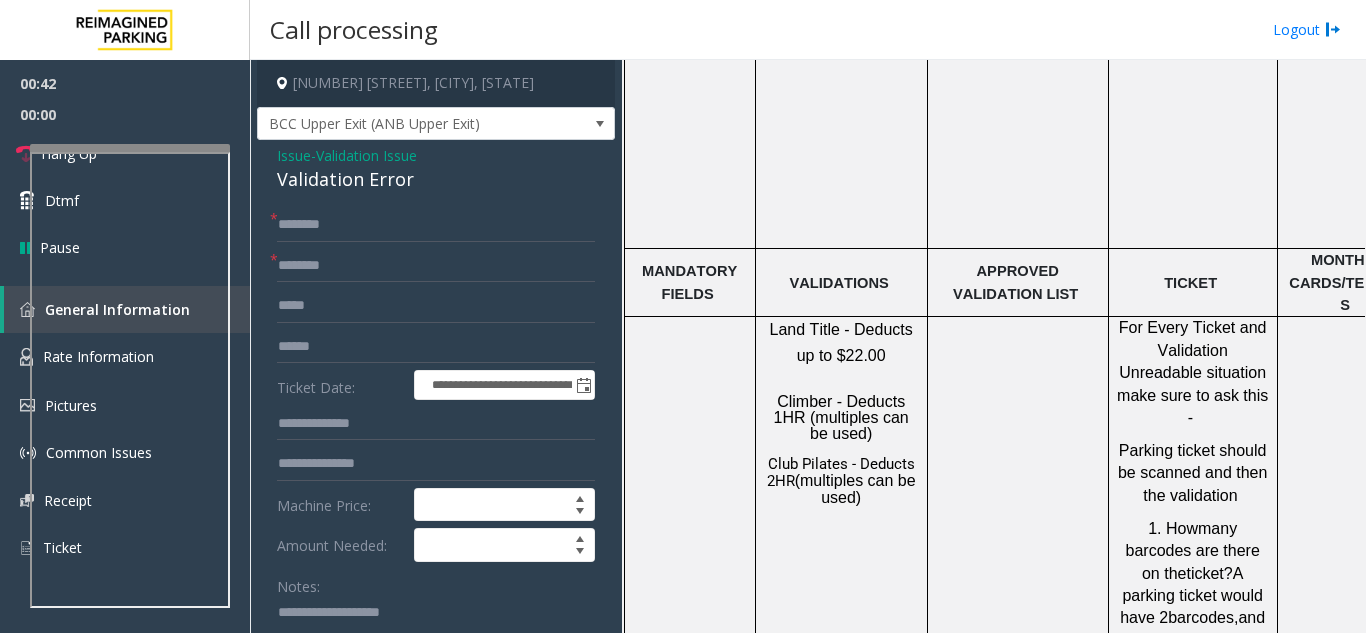 click on "Validation Issue" 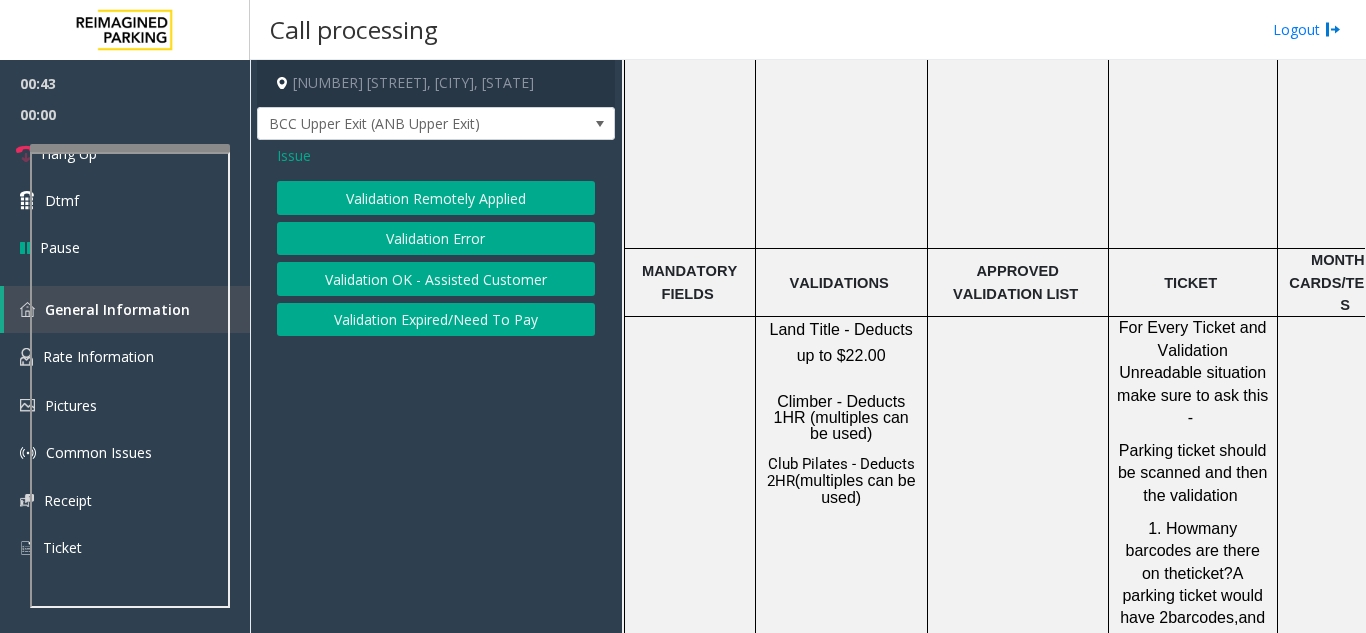 click on "Validation Error" 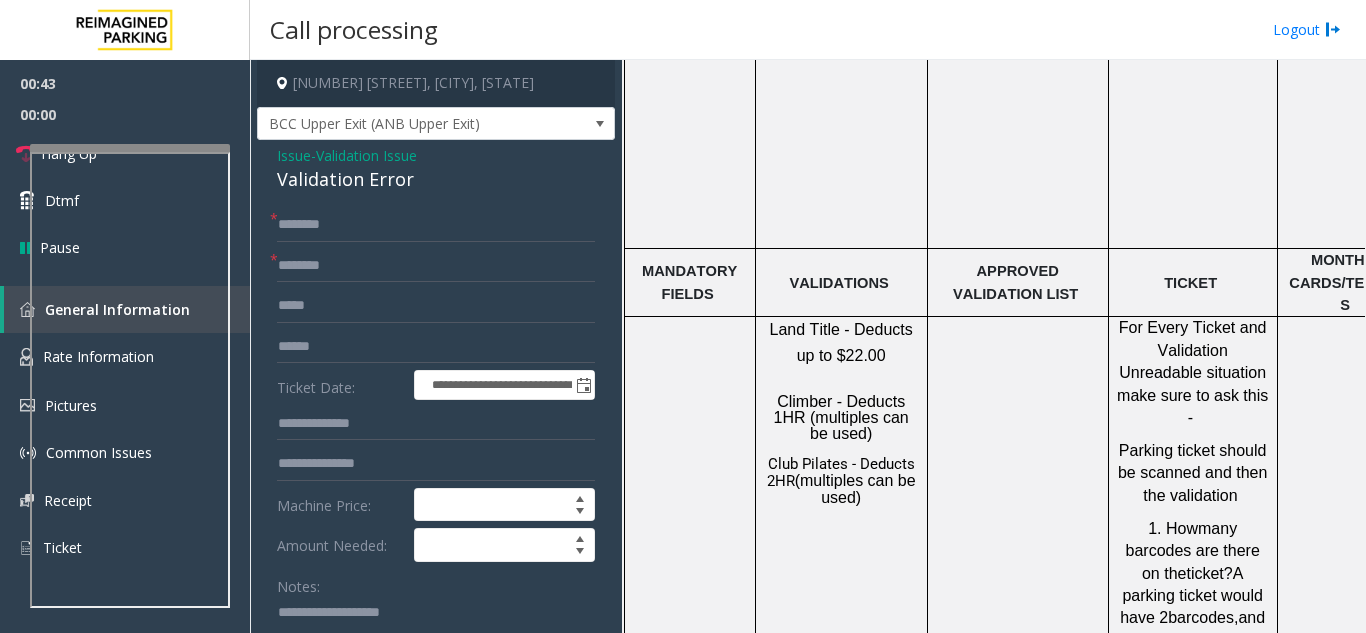 click on "Validation Error" 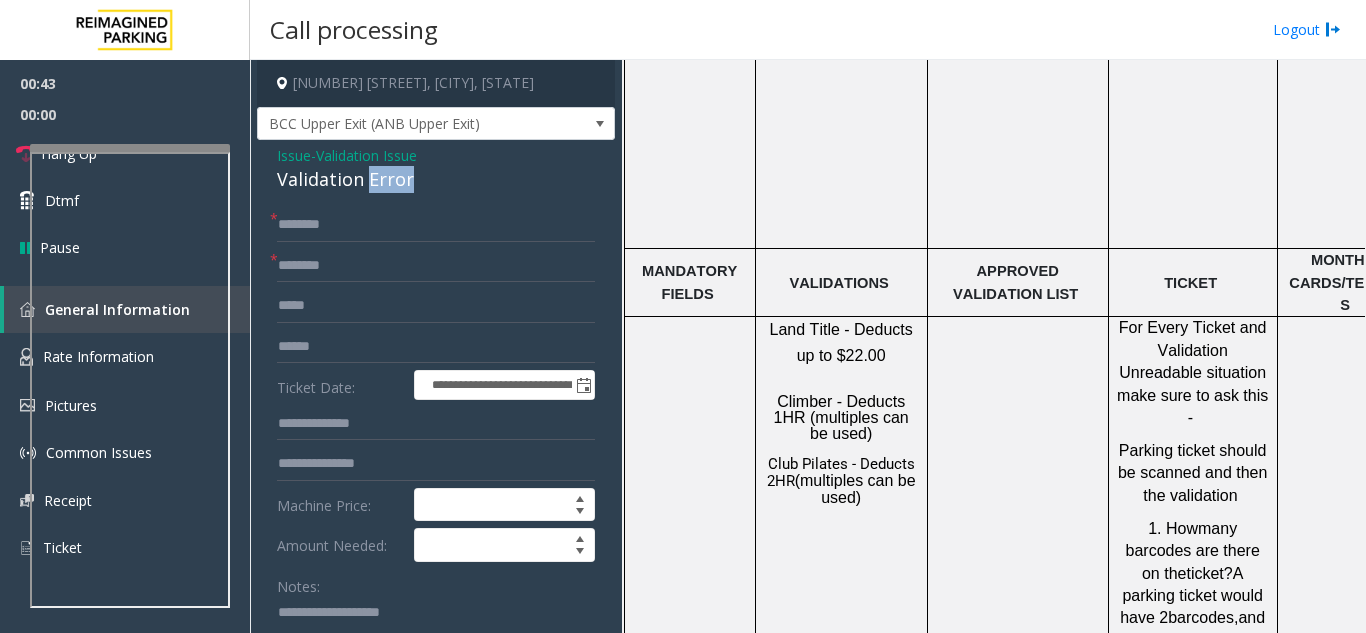 click on "Validation Error" 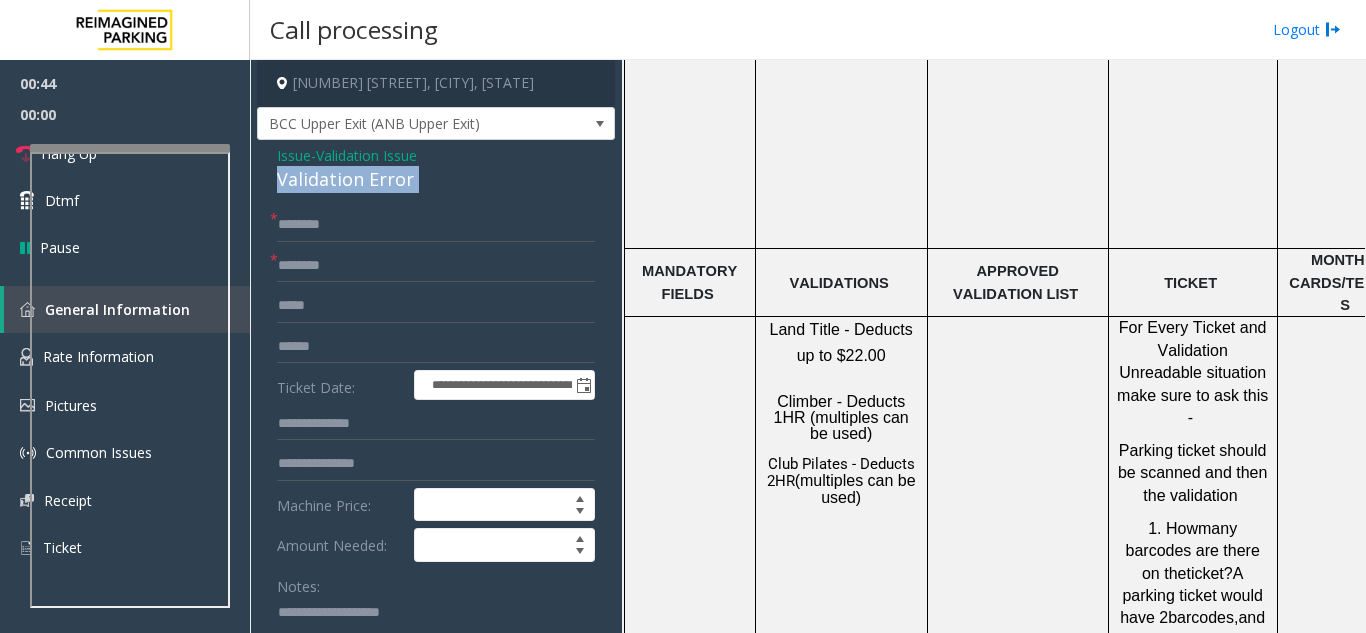 click on "Validation Error" 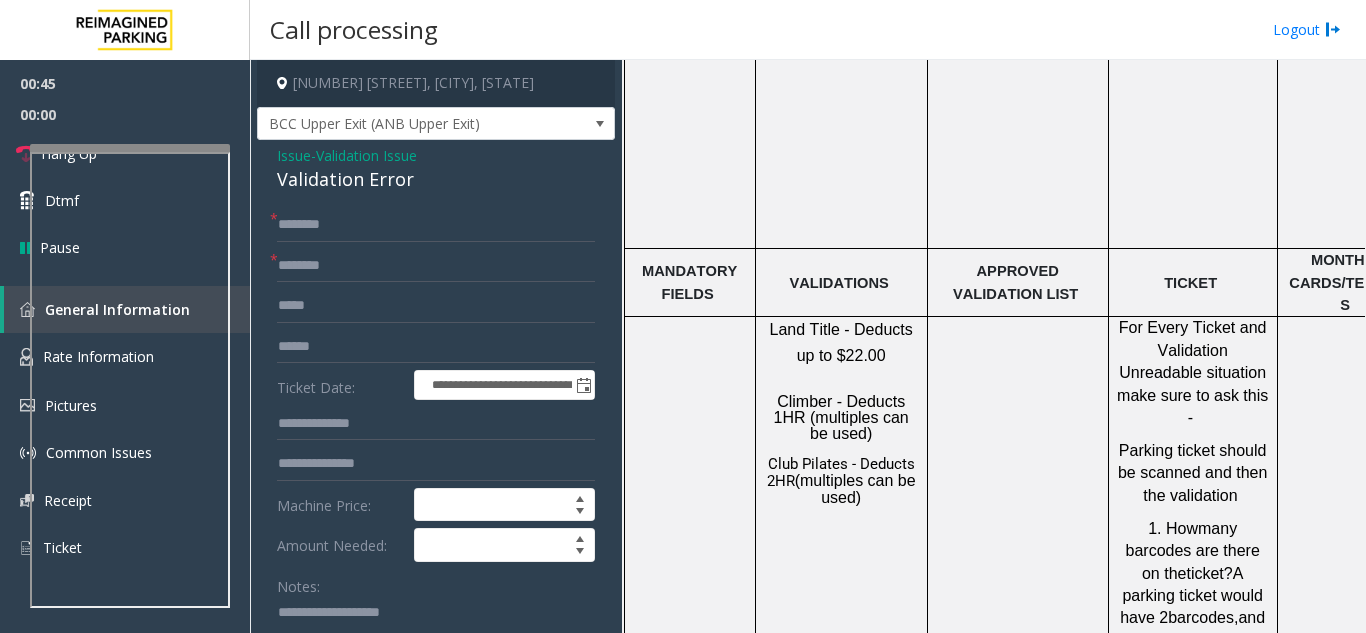 click 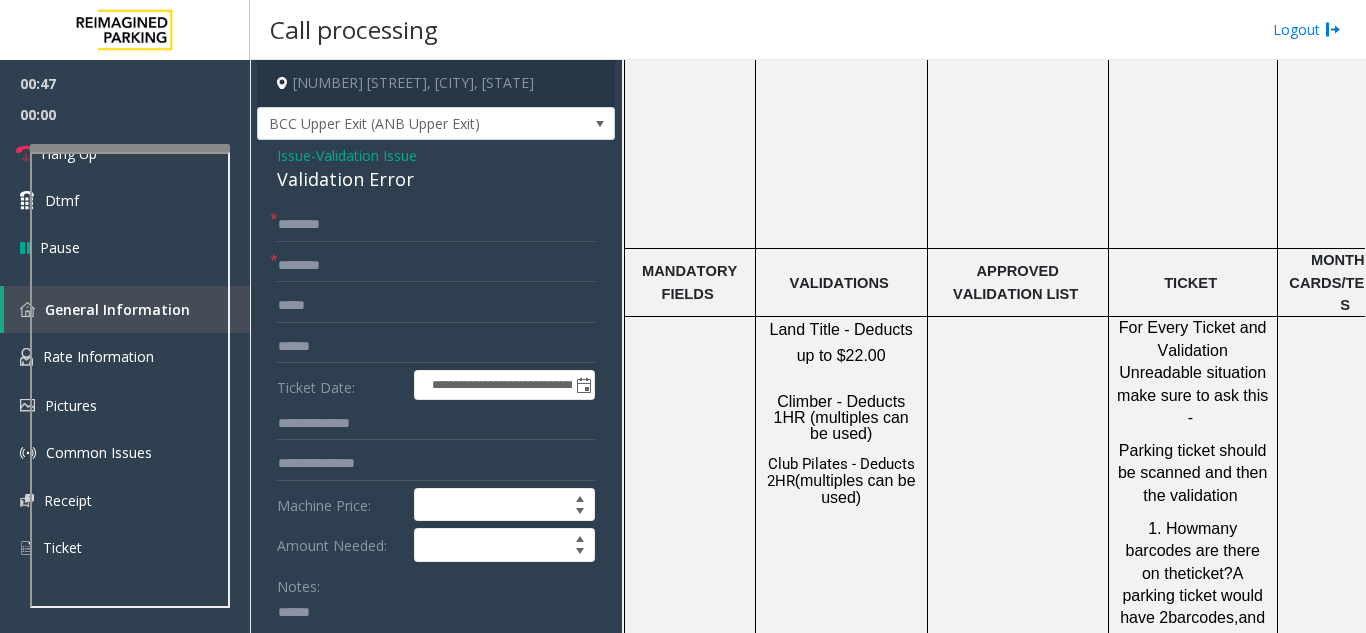 paste on "**********" 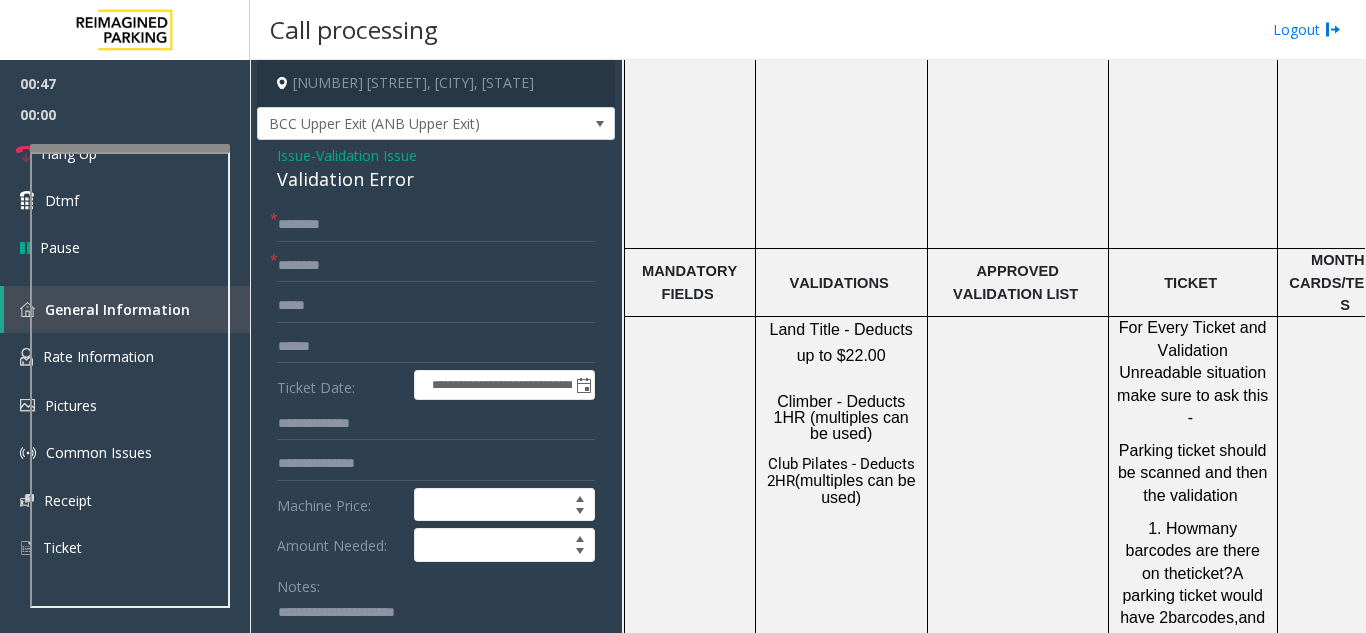 scroll, scrollTop: 11, scrollLeft: 0, axis: vertical 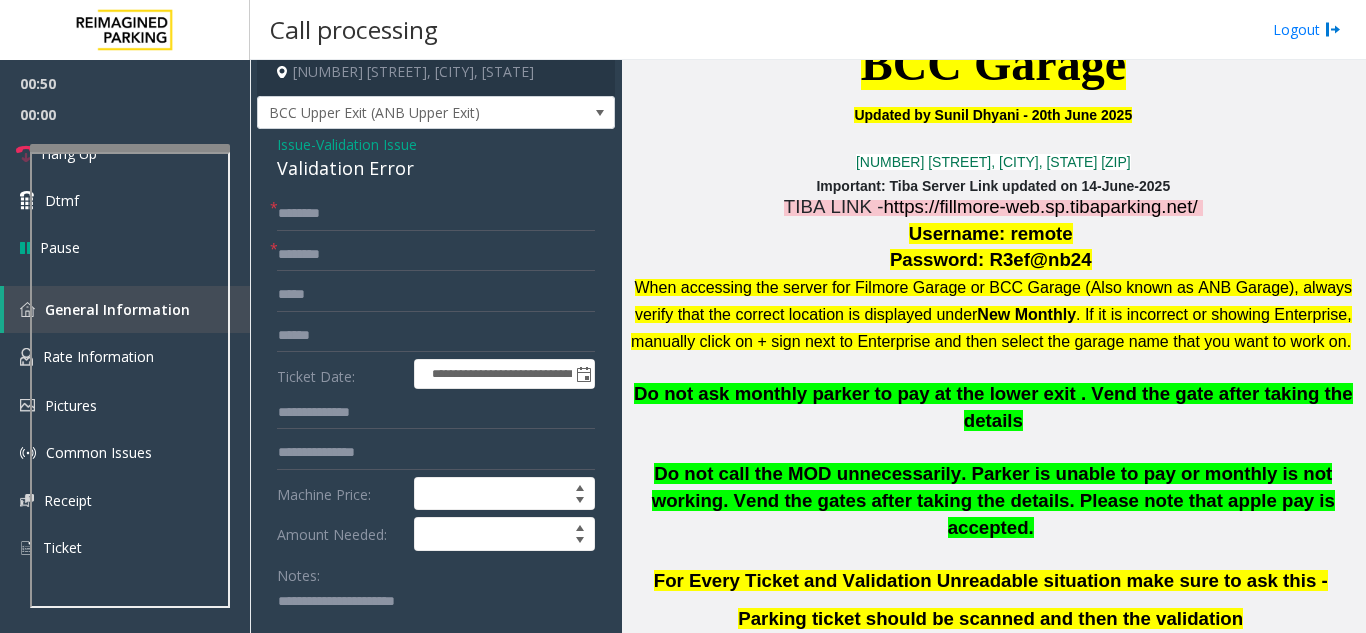 type on "**********" 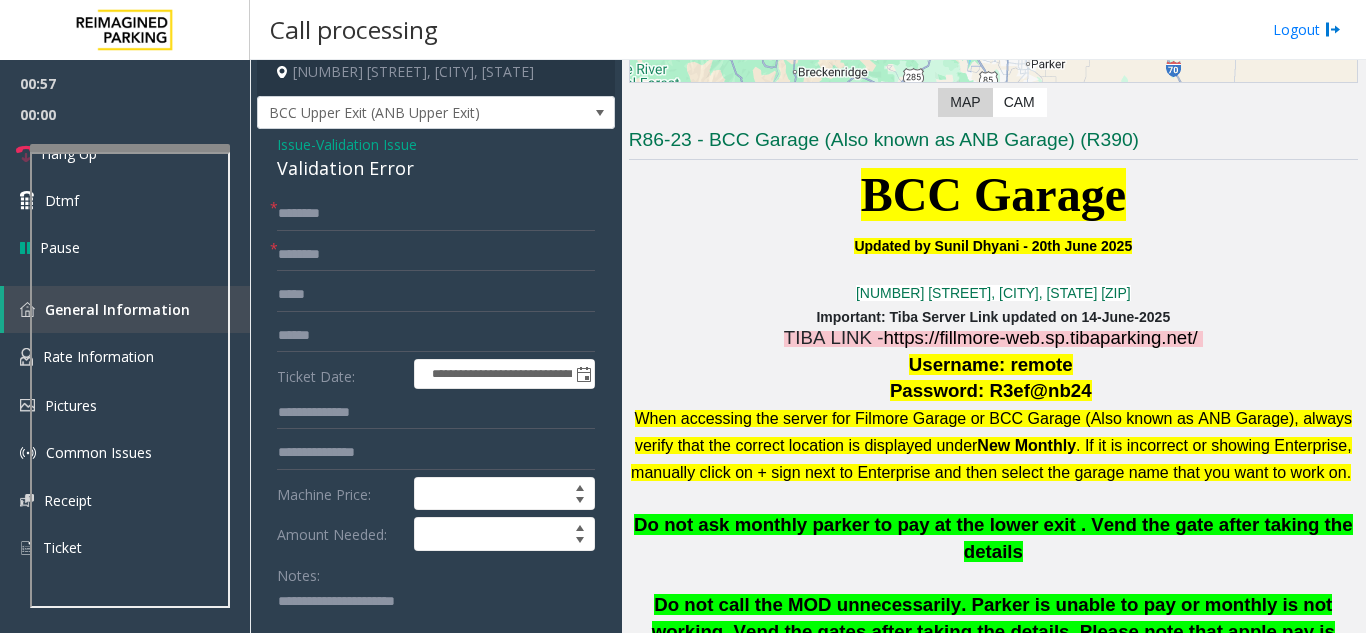 scroll, scrollTop: 200, scrollLeft: 0, axis: vertical 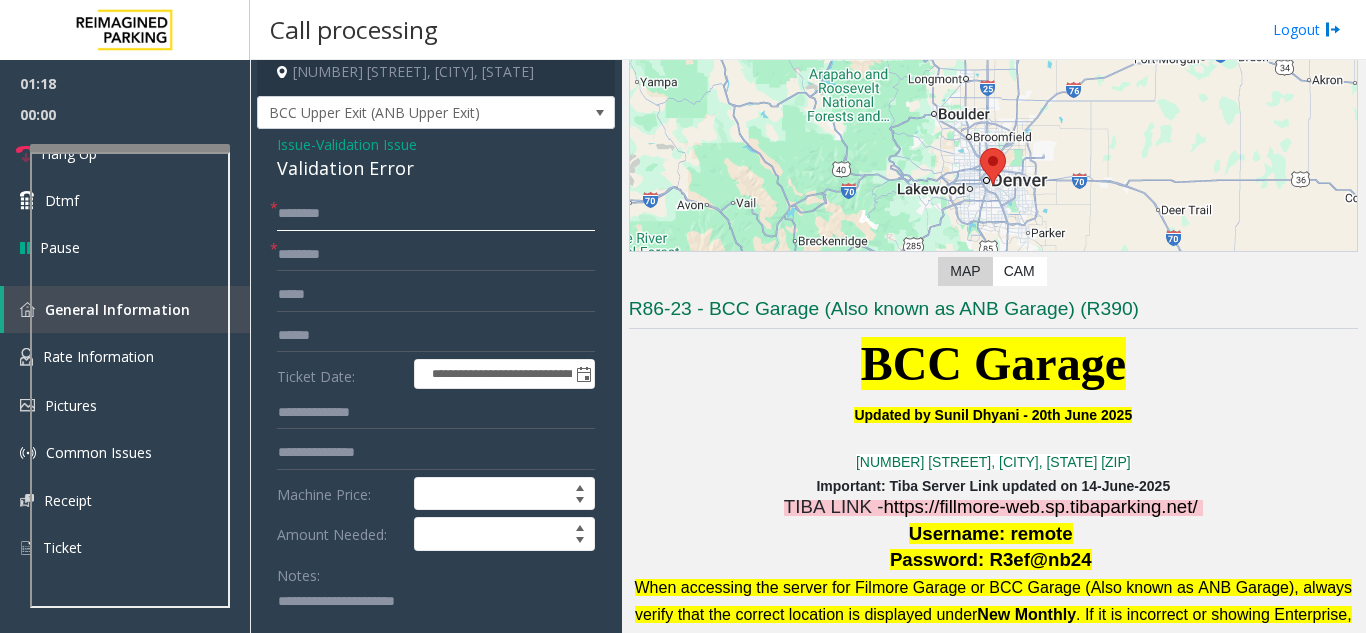 click 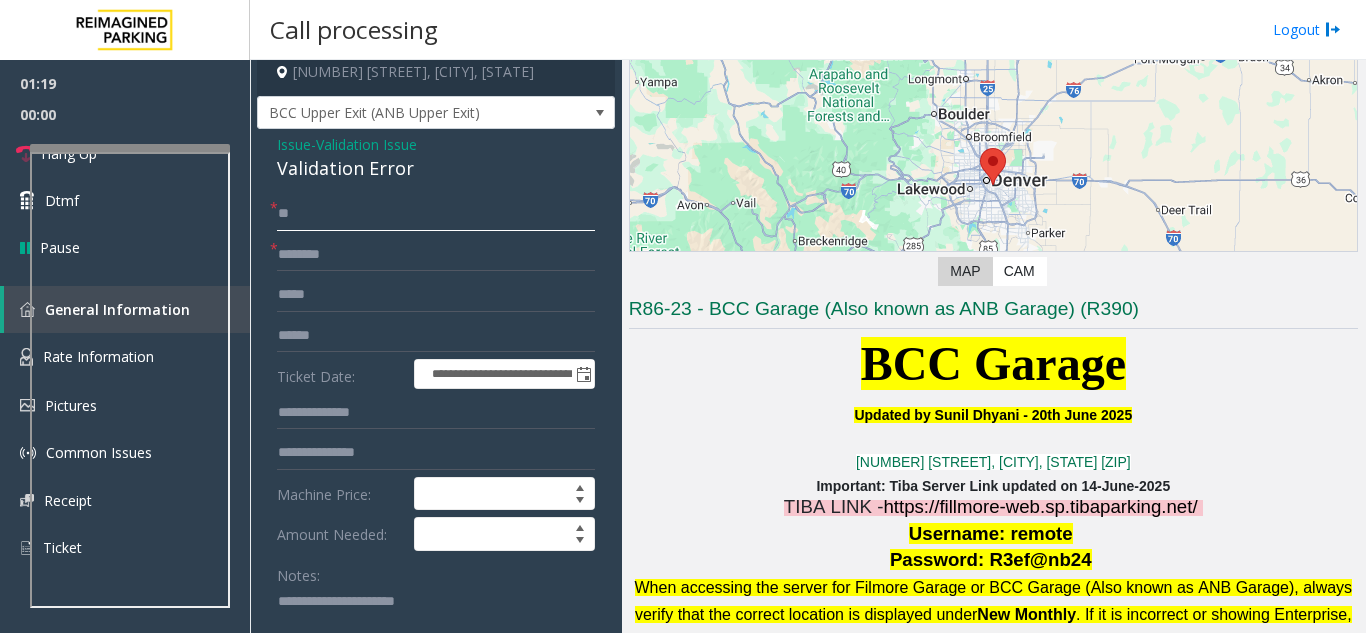 type on "**" 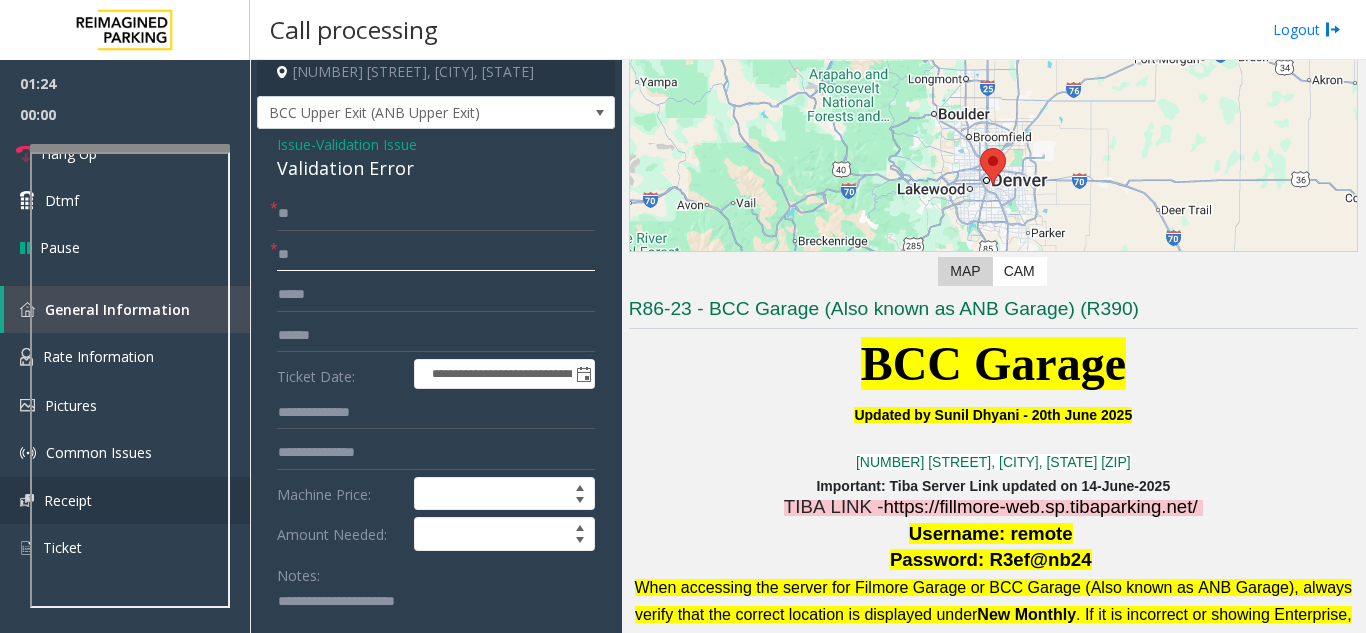 type on "**" 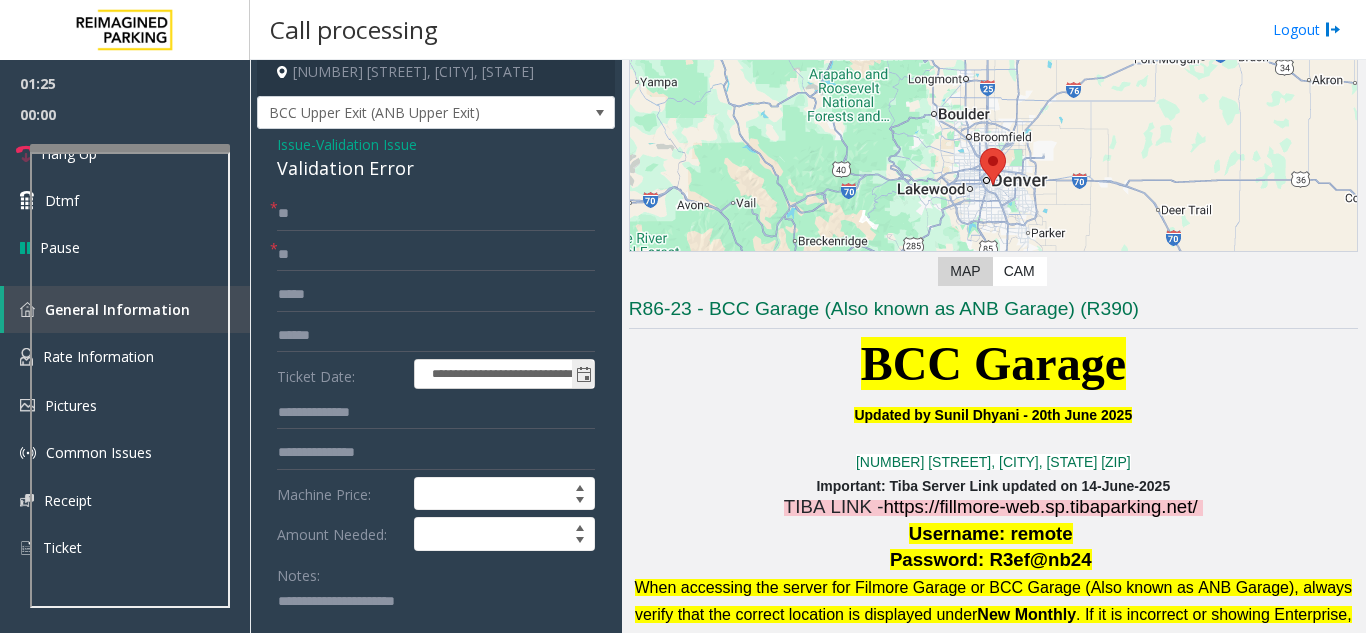 scroll, scrollTop: 111, scrollLeft: 0, axis: vertical 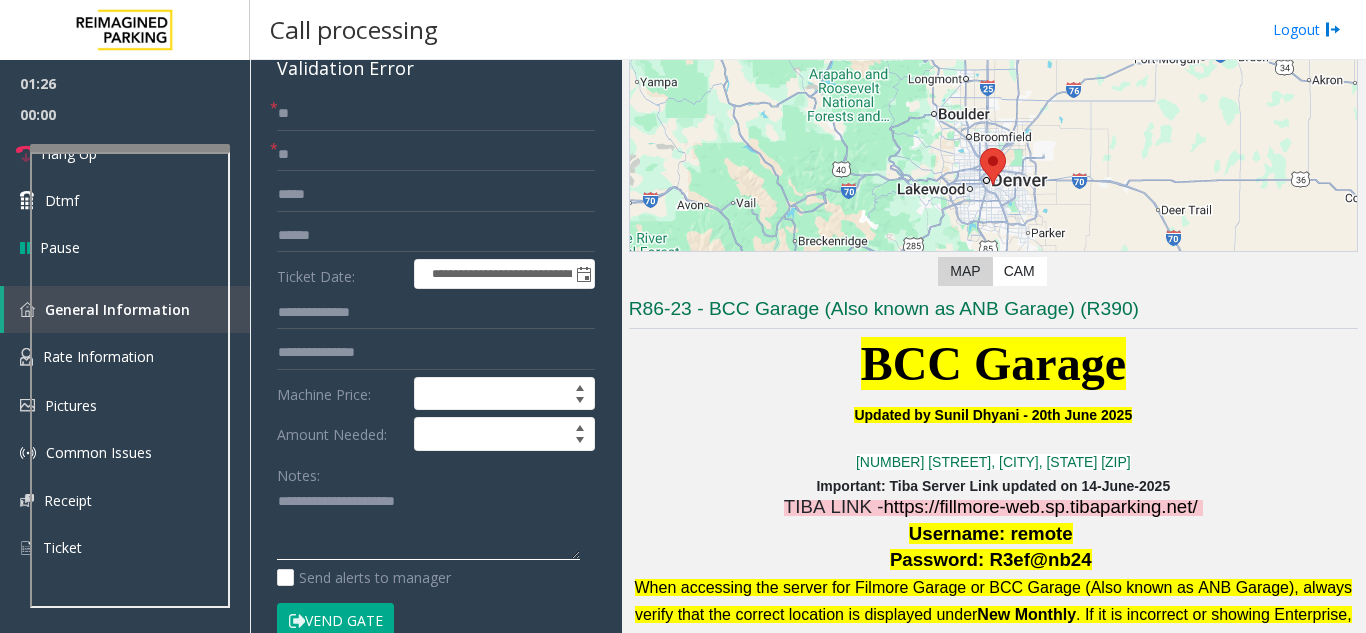 click 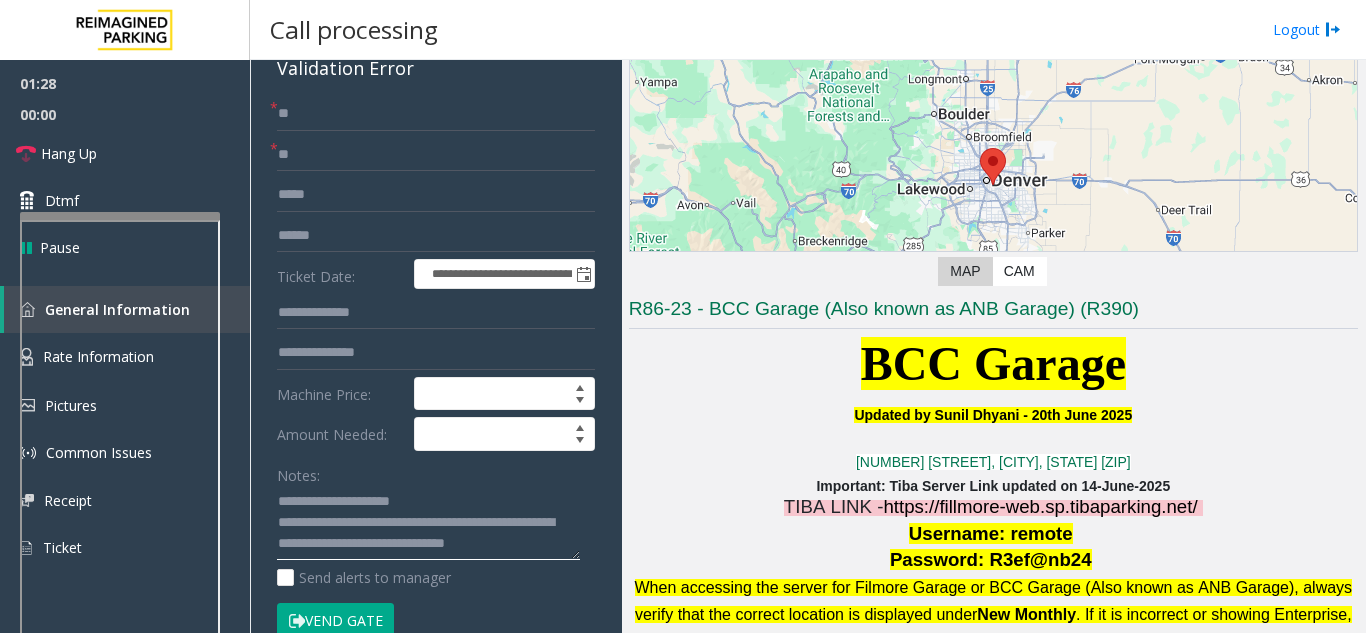 click at bounding box center (120, 446) 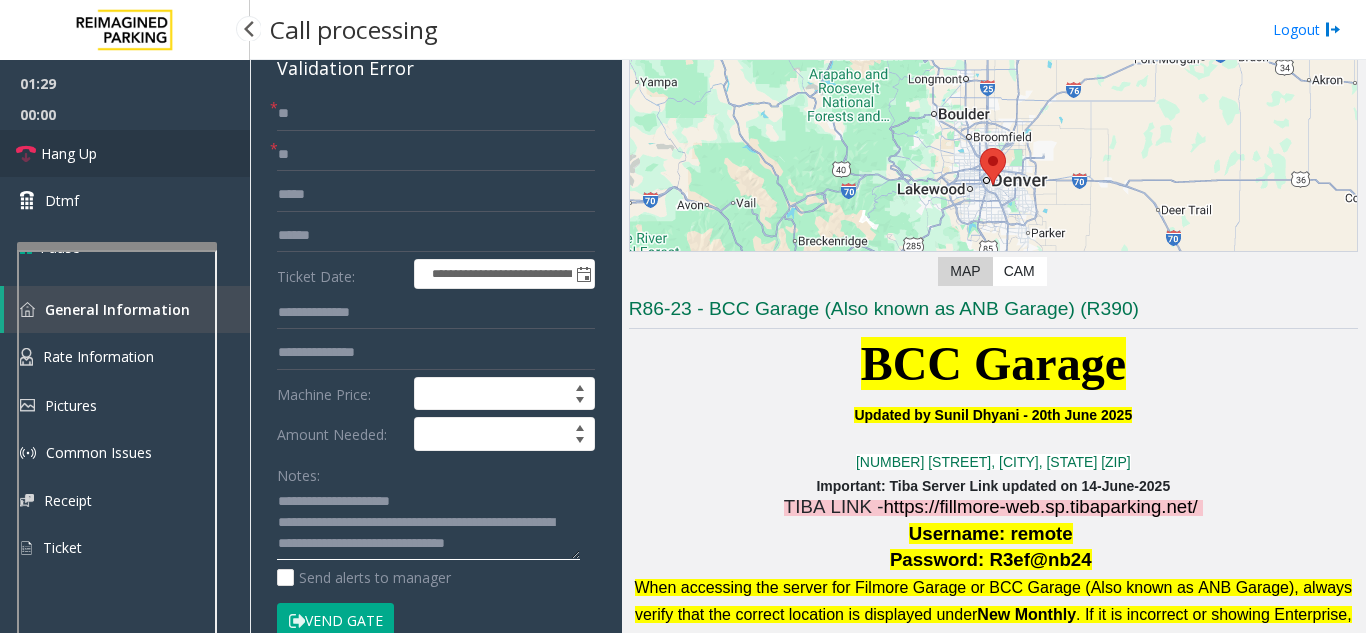 type on "**********" 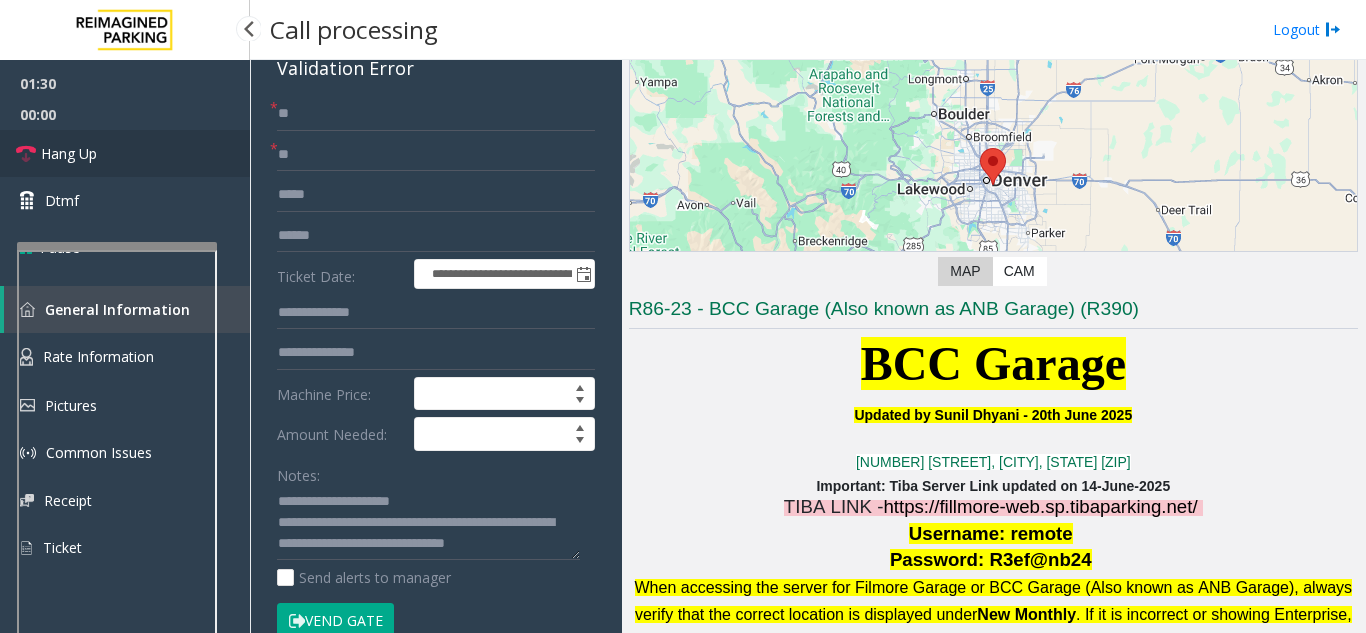 click on "Hang Up" at bounding box center [125, 153] 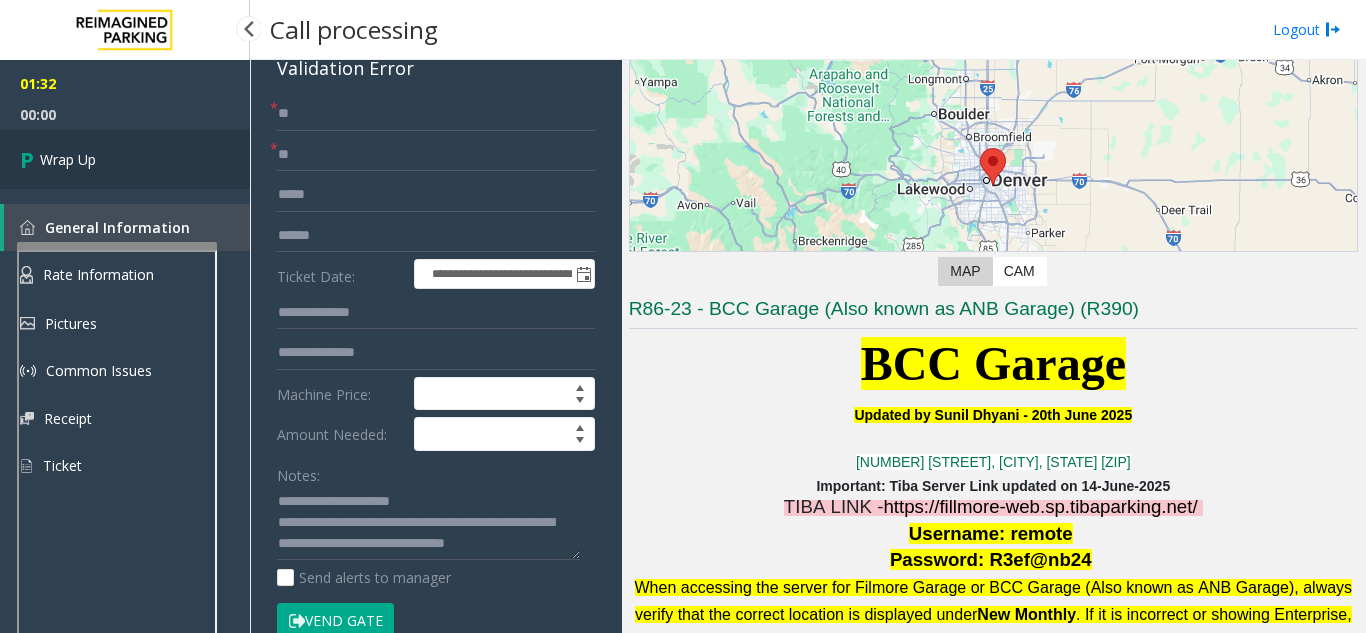click on "Wrap Up" at bounding box center [125, 159] 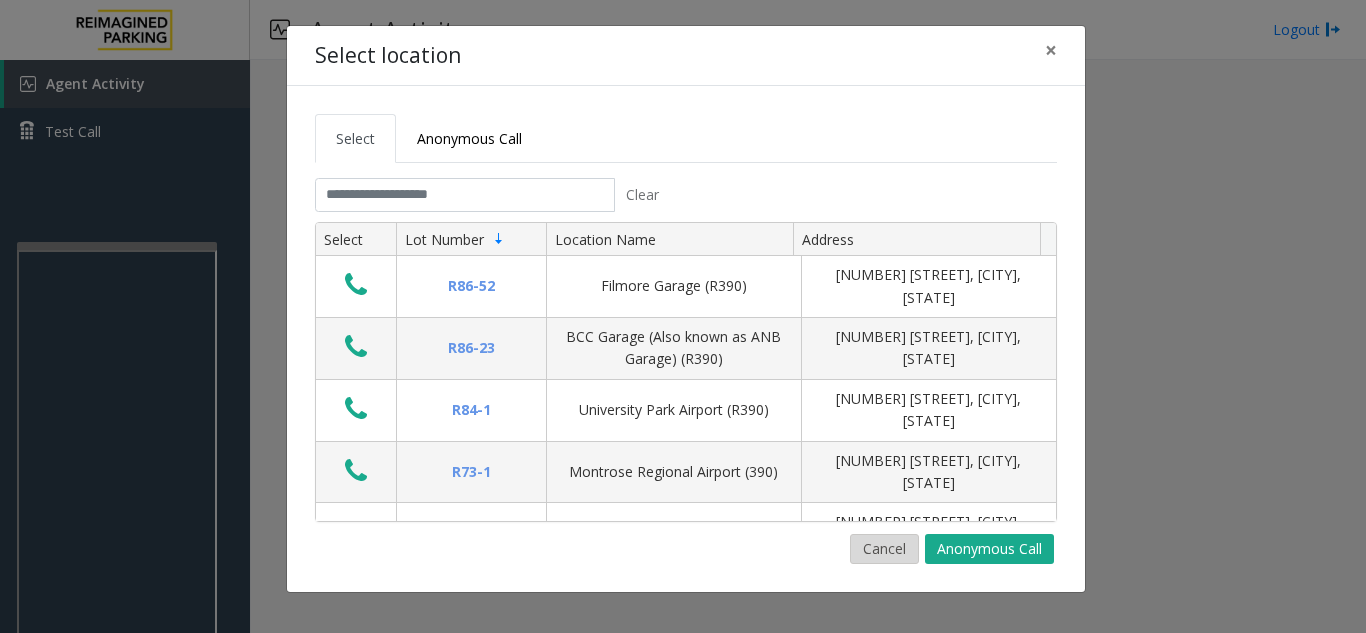 click on "Cancel" 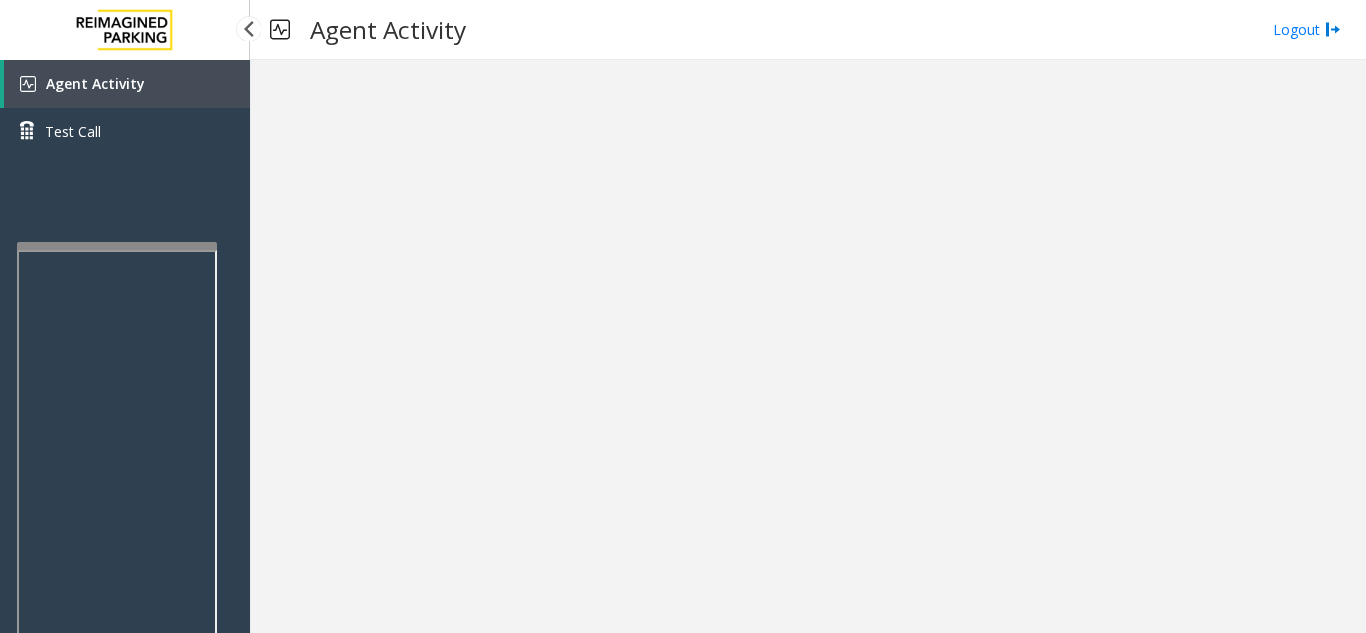click on "Agent Activity" at bounding box center [127, 84] 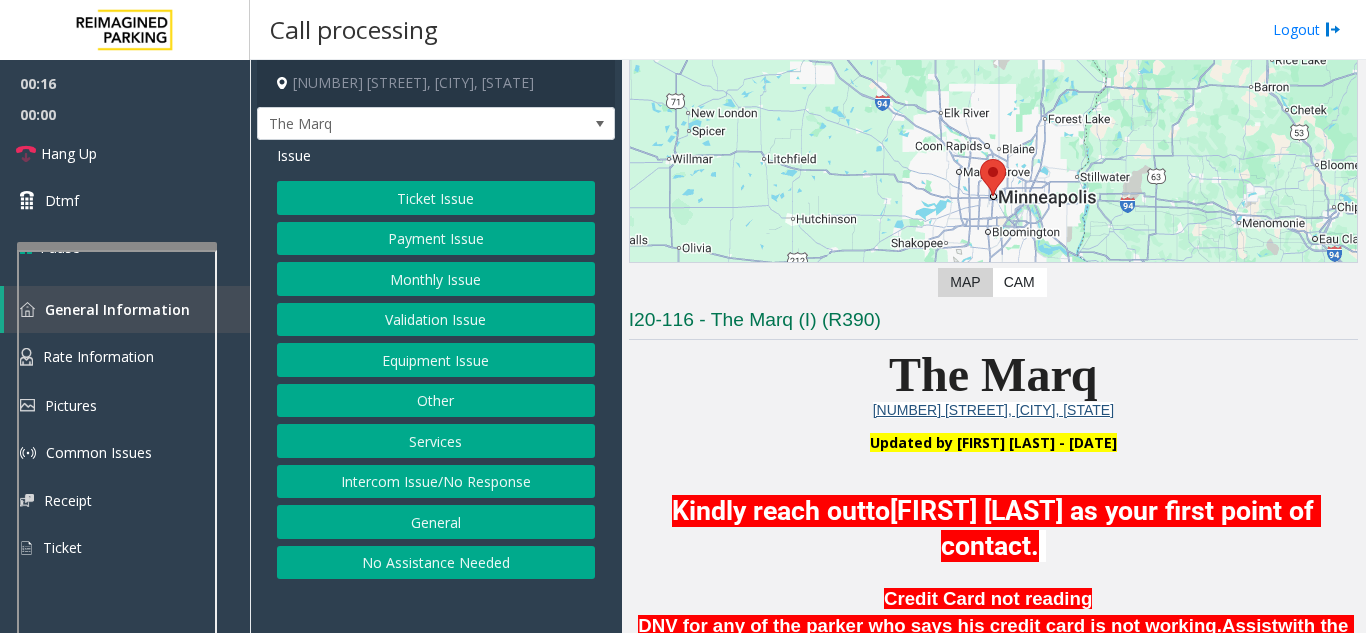 scroll, scrollTop: 400, scrollLeft: 0, axis: vertical 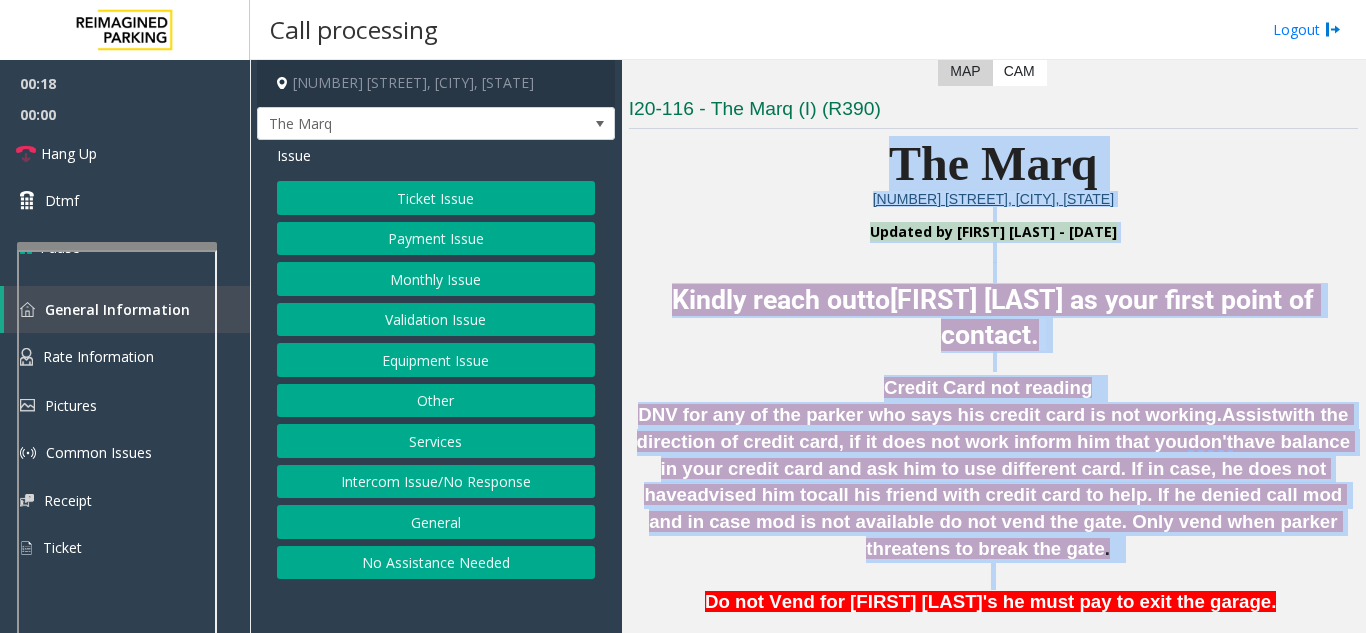 drag, startPoint x: 827, startPoint y: 150, endPoint x: 1250, endPoint y: 561, distance: 589.7881 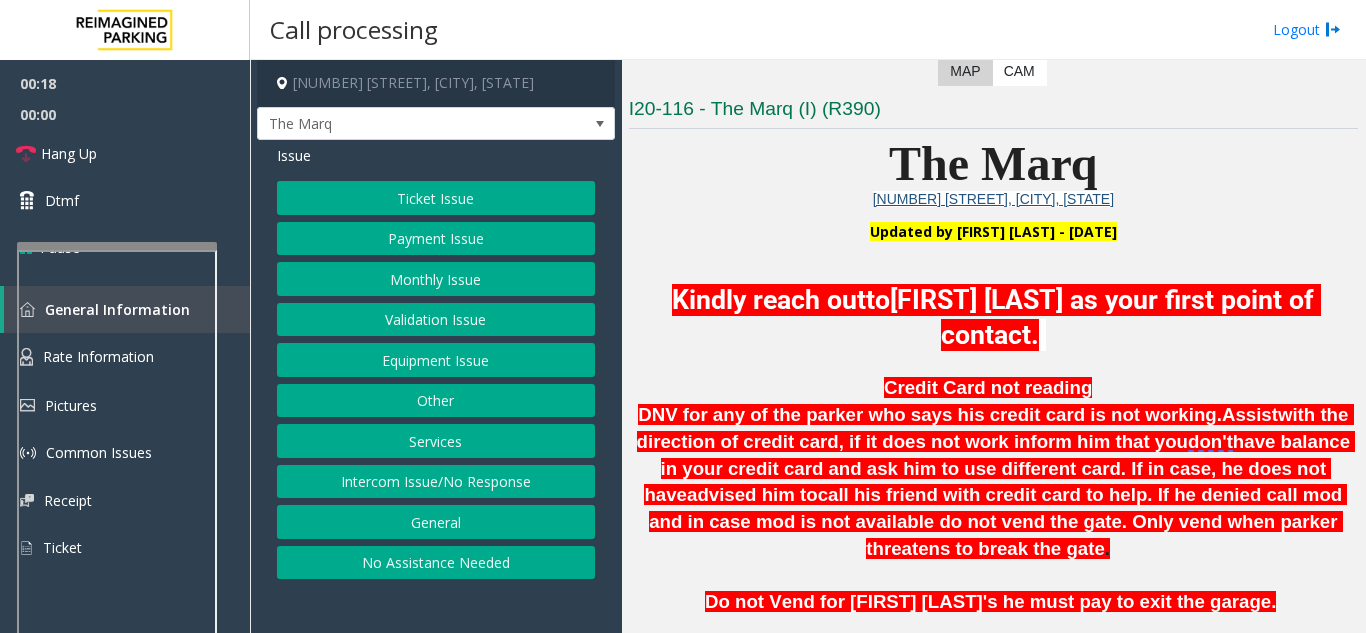 click on "Do not Vend for Abdurahman Kadir's he must pay to exit the garage." 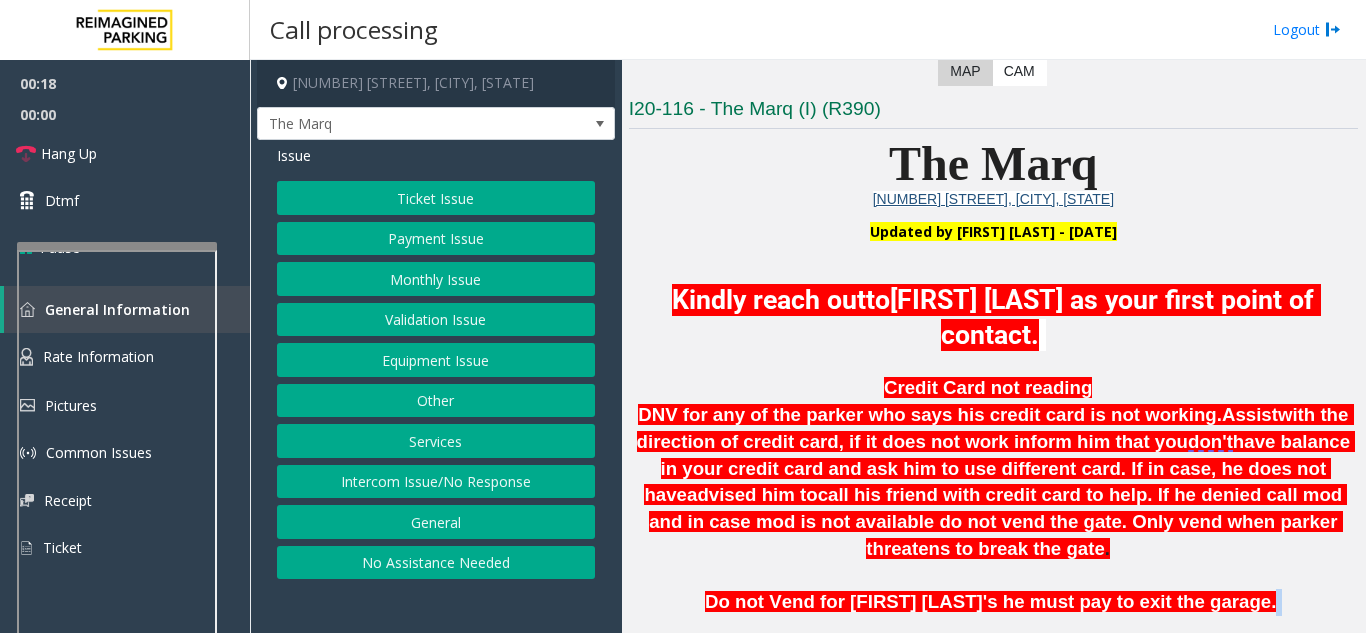 click on "Do not Vend for Abdurahman Kadir's he must pay to exit the garage." 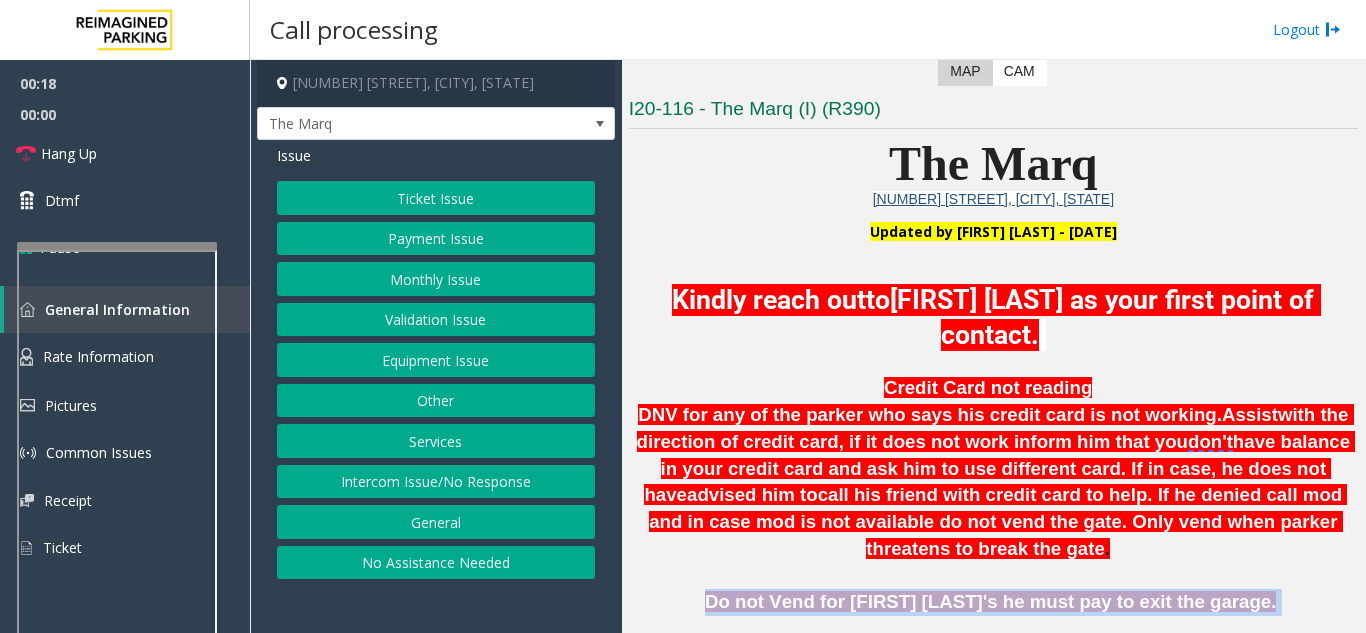 click on "Do not Vend for Abdurahman Kadir's he must pay to exit the garage." 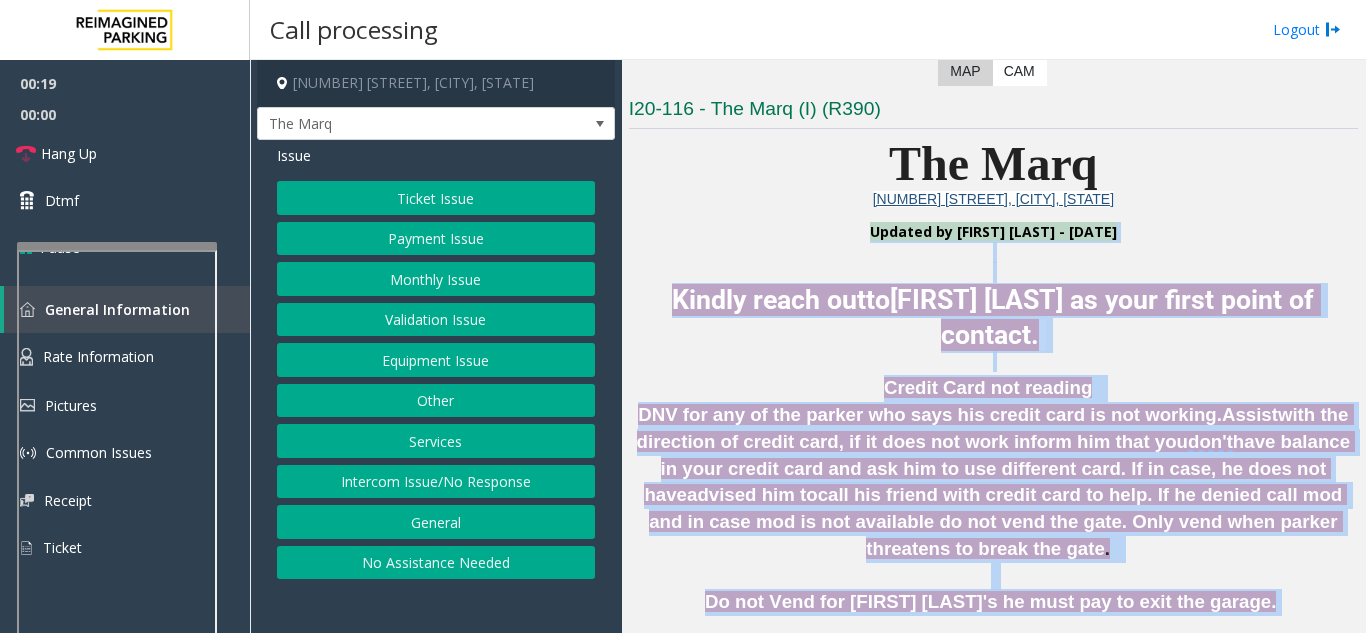 drag, startPoint x: 1250, startPoint y: 561, endPoint x: 653, endPoint y: 223, distance: 686.04156 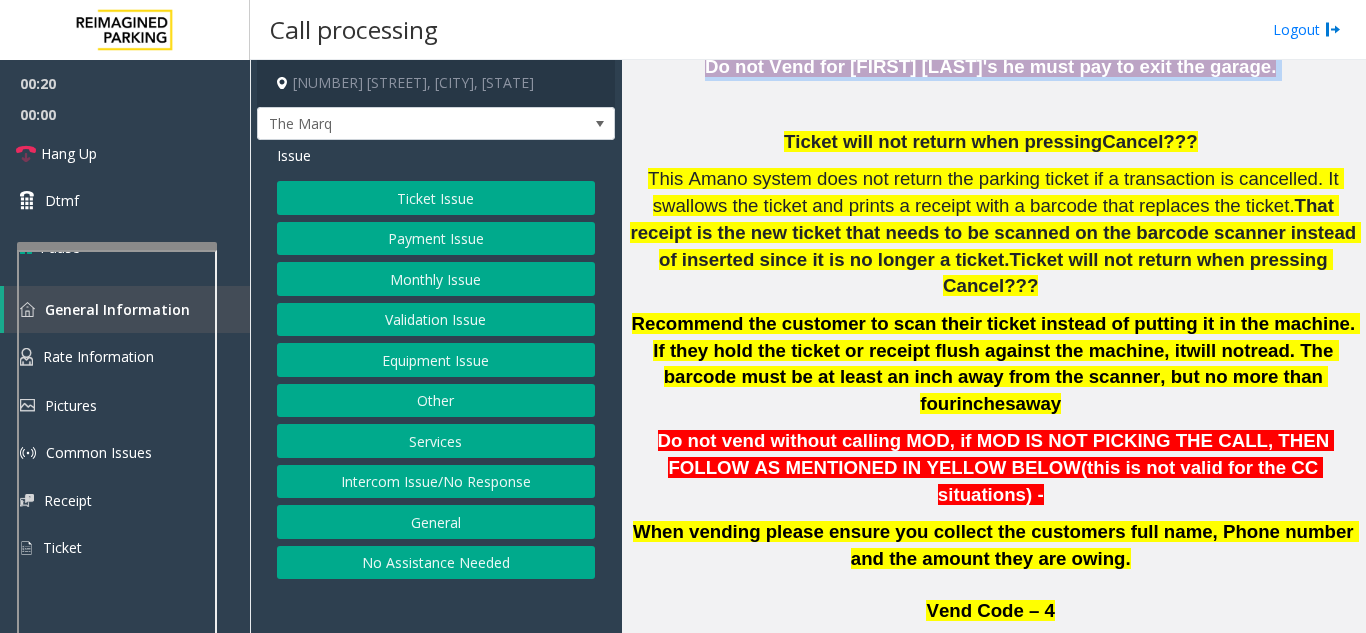 scroll, scrollTop: 900, scrollLeft: 0, axis: vertical 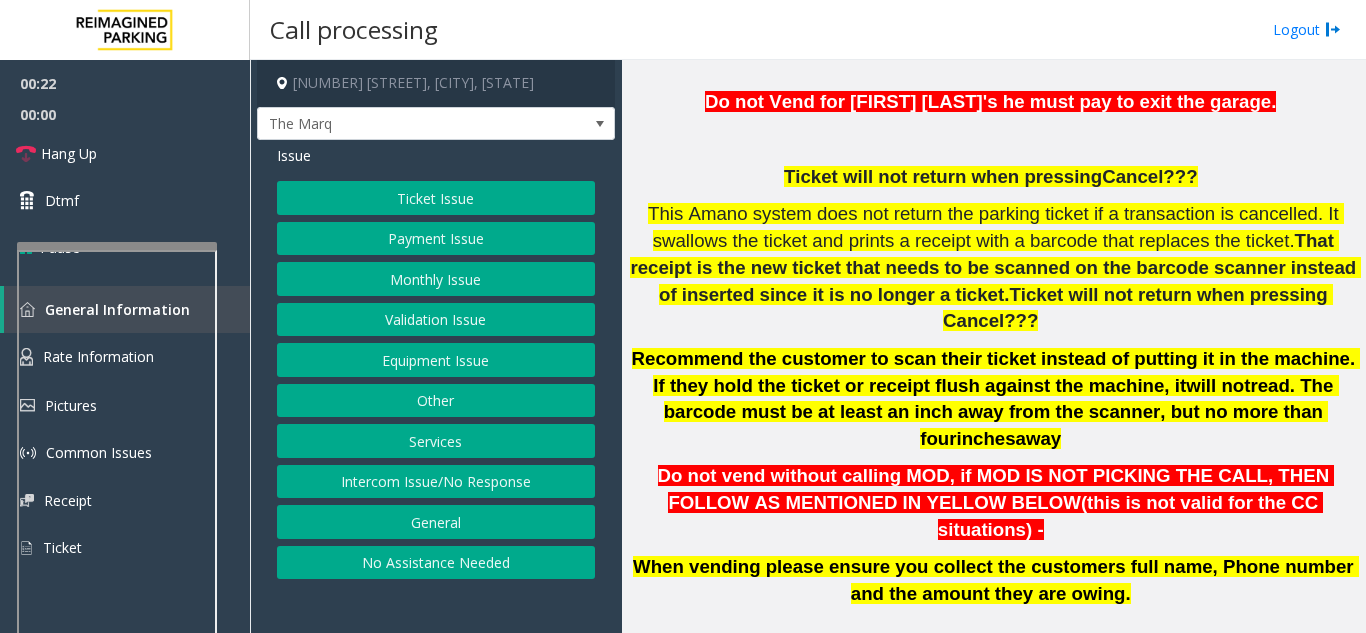 click on "That receipt is the new ticket that needs to be scanned on the barcode scanner instead of inserted since it is no longer a ticket." 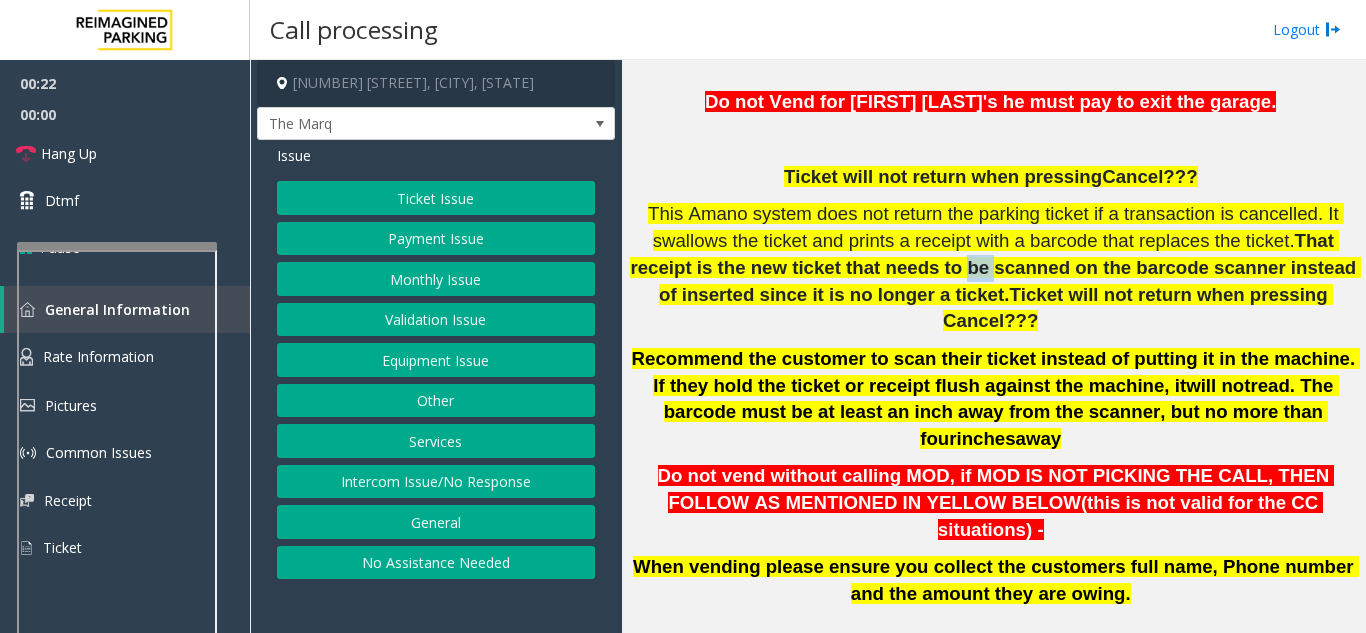 click on "That receipt is the new ticket that needs to be scanned on the barcode scanner instead of inserted since it is no longer a ticket." 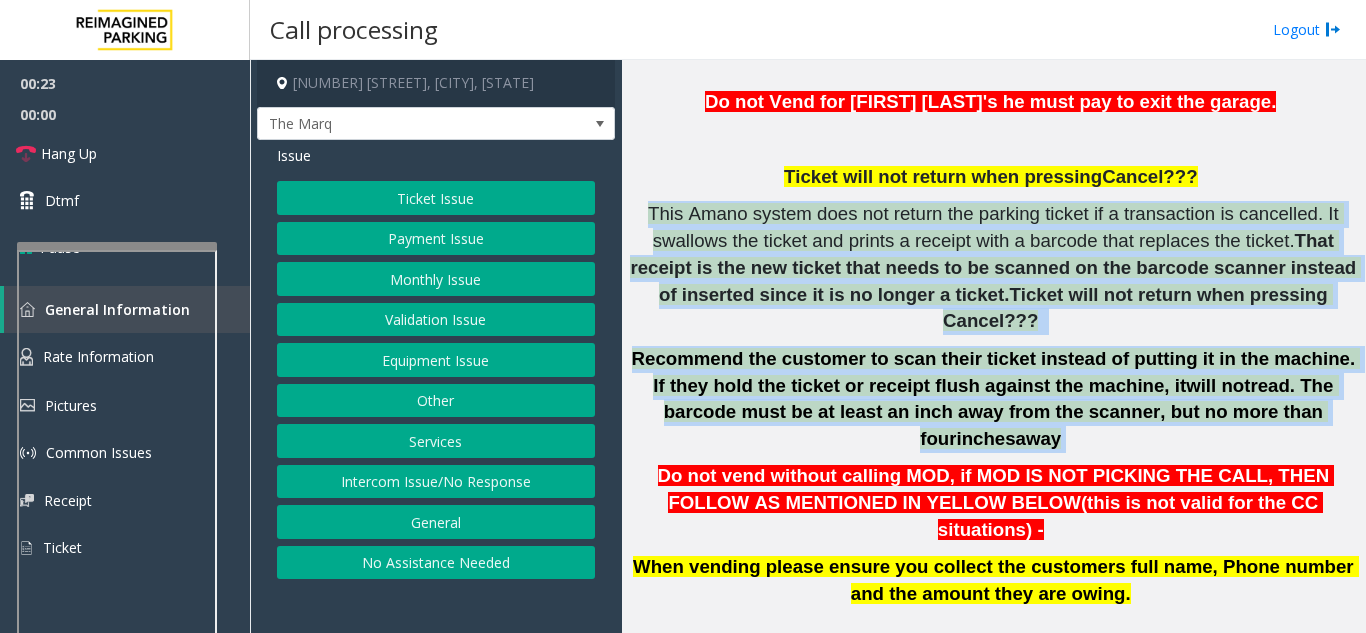 drag, startPoint x: 810, startPoint y: 247, endPoint x: 905, endPoint y: 308, distance: 112.898186 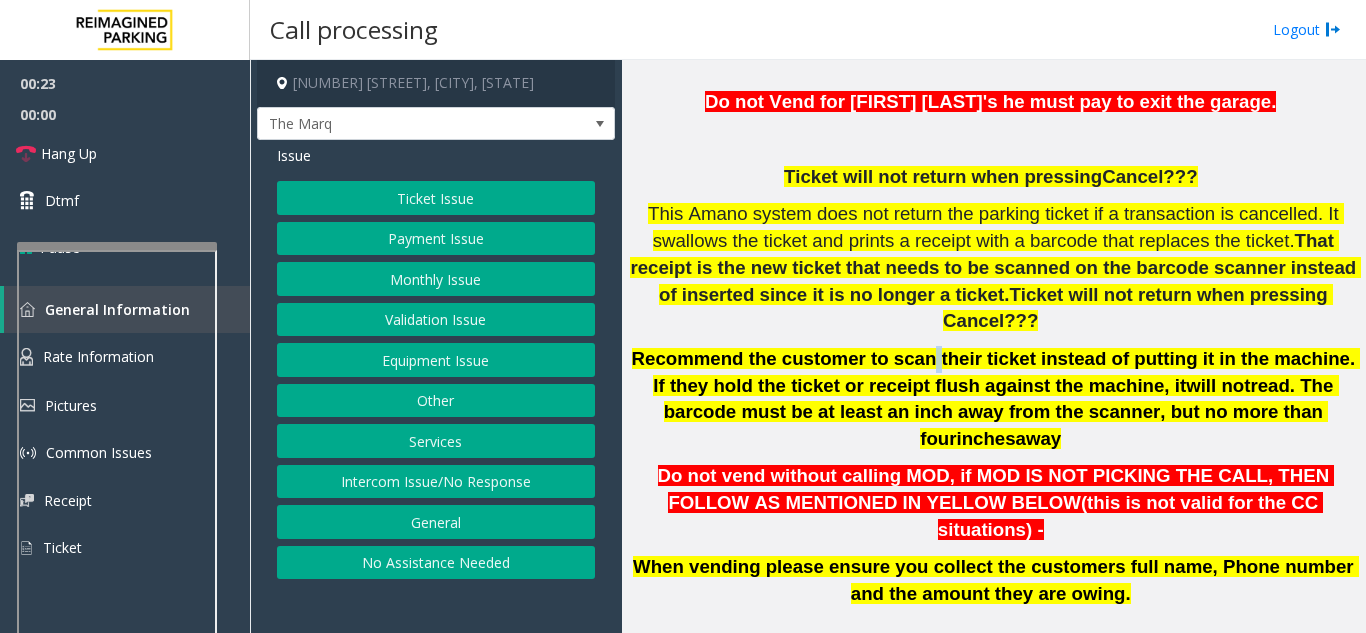 click on "Recommend the customer to scan their ticket instead of putting it in the machine. If they hold the ticket or receipt flush against the machine, it" 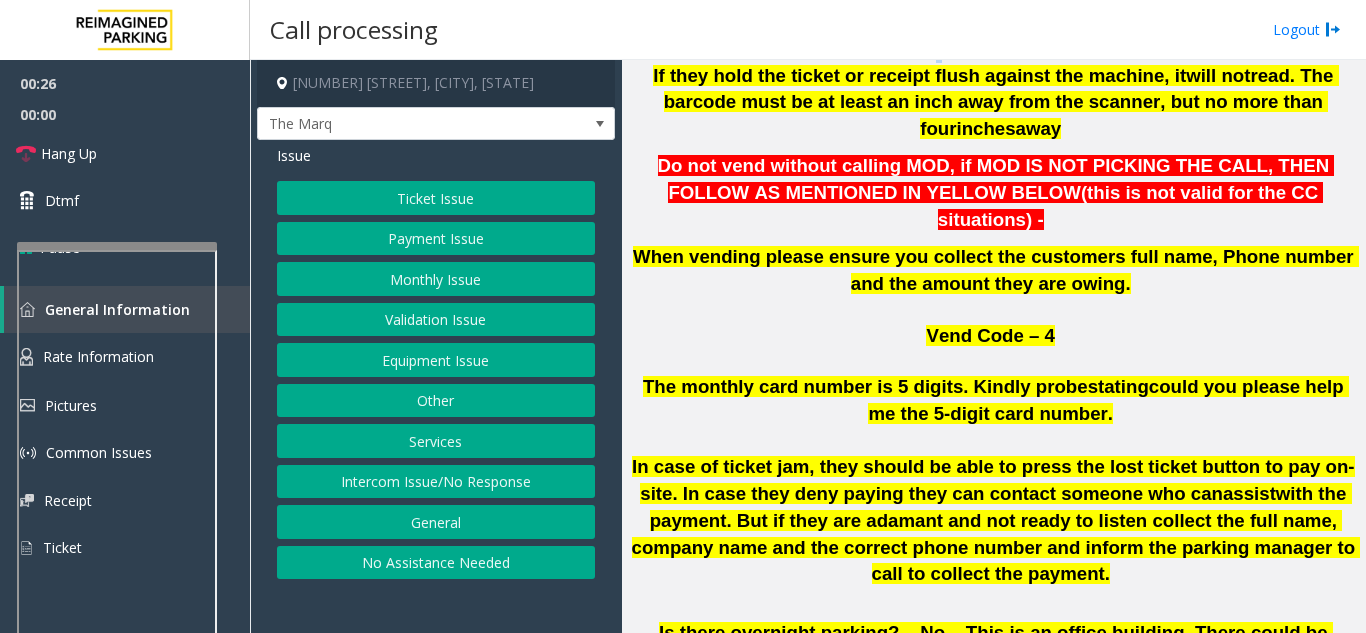 scroll, scrollTop: 1200, scrollLeft: 0, axis: vertical 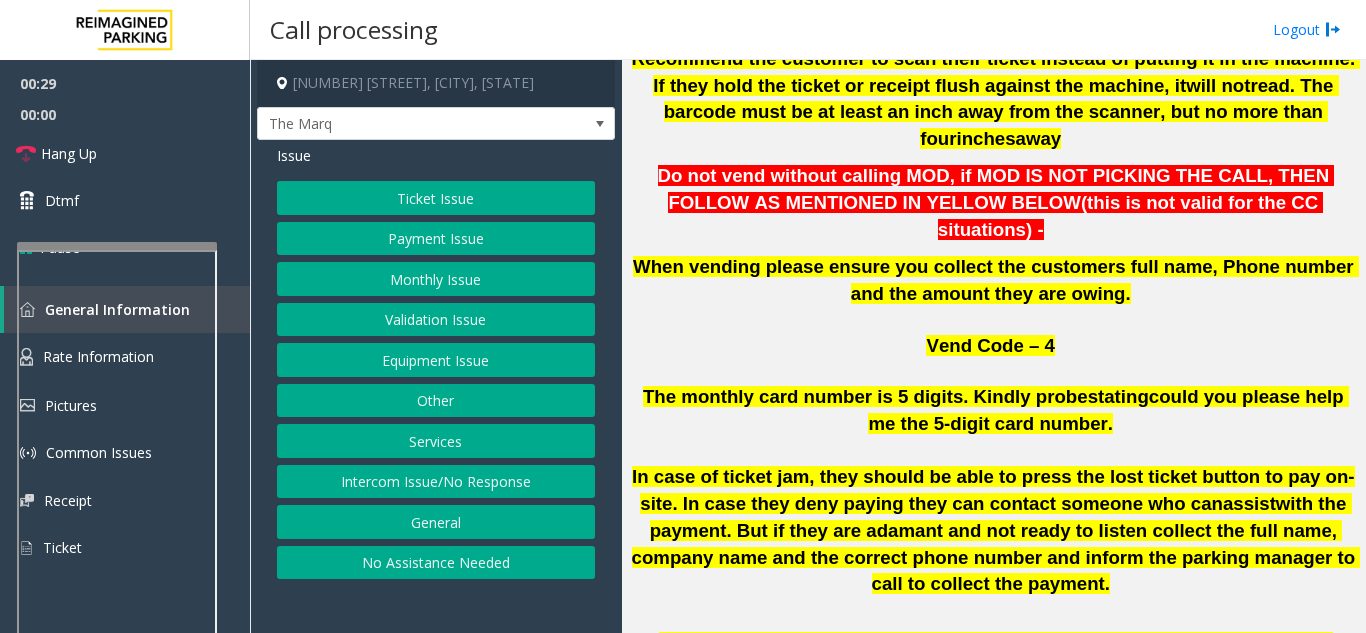 click on "In case of ticket jam, they should be able to press the lost ticket button to pay on-site. In case they deny paying they can contact someone who can" 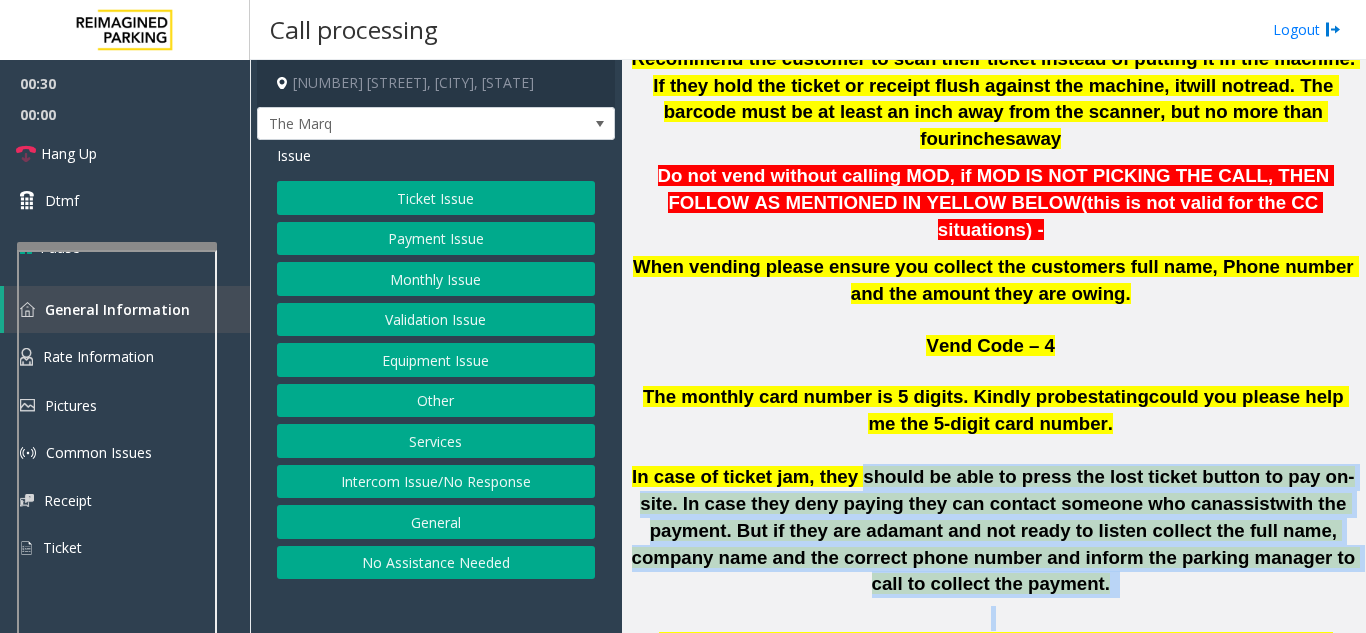 drag, startPoint x: 854, startPoint y: 356, endPoint x: 1142, endPoint y: 472, distance: 310.4835 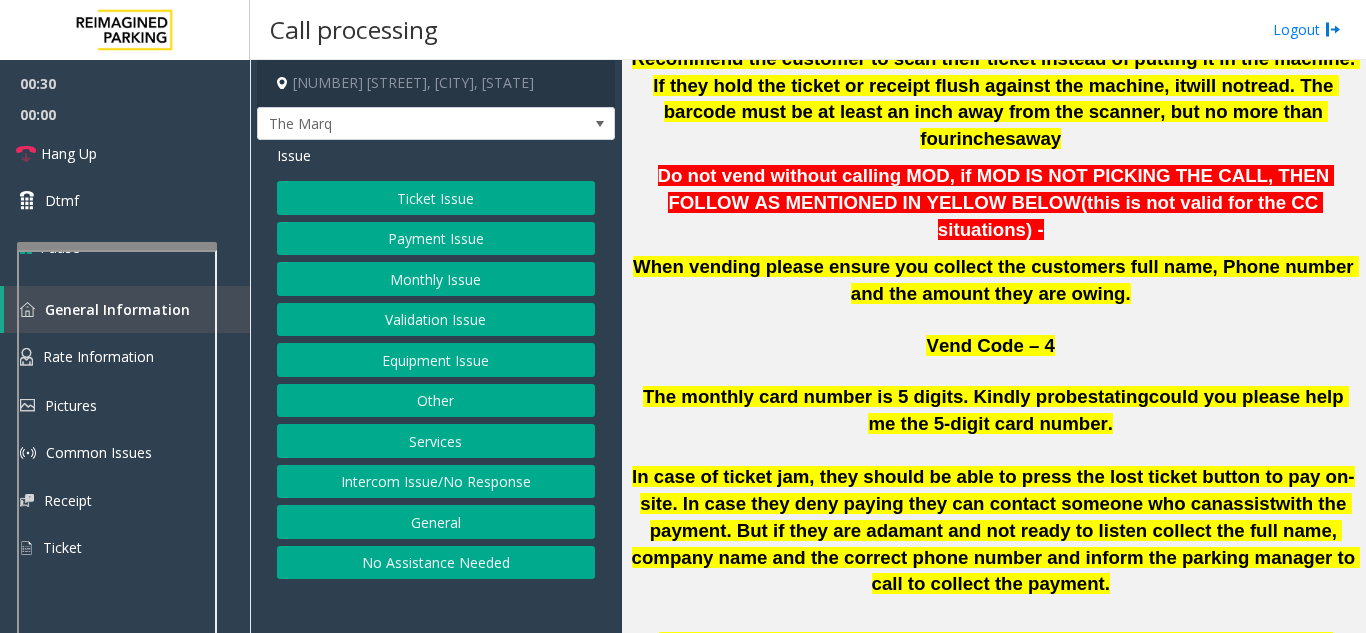 click 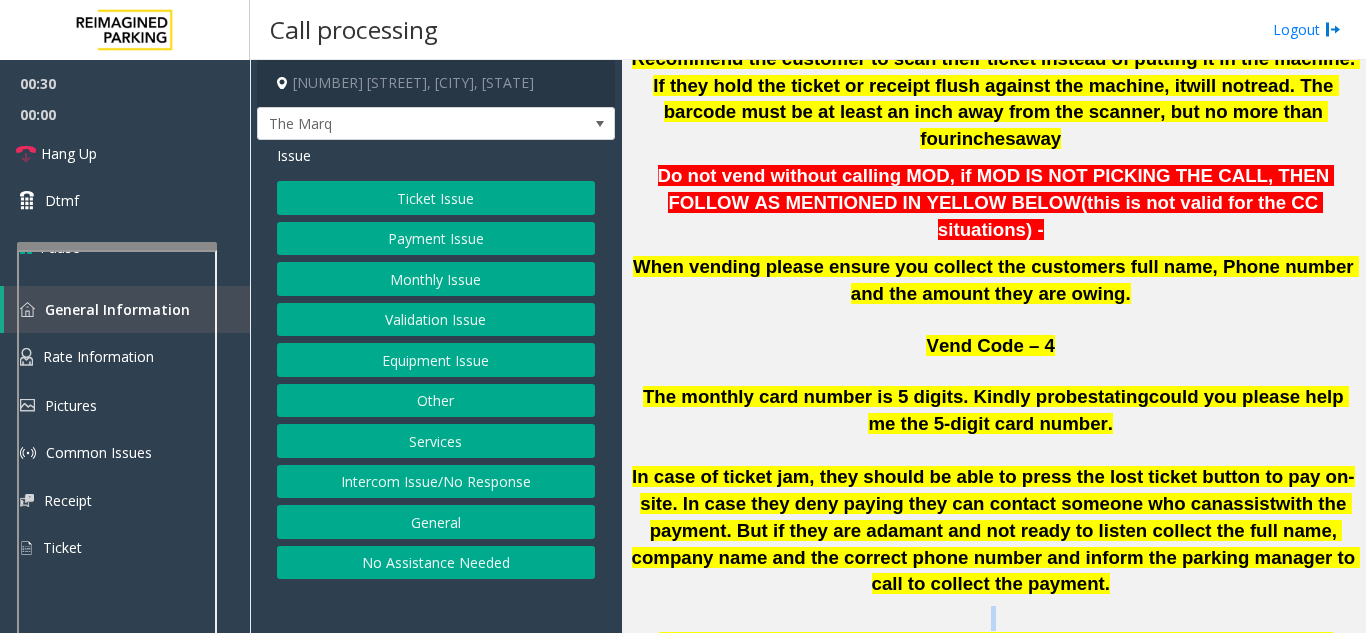 click 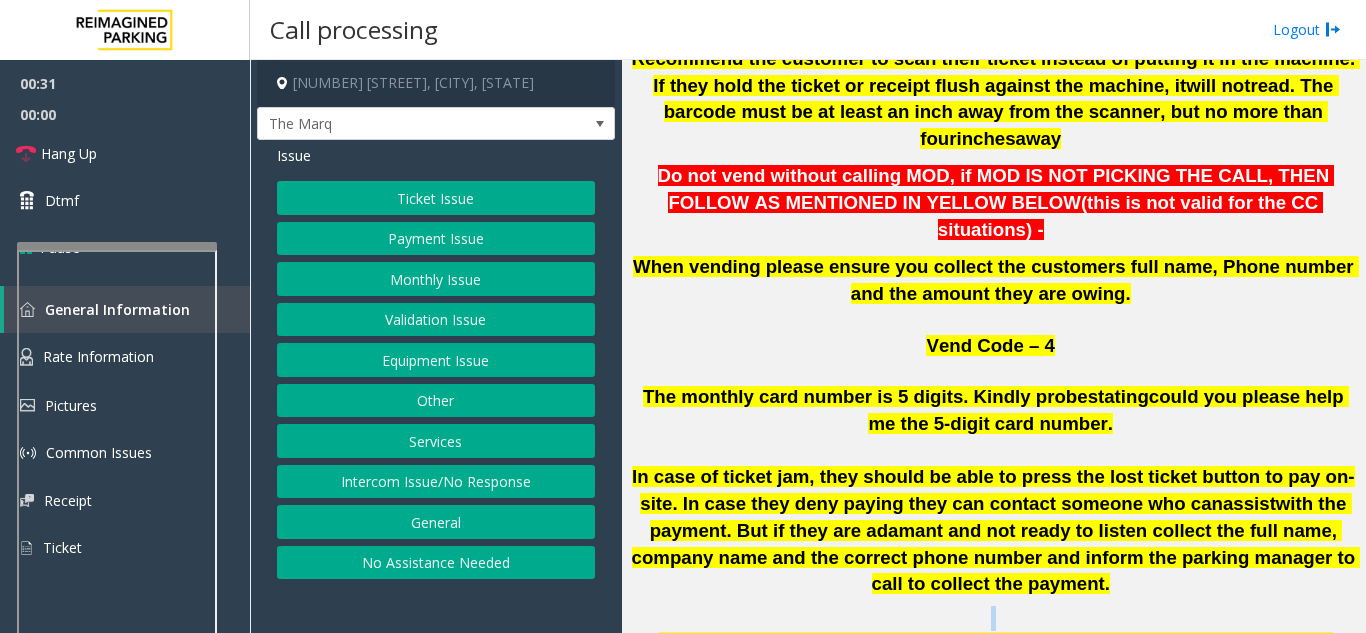 click on "Ticket Issue" 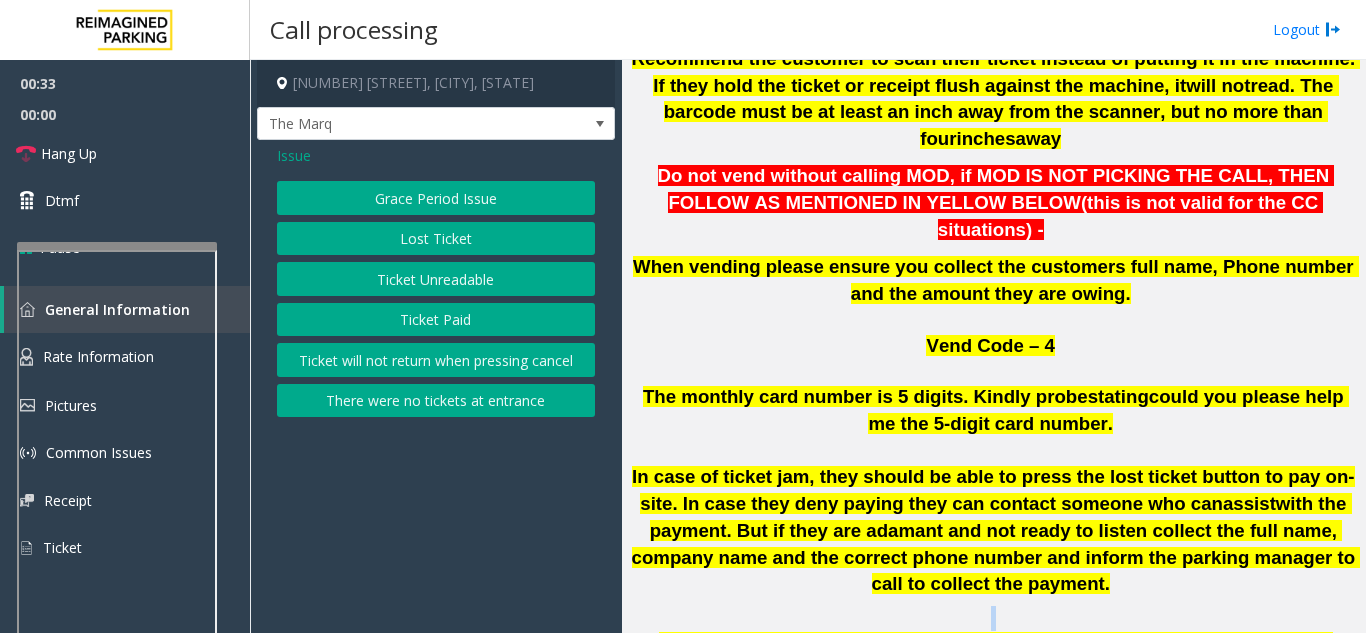 click on "Ticket Unreadable" 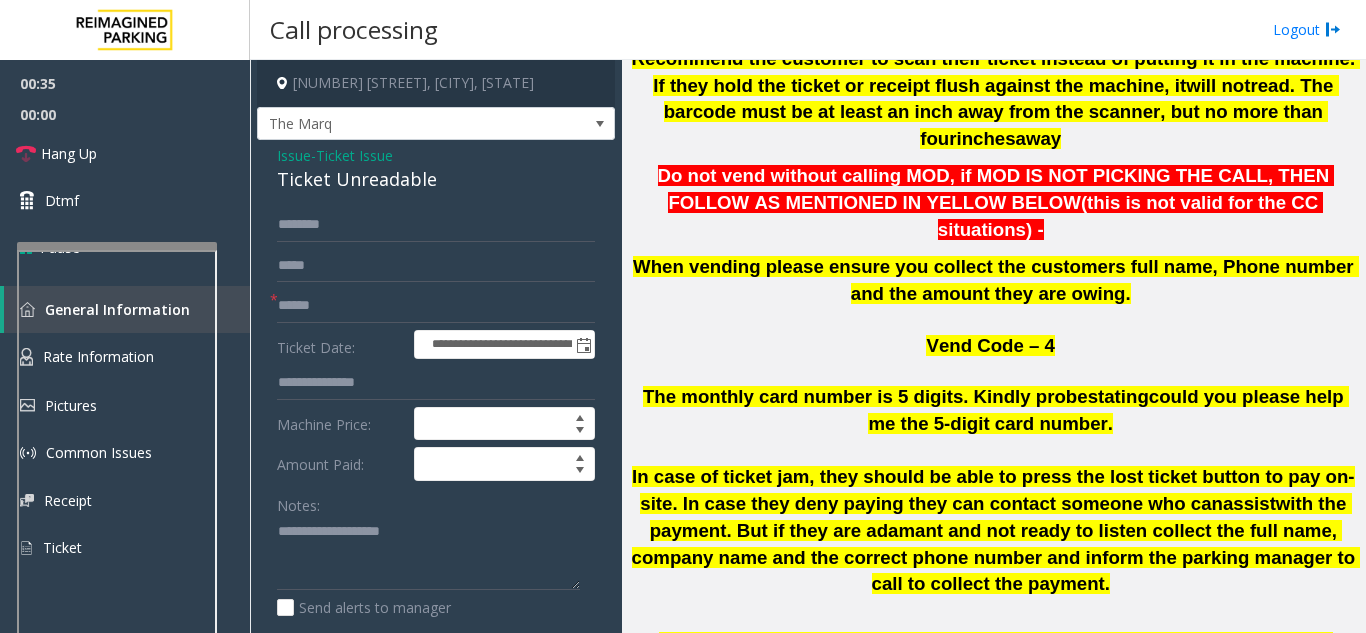 click on "Ticket Unreadable" 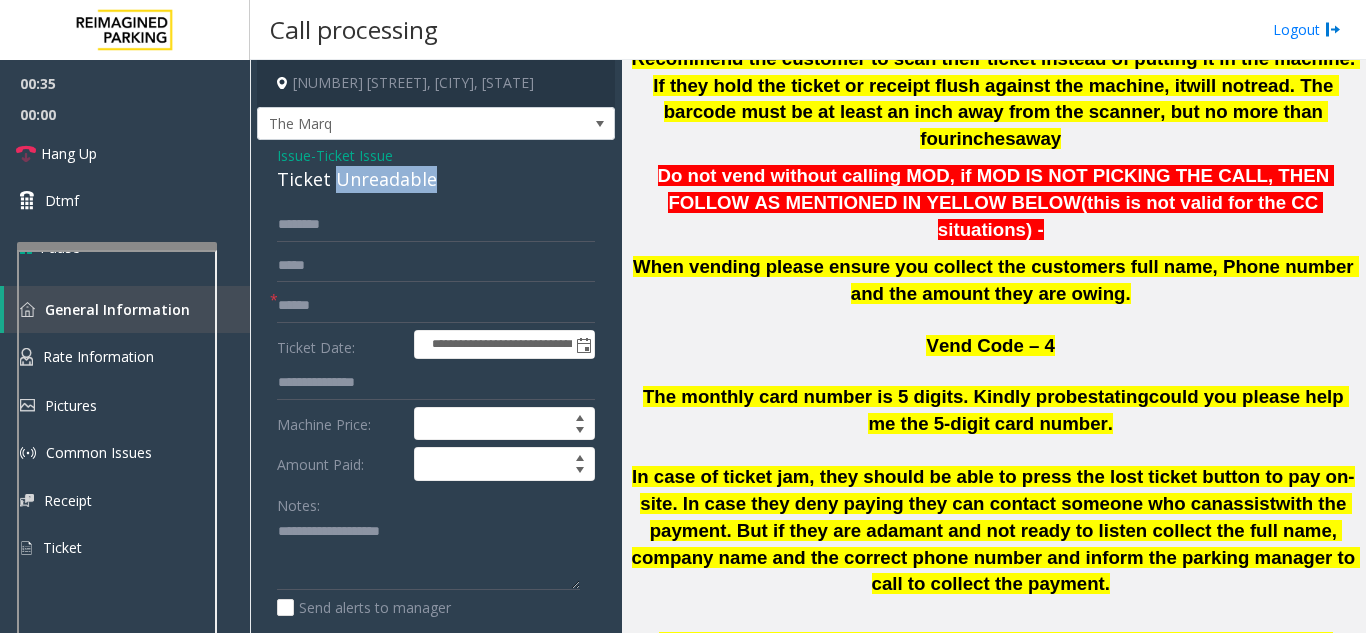 click on "Ticket Unreadable" 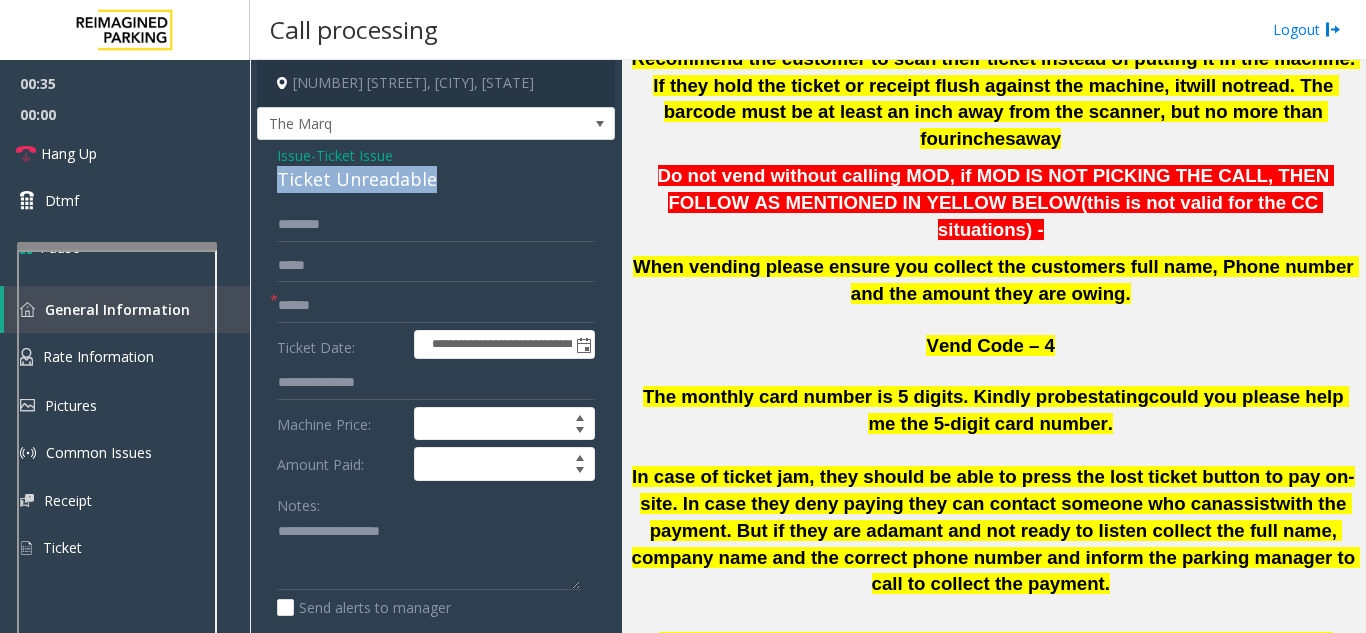 click on "Ticket Unreadable" 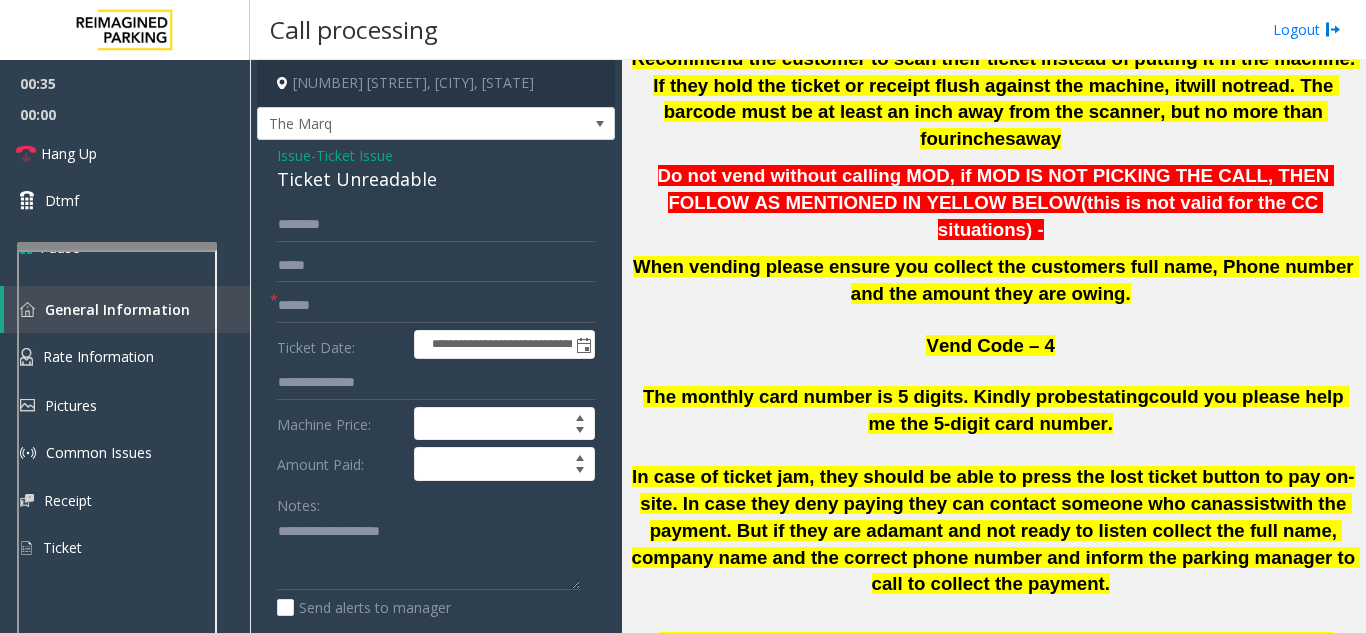 click on "Ticket Issue" 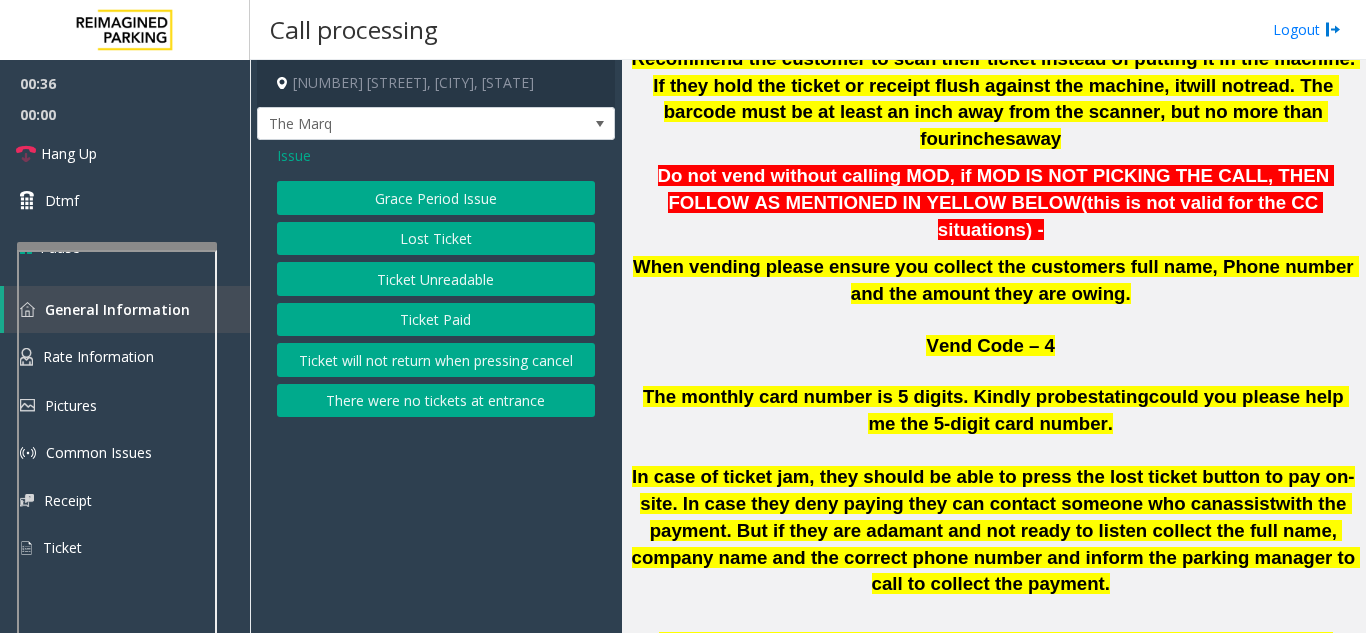 click on "There were no tickets at entrance" 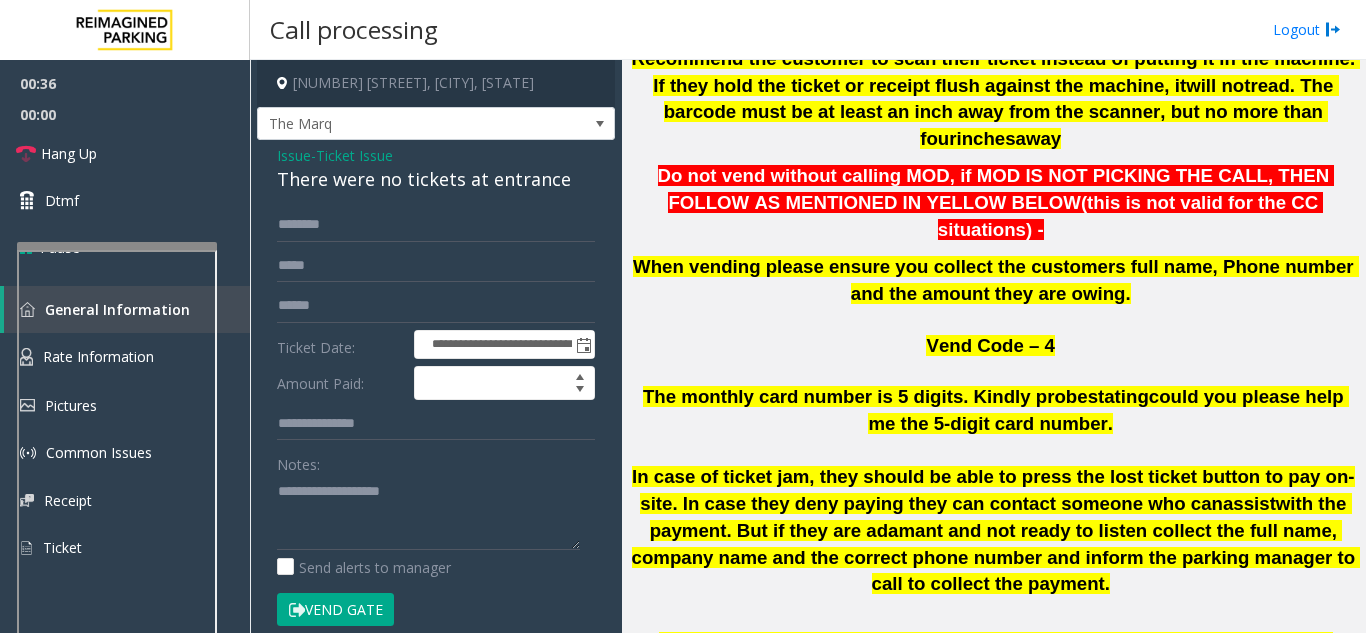 click on "There were no tickets at entrance" 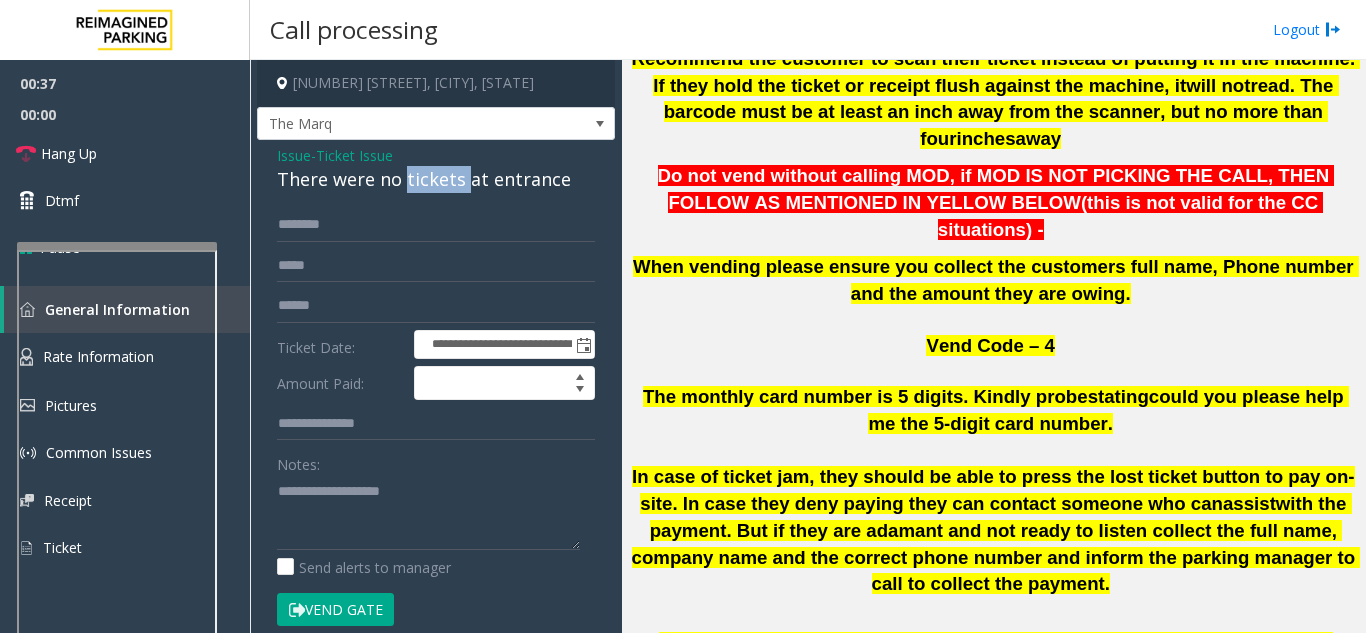 click on "There were no tickets at entrance" 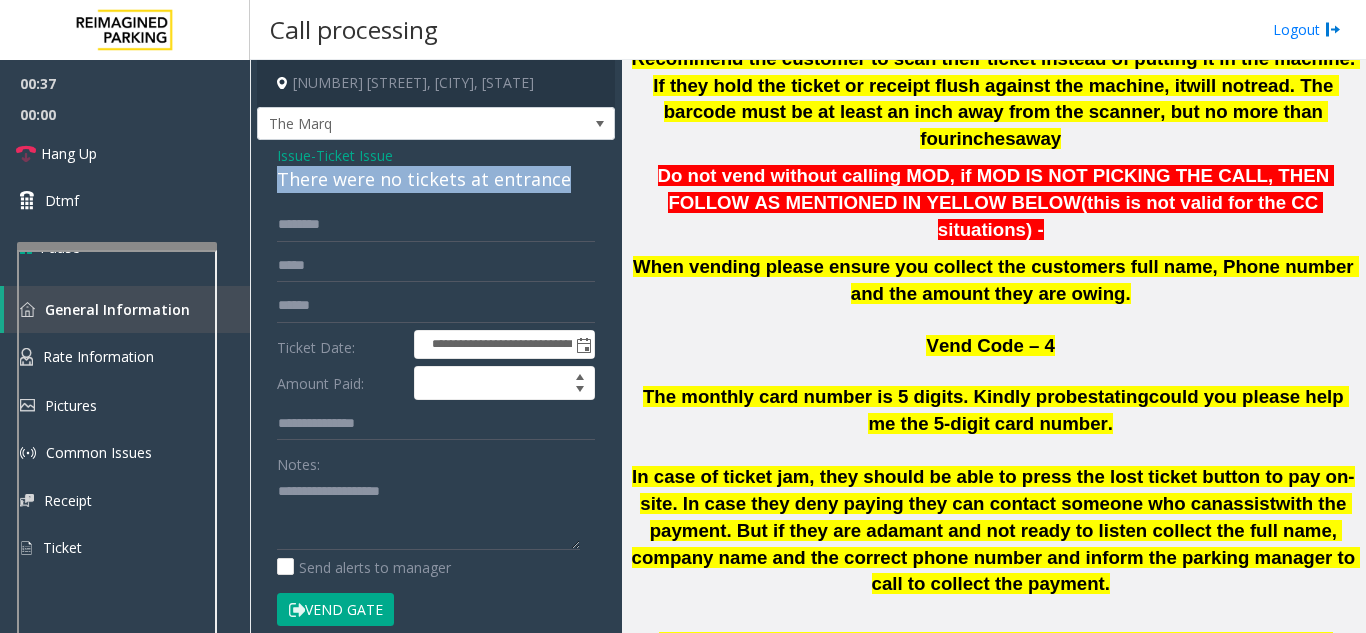 click on "There were no tickets at entrance" 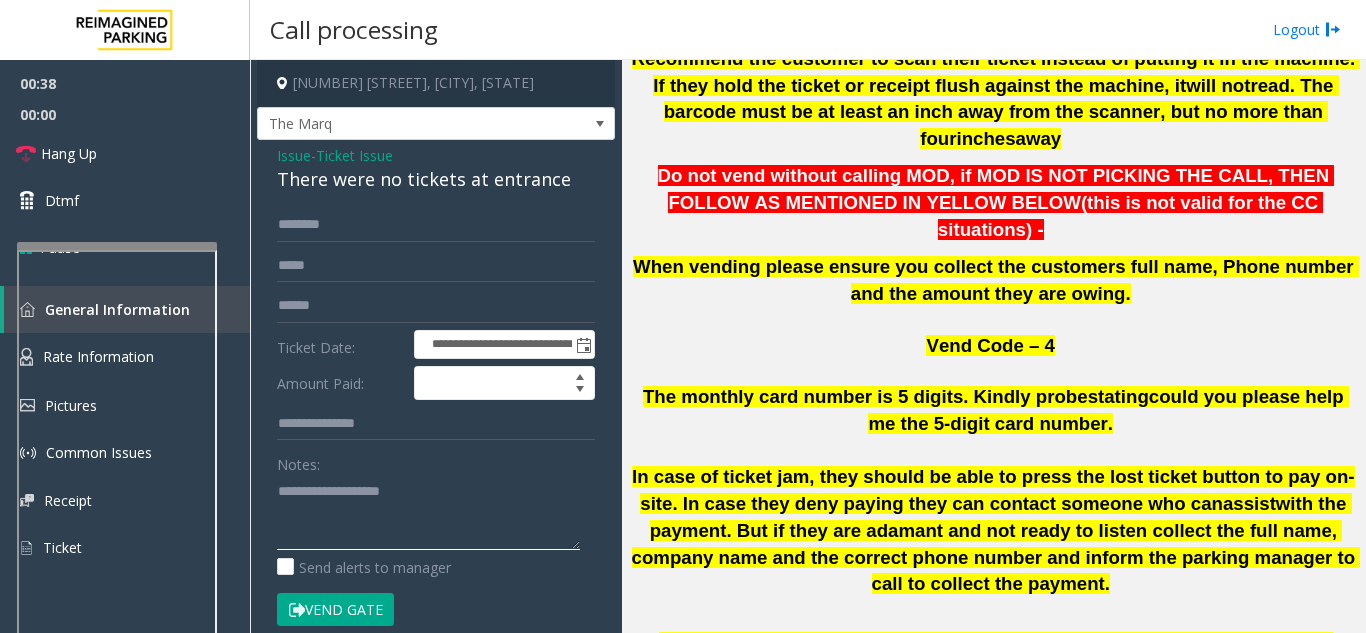 click 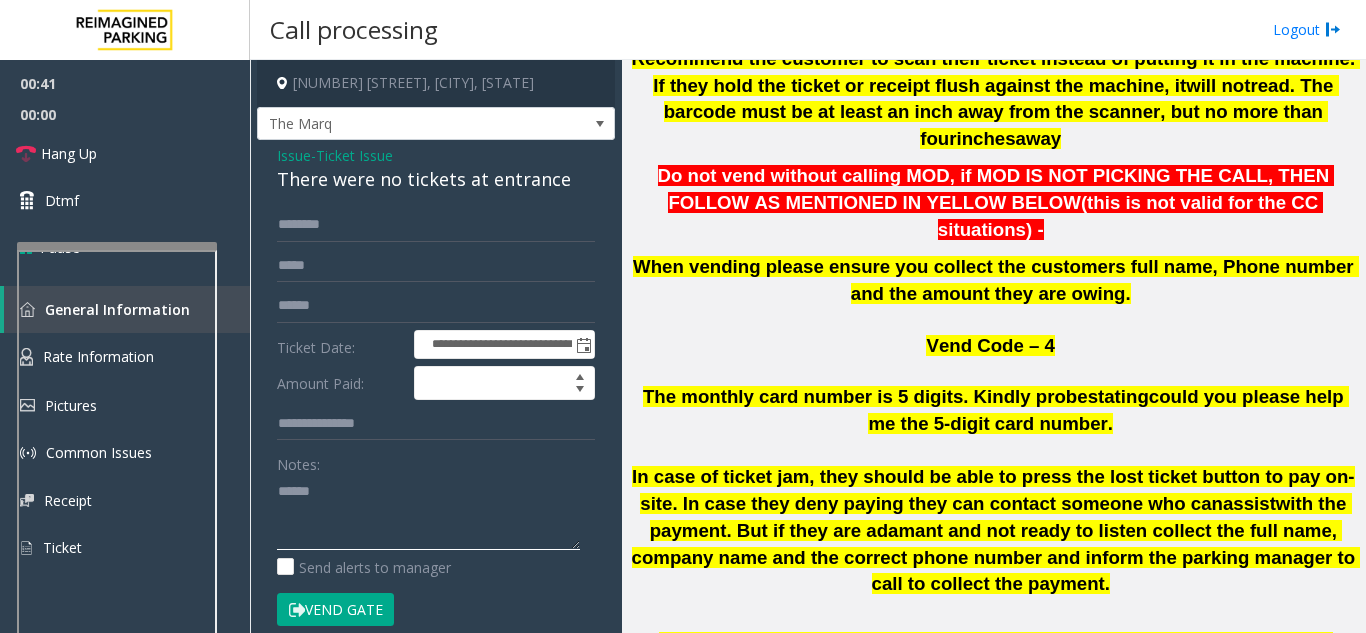 paste on "**********" 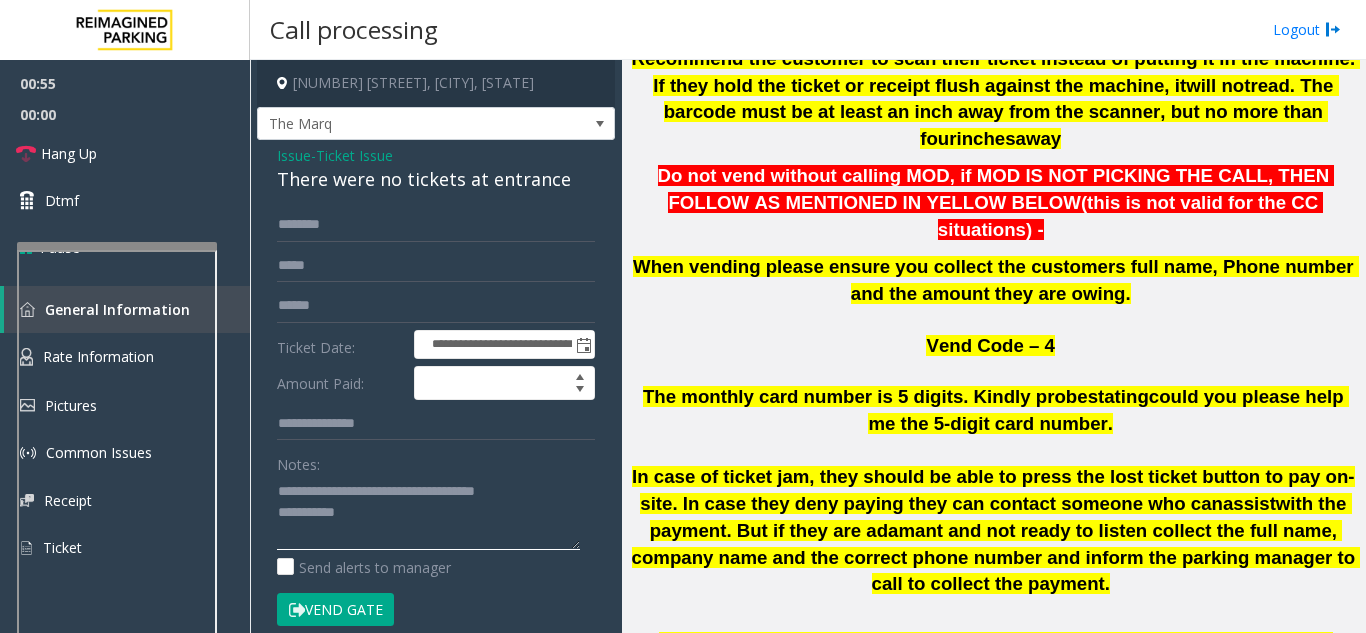 click 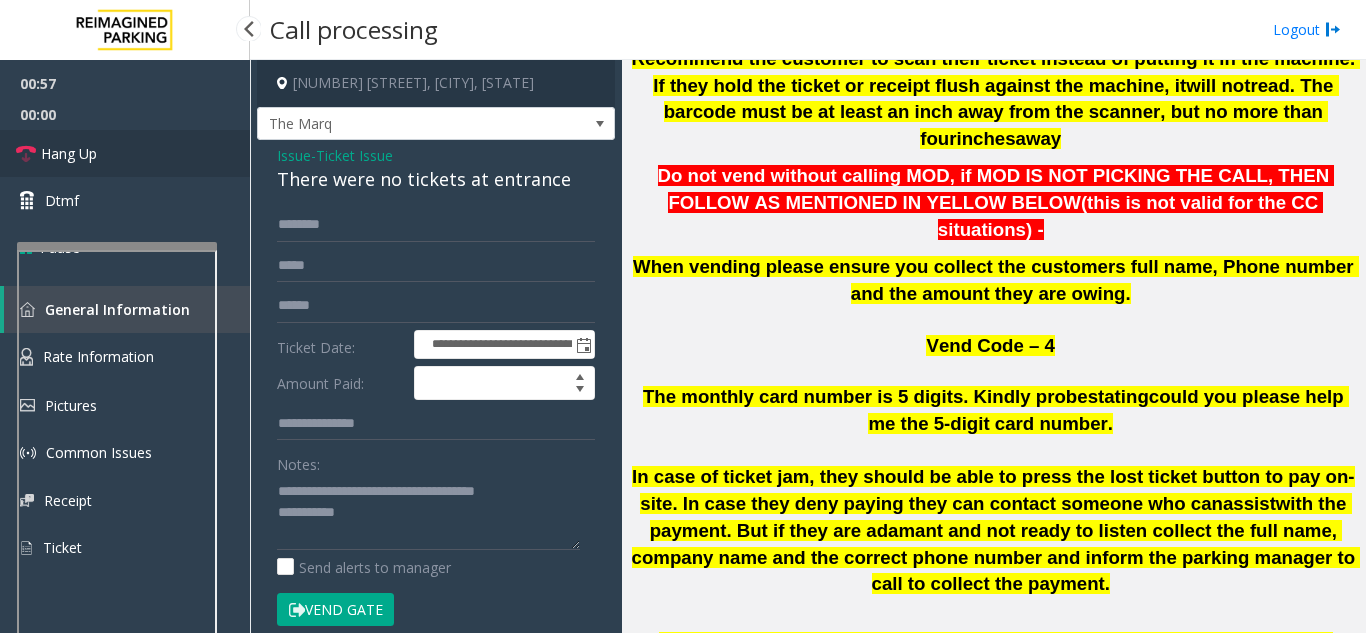 click on "Hang Up" at bounding box center (125, 153) 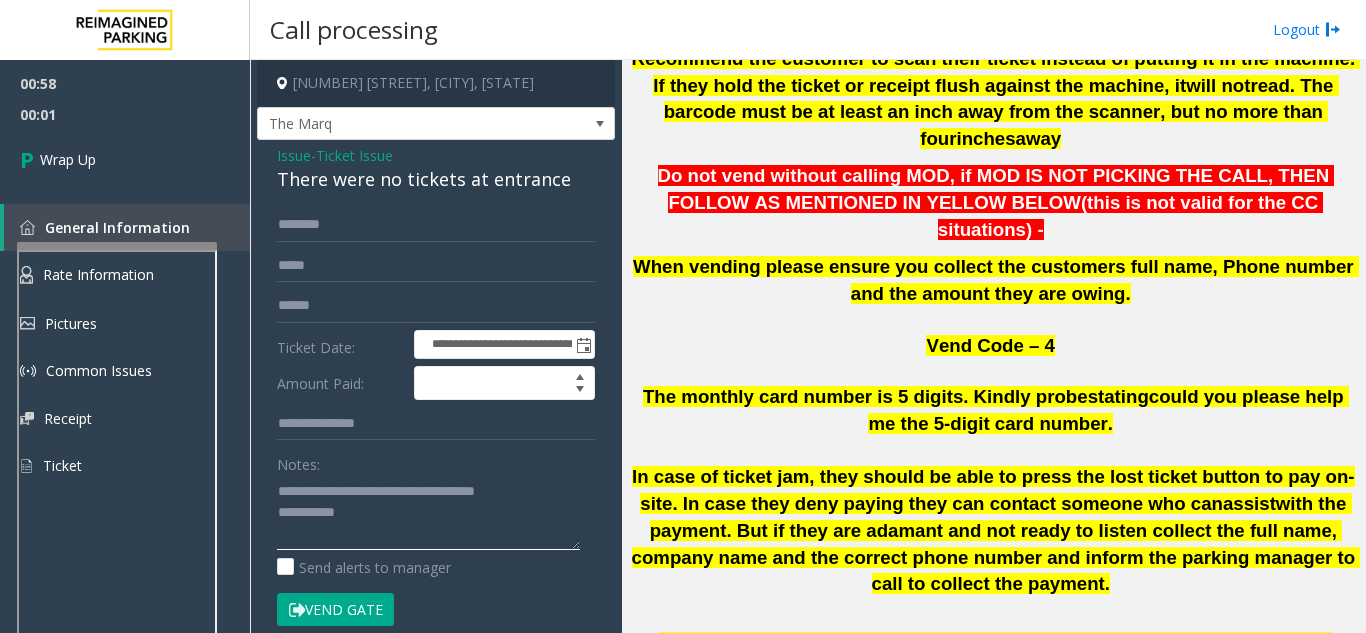 click 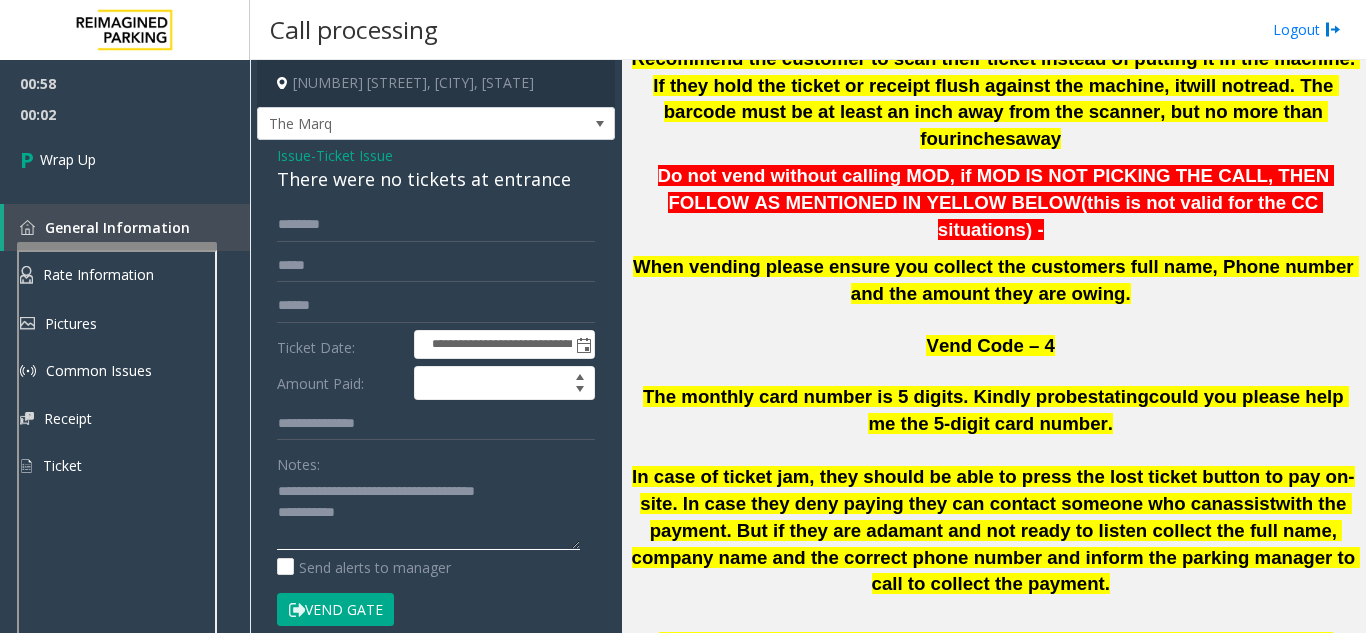 paste on "**********" 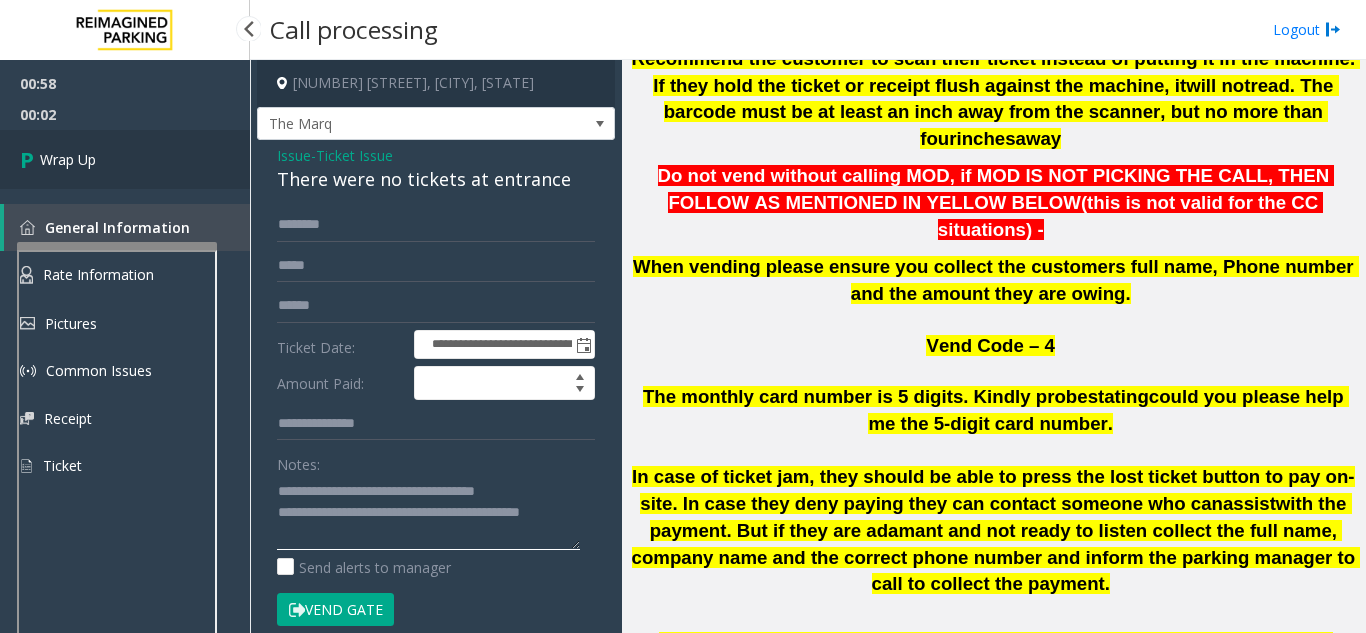 type on "**********" 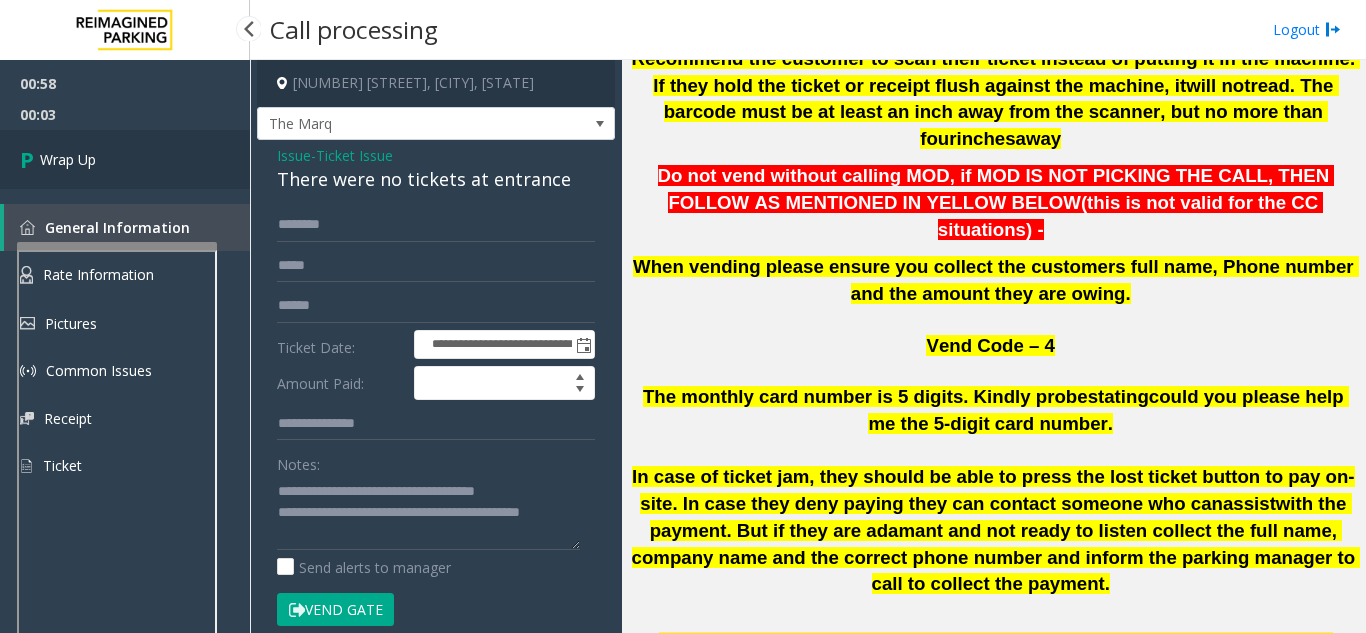 click on "Wrap Up" at bounding box center [125, 159] 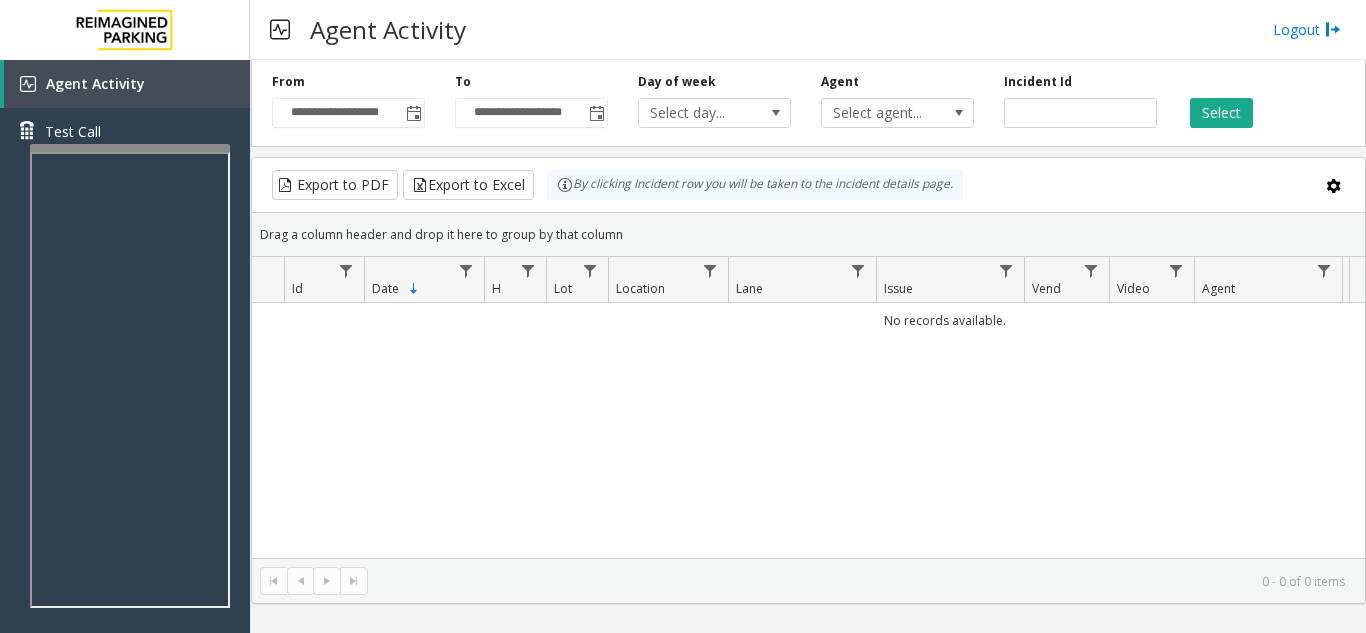 scroll, scrollTop: 0, scrollLeft: 0, axis: both 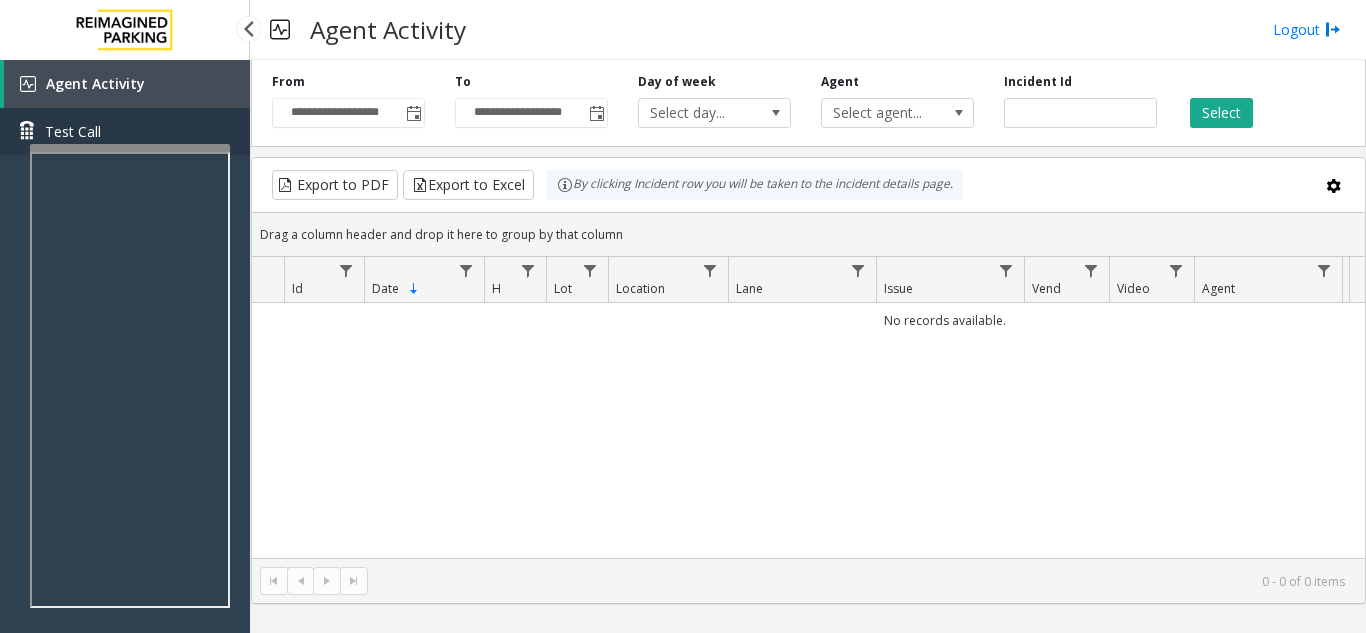 click on "Test Call" at bounding box center [125, 131] 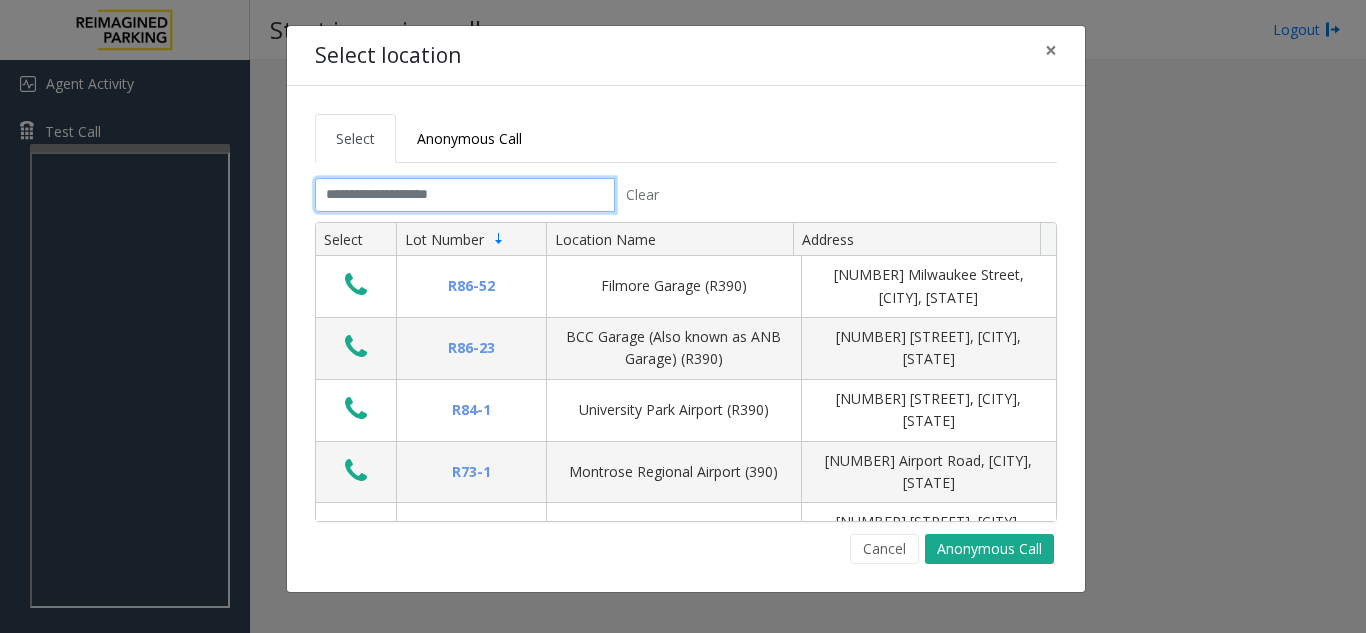 click 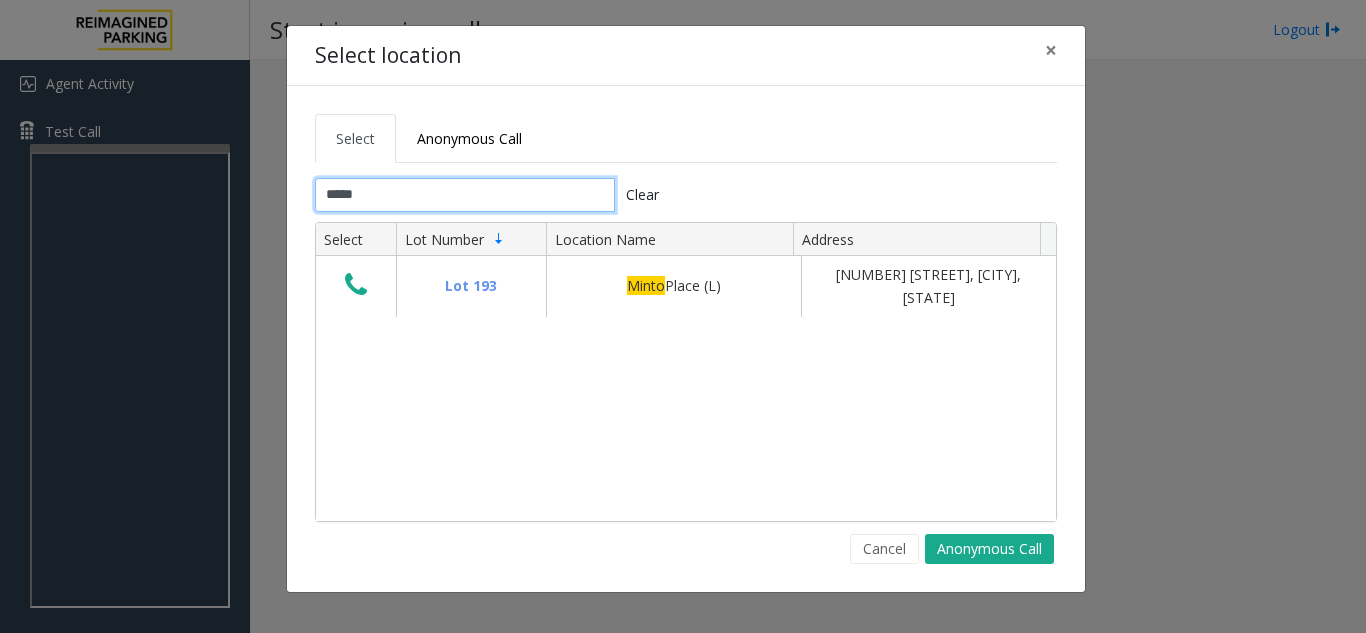 type on "*****" 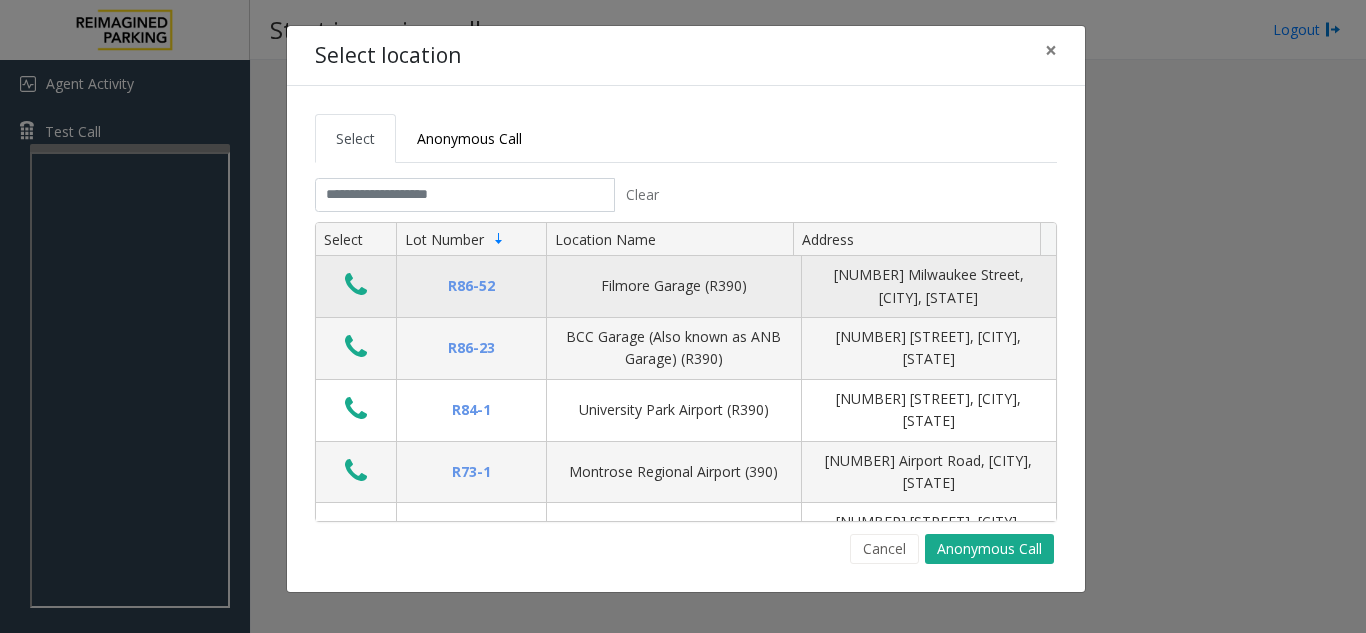 click 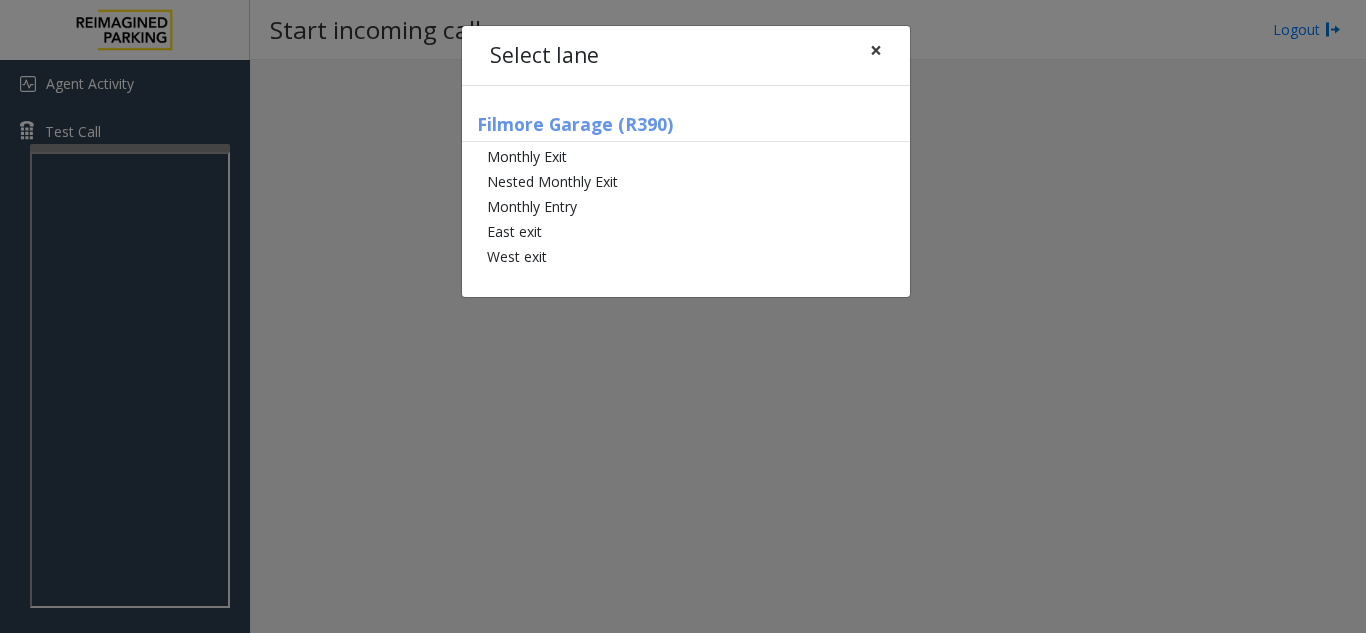 click on "×" 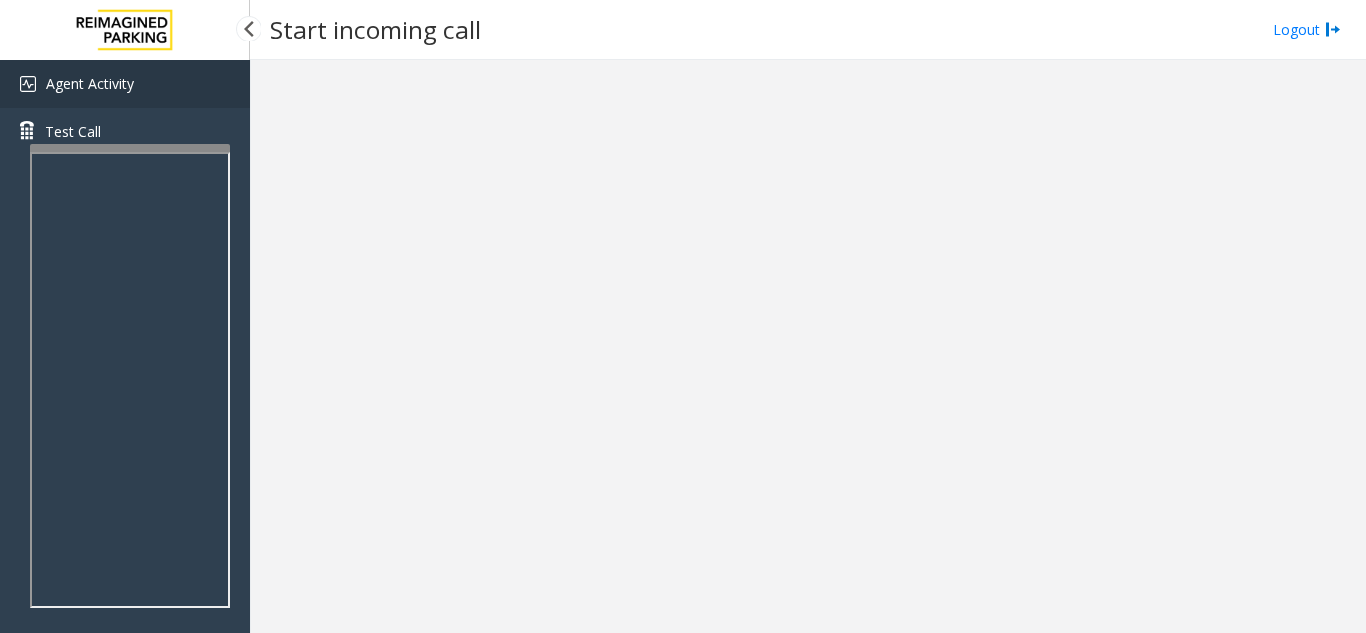click on "Agent Activity" at bounding box center (125, 84) 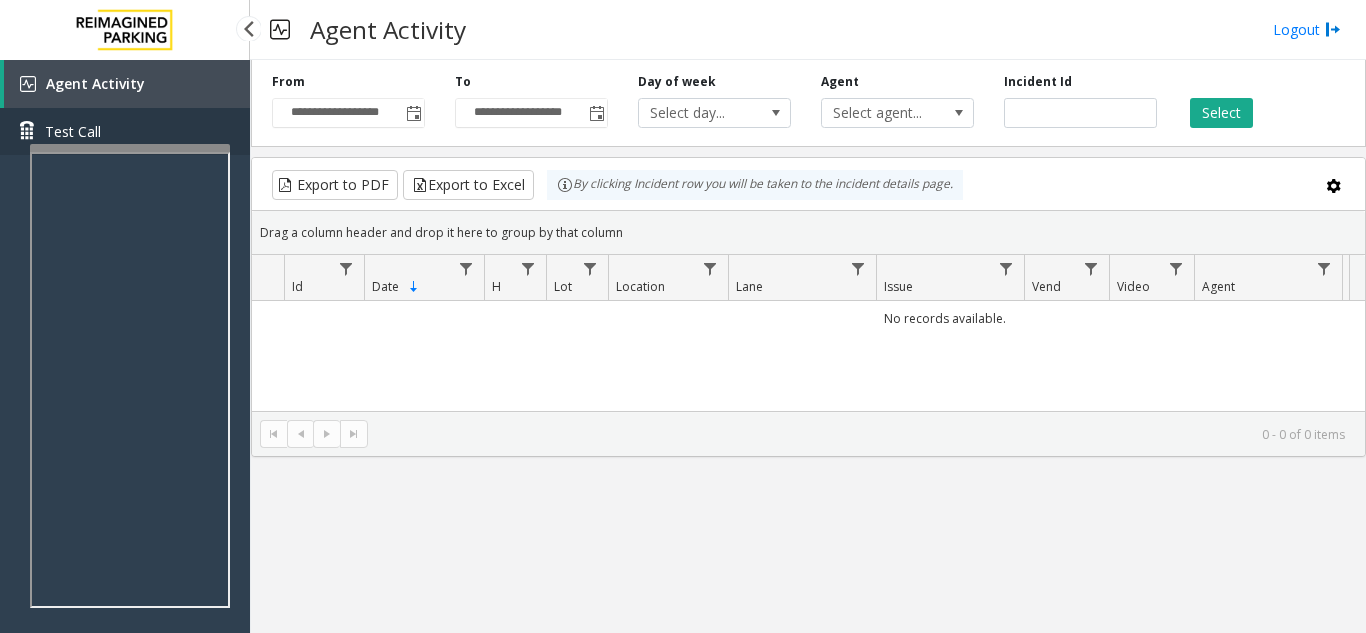 click on "Test Call" at bounding box center [125, 131] 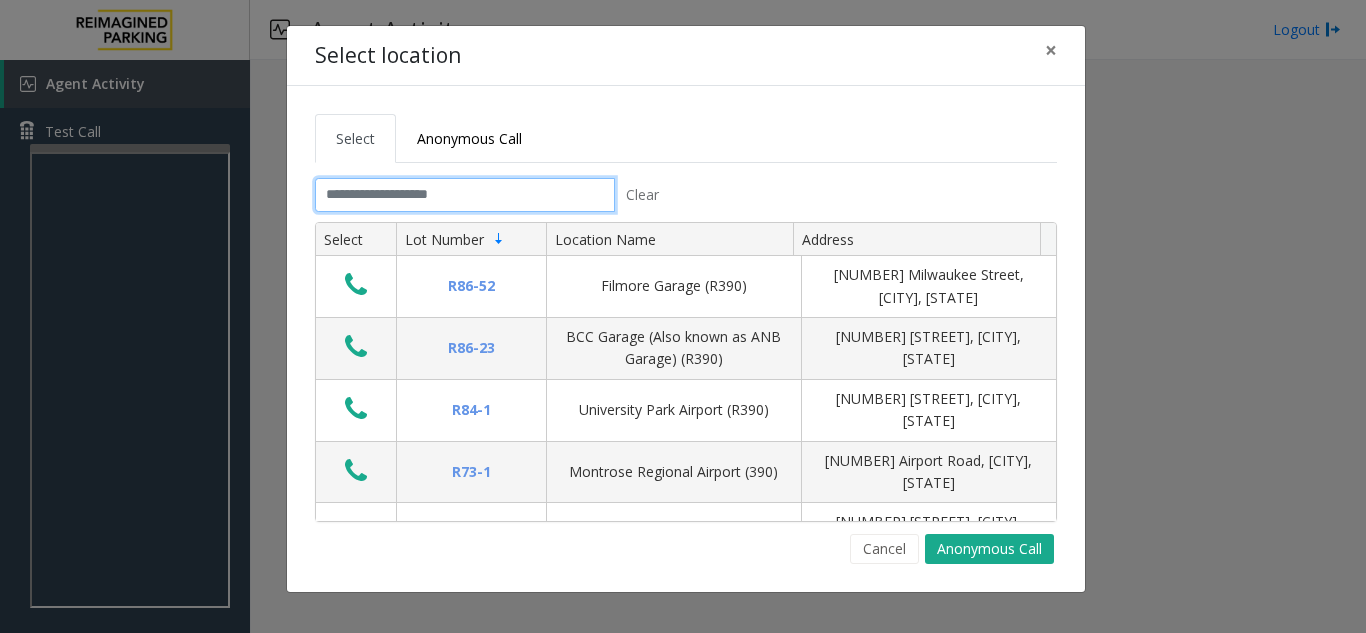 click 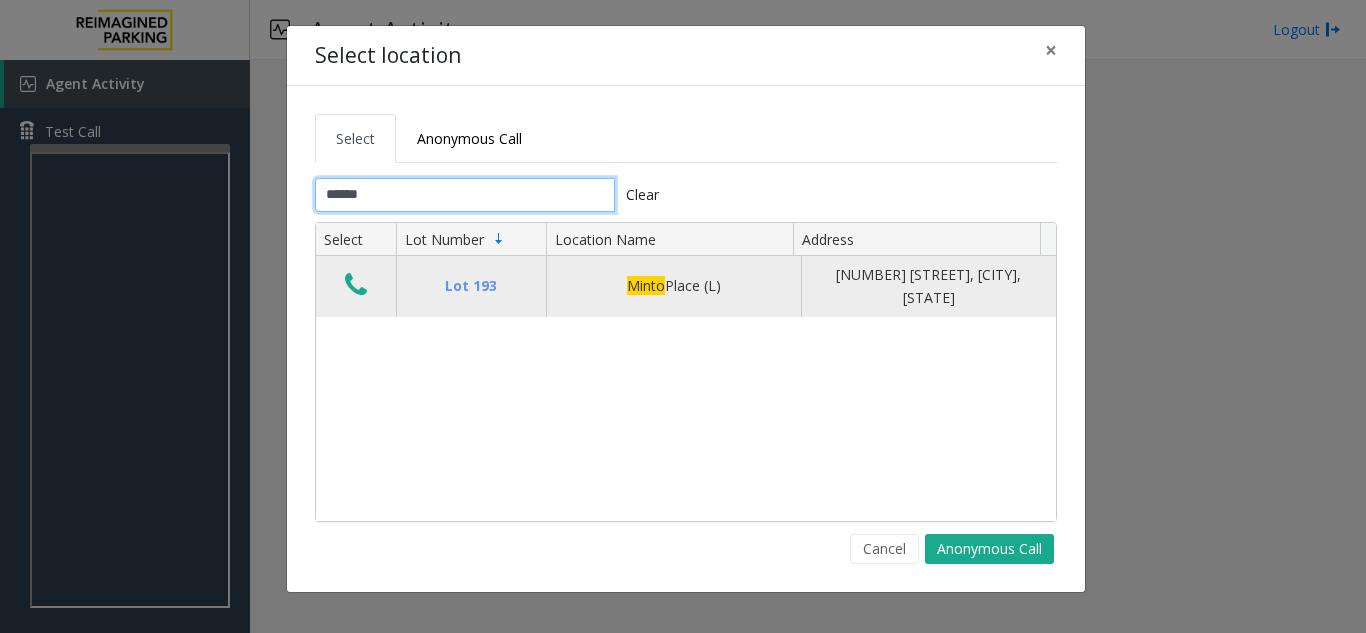 type on "*****" 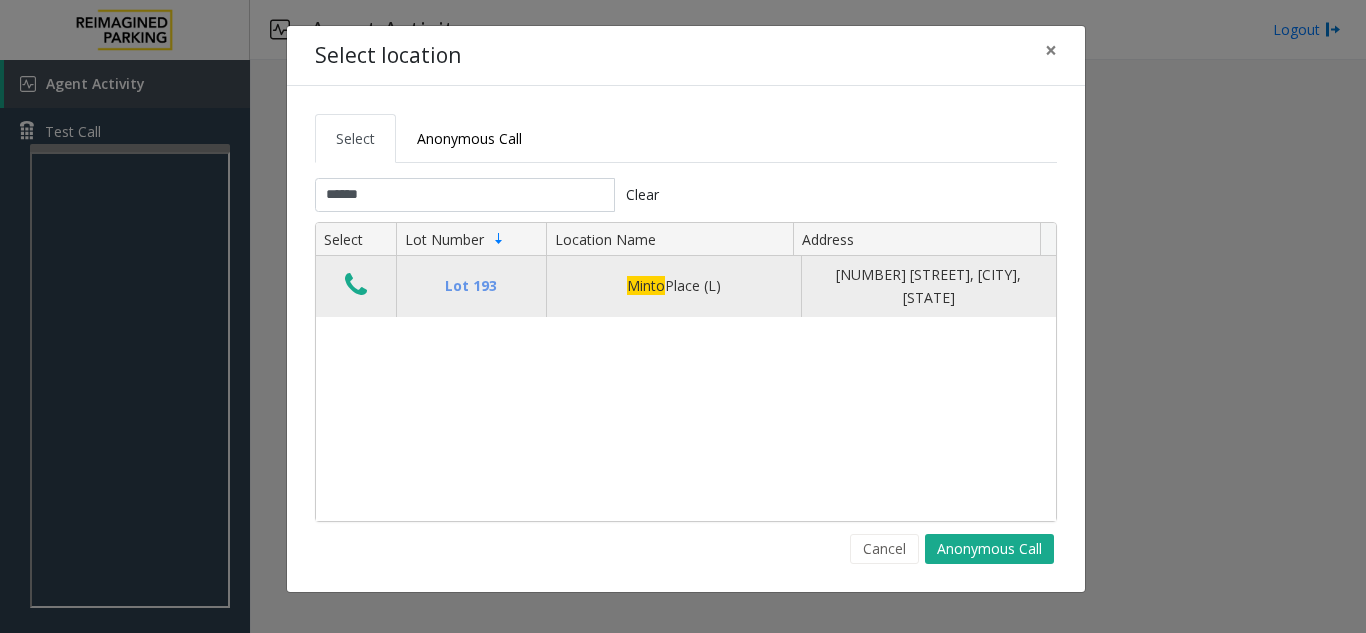 click 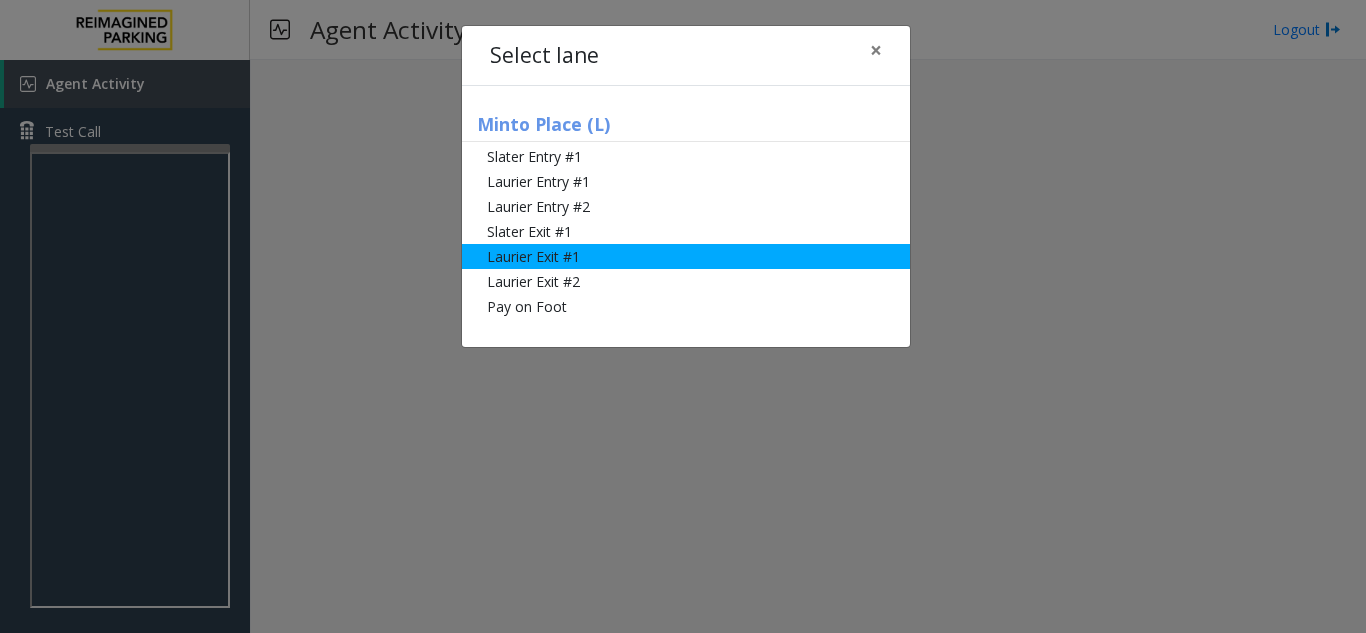 click on "Laurier Exit #1" 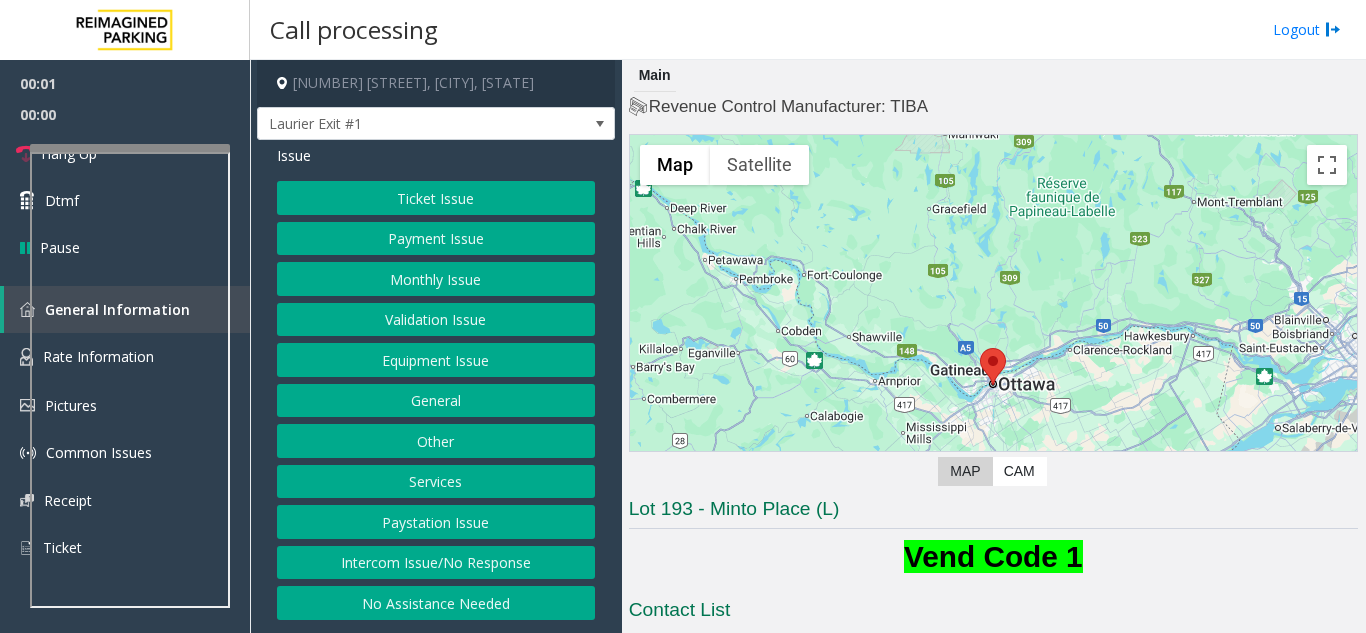 click on "Ticket Issue" 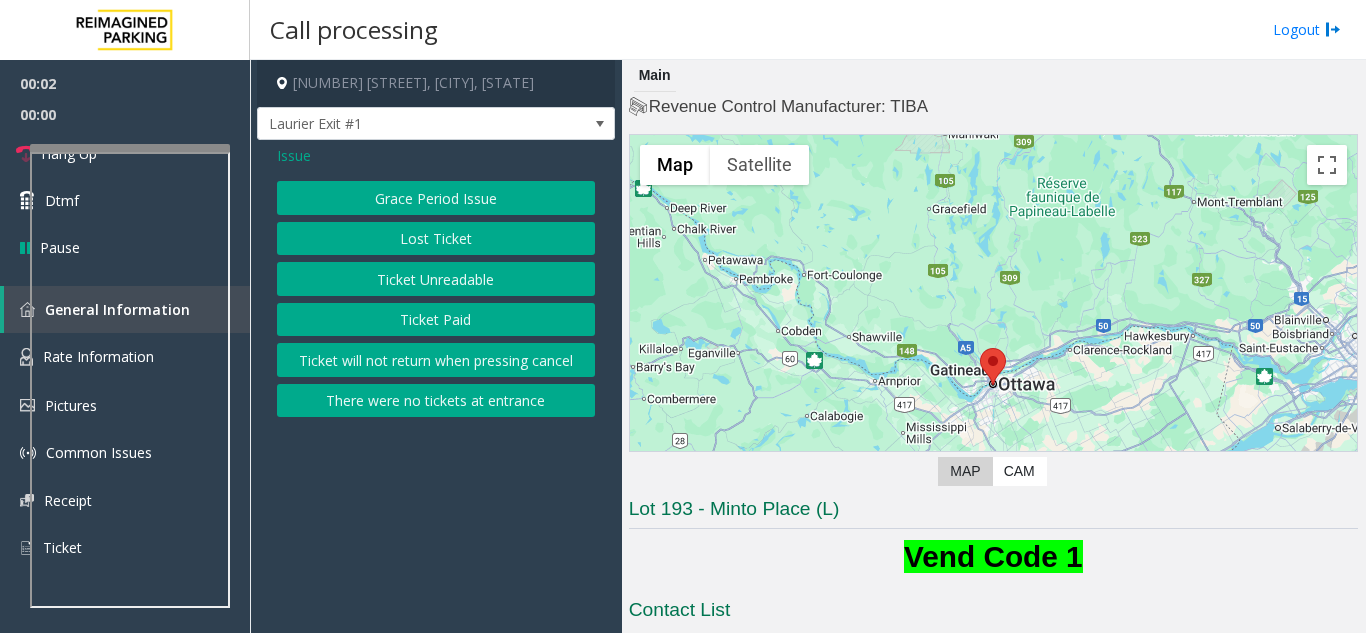 click on "Ticket Paid" 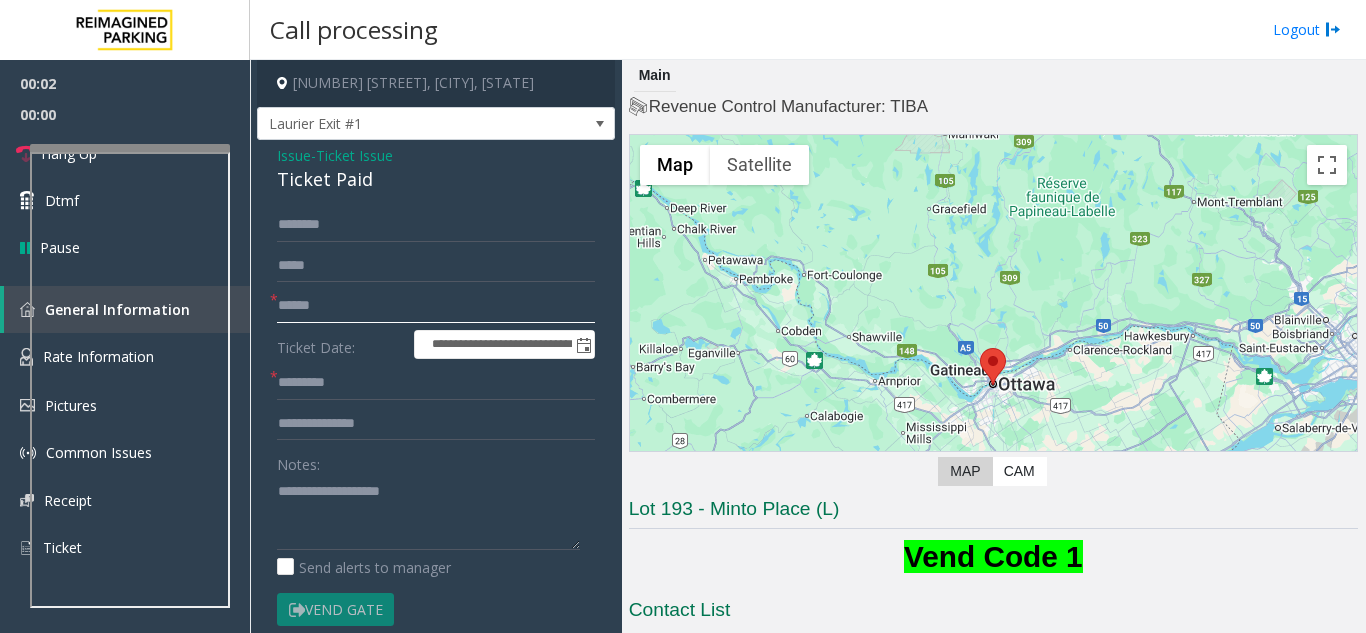 click 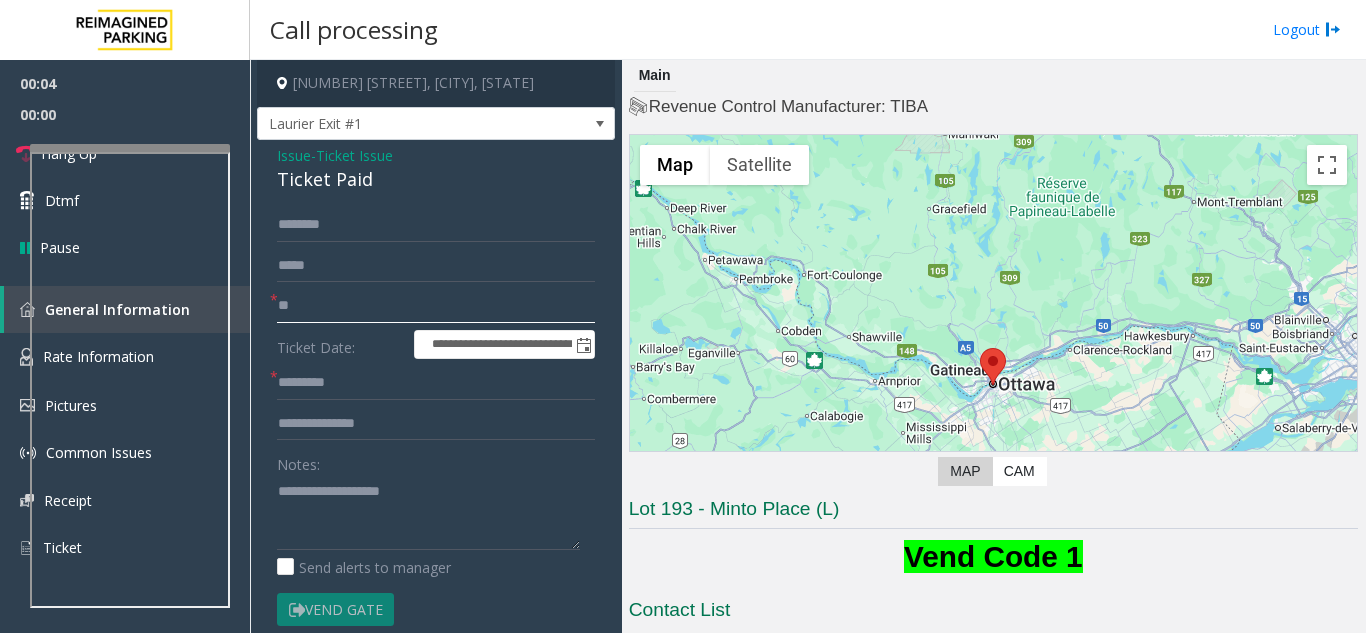 type on "***" 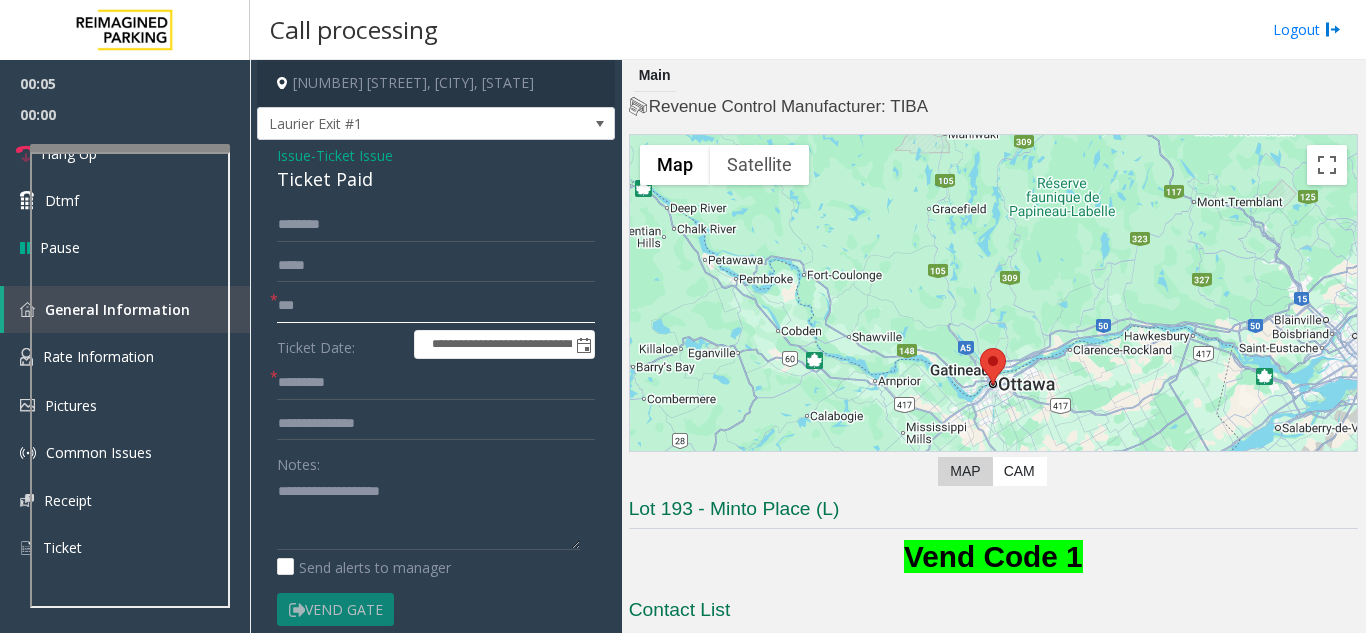 click on "***" 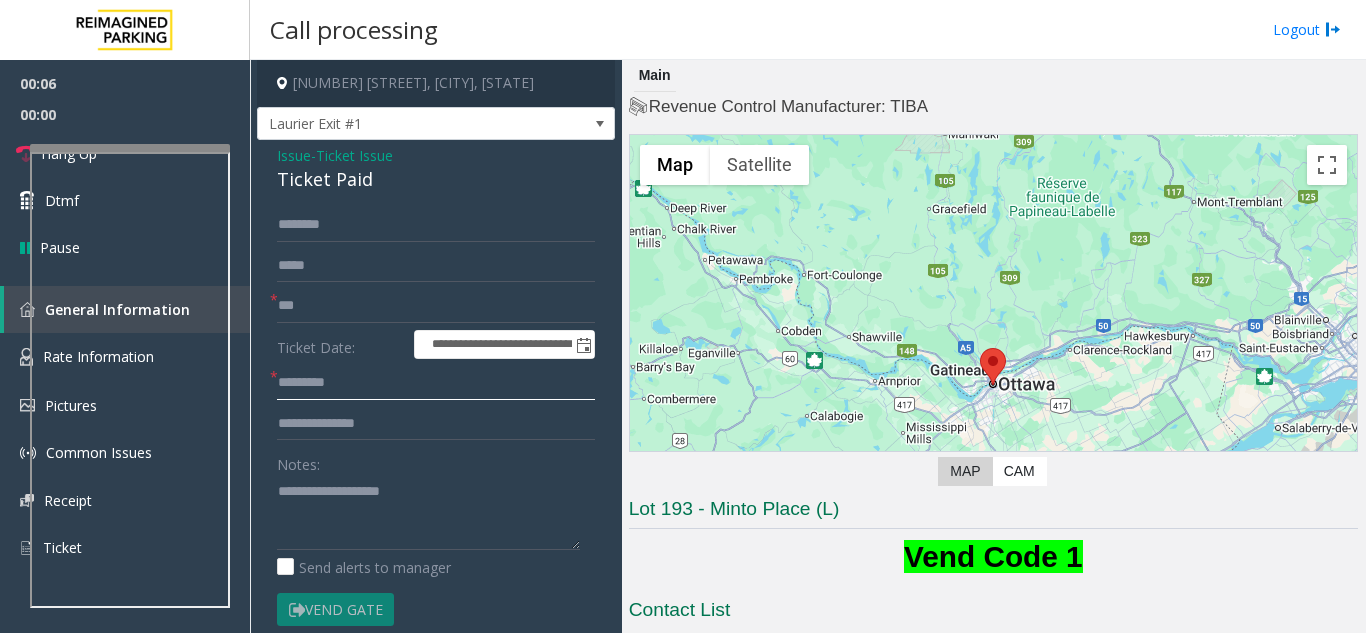 type 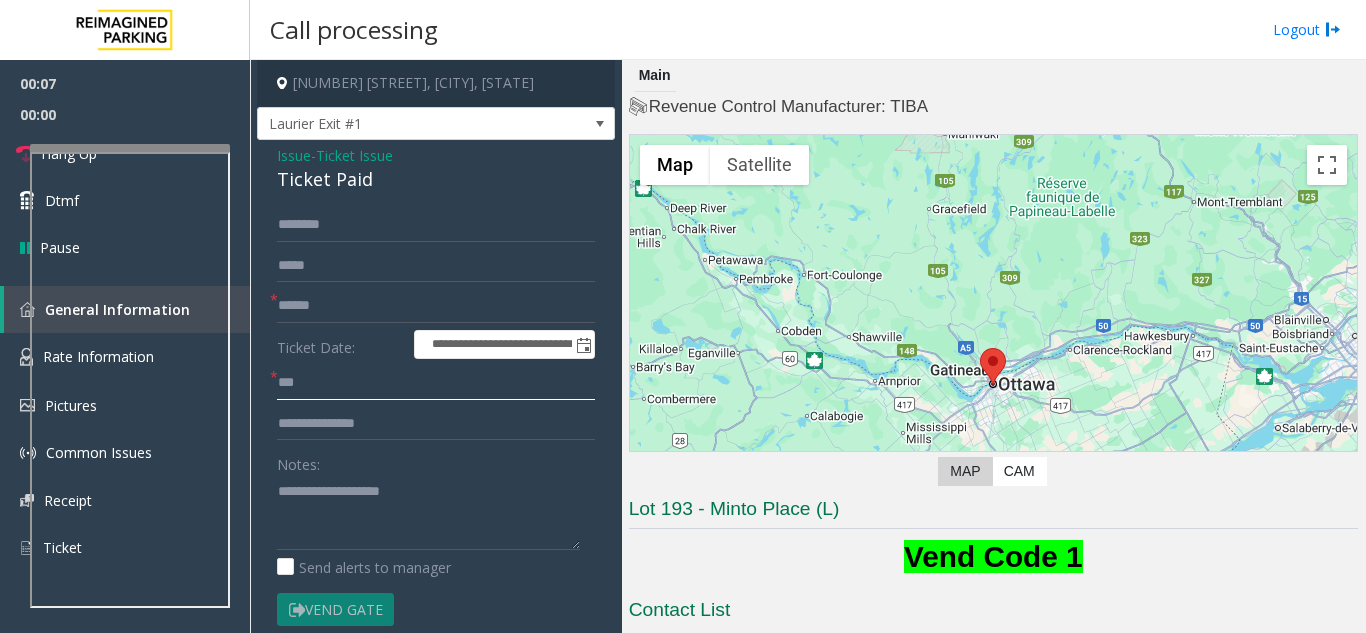 click on "***" 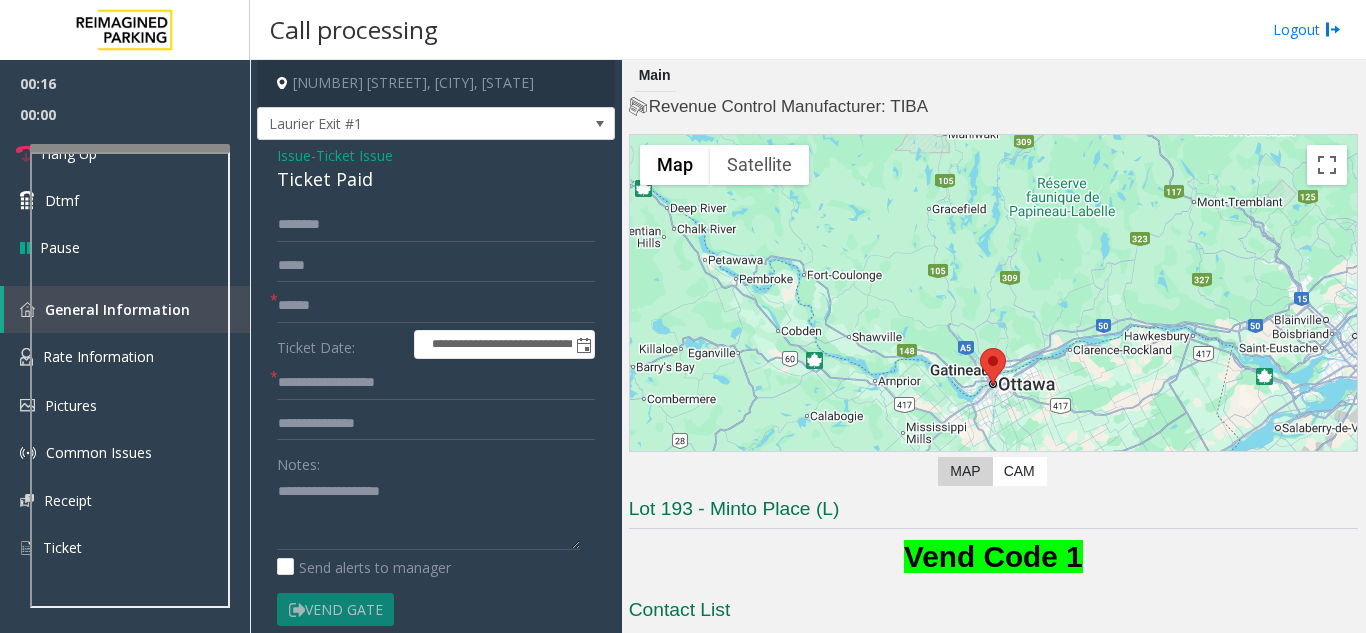click on "*" 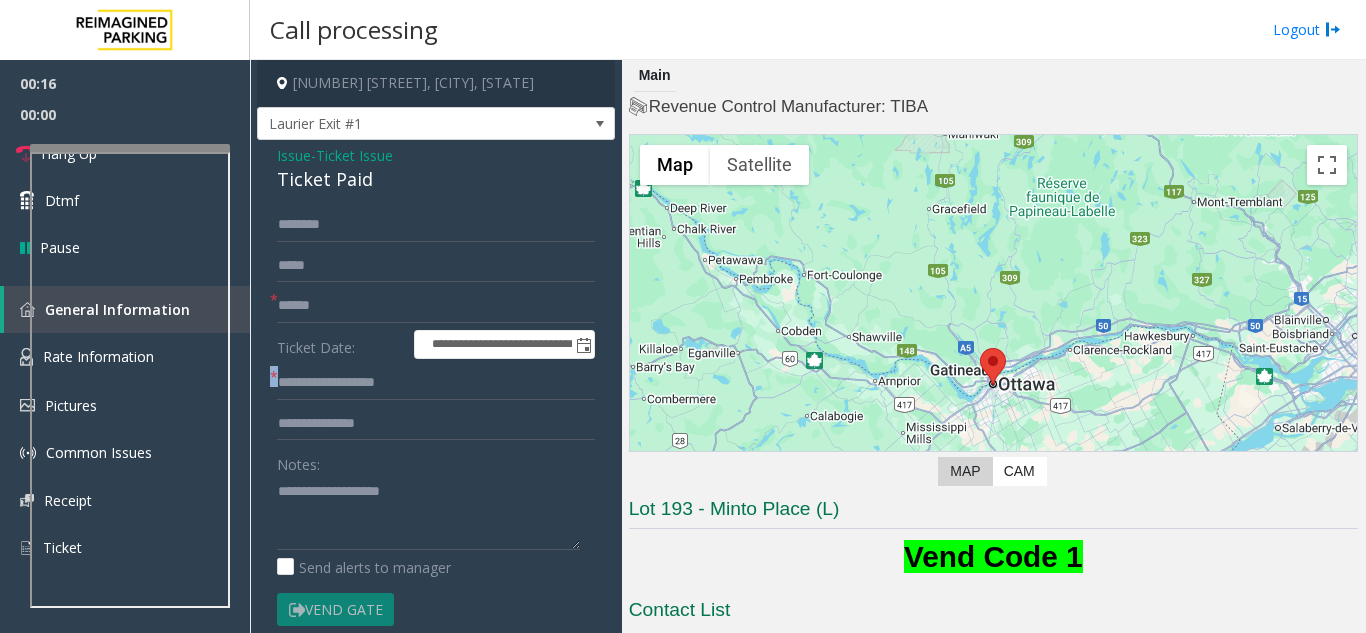 click on "*" 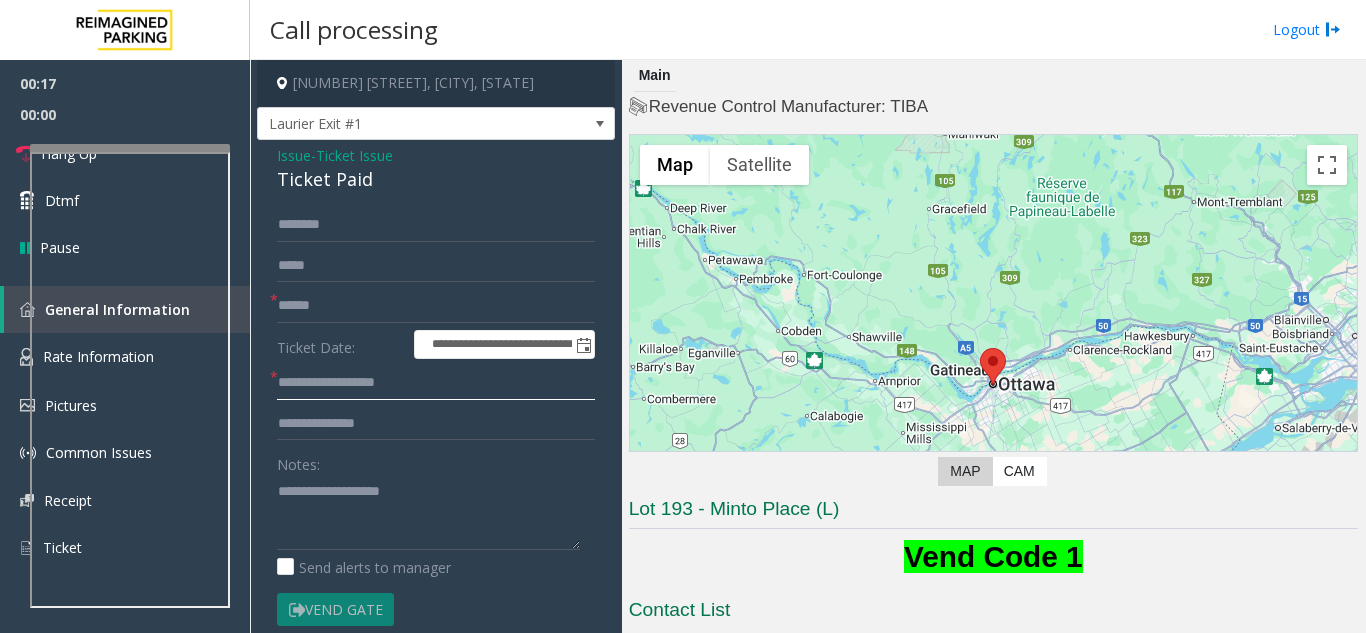 click on "**********" 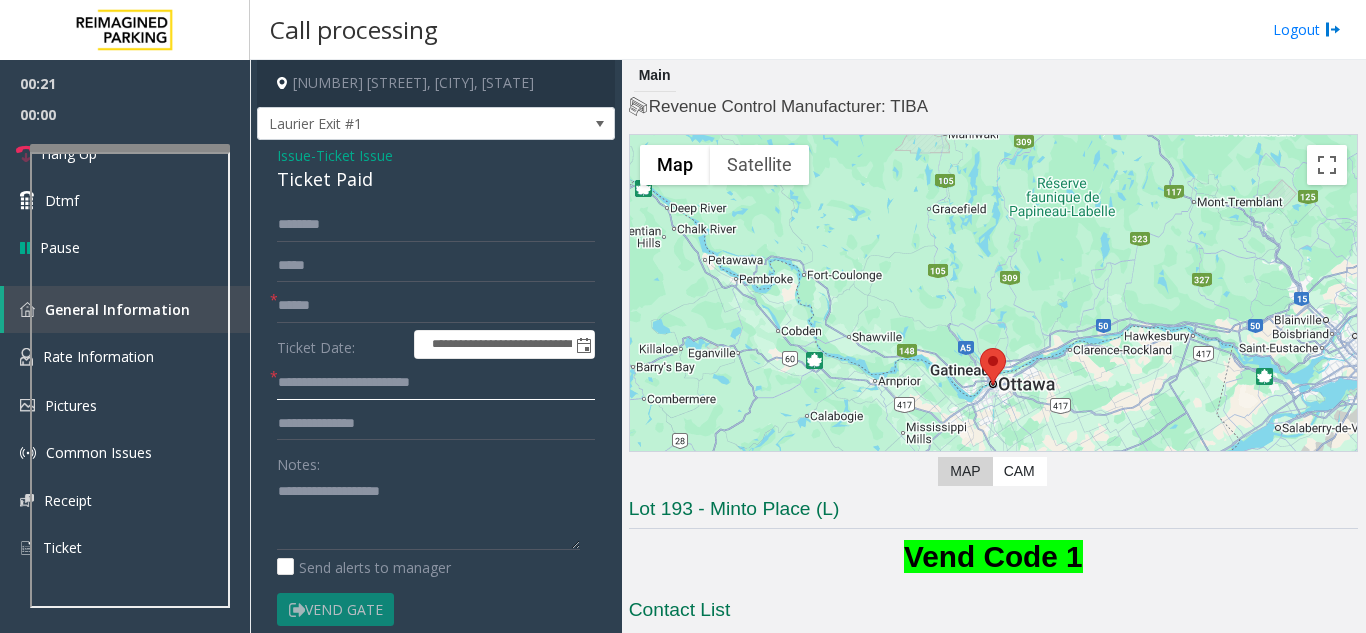 type on "**********" 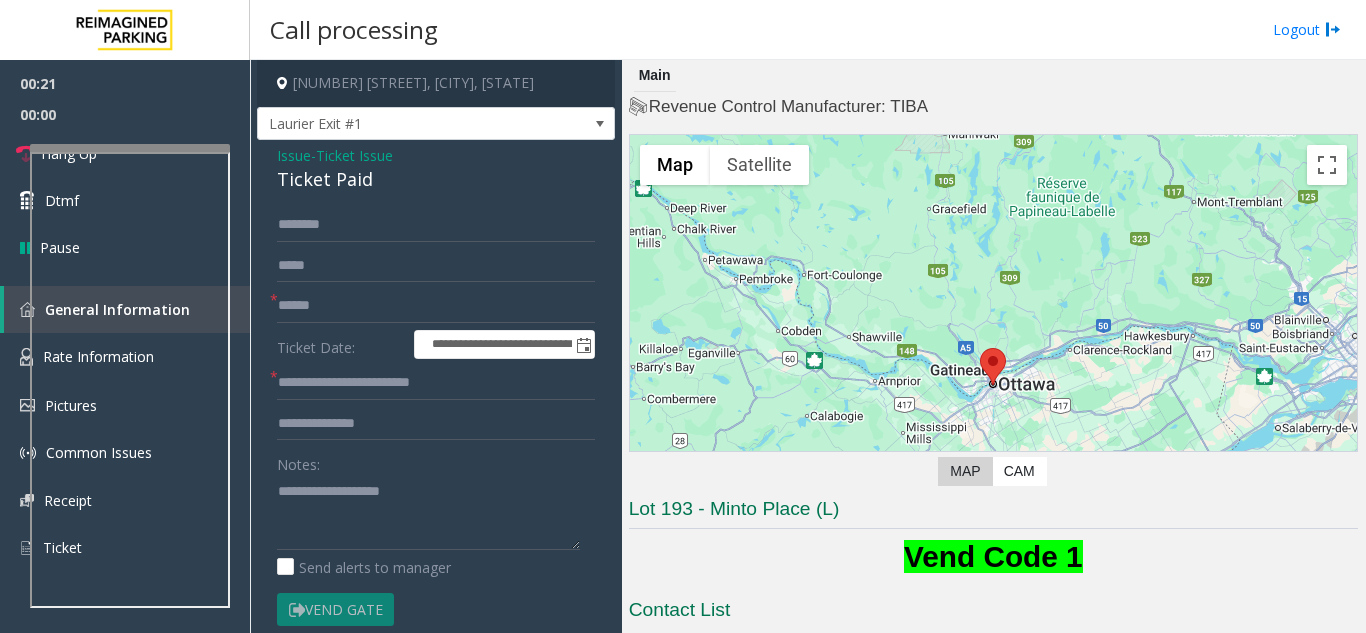 click on "Ticket Paid" 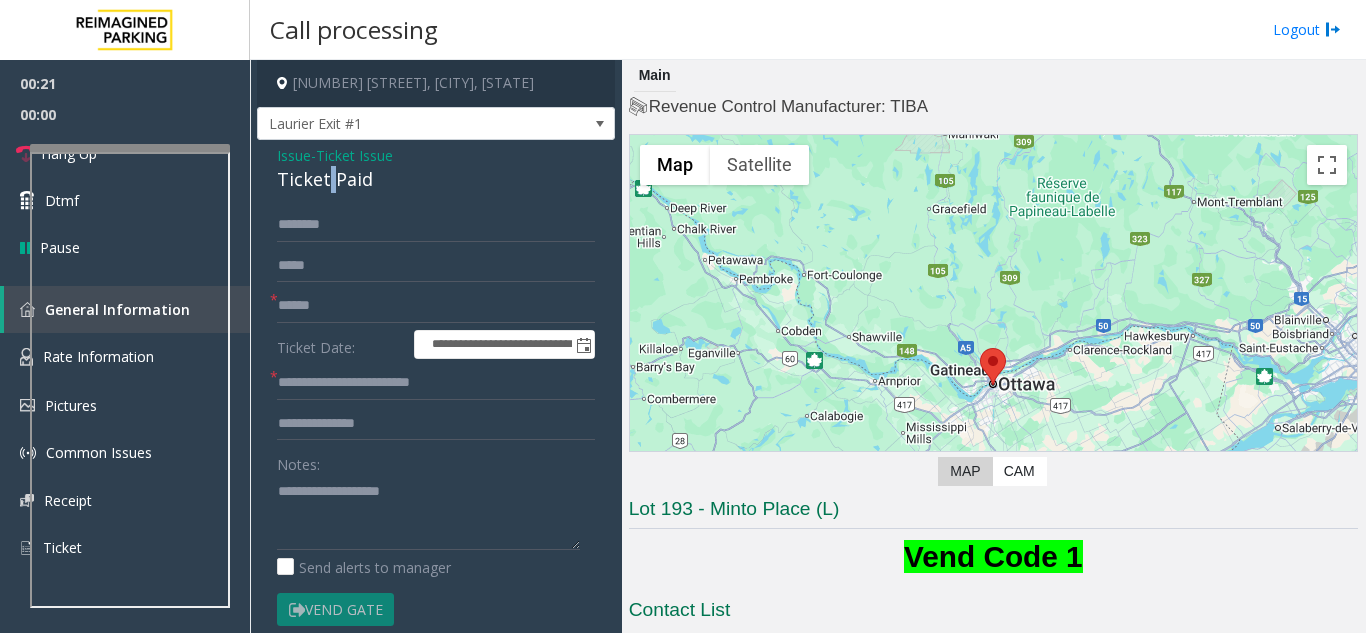 click on "Ticket Paid" 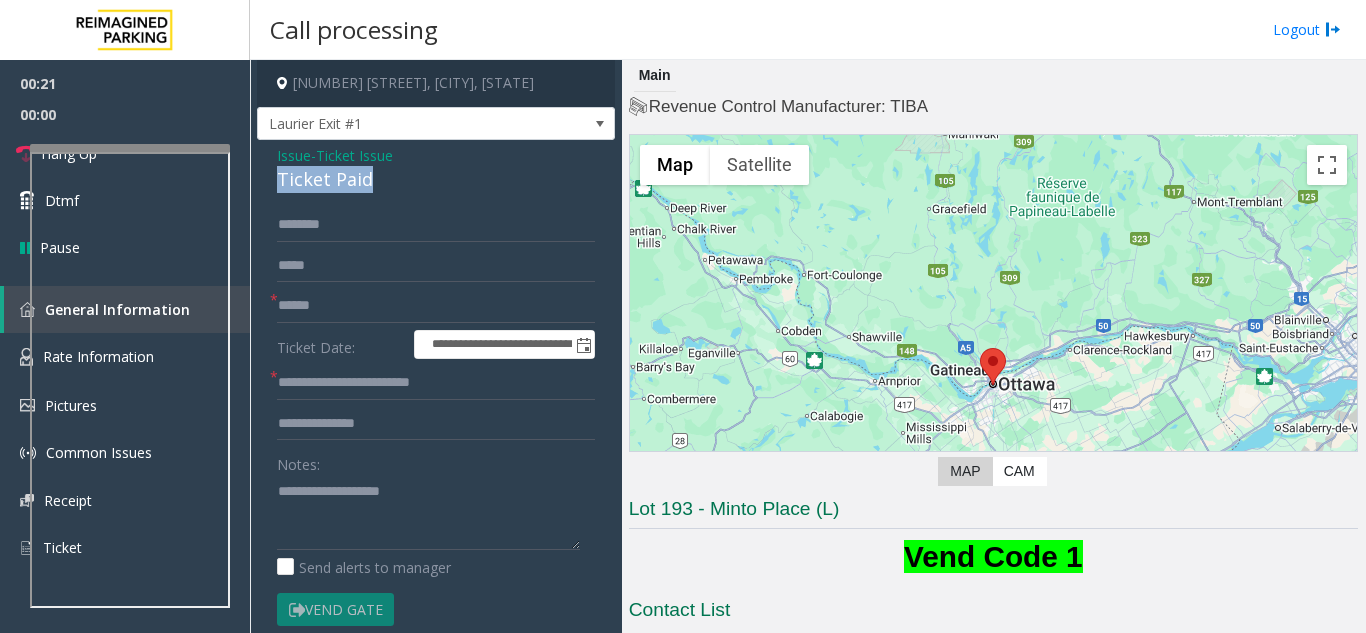 click on "Ticket Paid" 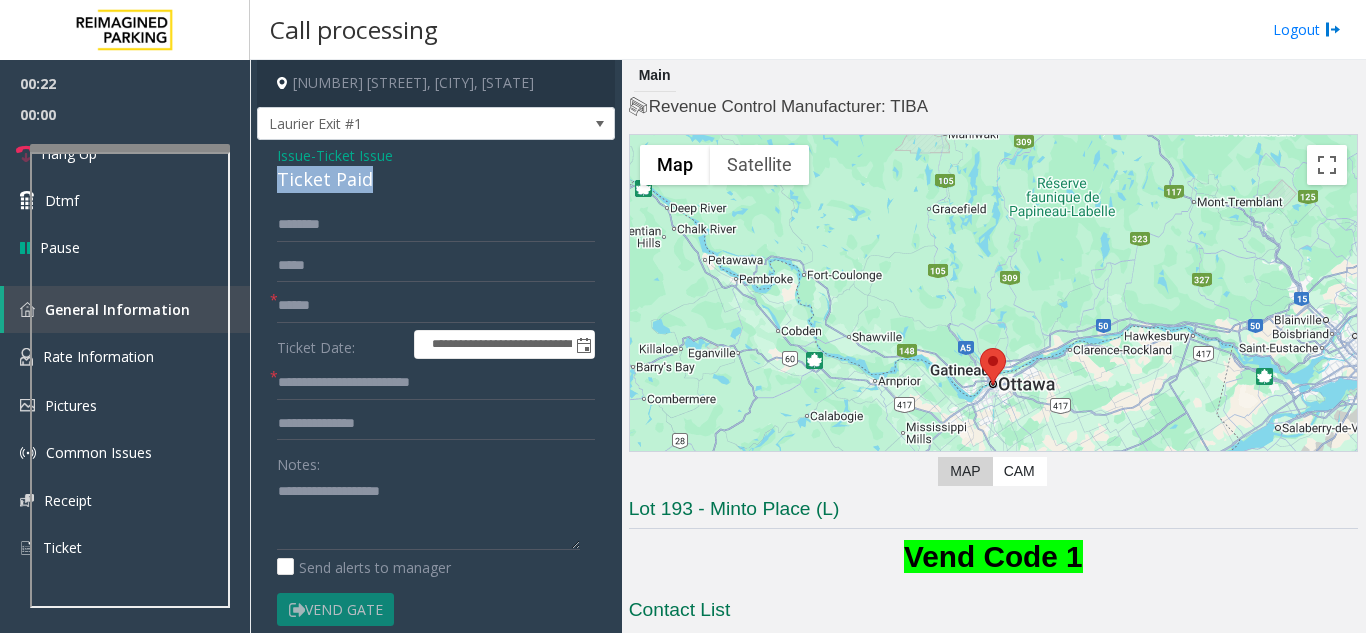 copy on "Ticket Paid" 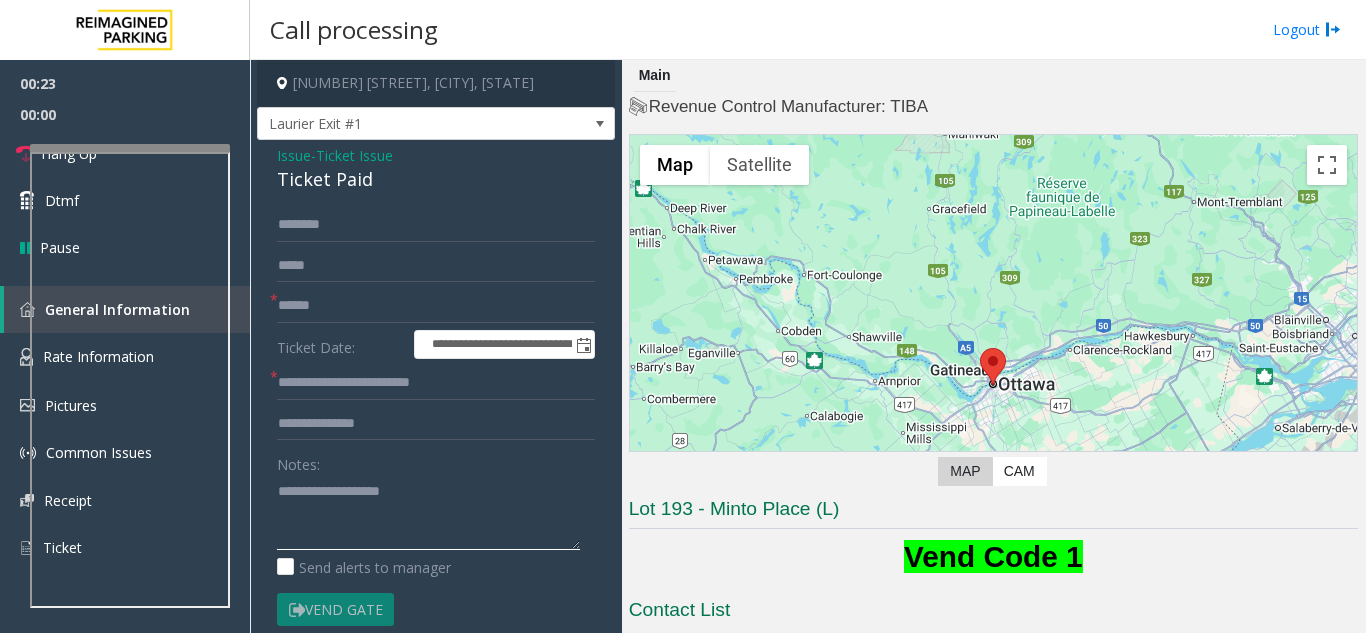paste on "**********" 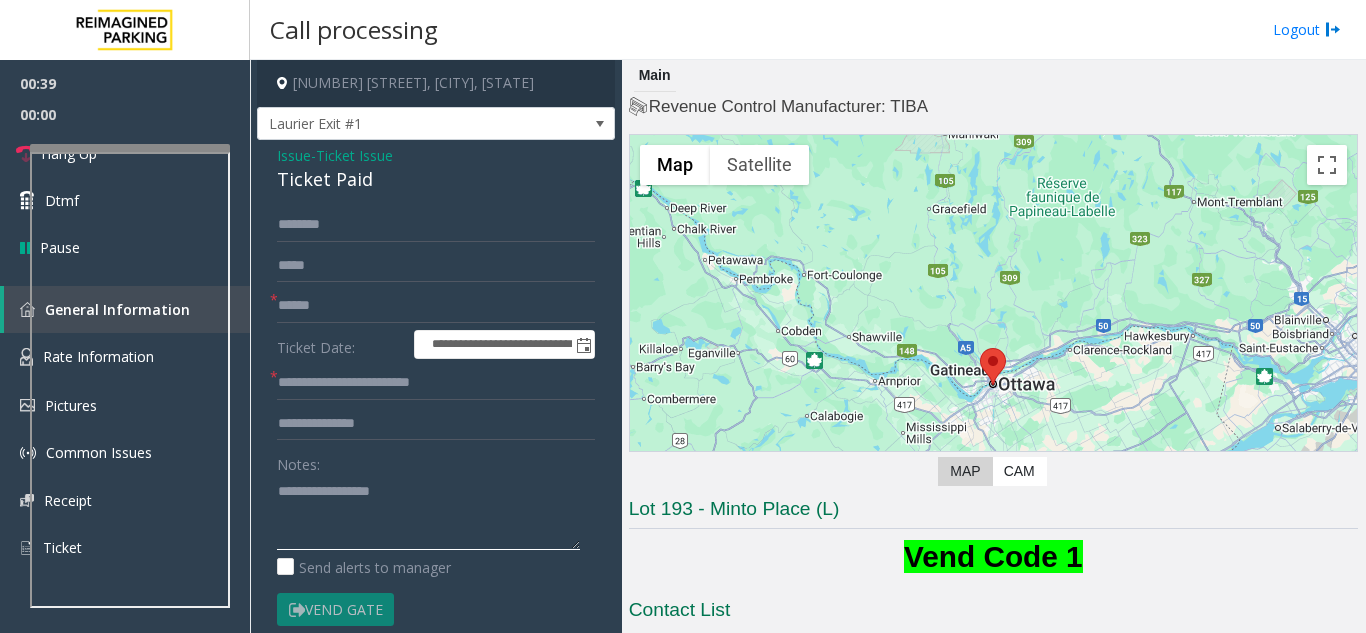 paste on "**********" 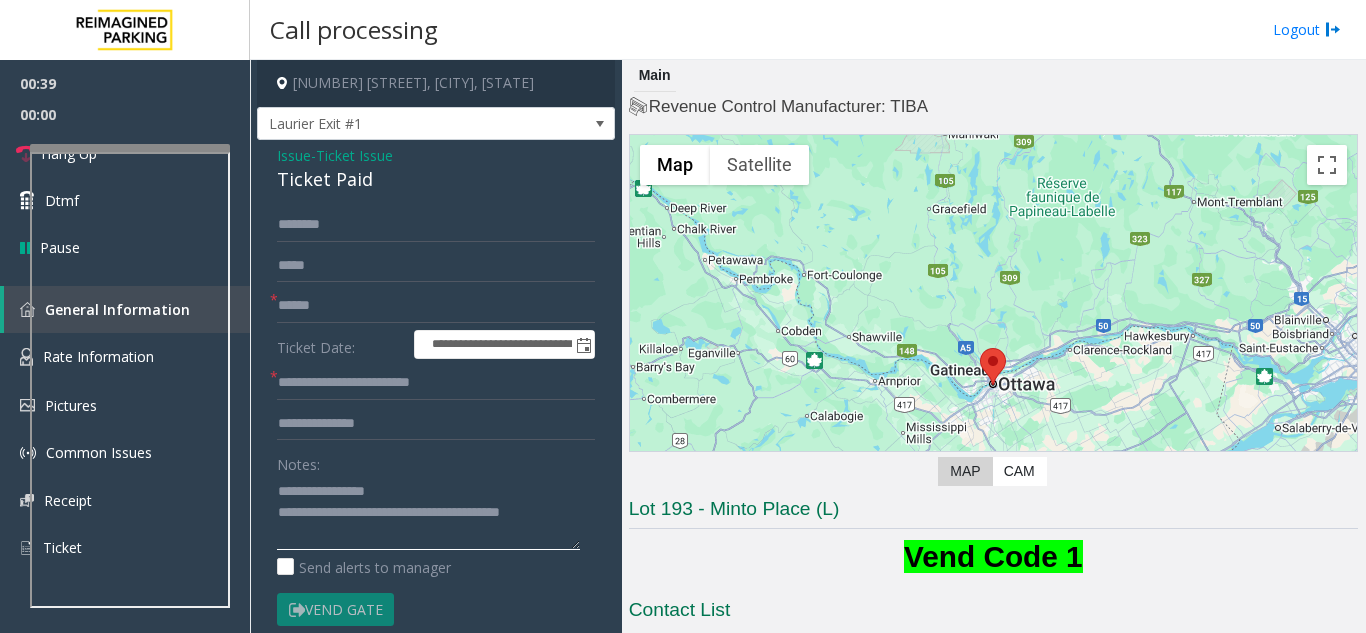type on "**********" 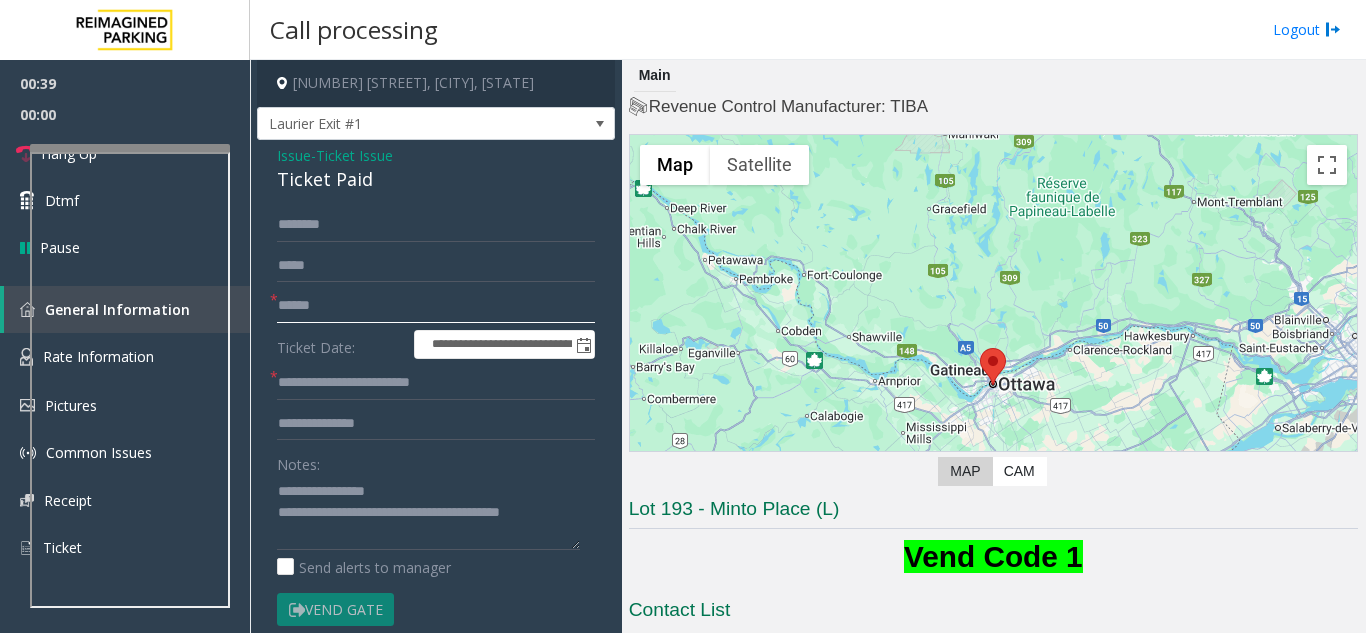 click 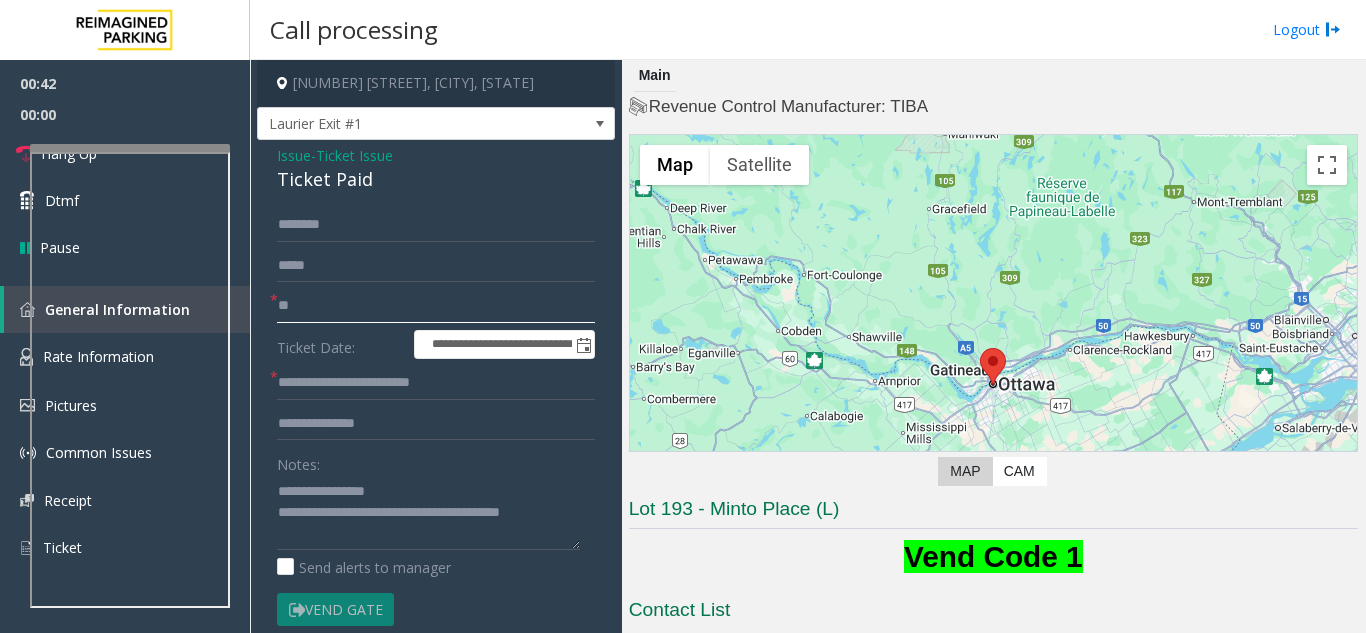 type on "**" 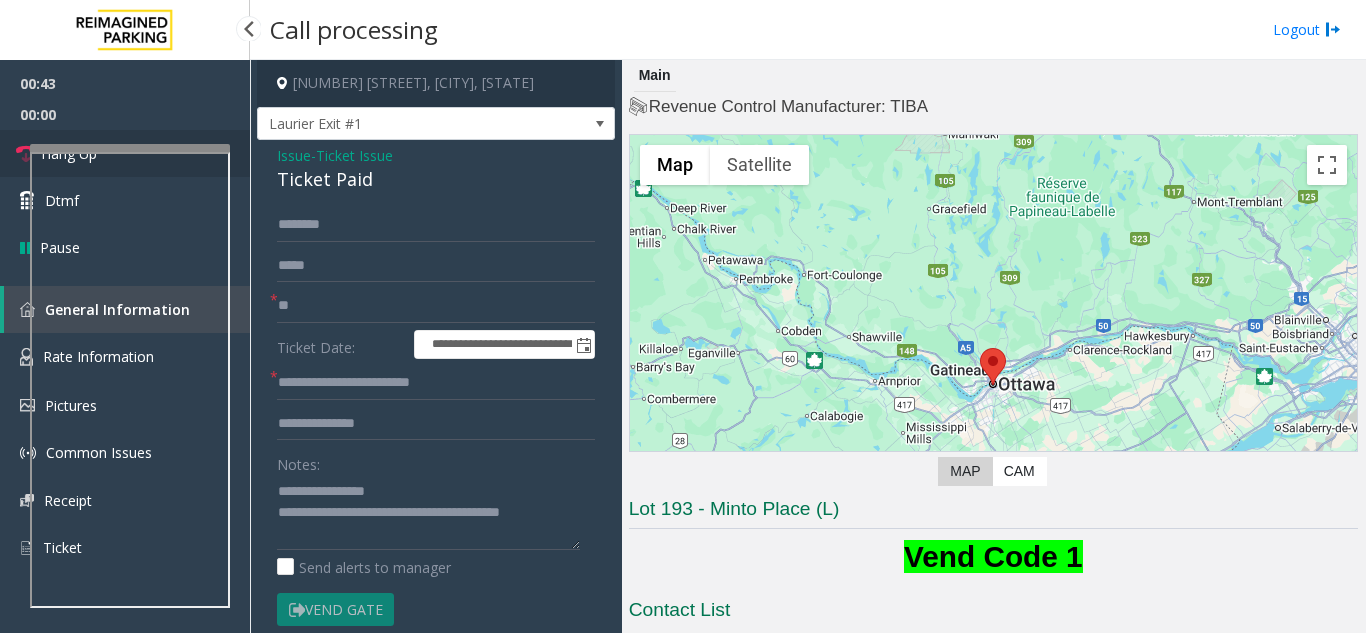 click on "Hang Up" at bounding box center (125, 153) 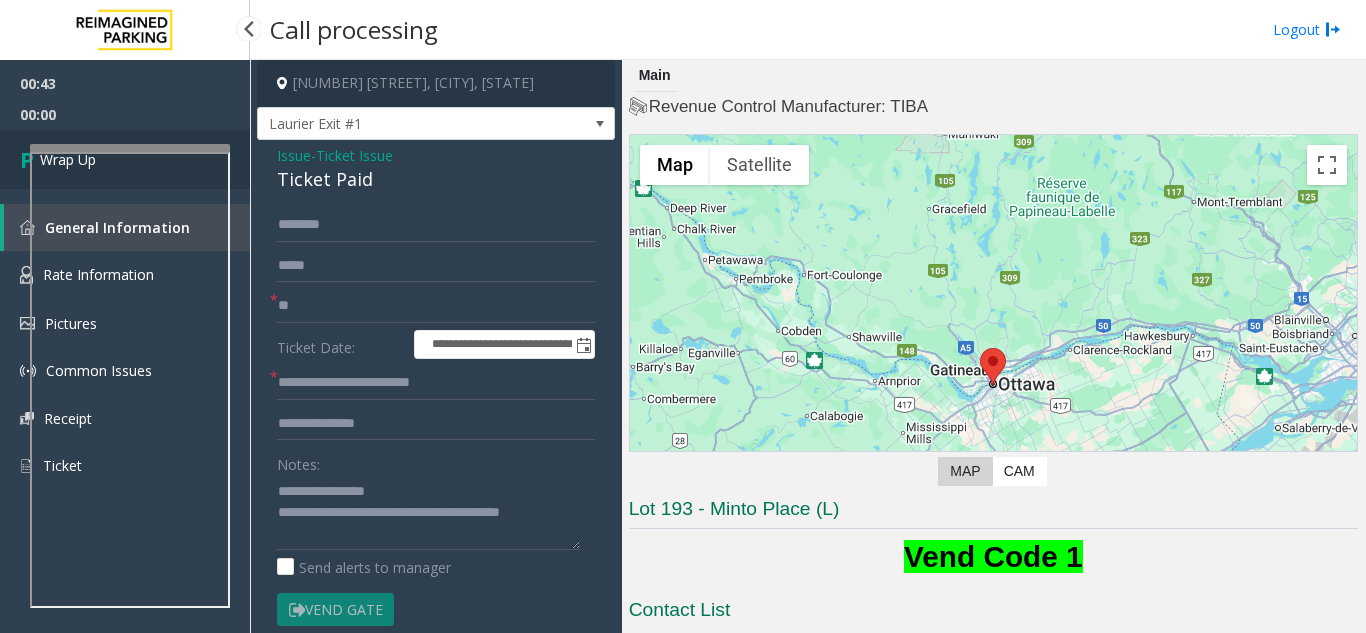 click at bounding box center (30, 159) 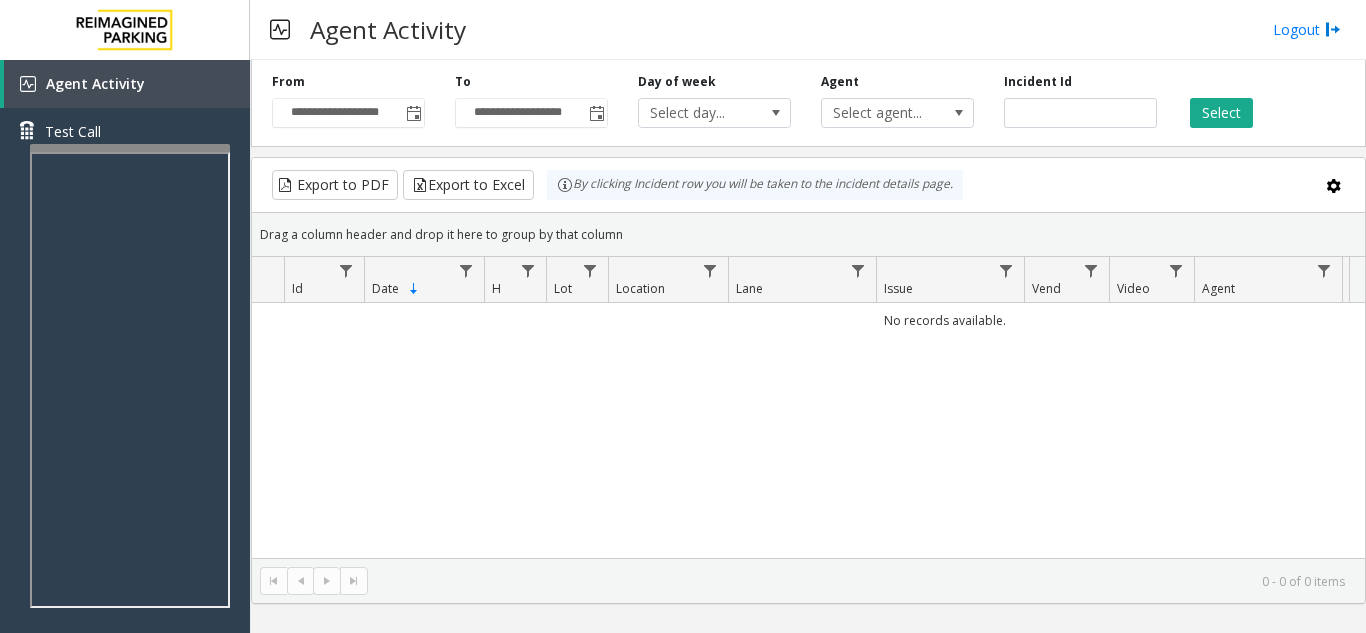 drag, startPoint x: 1048, startPoint y: 329, endPoint x: 666, endPoint y: 311, distance: 382.42386 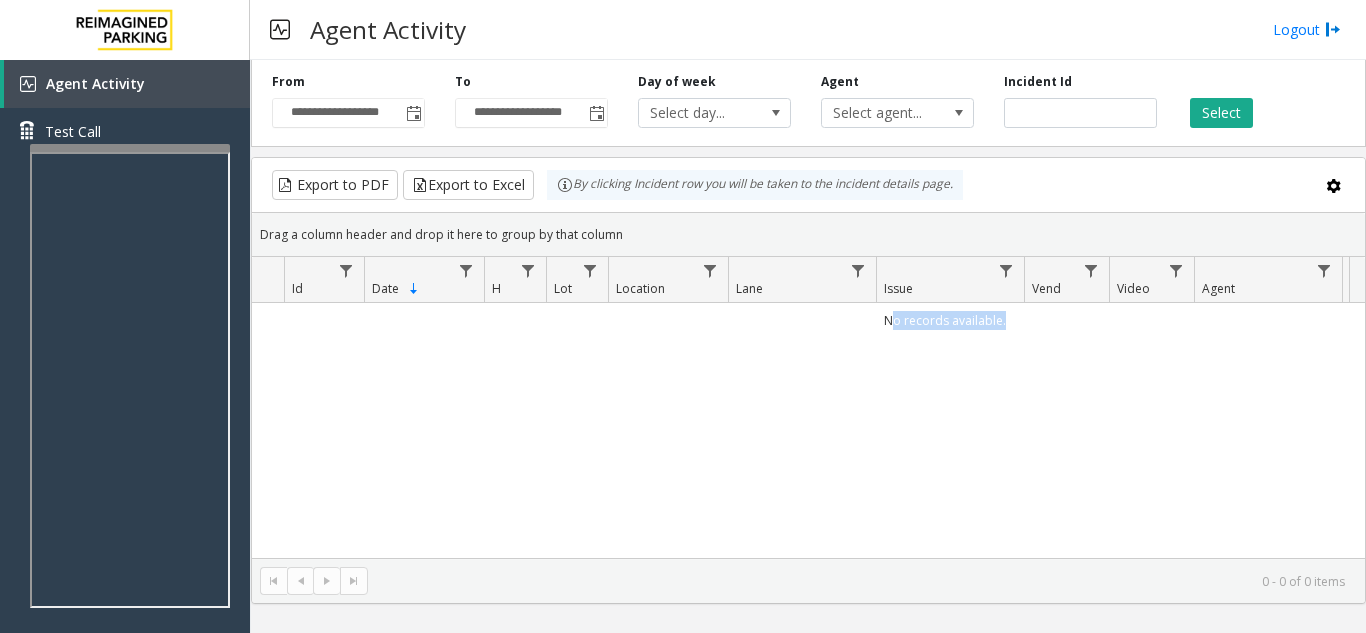 click on "No records available." 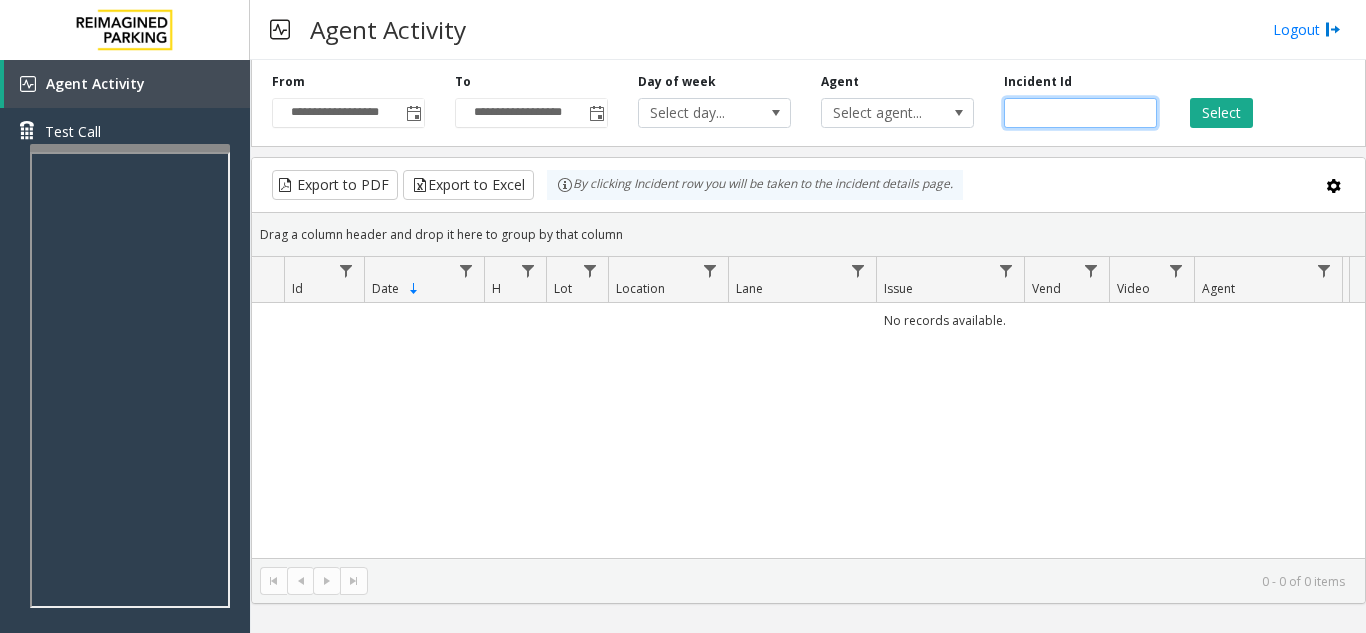 click 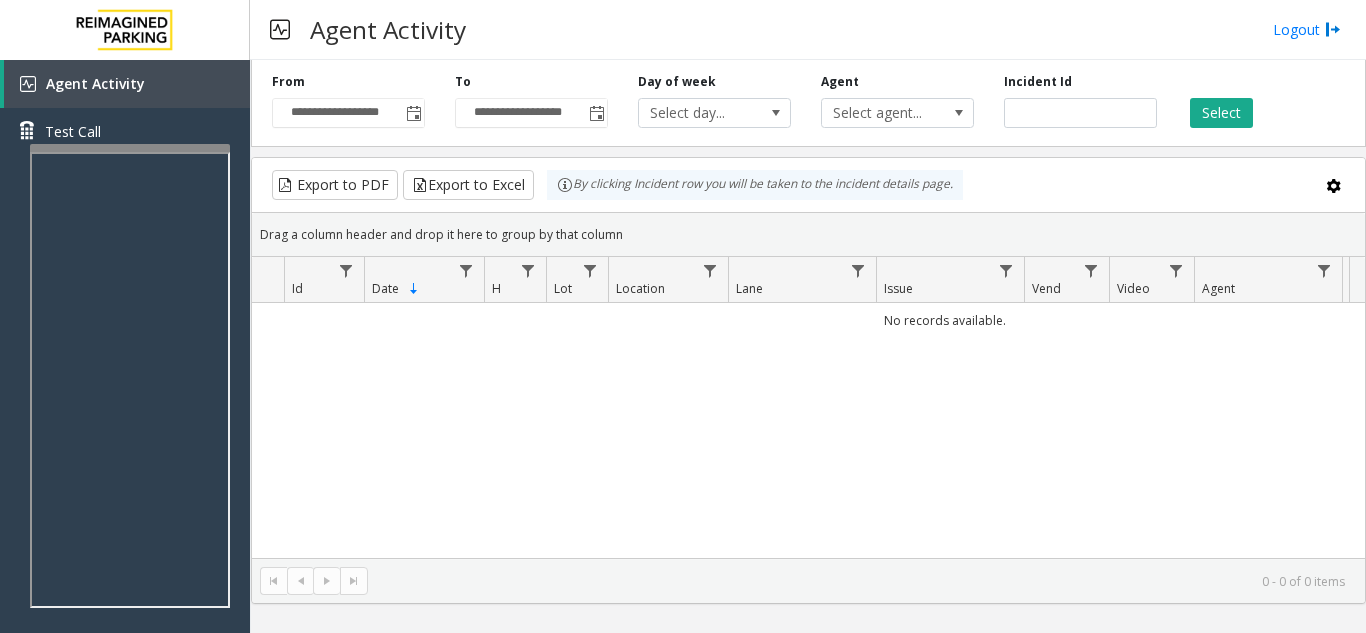 click on "No records available." 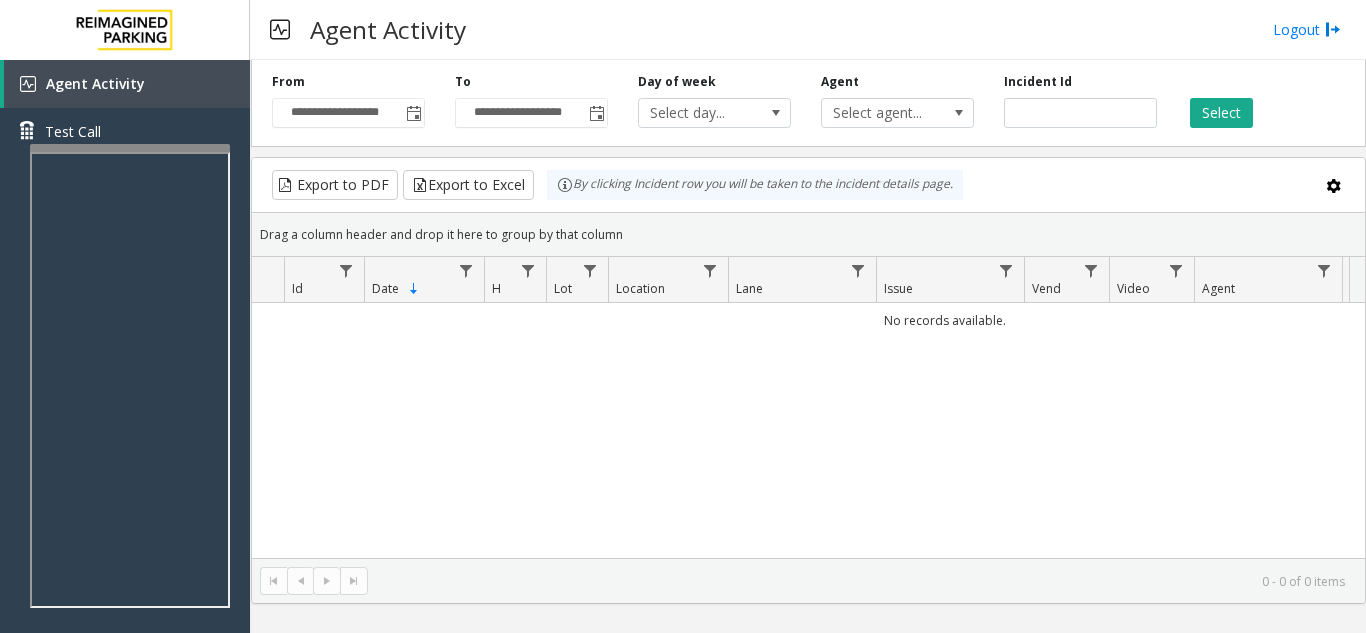 click on "No records available." 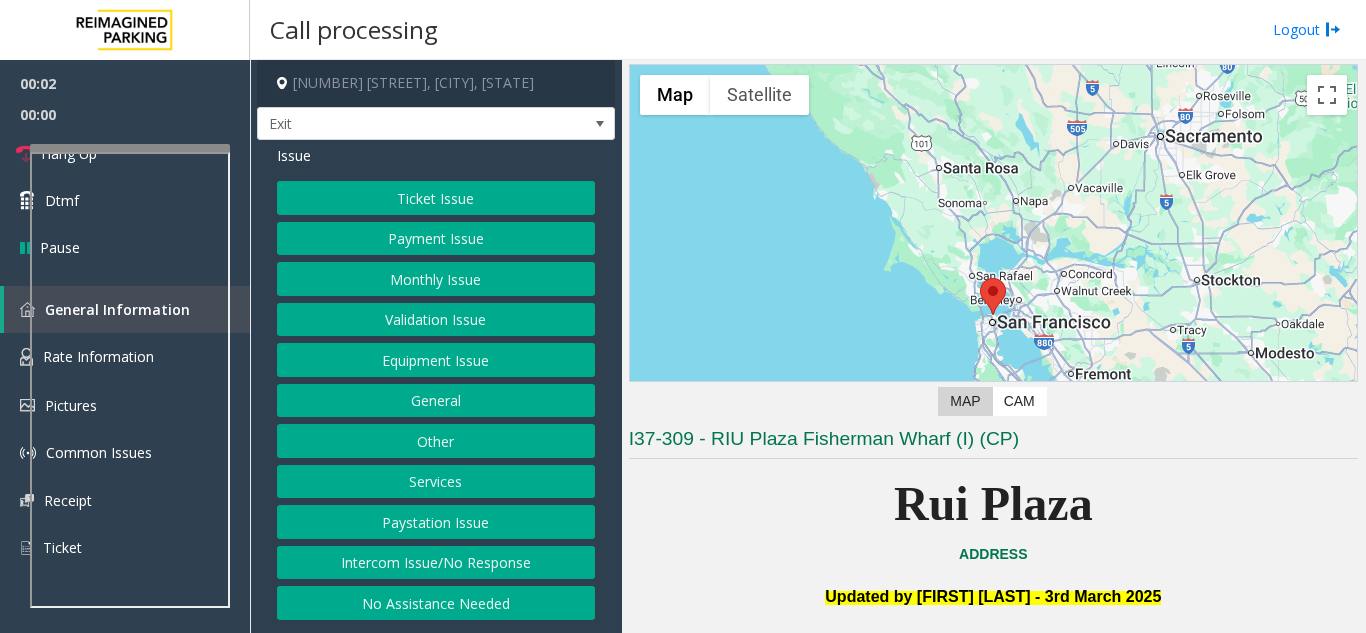 scroll, scrollTop: 100, scrollLeft: 0, axis: vertical 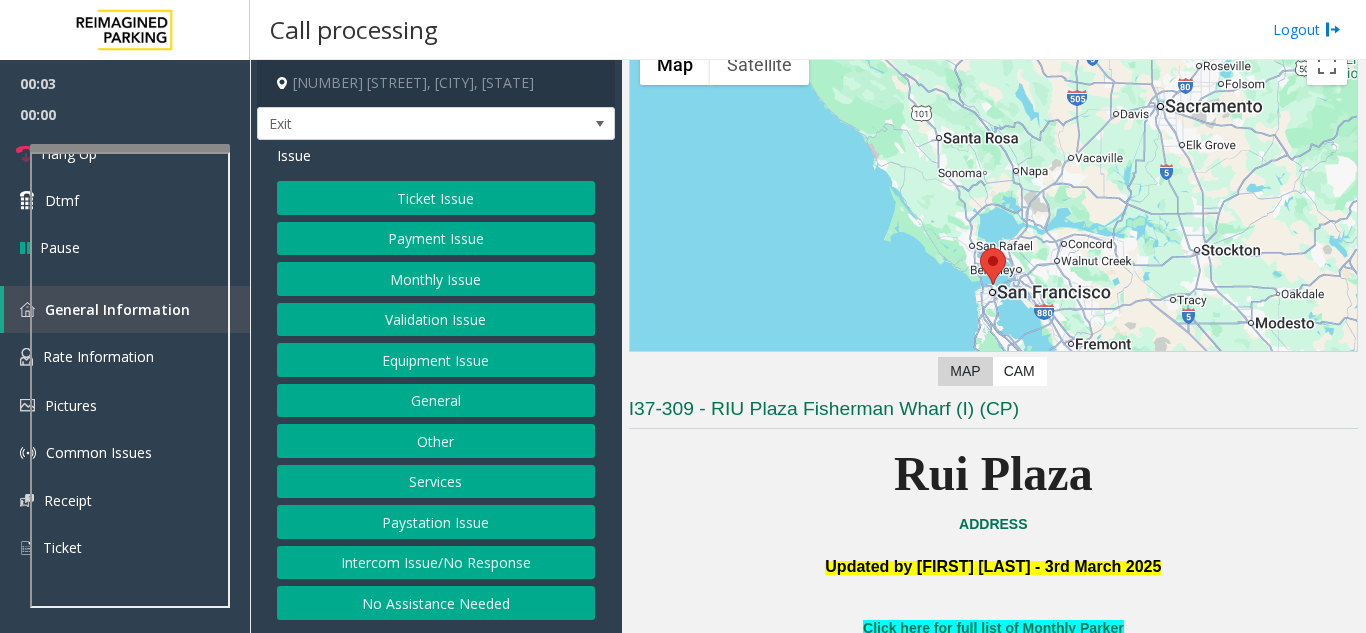 click on "Services" 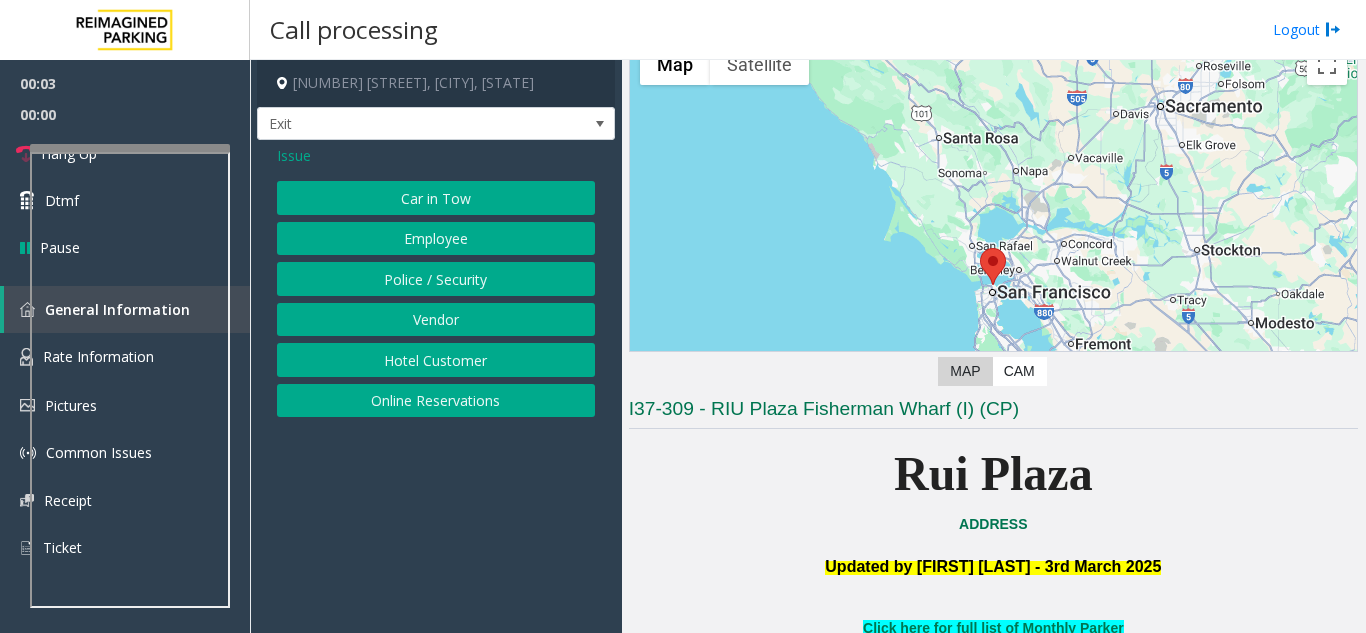 click on "Online Reservations" 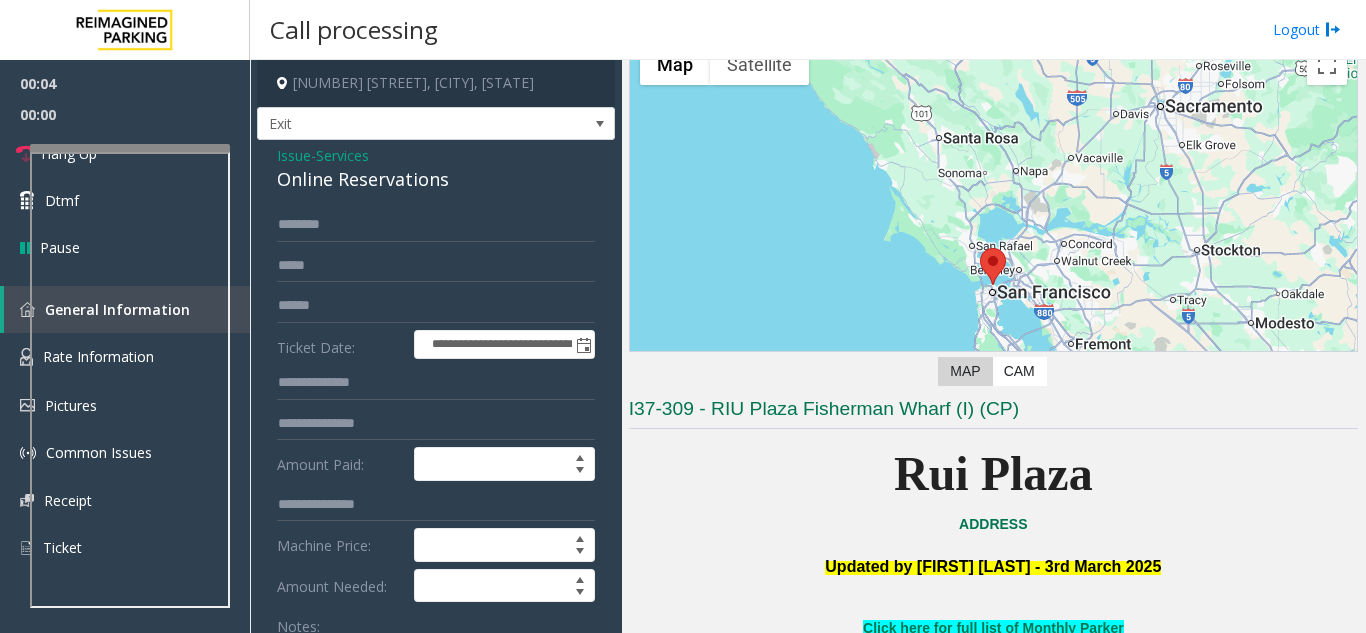 click on "Online Reservations" 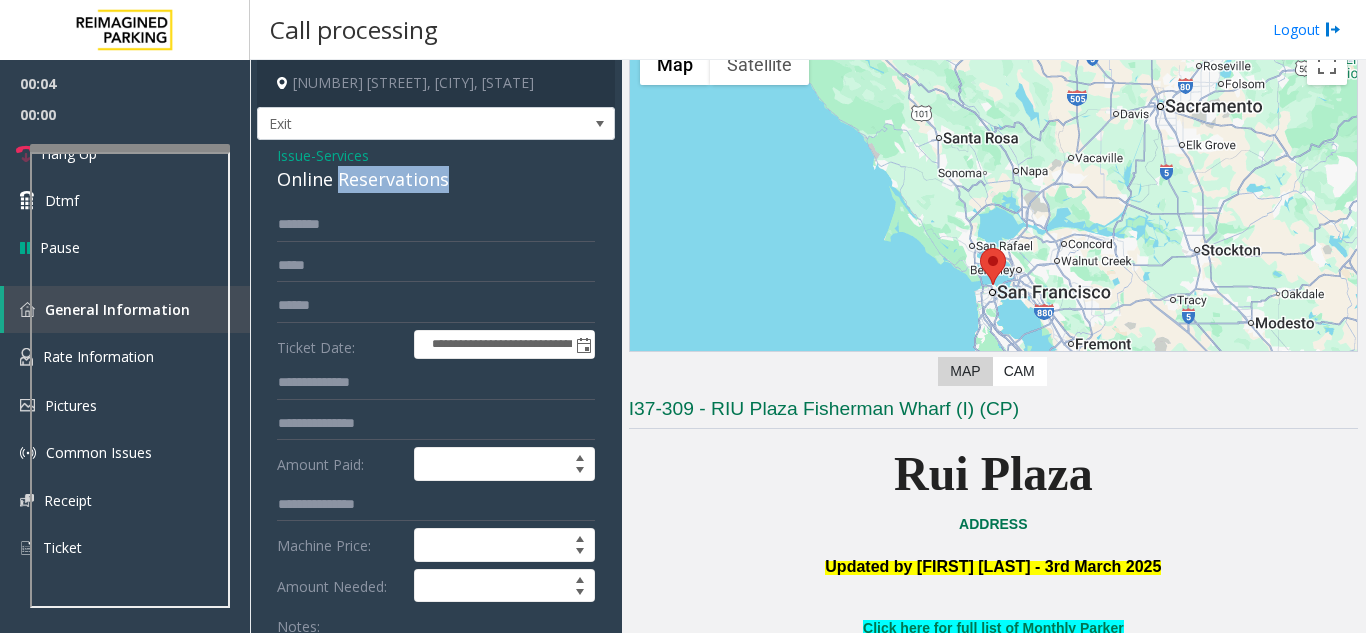 click on "Online Reservations" 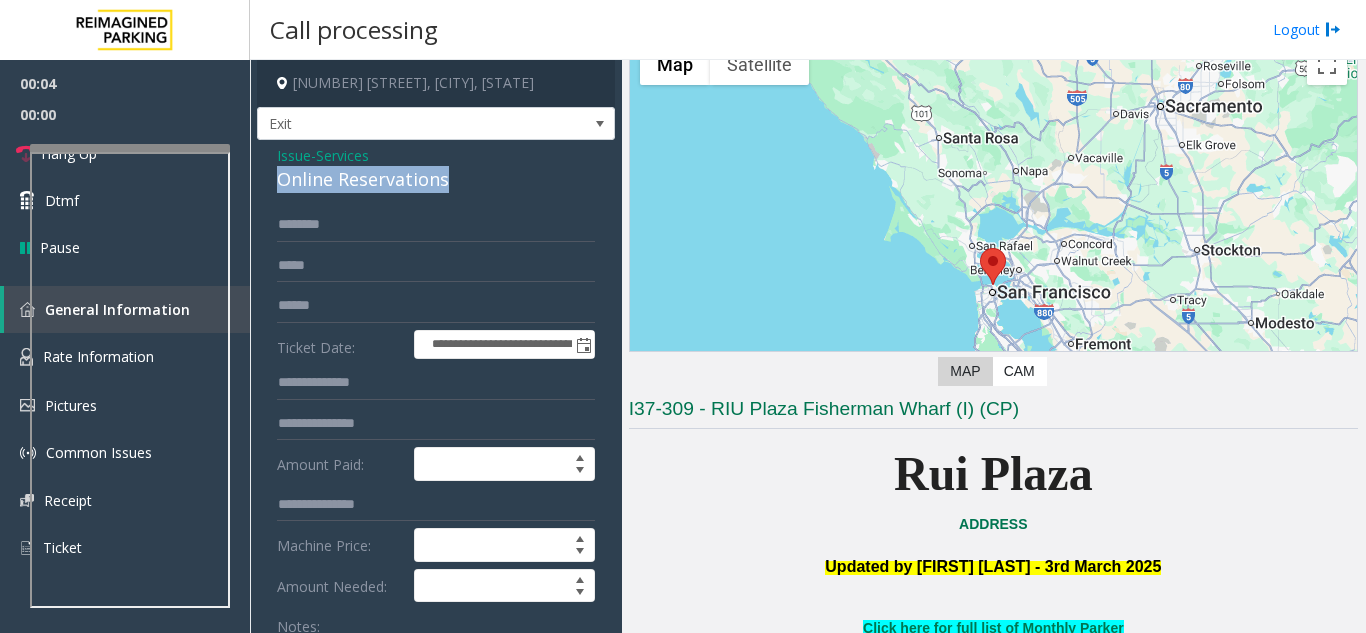 click on "Online Reservations" 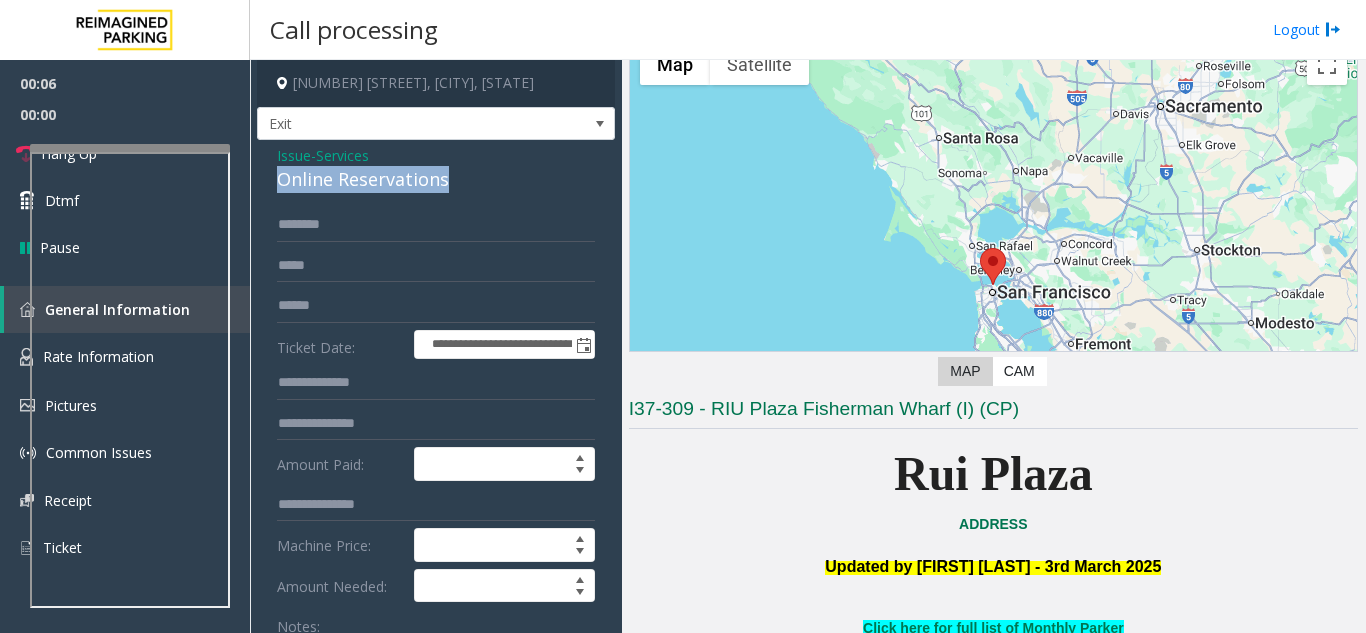 copy on "Online Reservations" 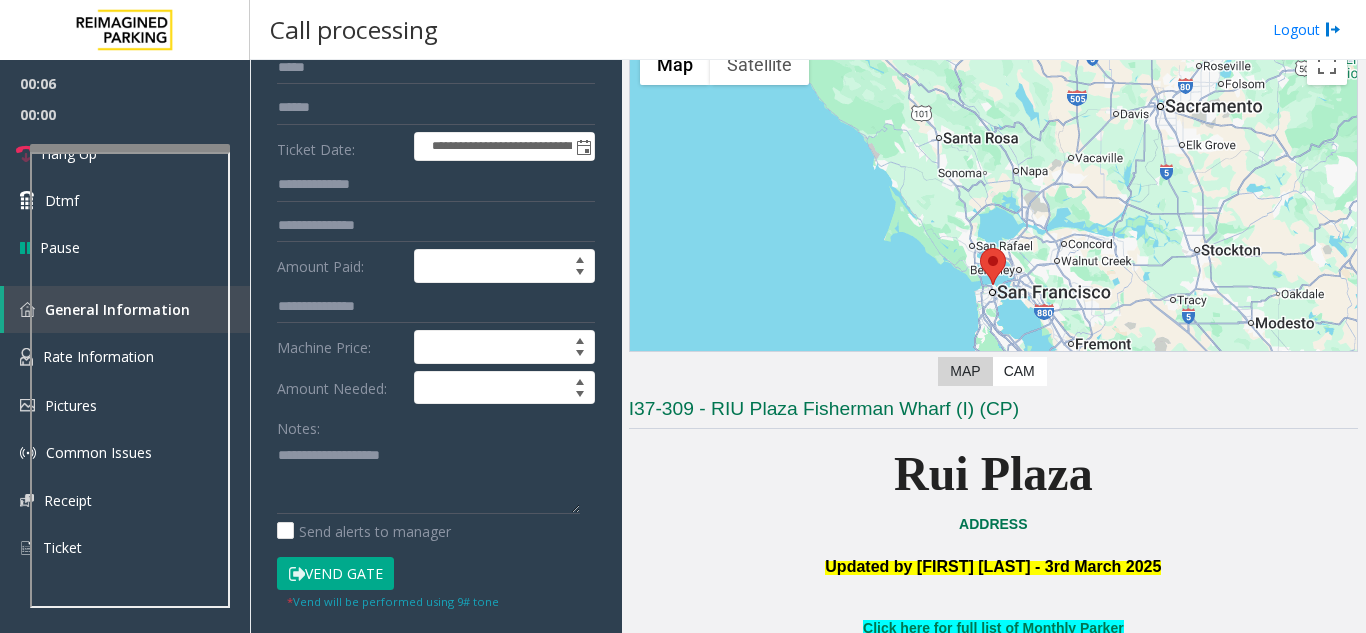 scroll, scrollTop: 200, scrollLeft: 0, axis: vertical 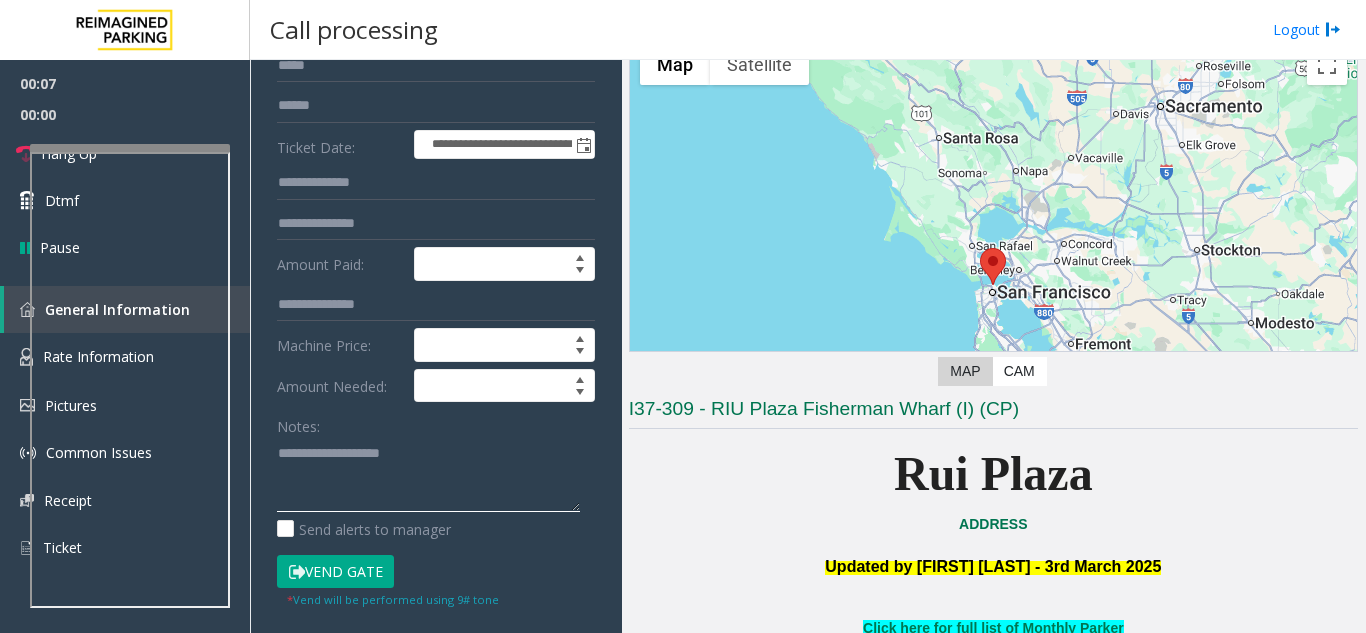 click 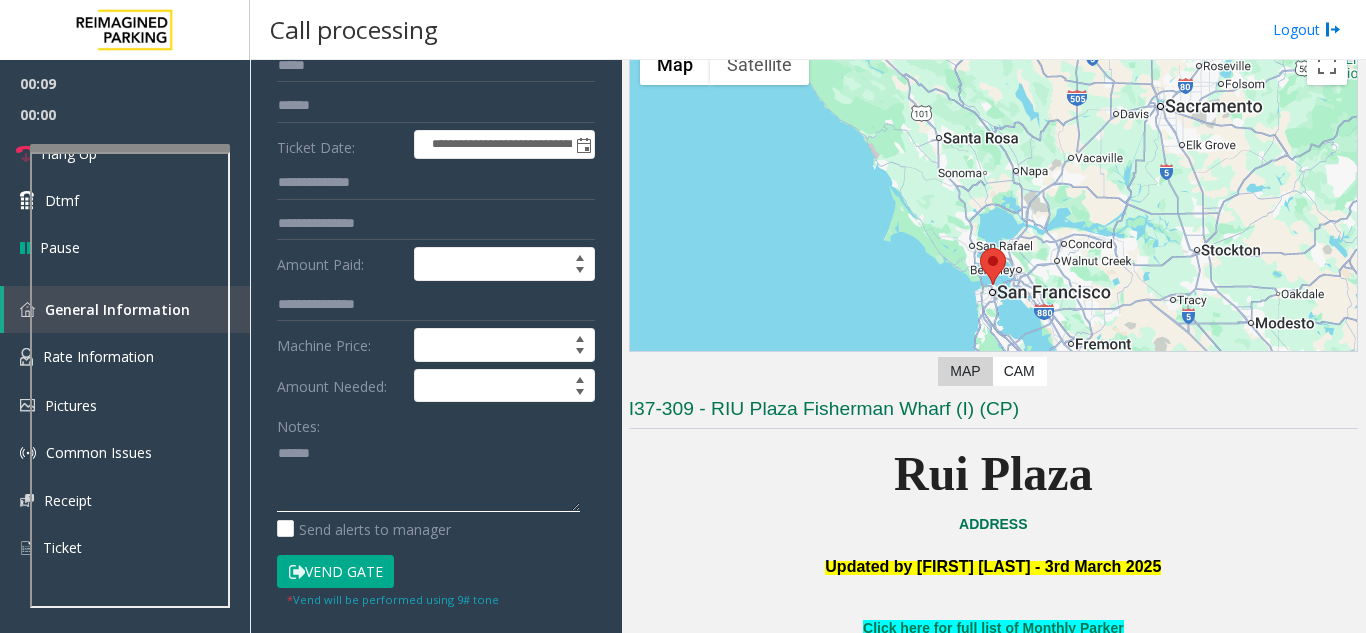 paste on "**********" 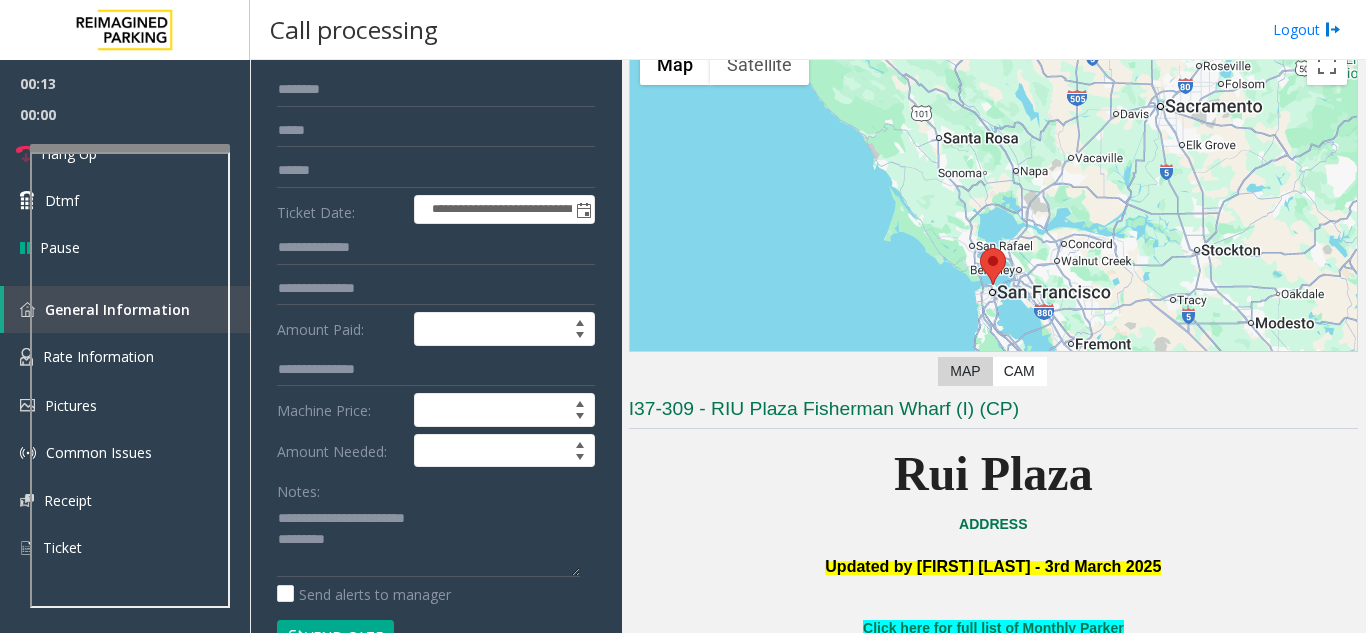 scroll, scrollTop: 100, scrollLeft: 0, axis: vertical 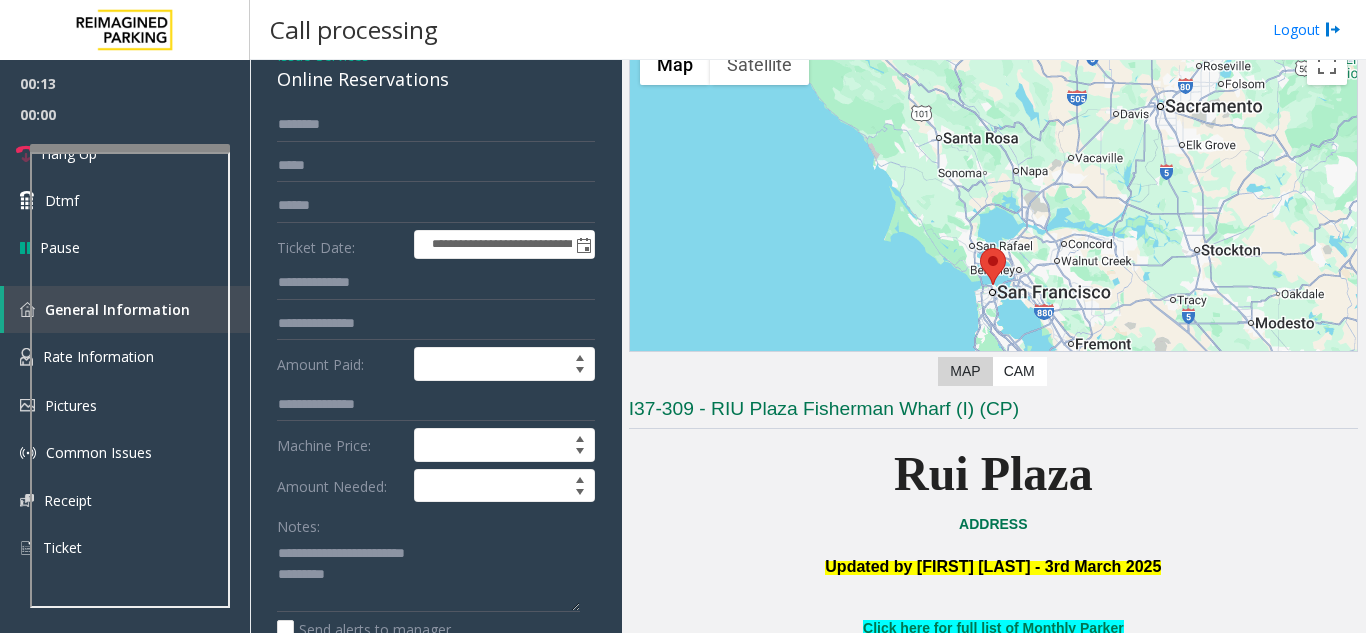 click at bounding box center (504, 486) 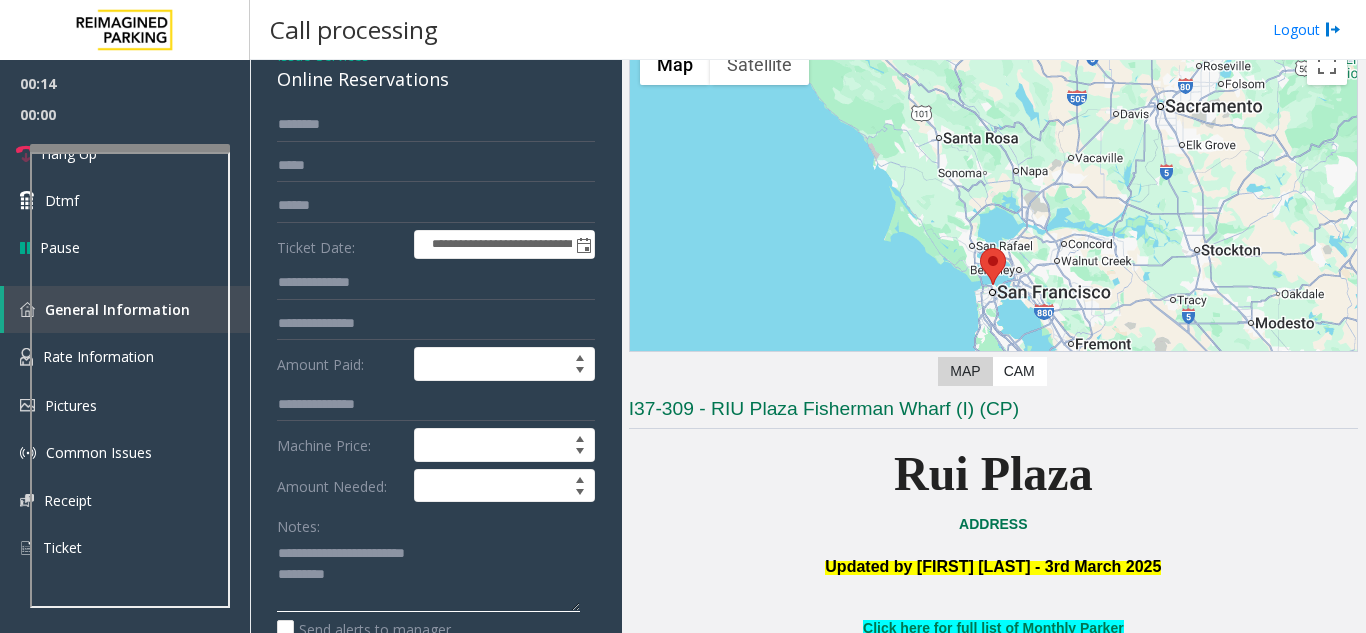 click 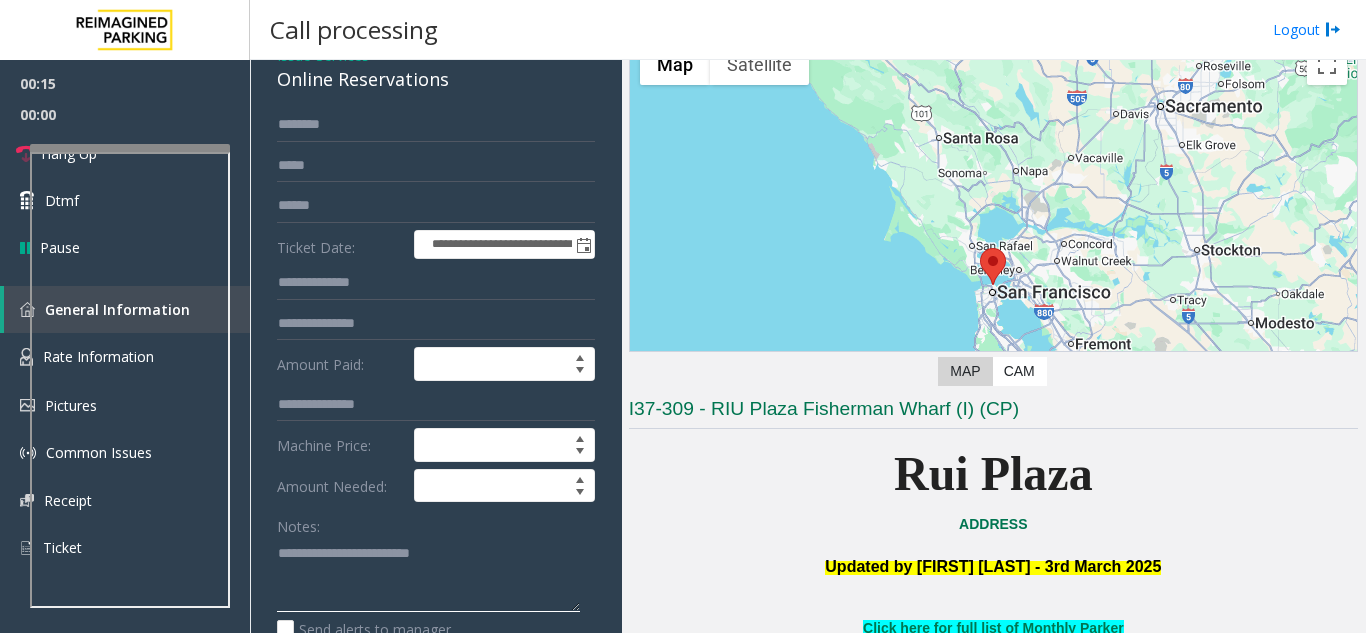 type on "**********" 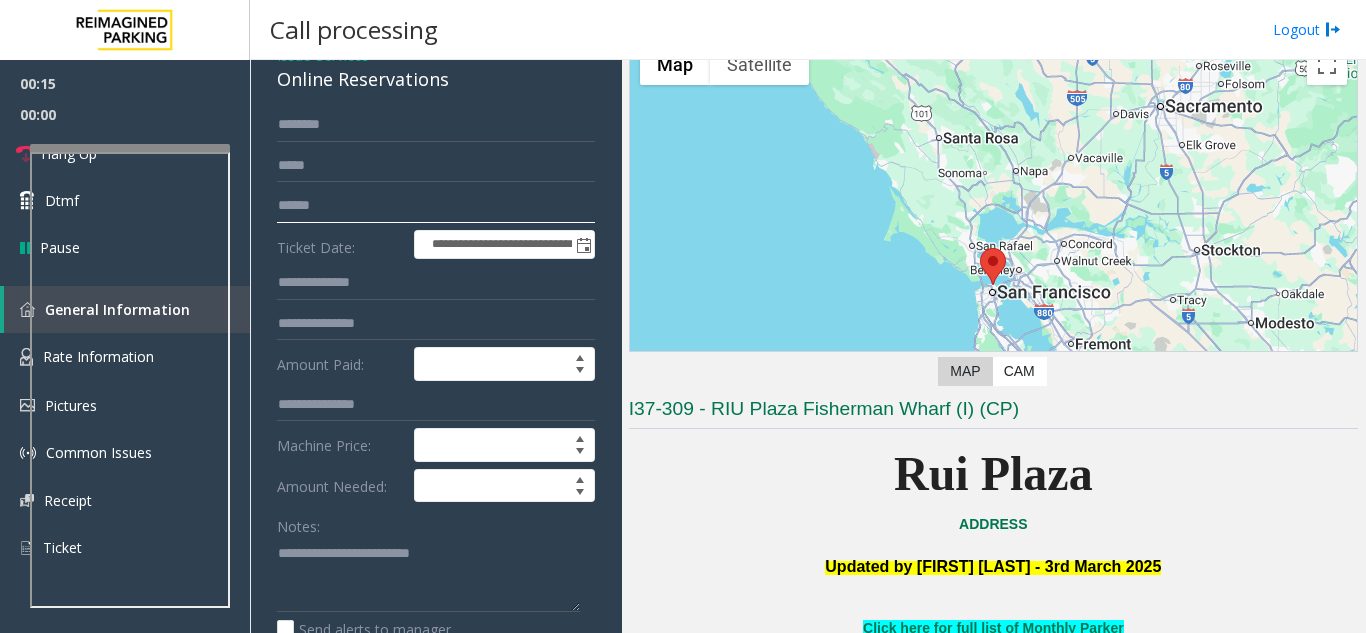 click 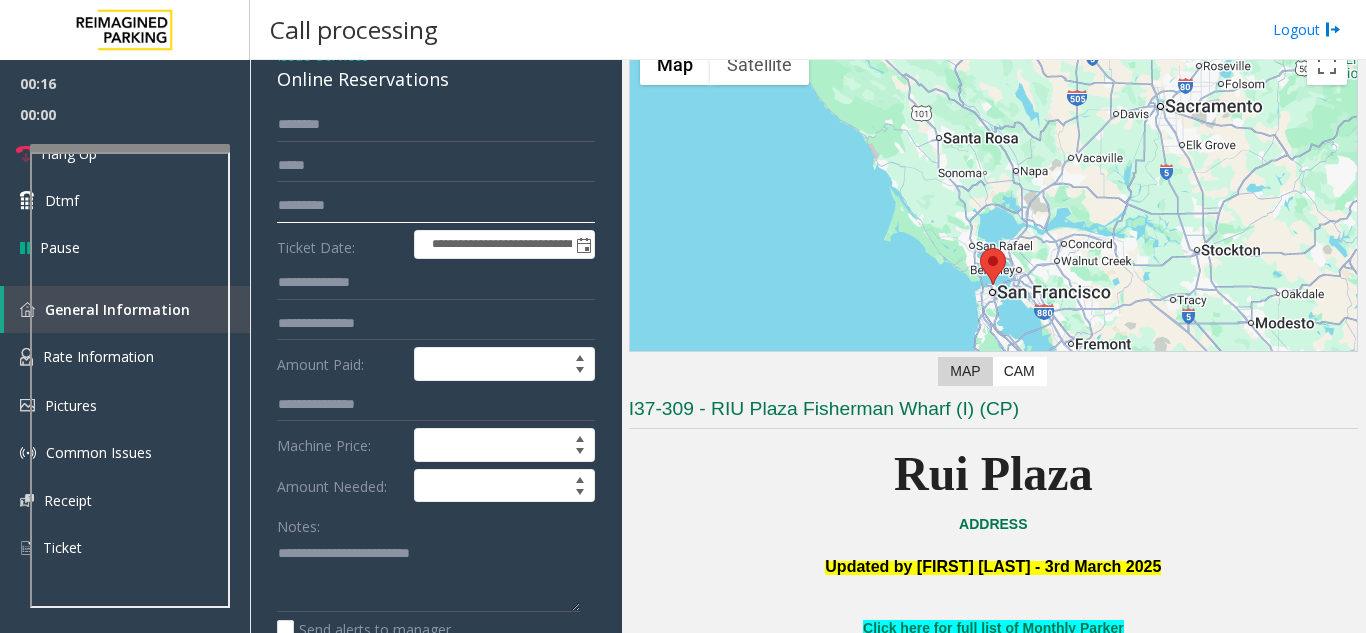type on "*********" 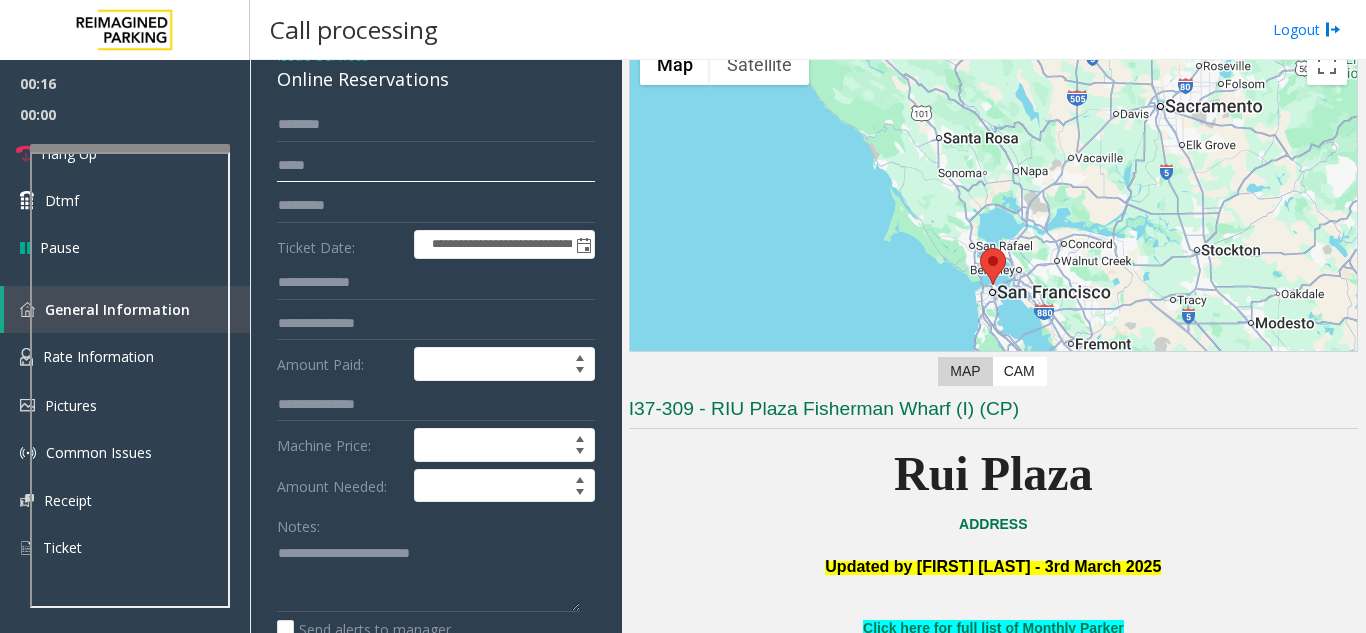 click 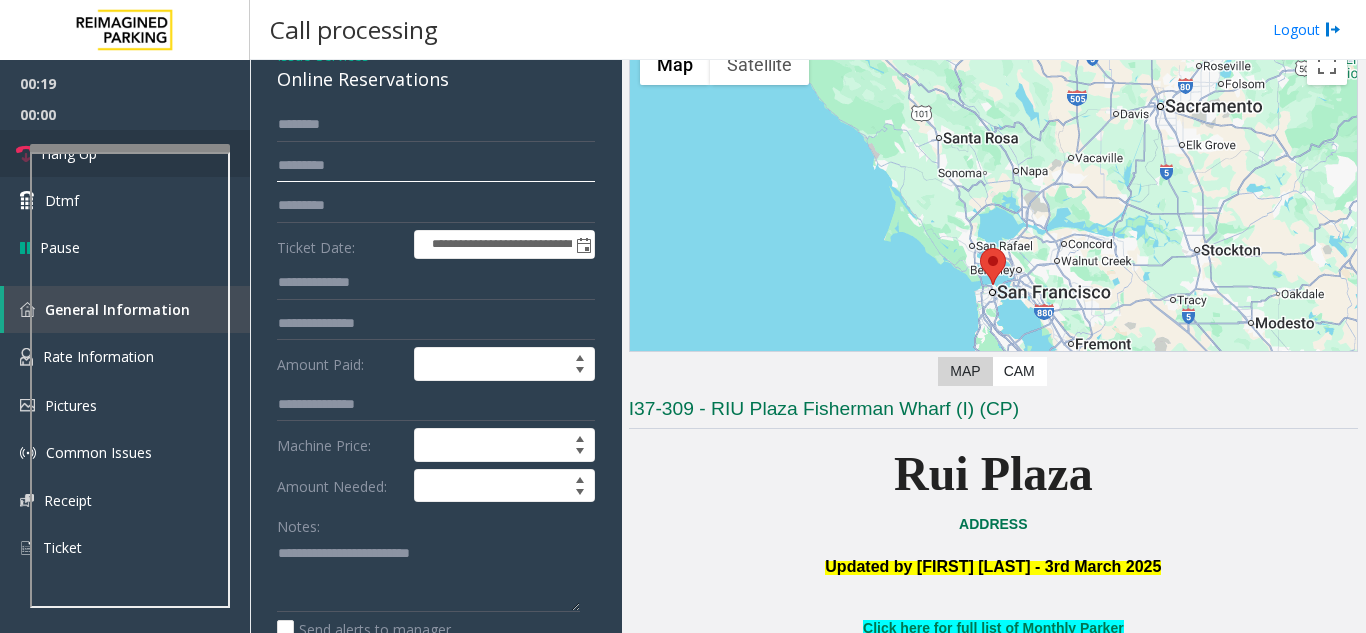 type on "********" 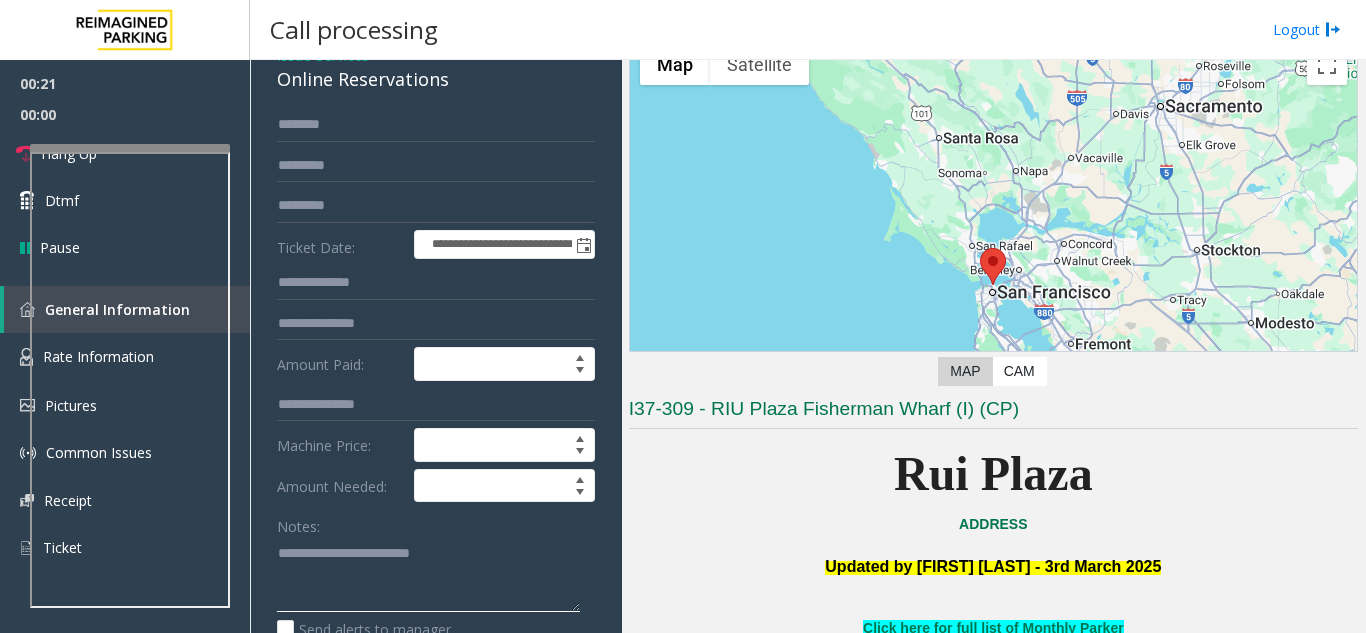 click 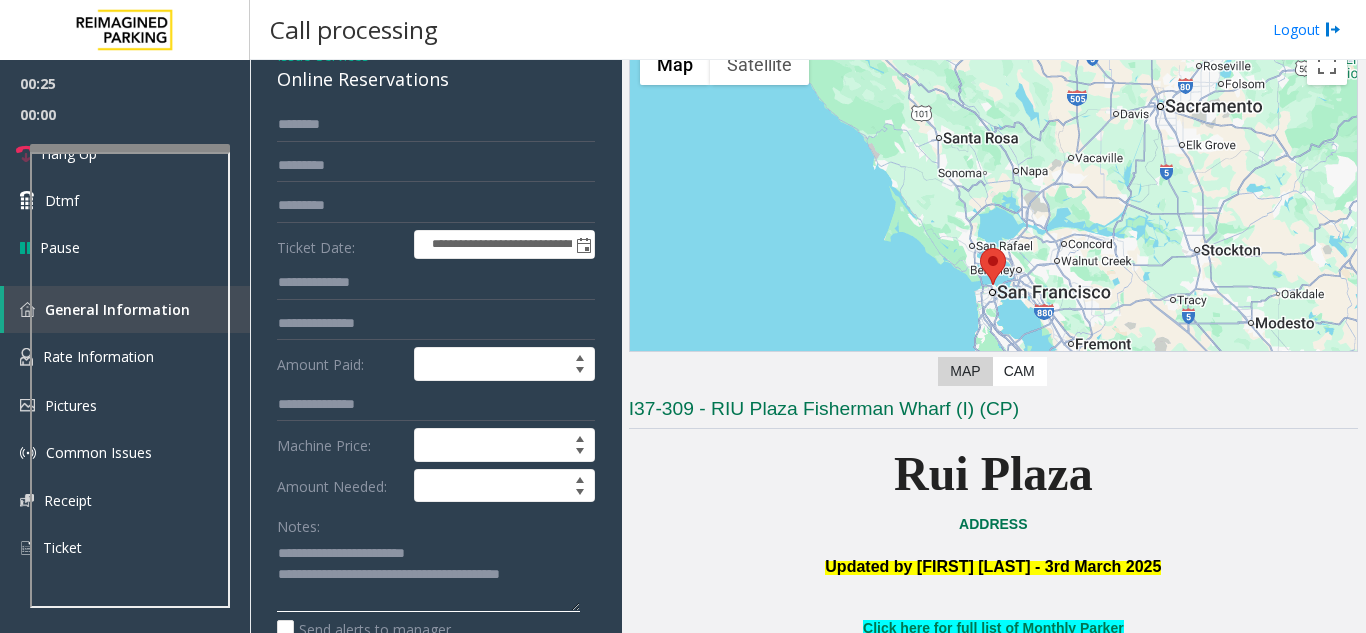 type on "**********" 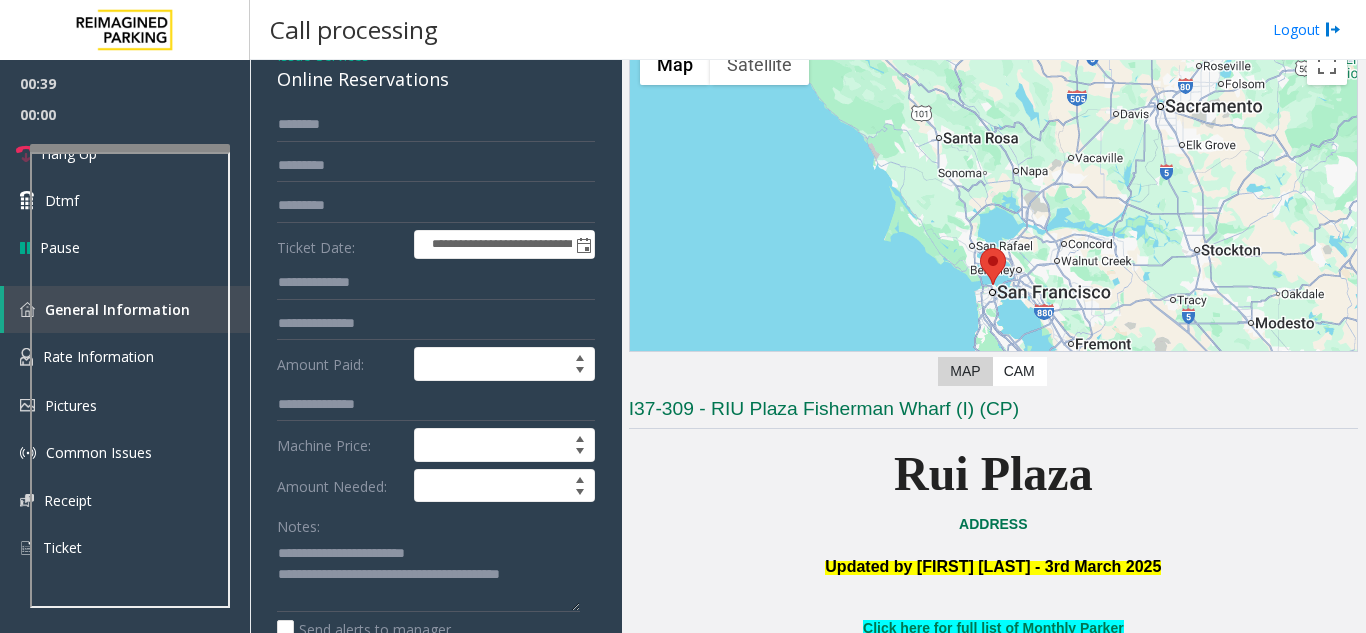 click on "I[NUMBER] - RIU Plaza Fisherman Wharf (I) (CP) Rui Plaza ADDRESS Updated by [FIRST] [LAST] - 3rd March 2025" 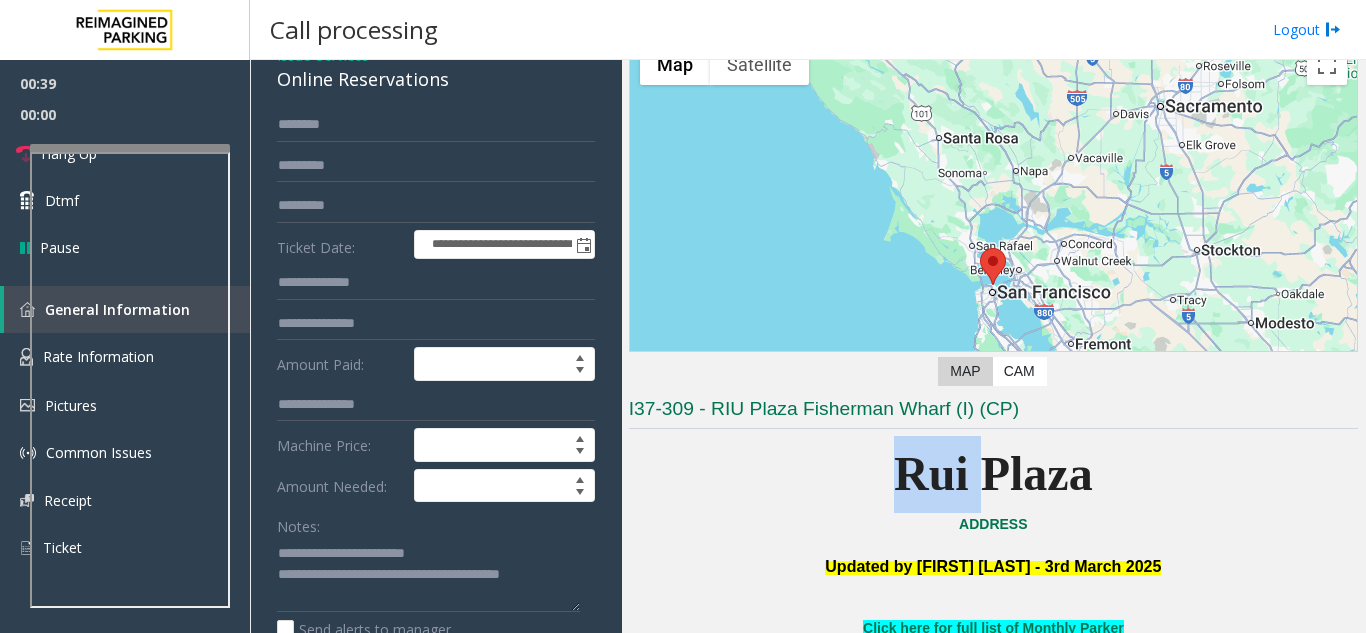 click on "I[NUMBER] - RIU Plaza Fisherman Wharf (I) (CP) Rui Plaza ADDRESS Updated by [FIRST] [LAST] - 3rd March 2025" 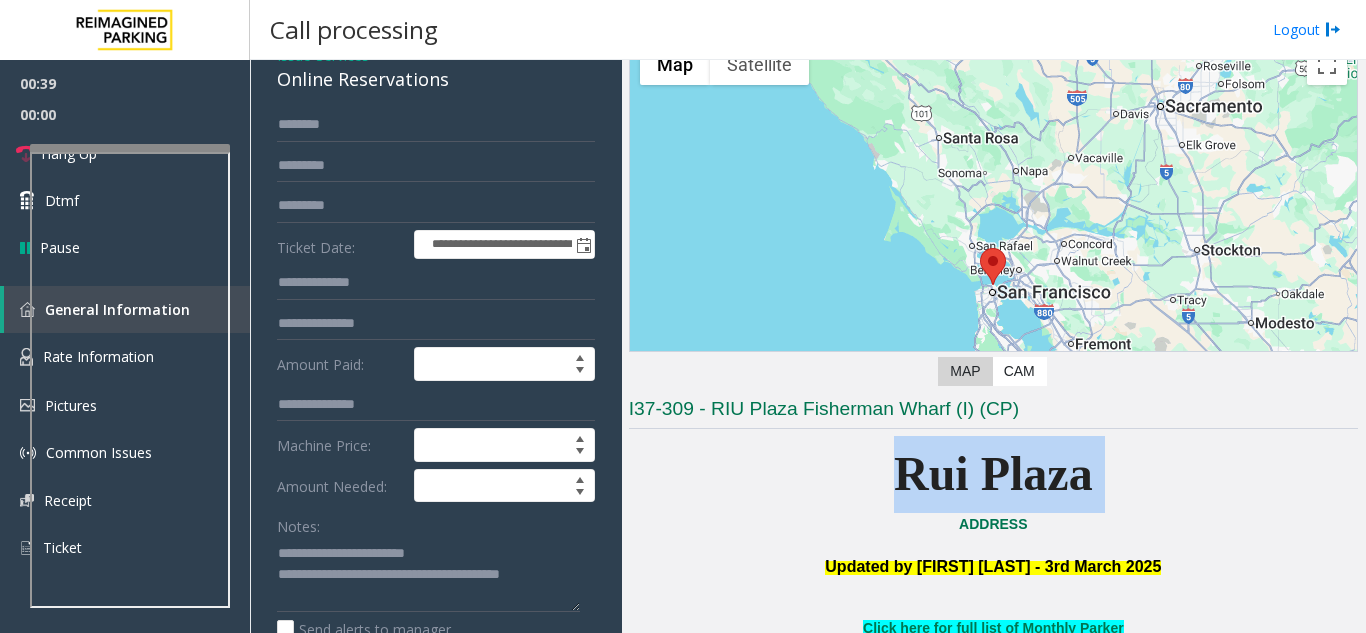 click on "I[NUMBER] - RIU Plaza Fisherman Wharf (I) (CP) Rui Plaza ADDRESS Updated by [FIRST] [LAST] - 3rd March 2025" 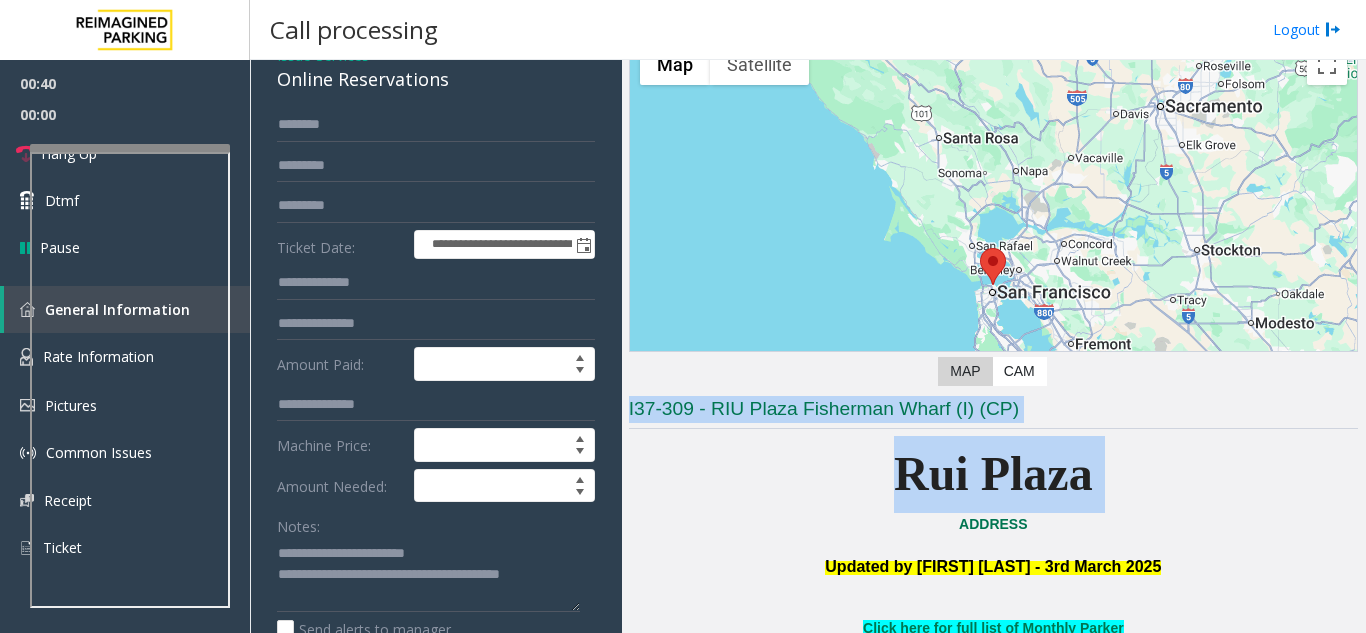 drag, startPoint x: 820, startPoint y: 433, endPoint x: 660, endPoint y: 378, distance: 169.18924 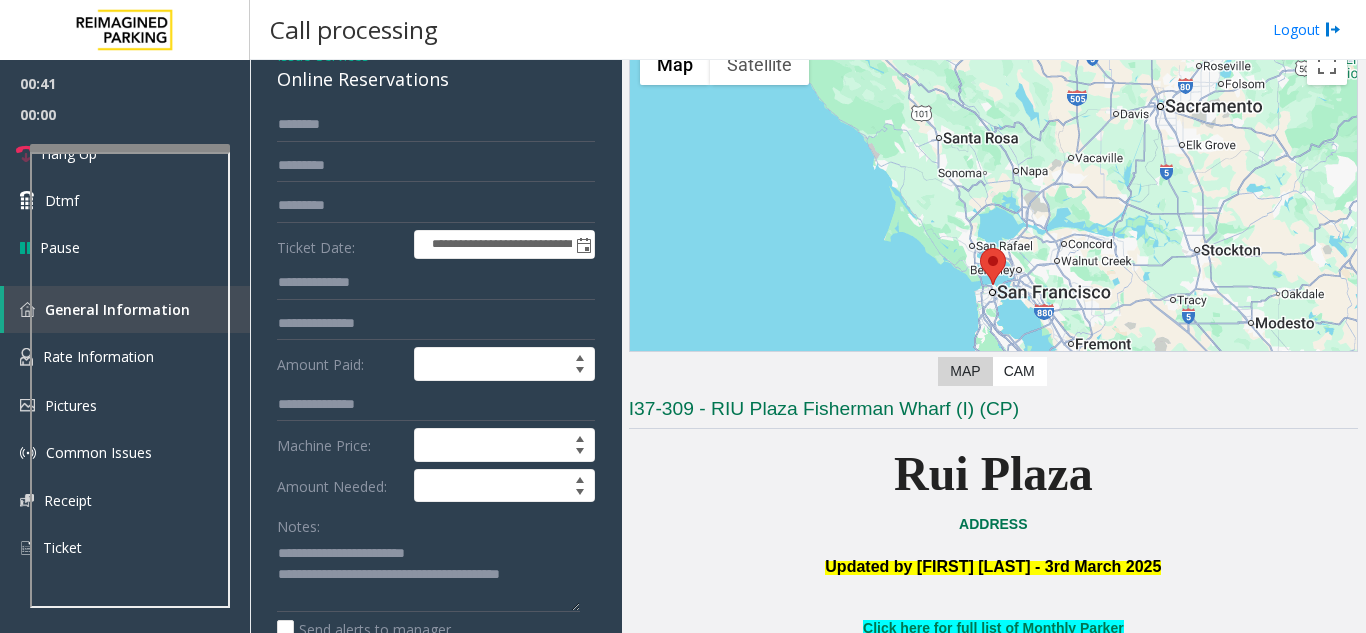 click on "← Move left → Move right ↑ Move up ↓ Move down + Zoom in - Zoom out Home Jump left by 75% End Jump right by 75% Page Up Jump up by 75% Page Down Jump down by 75% Map Terrain Satellite Labels Keyboard shortcuts Map Data Map data ©2025 Google Map data ©2025 Google 20 km  Click to toggle between metric and imperial units Terms Report a map error Video is not available for this lane. Previous Next  Map   CAM" 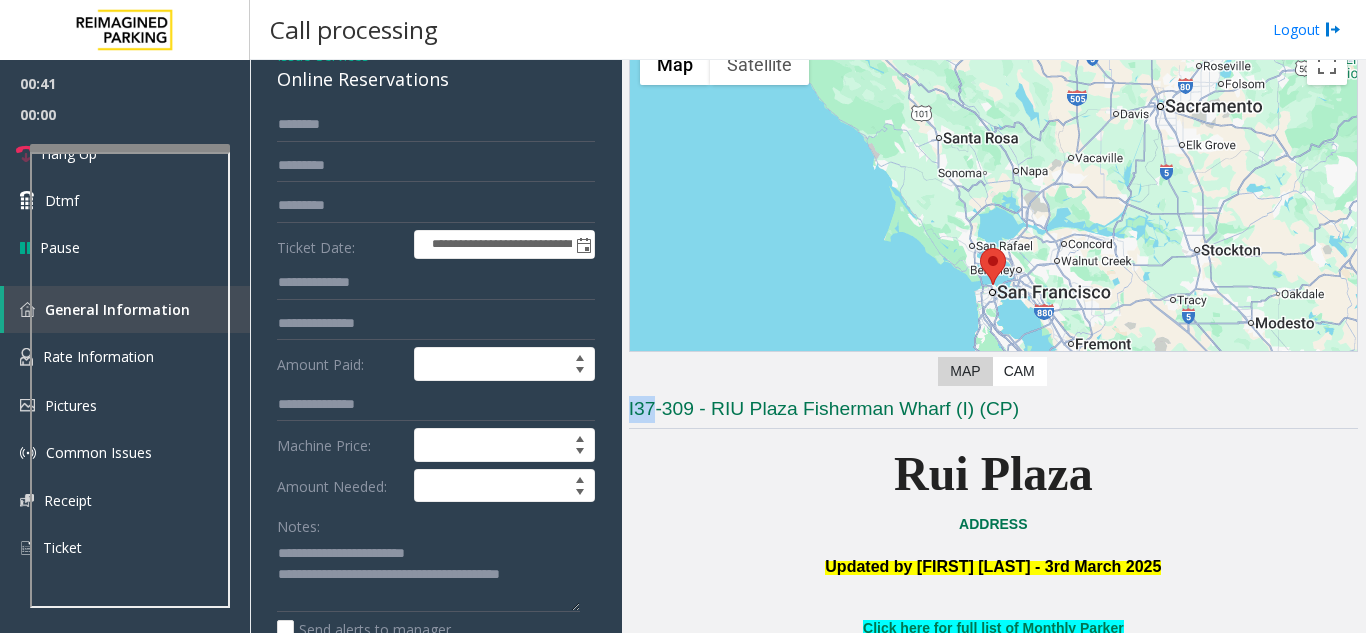 click on "← Move left → Move right ↑ Move up ↓ Move down + Zoom in - Zoom out Home Jump left by 75% End Jump right by 75% Page Up Jump up by 75% Page Down Jump down by 75% Map Terrain Satellite Labels Keyboard shortcuts Map Data Map data ©2025 Google Map data ©2025 Google 20 km  Click to toggle between metric and imperial units Terms Report a map error Video is not available for this lane. Previous Next  Map   CAM" 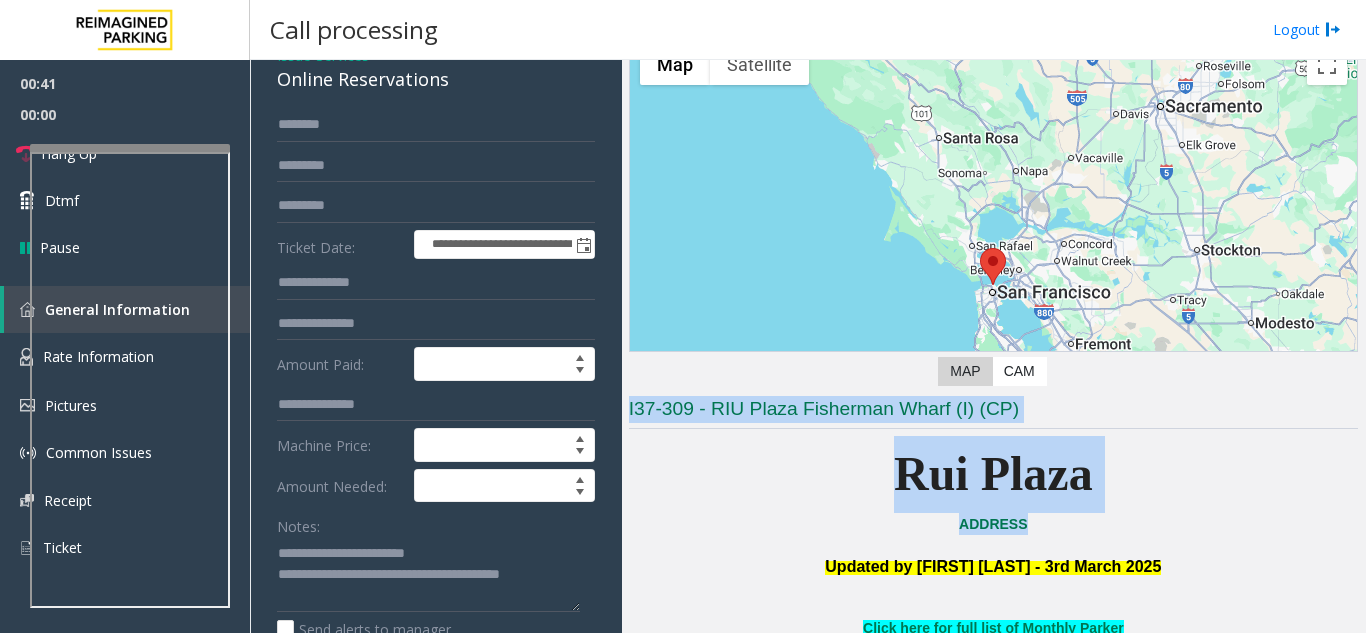 drag, startPoint x: 660, startPoint y: 378, endPoint x: 933, endPoint y: 513, distance: 304.55542 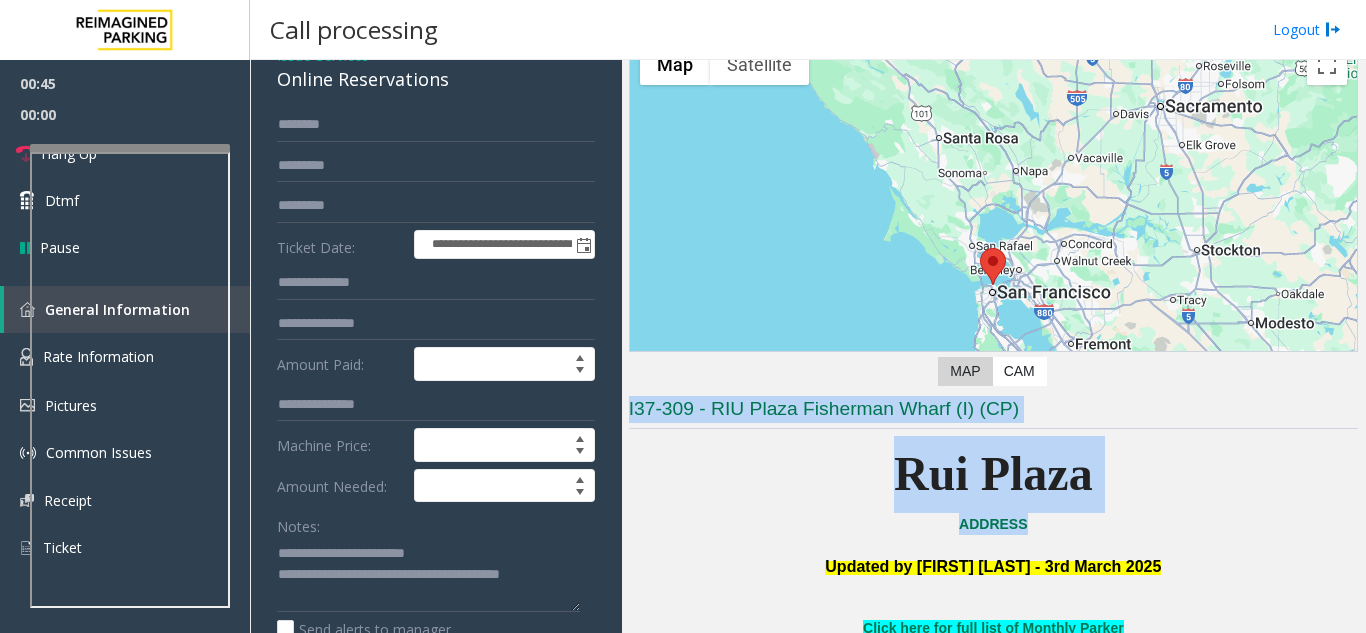 click on "ADDRESS" 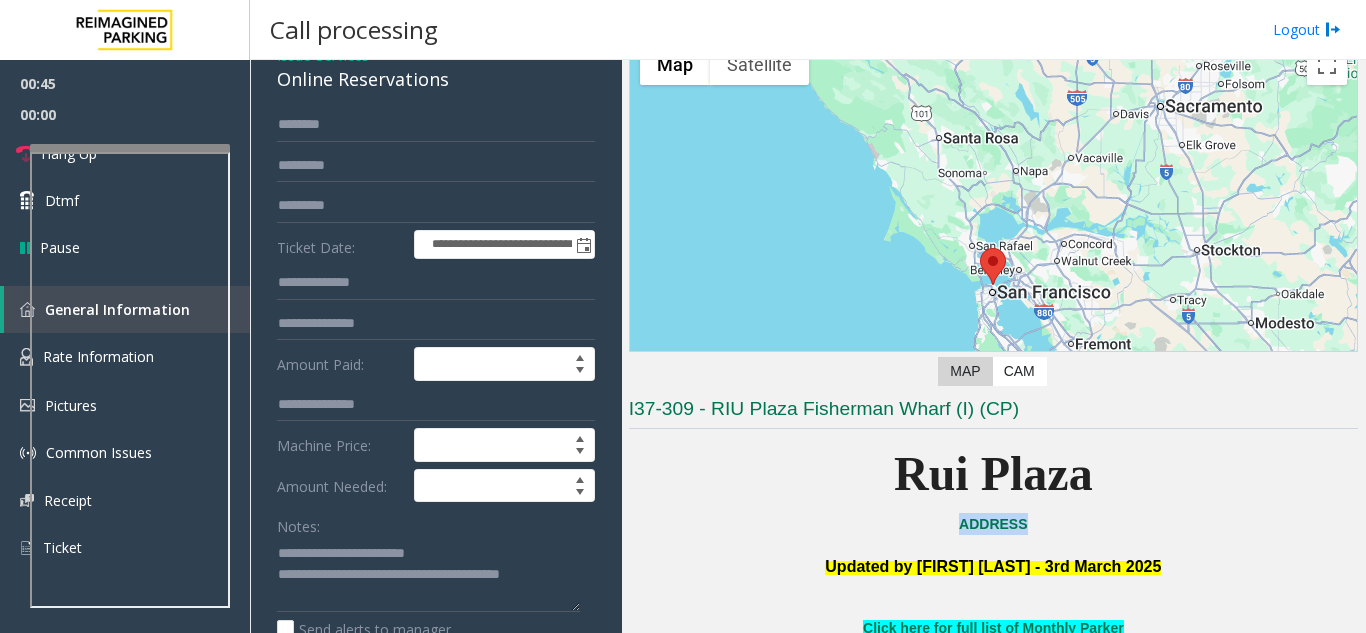 click on "ADDRESS" 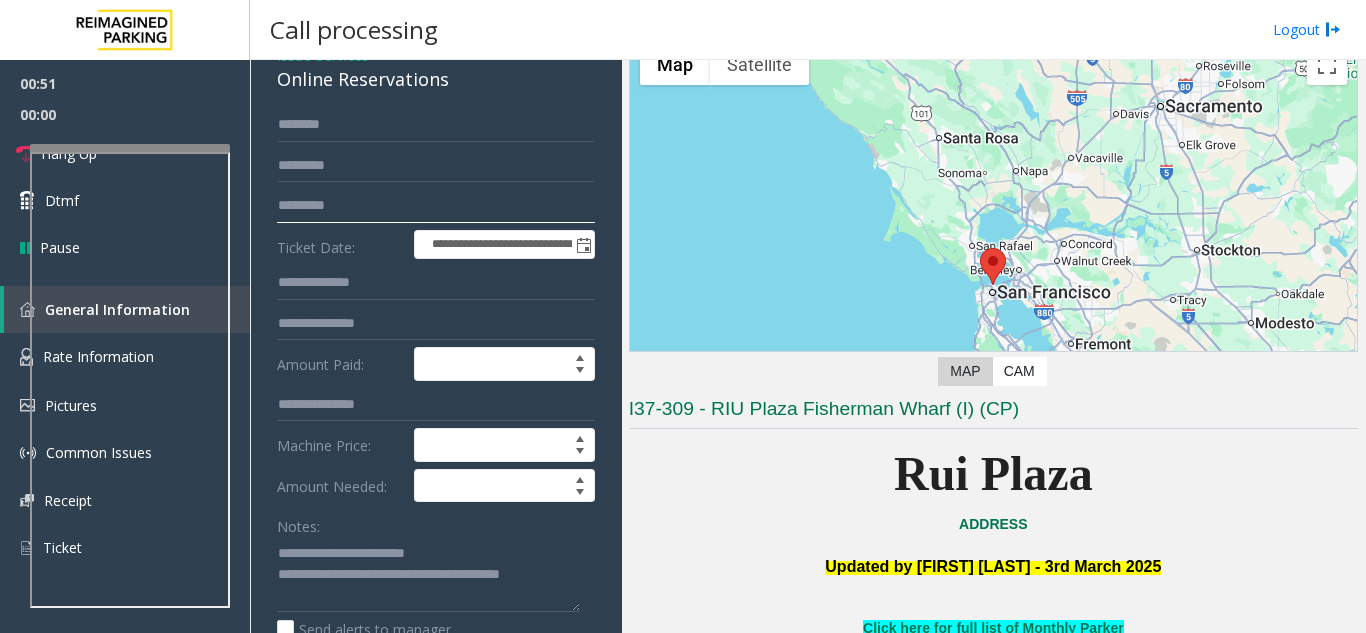 click on "*********" 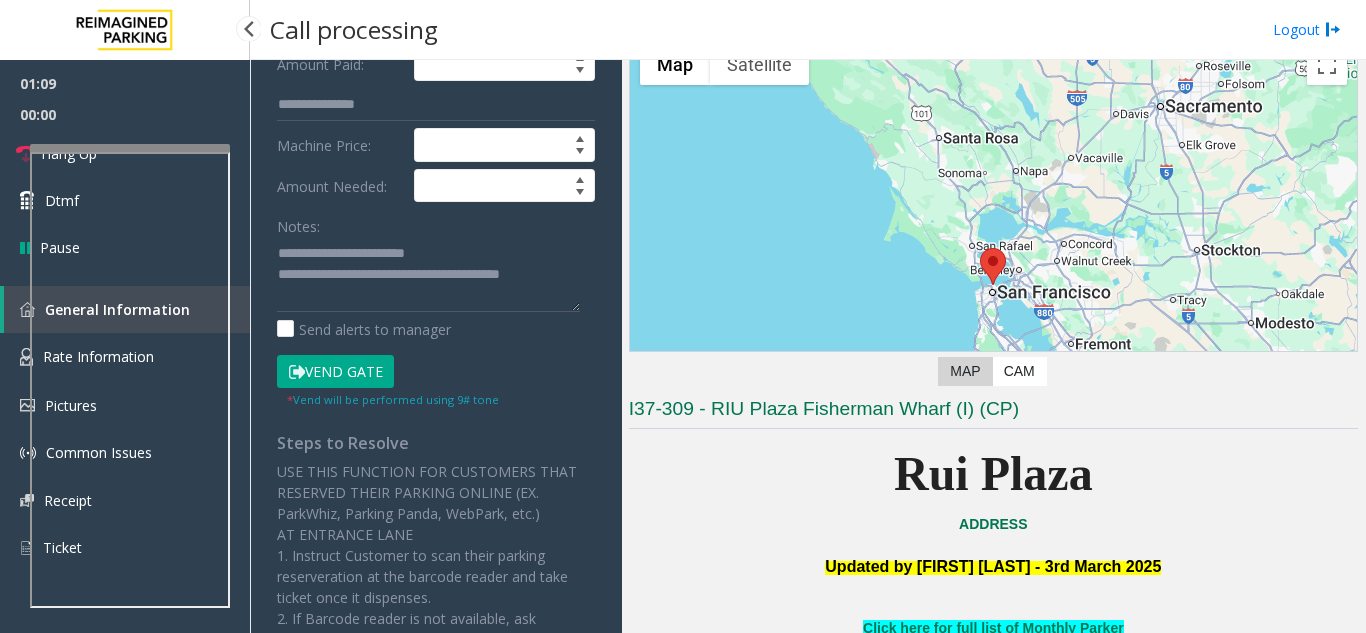 type on "**********" 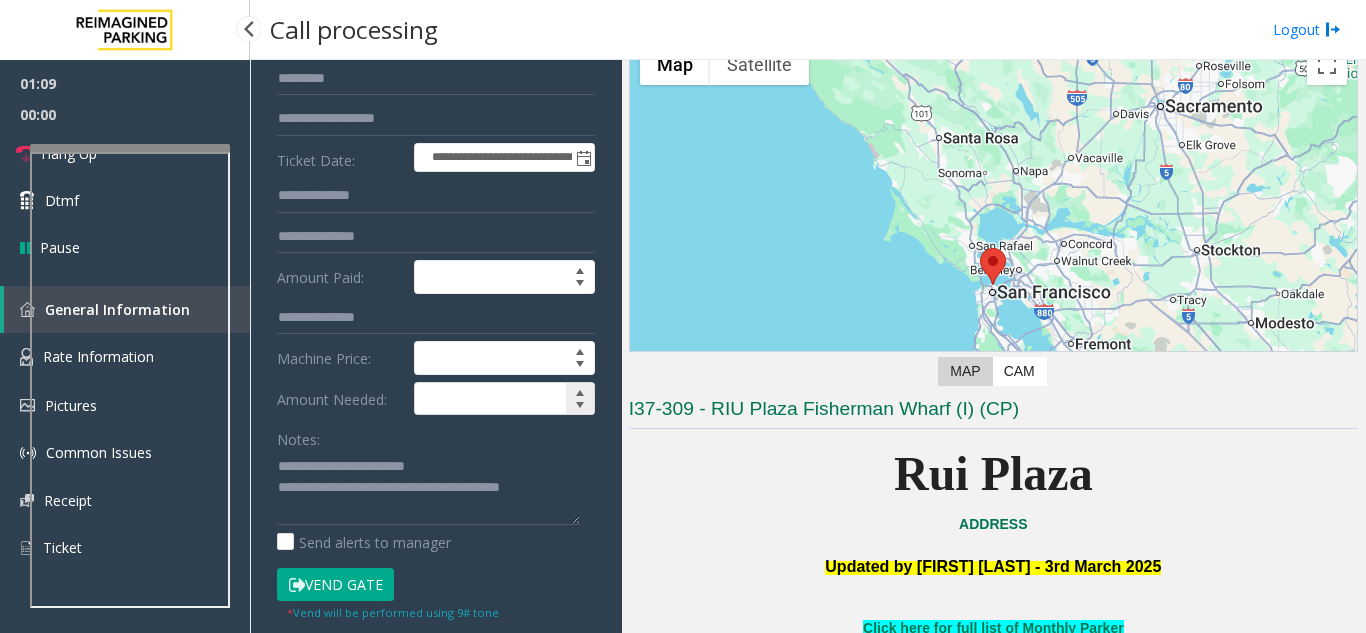 scroll, scrollTop: 0, scrollLeft: 0, axis: both 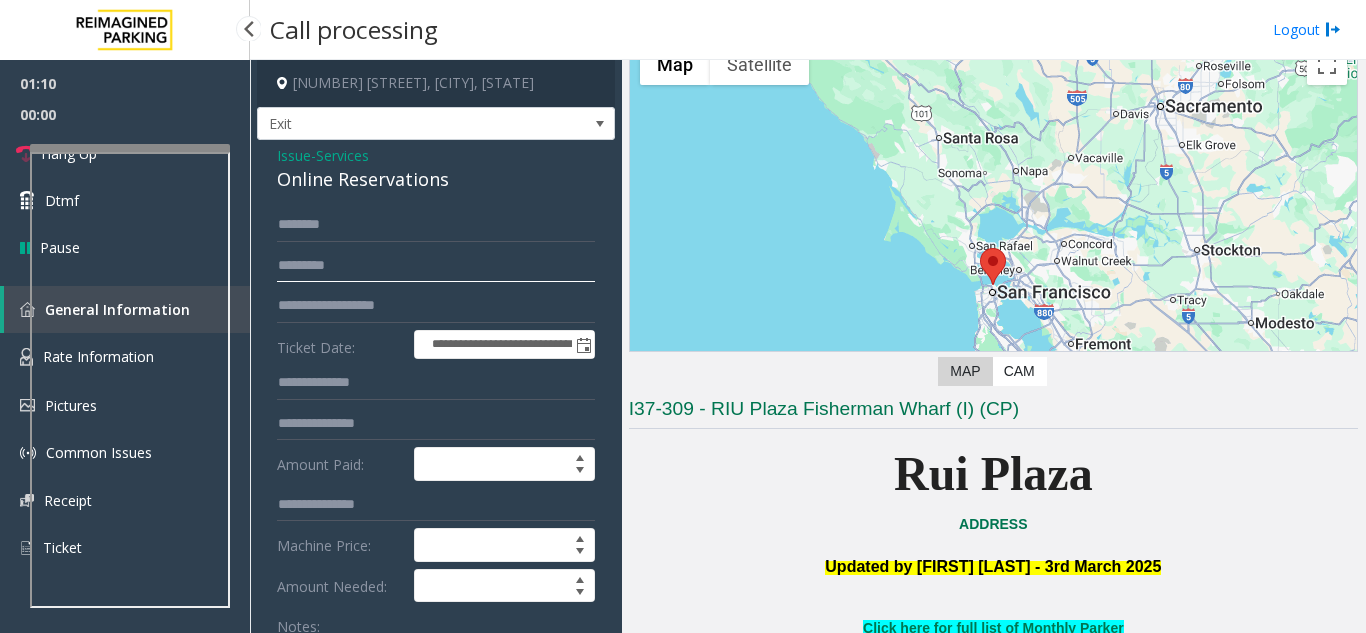 click on "********" 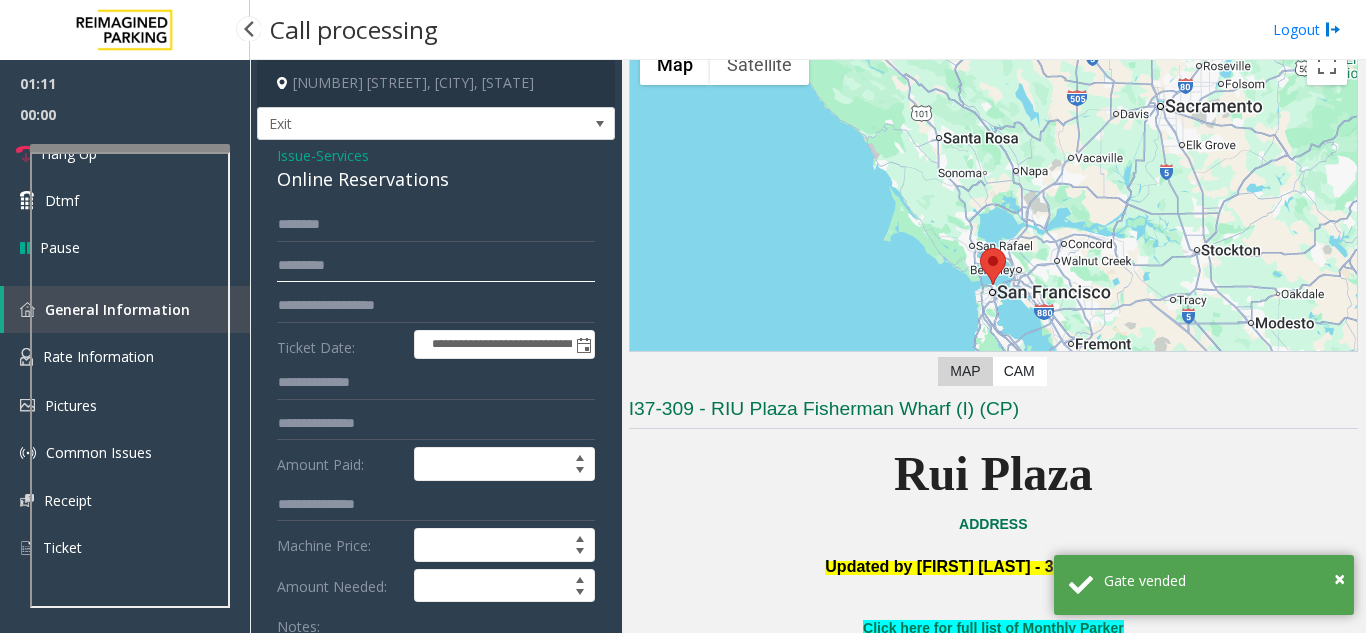 click on "********" 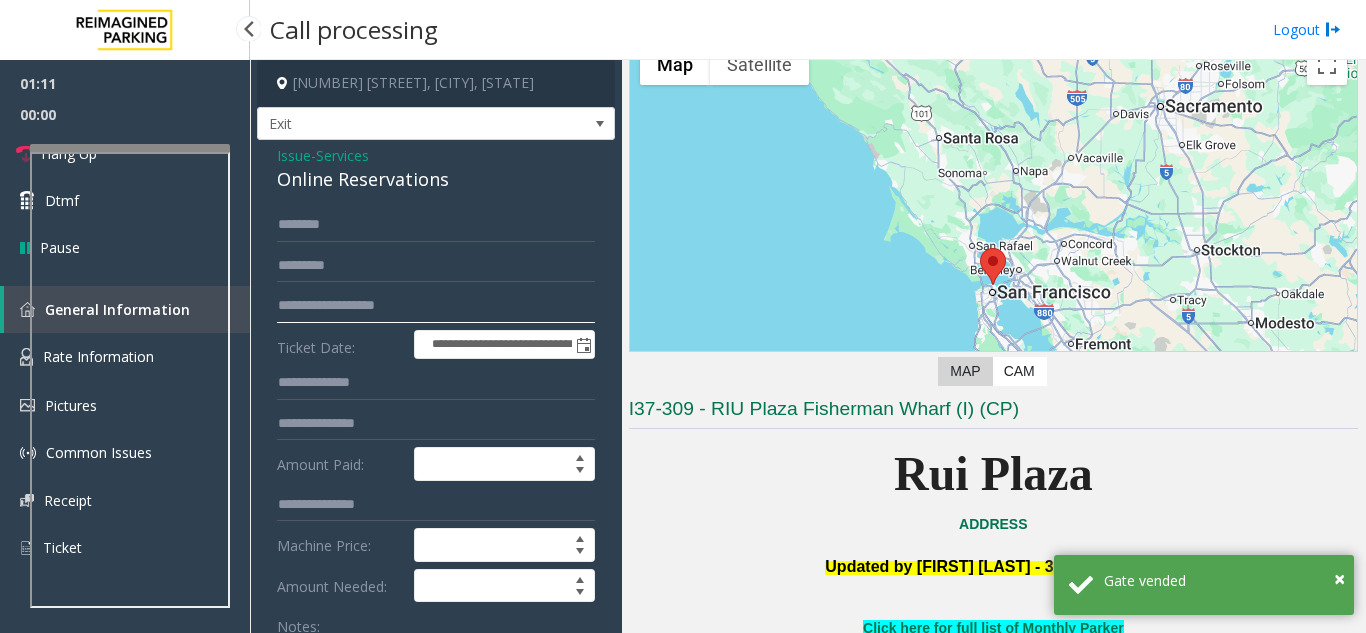 click on "**********" 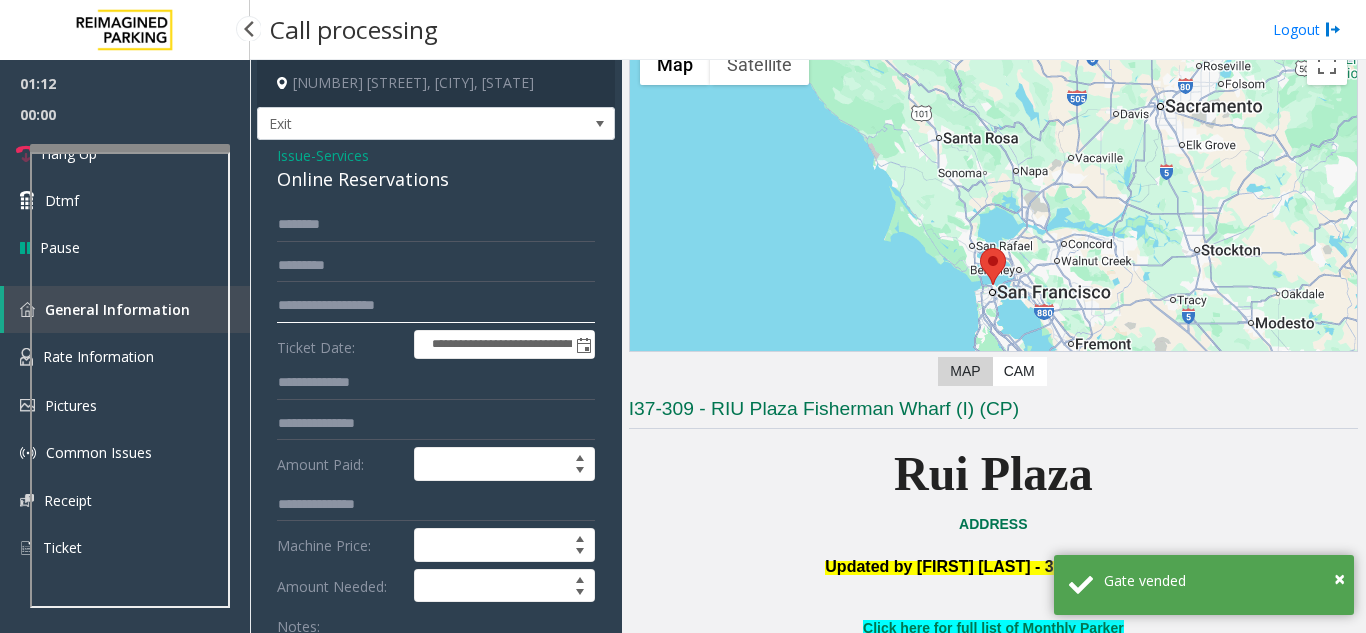 click on "**********" 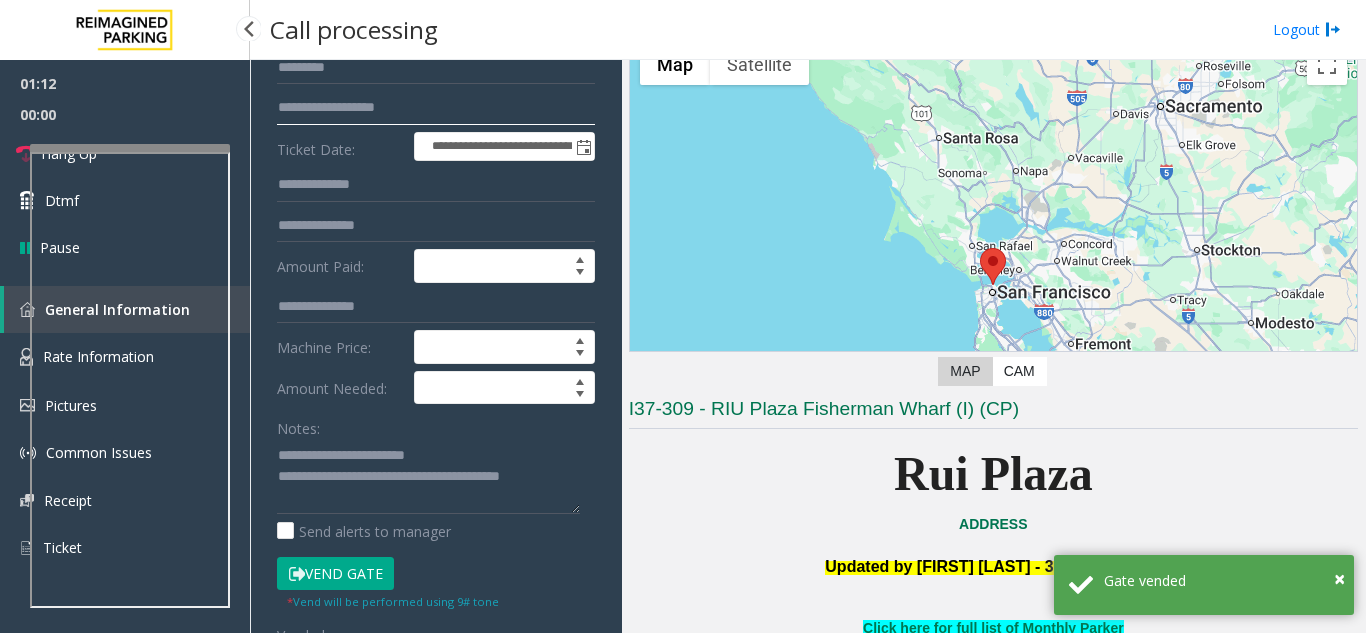 scroll, scrollTop: 200, scrollLeft: 0, axis: vertical 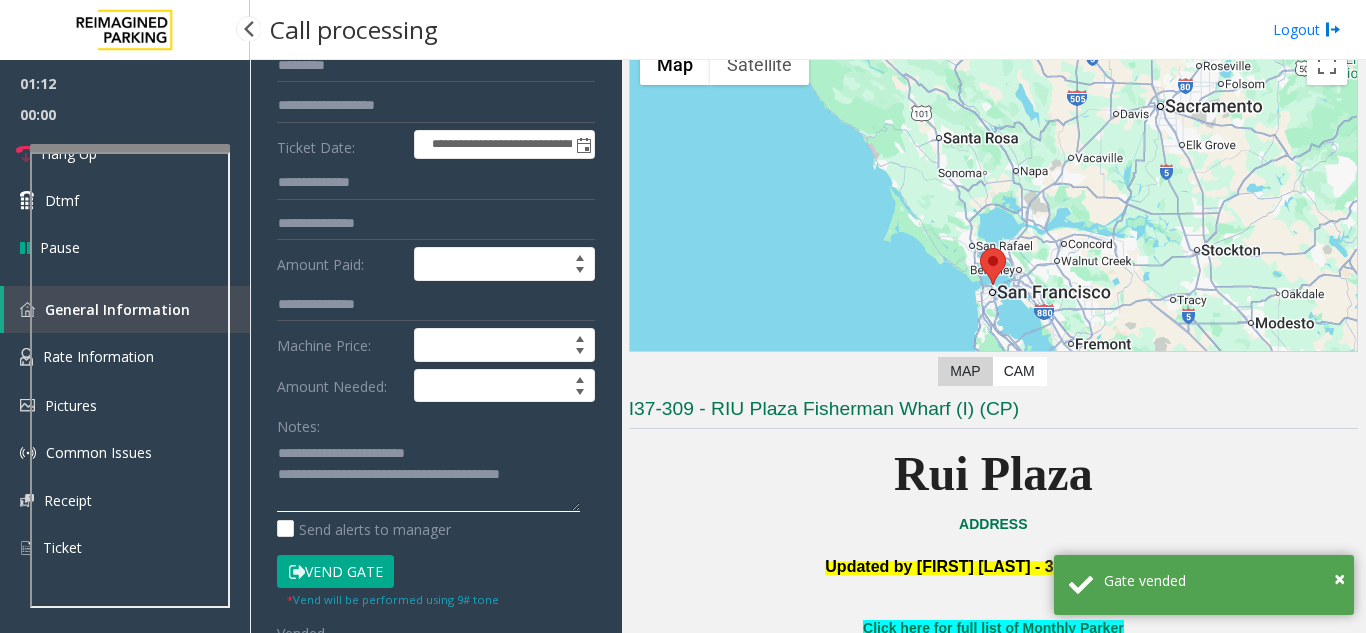 click 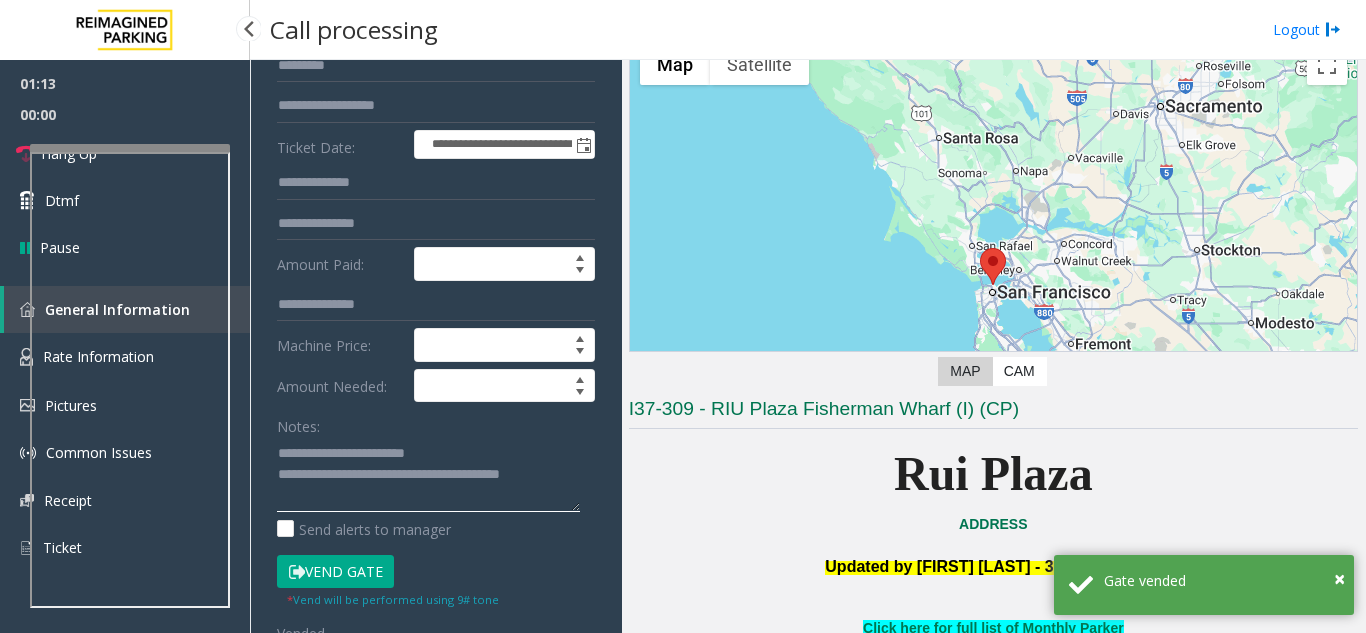 drag, startPoint x: 386, startPoint y: 480, endPoint x: 313, endPoint y: 448, distance: 79.70571 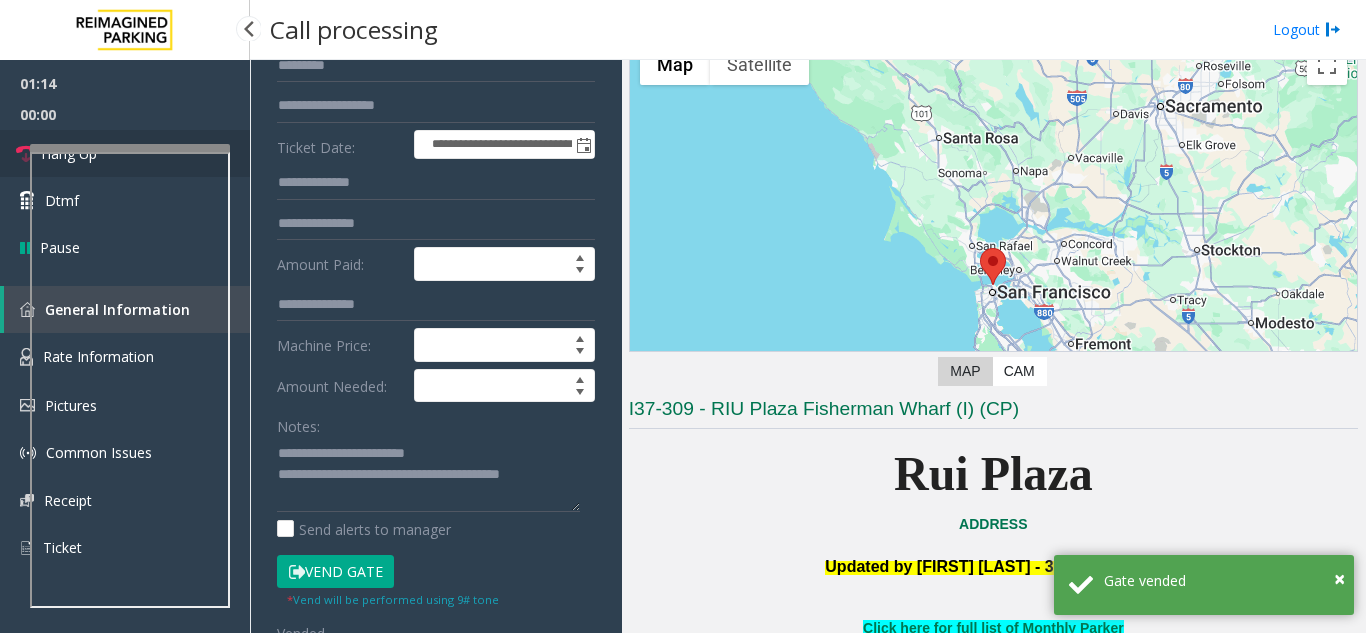 click on "Hang Up" at bounding box center (125, 153) 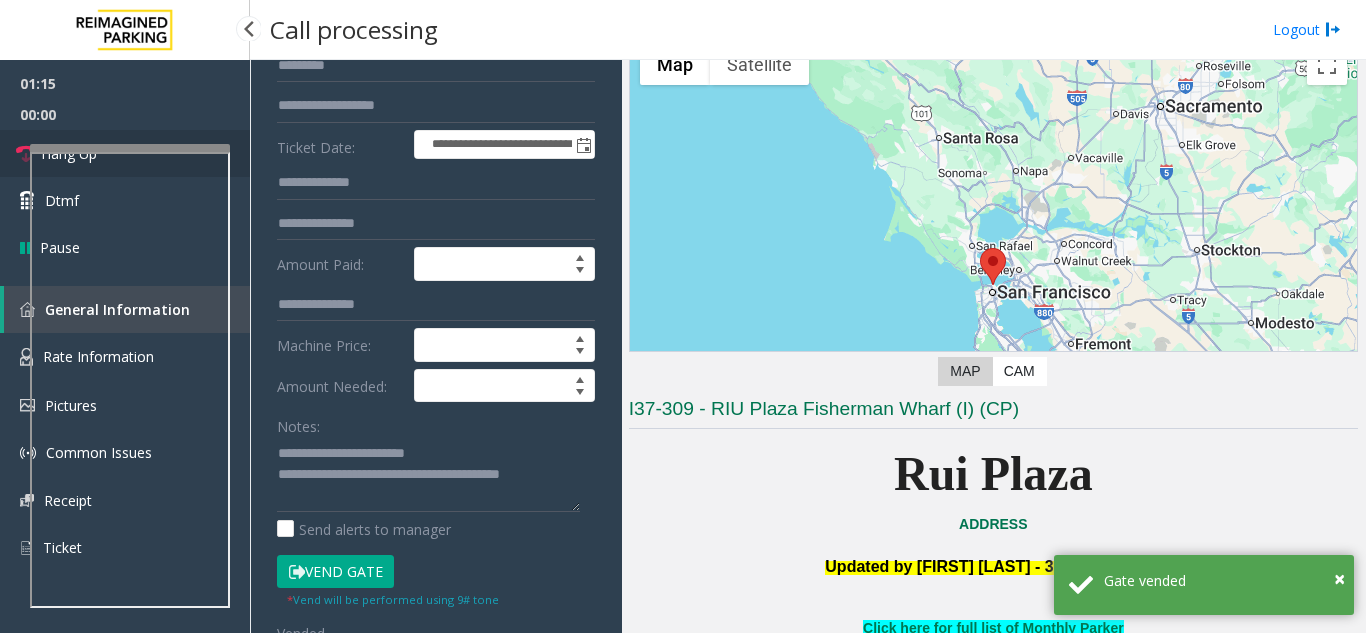 click on "Hang Up" at bounding box center (125, 153) 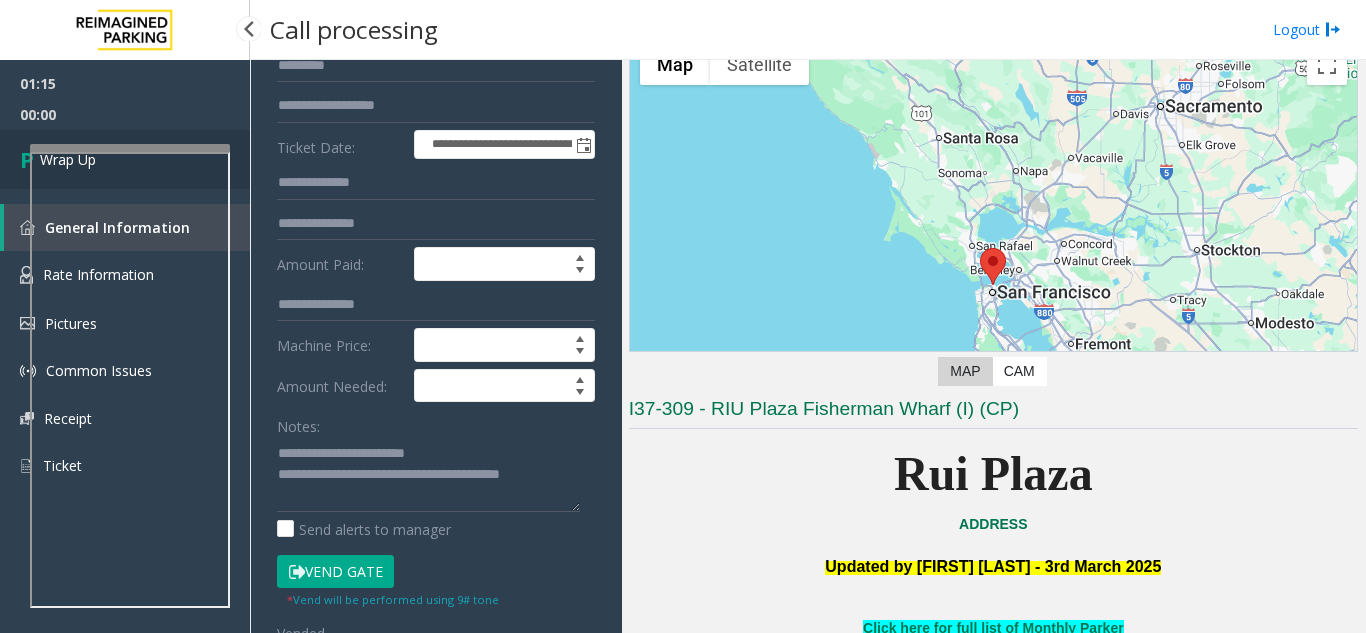 click on "Wrap Up" at bounding box center (125, 159) 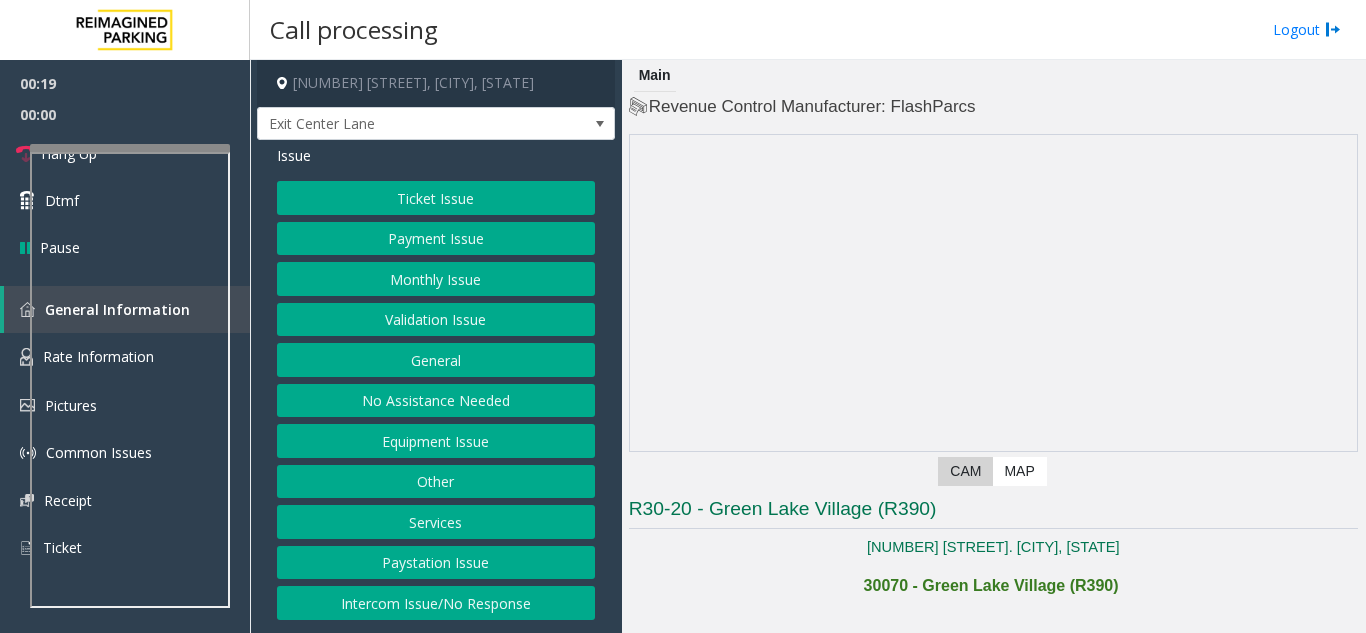 click on "Intercom Issue/No Response" 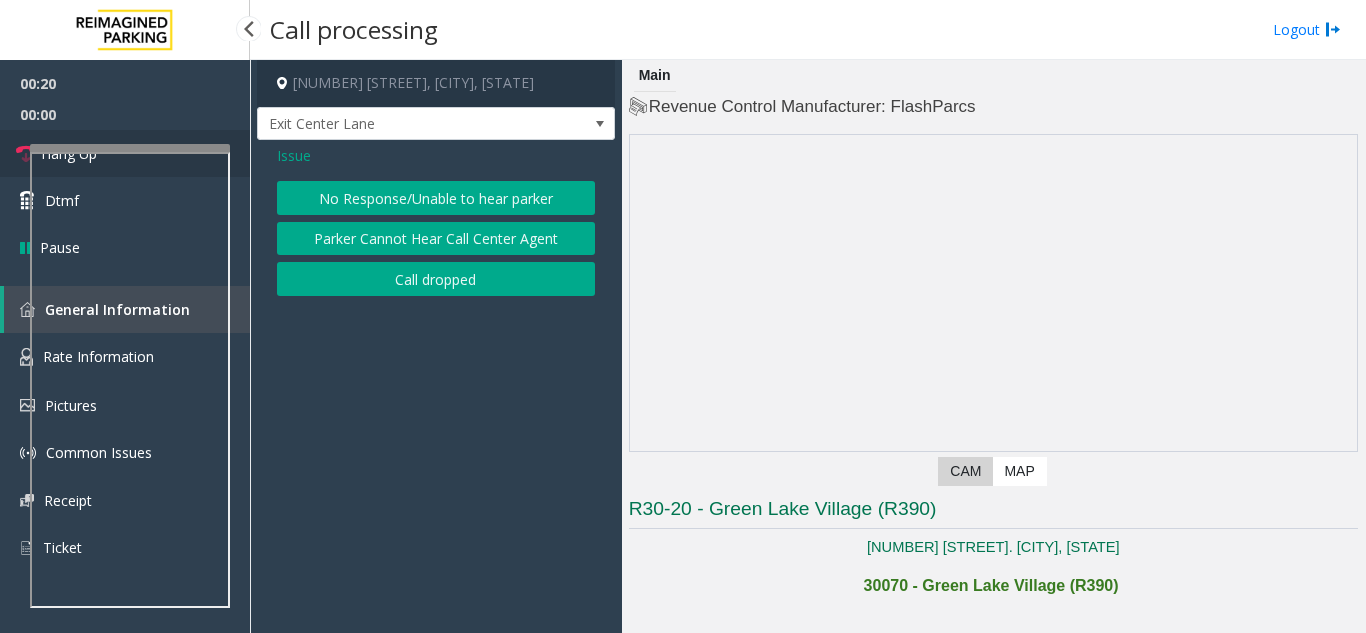click on "Hang Up" at bounding box center (125, 153) 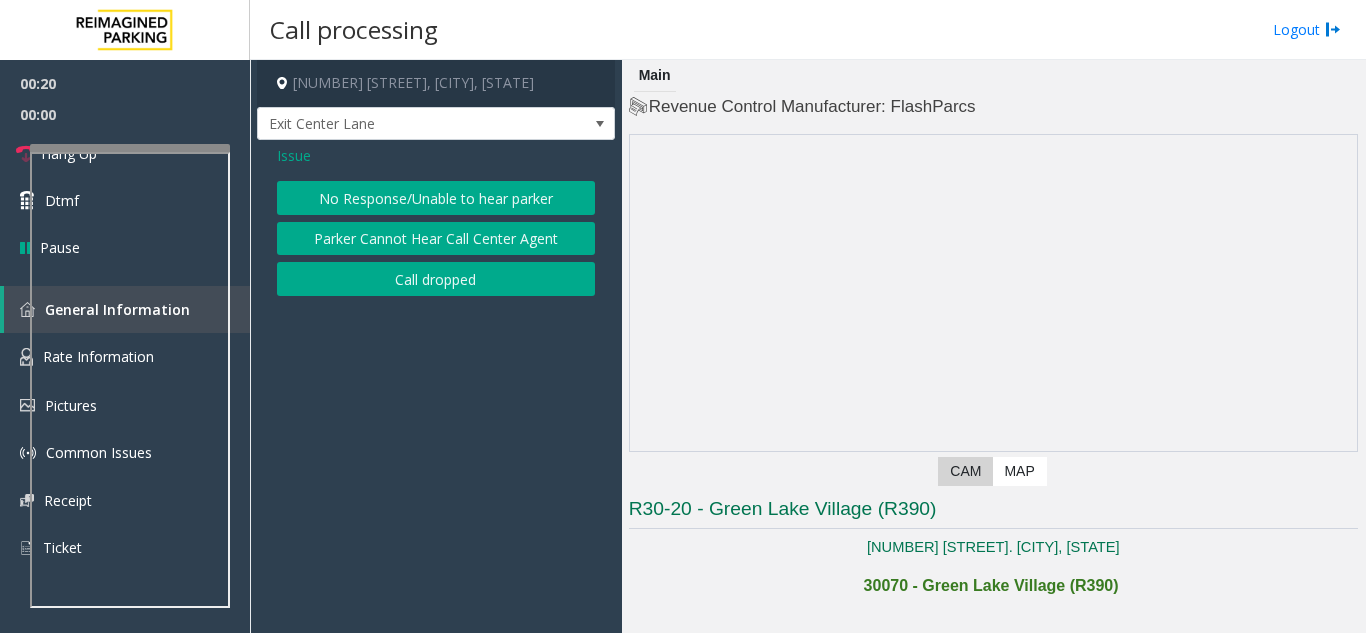 click on "No Response/Unable to hear parker" 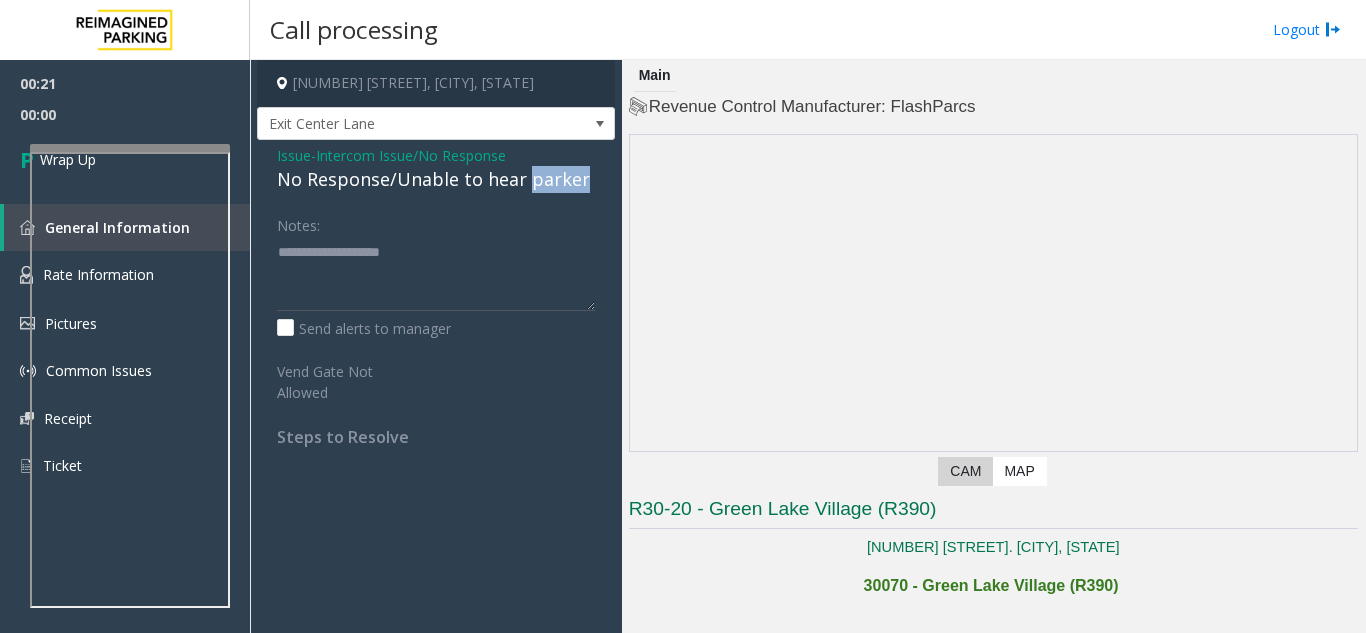 click on "No Response/Unable to hear parker" 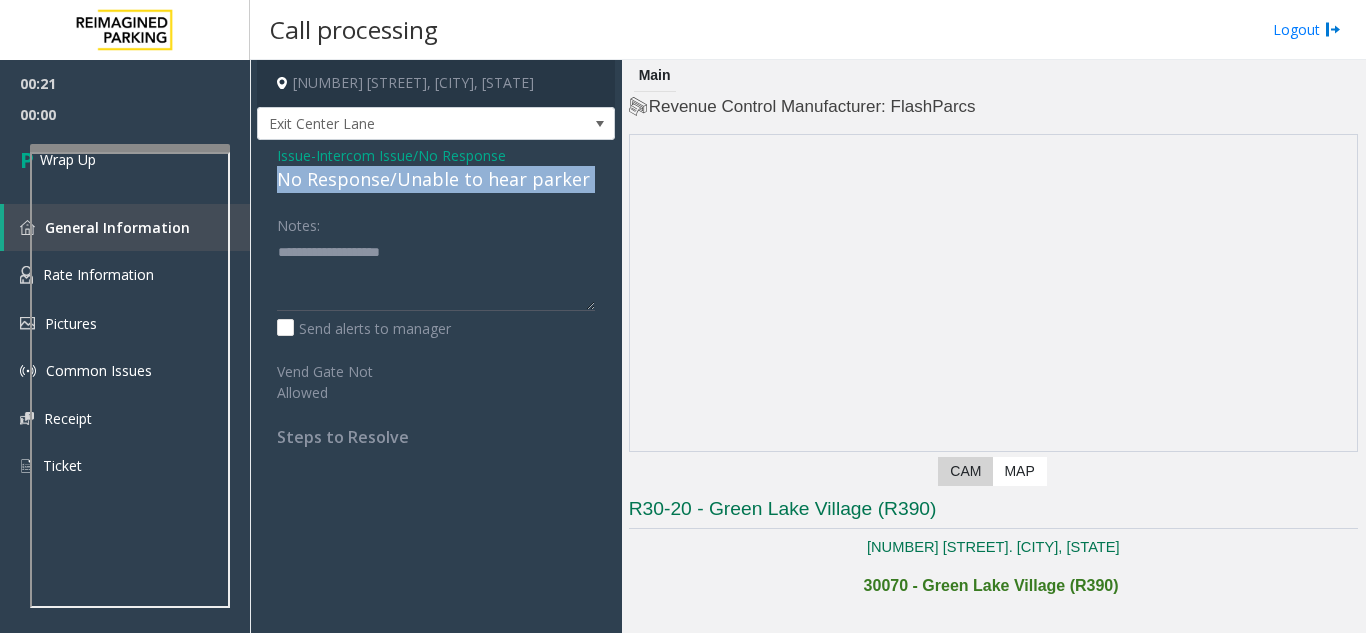 click on "No Response/Unable to hear parker" 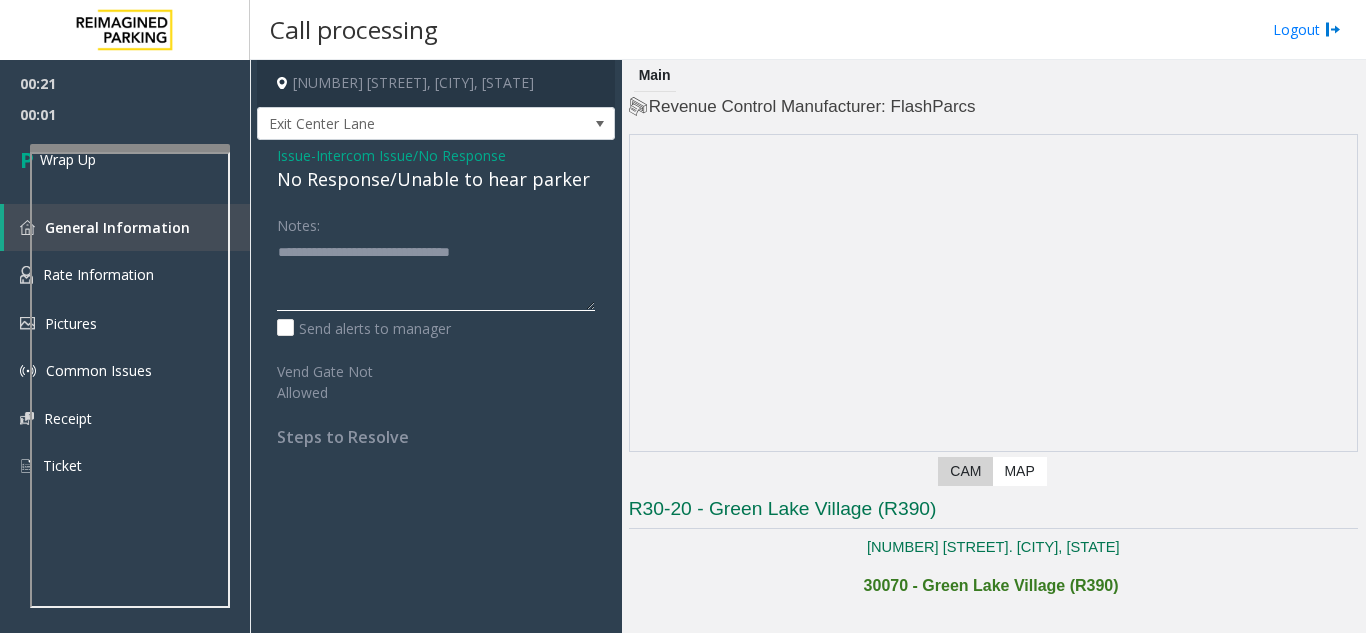 click at bounding box center [130, 148] 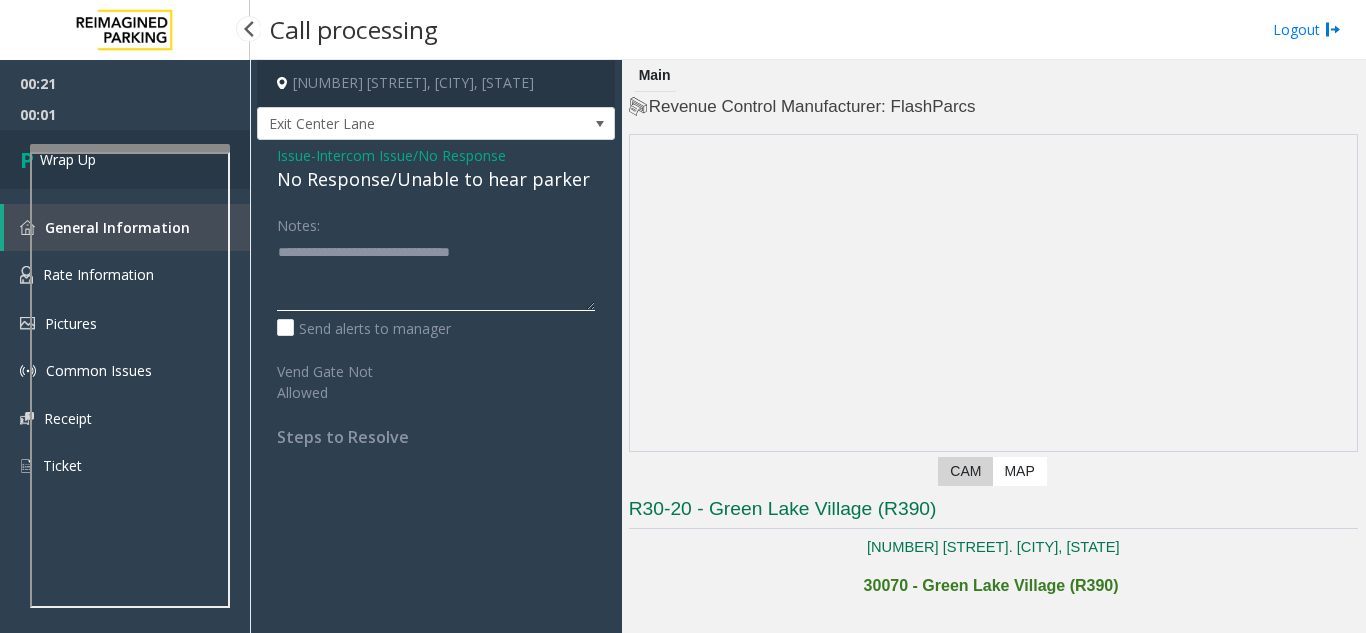 type on "**********" 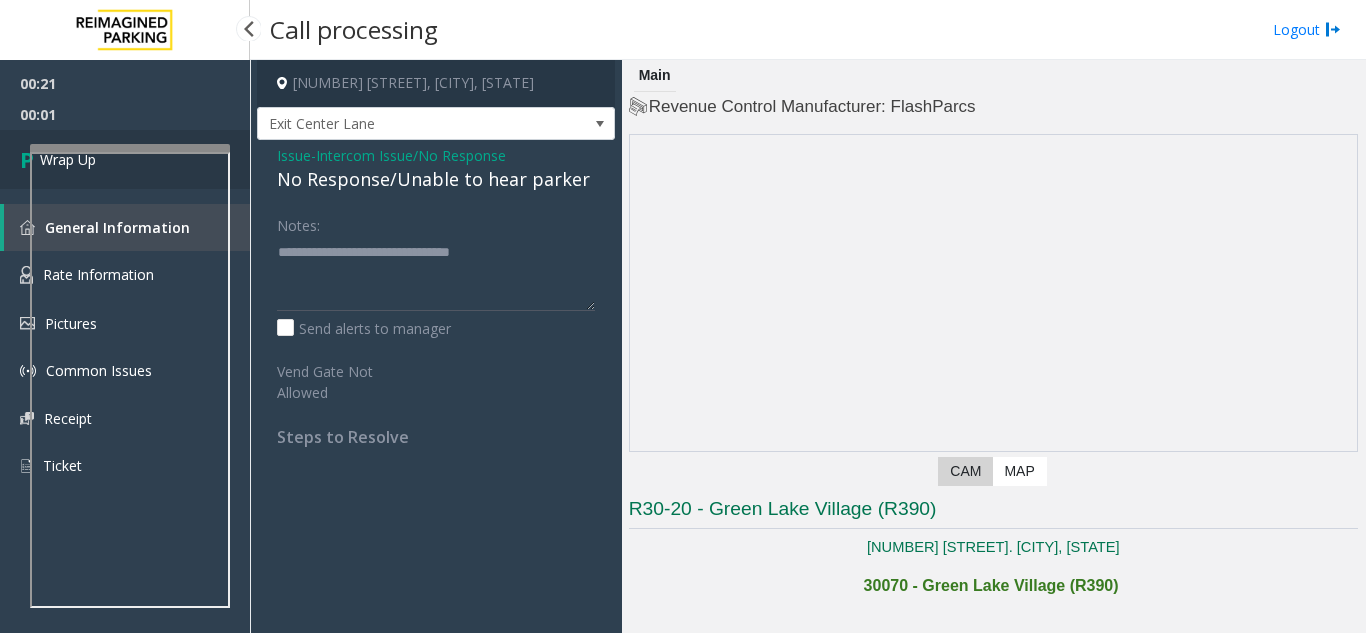 click on "Wrap Up" at bounding box center (125, 159) 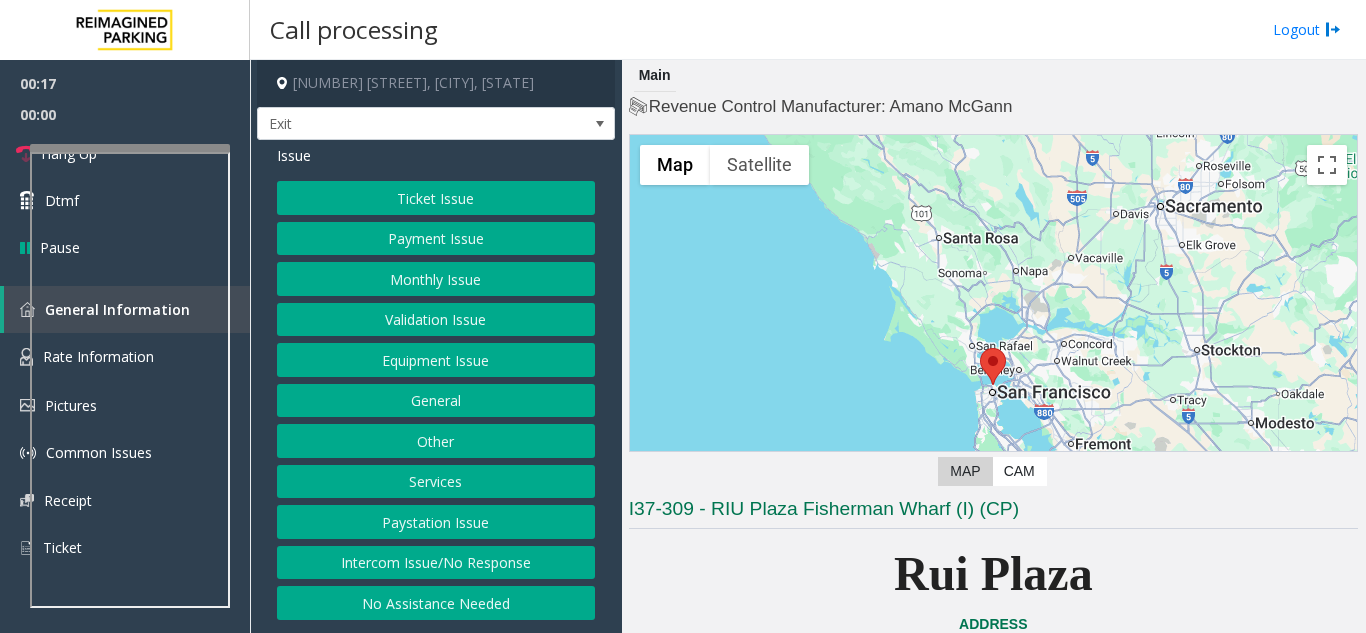 click on "Services" 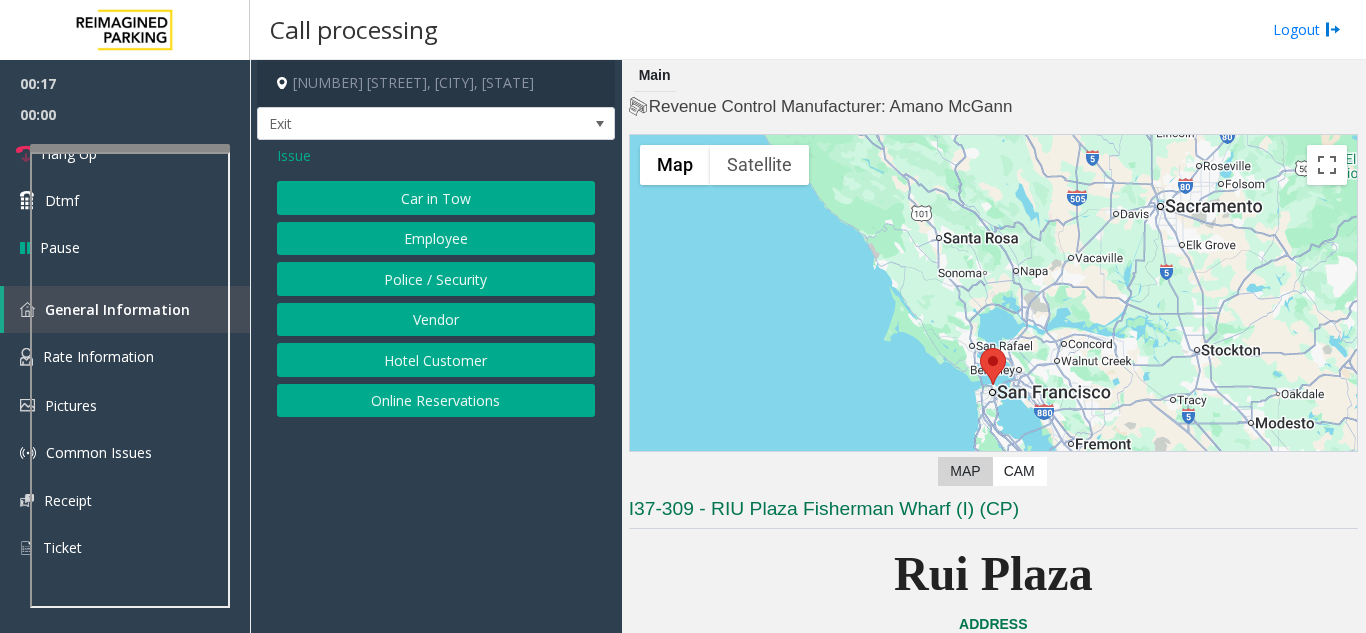 click on "Hotel Customer" 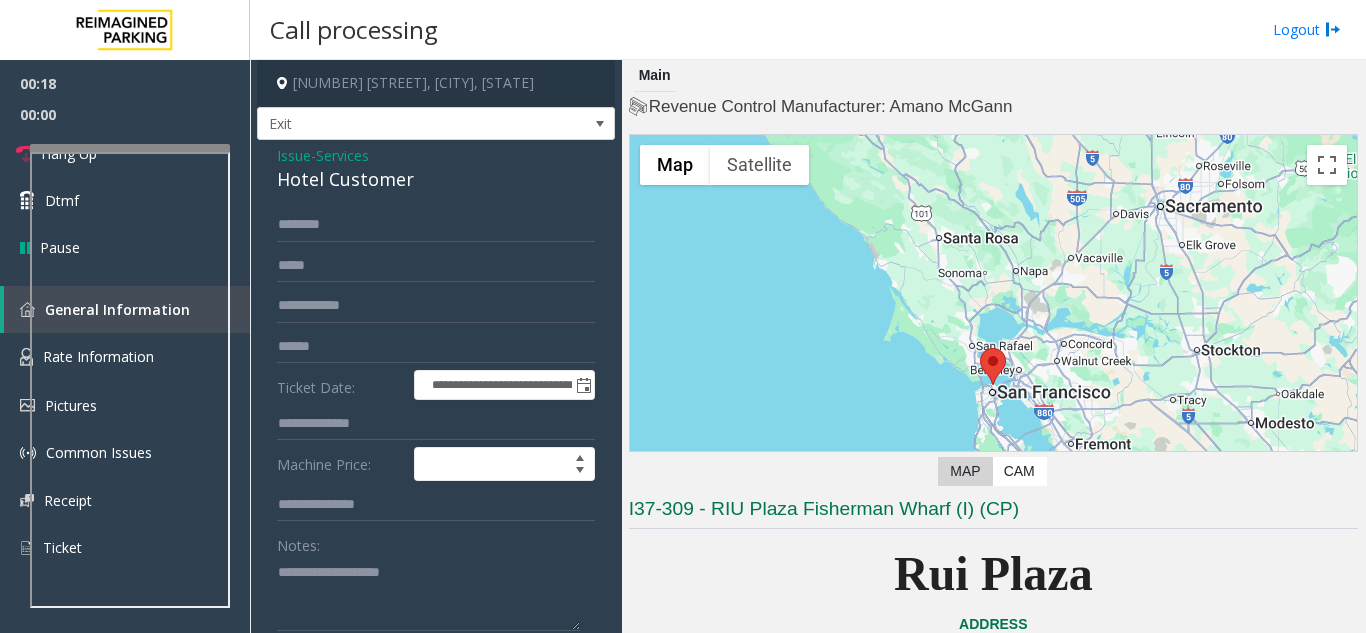 click on "**********" 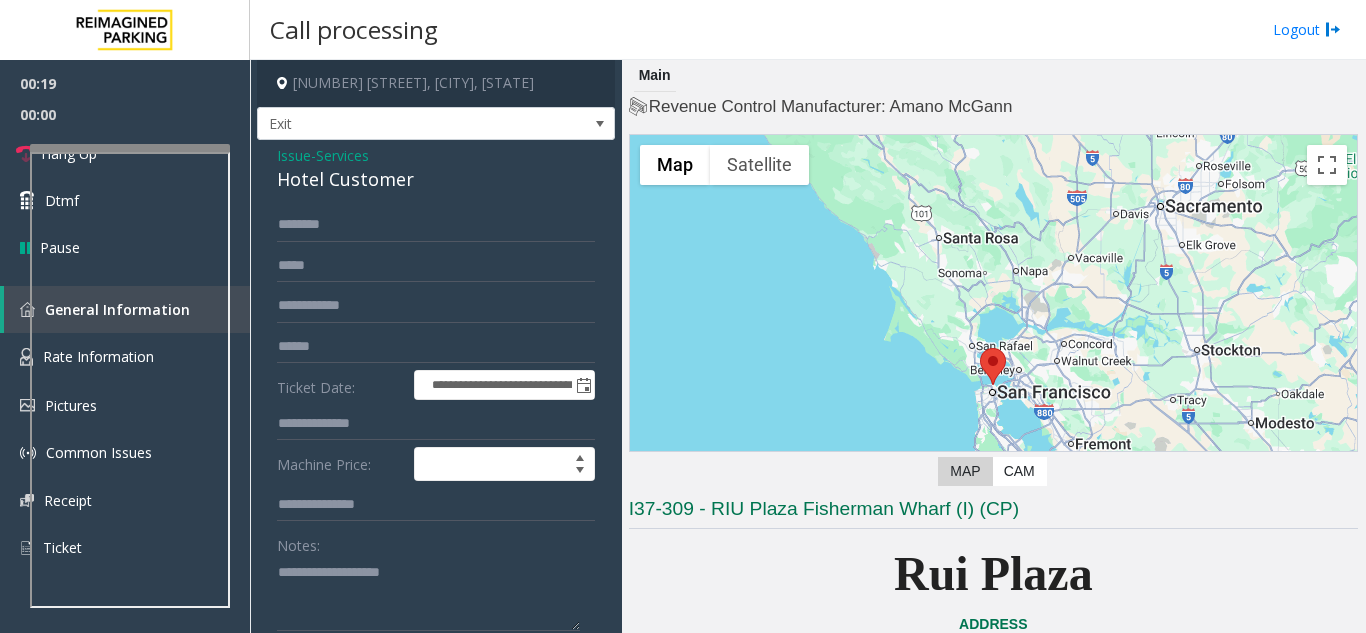 click on "Services" 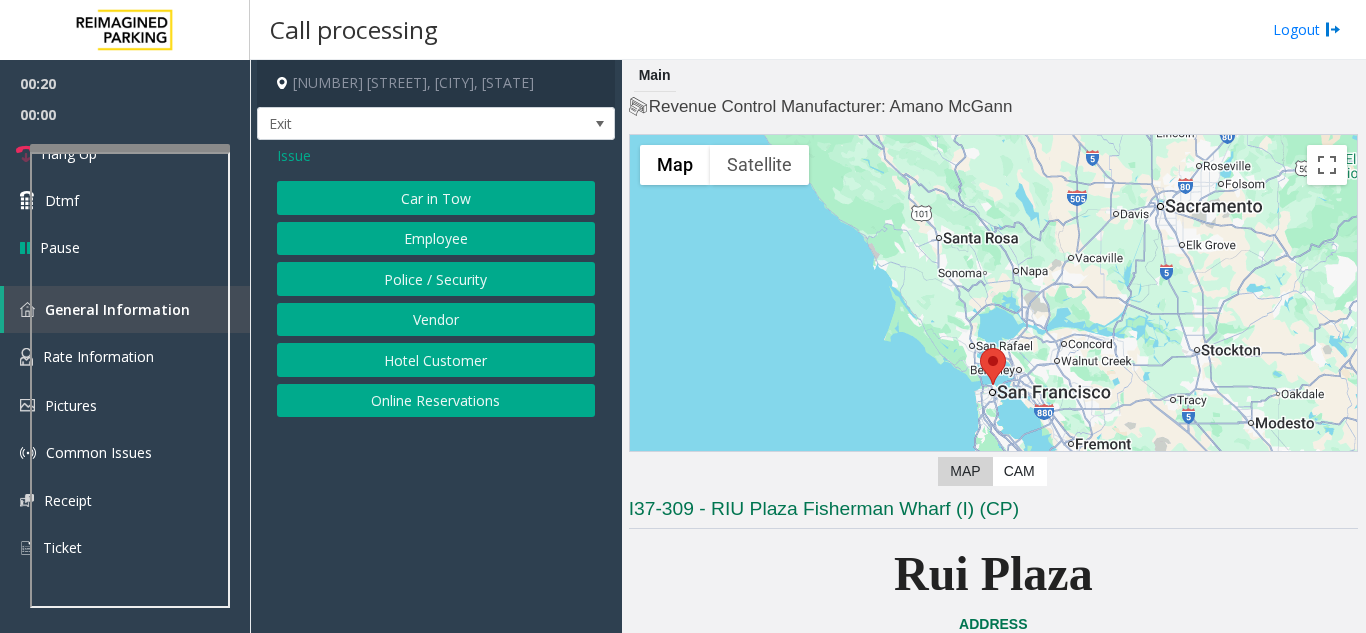 click on "Online Reservations" 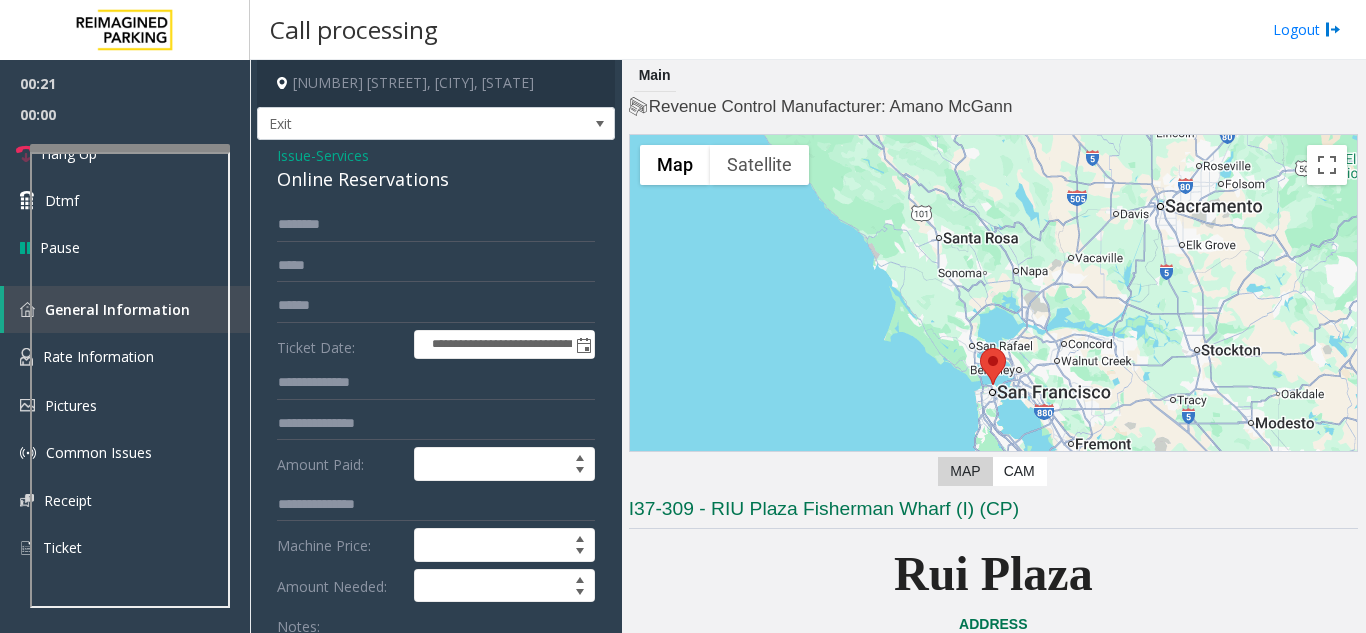 click on "Online Reservations" 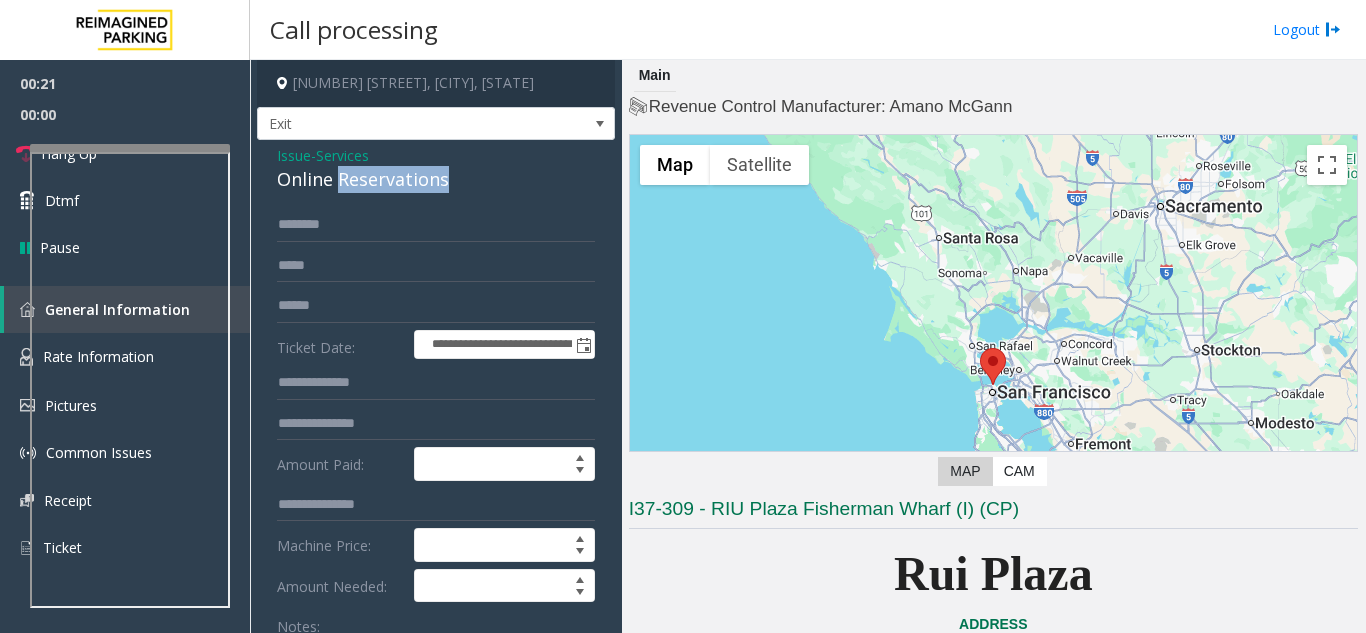 click on "Online Reservations" 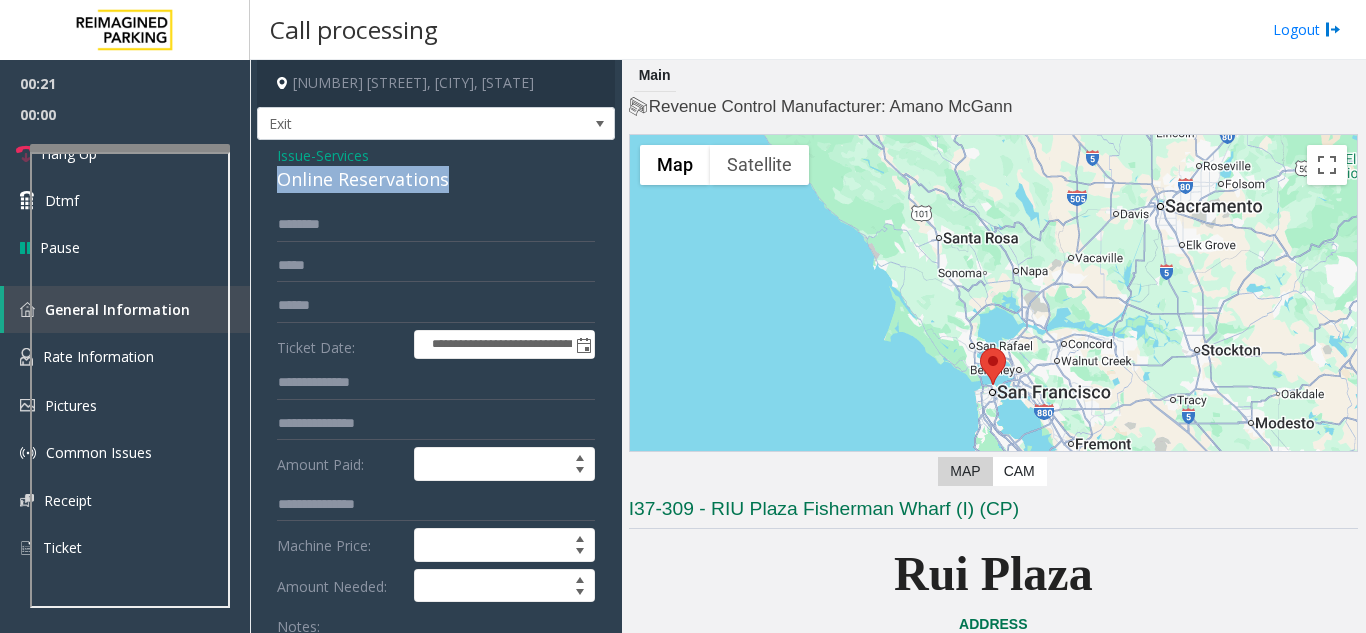 click on "Online Reservations" 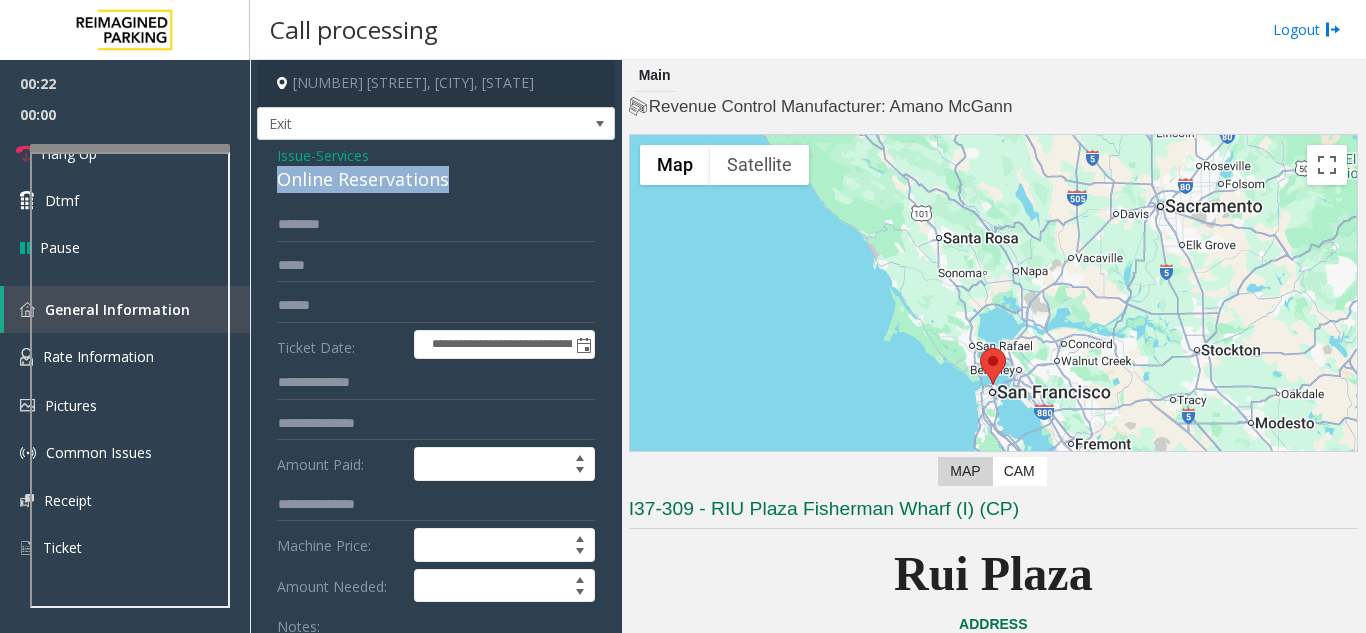scroll, scrollTop: 100, scrollLeft: 0, axis: vertical 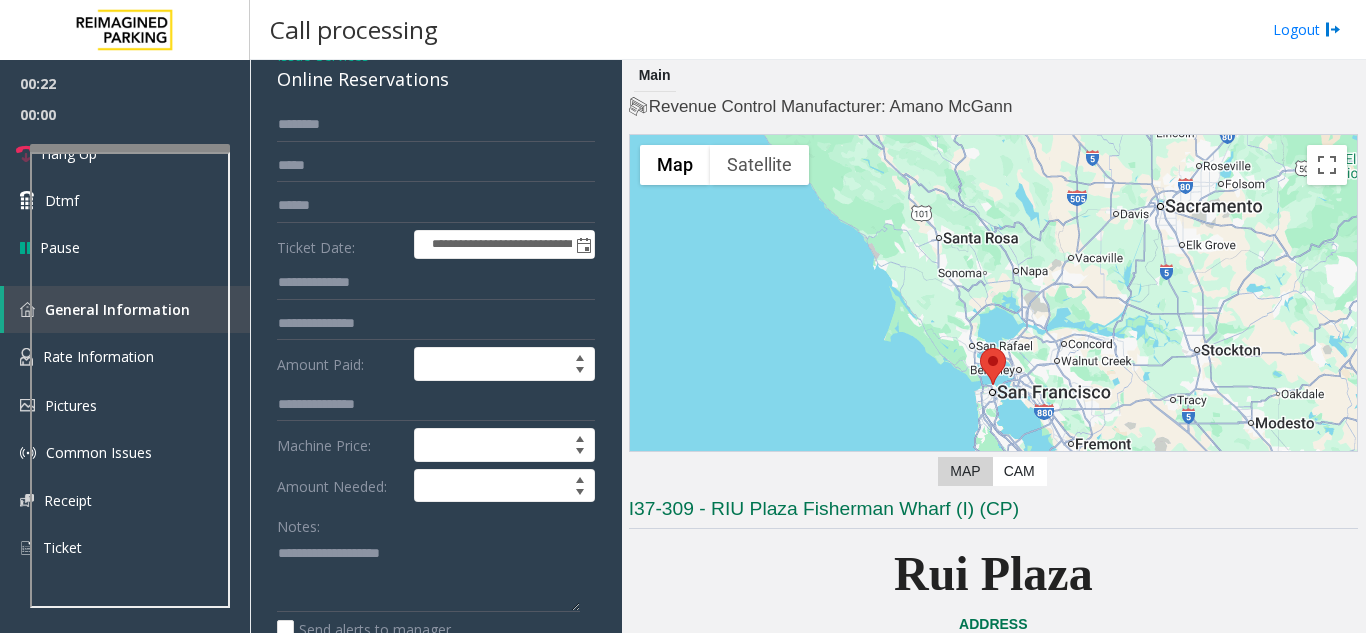 click on "**********" 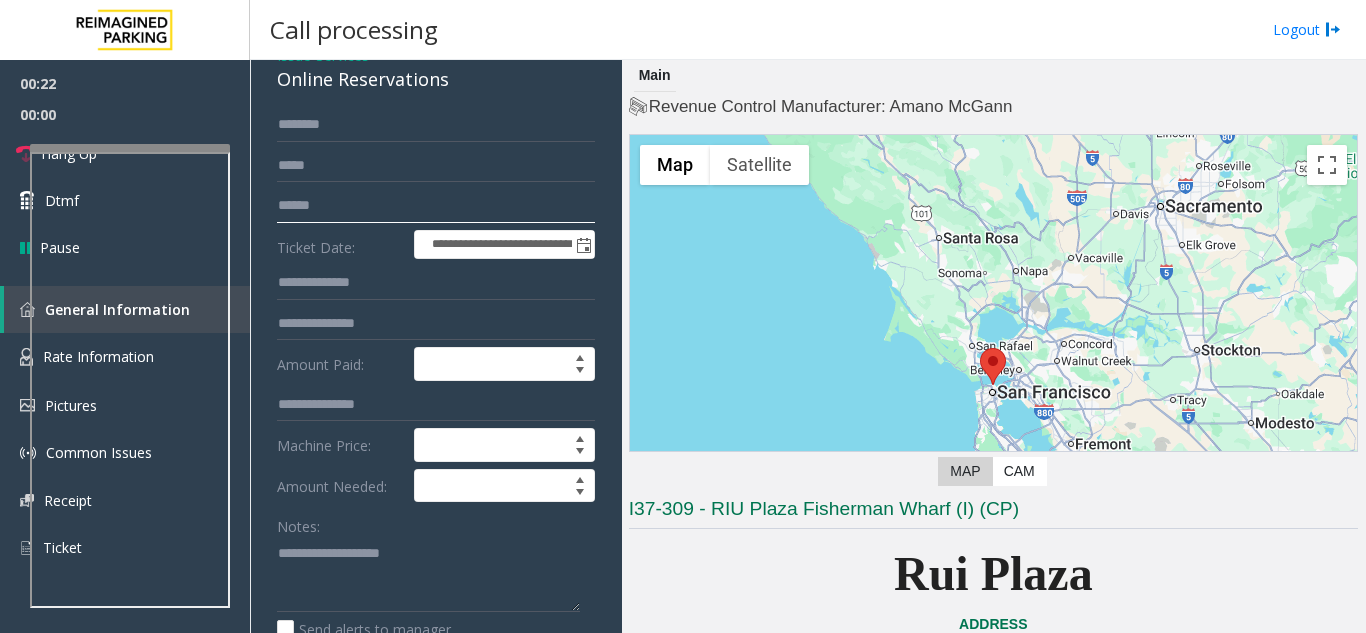 click 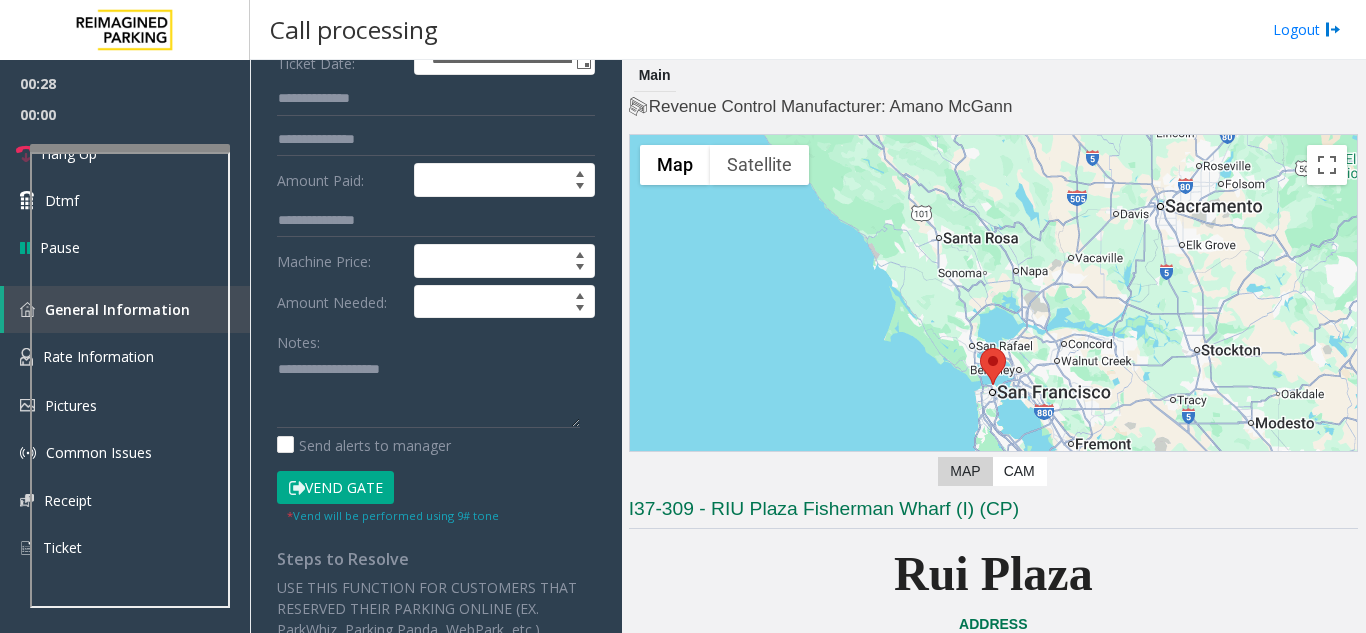 scroll, scrollTop: 400, scrollLeft: 0, axis: vertical 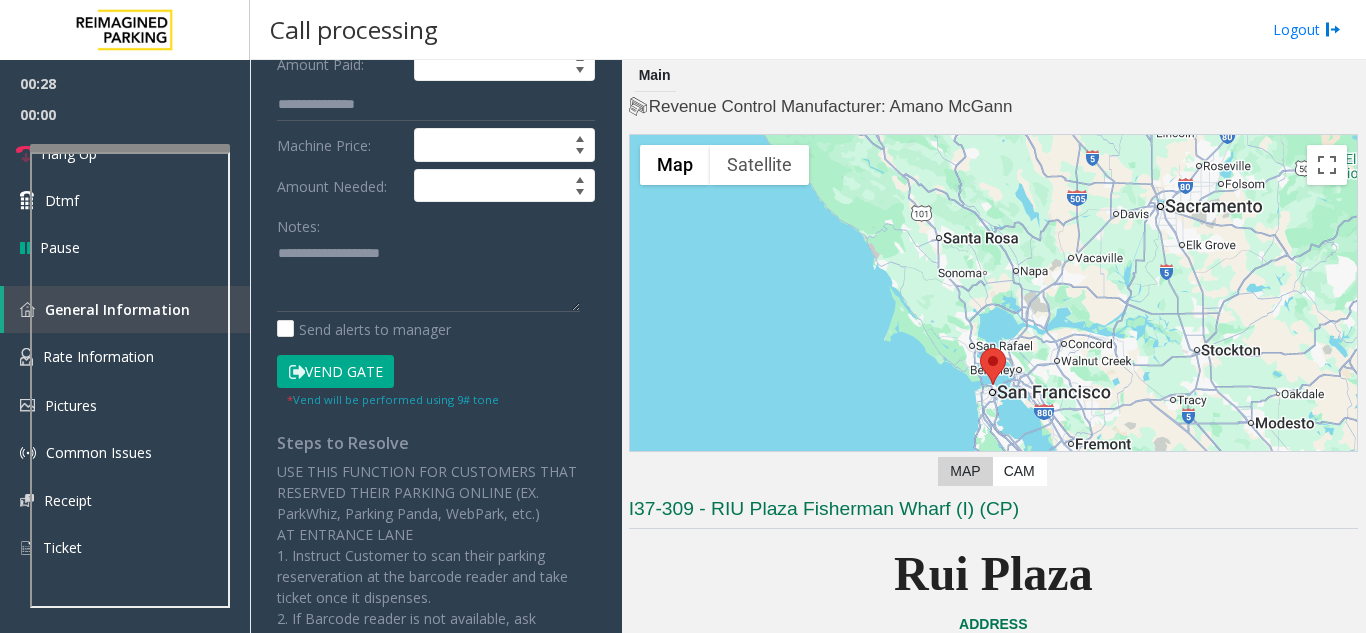 type on "*********" 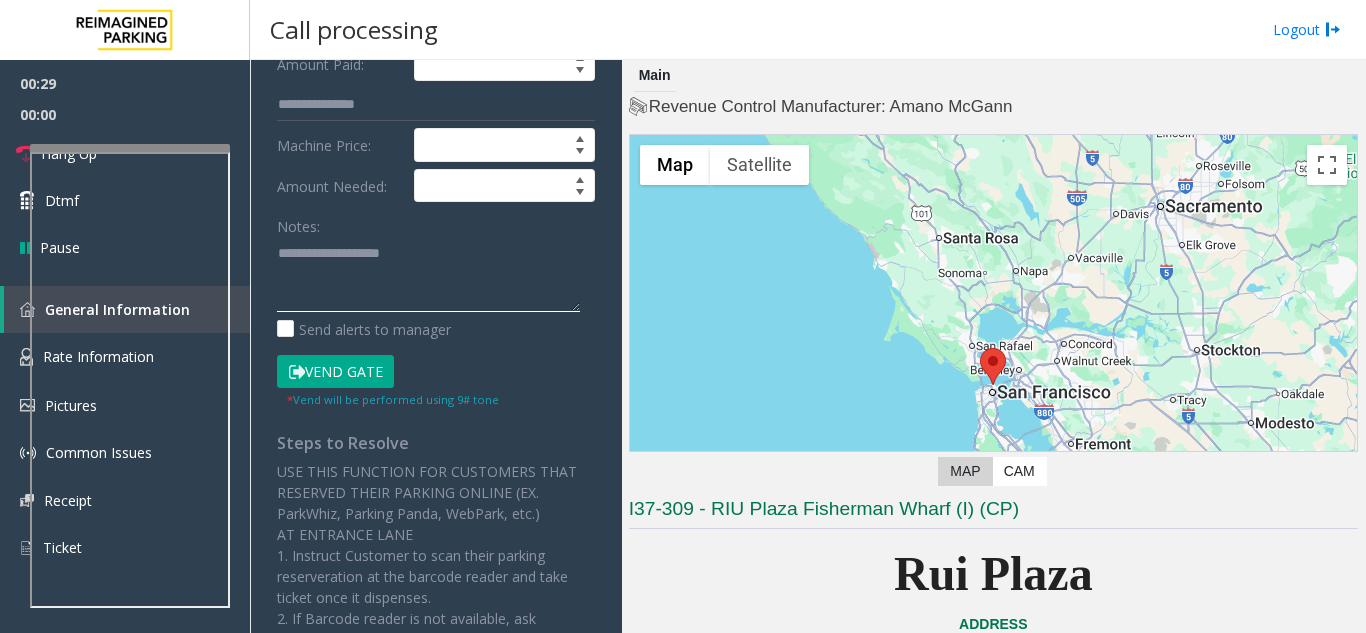 click 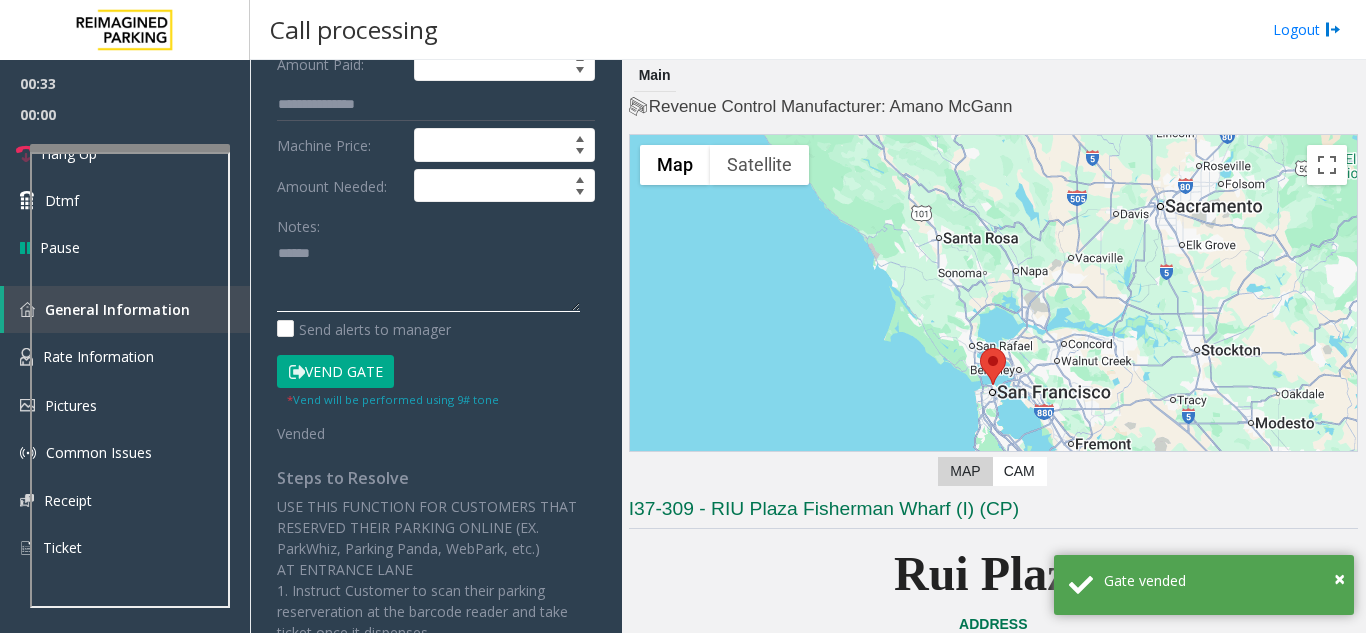 paste on "**********" 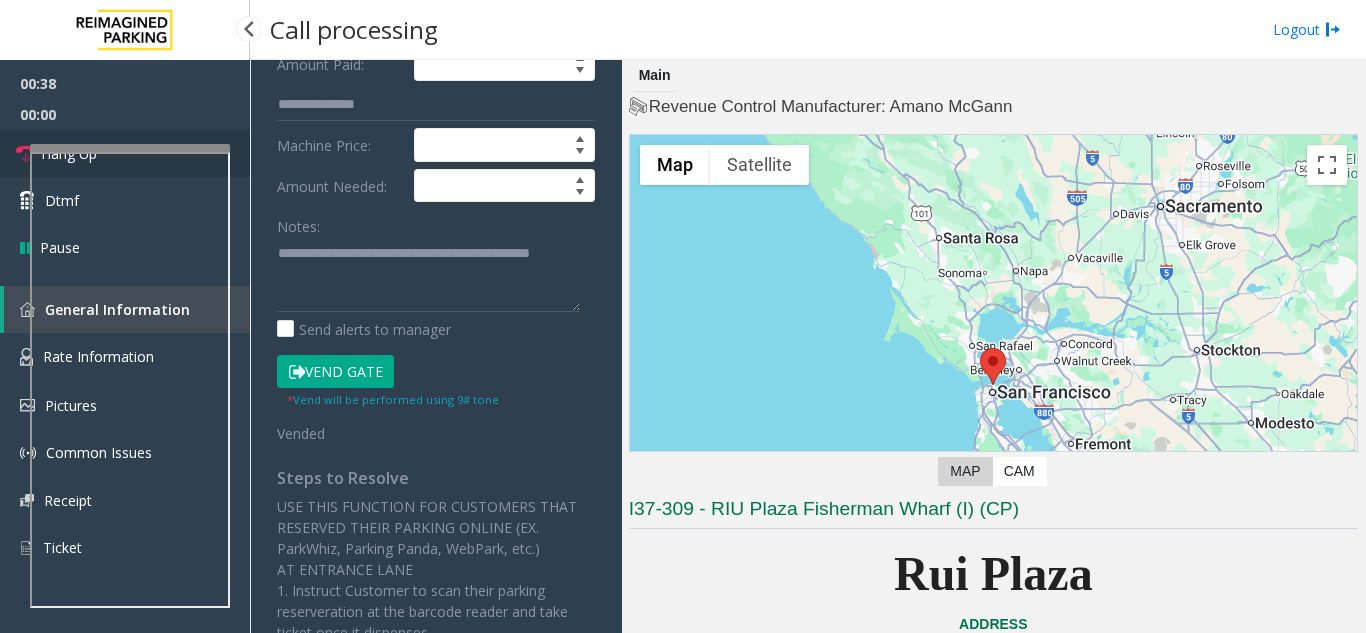 click on "Hang Up" at bounding box center (125, 153) 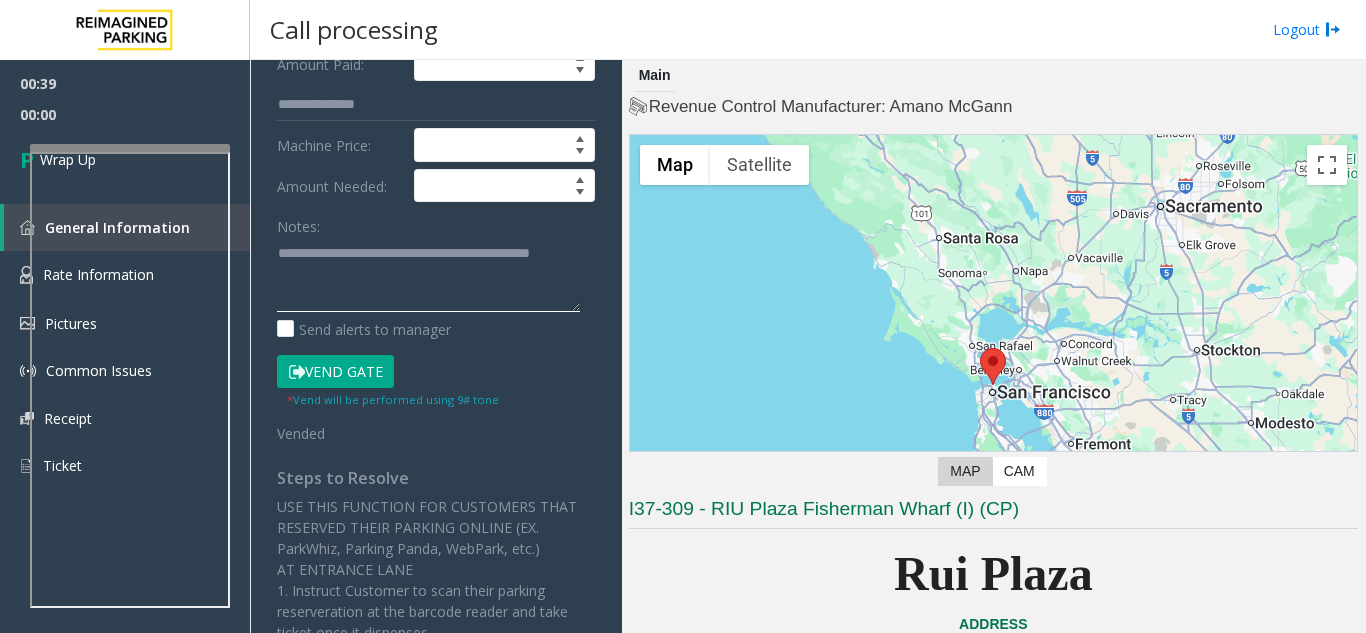 click 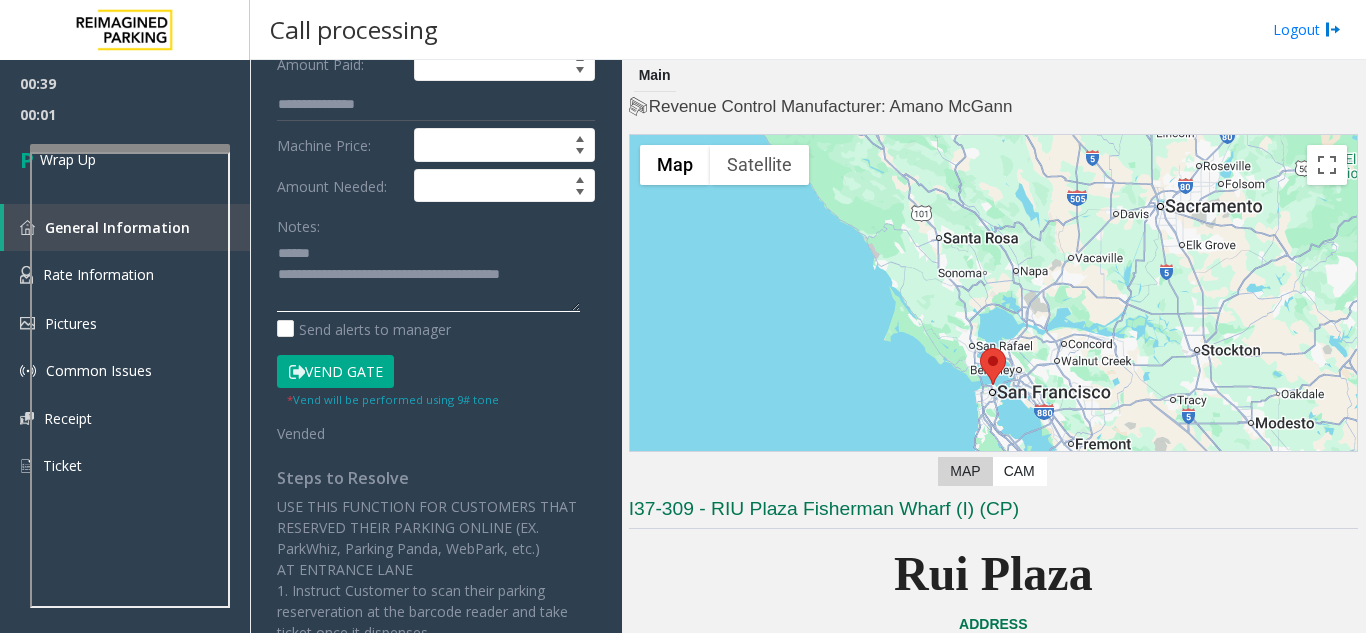 click 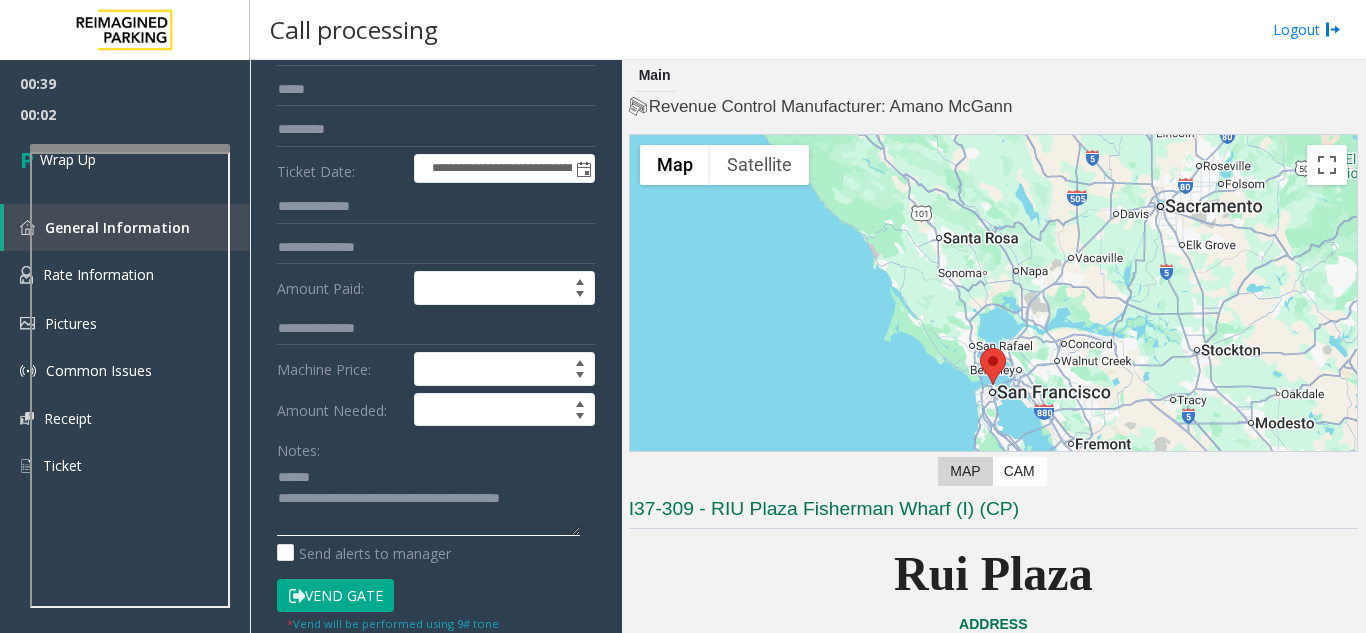 scroll, scrollTop: 0, scrollLeft: 0, axis: both 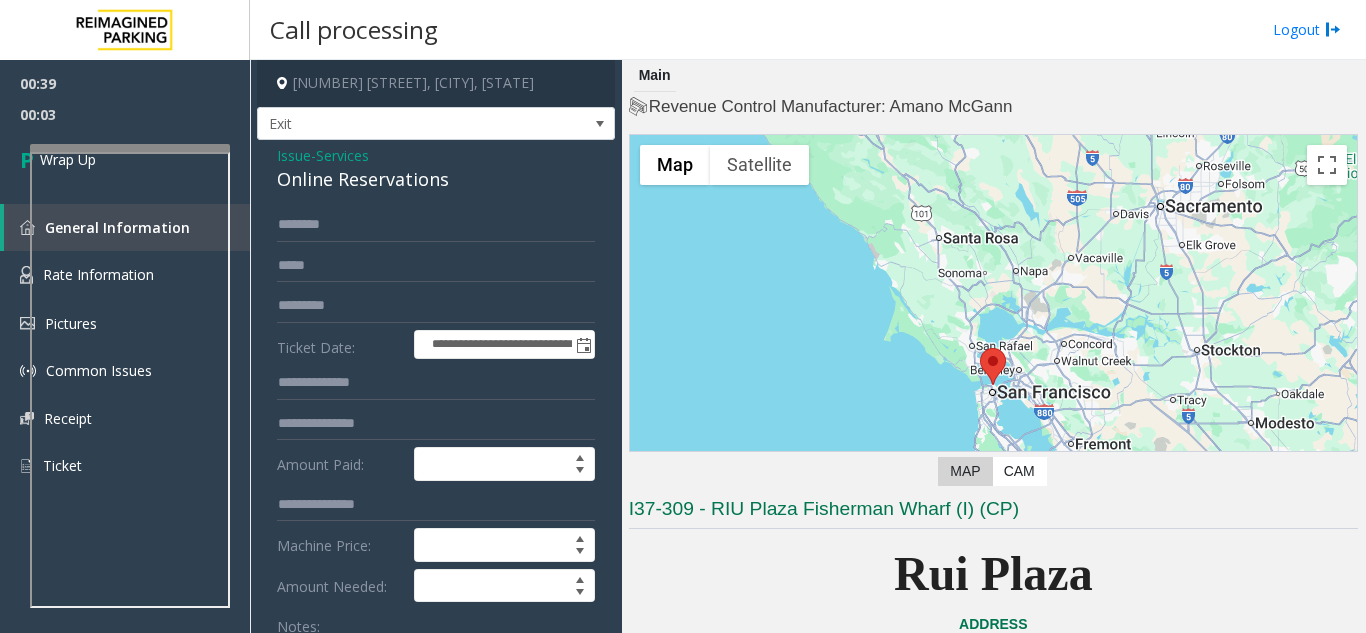 click on "Online Reservations" 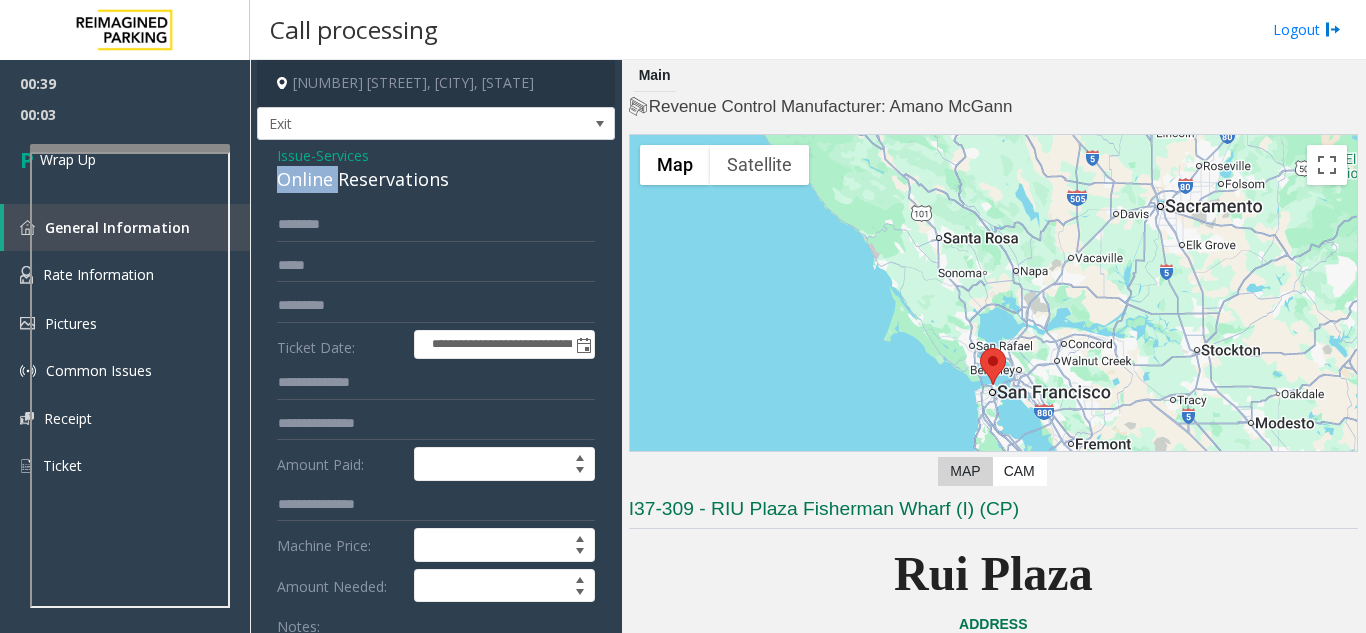 click on "Online Reservations" 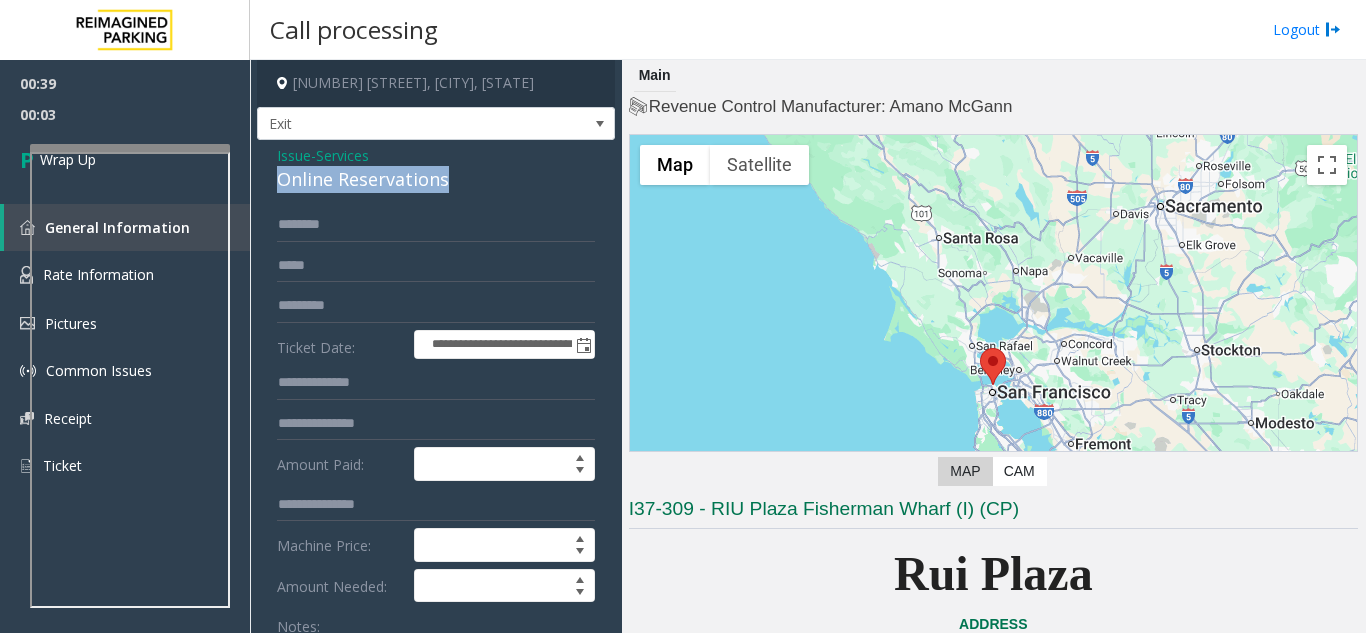 click on "Online Reservations" 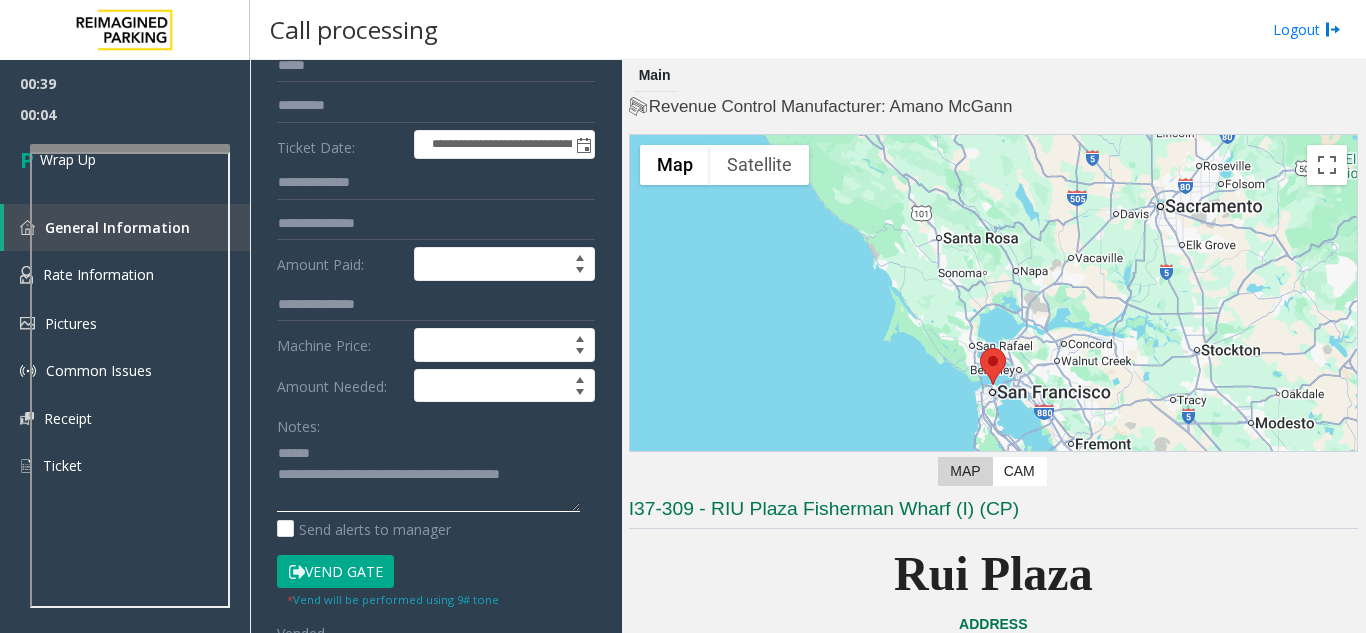 click 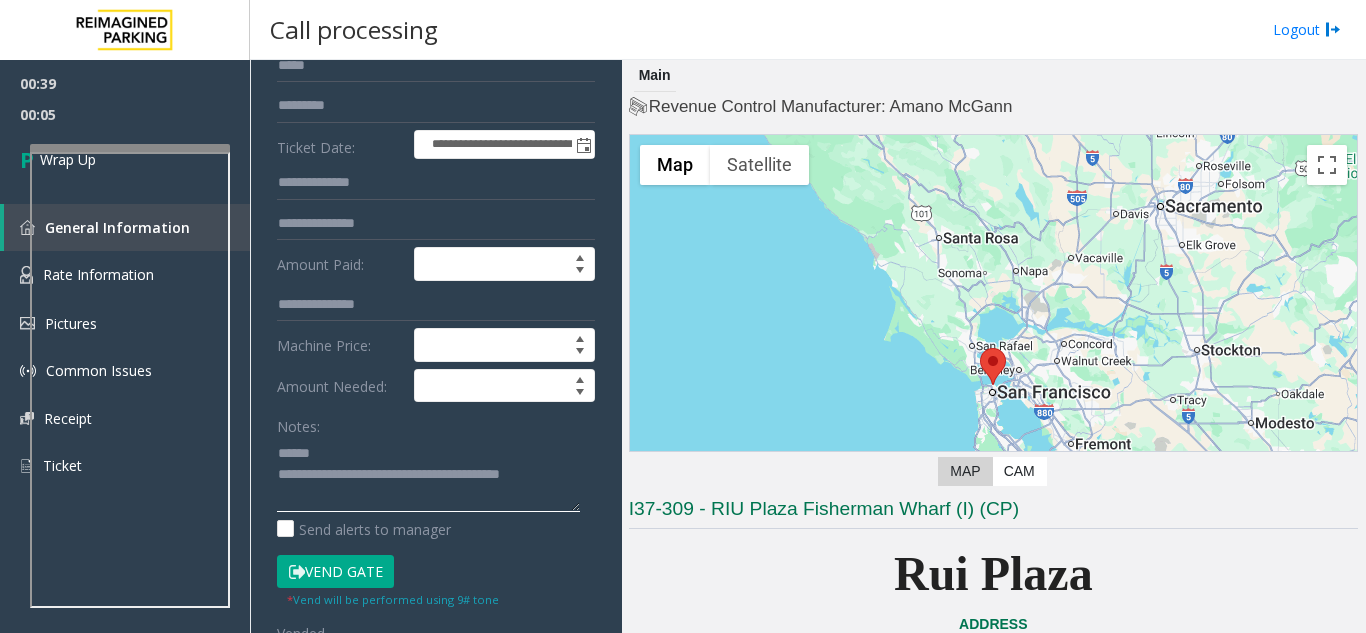 paste on "**********" 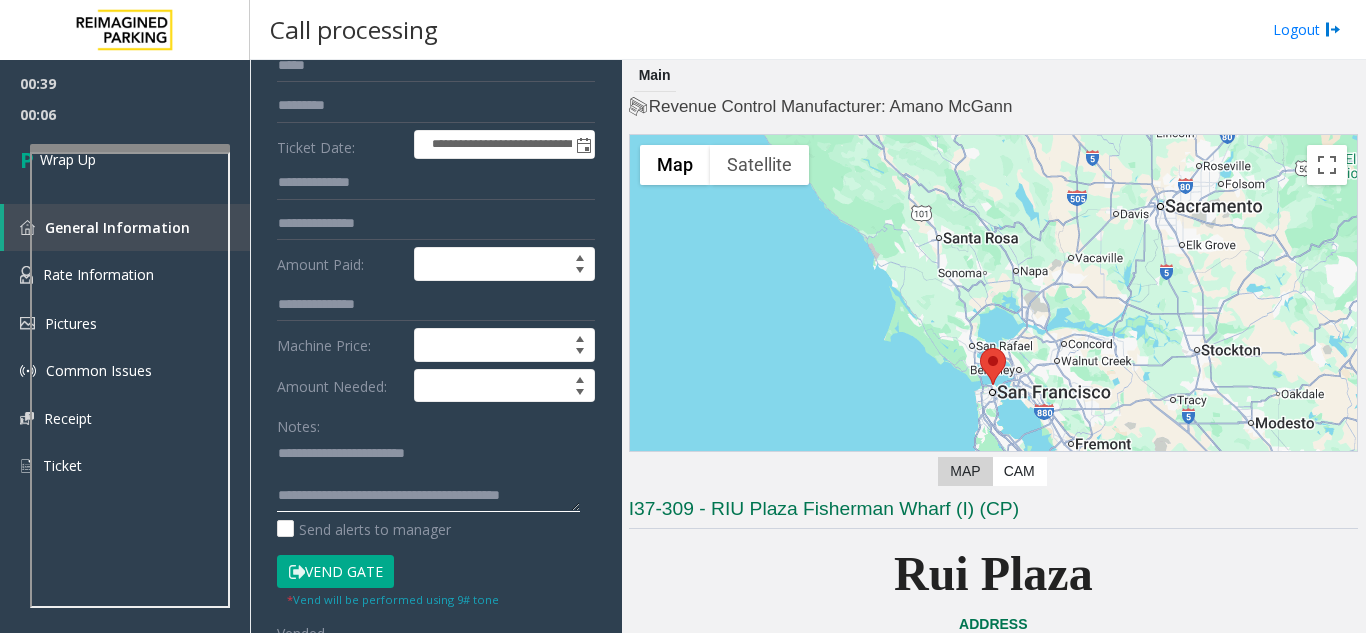 scroll, scrollTop: 0, scrollLeft: 0, axis: both 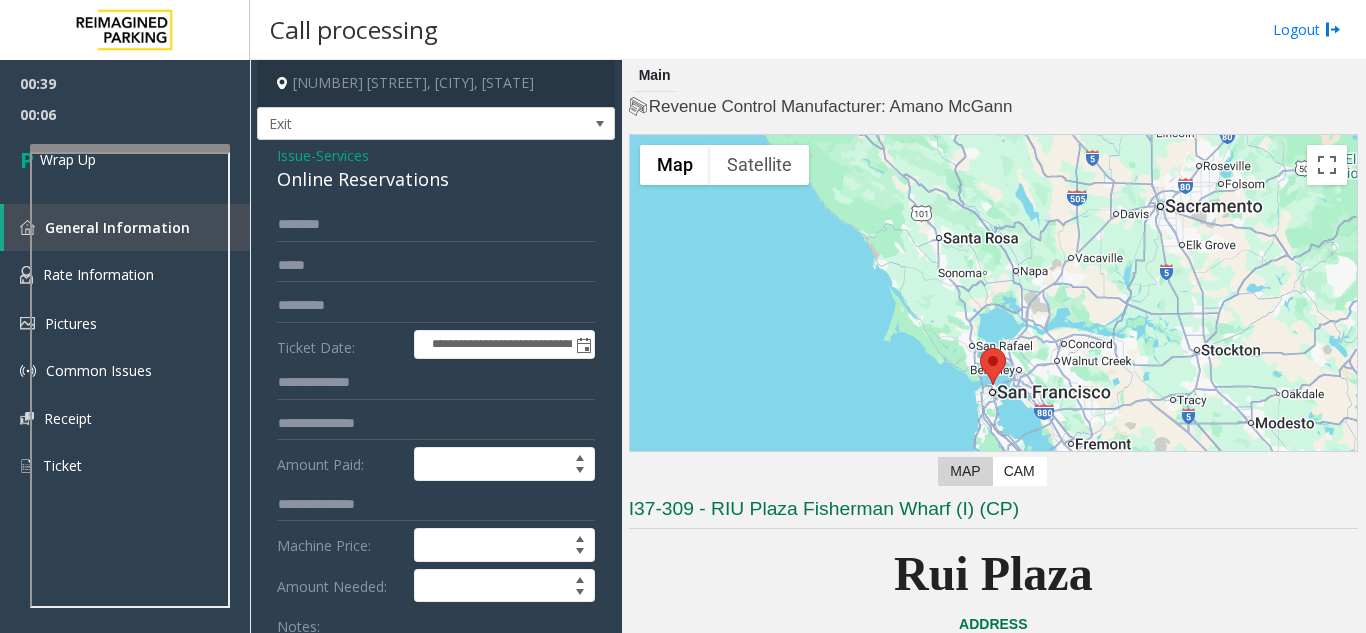 type on "**********" 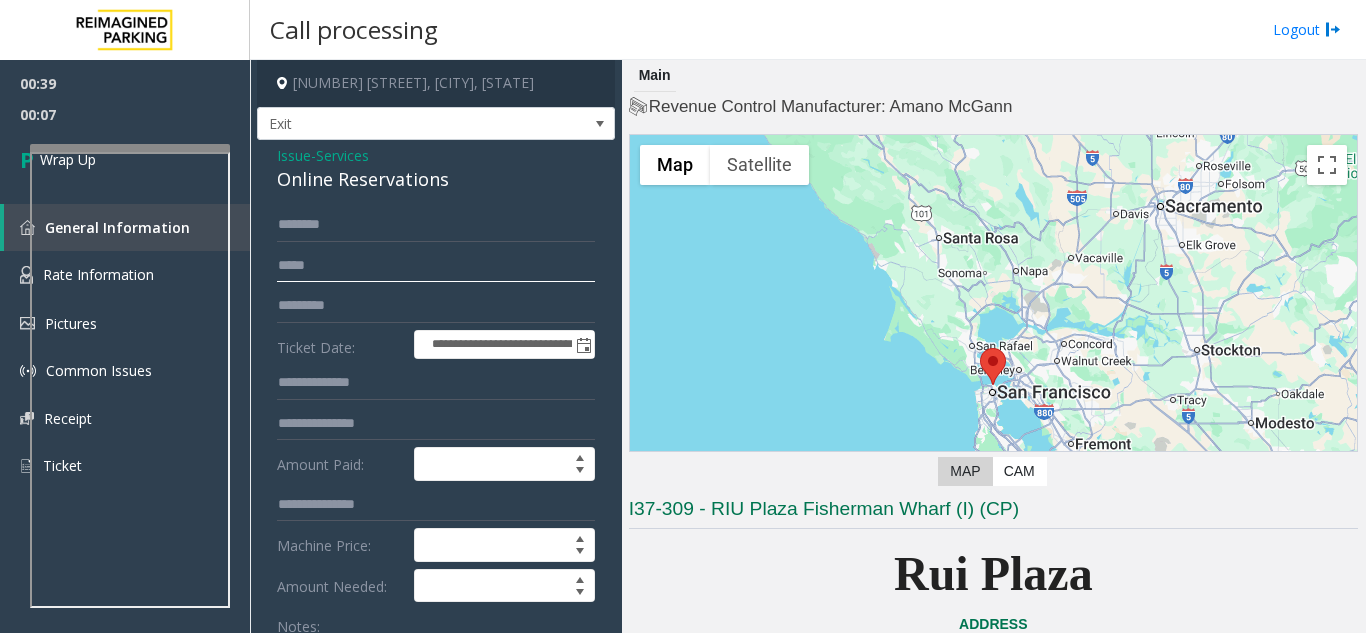 click 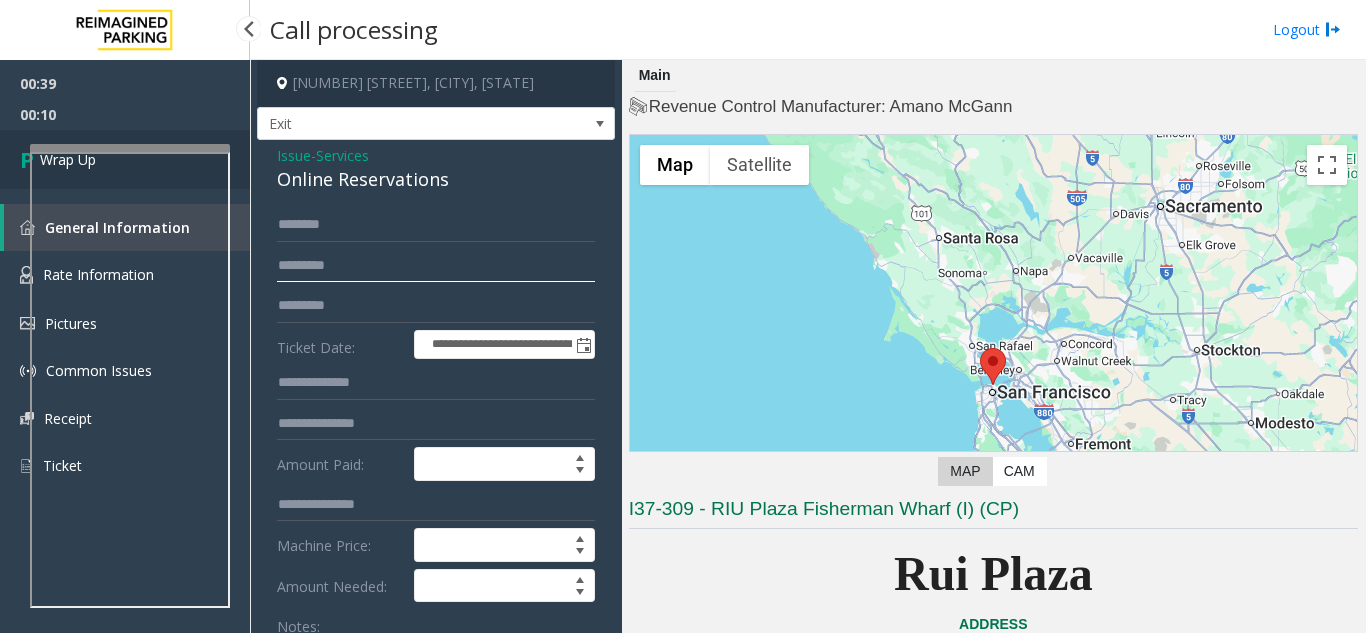 type on "********" 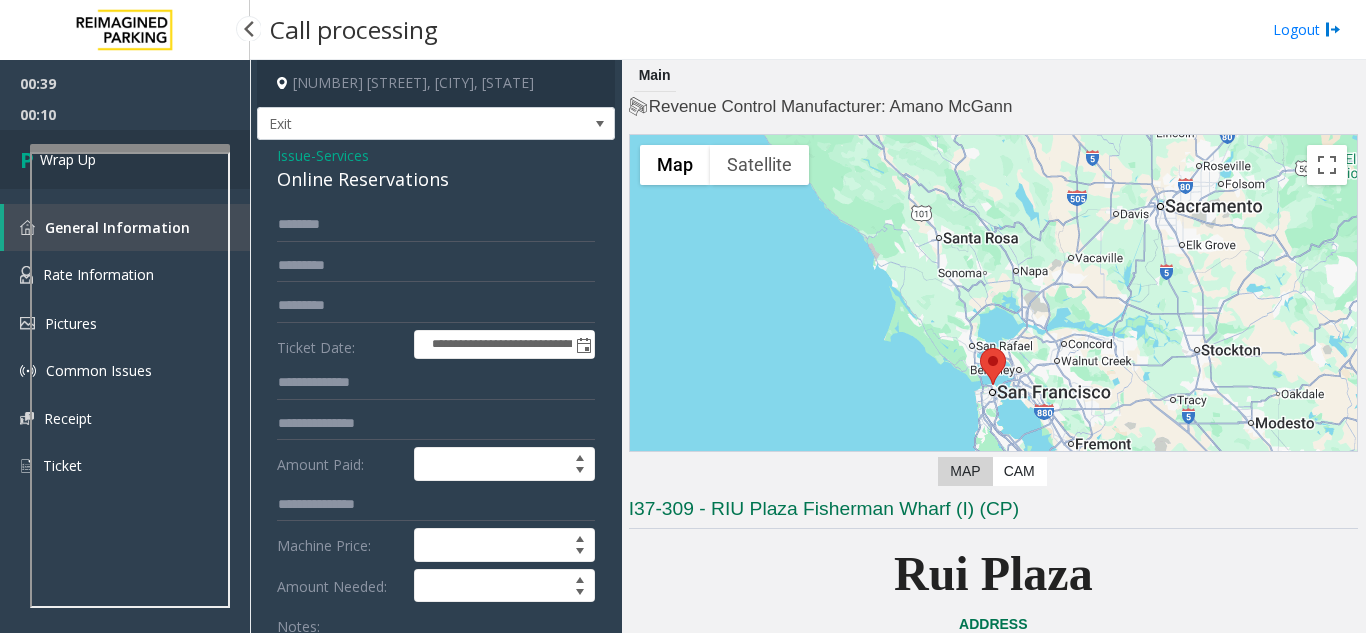 click at bounding box center [30, 159] 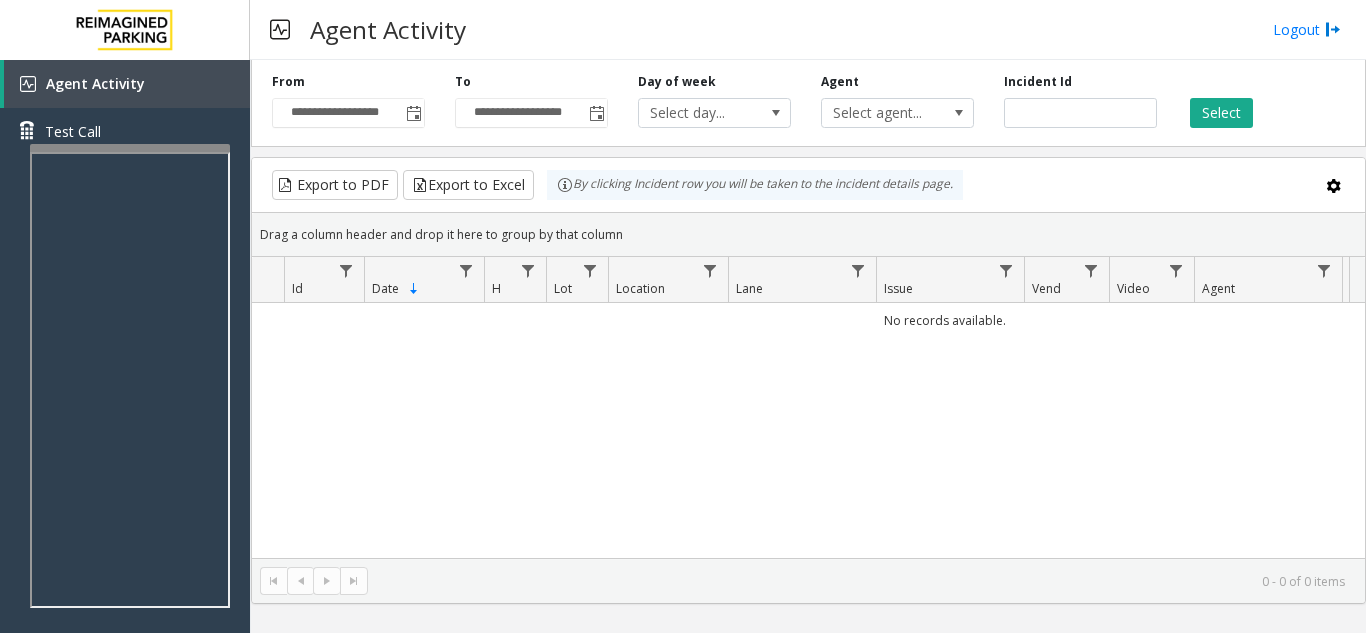 type 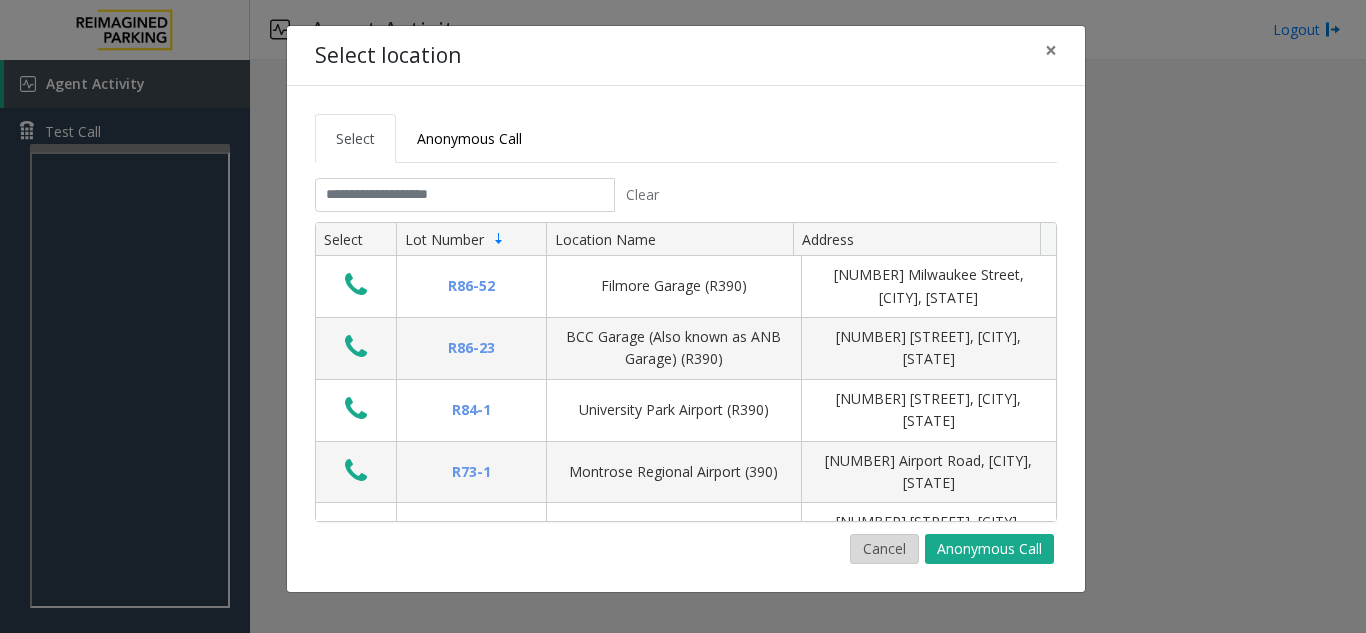 click on "Cancel" 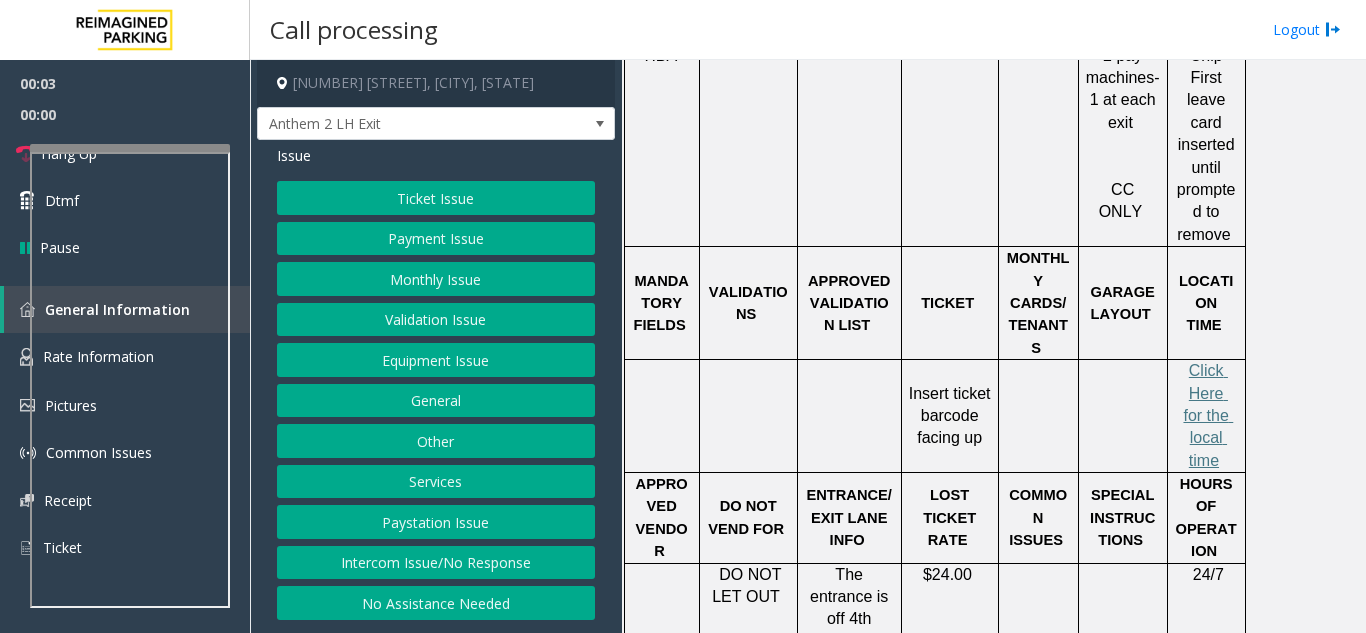 scroll, scrollTop: 500, scrollLeft: 0, axis: vertical 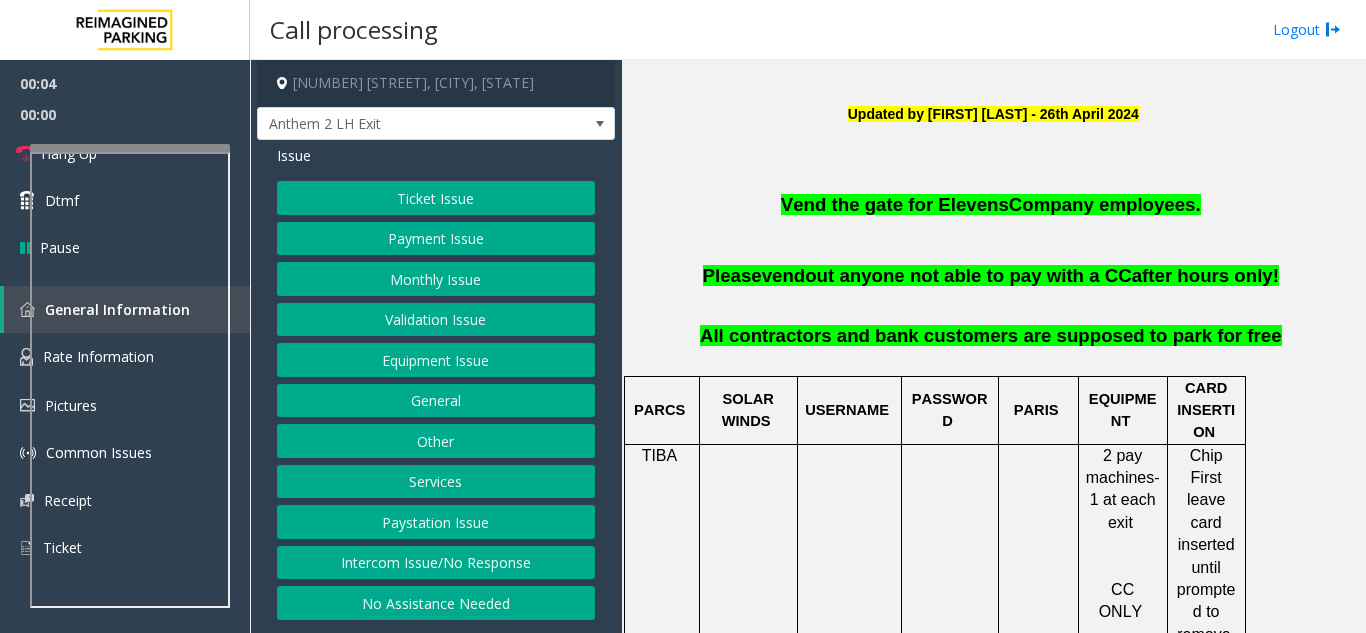 click on "Intercom Issue/No Response" 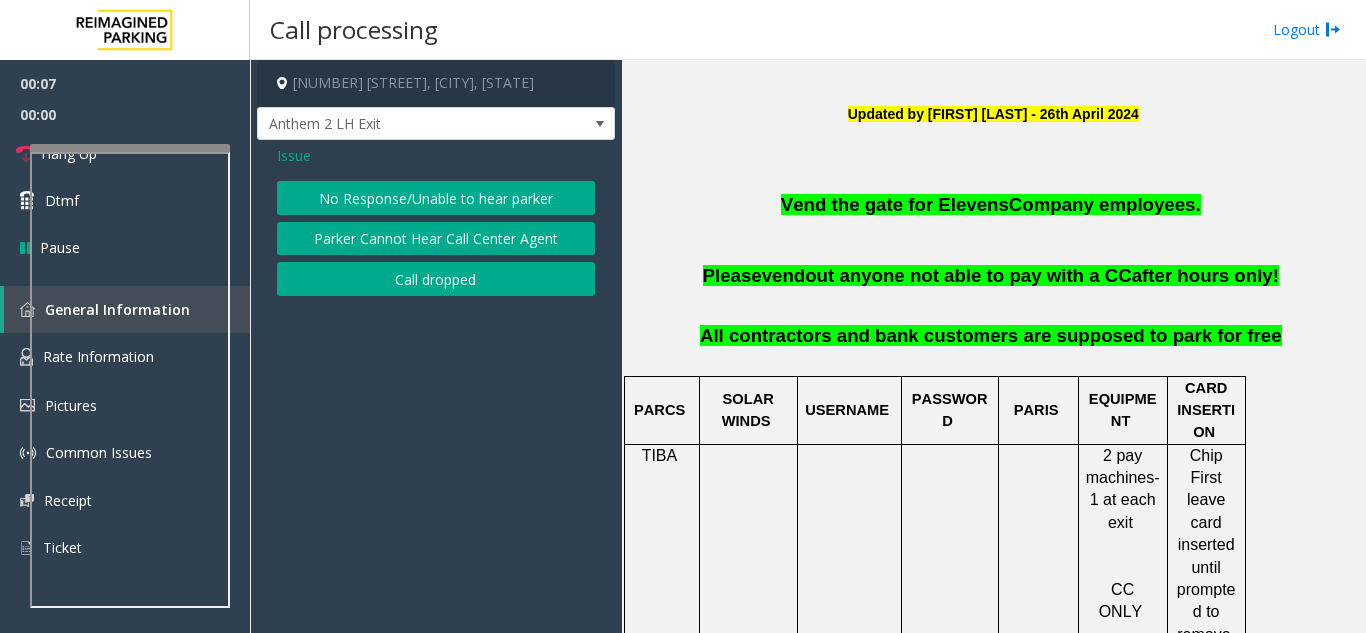 click on "Issue" 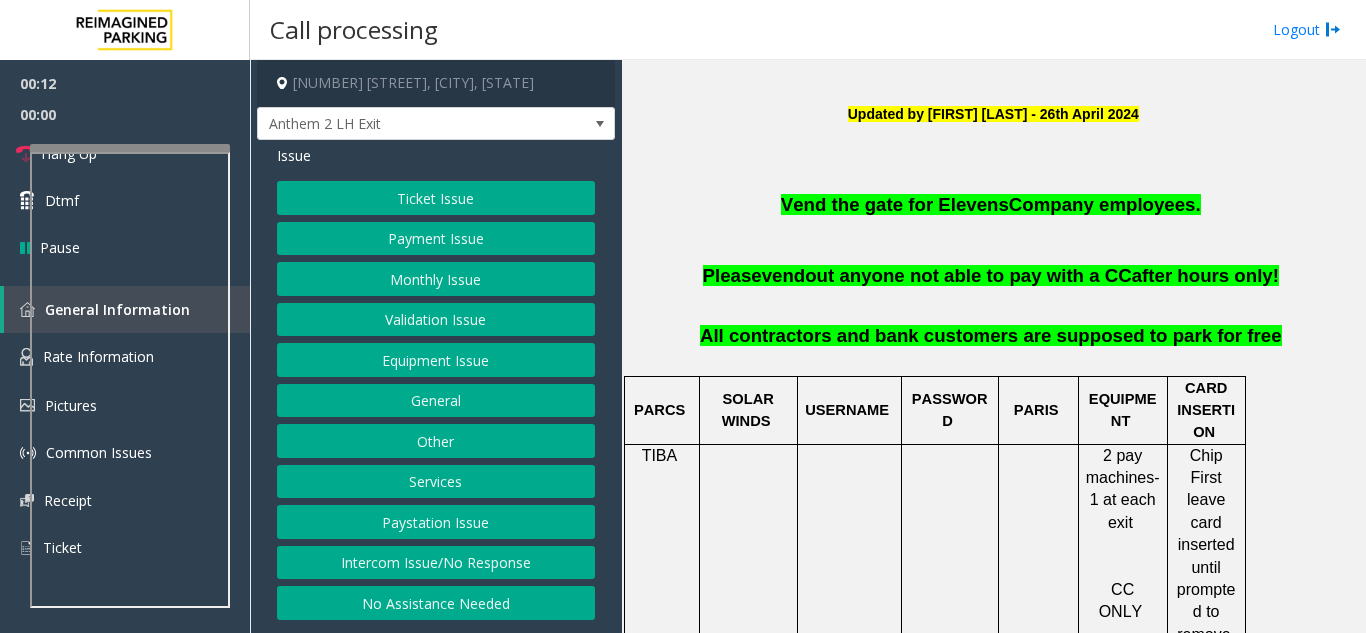 click 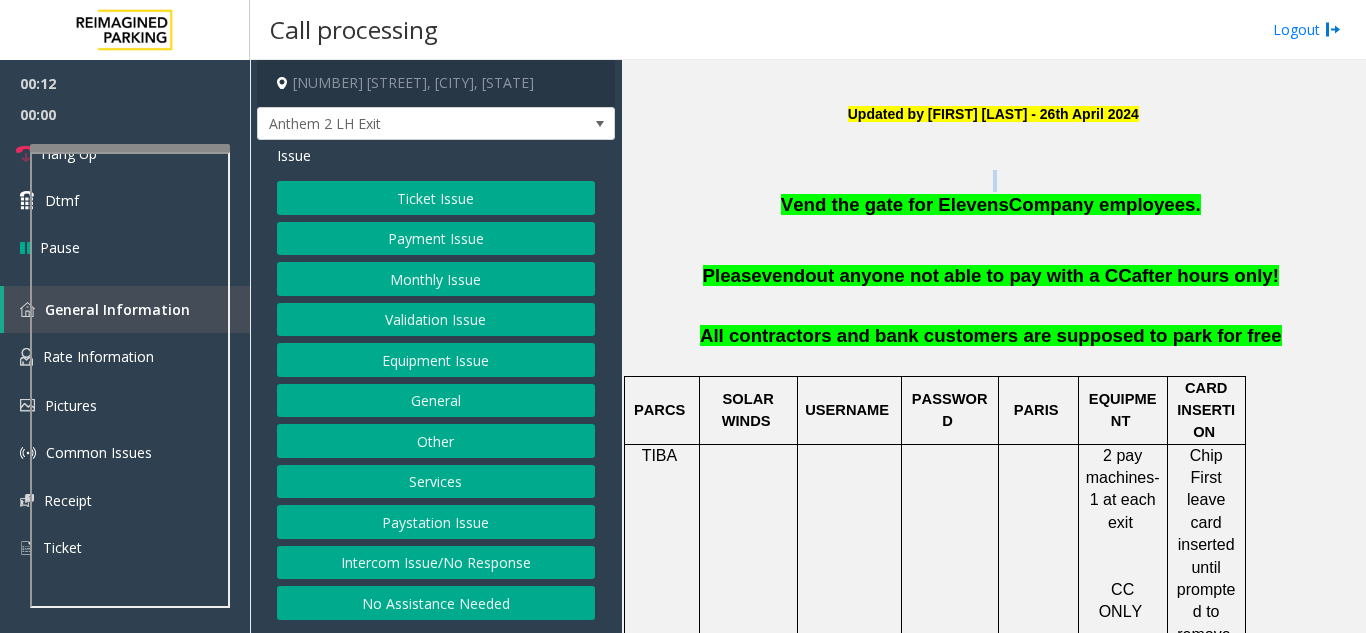 click 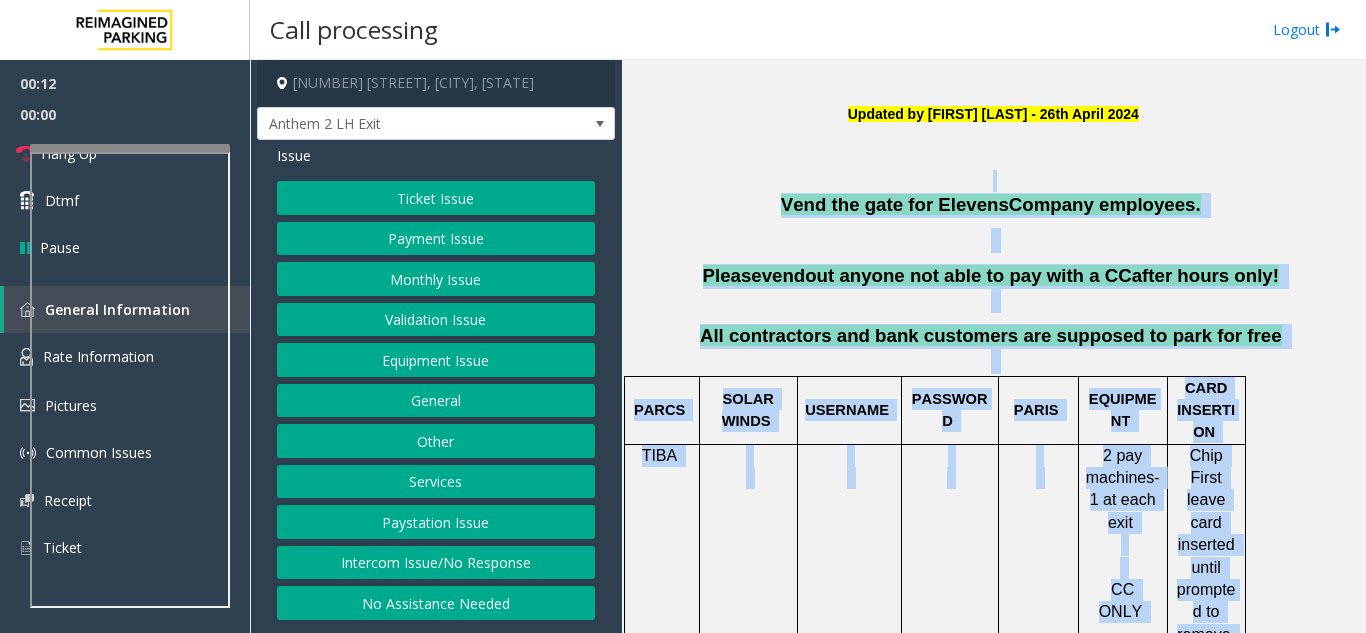 drag, startPoint x: 772, startPoint y: 172, endPoint x: 1320, endPoint y: 374, distance: 584.0445 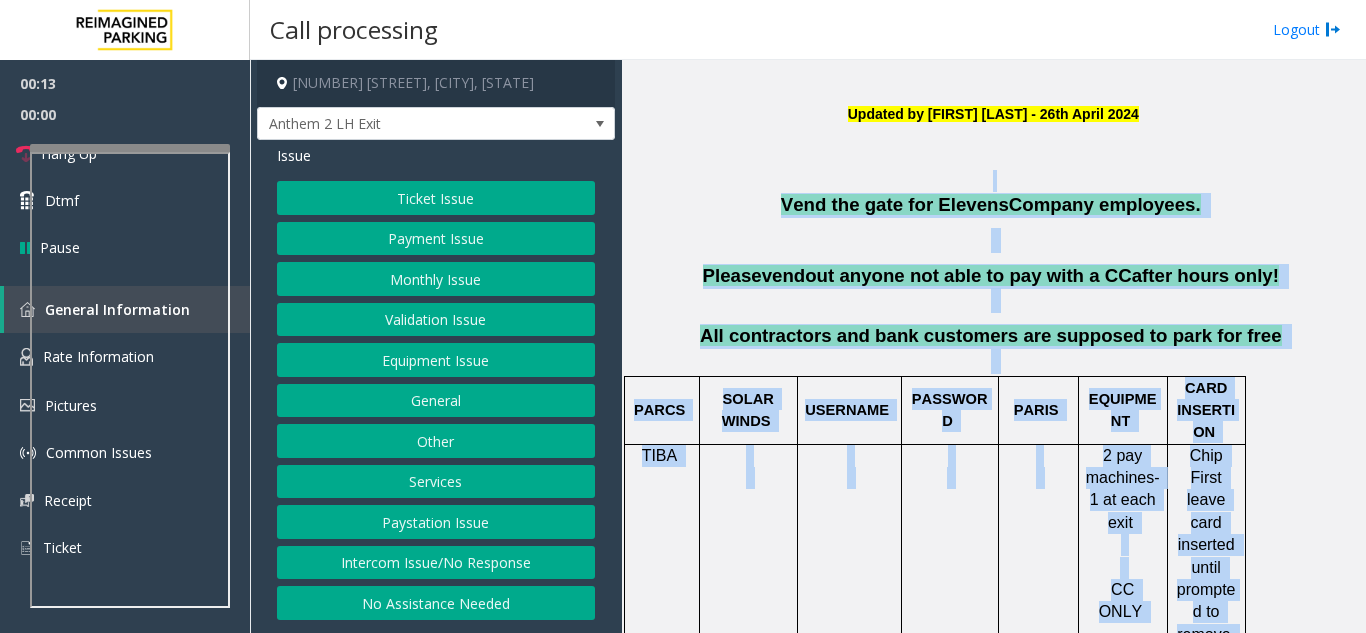 click on "Vend the gate for Elevens  Company employees.     Please  vend  out anyone not able to pay with a CC  after hours only!     All contractors and bank customers are supposed to park for free     PARCS   SOLAR WINDS   USERNAME   PASSWORD   PARIS   EQUIPMENT   CARD INSERTION   TIBA                   2 pay machines- 1 at each exit       CC ONLY   Chip First leave card inserted until prompted to remove   MANDATORY FIELDS   VALIDATIONS   APPROVED VALIDATION LIST   TICKET   MONTHLY CARDS/TENANTS   GARAGE LAYOUT   LOCATION TIME                Insert ticket barcode facing up         Click Here for the local time   APPROVED VENDOR   DO NOT VEND FOR   ENTRANCE/EXIT LANE INFO   LOST TICKET RATE   COMMON ISSUES   SPECIAL INSTRUCTIONS   HOURS OF OPERATION         DO NOT LET OUT       Felipe Gonzalez     Anthony Rendon     Lavanya Devulapalli The entrance is off 4th Street in West Peachtree Street.    $24.00              24/7     Location Information" 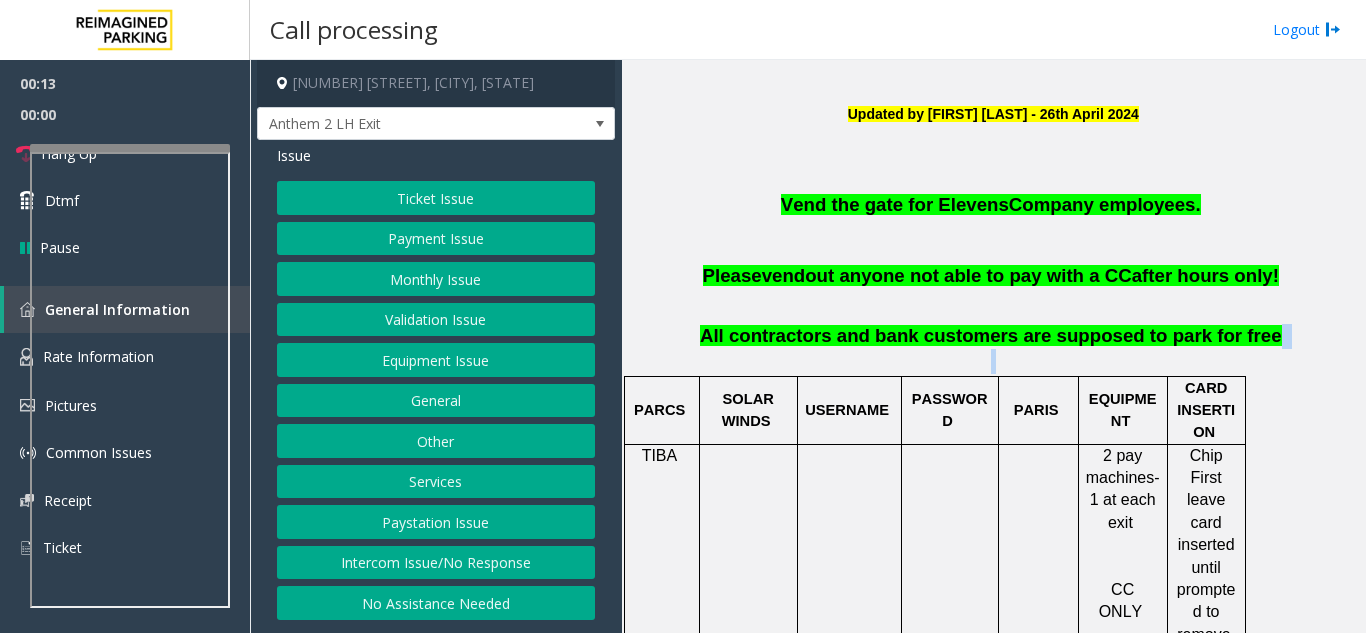 click on "Vend the gate for Elevens  Company employees.     Please  vend  out anyone not able to pay with a CC  after hours only!     All contractors and bank customers are supposed to park for free     PARCS   SOLAR WINDS   USERNAME   PASSWORD   PARIS   EQUIPMENT   CARD INSERTION   TIBA                   2 pay machines- 1 at each exit       CC ONLY   Chip First leave card inserted until prompted to remove   MANDATORY FIELDS   VALIDATIONS   APPROVED VALIDATION LIST   TICKET   MONTHLY CARDS/TENANTS   GARAGE LAYOUT   LOCATION TIME                Insert ticket barcode facing up         Click Here for the local time   APPROVED VENDOR   DO NOT VEND FOR   ENTRANCE/EXIT LANE INFO   LOST TICKET RATE   COMMON ISSUES   SPECIAL INSTRUCTIONS   HOURS OF OPERATION         DO NOT LET OUT       Felipe Gonzalez     Anthony Rendon     Lavanya Devulapalli The entrance is off 4th Street in West Peachtree Street.    $24.00              24/7     Location Information" 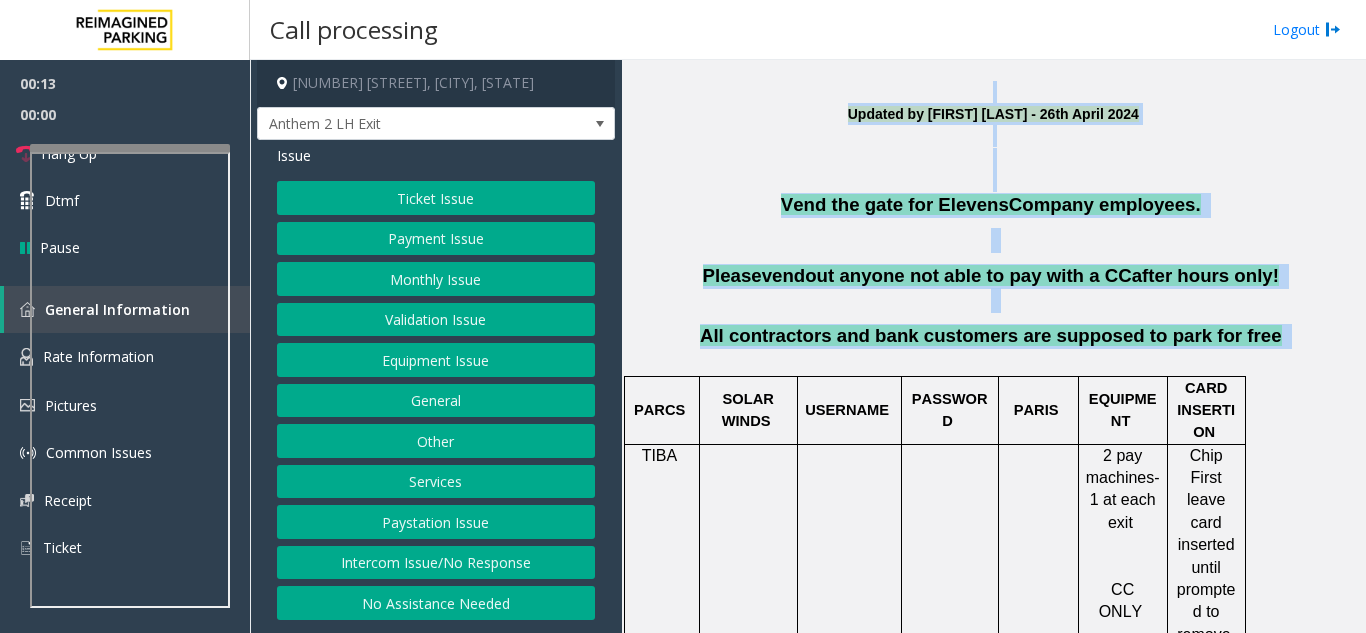 drag, startPoint x: 1244, startPoint y: 322, endPoint x: 867, endPoint y: 85, distance: 445.30664 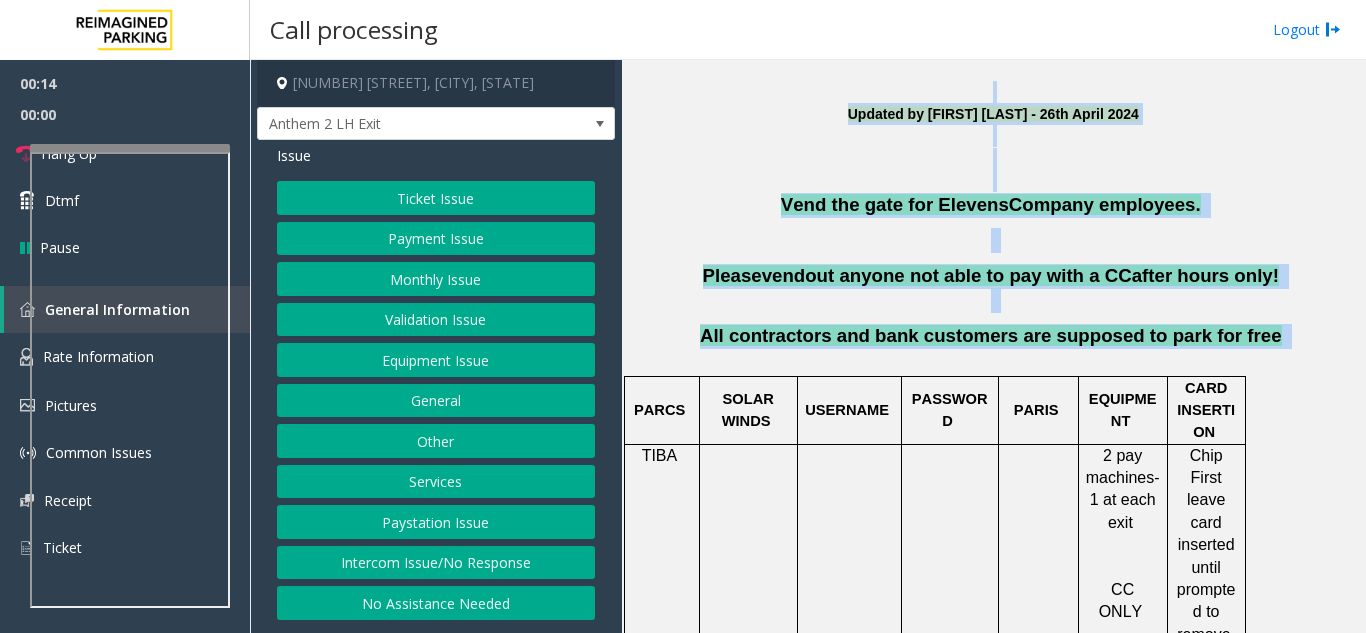 click 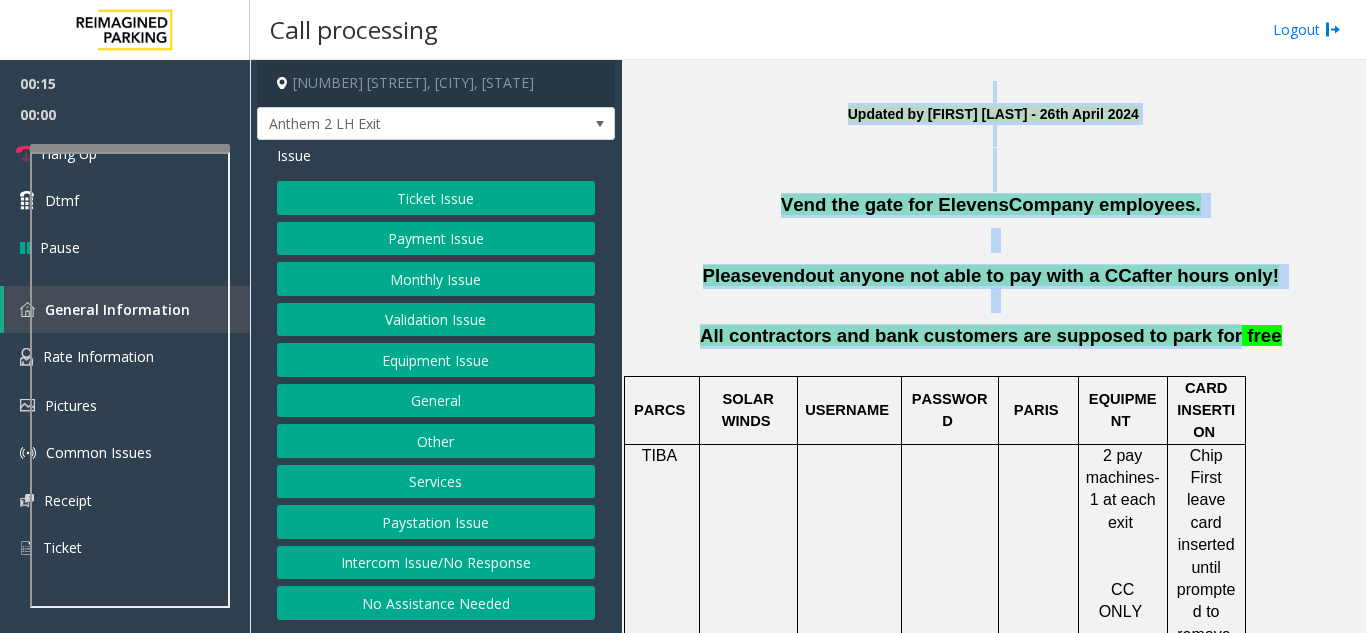 drag, startPoint x: 867, startPoint y: 85, endPoint x: 1179, endPoint y: 339, distance: 402.31827 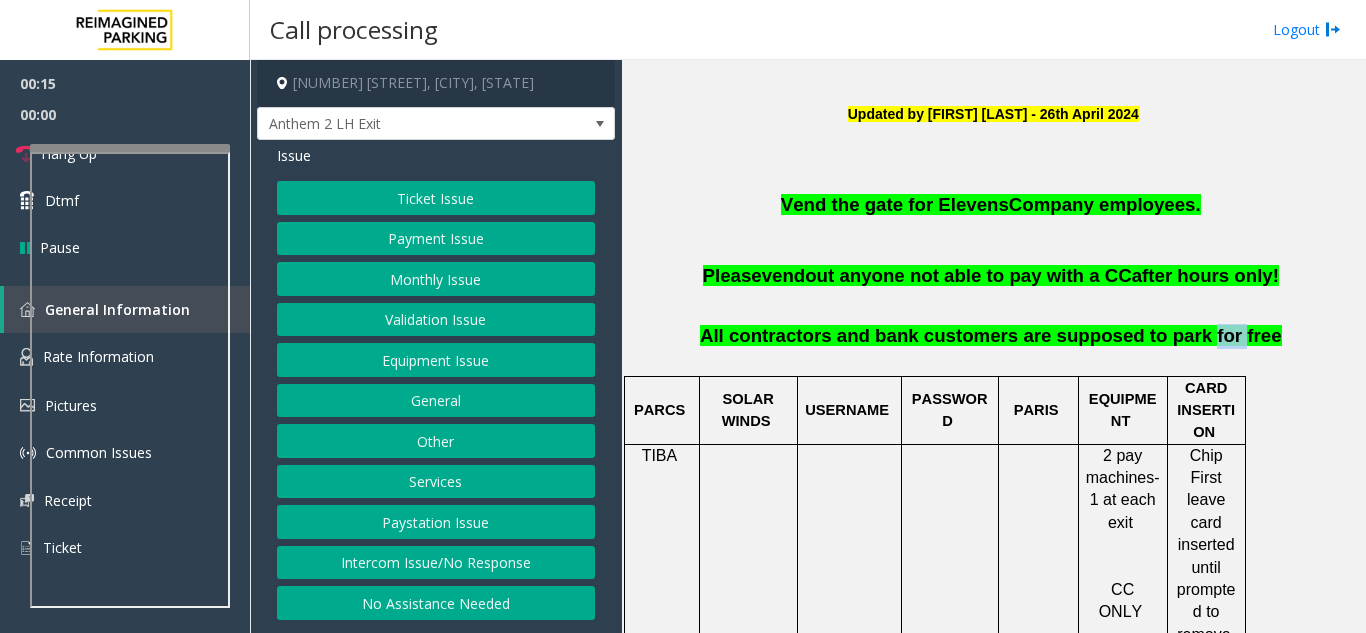 click on "All contractors and bank customers are supposed to park for free" 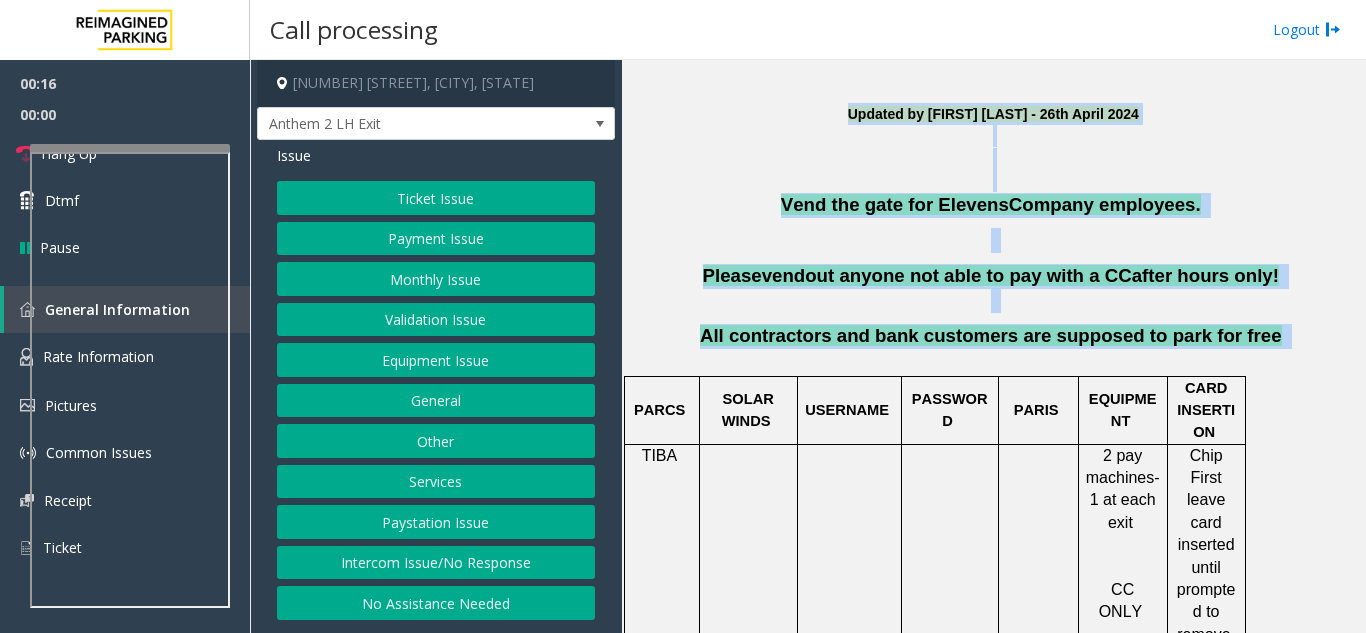 drag, startPoint x: 1179, startPoint y: 339, endPoint x: 831, endPoint y: 118, distance: 412.24387 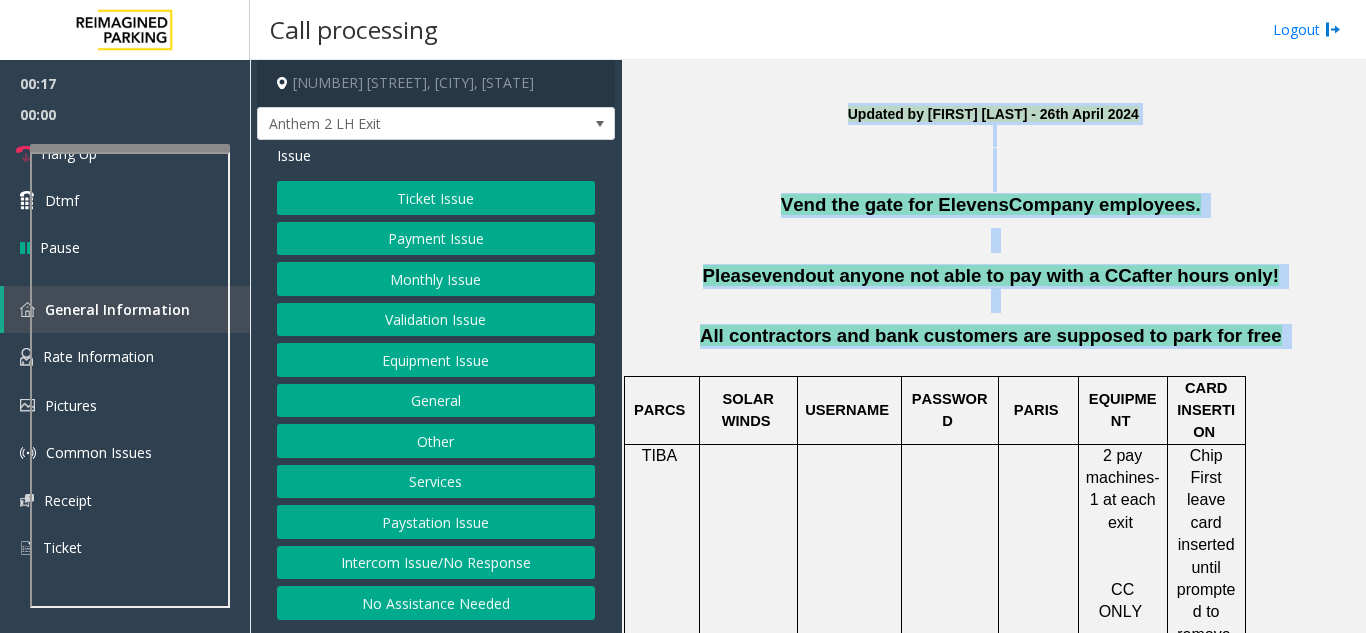 drag, startPoint x: 831, startPoint y: 118, endPoint x: 1243, endPoint y: 343, distance: 469.43475 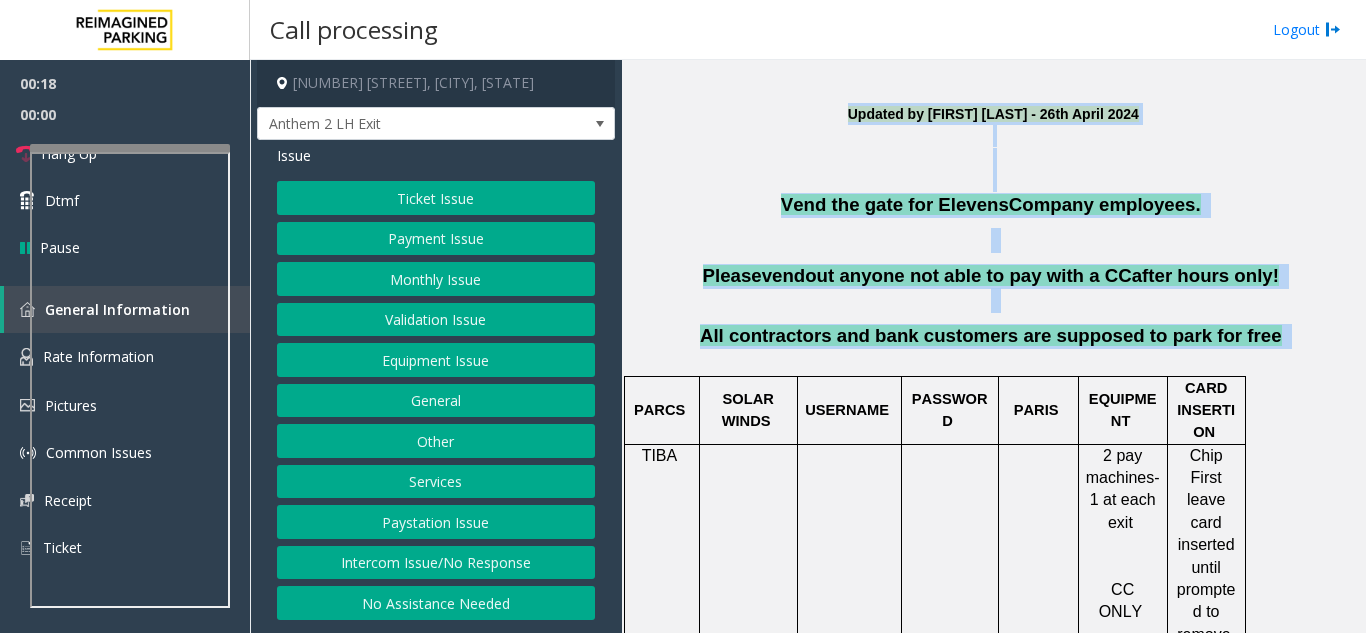 click on "All contractors and bank customers are supposed to park for free" 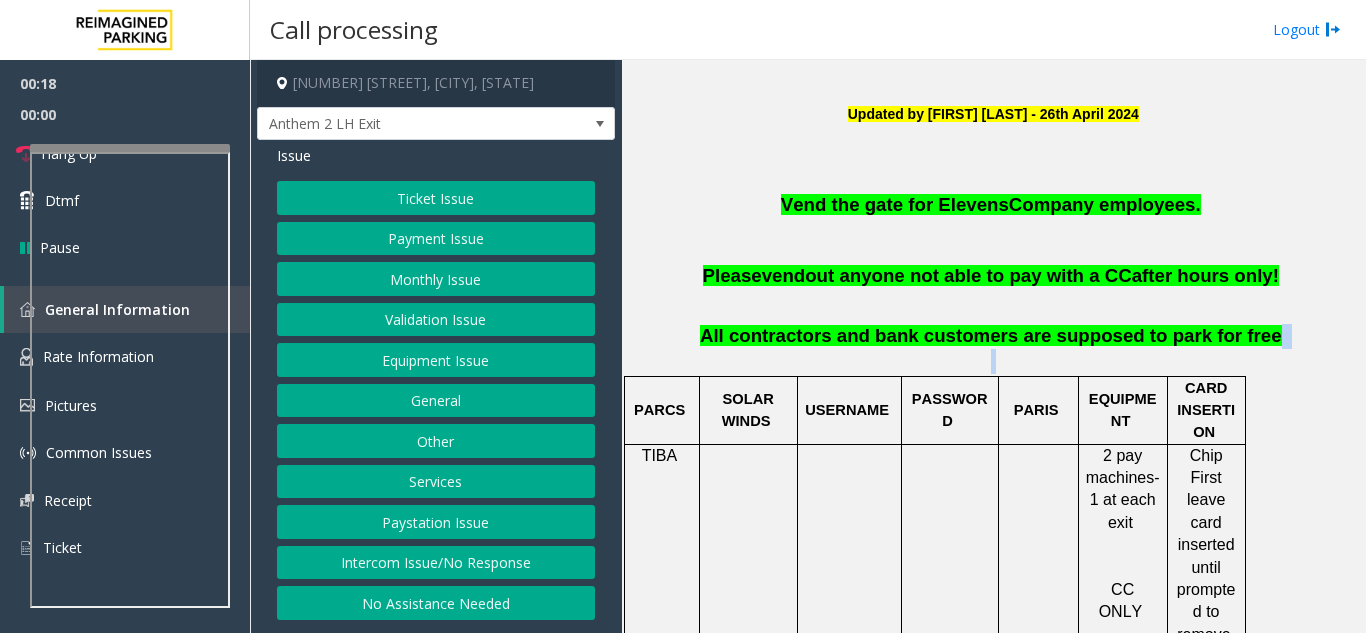 click on "All contractors and bank customers are supposed to park for free" 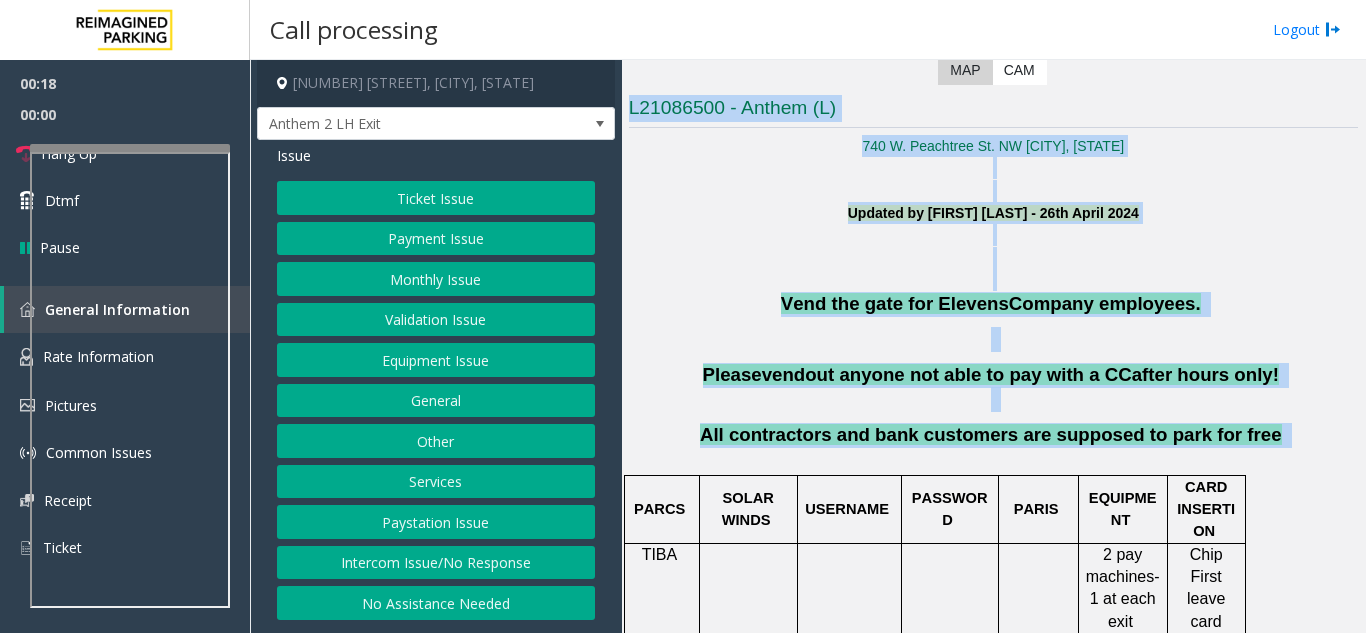 scroll, scrollTop: 275, scrollLeft: 0, axis: vertical 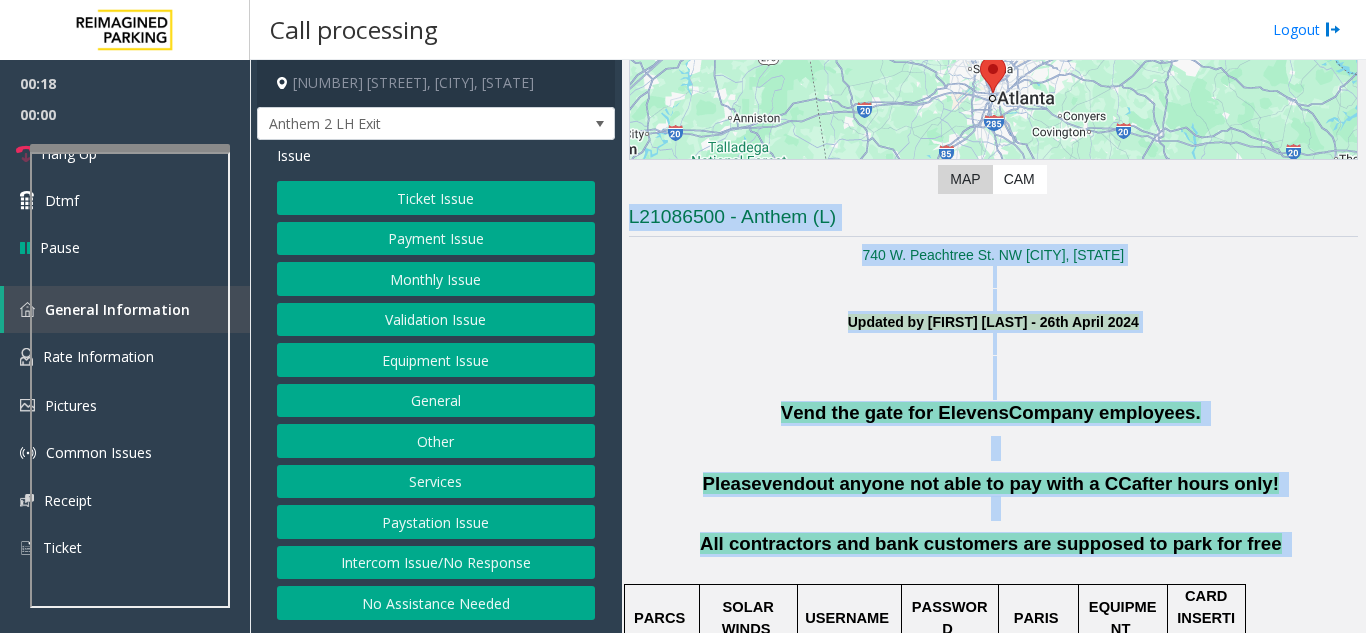 drag, startPoint x: 1243, startPoint y: 343, endPoint x: 779, endPoint y: 62, distance: 542.4546 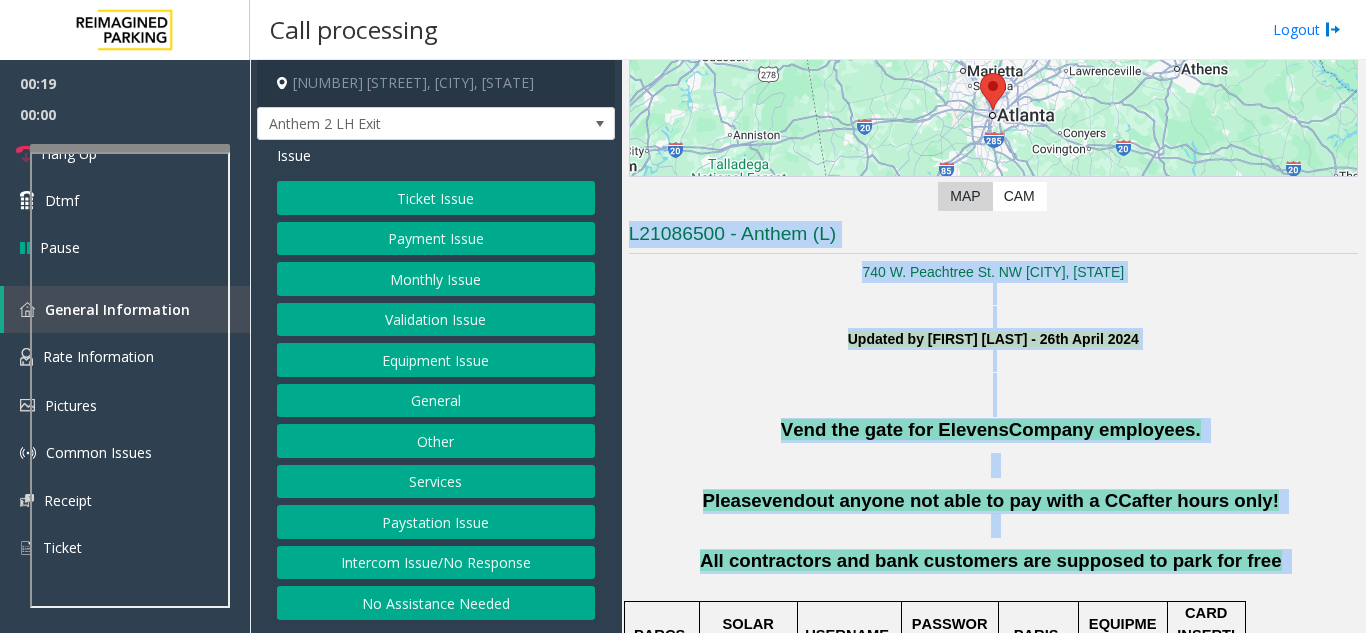 click 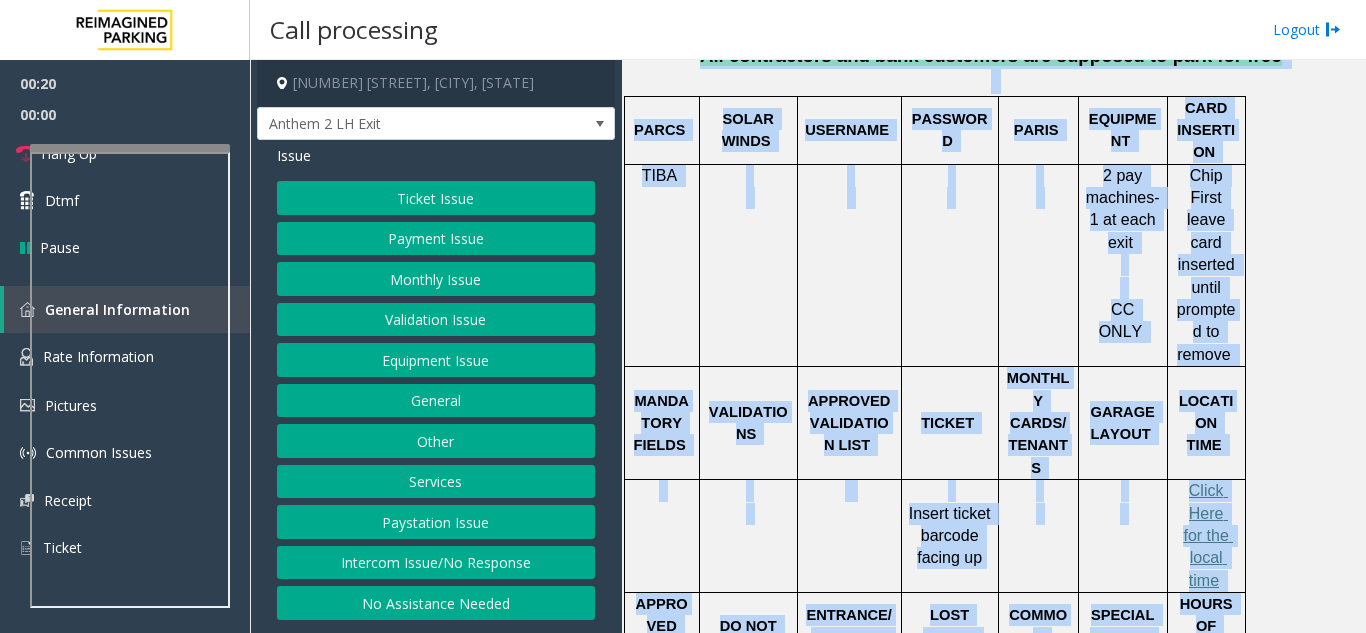 drag, startPoint x: 804, startPoint y: 306, endPoint x: 1365, endPoint y: 680, distance: 674.2381 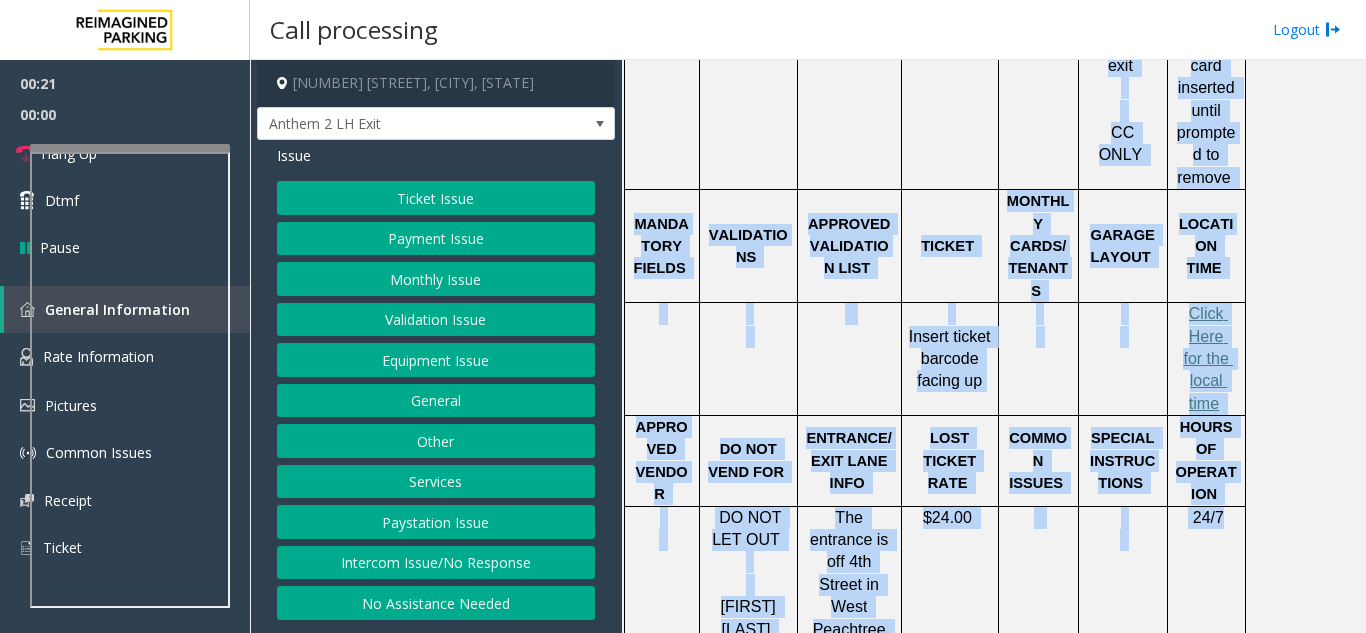 scroll, scrollTop: 1160, scrollLeft: 0, axis: vertical 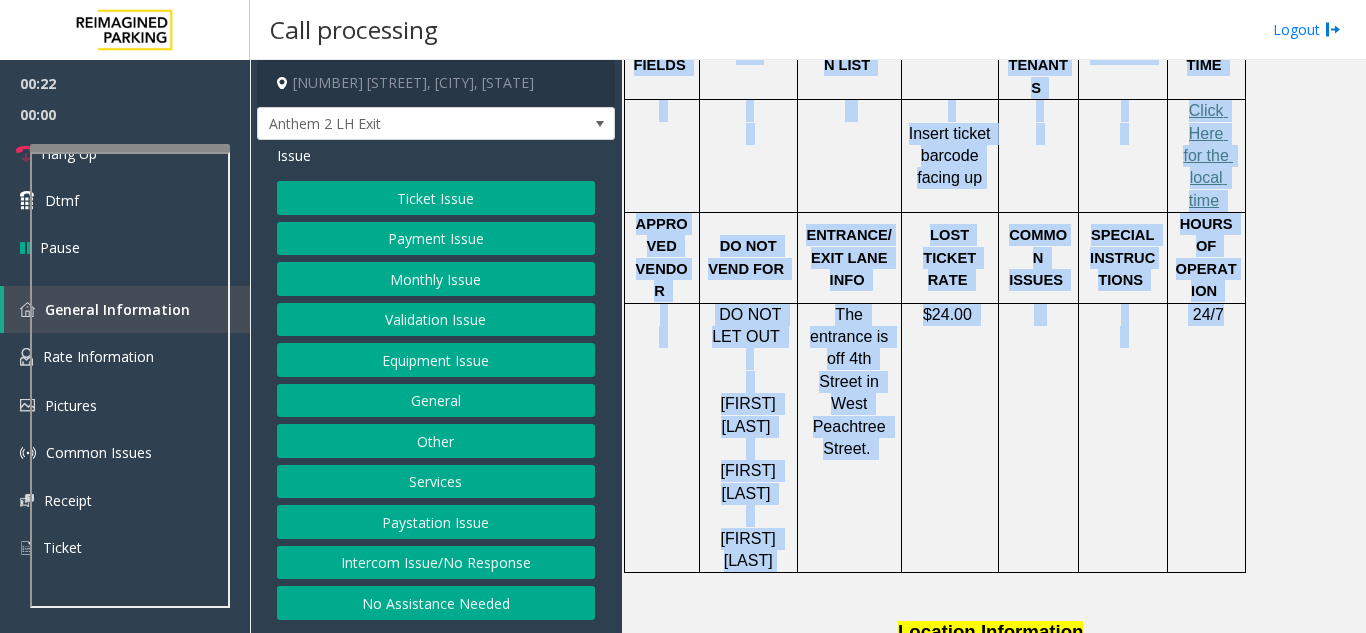 click on "DO NOT LET OUT" 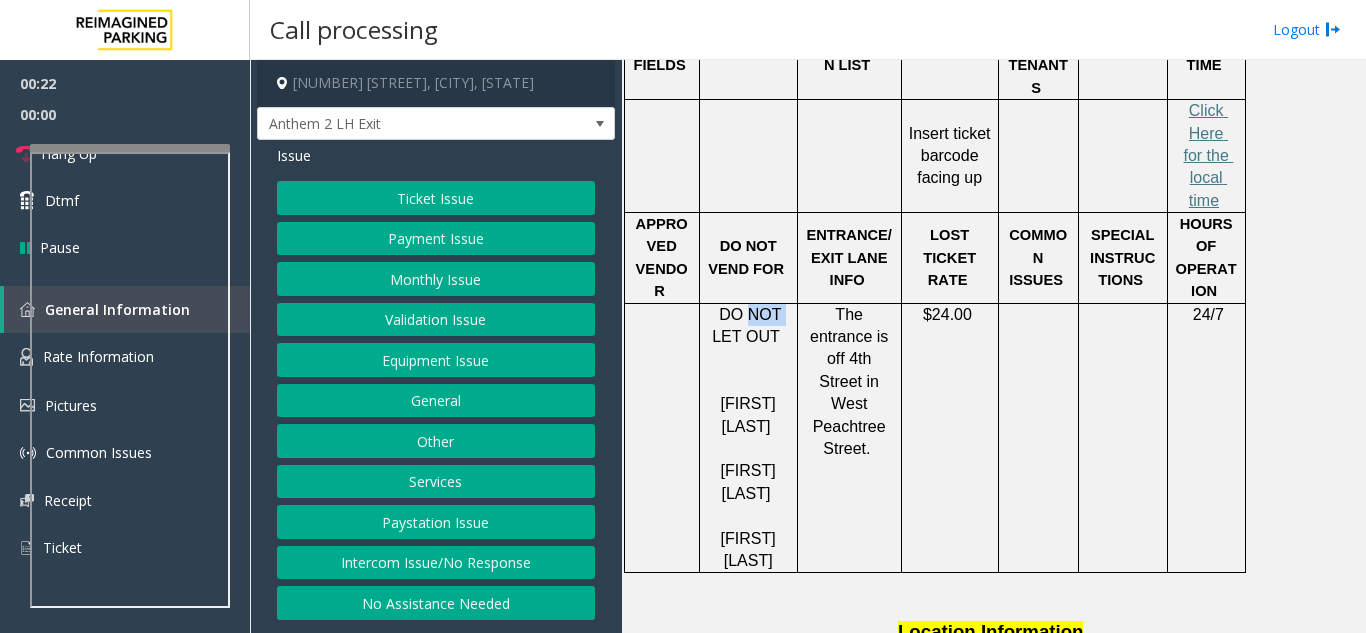 click on "DO NOT LET OUT" 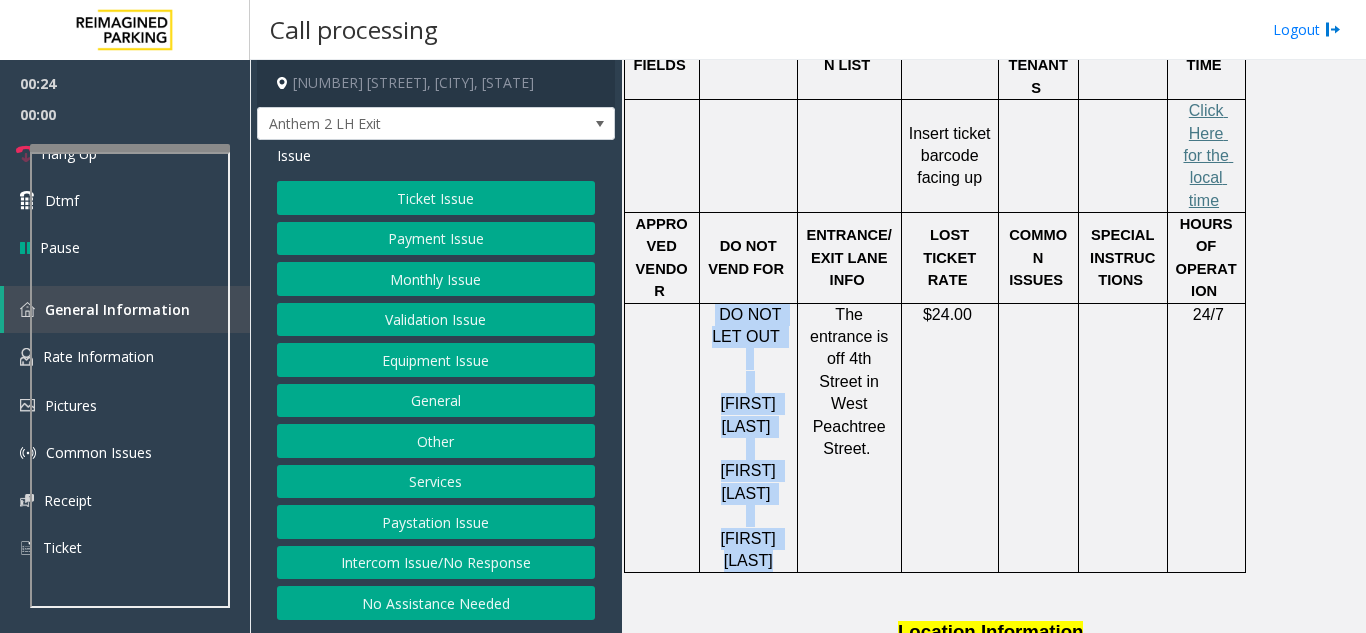 drag, startPoint x: 755, startPoint y: 240, endPoint x: 730, endPoint y: 485, distance: 246.2722 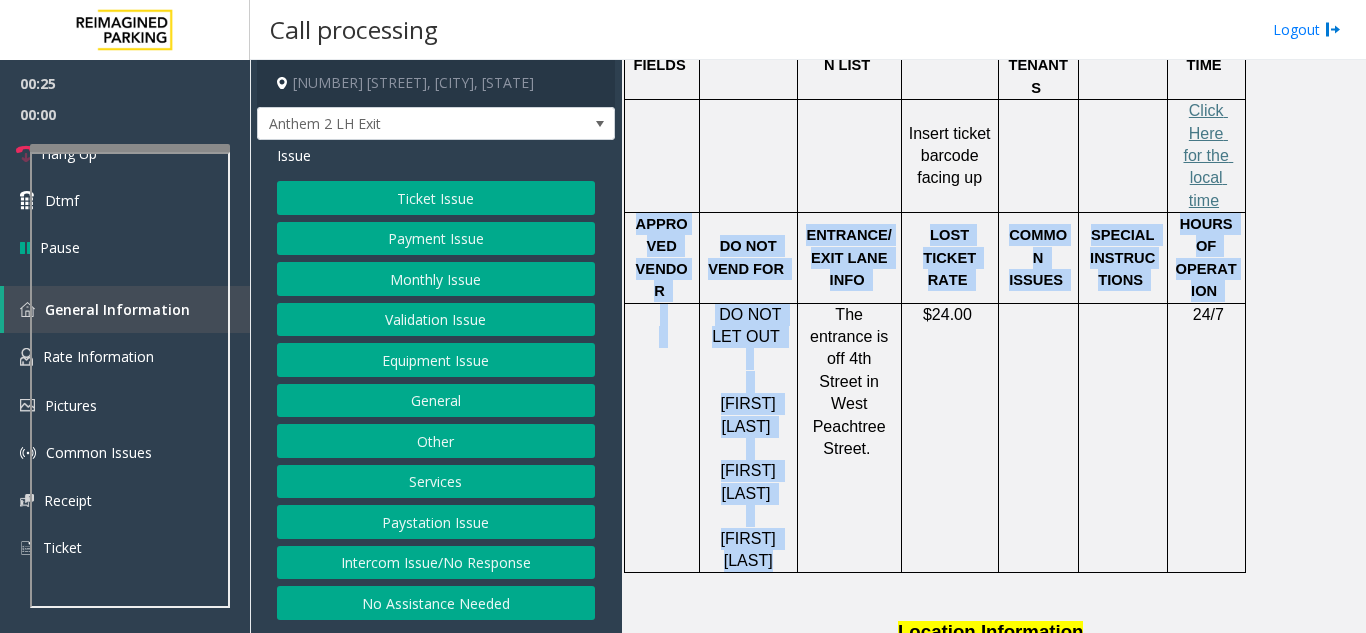 drag, startPoint x: 730, startPoint y: 485, endPoint x: 641, endPoint y: 196, distance: 302.39377 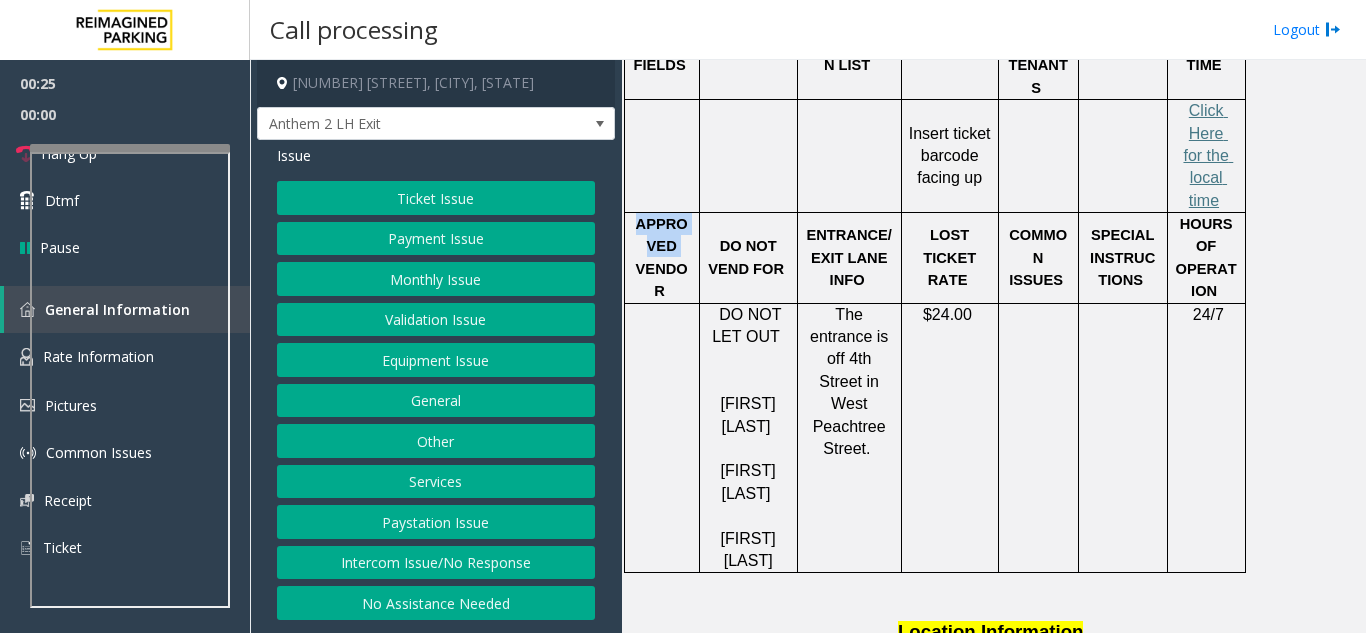 click on "APPROVED VENDOR" 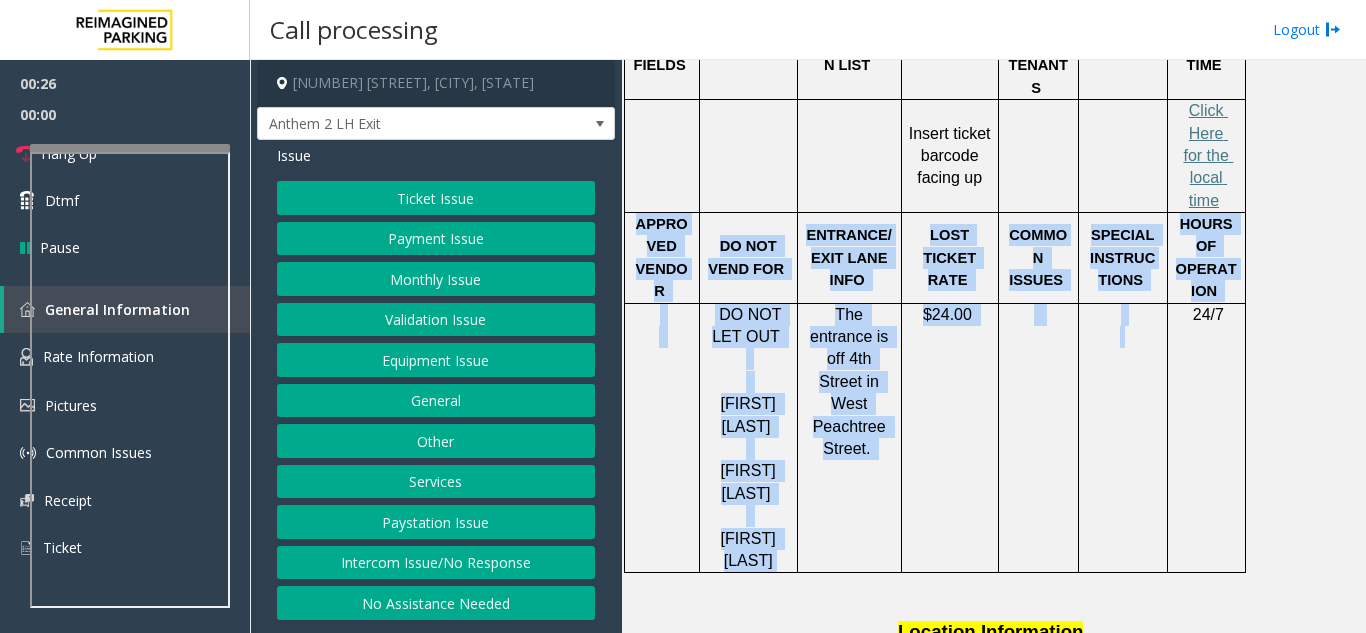 drag, startPoint x: 641, startPoint y: 196, endPoint x: 1106, endPoint y: 475, distance: 542.2785 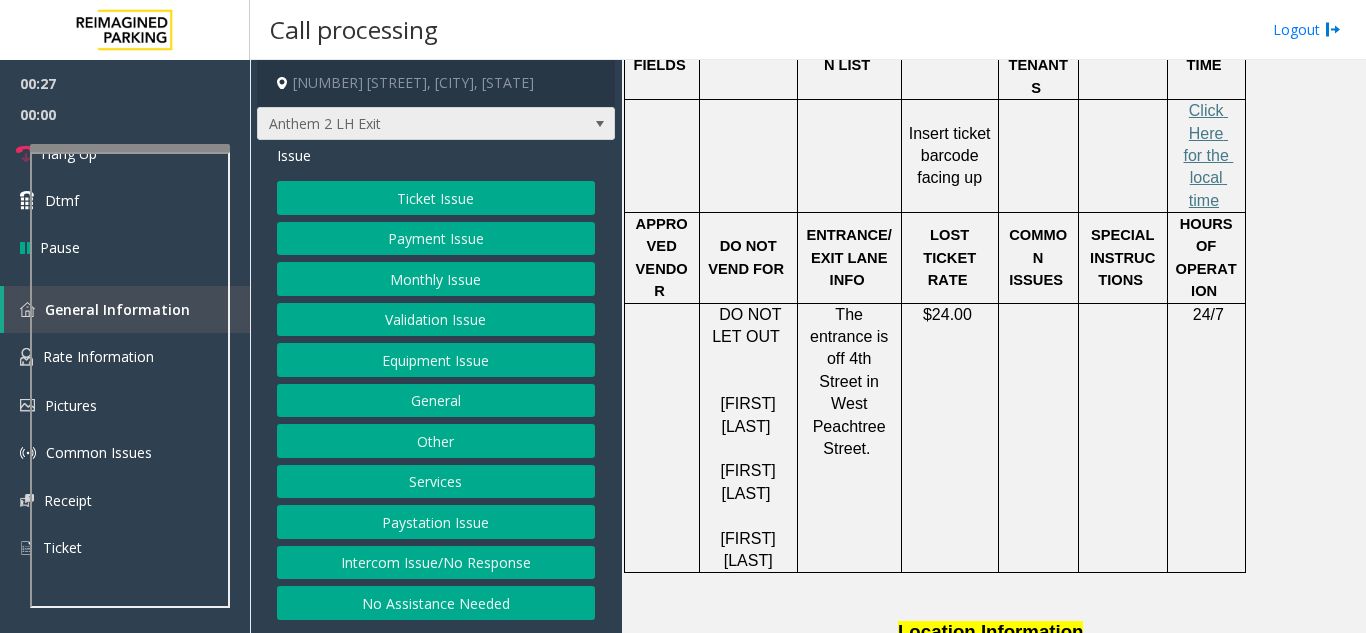 click on "Anthem 2 LH Exit" at bounding box center [400, 124] 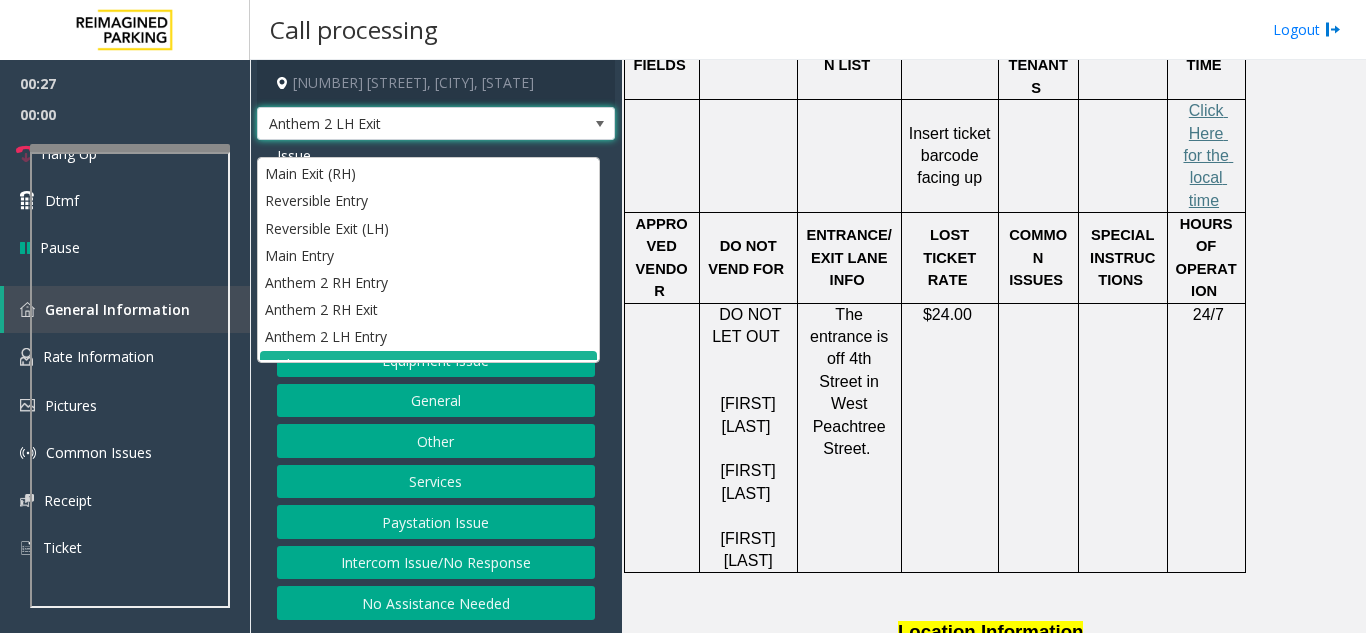 scroll, scrollTop: 17, scrollLeft: 0, axis: vertical 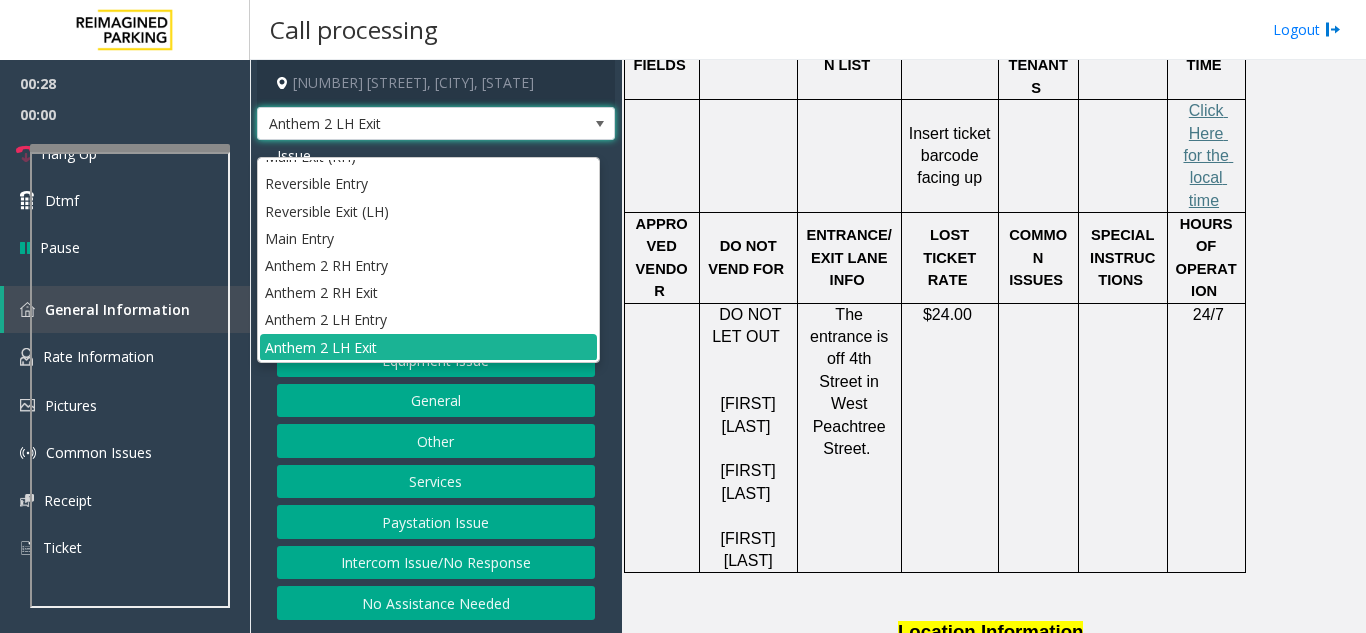 click on "Anthem 2 LH Exit" at bounding box center (400, 124) 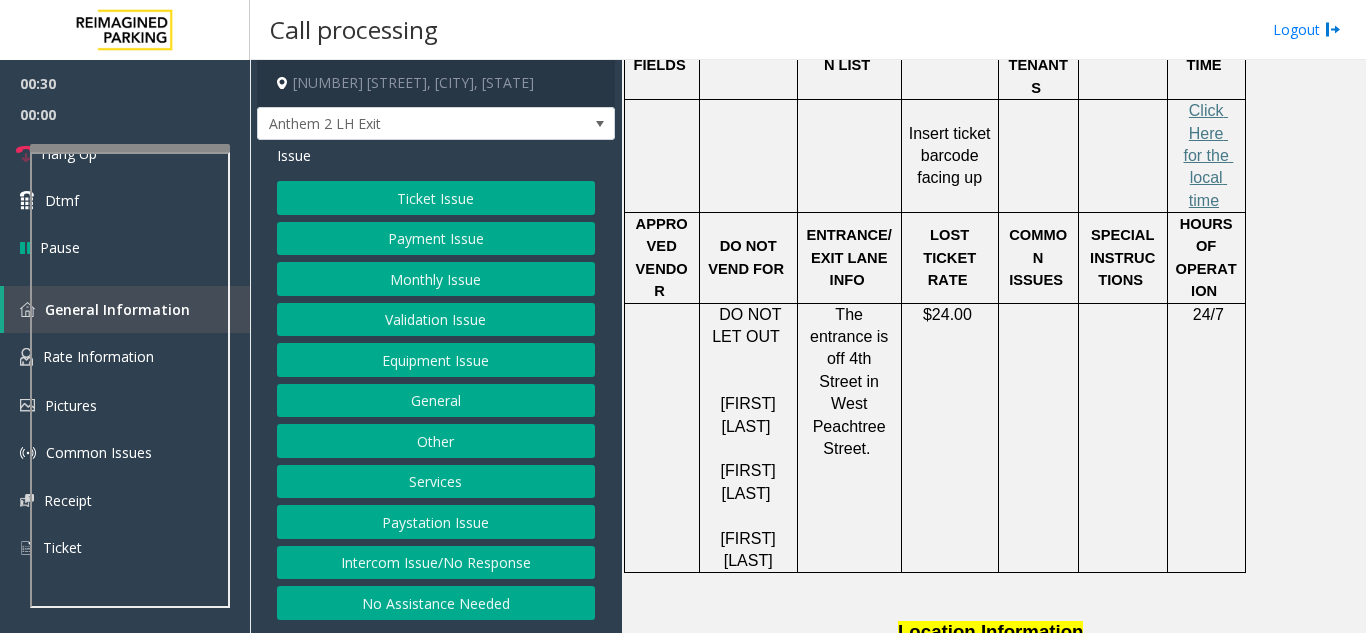 click on "Monthly Issue" 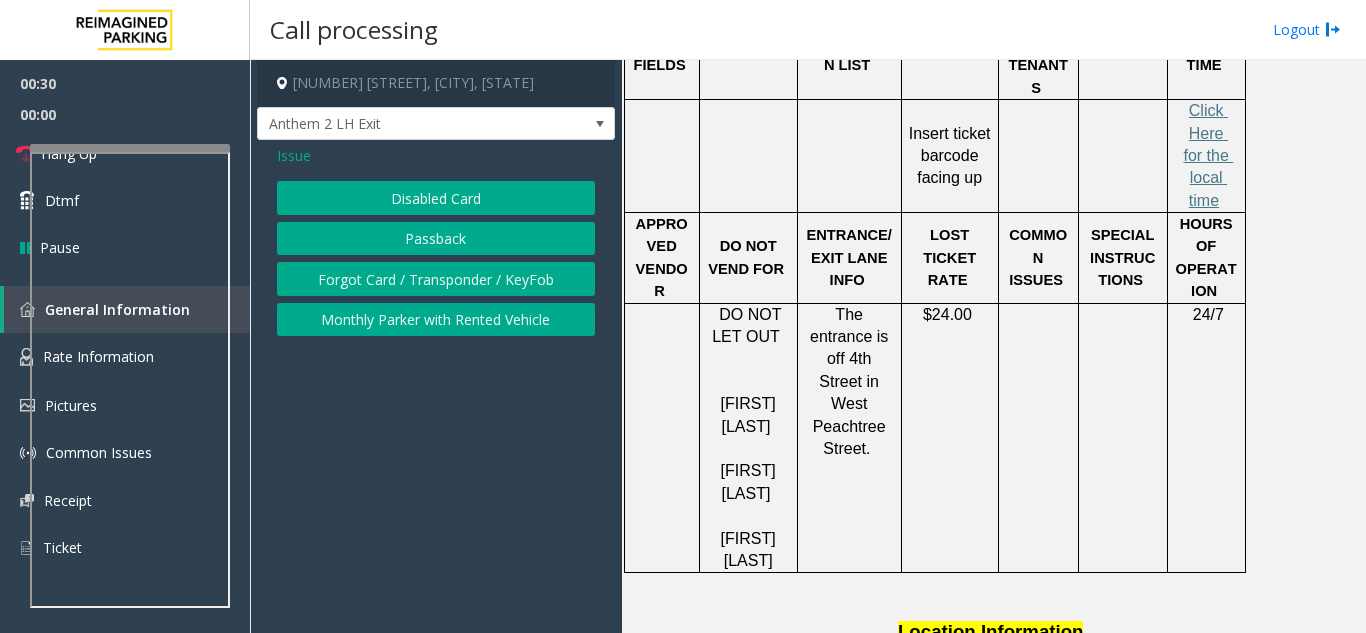 click on "Issue  Disabled Card   Passback   Forgot Card / Transponder / KeyFob   Monthly Parker with Rented Vehicle" 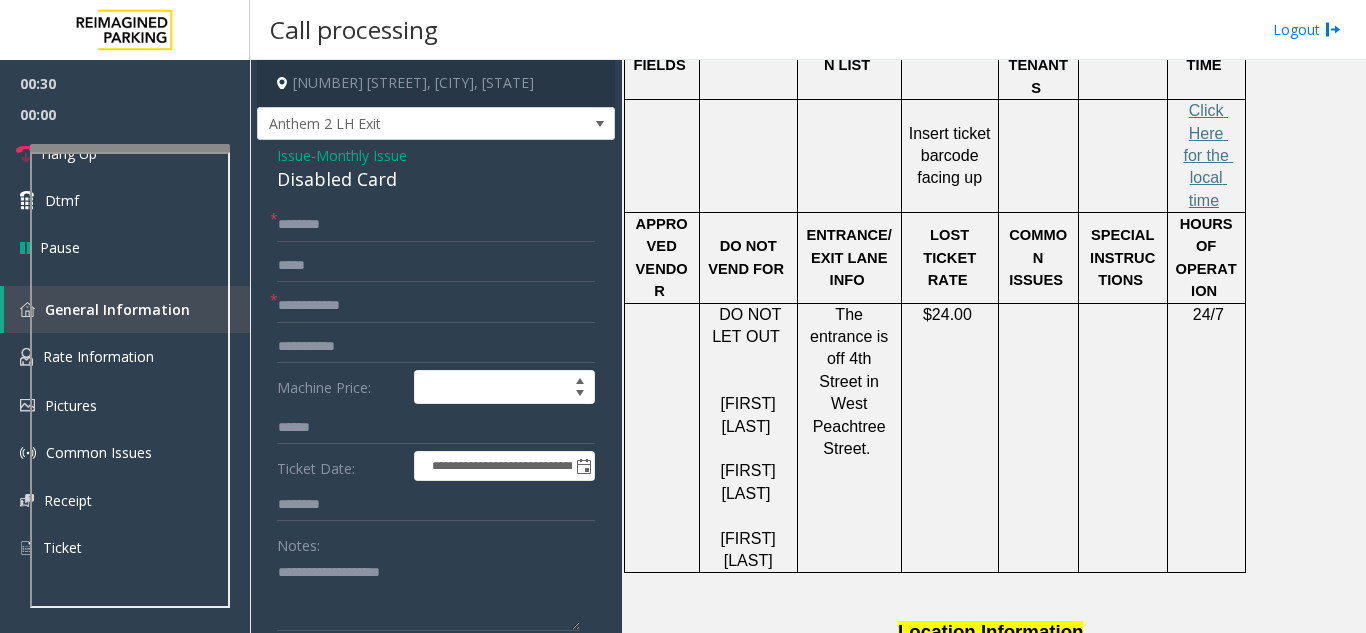 click on "Disabled Card" 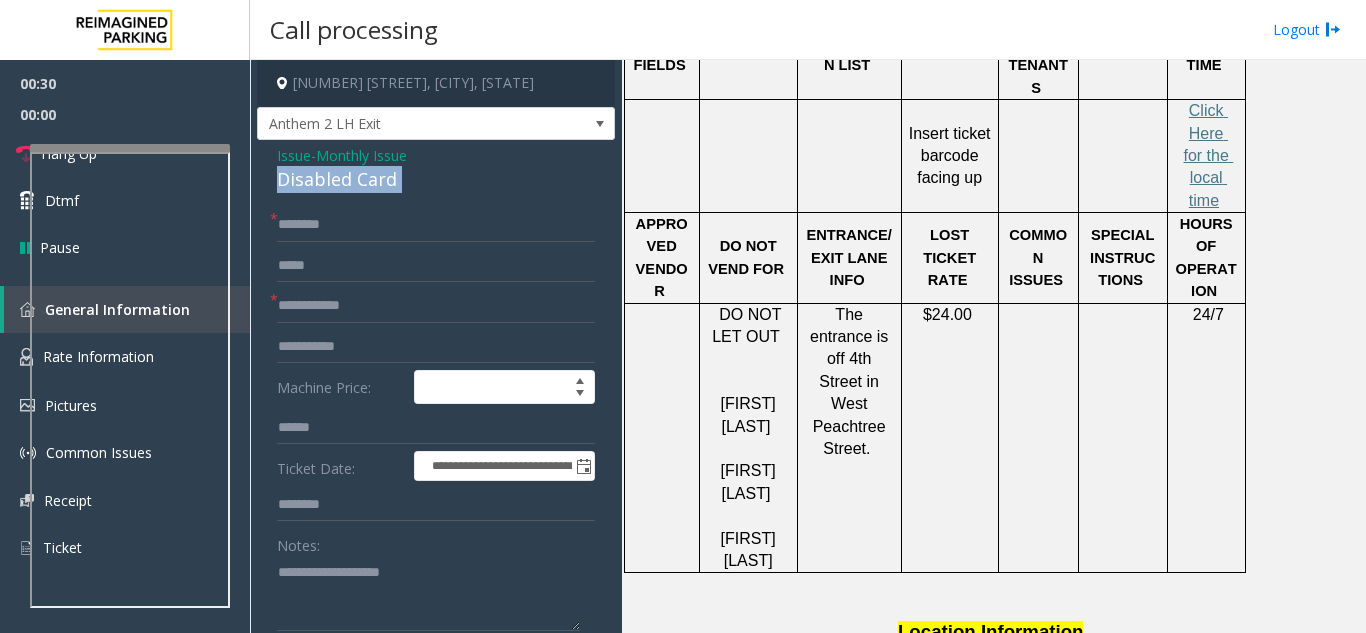 click on "Disabled Card" 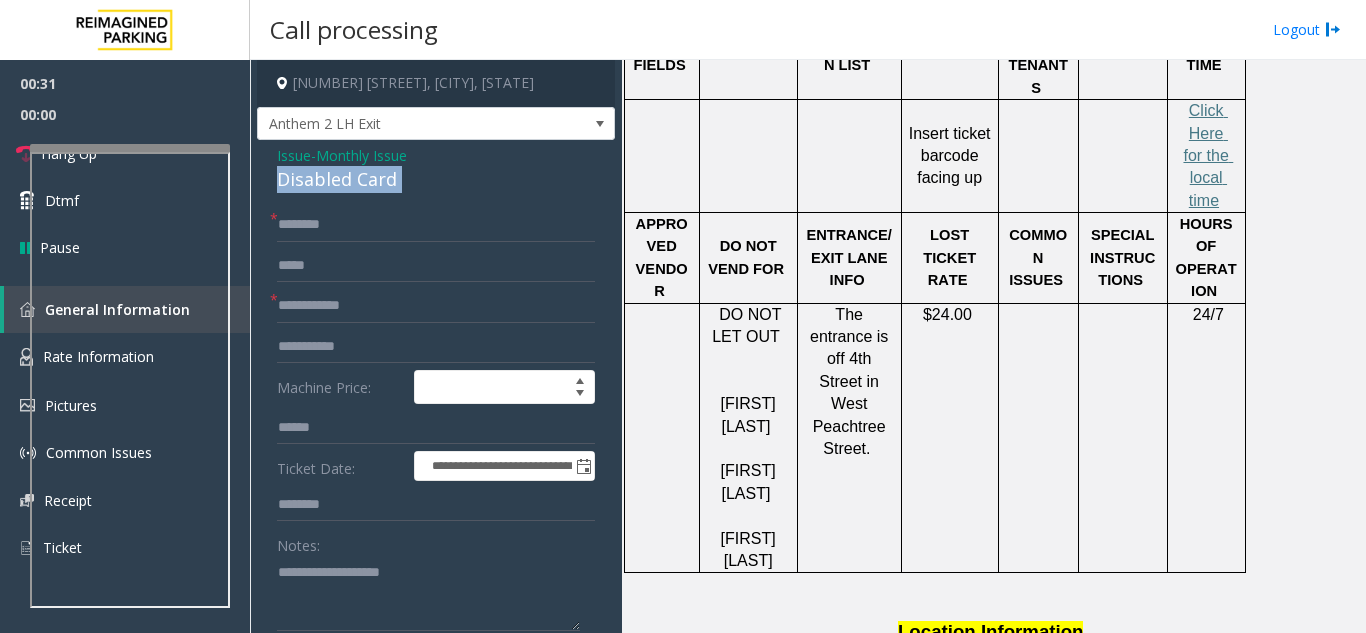 copy on "Disabled Card" 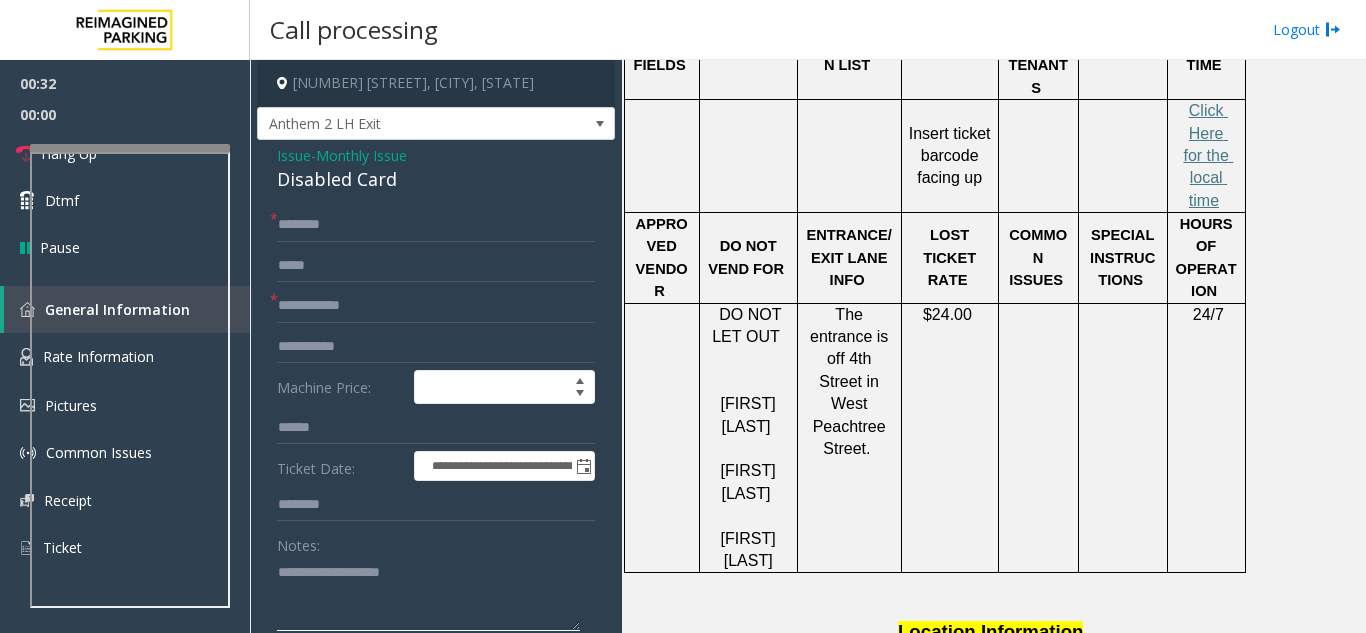 click 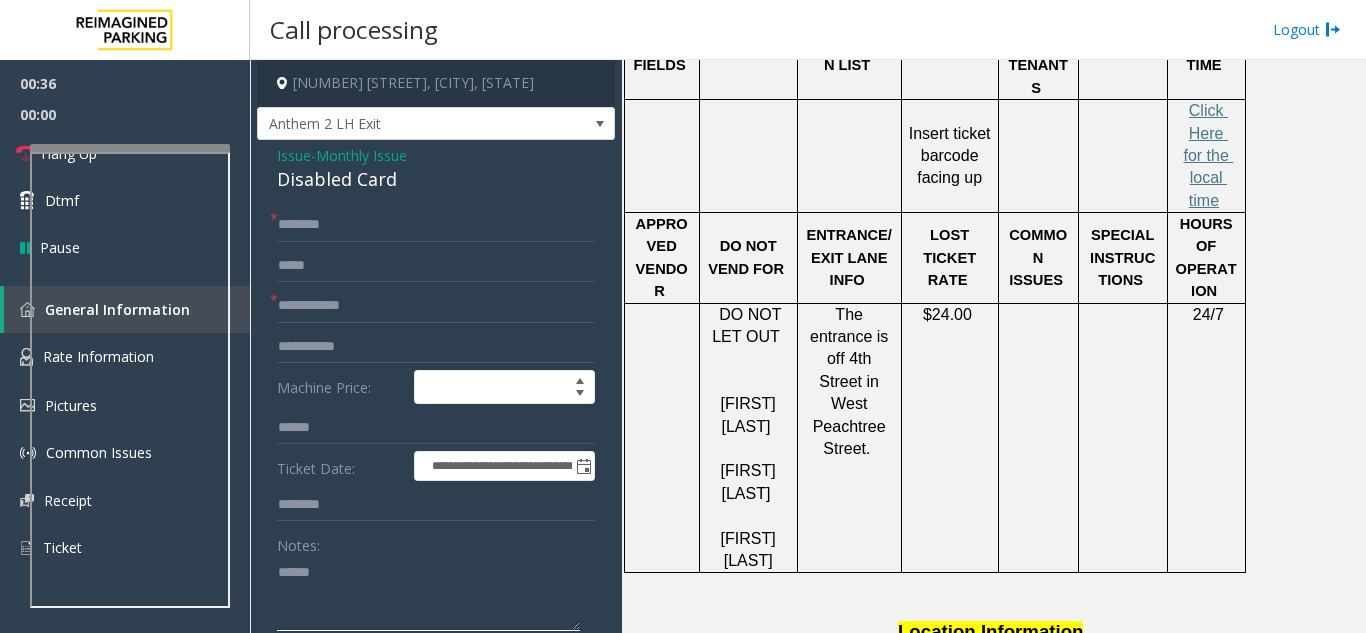 paste on "**********" 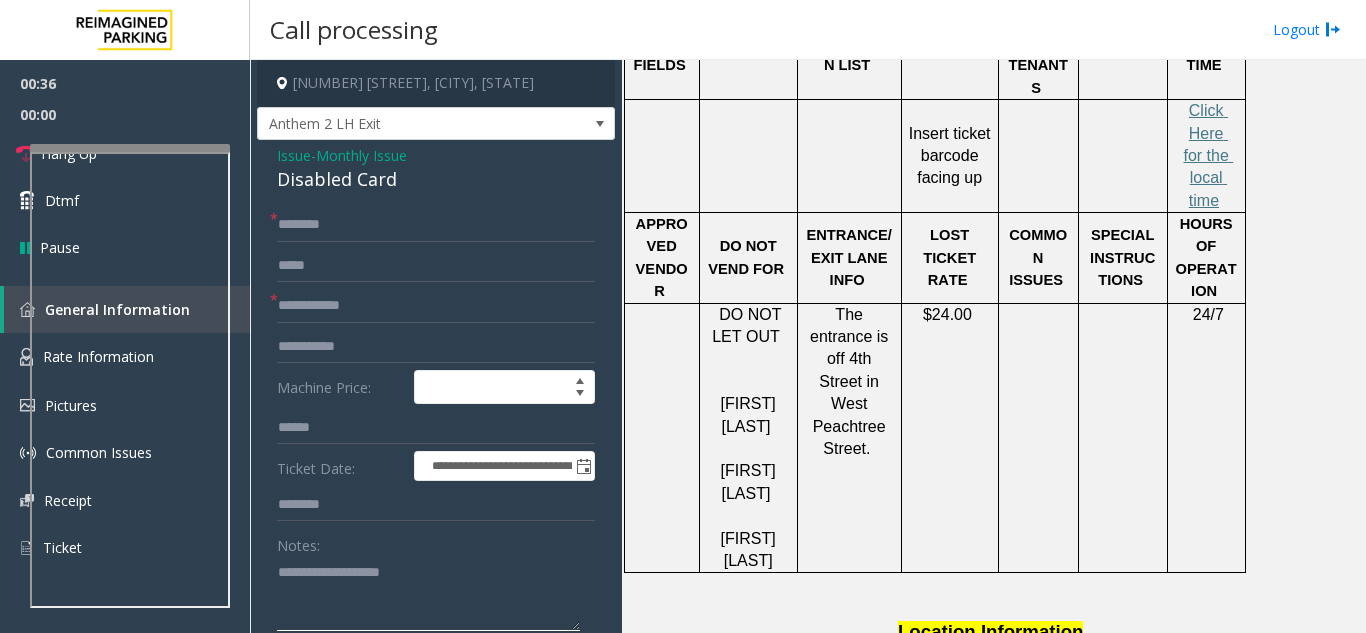 type on "**********" 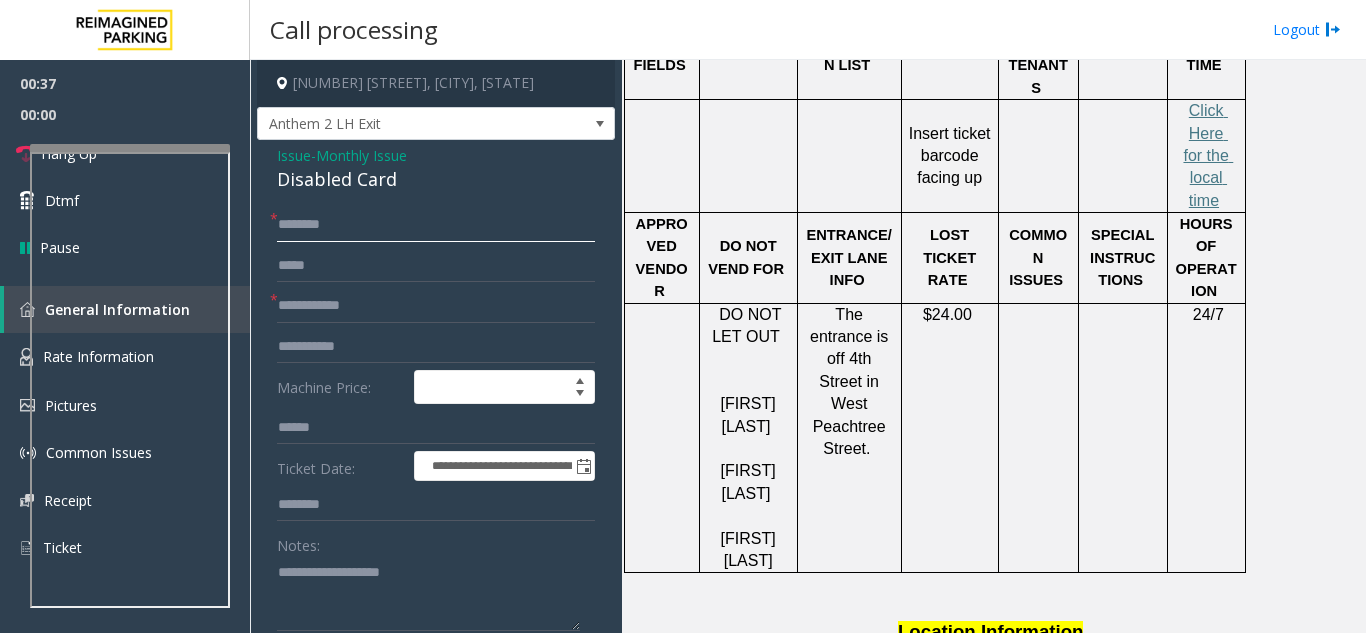 click 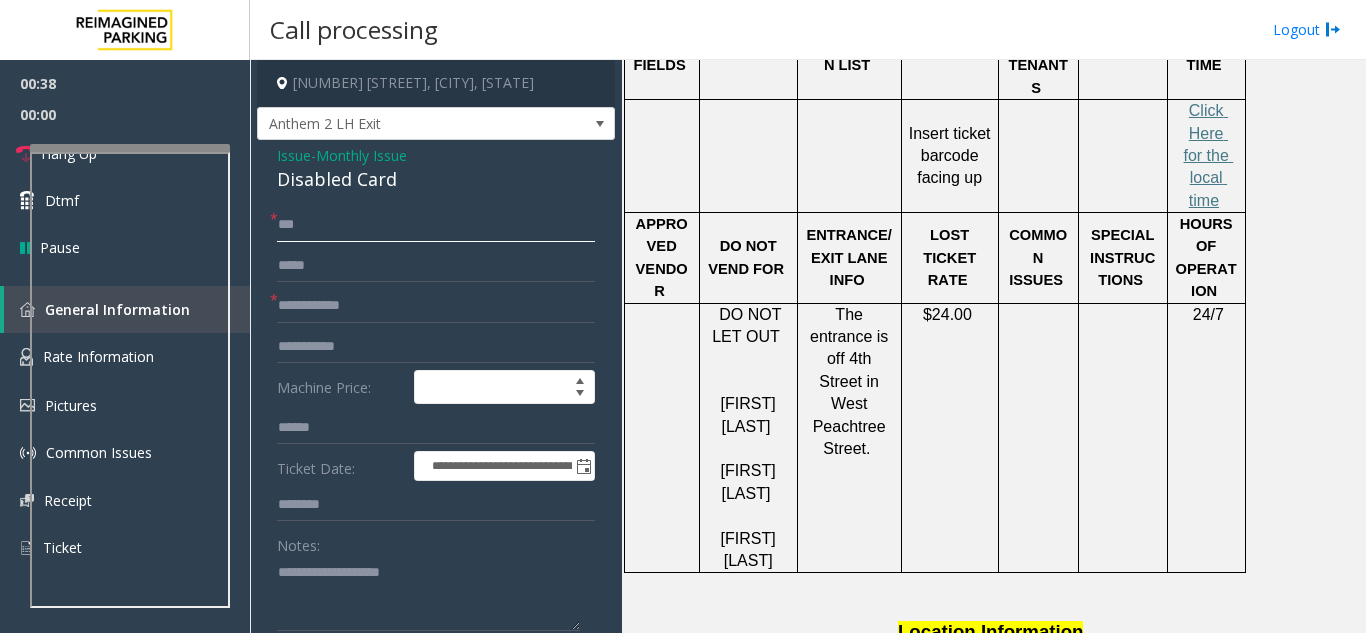 type on "***" 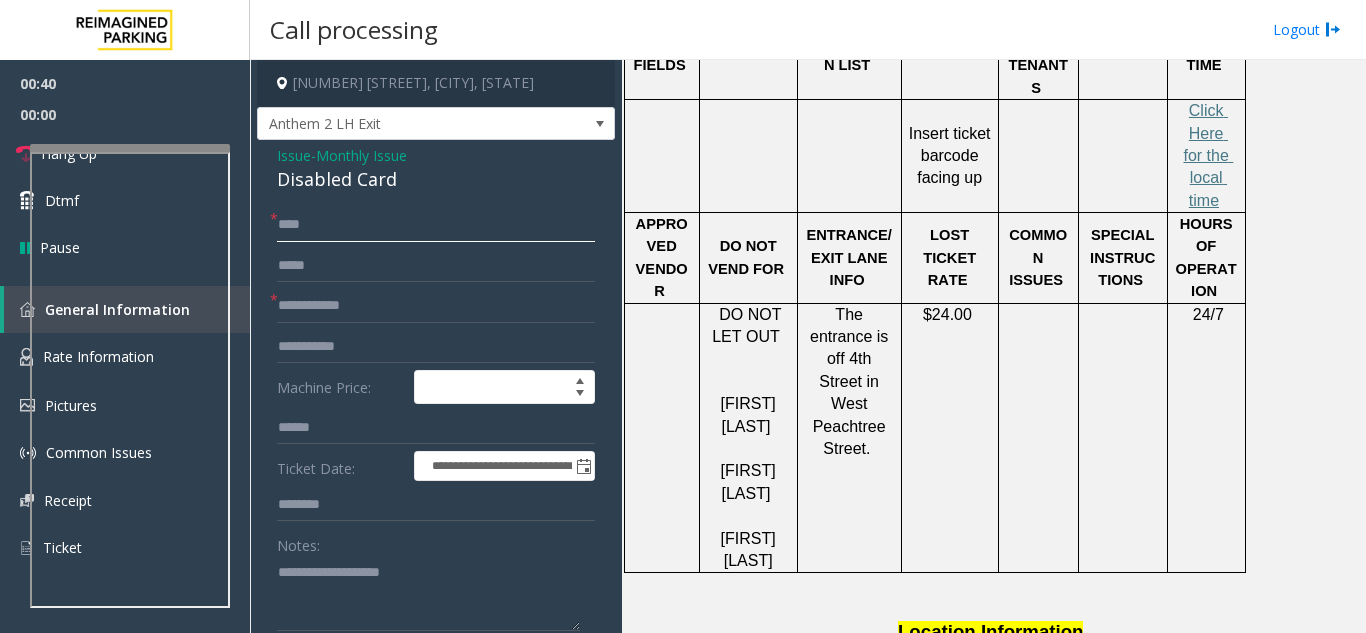 drag, startPoint x: 300, startPoint y: 231, endPoint x: 293, endPoint y: 241, distance: 12.206555 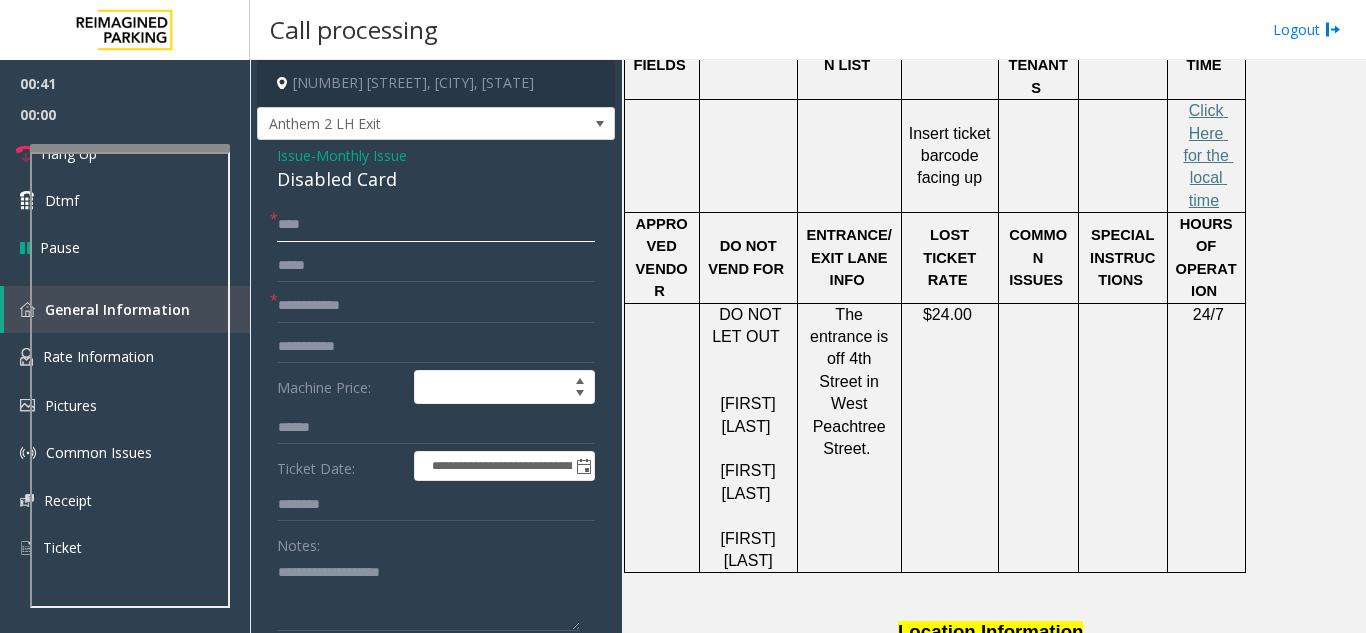 click on "***" 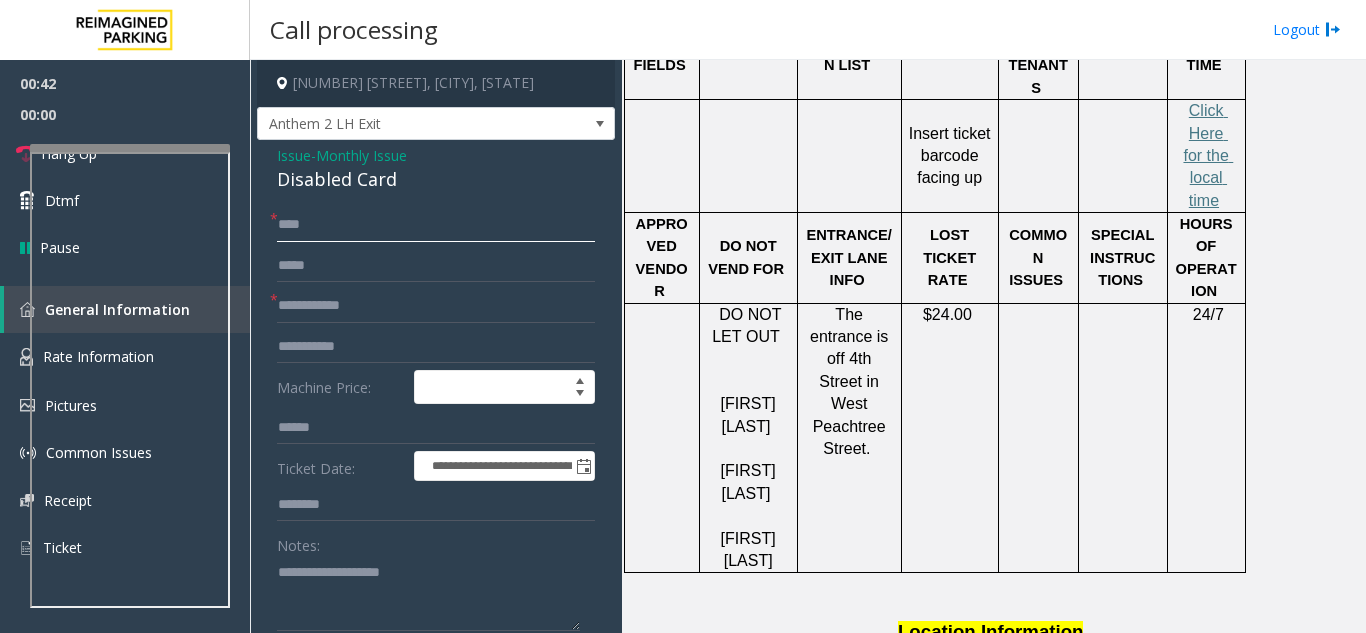 type 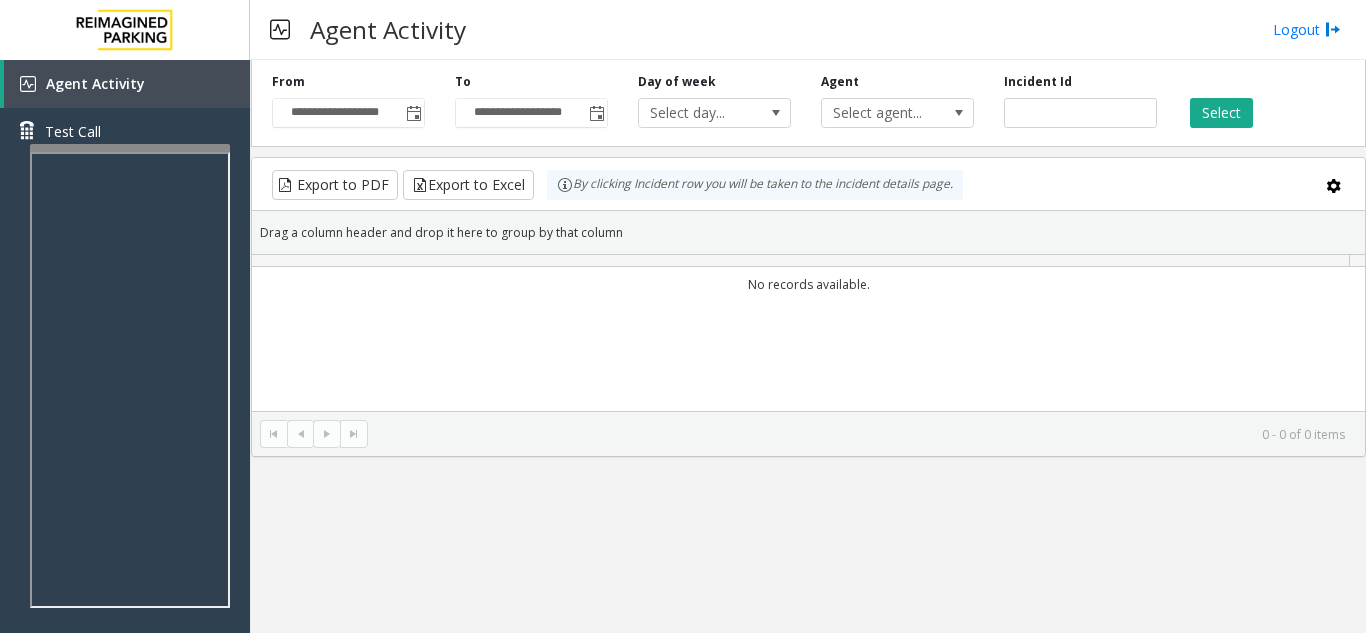 scroll, scrollTop: 0, scrollLeft: 0, axis: both 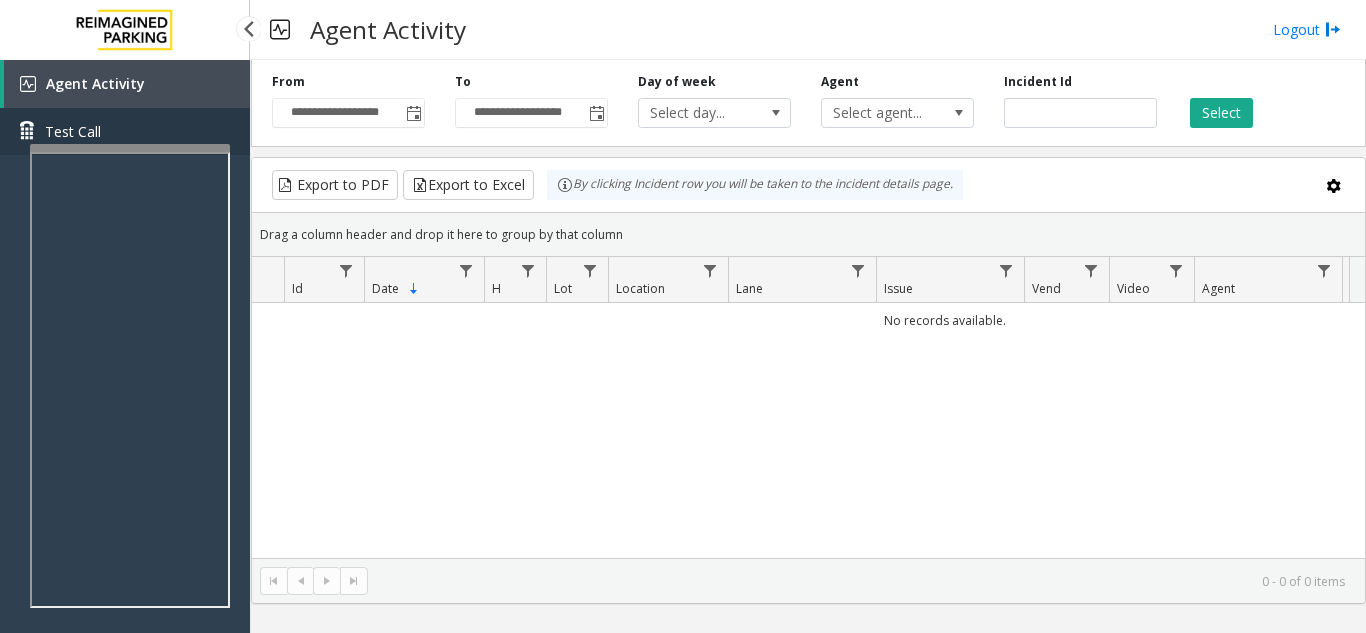 click on "Test Call" at bounding box center [125, 131] 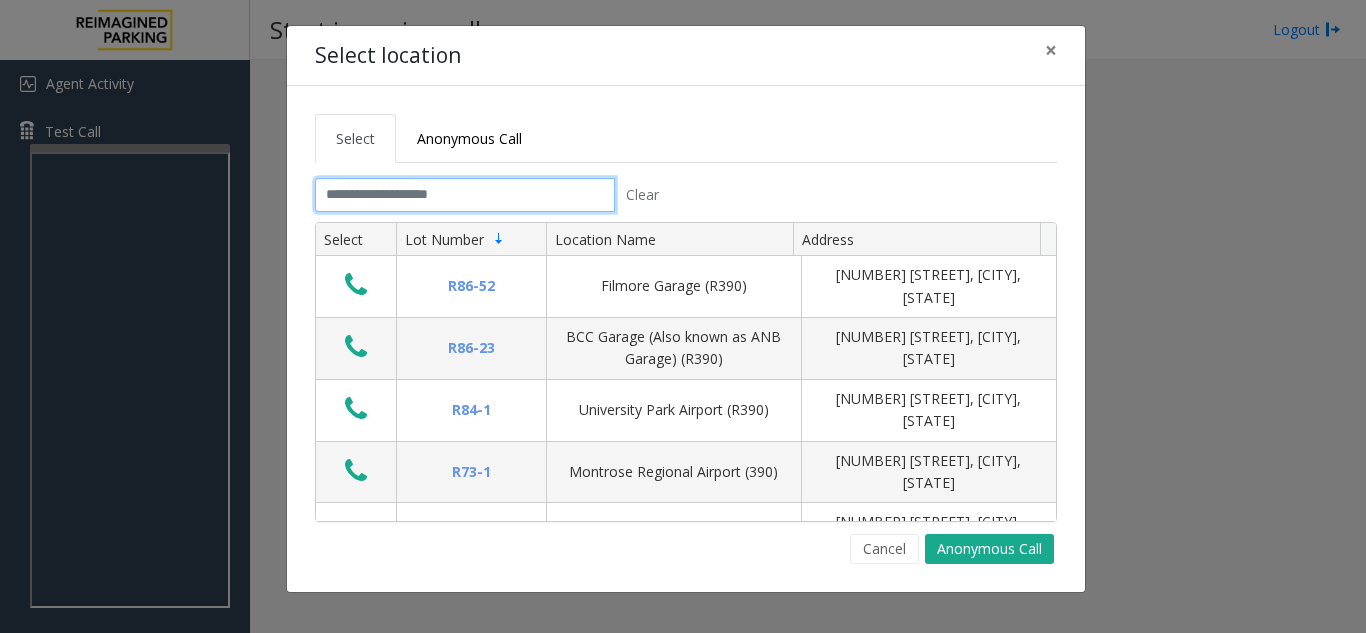 click 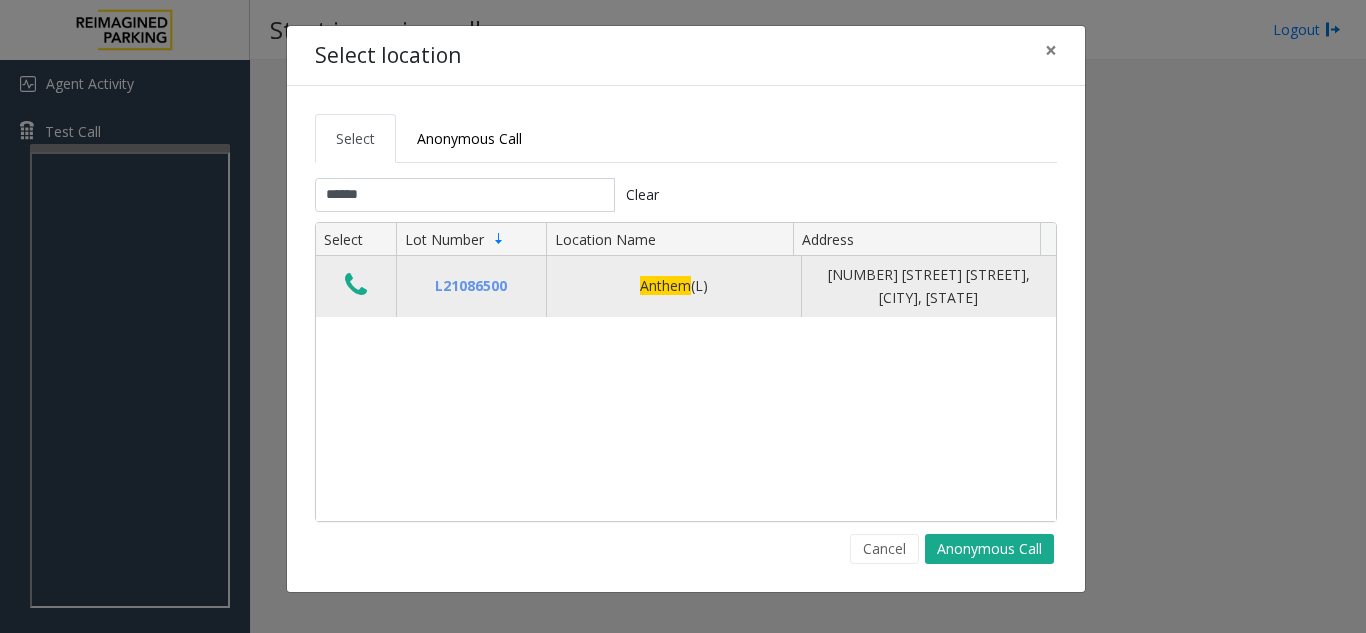 click 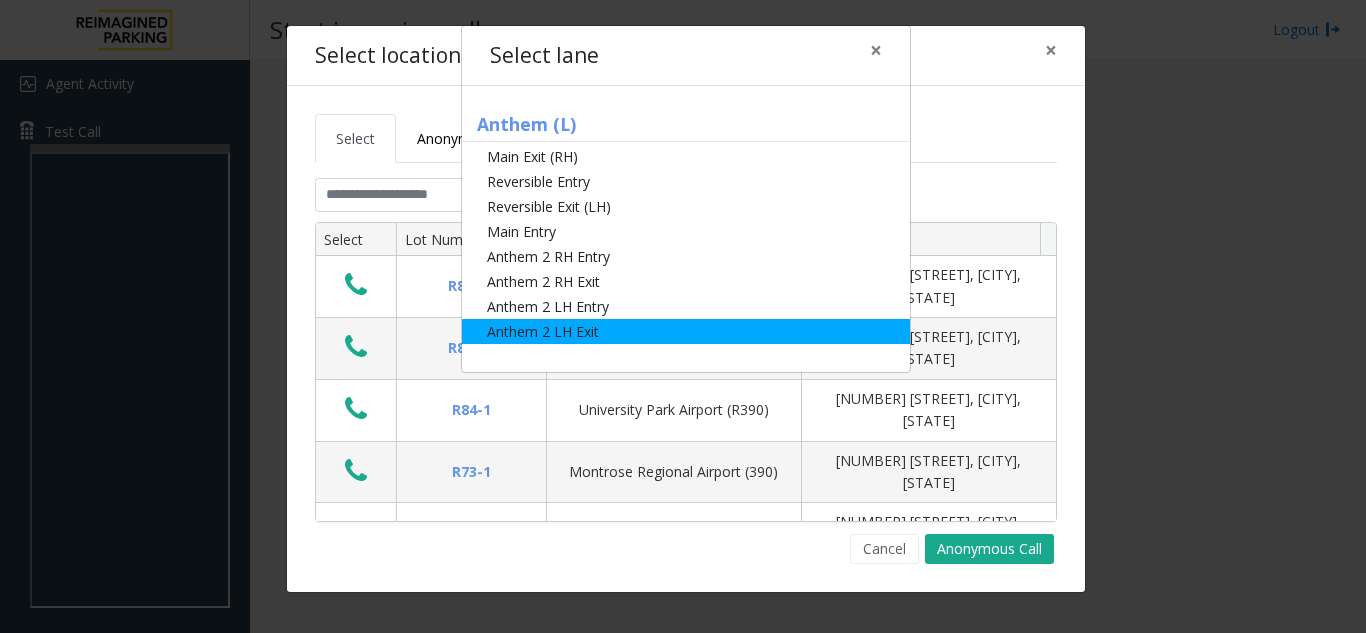 click on "Anthem 2 LH Exit" 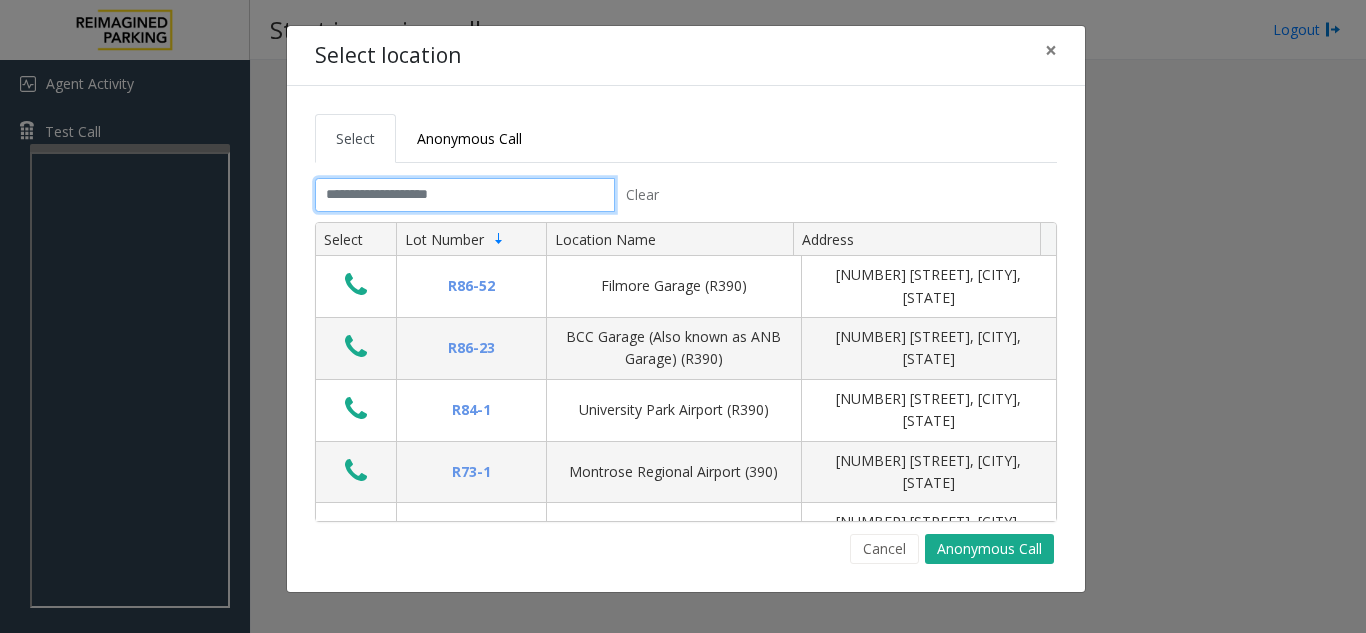 click 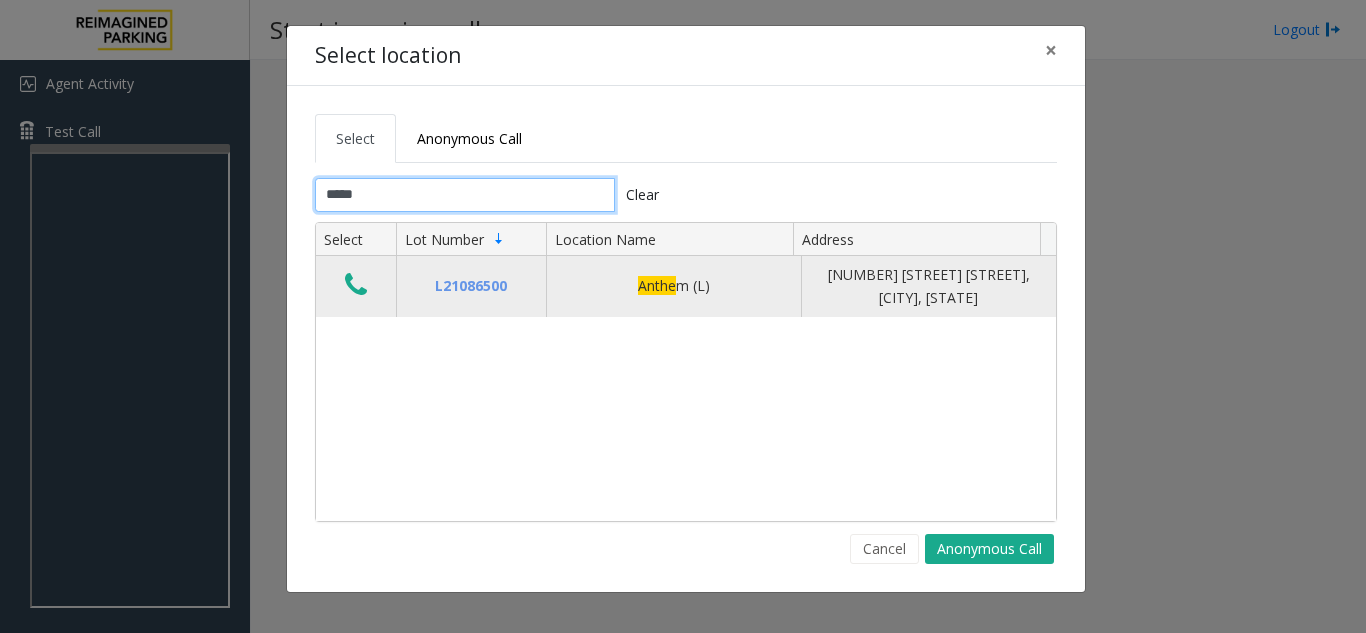 type on "*****" 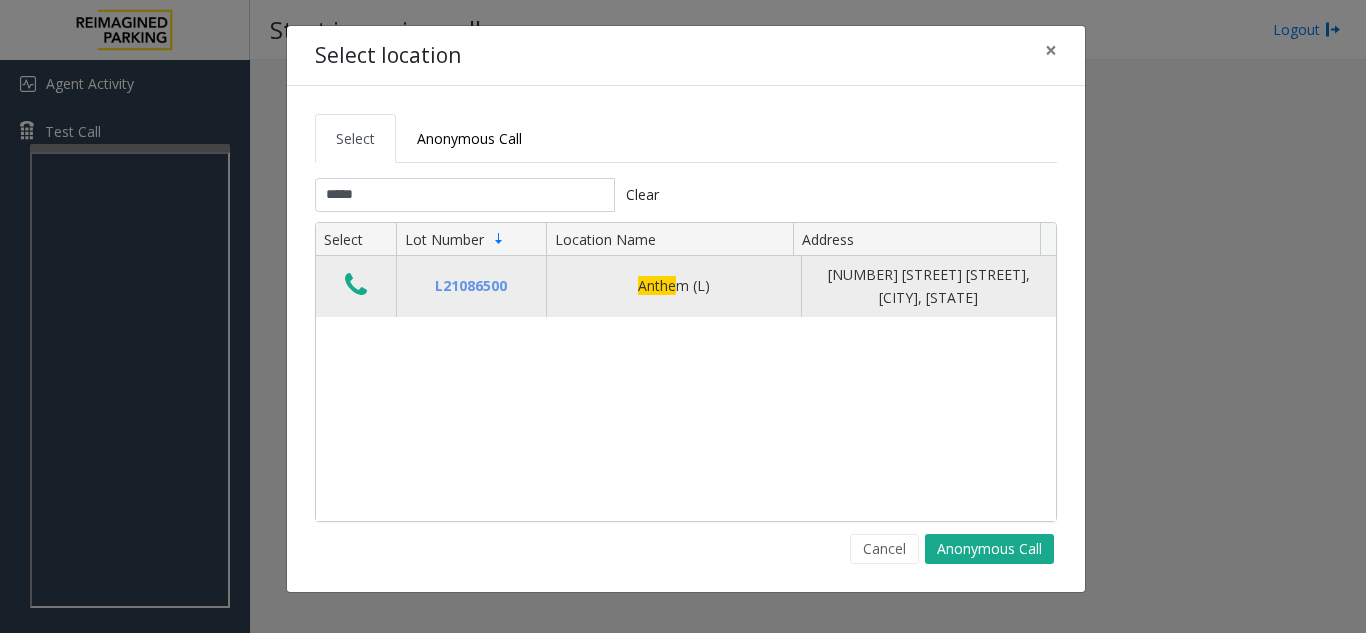 click 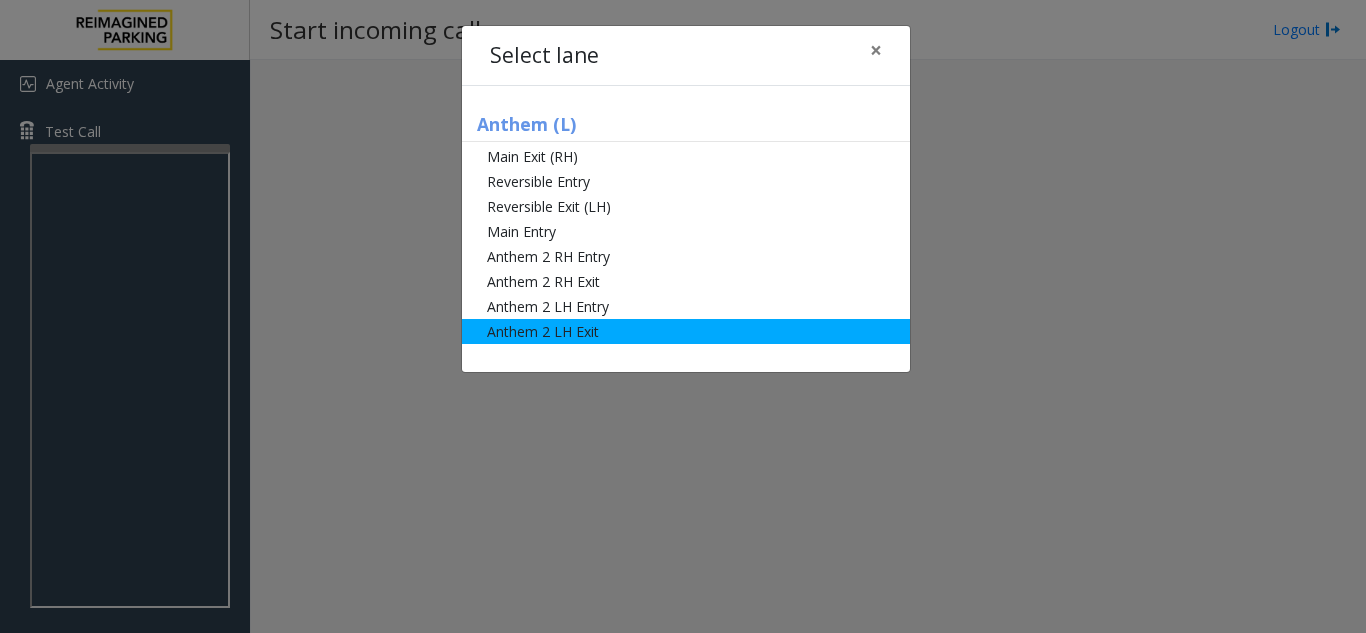 click on "Anthem 2 LH Exit" 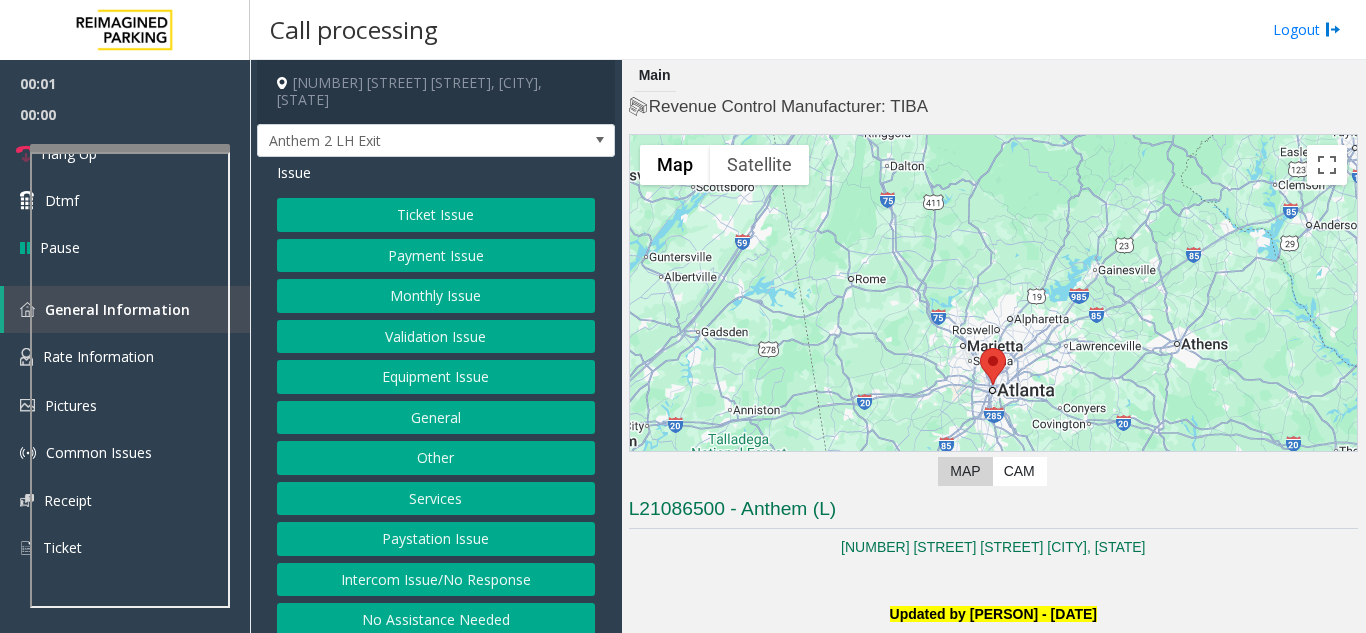 click on "Monthly Issue" 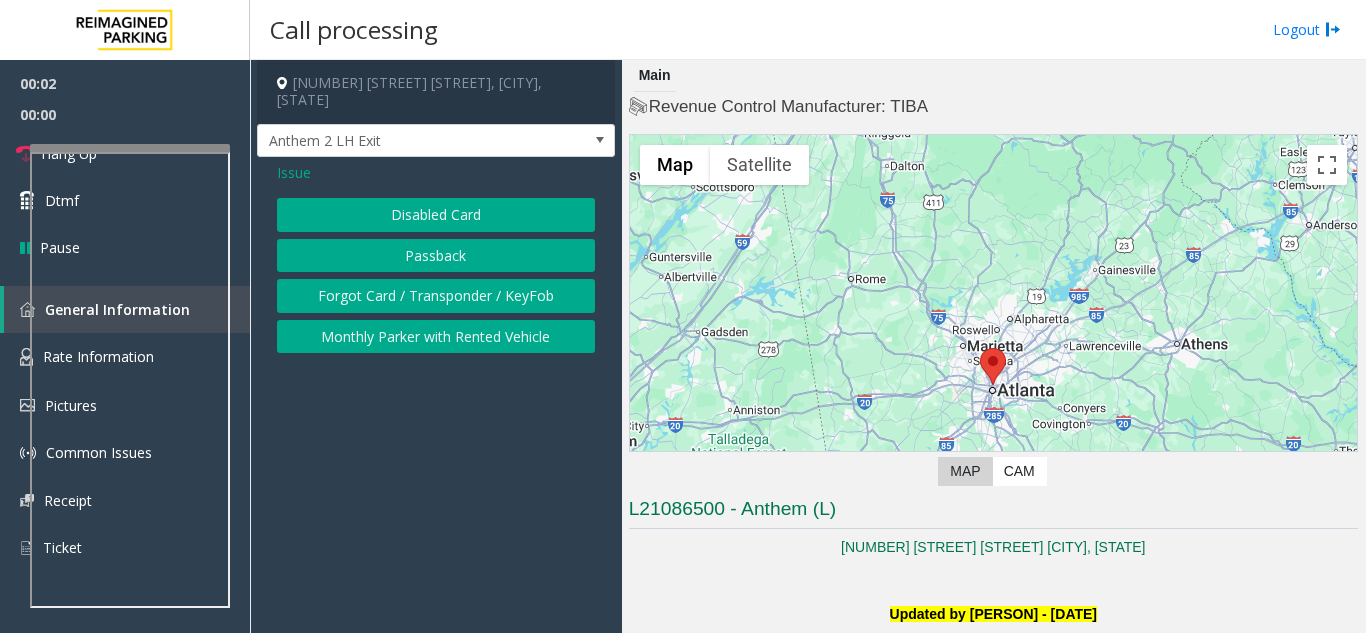 click on "Disabled Card" 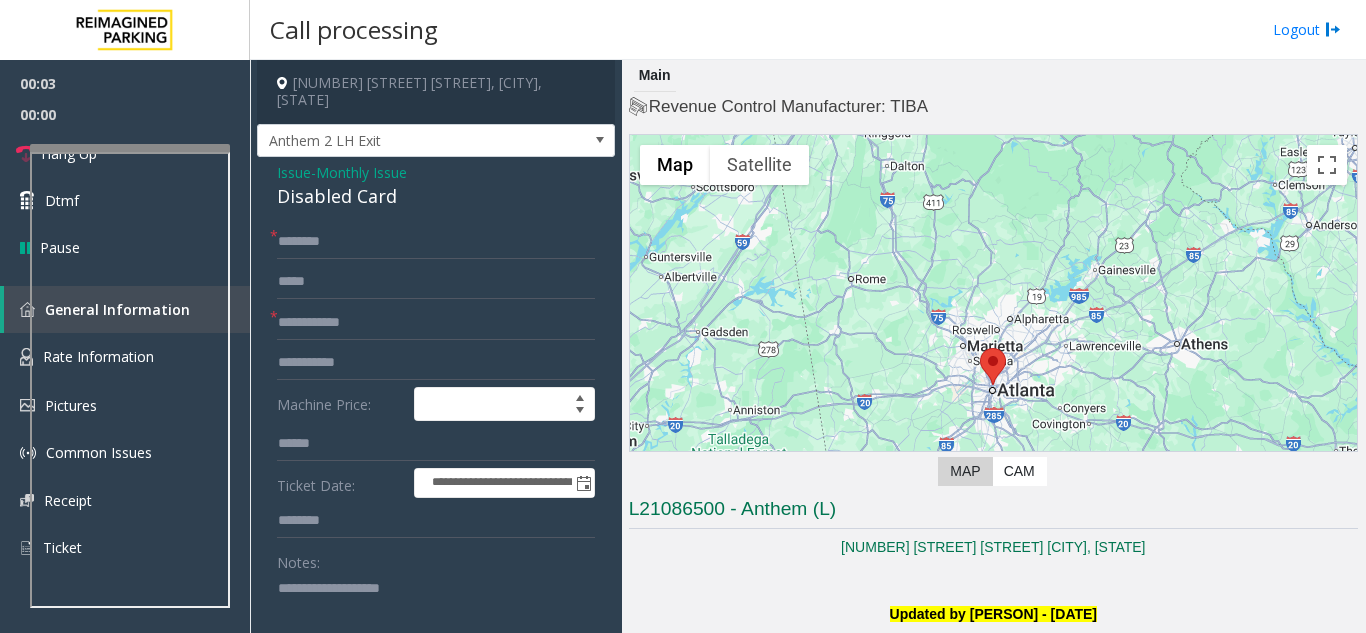 click on "**********" 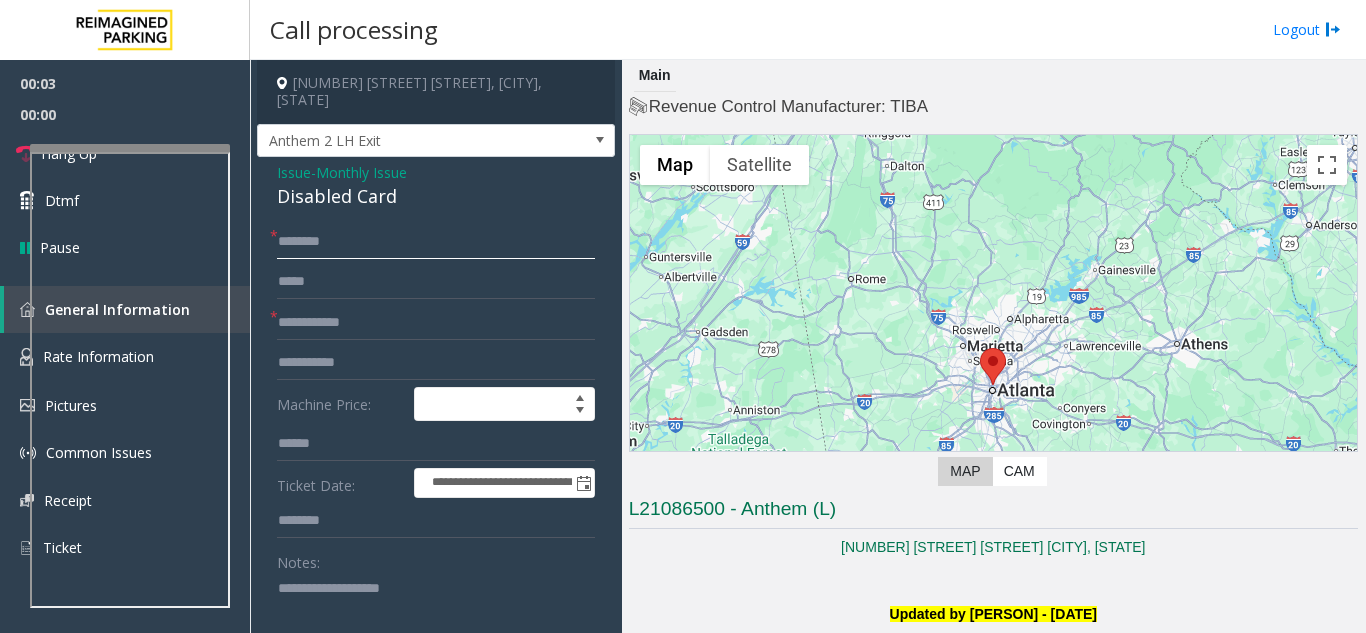 click 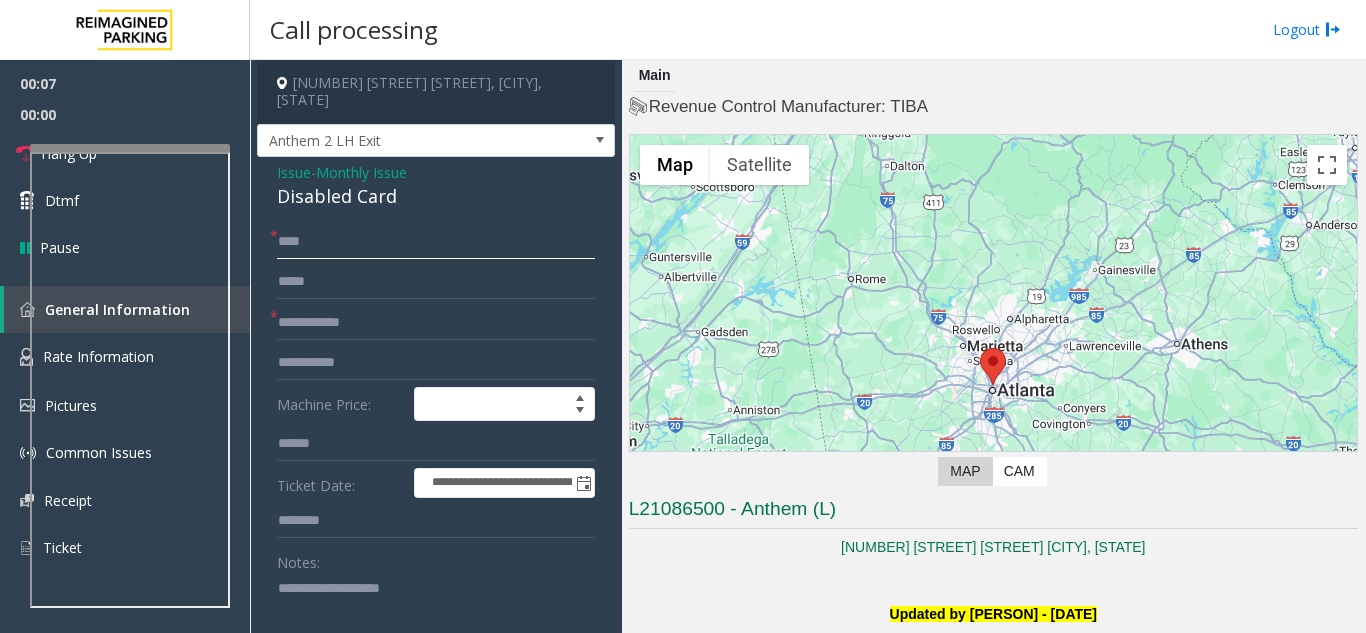 type on "***" 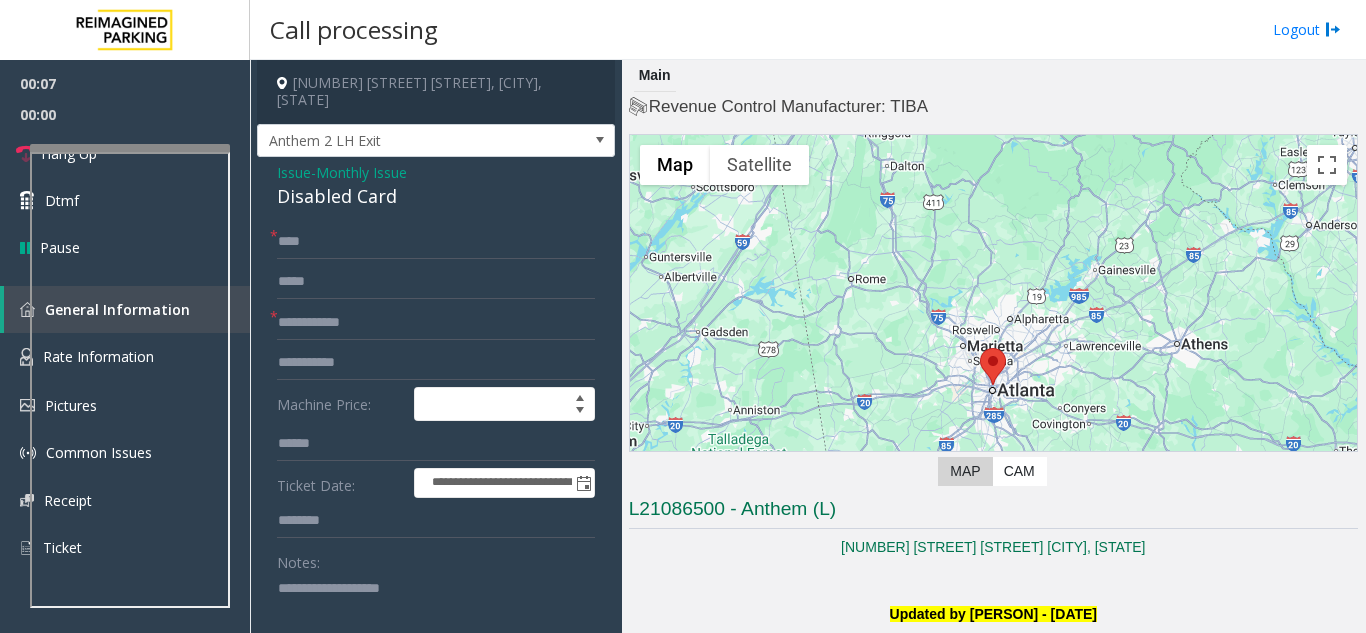 click on "Disabled Card" 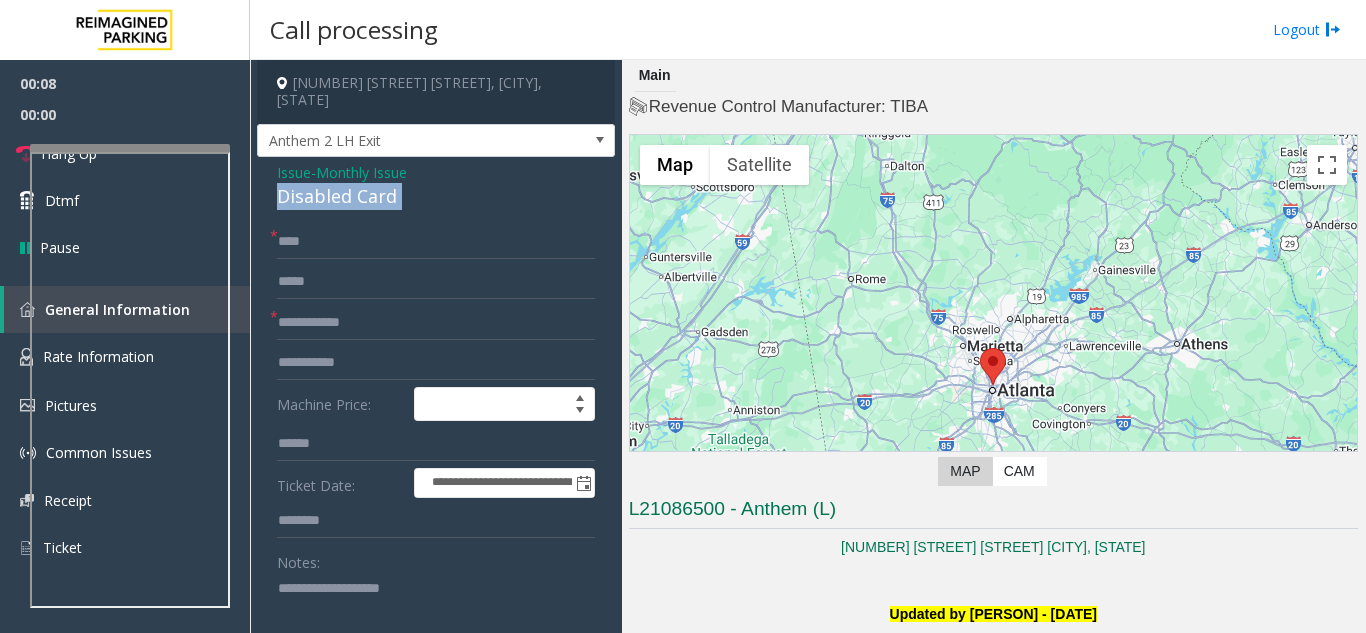 click on "Disabled Card" 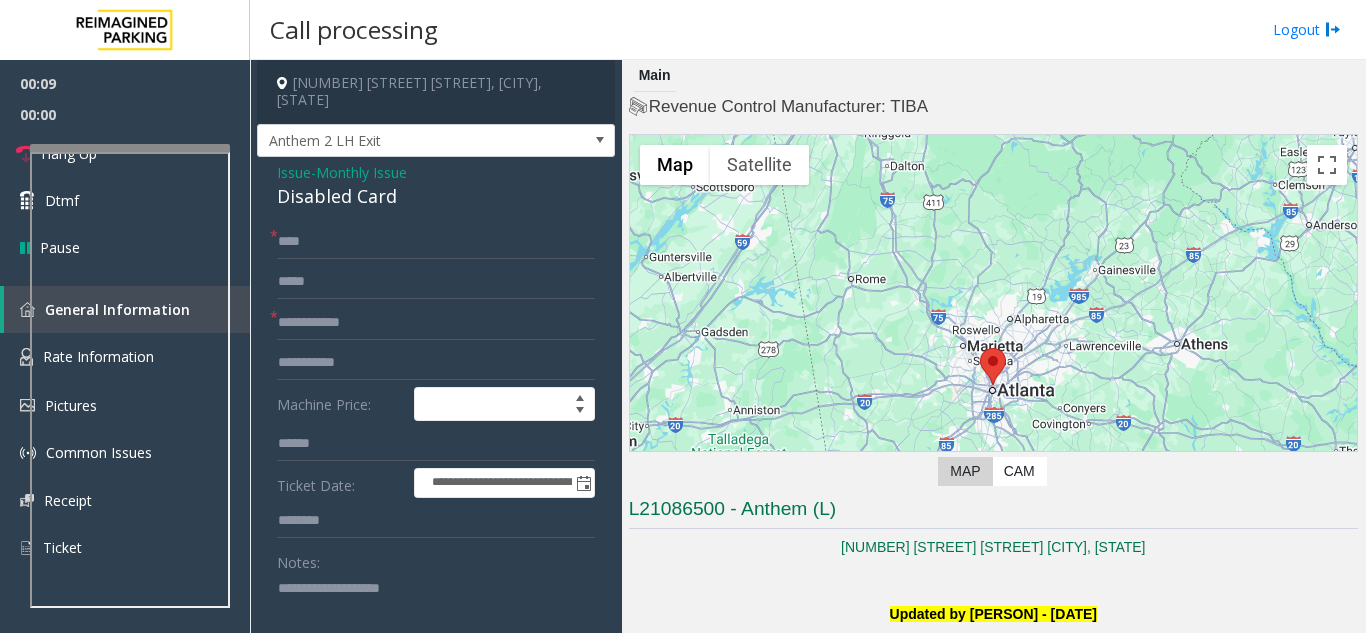 click 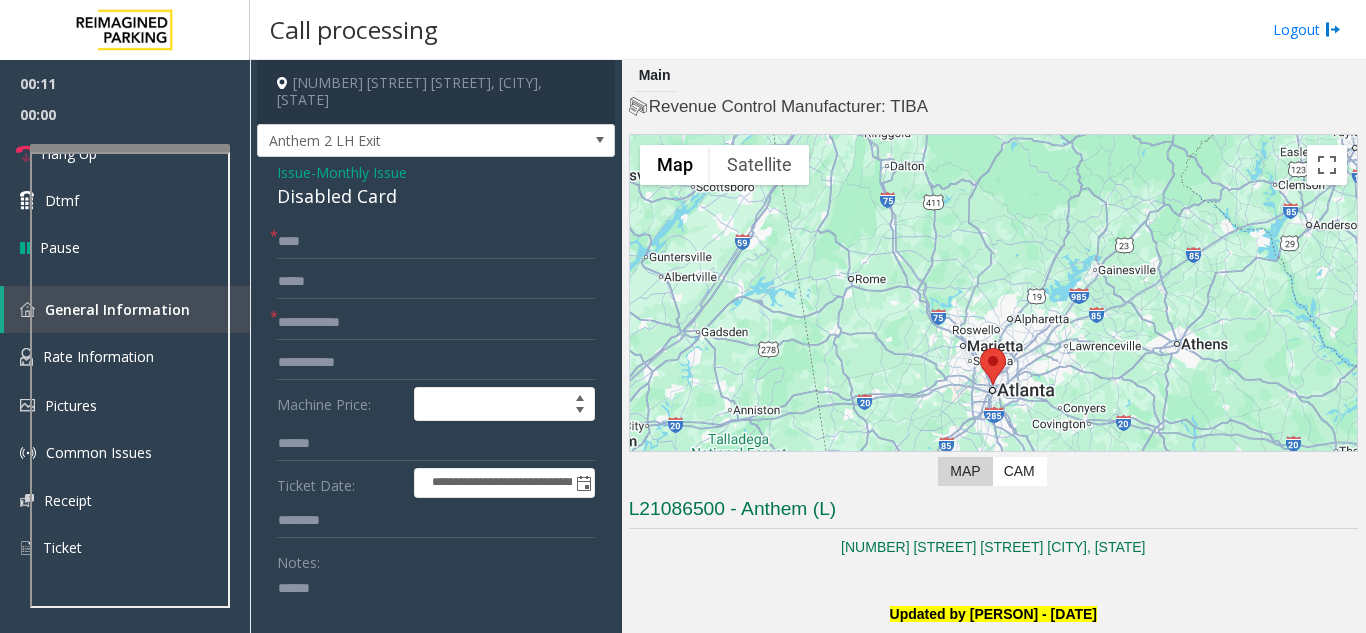 paste on "**********" 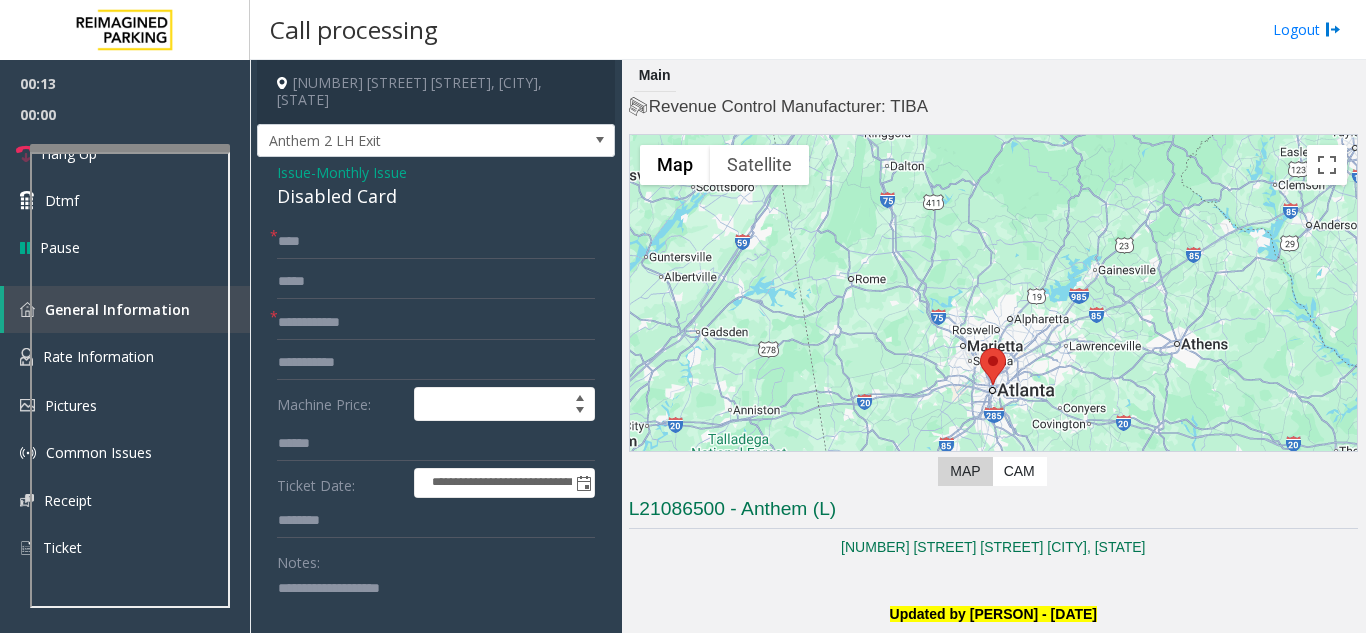 type on "**********" 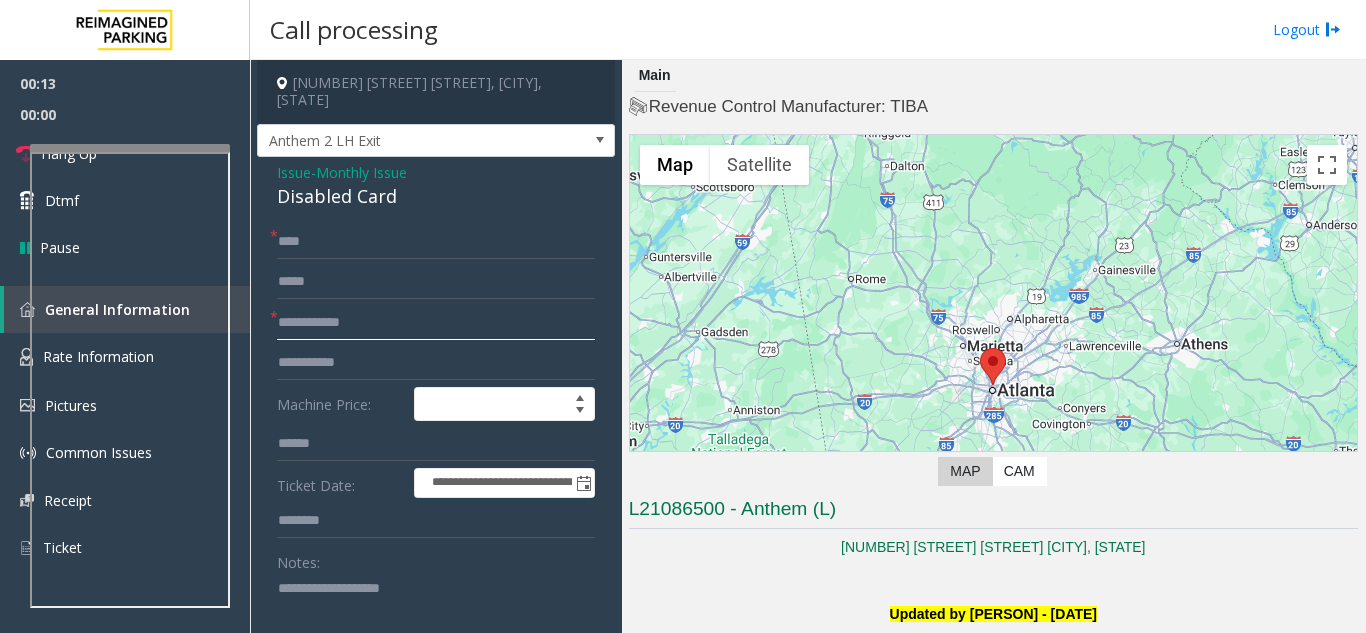 click 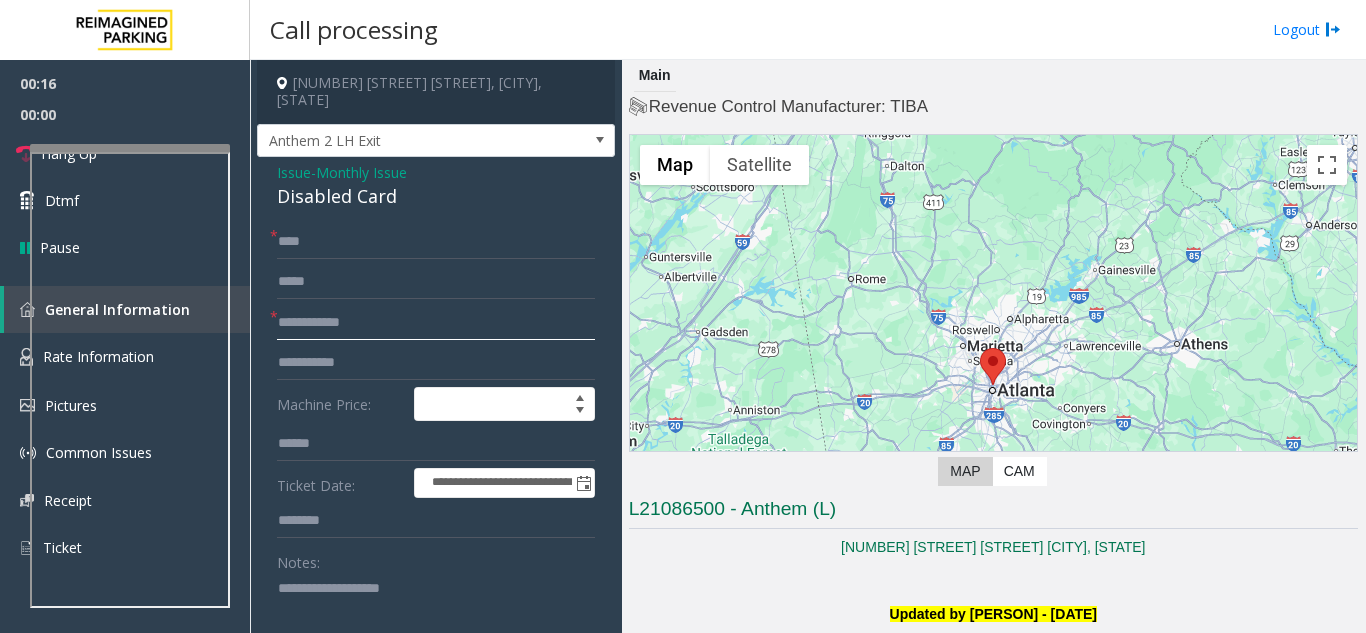click 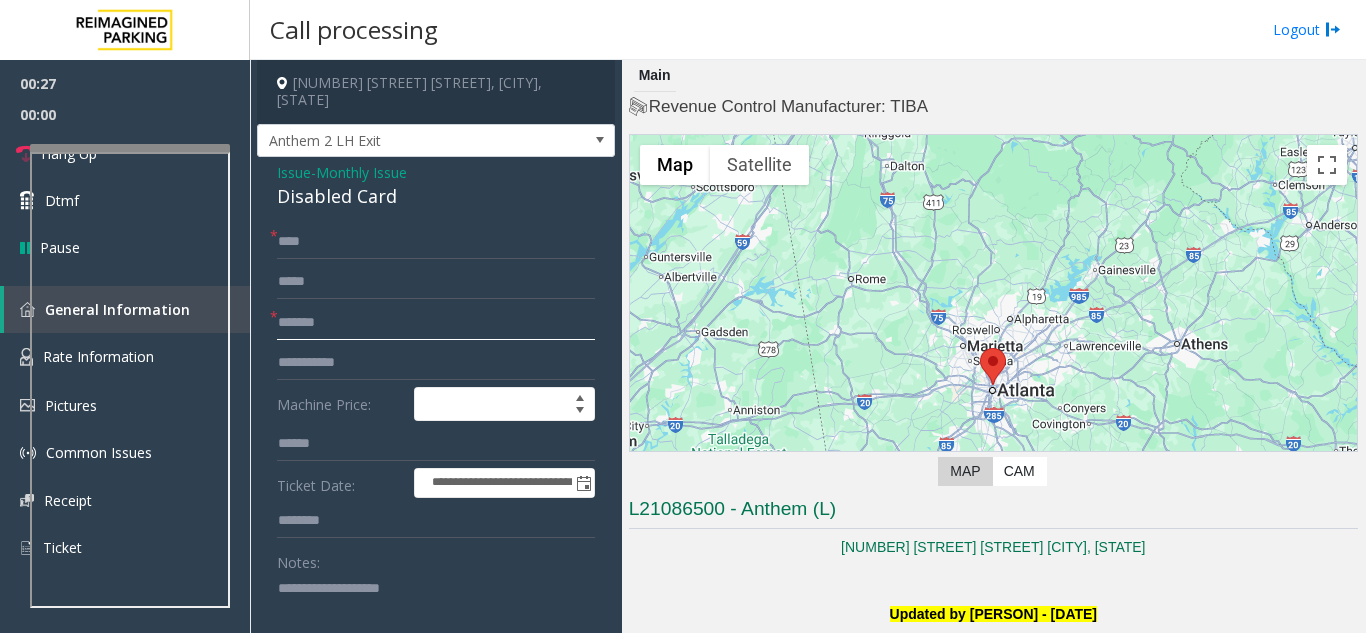scroll, scrollTop: 300, scrollLeft: 0, axis: vertical 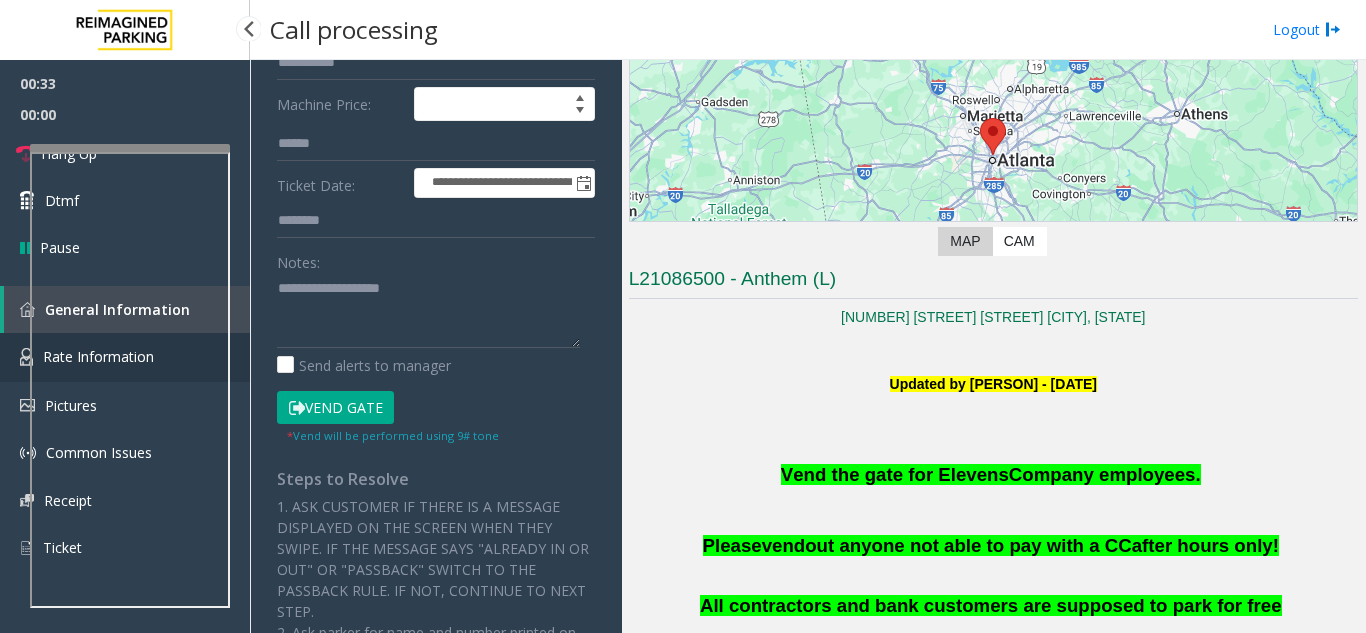 type on "*******" 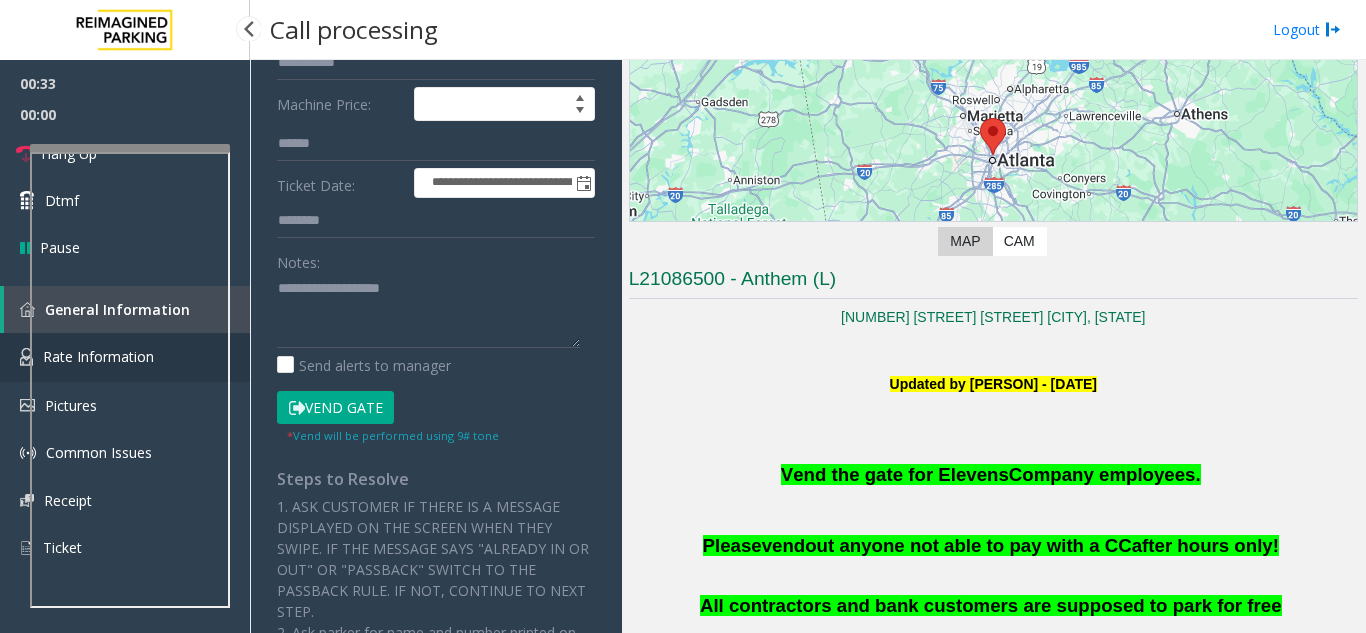 click on "Rate Information" at bounding box center (125, 357) 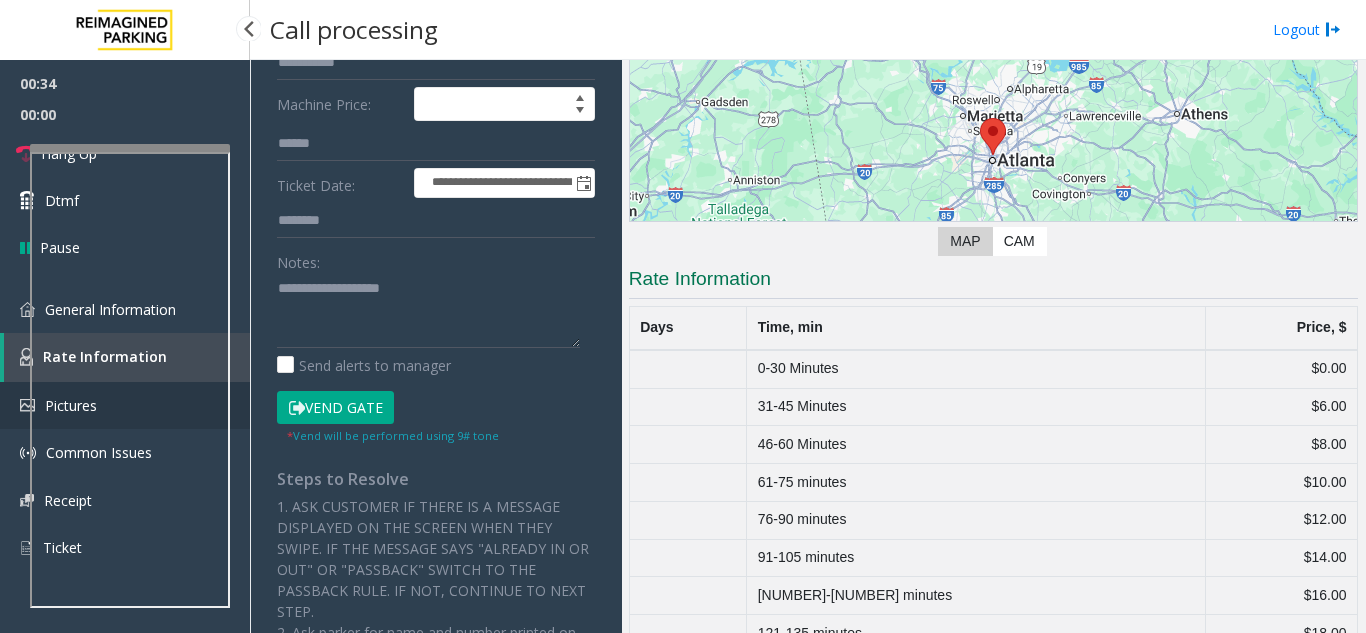 click on "Pictures" at bounding box center (125, 405) 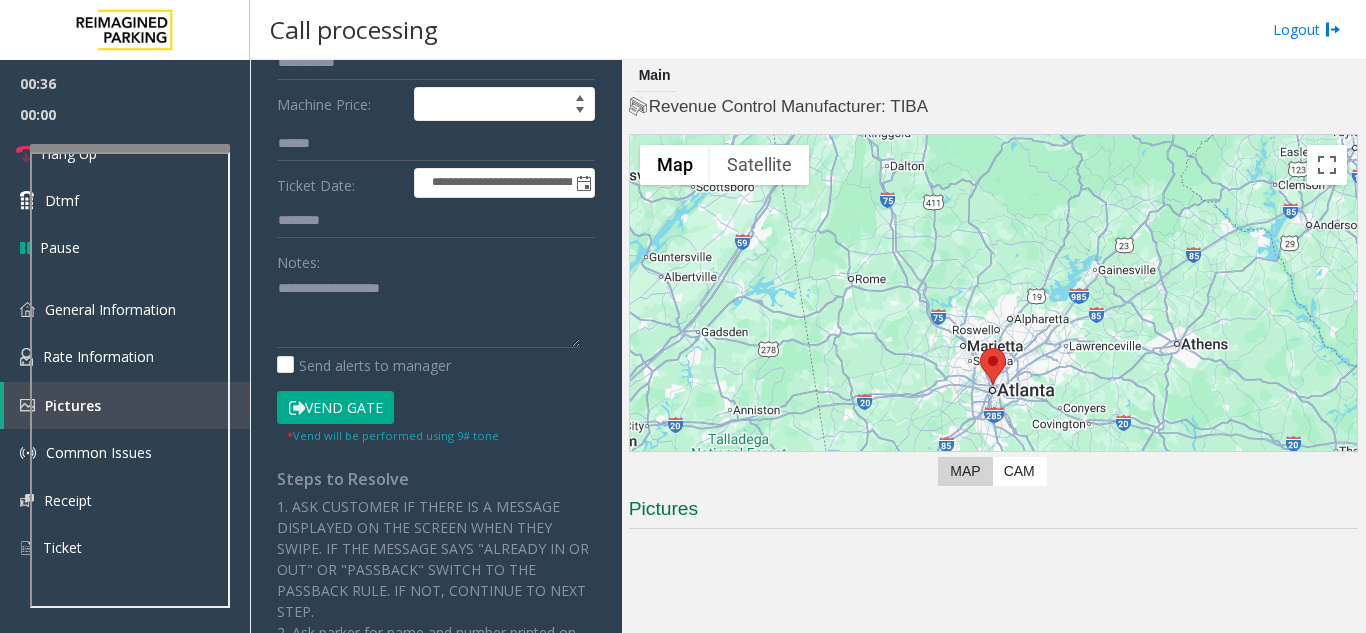 click on "Vend Gate" 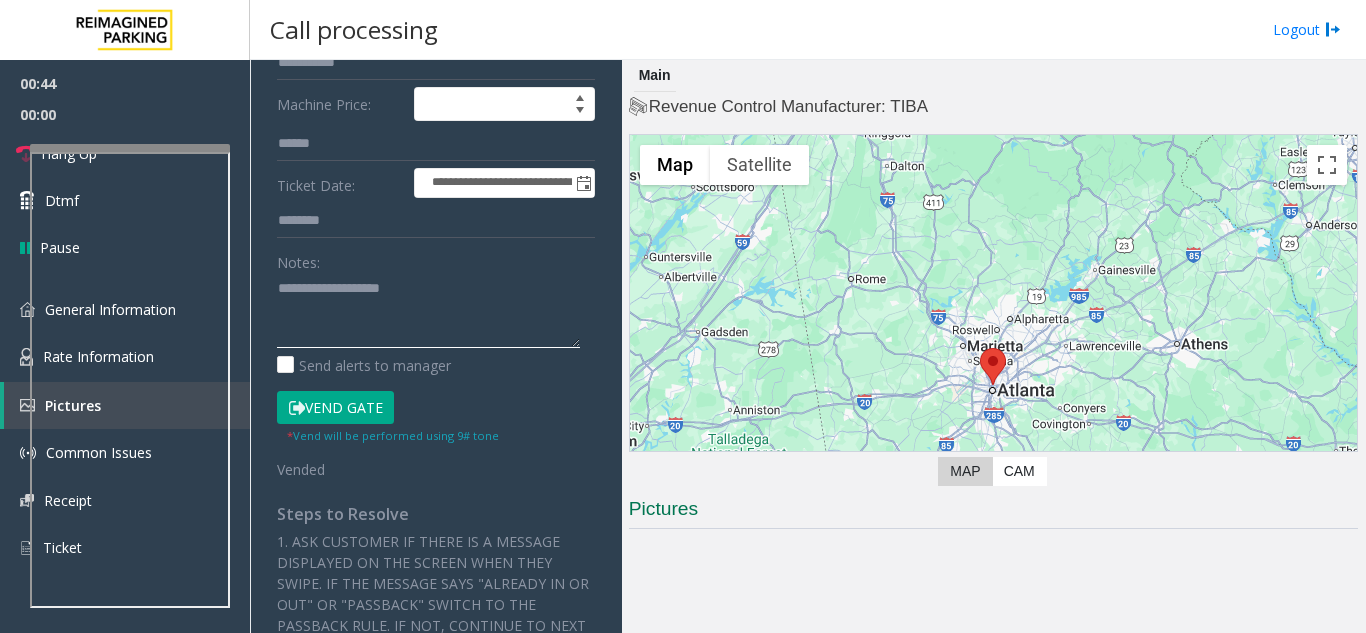click 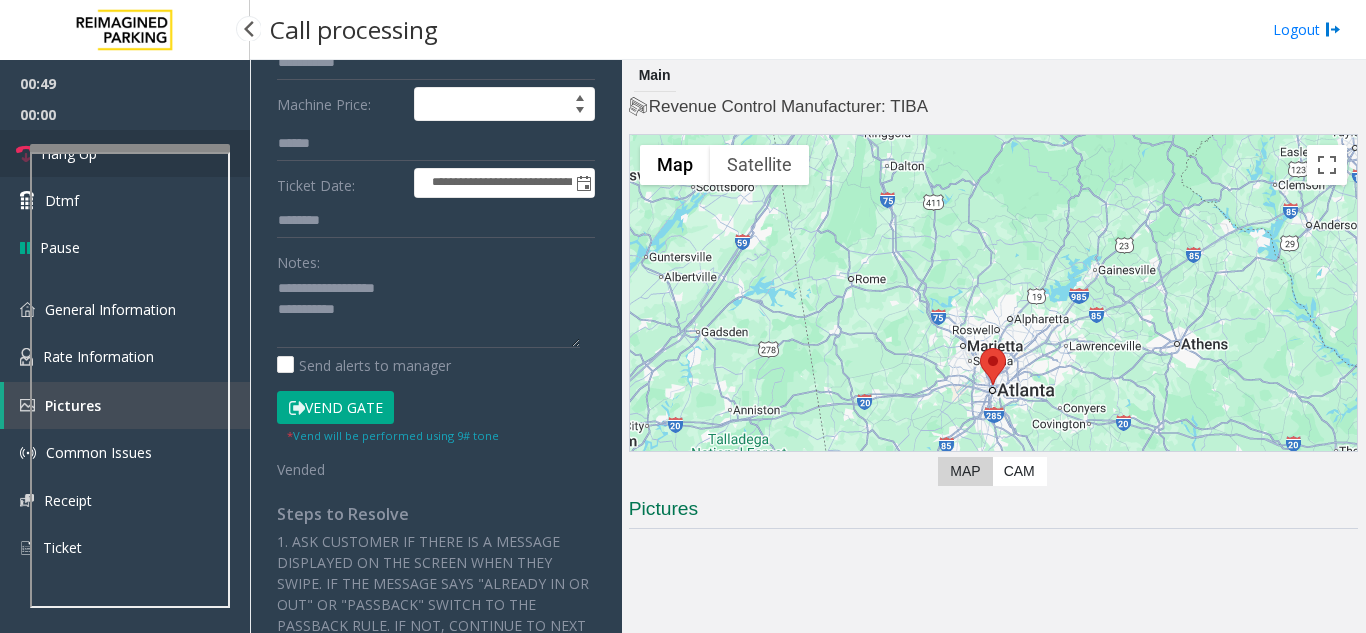 click on "Hang Up" at bounding box center (125, 153) 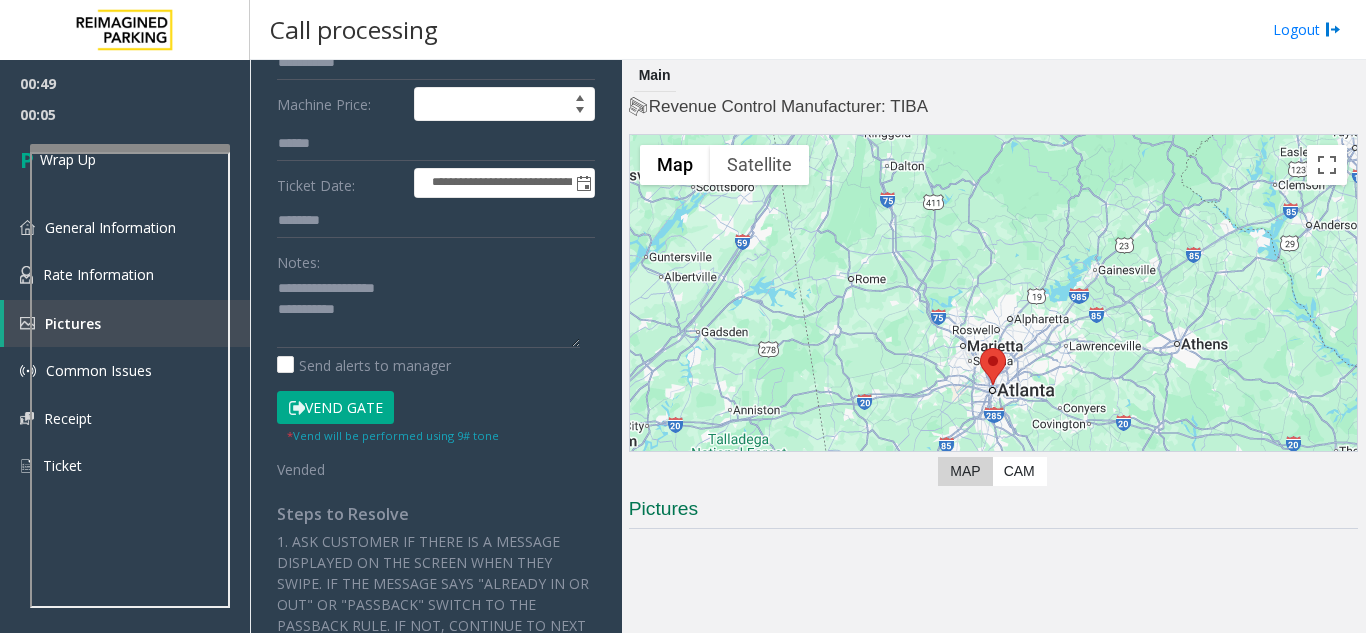 click on "Notes:                      Send alerts to manager" 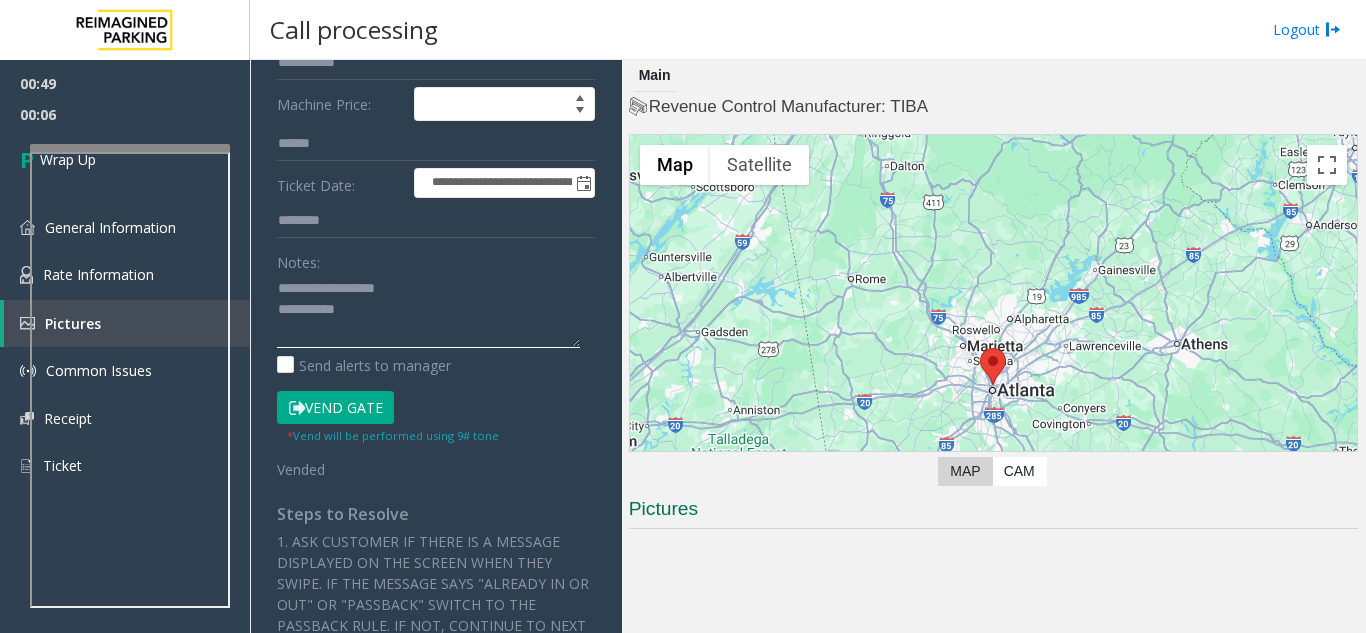 click 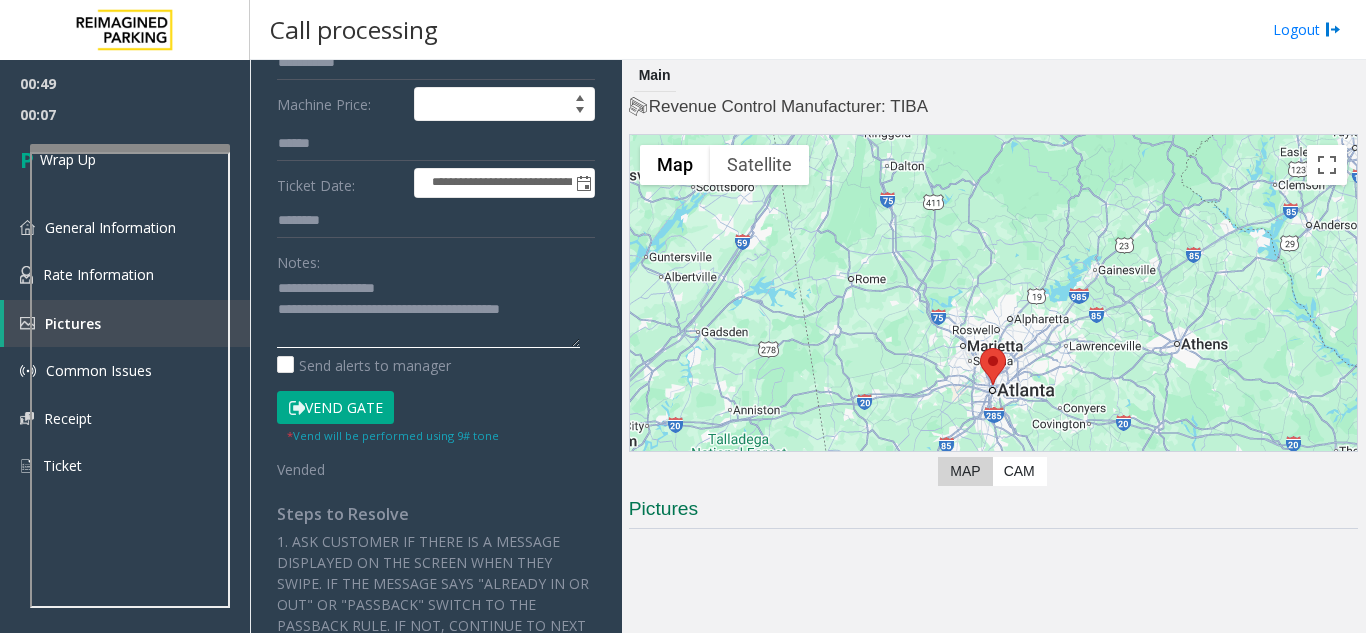 type on "**********" 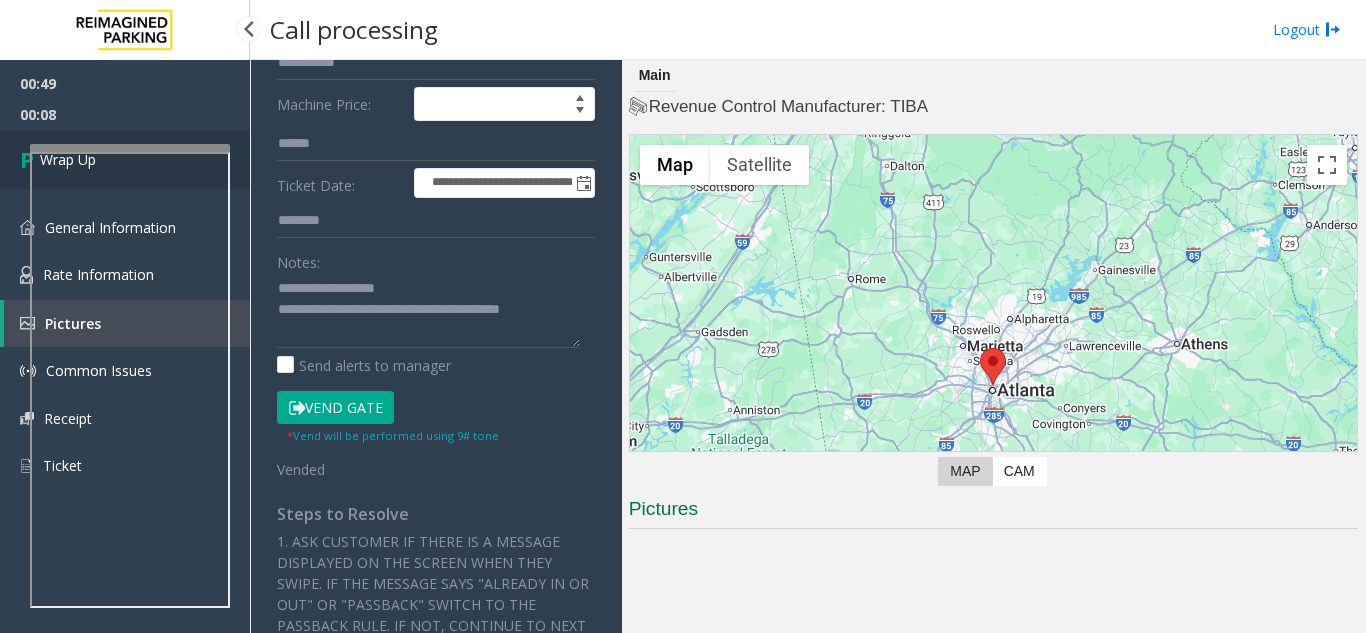 click at bounding box center (30, 159) 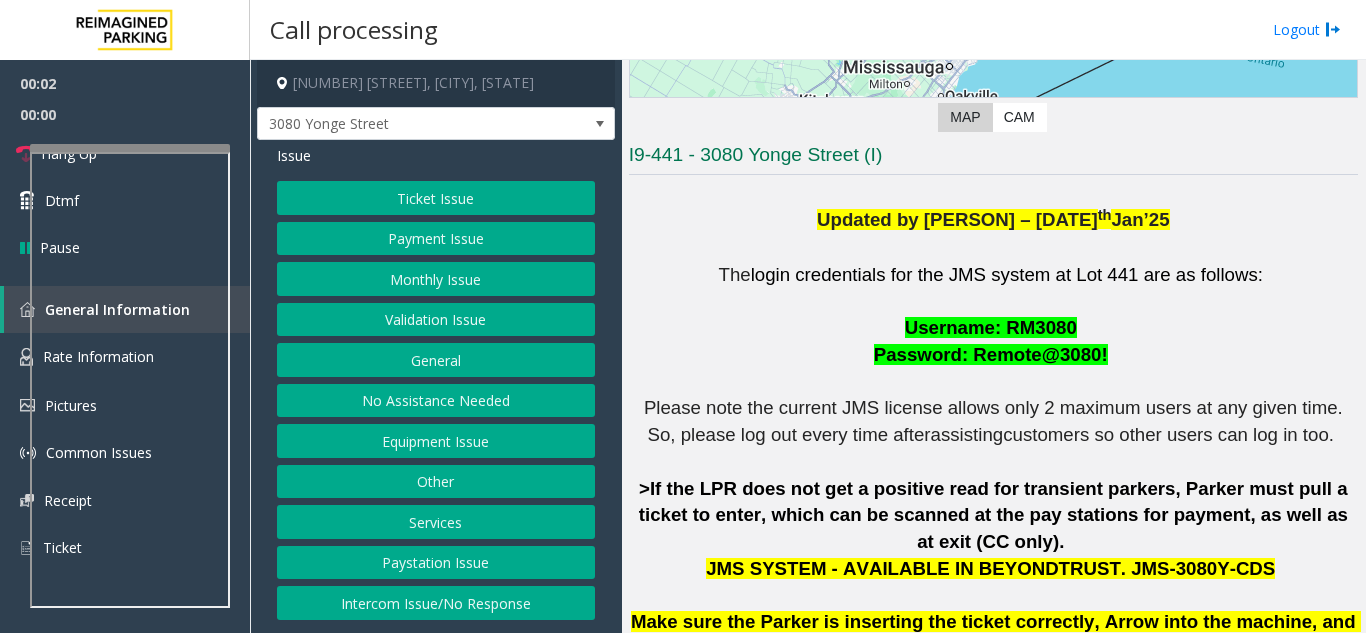 scroll, scrollTop: 400, scrollLeft: 0, axis: vertical 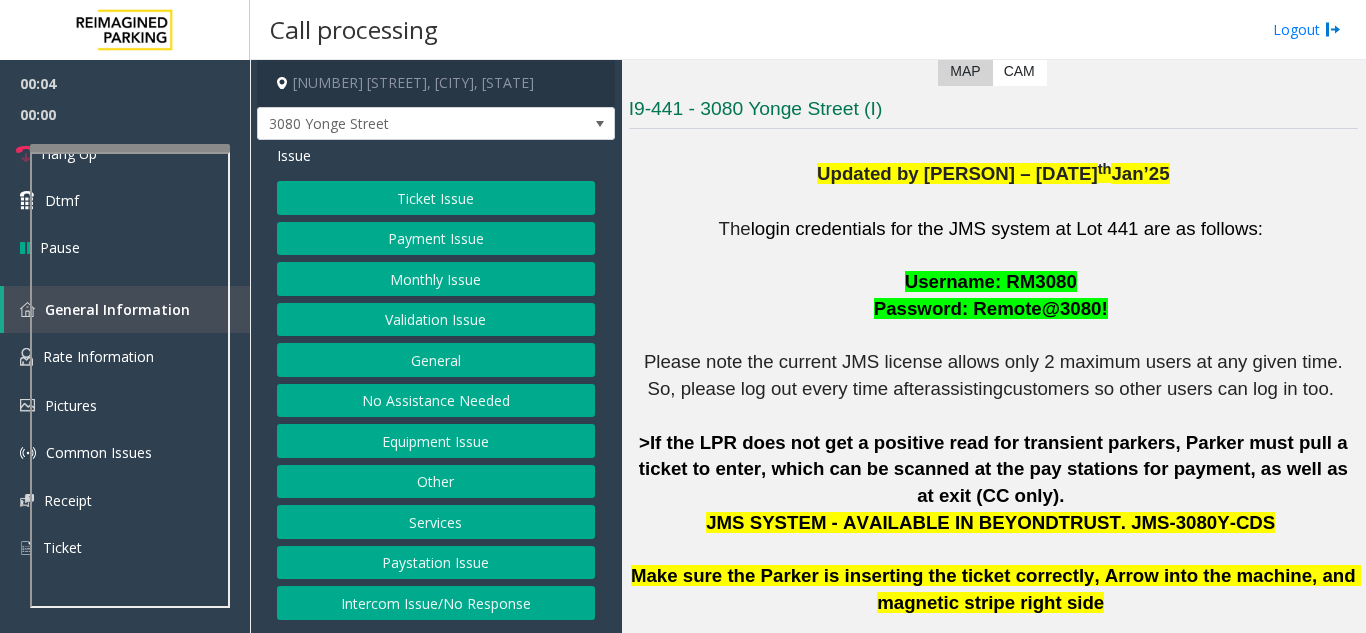 click on ">If the LPR does not get a positive read for transient parkers, Parker must pull a ticket to enter, which can be scanned at the pay stations for payment, as well as at exit (CC only)." 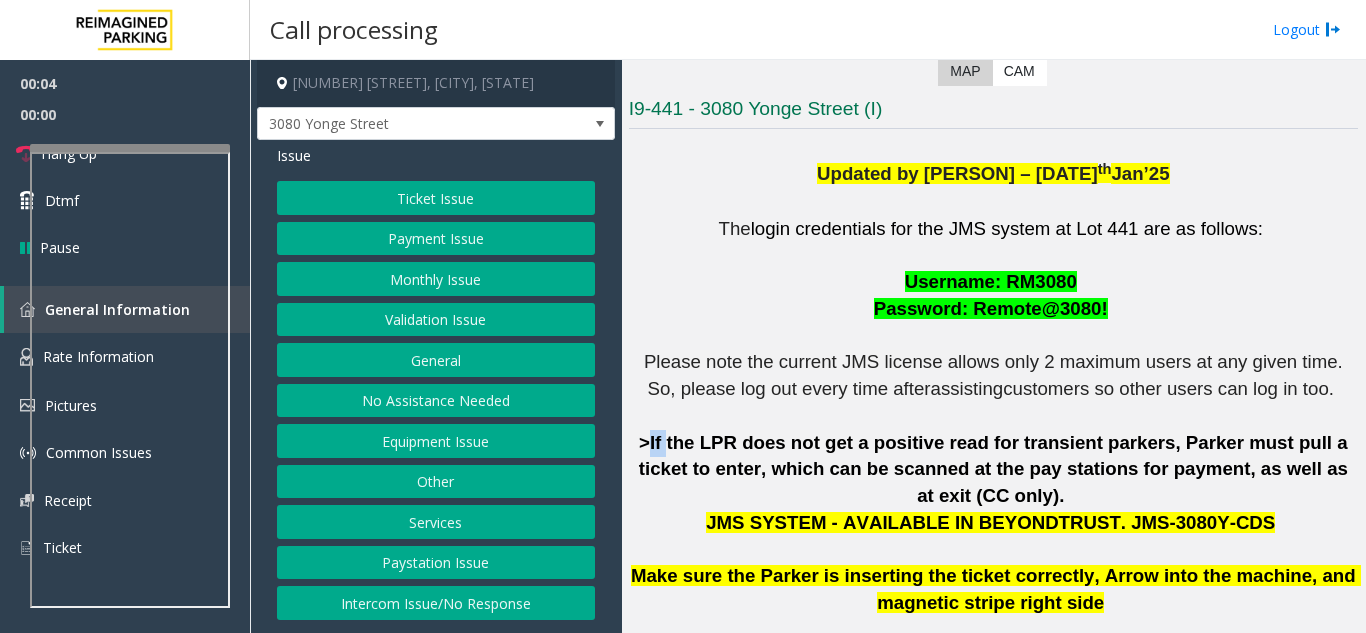 click on ">If the LPR does not get a positive read for transient parkers, Parker must pull a ticket to enter, which can be scanned at the pay stations for payment, as well as at exit (CC only)." 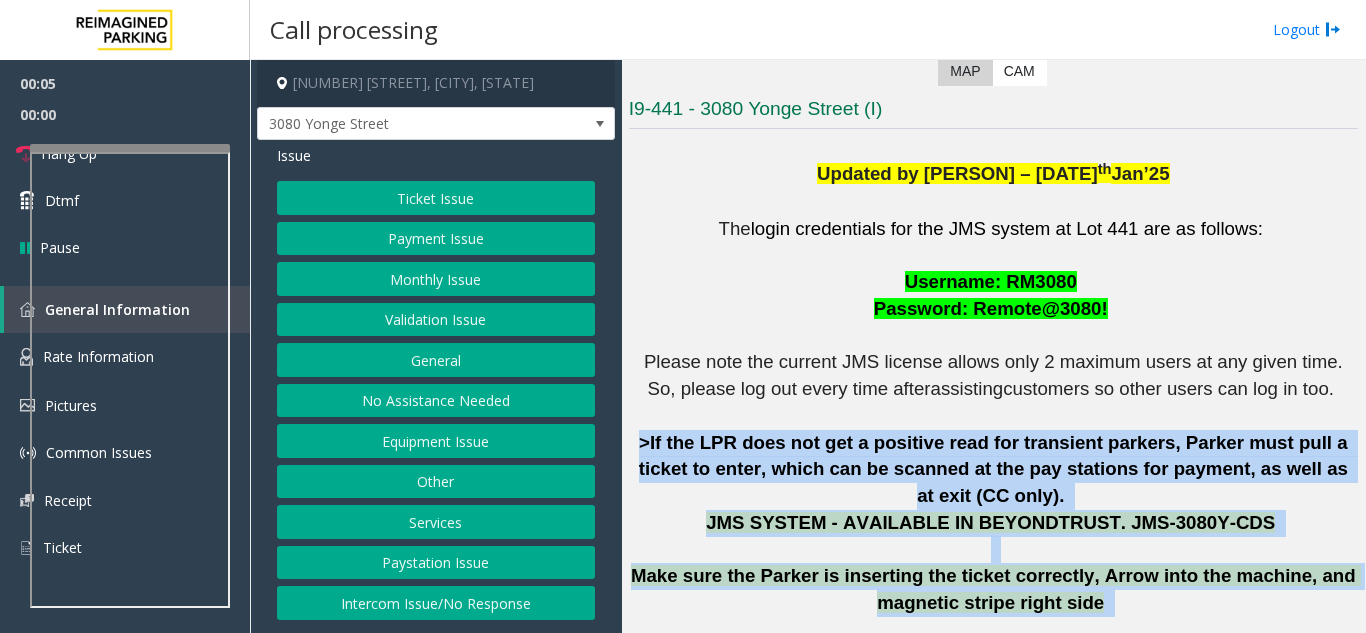 drag, startPoint x: 650, startPoint y: 435, endPoint x: 1161, endPoint y: 544, distance: 522.4959 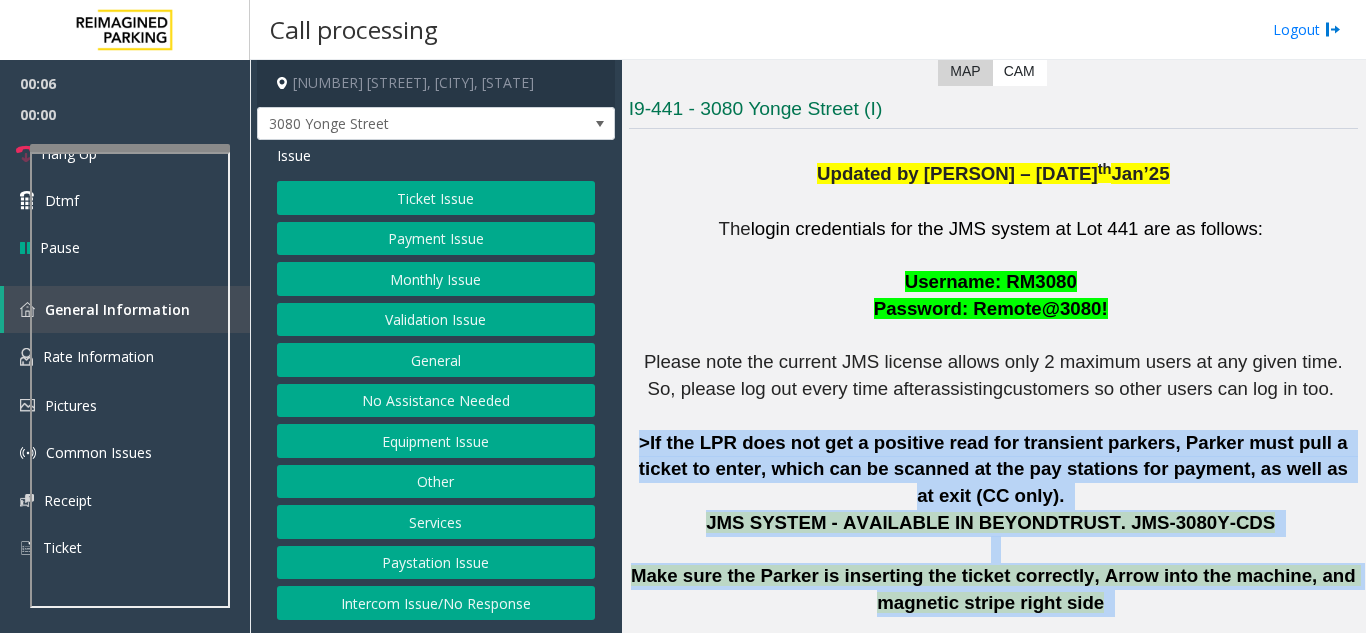 click on "Make sure the Parker is inserting the ticket correctly, Arrow into the machine, and magnetic stripe right side" 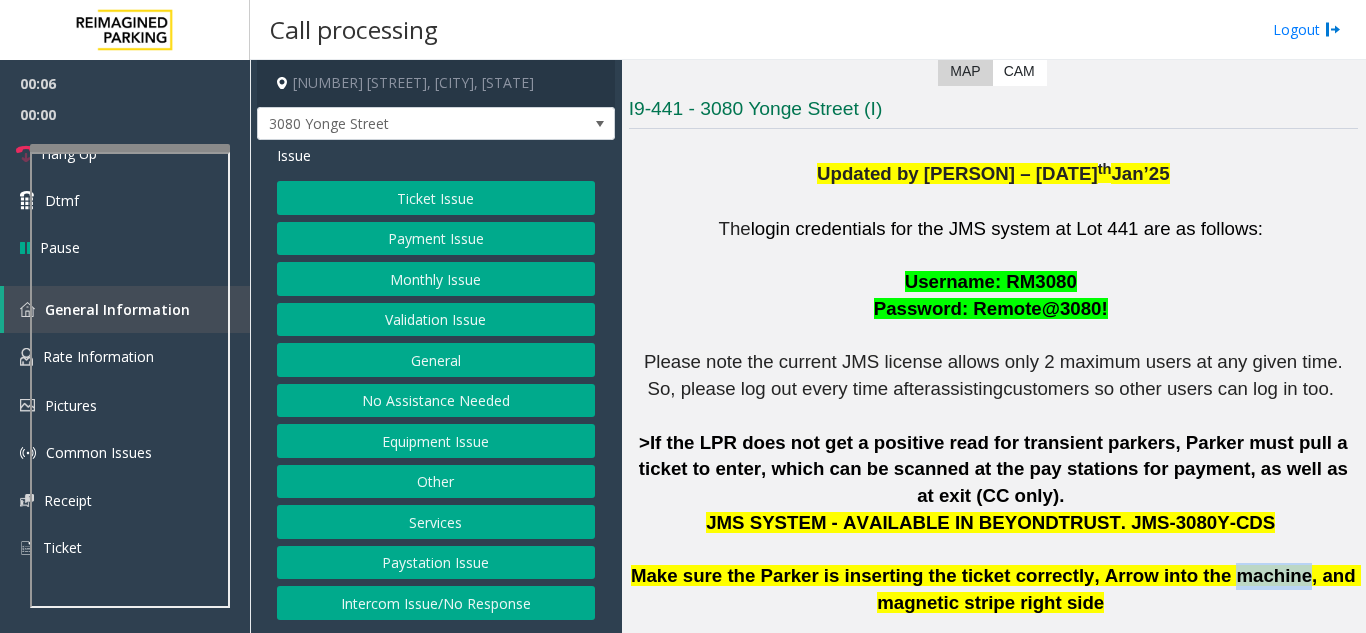 click on "Make sure the Parker is inserting the ticket correctly, Arrow into the machine, and magnetic stripe right side" 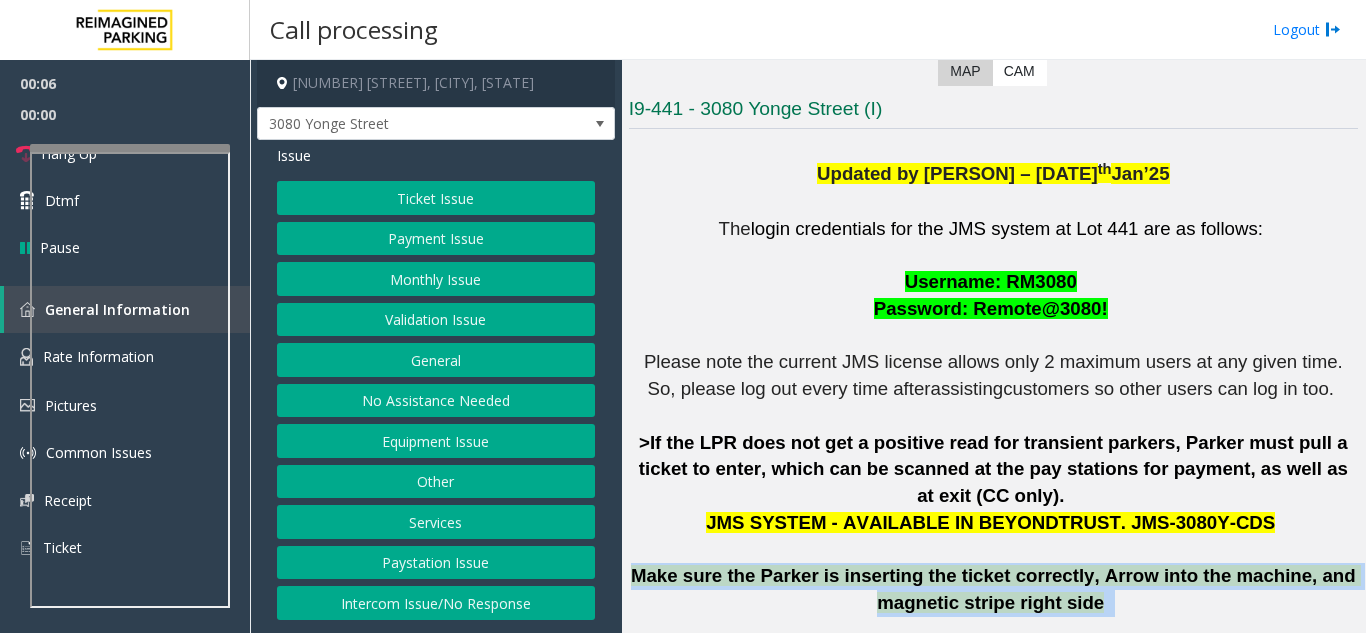 click on "Make sure the Parker is inserting the ticket correctly, Arrow into the machine, and magnetic stripe right side" 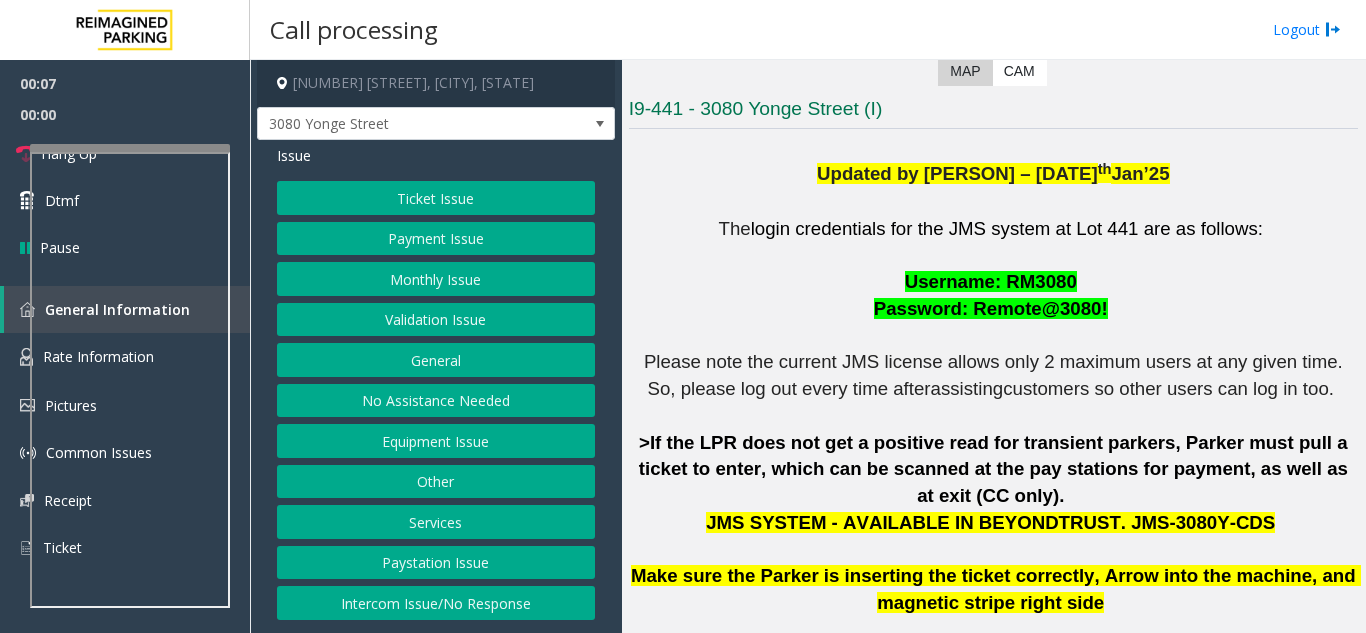 click on "I9-441 - 3080 Yonge Street (I)" 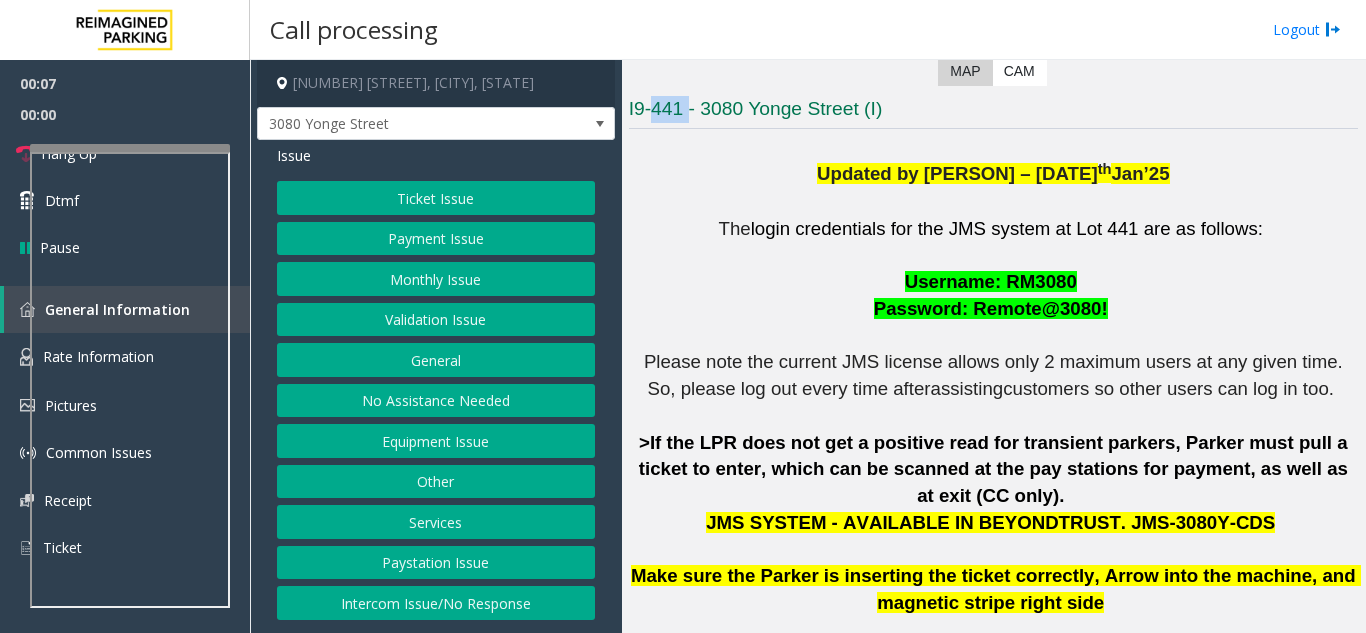 click on "I9-441 - 3080 Yonge Street (I)" 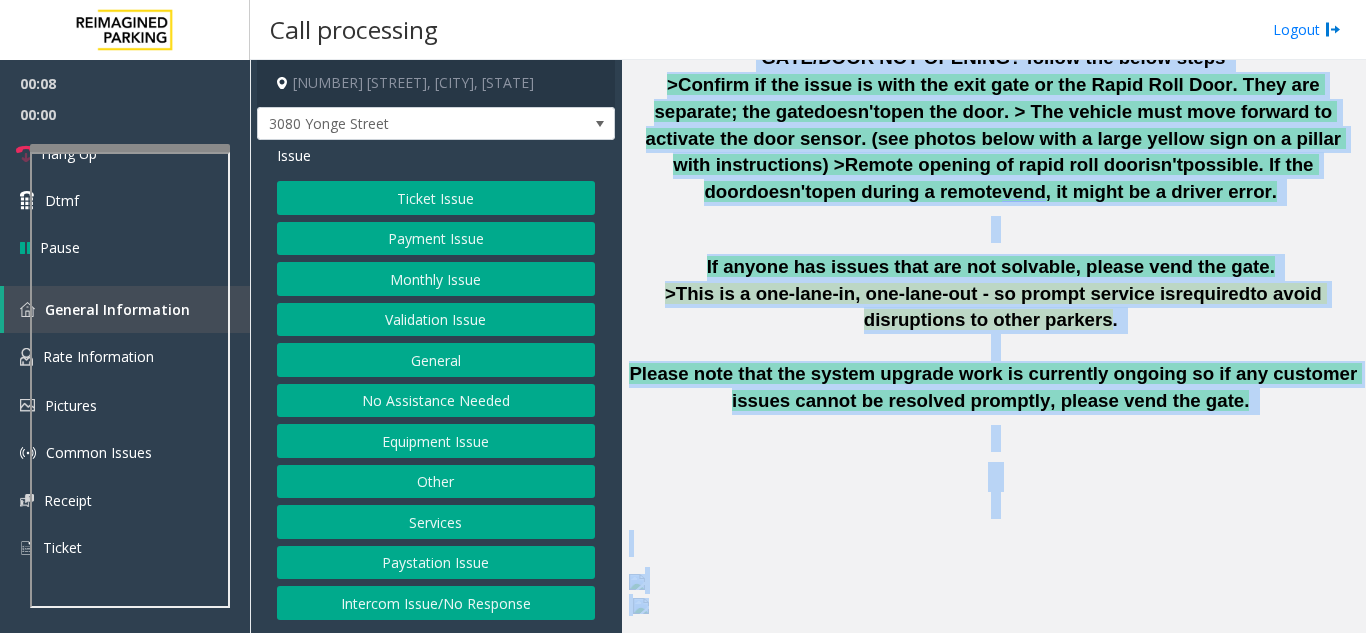 drag, startPoint x: 674, startPoint y: 107, endPoint x: 990, endPoint y: 680, distance: 654.35846 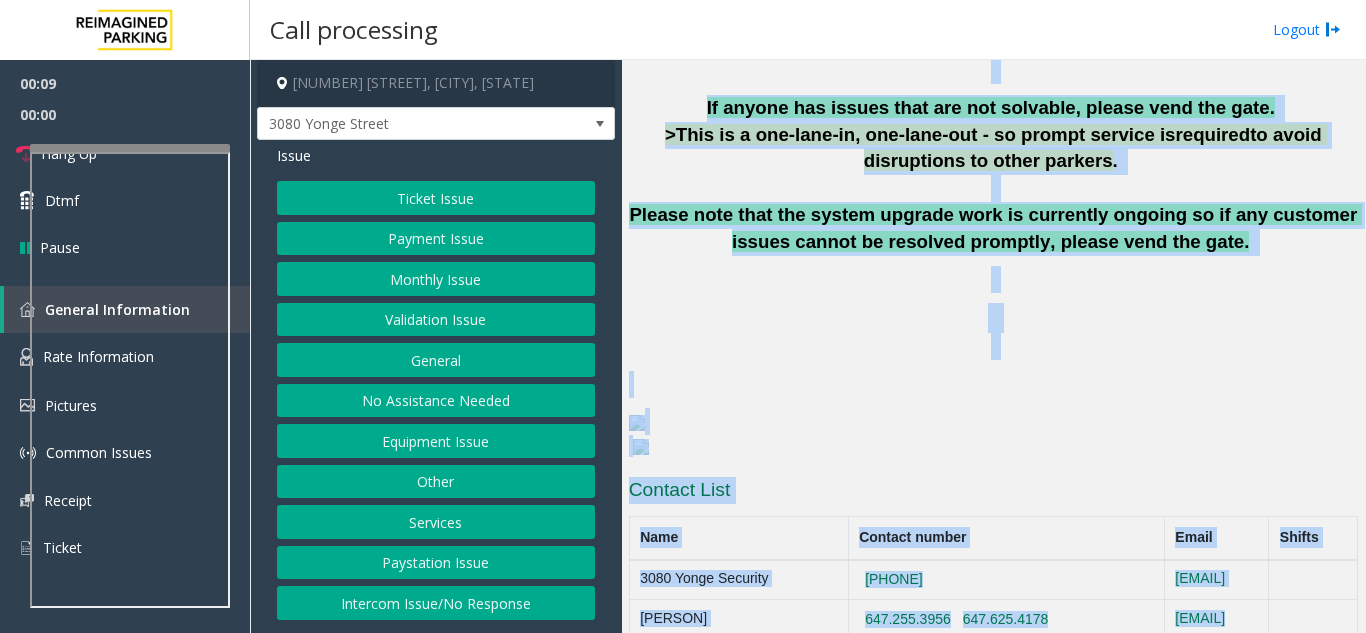 click on "Please note that the system upgrade work is currently ongoing so if any customer issues cannot be resolved promptly, please vend the gate." 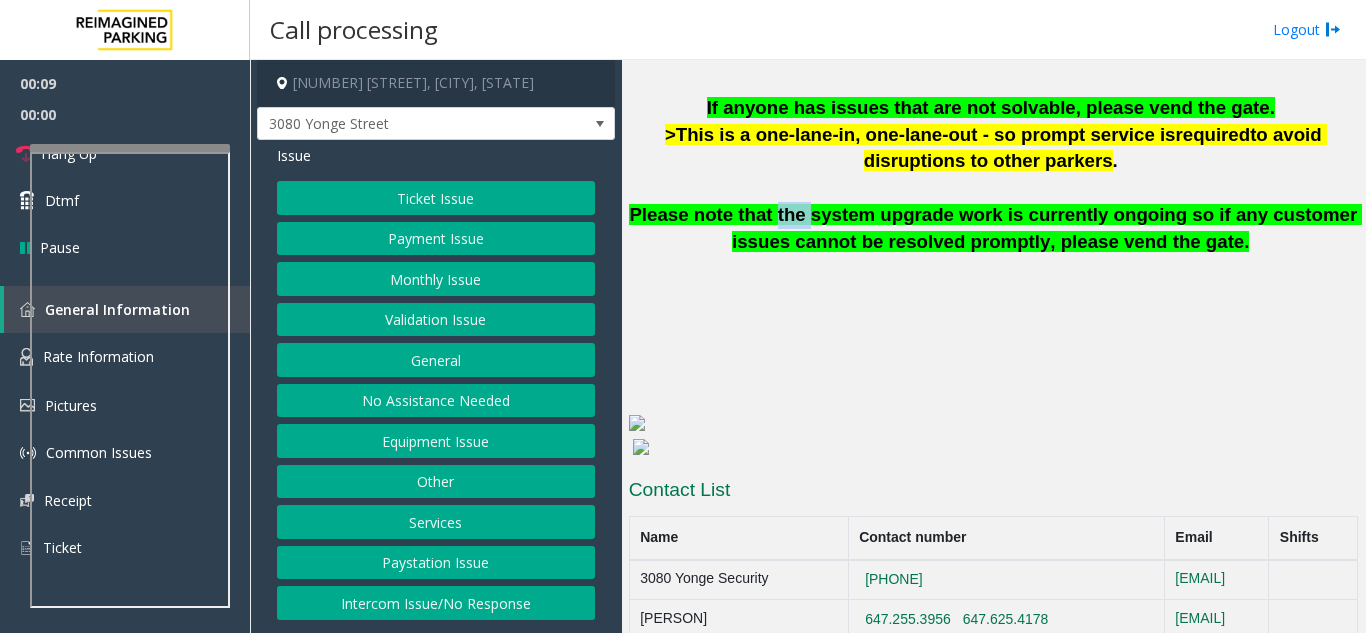 click on "Please note that the system upgrade work is currently ongoing so if any customer issues cannot be resolved promptly, please vend the gate." 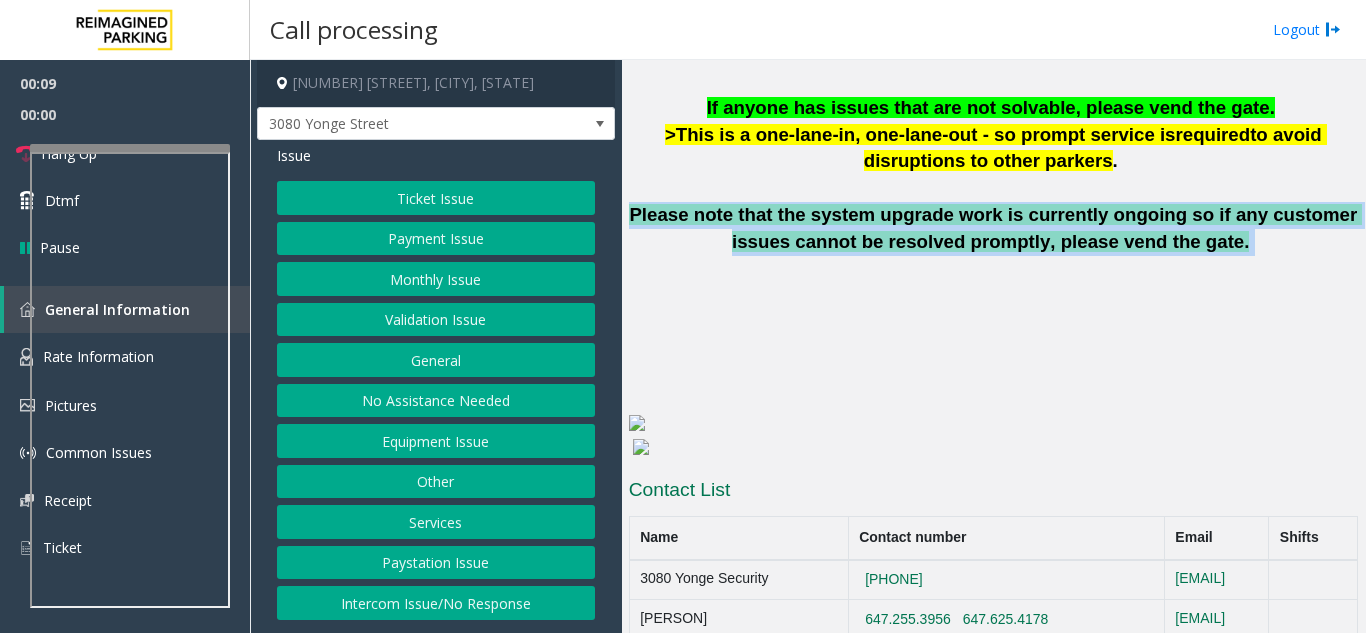 click on "Please note that the system upgrade work is currently ongoing so if any customer issues cannot be resolved promptly, please vend the gate." 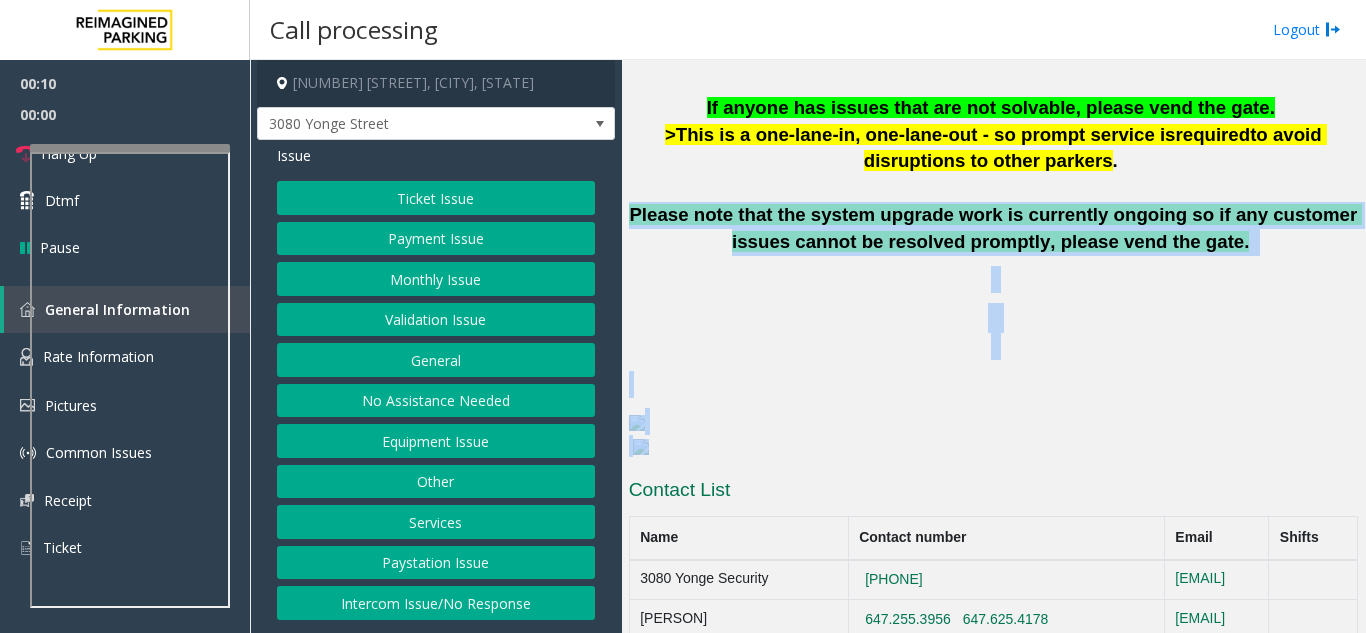 drag, startPoint x: 786, startPoint y: 188, endPoint x: 1194, endPoint y: 465, distance: 493.14603 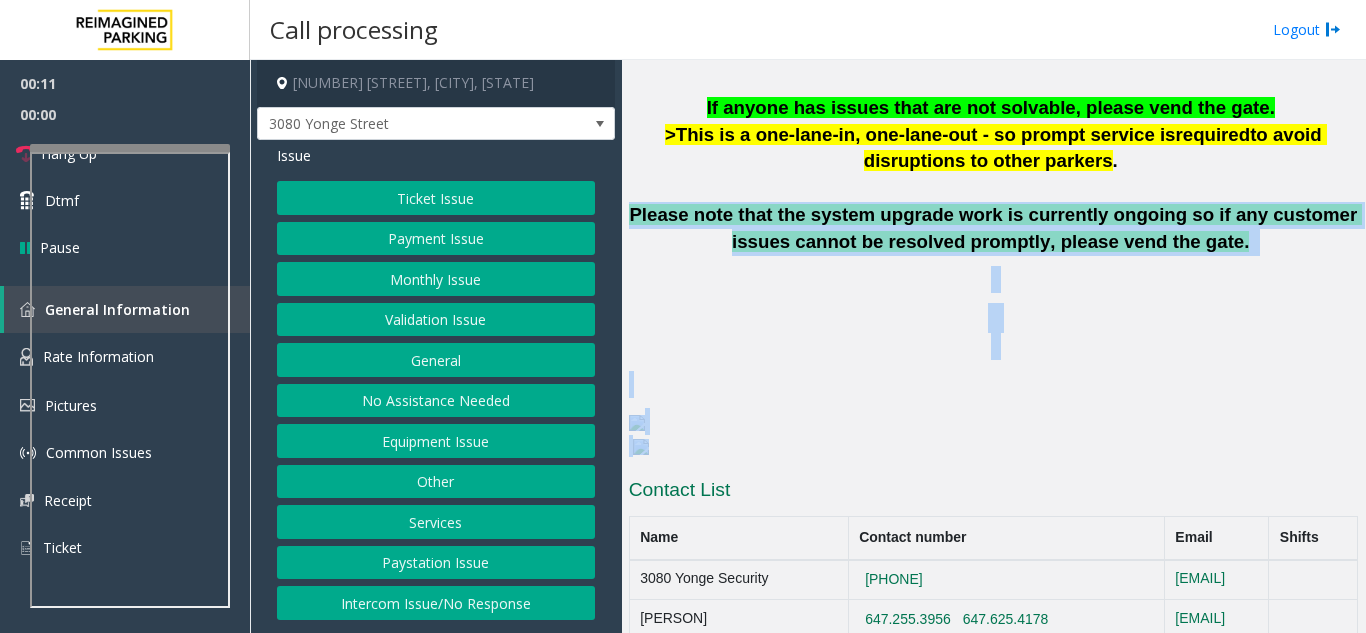 click 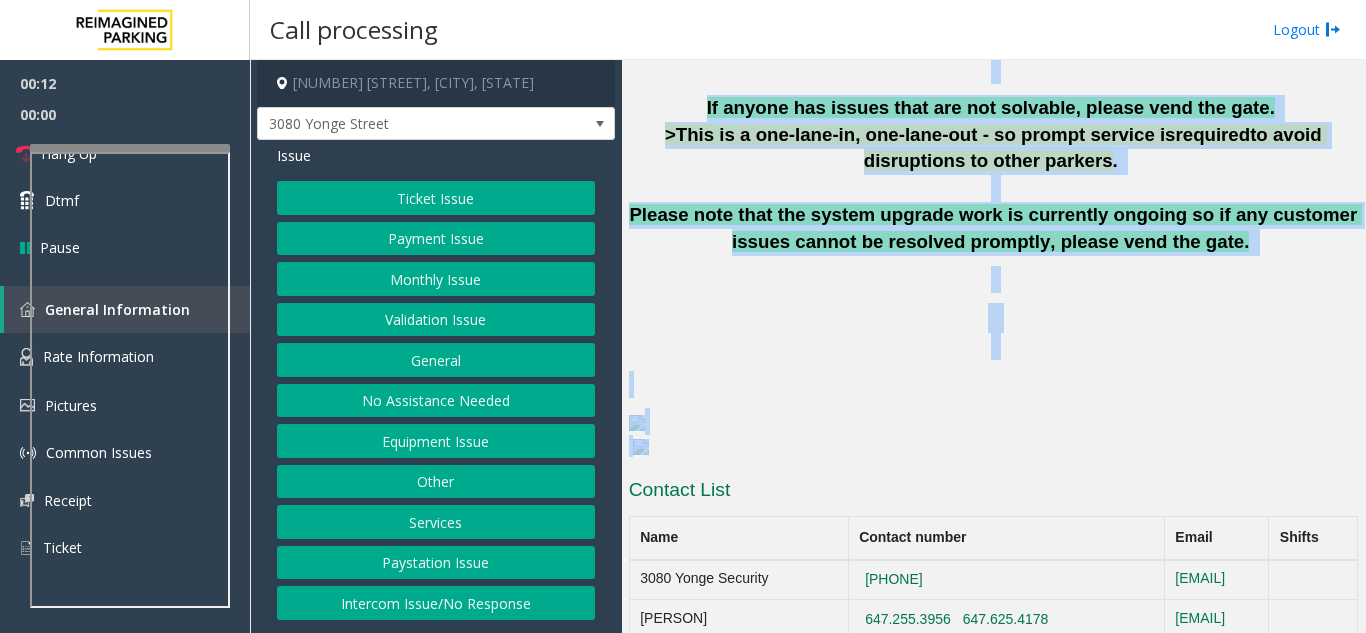 drag, startPoint x: 671, startPoint y: 426, endPoint x: 617, endPoint y: 392, distance: 63.812225 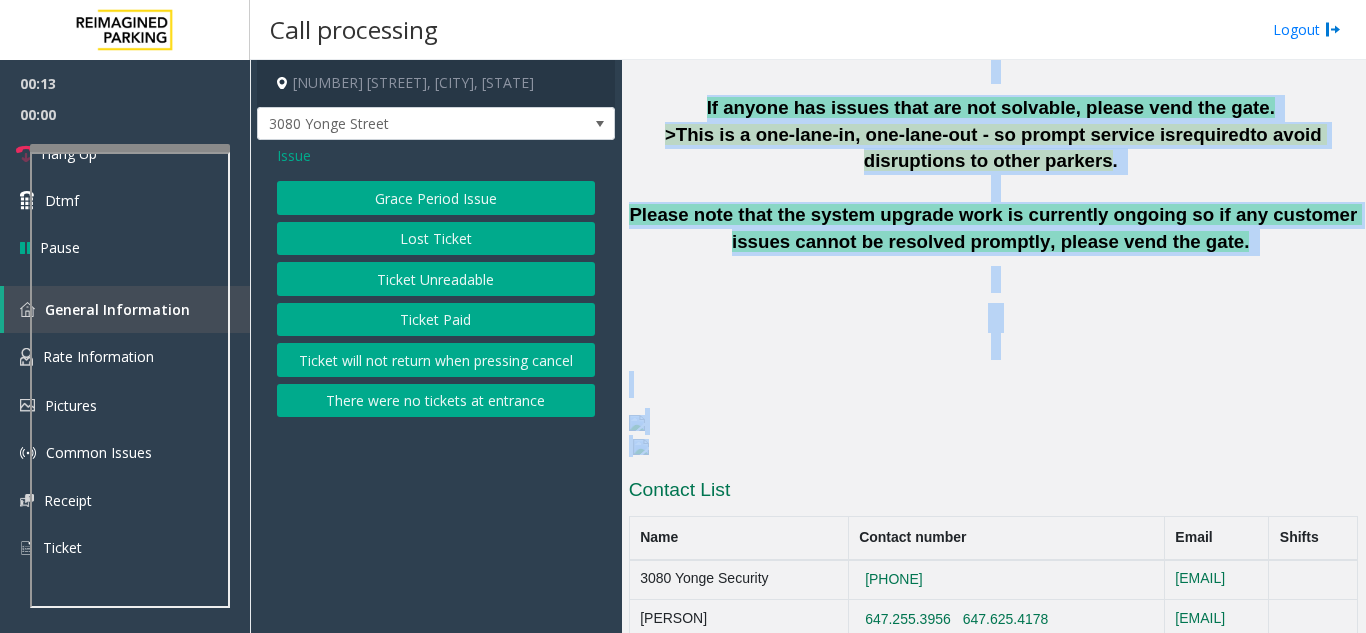 click on "Ticket Paid" 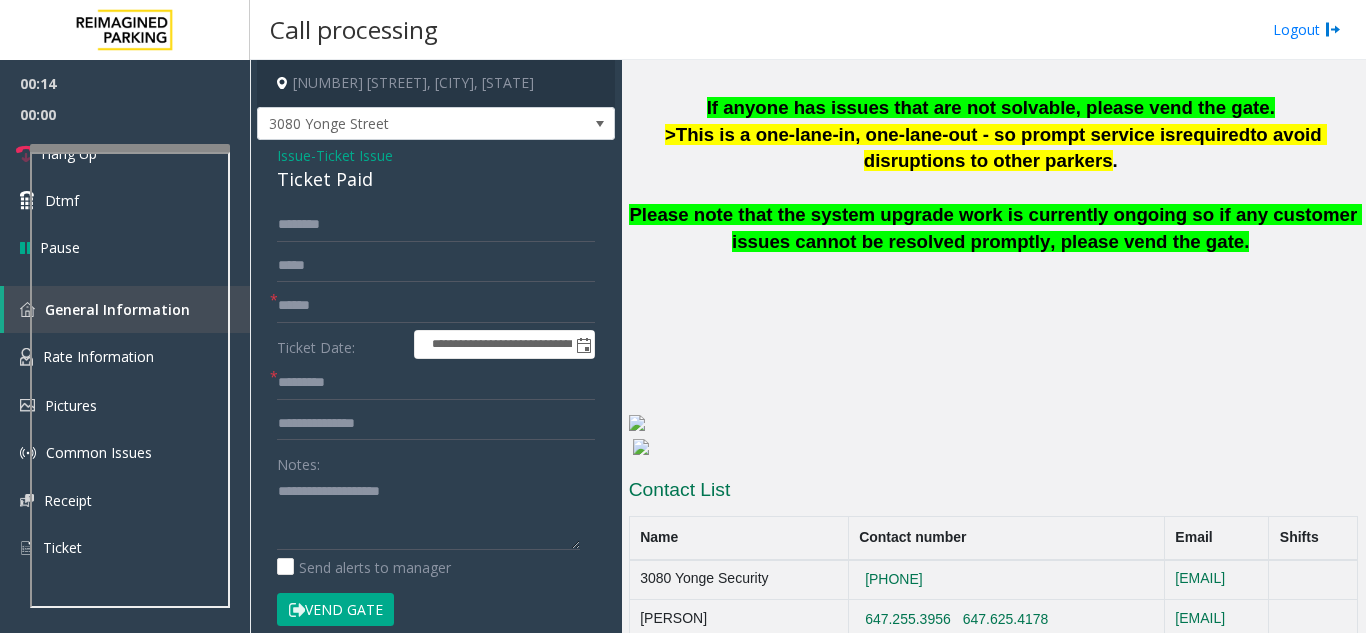click on "Ticket Paid" 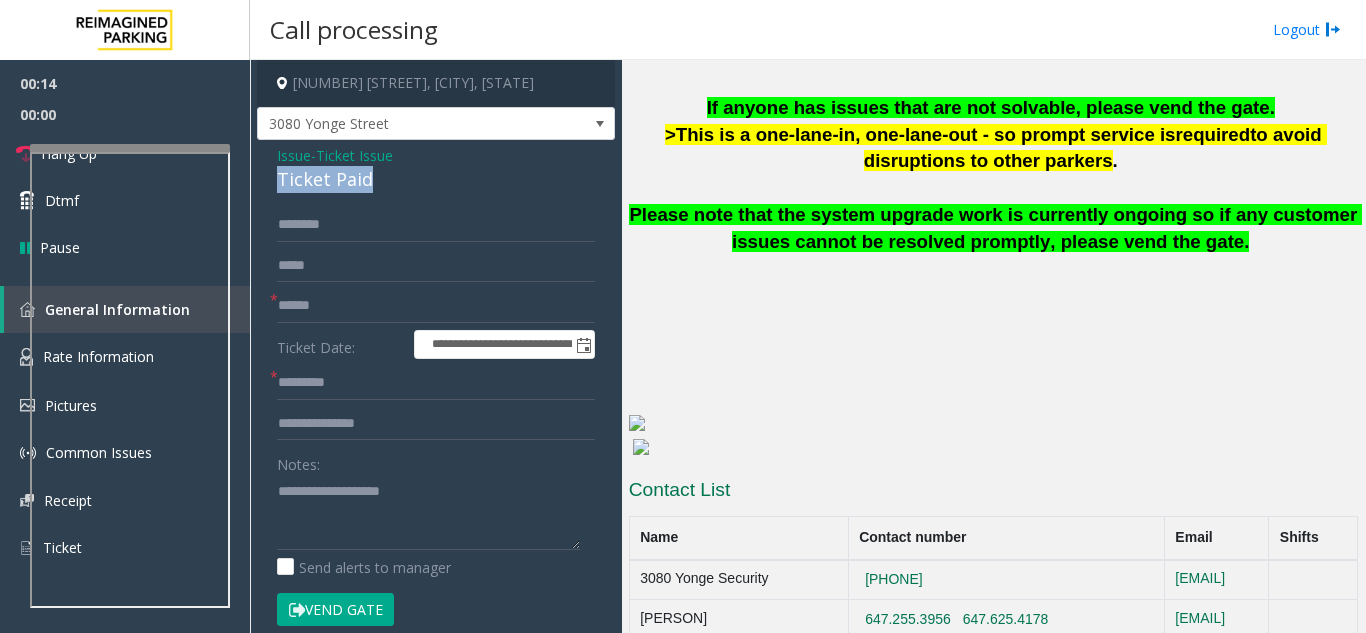 click on "Ticket Paid" 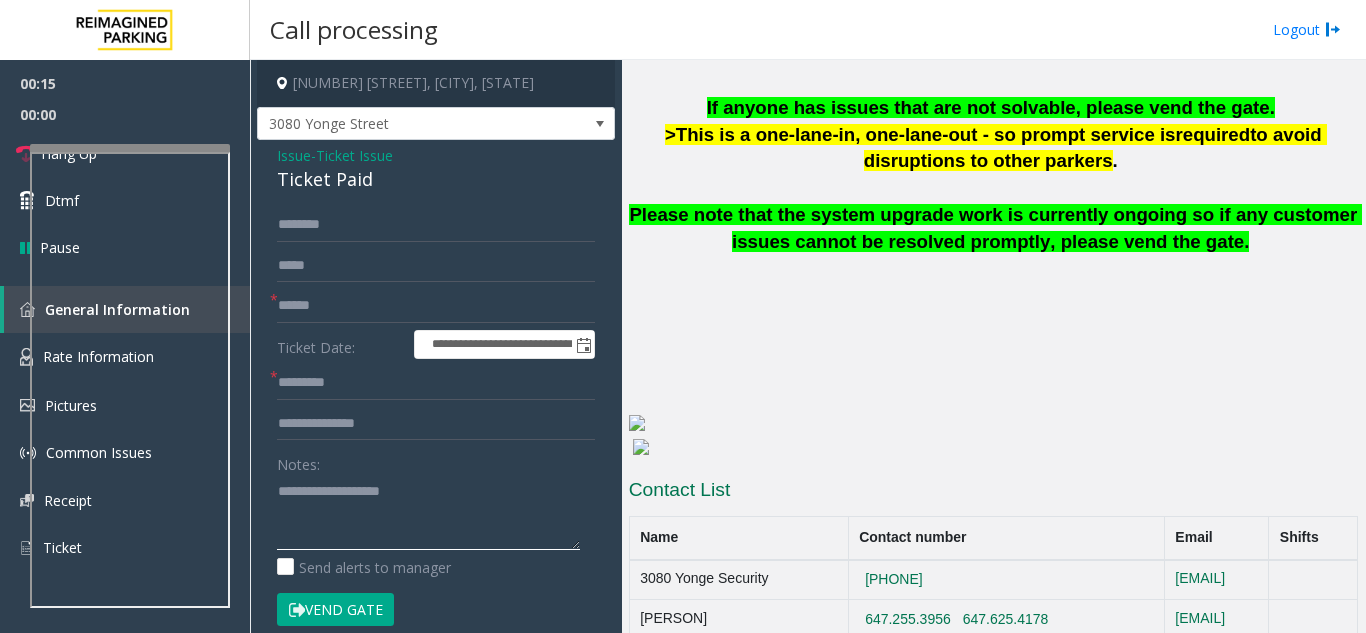 click 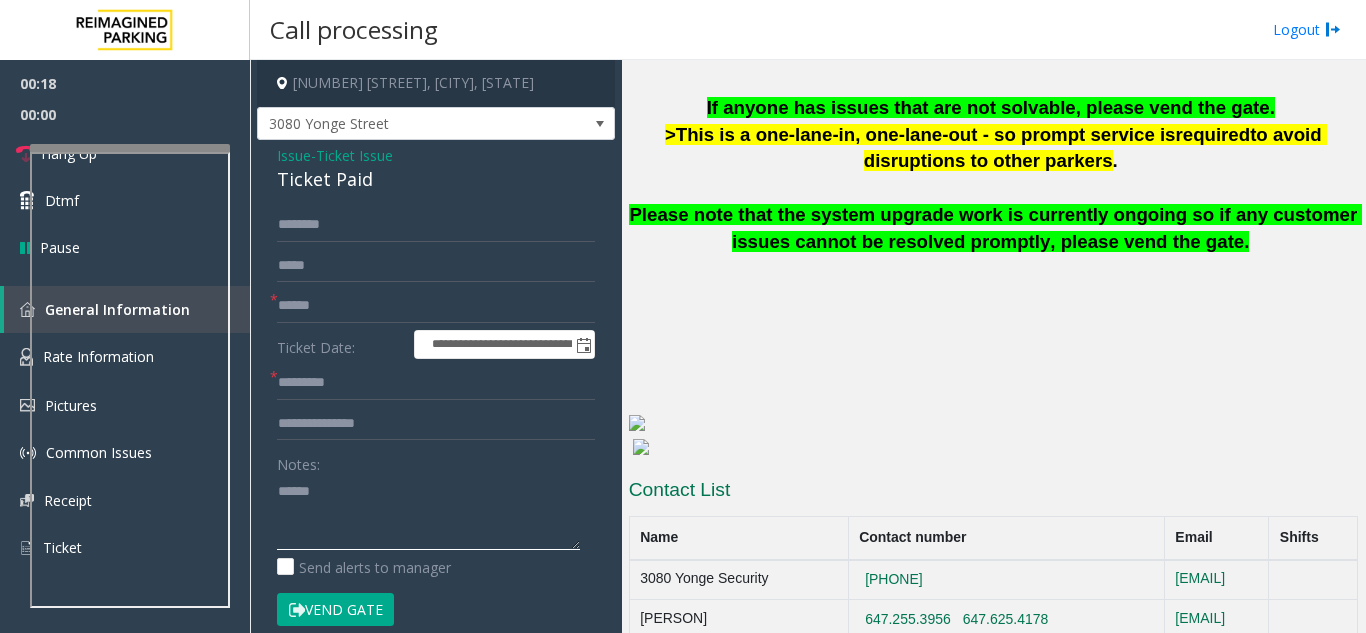 paste on "**********" 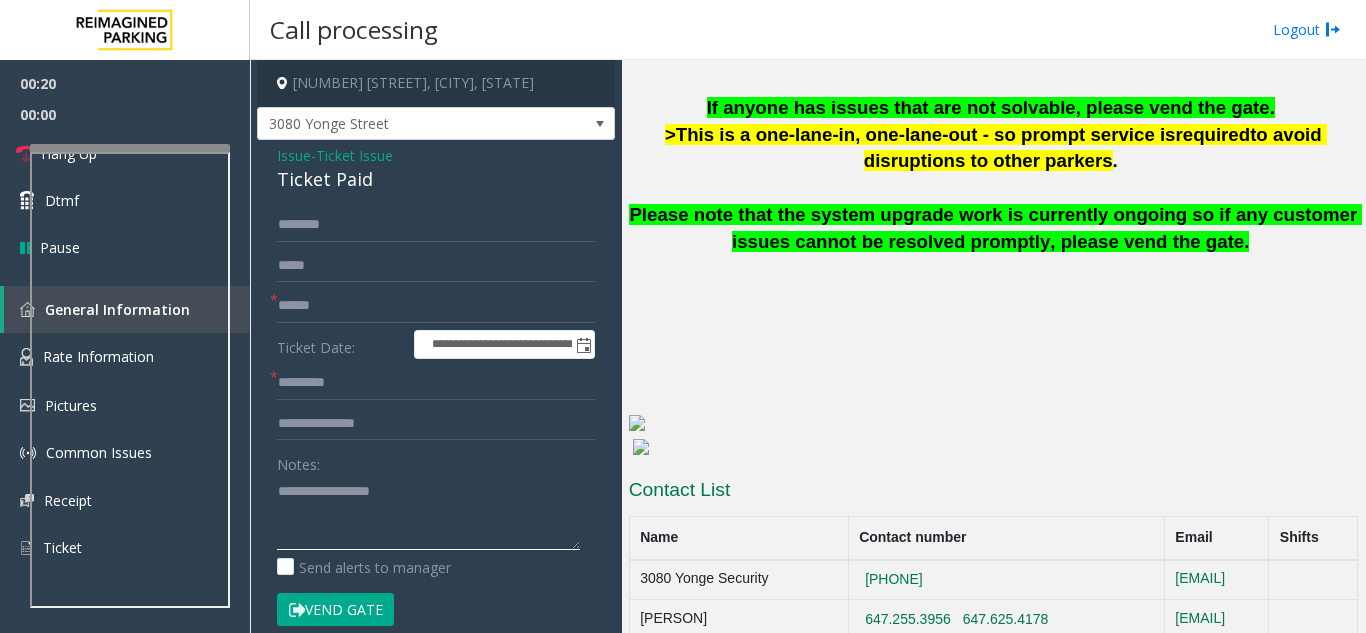 type on "**********" 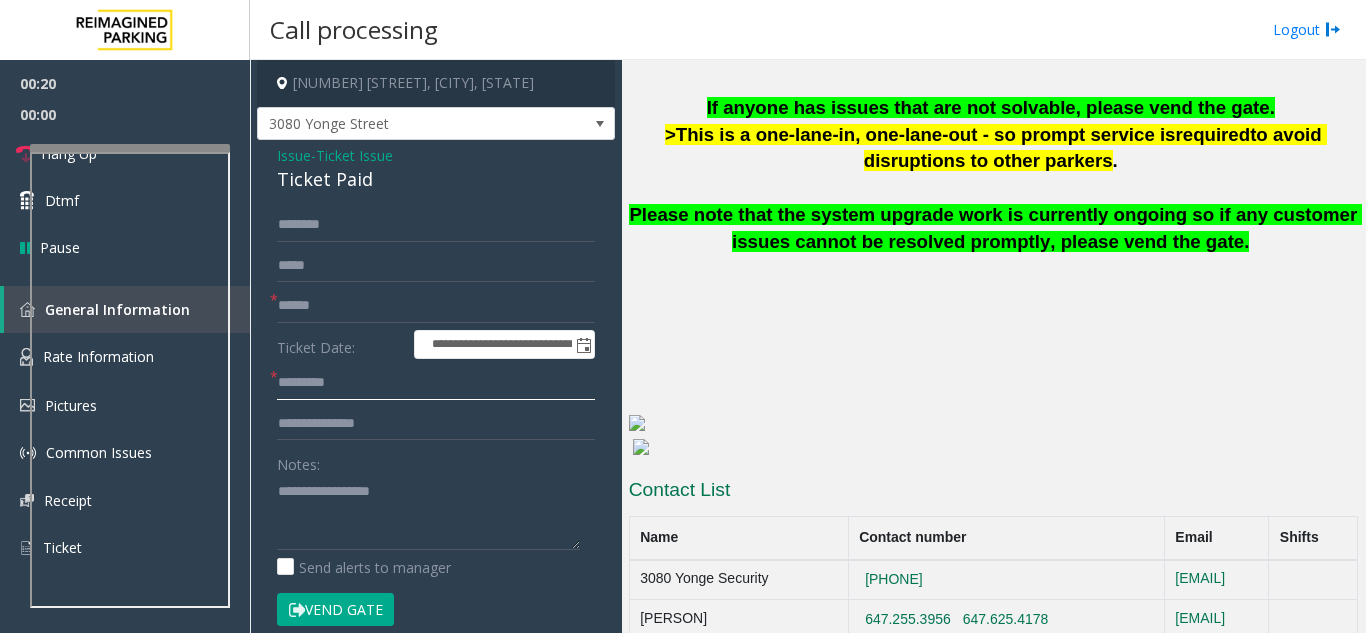 click 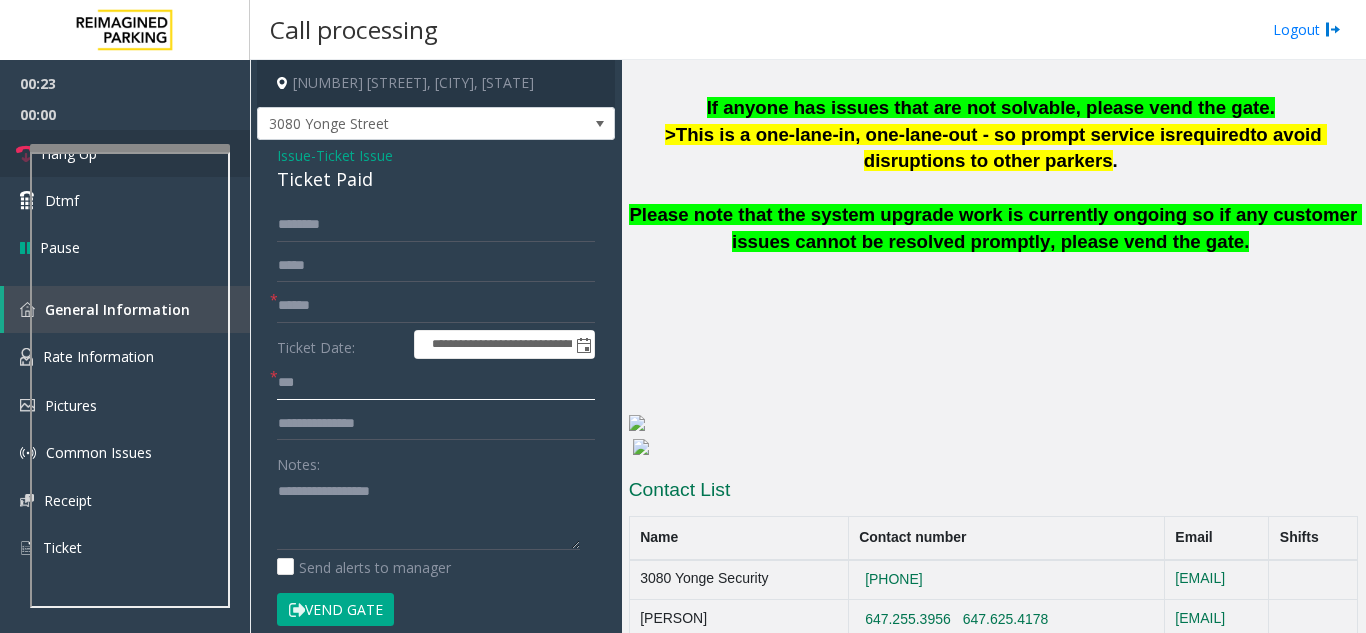 type on "***" 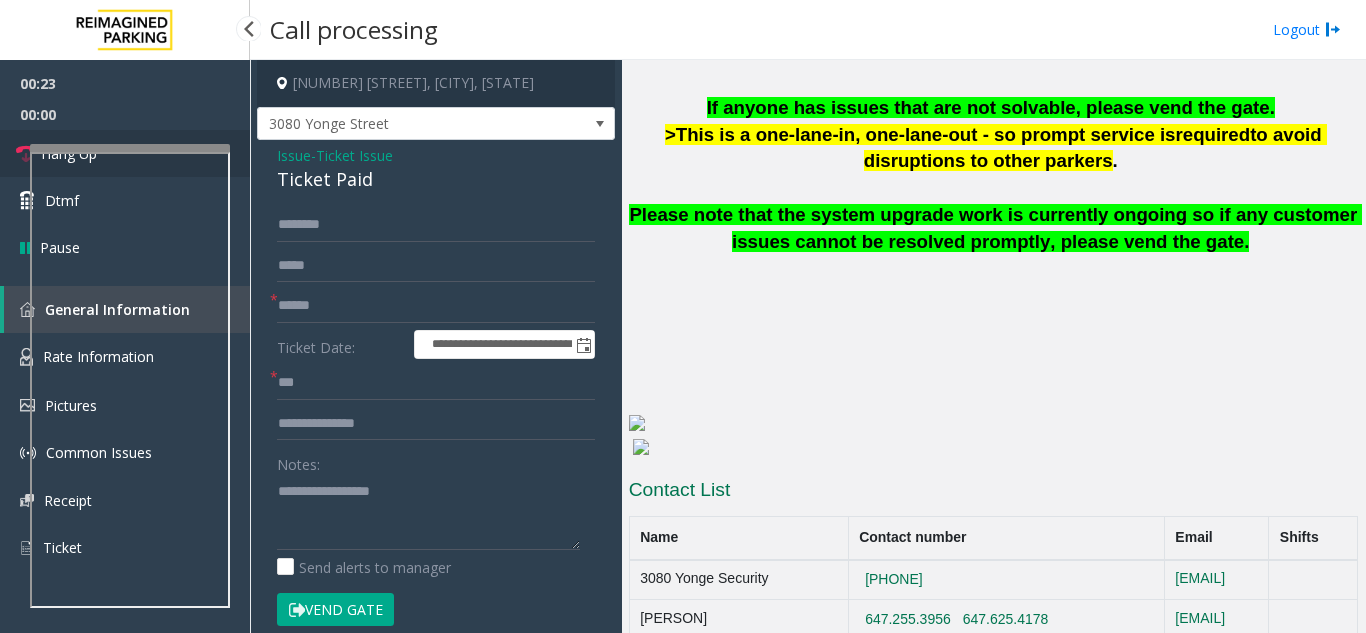 click on "Hang Up" at bounding box center [125, 153] 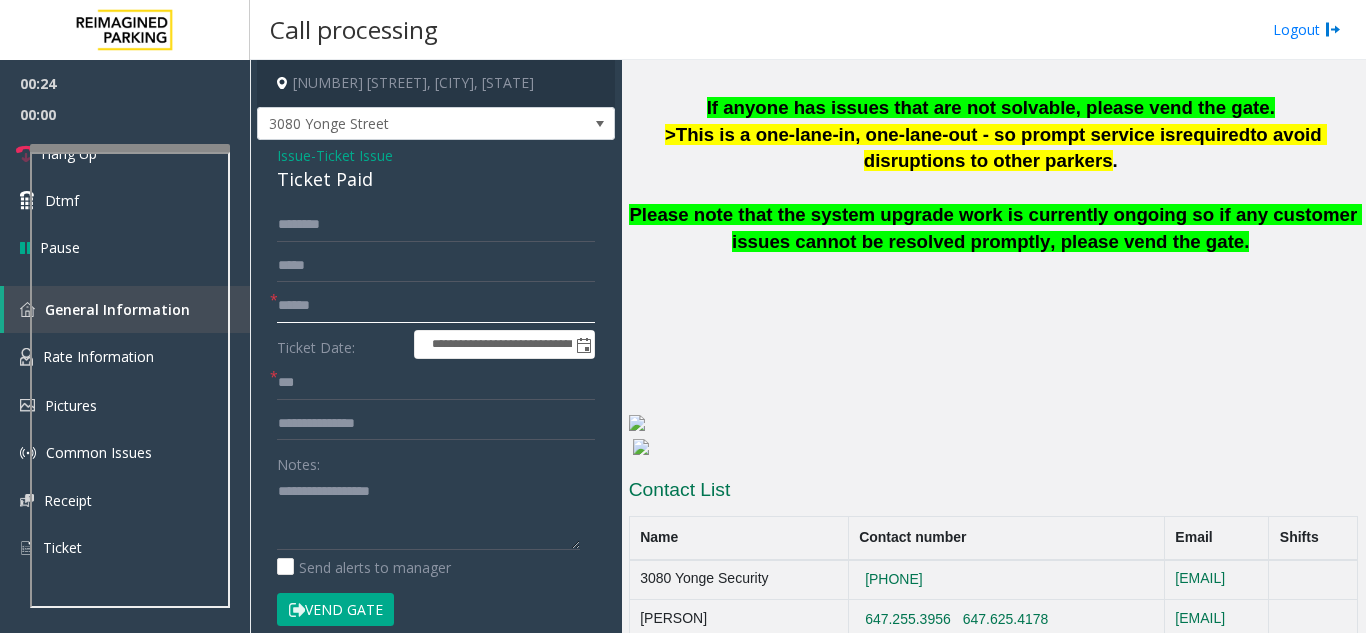 click 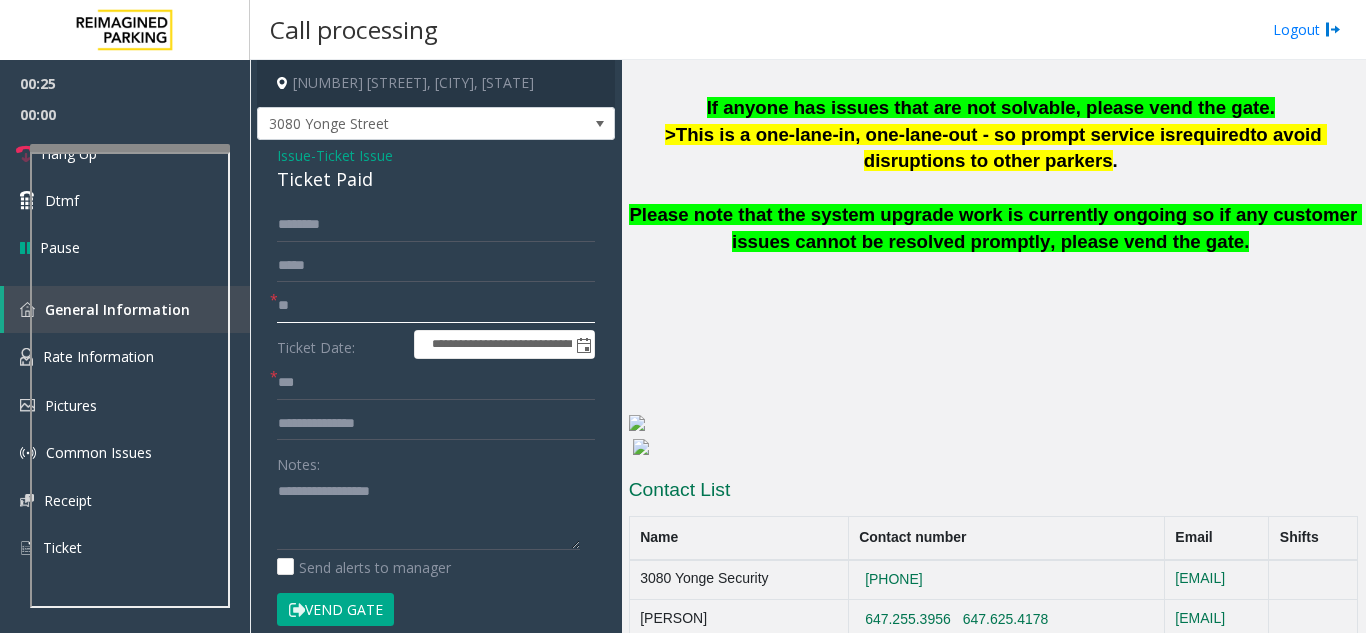 type on "**" 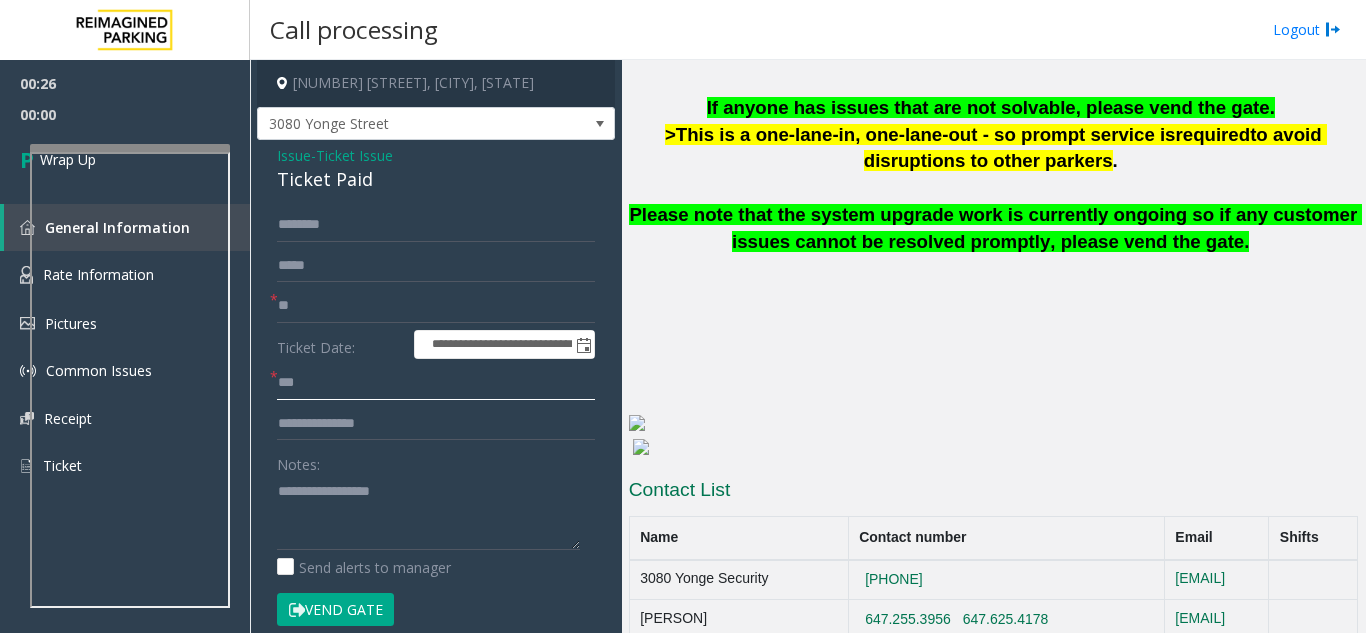 click on "***" 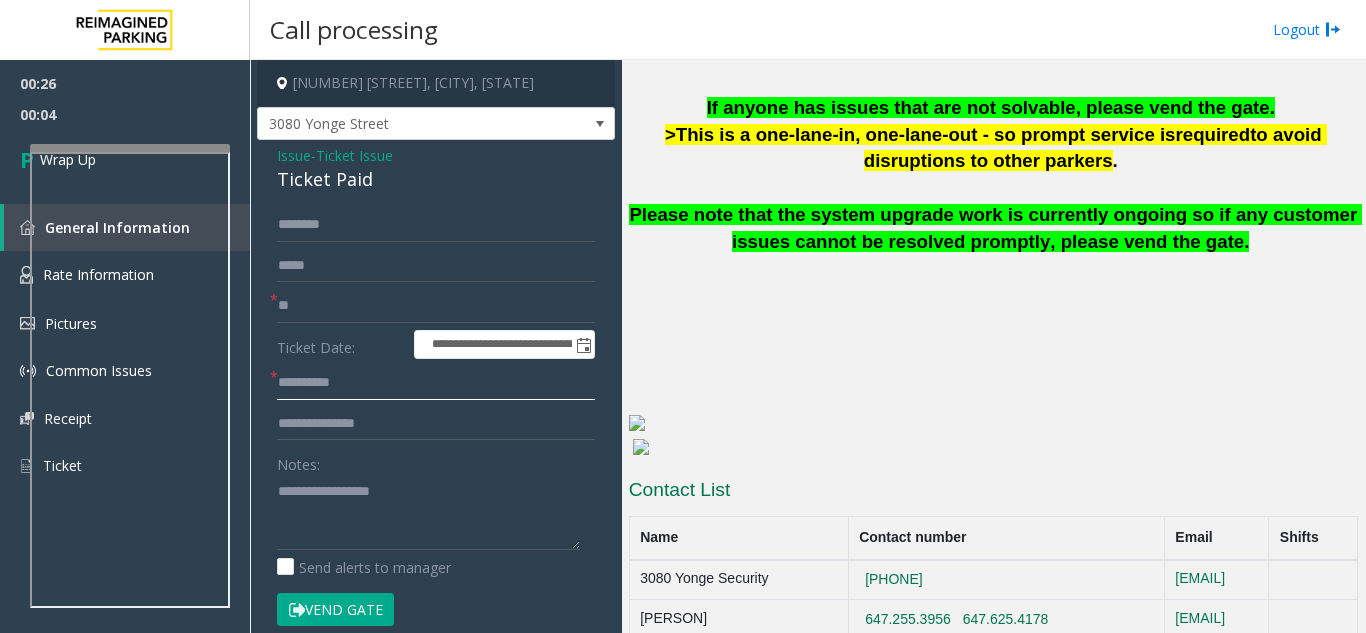 type on "**********" 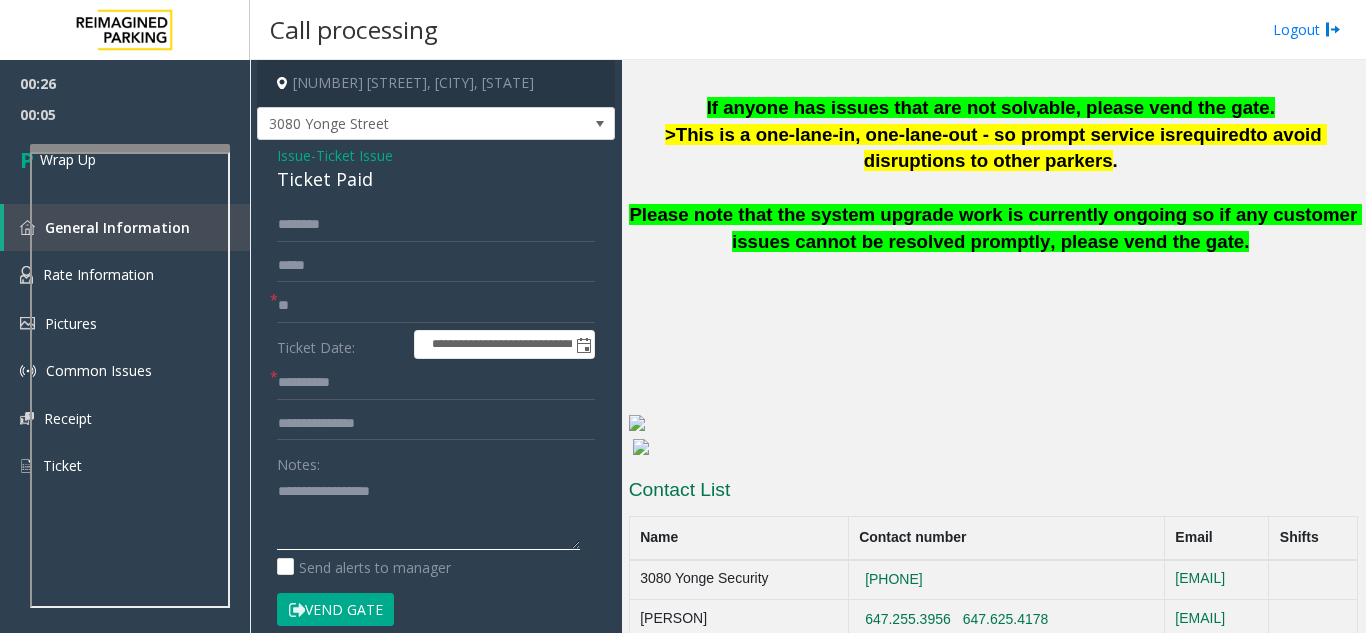 click 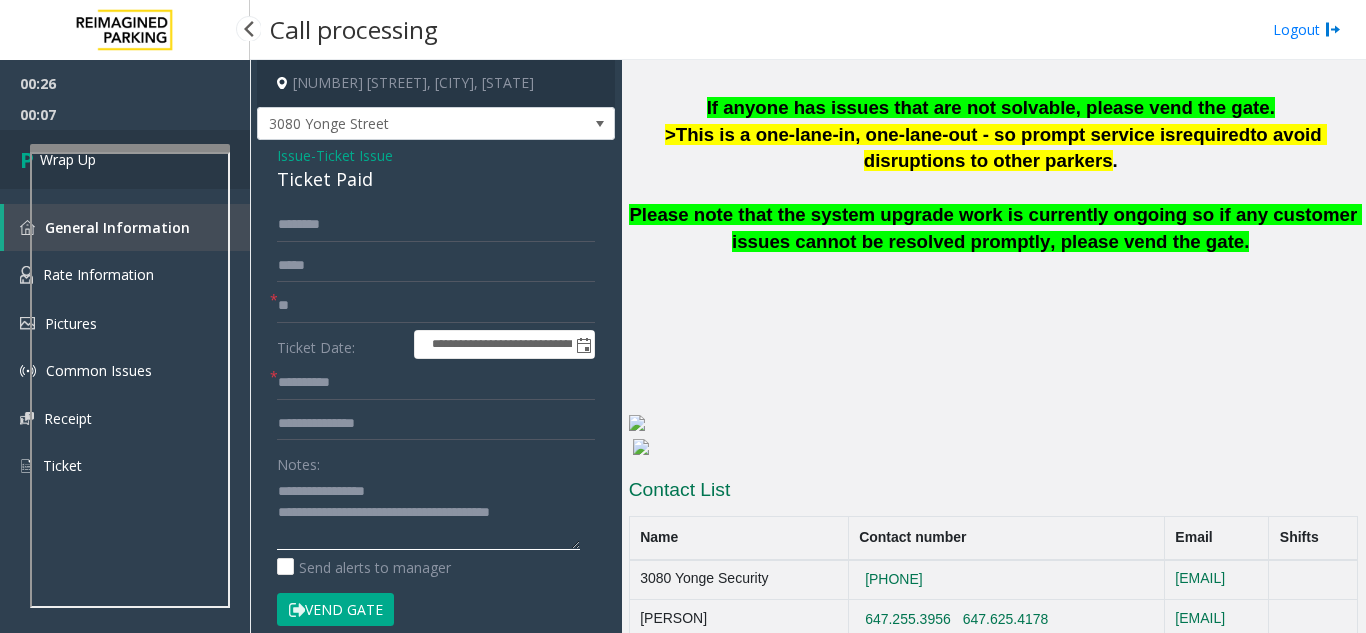 type on "**********" 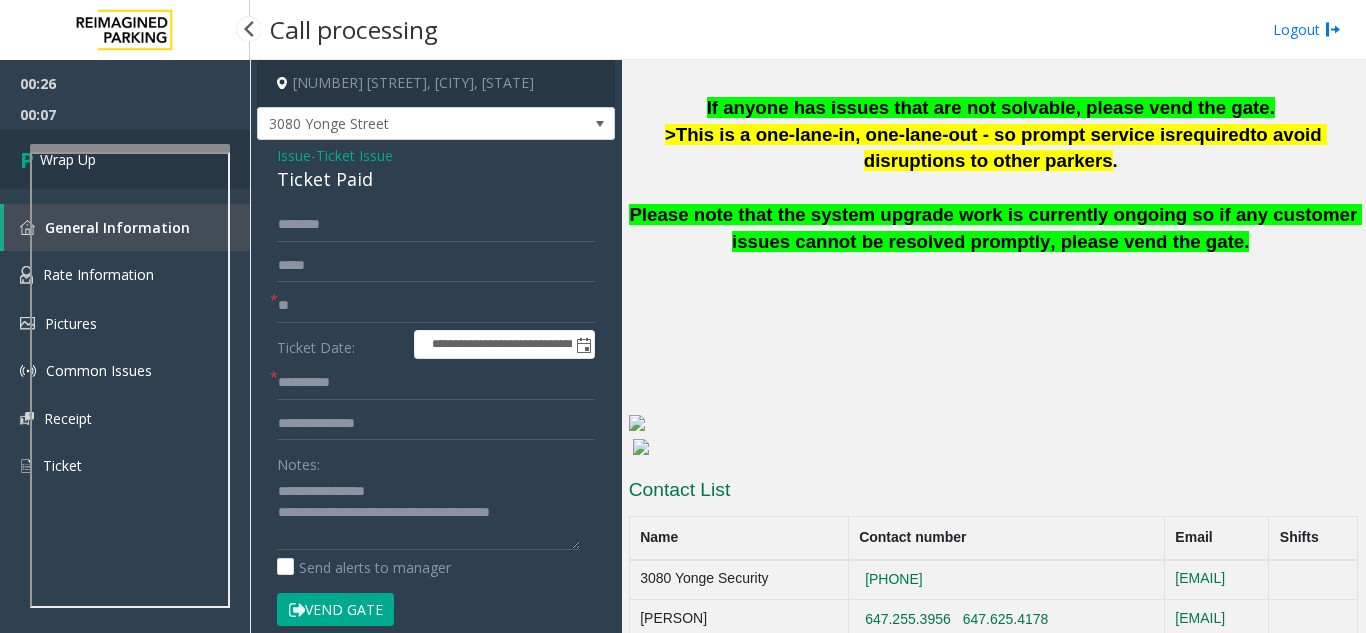 click at bounding box center [30, 159] 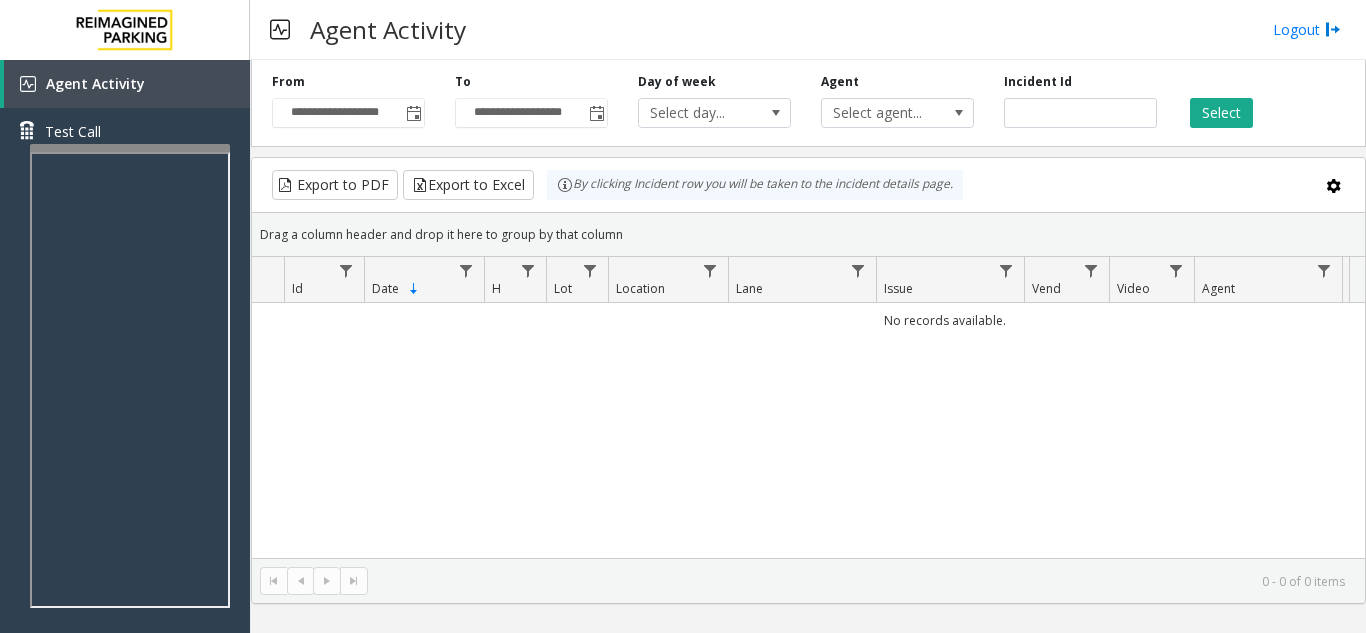 scroll, scrollTop: 0, scrollLeft: 0, axis: both 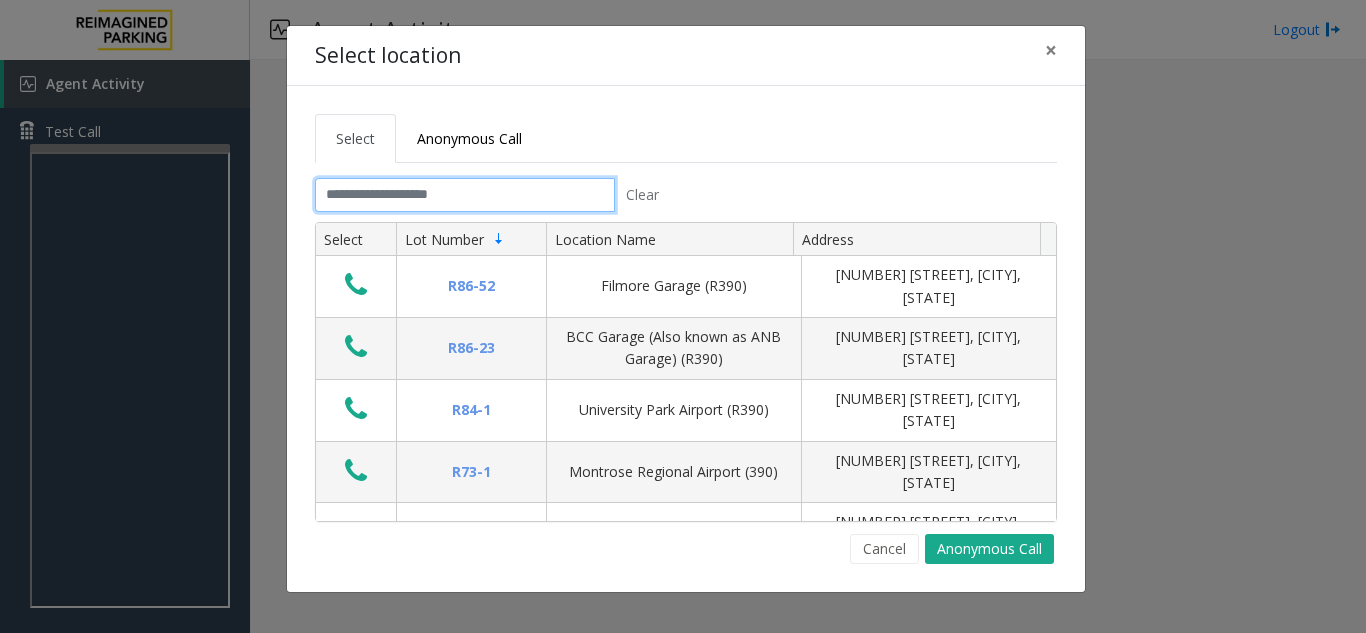 click 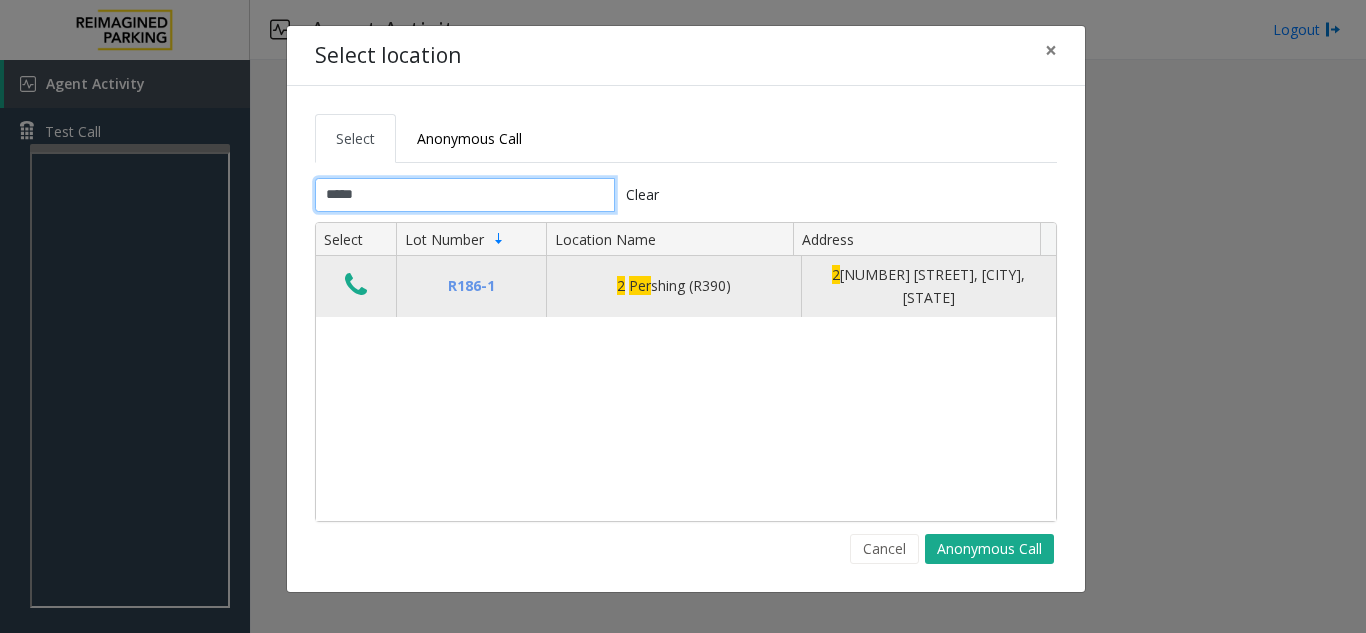 type on "*****" 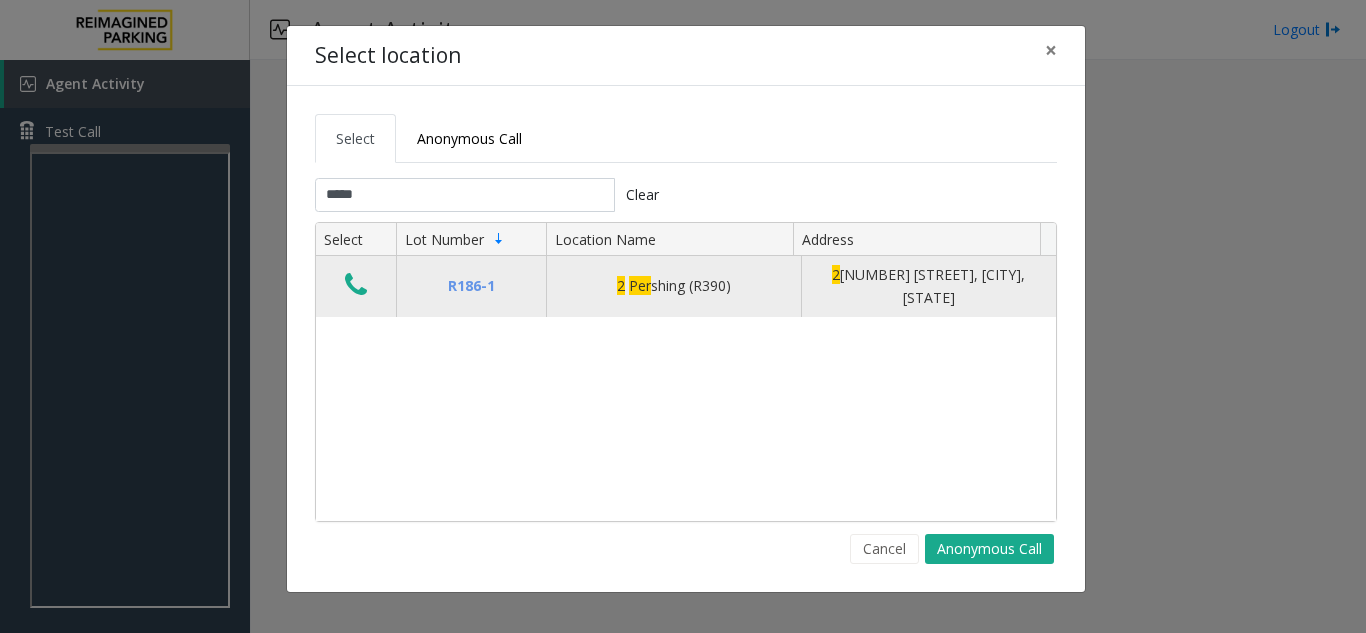 click 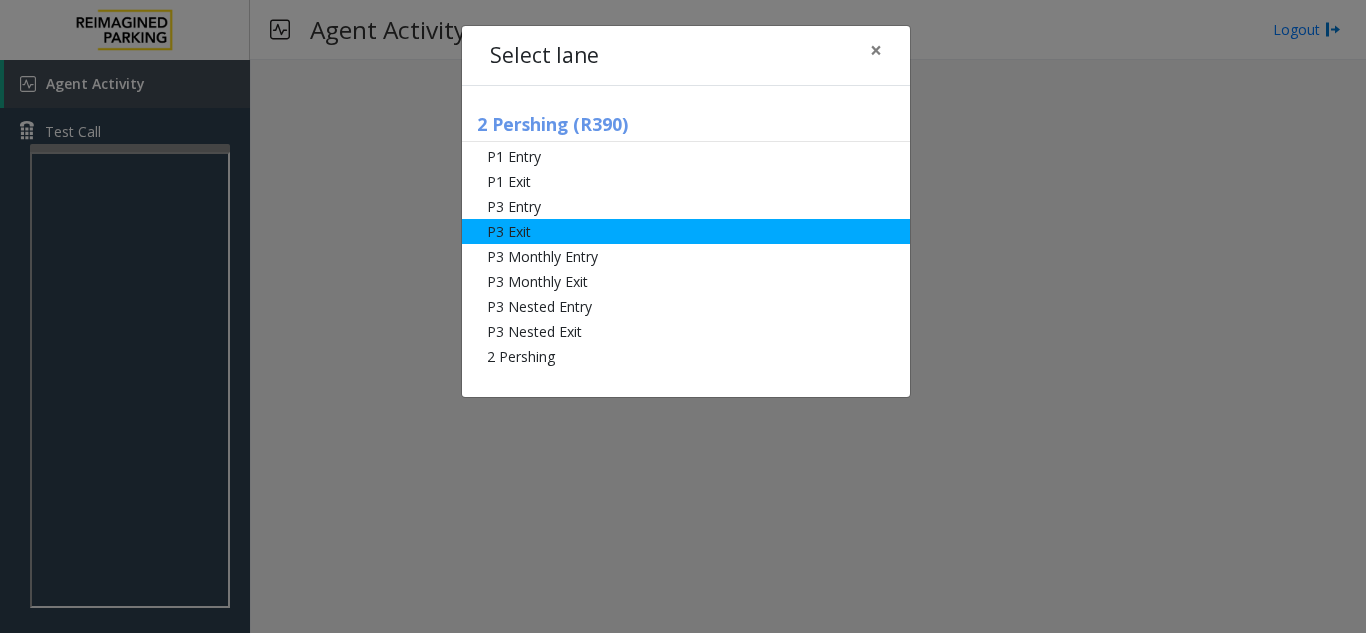 click on "P3 Exit" 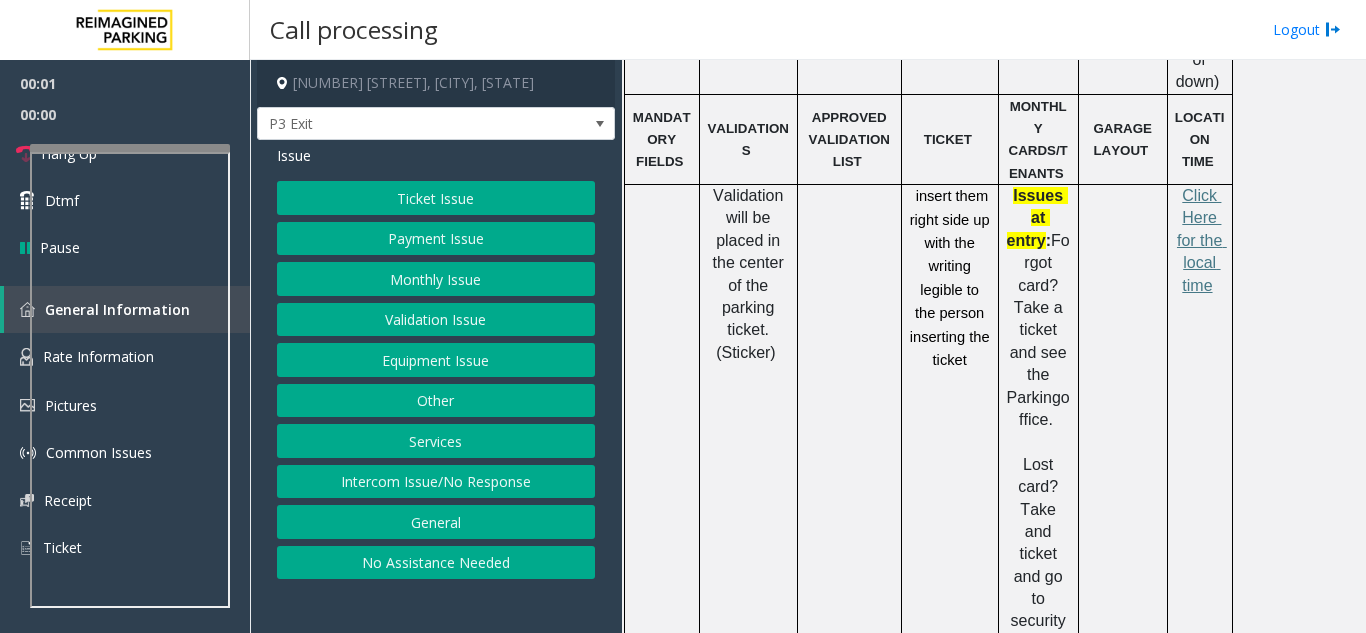 scroll, scrollTop: 1100, scrollLeft: 0, axis: vertical 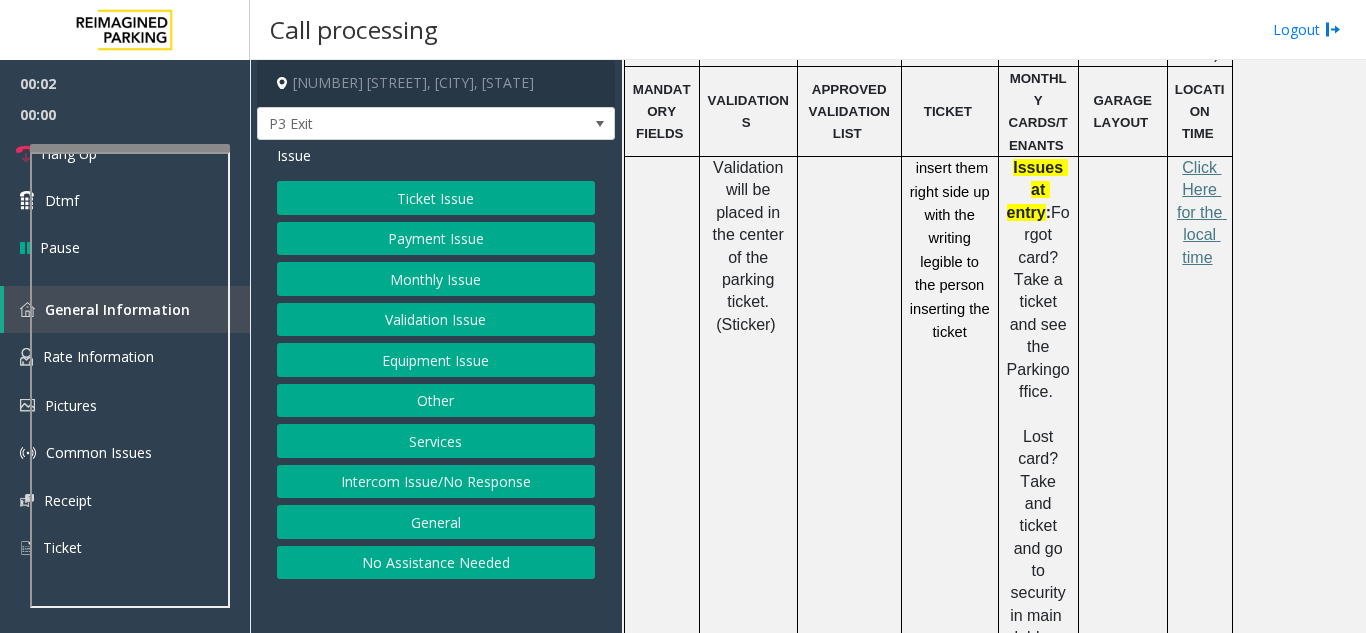 click on "Validation will be placed in the center of the parking ticket. (Sticker)" 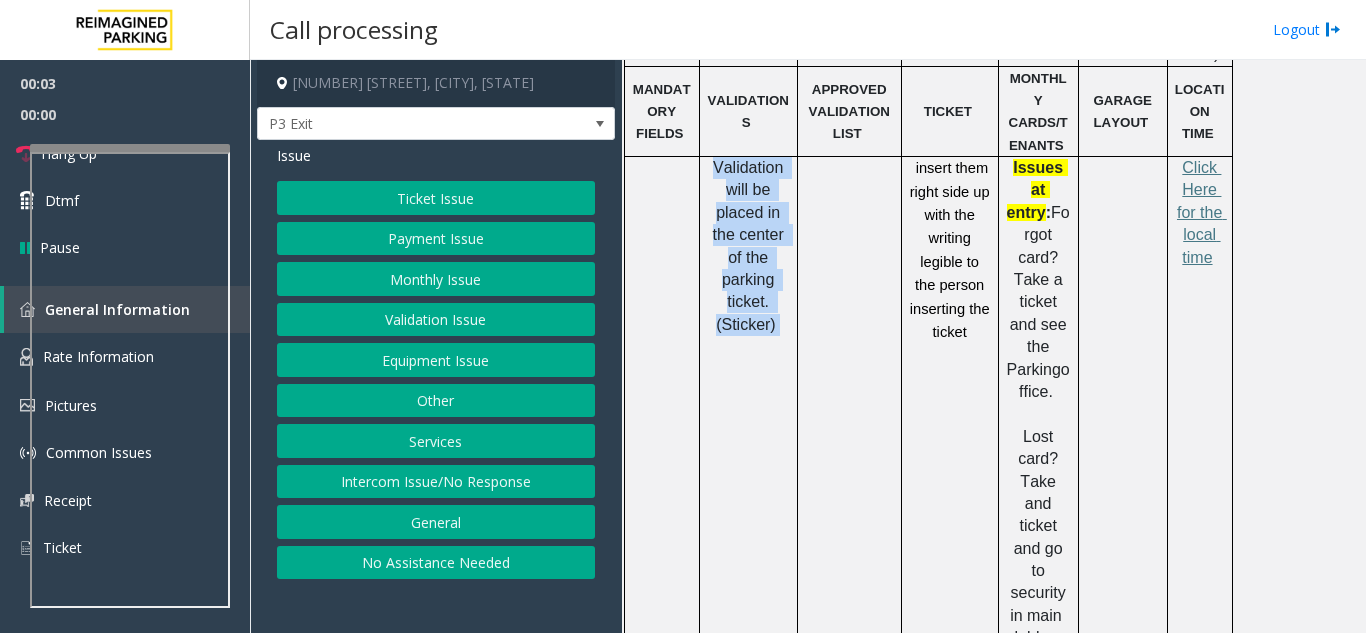 drag, startPoint x: 724, startPoint y: 128, endPoint x: 774, endPoint y: 294, distance: 173.36667 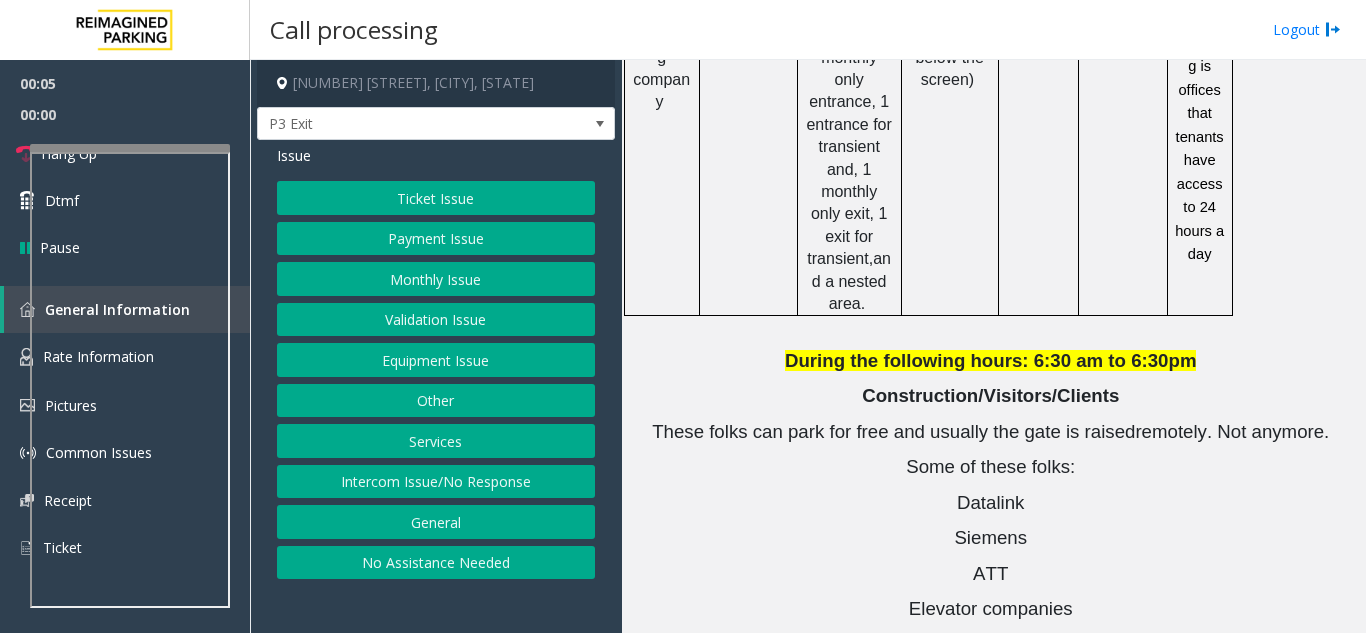 scroll, scrollTop: 2300, scrollLeft: 0, axis: vertical 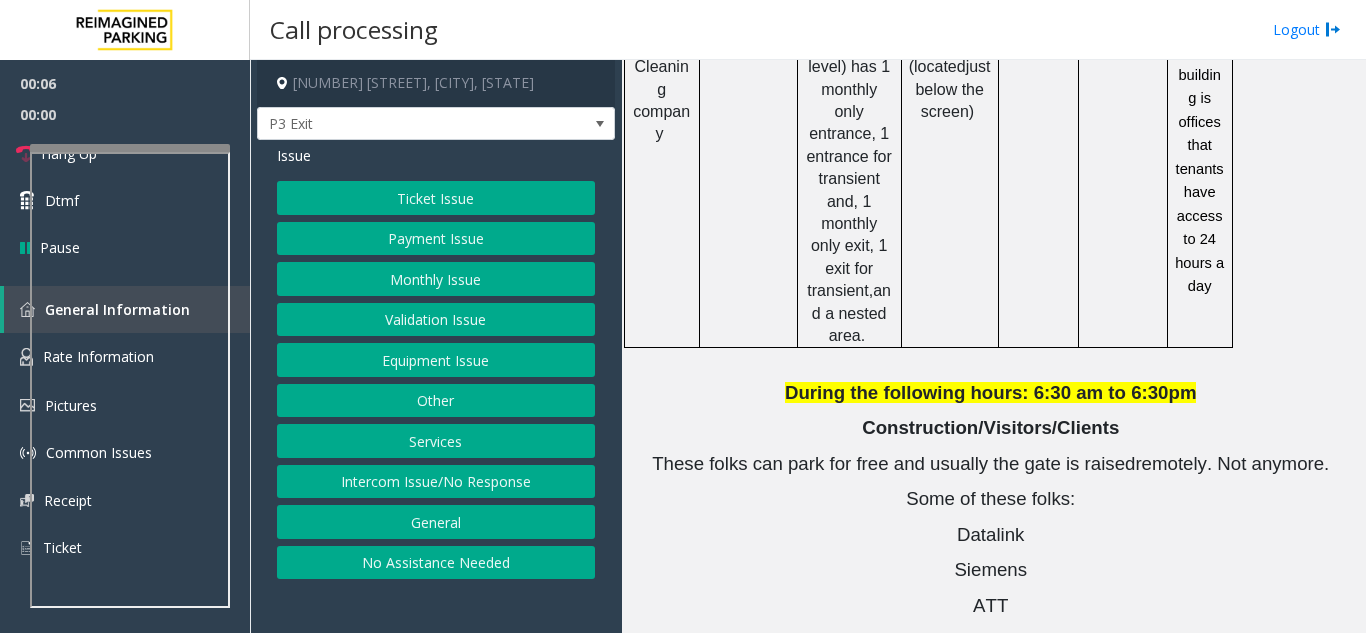 click on "During the following hours: 6:30 am to 6:30" 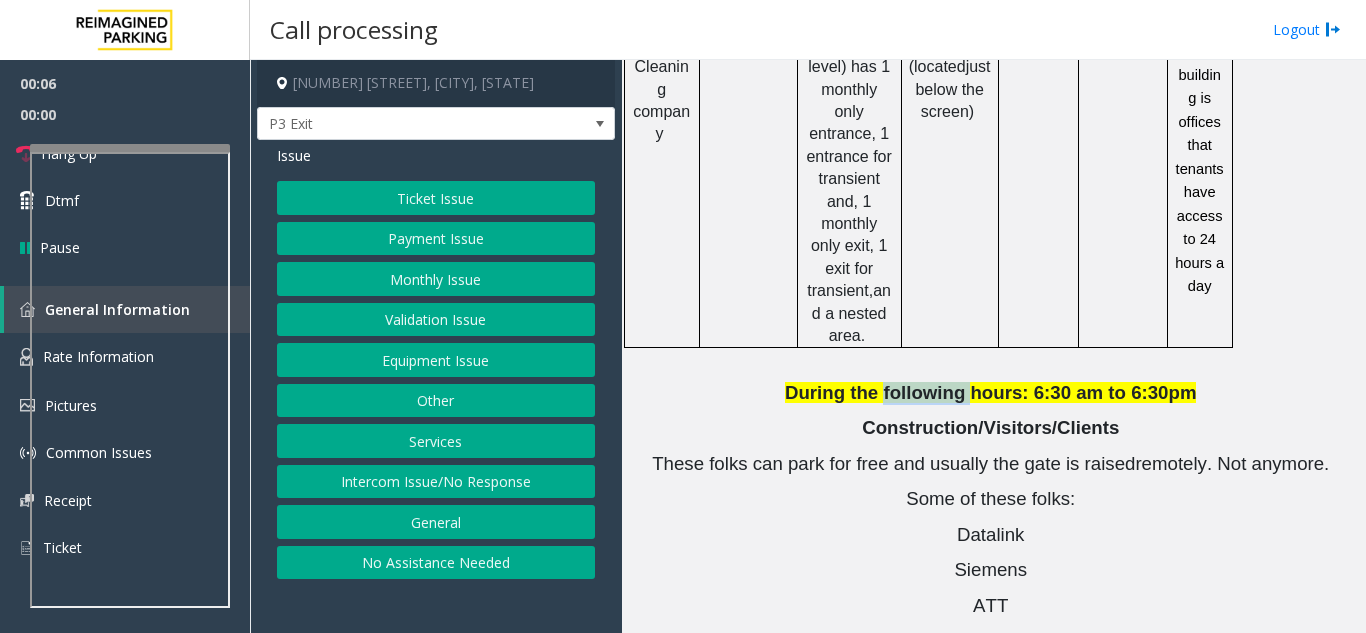 click on "During the following hours: 6:30 am to 6:30" 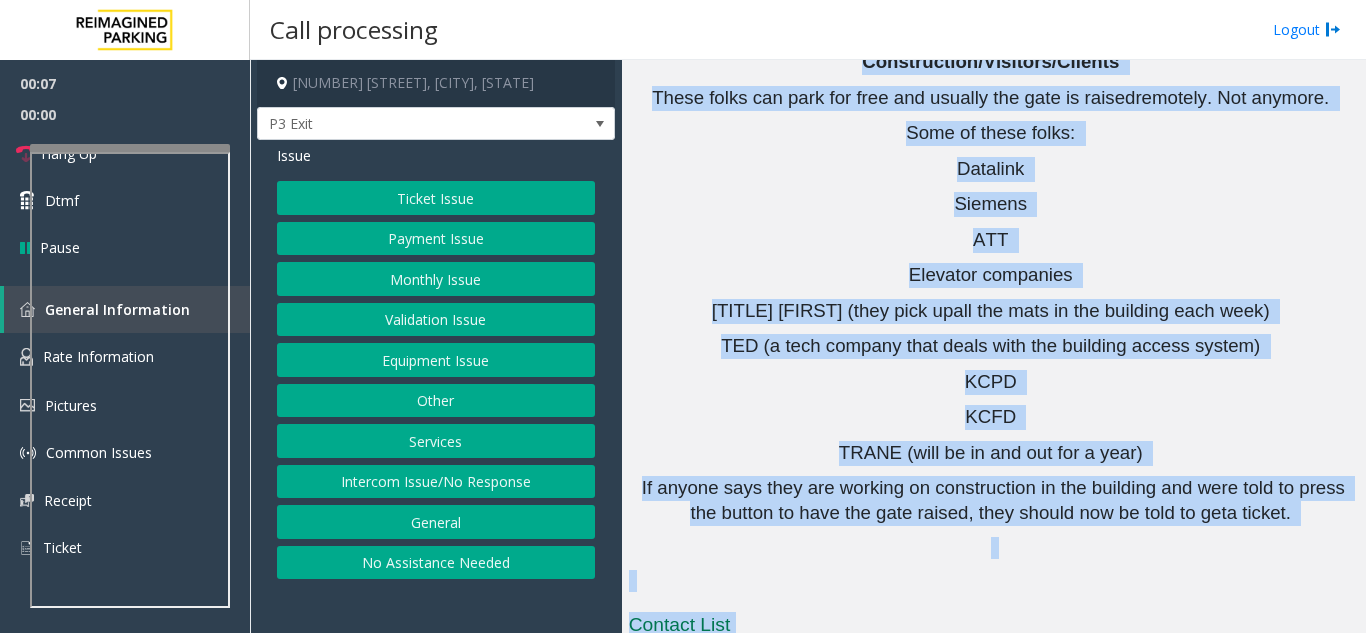 drag, startPoint x: 889, startPoint y: 145, endPoint x: 1030, endPoint y: 680, distance: 553.2685 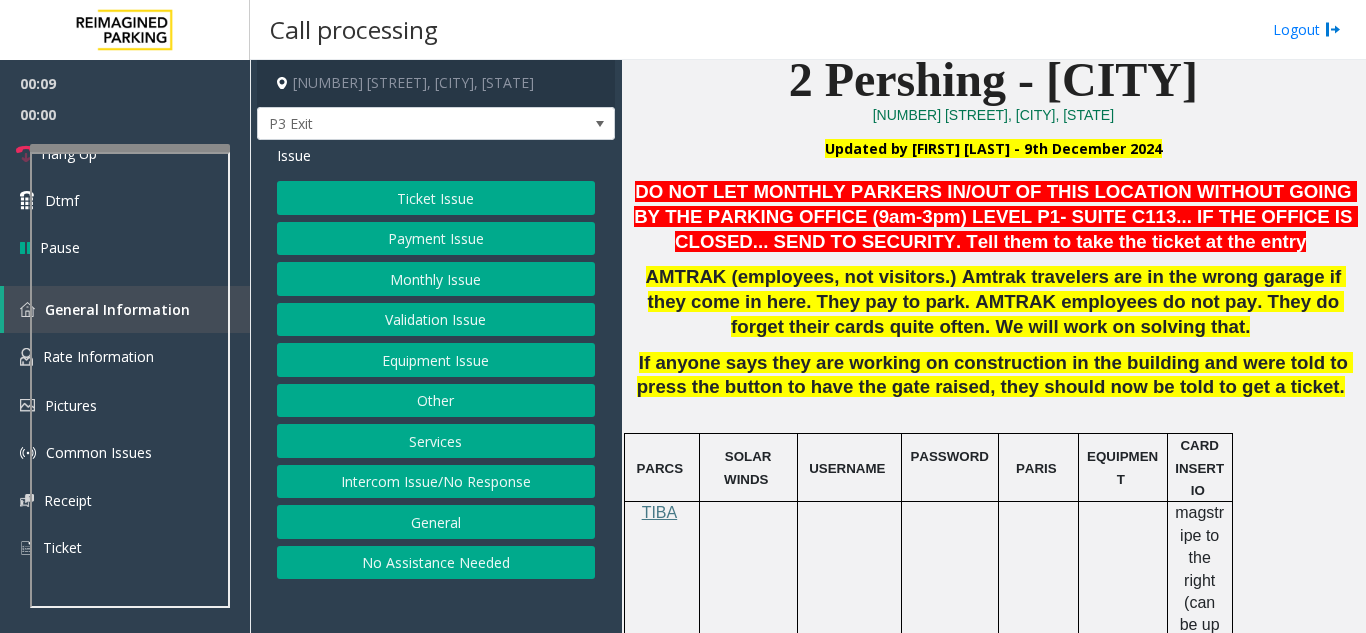 scroll, scrollTop: 166, scrollLeft: 0, axis: vertical 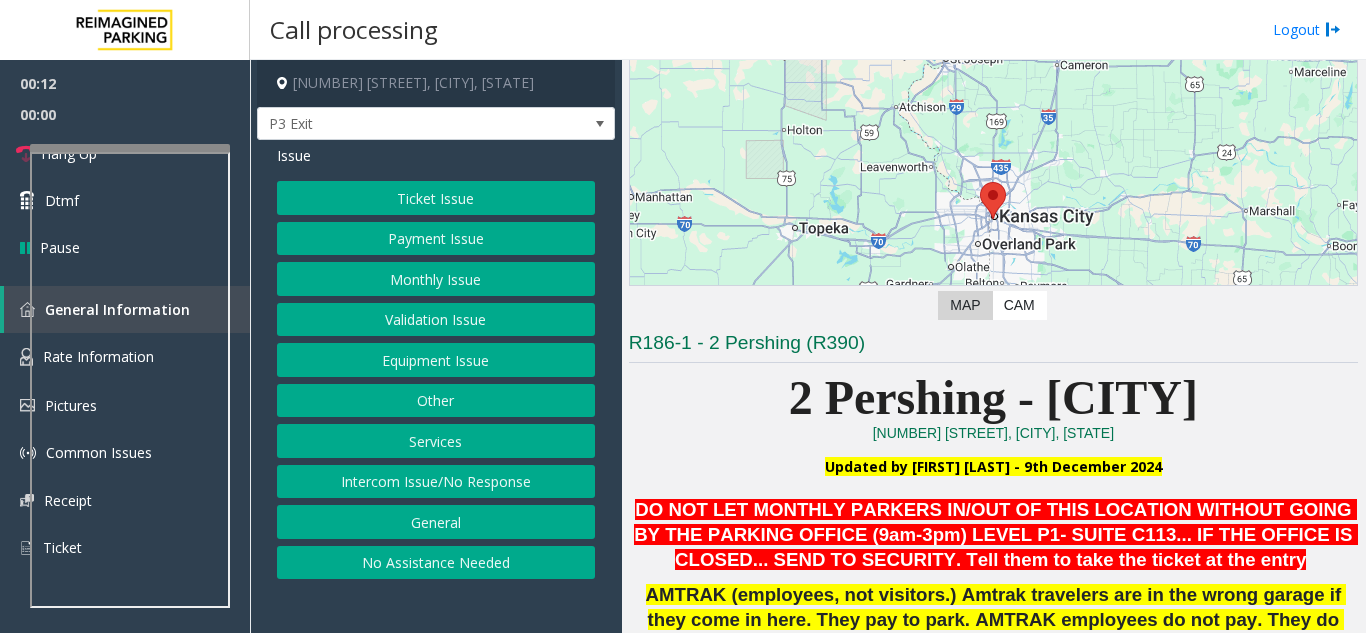 click on "Validation Issue" 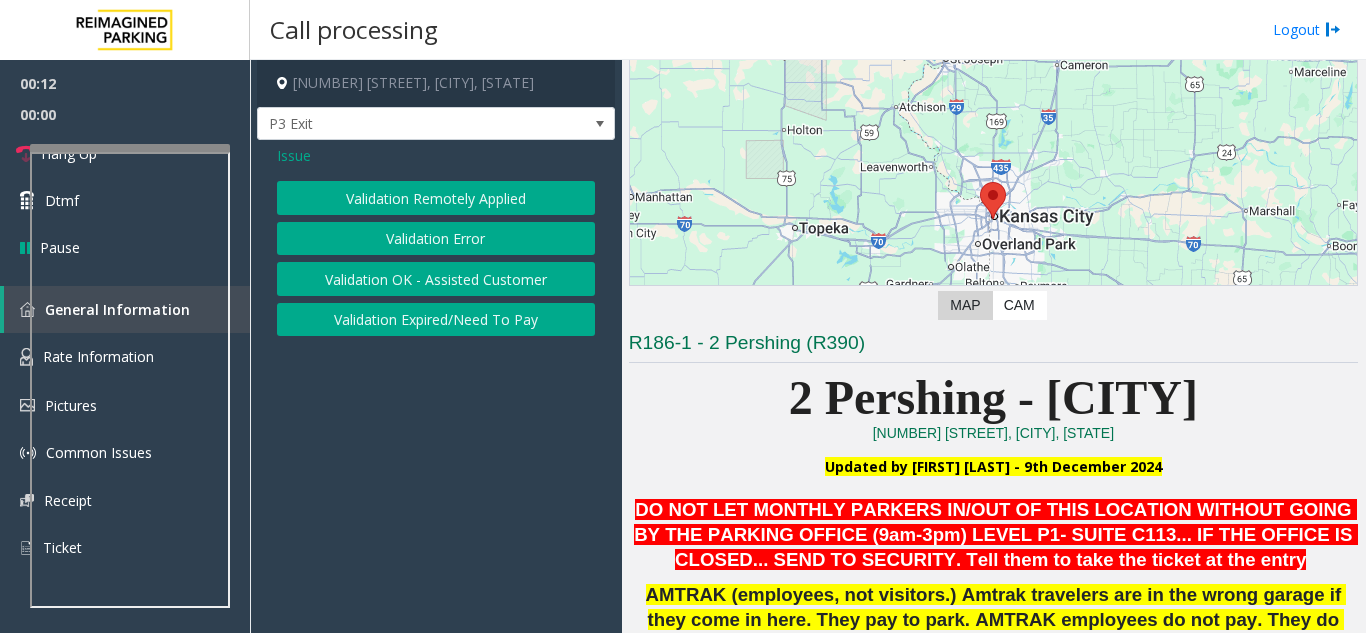 click on "Validation Error" 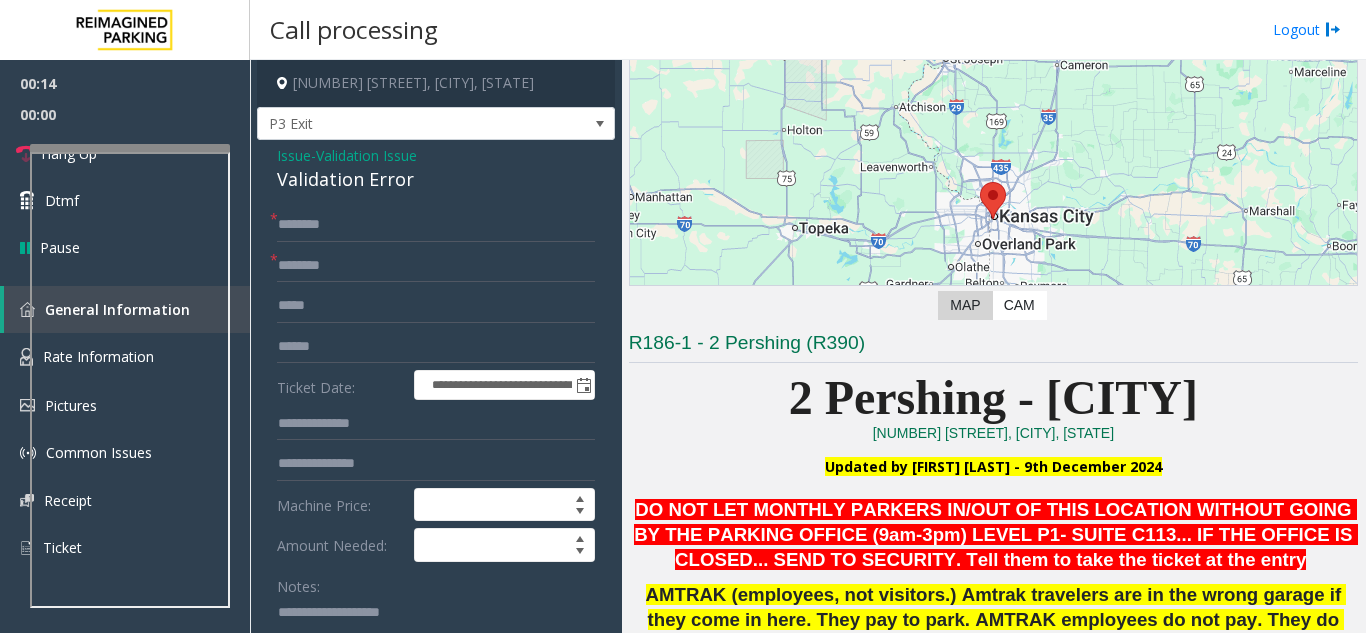 click on "Validation Error" 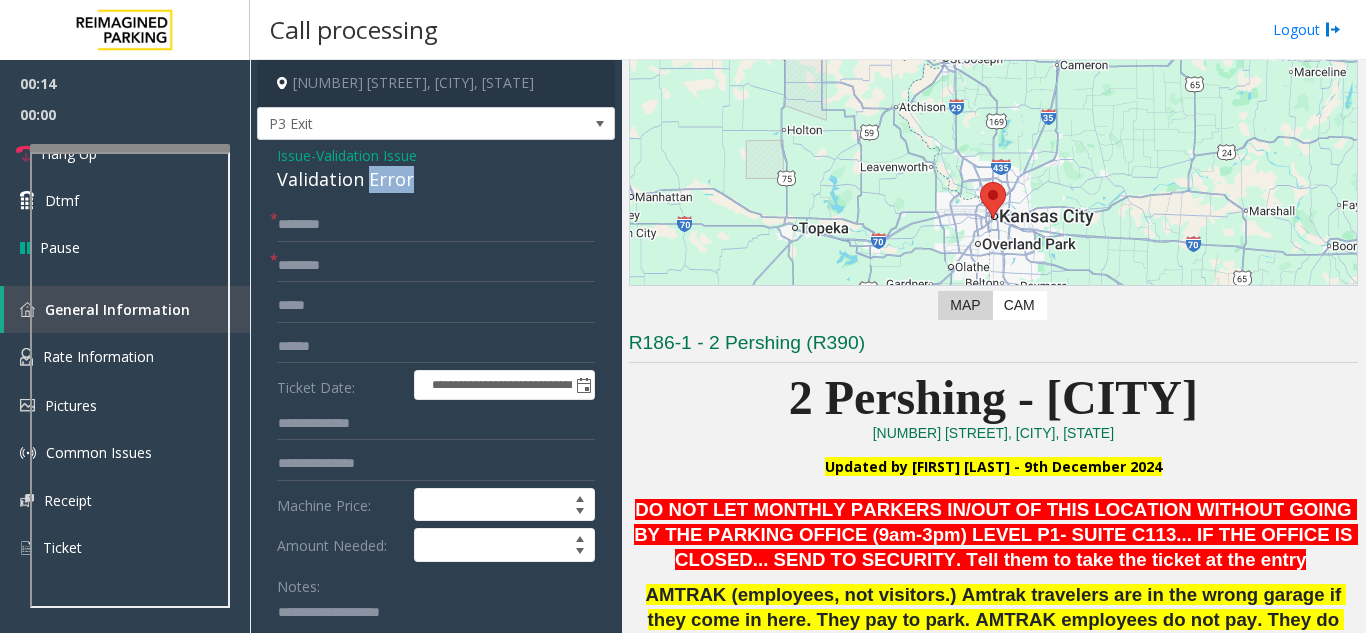 click on "Validation Error" 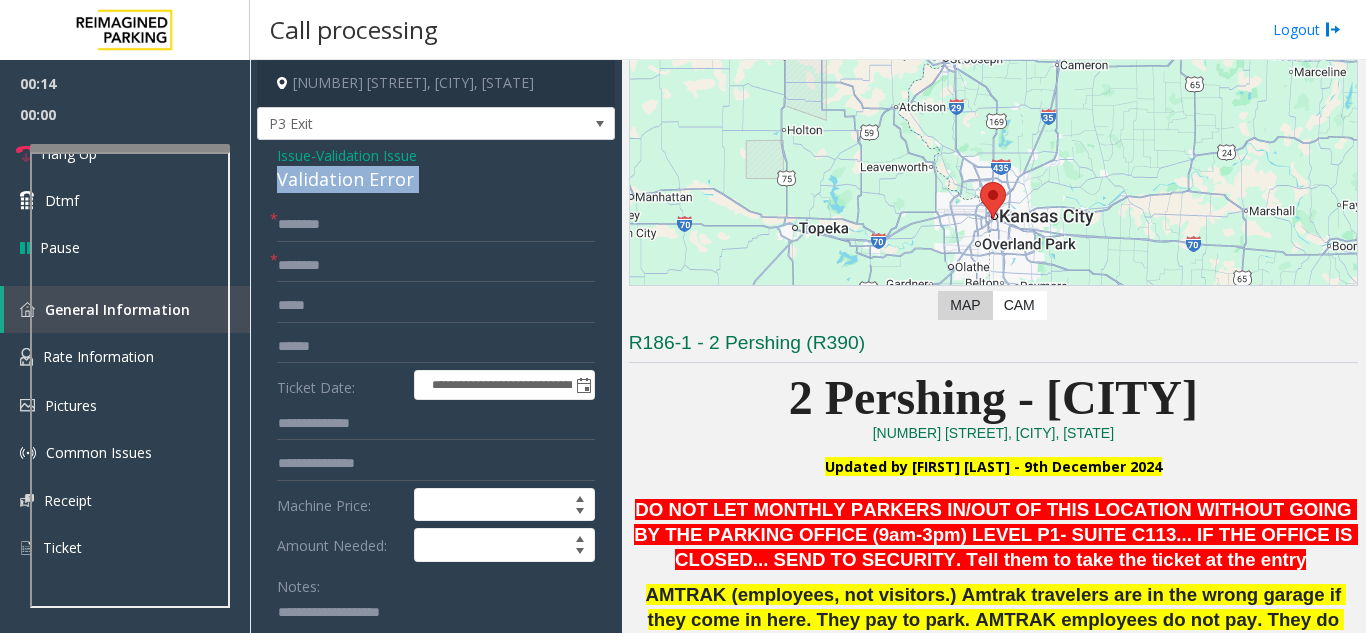 click on "Validation Error" 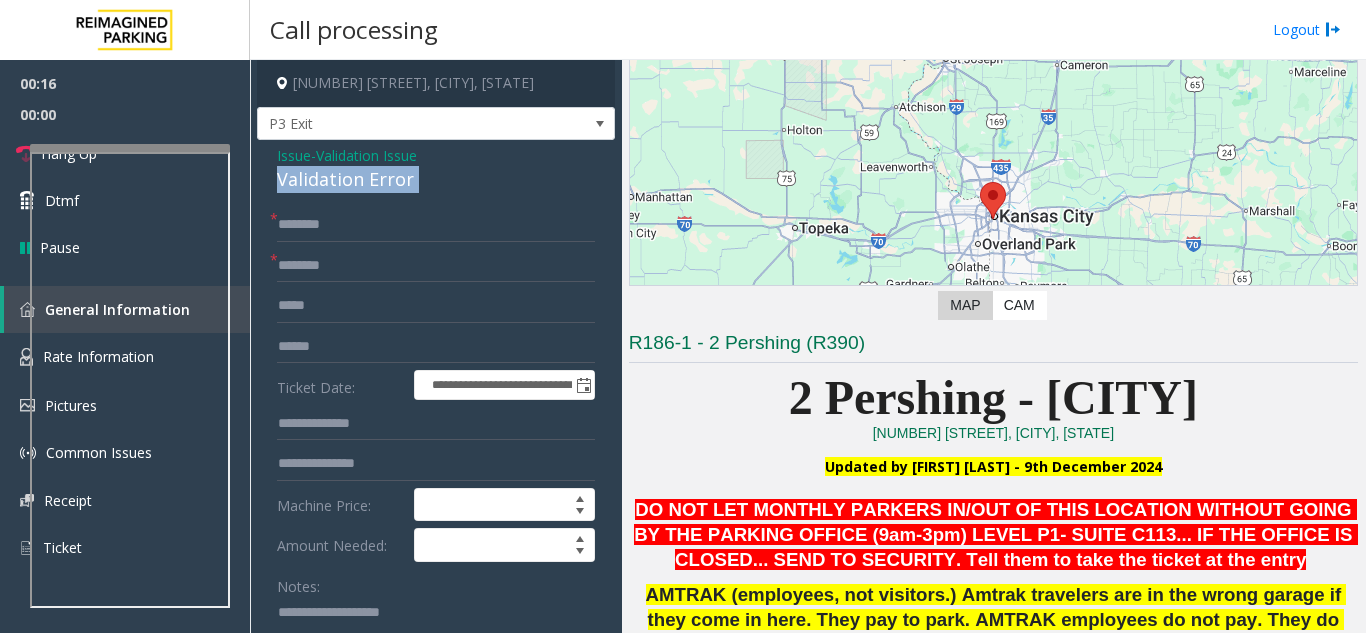 scroll, scrollTop: 100, scrollLeft: 0, axis: vertical 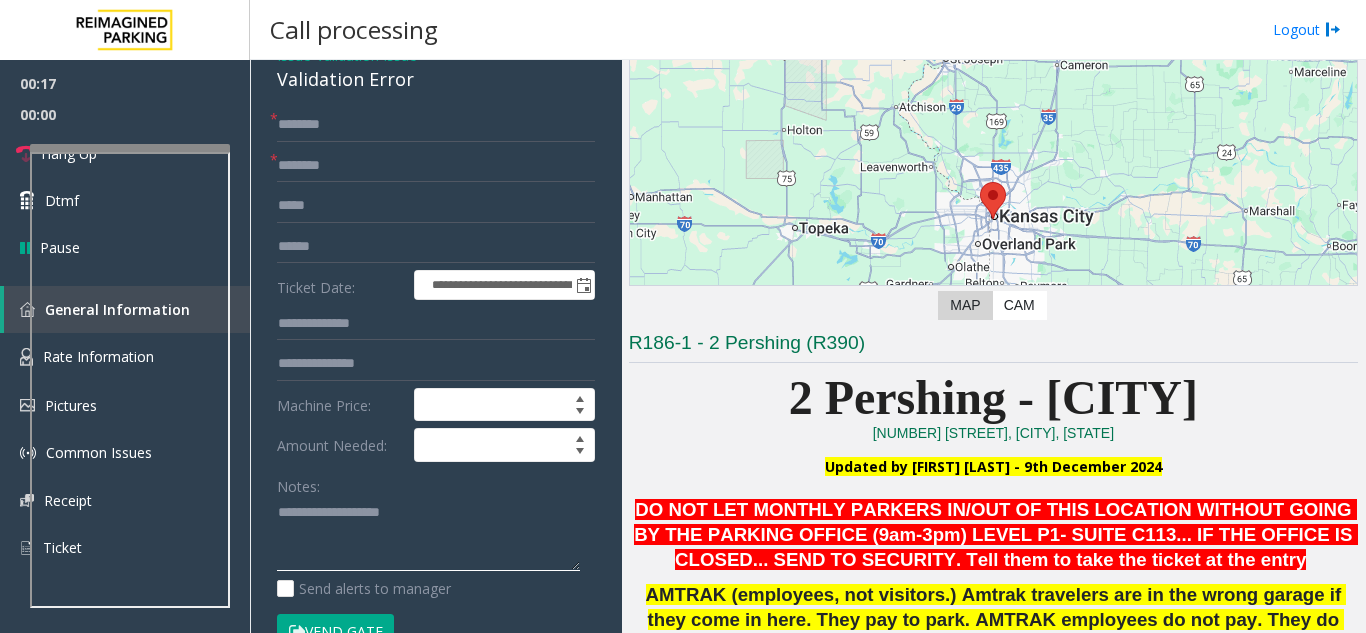 click 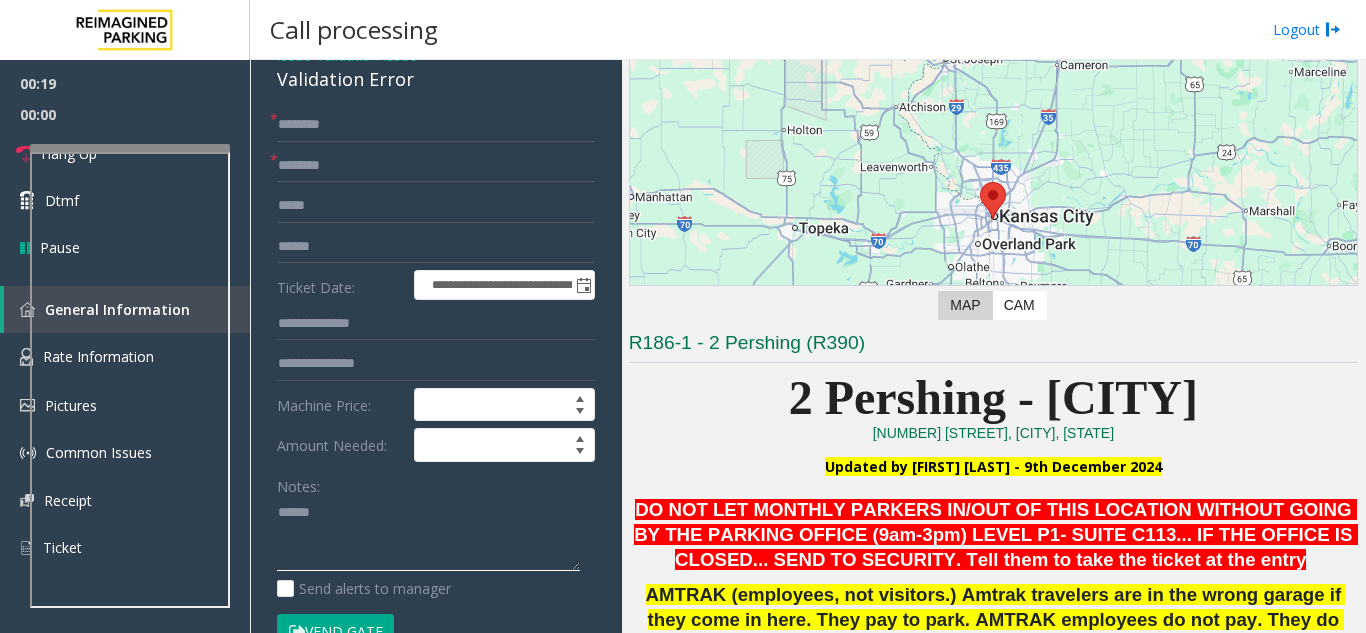 paste on "**********" 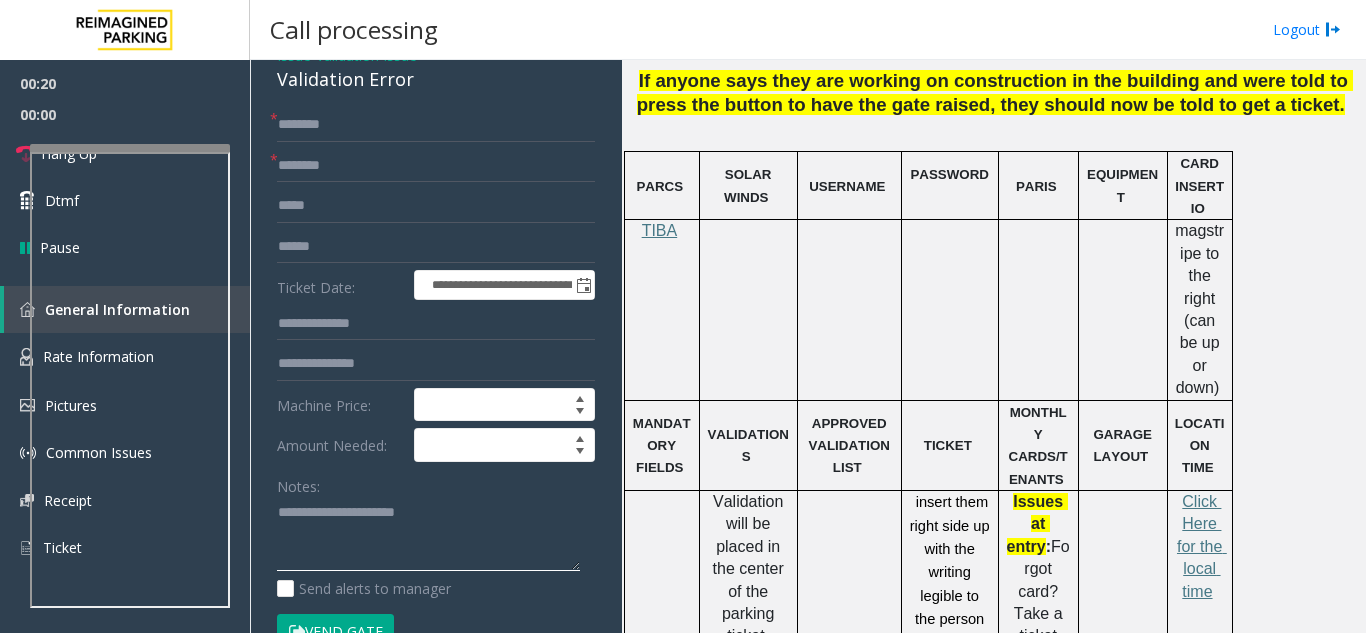 scroll, scrollTop: 466, scrollLeft: 0, axis: vertical 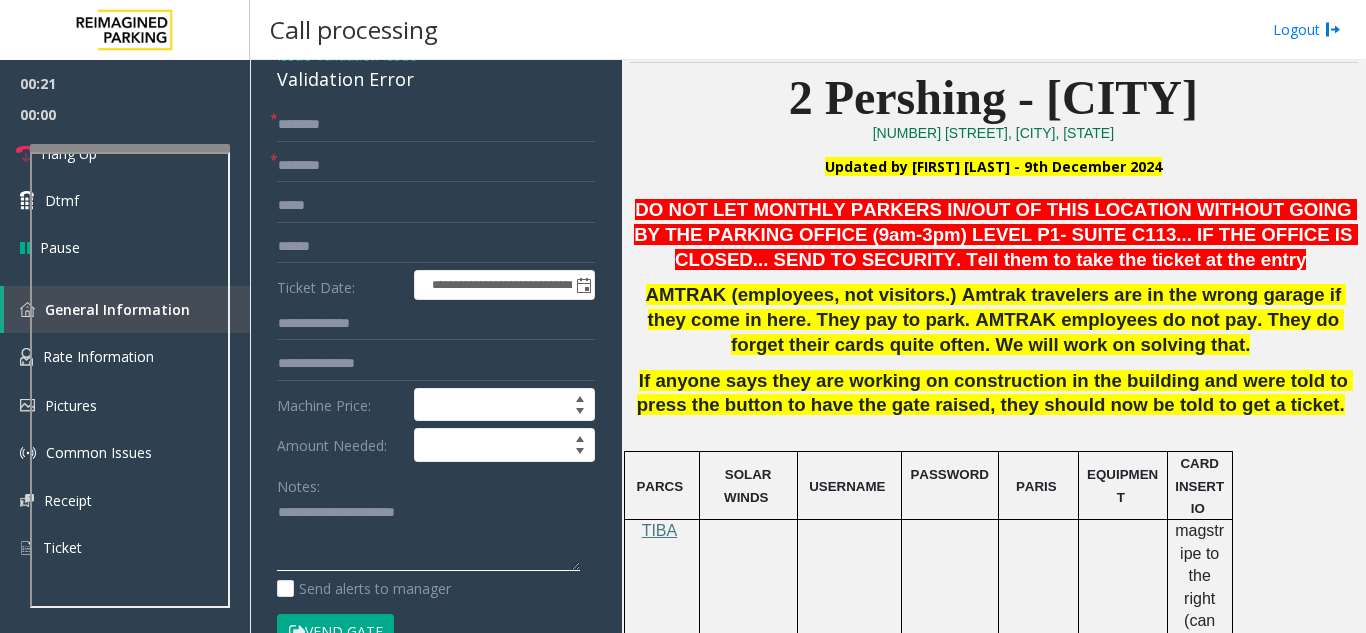 type on "**********" 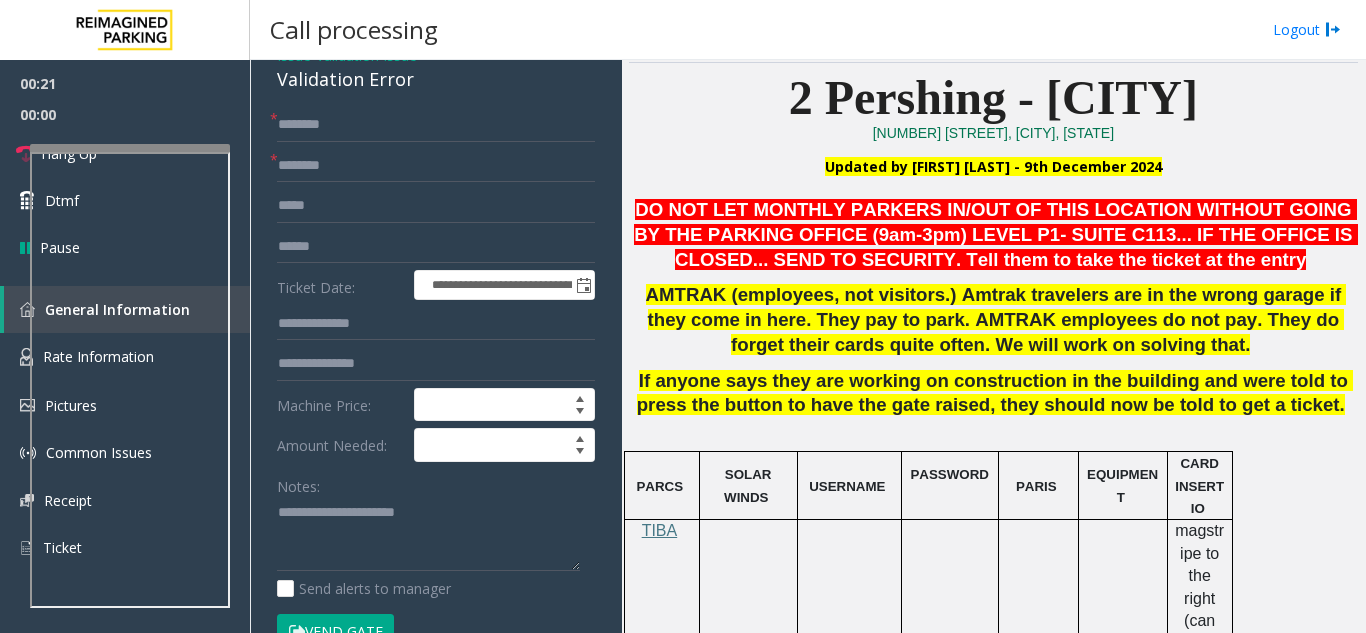 click on "AMTRAK (employees, not visitors.) Amtrak travelers are in the wrong garage if they come in here. They pay to park. AMTRAK employees do not pay. They do forget their cards quite often. We will work on solving that." 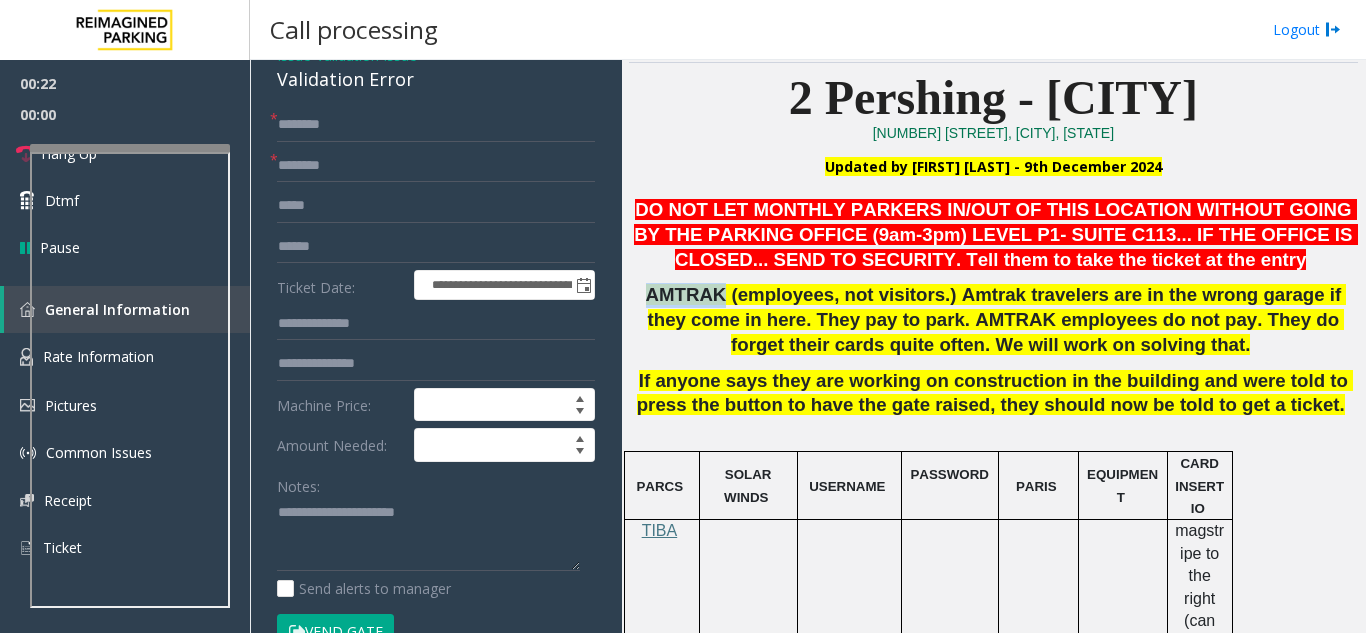 drag, startPoint x: 645, startPoint y: 297, endPoint x: 654, endPoint y: 292, distance: 10.29563 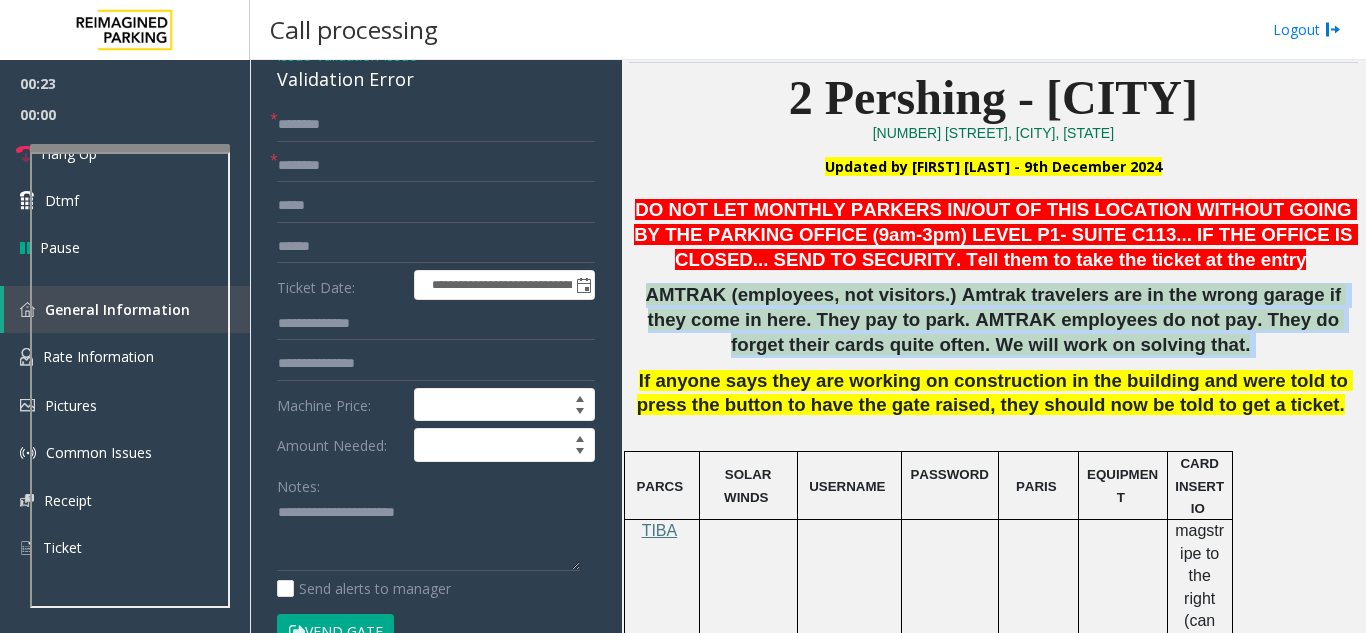 drag, startPoint x: 654, startPoint y: 292, endPoint x: 1253, endPoint y: 341, distance: 601.00085 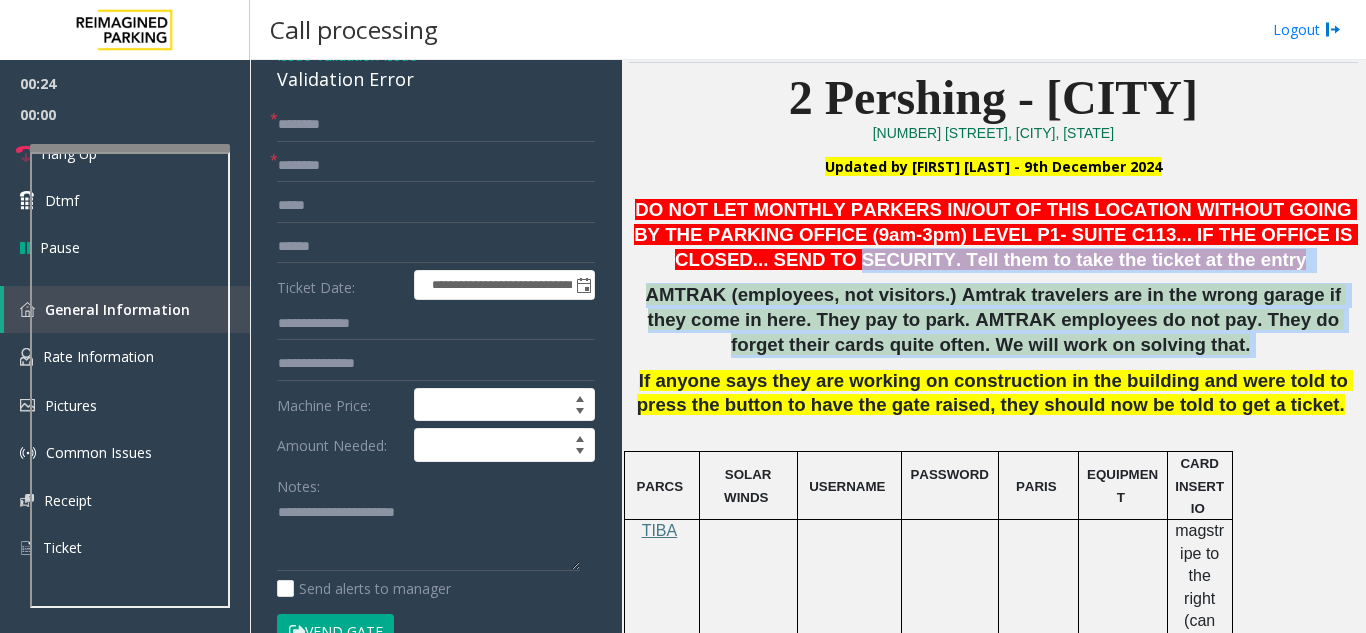 drag, startPoint x: 1253, startPoint y: 341, endPoint x: 673, endPoint y: 271, distance: 584.20886 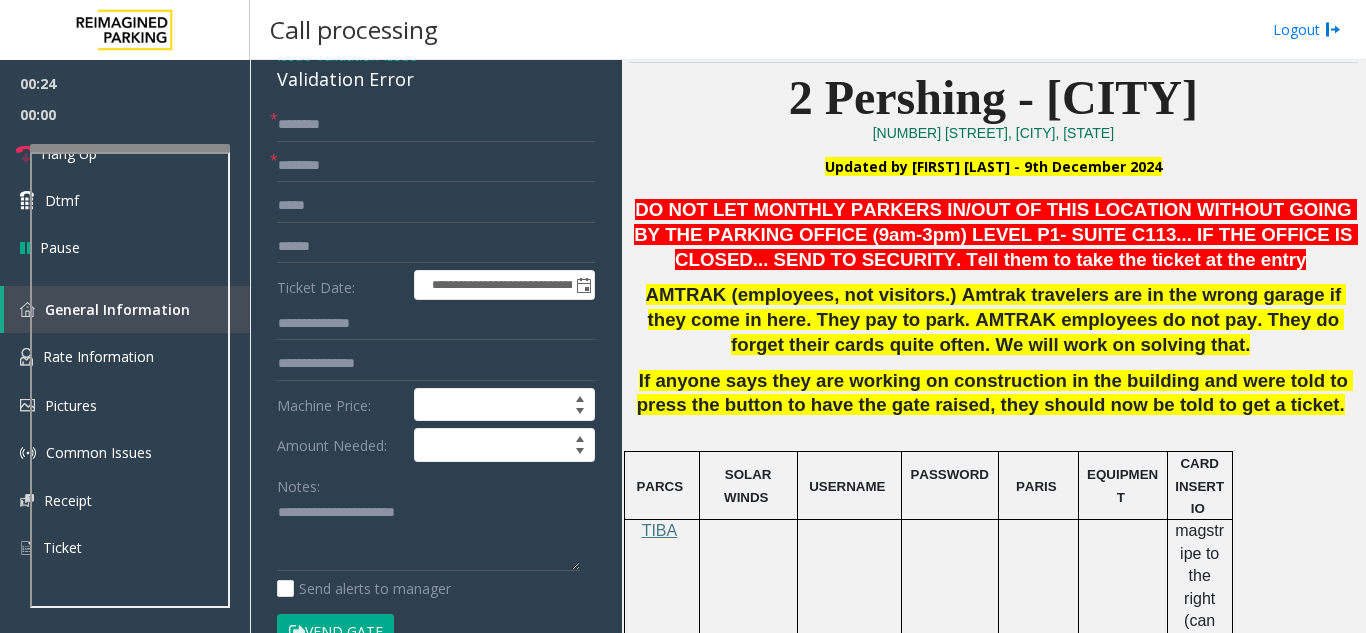 click 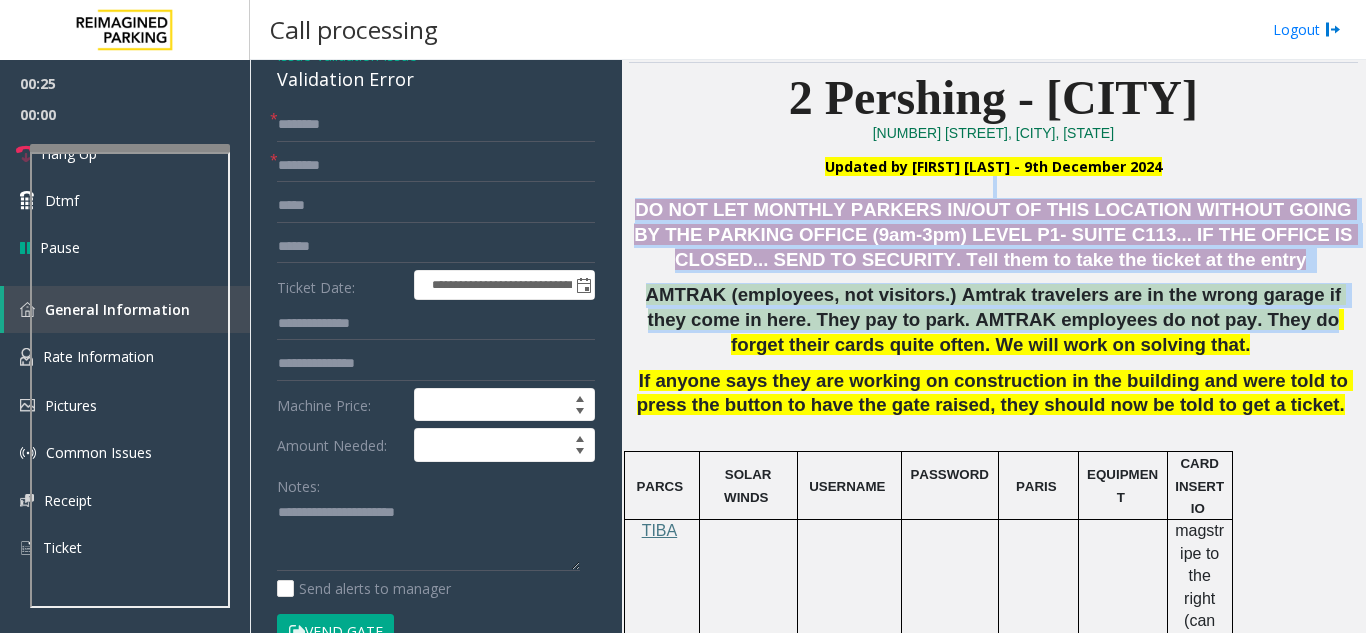 drag, startPoint x: 655, startPoint y: 196, endPoint x: 1126, endPoint y: 333, distance: 490.52014 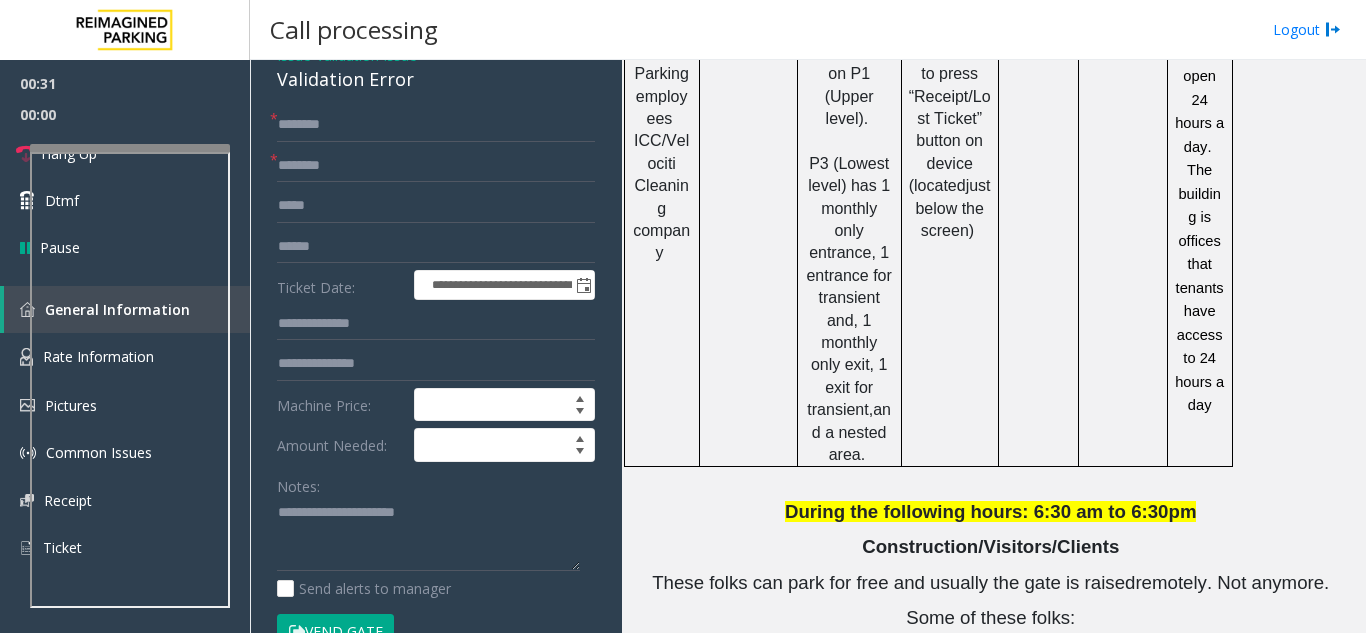 scroll, scrollTop: 2166, scrollLeft: 0, axis: vertical 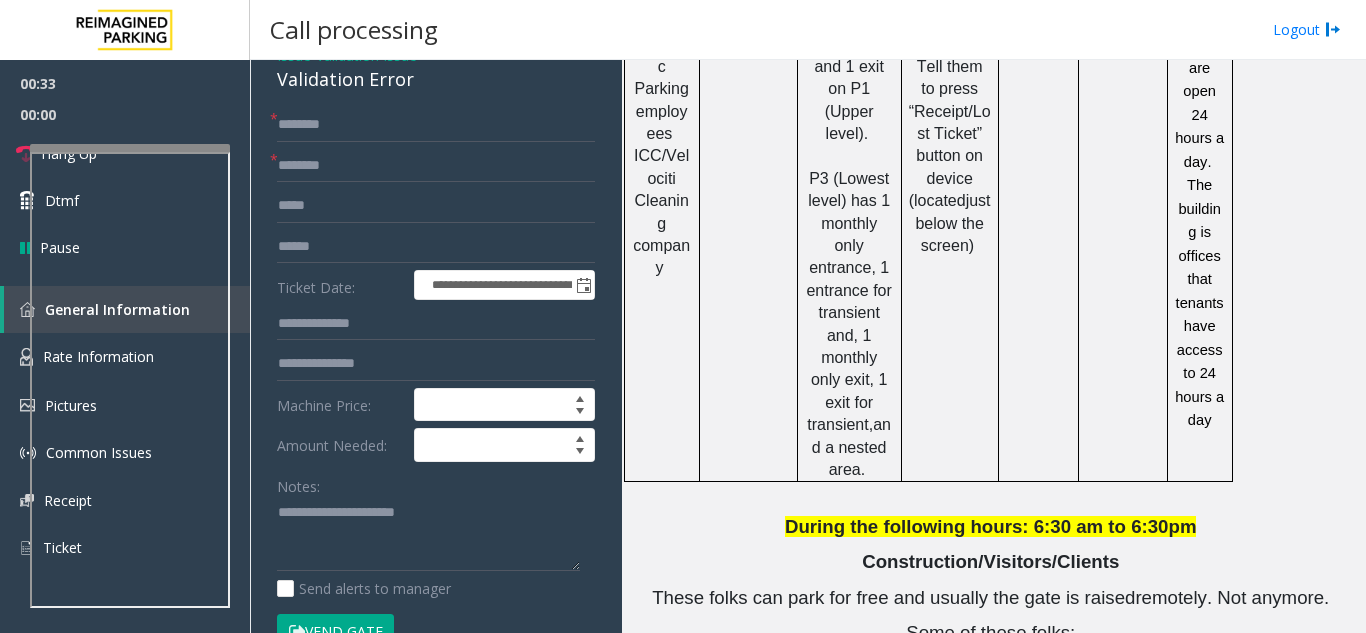 click on "During the following hours: 6:30 am to 6:30" 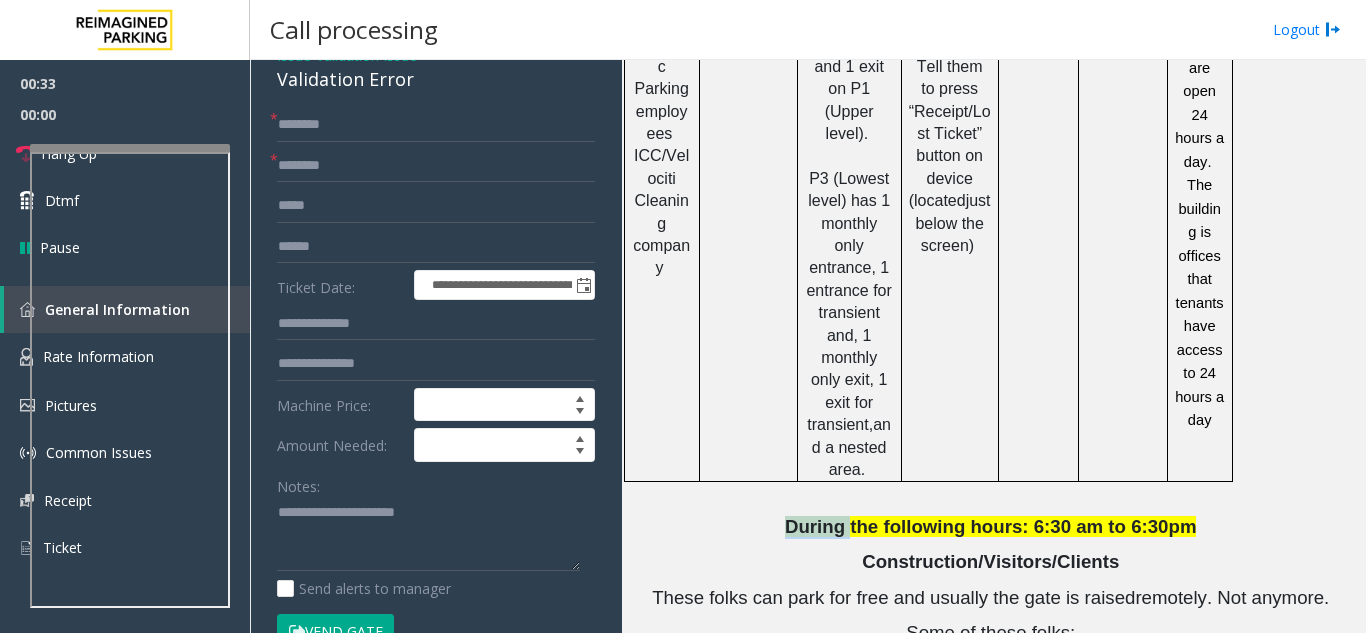 click on "During the following hours: 6:30 am to 6:30" 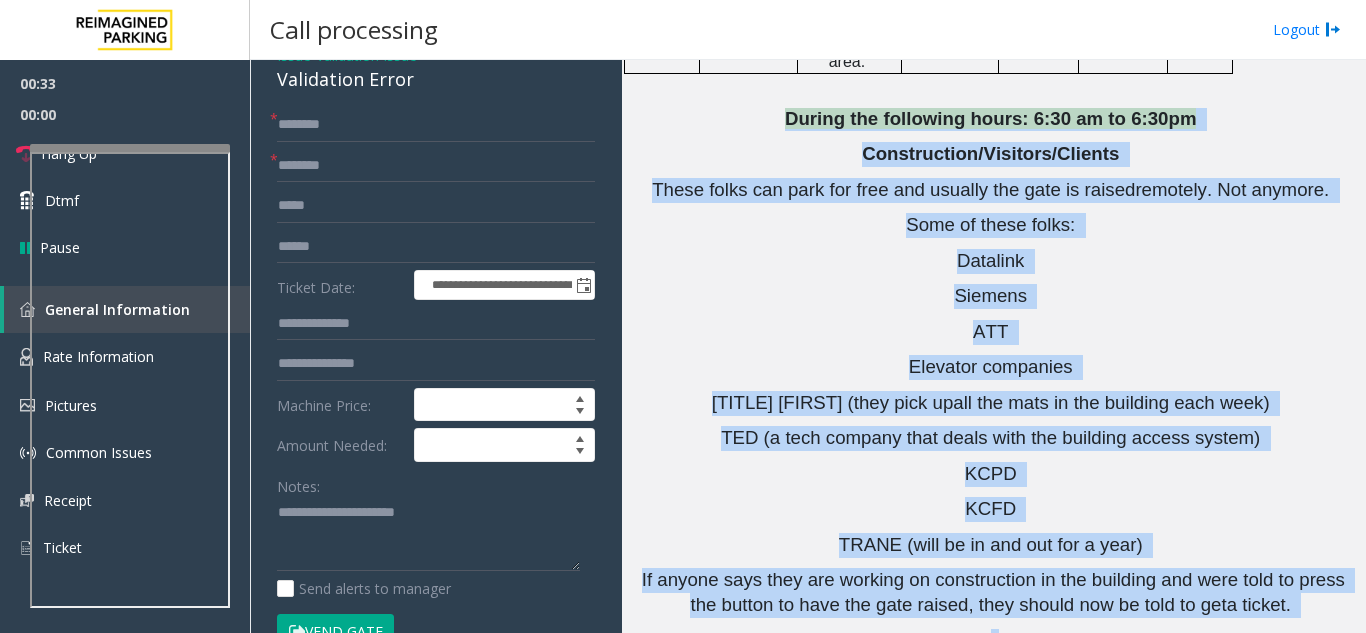 drag, startPoint x: 813, startPoint y: 267, endPoint x: 1169, endPoint y: 680, distance: 545.25684 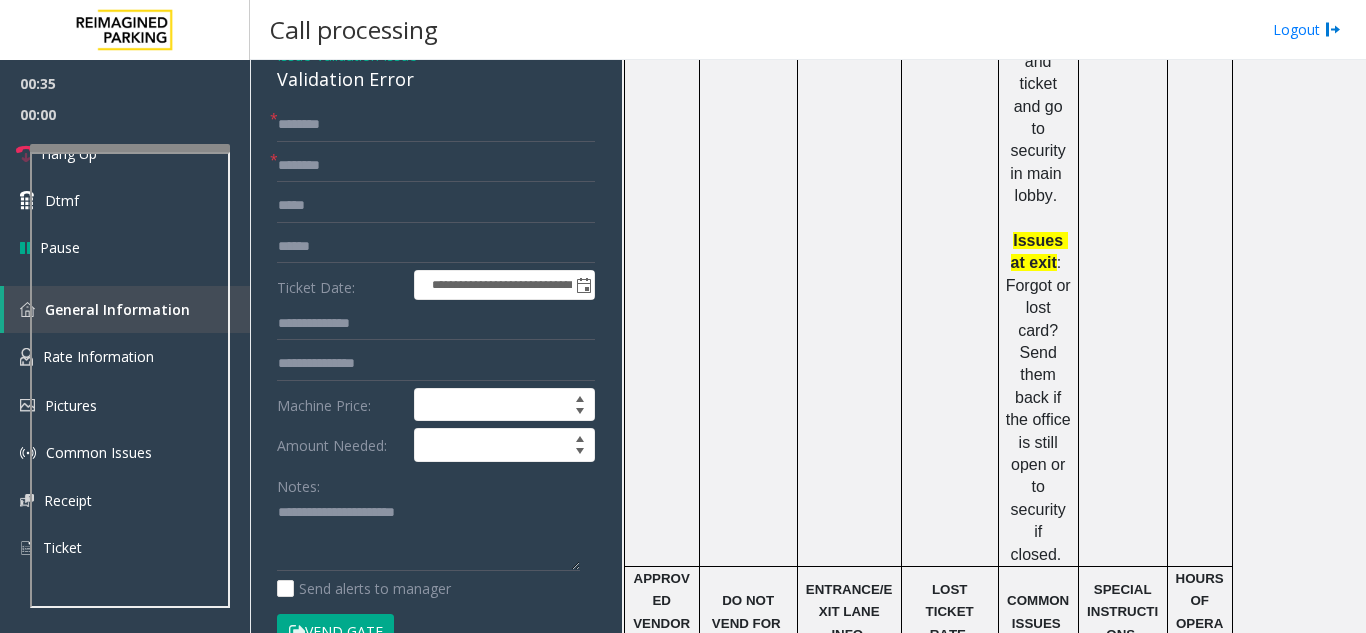 scroll, scrollTop: 1042, scrollLeft: 0, axis: vertical 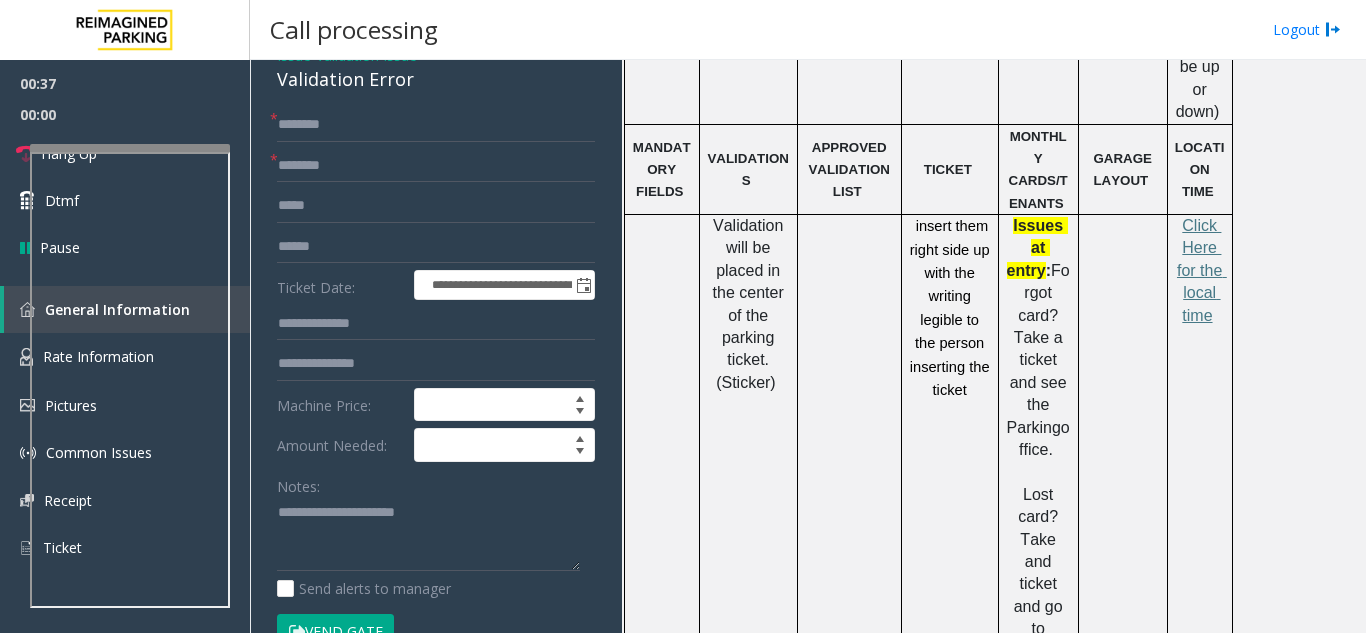 click on "Validation will be placed in the center of the parking ticket. (Sticker)" 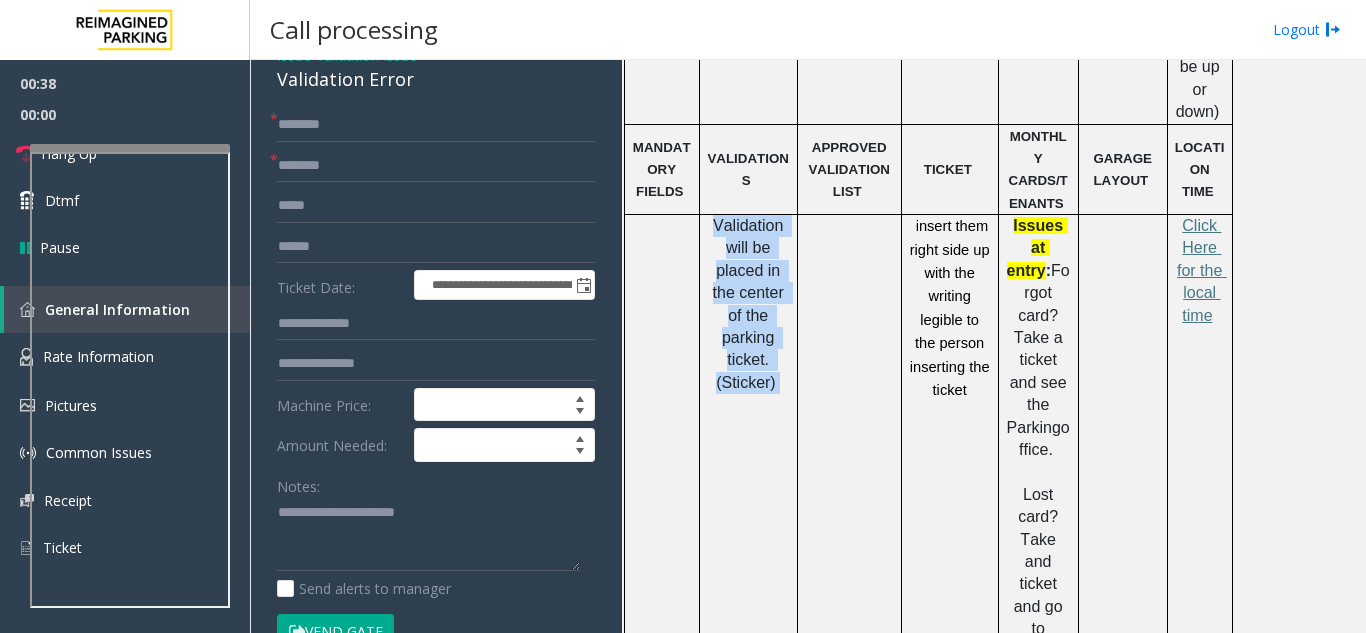 drag, startPoint x: 719, startPoint y: 180, endPoint x: 776, endPoint y: 342, distance: 171.73526 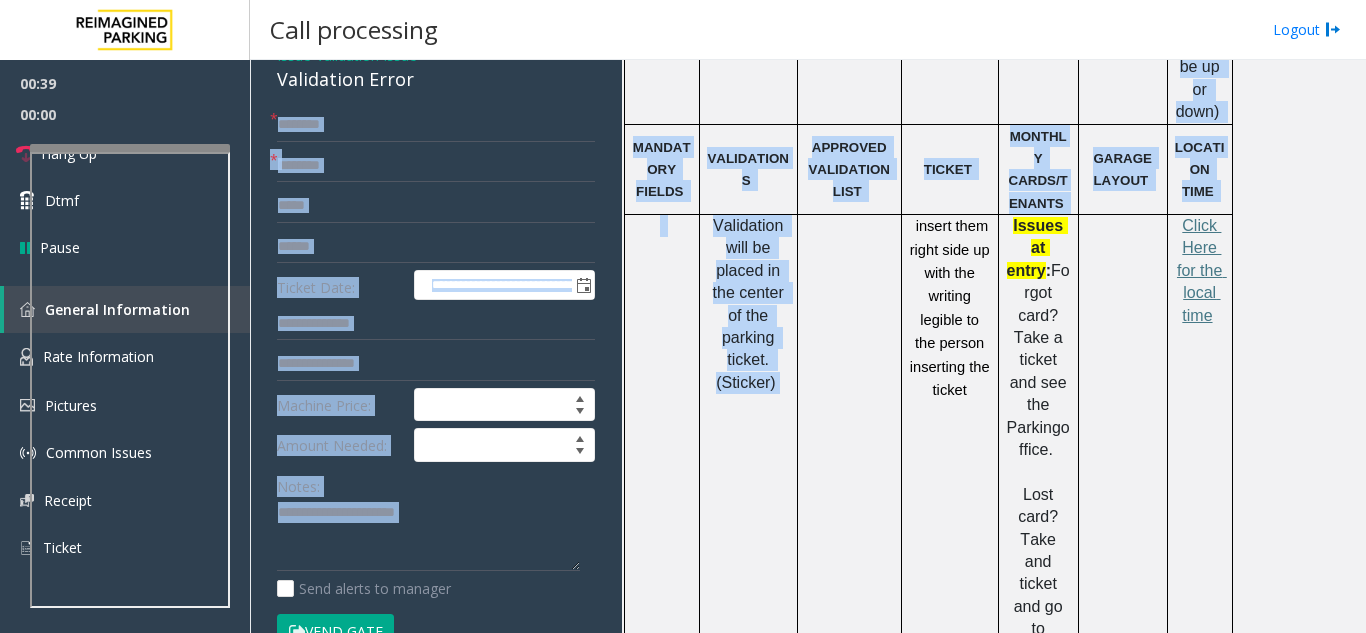 drag, startPoint x: 776, startPoint y: 342, endPoint x: 603, endPoint y: 94, distance: 302.3789 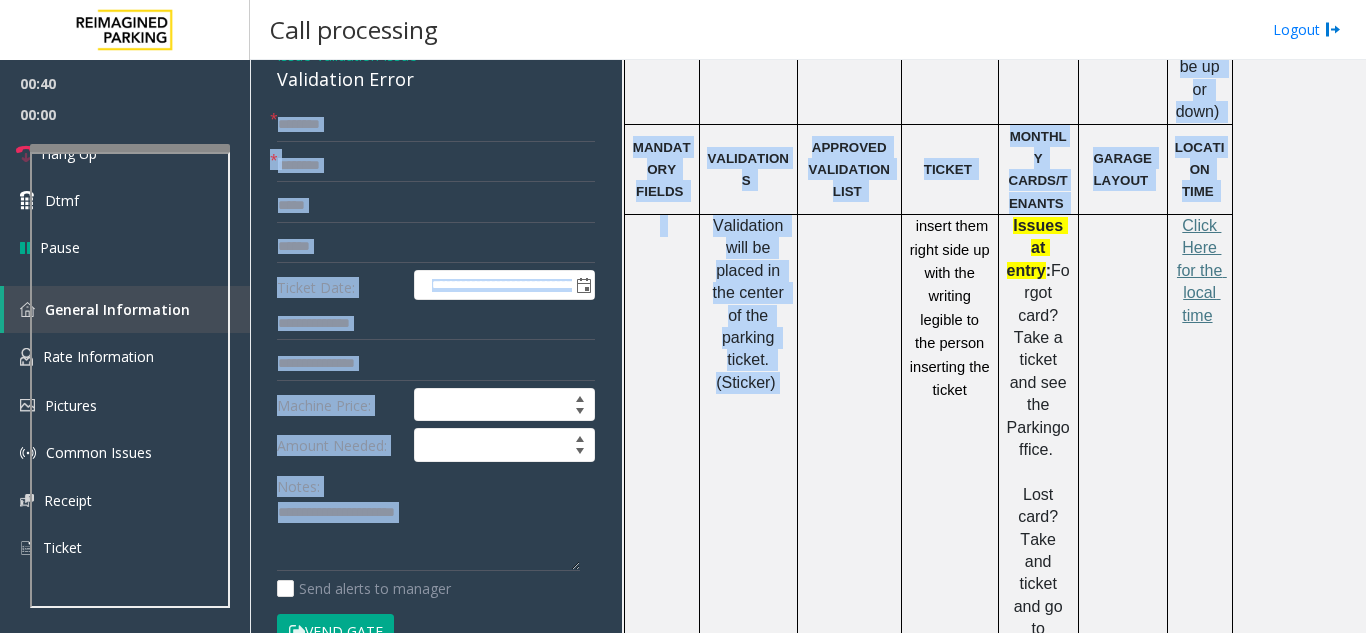 click on "MANDATORY FIELDS" 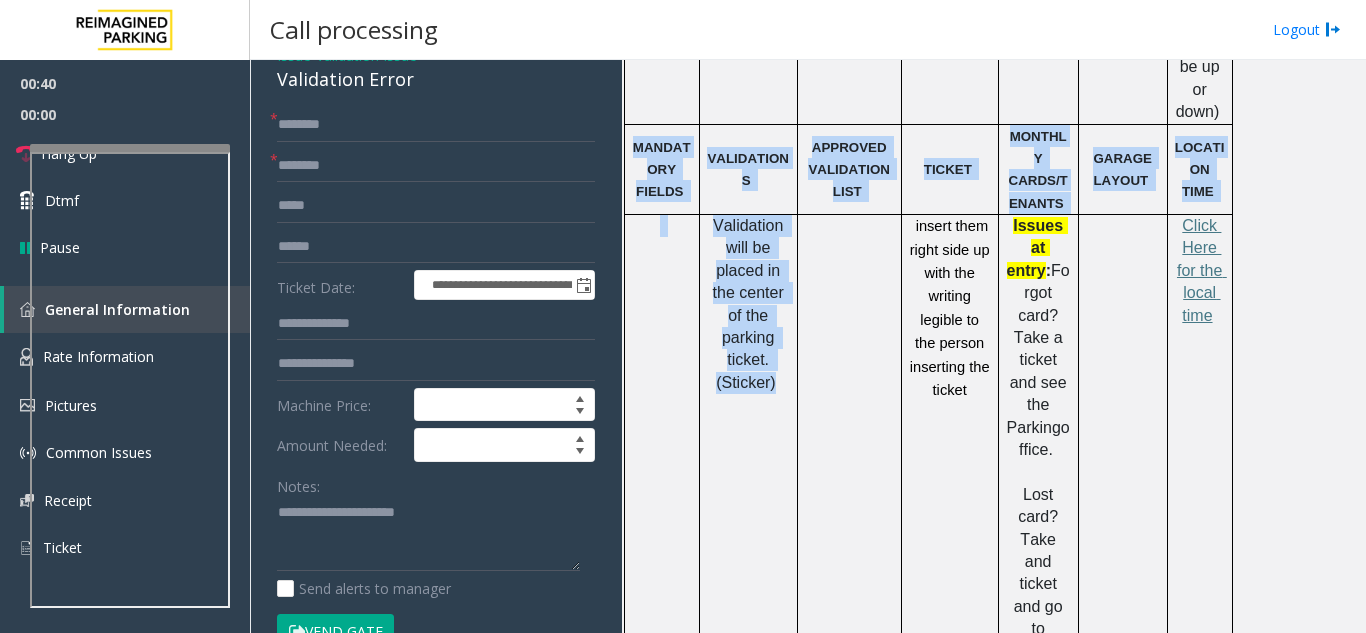 drag, startPoint x: 632, startPoint y: 113, endPoint x: 768, endPoint y: 360, distance: 281.9663 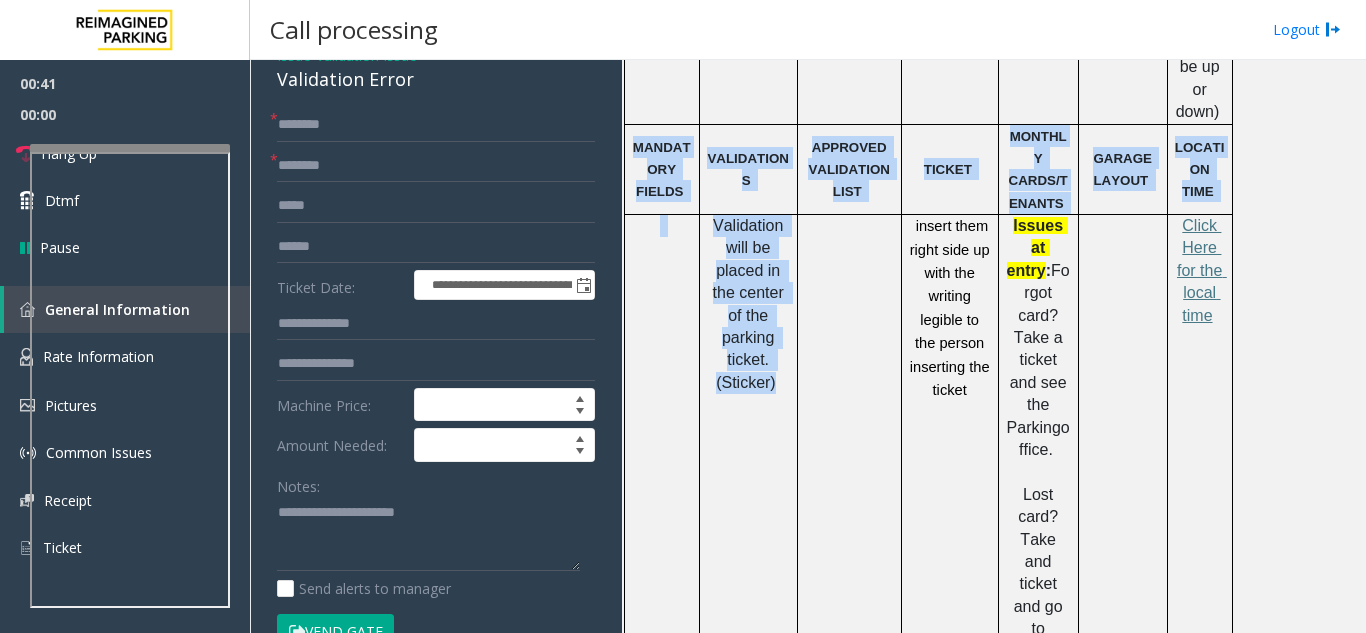 click on "Validation will be placed in the center of the parking ticket. (Sticker)" 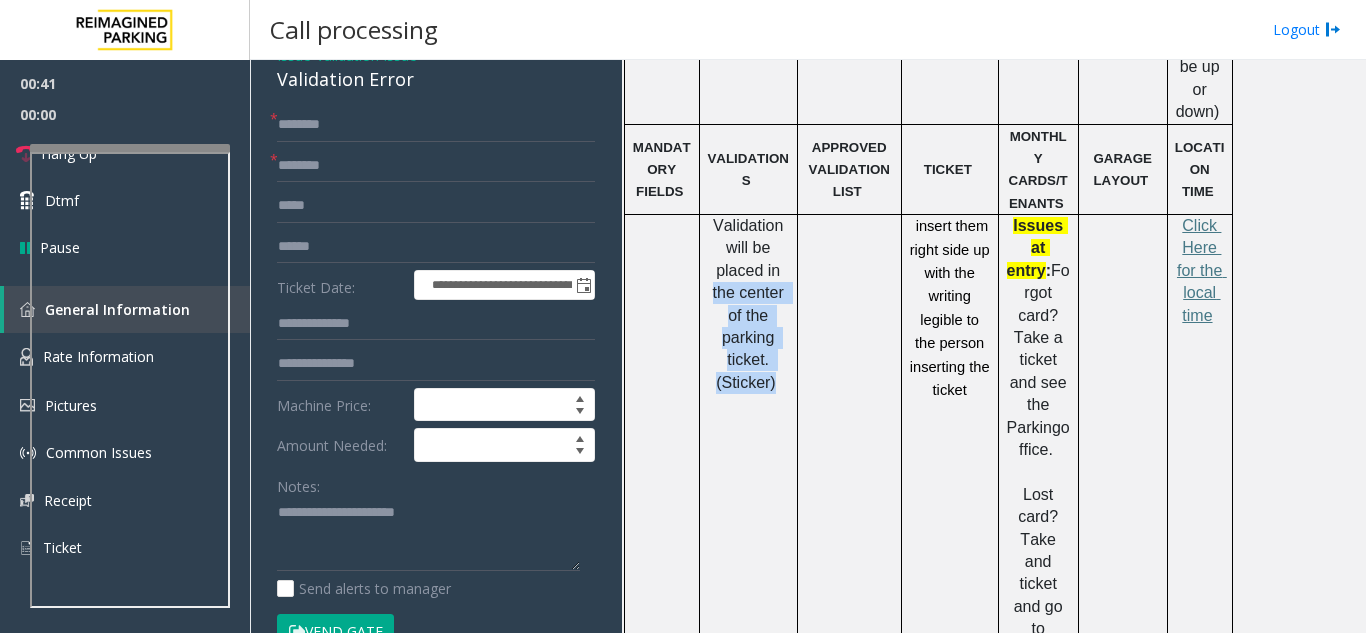 drag, startPoint x: 768, startPoint y: 360, endPoint x: 728, endPoint y: 242, distance: 124.595345 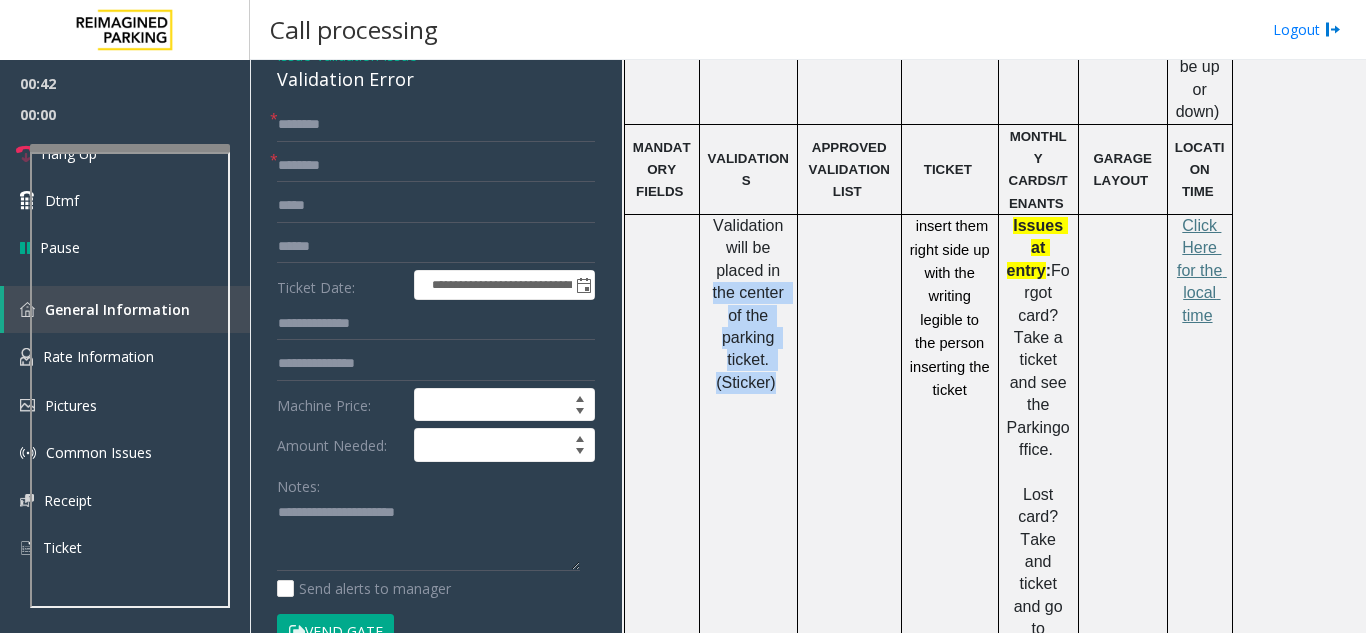 click on "Validation will be placed in the center of the parking ticket. (Sticker)" 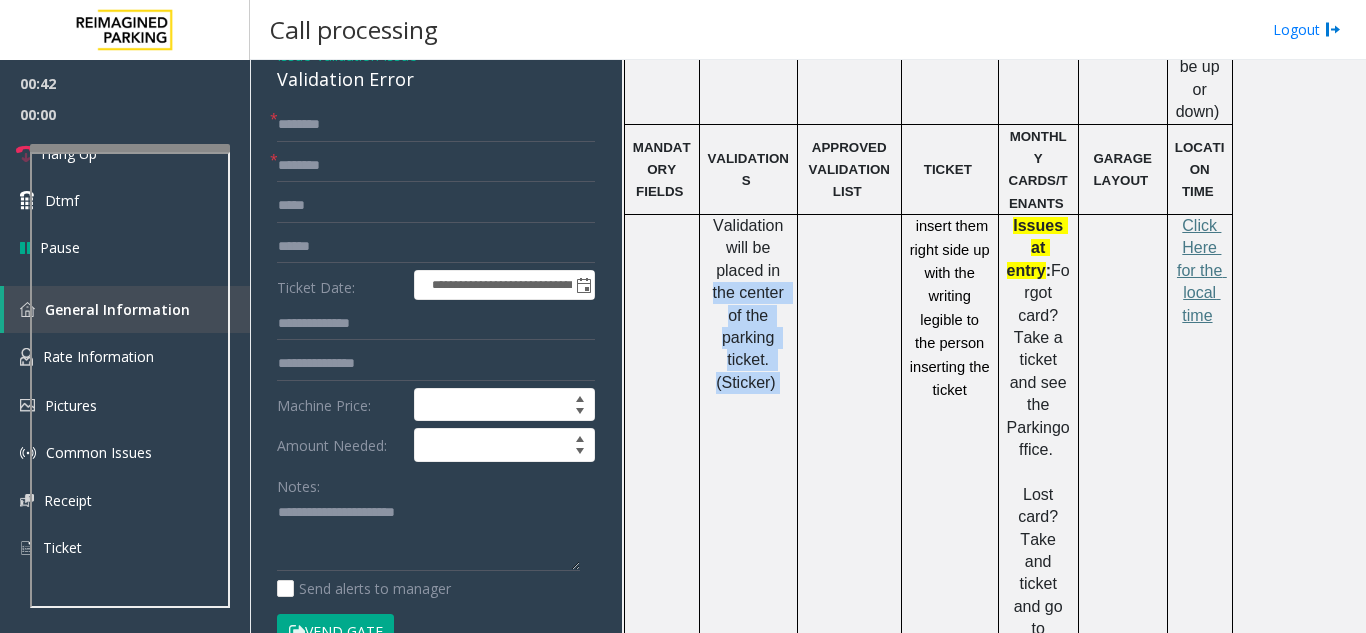 drag, startPoint x: 728, startPoint y: 242, endPoint x: 771, endPoint y: 377, distance: 141.68274 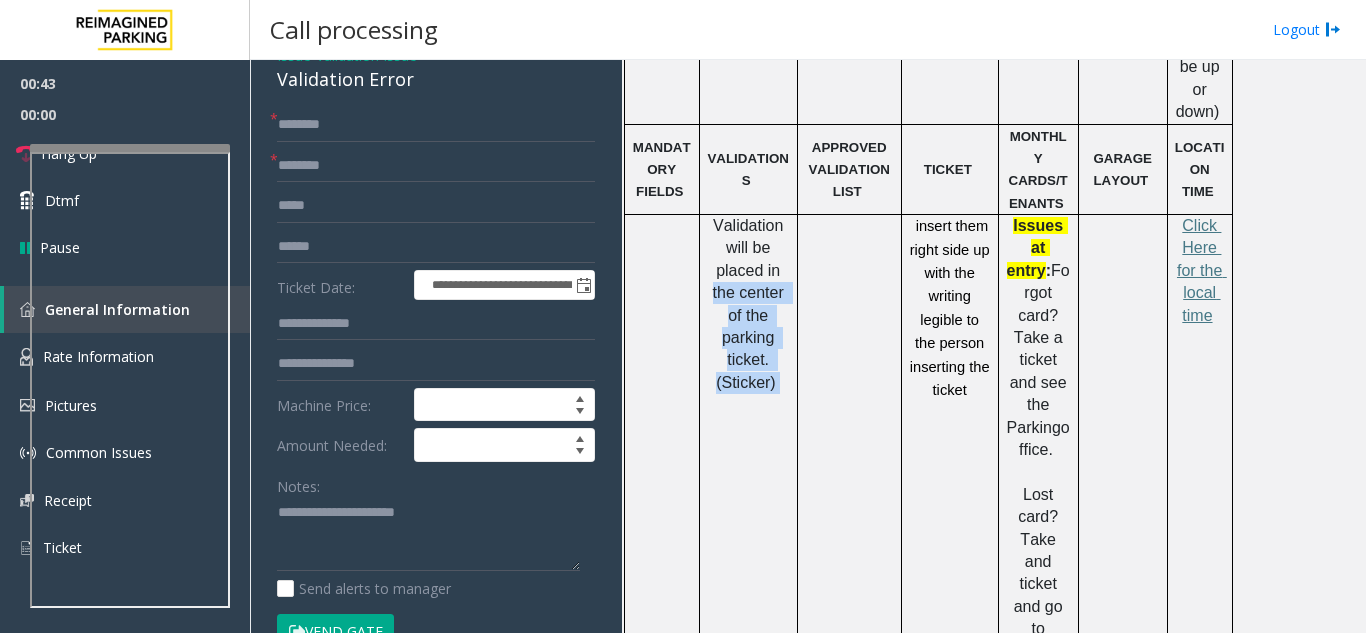 click on "Validation will be placed in the center of the parking ticket. (Sticker)" 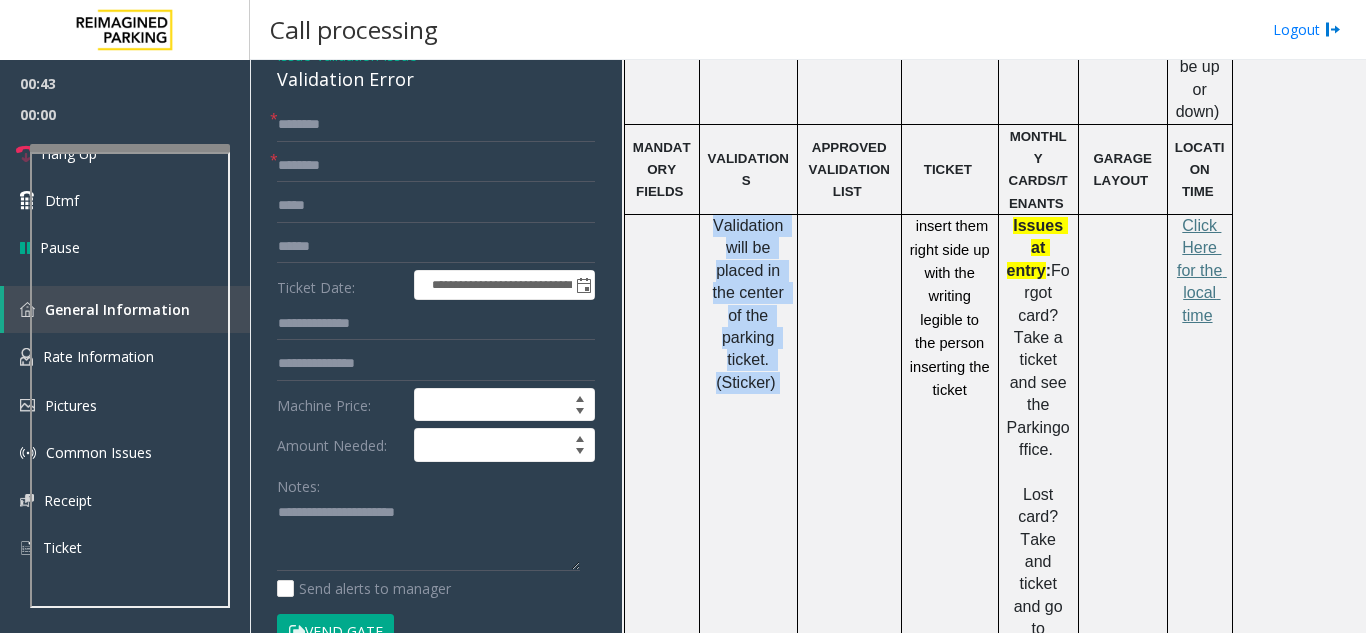 drag, startPoint x: 771, startPoint y: 377, endPoint x: 716, endPoint y: 178, distance: 206.46065 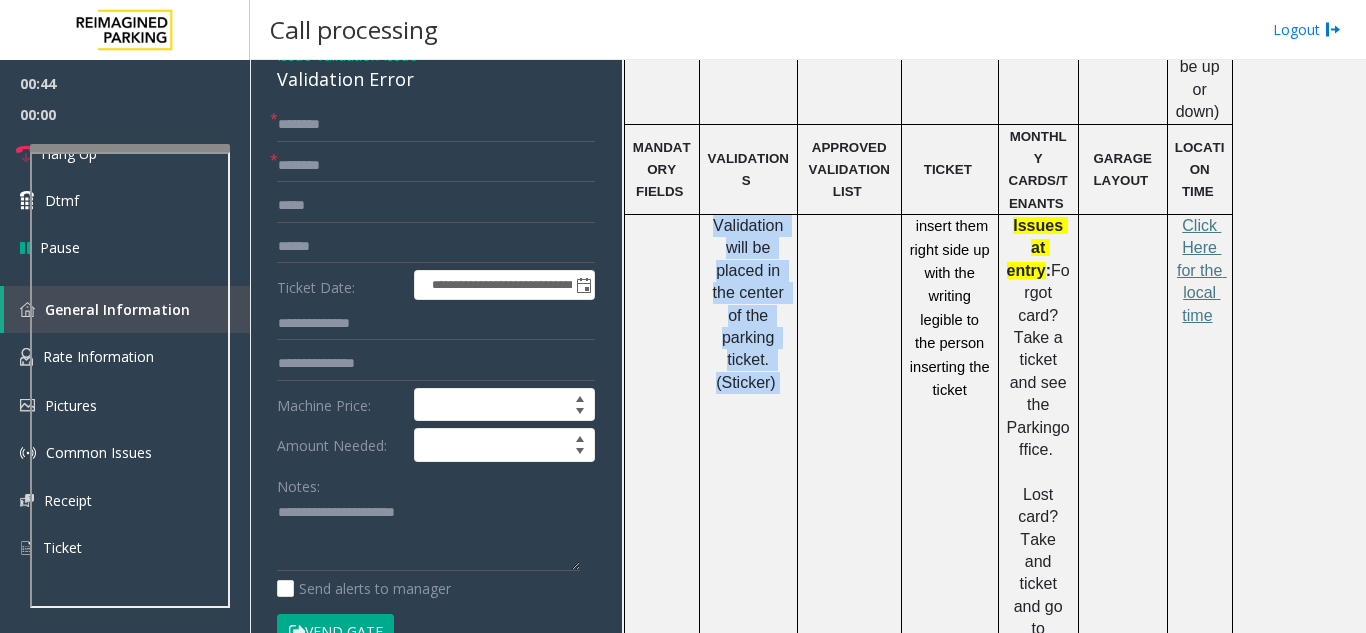 click on "Validation will be placed in the center of the parking ticket. (Sticker)" 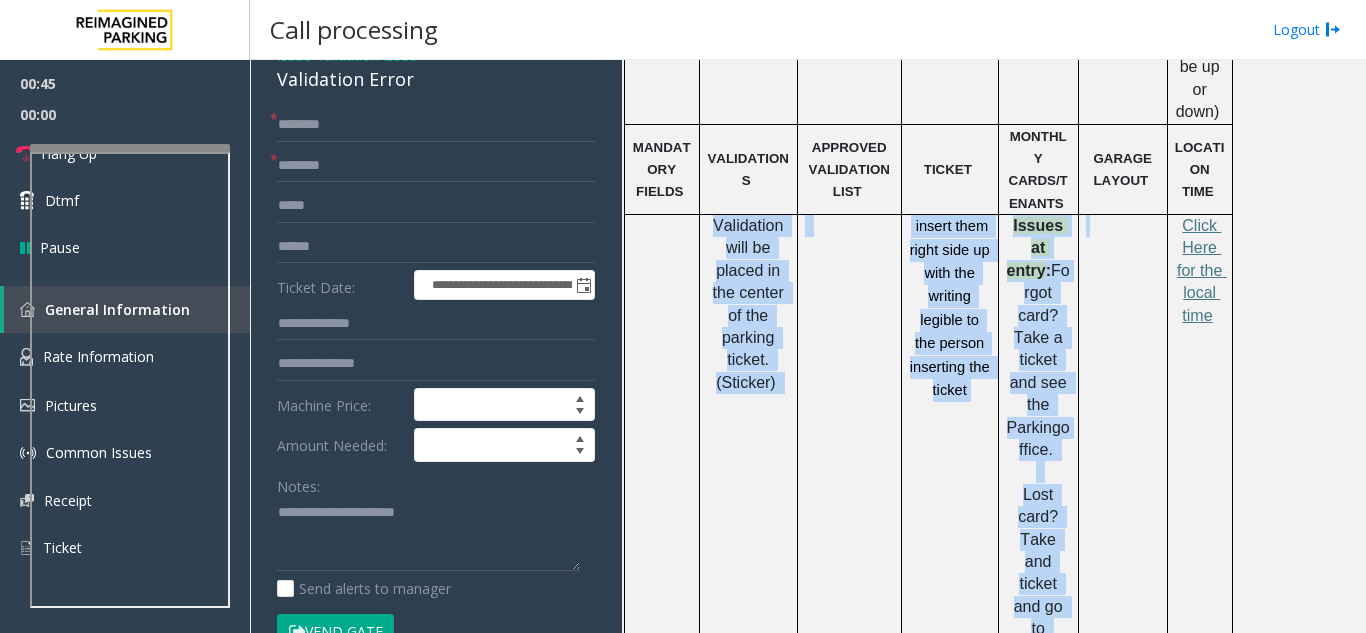 drag, startPoint x: 716, startPoint y: 178, endPoint x: 1160, endPoint y: 457, distance: 524.3825 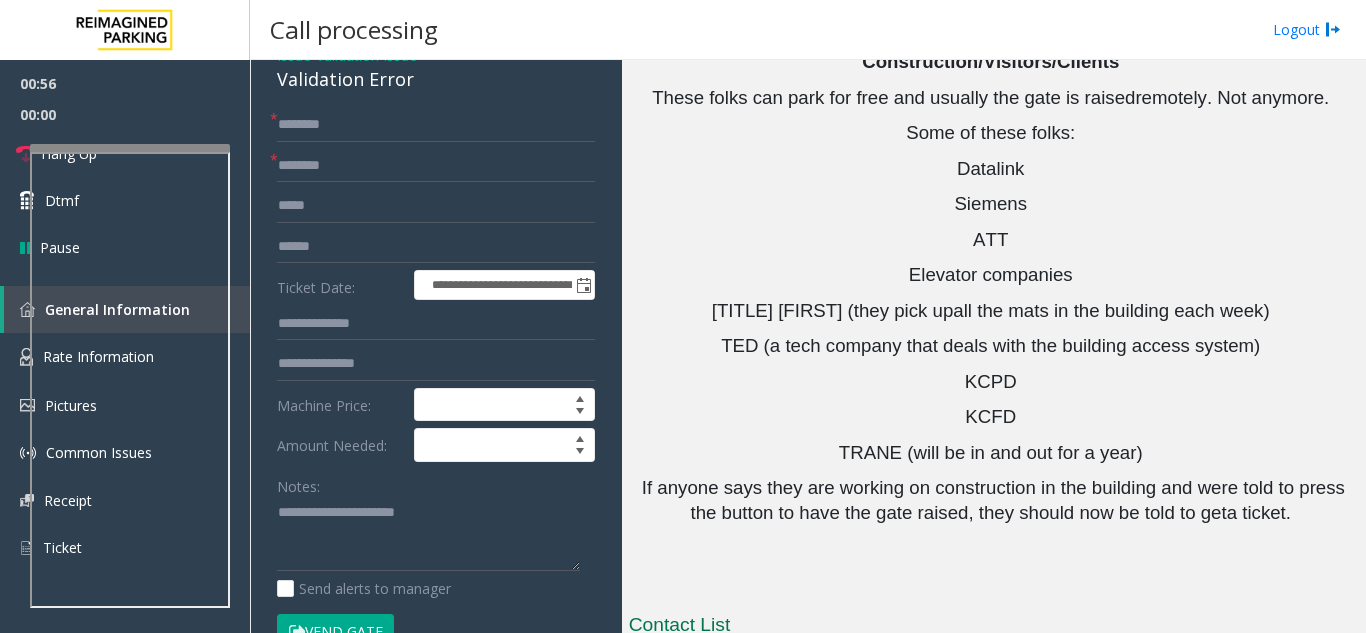 scroll, scrollTop: 2366, scrollLeft: 0, axis: vertical 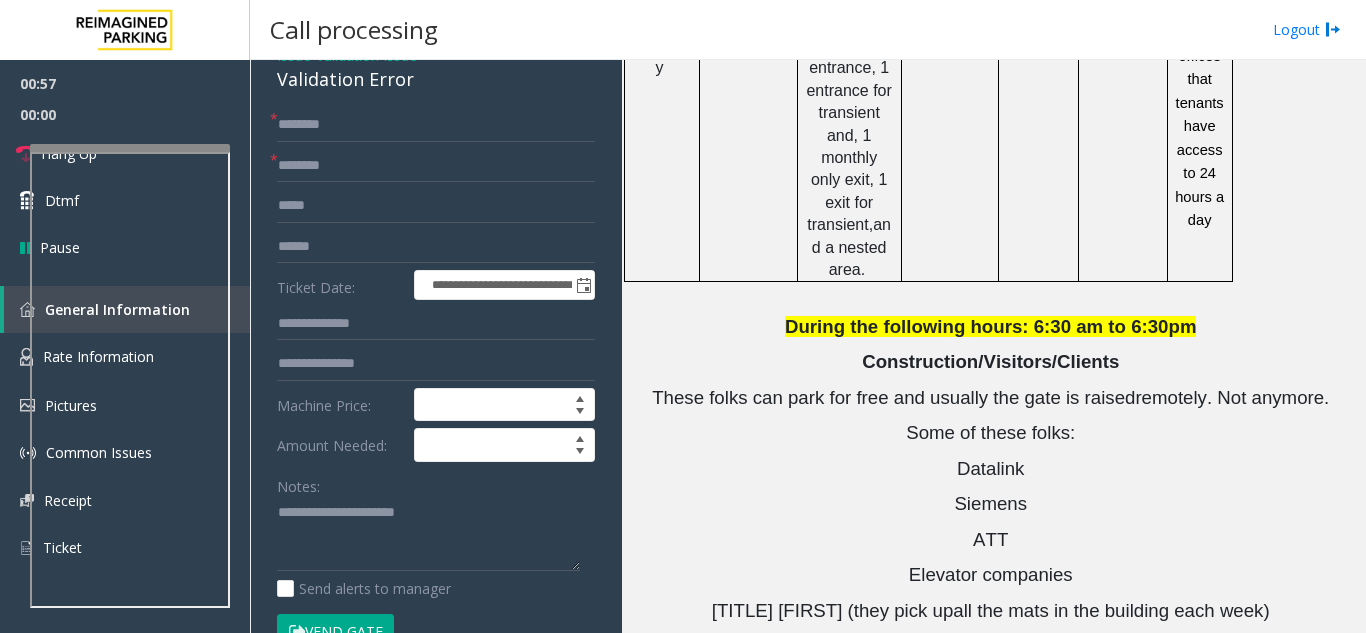 click on "Elevator companies" 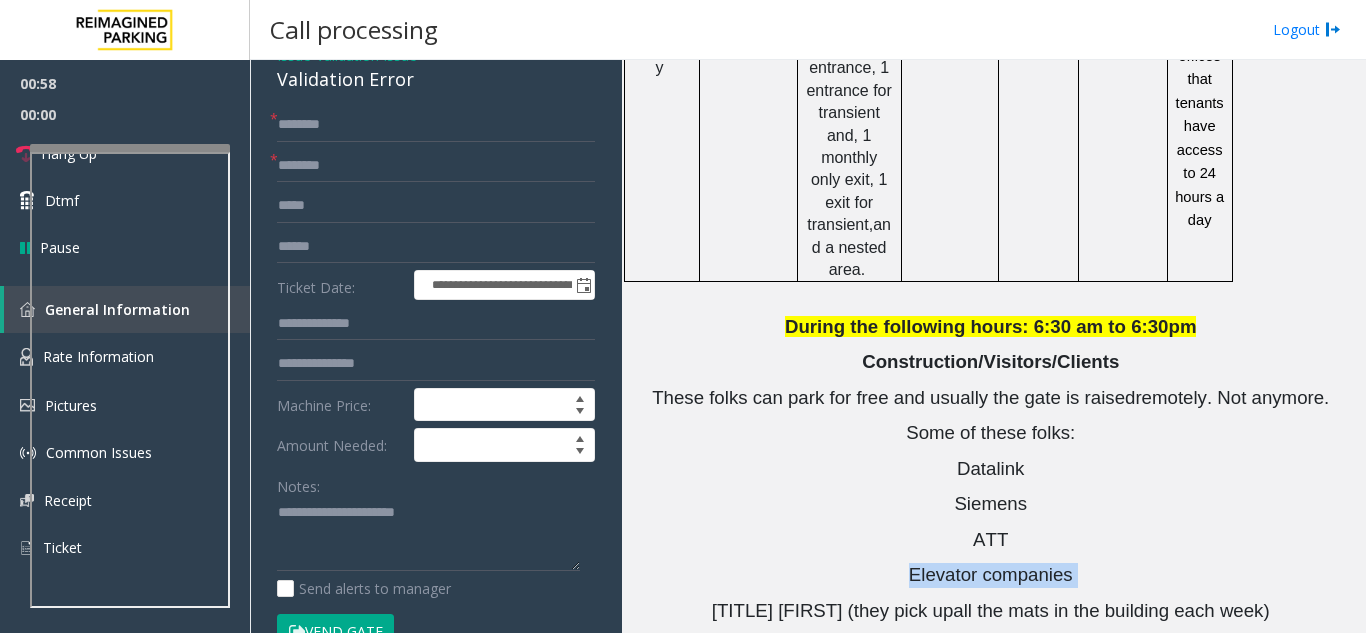 drag, startPoint x: 905, startPoint y: 329, endPoint x: 1073, endPoint y: 332, distance: 168.02678 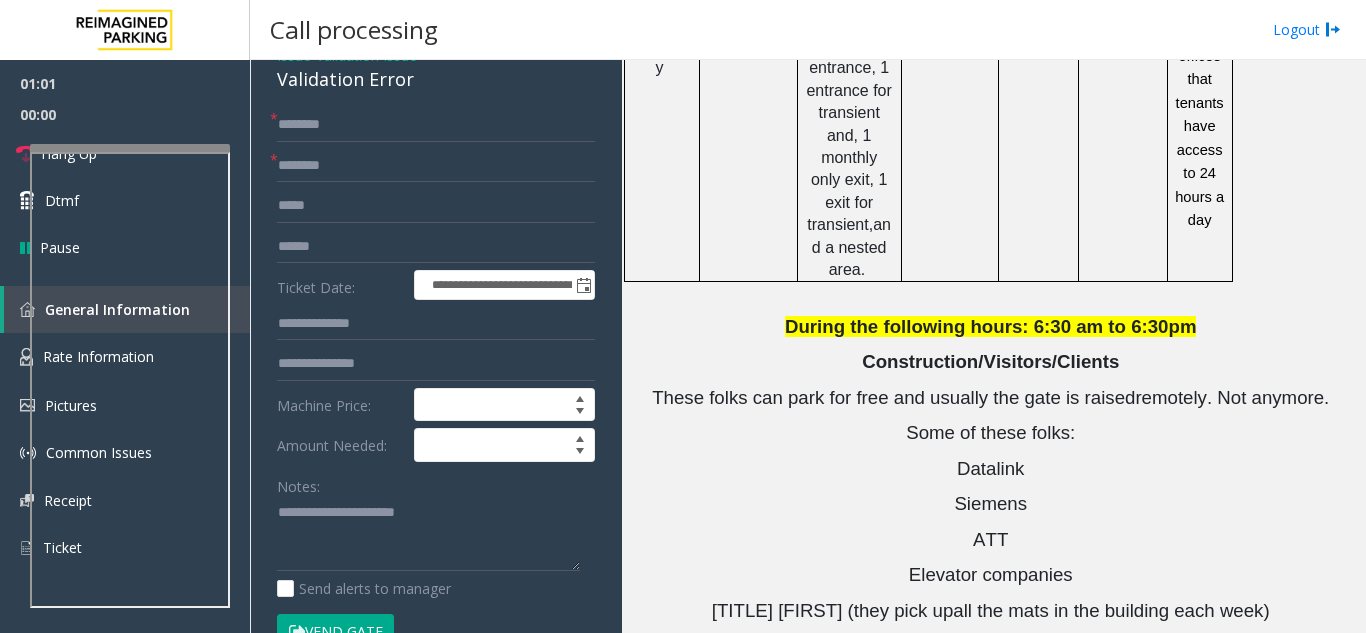 scroll, scrollTop: 0, scrollLeft: 0, axis: both 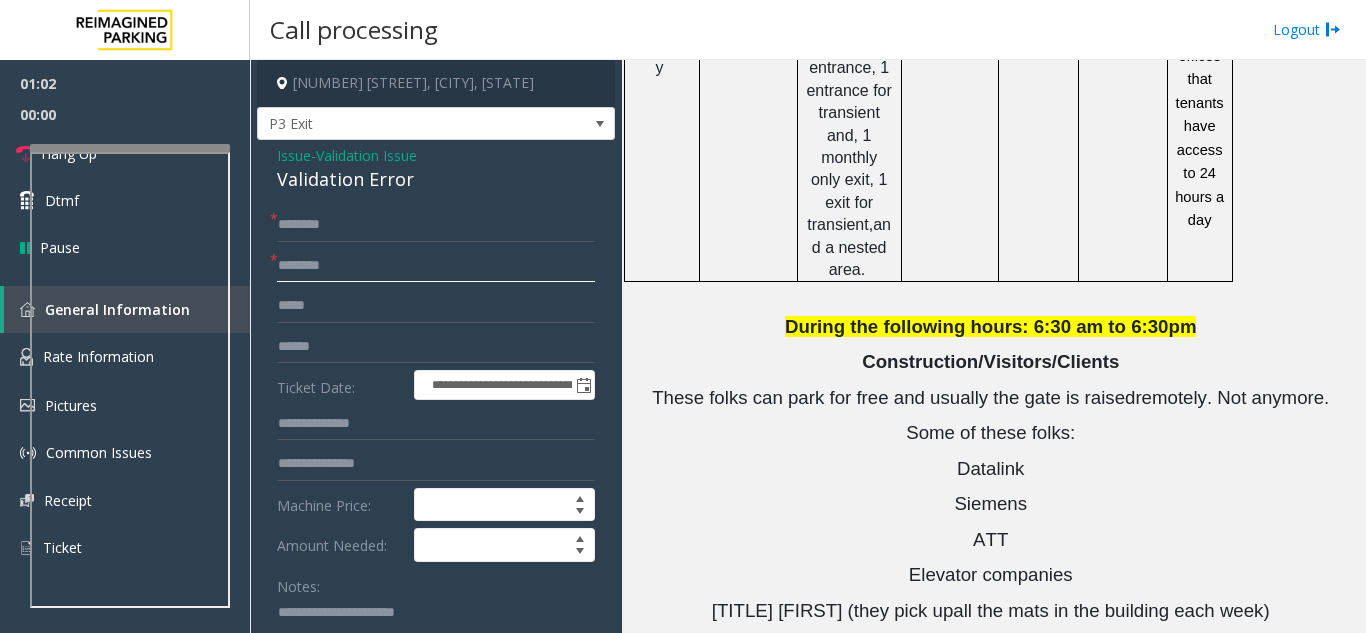 click 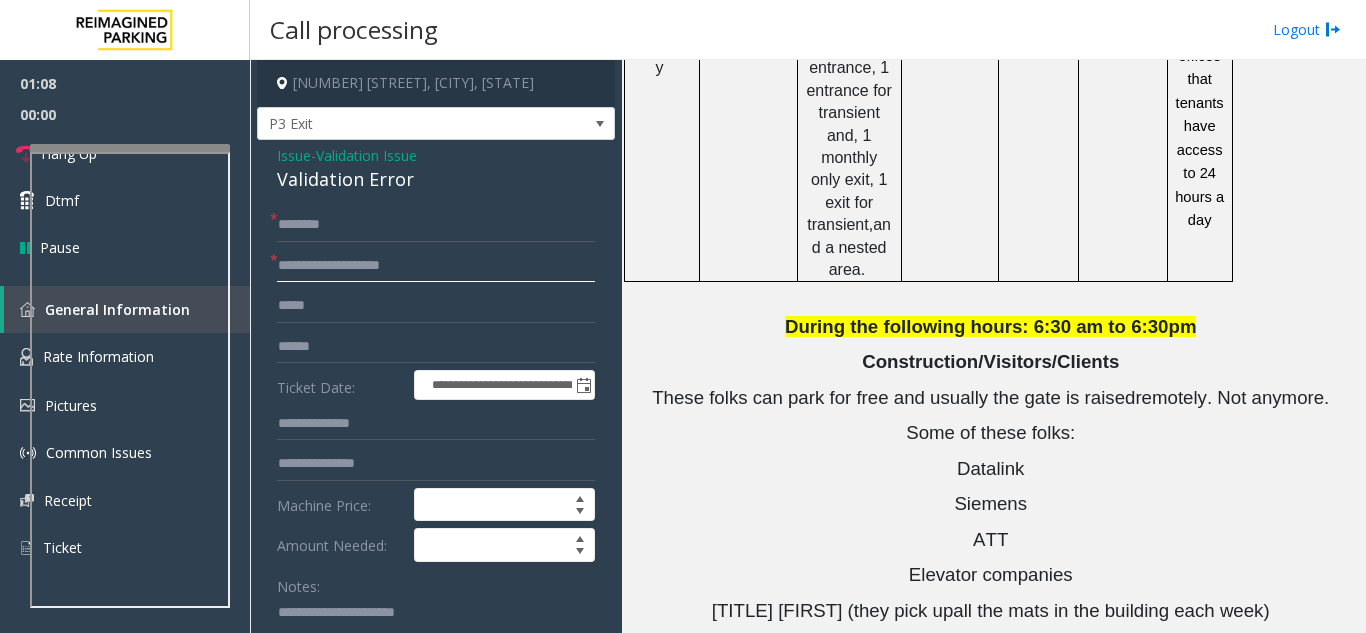 click on "**********" 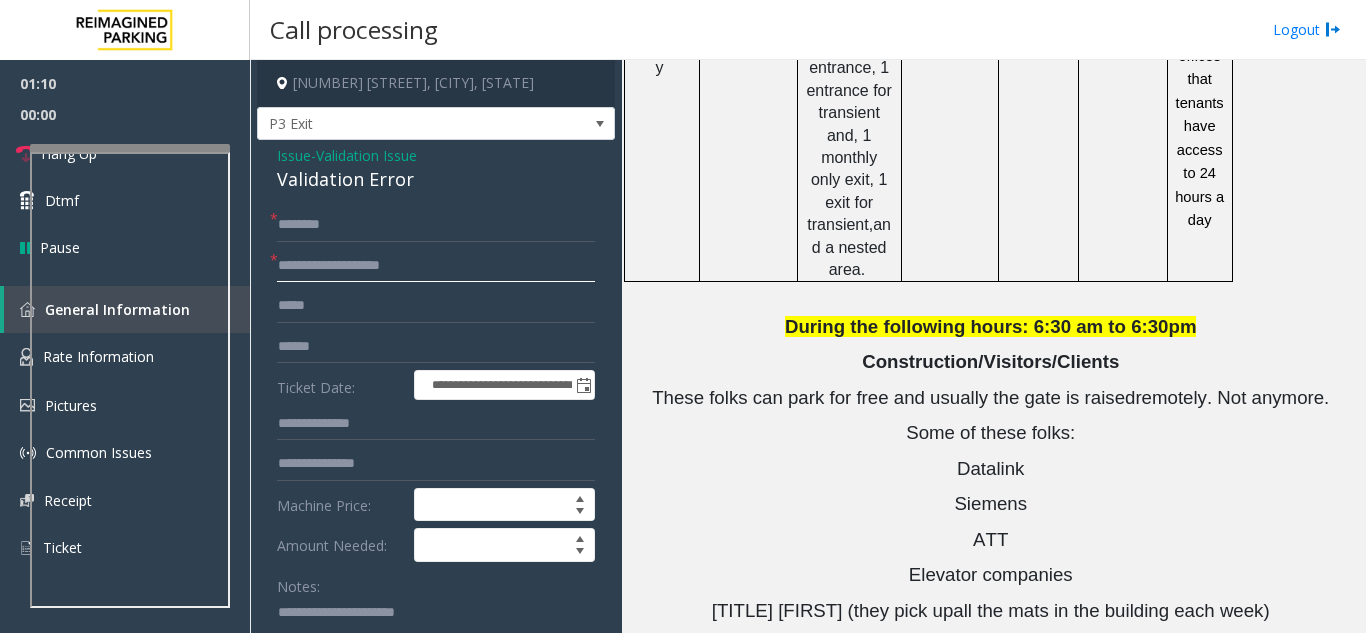 type on "**********" 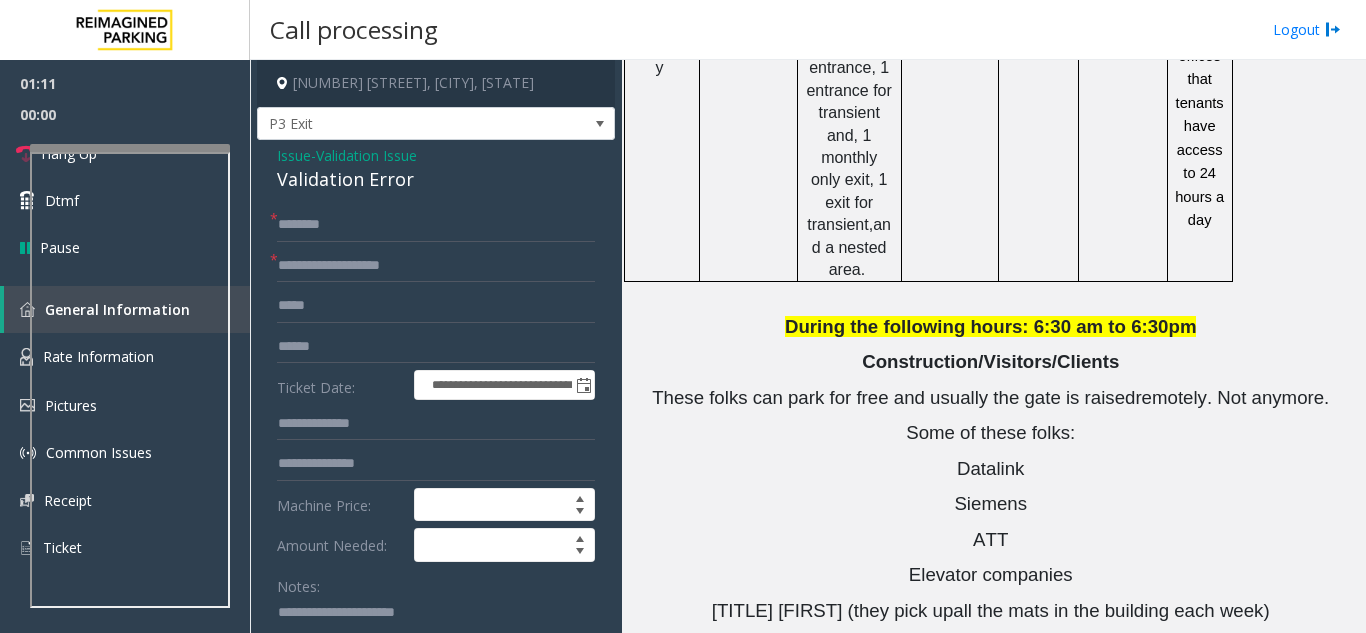 click on "[NUMBER] [STREET], [CITY], [STATE]" 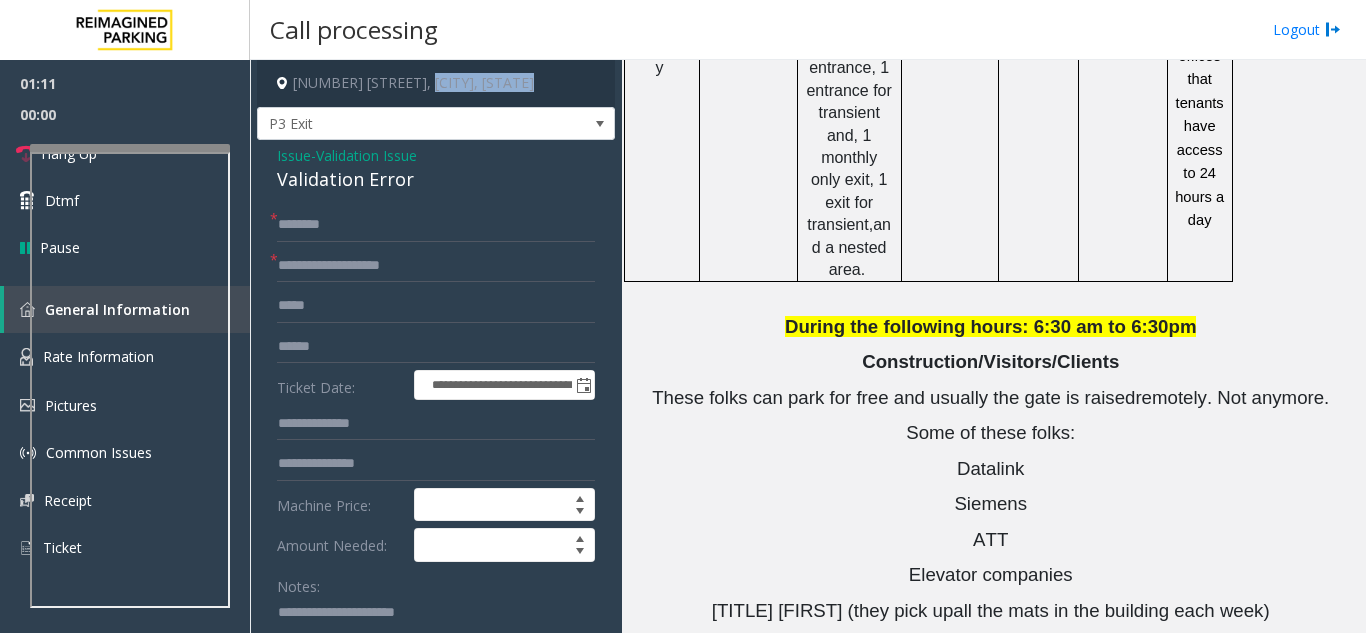 drag, startPoint x: 439, startPoint y: 89, endPoint x: 525, endPoint y: 89, distance: 86 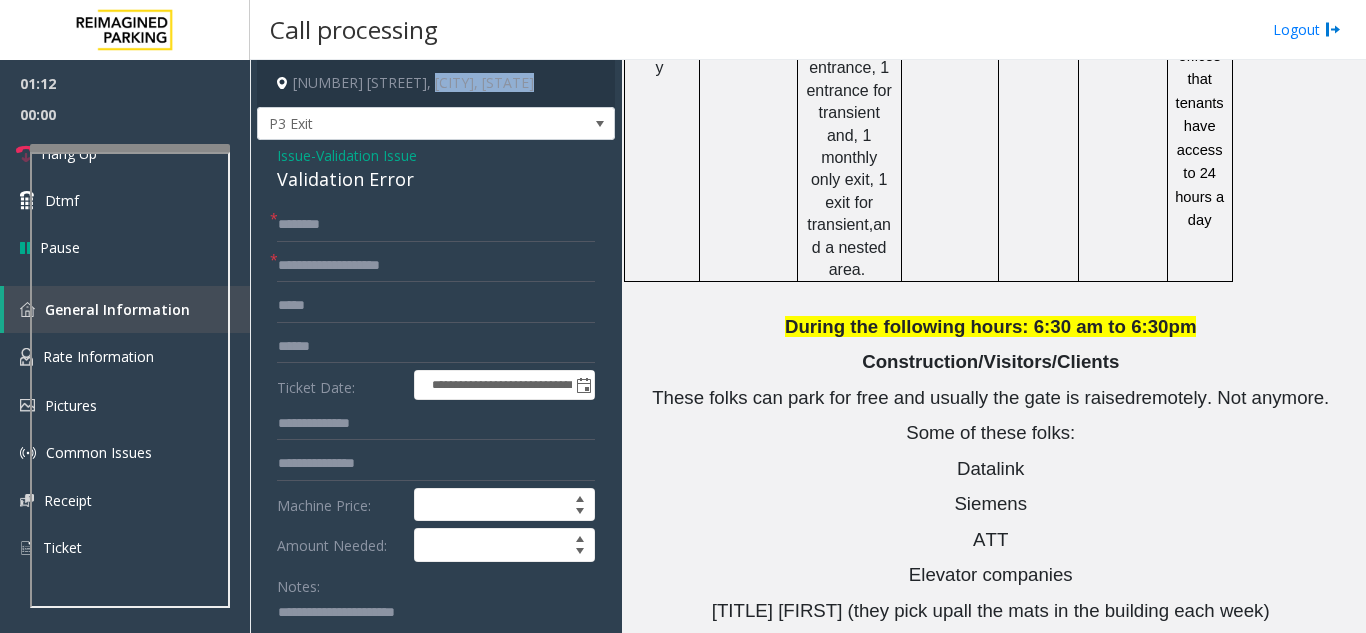 copy on "Kansas City, MO" 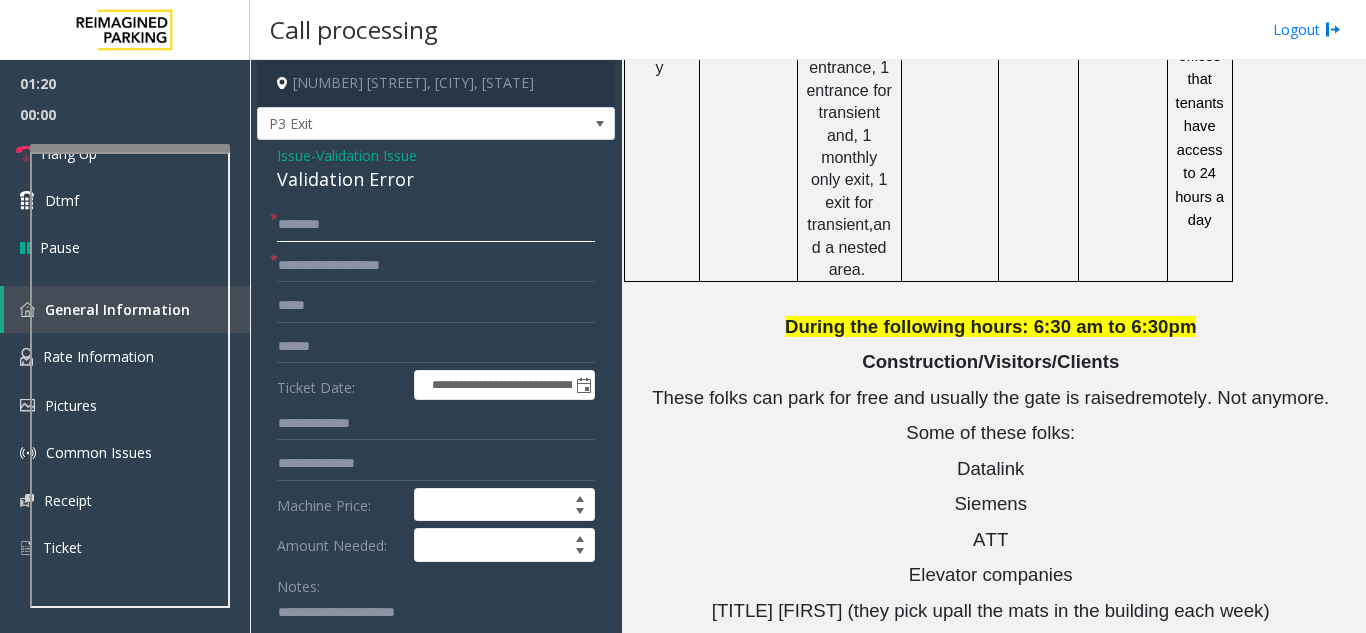 click 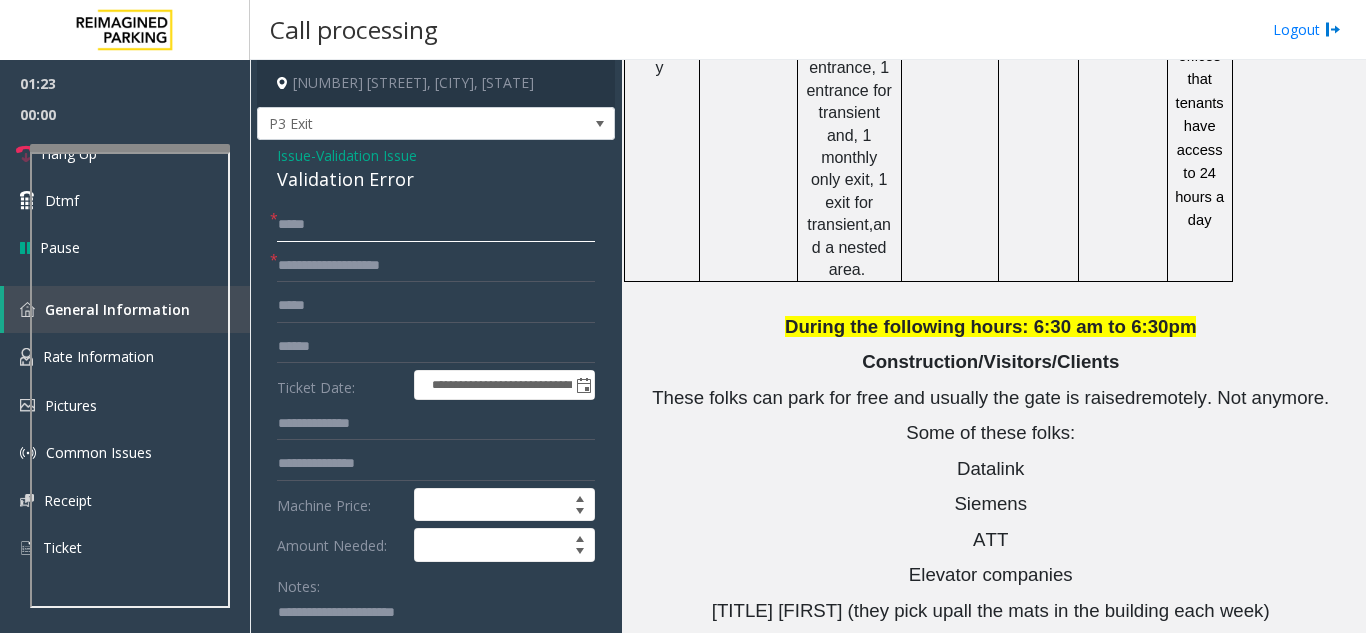 type on "****" 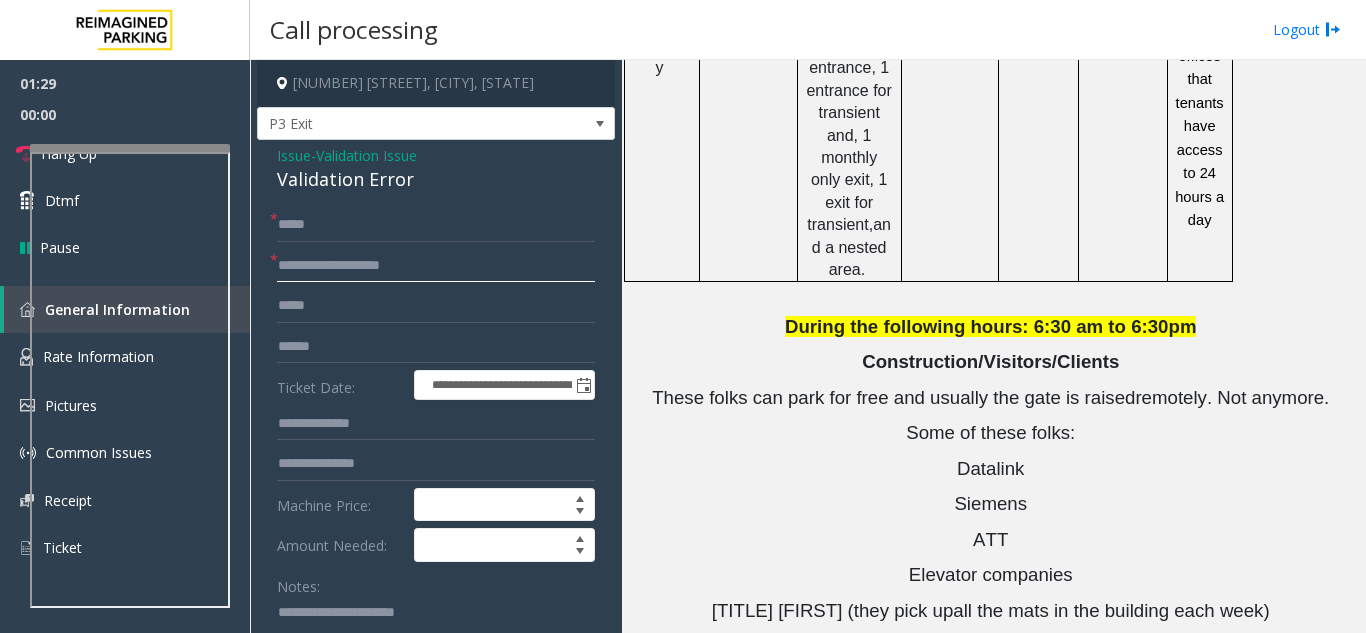 click on "**********" 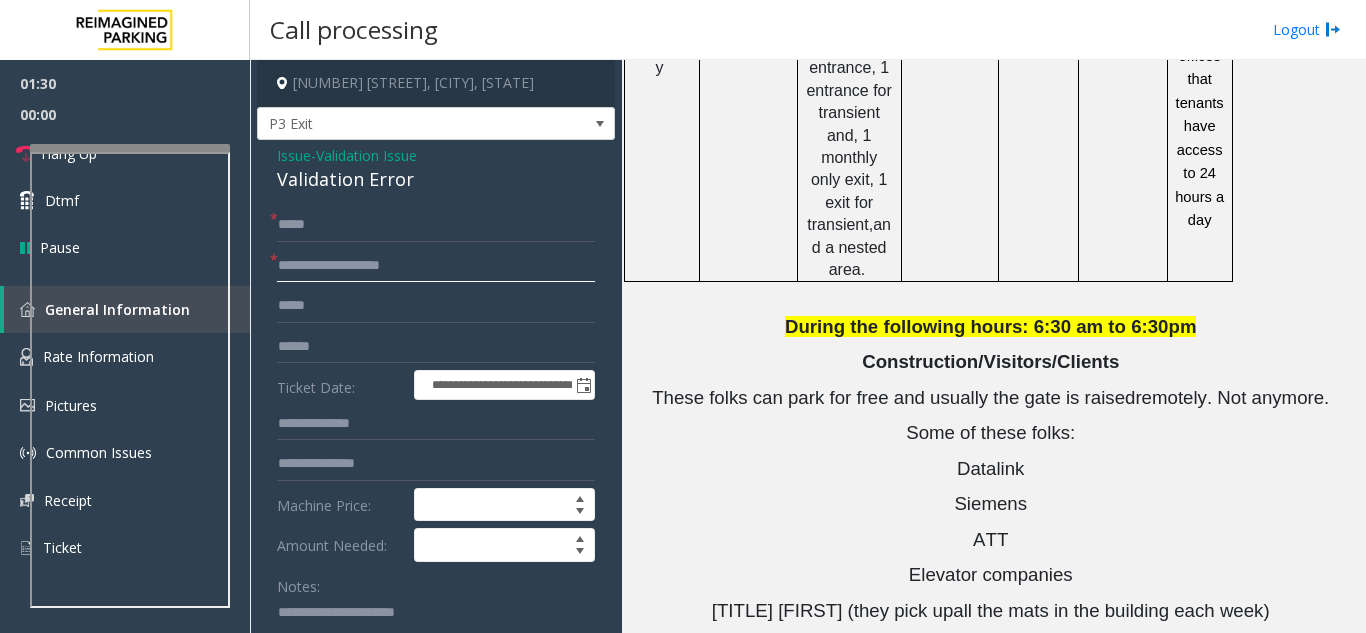 paste on "**********" 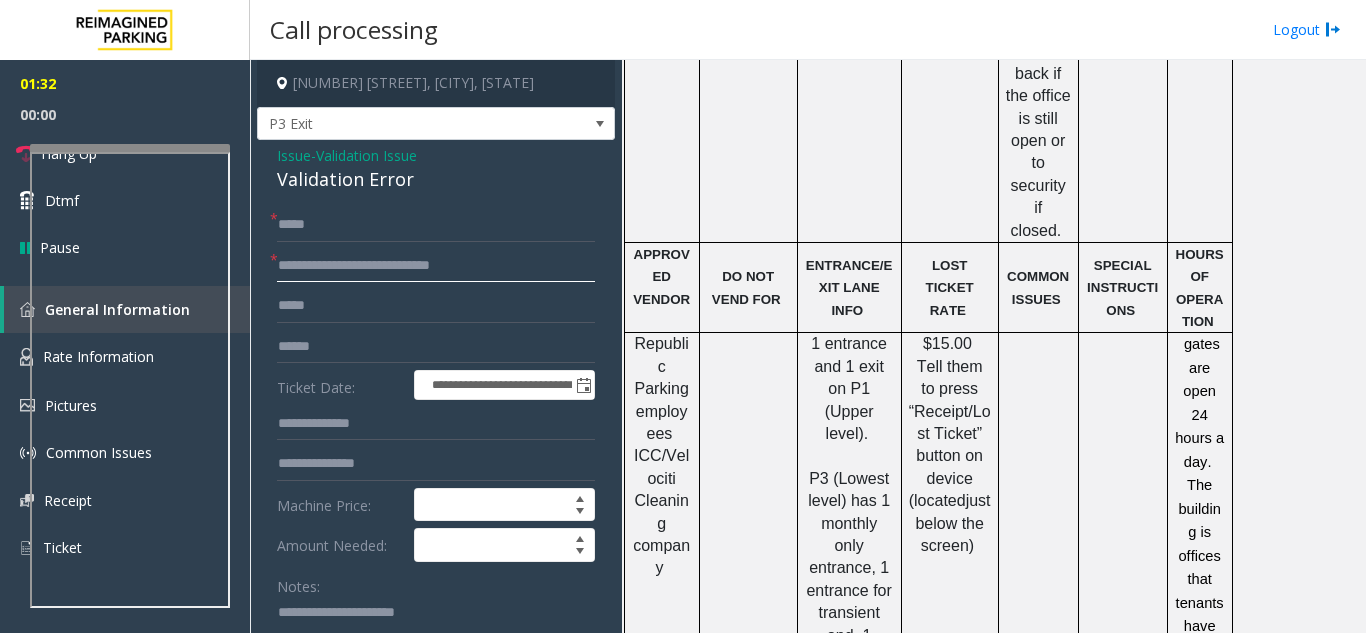 scroll, scrollTop: 1266, scrollLeft: 0, axis: vertical 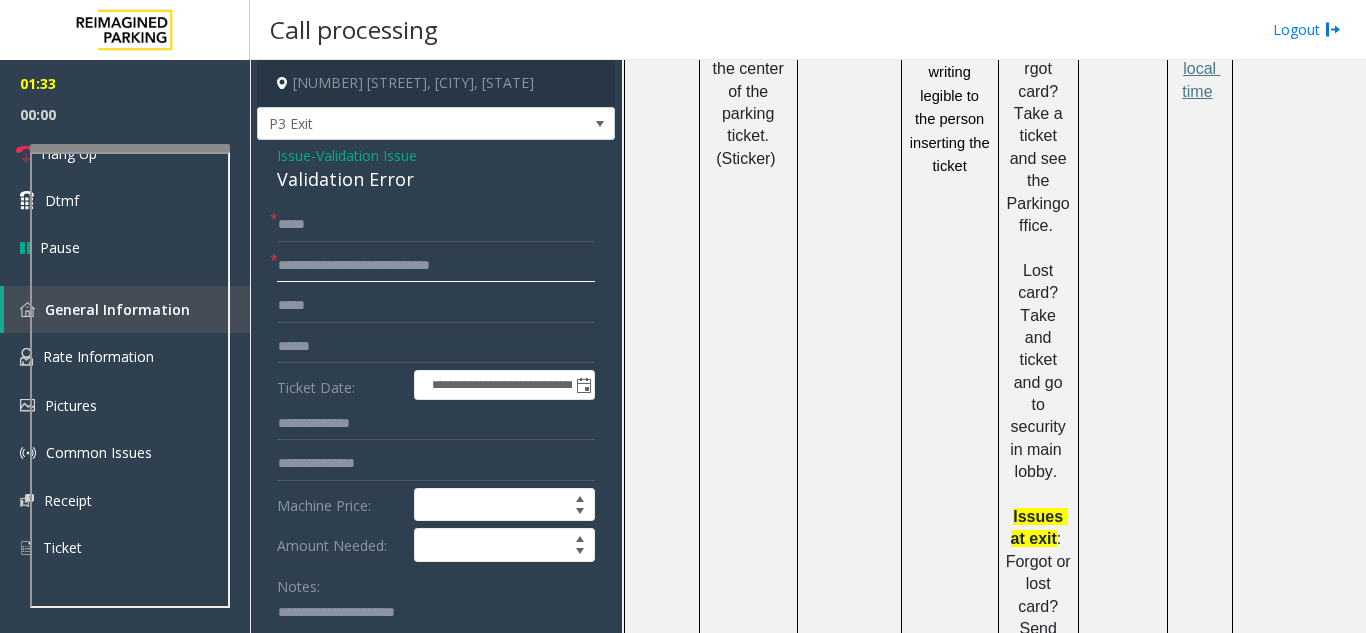 type on "**********" 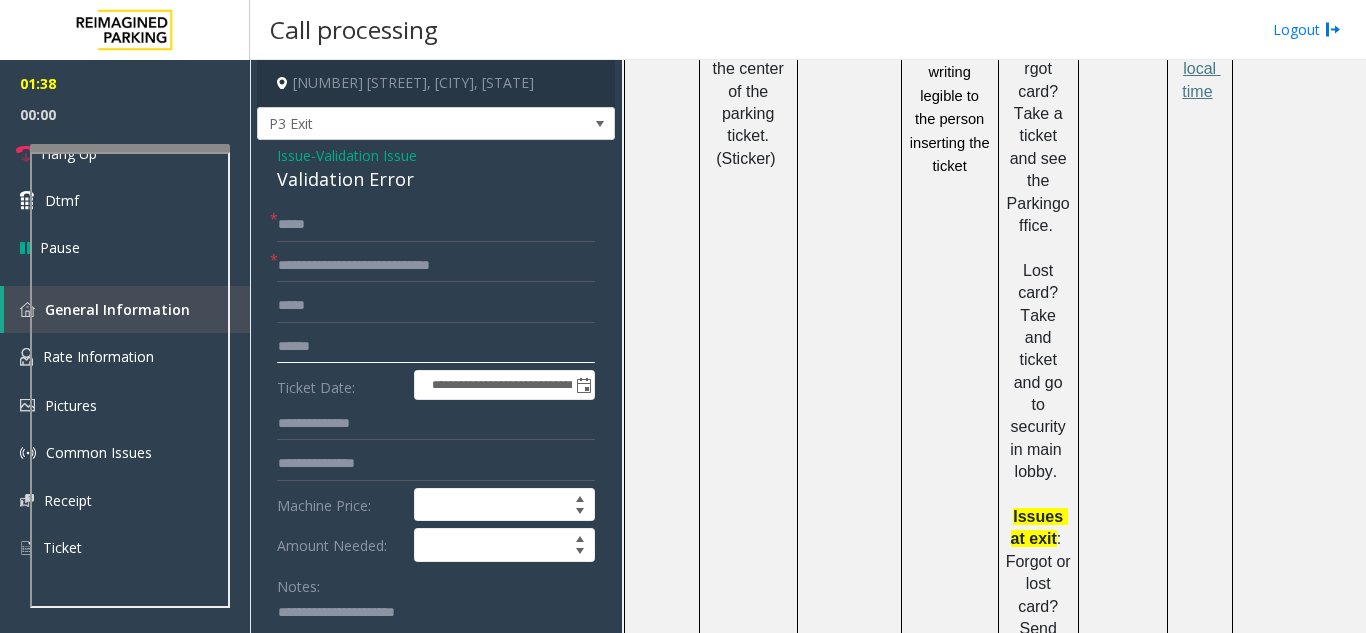 click 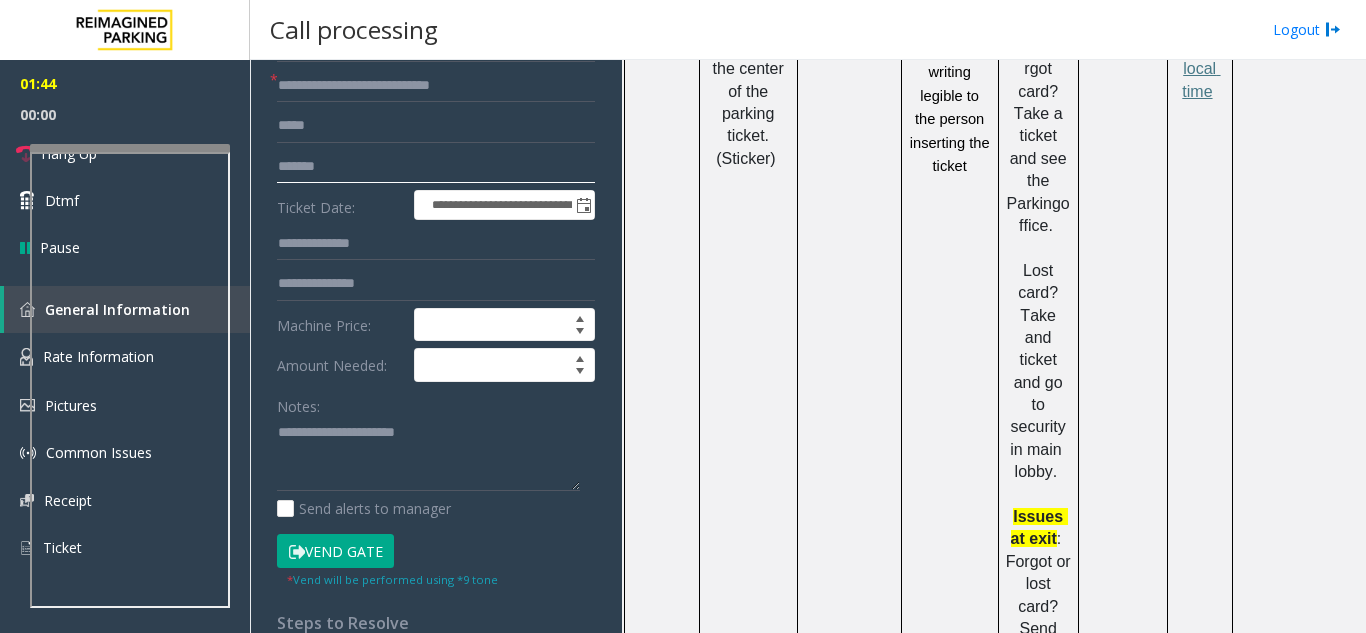 scroll, scrollTop: 0, scrollLeft: 0, axis: both 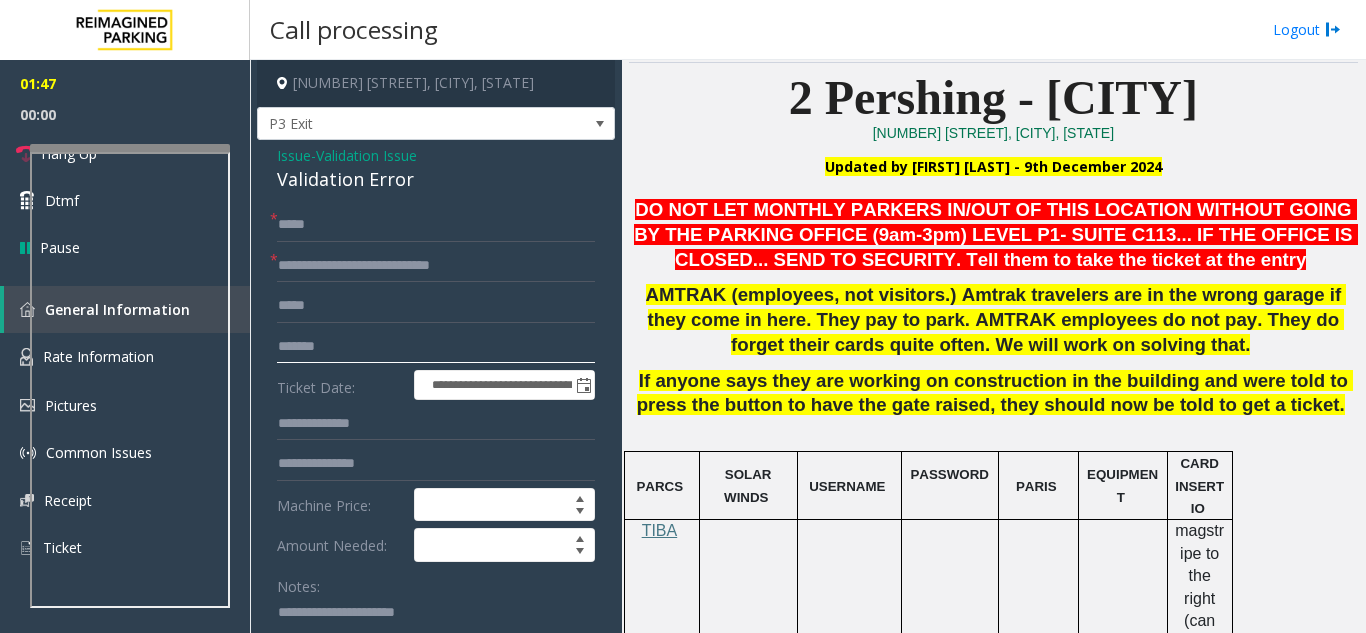 type on "*******" 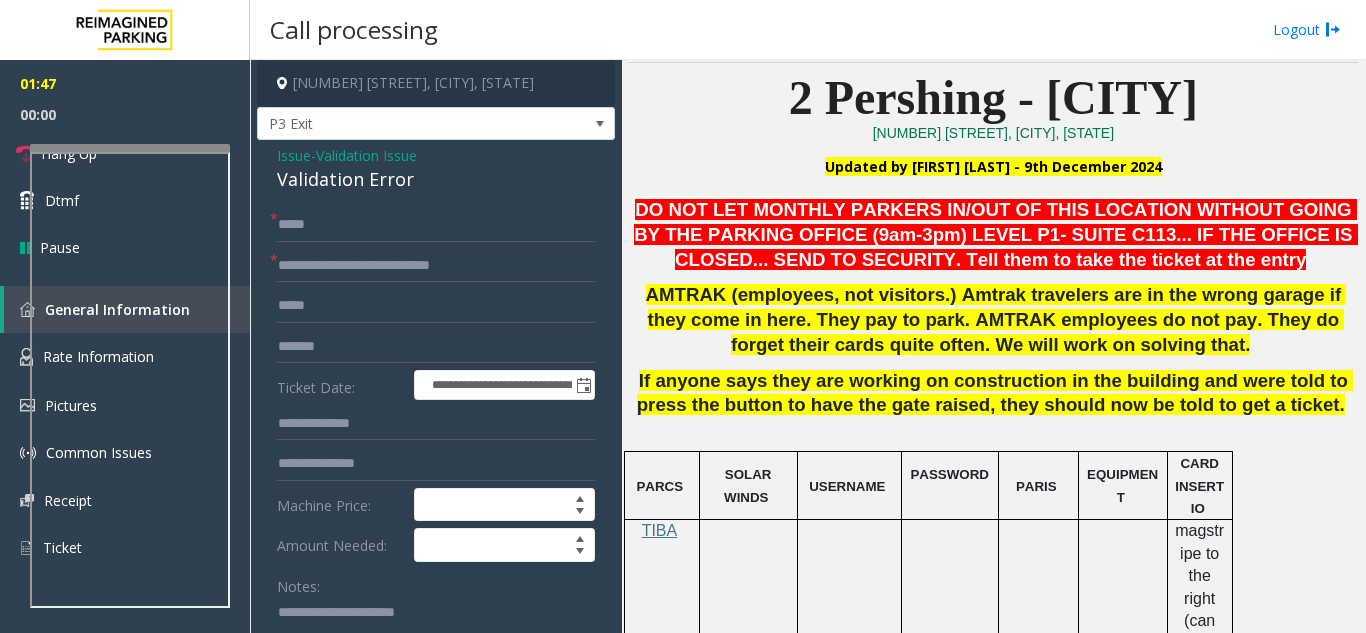 click on "If anyone says they are working on construction in the building and were told to press the button to have the gate raised, they should now be told to get a ticket." 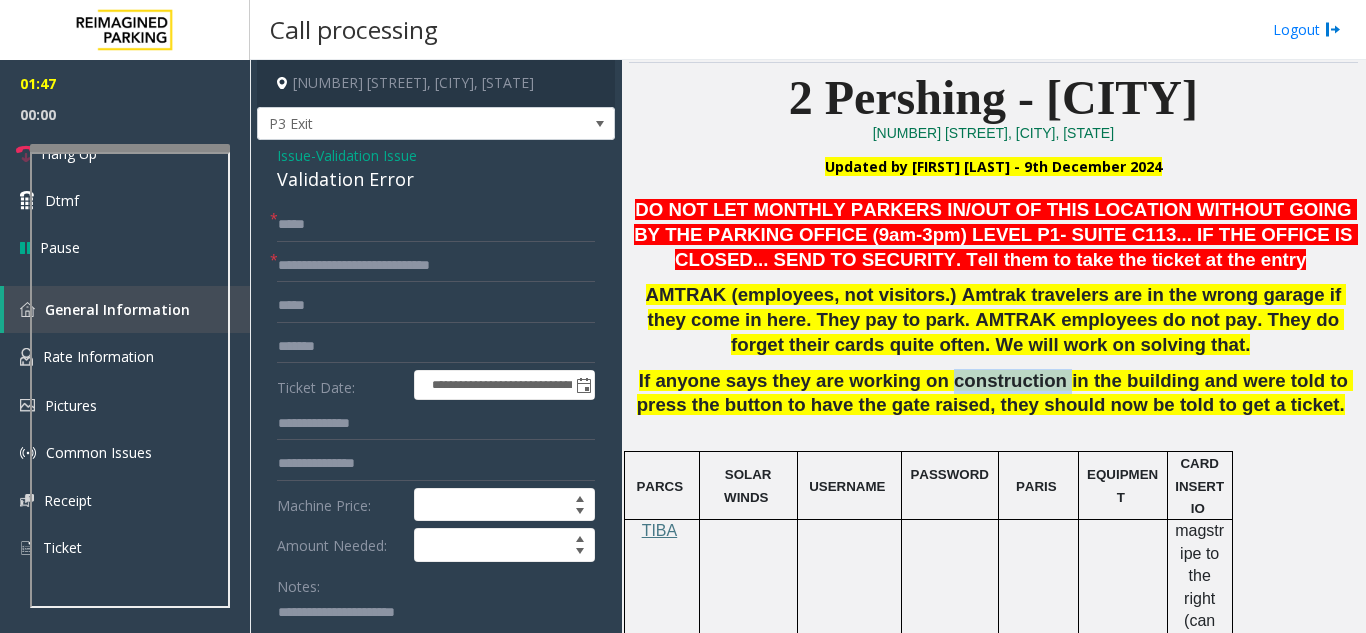 click on "If anyone says they are working on construction in the building and were told to press the button to have the gate raised, they should now be told to get a ticket." 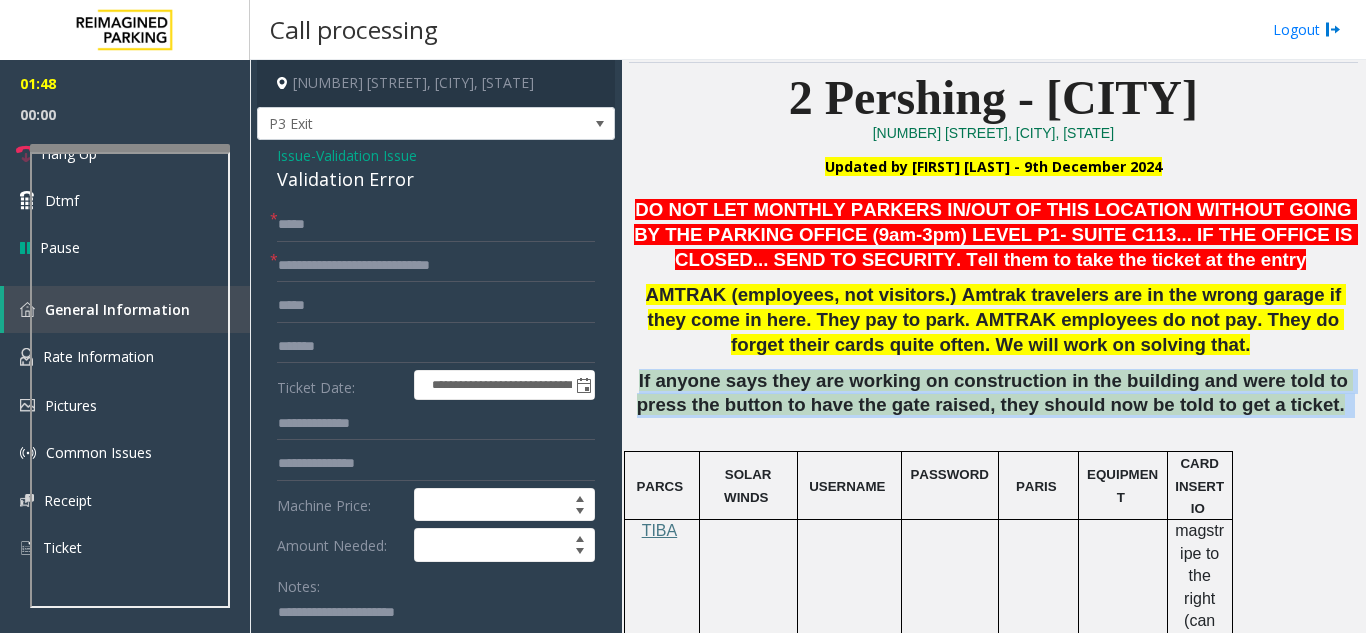 click on "If anyone says they are working on construction in the building and were told to press the button to have the gate raised, they should now be told to get a ticket." 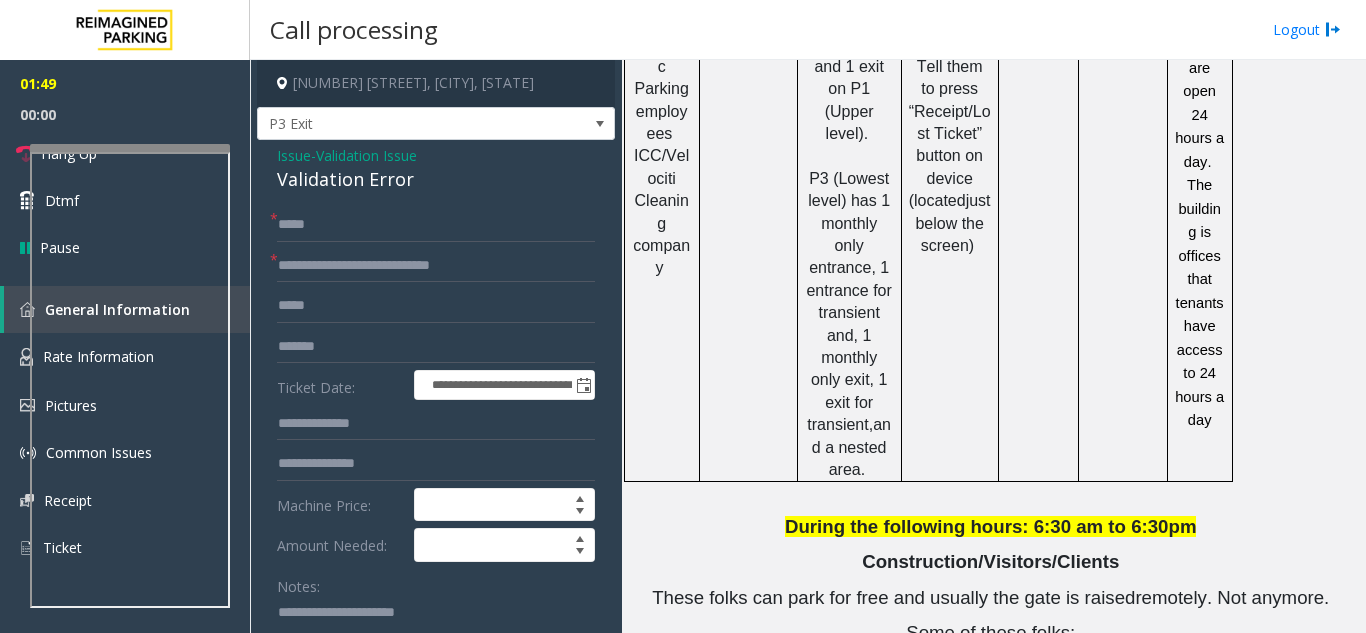 scroll, scrollTop: 2466, scrollLeft: 0, axis: vertical 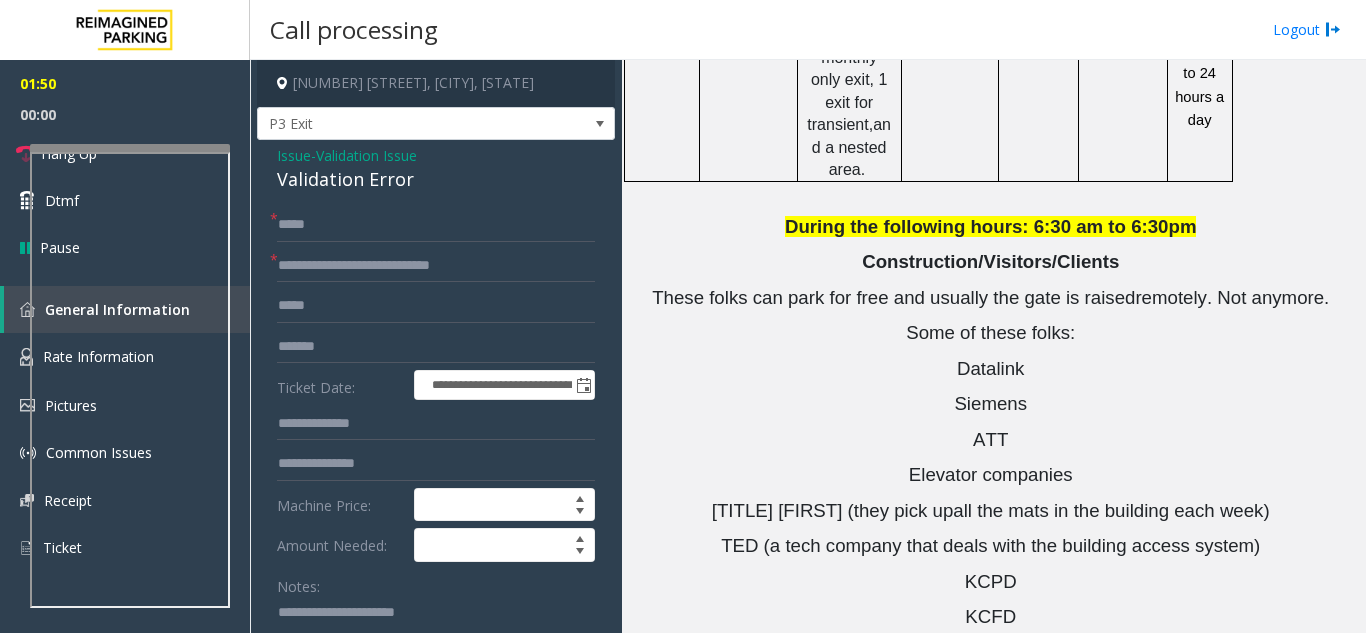 click on "TED (a tech company that deals with the building access system)" 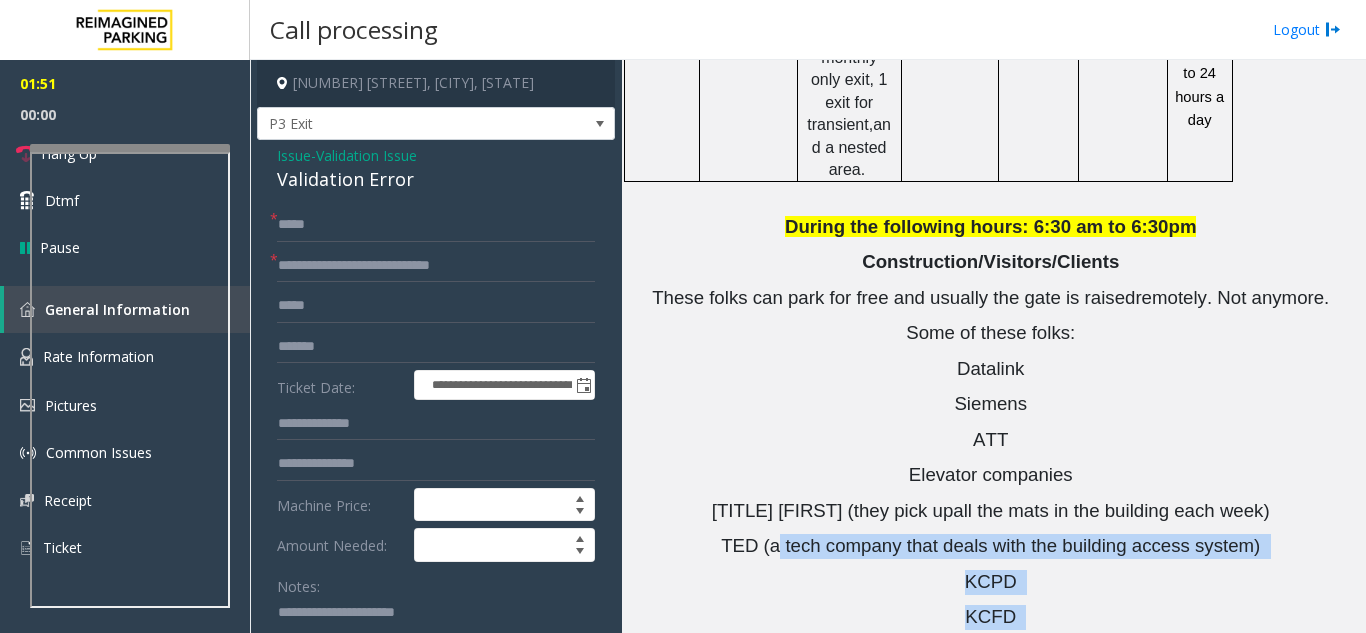 drag, startPoint x: 788, startPoint y: 303, endPoint x: 1365, endPoint y: 417, distance: 588.1539 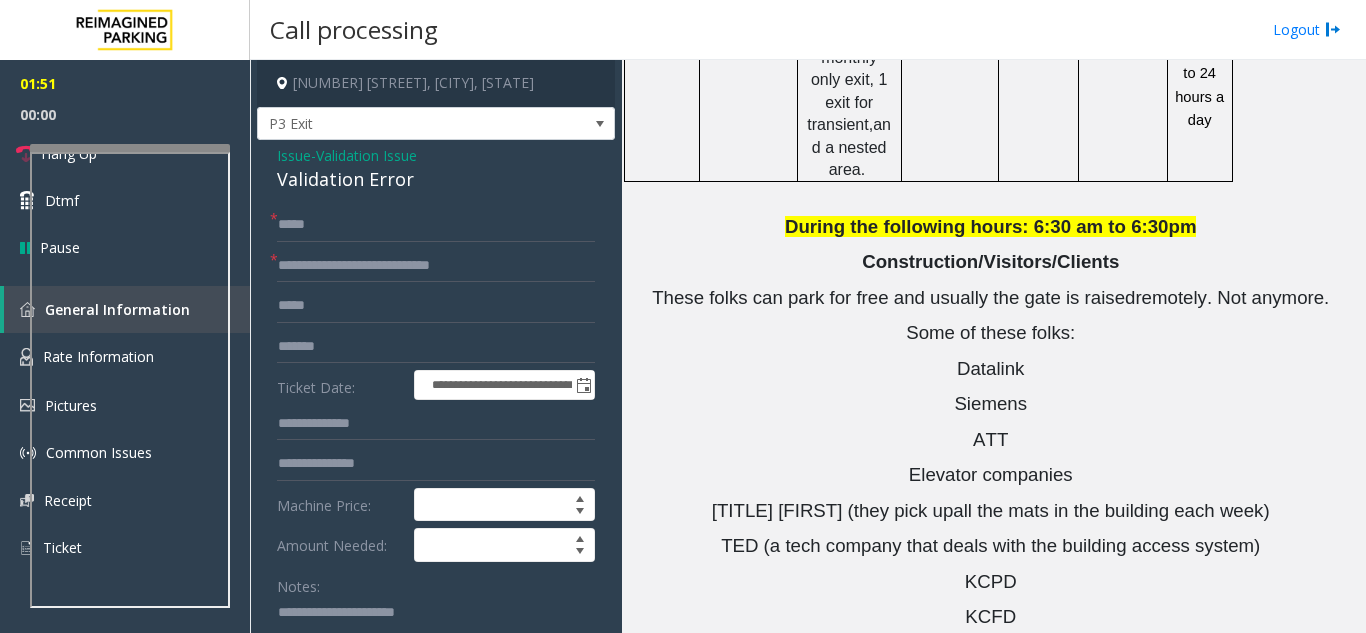 click on "**********" 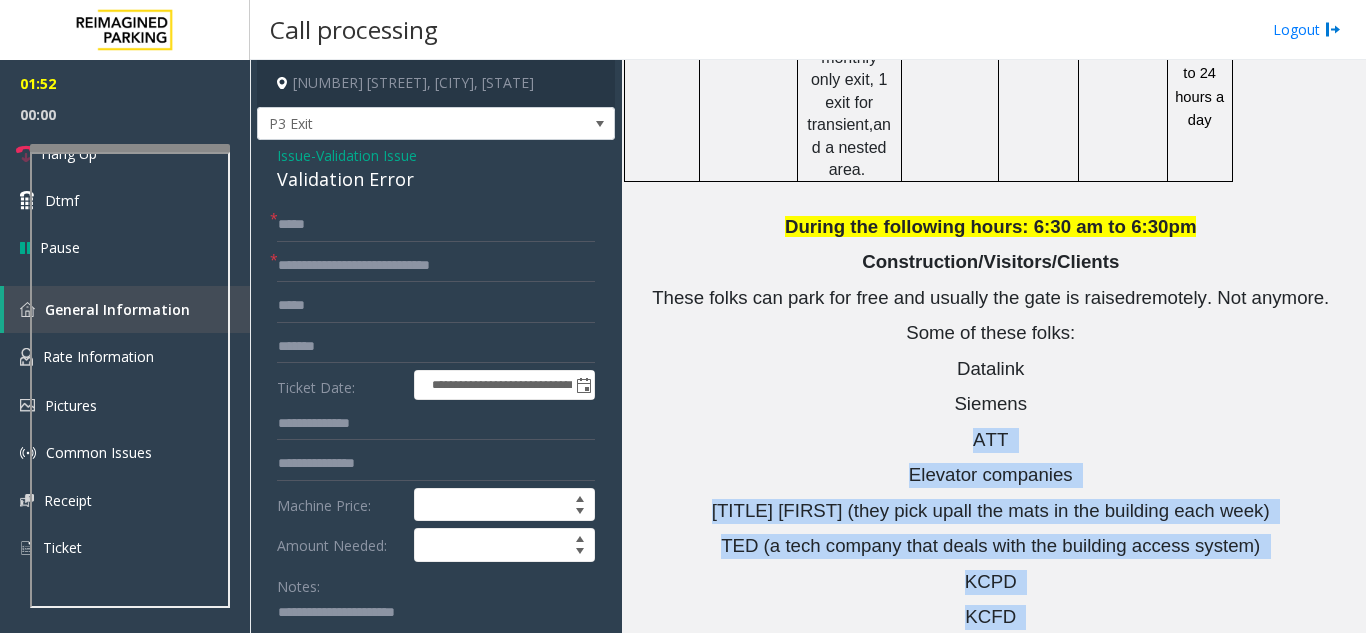 drag, startPoint x: 1365, startPoint y: 417, endPoint x: 691, endPoint y: 196, distance: 709.30743 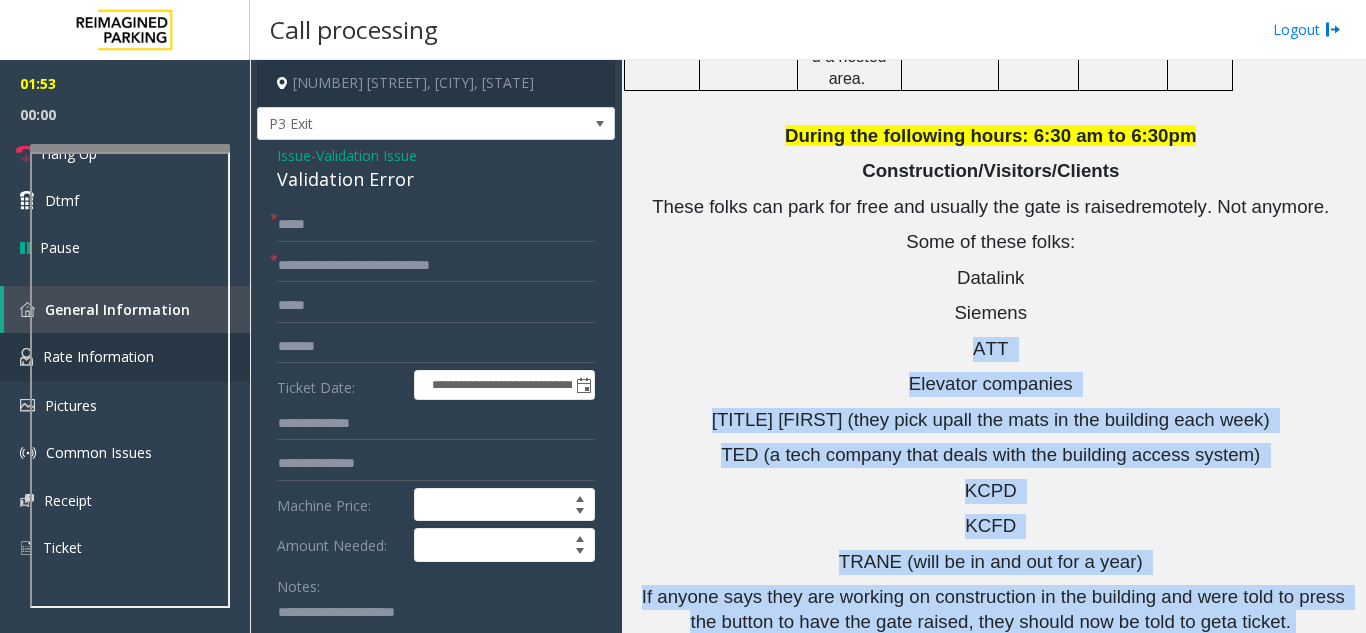 scroll, scrollTop: 2566, scrollLeft: 0, axis: vertical 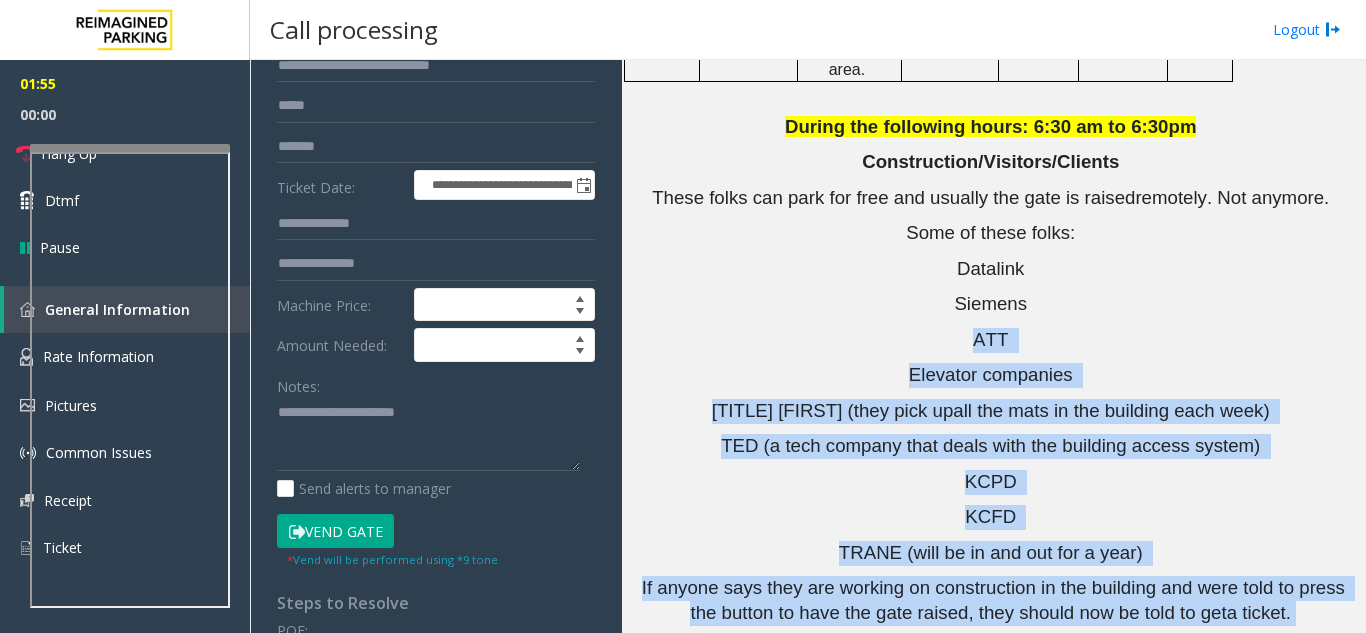 click on "Vend Gate" 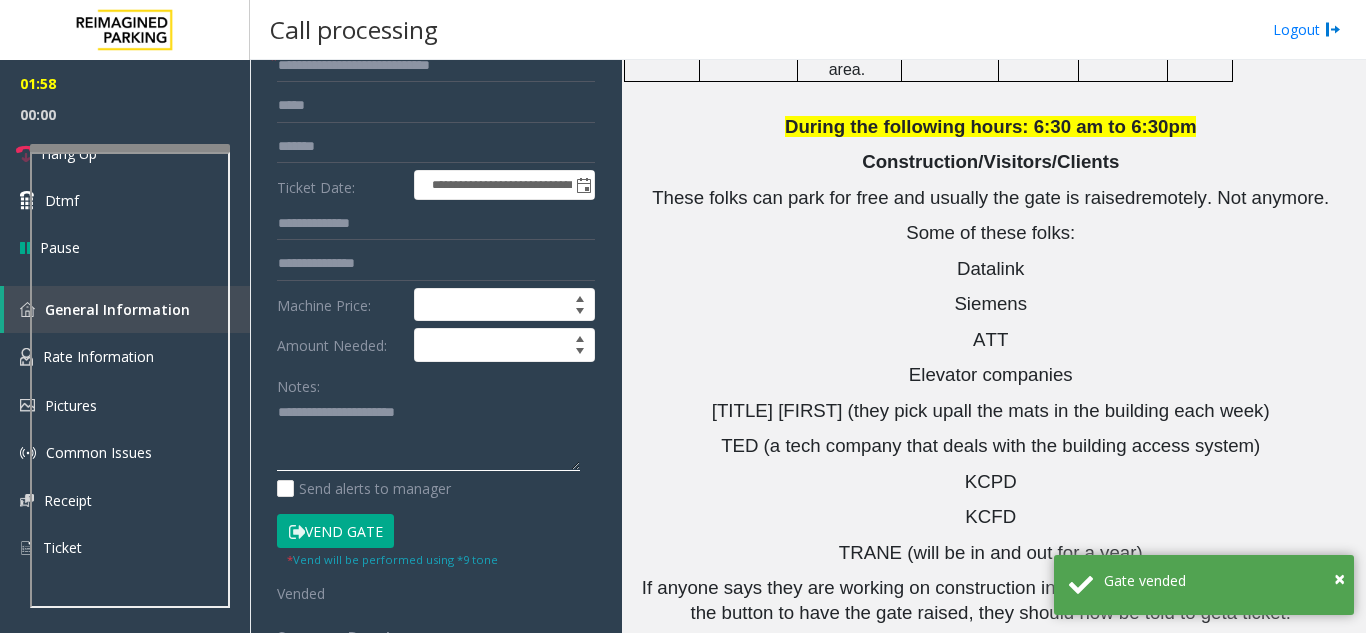 click 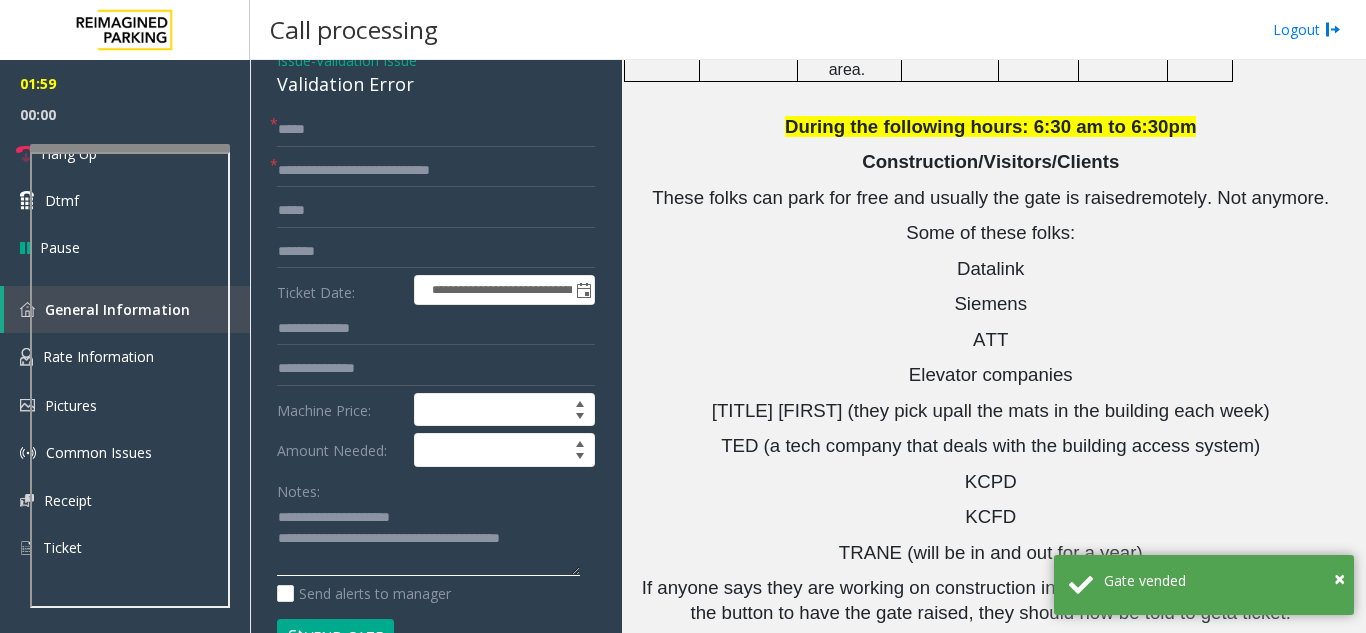 scroll, scrollTop: 0, scrollLeft: 0, axis: both 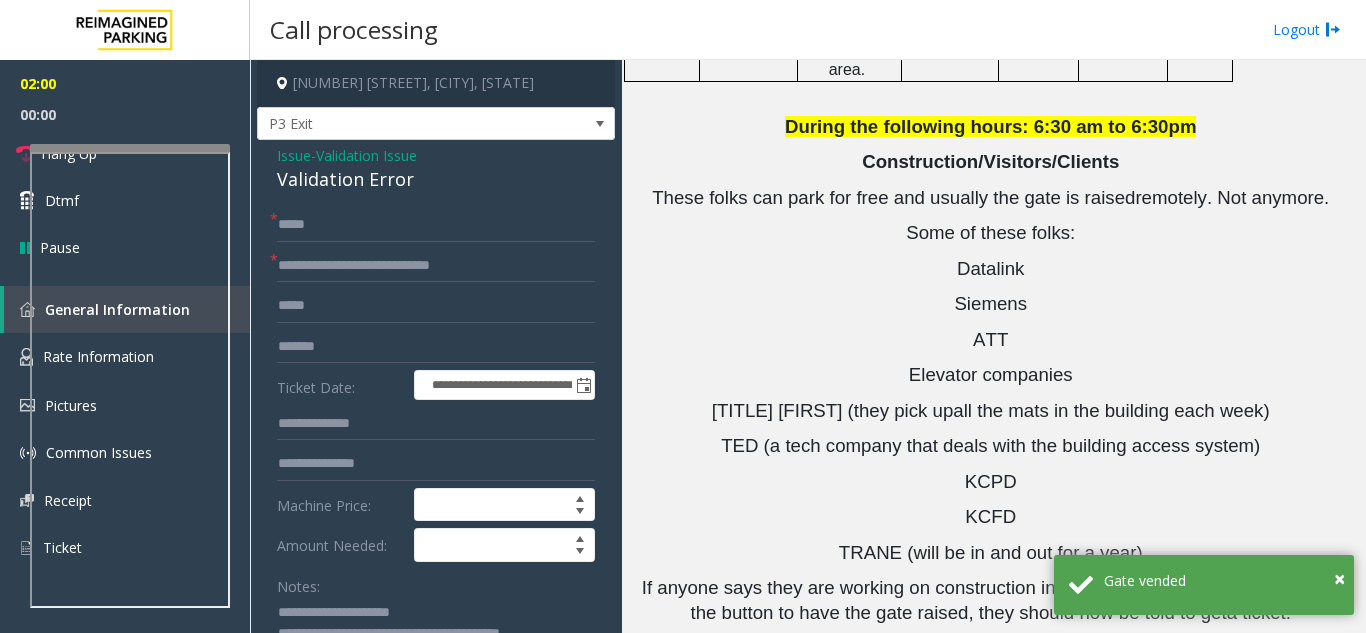 type on "**********" 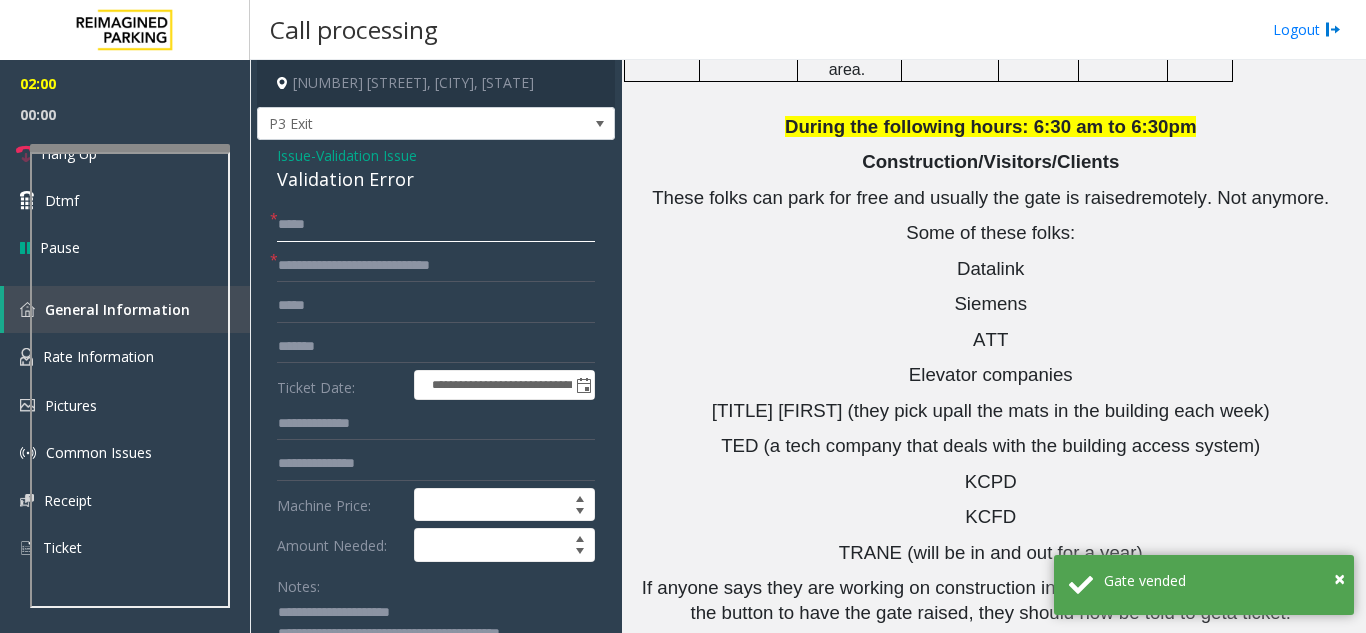 click on "****" 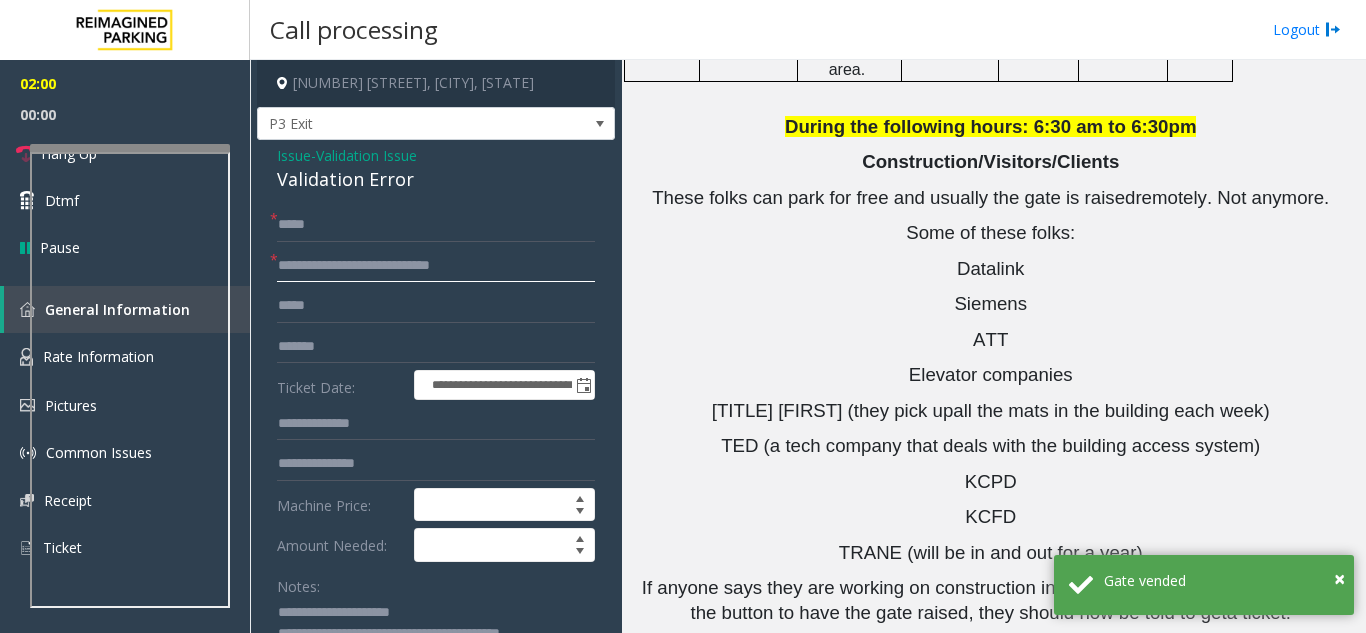 click on "**********" 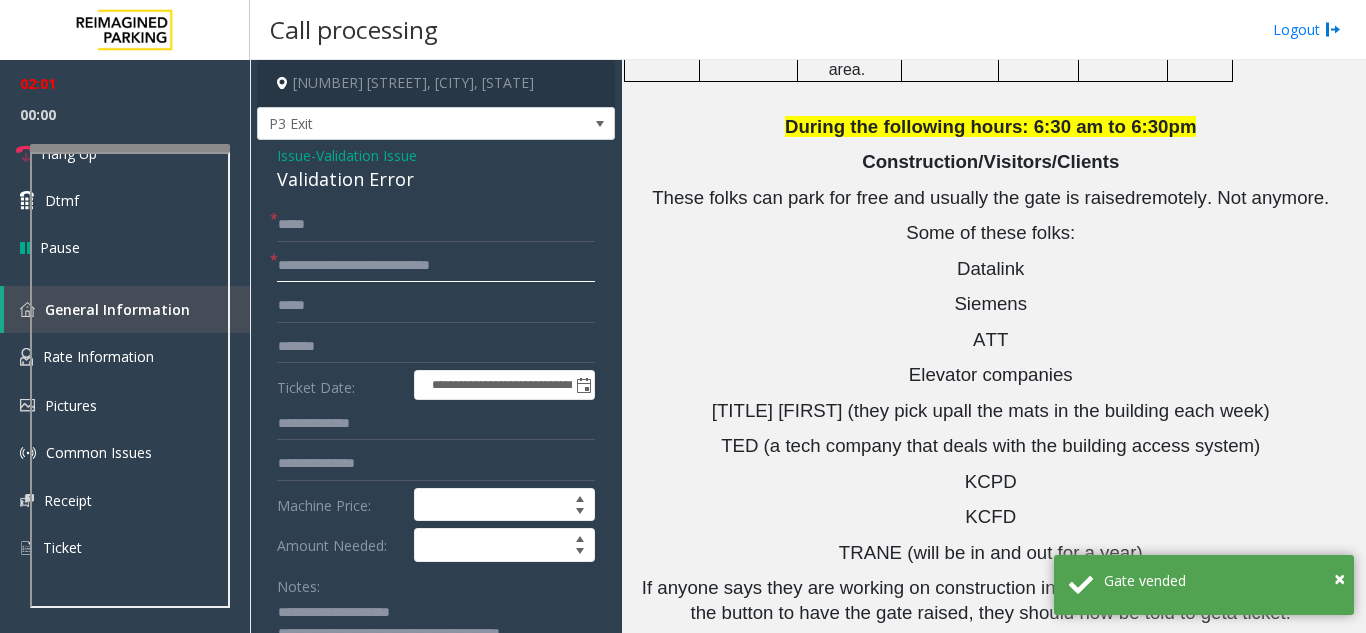 click on "**********" 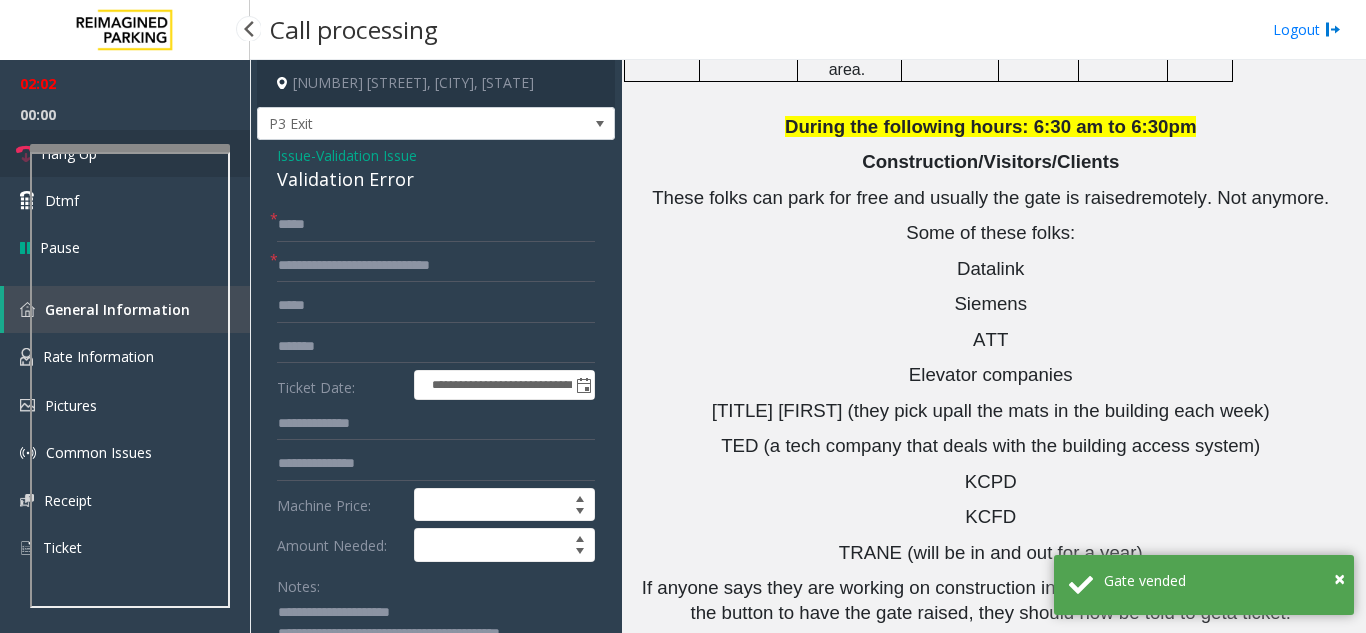 click on "Hang Up" at bounding box center [125, 153] 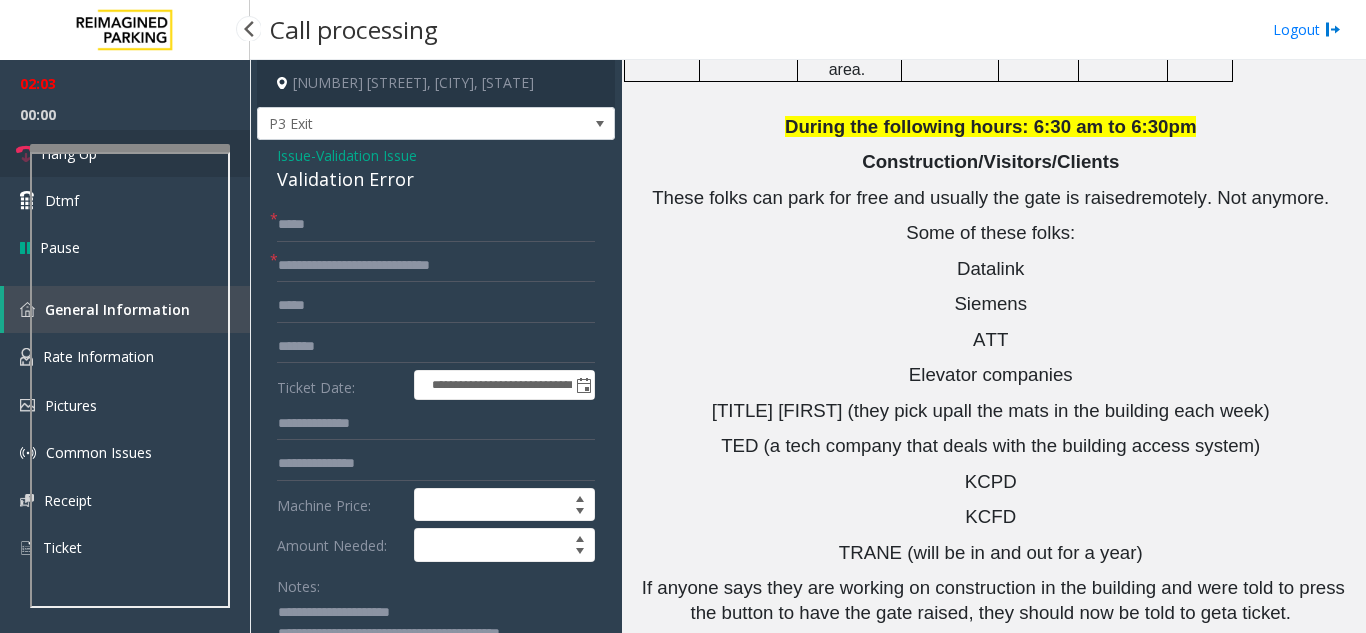 click on "Hang Up" at bounding box center (125, 153) 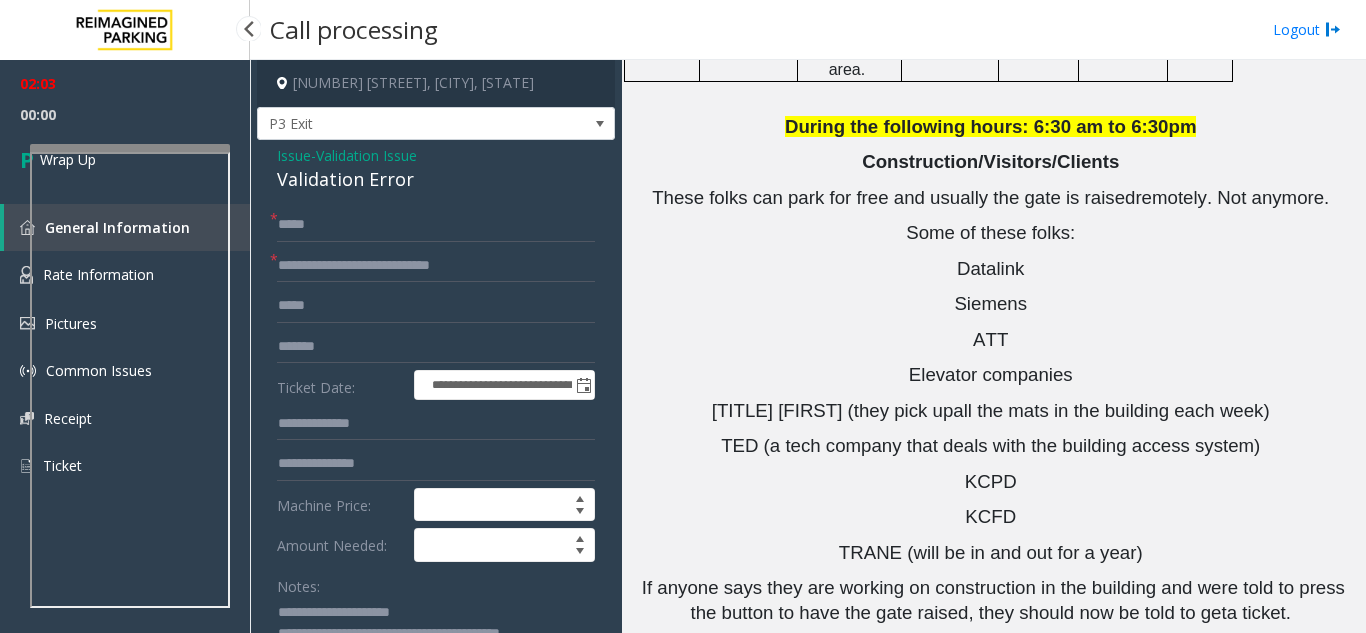 click on "Wrap Up" at bounding box center [125, 159] 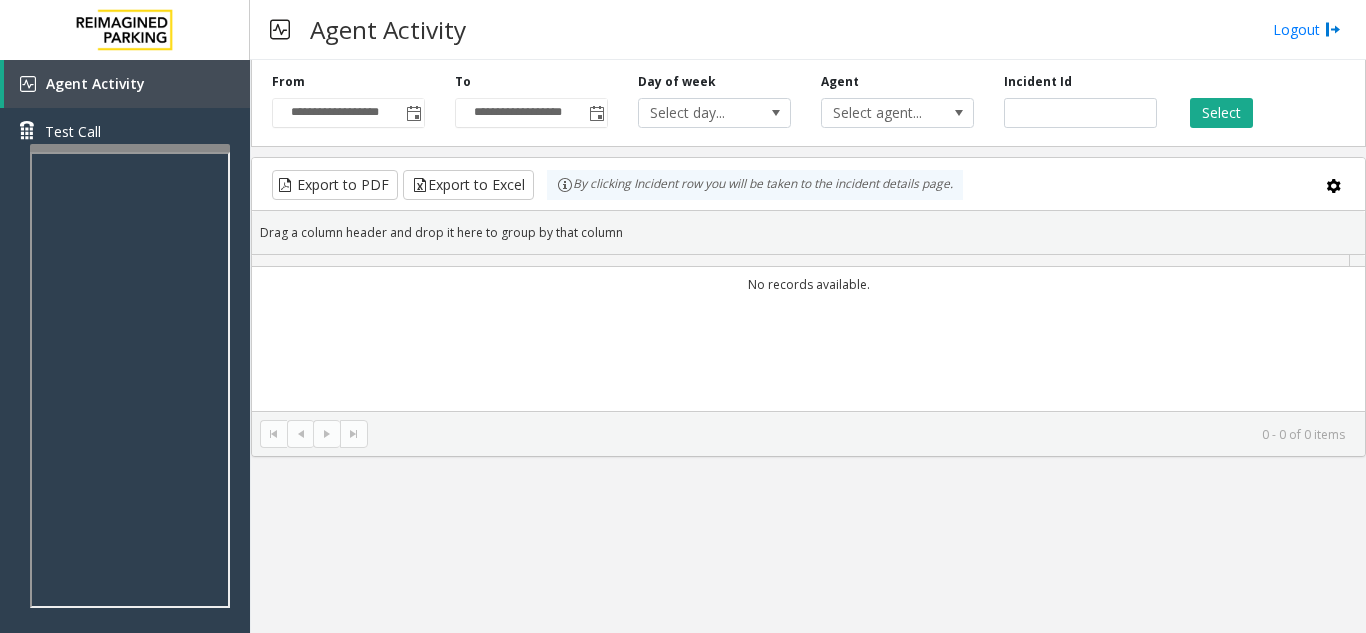 scroll, scrollTop: 0, scrollLeft: 0, axis: both 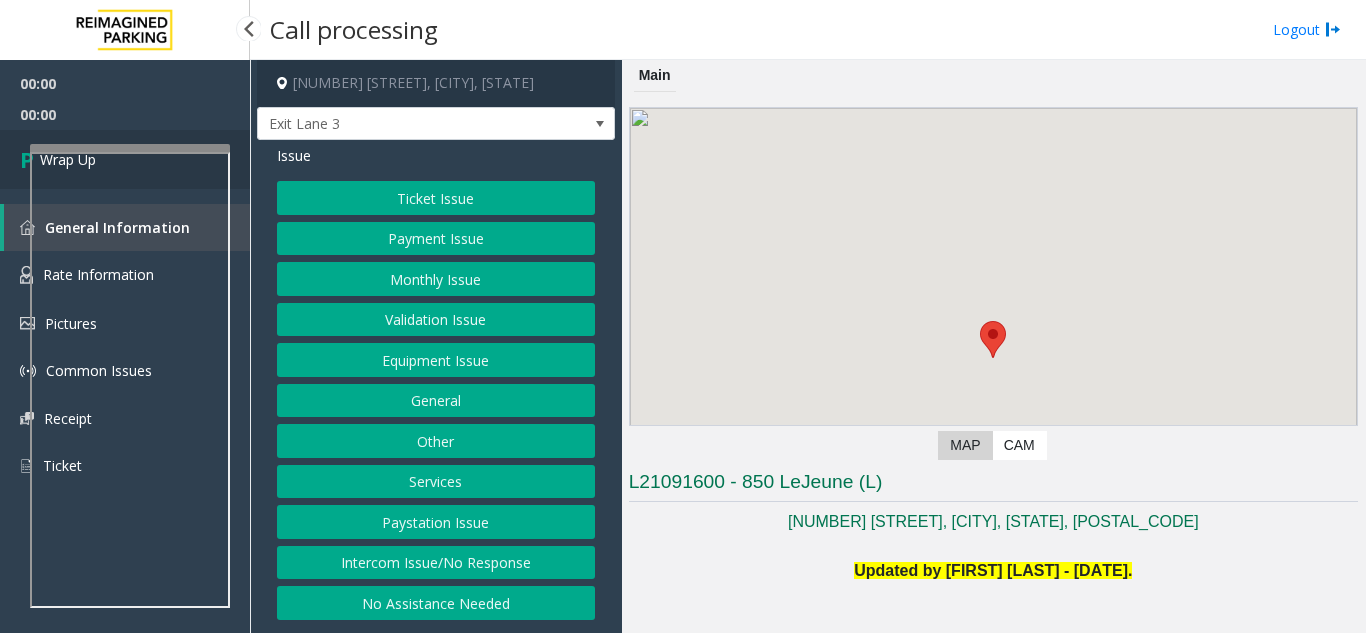 click on "Wrap Up" at bounding box center [125, 159] 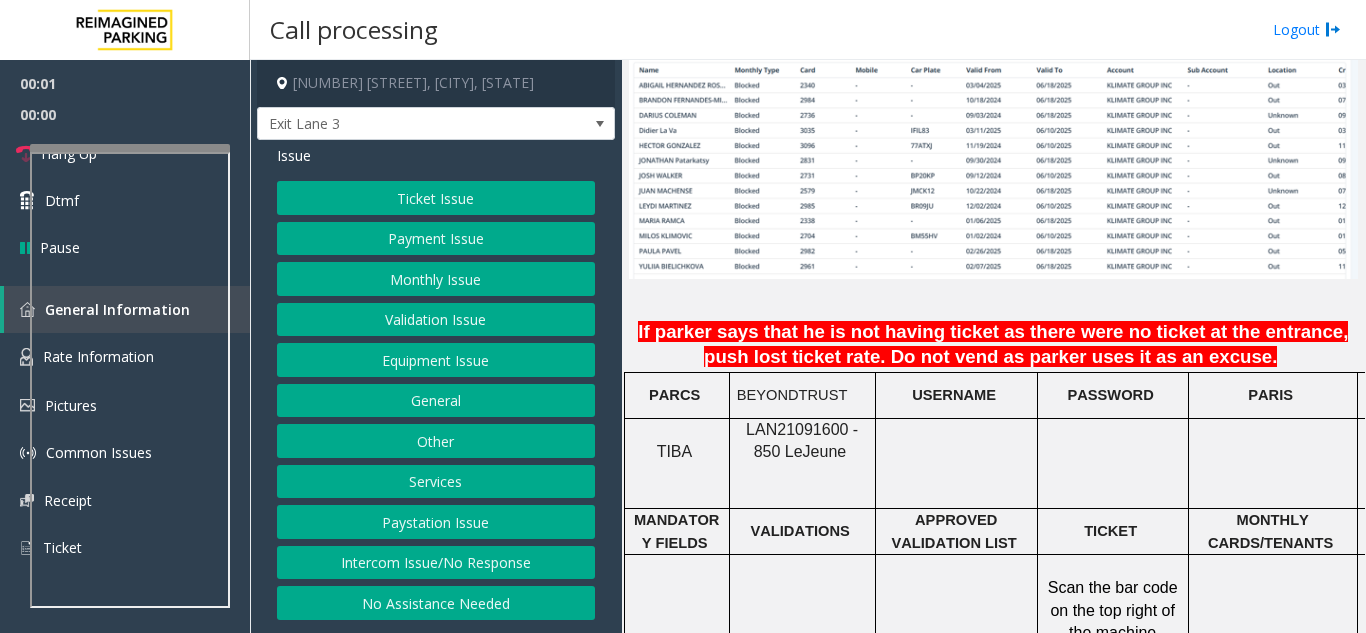 scroll, scrollTop: 1700, scrollLeft: 0, axis: vertical 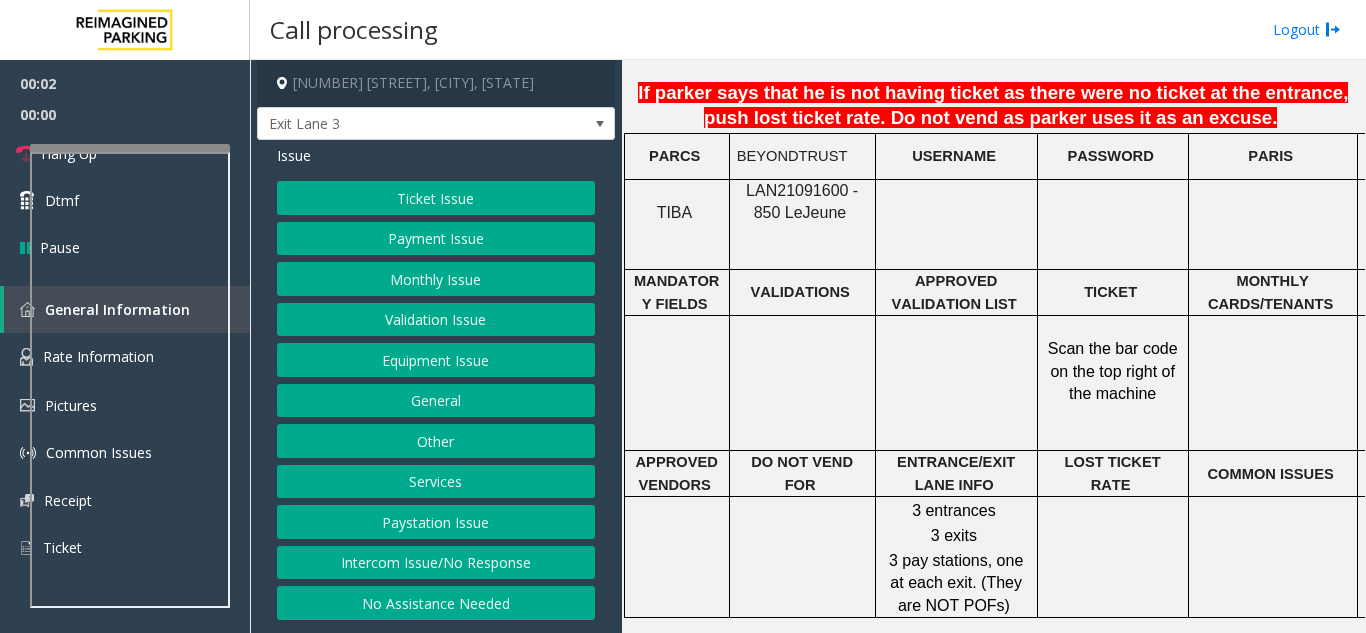 click on "LAN21091600 - 850 Le" 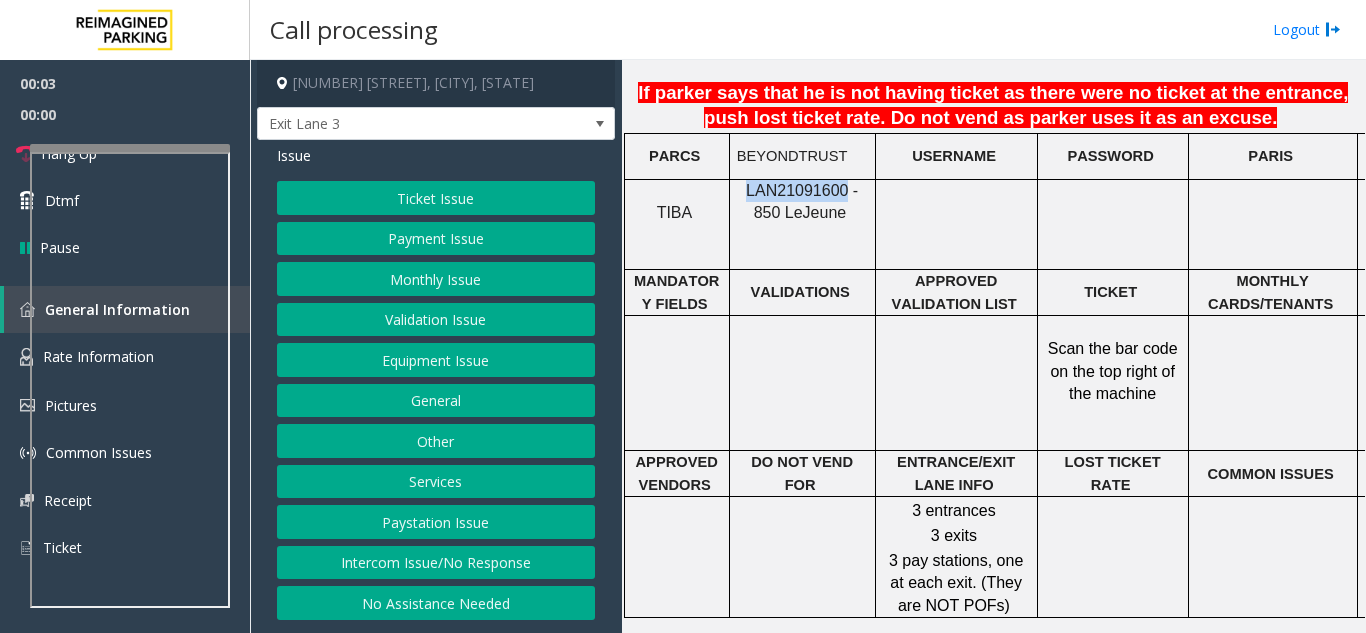 copy on "LAN21091600" 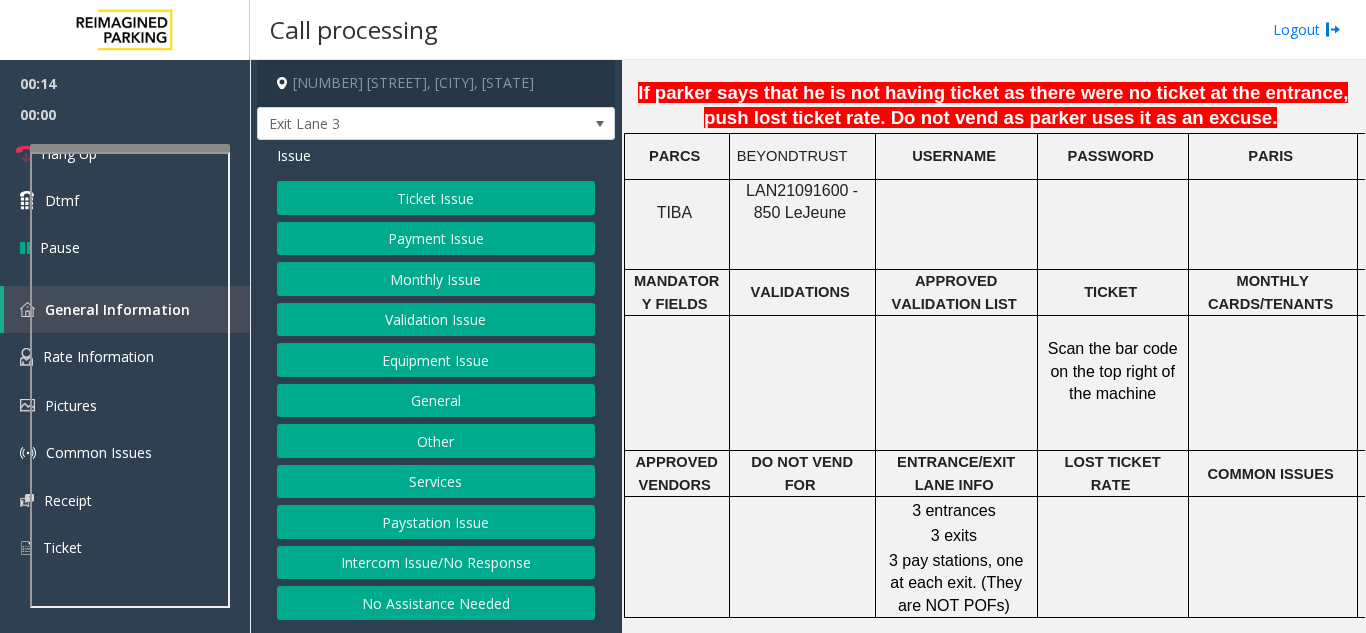 click on "BEYONDTRUST" 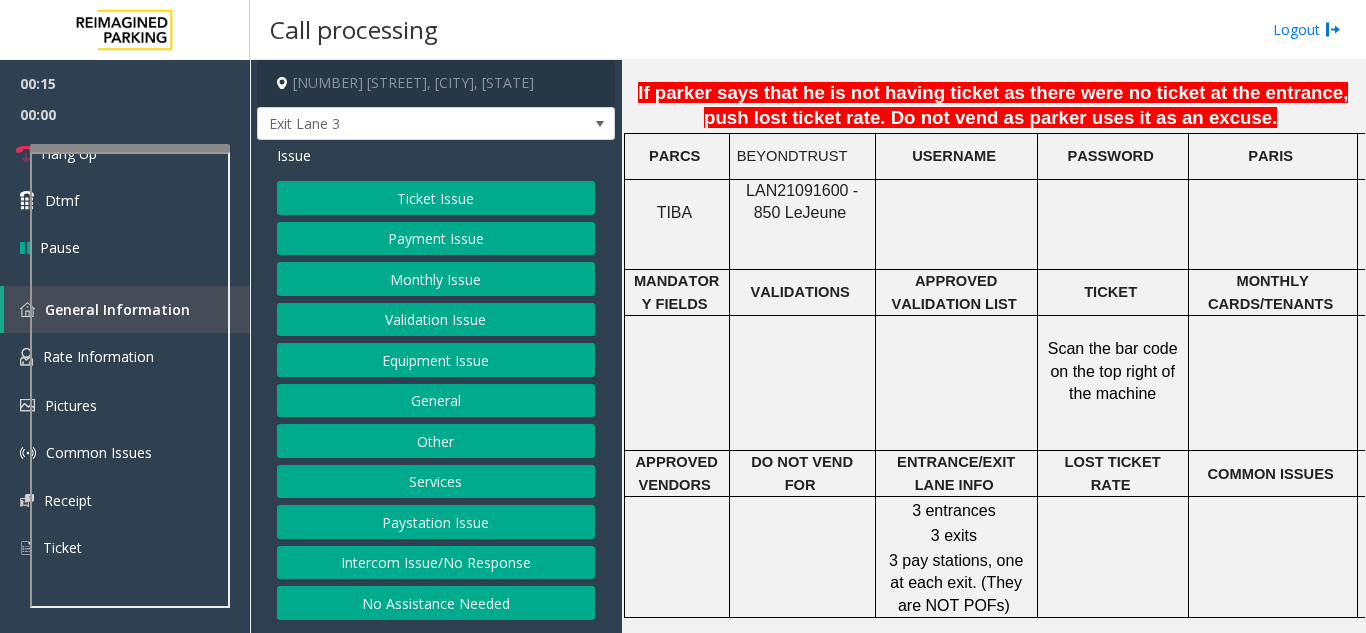 click on "LAN21091600 - 850 Le" 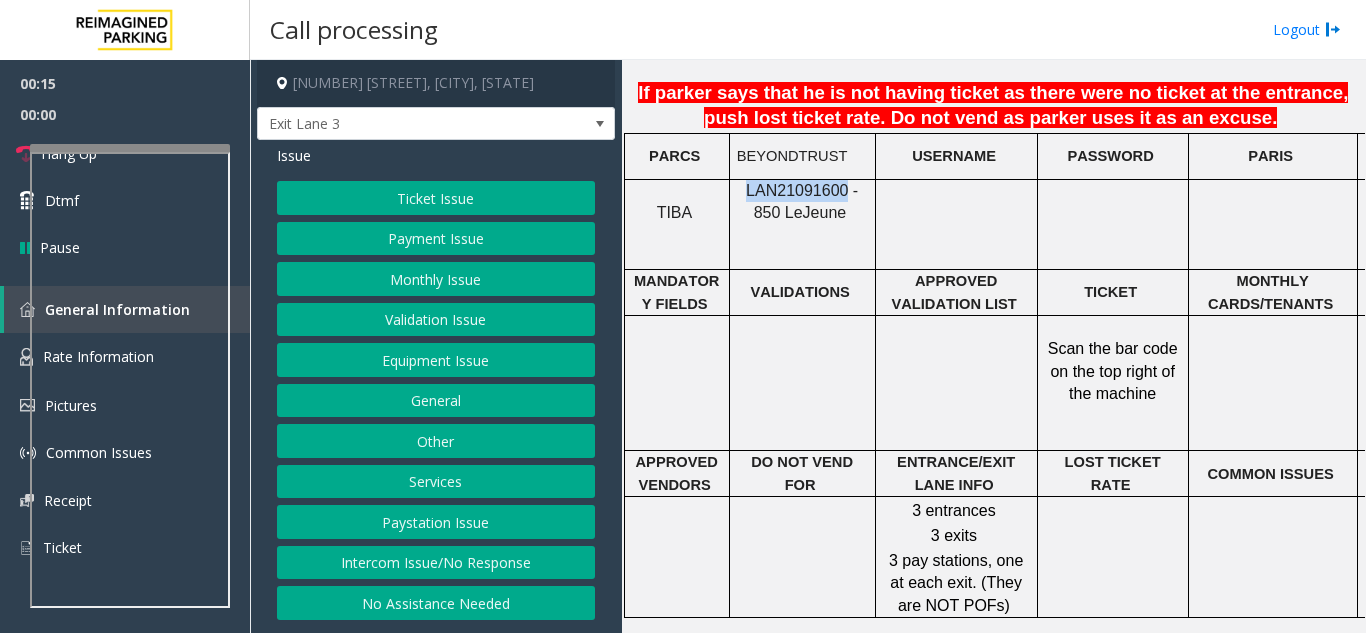 drag, startPoint x: 803, startPoint y: 176, endPoint x: 791, endPoint y: 177, distance: 12.0415945 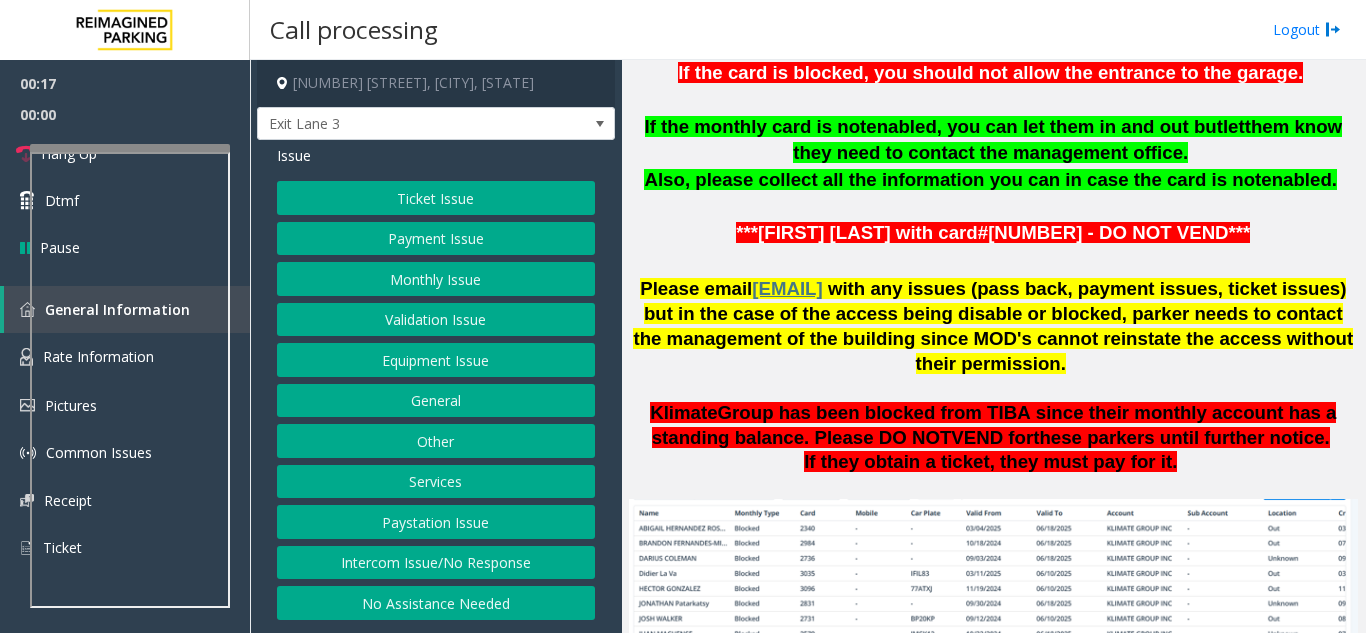 scroll, scrollTop: 1000, scrollLeft: 0, axis: vertical 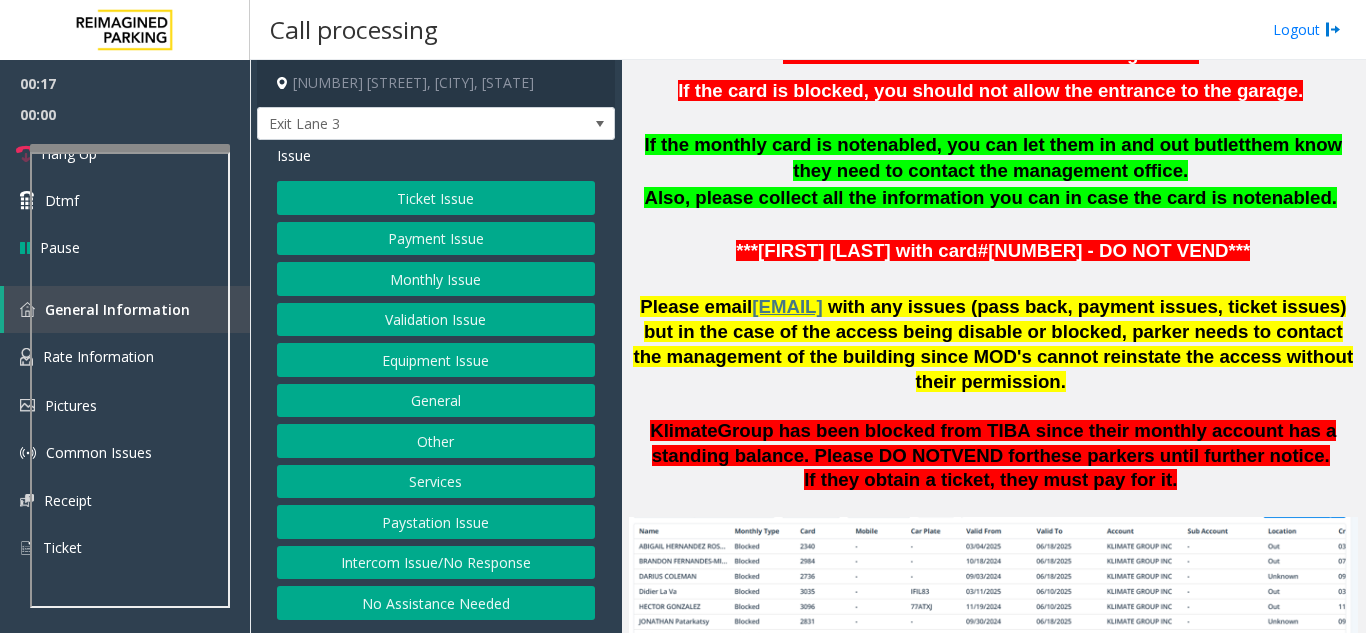 click on "Klimate Group has been blocked from TIBA since their monthly account has a standing balance. Please DO NOT VEND for these parkers until further notice." 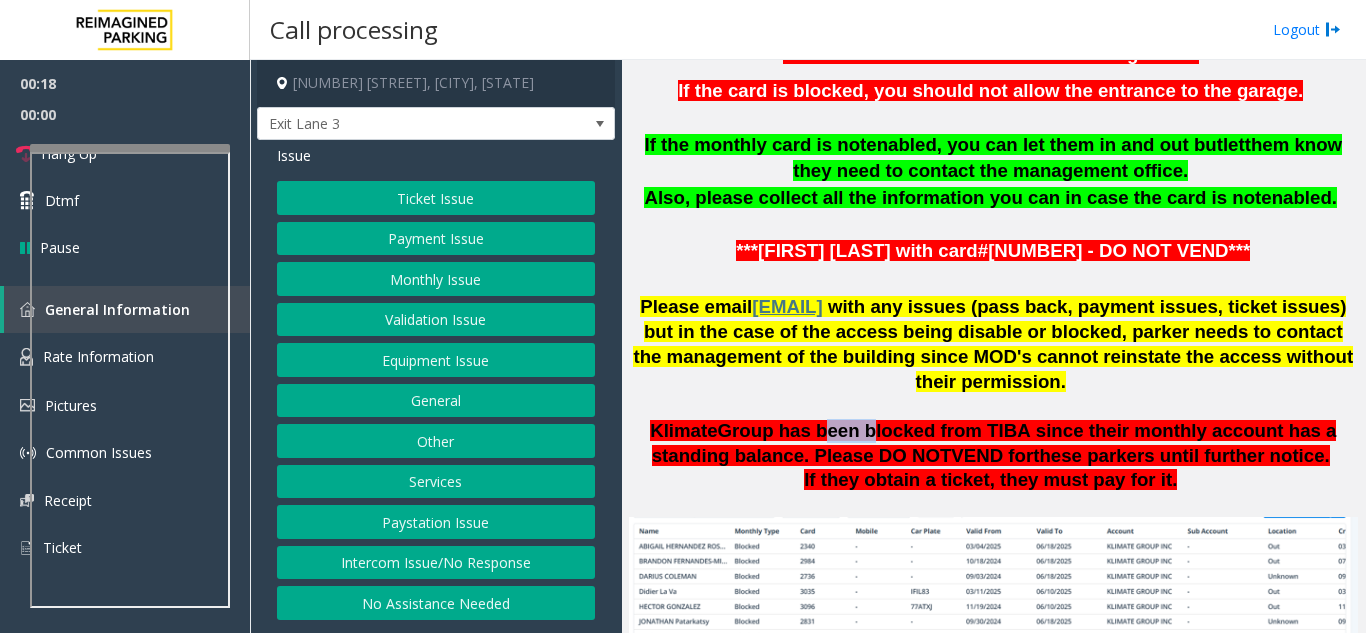 click on "Klimate Group has been blocked from TIBA since their monthly account has a standing balance. Please DO NOT VEND for these parkers until further notice." 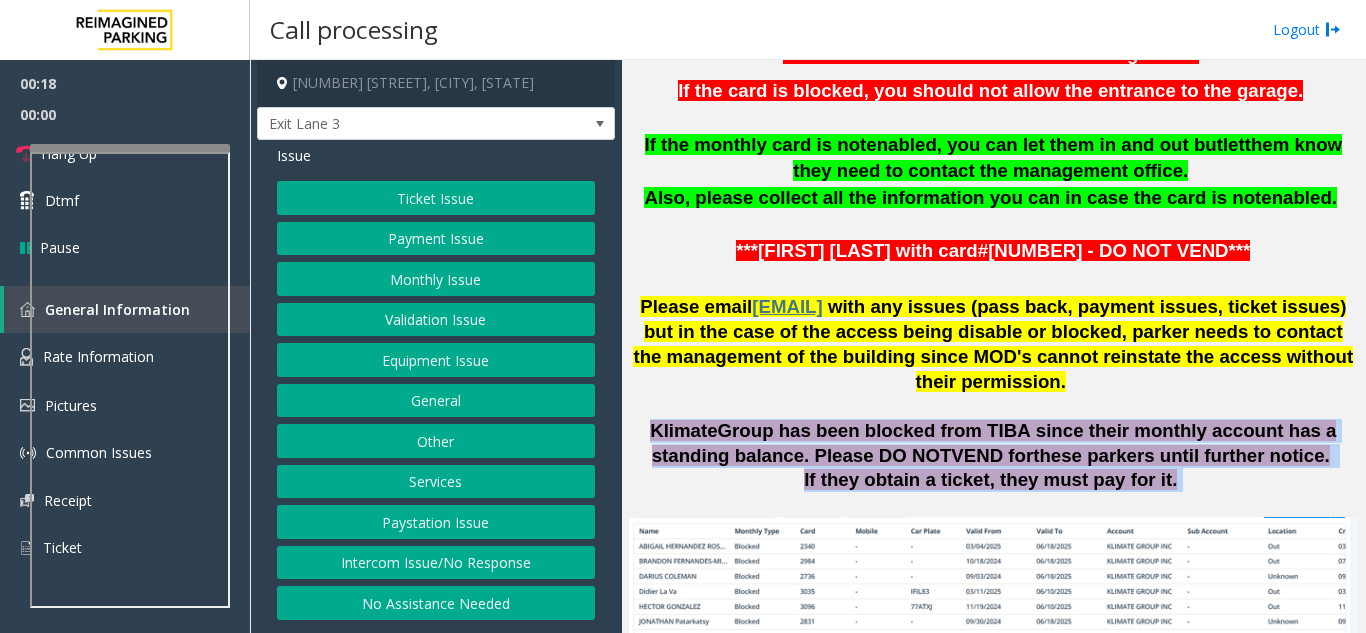 drag, startPoint x: 845, startPoint y: 442, endPoint x: 1119, endPoint y: 485, distance: 277.35358 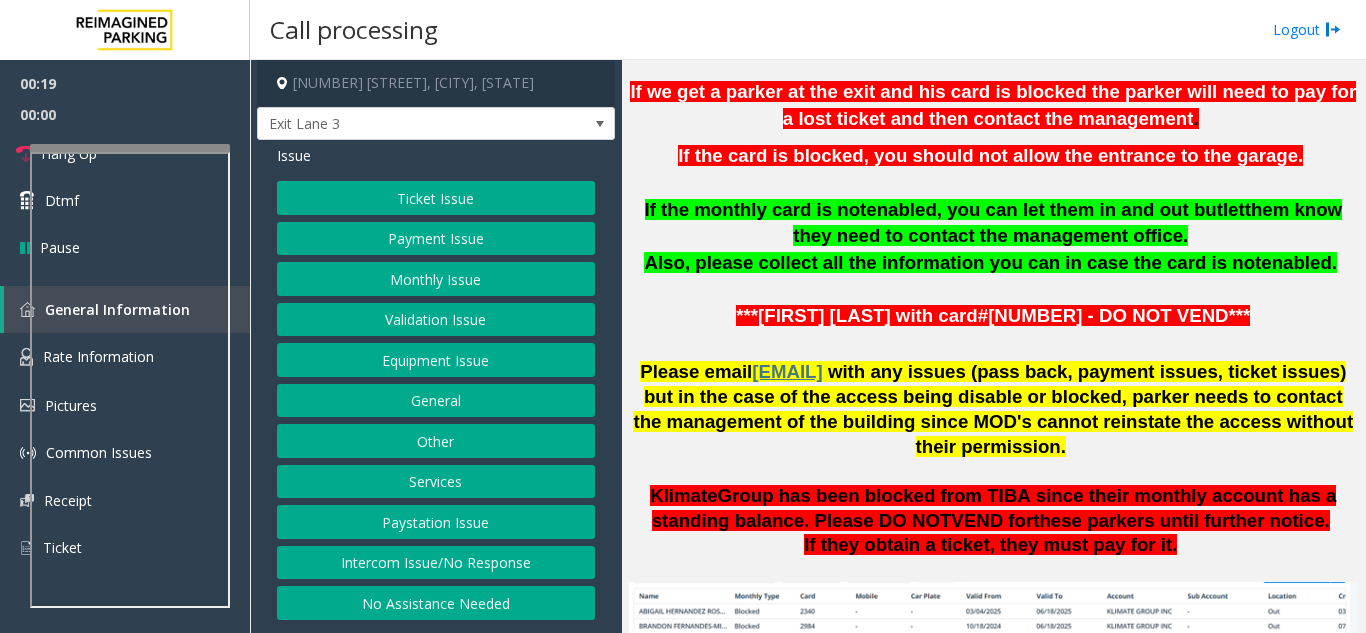 scroll, scrollTop: 900, scrollLeft: 0, axis: vertical 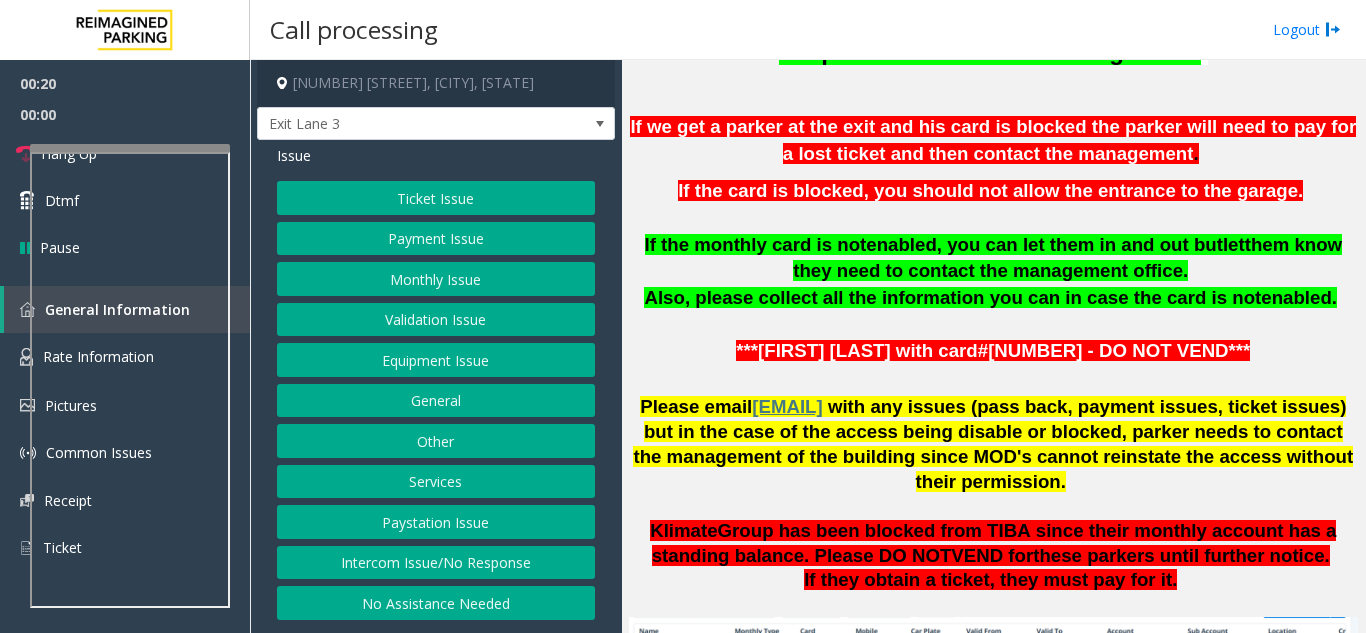 click on "Updated by [NAME] [LAST] - [DATE].  If customers cannot be found as monthly parkers in  server,  ask the customer to pay for exit & if they need  reimbursement  they can contact the location manager at  [EMAIL].  Do not vend at all. Tell the parker to pay.   I f you receive a call from any blocked parkers, please do a courtesy vend ONLY during the after-hours. Otherwise, direct the parkers to visit the leasing office.   If we get a parker at the exit and his card is blocked the parker will need to pay for a lost ticket and then contact the management .   If the card is blocked, you should not allow the entrance to the garage.     If the monthly card is not  enabled , you can let them in and out but  let  them know they need to contact the management office.   Also, please collect all the information you can in case the card is not  enabled .   ***[NAME] [LAST] with card#[NUMBER] - DO NOT VEND***" 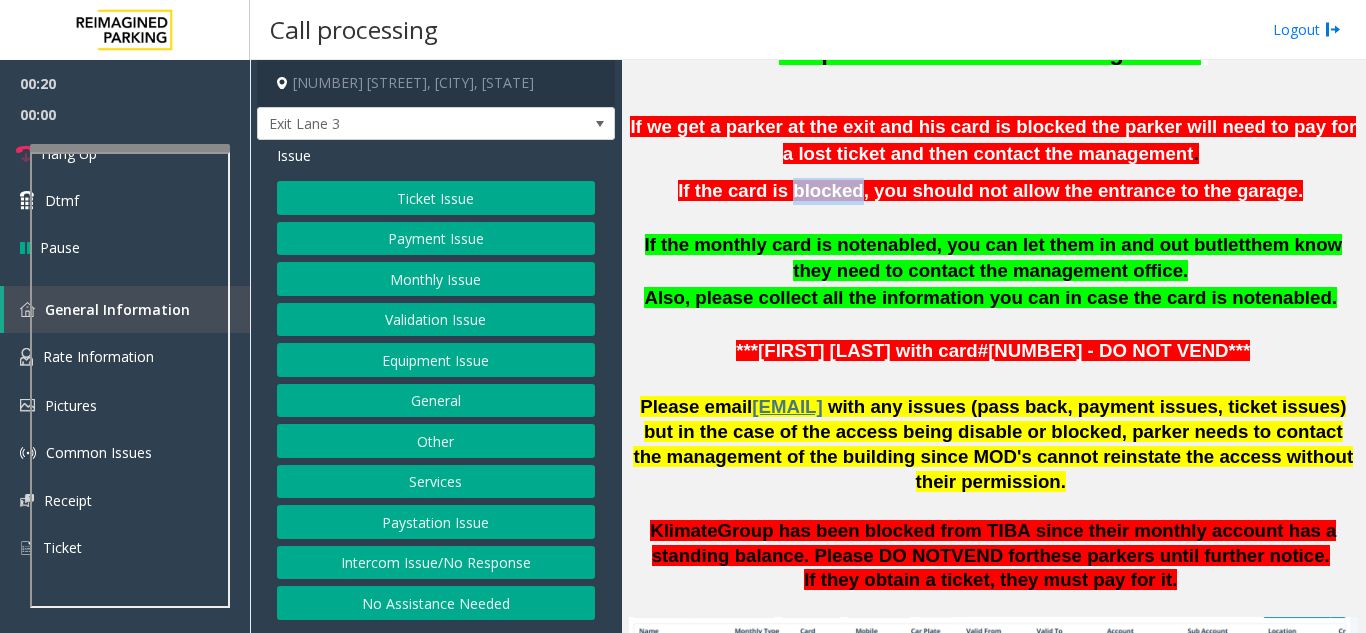 click on "Updated by [NAME] [LAST] - [DATE].  If customers cannot be found as monthly parkers in  server,  ask the customer to pay for exit & if they need  reimbursement  they can contact the location manager at  [EMAIL].  Do not vend at all. Tell the parker to pay.   I f you receive a call from any blocked parkers, please do a courtesy vend ONLY during the after-hours. Otherwise, direct the parkers to visit the leasing office.   If we get a parker at the exit and his card is blocked the parker will need to pay for a lost ticket and then contact the management .   If the card is blocked, you should not allow the entrance to the garage.     If the monthly card is not  enabled , you can let them in and out but  let  them know they need to contact the management office.   Also, please collect all the information you can in case the card is not  enabled .   ***[NAME] [LAST] with card#[NUMBER] - DO NOT VEND***" 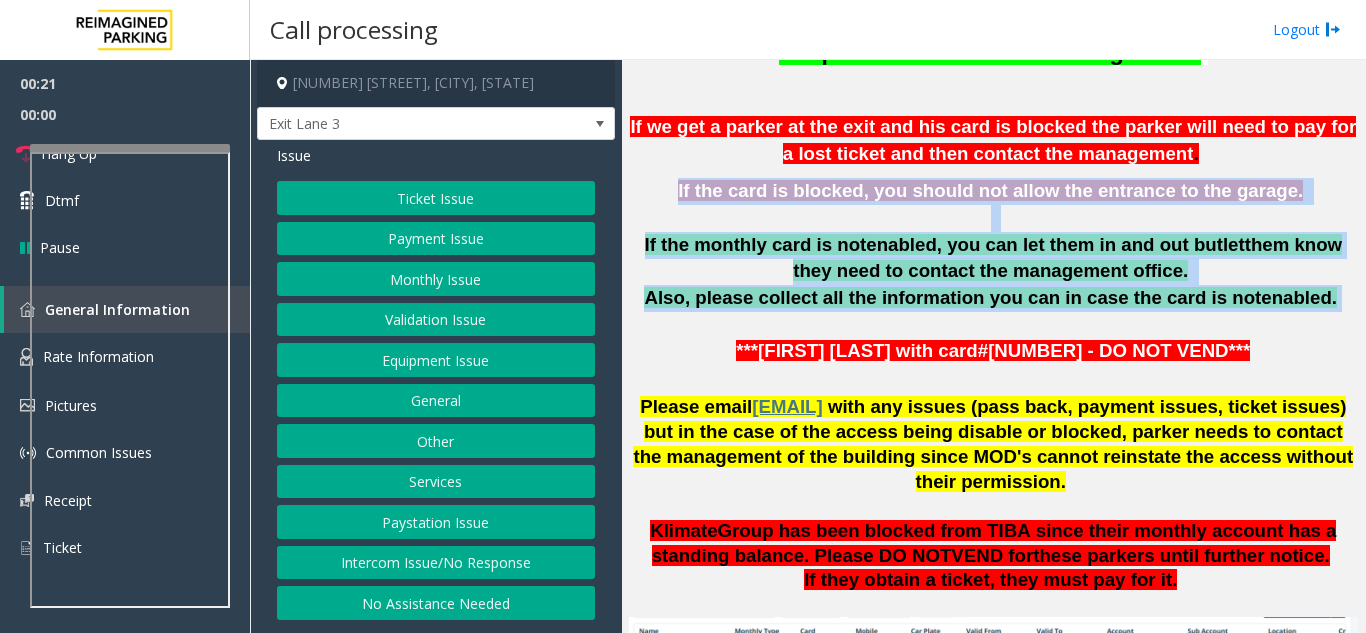 drag, startPoint x: 836, startPoint y: 173, endPoint x: 1272, endPoint y: 291, distance: 451.68573 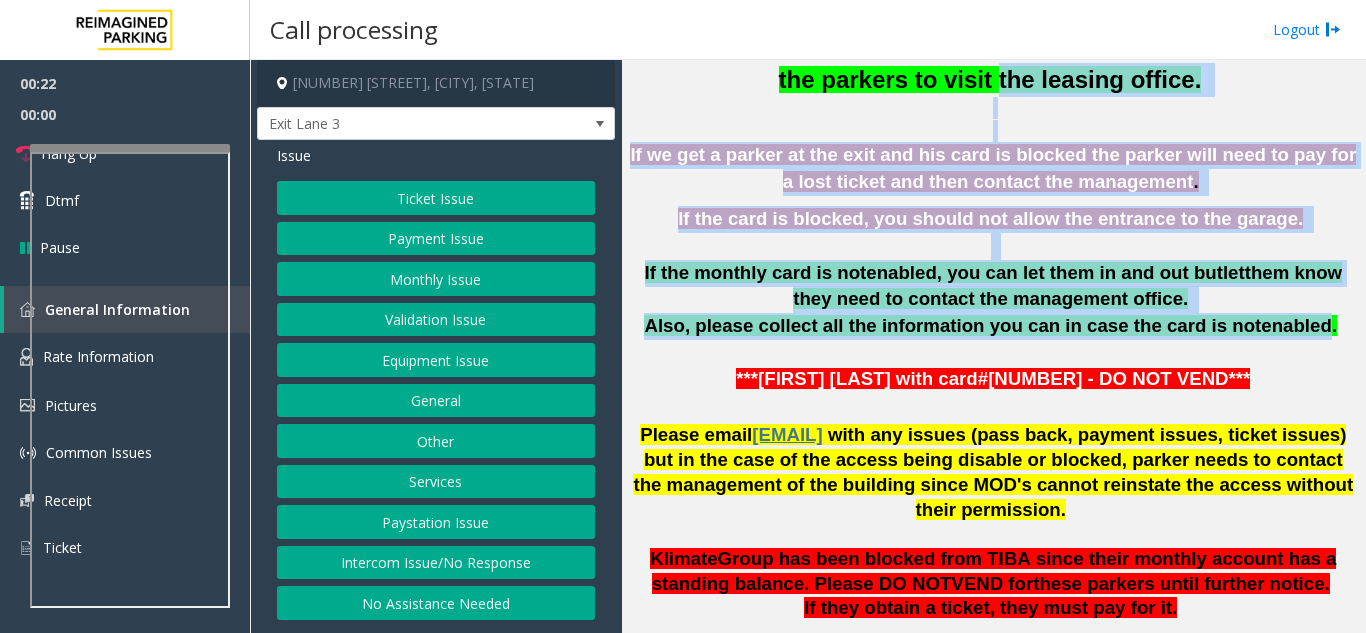 scroll, scrollTop: 866, scrollLeft: 0, axis: vertical 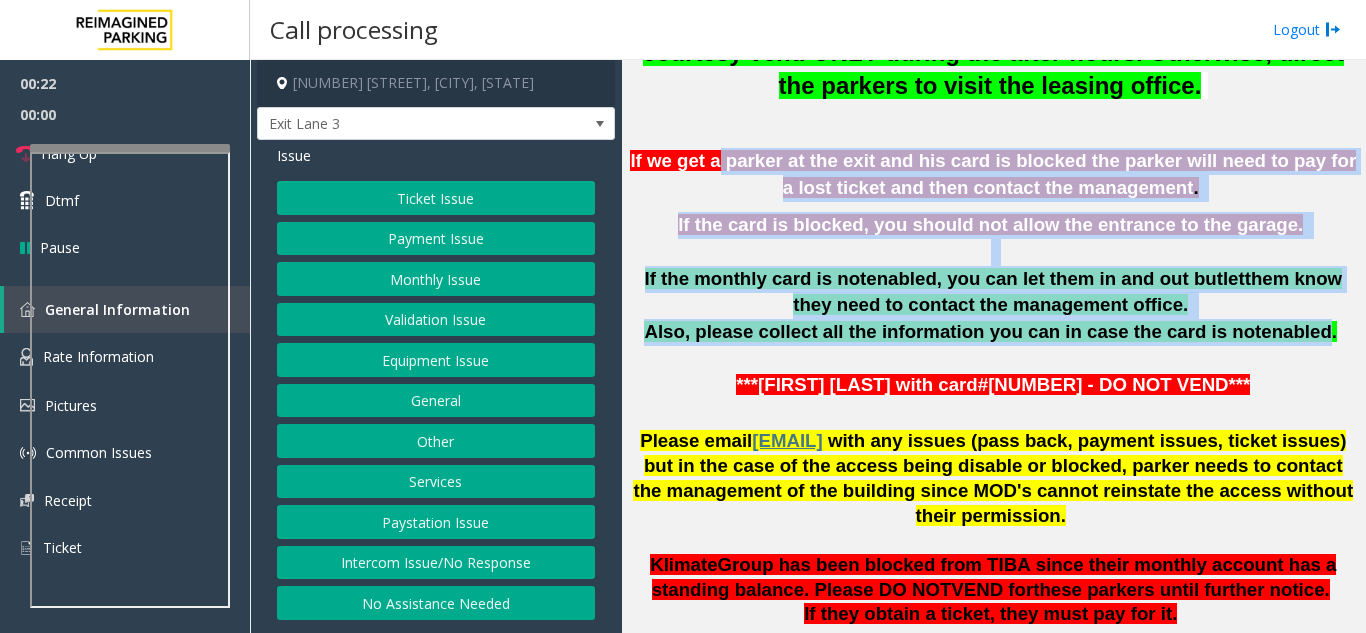 drag, startPoint x: 1272, startPoint y: 291, endPoint x: 721, endPoint y: 158, distance: 566.82446 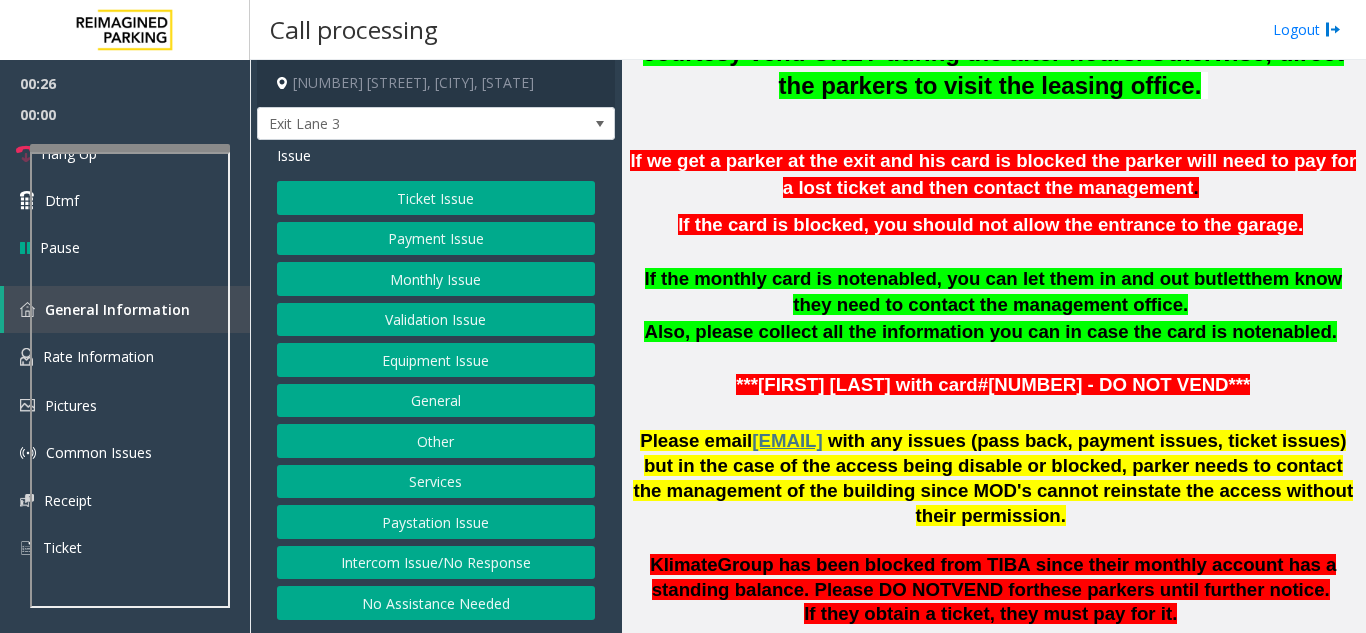click on "If we get a parker at the exit and his card is blocked the parker will need to pay for a lost ticket and then contact the management" 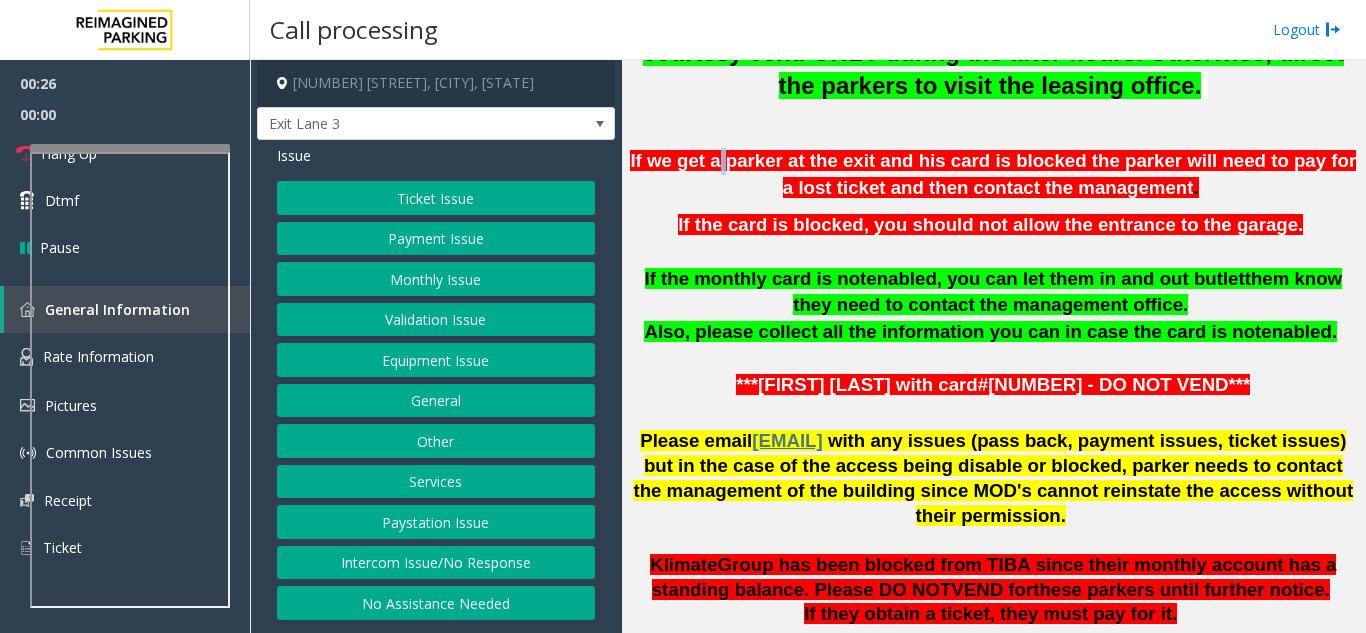 click on "If we get a parker at the exit and his card is blocked the parker will need to pay for a lost ticket and then contact the management" 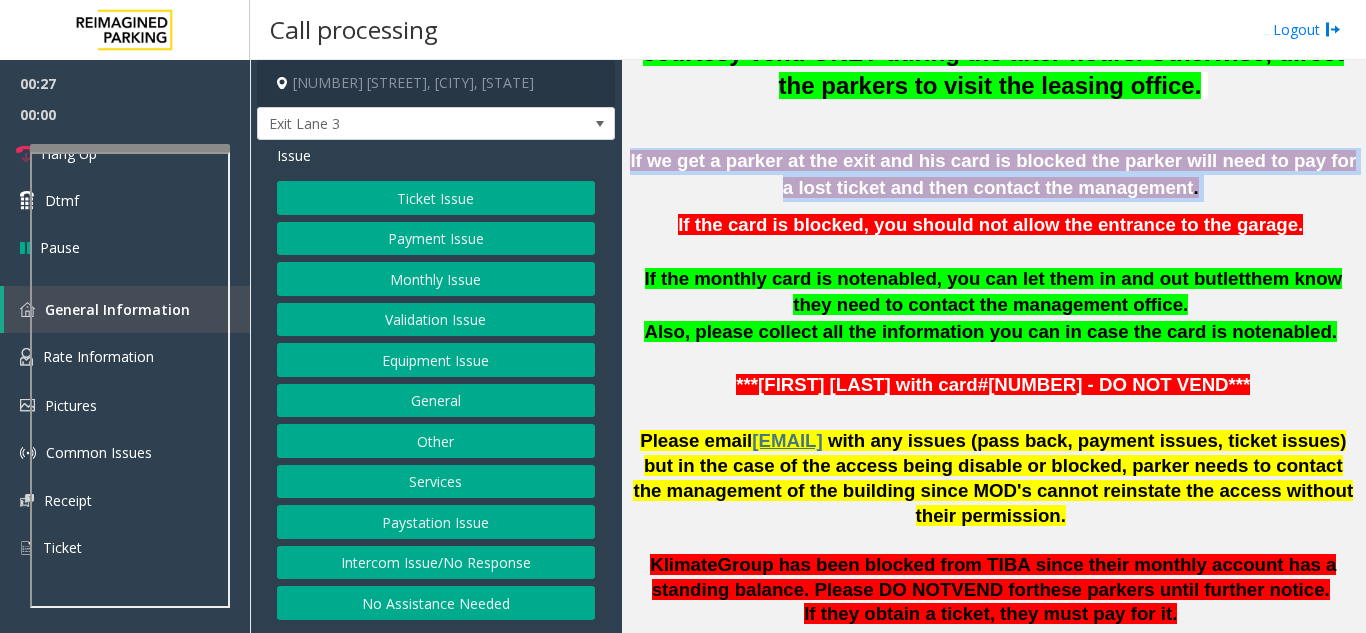 drag, startPoint x: 721, startPoint y: 158, endPoint x: 1285, endPoint y: 175, distance: 564.25616 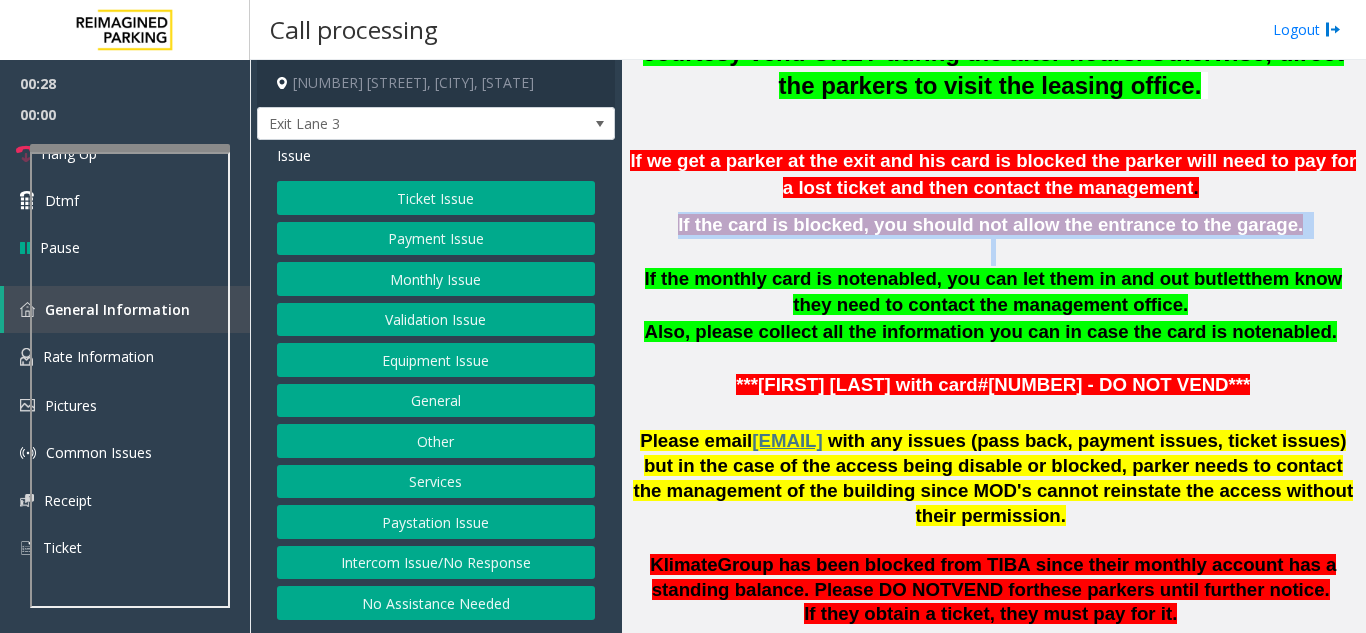 scroll, scrollTop: 866, scrollLeft: 403, axis: both 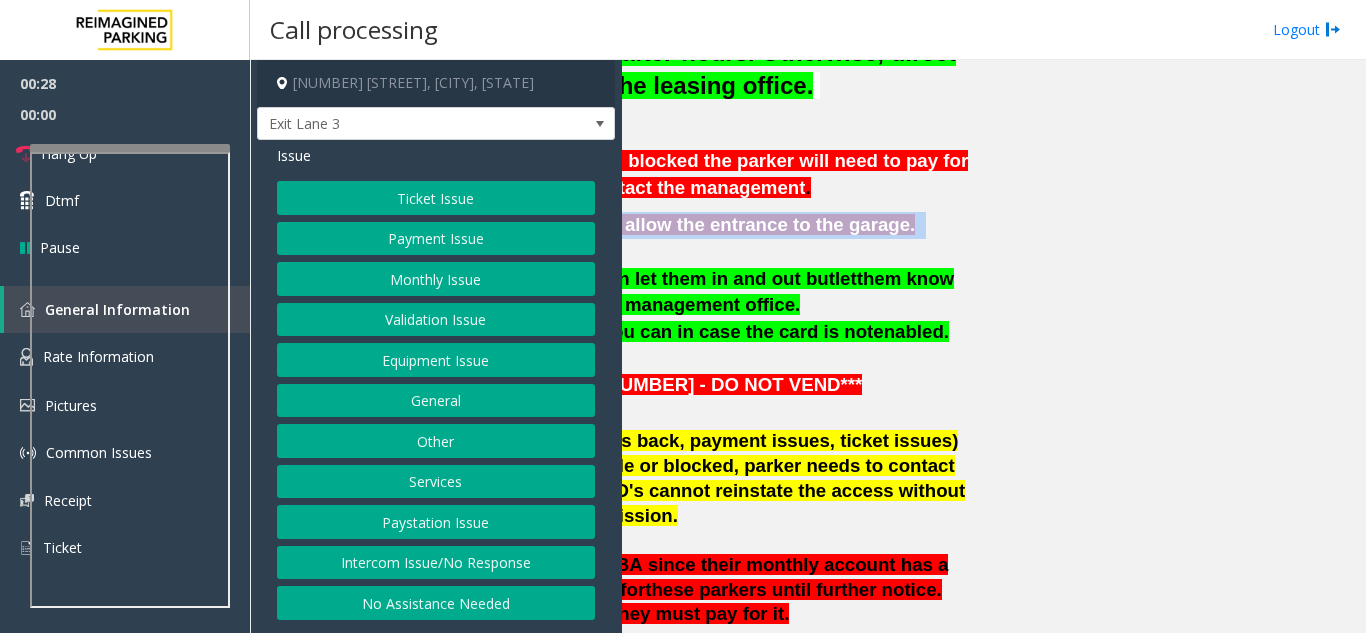 drag, startPoint x: 1285, startPoint y: 175, endPoint x: 1365, endPoint y: 255, distance: 113.137085 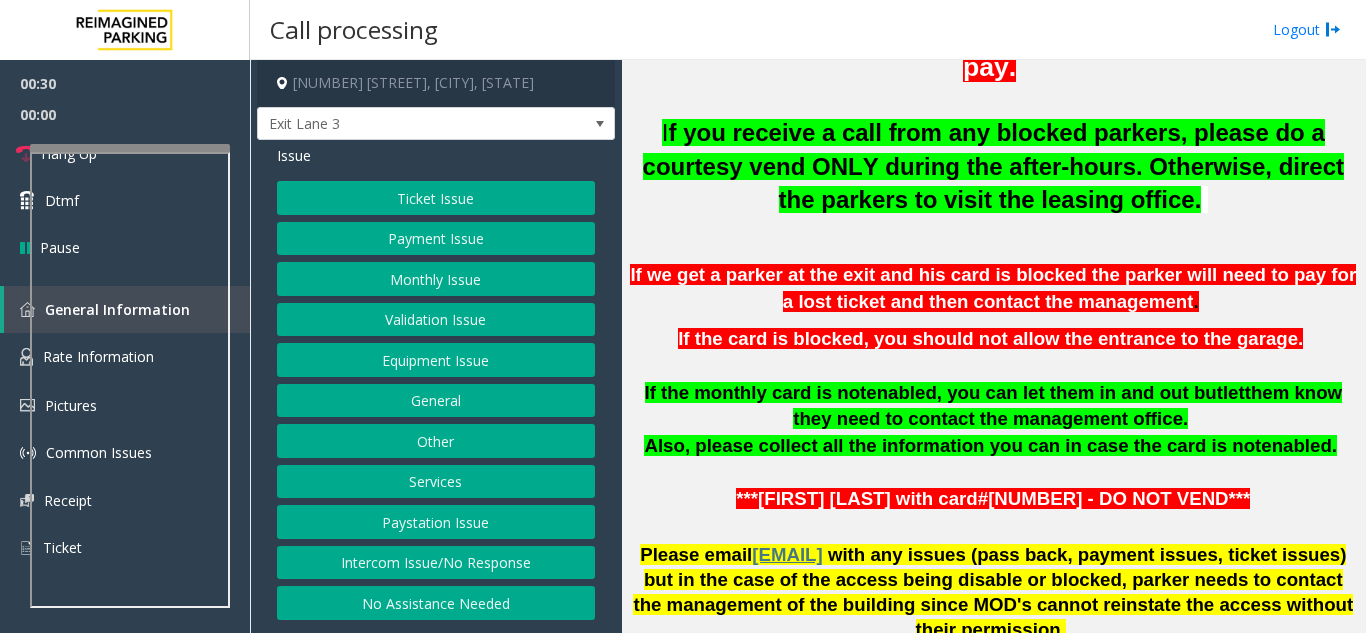 click on "f you receive a call from any blocked parkers, please do a courtesy vend ONLY during the after-hours. Otherwise, direct the parkers to visit the leasing office." 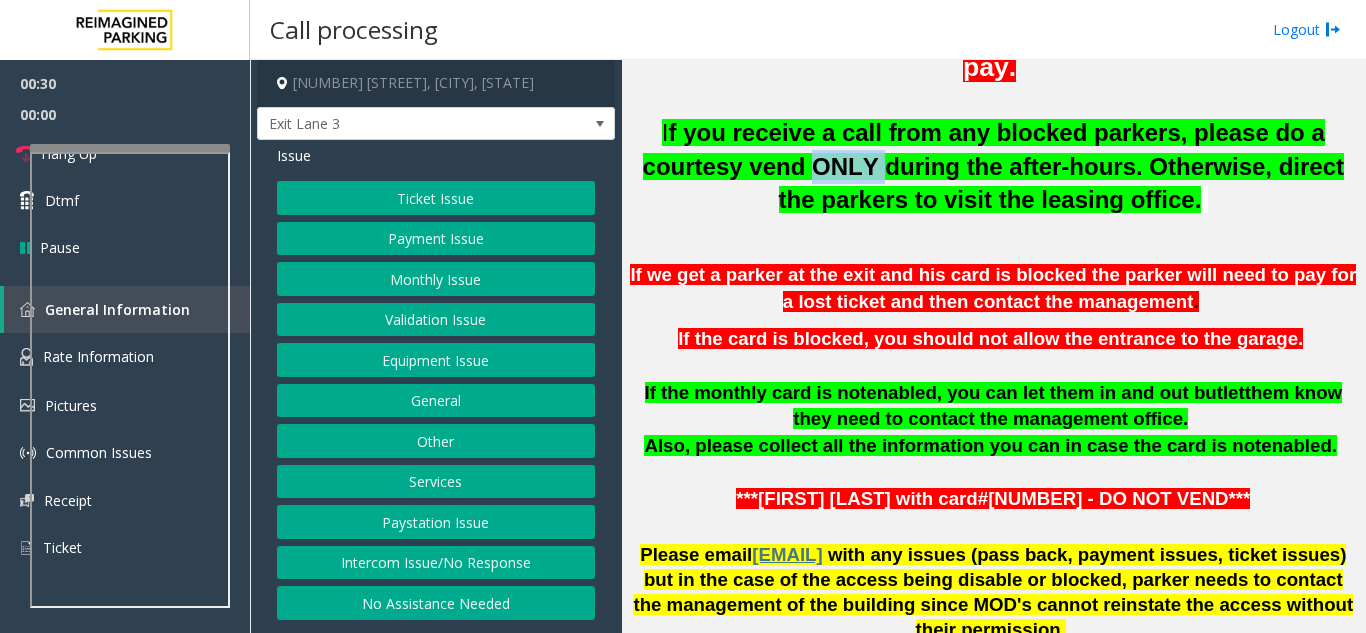 click on "f you receive a call from any blocked parkers, please do a courtesy vend ONLY during the after-hours. Otherwise, direct the parkers to visit the leasing office." 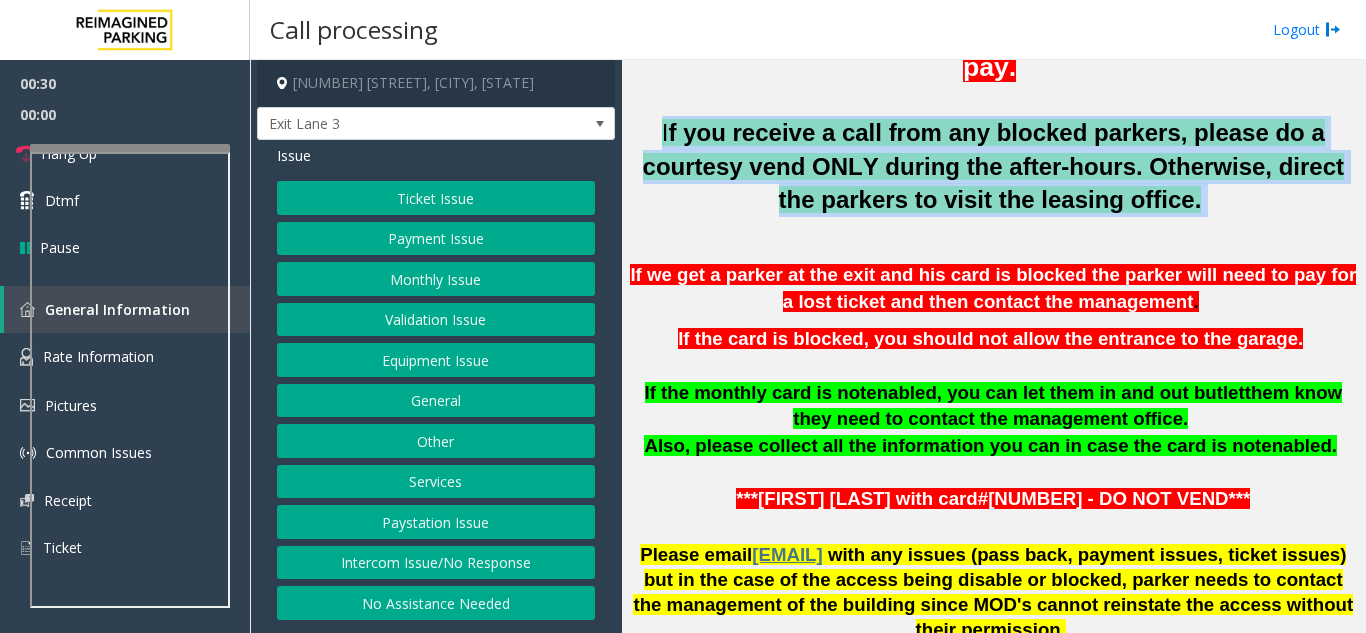 click on "f you receive a call from any blocked parkers, please do a courtesy vend ONLY during the after-hours. Otherwise, direct the parkers to visit the leasing office." 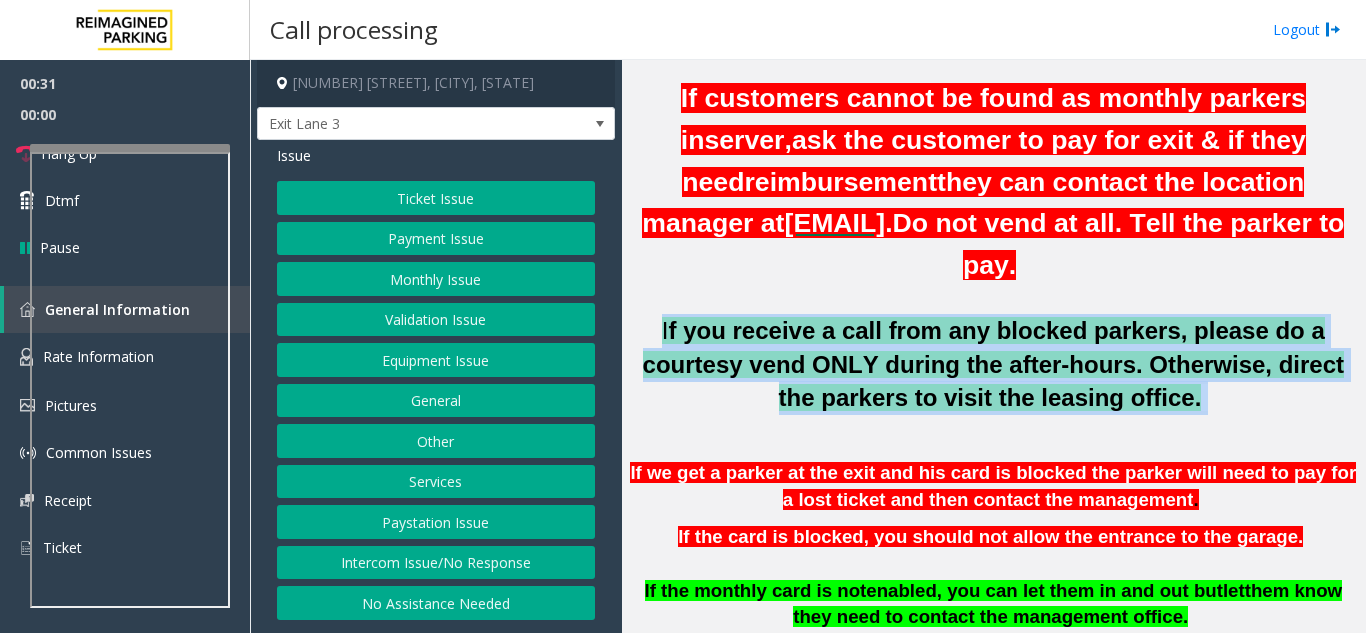 scroll, scrollTop: 552, scrollLeft: 0, axis: vertical 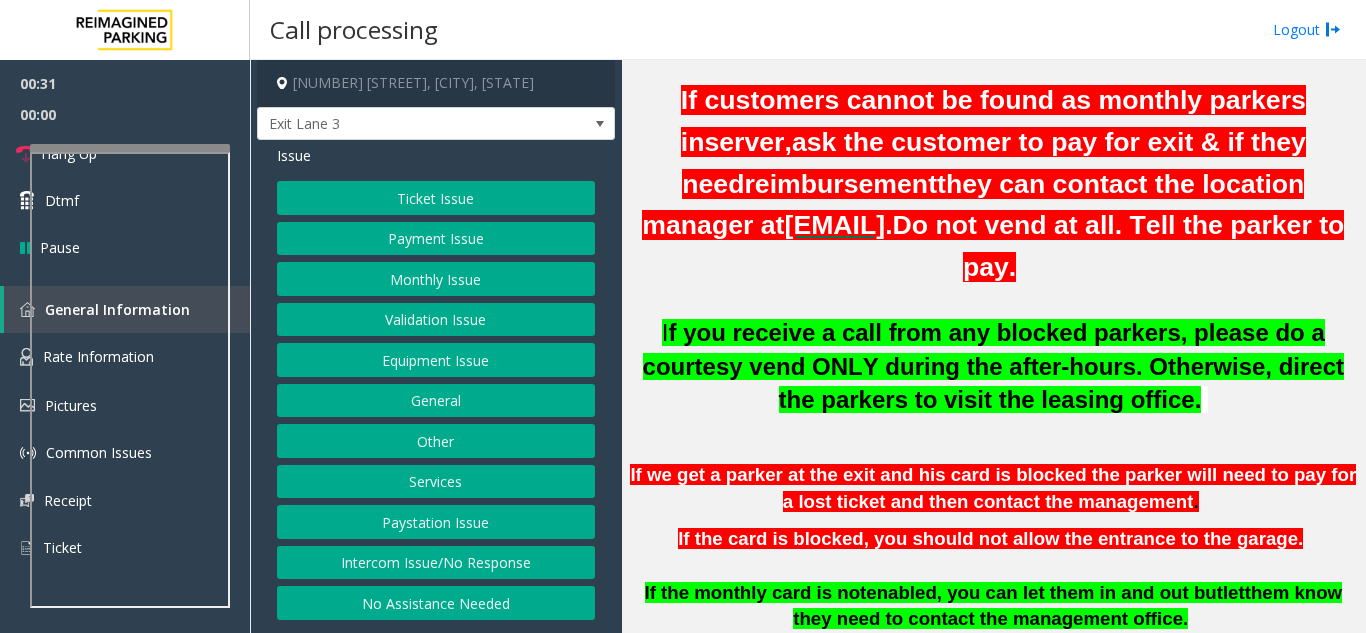 click on "reimbursement" 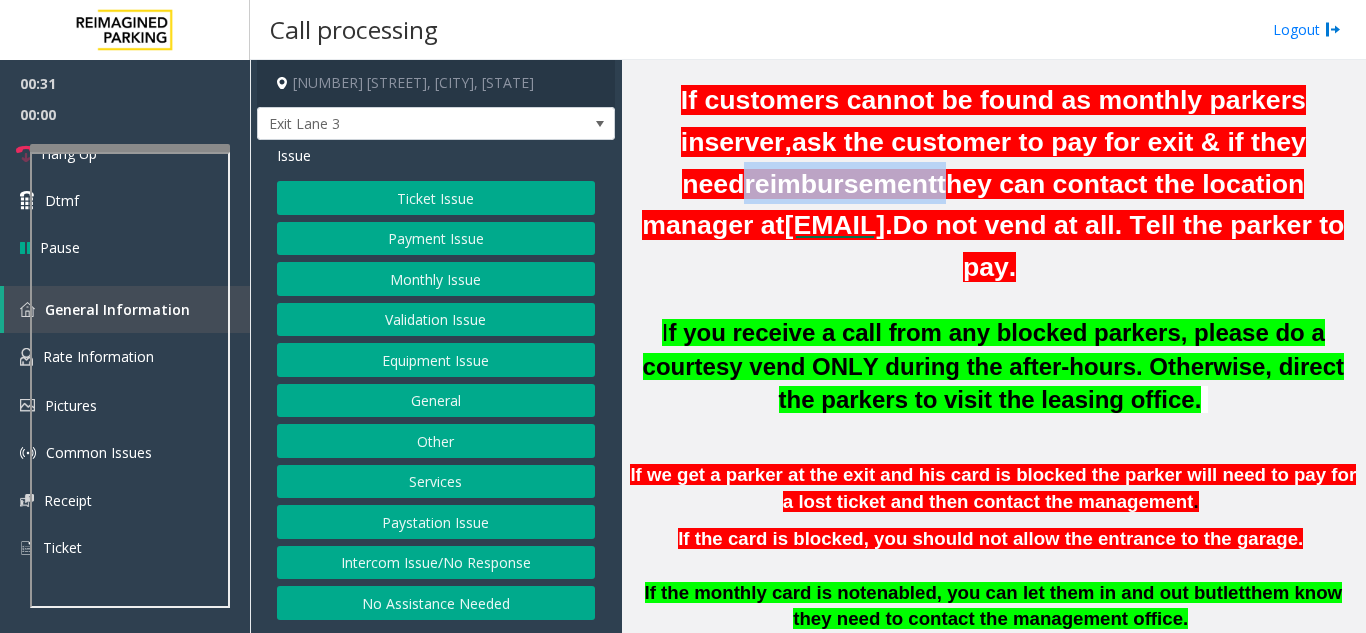 click on "reimbursement" 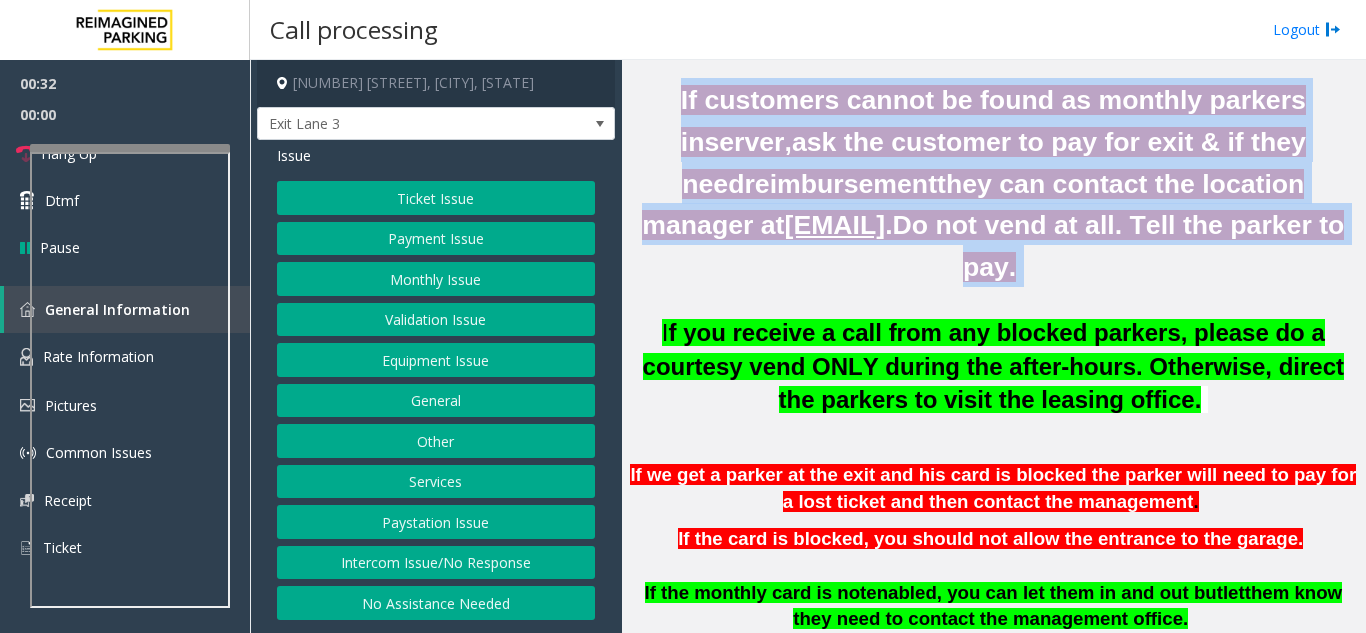 click on "reimbursement" 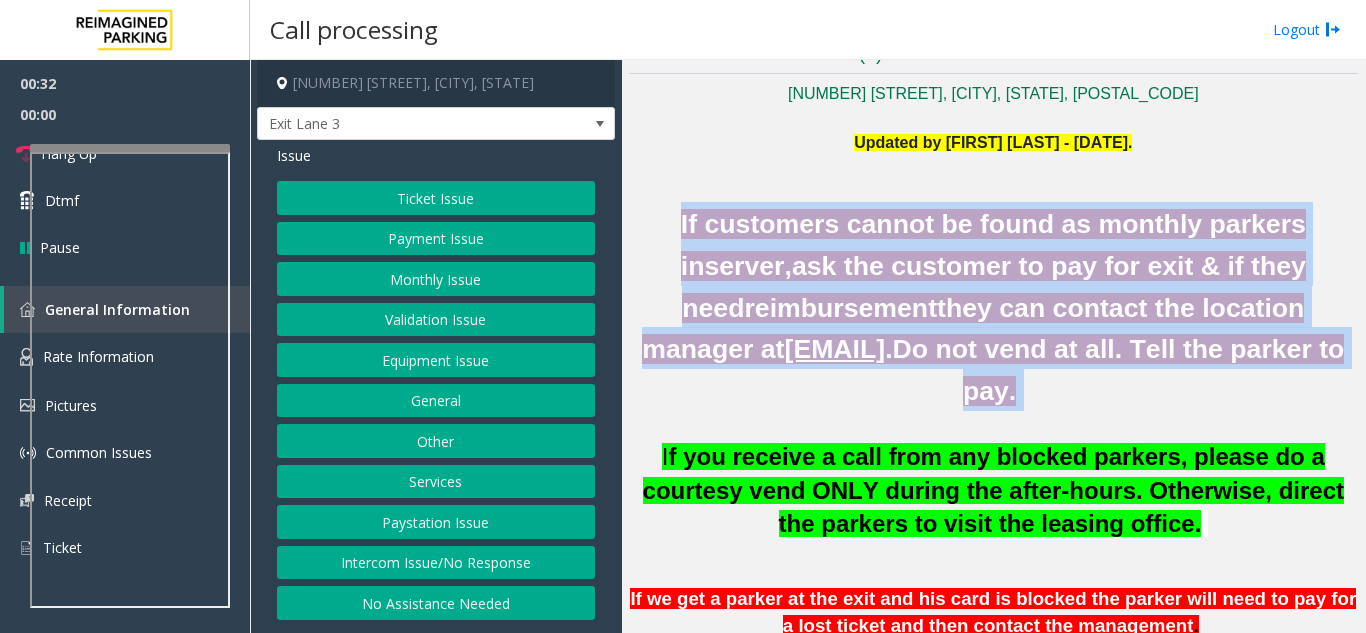 scroll, scrollTop: 252, scrollLeft: 0, axis: vertical 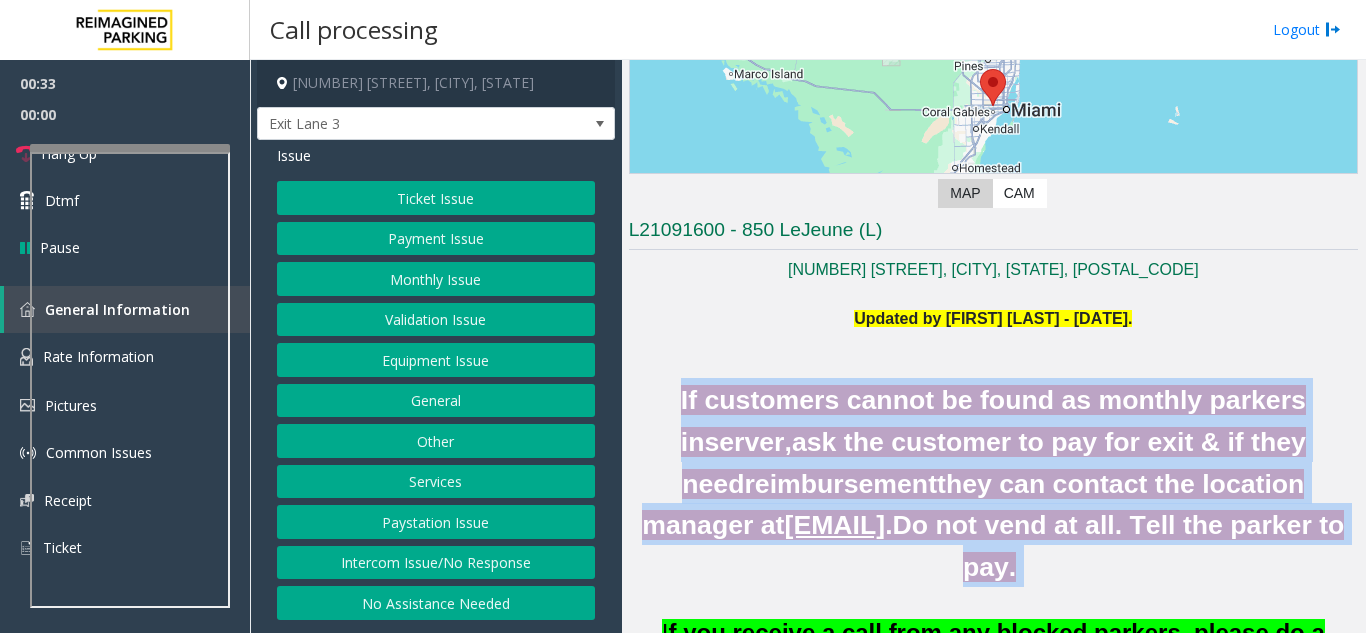 click on "Monthly Issue" 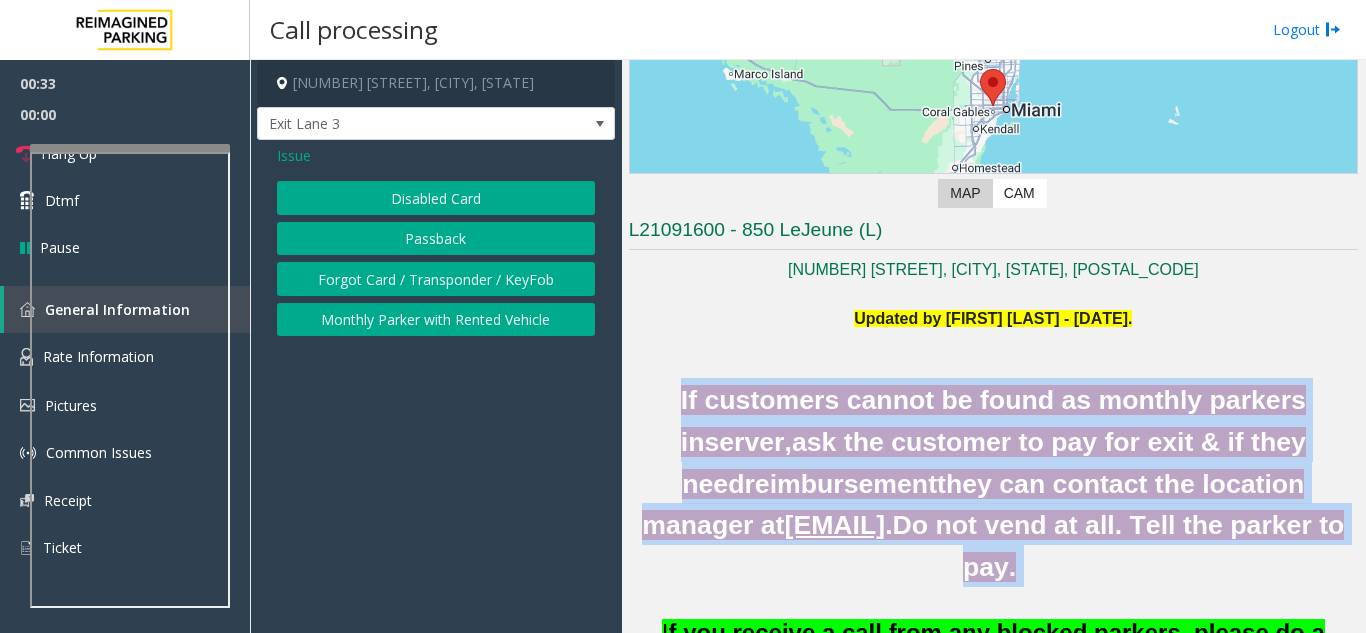 click on "Forgot Card / Transponder / KeyFob" 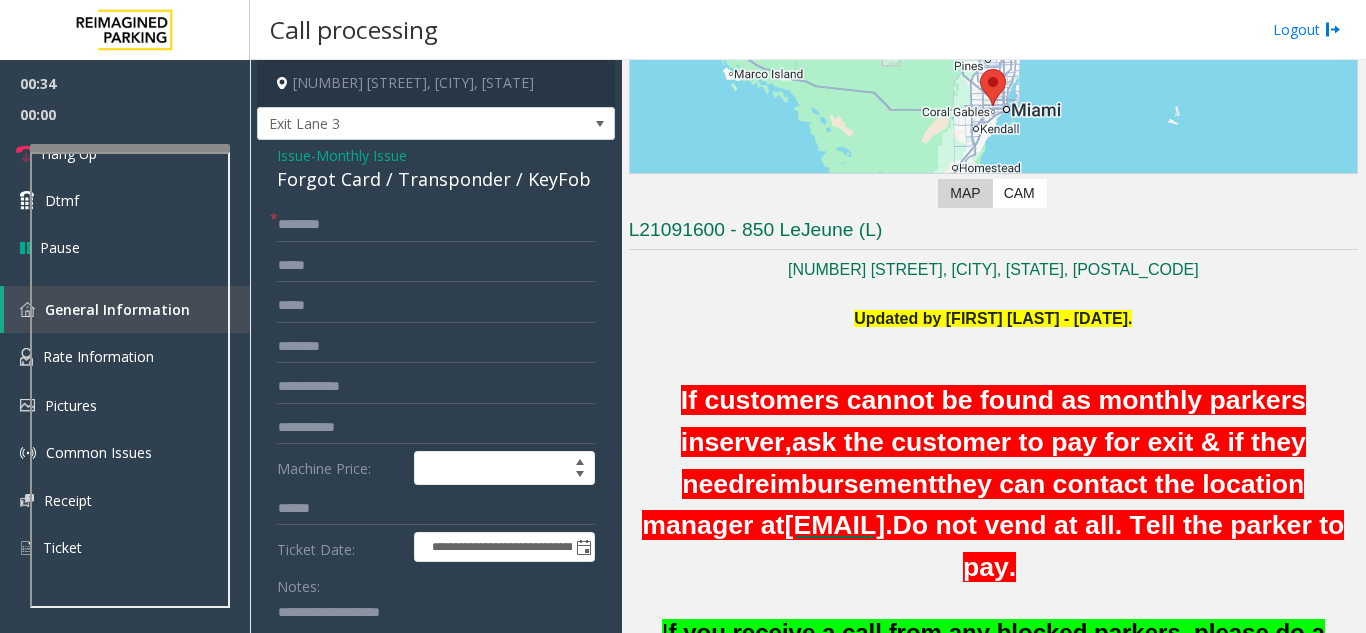 click on "Forgot Card / Transponder / KeyFob" 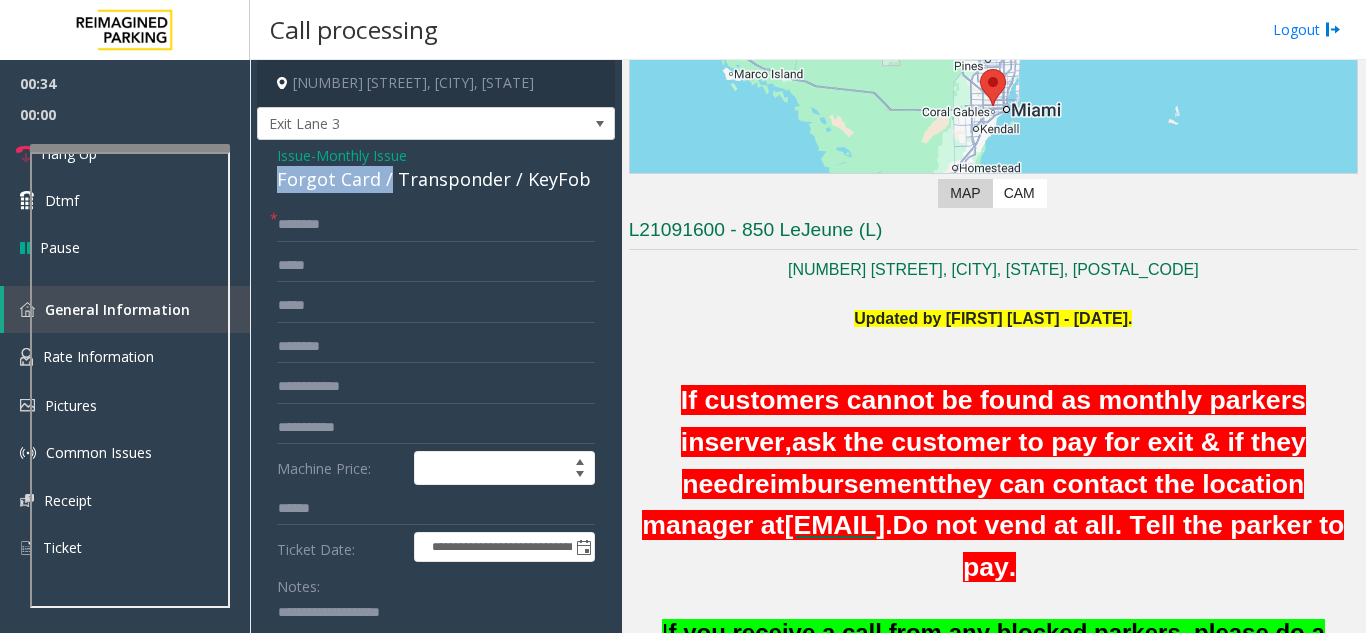 drag, startPoint x: 292, startPoint y: 179, endPoint x: 383, endPoint y: 181, distance: 91.02197 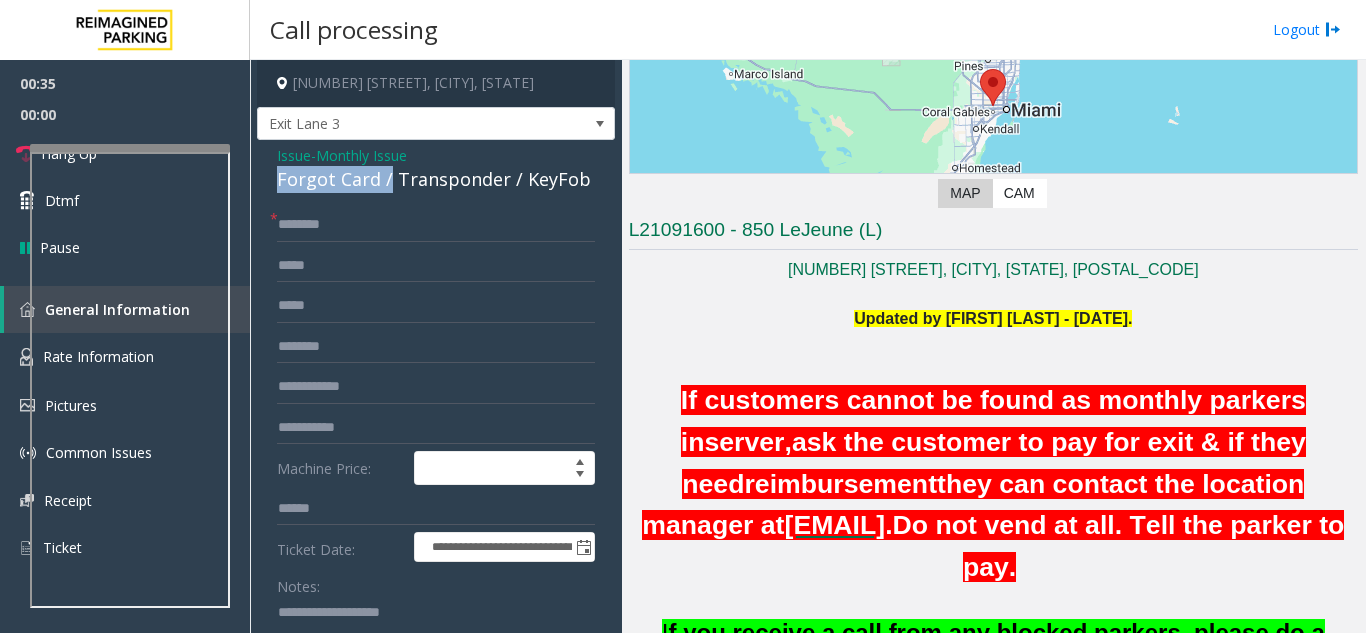 click on "Forgot Card / Transponder / KeyFob" 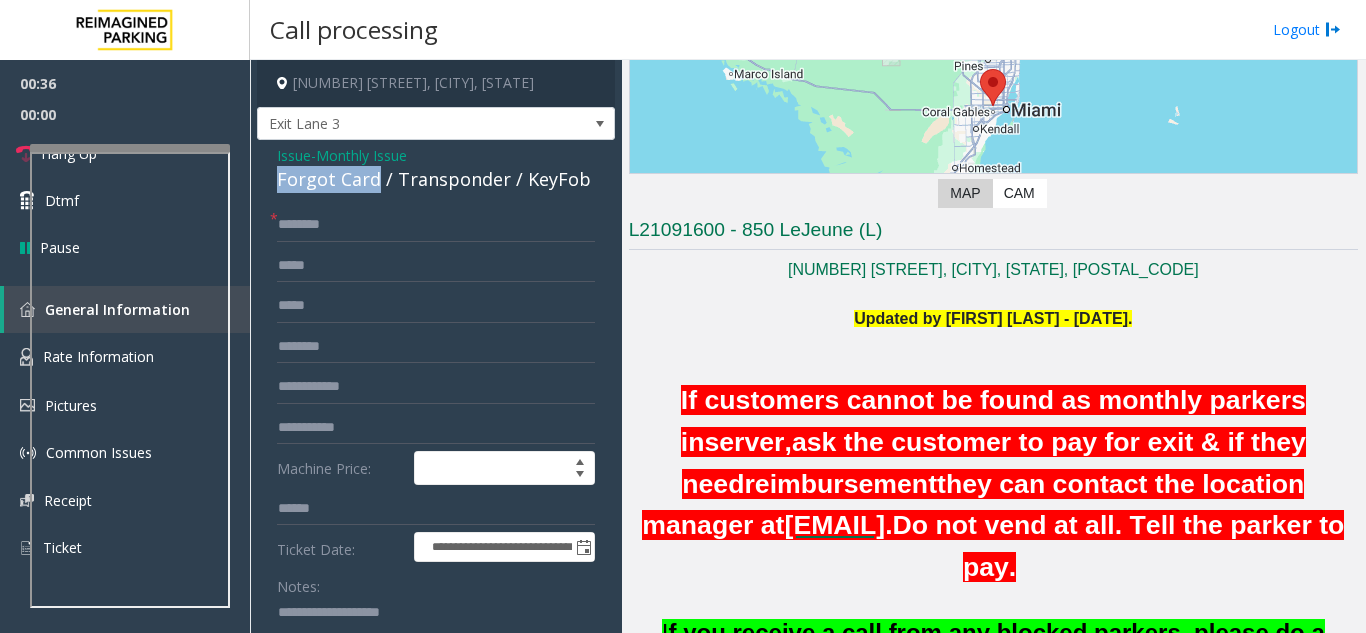 drag, startPoint x: 360, startPoint y: 181, endPoint x: 292, endPoint y: 185, distance: 68.117546 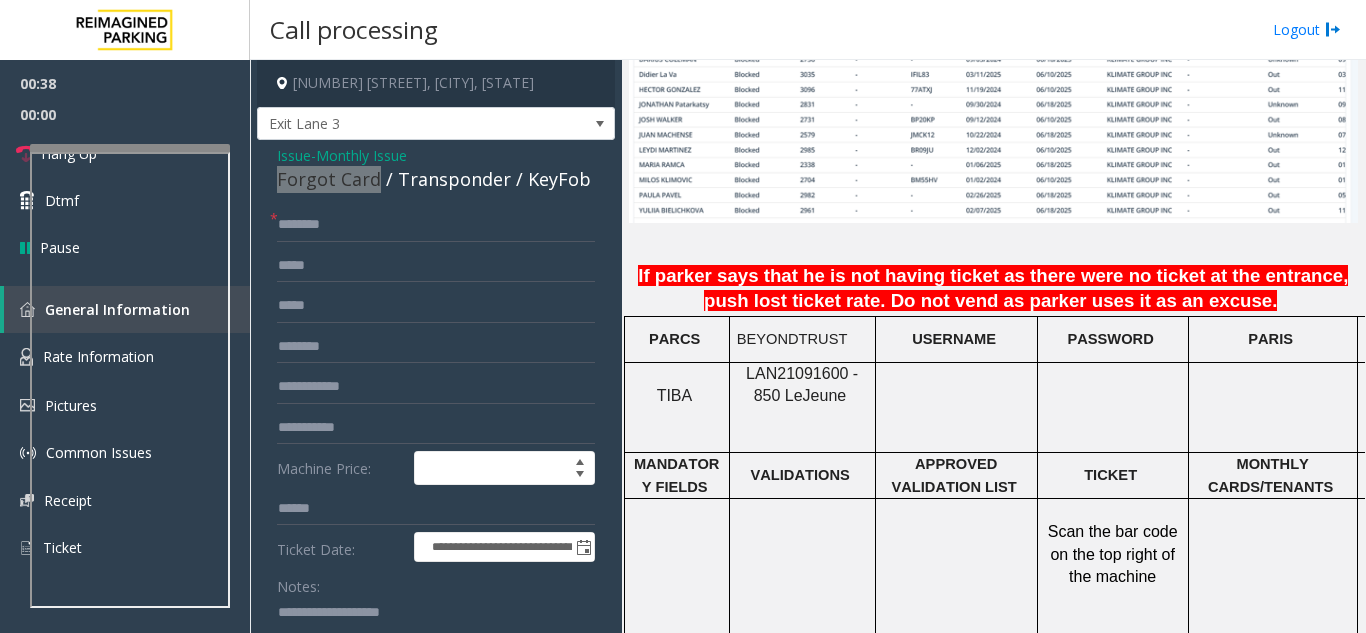 scroll, scrollTop: 1552, scrollLeft: 0, axis: vertical 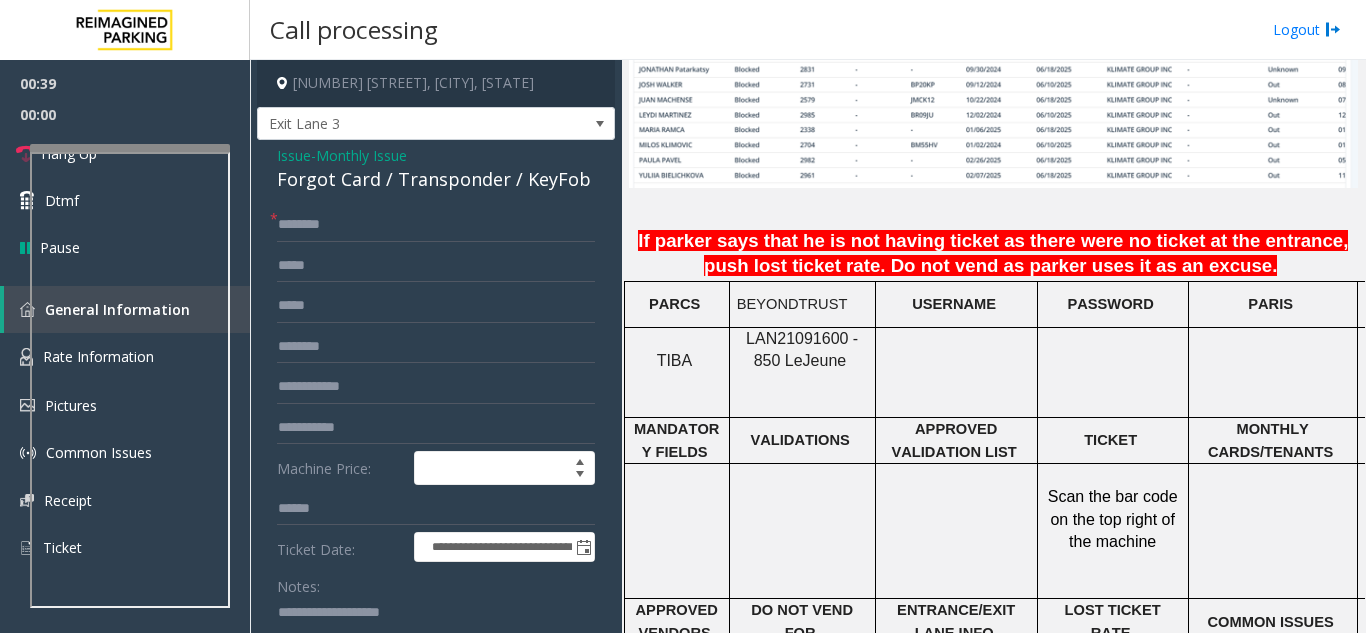 click on "LAN21091600 - 850 Le" 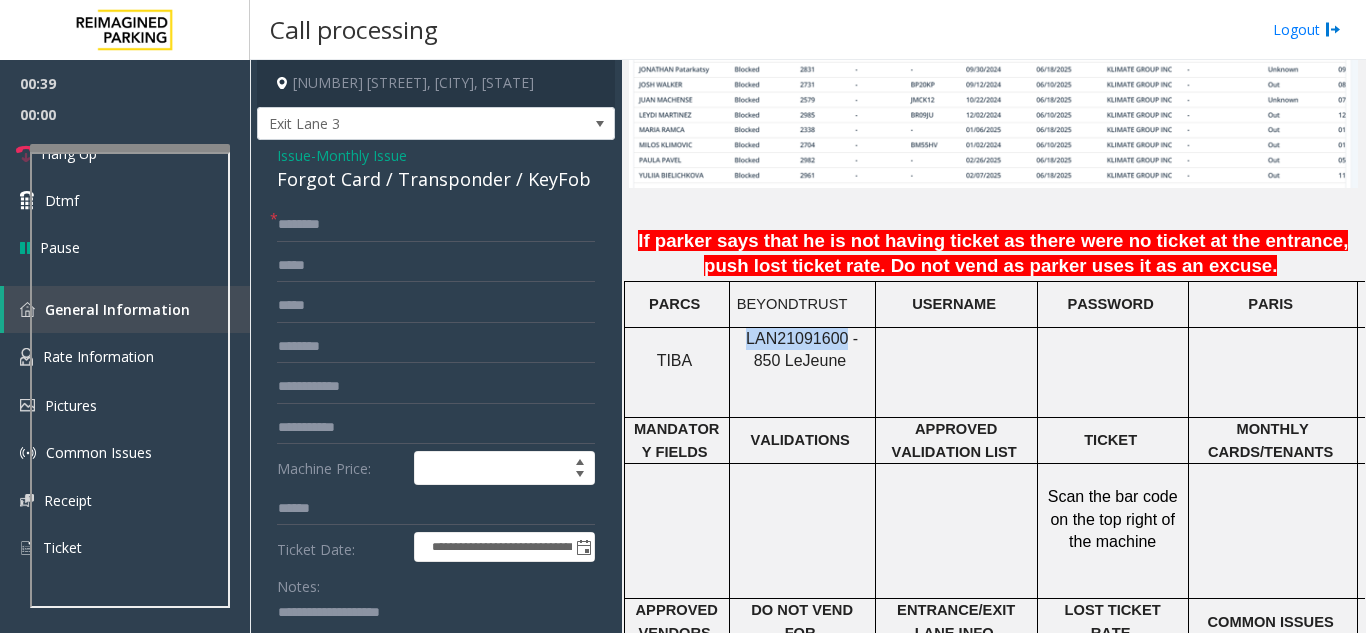 drag, startPoint x: 760, startPoint y: 323, endPoint x: 738, endPoint y: 328, distance: 22.561028 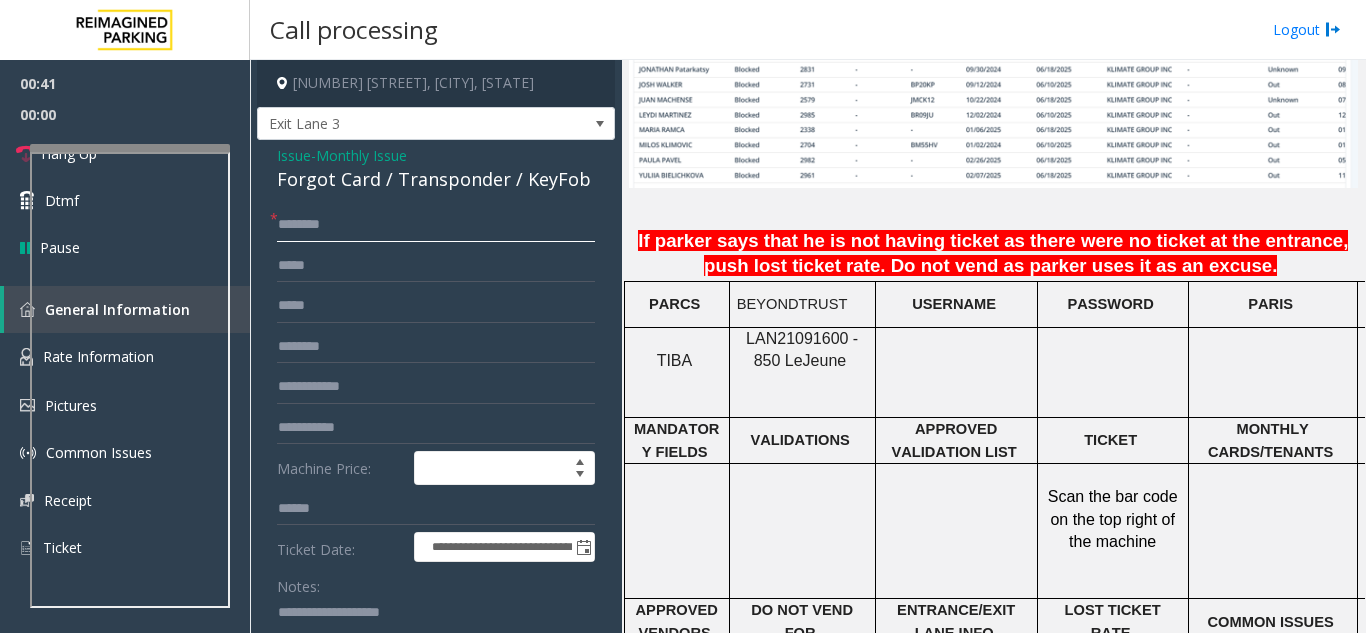 click 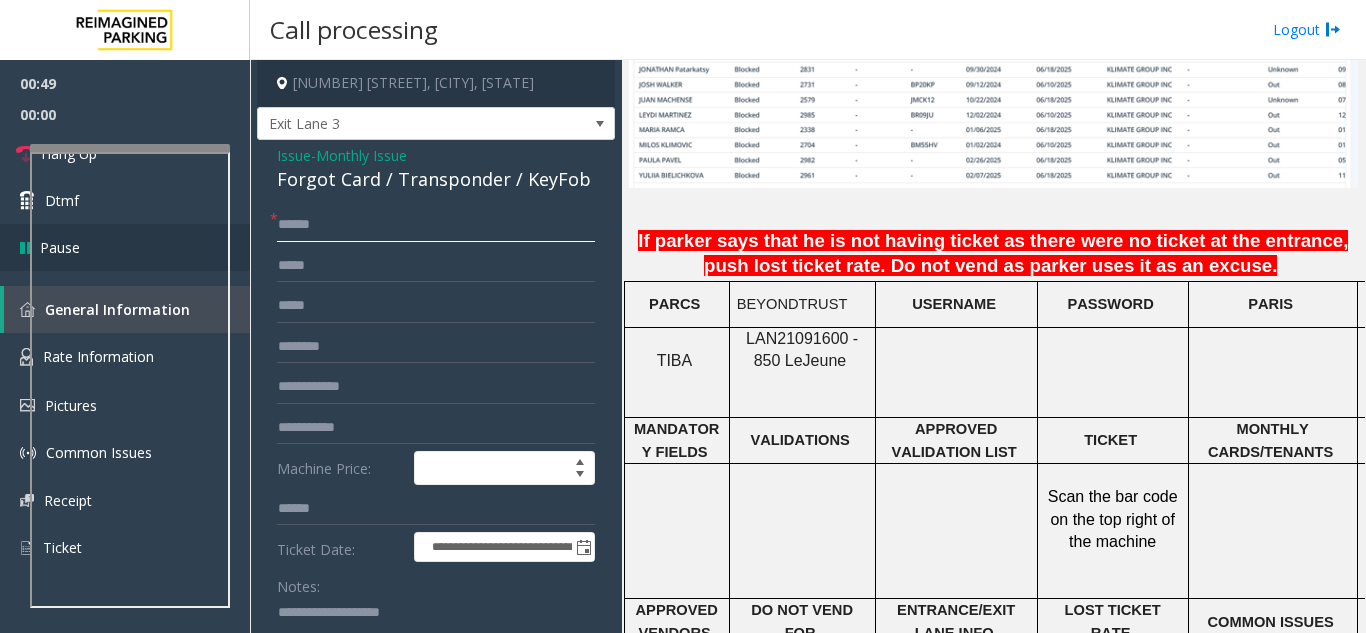type on "******" 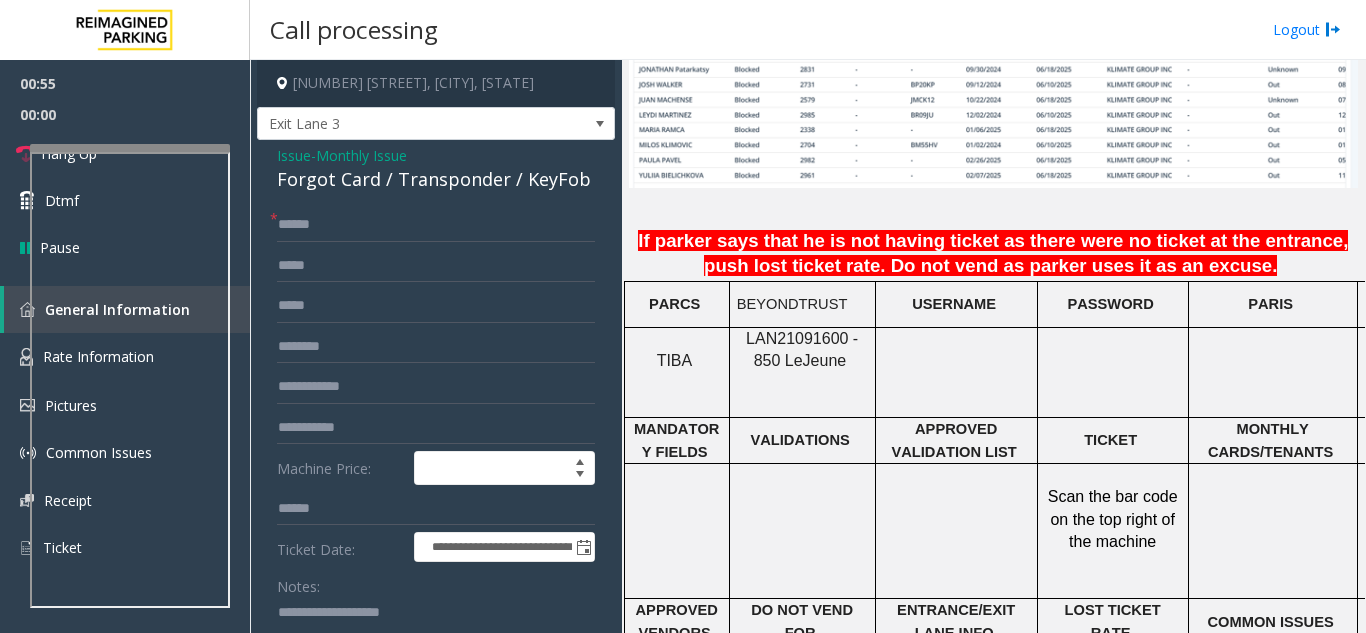 scroll, scrollTop: 200, scrollLeft: 0, axis: vertical 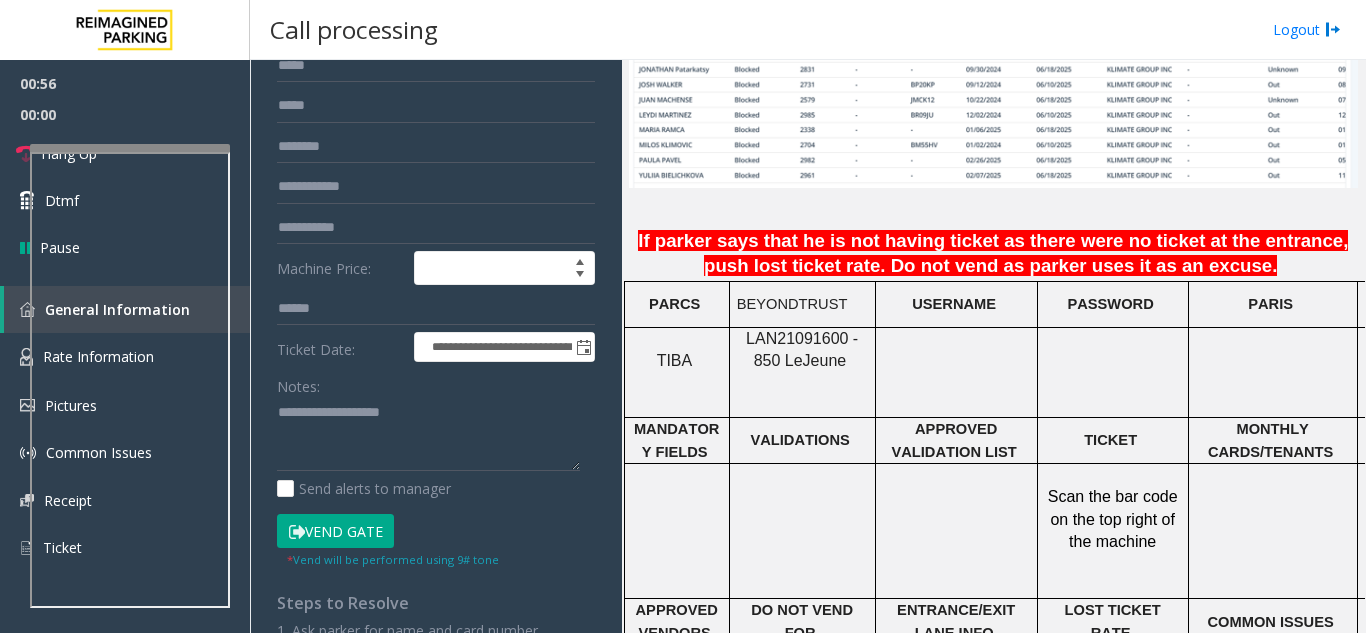 click on "Notes:                      Send alerts to manager" 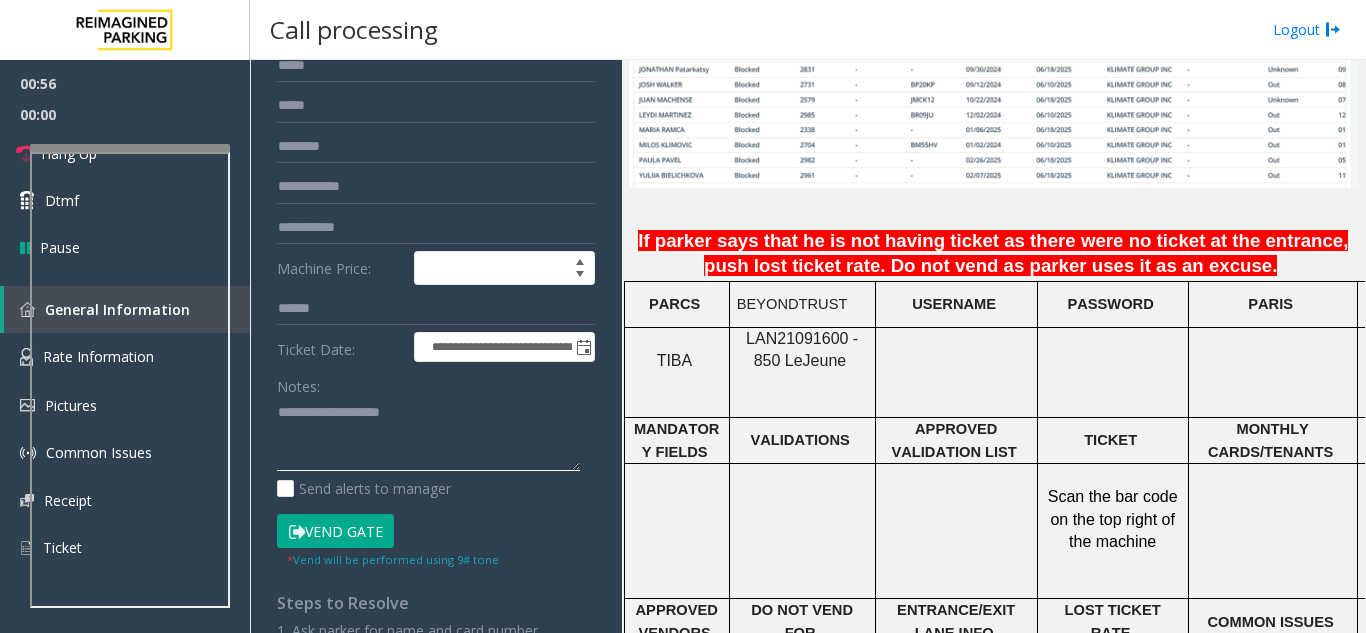 paste on "**********" 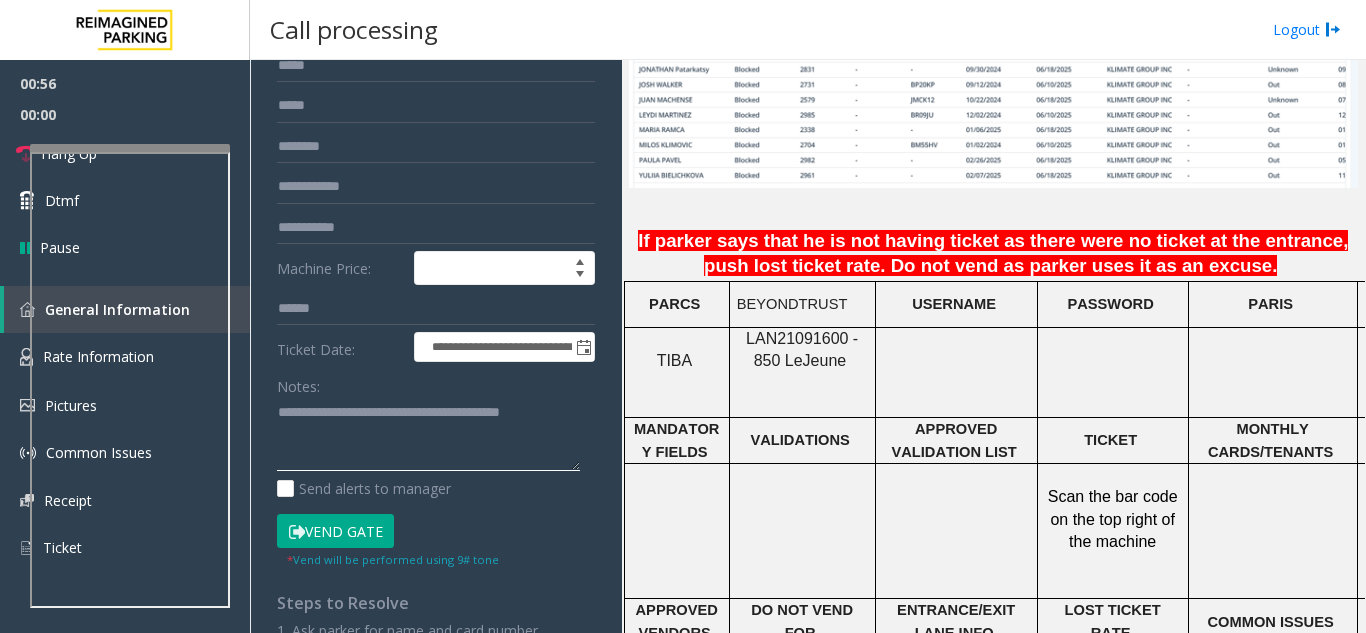 click 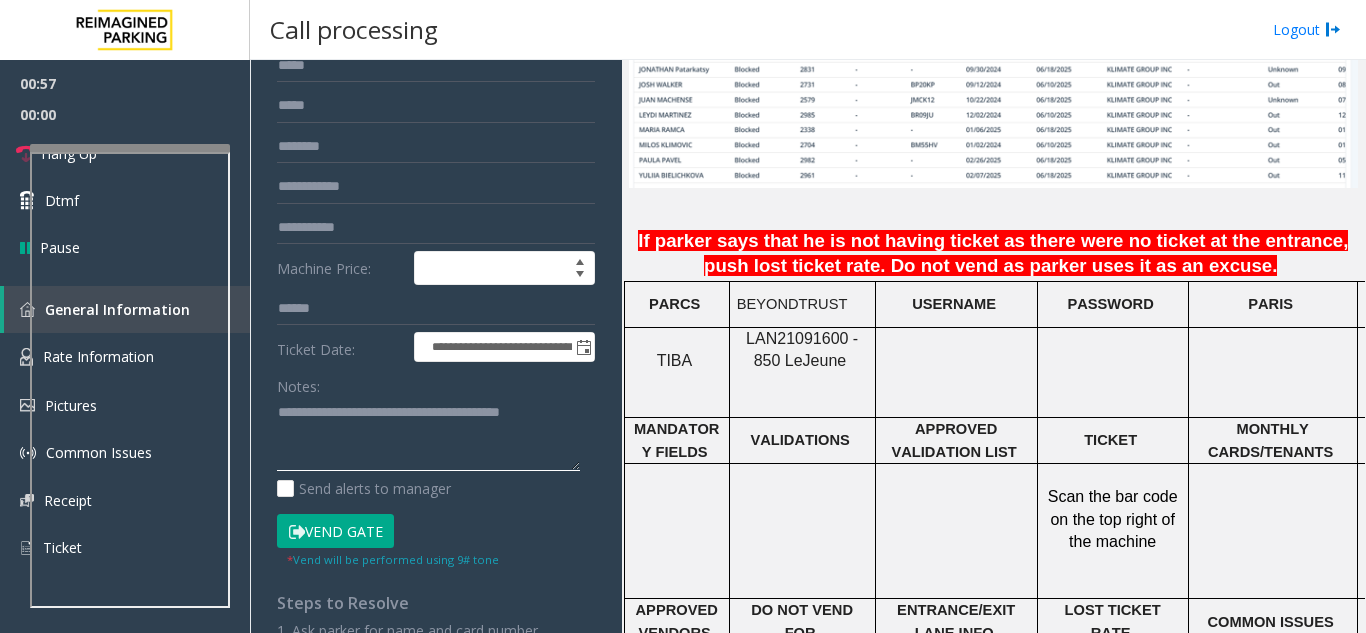 click 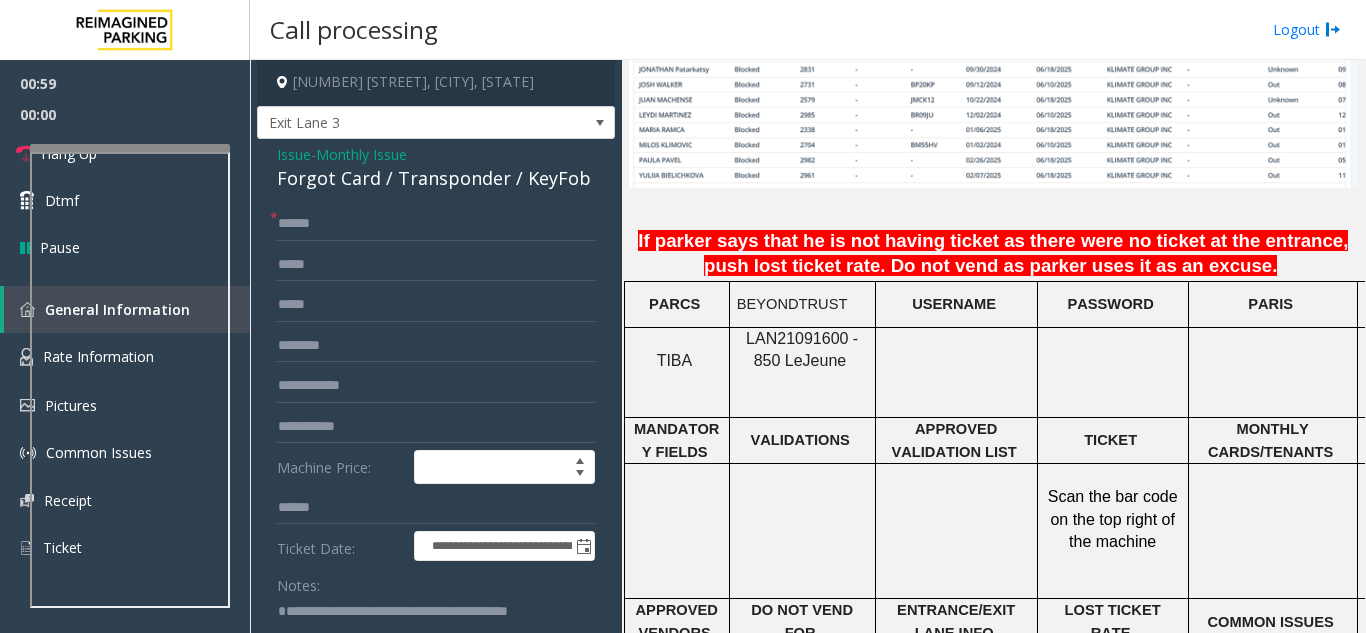 scroll, scrollTop: 0, scrollLeft: 0, axis: both 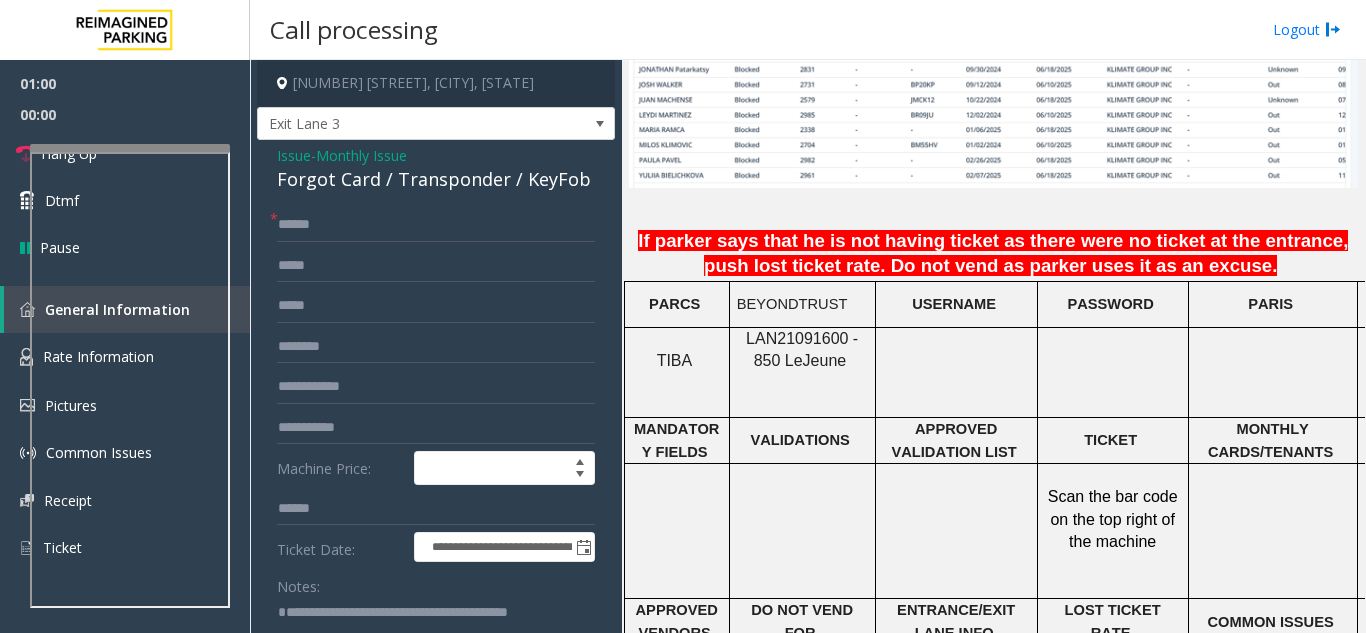 click on "Forgot Card / Transponder / KeyFob" 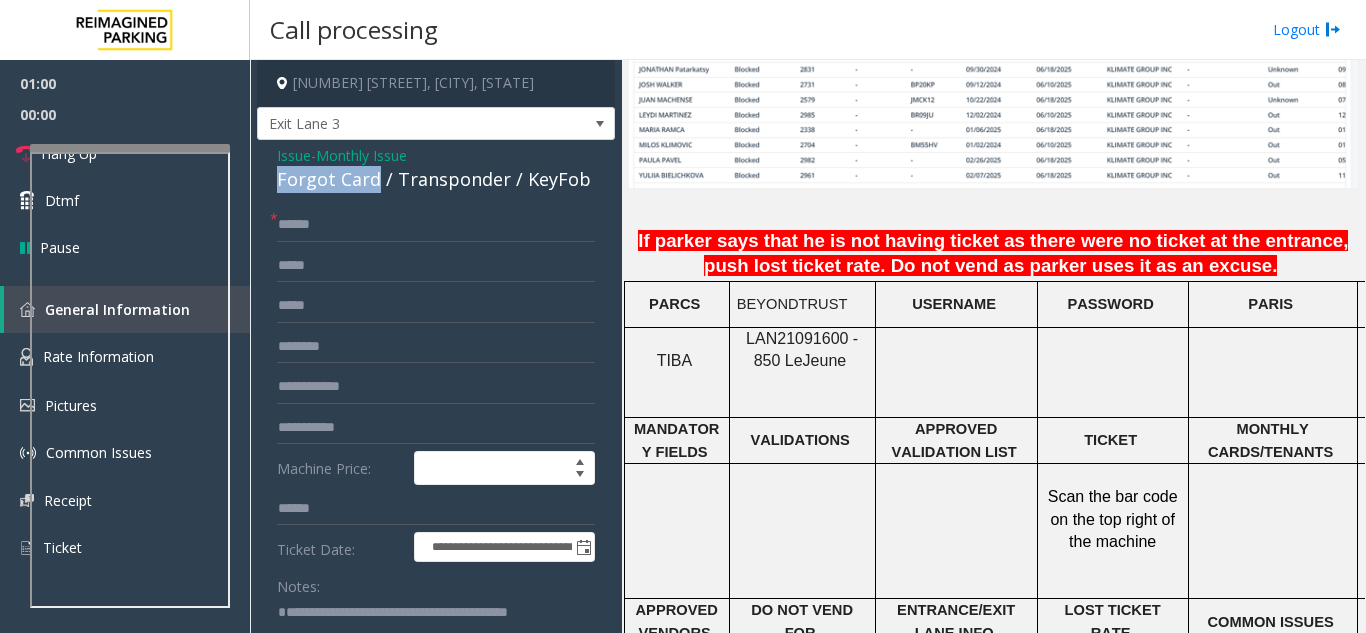 drag, startPoint x: 279, startPoint y: 190, endPoint x: 353, endPoint y: 185, distance: 74.168724 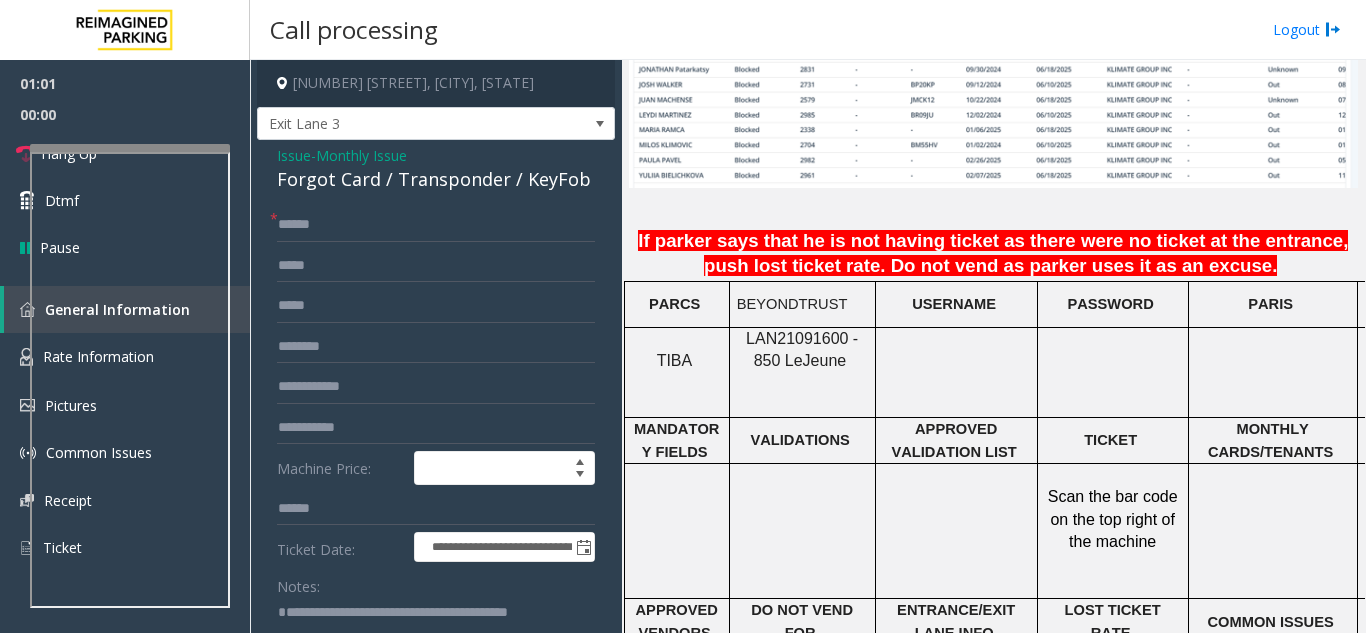 click 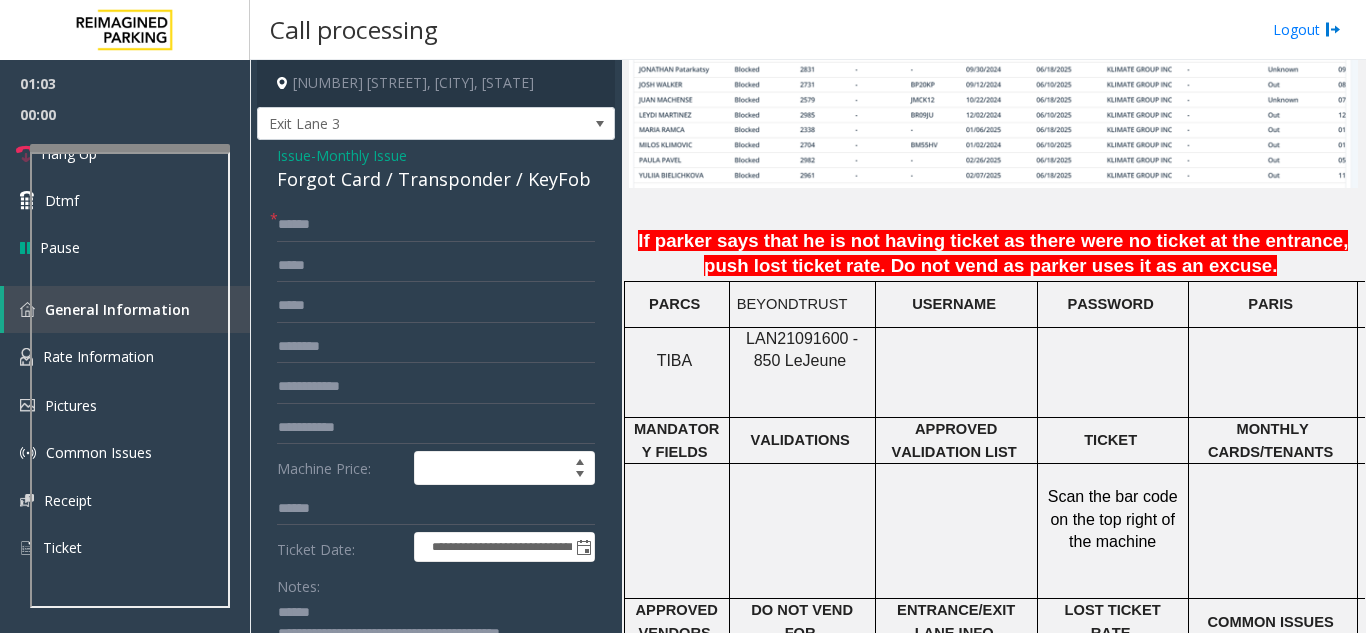 paste on "**********" 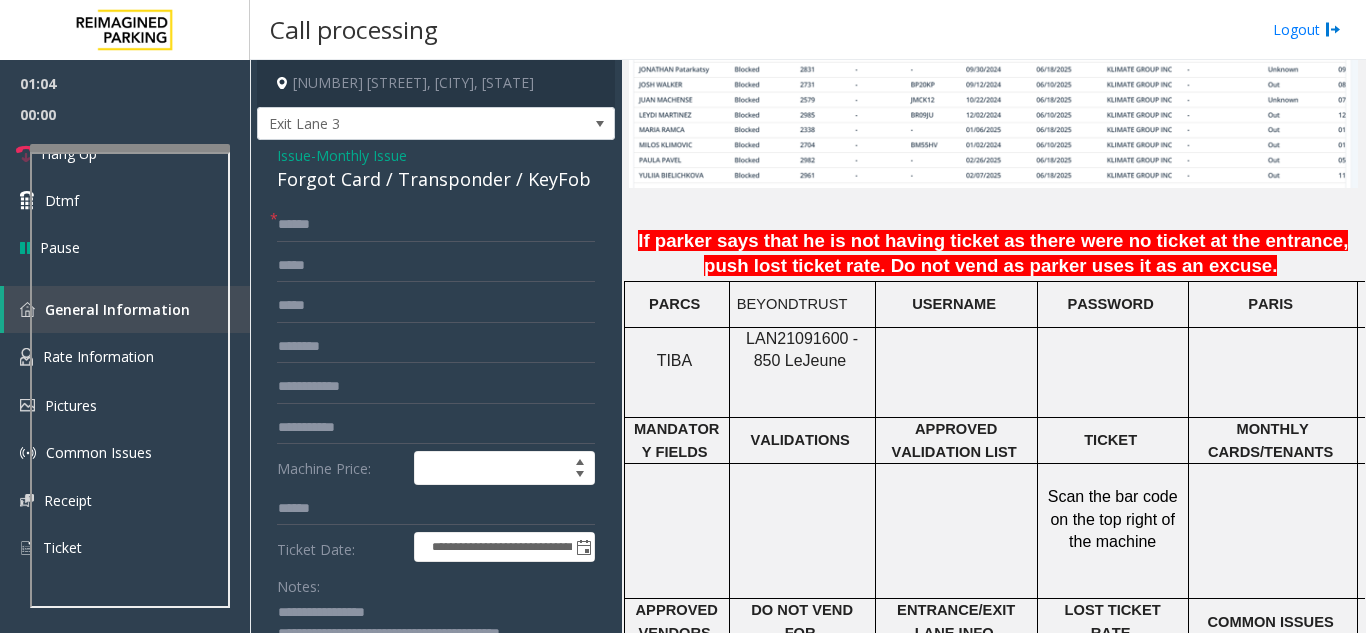 type on "**********" 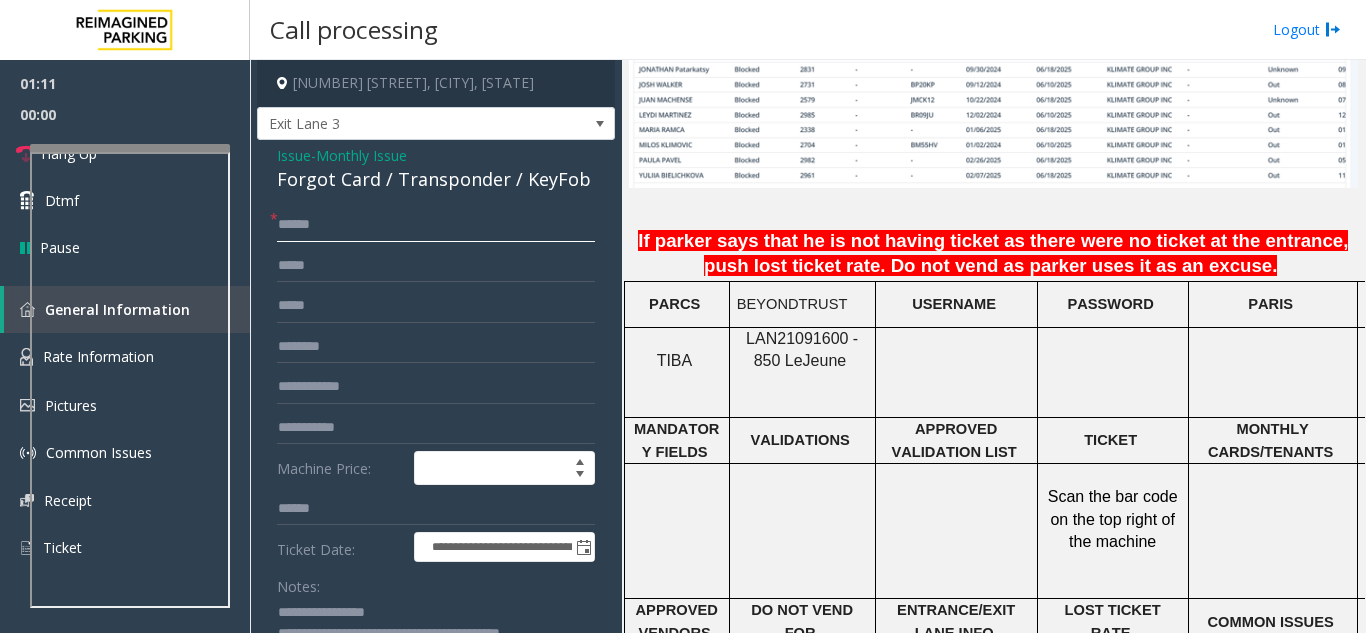 click on "******" 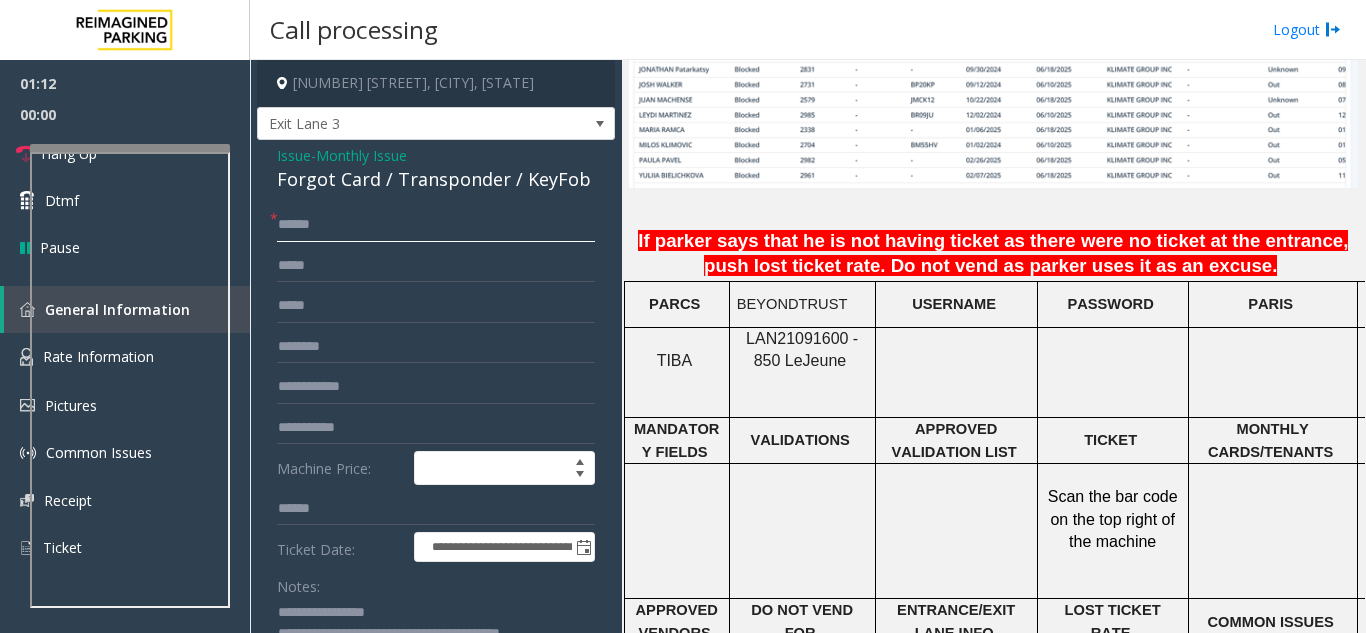 click on "******" 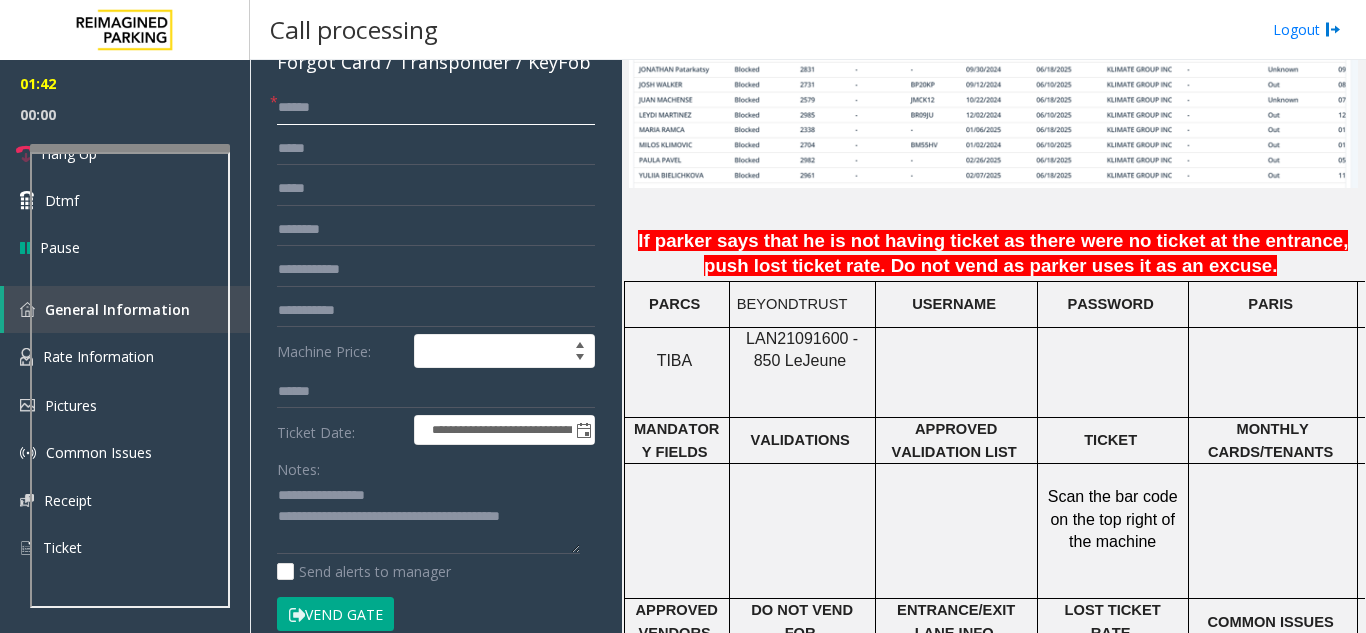 scroll, scrollTop: 200, scrollLeft: 0, axis: vertical 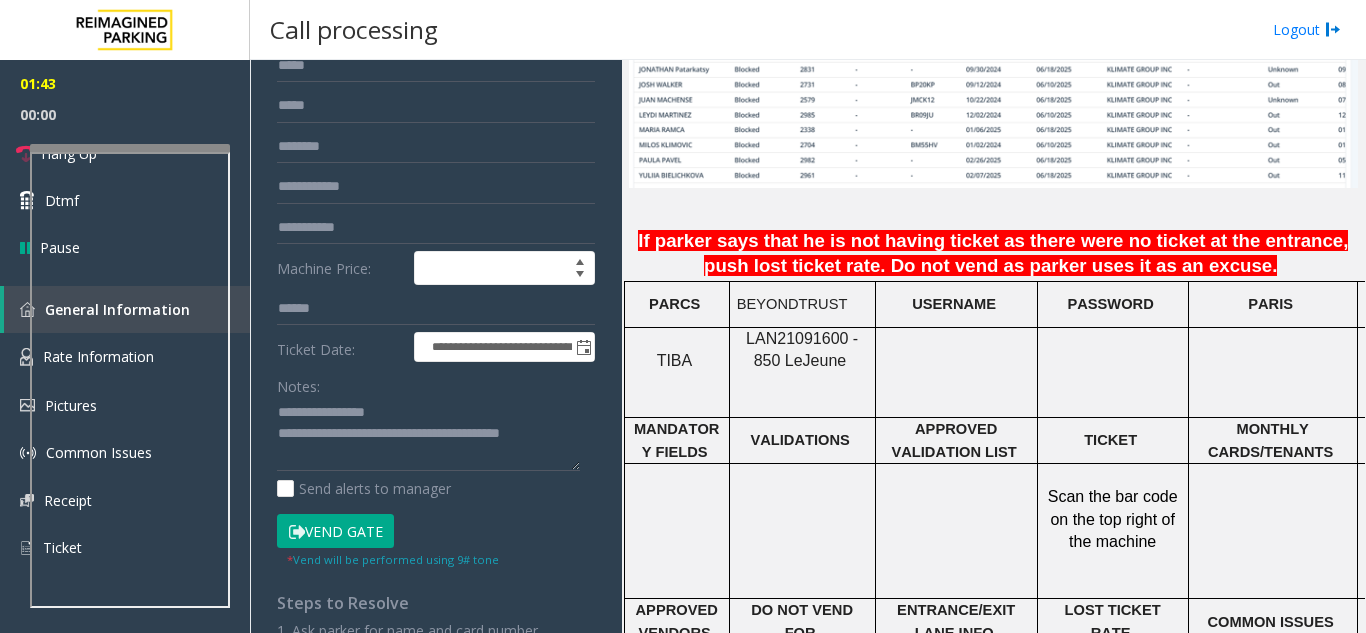 click on "Vend Gate" 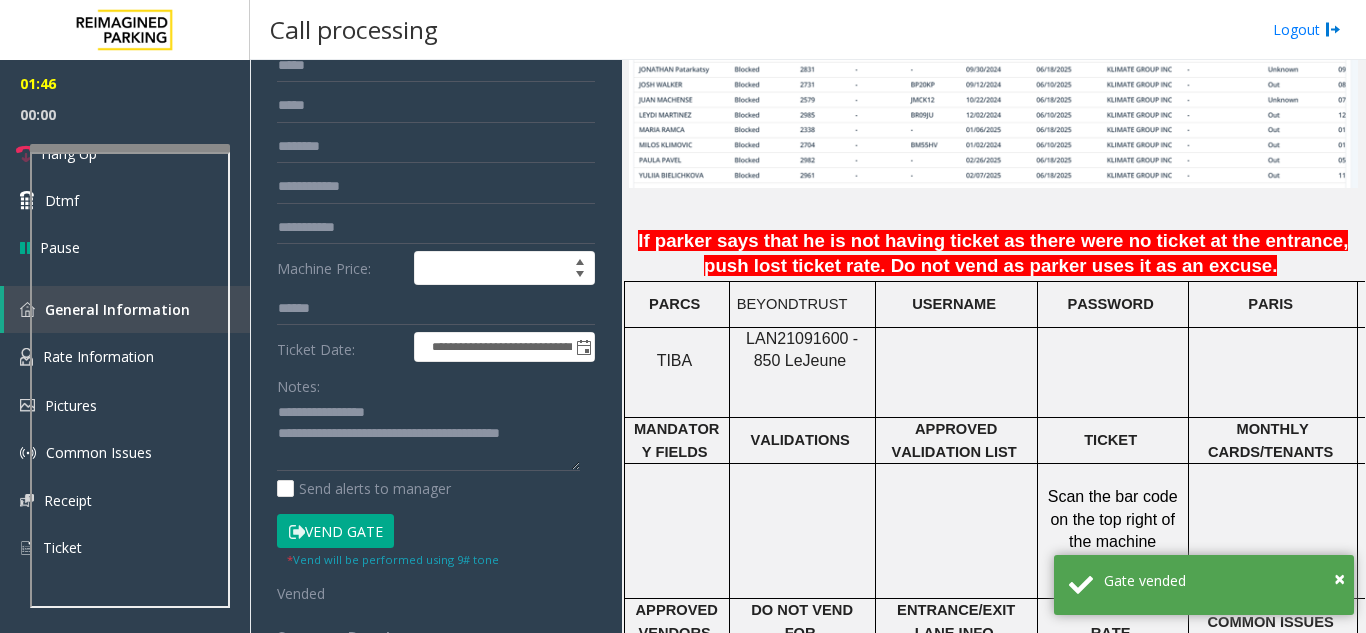 scroll, scrollTop: 0, scrollLeft: 0, axis: both 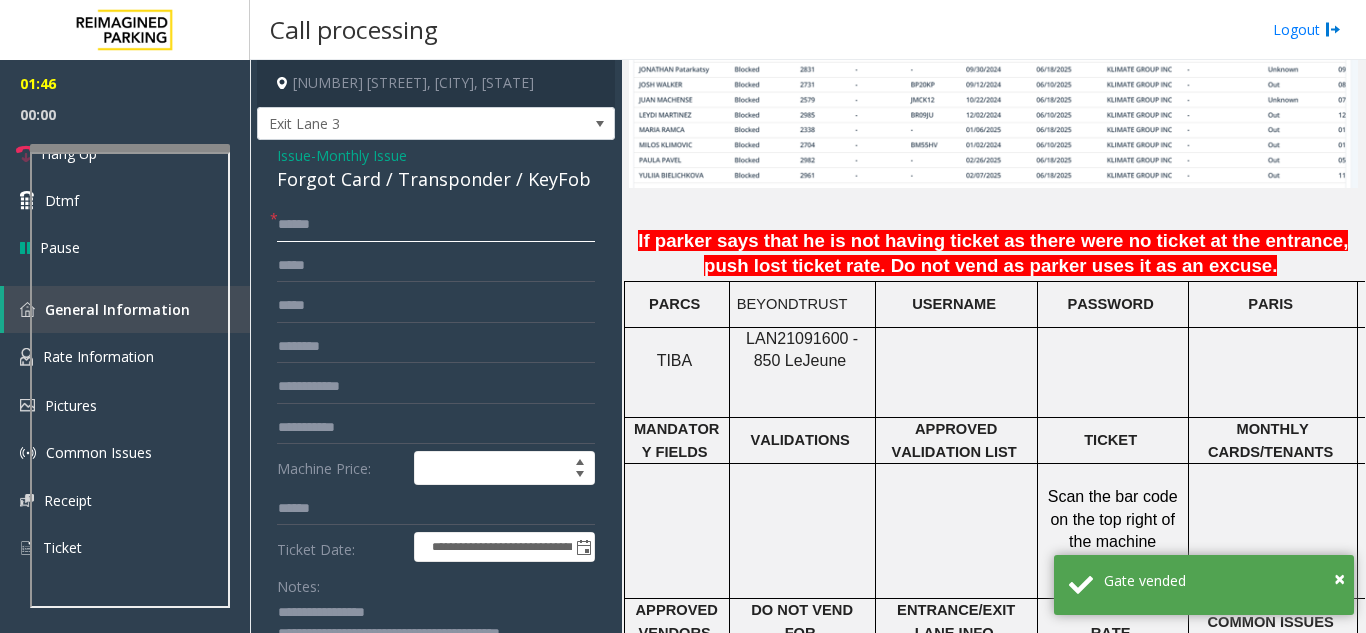 click on "******" 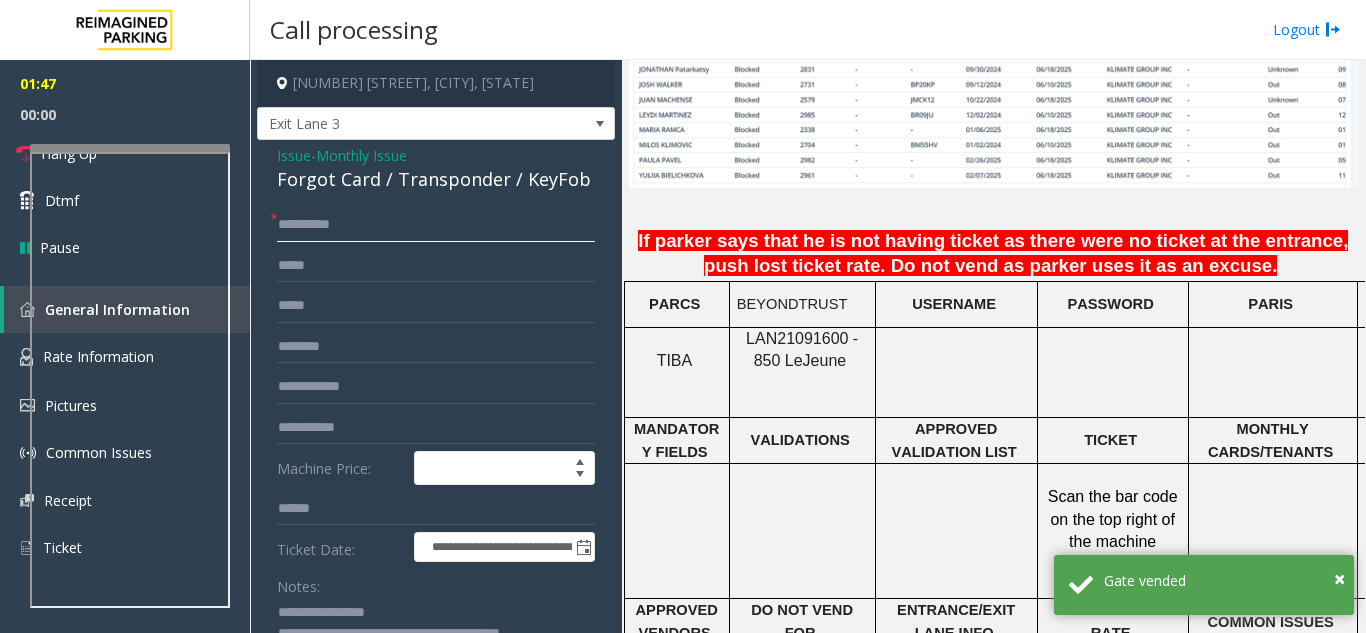 click on "**********" 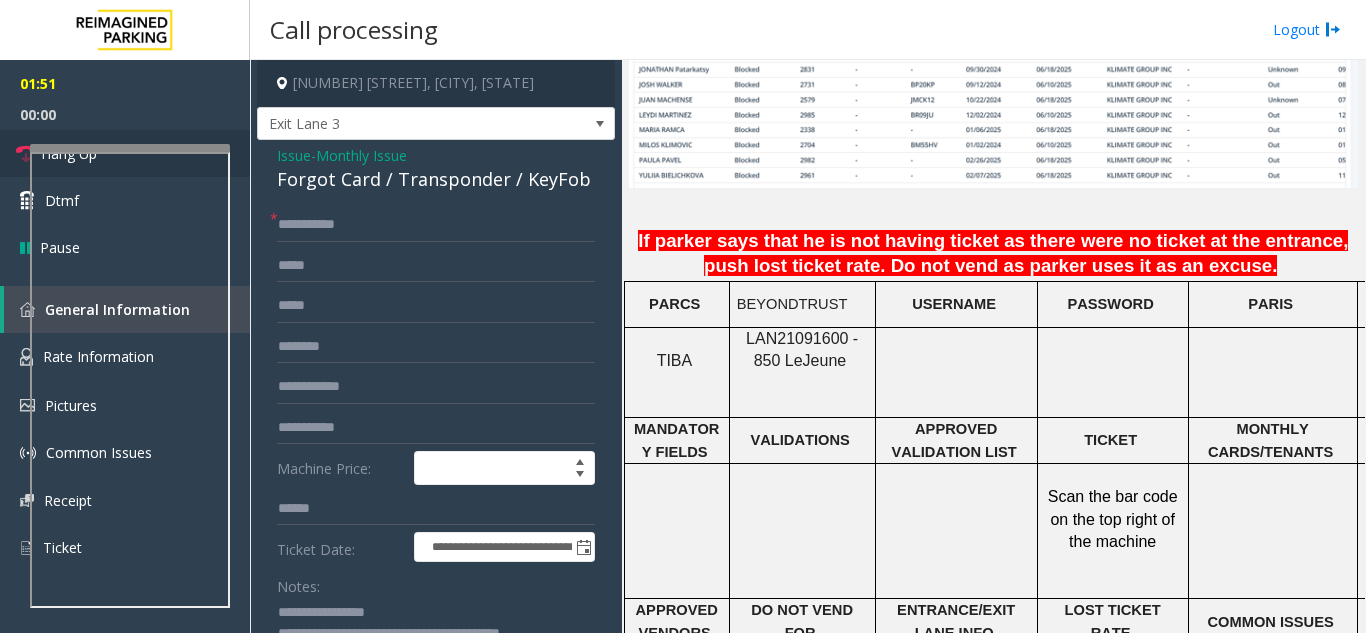drag, startPoint x: 310, startPoint y: 235, endPoint x: 18, endPoint y: 152, distance: 303.56714 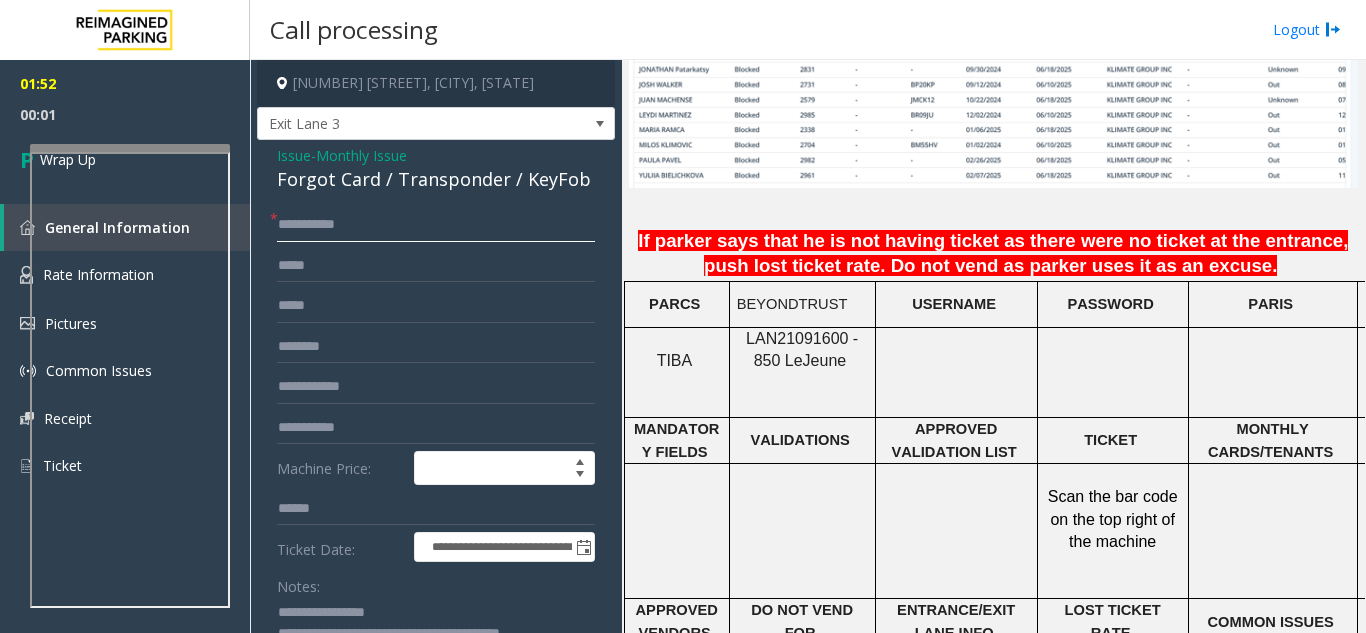 click on "**********" 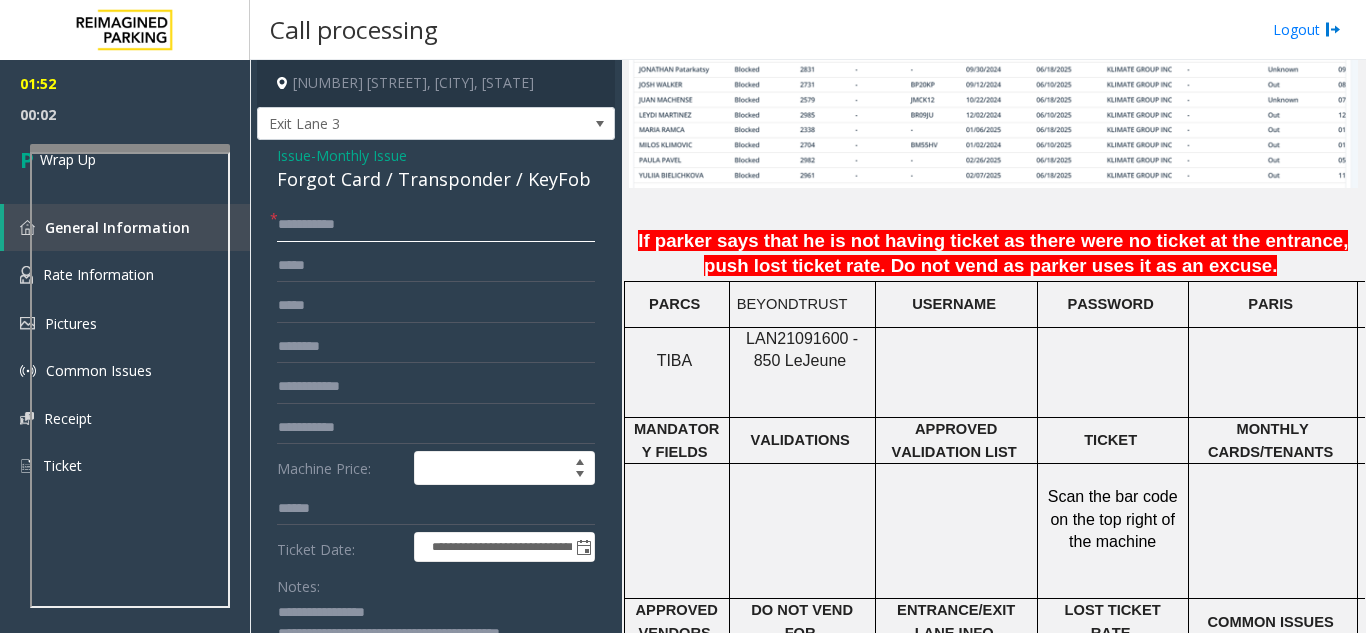 click on "**********" 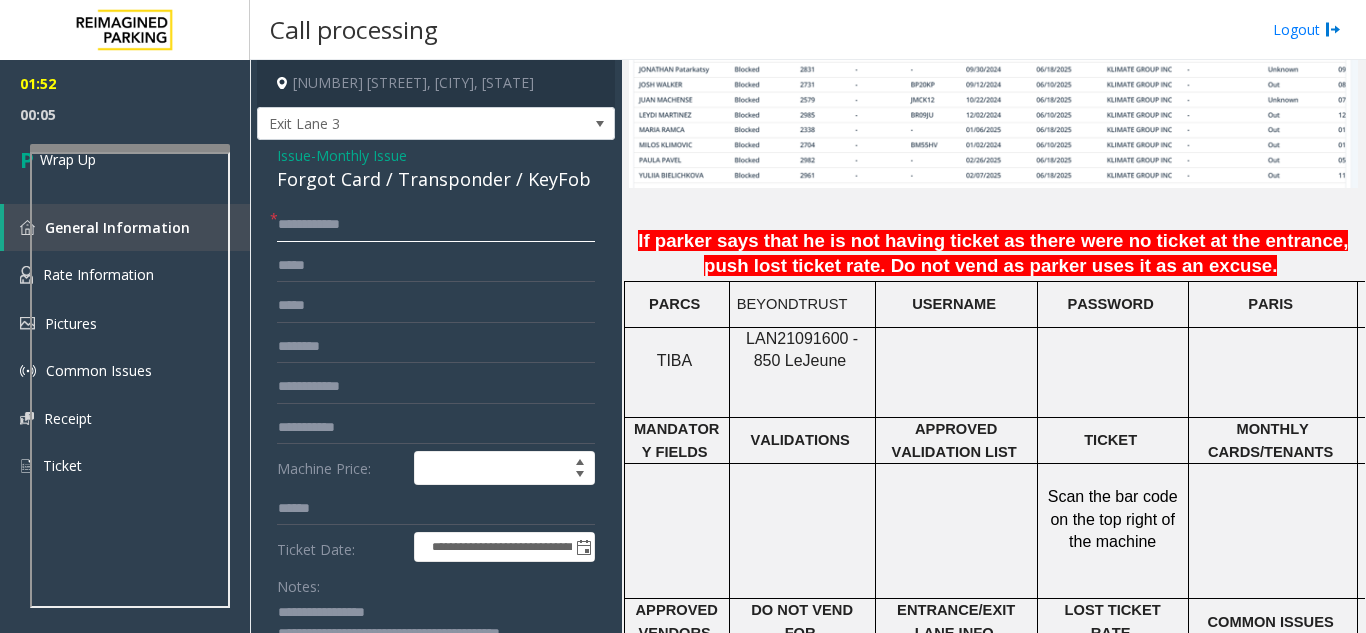 type on "**********" 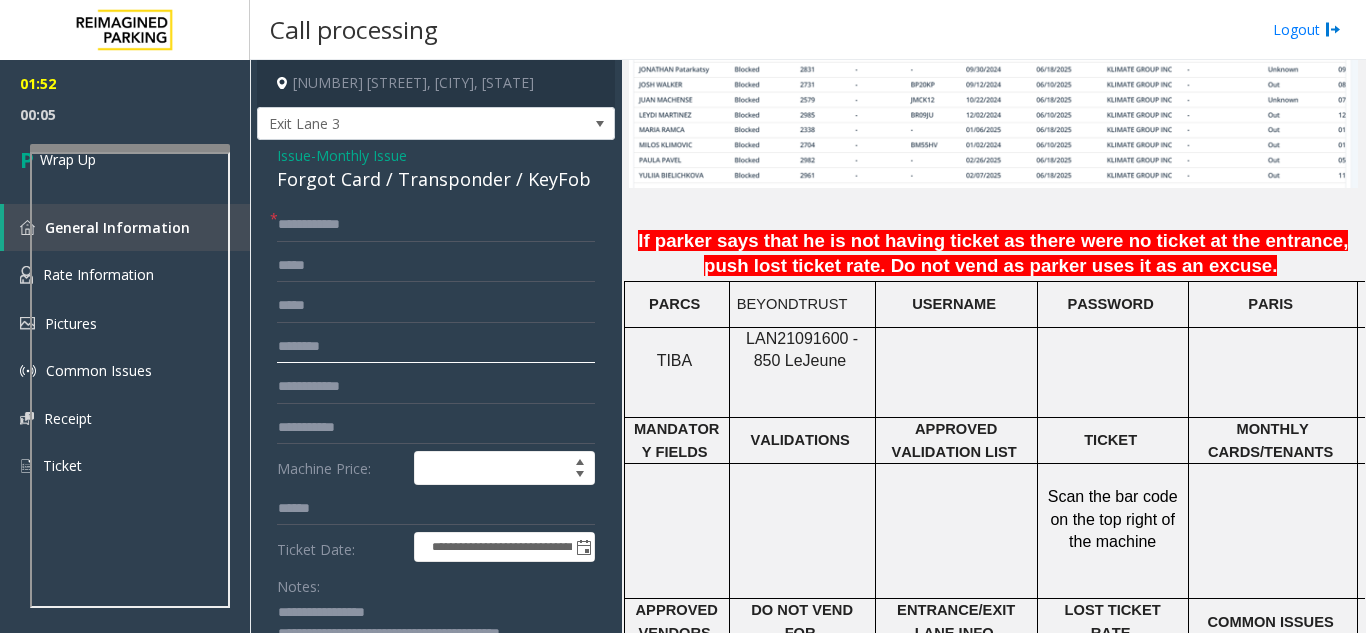 click 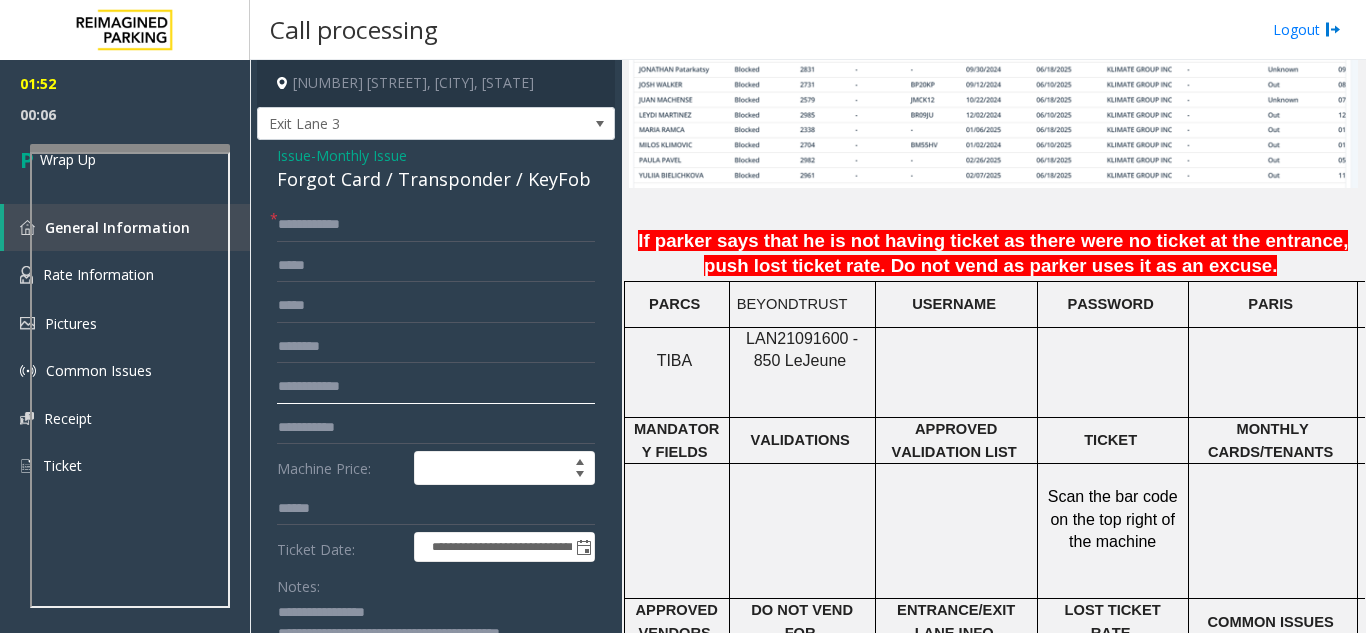 click 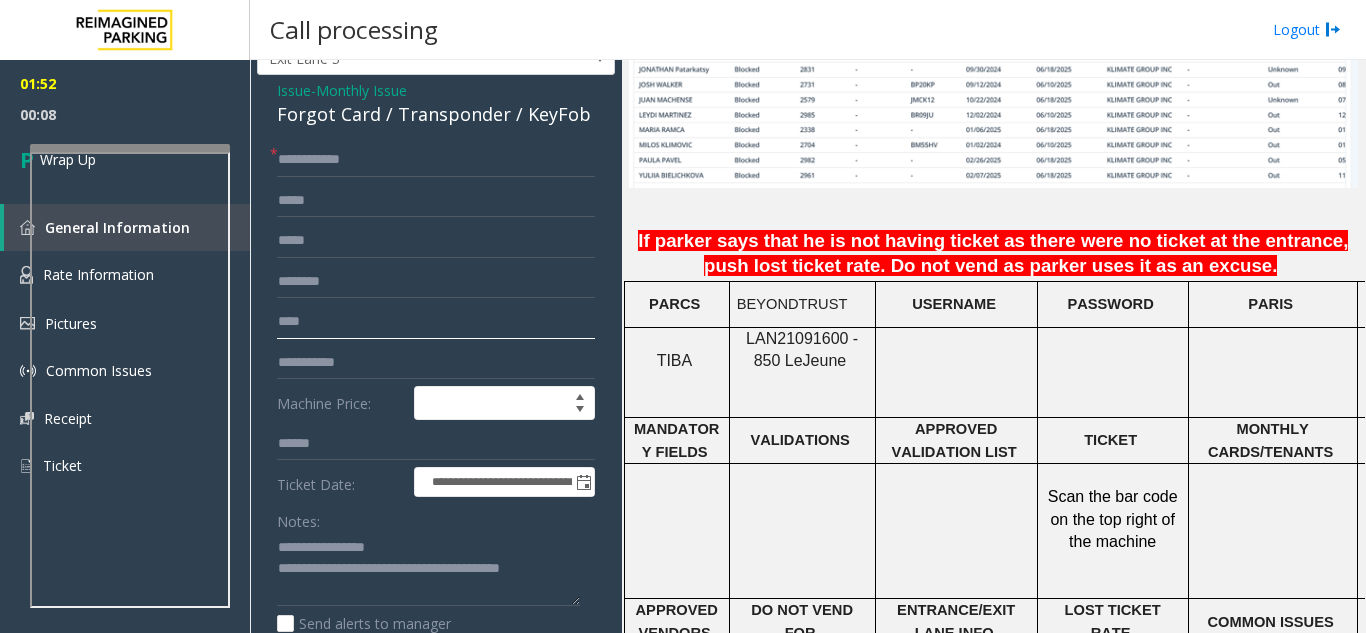 scroll, scrollTop: 100, scrollLeft: 0, axis: vertical 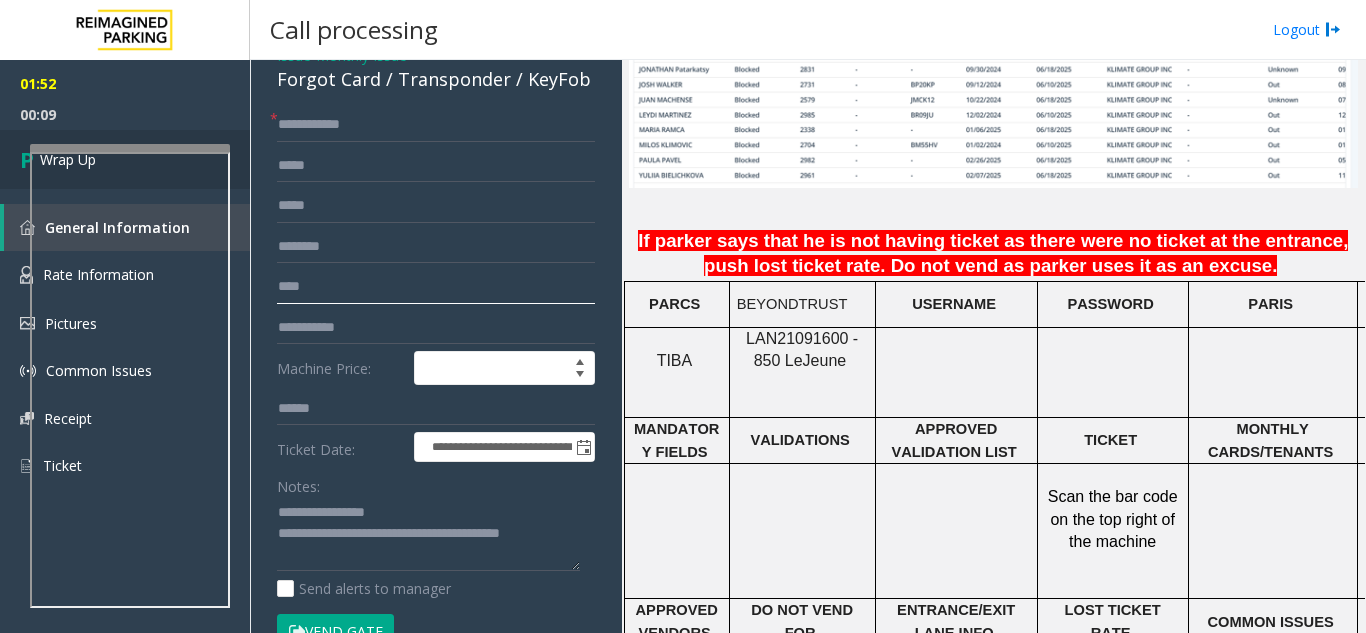 type on "****" 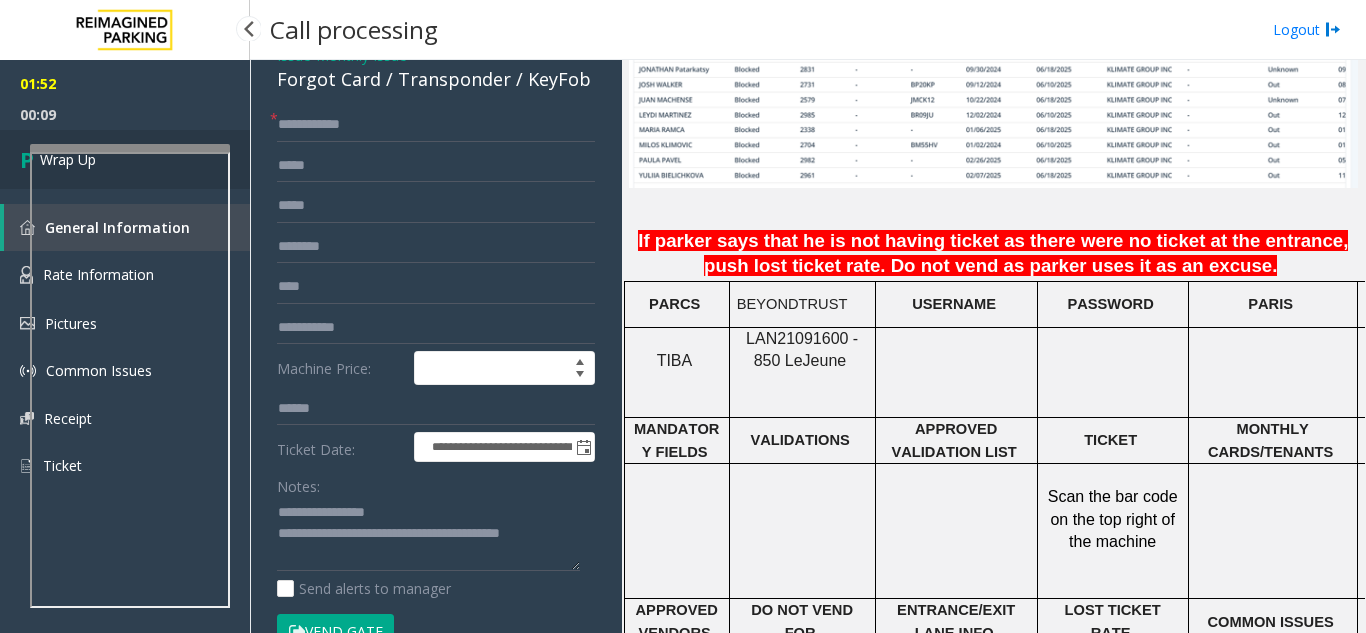 click on "Wrap Up" at bounding box center (125, 159) 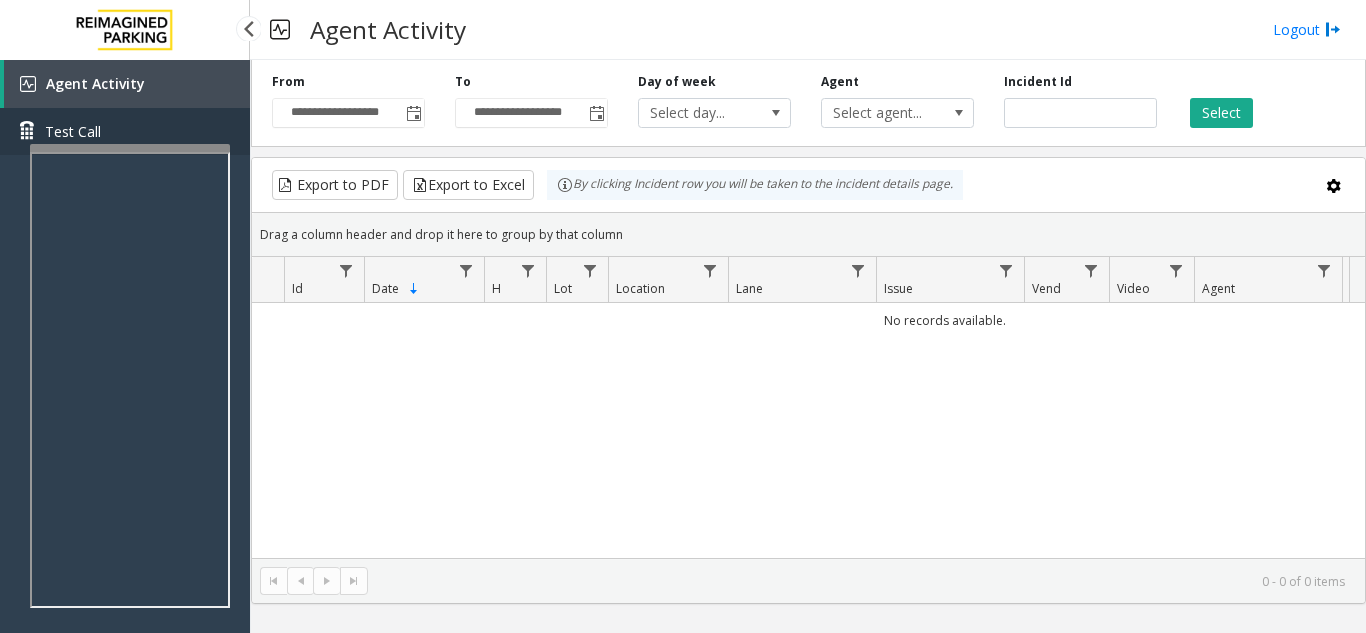 click on "Test Call" at bounding box center (125, 131) 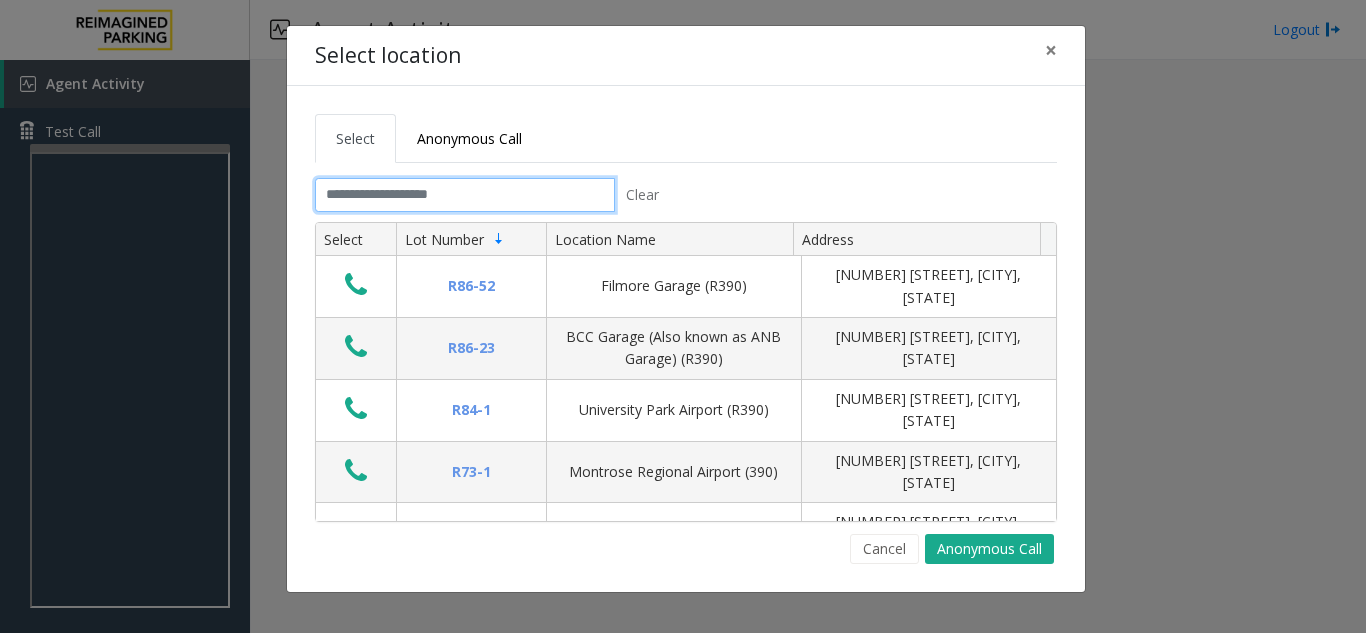 click 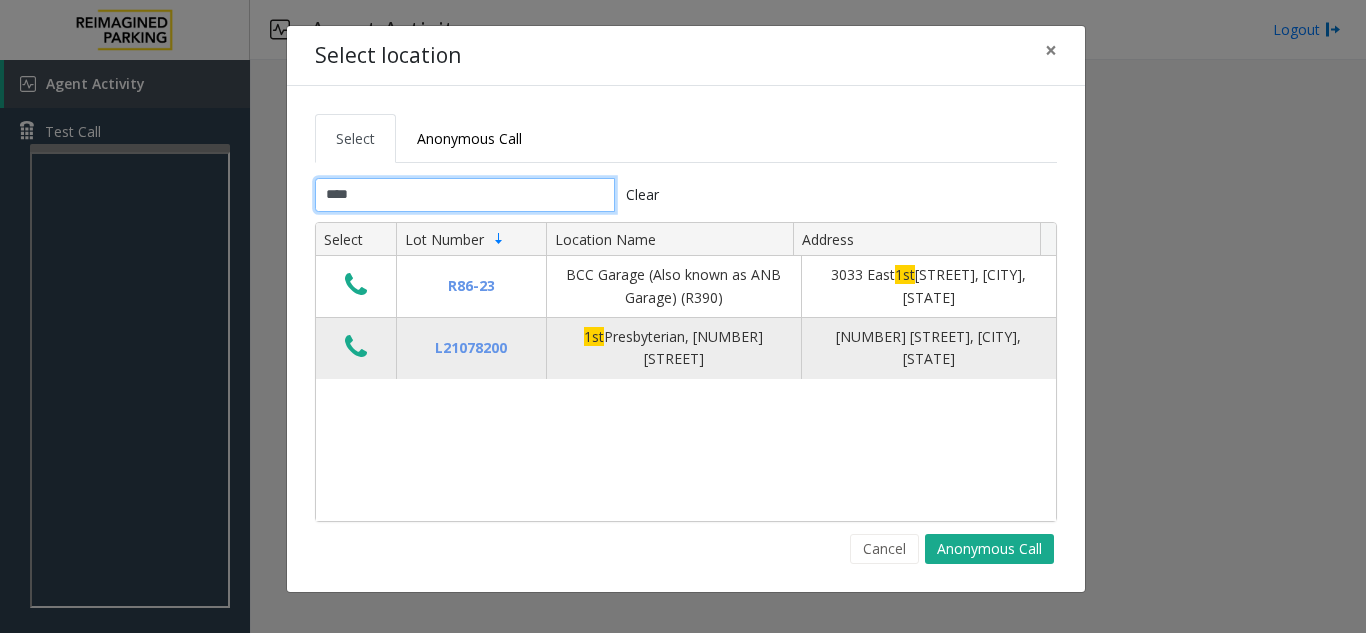 type on "***" 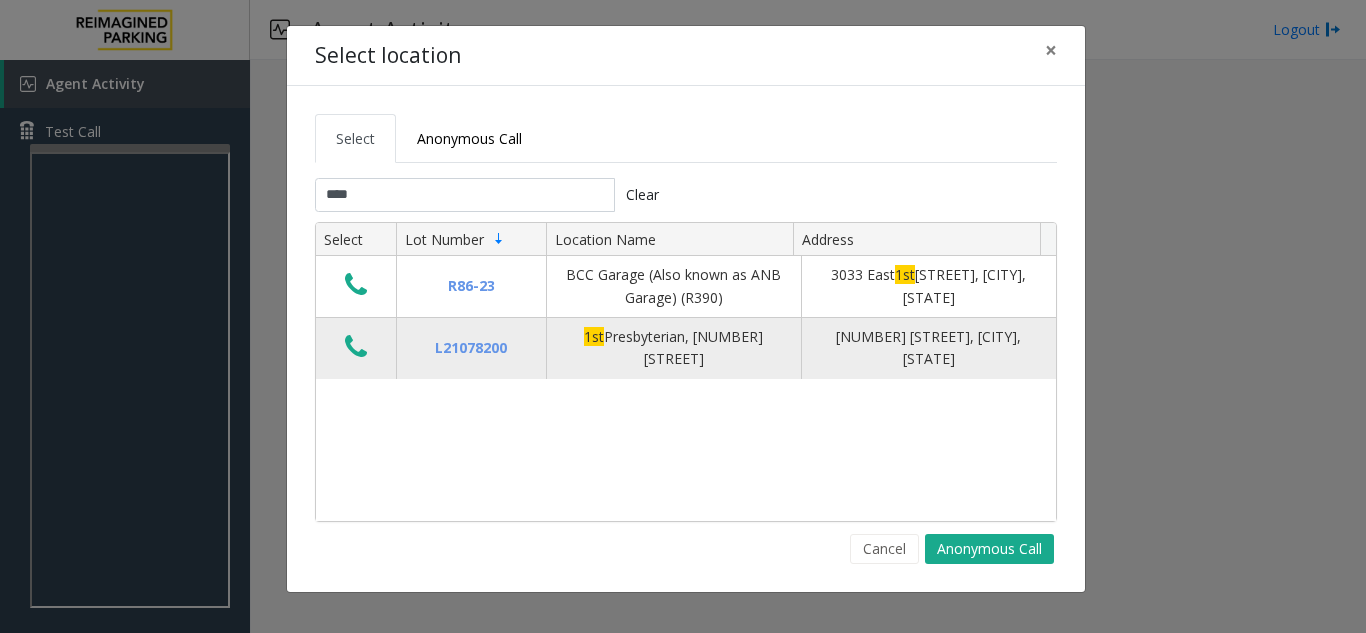 click 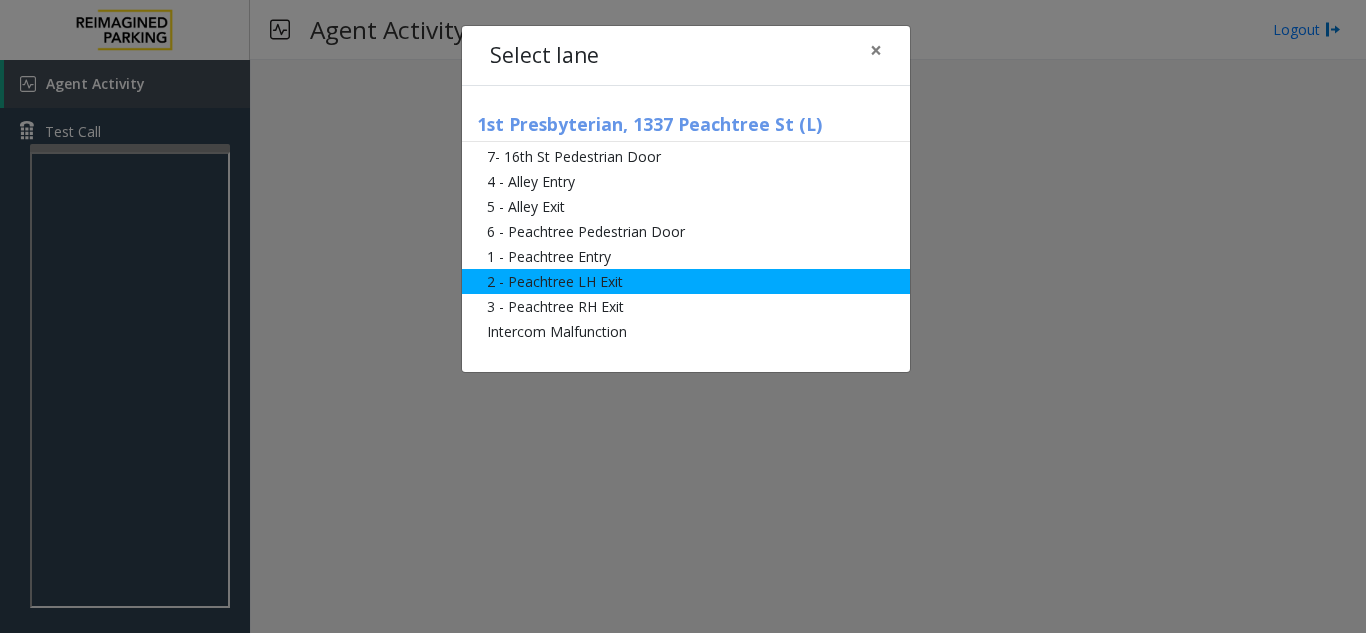 click on "2 - Peachtree LH Exit" 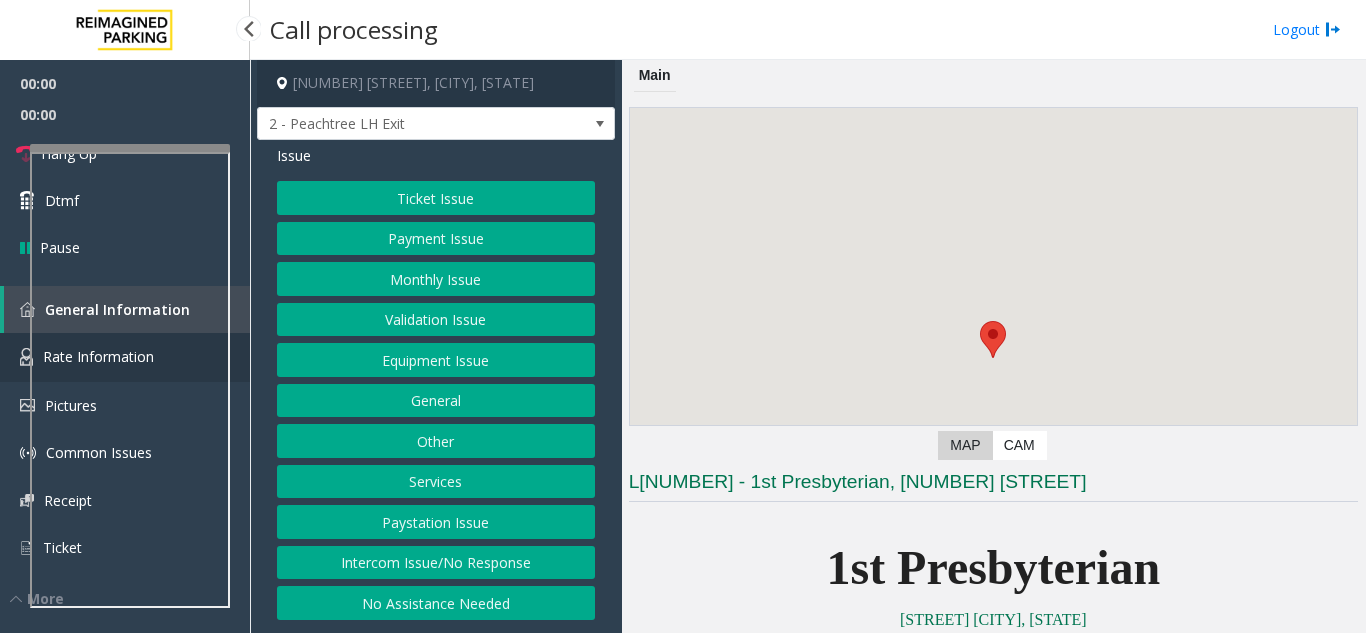 click on "Rate Information" at bounding box center [125, 357] 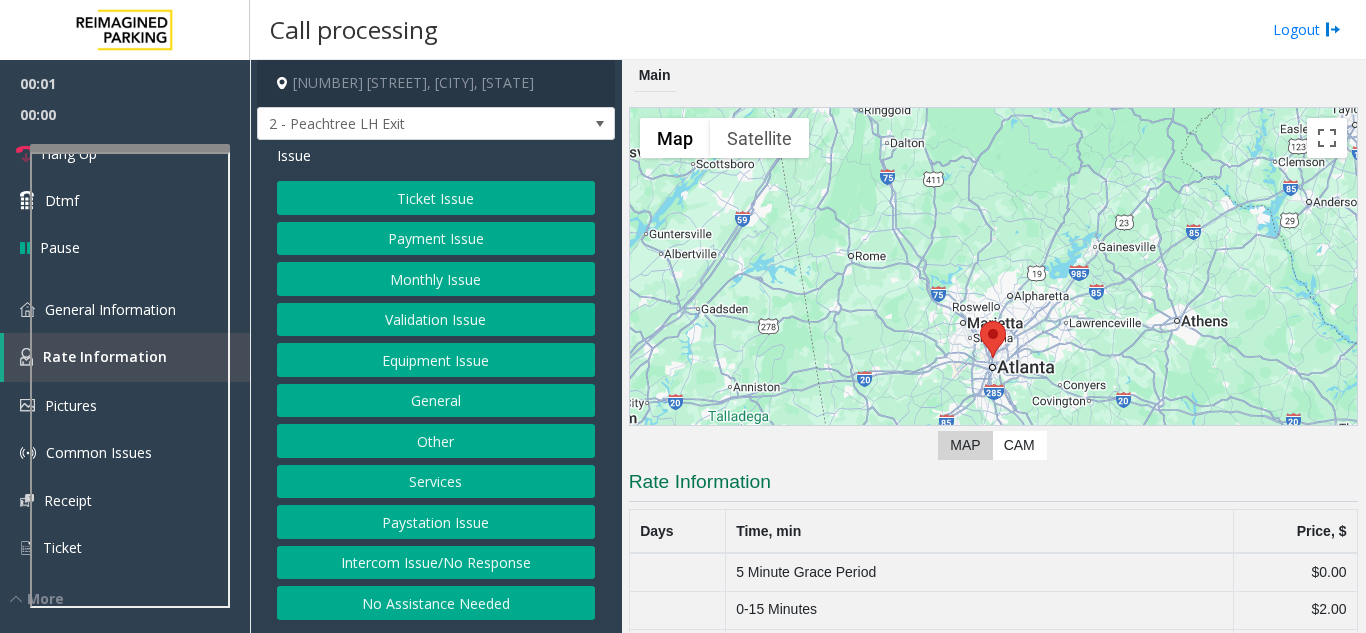 scroll, scrollTop: 203, scrollLeft: 0, axis: vertical 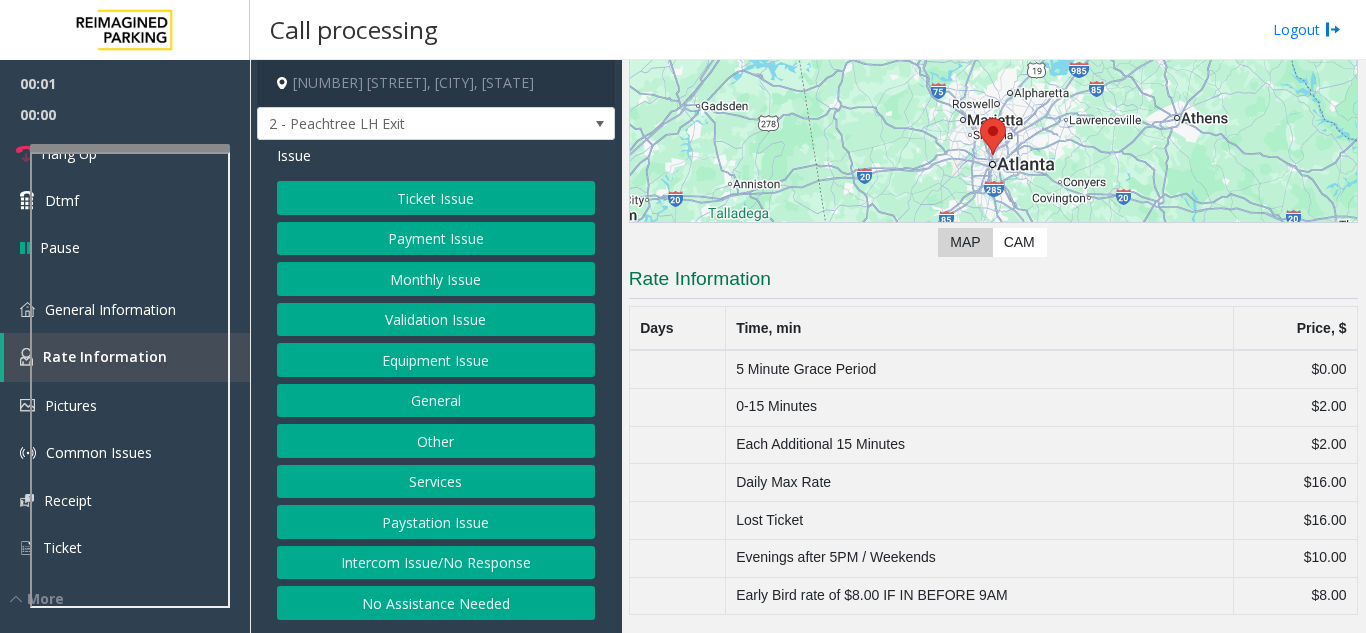 click on "0-15 Minutes" 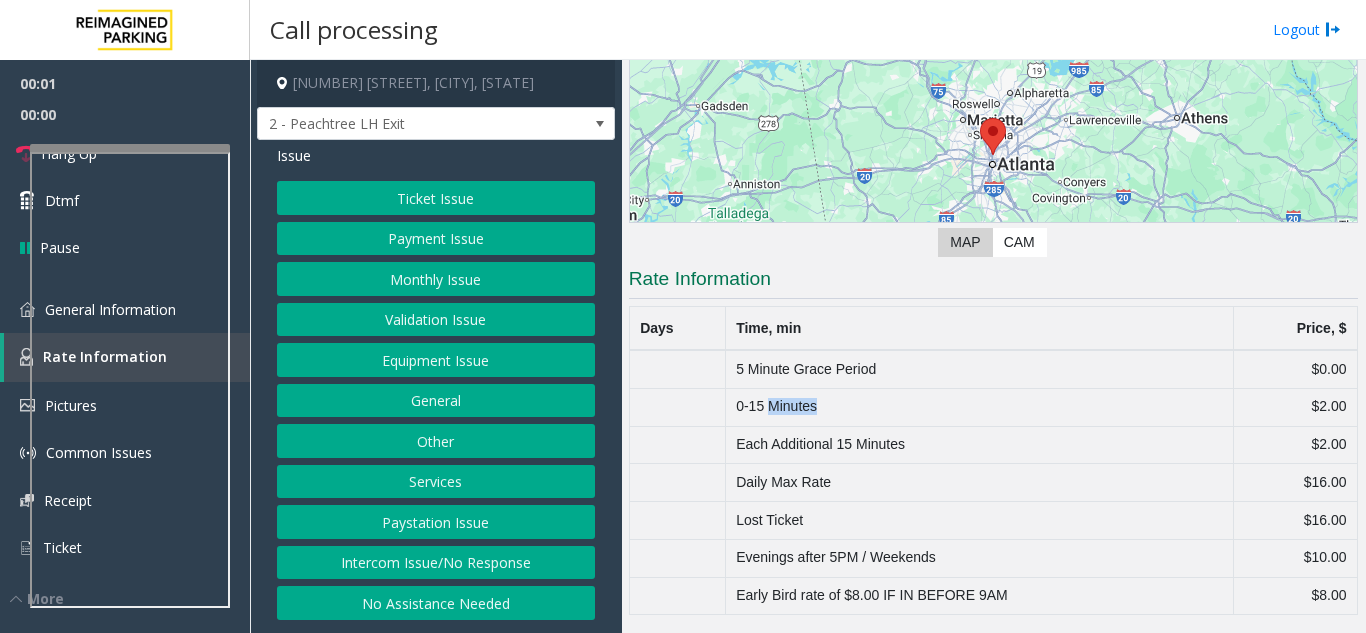click on "0-15 Minutes" 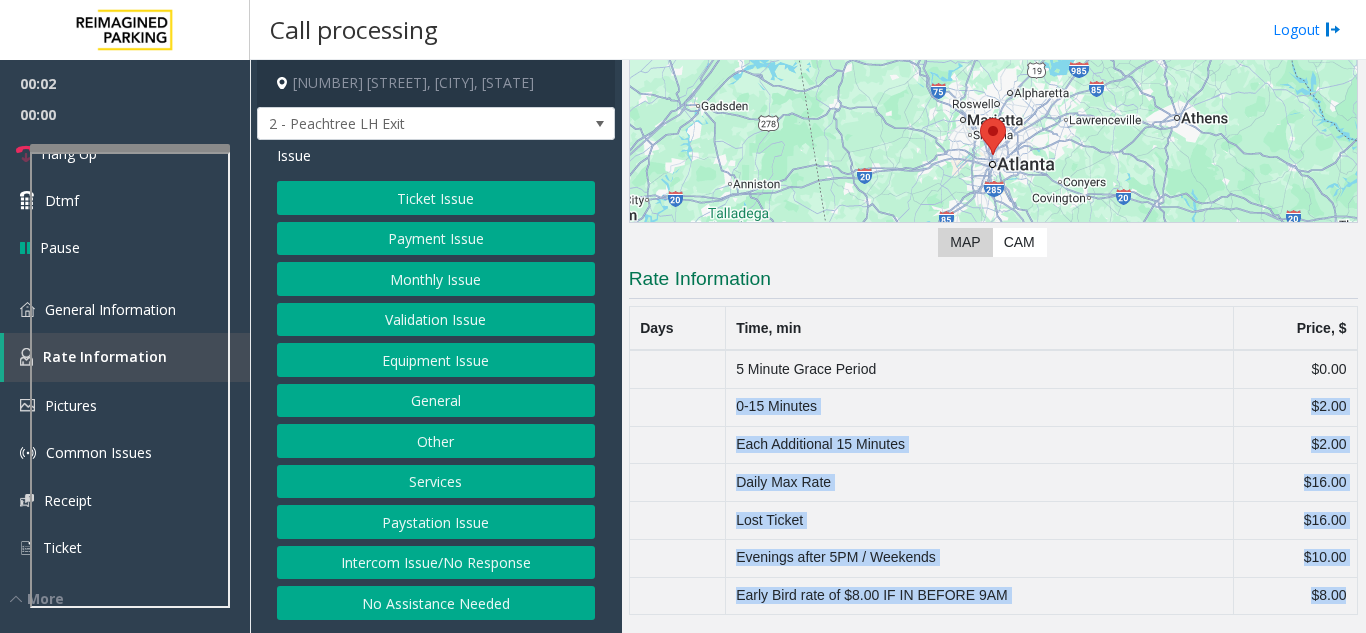drag, startPoint x: 783, startPoint y: 407, endPoint x: 1365, endPoint y: 603, distance: 614.11725 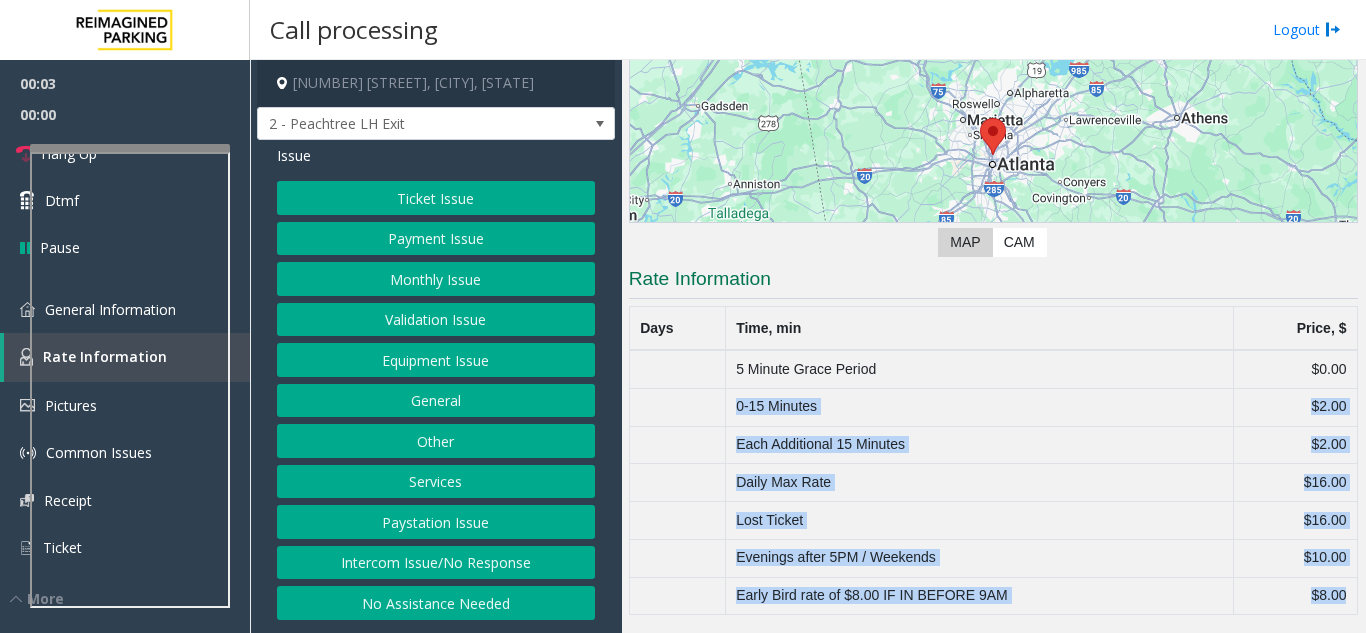 click on "$8.00" 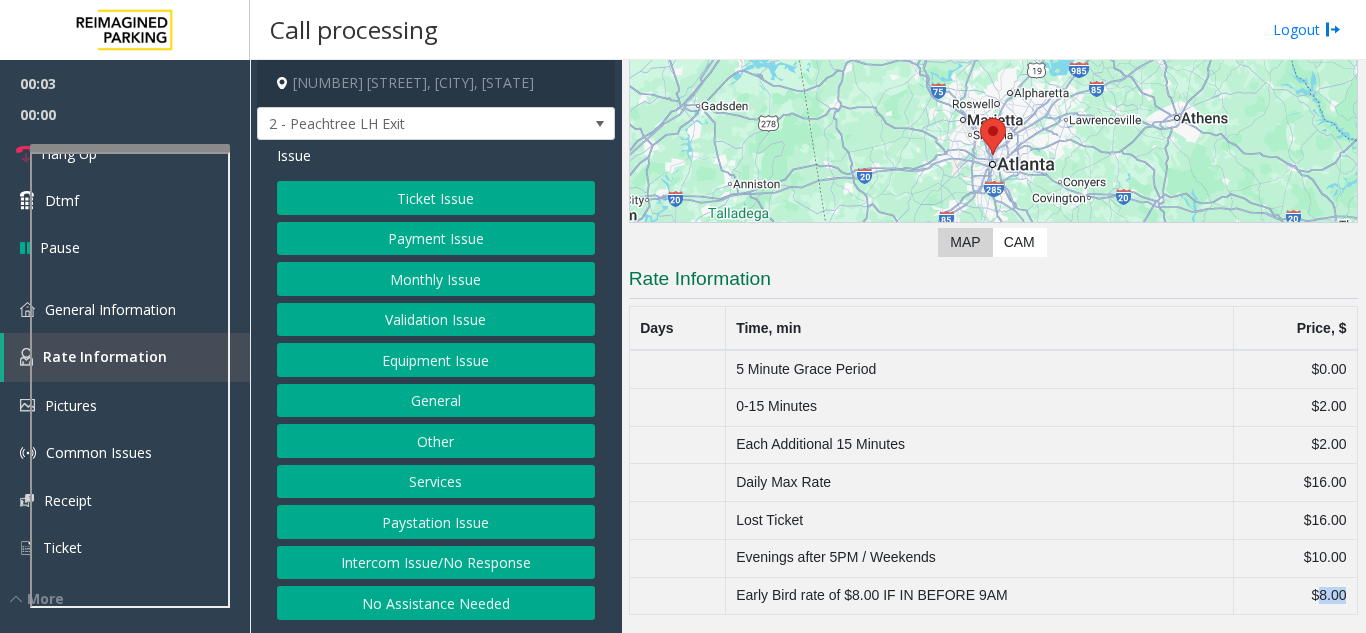 click on "$8.00" 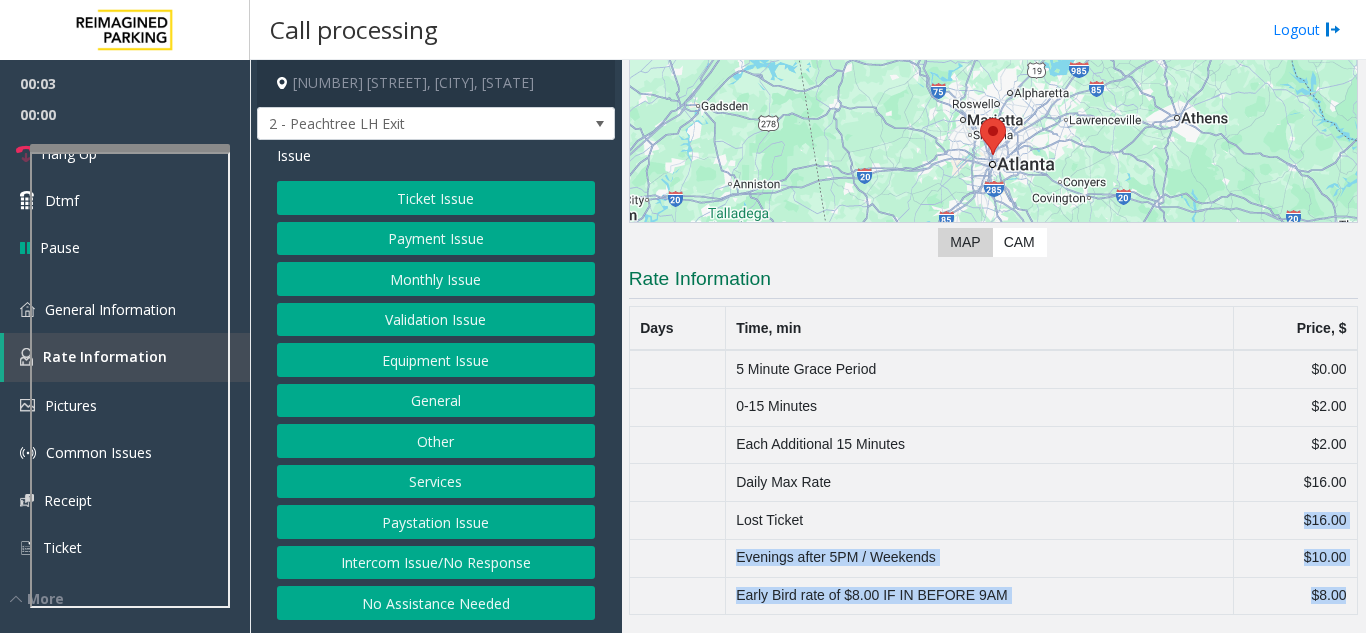 drag, startPoint x: 1323, startPoint y: 605, endPoint x: 1286, endPoint y: 503, distance: 108.503456 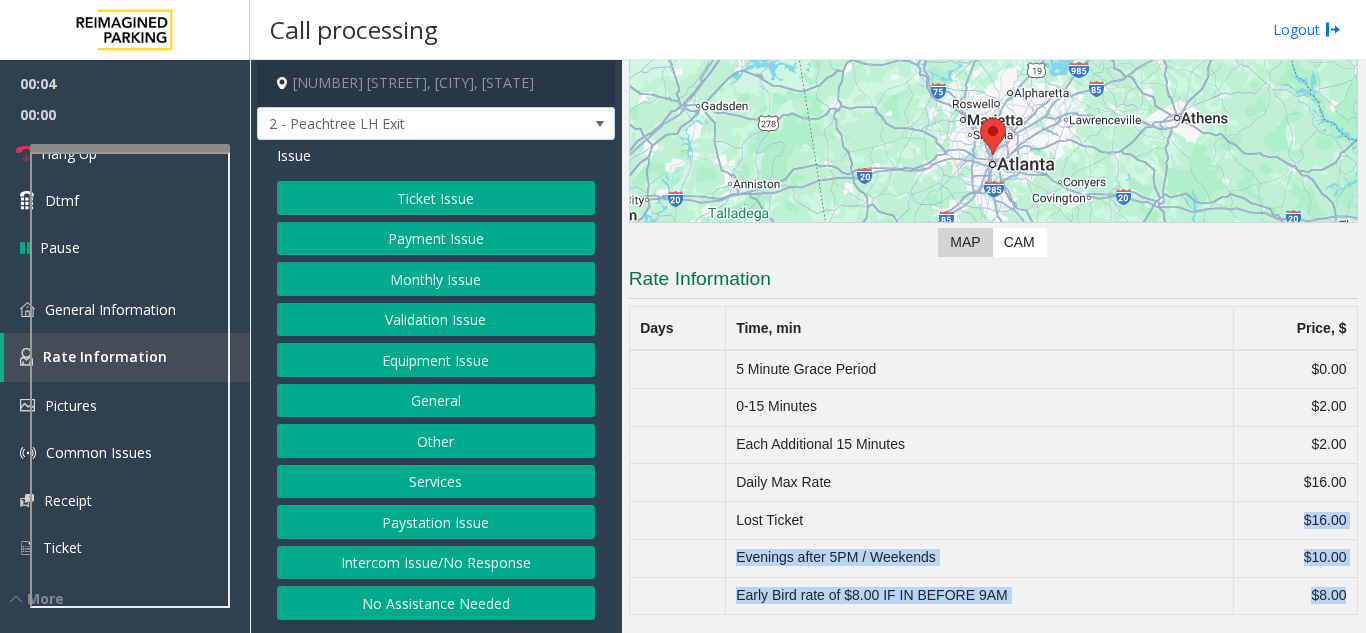 click on "$16.00" 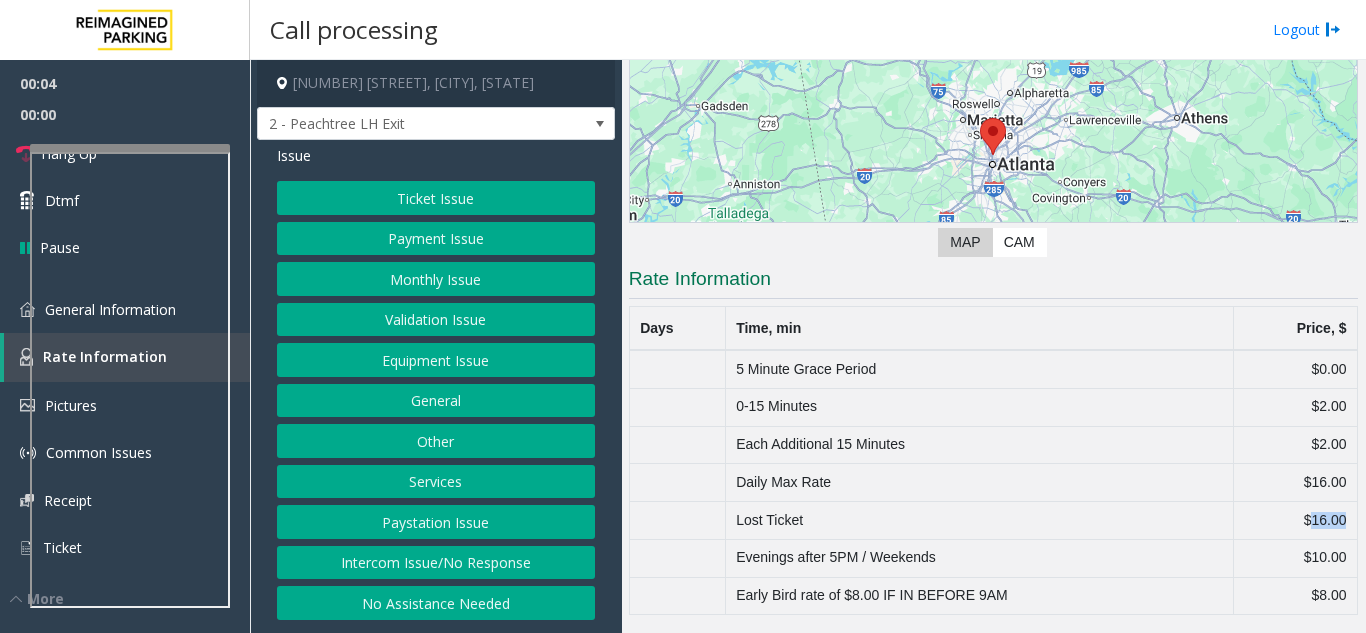 click on "$16.00" 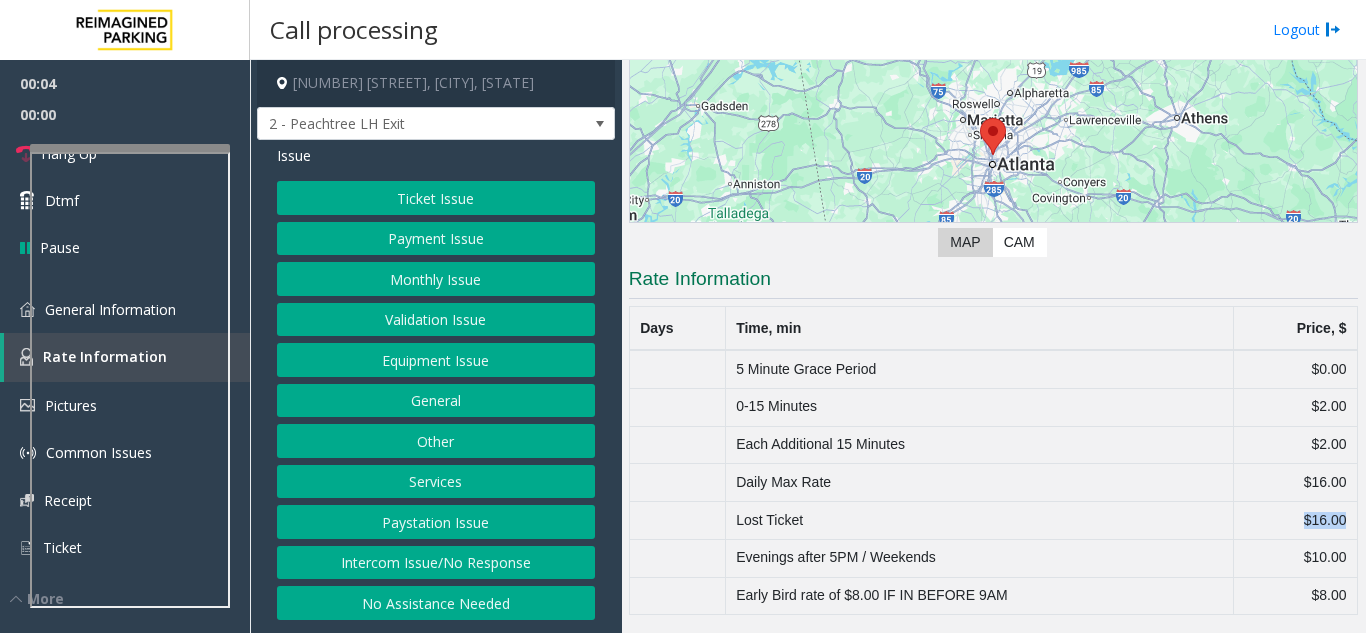 click on "$16.00" 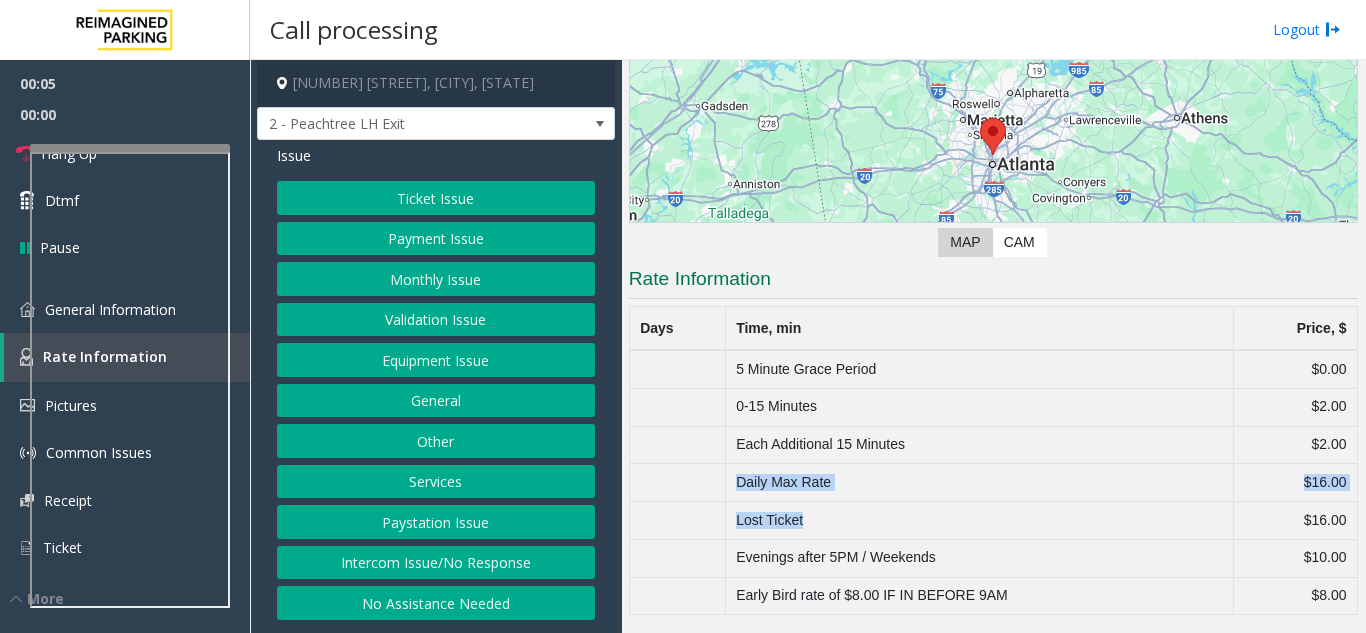 drag, startPoint x: 968, startPoint y: 517, endPoint x: 738, endPoint y: 475, distance: 233.80333 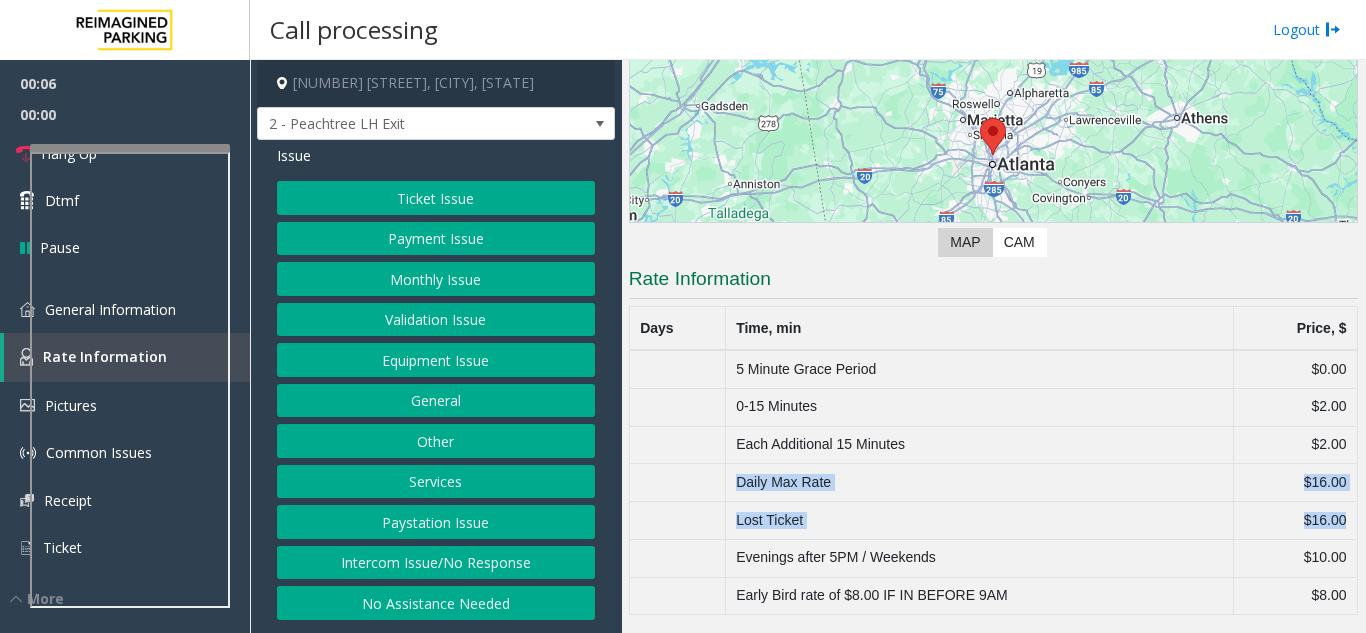 drag, startPoint x: 738, startPoint y: 475, endPoint x: 1307, endPoint y: 530, distance: 571.652 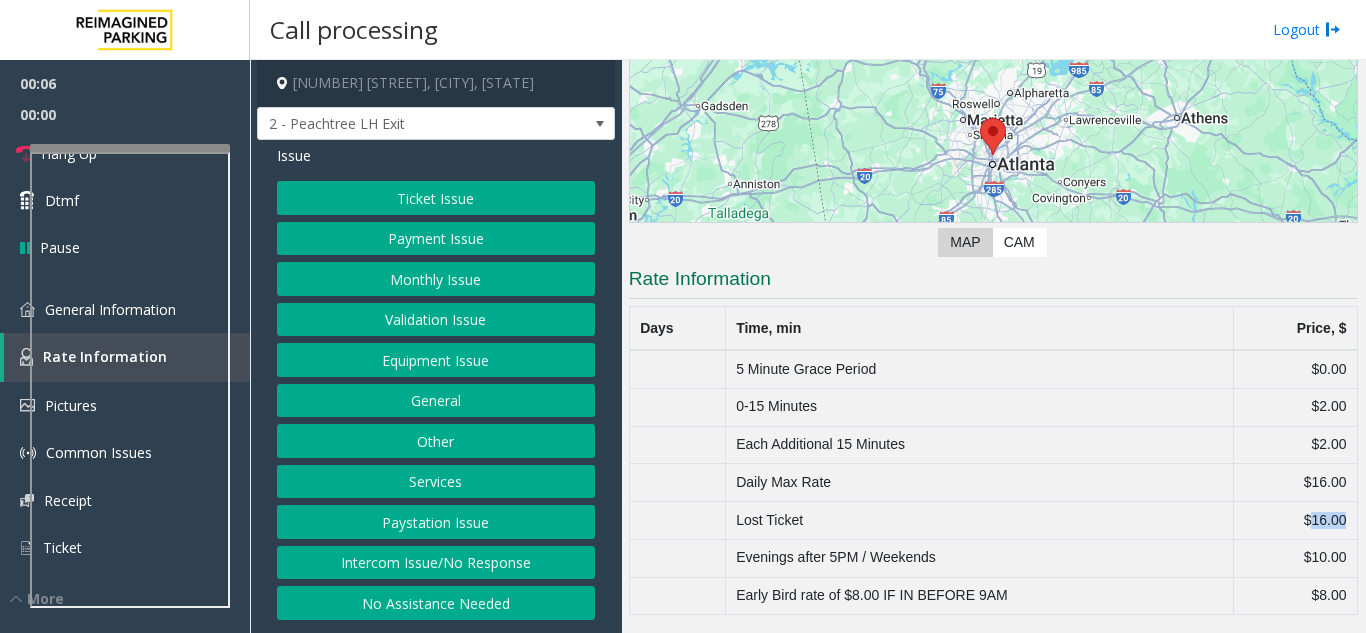 click on "$16.00" 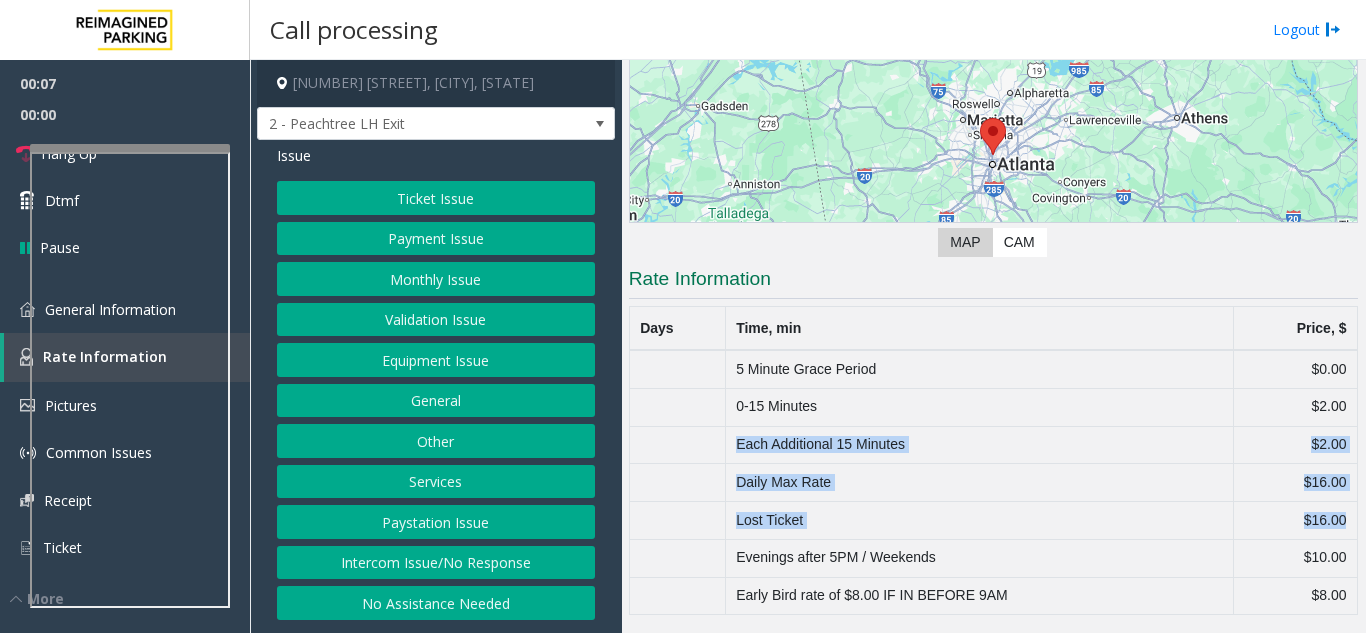 drag, startPoint x: 1307, startPoint y: 530, endPoint x: 687, endPoint y: 442, distance: 626.21405 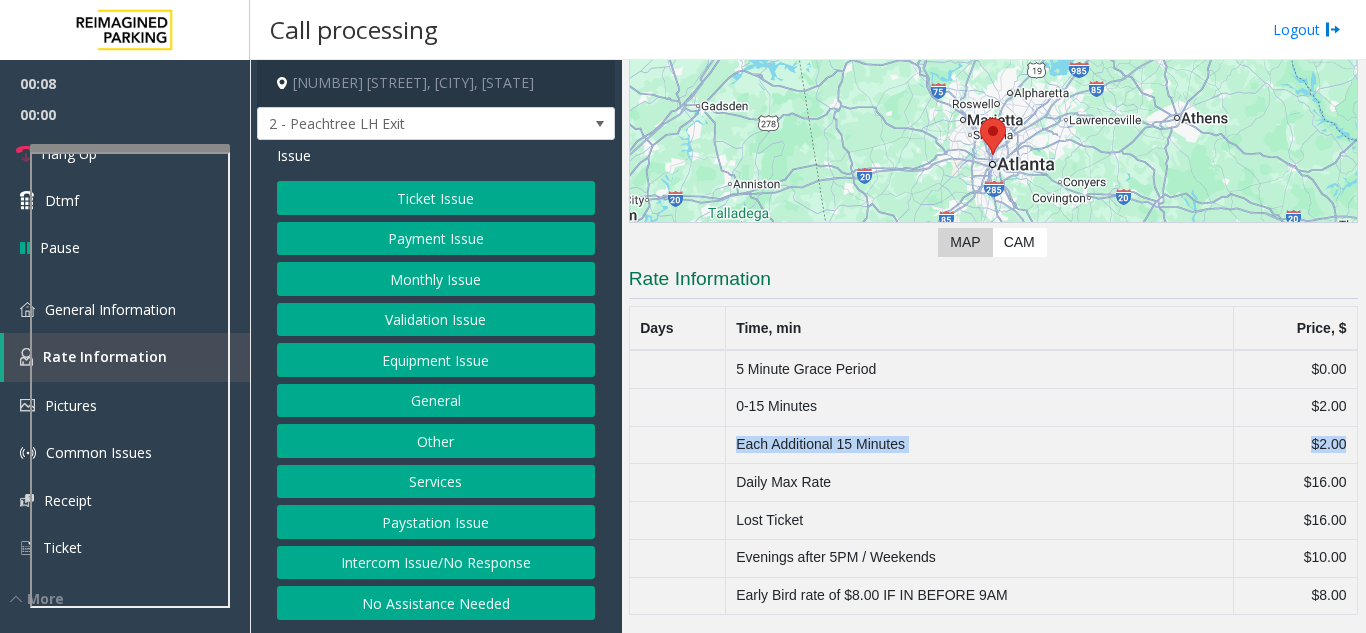 drag, startPoint x: 687, startPoint y: 442, endPoint x: 1324, endPoint y: 439, distance: 637.0071 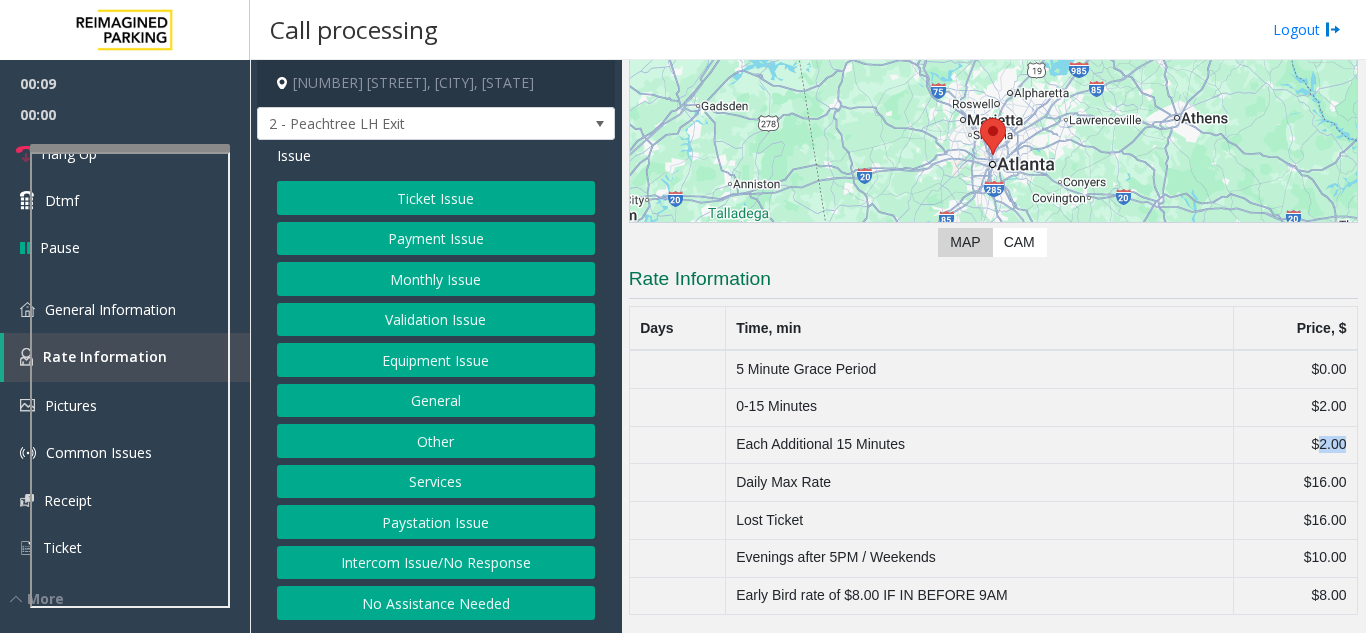 click on "$2.00" 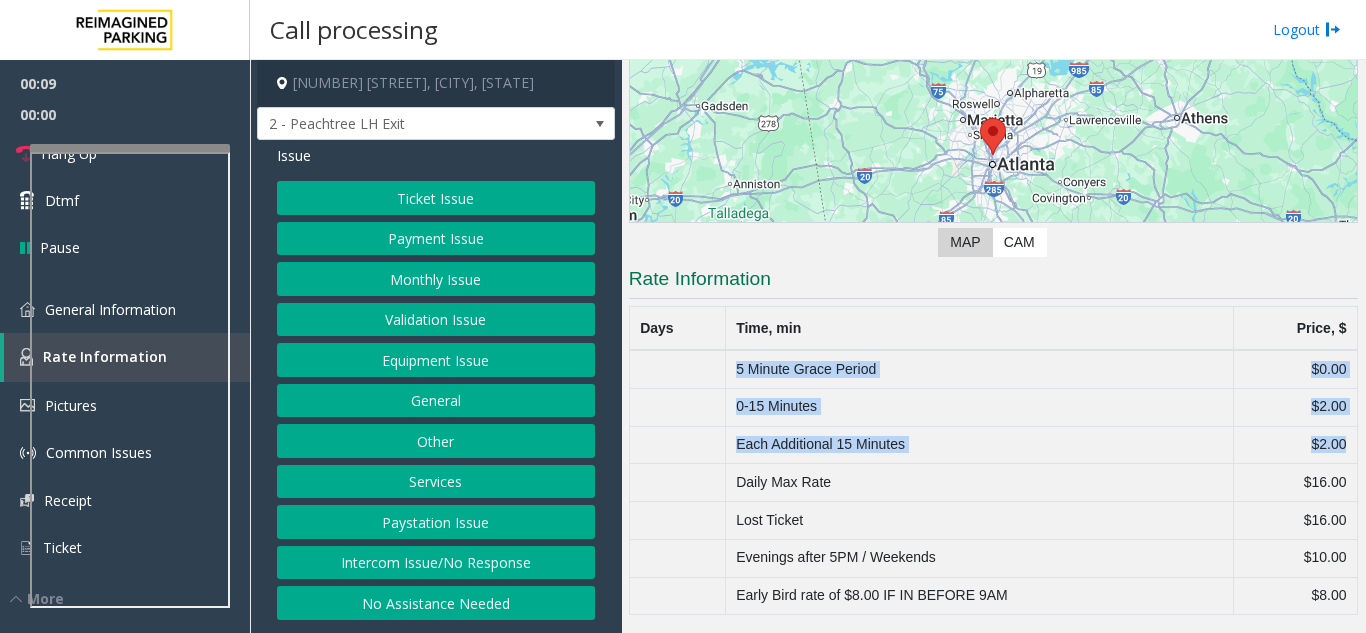 drag, startPoint x: 1324, startPoint y: 439, endPoint x: 713, endPoint y: 350, distance: 617.448 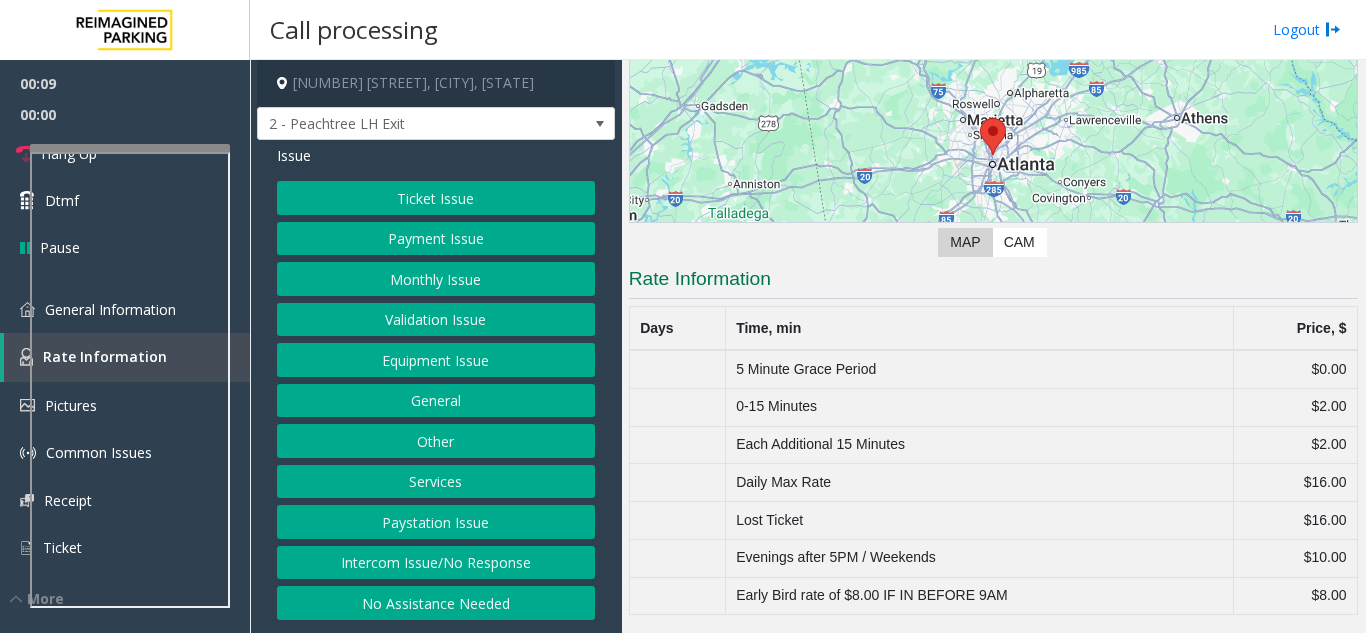 click 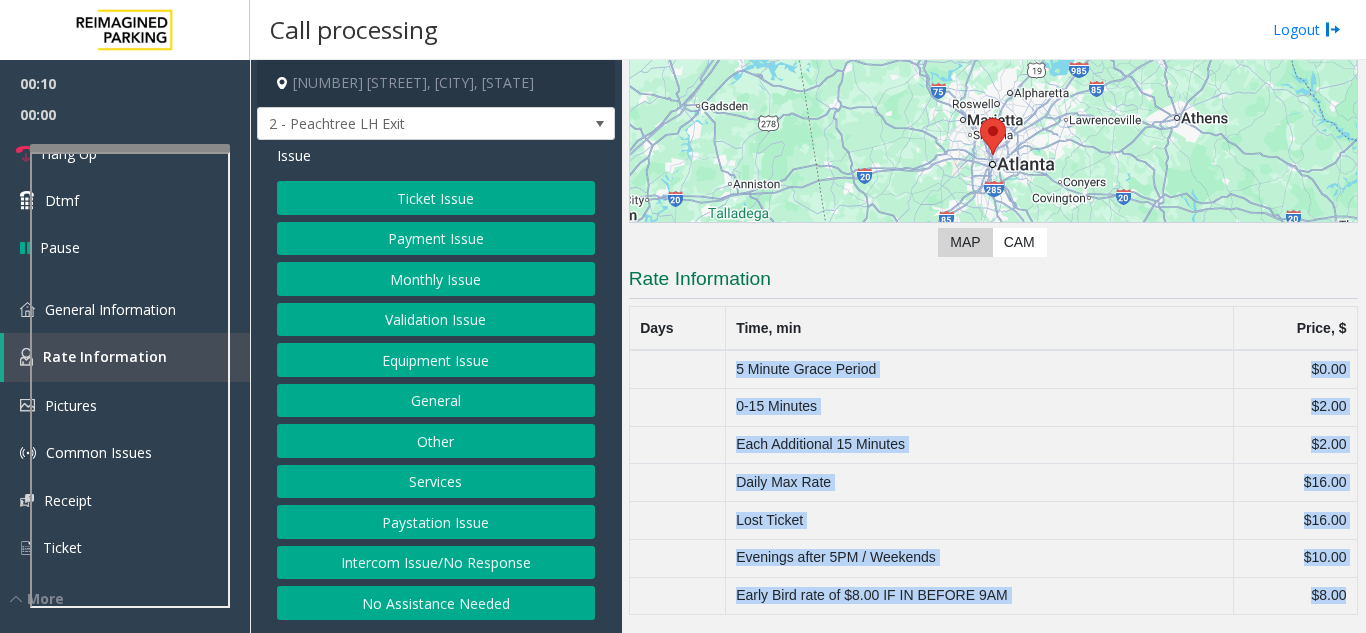 drag, startPoint x: 713, startPoint y: 350, endPoint x: 1365, endPoint y: 604, distance: 699.7285 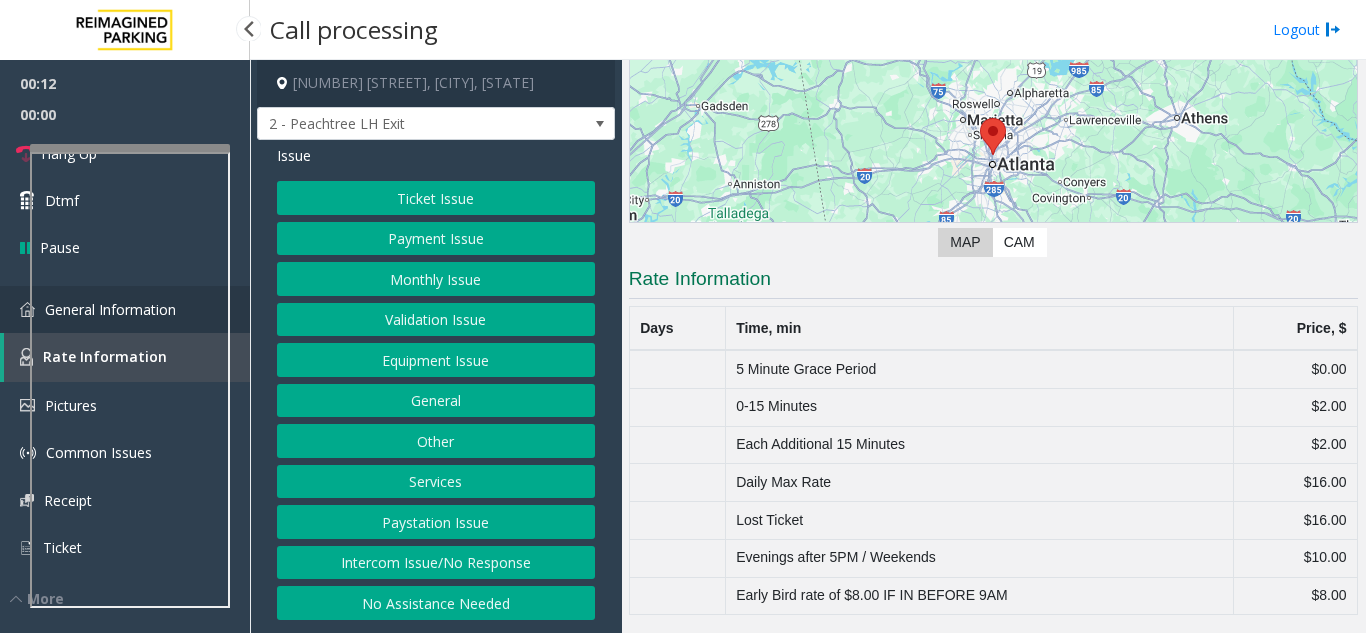 click on "General Information" at bounding box center (125, 309) 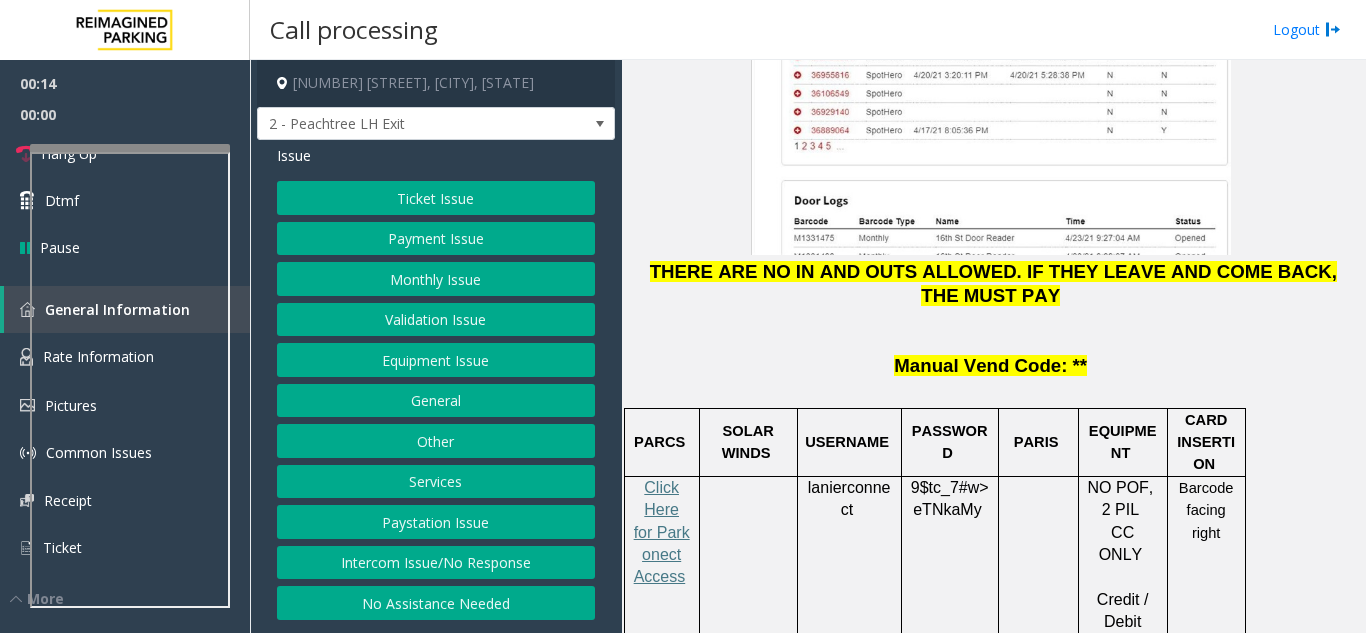 scroll, scrollTop: 3003, scrollLeft: 0, axis: vertical 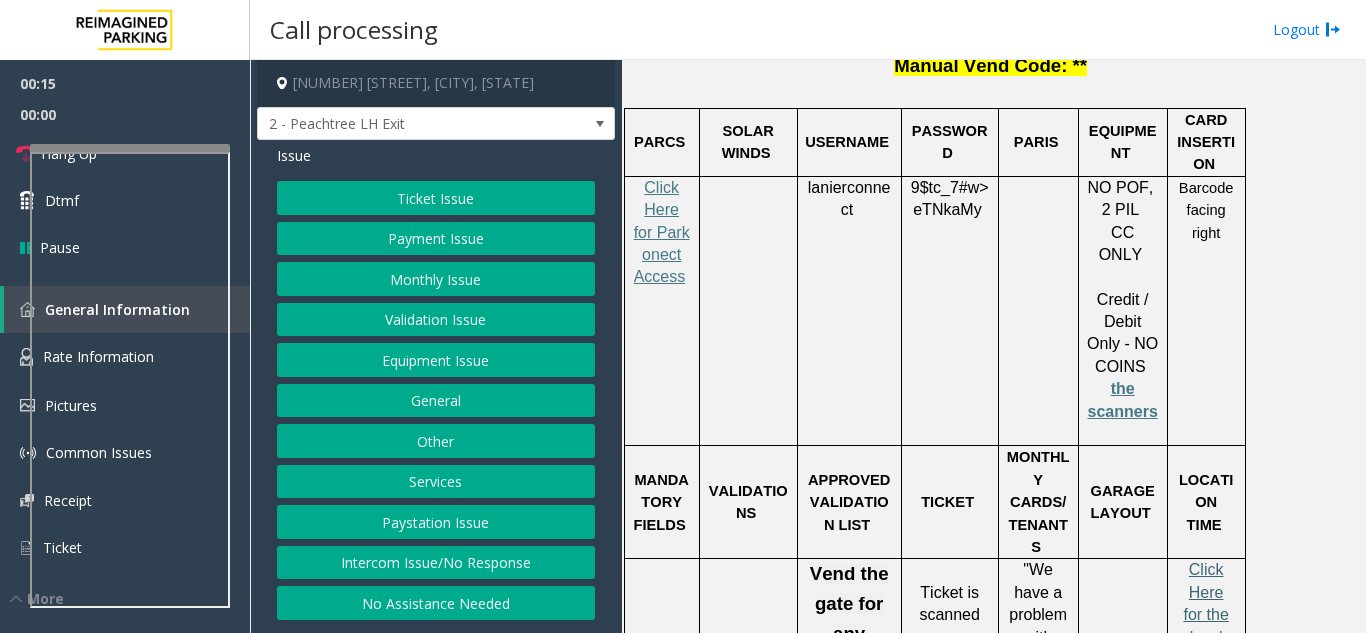 click on "Click Here for the local time" 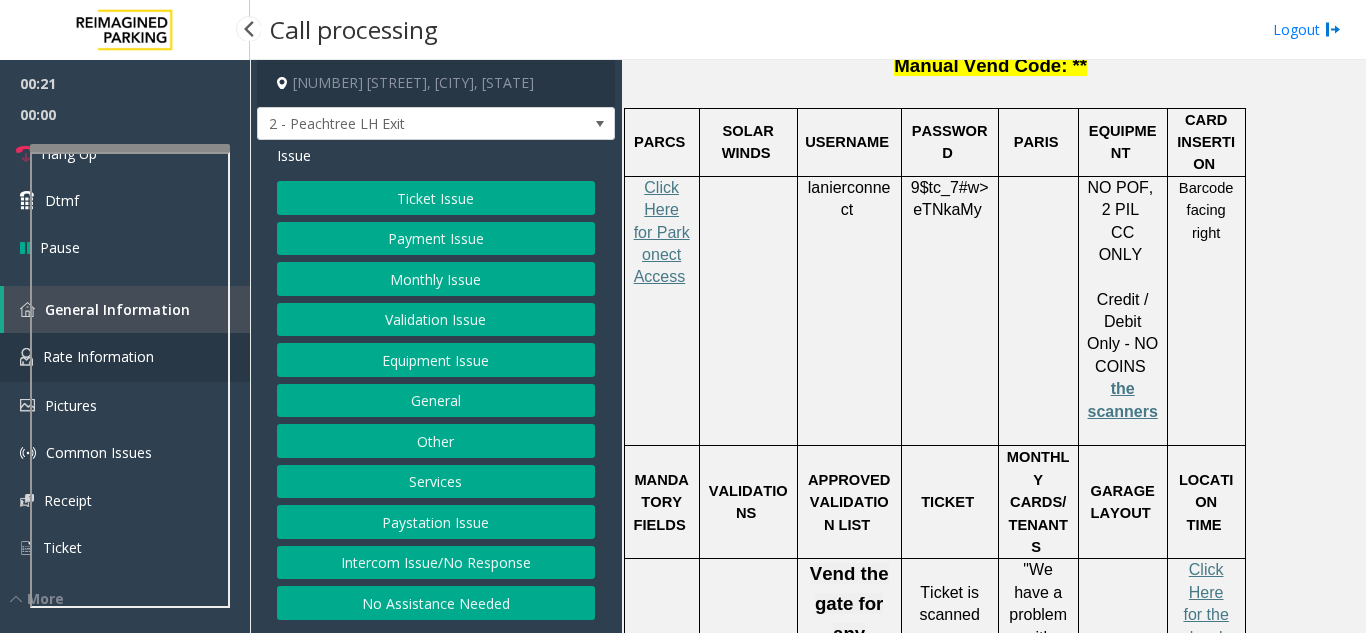 click on "Rate Information" at bounding box center [125, 357] 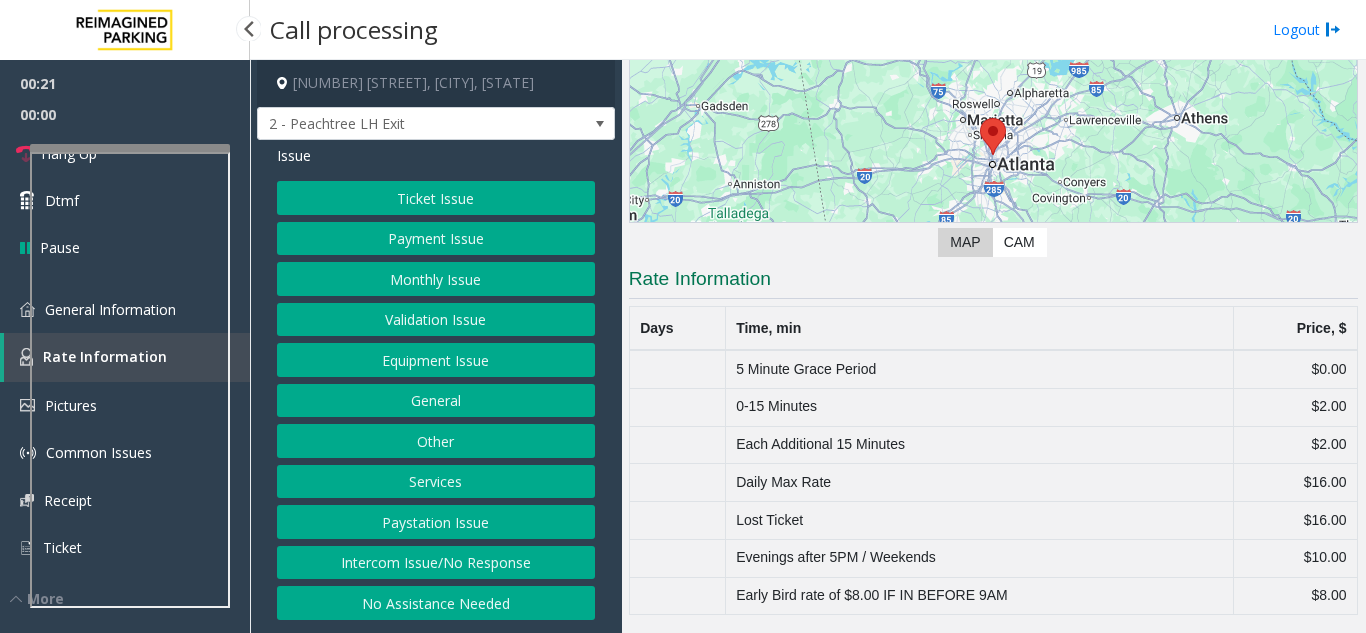 scroll, scrollTop: 203, scrollLeft: 0, axis: vertical 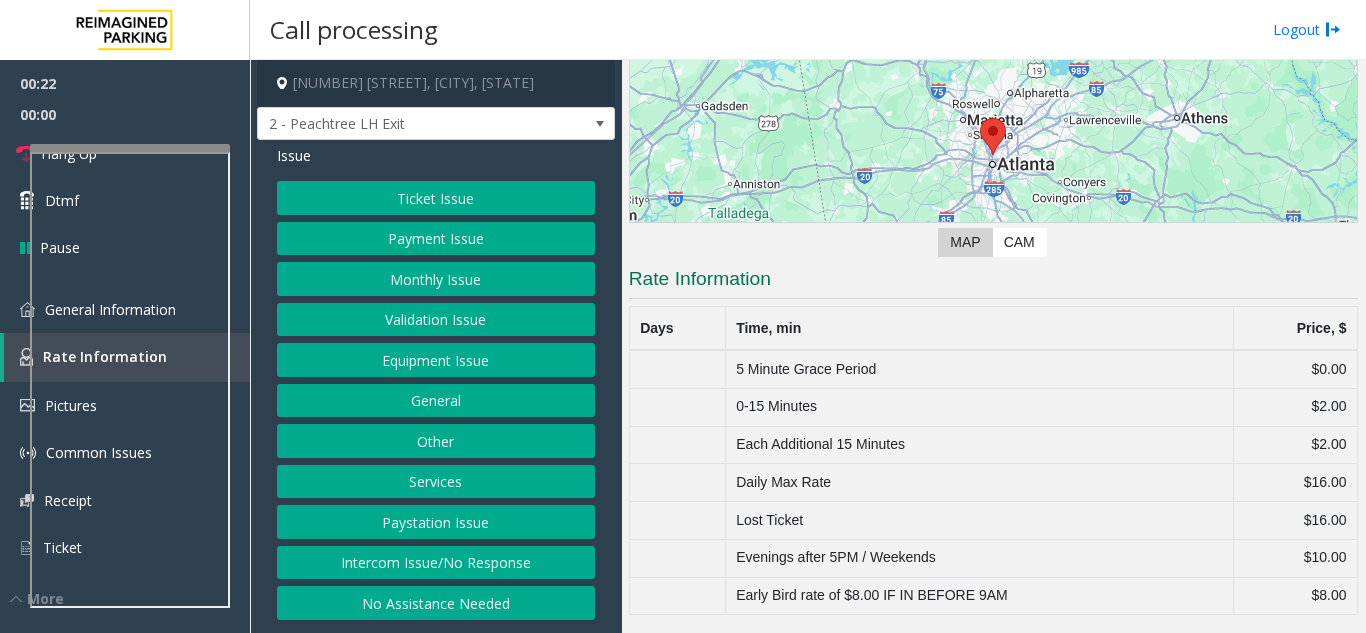 click 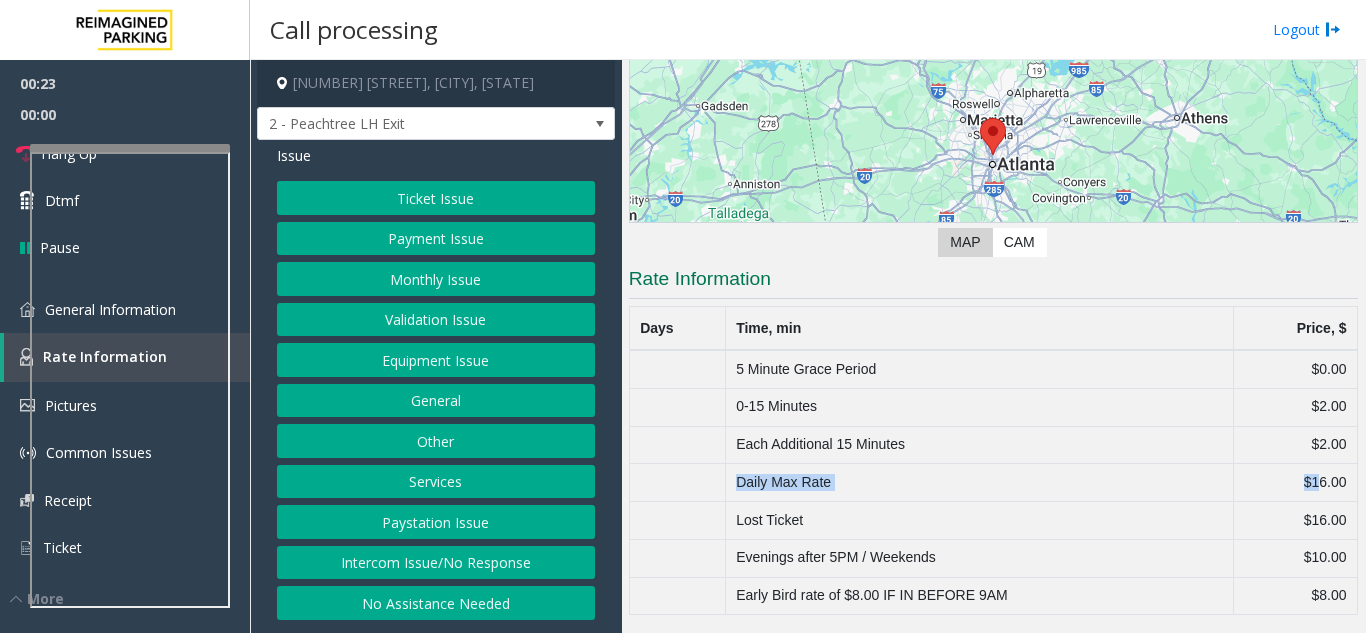 drag, startPoint x: 710, startPoint y: 484, endPoint x: 1303, endPoint y: 491, distance: 593.0413 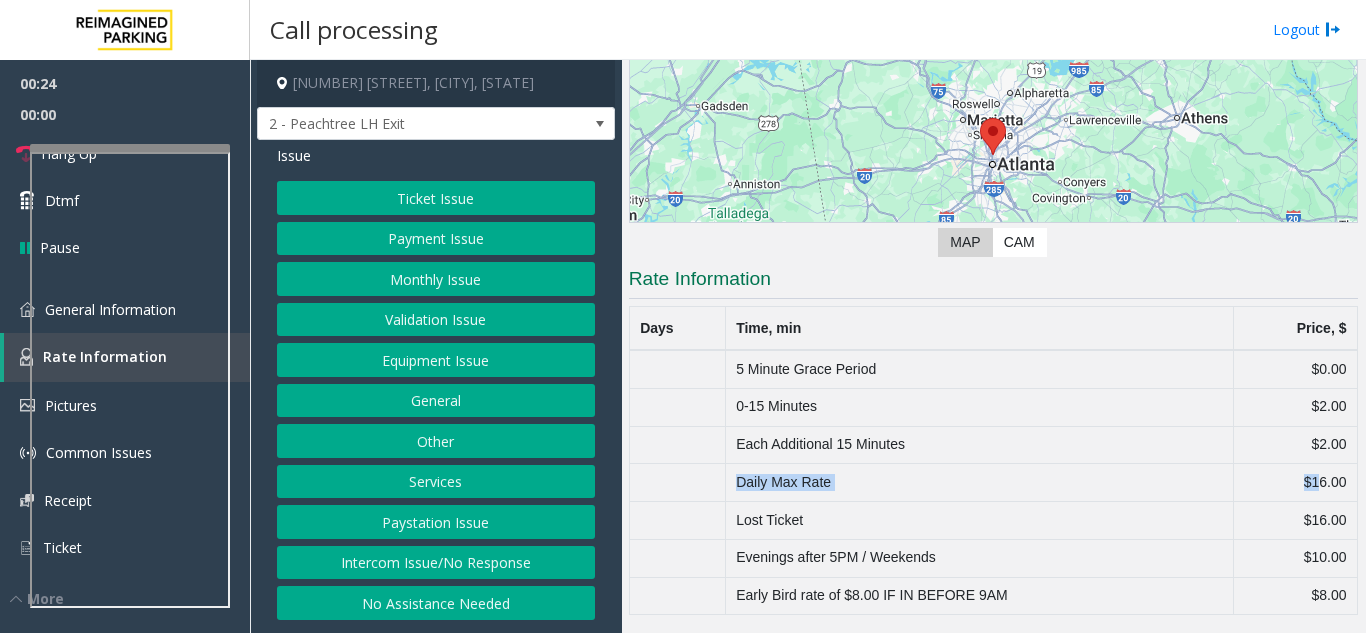 click on "$16.00" 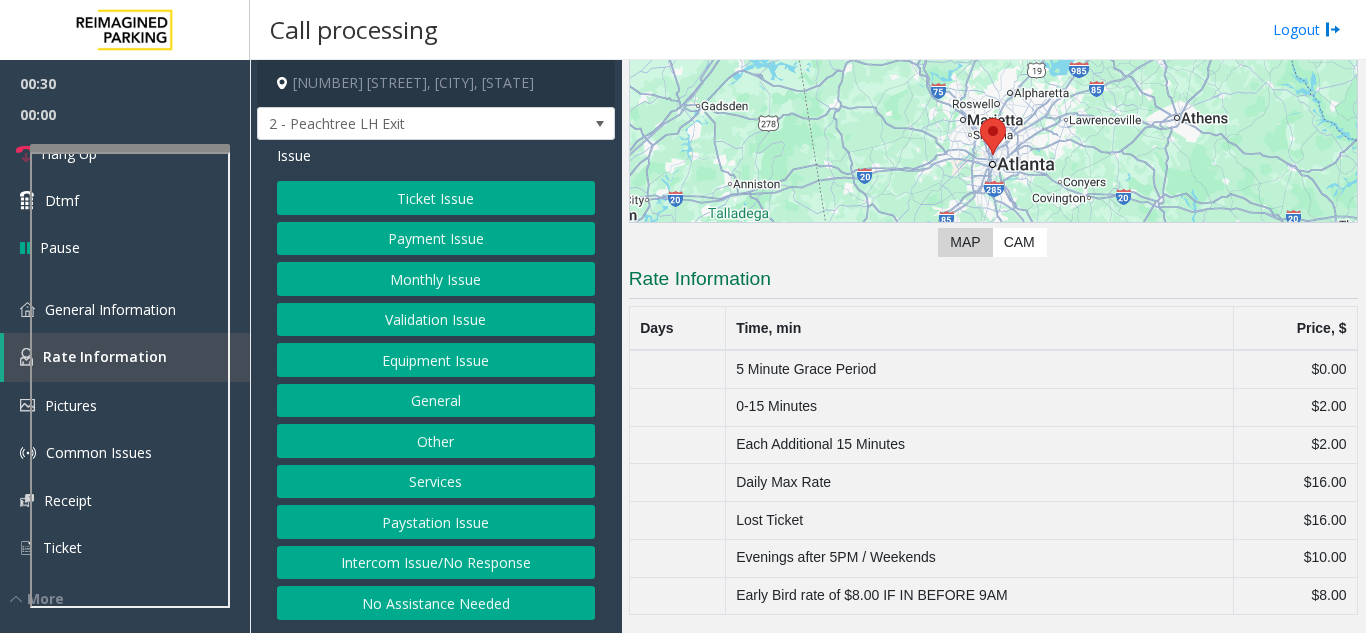 click on "Evenings after 5PM / Weekends" 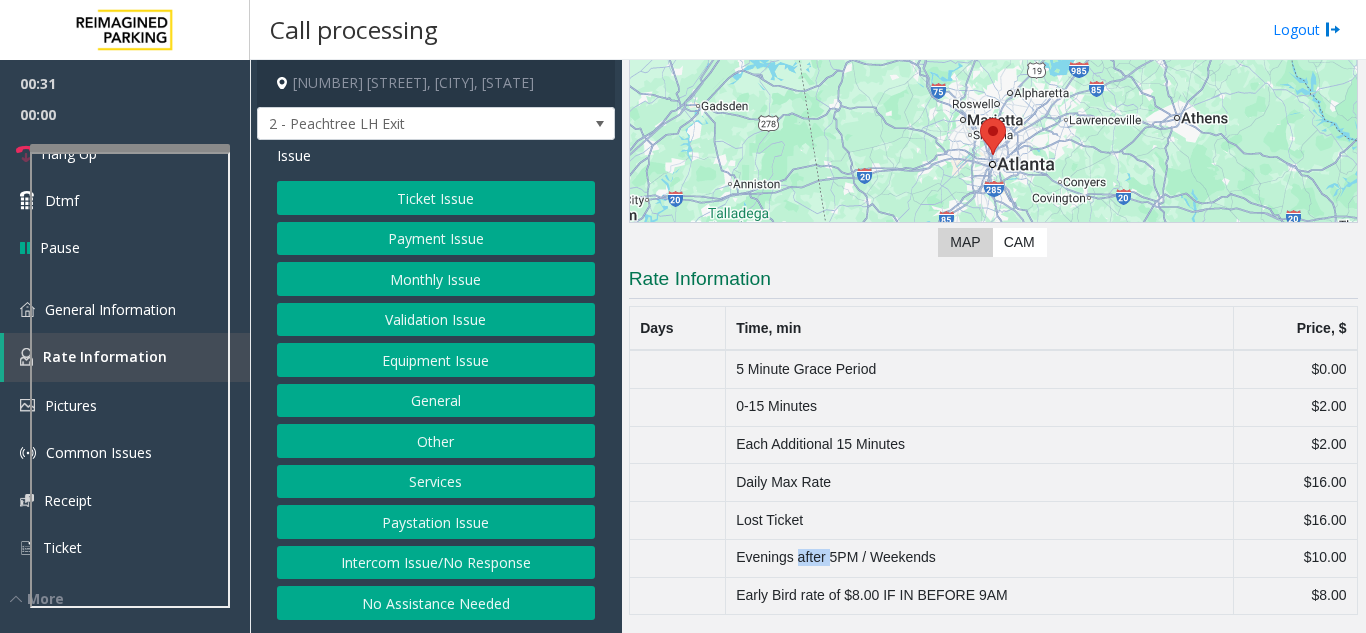 click on "Evenings after 5PM / Weekends" 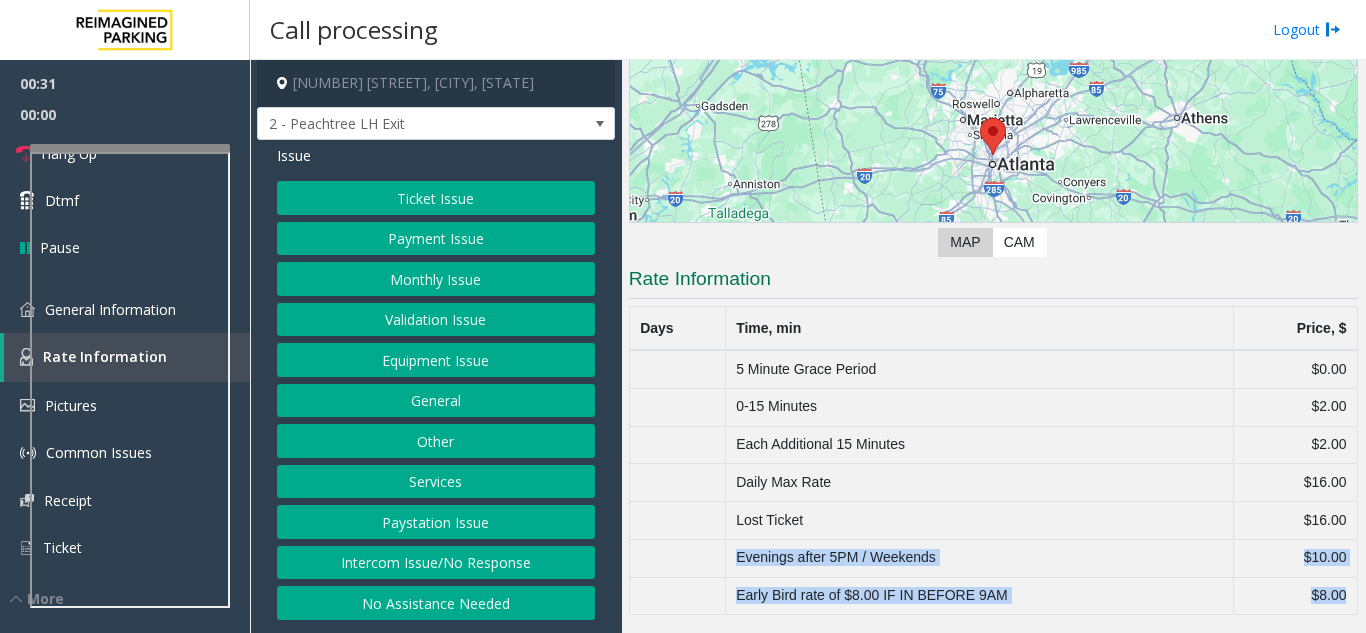 drag, startPoint x: 798, startPoint y: 565, endPoint x: 1357, endPoint y: 564, distance: 559.0009 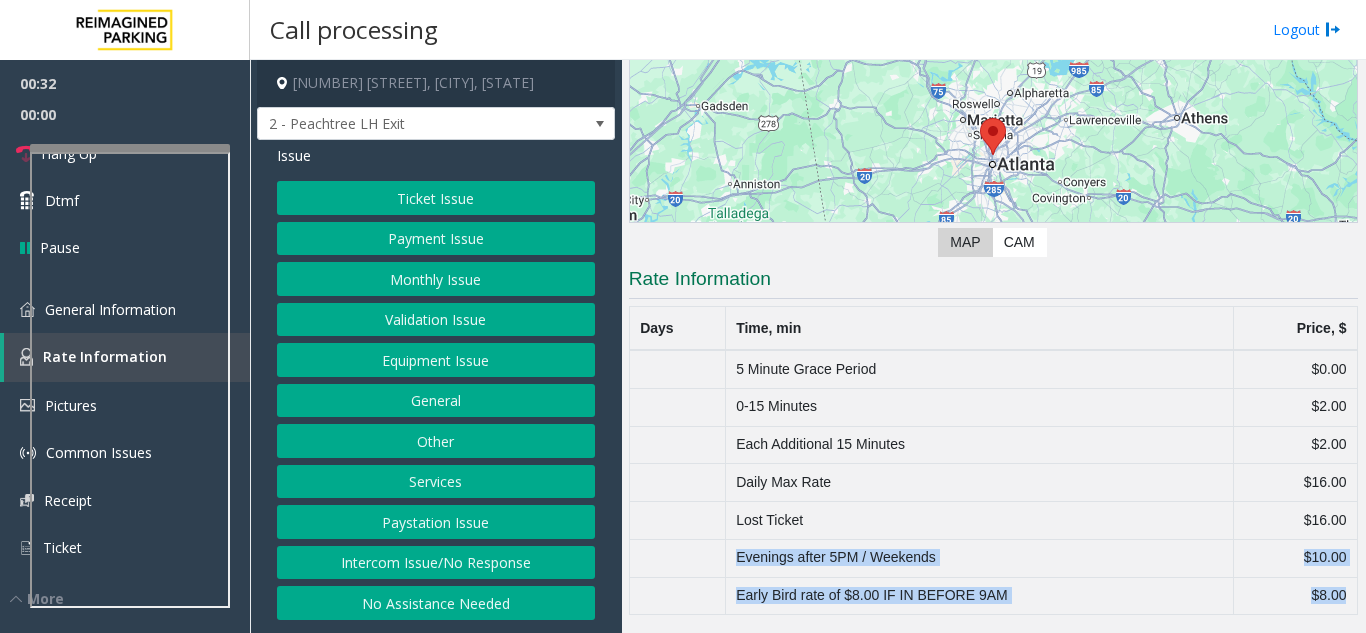 click on "$10.00" 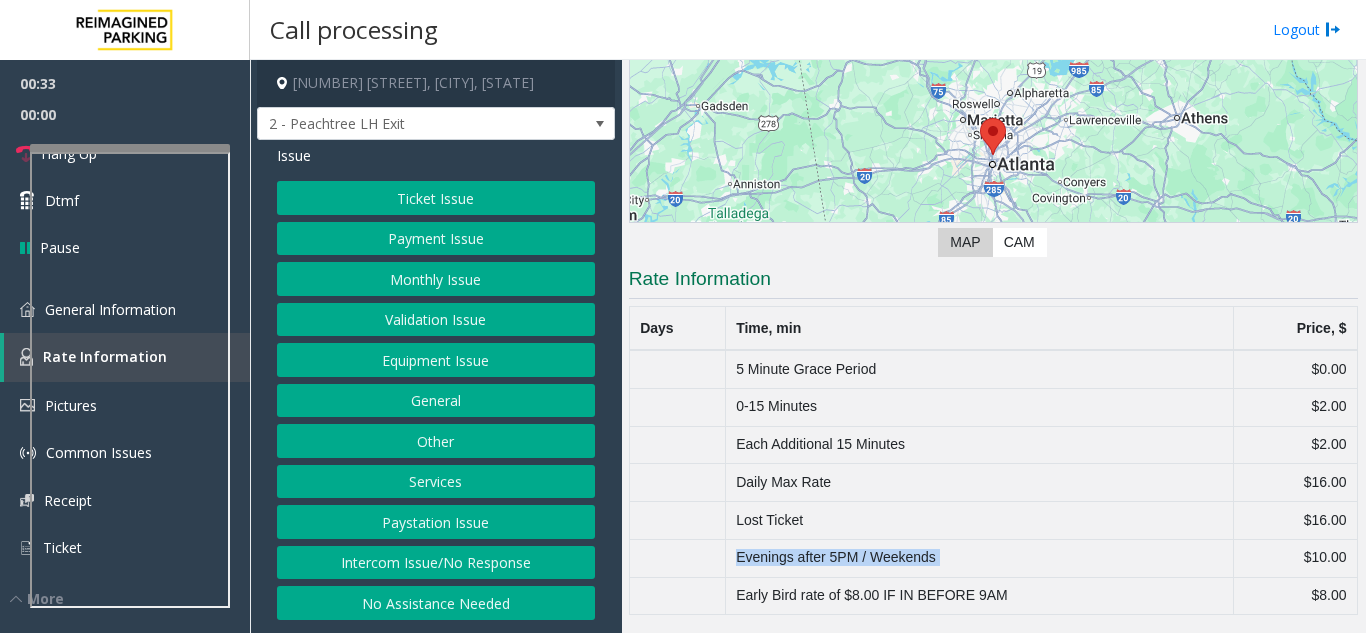 drag, startPoint x: 1338, startPoint y: 551, endPoint x: 764, endPoint y: 548, distance: 574.0078 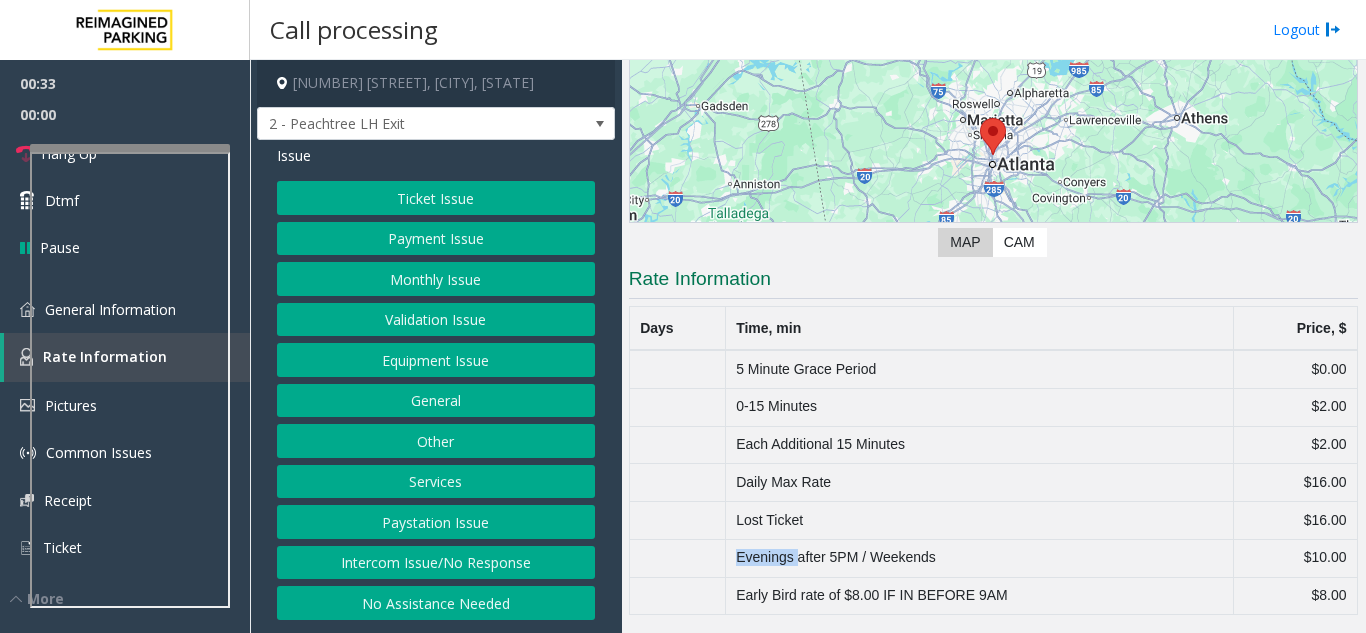 click on "Evenings after 5PM / Weekends" 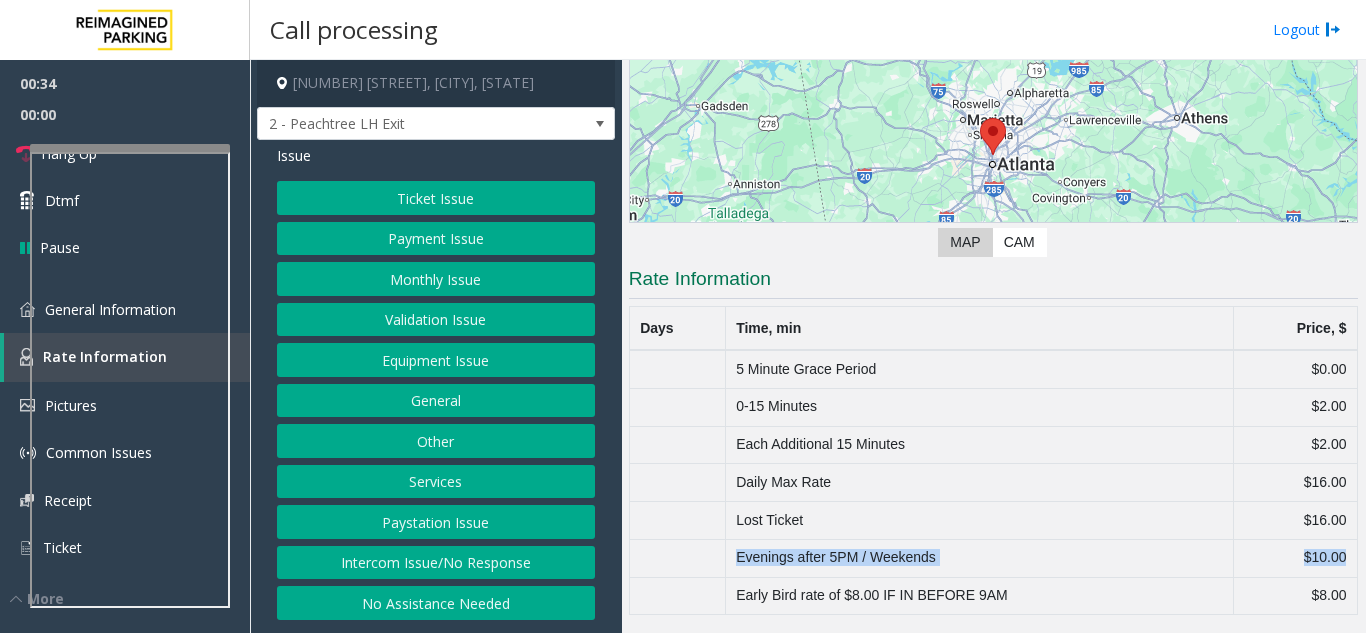 drag, startPoint x: 764, startPoint y: 548, endPoint x: 1339, endPoint y: 563, distance: 575.1956 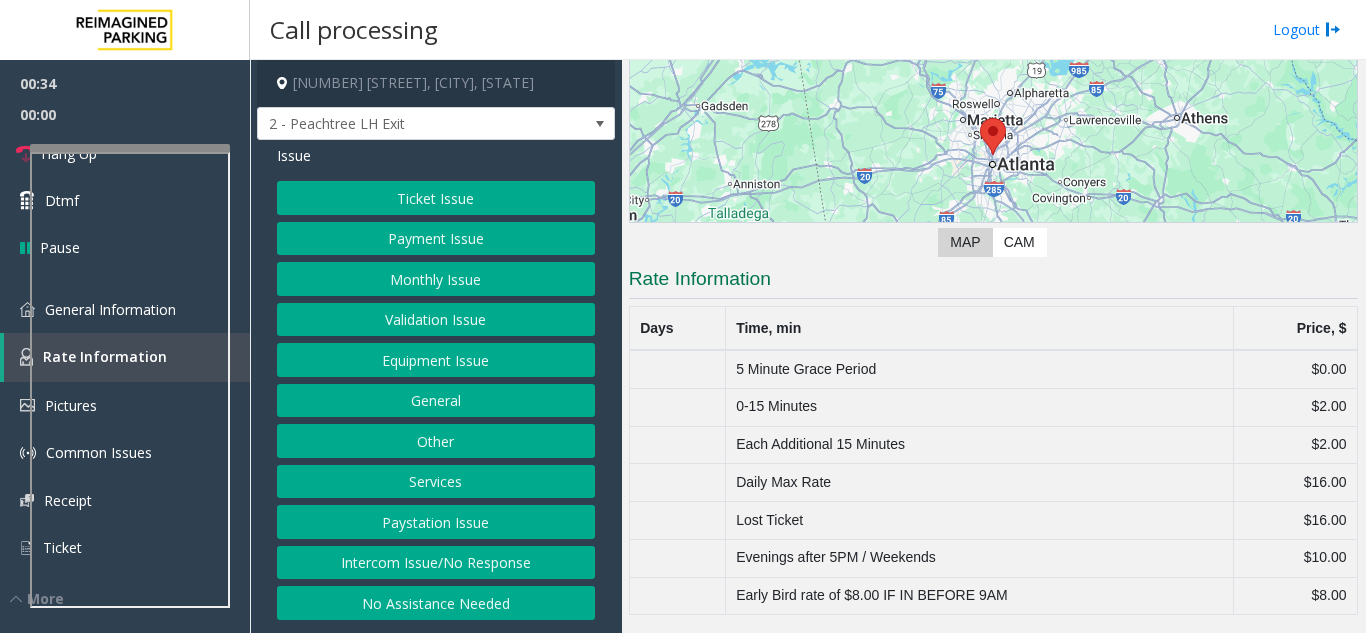 click on "$10.00" 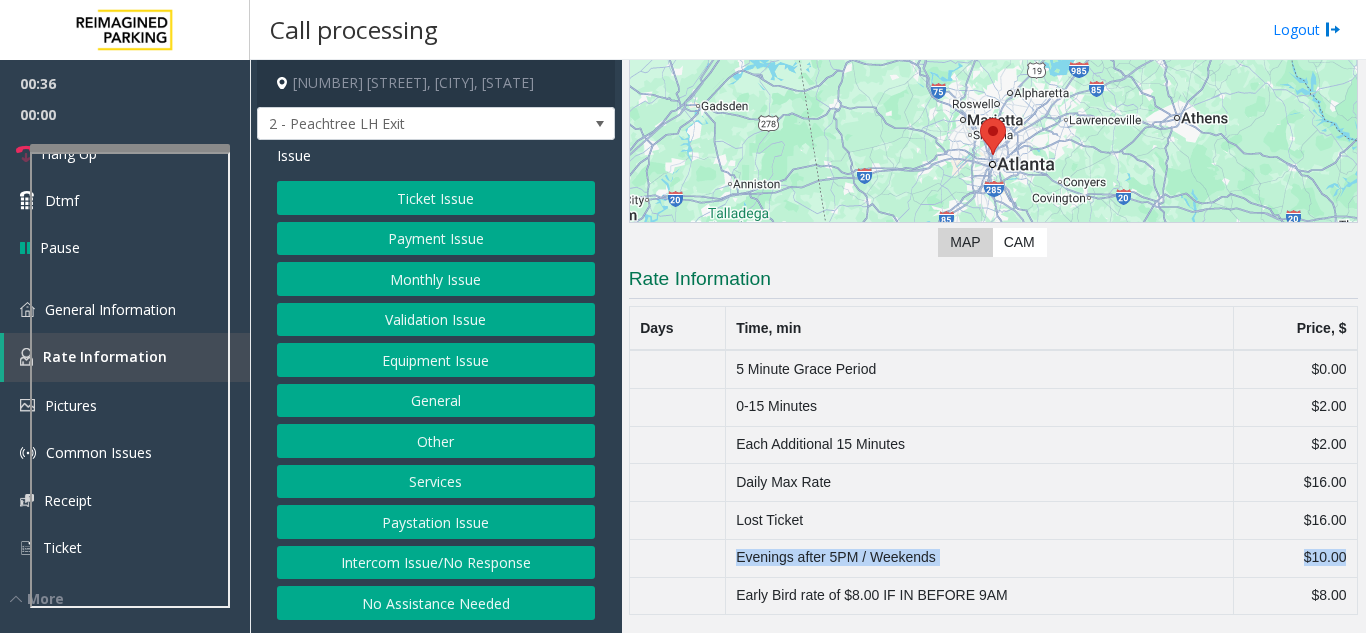 drag, startPoint x: 1339, startPoint y: 563, endPoint x: 740, endPoint y: 554, distance: 599.0676 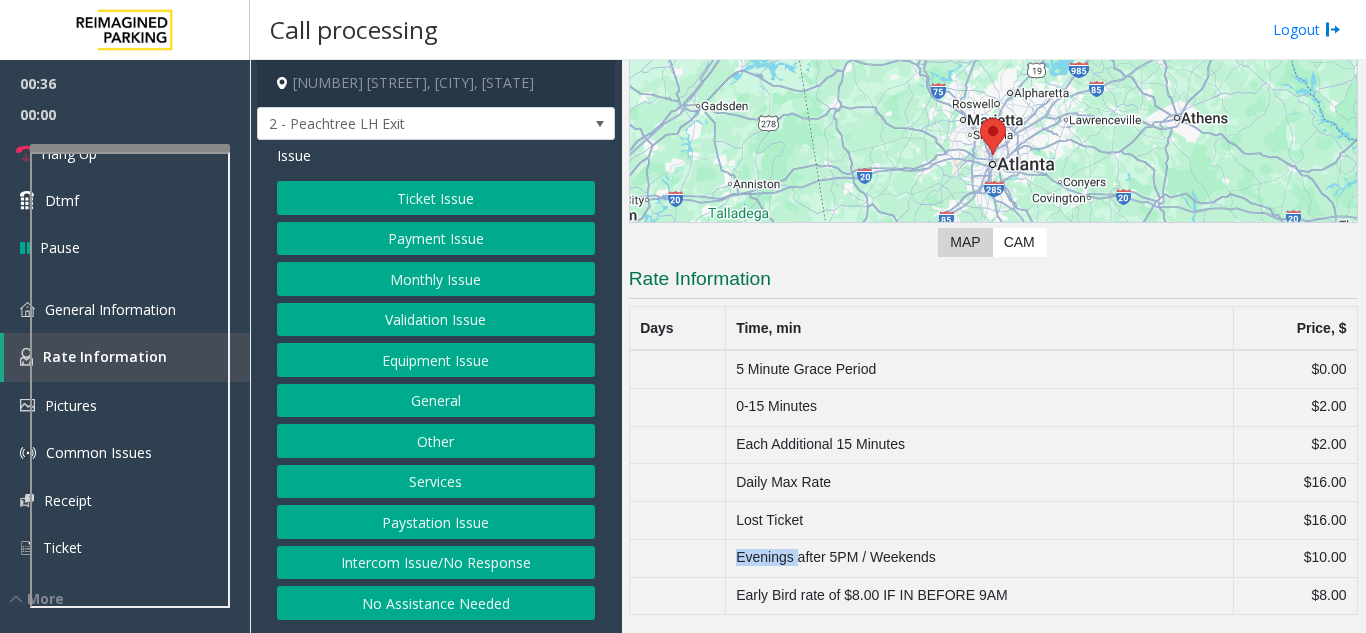 click on "Evenings after 5PM / Weekends" 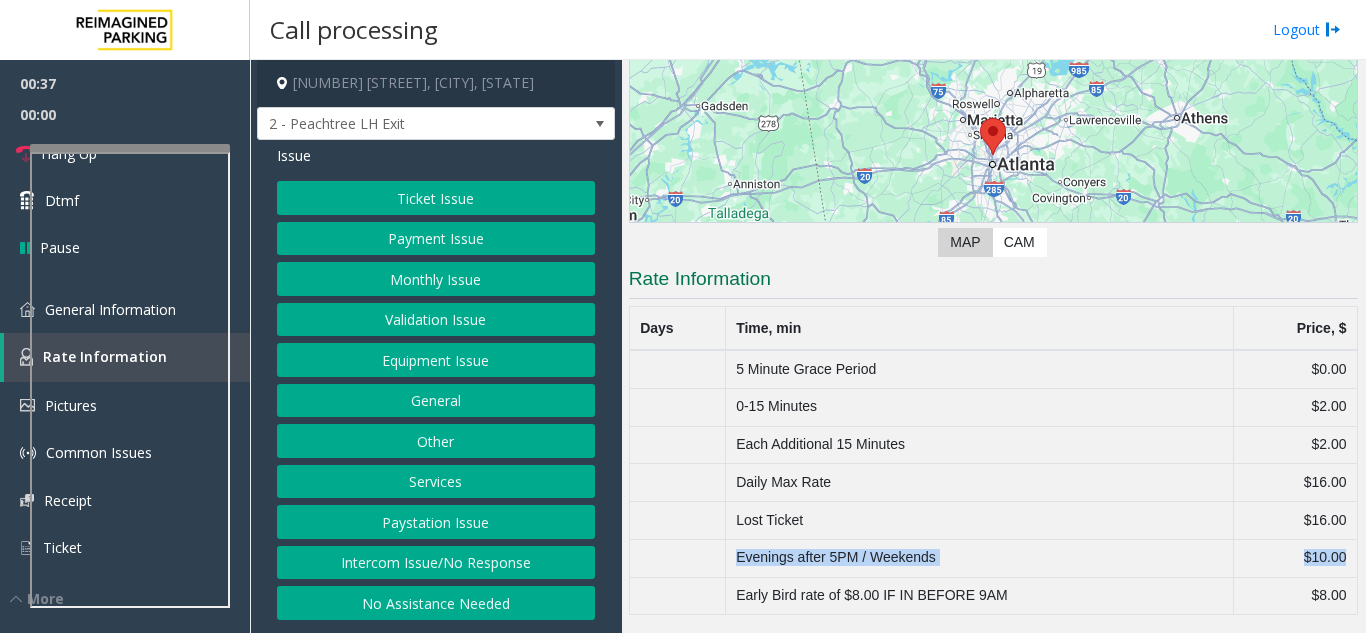 drag, startPoint x: 740, startPoint y: 554, endPoint x: 1342, endPoint y: 567, distance: 602.1403 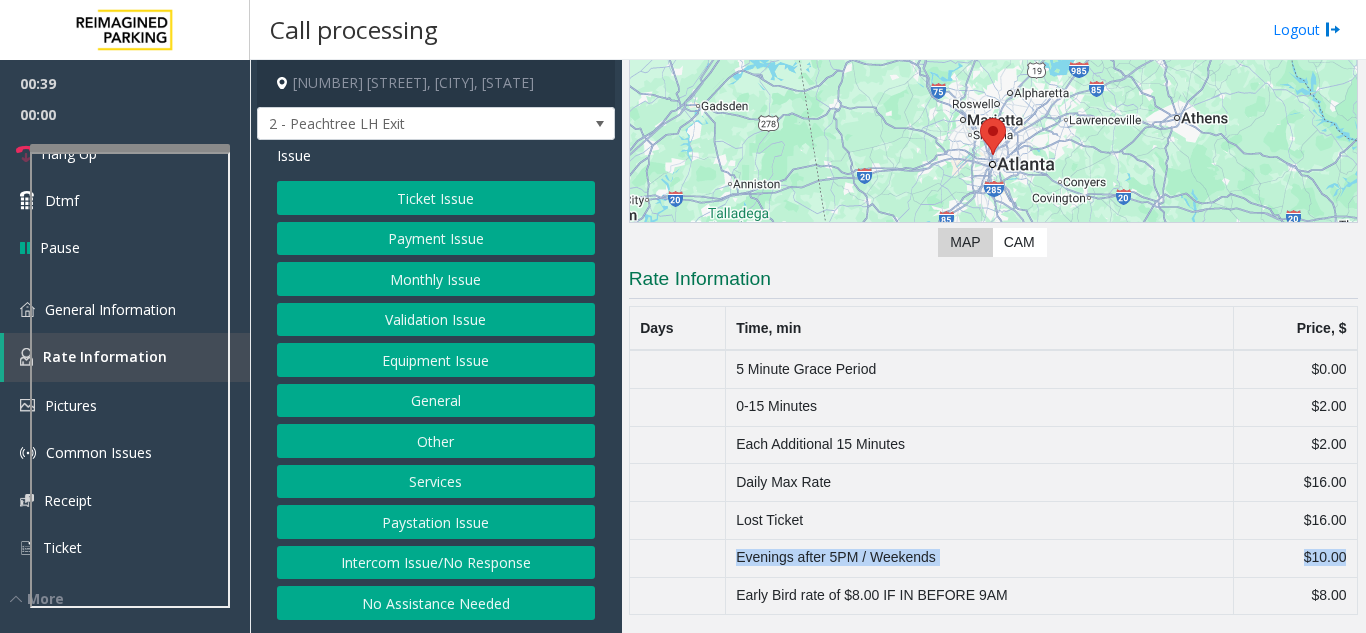 click on "Evenings after 5PM / Weekends" 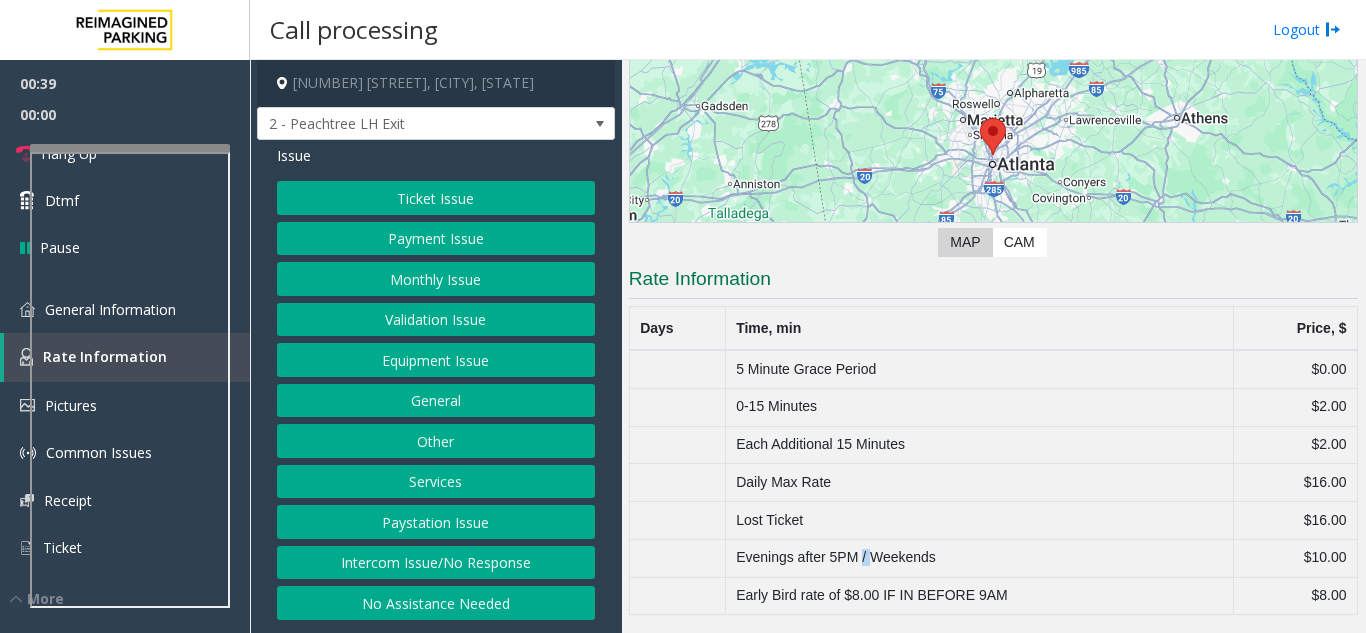 click on "Evenings after 5PM / Weekends" 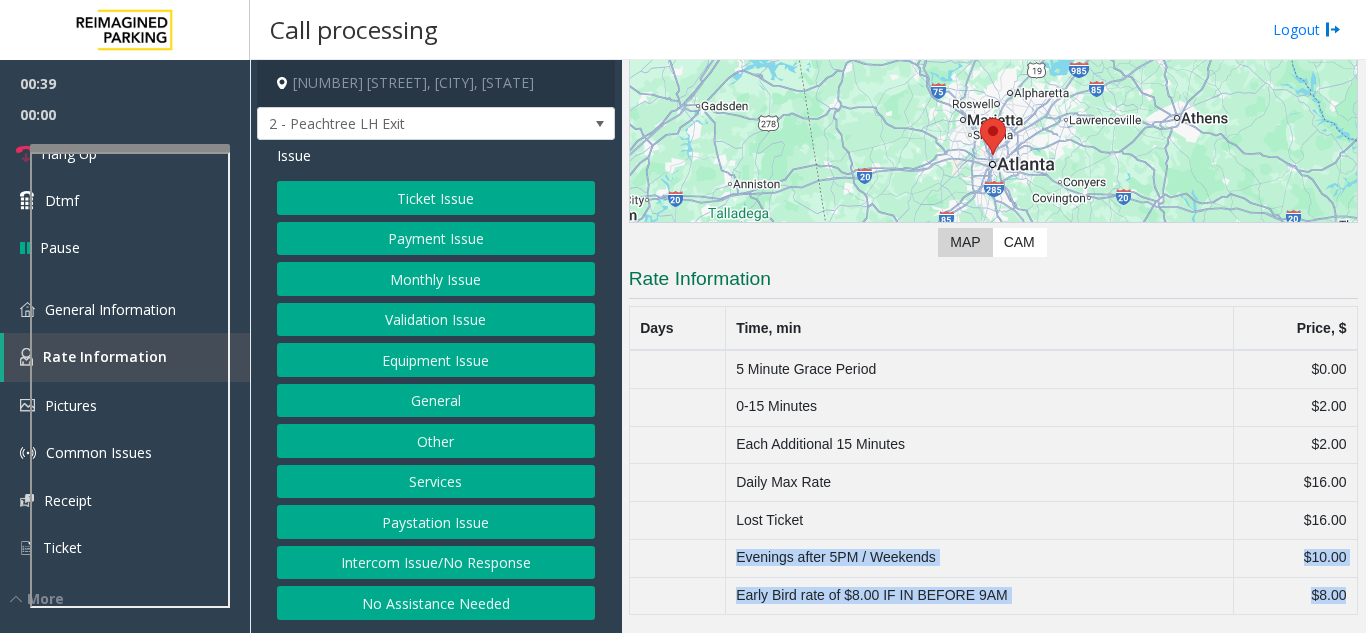 drag, startPoint x: 860, startPoint y: 555, endPoint x: 1362, endPoint y: 555, distance: 502 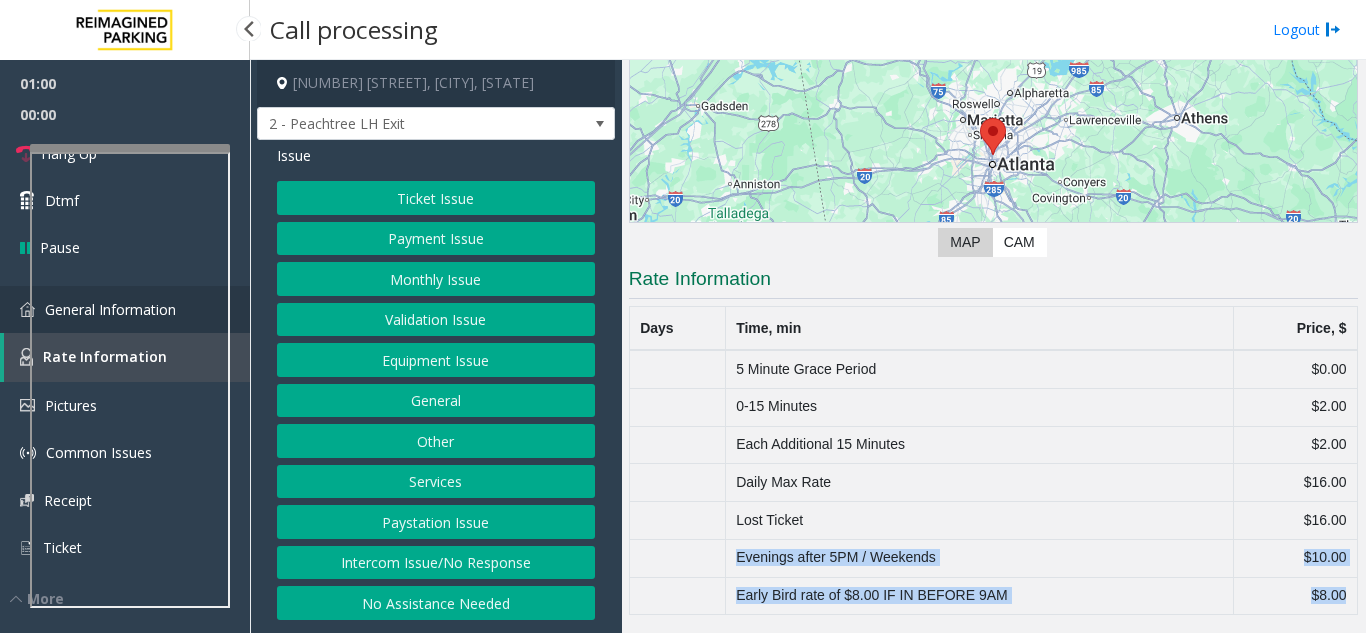 click on "General Information" at bounding box center [125, 309] 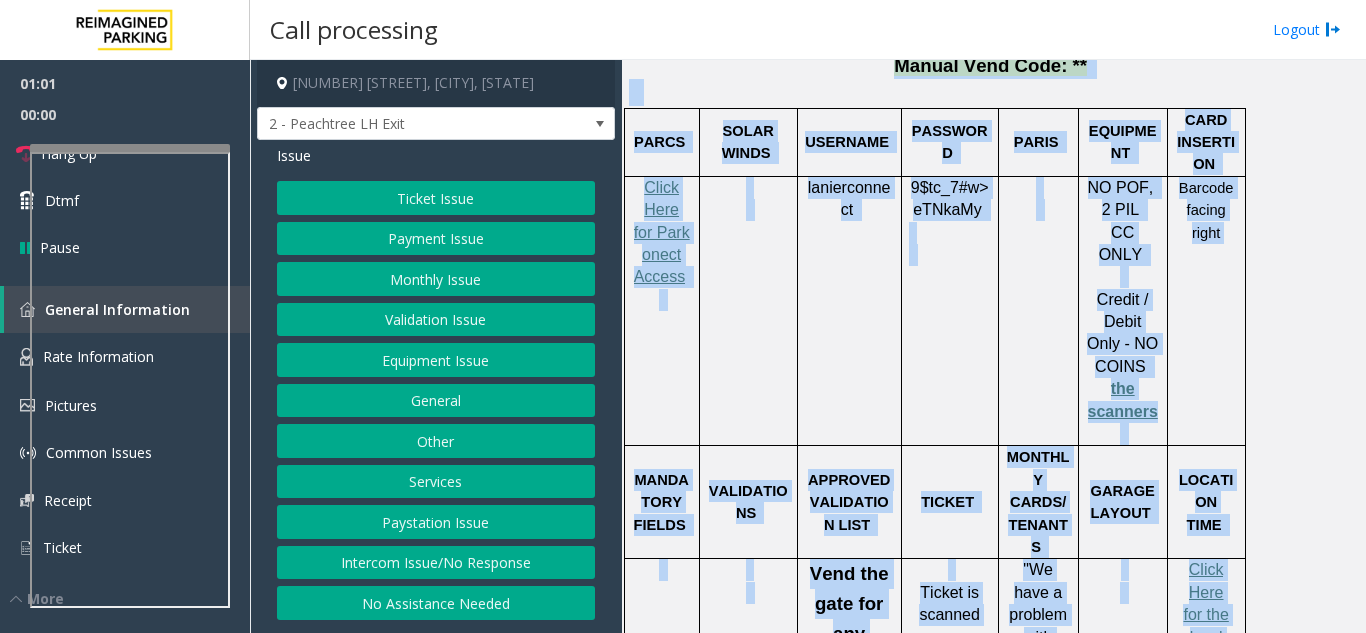 click on "9$tc_7#w> eTNkaMy" 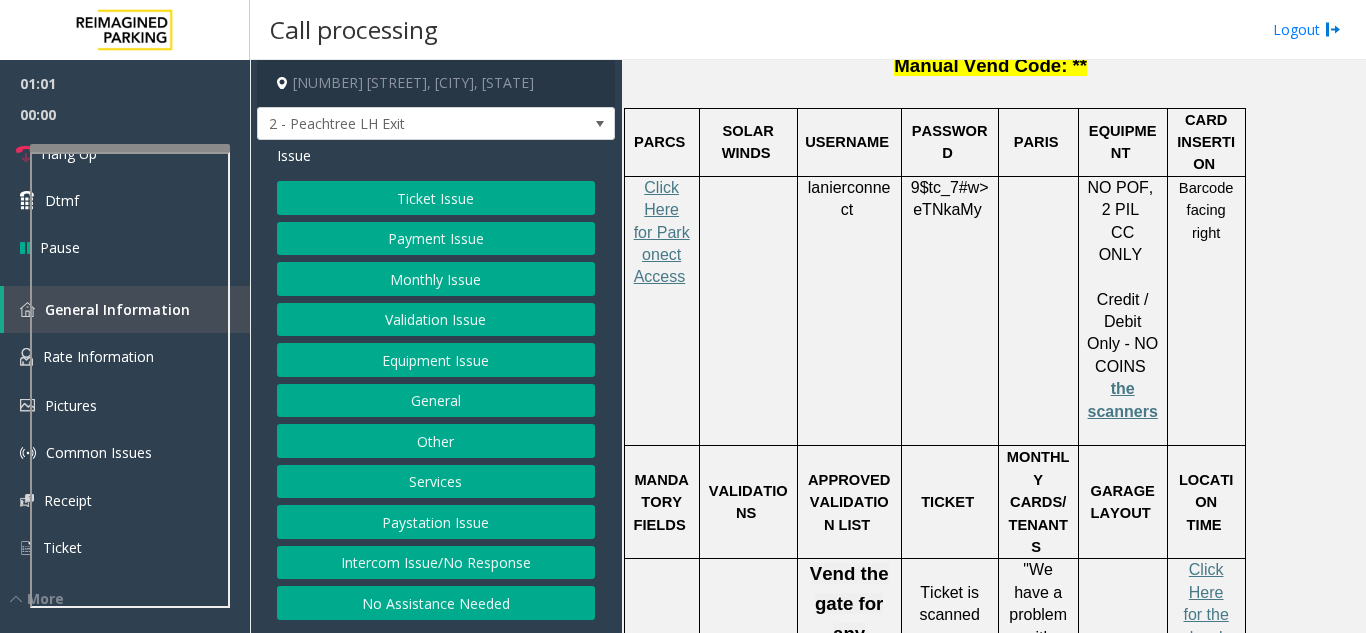 scroll, scrollTop: 2703, scrollLeft: 0, axis: vertical 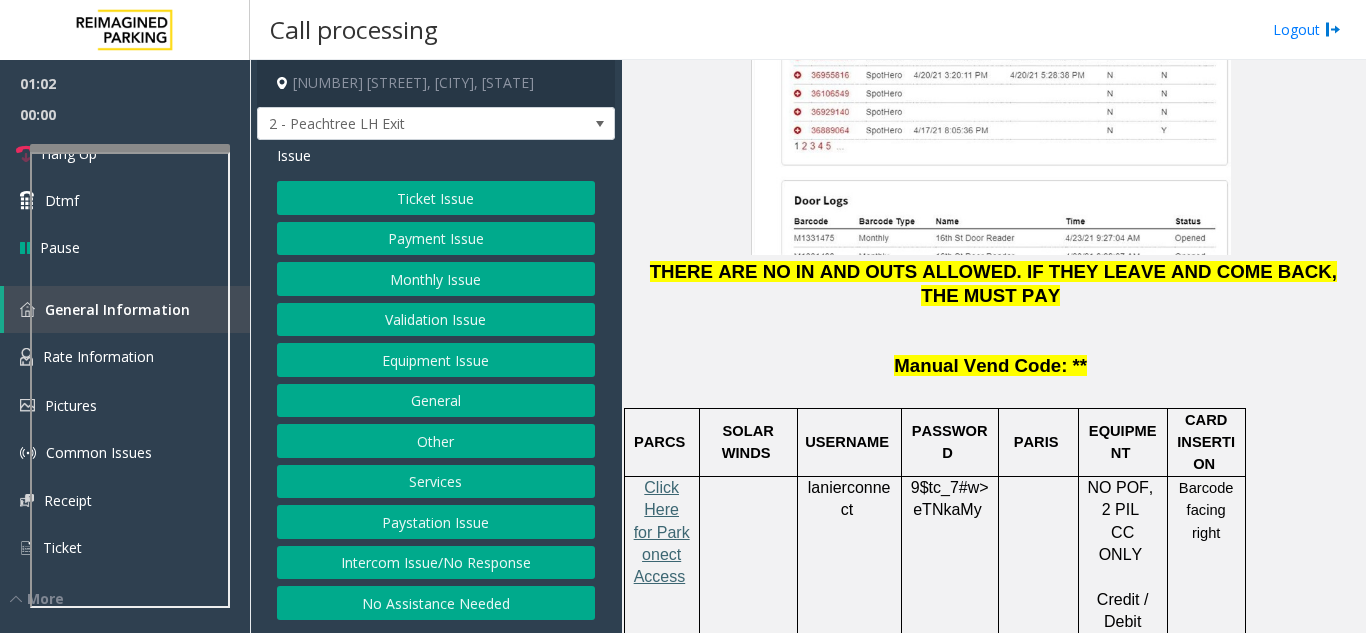click on "Click Here for Parkonect Access" 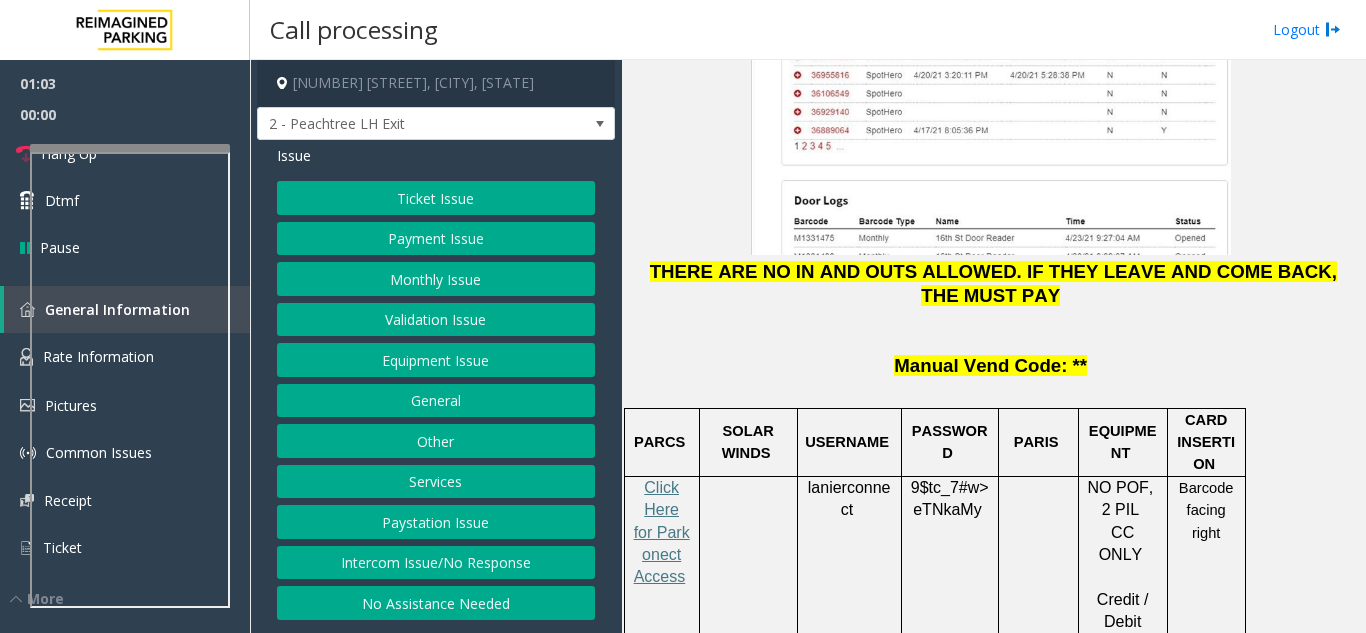 click on "lanierconnect" 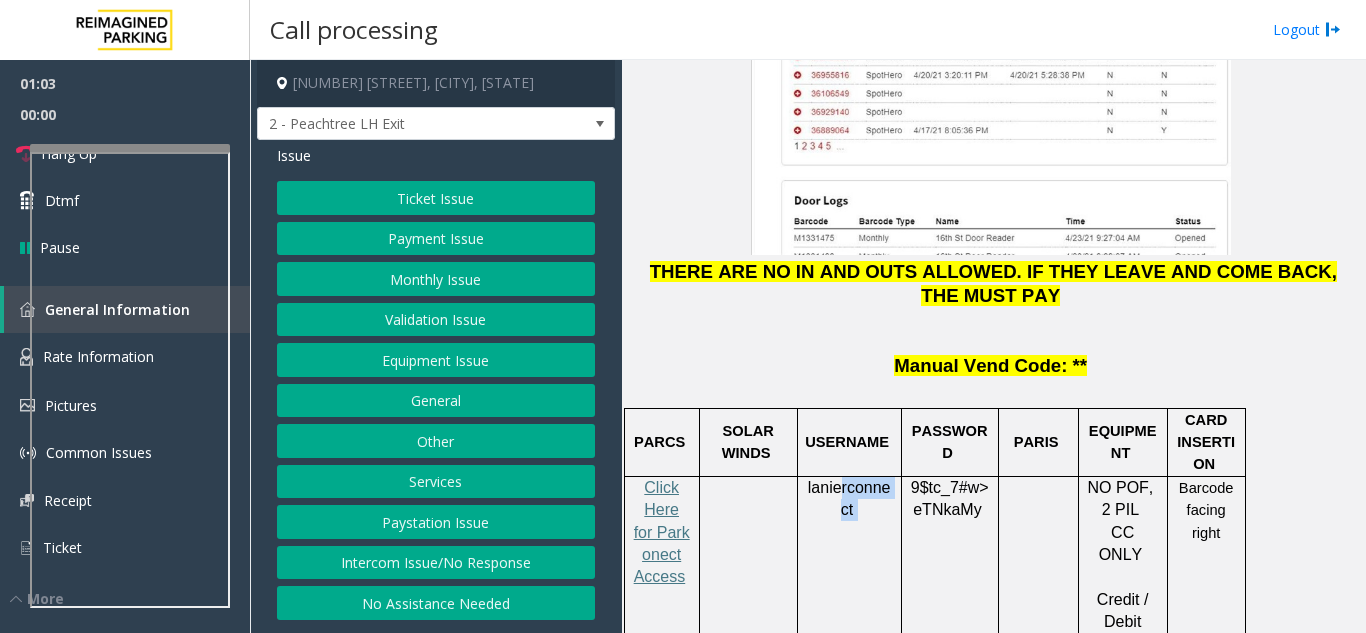 drag, startPoint x: 870, startPoint y: 403, endPoint x: 839, endPoint y: 383, distance: 36.891735 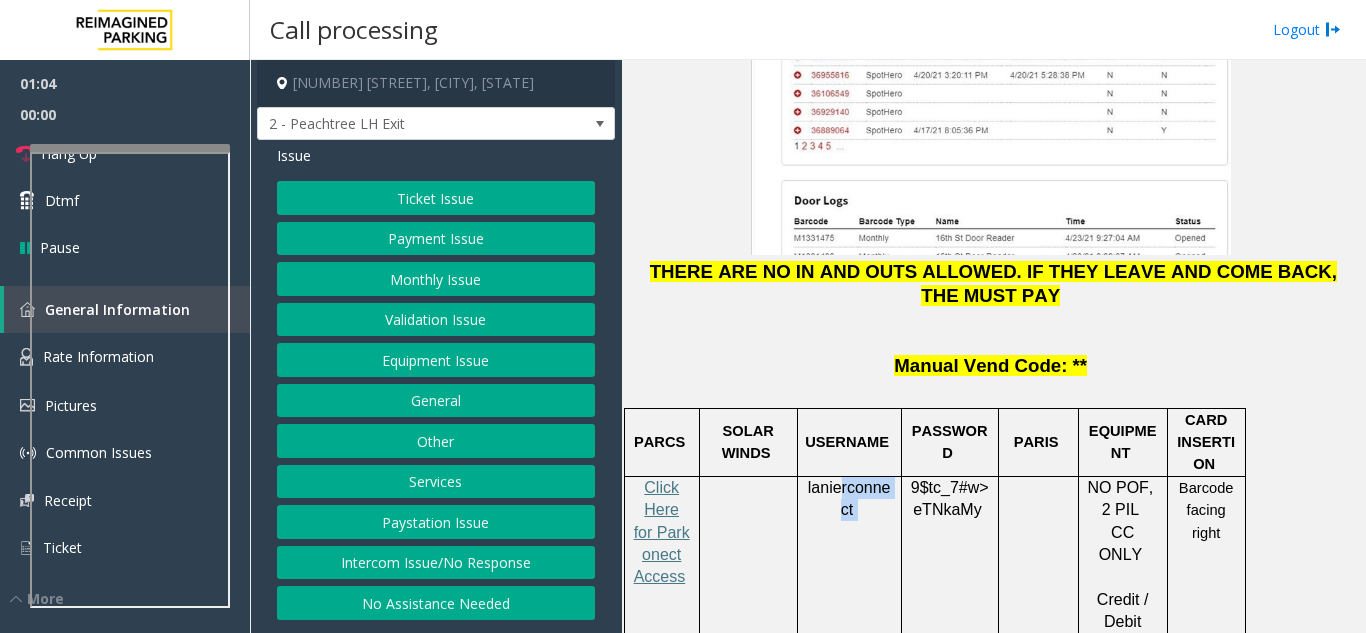 click on "lanierconnect" 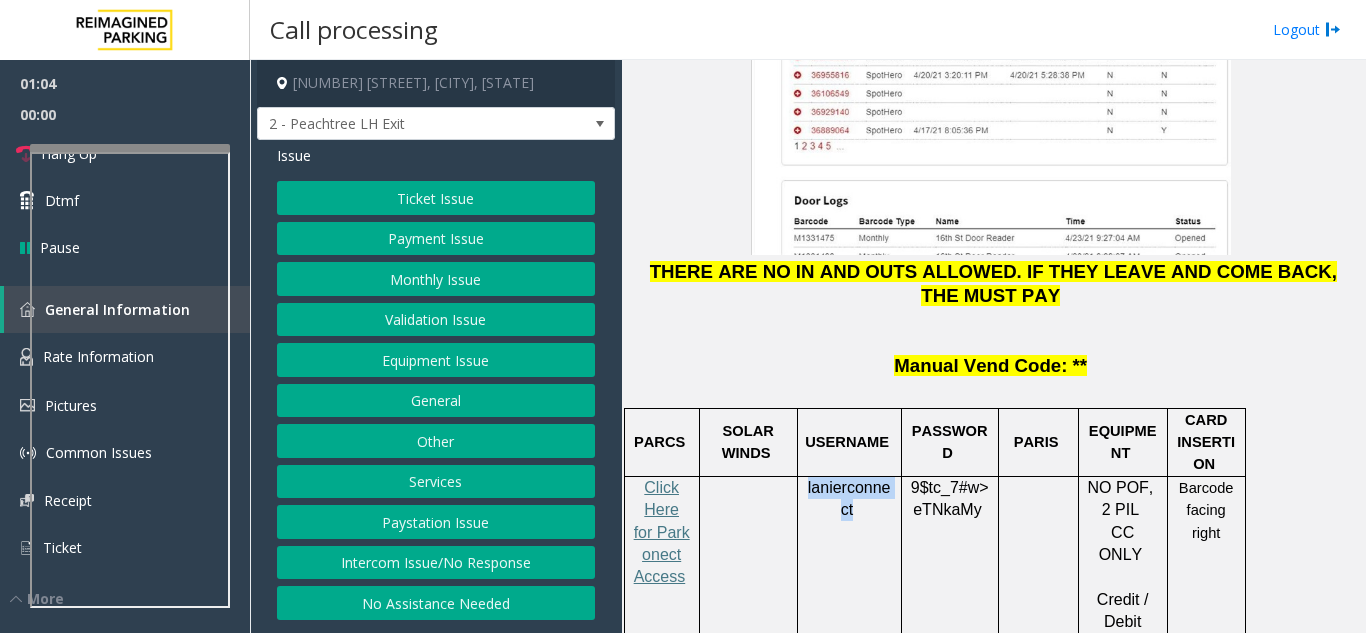 click on "lanierconnect" 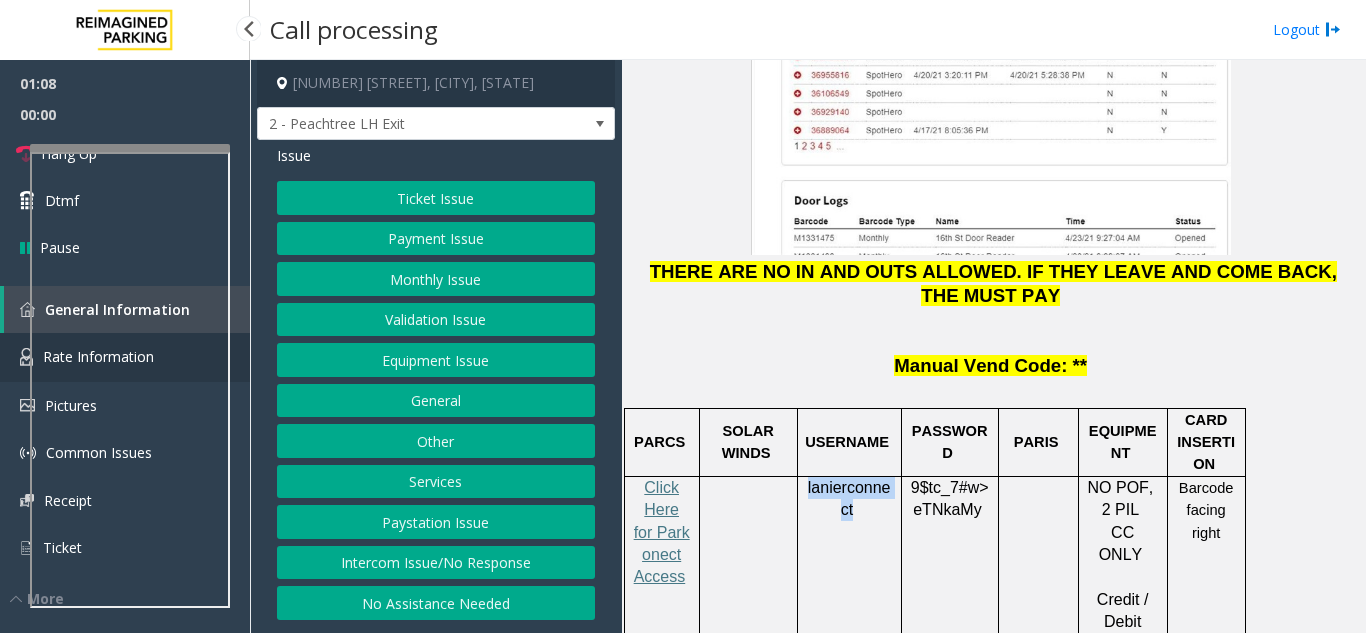 click at bounding box center (26, 357) 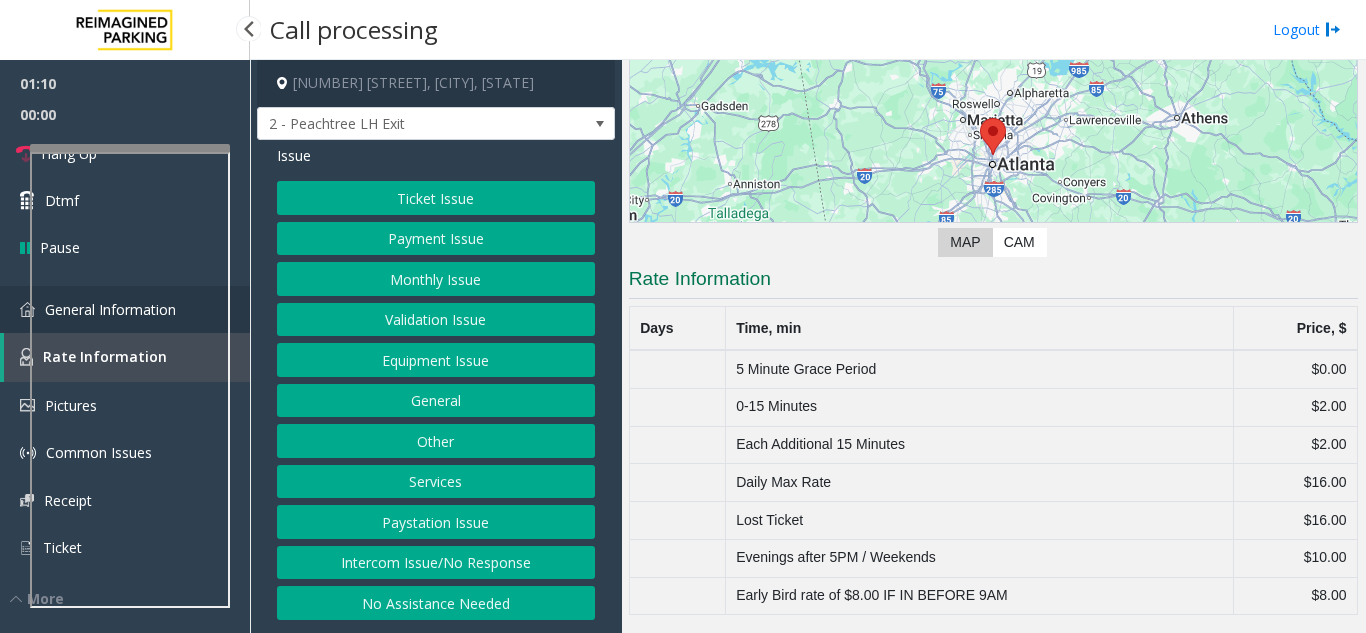 click on "General Information" at bounding box center [125, 309] 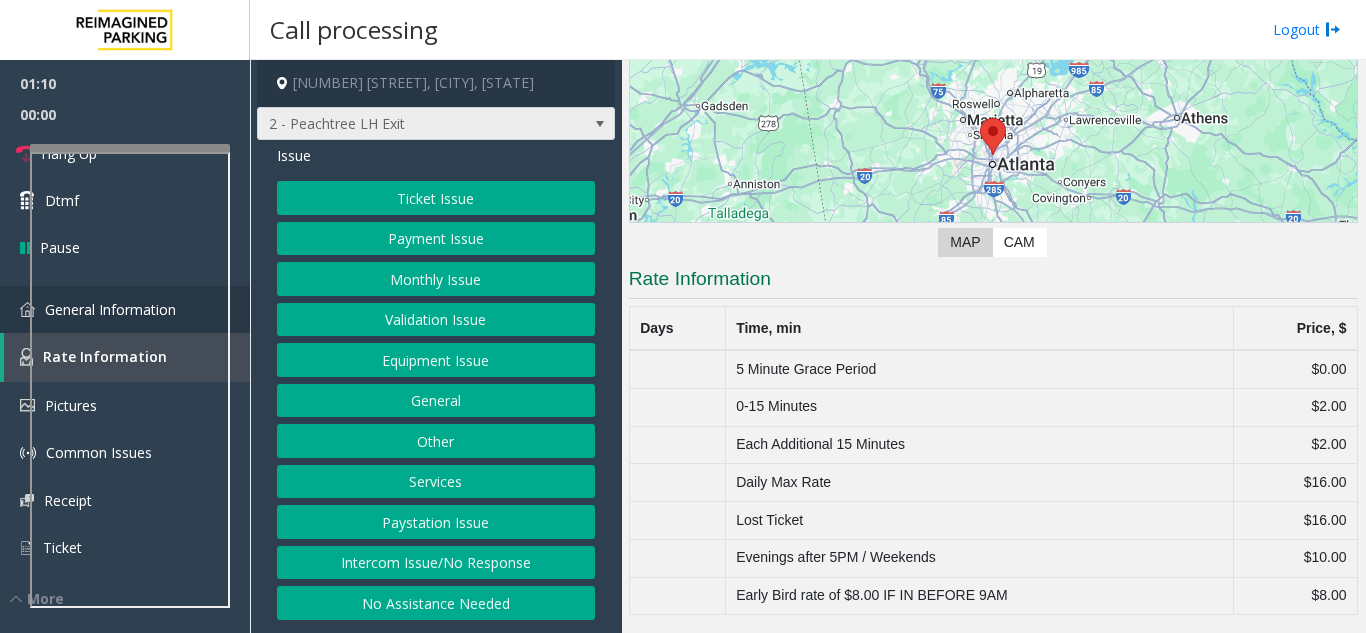 scroll, scrollTop: 2703, scrollLeft: 0, axis: vertical 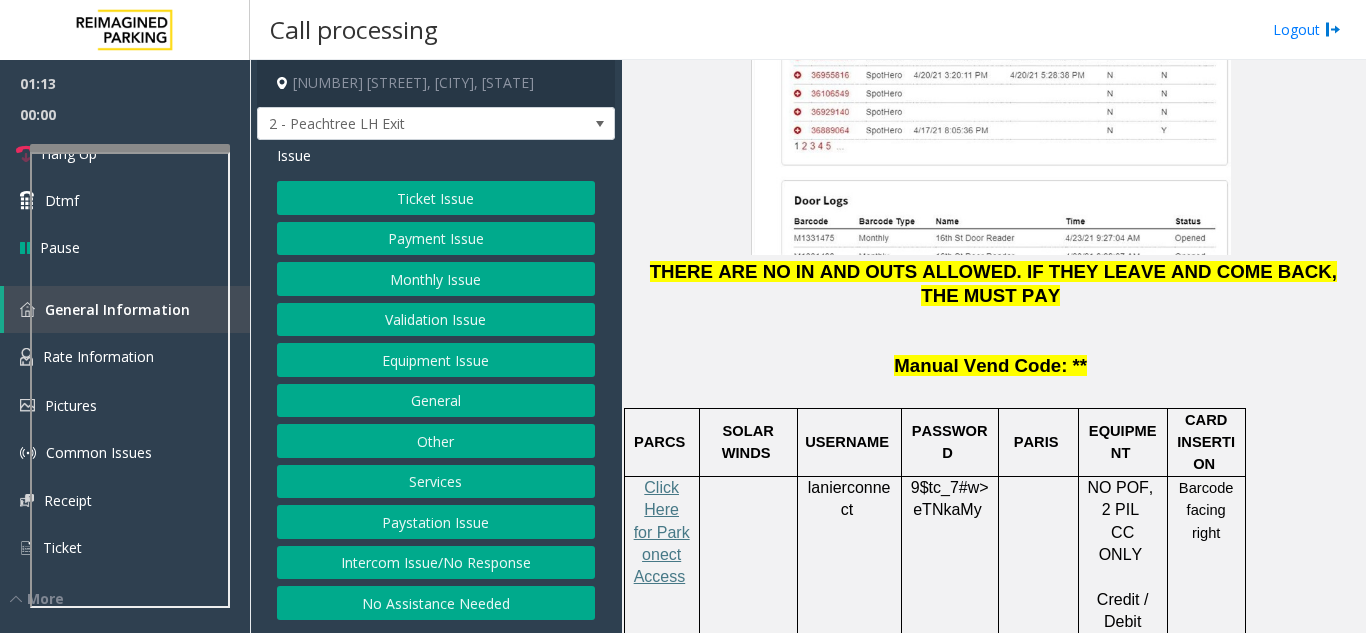 click on "Services" 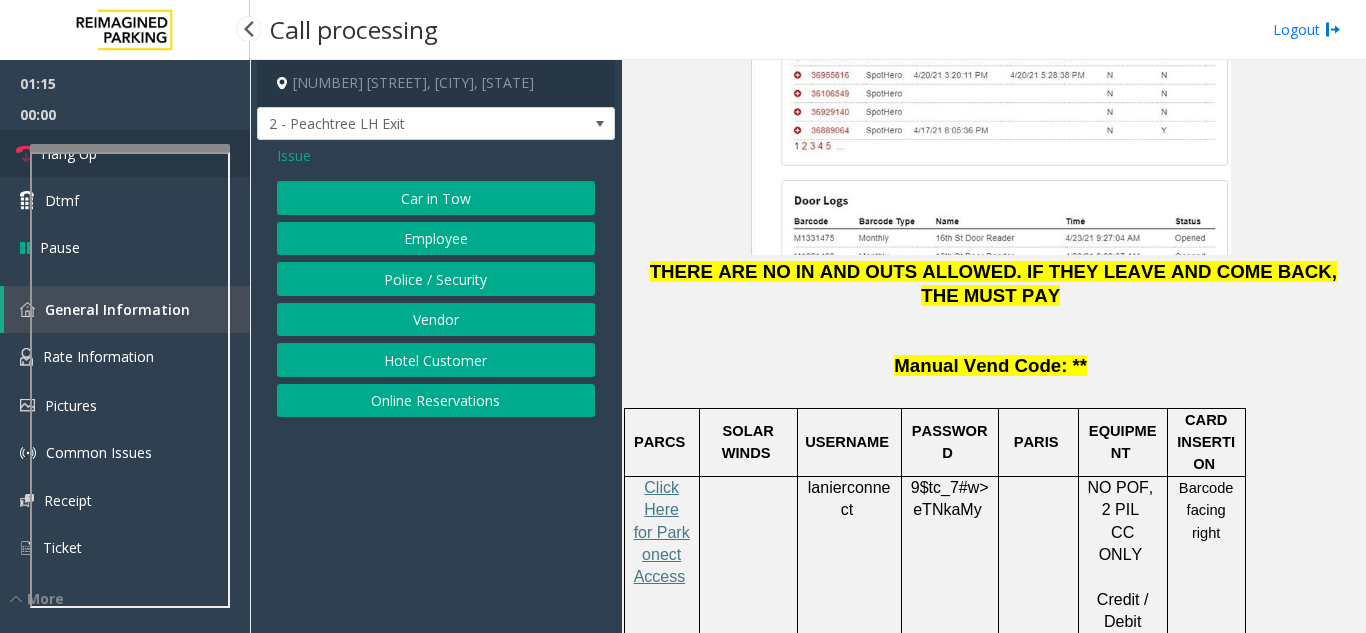 click at bounding box center (26, 154) 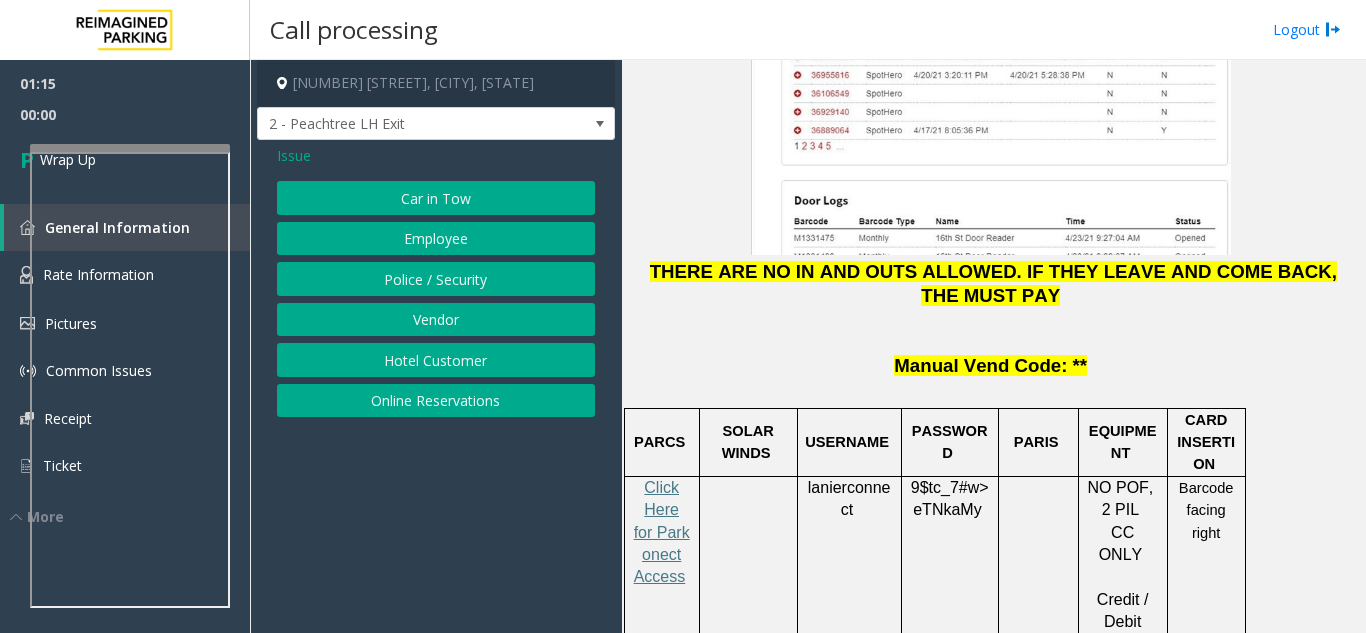 click on "Issue" 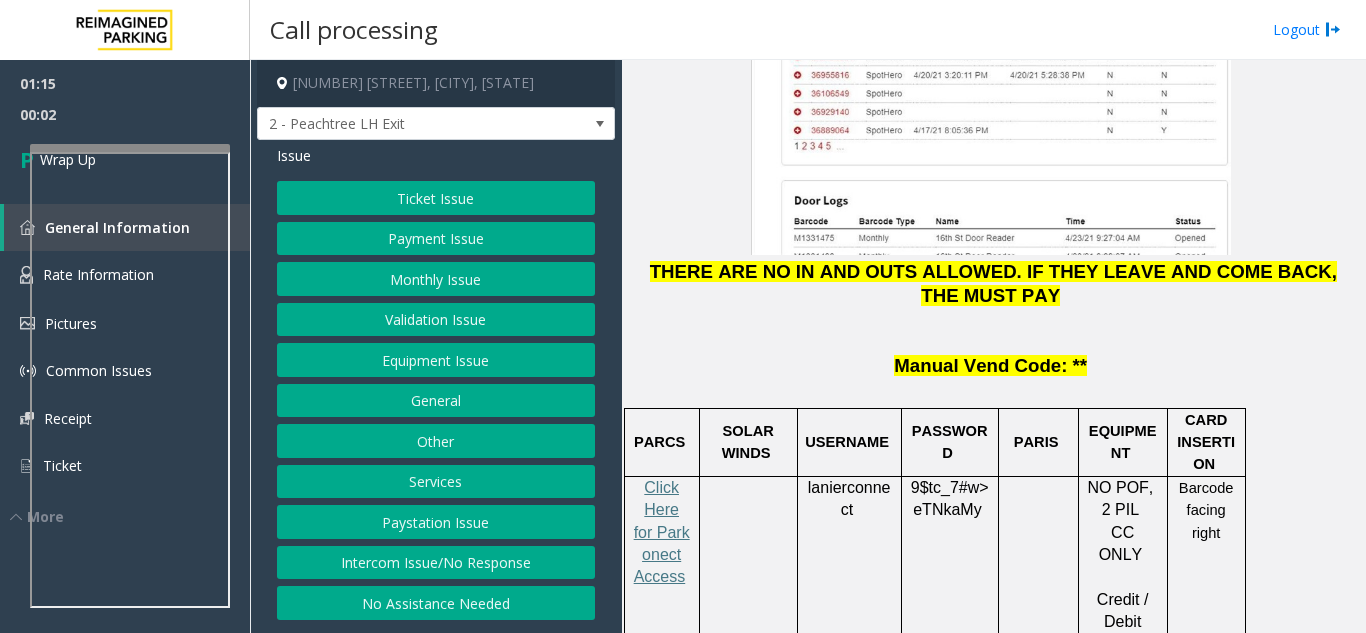 click on "Ticket Issue   Payment Issue   Monthly Issue   Validation Issue   Equipment Issue   General   Other   Services   Paystation Issue   Intercom Issue/No Response   No Assistance Needed" 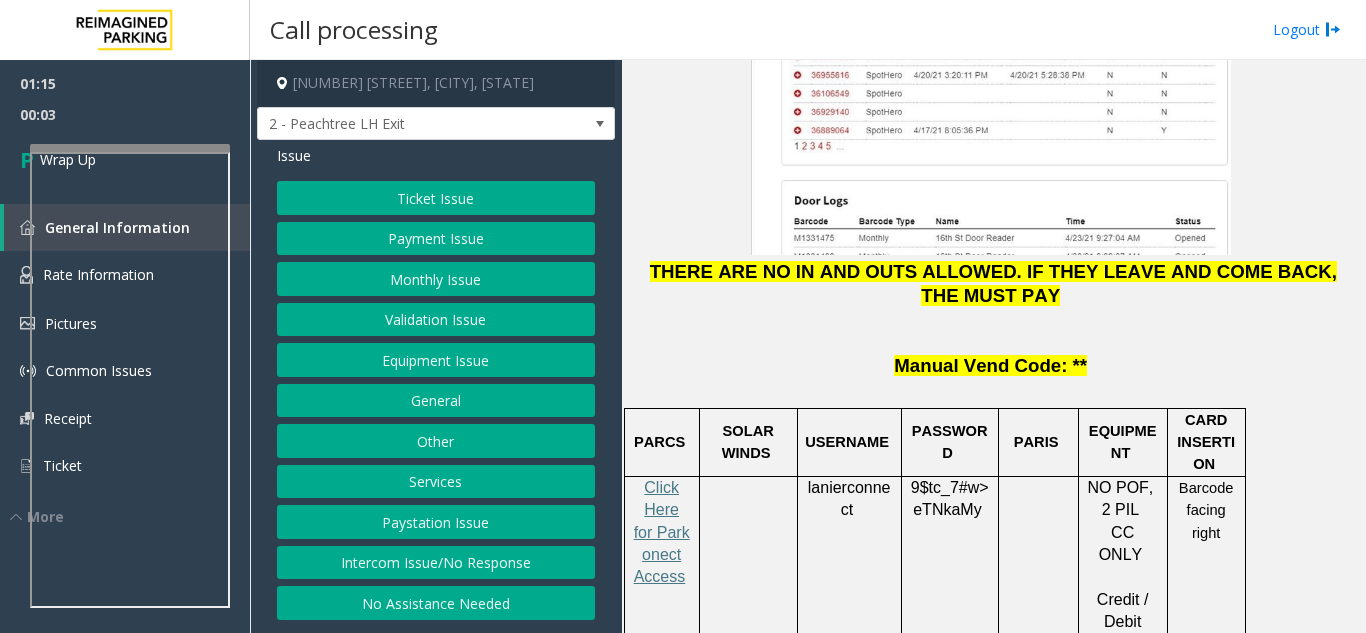 click on "Other" 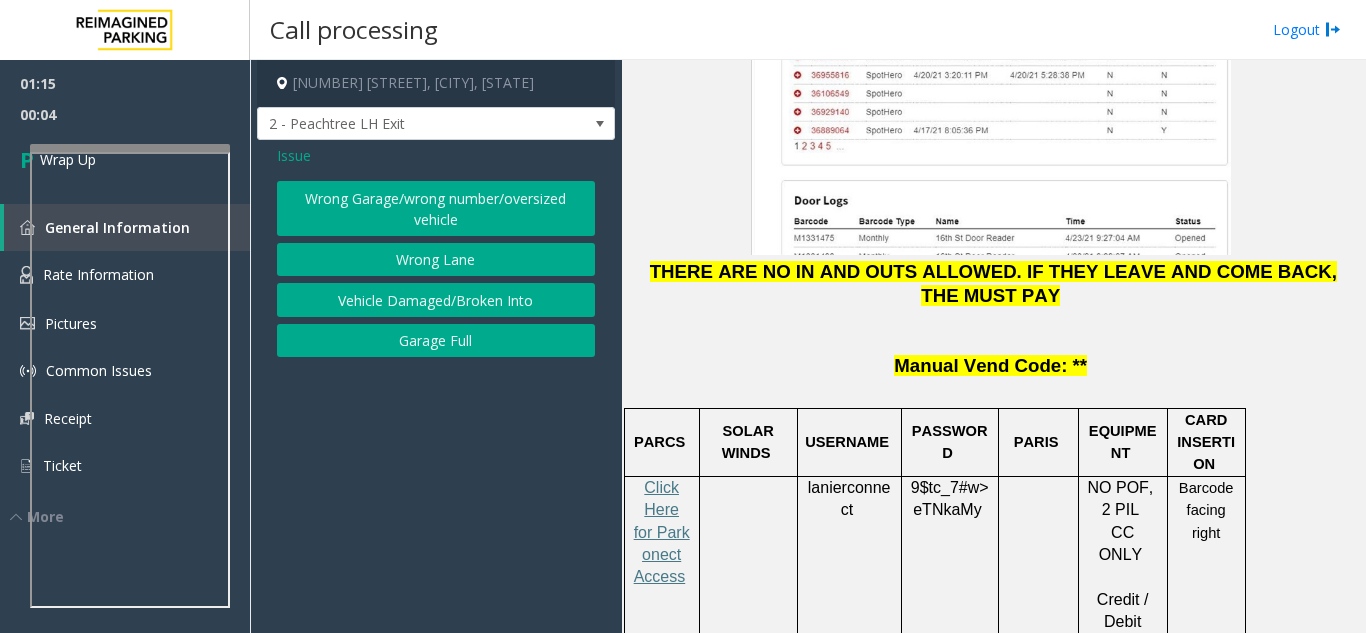 click on "Issue" 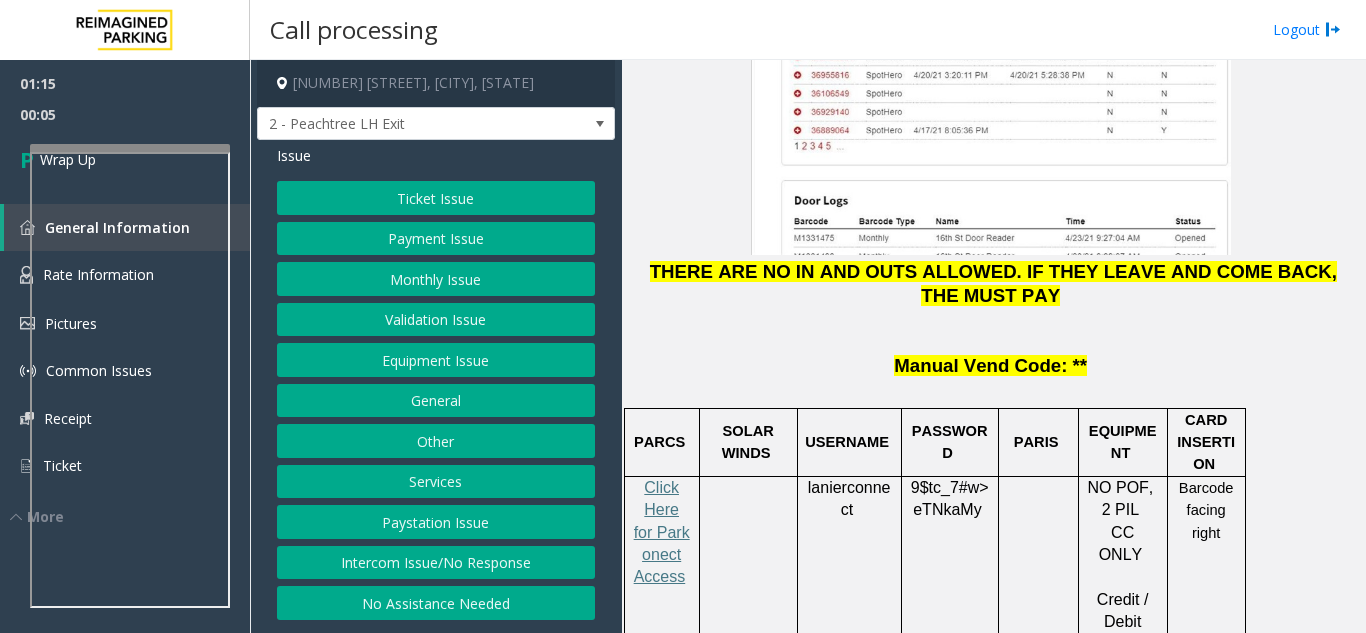 click on "General" 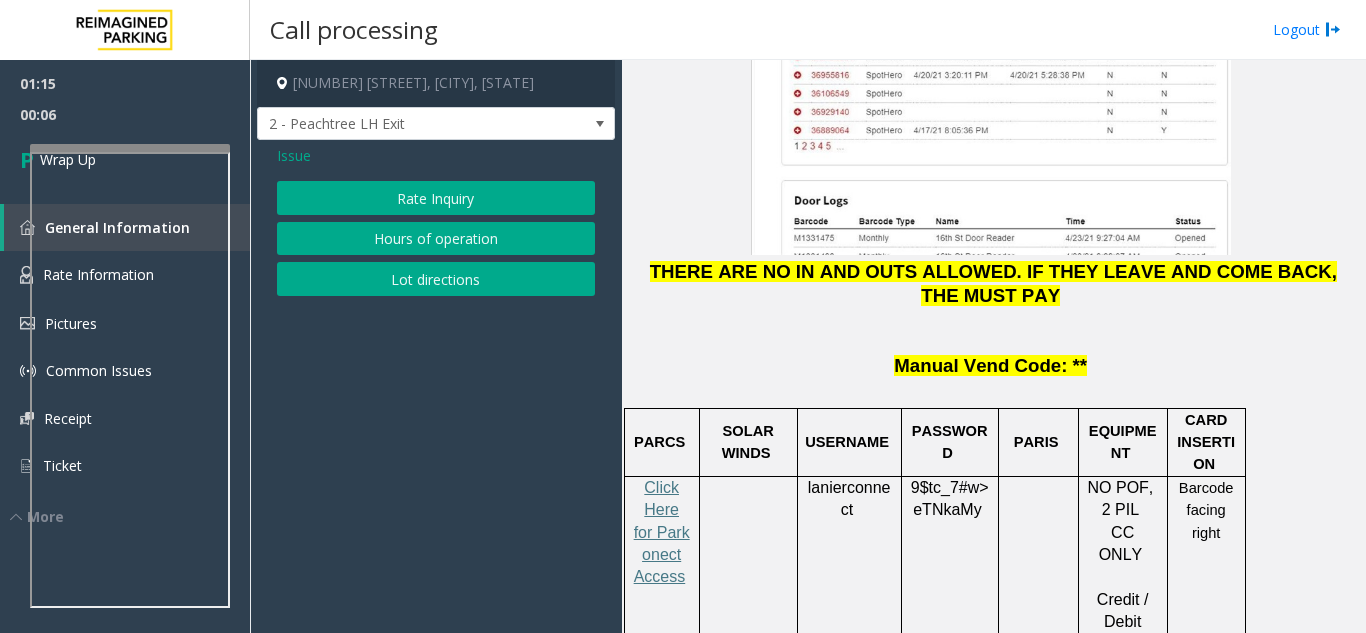 click on "Rate Inquiry" 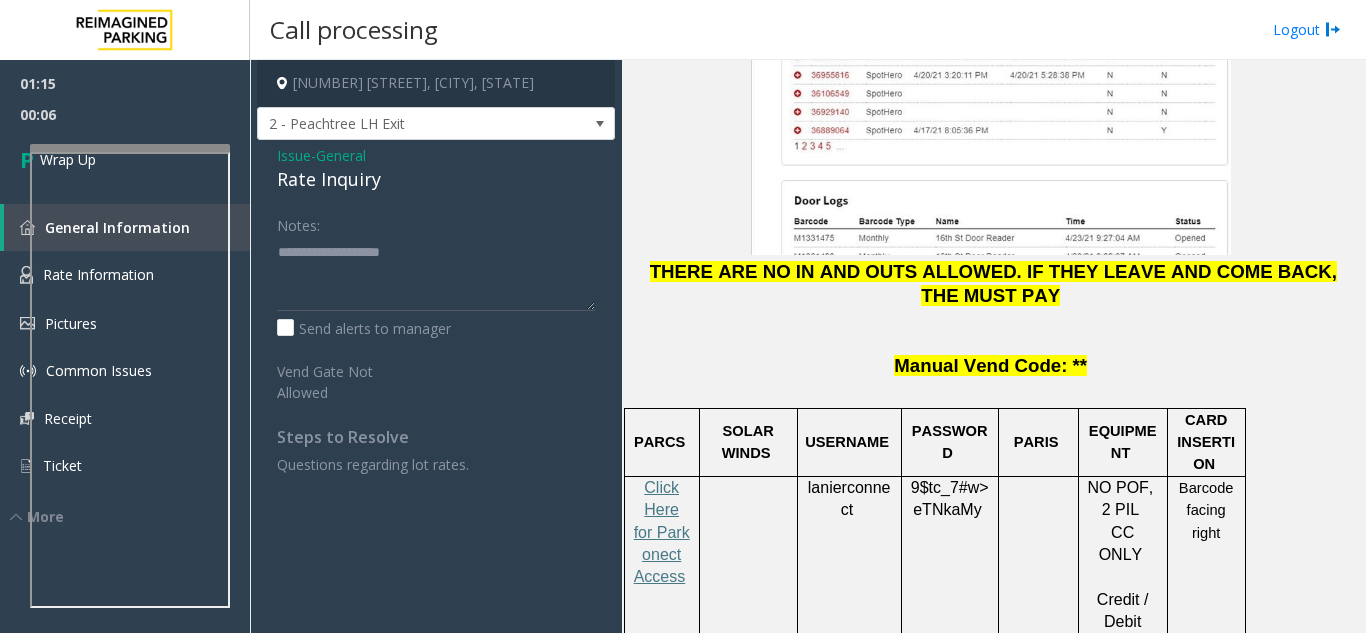 click on "Rate Inquiry" 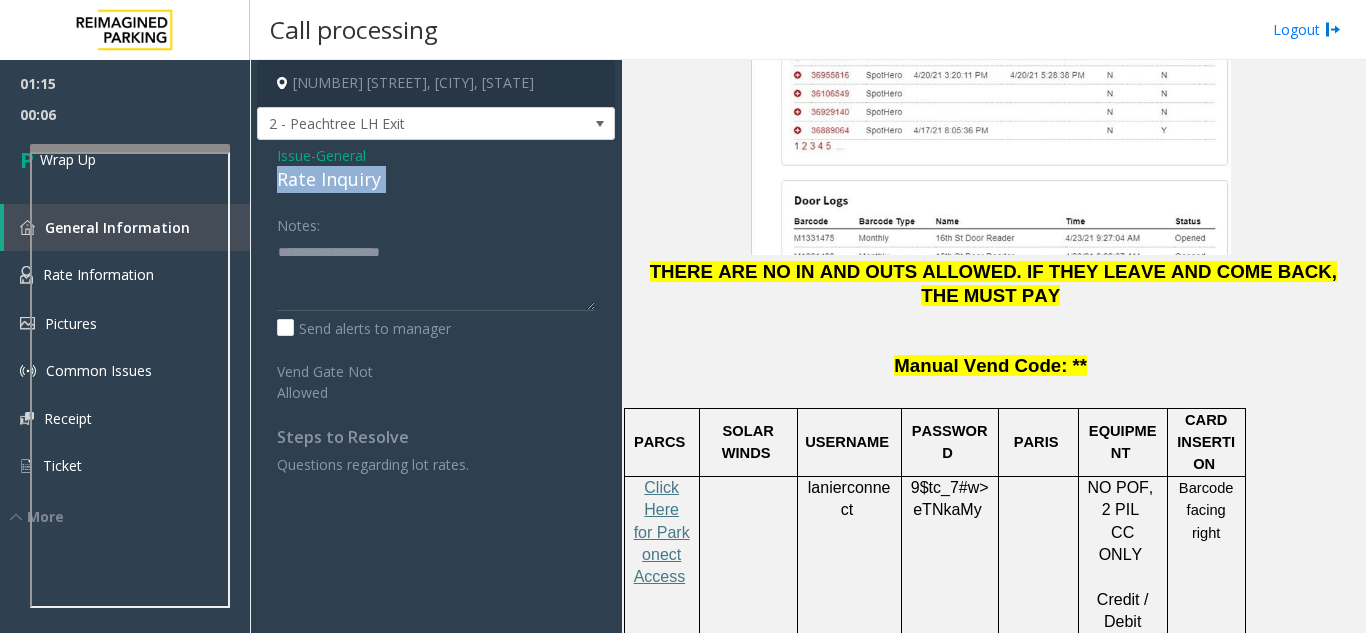 click on "Rate Inquiry" 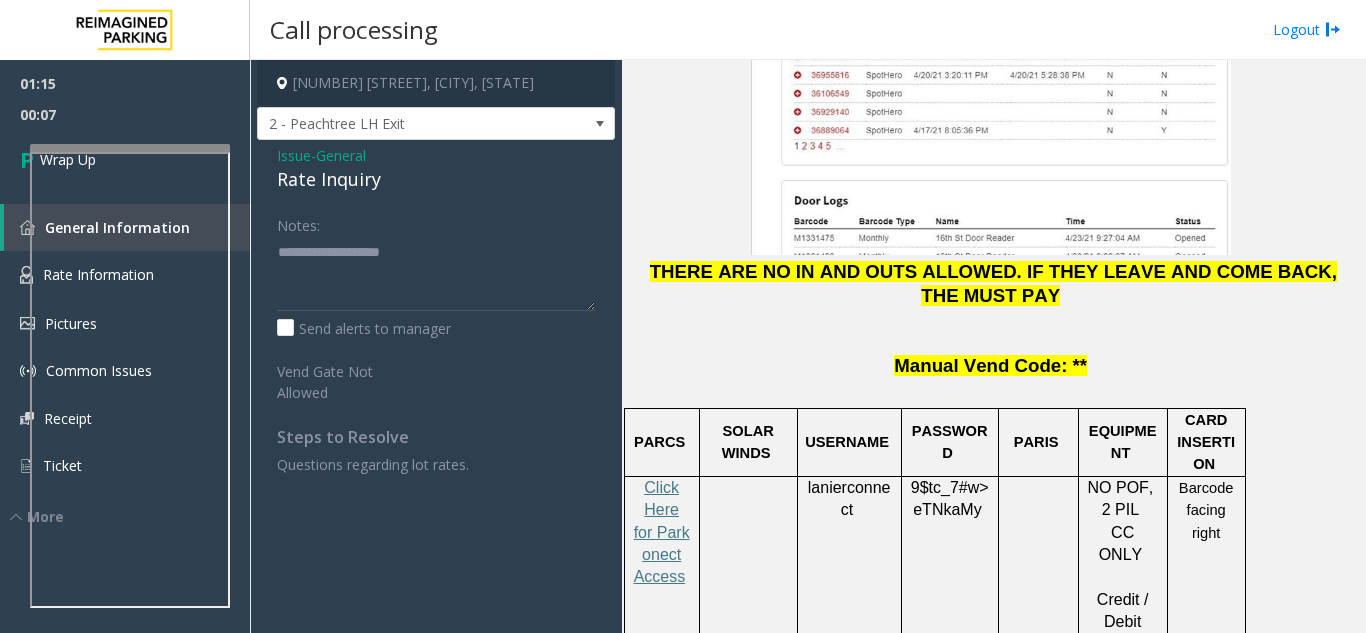 click on "Notes:" 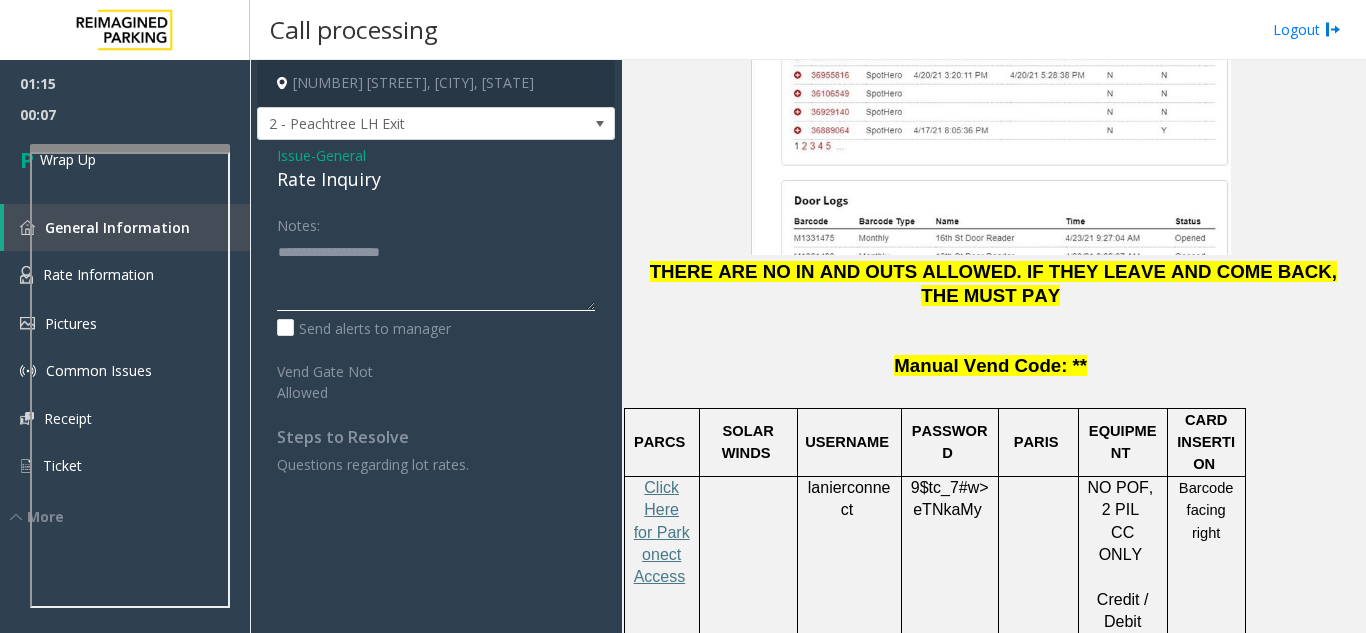 click 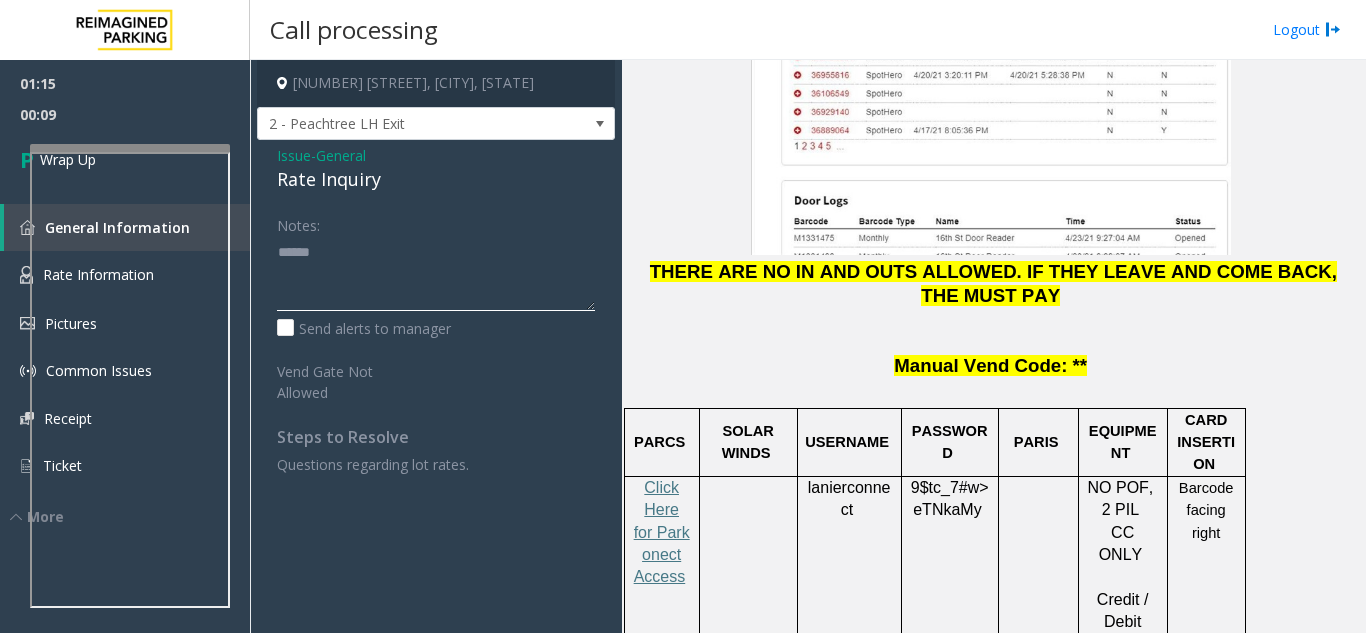 paste on "**********" 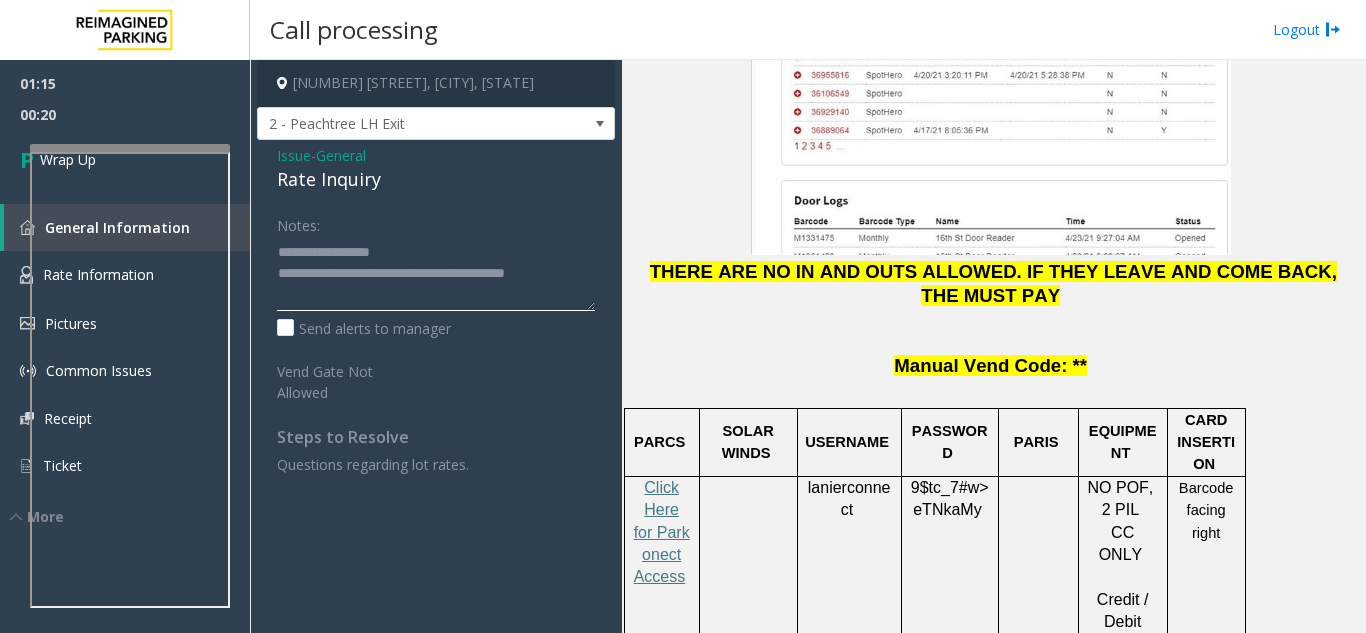 click 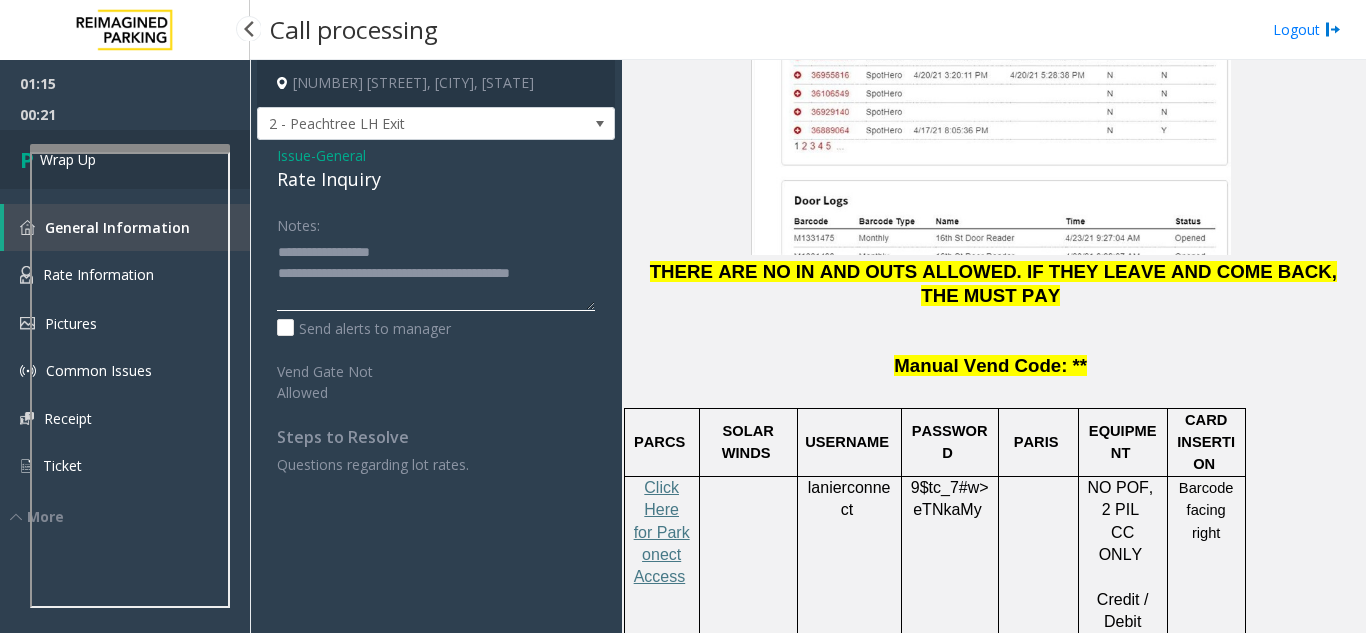 type on "**********" 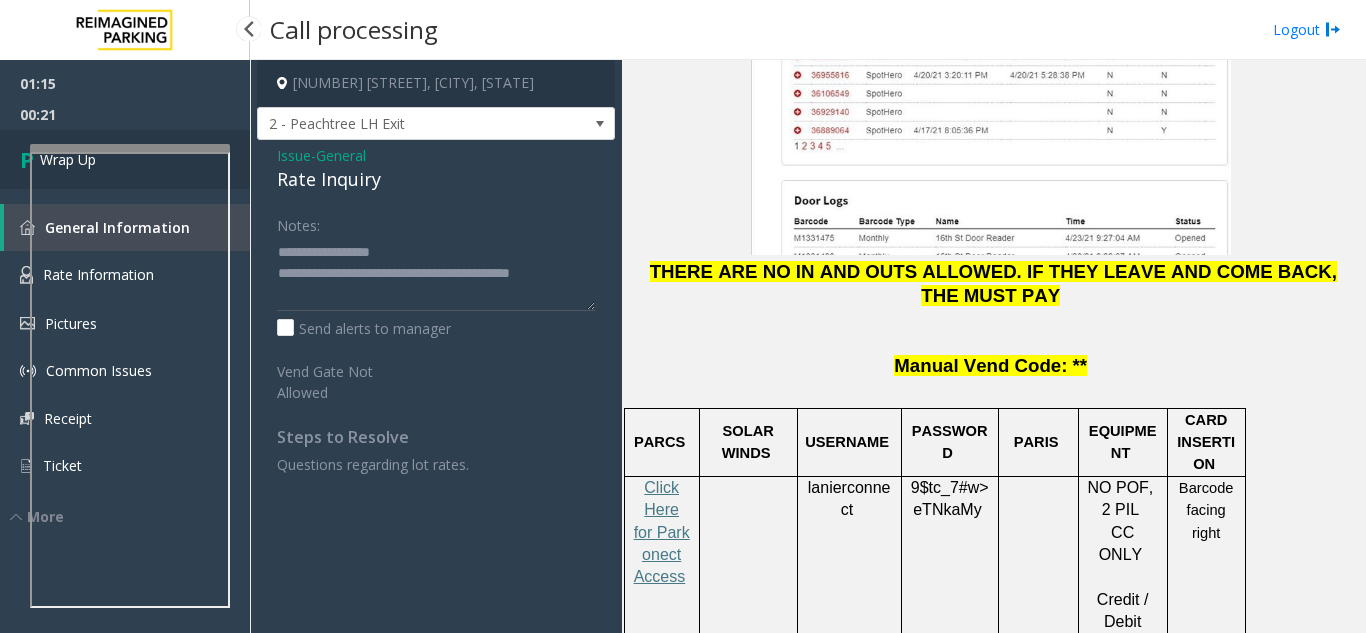 click on "Wrap Up" at bounding box center (125, 159) 